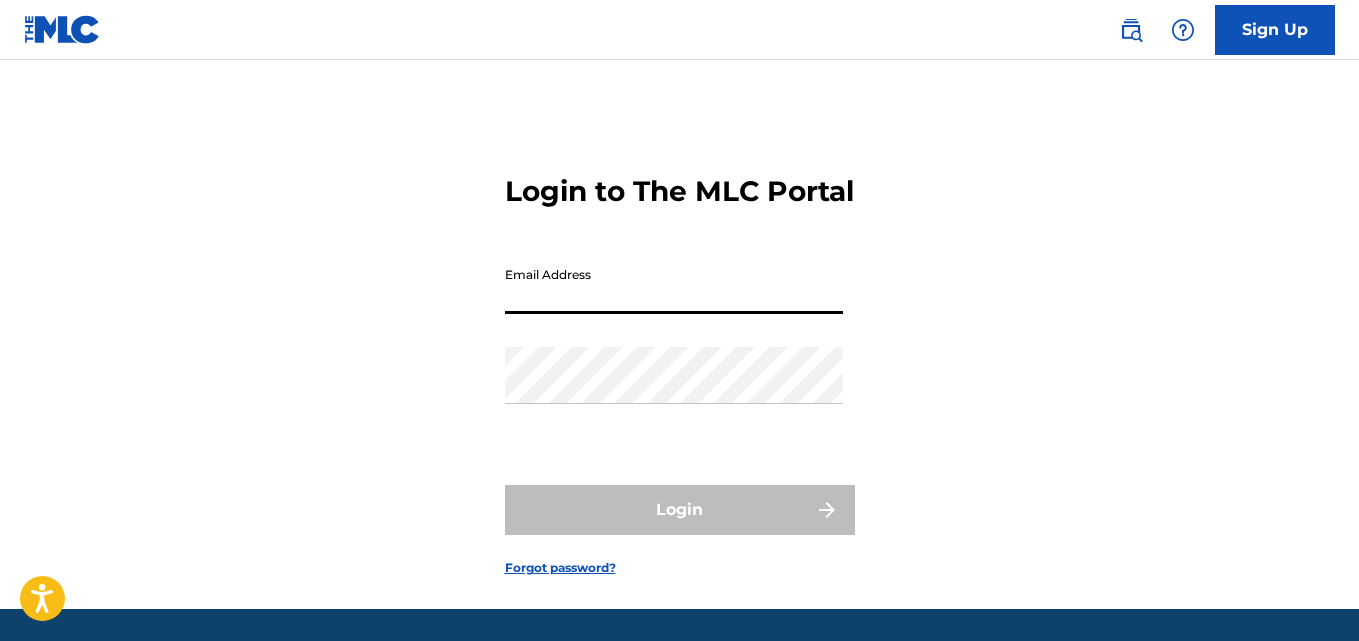 scroll, scrollTop: 0, scrollLeft: 0, axis: both 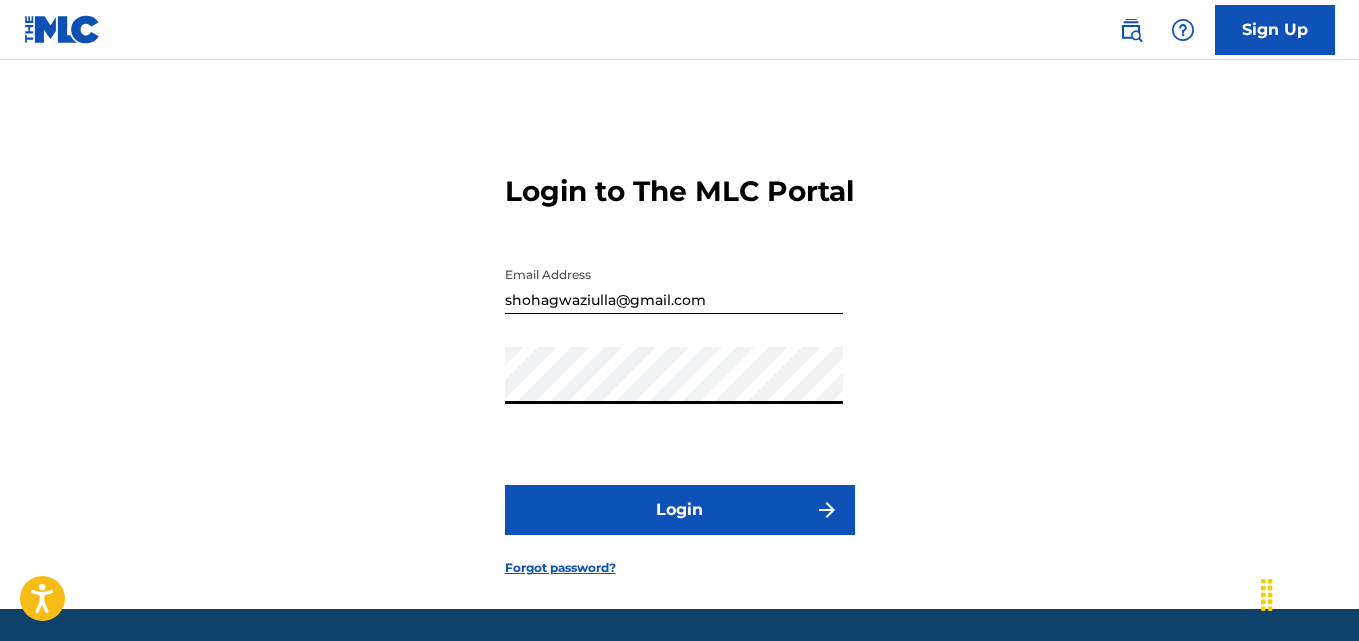 click on "Login" at bounding box center [680, 510] 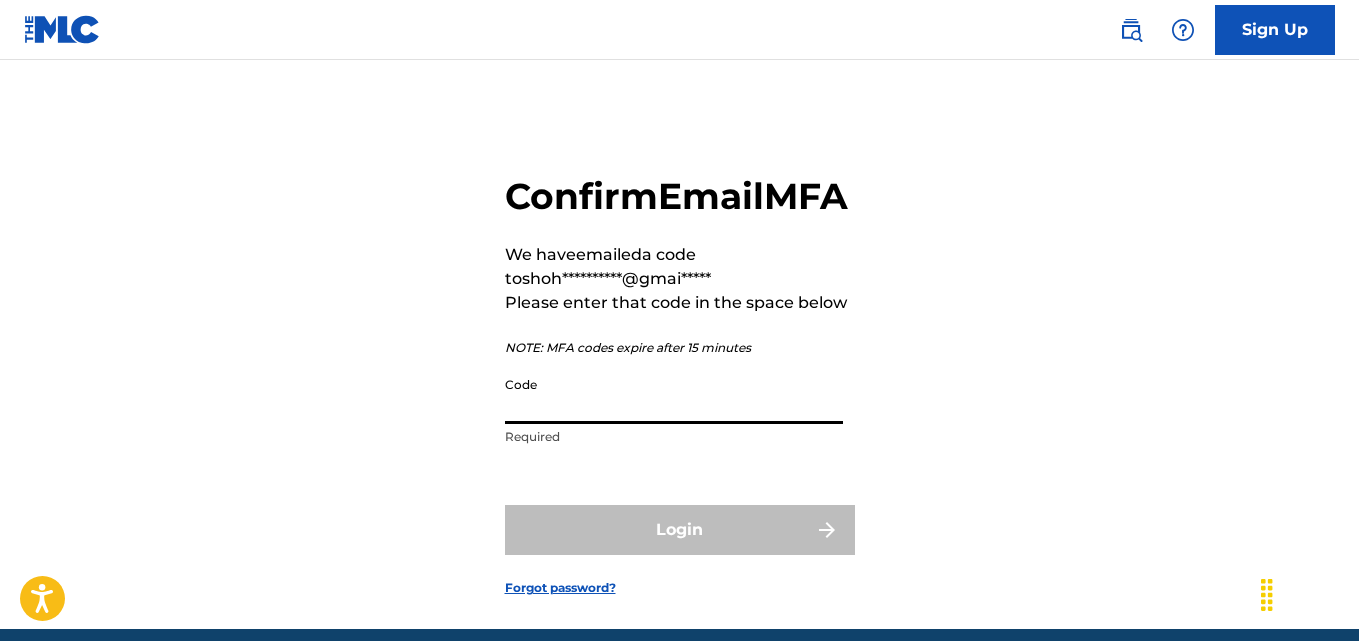 click on "Code" at bounding box center (674, 395) 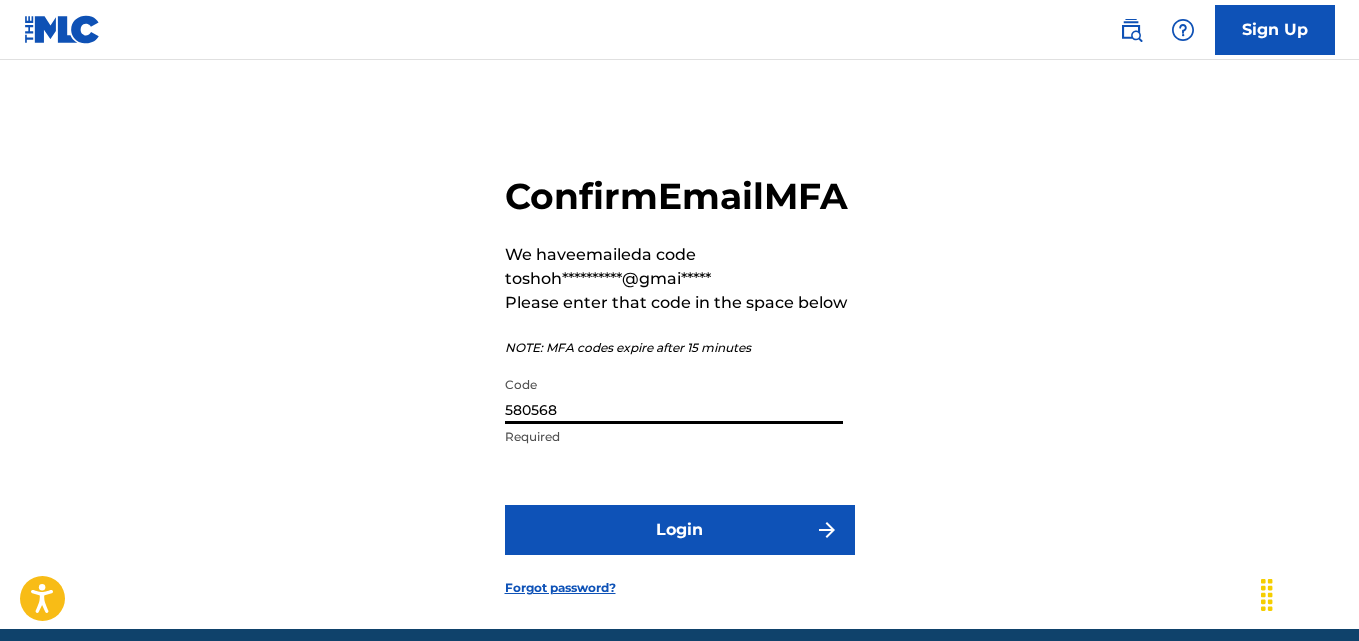 type on "580568" 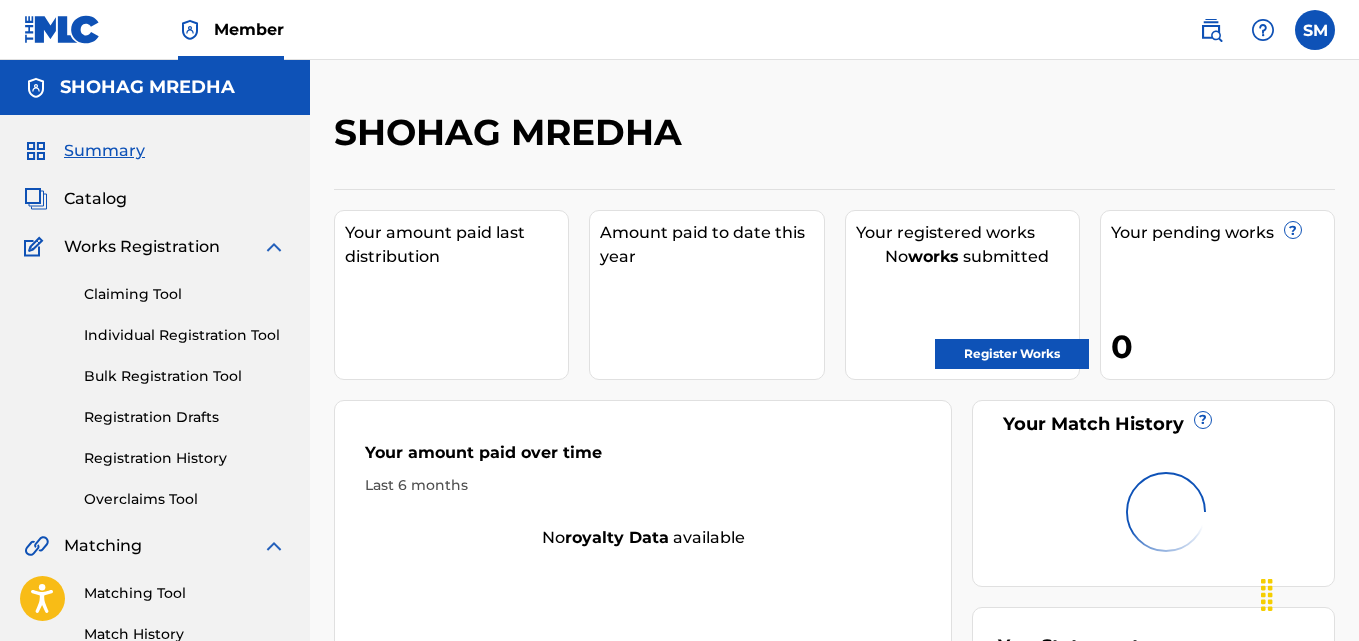 scroll, scrollTop: 0, scrollLeft: 0, axis: both 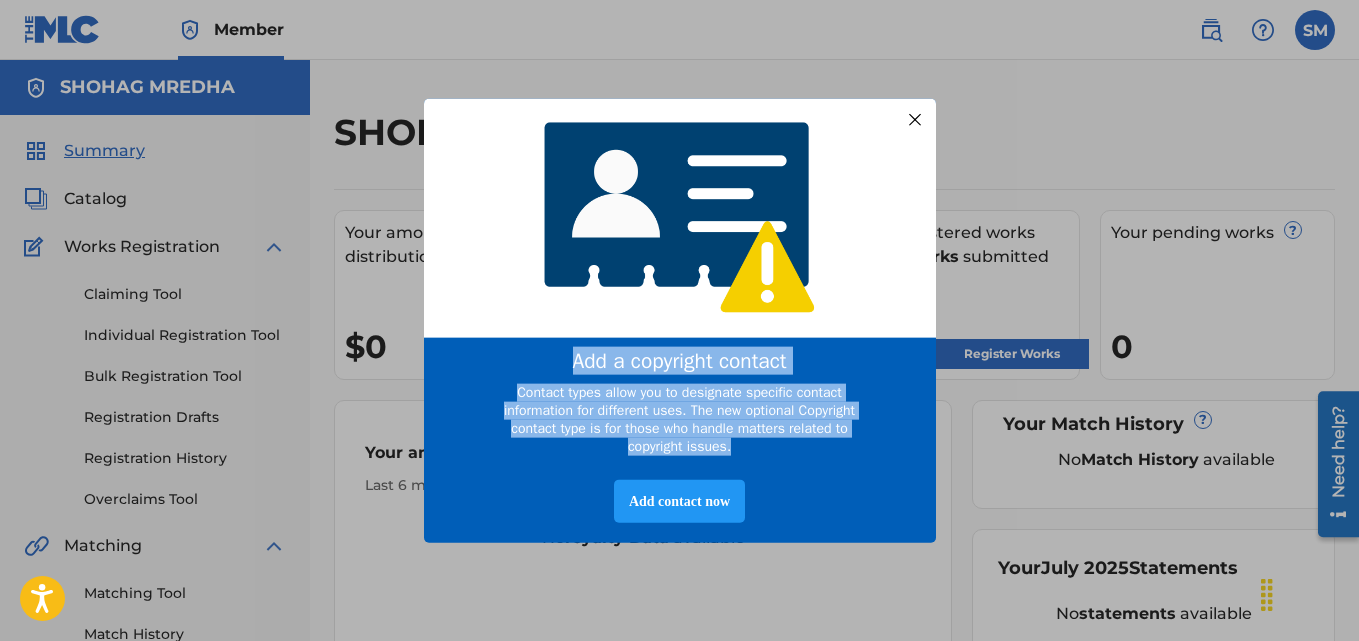 drag, startPoint x: 706, startPoint y: 425, endPoint x: 517, endPoint y: 362, distance: 199.2235 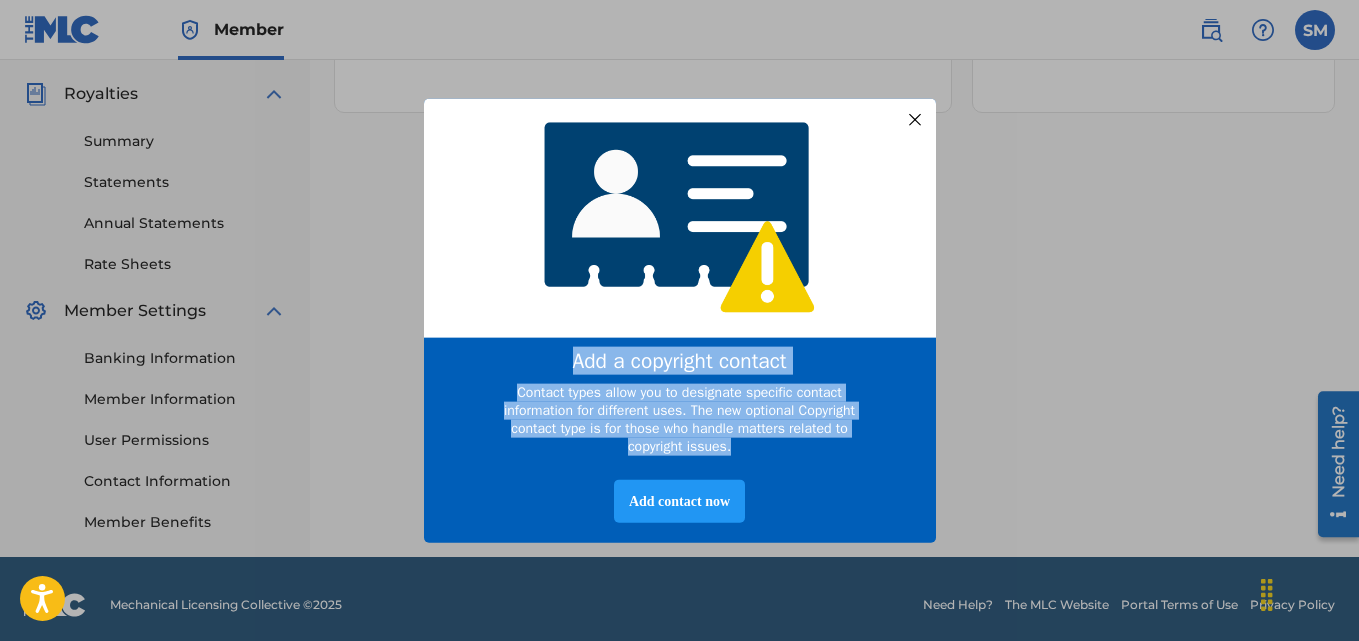 scroll, scrollTop: 599, scrollLeft: 0, axis: vertical 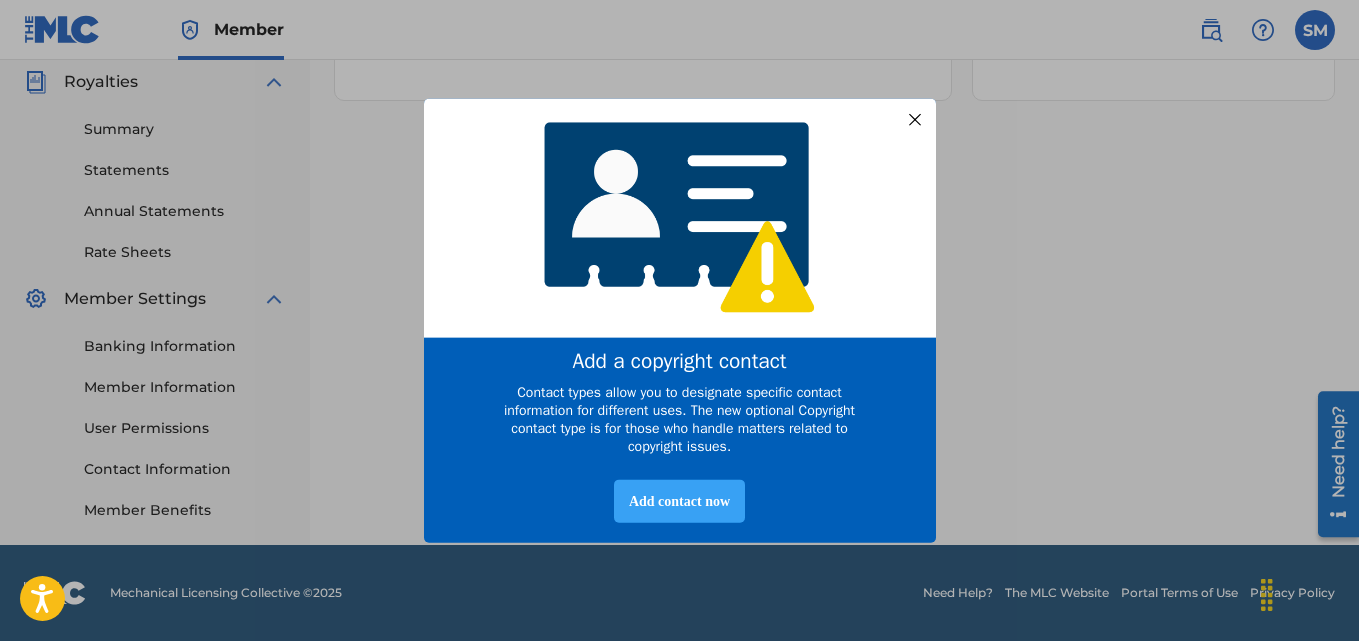 click on "Add contact now" at bounding box center [679, 501] 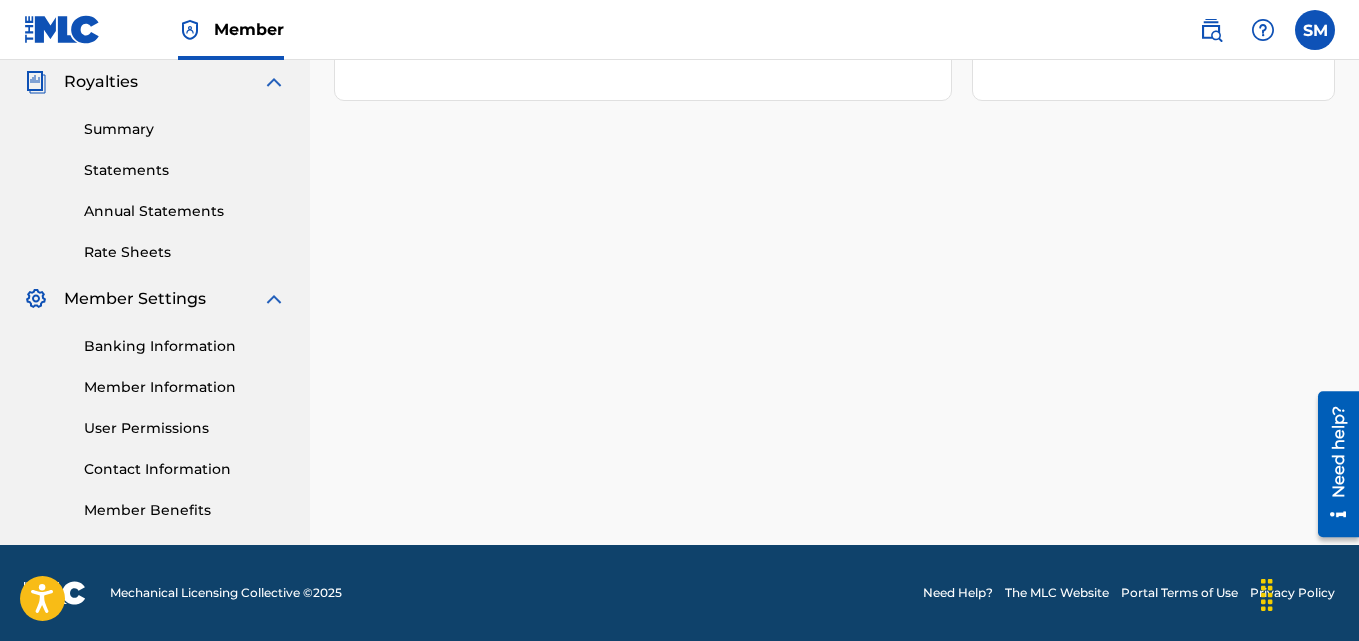 scroll, scrollTop: 0, scrollLeft: 0, axis: both 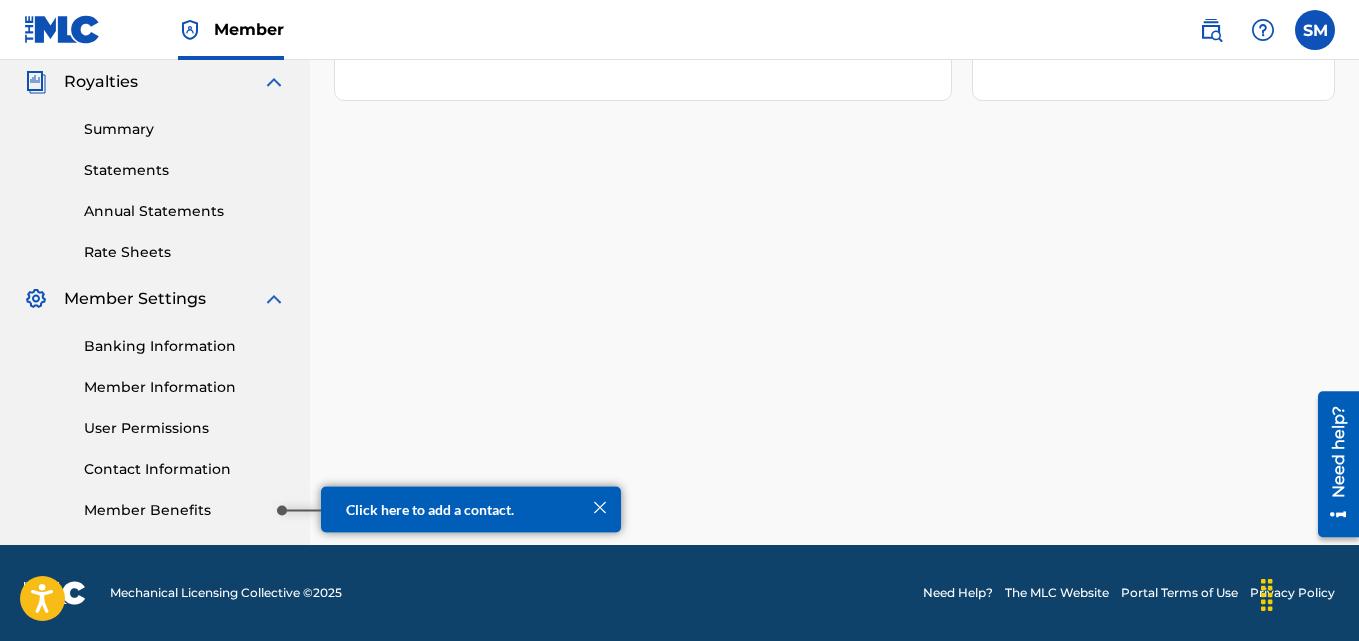 click on "Member Benefits" at bounding box center (185, 510) 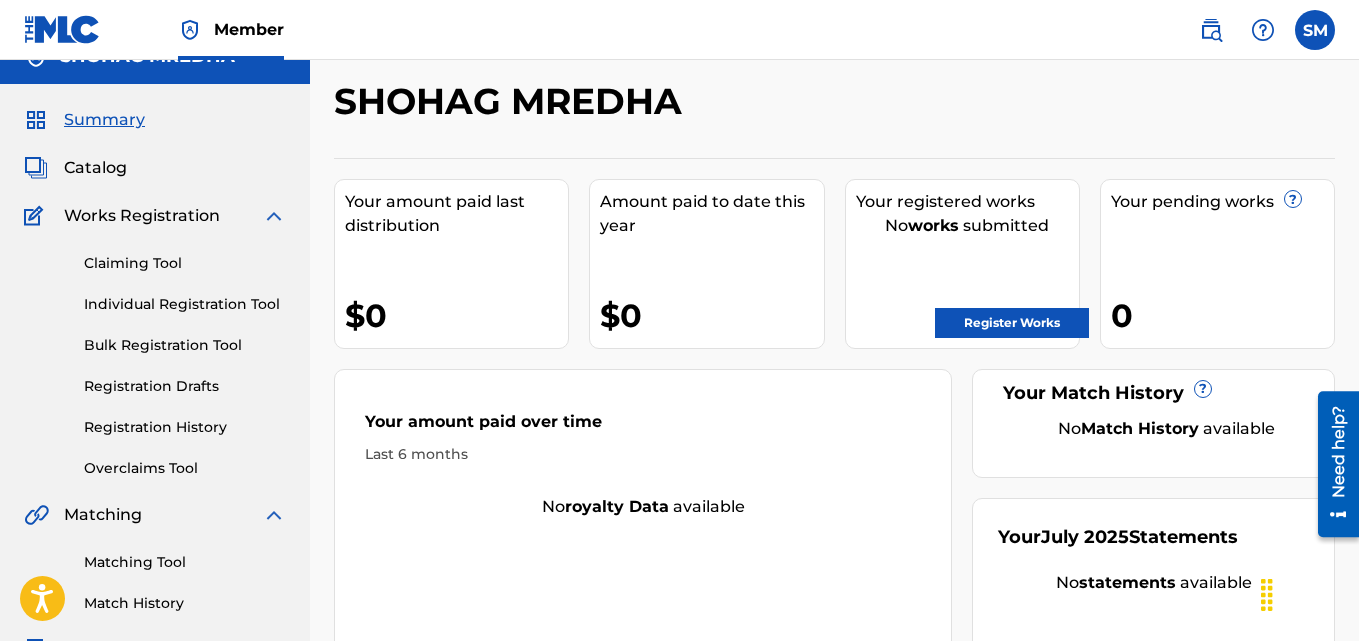 scroll, scrollTop: 0, scrollLeft: 0, axis: both 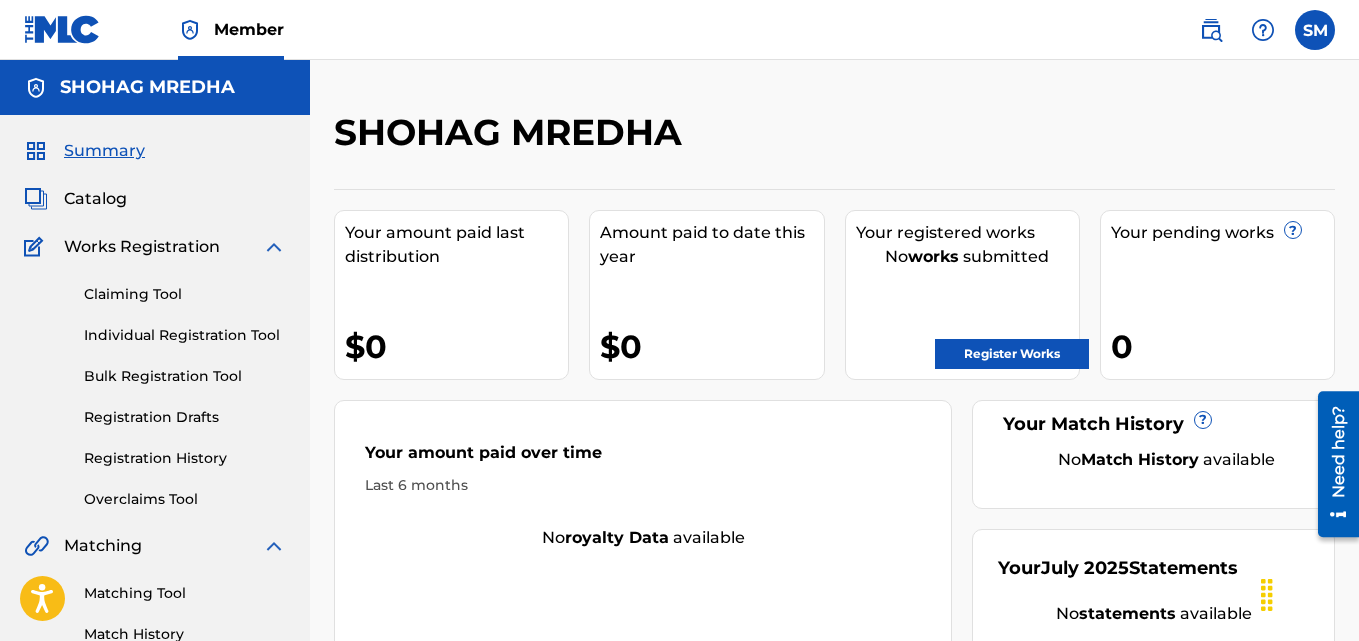 click on "Claiming Tool" at bounding box center [185, 294] 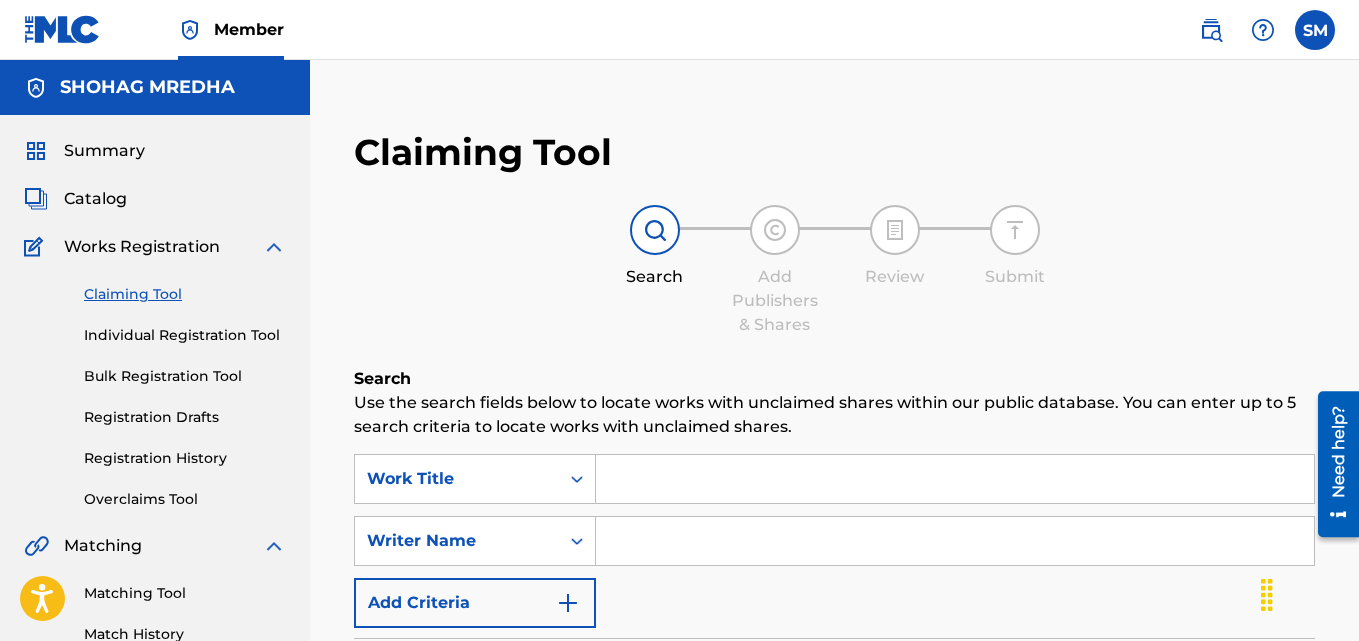 scroll, scrollTop: 100, scrollLeft: 0, axis: vertical 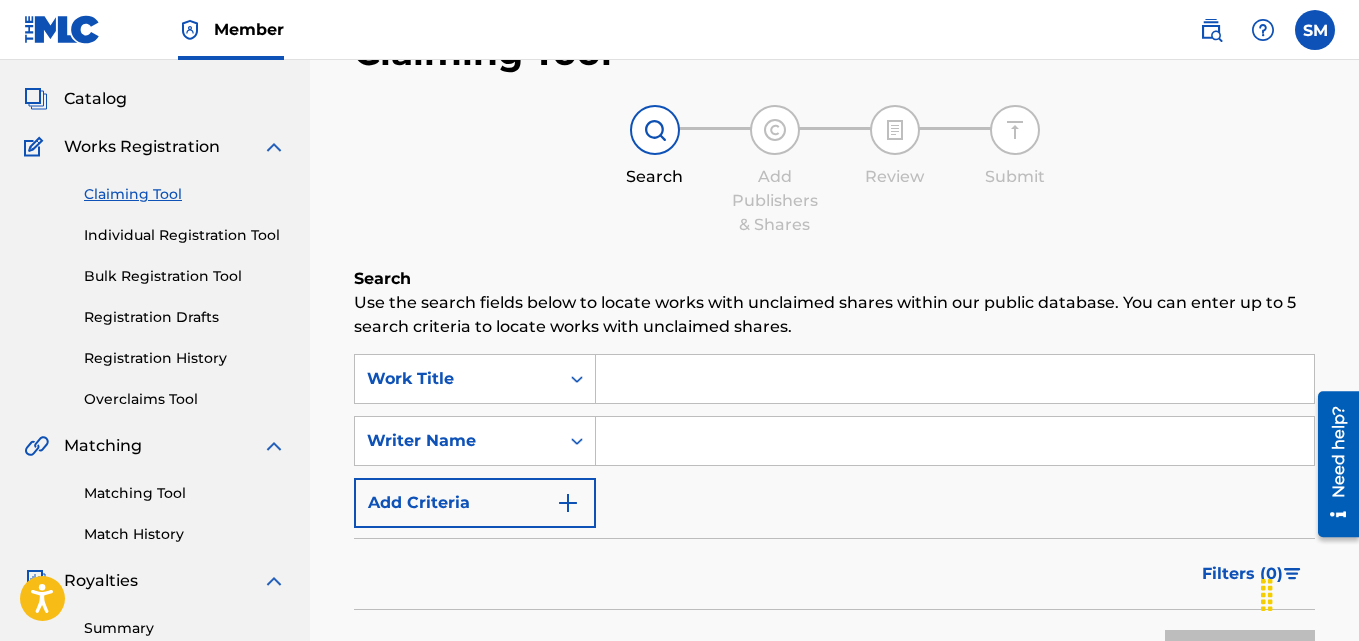 click on "Individual Registration Tool" at bounding box center (185, 235) 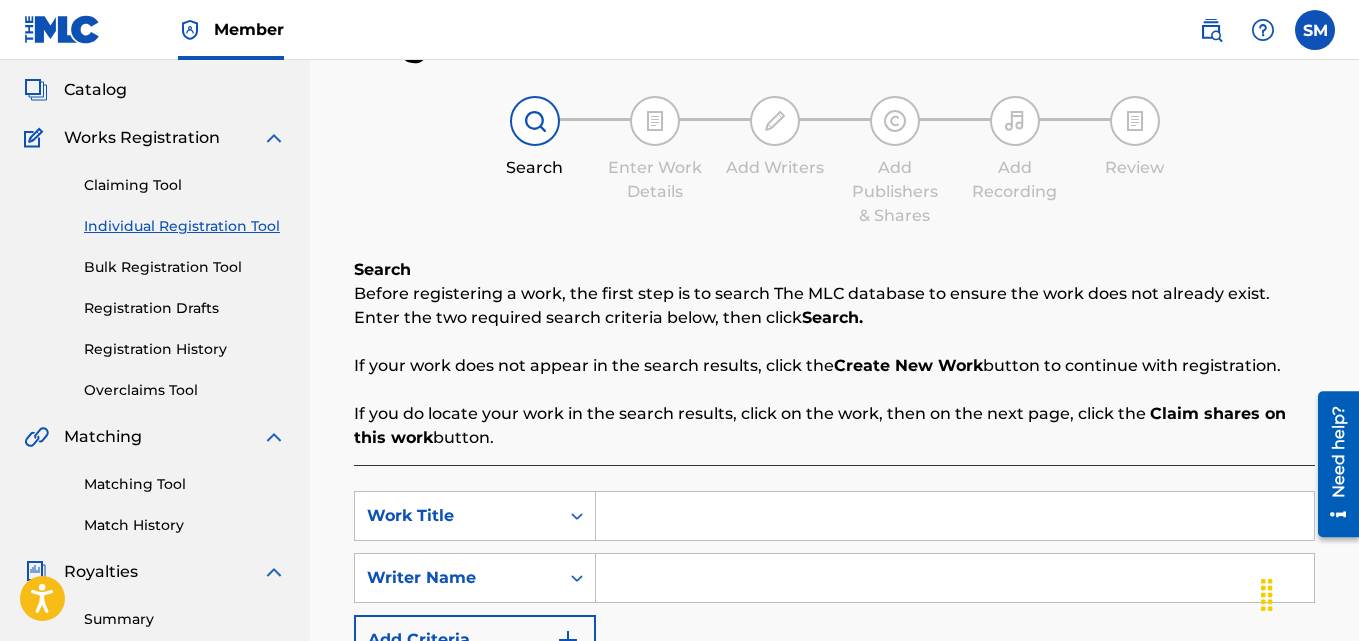 scroll, scrollTop: 0, scrollLeft: 0, axis: both 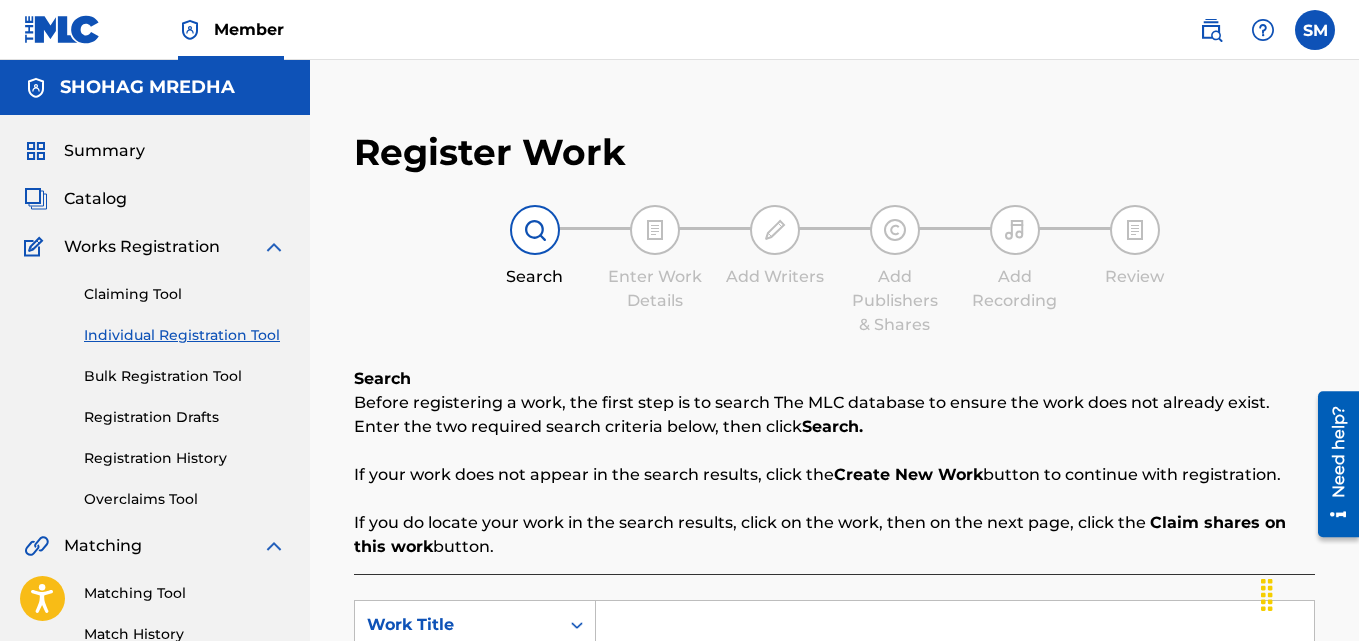 click at bounding box center (535, 230) 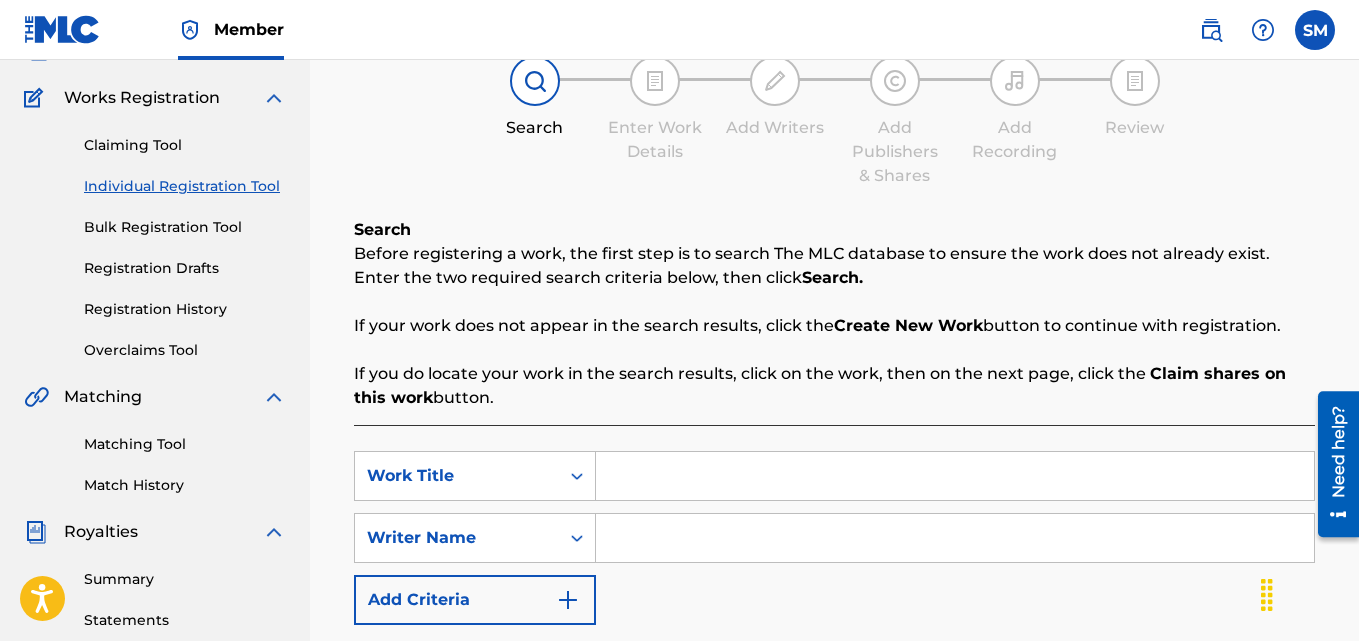 scroll, scrollTop: 200, scrollLeft: 0, axis: vertical 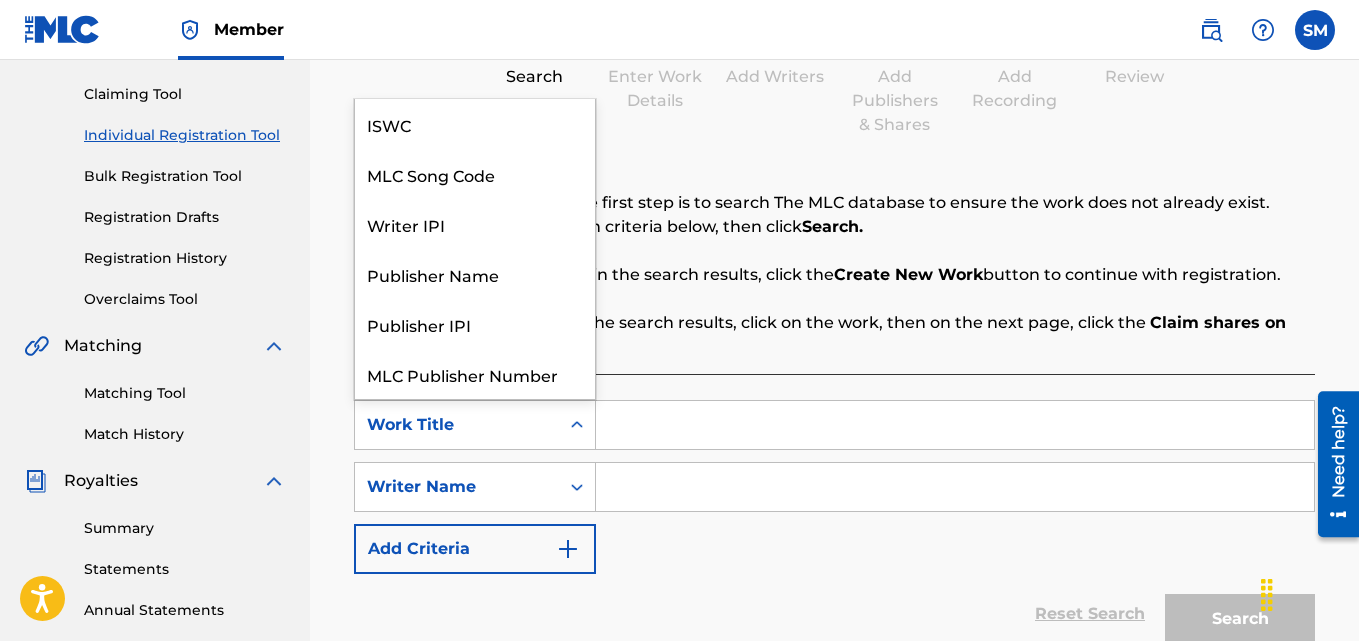 click 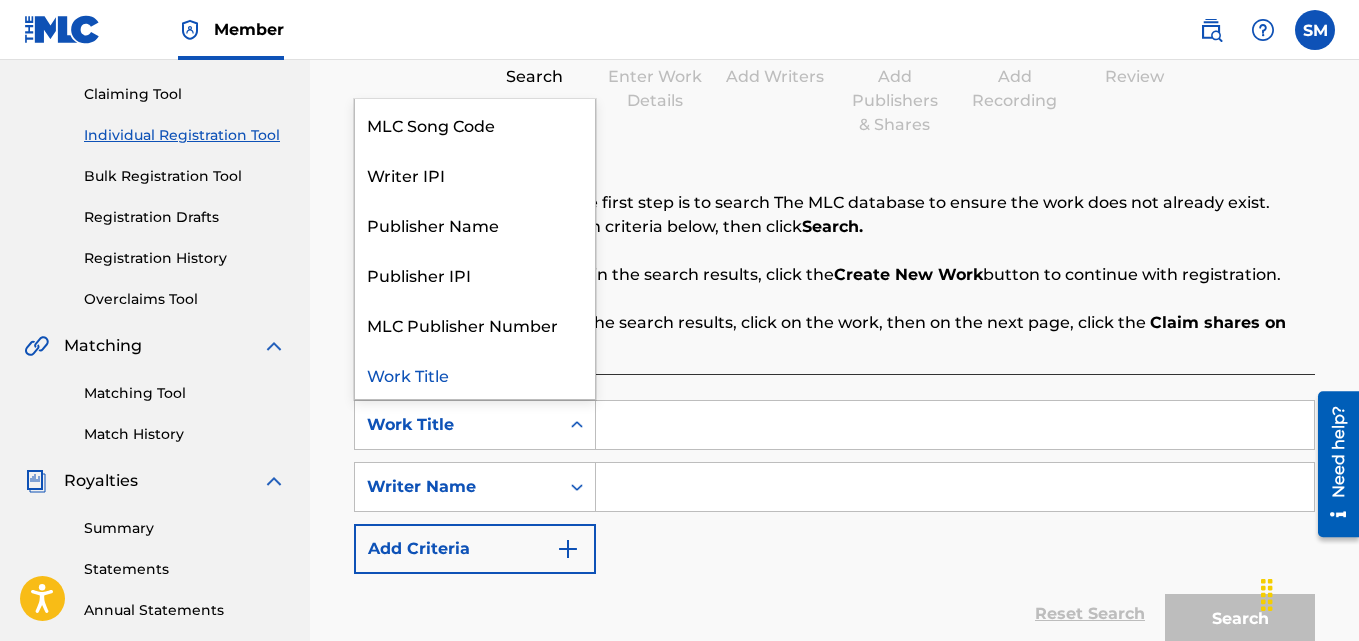 click at bounding box center [955, 425] 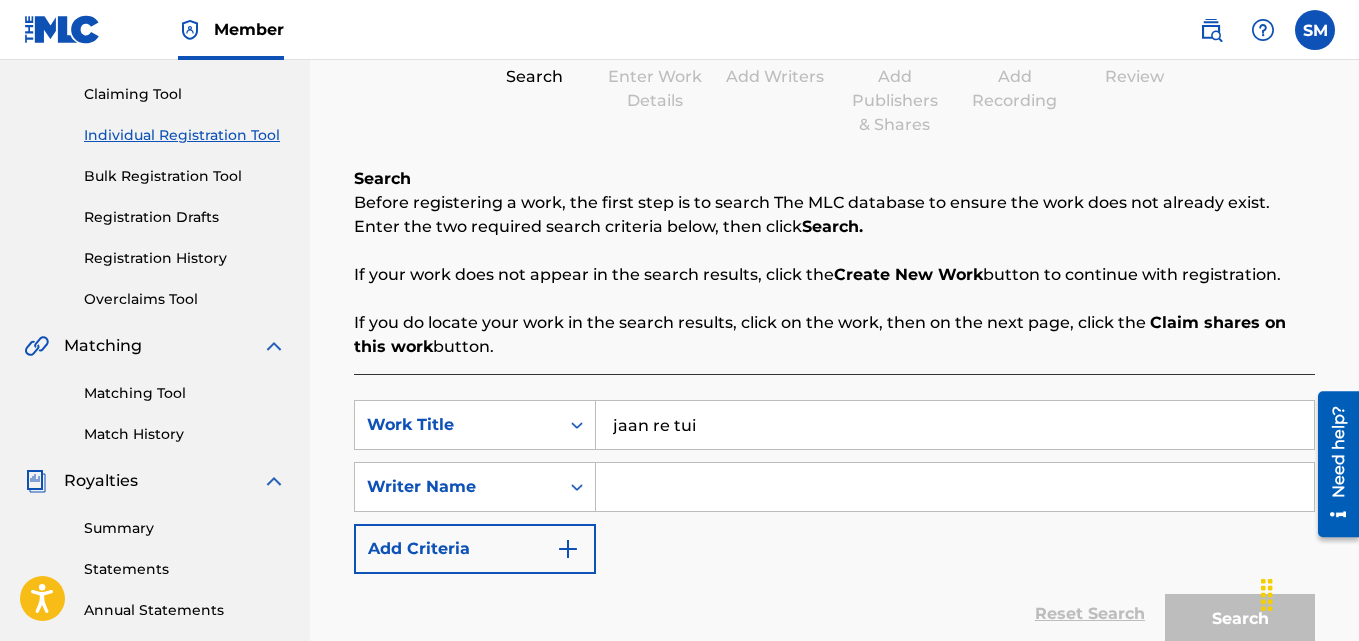 type on "jaan re tui" 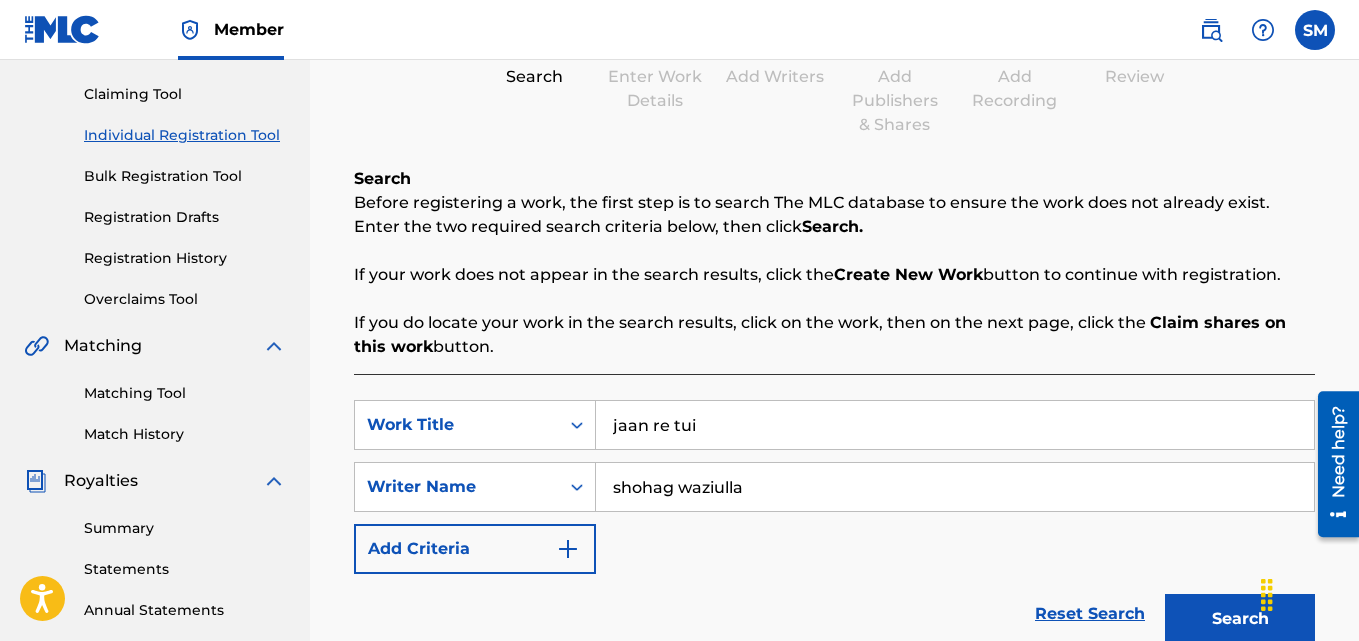 click on "SearchWithCriteria224636e0-d8f4-419c-bb89-1d3e7f8eb83b Work Title jaan re tui SearchWithCriteria49477b7c-b255-4ec6-a329-1212aab0e6a7 Writer Name shohag waziulla Add Criteria" at bounding box center [834, 487] 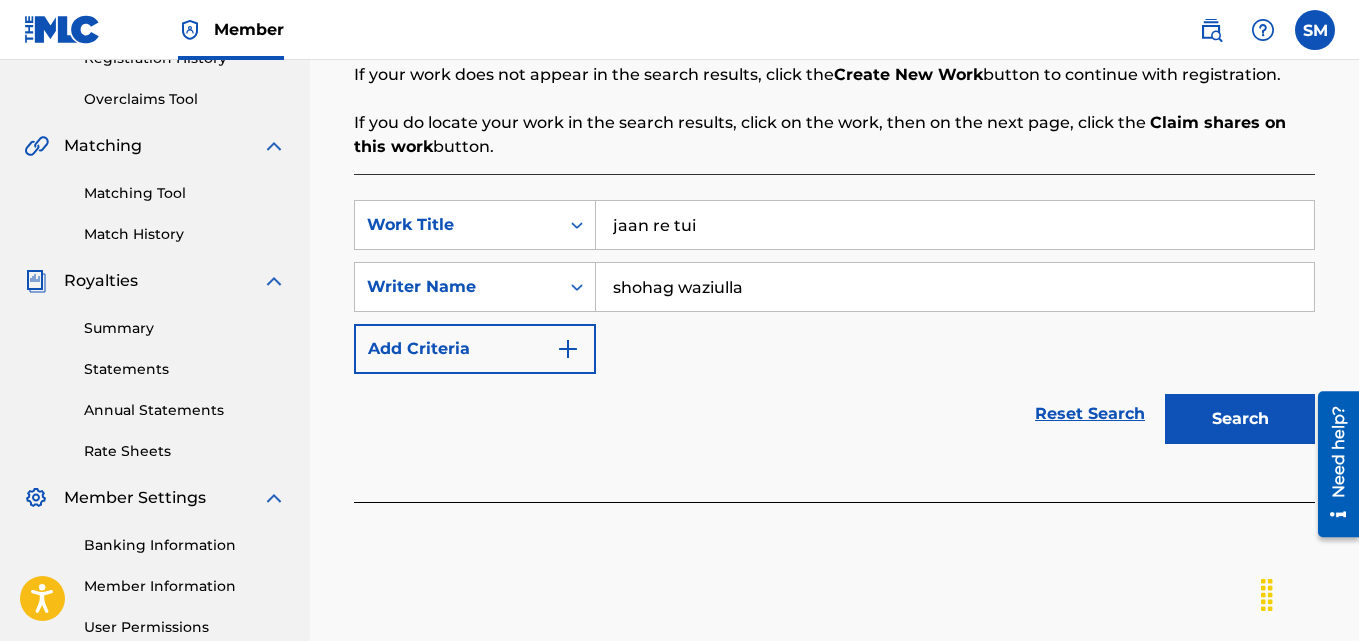 click on "Search" at bounding box center (1240, 419) 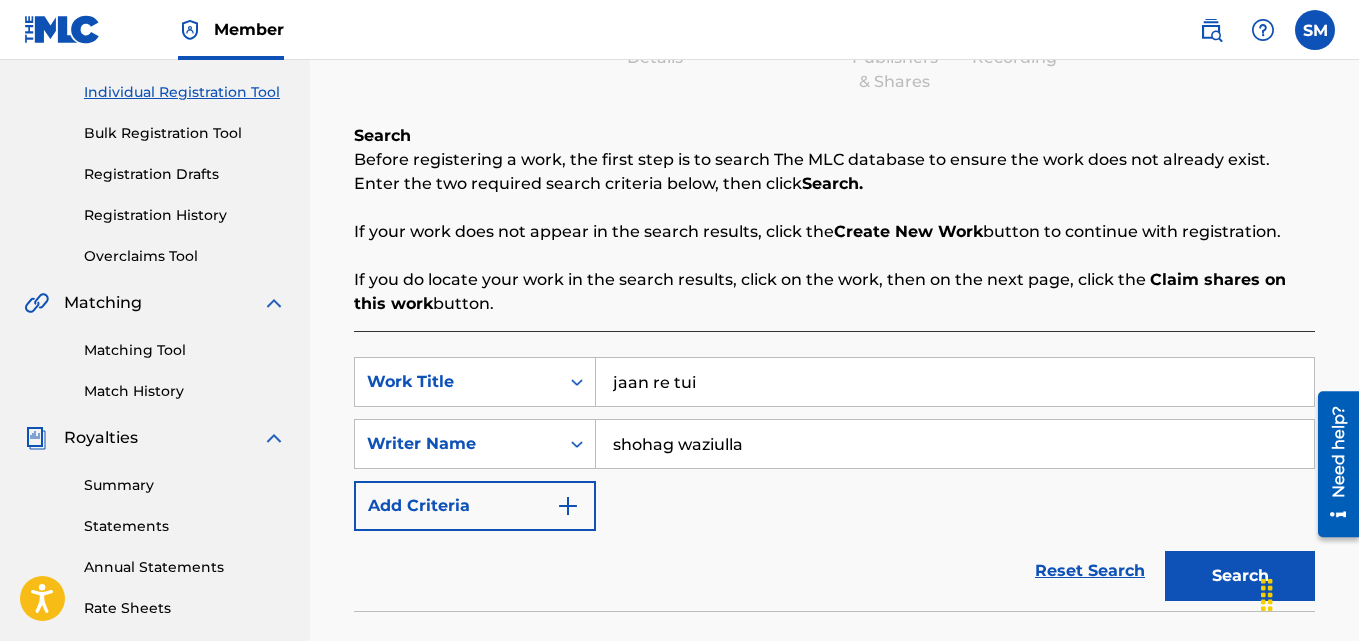 scroll, scrollTop: 240, scrollLeft: 0, axis: vertical 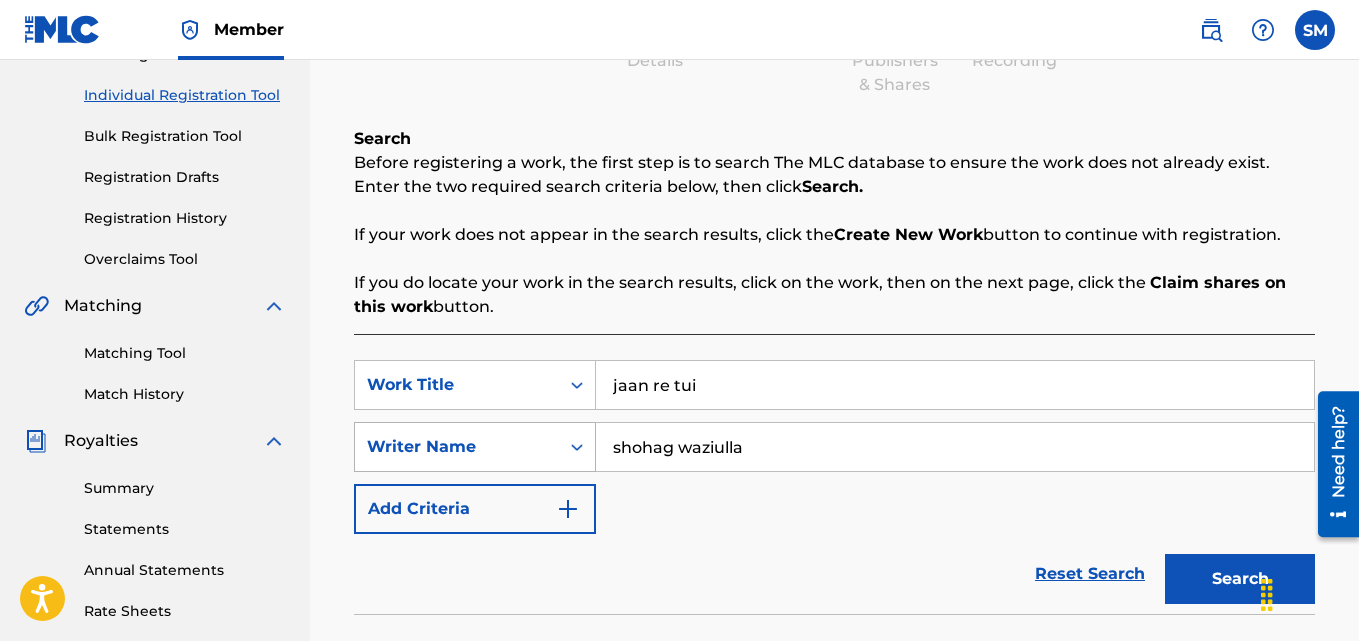 click 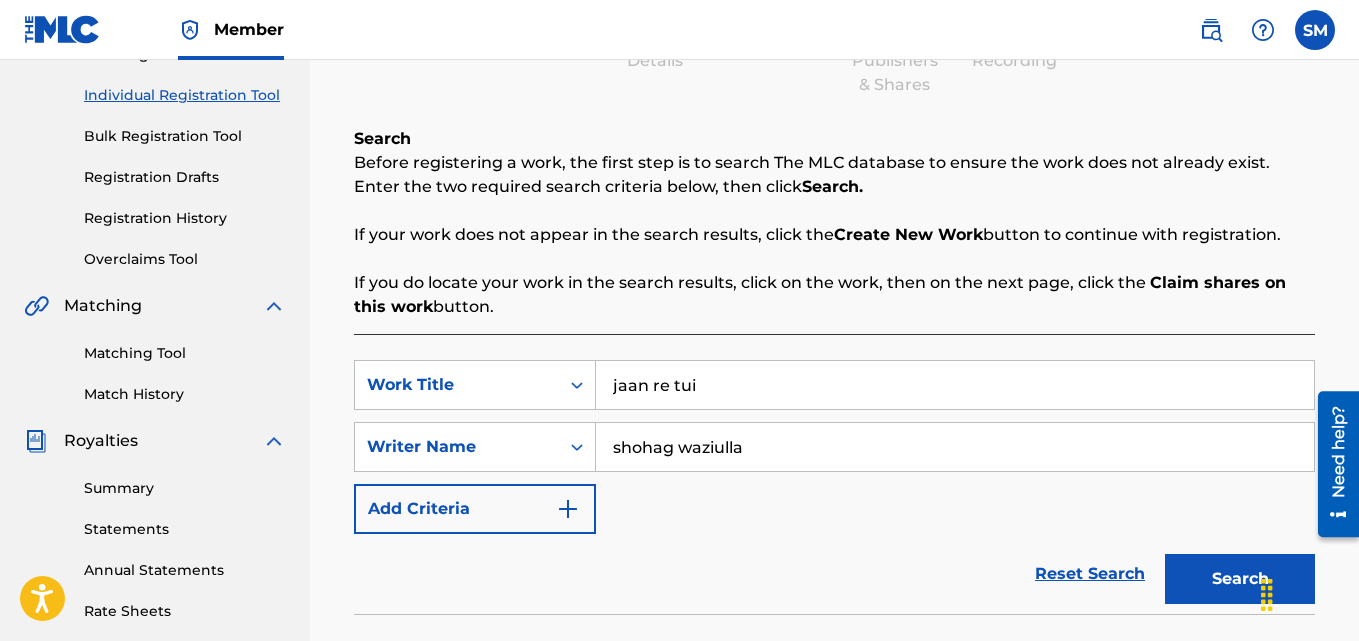 click on "SearchWithCriteria224636e0-d8f4-419c-bb89-1d3e7f8eb83b Work Title jaan re tui SearchWithCriteria49477b7c-b255-4ec6-a329-1212aab0e6a7 Writer Name shohag waziulla Add Criteria" at bounding box center [834, 447] 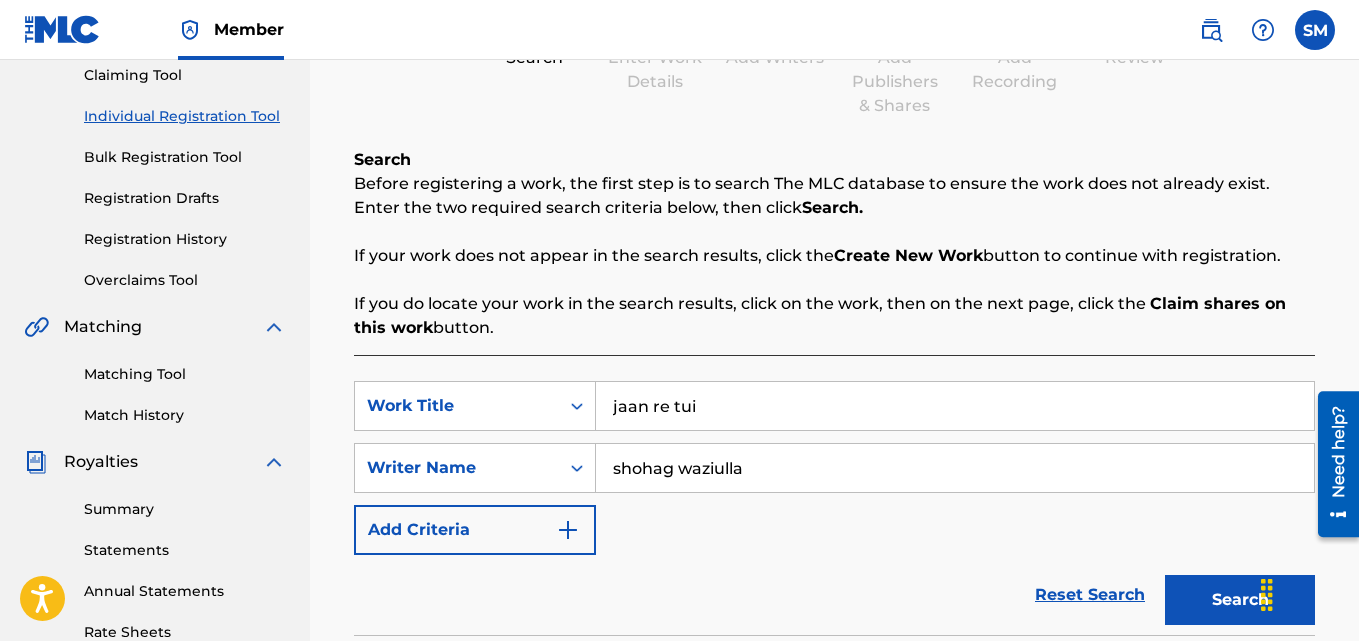 scroll, scrollTop: 240, scrollLeft: 0, axis: vertical 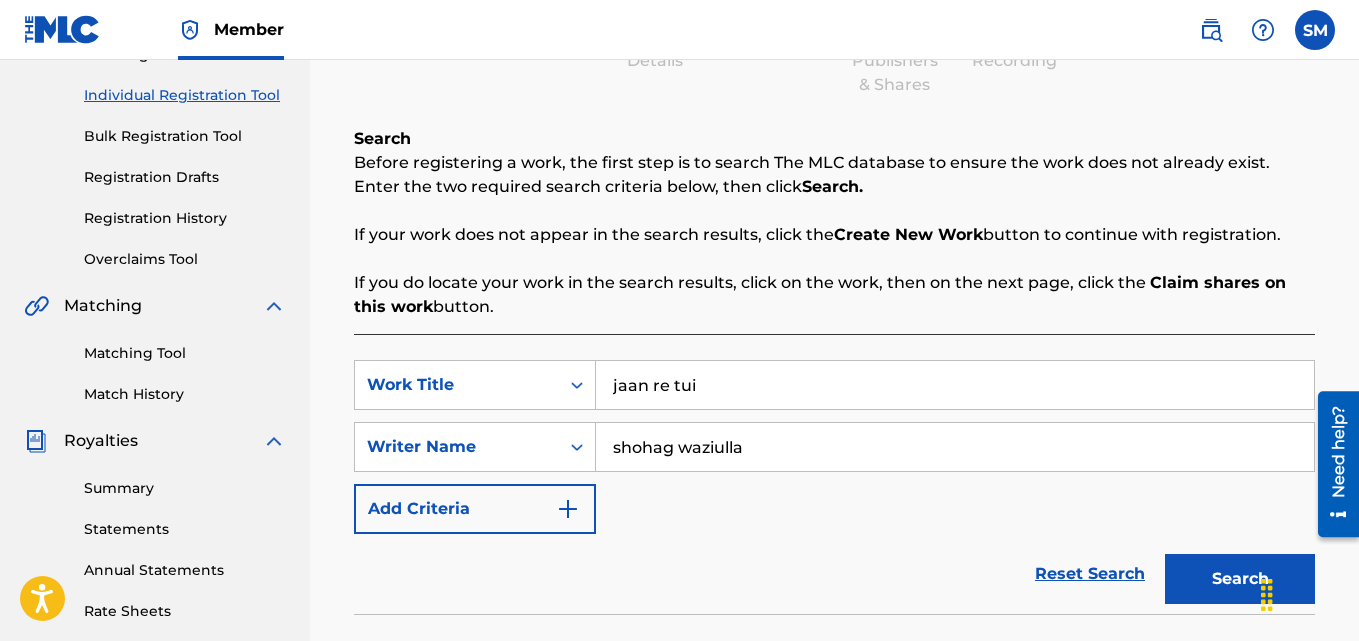 click on "Matching Tool" at bounding box center (185, 353) 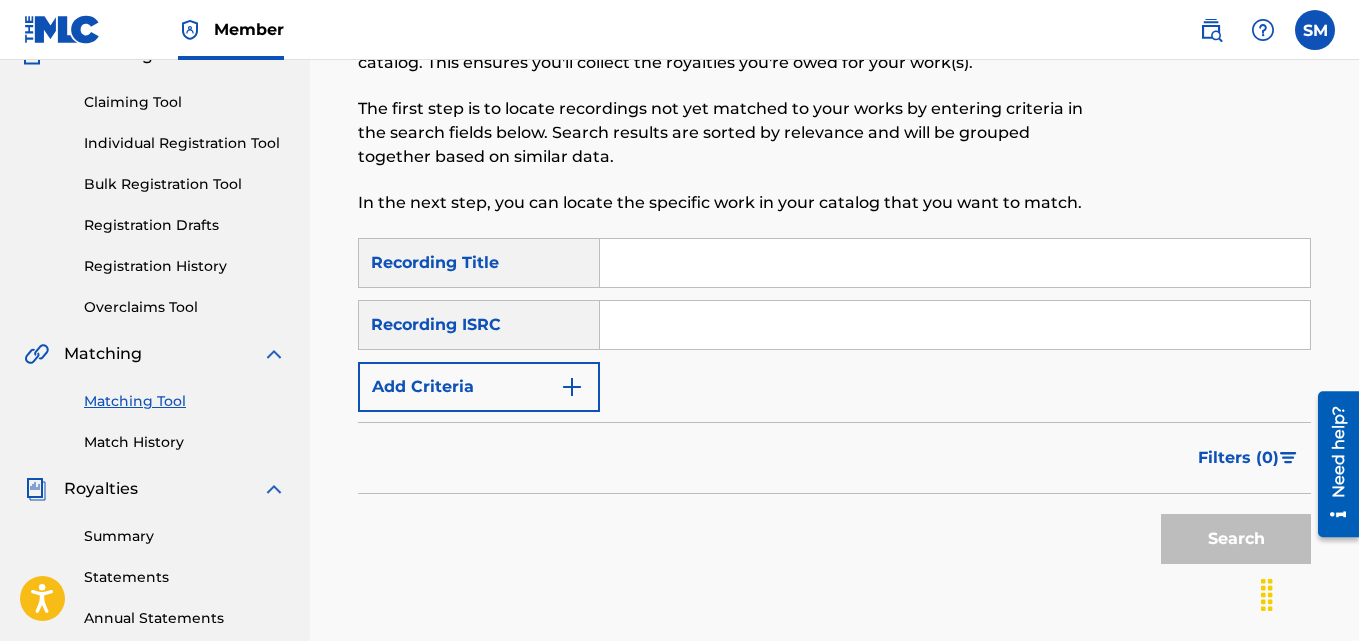 scroll, scrollTop: 200, scrollLeft: 0, axis: vertical 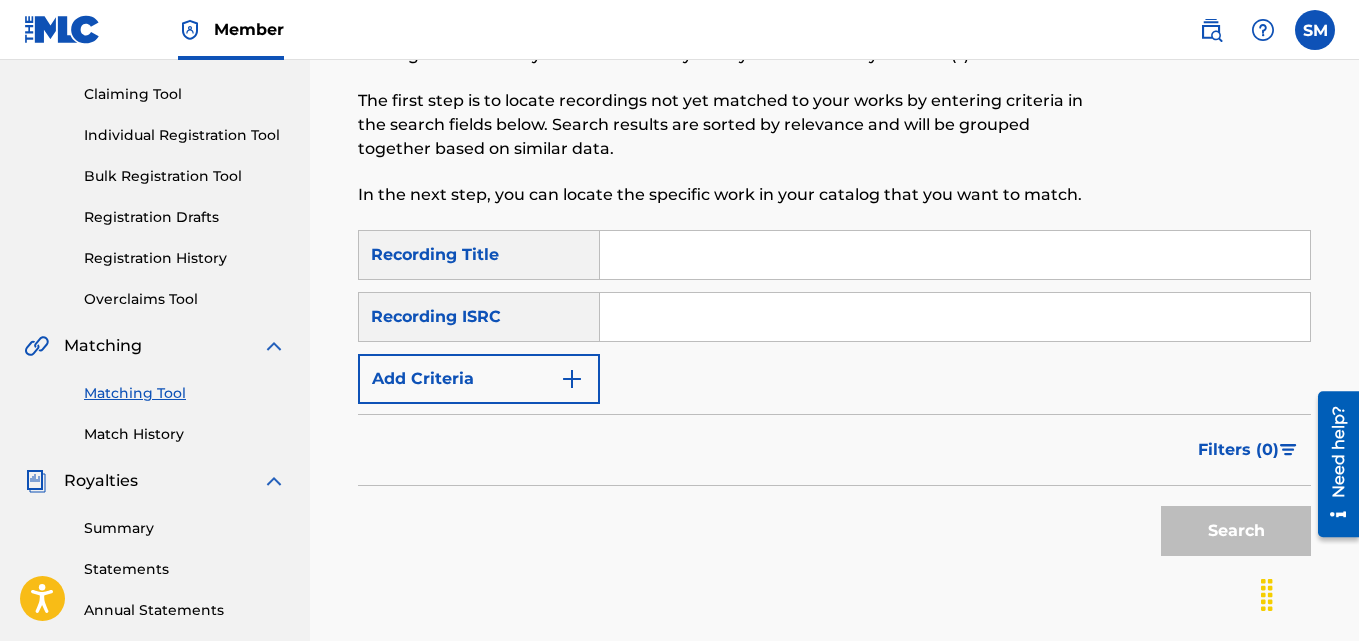 click on "Match History" at bounding box center (185, 434) 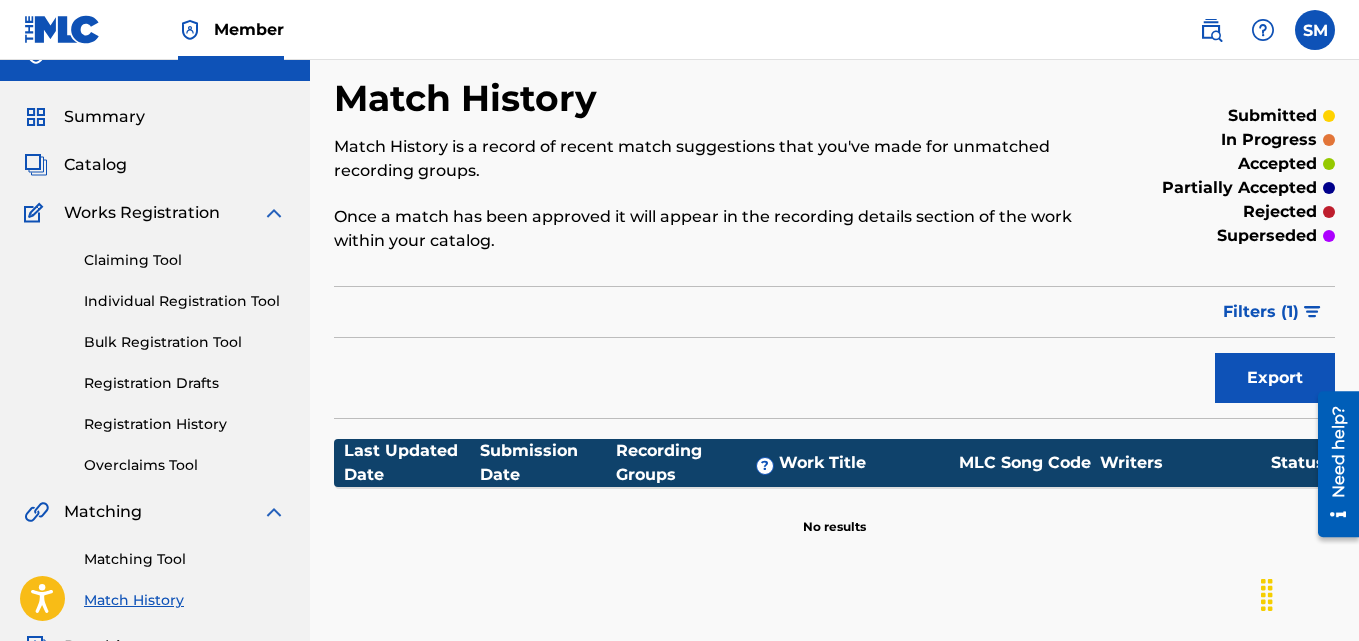scroll, scrollTop: 0, scrollLeft: 0, axis: both 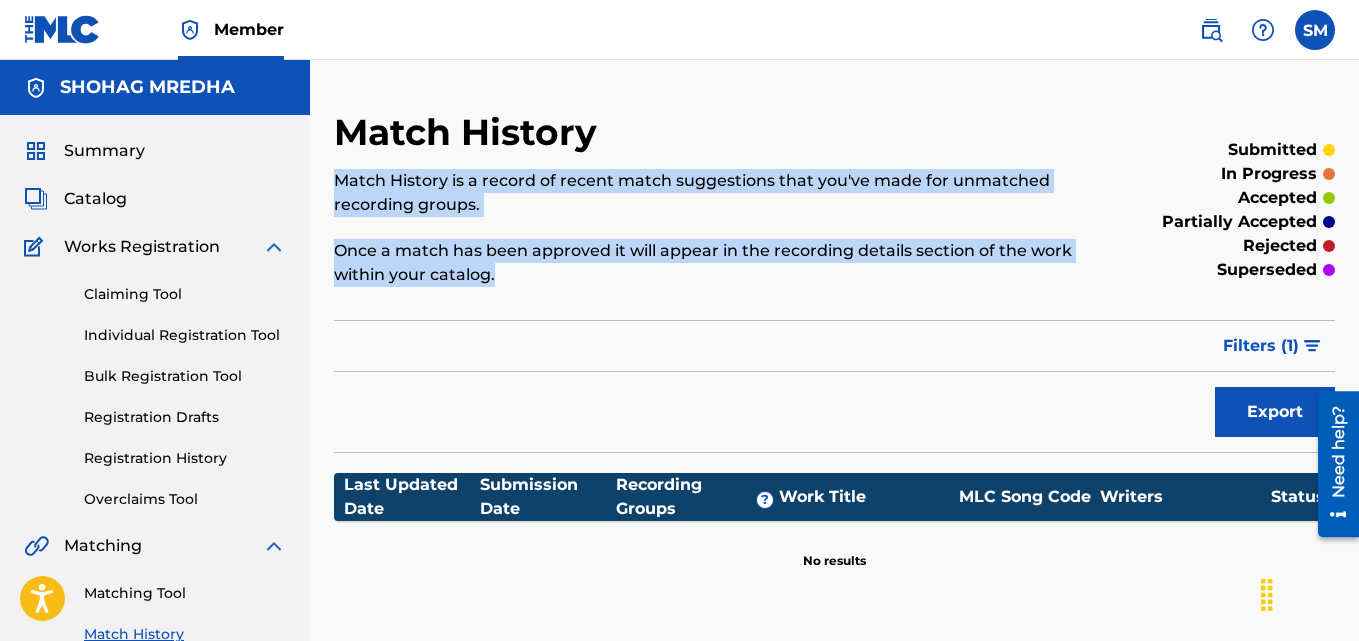 drag, startPoint x: 510, startPoint y: 283, endPoint x: 338, endPoint y: 174, distance: 203.62956 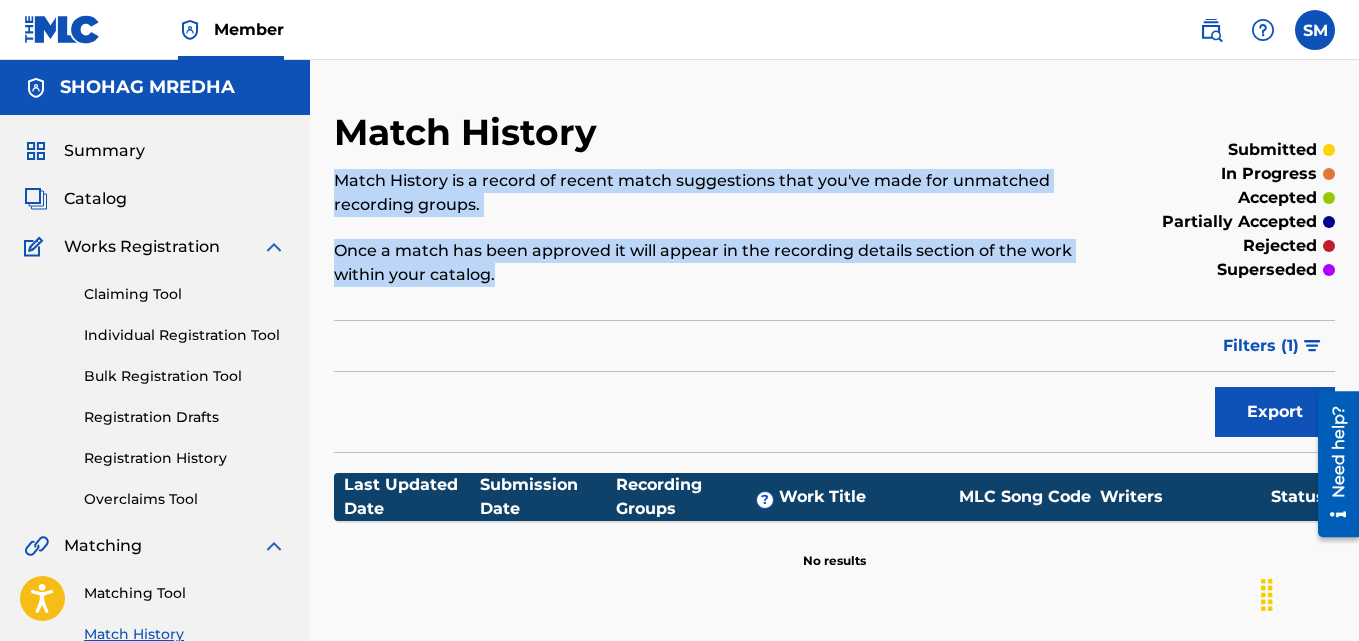 click on "Match History Match History is a record of recent match suggestions that you've made for unmatched recording groups. Once a match has been approved it will appear in the recording details section of the work within your catalog." at bounding box center (719, 210) 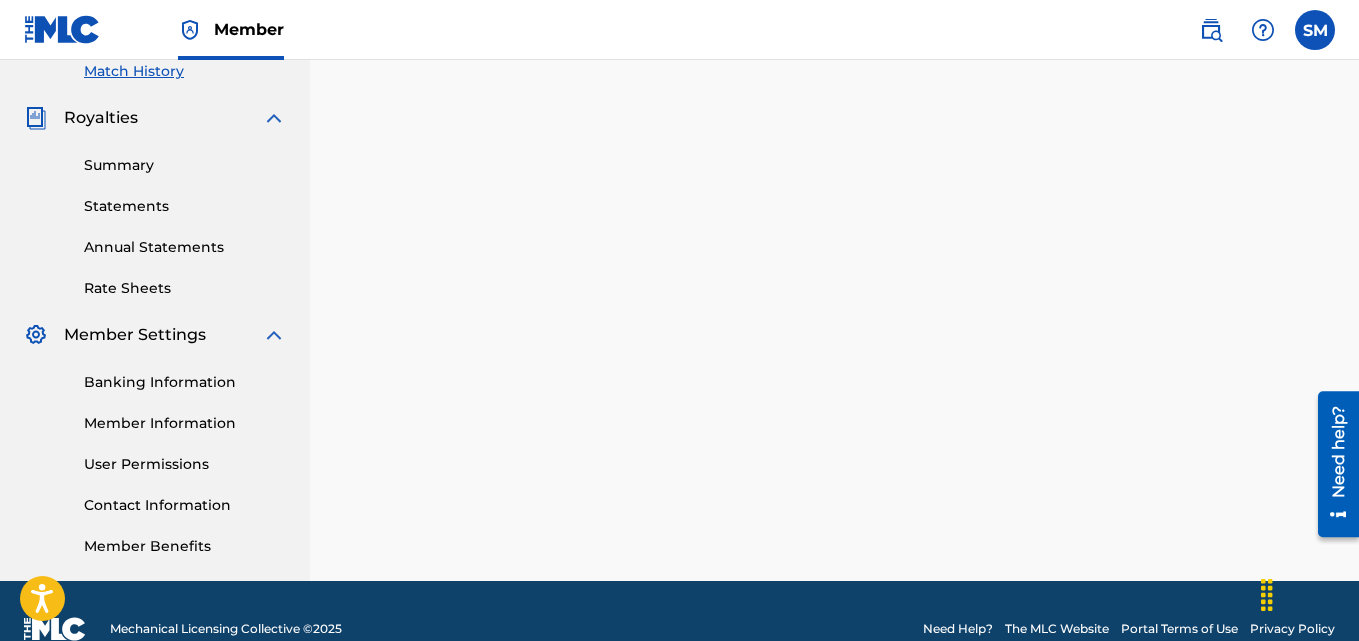 scroll, scrollTop: 599, scrollLeft: 0, axis: vertical 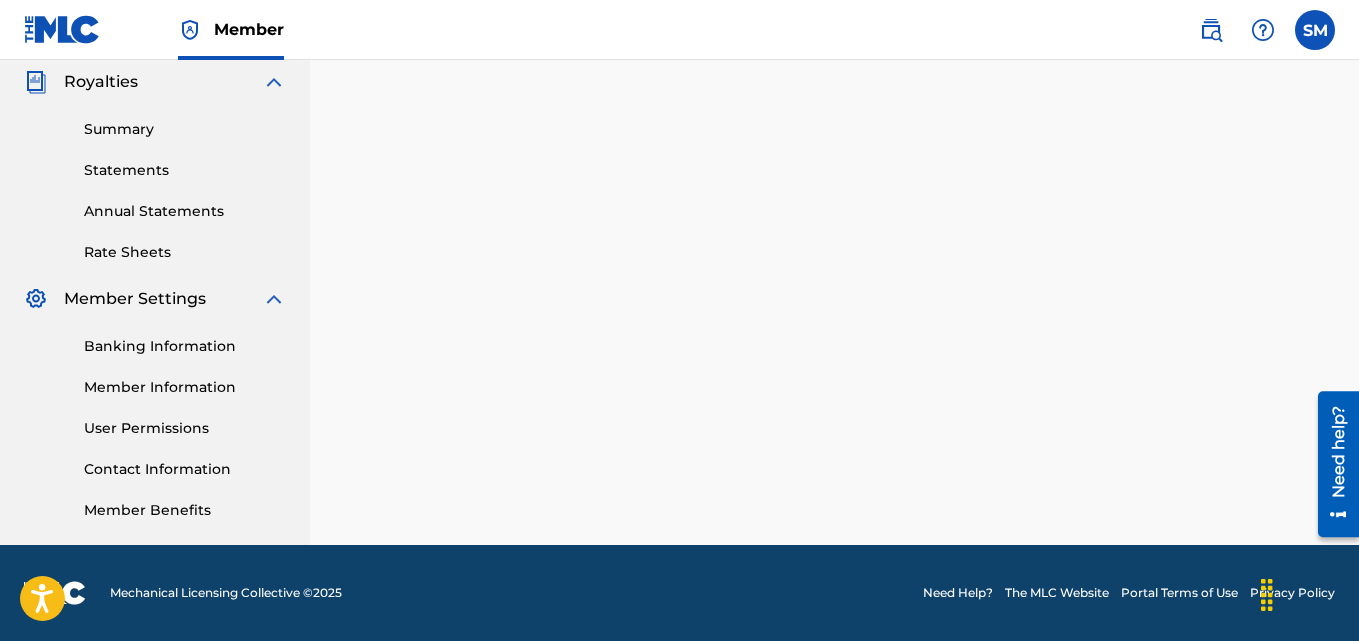 click on "Banking Information" at bounding box center [185, 346] 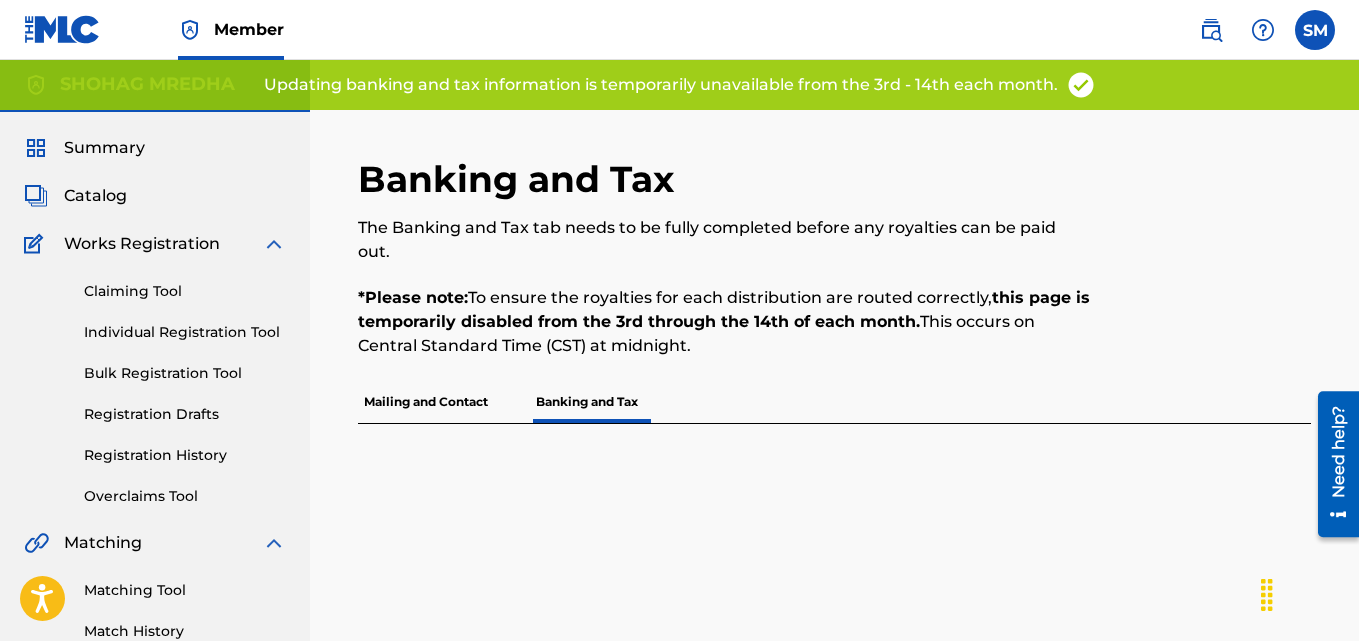 scroll, scrollTop: 0, scrollLeft: 0, axis: both 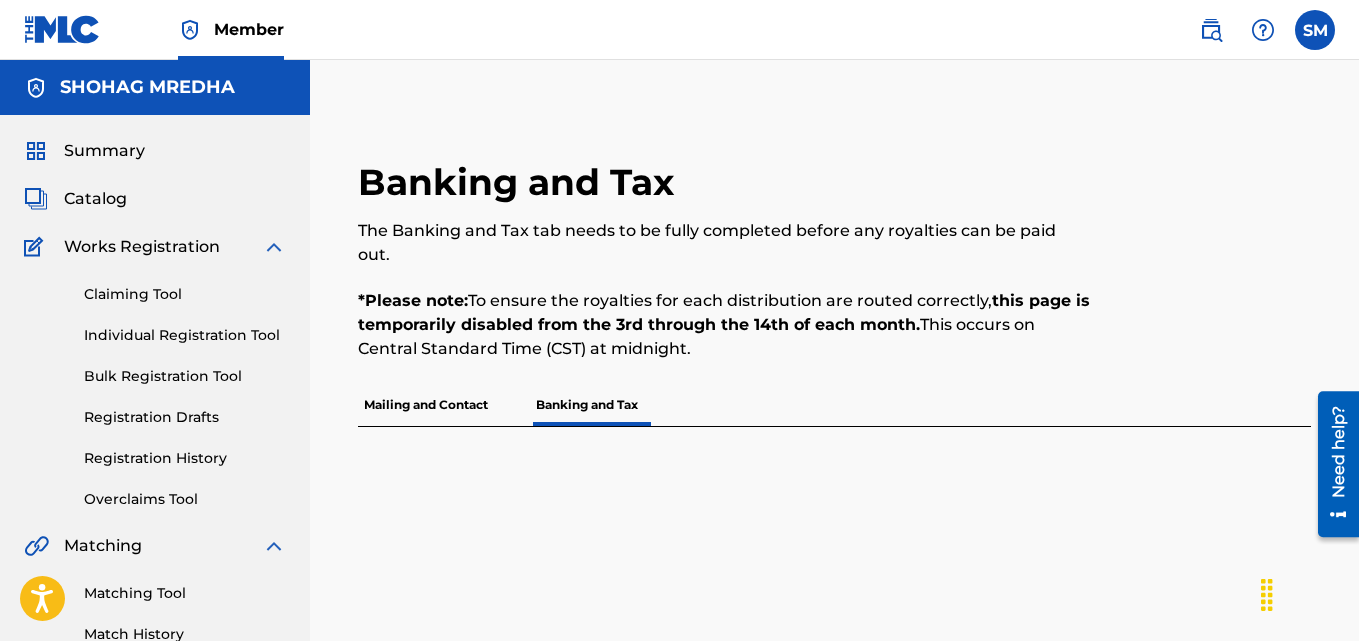 click on "Mailing and Contact" at bounding box center [426, 405] 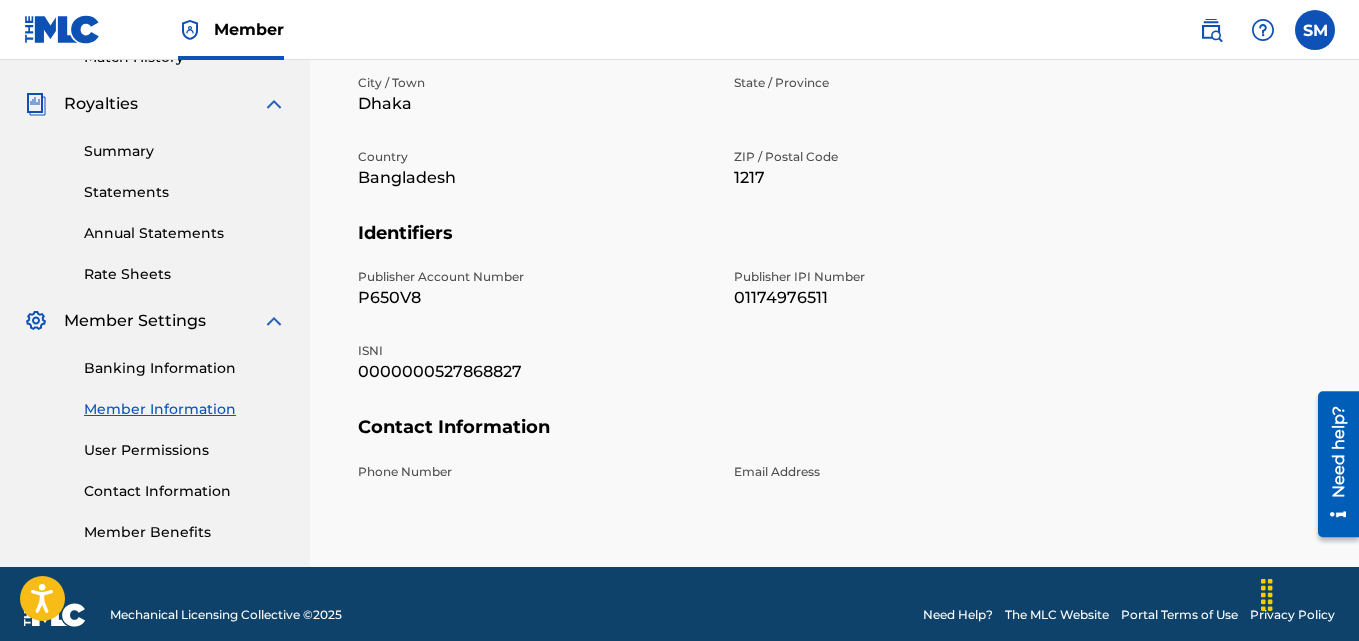 scroll, scrollTop: 599, scrollLeft: 0, axis: vertical 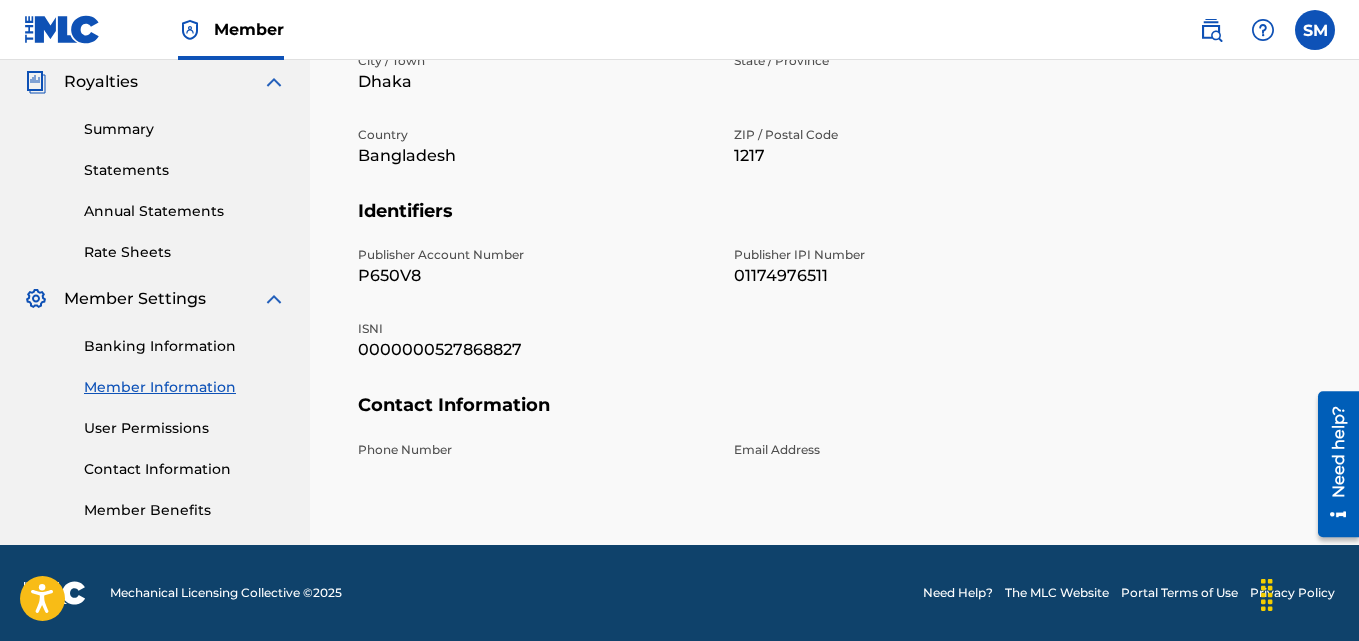 click on "User Permissions" at bounding box center (185, 428) 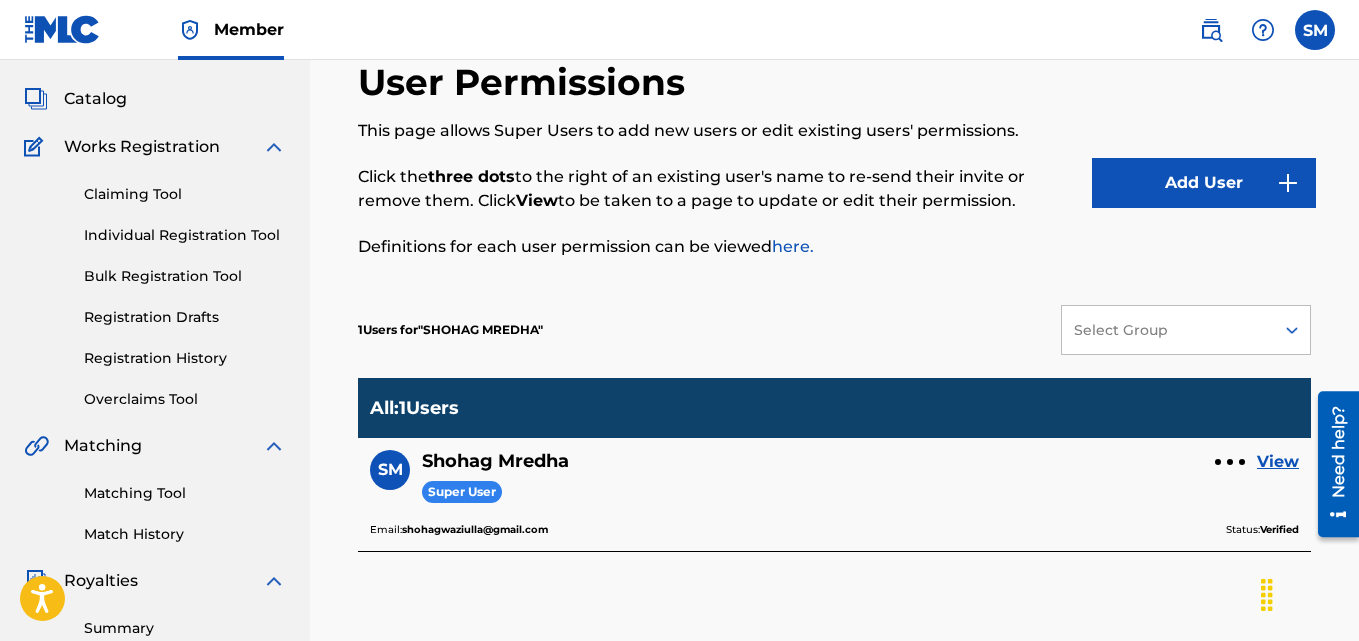 scroll, scrollTop: 200, scrollLeft: 0, axis: vertical 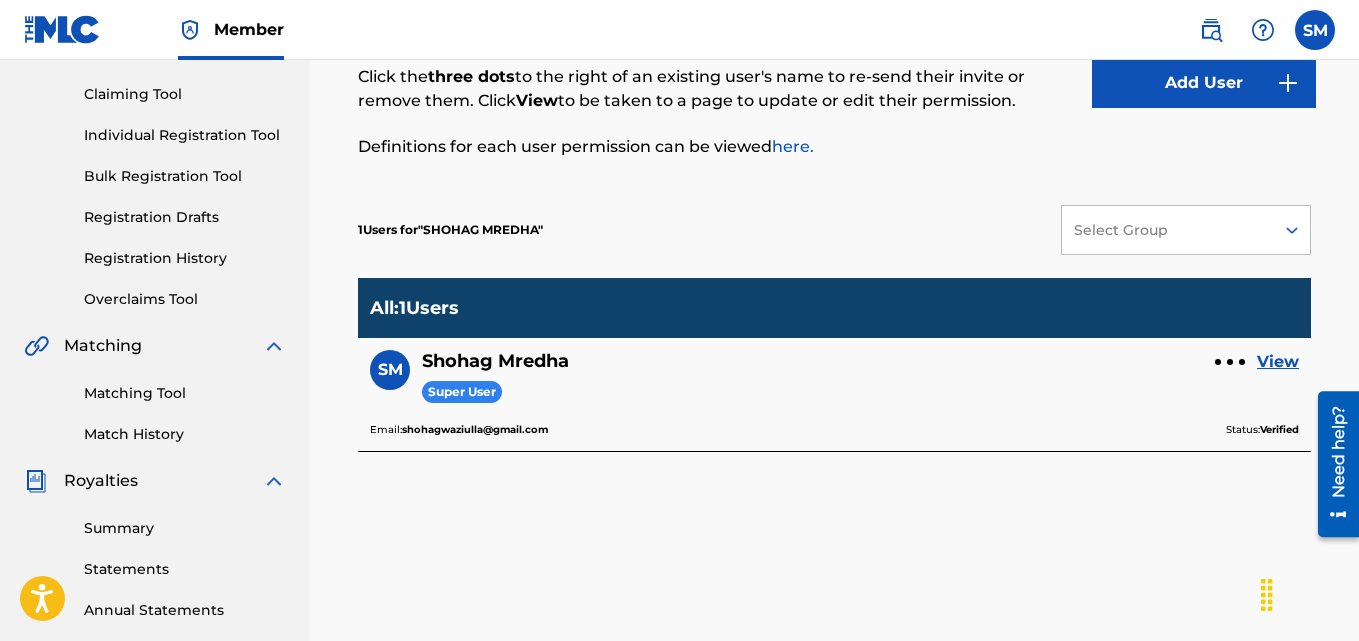click on "View" at bounding box center [1278, 362] 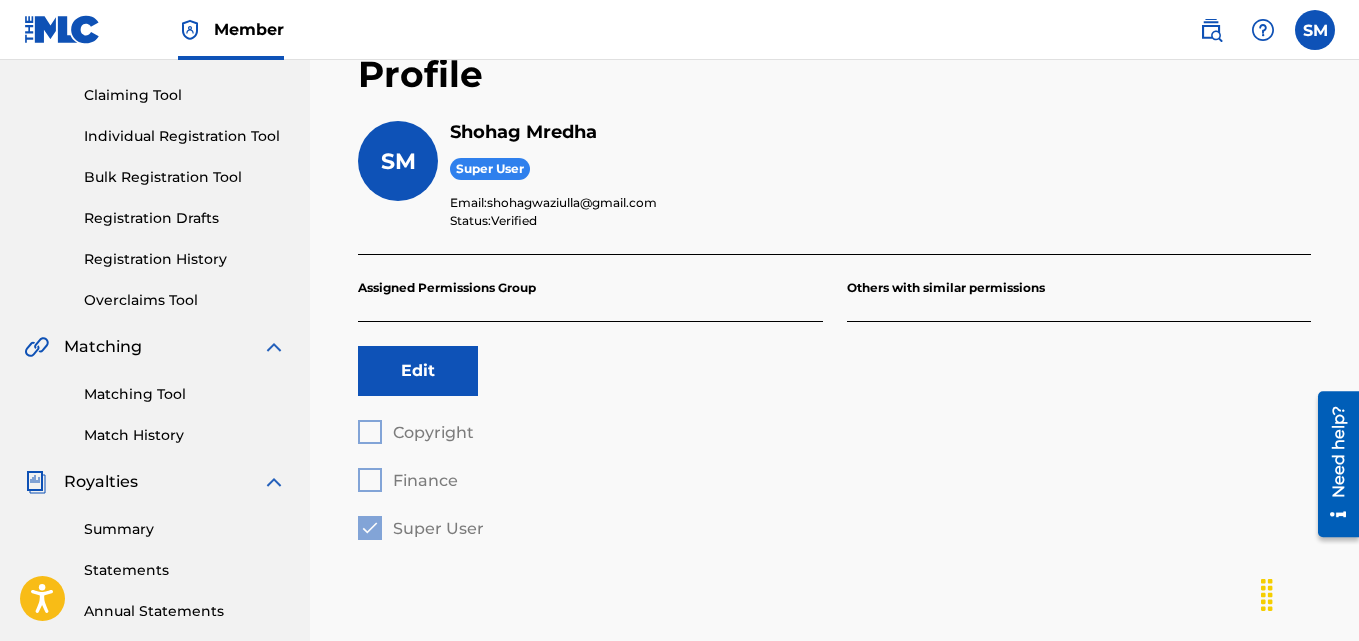 scroll, scrollTop: 99, scrollLeft: 0, axis: vertical 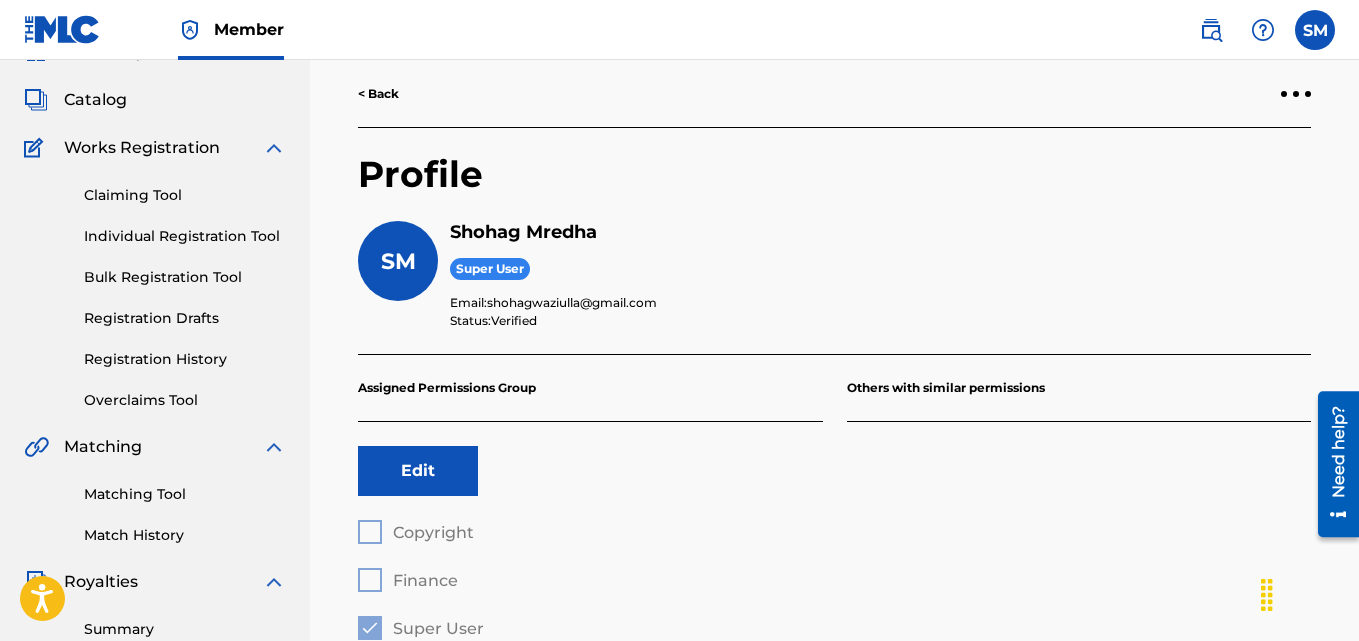 click on "Individual Registration Tool" at bounding box center (185, 236) 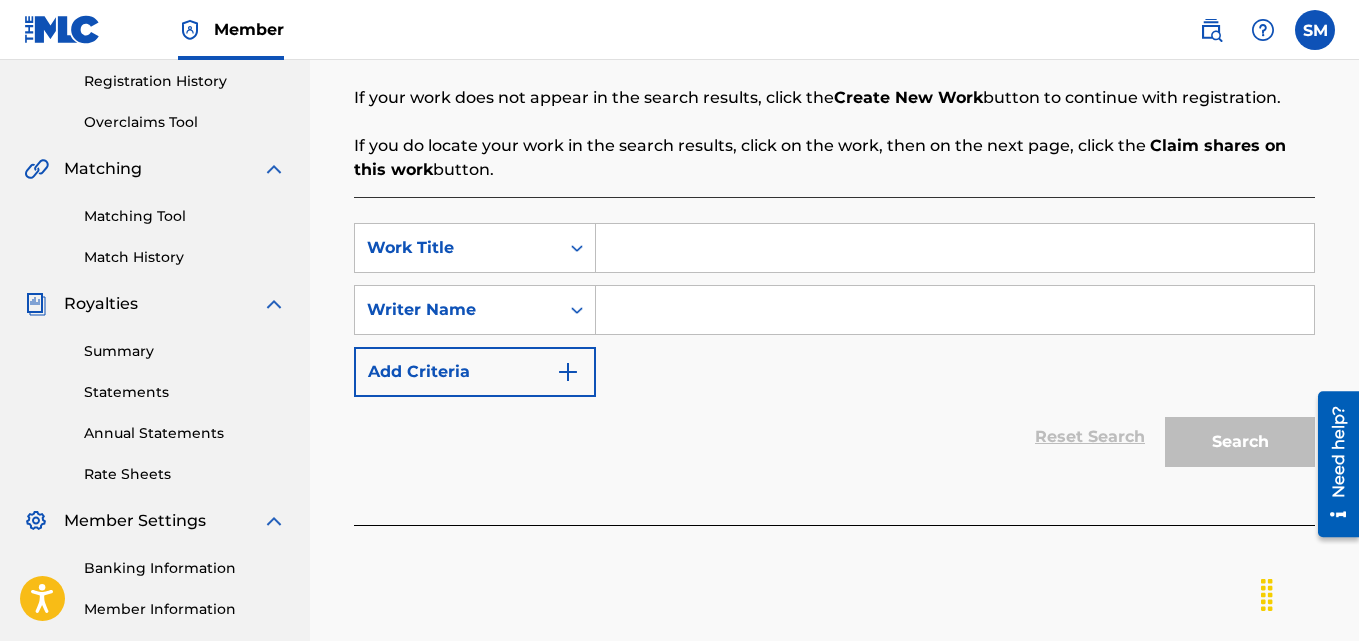 scroll, scrollTop: 0, scrollLeft: 0, axis: both 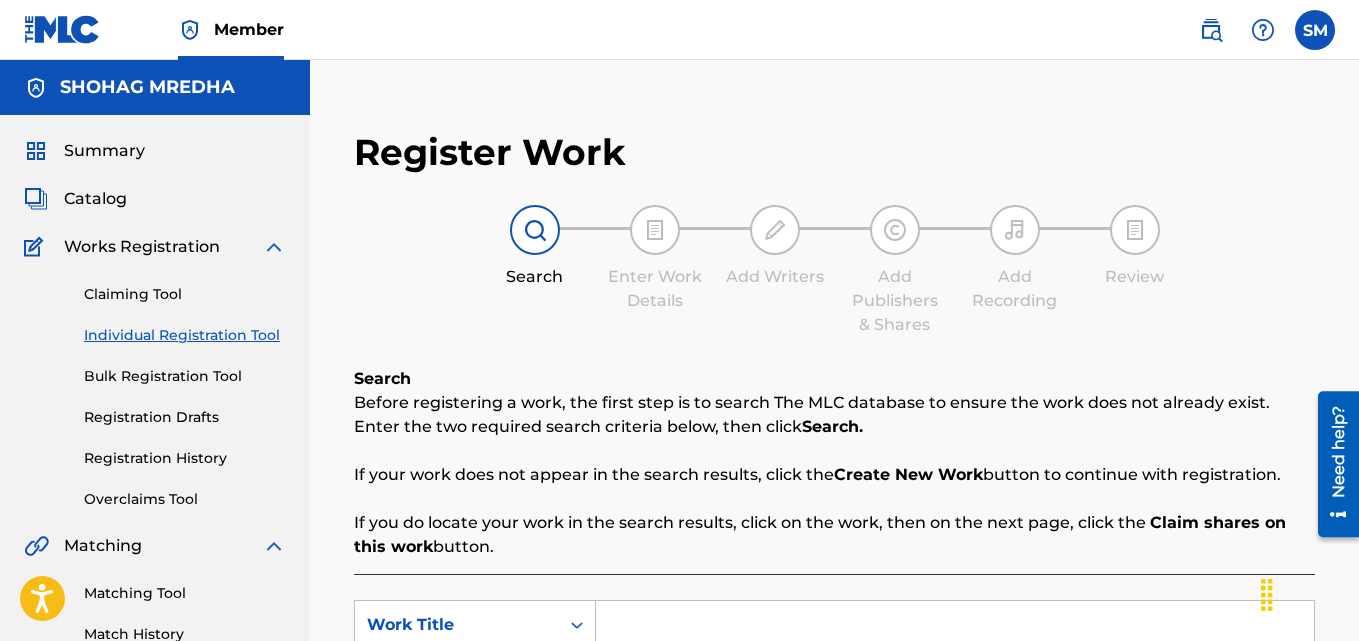 click on "Claiming Tool" at bounding box center [185, 294] 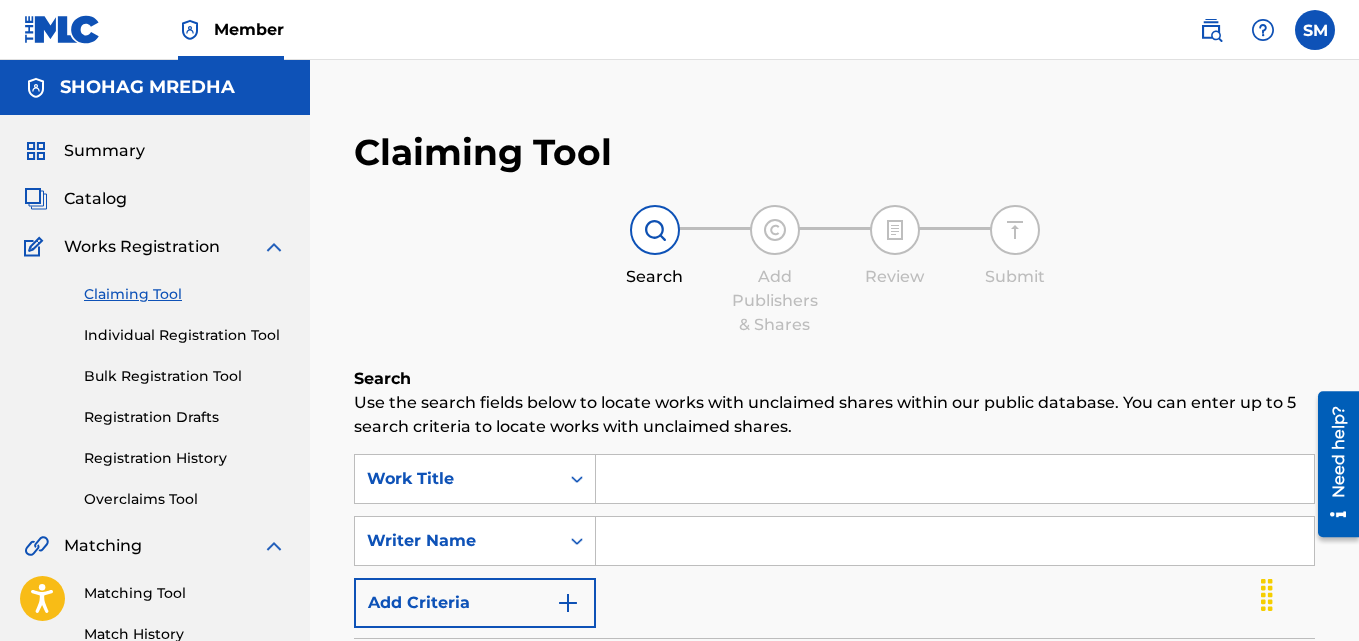 scroll, scrollTop: 100, scrollLeft: 0, axis: vertical 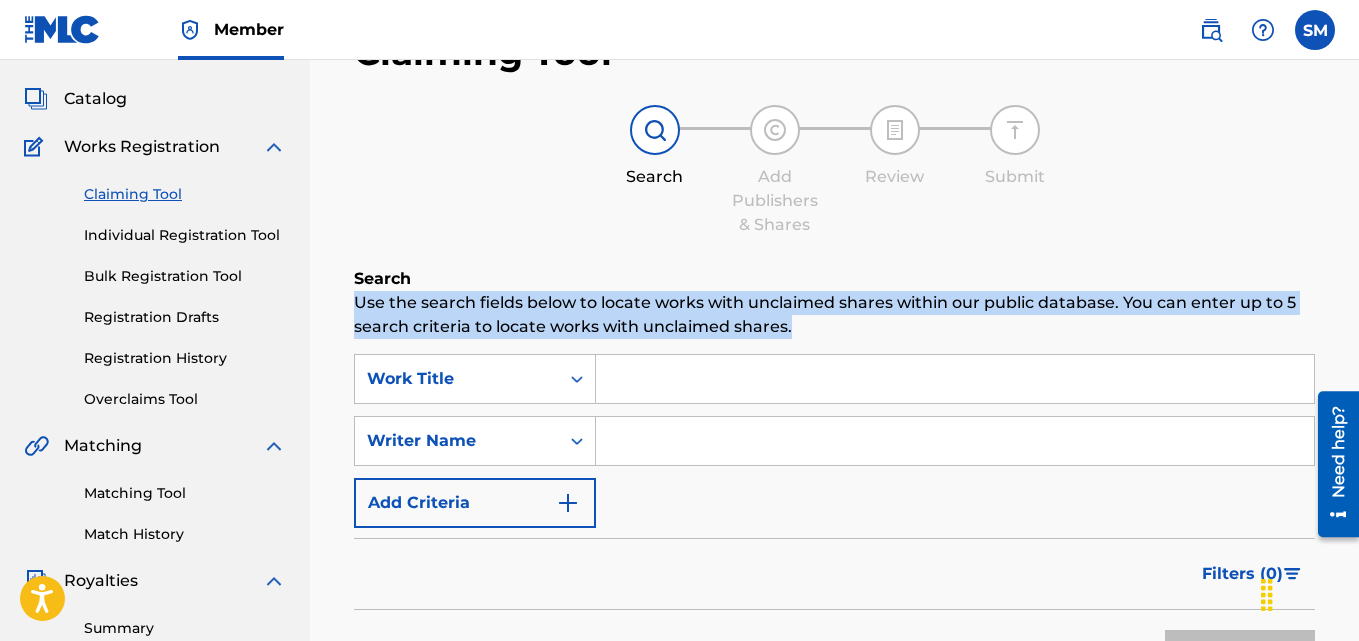 drag, startPoint x: 796, startPoint y: 334, endPoint x: 338, endPoint y: 312, distance: 458.52808 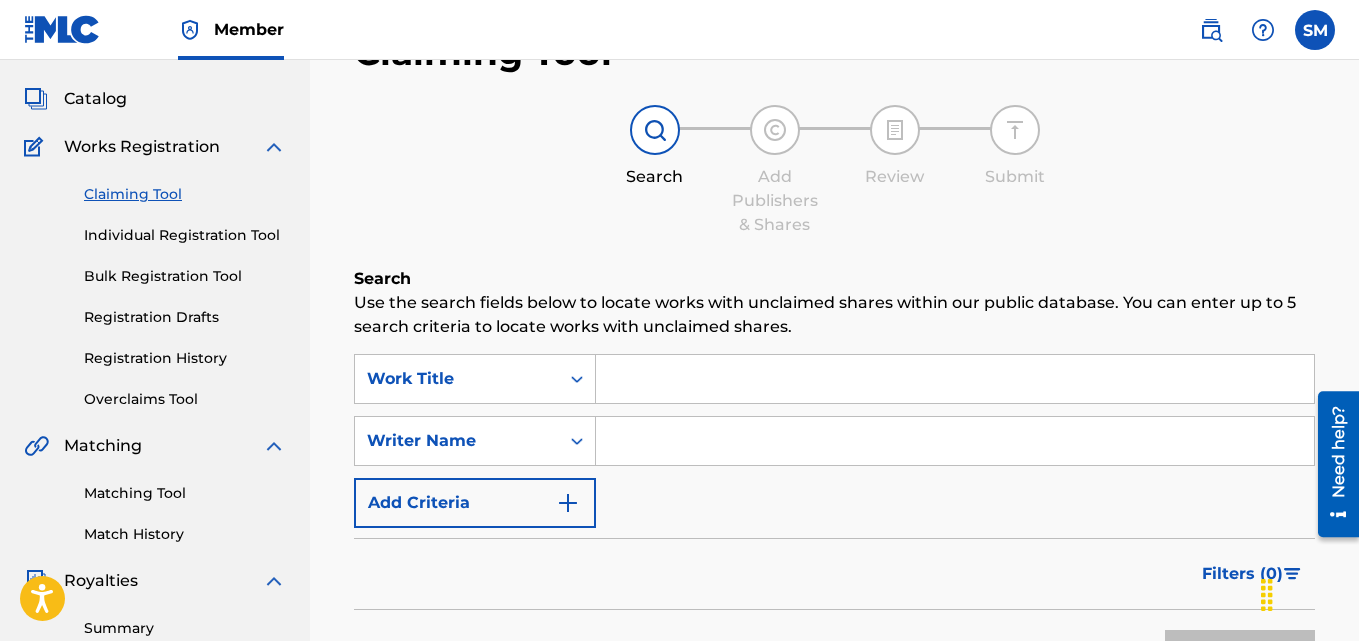 click on "SearchWithCriteria224636e0-d8f4-419c-bb89-1d3e7f8eb83b Work Title SearchWithCriteria49477b7c-b255-4ec6-a329-1212aab0e6a7 Writer Name Add Criteria" at bounding box center [834, 441] 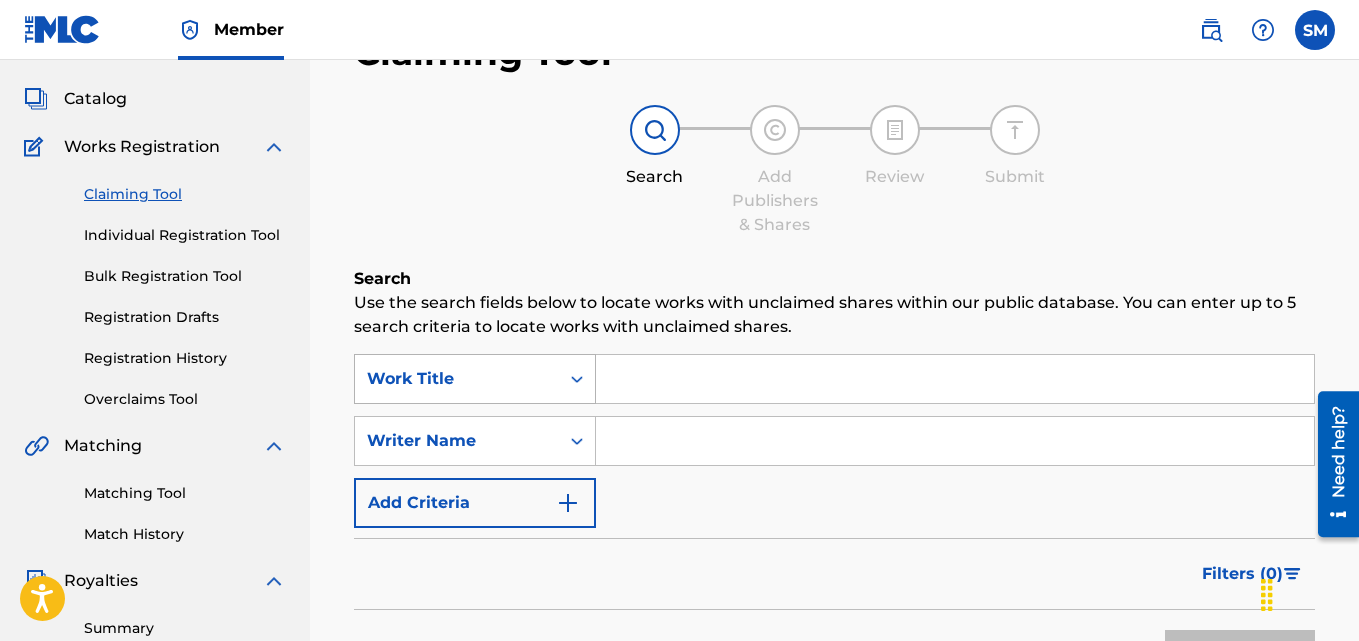 click 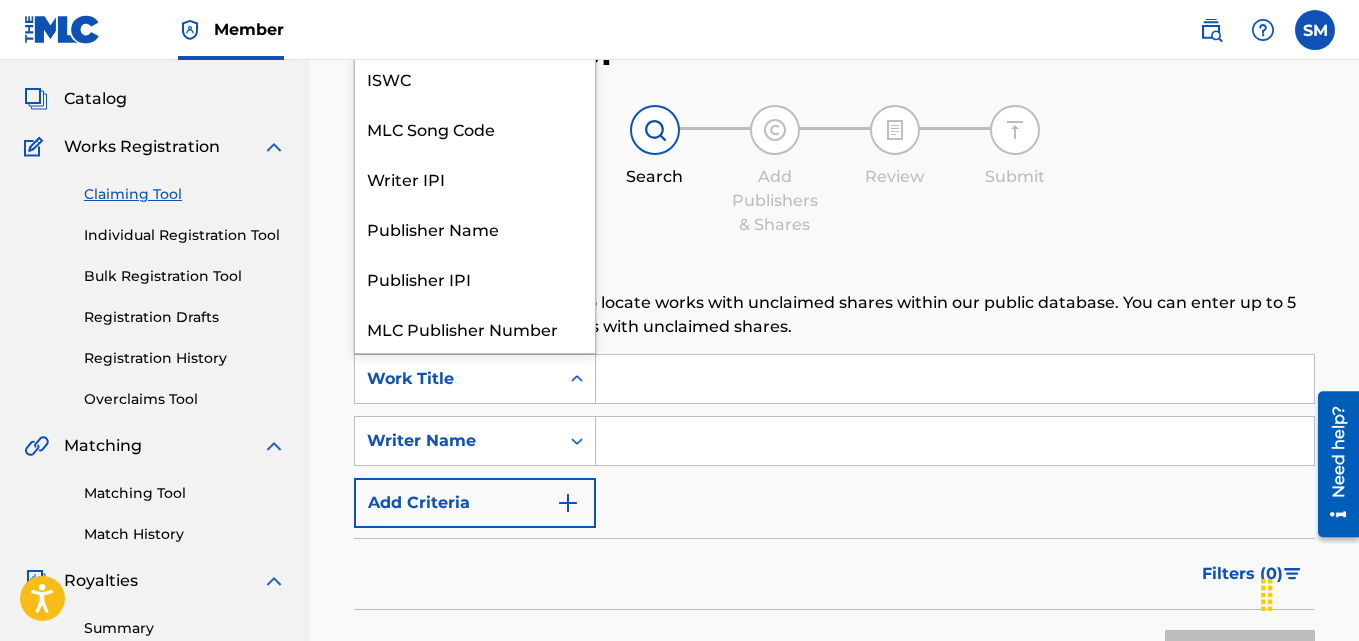 scroll, scrollTop: 50, scrollLeft: 0, axis: vertical 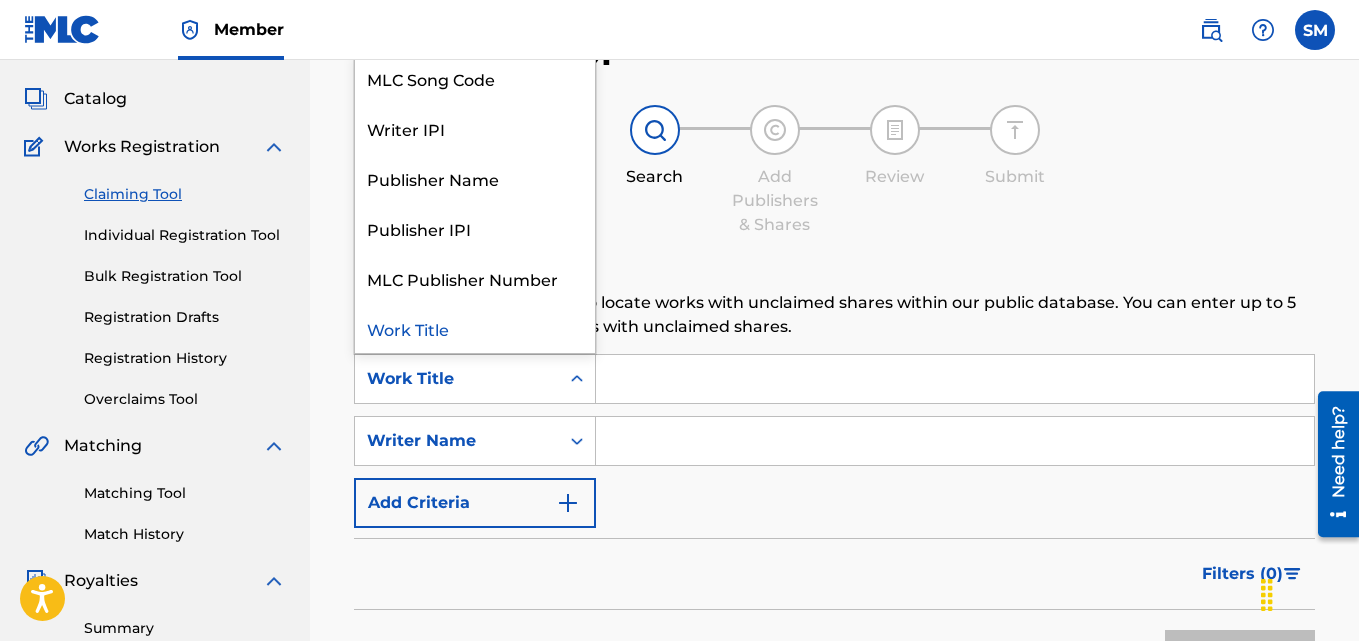 click 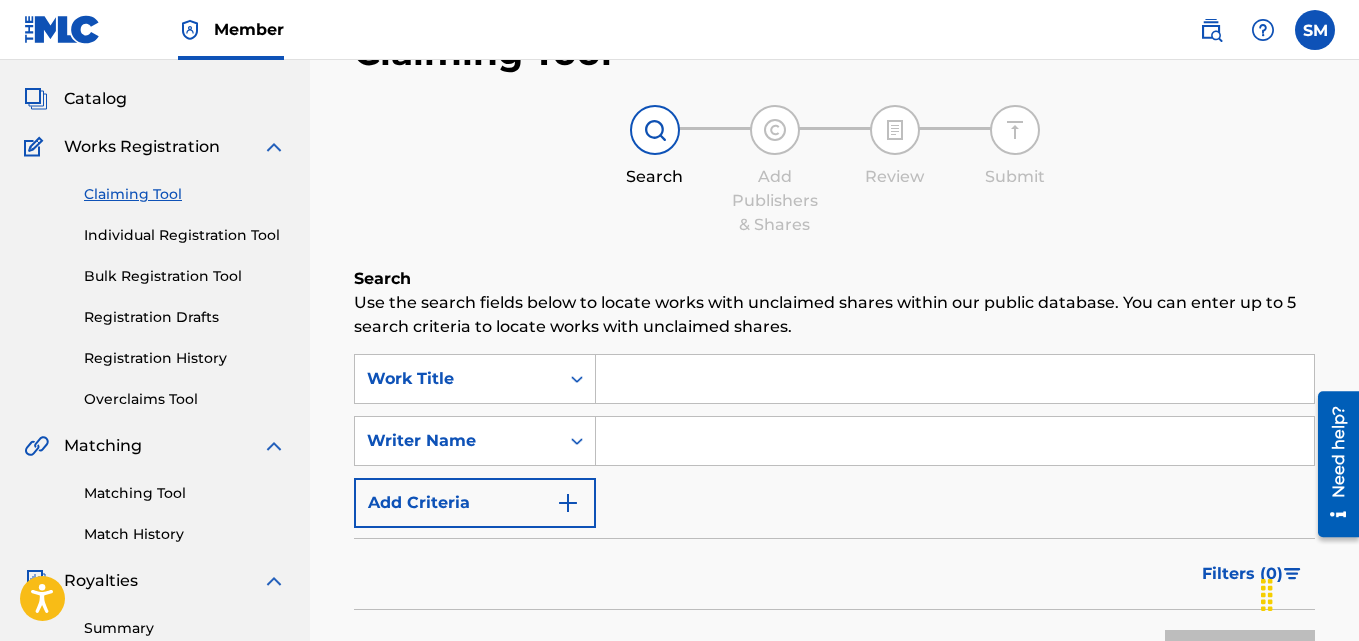 click at bounding box center [955, 379] 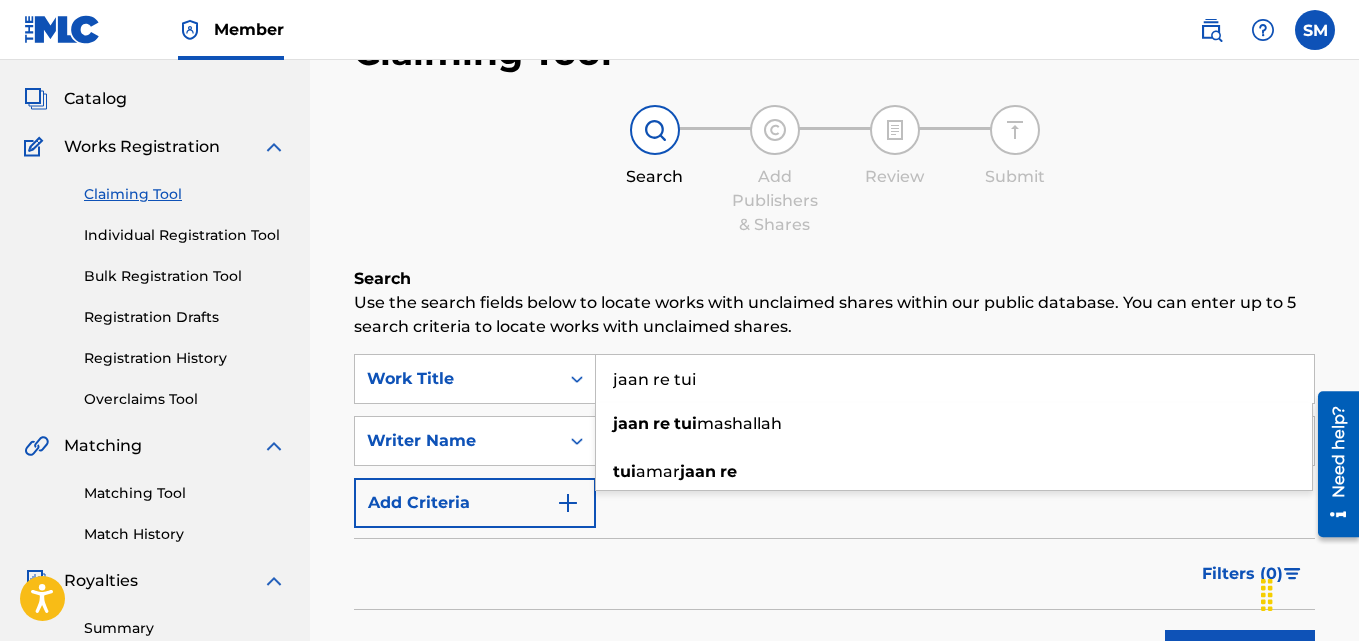 type on "jaan re tui" 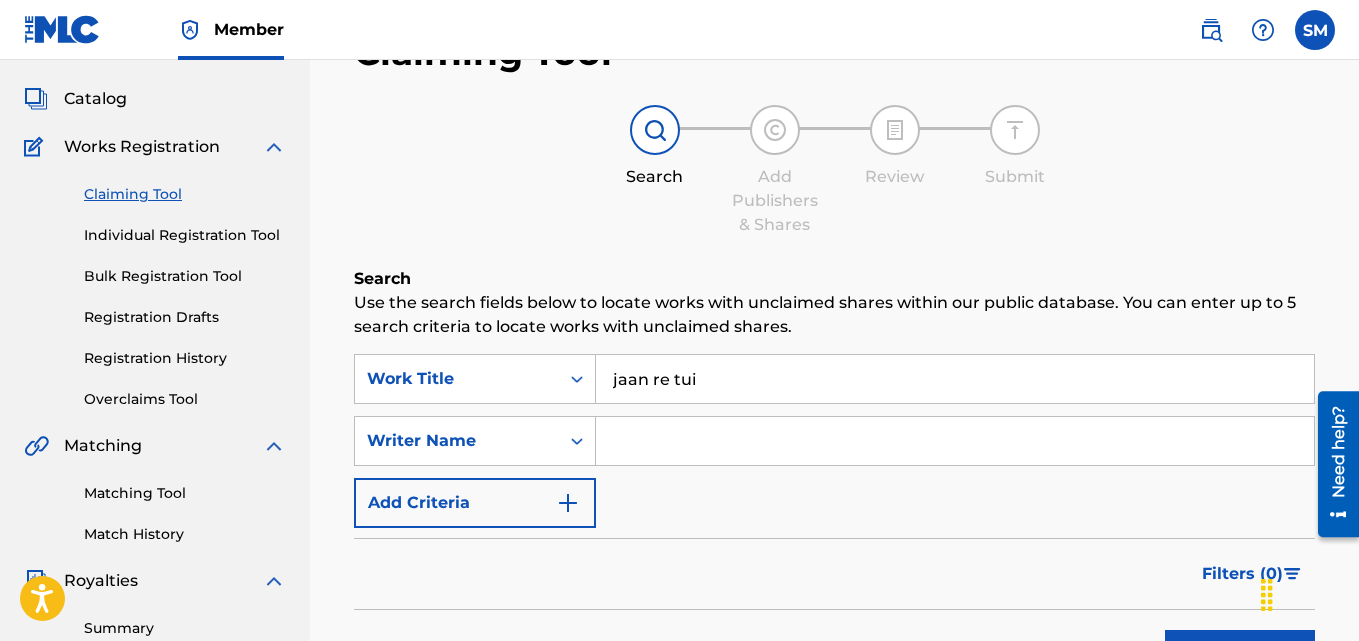 click at bounding box center (955, 441) 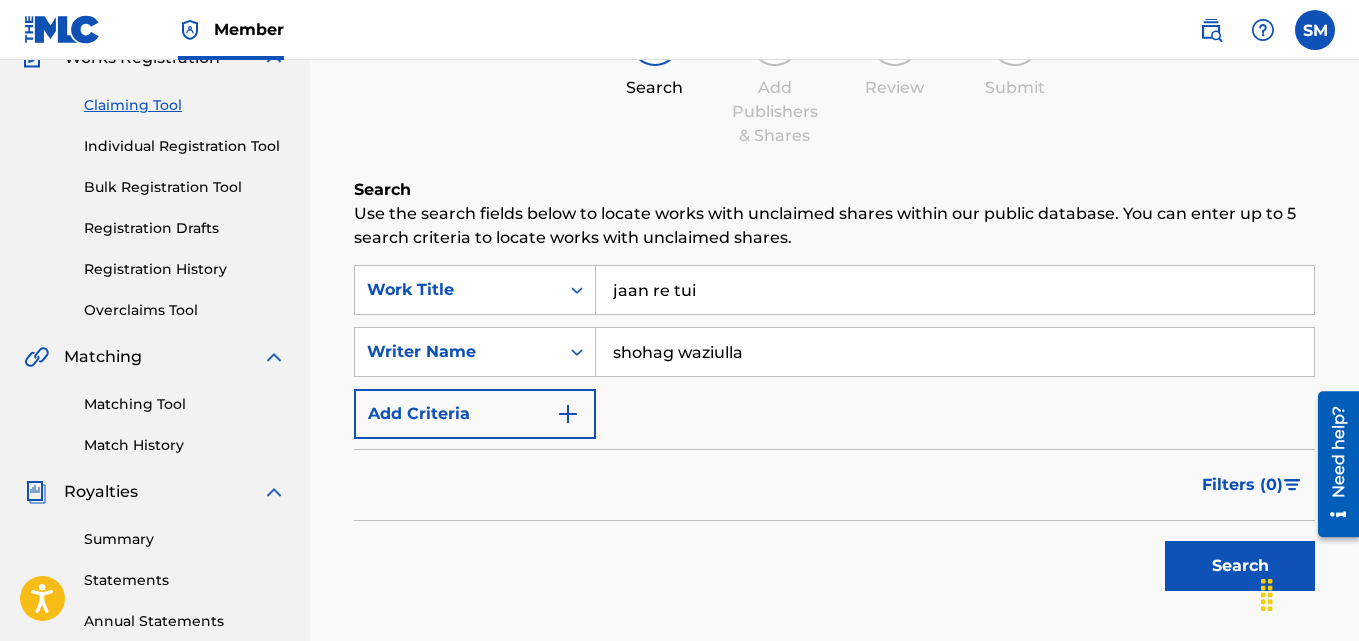 scroll, scrollTop: 300, scrollLeft: 0, axis: vertical 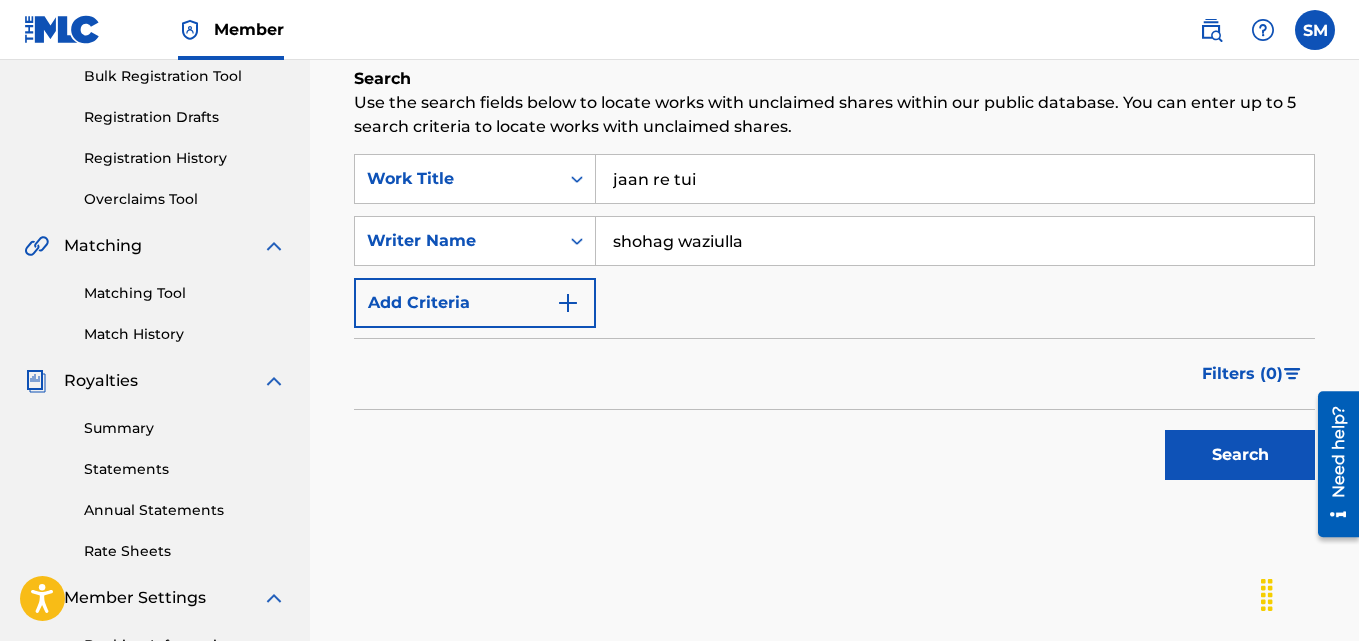 click on "Search" at bounding box center [1240, 455] 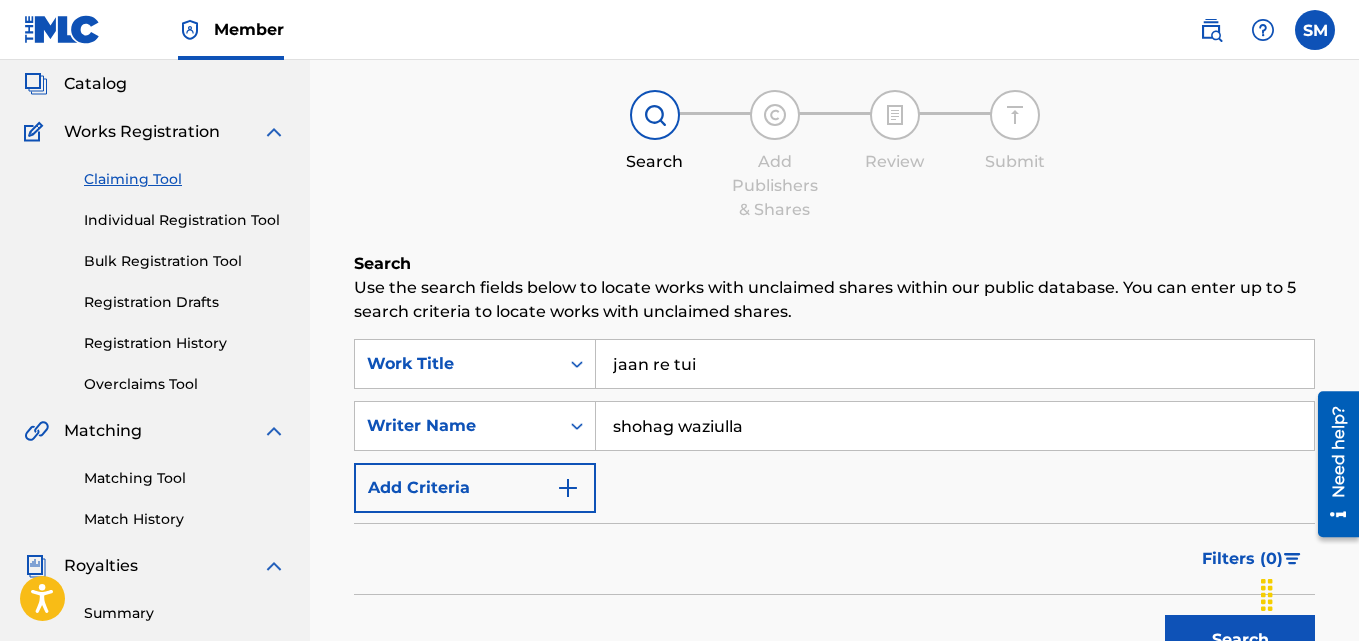 scroll, scrollTop: 100, scrollLeft: 0, axis: vertical 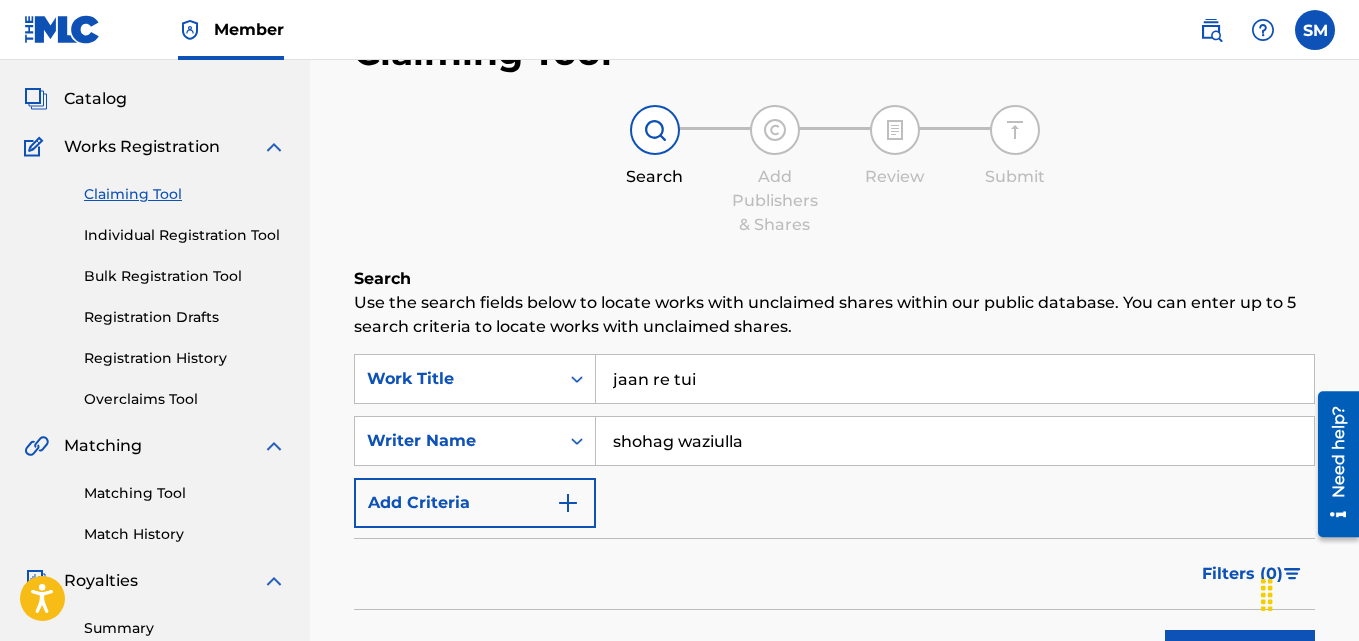 click on "jaan re tui" at bounding box center [955, 379] 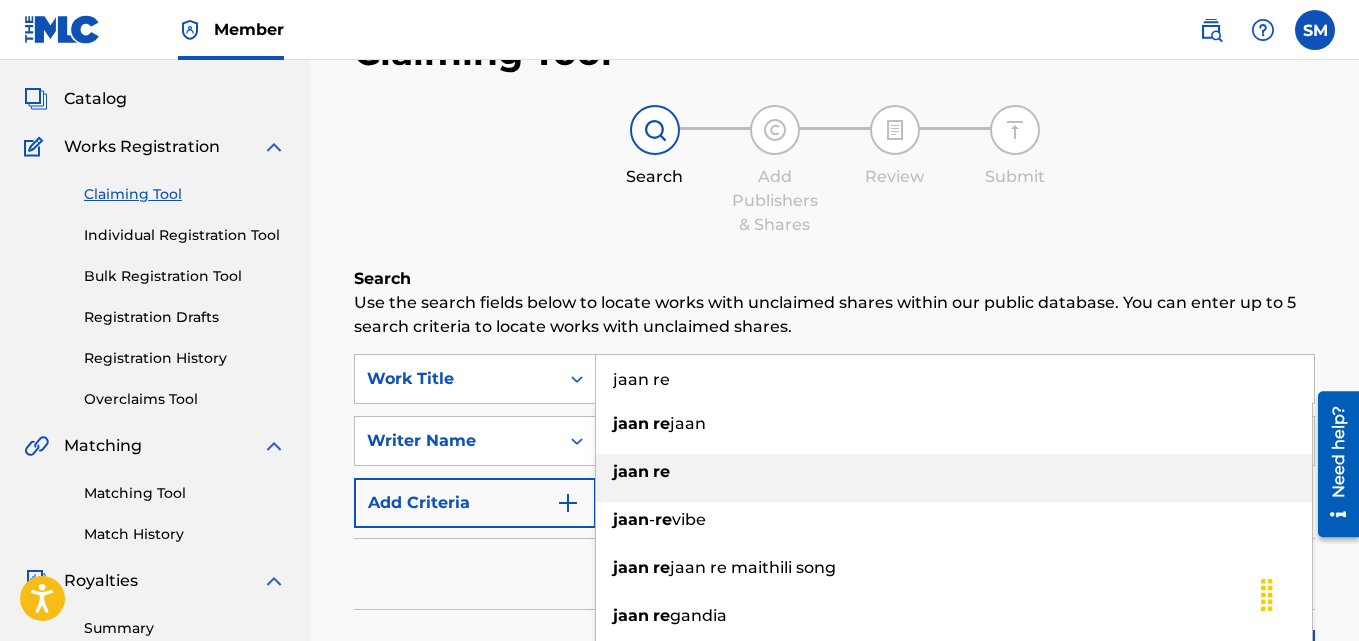 type on "jaan re" 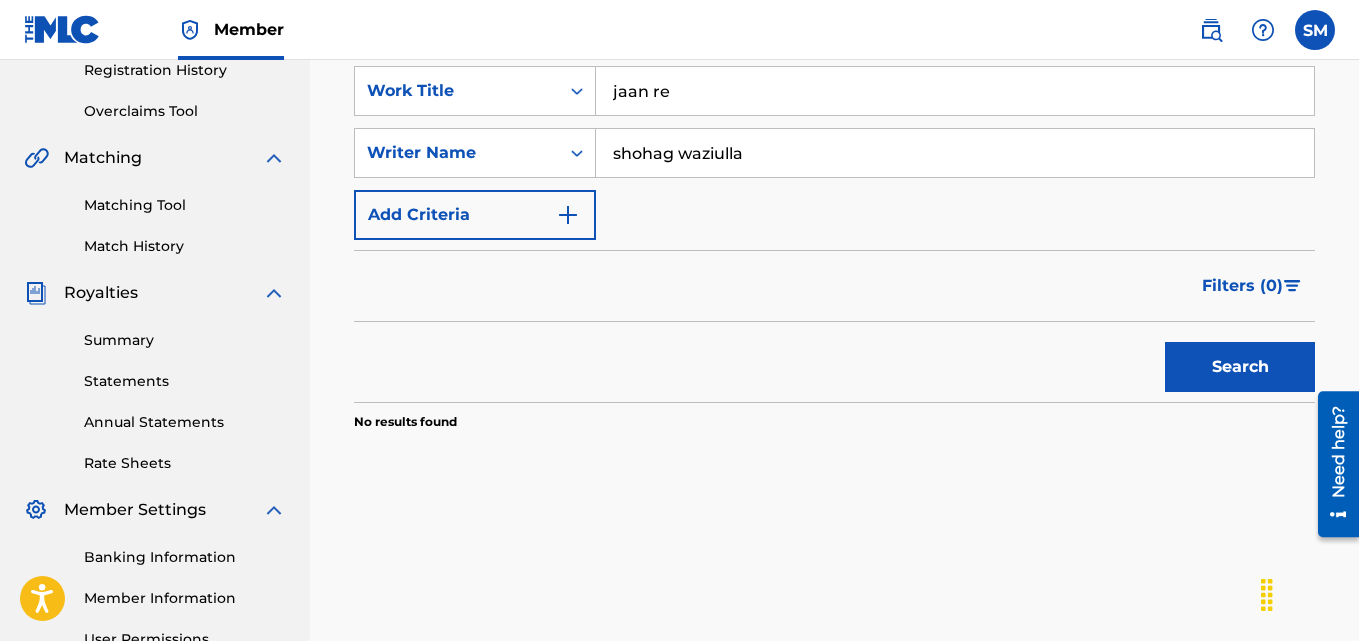 scroll, scrollTop: 400, scrollLeft: 0, axis: vertical 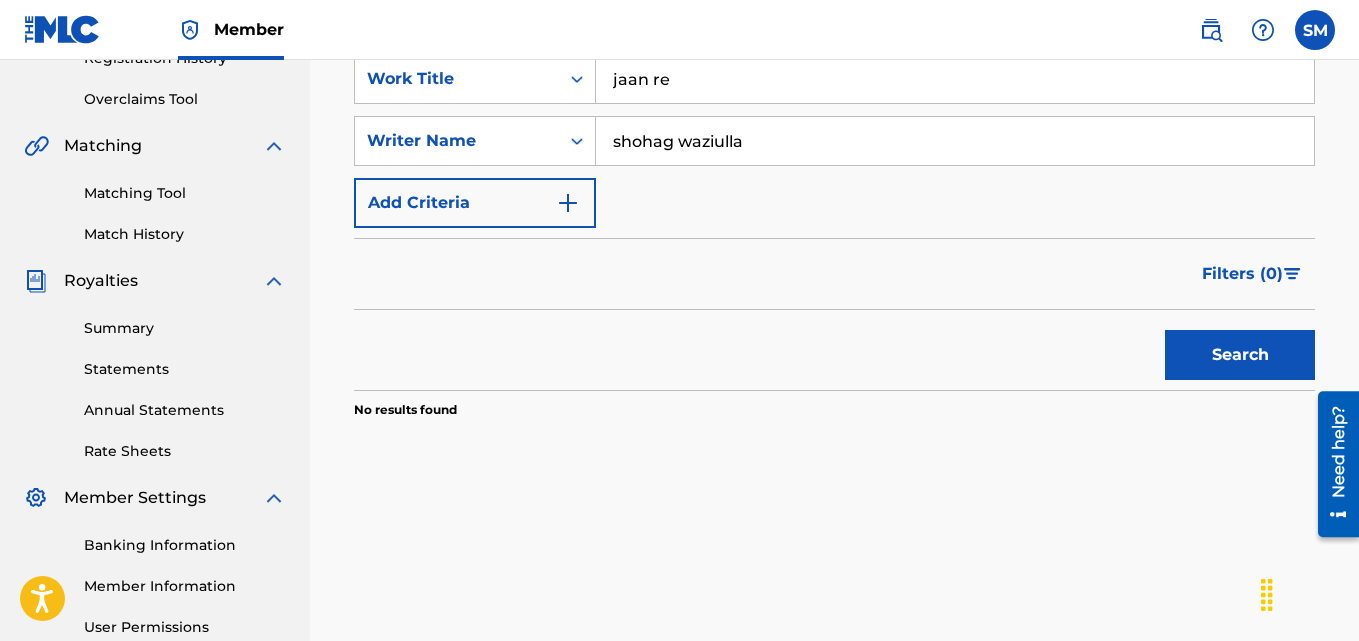 click on "Search" at bounding box center [1240, 355] 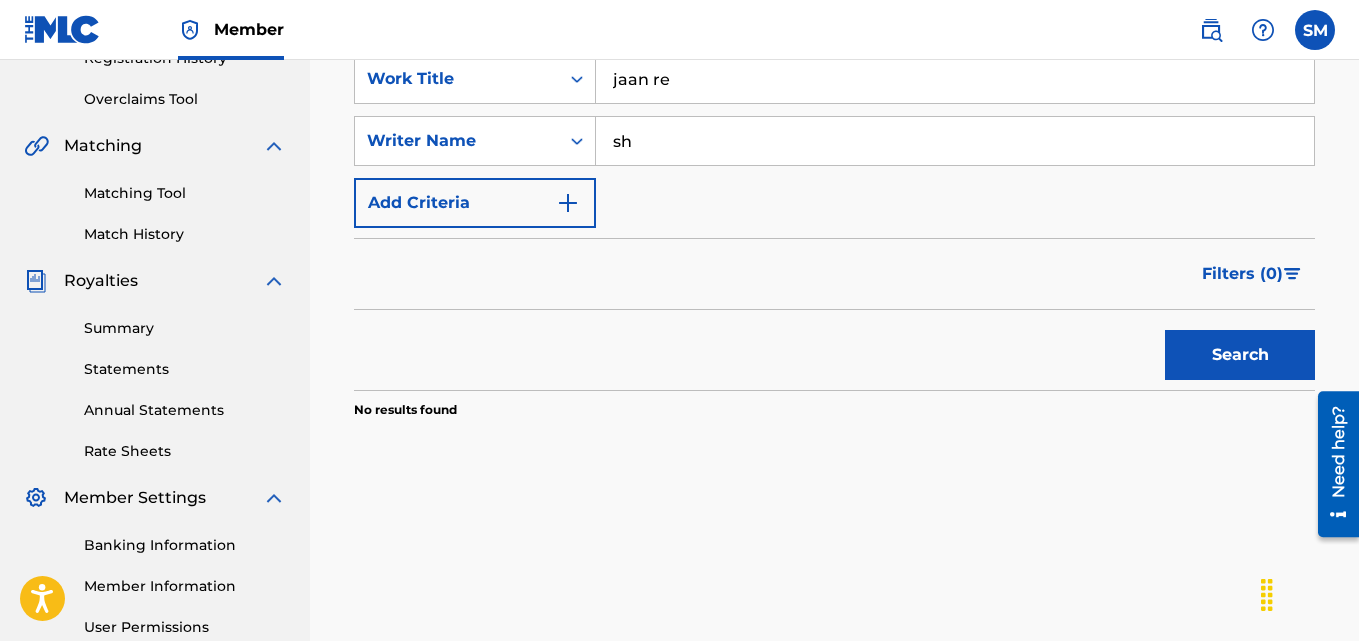 type on "s" 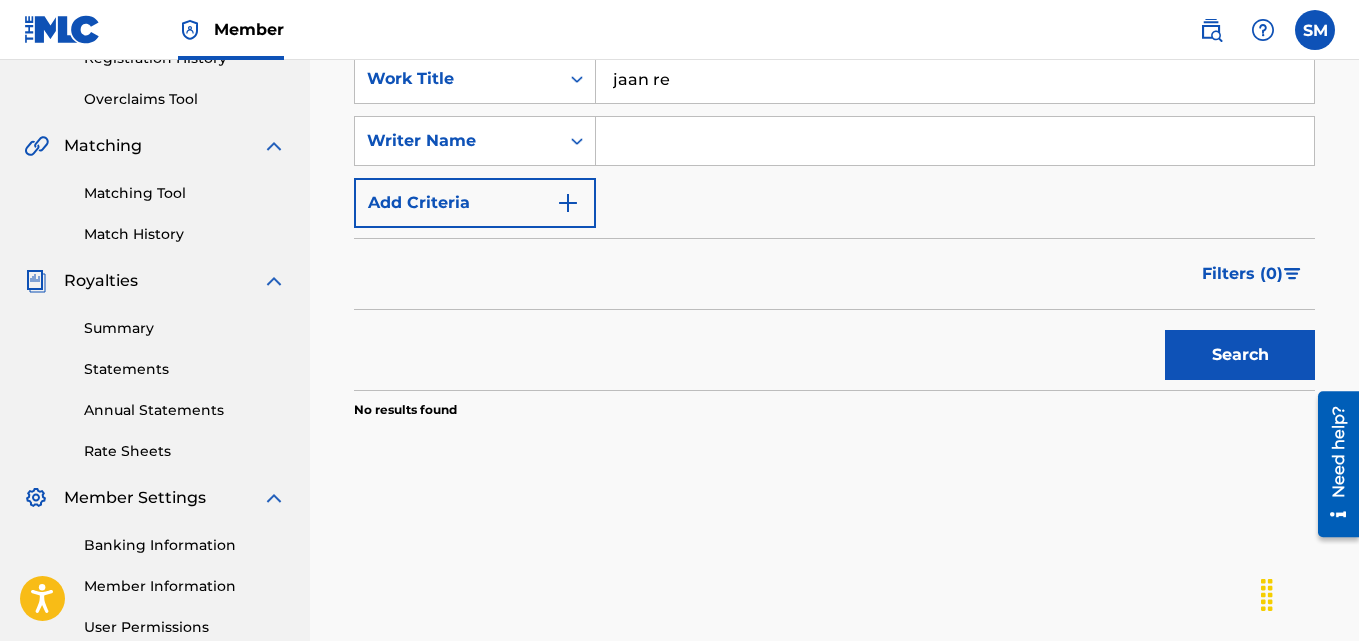 type 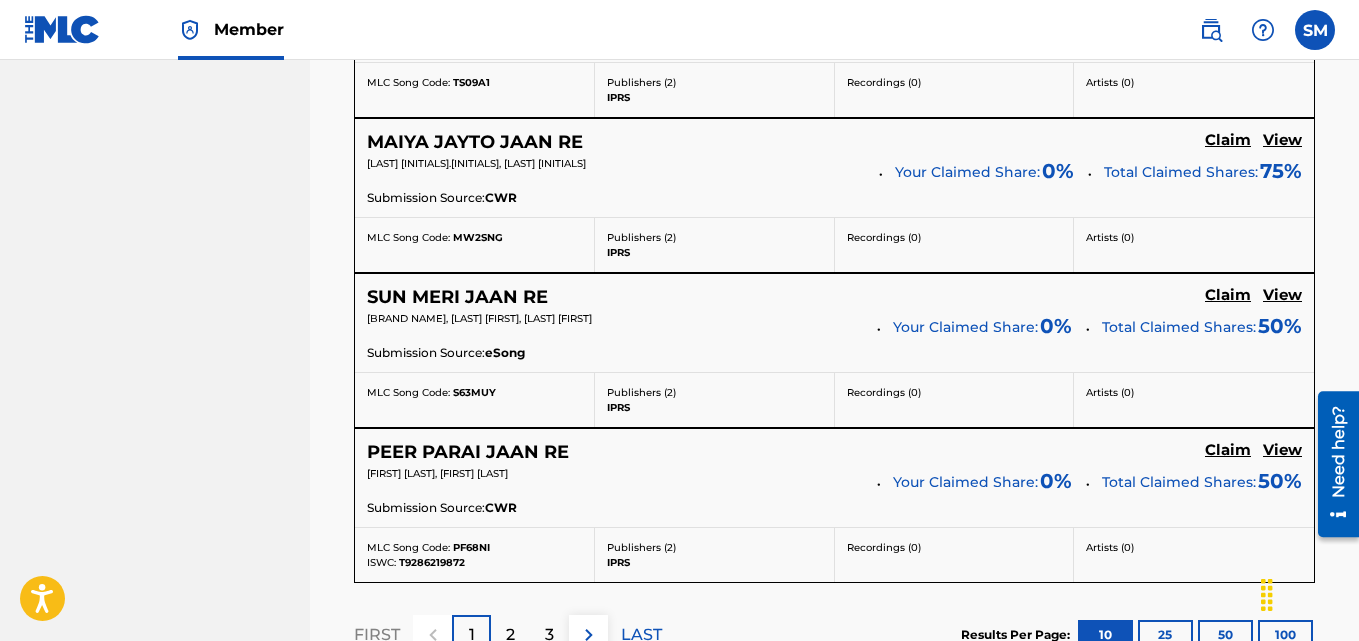 scroll, scrollTop: 2047, scrollLeft: 0, axis: vertical 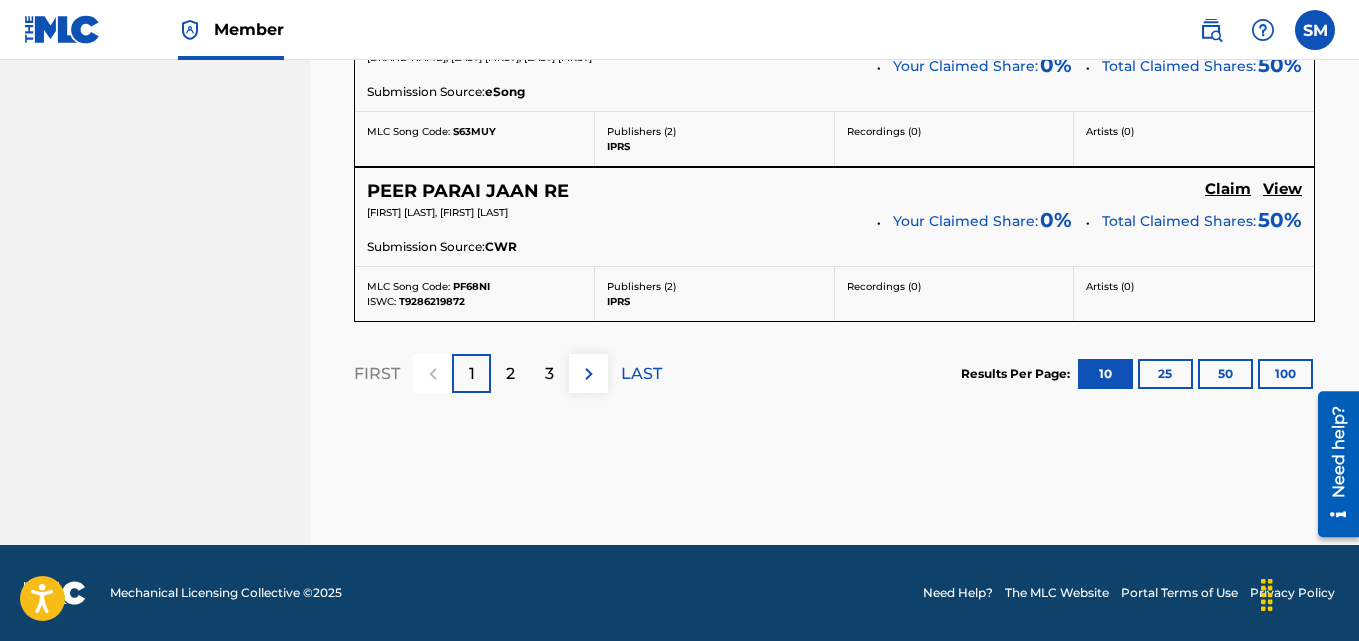 click on "25" at bounding box center (1165, 374) 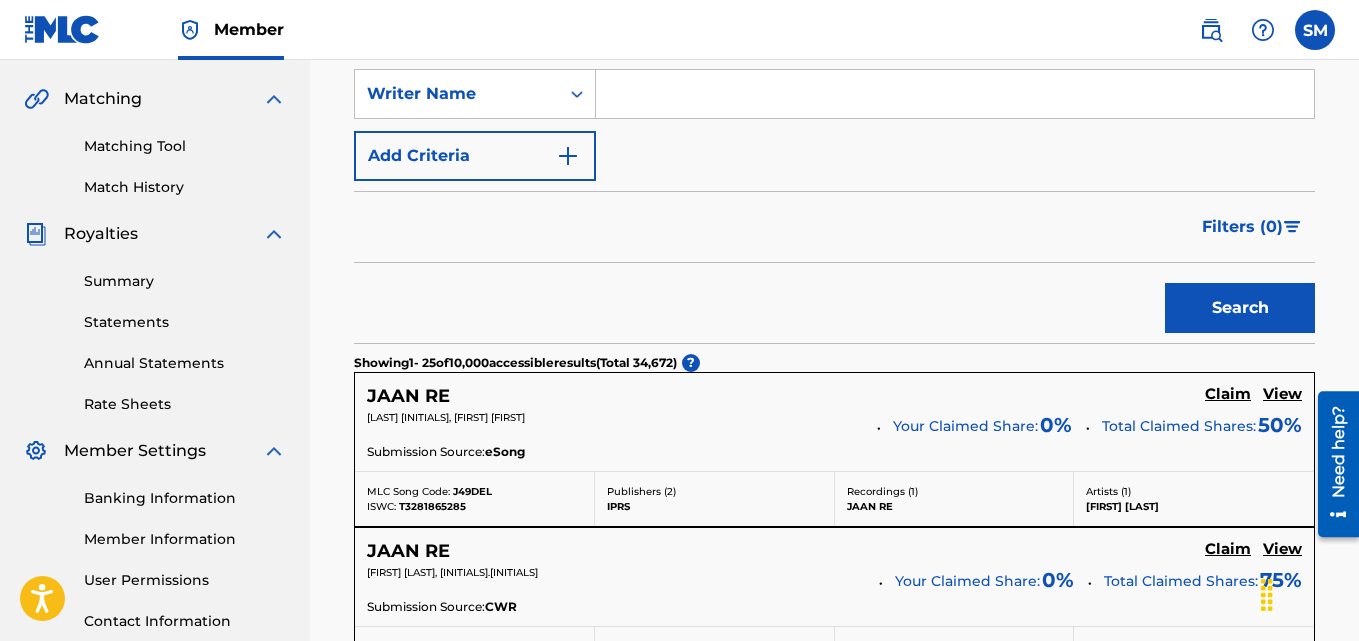 scroll, scrollTop: 0, scrollLeft: 0, axis: both 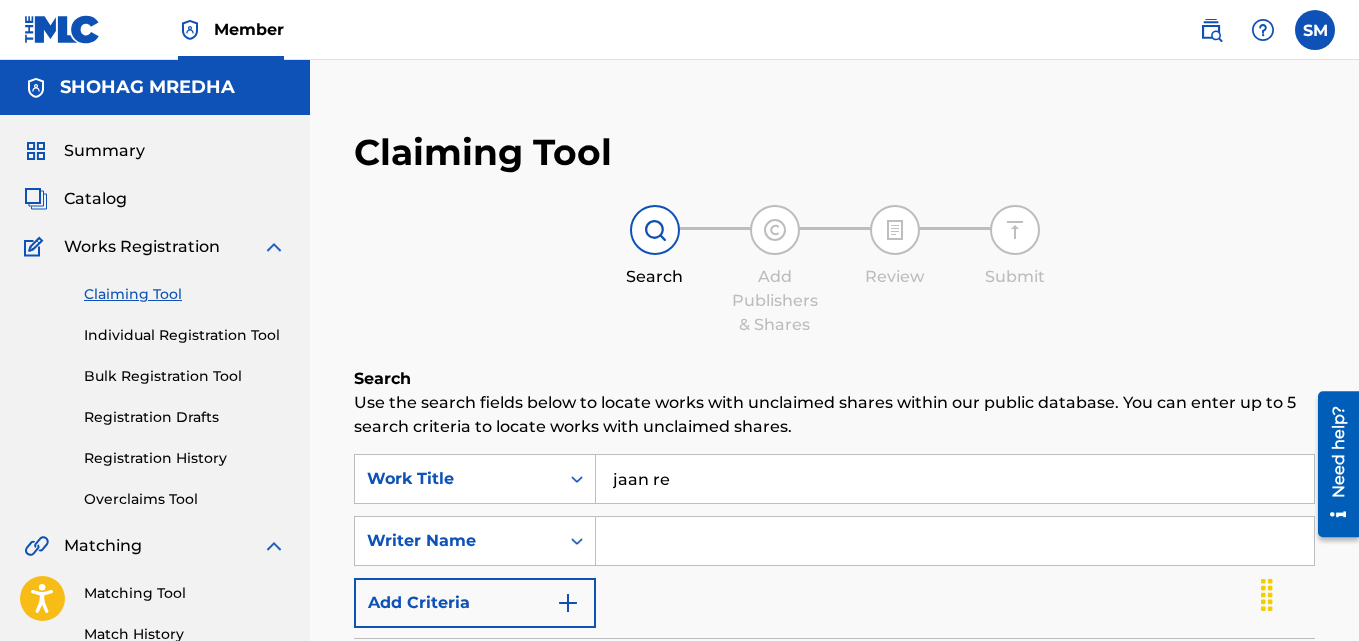 click on "Individual Registration Tool" at bounding box center [185, 335] 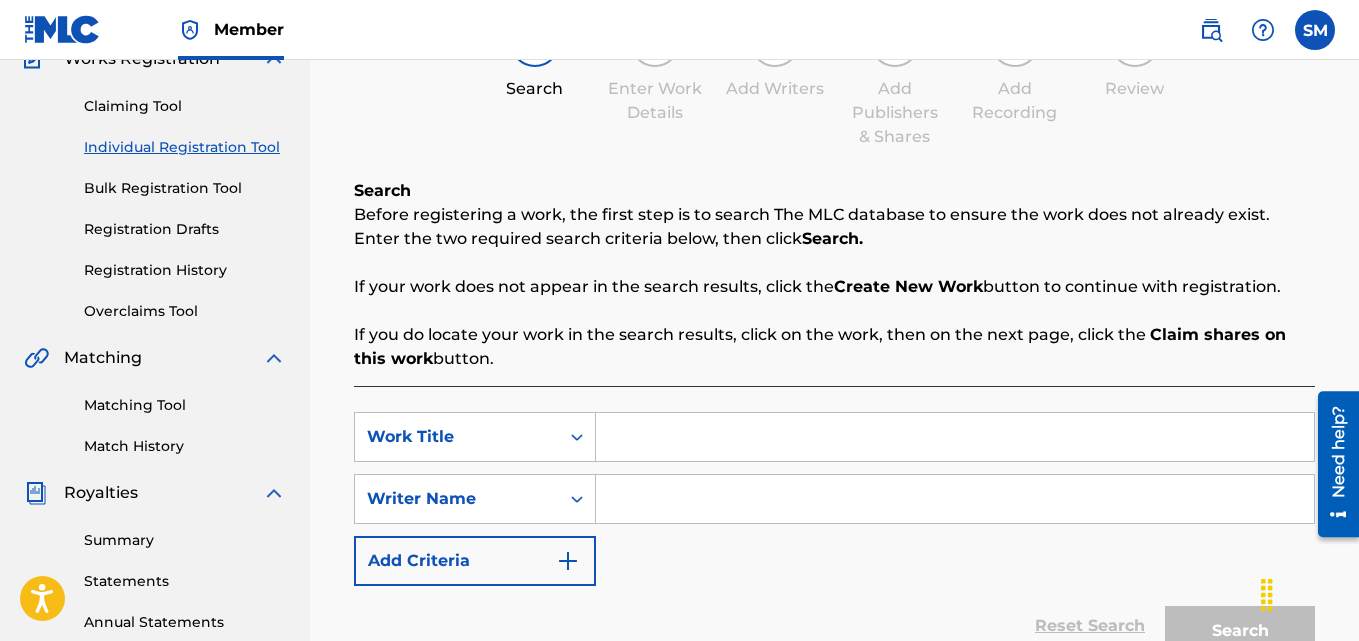 scroll, scrollTop: 200, scrollLeft: 0, axis: vertical 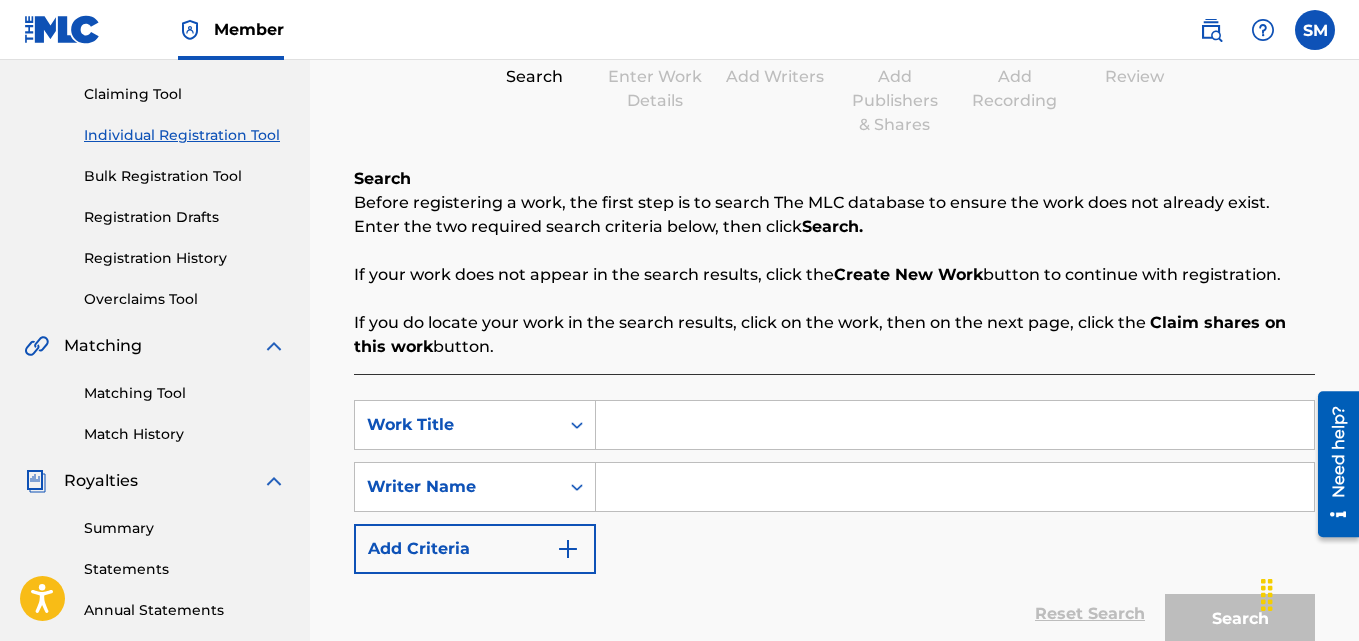 drag, startPoint x: 500, startPoint y: 314, endPoint x: 350, endPoint y: 176, distance: 203.82346 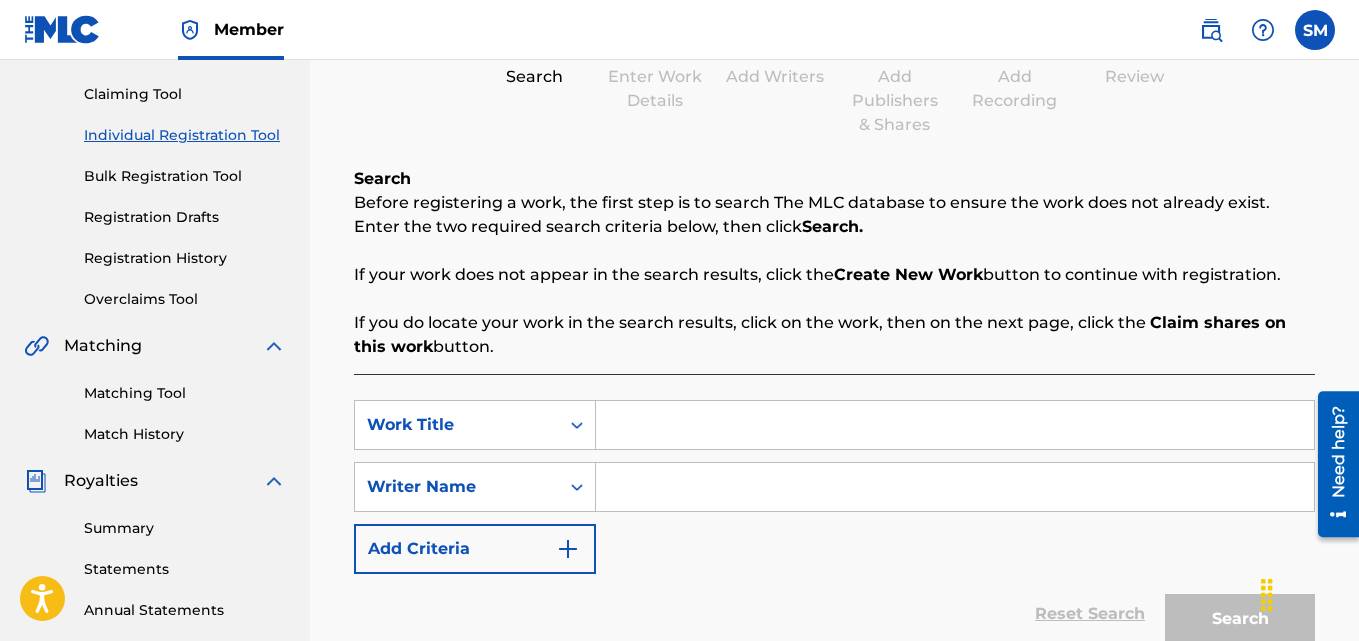 click on "Registration Drafts" at bounding box center [185, 217] 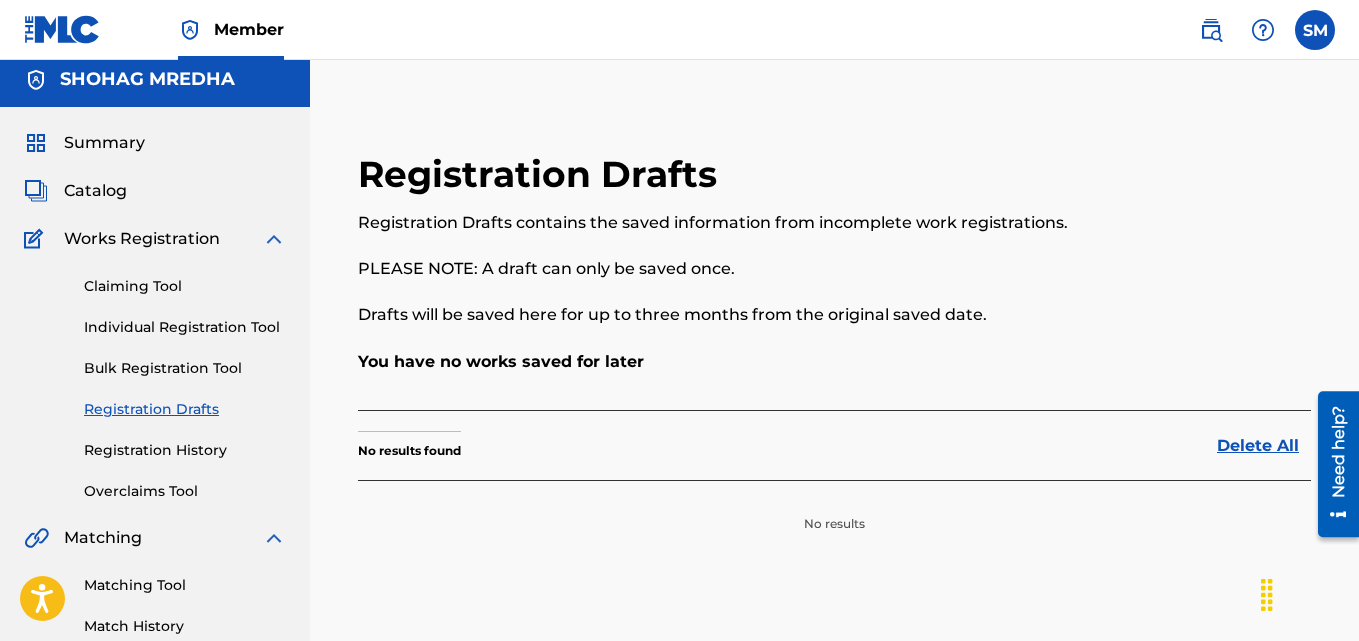 scroll, scrollTop: 0, scrollLeft: 0, axis: both 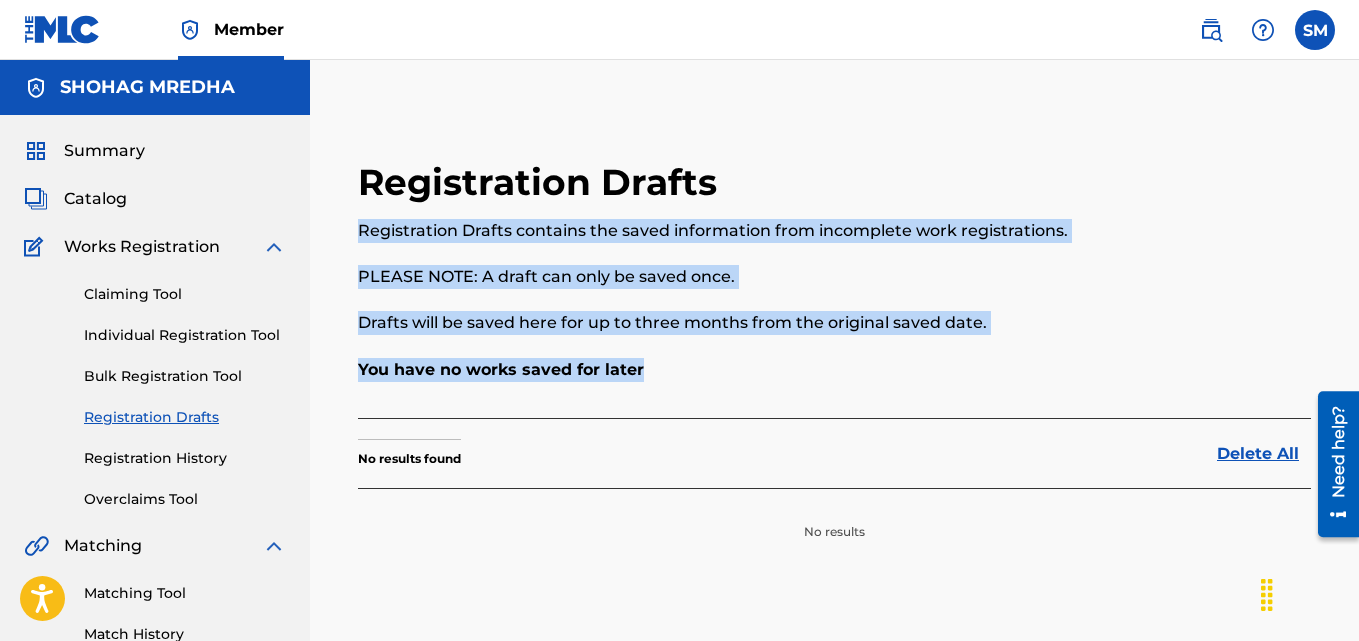 drag, startPoint x: 668, startPoint y: 371, endPoint x: 358, endPoint y: 228, distance: 341.39273 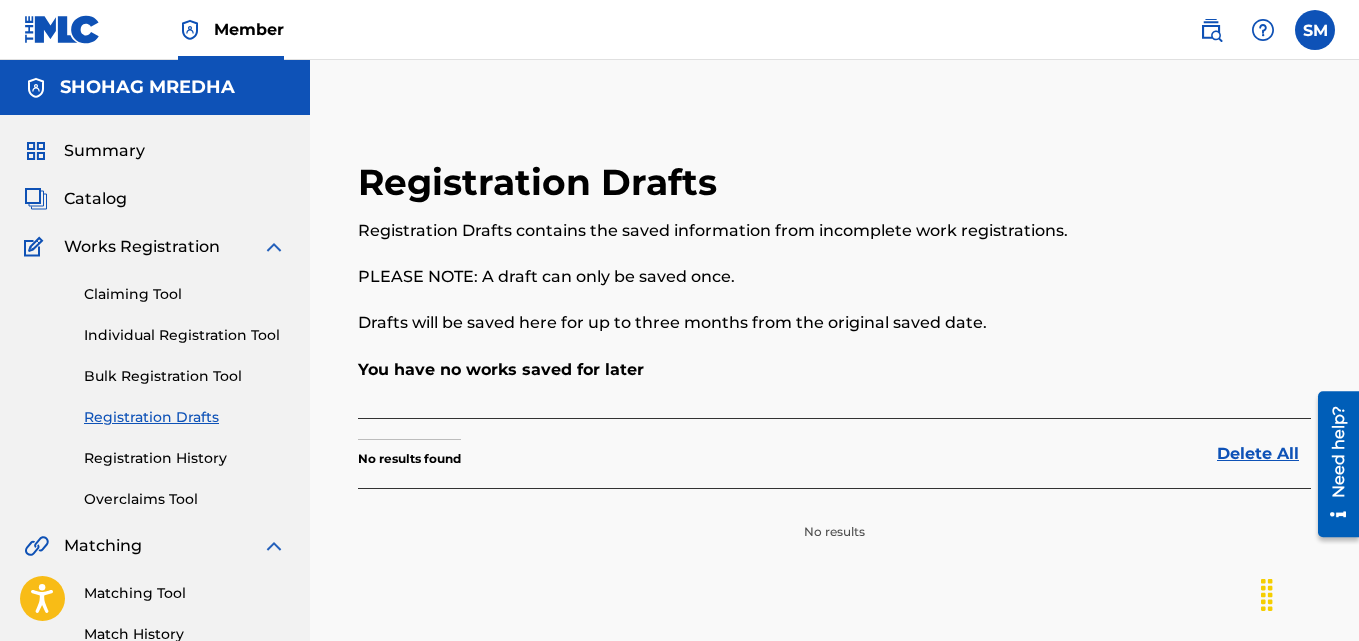 click on "Claiming Tool Individual Registration Tool Bulk Registration Tool Registration Drafts Registration History Overclaims Tool" at bounding box center [155, 384] 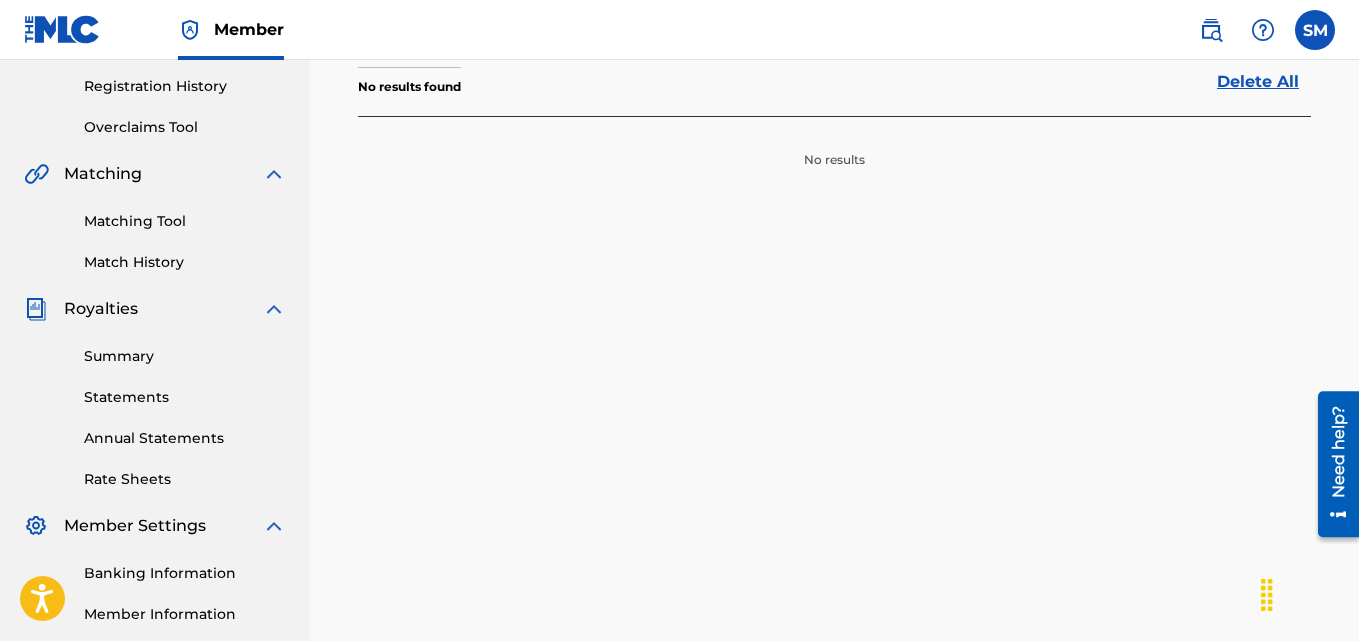 scroll, scrollTop: 599, scrollLeft: 0, axis: vertical 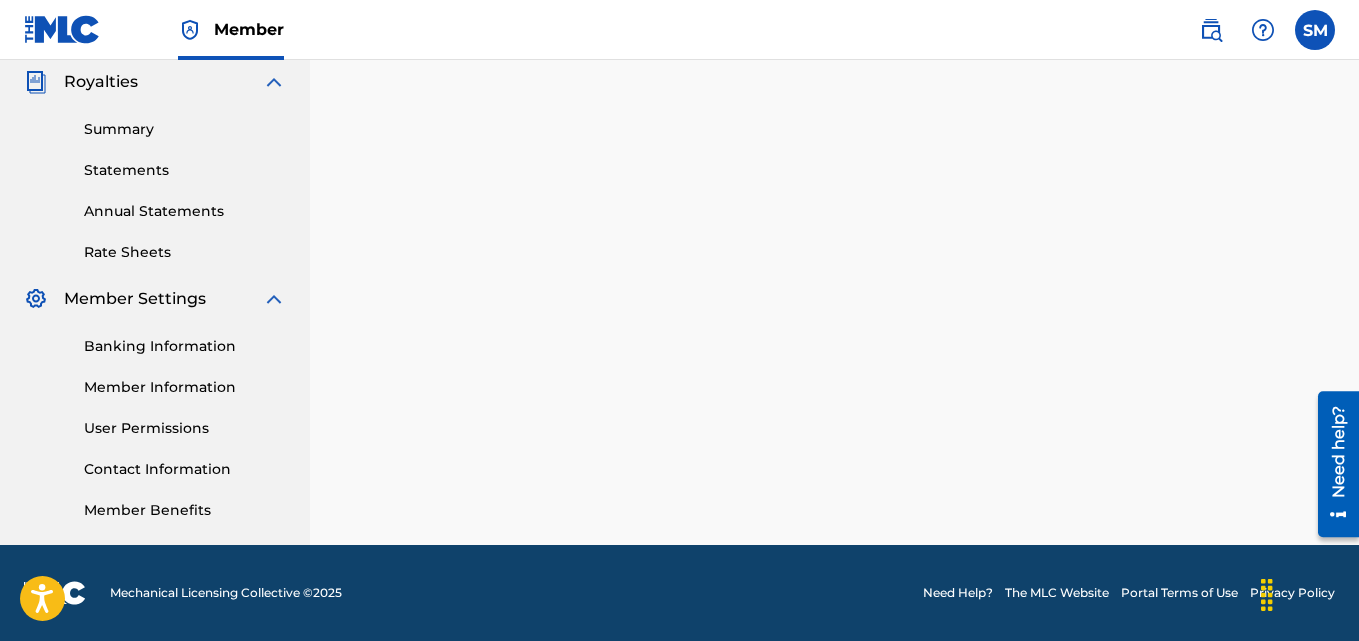 click on "Banking Information" at bounding box center [185, 346] 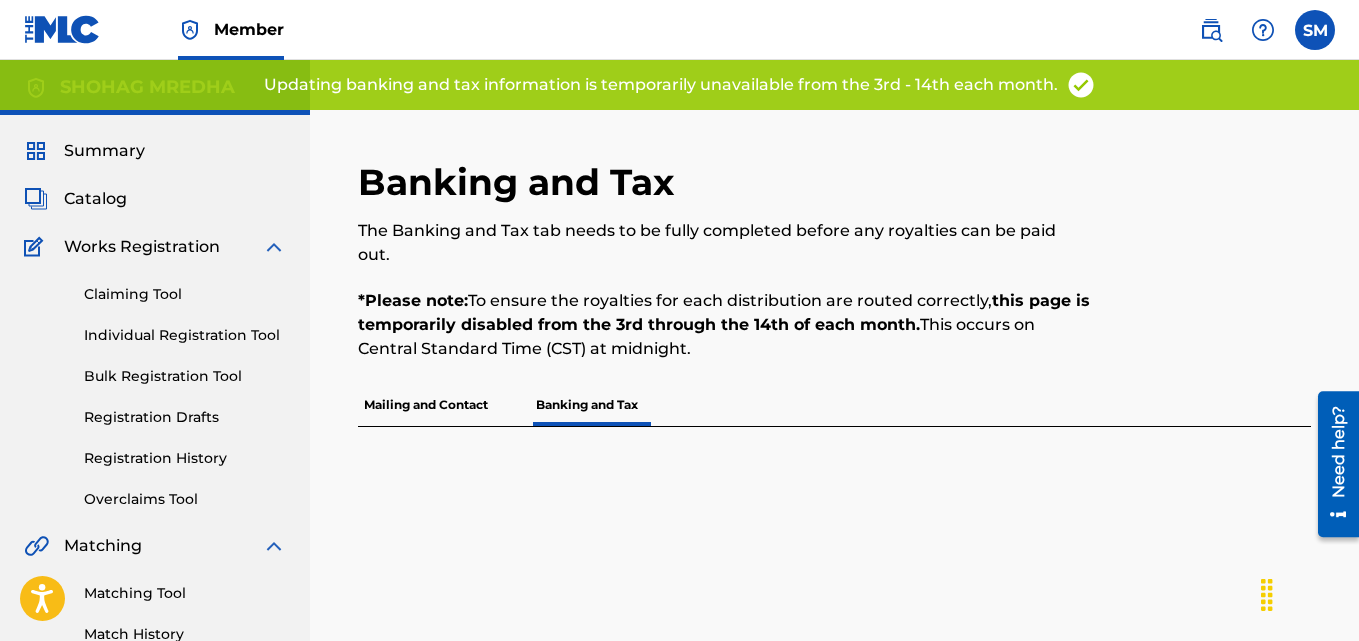 click at bounding box center (1081, 85) 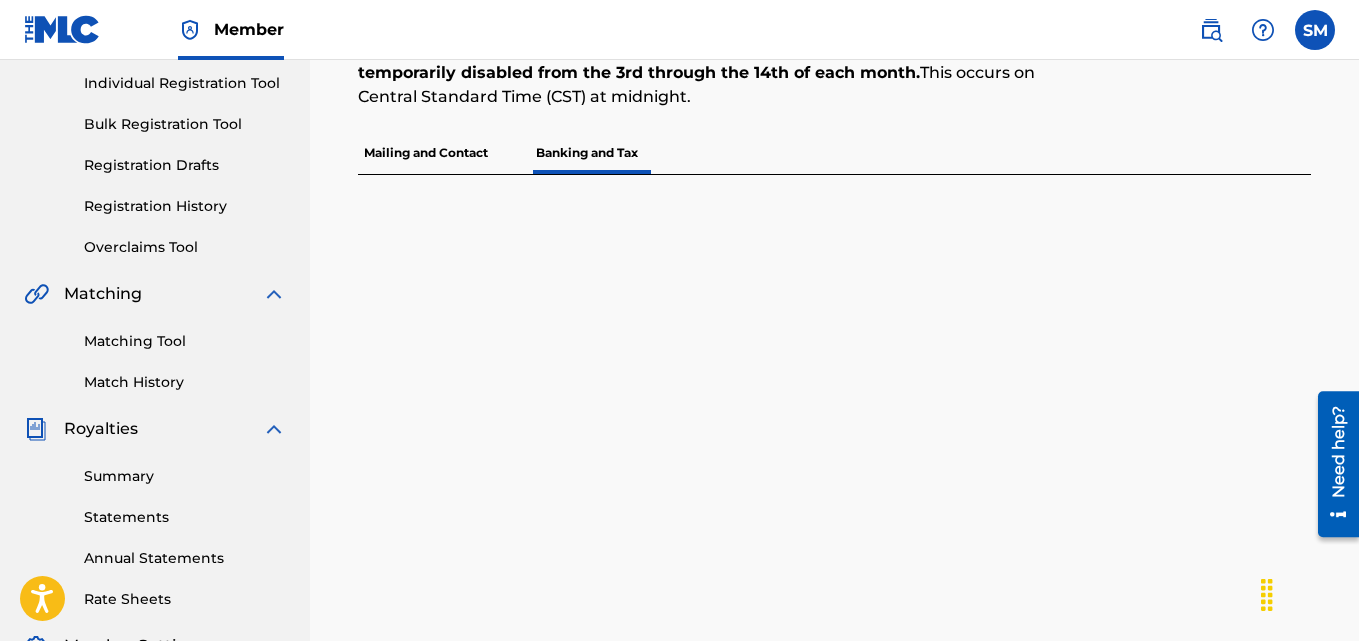 scroll, scrollTop: 0, scrollLeft: 0, axis: both 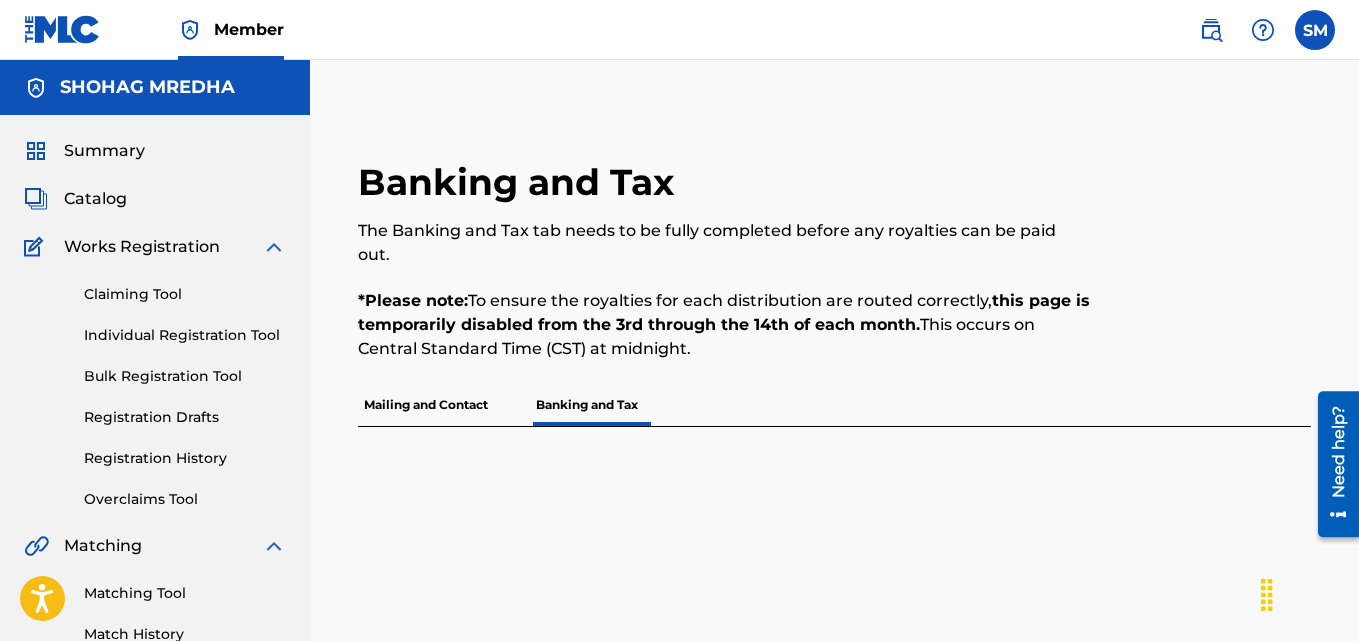 drag, startPoint x: 698, startPoint y: 328, endPoint x: 347, endPoint y: 216, distance: 368.43588 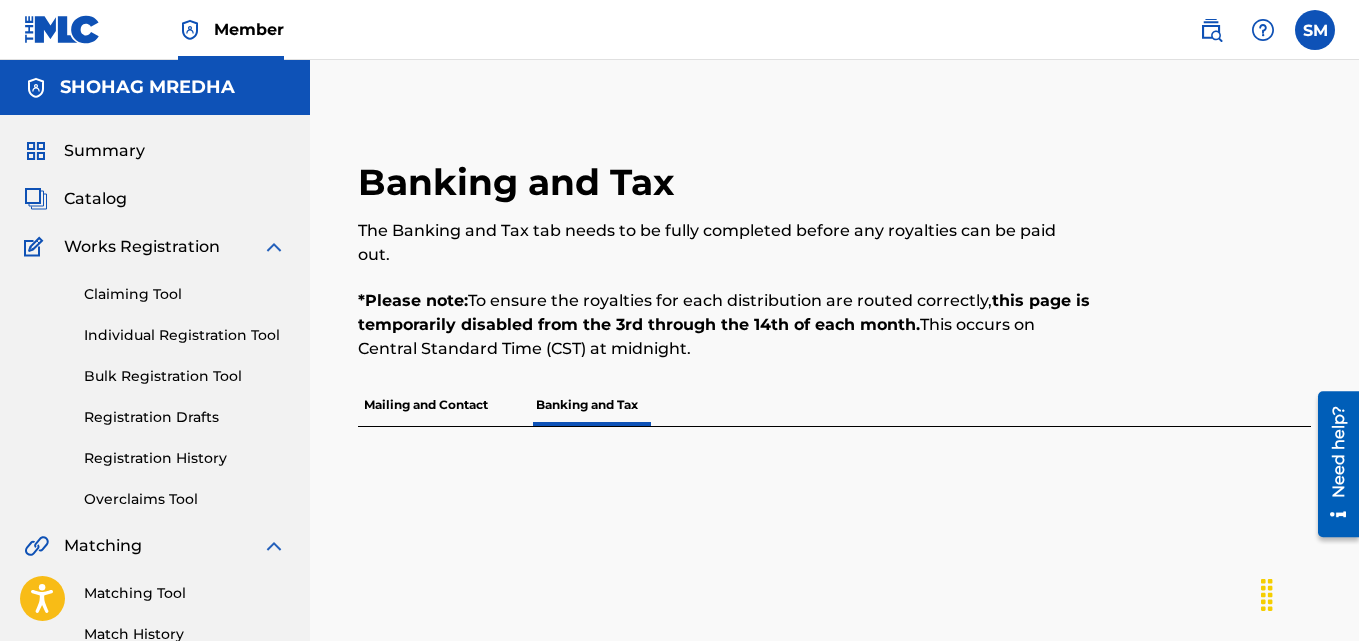 click on "Banking and Tax  The Banking and Tax tab needs to be fully completed before any royalties can be paid out. *Please note:  To ensure the royalties for each distribution are routed correctly,  this page is temporarily disabled from the 3rd through the 14th of each month.  This occurs on Central Standard Time (CST) at midnight. Mailing and Contact Banking and Tax" at bounding box center [834, 677] 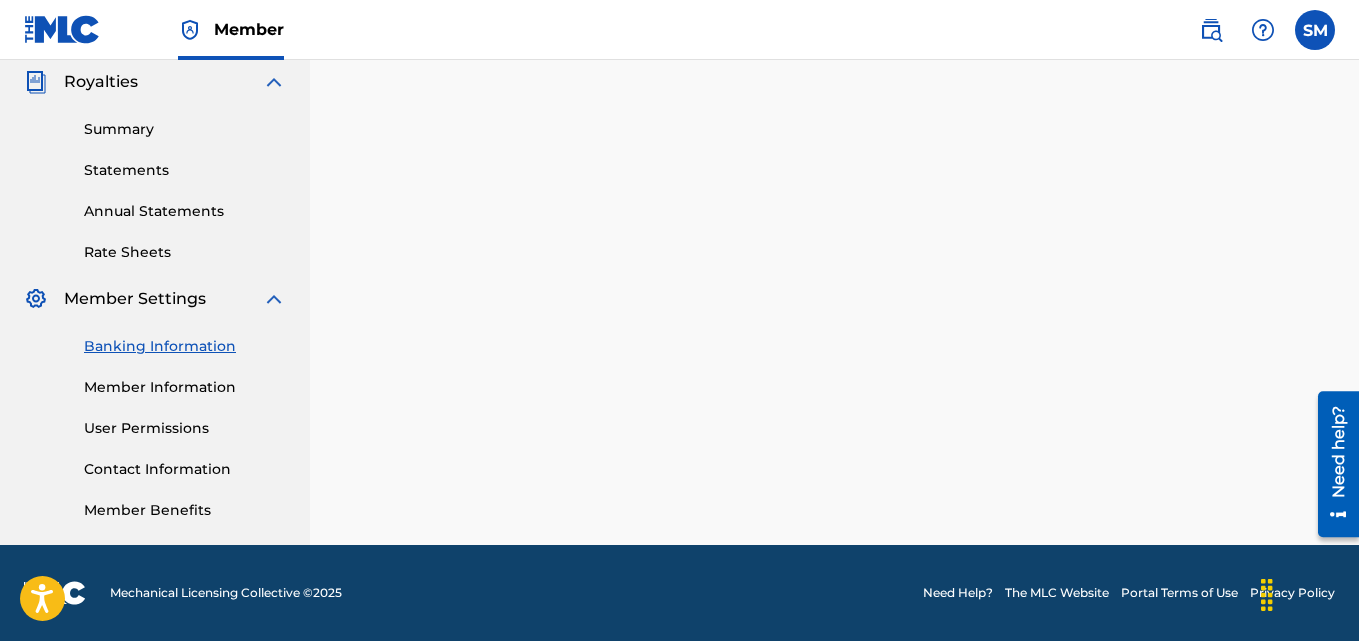 scroll, scrollTop: 0, scrollLeft: 0, axis: both 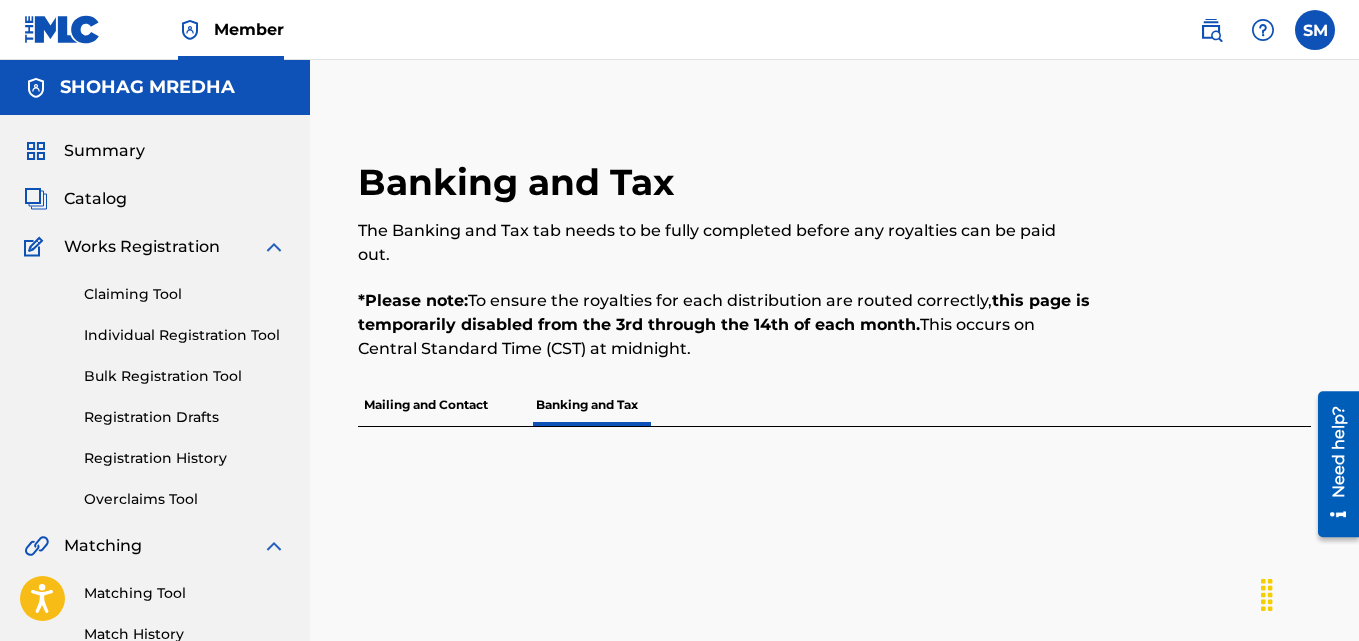 click on "Need help?" at bounding box center (1338, 451) 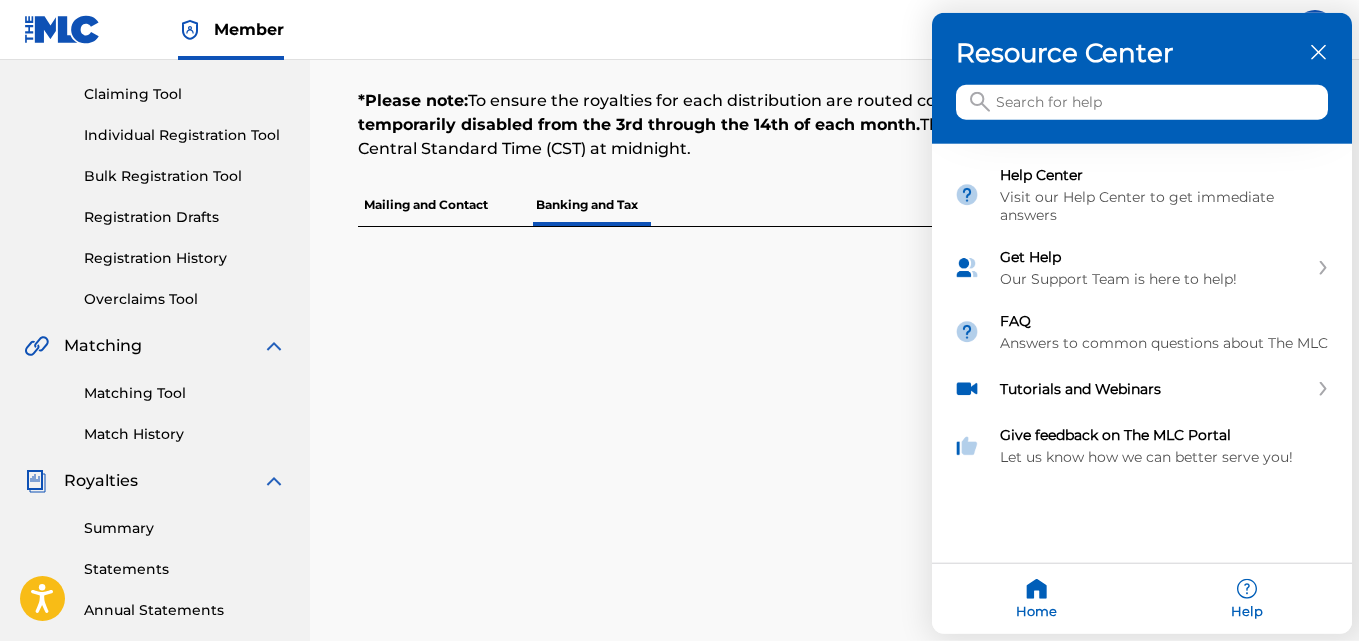 scroll, scrollTop: 100, scrollLeft: 0, axis: vertical 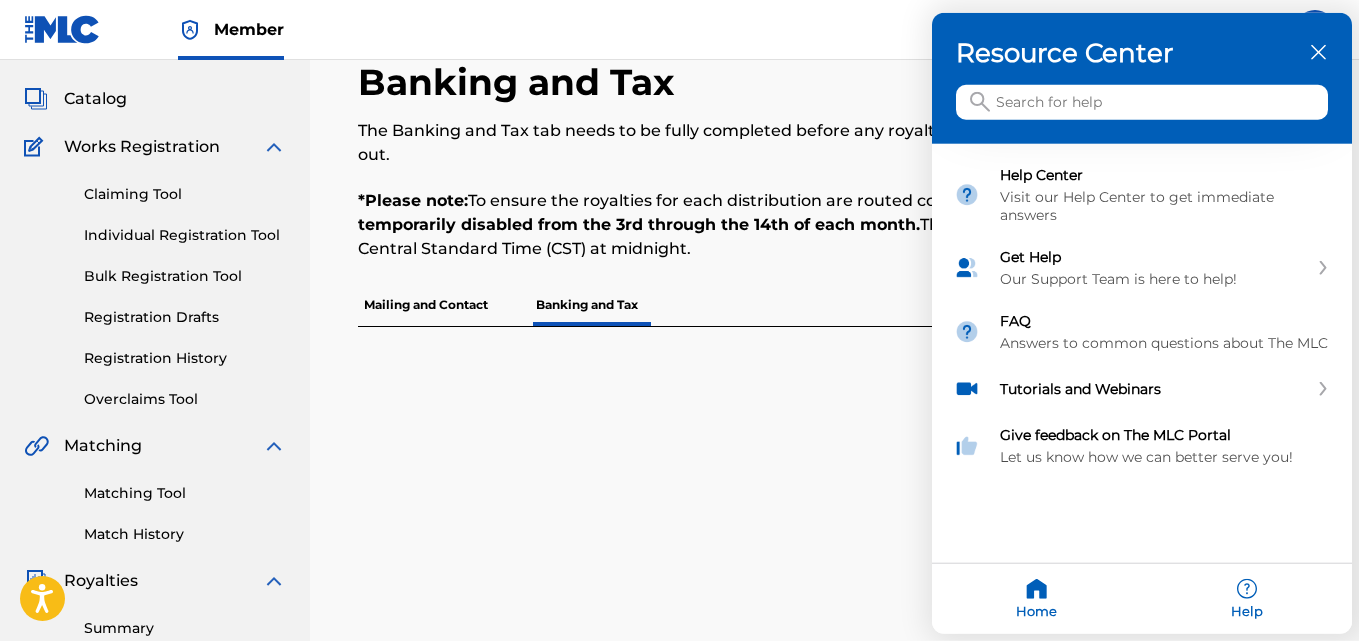 click at bounding box center (1142, 102) 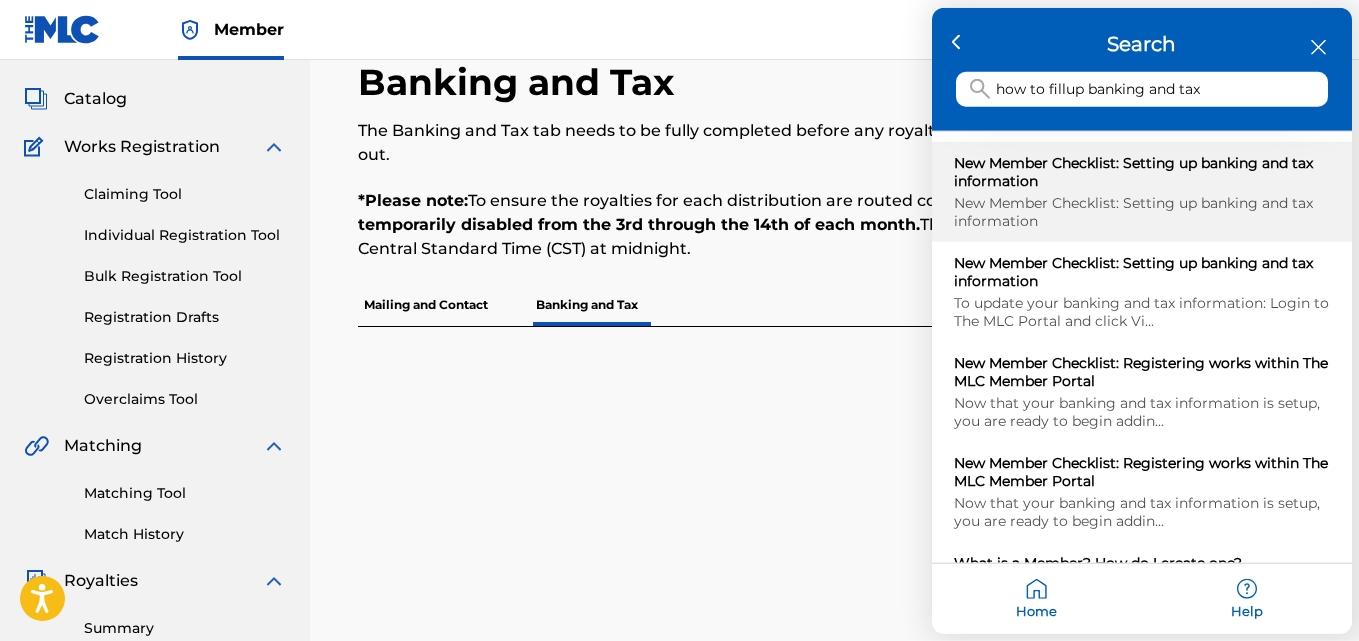 type on "how to fillup banking and tax" 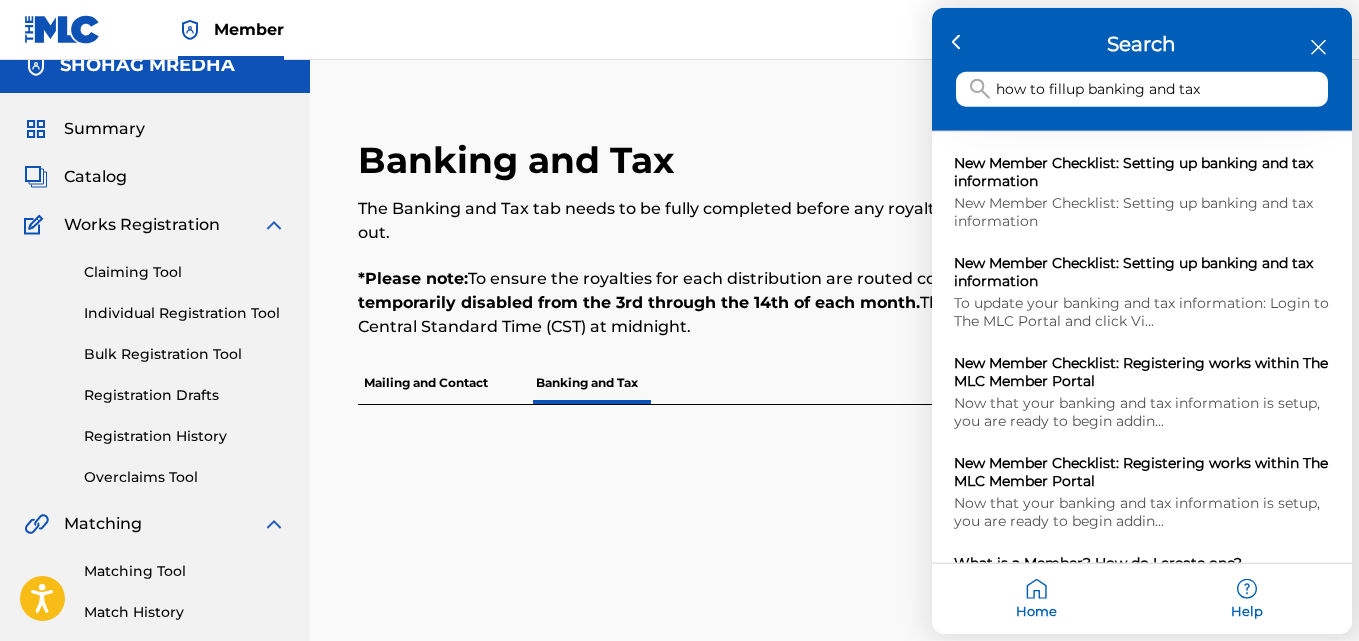 scroll, scrollTop: 0, scrollLeft: 0, axis: both 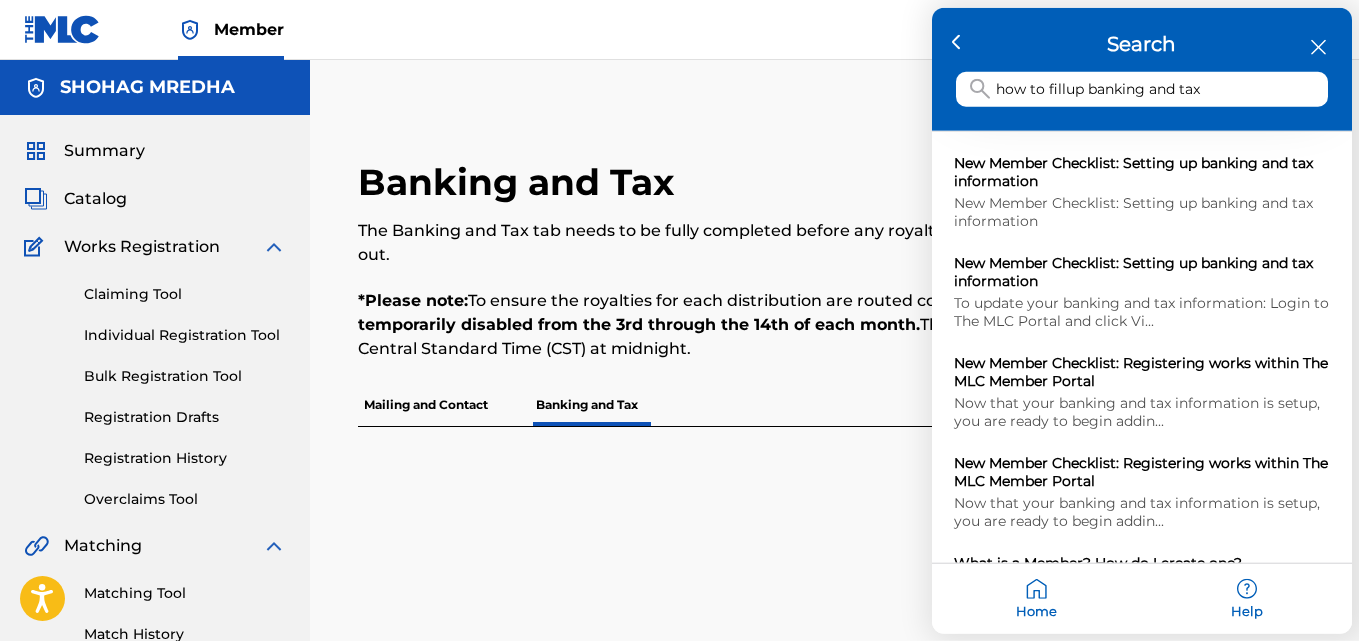 click at bounding box center (679, 320) 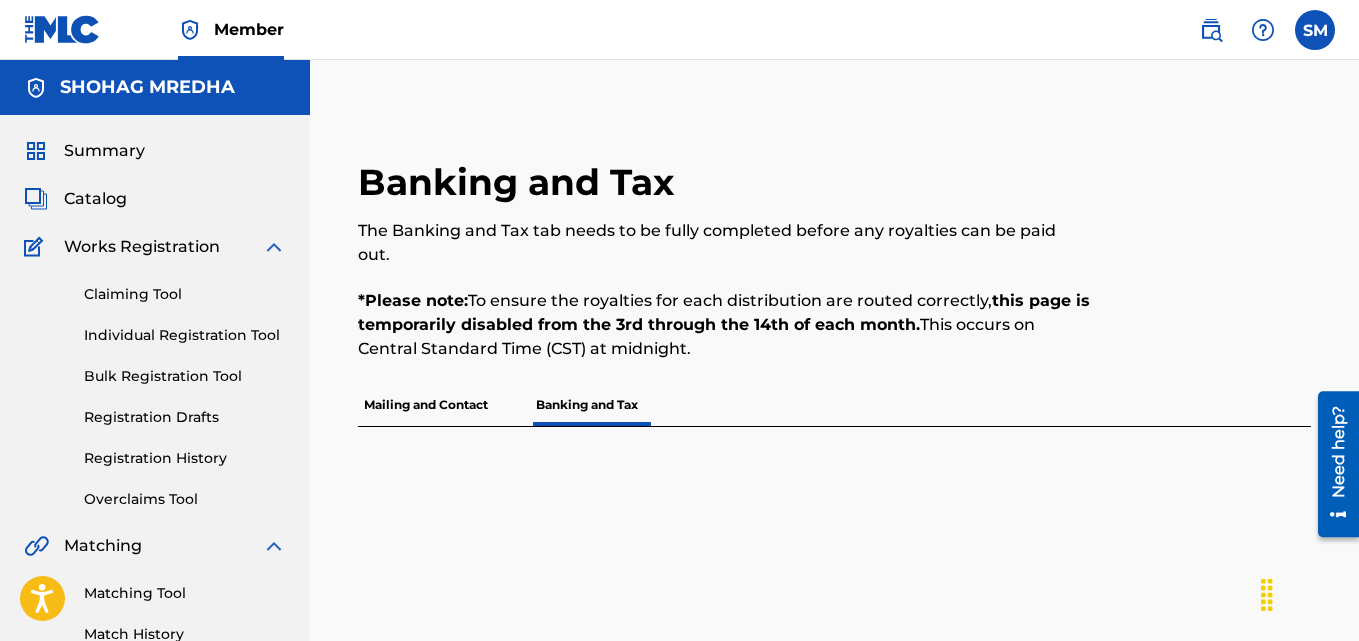 click on "Summary" at bounding box center [104, 151] 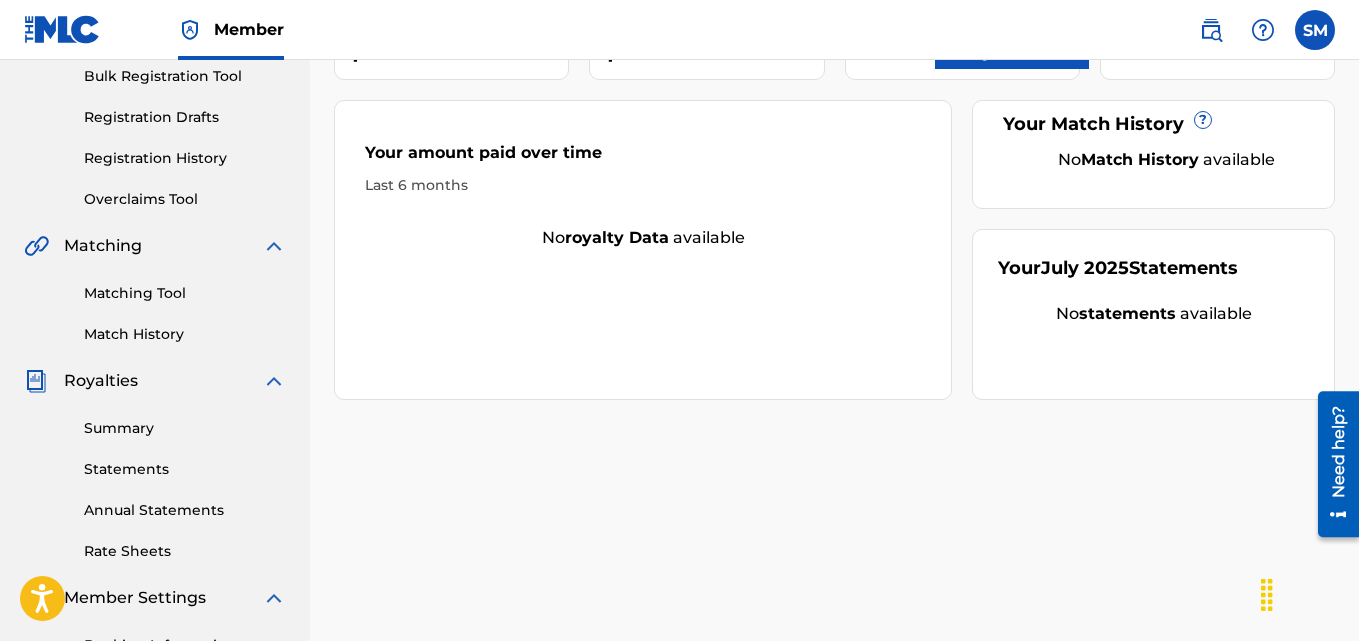 scroll, scrollTop: 0, scrollLeft: 0, axis: both 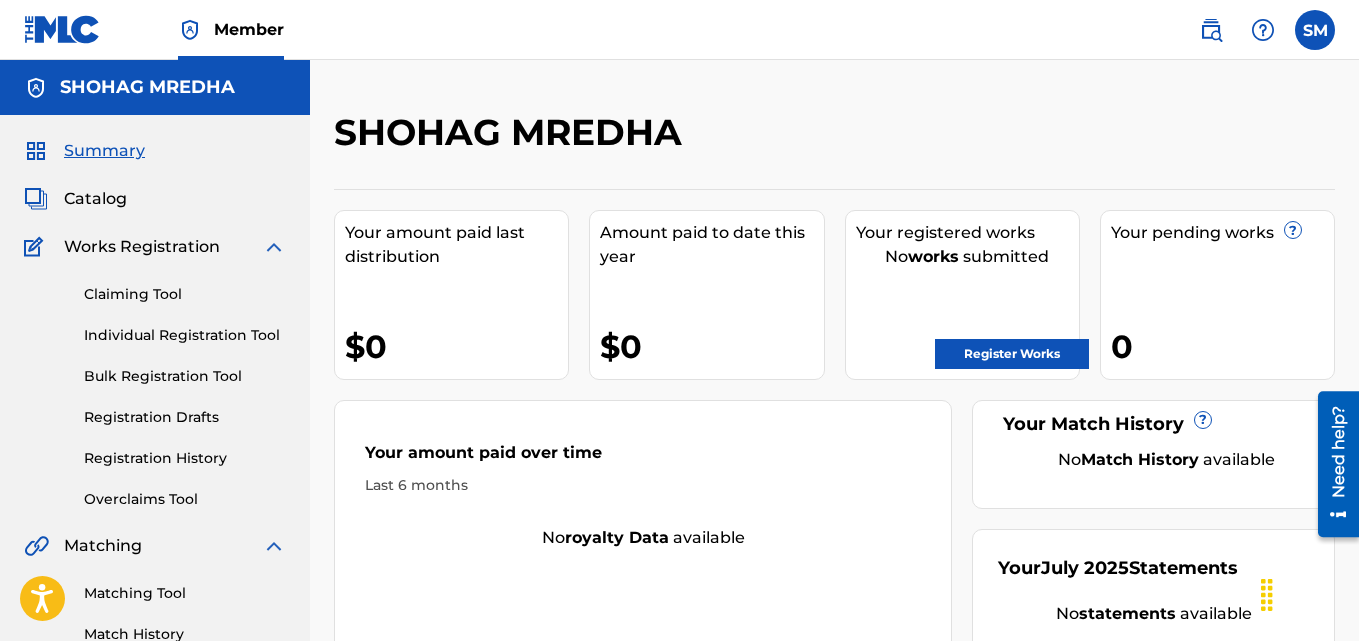 click on "Summary" at bounding box center [104, 151] 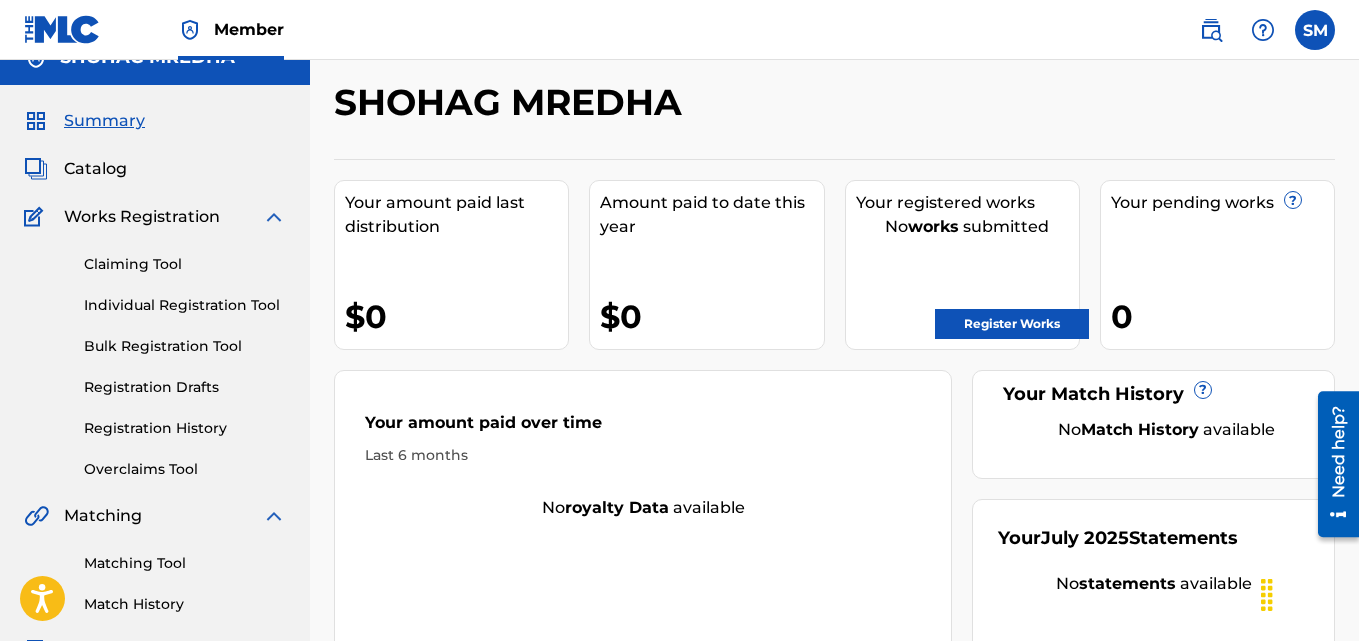 scroll, scrollTop: 0, scrollLeft: 0, axis: both 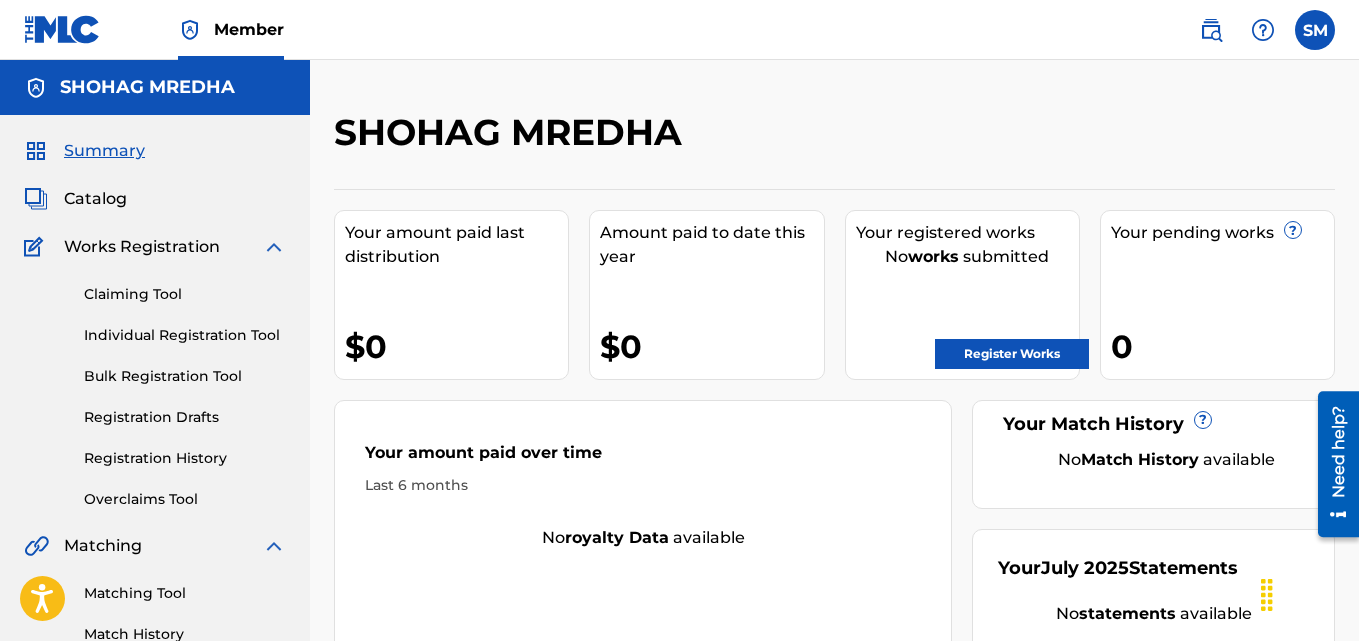 click on "Member" at bounding box center [249, 29] 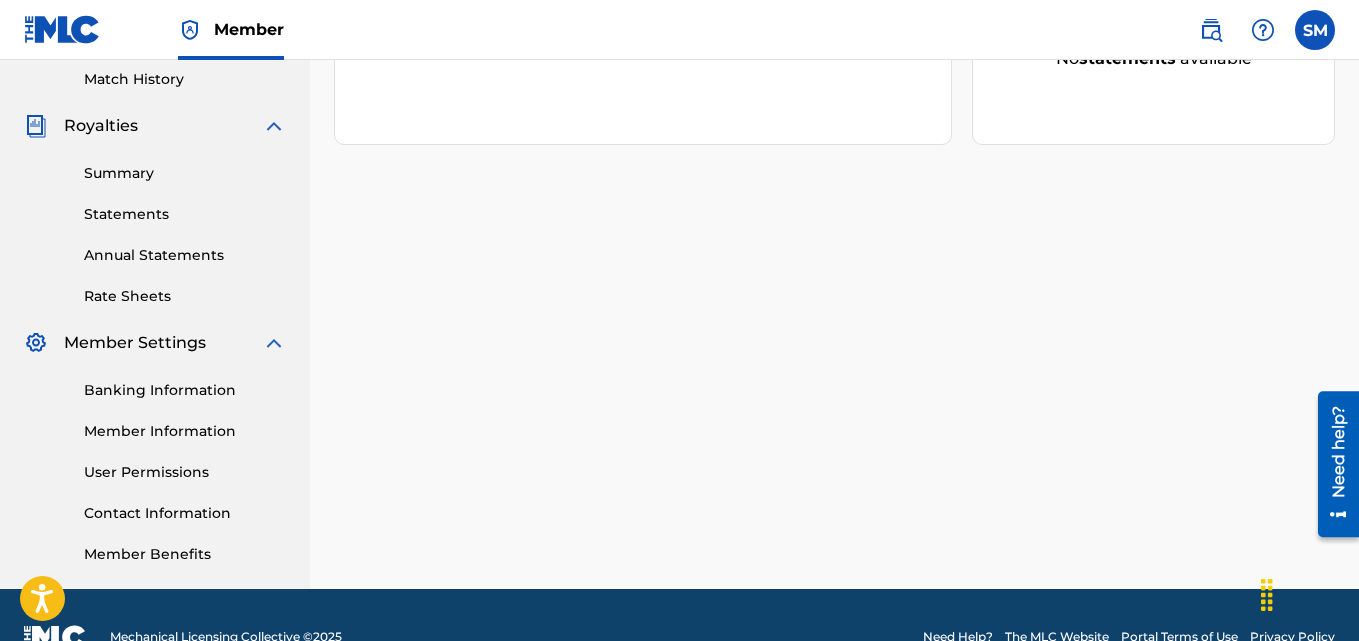 scroll, scrollTop: 599, scrollLeft: 0, axis: vertical 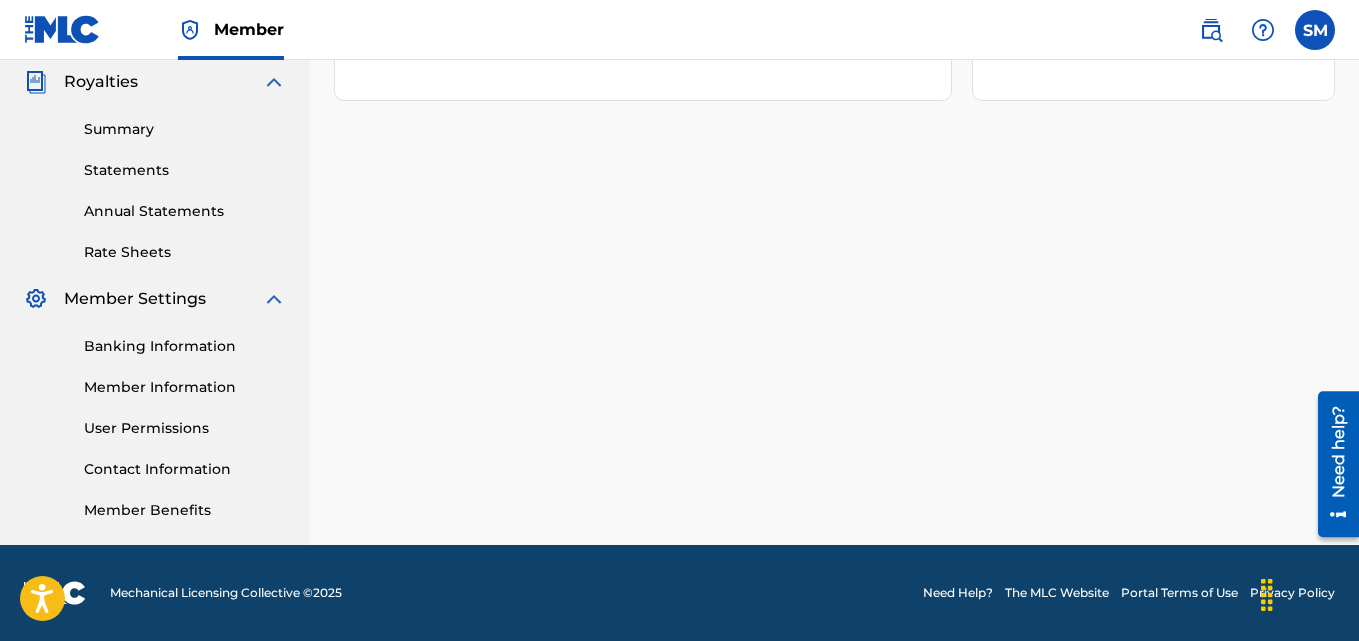 click on "Banking Information" at bounding box center [185, 346] 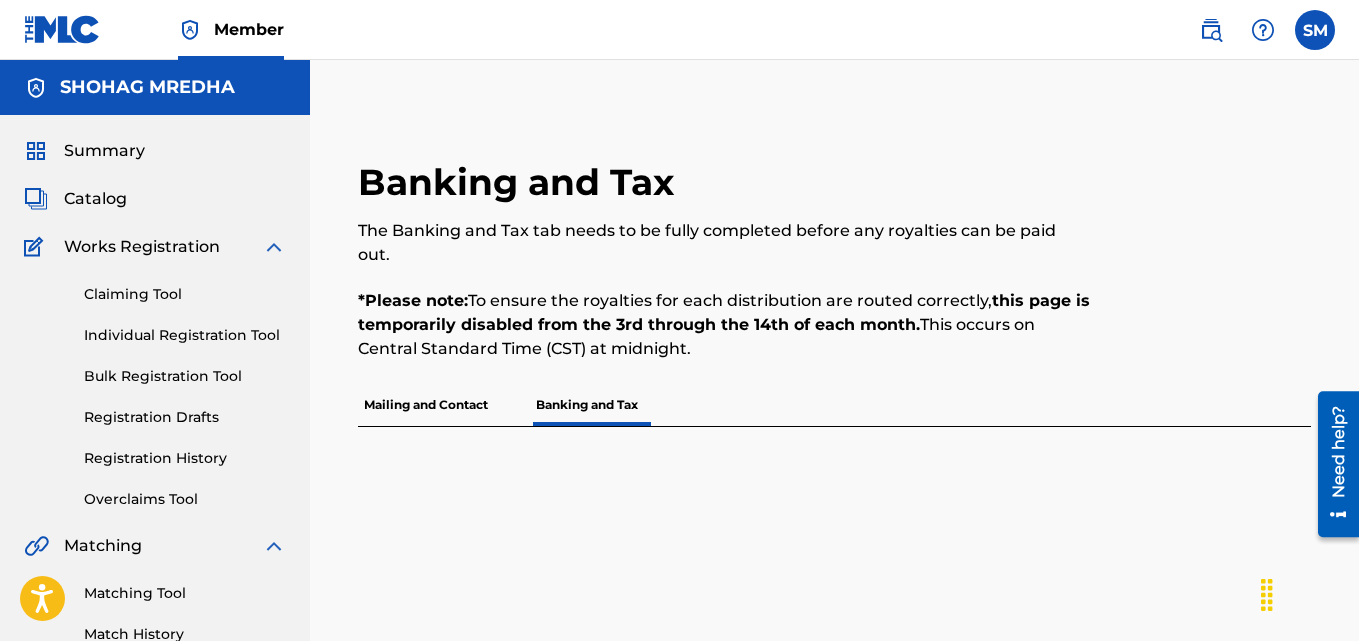 click on "Banking and Tax" at bounding box center (587, 405) 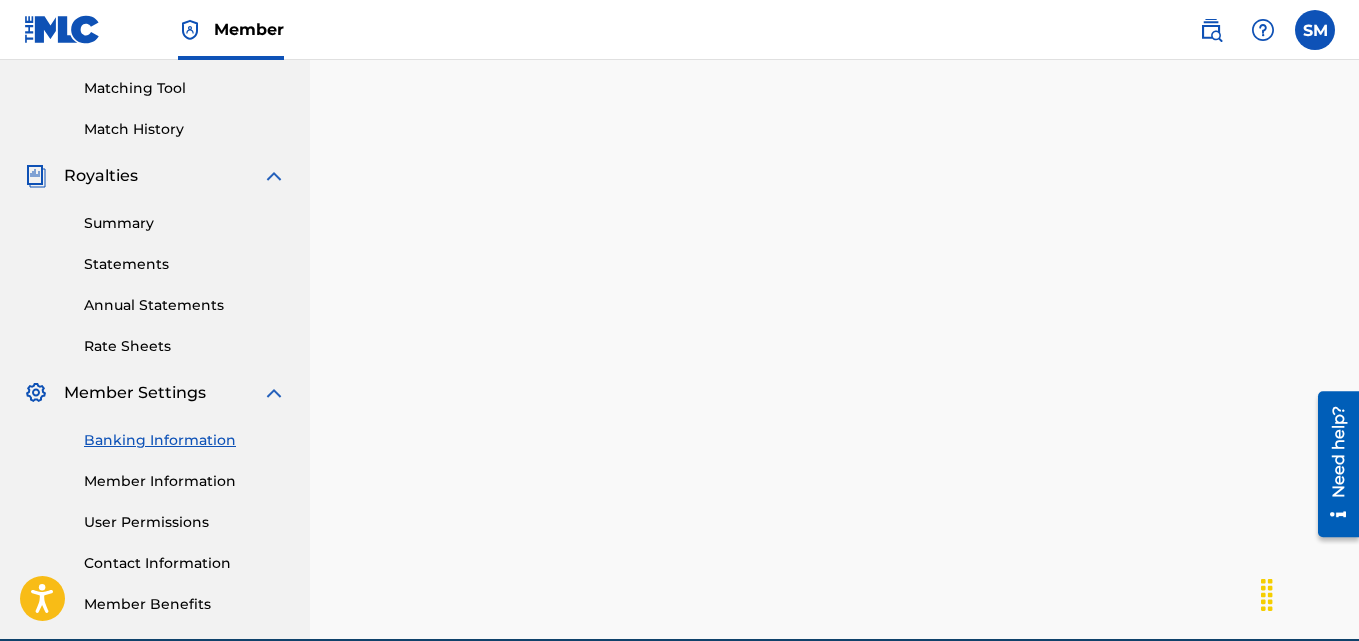 scroll, scrollTop: 599, scrollLeft: 0, axis: vertical 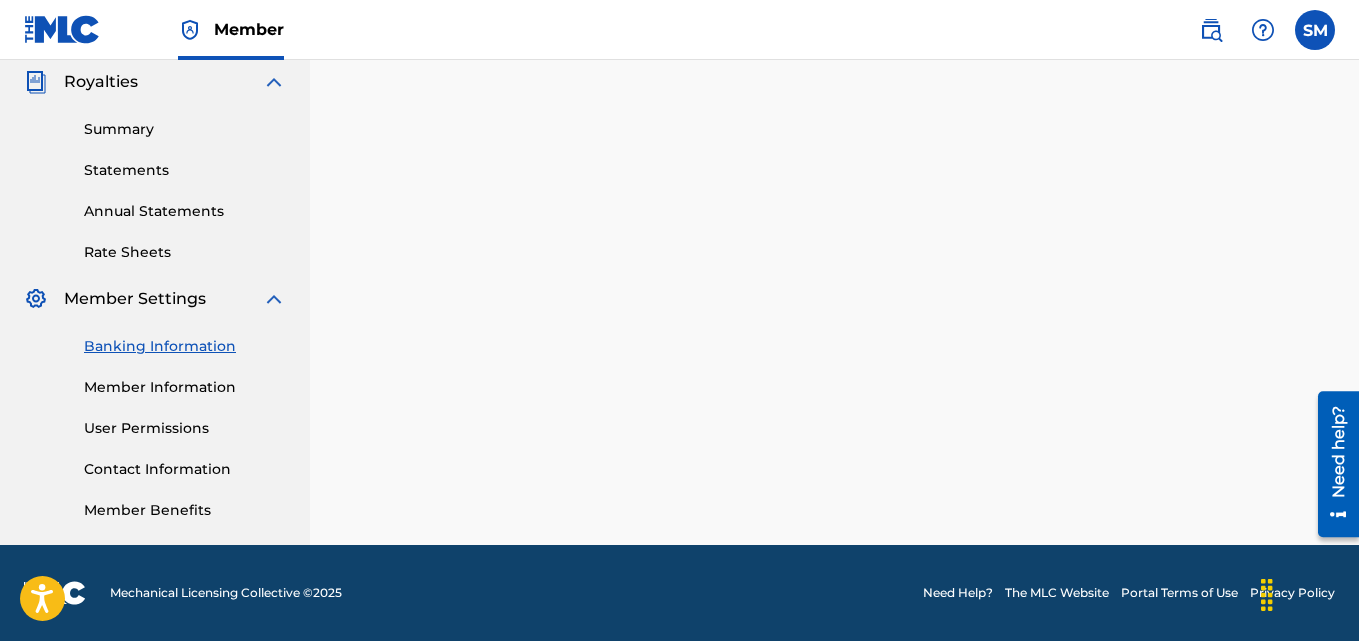 click on "Banking Information" at bounding box center (185, 346) 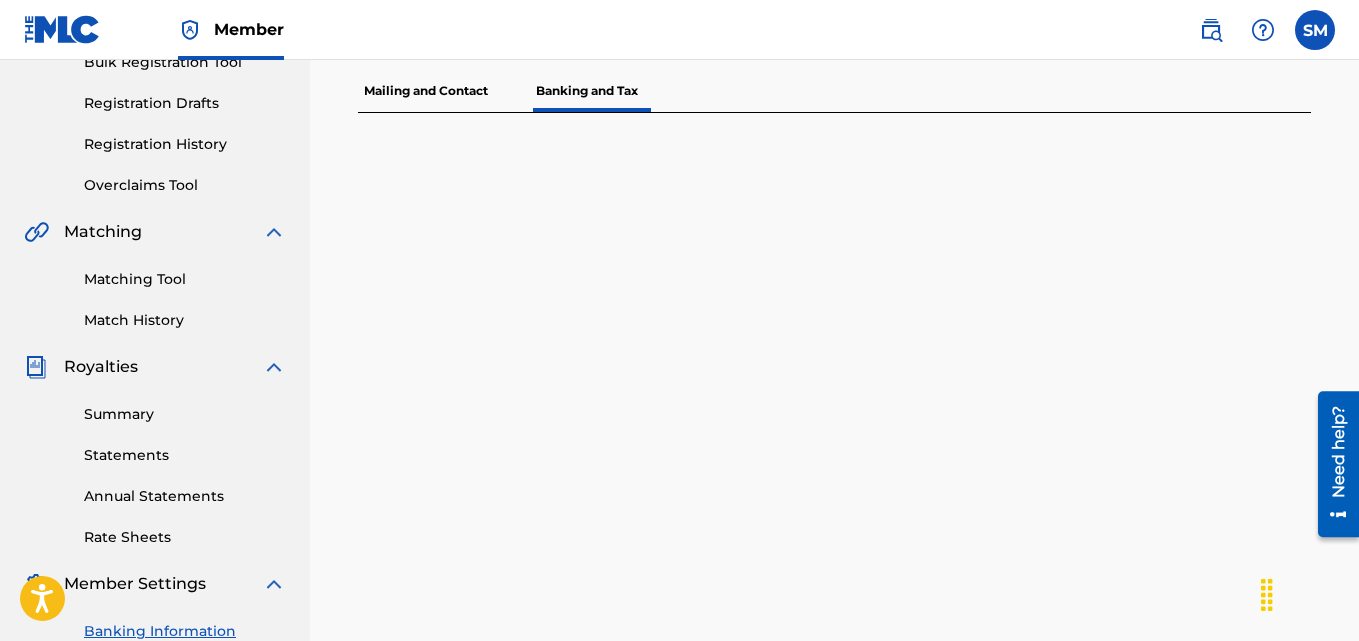 scroll, scrollTop: 599, scrollLeft: 0, axis: vertical 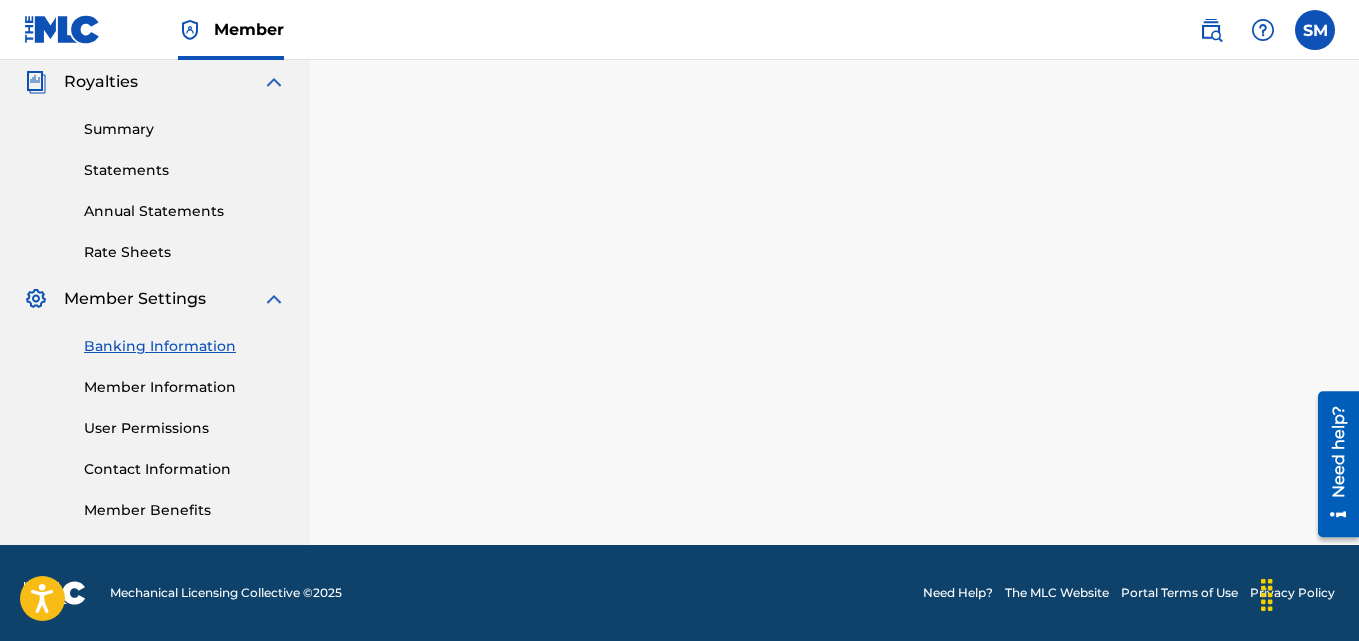click on "Banking Information" at bounding box center [185, 346] 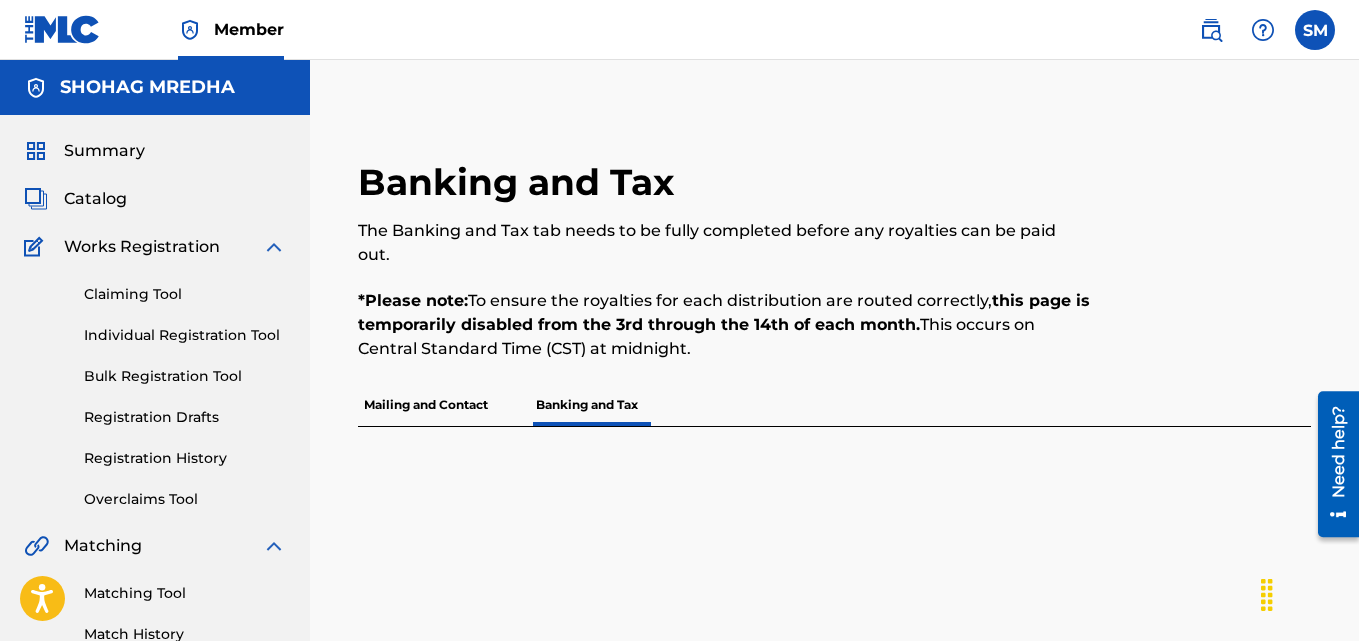 click on "Mailing and Contact" at bounding box center [426, 405] 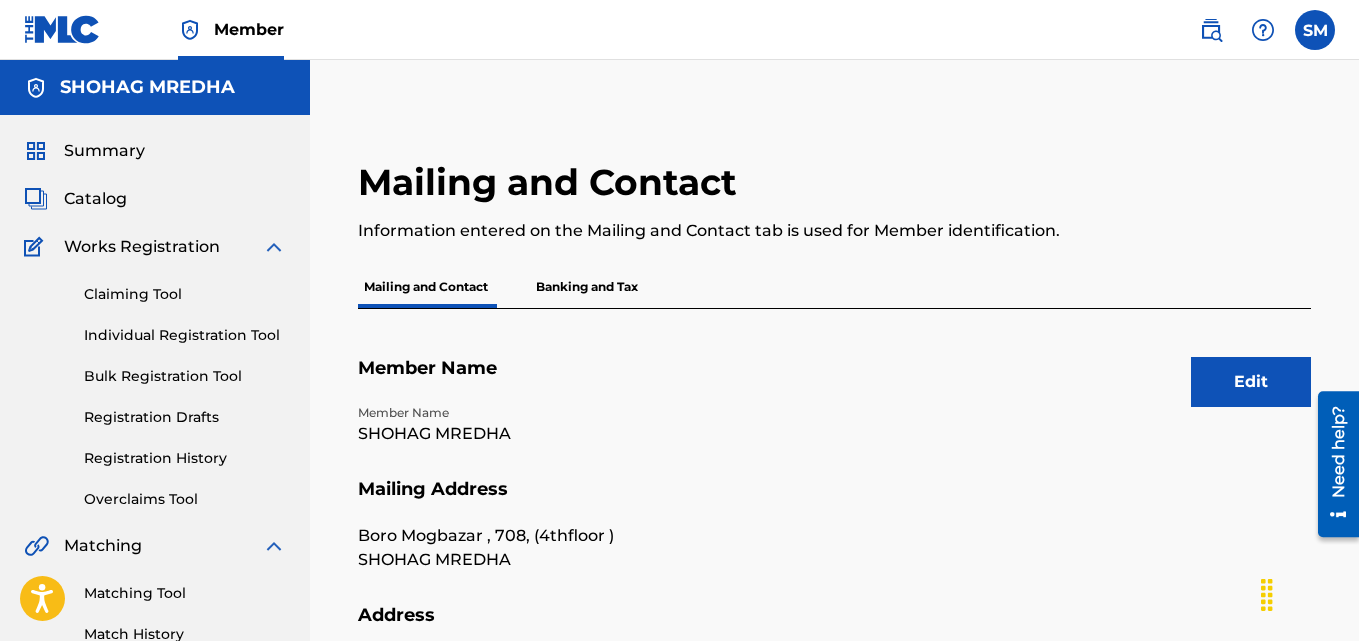 click on "Banking and Tax" at bounding box center (587, 287) 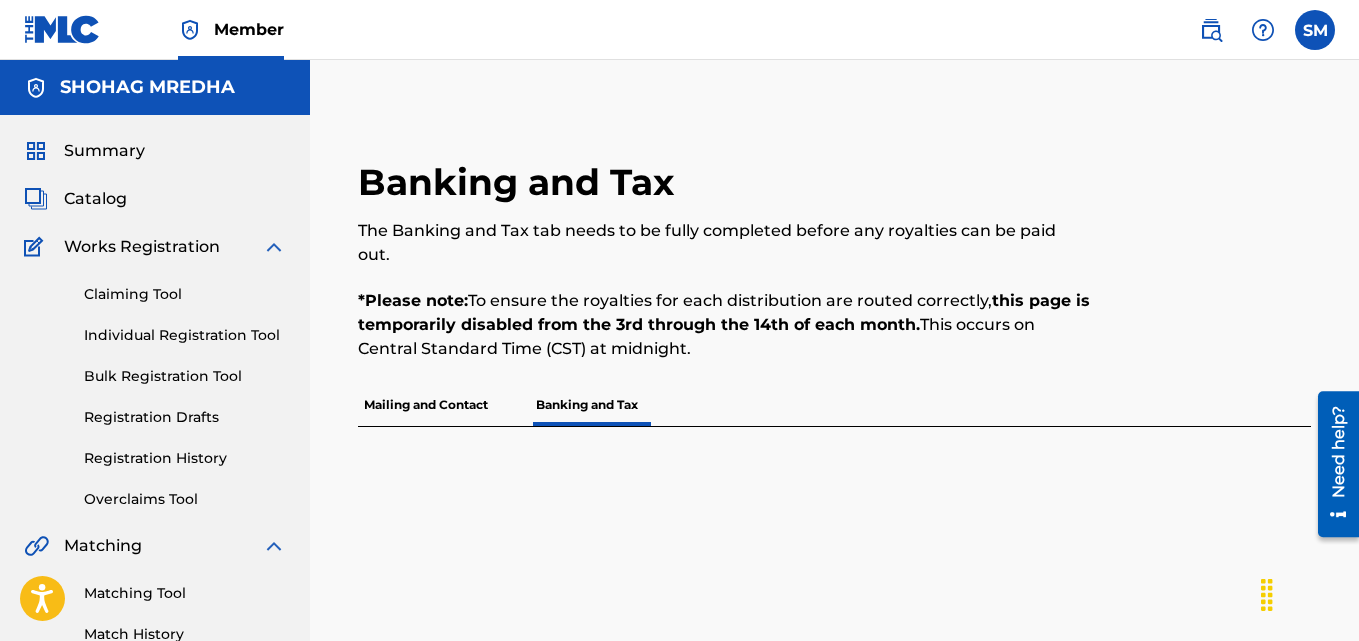 click on "Mailing and Contact" at bounding box center (426, 405) 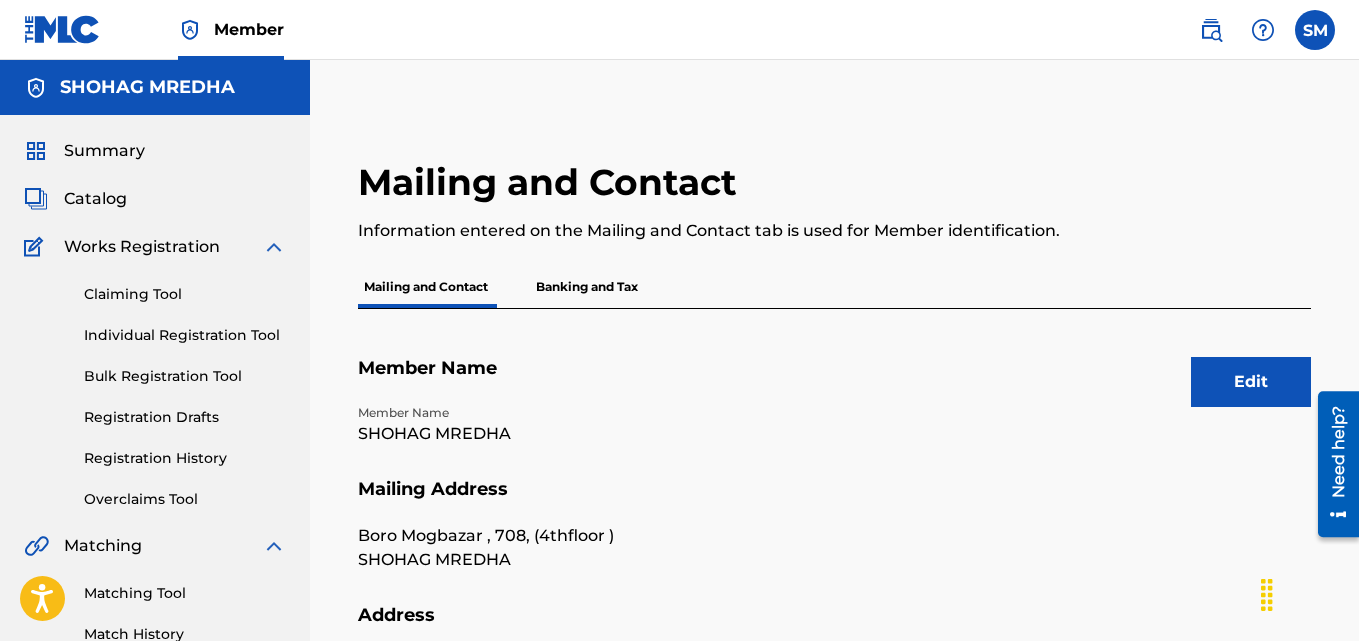 click on "Banking and Tax" at bounding box center (587, 287) 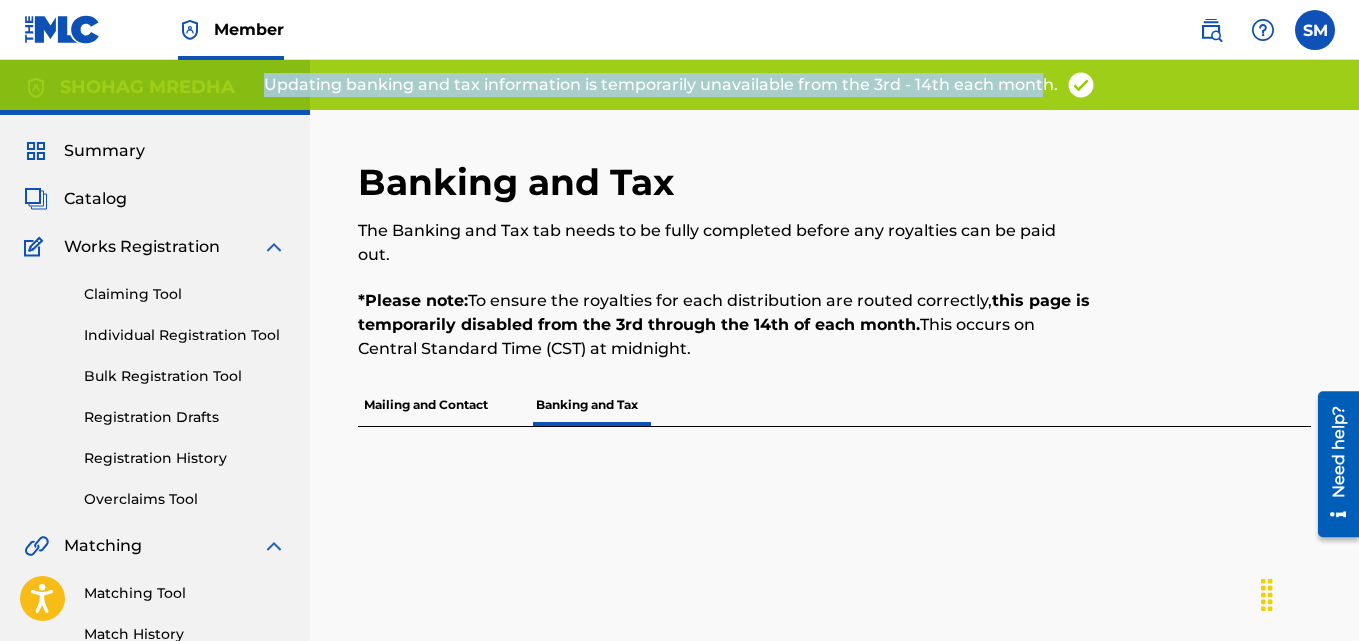 drag, startPoint x: 1041, startPoint y: 107, endPoint x: 0, endPoint y: 102, distance: 1041.012 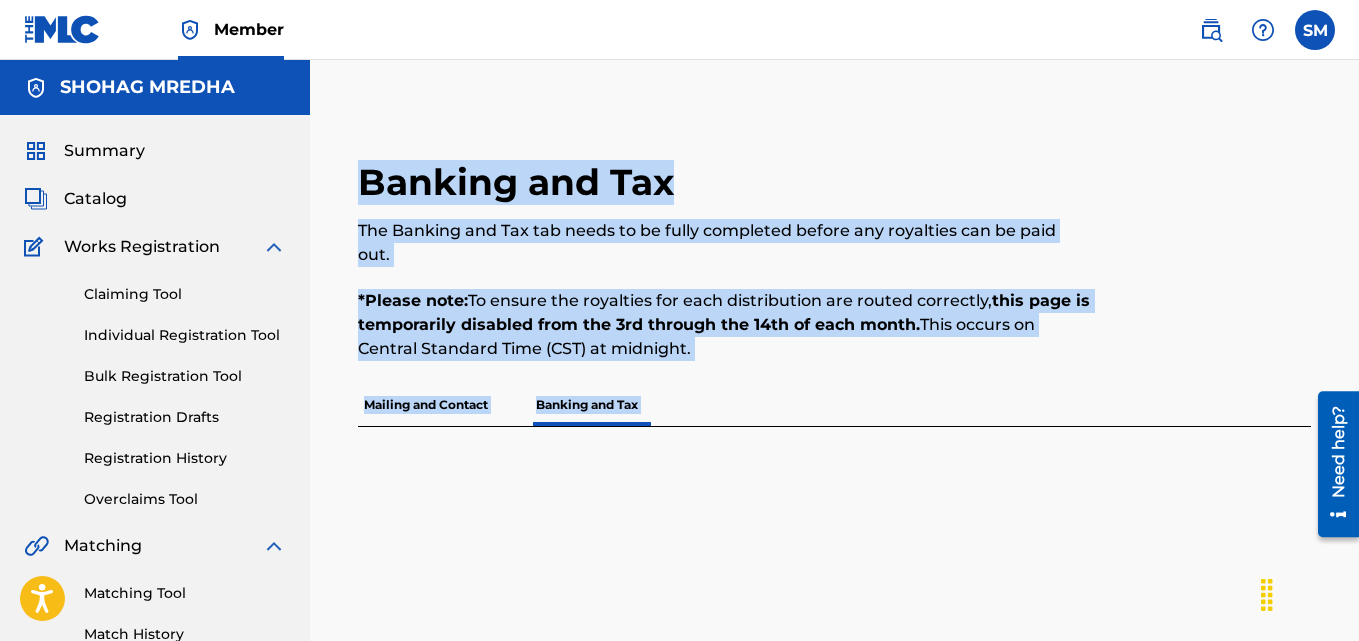 drag, startPoint x: 1056, startPoint y: 83, endPoint x: 527, endPoint y: 83, distance: 529 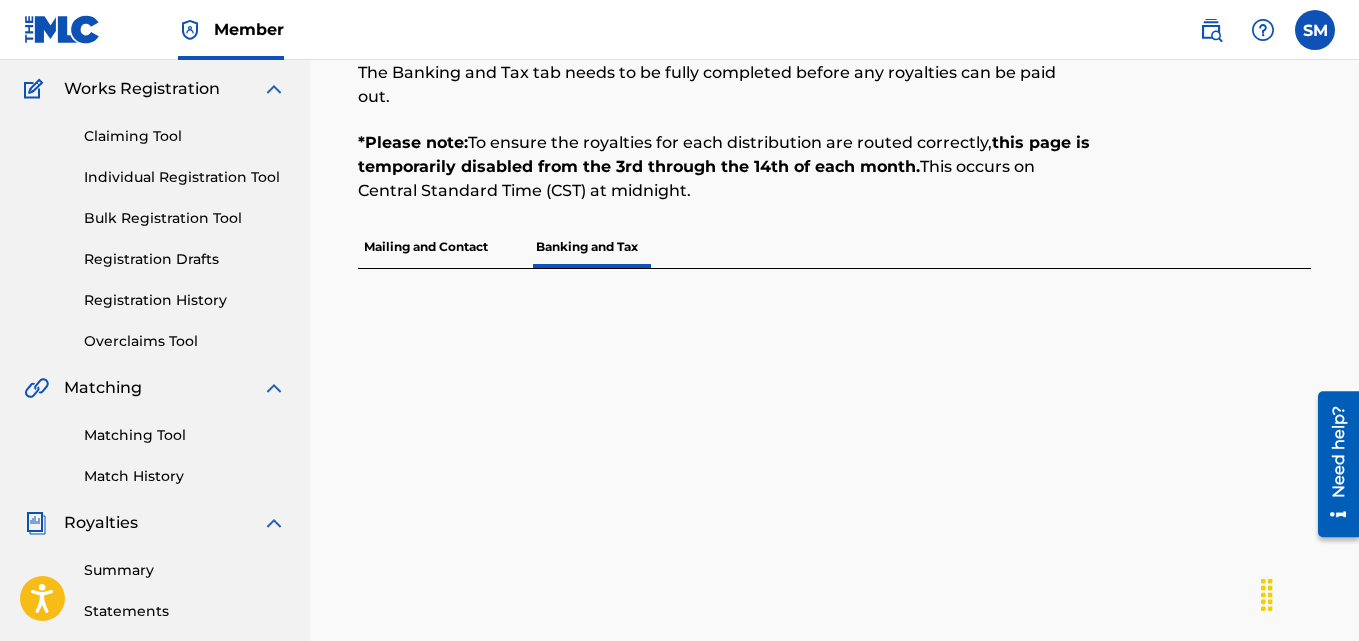 scroll, scrollTop: 400, scrollLeft: 0, axis: vertical 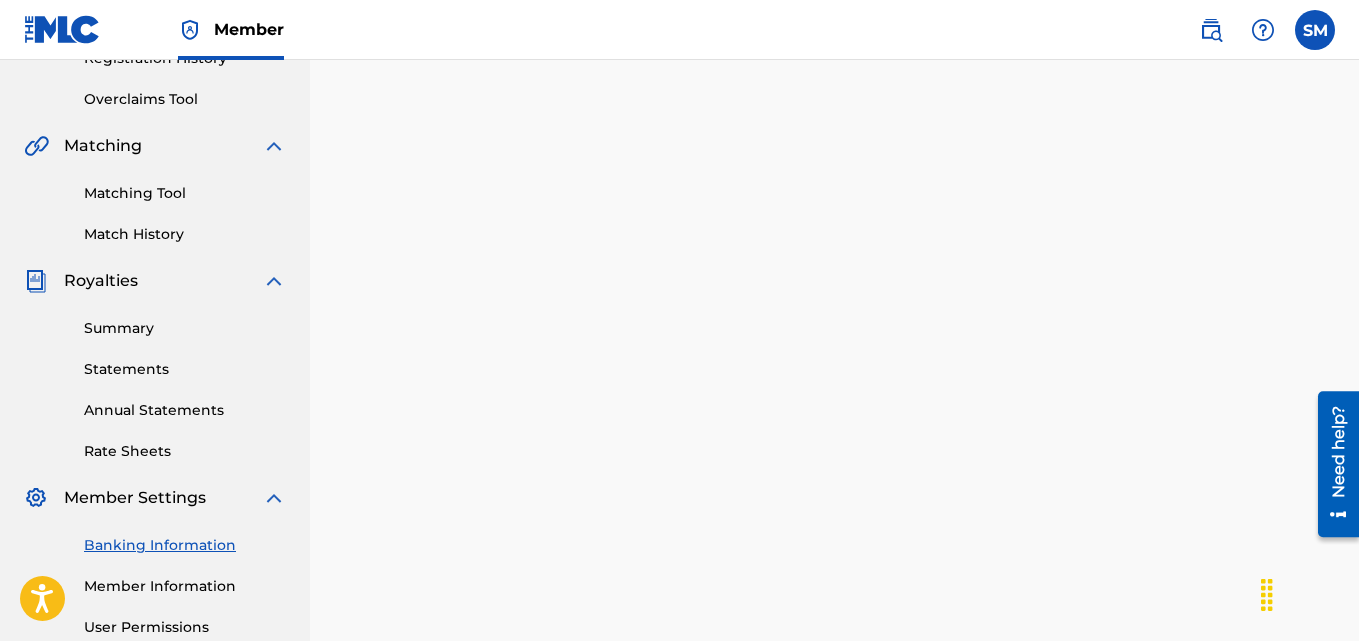 click on "Banking Information" at bounding box center (185, 545) 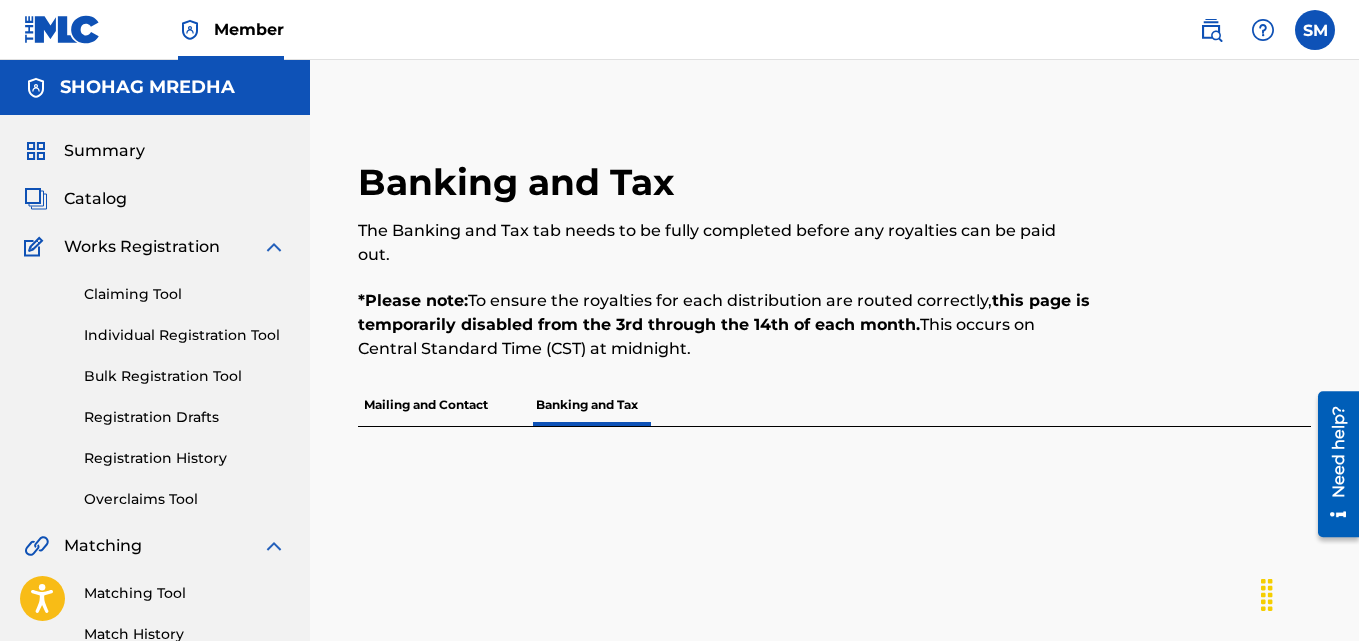 click on "Mailing and Contact" at bounding box center (426, 405) 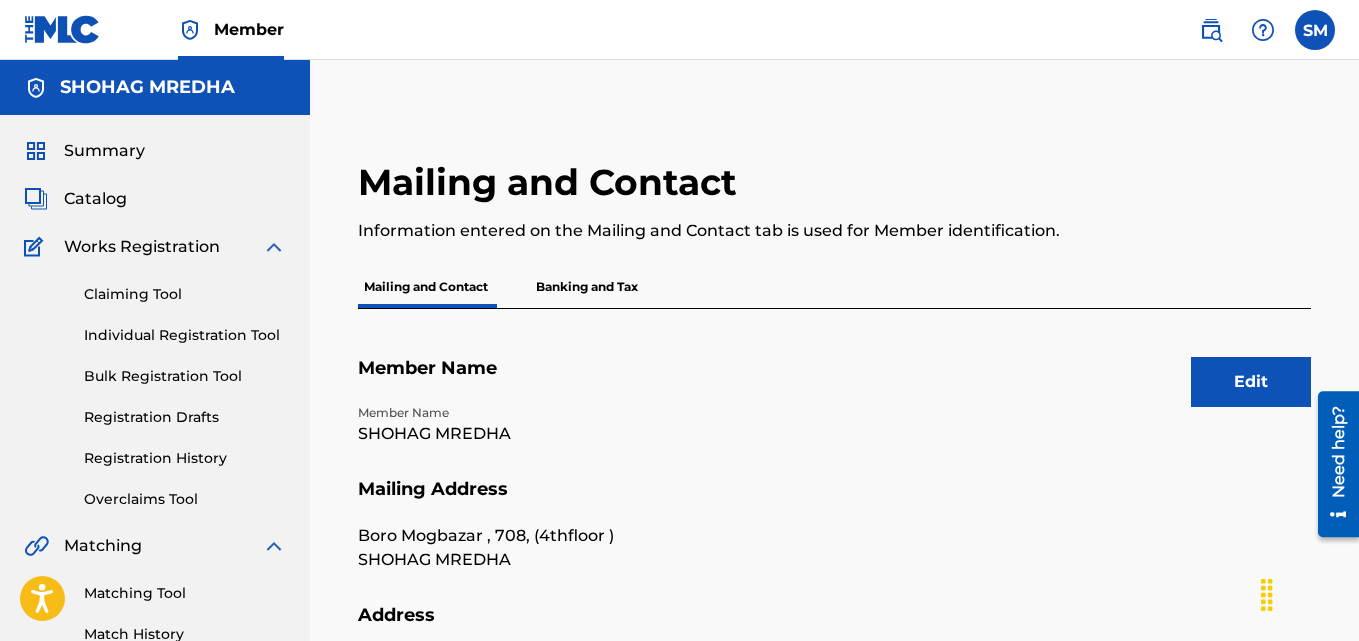 click on "Banking and Tax" at bounding box center [587, 287] 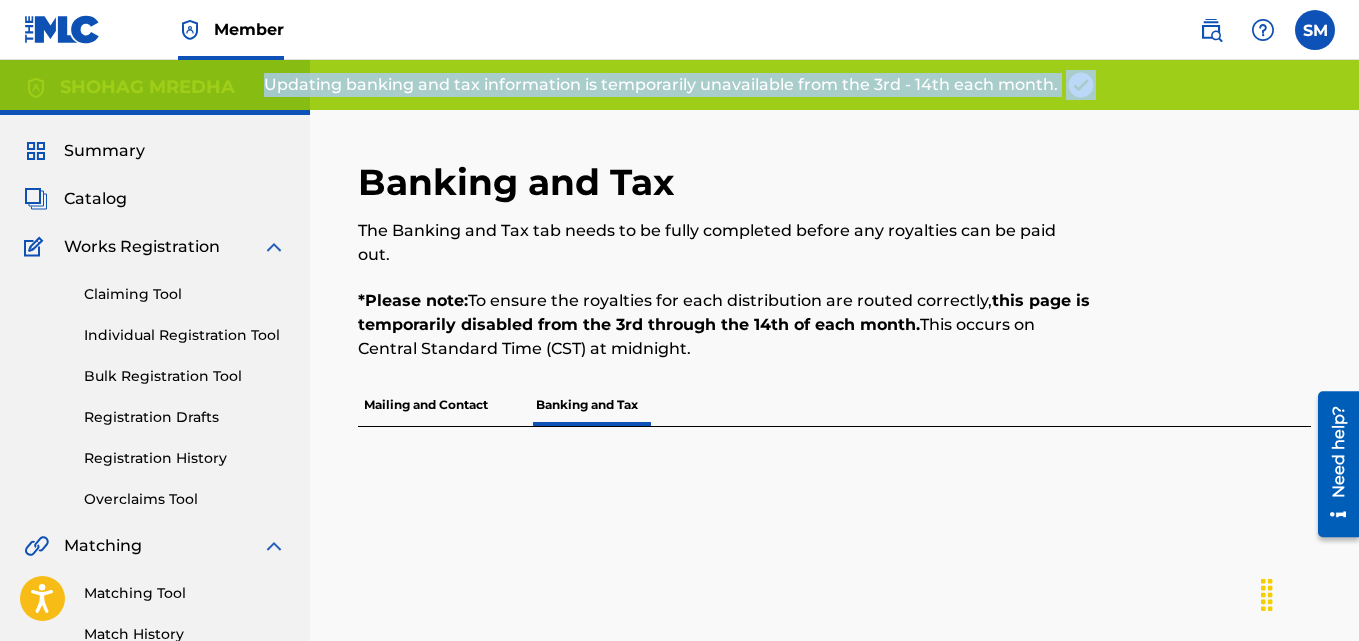 drag, startPoint x: 1110, startPoint y: 76, endPoint x: 199, endPoint y: 78, distance: 911.0022 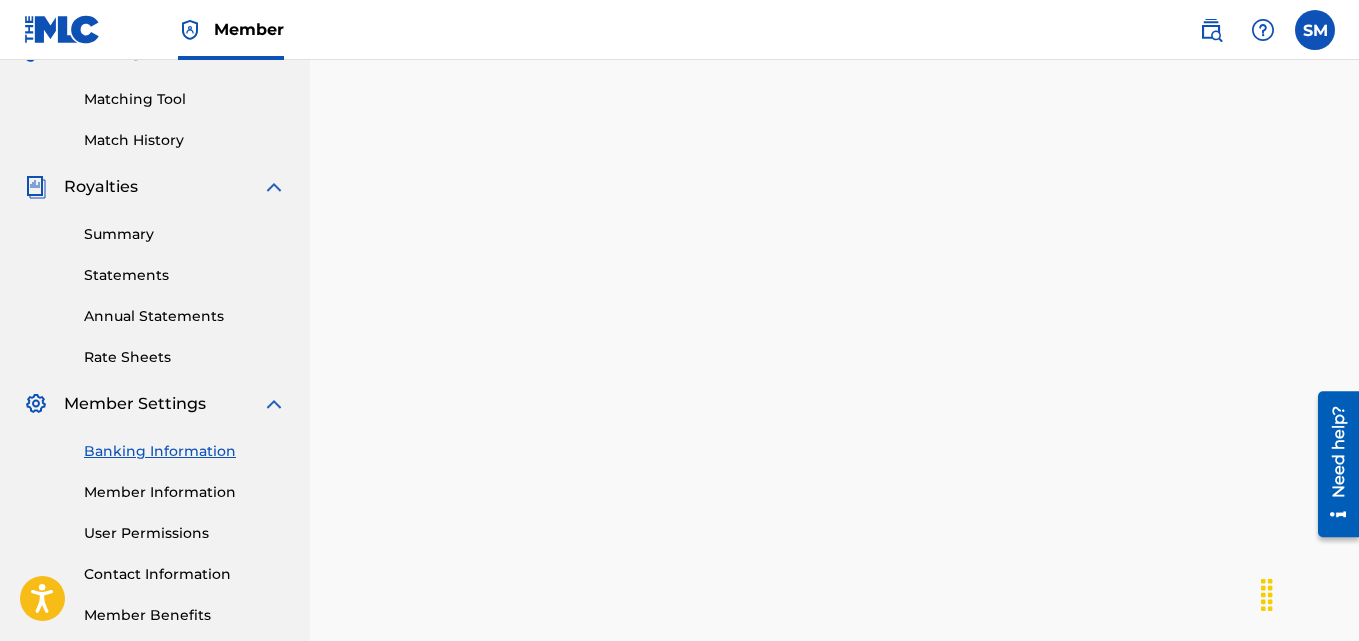 scroll, scrollTop: 599, scrollLeft: 0, axis: vertical 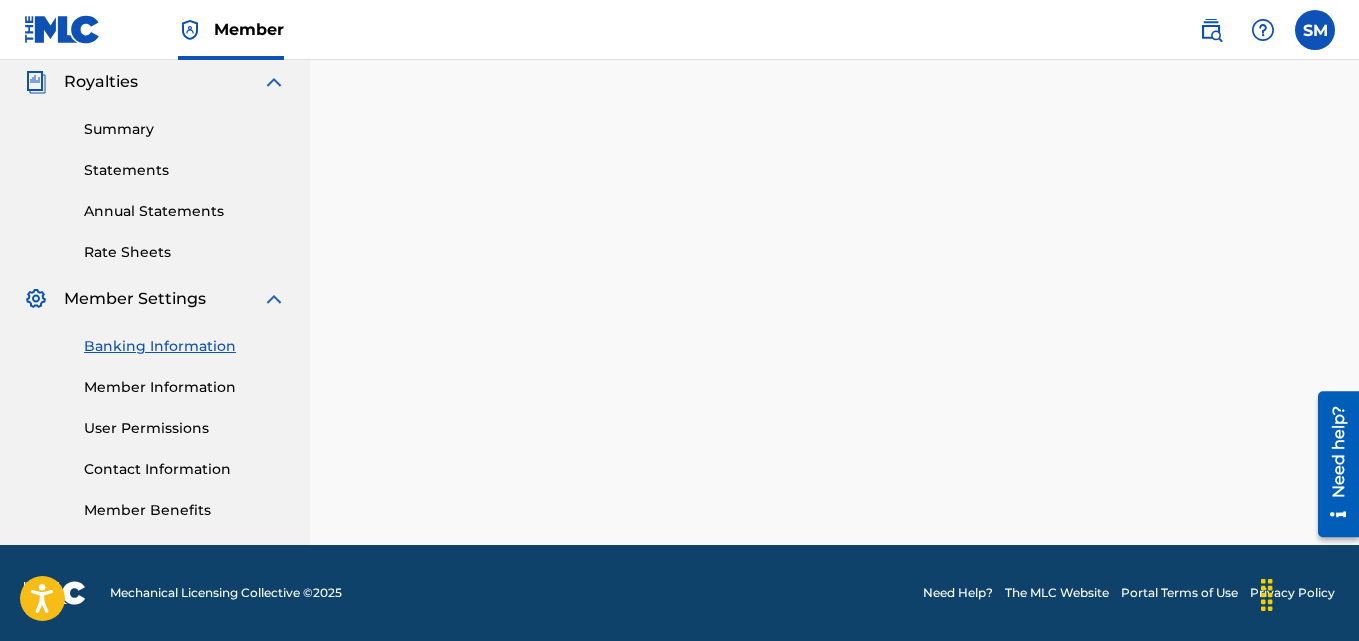 click on "Member Information" at bounding box center (185, 387) 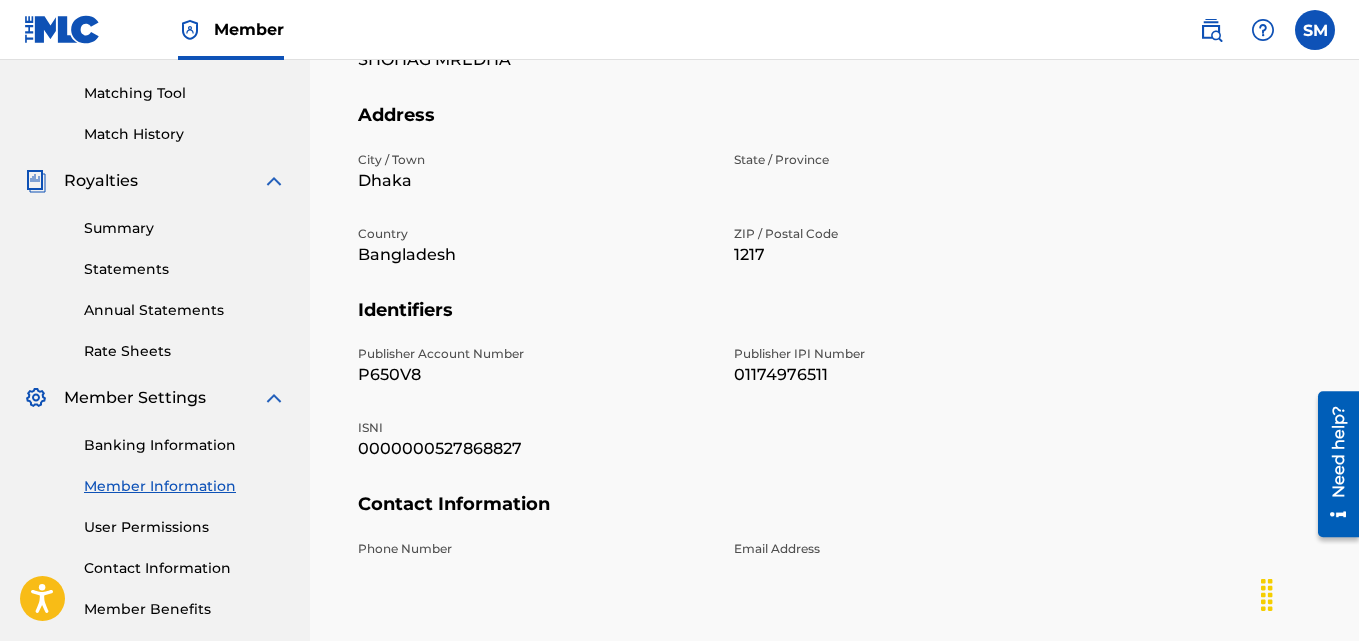 scroll, scrollTop: 599, scrollLeft: 0, axis: vertical 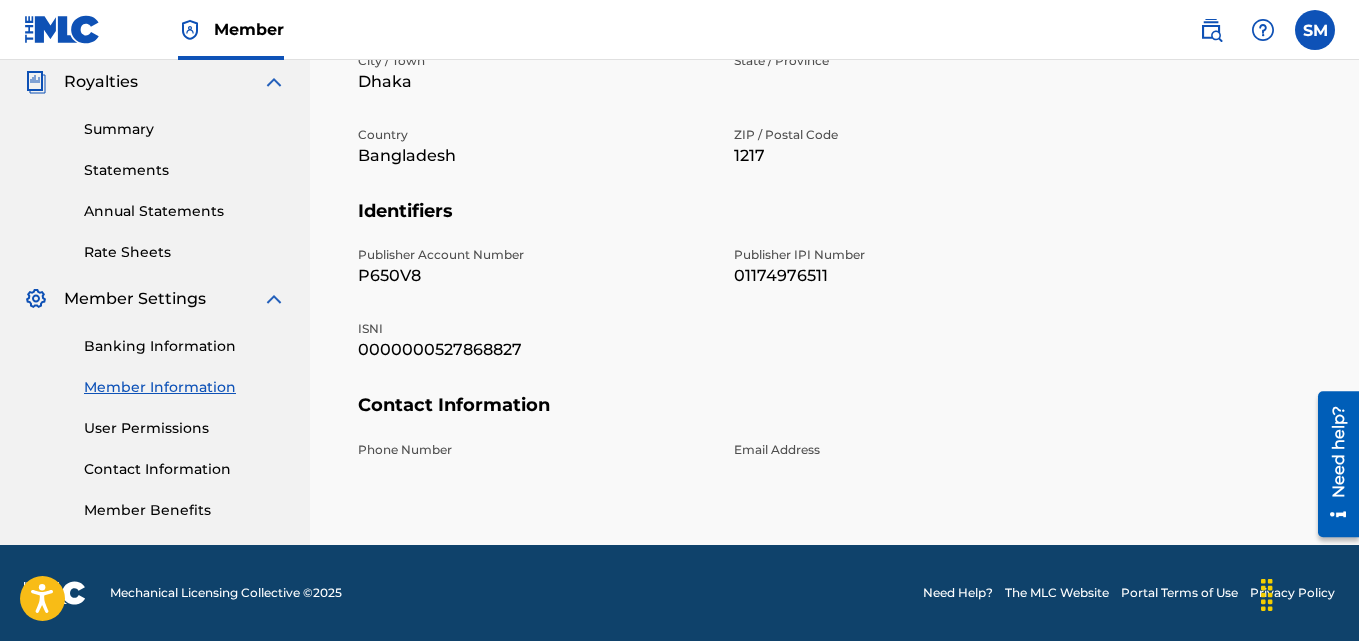 click on "Email Address" at bounding box center [910, 450] 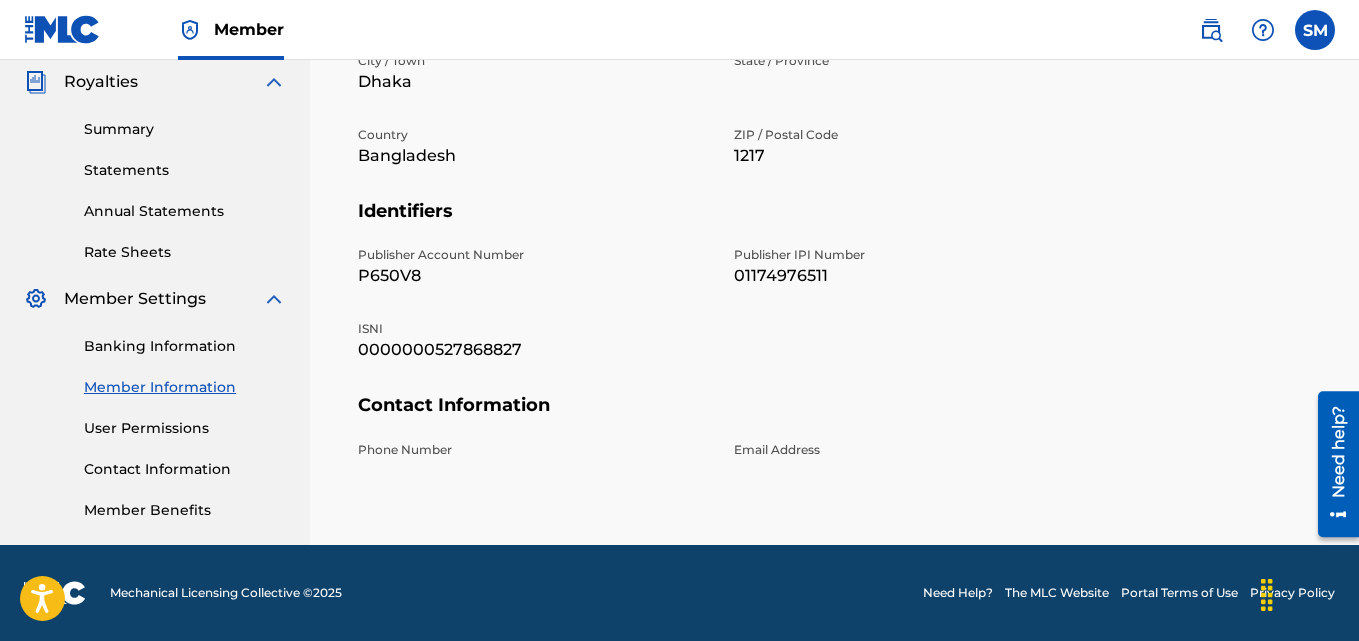 click on "Phone Number" at bounding box center [534, 450] 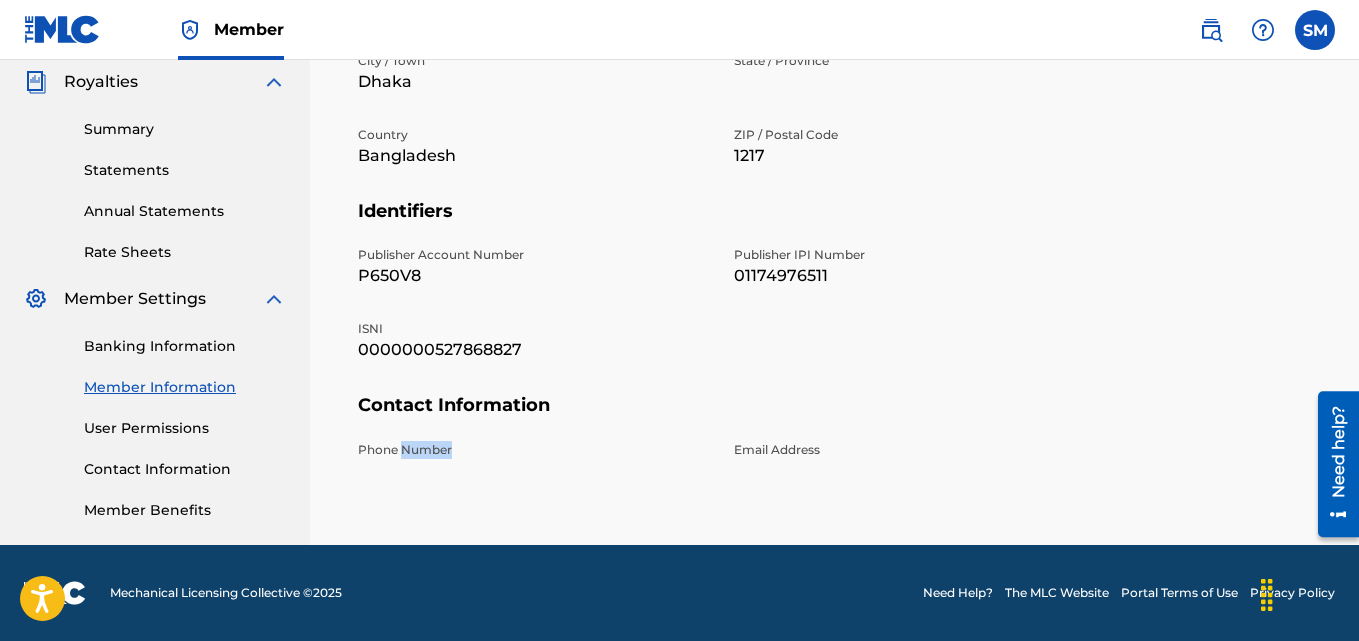 click on "Phone Number" at bounding box center [534, 450] 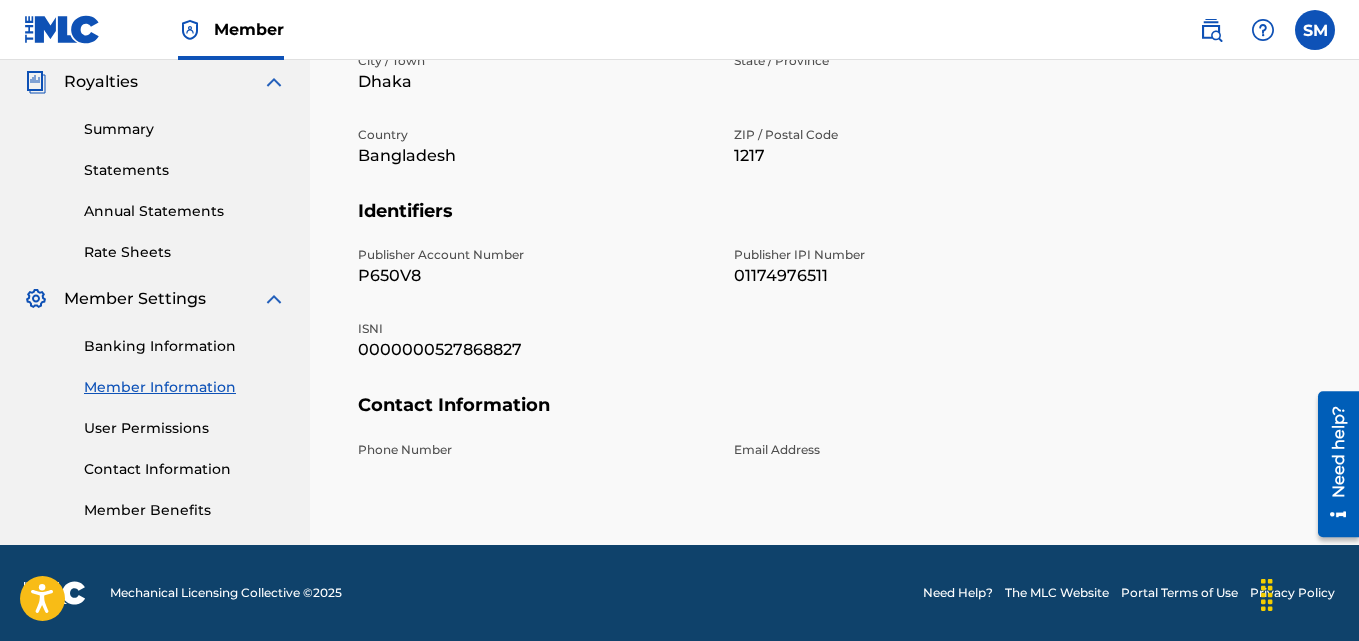 click on "Publisher Account Number P650V8 Publisher IPI Number 01174976511 ISNI 0000000527868827" at bounding box center (722, 320) 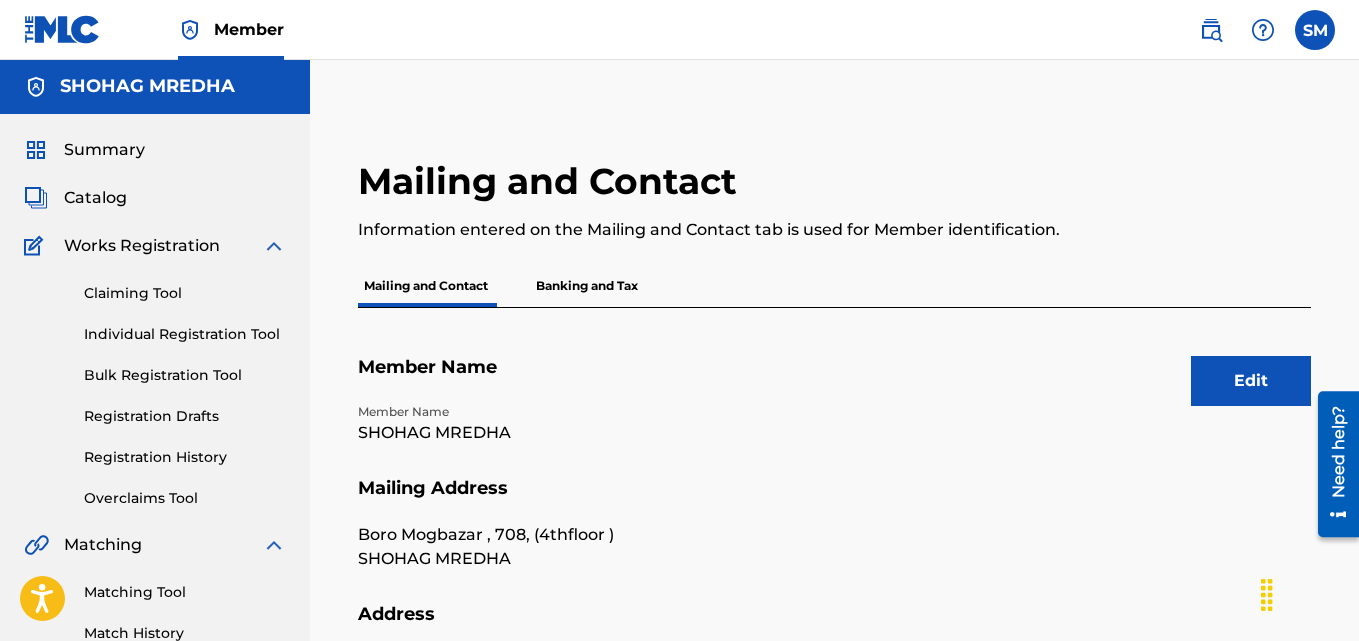 scroll, scrollTop: 0, scrollLeft: 0, axis: both 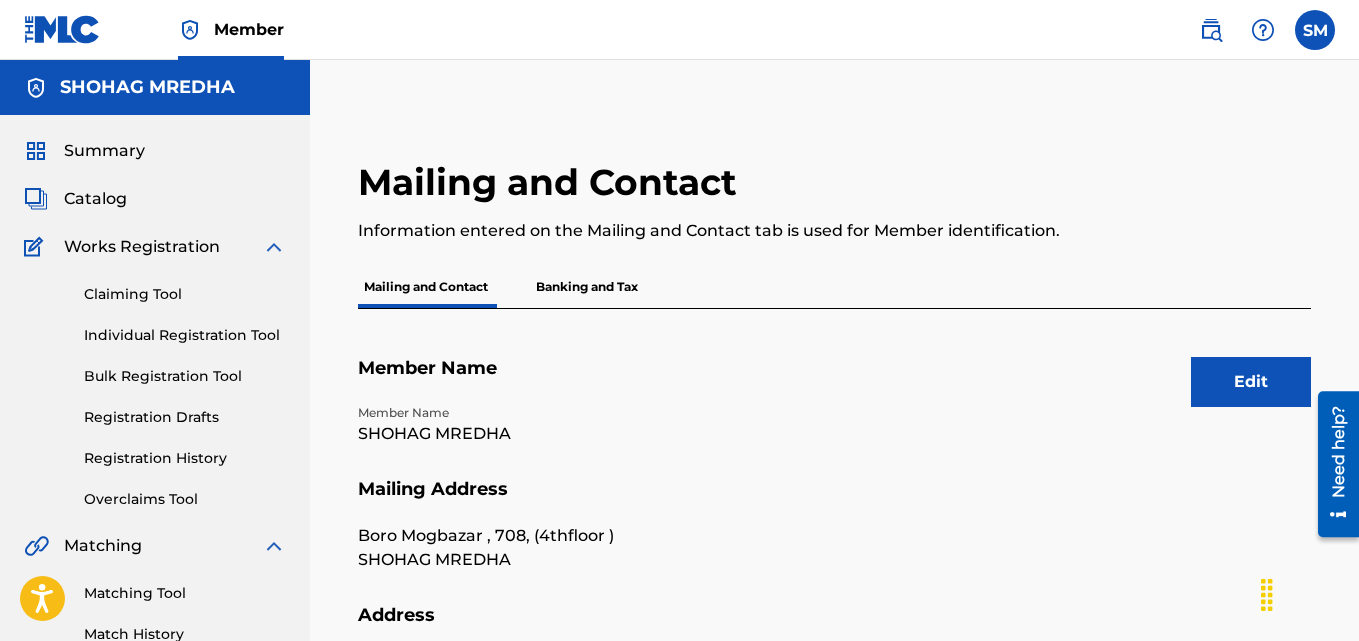 click on "Edit" at bounding box center [1251, 382] 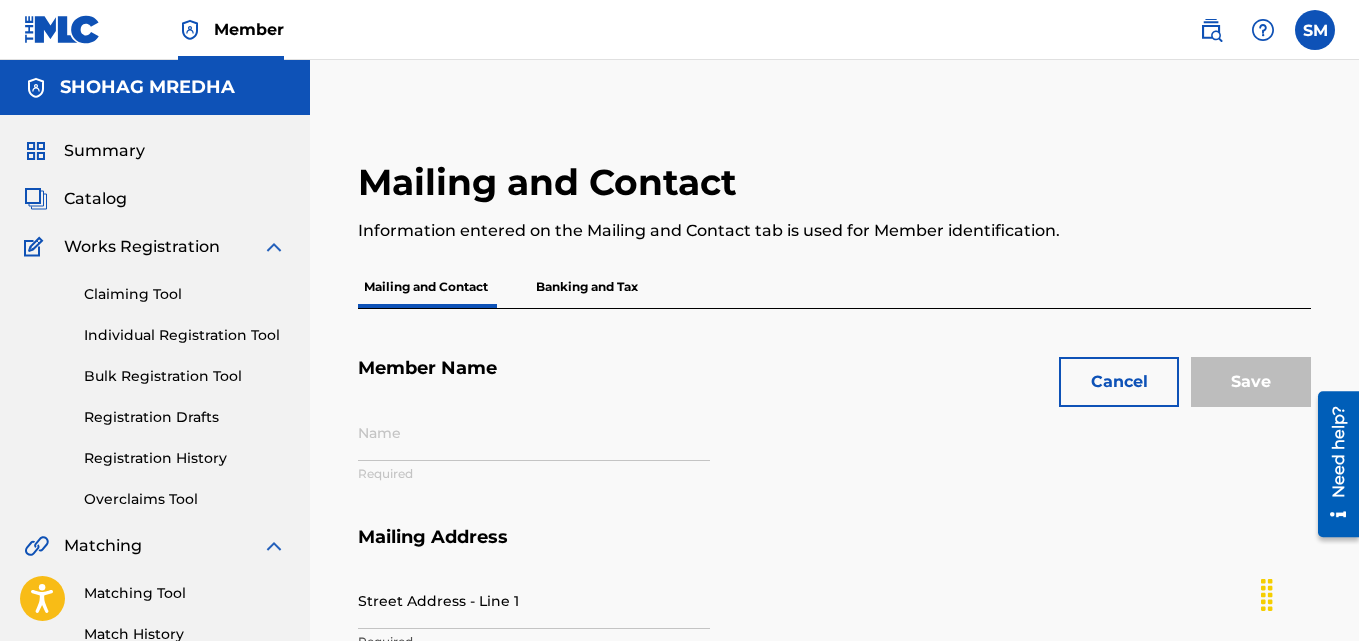 type on "SHOHAG MREDHA" 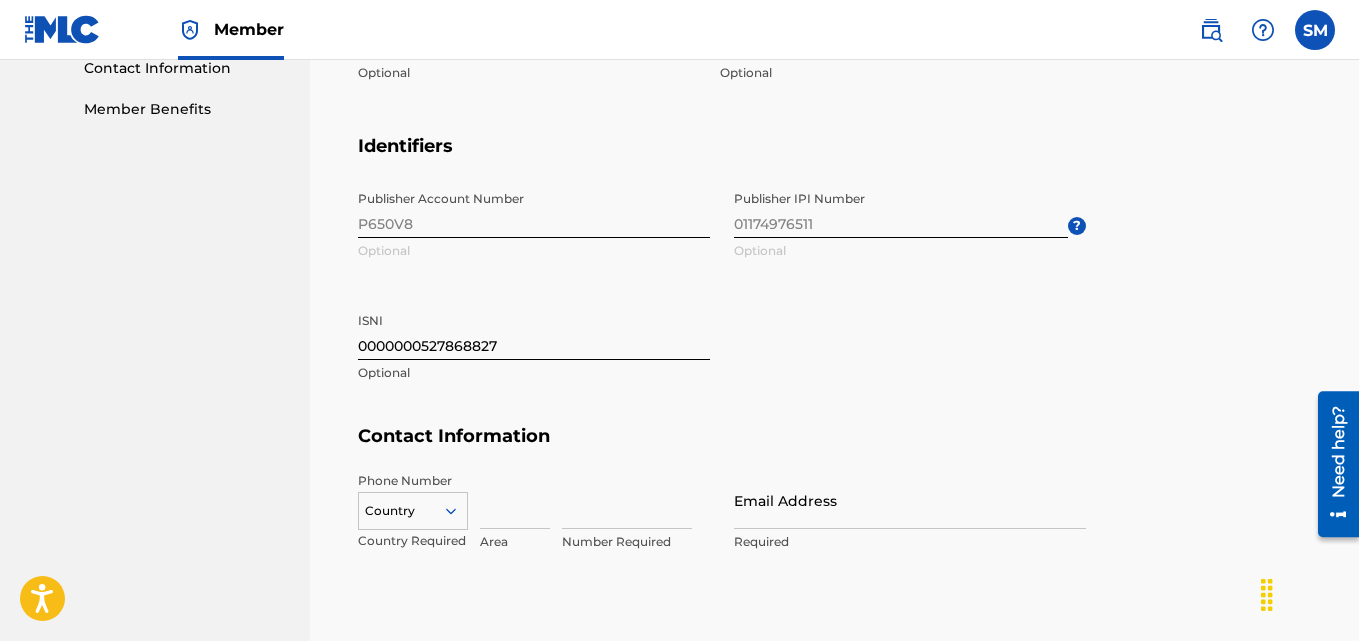 scroll, scrollTop: 1097, scrollLeft: 0, axis: vertical 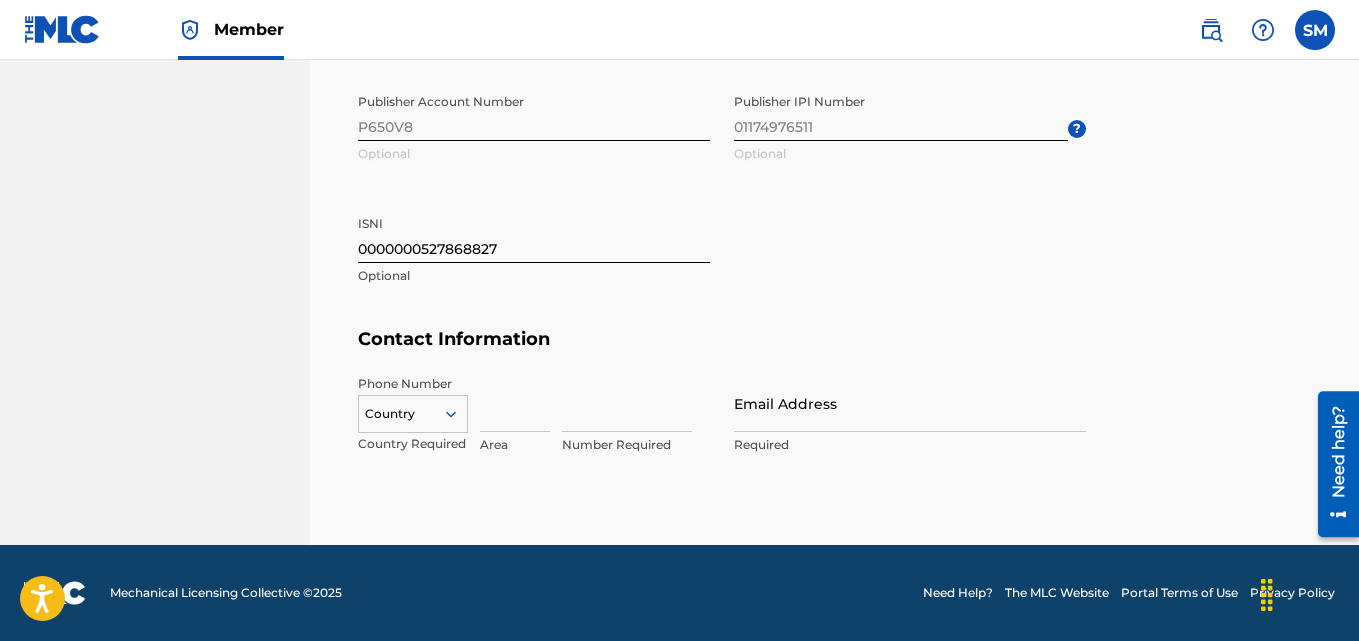 click on "Country" at bounding box center (413, 410) 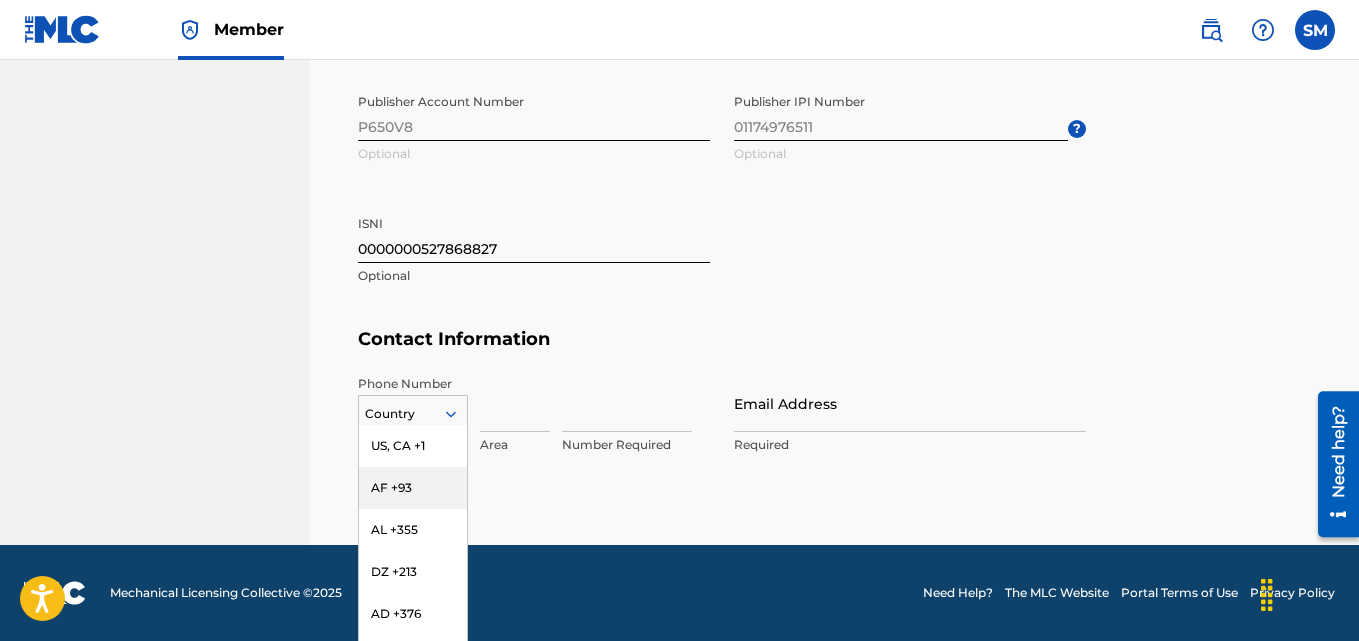 scroll, scrollTop: 1182, scrollLeft: 0, axis: vertical 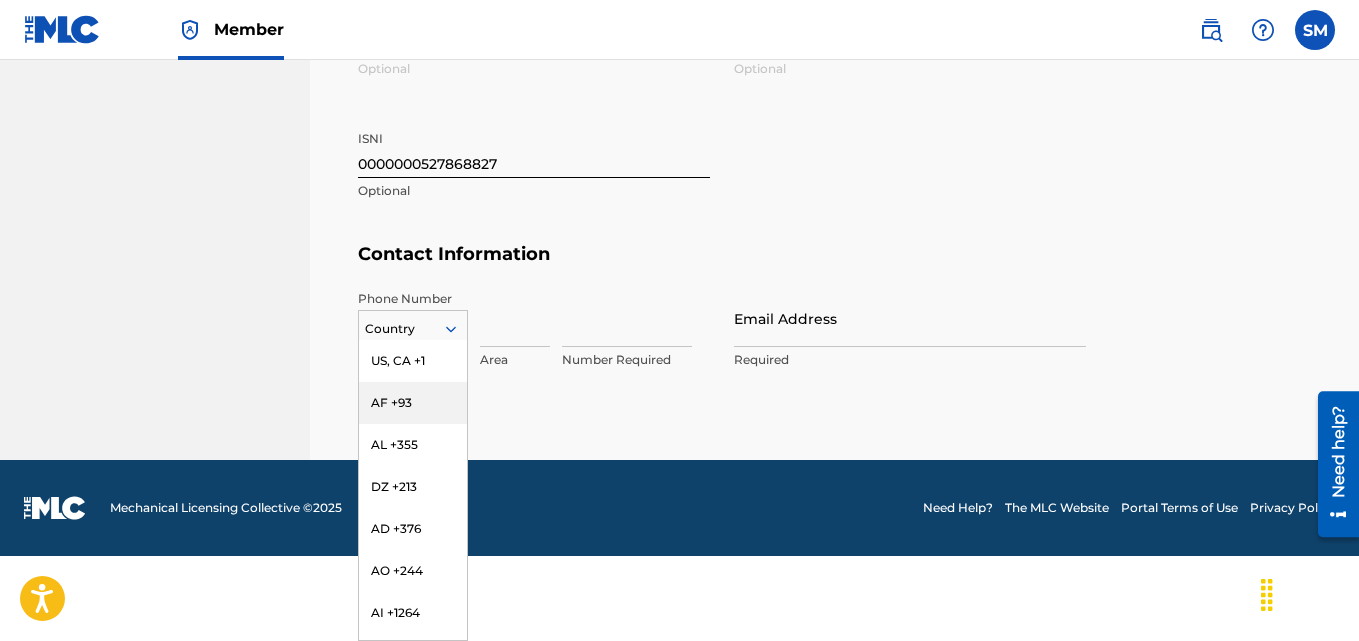 type on "b" 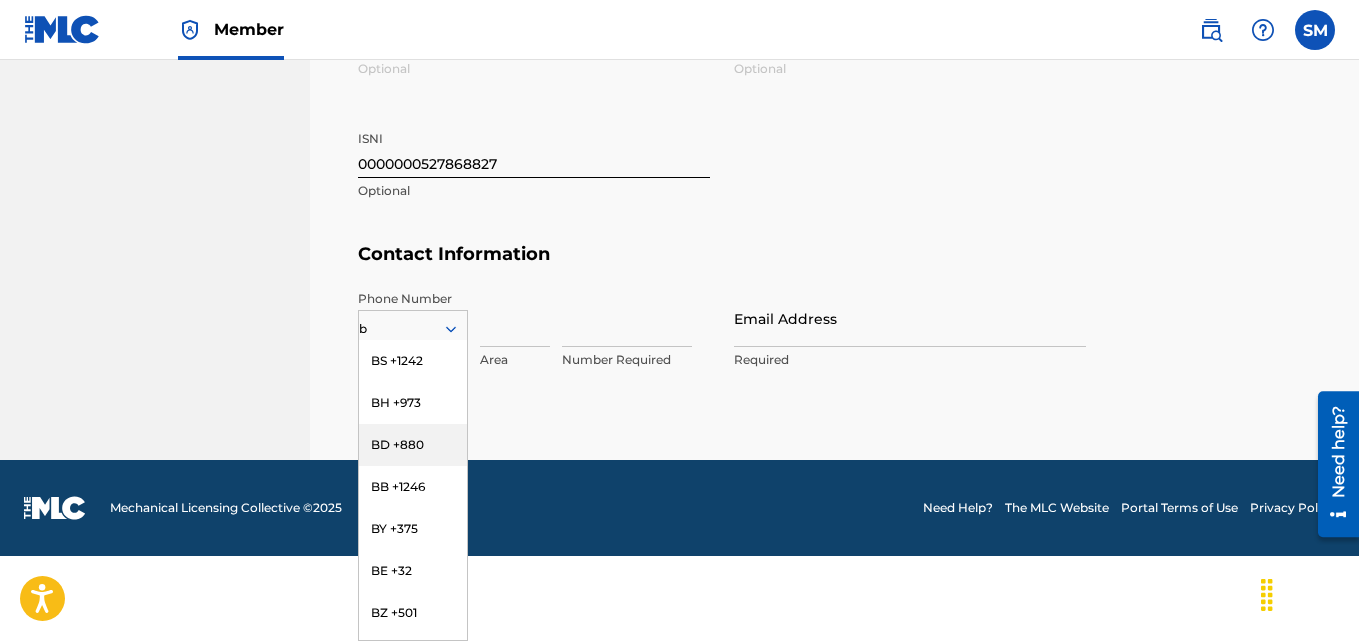 click on "BD +880" at bounding box center (413, 445) 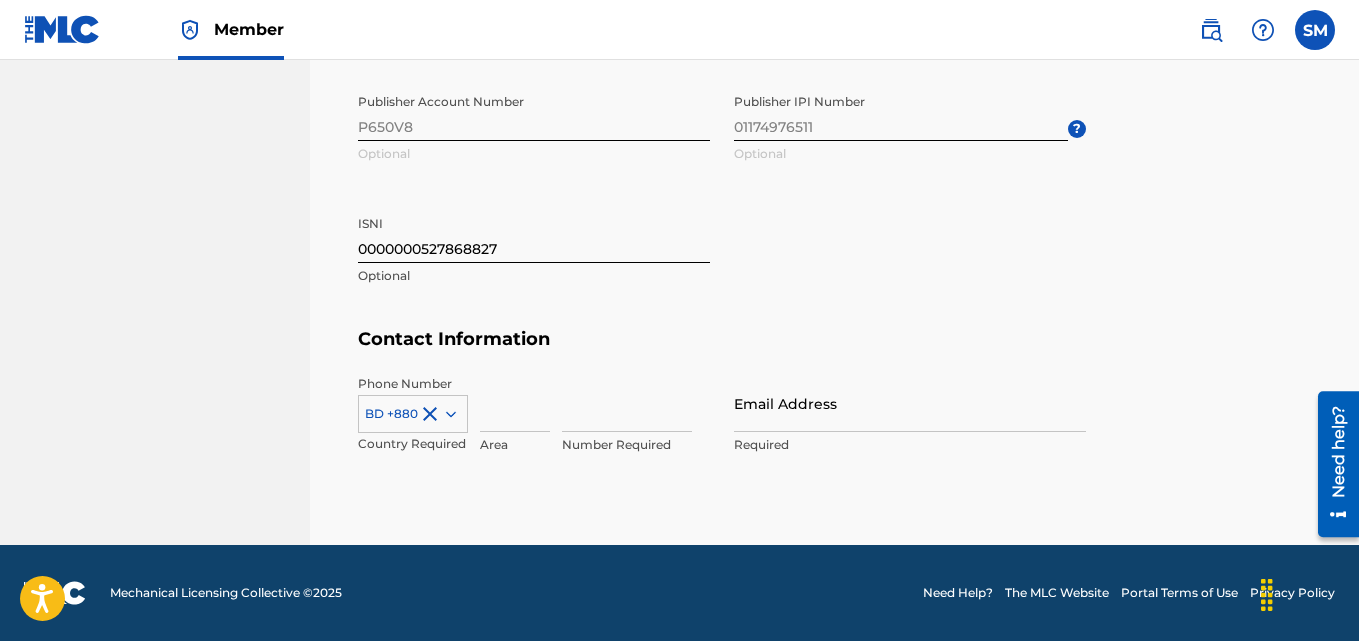 click at bounding box center (515, 403) 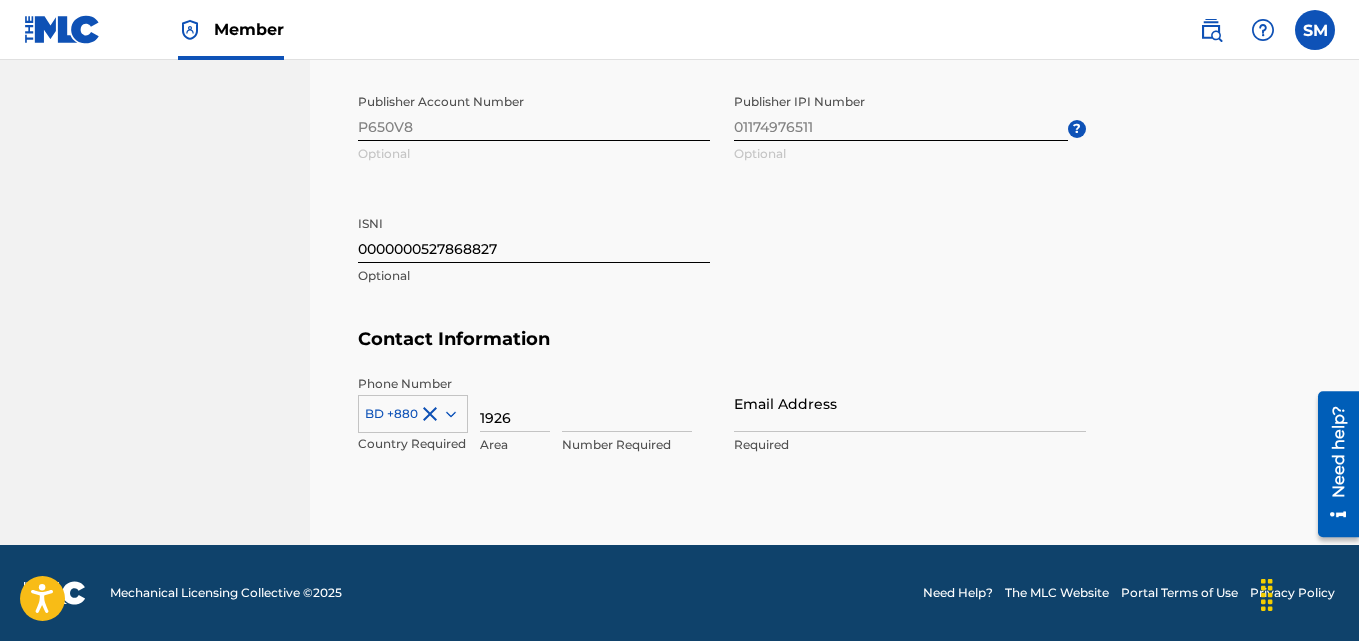 type on "Bangladesh" 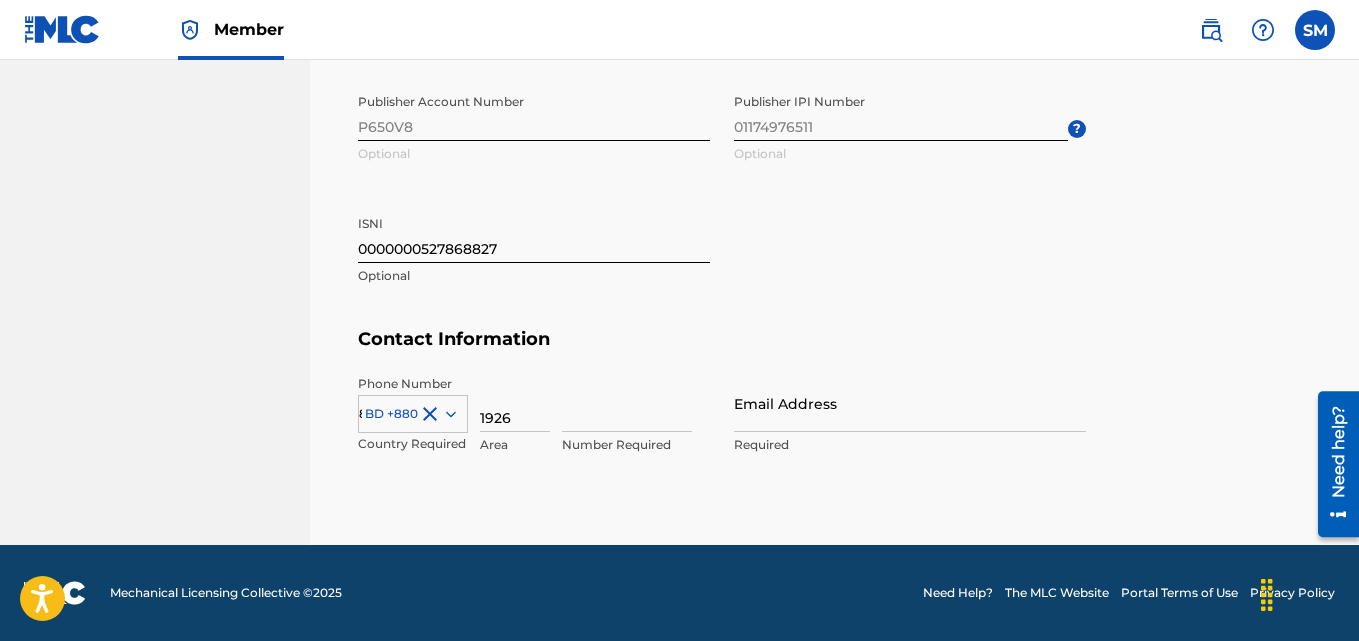 type on "292811" 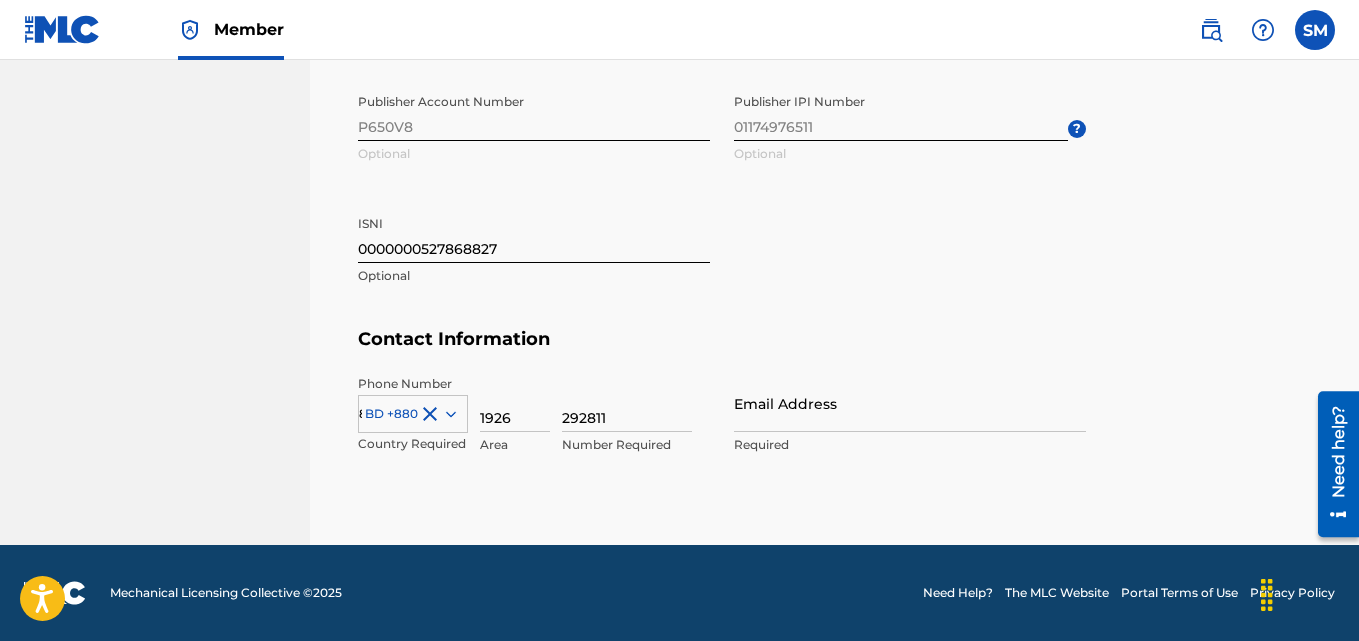 type on "shohagwaziulla@gmail.com" 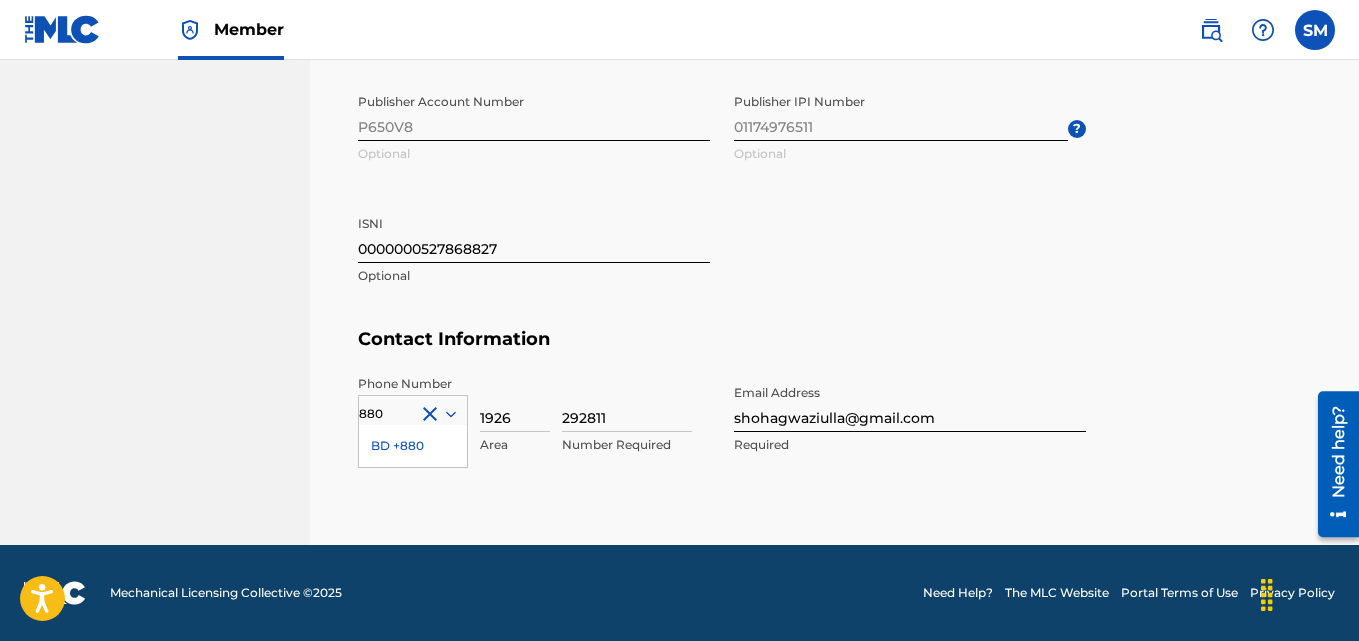 click on "Phone Number 880 BD +880 Country Required 1926 Area 292811 Number Required Email Address shohagwaziulla@gmail.com Required" at bounding box center [722, 436] 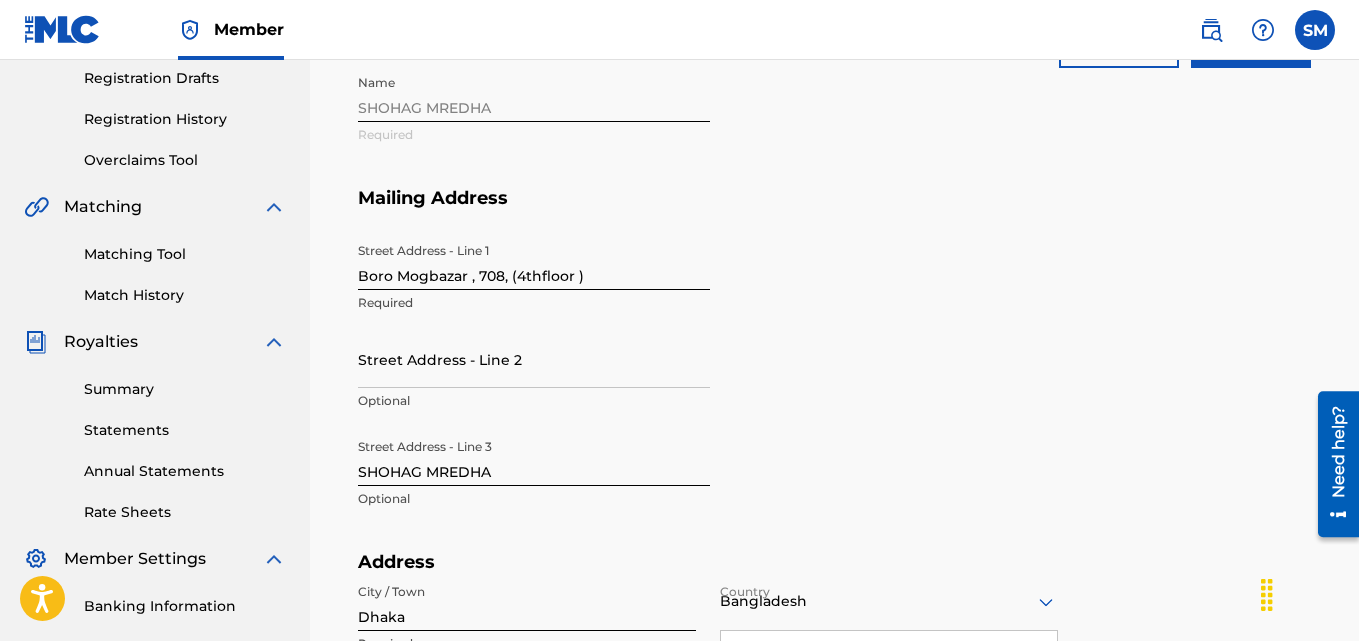 scroll, scrollTop: 0, scrollLeft: 0, axis: both 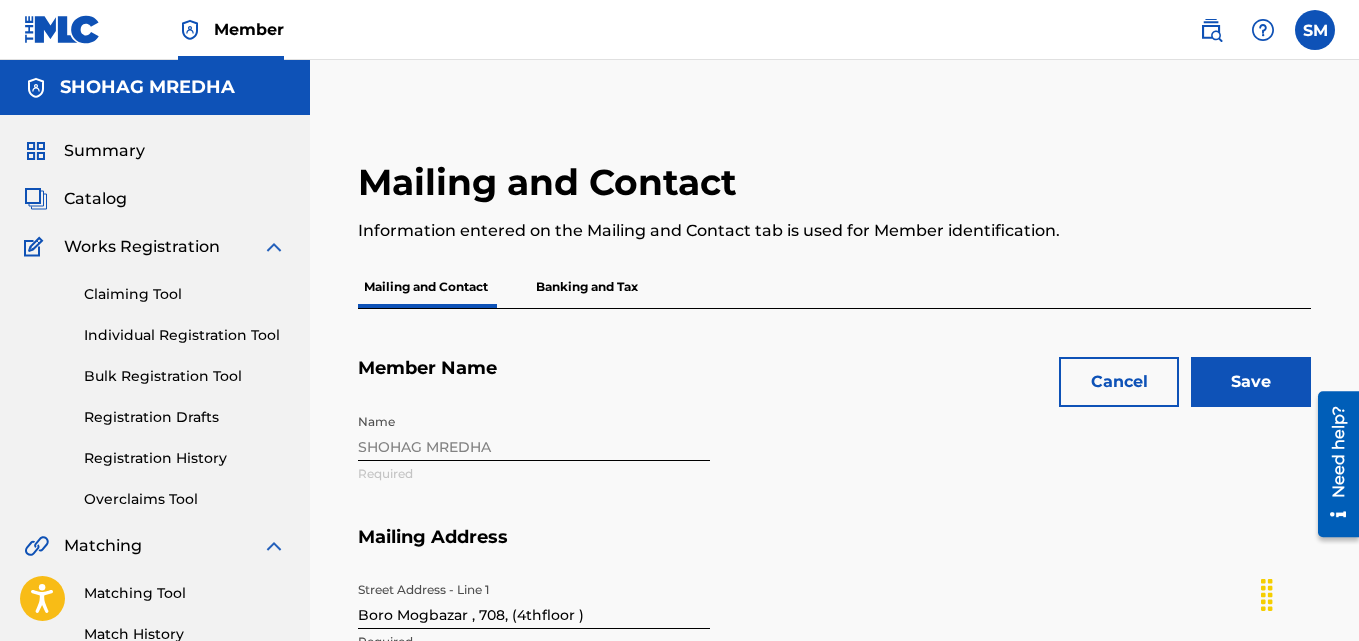 click on "Save" at bounding box center [1251, 382] 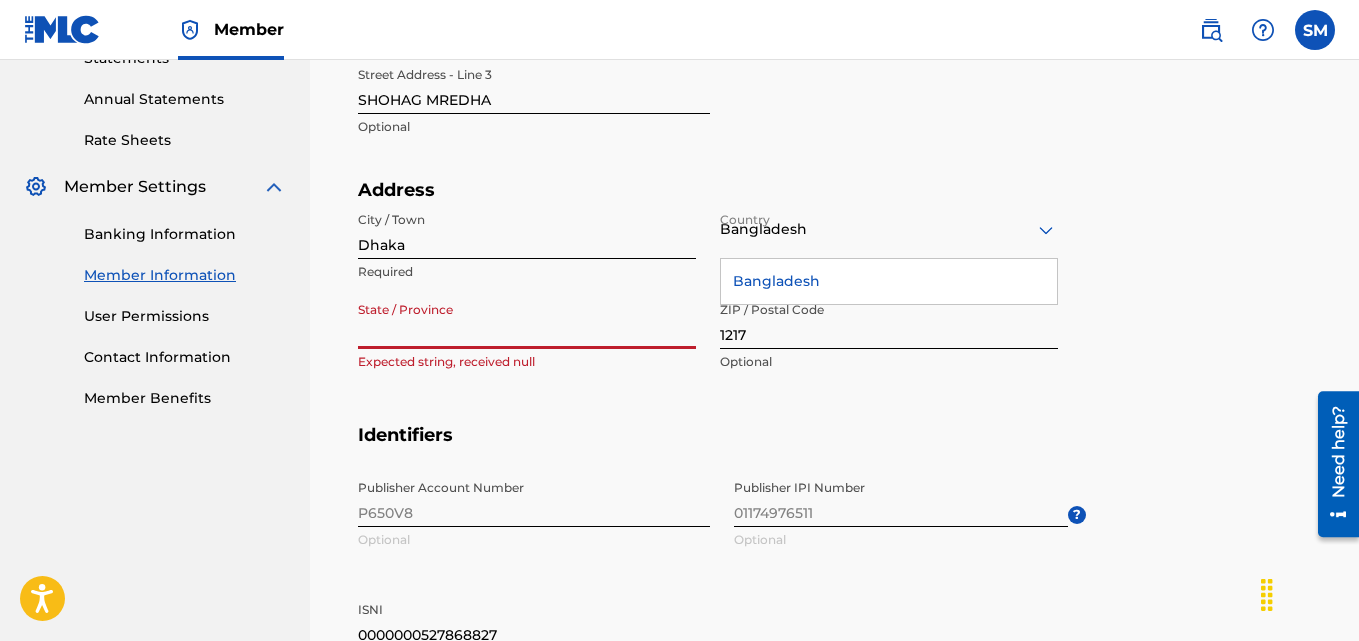 click on "State / Province" at bounding box center (527, 320) 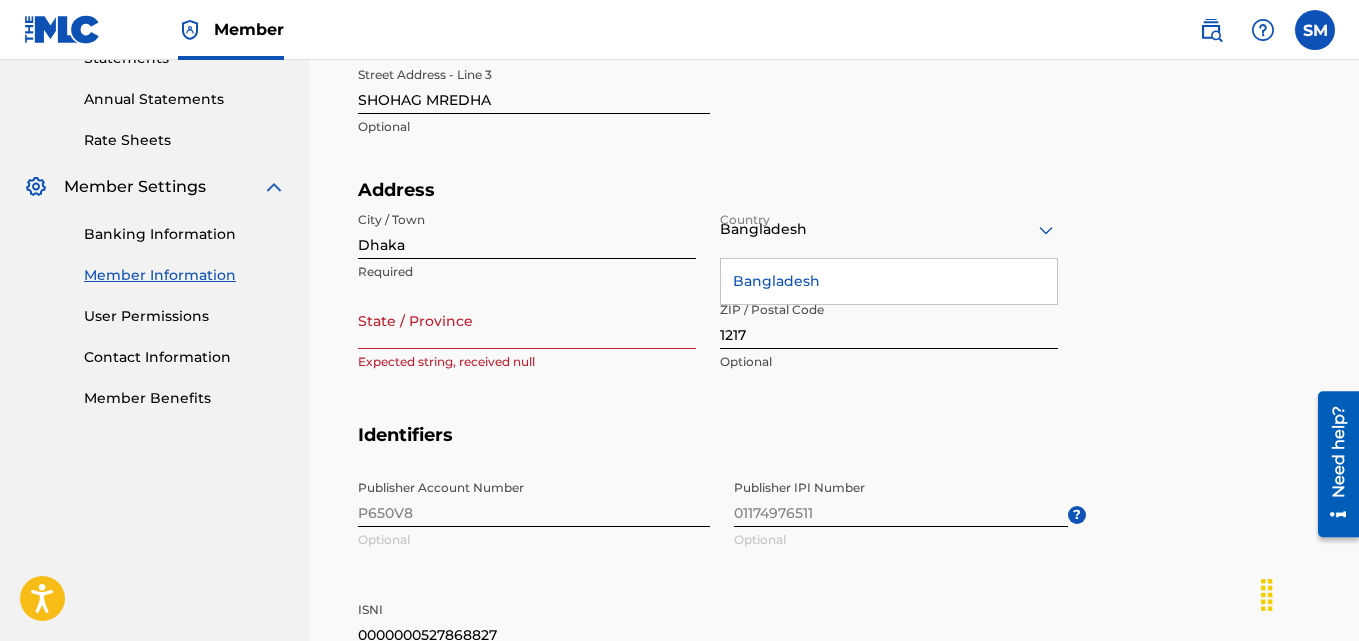 click on "Address City / Town Dhaka Required Country Bangladesh Bangladesh Required State / Province Expected string, received null ZIP / Postal Code 1217 Optional" at bounding box center (834, 301) 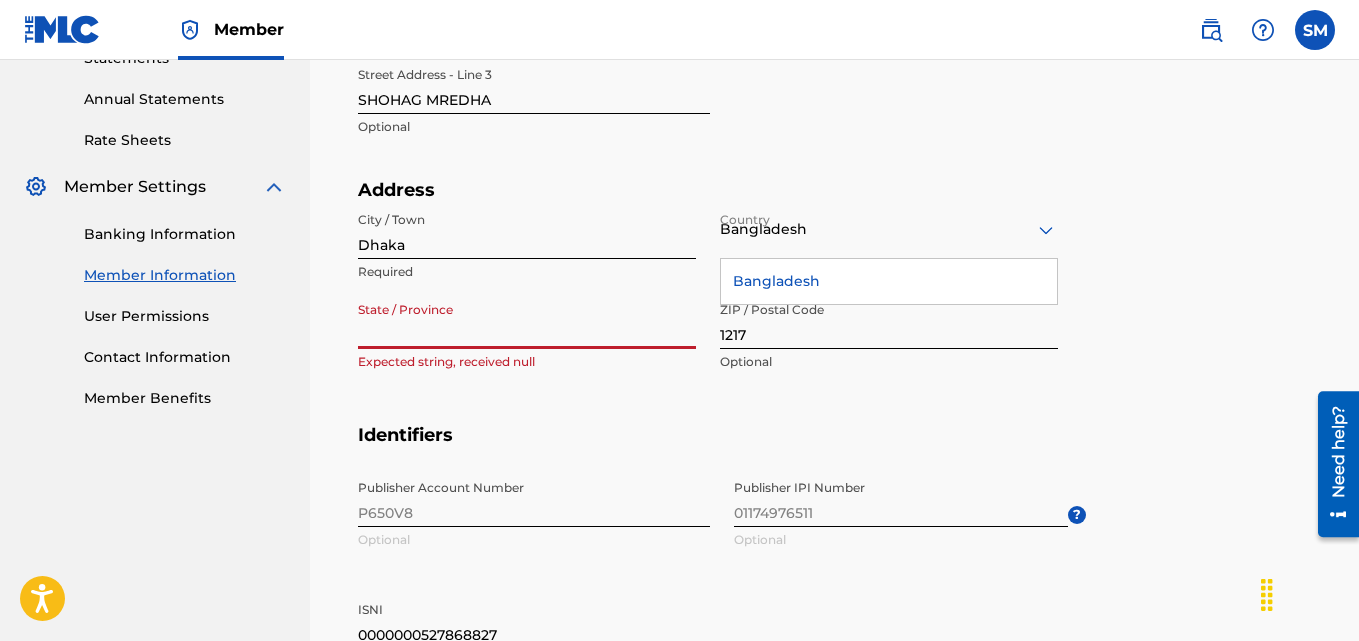 click on "State / Province" at bounding box center [527, 320] 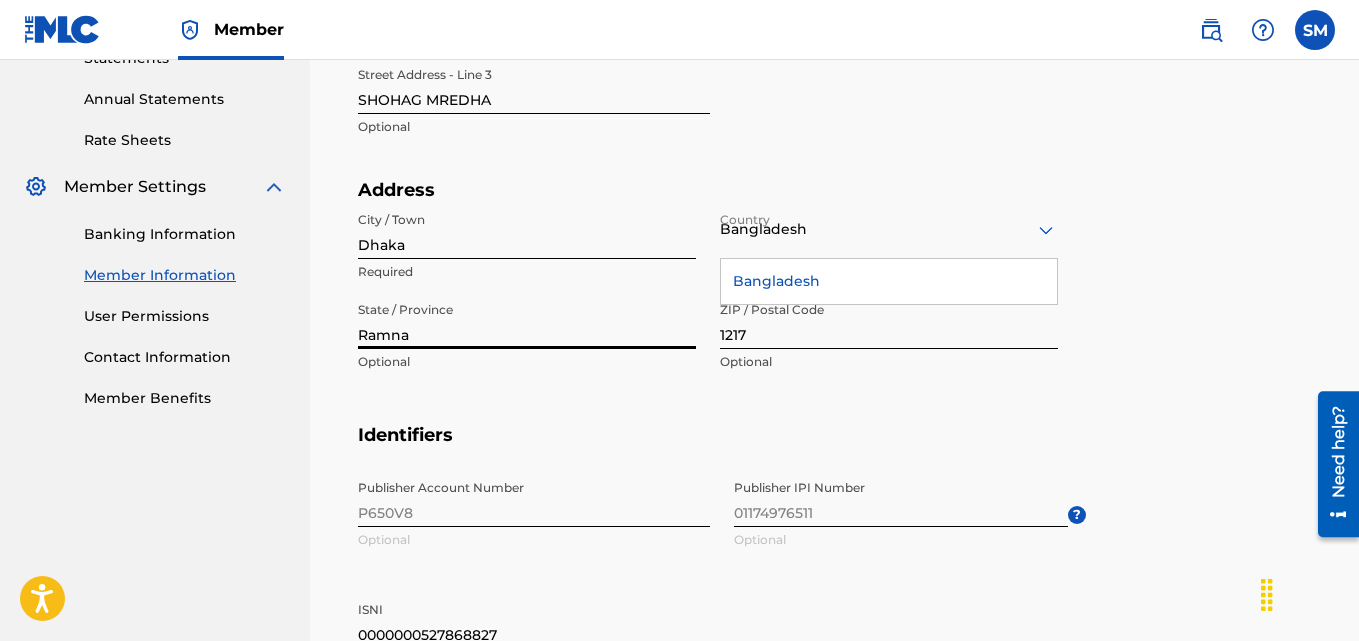 type on "Ramna" 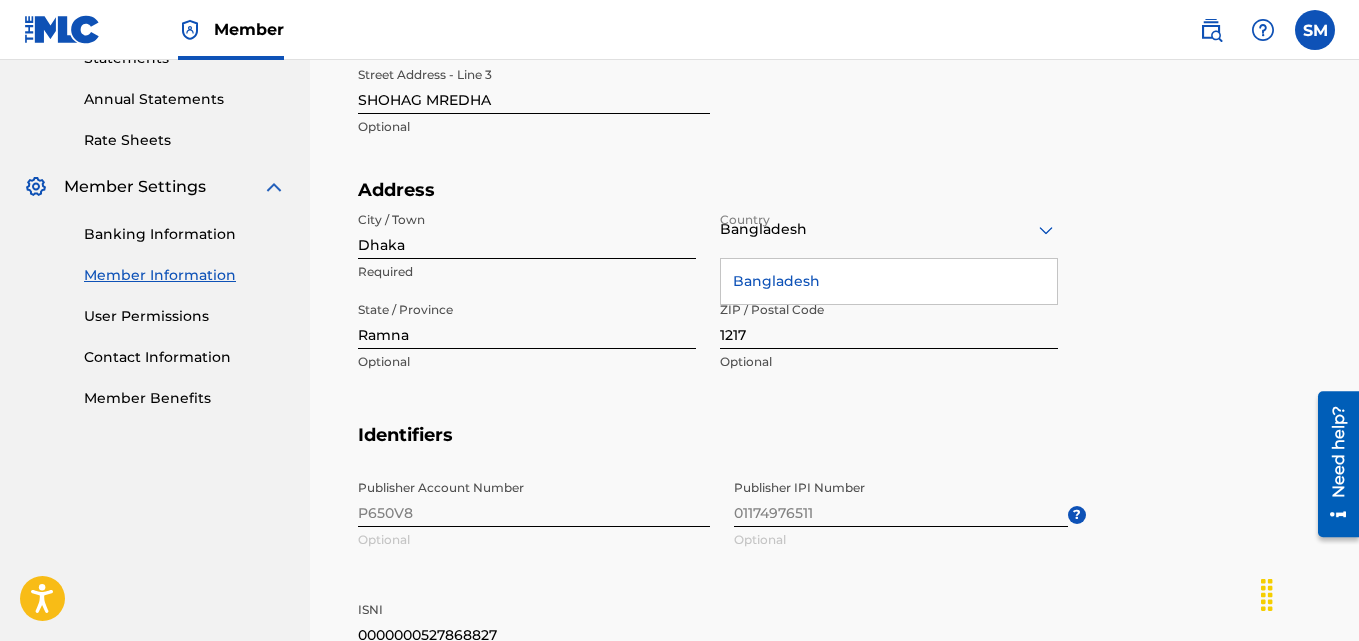 click on "Optional" at bounding box center (527, 362) 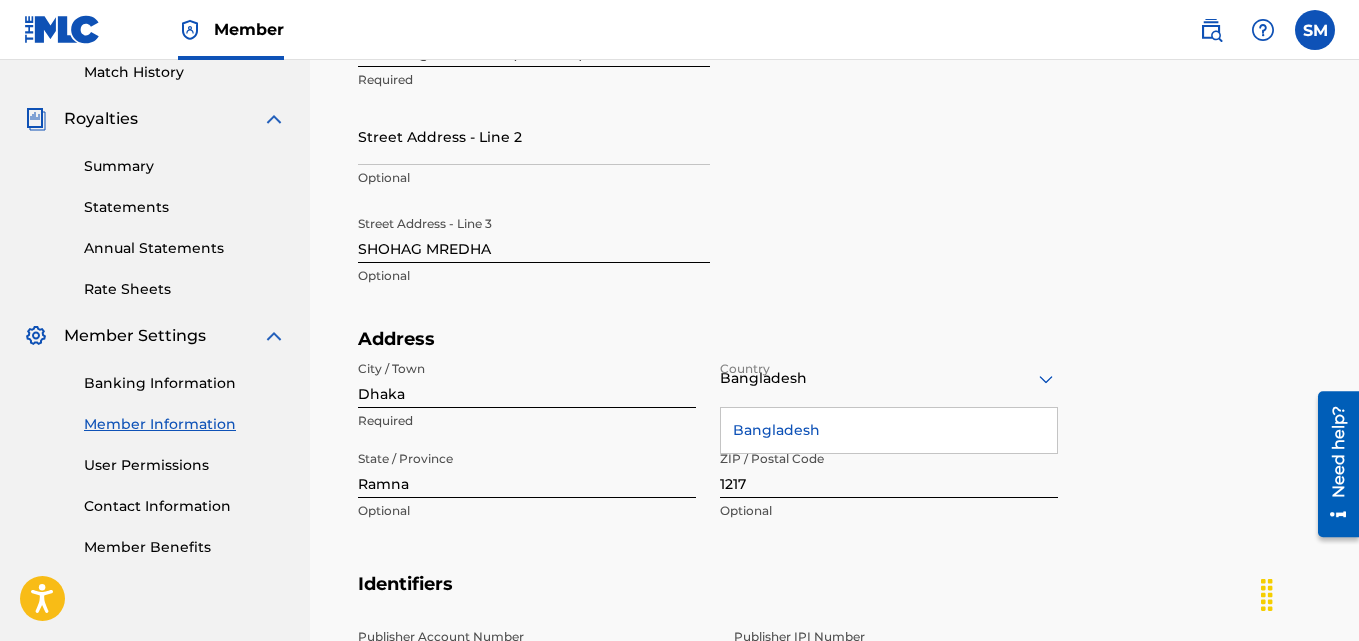 scroll, scrollTop: 597, scrollLeft: 0, axis: vertical 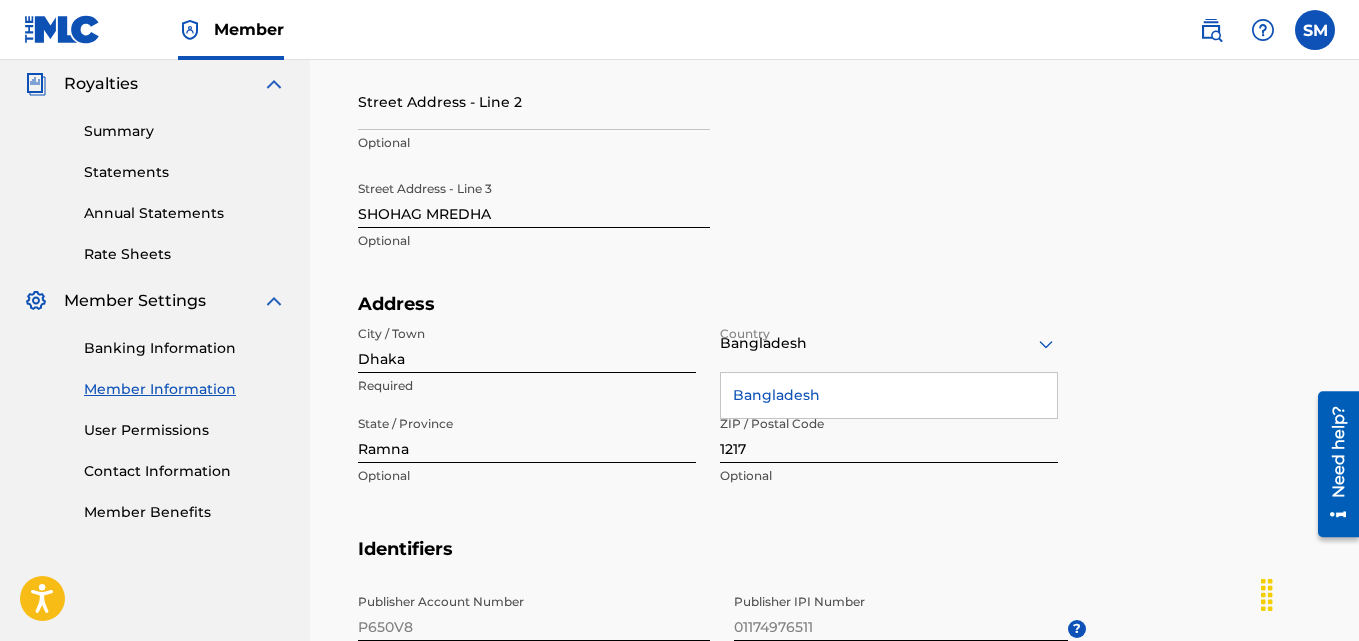 click on "Ramna" at bounding box center (527, 434) 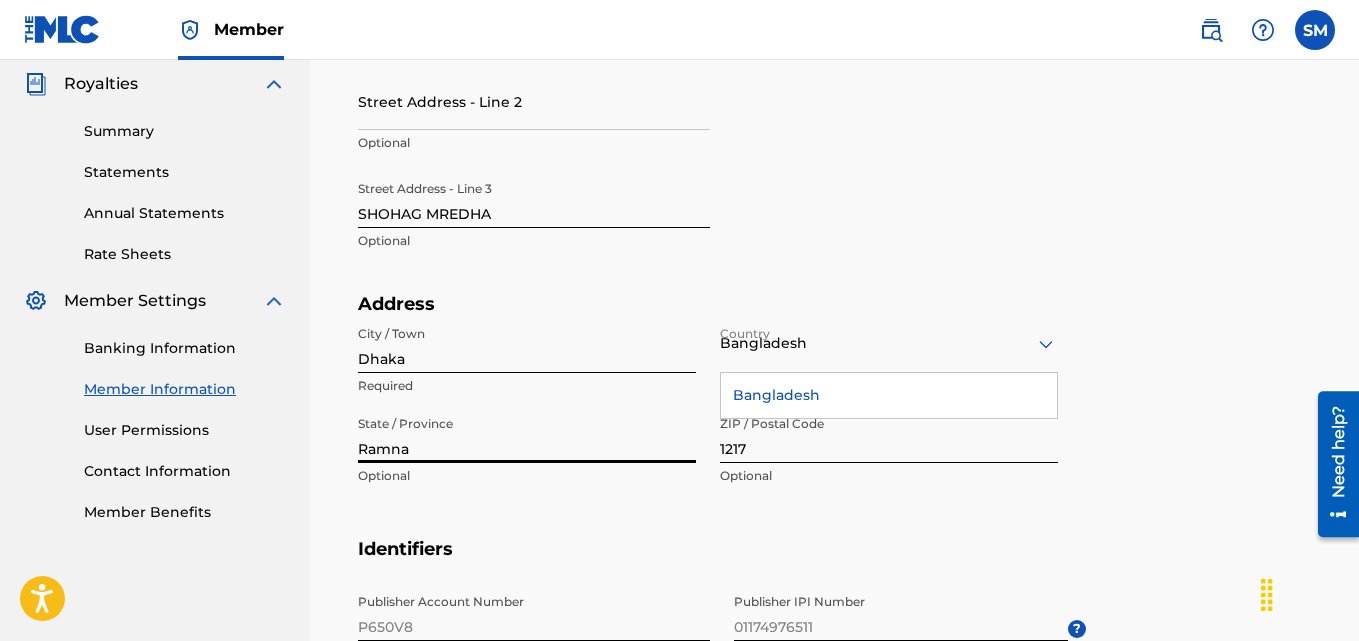drag, startPoint x: 461, startPoint y: 428, endPoint x: 428, endPoint y: 426, distance: 33.06055 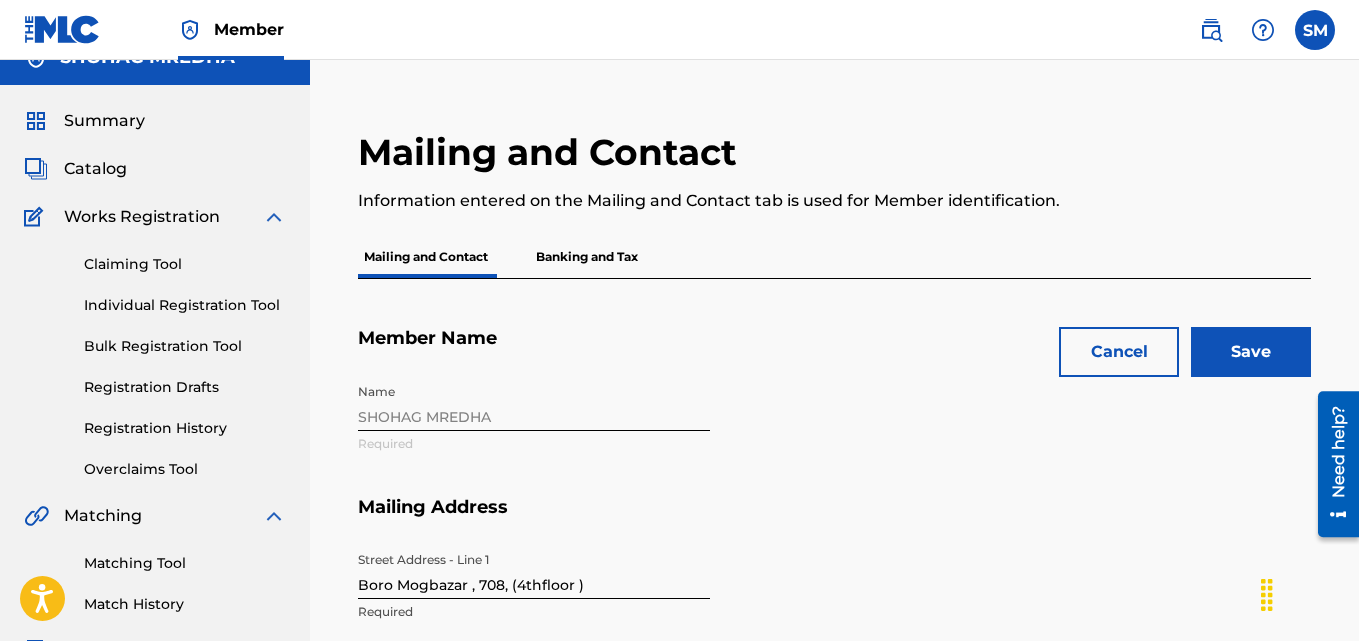 scroll, scrollTop: 0, scrollLeft: 0, axis: both 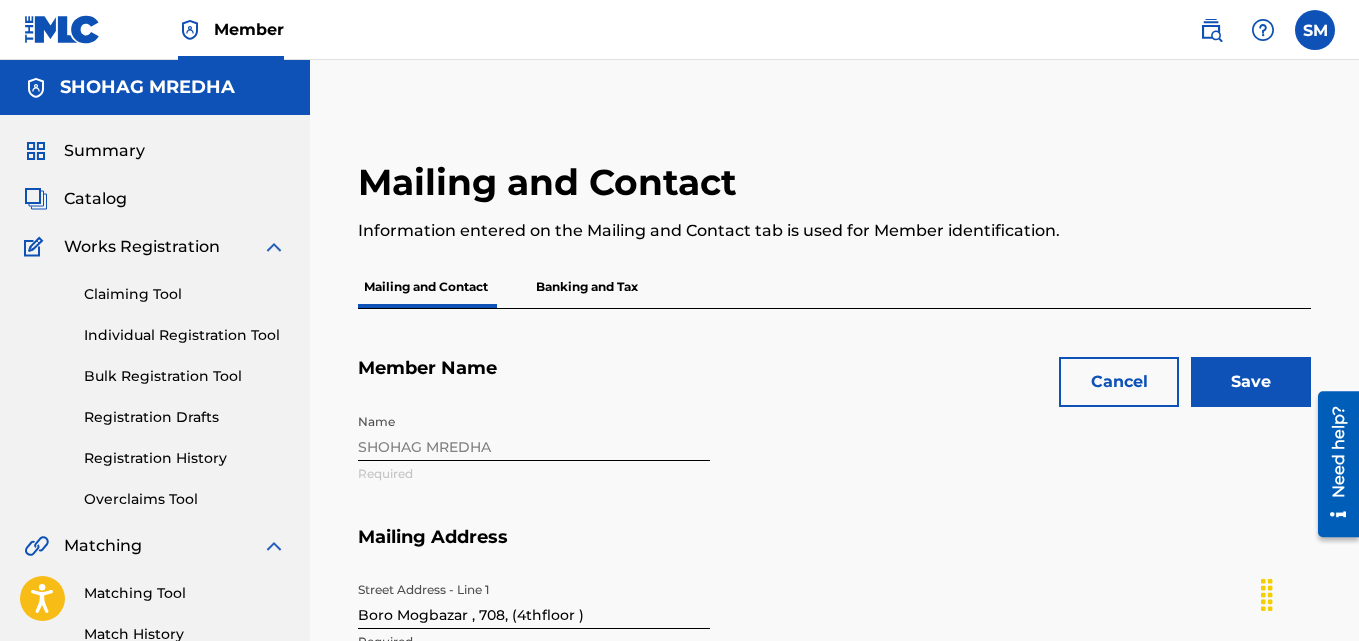 click on "Save" at bounding box center (1251, 382) 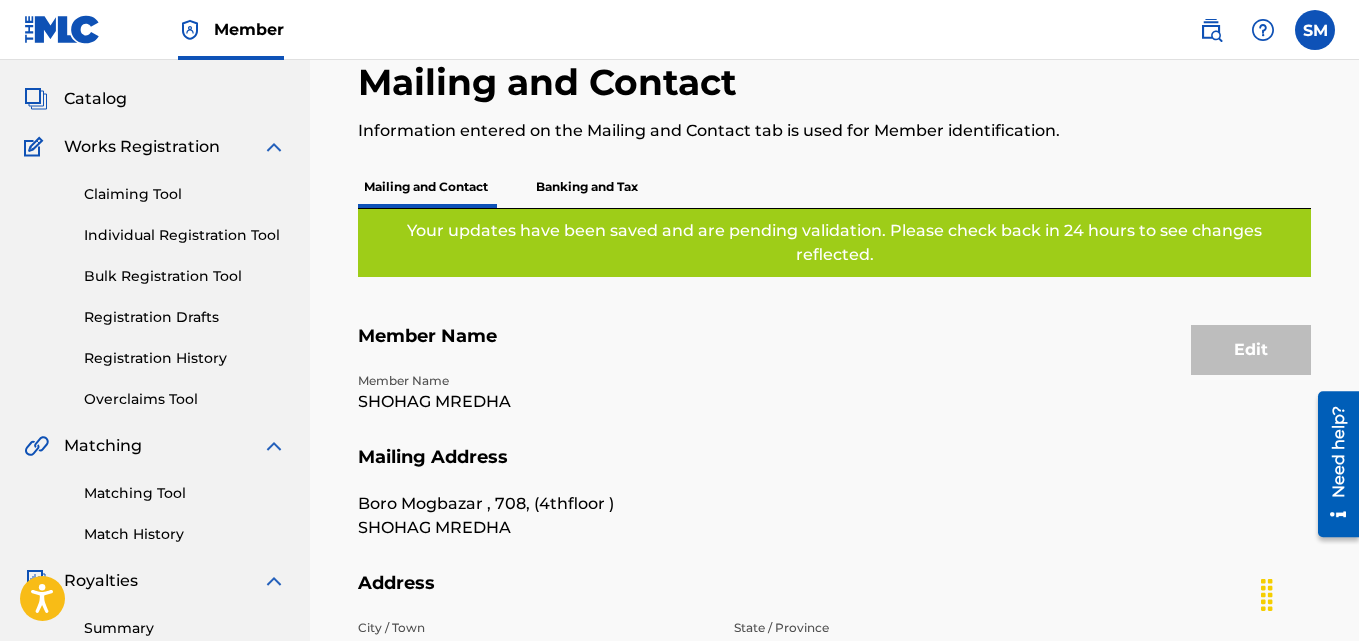 scroll, scrollTop: 0, scrollLeft: 0, axis: both 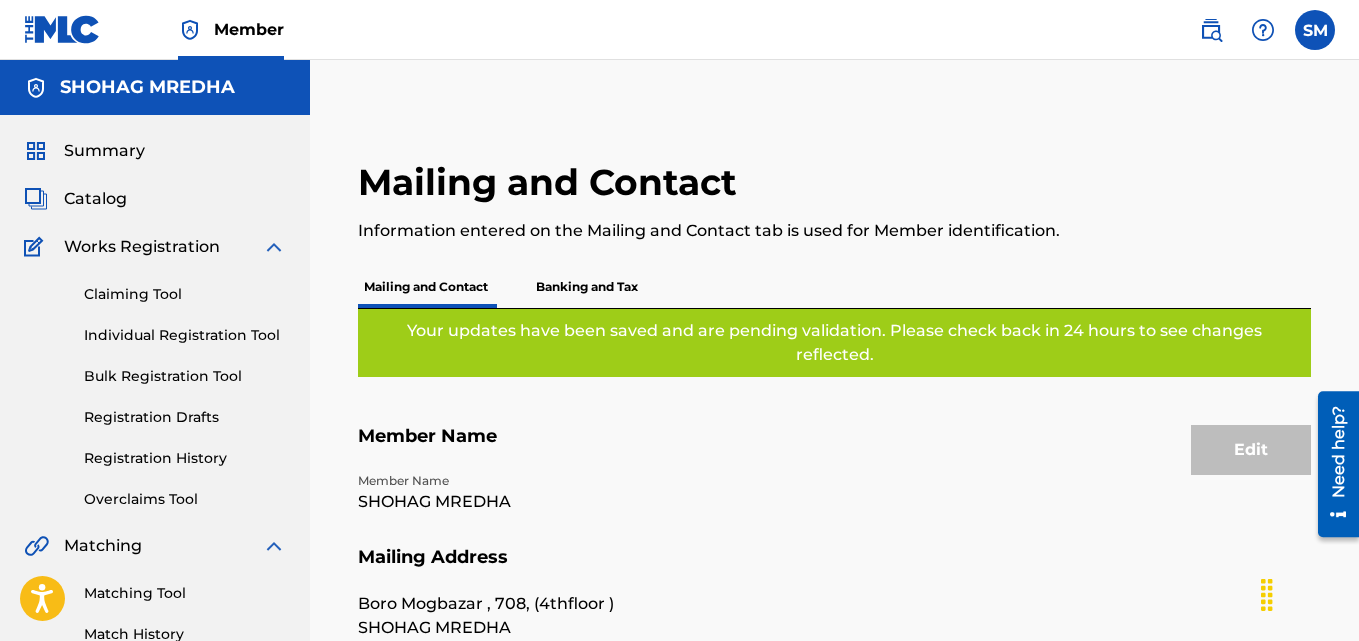 click on "Banking and Tax" at bounding box center (587, 287) 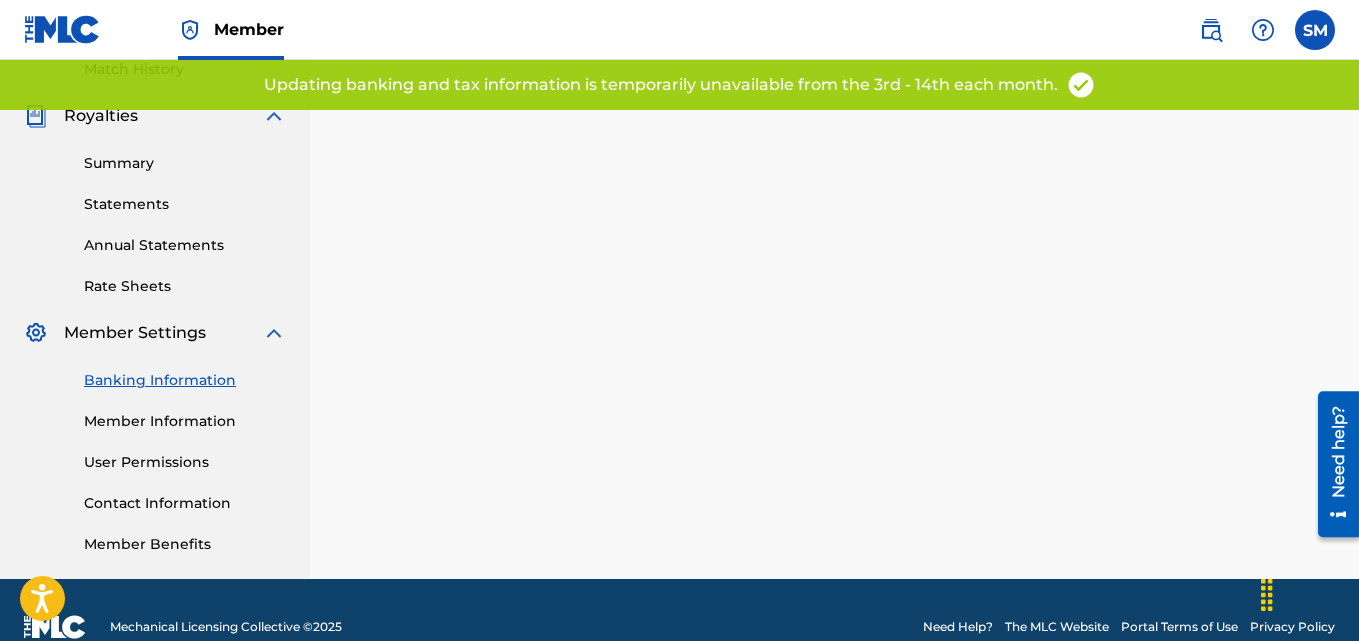 scroll, scrollTop: 599, scrollLeft: 0, axis: vertical 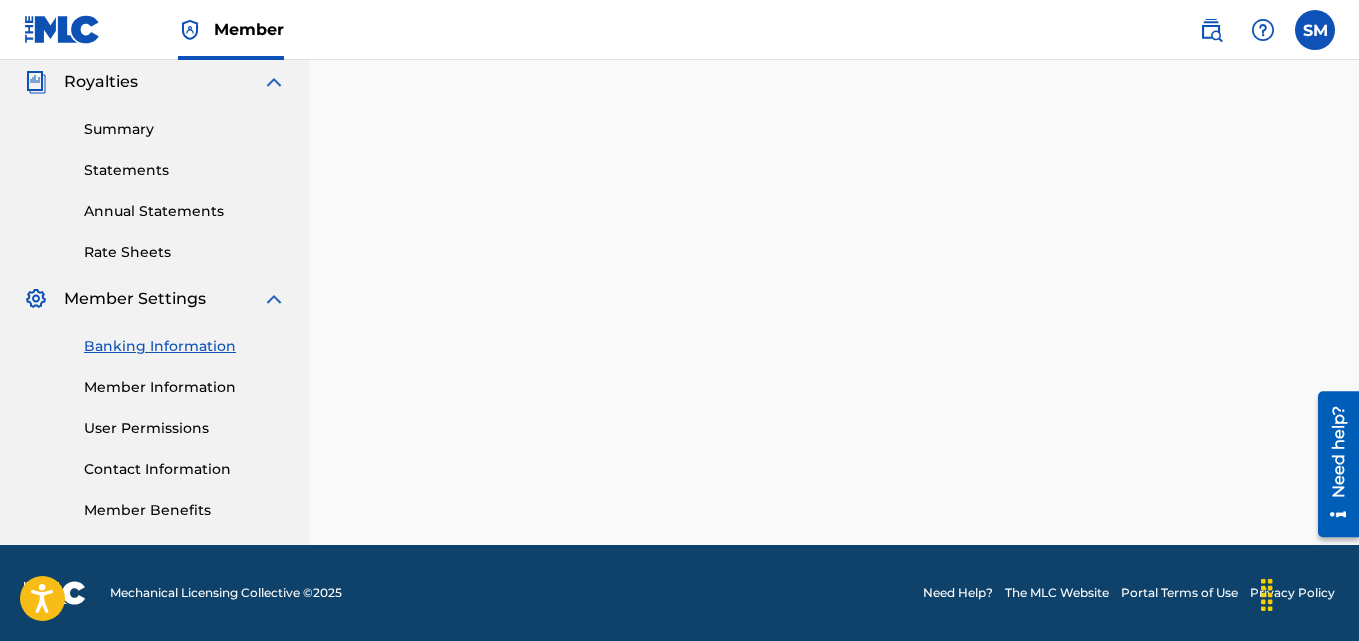 click on "Member Information" at bounding box center [185, 387] 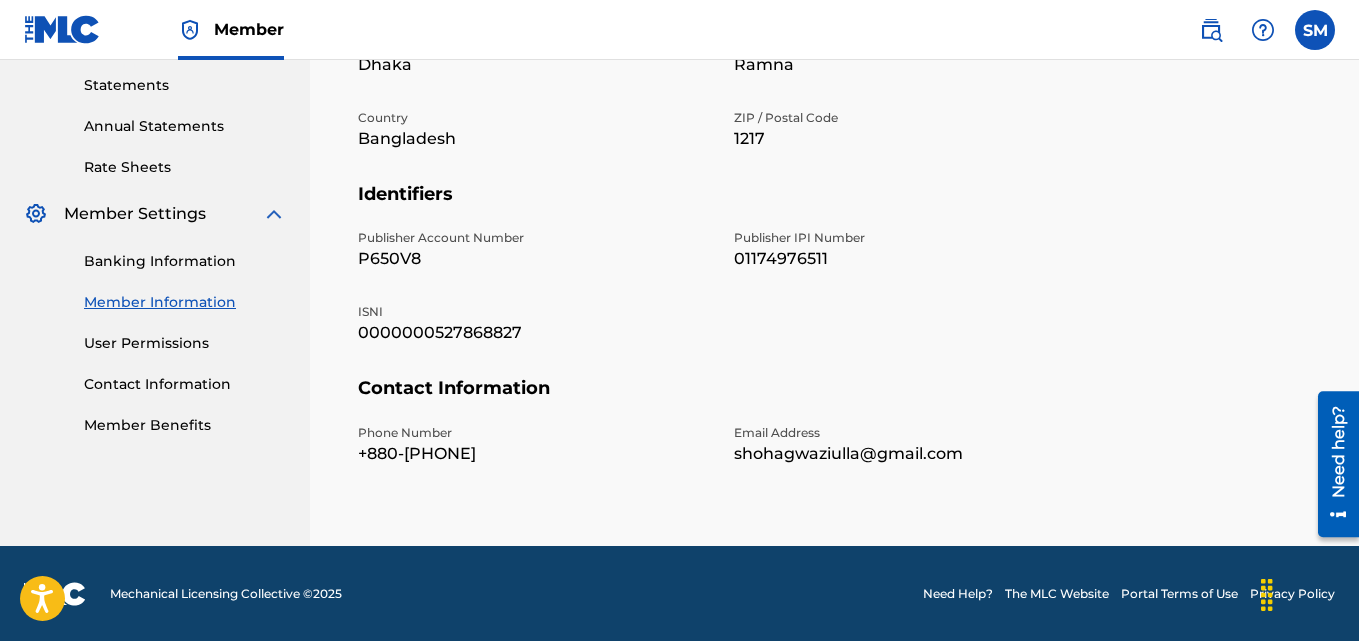 scroll, scrollTop: 685, scrollLeft: 0, axis: vertical 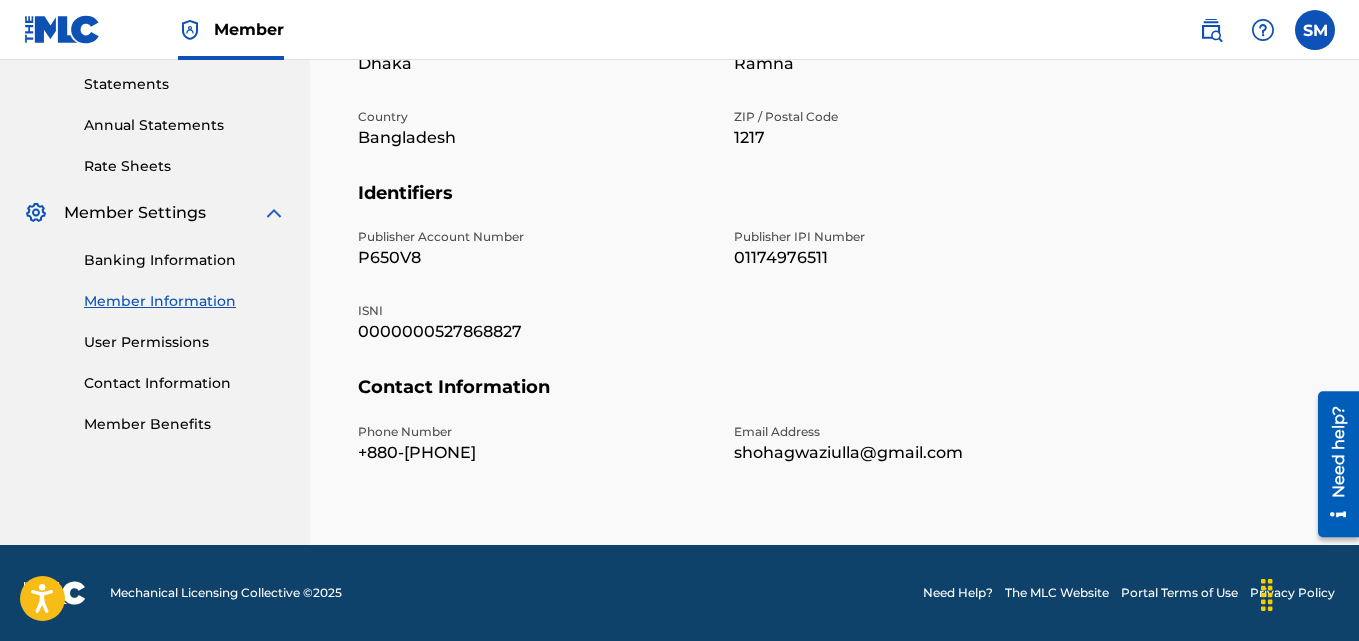 click on "User Permissions" at bounding box center (185, 342) 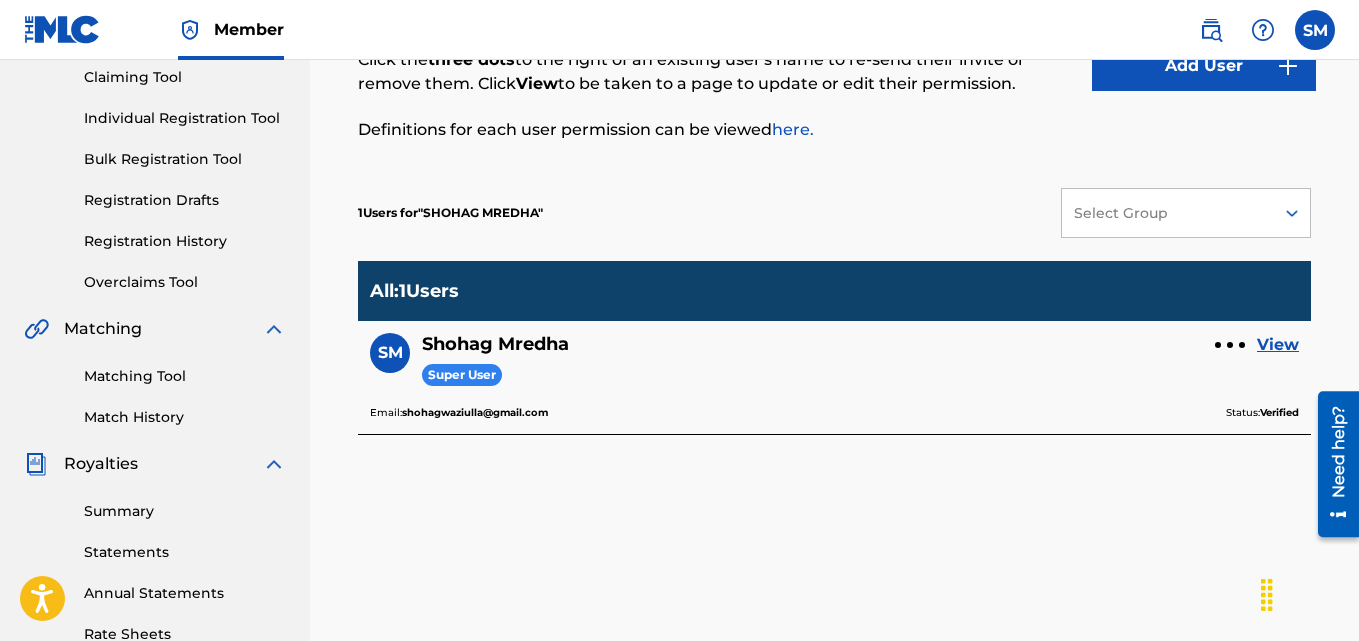 scroll, scrollTop: 100, scrollLeft: 0, axis: vertical 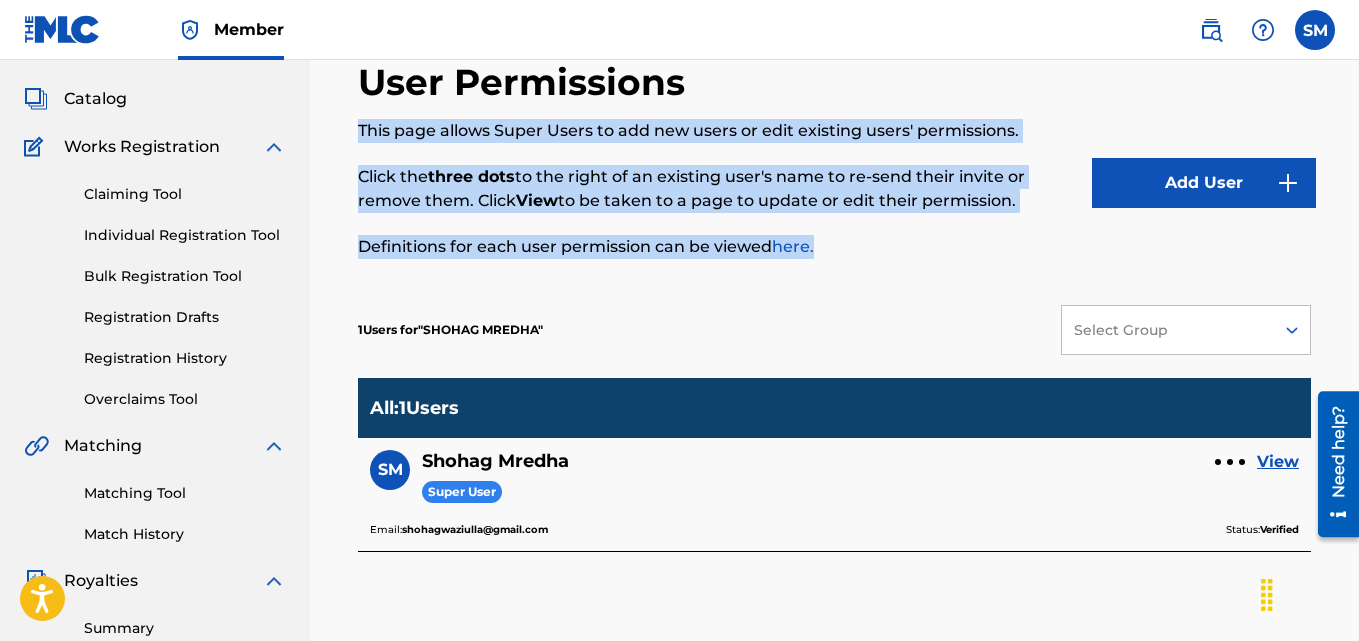 drag, startPoint x: 826, startPoint y: 270, endPoint x: 355, endPoint y: 130, distance: 491.36646 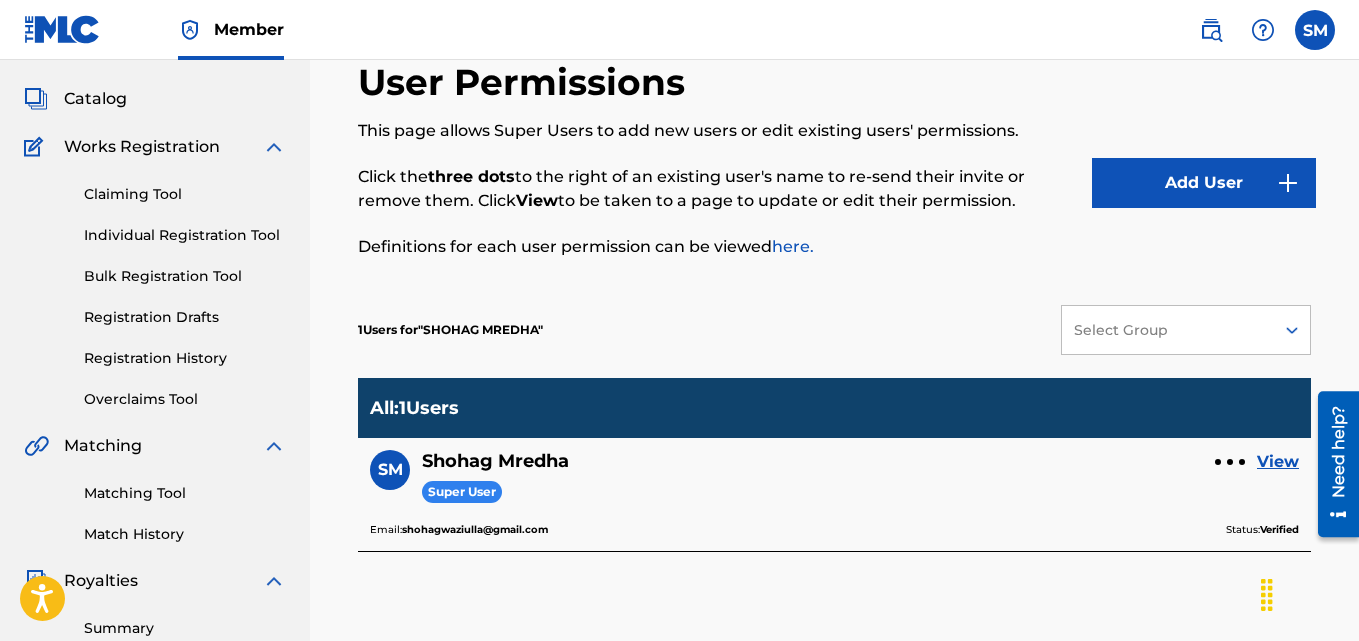 click at bounding box center [1230, 462] 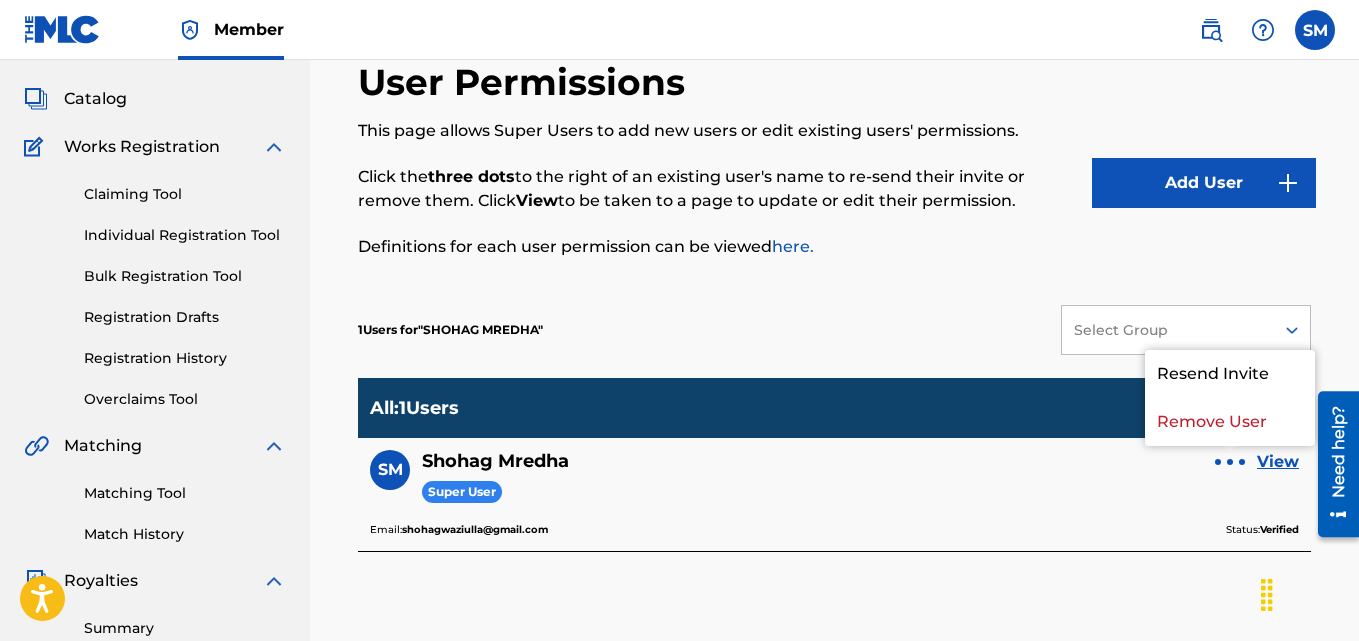 click at bounding box center [1230, 462] 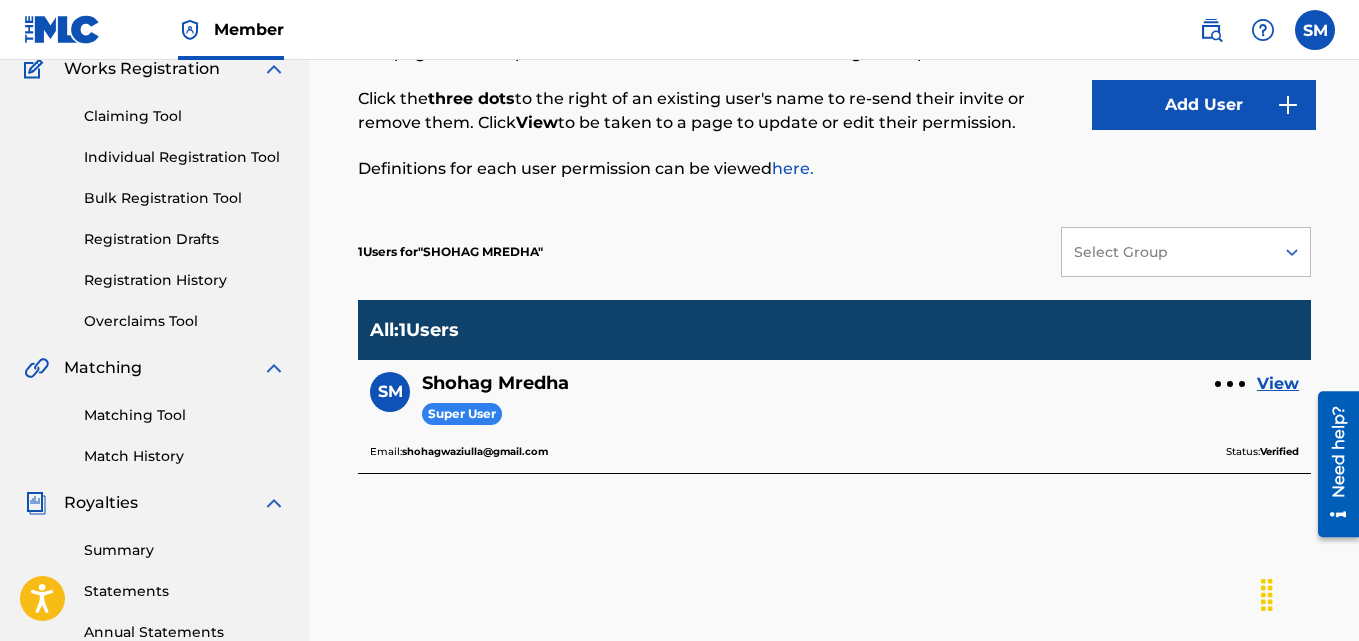 scroll, scrollTop: 200, scrollLeft: 0, axis: vertical 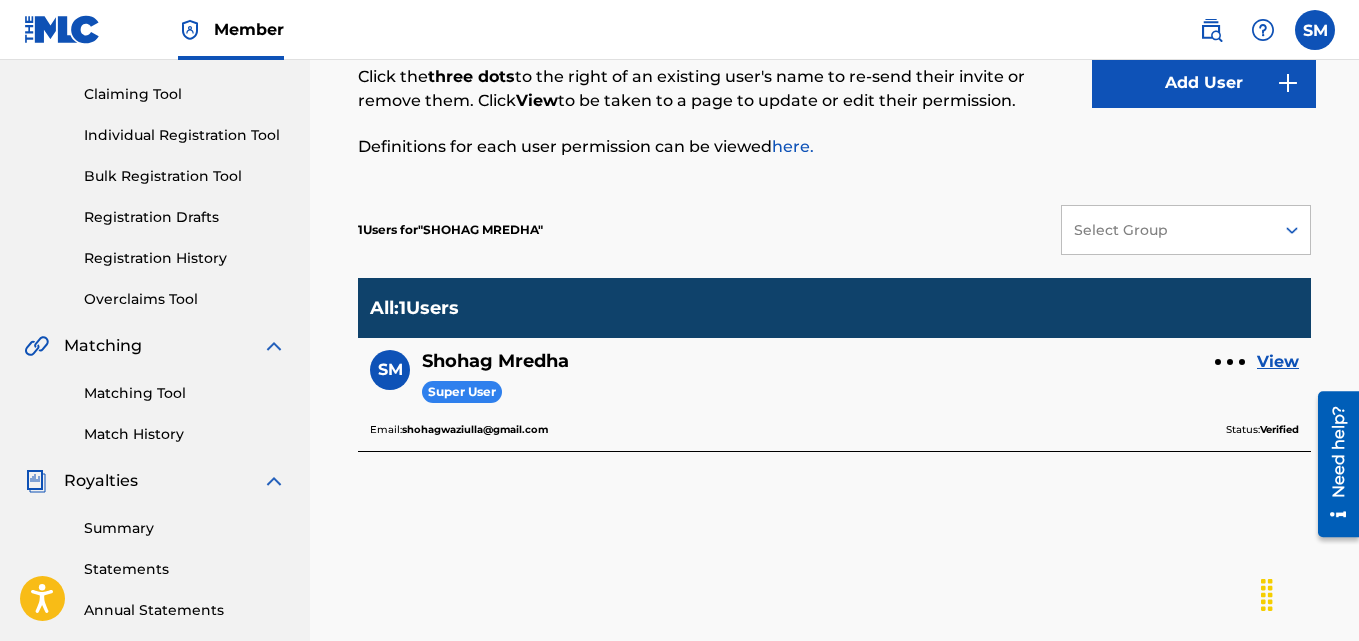 click on "View" at bounding box center (1278, 362) 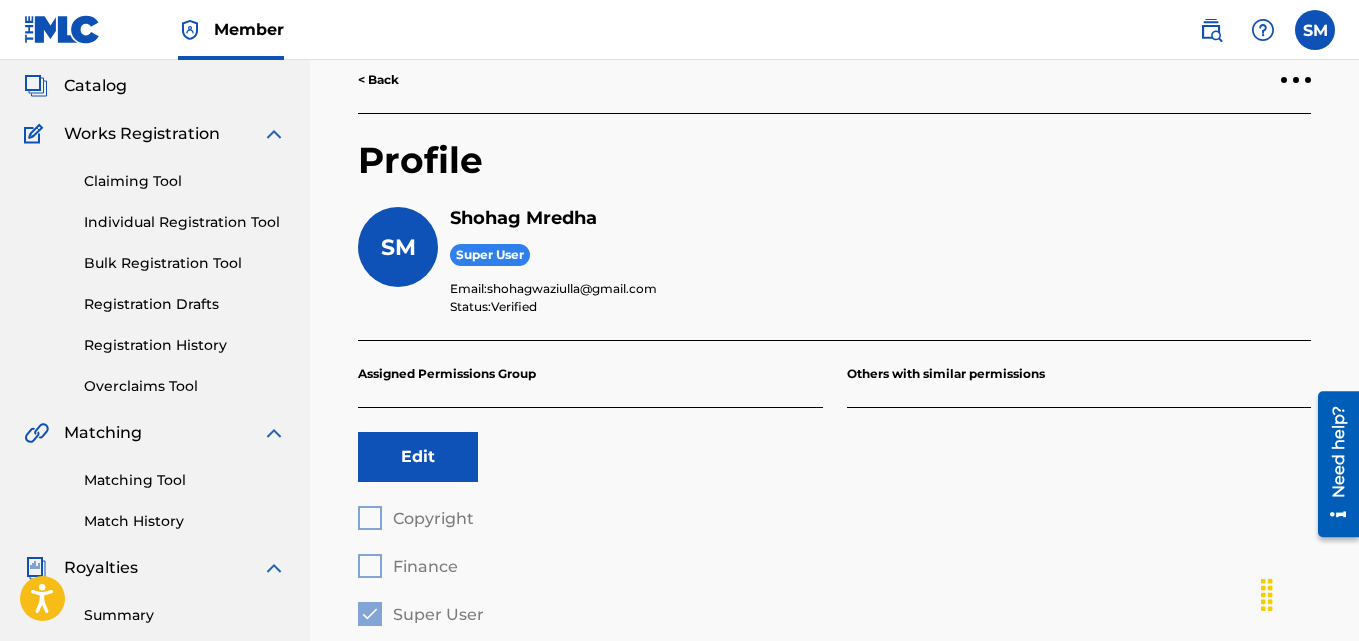 scroll, scrollTop: 200, scrollLeft: 0, axis: vertical 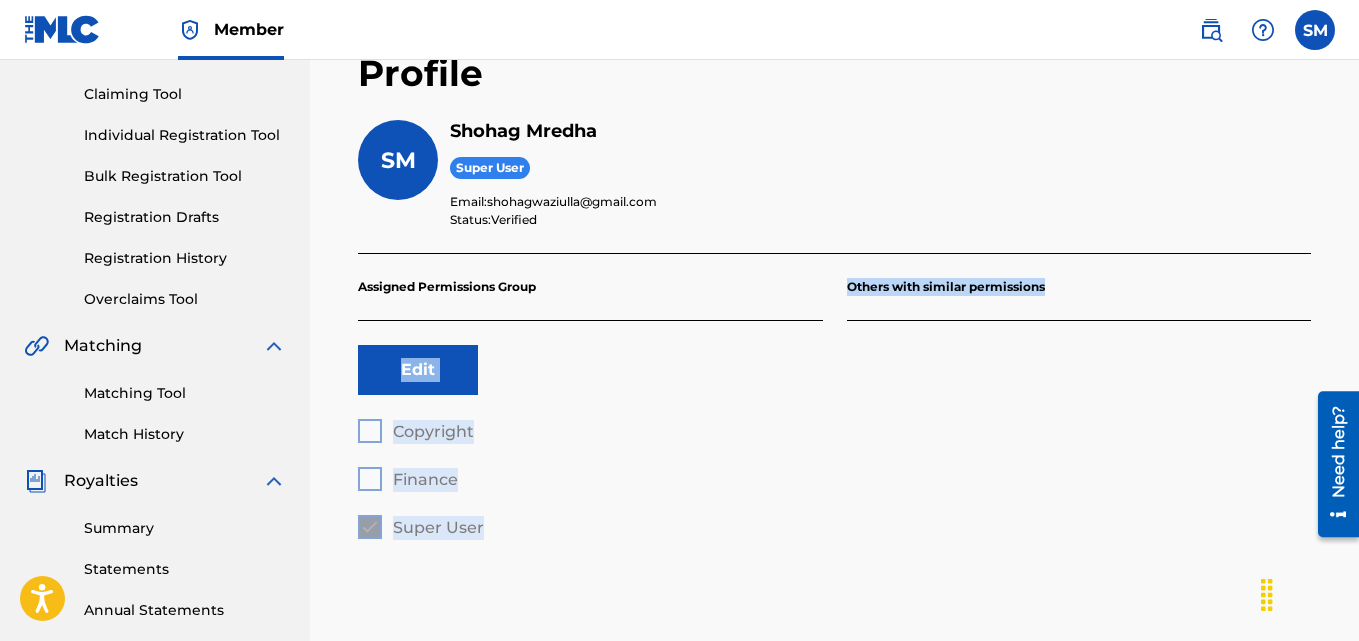 drag, startPoint x: 1060, startPoint y: 286, endPoint x: 813, endPoint y: 286, distance: 247 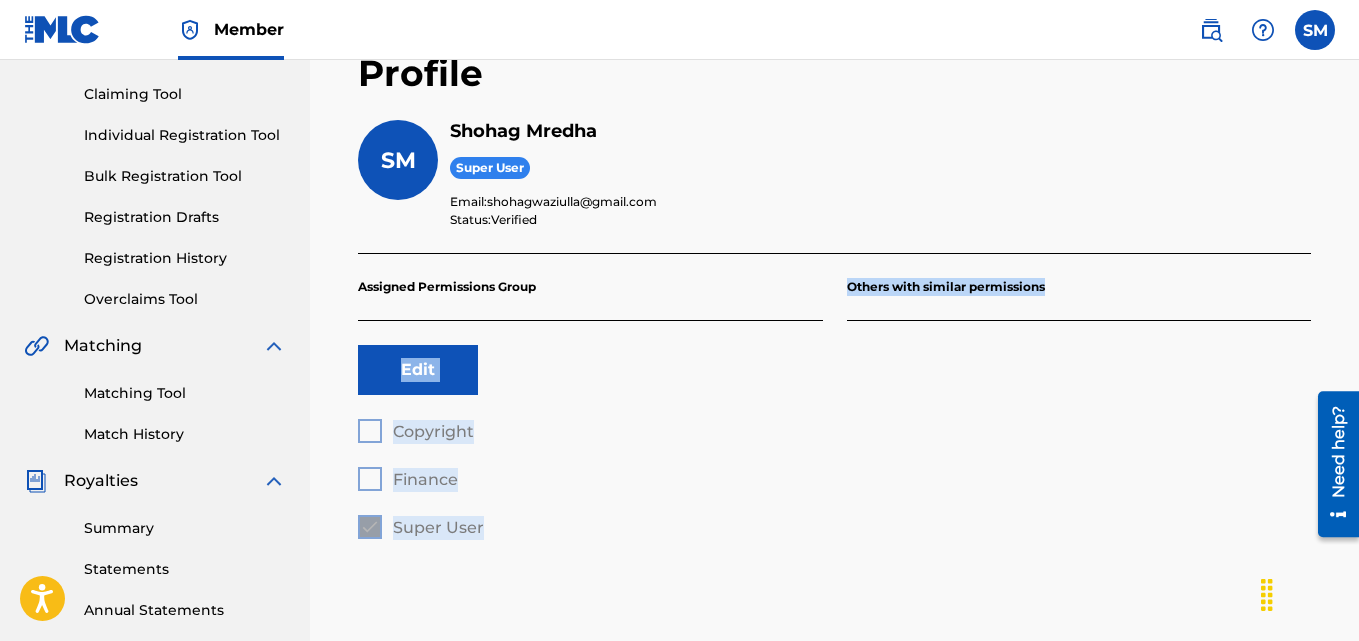 drag, startPoint x: 889, startPoint y: 286, endPoint x: 760, endPoint y: 338, distance: 139.0863 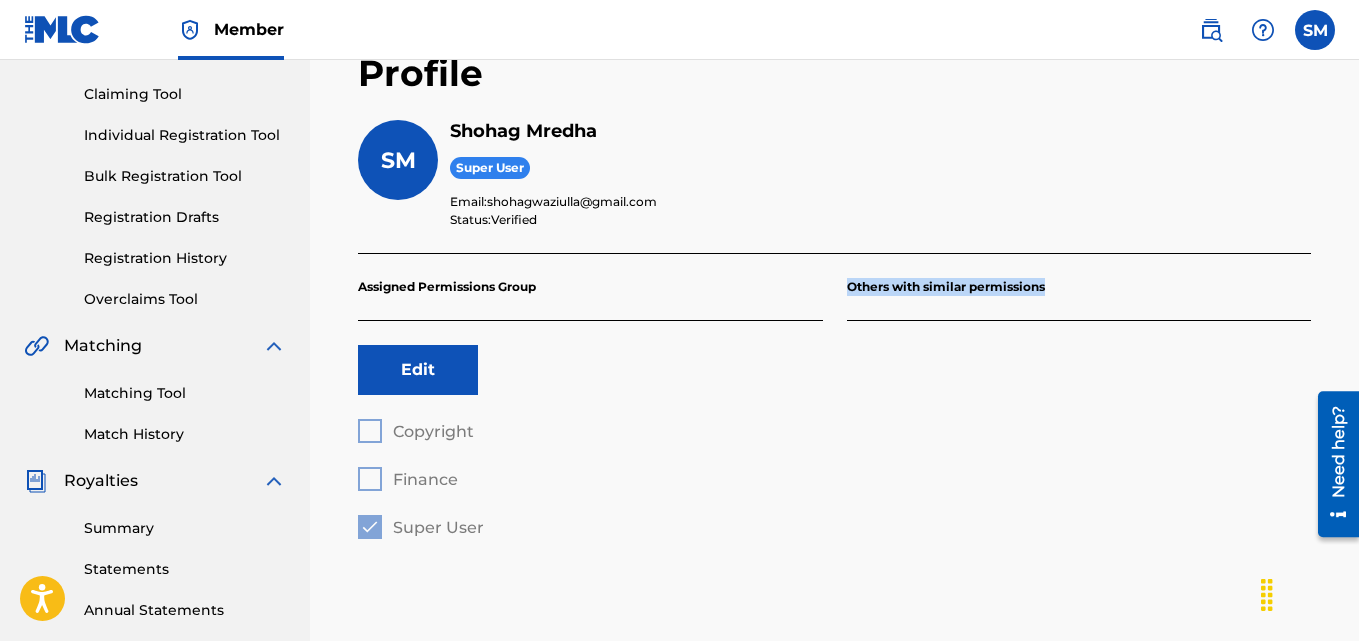 drag, startPoint x: 1055, startPoint y: 283, endPoint x: 844, endPoint y: 283, distance: 211 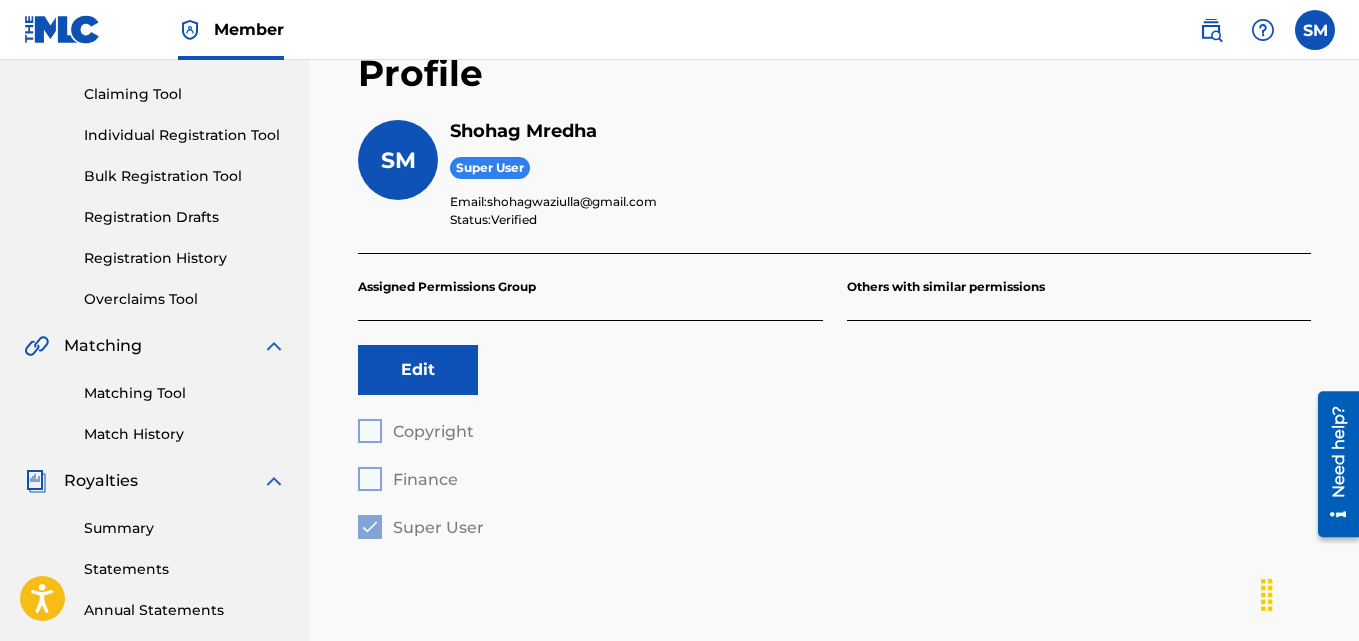 click on "Copyright Finance Super User" at bounding box center (590, 479) 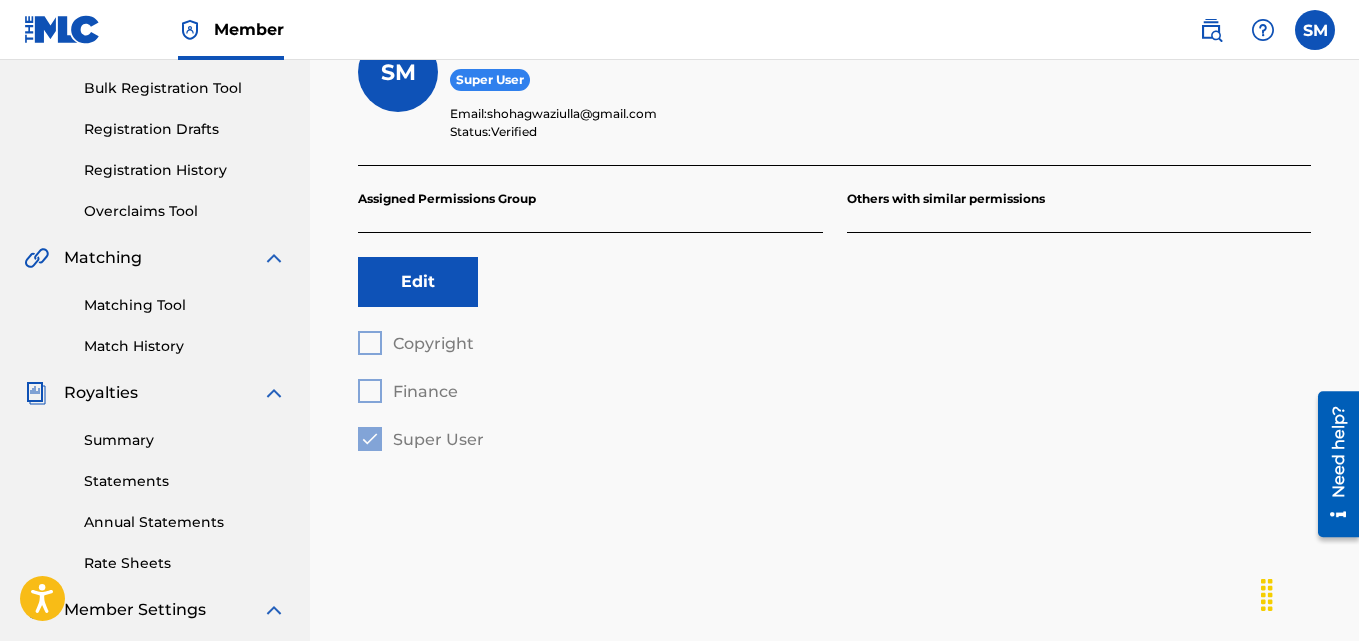 scroll, scrollTop: 300, scrollLeft: 0, axis: vertical 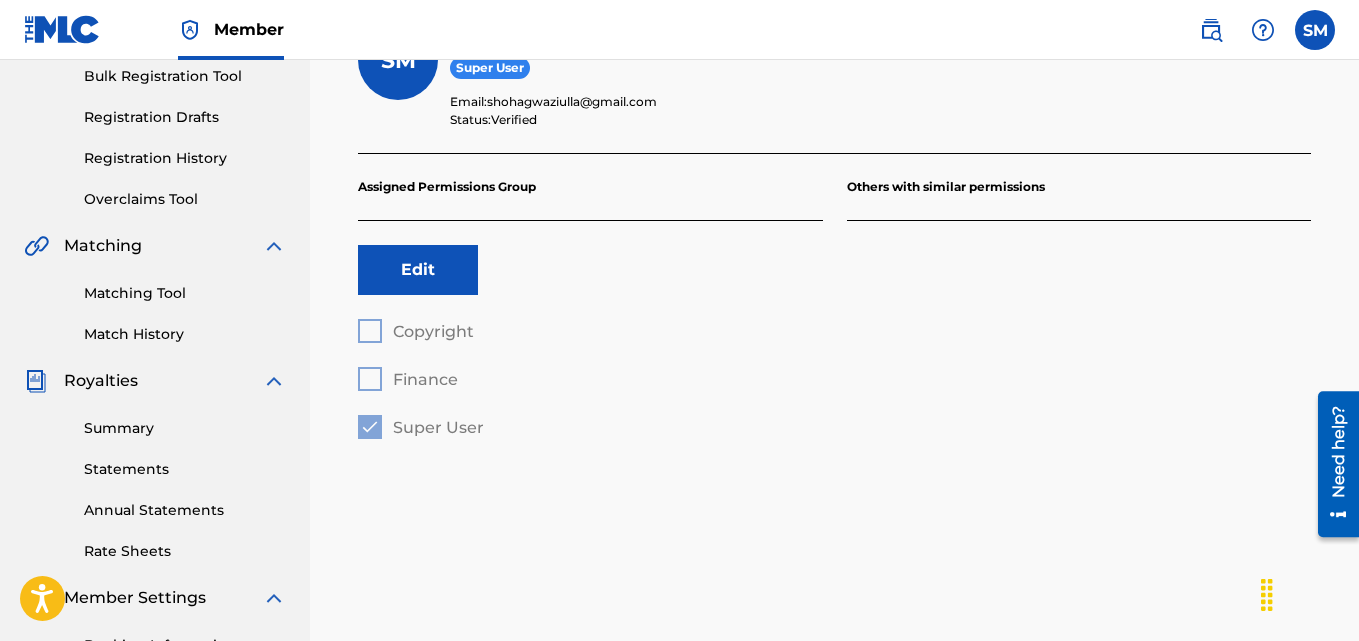 click on "Edit" at bounding box center [418, 270] 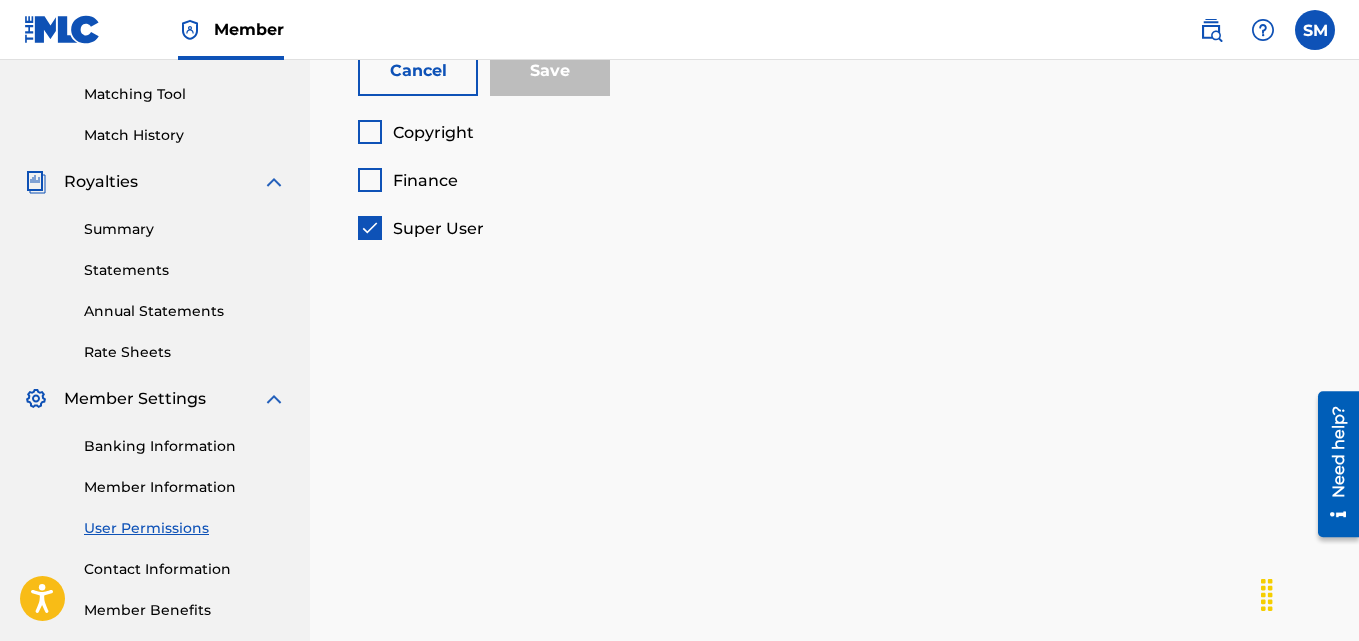 scroll, scrollTop: 299, scrollLeft: 0, axis: vertical 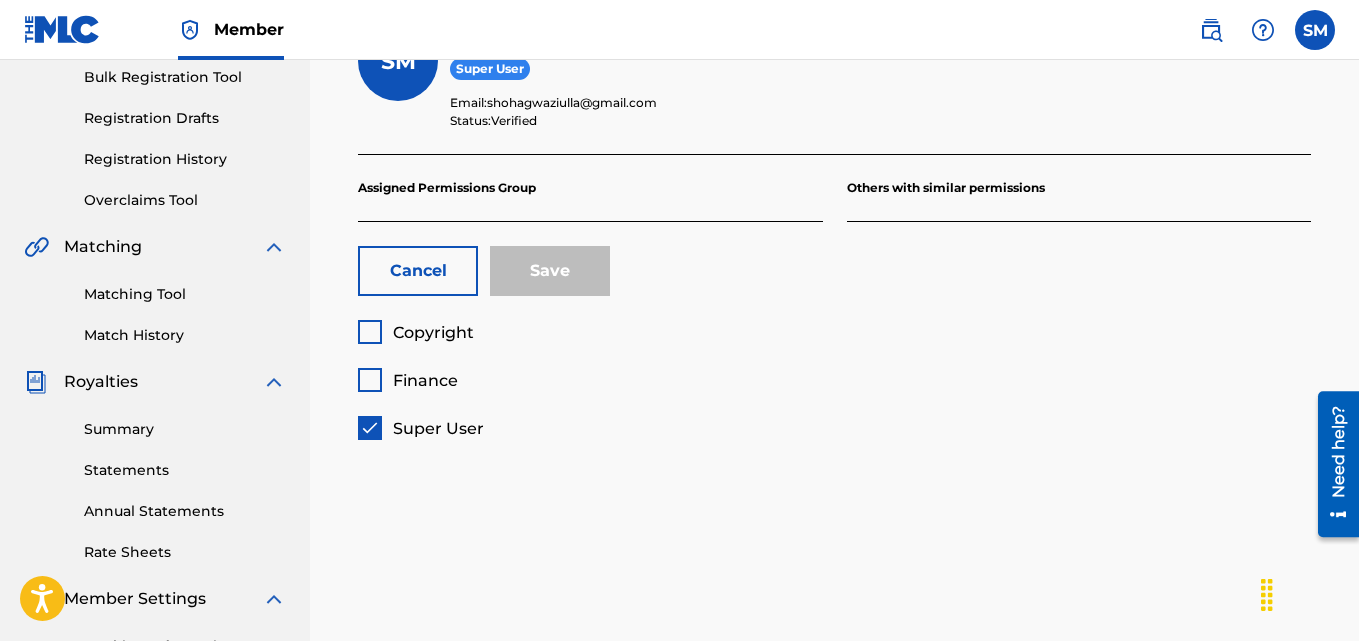 click on "Need help?" at bounding box center (1338, 451) 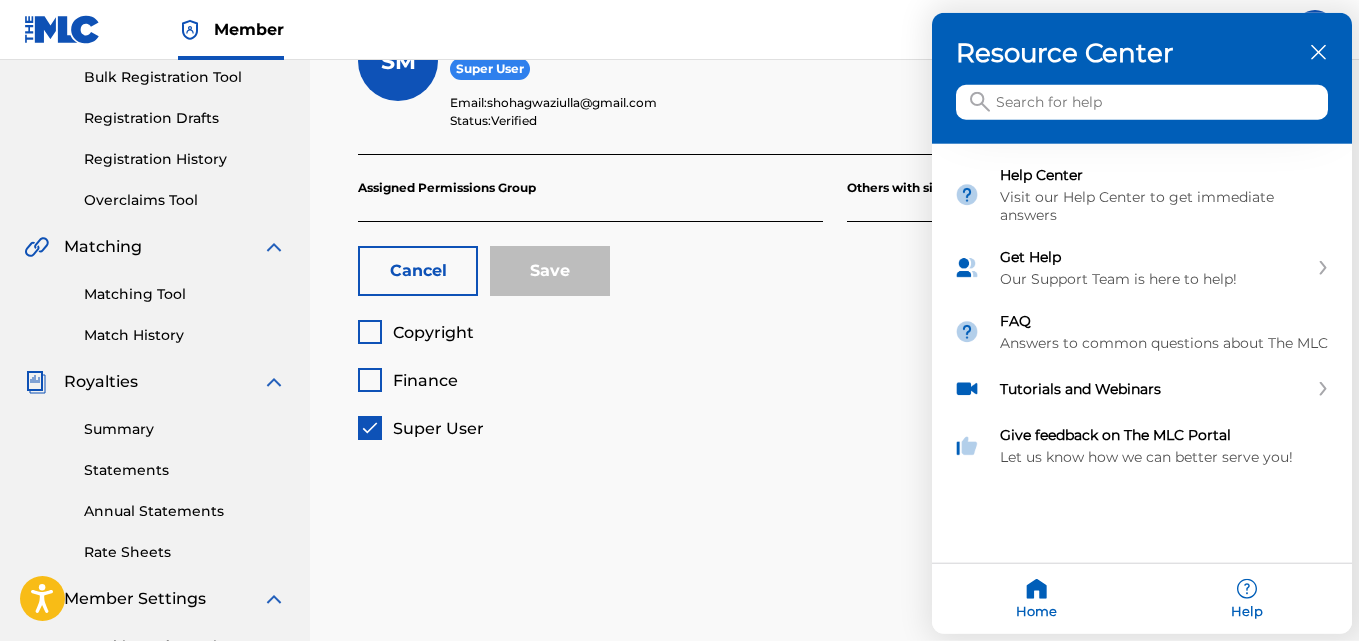click at bounding box center (1142, 102) 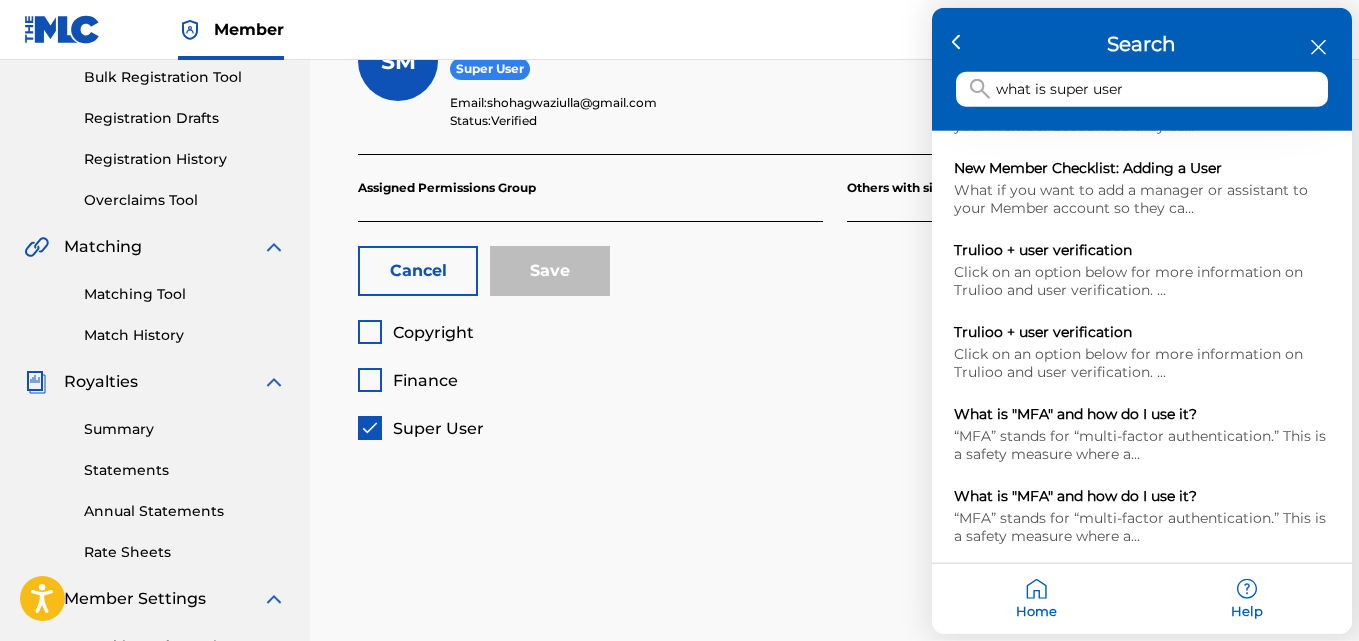 scroll, scrollTop: 445, scrollLeft: 0, axis: vertical 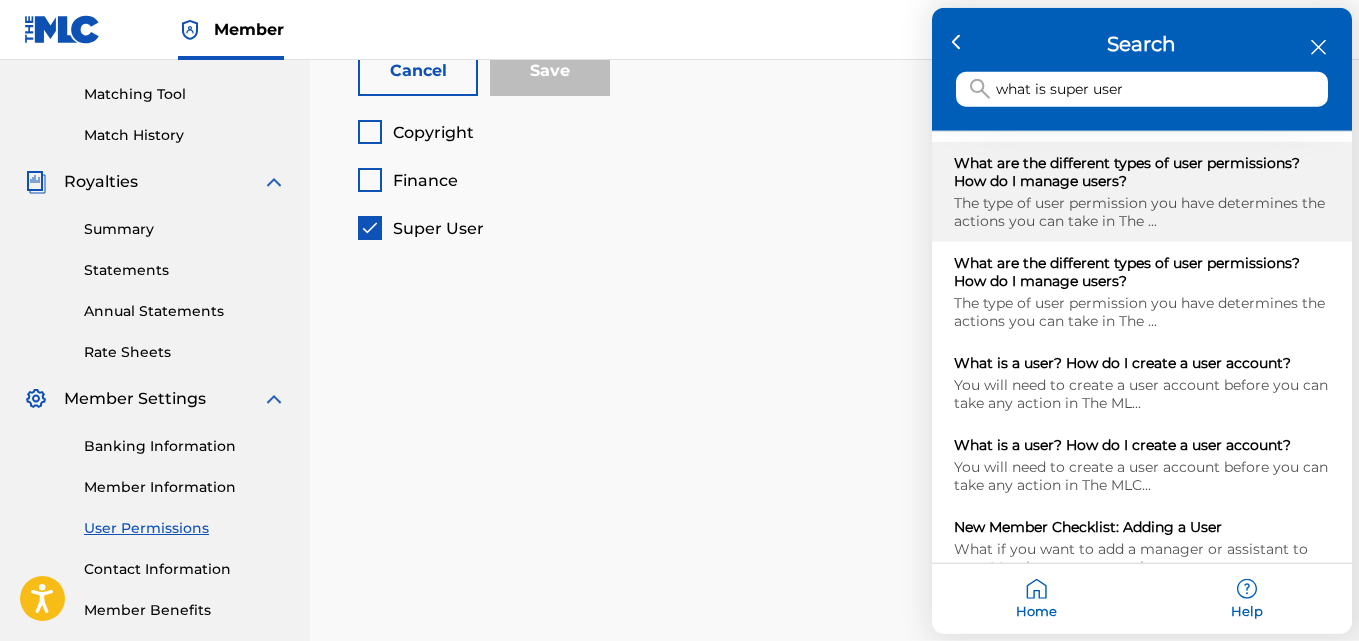 type on "what is super user" 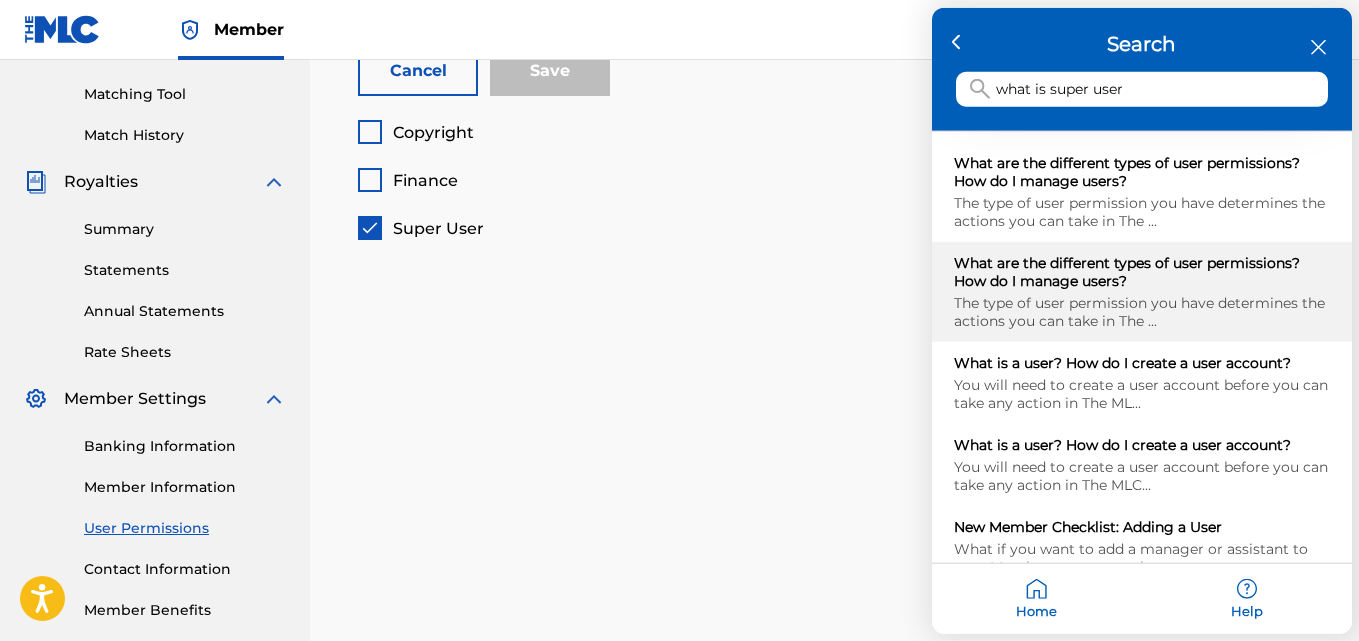 click on "The type of user permission you have determines the actions you can take in The ..." at bounding box center [1142, 312] 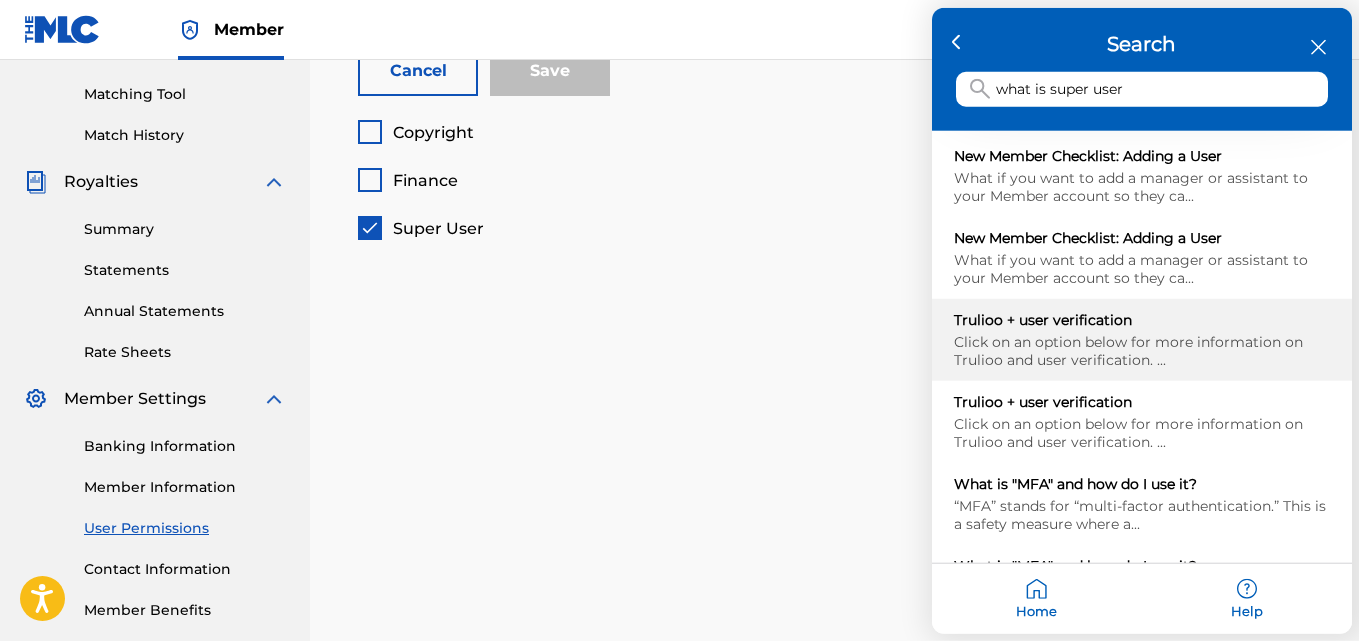 scroll, scrollTop: 445, scrollLeft: 0, axis: vertical 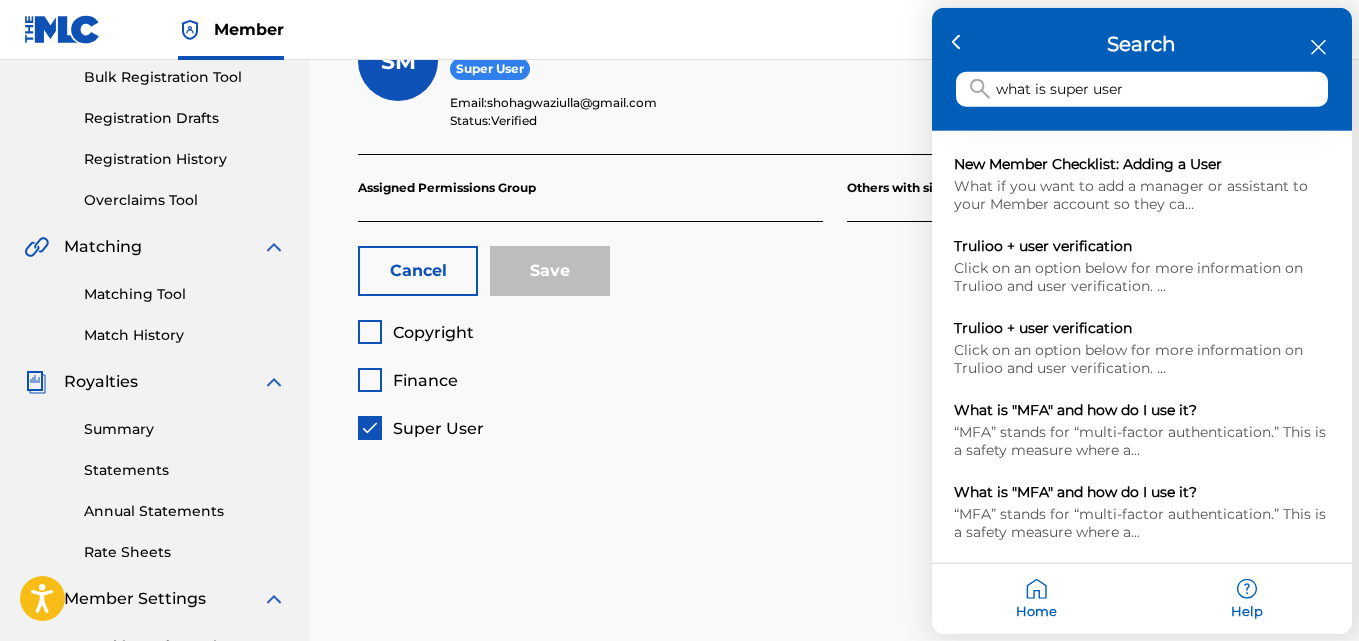 click 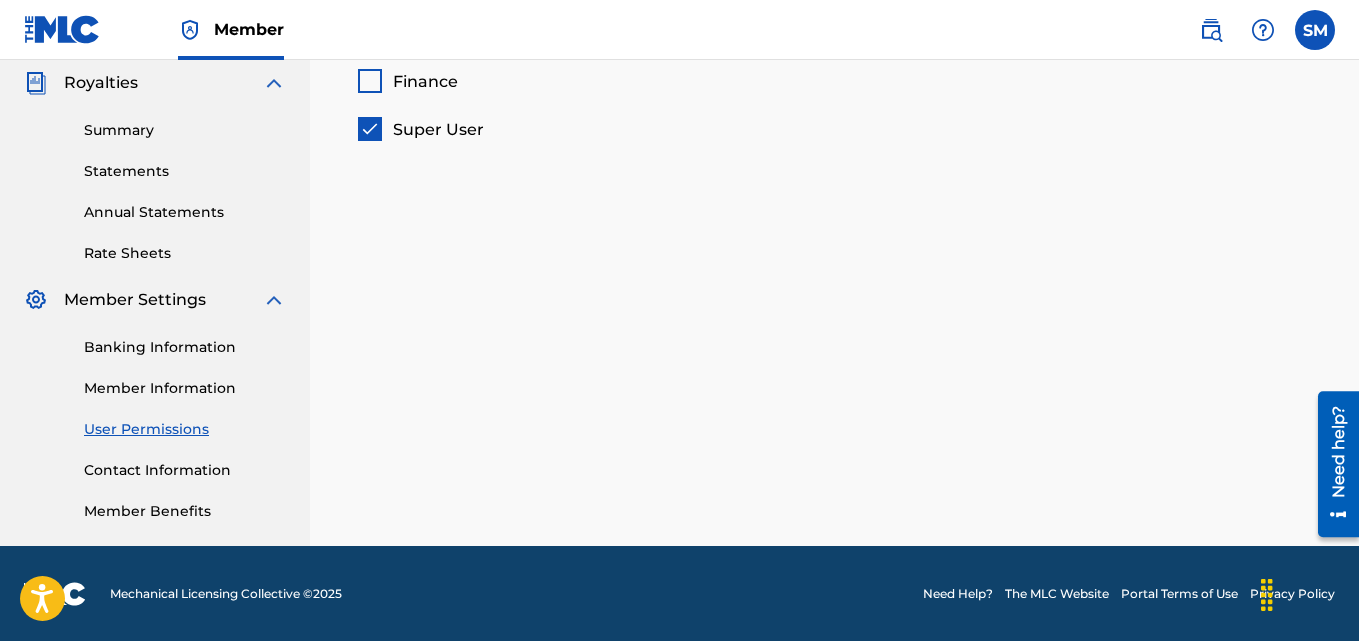 scroll, scrollTop: 599, scrollLeft: 0, axis: vertical 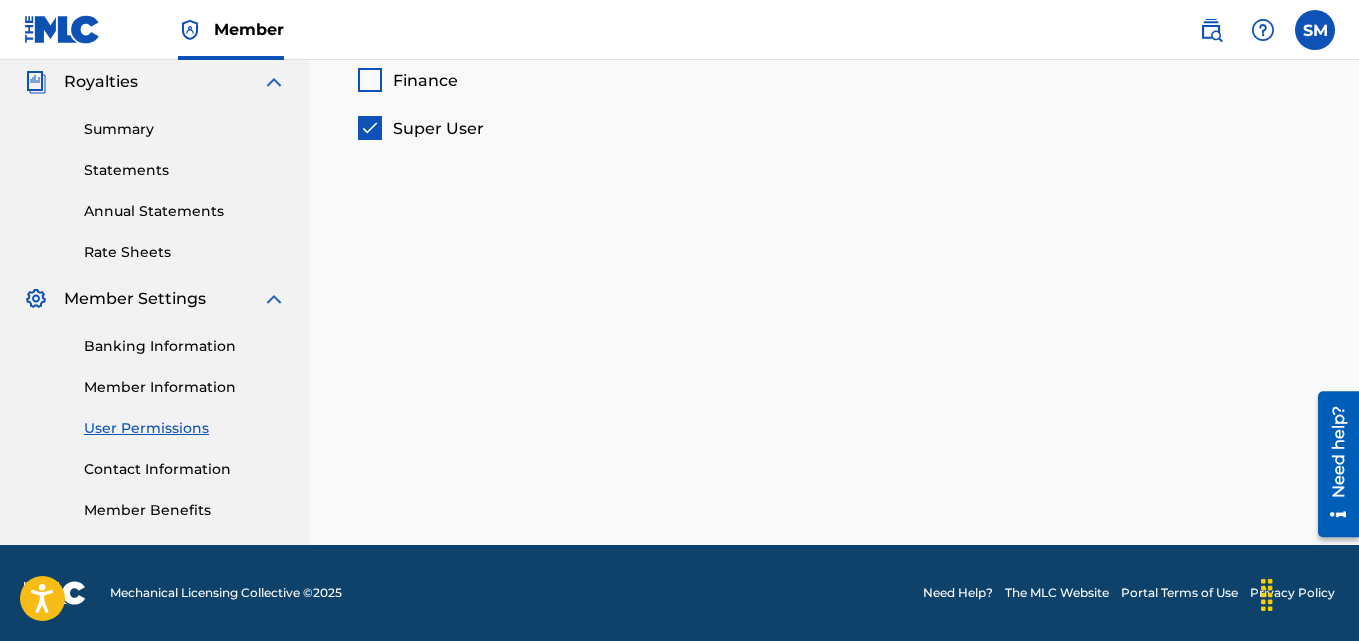 click on "Member Benefits" at bounding box center (185, 510) 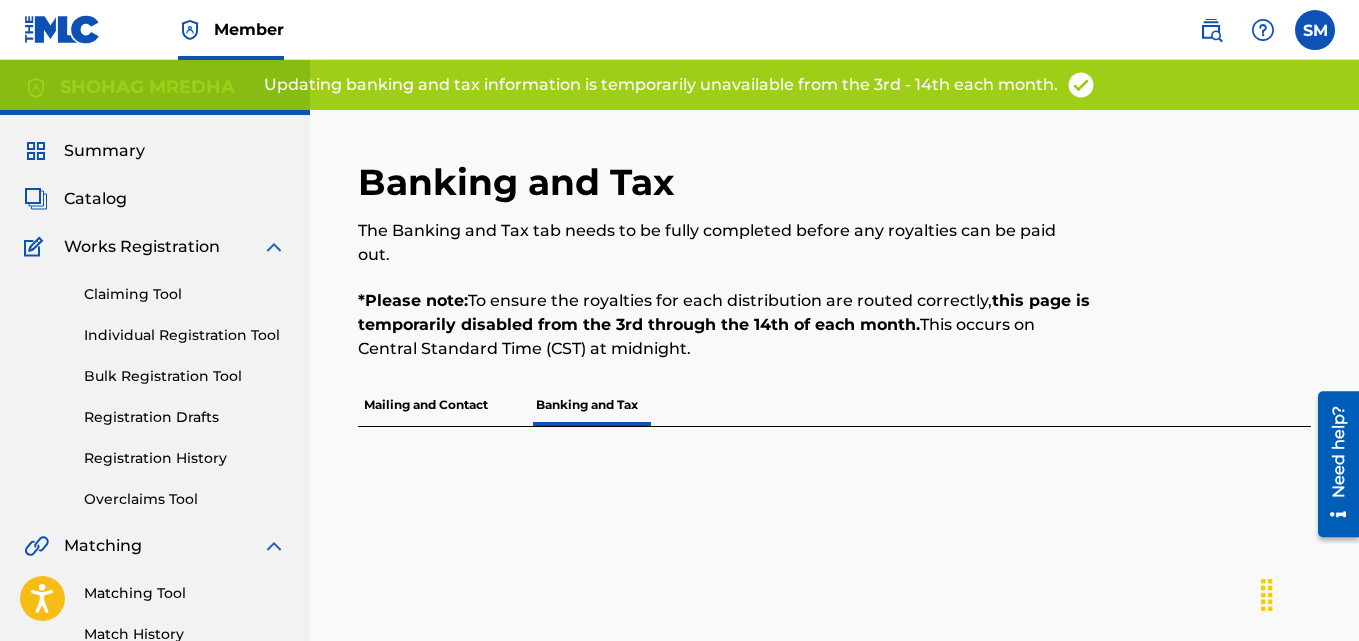click on "Registration History" at bounding box center [185, 458] 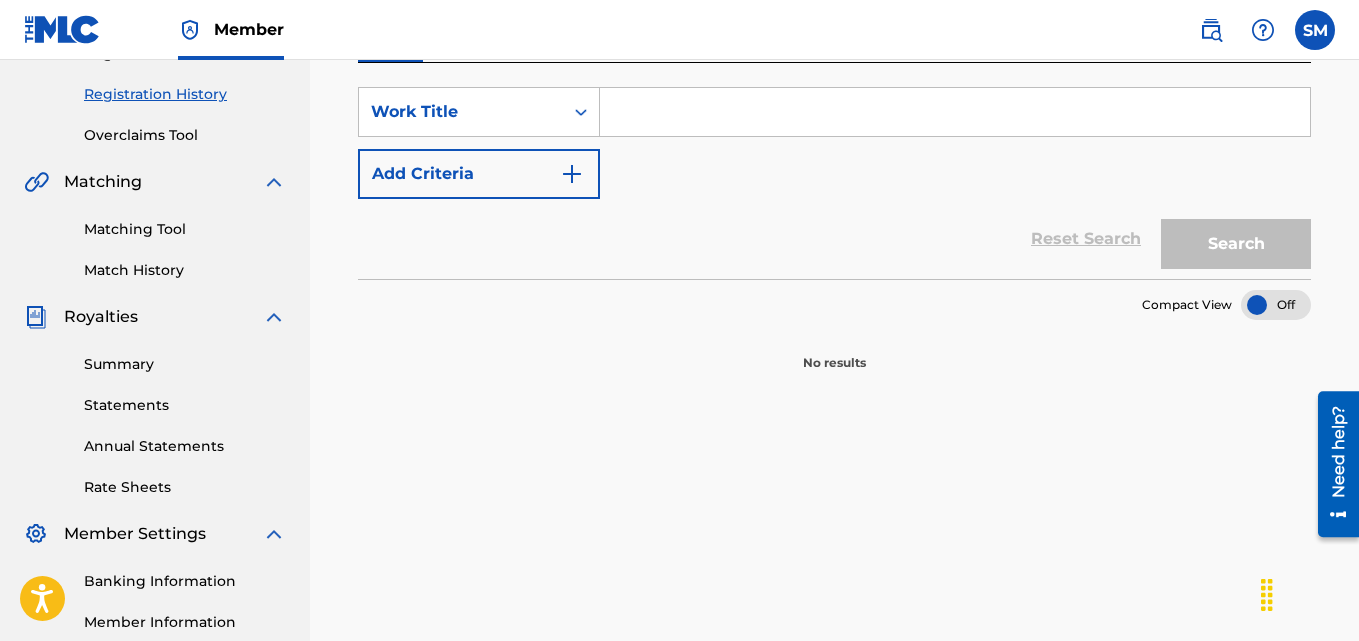 scroll, scrollTop: 400, scrollLeft: 0, axis: vertical 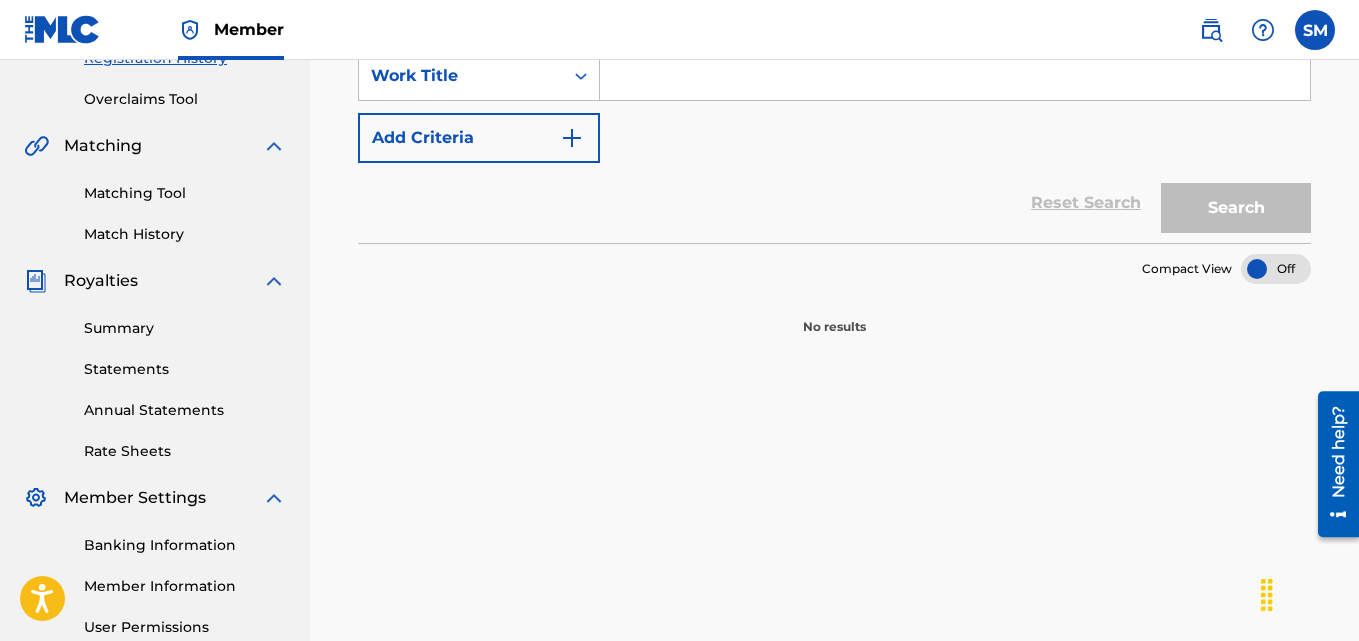click on "Summary" at bounding box center [185, 328] 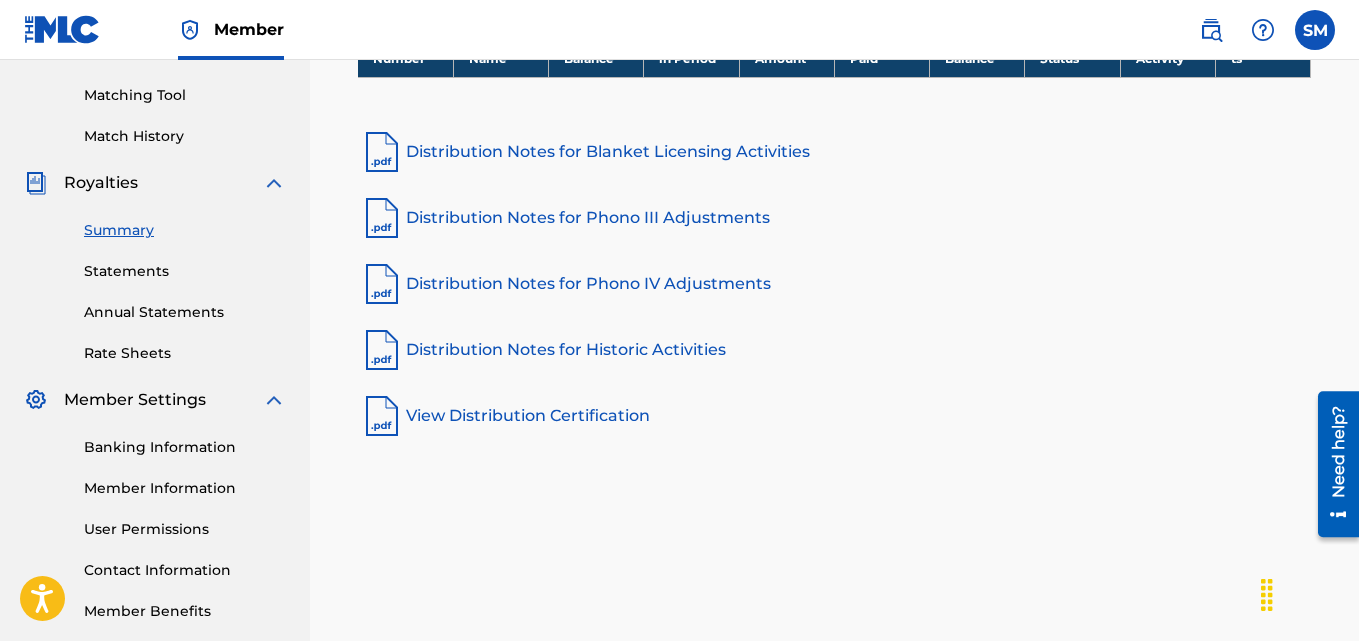 scroll, scrollTop: 500, scrollLeft: 0, axis: vertical 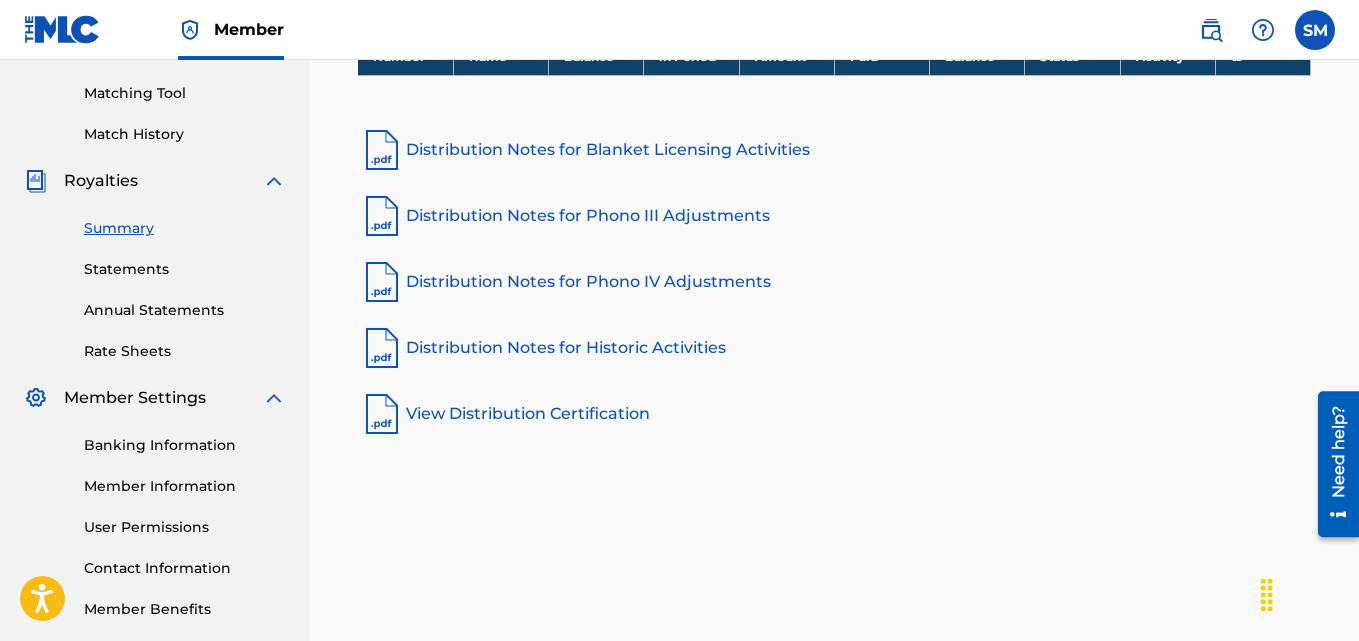 click on "Statements" at bounding box center (185, 269) 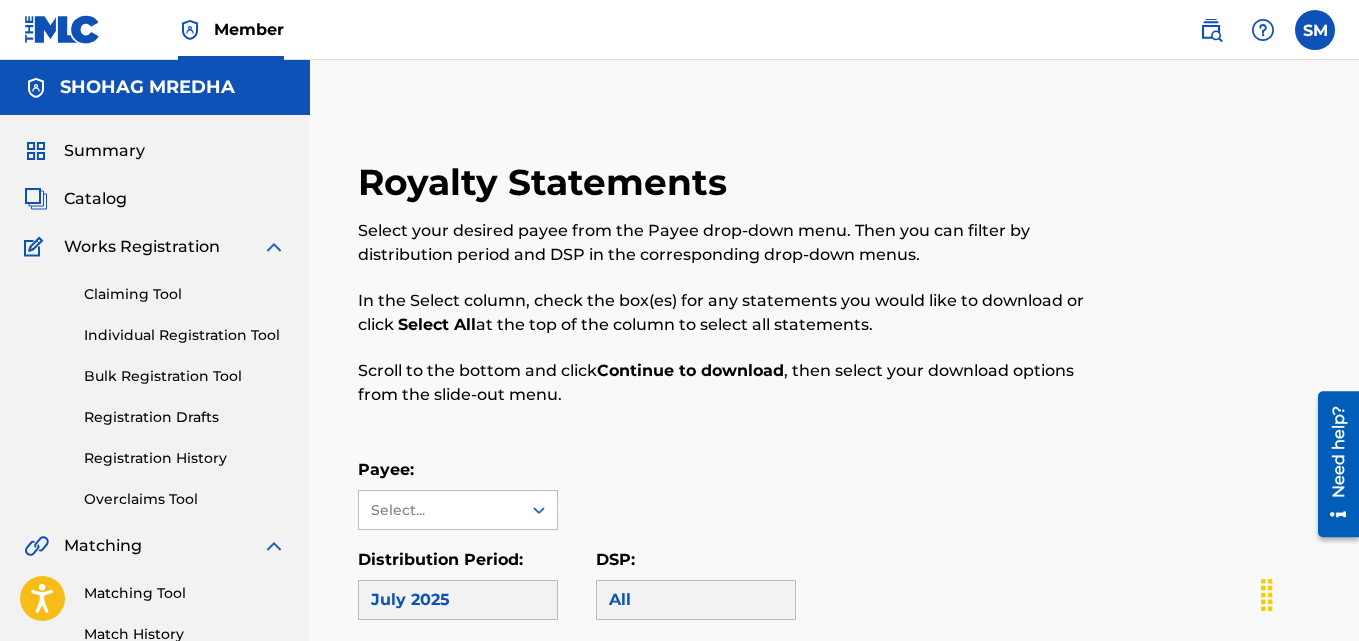 scroll, scrollTop: 300, scrollLeft: 0, axis: vertical 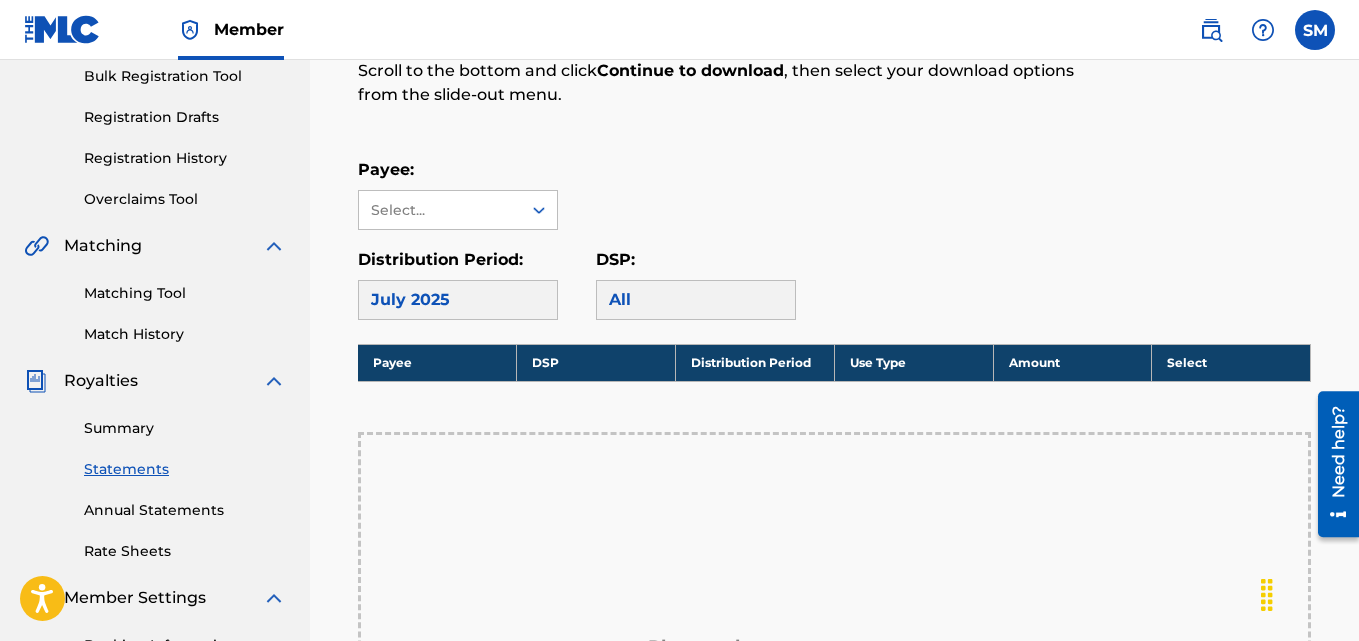 click on "Summary" at bounding box center [185, 428] 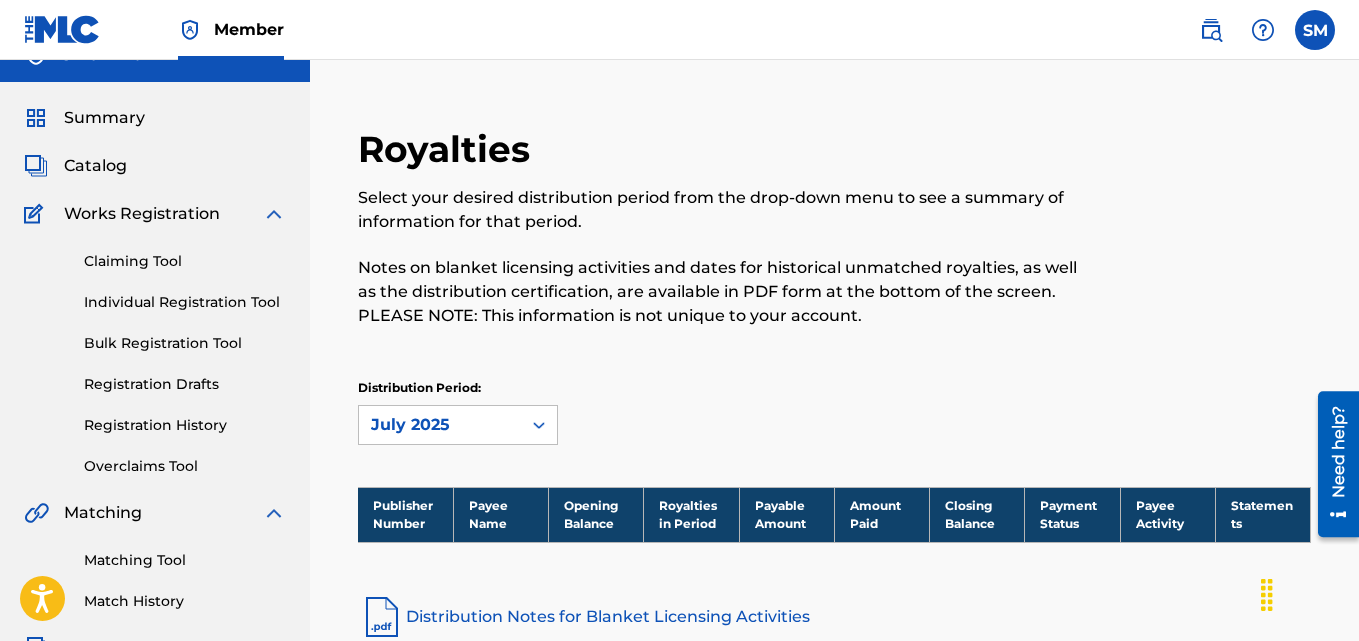 scroll, scrollTop: 0, scrollLeft: 0, axis: both 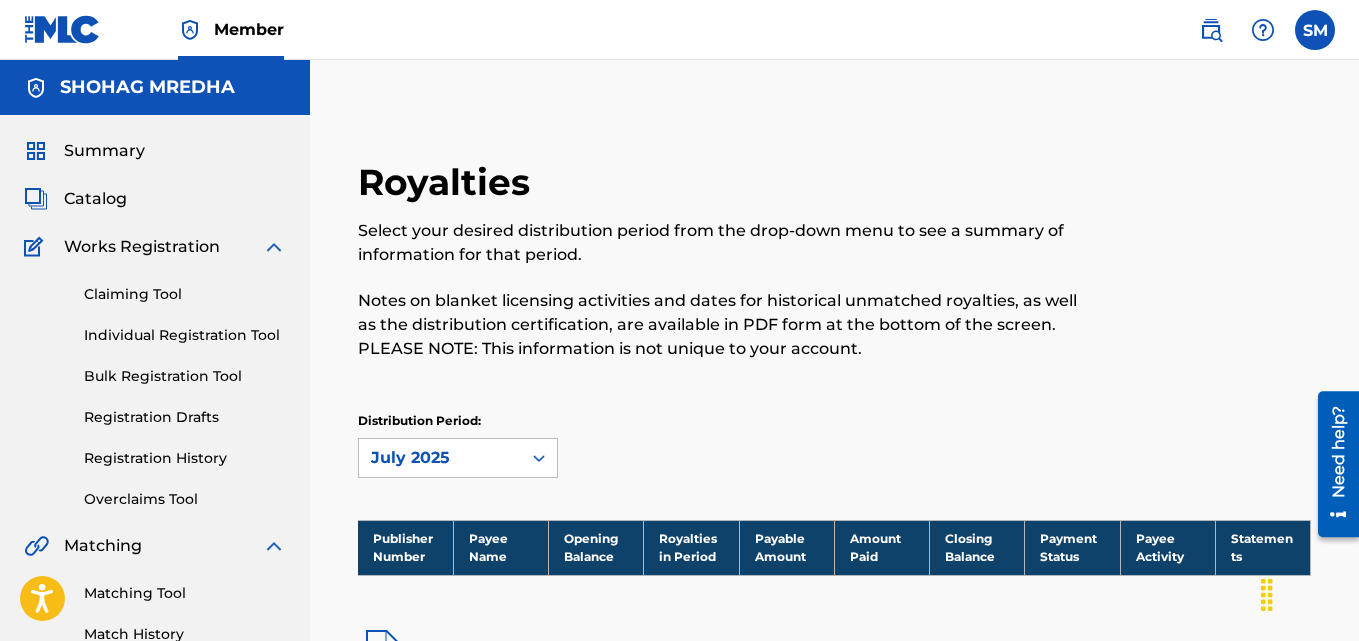 click on "Works Registration" at bounding box center (142, 247) 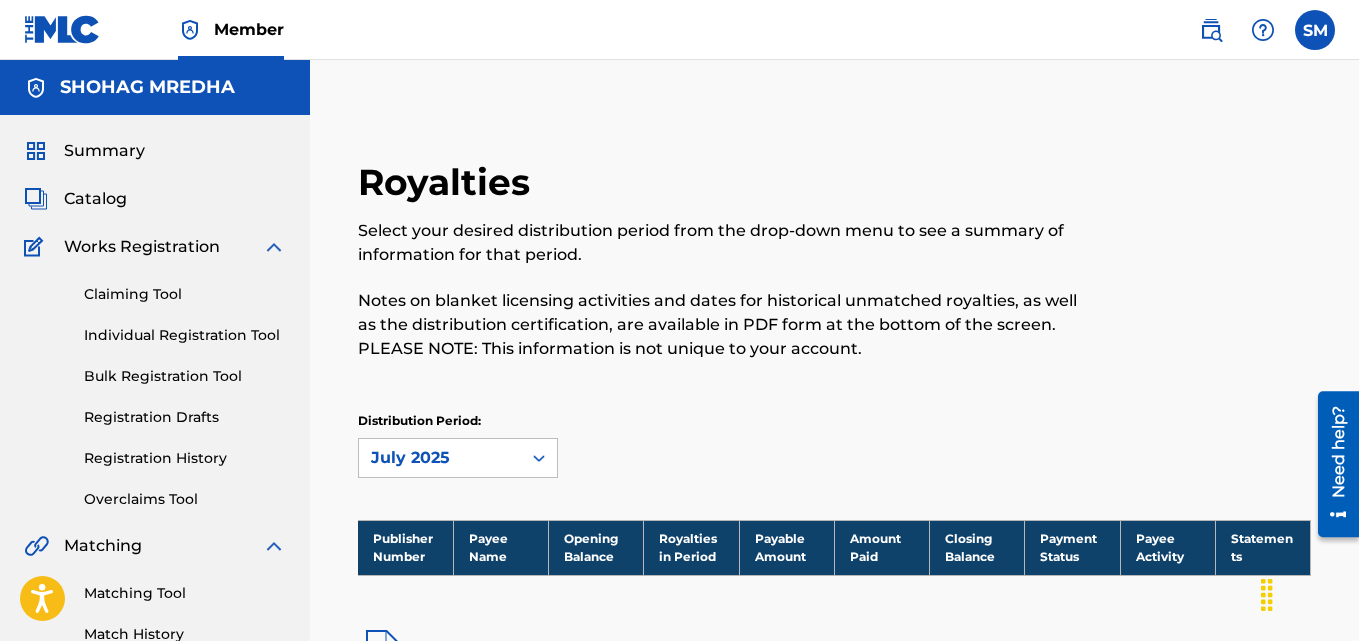 click on "Catalog" at bounding box center [95, 199] 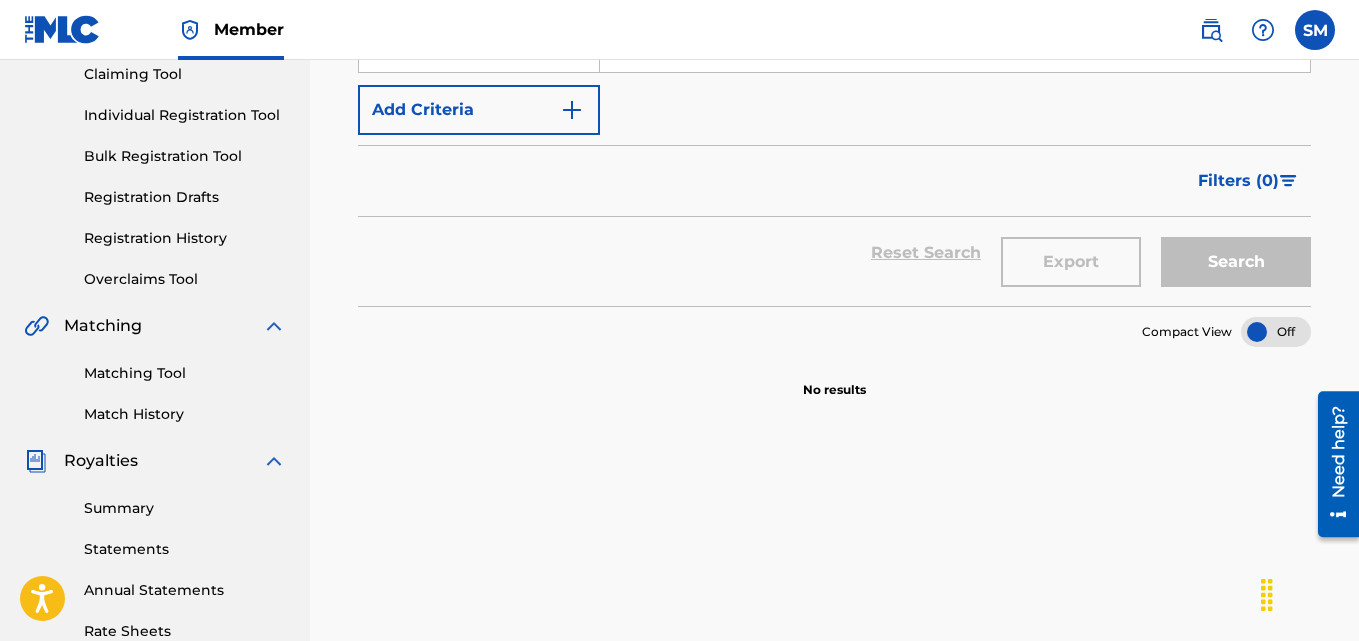 scroll, scrollTop: 0, scrollLeft: 0, axis: both 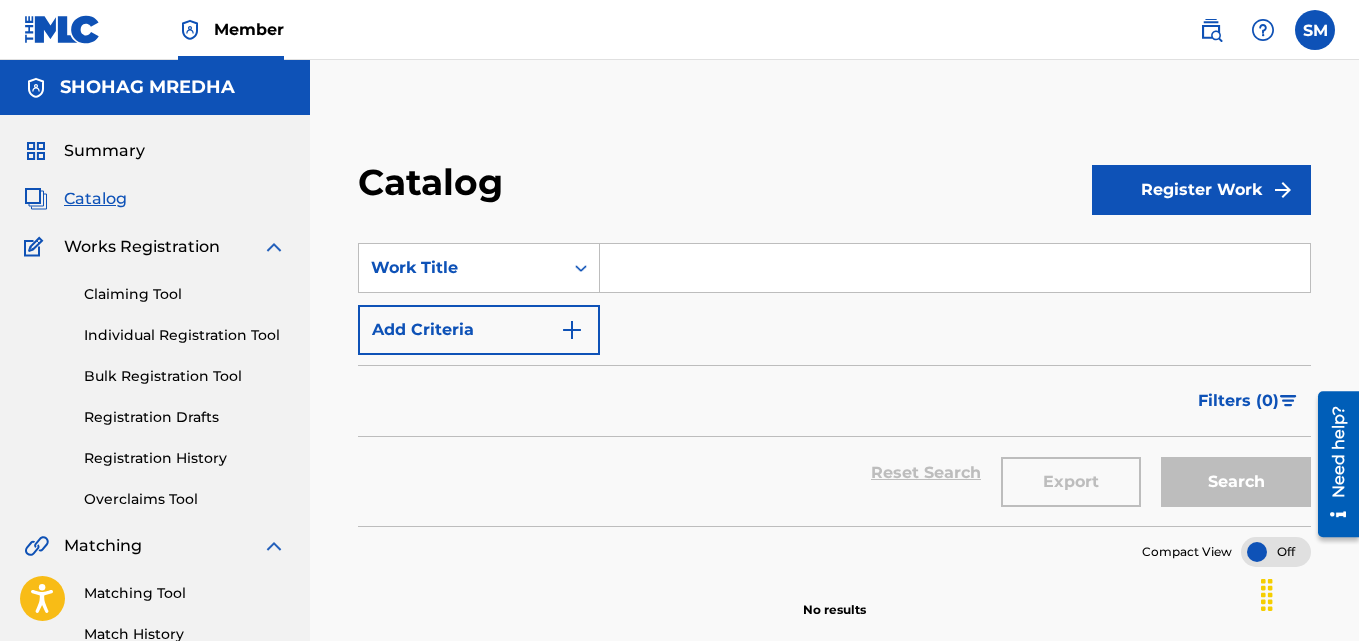 click on "Claiming Tool" at bounding box center [185, 294] 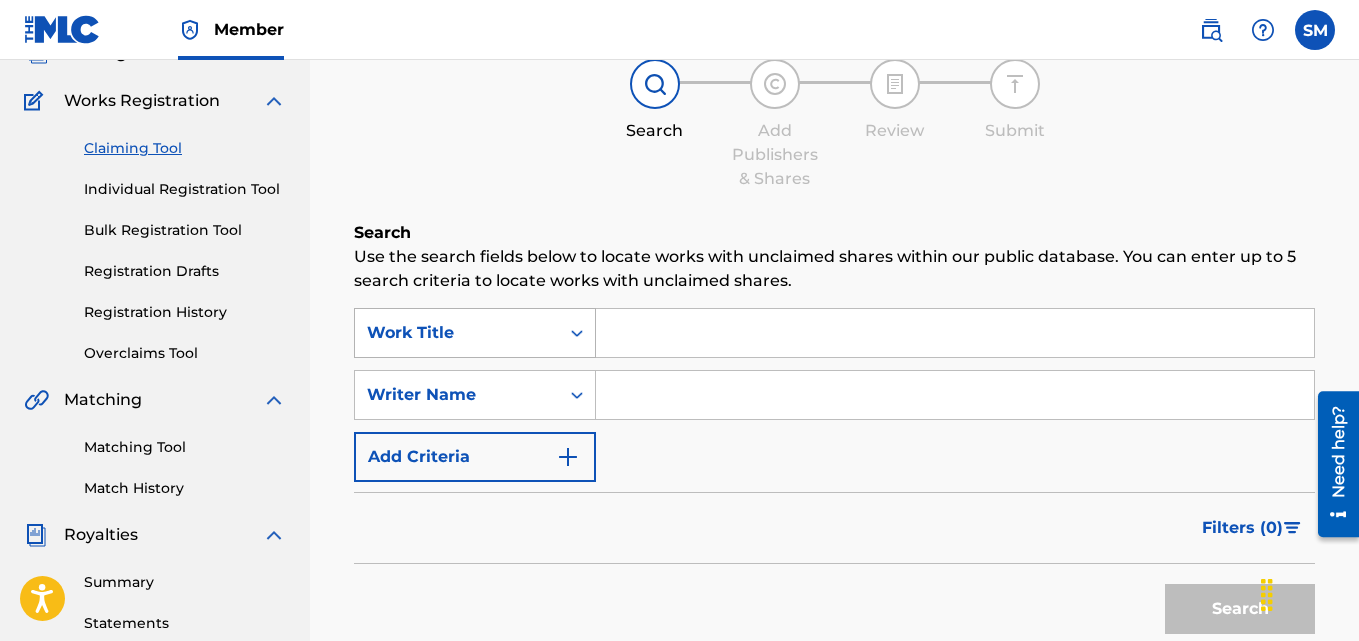 scroll, scrollTop: 200, scrollLeft: 0, axis: vertical 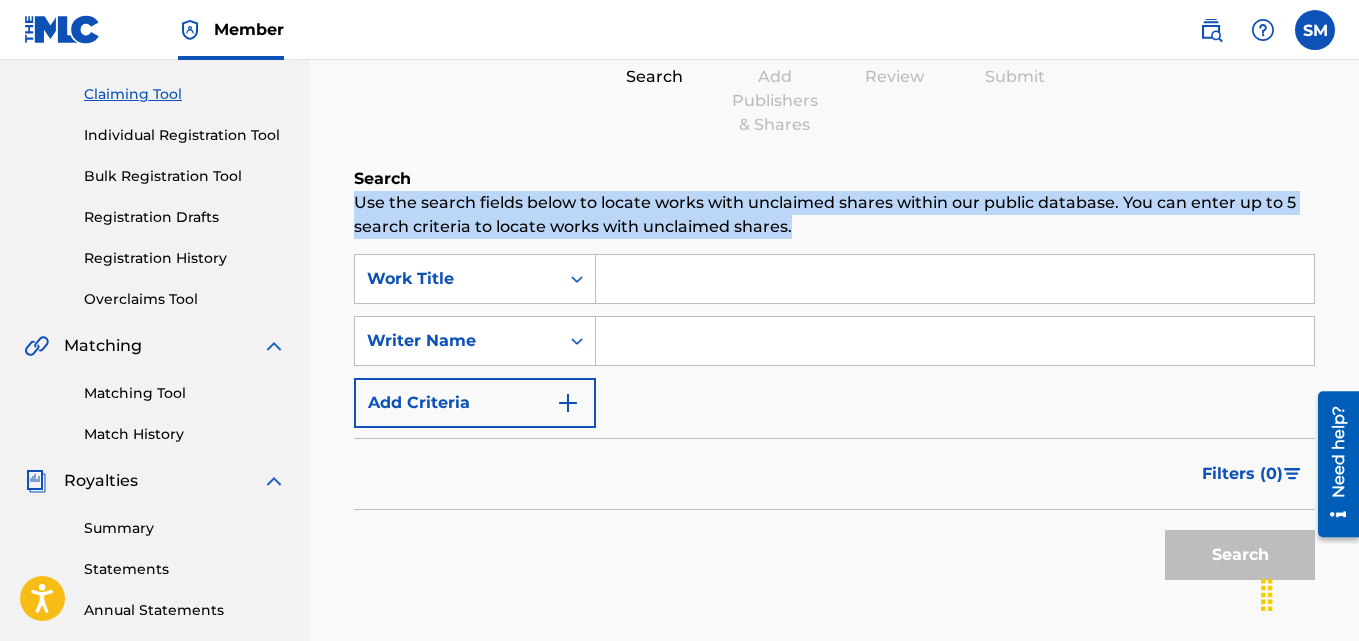 drag, startPoint x: 800, startPoint y: 230, endPoint x: 357, endPoint y: 207, distance: 443.59665 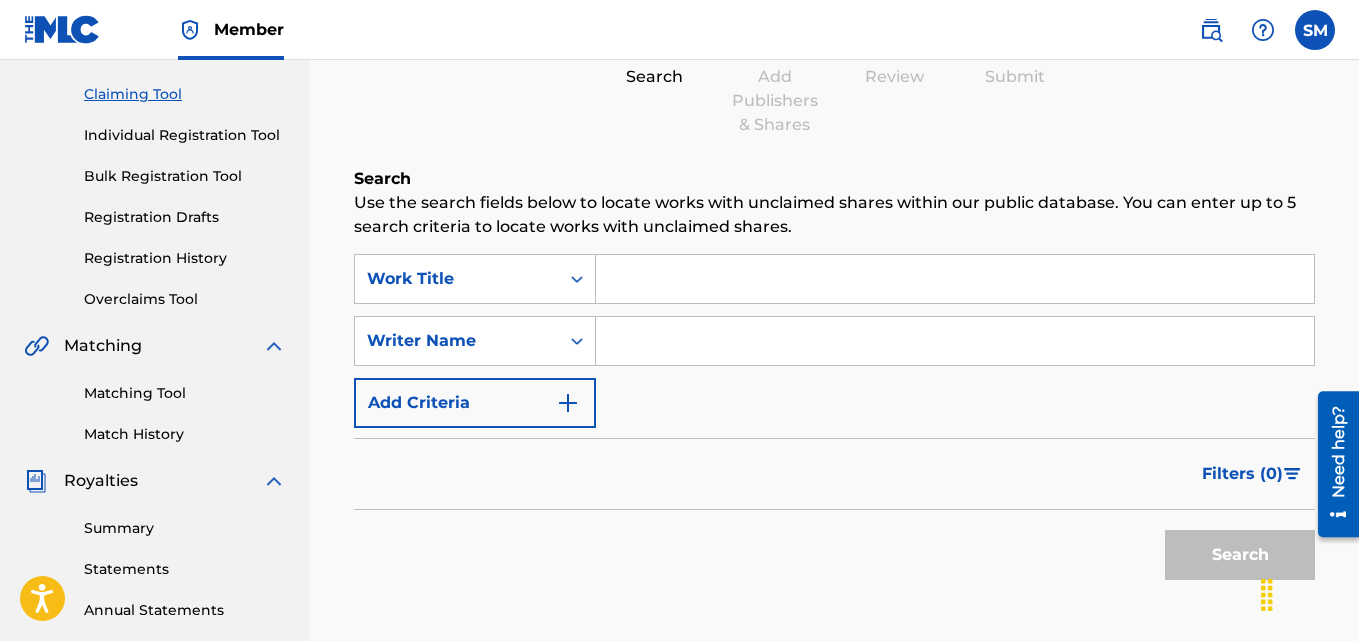click on "Claiming Tool Search Add Publishers & Shares Review Submit Search Use the search fields below to locate works with unclaimed shares within our public database. You can enter up
to 5 search criteria to locate works with unclaimed shares. SearchWithCriteria224636e0-d8f4-419c-bb89-1d3e7f8eb83b Work Title SearchWithCriteria49477b7c-b255-4ec6-a329-1212aab0e6a7 Writer Name Add Criteria Filter Claim Search Filters Include works claimed by my Member   Remove Filters Apply Filters Filters ( 0 ) Search" at bounding box center [834, 310] 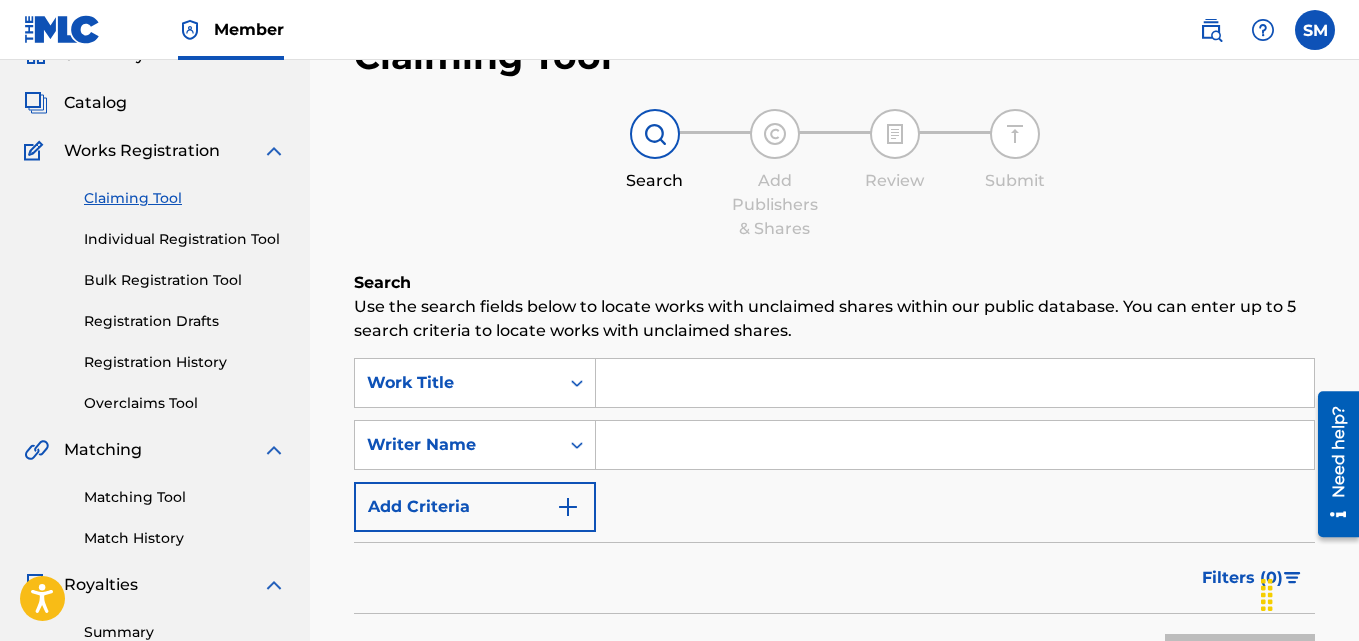 scroll, scrollTop: 0, scrollLeft: 0, axis: both 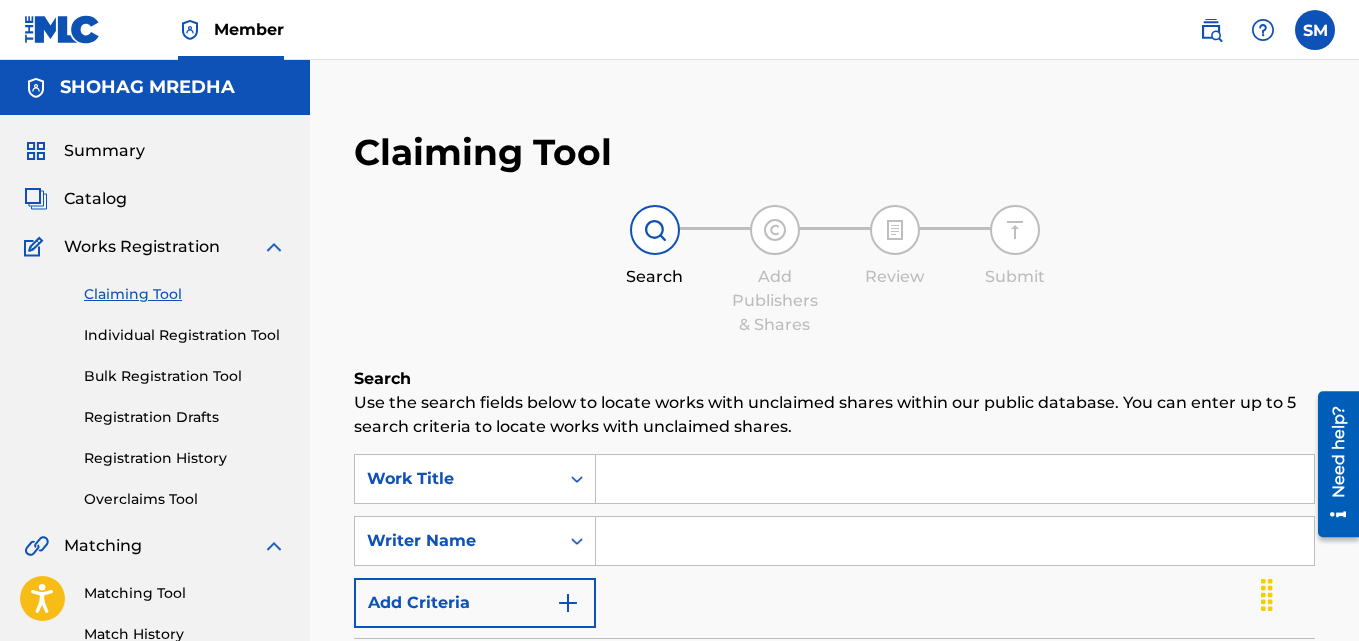 click at bounding box center [37, 247] 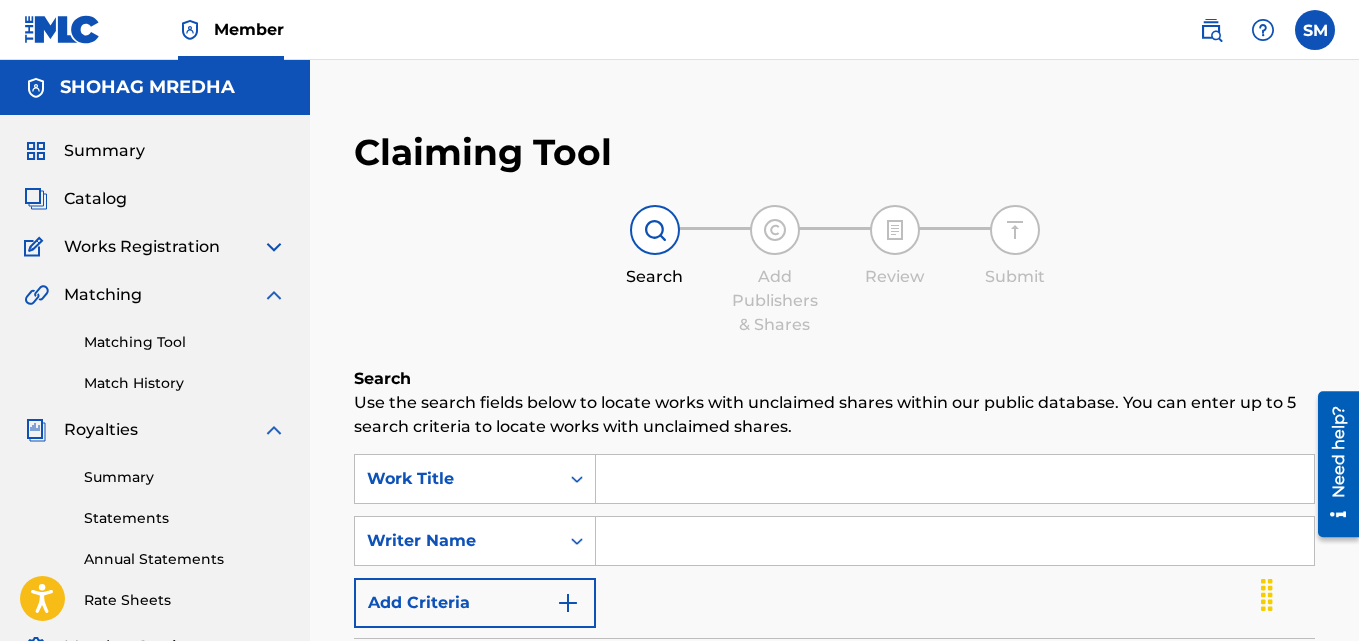 click at bounding box center (37, 247) 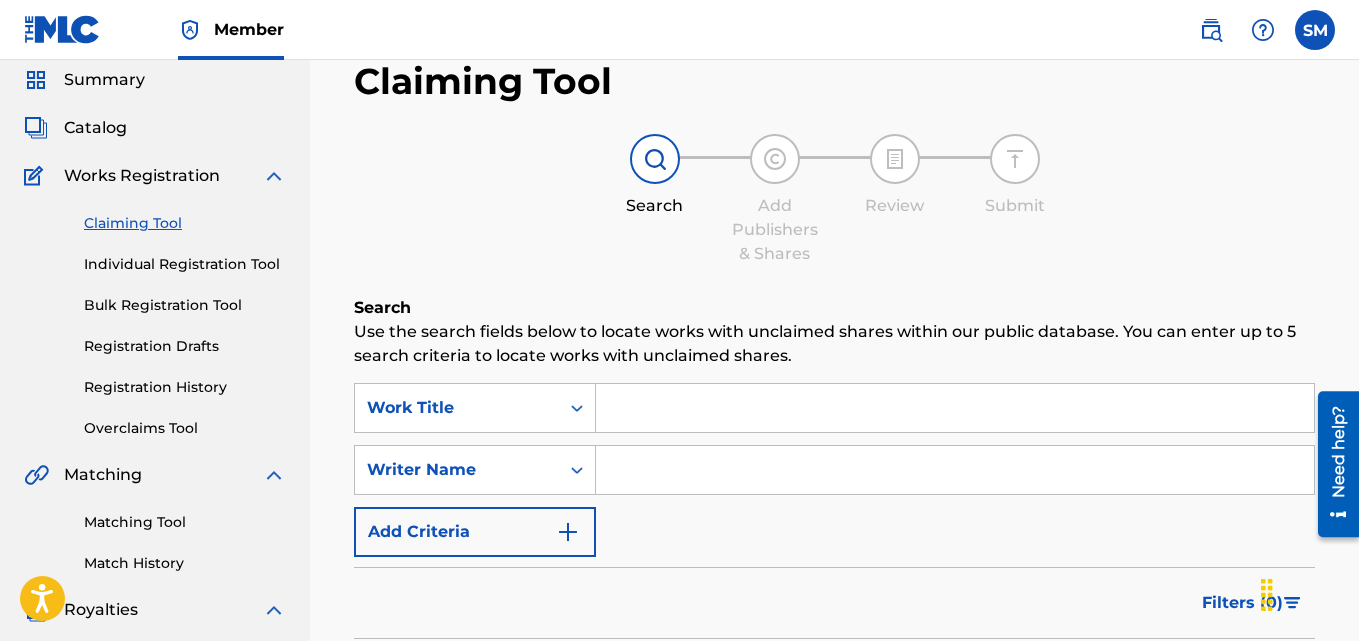 scroll, scrollTop: 100, scrollLeft: 0, axis: vertical 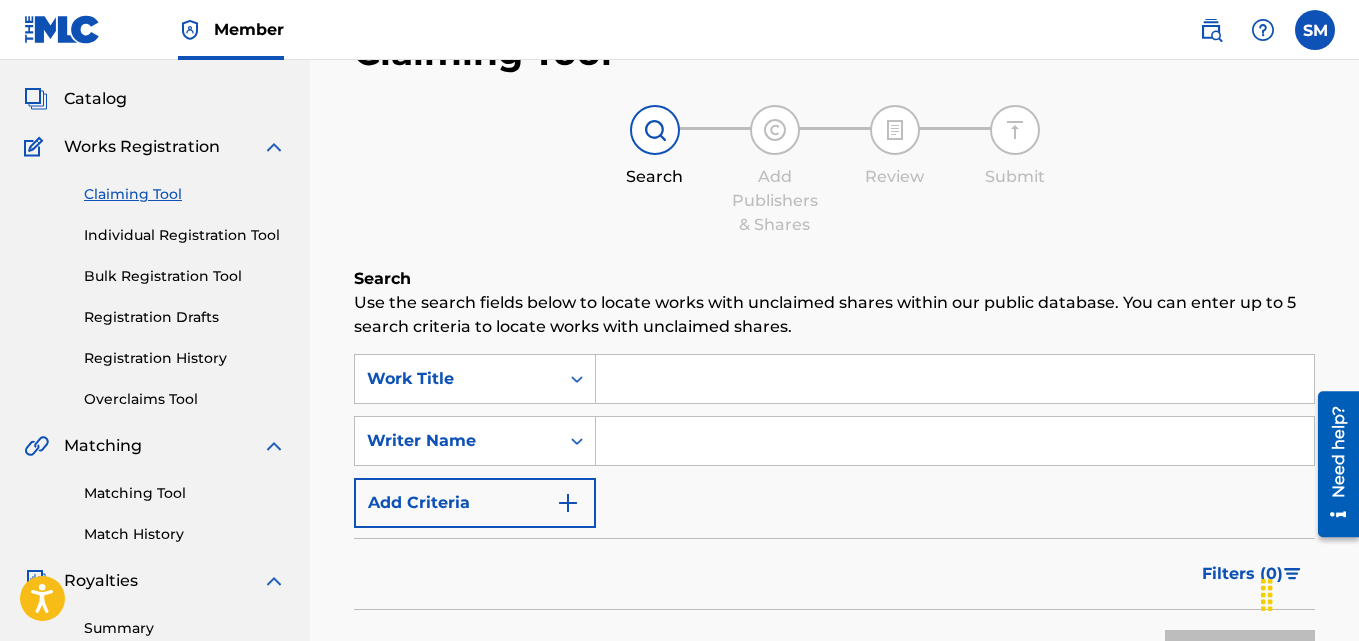 click on "Bulk Registration Tool" at bounding box center [185, 276] 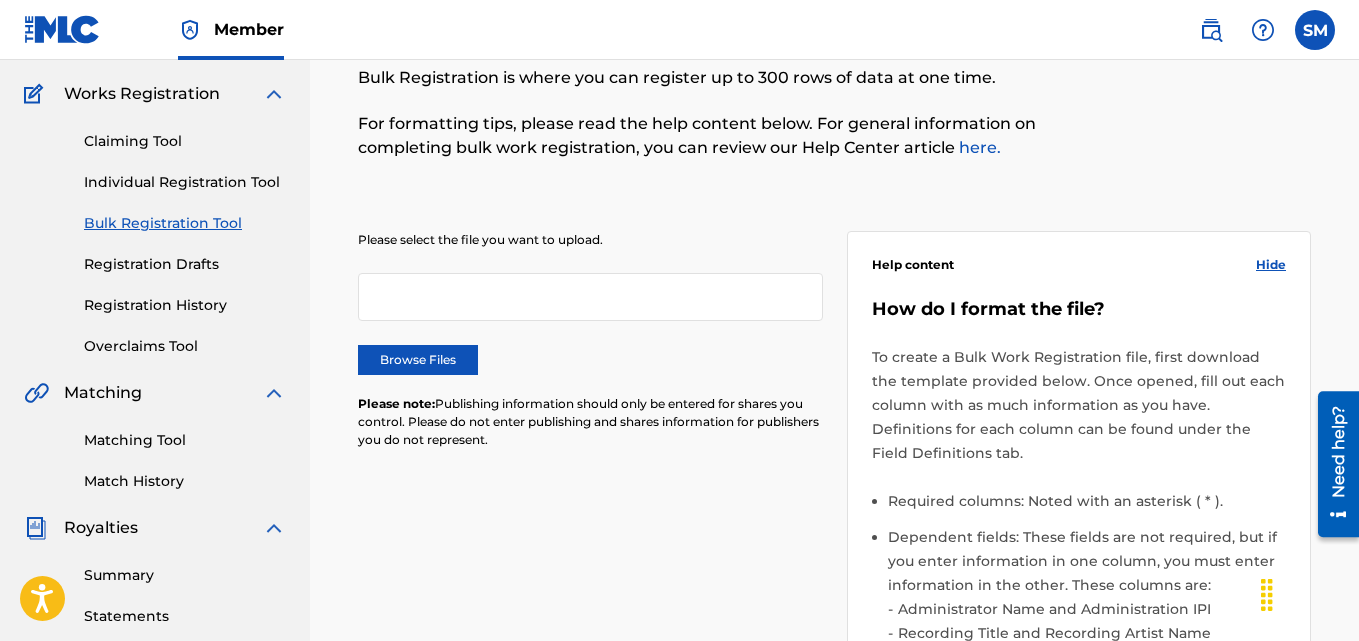 scroll, scrollTop: 0, scrollLeft: 0, axis: both 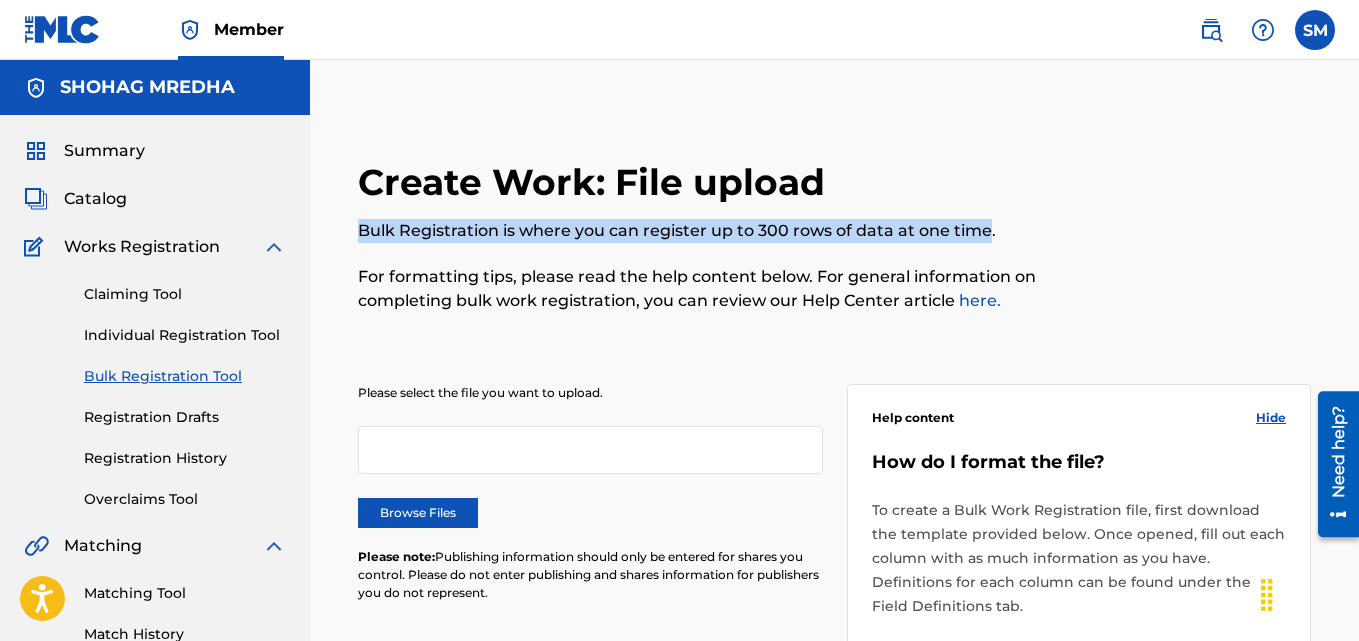 drag, startPoint x: 990, startPoint y: 226, endPoint x: 355, endPoint y: 238, distance: 635.1134 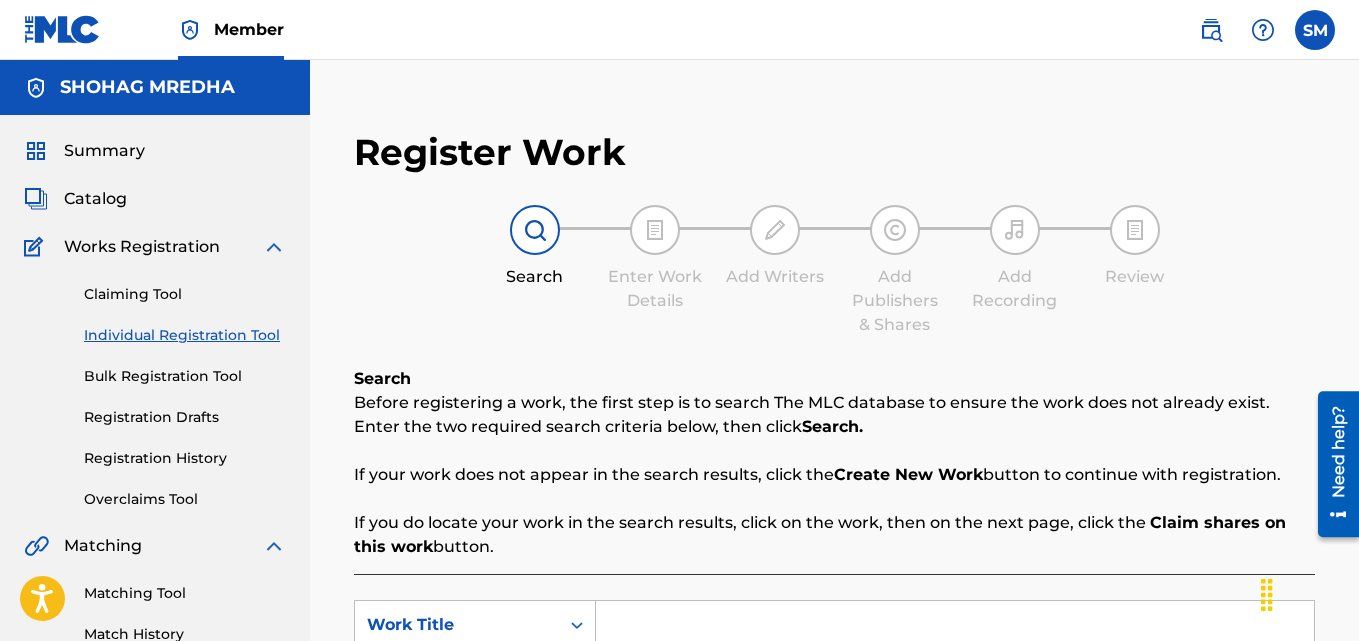 scroll, scrollTop: 100, scrollLeft: 0, axis: vertical 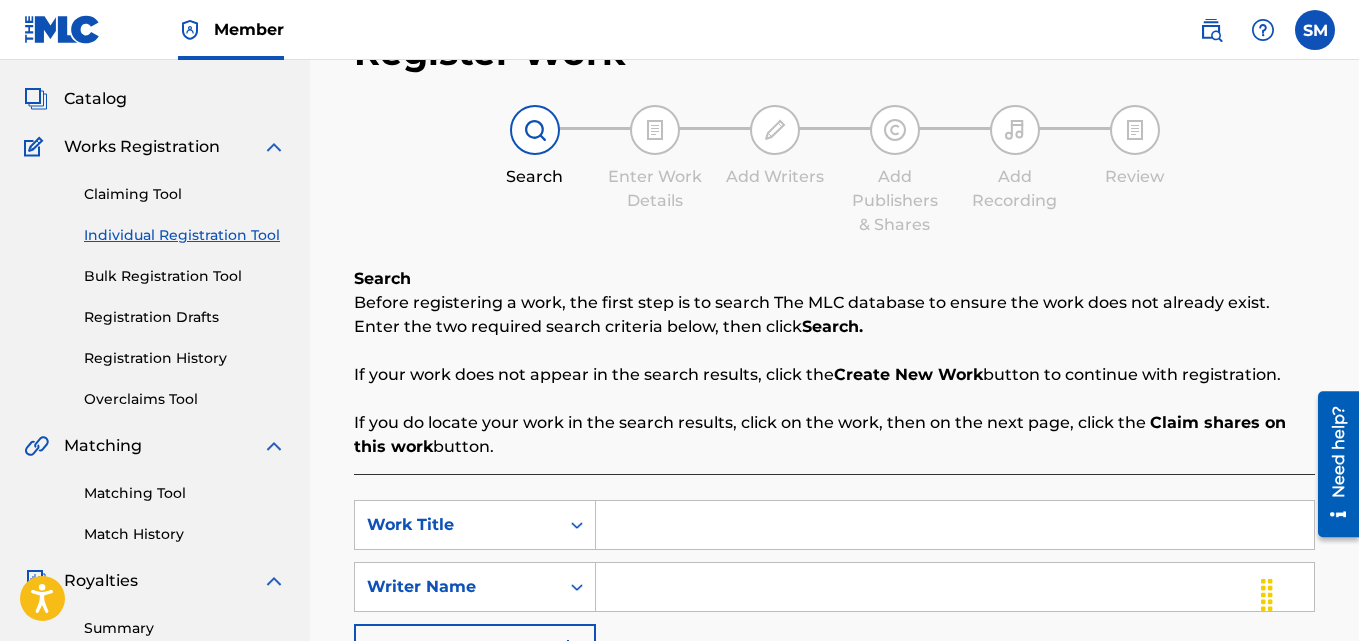 drag, startPoint x: 506, startPoint y: 434, endPoint x: 355, endPoint y: 281, distance: 214.96512 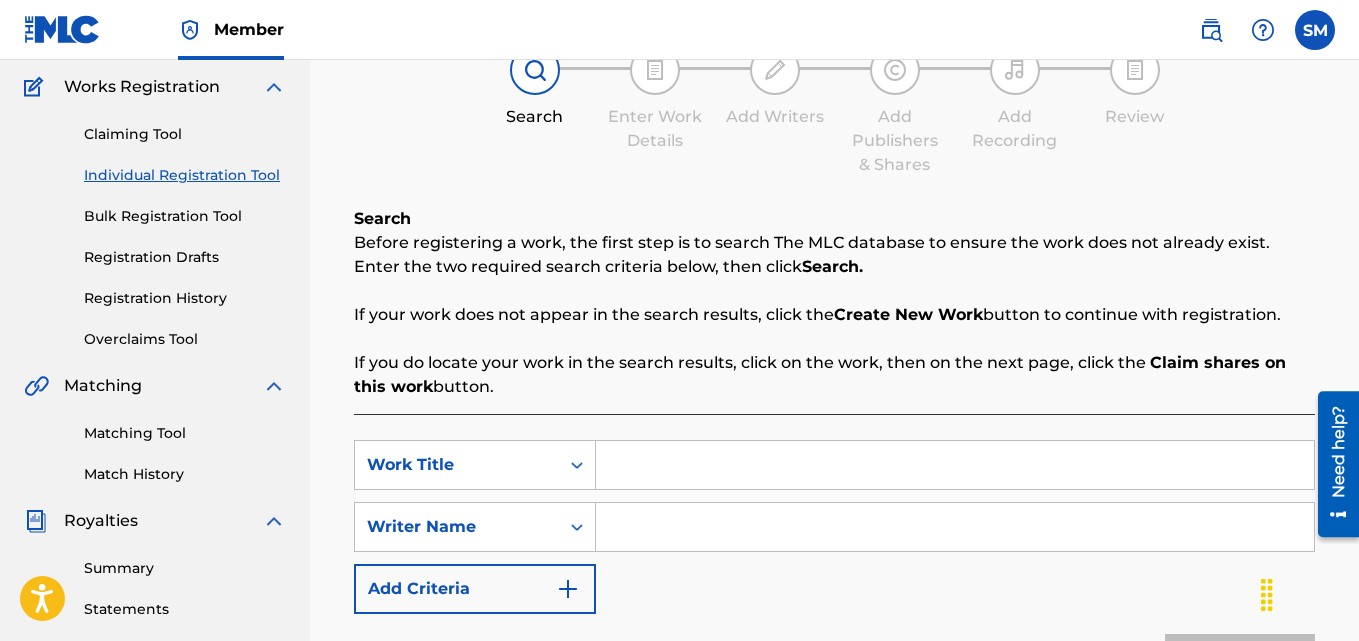 scroll, scrollTop: 0, scrollLeft: 0, axis: both 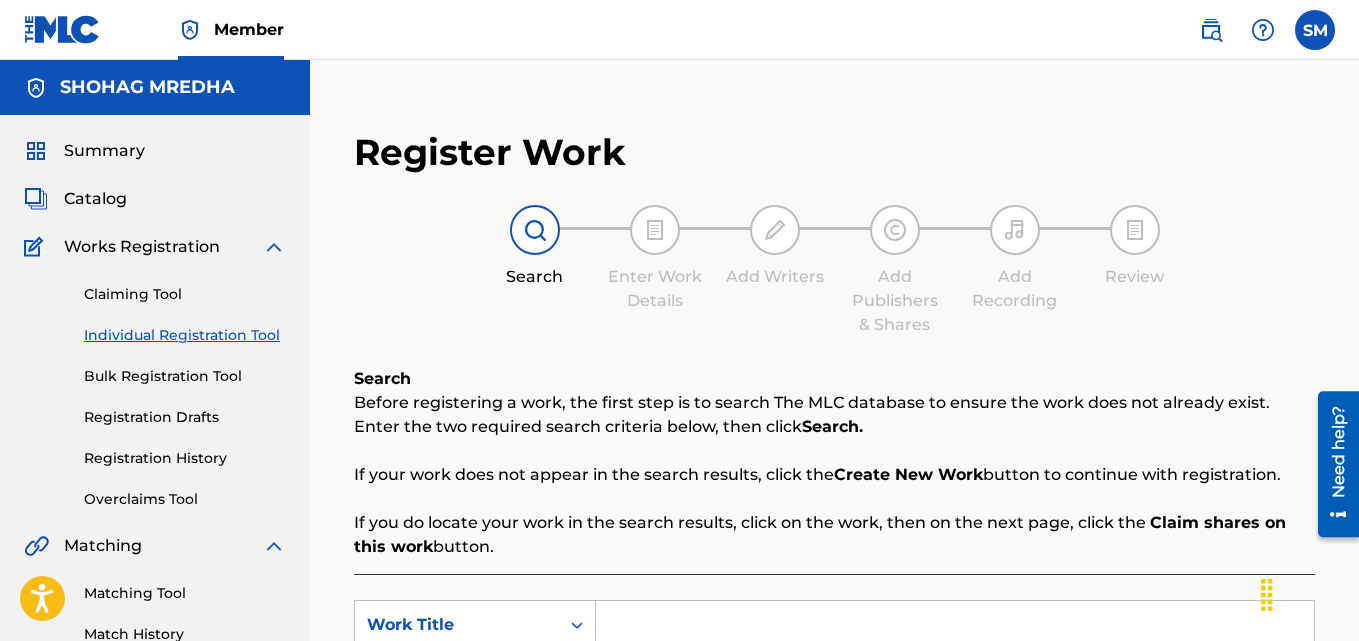 copy on "Search Before registering a work, the first step is to search The MLC database to ensure the work does not already exist. Enter the two required search criteria below, then click   Search.  If your work does not appear in the search results, click the  Create New Work   button to continue with registration. If you do locate your work in the search results, click on the work, then on the next page, click the   Claim shares on this work  button." 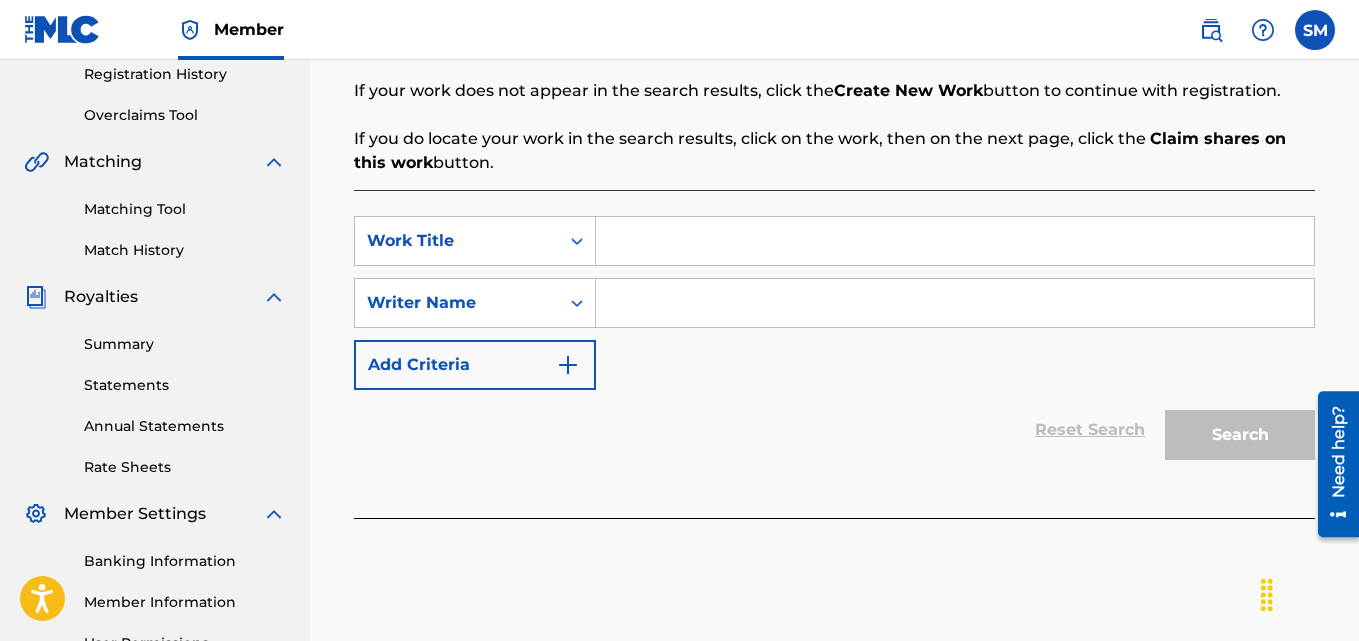 scroll, scrollTop: 400, scrollLeft: 0, axis: vertical 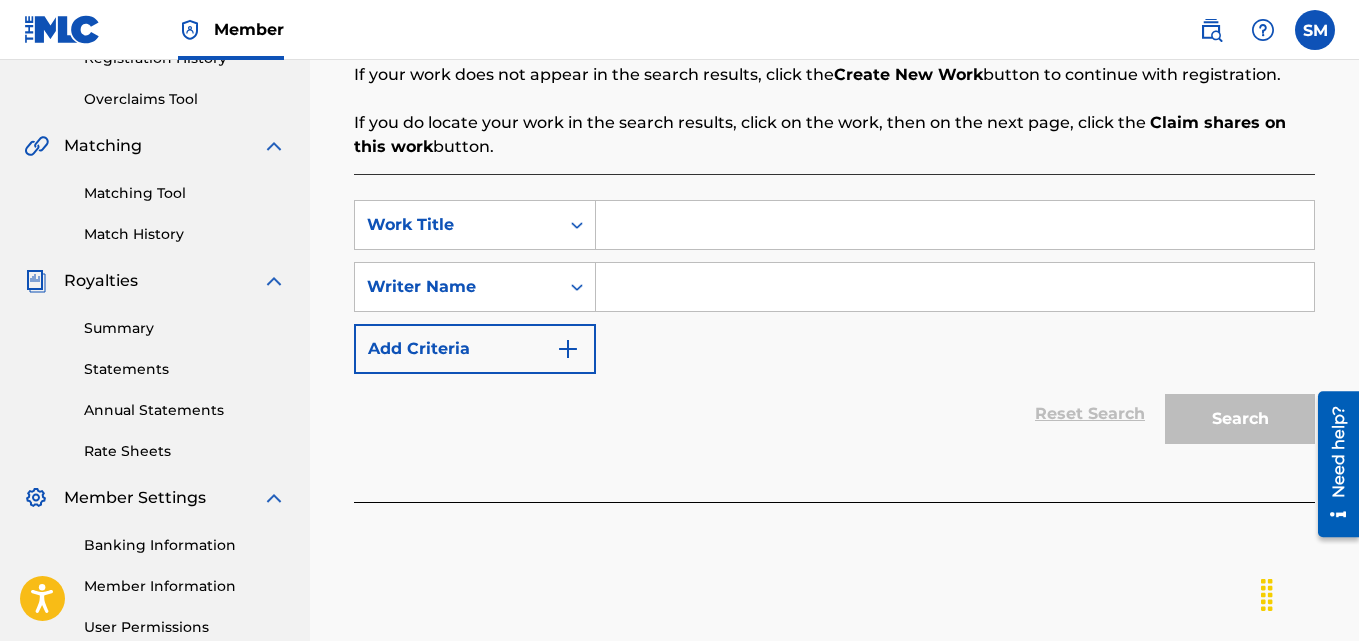 click at bounding box center [568, 349] 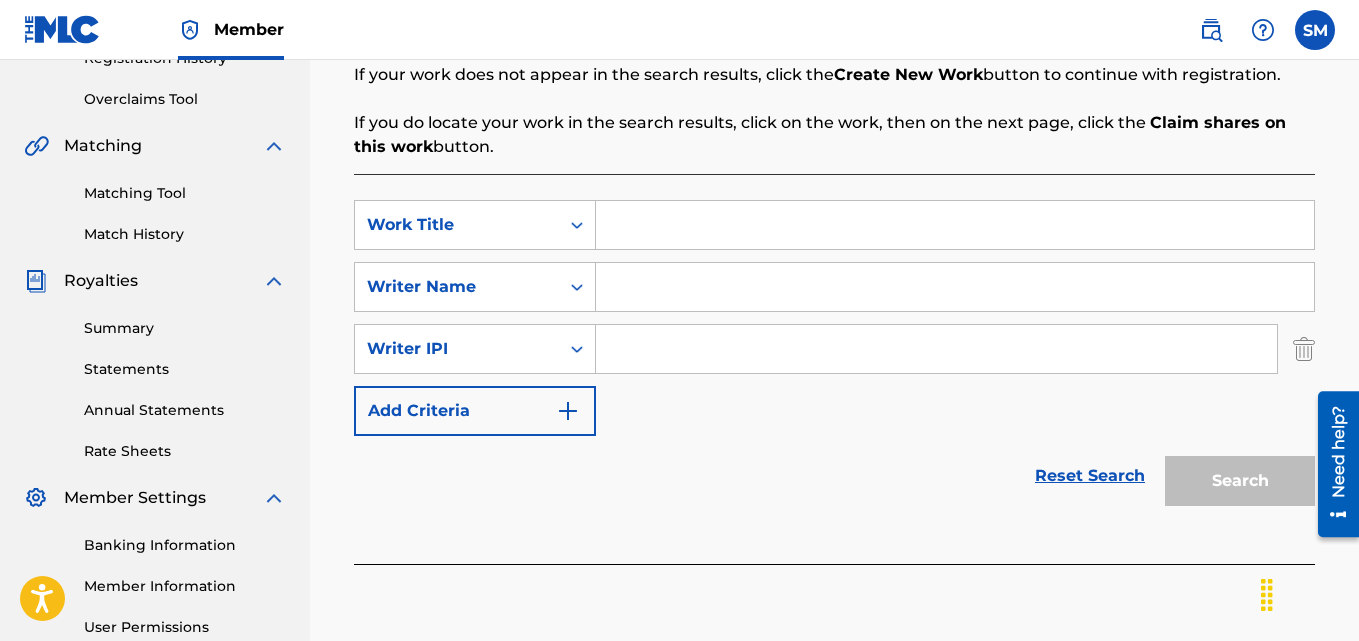 click at bounding box center (568, 411) 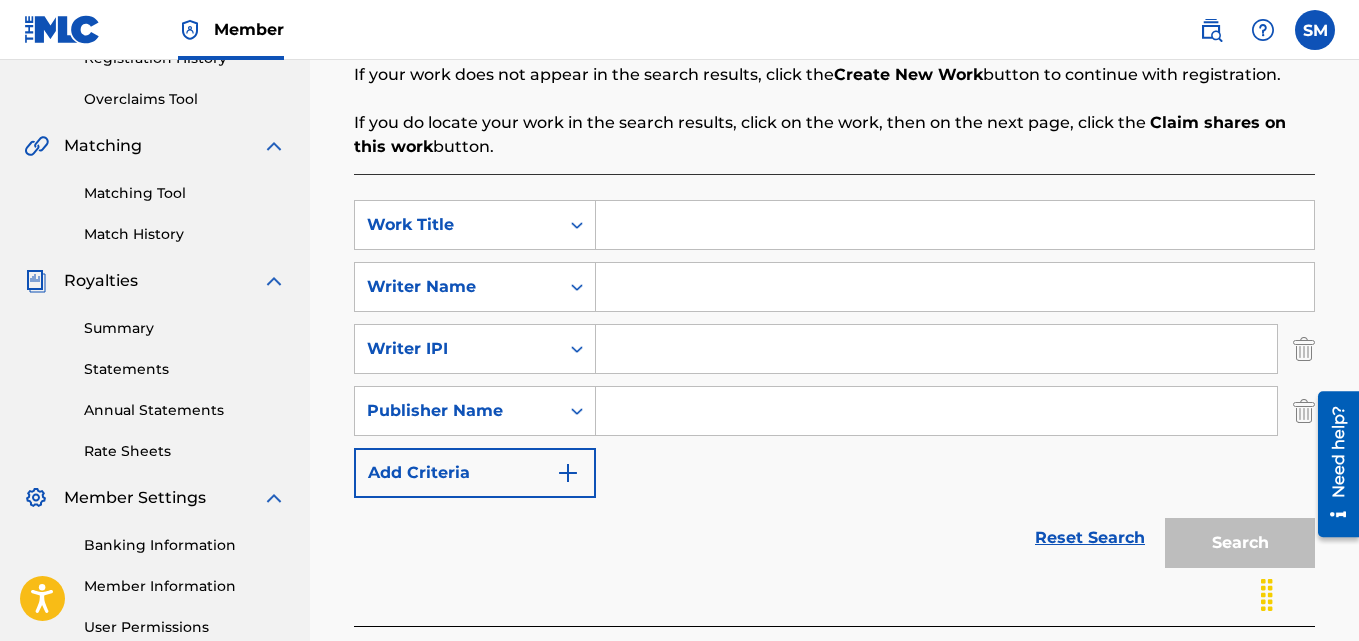 click at bounding box center [568, 473] 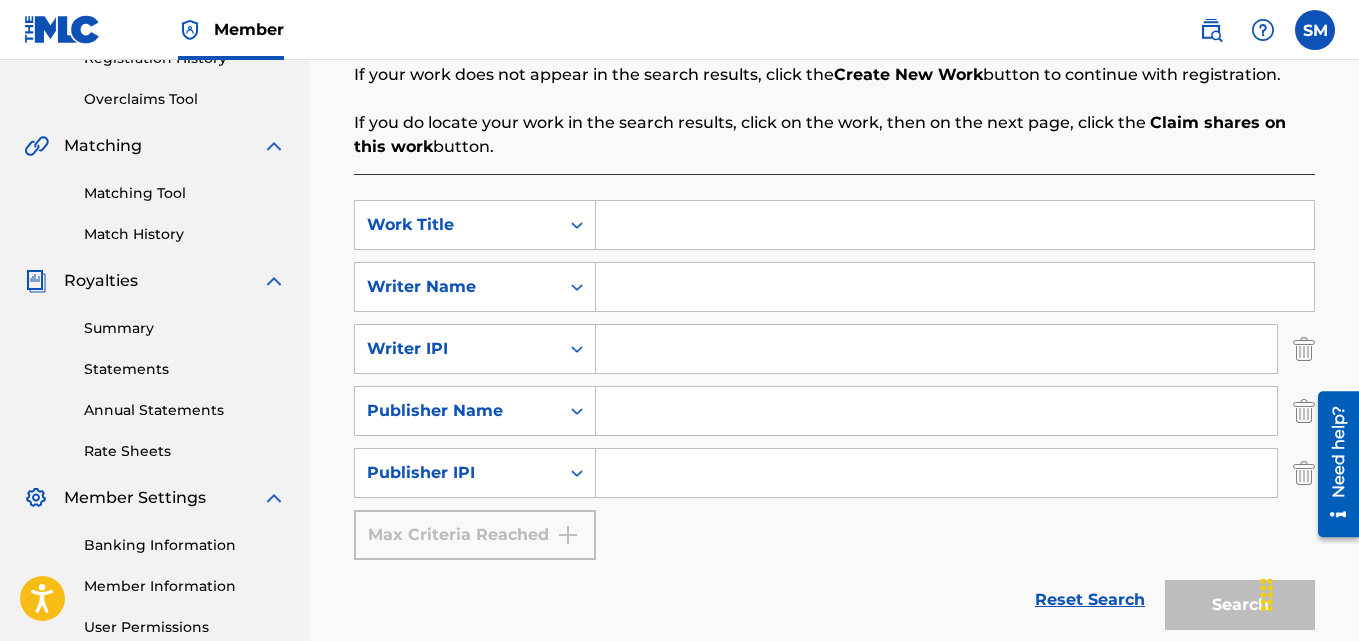 click on "SearchWithCriteria224636e0-d8f4-419c-bb89-1d3e7f8eb83b Work Title SearchWithCriteria49477b7c-b255-4ec6-a329-1212aab0e6a7 Writer Name SearchWithCriteriaabdd2452-e2e9-4390-9374-6d99c13a070e Writer IPI SearchWithCriteriac6457cf9-e3ff-4991-92d3-3564efcaad7c Publisher Name SearchWithCriteria9760d1a3-be89-4bad-9f22-ccdabdd12a2d Publisher IPI Max Criteria Reached" at bounding box center [834, 380] 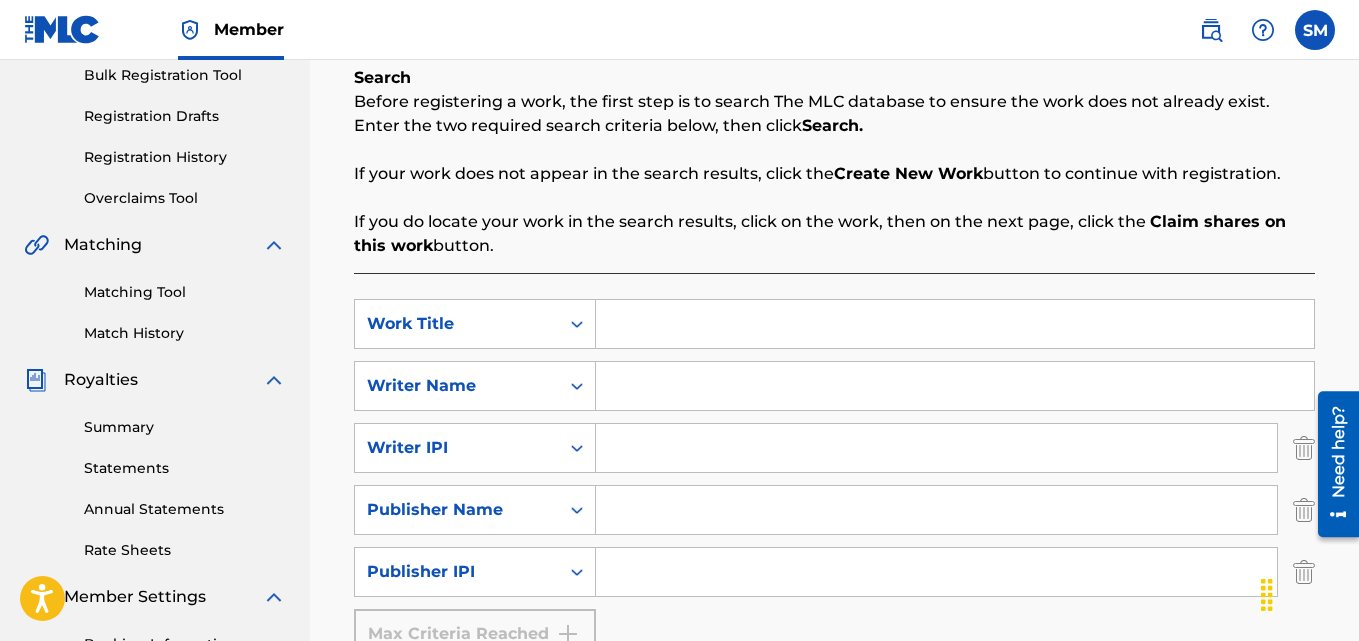 scroll, scrollTop: 0, scrollLeft: 0, axis: both 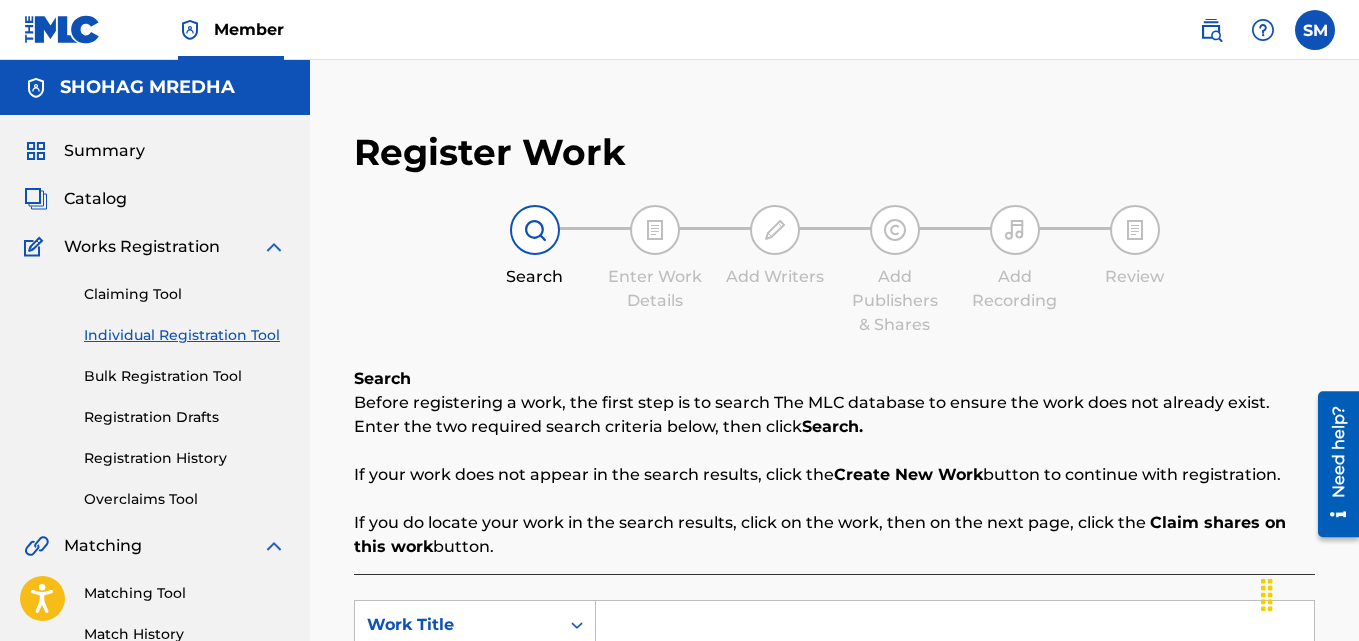 click at bounding box center [1315, 30] 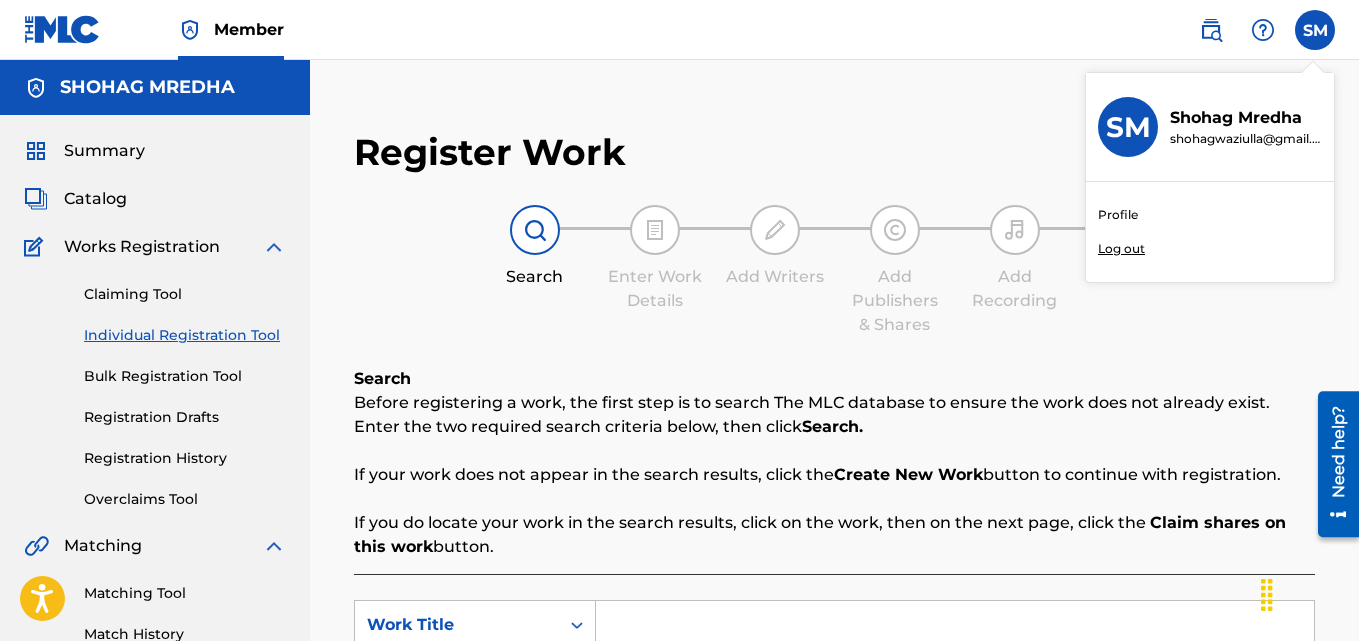 click on "Profile" at bounding box center [1118, 215] 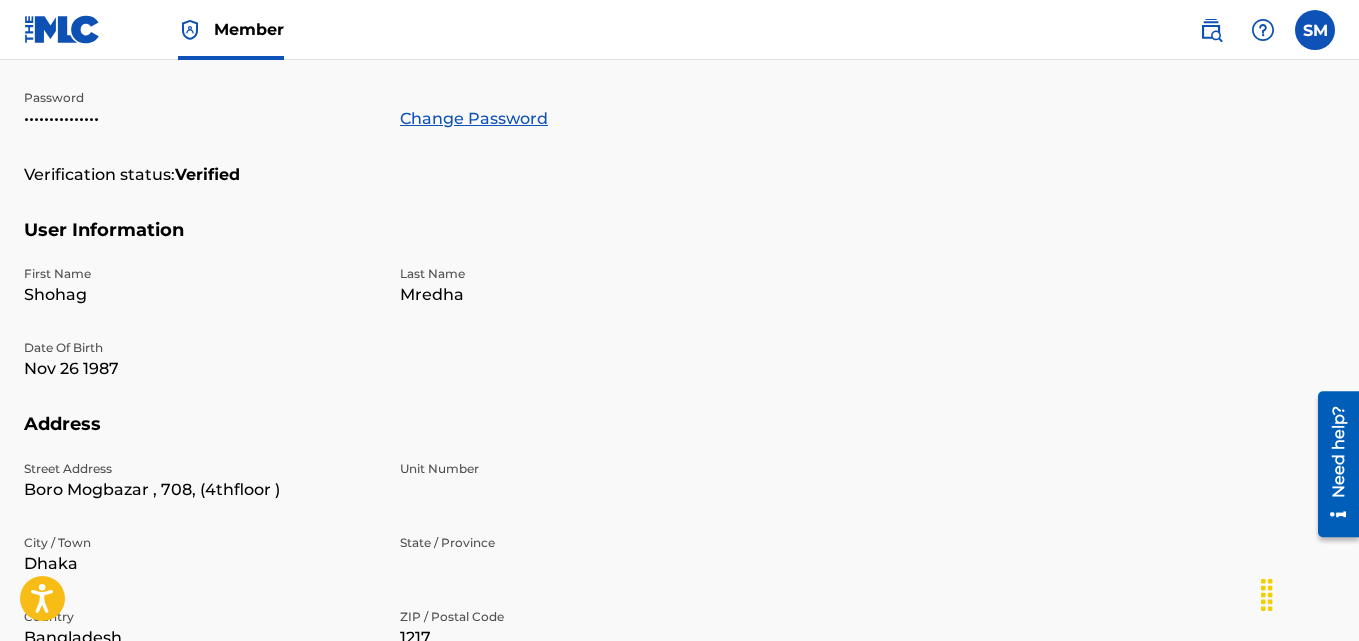 scroll, scrollTop: 0, scrollLeft: 0, axis: both 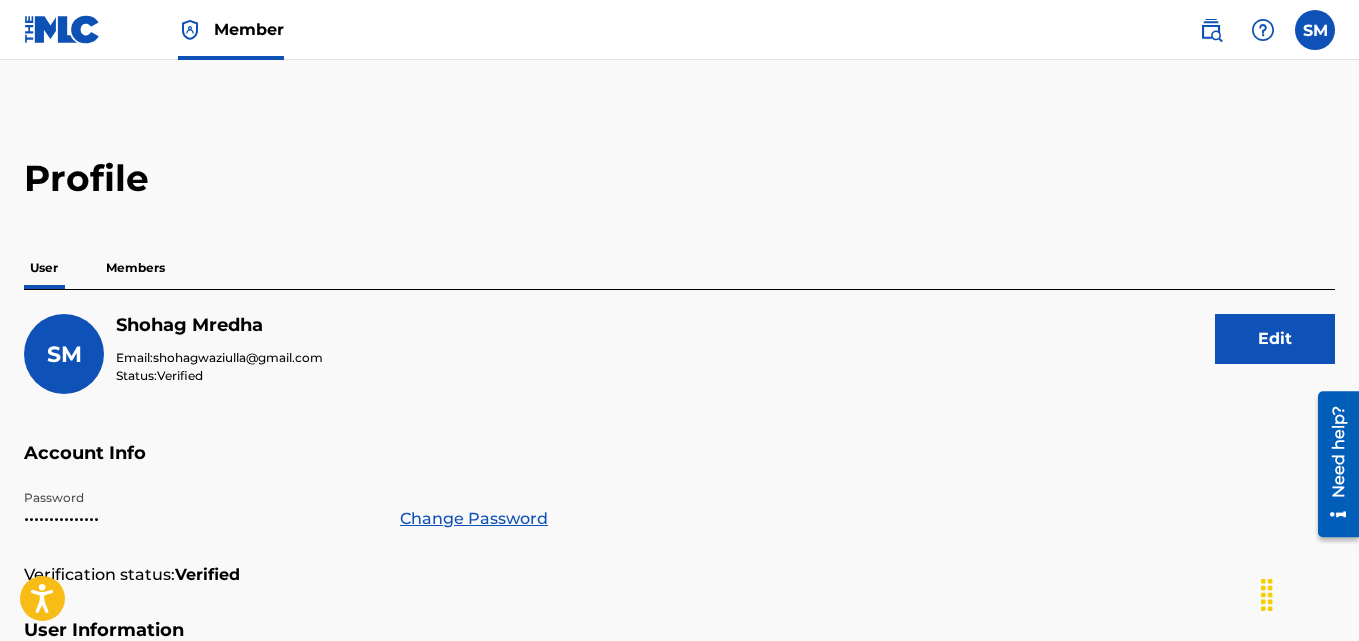 click on "Members" at bounding box center [135, 268] 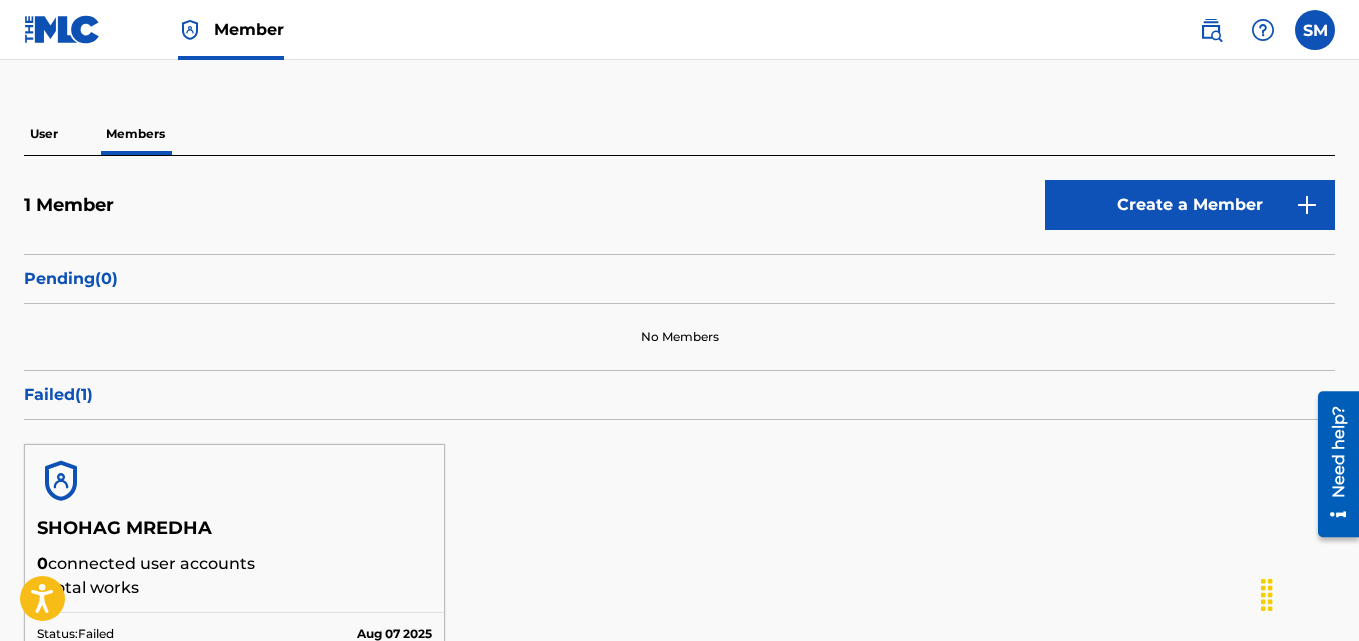 scroll, scrollTop: 0, scrollLeft: 0, axis: both 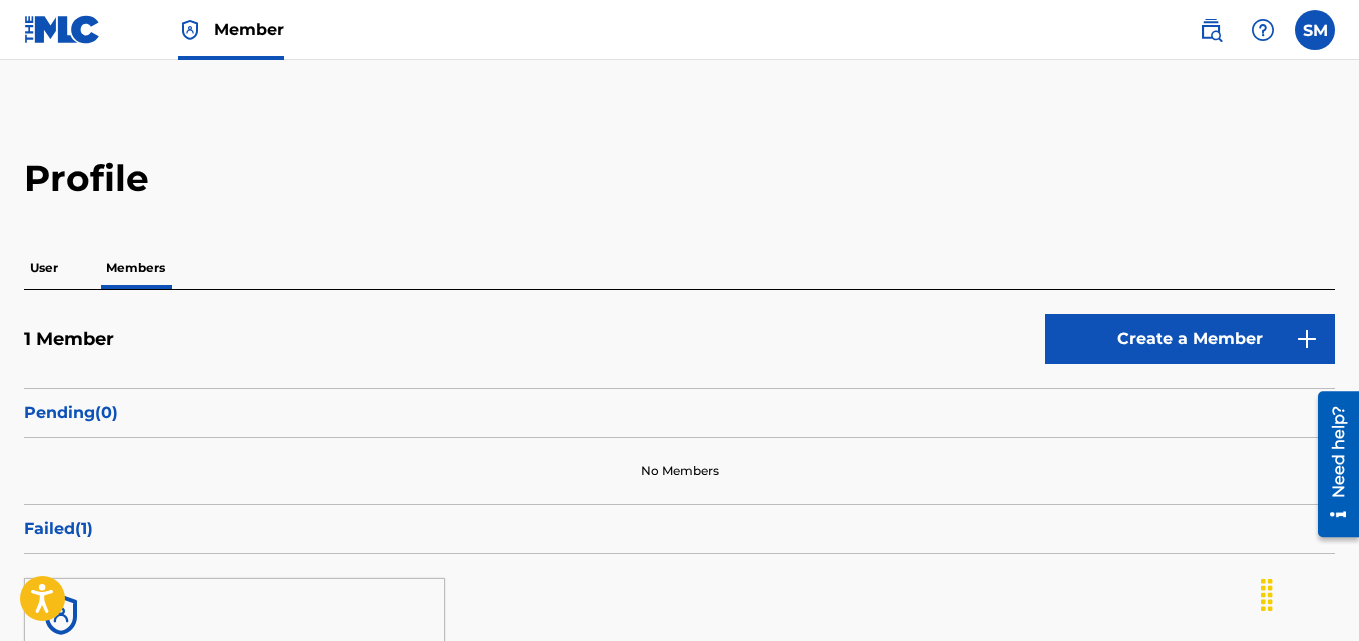 click at bounding box center [62, 29] 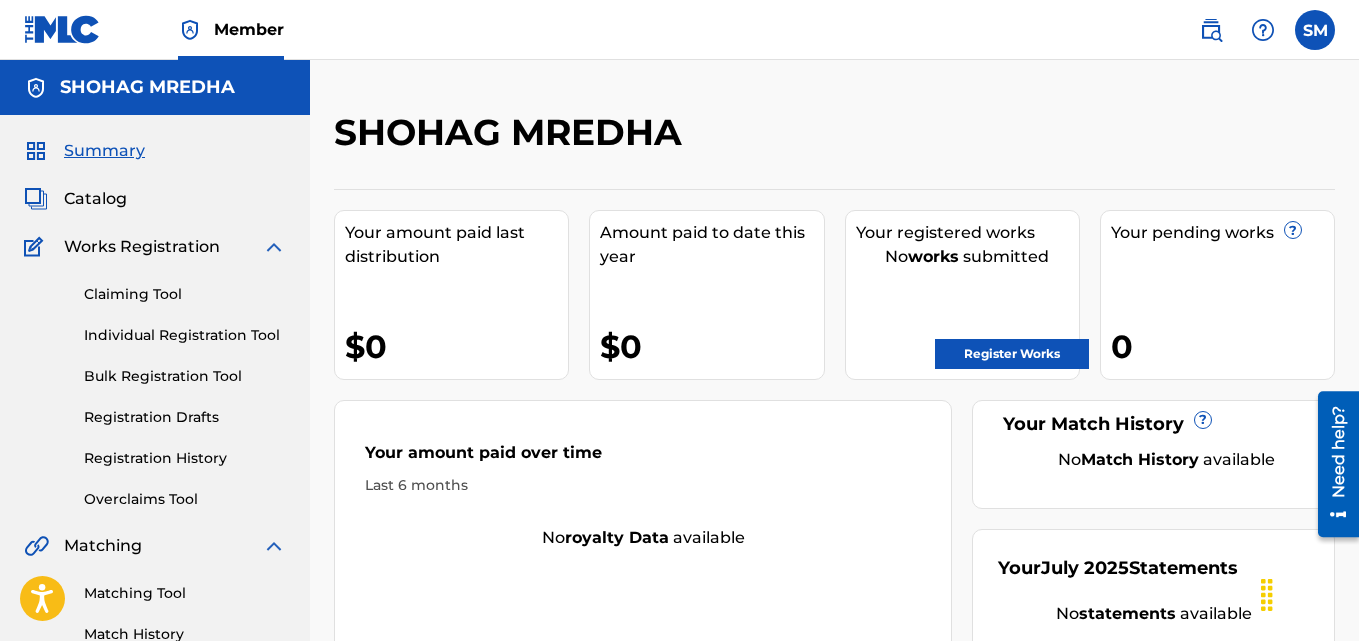 click on "Register Works" at bounding box center (1012, 354) 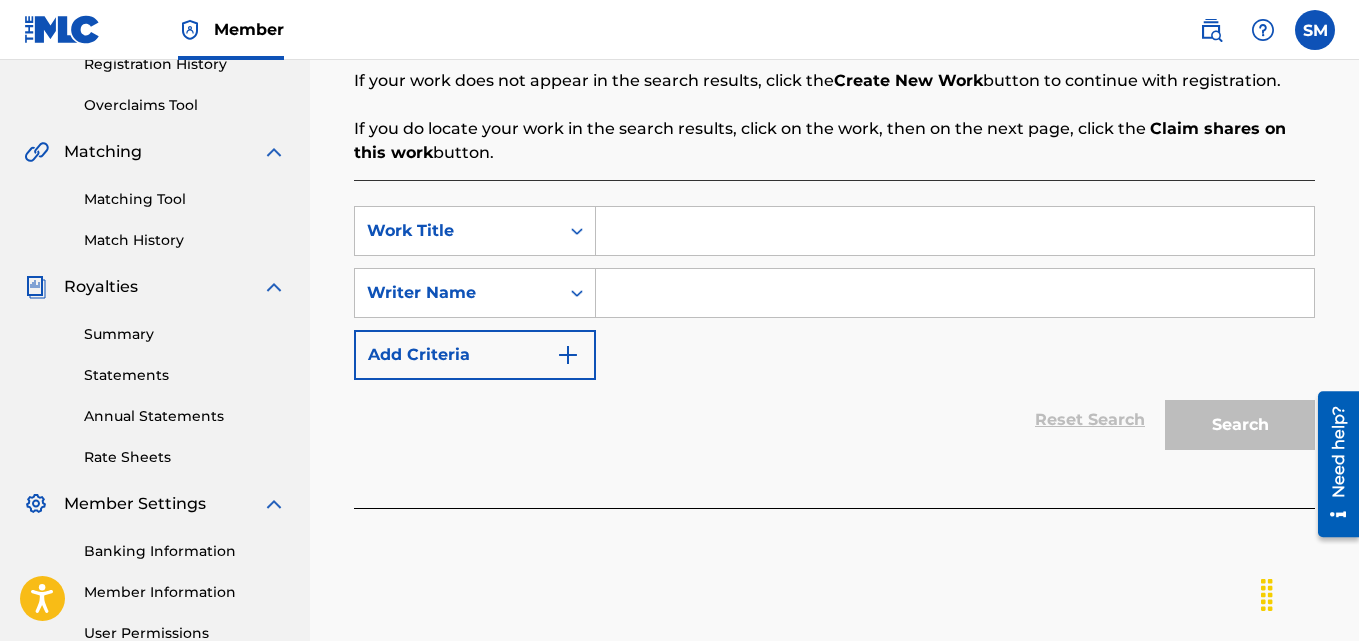 scroll, scrollTop: 400, scrollLeft: 0, axis: vertical 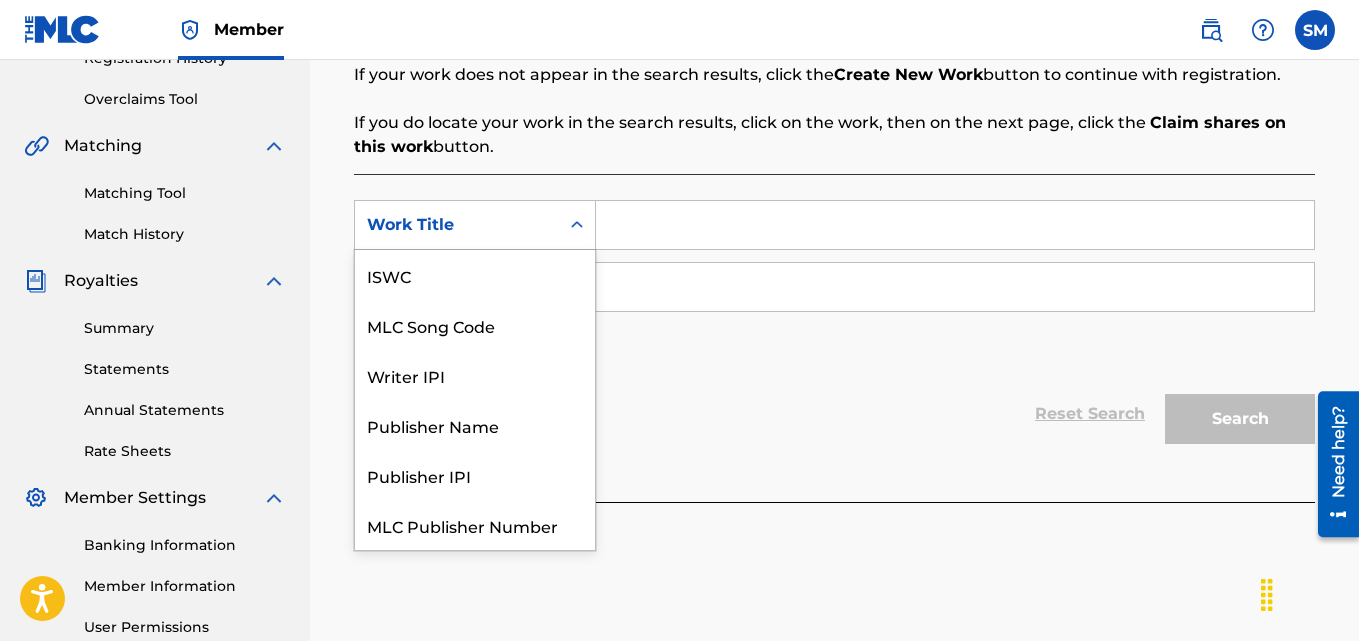 click 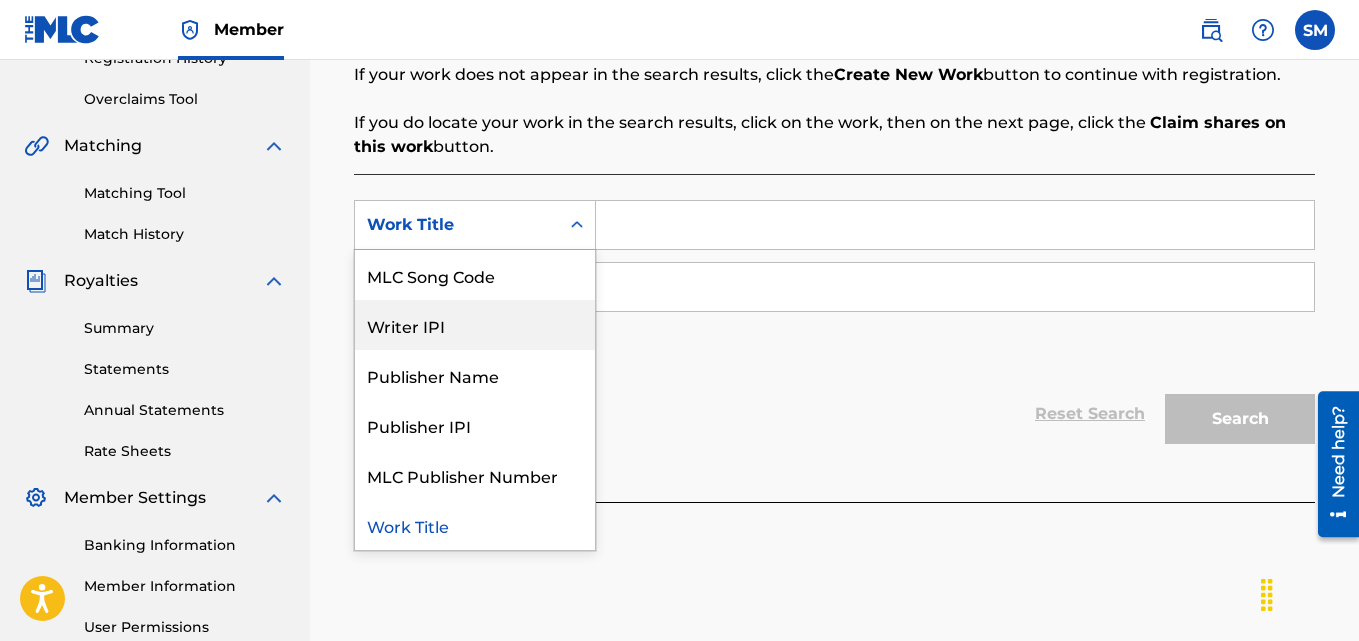 click on "Writer IPI" at bounding box center [475, 325] 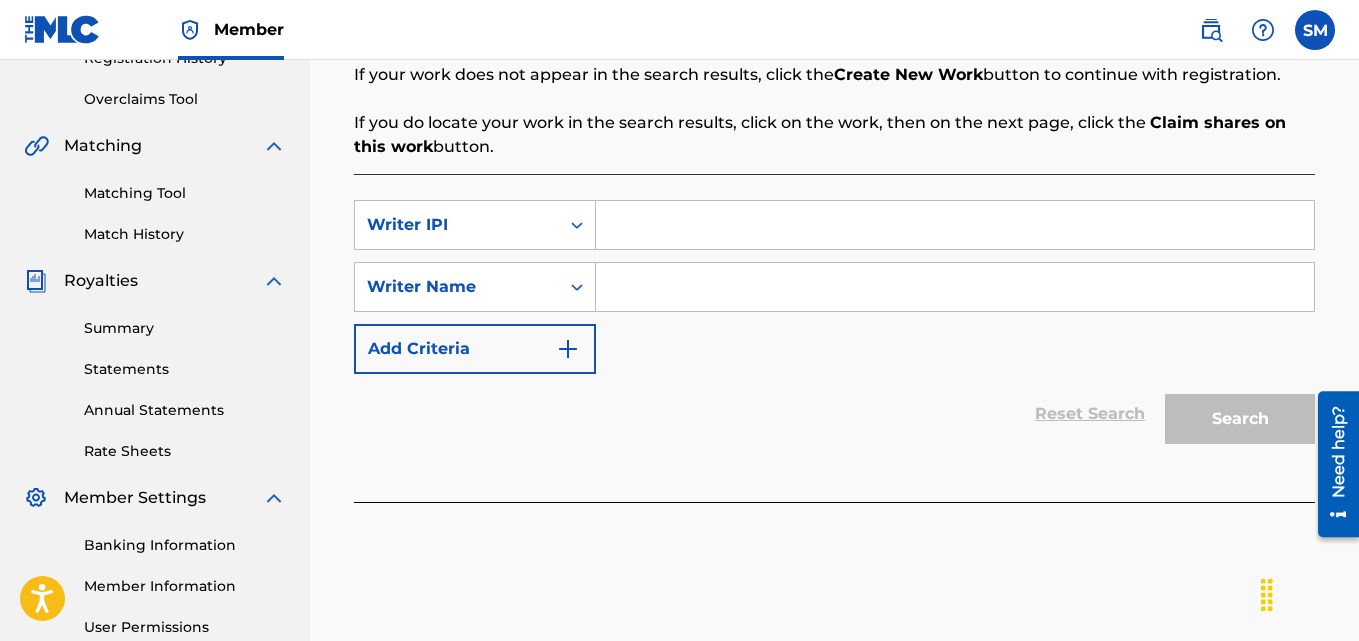 click at bounding box center [955, 225] 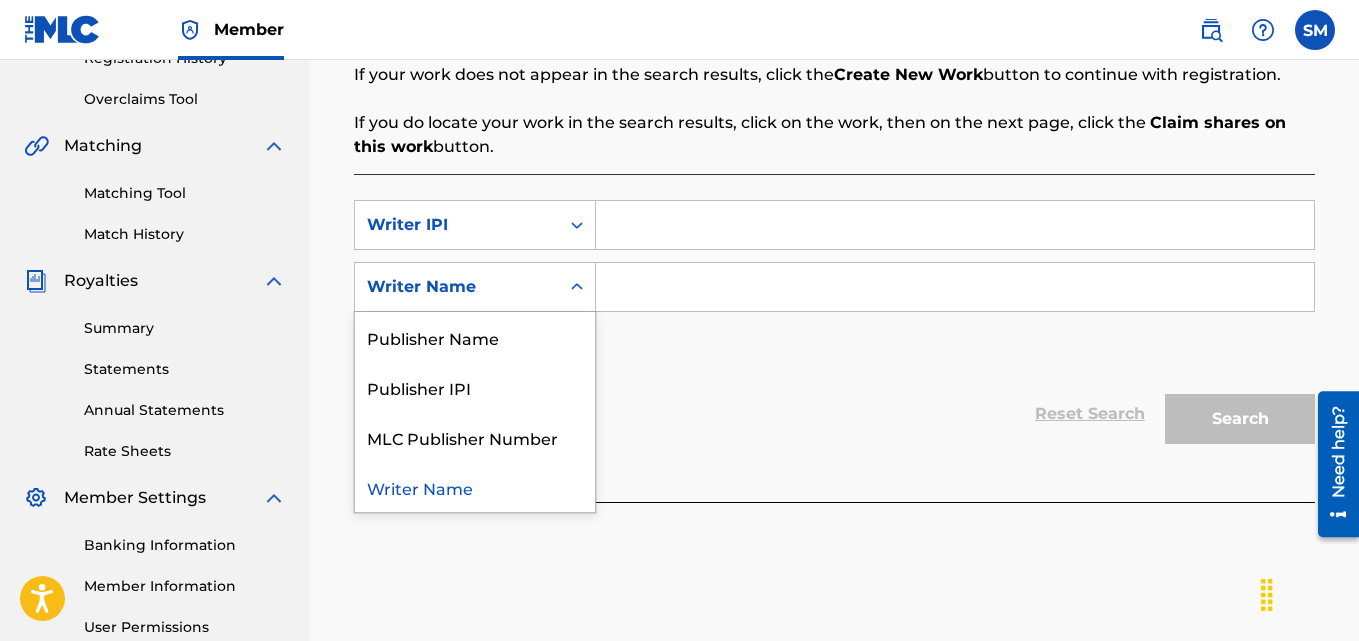 click 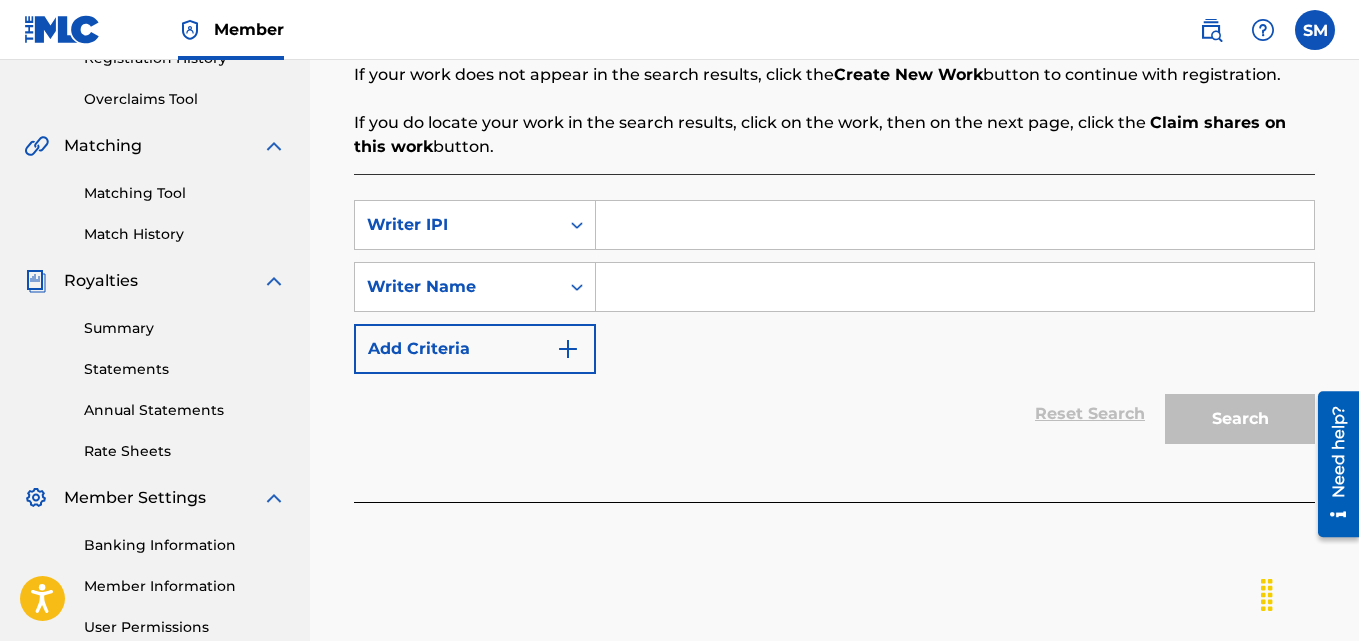 click 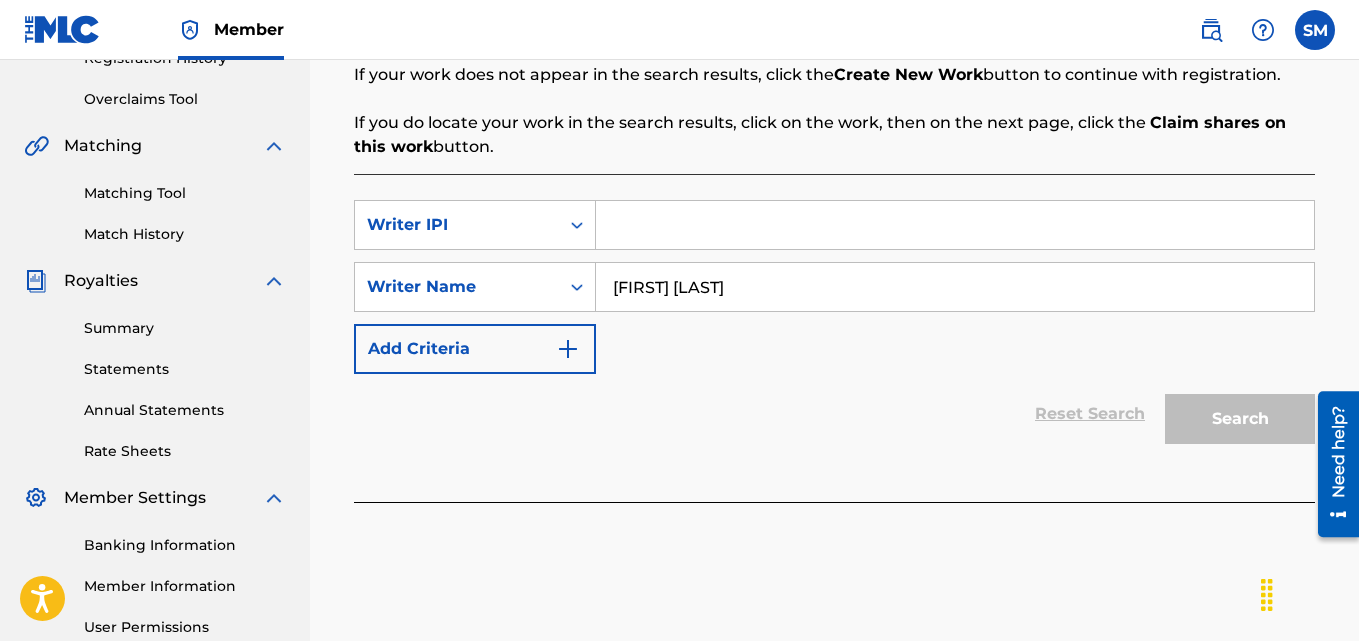 type on "shohag Mredha" 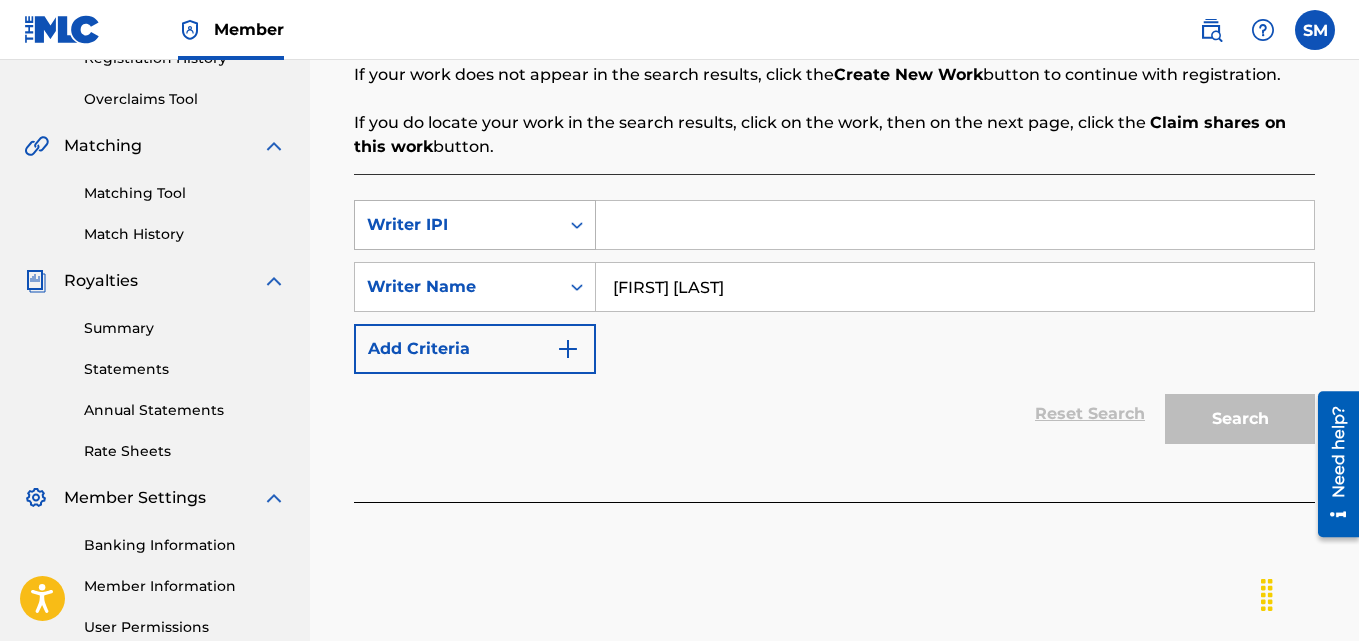 click 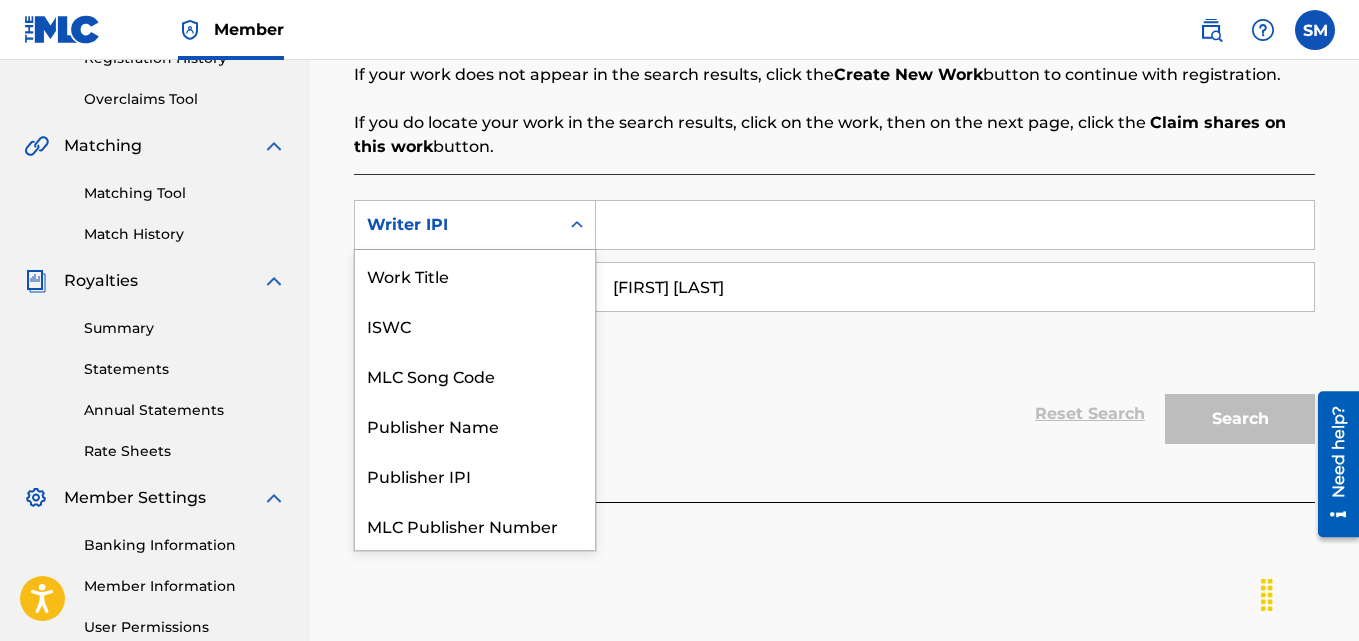 scroll, scrollTop: 50, scrollLeft: 0, axis: vertical 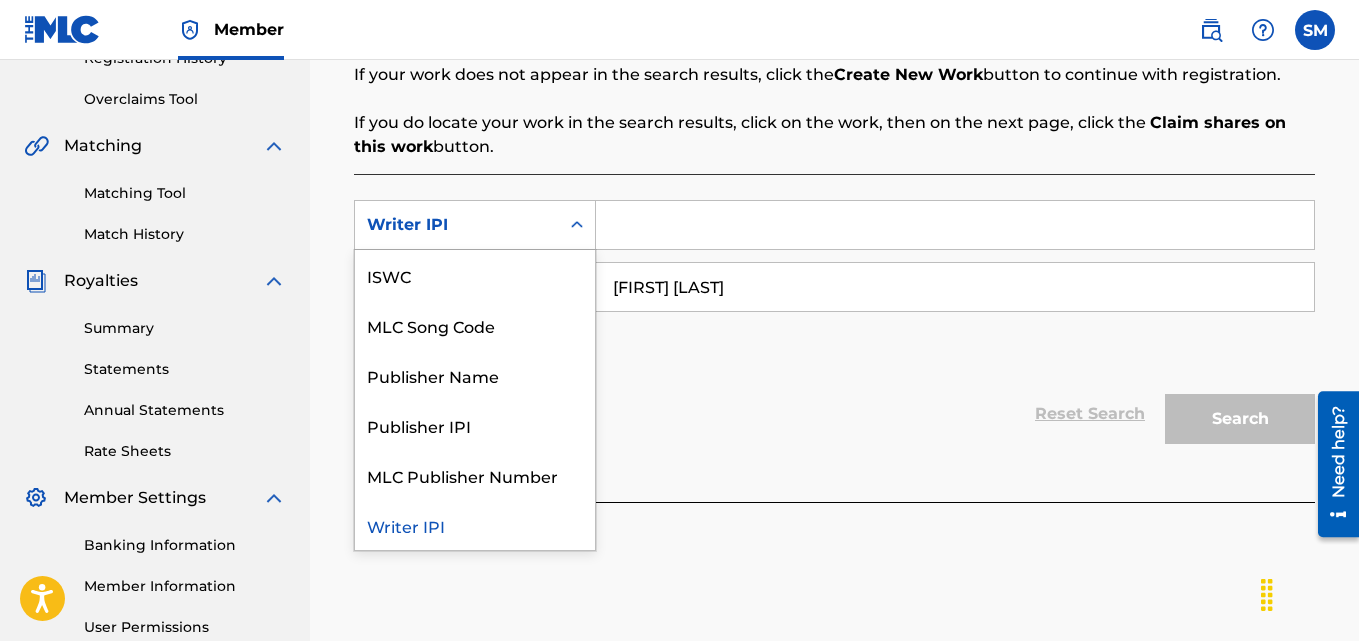 click on "SearchWithCriteriac1b6a6c2-100f-41bb-8e17-5777ae95cb3f 7 results available. Use Up and Down to choose options, press Enter to select the currently focused option, press Escape to exit the menu, press Tab to select the option and exit the menu. Writer IPI Work Title ISWC MLC Song Code Publisher Name Publisher IPI MLC Publisher Number Writer IPI SearchWithCriteria49477b7c-b255-4ec6-a329-1212aab0e6a7 Writer Name shohag Mredha Add Criteria" at bounding box center [834, 287] 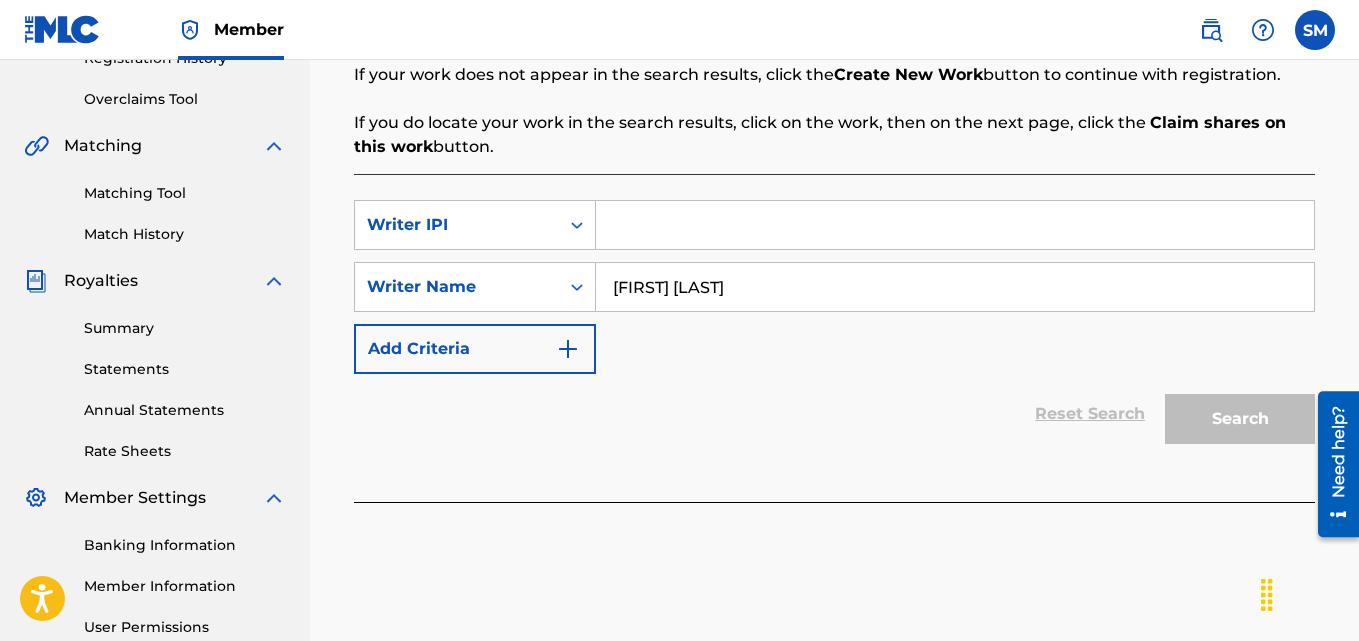 scroll, scrollTop: 0, scrollLeft: 0, axis: both 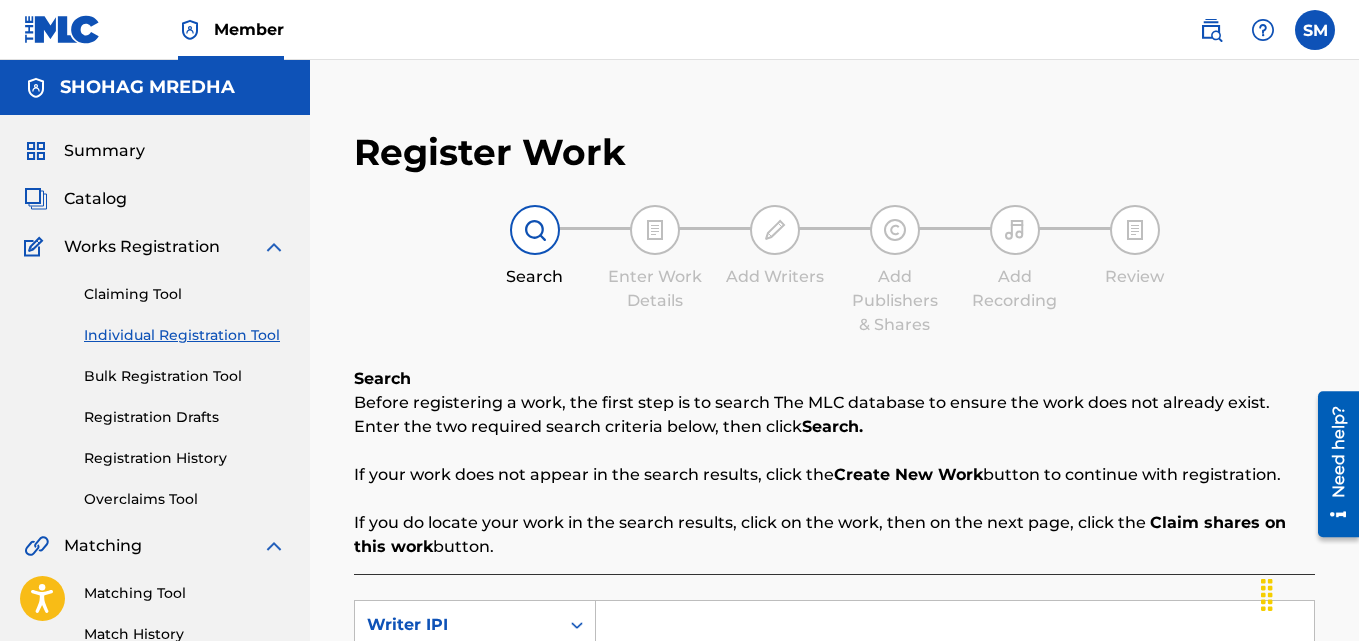 click at bounding box center (535, 230) 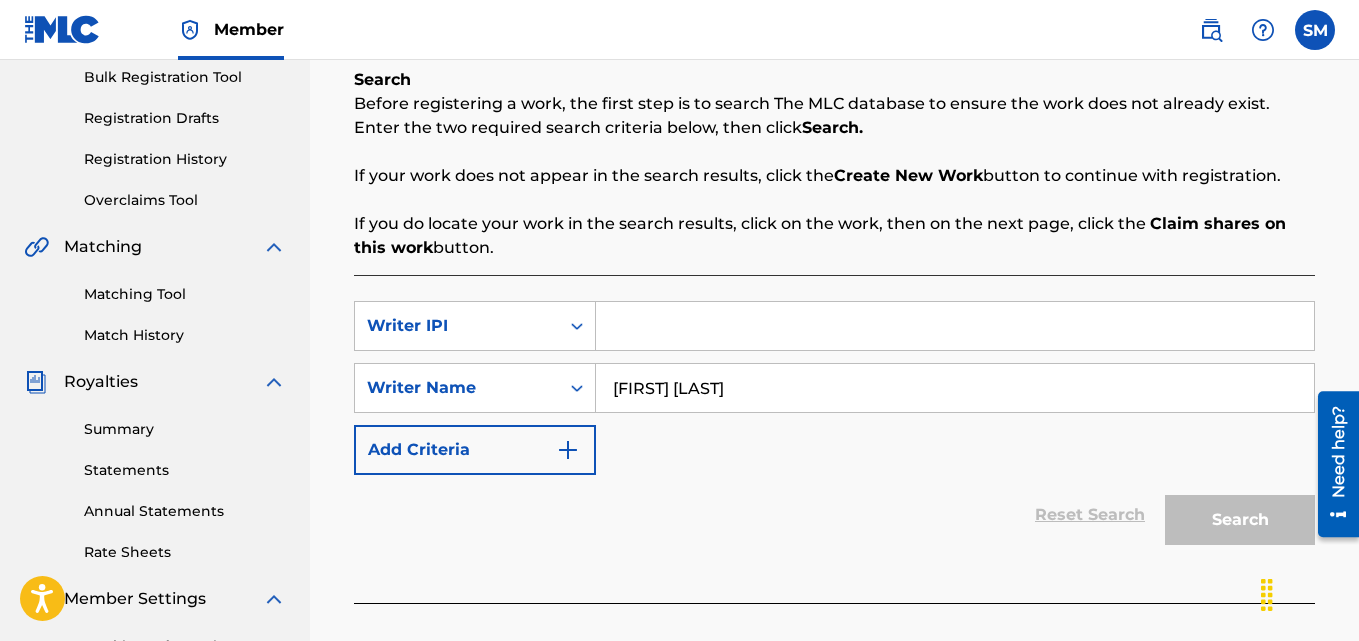 scroll, scrollTop: 300, scrollLeft: 0, axis: vertical 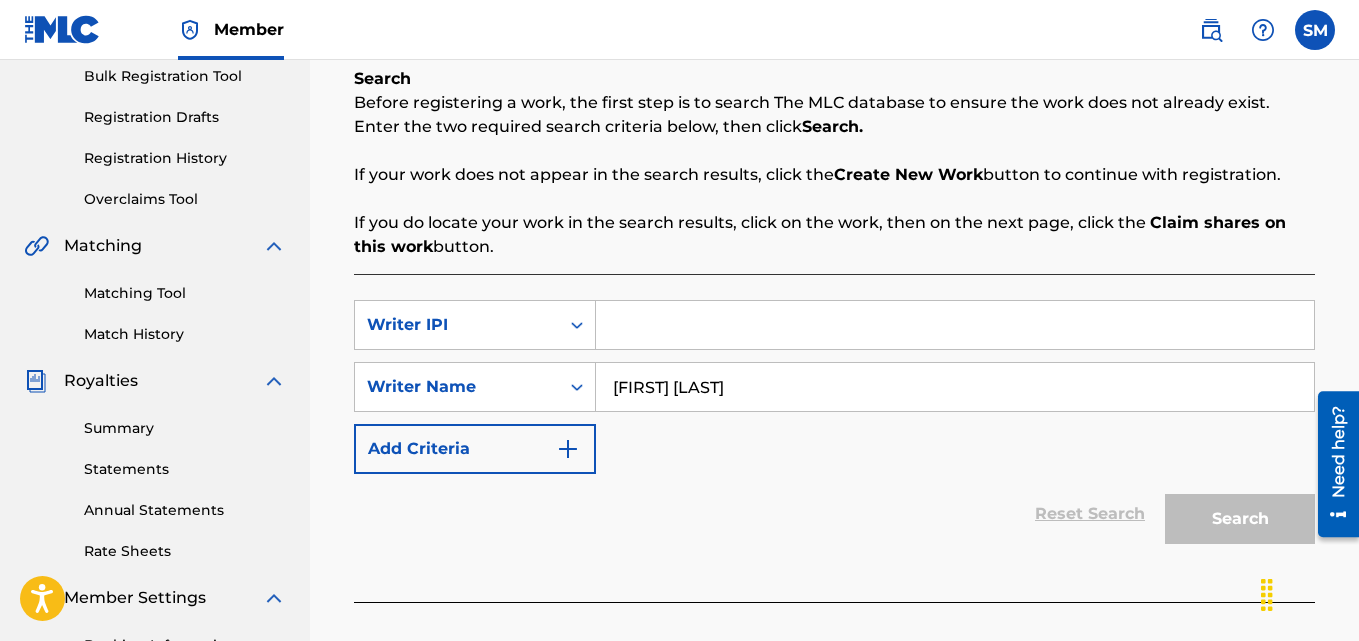 click on "Claim shares on this work" at bounding box center [820, 234] 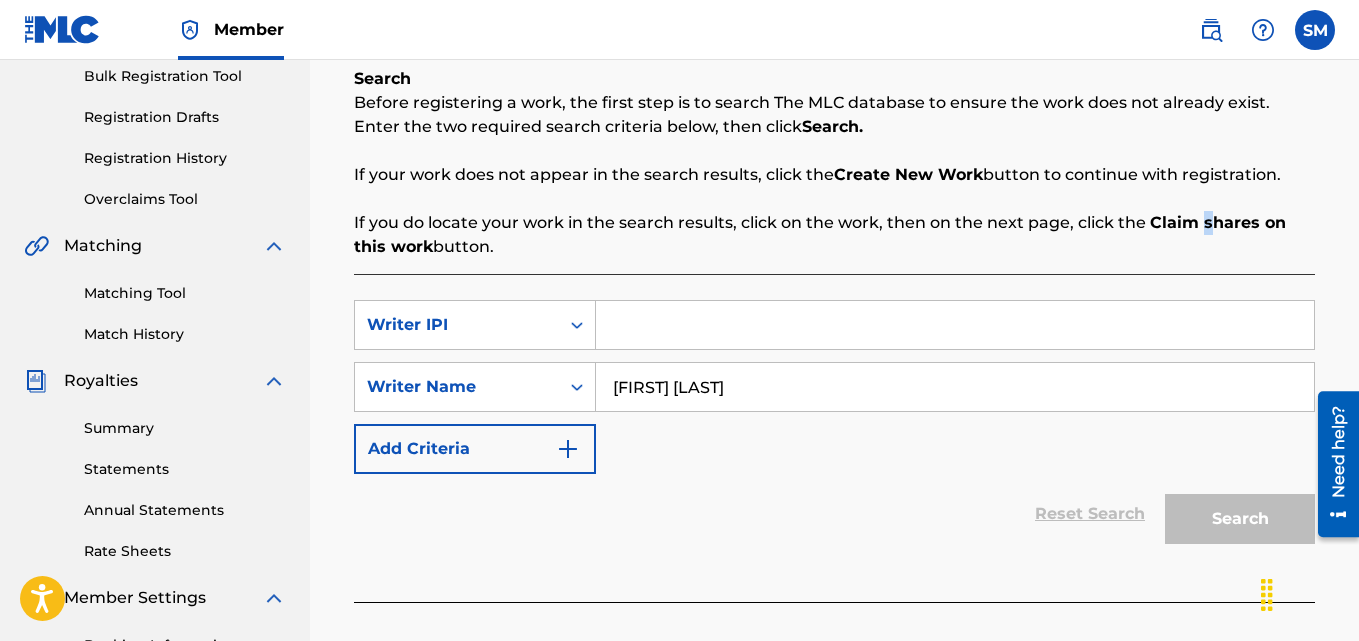 scroll, scrollTop: 0, scrollLeft: 0, axis: both 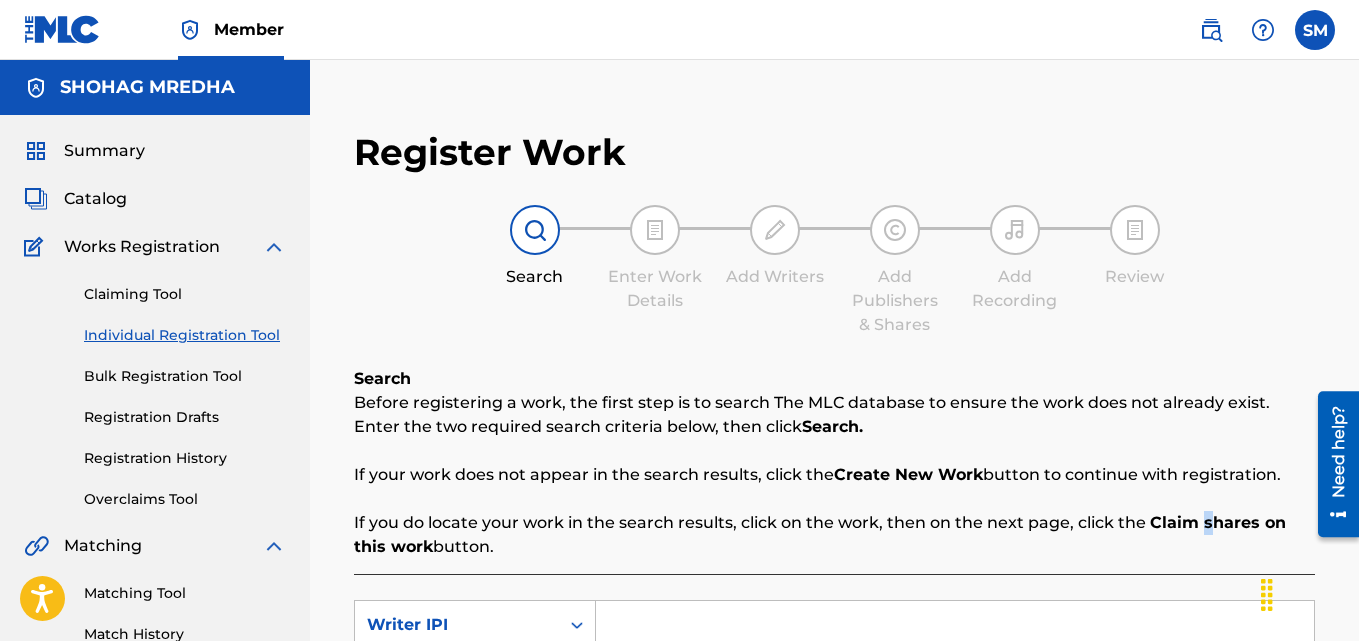 click on "Claiming Tool" at bounding box center [185, 294] 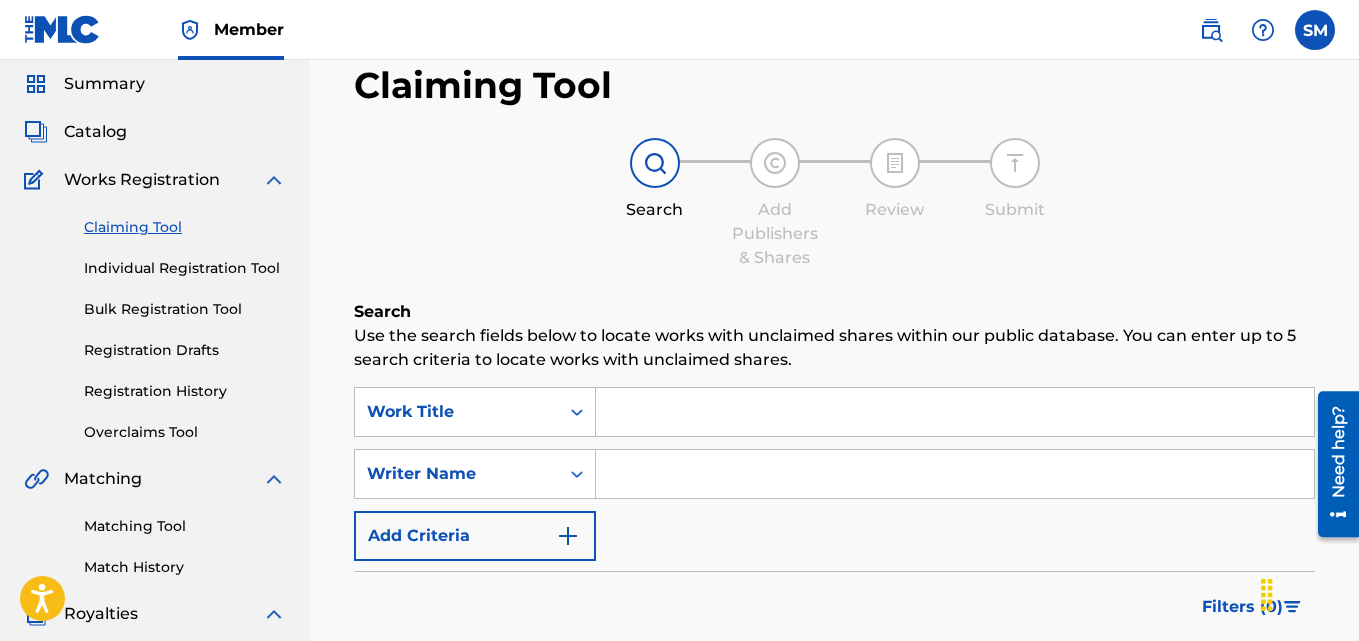 scroll, scrollTop: 100, scrollLeft: 0, axis: vertical 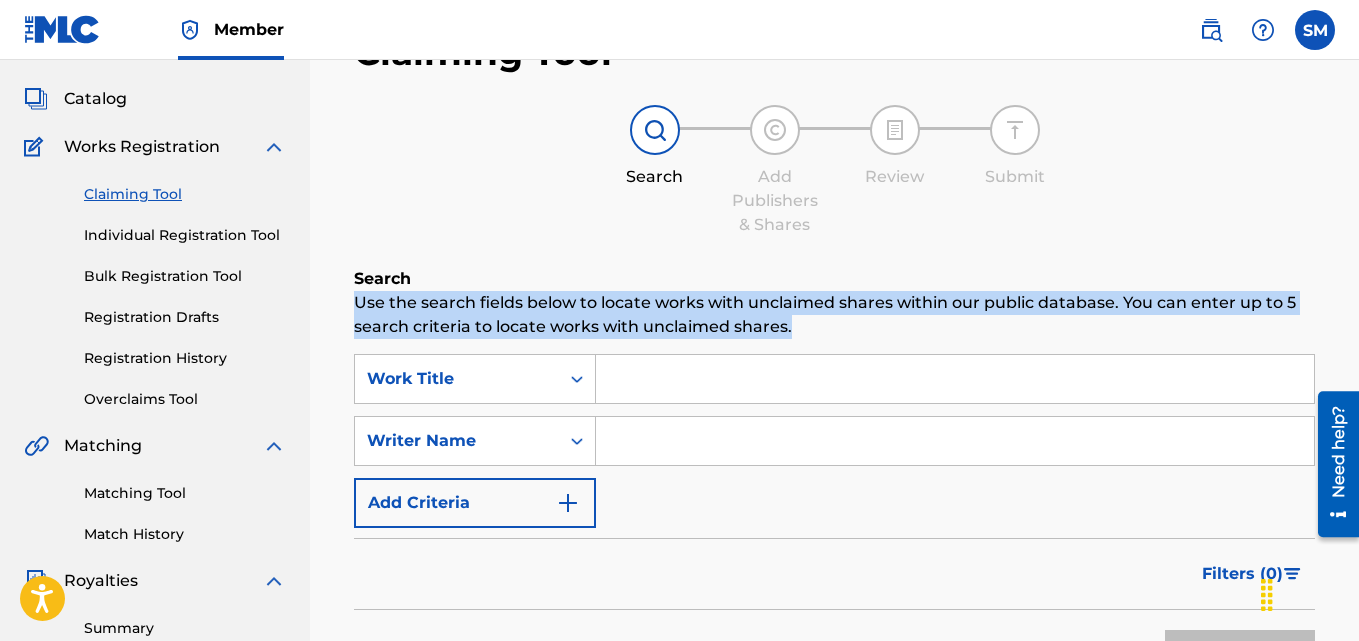 drag, startPoint x: 796, startPoint y: 325, endPoint x: 342, endPoint y: 297, distance: 454.8626 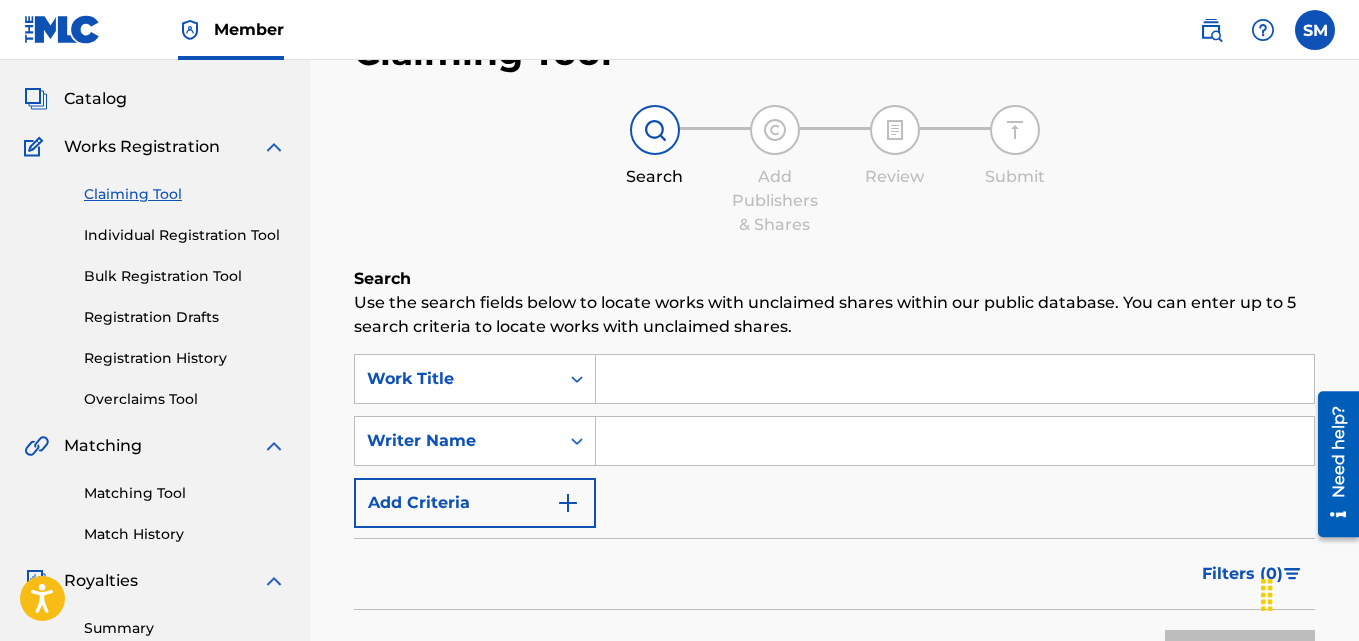 click on "SearchWithCriteria224636e0-d8f4-419c-bb89-1d3e7f8eb83b Work Title SearchWithCriteria49477b7c-b255-4ec6-a329-1212aab0e6a7 Writer Name Add Criteria" at bounding box center [834, 441] 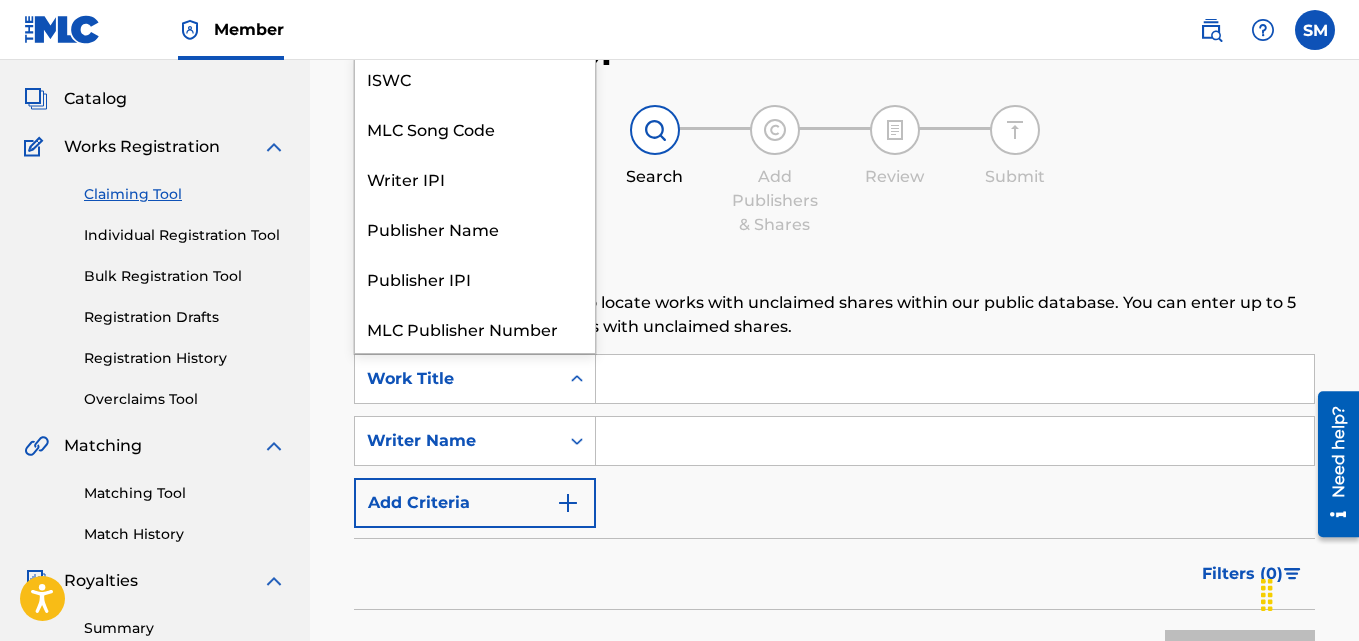 click 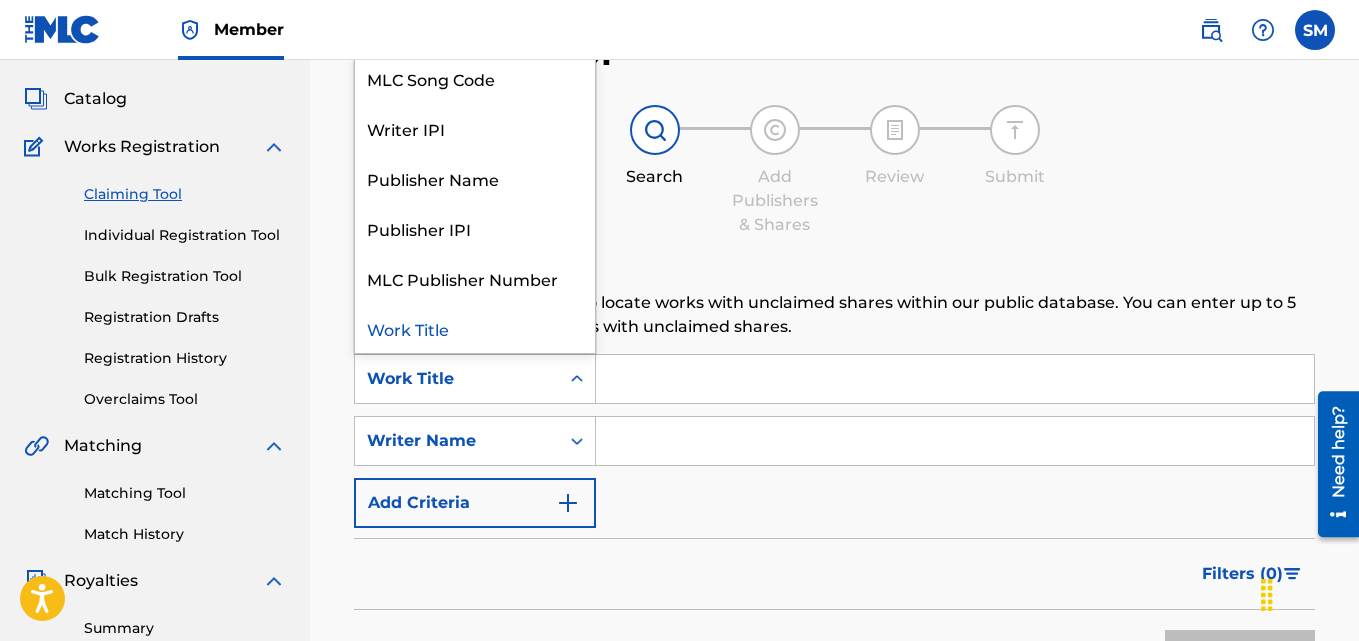 click 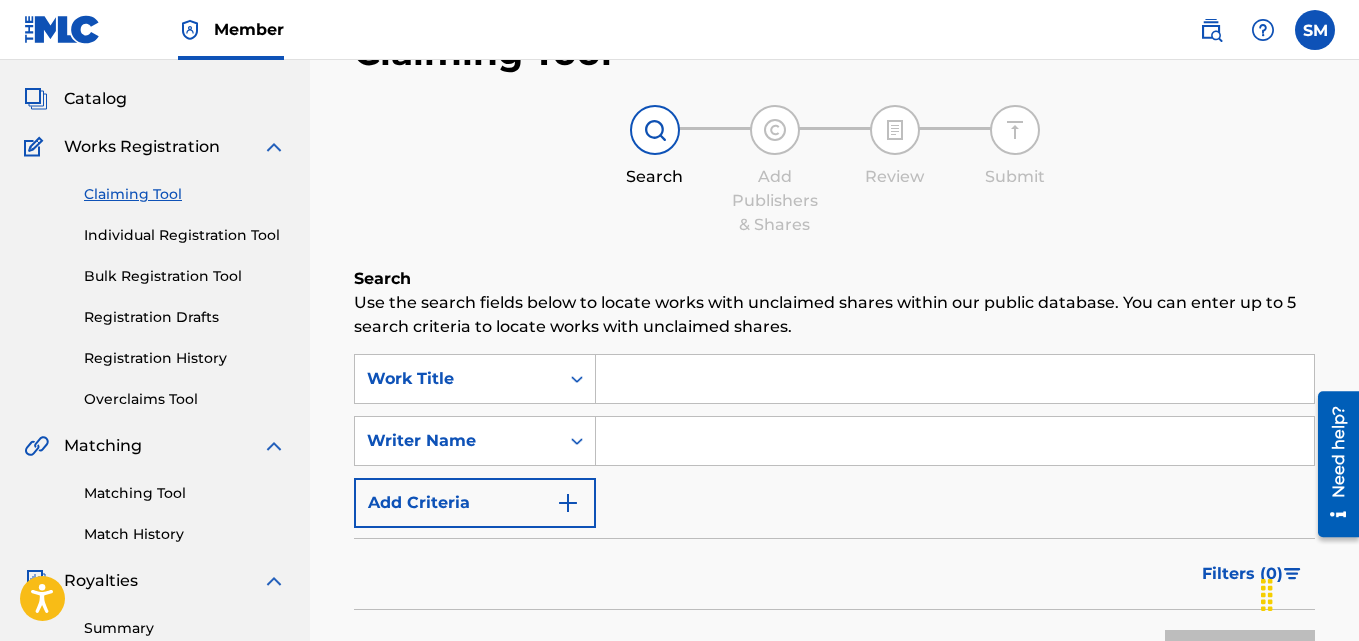 click at bounding box center [955, 379] 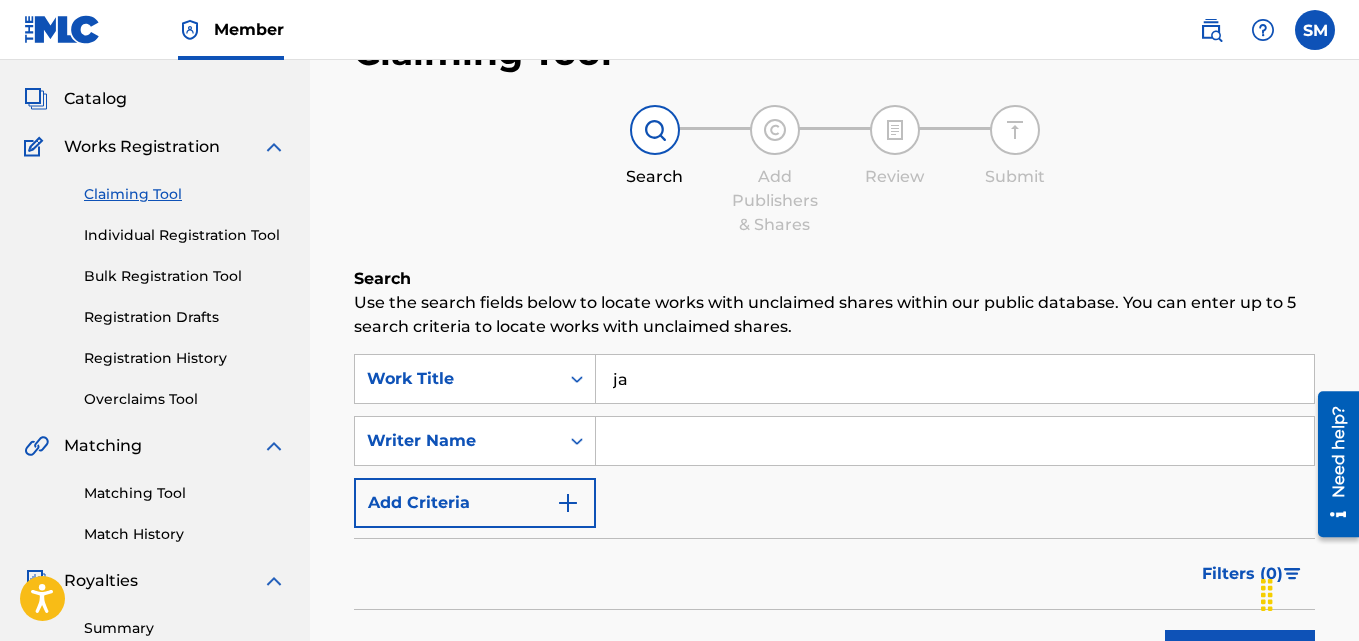 type on "j" 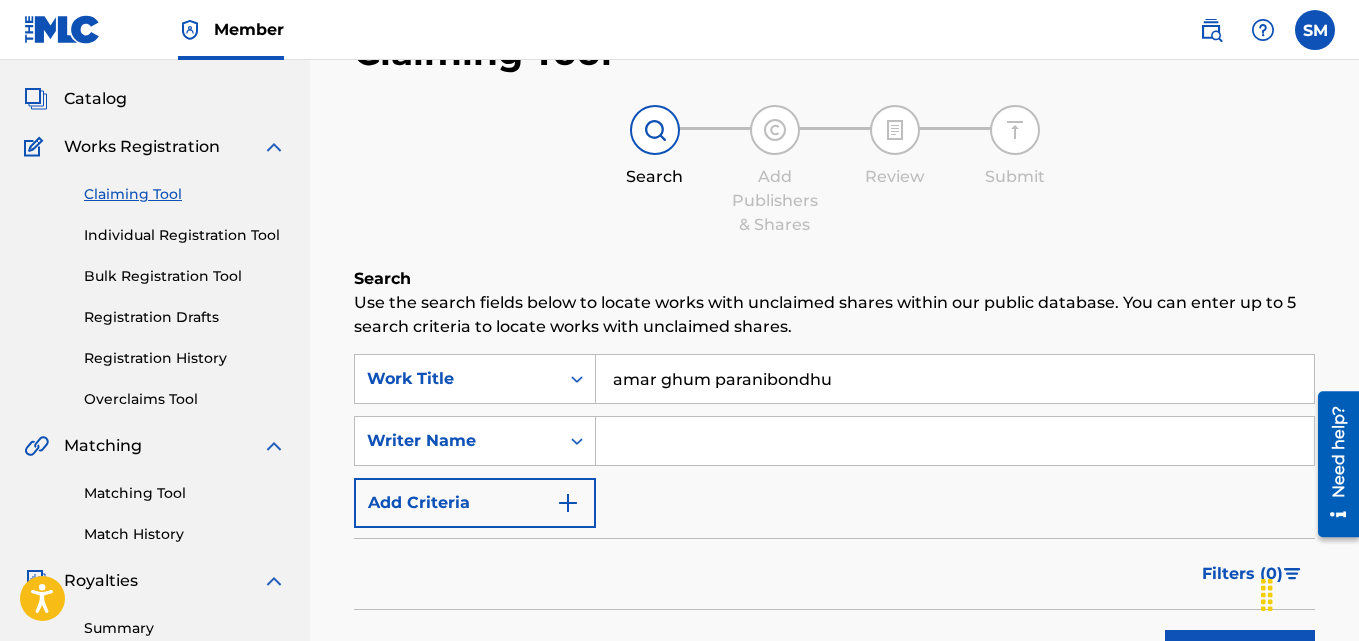 type on "amar ghum paranibondhu" 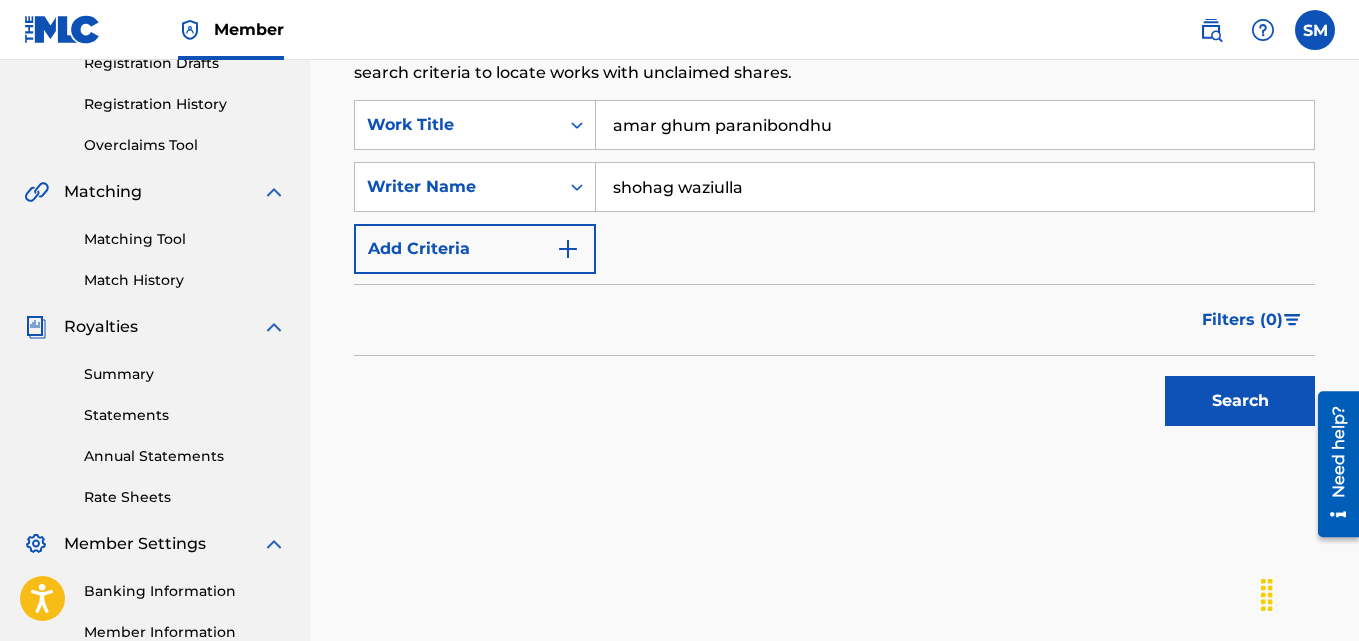 scroll, scrollTop: 400, scrollLeft: 0, axis: vertical 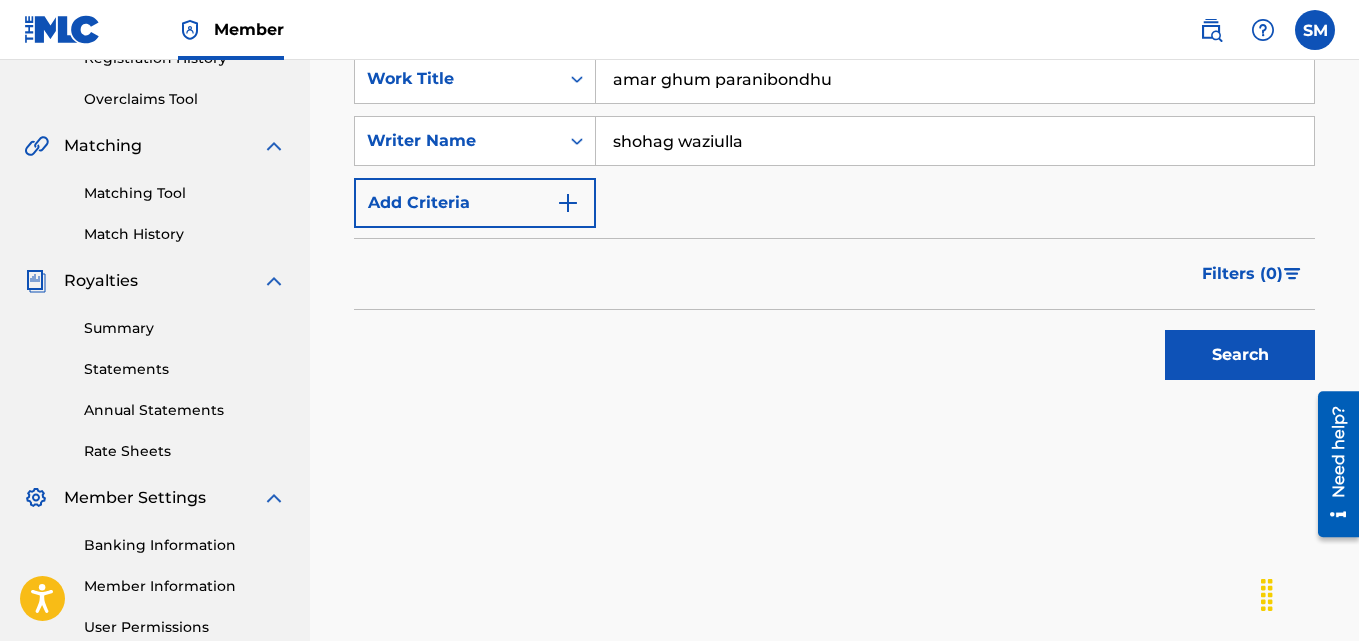 click on "Search" at bounding box center [1240, 355] 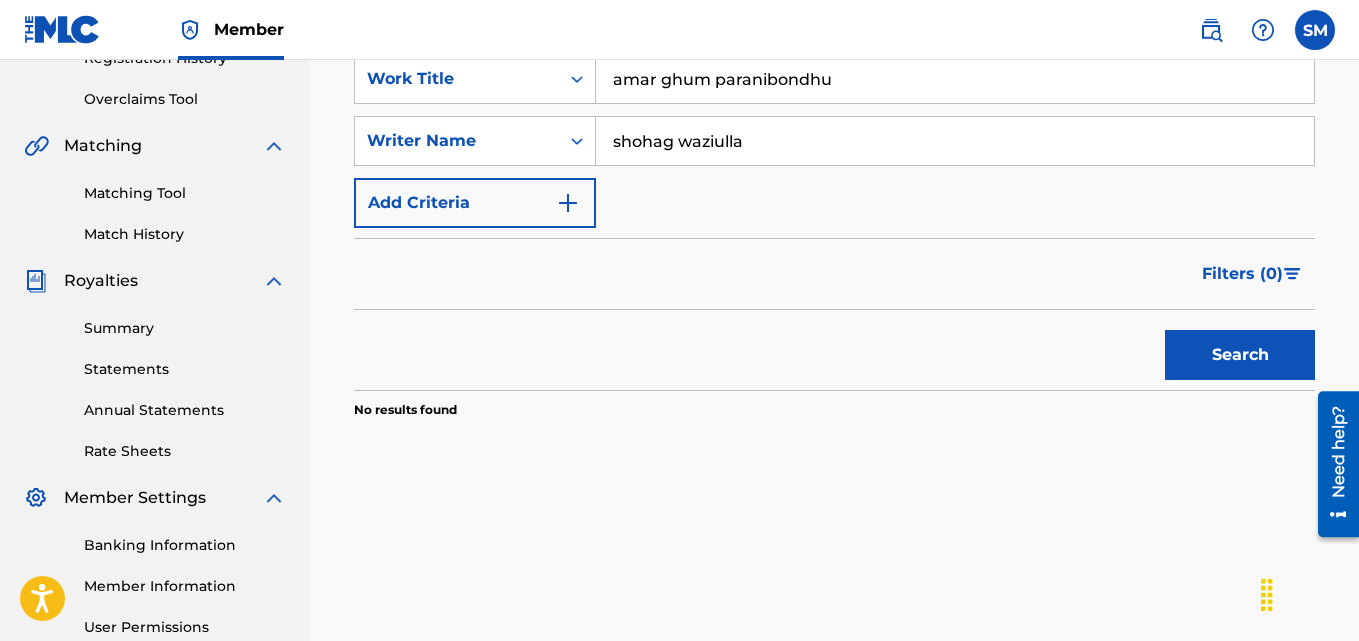 scroll, scrollTop: 0, scrollLeft: 0, axis: both 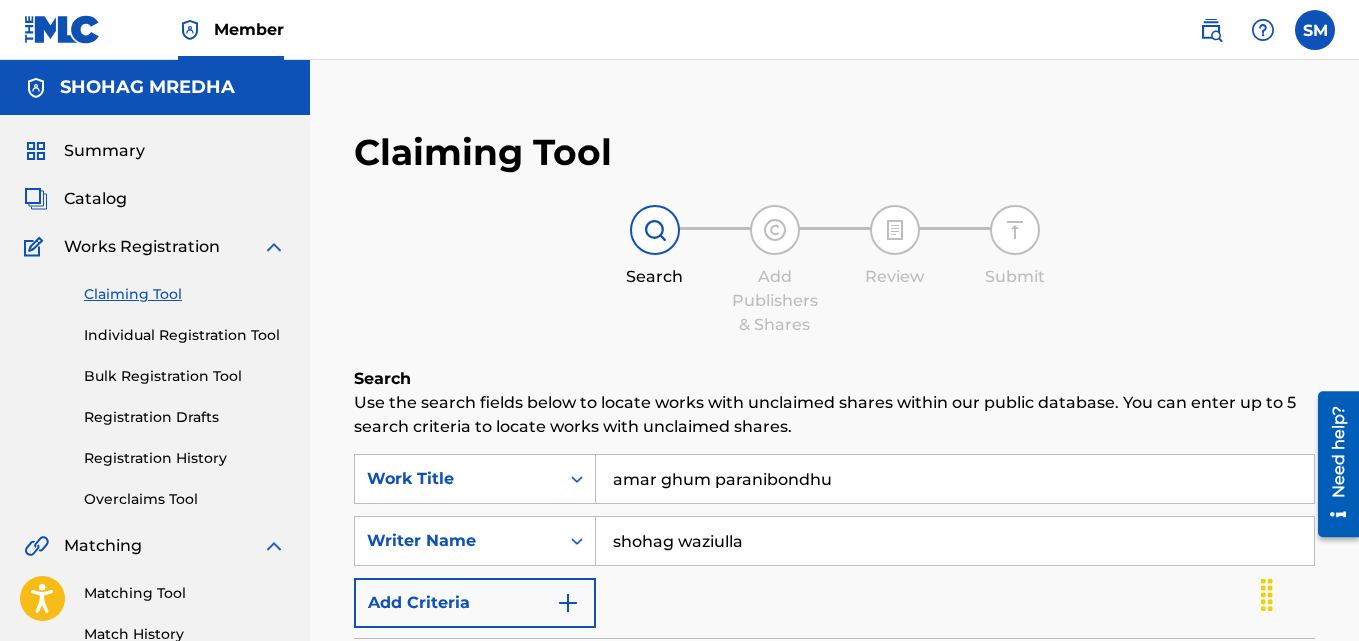 click at bounding box center [775, 230] 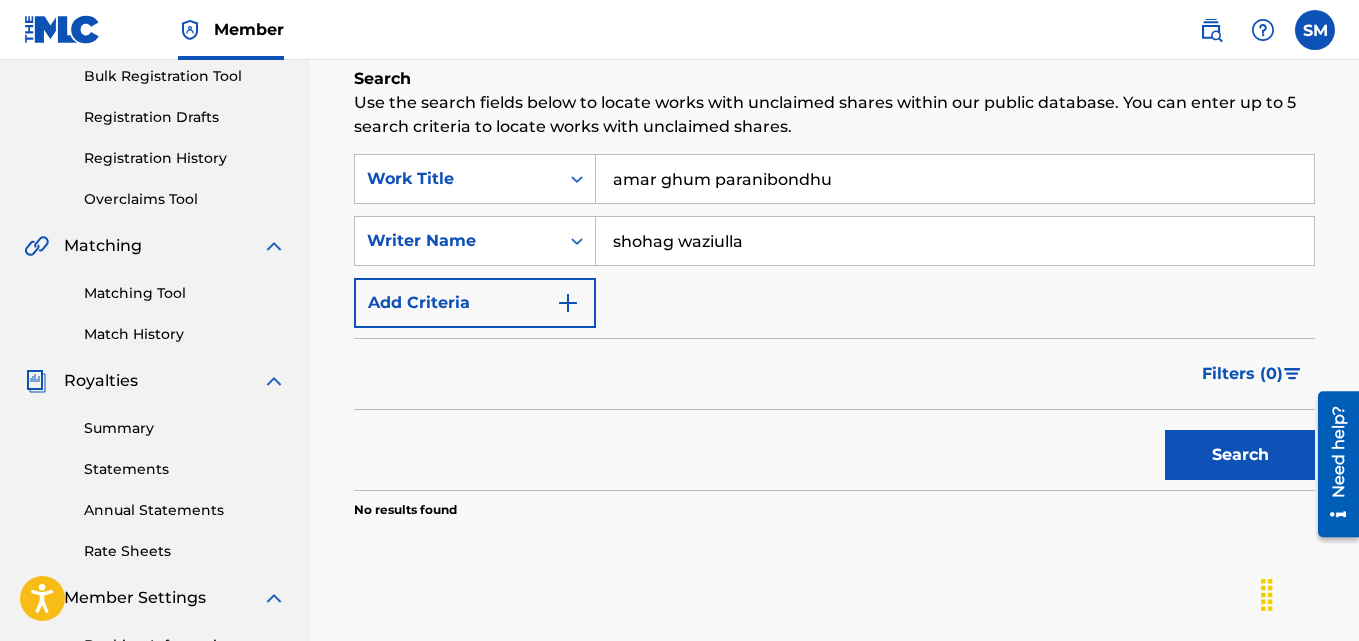 scroll, scrollTop: 0, scrollLeft: 0, axis: both 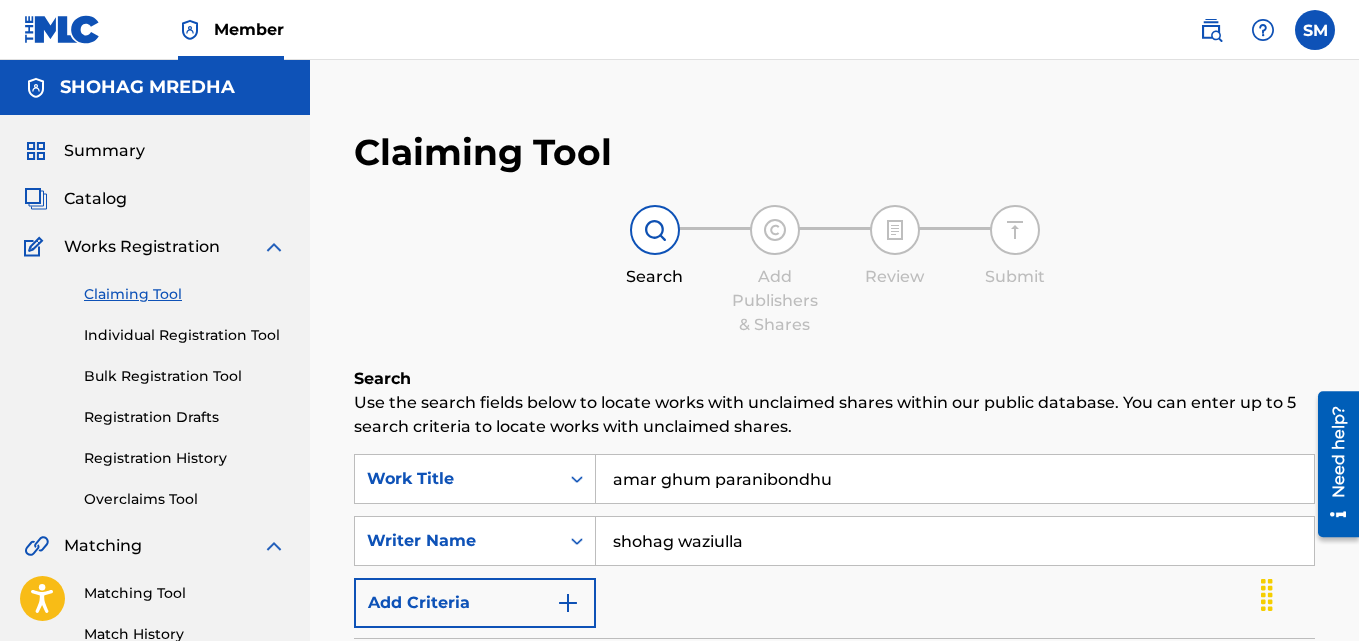 click on "Summary" at bounding box center (104, 151) 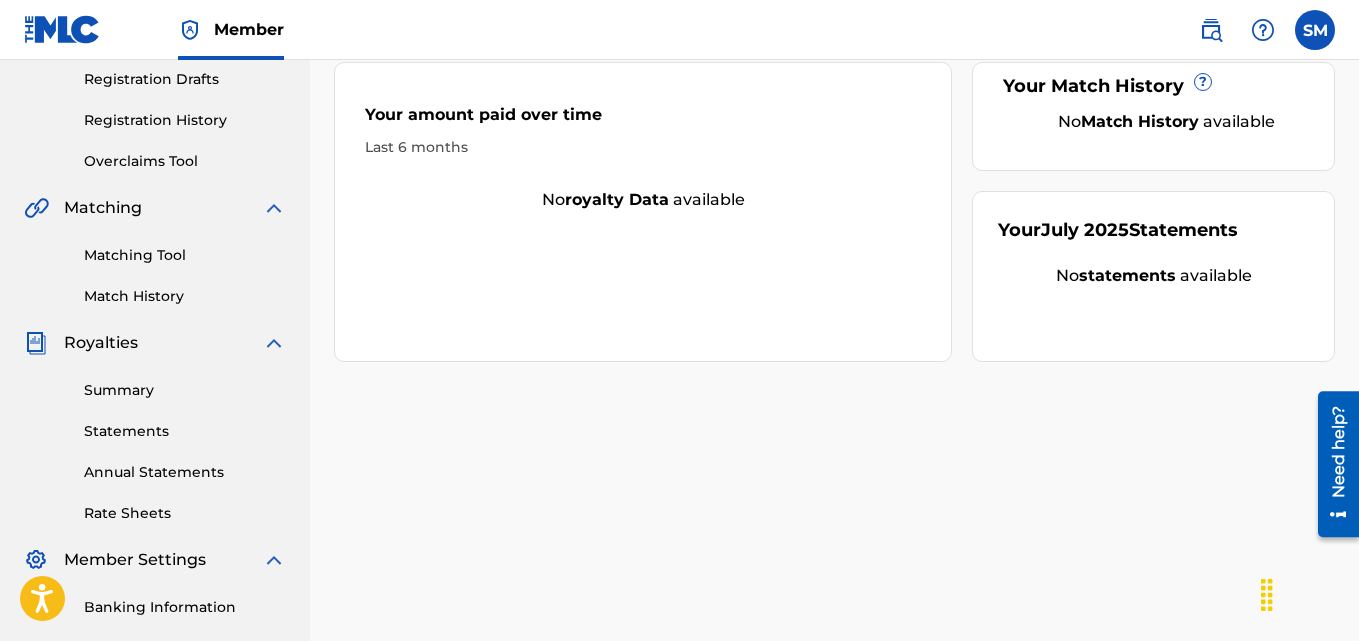 scroll, scrollTop: 0, scrollLeft: 0, axis: both 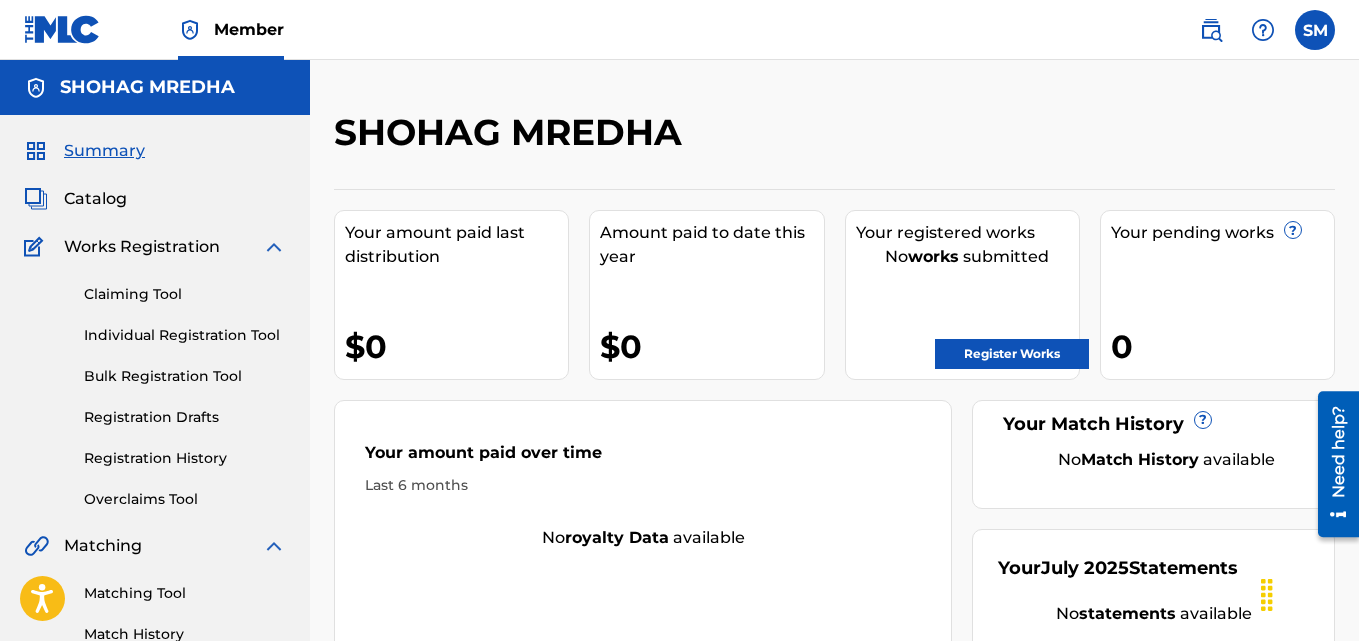 click on "Amount paid to date this year   $0" at bounding box center (706, 295) 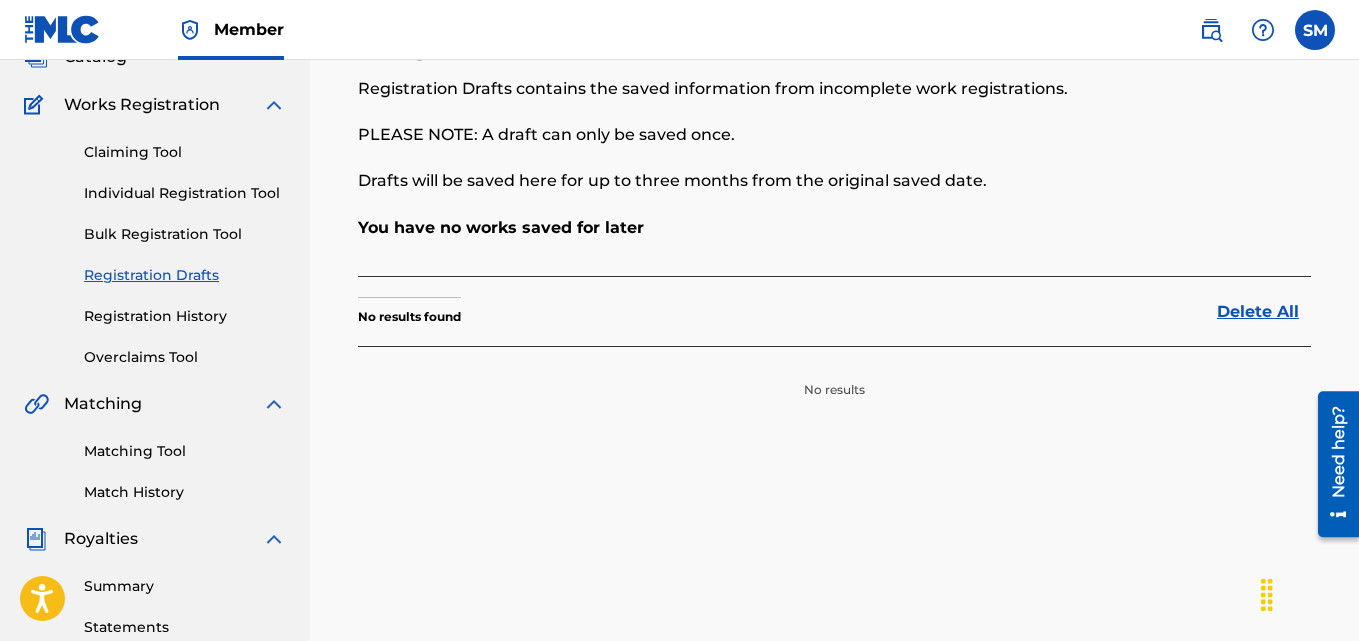 scroll, scrollTop: 0, scrollLeft: 0, axis: both 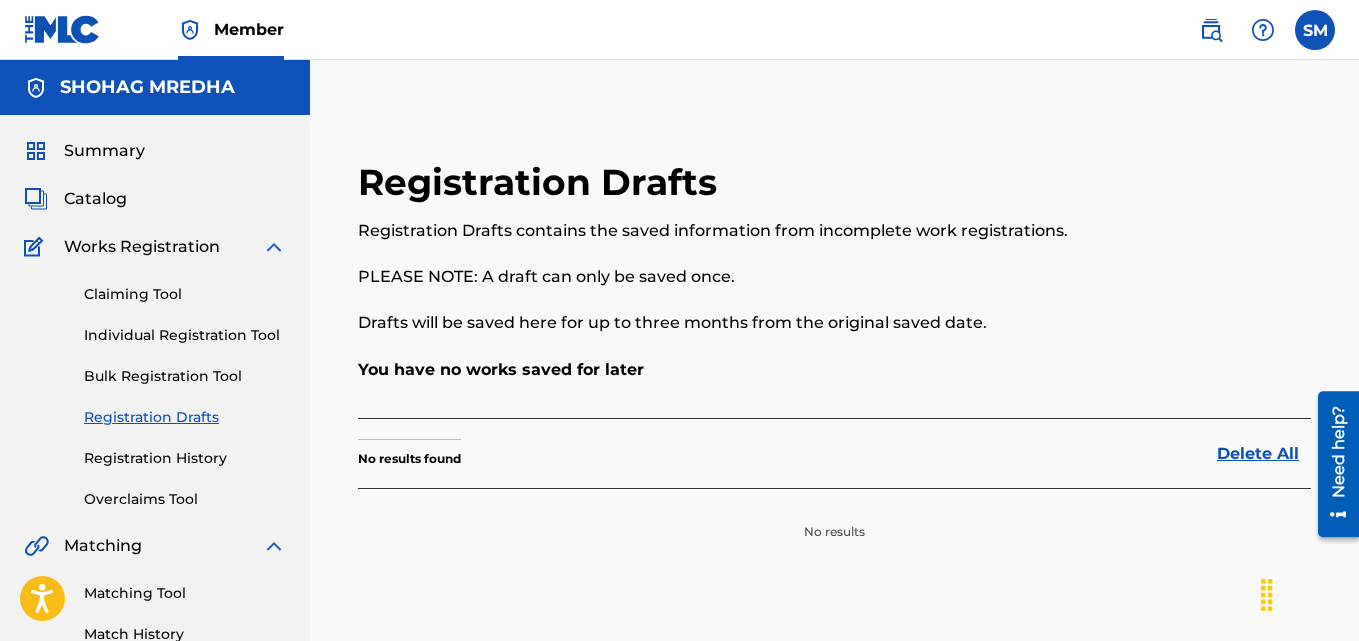 click on "You have   no works   saved for later" at bounding box center [834, 388] 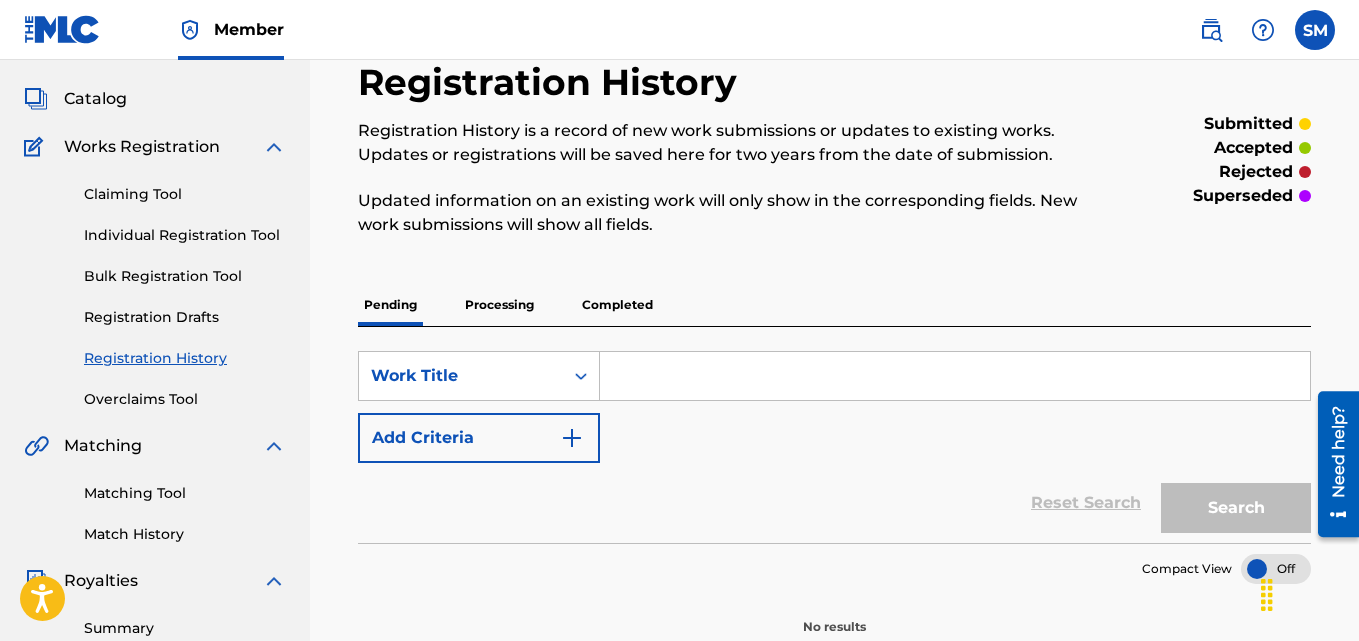 scroll, scrollTop: 0, scrollLeft: 0, axis: both 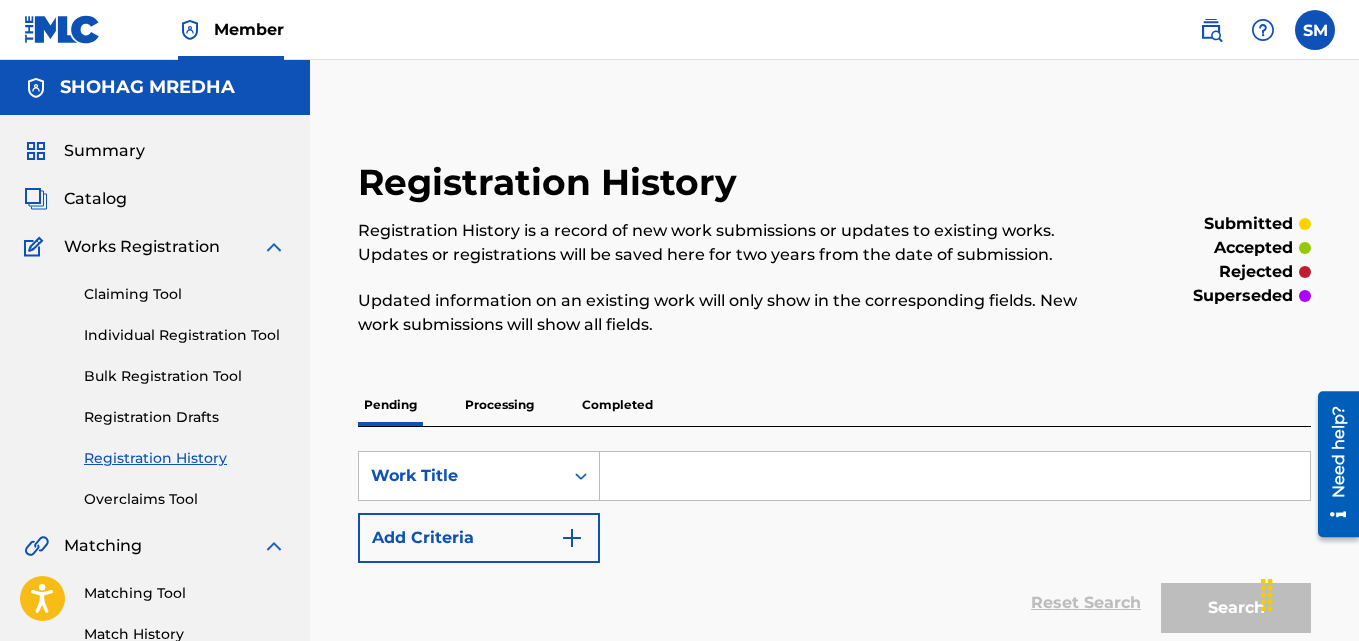 click on "Processing" at bounding box center [499, 405] 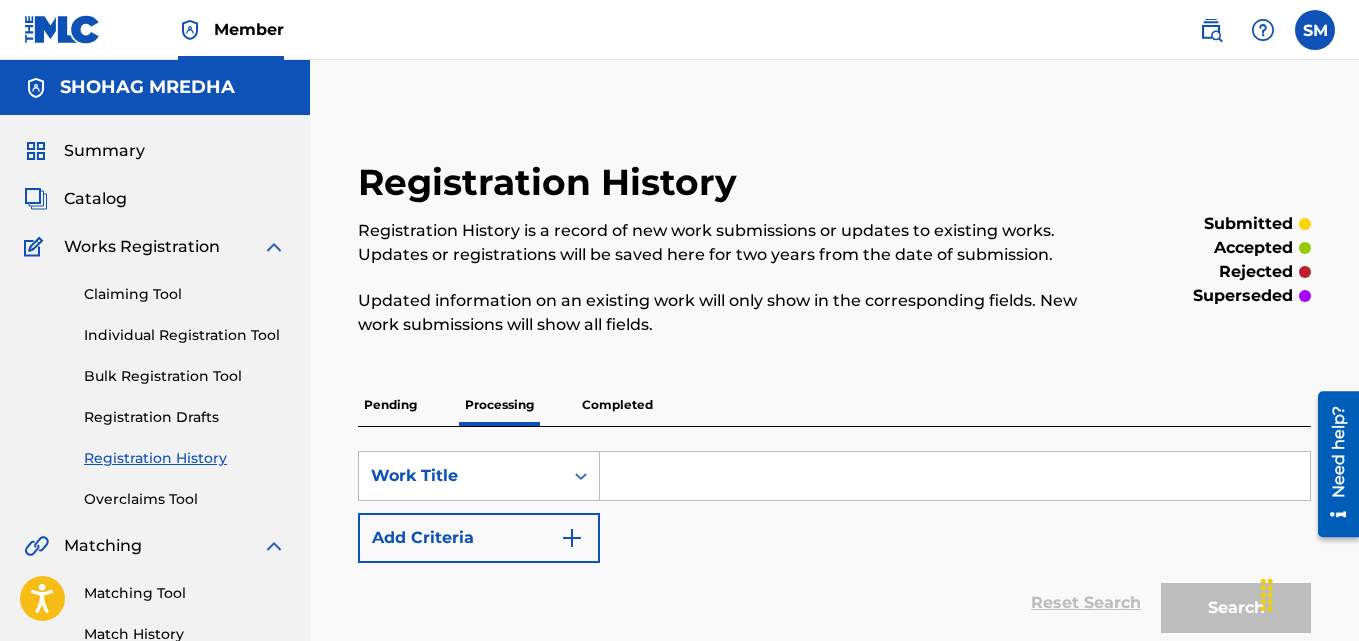 click on "Completed" at bounding box center [617, 405] 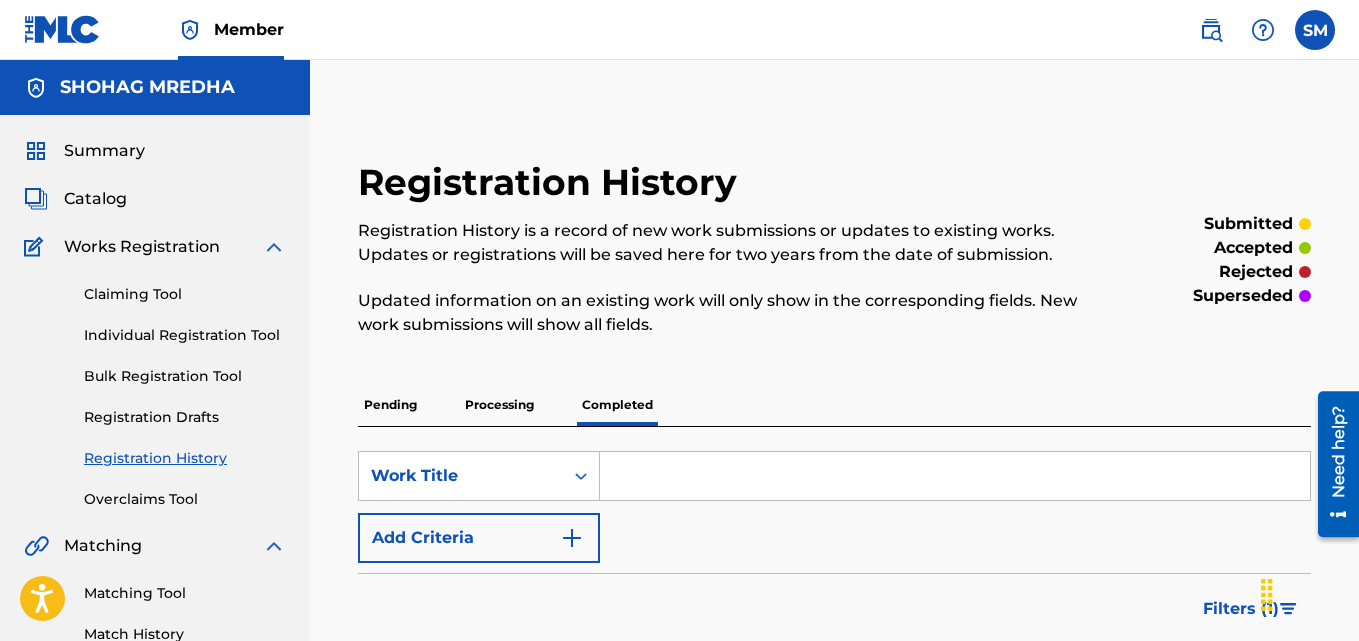click on "Pending" at bounding box center [390, 405] 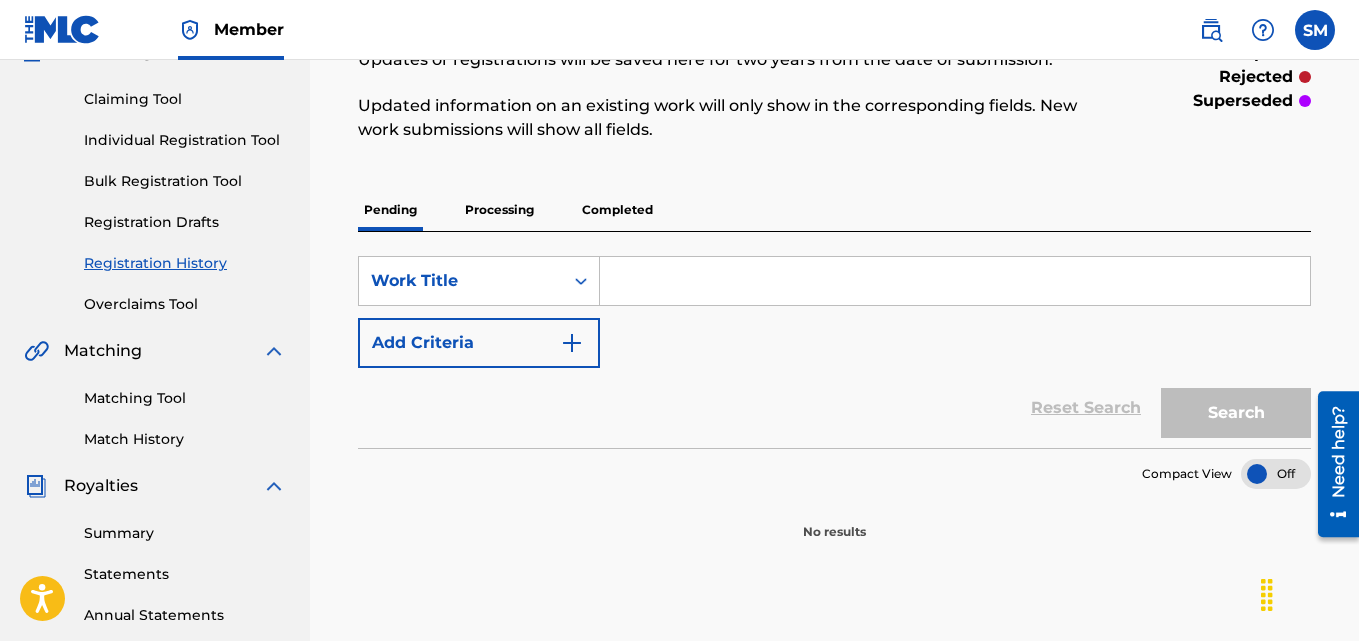 scroll, scrollTop: 200, scrollLeft: 0, axis: vertical 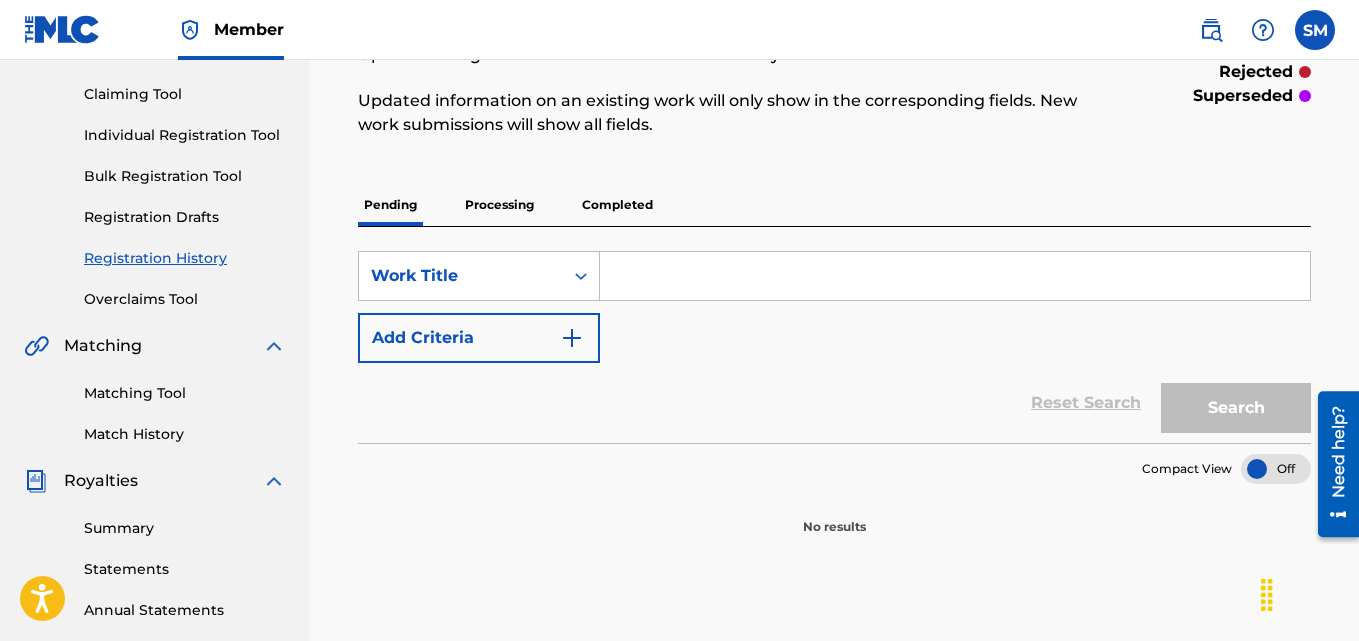 click on "Overclaims Tool" at bounding box center (185, 299) 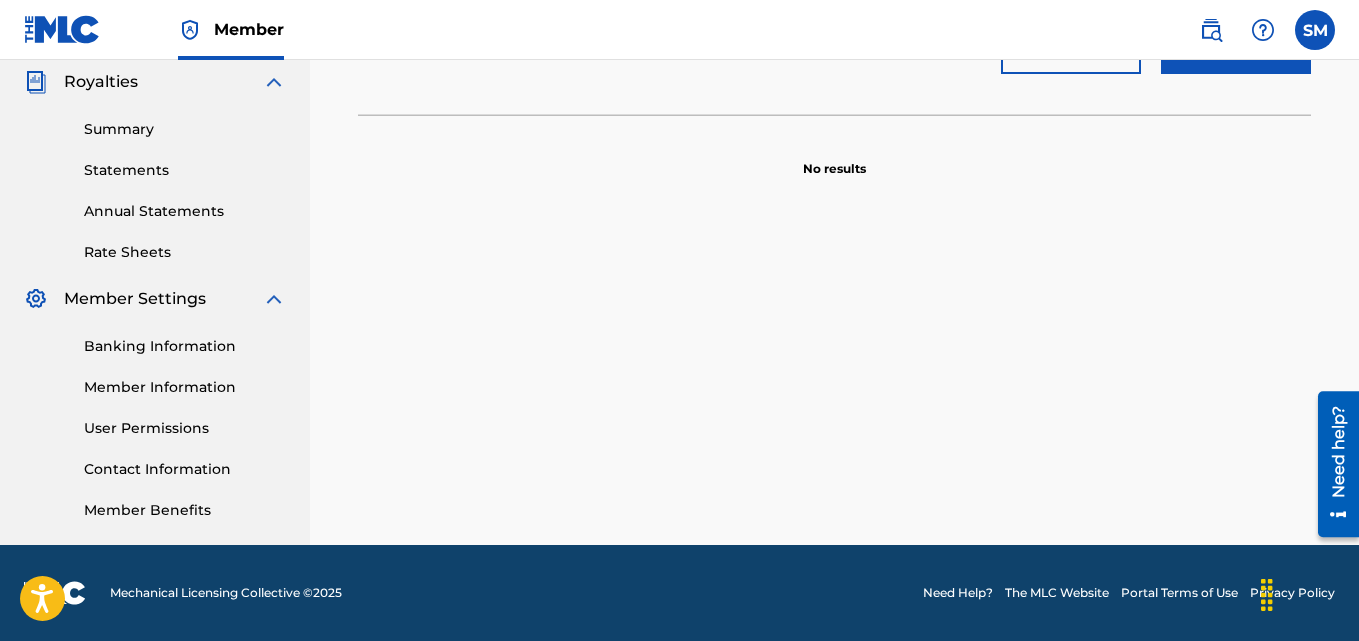 scroll, scrollTop: 0, scrollLeft: 0, axis: both 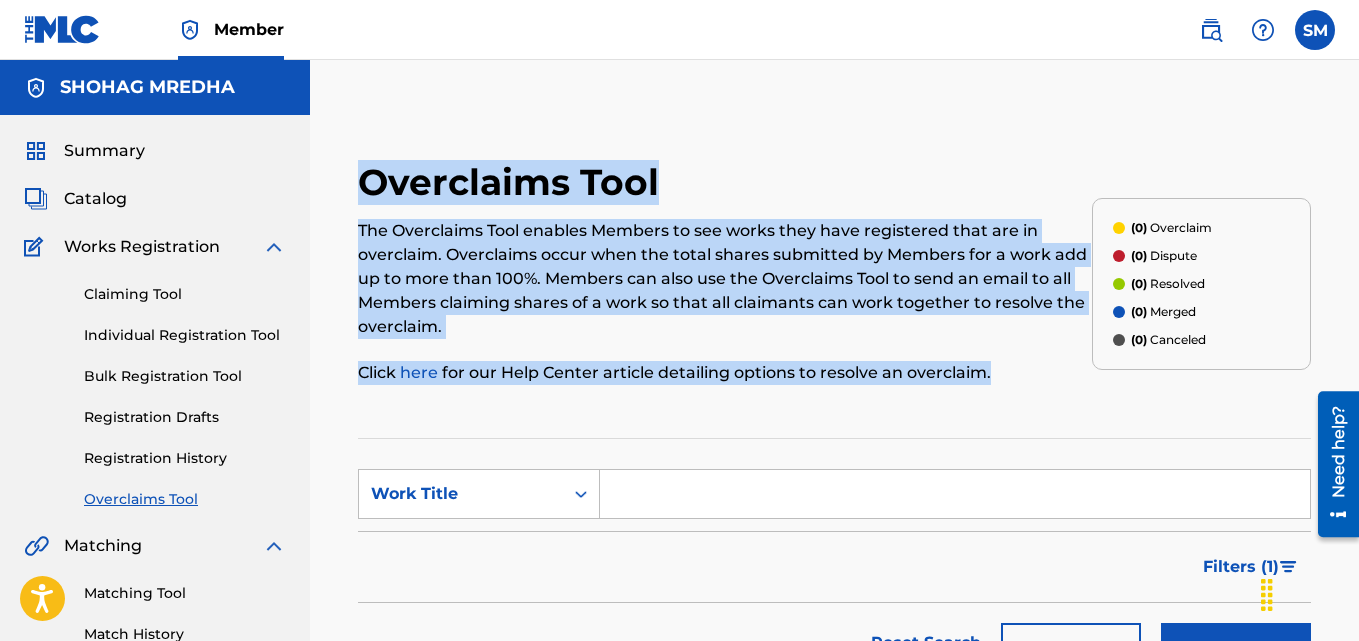 drag, startPoint x: 1003, startPoint y: 395, endPoint x: 363, endPoint y: 186, distance: 673.2615 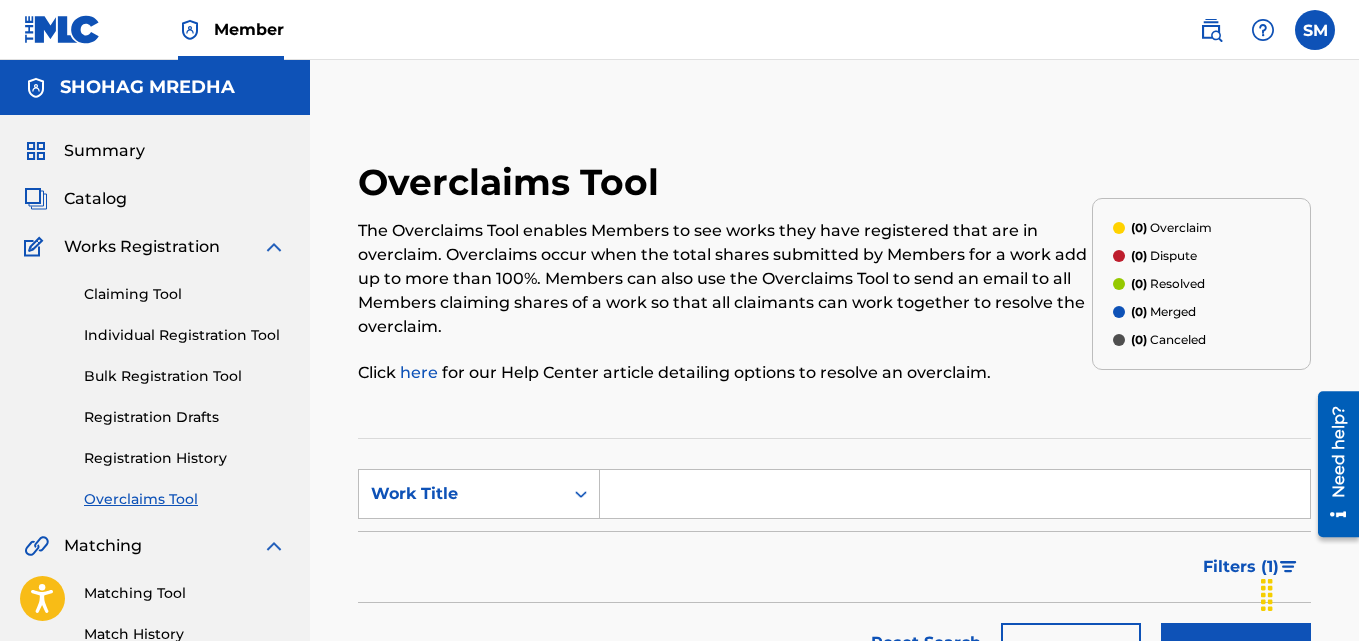 click on "Overclaims Tool The Overclaims Tool enables Members to see works they have registered that are in overclaim. Overclaims occur when the total shares submitted by Members for a work add up to more than 100%. Members can also use the Overclaims Tool to send an email to all Members claiming shares of a work so that all claimants can work together to resolve the overclaim. Click   here   for our Help Center article detailing options to resolve an overclaim. (0)   Overclaim (0)   Dispute (0)   Resolved (0)   Merged (0)   Canceled SearchWithCriteria64fc1d5f-fde0-4820-af6d-a0871cd15525 Work Title Filter Status of Overclaim Overclaim Dispute Resolved Merged Canceled Sort By Most Recent Overclaim Remaining Action Time Document Status Document Needed Document Pending Review Document Accepted Amendment Status Document Needed Document Pending Review Document Accepted Remove Filters Apply Filters Filters ( 1 ) Reset Search Export Search No results" at bounding box center [834, 627] 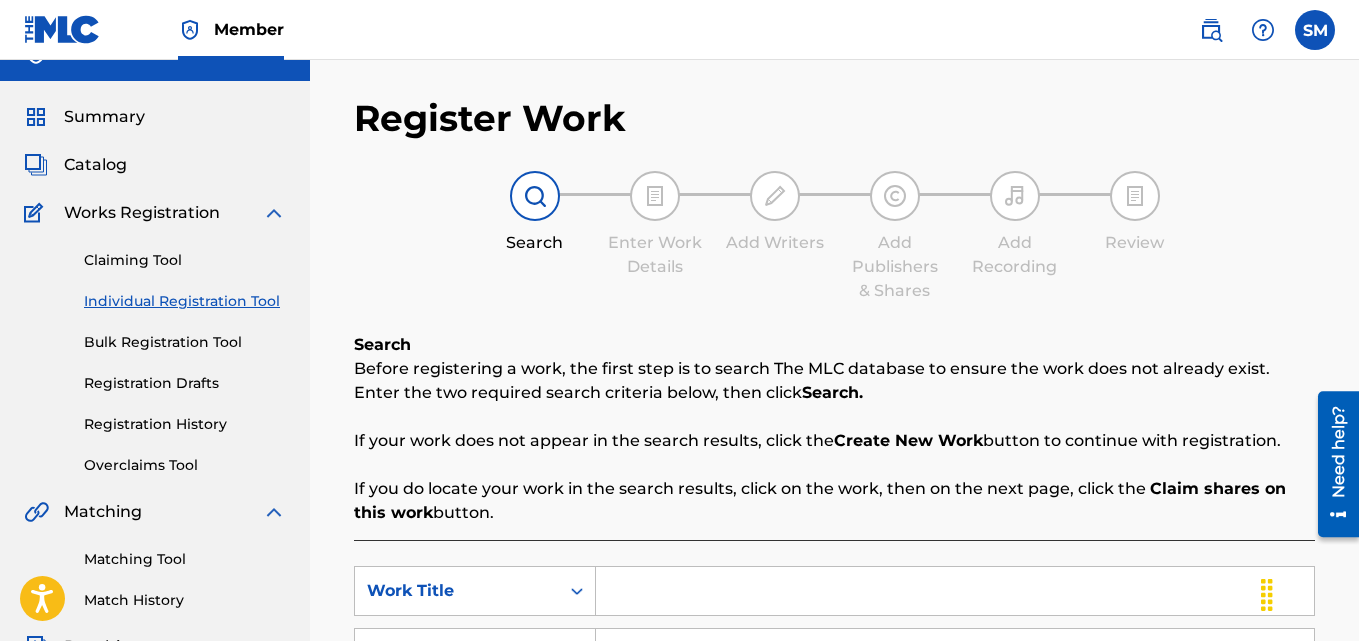 scroll, scrollTop: 0, scrollLeft: 0, axis: both 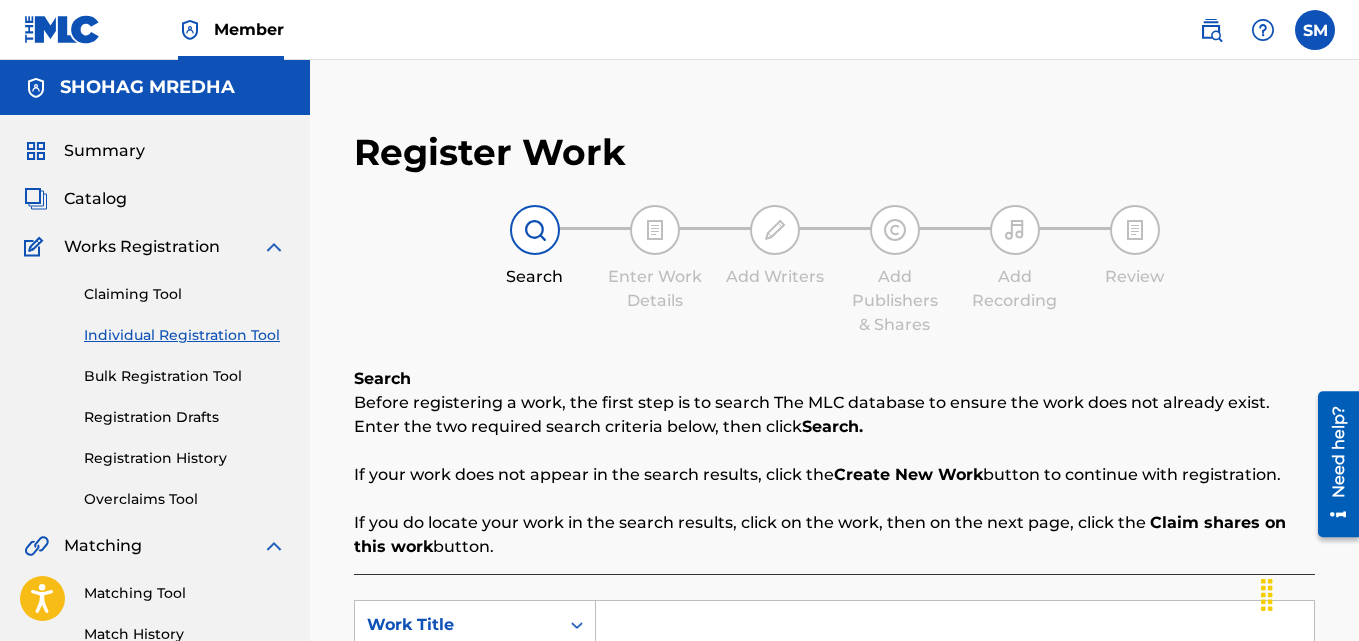 click on "Summary" at bounding box center [104, 151] 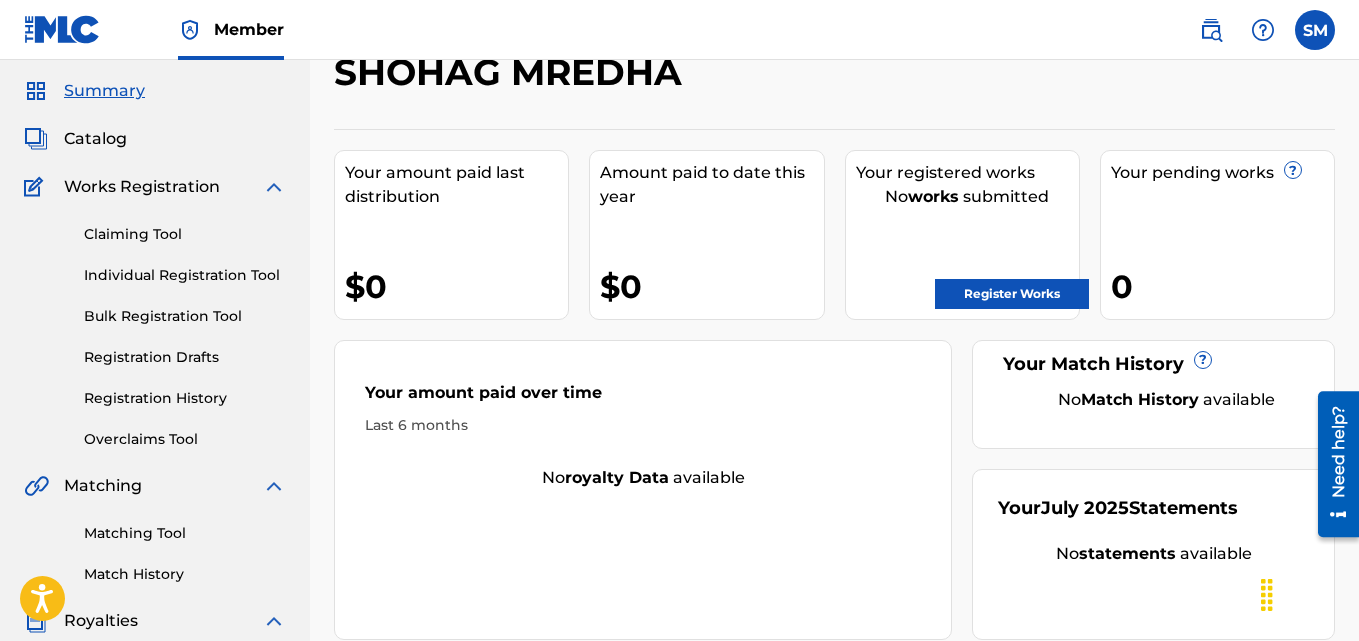 scroll, scrollTop: 0, scrollLeft: 0, axis: both 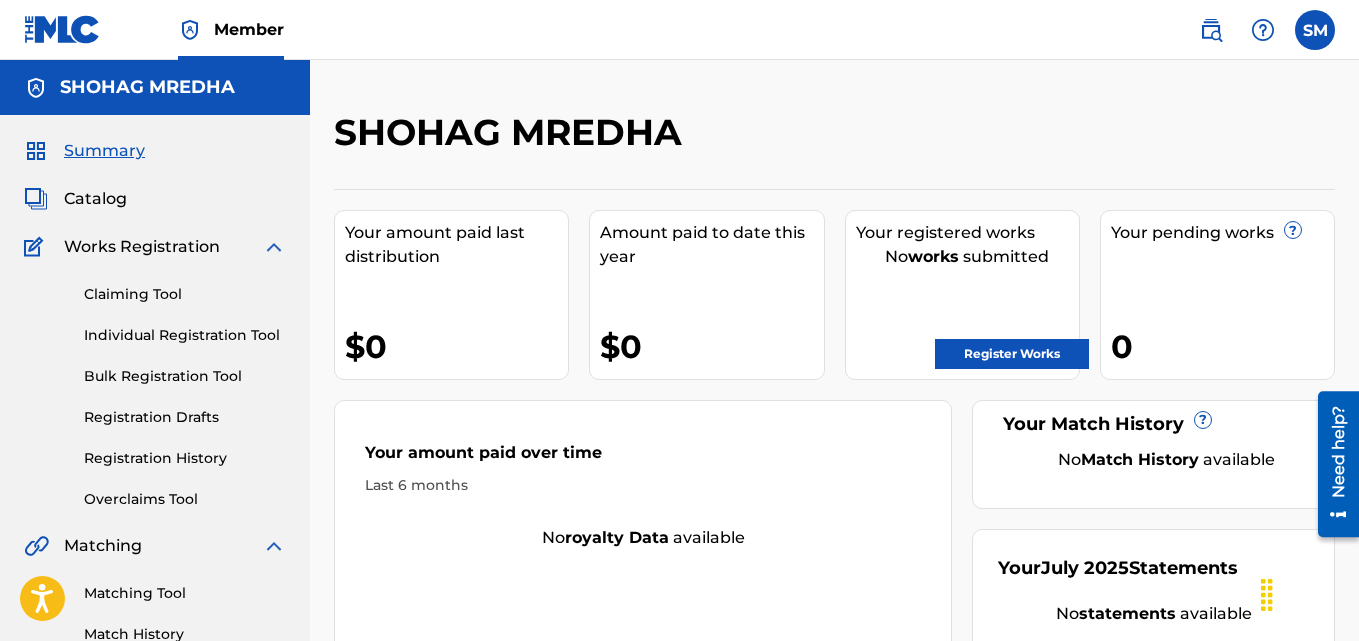 click on "Need help?" at bounding box center (1338, 451) 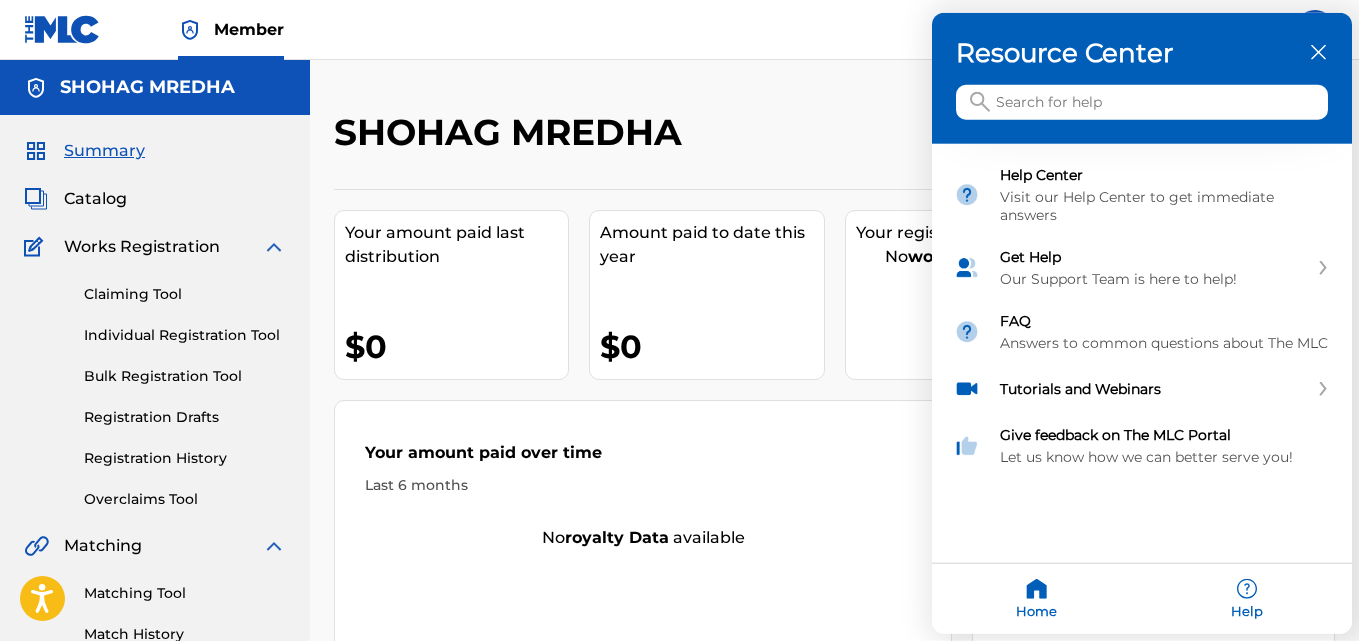 click at bounding box center [1142, 102] 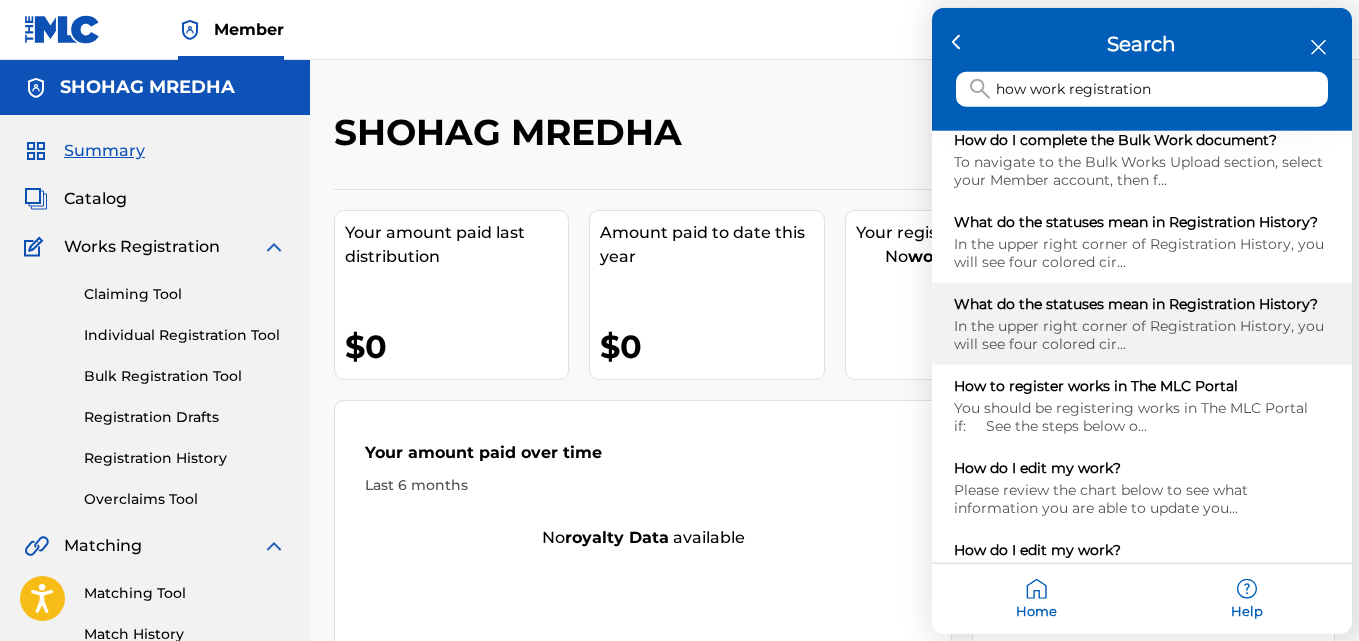 scroll, scrollTop: 300, scrollLeft: 0, axis: vertical 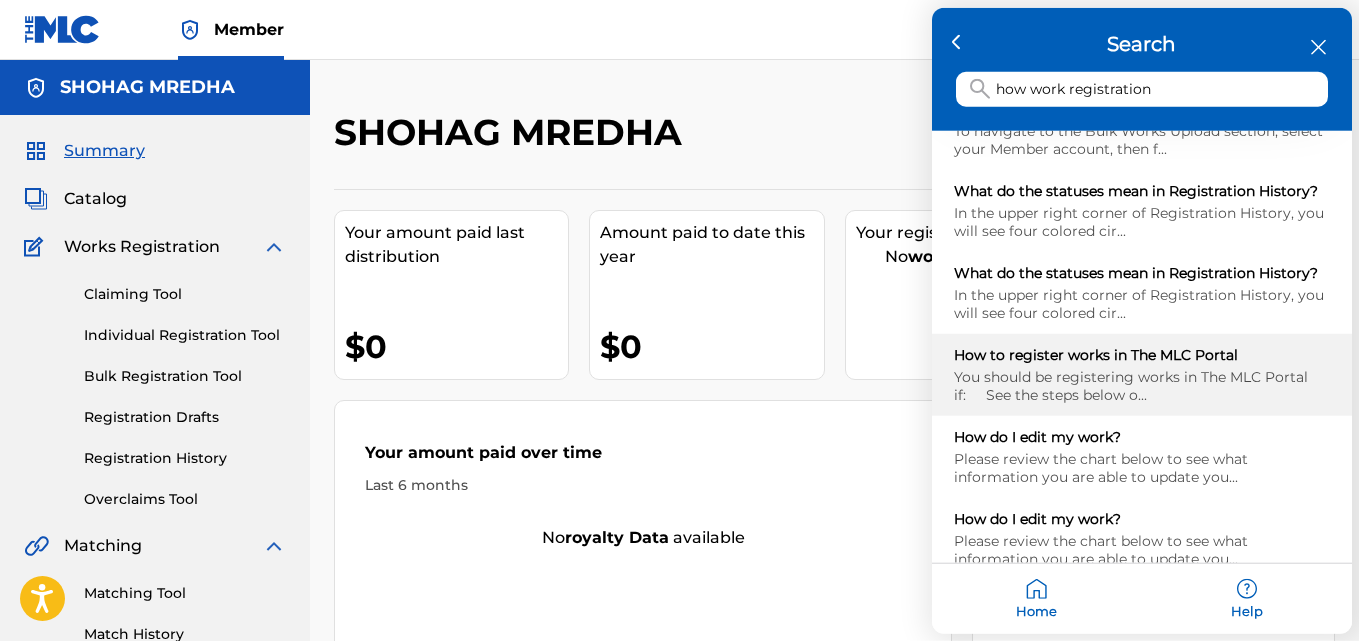 type on "how work registration" 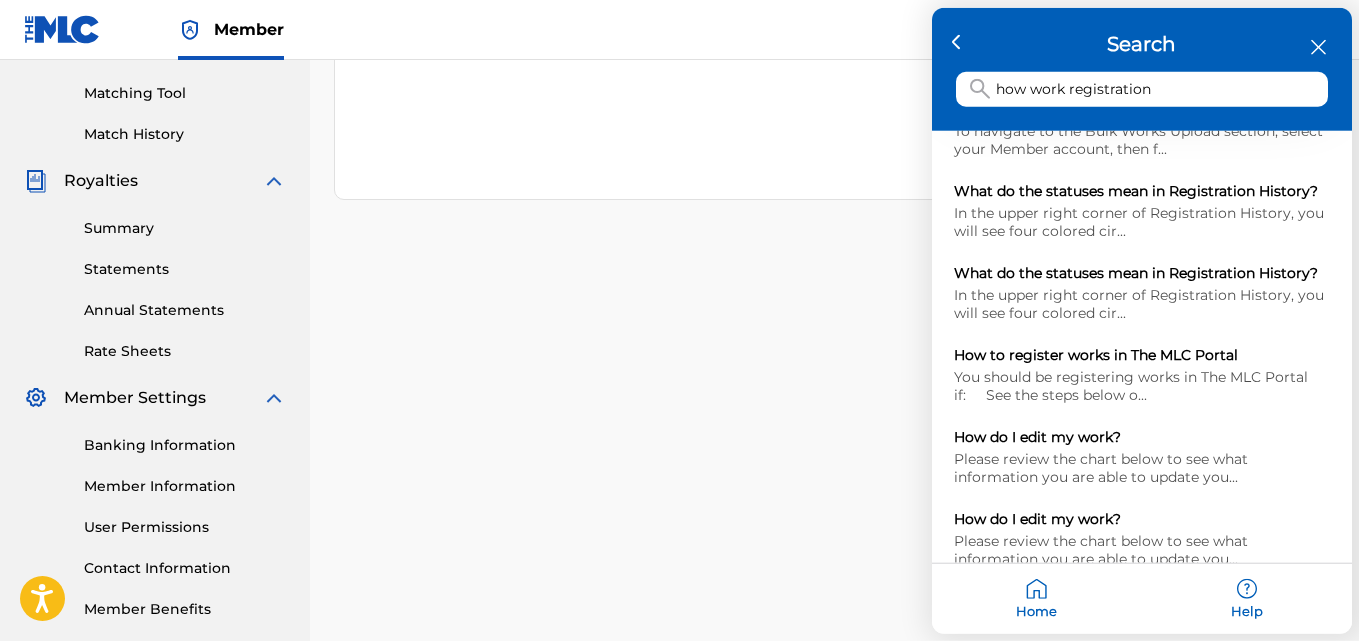 scroll, scrollTop: 599, scrollLeft: 0, axis: vertical 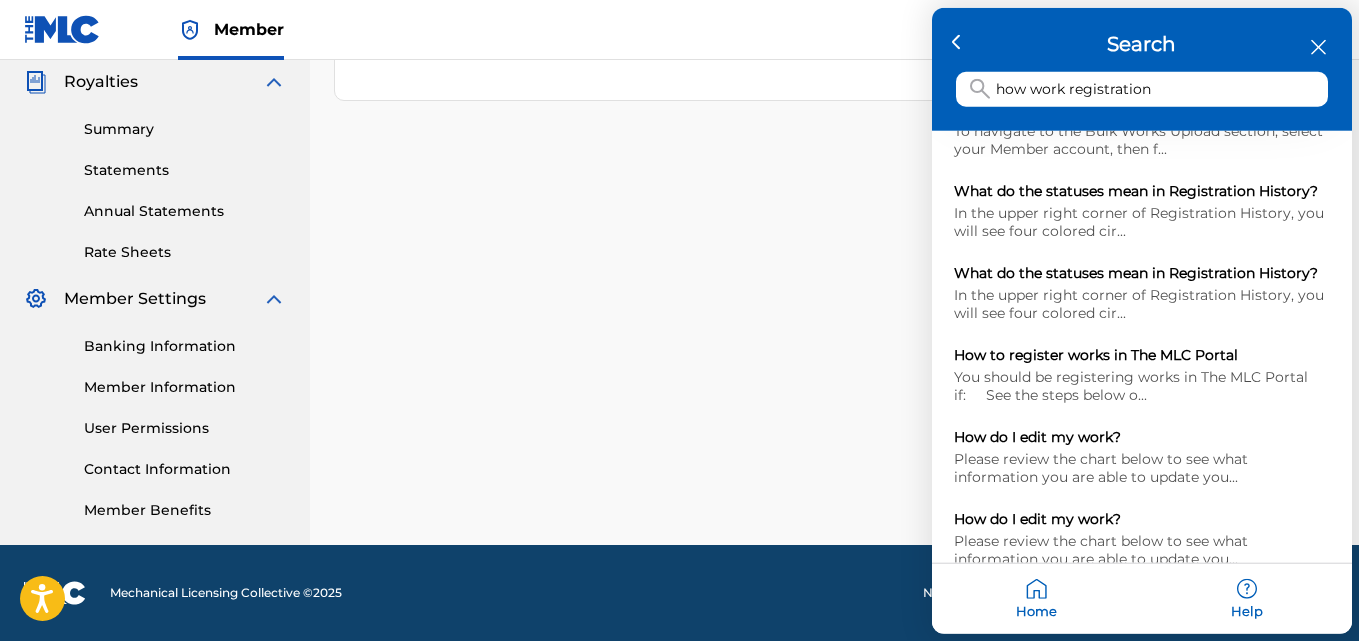 click at bounding box center [679, 320] 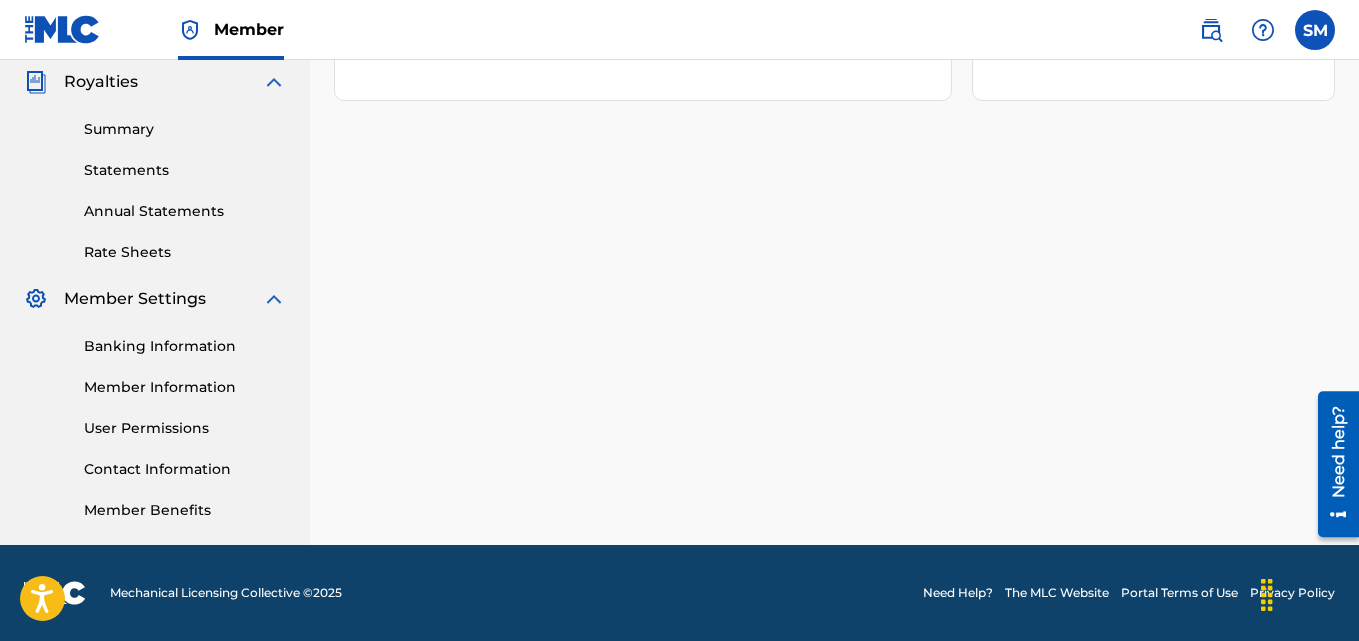 scroll, scrollTop: 0, scrollLeft: 0, axis: both 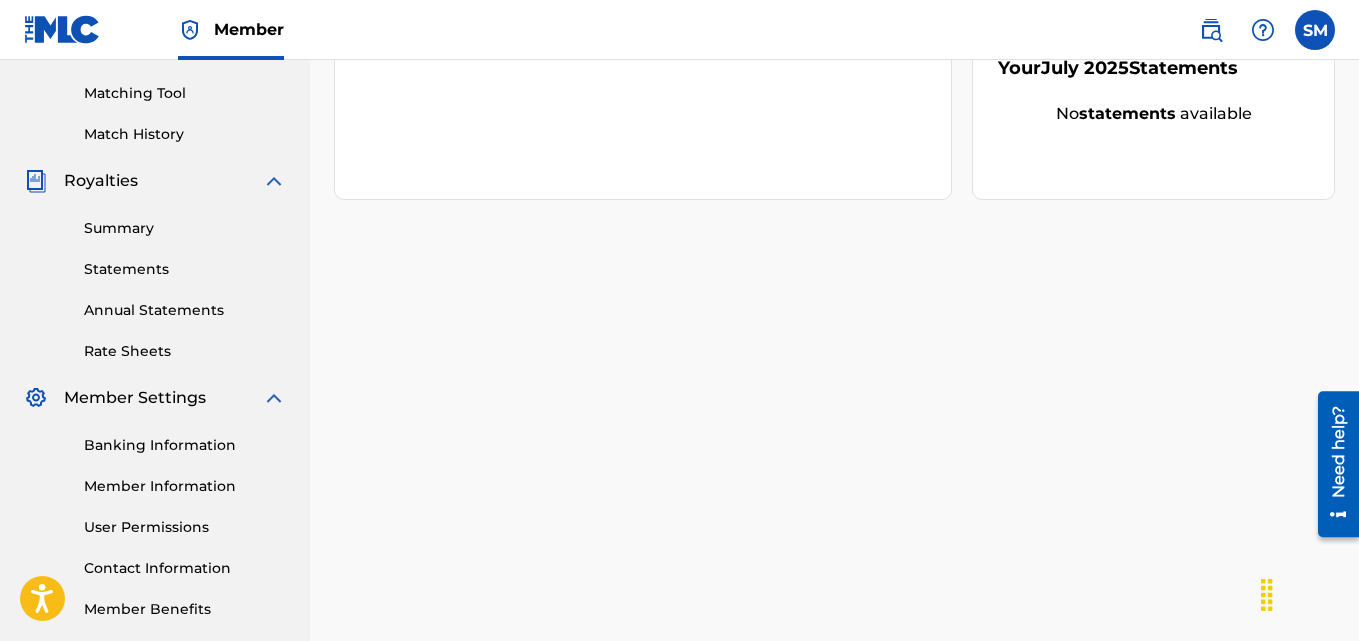 click on "Member Information" at bounding box center (185, 486) 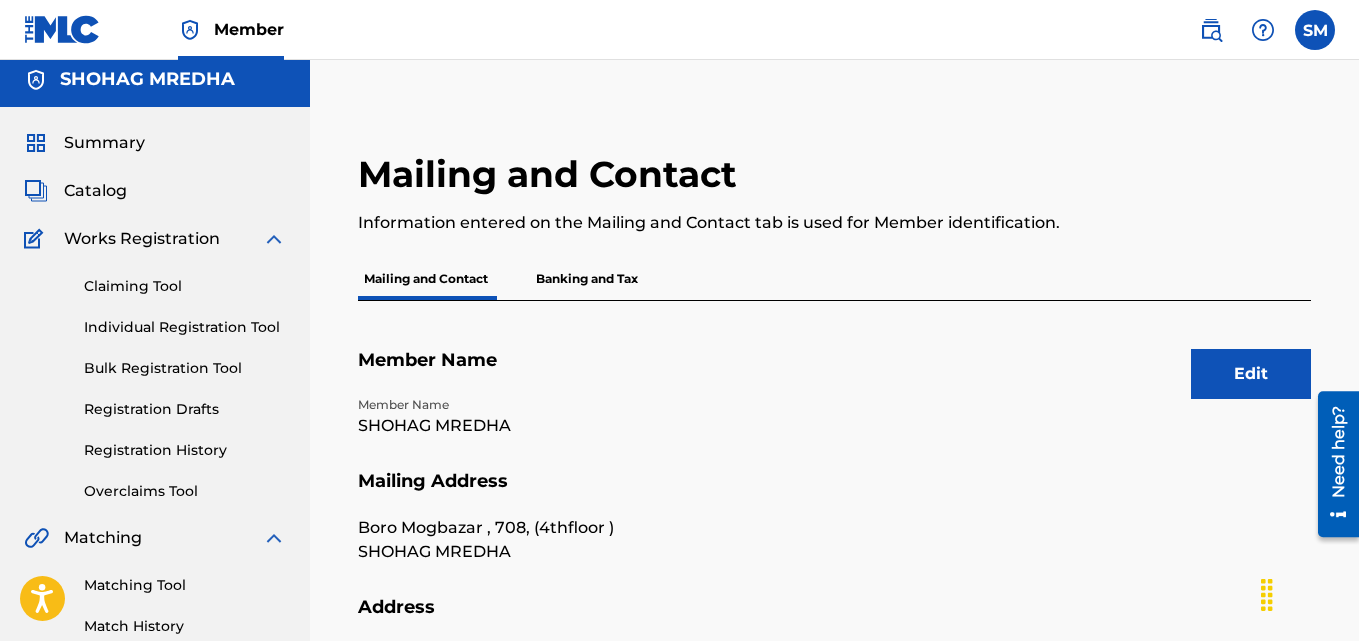 scroll, scrollTop: 0, scrollLeft: 0, axis: both 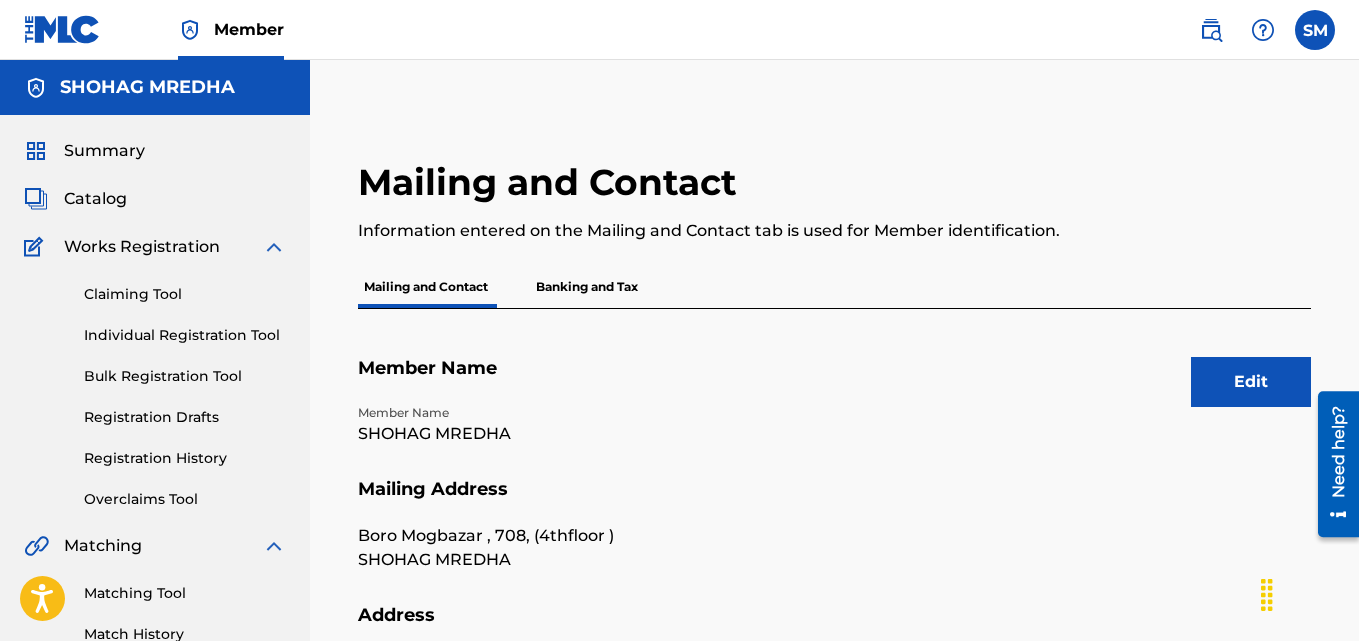 click on "Summary" at bounding box center [104, 151] 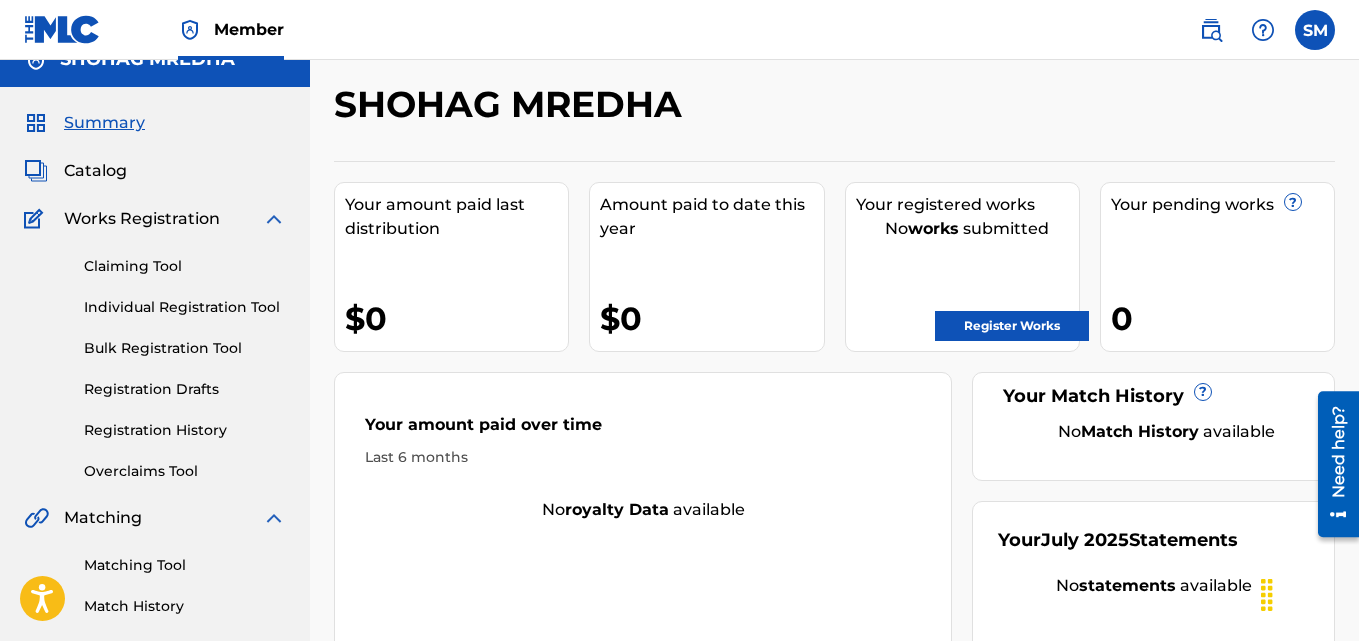 scroll, scrollTop: 0, scrollLeft: 0, axis: both 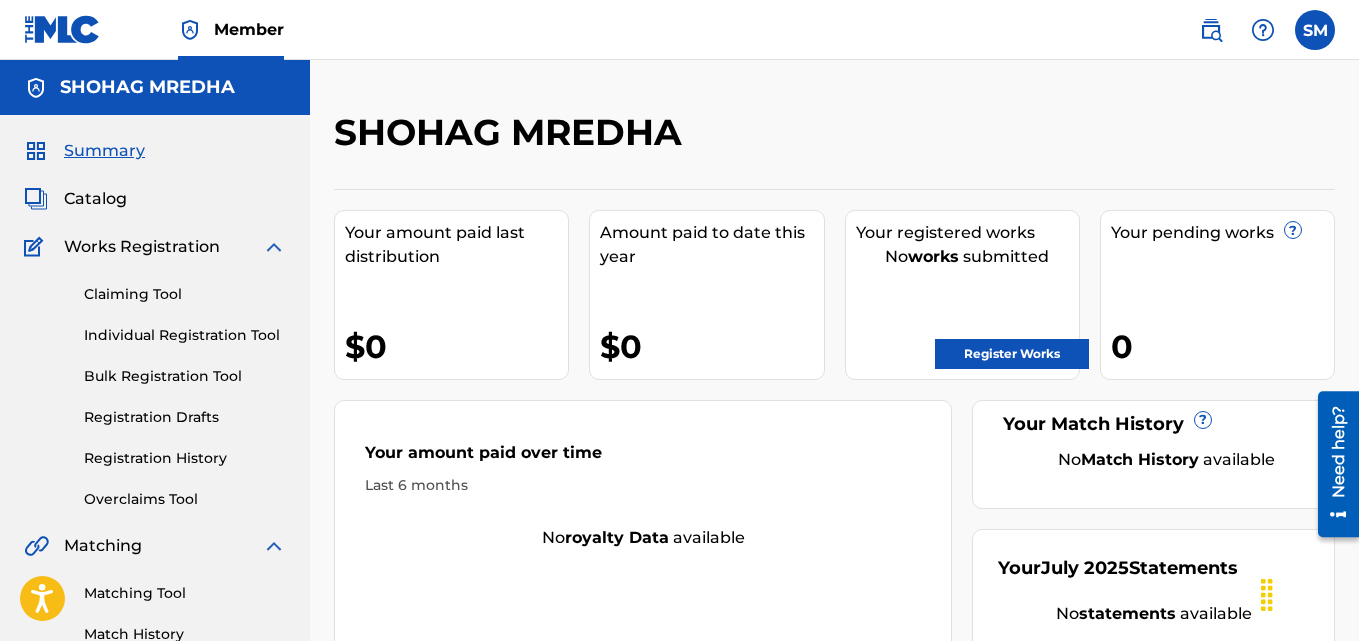 click on "Catalog" at bounding box center (95, 199) 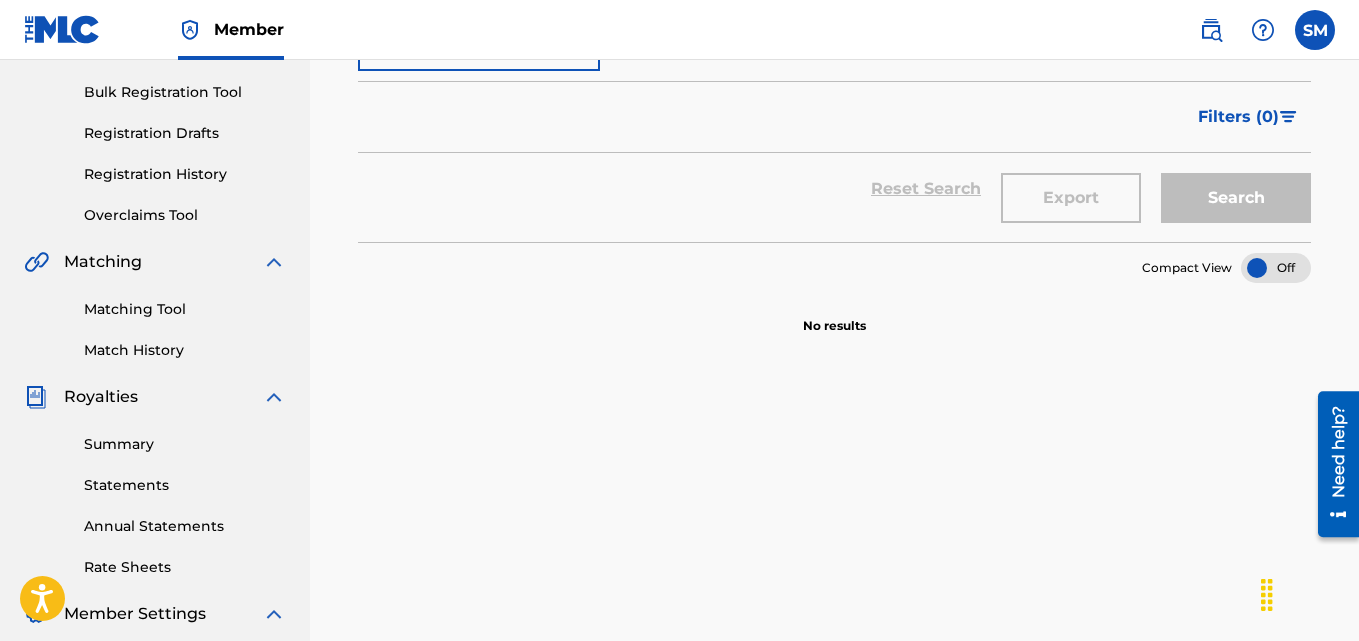 scroll, scrollTop: 300, scrollLeft: 0, axis: vertical 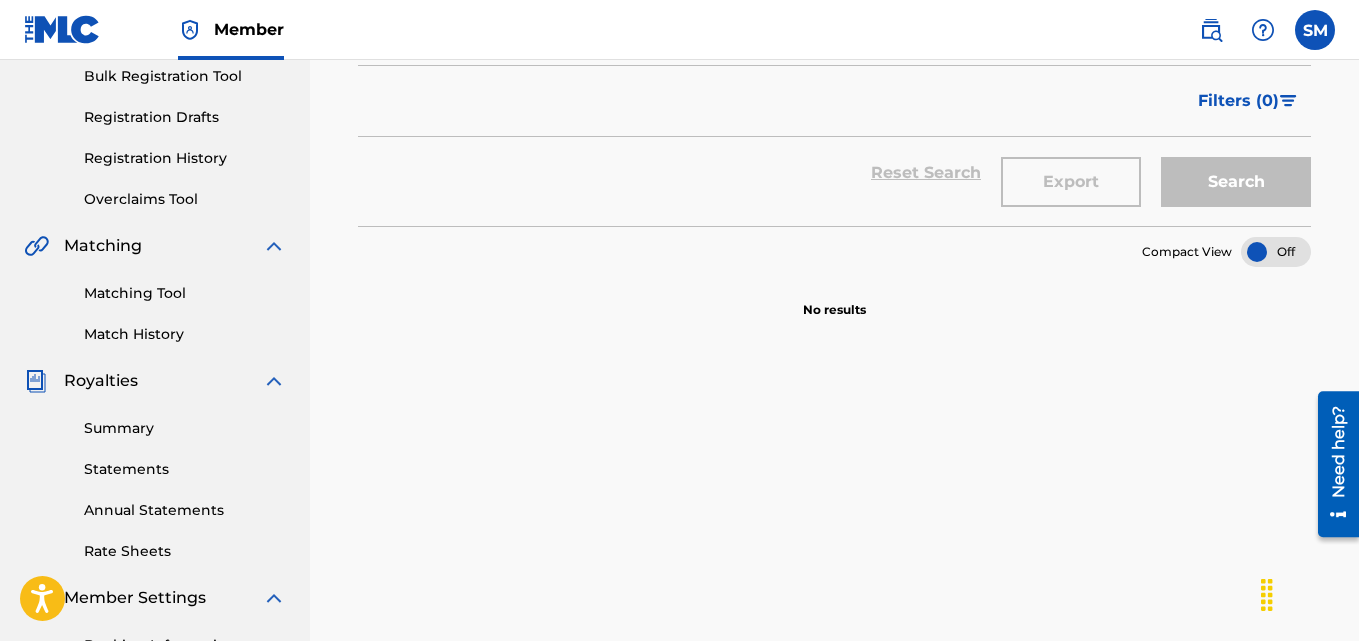 click on "Summary" at bounding box center [185, 428] 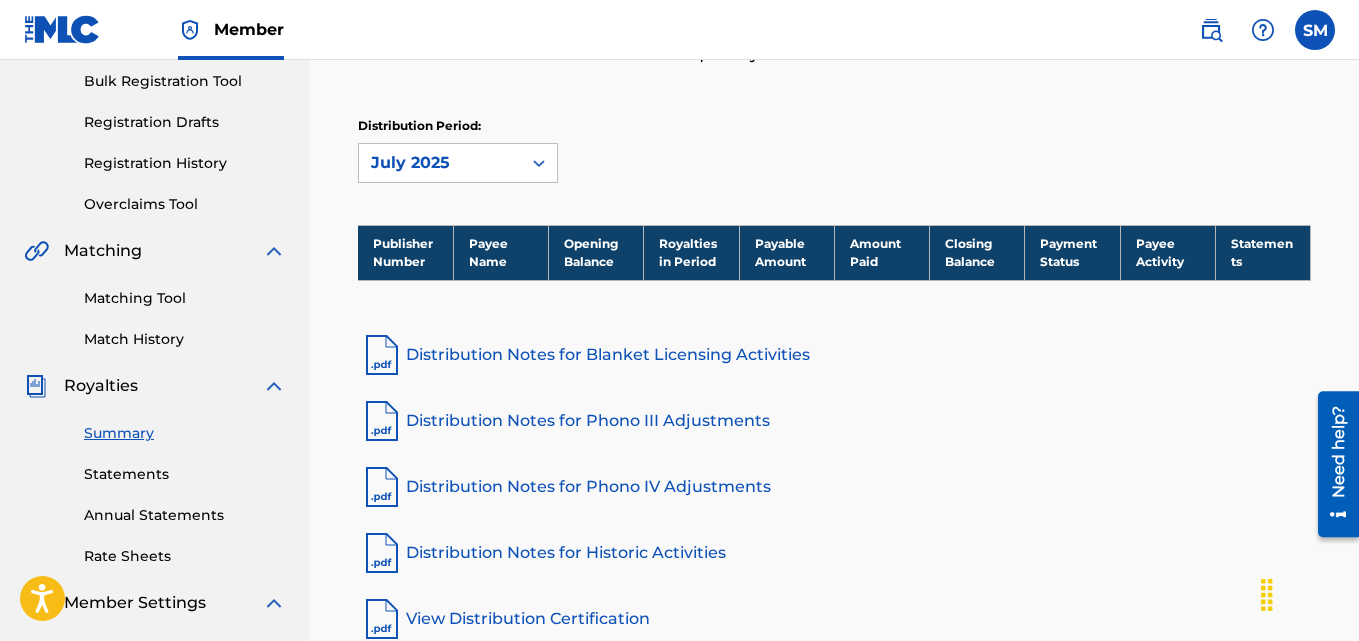scroll, scrollTop: 0, scrollLeft: 0, axis: both 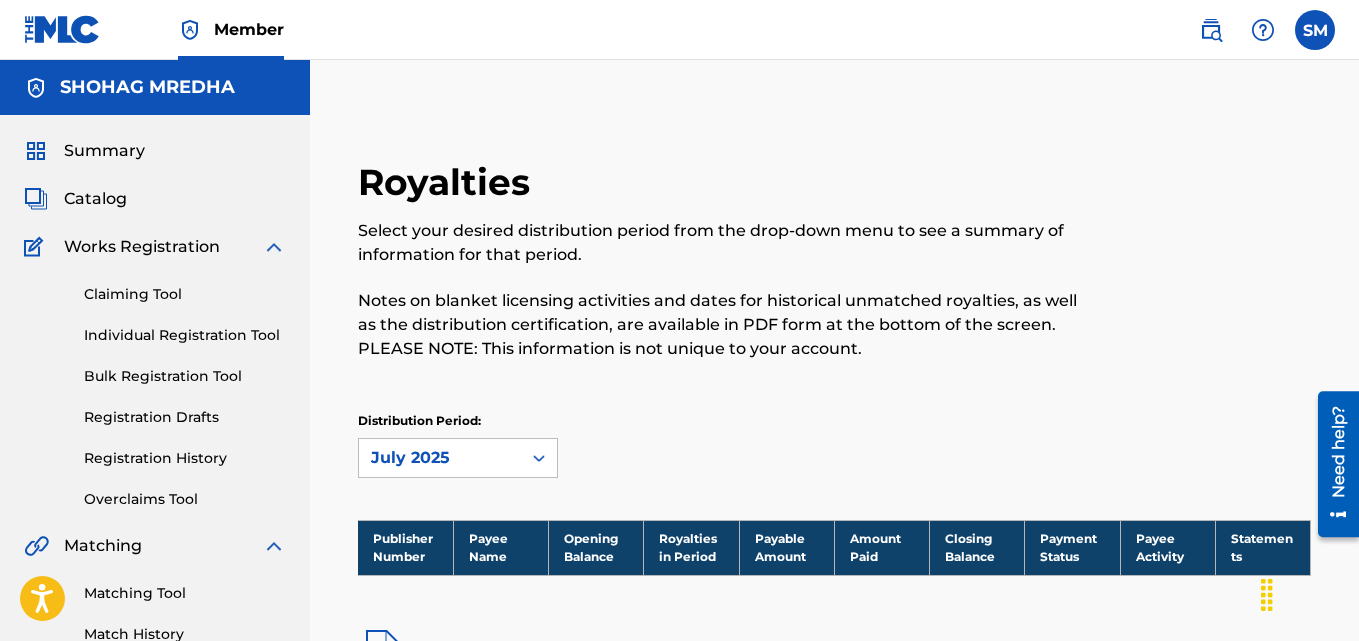 click on "Member" at bounding box center [249, 29] 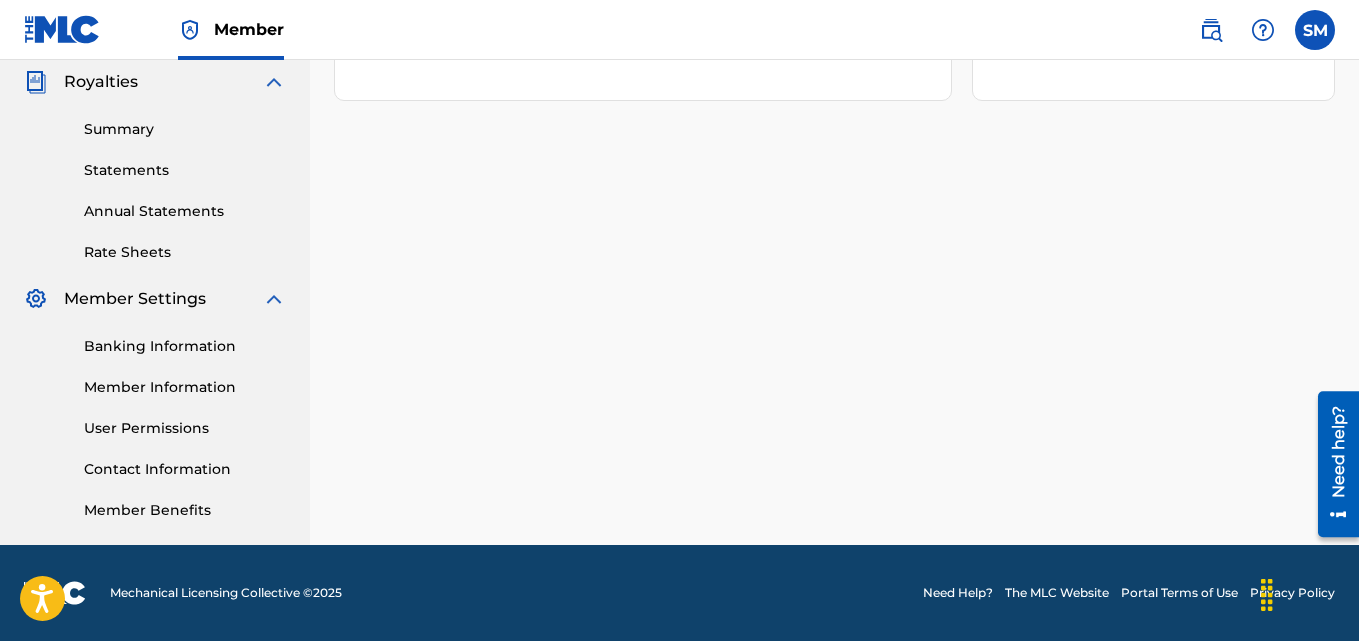 scroll, scrollTop: 0, scrollLeft: 0, axis: both 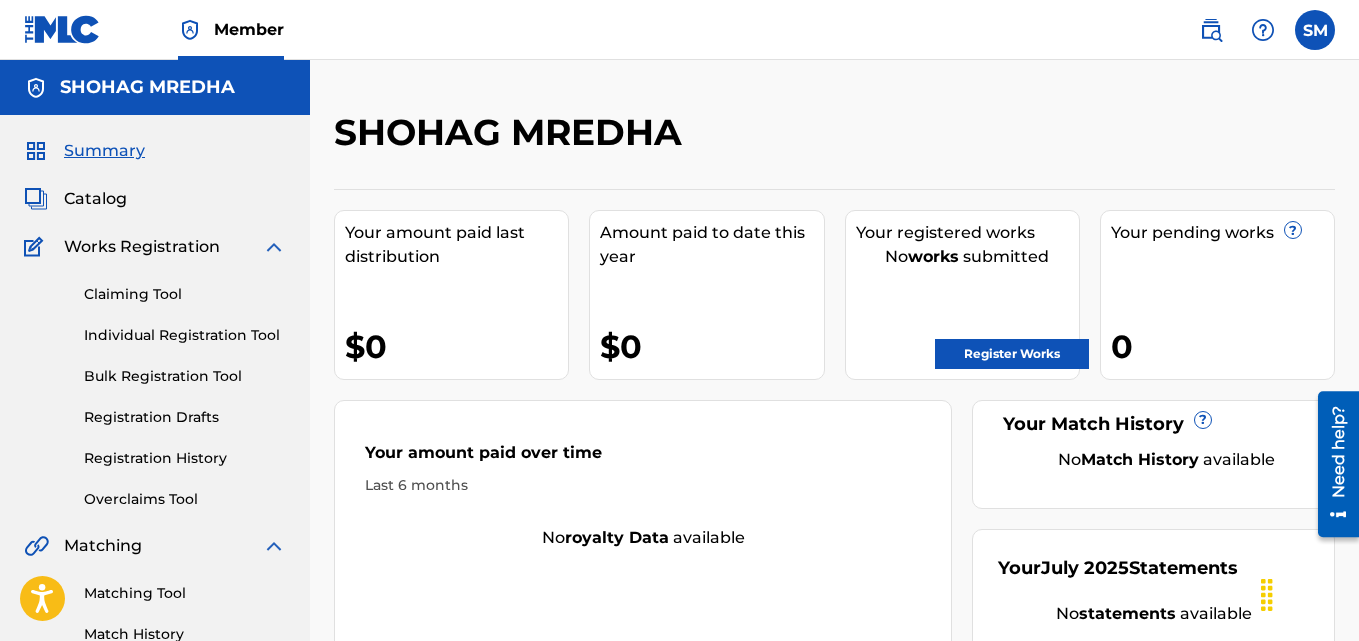 click at bounding box center [1315, 30] 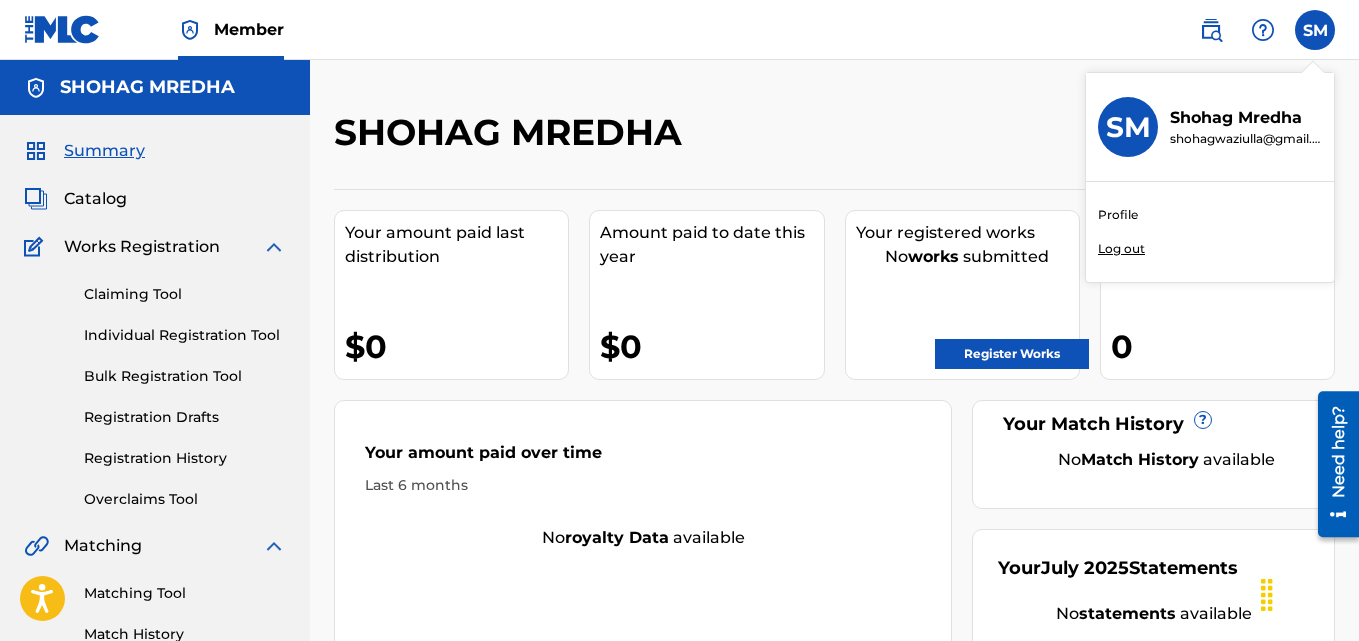 click on "Profile" at bounding box center [1118, 215] 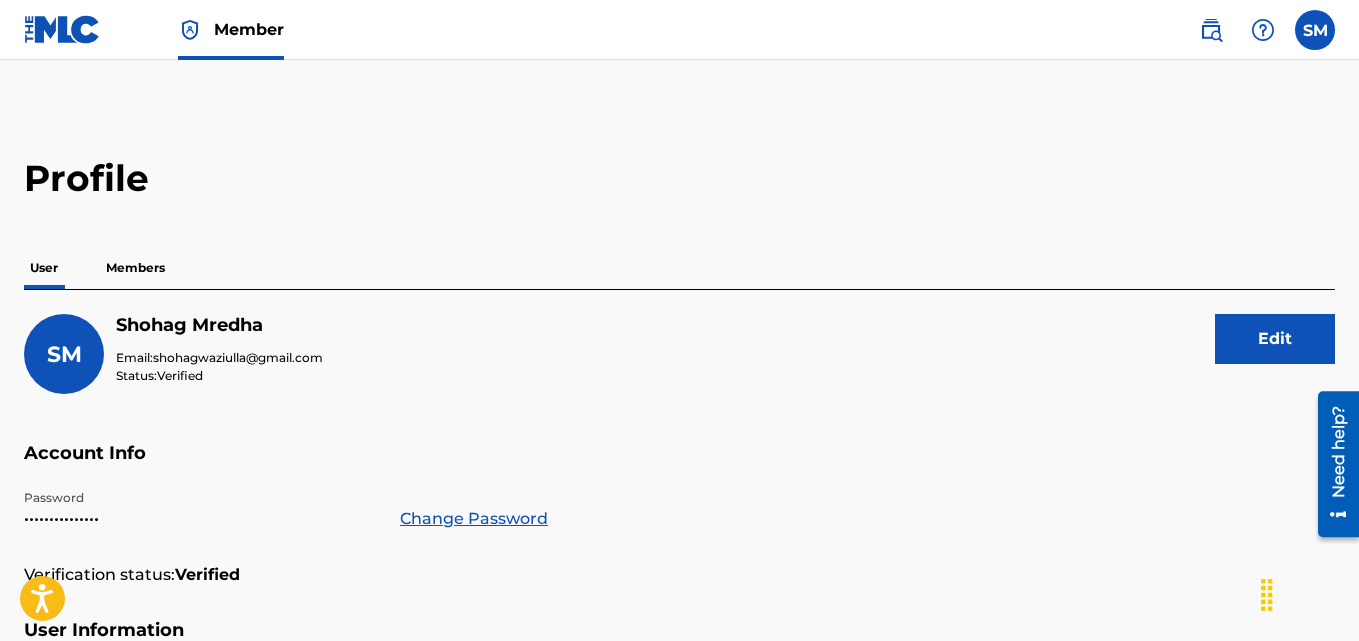 click on "Members" at bounding box center [135, 268] 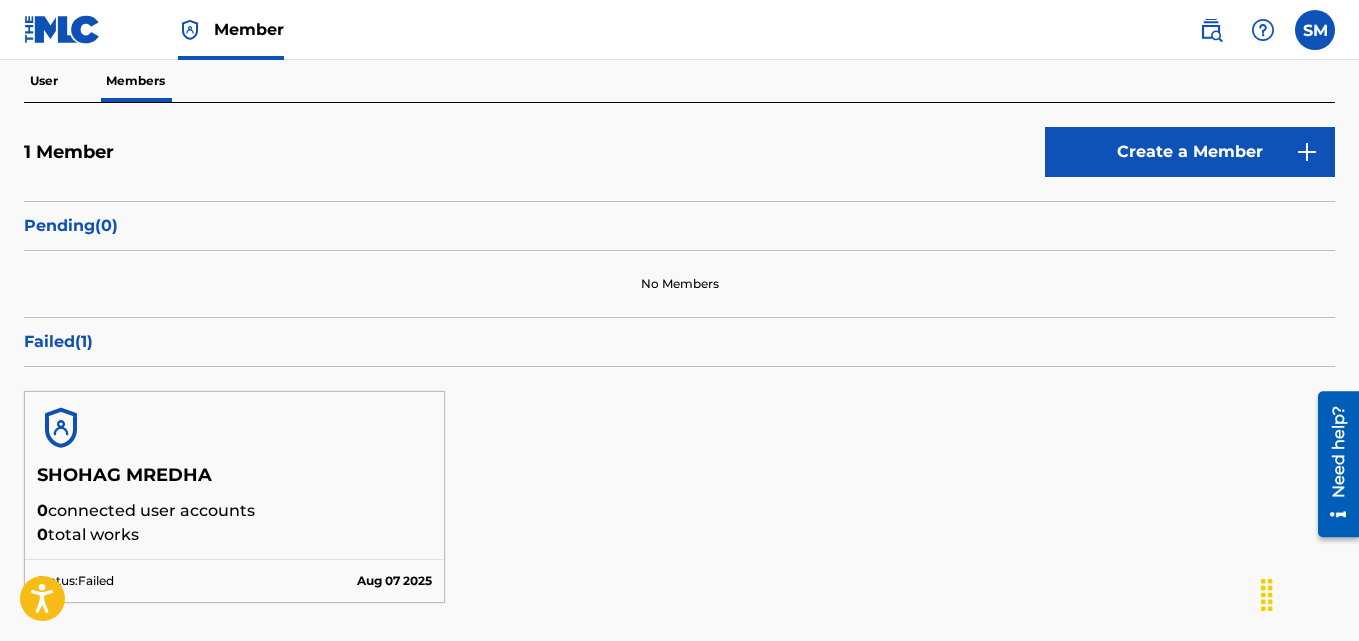 scroll, scrollTop: 0, scrollLeft: 0, axis: both 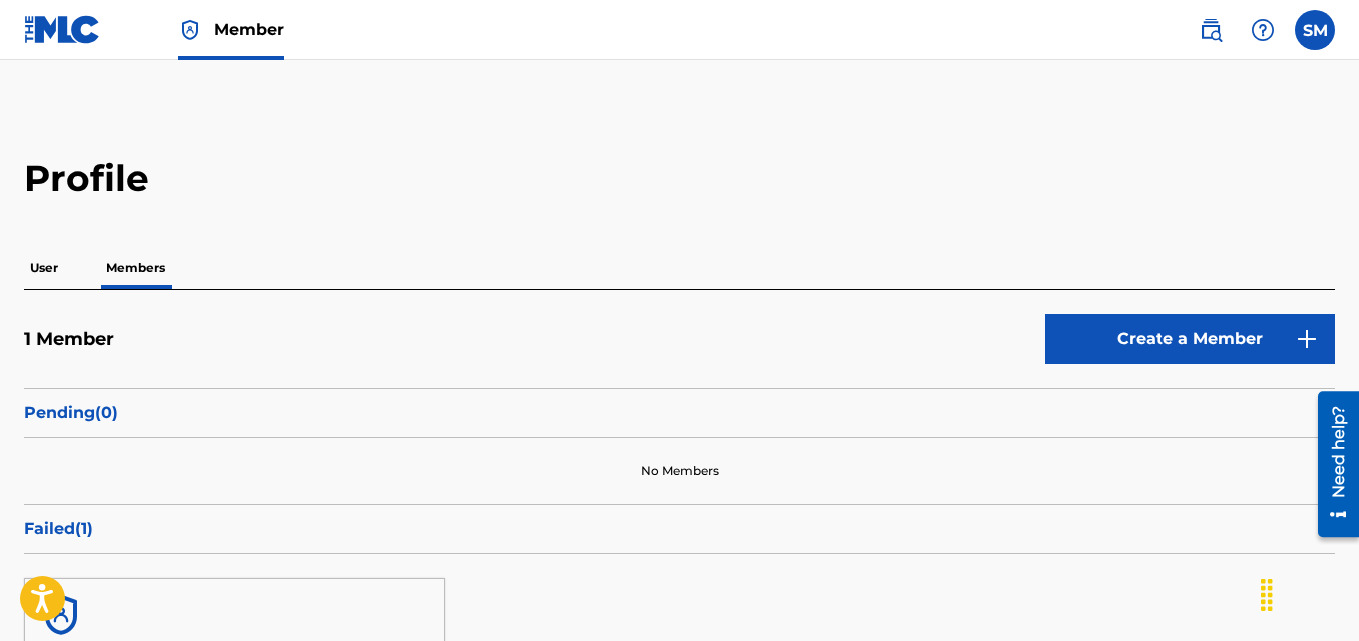 click on "User" at bounding box center (44, 268) 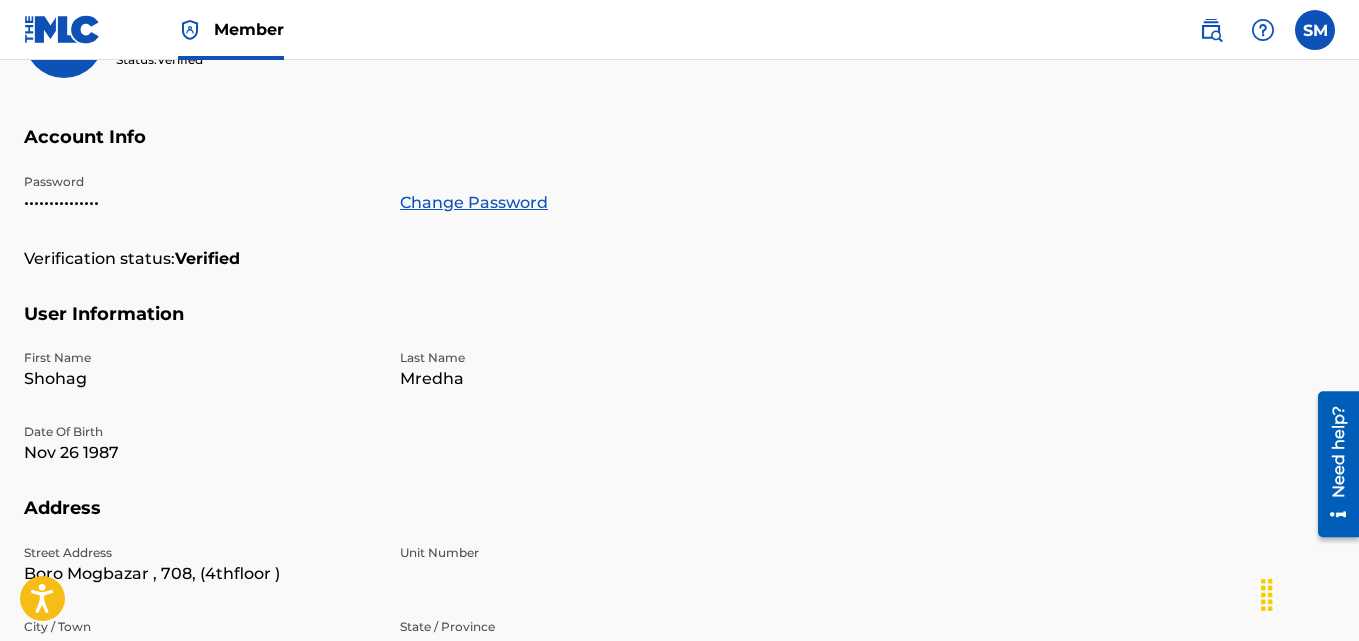 scroll, scrollTop: 0, scrollLeft: 0, axis: both 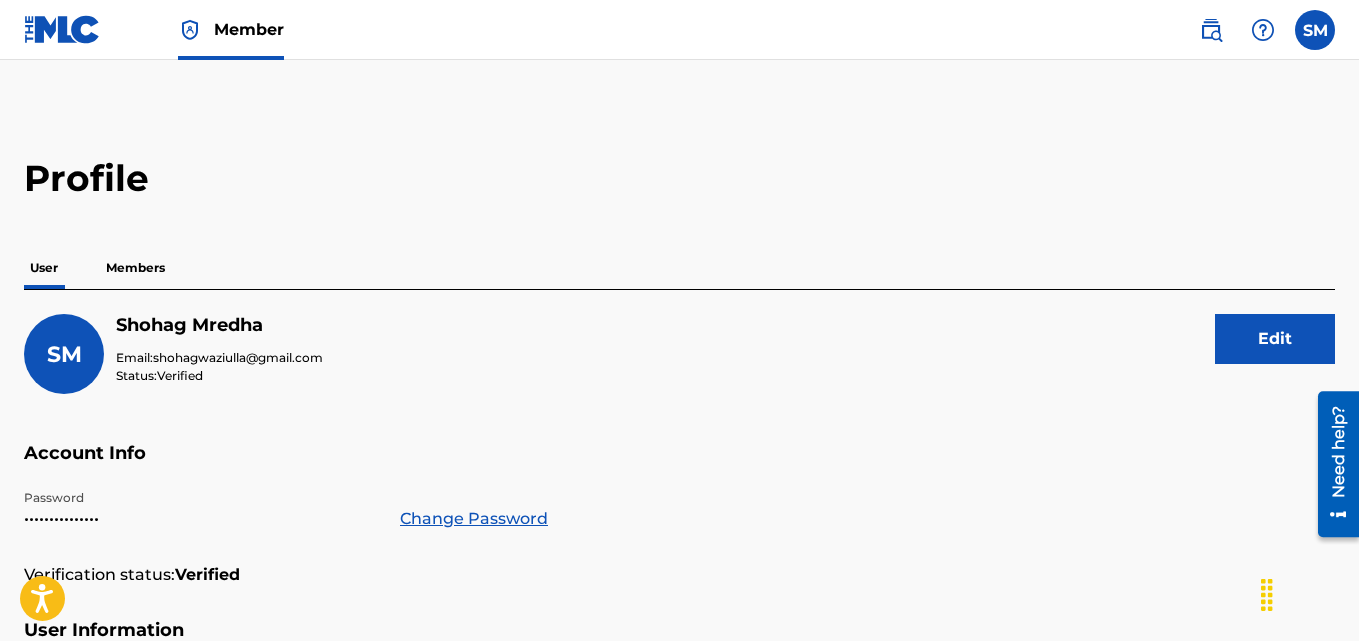 click at bounding box center [62, 29] 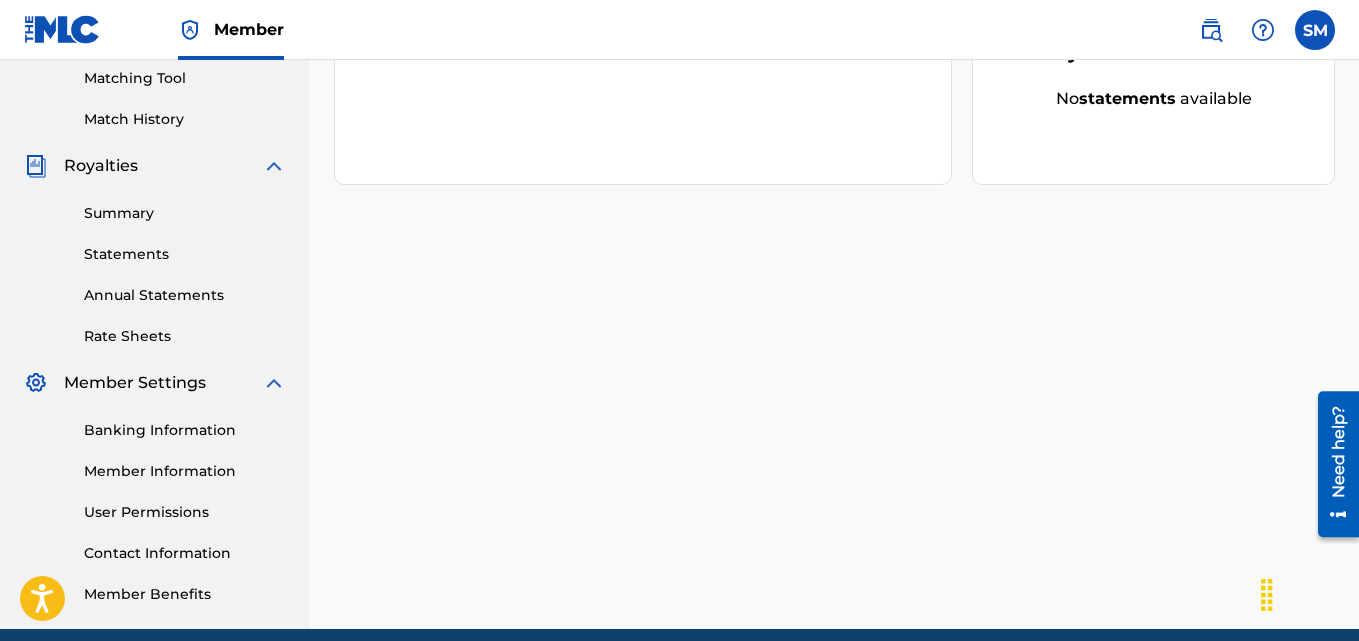 scroll, scrollTop: 599, scrollLeft: 0, axis: vertical 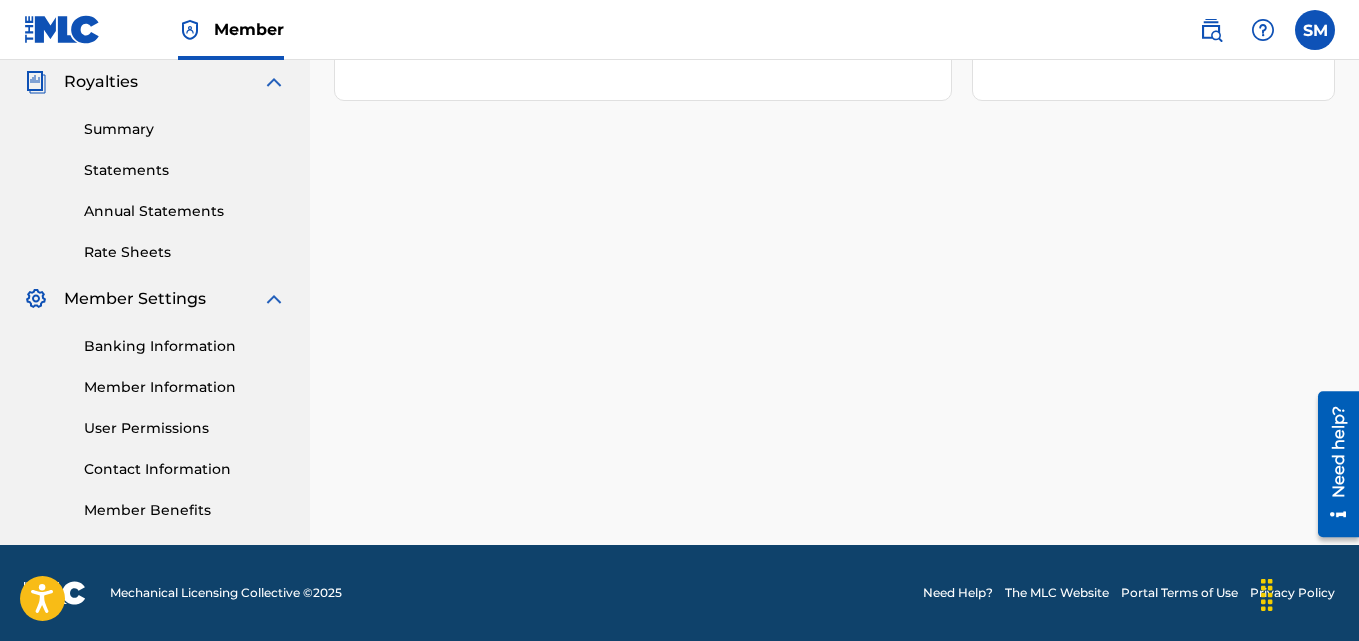 click on "Member Information" at bounding box center [185, 387] 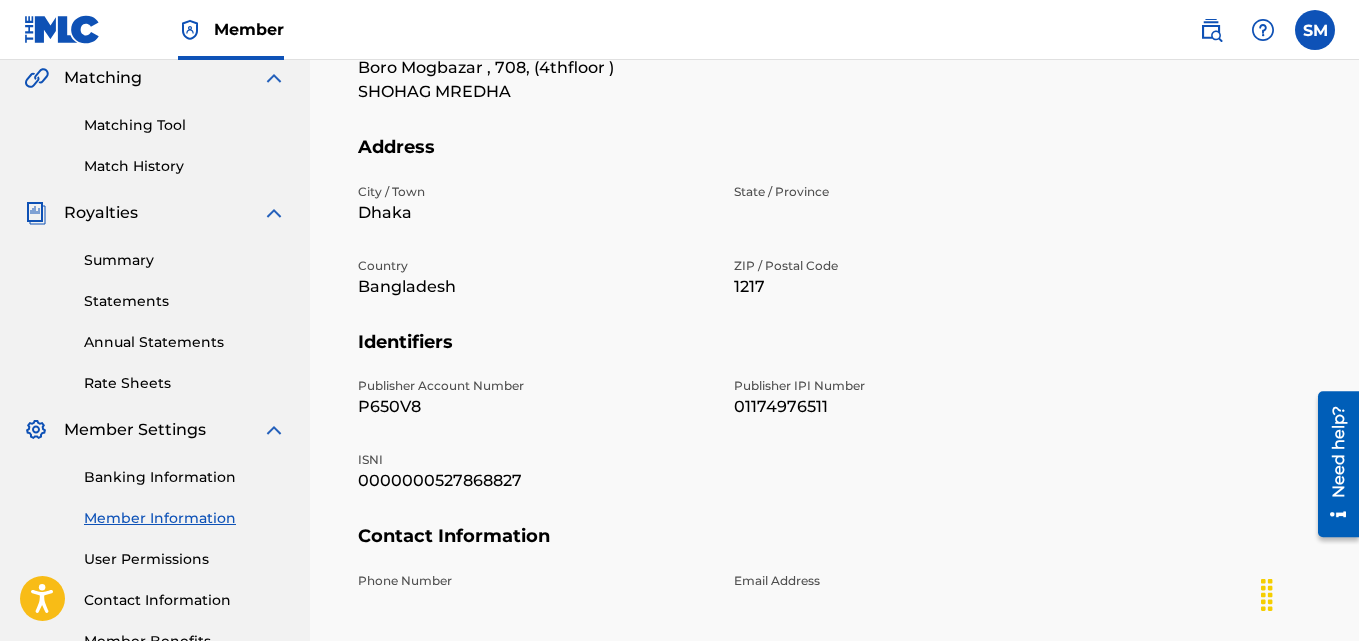 scroll, scrollTop: 500, scrollLeft: 0, axis: vertical 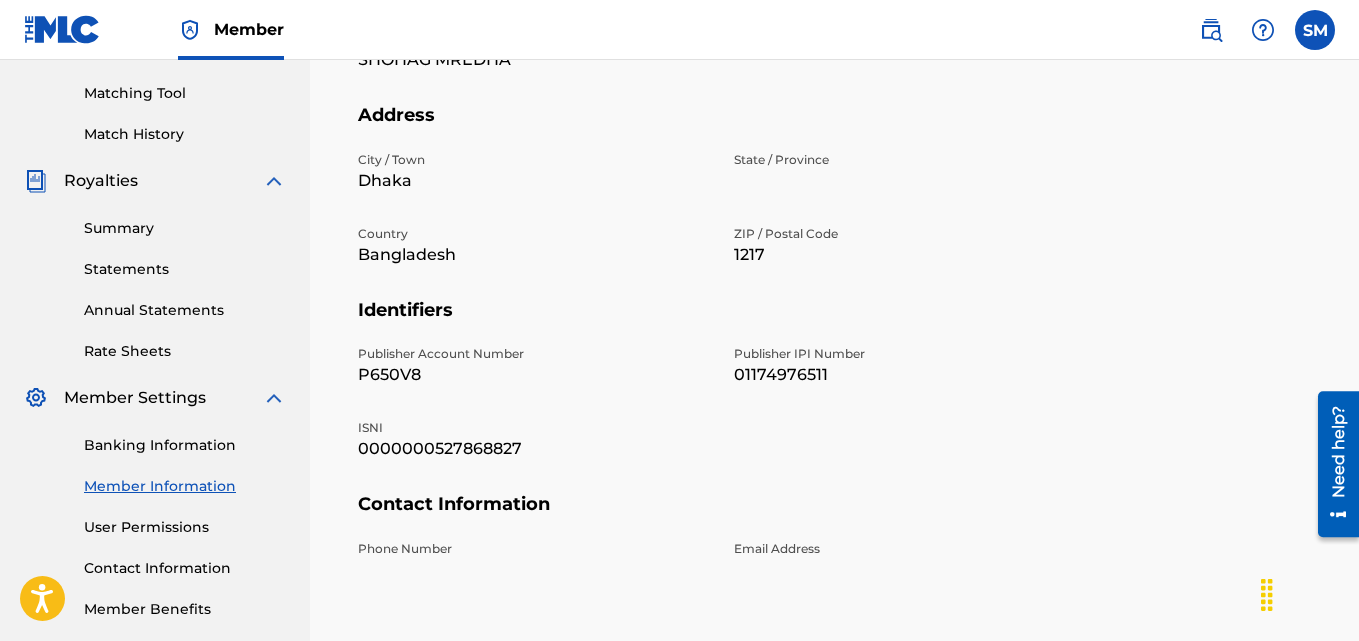 click on "P650V8" at bounding box center (534, 375) 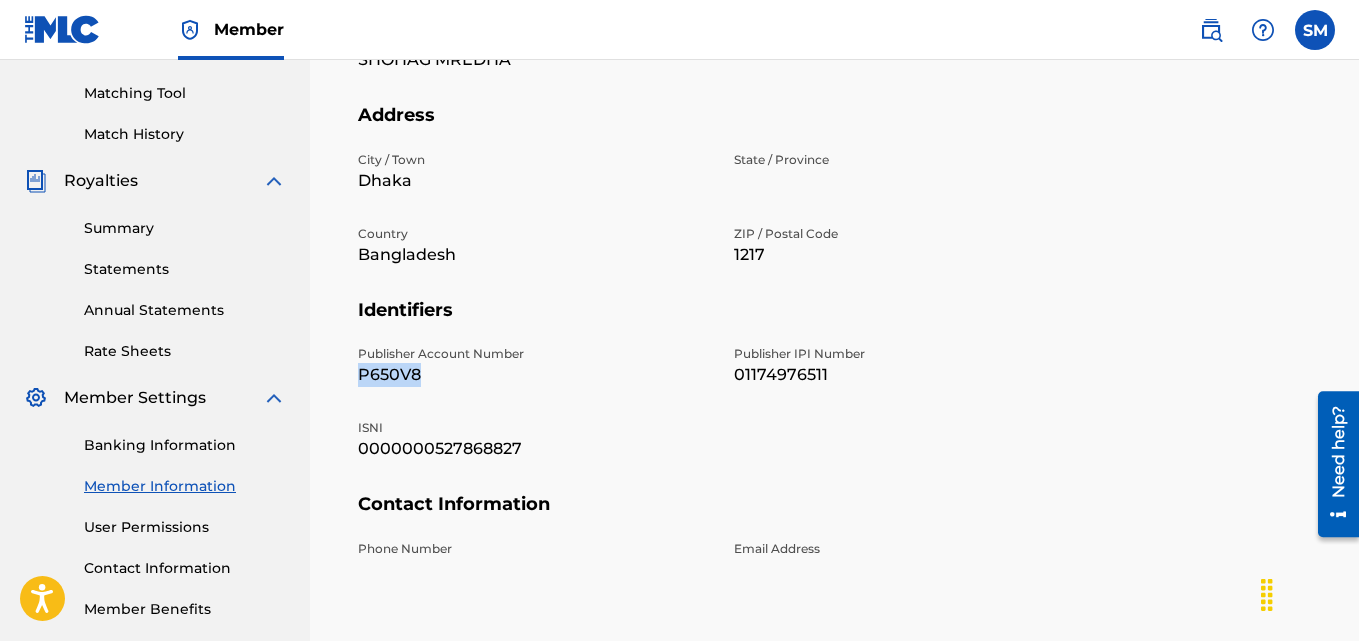 drag, startPoint x: 426, startPoint y: 368, endPoint x: 355, endPoint y: 366, distance: 71.02816 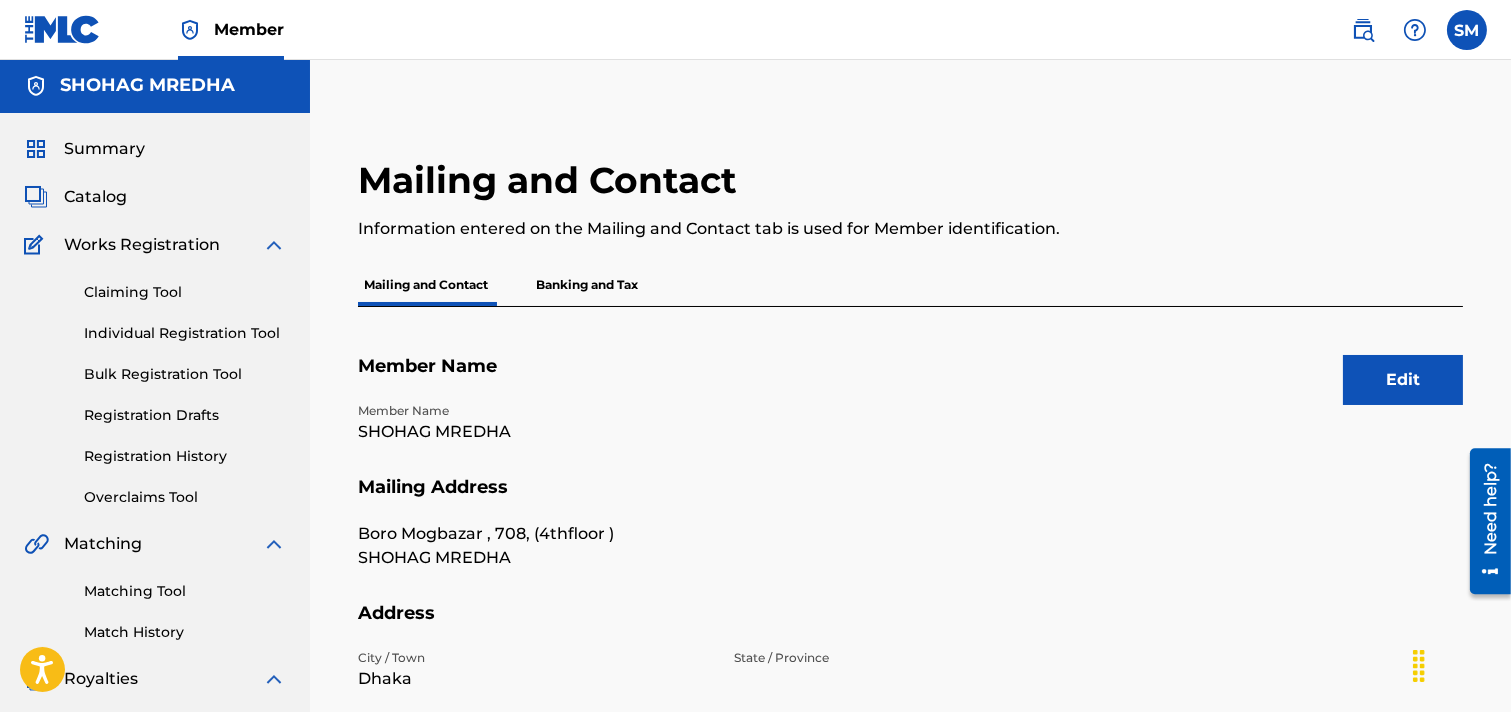 scroll, scrollTop: 0, scrollLeft: 0, axis: both 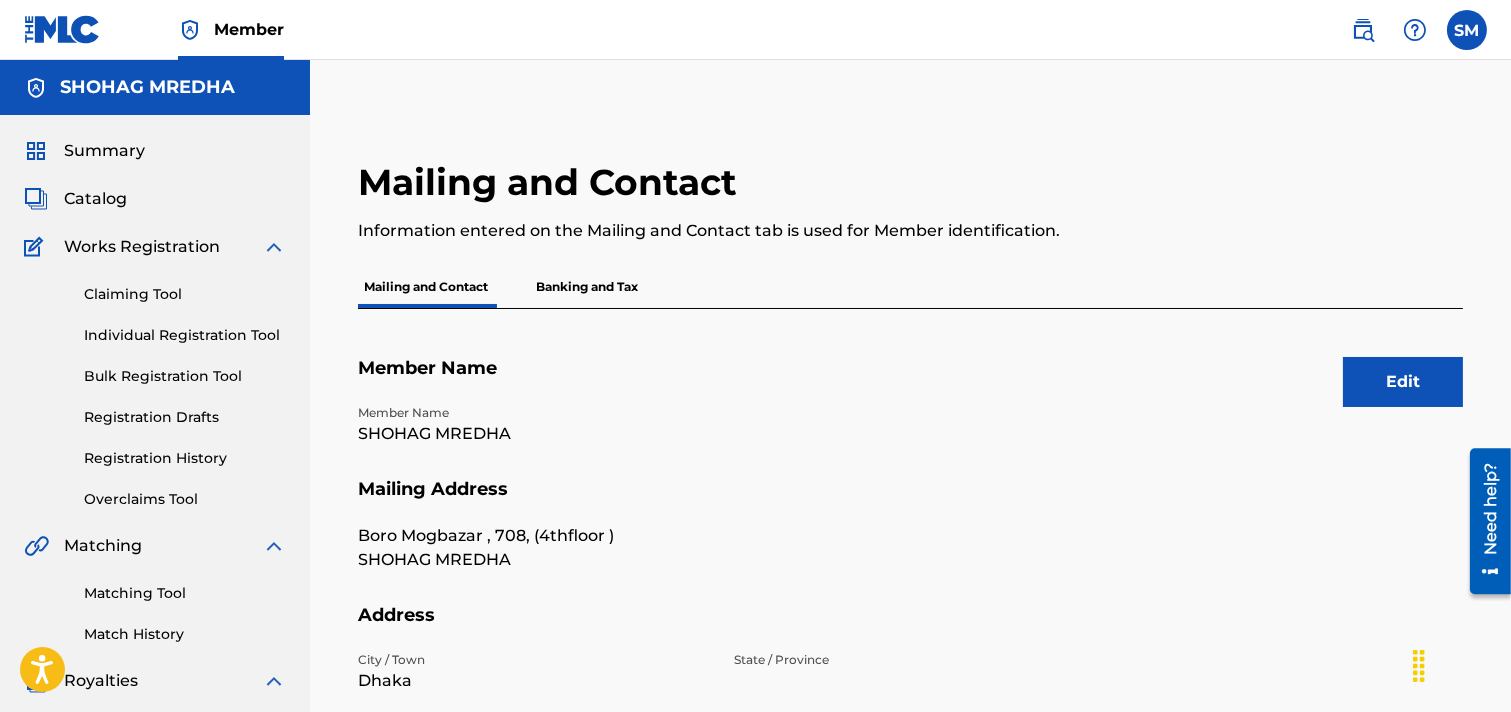 click on "Banking and Tax" at bounding box center [587, 287] 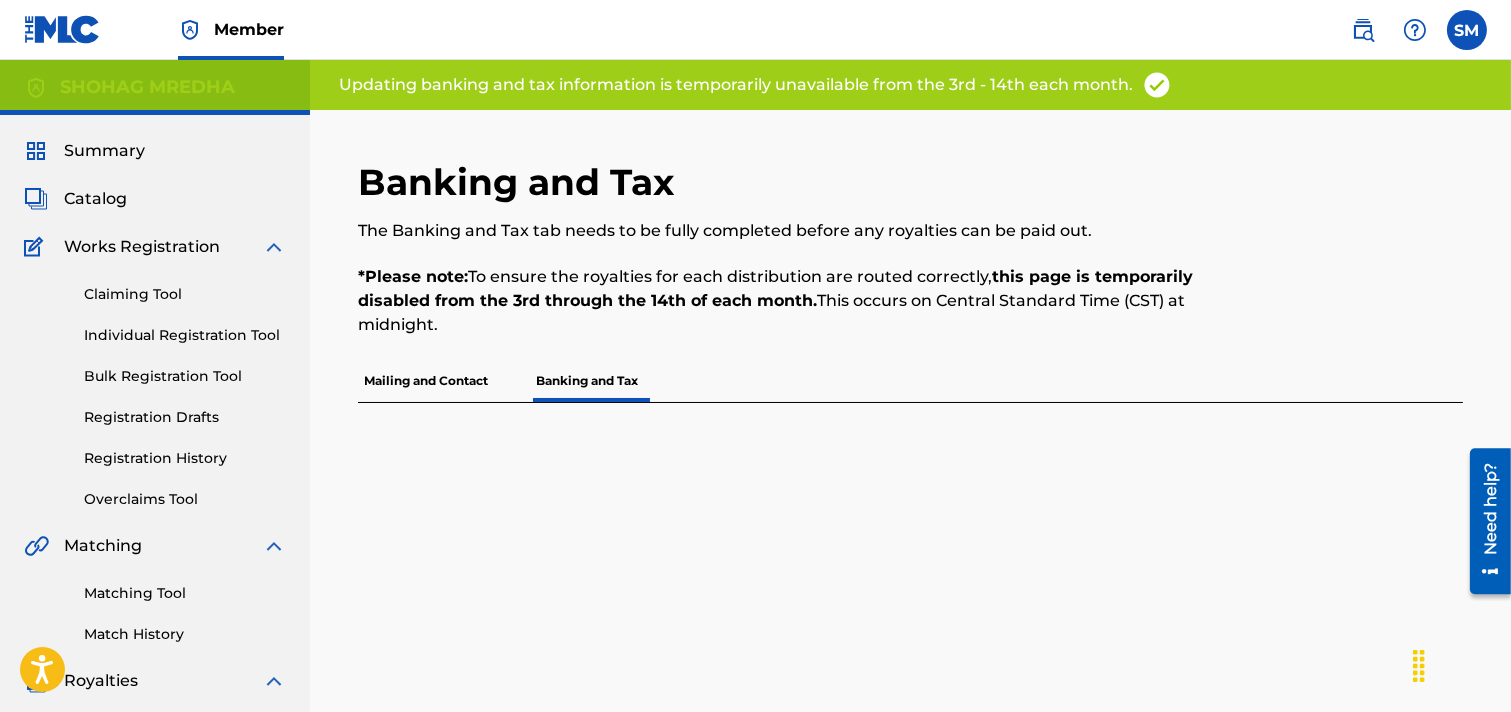 drag, startPoint x: 484, startPoint y: 324, endPoint x: 323, endPoint y: 137, distance: 246.75899 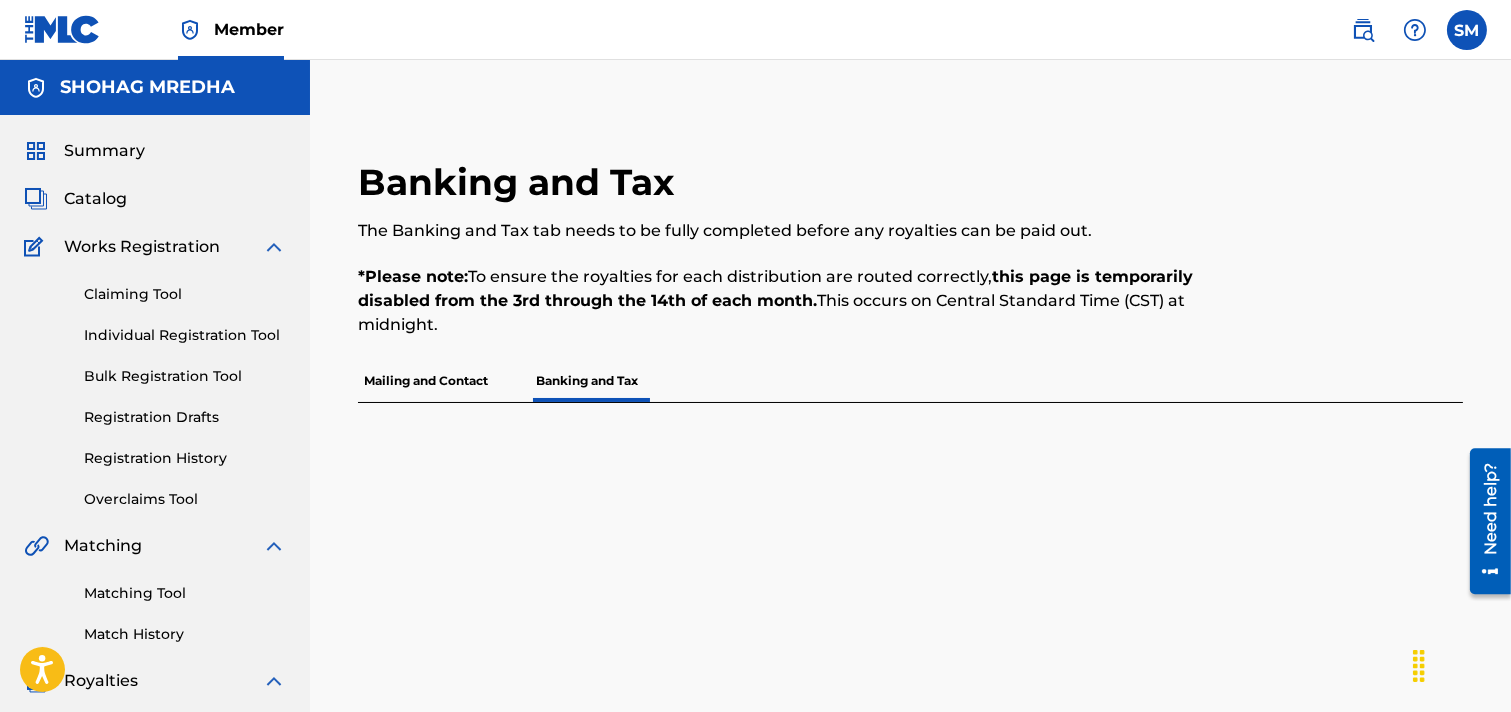 click on "Banking and Tax  The Banking and Tax tab needs to be fully completed before any royalties can be paid out. *Please note:  To ensure the royalties for each distribution are routed correctly,  this page is temporarily disabled from the 3rd through the 14th of each month.  This occurs on Central Standard Time (CST) at midnight. Mailing and Contact Banking and Tax" at bounding box center [910, 677] 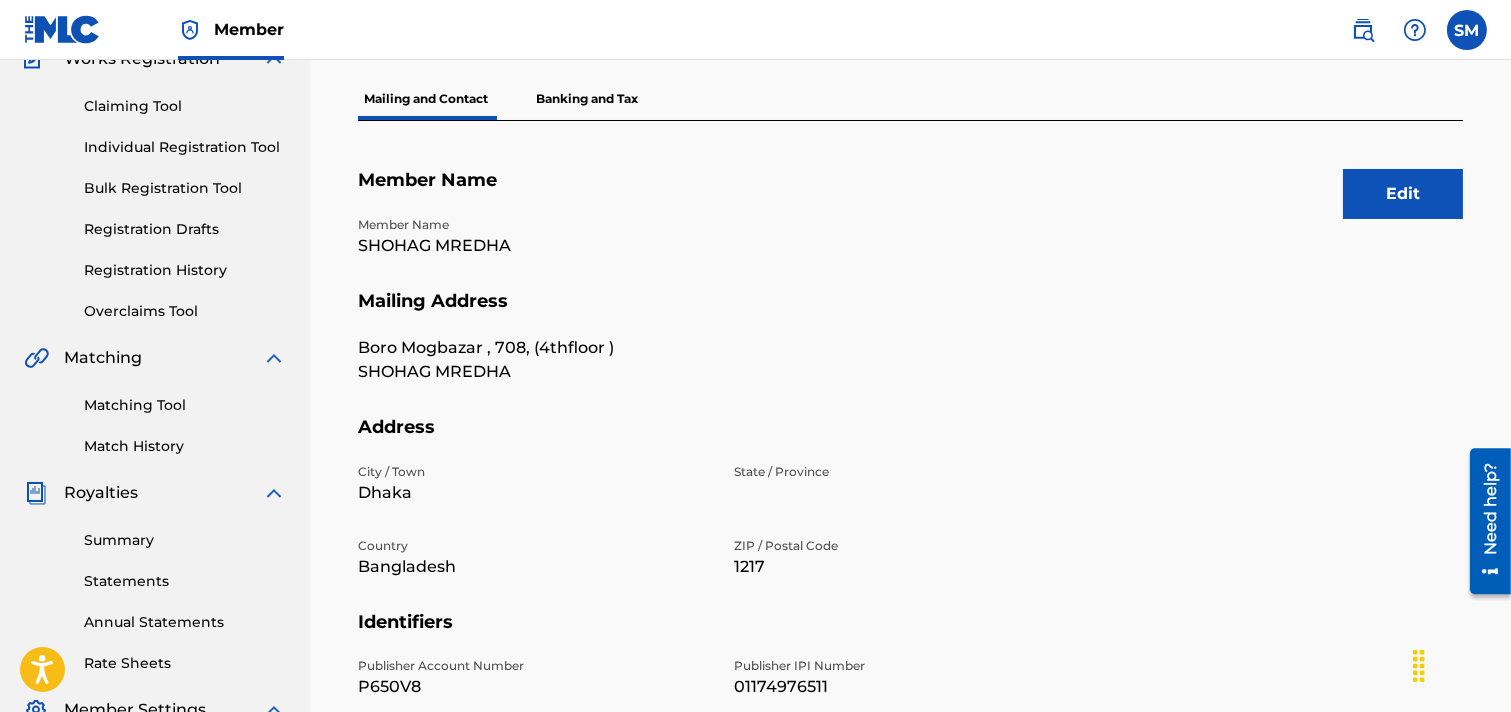 scroll, scrollTop: 0, scrollLeft: 0, axis: both 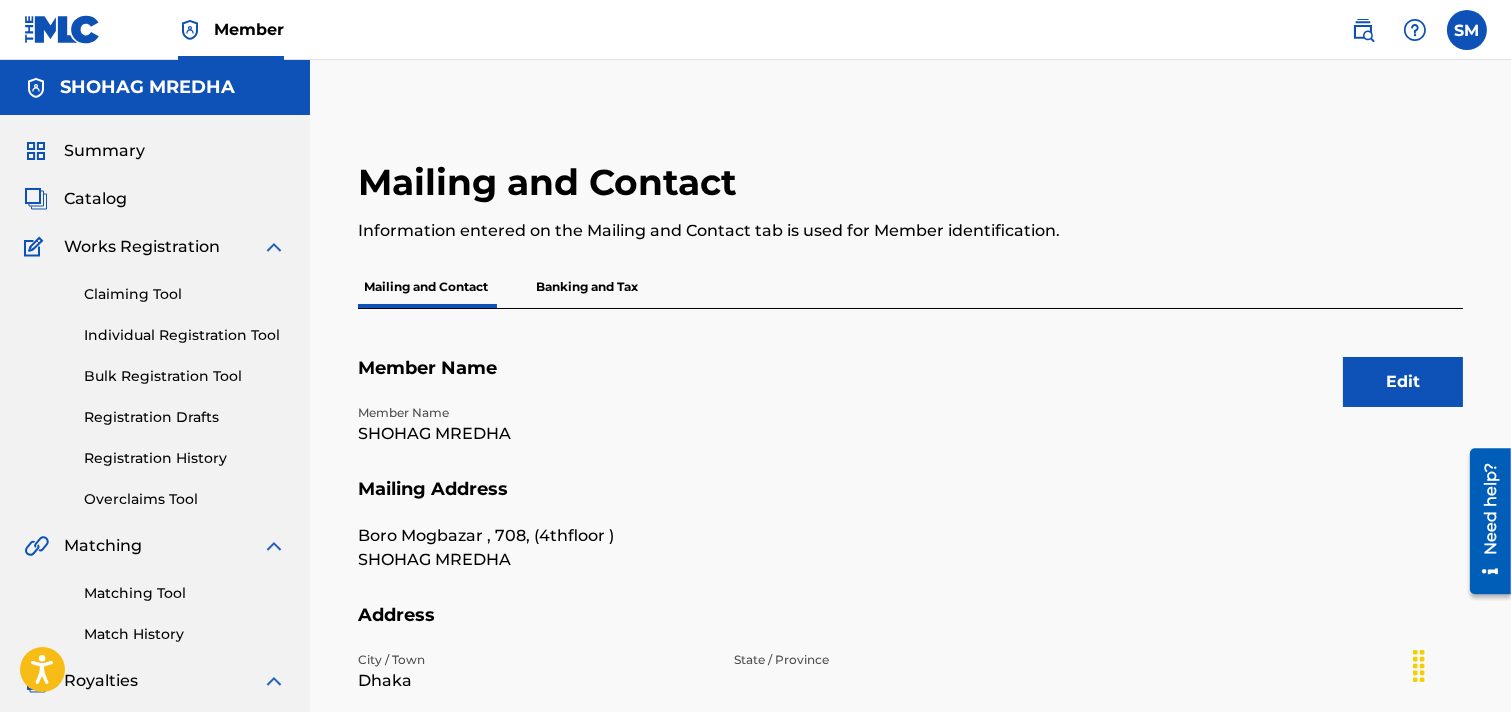 click on "Claiming Tool" at bounding box center [185, 294] 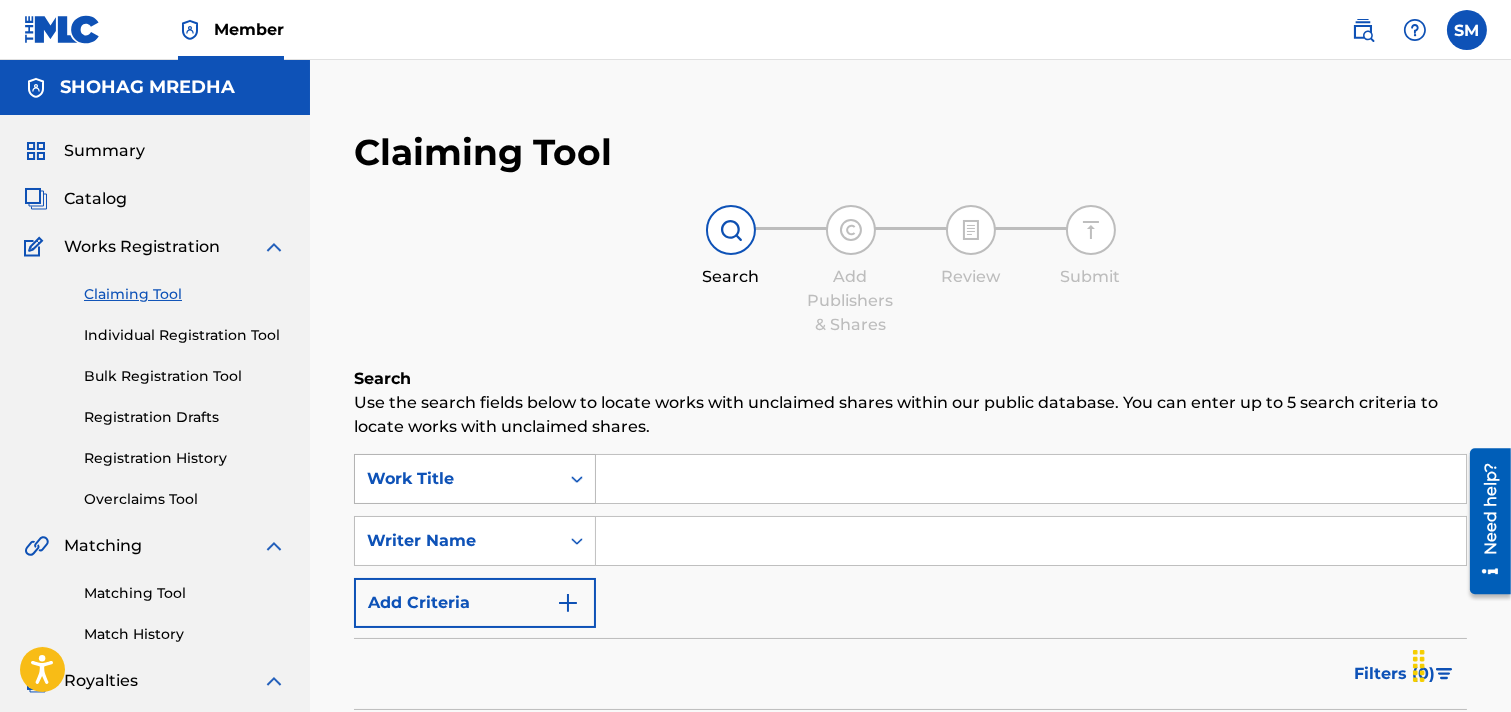 click on "Work Title" at bounding box center [475, 479] 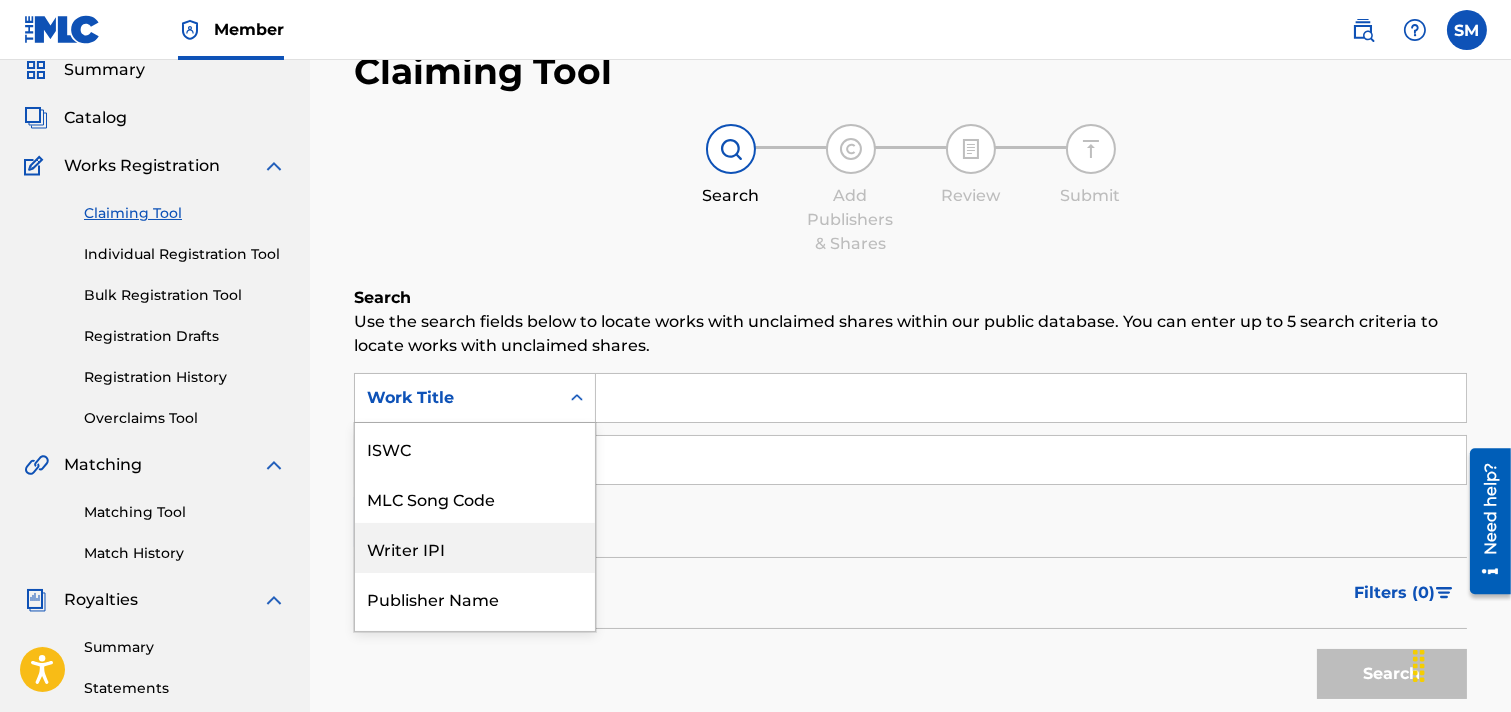 scroll, scrollTop: 93, scrollLeft: 0, axis: vertical 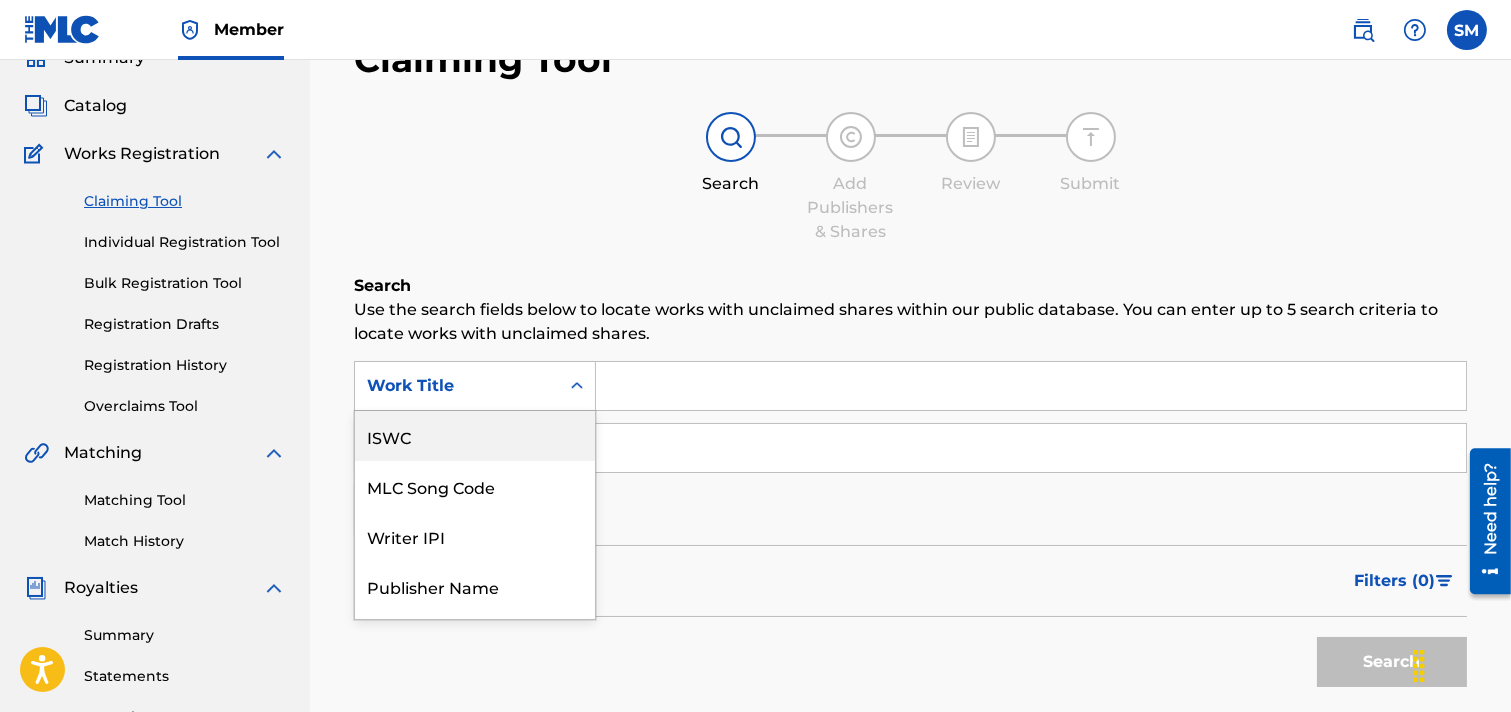 click on "ISWC" at bounding box center [475, 436] 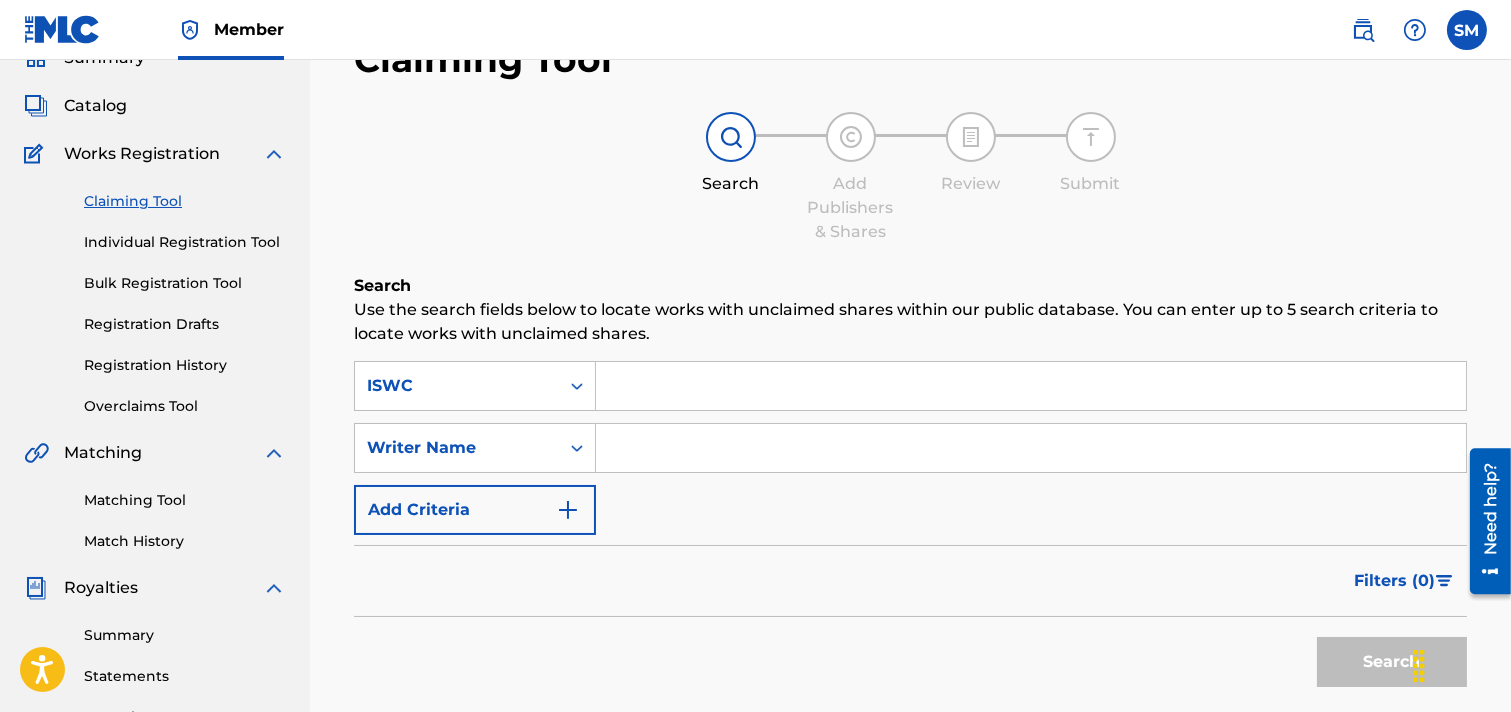 scroll, scrollTop: 0, scrollLeft: 0, axis: both 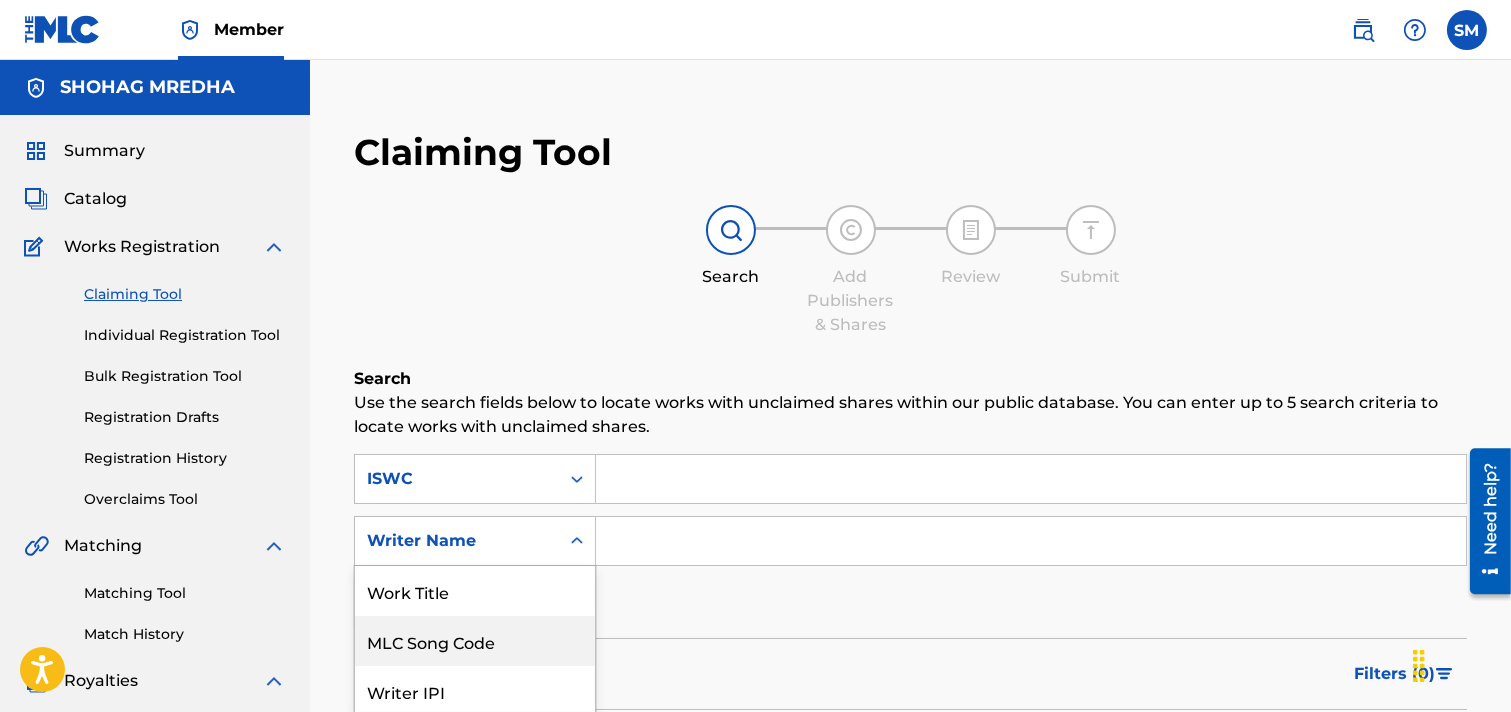 click on "7 results available. Use Up and Down to choose options, press Enter to select the currently focused option, press Escape to exit the menu, press Tab to select the option and exit the menu. Writer Name Work Title MLC Song Code Writer IPI Publisher Name Publisher IPI MLC Publisher Number Writer Name" at bounding box center (475, 541) 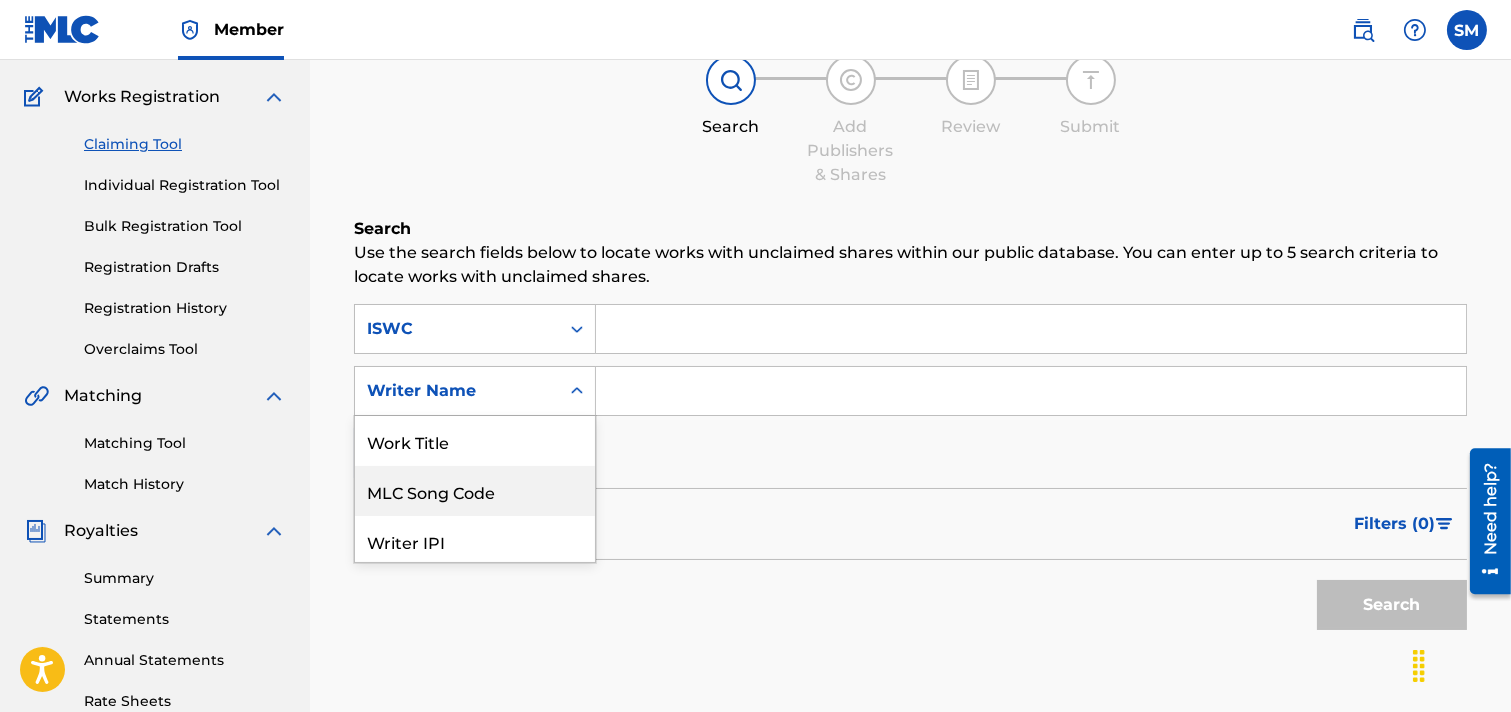 scroll, scrollTop: 50, scrollLeft: 0, axis: vertical 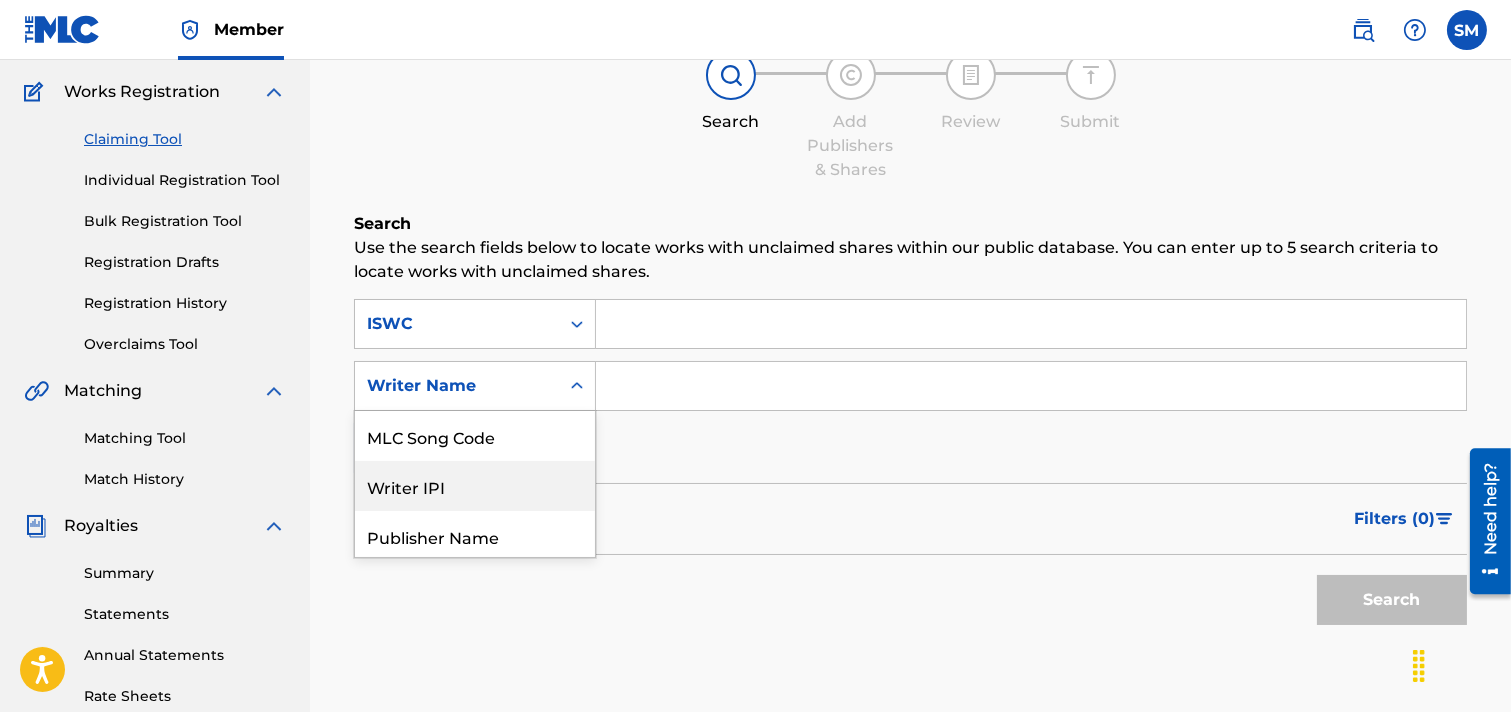 click on "Writer IPI" at bounding box center [475, 486] 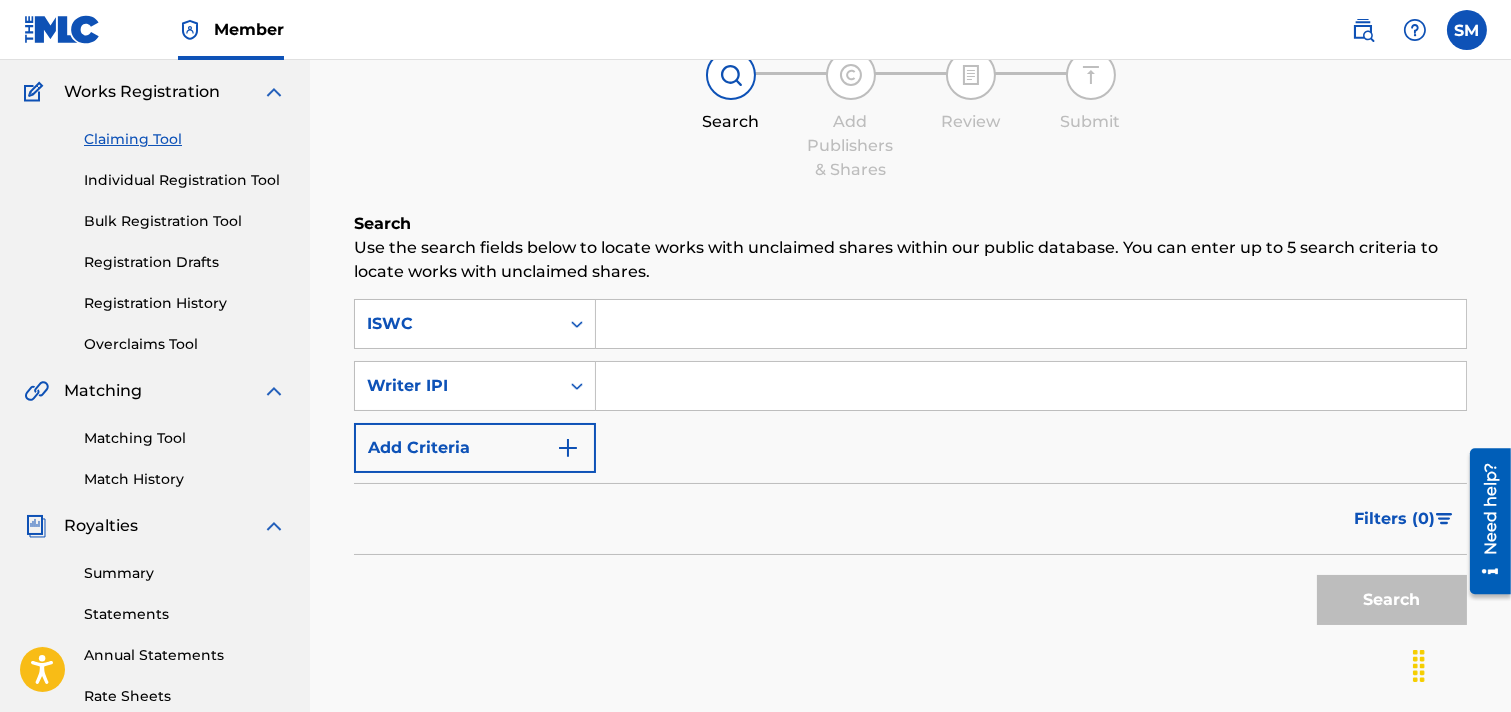 click at bounding box center (1031, 386) 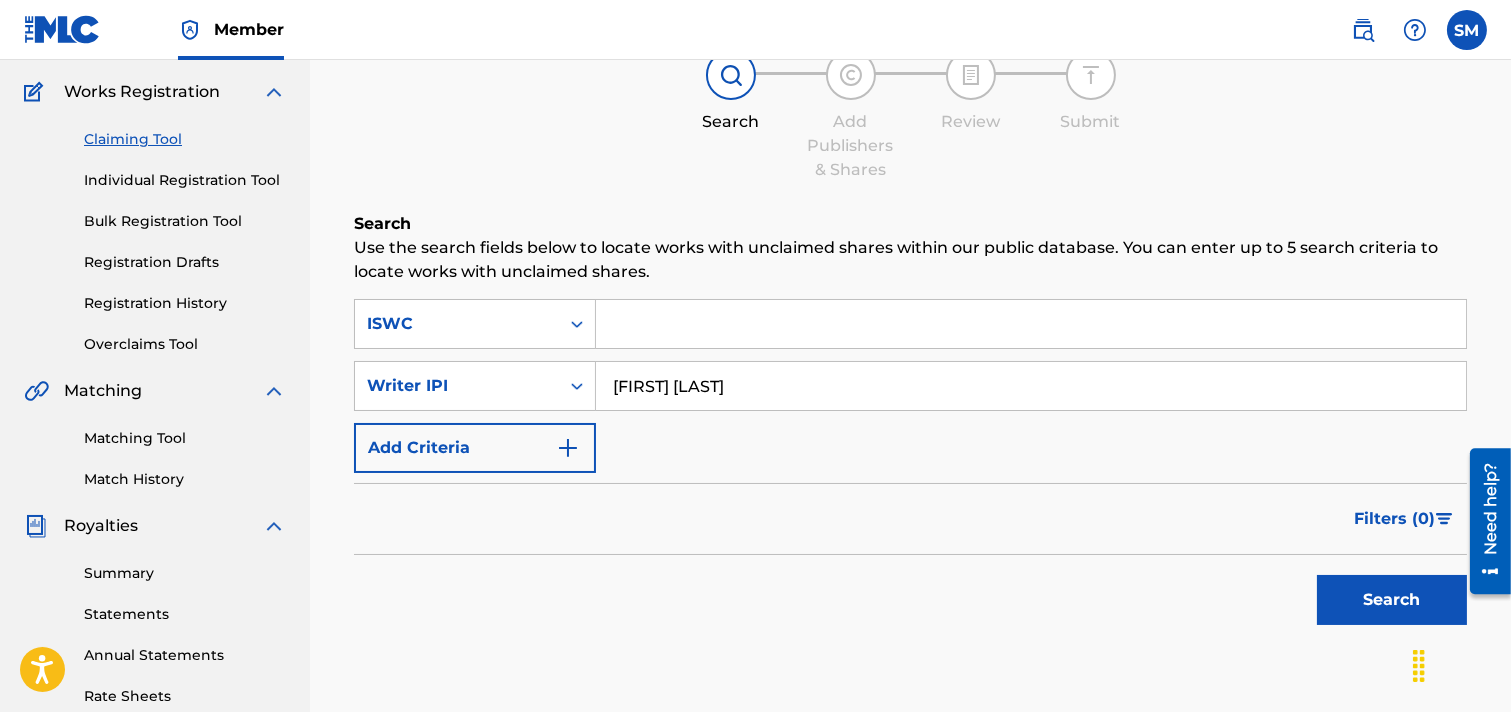 click on "Search" at bounding box center [1392, 600] 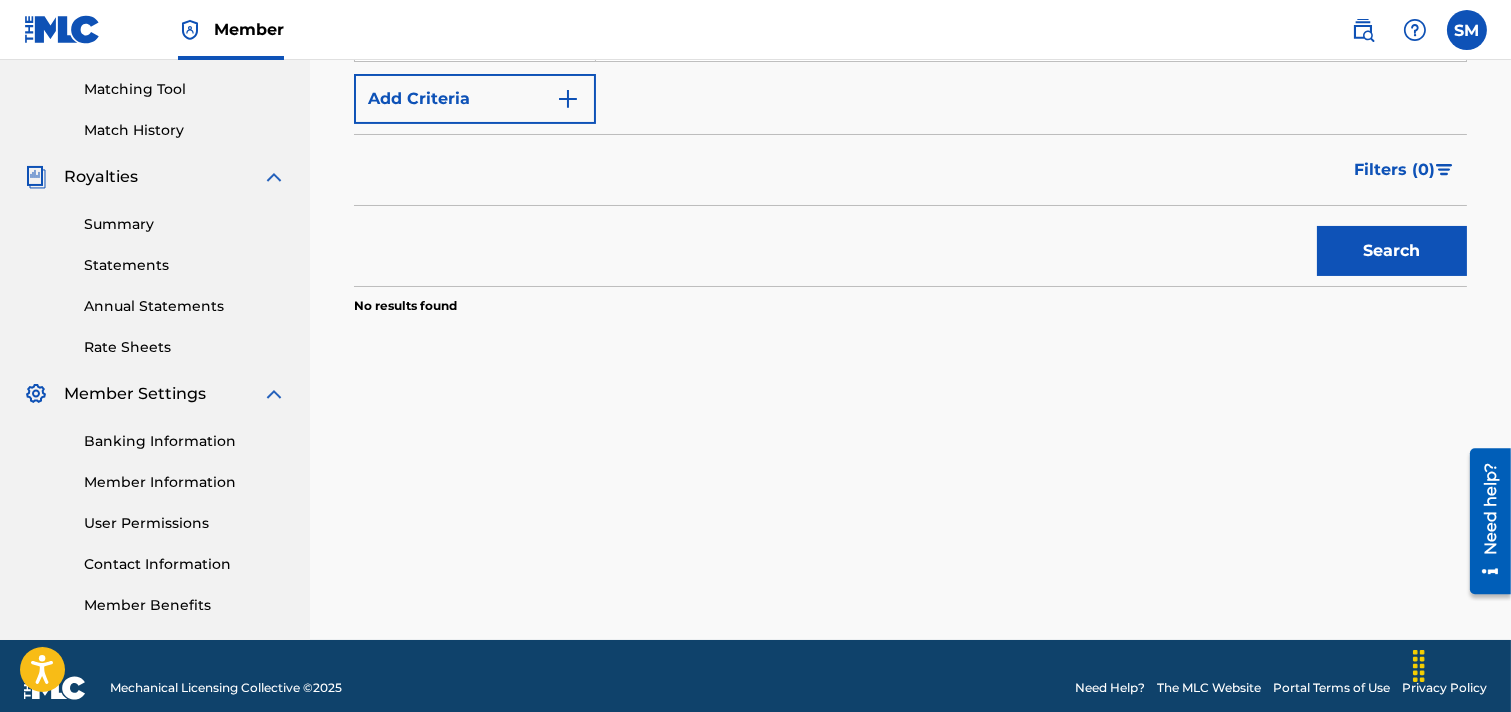 scroll, scrollTop: 527, scrollLeft: 0, axis: vertical 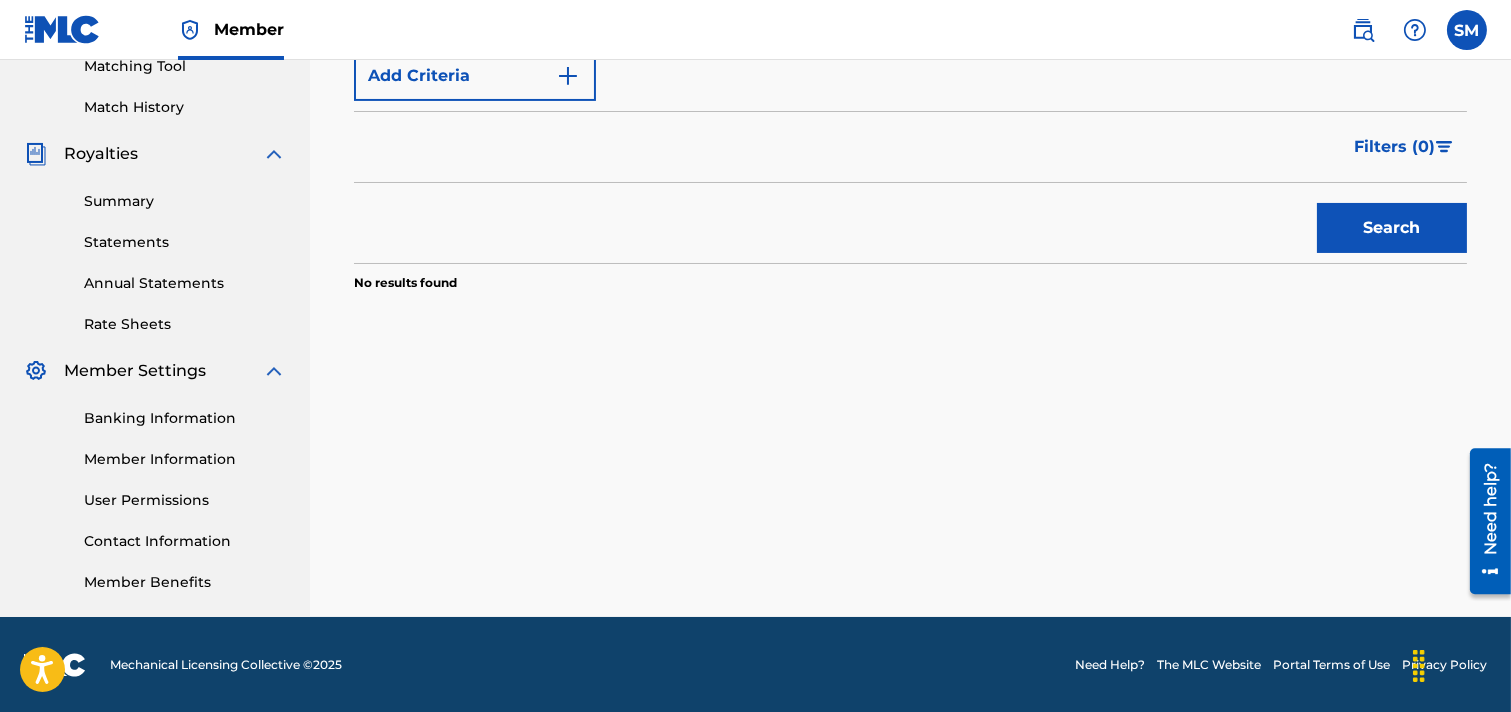 click on "Member Information" at bounding box center (185, 459) 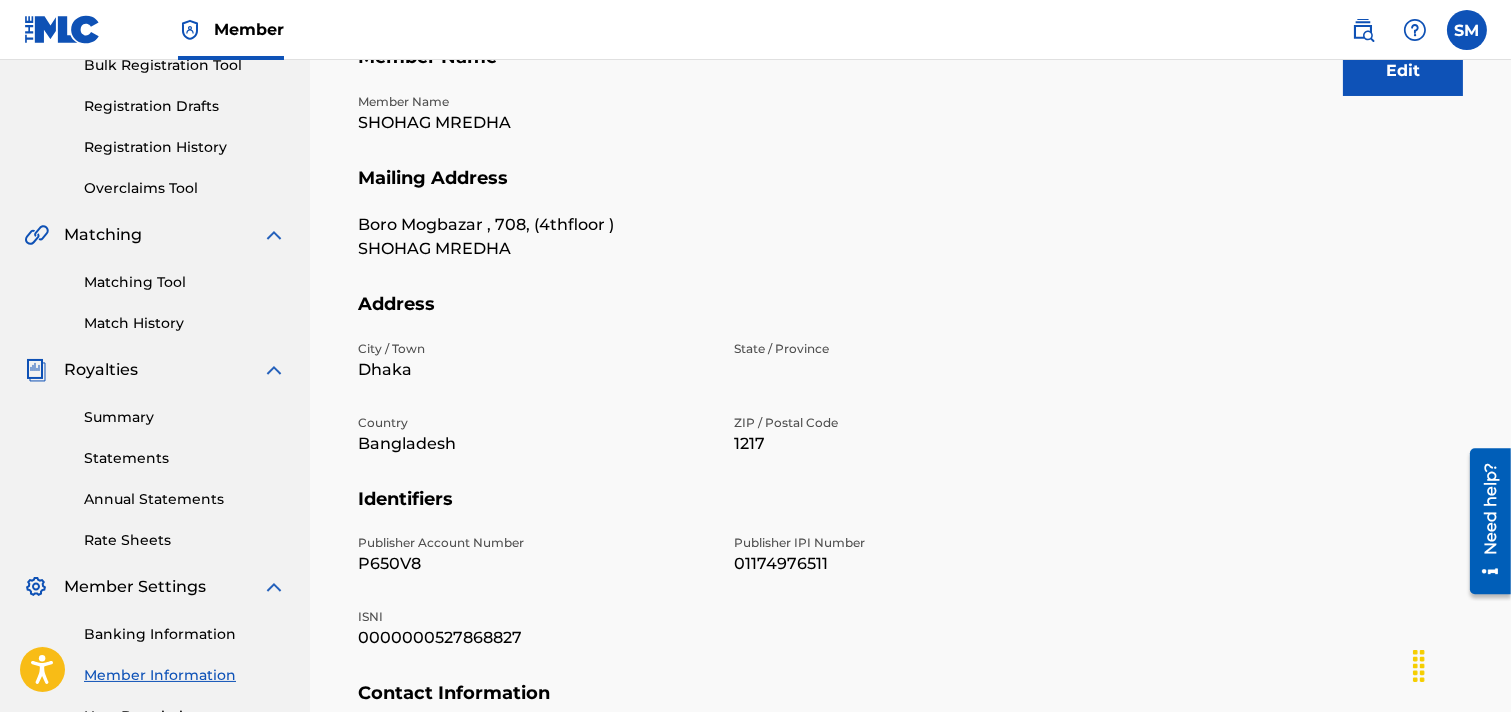 scroll, scrollTop: 444, scrollLeft: 0, axis: vertical 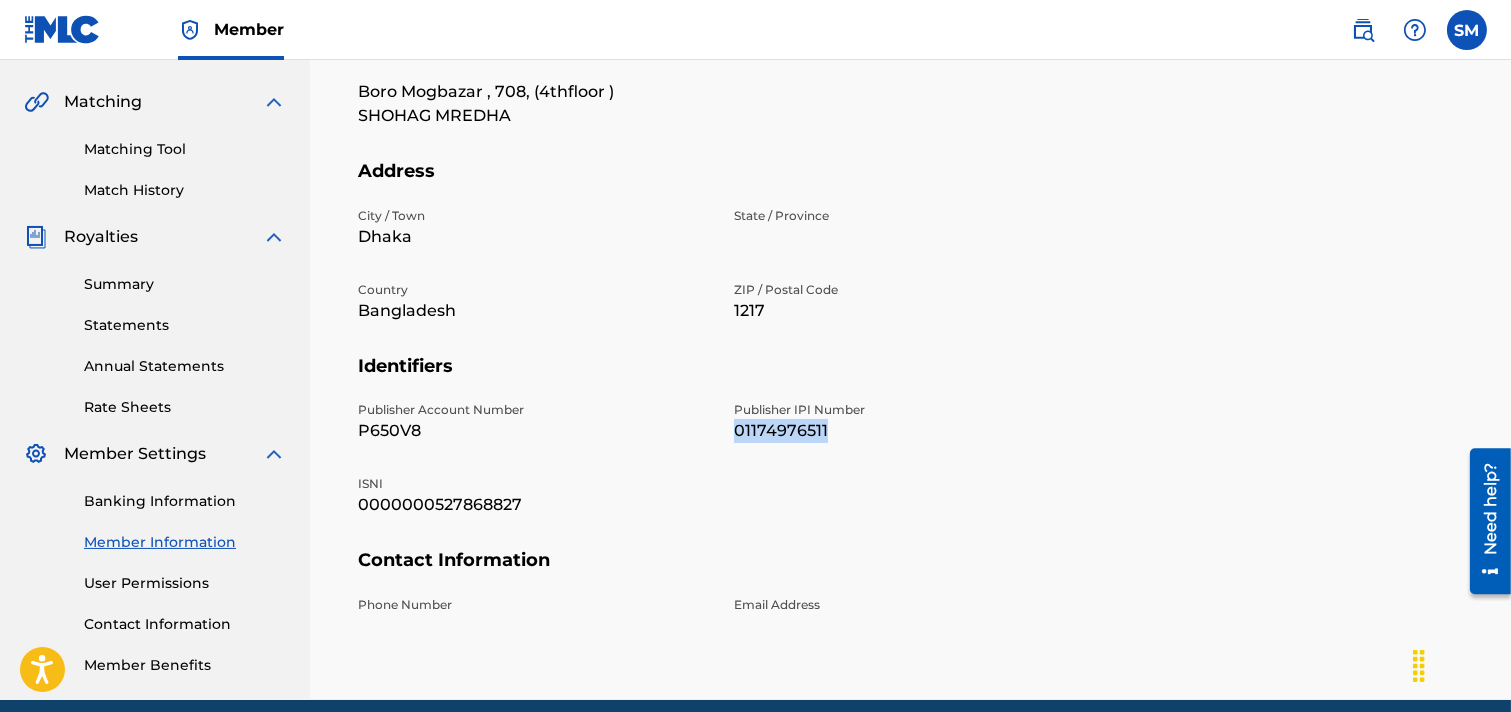 drag, startPoint x: 844, startPoint y: 432, endPoint x: 733, endPoint y: 432, distance: 111 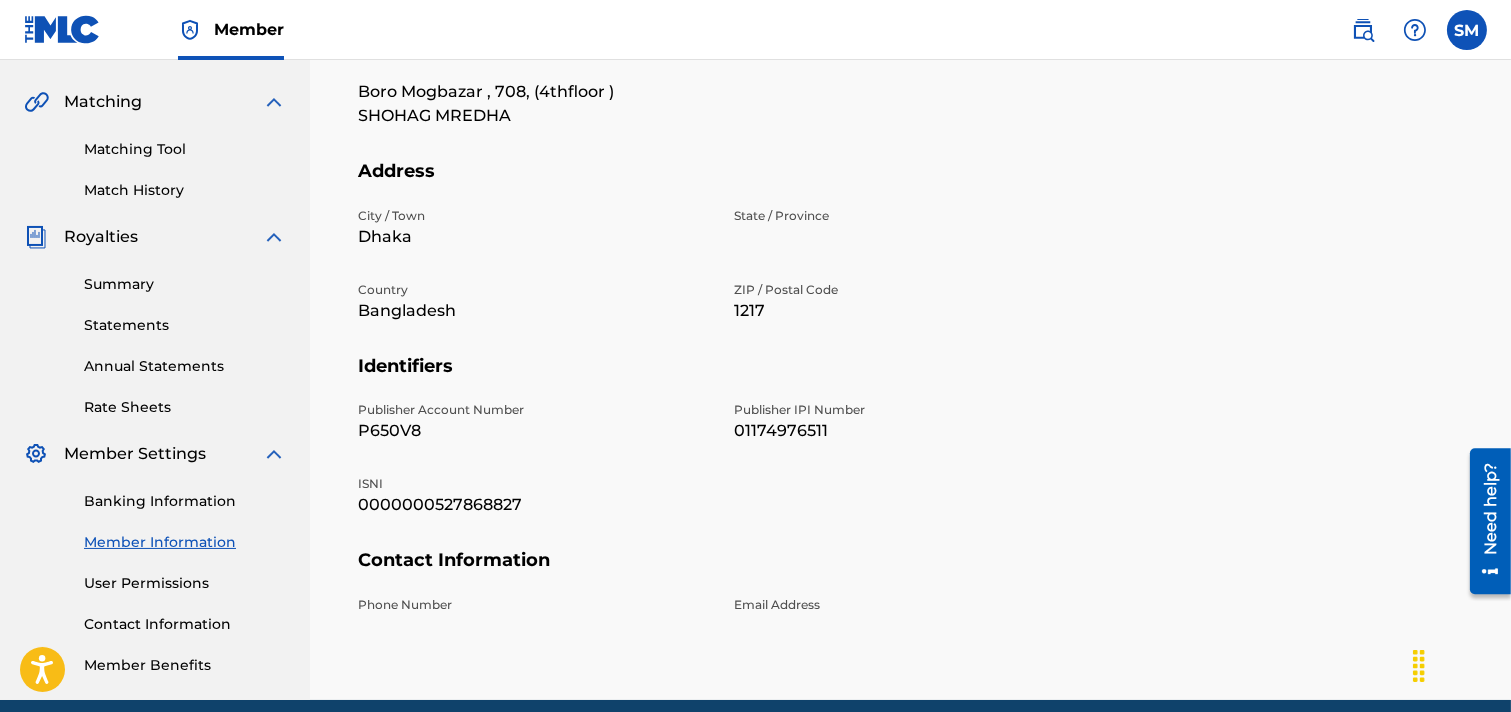 click on "0000000527868827" at bounding box center (534, 505) 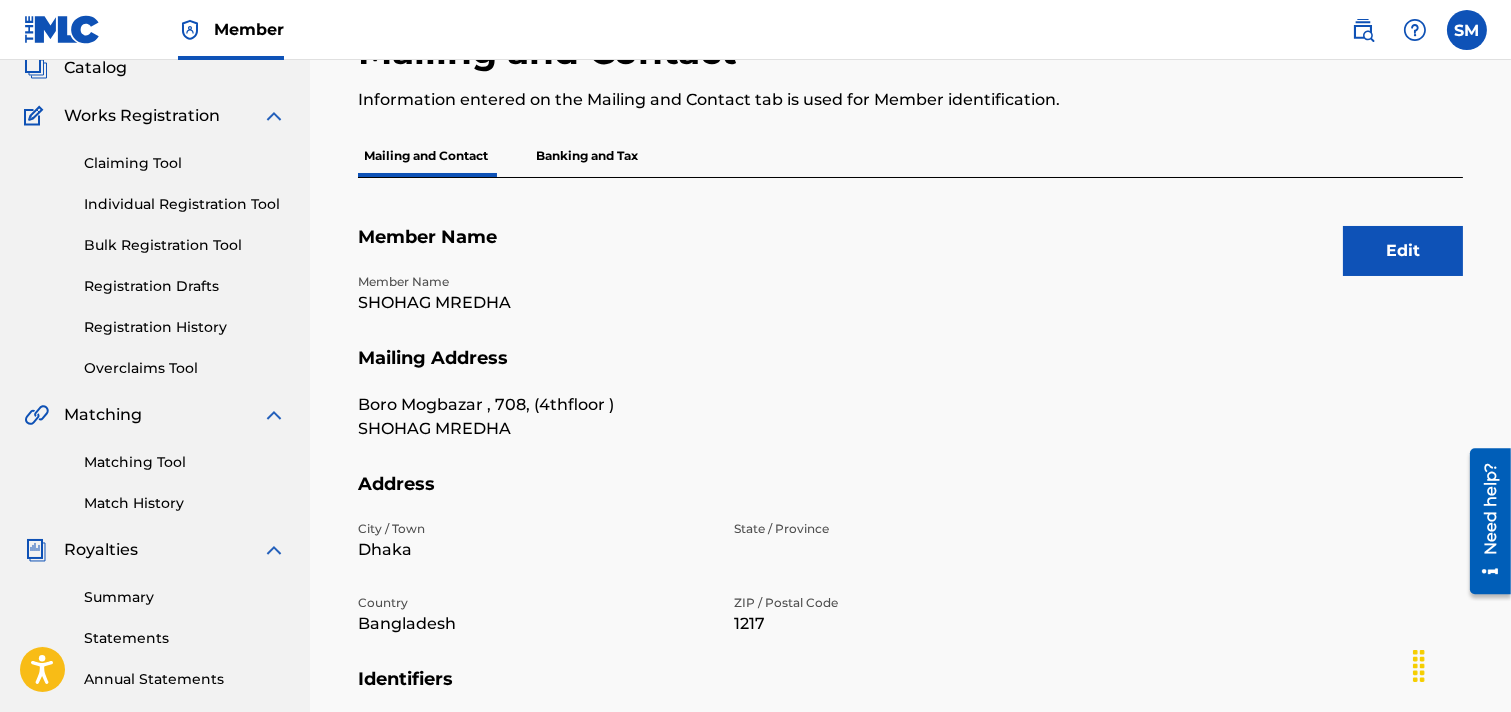 scroll, scrollTop: 0, scrollLeft: 0, axis: both 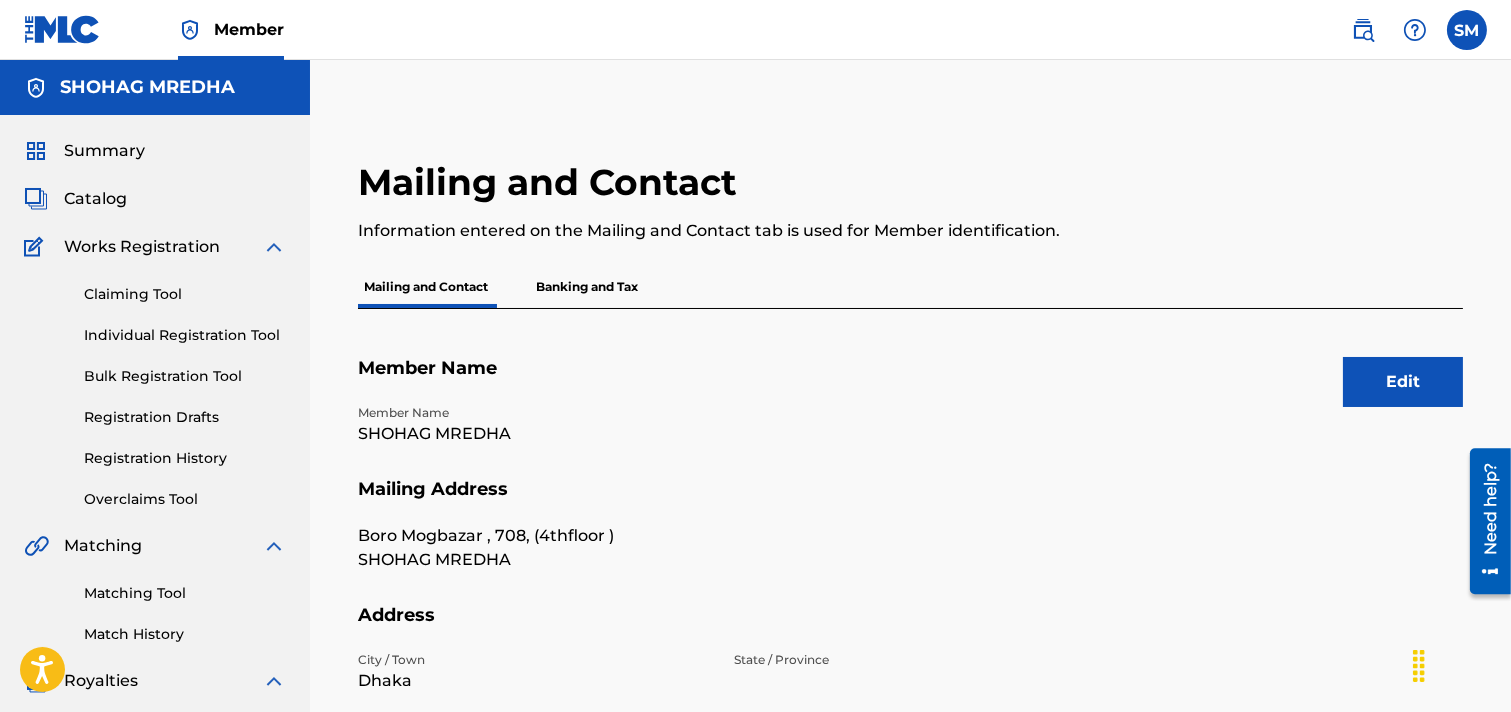 click on "Claiming Tool" at bounding box center [185, 294] 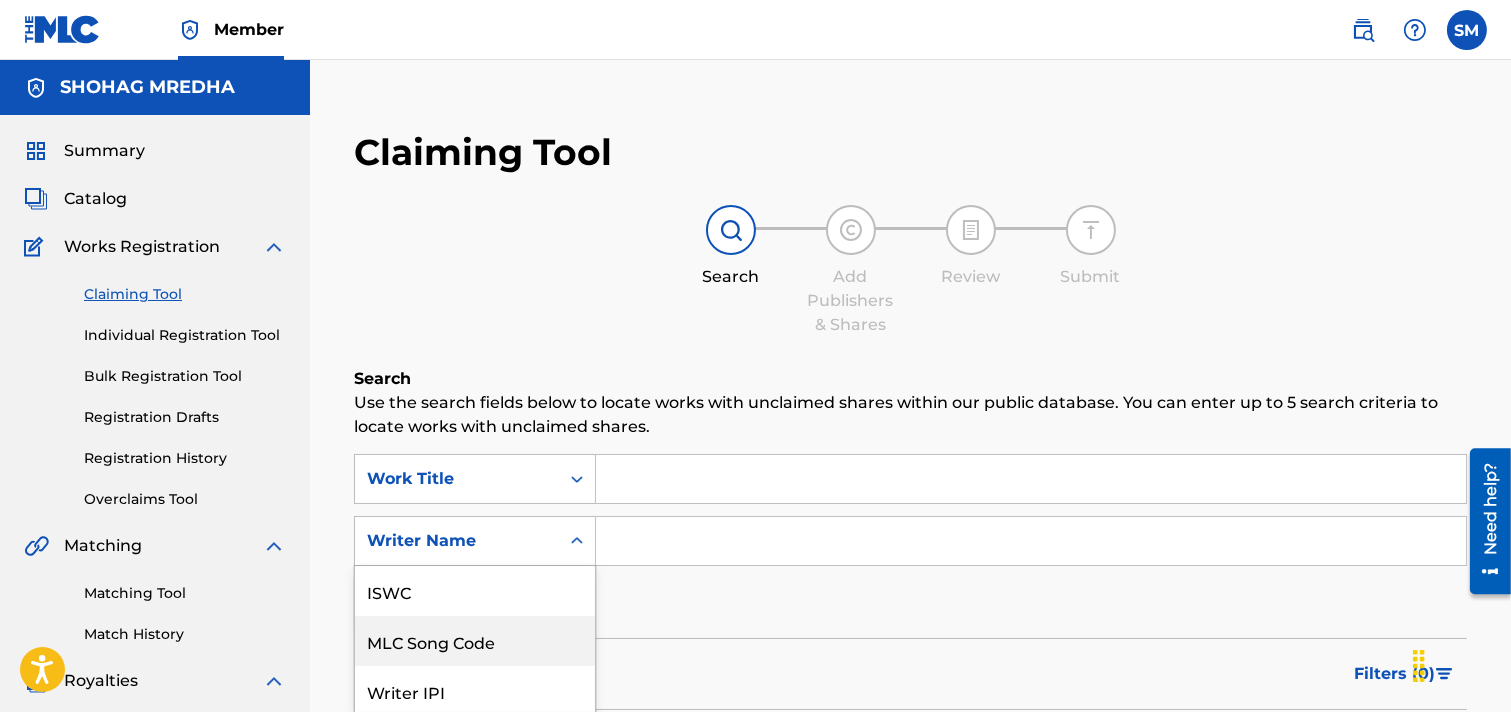 click on "7 results available. Use Up and Down to choose options, press Enter to select the currently focused option, press Escape to exit the menu, press Tab to select the option and exit the menu. Writer Name ISWC MLC Song Code Writer IPI Publisher Name Publisher IPI MLC Publisher Number Writer Name" at bounding box center [475, 541] 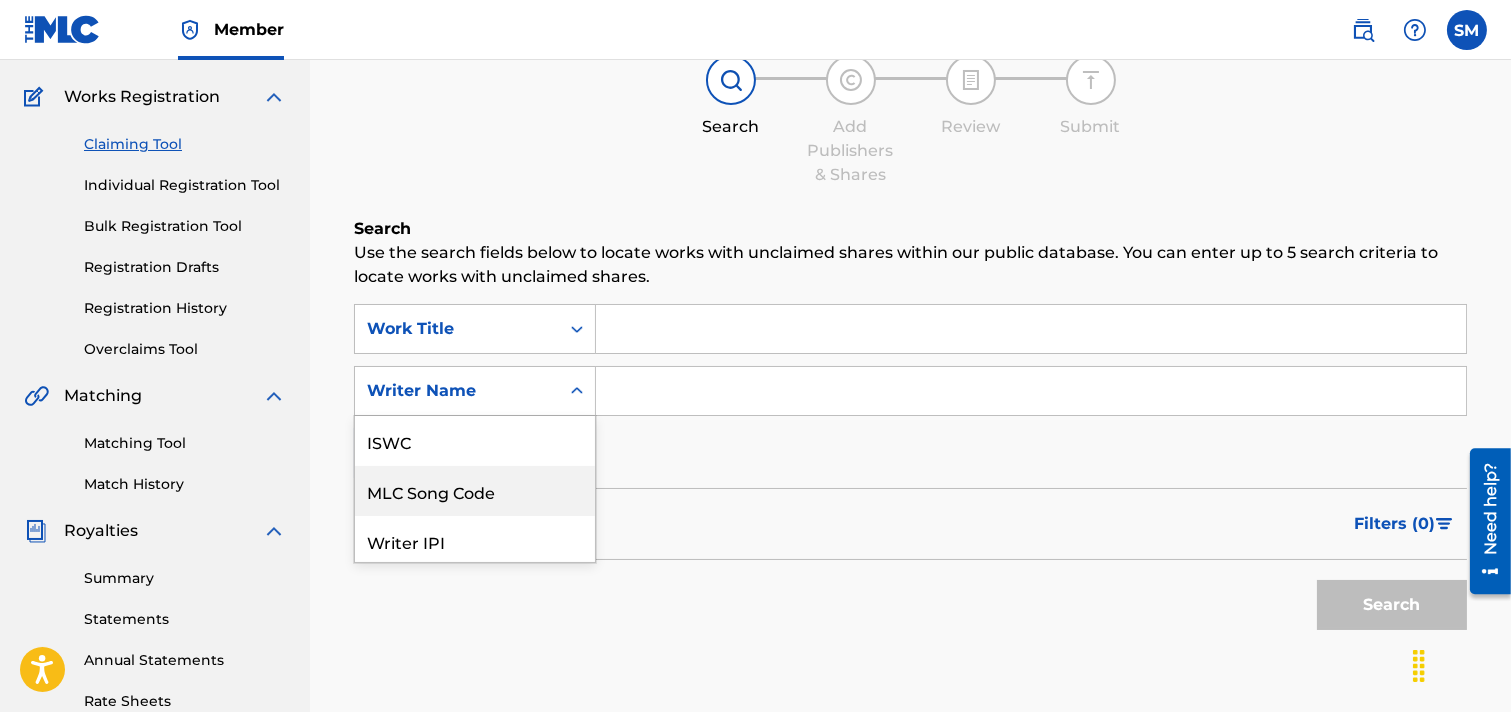 scroll, scrollTop: 50, scrollLeft: 0, axis: vertical 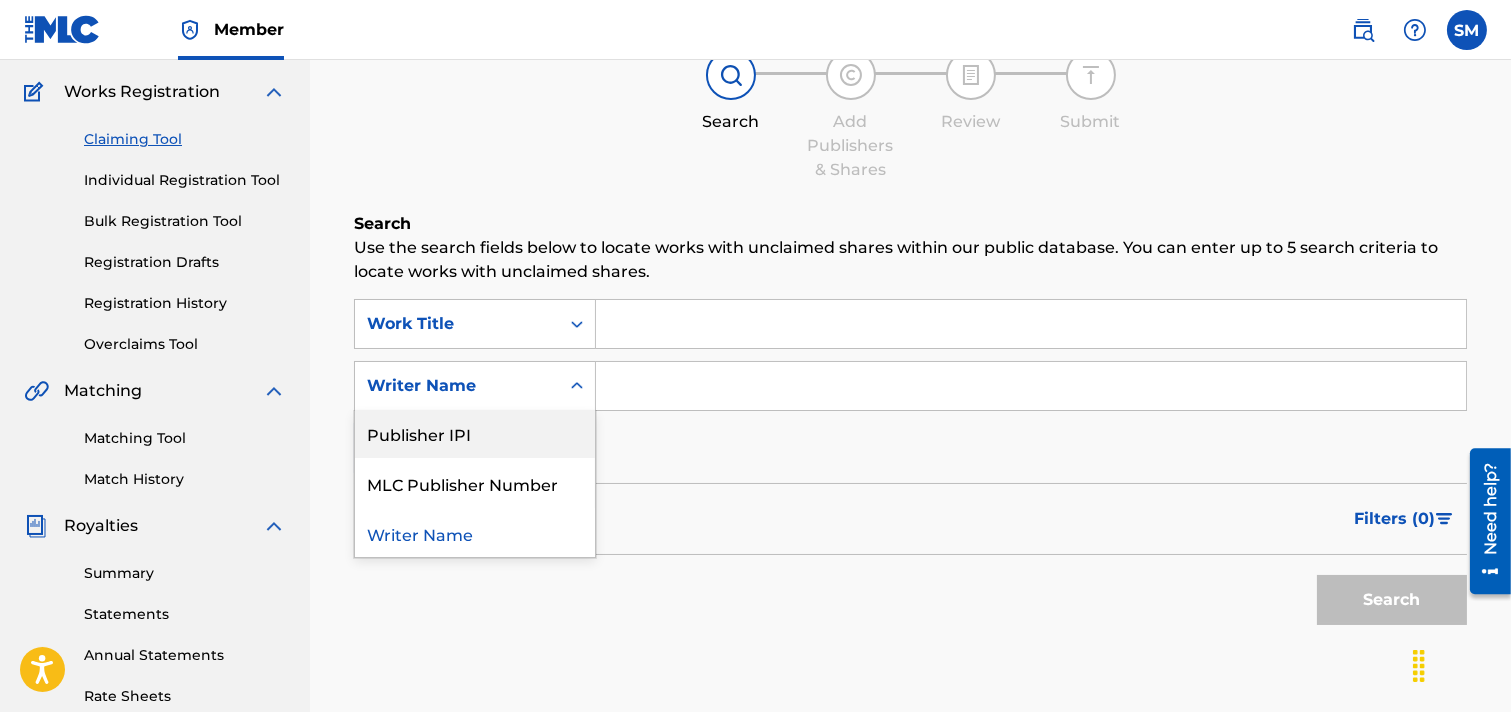 click on "Publisher IPI" at bounding box center [475, 433] 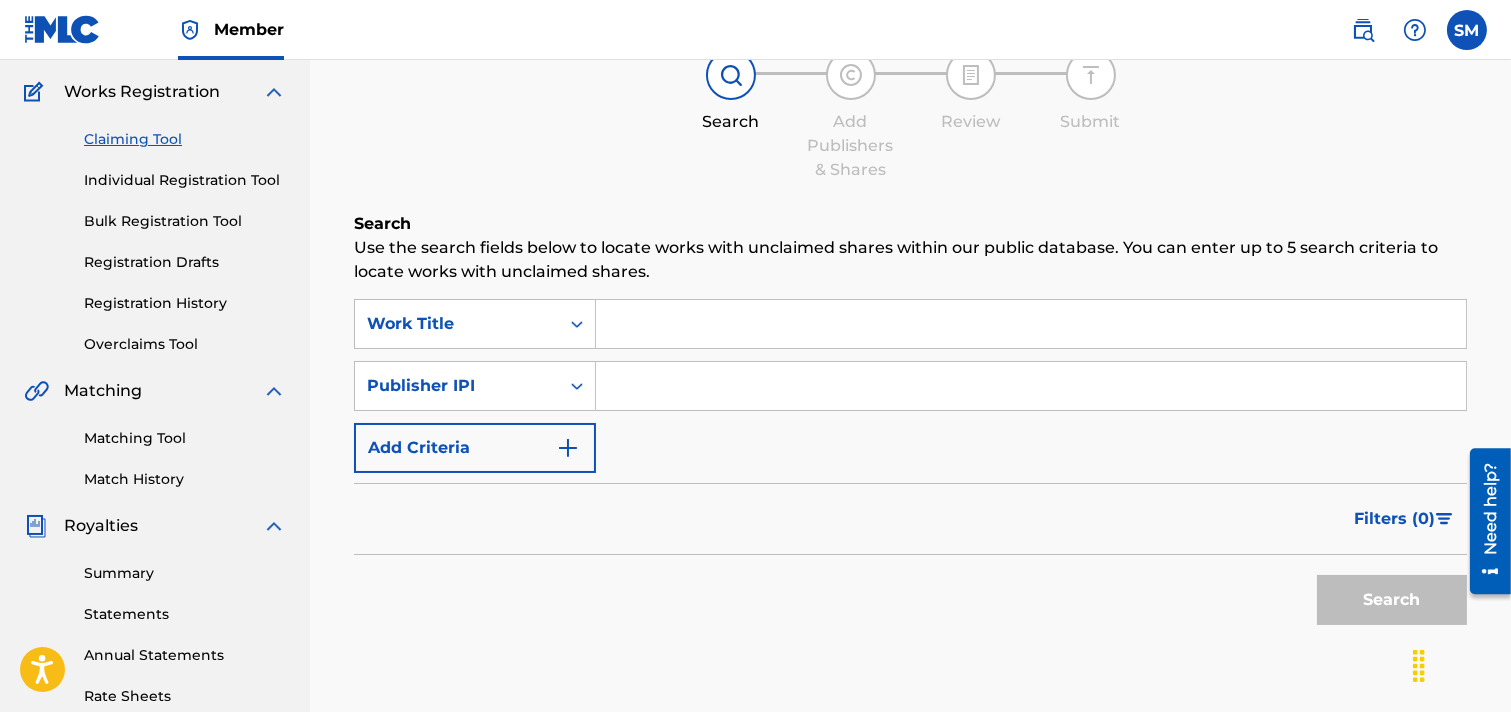 click at bounding box center [1031, 386] 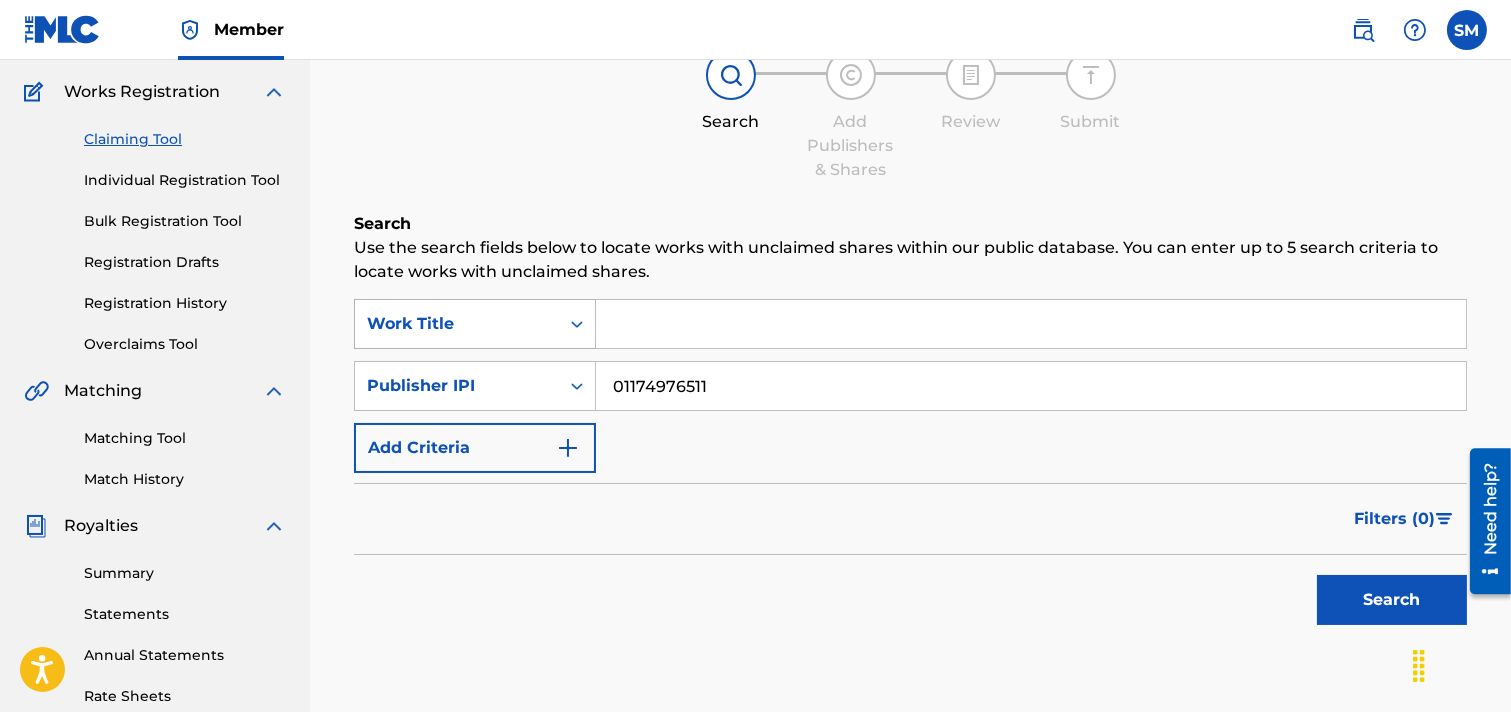 type on "01174976511" 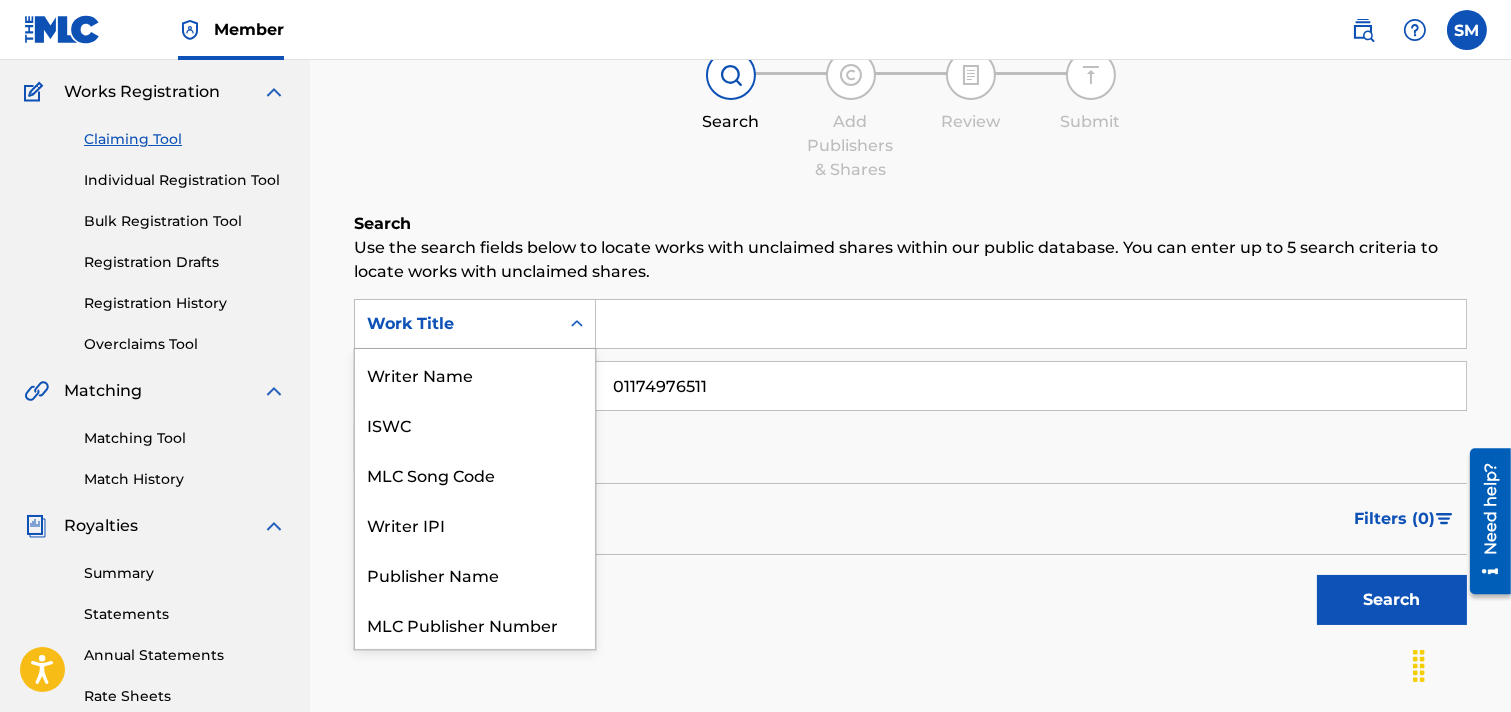 scroll, scrollTop: 50, scrollLeft: 0, axis: vertical 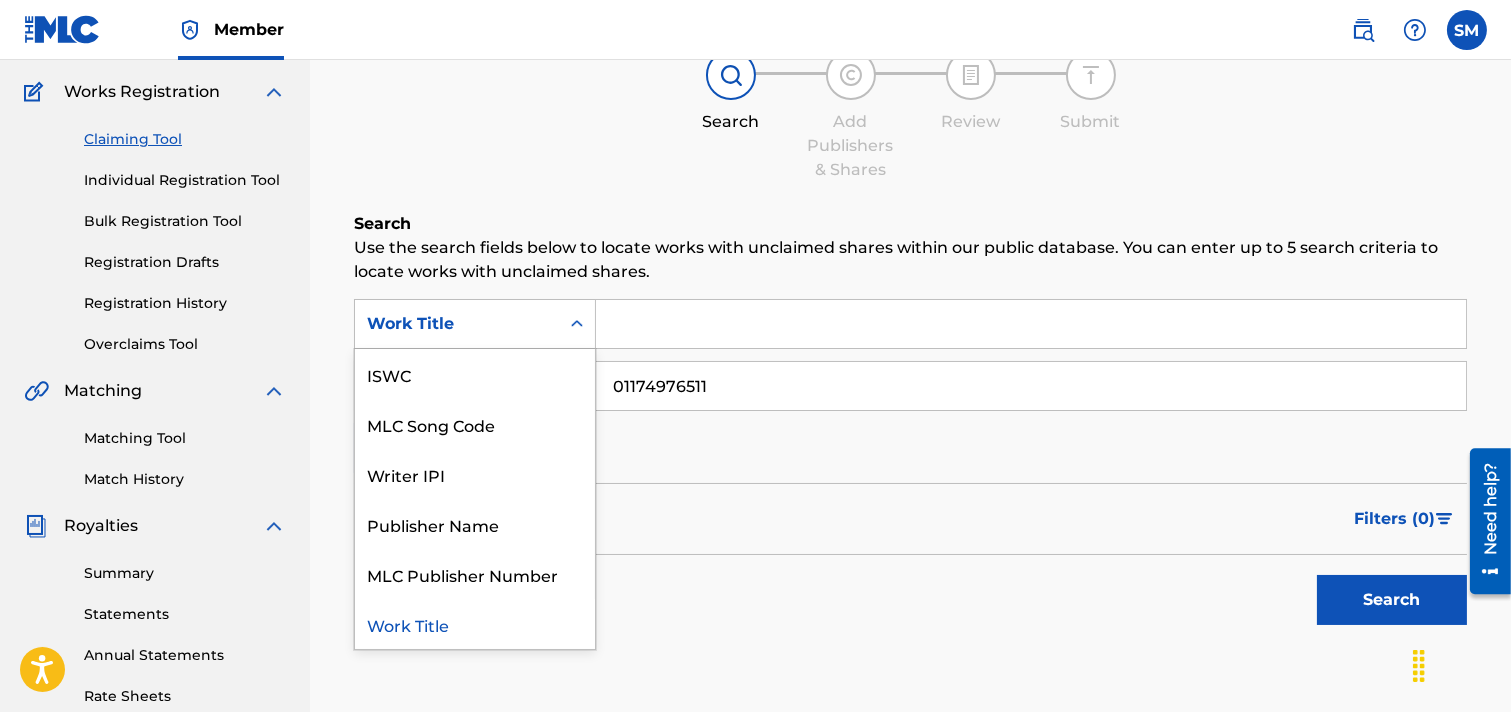 click at bounding box center (1031, 324) 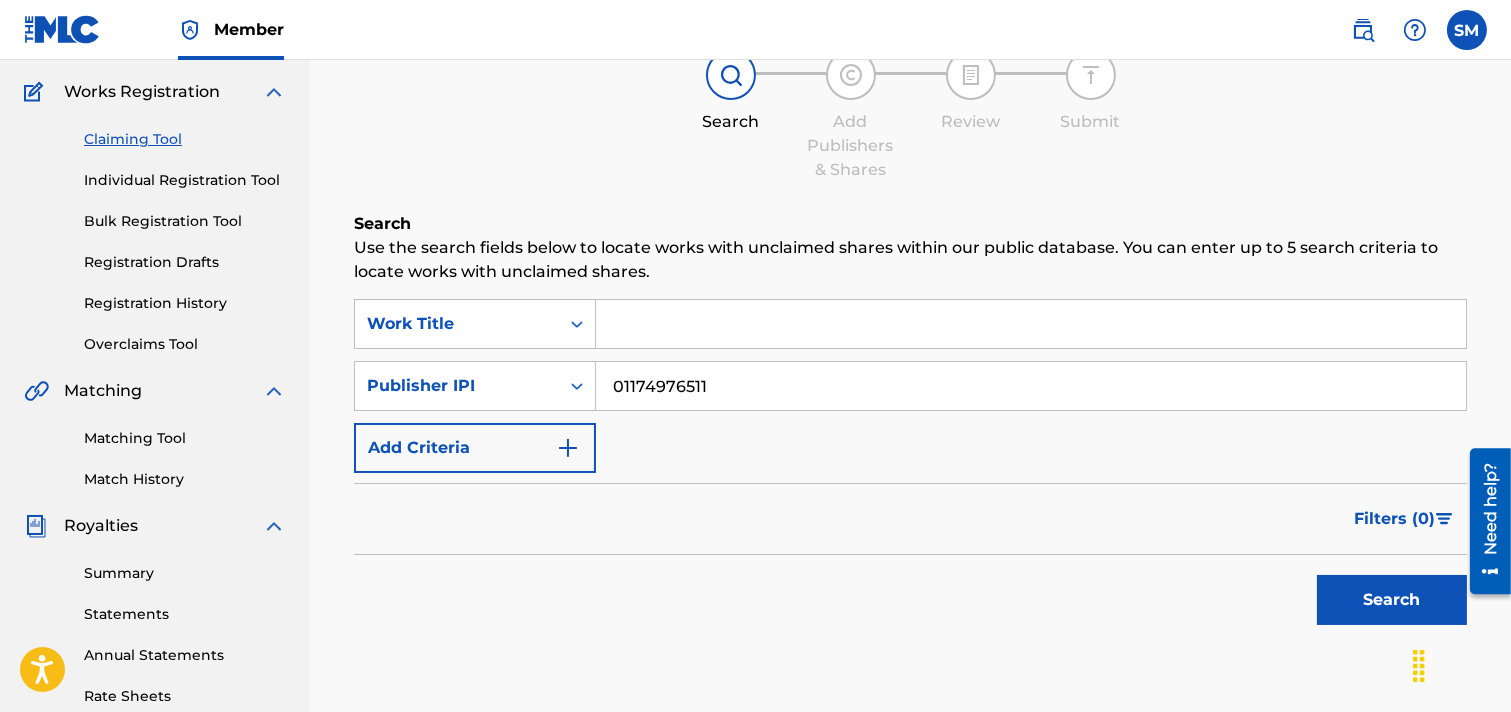 click on "Search" at bounding box center [1392, 600] 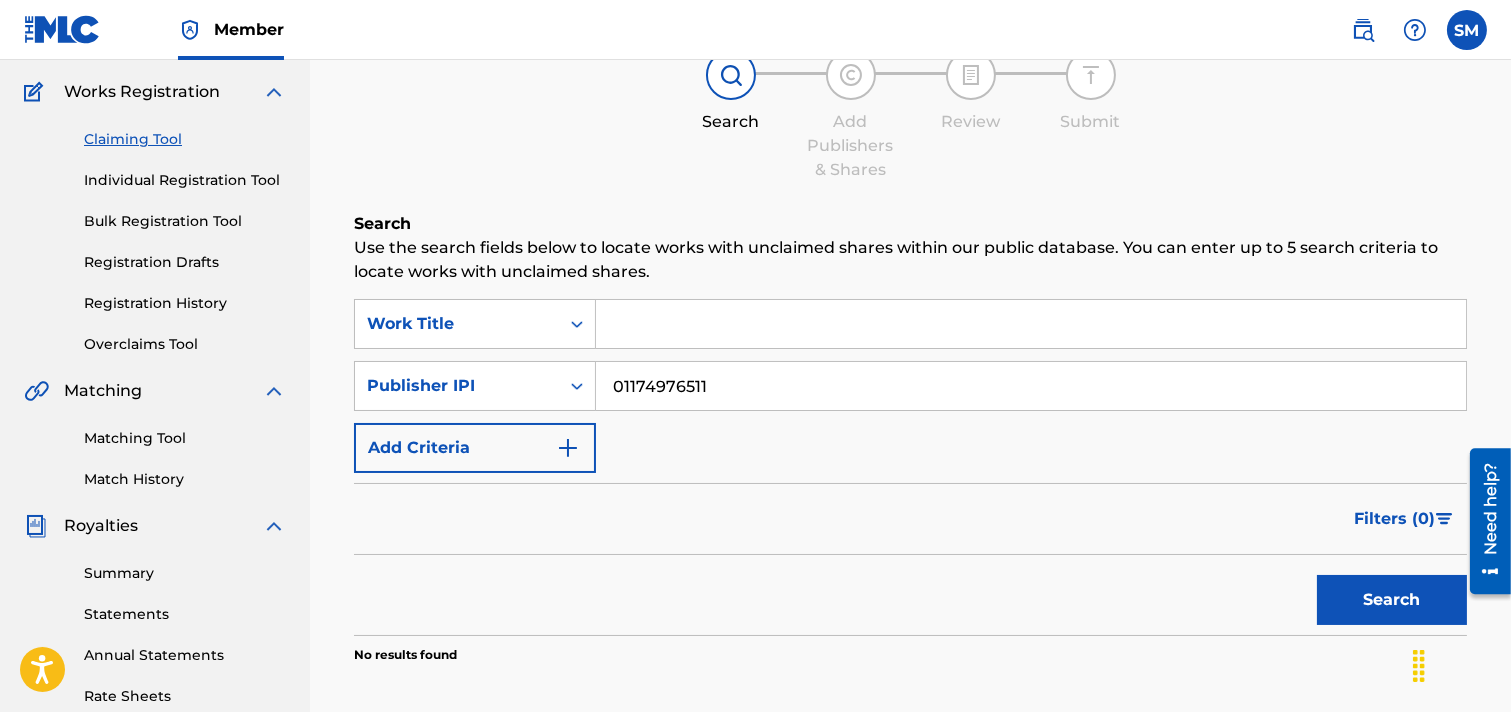 click at bounding box center (1031, 324) 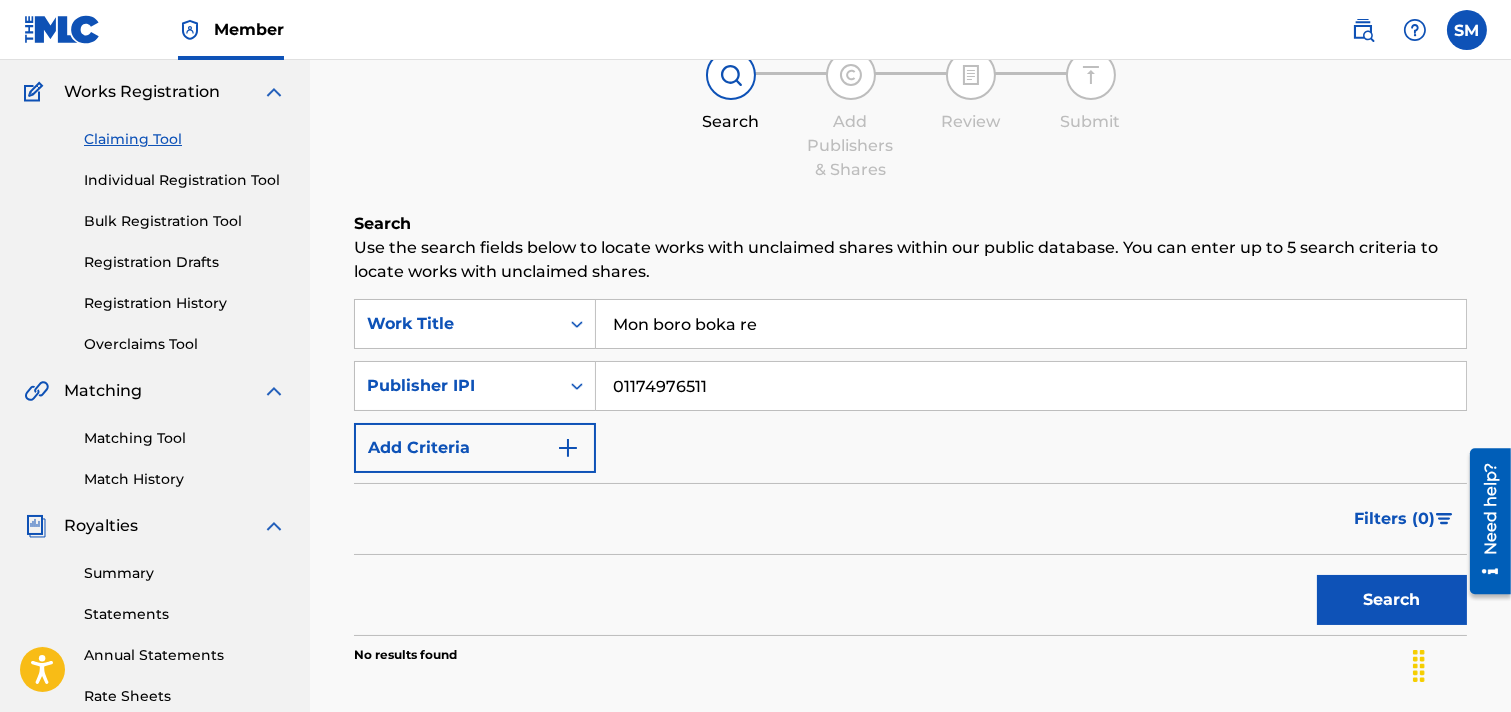 click on "Search" at bounding box center (1392, 600) 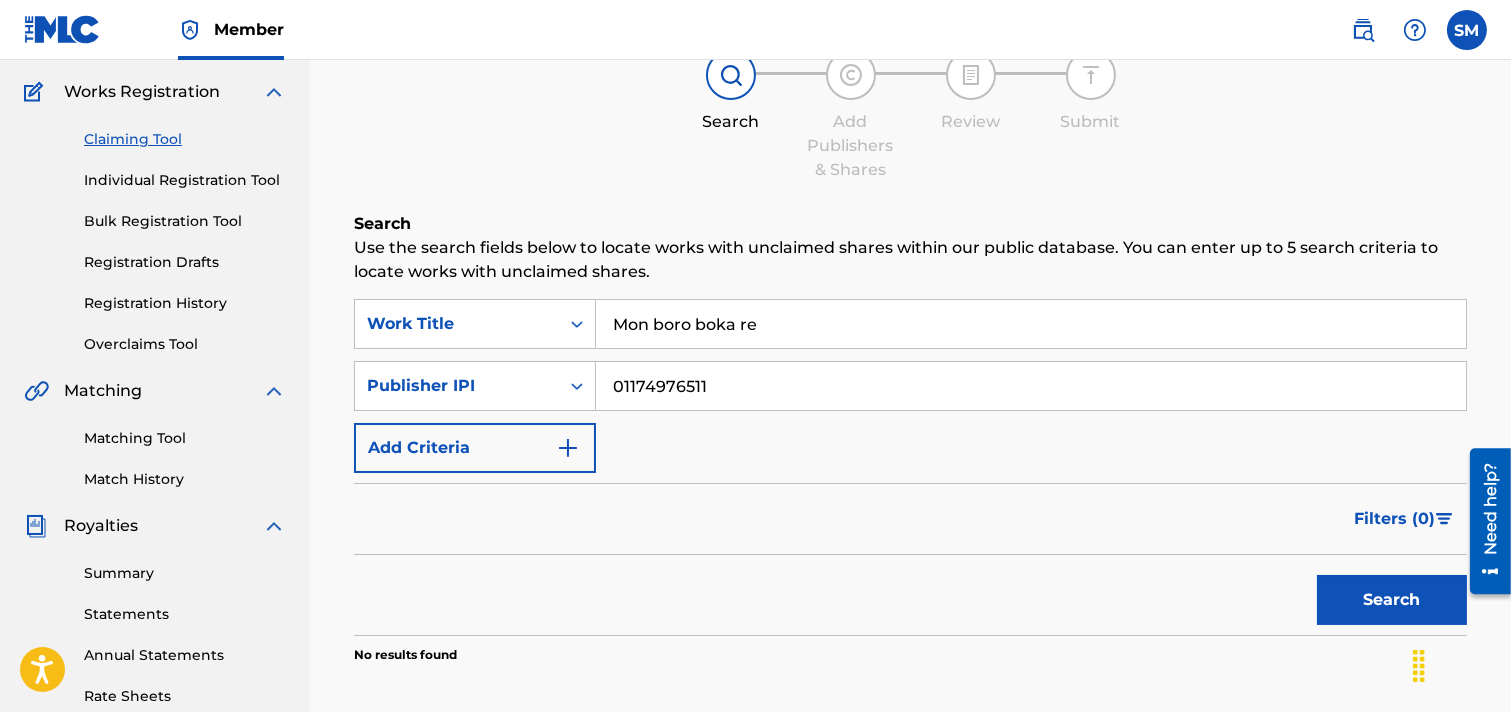 click on "Mon boro boka re" at bounding box center [1031, 324] 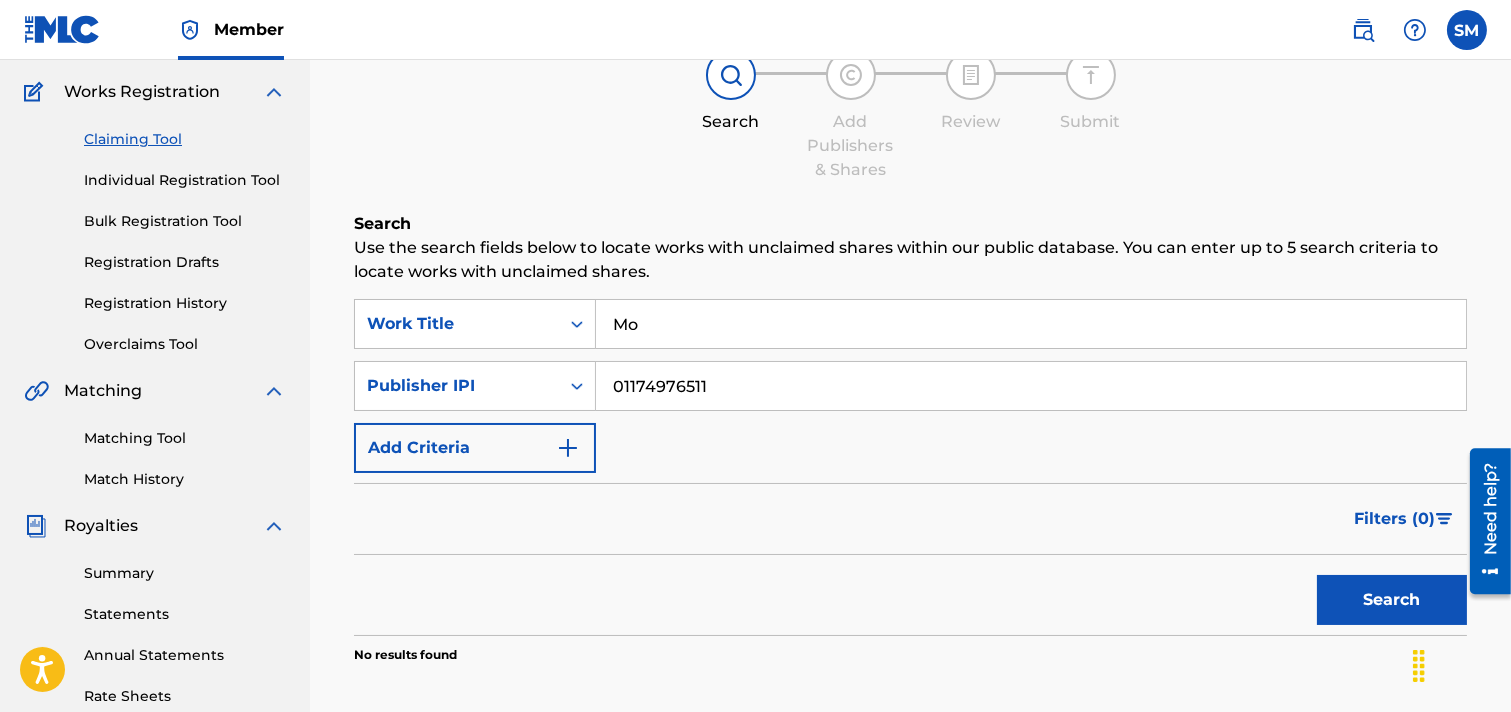 type on "M" 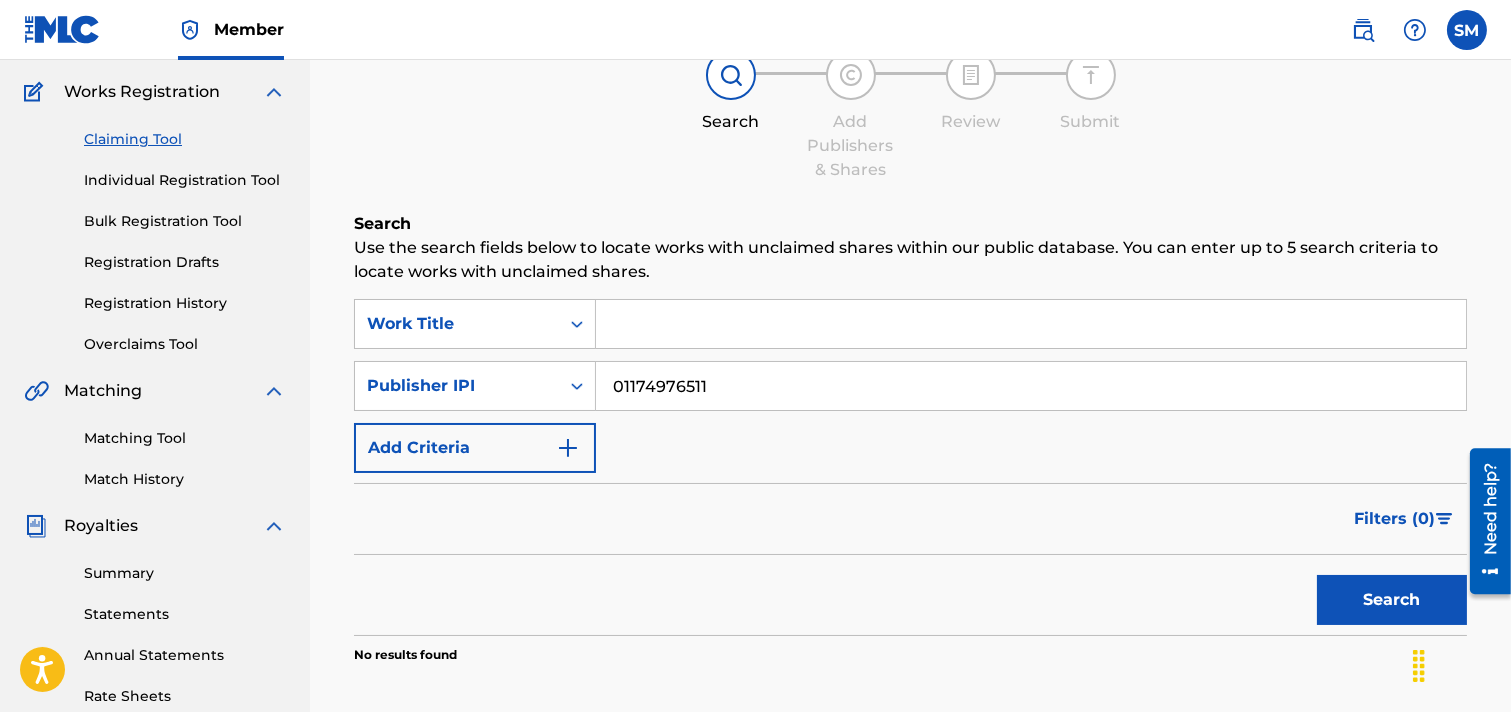 type 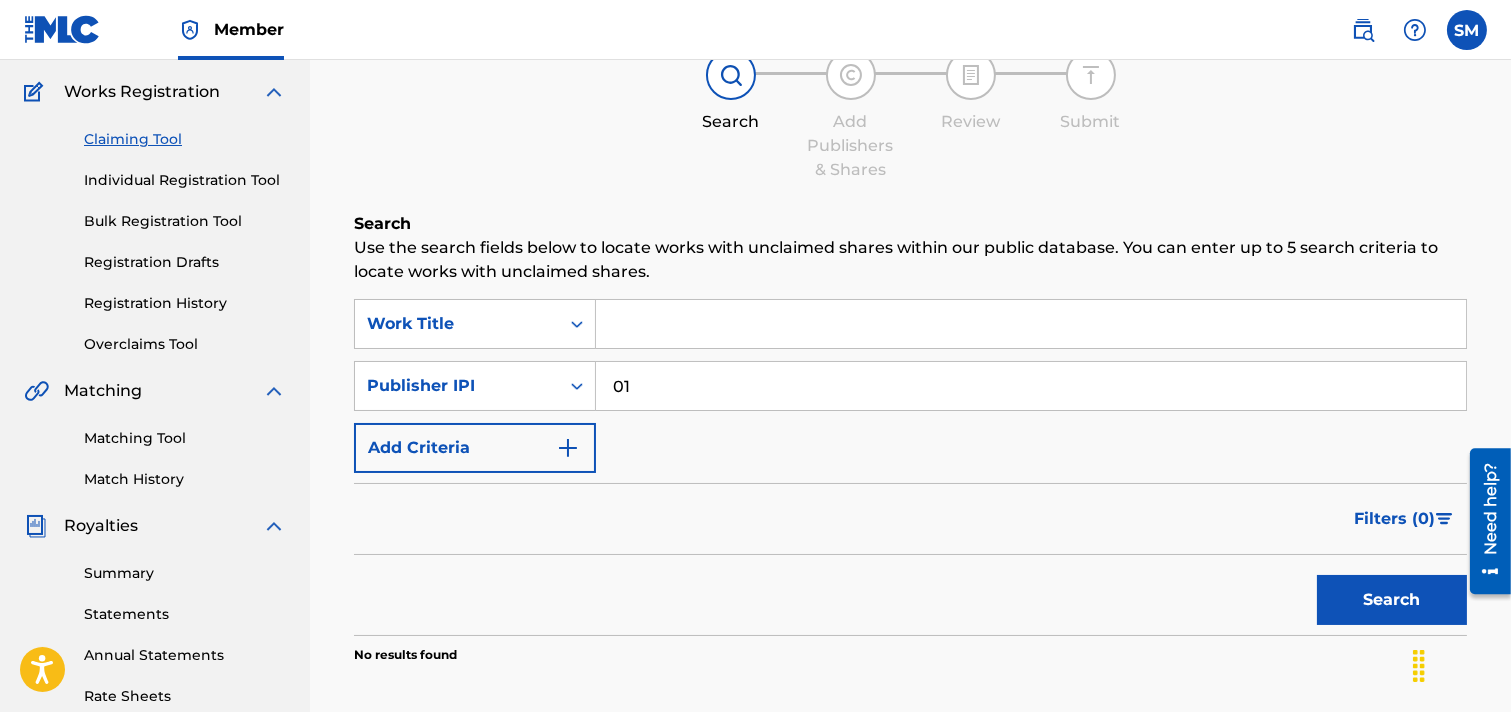 type on "0" 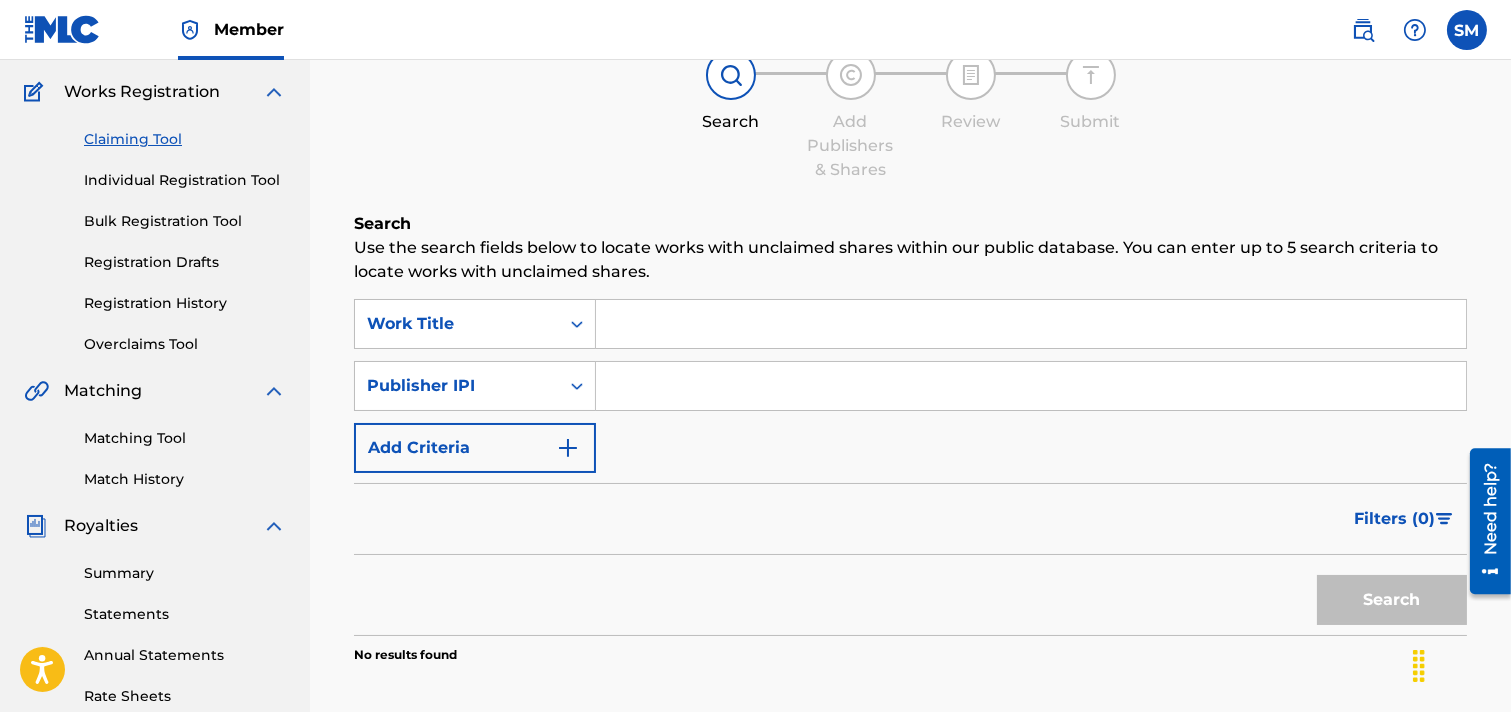 type 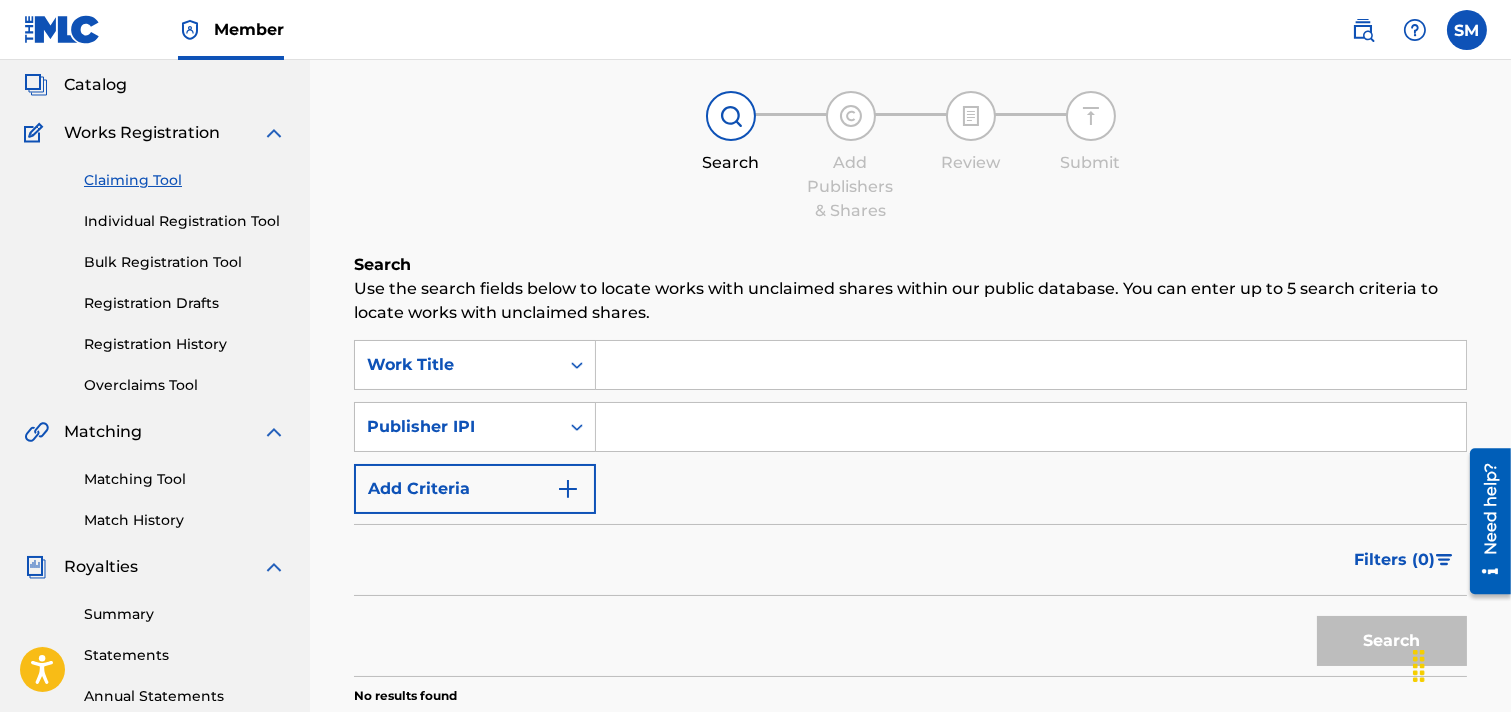 scroll, scrollTop: 0, scrollLeft: 0, axis: both 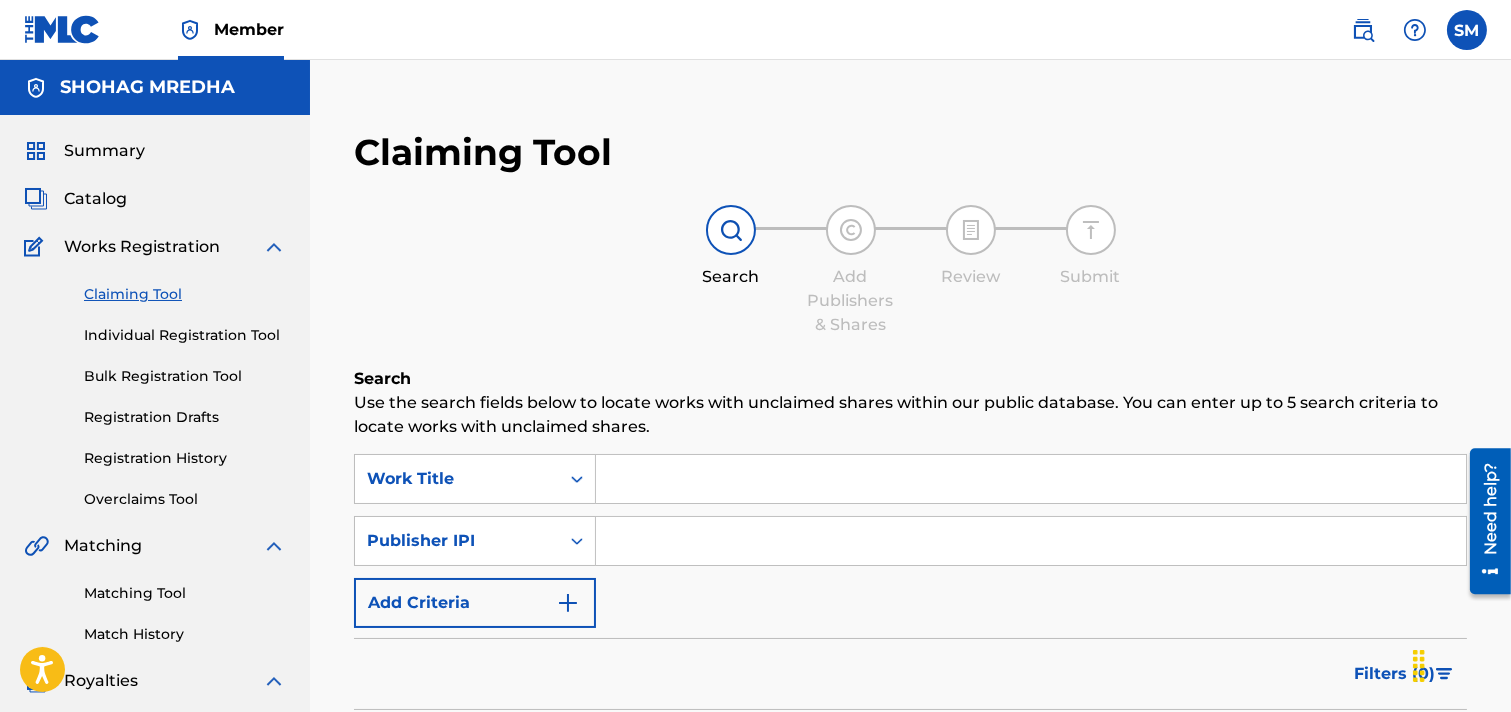 click on "Search Add Publishers & Shares Review Submit" at bounding box center [910, 271] 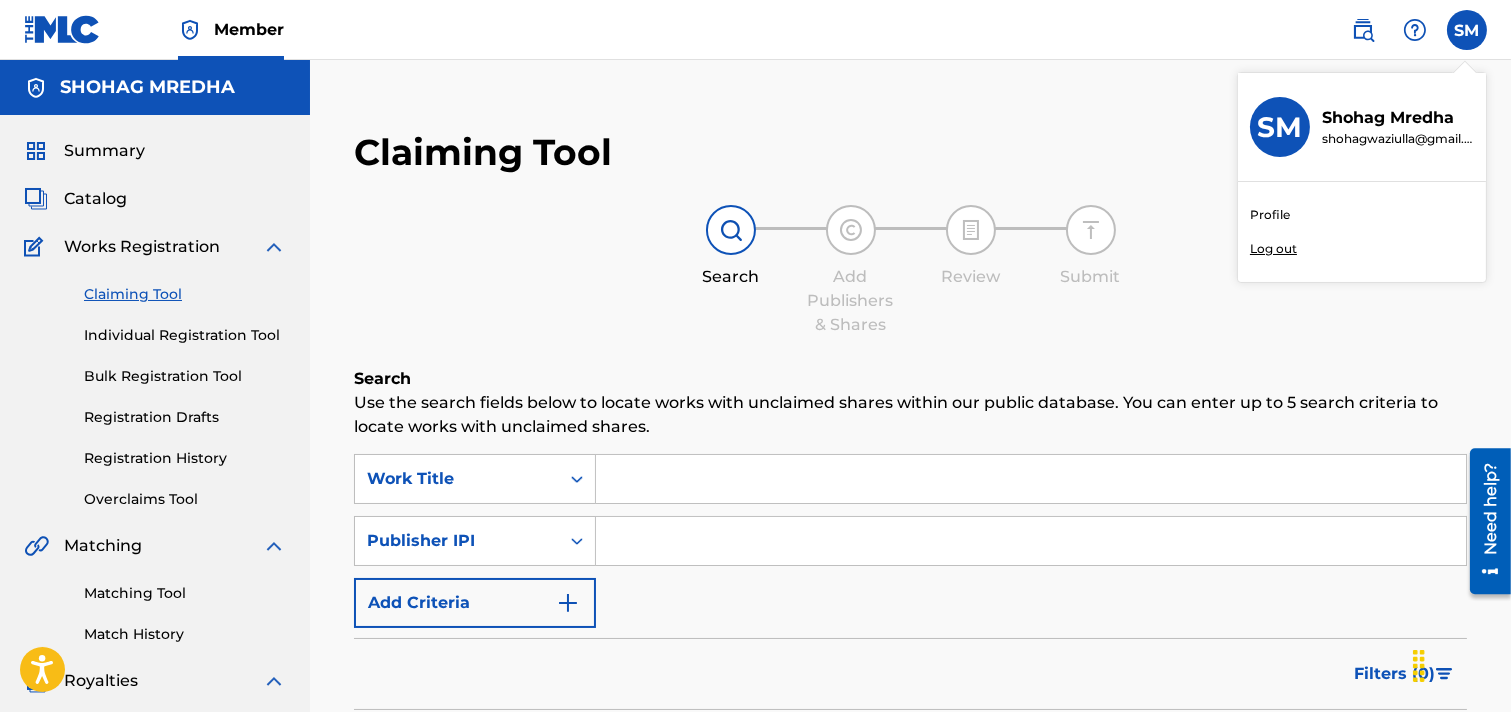 click on "Shohag   Mredha" at bounding box center [1398, 118] 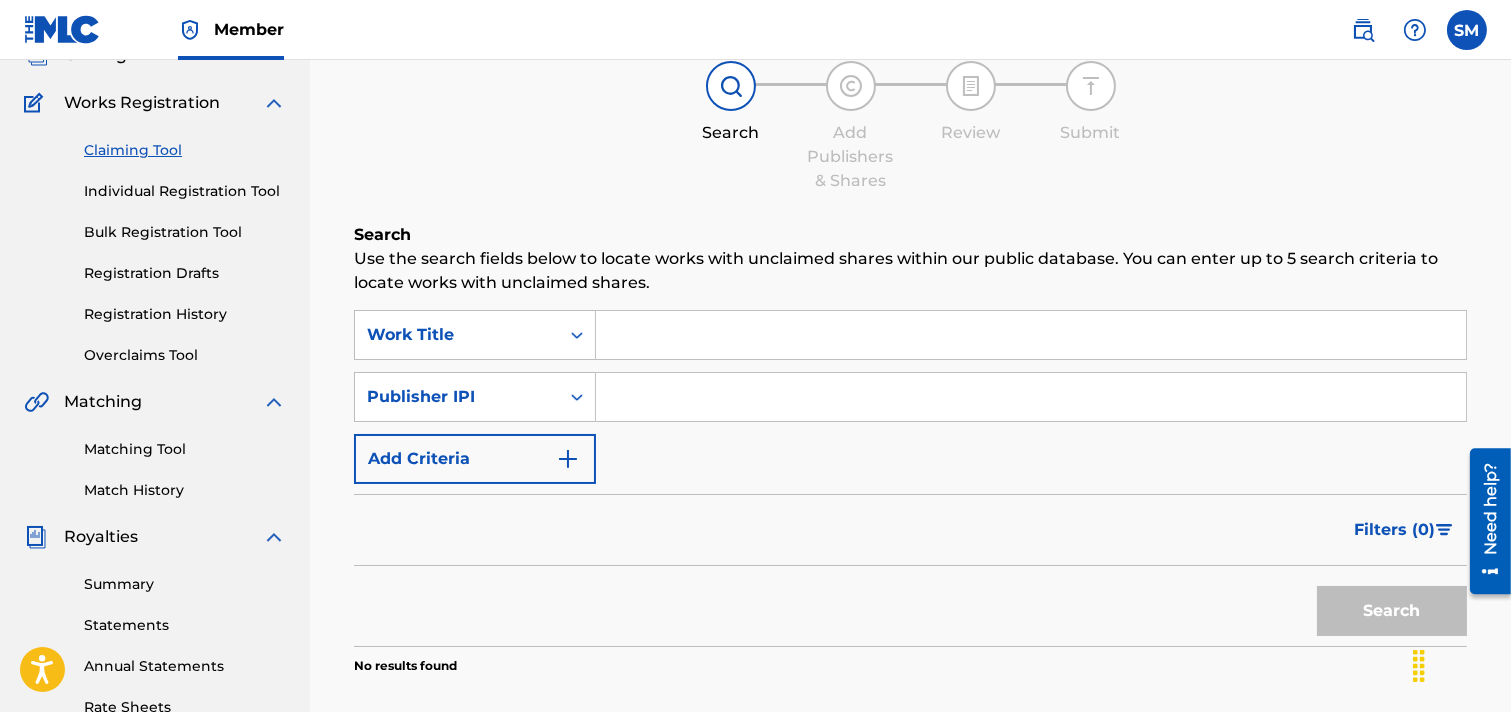 scroll, scrollTop: 527, scrollLeft: 0, axis: vertical 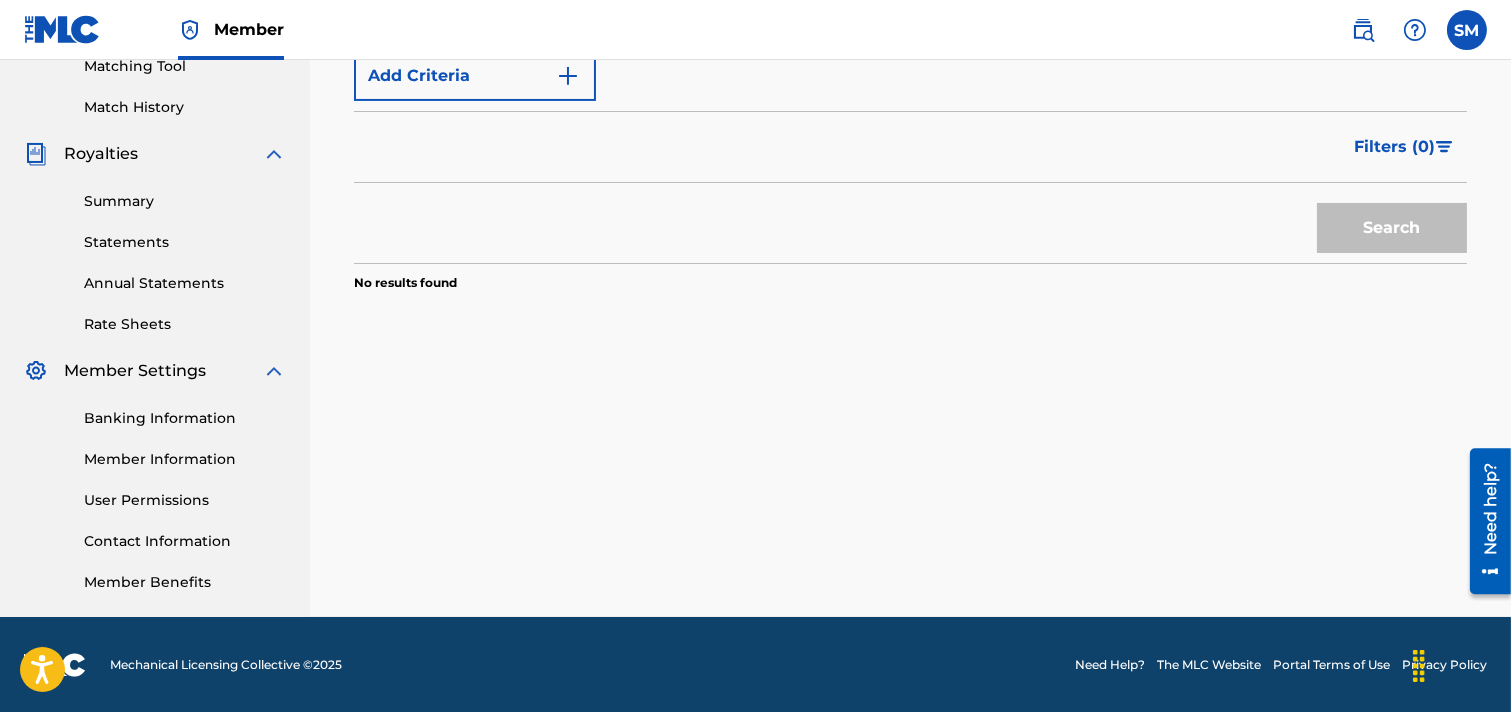 click on "Member Information" at bounding box center (185, 459) 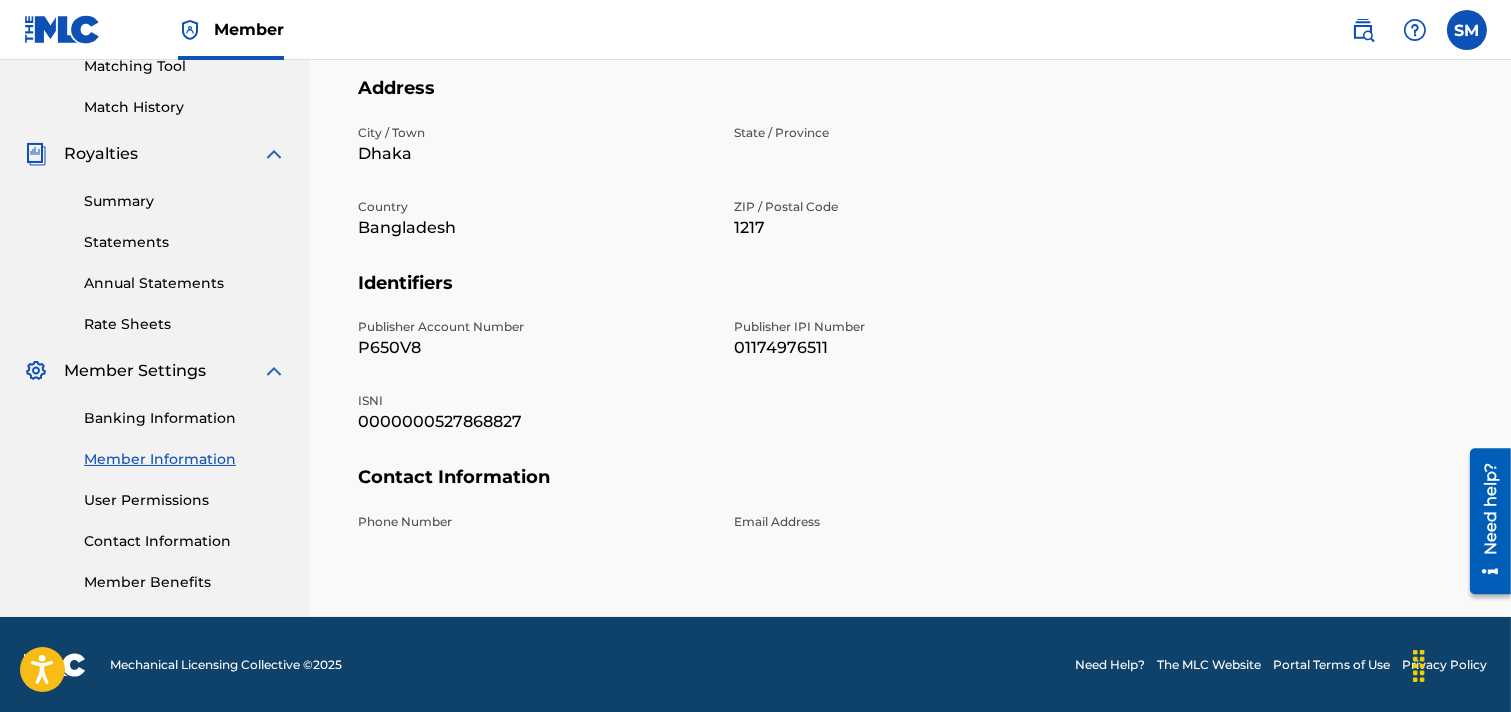 scroll, scrollTop: 0, scrollLeft: 0, axis: both 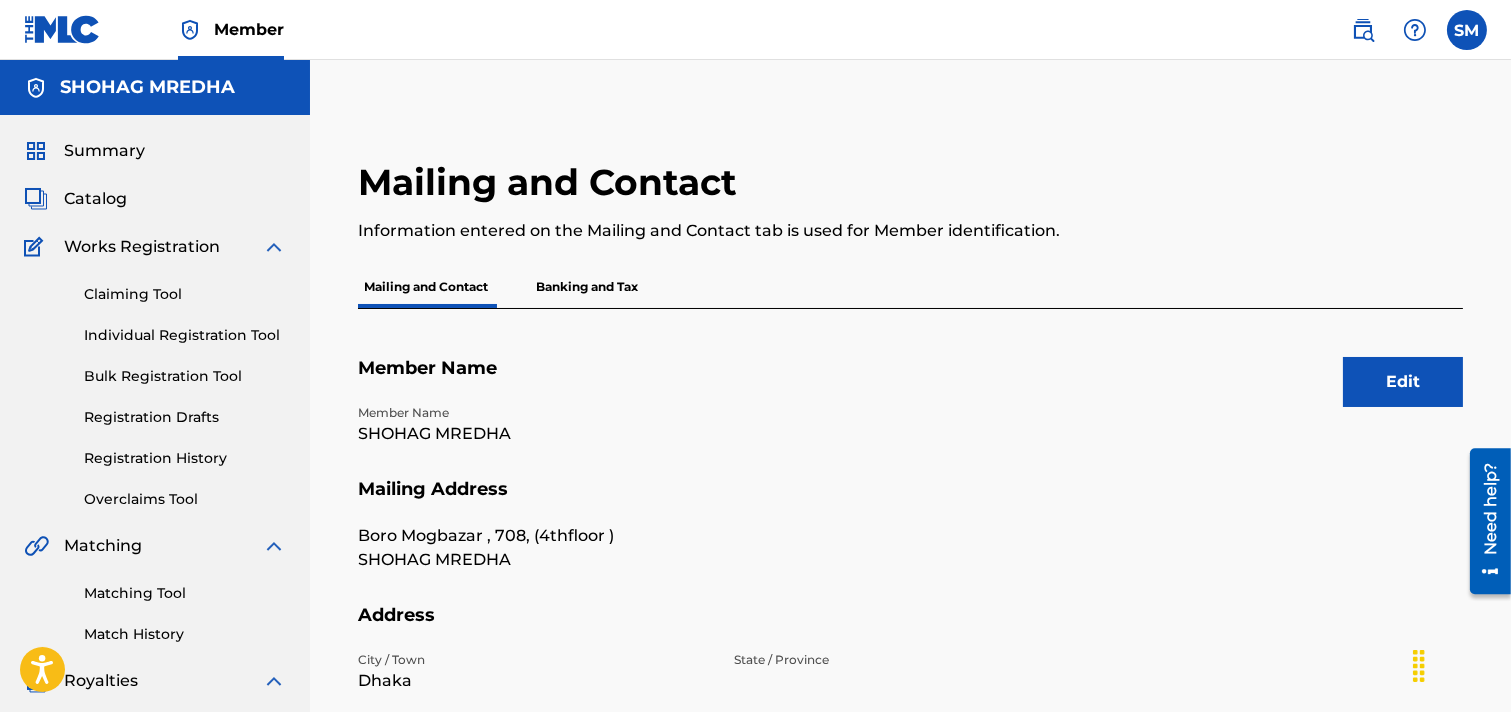 click on "Banking and Tax" at bounding box center (587, 287) 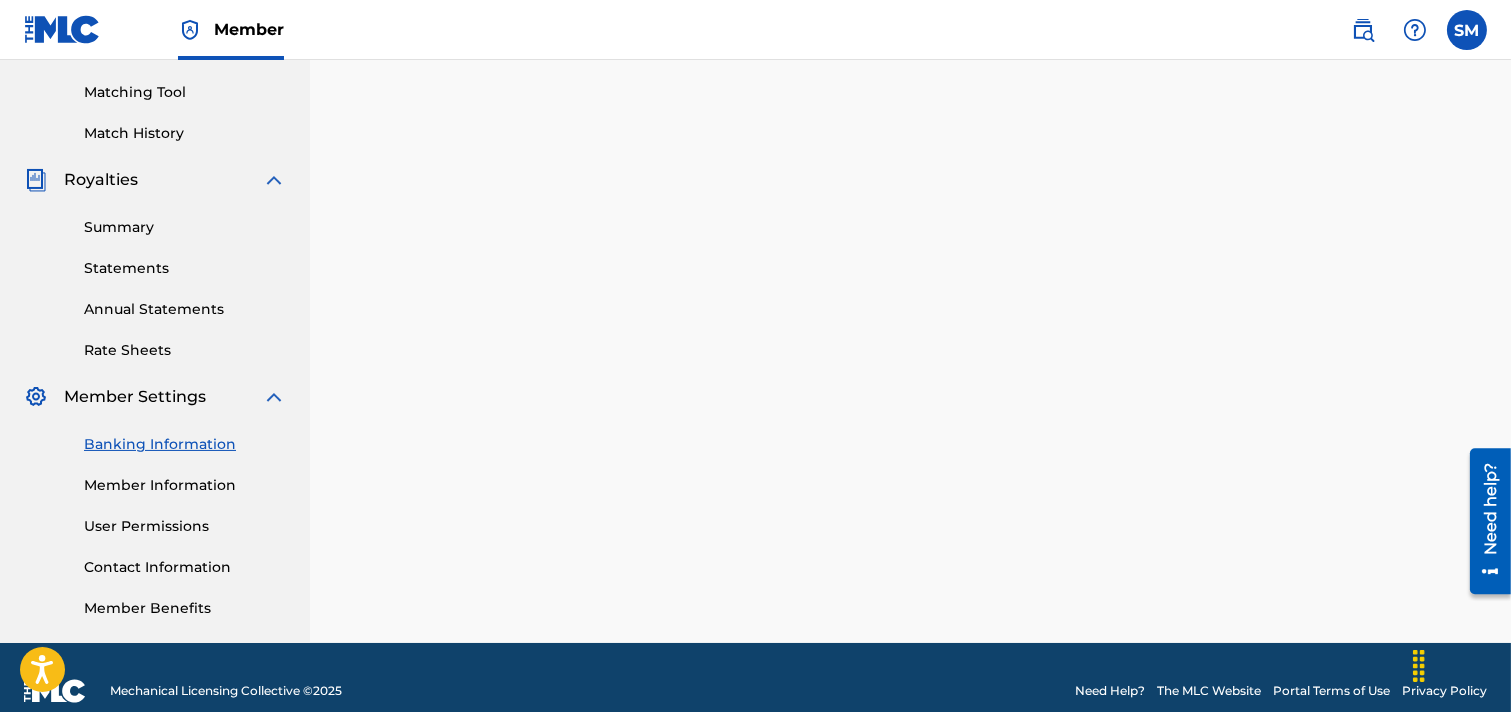 scroll, scrollTop: 527, scrollLeft: 0, axis: vertical 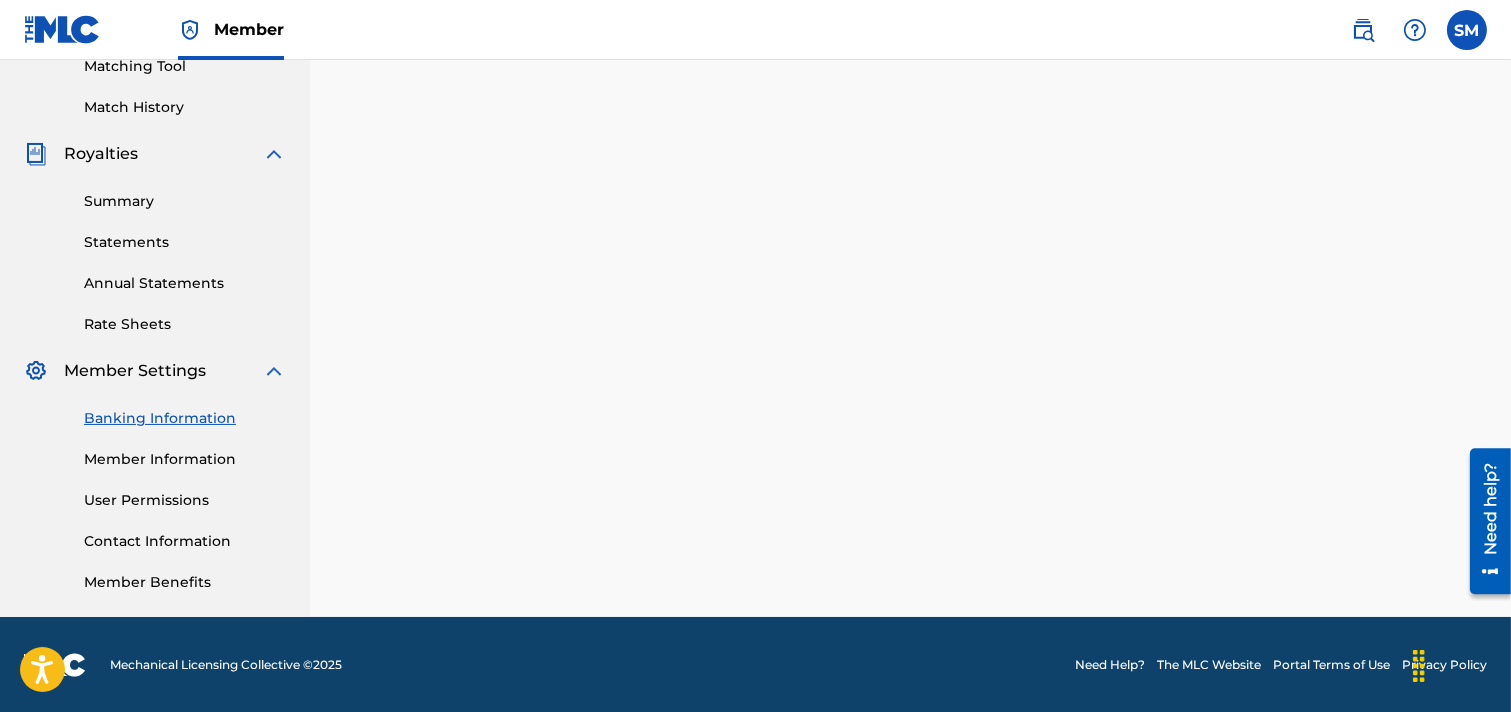 click on "Member Information" at bounding box center (185, 459) 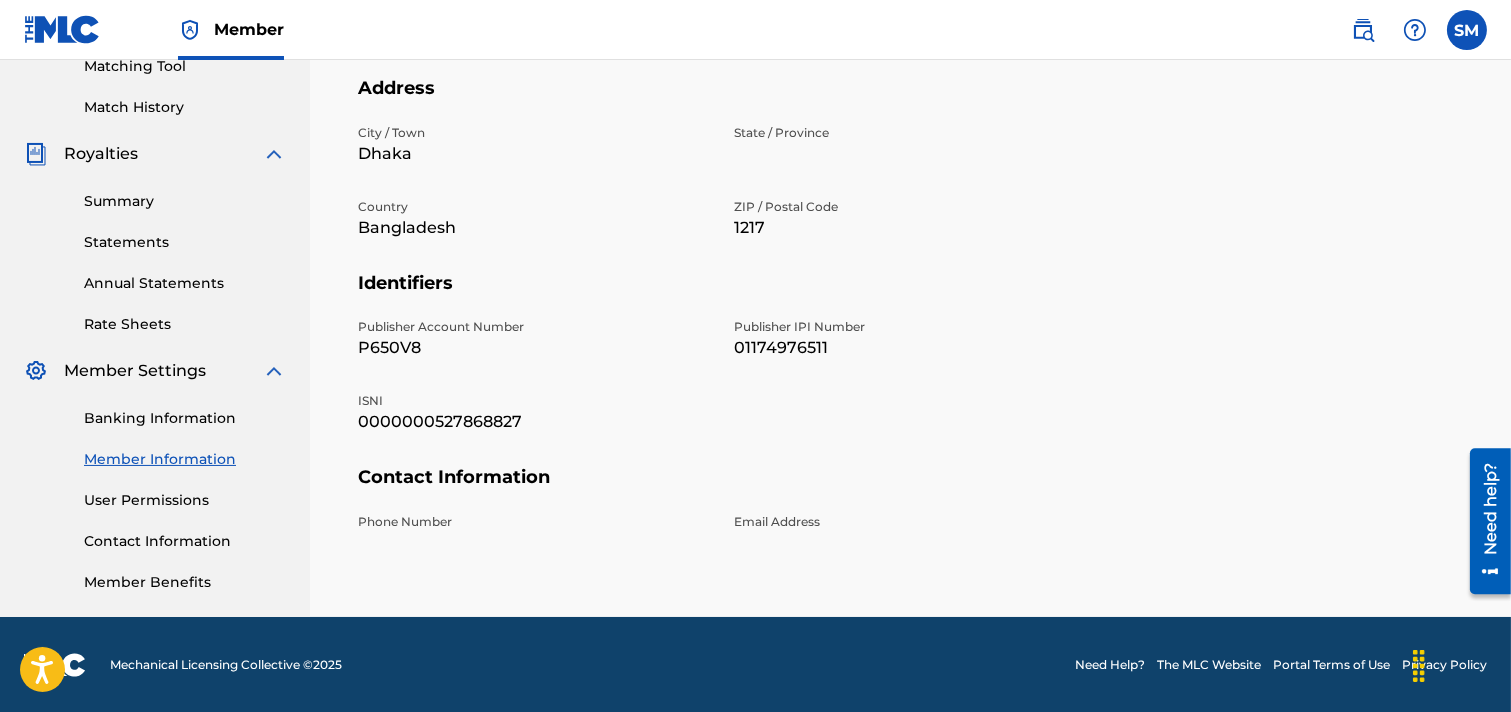 scroll, scrollTop: 0, scrollLeft: 0, axis: both 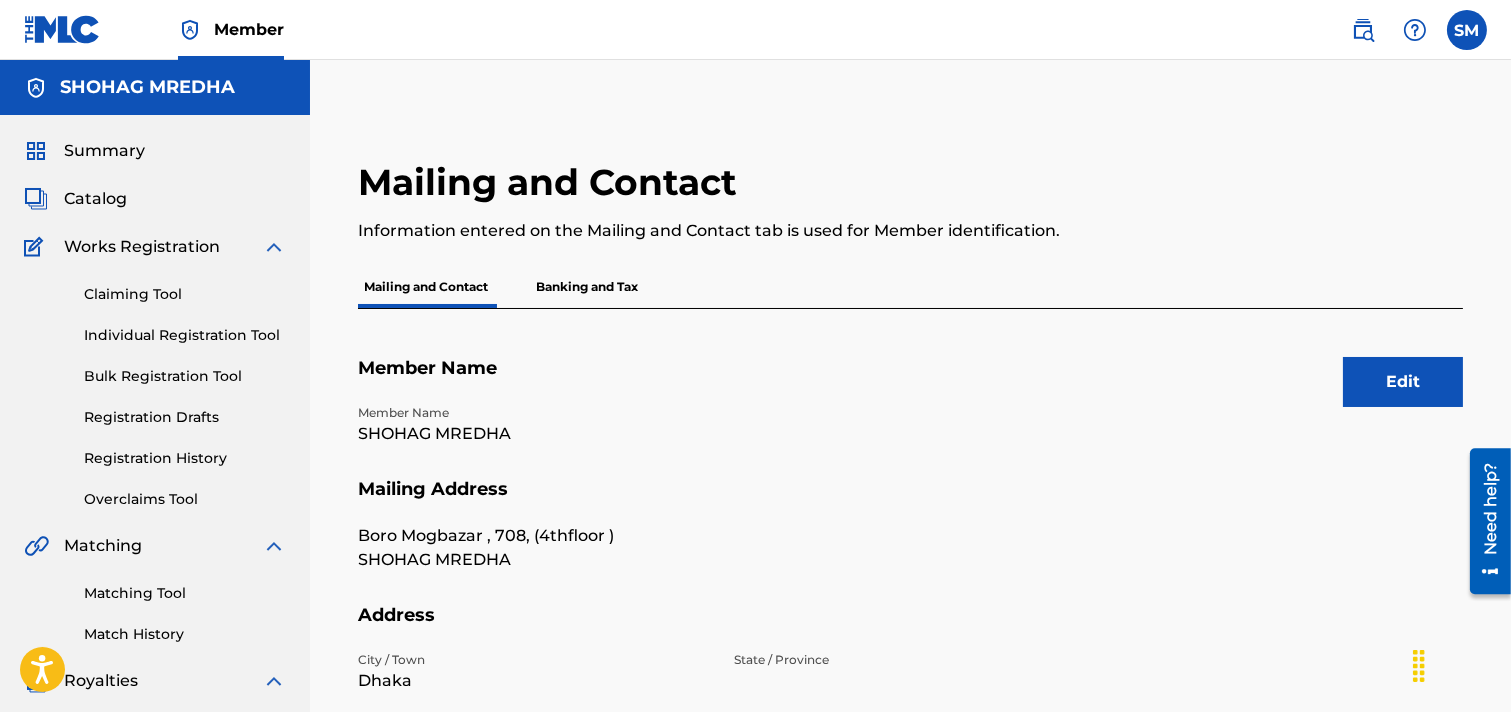 click on "Summary" at bounding box center [104, 151] 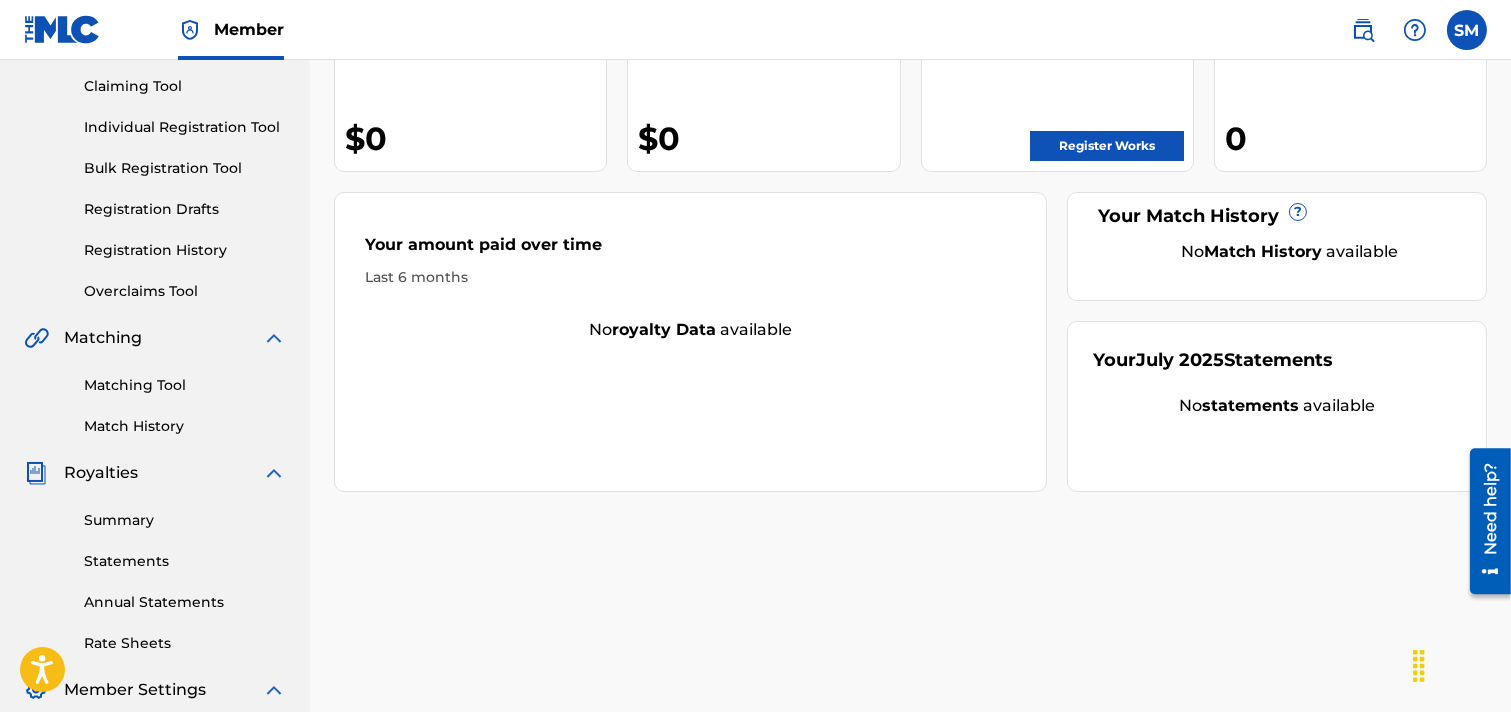 scroll, scrollTop: 0, scrollLeft: 0, axis: both 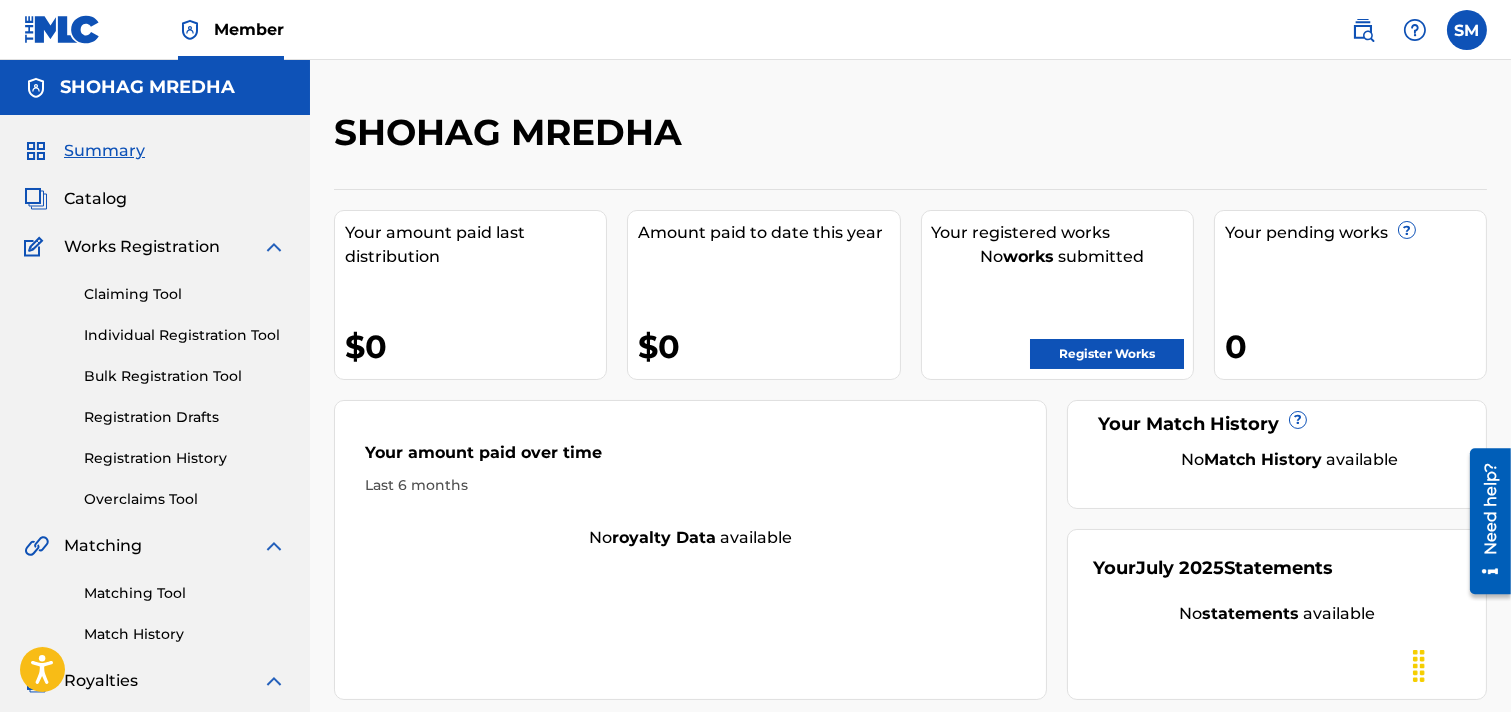 click on "Claiming Tool" at bounding box center [185, 294] 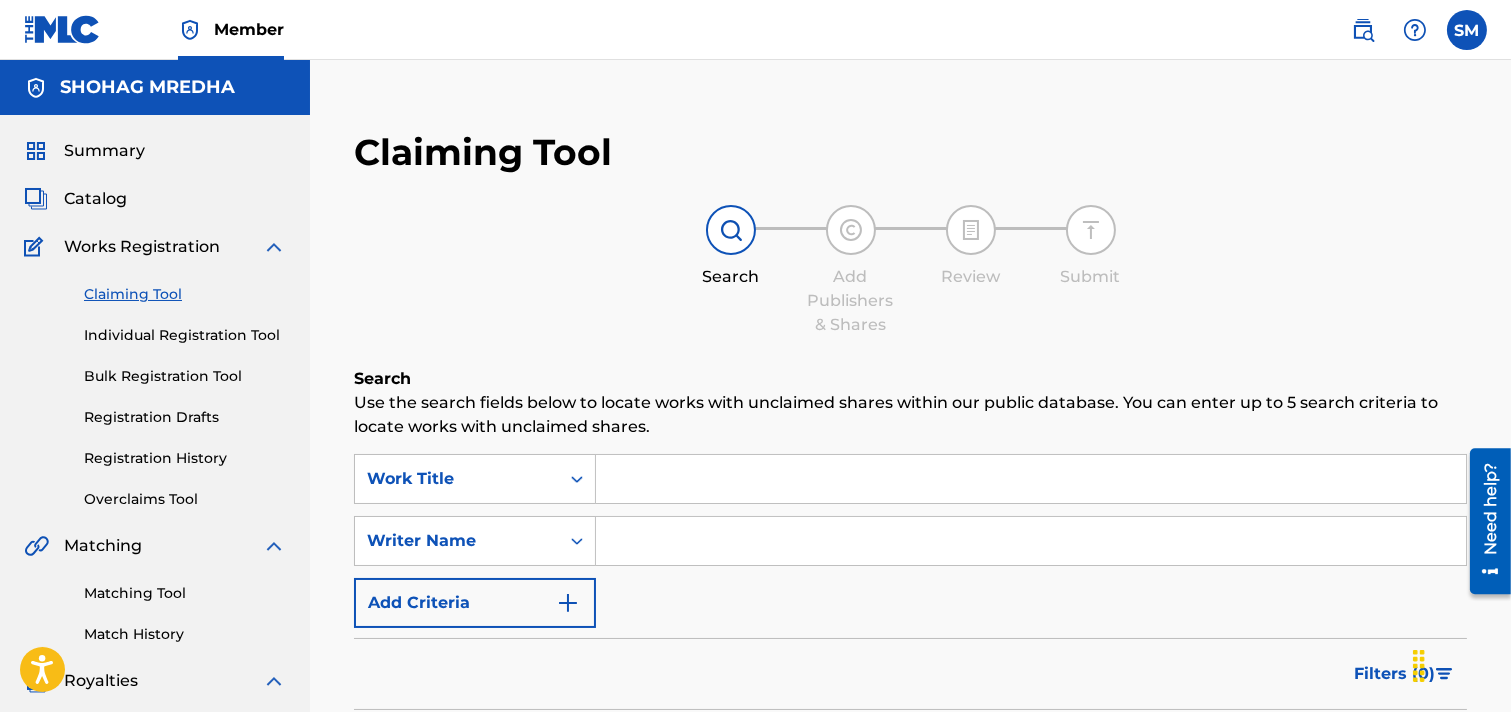 click at bounding box center [274, 247] 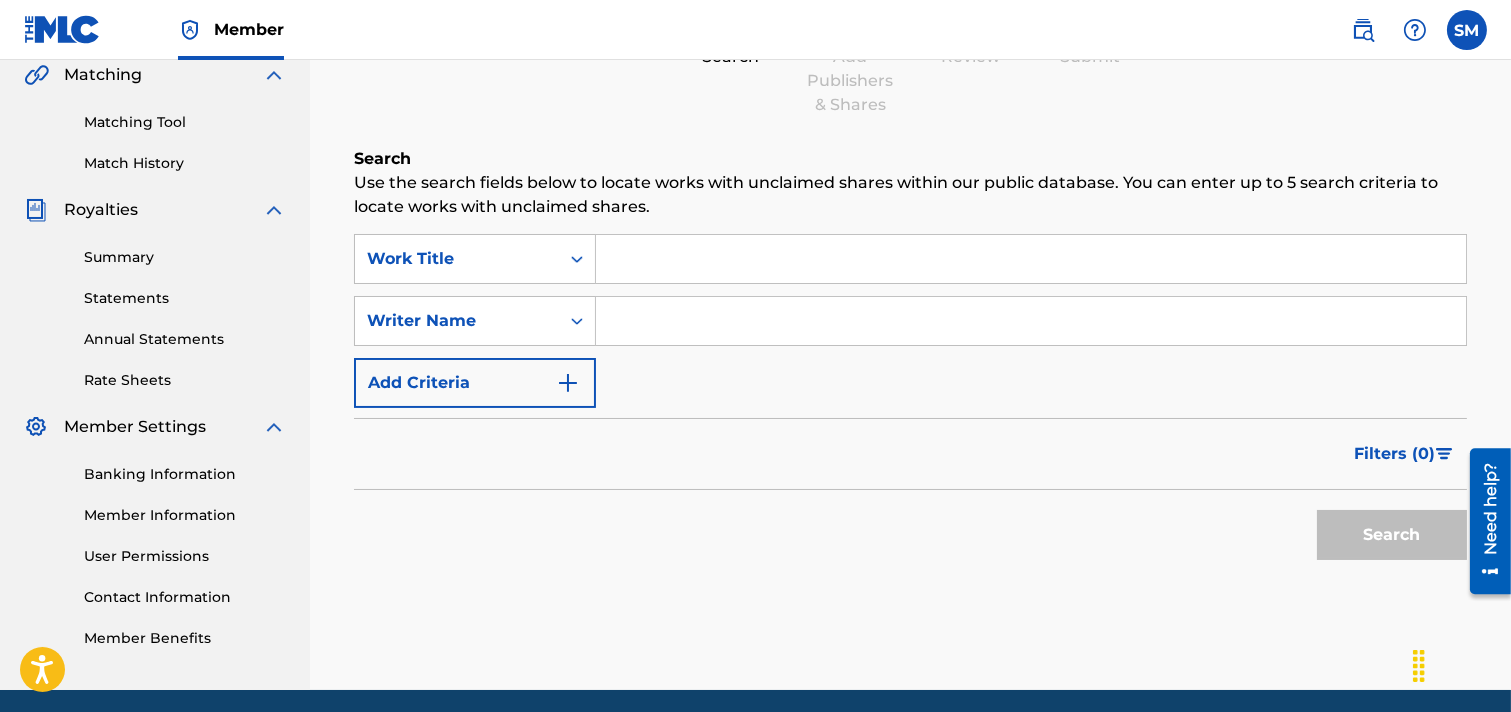 scroll, scrollTop: 222, scrollLeft: 0, axis: vertical 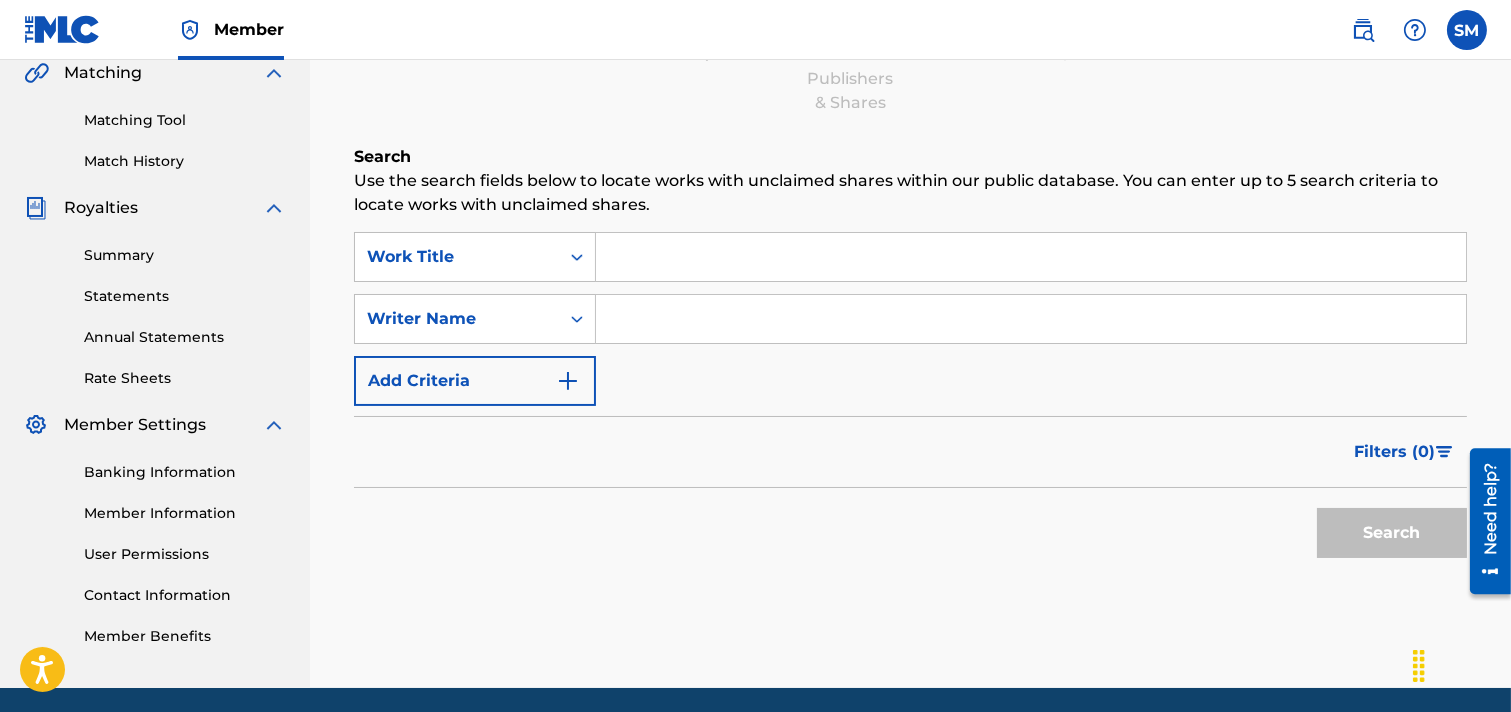 click on "Summary Statements Annual Statements Rate Sheets" at bounding box center (155, 304) 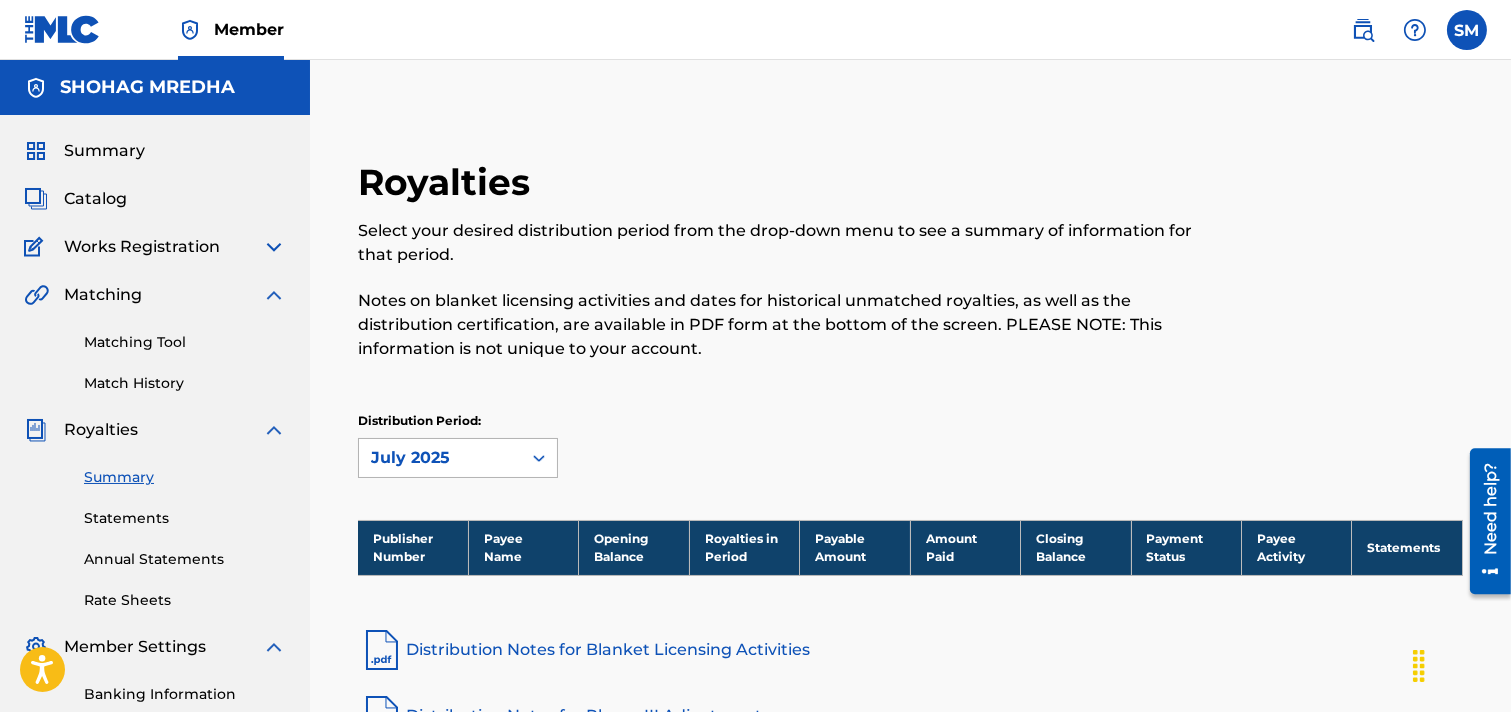 click on "July 2025" at bounding box center [458, 458] 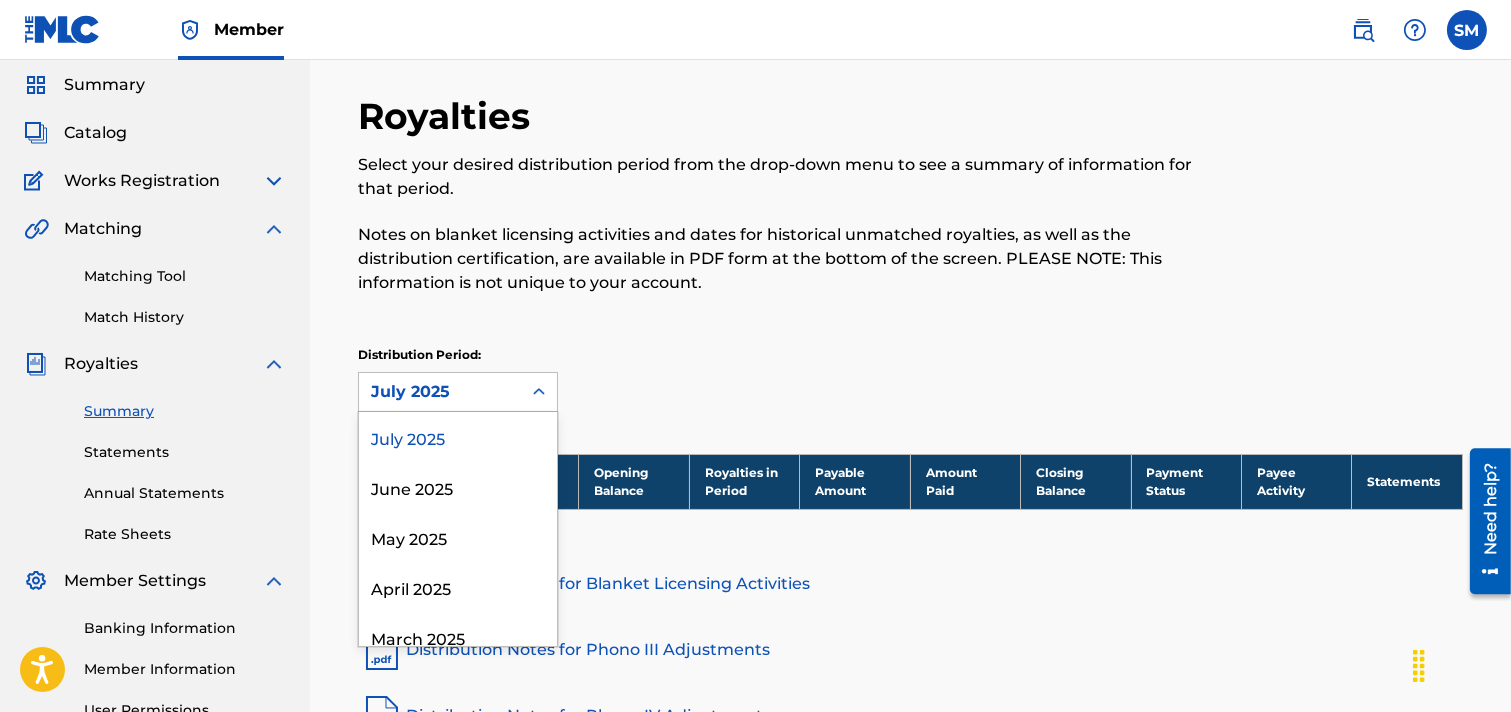 scroll, scrollTop: 67, scrollLeft: 0, axis: vertical 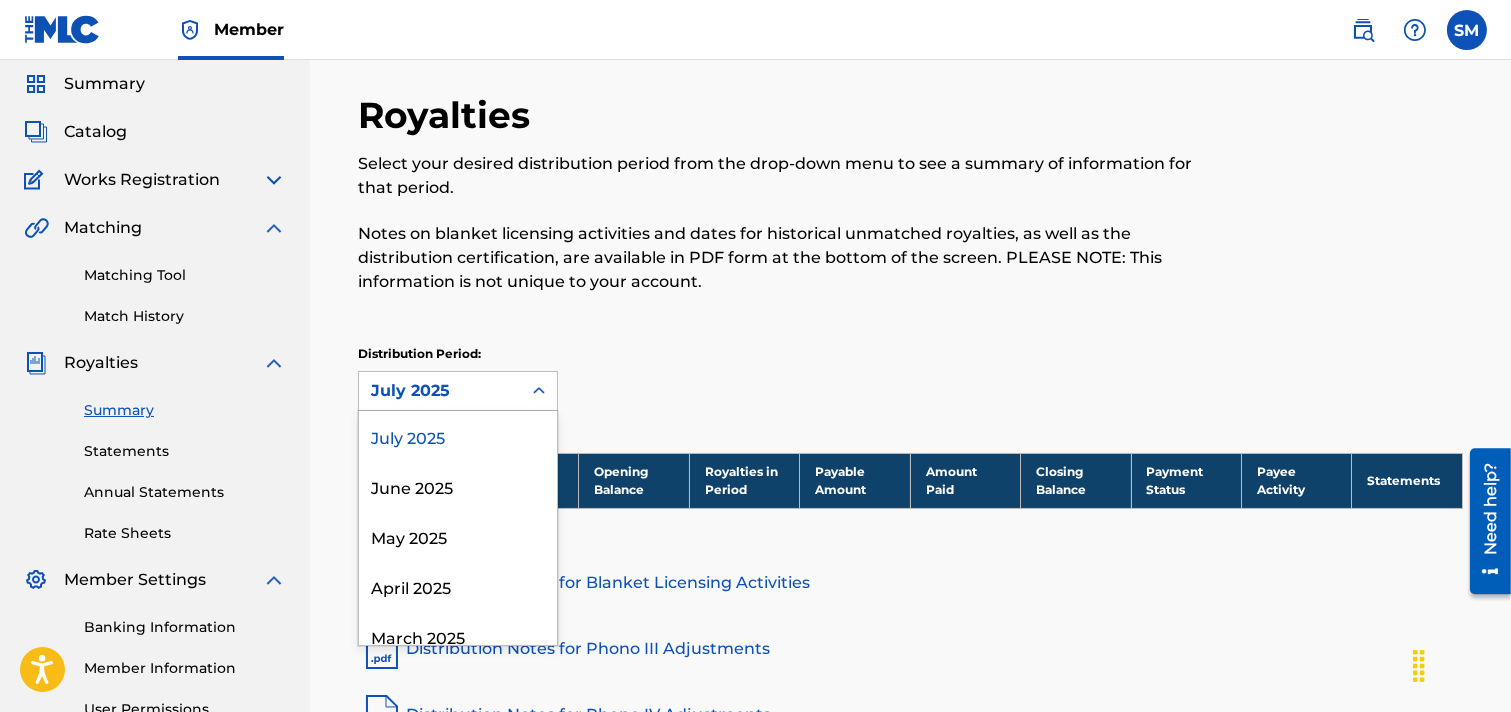 click on "Distribution Period: 52 results available. Use Up and Down to choose options, press Enter to select the currently focused option, press Escape to exit the menu, press Tab to select the option and exit the menu. July 2025 July 2025 June 2025 May 2025 April 2025 March 2025 February 2025 January 2025 December 2024 November 2024 October 2024 September 2024 August 2024 July 2024 June 2024 May 2024 April 2024 March 2024 February 2024 January 2024 December 2023 November 2023 October 2023 September 2023 August 2023 July 2023 June 2023 May 2023 April 2023 March 2023 February 2023 January 2023 December 2022 November 2022 October 2022 September 2022 August 2022 July 2022 June 2022 May 2022 April 2022 March 2022 February 2022 January 2022 December 2021 November 2021 October 2021 September 2021 August 2021 July 2021 June 2021 May 2021 April 2021" at bounding box center (910, 378) 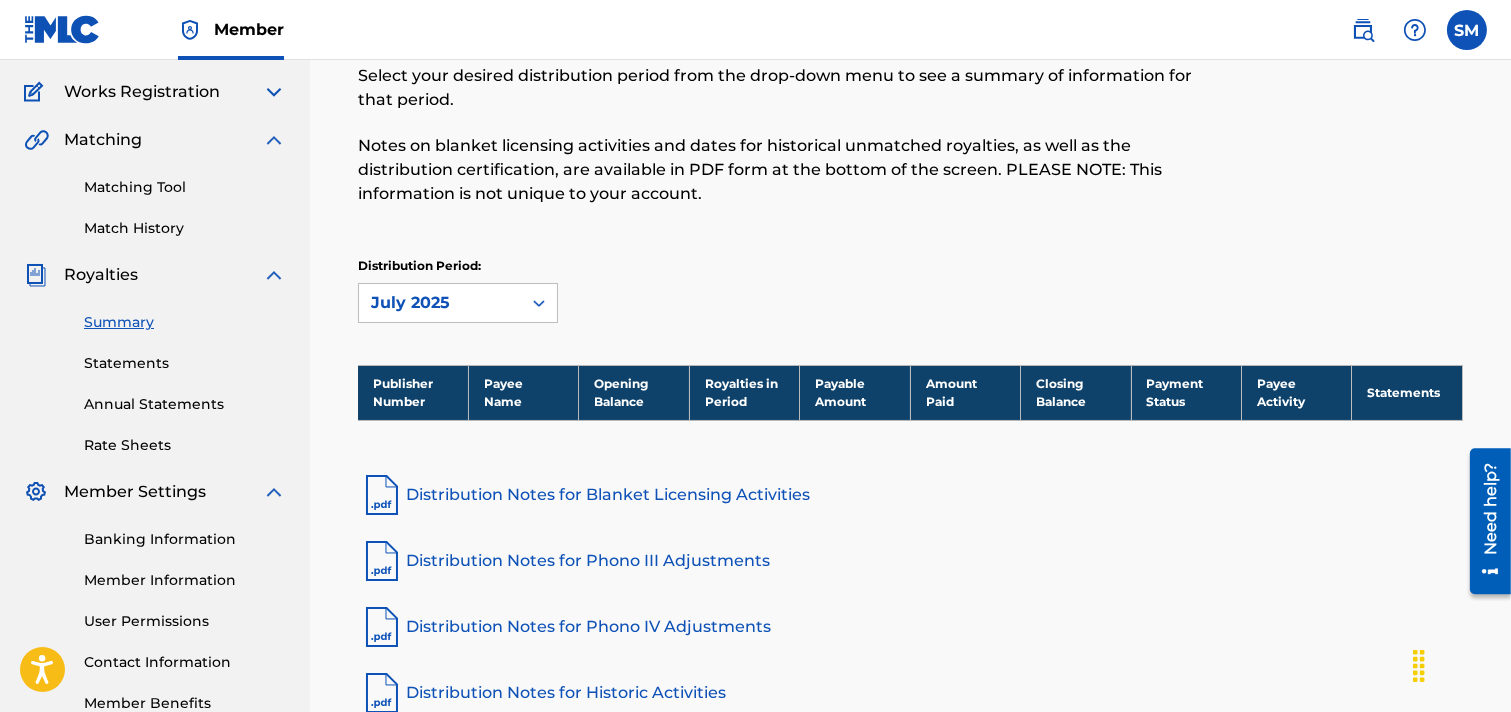 scroll, scrollTop: 0, scrollLeft: 0, axis: both 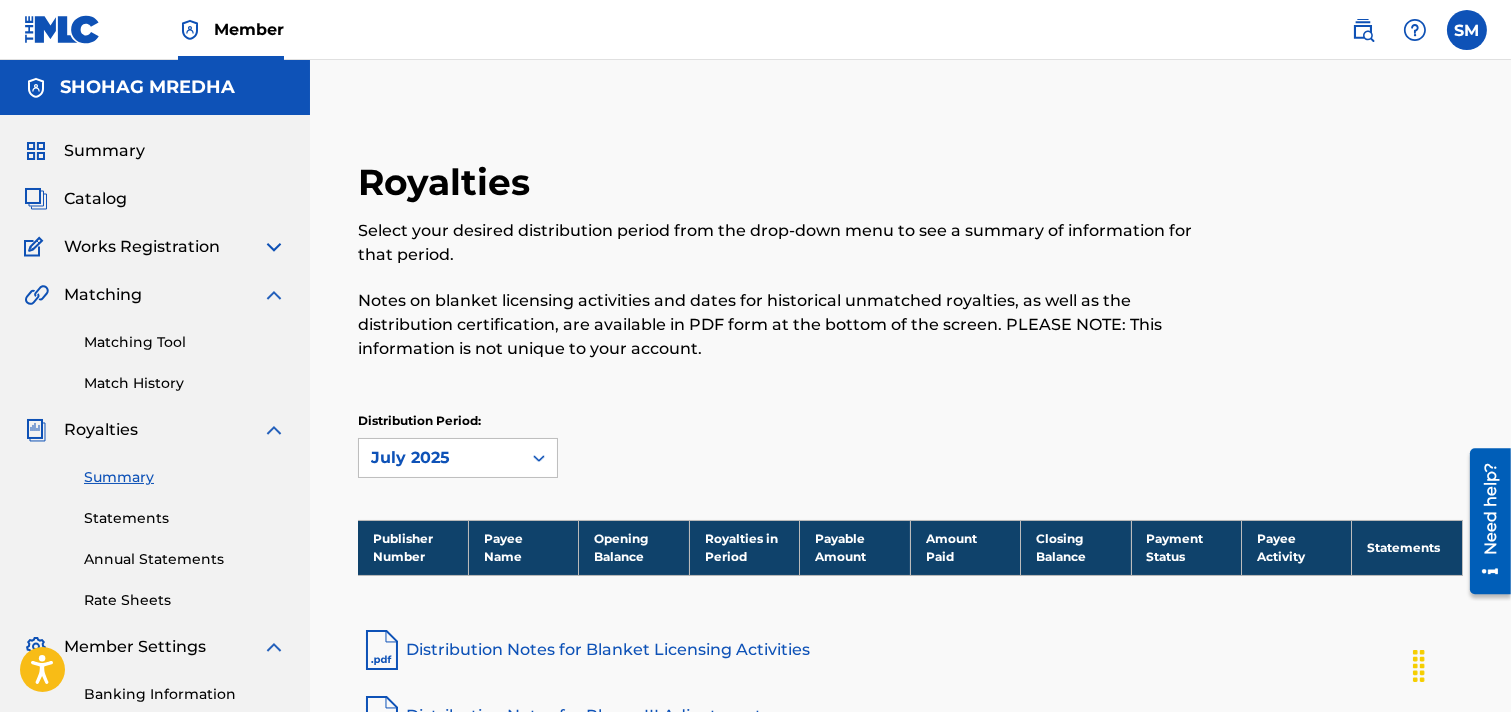 click at bounding box center (1467, 30) 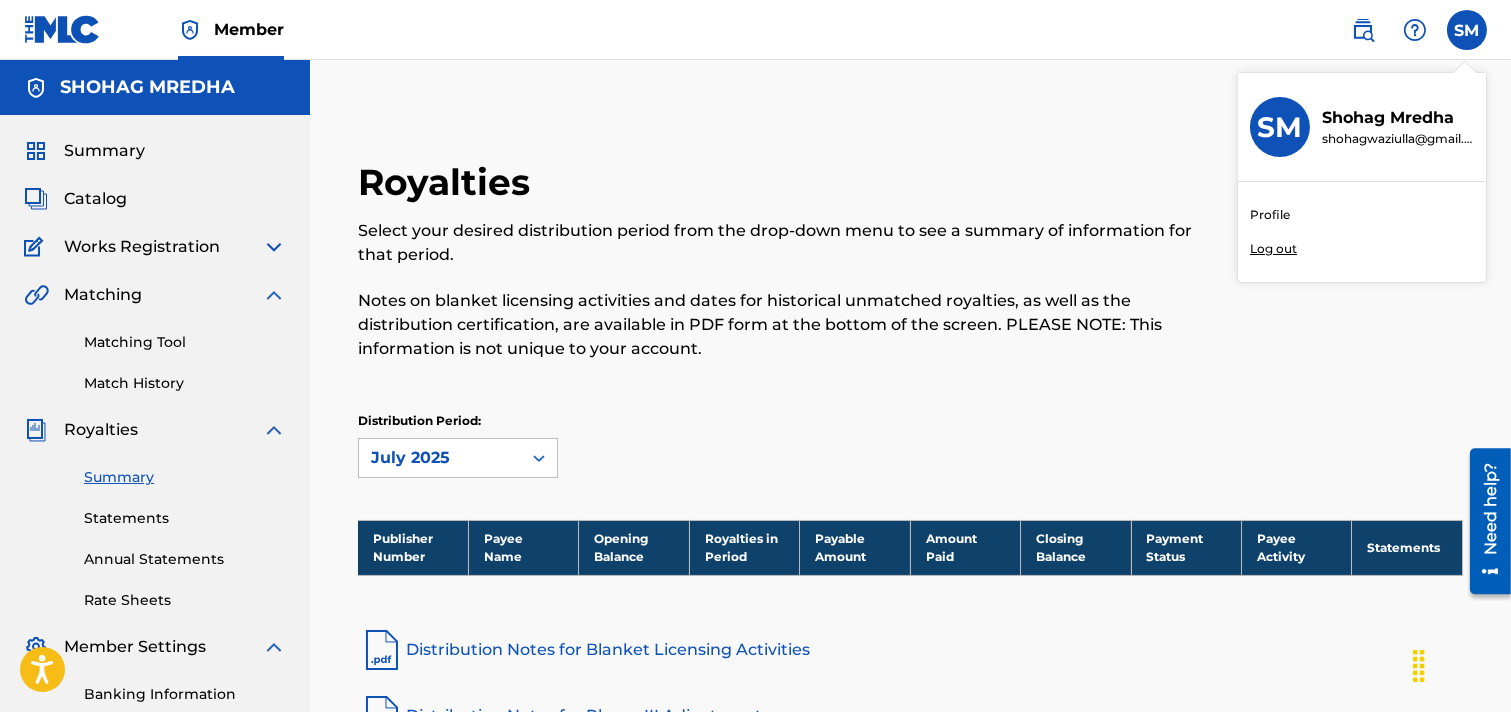 click on "Profile" at bounding box center [1270, 215] 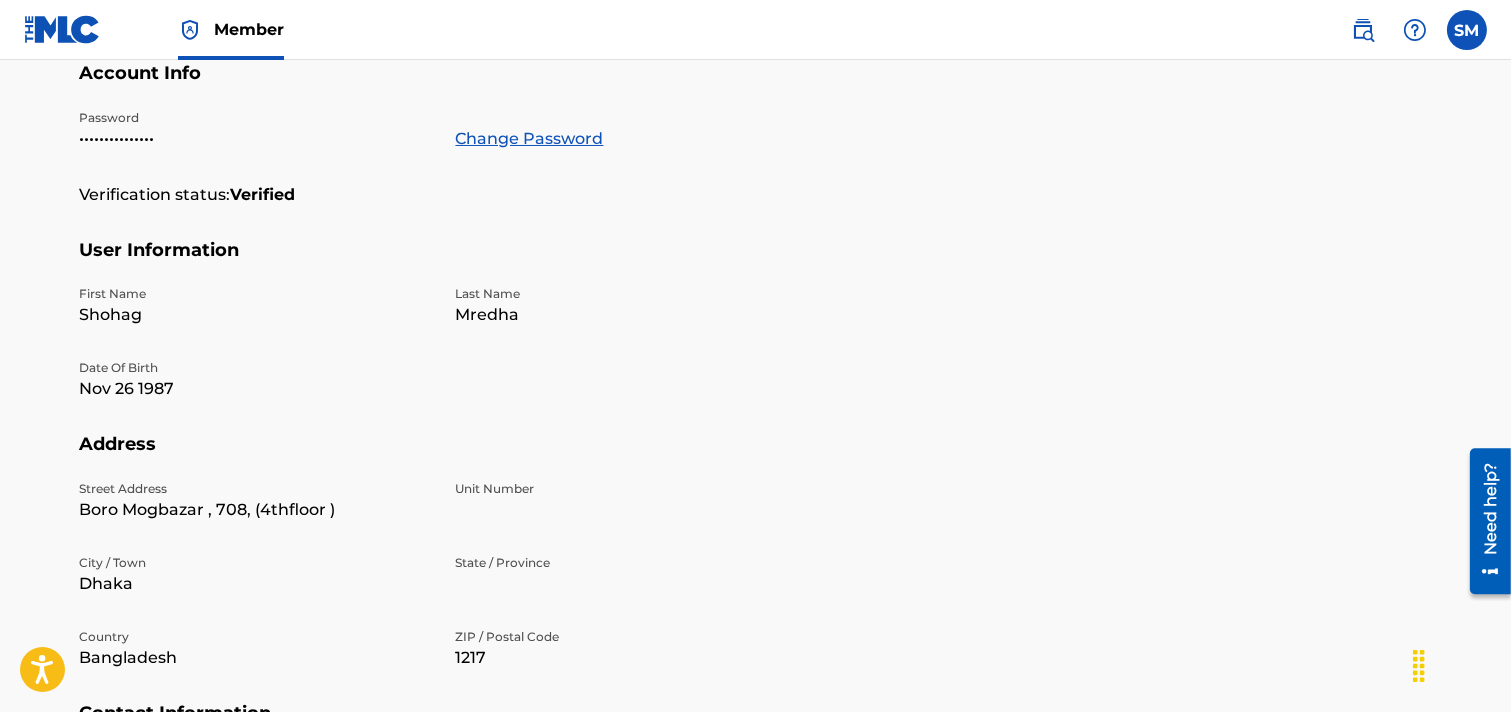 scroll, scrollTop: 188, scrollLeft: 0, axis: vertical 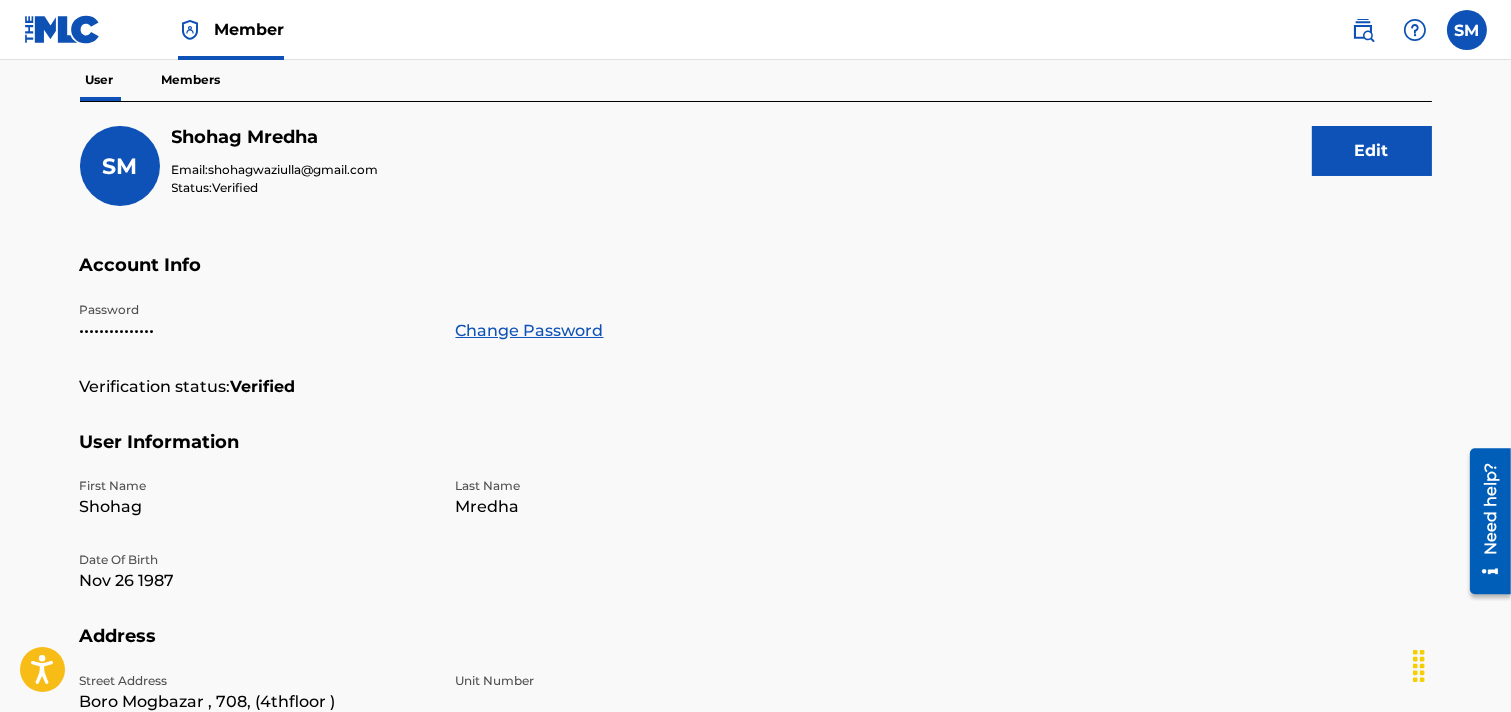 click on "Edit" at bounding box center (1372, 151) 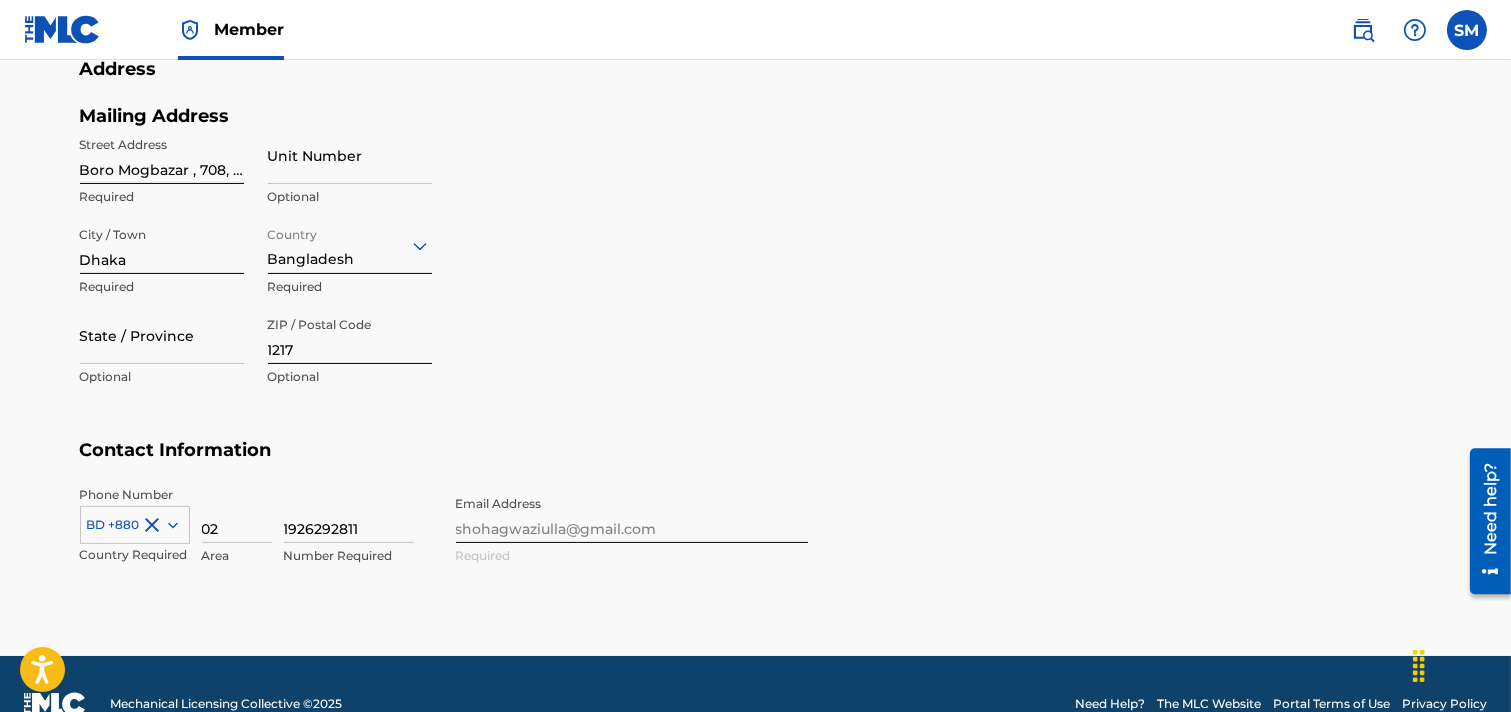 scroll, scrollTop: 855, scrollLeft: 0, axis: vertical 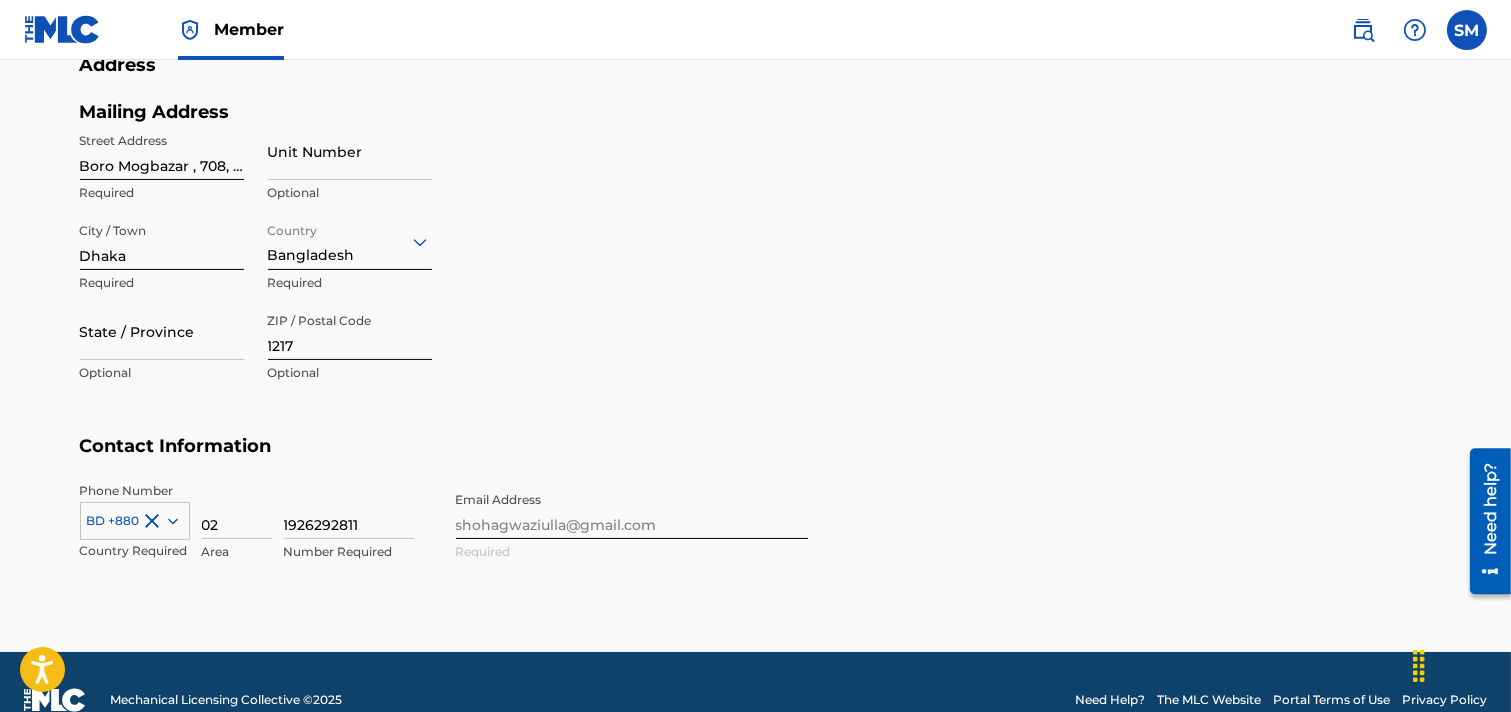 click on "02" at bounding box center (237, 510) 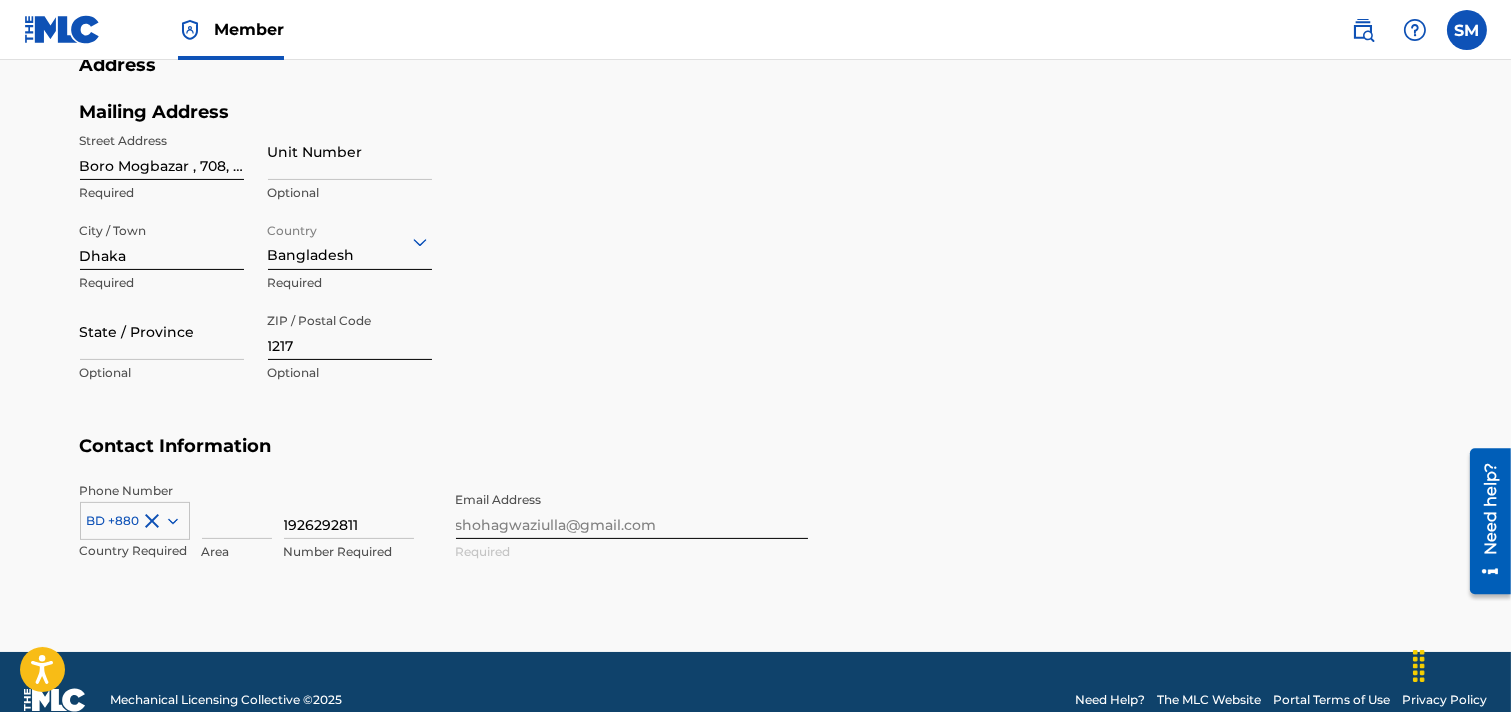 type 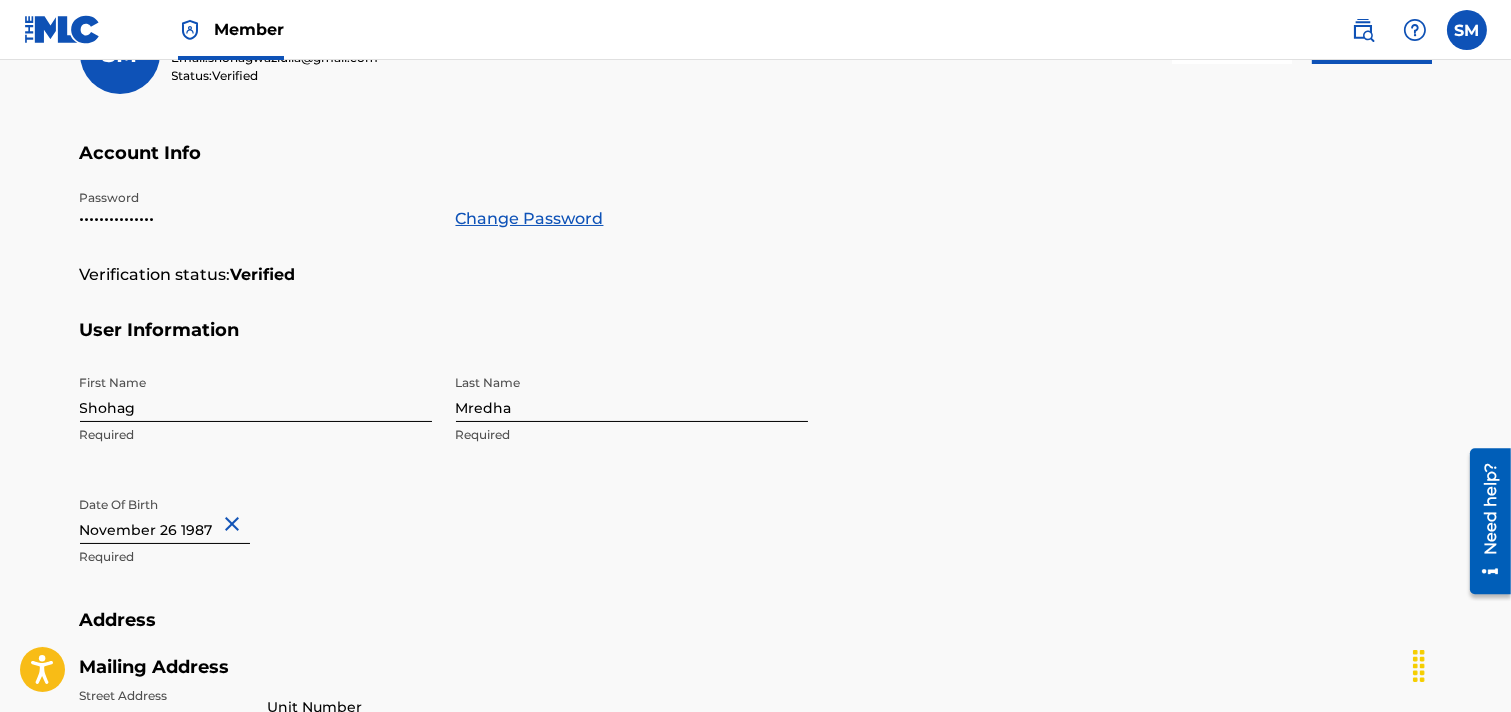 scroll, scrollTop: 0, scrollLeft: 0, axis: both 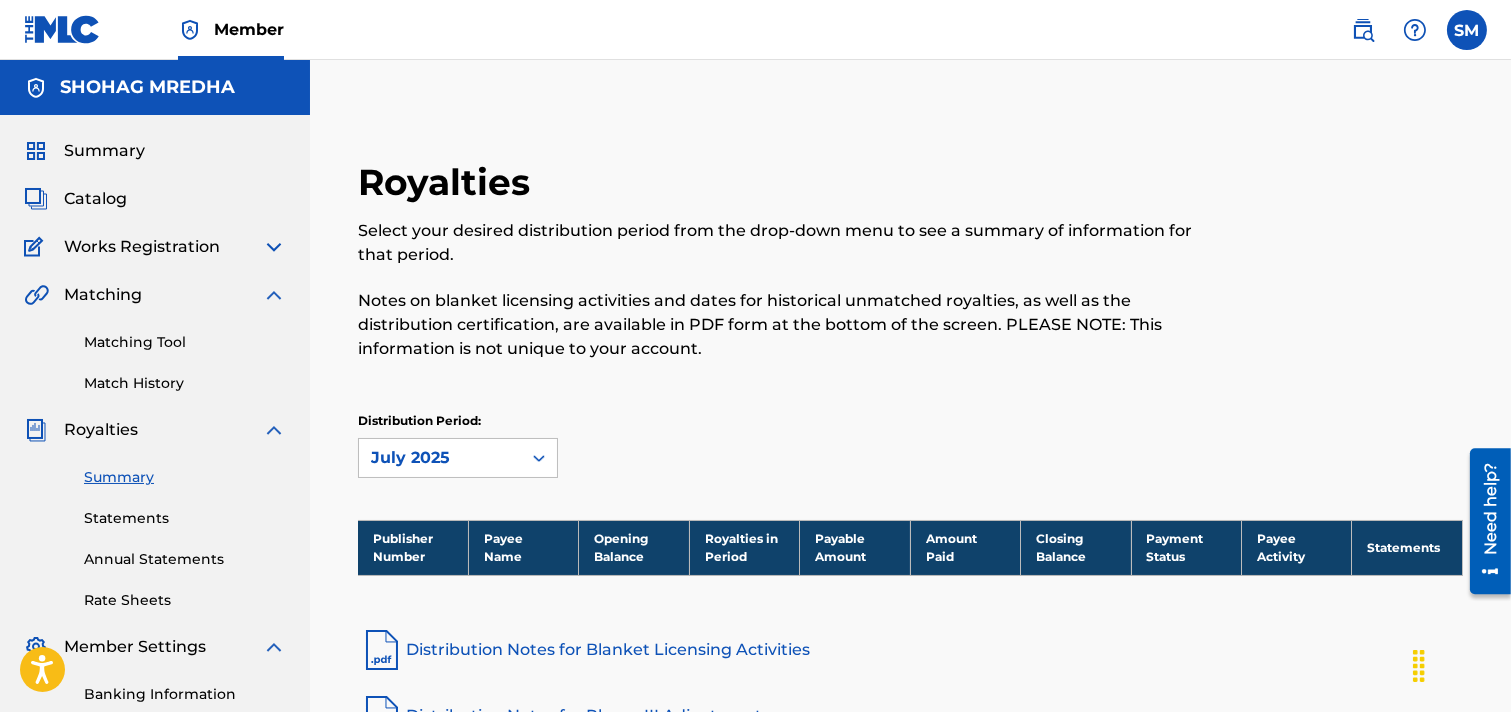 click at bounding box center (1467, 30) 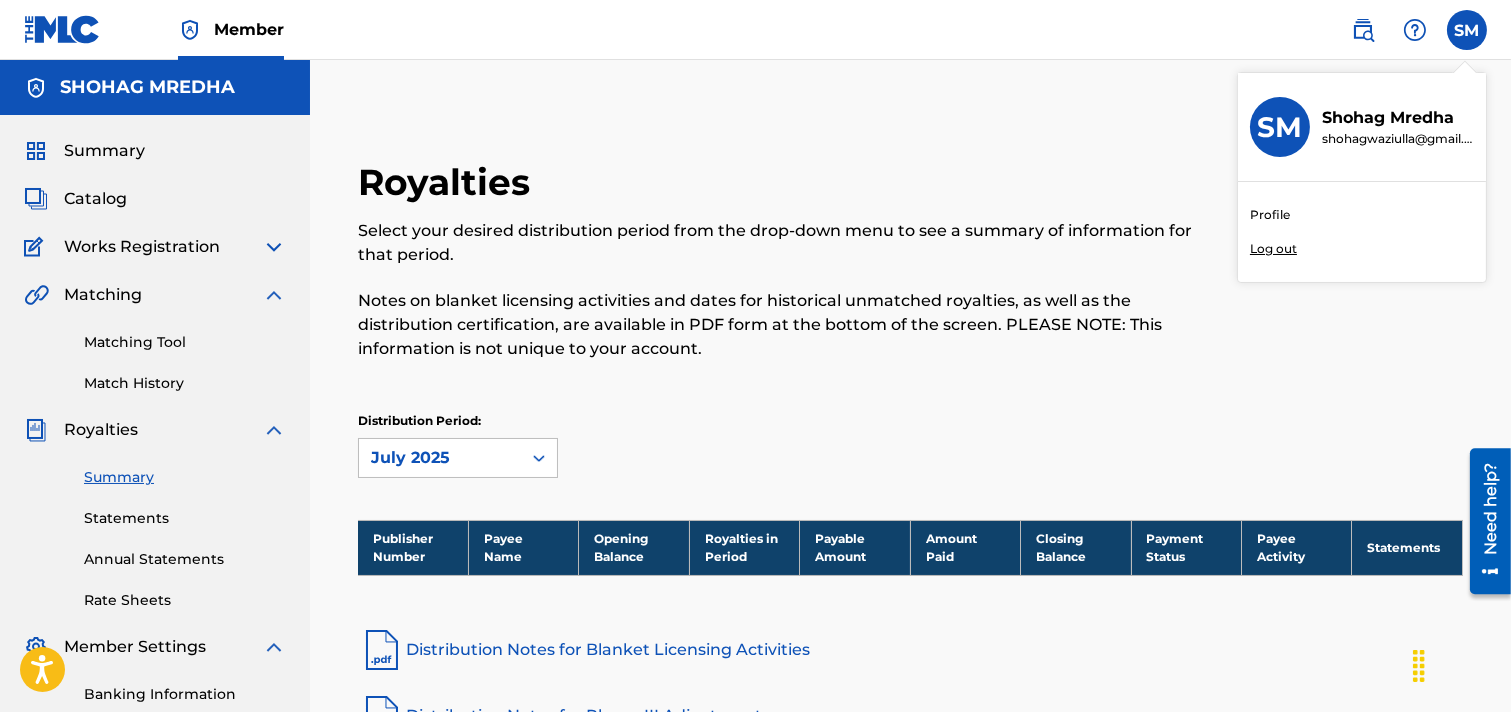 click on "Profile" at bounding box center [1270, 215] 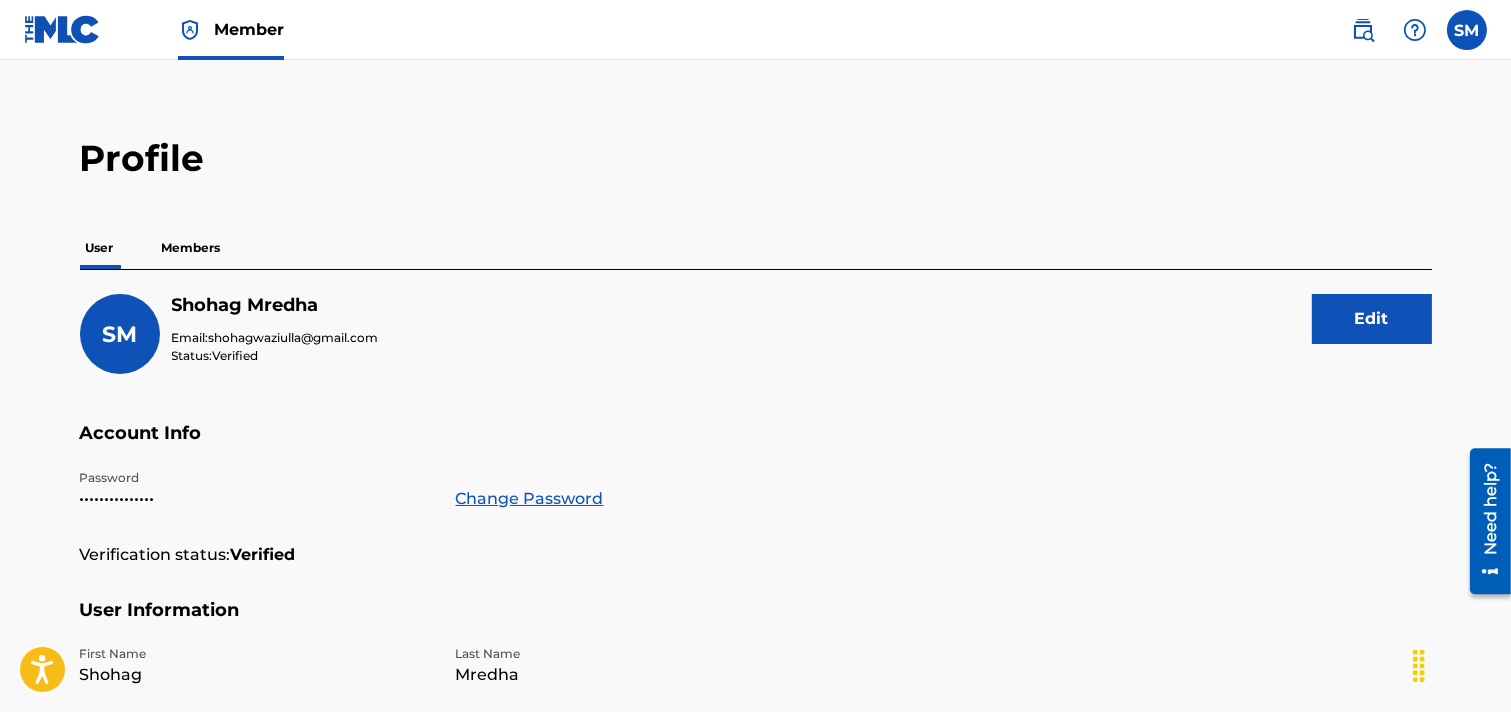 scroll, scrollTop: 0, scrollLeft: 0, axis: both 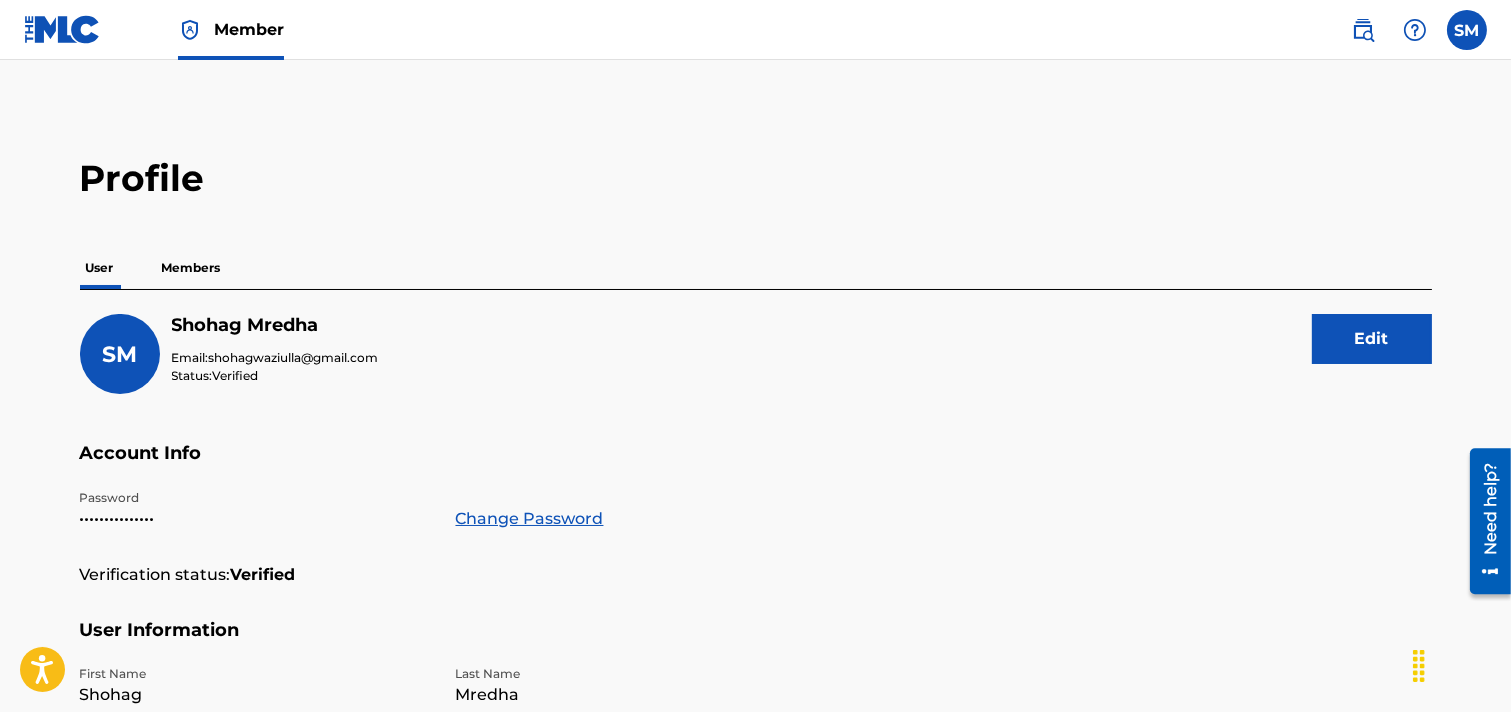 click on "Members" at bounding box center (191, 268) 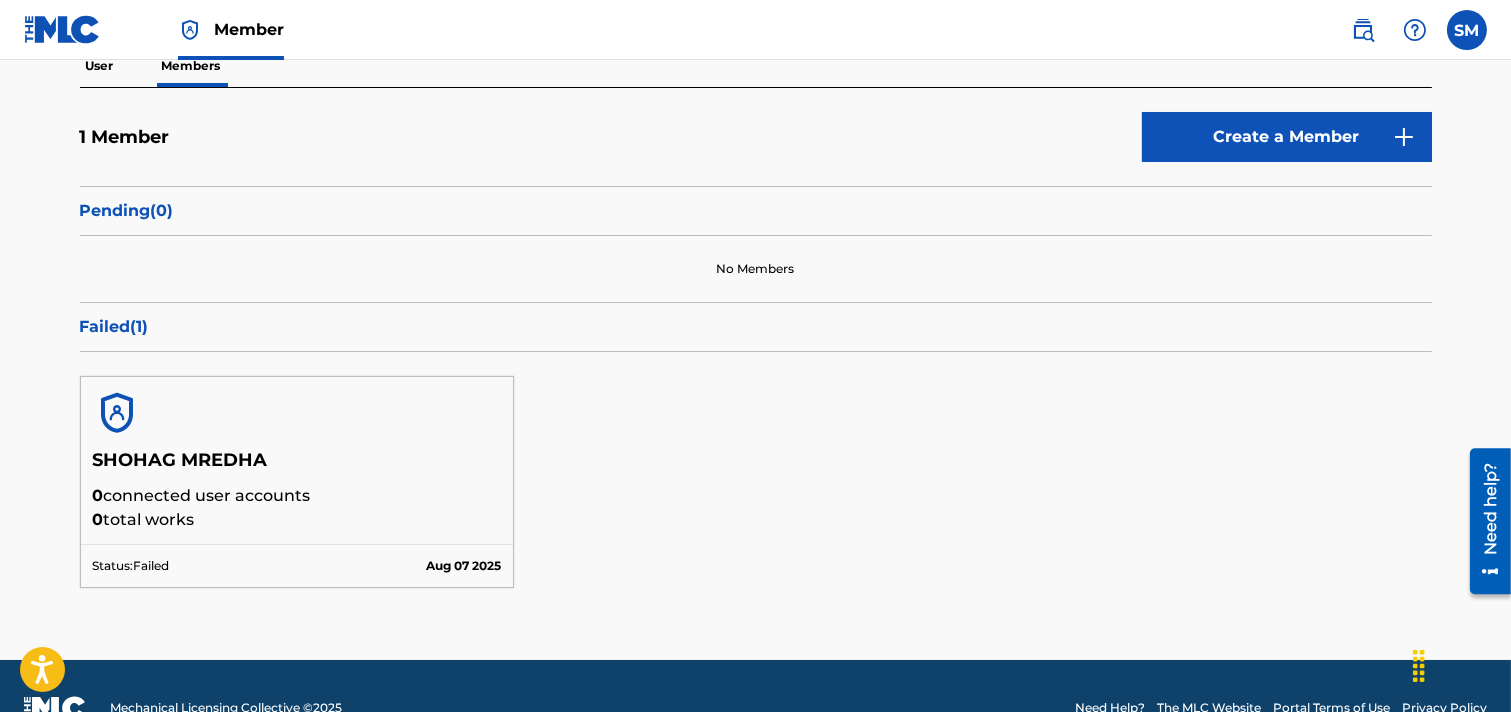 scroll, scrollTop: 222, scrollLeft: 0, axis: vertical 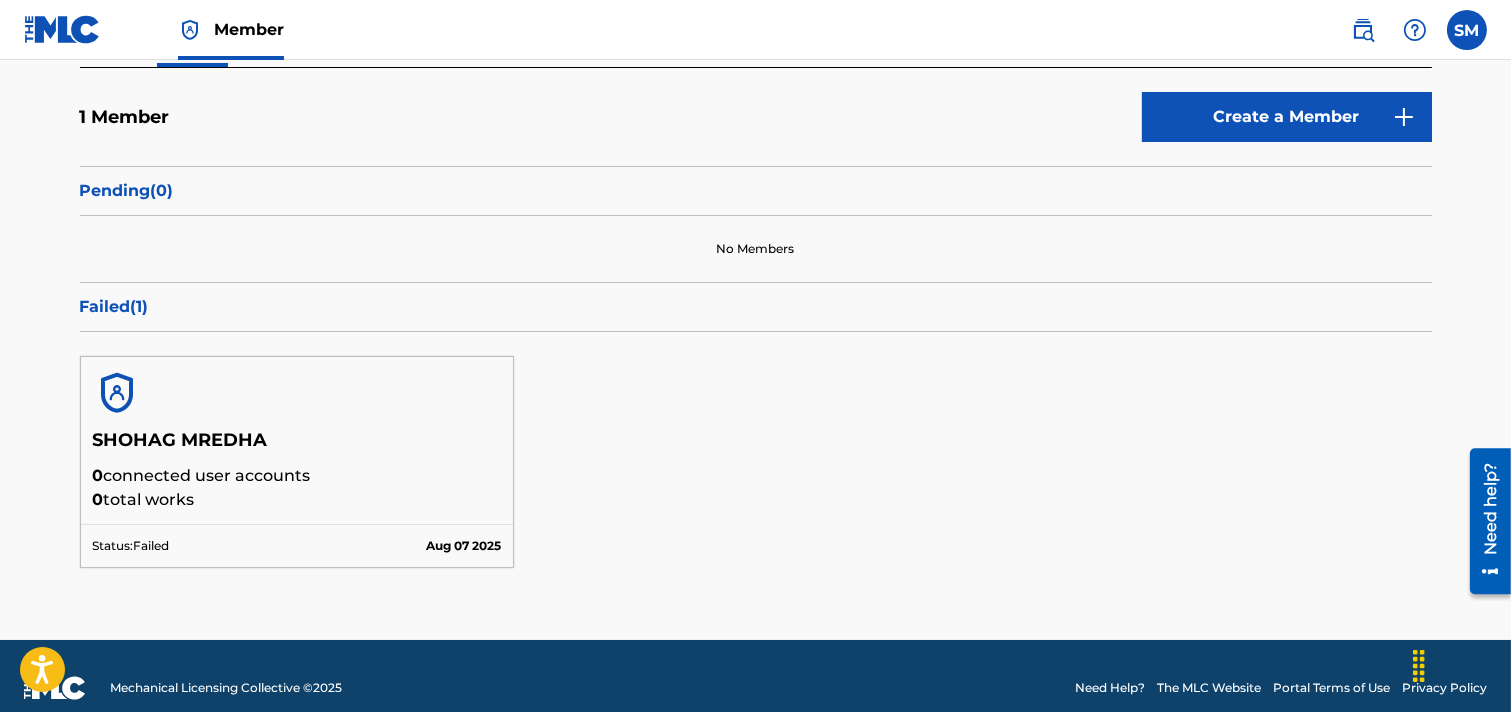 click on "Failed  ( 1 )" at bounding box center [756, 307] 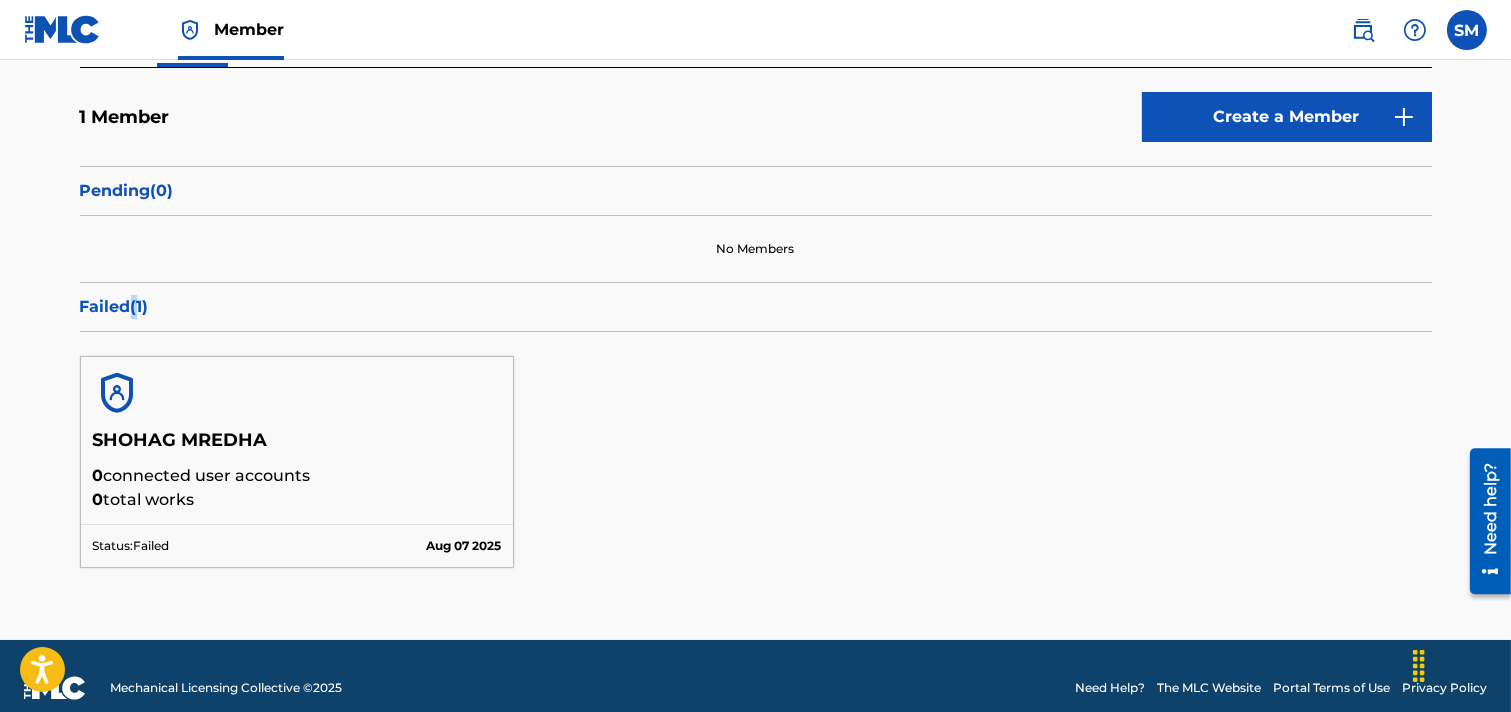 click on "Failed  ( 1 )" at bounding box center [756, 307] 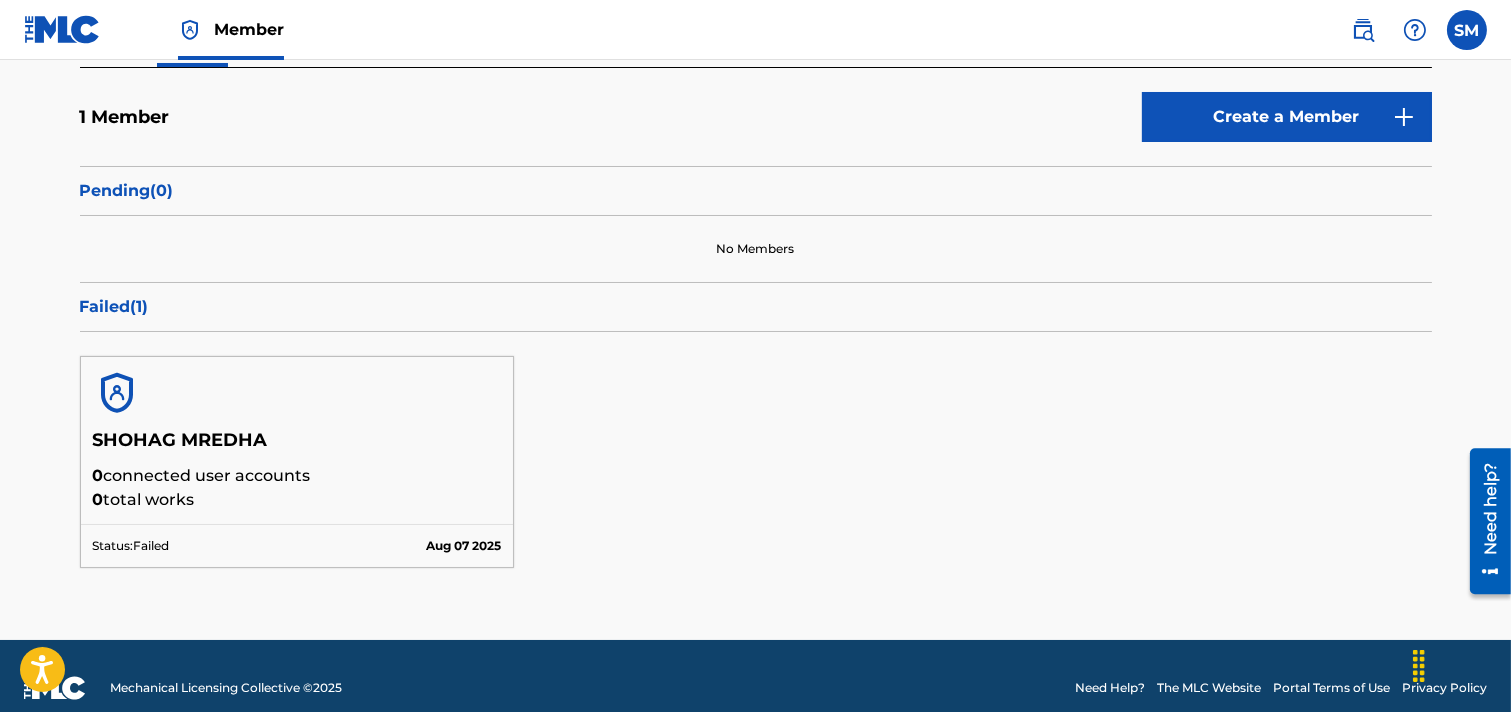 click on "Aug 07 2025" at bounding box center [463, 546] 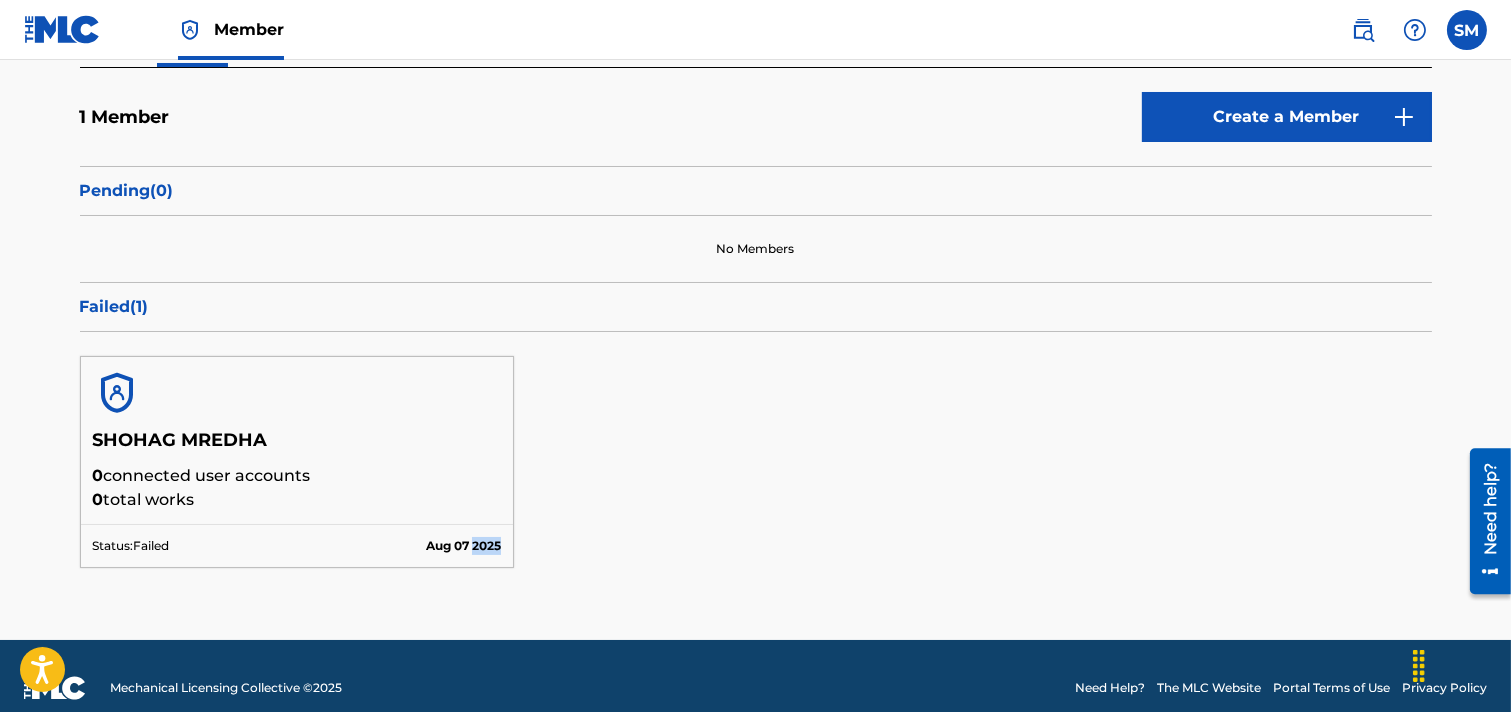 click on "Aug 07 2025" at bounding box center (463, 546) 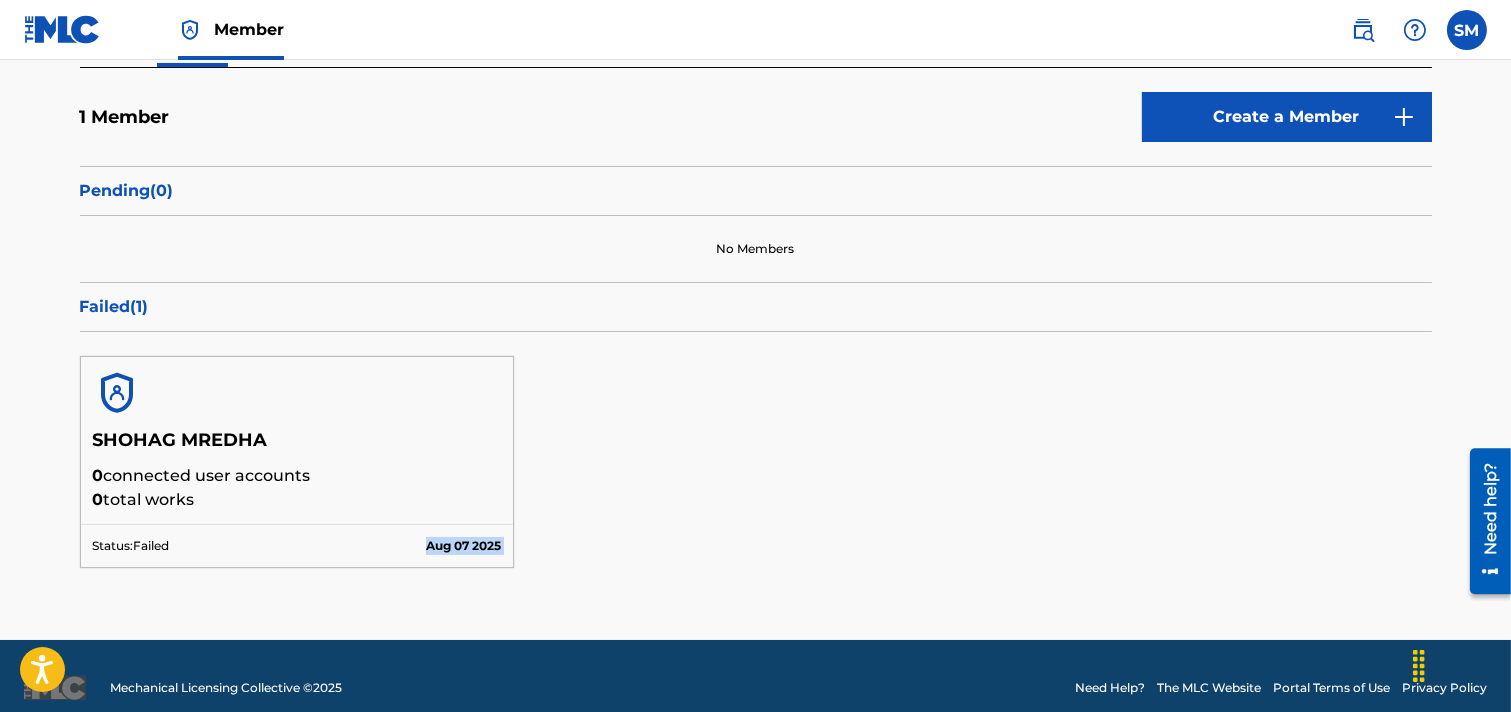 click on "Aug 07 2025" at bounding box center [463, 546] 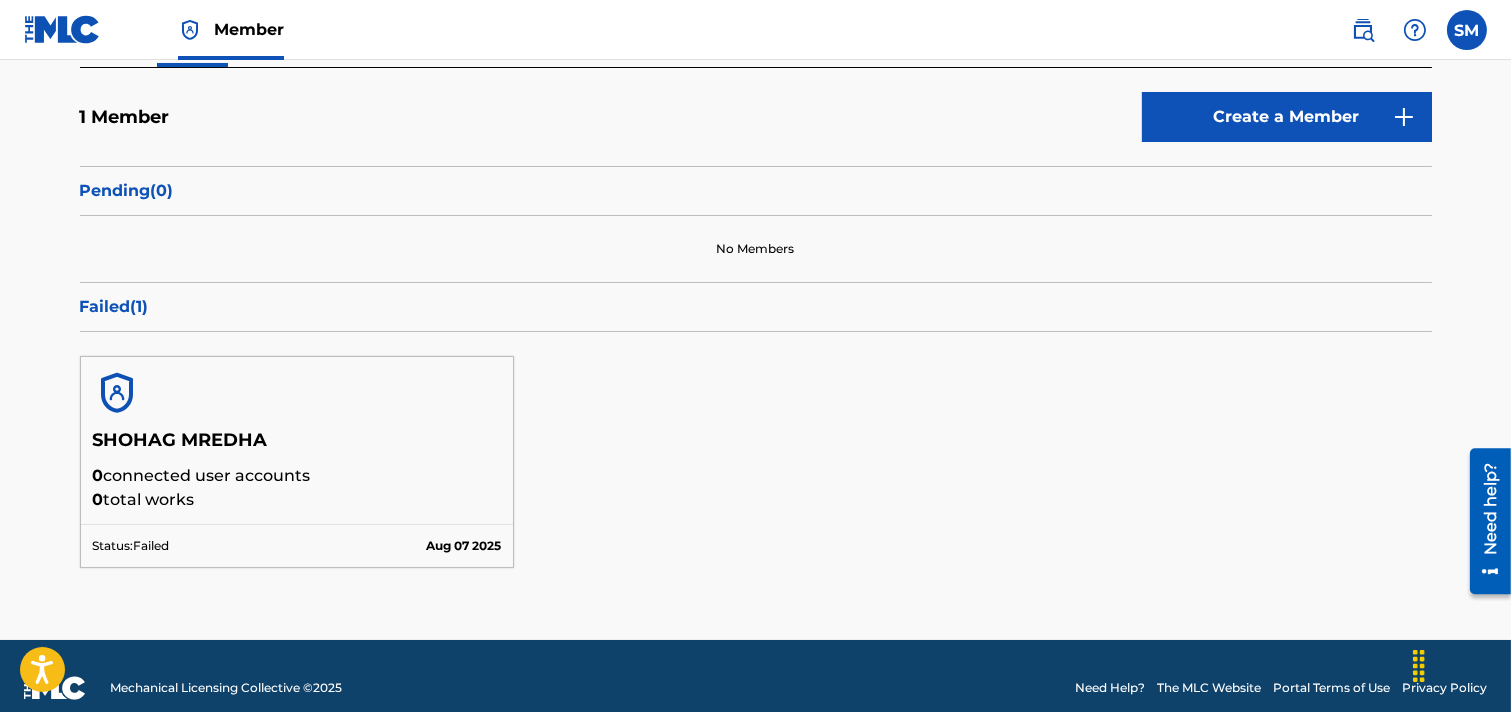 click on "SHOHAG MREDHA 0  connected user accounts 0  total works Status:  Failed Aug 07 2025" at bounding box center (756, 462) 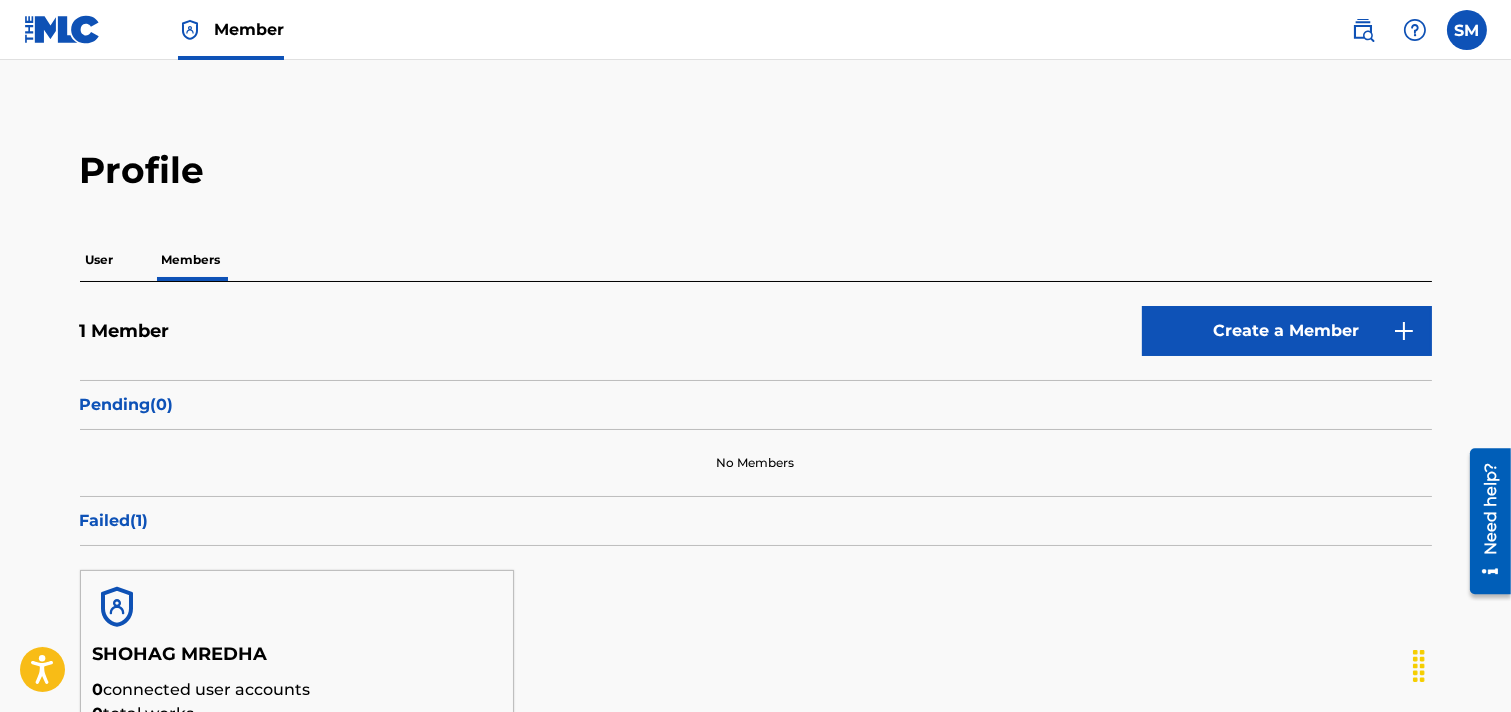 scroll, scrollTop: 0, scrollLeft: 0, axis: both 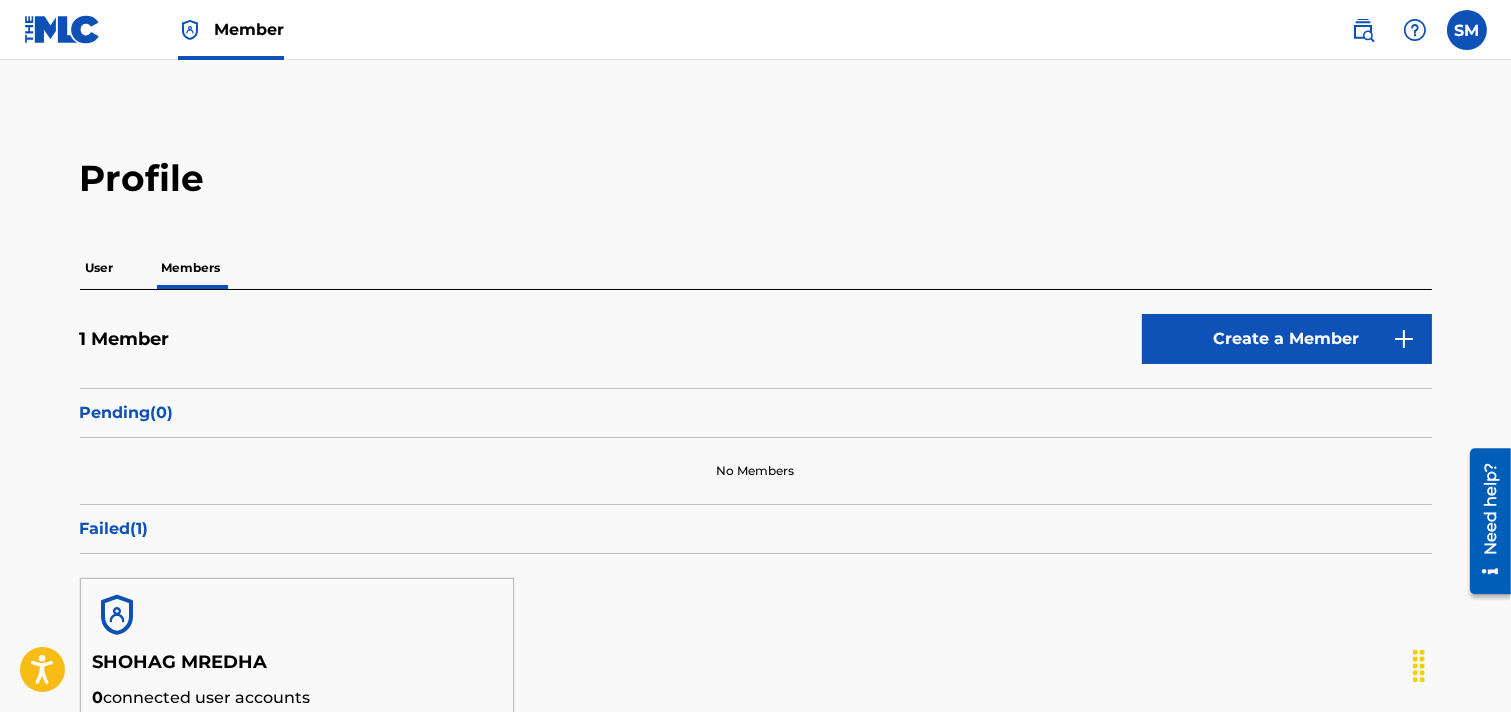 click on "User" at bounding box center (100, 268) 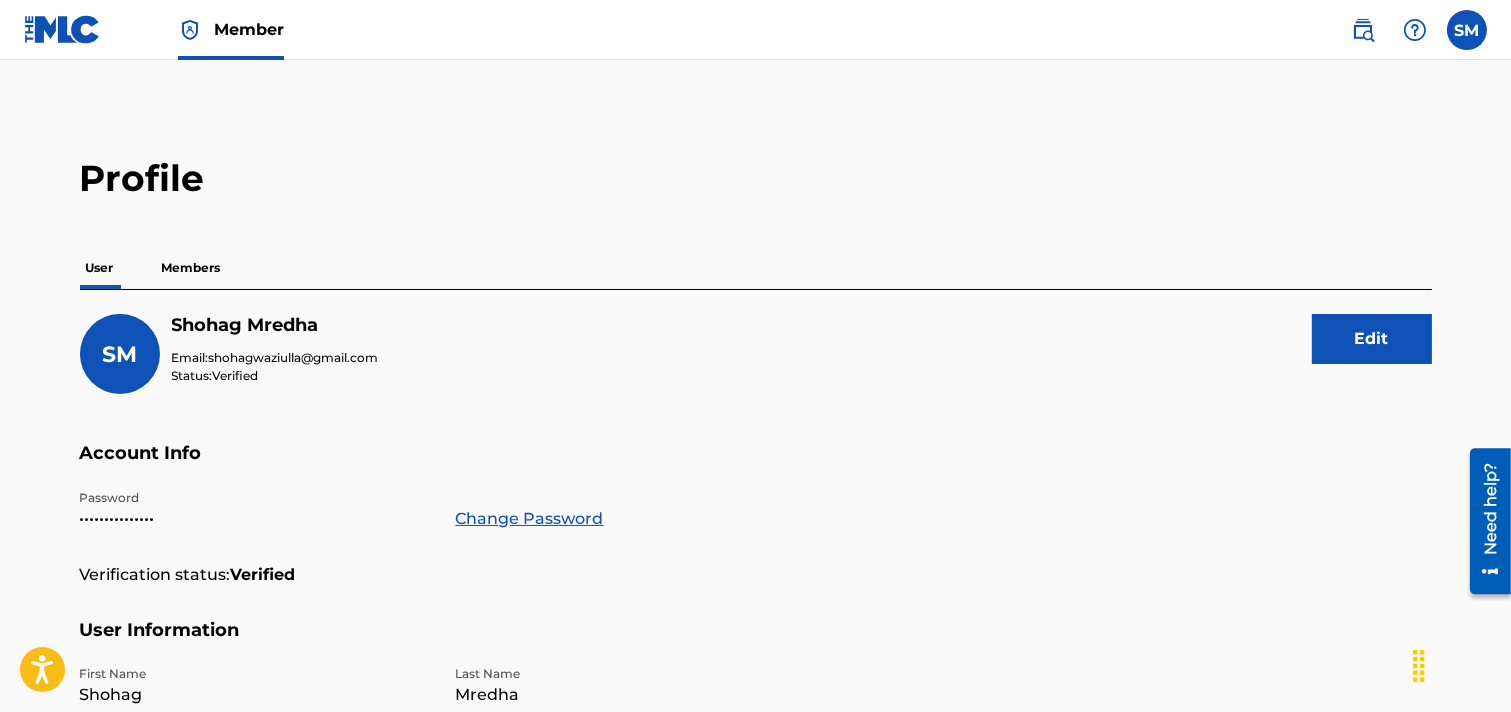 click on "Members" at bounding box center [191, 268] 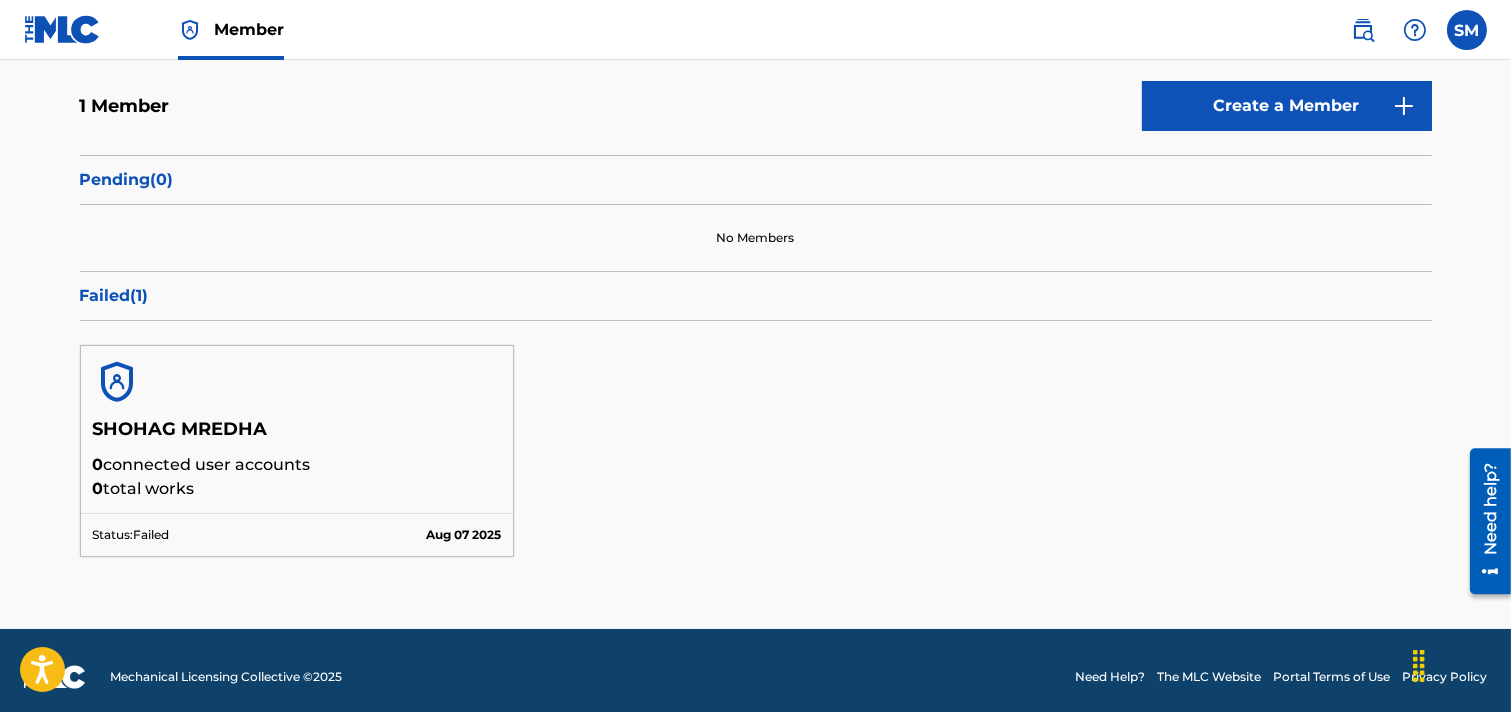 scroll, scrollTop: 245, scrollLeft: 0, axis: vertical 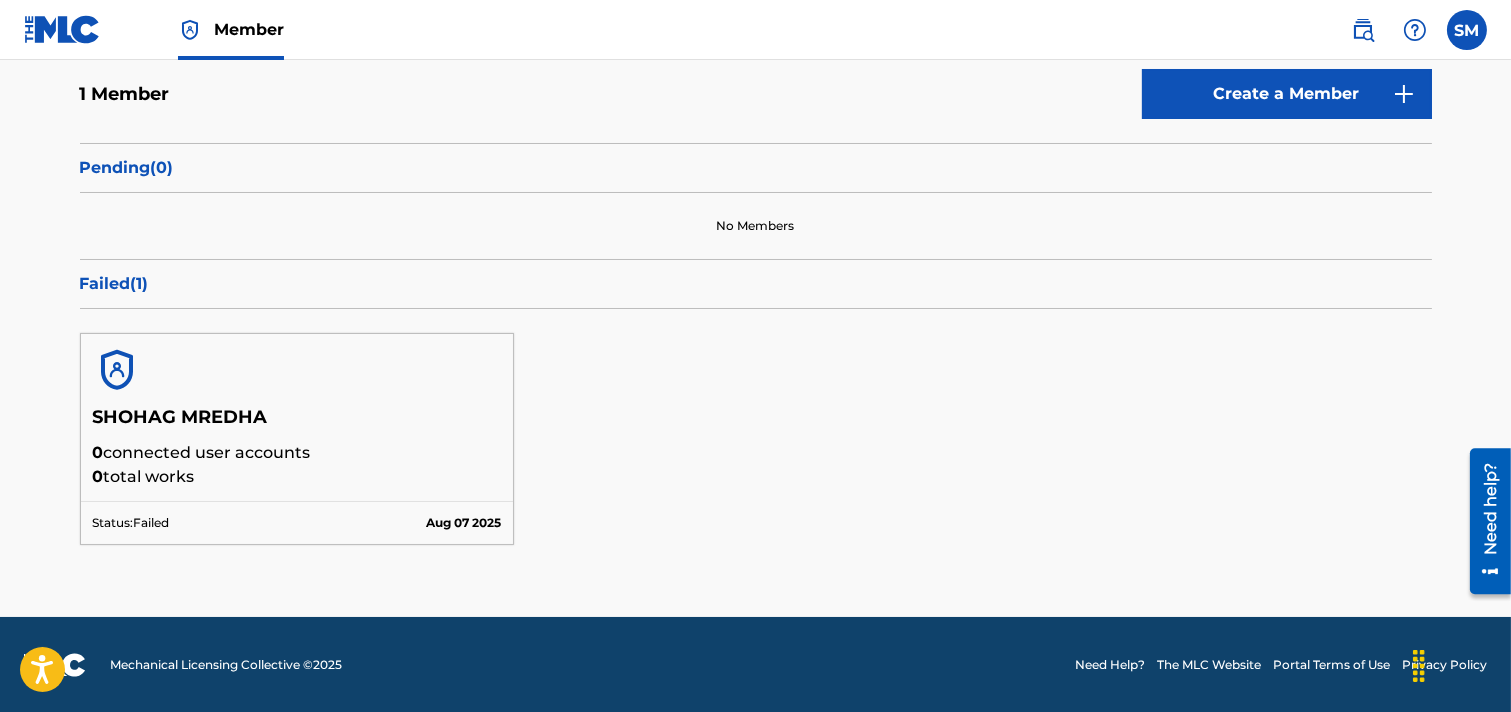 click on "Create a Member" at bounding box center (1287, 94) 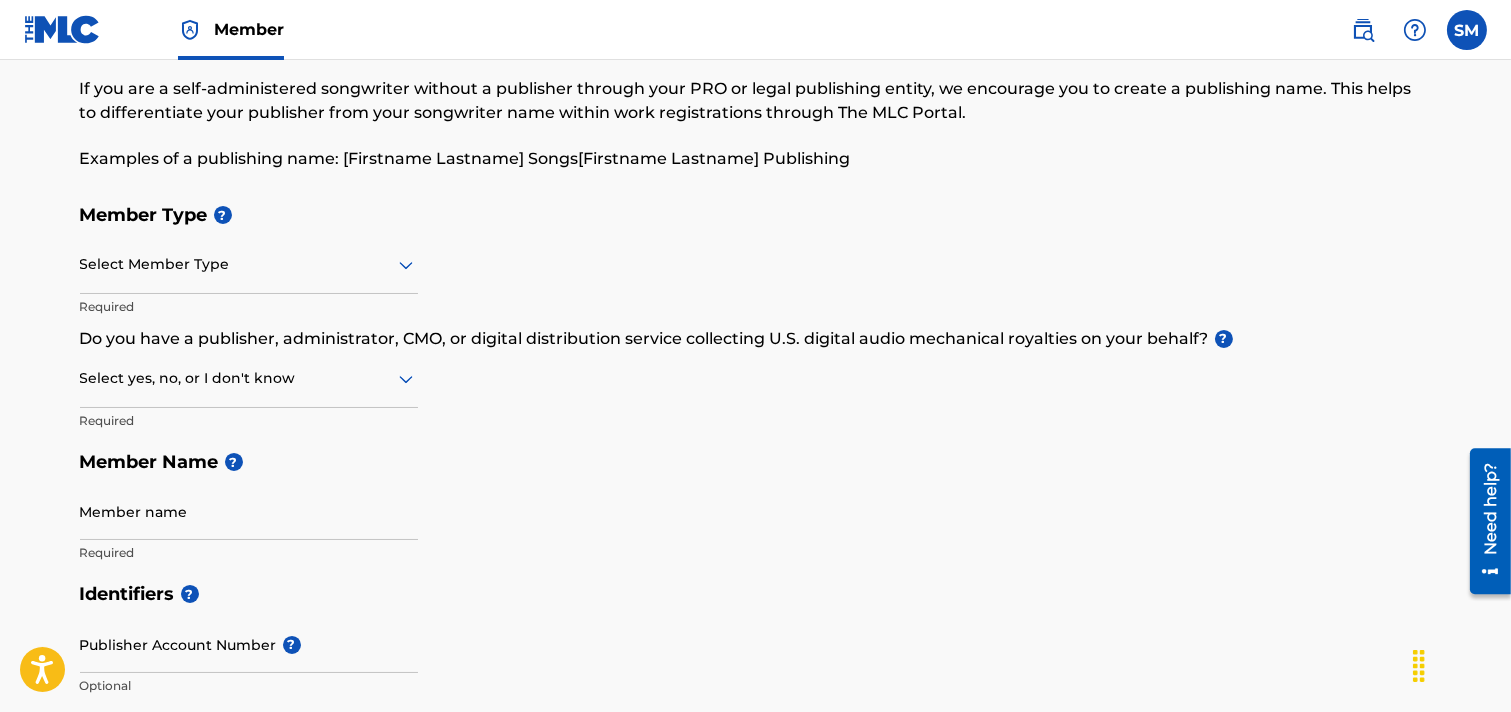 scroll, scrollTop: 111, scrollLeft: 0, axis: vertical 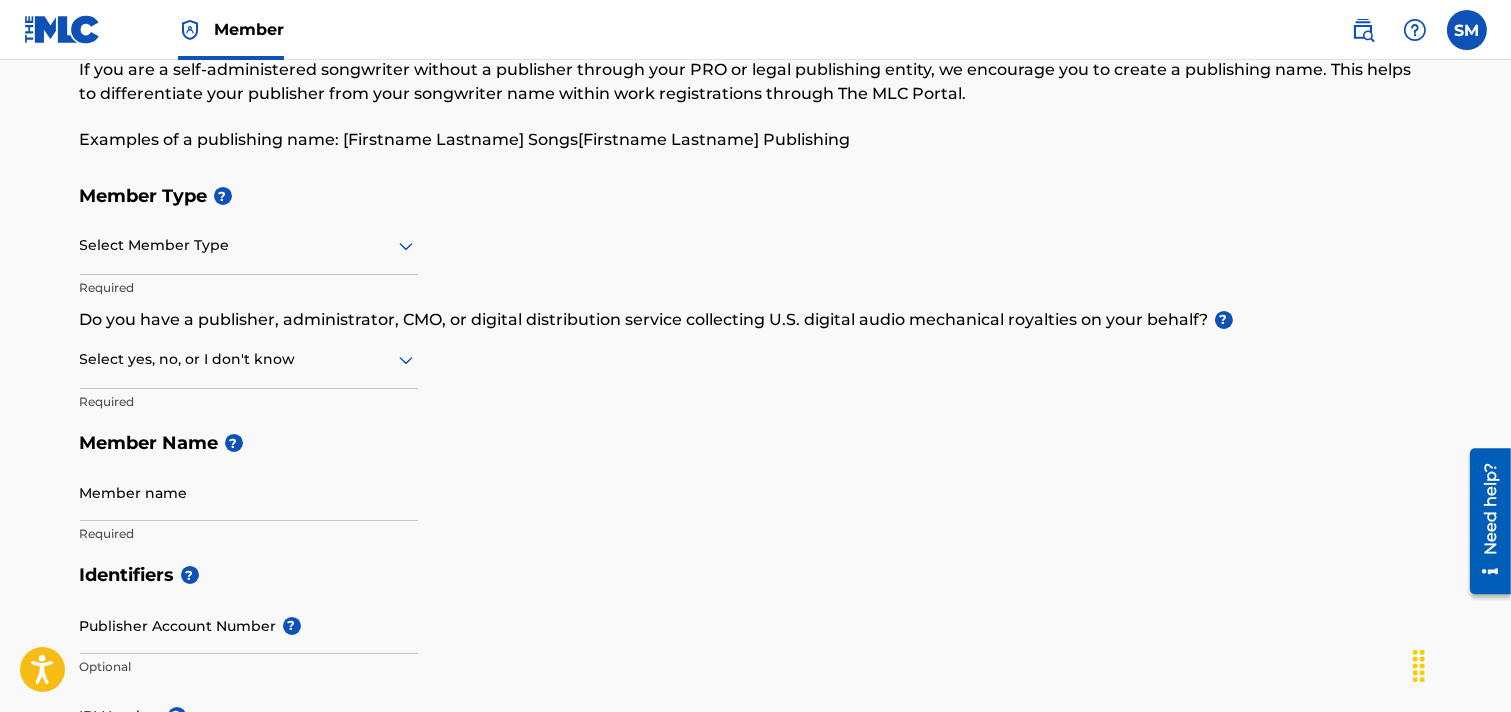 click 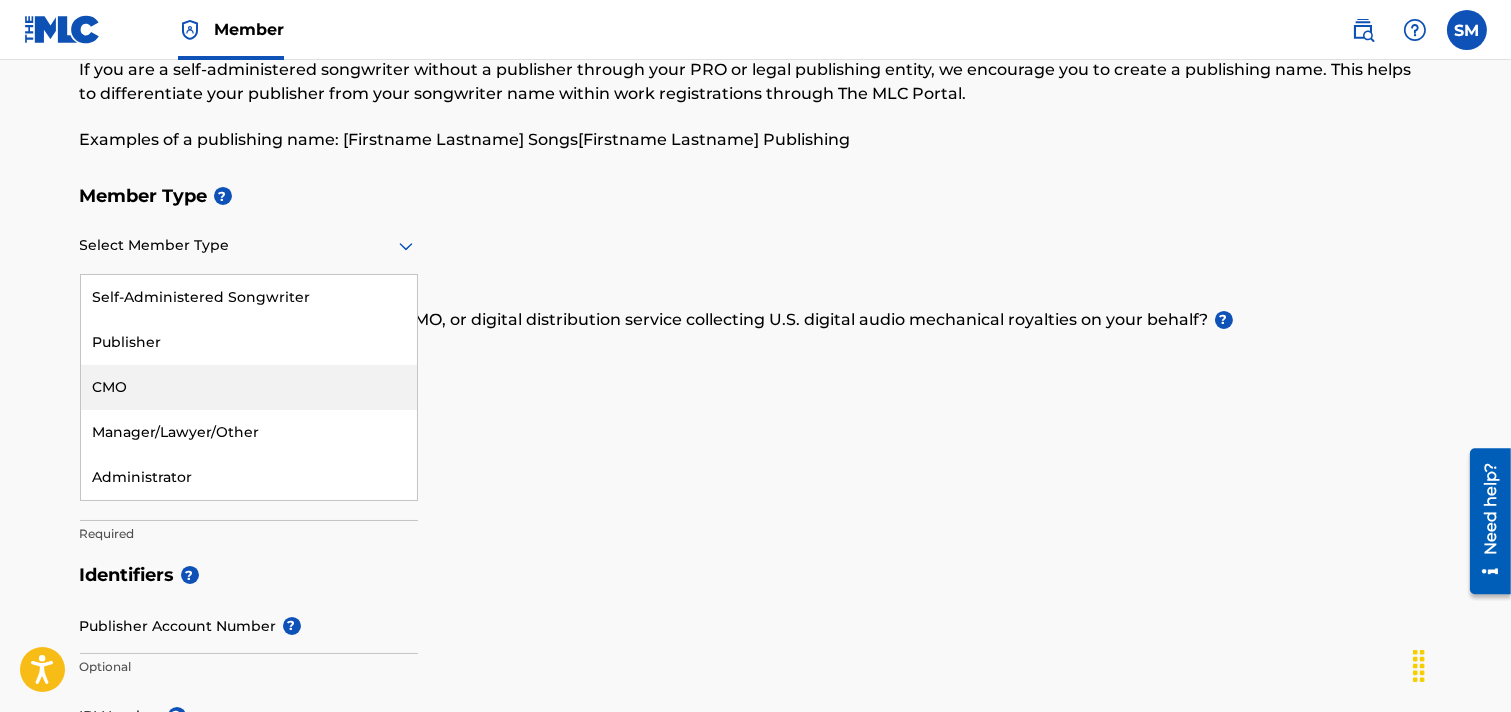 click on "CMO" at bounding box center [249, 387] 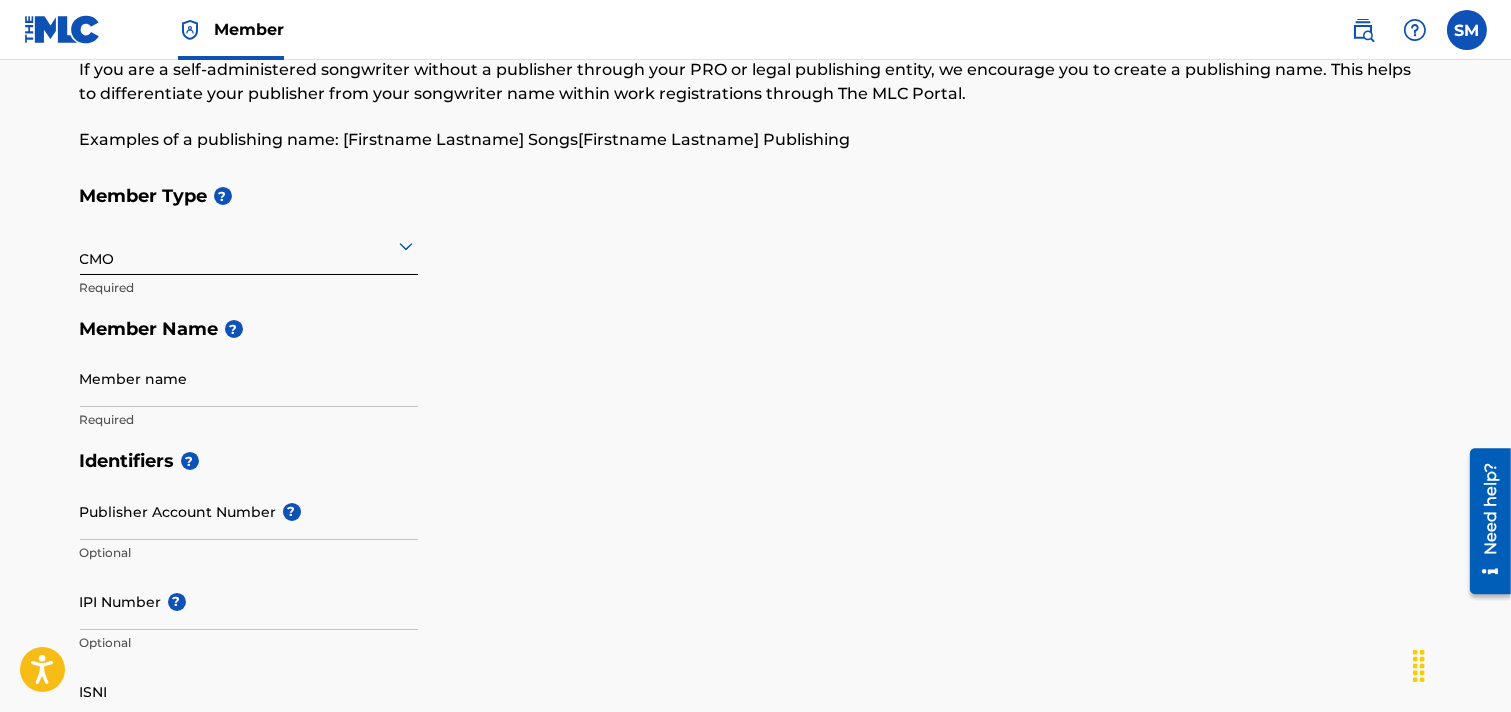 click on "Member name" at bounding box center [249, 378] 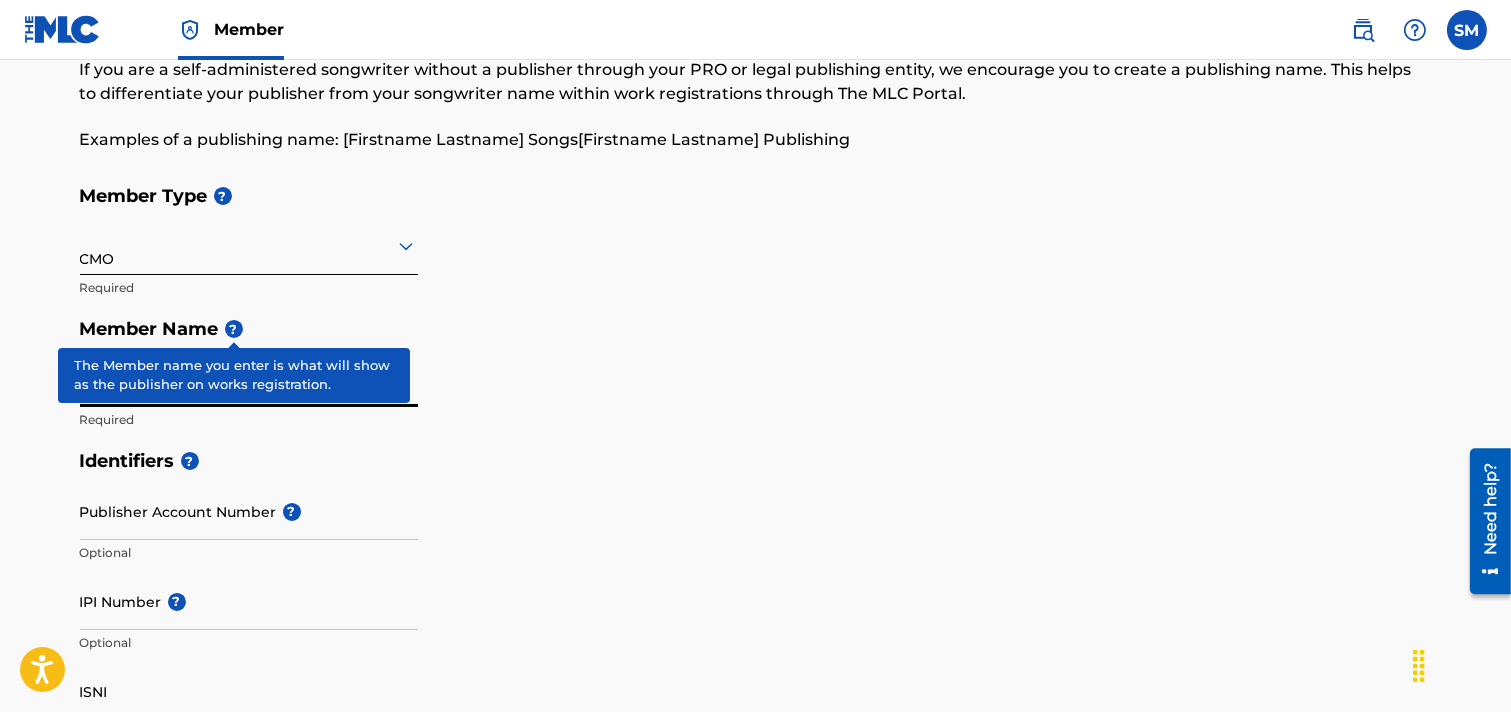 click on "Member Type ? CMO Required Member Name ? Member name Required" at bounding box center [756, 307] 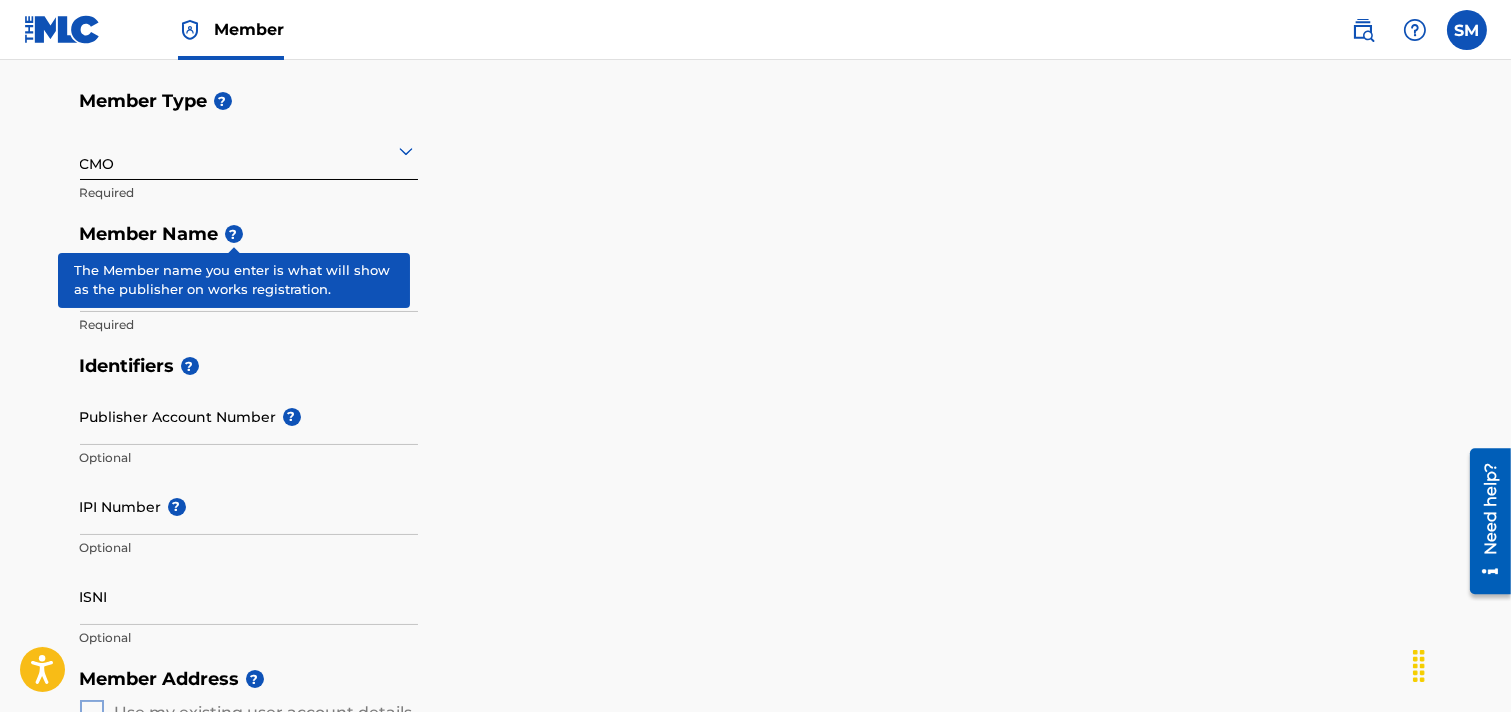 scroll, scrollTop: 333, scrollLeft: 0, axis: vertical 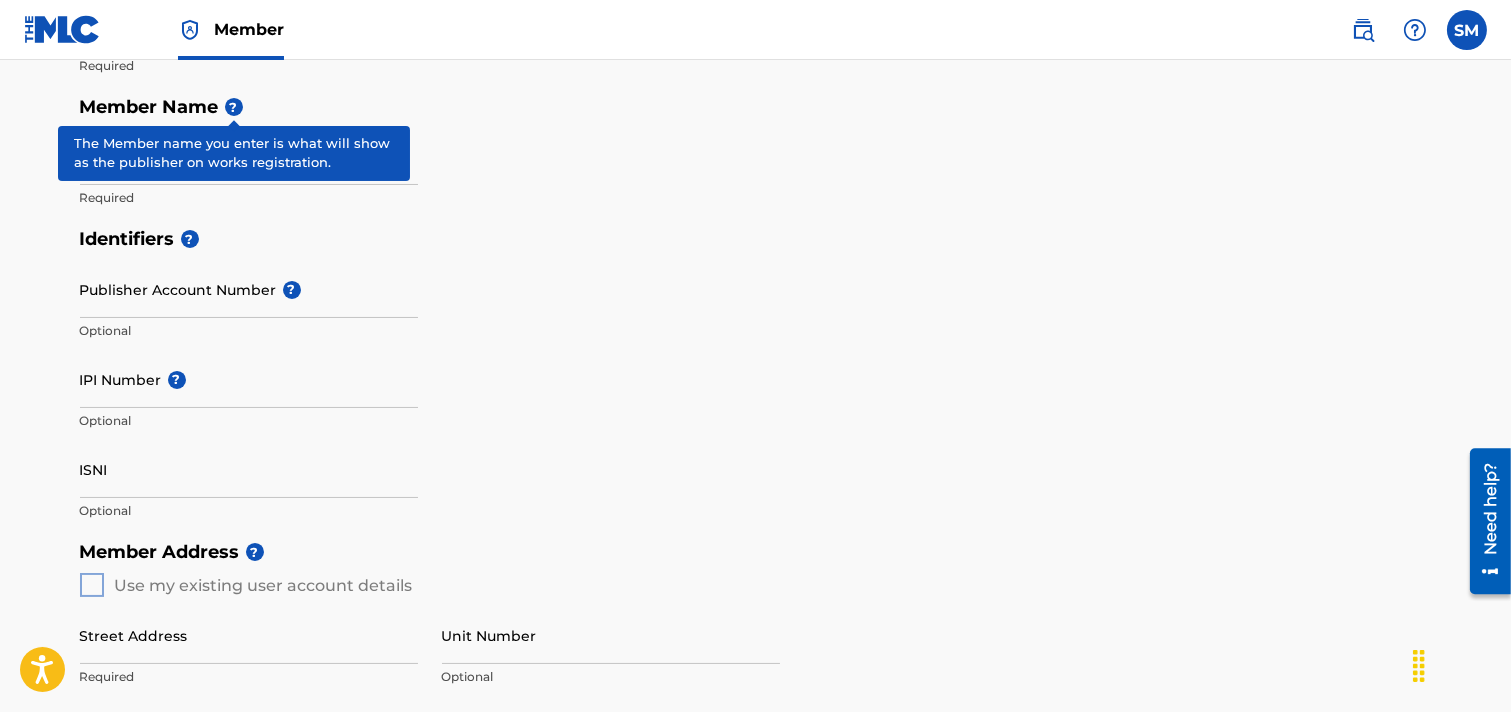 click on "ISNI" at bounding box center [249, 469] 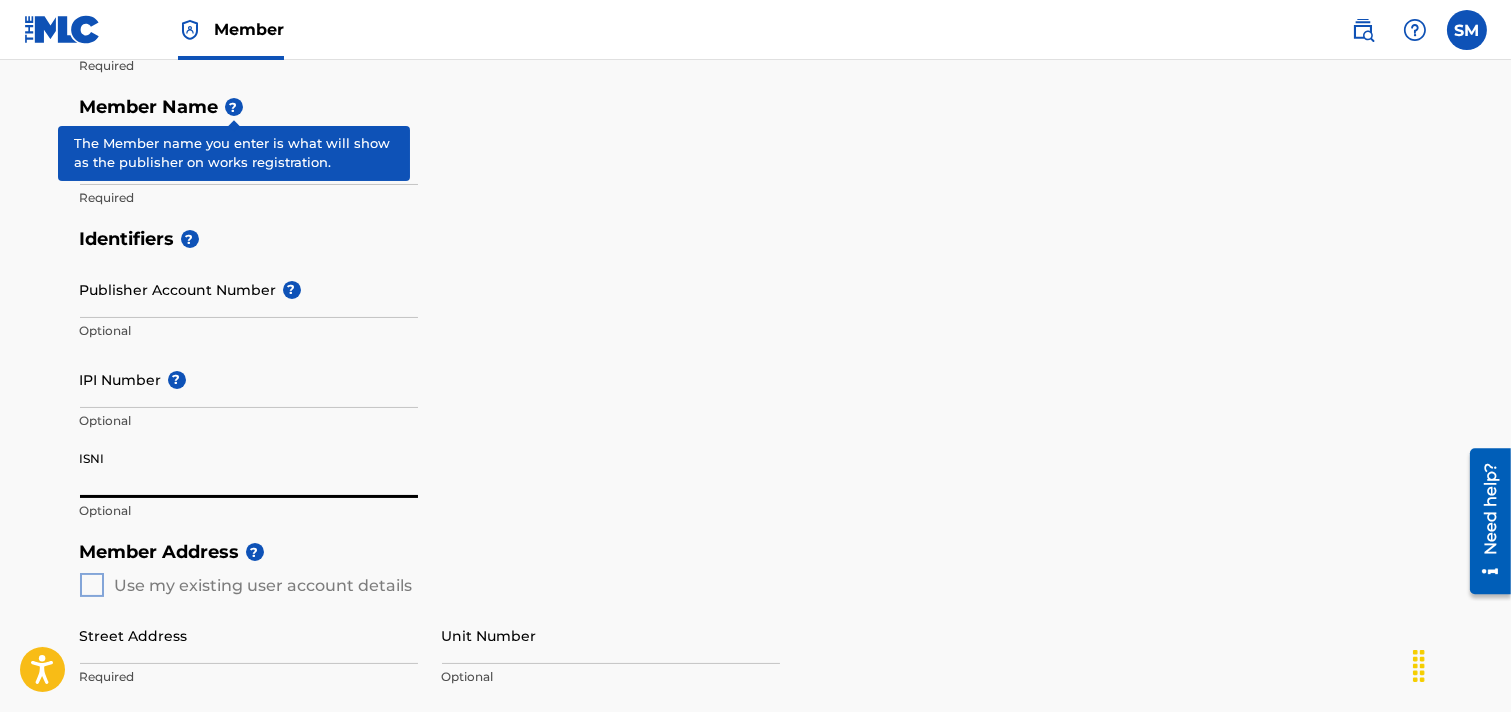 click on "Identifiers ? Publisher Account Number ? Optional IPI Number ? Optional ISNI Optional" at bounding box center [756, 374] 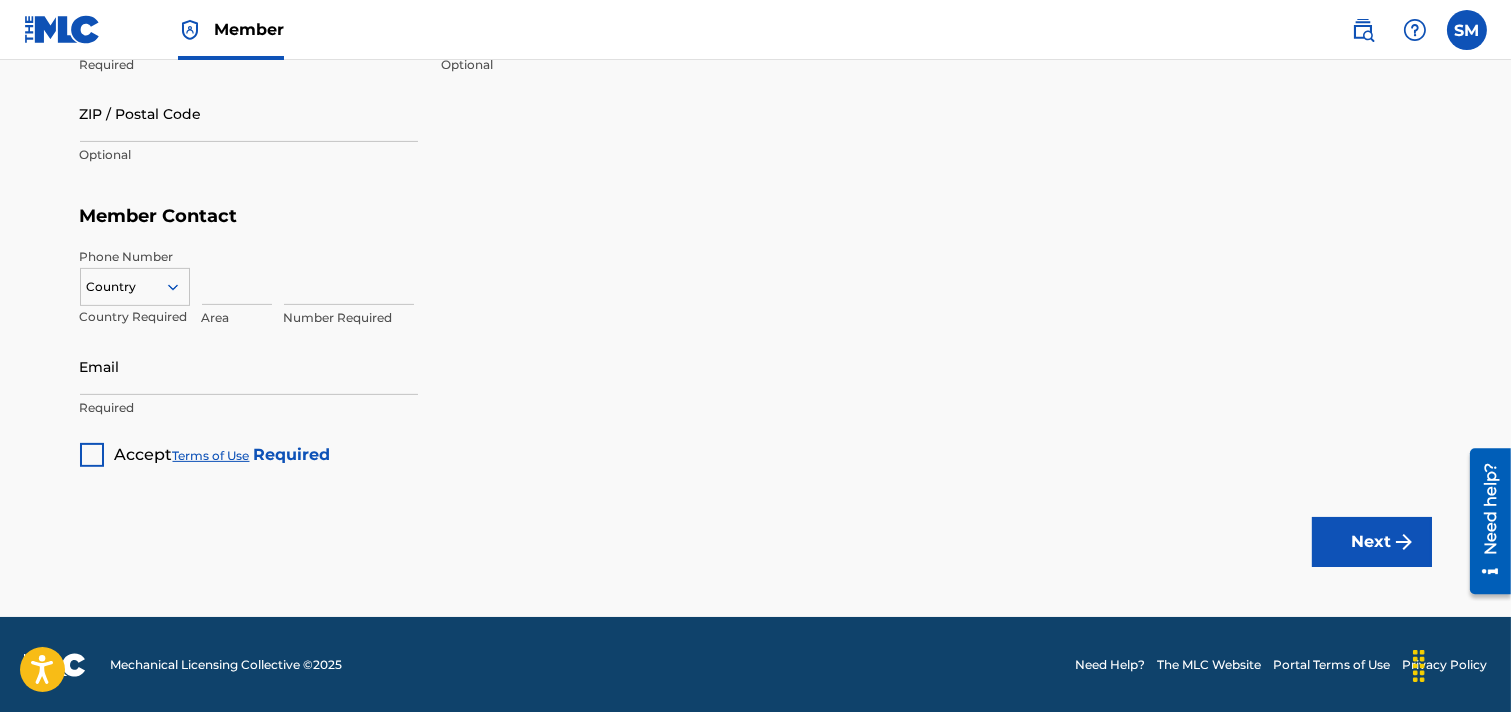 scroll, scrollTop: 458, scrollLeft: 0, axis: vertical 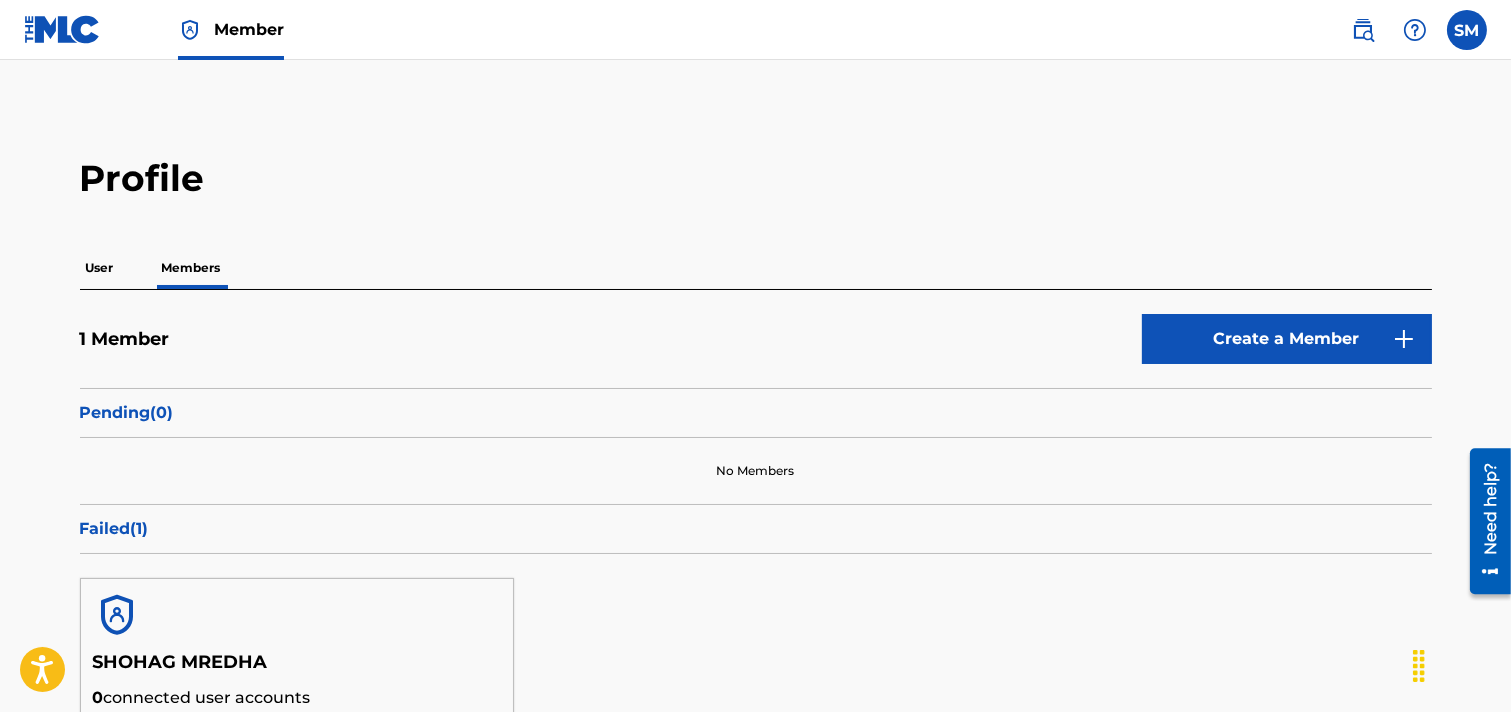 click at bounding box center [1467, 30] 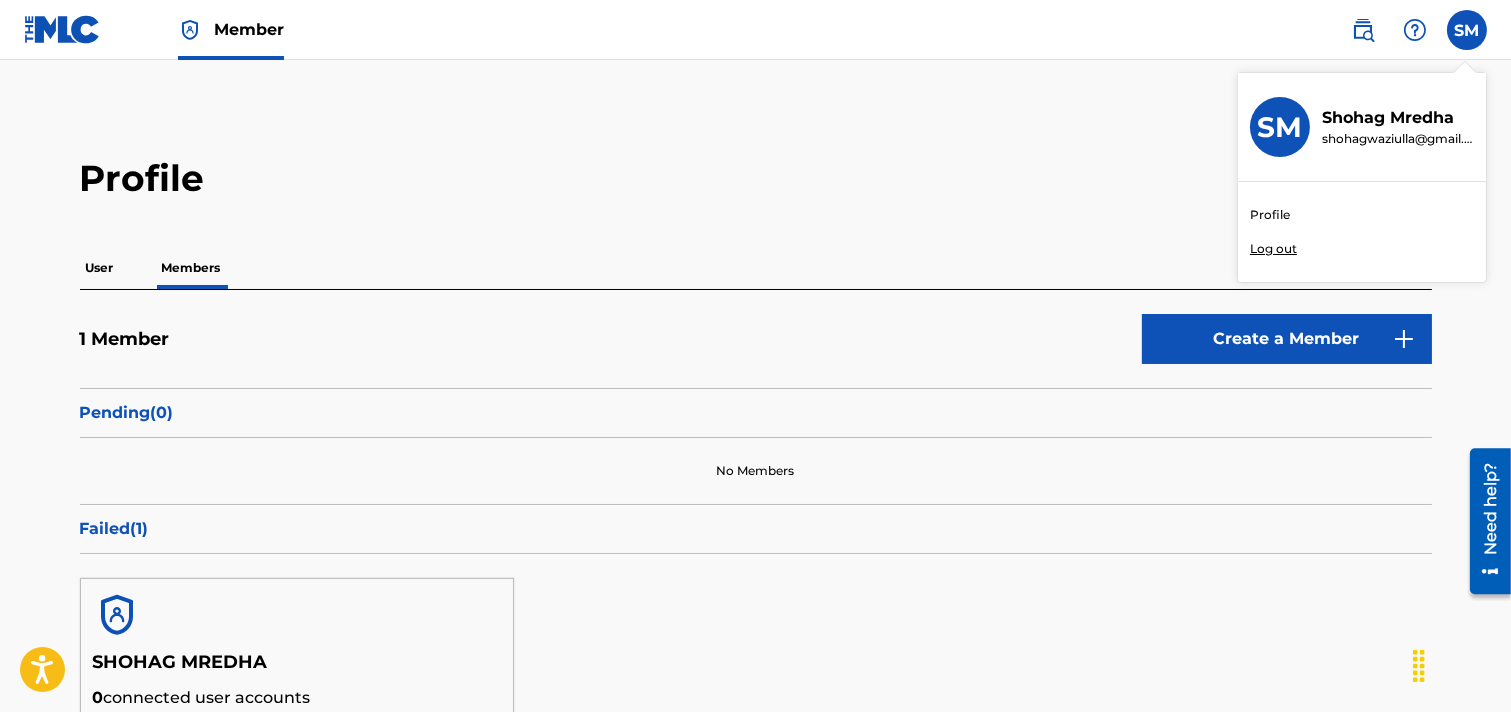 click on "Profile" at bounding box center [1270, 215] 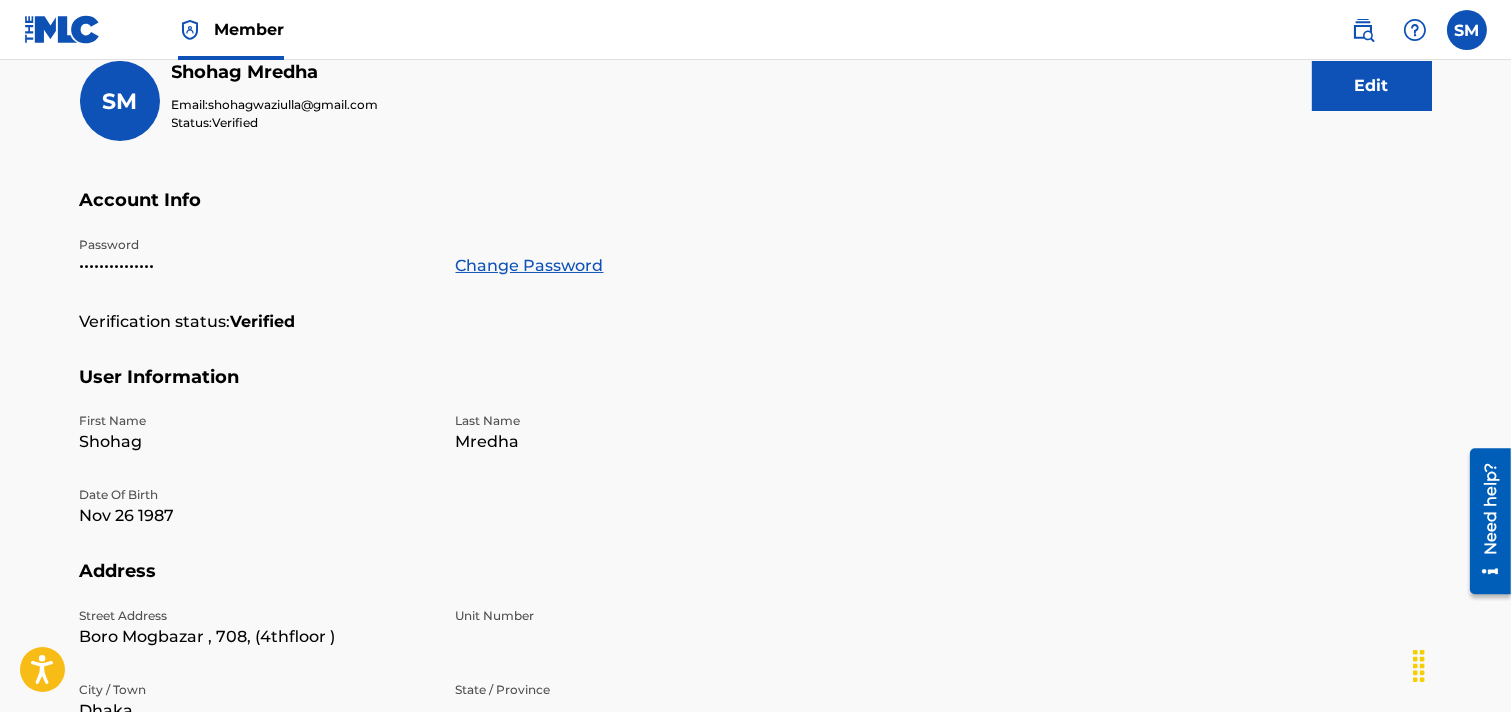 scroll, scrollTop: 0, scrollLeft: 0, axis: both 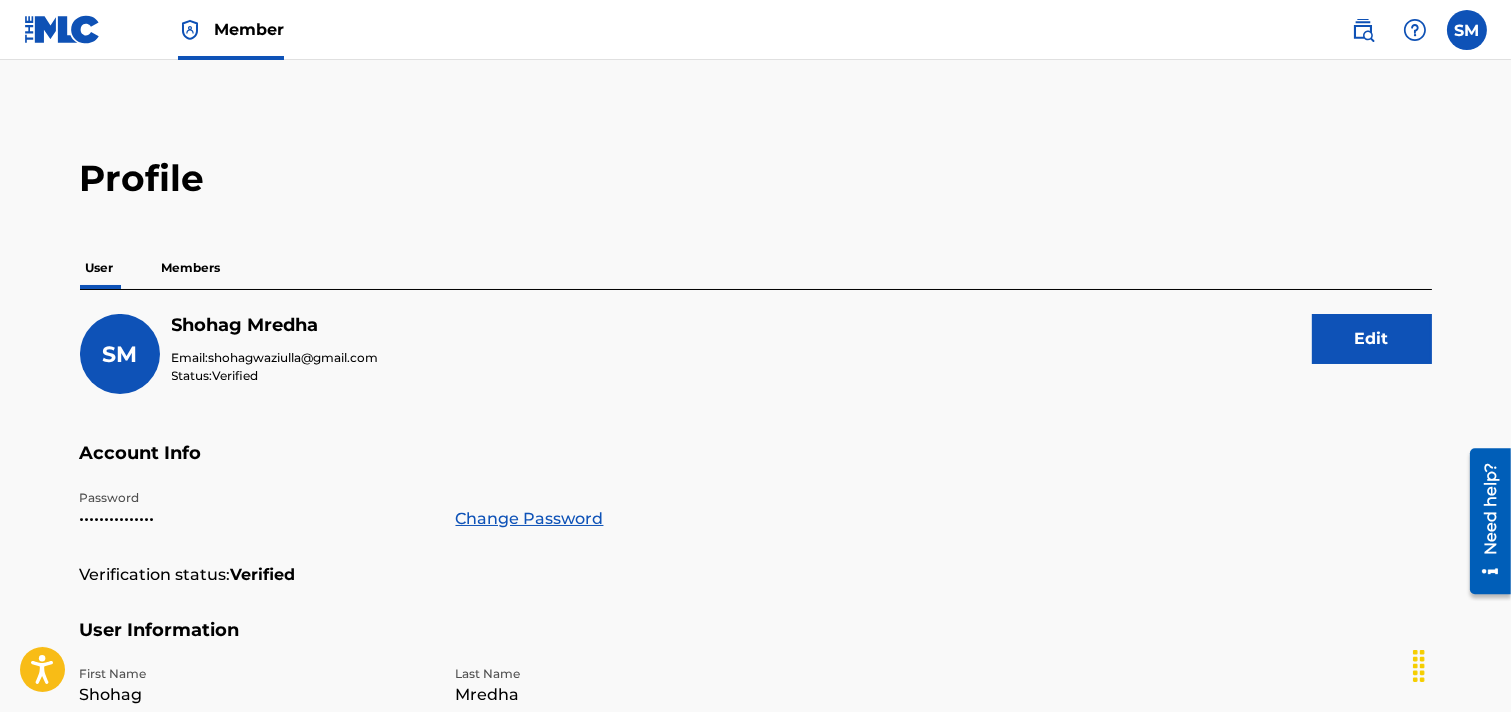 click on "Members" at bounding box center [191, 268] 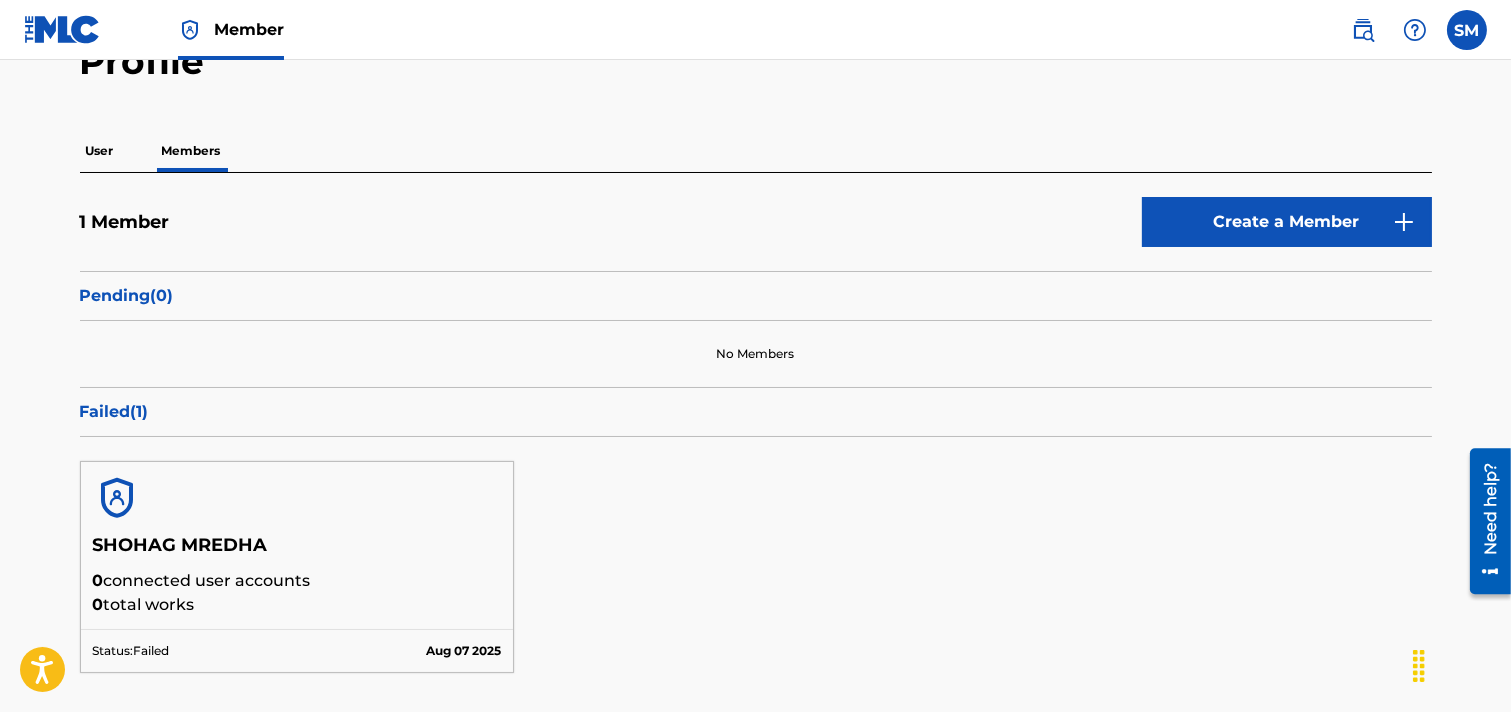 scroll, scrollTop: 0, scrollLeft: 0, axis: both 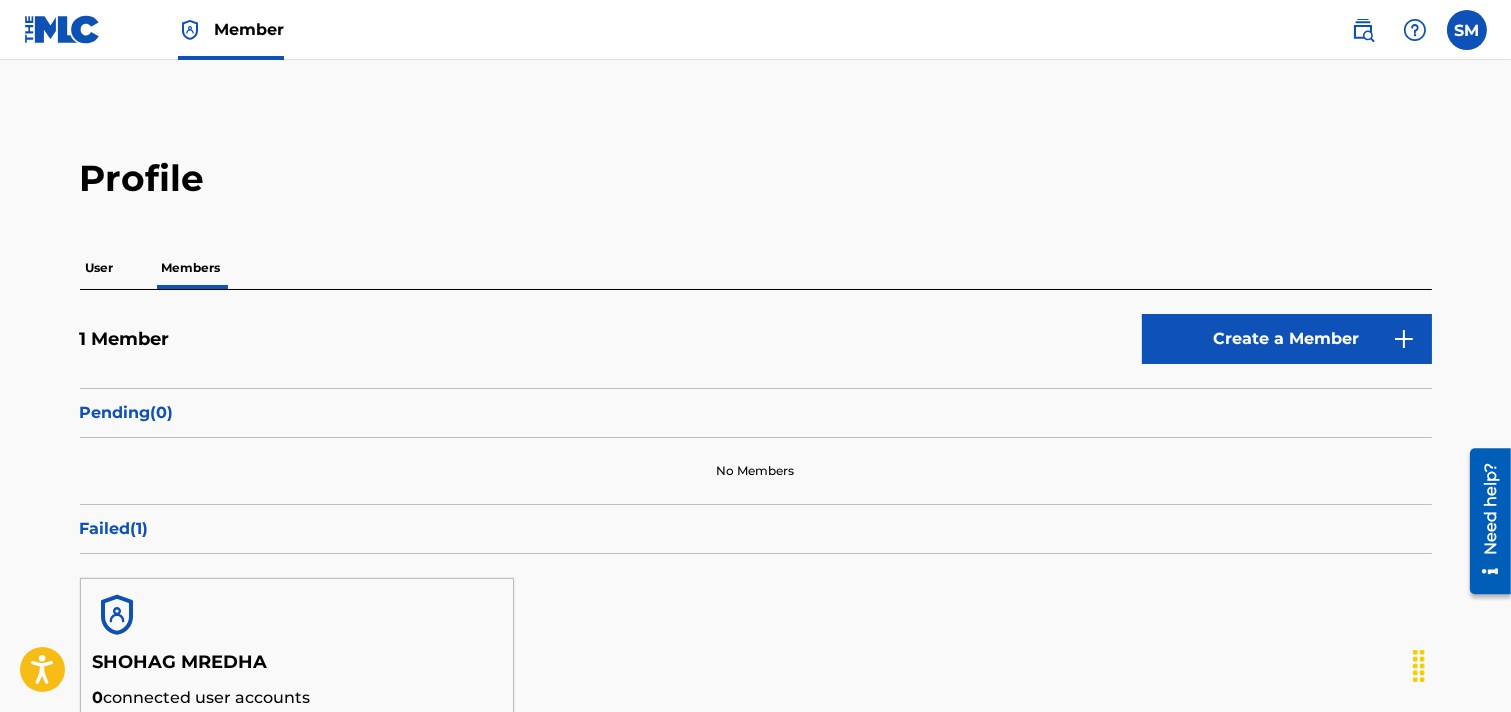 click at bounding box center [1467, 30] 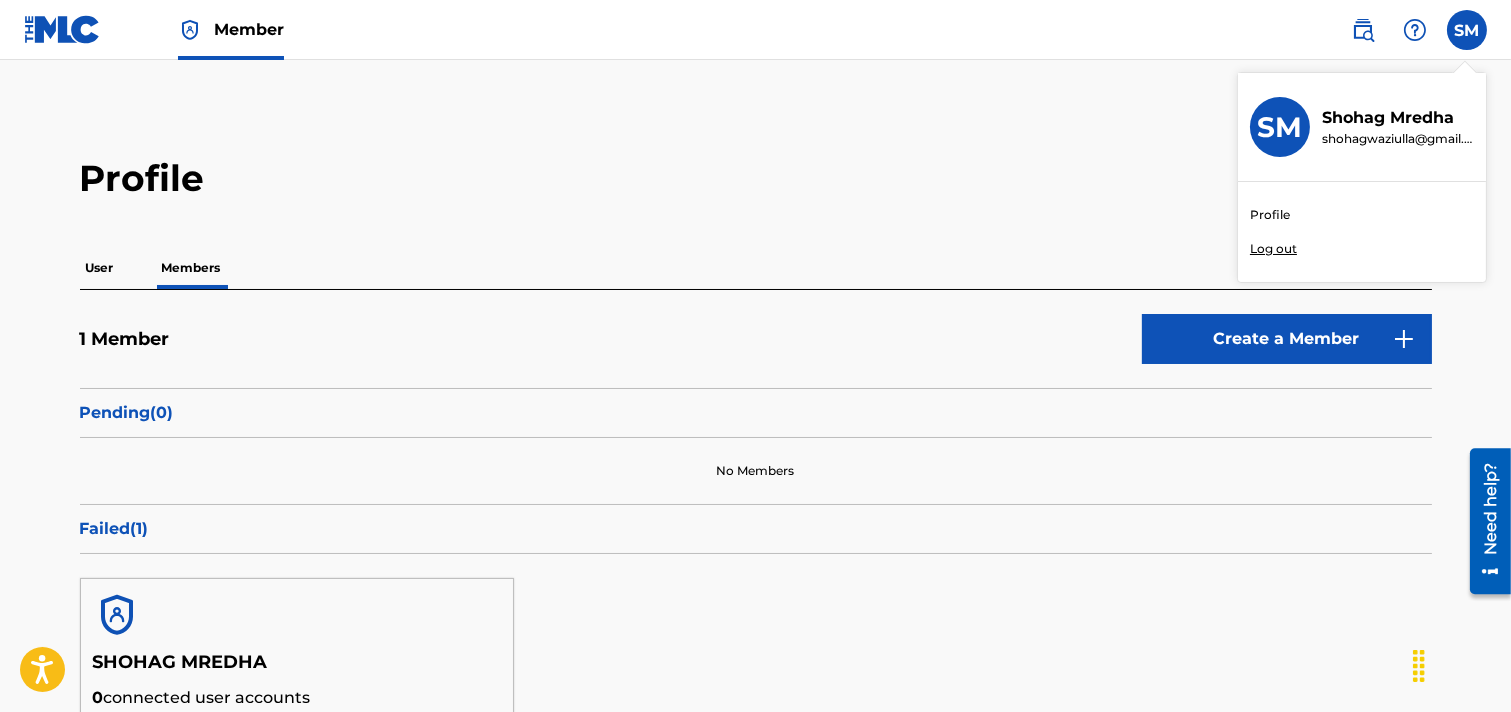 click at bounding box center [62, 29] 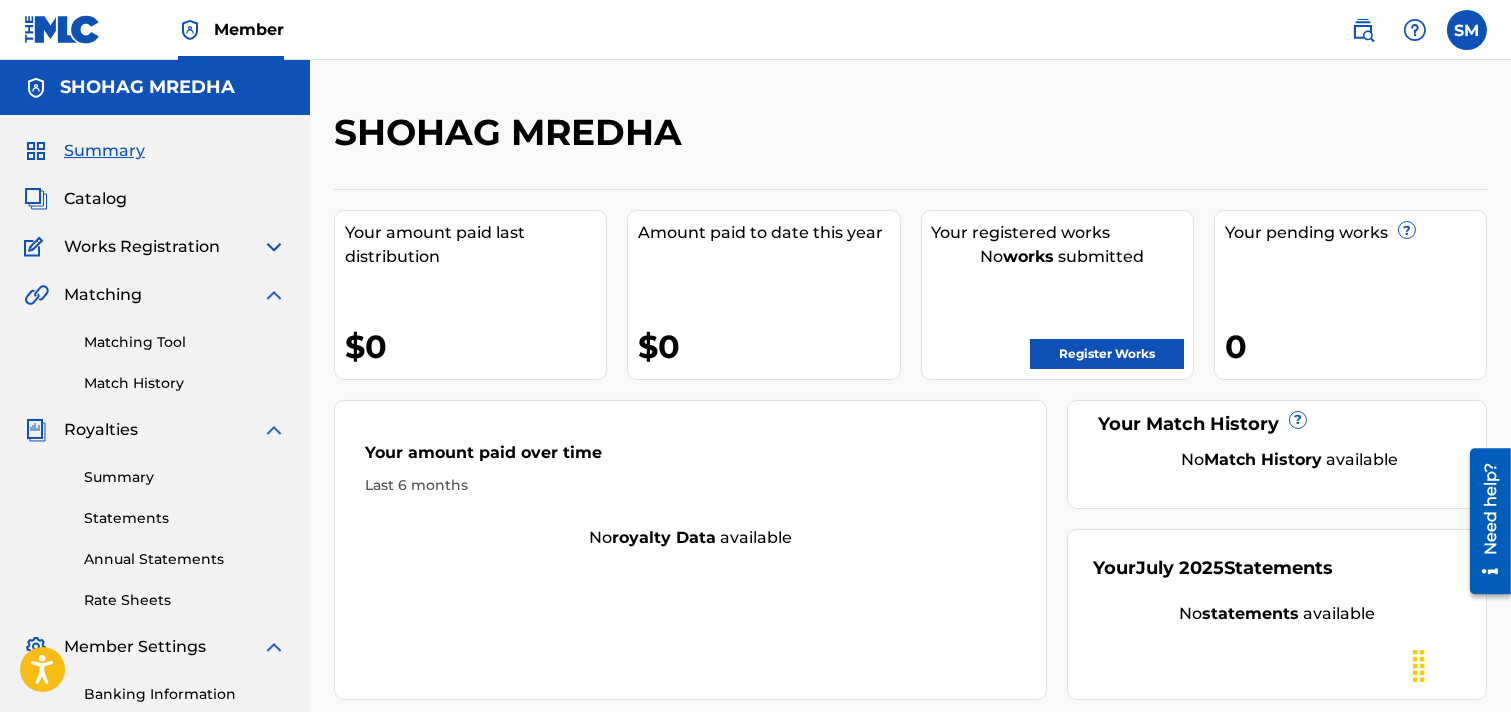 click on "Summary" at bounding box center (104, 151) 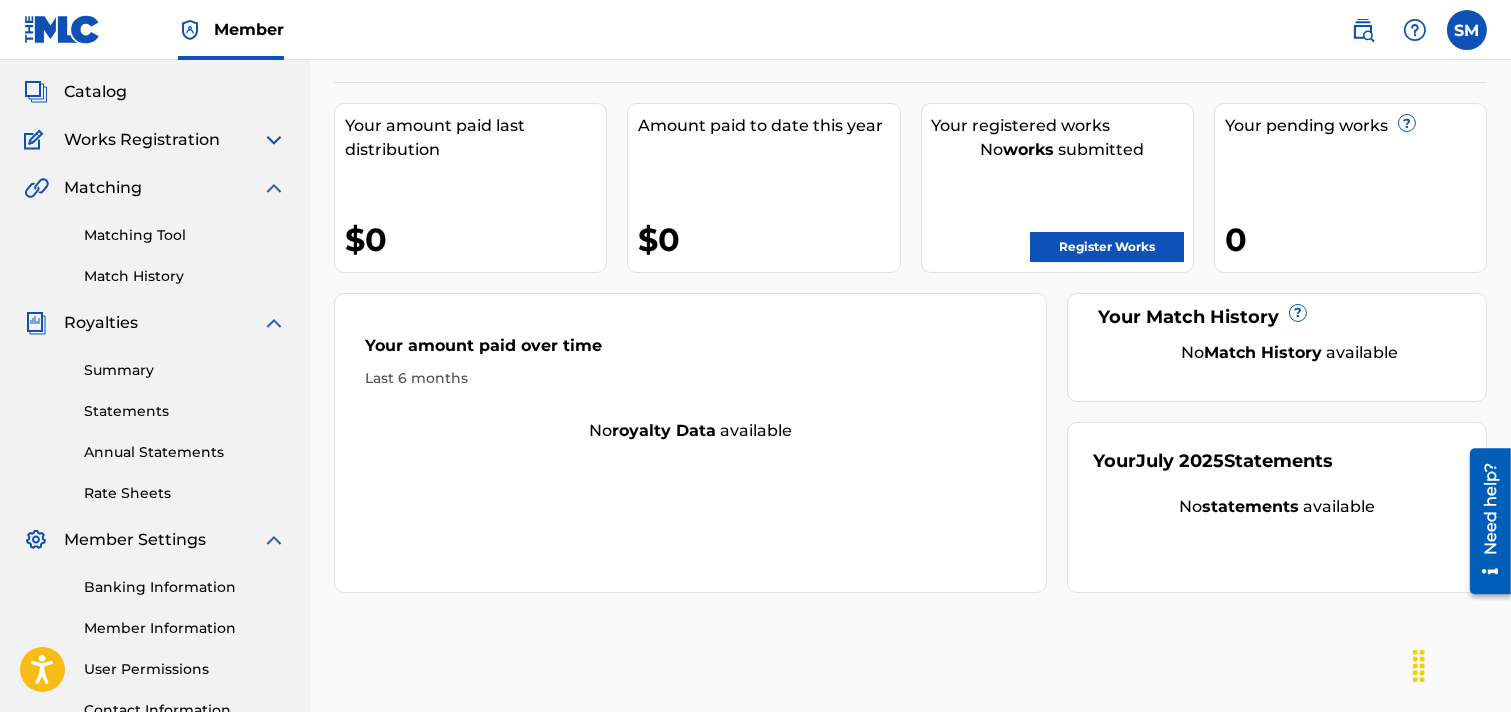 scroll, scrollTop: 276, scrollLeft: 0, axis: vertical 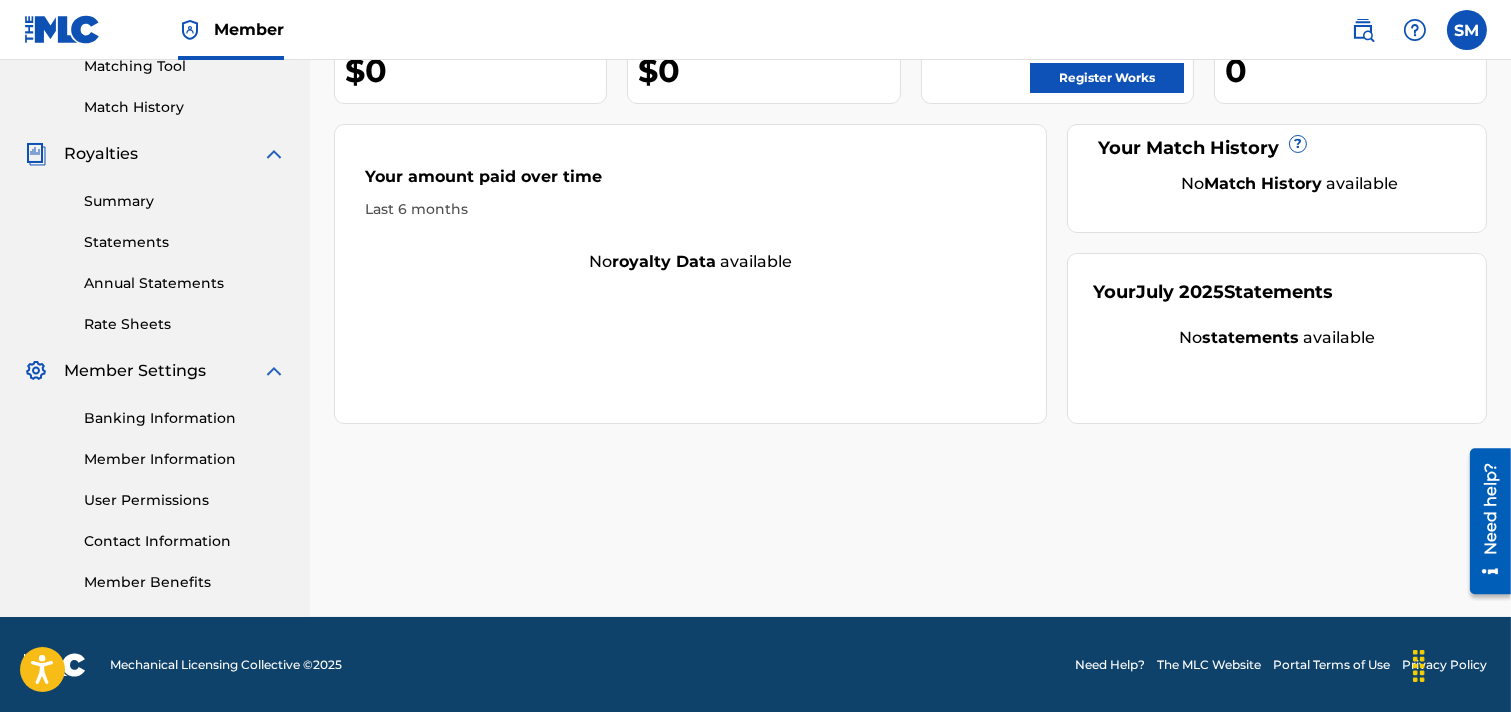 click on "Contact Information" at bounding box center [185, 541] 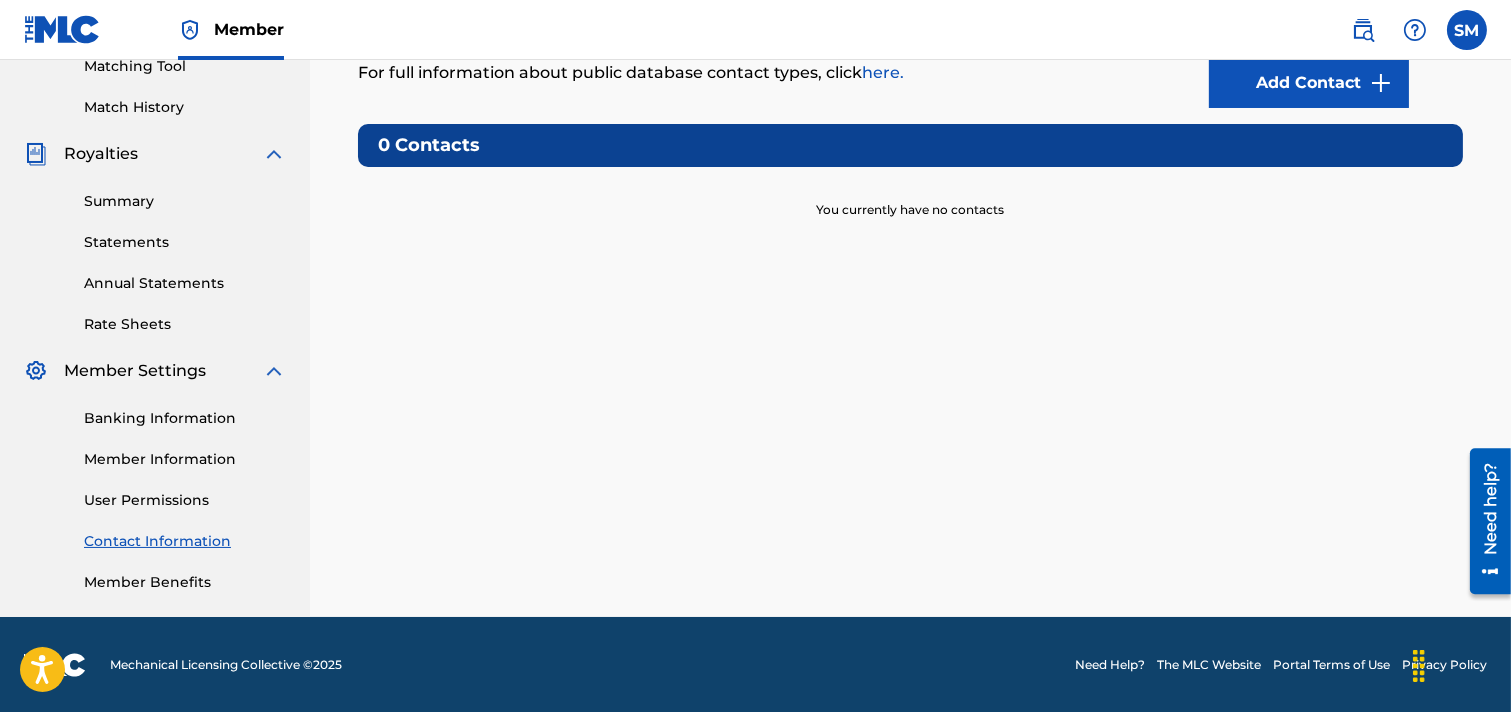 scroll, scrollTop: 0, scrollLeft: 0, axis: both 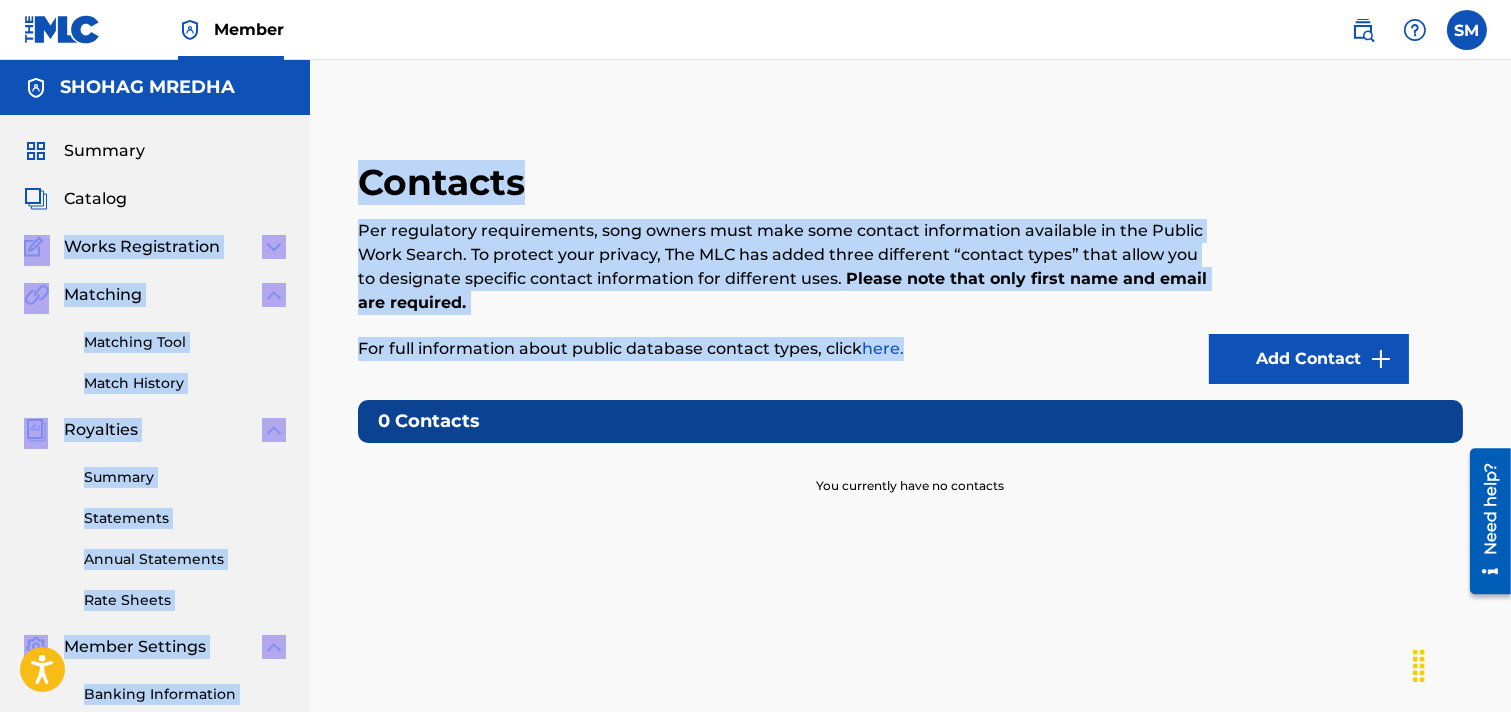 drag, startPoint x: 913, startPoint y: 333, endPoint x: 402, endPoint y: 222, distance: 522.9168 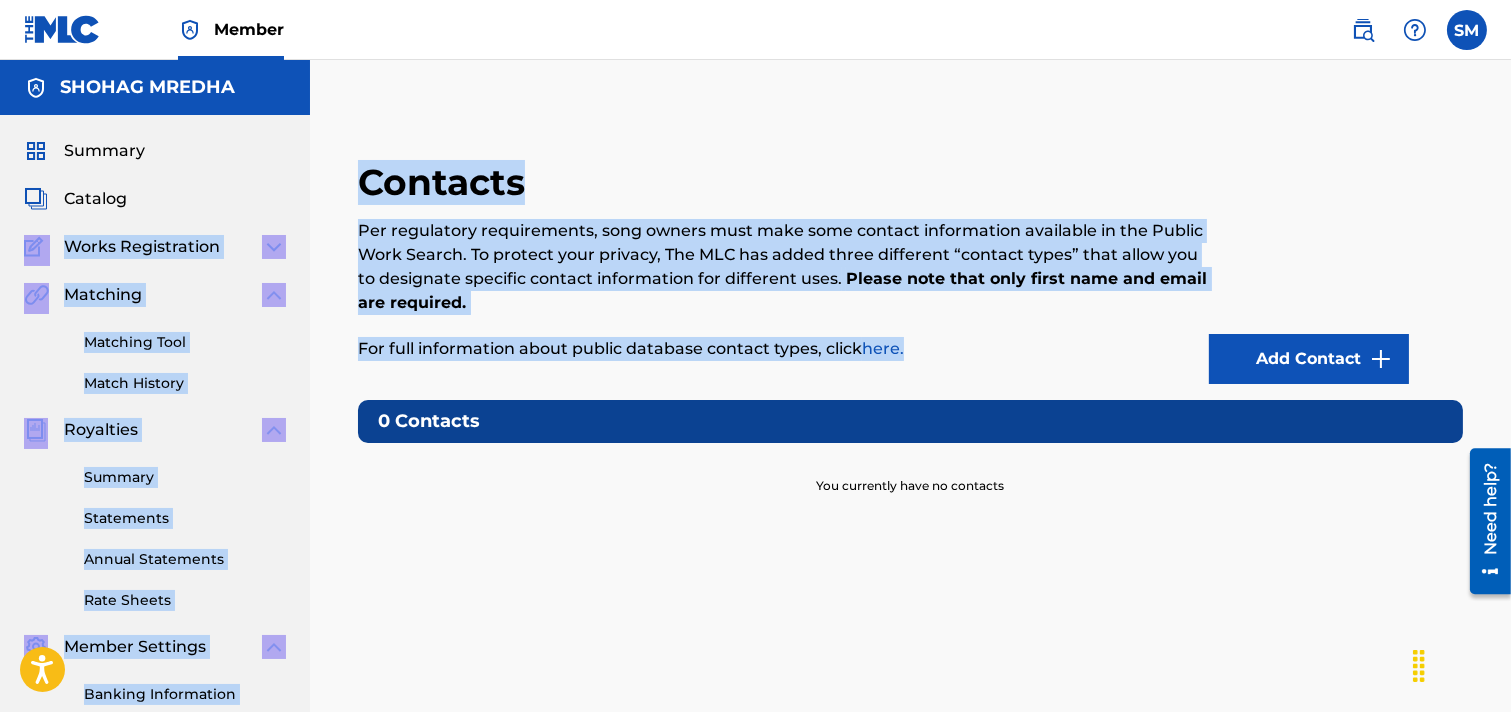 click on "Per regulatory requirements, song owners must make some contact information available in the Public Work Search. To protect your privacy, The MLC has added three different “contact types” that allow you to designate specific contact information for different uses.    Please note that only first name and email are required. For full information about public database contact types, click  here." at bounding box center [783, 290] 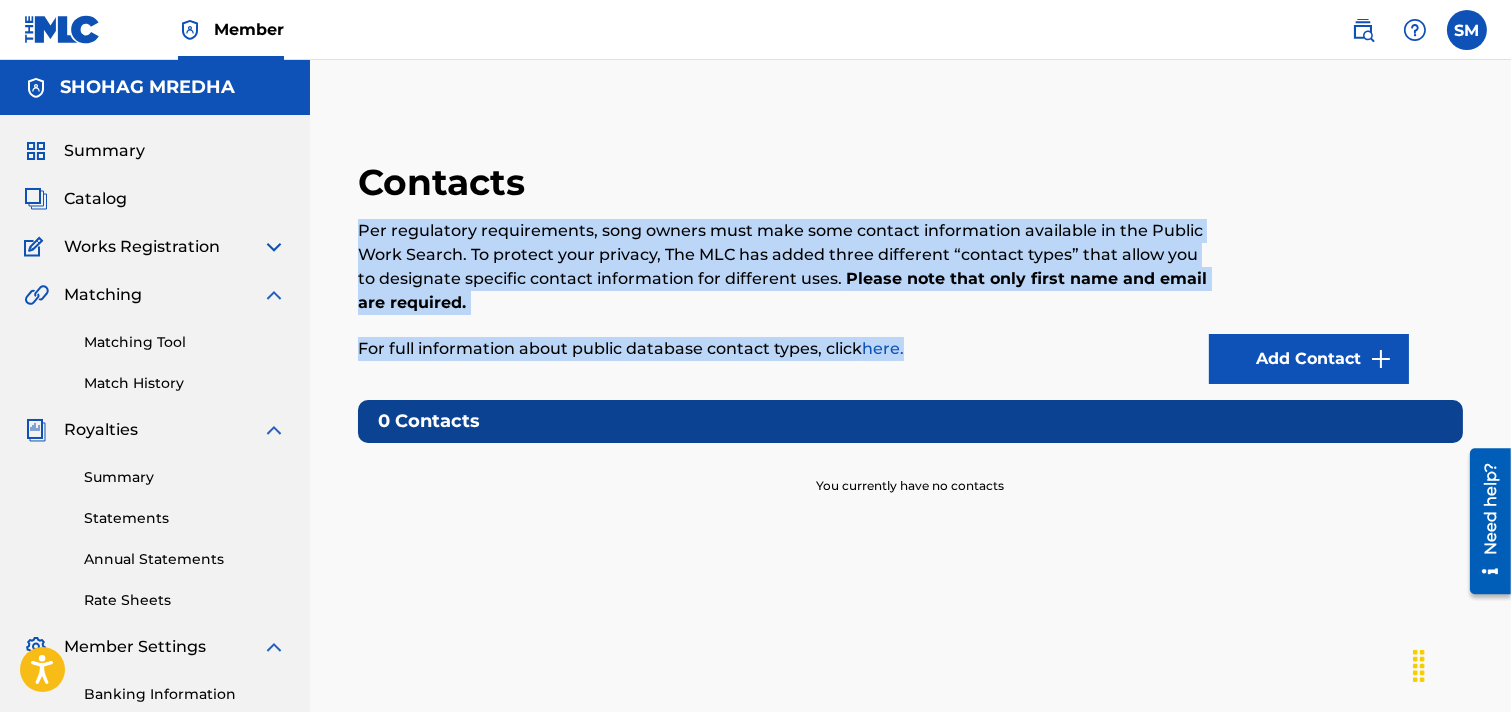 drag, startPoint x: 917, startPoint y: 346, endPoint x: 371, endPoint y: 230, distance: 558.18634 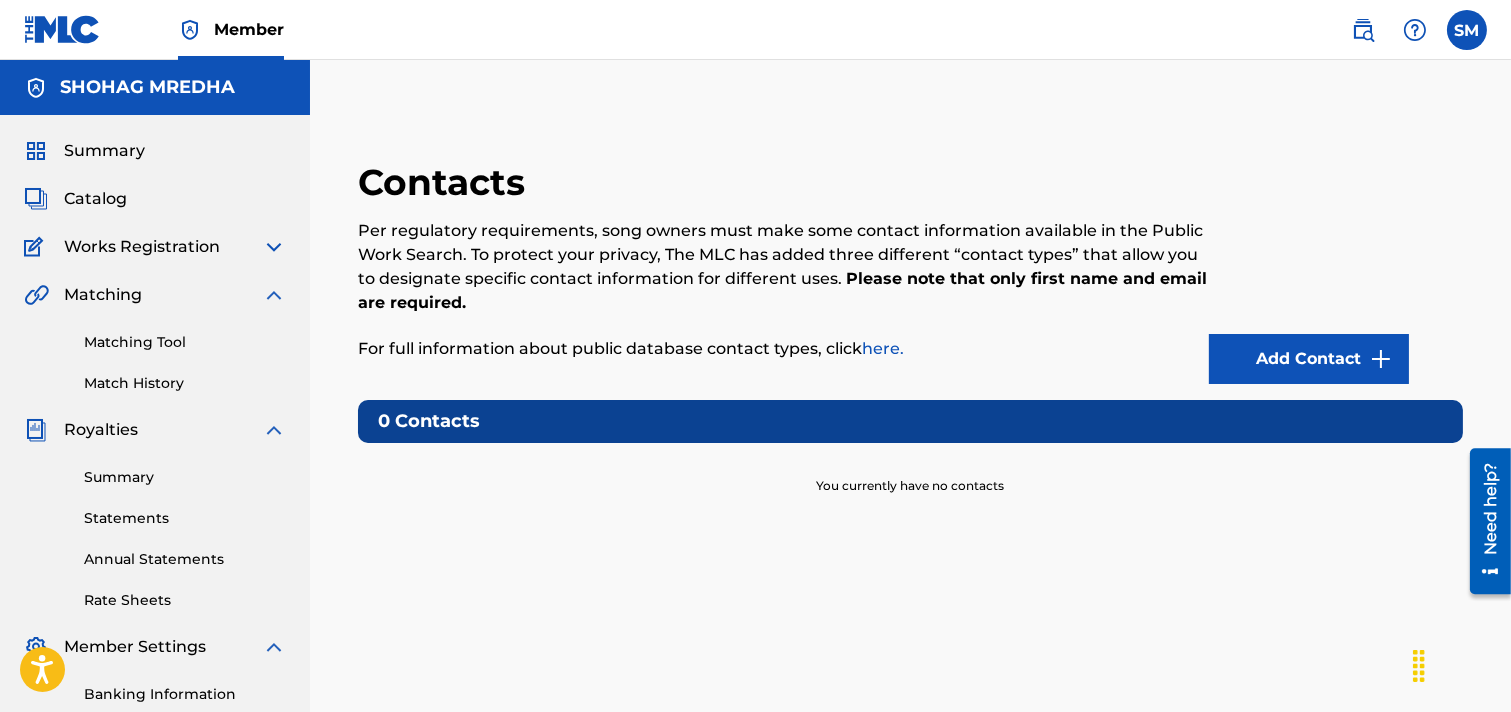 click on "Contacts Per regulatory requirements, song owners must make some contact information available in the Public Work Search. To protect your privacy, The MLC has added three different “contact types” that allow you to designate specific contact information for different uses.    Please note that only first name and email are required. For full information about public database contact types, click  here. Add Contact 0   Contacts You currently have no contacts" at bounding box center [910, 551] 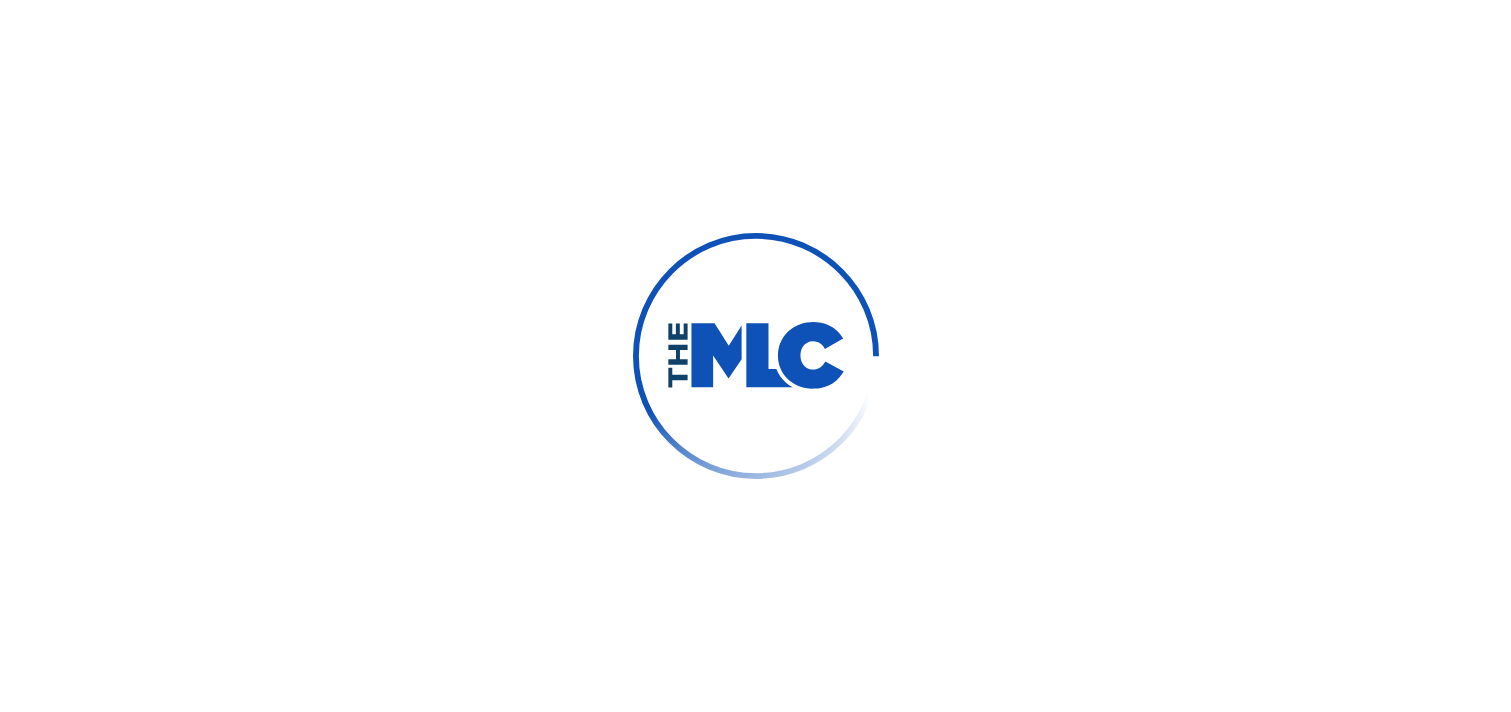 scroll, scrollTop: 0, scrollLeft: 0, axis: both 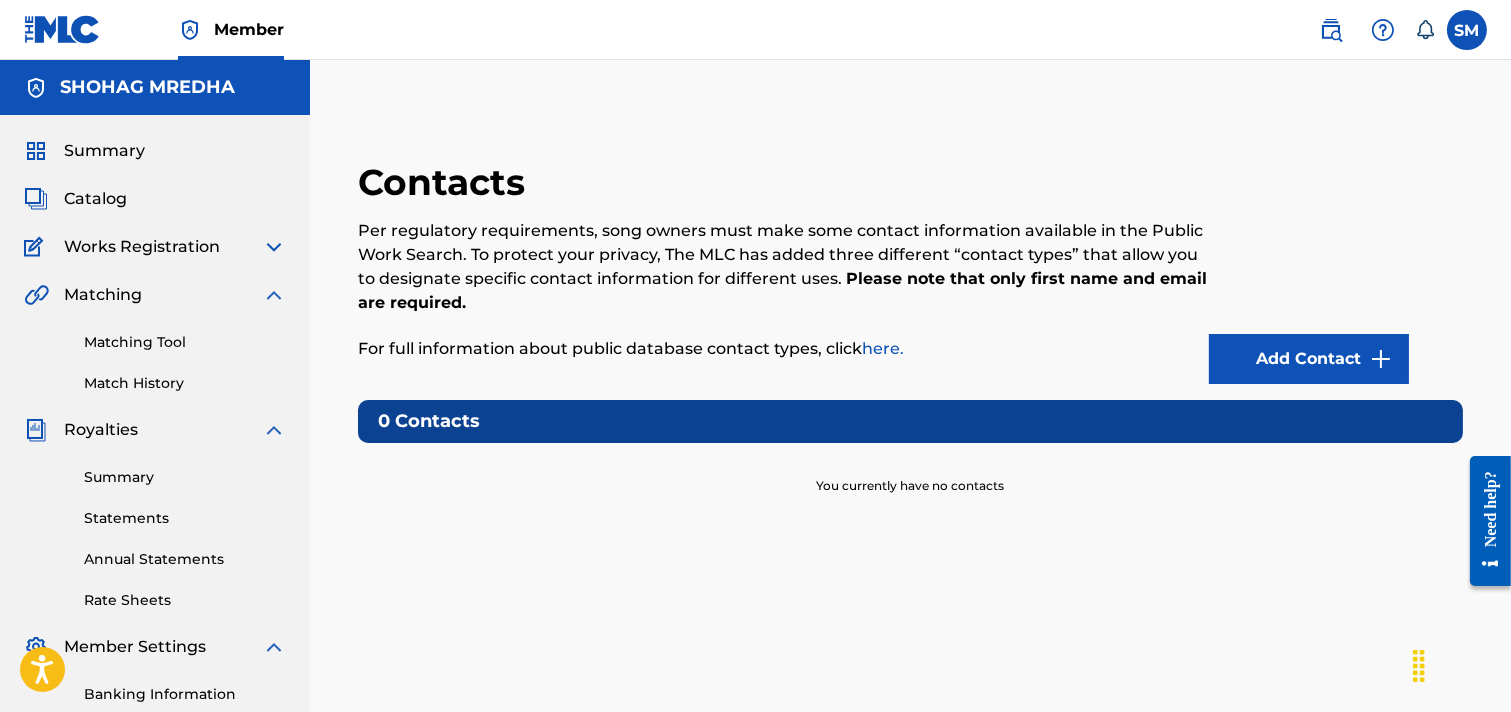 click on "Add Contact" at bounding box center (1309, 359) 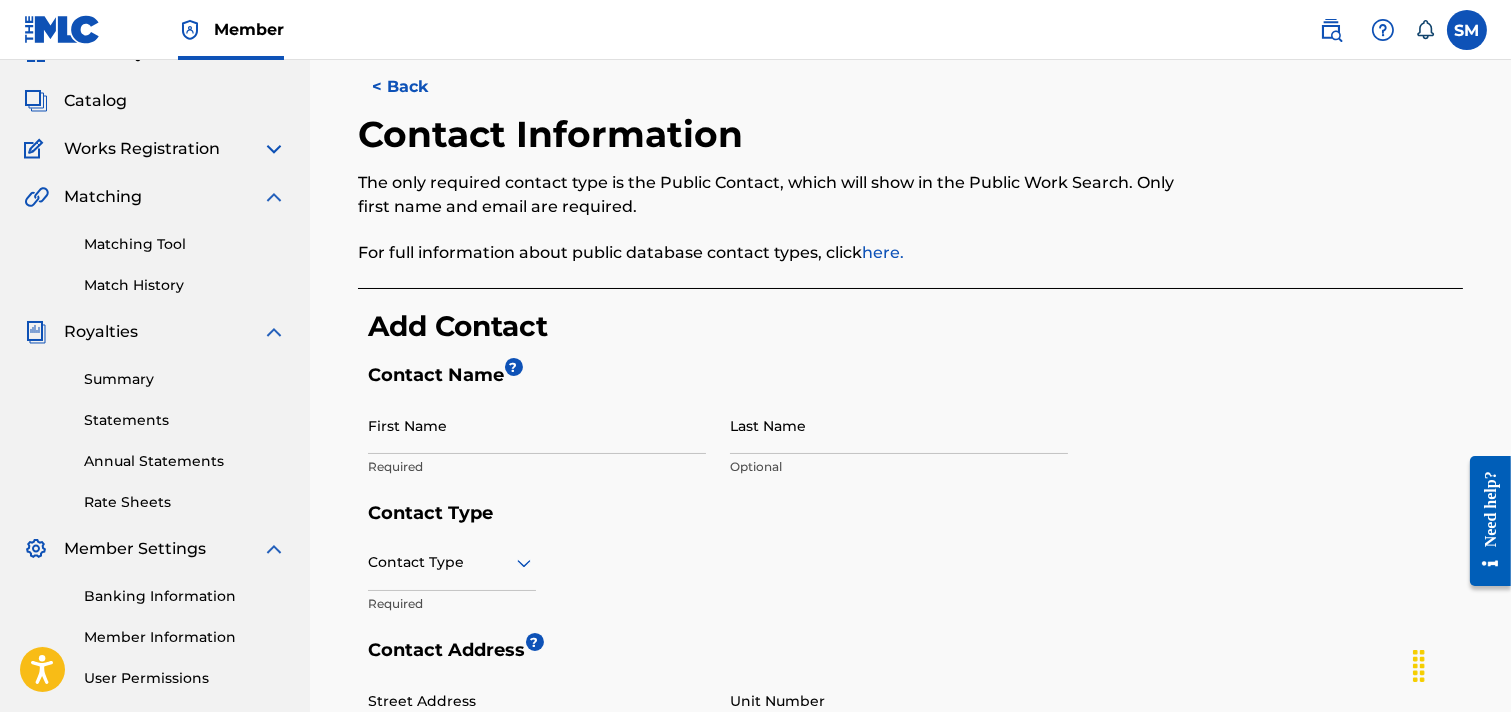 scroll, scrollTop: 0, scrollLeft: 0, axis: both 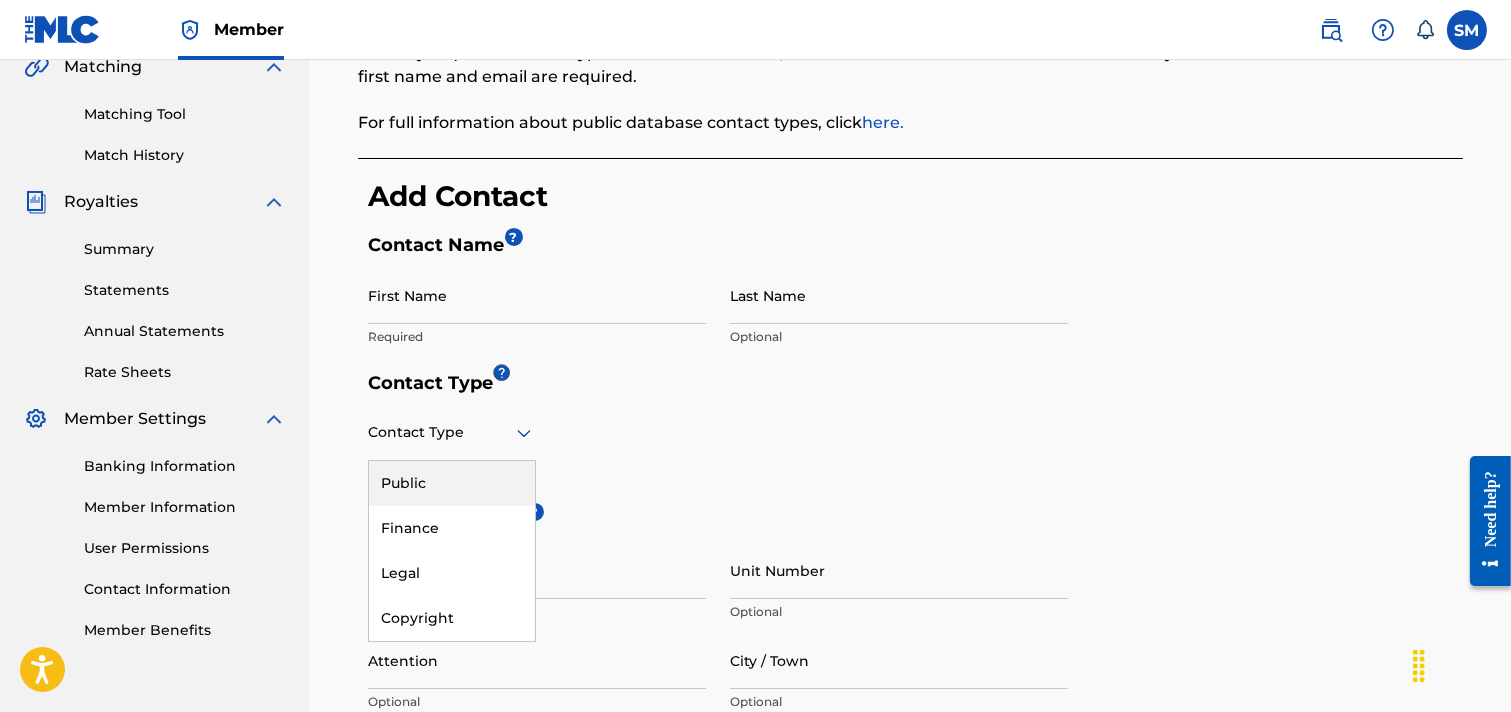 click 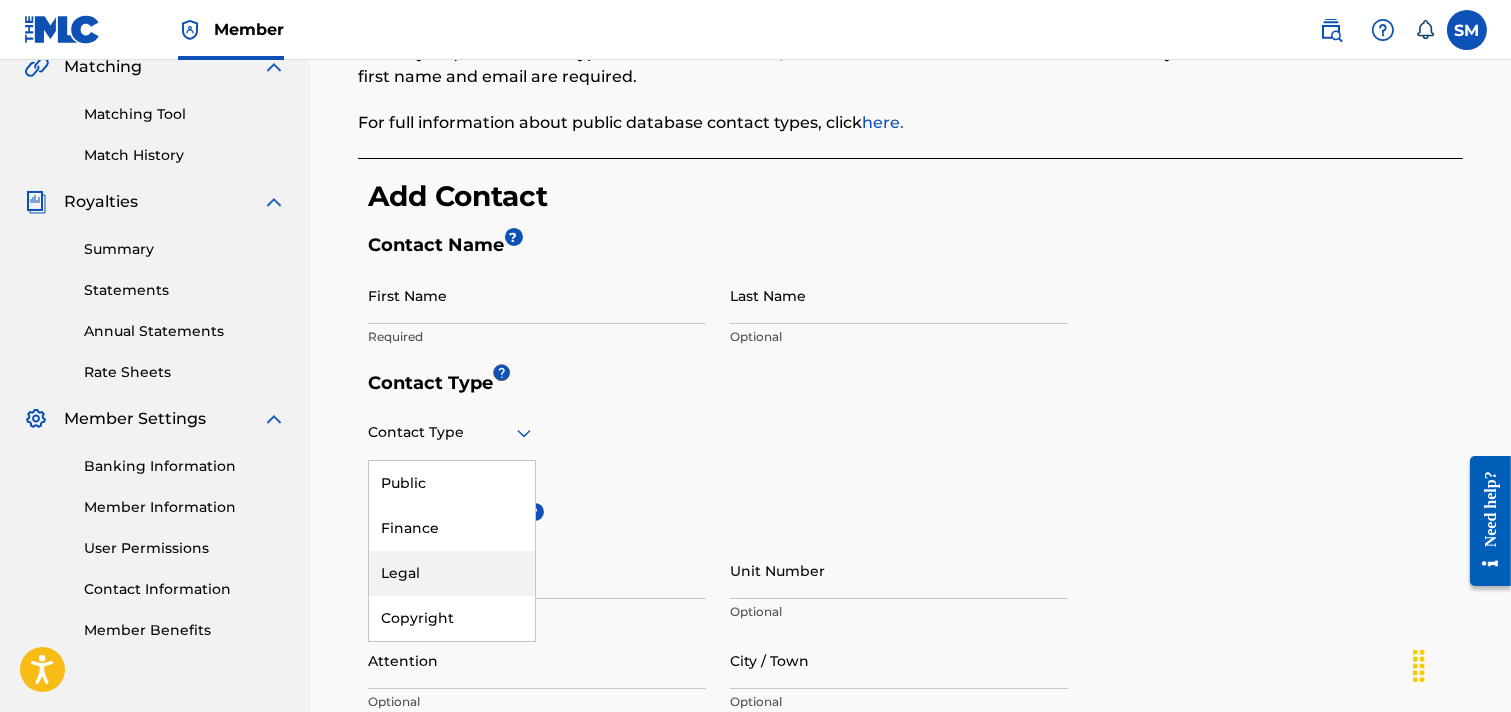 click on "4 results available. Use Up and Down to choose options, press Enter to select the currently focused option, press Escape to exit the menu, press Tab to select the option and exit the menu. Contact Type Public Finance Legal Copyright Required" at bounding box center [718, 456] 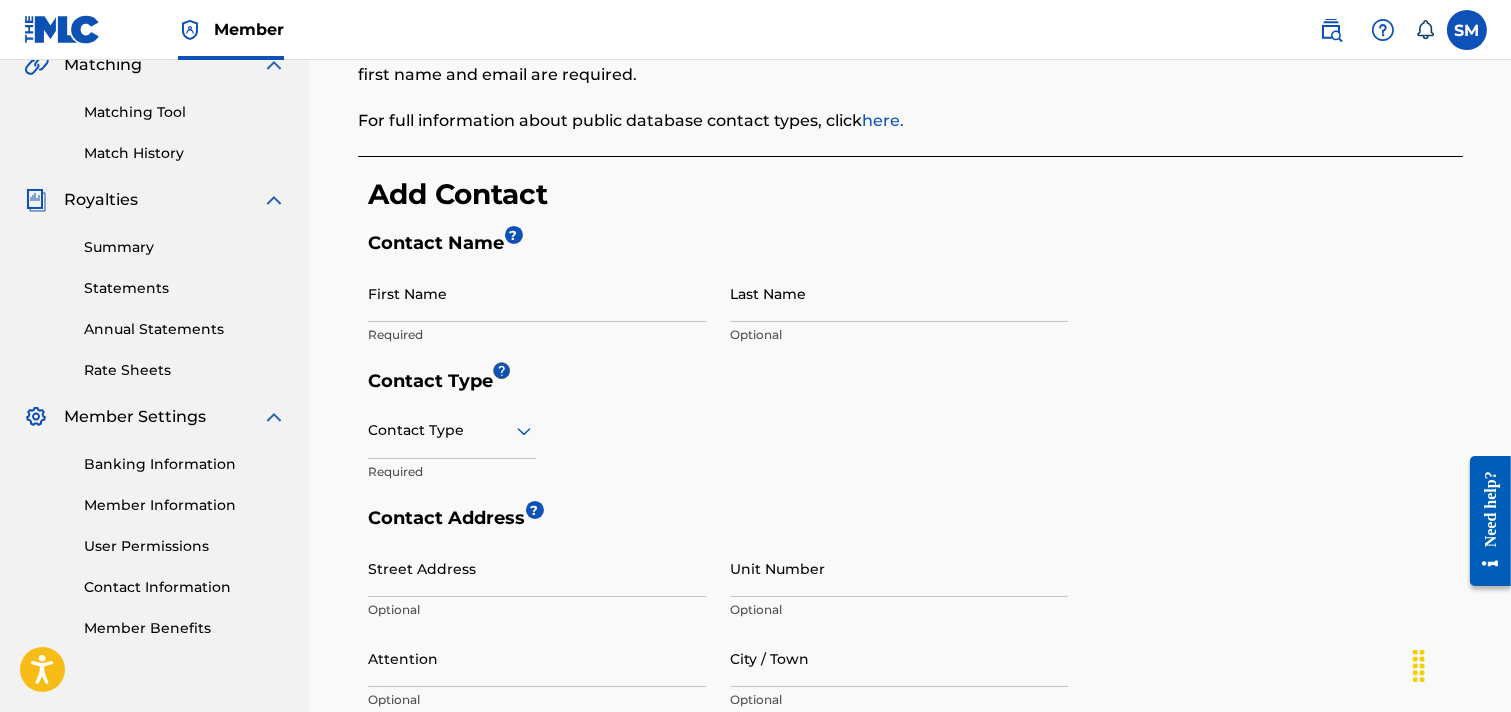 scroll, scrollTop: 228, scrollLeft: 0, axis: vertical 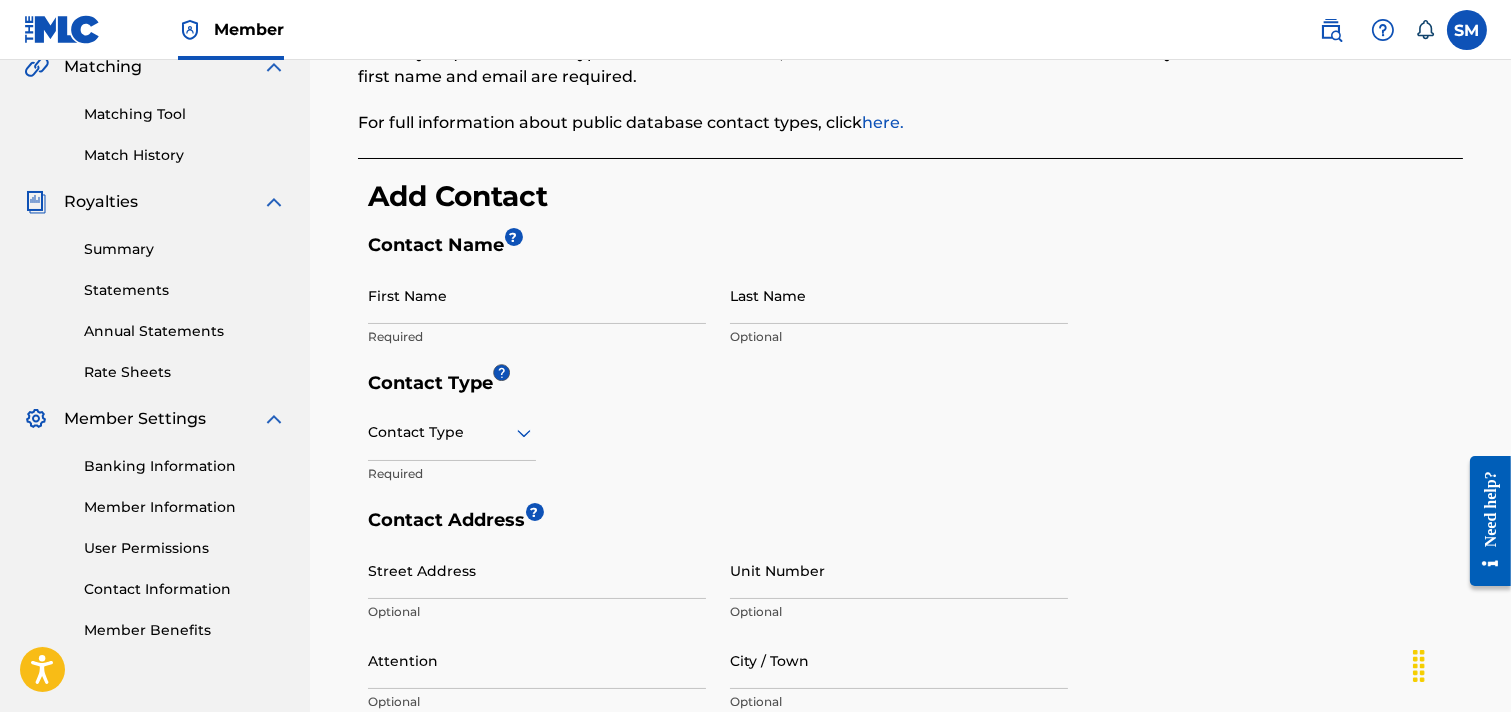 click on "First Name" at bounding box center [537, 295] 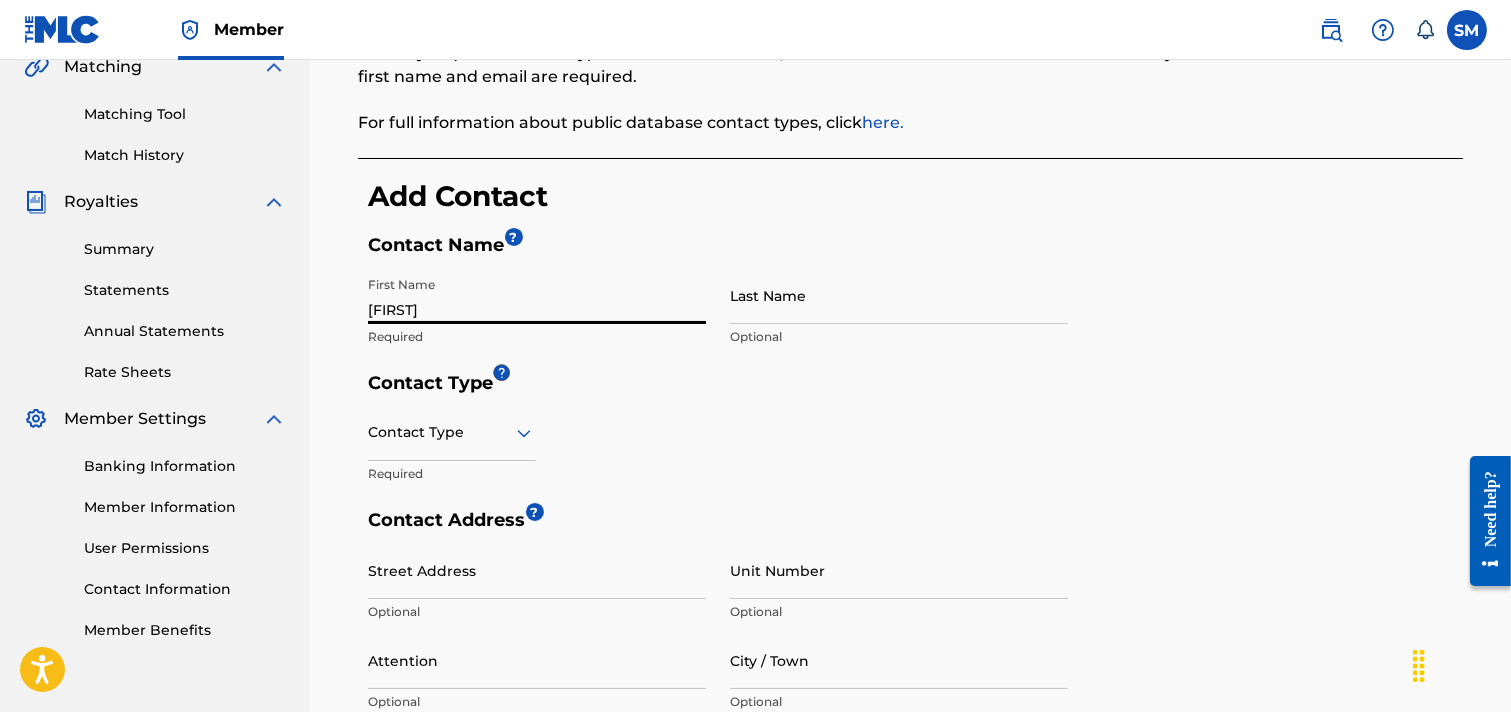 type on "Afsana" 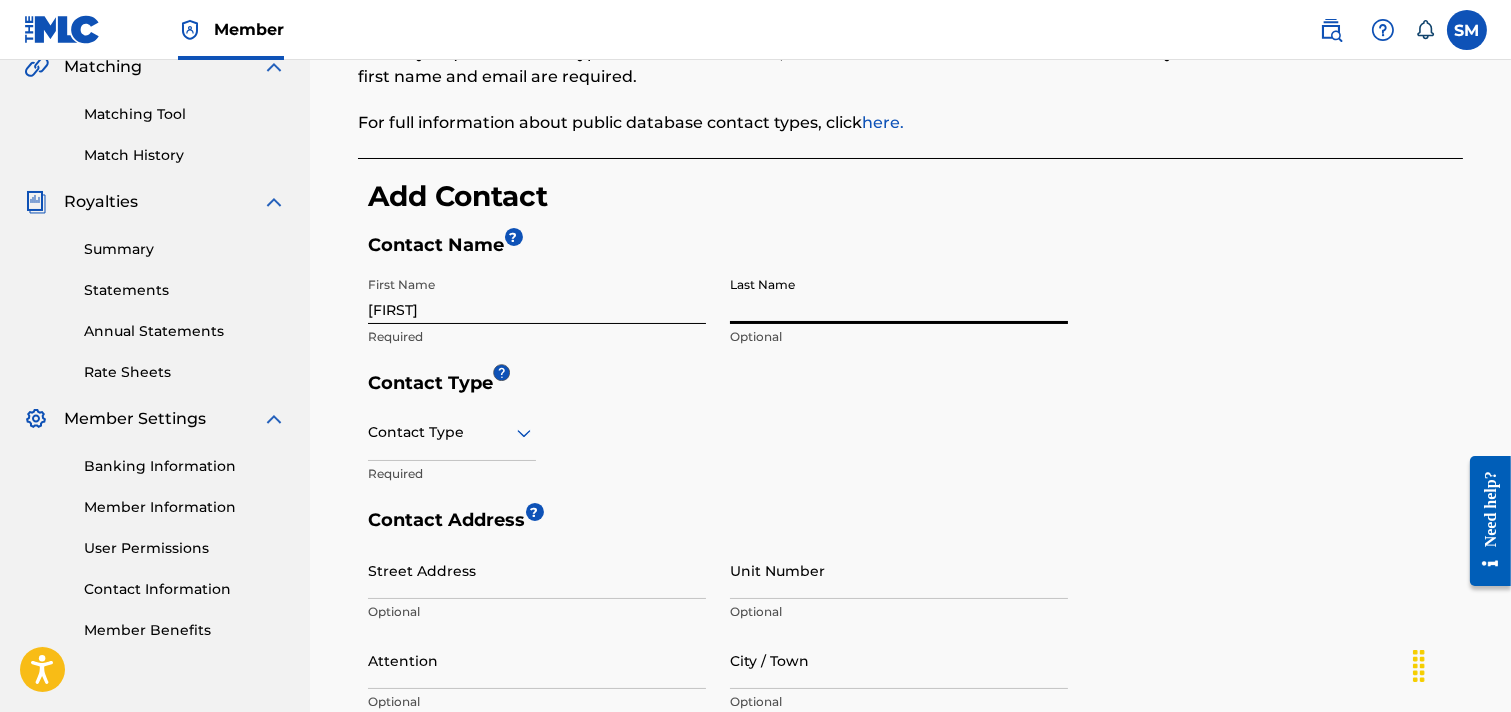 click on "Last Name" at bounding box center (899, 295) 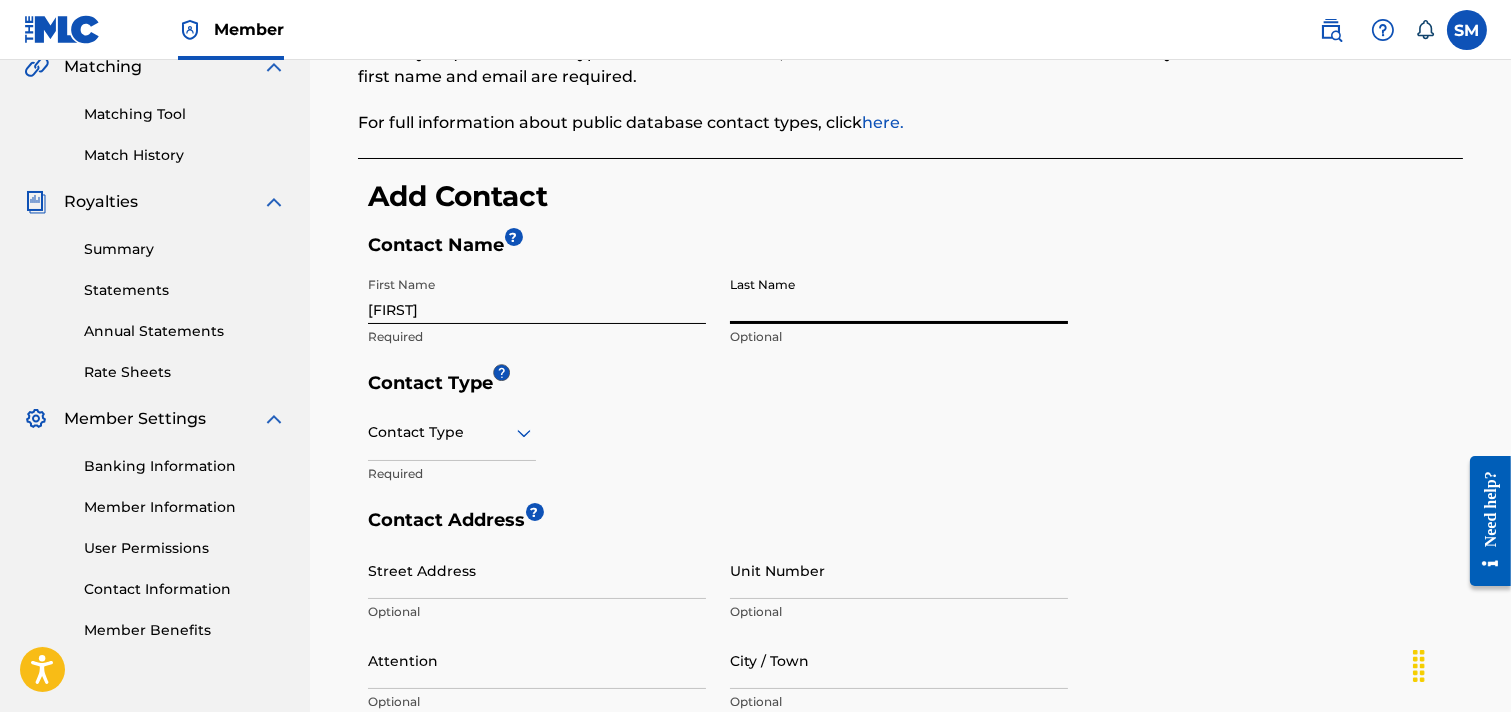 type on "j" 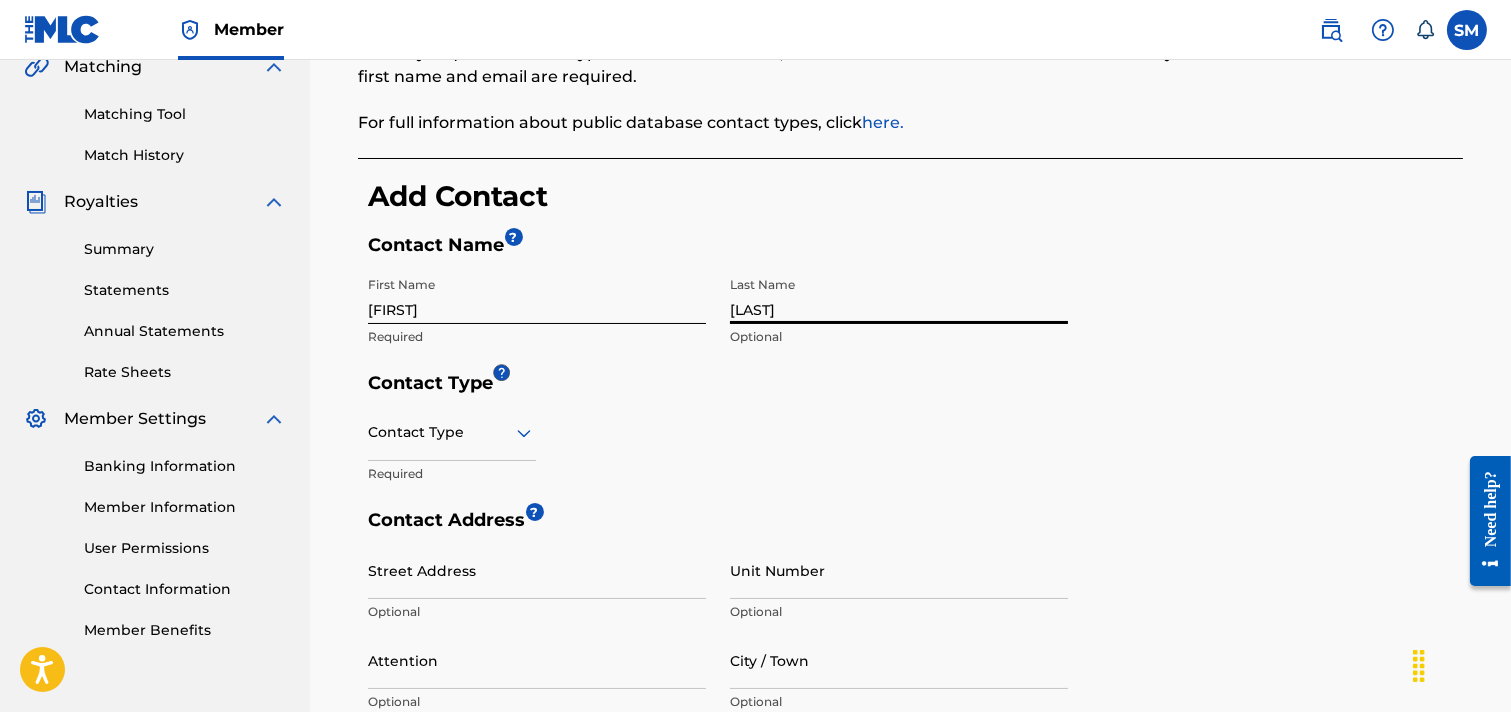 type on "Jaman" 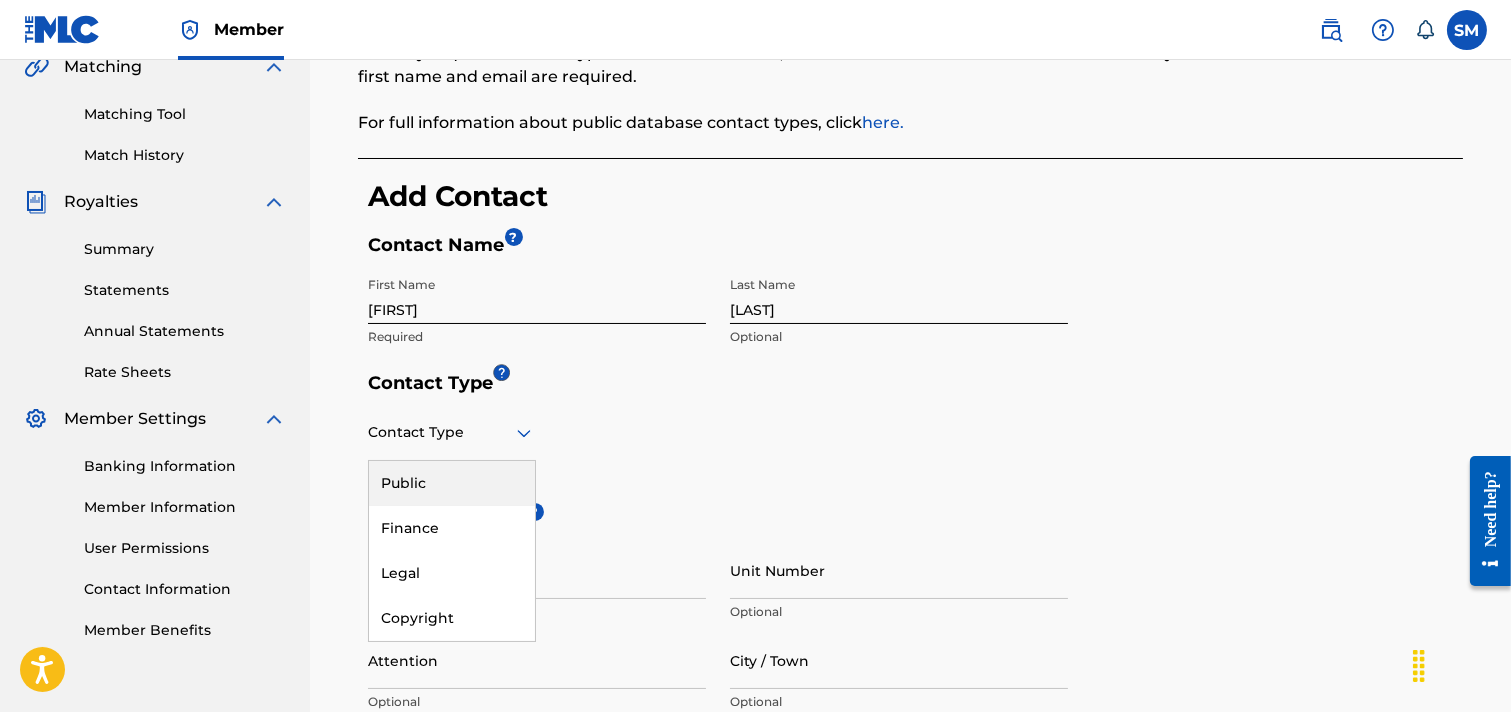 click 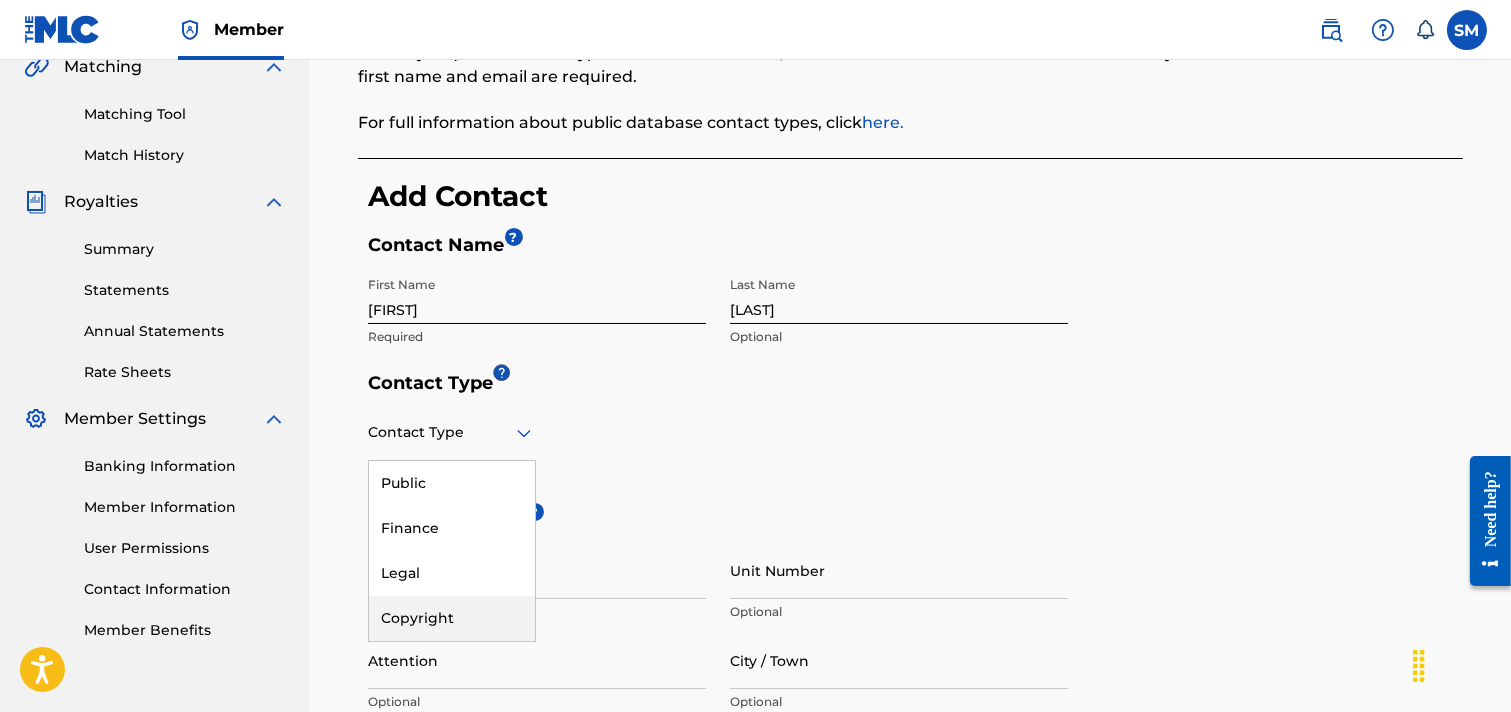 click on "Copyright" at bounding box center [452, 618] 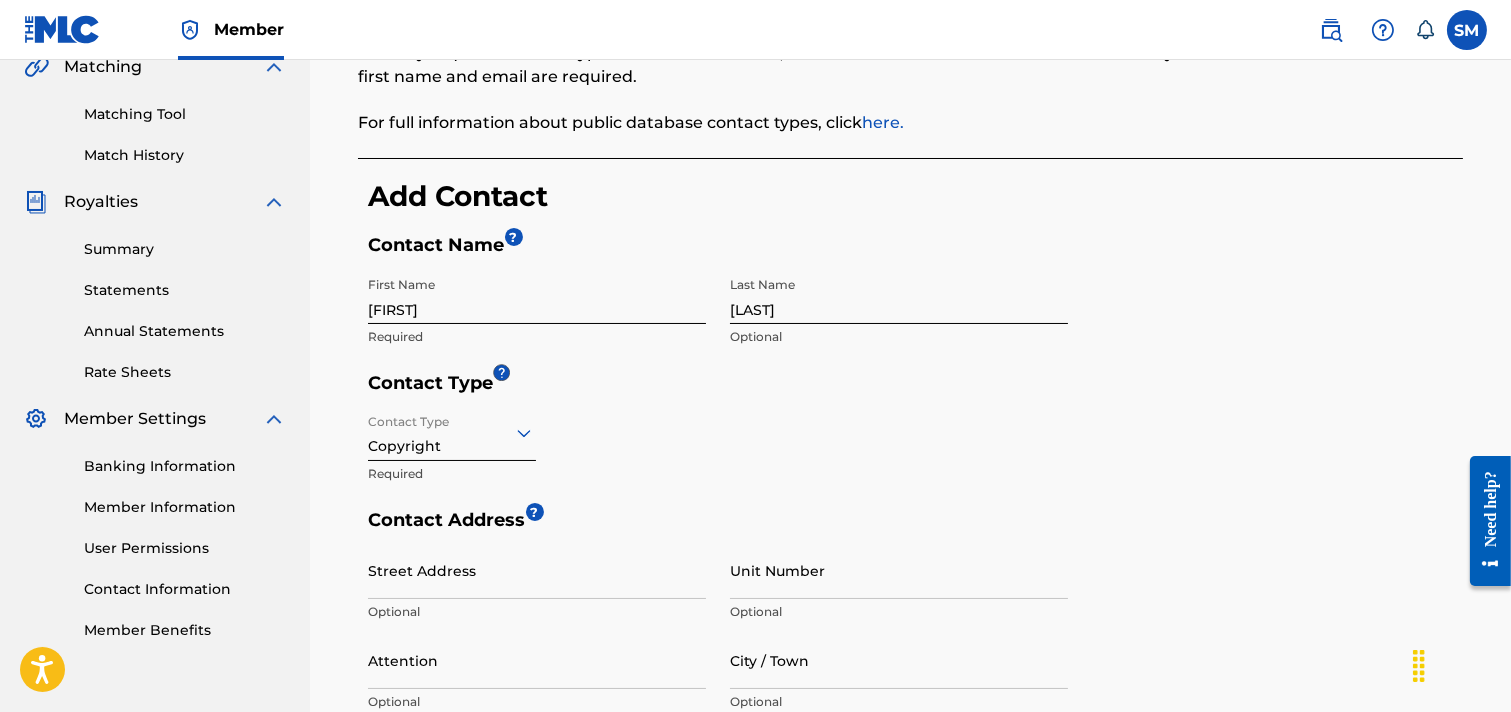 click on "Contact Type Copyright Required" at bounding box center (718, 456) 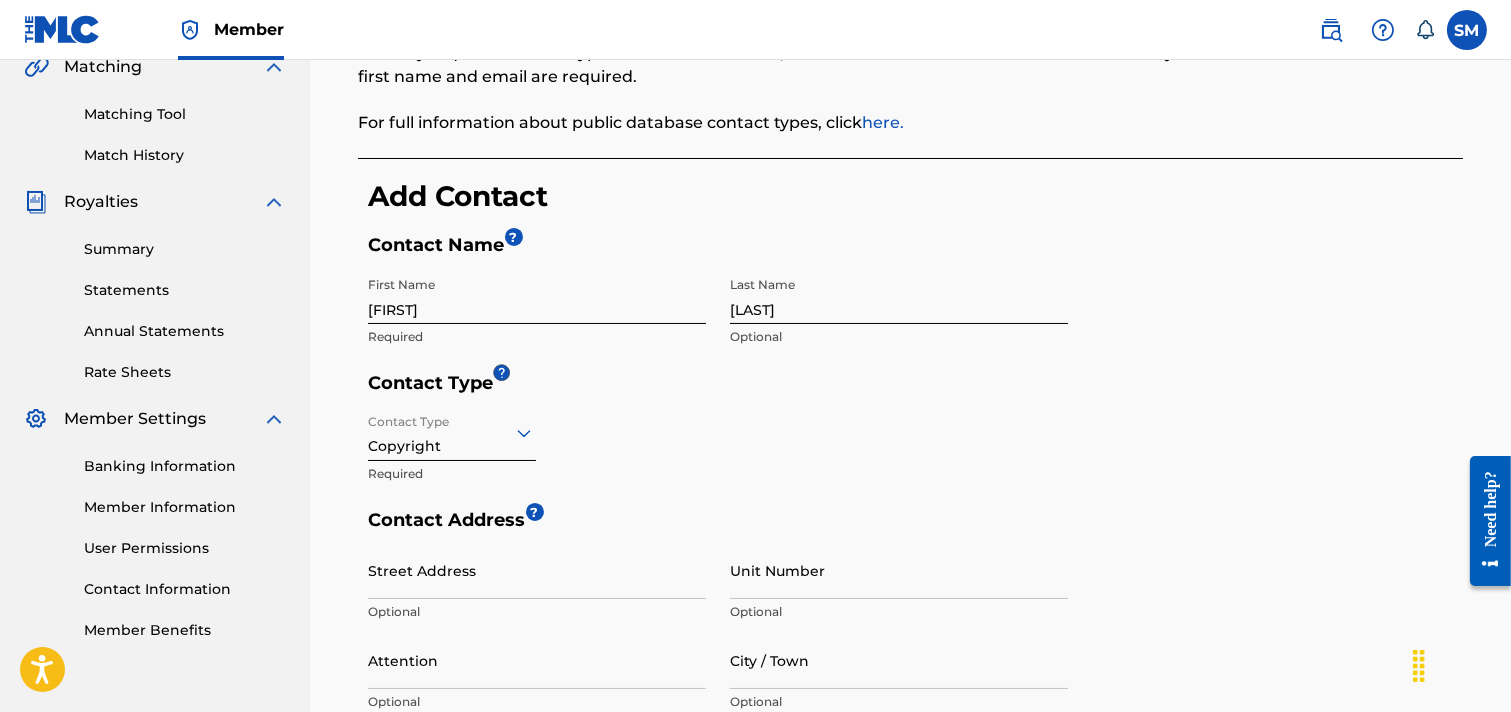 click on "Contact Type Copyright Required" at bounding box center [718, 456] 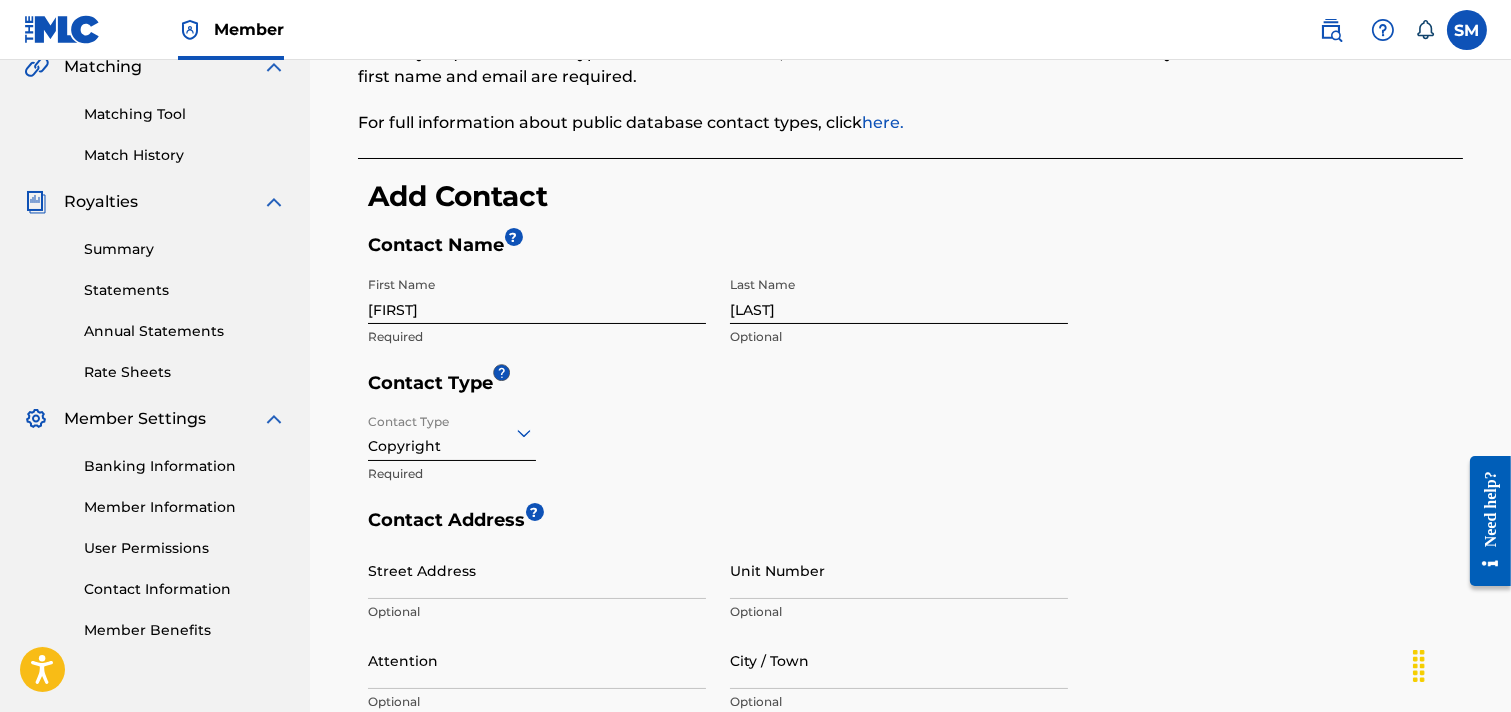 click 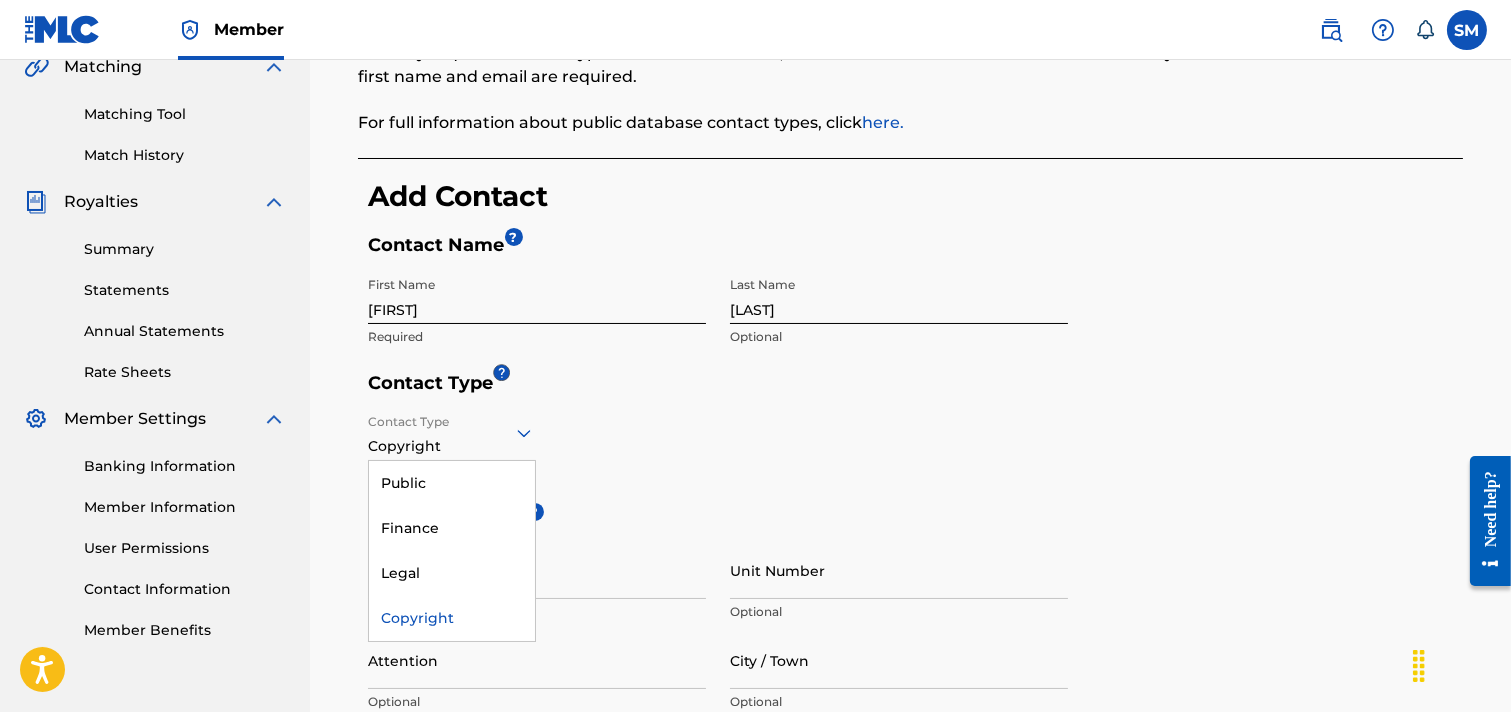 click 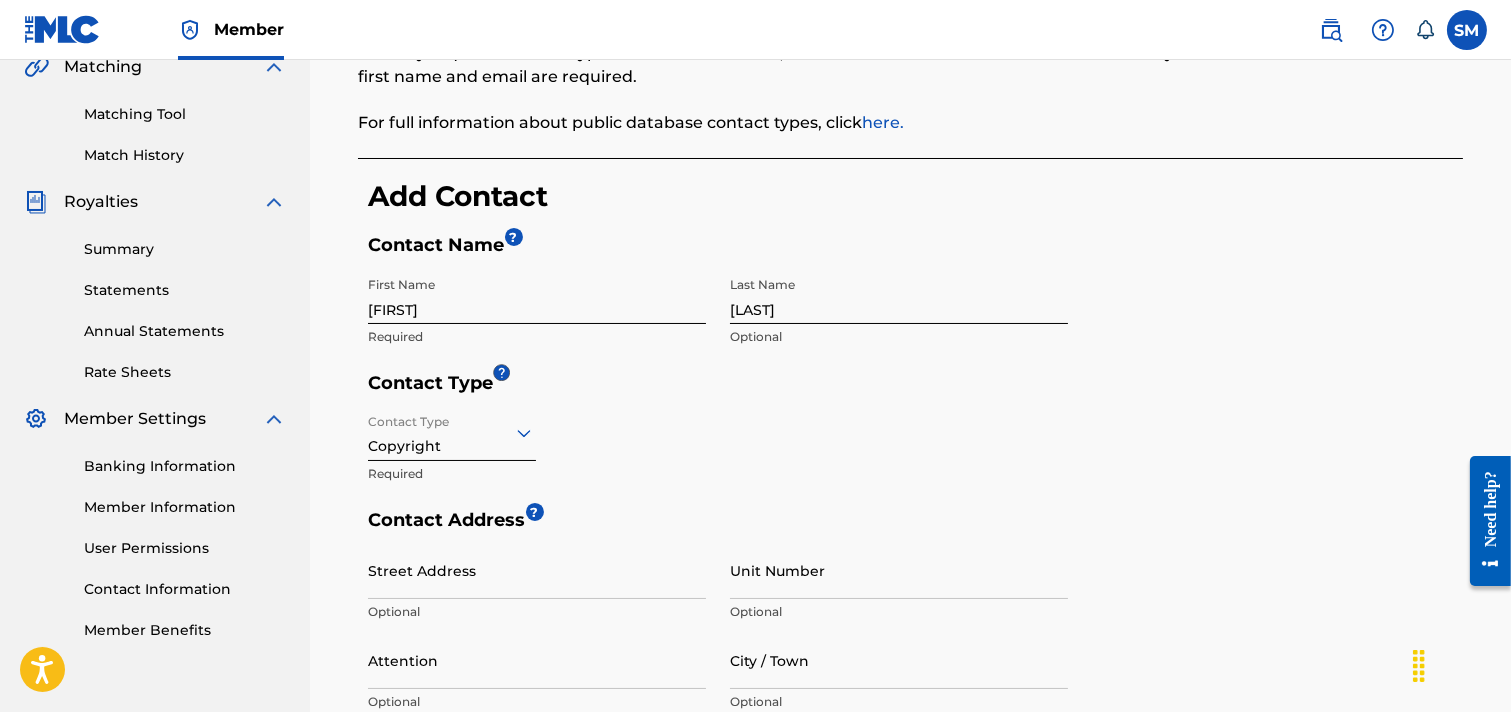 click on "Contact Type Copyright Required" at bounding box center [718, 456] 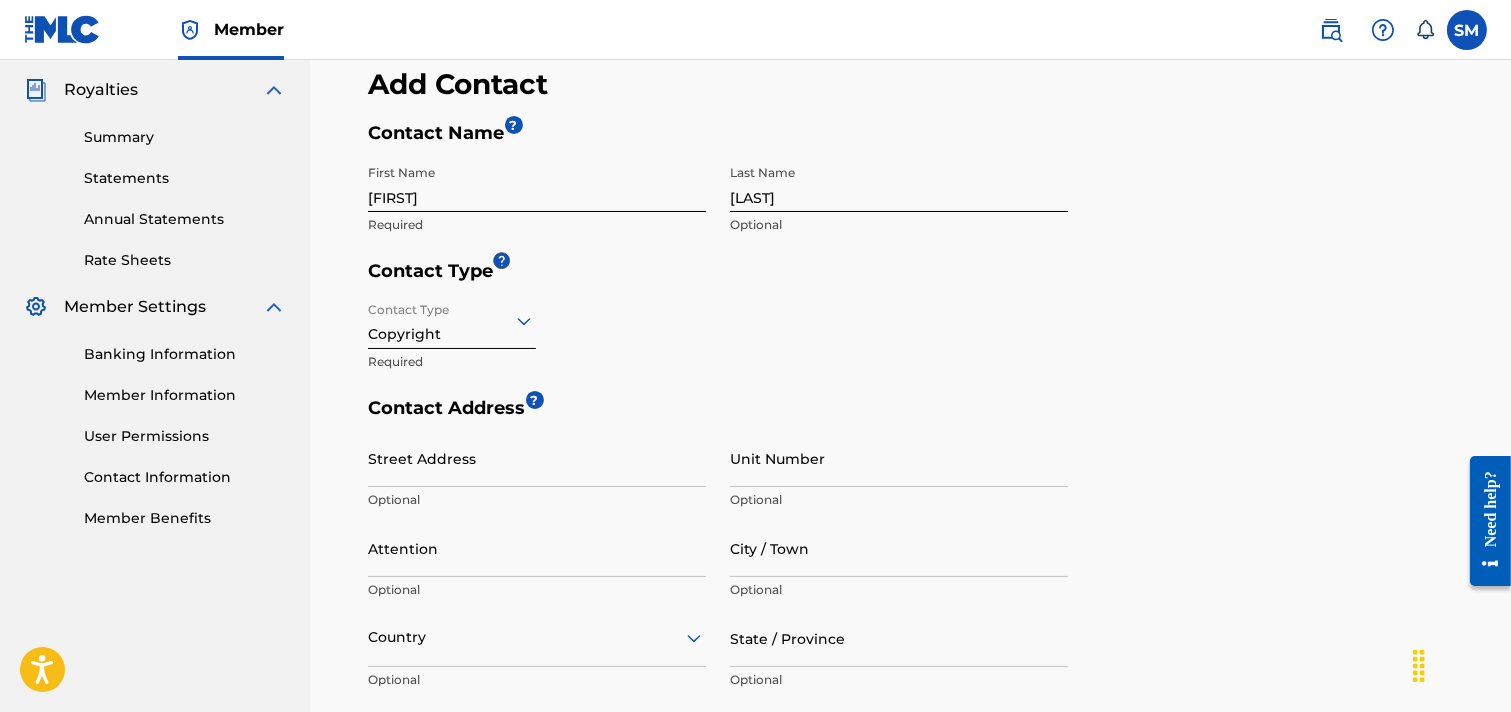 click on "Contact Type Copyright Required" at bounding box center [718, 344] 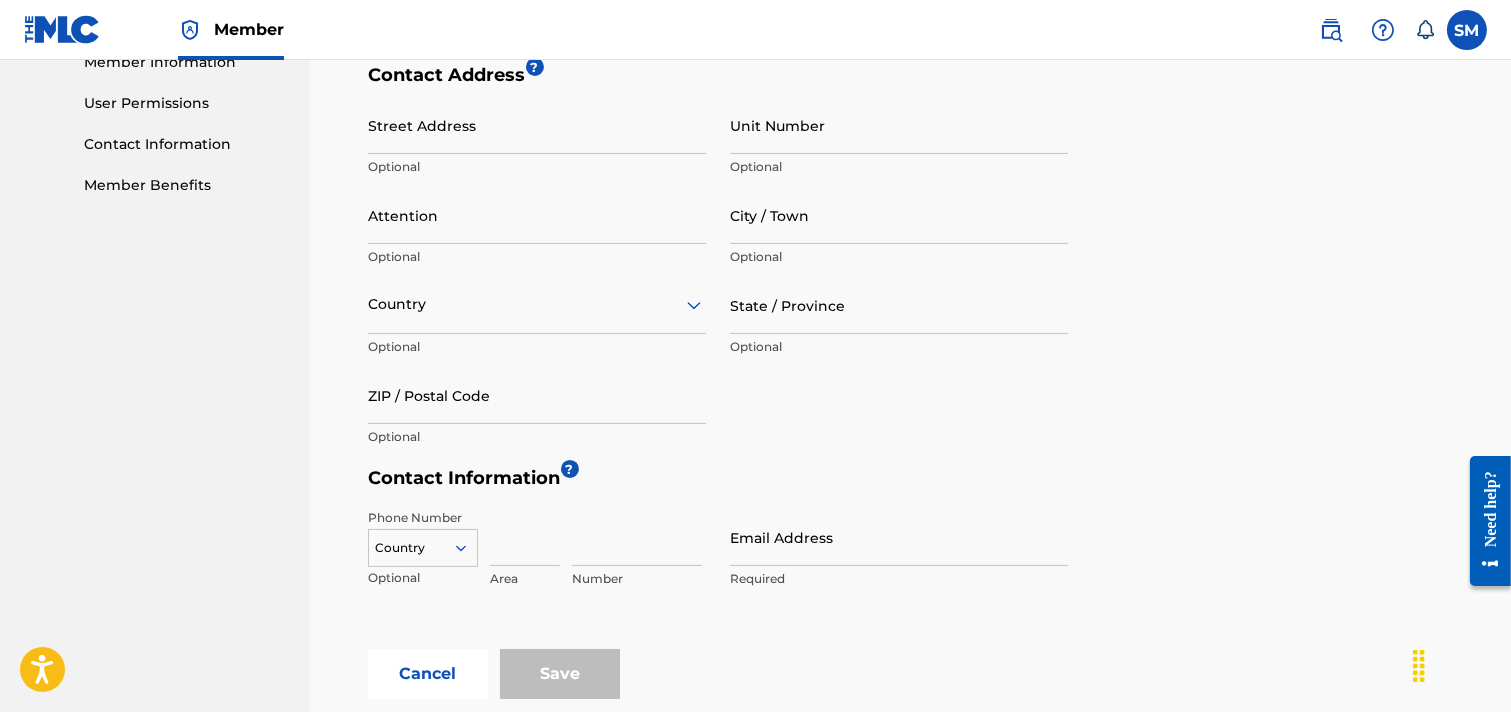 scroll, scrollTop: 784, scrollLeft: 0, axis: vertical 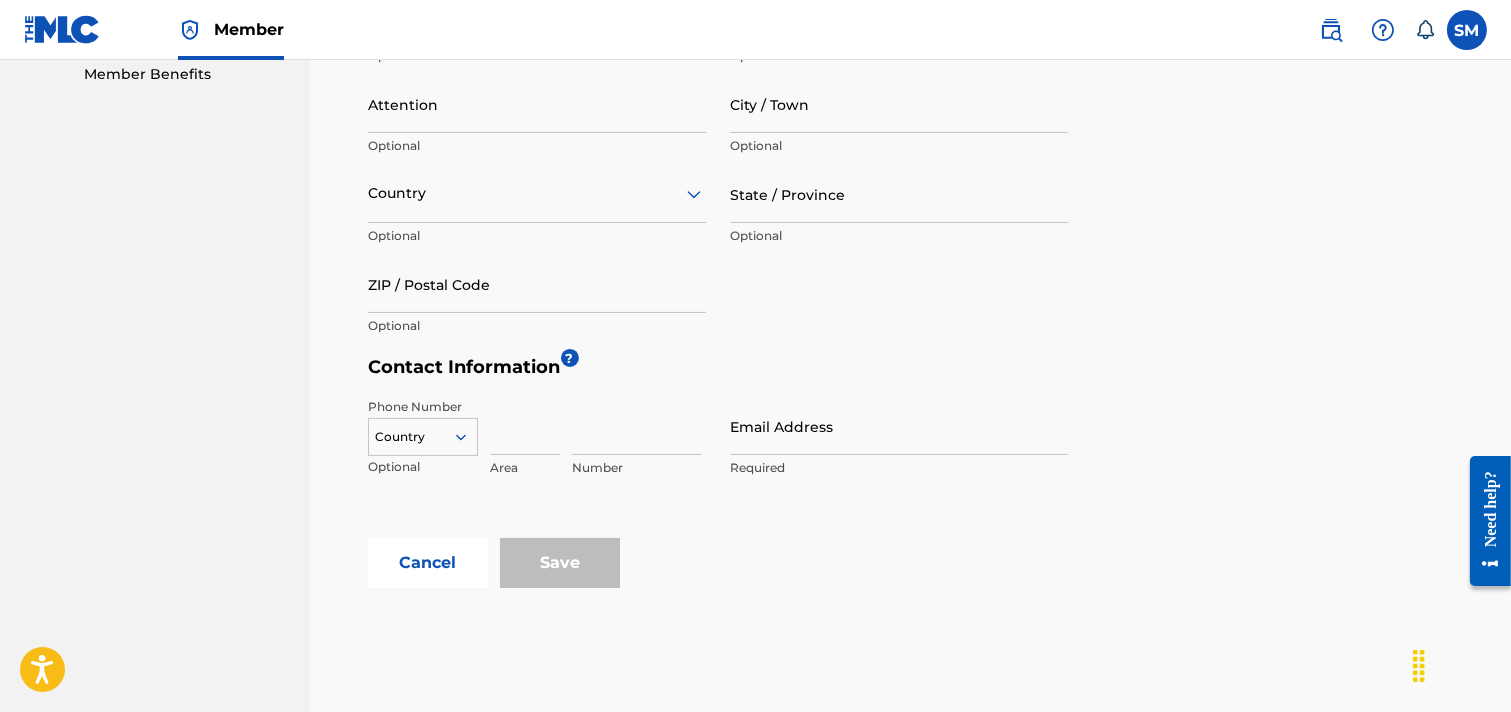 click on "Country" at bounding box center (423, 433) 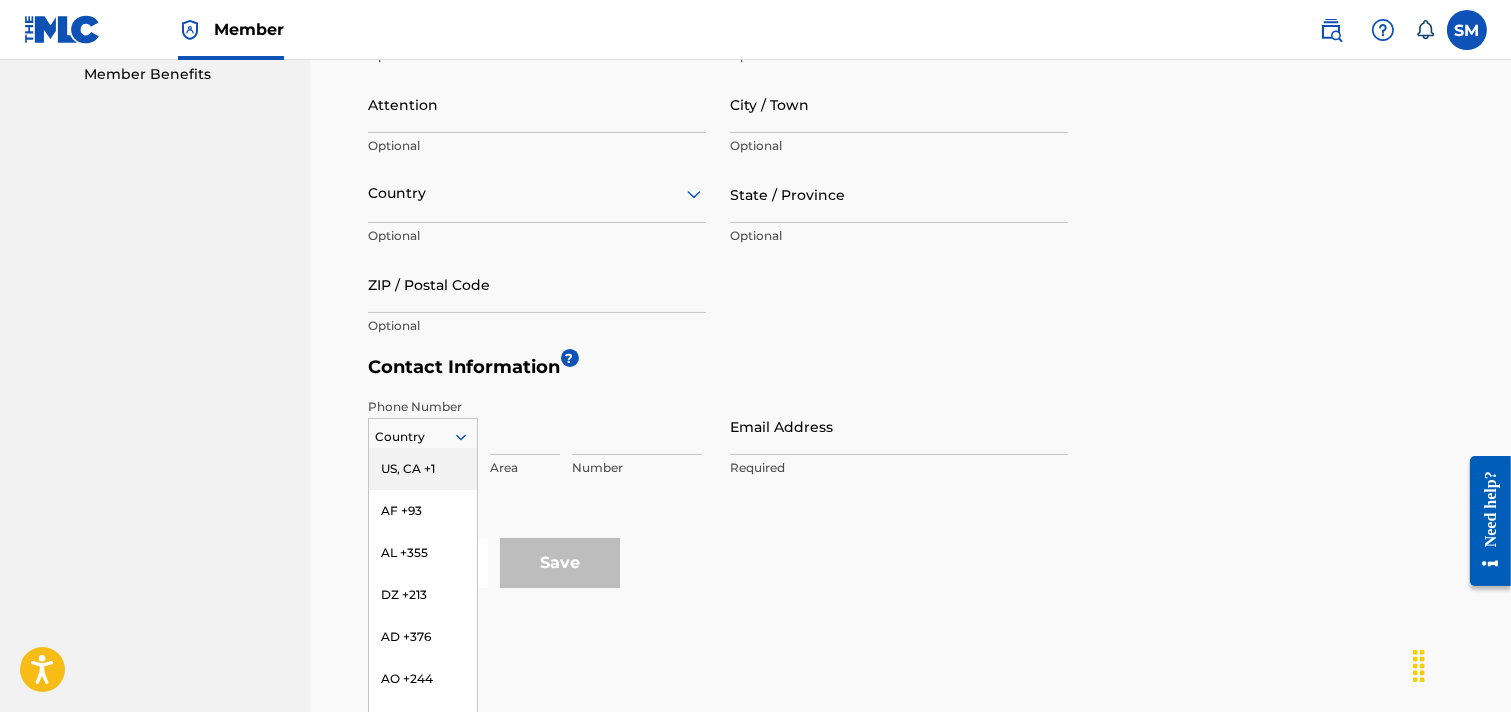 scroll, scrollTop: 821, scrollLeft: 0, axis: vertical 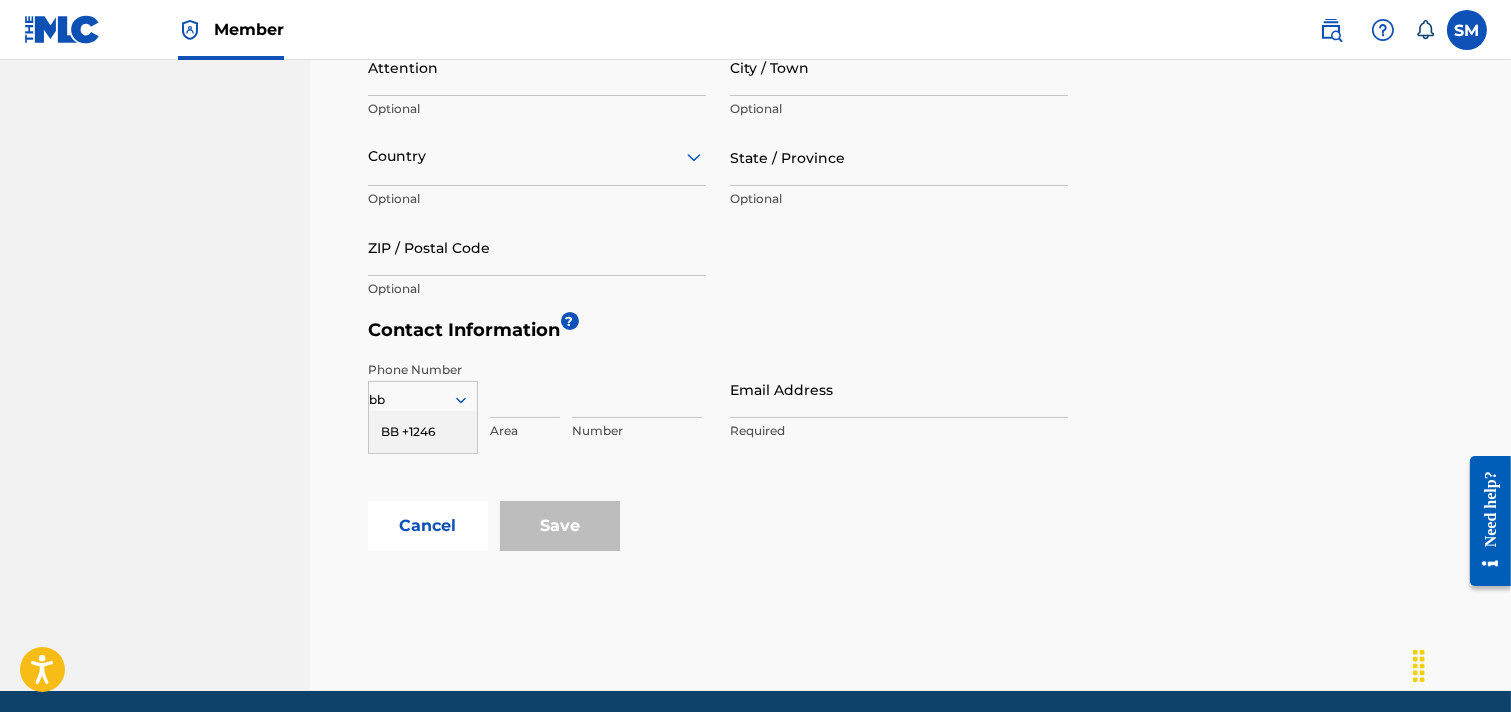 type on "b" 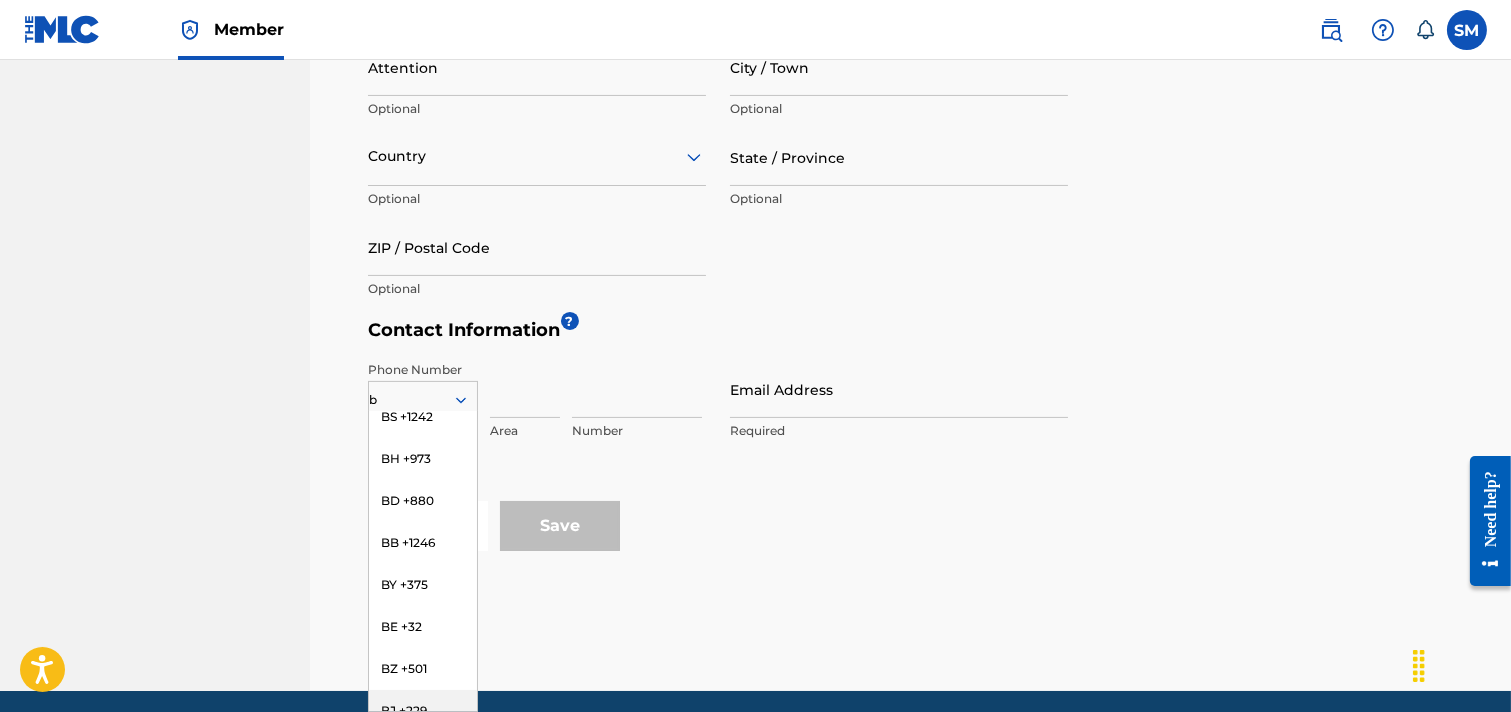 scroll, scrollTop: 0, scrollLeft: 0, axis: both 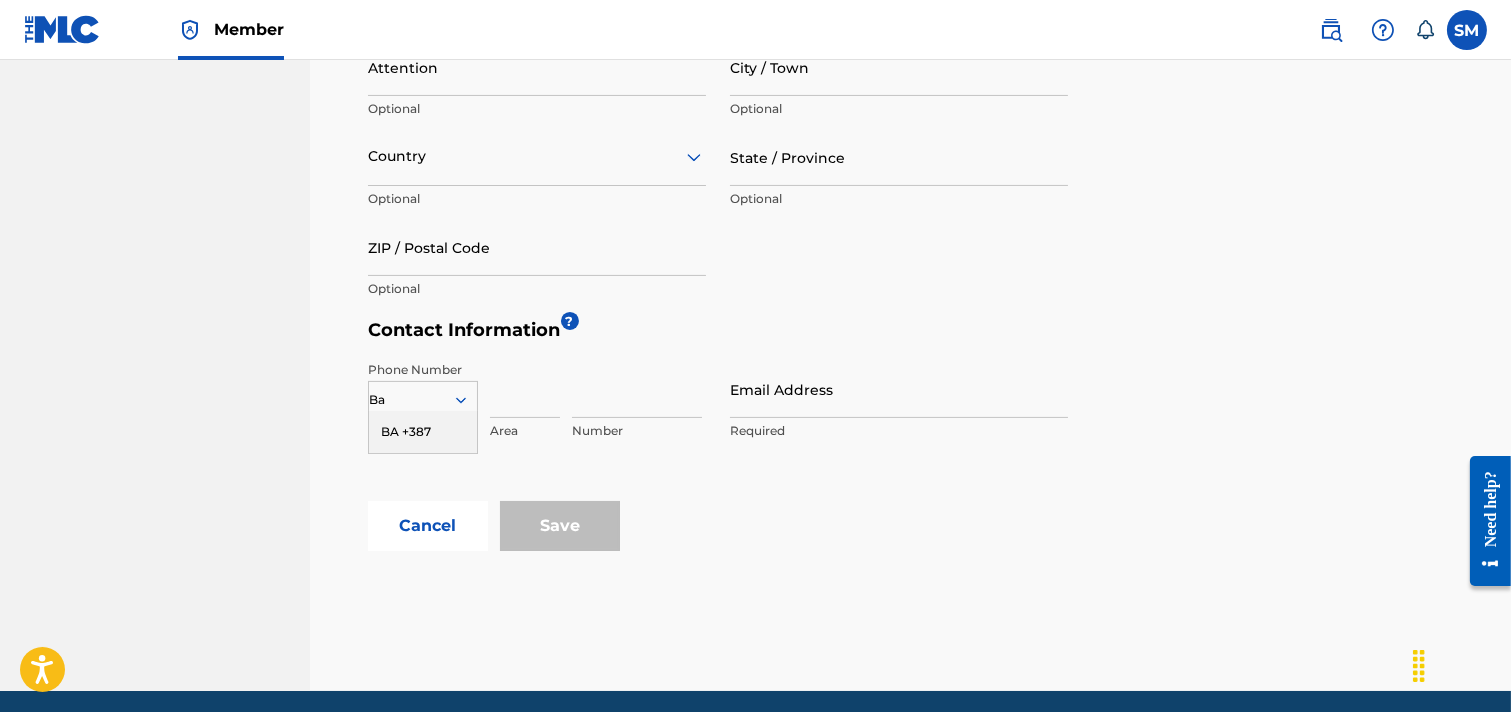 type on "B" 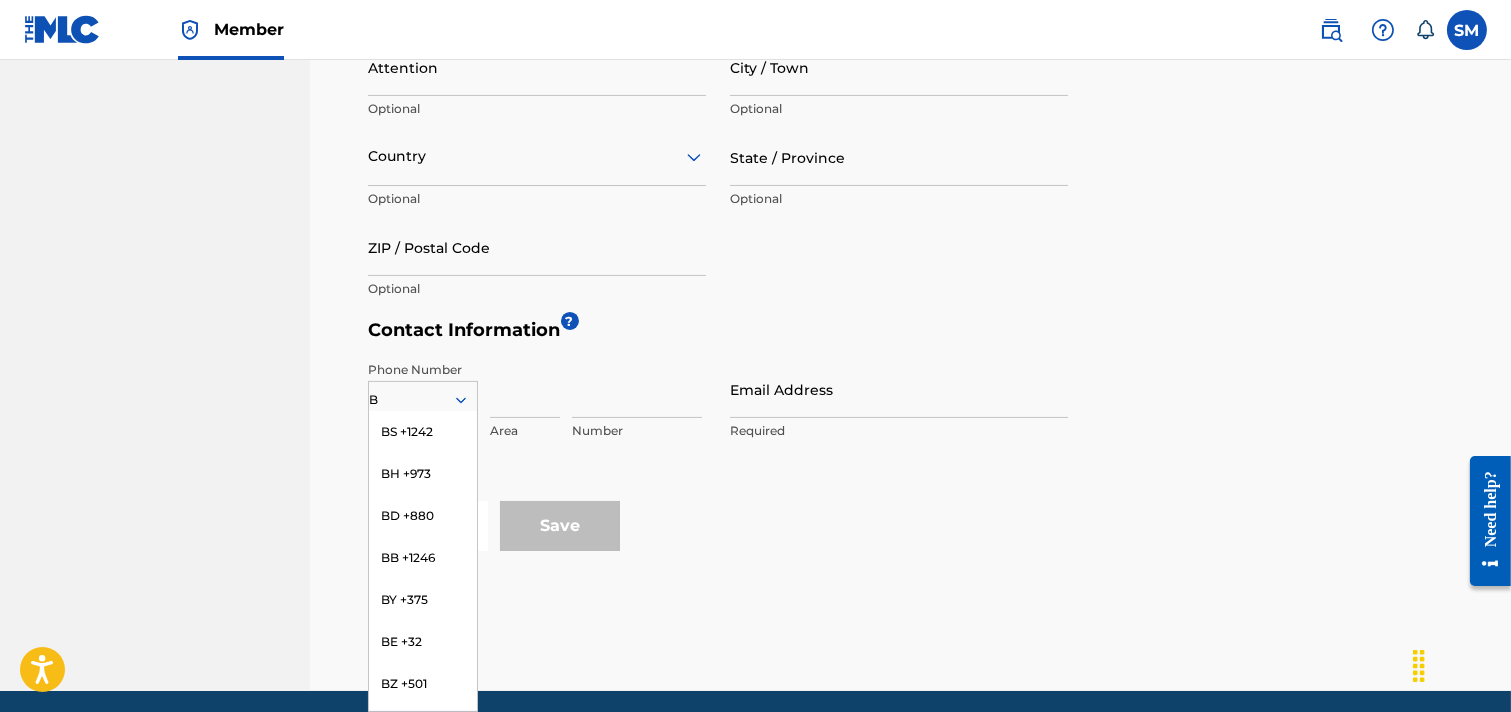type 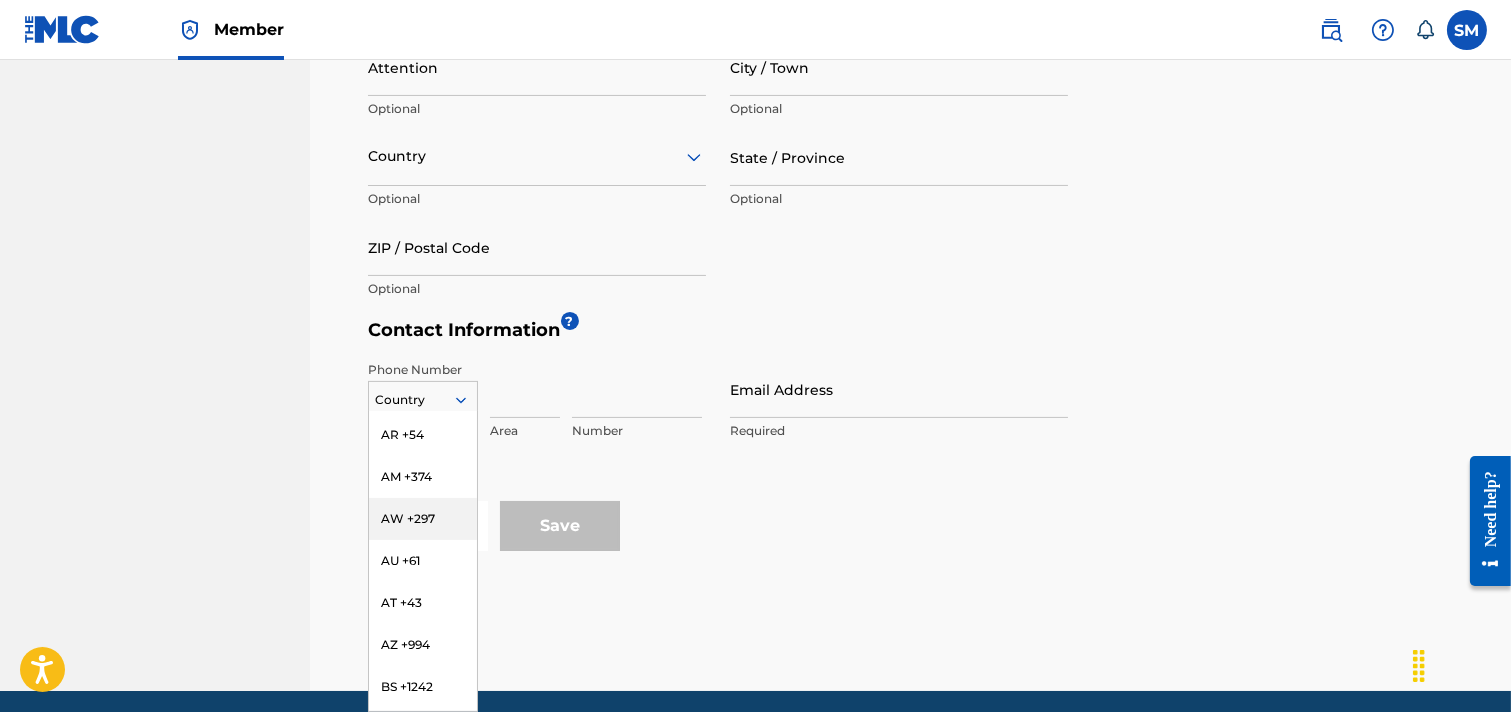 scroll, scrollTop: 444, scrollLeft: 0, axis: vertical 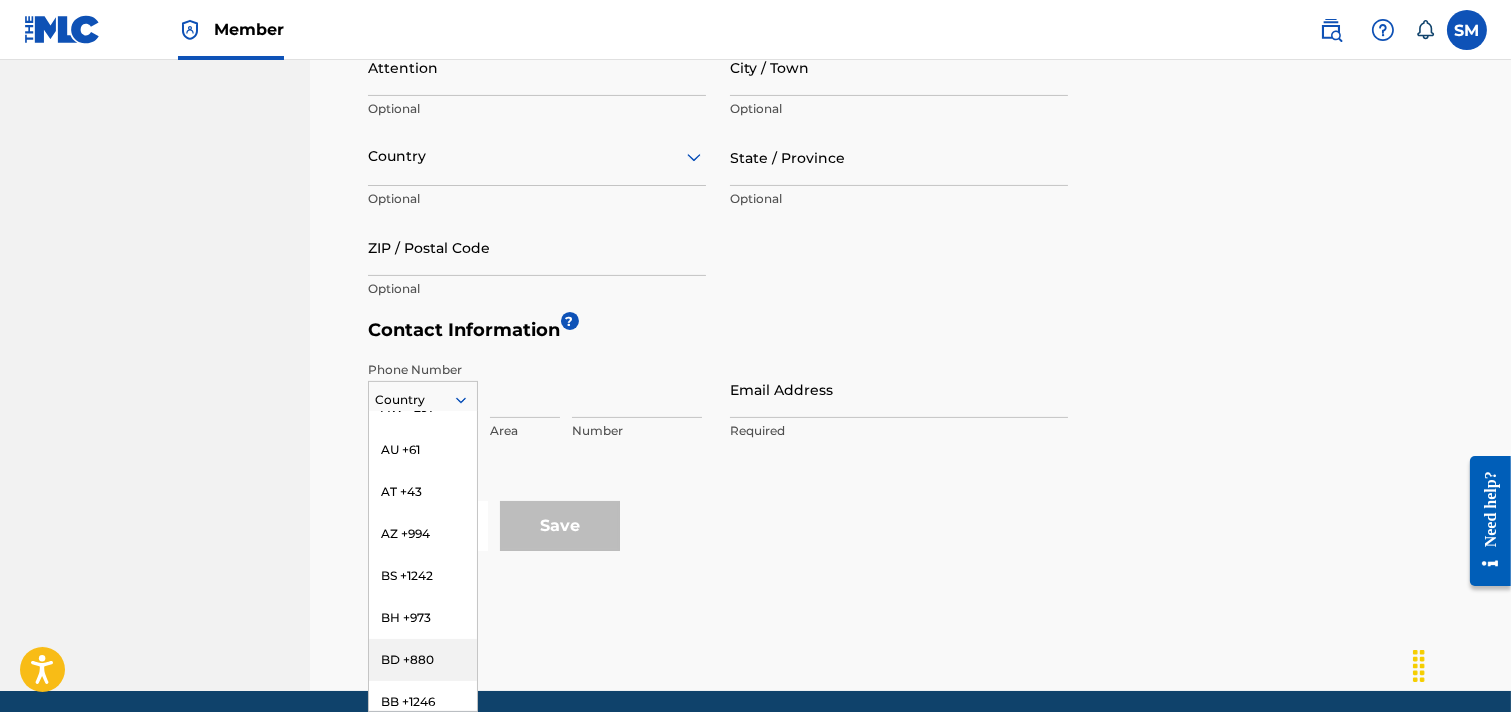 click on "BD +880" at bounding box center [423, 660] 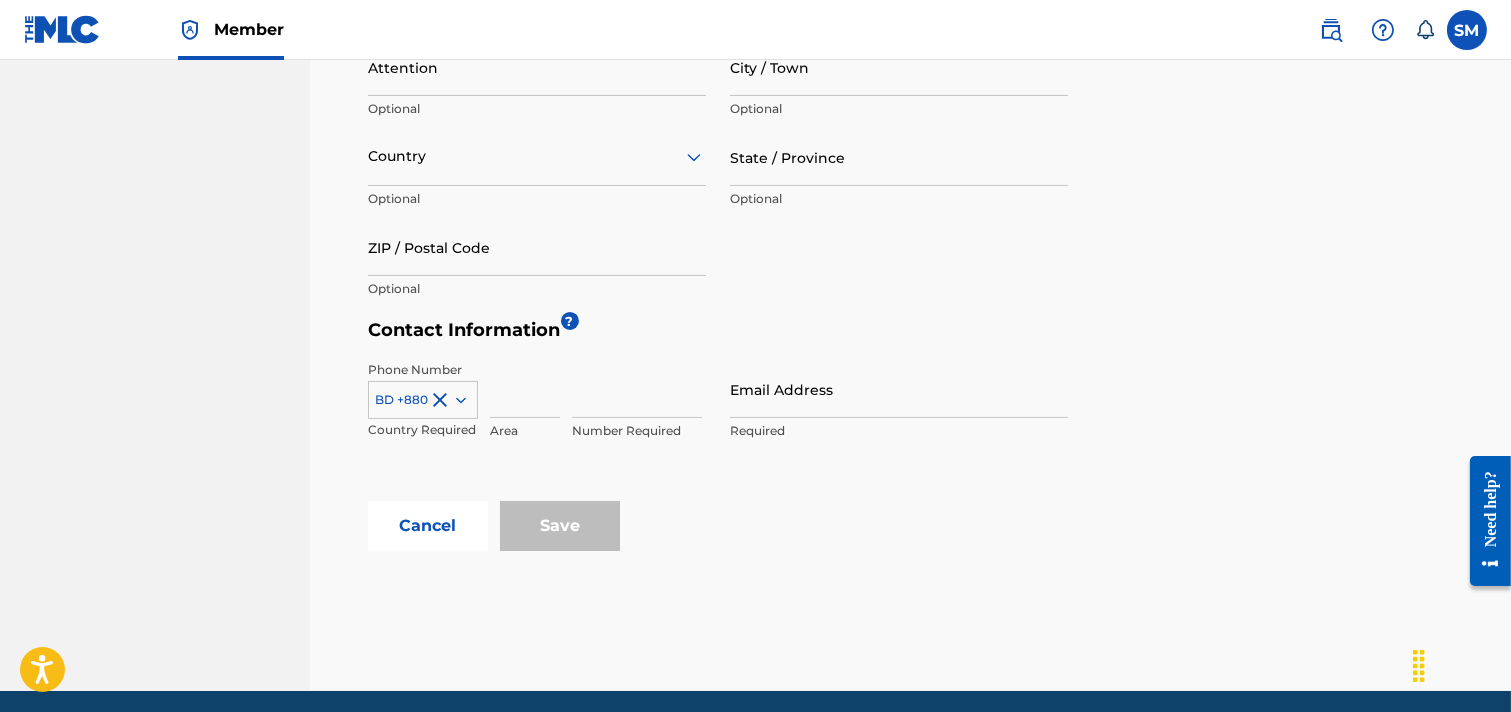 click at bounding box center (637, 389) 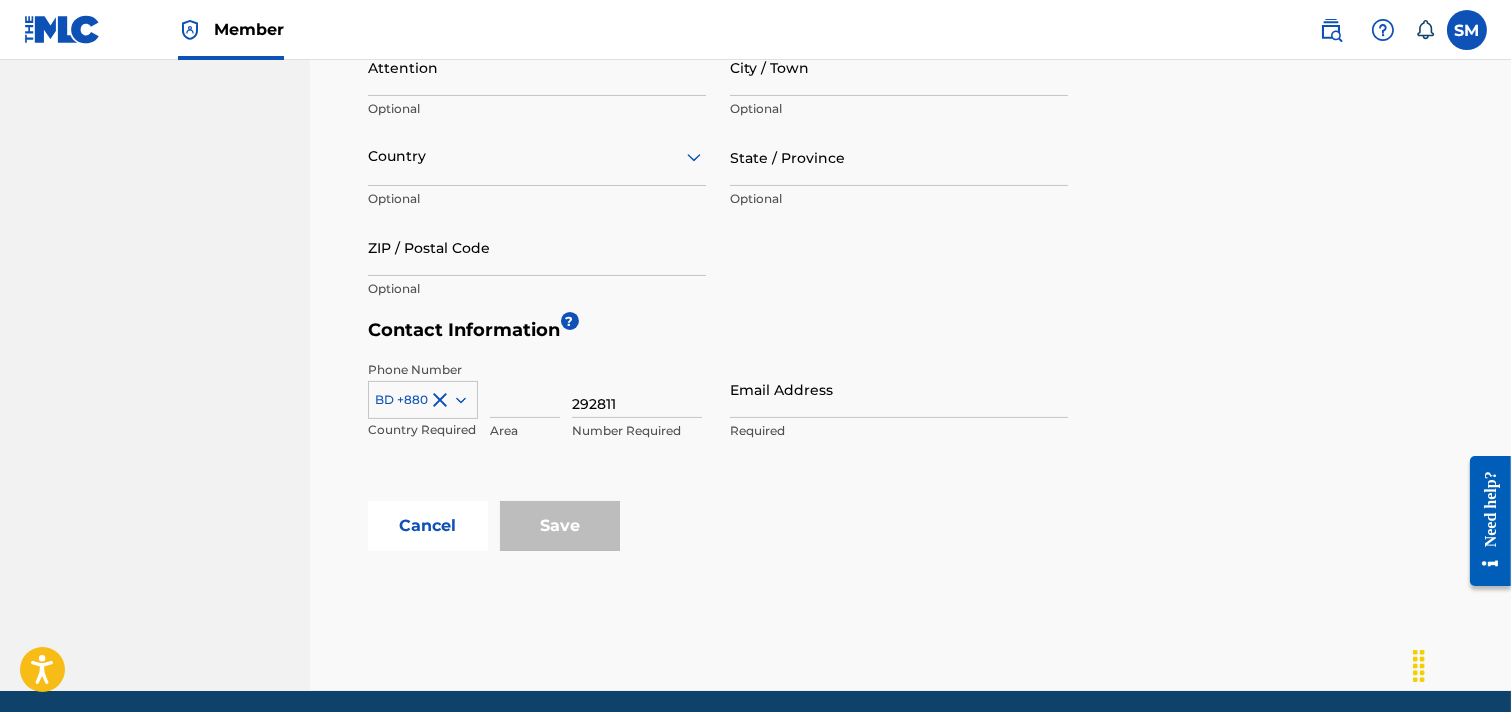 type on "SHOHAG" 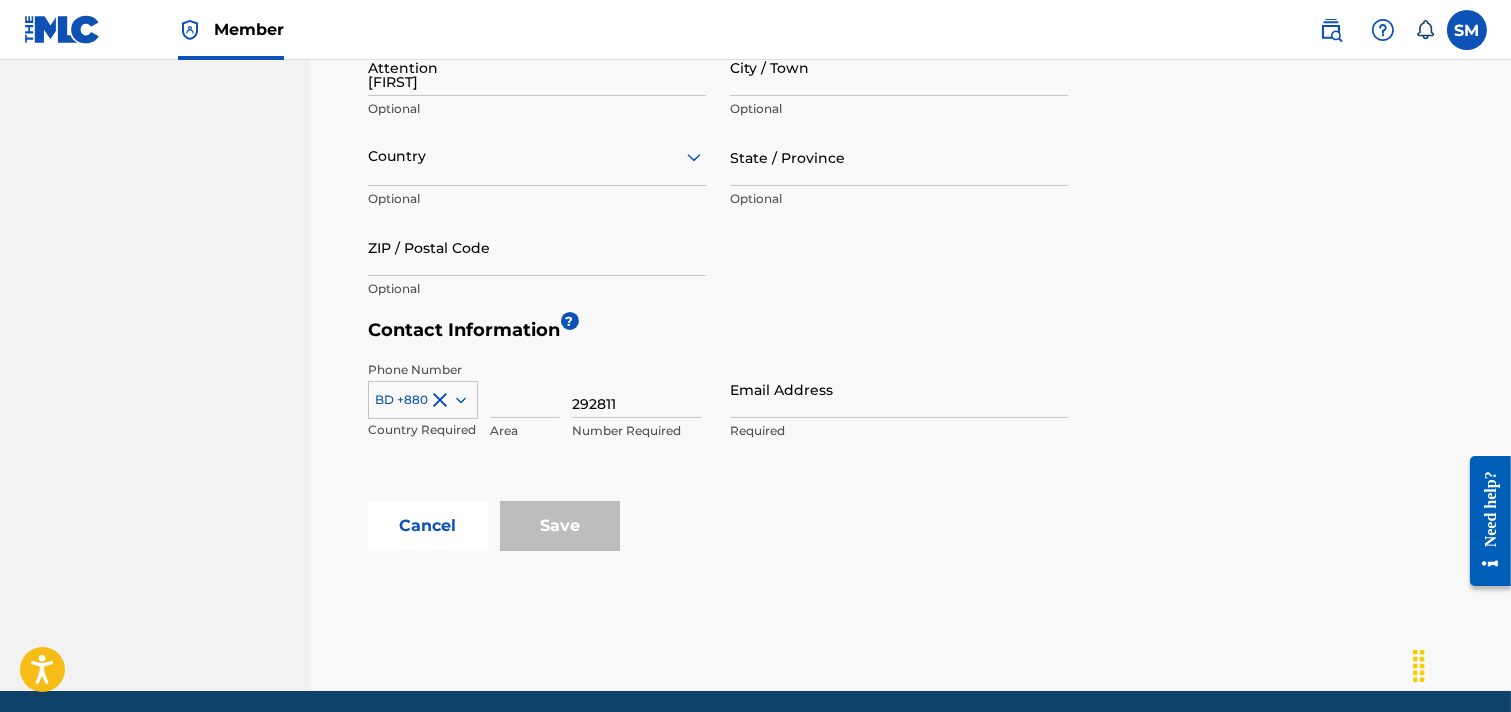 type on "Dhaka" 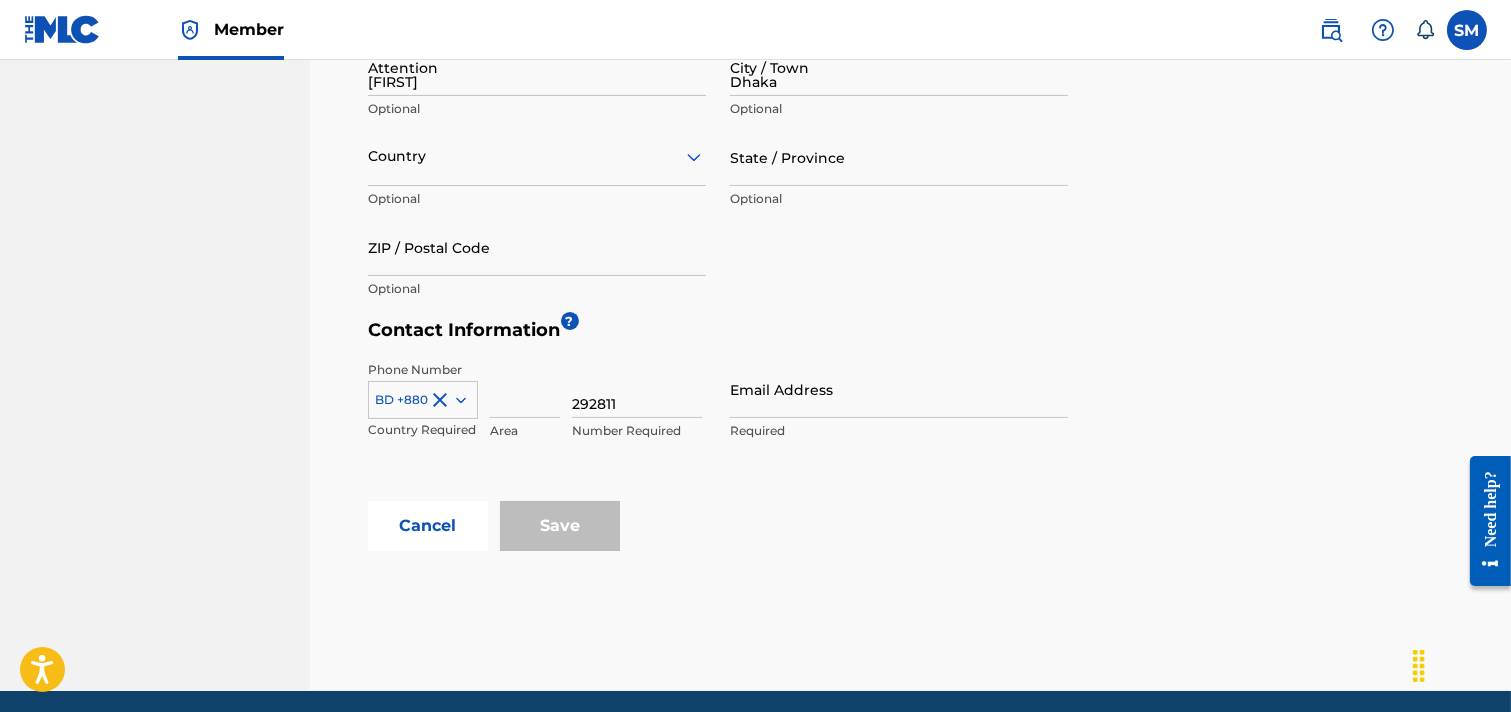 type on "Bangladesh" 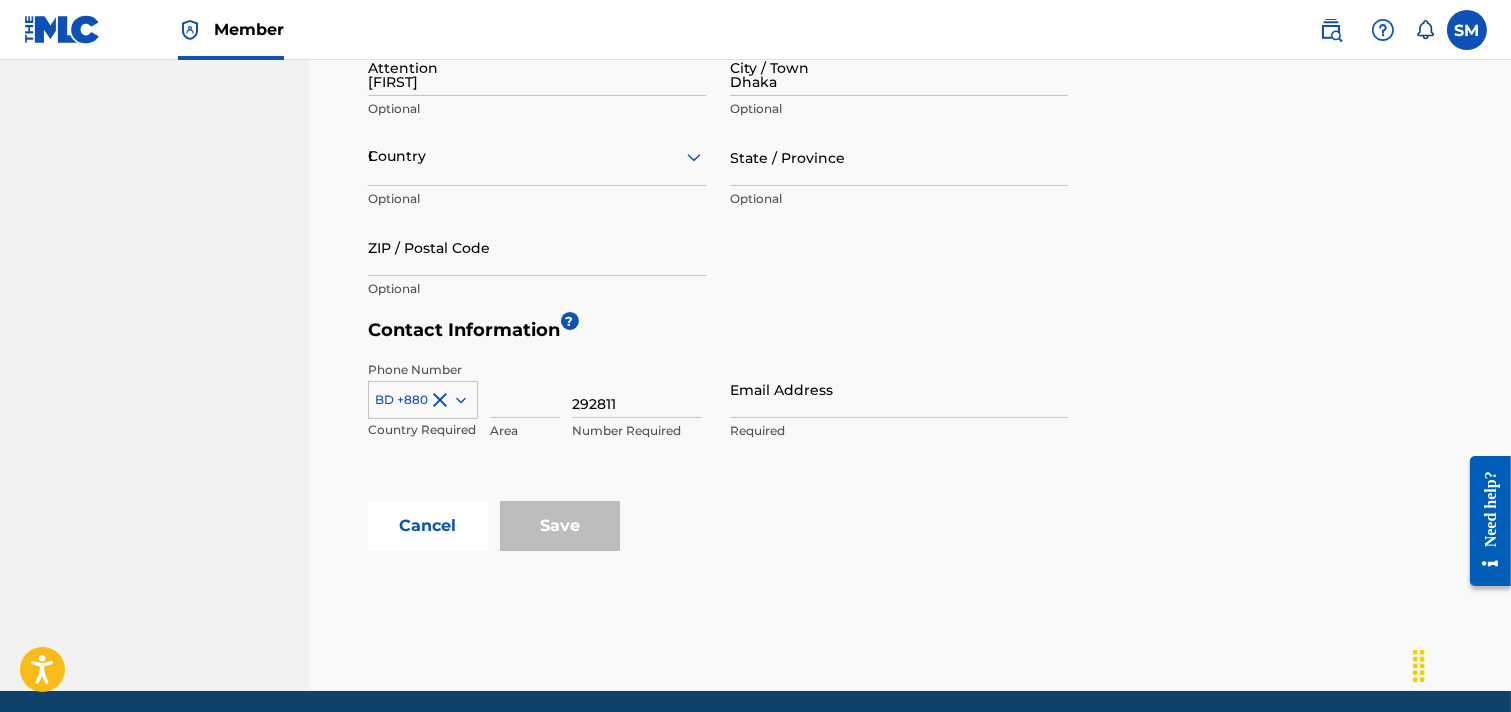 type on "1217" 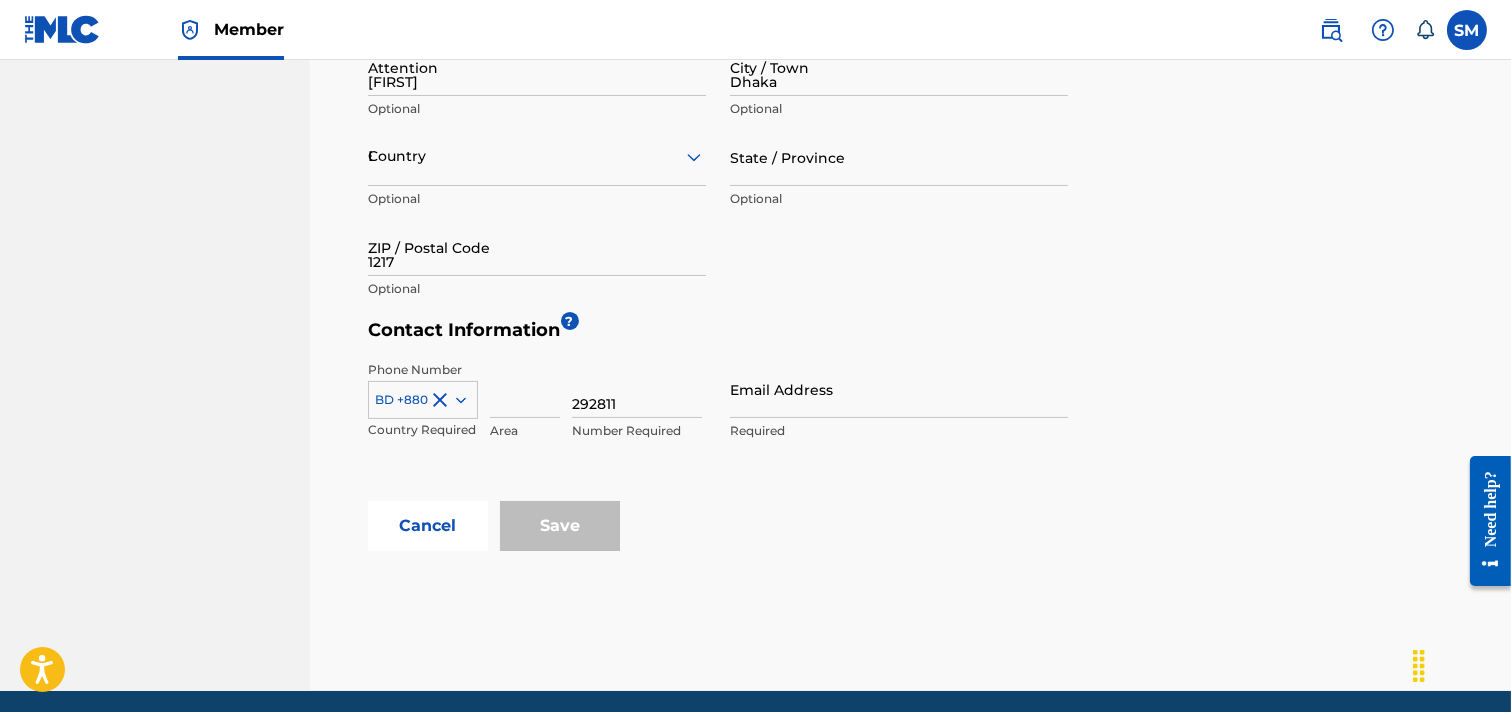 type on "880" 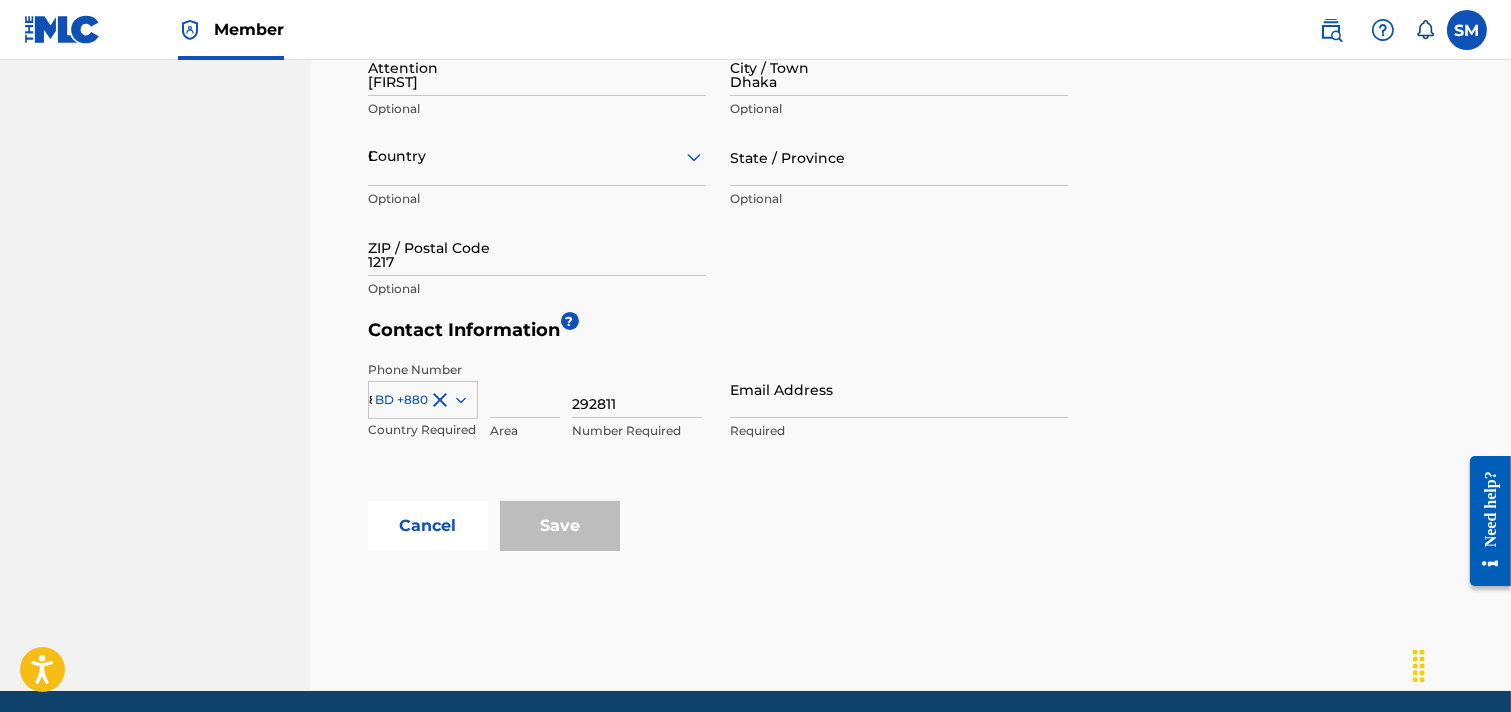 type on "1926" 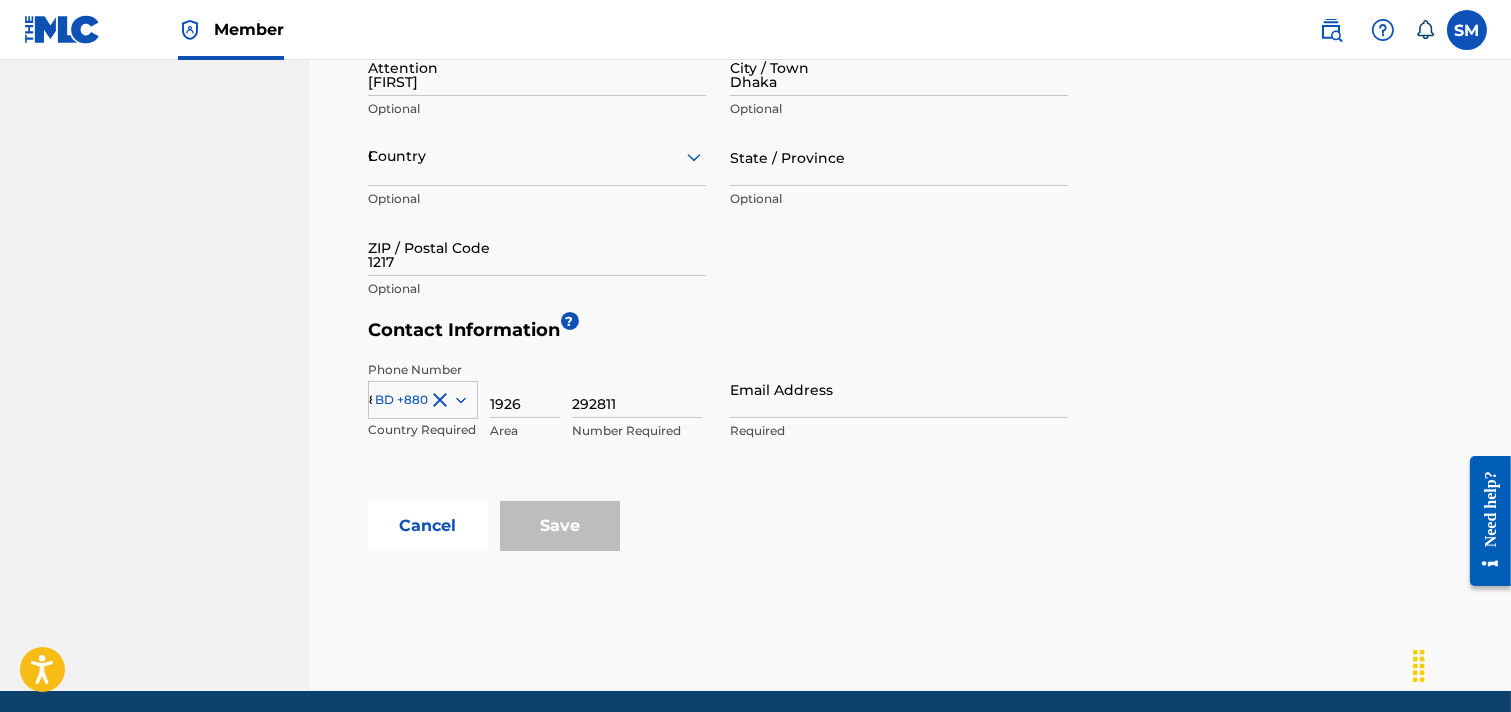 type on "shohagwaziulla@gmail.com" 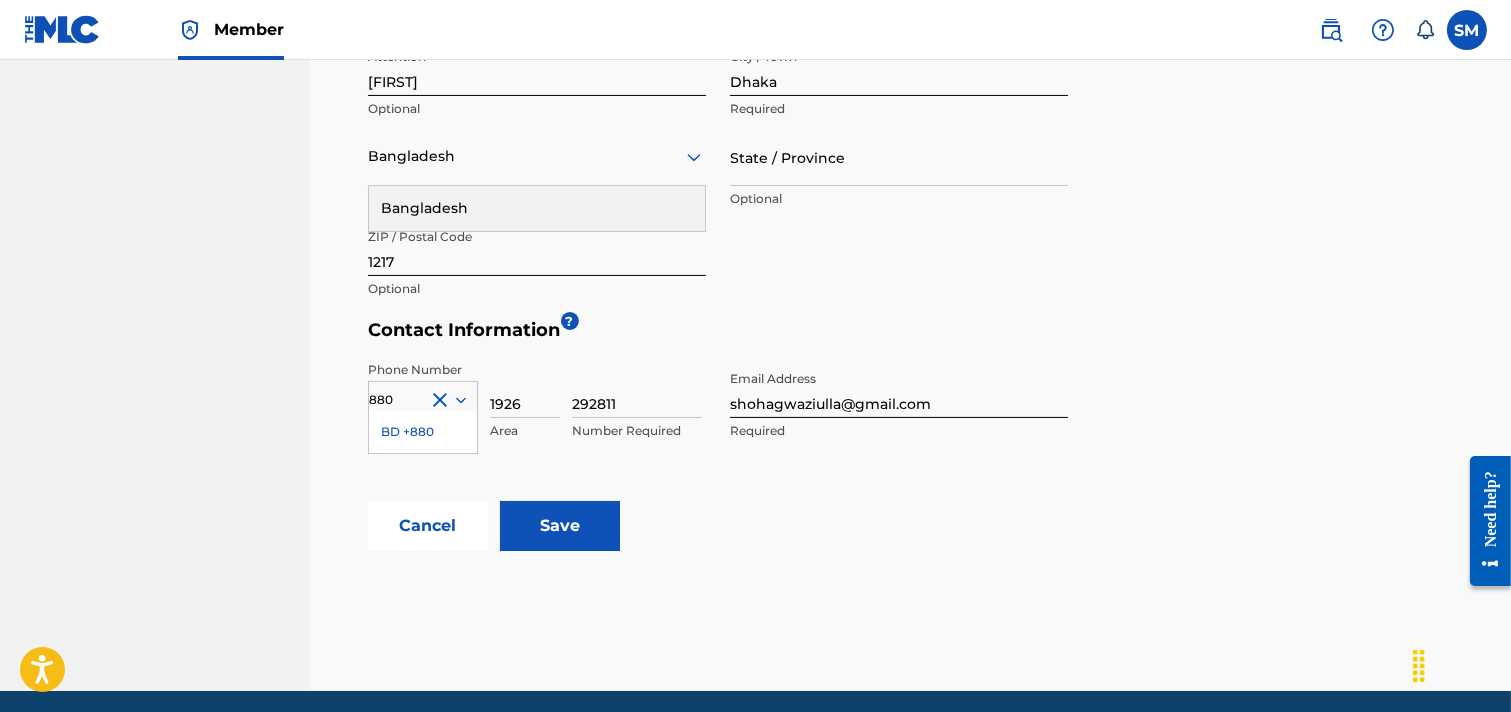 drag, startPoint x: 624, startPoint y: 402, endPoint x: 478, endPoint y: 401, distance: 146.00342 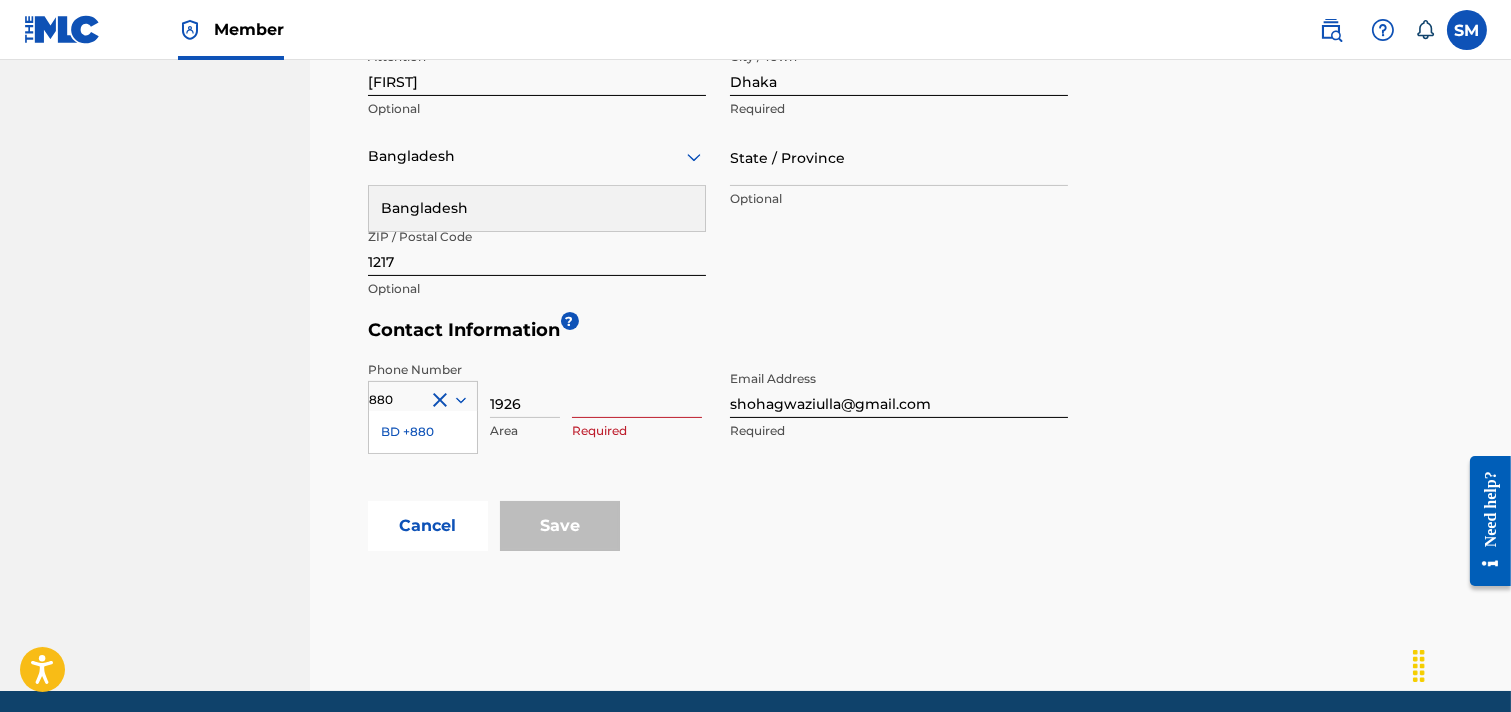type 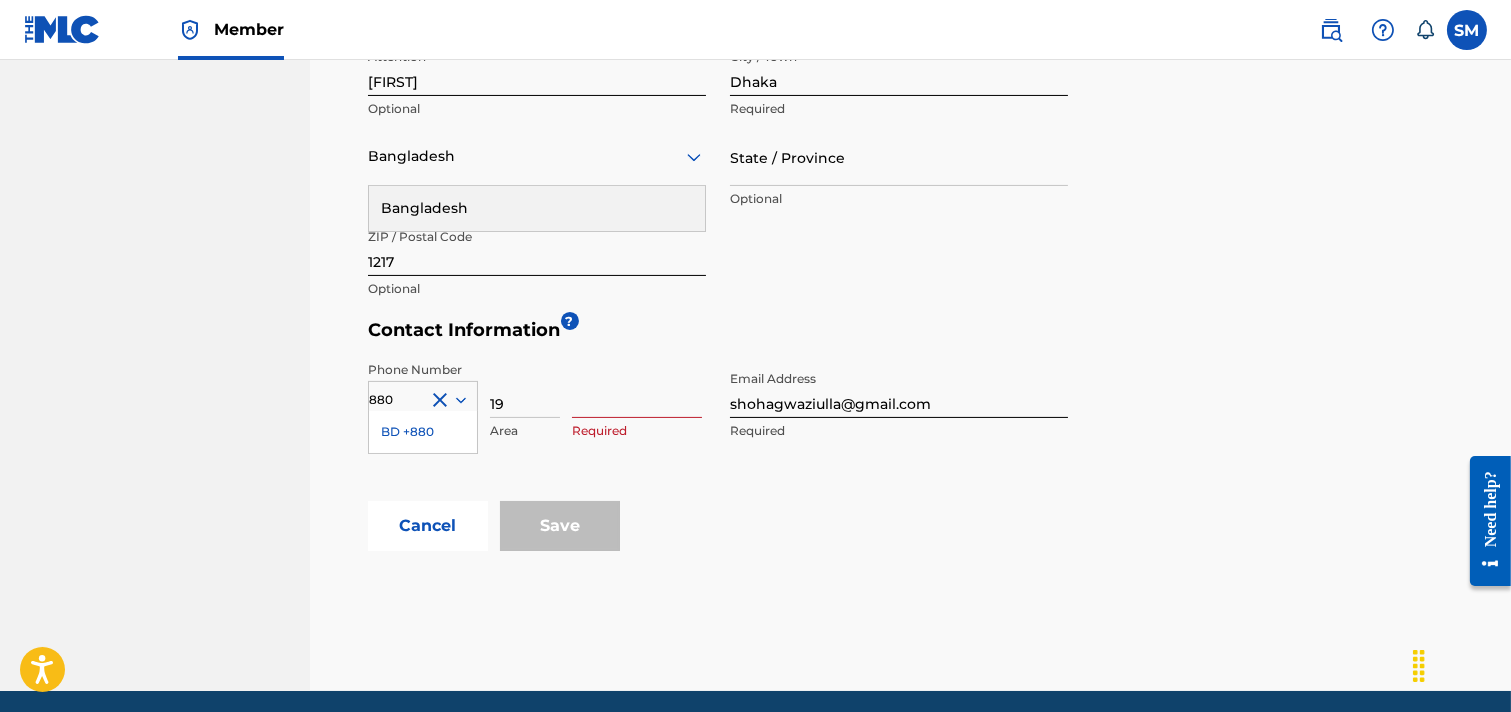 type on "1" 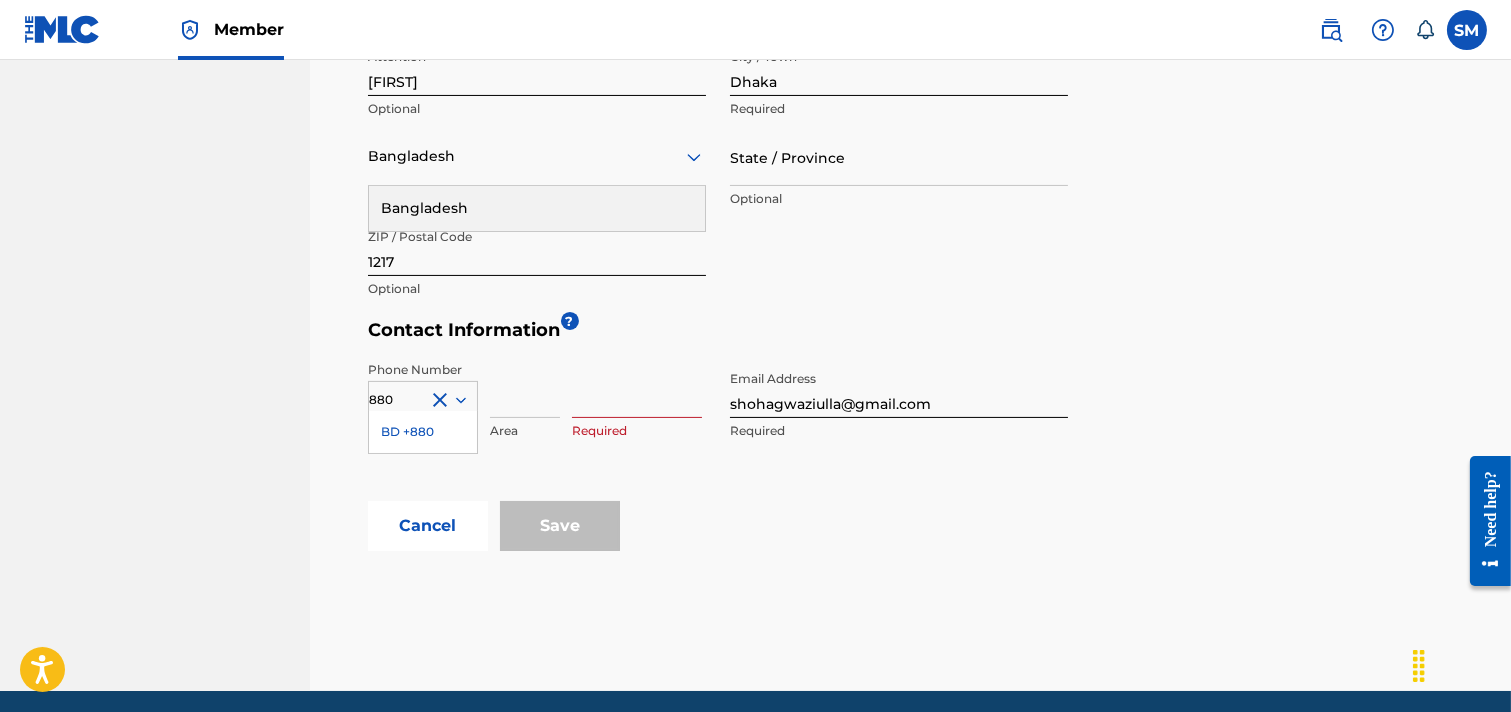 click at bounding box center [637, 389] 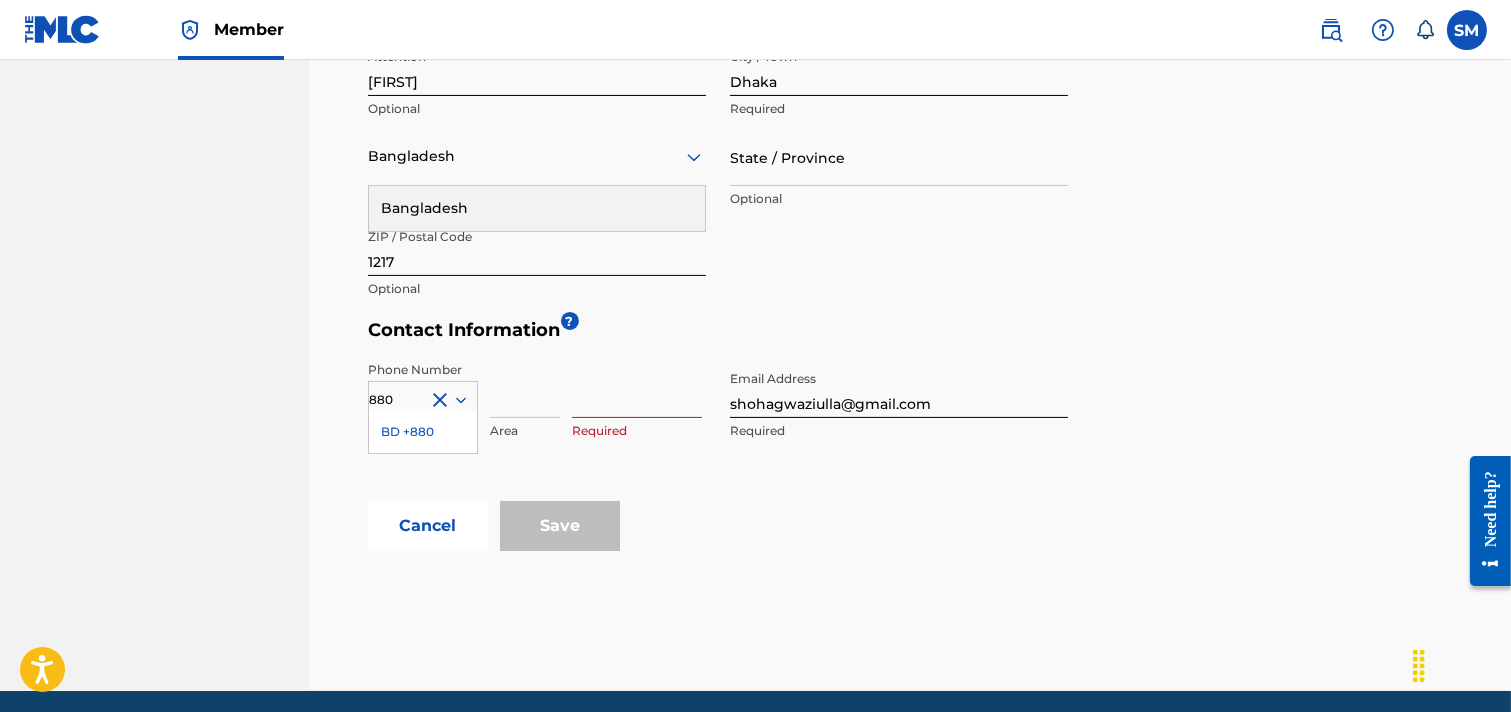 click at bounding box center (525, 389) 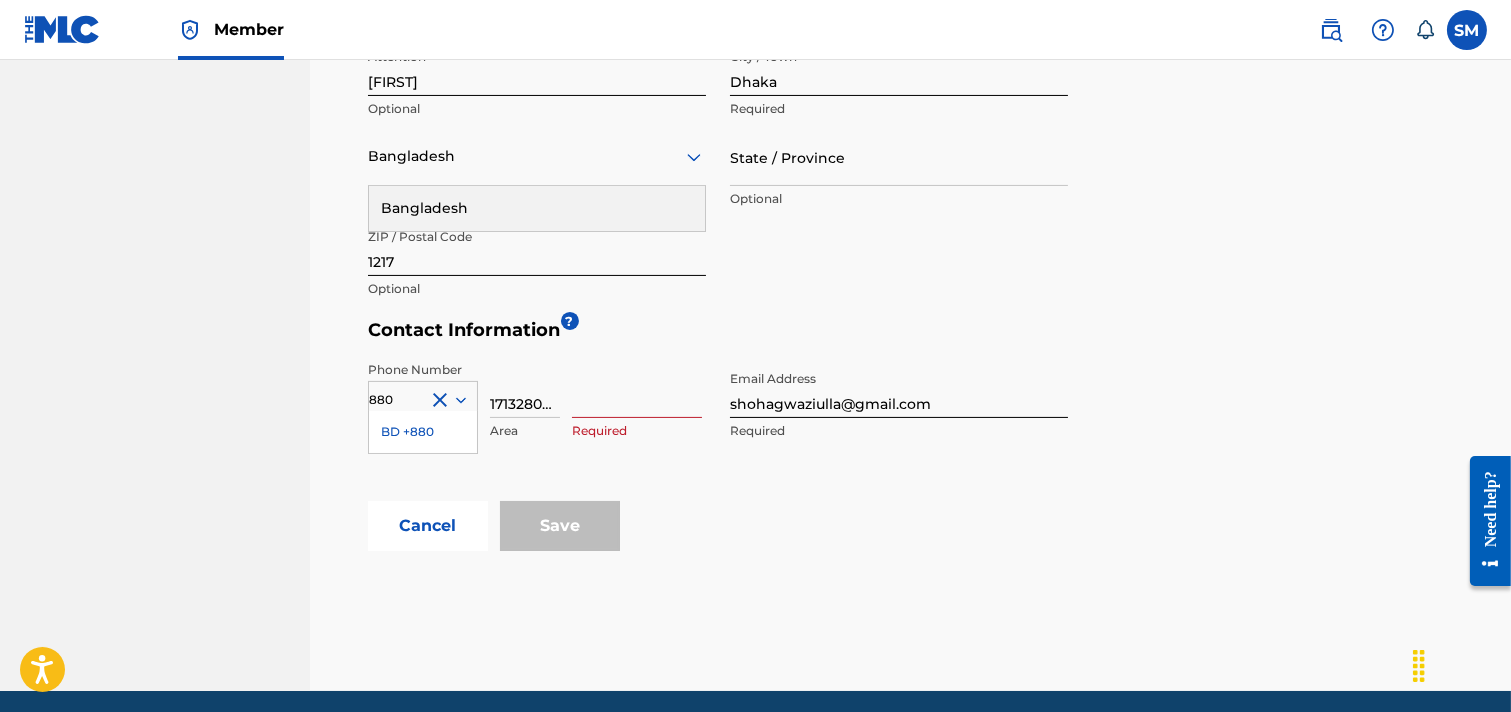 scroll, scrollTop: 0, scrollLeft: 7, axis: horizontal 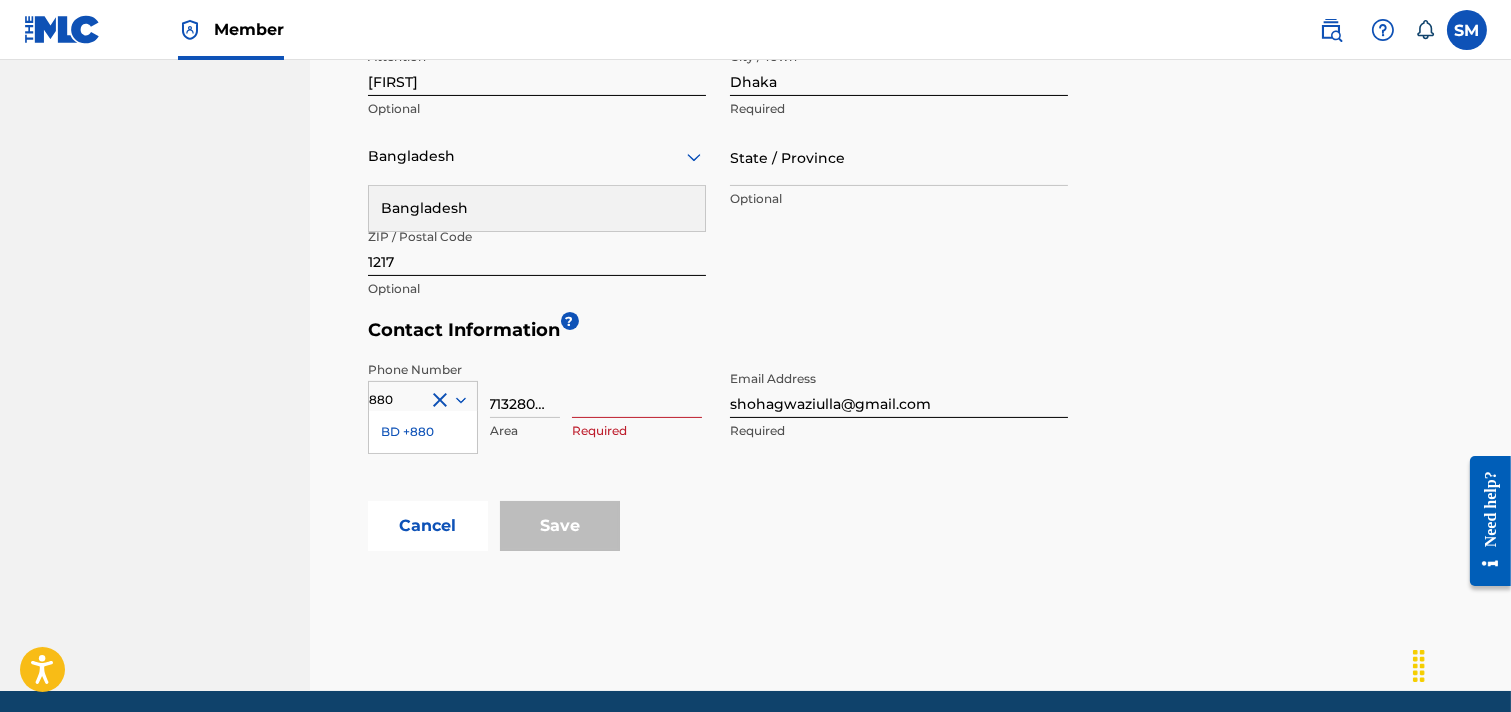 click at bounding box center [637, 389] 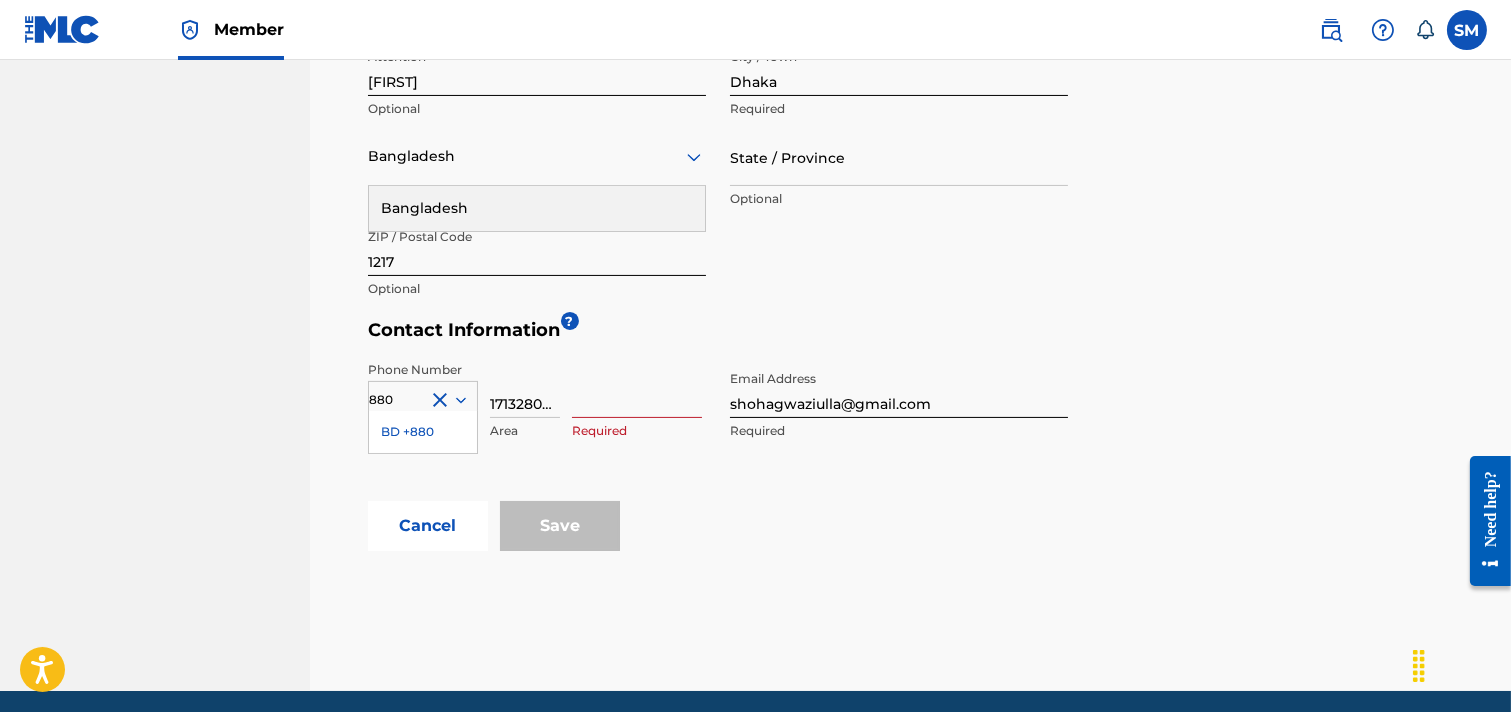 click at bounding box center [637, 389] 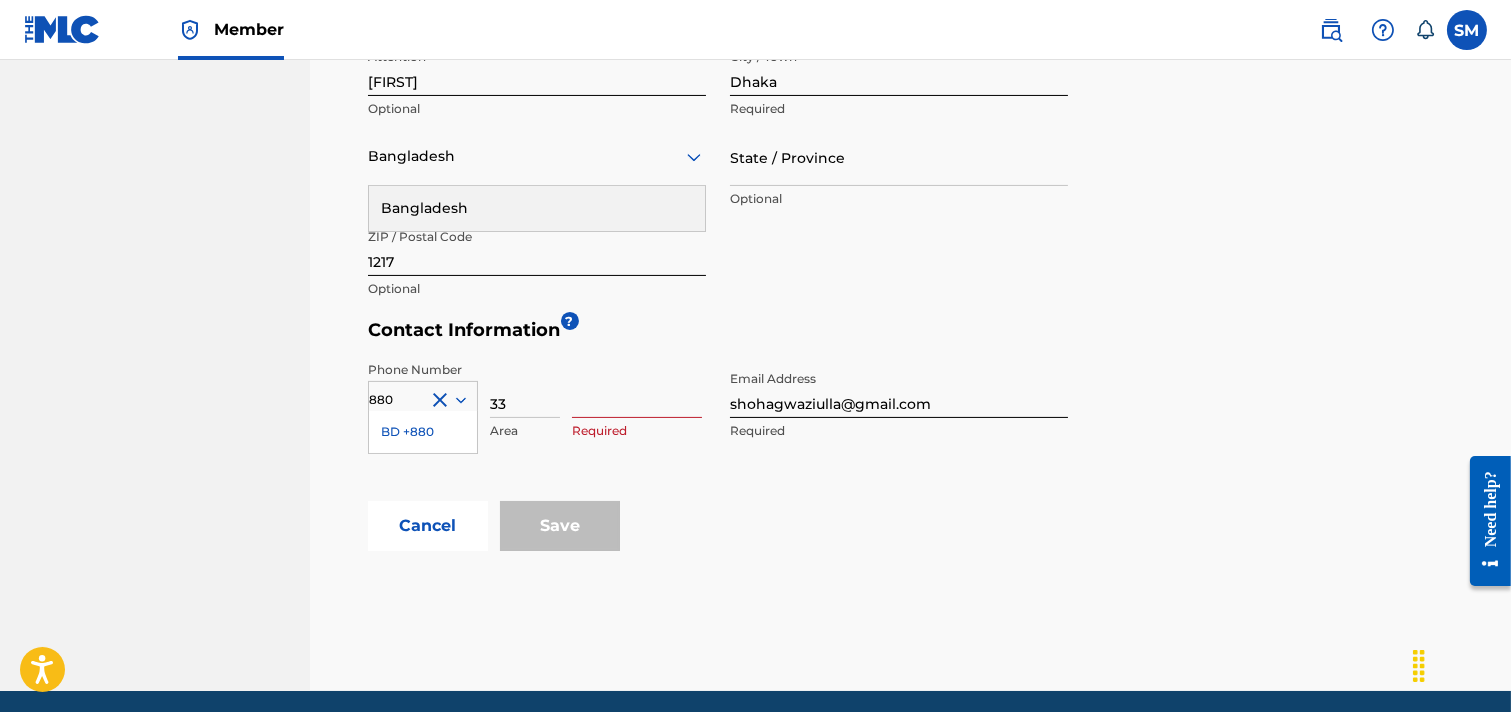 type on "3" 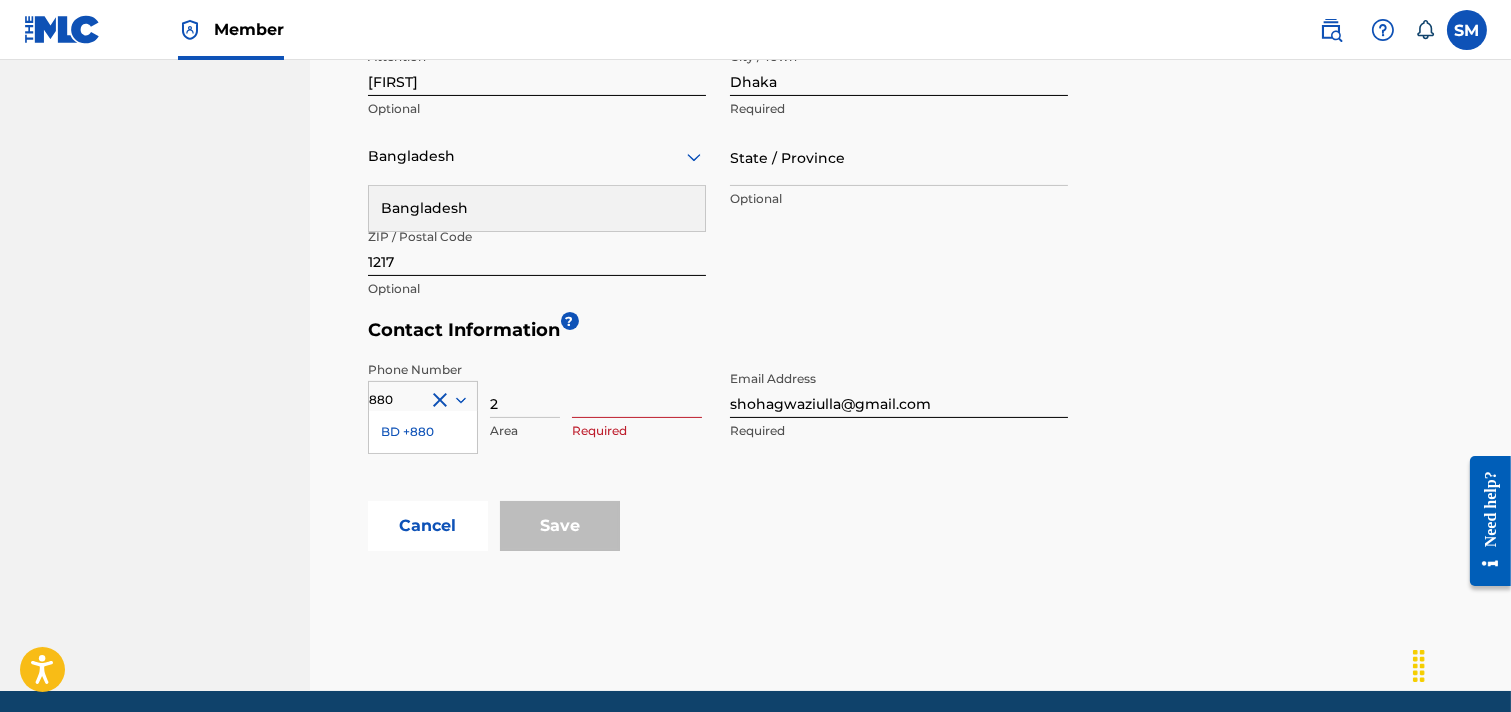 type on "2" 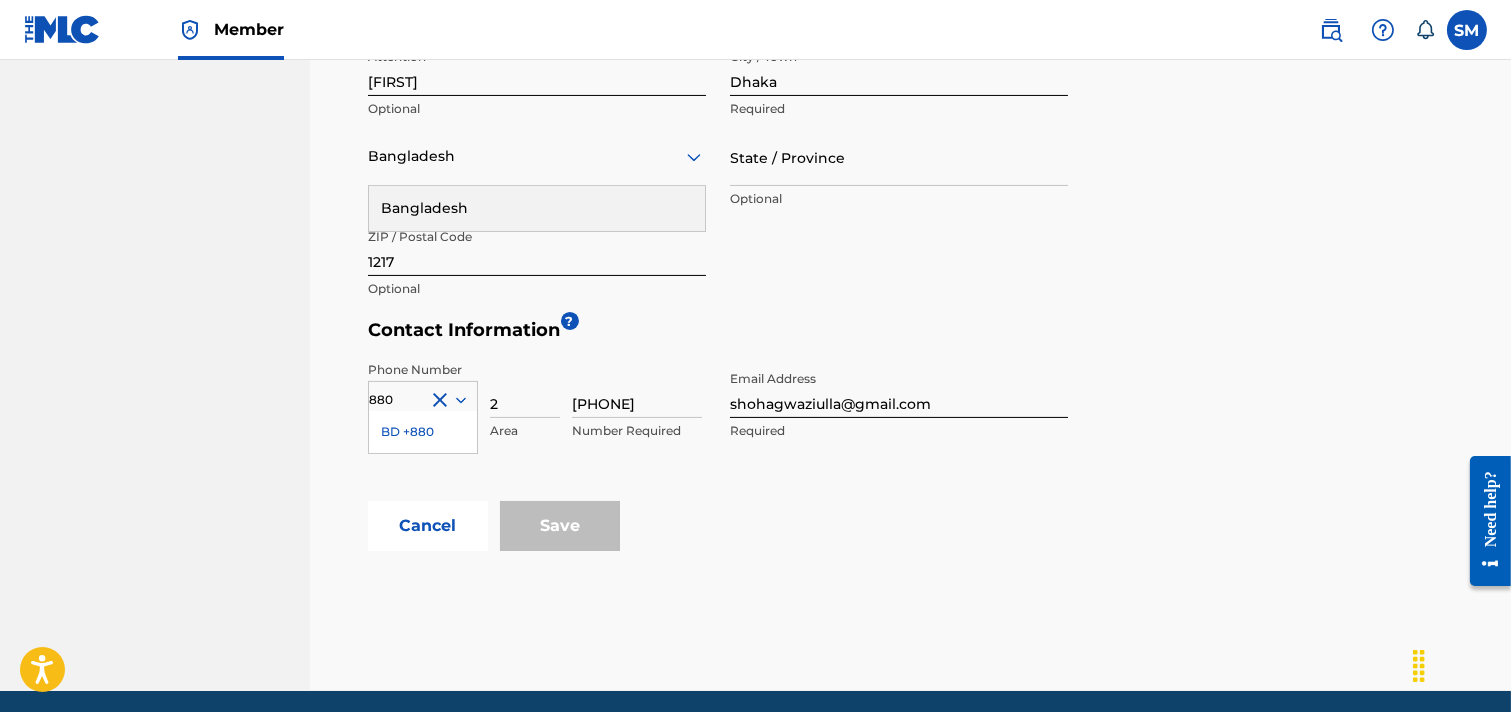 type on "1317280833" 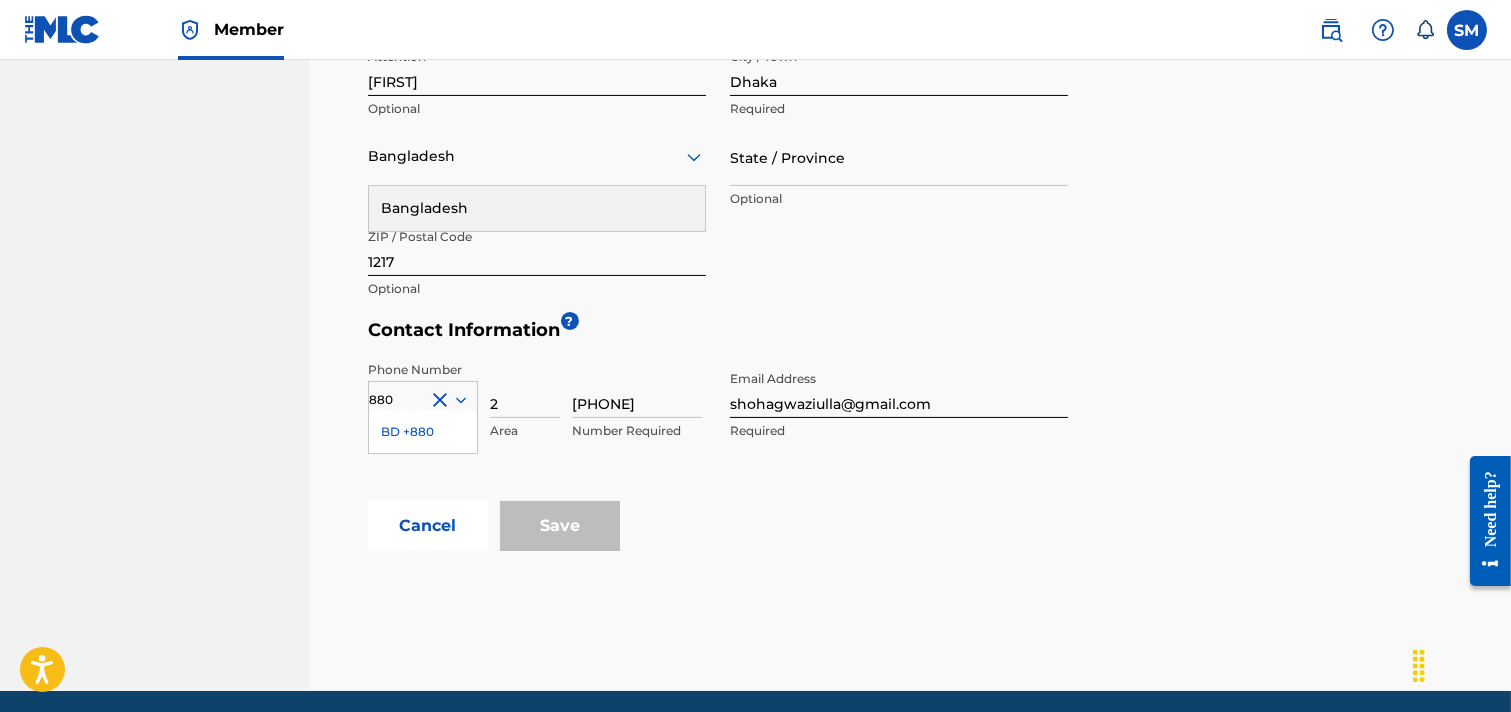click on "2" at bounding box center [525, 389] 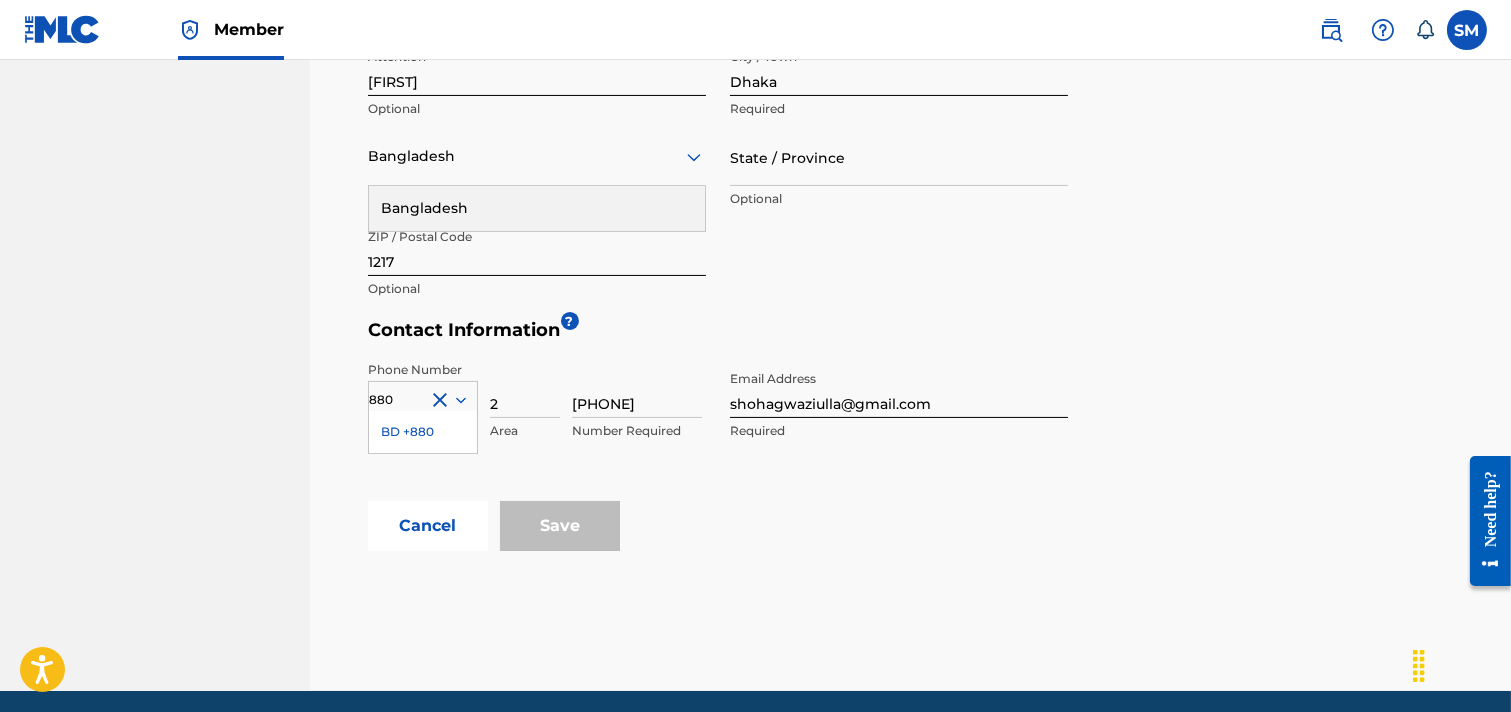 click on "Phone Number 880 BD +880 Country Required 2 Area 1317280833 Number Required Email Address shohagwaziulla@gmail.com Required" at bounding box center (718, 426) 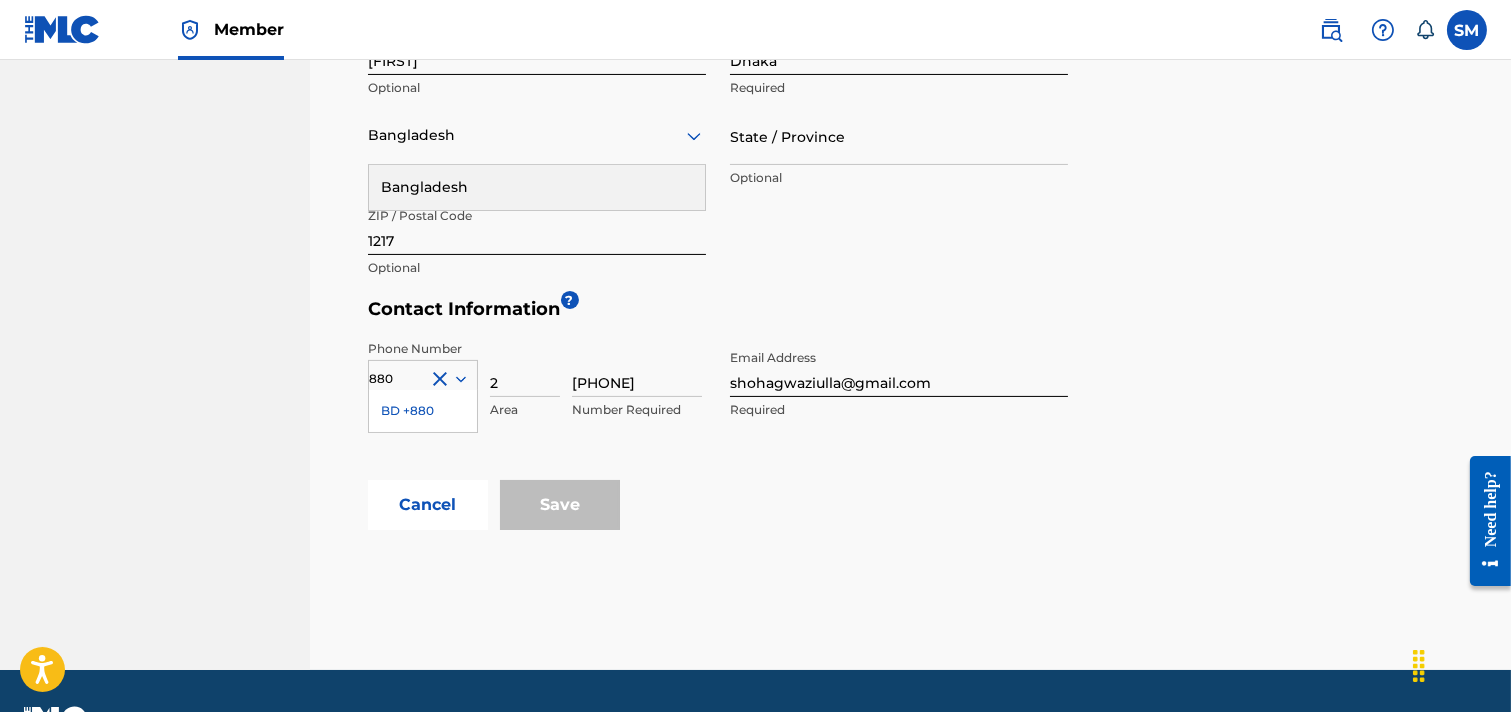 scroll, scrollTop: 895, scrollLeft: 0, axis: vertical 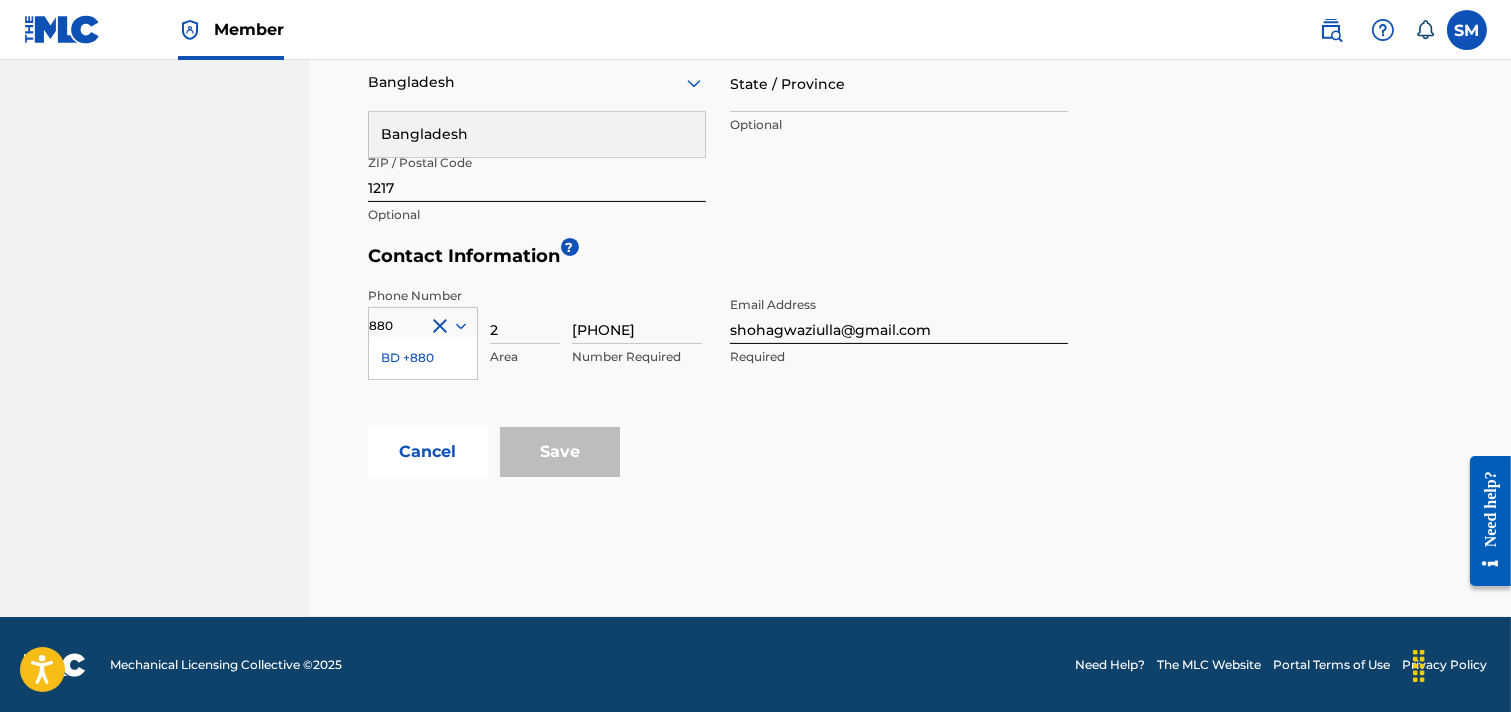click on "Save" at bounding box center (560, 452) 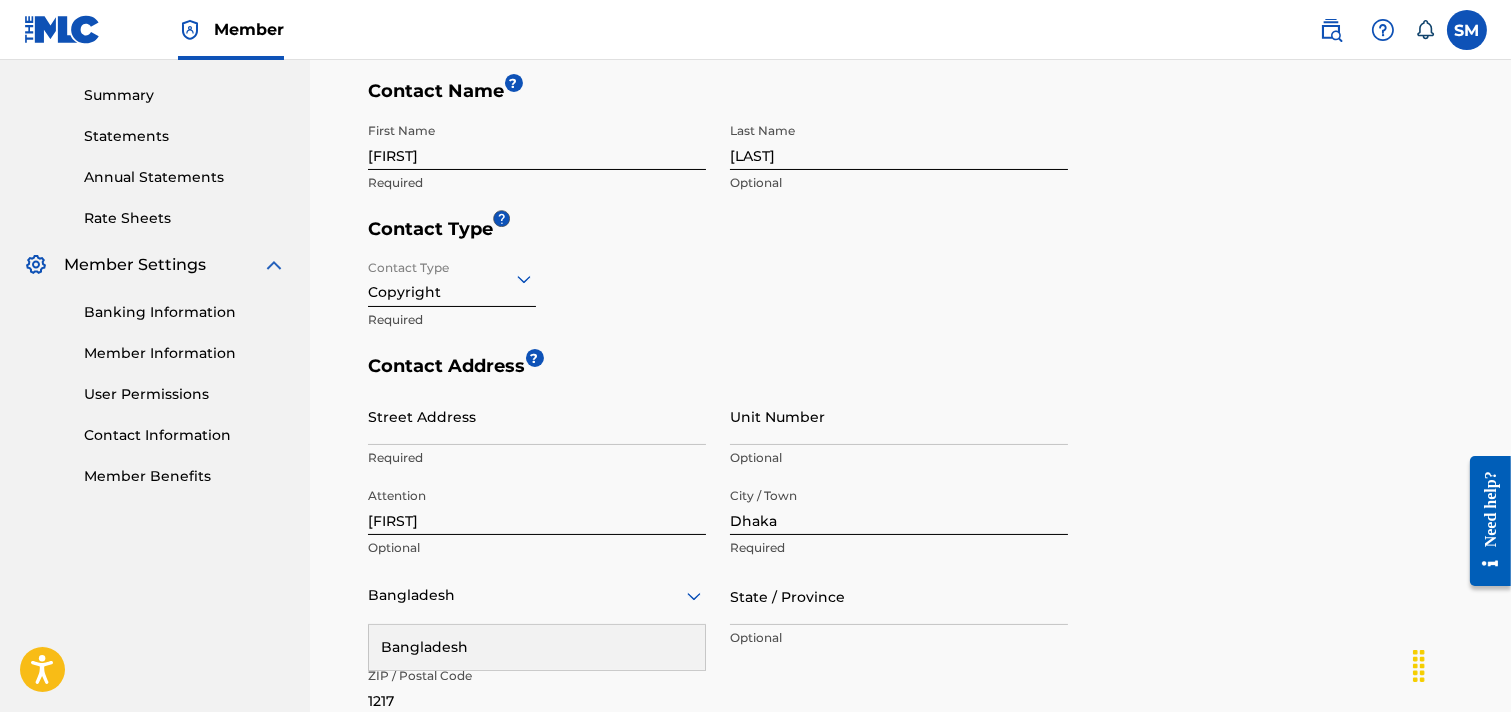 scroll, scrollTop: 444, scrollLeft: 0, axis: vertical 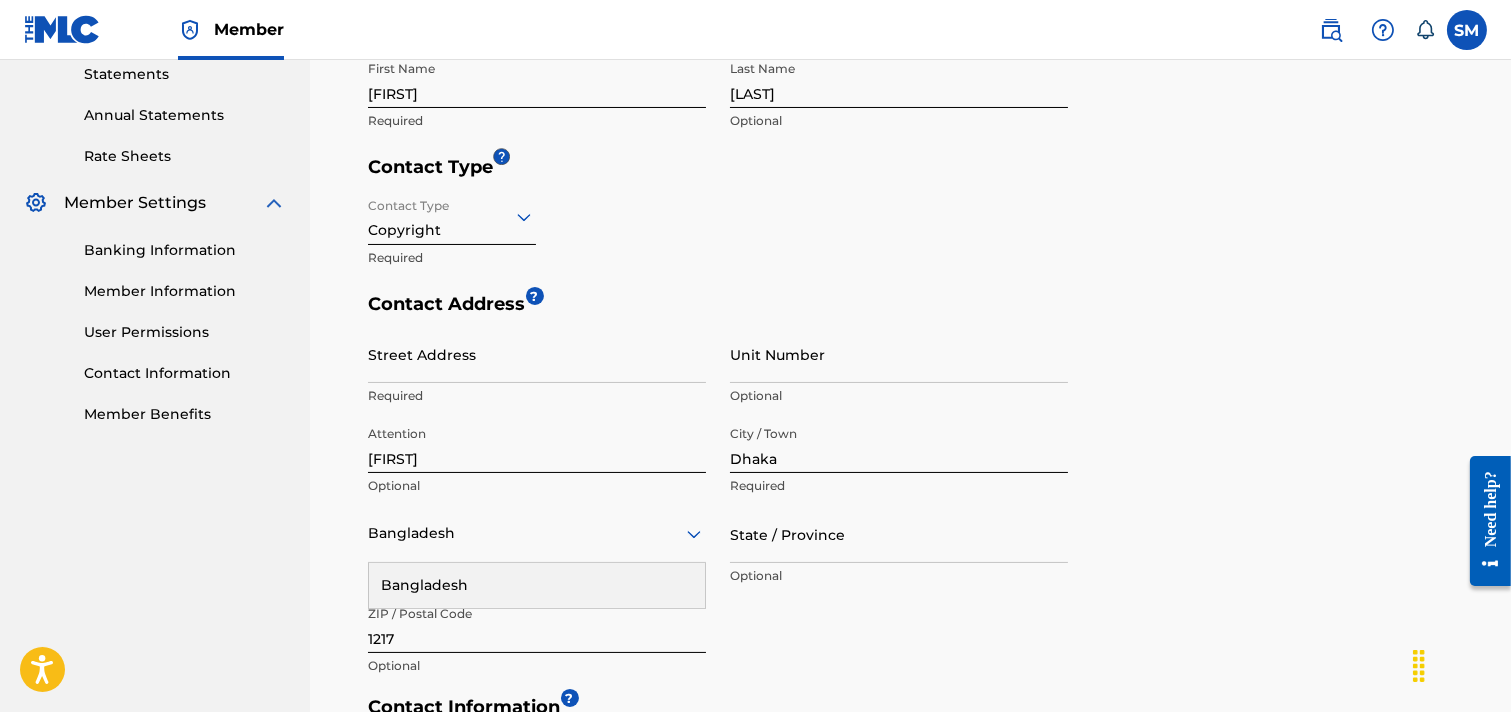 click on "Street Address" at bounding box center (537, 354) 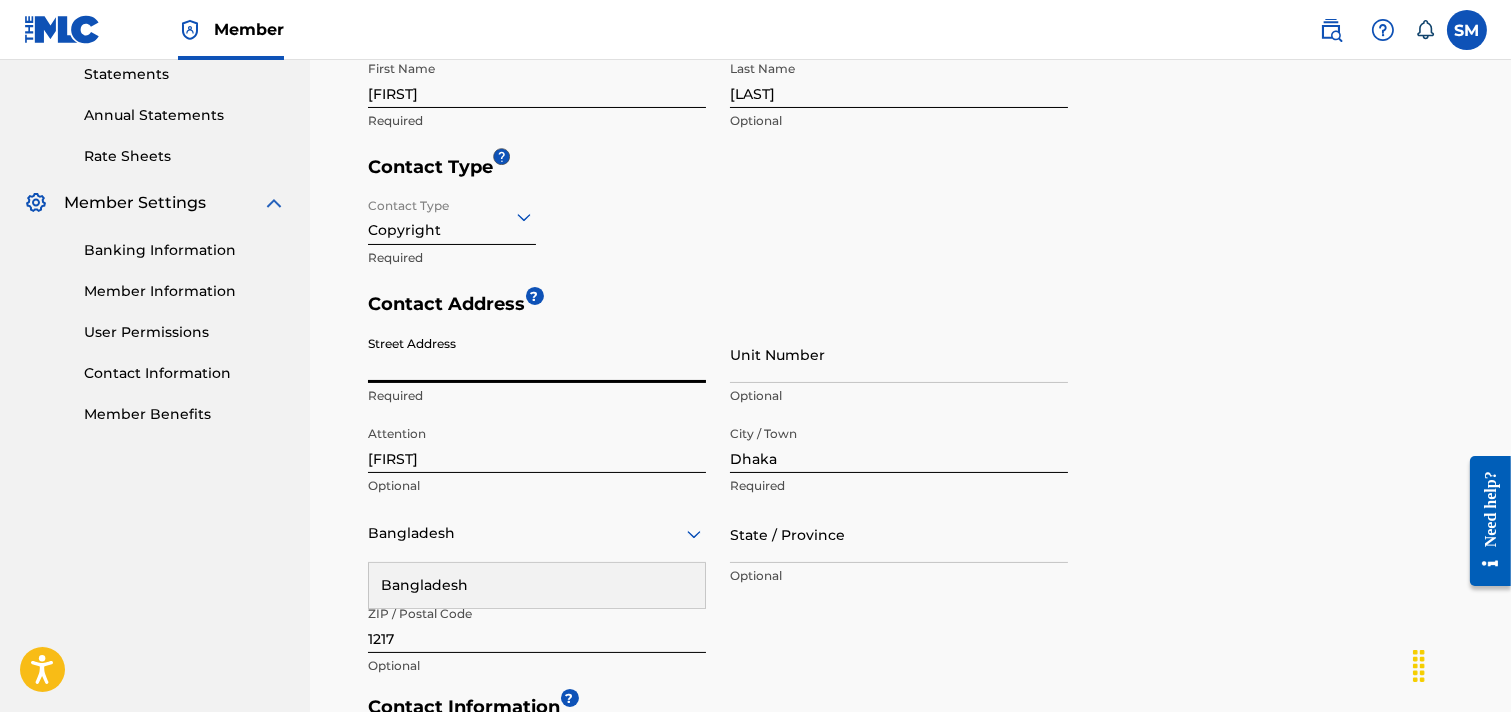 type on "Boro Mogbazar , 708, (4thfloor )" 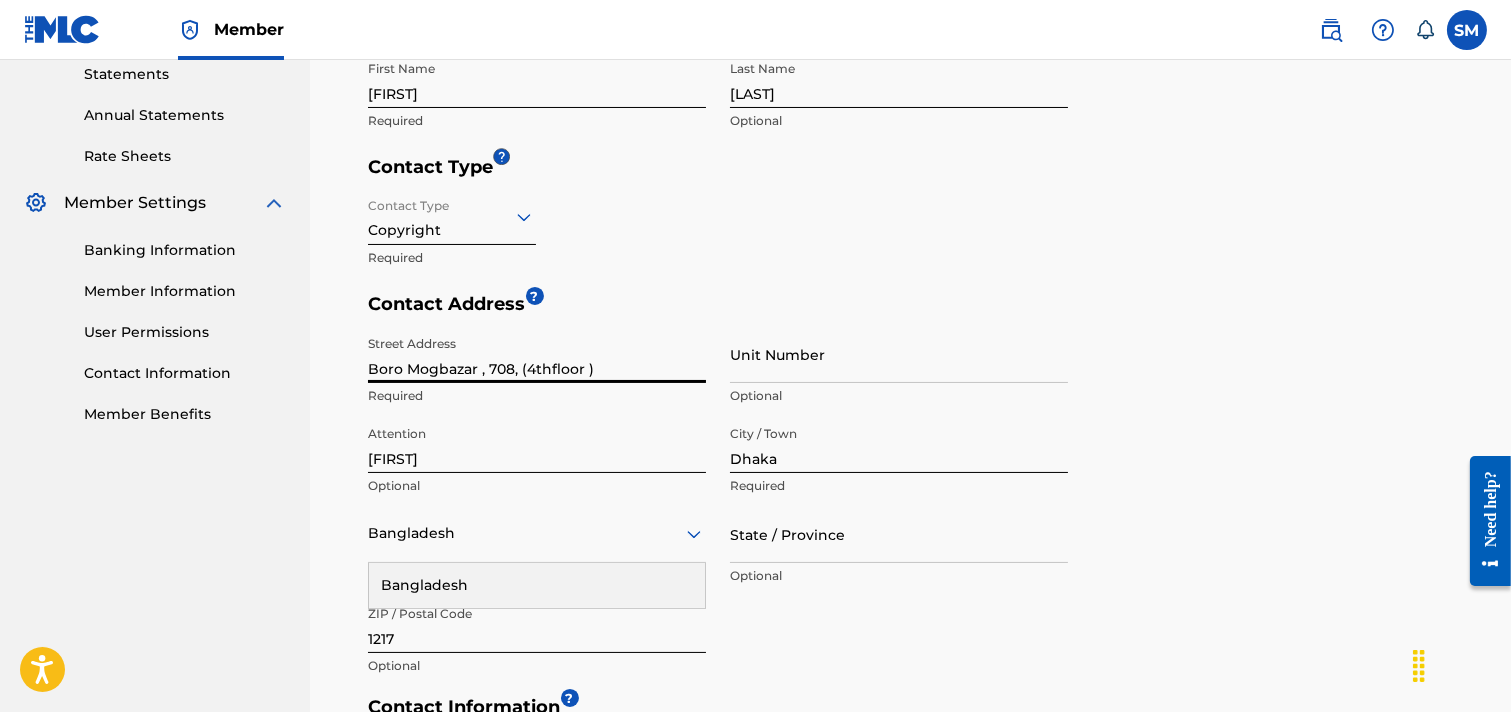 click on "Unit Number" at bounding box center (899, 354) 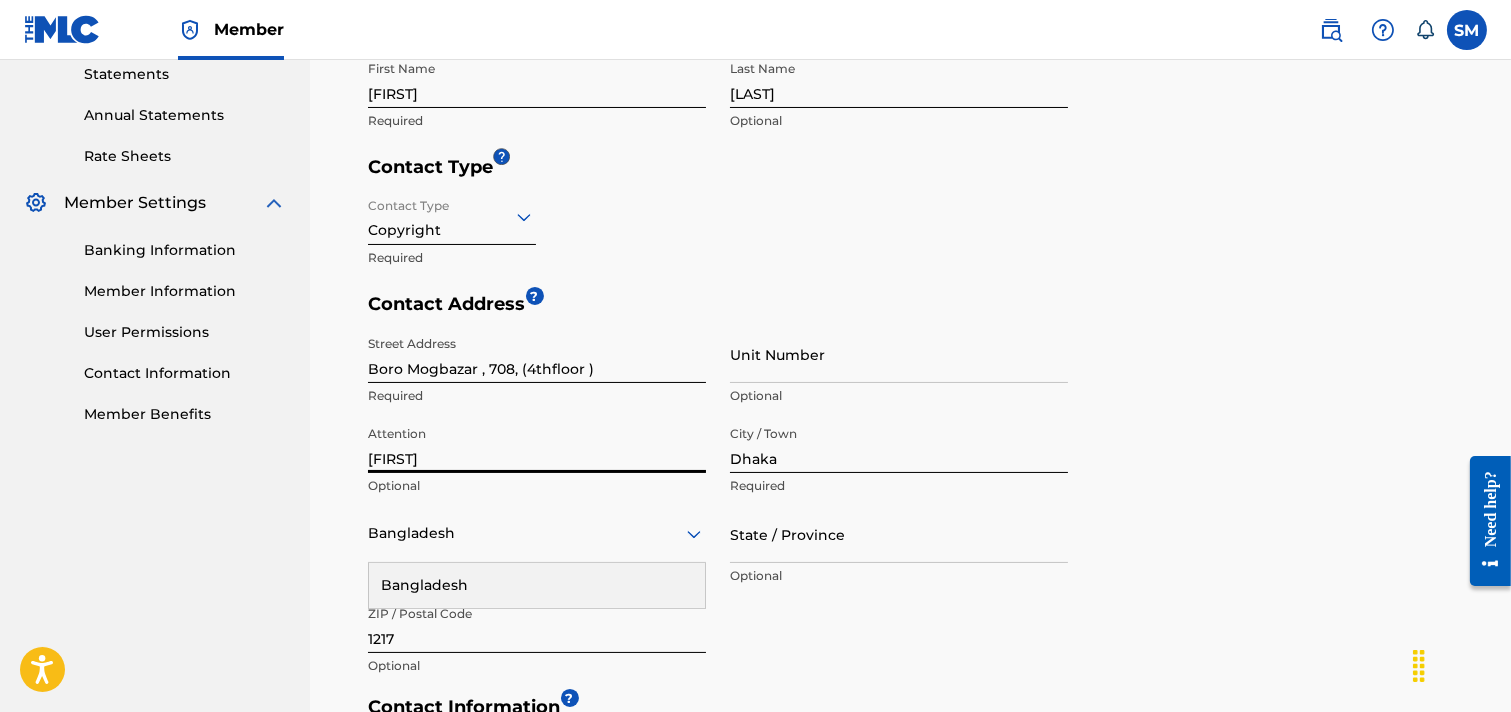 drag, startPoint x: 447, startPoint y: 461, endPoint x: 333, endPoint y: 460, distance: 114.00439 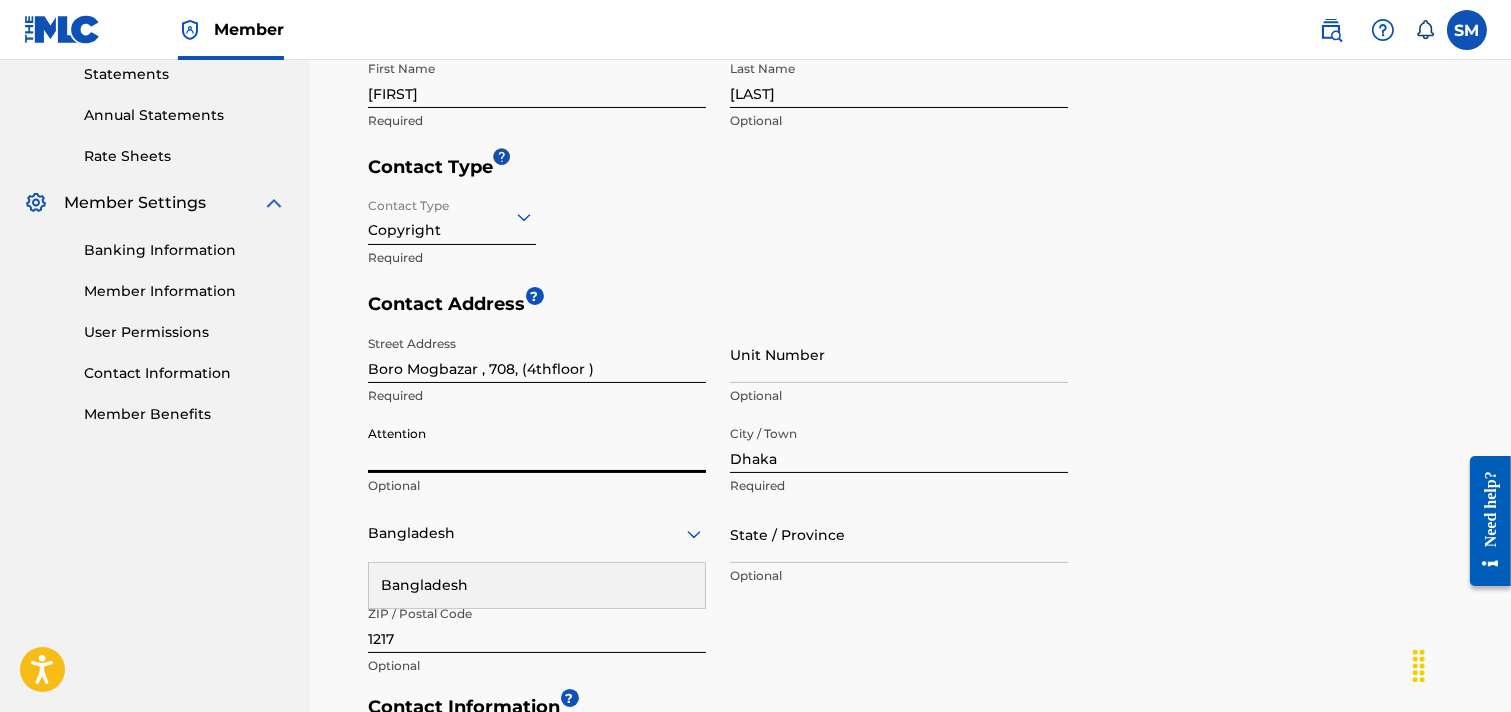 type 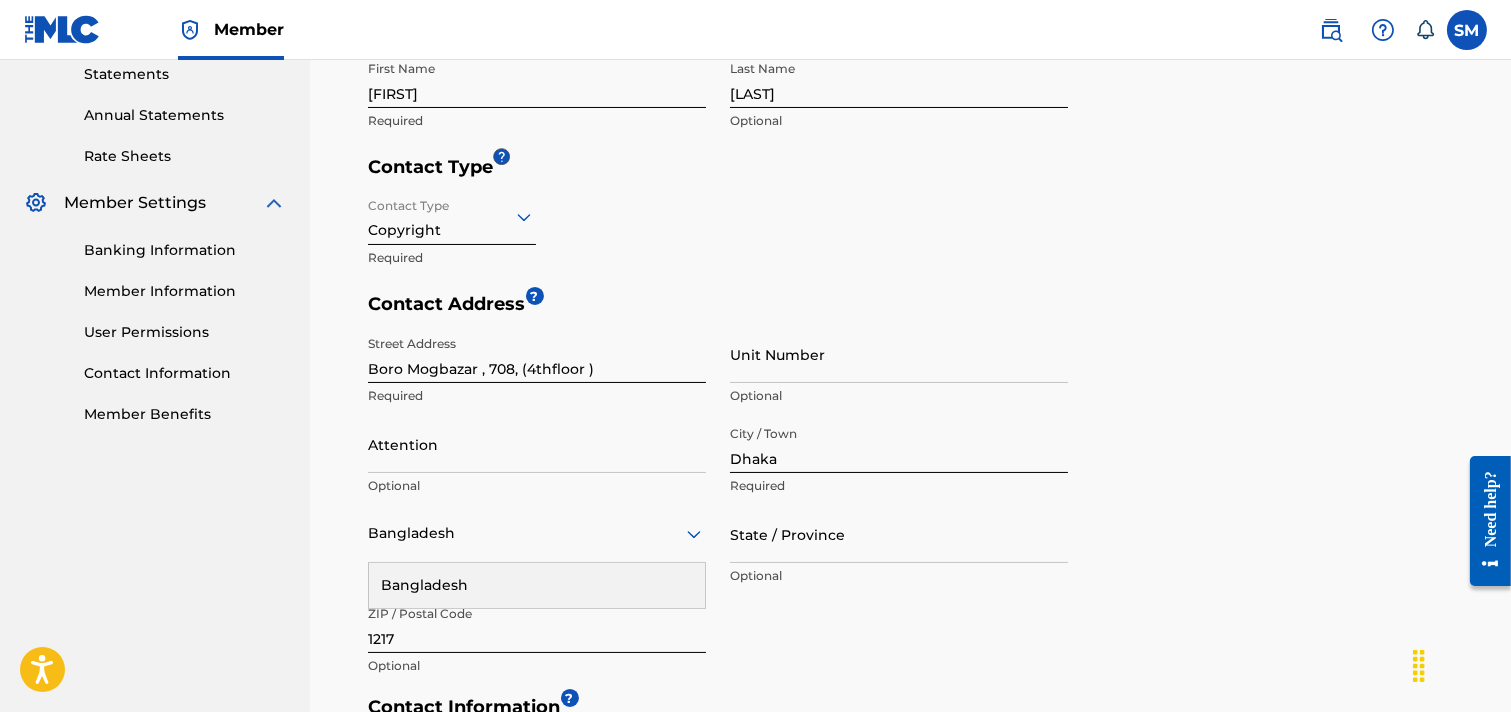 click on "Street Address Boro Mogbazar , 708, (4thfloor ) Required Unit Number Optional Attention Optional City / Town Dhaka Required Bangladesh Bangladesh Required State / Province Optional ZIP / Postal Code 1217 Optional" at bounding box center (718, 506) 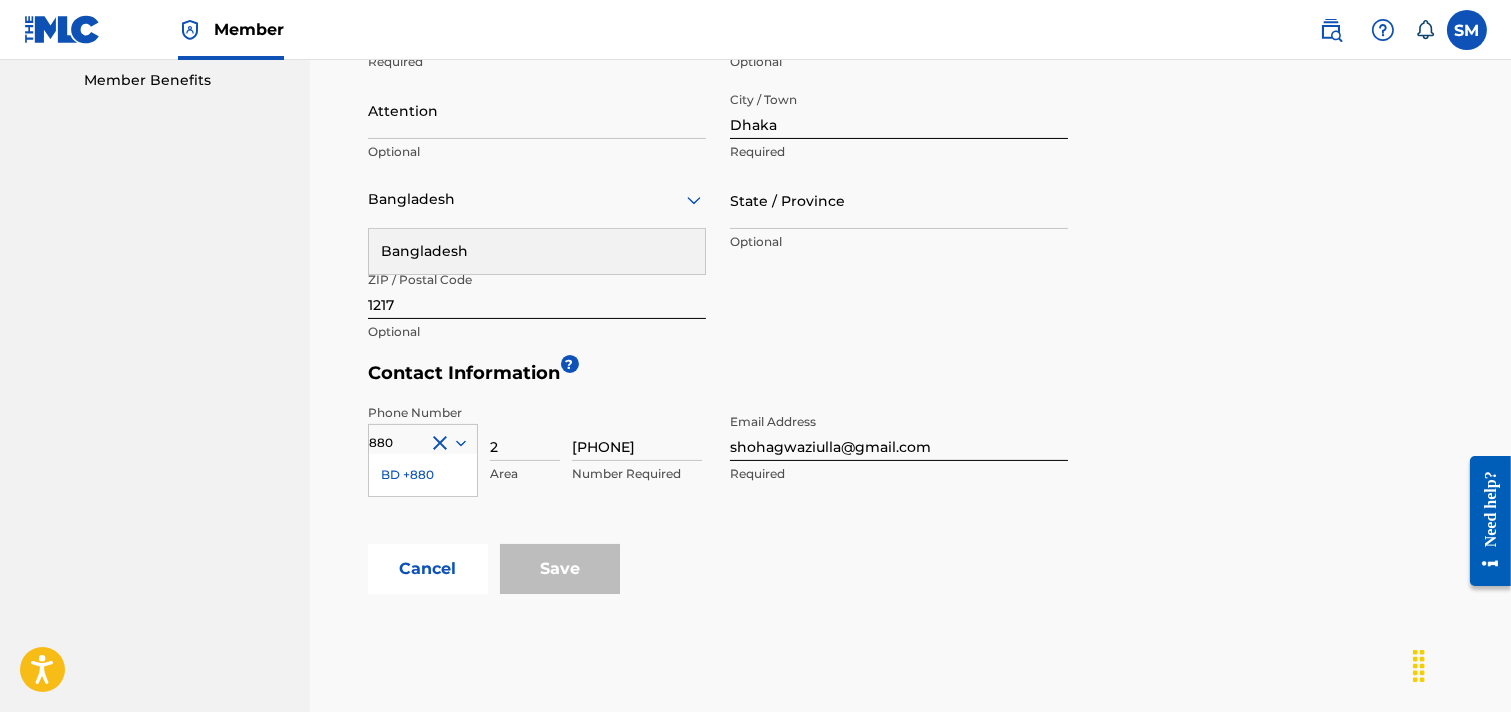 scroll, scrollTop: 895, scrollLeft: 0, axis: vertical 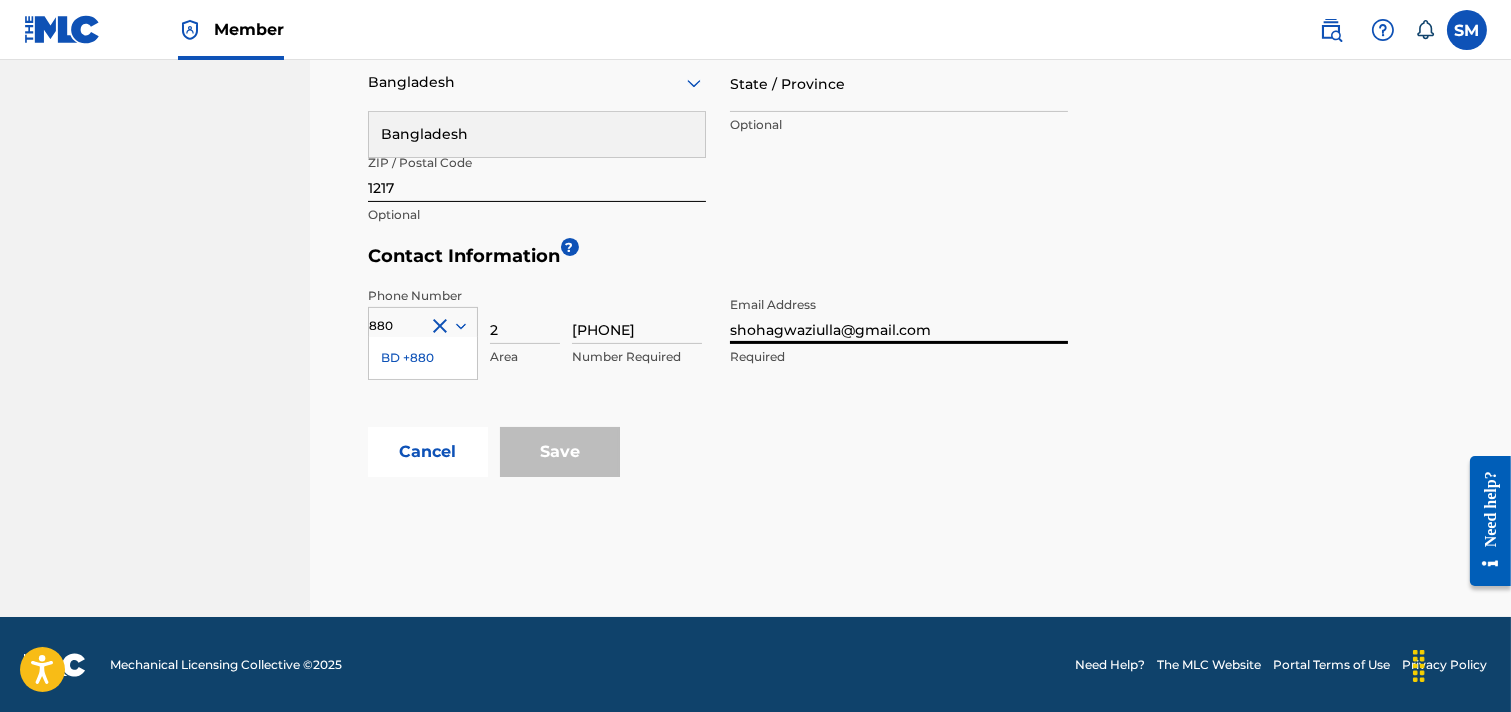 drag, startPoint x: 946, startPoint y: 326, endPoint x: 663, endPoint y: 325, distance: 283.00177 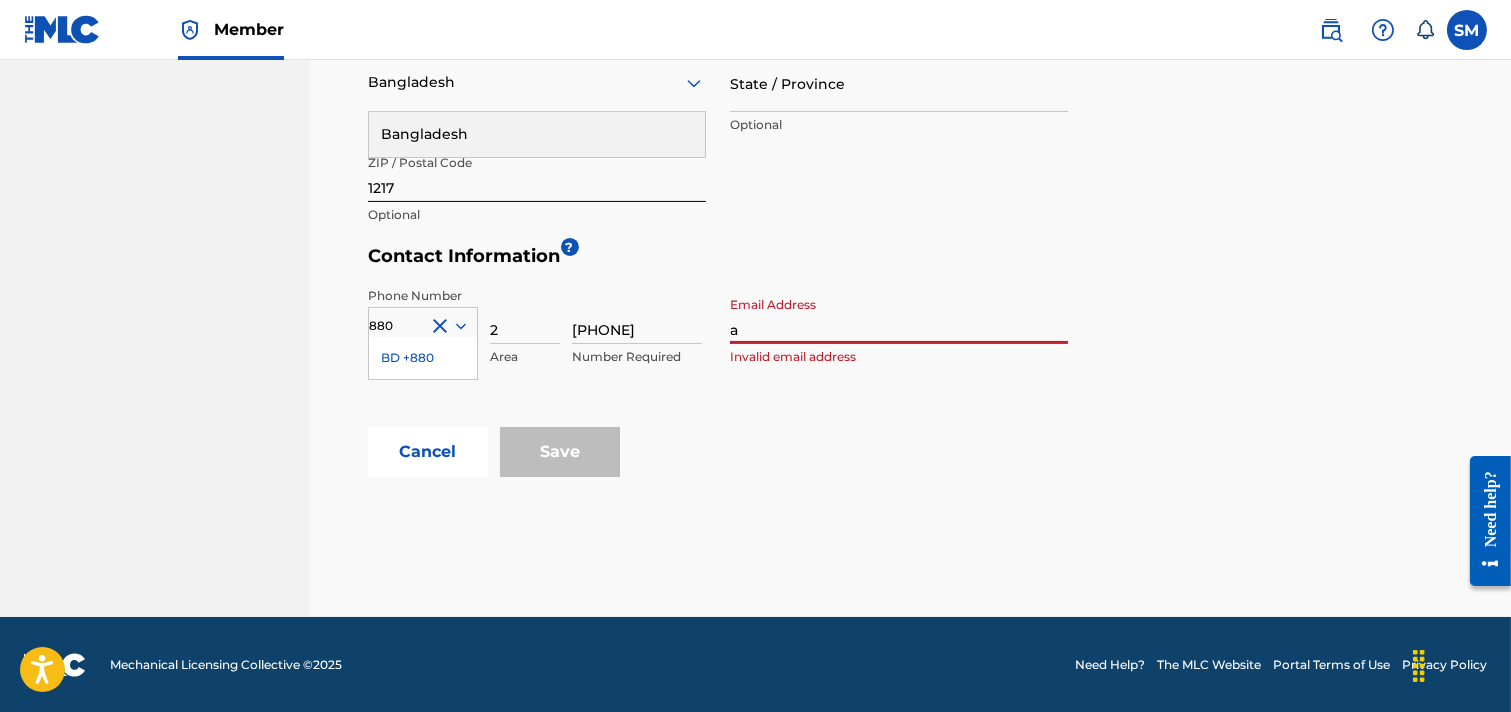 type on "afsana800mowshe@gmail.com" 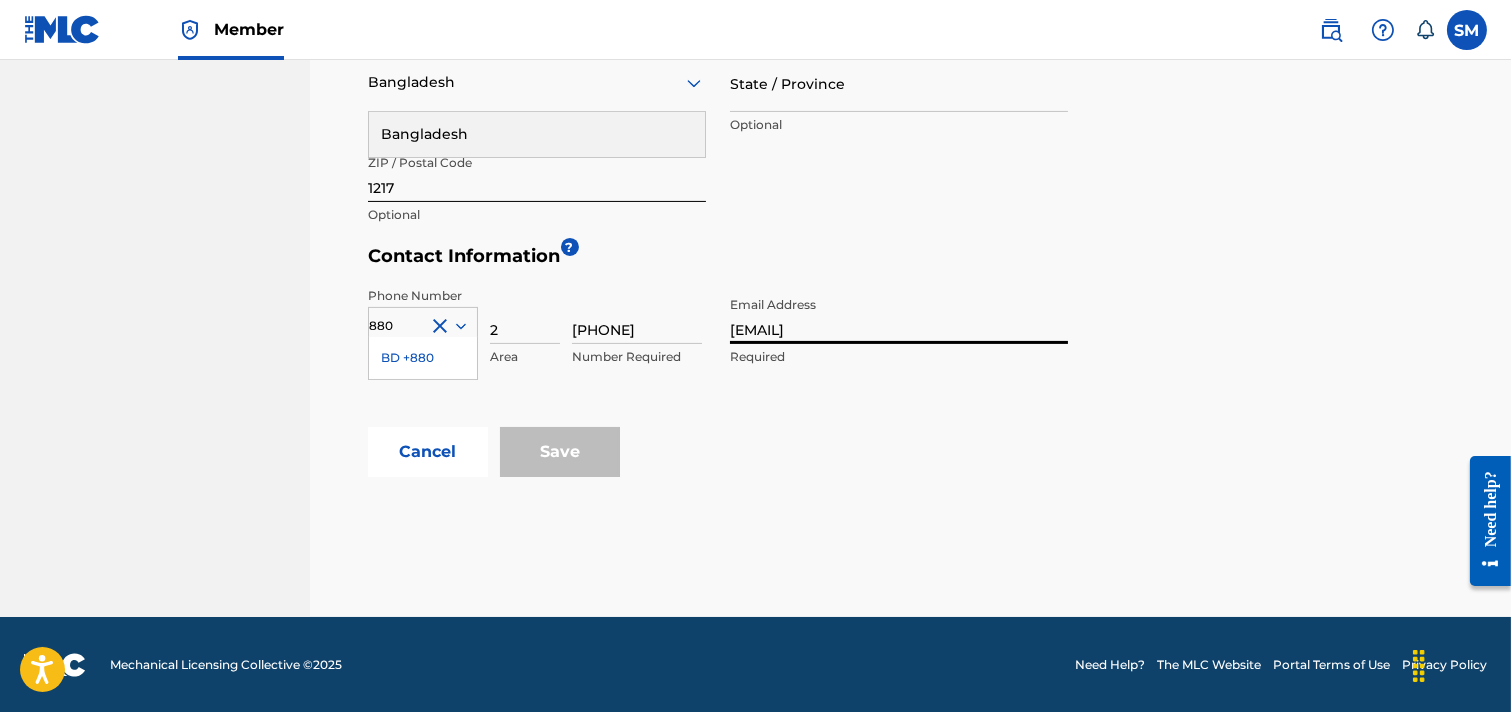 click on "Cancel Save" at bounding box center (915, 452) 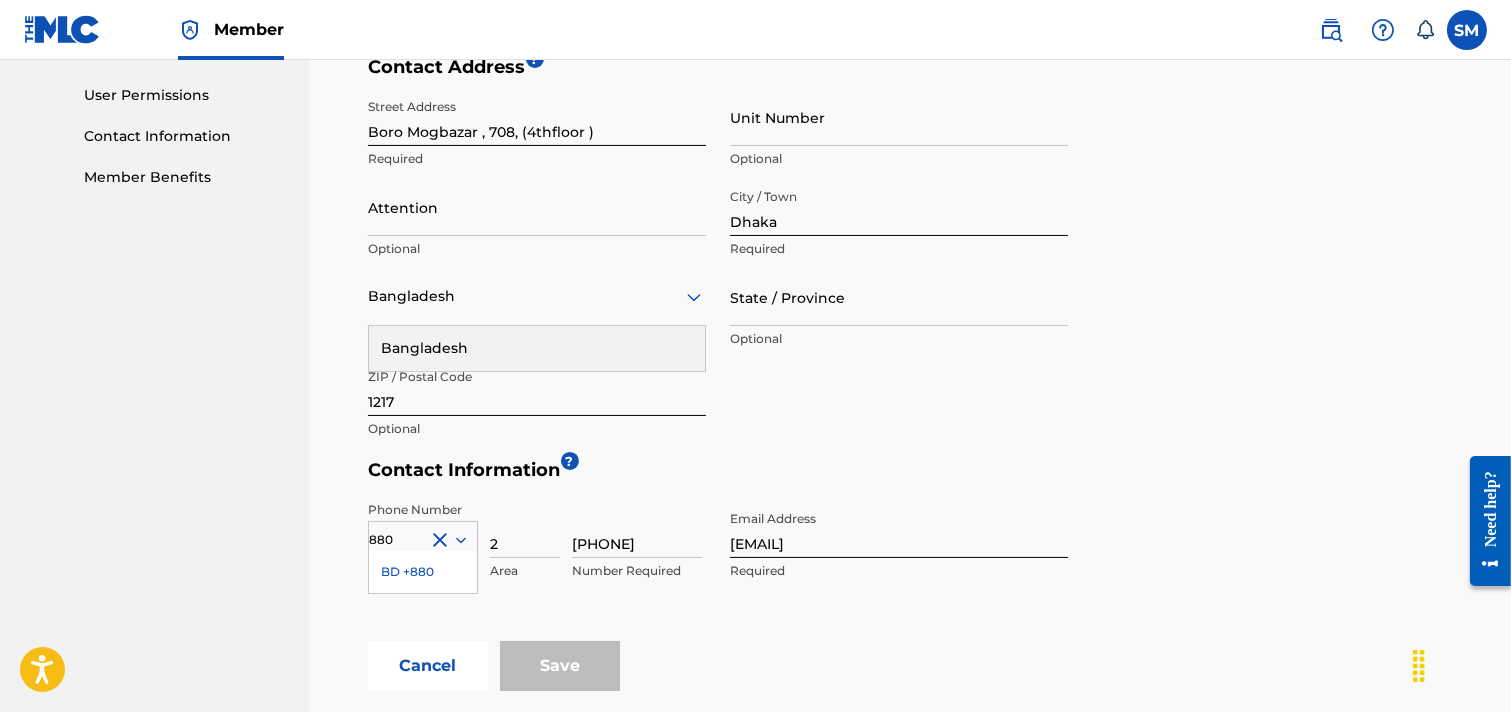 scroll, scrollTop: 673, scrollLeft: 0, axis: vertical 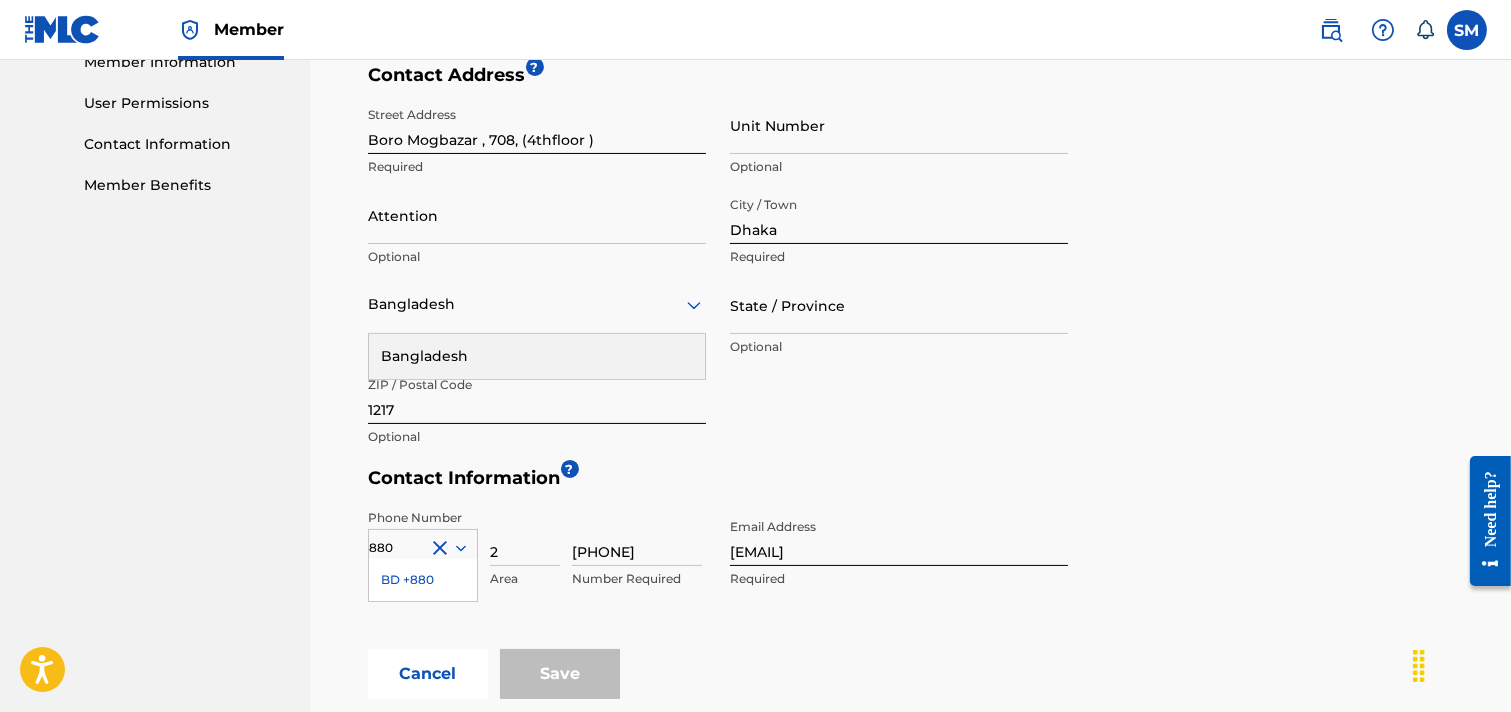 click on "Street Address Boro Mogbazar , 708, (4thfloor ) Required Unit Number Optional Attention Optional City / Town Dhaka Required Bangladesh Bangladesh Required State / Province Optional ZIP / Postal Code 1217 Optional" at bounding box center (718, 277) 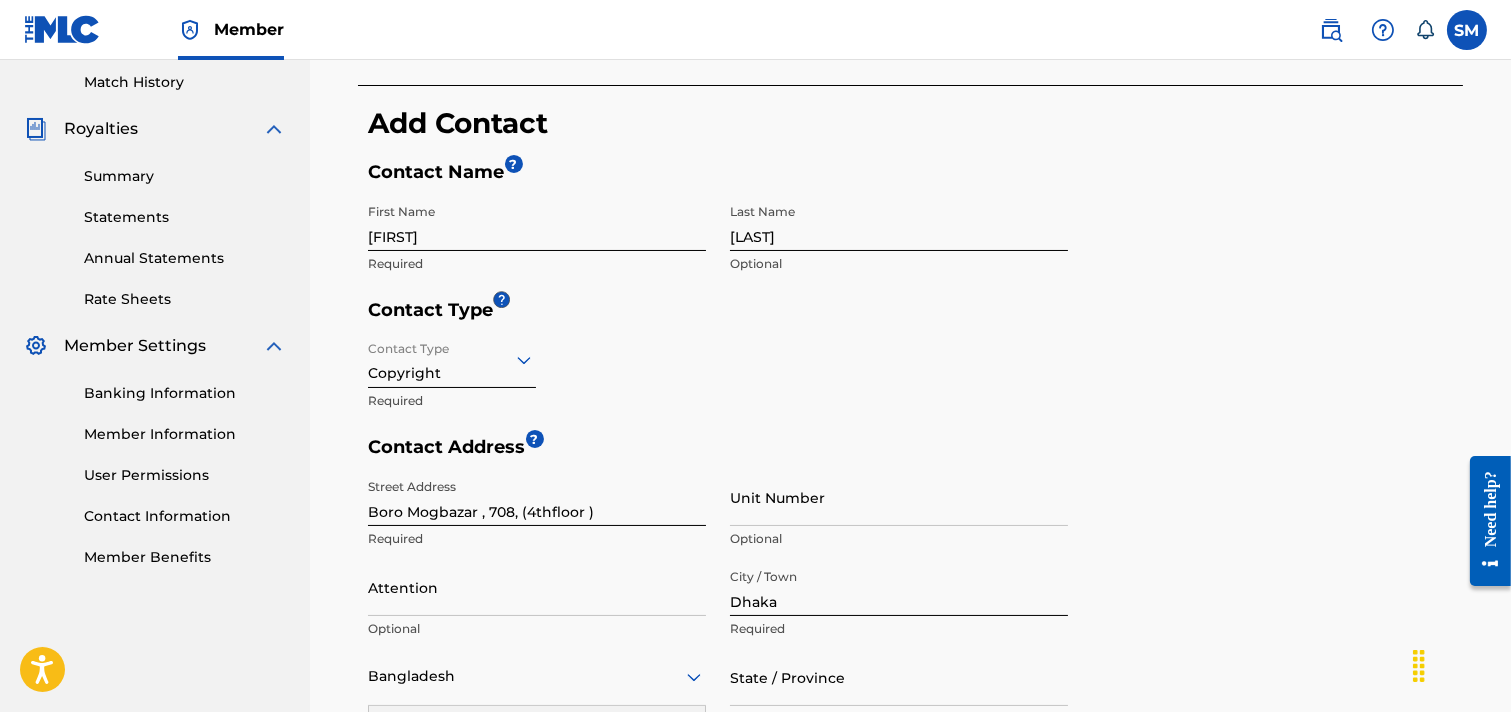 scroll, scrollTop: 228, scrollLeft: 0, axis: vertical 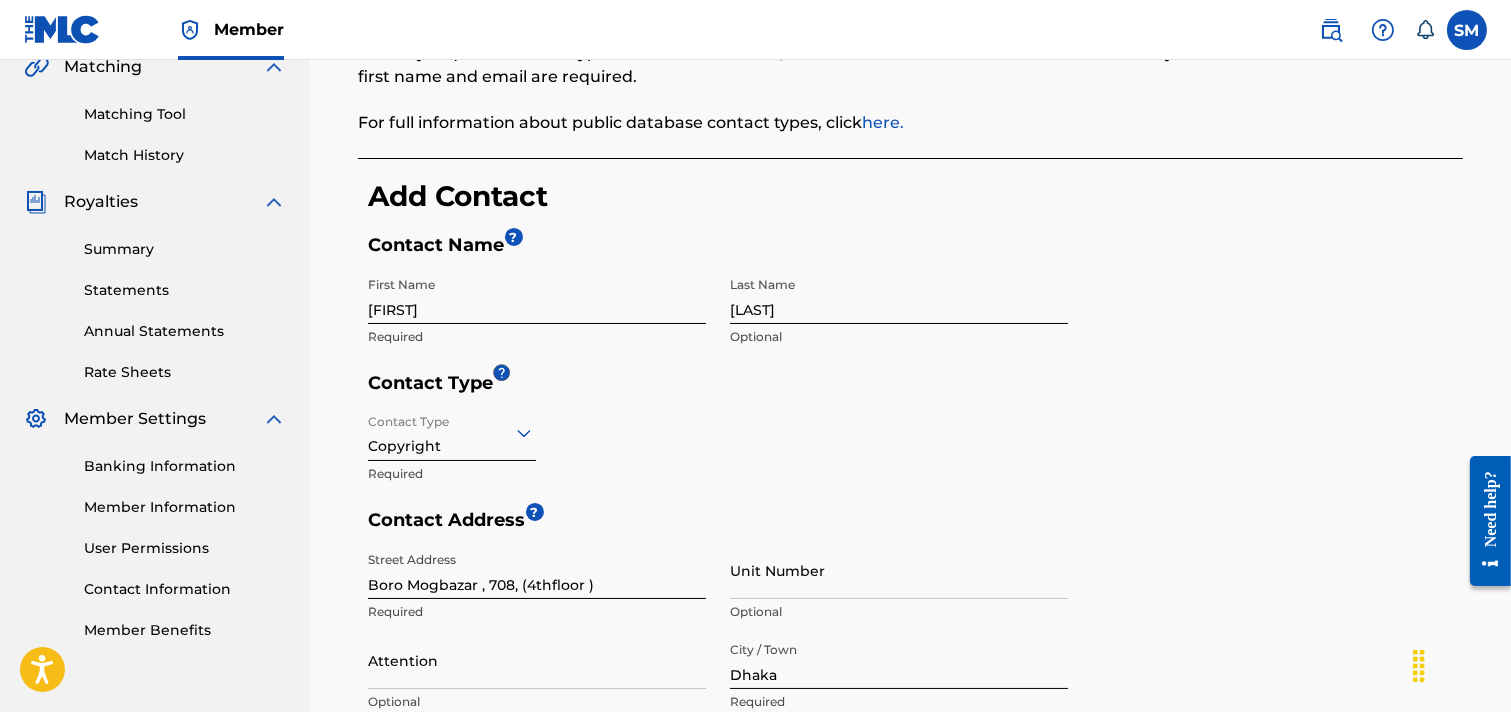 click on "First Name Afsana Required" at bounding box center (537, 312) 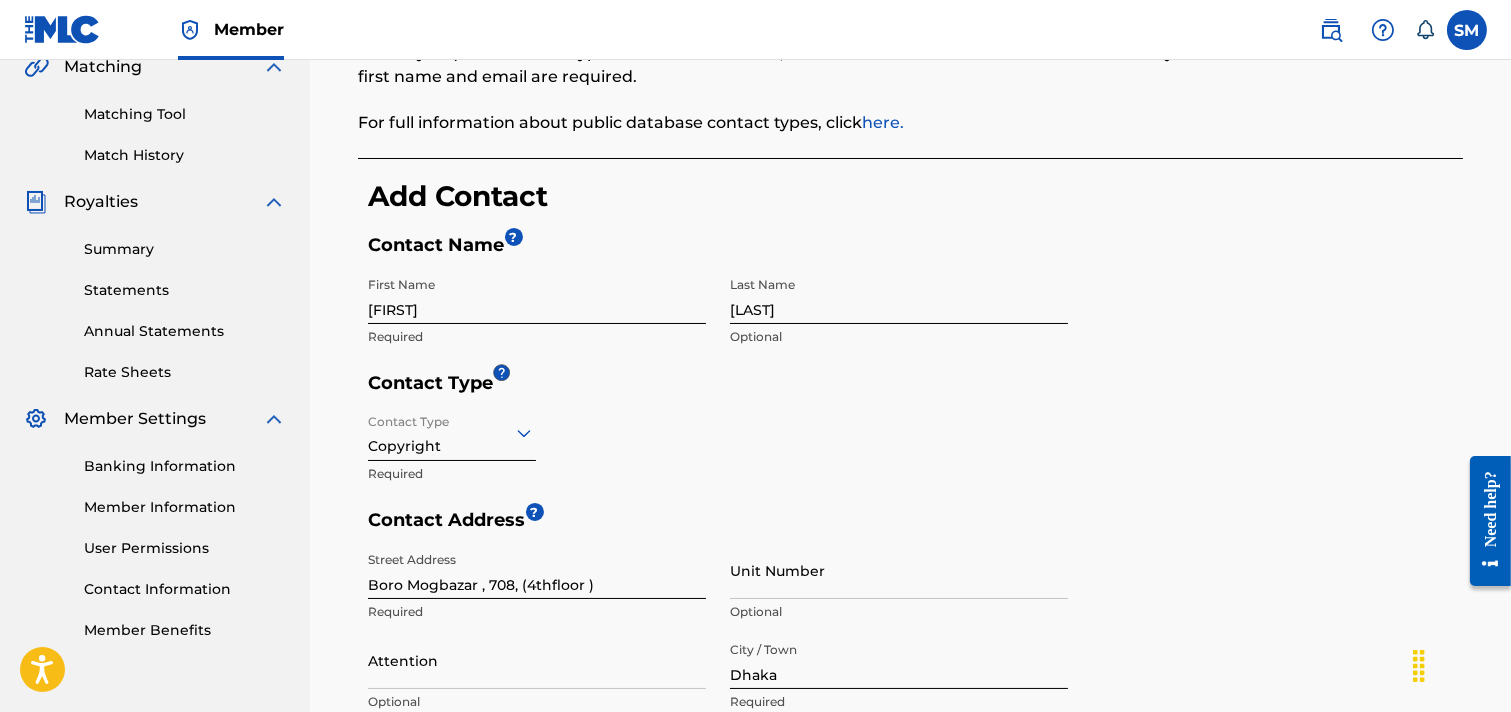 click 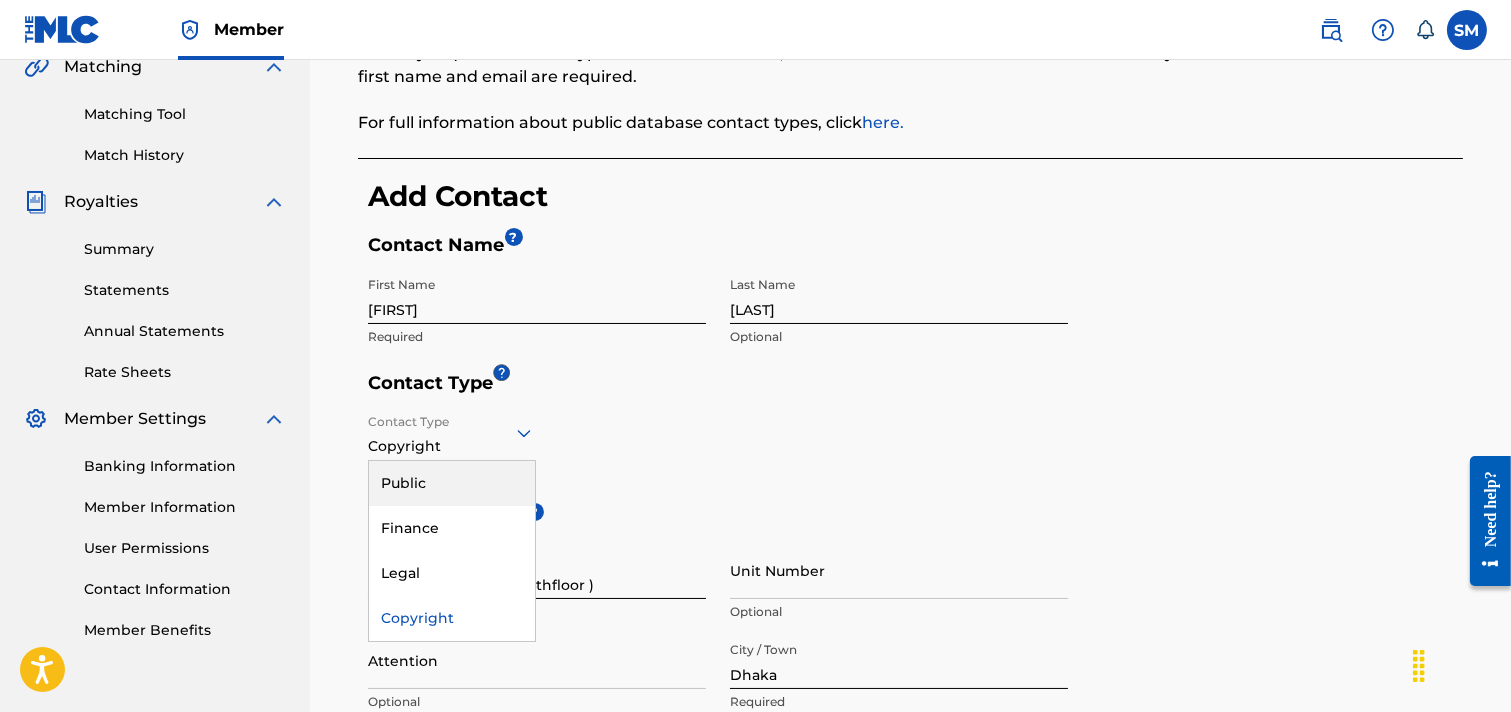 click on "Public" at bounding box center [452, 483] 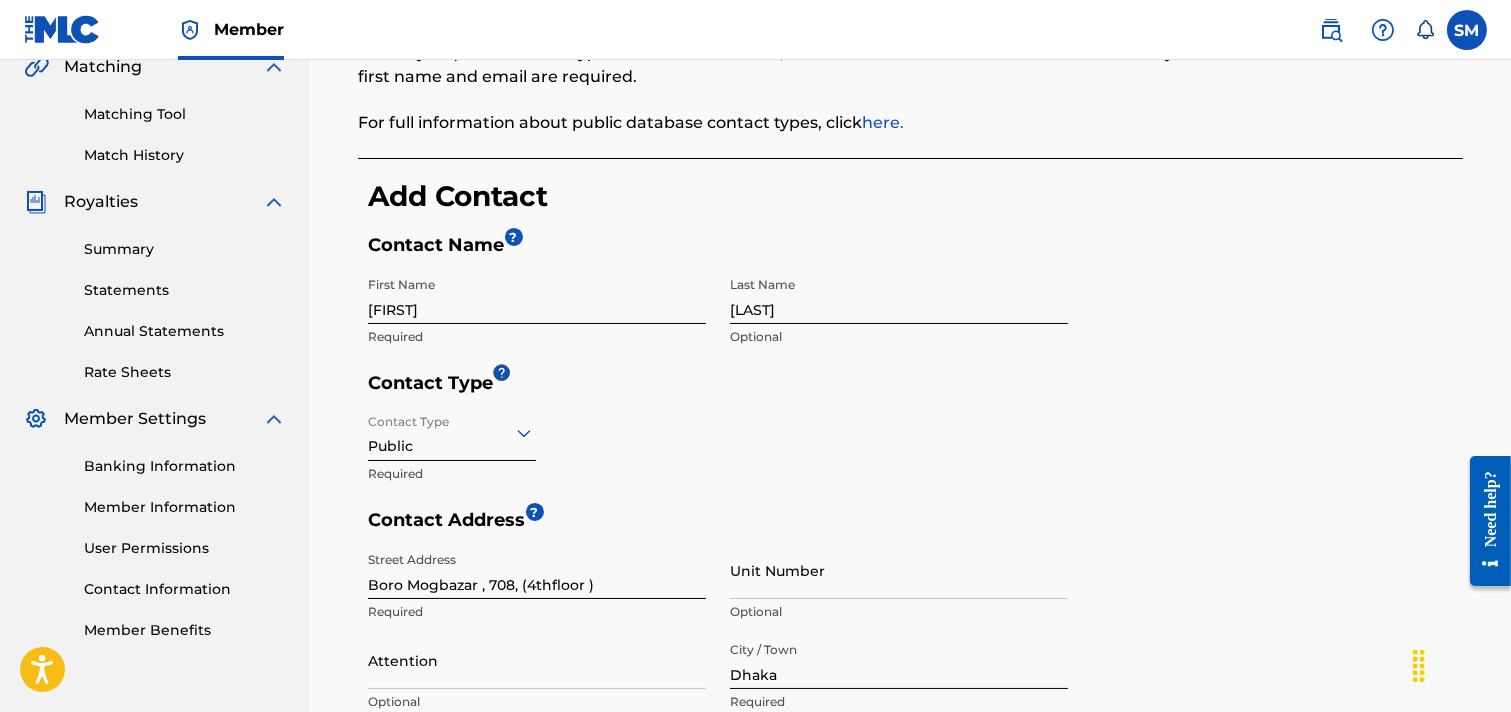 click on "Contact Type Public Required" at bounding box center (718, 456) 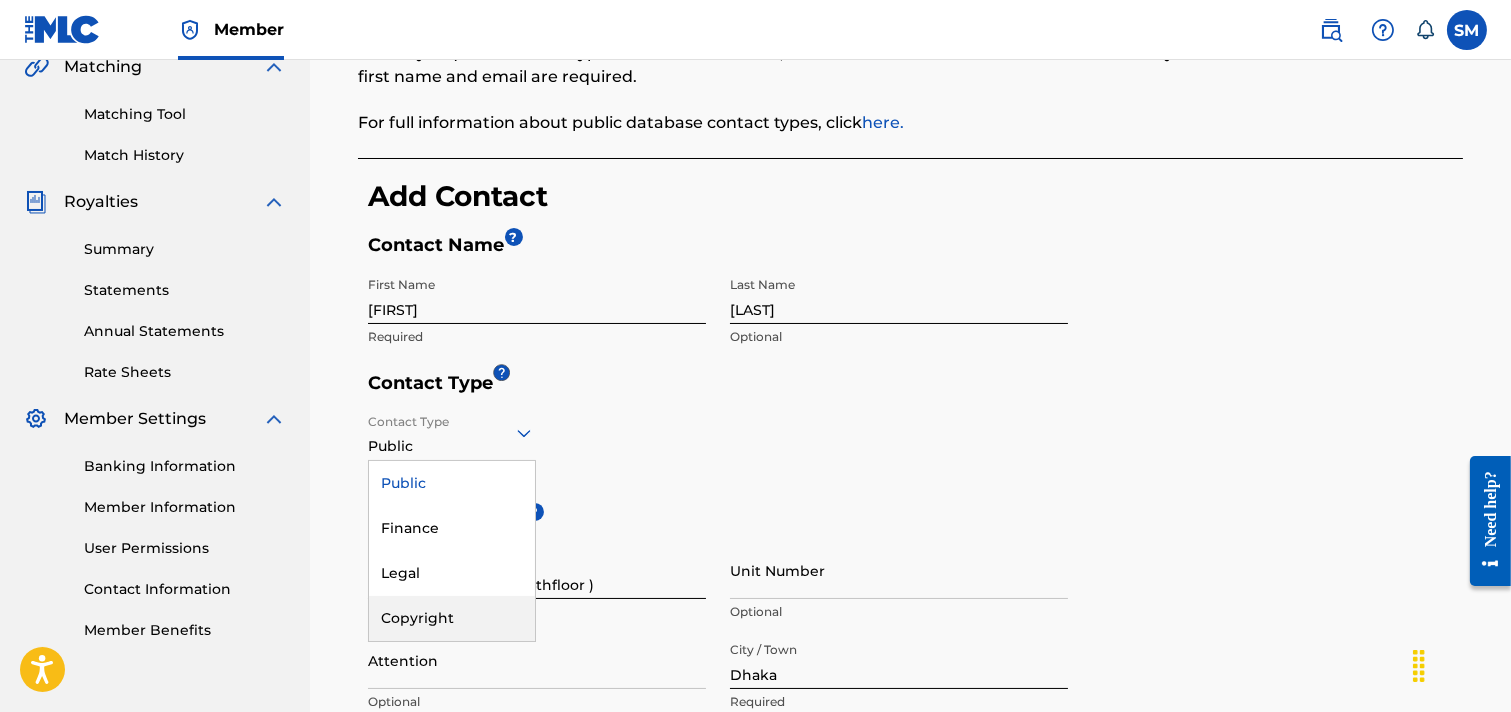 click on "Copyright" at bounding box center (452, 618) 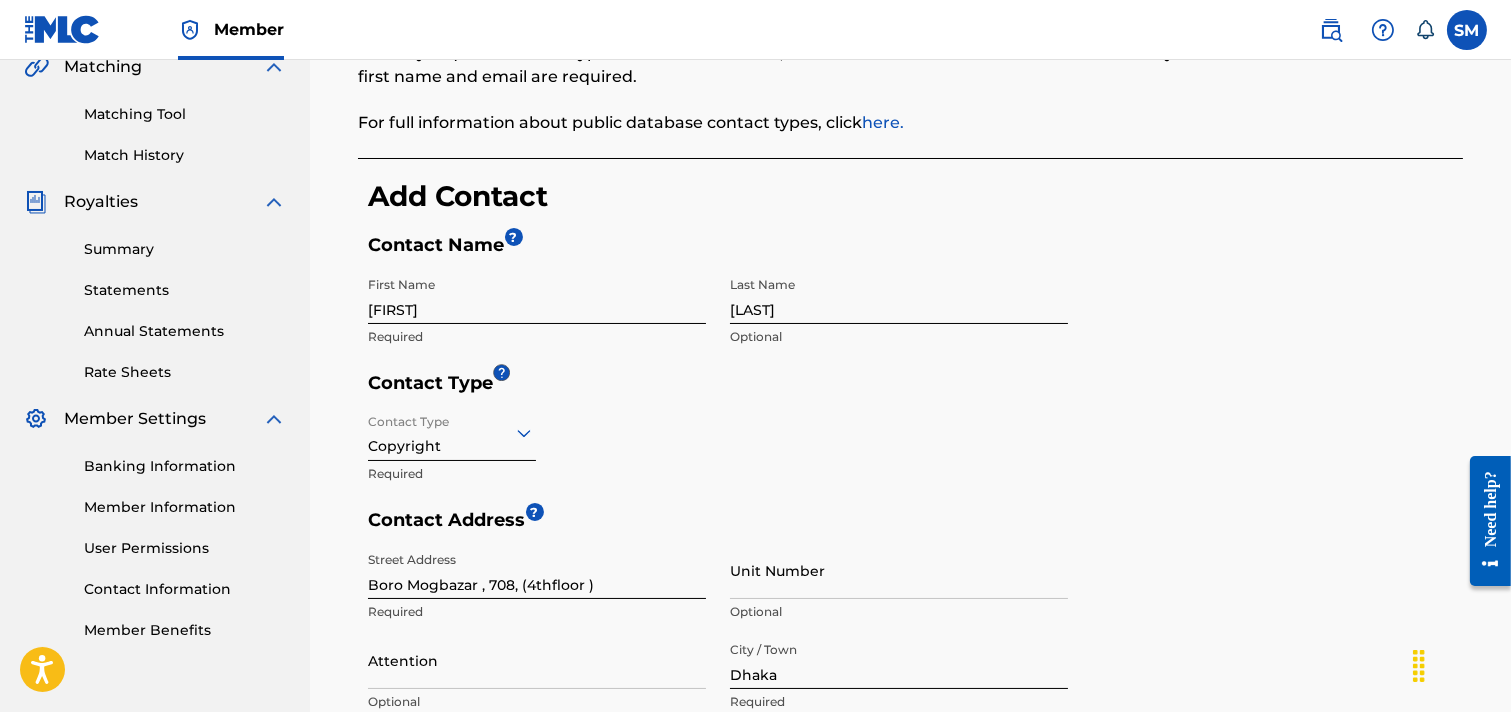 click on "Contact Type Copyright Required" at bounding box center [718, 456] 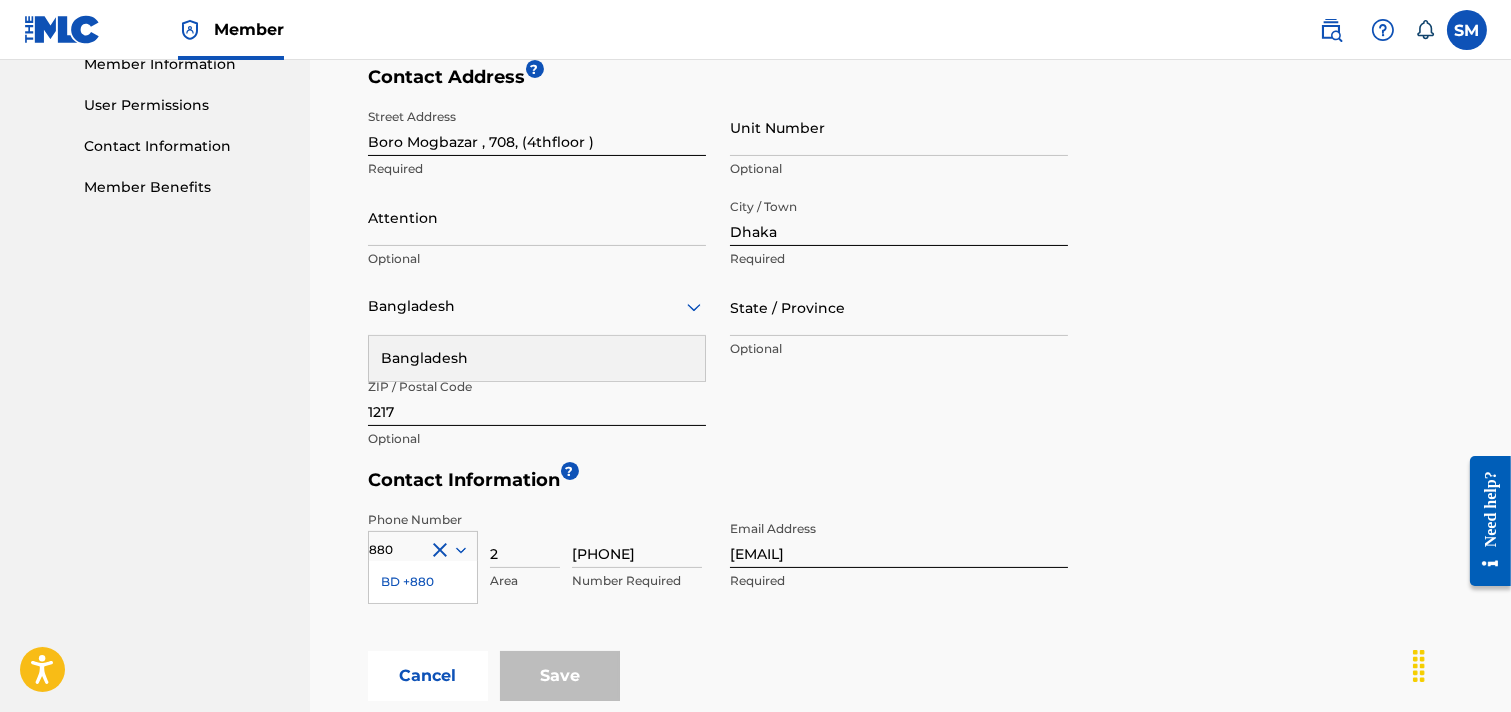 scroll, scrollTop: 673, scrollLeft: 0, axis: vertical 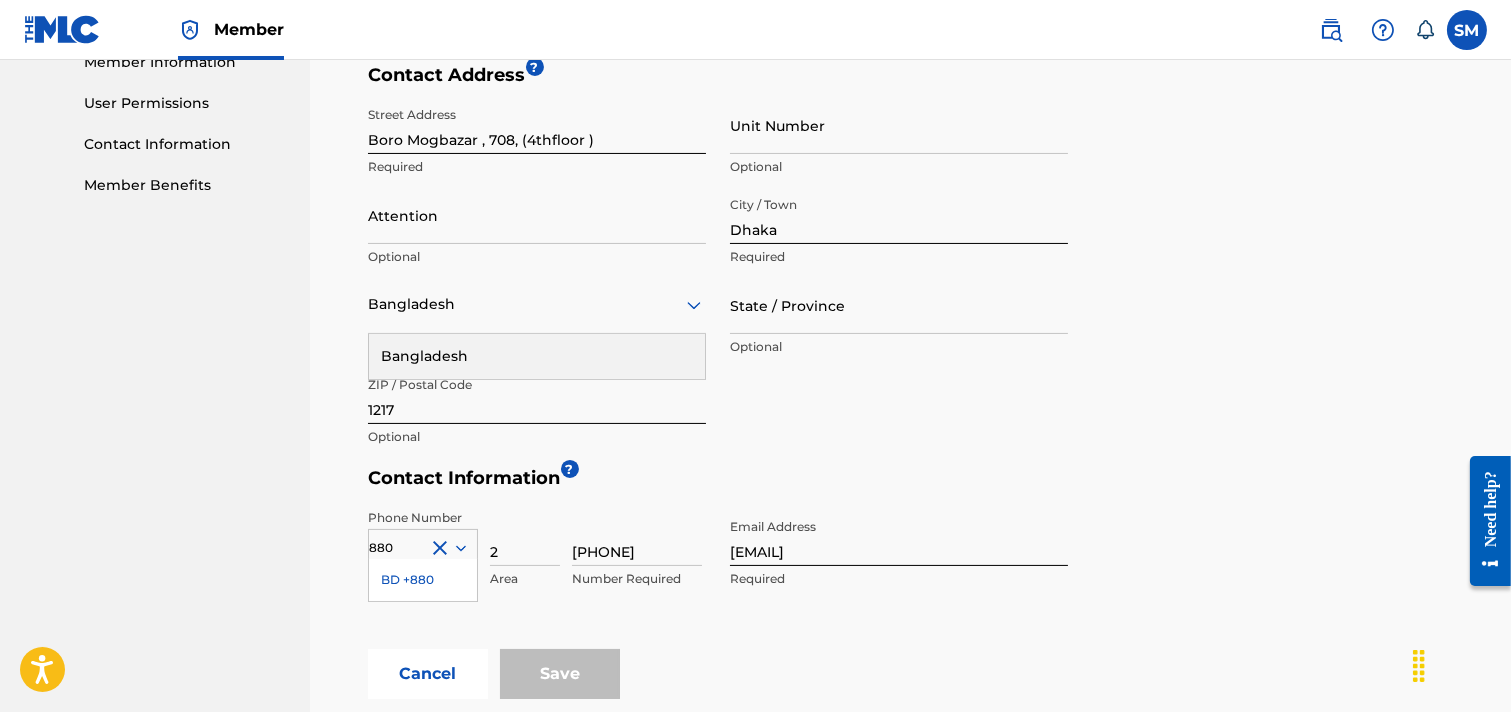 click on "Bangladesh" at bounding box center (537, 356) 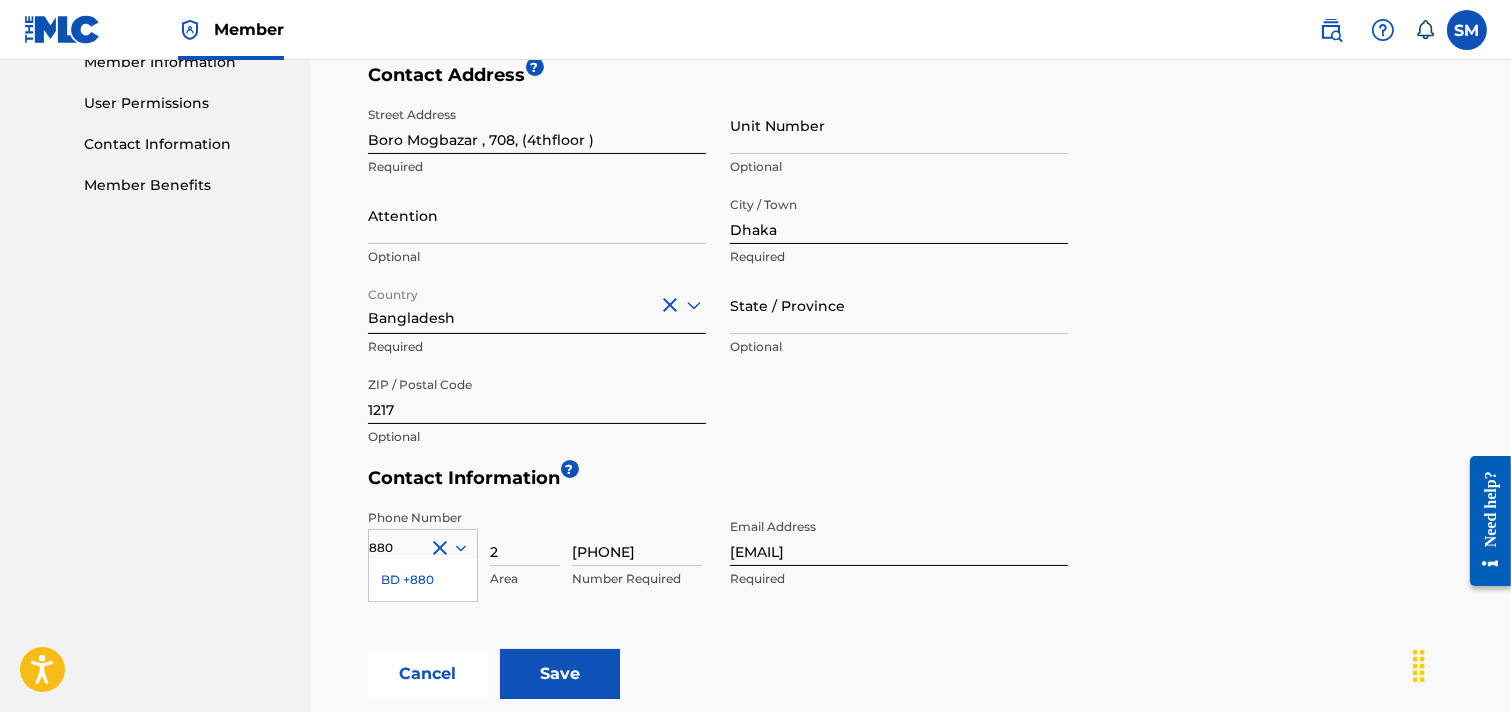 click on "1217" at bounding box center [537, 395] 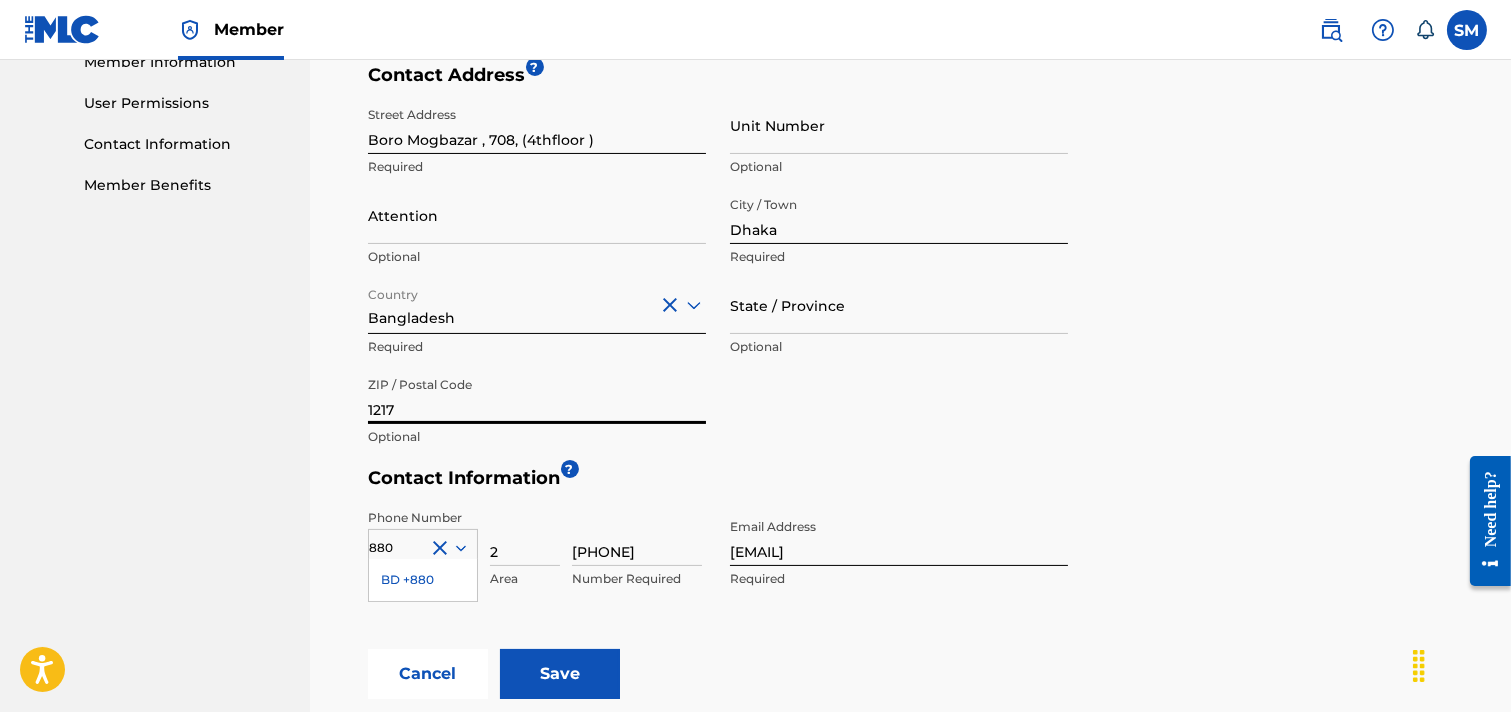 click on "Street Address Boro Mogbazar , 708, (4thfloor ) Required Unit Number Optional Attention Optional City / Town Dhaka Required Country Bangladesh Required State / Province Optional ZIP / Postal Code 1217 Optional" at bounding box center (718, 277) 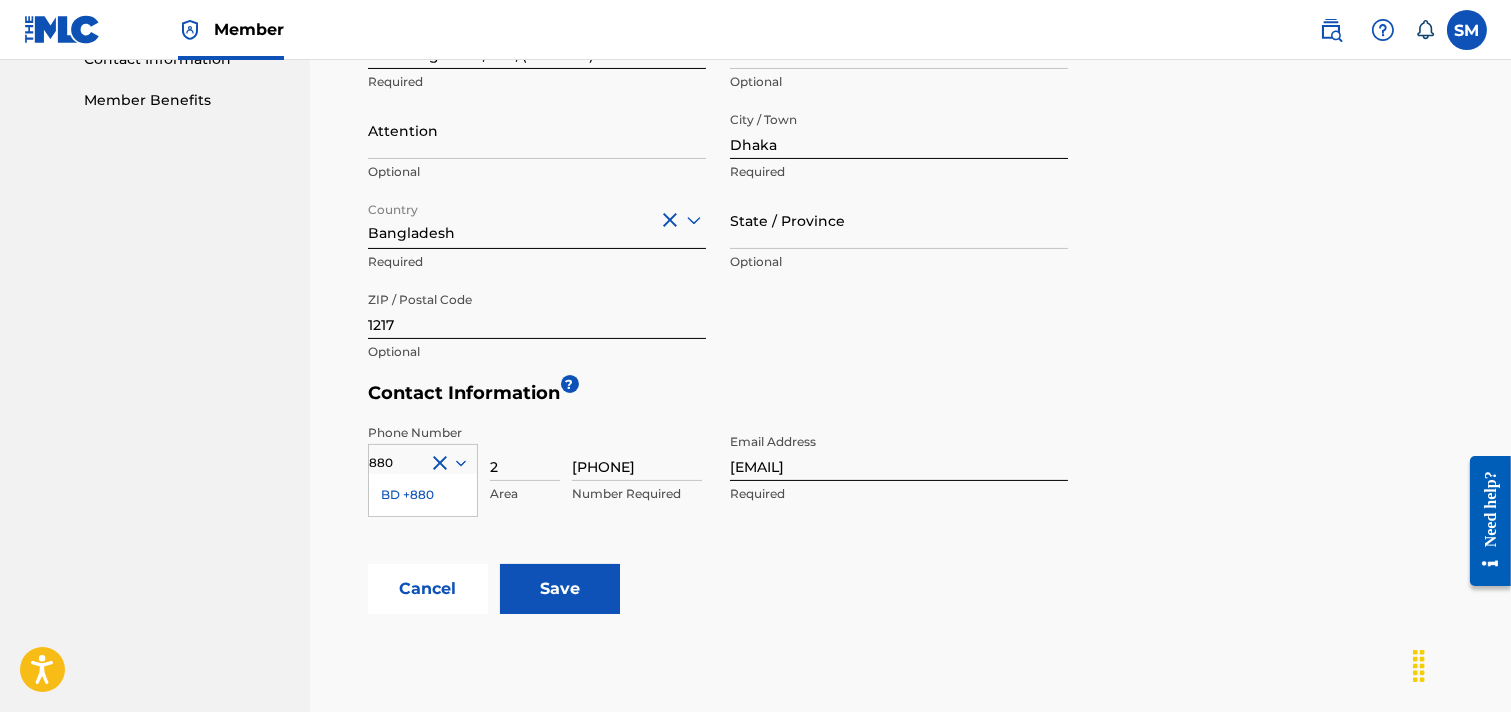 scroll, scrollTop: 451, scrollLeft: 0, axis: vertical 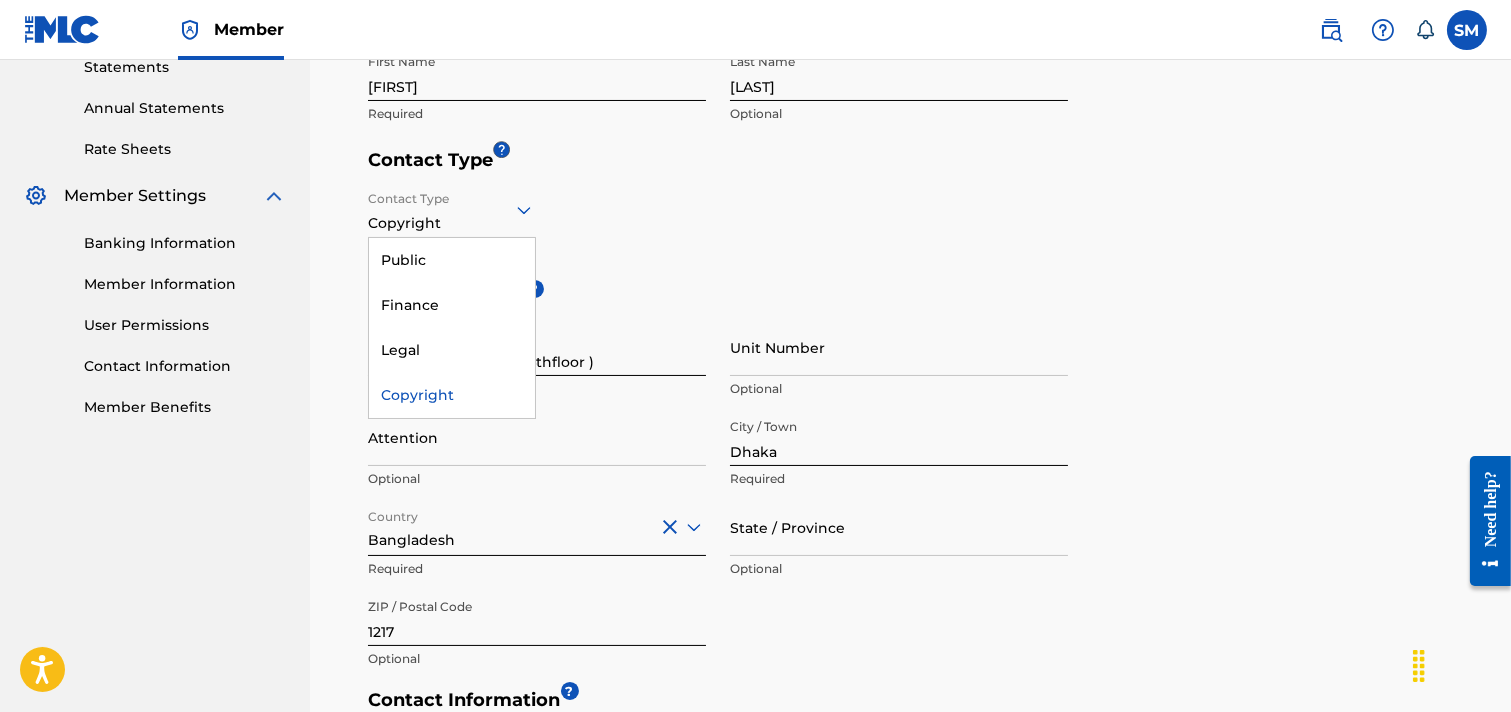 click 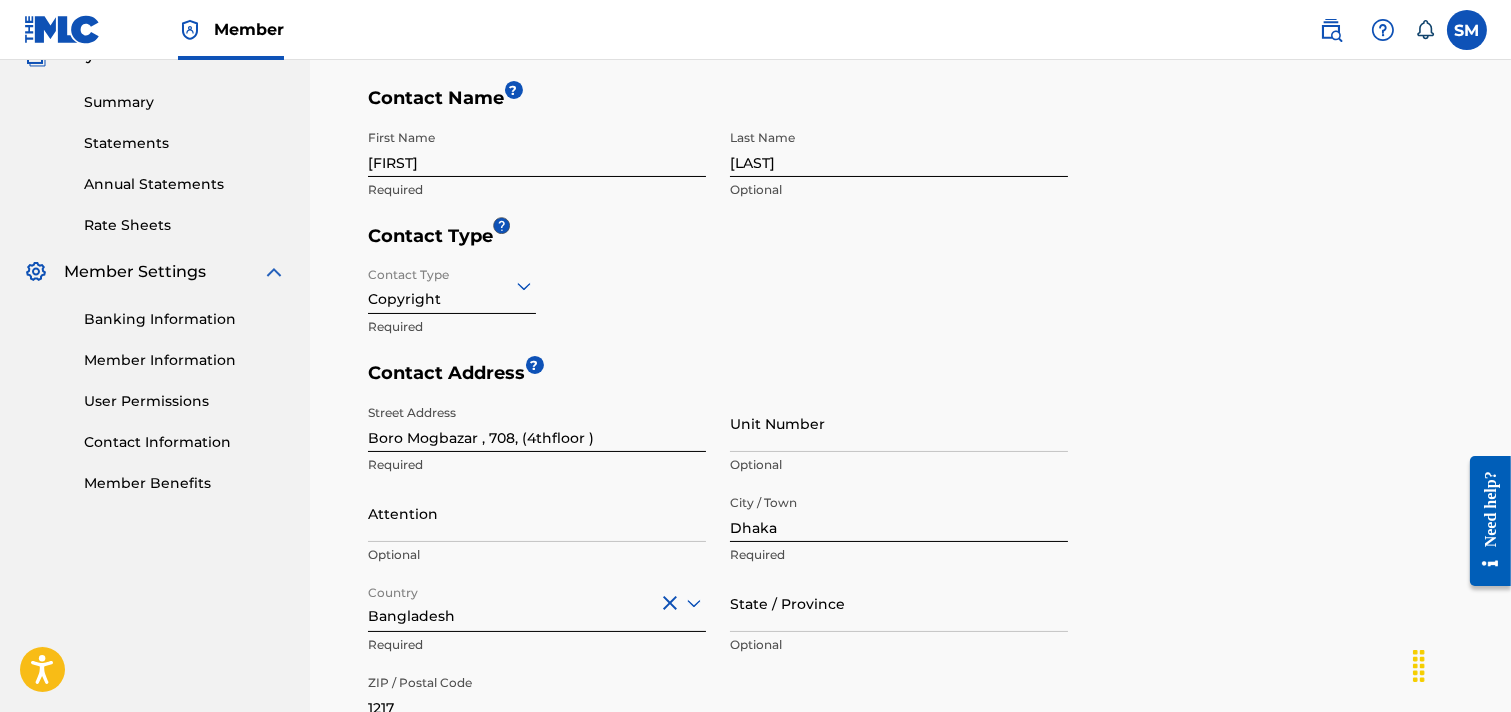 scroll, scrollTop: 340, scrollLeft: 0, axis: vertical 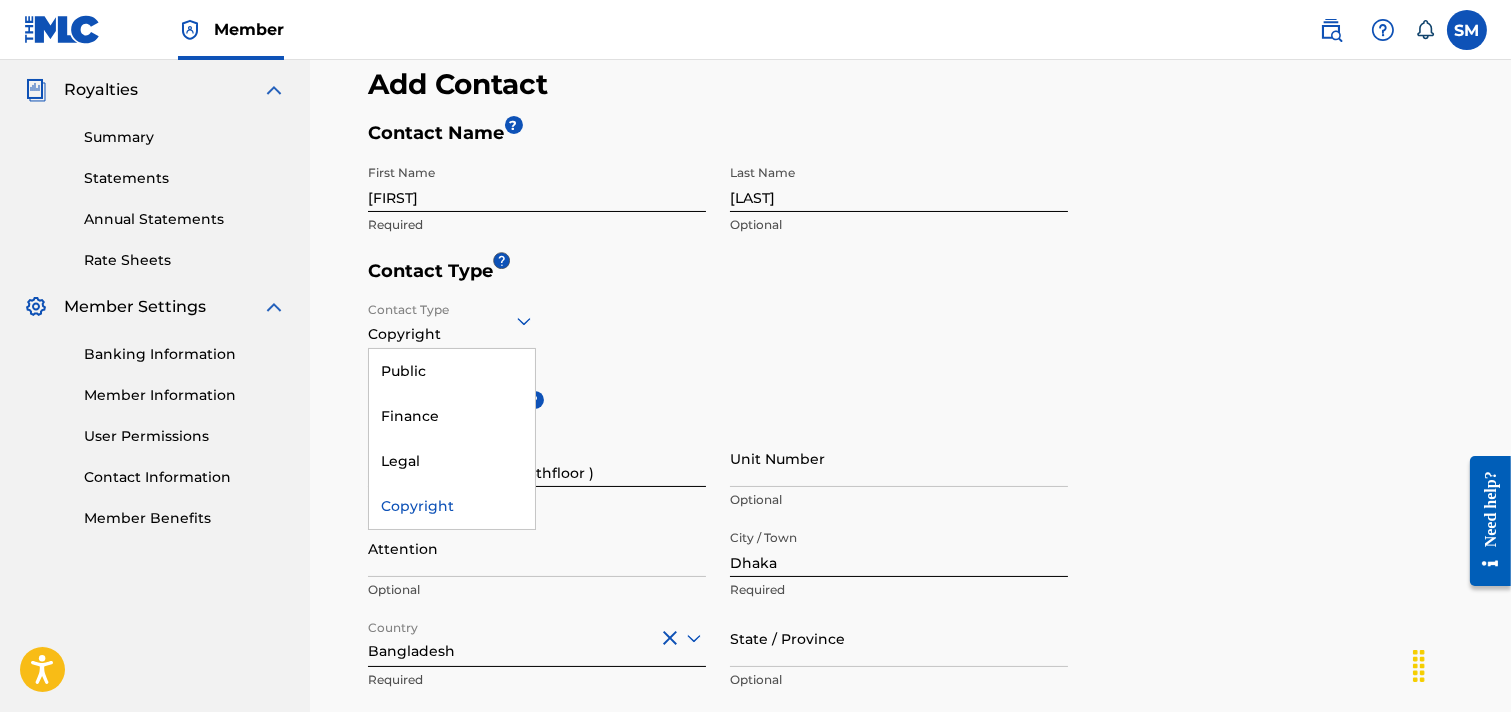 click 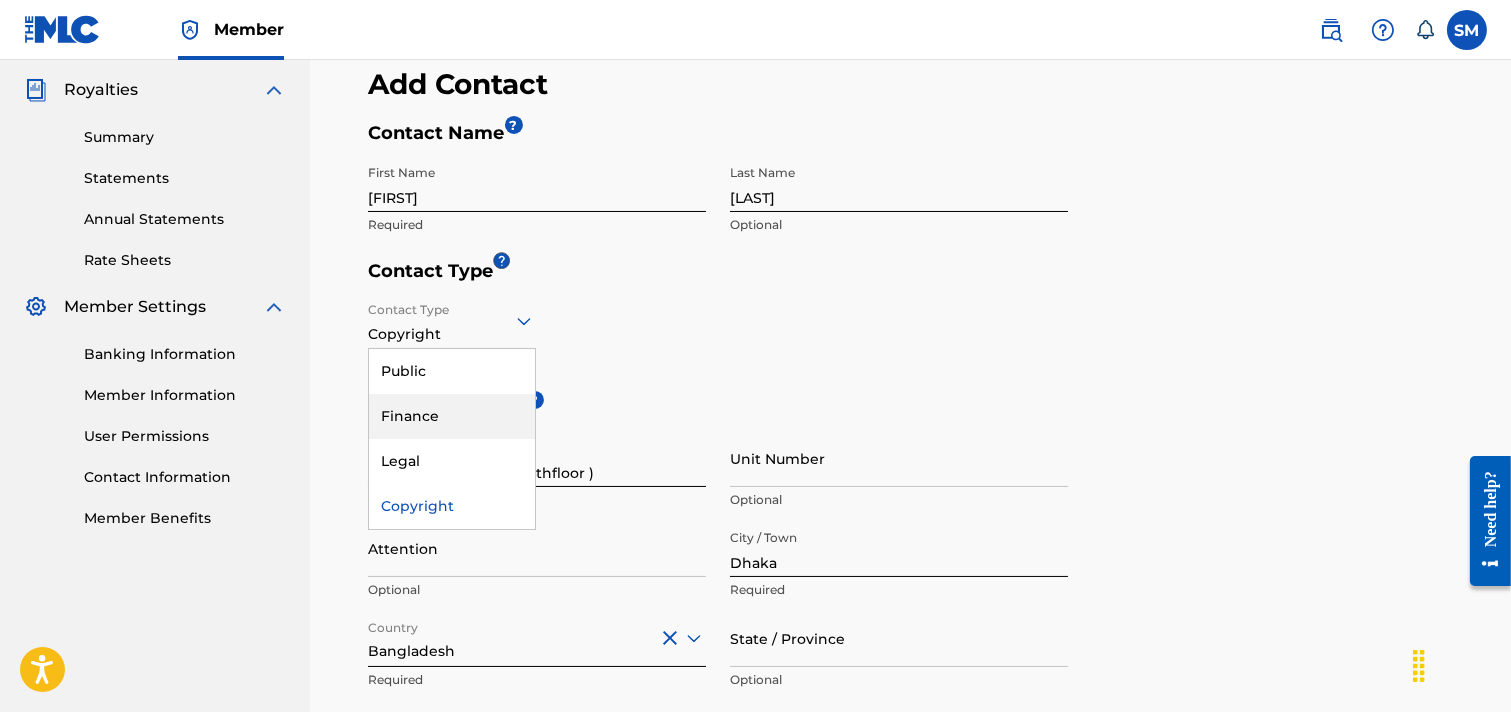 click on "Finance" at bounding box center [452, 416] 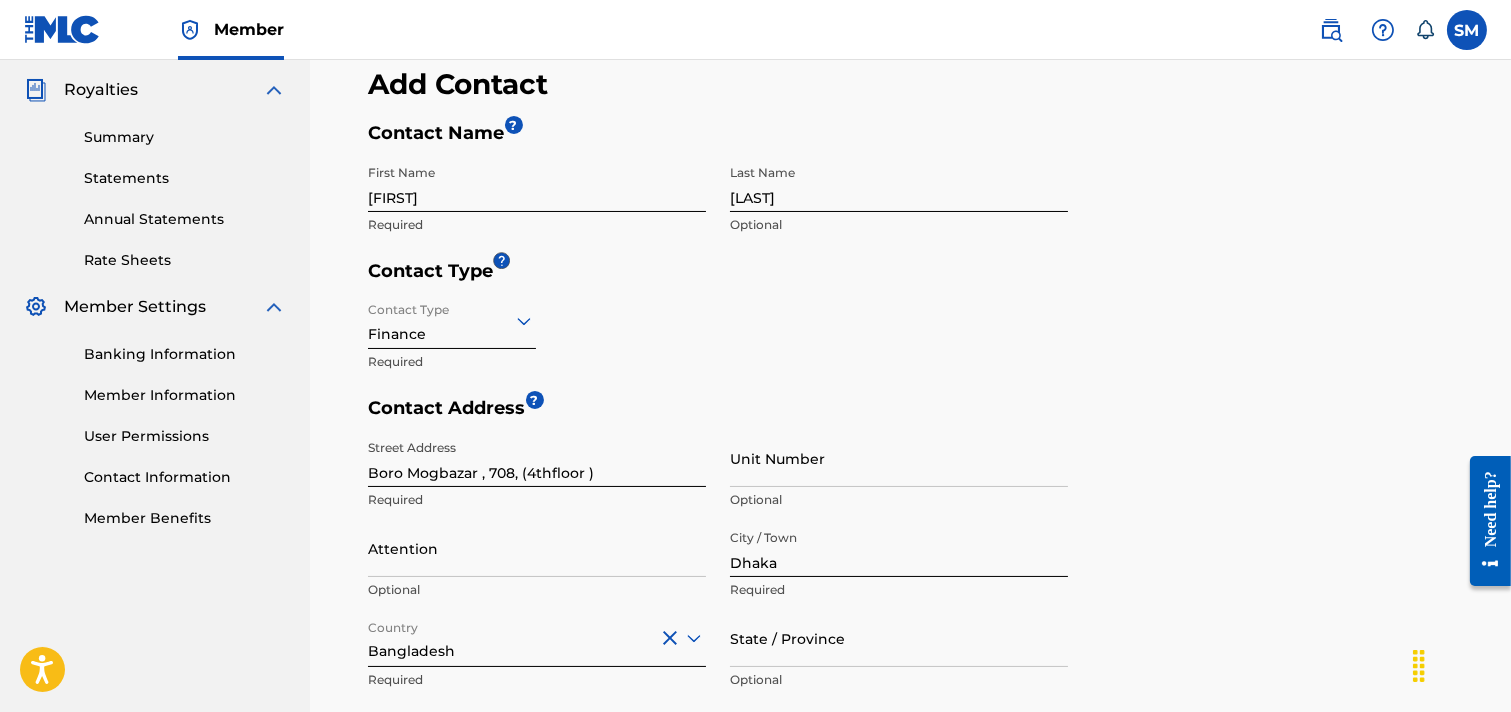click on "Contact Type Finance Required" at bounding box center (718, 344) 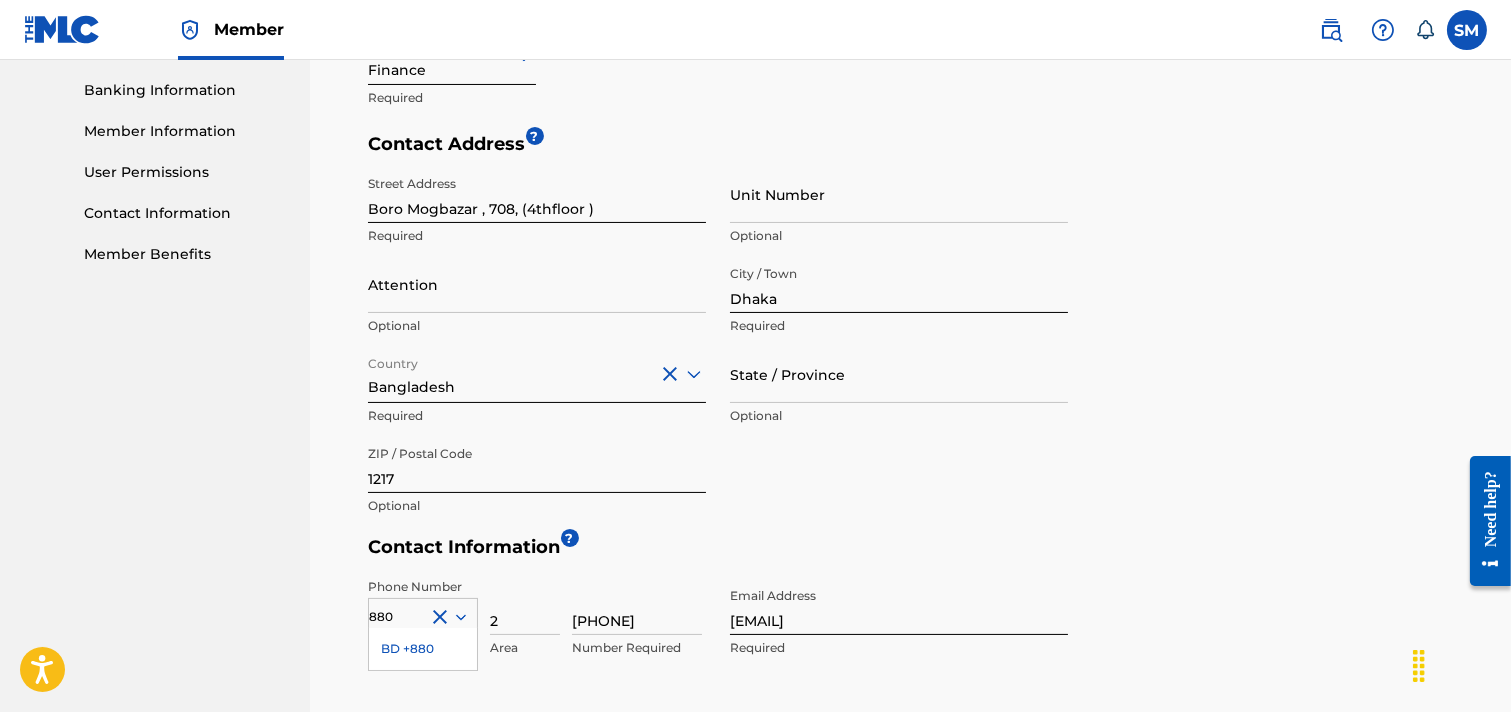 scroll, scrollTop: 895, scrollLeft: 0, axis: vertical 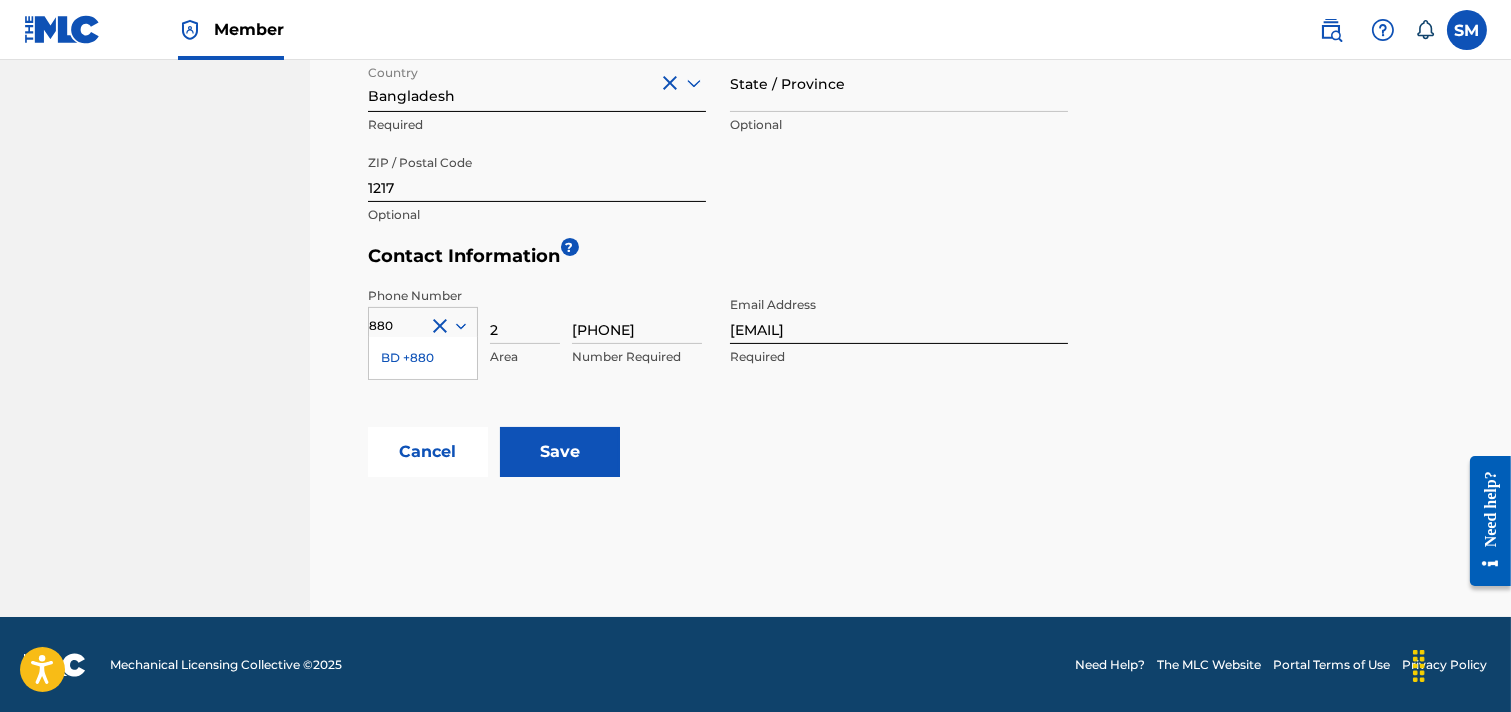 click on "Save" at bounding box center [560, 452] 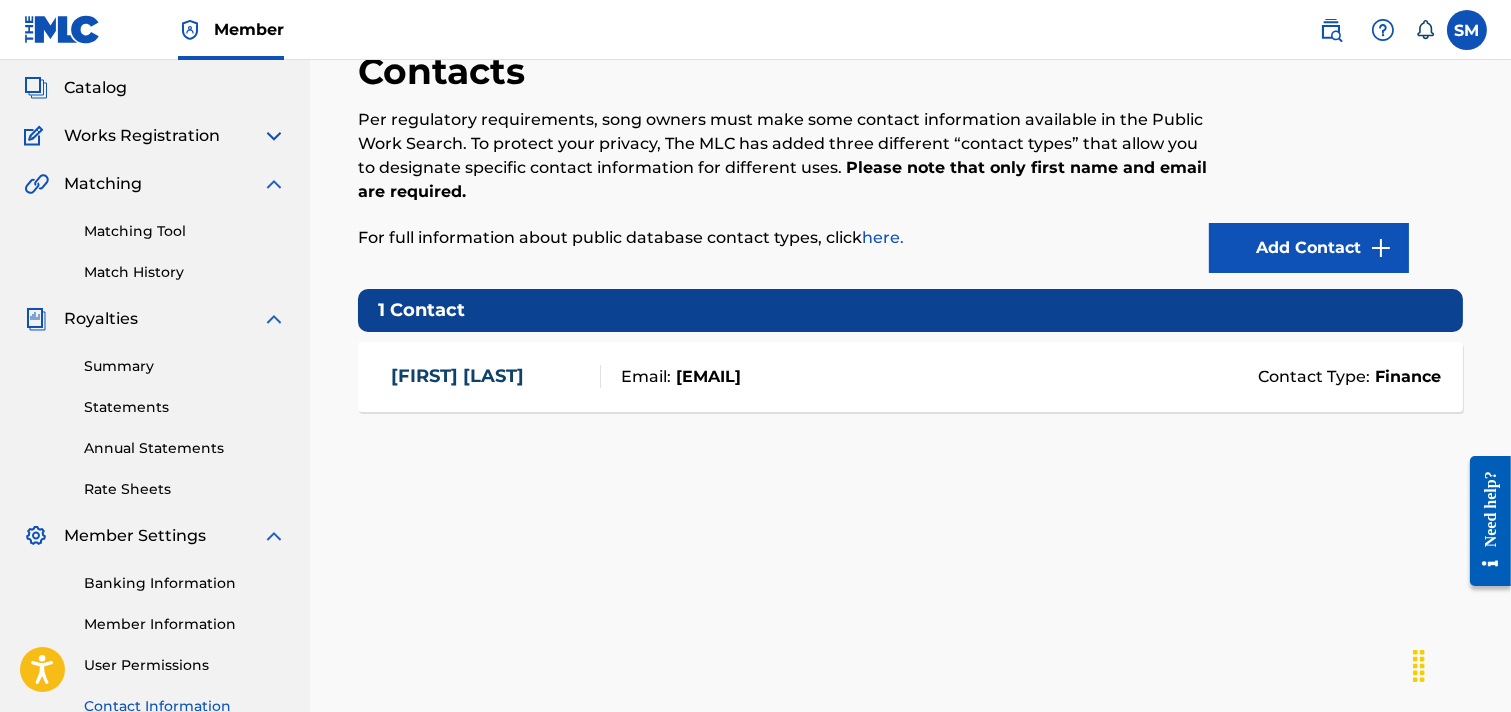 scroll, scrollTop: 0, scrollLeft: 0, axis: both 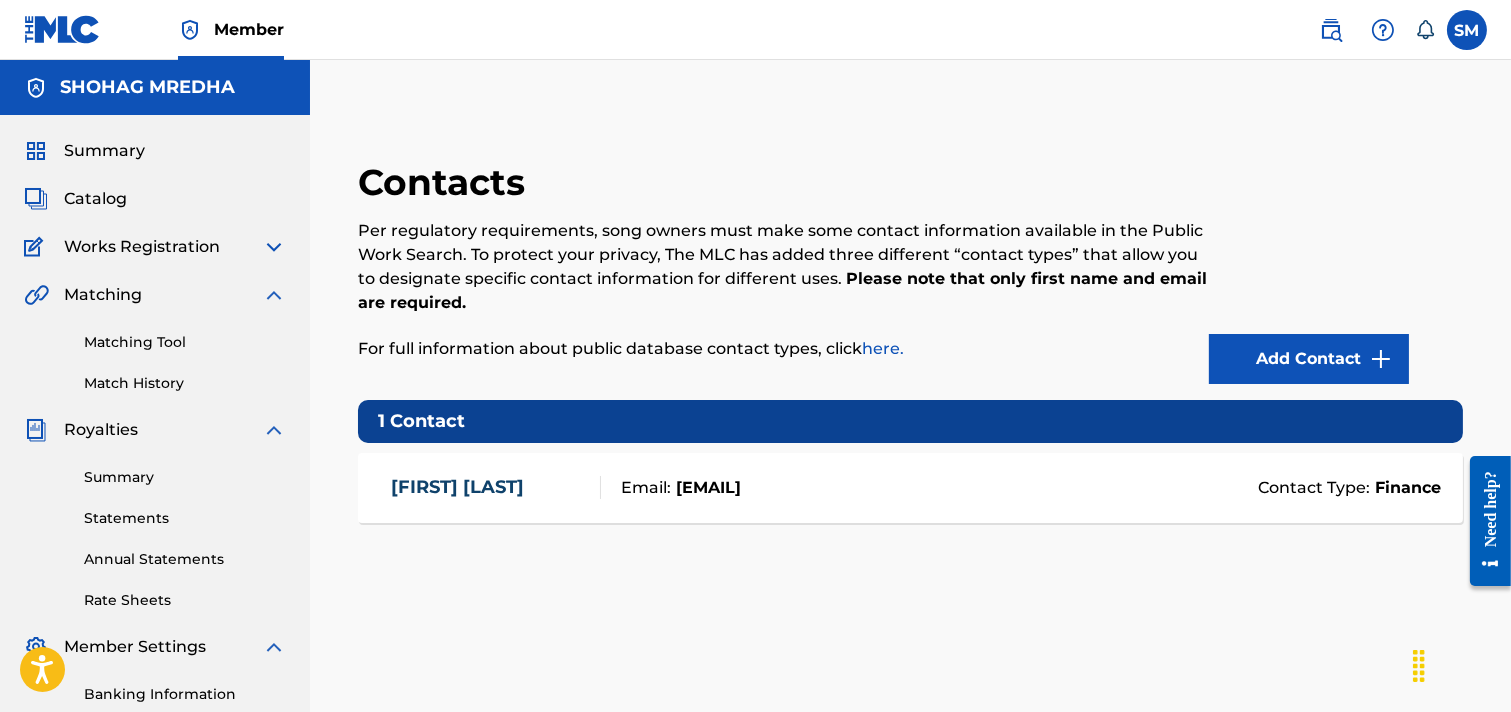 click on "Add Contact" at bounding box center (1309, 359) 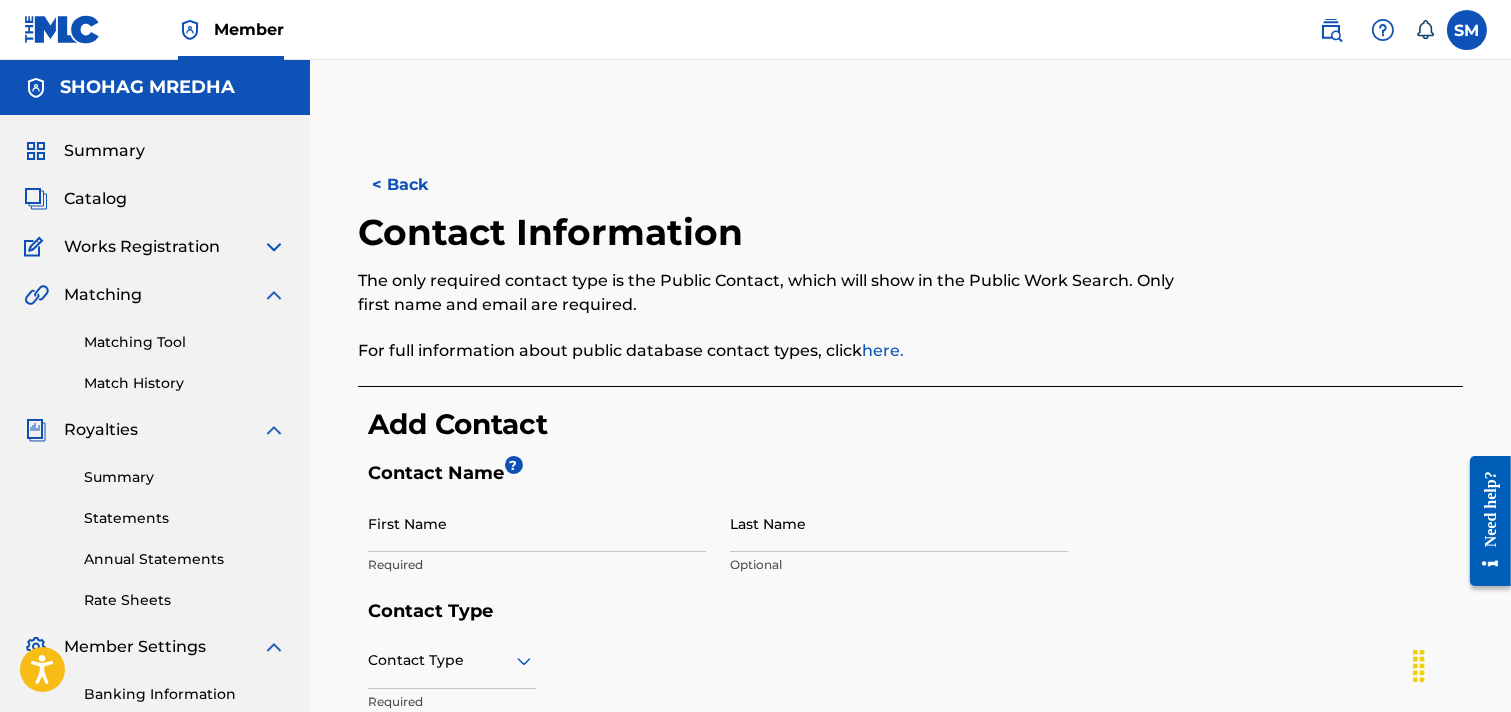 scroll, scrollTop: 0, scrollLeft: 0, axis: both 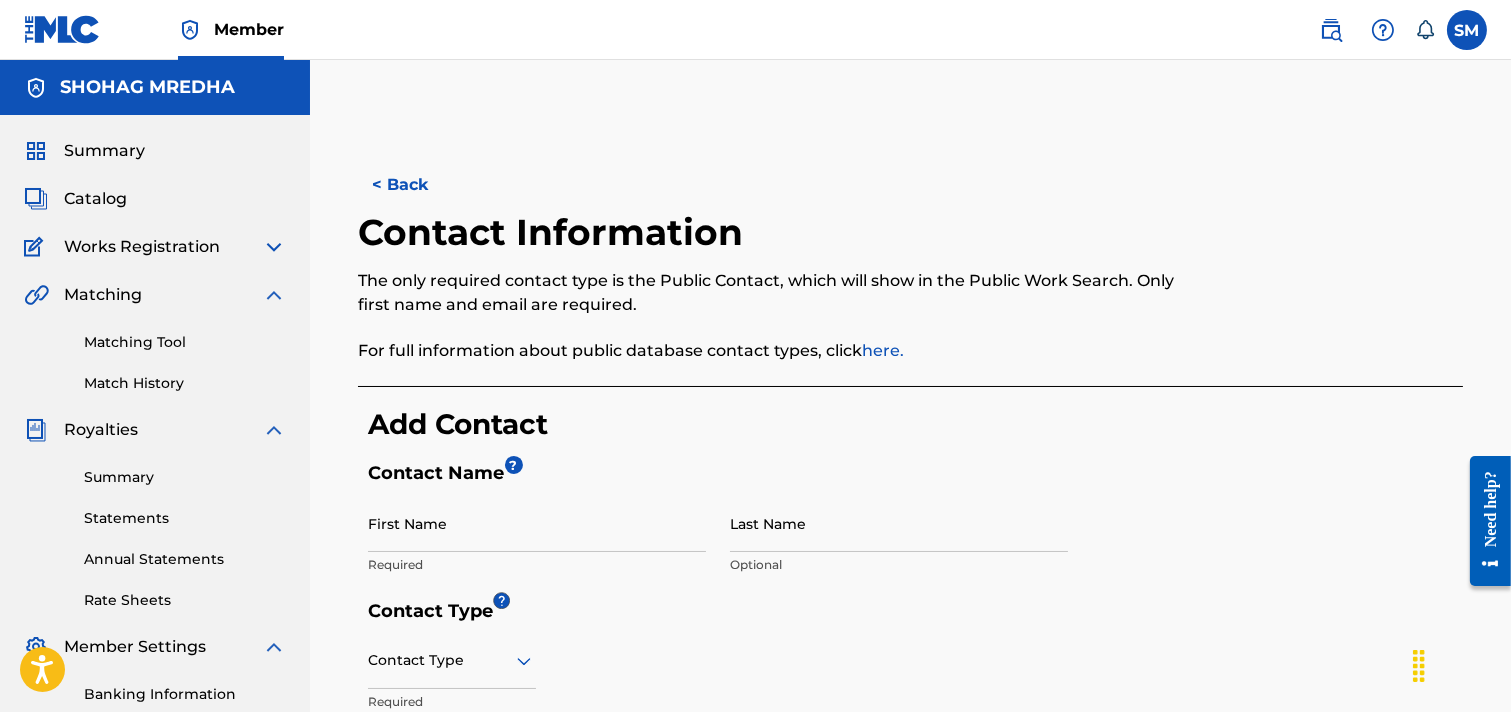 click on "First Name" at bounding box center [537, 523] 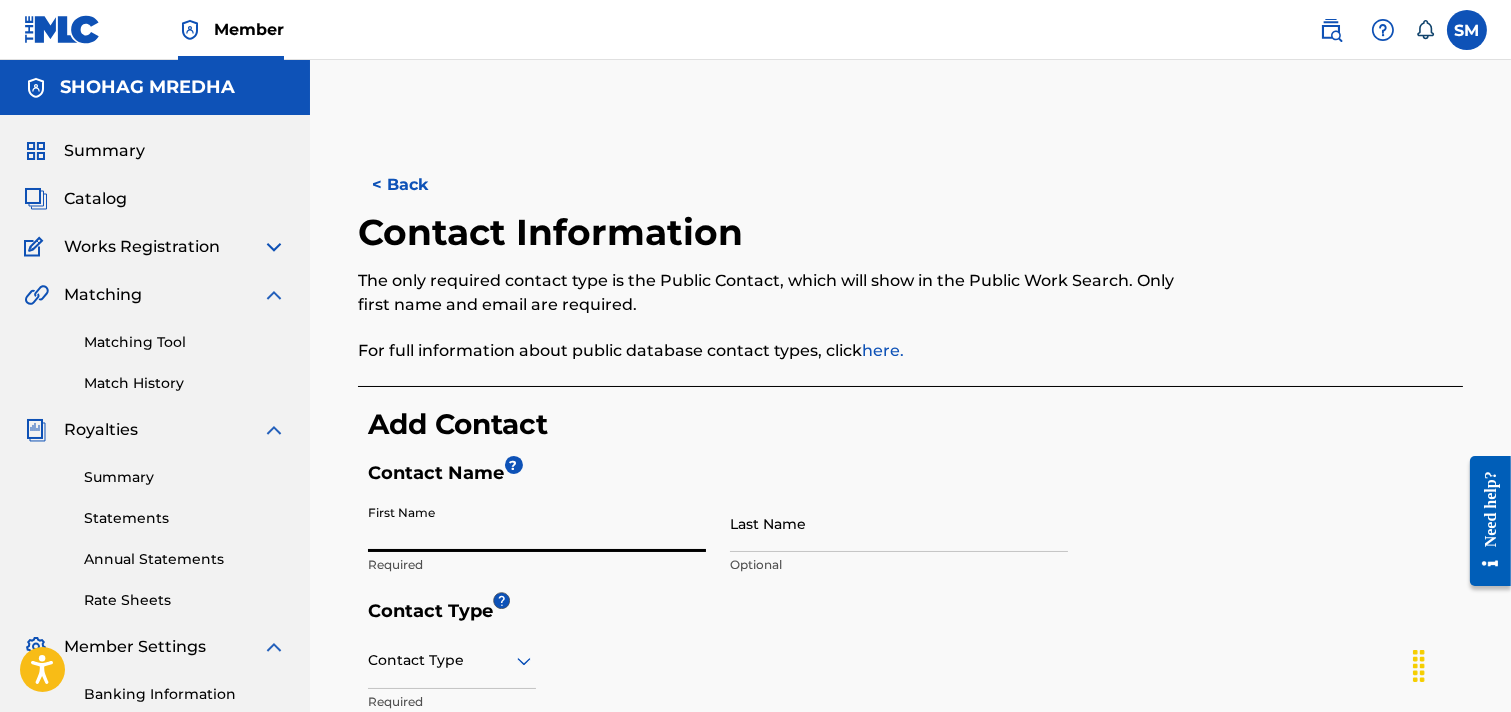 type on "Afsana" 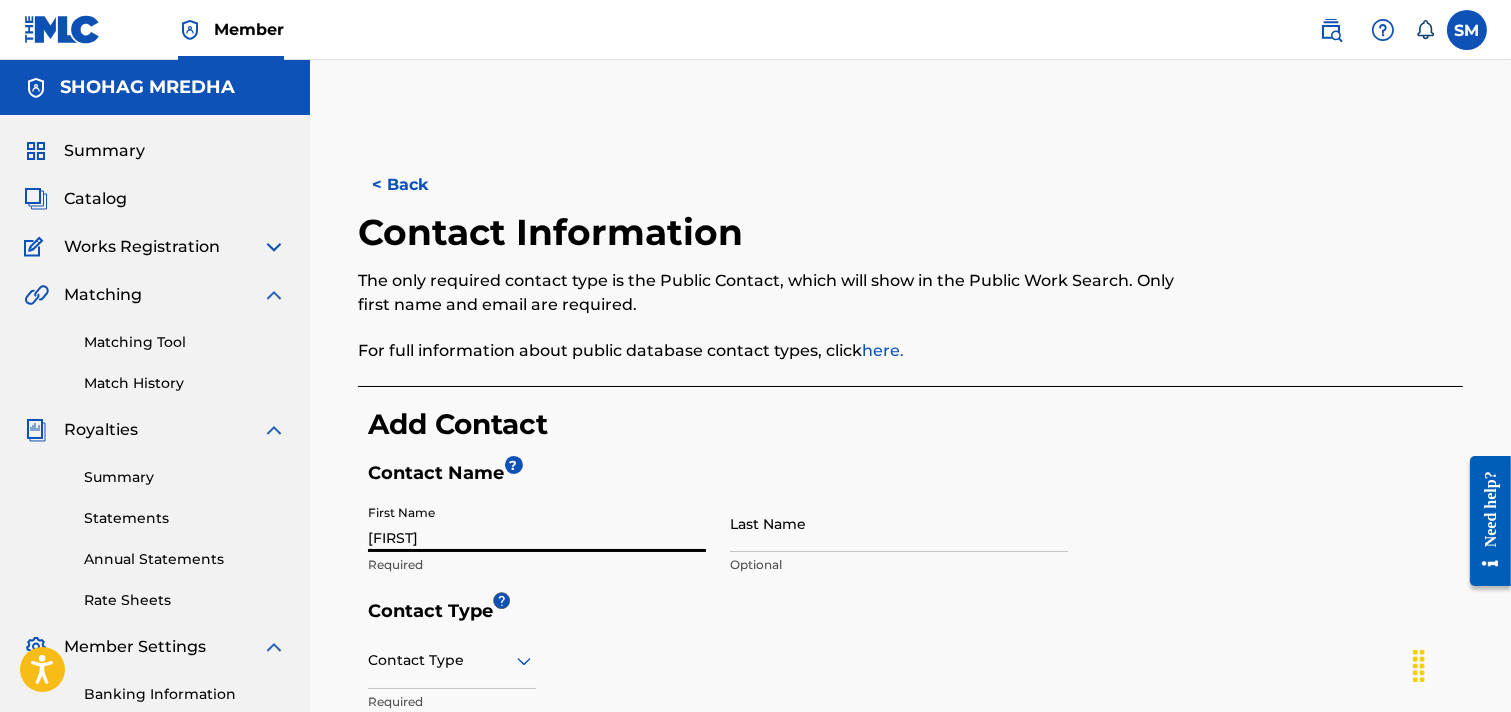 type on "Jaman" 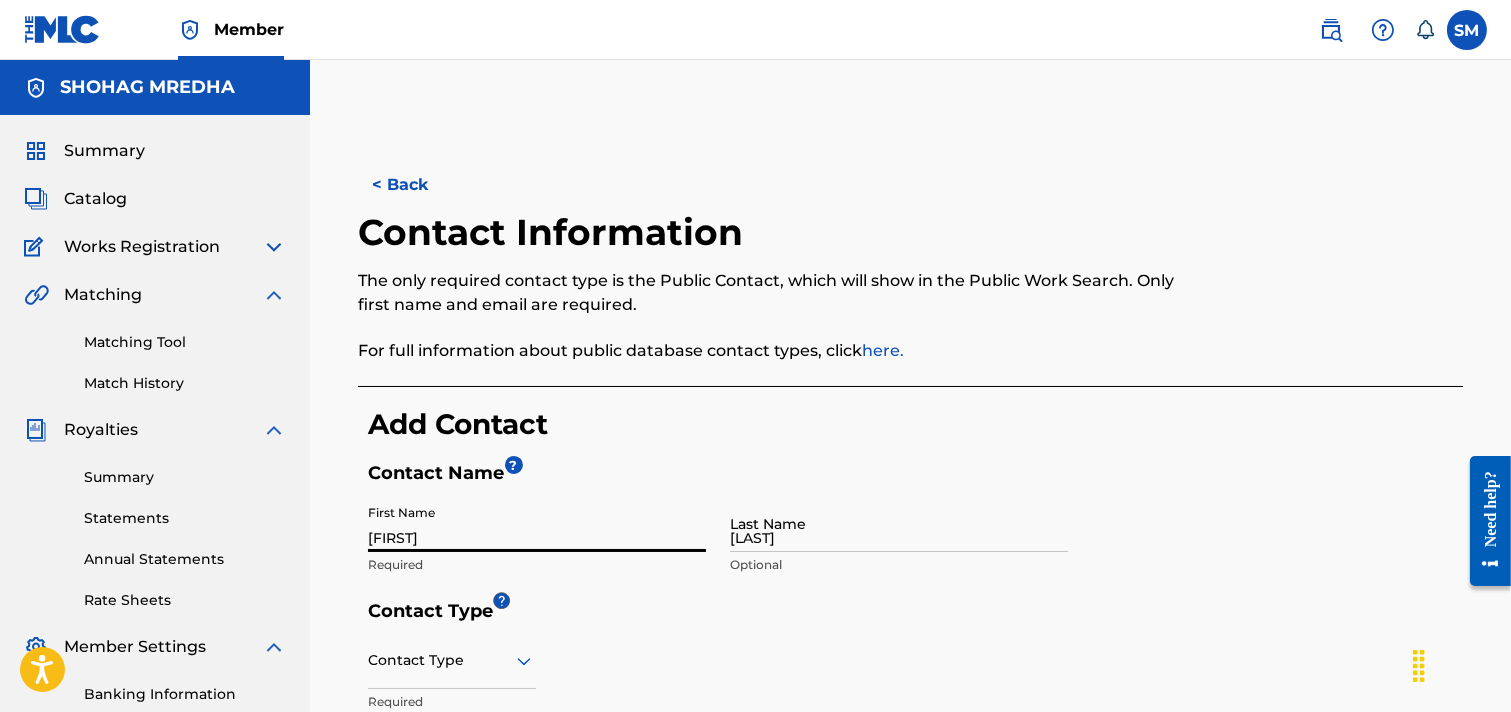 type on "Boro Mogbazar , 708, (4thfloor )" 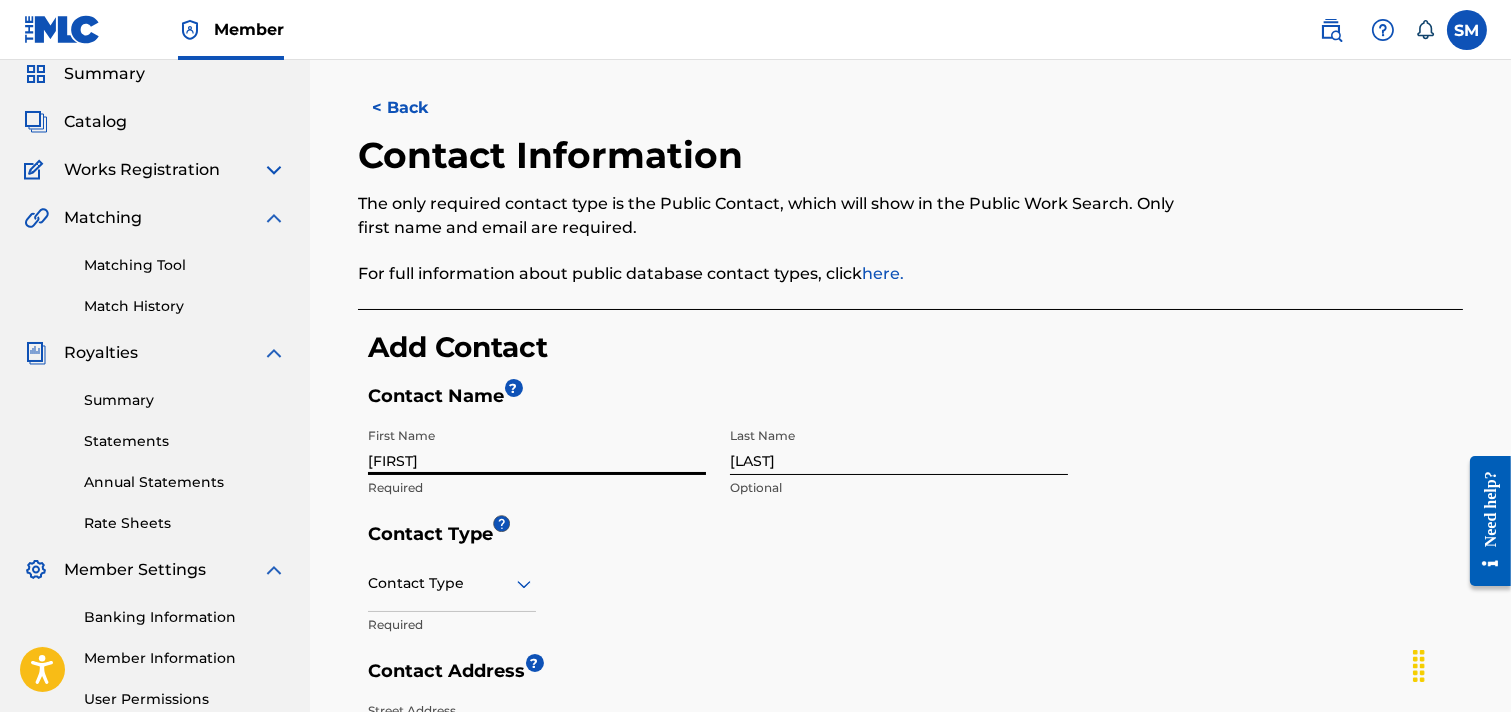 scroll, scrollTop: 222, scrollLeft: 0, axis: vertical 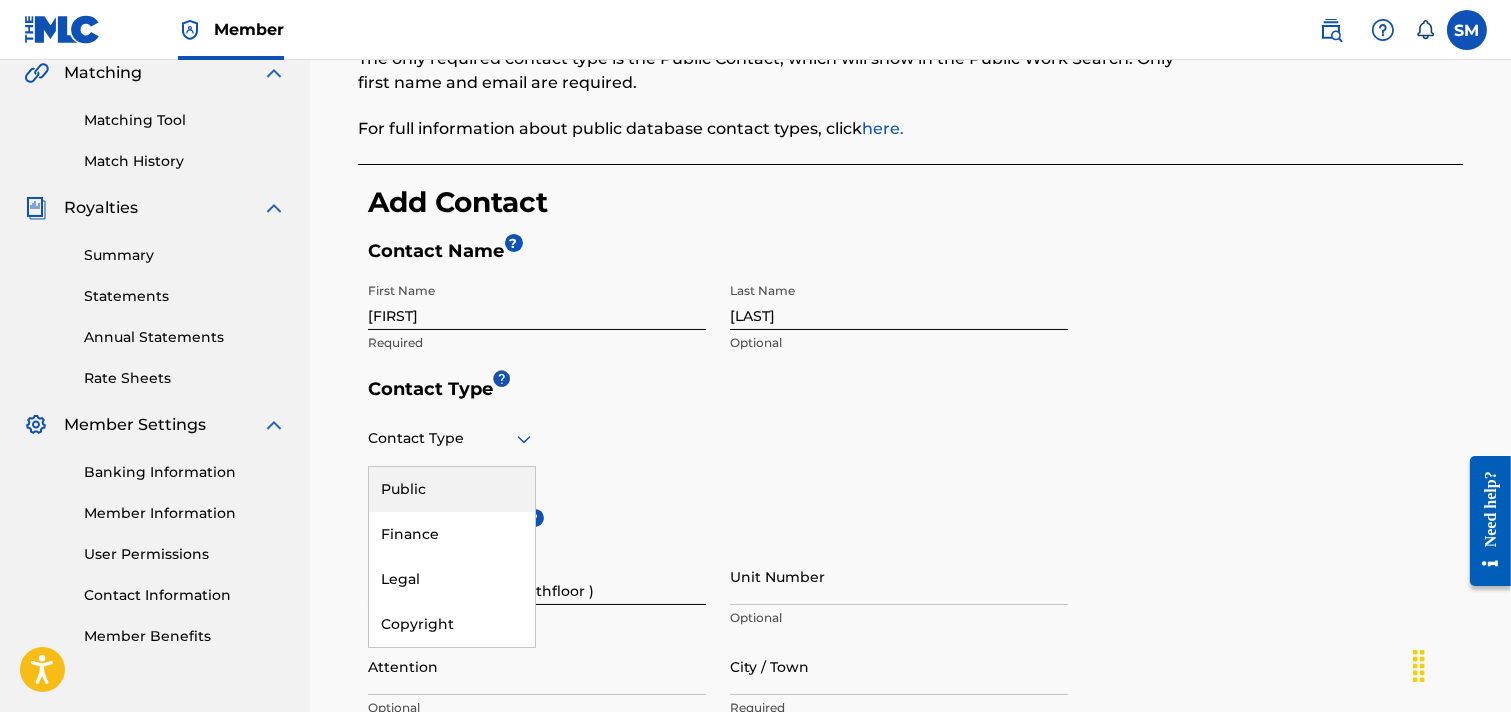 click 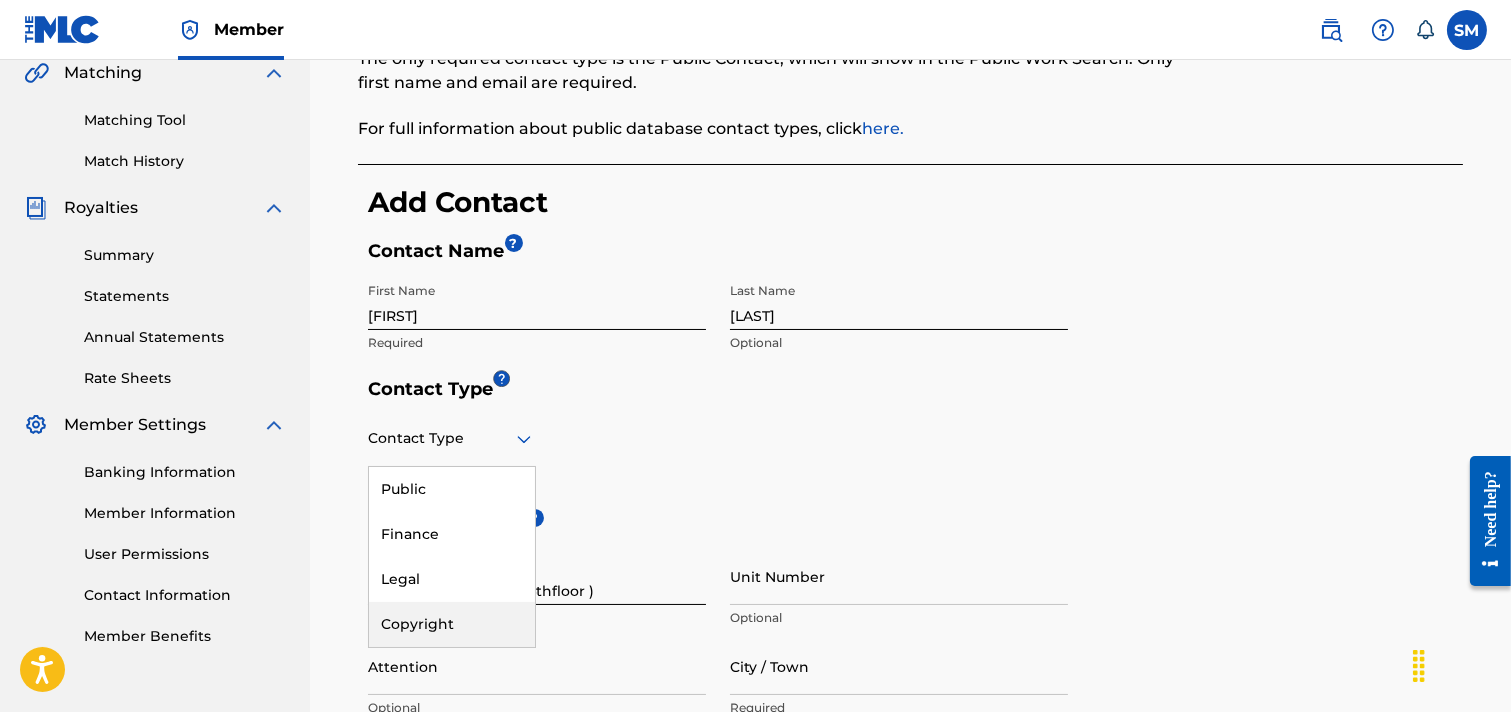 click on "Copyright" at bounding box center (452, 624) 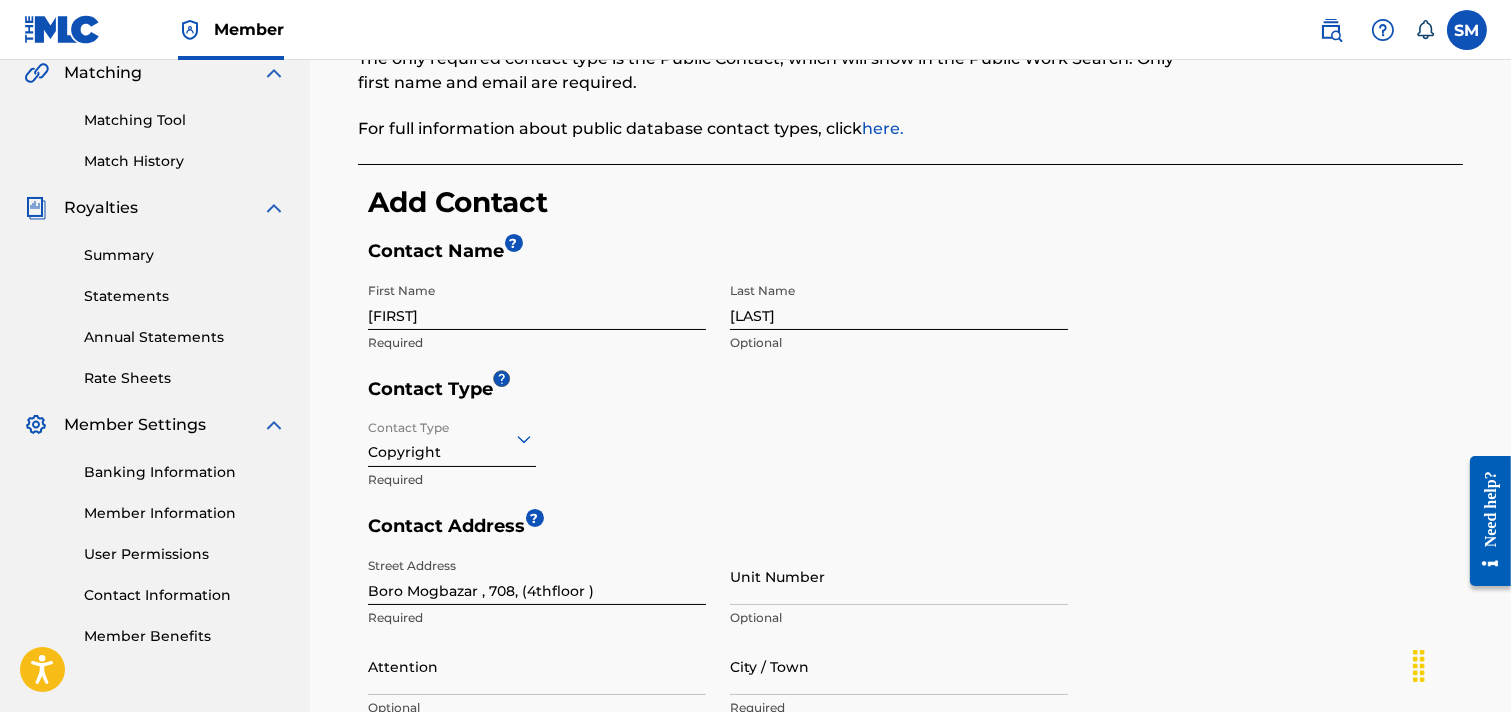 click on "Contact Type Copyright Required" at bounding box center (718, 462) 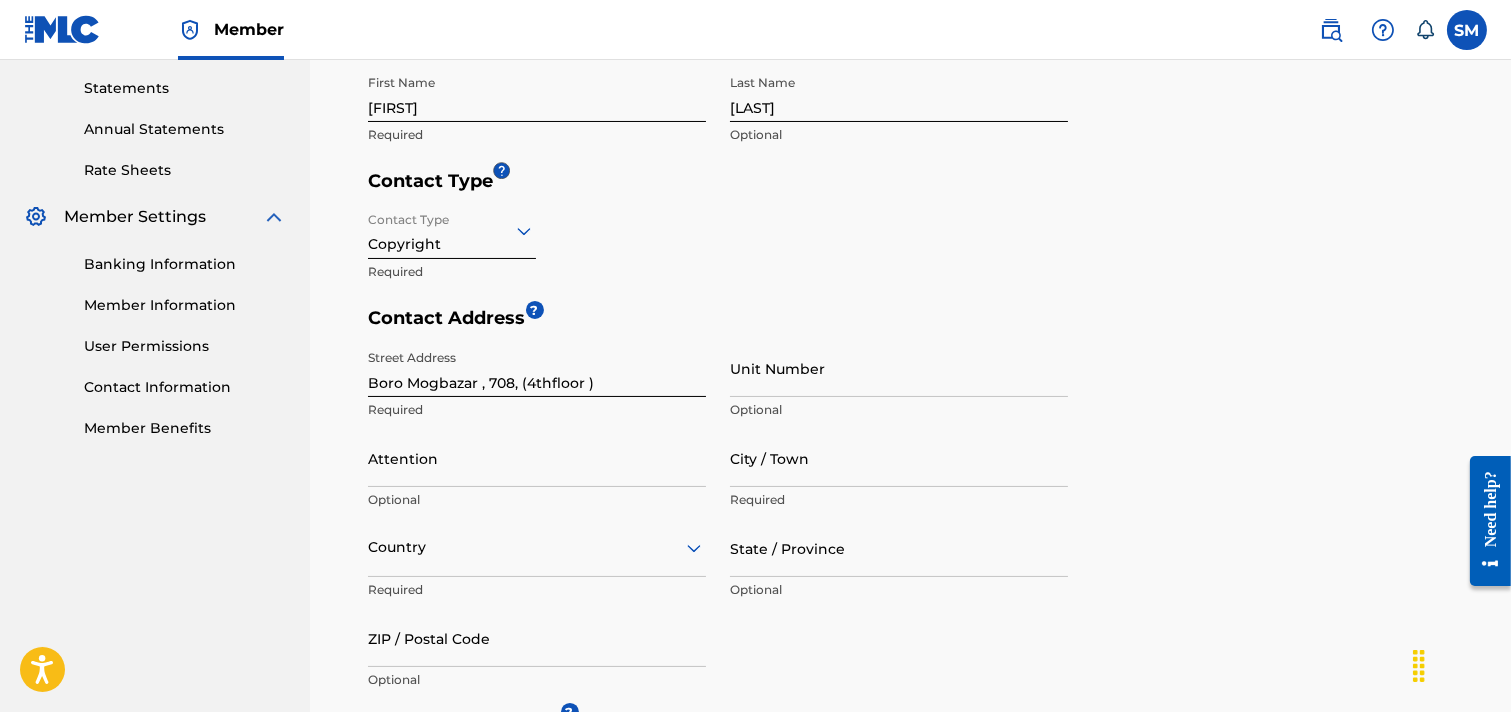 scroll, scrollTop: 444, scrollLeft: 0, axis: vertical 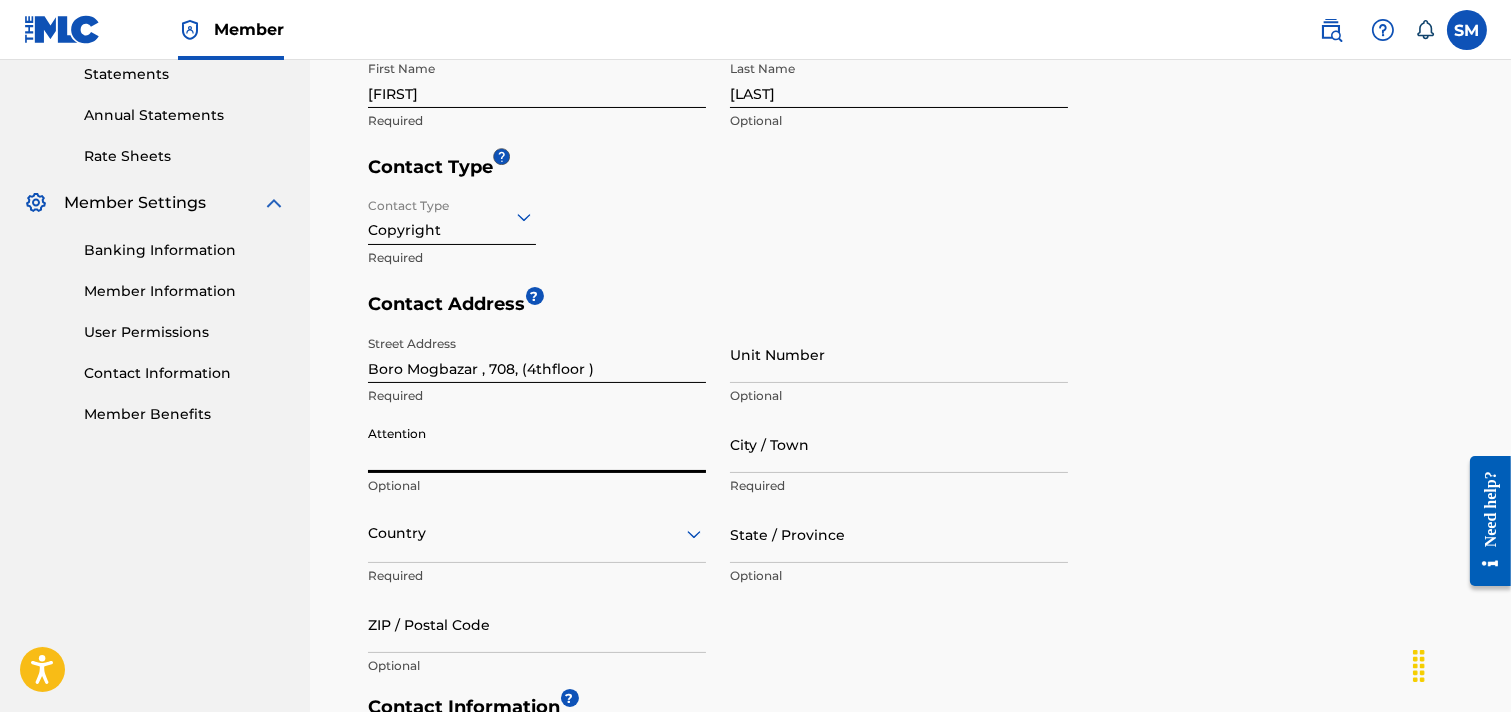 click on "Attention" at bounding box center (537, 444) 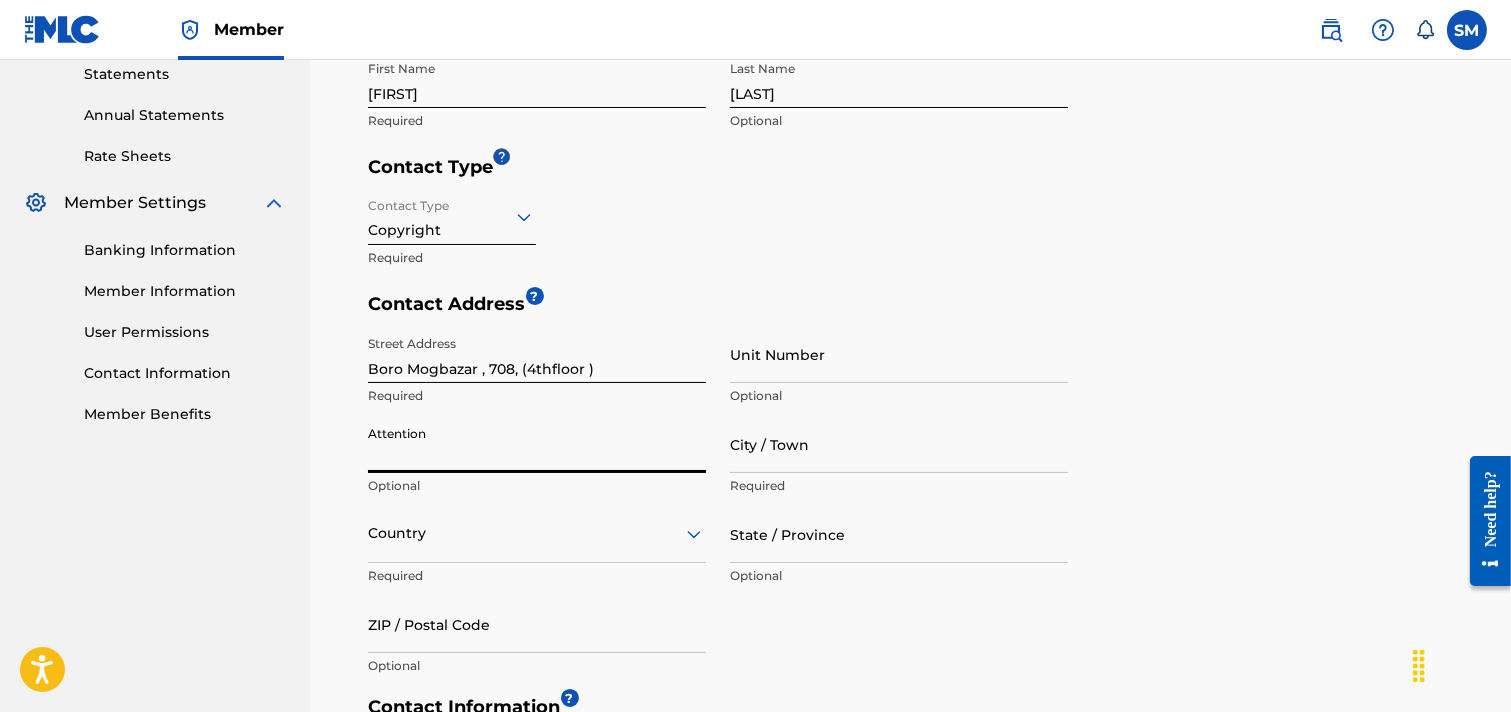 click on "Contact Address ? Street Address Boro Mogbazar , 708, (4thfloor ) Required Unit Number Optional Attention Optional City / Town Required Country Required State / Province Optional ZIP / Postal Code Optional" at bounding box center [915, 494] 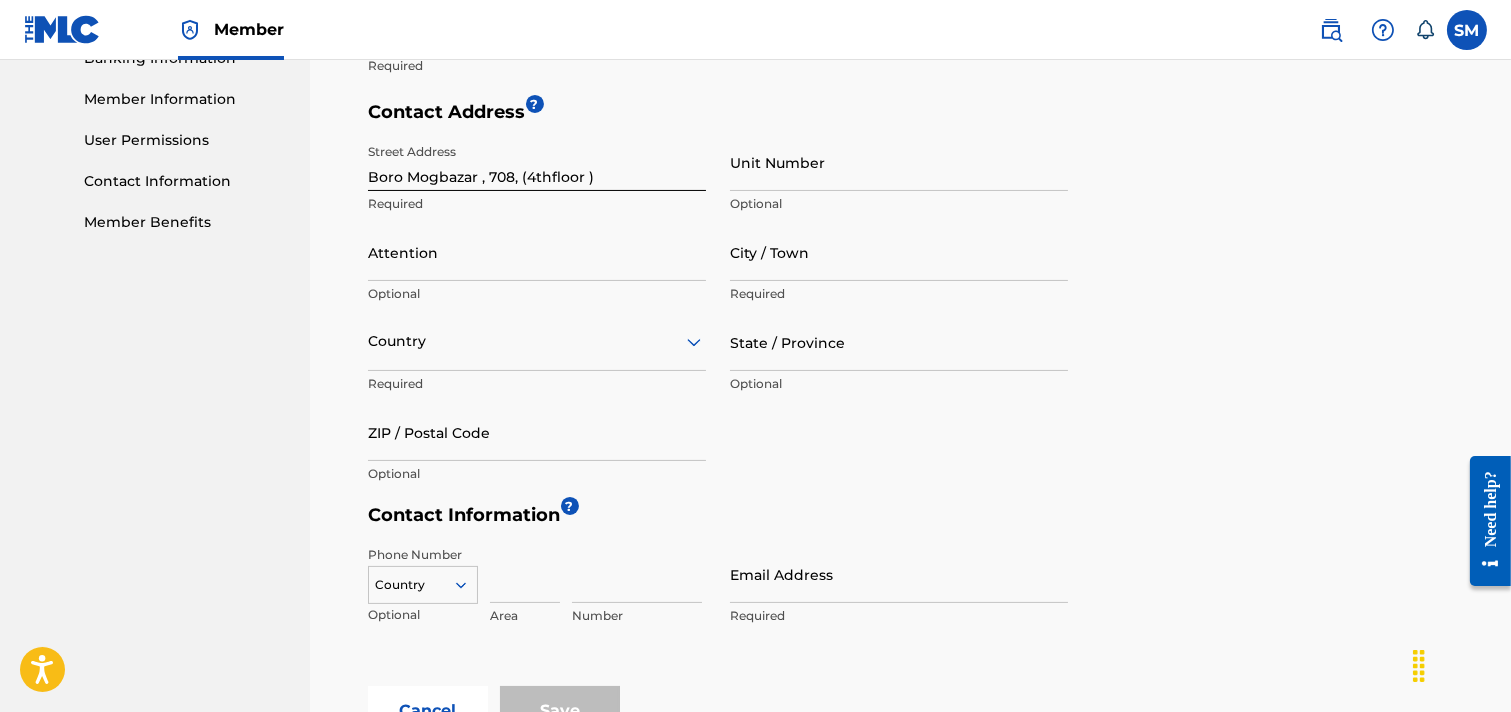 scroll, scrollTop: 666, scrollLeft: 0, axis: vertical 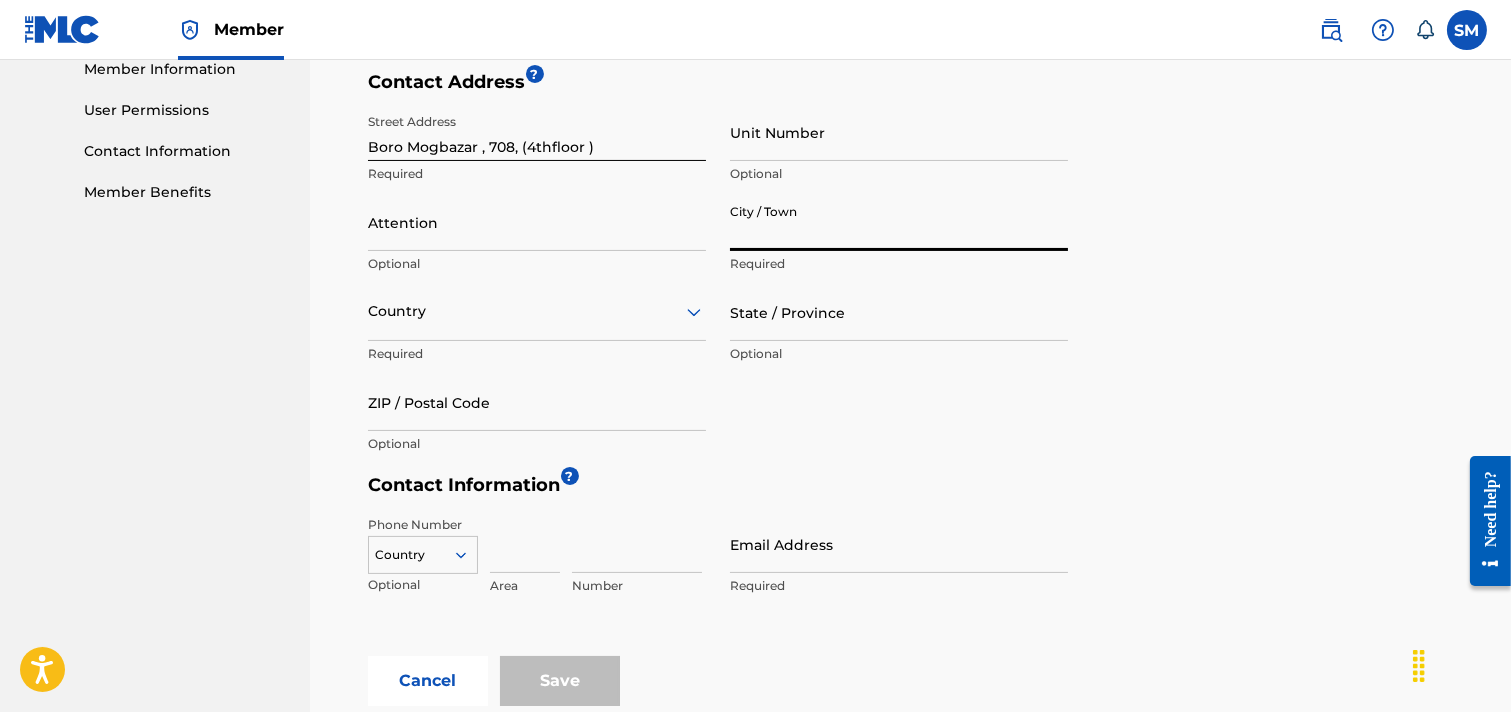 click on "City / Town" at bounding box center (899, 222) 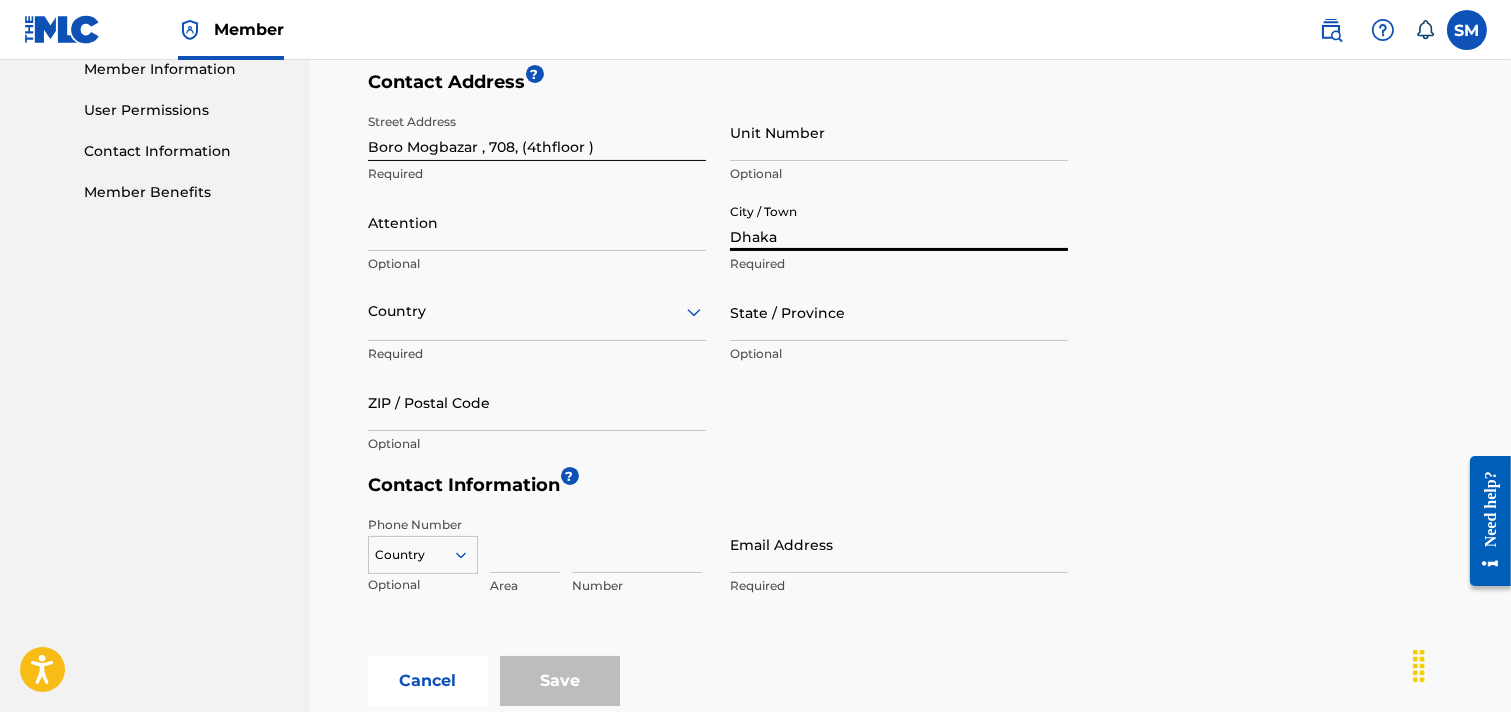 type on "Afsana" 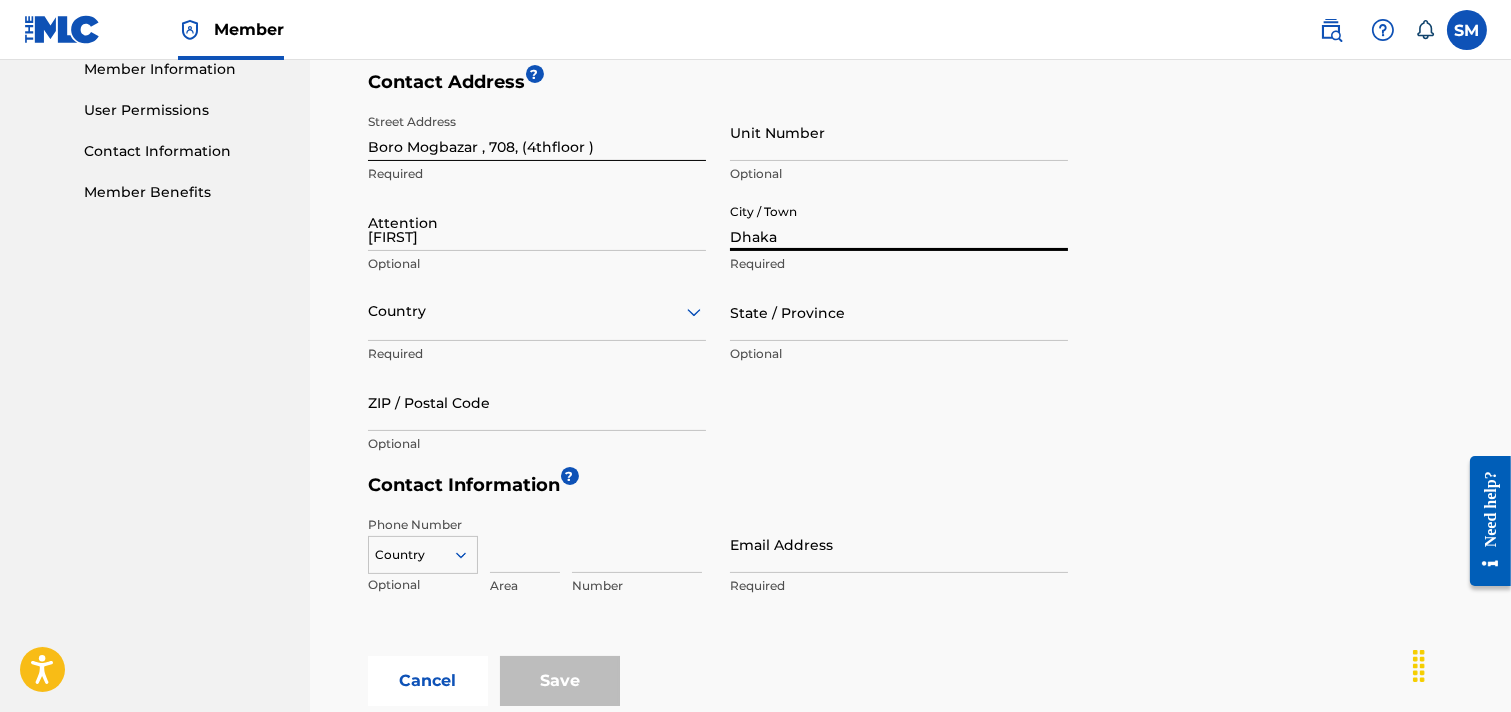 type on "Bangladesh" 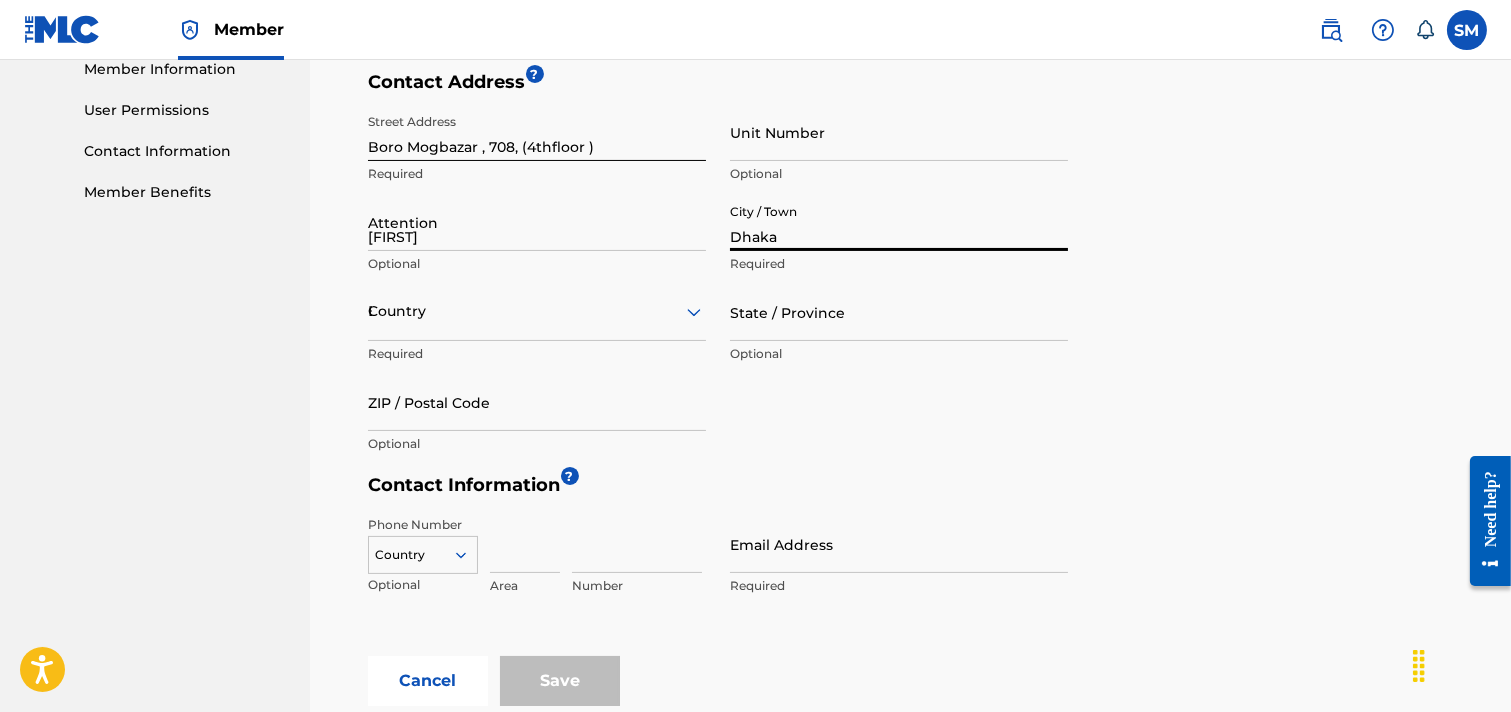 type on "1217" 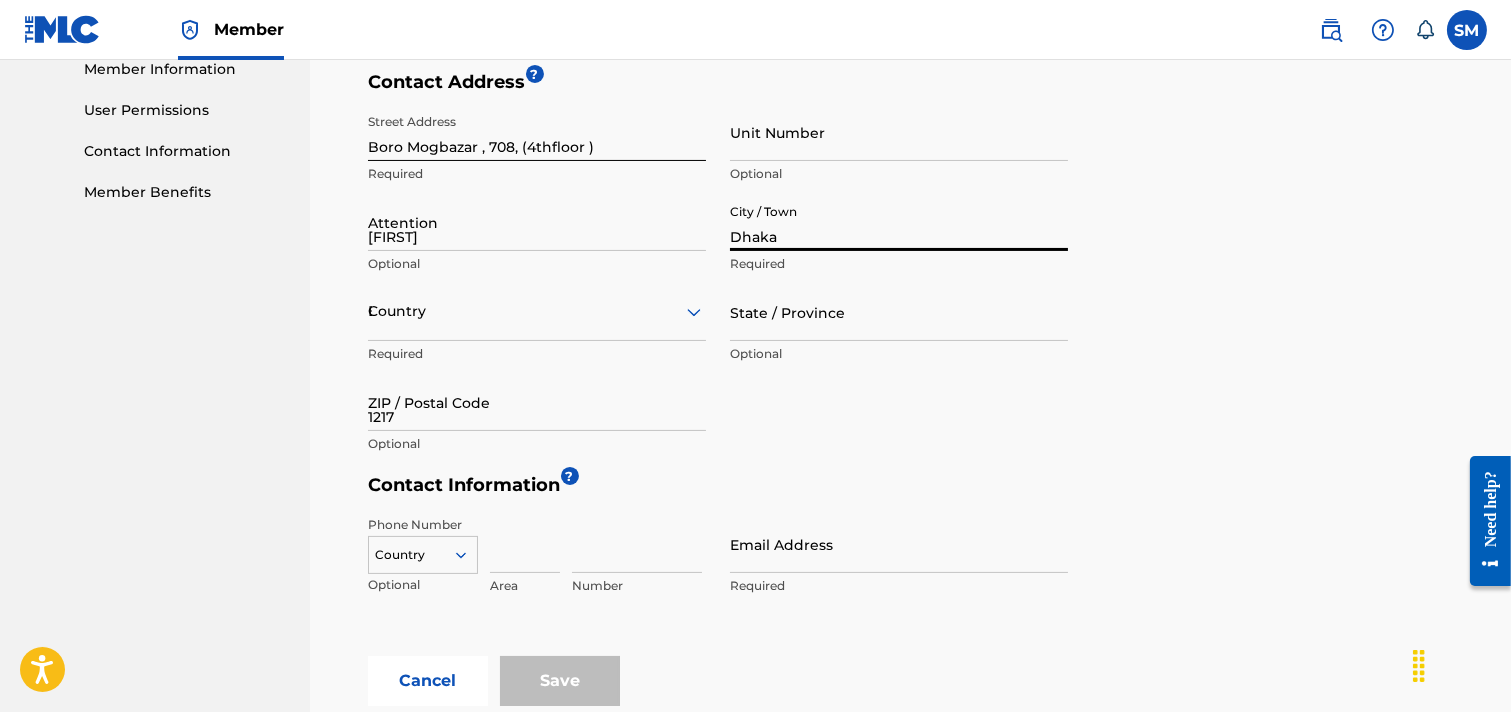 type on "afsana800mowshe@gmail.com" 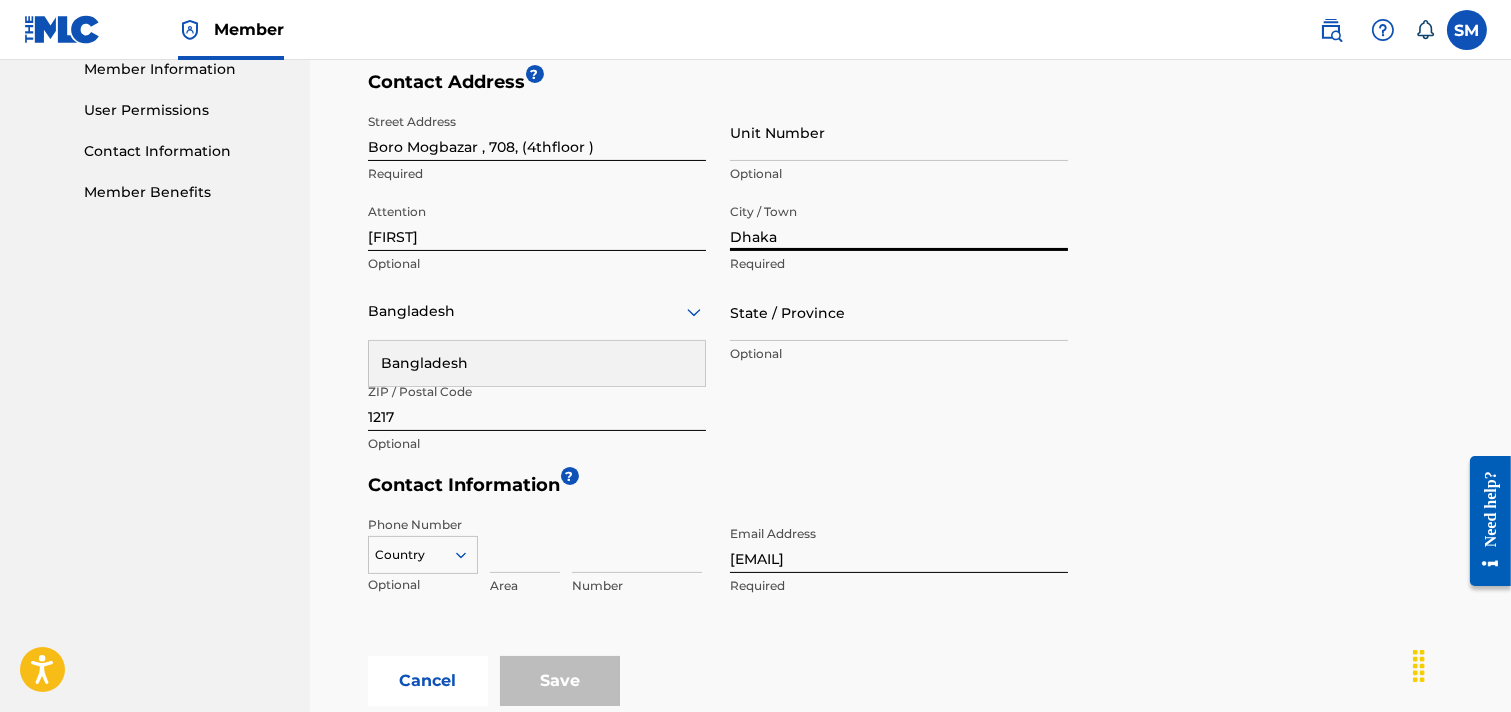 click on "Street Address Boro Mogbazar , 708, (4thfloor ) Required Unit Number Optional Attention Afsana Optional City / Town Dhaka Required Bangladesh Bangladesh Required State / Province Optional ZIP / Postal Code 1217 Optional" at bounding box center [718, 284] 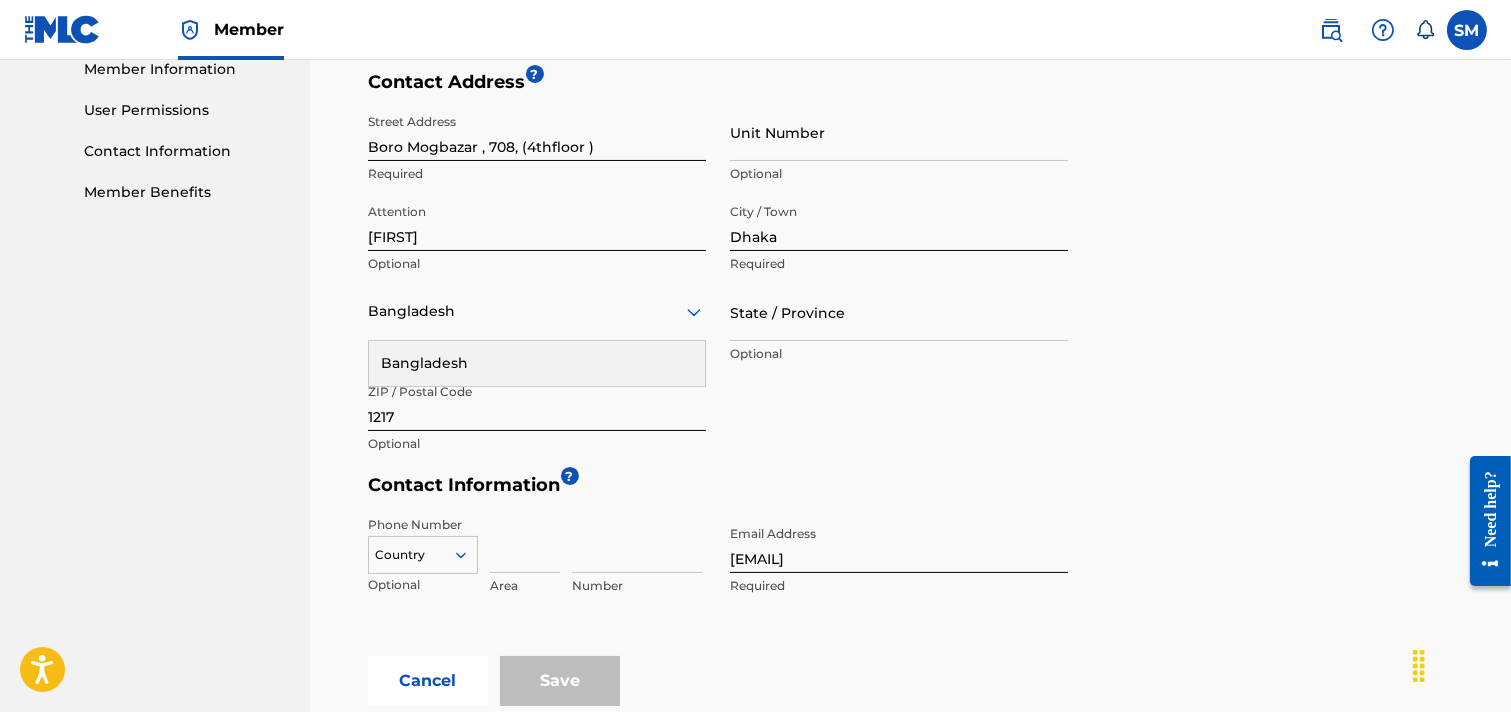click on "Street Address Boro Mogbazar , 708, (4thfloor ) Required Unit Number Optional Attention Afsana Optional City / Town Dhaka Required Bangladesh Bangladesh Required State / Province Optional ZIP / Postal Code 1217 Optional" at bounding box center (718, 284) 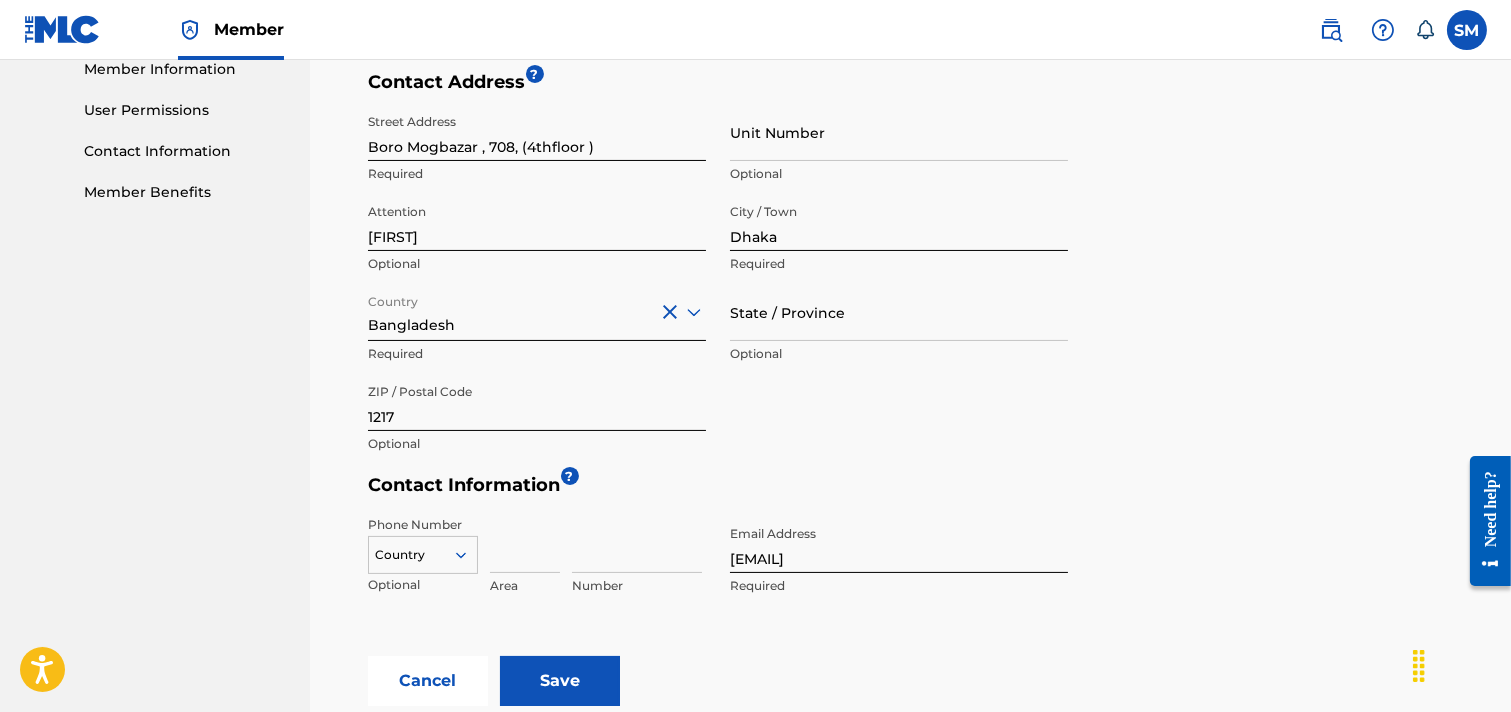 click on "Street Address Boro Mogbazar , 708, (4thfloor ) Required Unit Number Optional Attention Afsana Optional City / Town Dhaka Required Country Bangladesh Required State / Province Optional ZIP / Postal Code 1217 Optional" at bounding box center [718, 284] 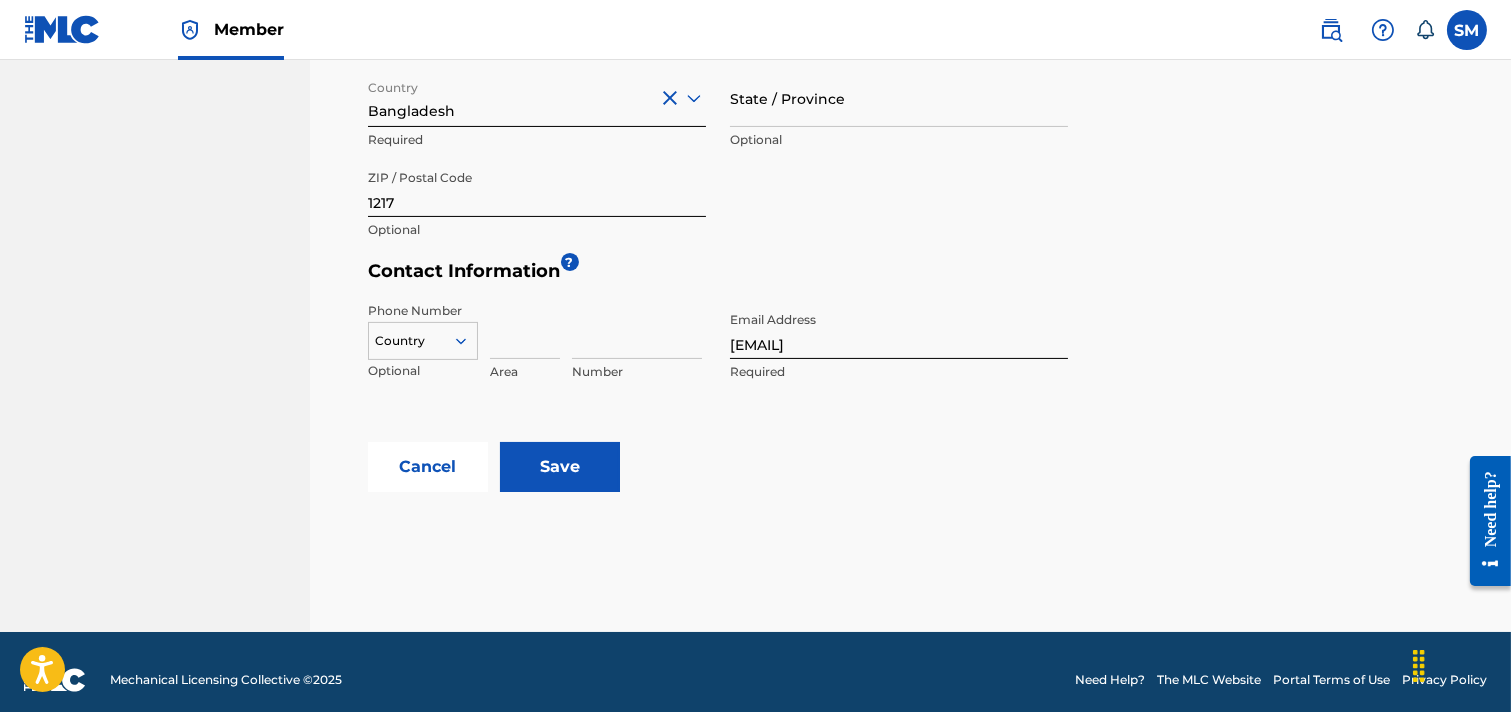 scroll, scrollTop: 888, scrollLeft: 0, axis: vertical 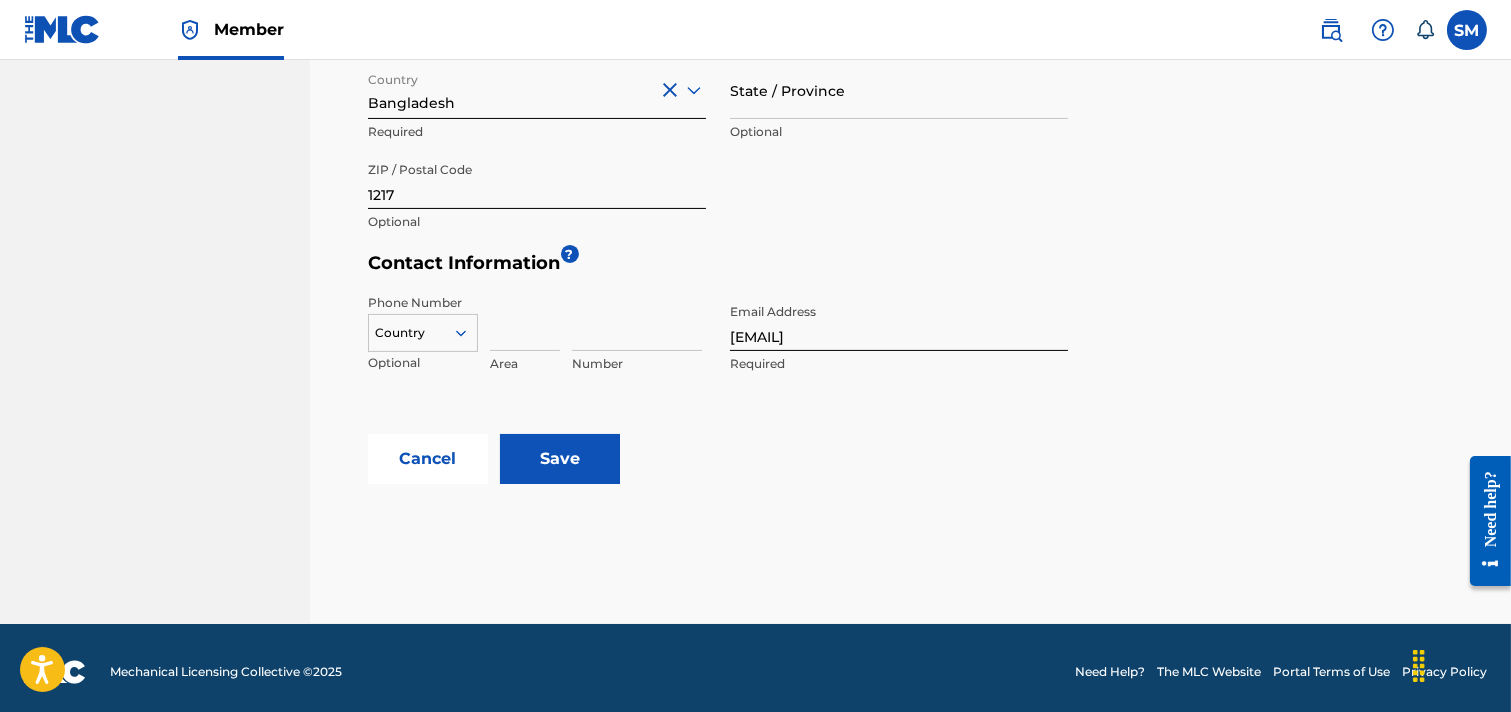 click on "Save" at bounding box center (560, 459) 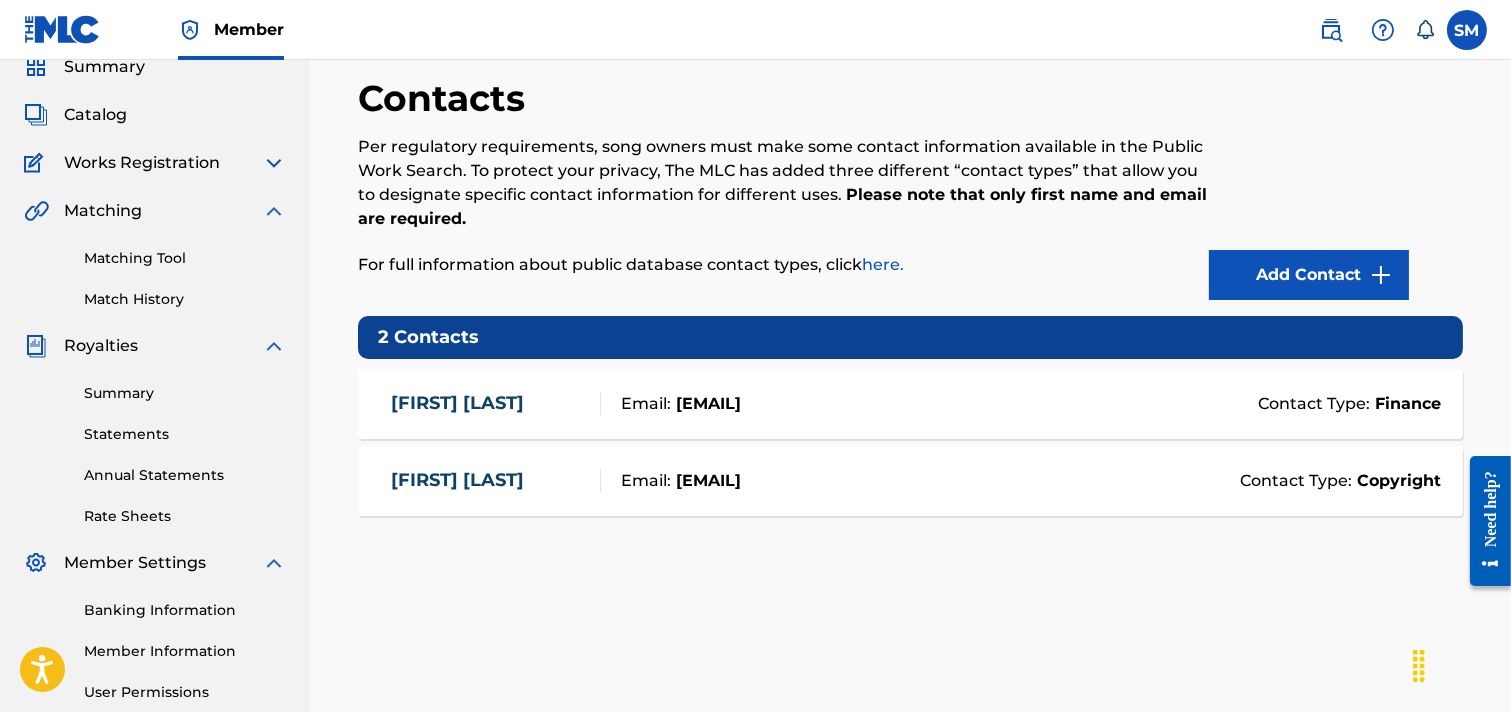 scroll, scrollTop: 0, scrollLeft: 0, axis: both 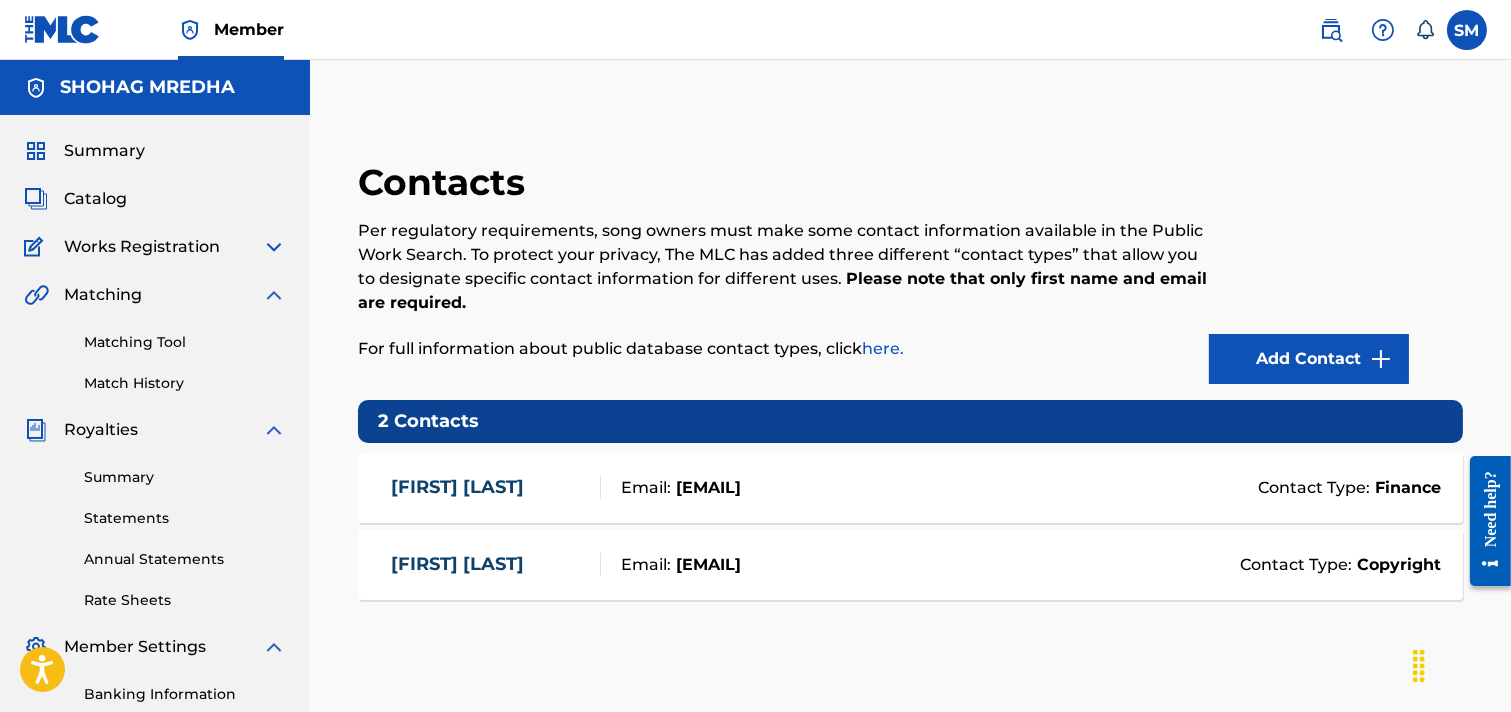 click on "Works Registration" at bounding box center (142, 247) 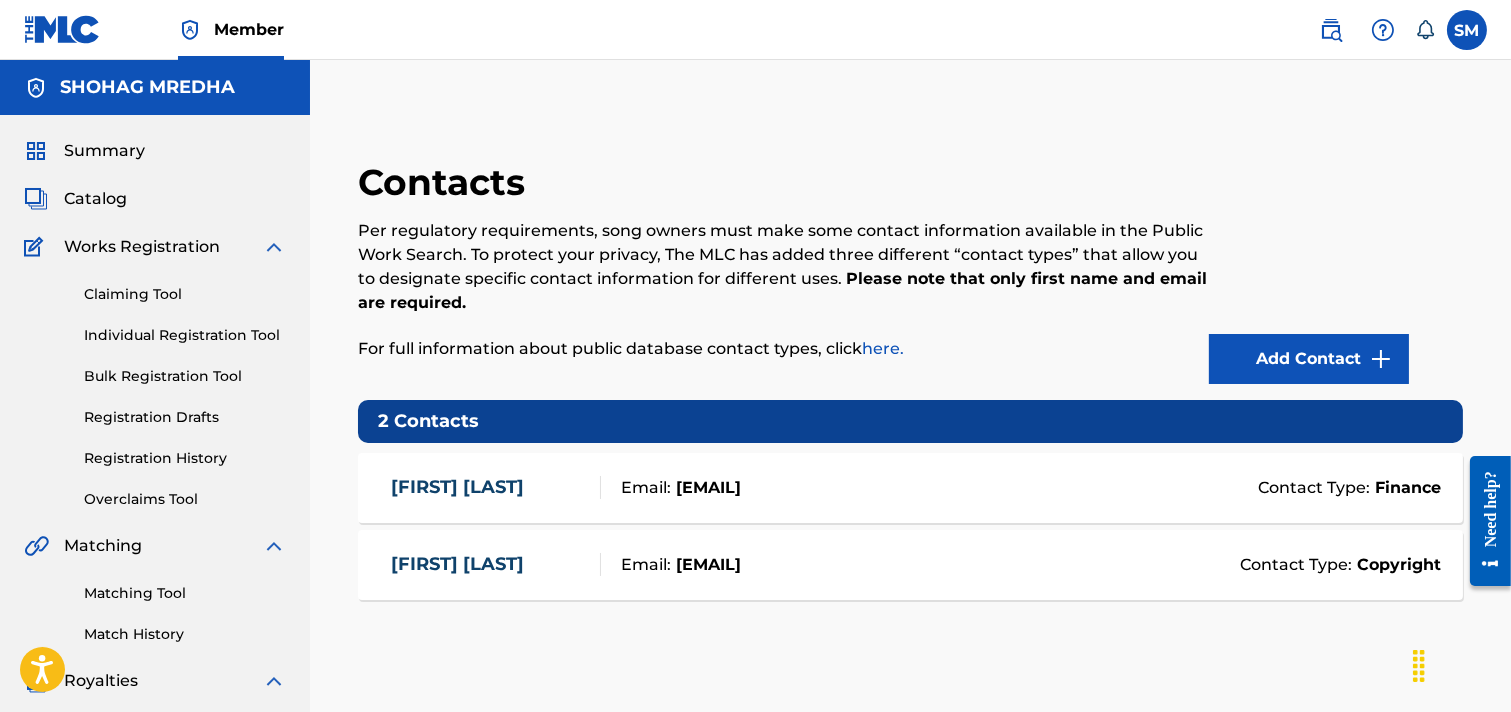 click on "Claiming Tool" at bounding box center (185, 294) 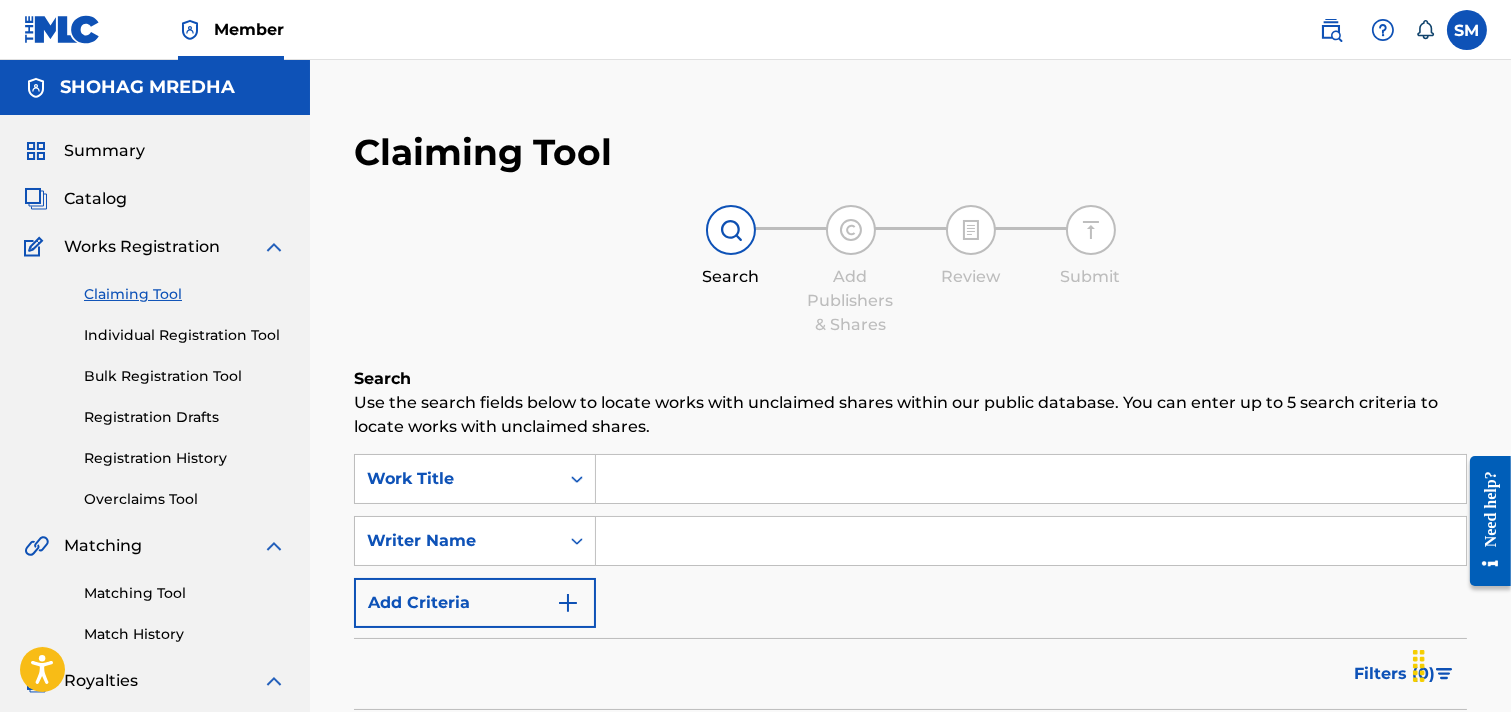 scroll, scrollTop: 111, scrollLeft: 0, axis: vertical 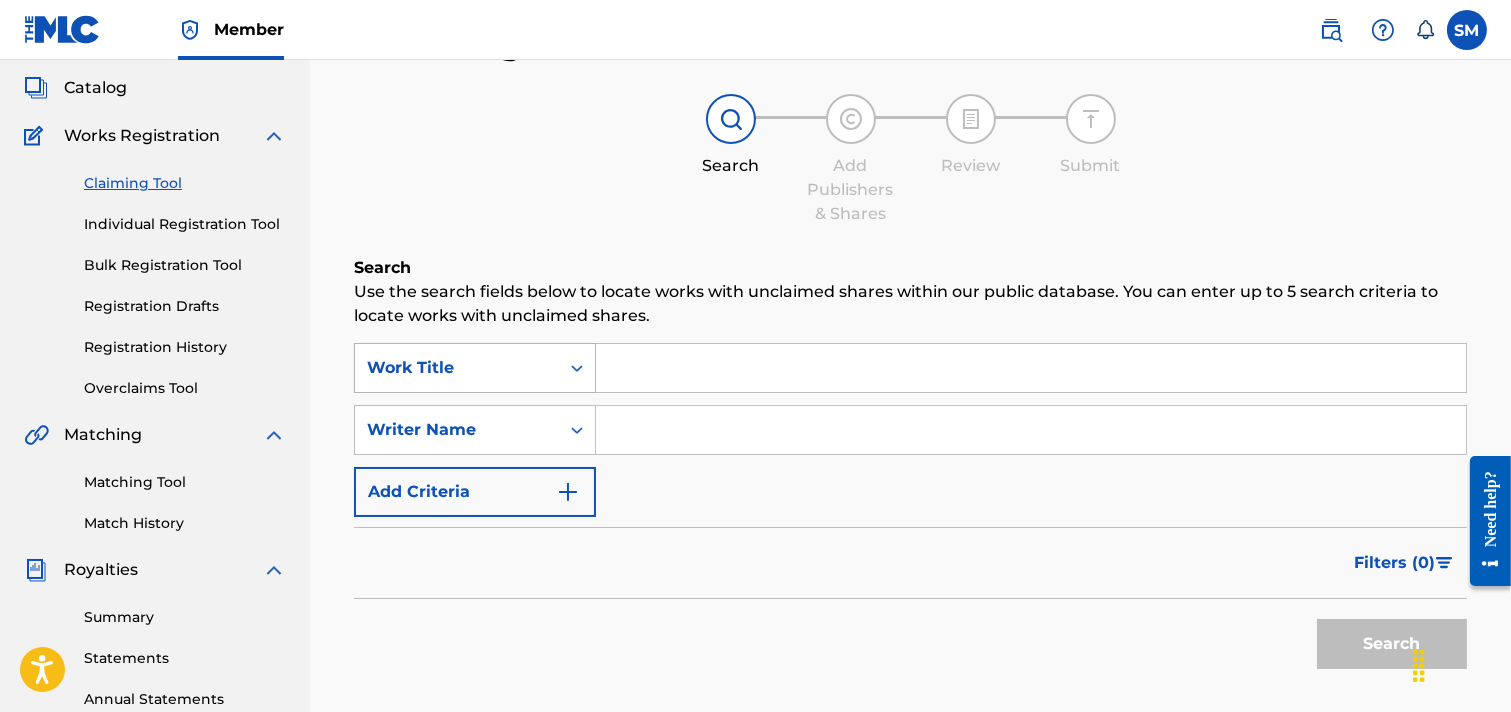 click 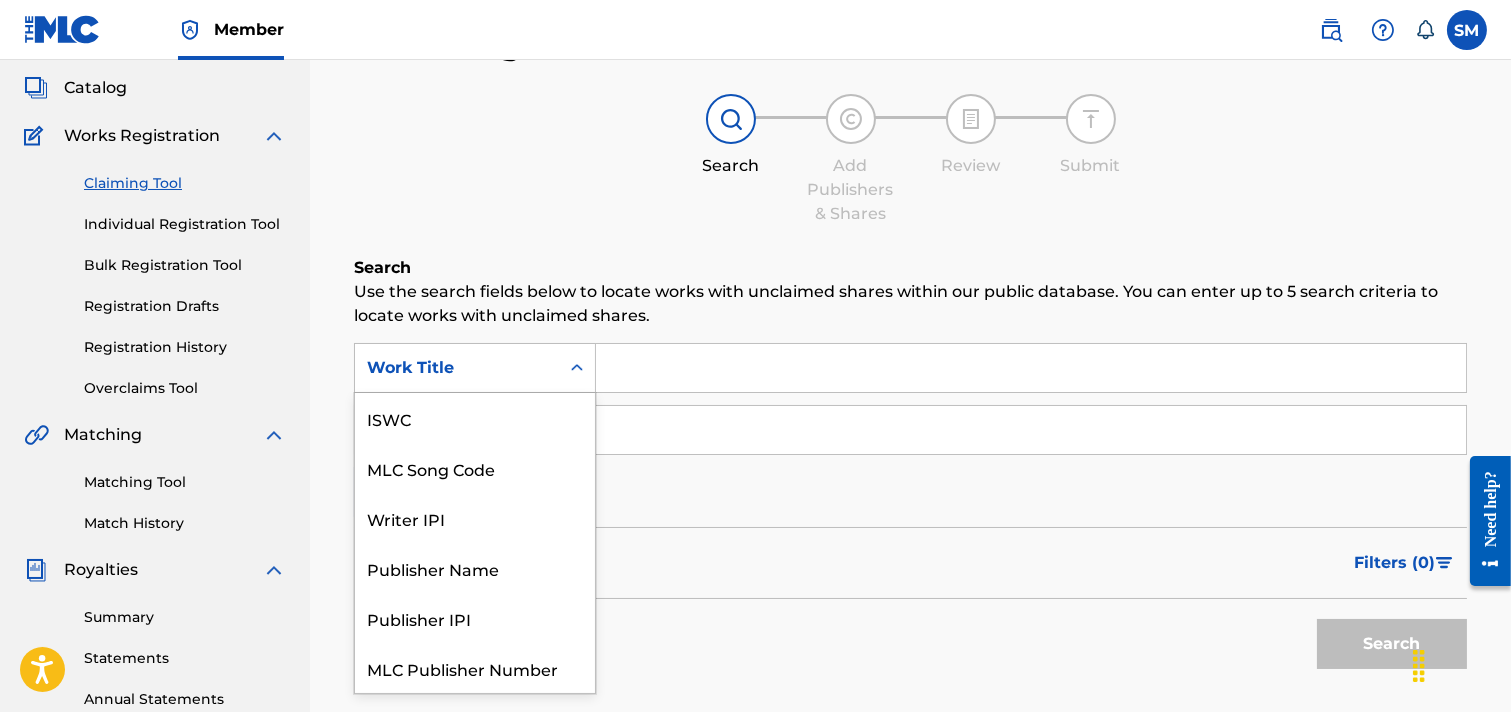 scroll, scrollTop: 50, scrollLeft: 0, axis: vertical 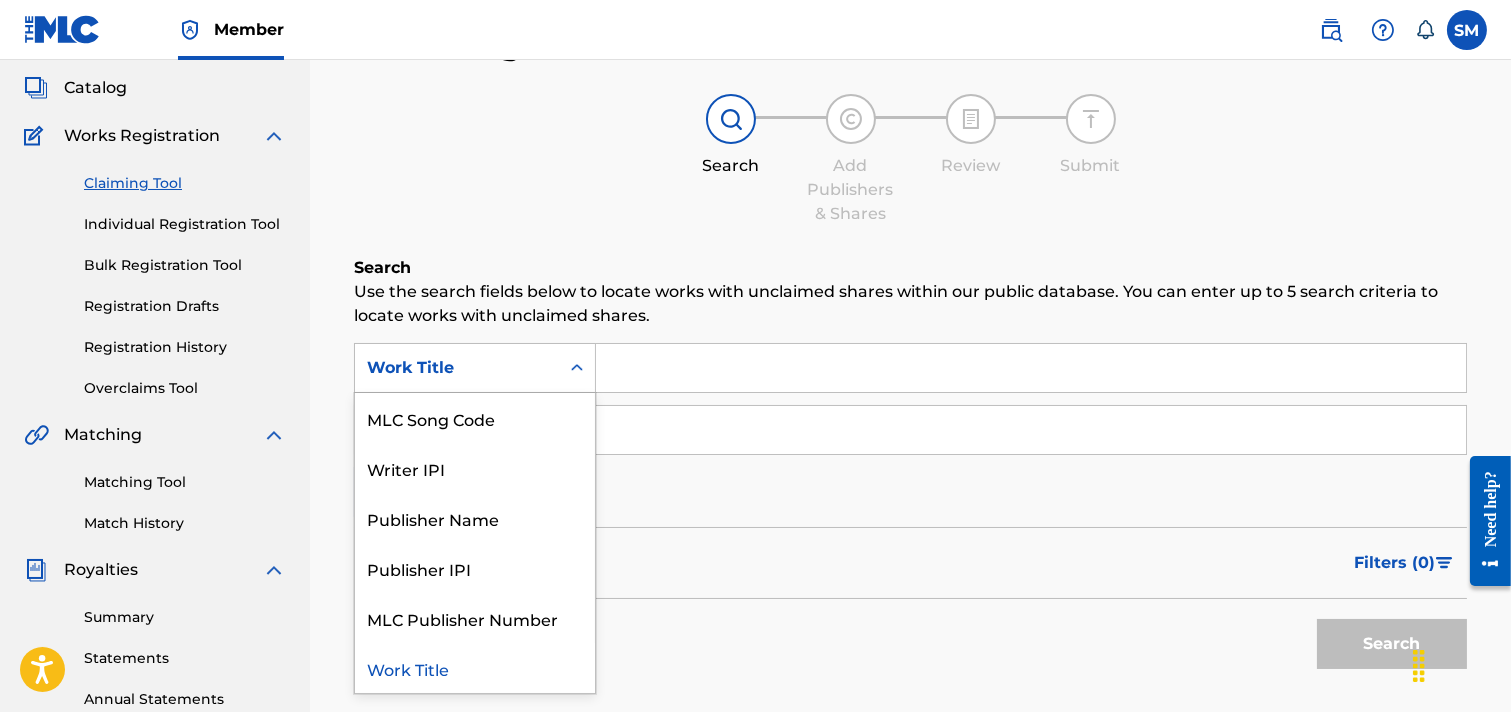 click on "Search" at bounding box center (910, 639) 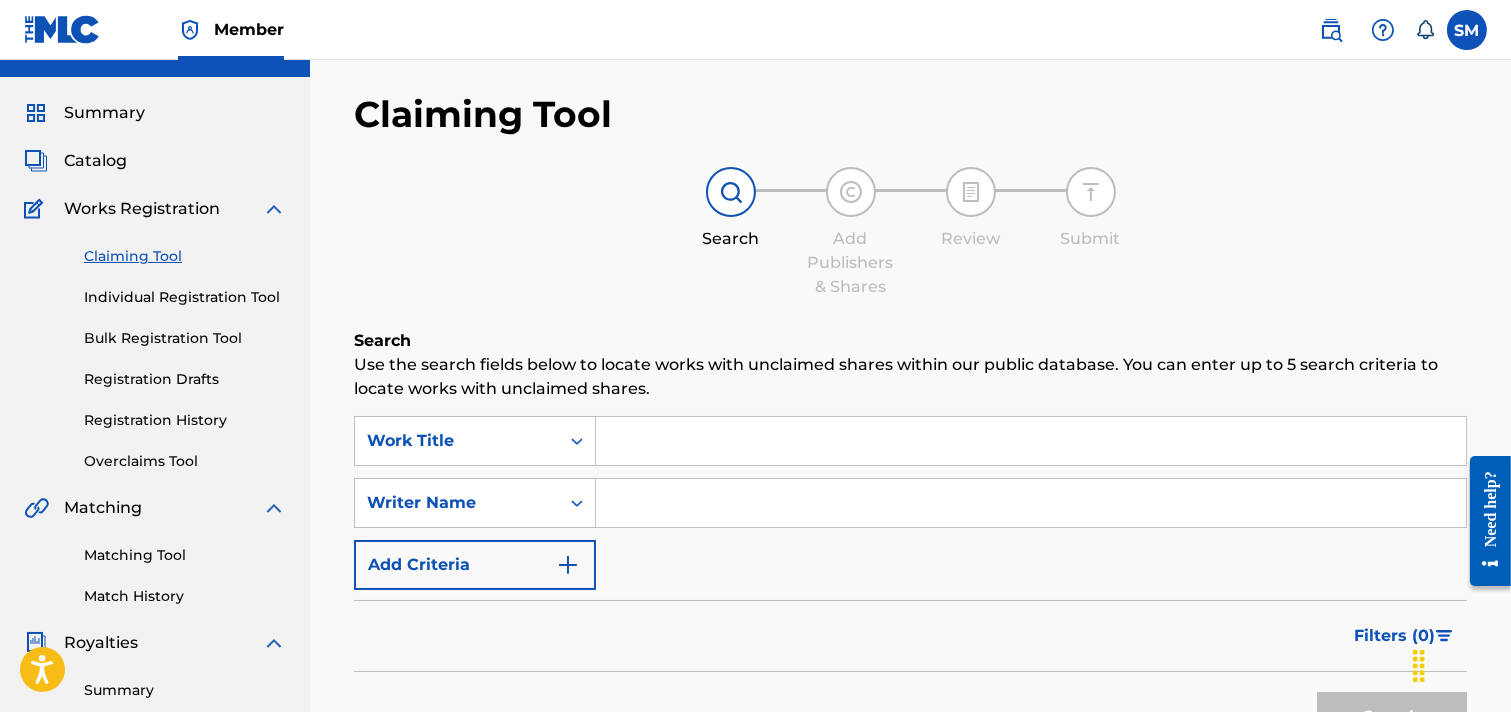 scroll, scrollTop: 0, scrollLeft: 0, axis: both 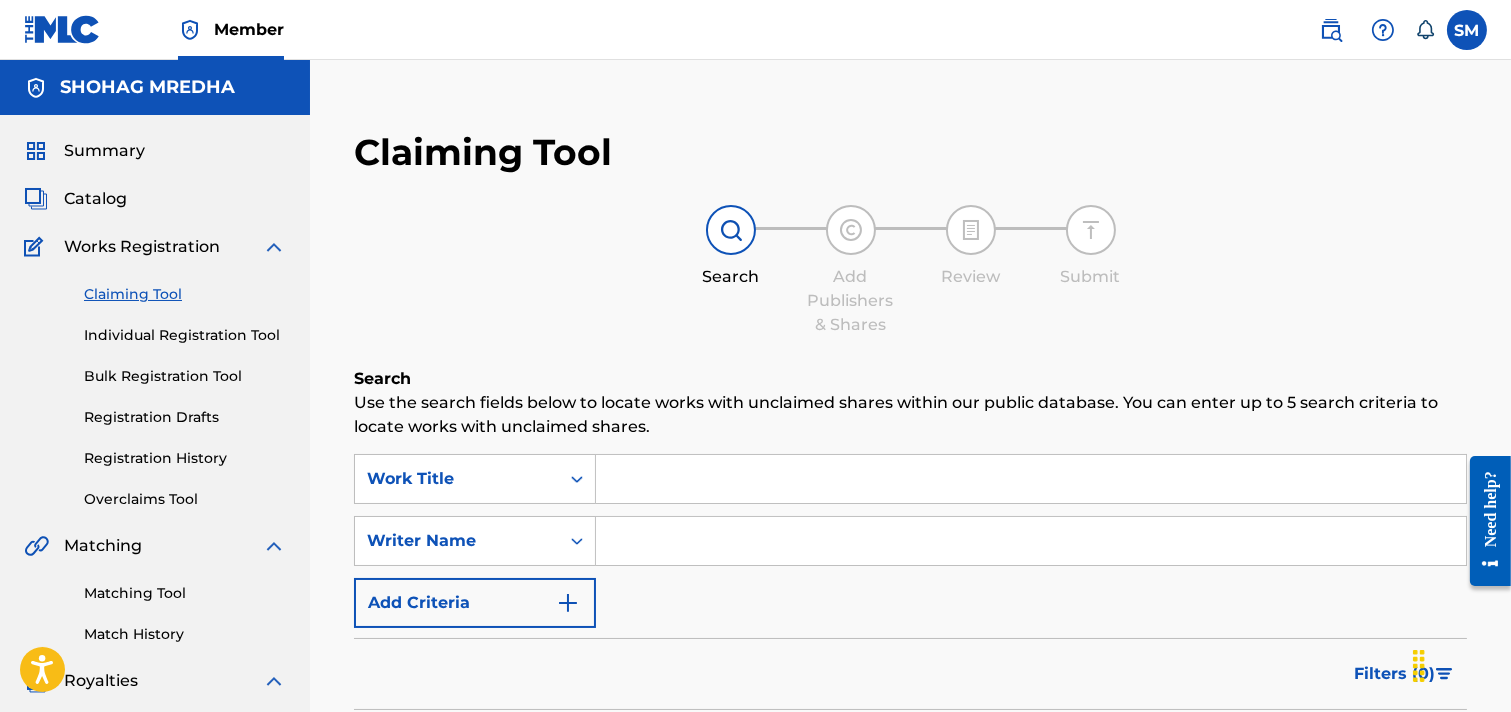 click on "Need help?" at bounding box center [1489, 508] 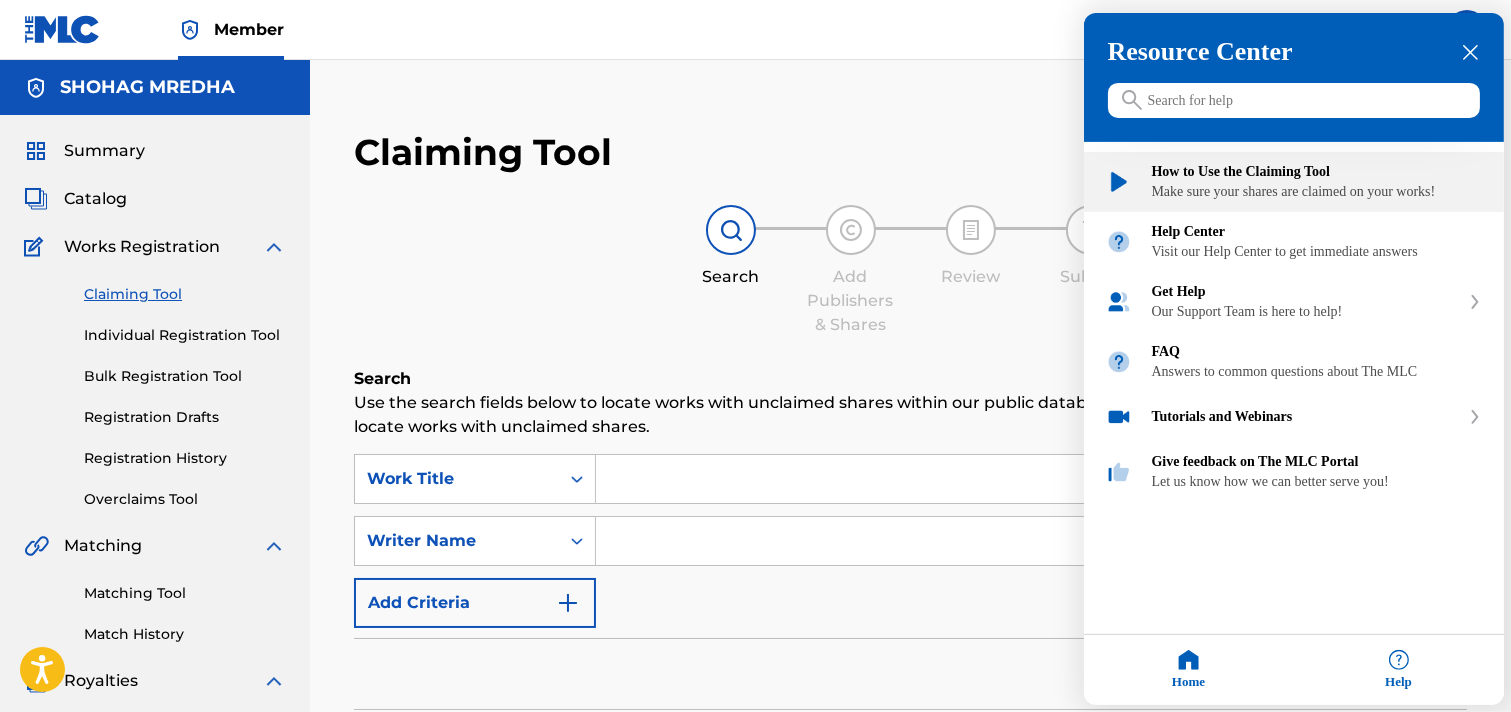 click on "Make sure your shares are claimed on your works!" at bounding box center (1317, 192) 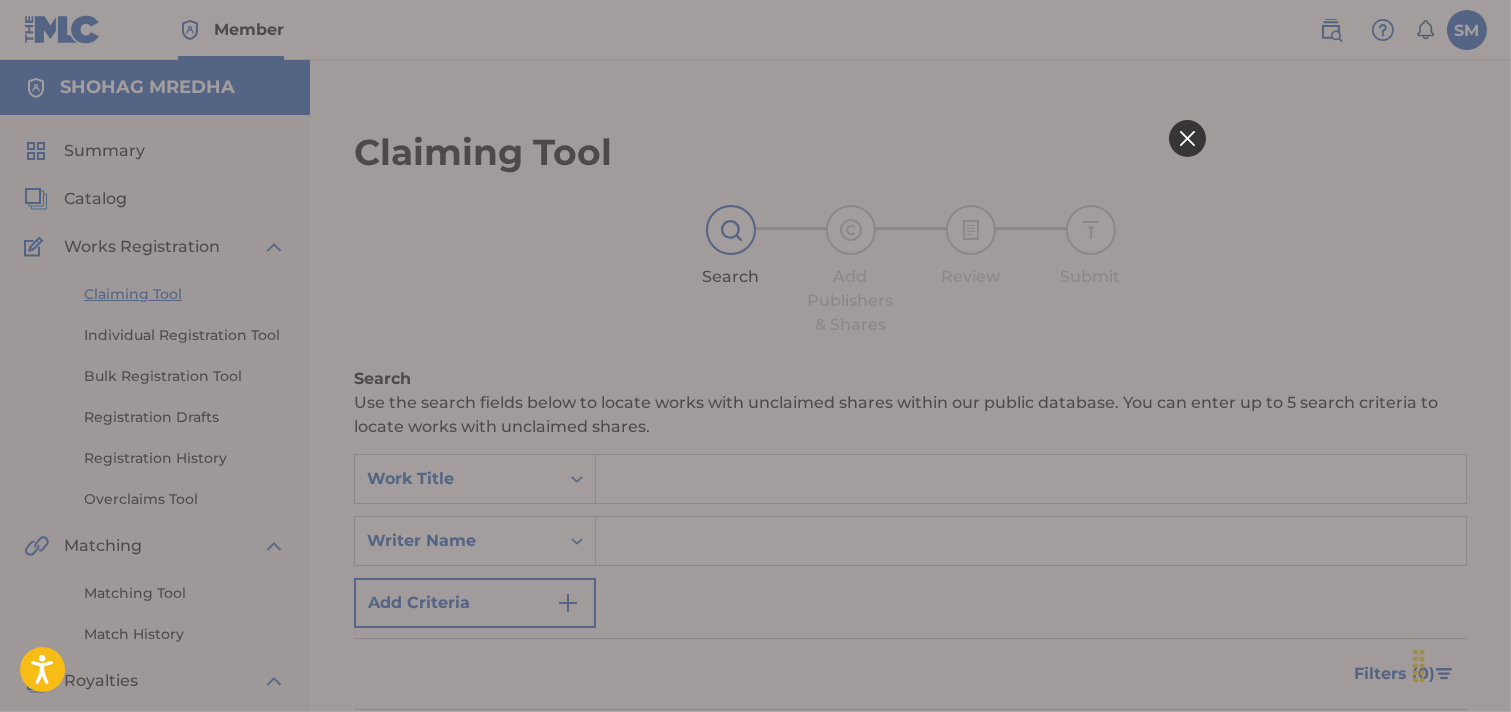 scroll, scrollTop: 0, scrollLeft: 0, axis: both 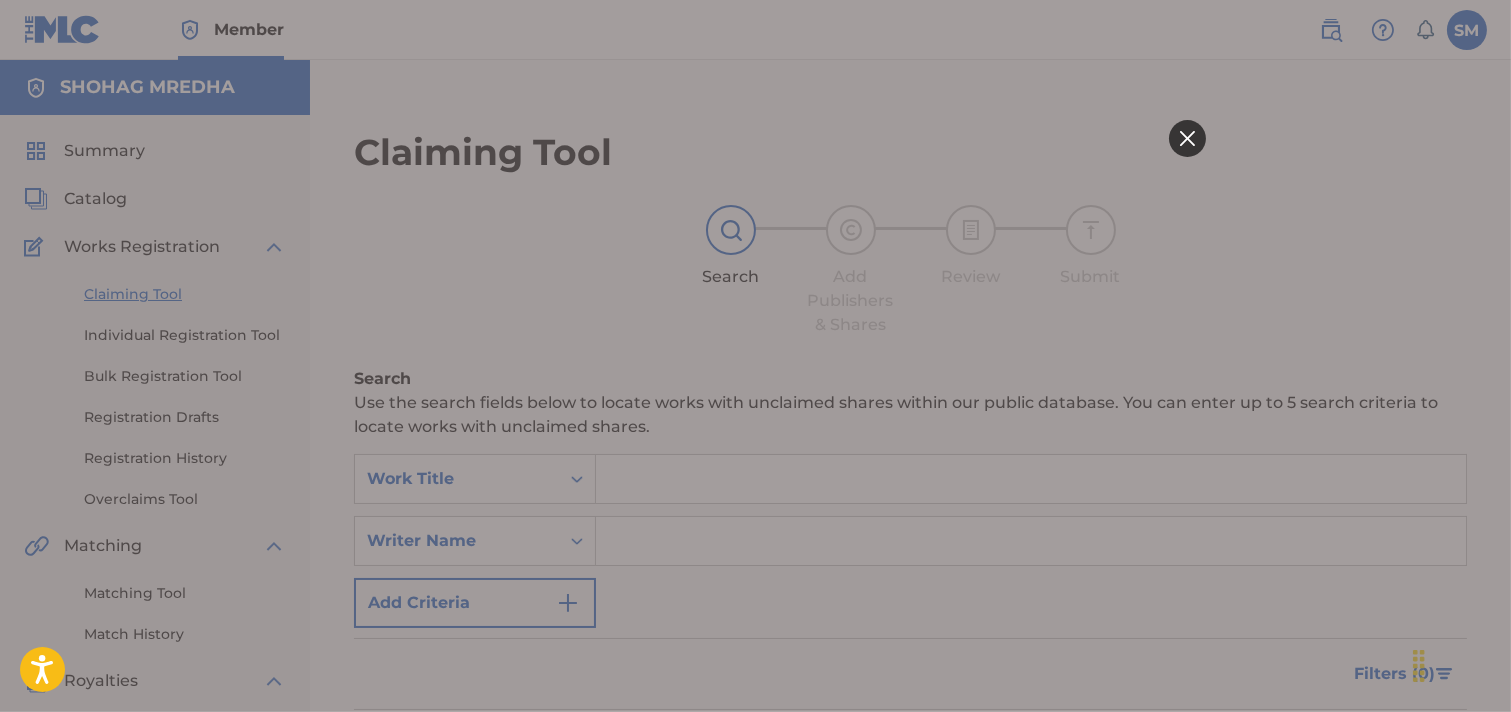 click 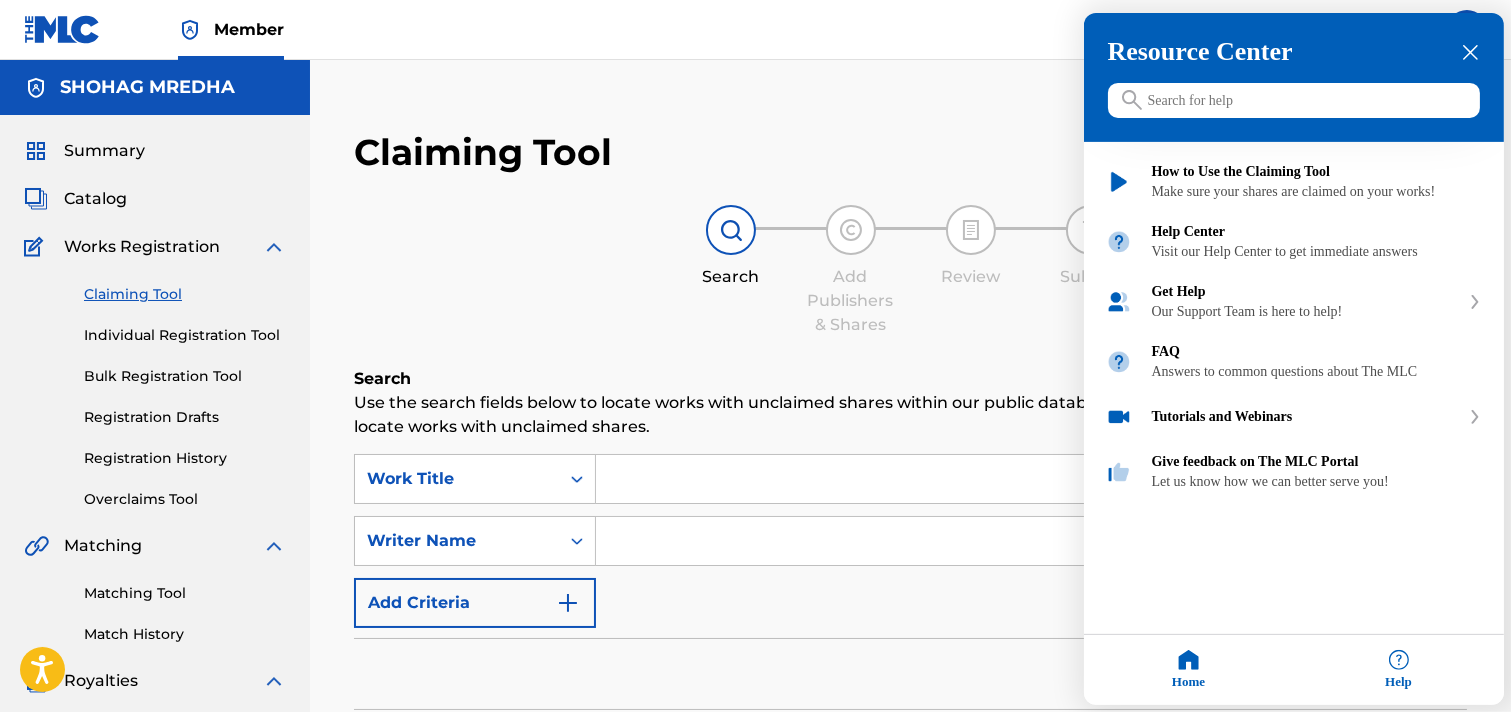 click at bounding box center (1294, 100) 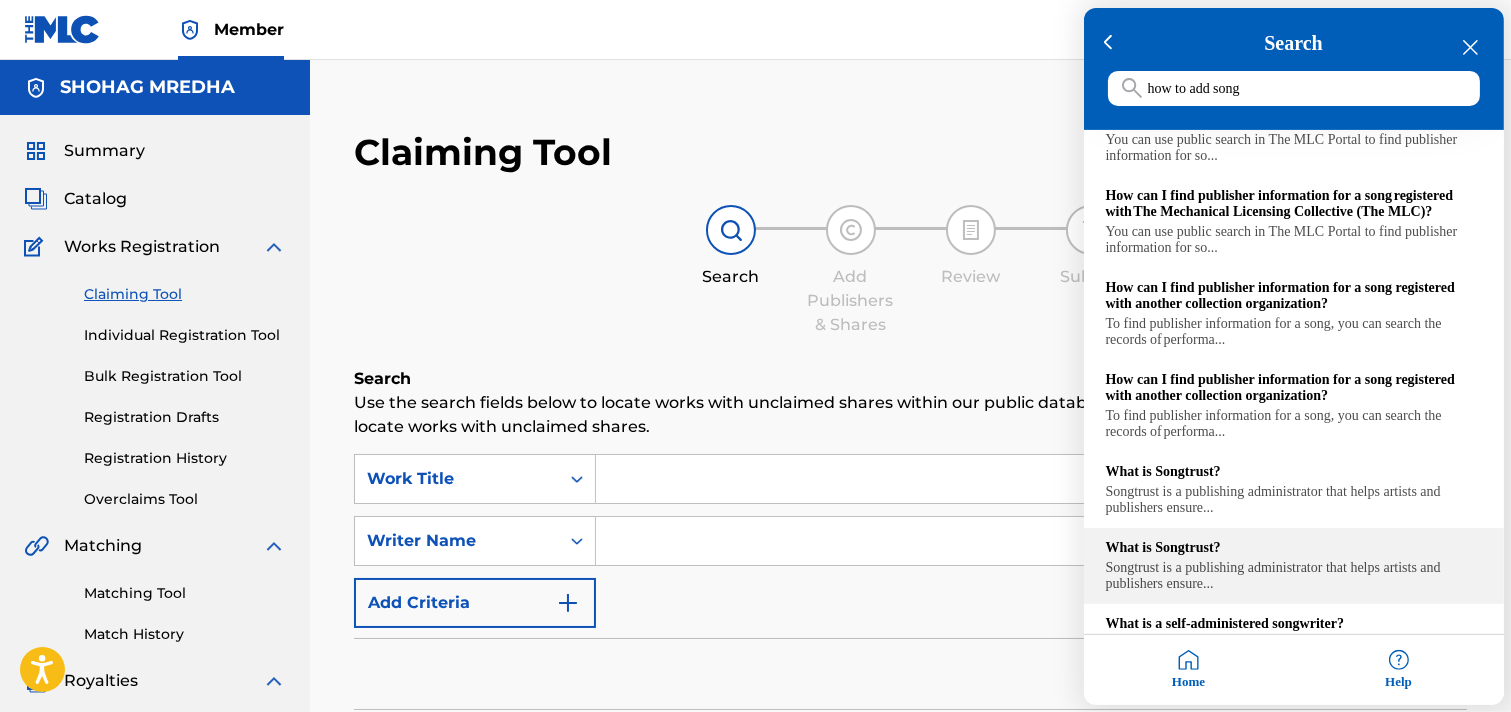 scroll, scrollTop: 0, scrollLeft: 0, axis: both 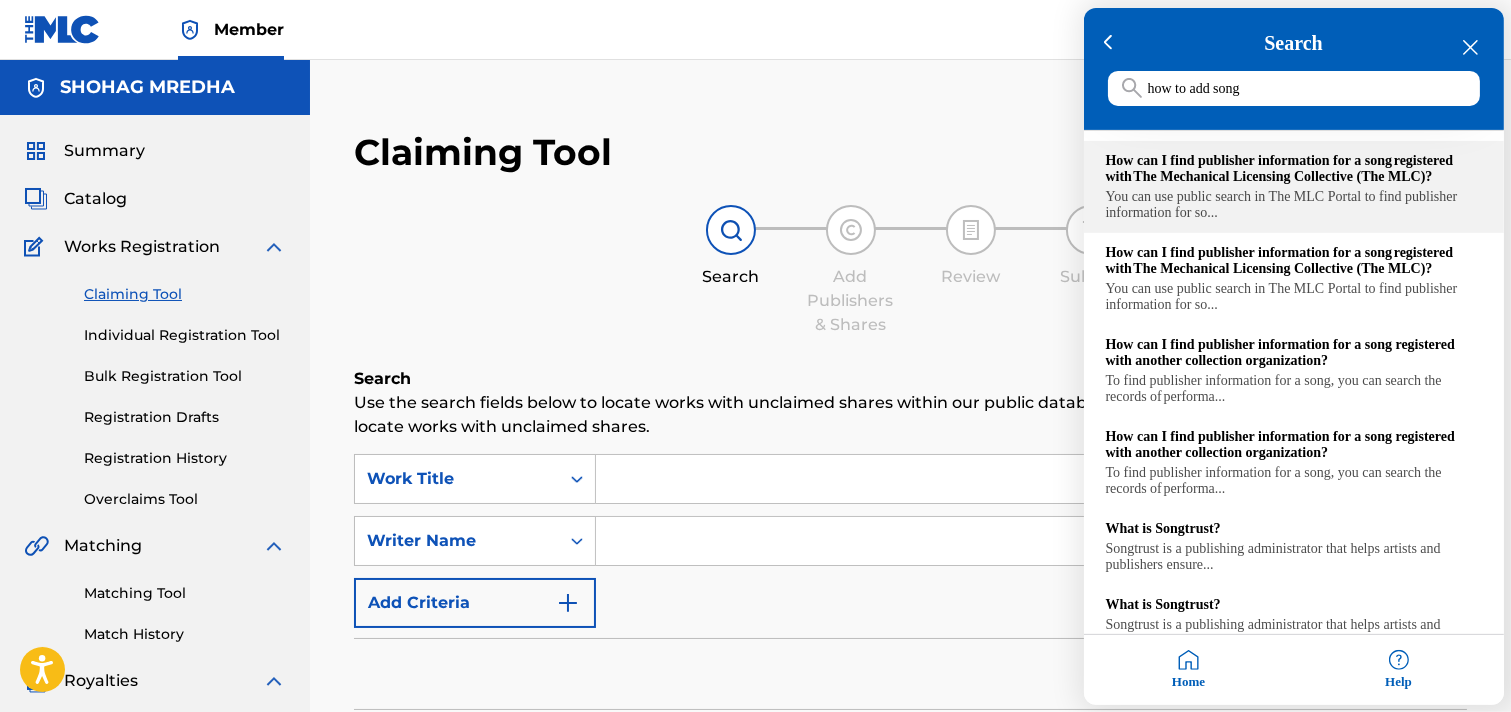 type on "how to add song" 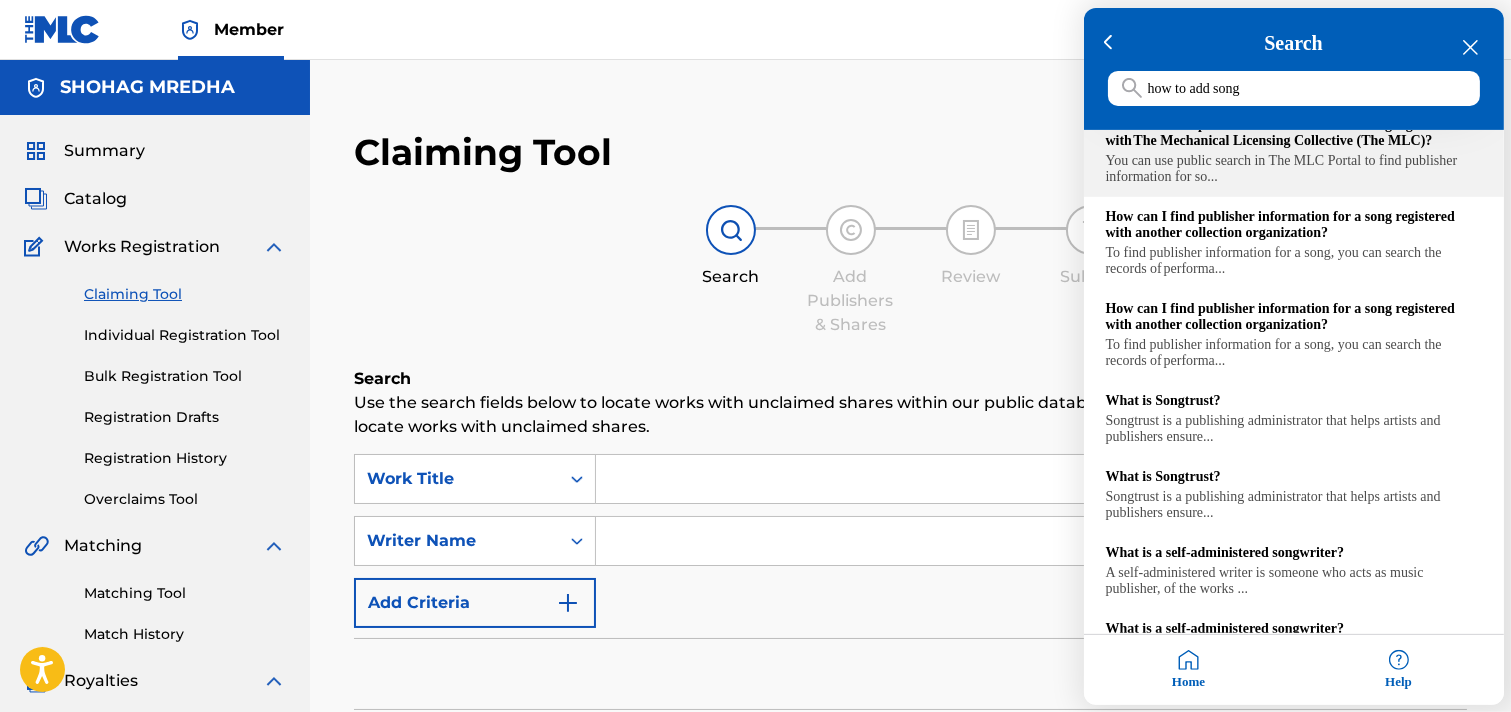 scroll, scrollTop: 431, scrollLeft: 0, axis: vertical 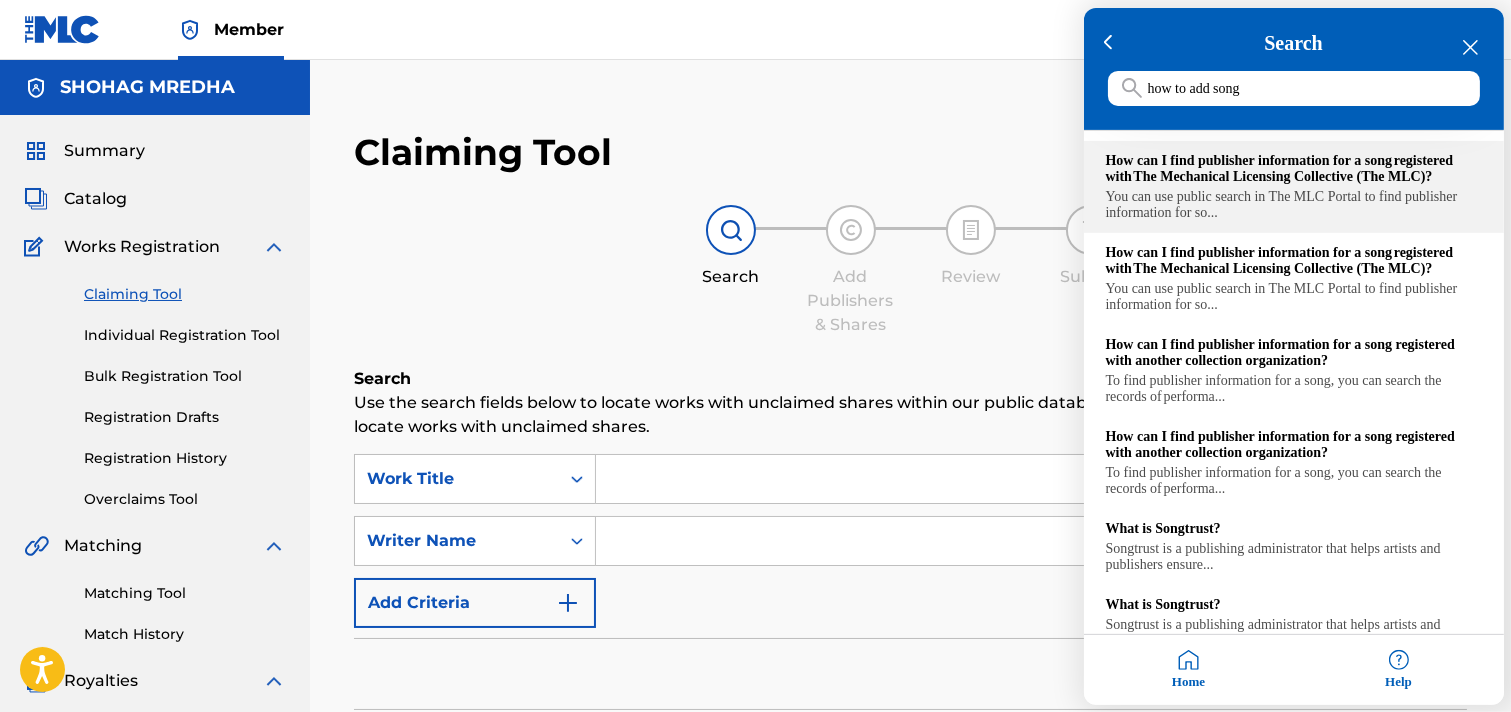 click on "How can I find publisher information for a song registered with The Mechanical Licensing Collective (The MLC)?" at bounding box center [1294, 169] 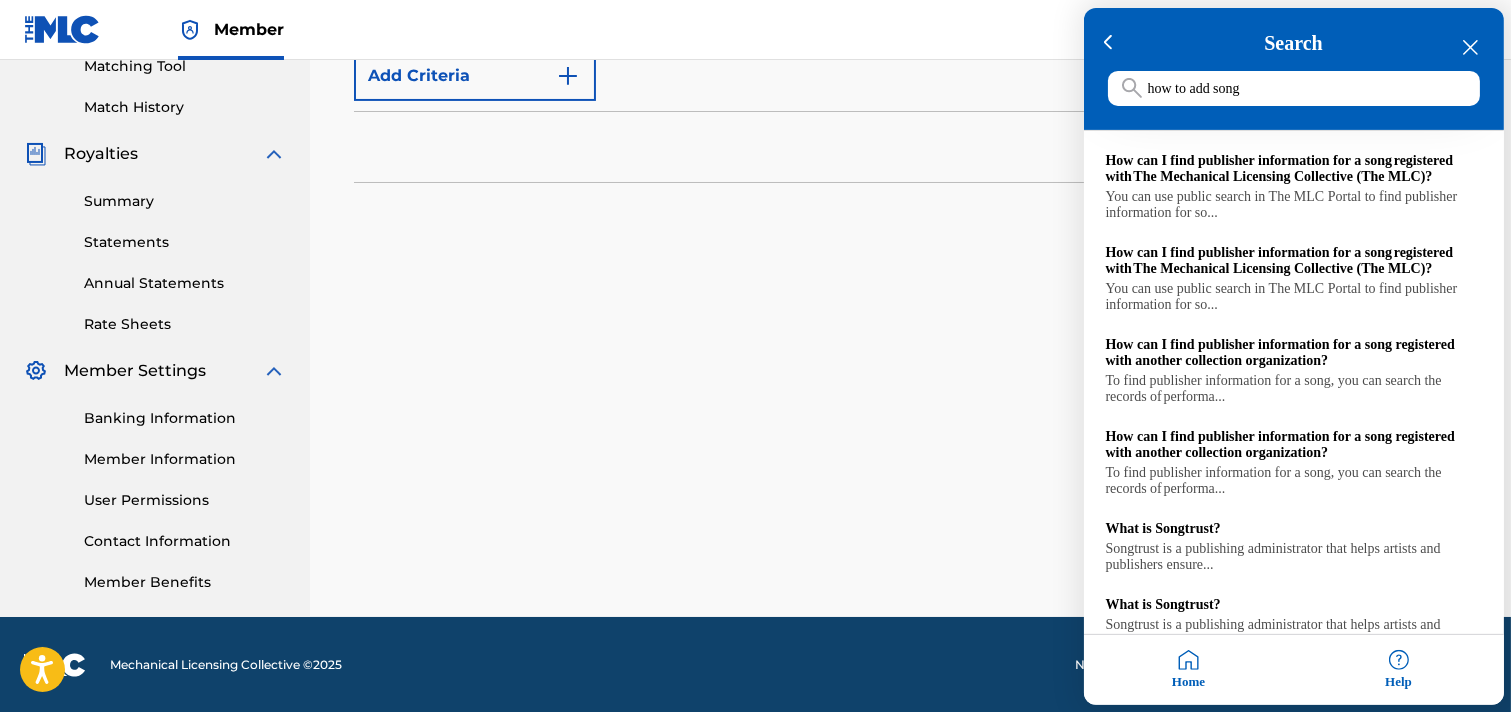 scroll, scrollTop: 0, scrollLeft: 0, axis: both 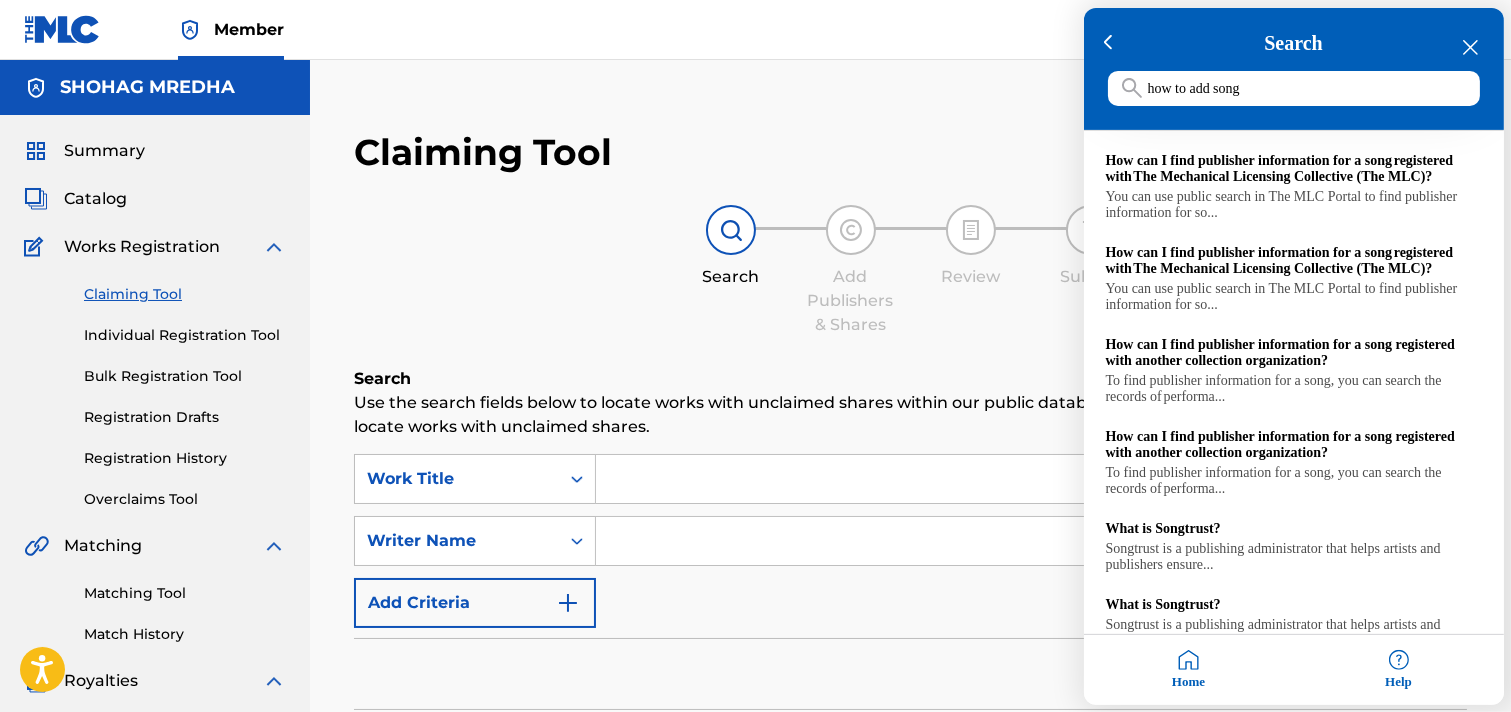 click at bounding box center (755, 356) 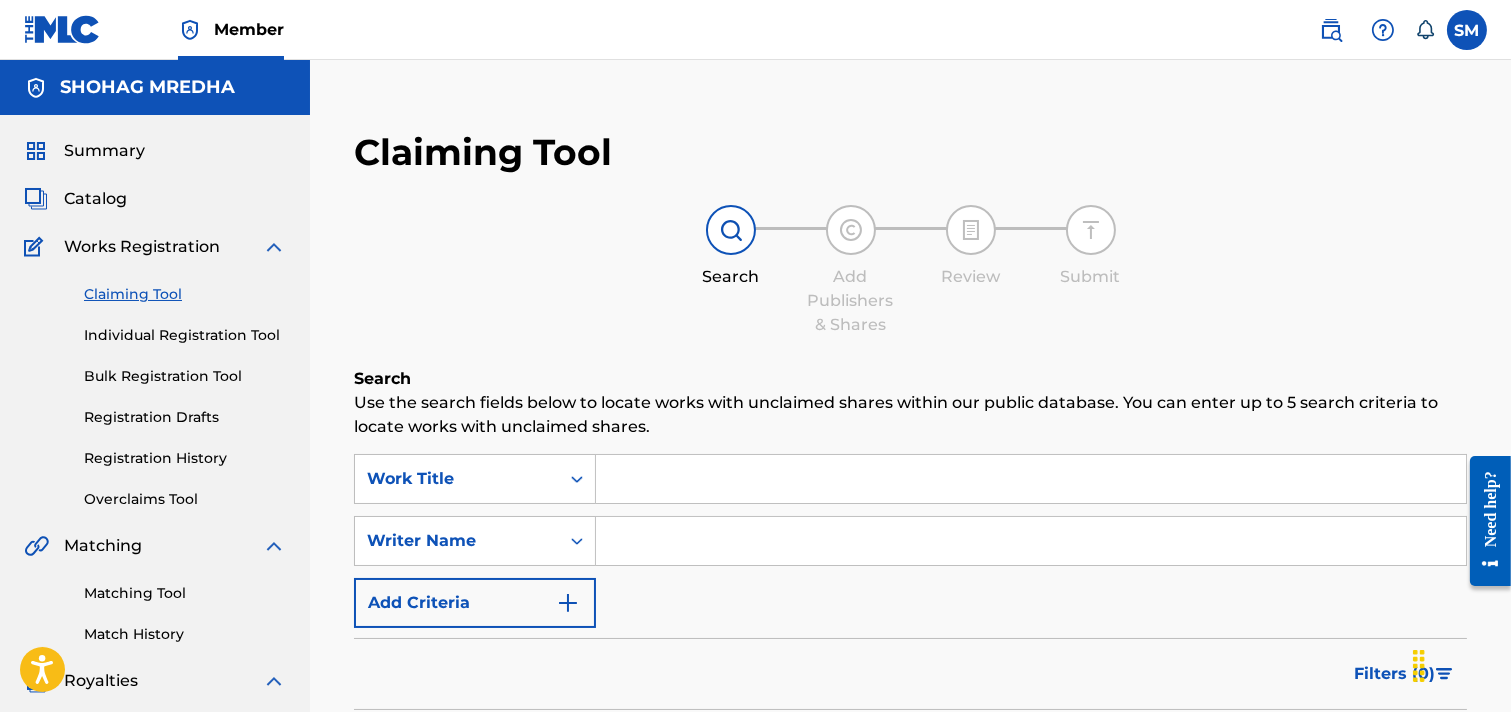 click on "Bulk Registration Tool" at bounding box center (185, 376) 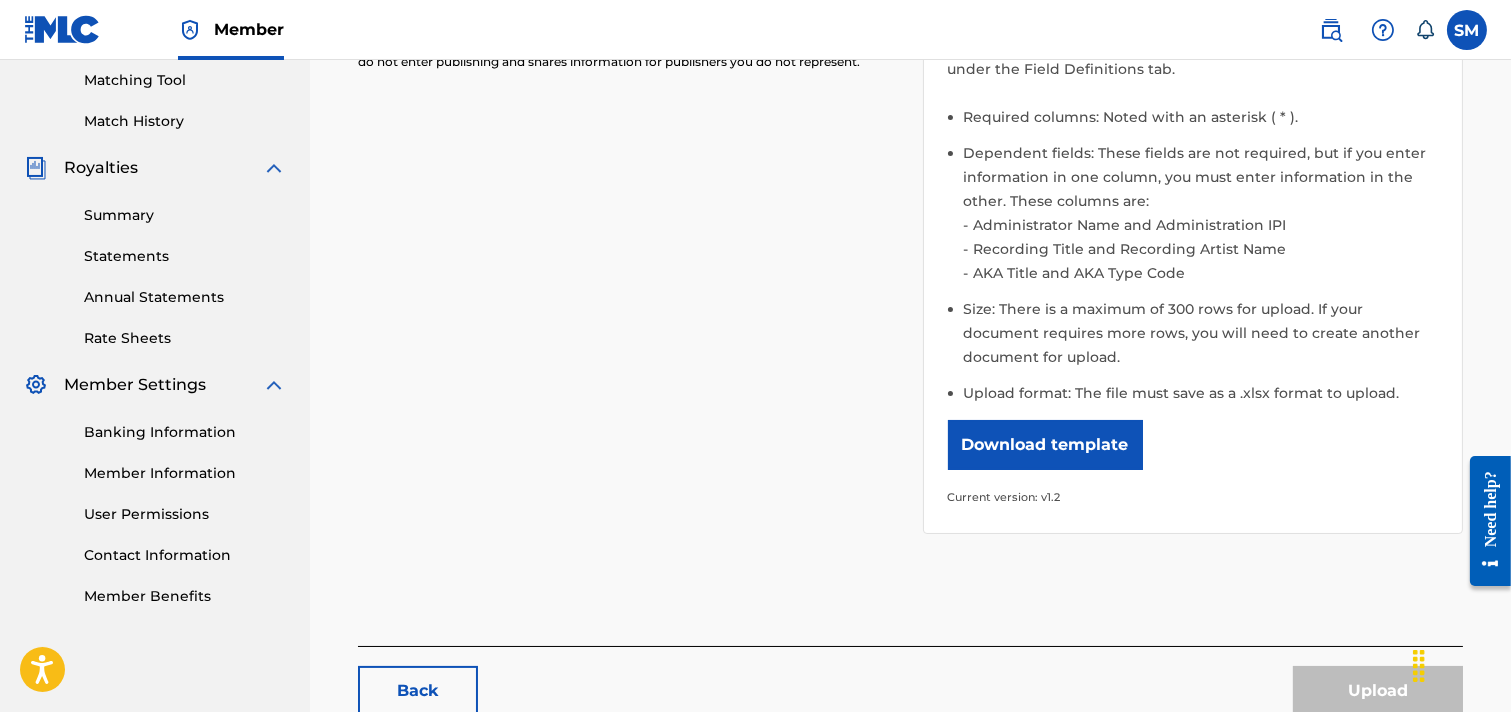 scroll, scrollTop: 555, scrollLeft: 0, axis: vertical 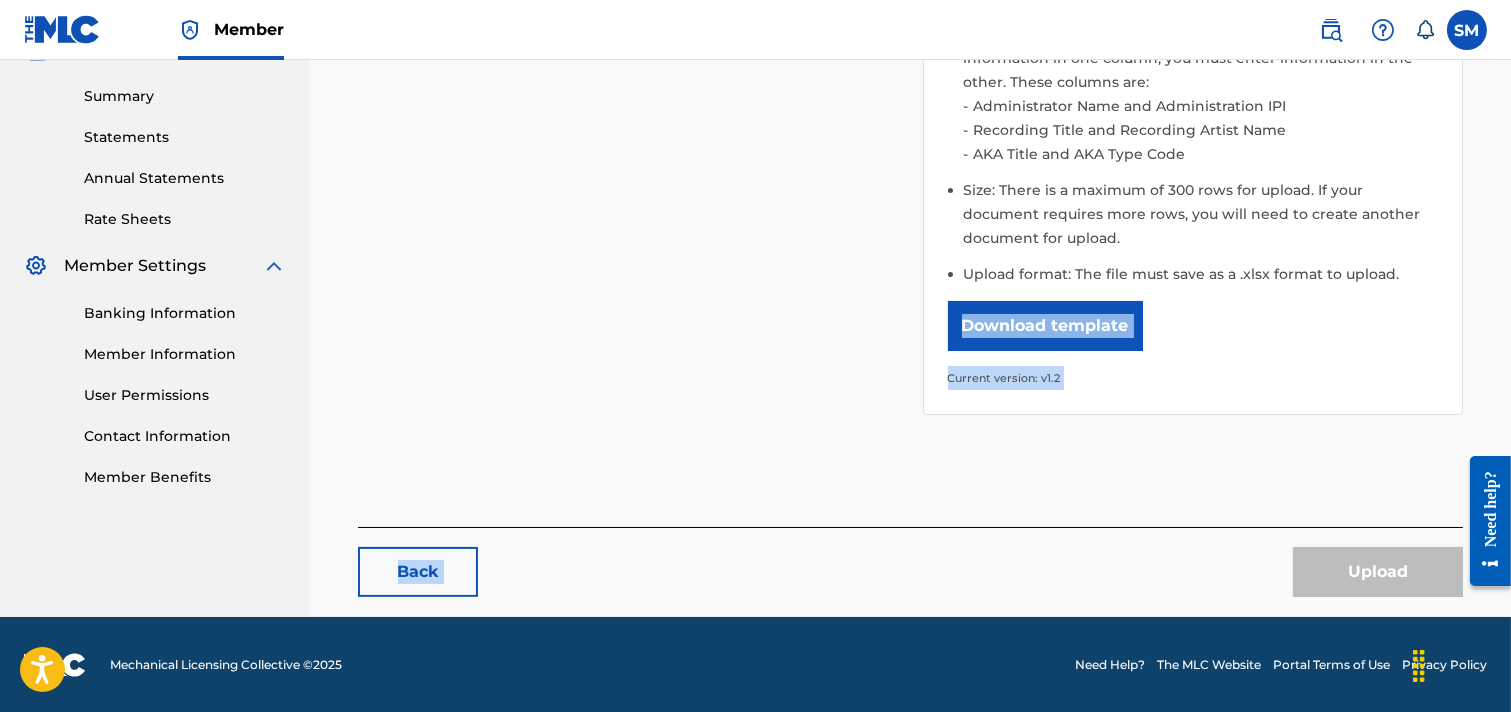 drag, startPoint x: 1402, startPoint y: 356, endPoint x: 1164, endPoint y: 518, distance: 287.90277 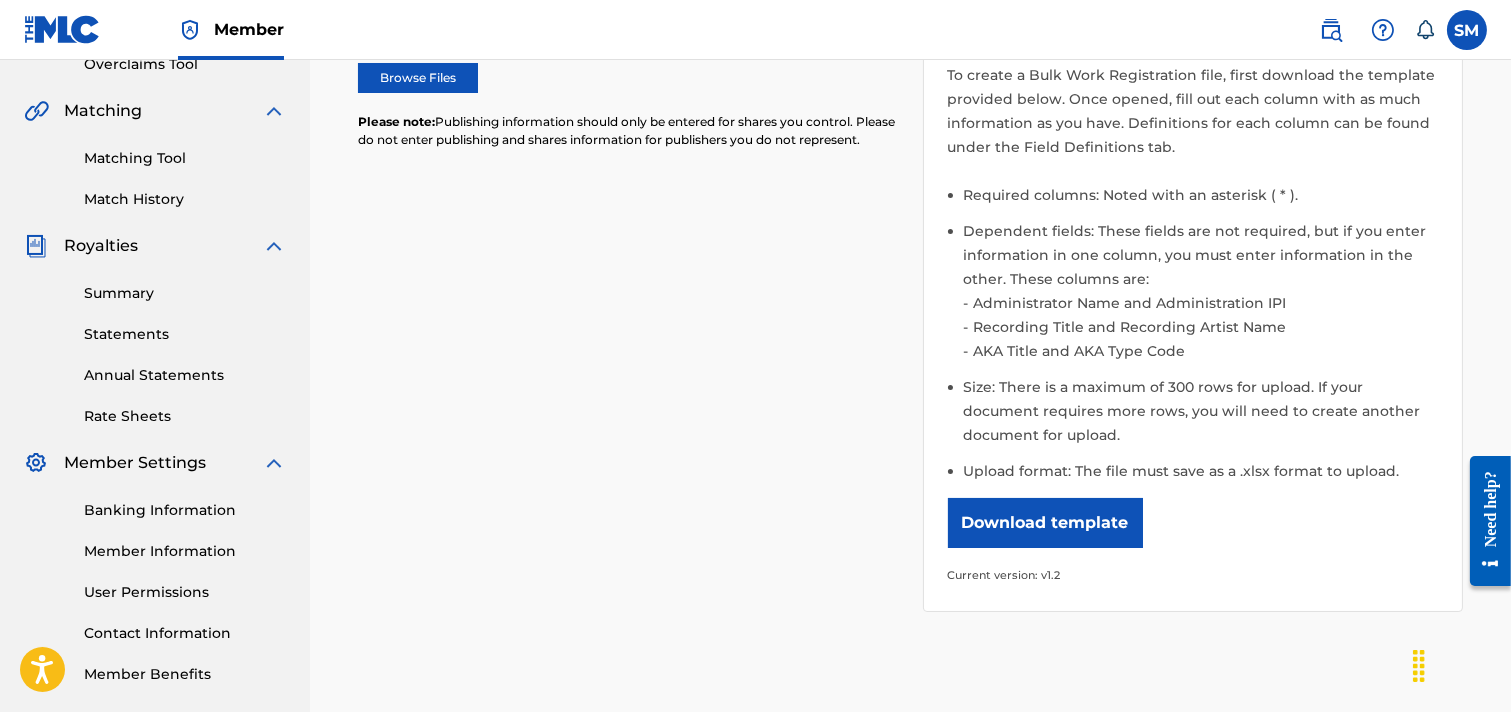 scroll, scrollTop: 298, scrollLeft: 0, axis: vertical 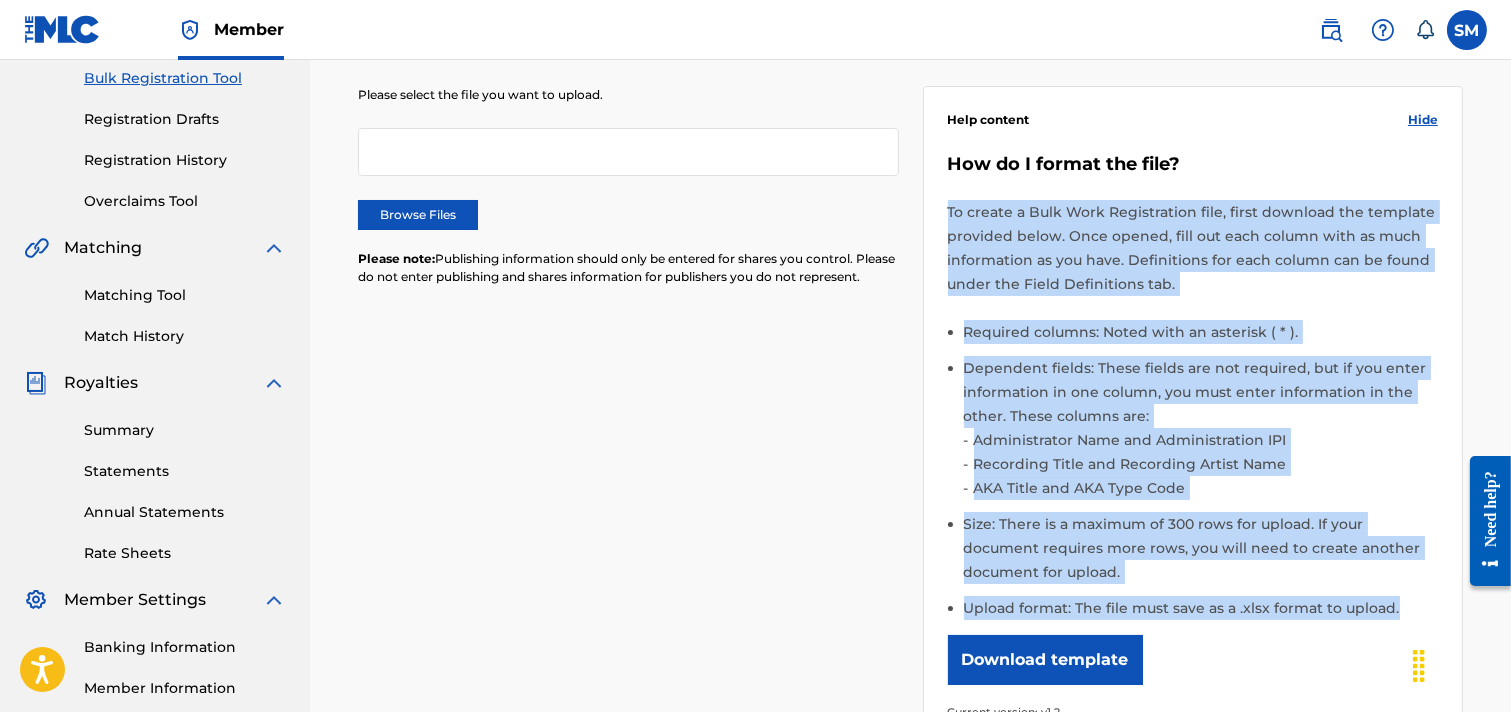drag, startPoint x: 1396, startPoint y: 608, endPoint x: 945, endPoint y: 182, distance: 620.3846 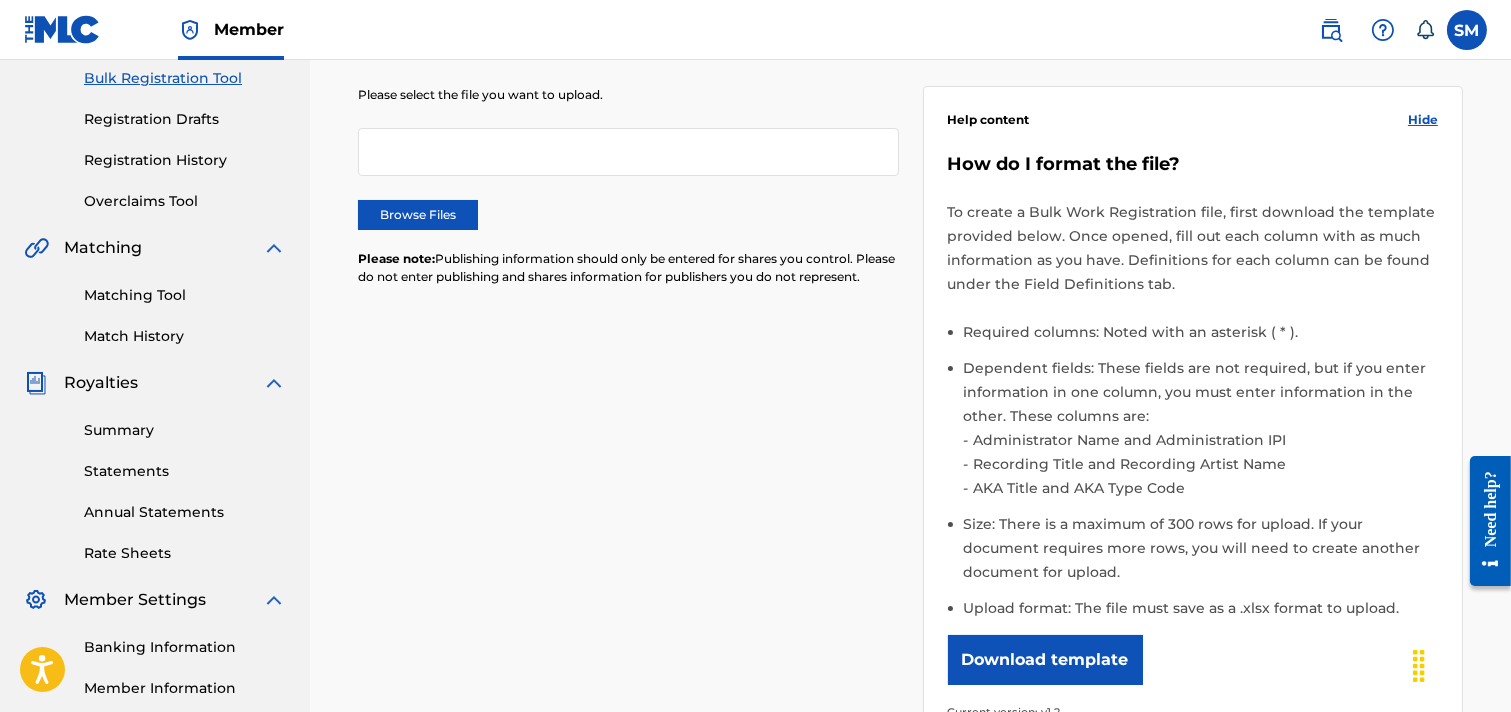 click on "Please select the file you want to upload. Browse Files Please note:  Publishing information should only be entered for shares you control. Please do not enter publishing and shares information for publishers you do not represent. Help content Hide   How do I format the file? To create a Bulk Work Registration file, first download the template provided below. Once opened, fill out each column with as much information as you have. Definitions for each column can be found under the Field Definitions tab. Required columns: Noted with an asterisk ( * ). Dependent fields: These fields are not required, but if you enter information in one column, you must enter information in the other. These columns are: Administrator Name and Administration IPI Recording Title and Recording Artist Name AKA Title and AKA Type Code Size: There is a maximum of 300 rows for upload. If your document requires more rows, you will need to create another document for upload. Upload format: The file must save as a .xlsx format to upload." at bounding box center [910, 405] 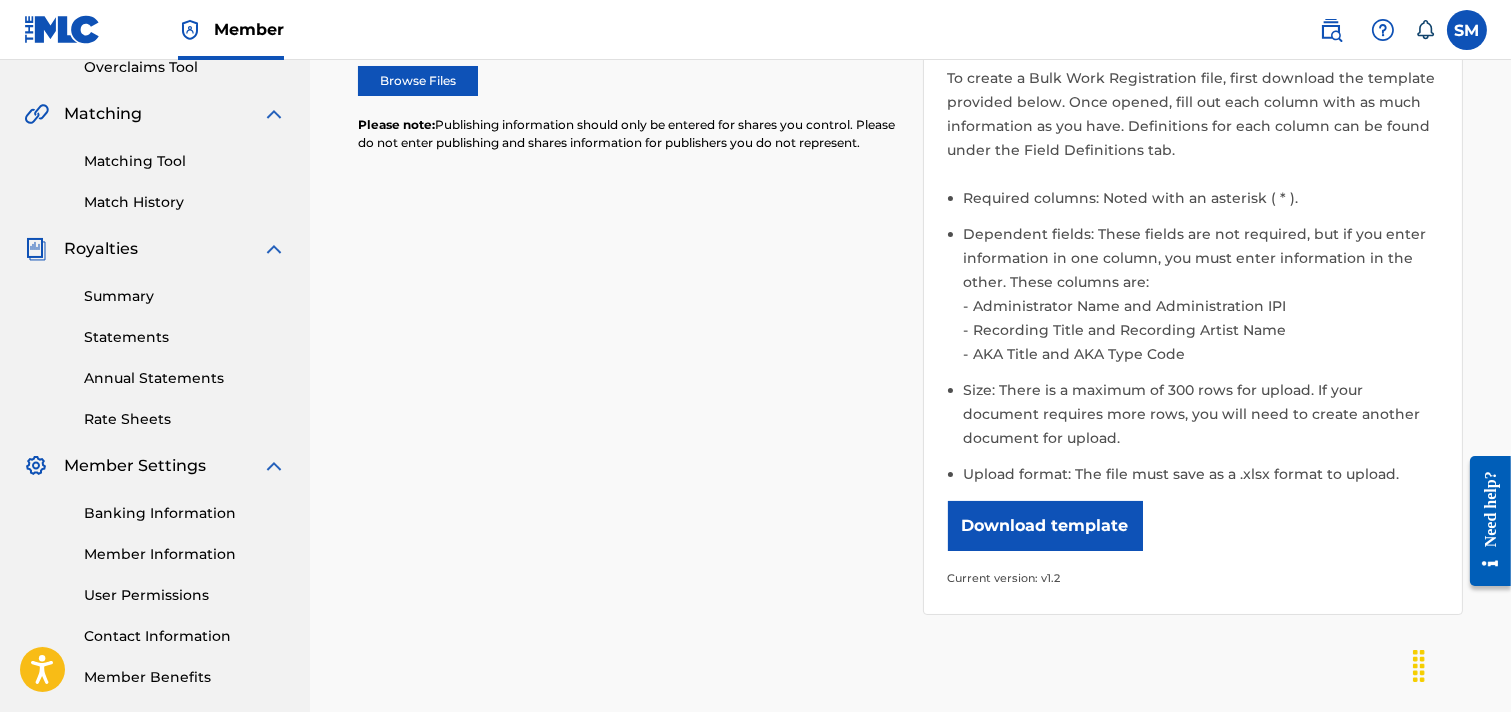 scroll, scrollTop: 632, scrollLeft: 0, axis: vertical 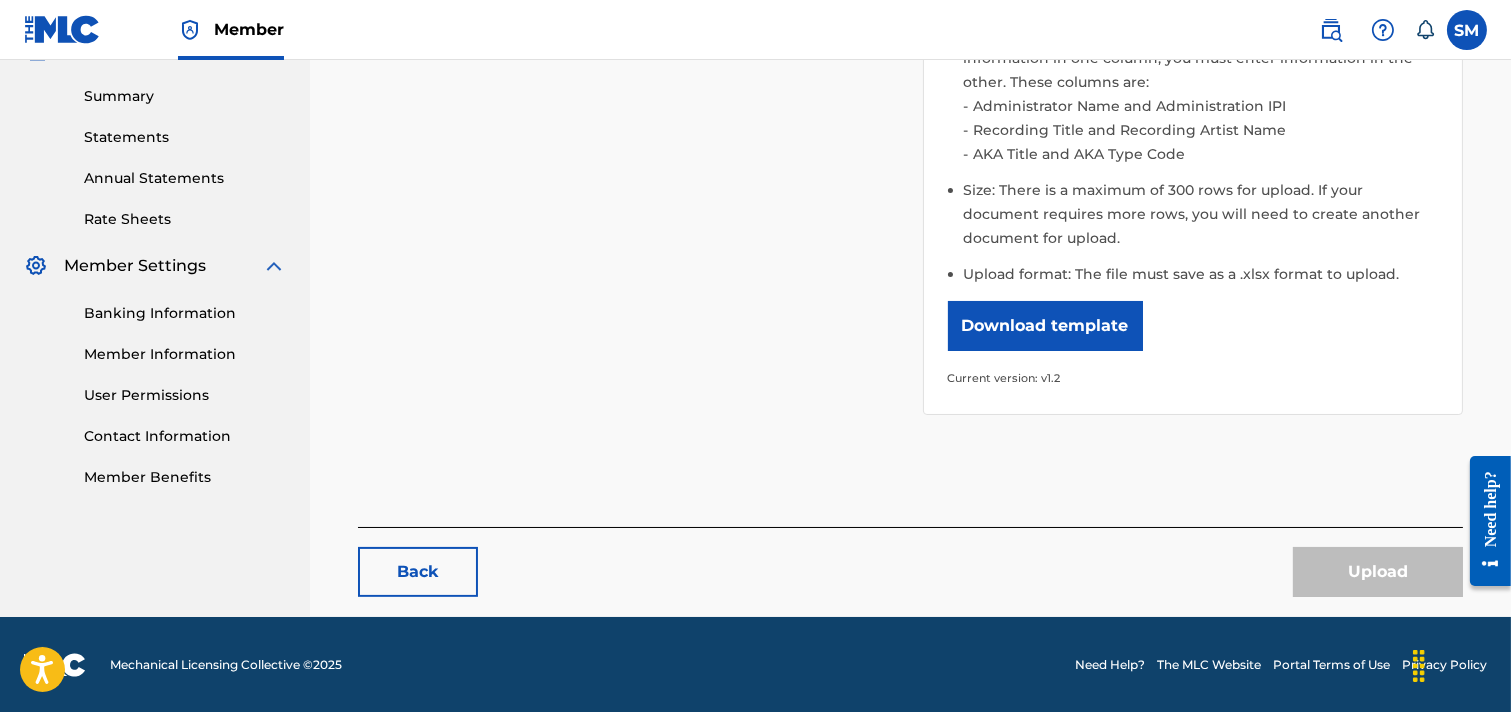 click on "Download template" at bounding box center (1045, 326) 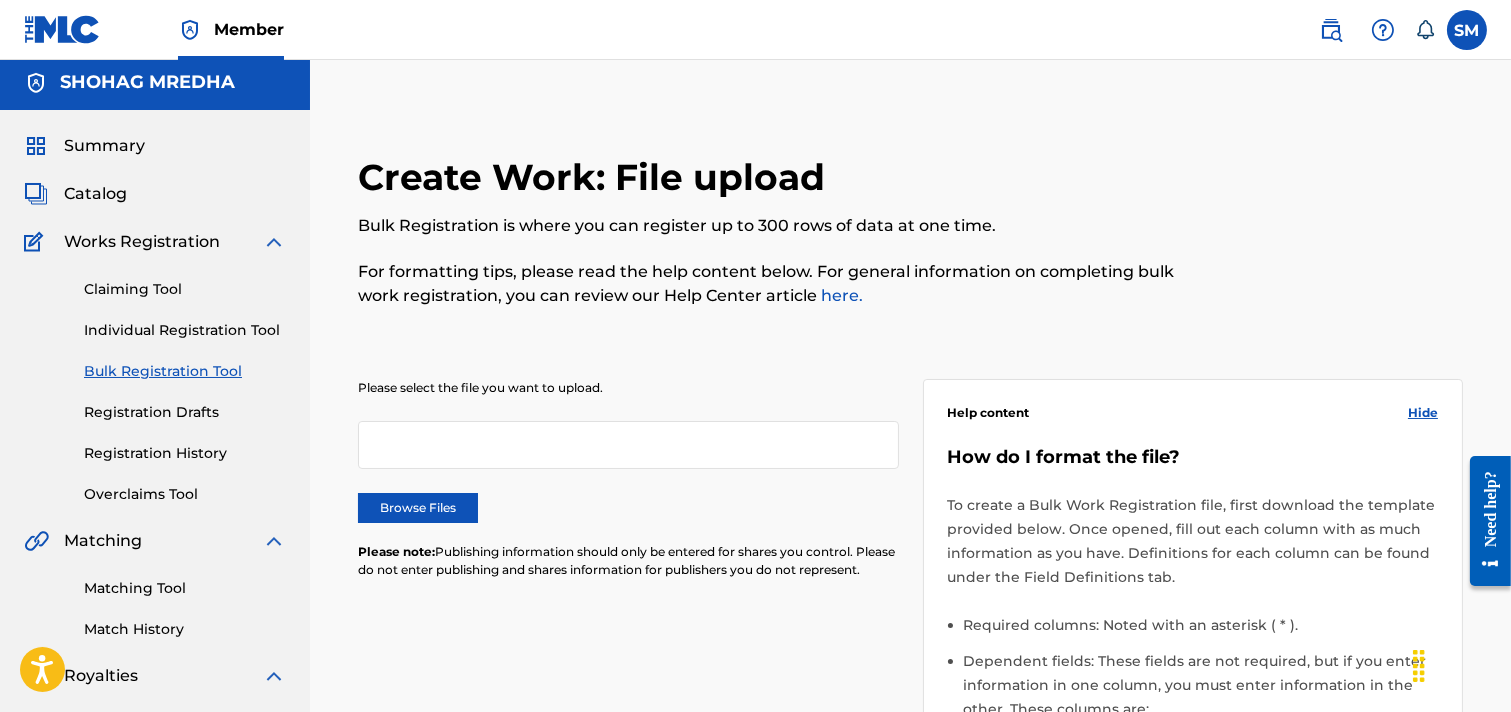 scroll, scrollTop: 0, scrollLeft: 0, axis: both 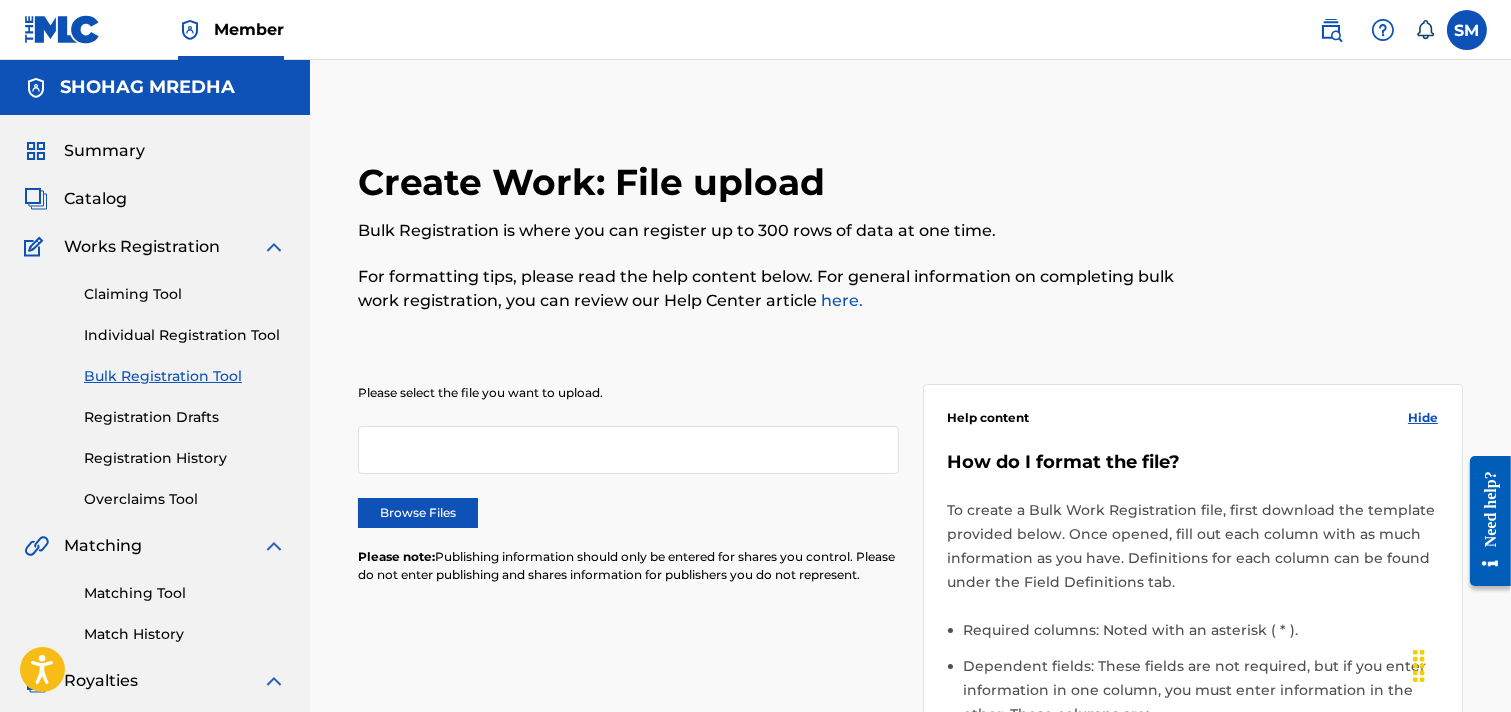 click on "Individual Registration Tool" at bounding box center [185, 335] 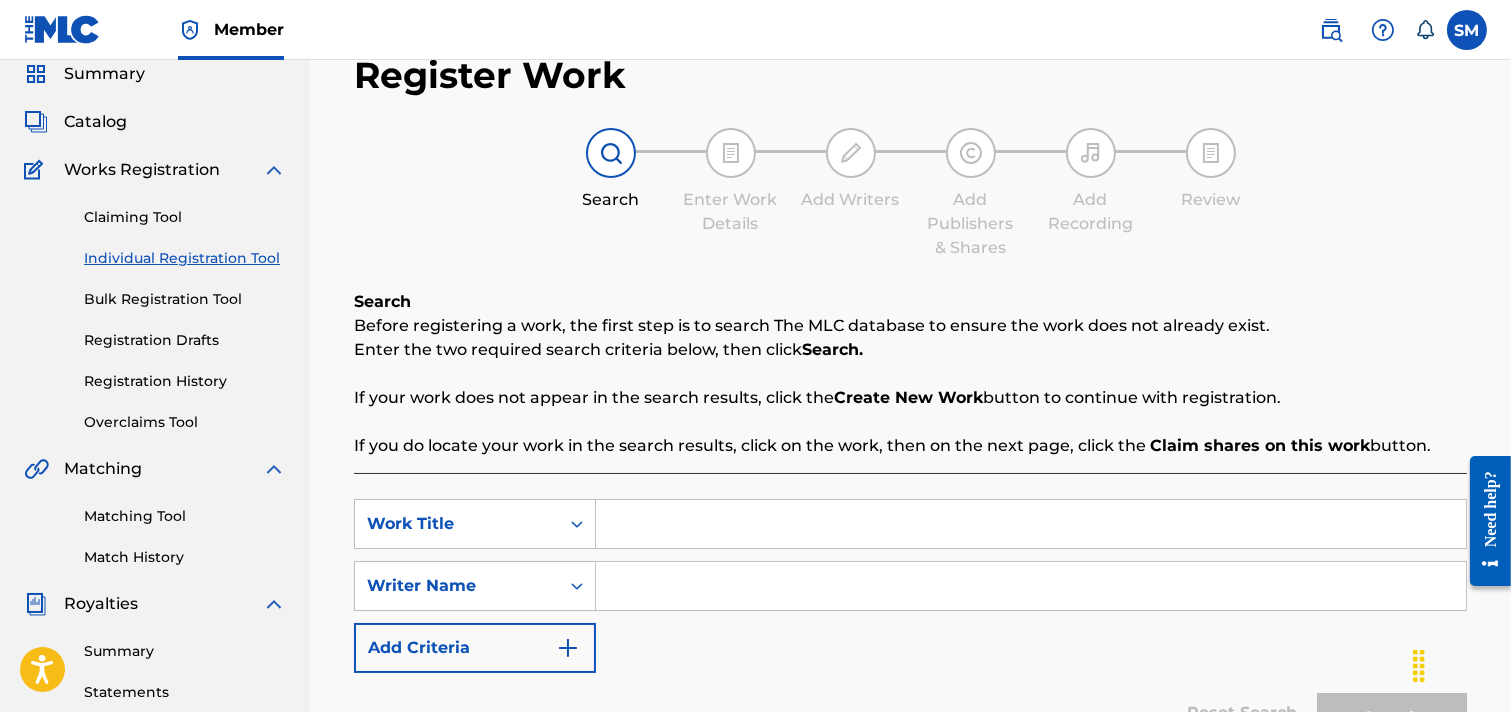 scroll, scrollTop: 111, scrollLeft: 0, axis: vertical 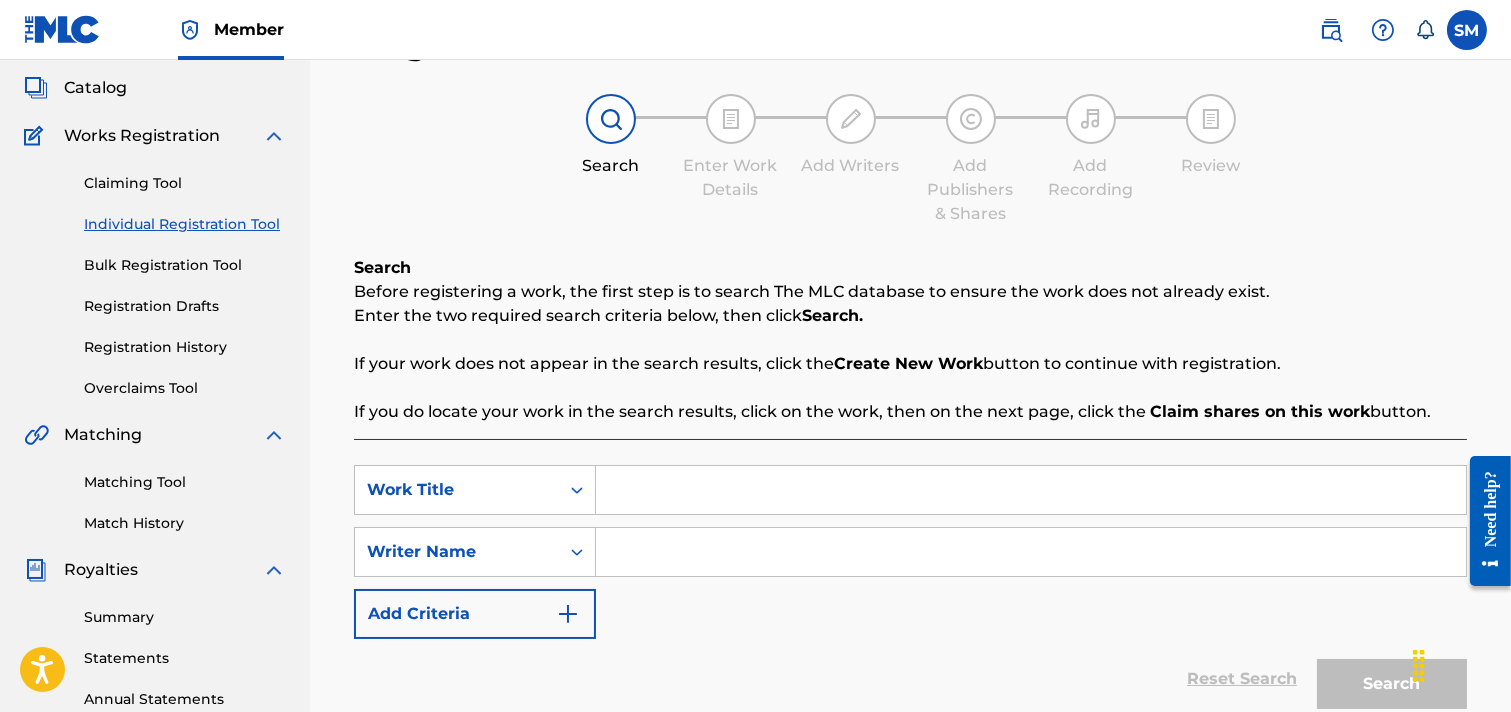 click at bounding box center [274, 570] 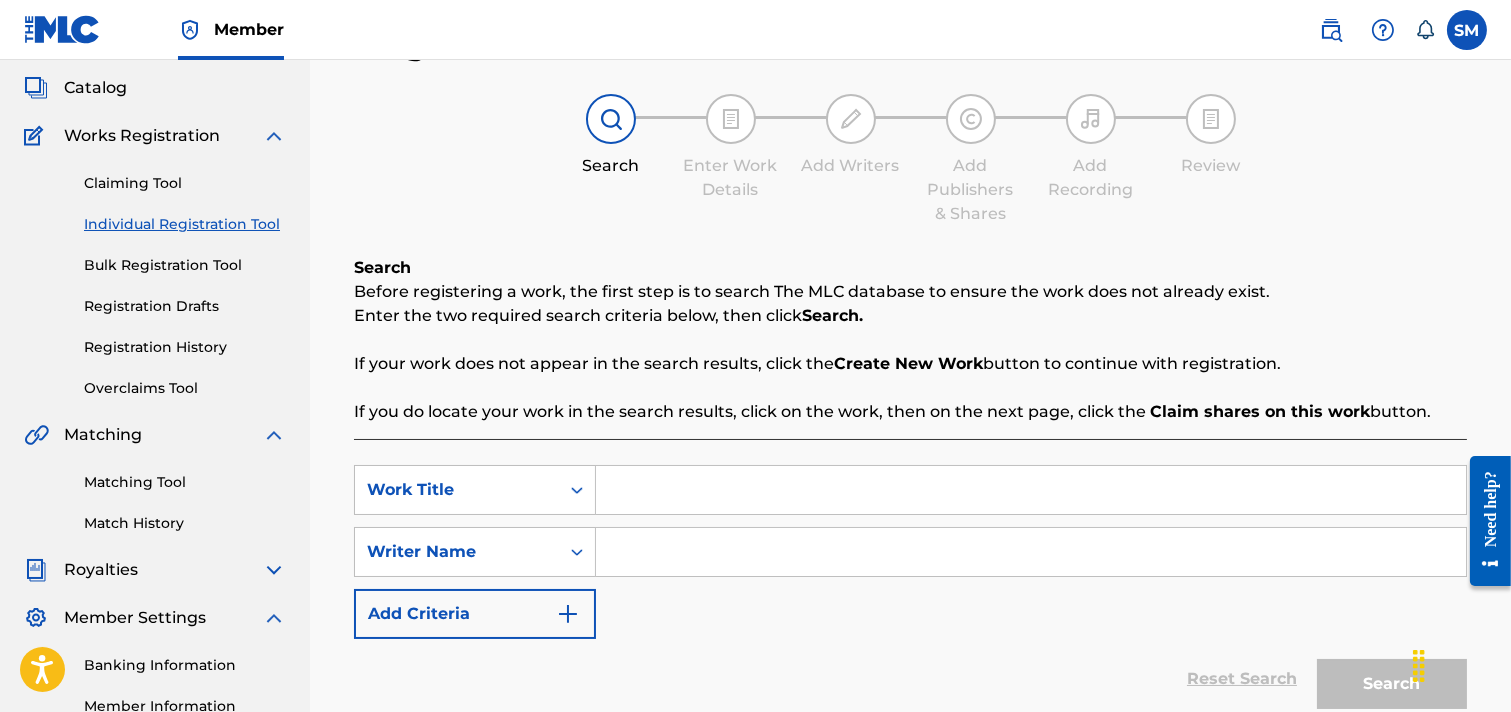 click on "Match History" at bounding box center (185, 523) 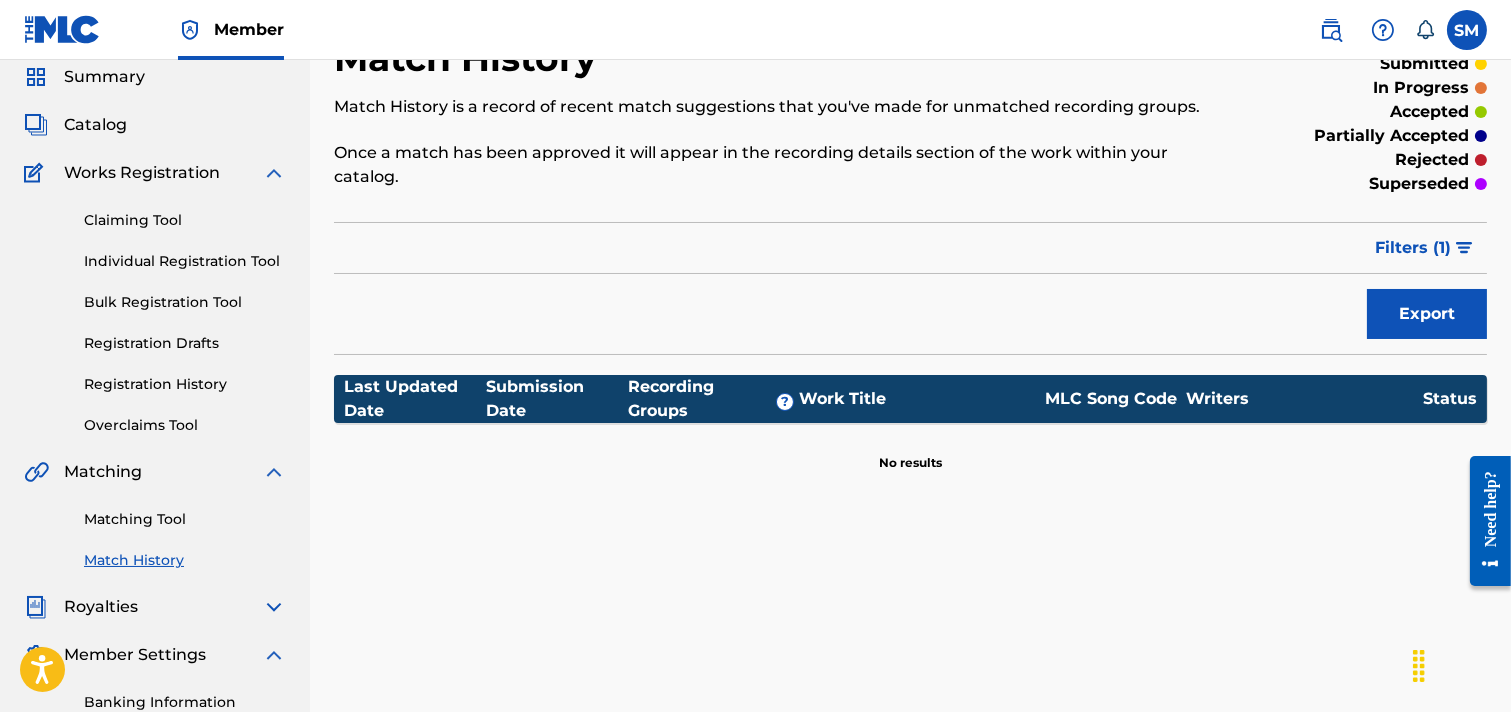 scroll, scrollTop: 222, scrollLeft: 0, axis: vertical 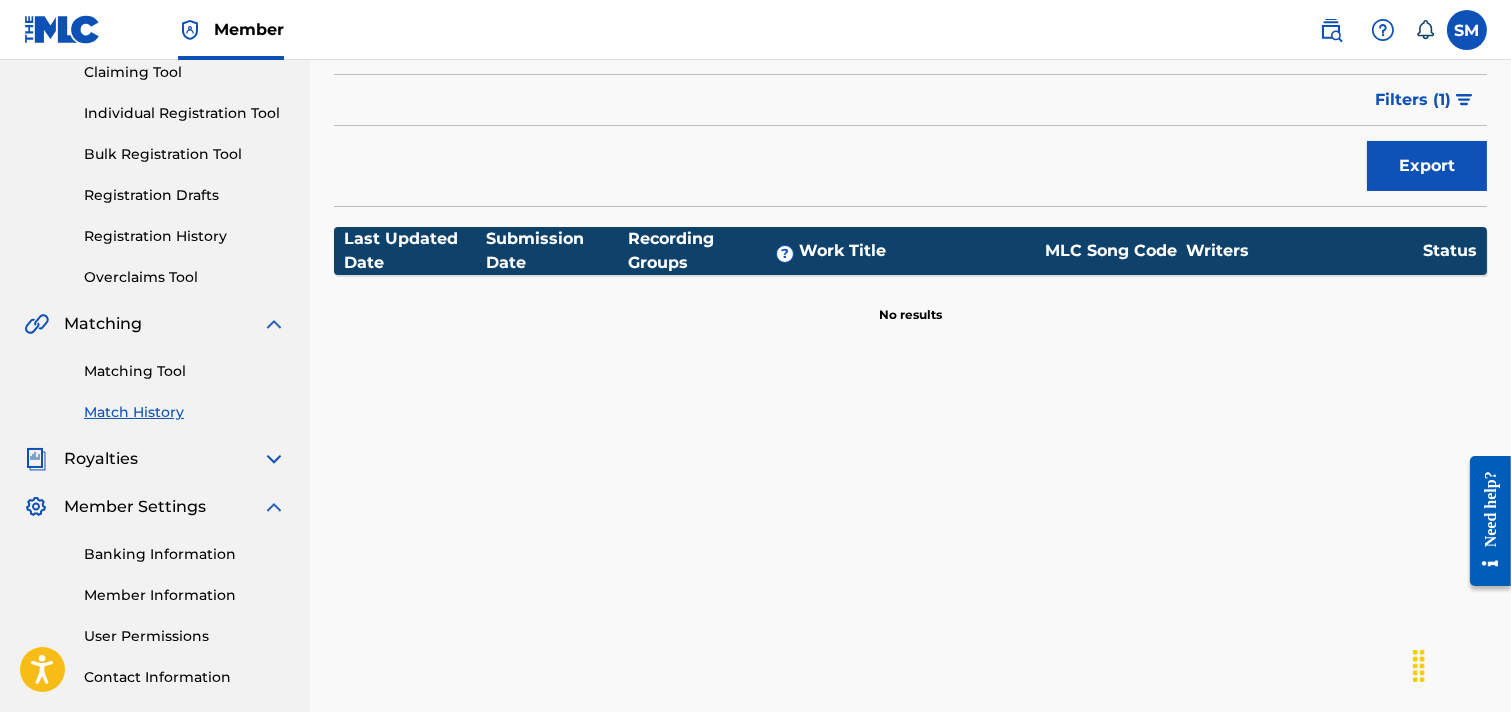 click on "Last Updated Date" at bounding box center (415, 251) 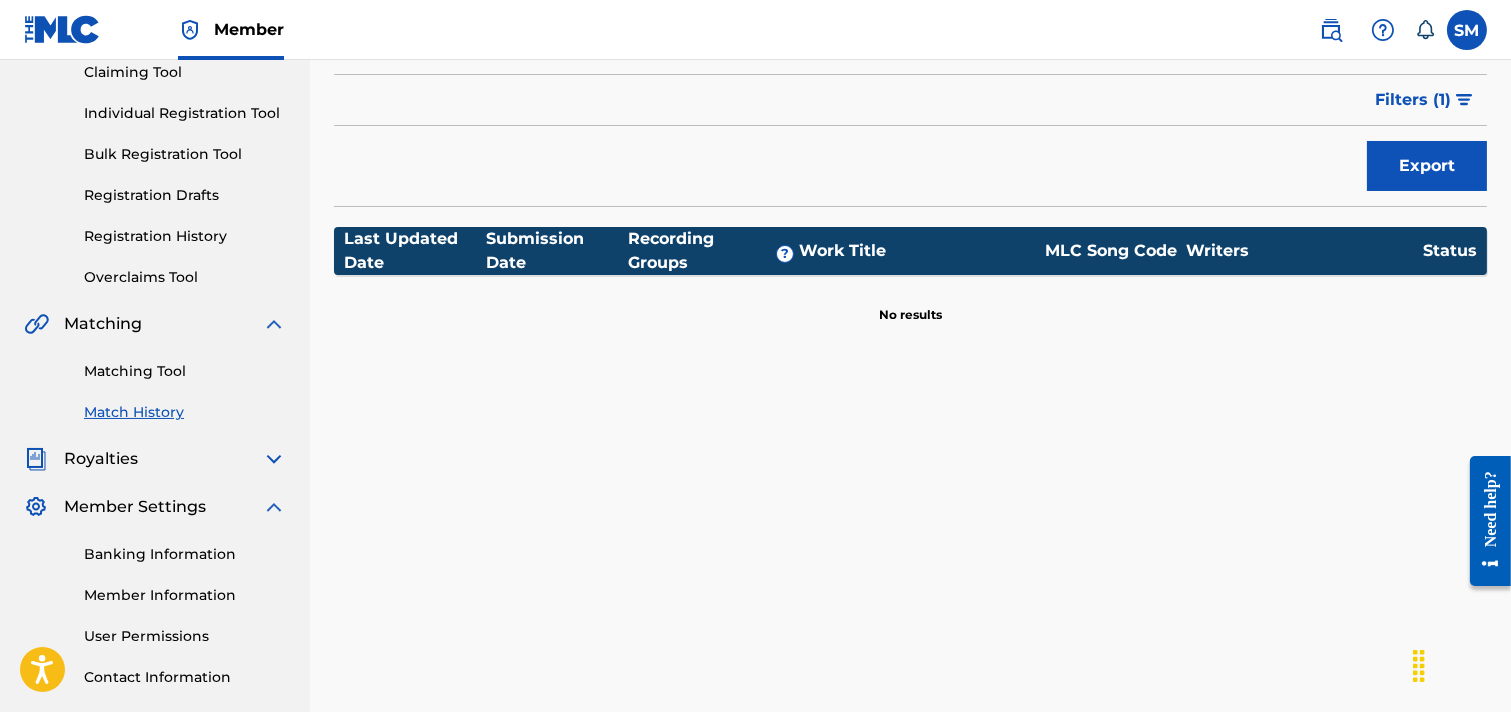 click on "Status" at bounding box center (1450, 251) 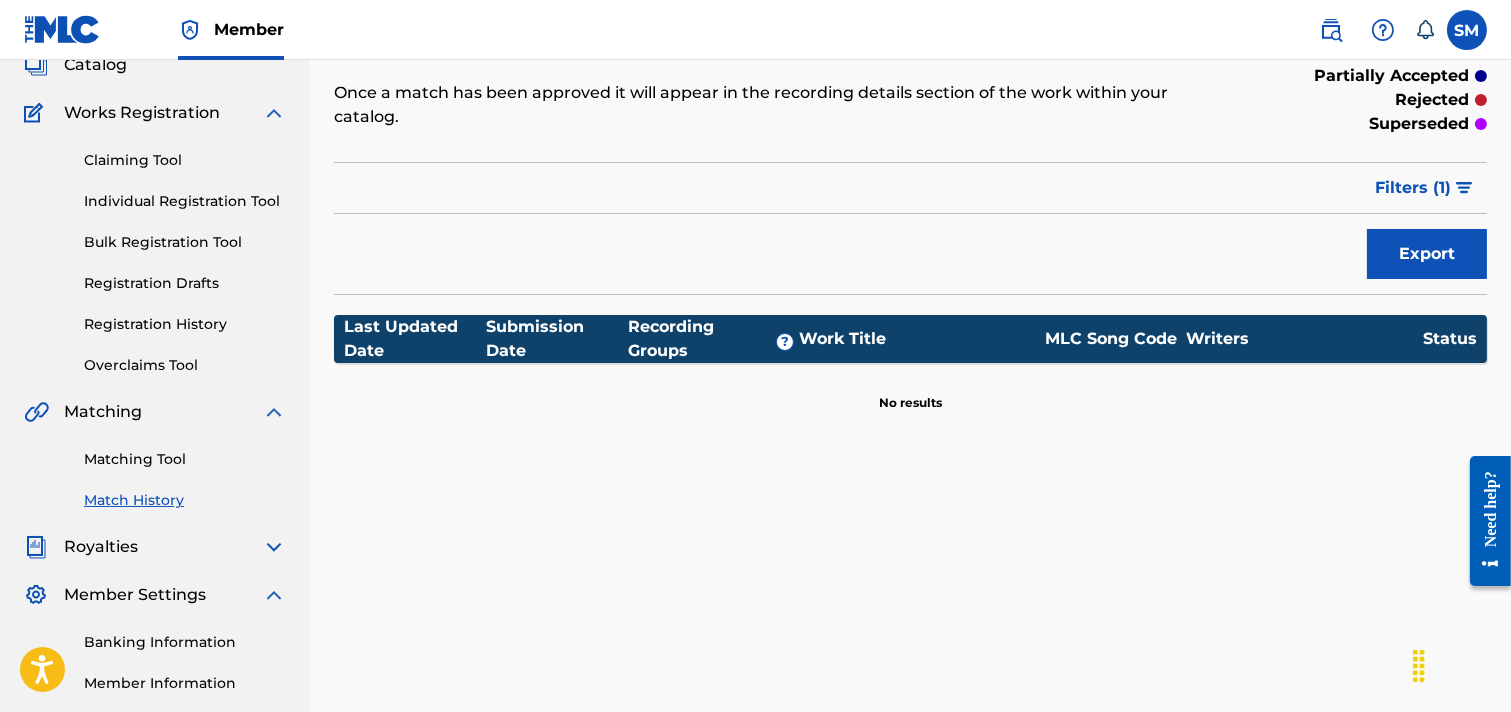 scroll, scrollTop: 0, scrollLeft: 0, axis: both 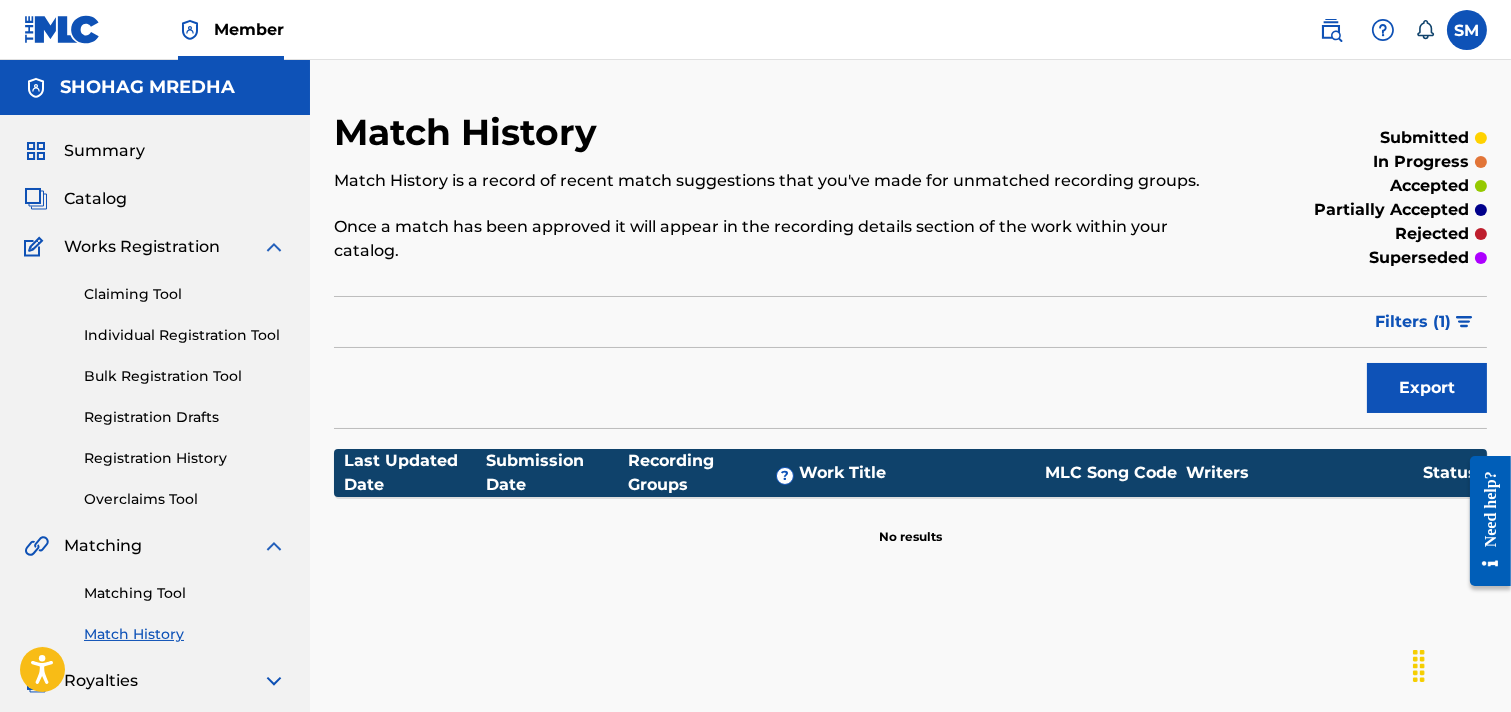click on "Export" at bounding box center [1427, 388] 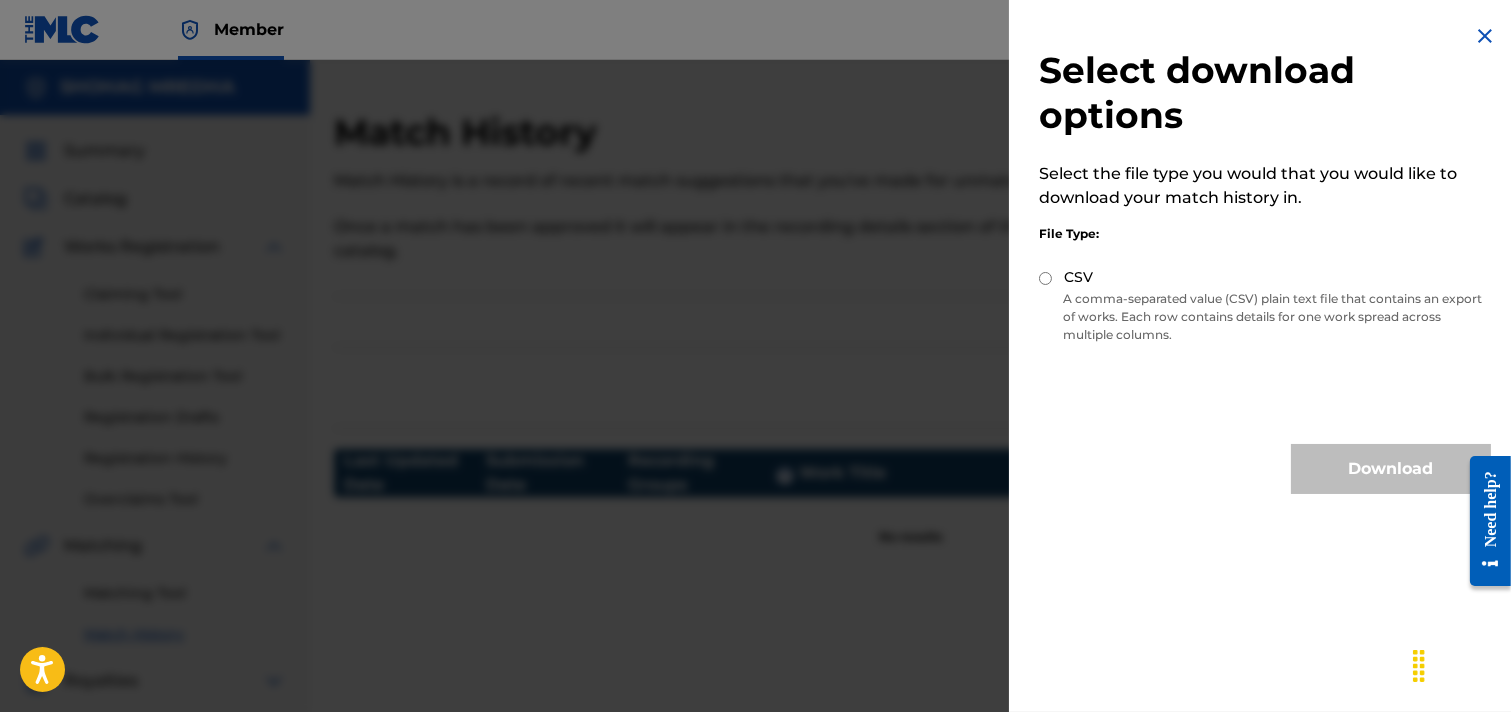 click on "CSV" at bounding box center (1045, 278) 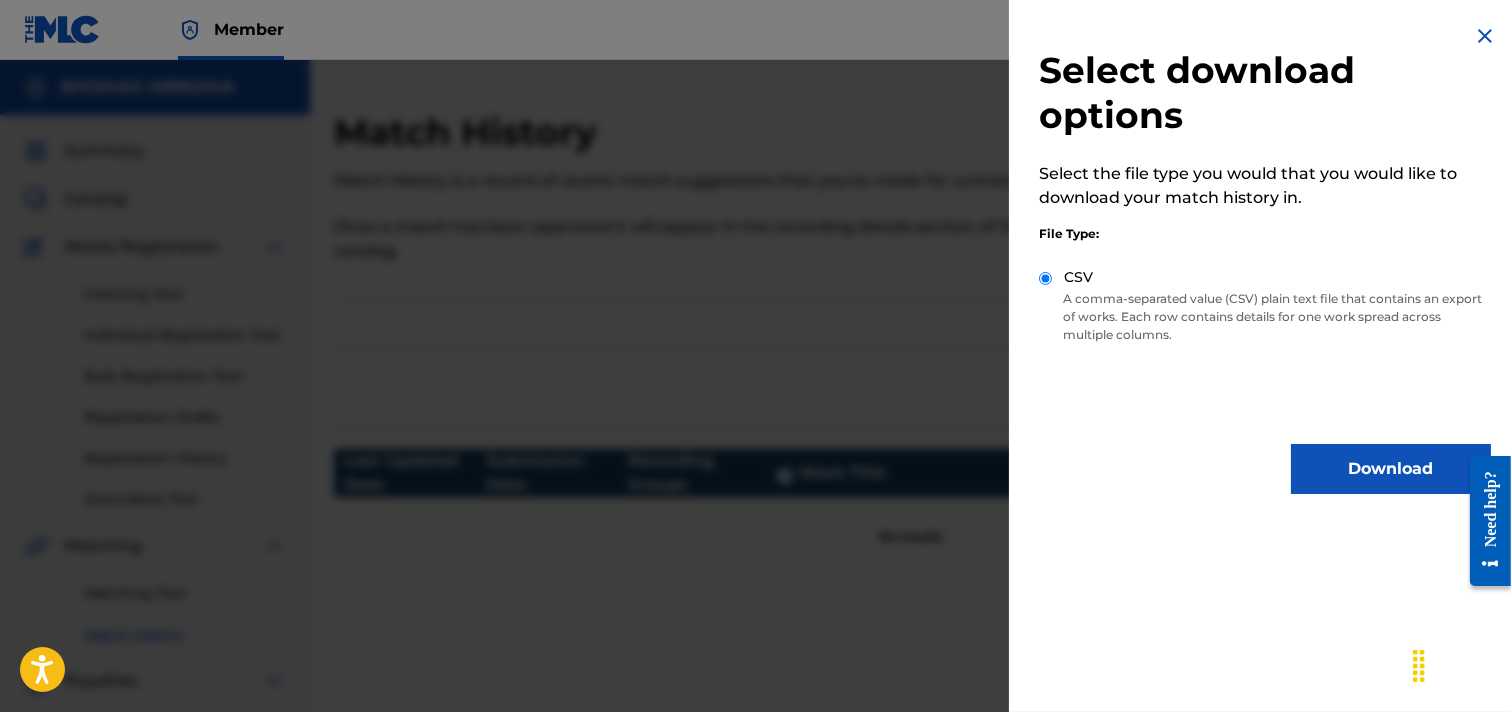 click on "Download" at bounding box center (1391, 469) 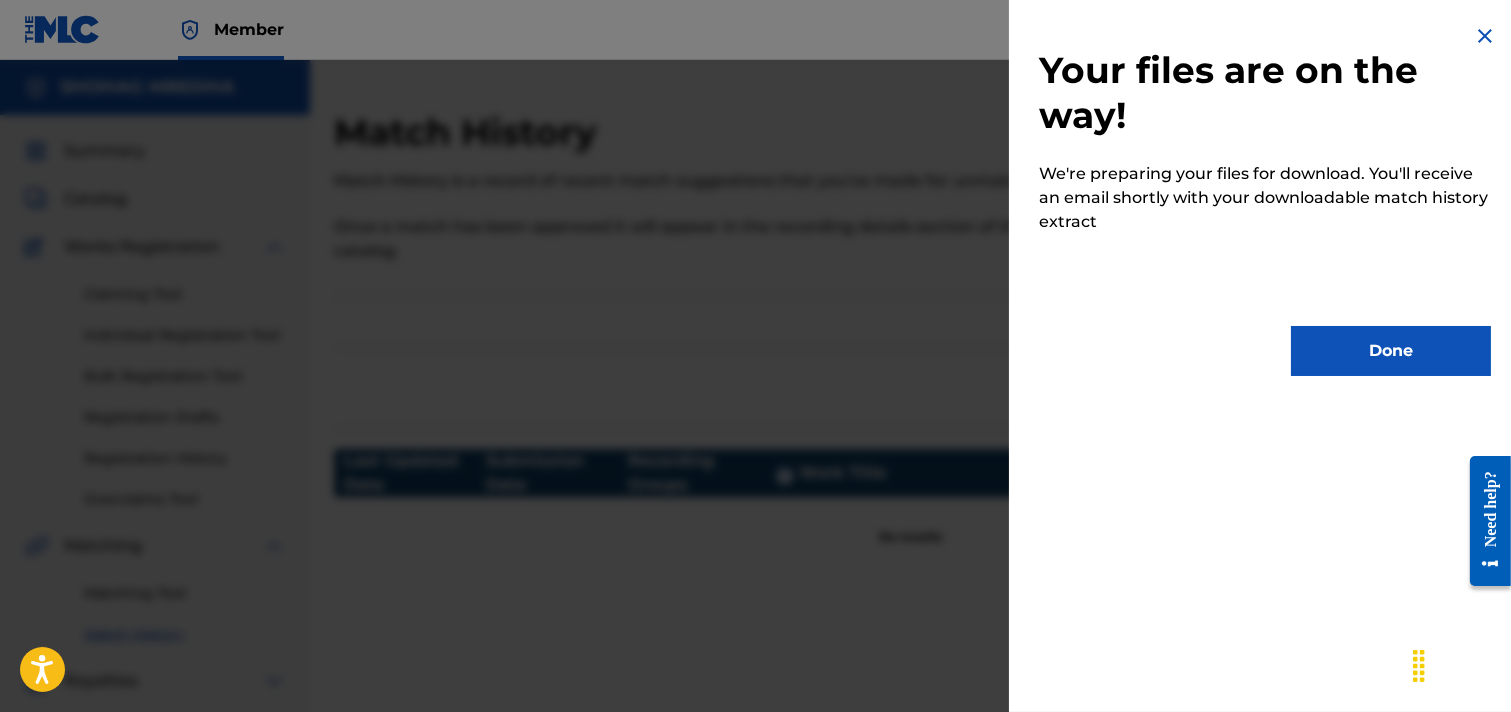 click on "Done" at bounding box center (1391, 351) 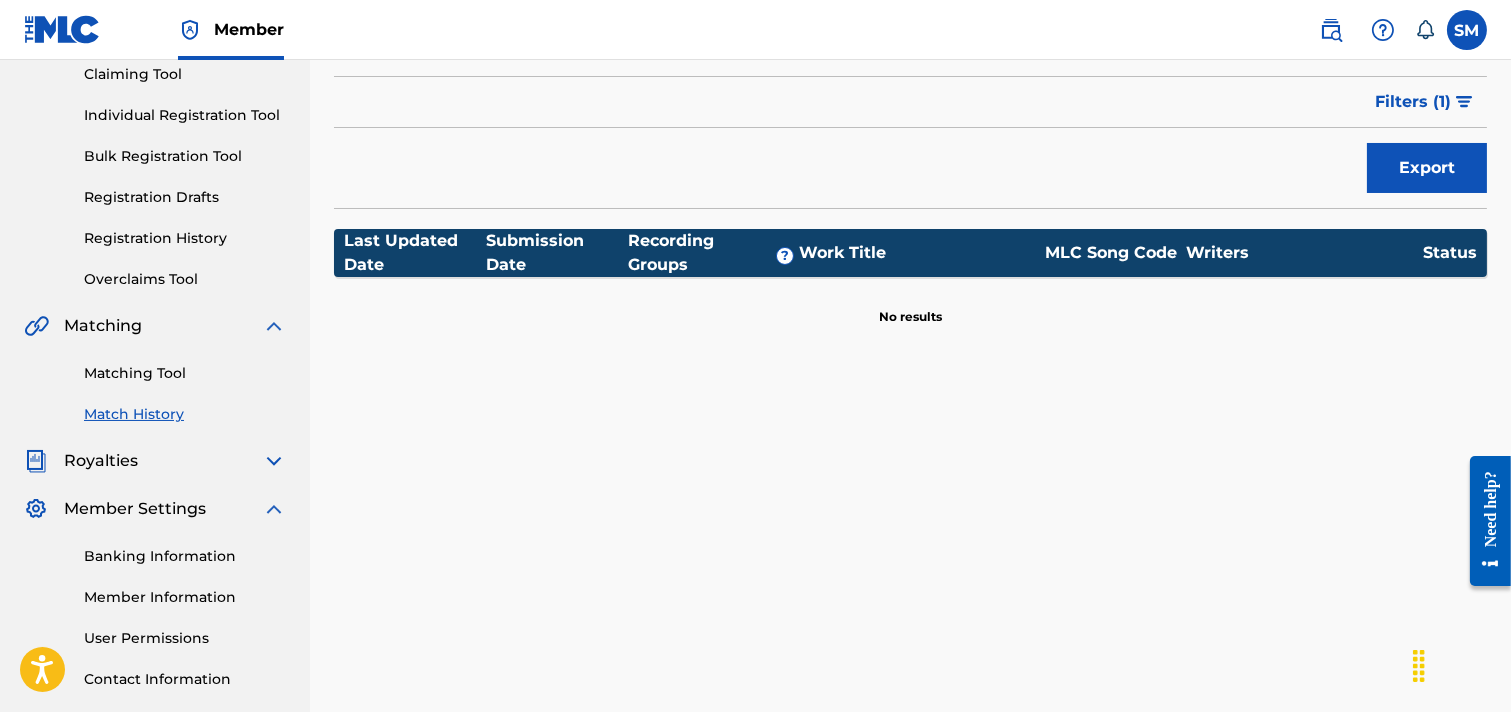 scroll, scrollTop: 222, scrollLeft: 0, axis: vertical 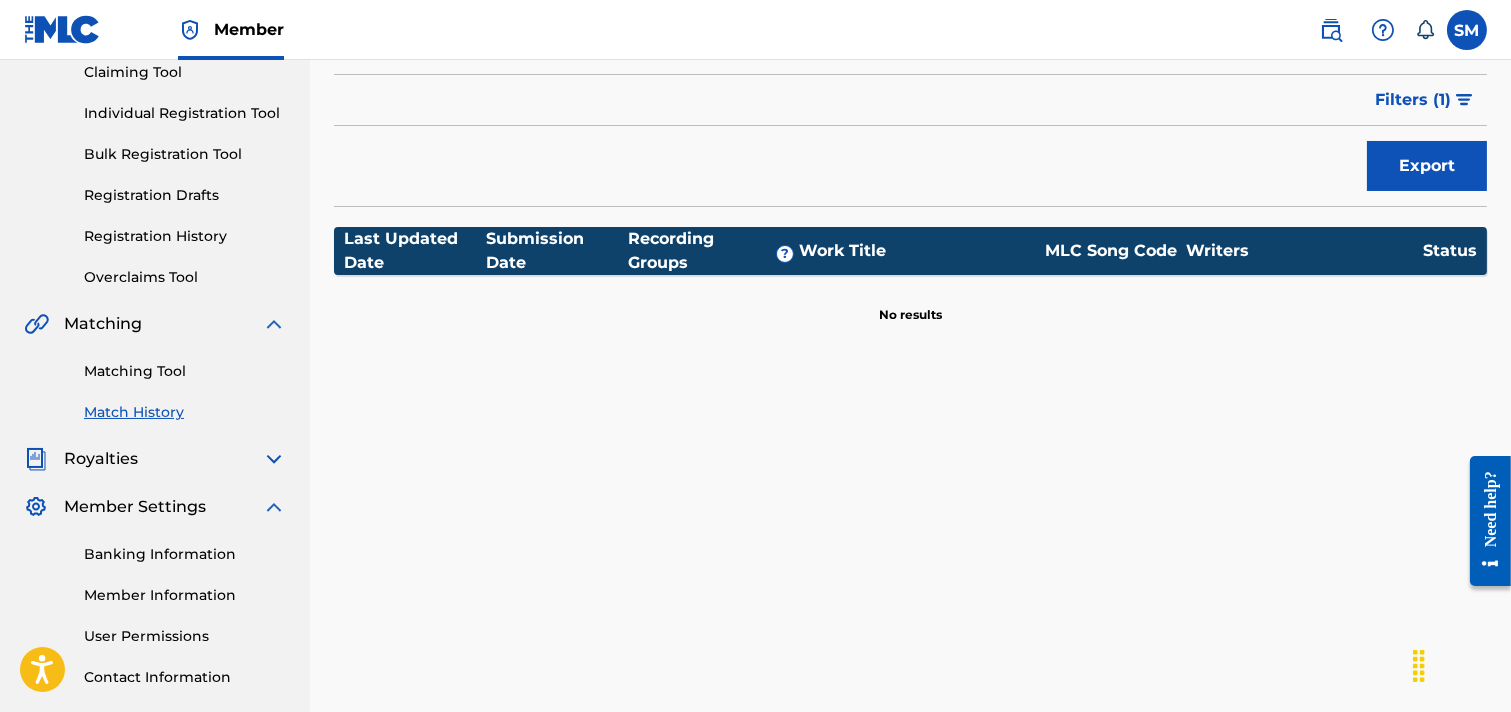 click at bounding box center [274, 459] 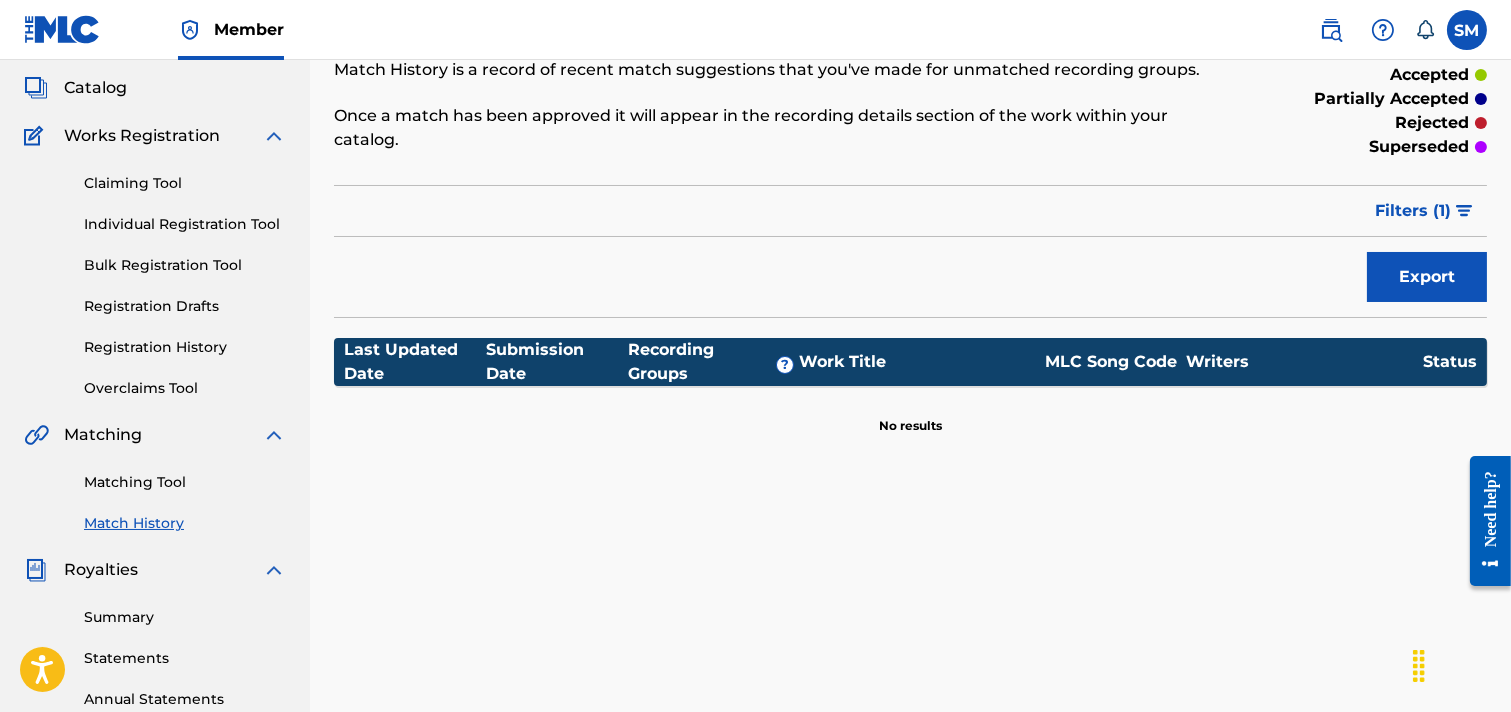 scroll, scrollTop: 0, scrollLeft: 0, axis: both 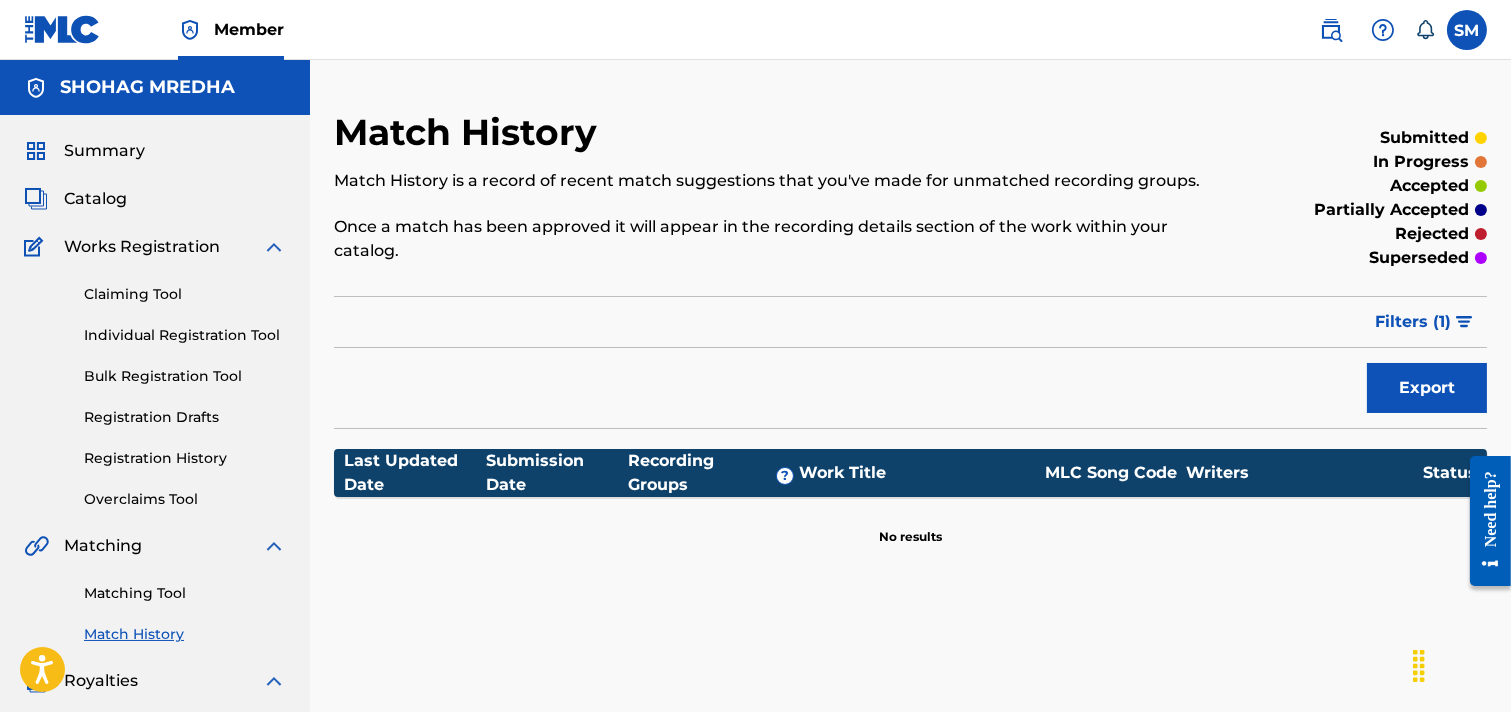 click on "Catalog" at bounding box center [95, 199] 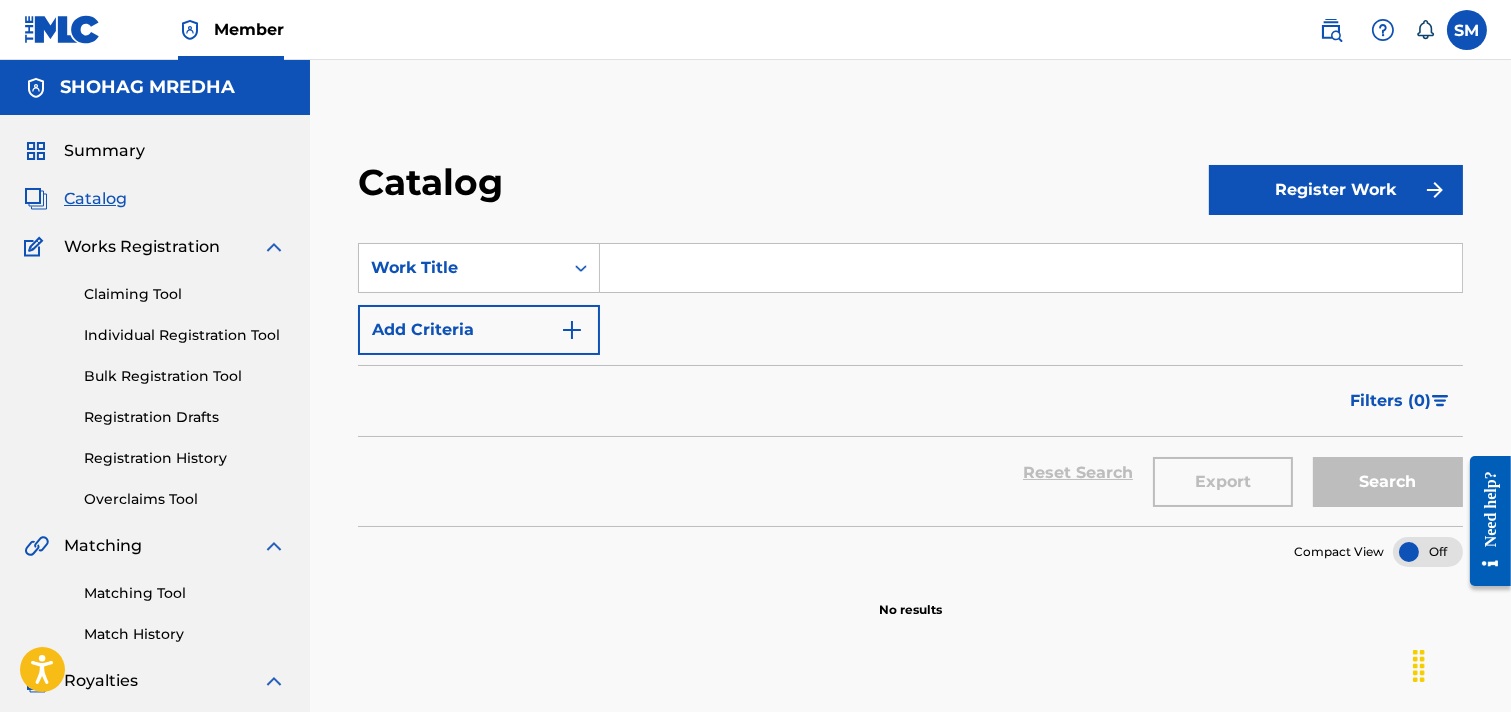 click on "Register Work" at bounding box center (1336, 190) 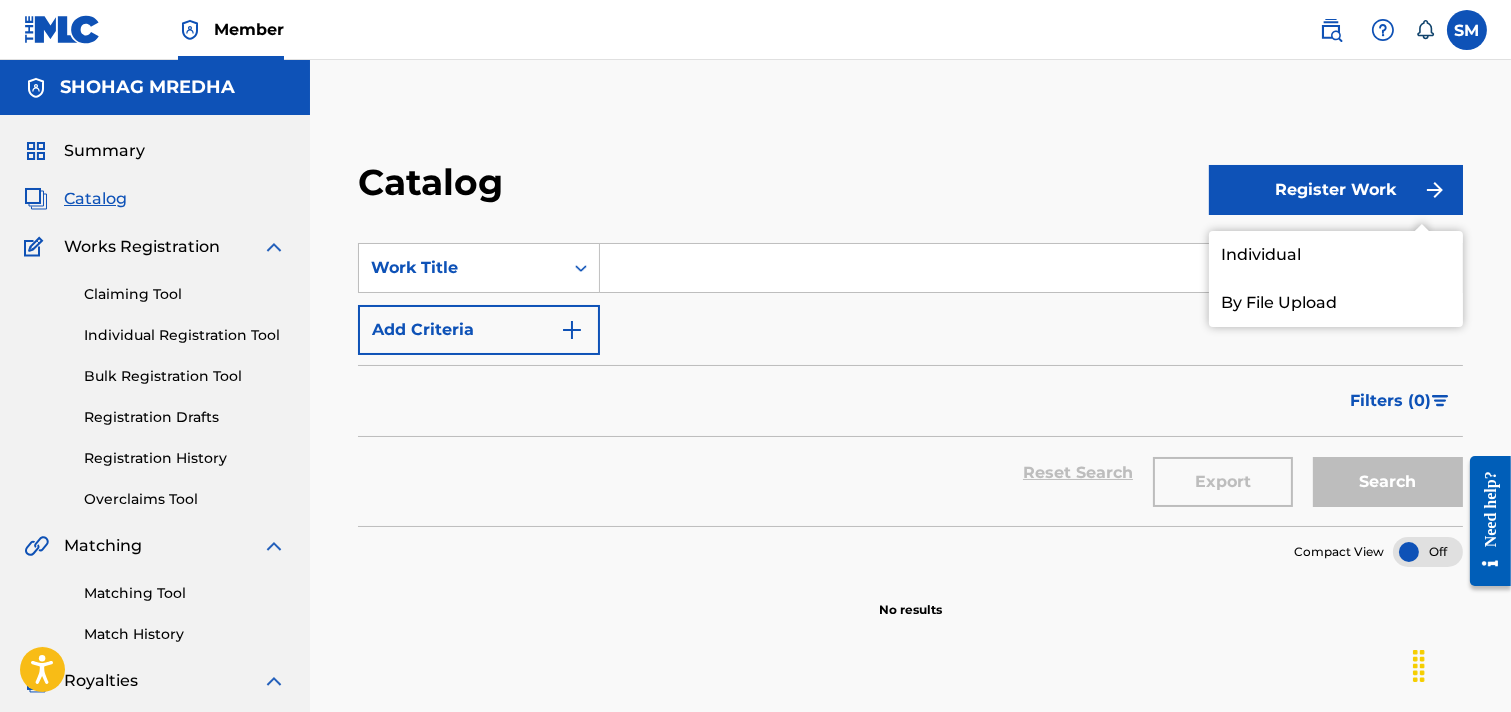 click on "Individual" at bounding box center (1336, 255) 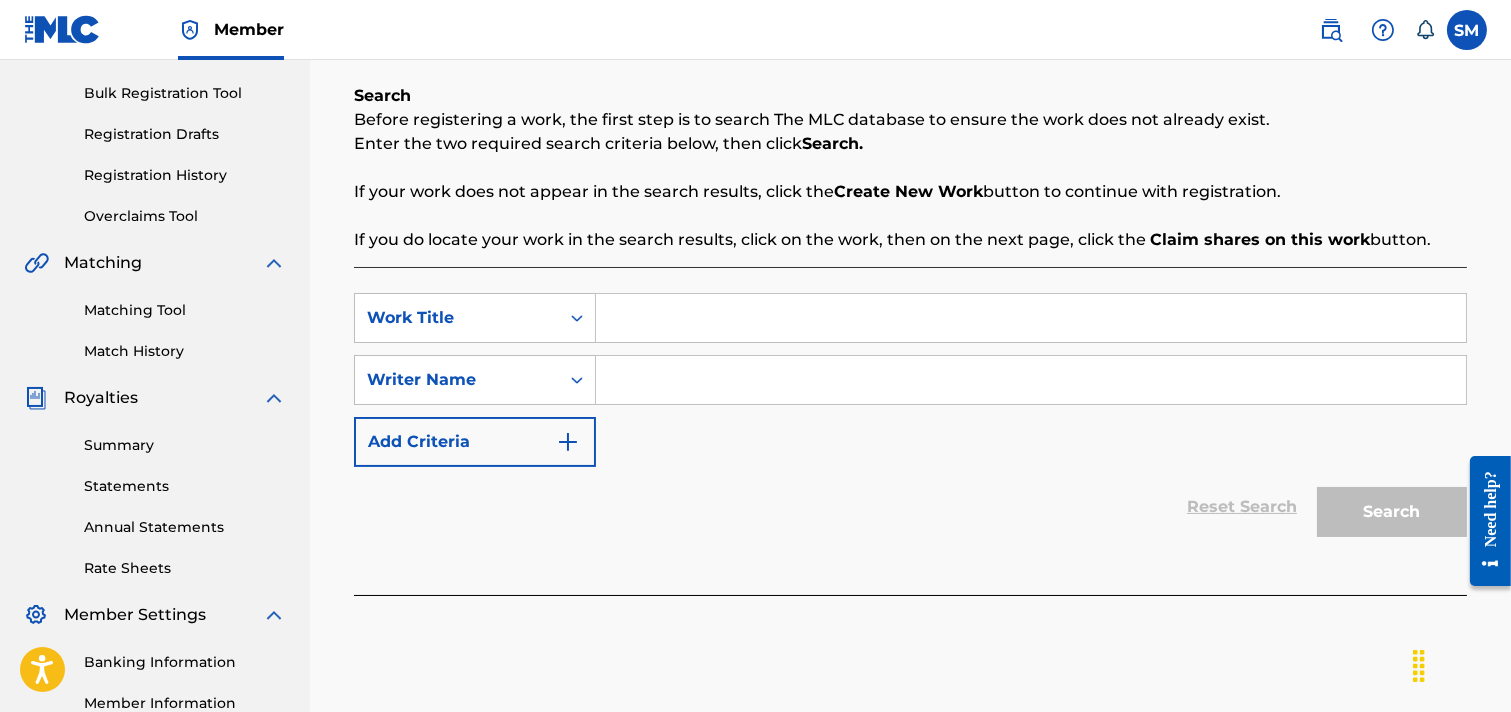 scroll, scrollTop: 333, scrollLeft: 0, axis: vertical 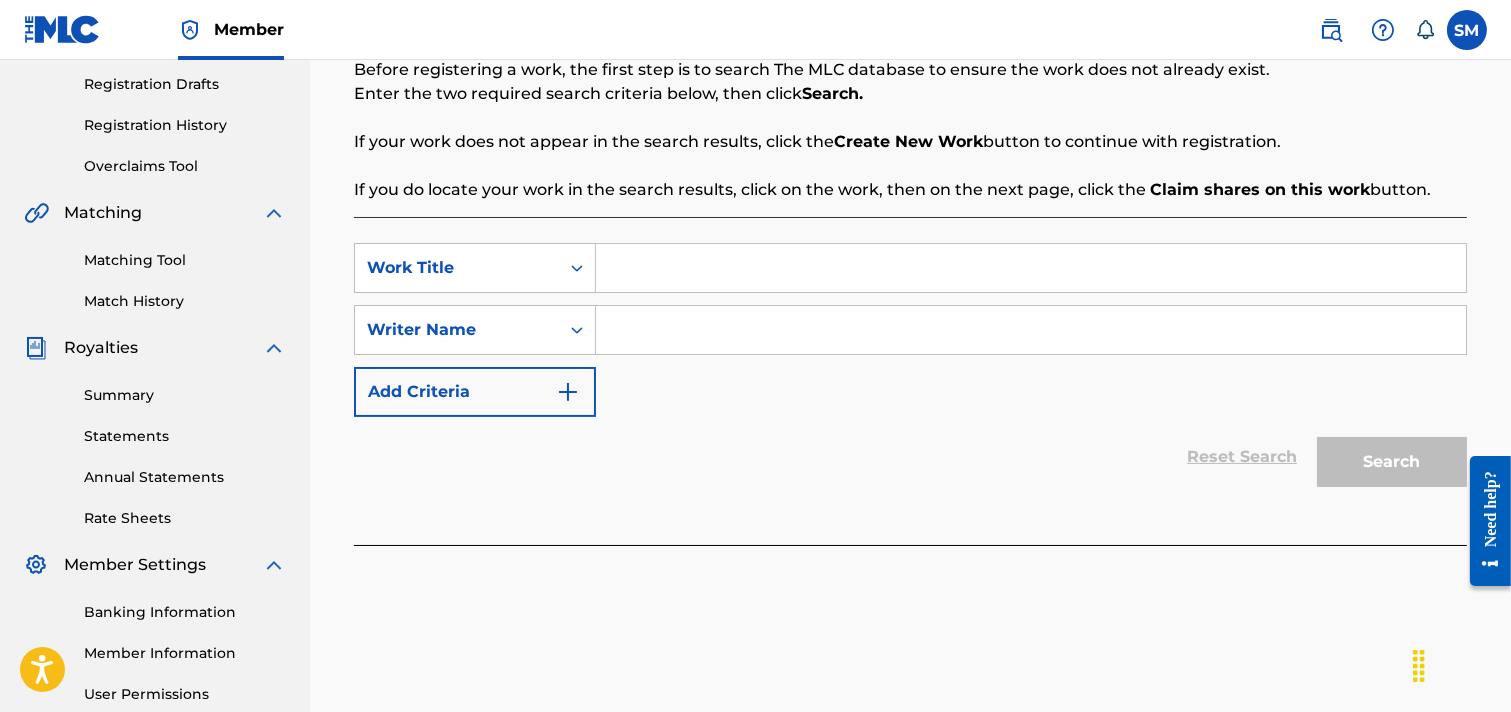 click on "SearchWithCriteria1c48c287-3331-4e78-8049-c323655eff7d Work Title SearchWithCriteria8c771ad5-5af9-4adb-a88f-1cb6f0de81d3 Writer Name Add Criteria" at bounding box center (910, 330) 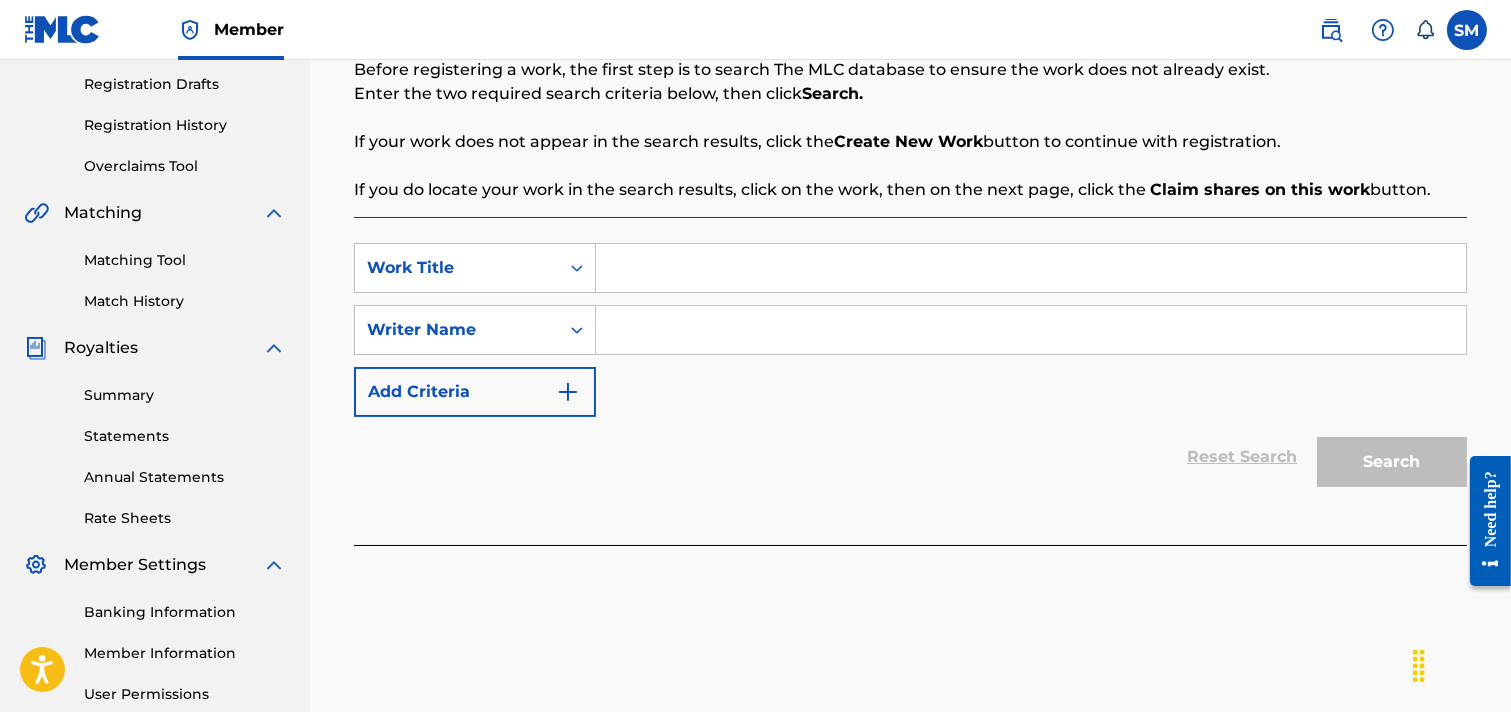 paste on "BEHAYATAR VALOBASA" 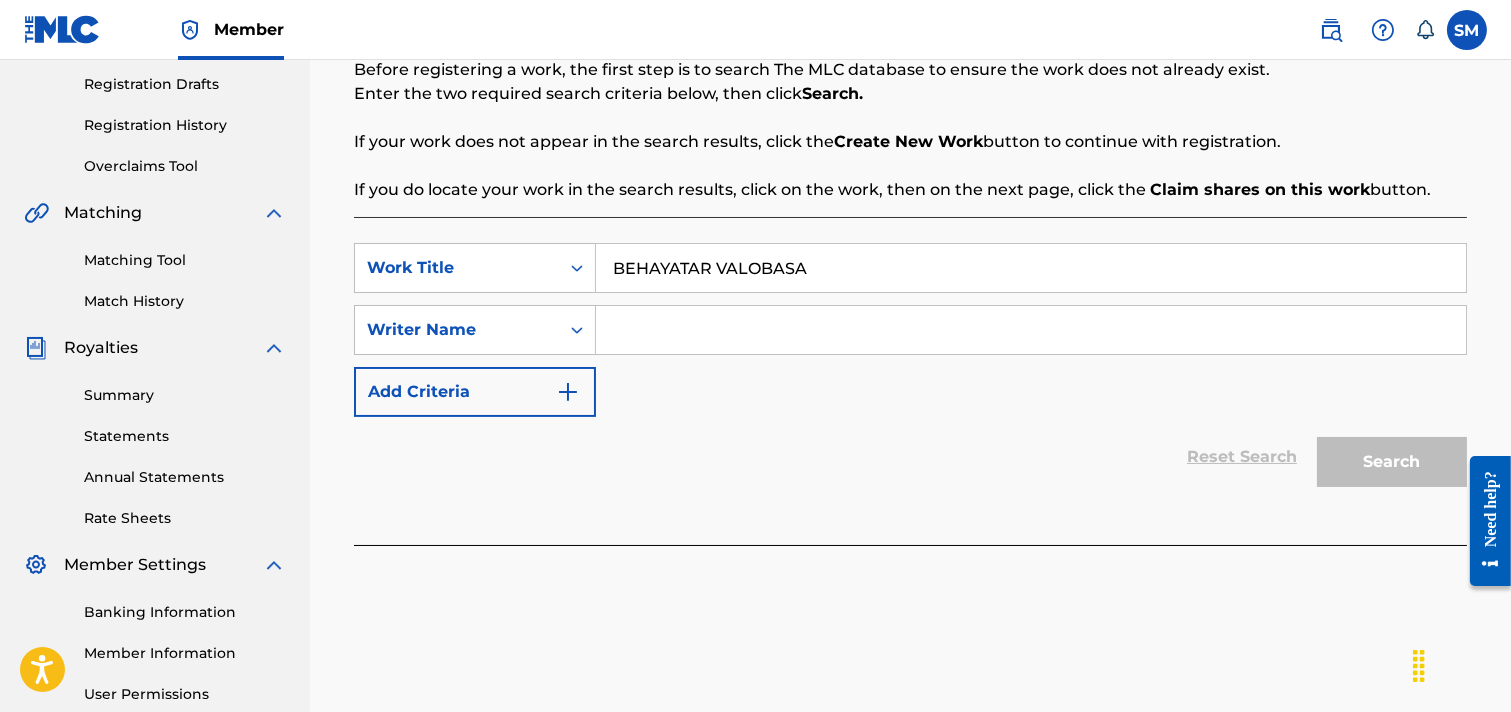 type on "BEHAYATAR VALOBASA" 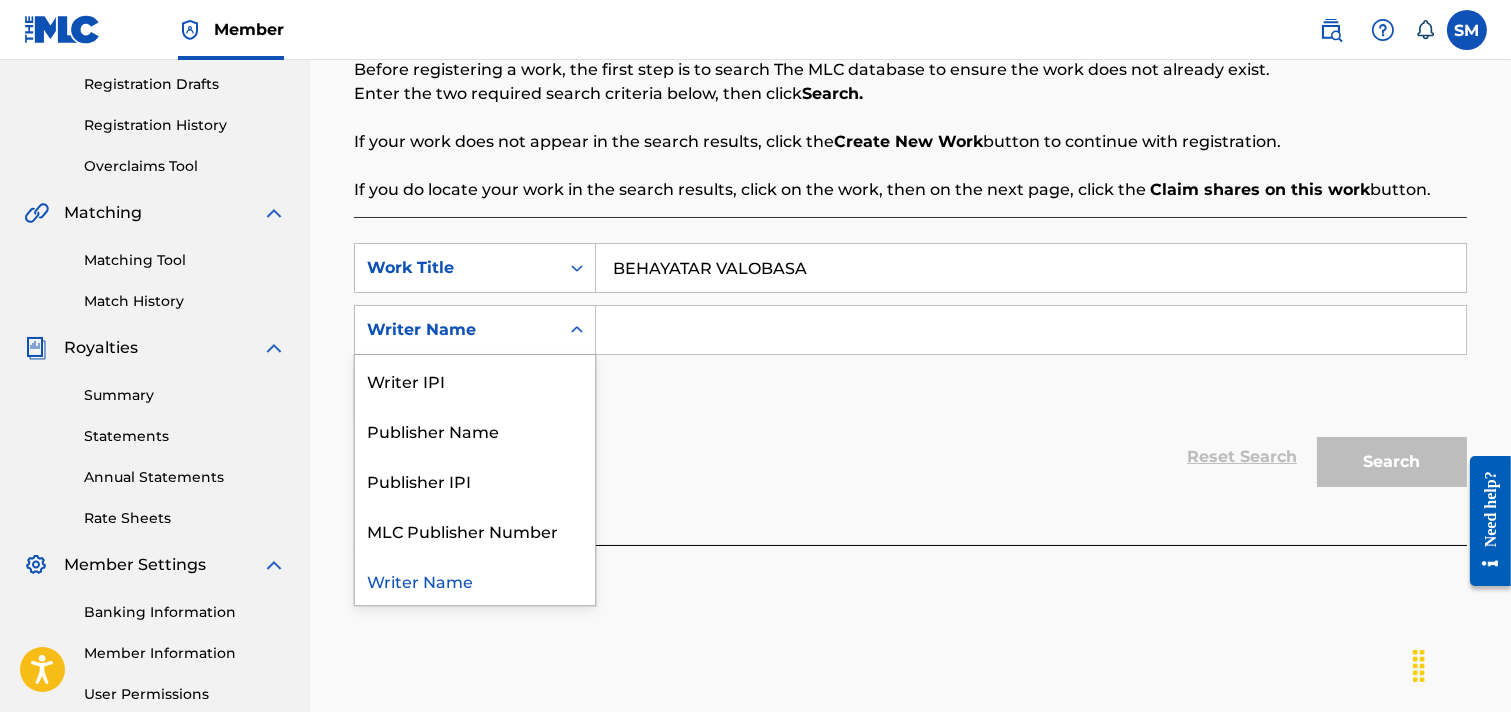 click 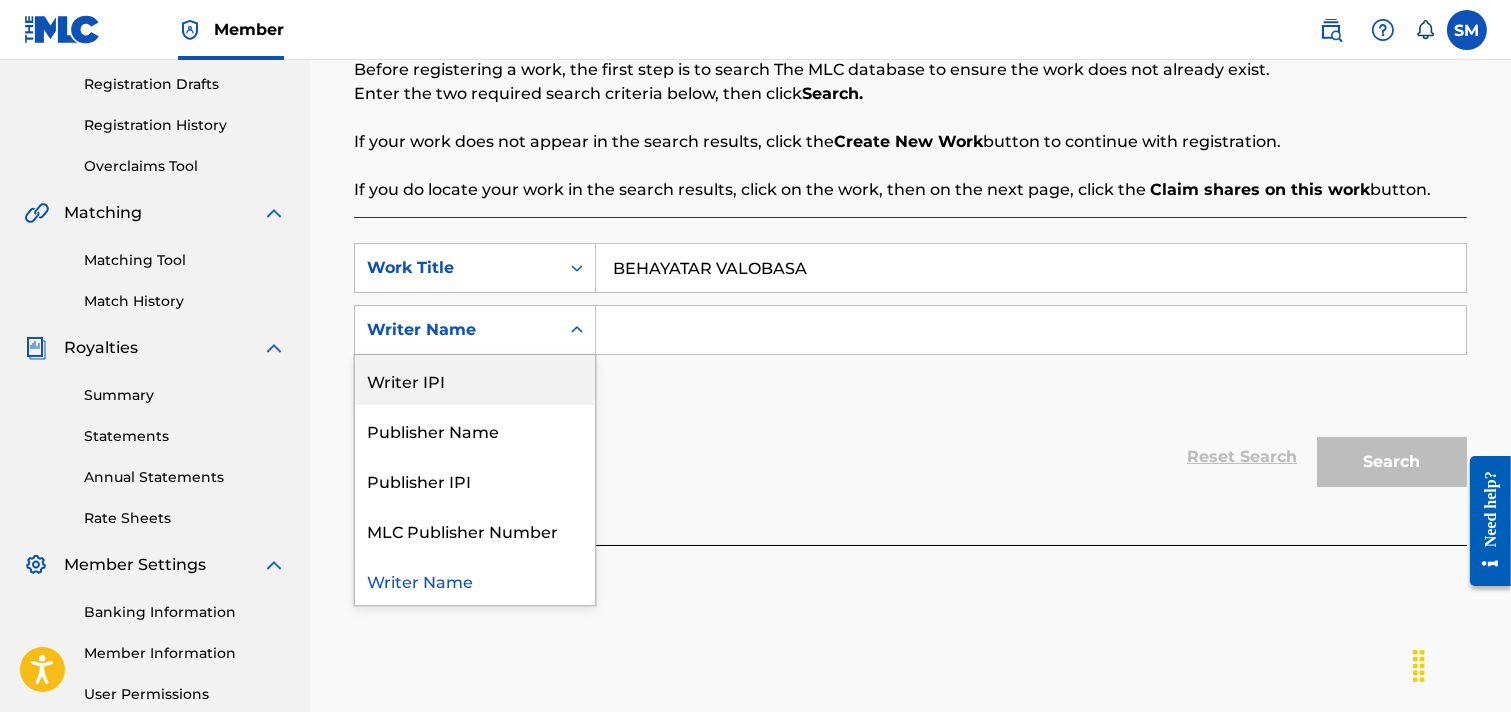 click on "Writer IPI" at bounding box center (475, 380) 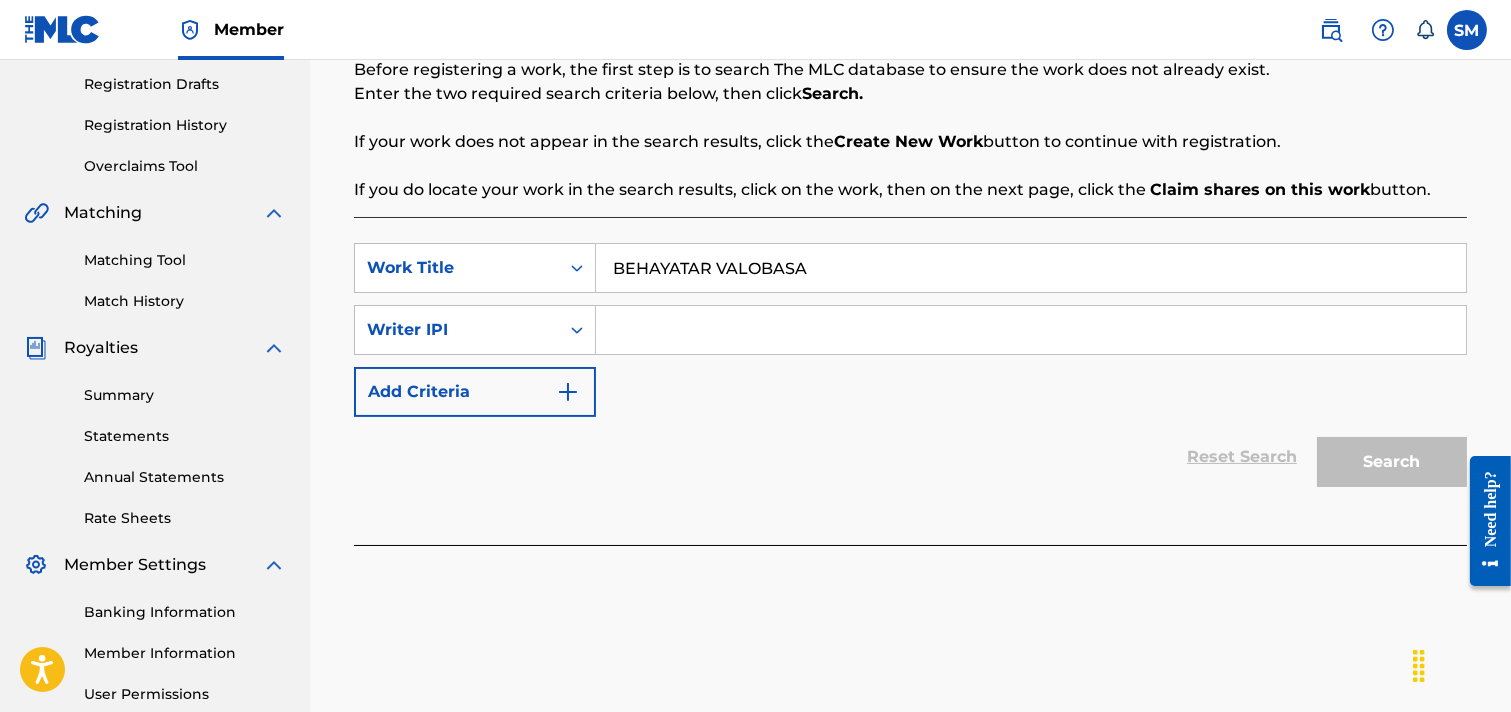 click at bounding box center (1031, 330) 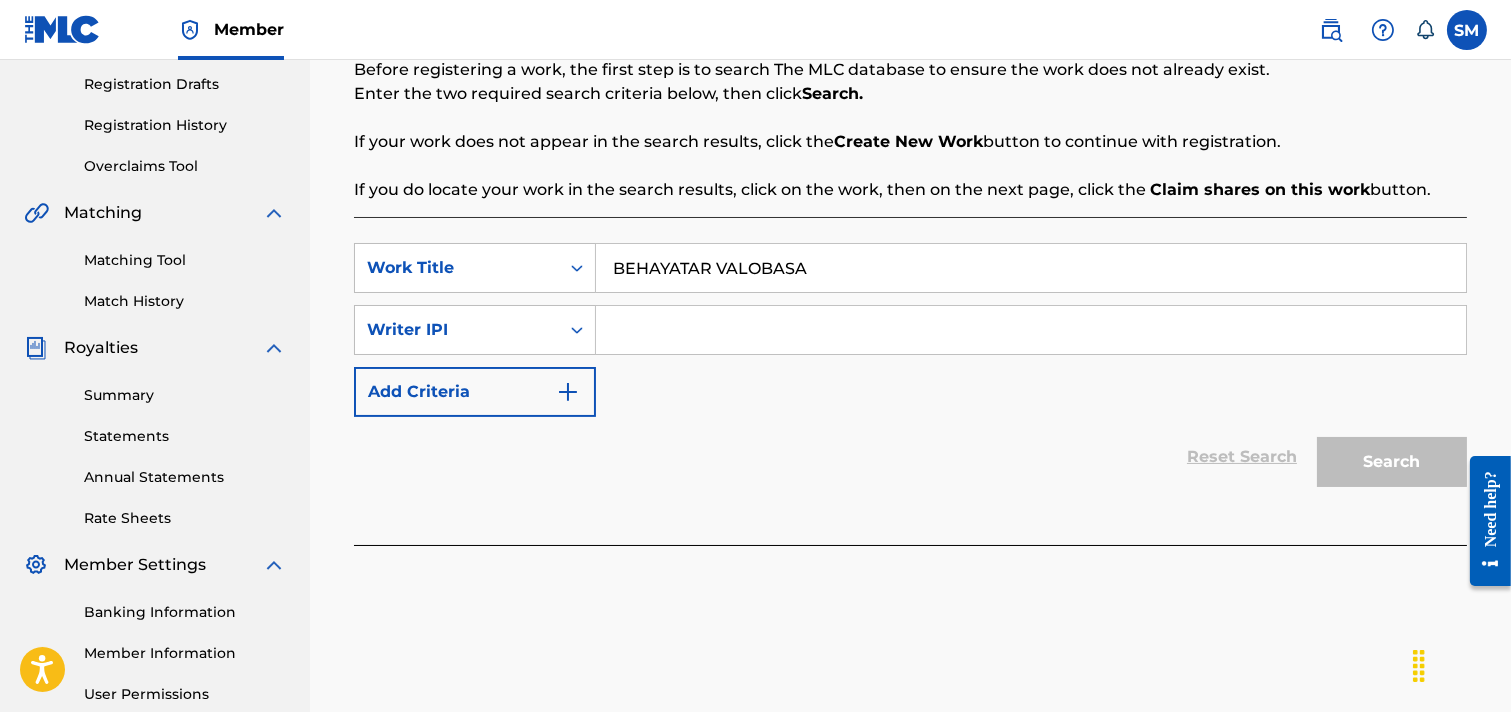 paste on "01174976511" 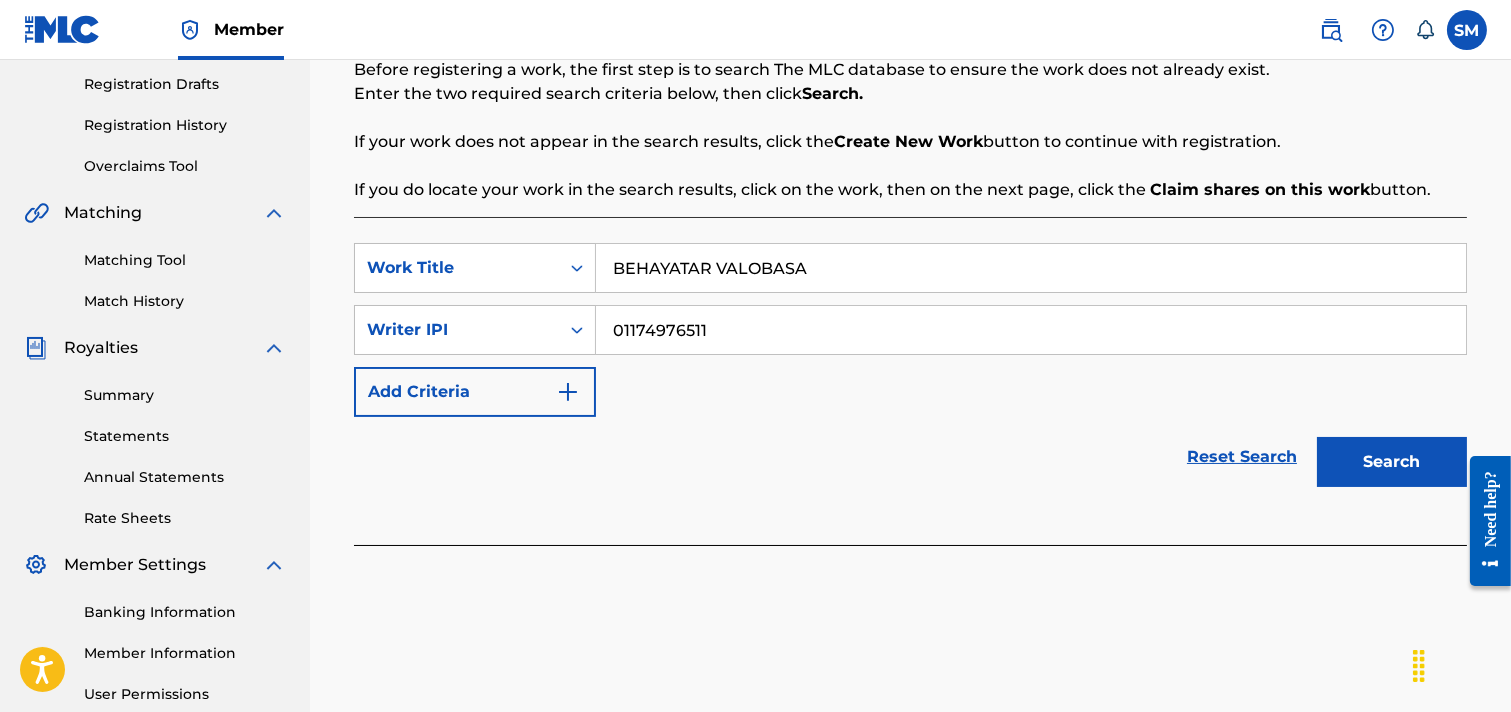 type on "01174976511" 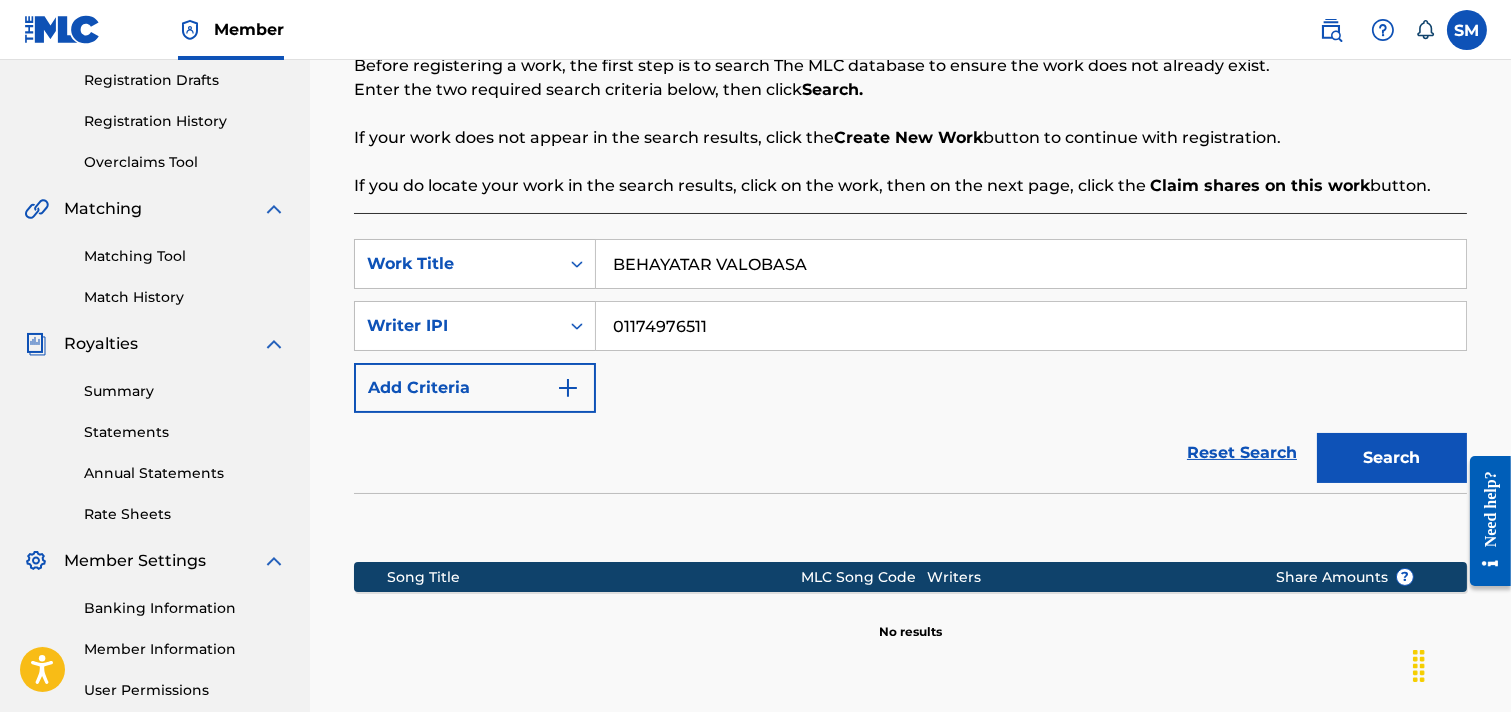scroll, scrollTop: 200, scrollLeft: 0, axis: vertical 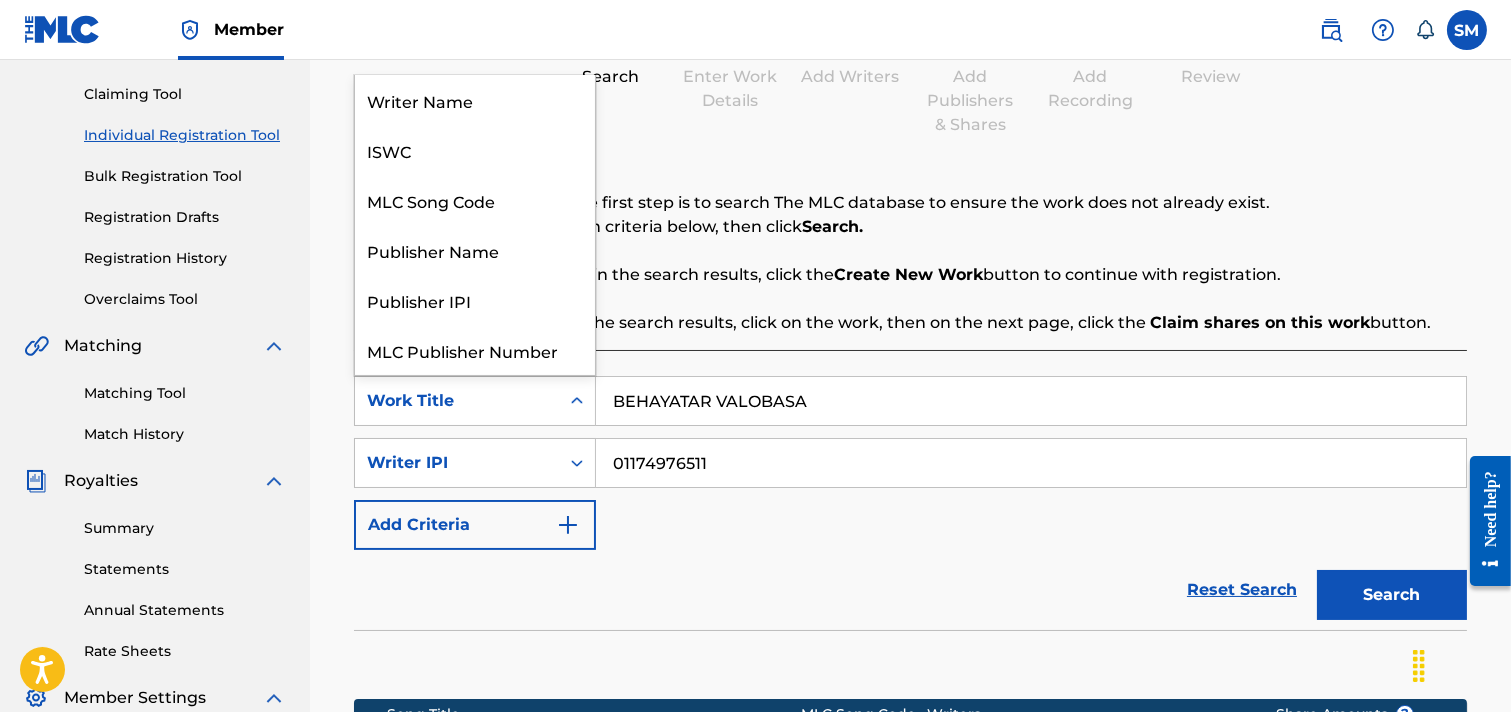 click 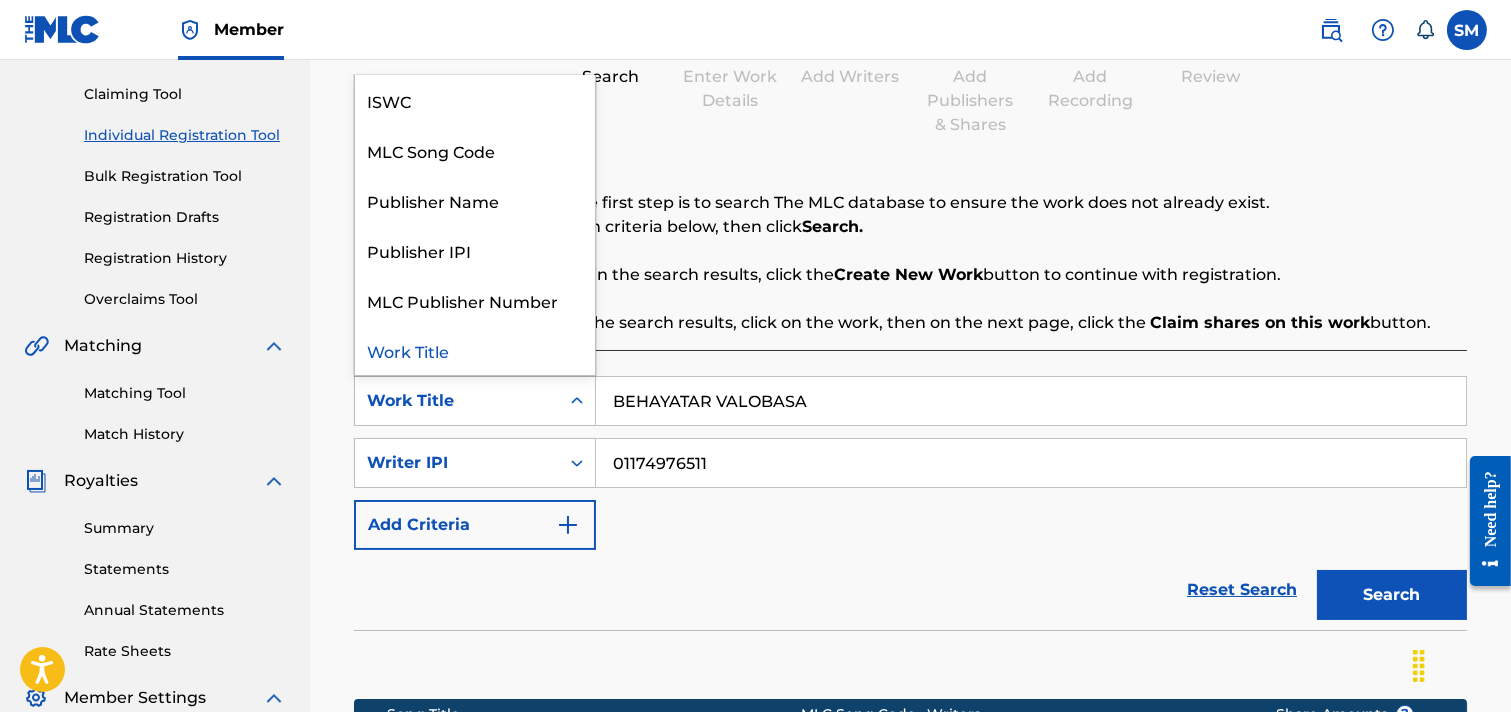 click on "SearchWithCriteria1c48c287-3331-4e78-8049-c323655eff7d 7 results available. Use Up and Down to choose options, press Enter to select the currently focused option, press Escape to exit the menu, press Tab to select the option and exit the menu. Work Title Writer Name ISWC MLC Song Code Publisher Name Publisher IPI MLC Publisher Number Work Title BEHAYATAR VALOBASA SearchWithCriteriaf9882ebd-b469-4b83-929d-6de891286046 Writer IPI 01174976511 Add Criteria" at bounding box center [910, 463] 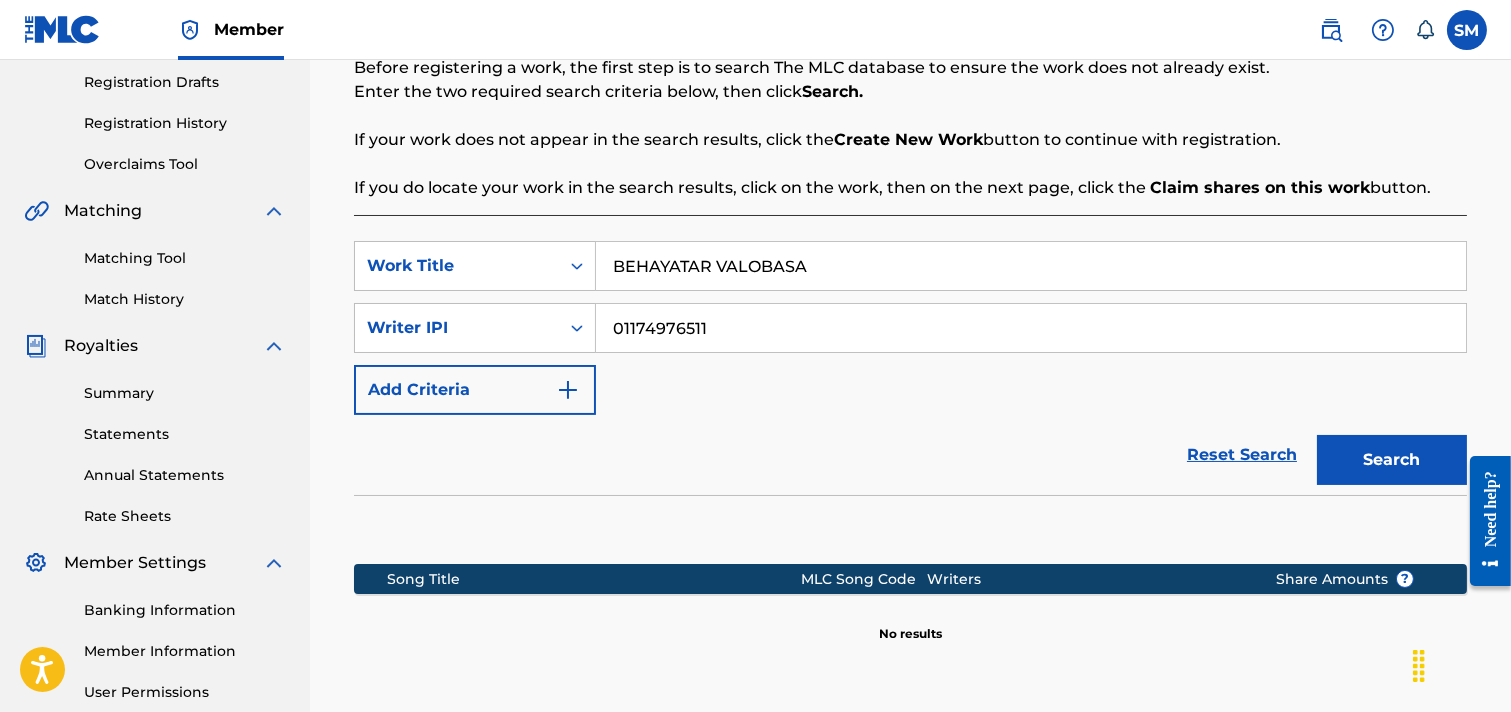scroll, scrollTop: 311, scrollLeft: 0, axis: vertical 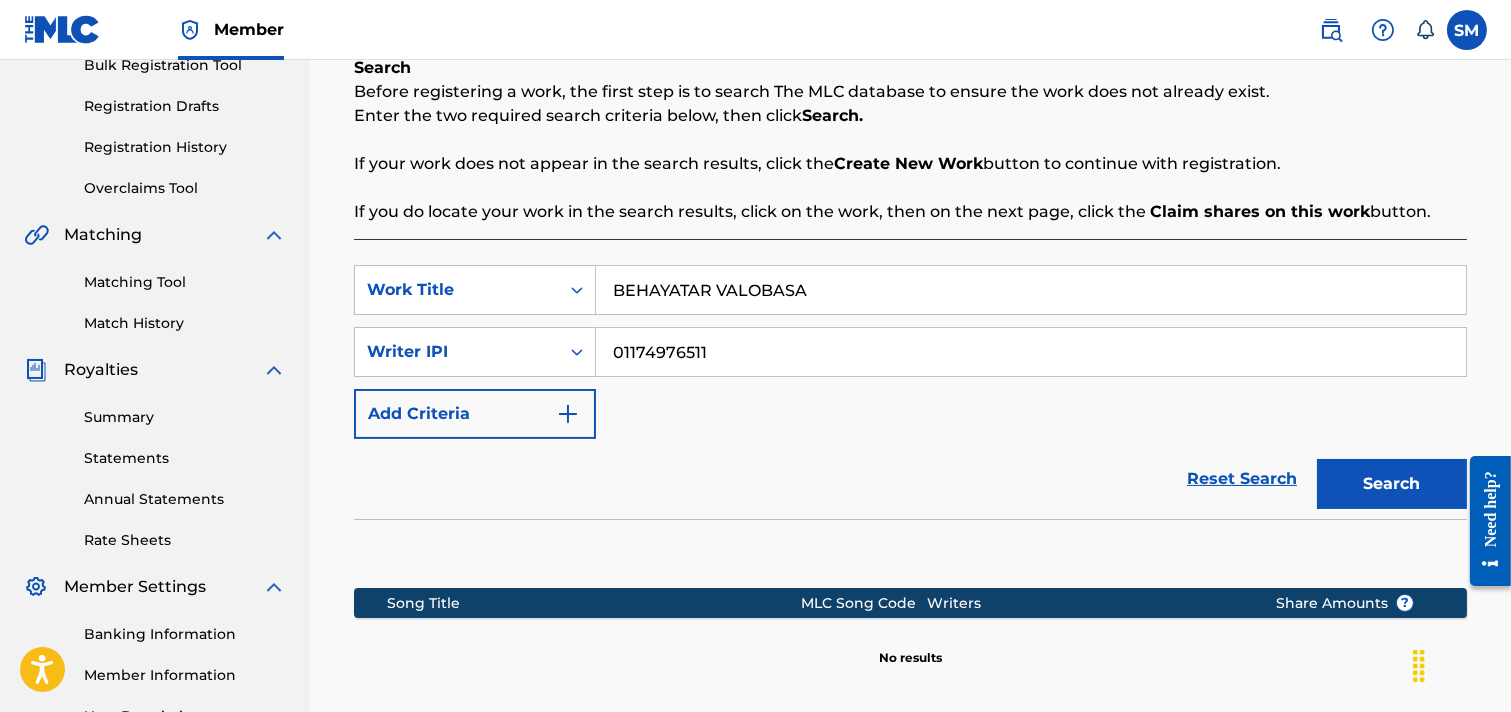 click on "01174976511" at bounding box center [1031, 352] 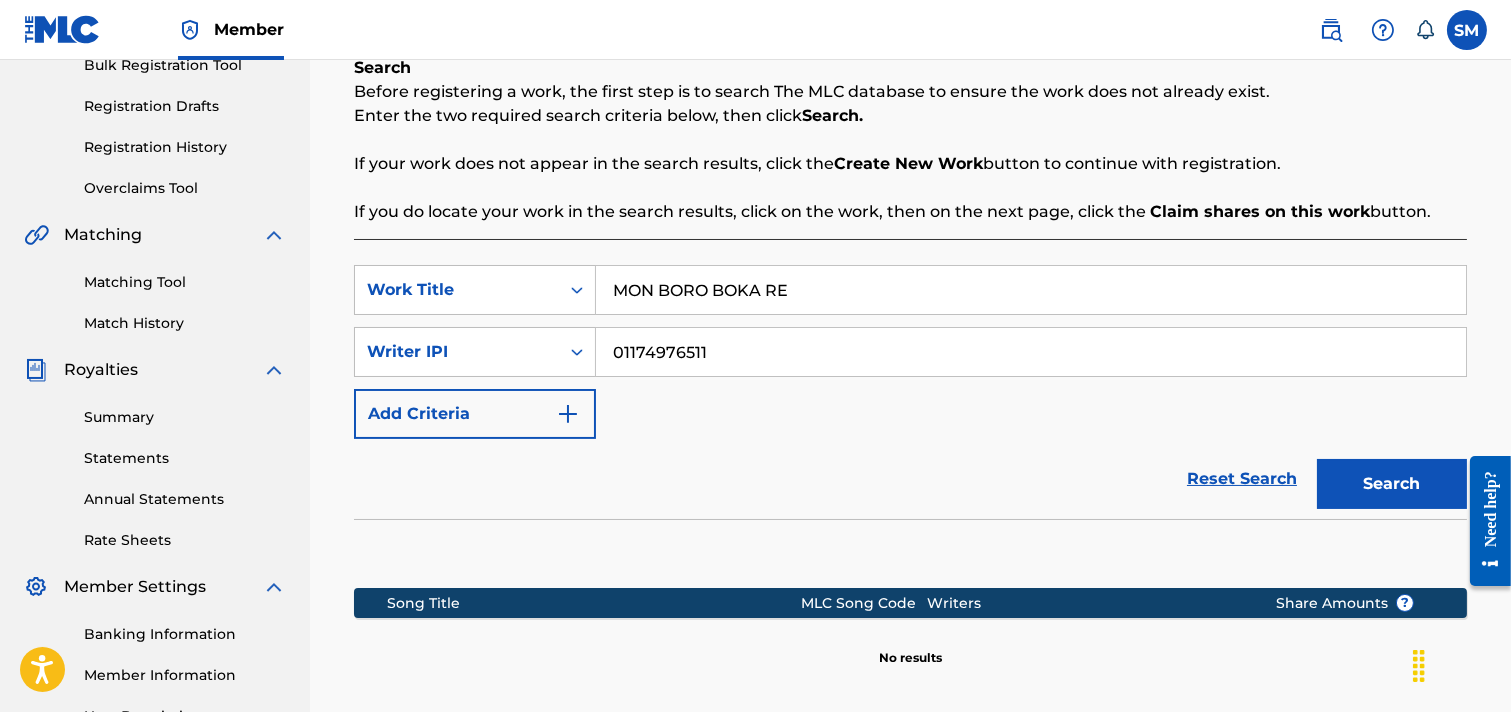 type on "MON BORO BOKA RE" 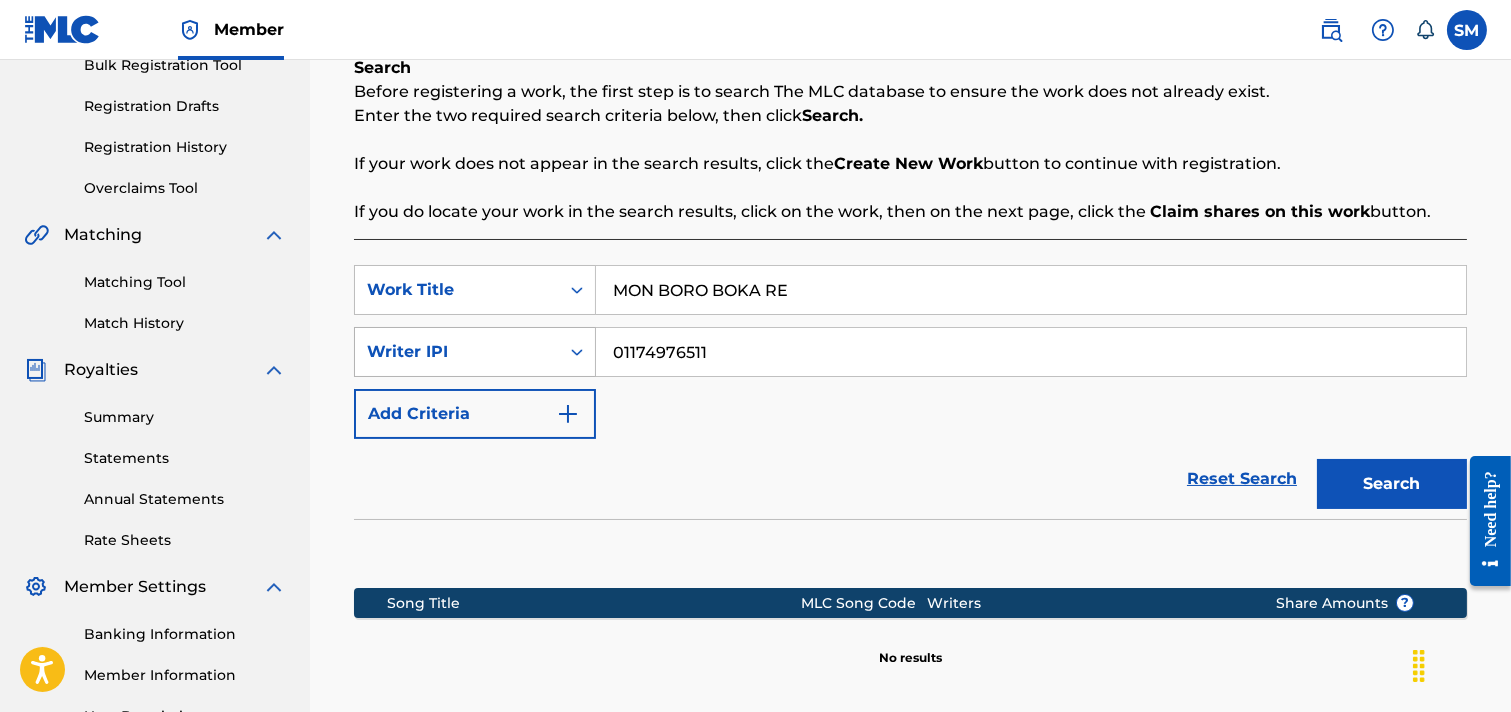 click 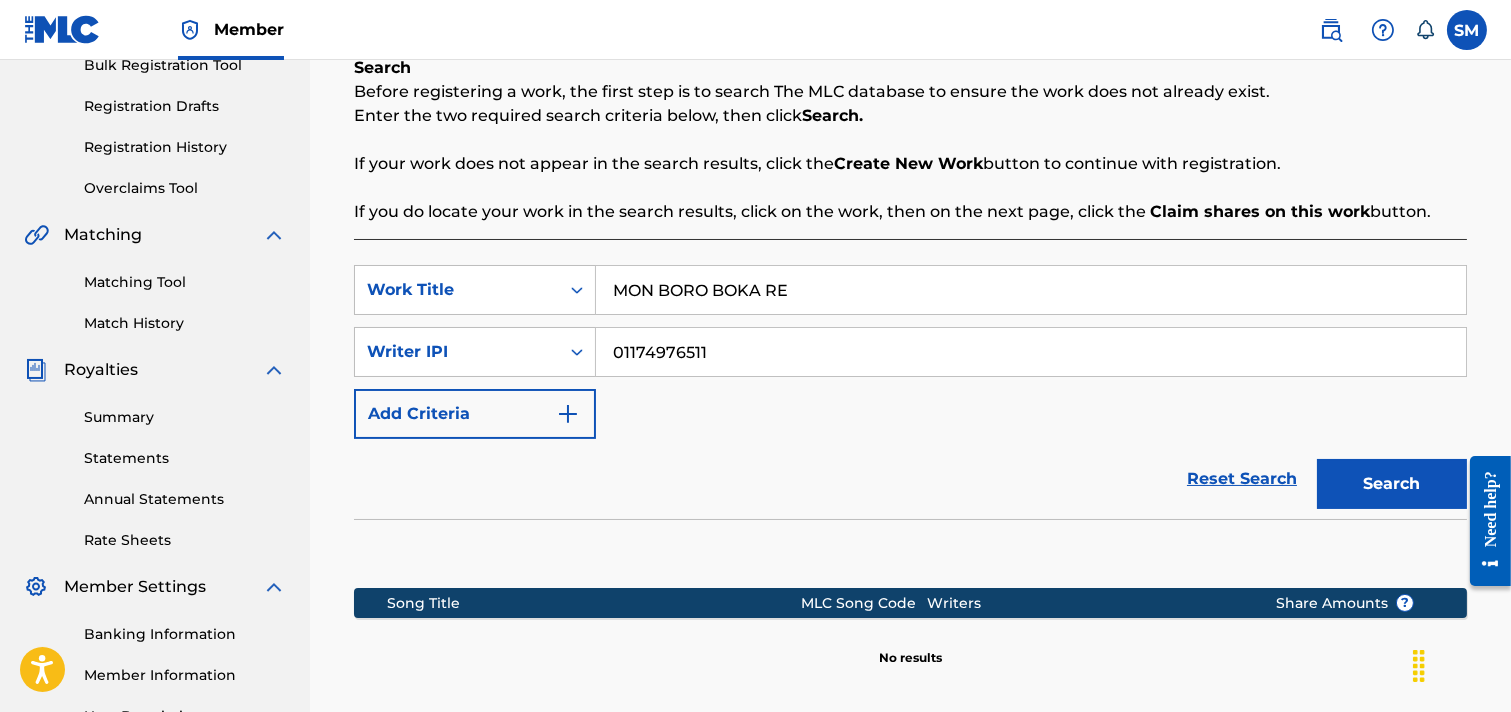 click on "Reset Search Search" at bounding box center [910, 479] 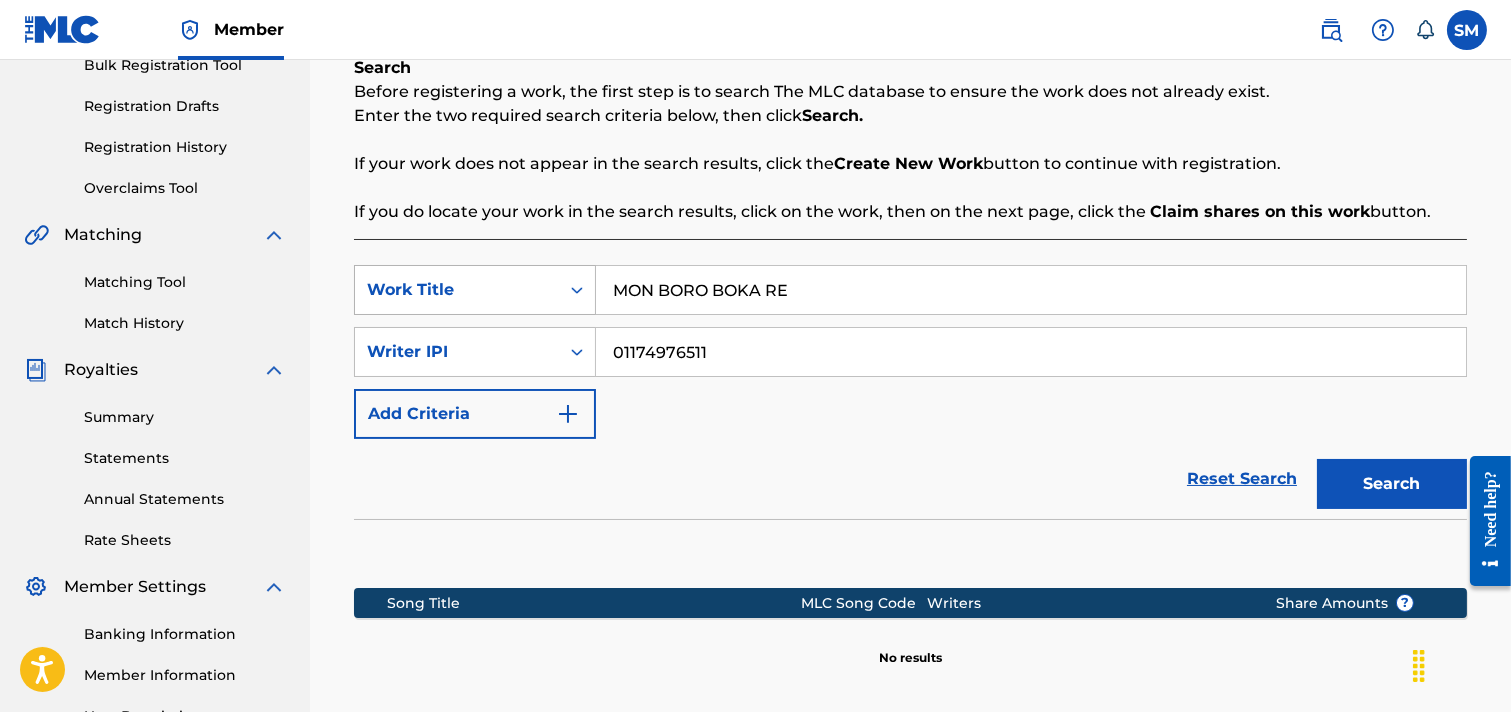 click on "Work Title" at bounding box center (457, 290) 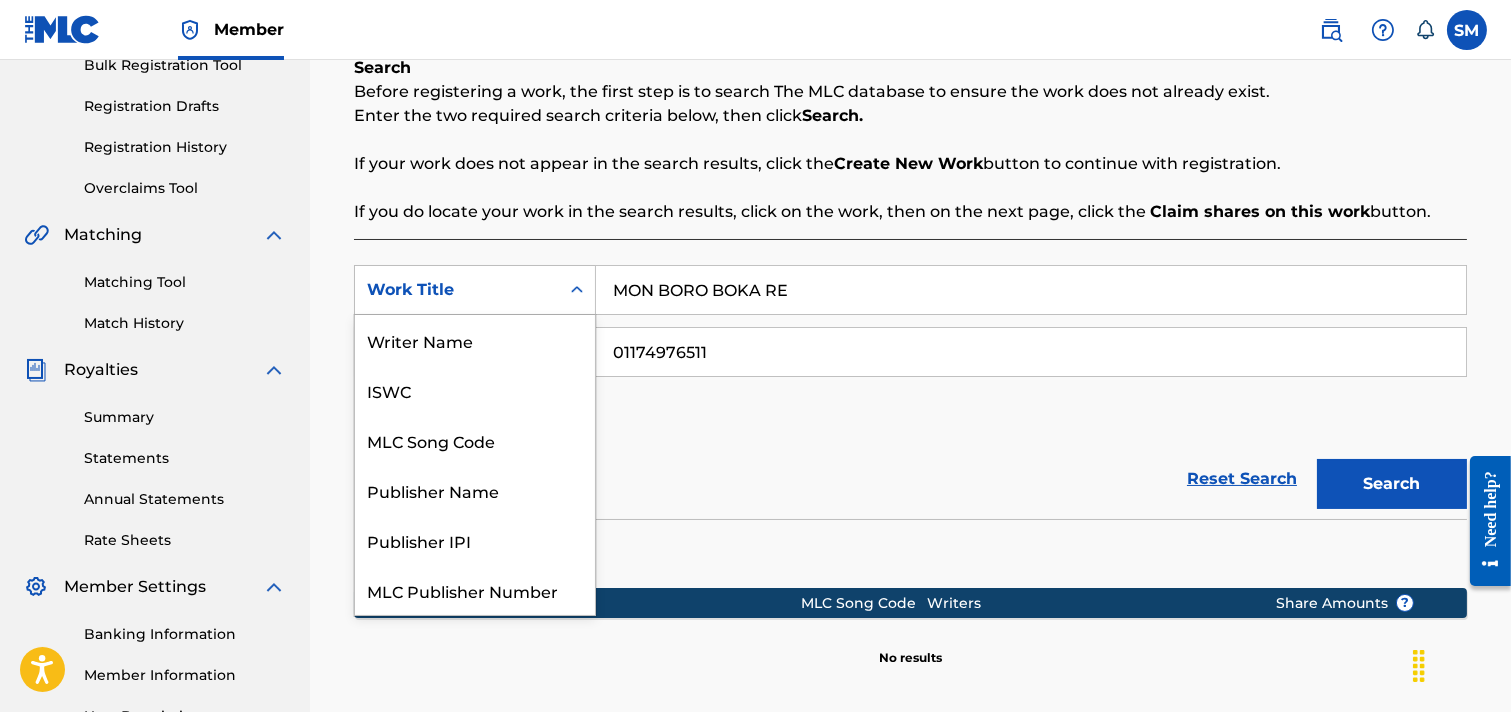 scroll, scrollTop: 50, scrollLeft: 0, axis: vertical 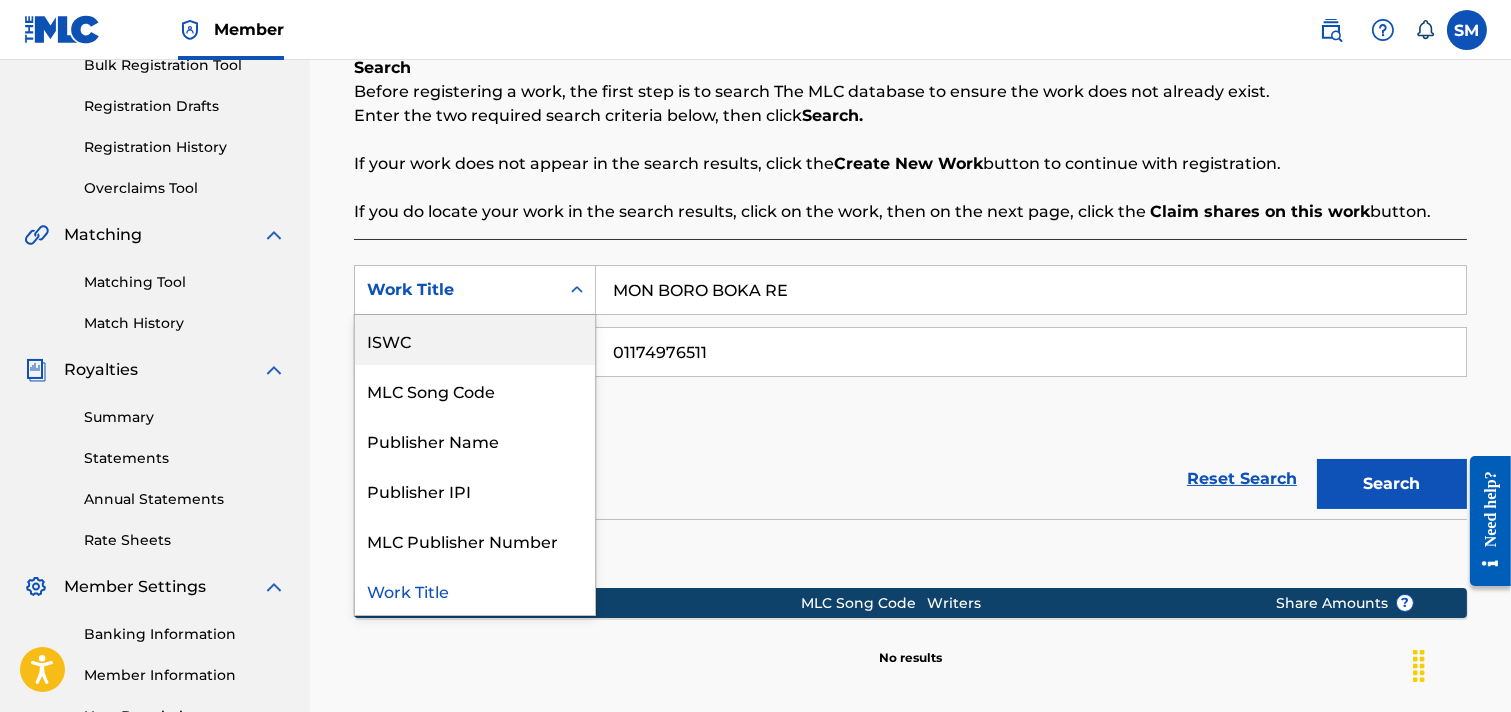 click on "ISWC" at bounding box center (475, 340) 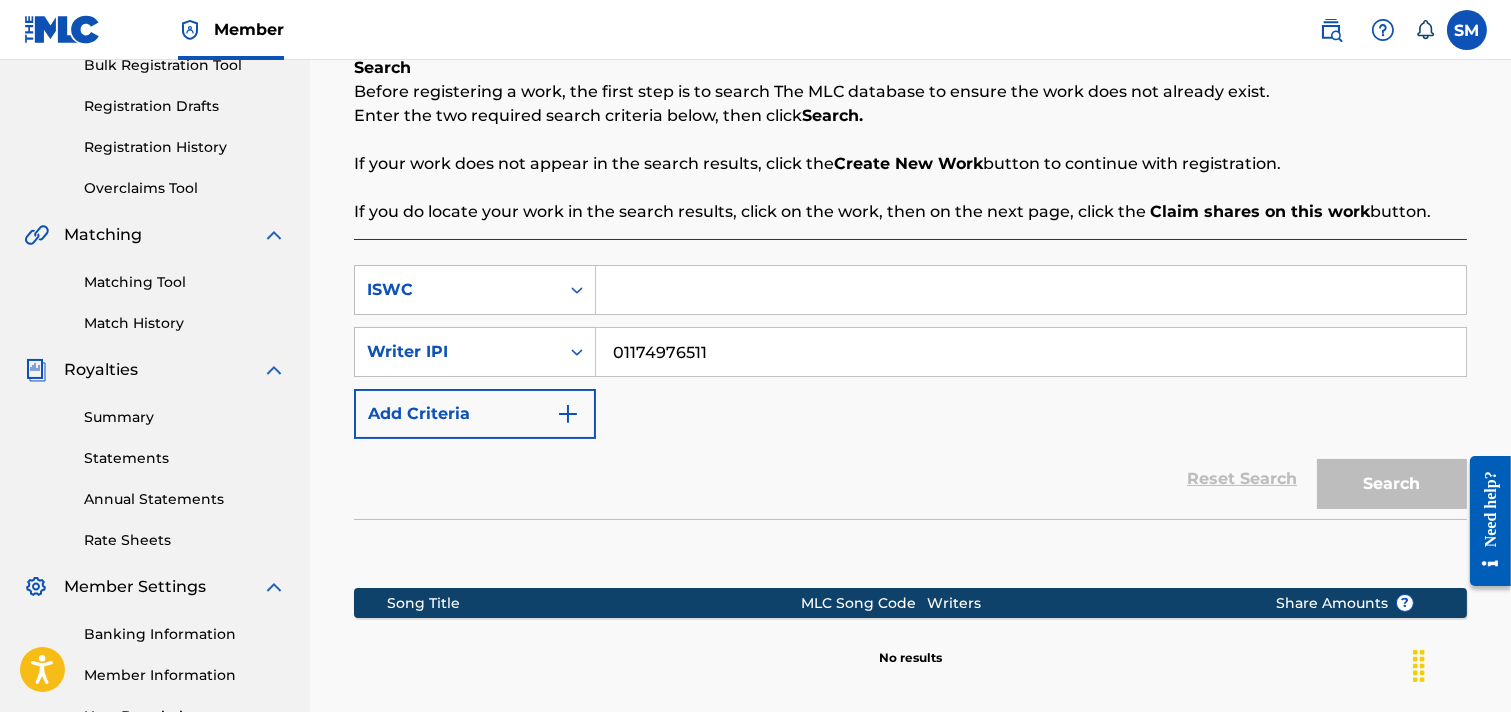 click at bounding box center (1031, 290) 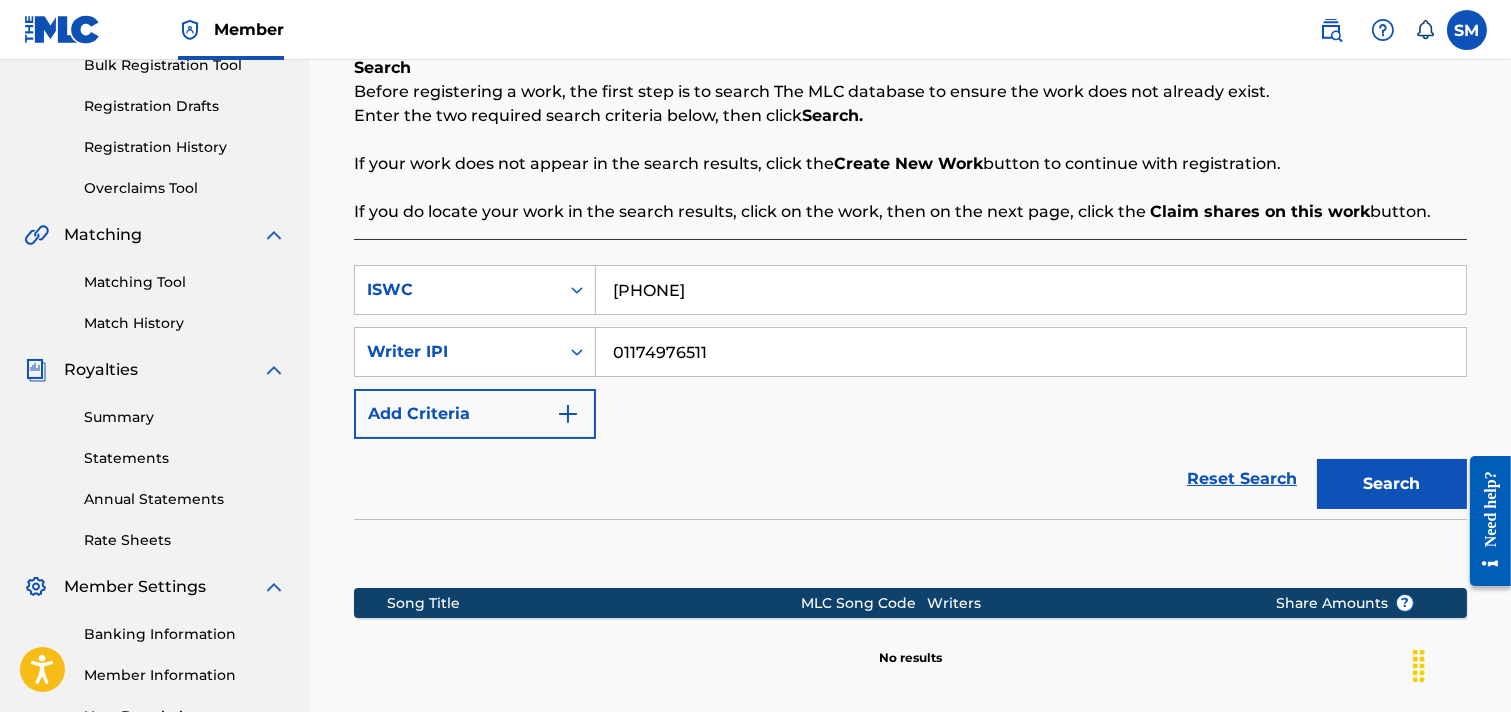 type on "T-333.629.967-9" 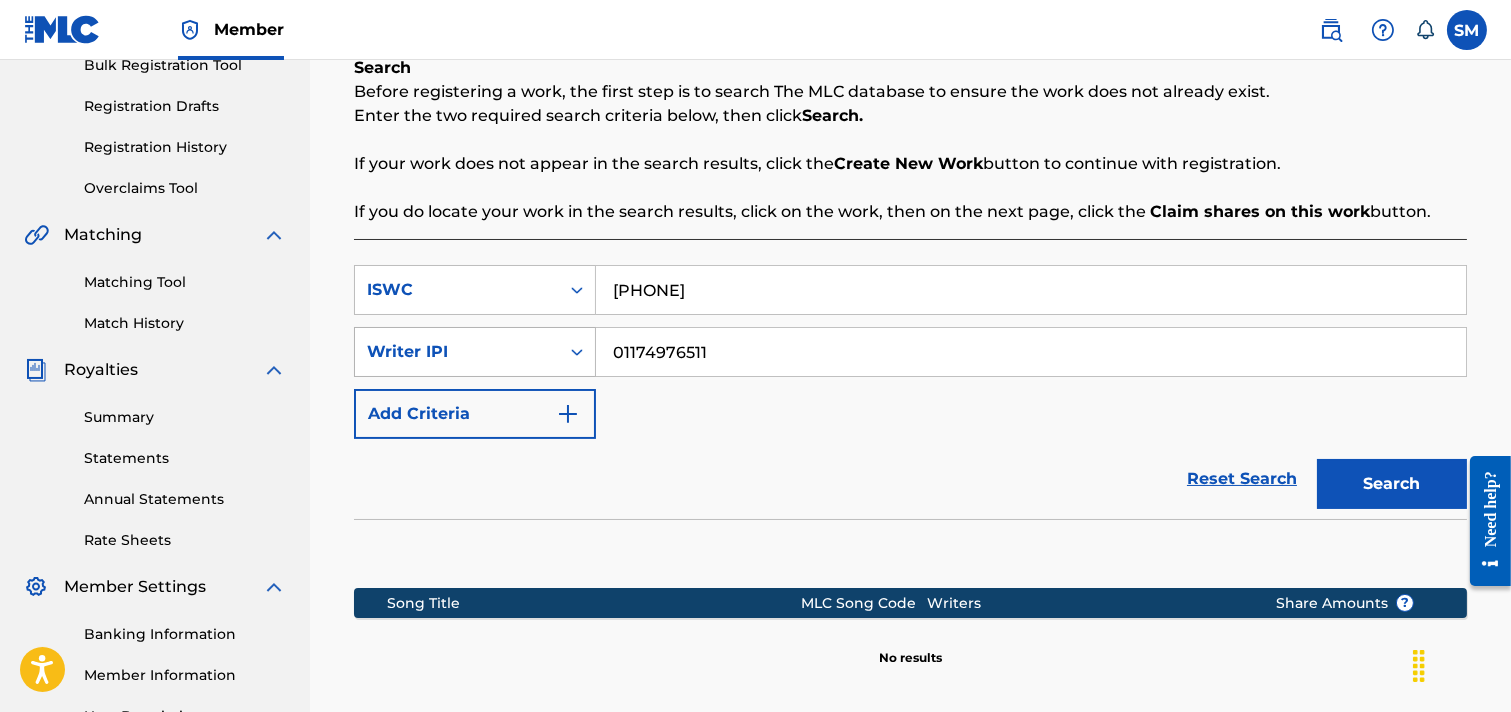 click 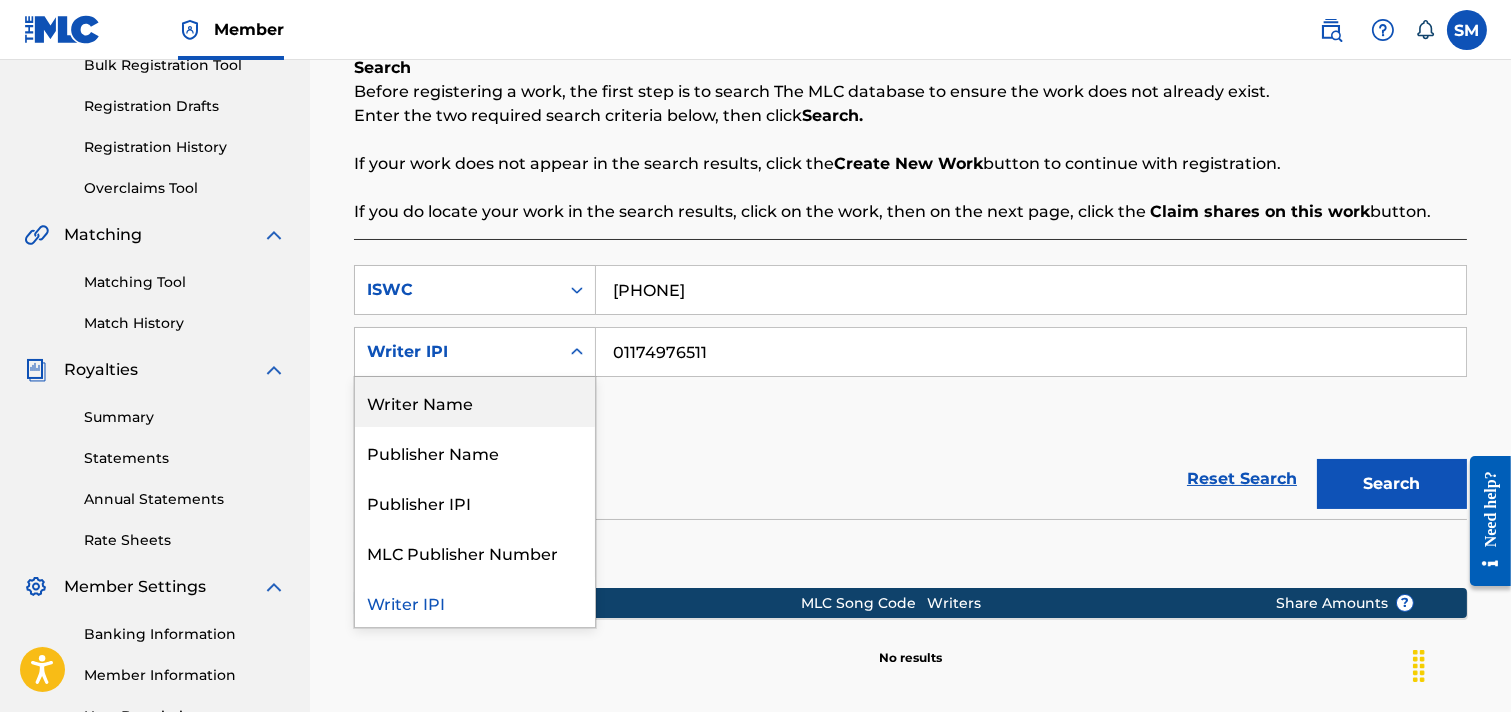 click on "Writer Name" at bounding box center (475, 402) 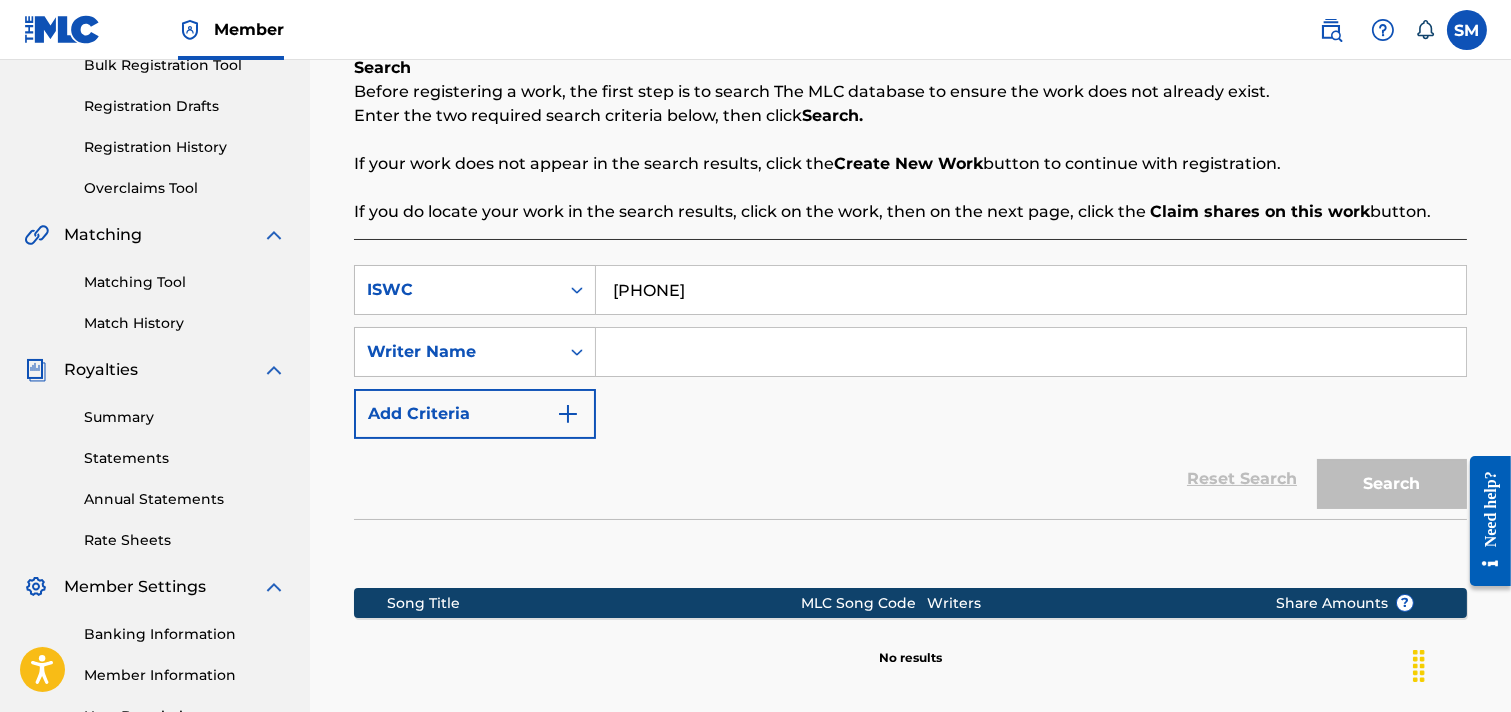 click at bounding box center [1031, 352] 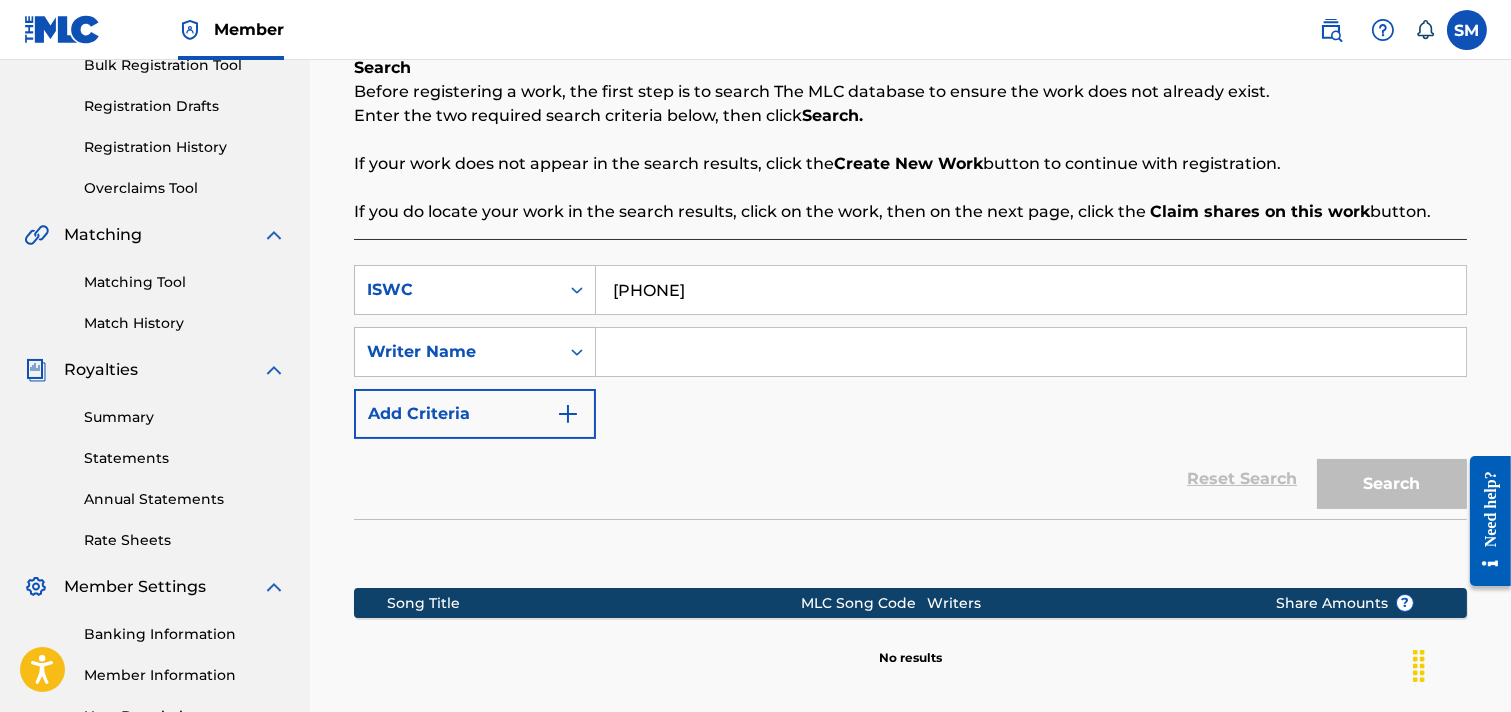 type on "shohag Mredha" 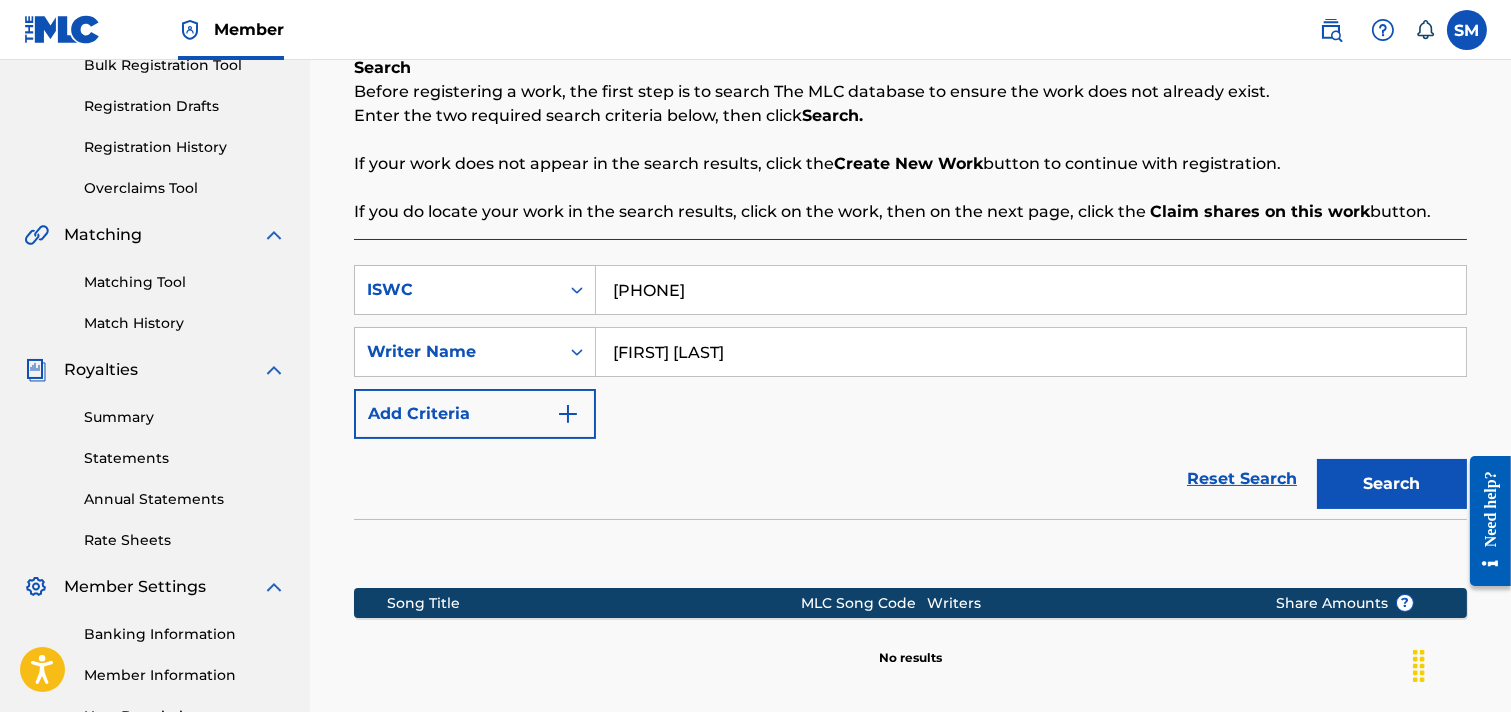 click on "Search" at bounding box center (1392, 484) 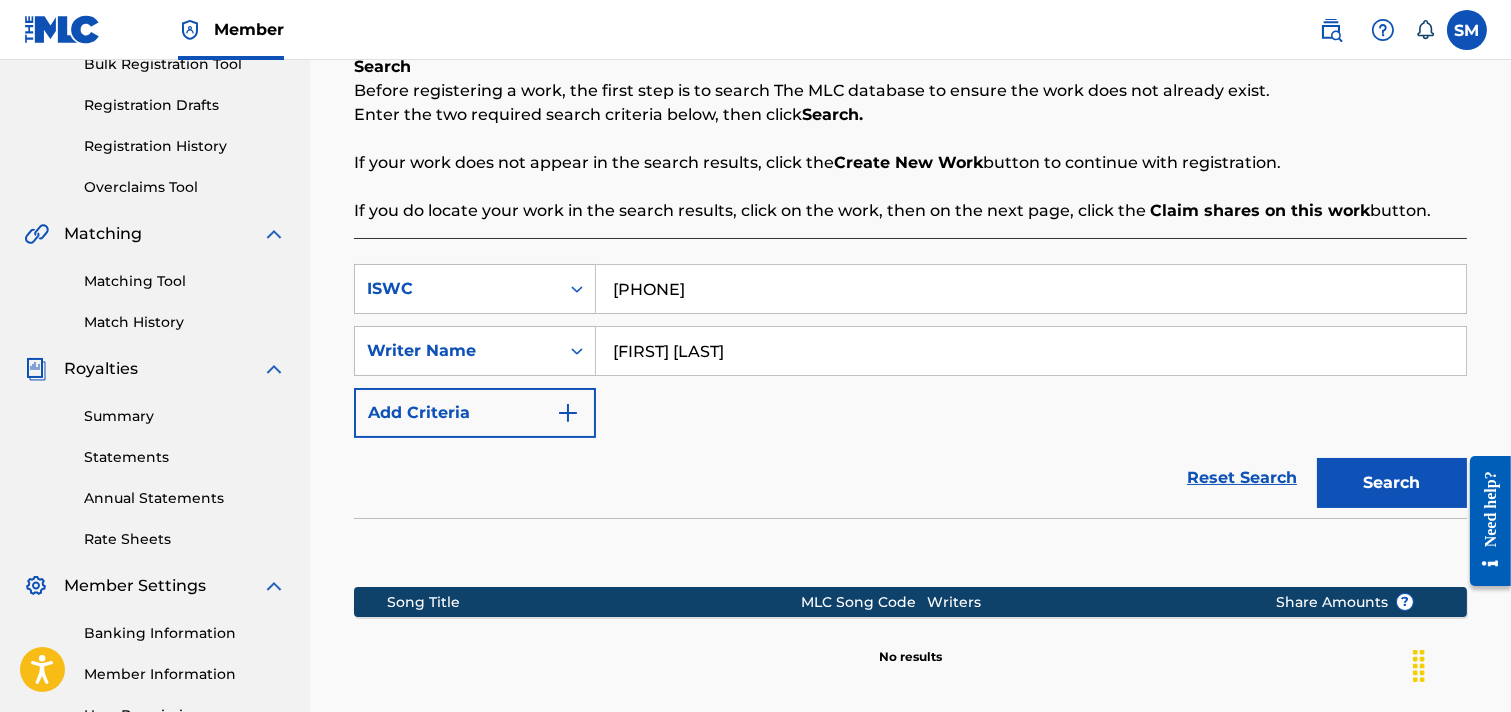 scroll, scrollTop: 533, scrollLeft: 0, axis: vertical 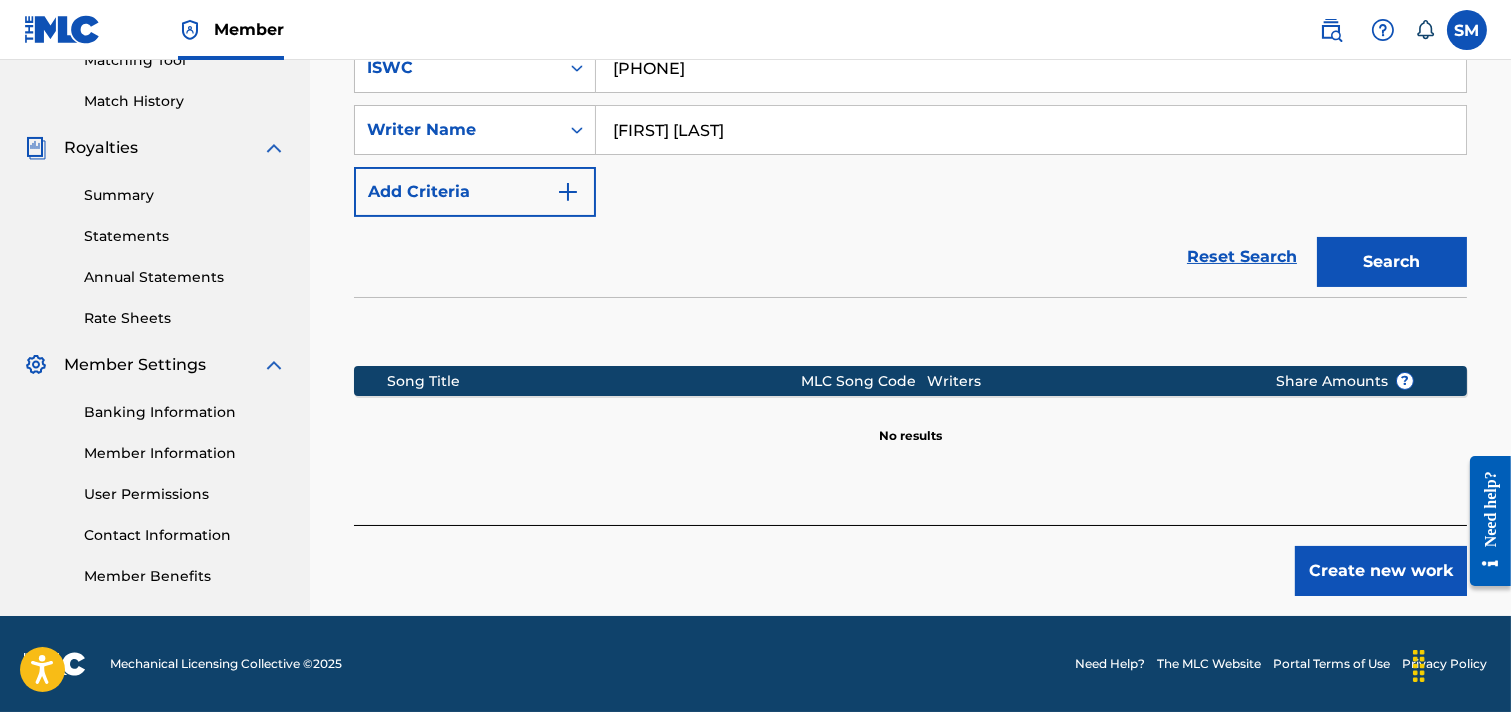 click on "Create new work" at bounding box center [1381, 571] 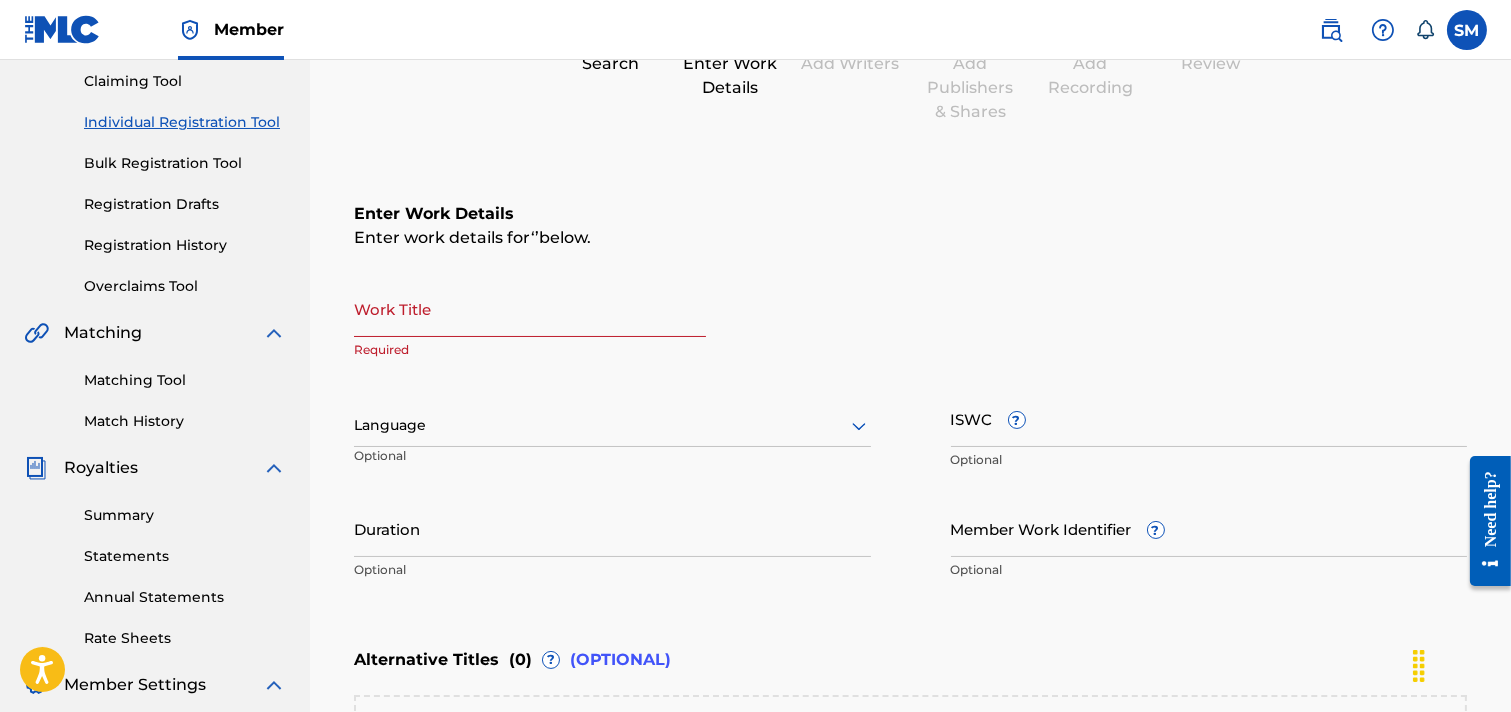 scroll, scrollTop: 222, scrollLeft: 0, axis: vertical 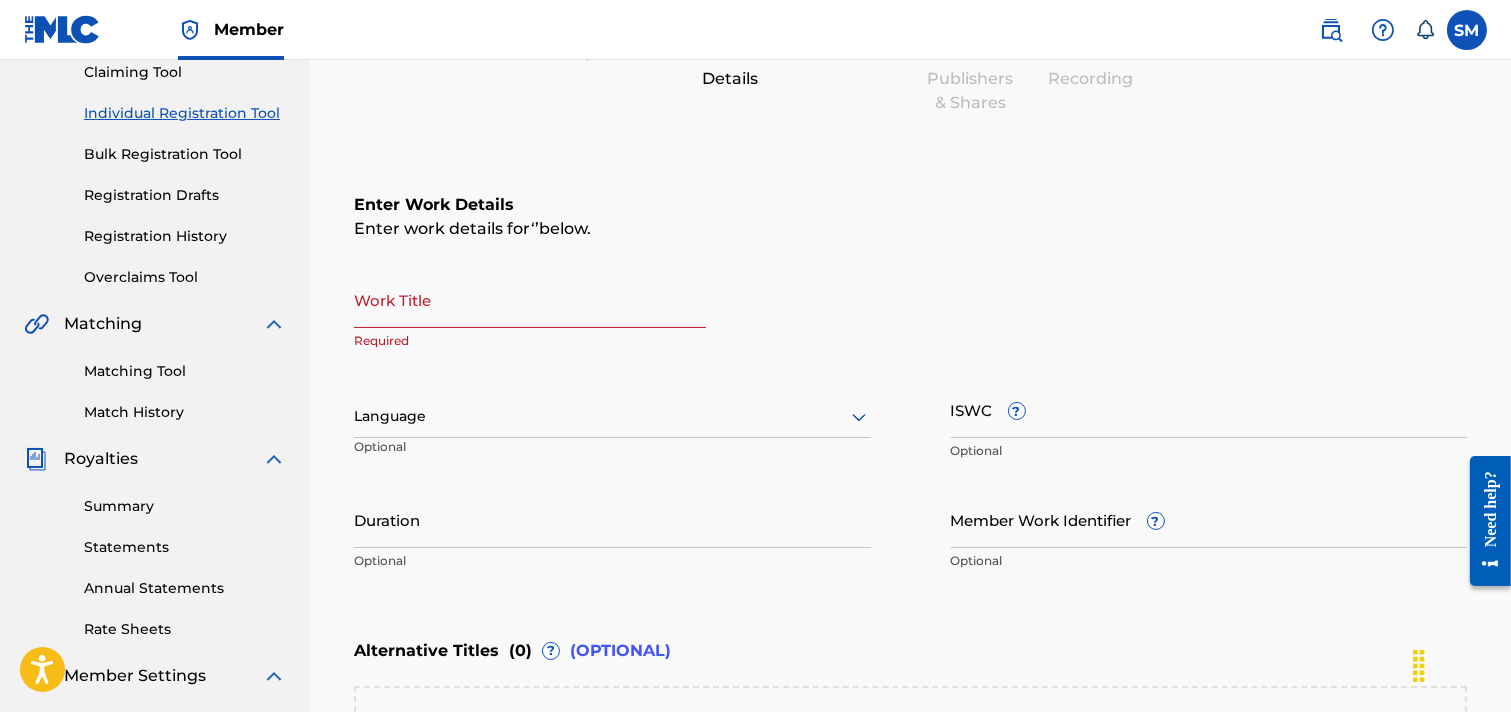 click on "Work Title" at bounding box center (530, 299) 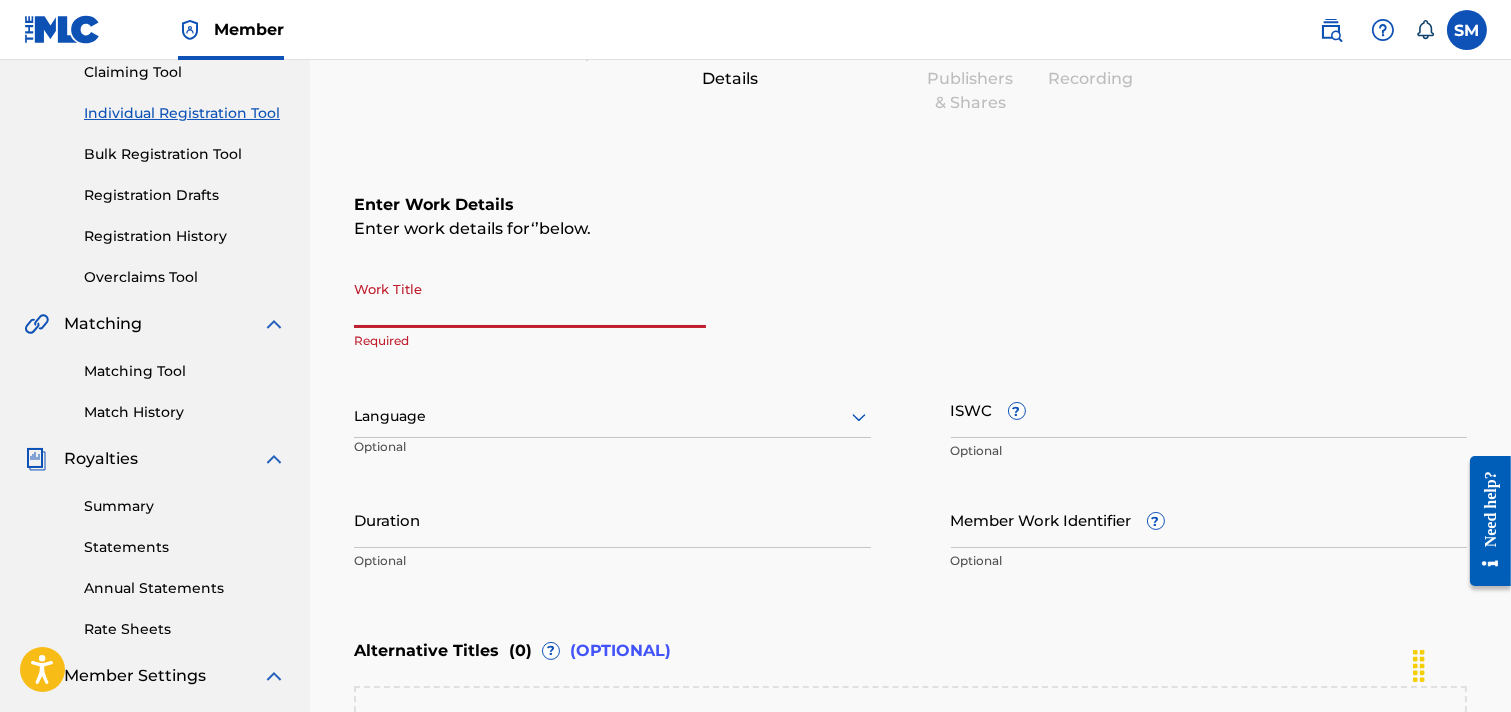 click on "Work Title" at bounding box center [530, 299] 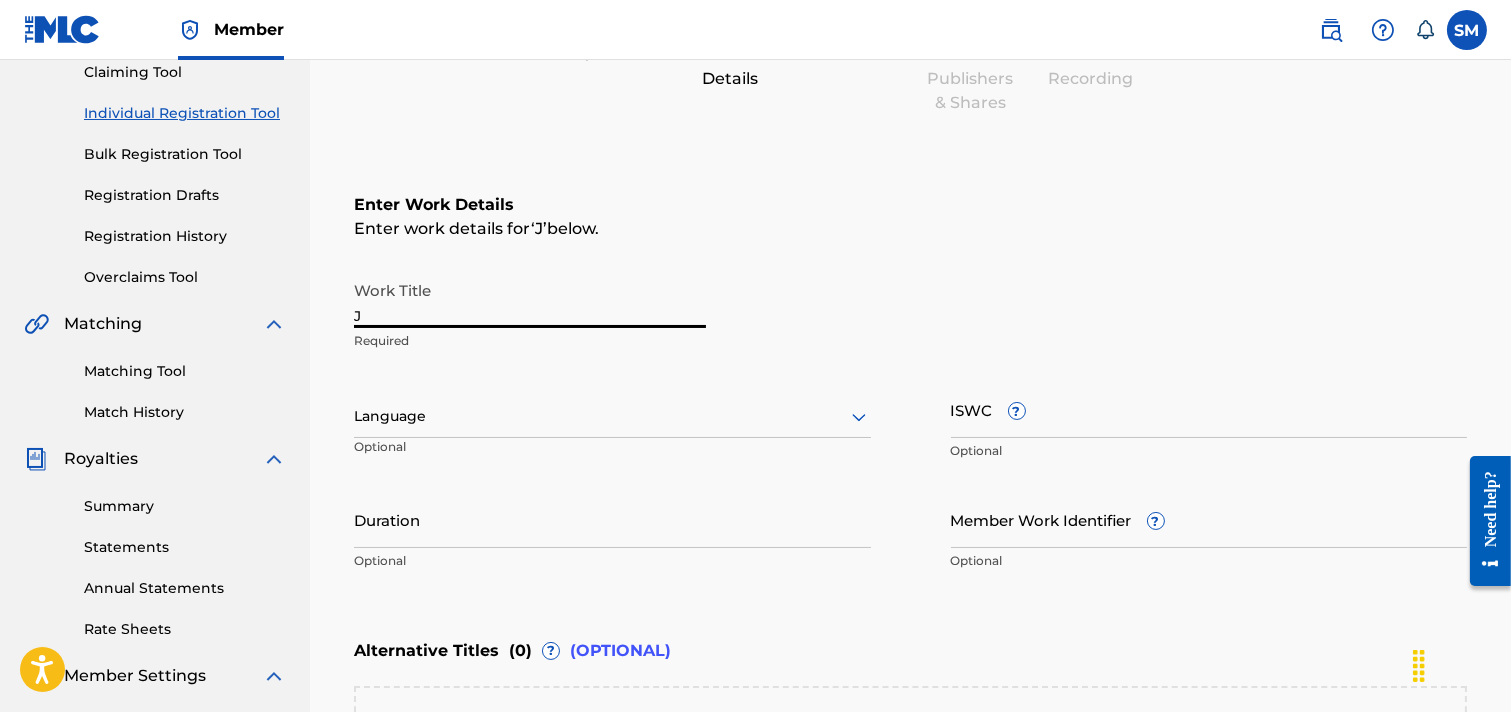 click on "J" at bounding box center [530, 299] 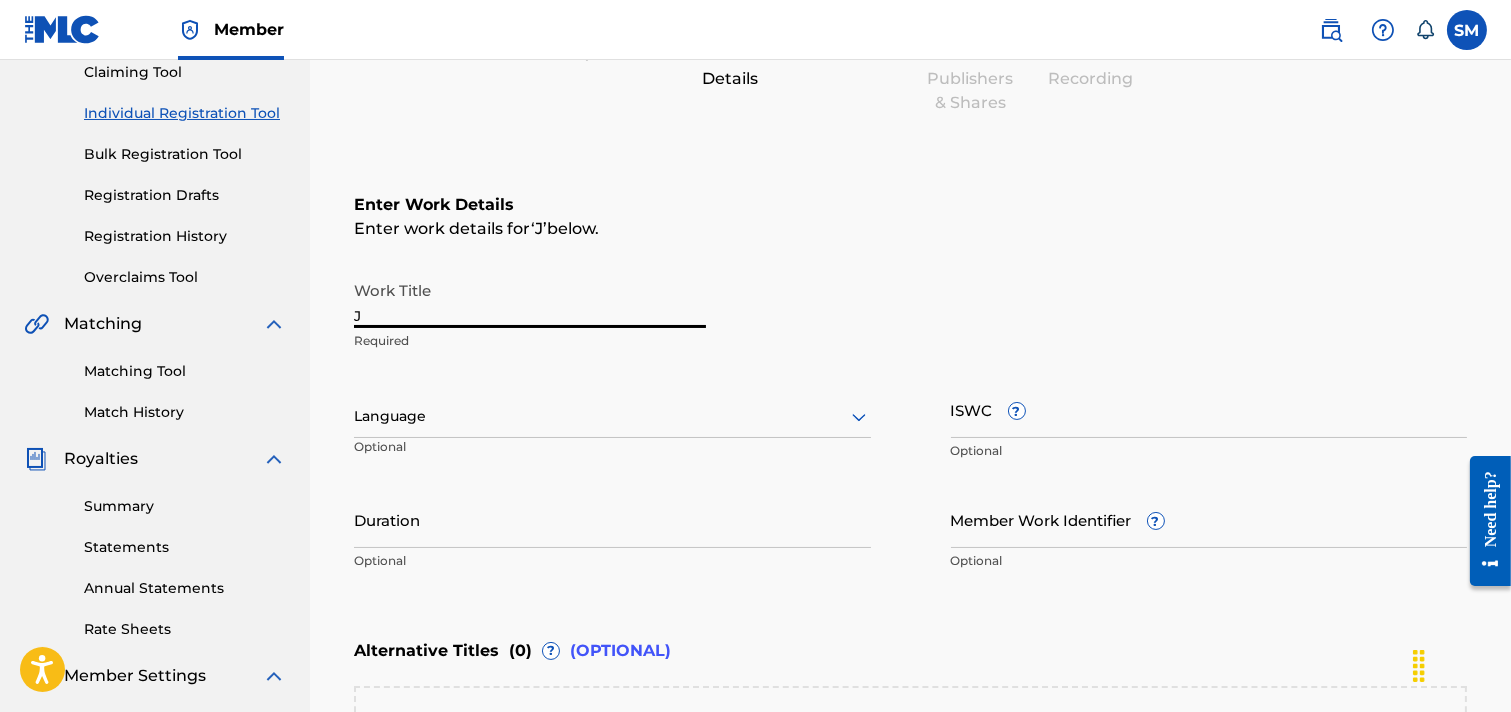paste on "aan Re Tui" 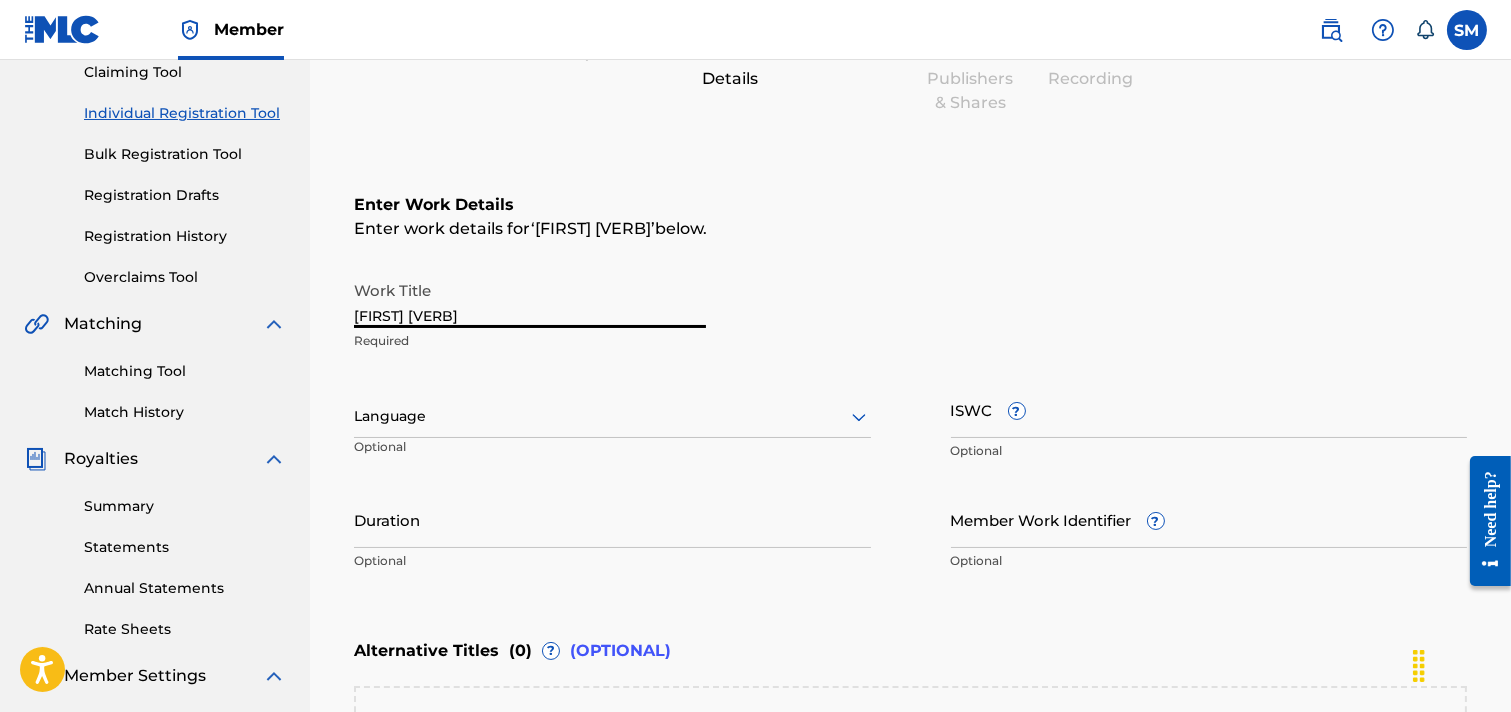 type on "Jaan Re Tui" 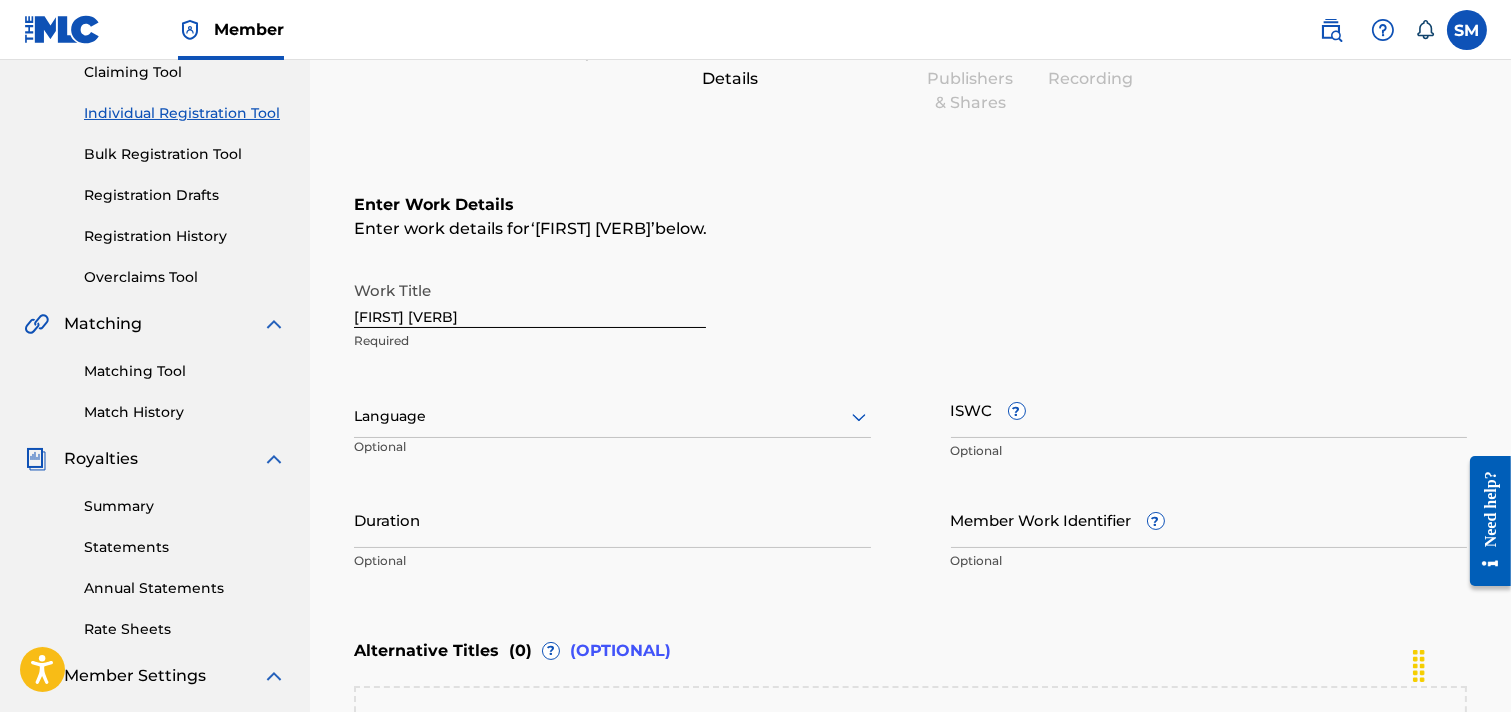 click at bounding box center (612, 416) 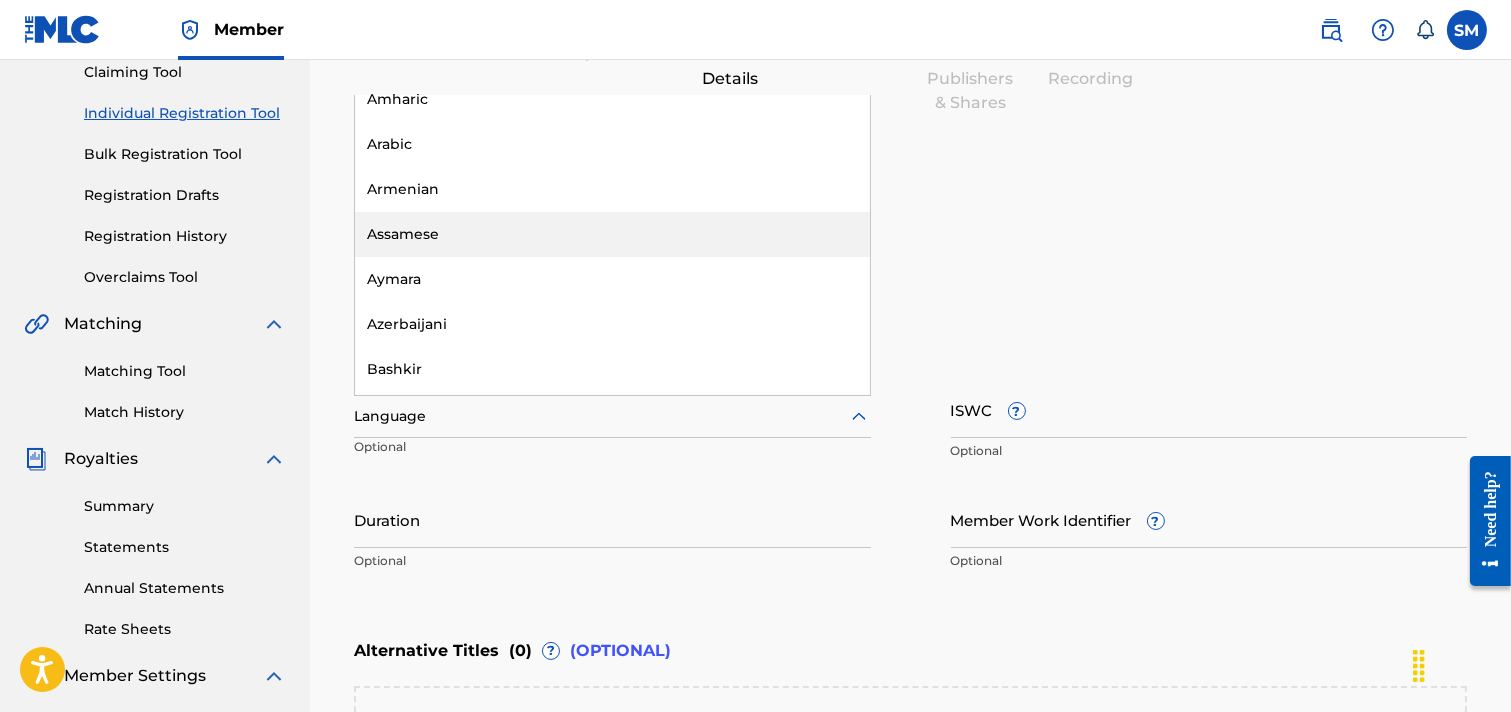 scroll, scrollTop: 444, scrollLeft: 0, axis: vertical 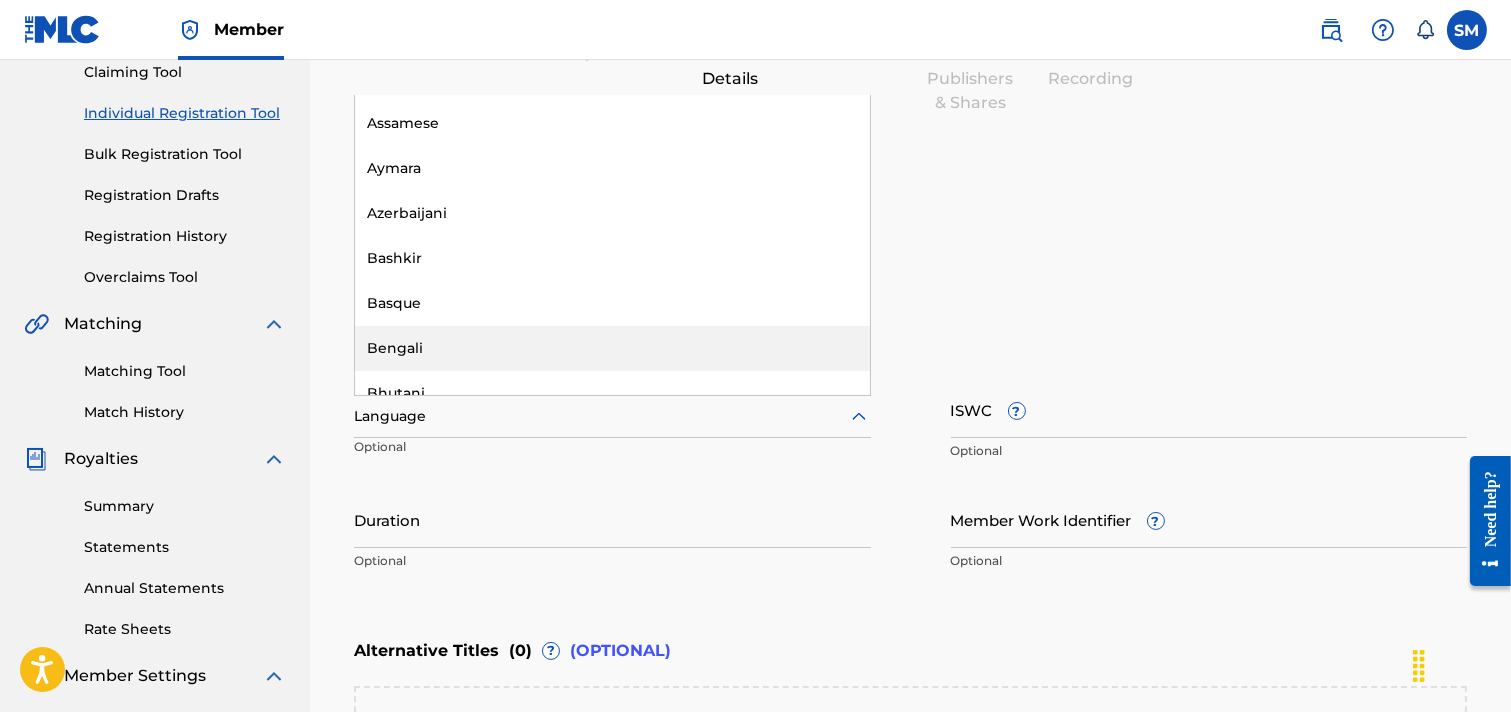 click on "Bengali" at bounding box center [612, 348] 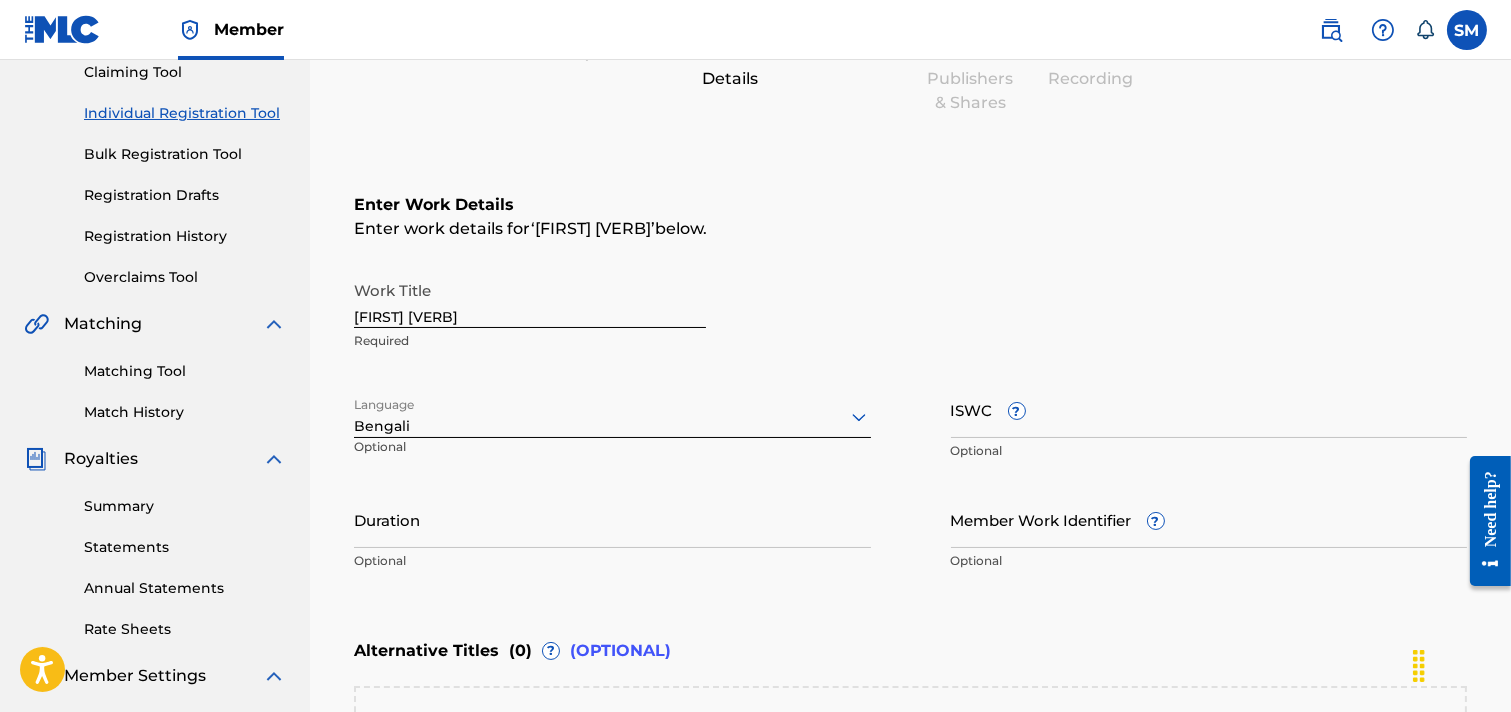 click on "Work Title   Jaan Re Tui Required" at bounding box center [910, 316] 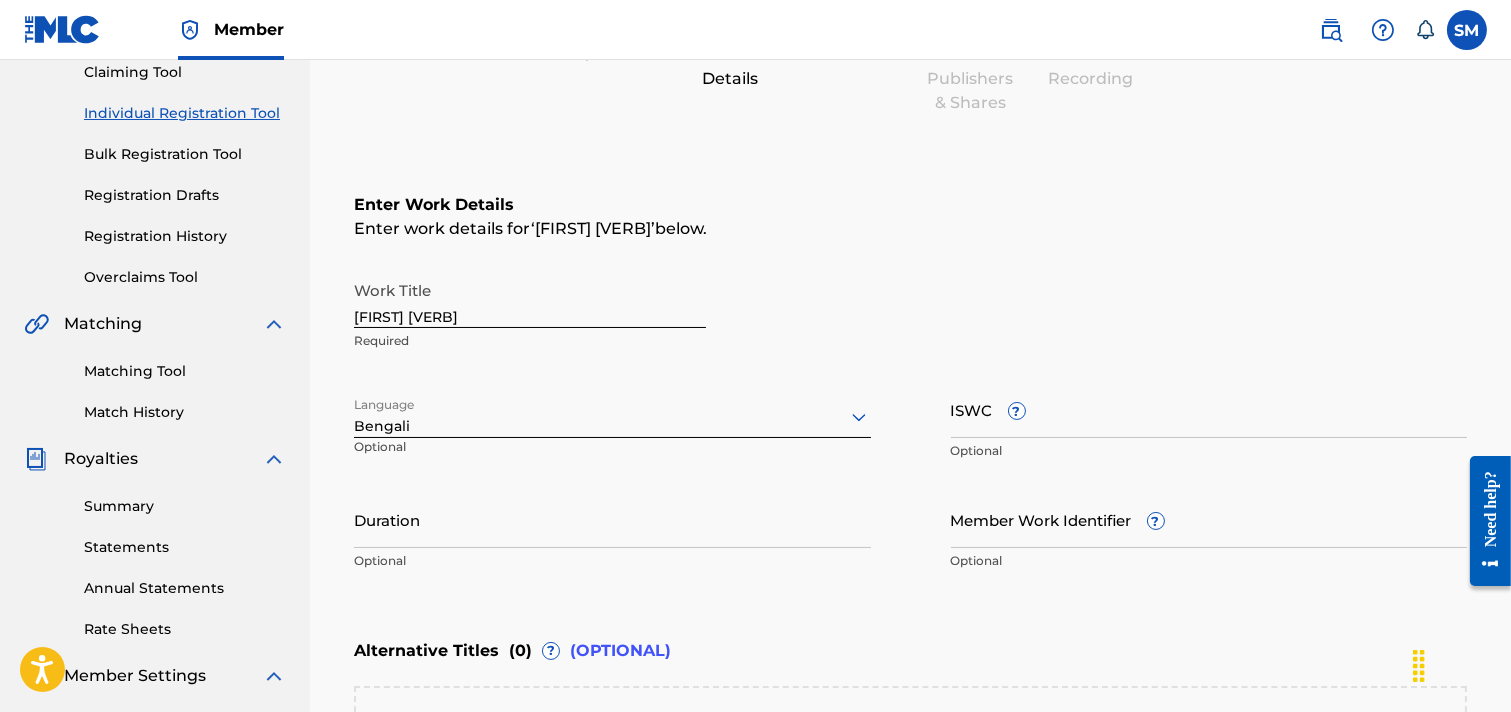 scroll, scrollTop: 333, scrollLeft: 0, axis: vertical 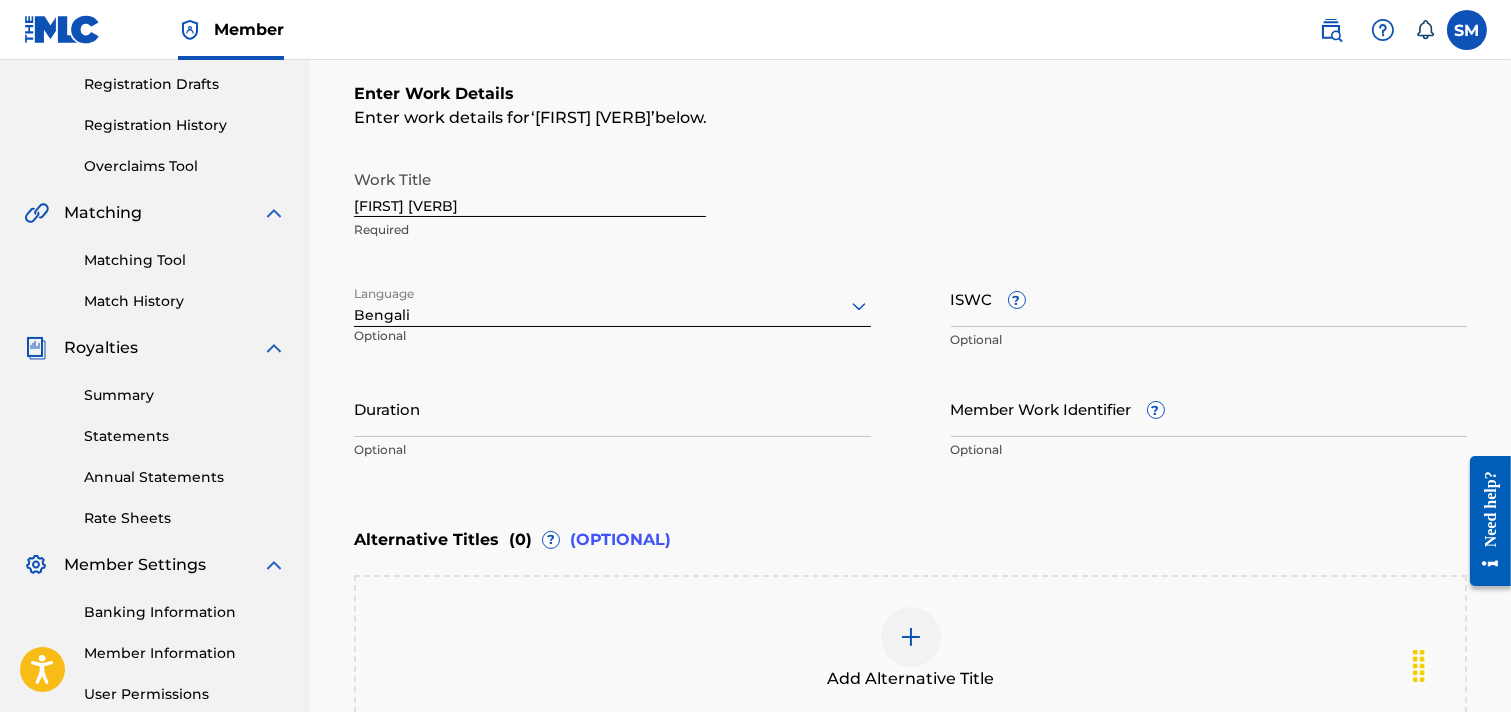 click on "Duration" at bounding box center [612, 408] 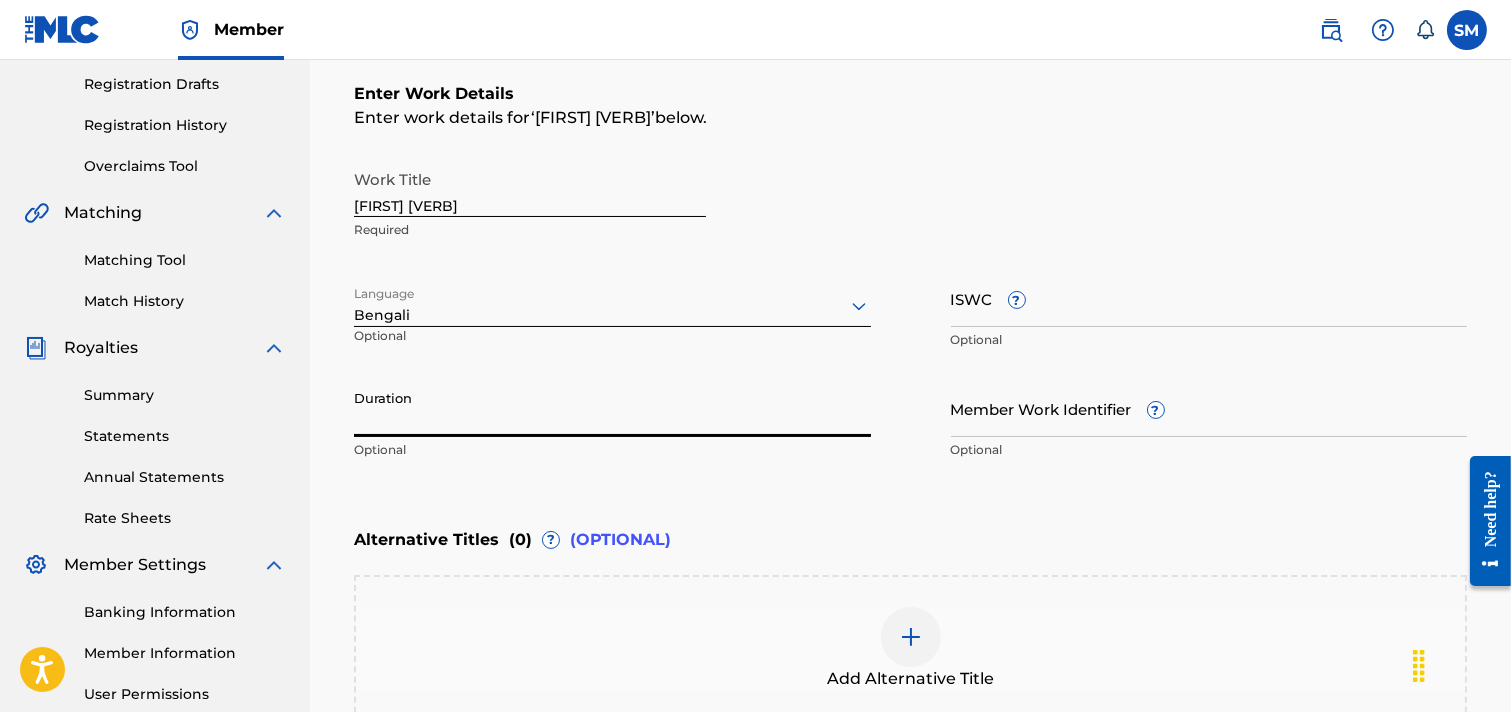 click on "Duration" at bounding box center (612, 408) 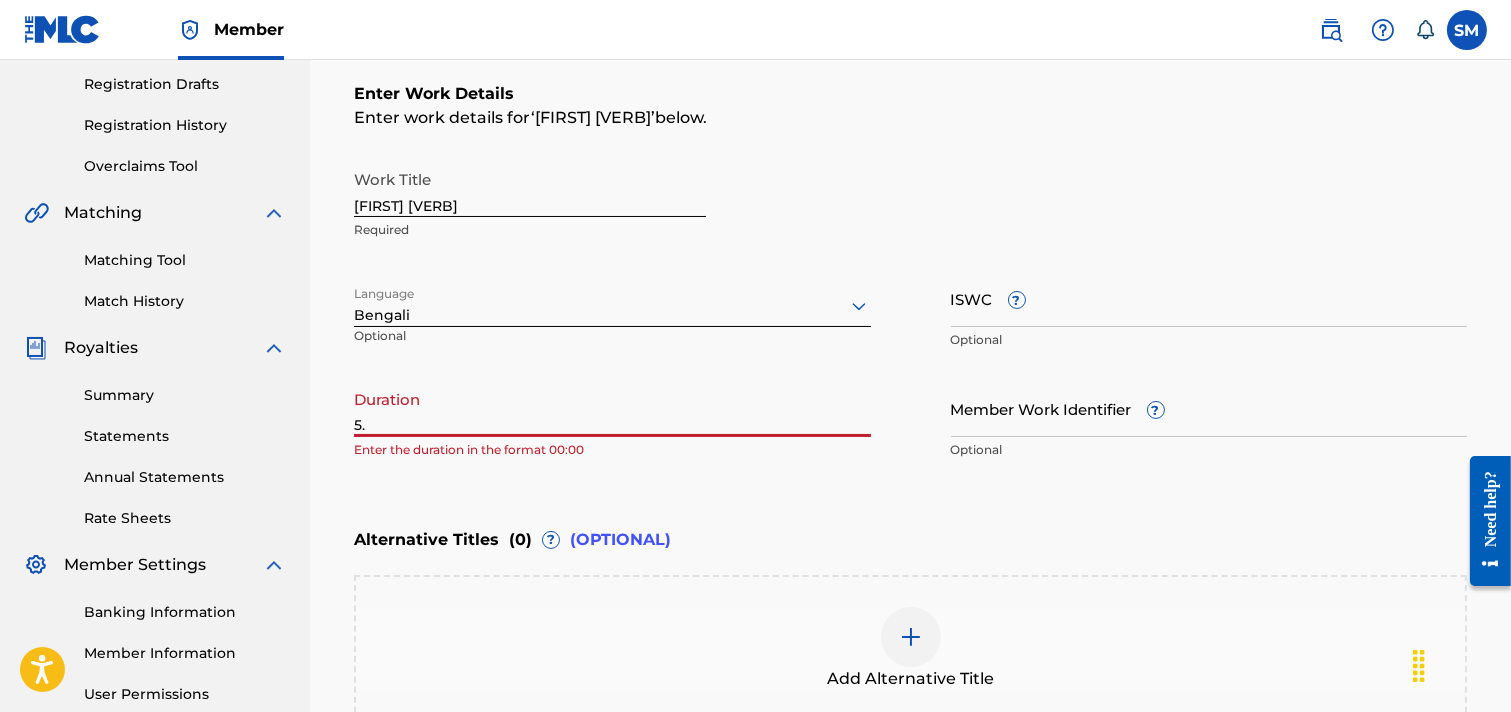 click on "5." at bounding box center (612, 408) 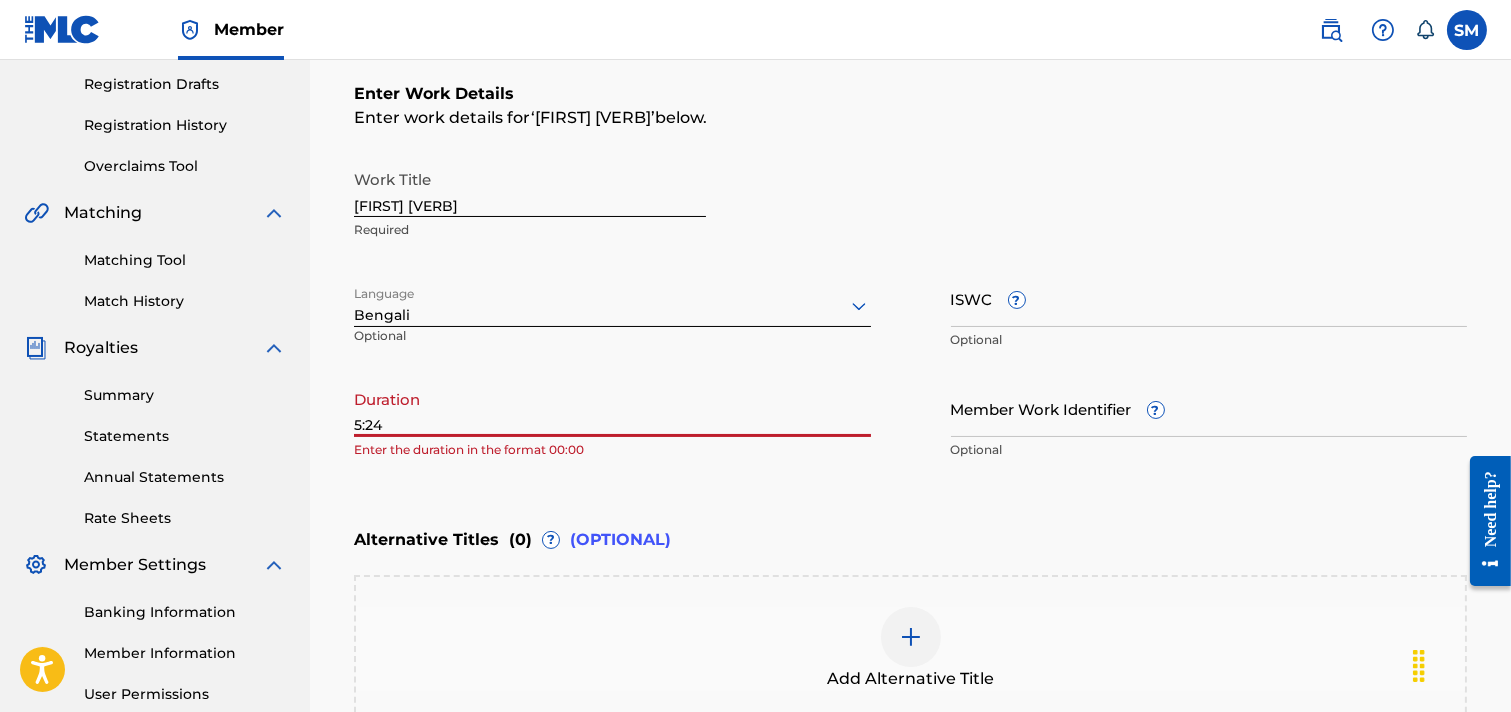 type on "5:24" 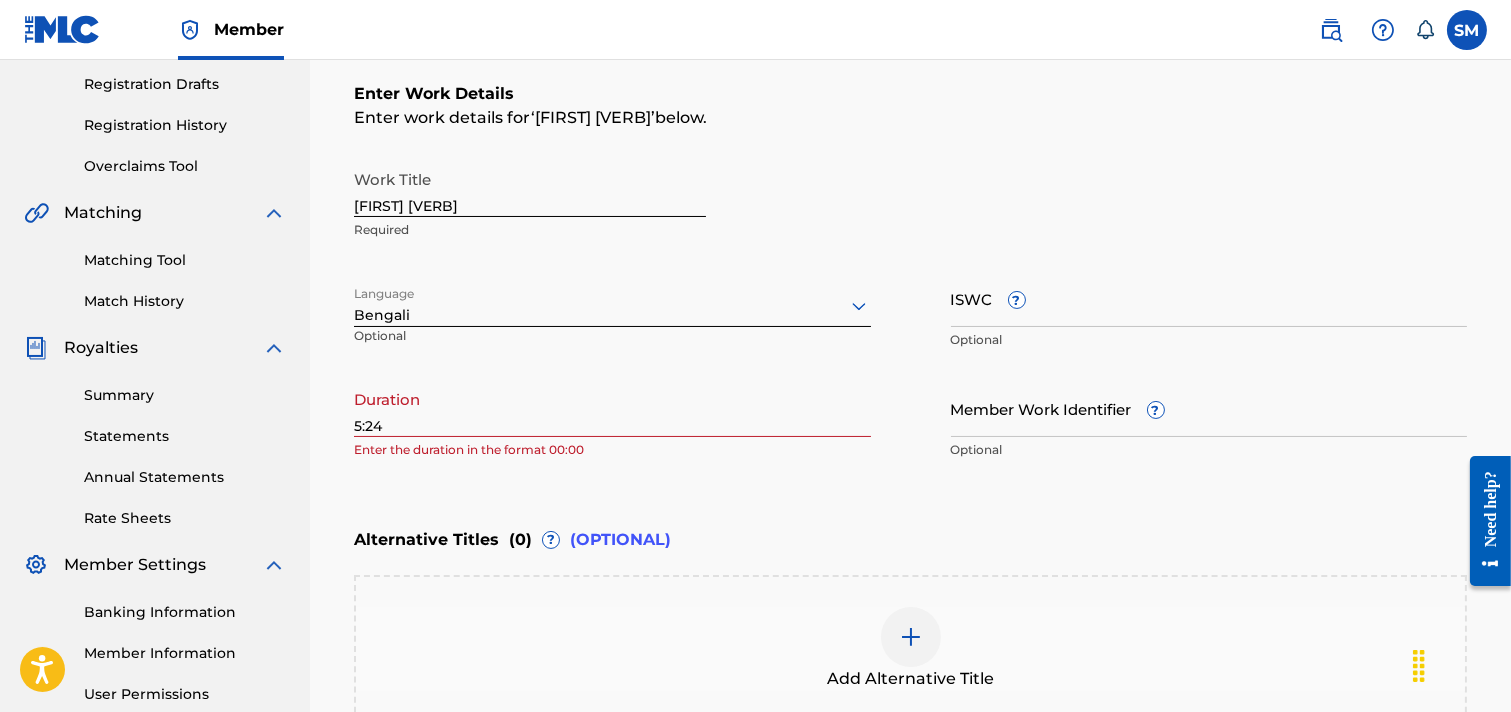 click on "Enter Work Details Enter work details for  ‘ Jaan Re Tui ’  below. Work Title   Jaan Re Tui Required Language Bengali Optional ISWC   ? Optional Duration   5:24 Enter the duration in the format 00:00 Member Work Identifier   ? Optional" at bounding box center [910, 276] 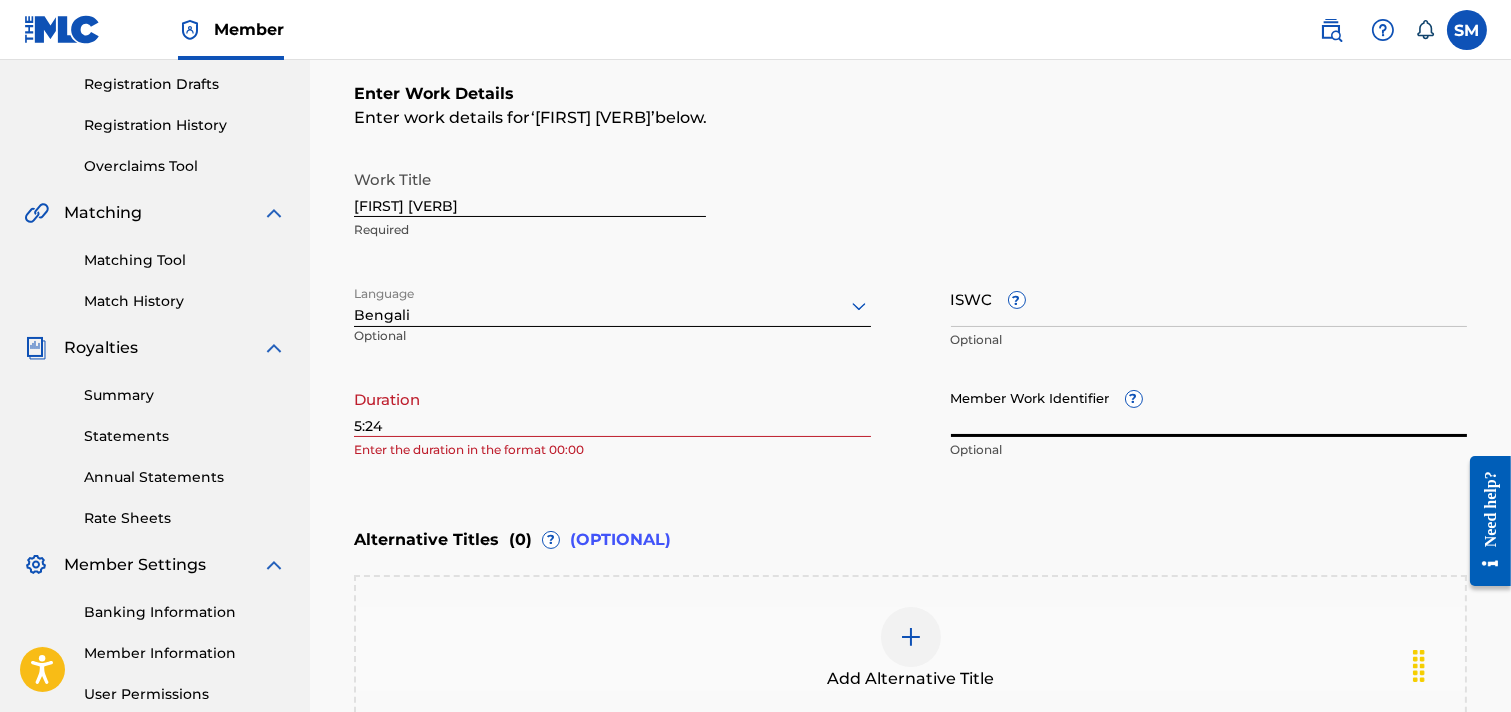 click on "Enter Work Details Enter work details for  ‘ Jaan Re Tui ’  below. Work Title   Jaan Re Tui Required Language Bengali Optional ISWC   ? Optional Duration   5:24 Enter the duration in the format 00:00 Member Work Identifier   ? Optional" at bounding box center [910, 276] 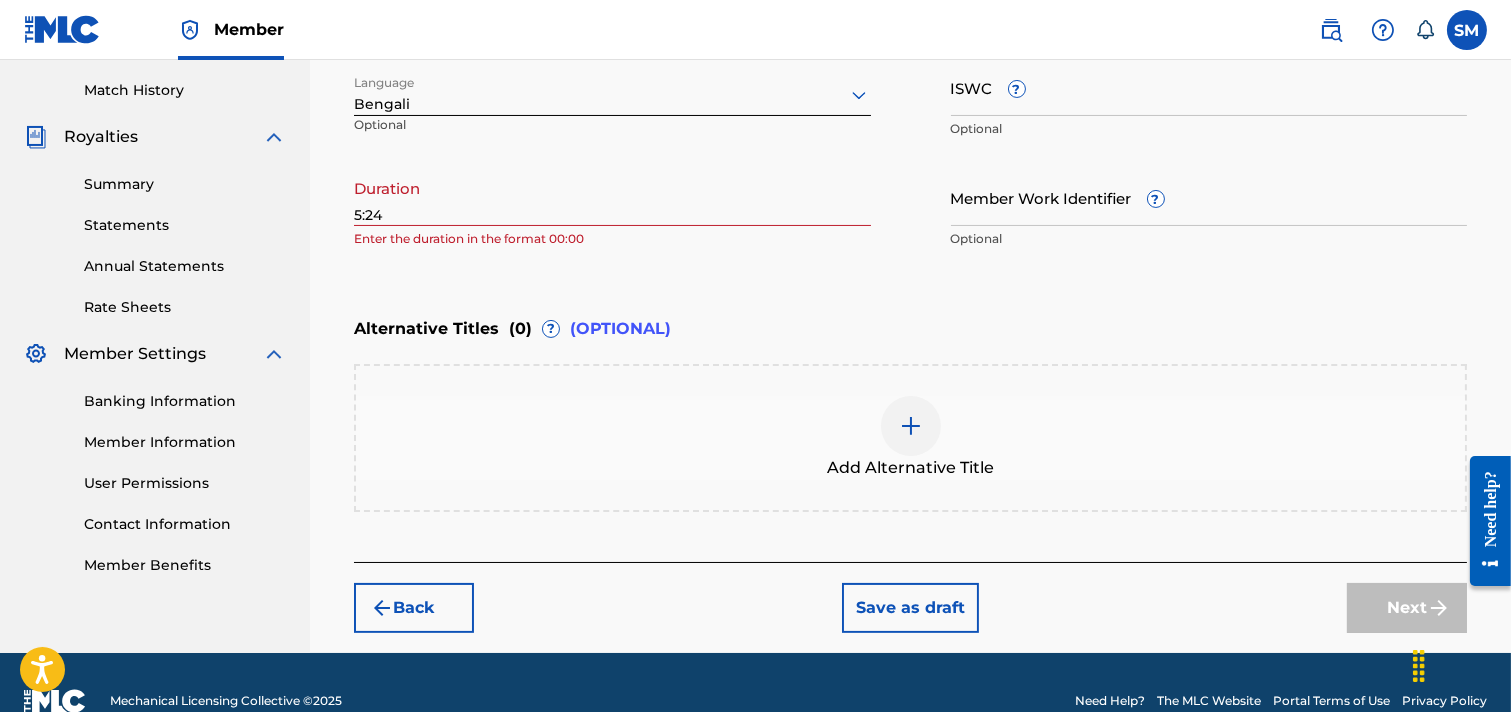 scroll, scrollTop: 555, scrollLeft: 0, axis: vertical 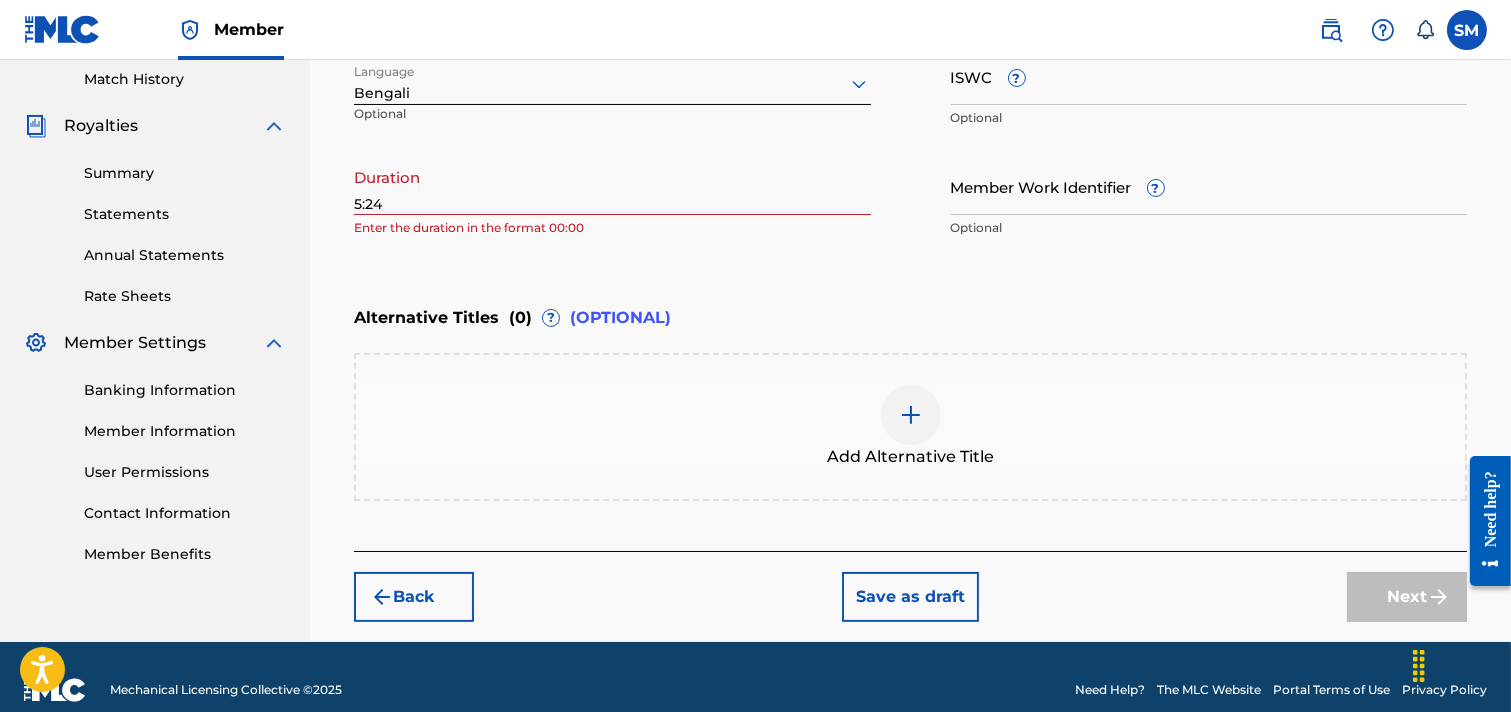 click on "Add Alternative Title" at bounding box center (910, 427) 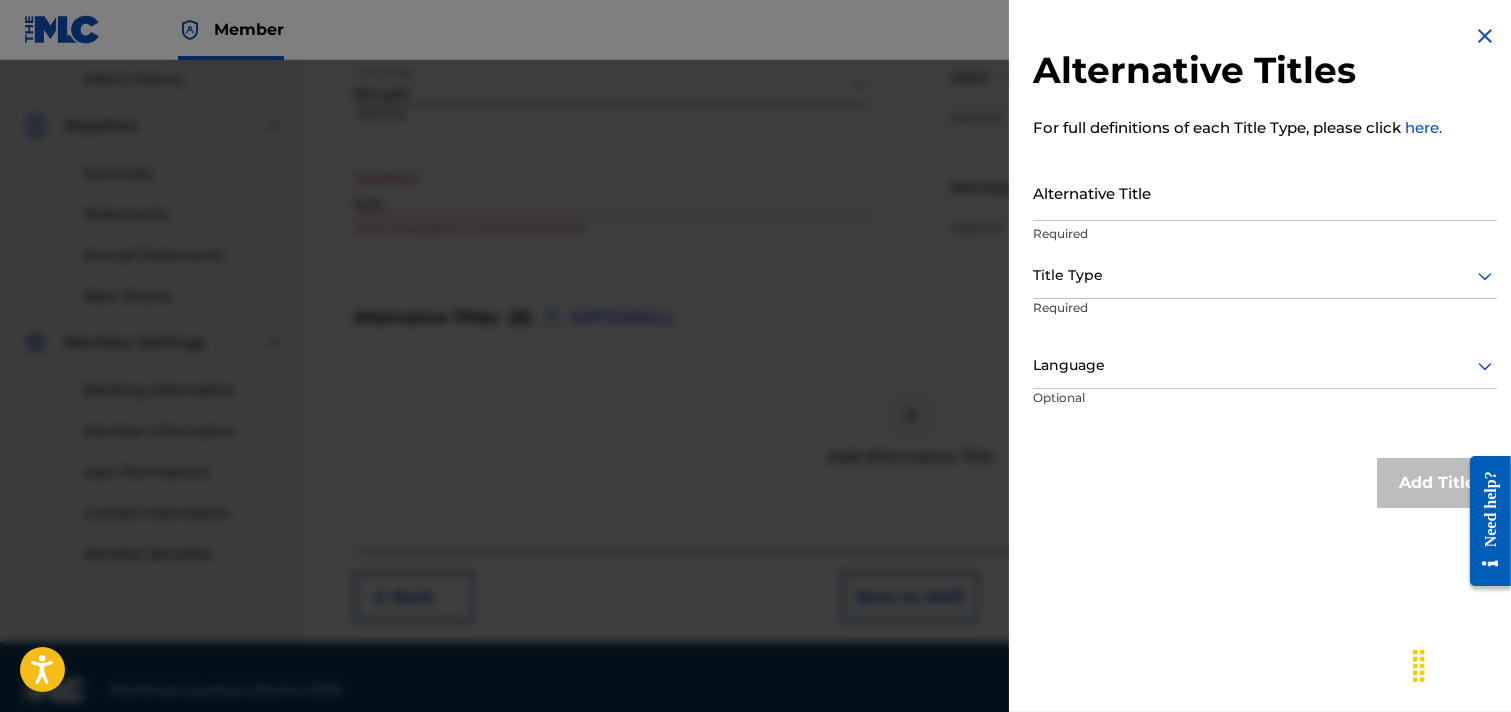 click on "Add Title" at bounding box center (1265, 483) 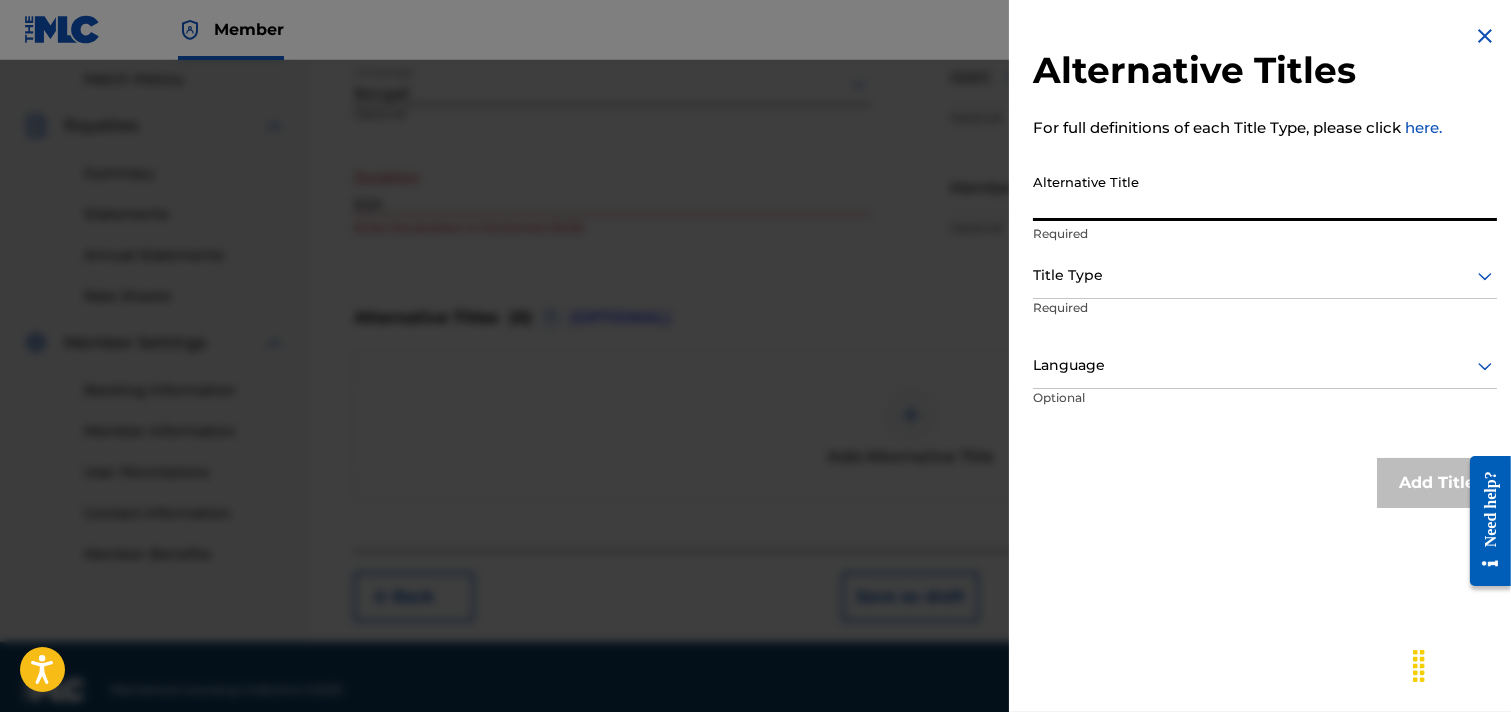 click on "Alternative Title" at bounding box center [1265, 192] 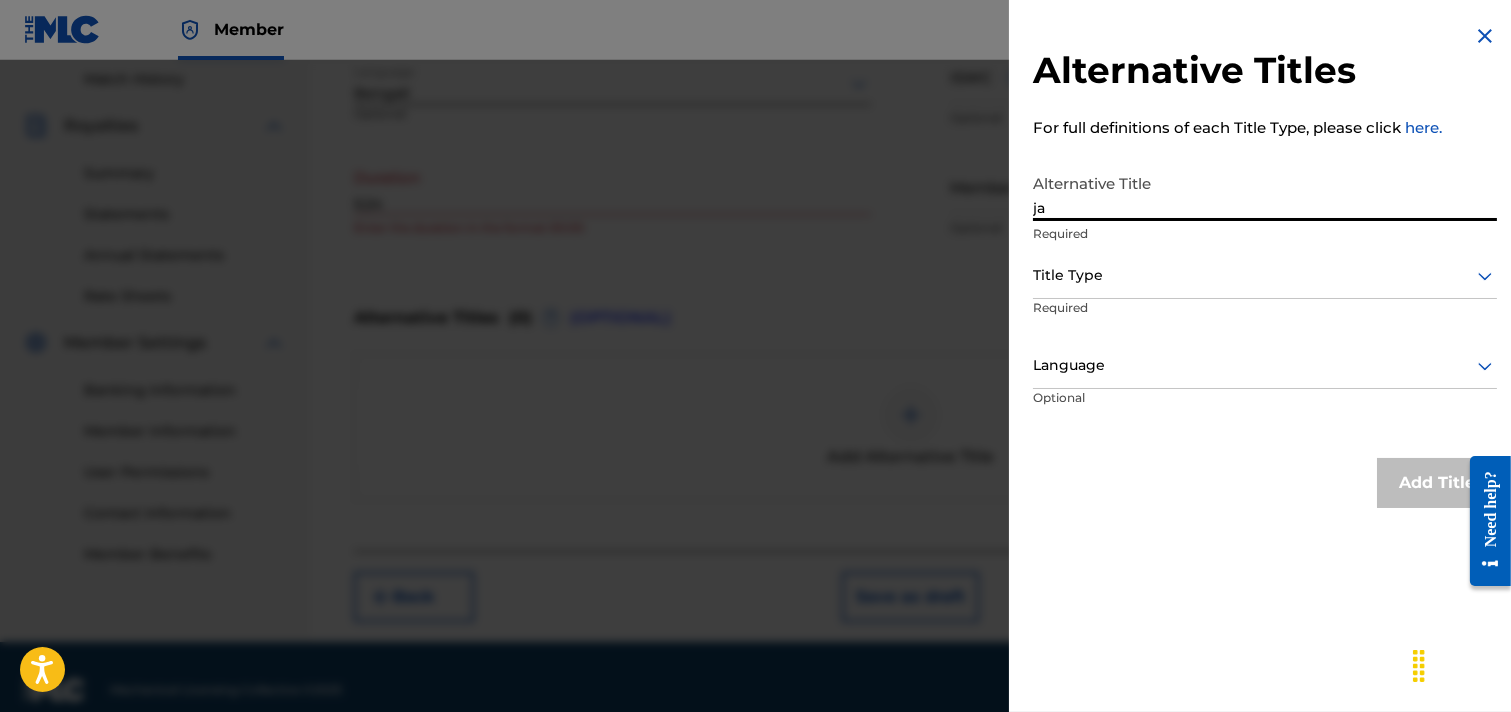 type on "j" 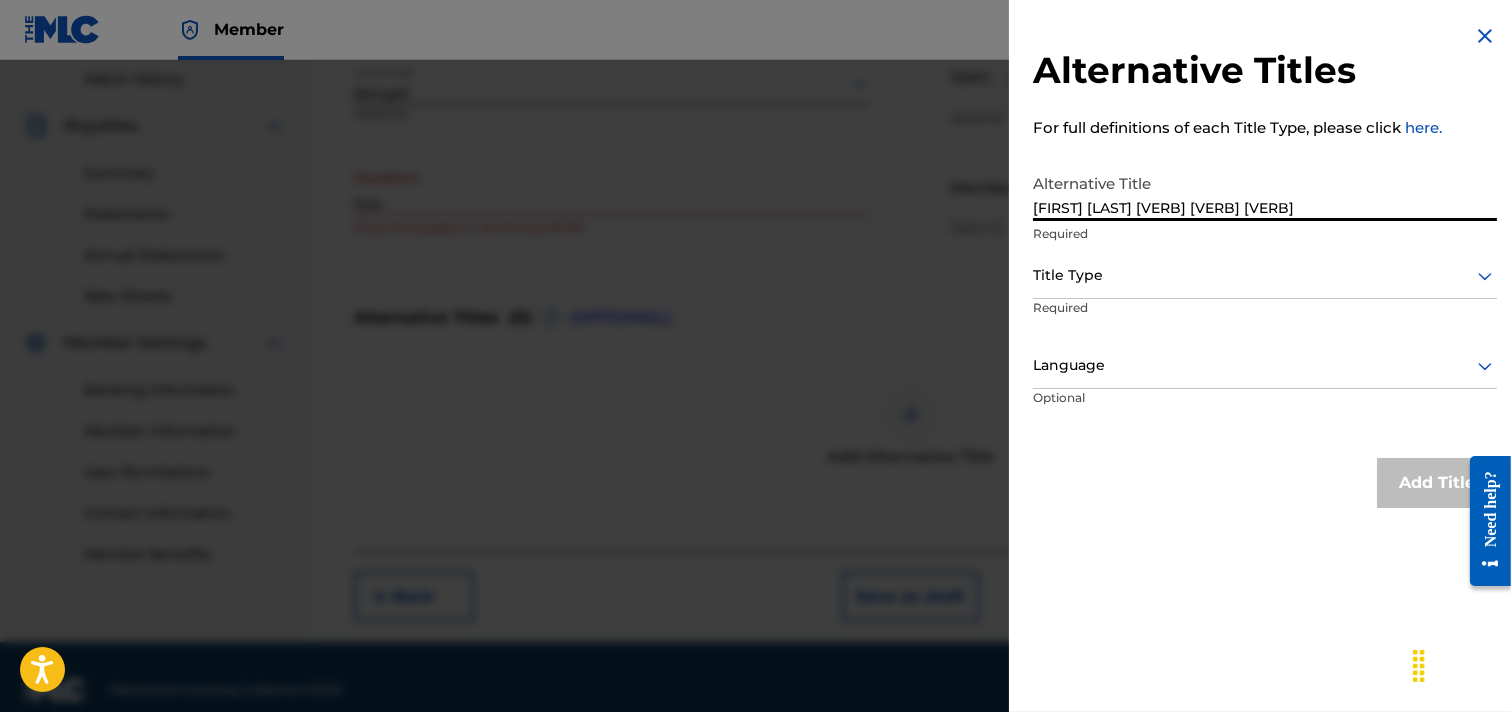 type on "Jaanre Emon Kore Amay Maris Na" 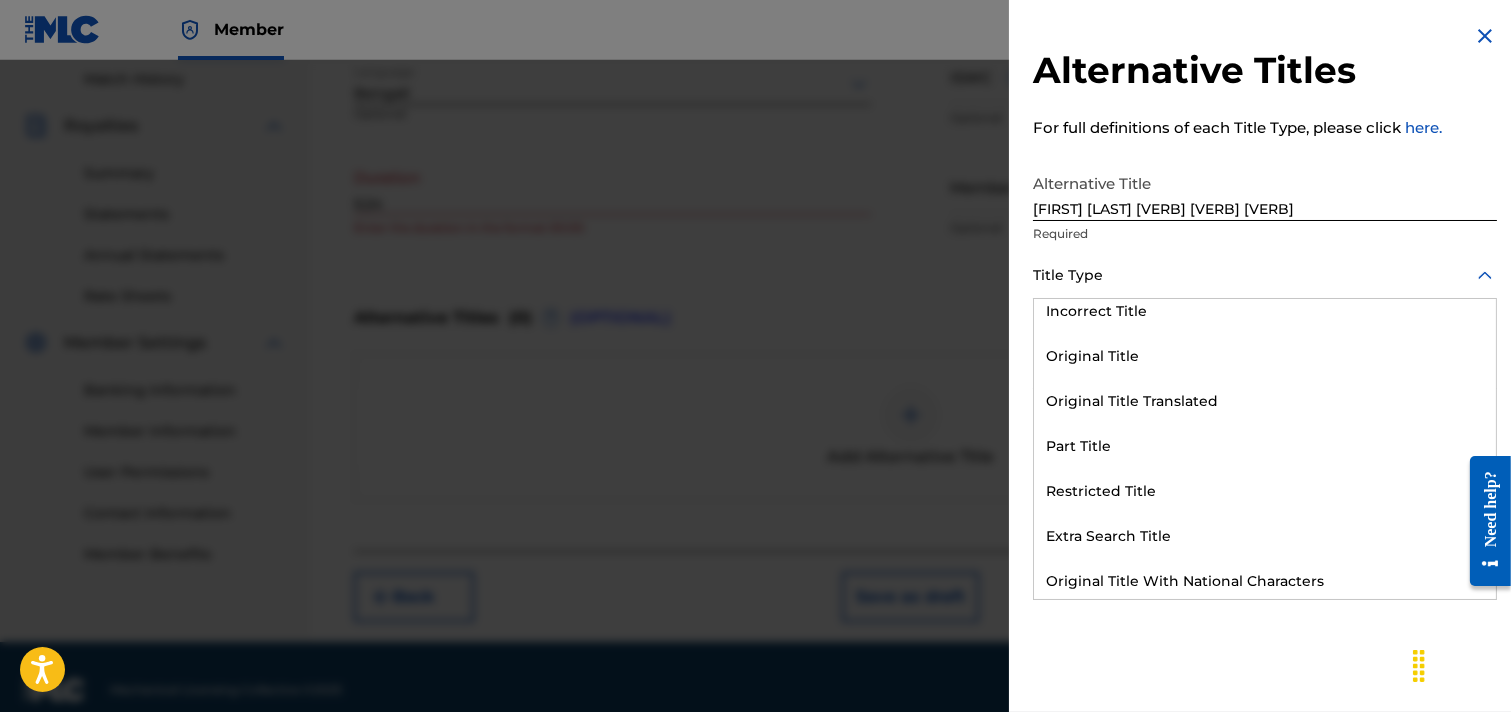 scroll, scrollTop: 0, scrollLeft: 0, axis: both 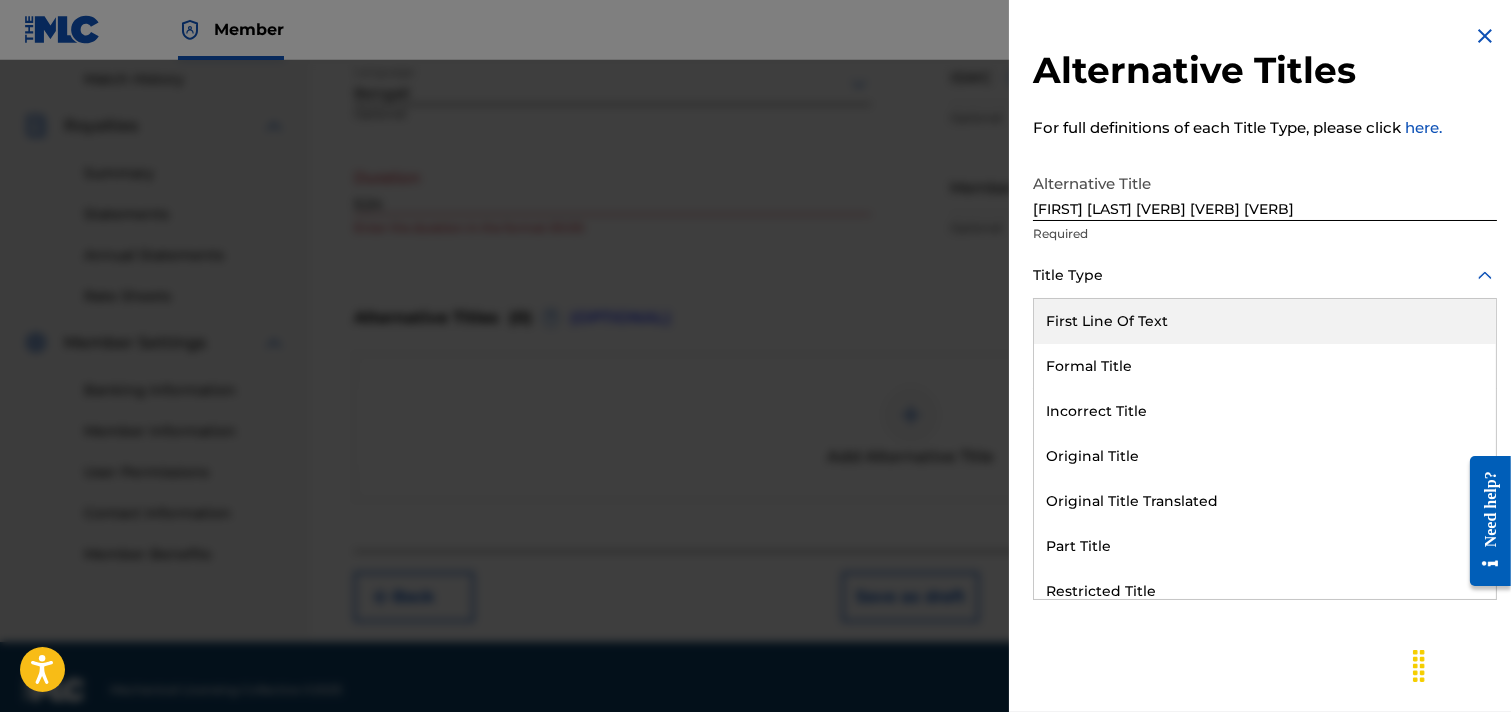 click on "First Line Of Text" at bounding box center (1265, 321) 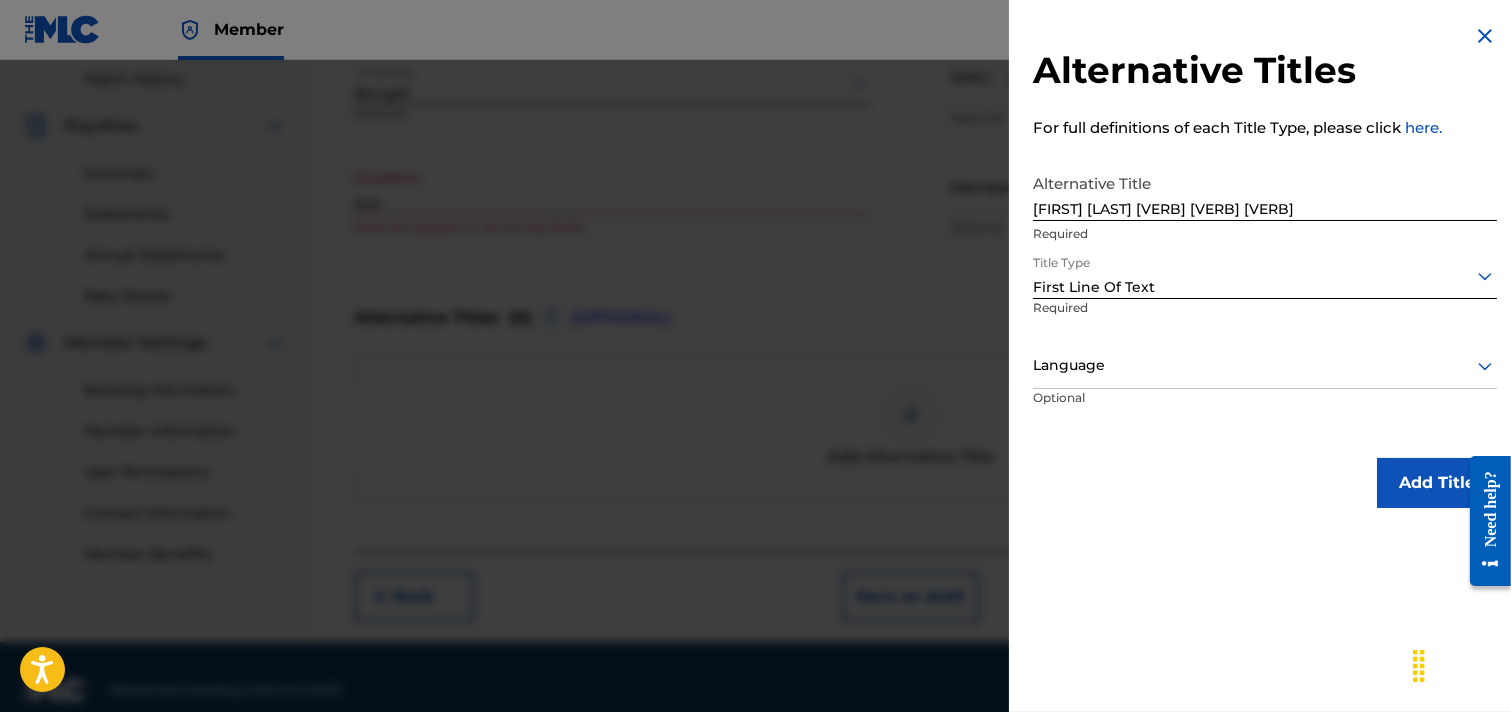 click 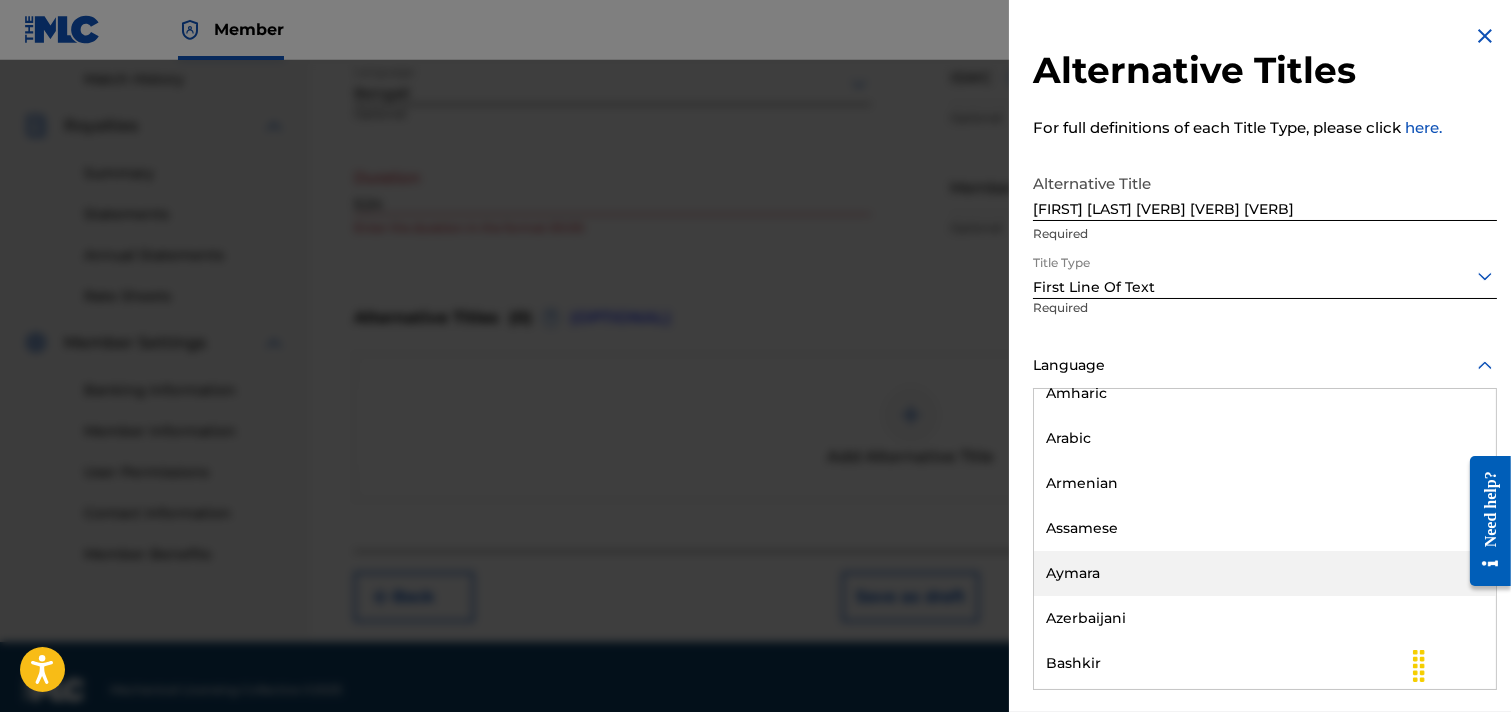 scroll, scrollTop: 444, scrollLeft: 0, axis: vertical 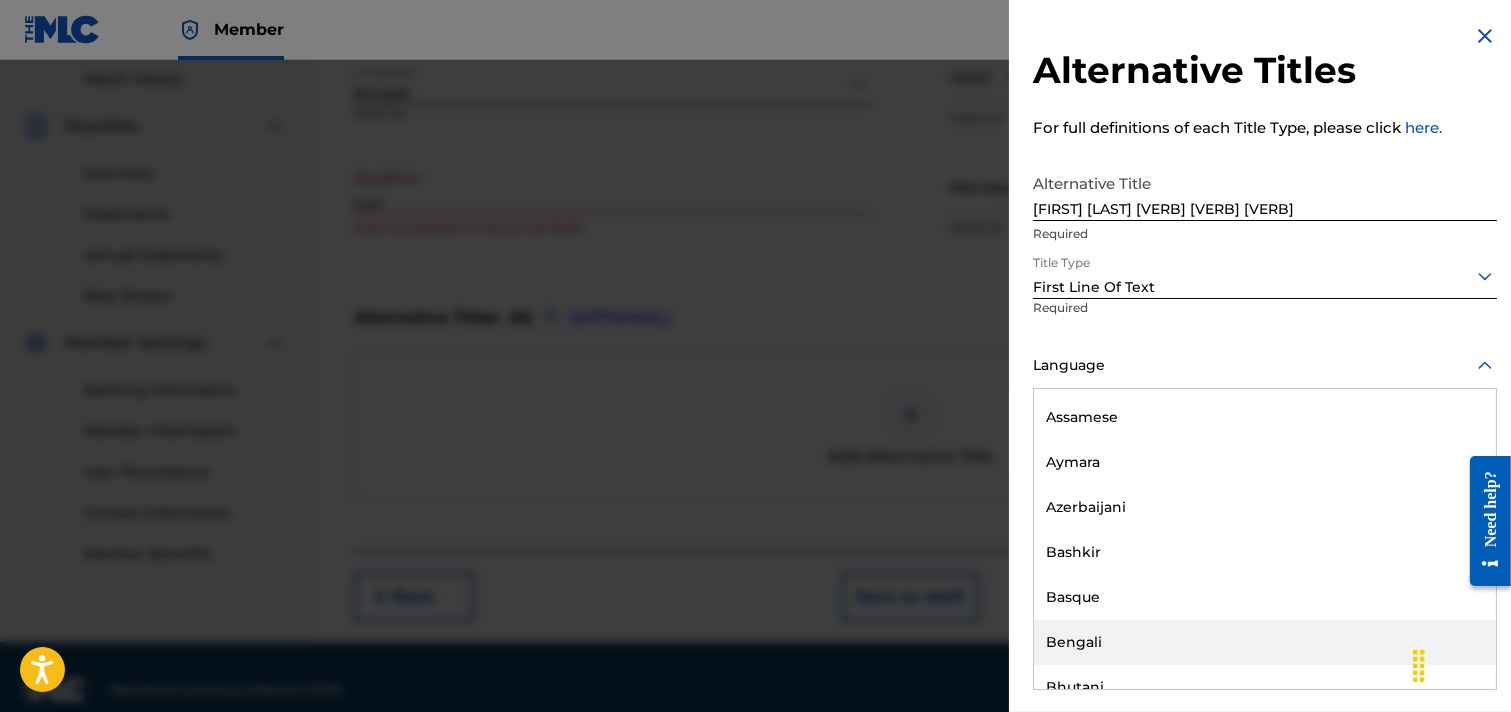 click on "Bengali" at bounding box center (1265, 642) 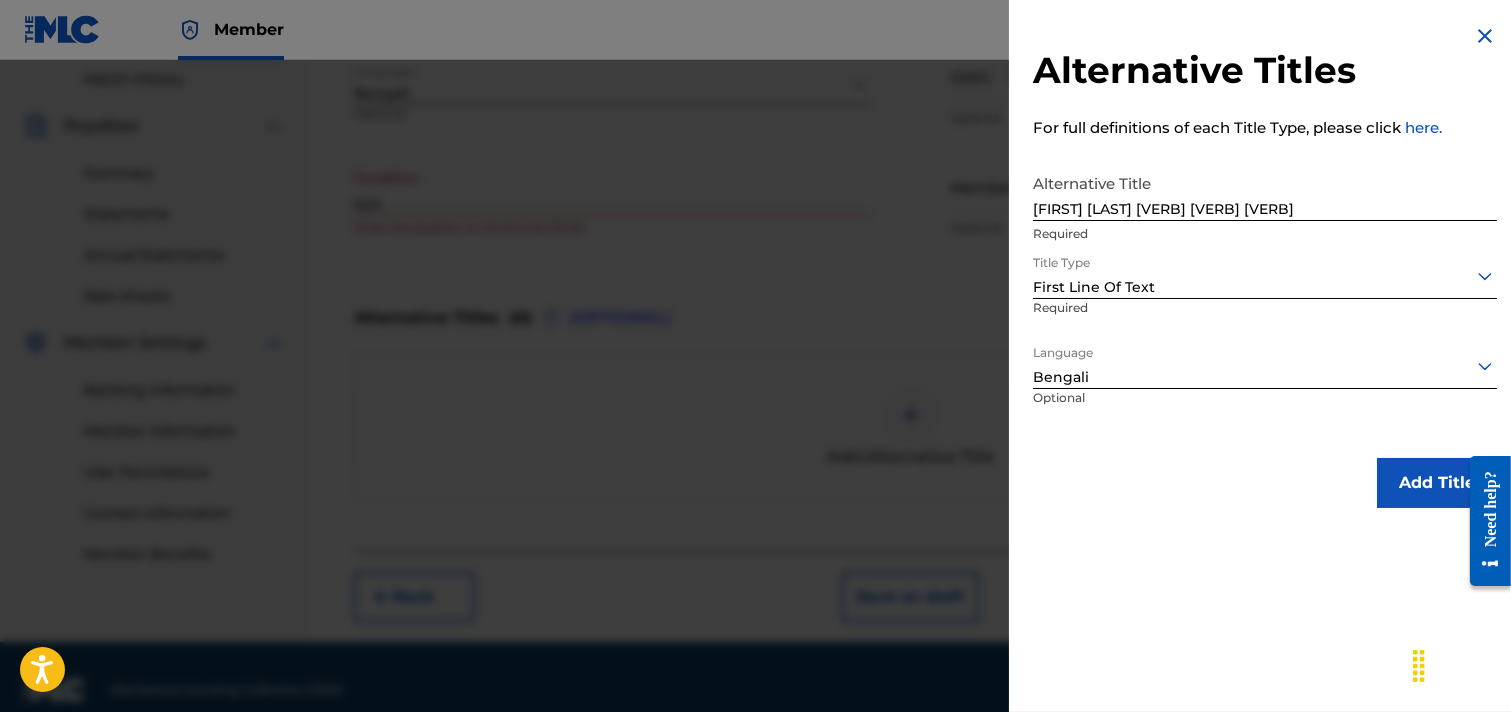 click on "Add Title" at bounding box center [1265, 483] 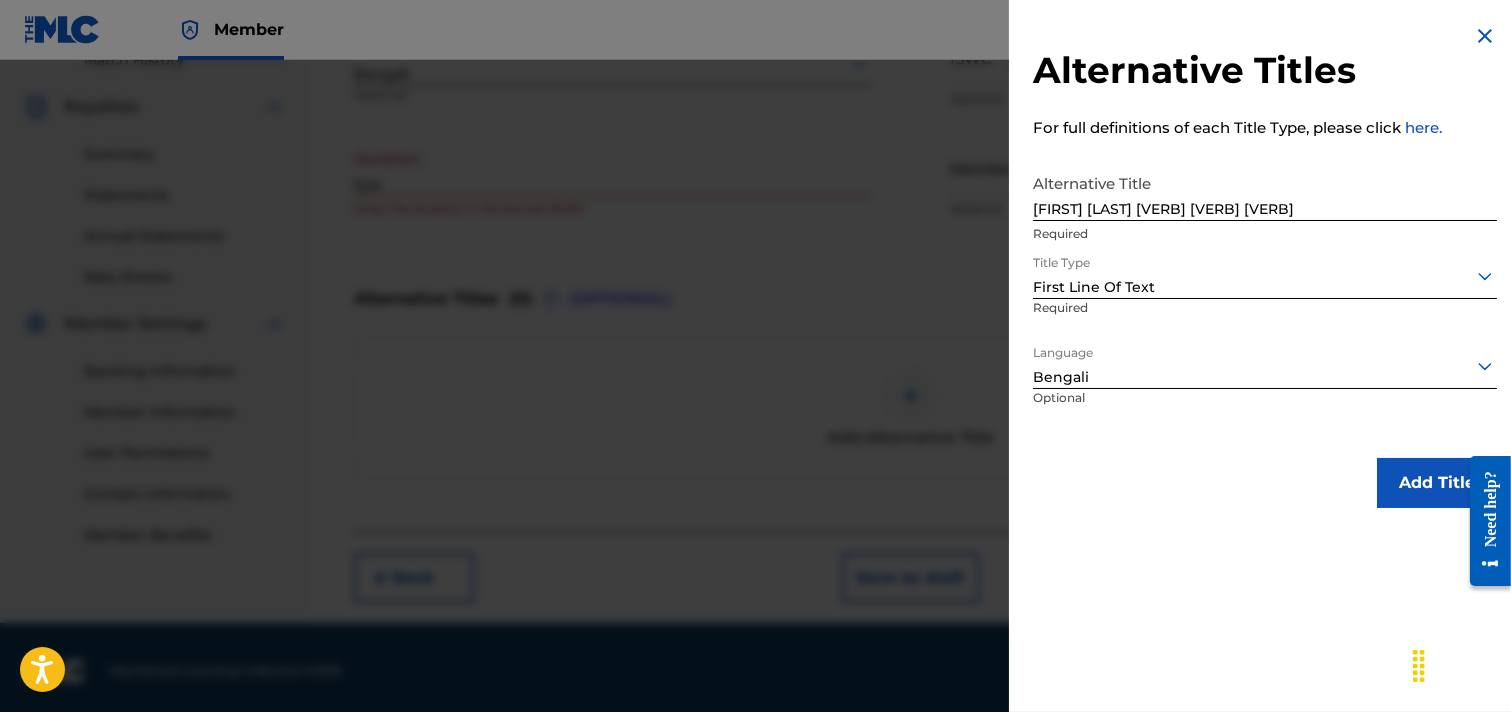 scroll, scrollTop: 578, scrollLeft: 0, axis: vertical 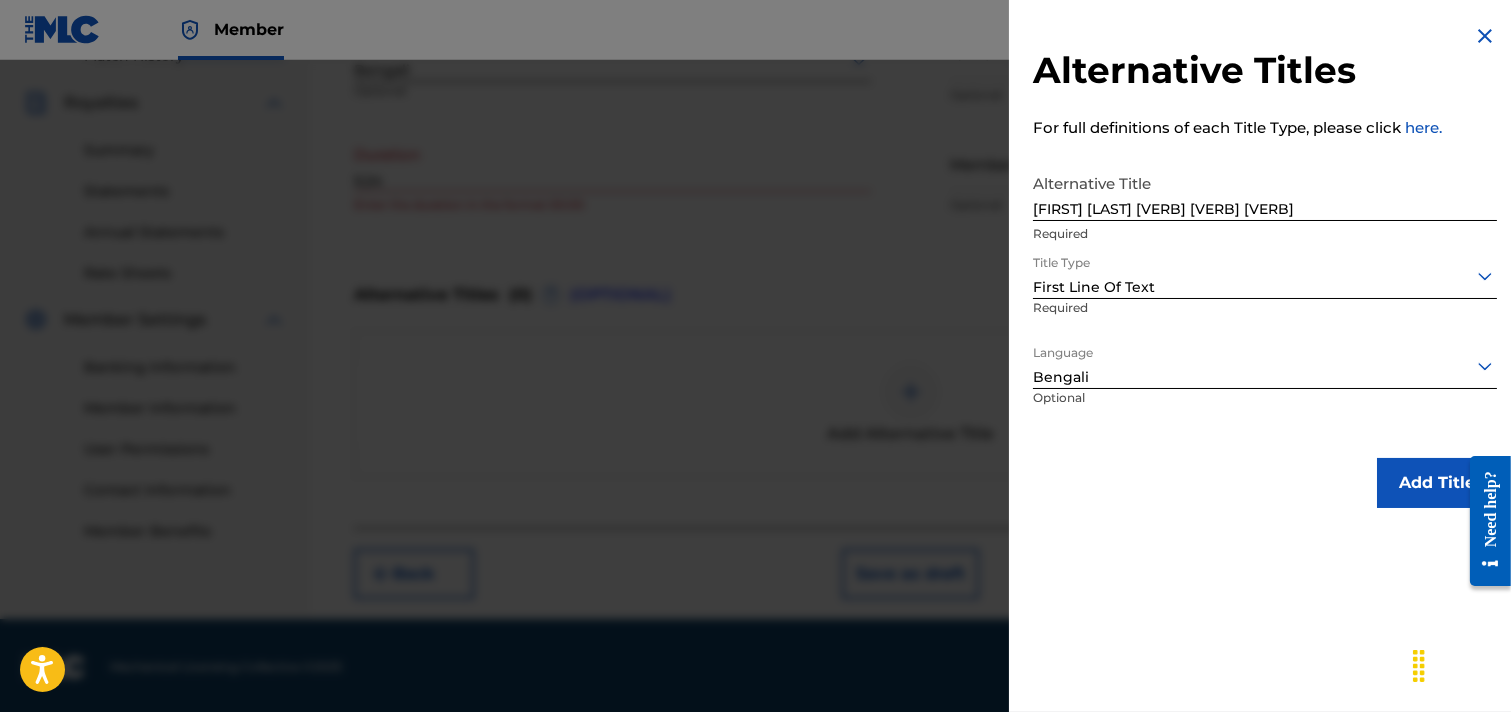 click on "Alternative Titles For full definitions of each Title Type, please click   here. Alternative Title   Jaanre Emon Kore Amay Maris Na Required Title Type First Line Of Text Required Language Bengali Optional Add Title" at bounding box center (1265, 356) 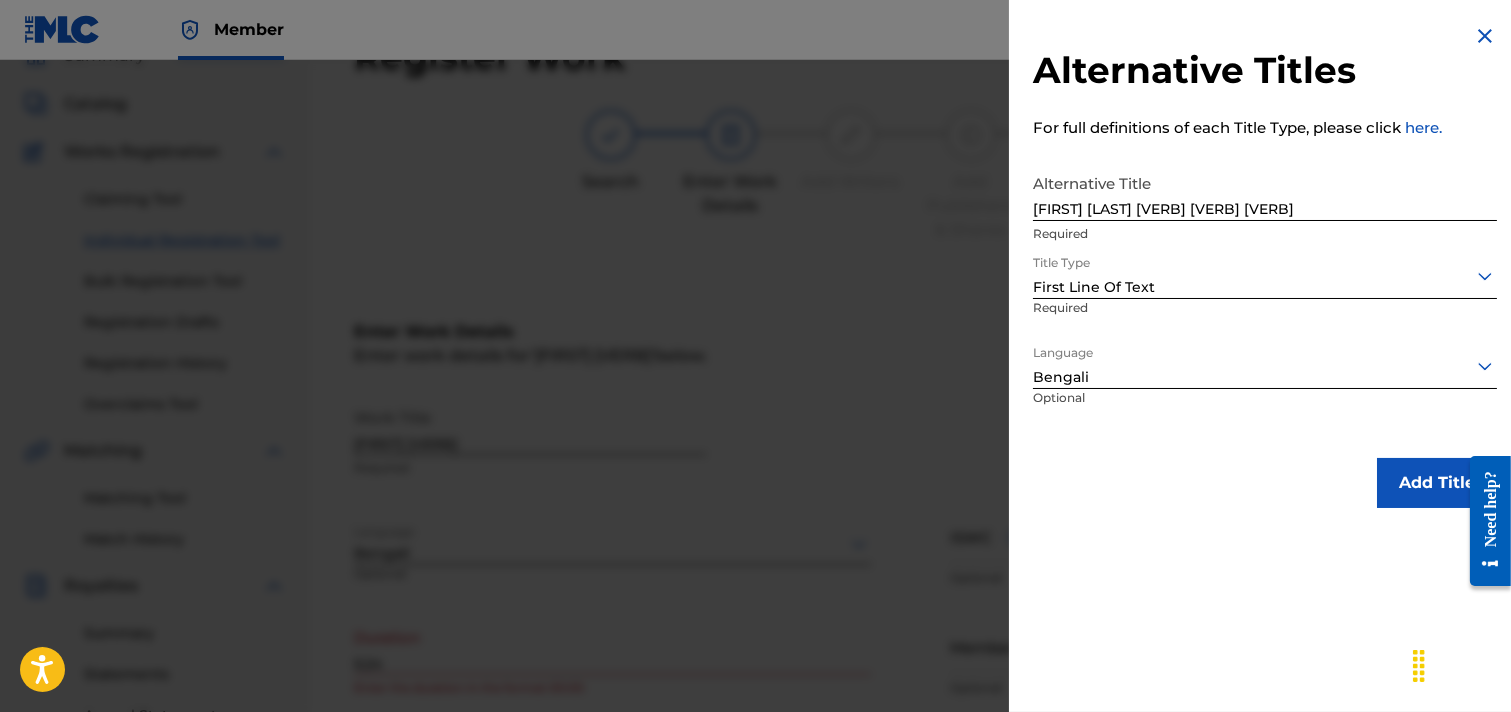 scroll, scrollTop: 151, scrollLeft: 0, axis: vertical 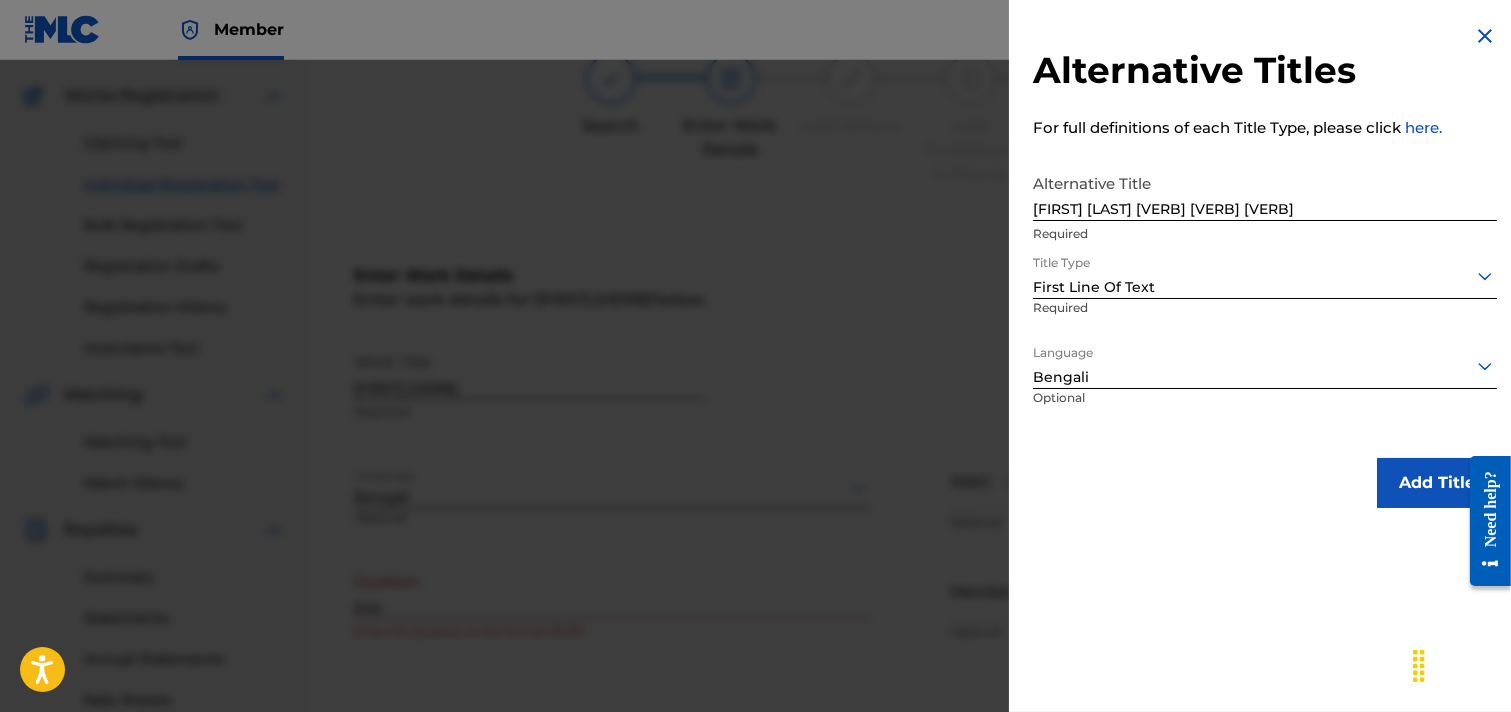 click on "Add Title" at bounding box center [1265, 483] 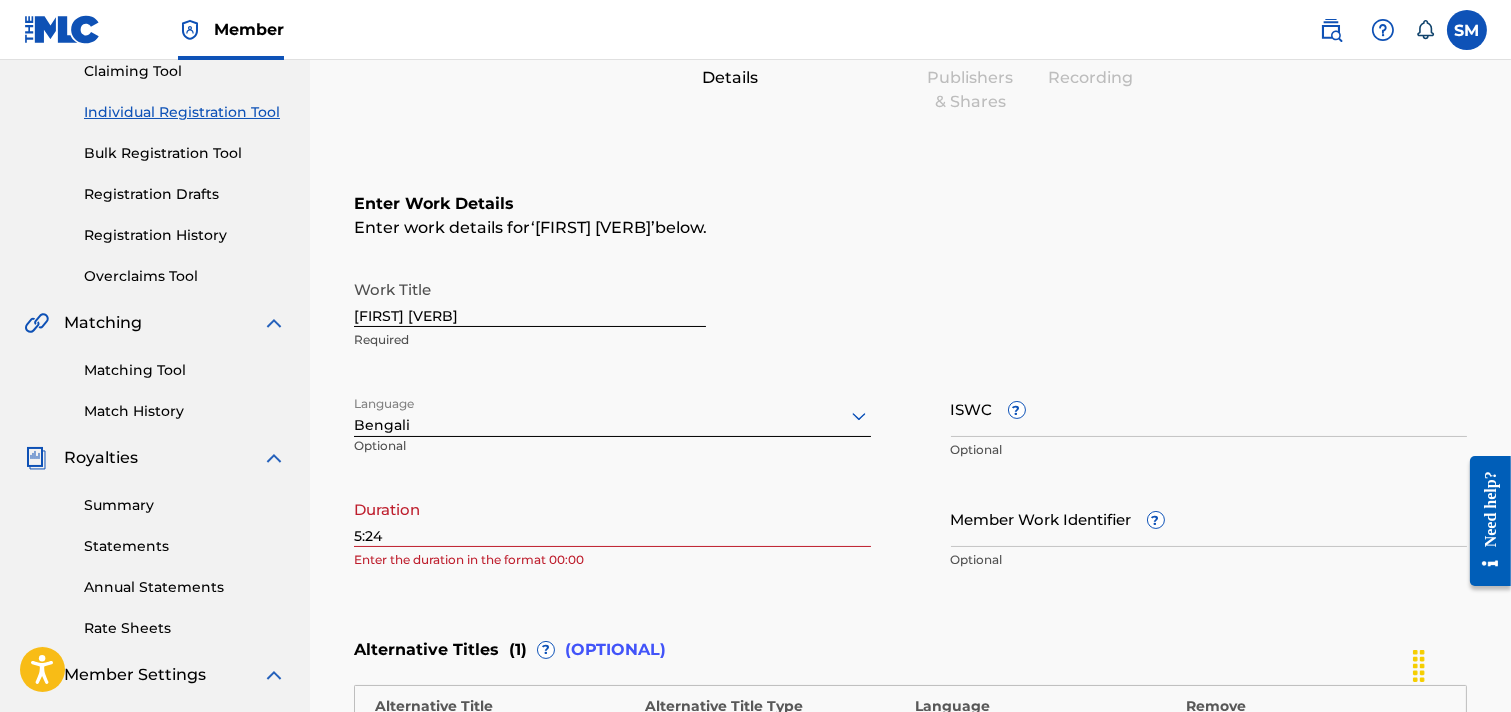 scroll, scrollTop: 225, scrollLeft: 0, axis: vertical 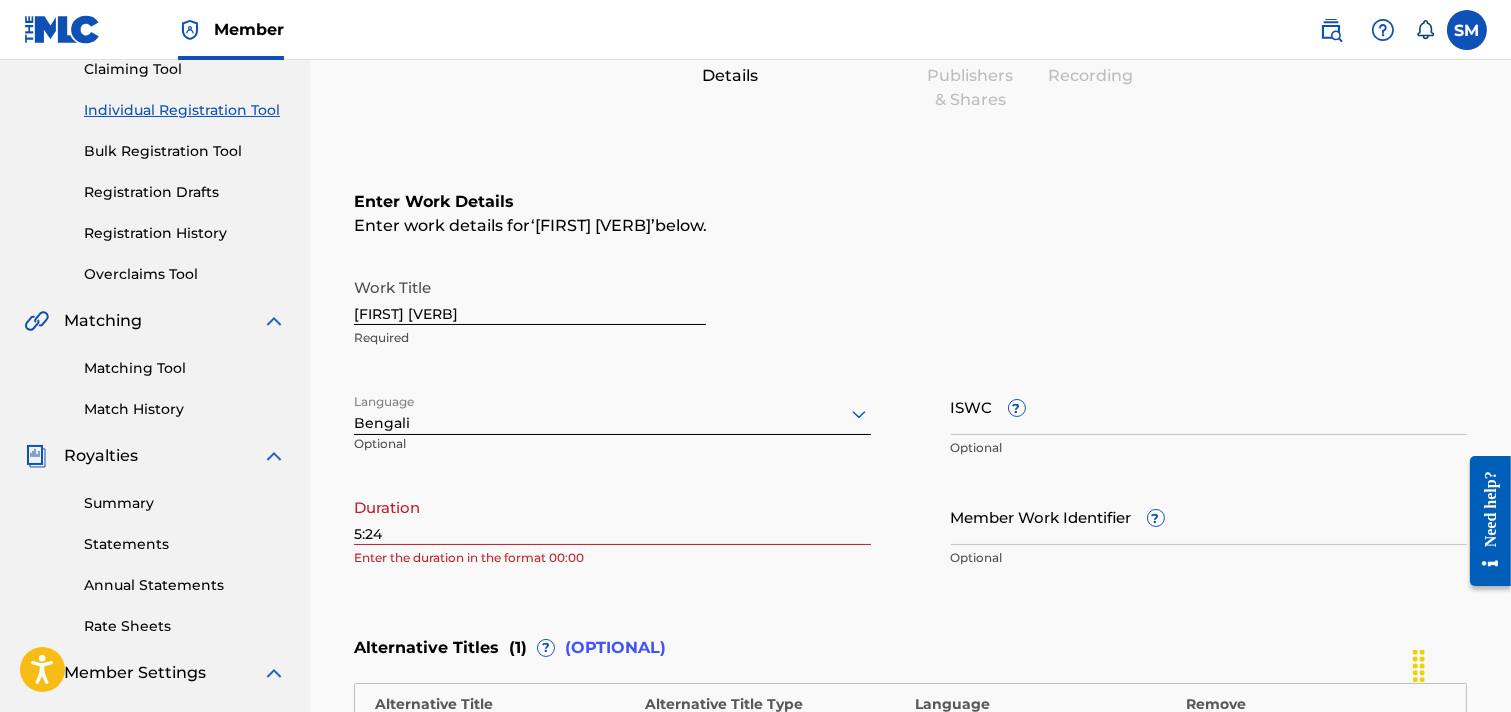click on "ISWC   ?" at bounding box center [1209, 406] 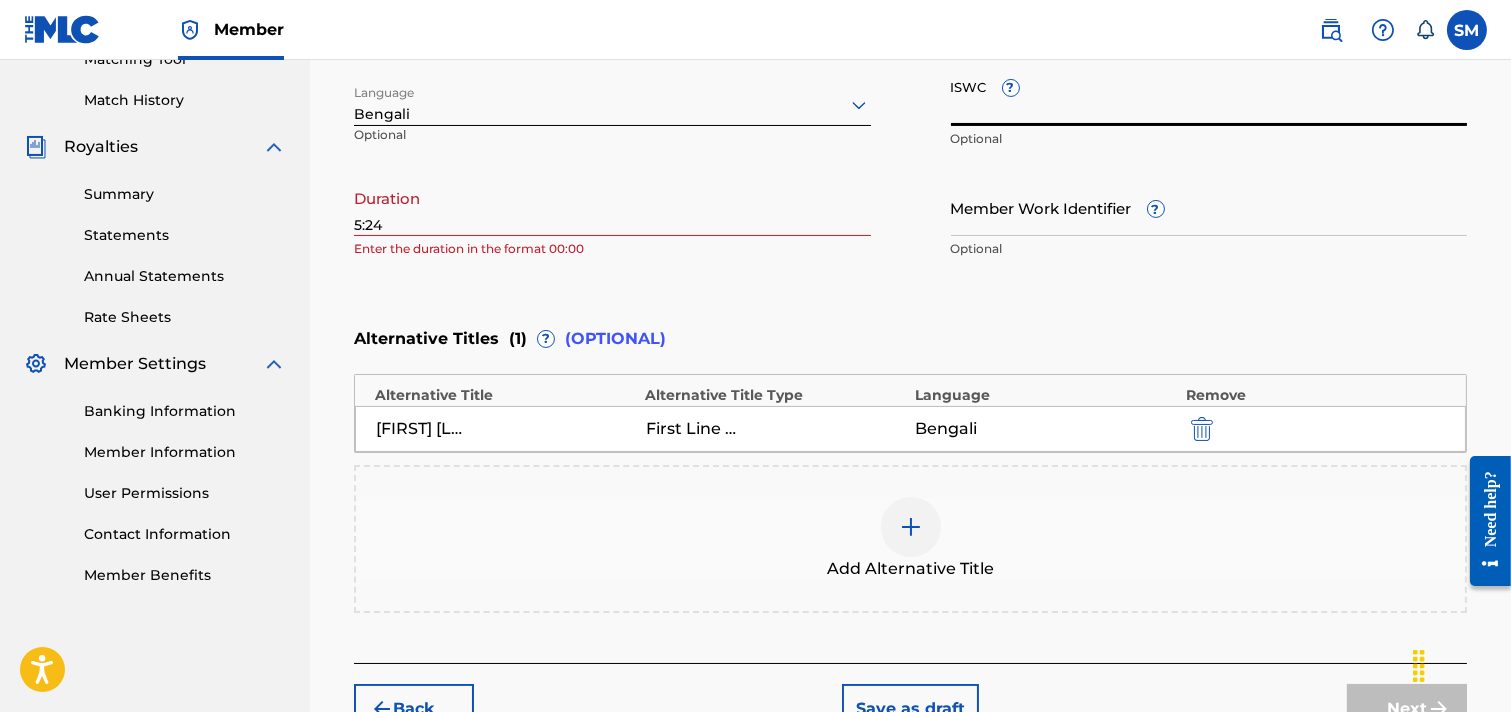 scroll, scrollTop: 670, scrollLeft: 0, axis: vertical 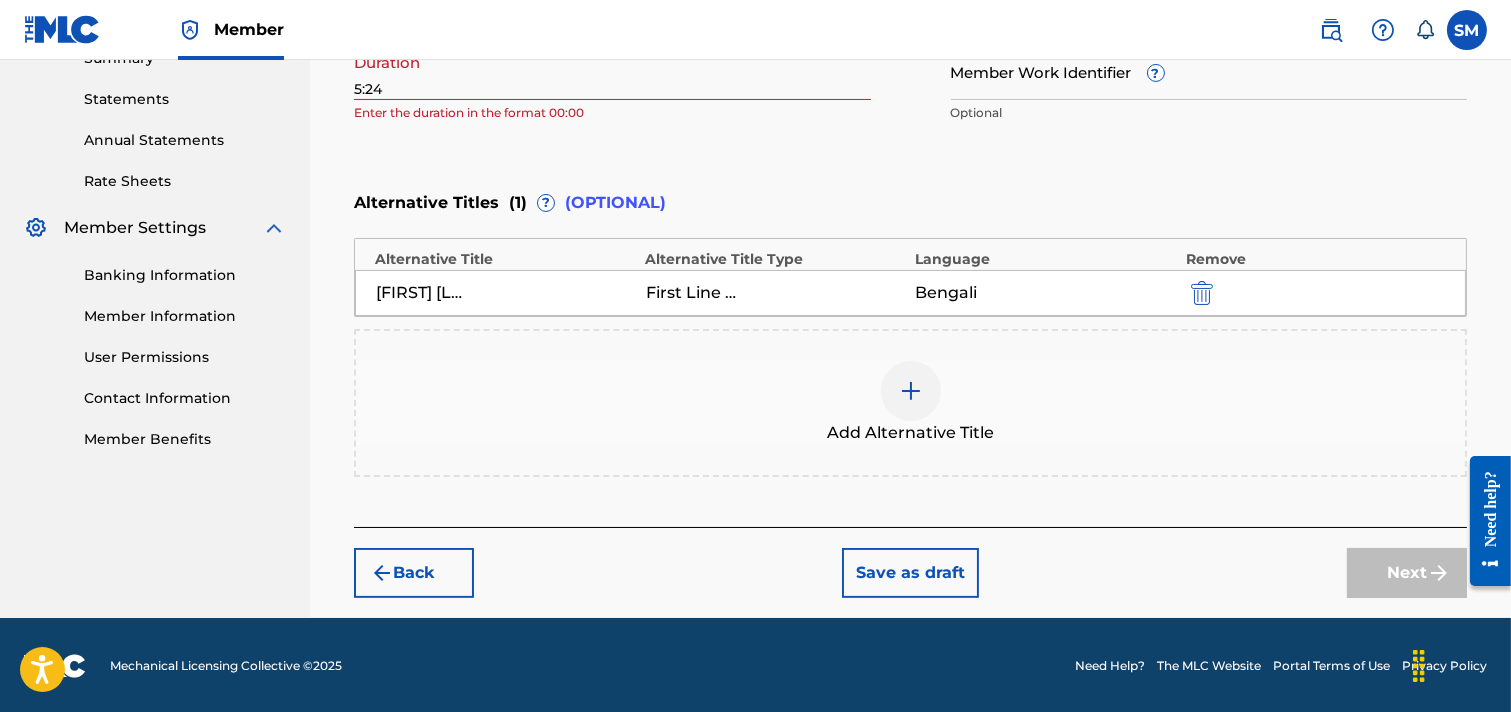 click on "Save as draft" at bounding box center [910, 573] 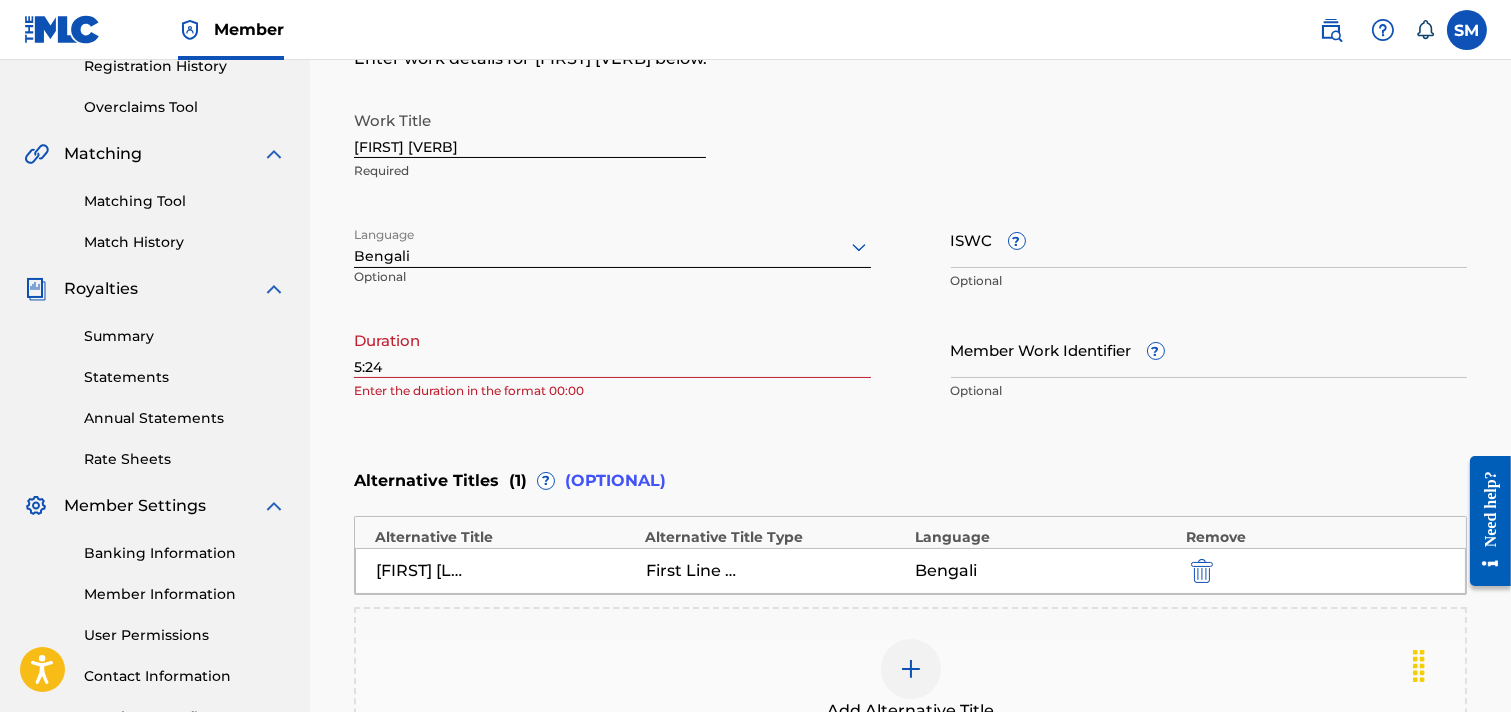 scroll, scrollTop: 336, scrollLeft: 0, axis: vertical 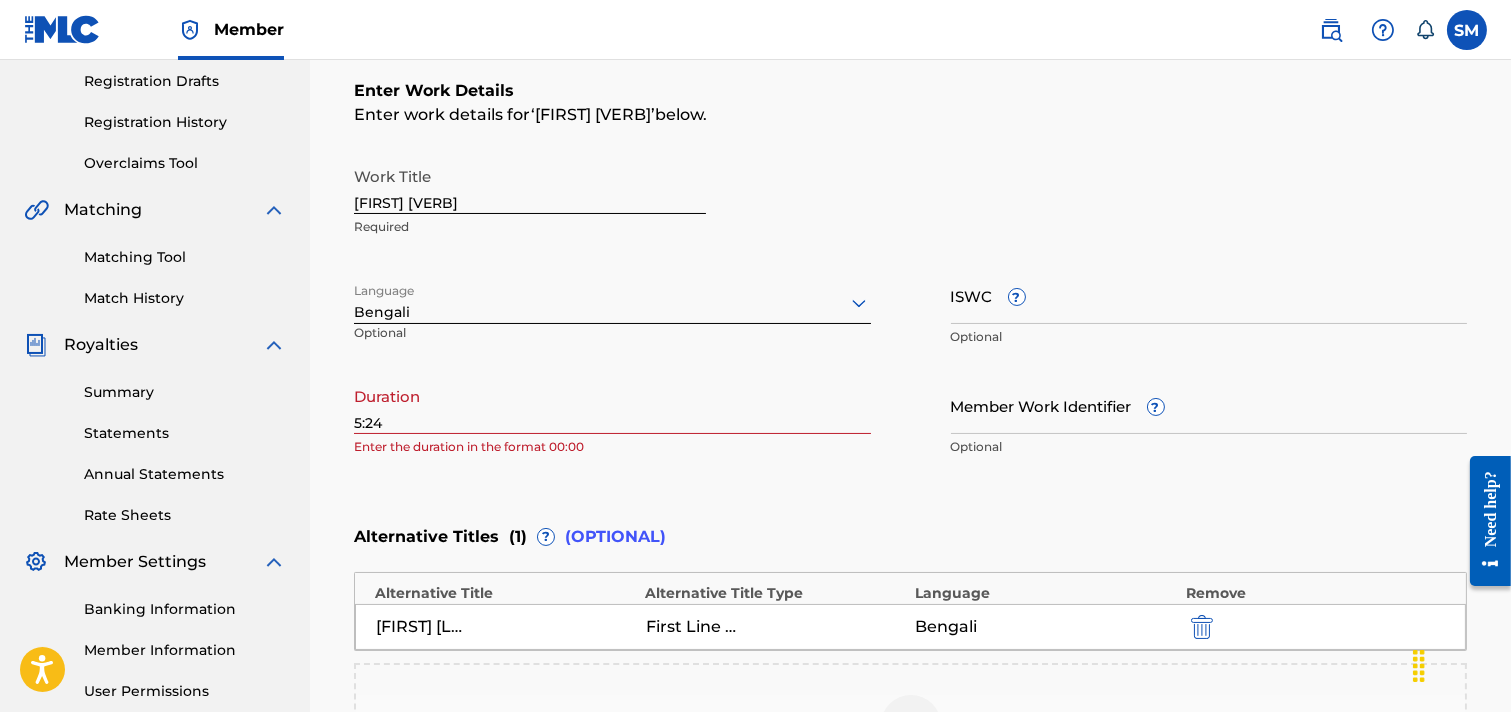 click on "5:24" at bounding box center [612, 405] 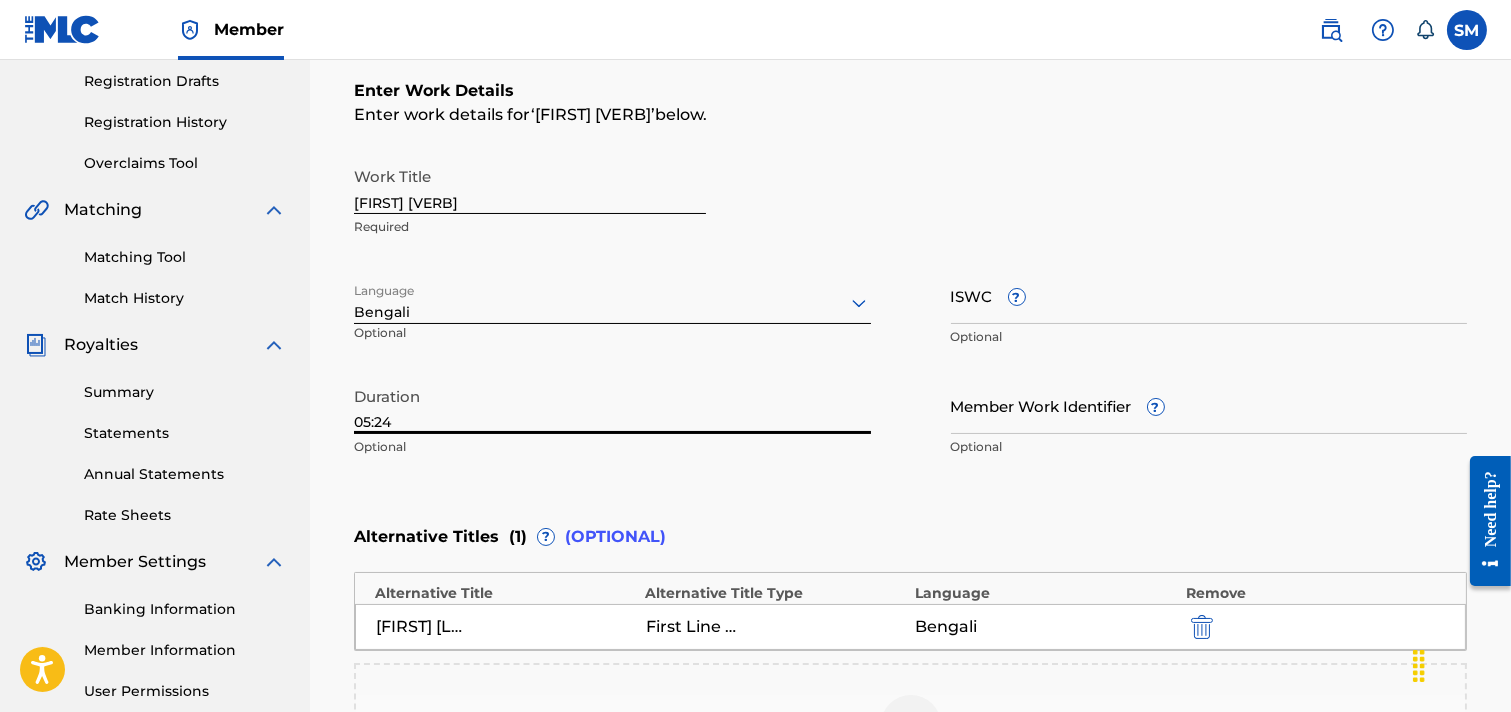 type on "05:24" 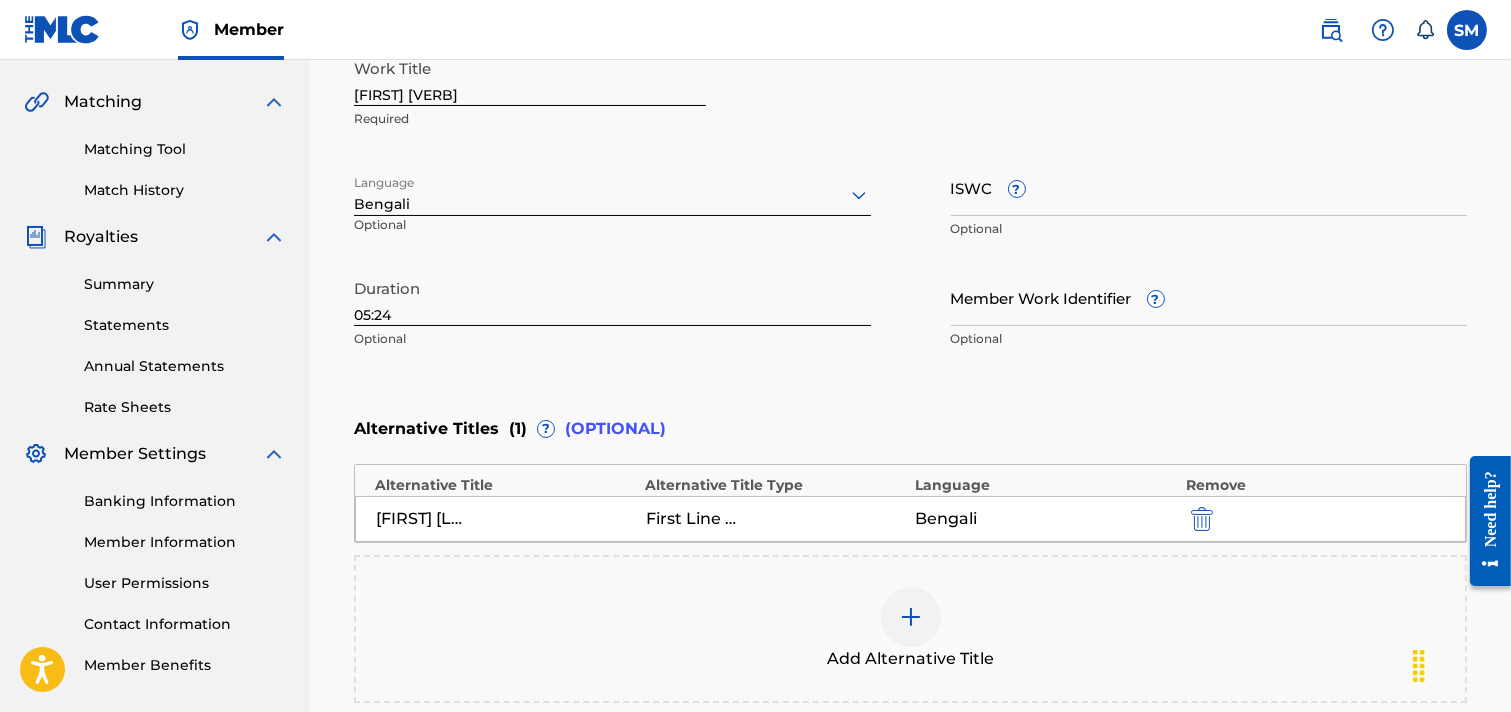 scroll, scrollTop: 670, scrollLeft: 0, axis: vertical 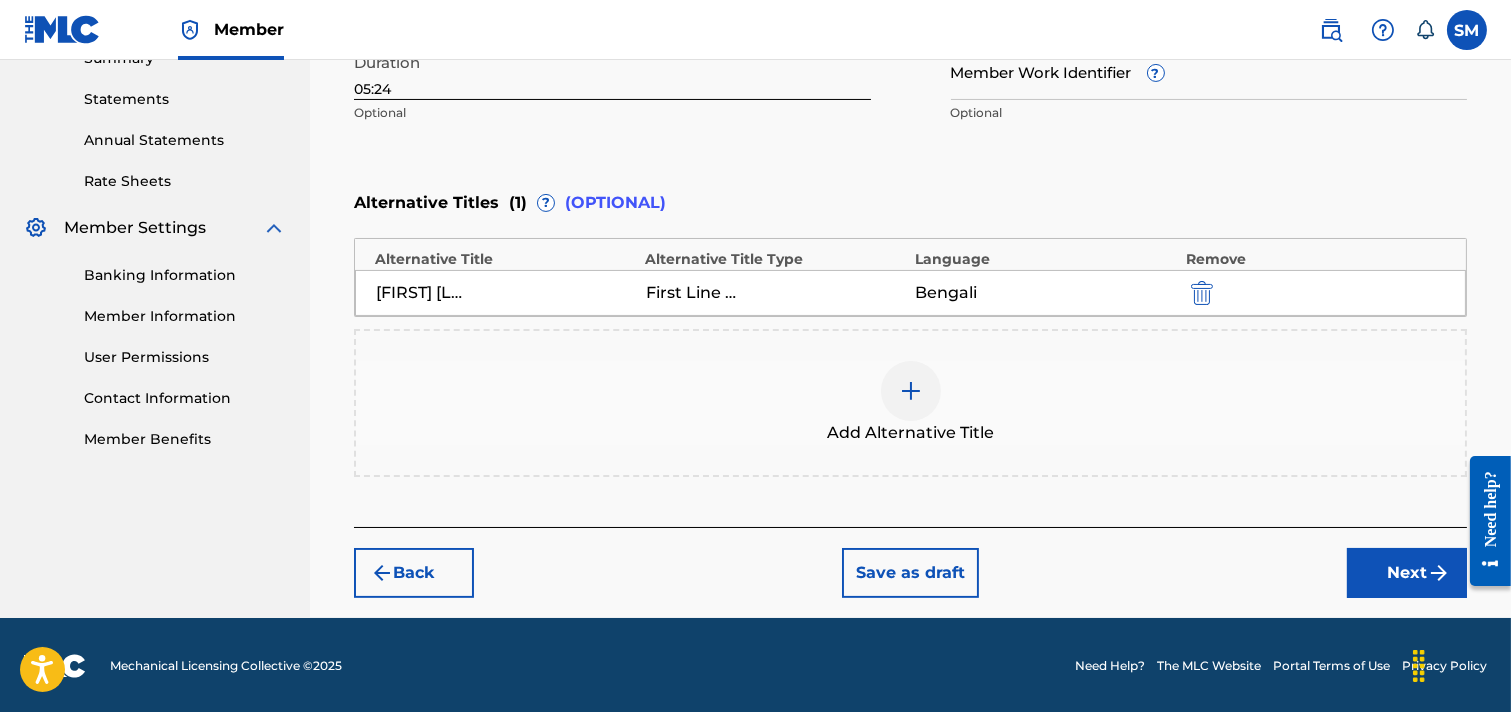 click on "Next" at bounding box center (1407, 573) 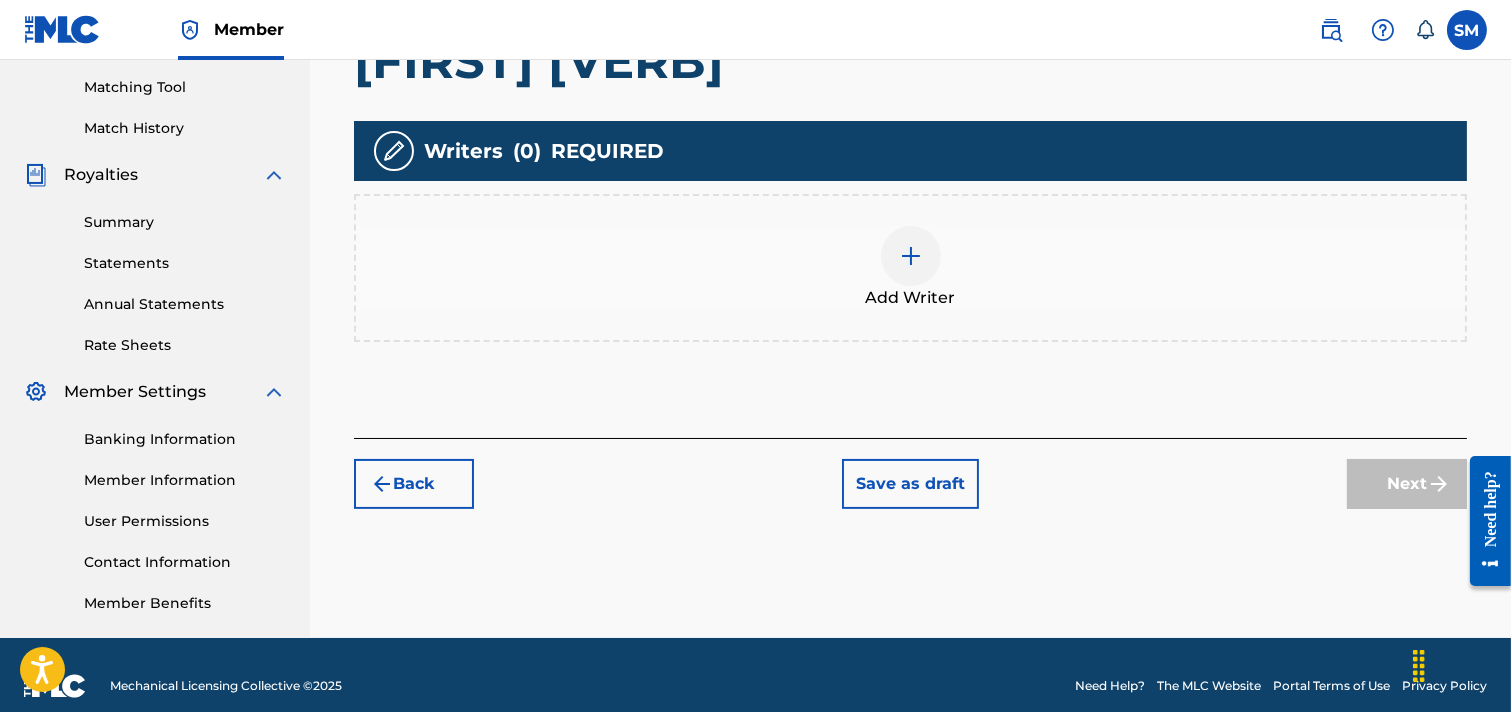 scroll, scrollTop: 527, scrollLeft: 0, axis: vertical 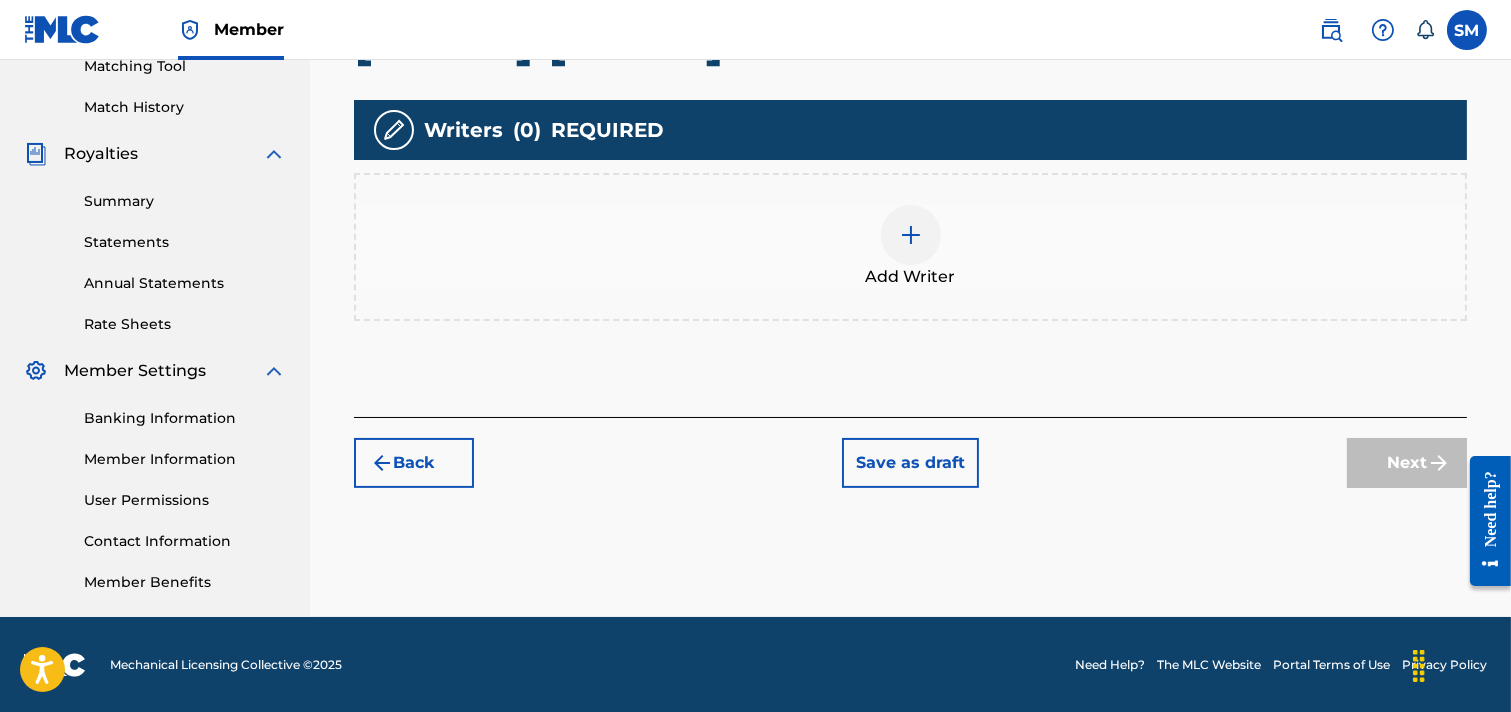 click at bounding box center (911, 235) 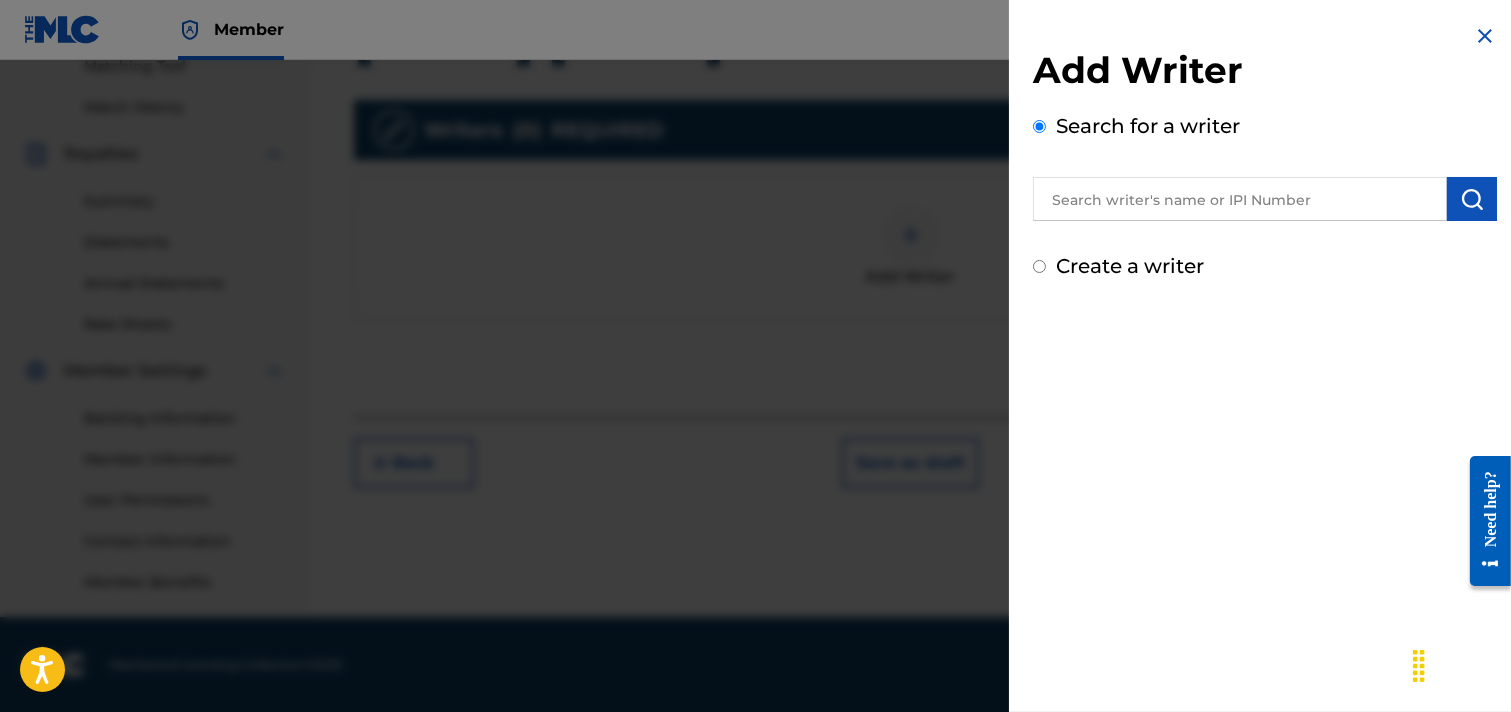 click at bounding box center (1240, 199) 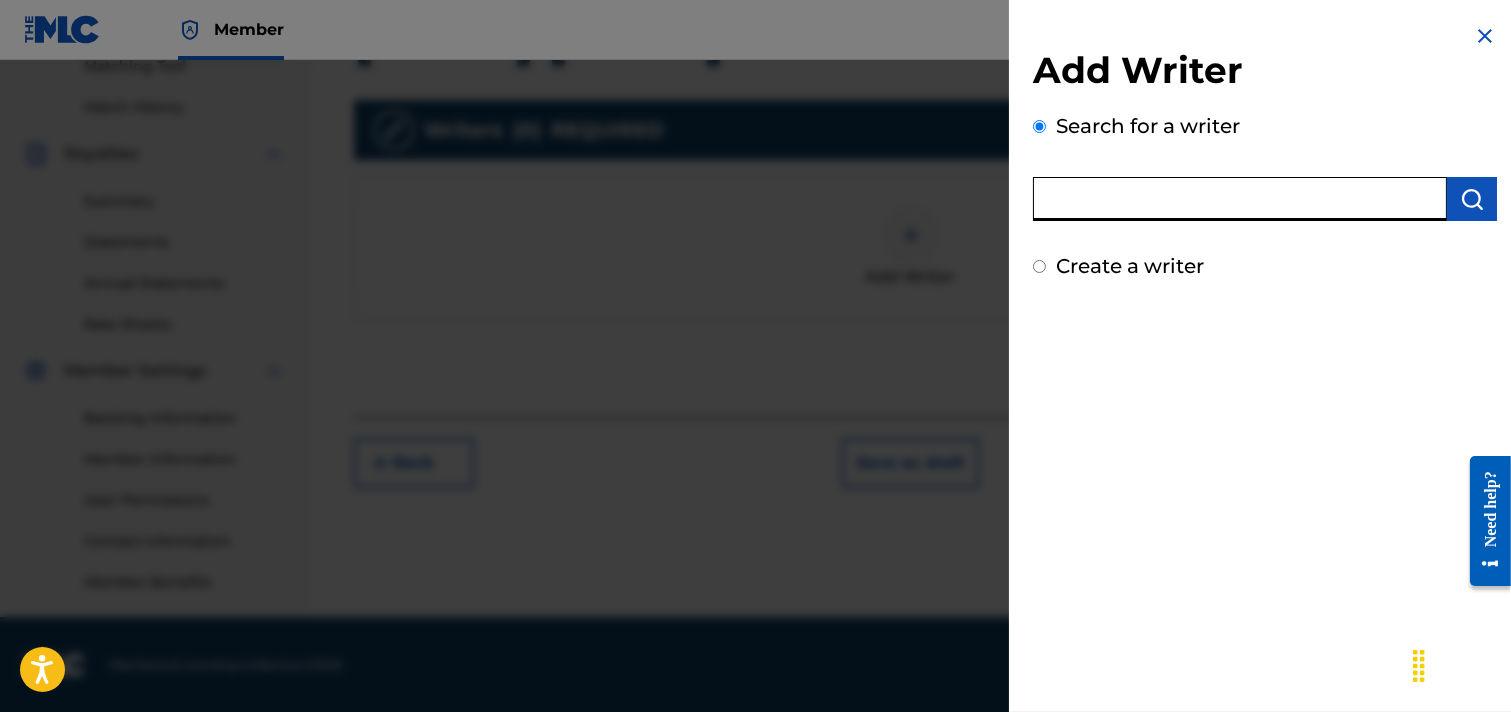 click at bounding box center (1240, 199) 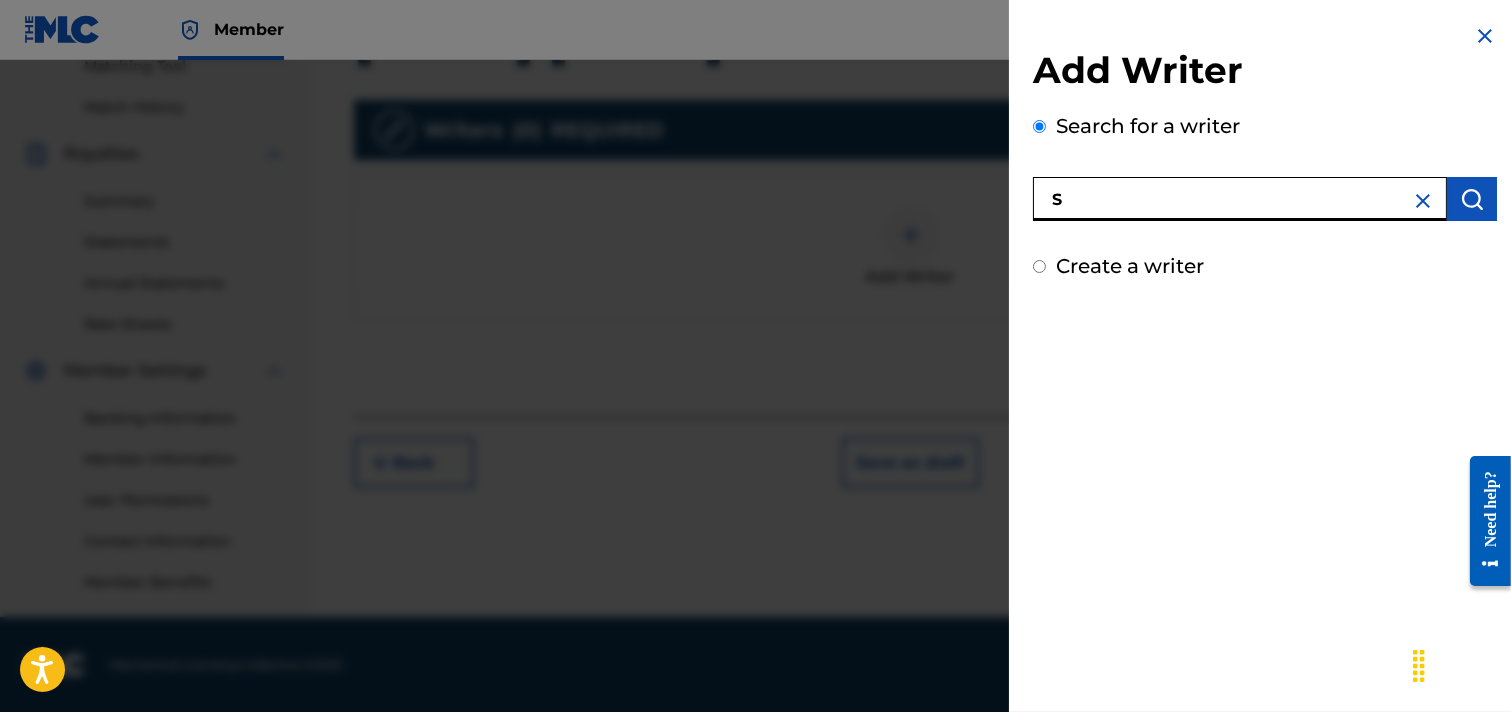 type on "S" 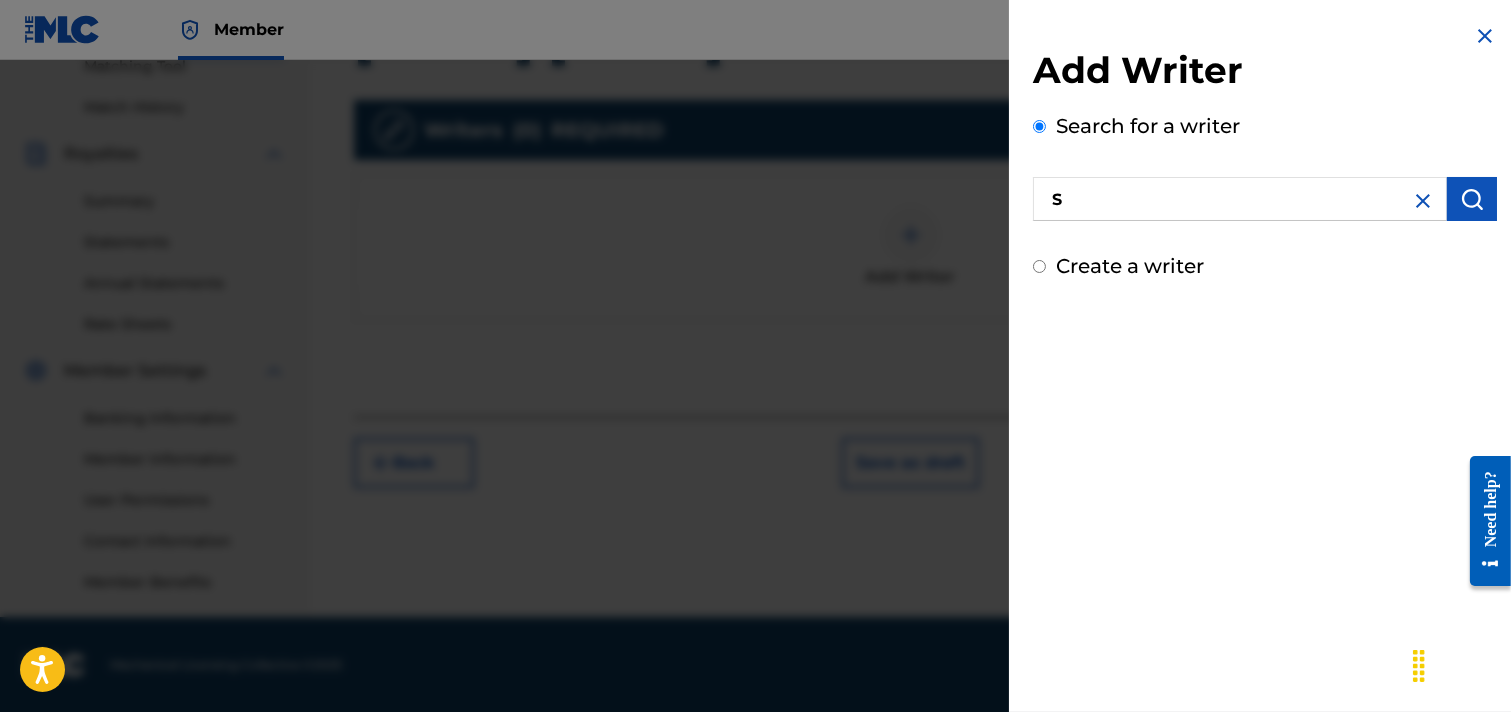 click at bounding box center [1423, 201] 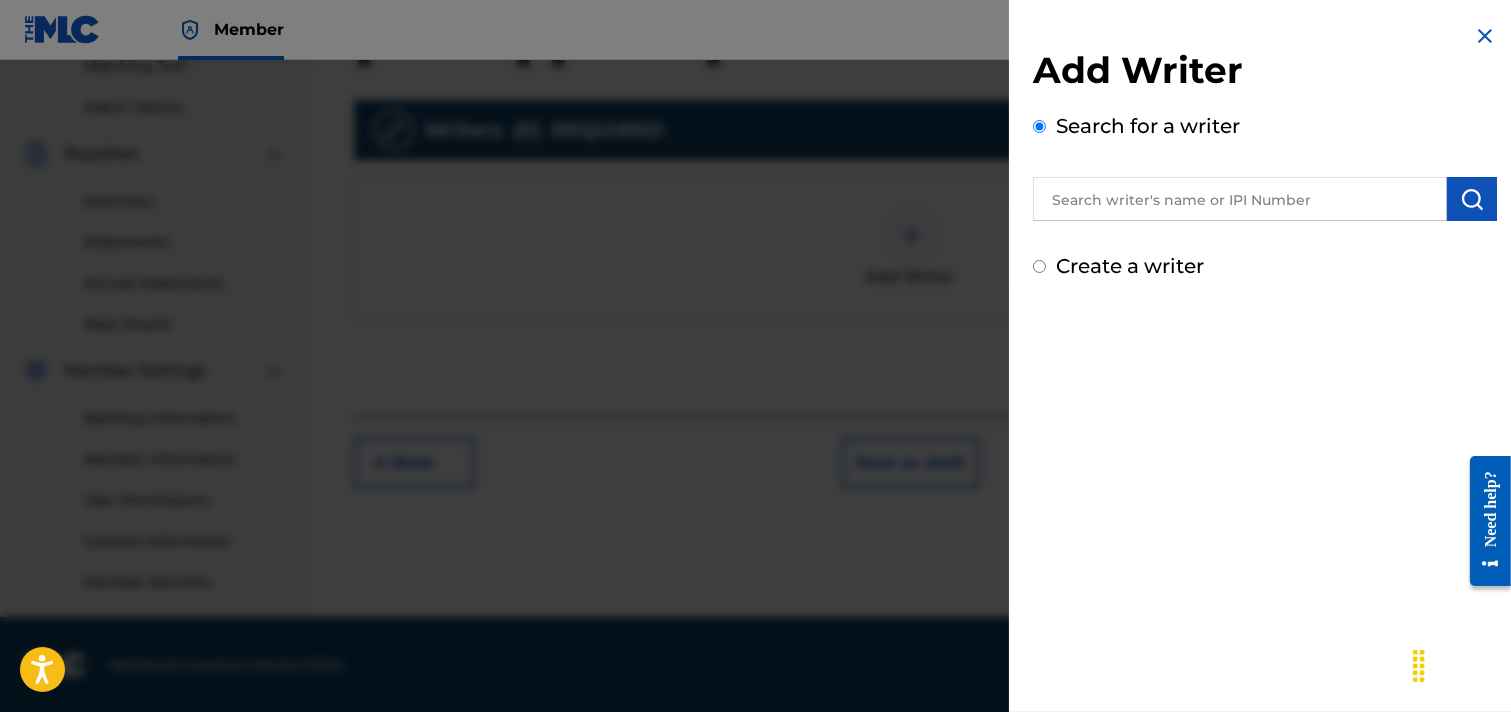 click at bounding box center [1240, 199] 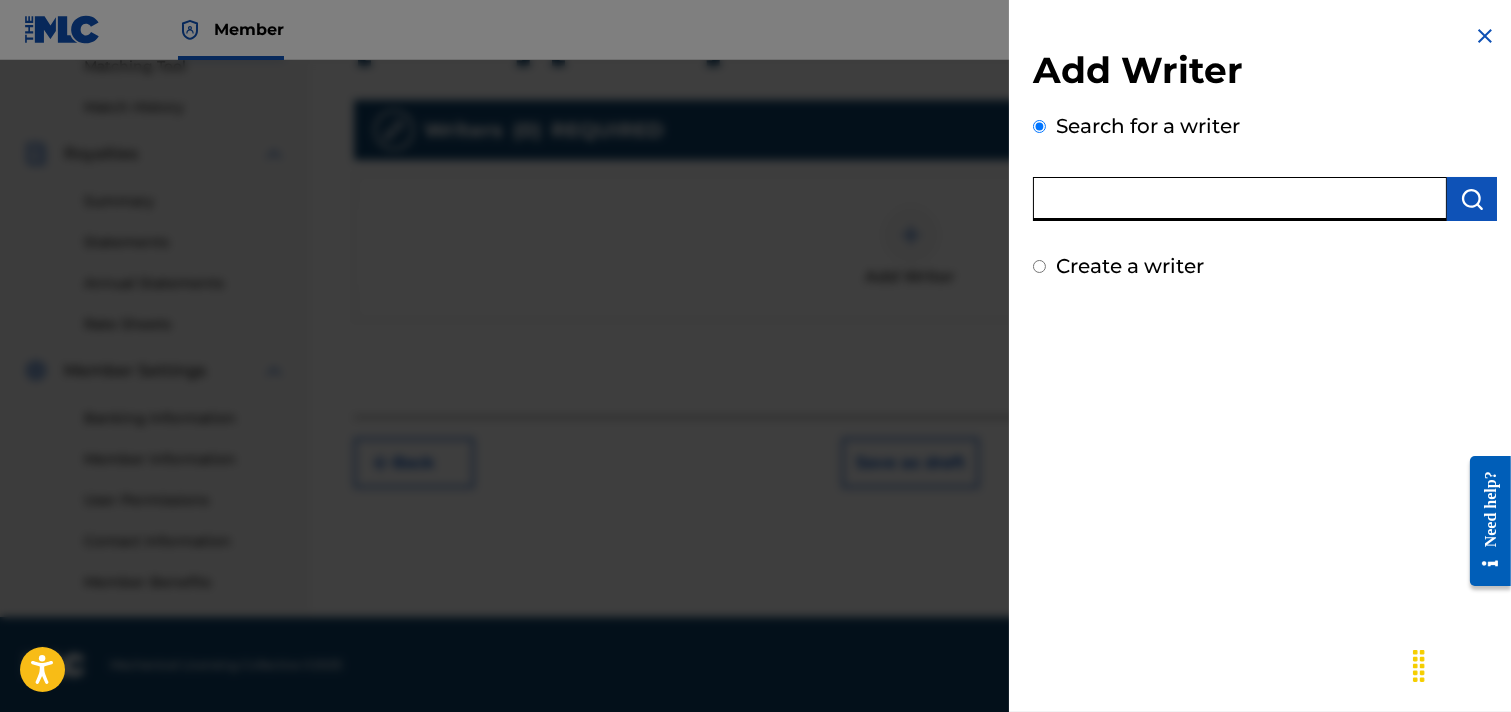 drag, startPoint x: 1234, startPoint y: 196, endPoint x: 1162, endPoint y: 196, distance: 72 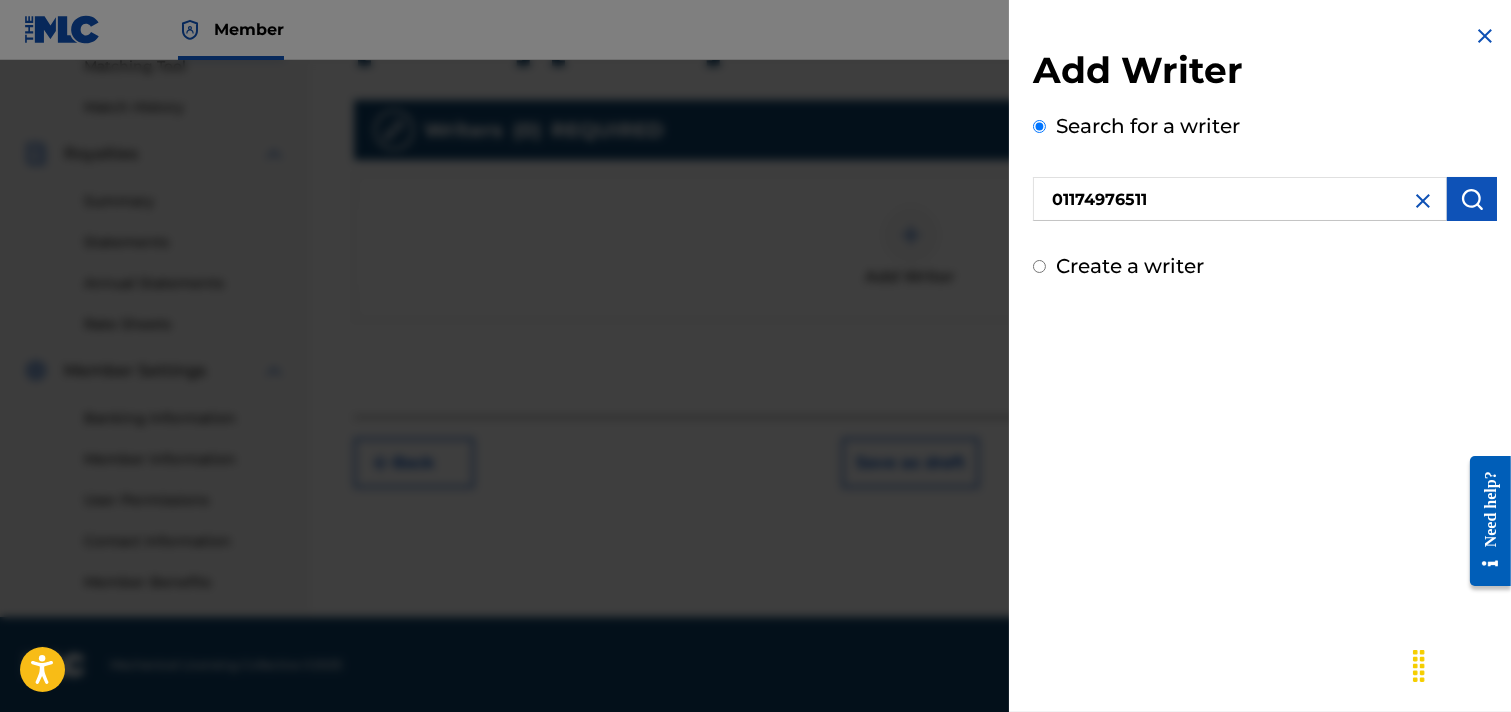 click on "Add Writer Search for a writer 01174976511 Create a writer" at bounding box center (1265, 356) 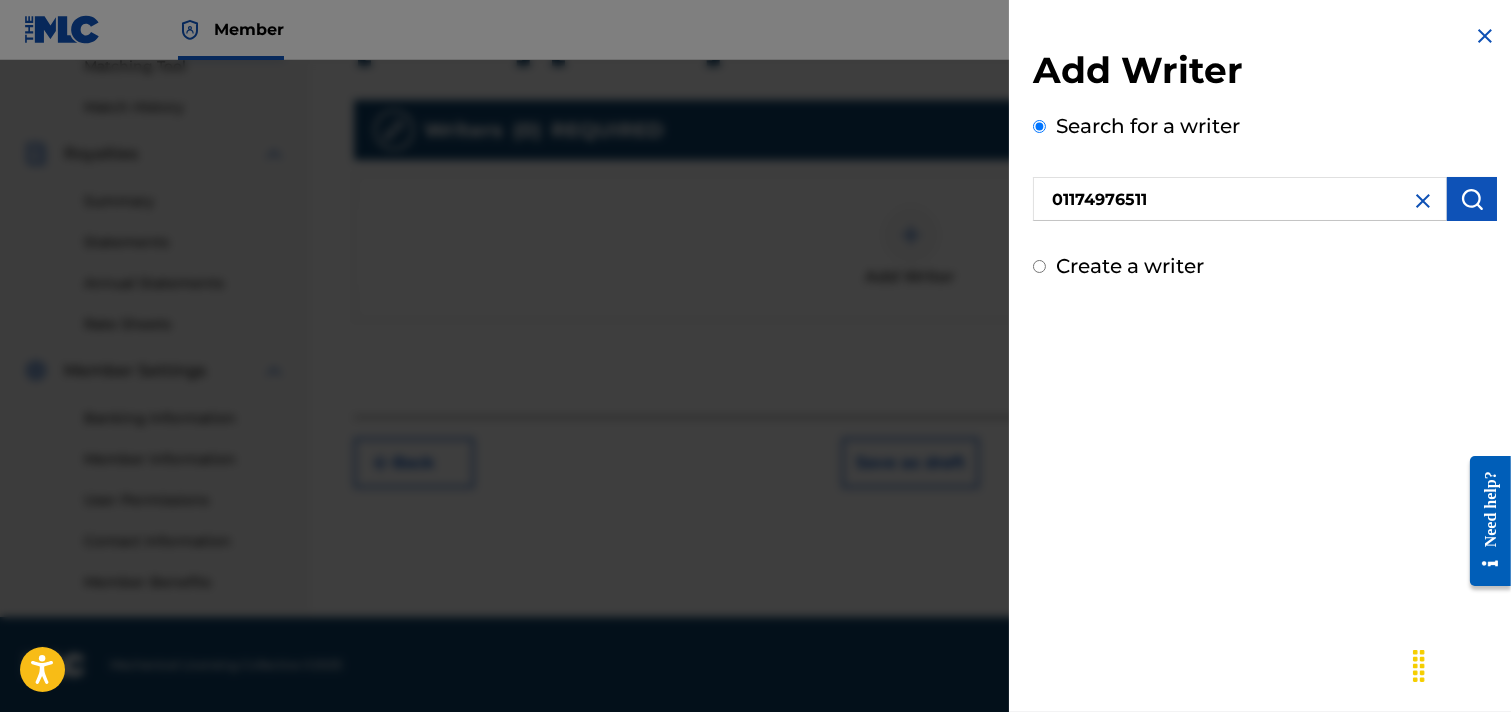 click at bounding box center [1472, 199] 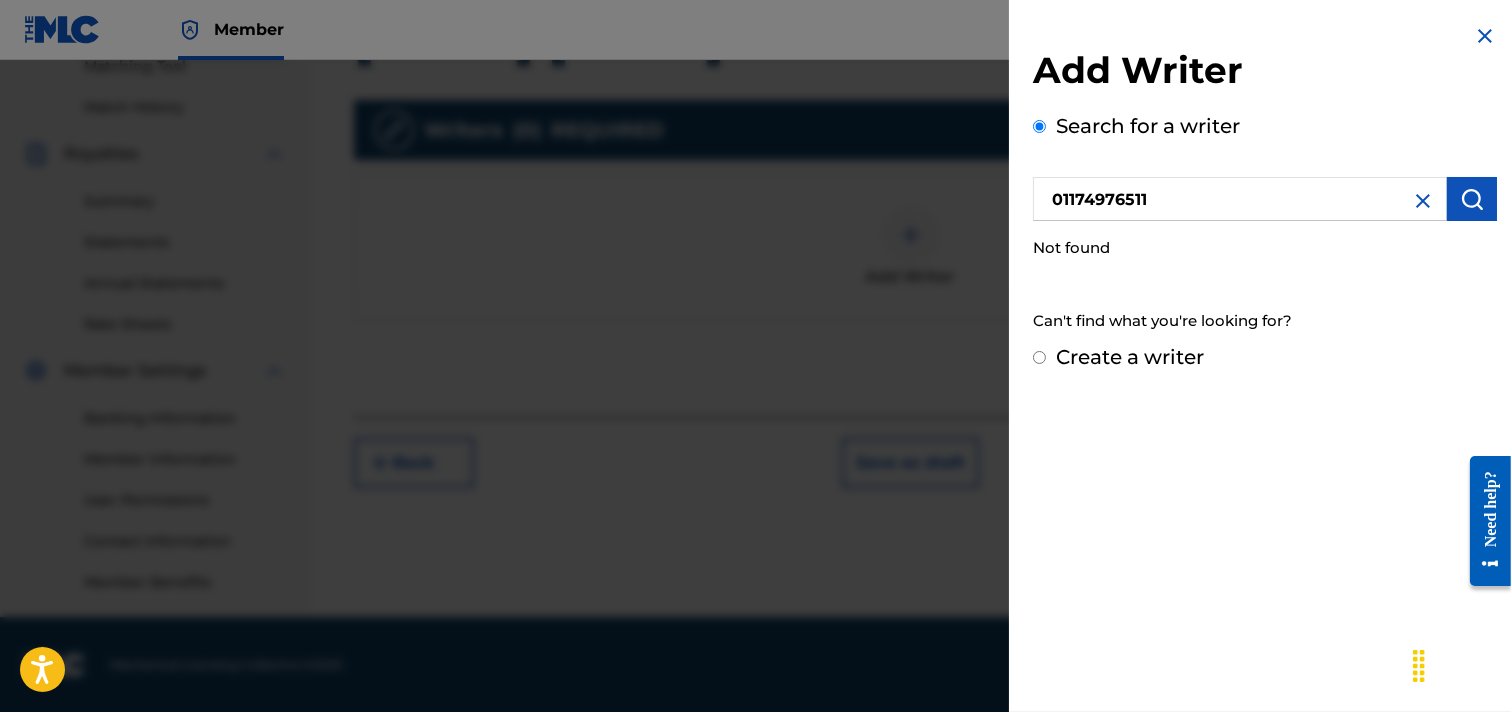 click on "01174976511" at bounding box center [1240, 199] 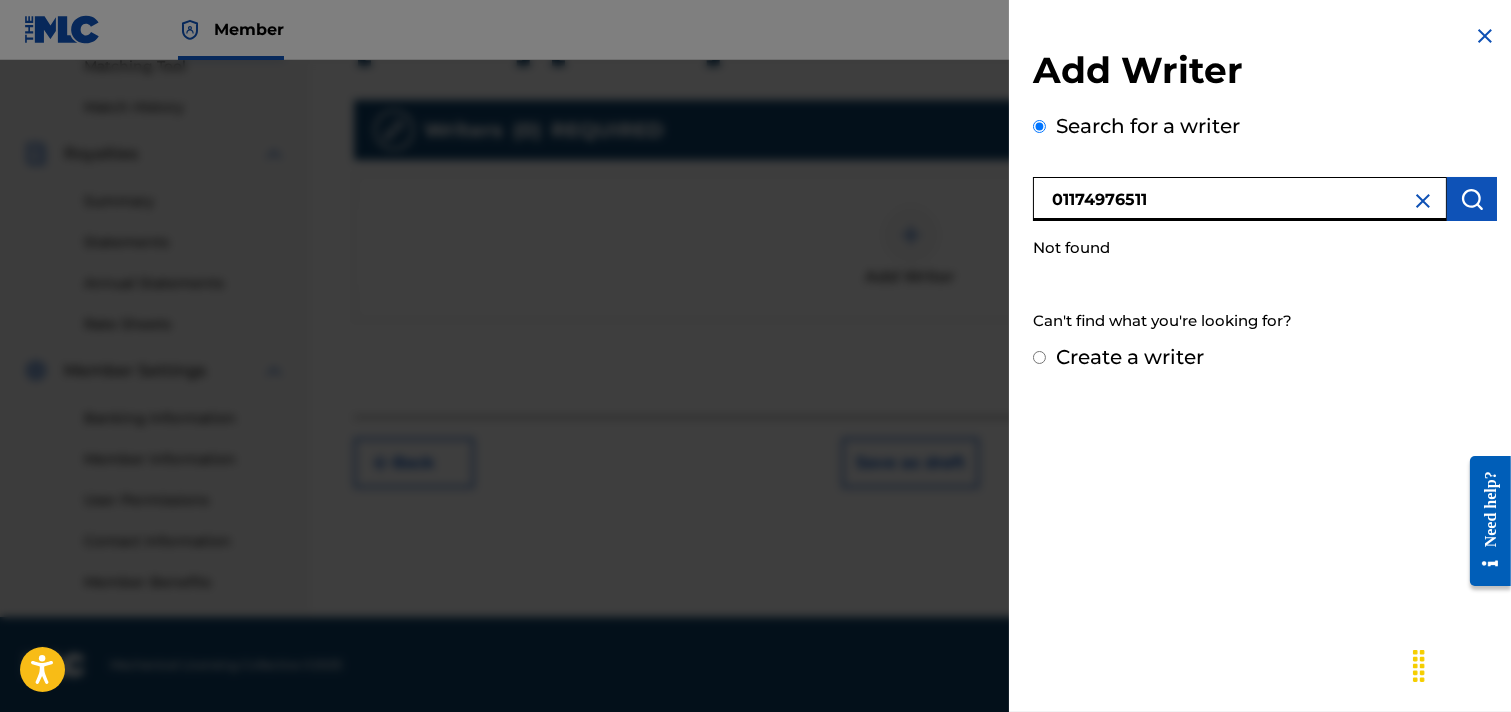 click on "01174976511" at bounding box center [1240, 199] 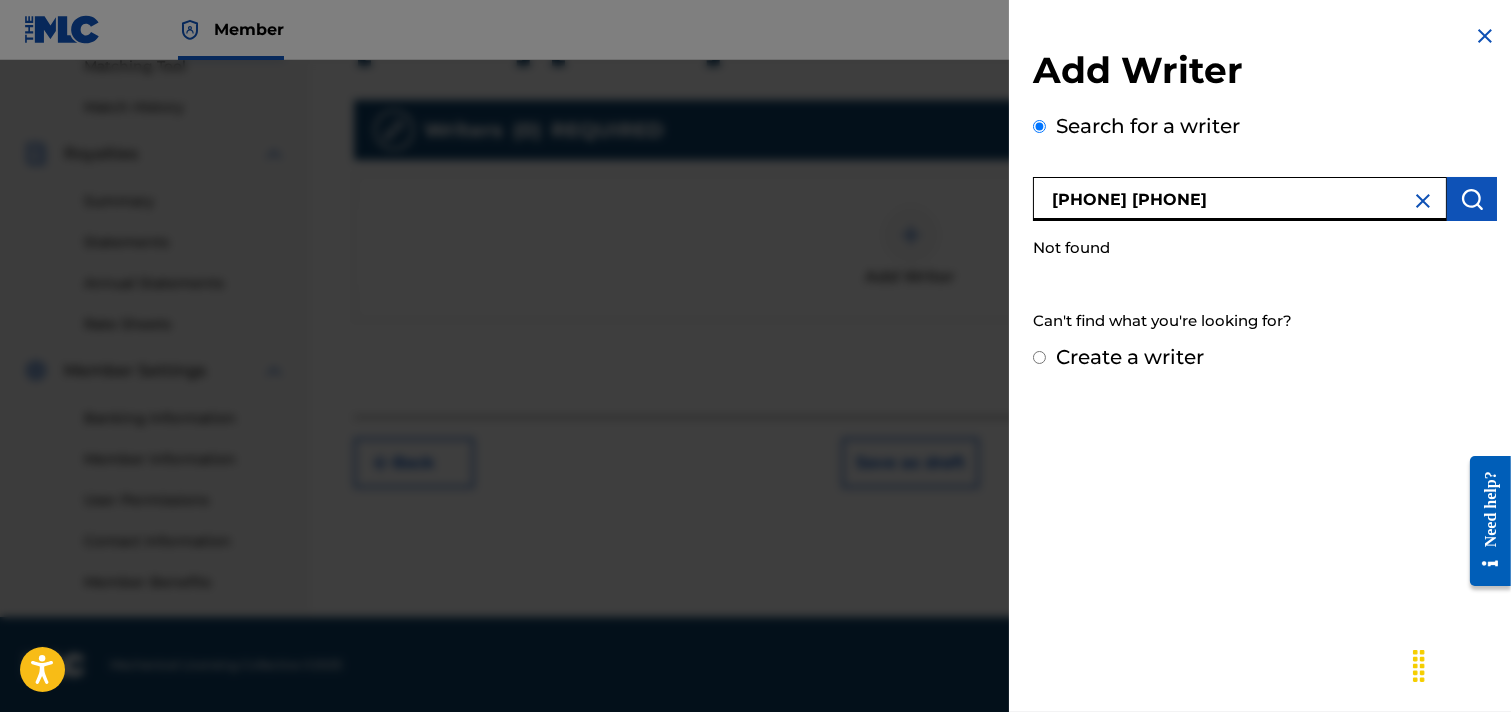 drag, startPoint x: 1151, startPoint y: 194, endPoint x: 966, endPoint y: 194, distance: 185 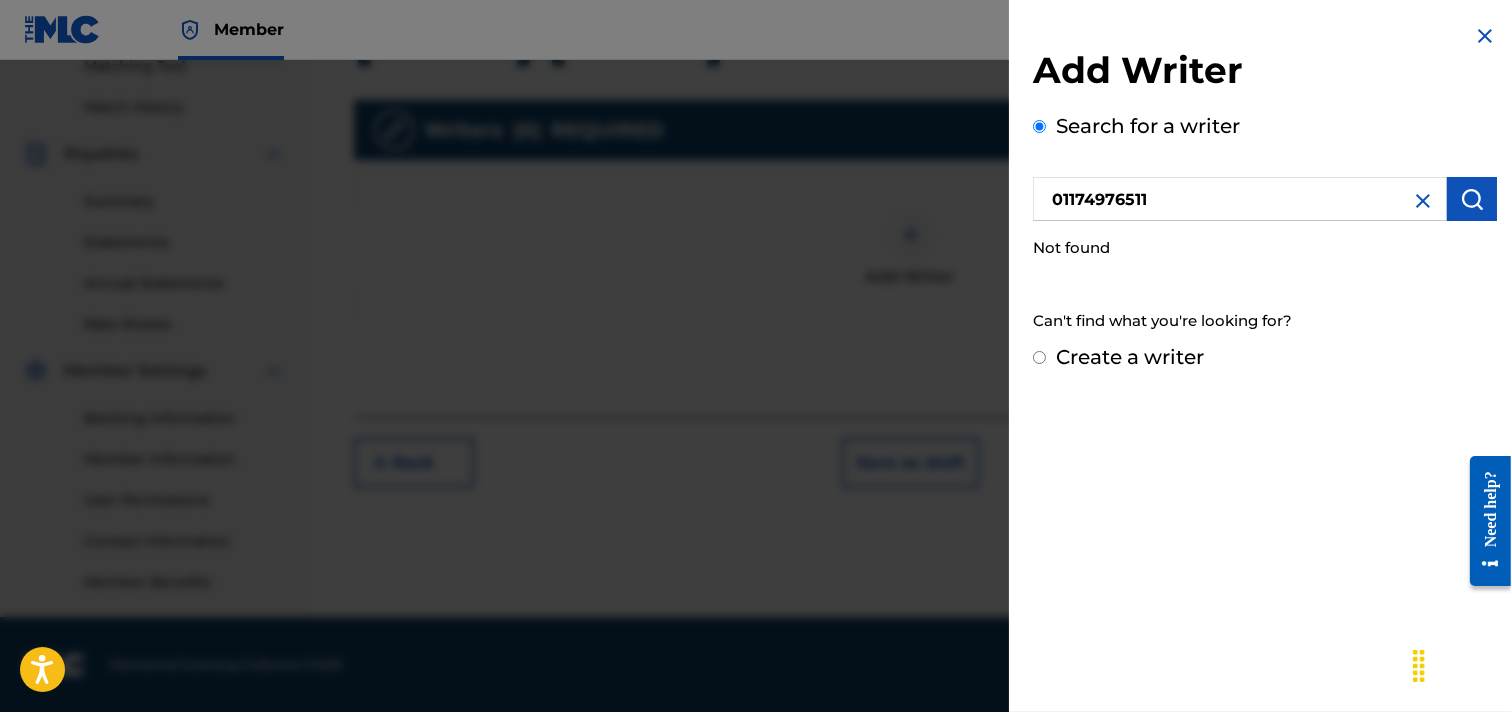 click at bounding box center (1485, 36) 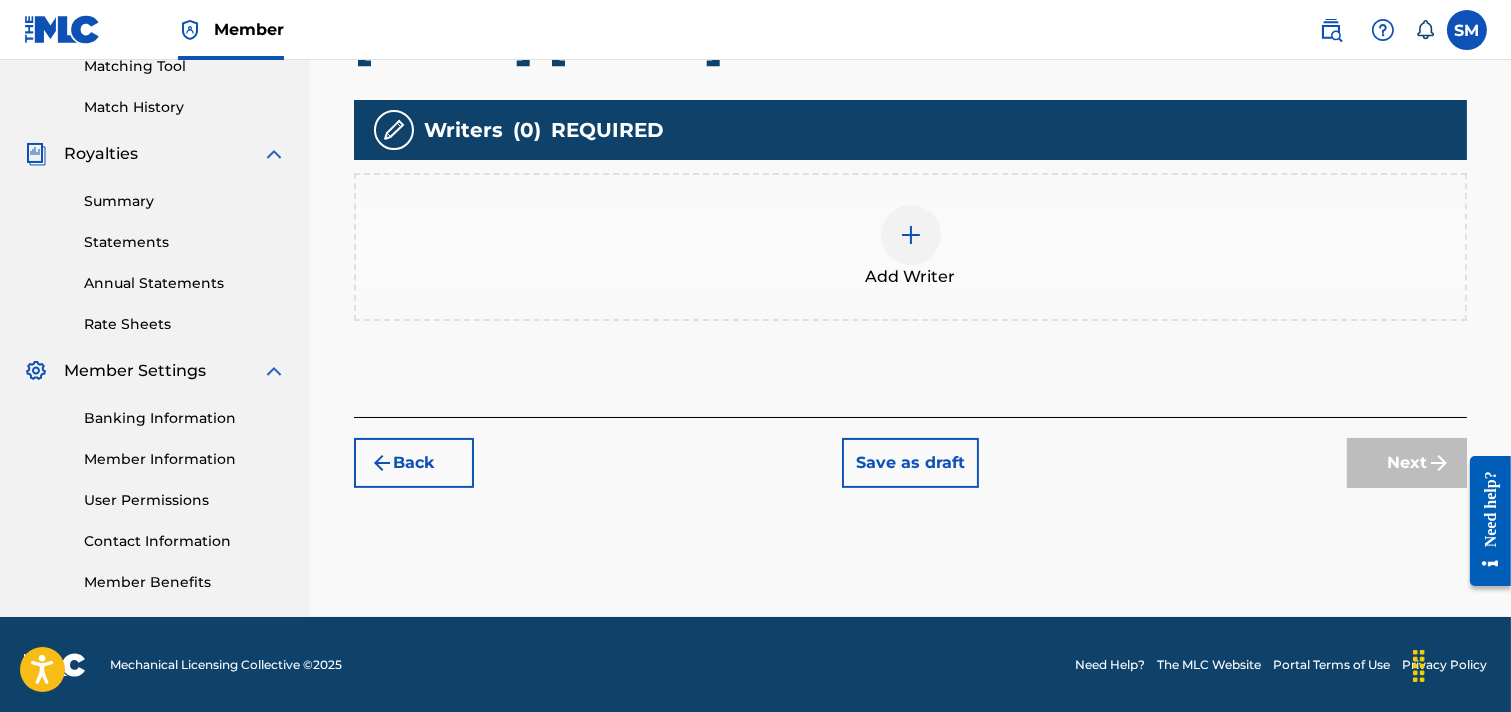 click on "Register Work Search Enter Work Details Add Writers Add Publishers & Shares Add Recording Review Add Writers & Roles Enter all writer(s) and their roles. A full list of writer roles and their definitions can be found in our Help Center article   here. Please note: At least one Composer/Author or Composer writer role is required for all new registrations. Jaan Re Tui Writers ( 0 ) REQUIRED Add Writer Back Save as draft Next" at bounding box center [910, 100] 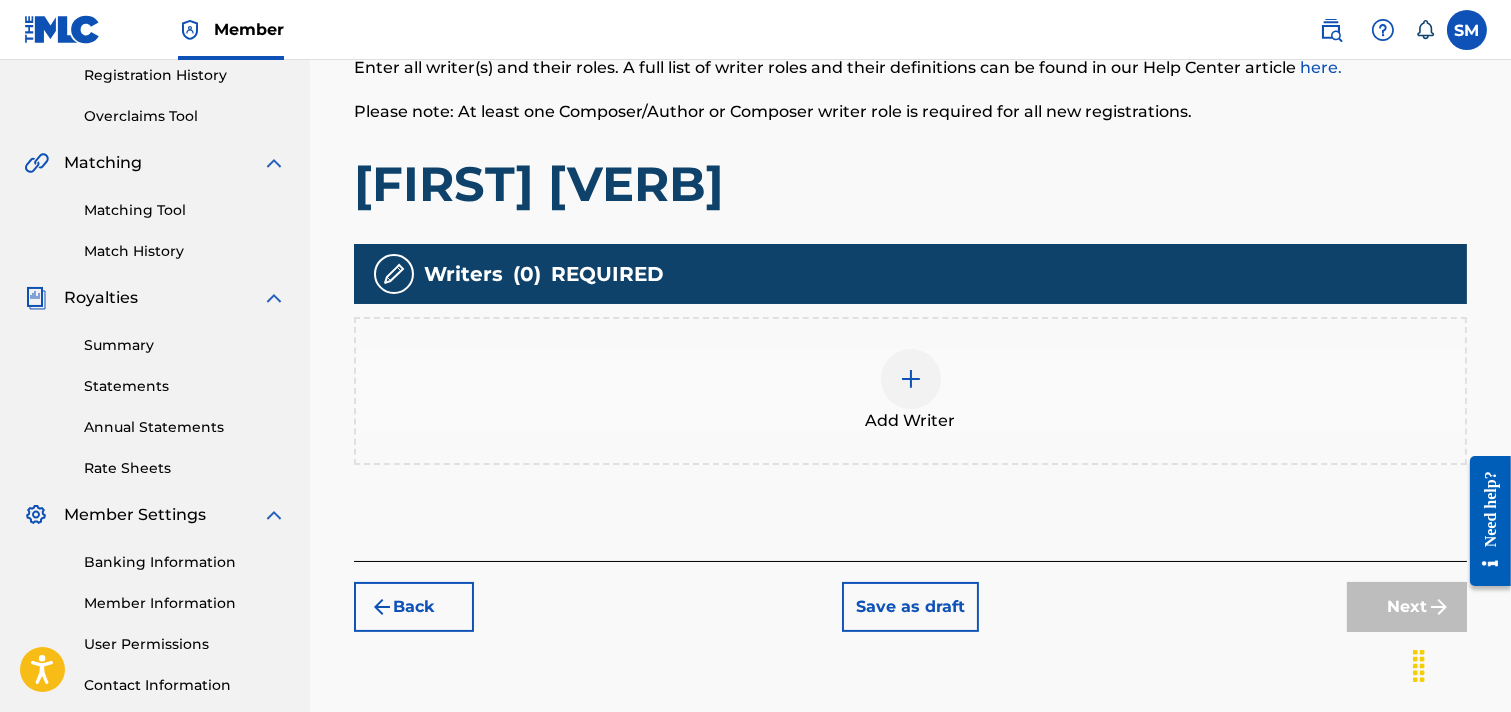 scroll, scrollTop: 527, scrollLeft: 0, axis: vertical 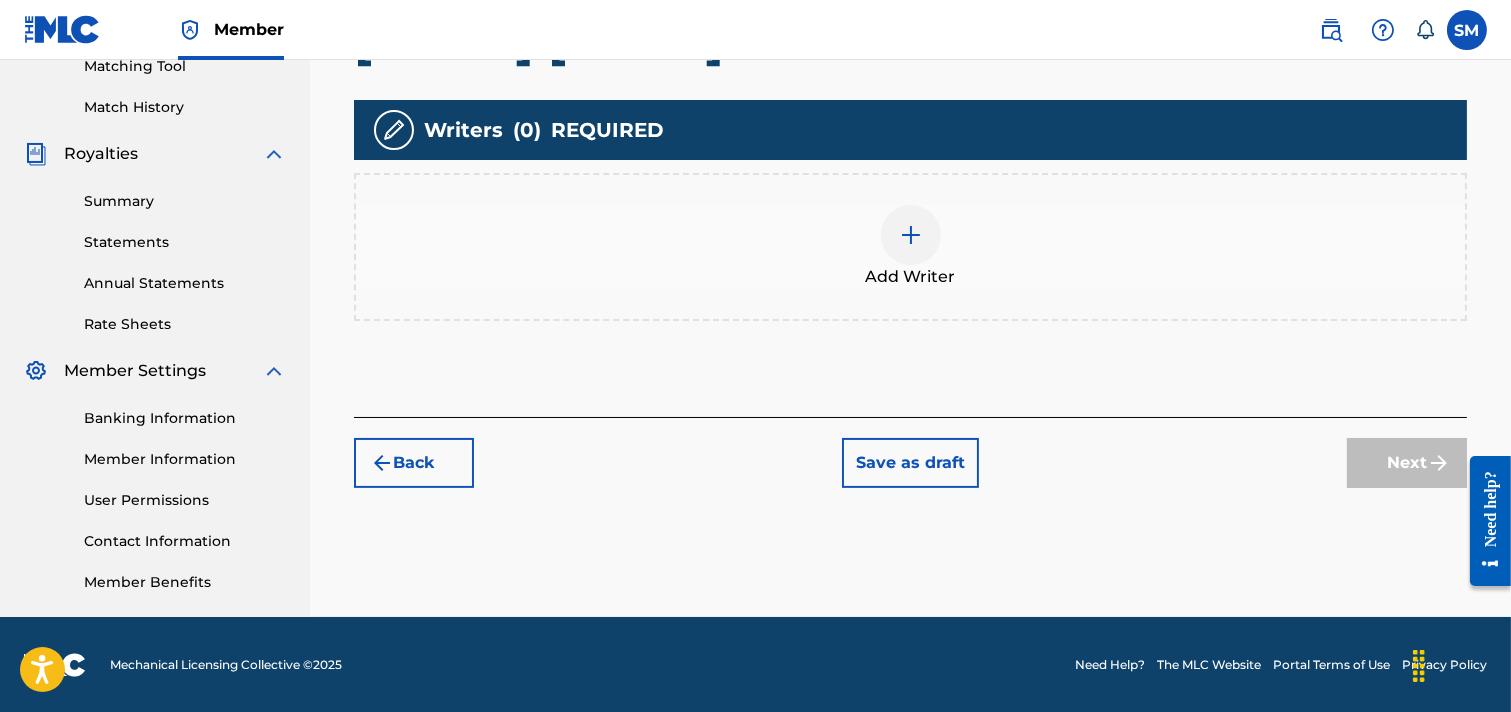 click at bounding box center (911, 235) 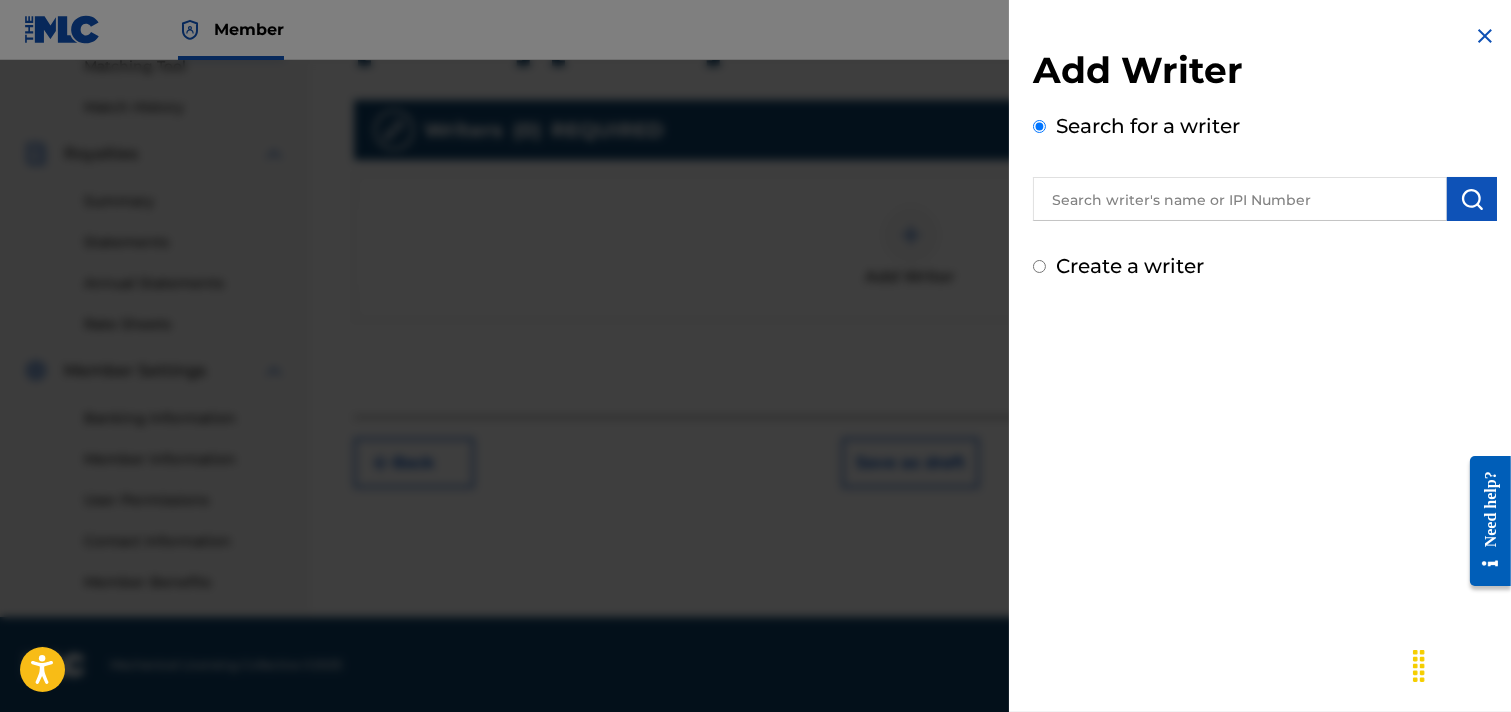 click at bounding box center (1240, 199) 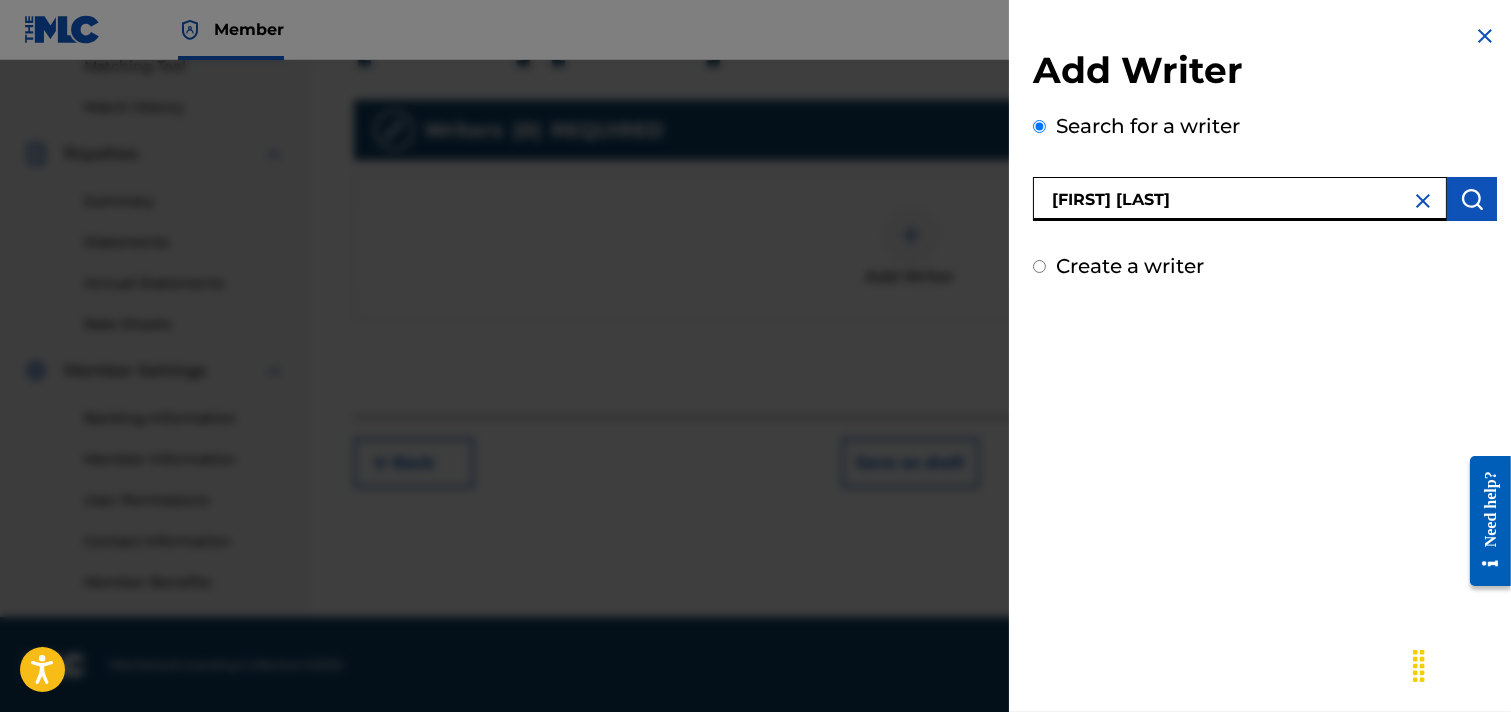 type on "Shohag Waziulla" 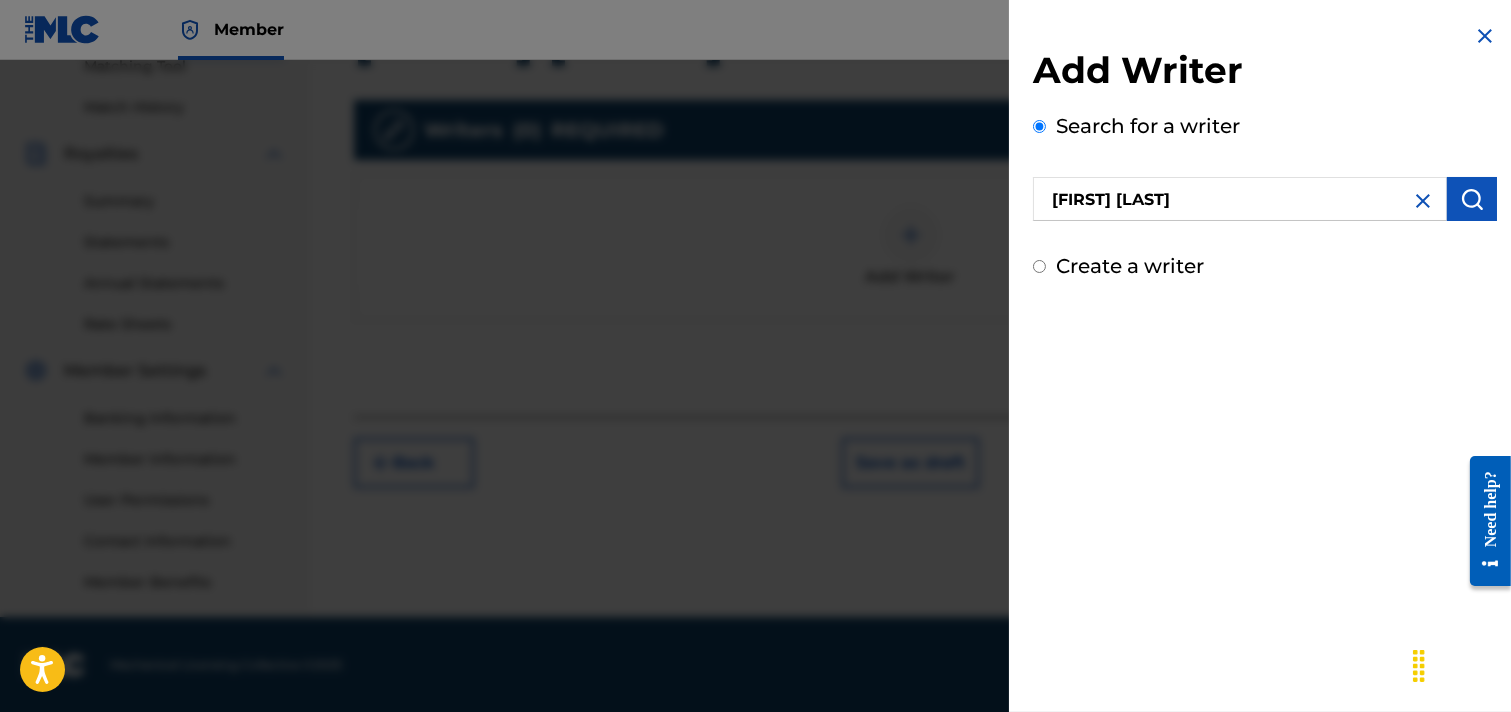 click at bounding box center (1472, 199) 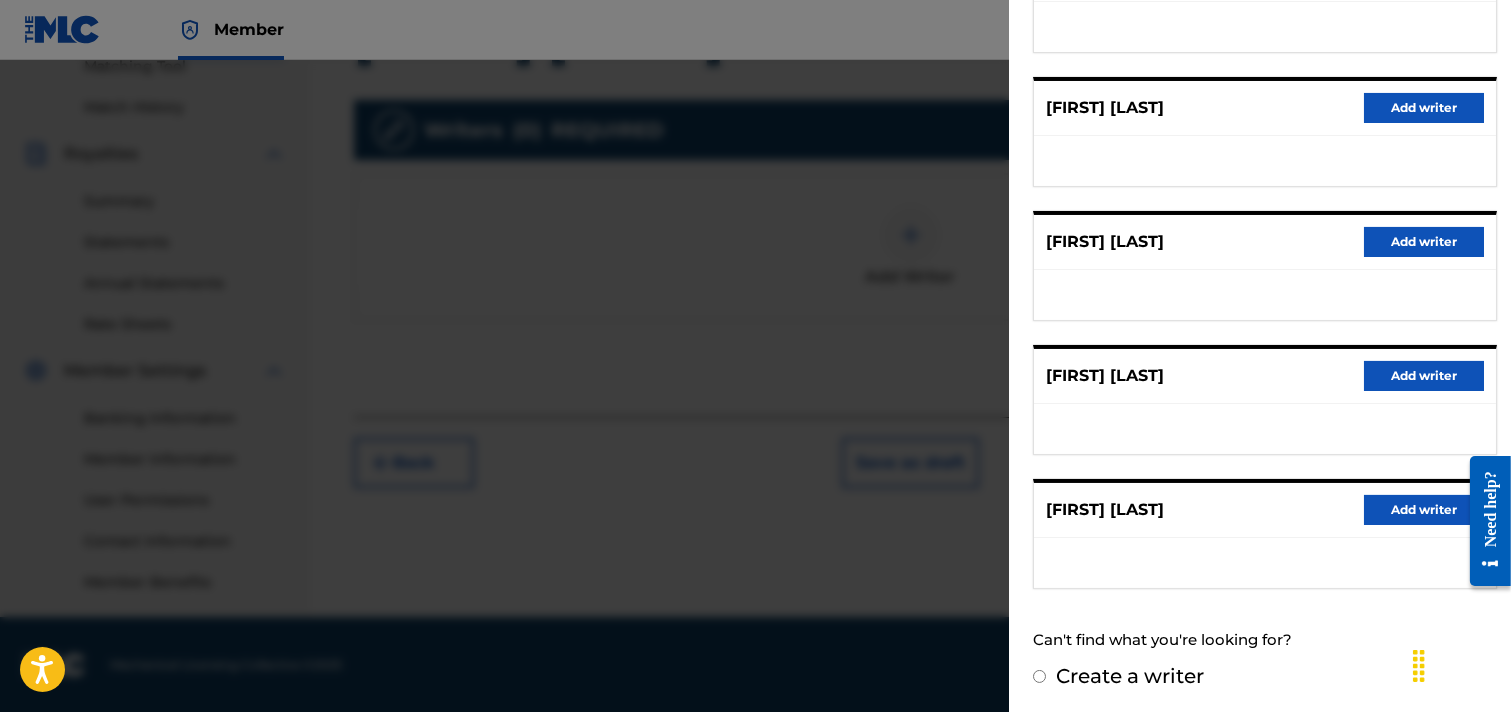 scroll, scrollTop: 0, scrollLeft: 0, axis: both 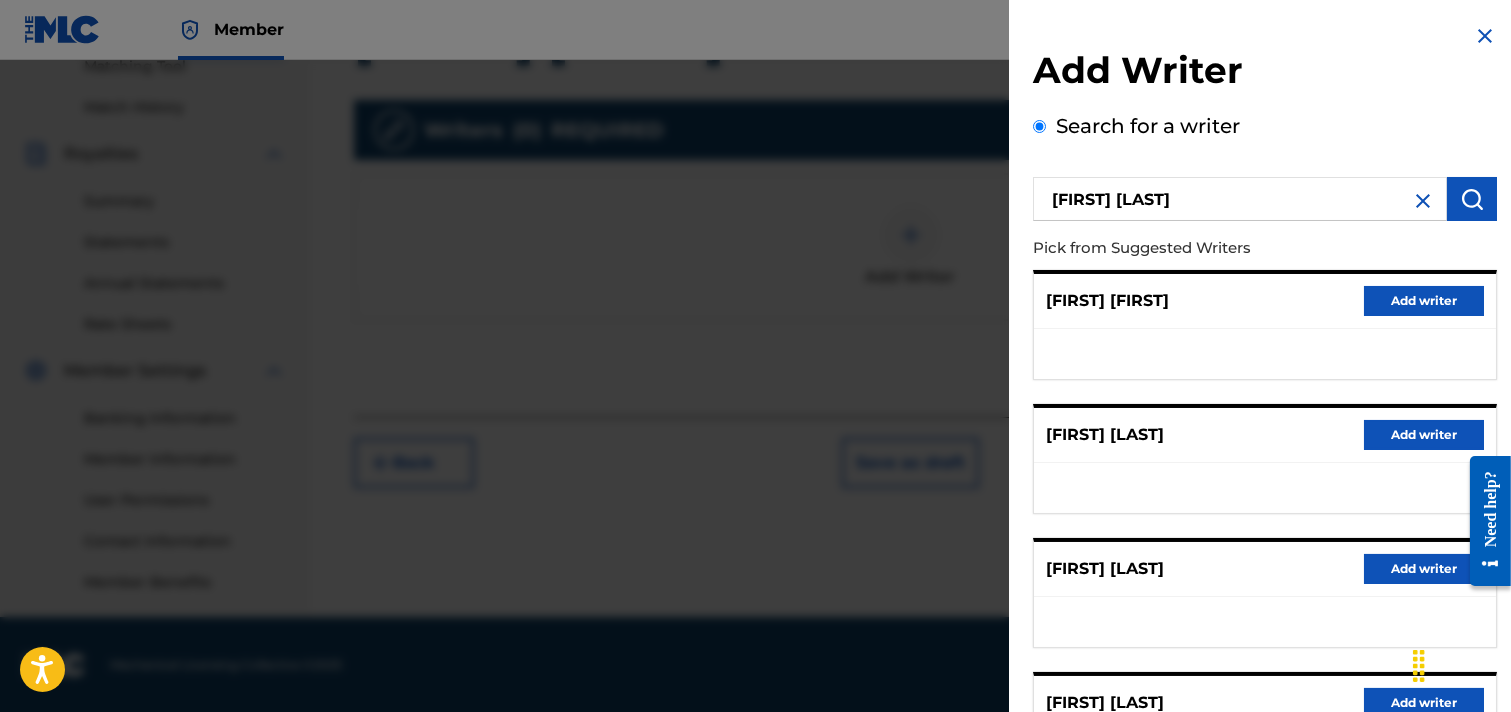 click at bounding box center (1472, 199) 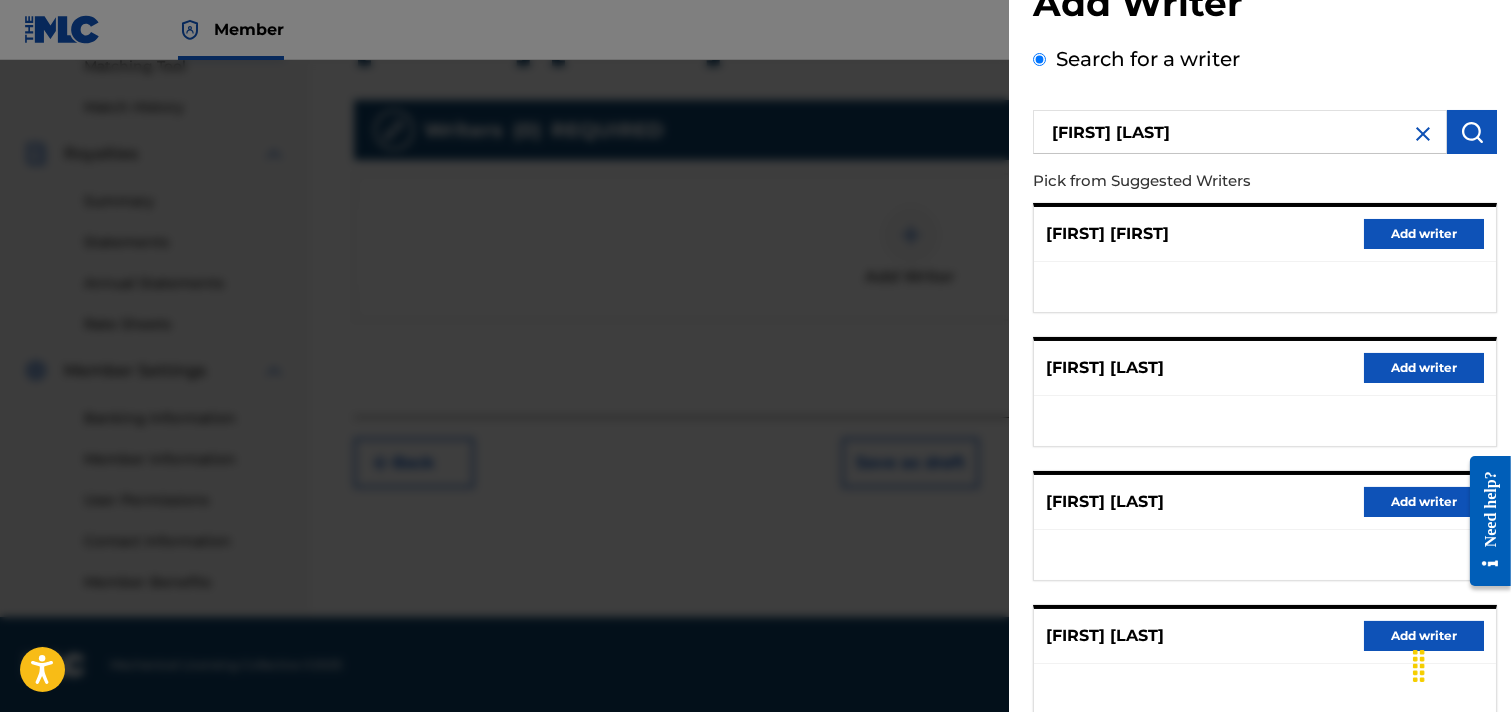 scroll, scrollTop: 0, scrollLeft: 0, axis: both 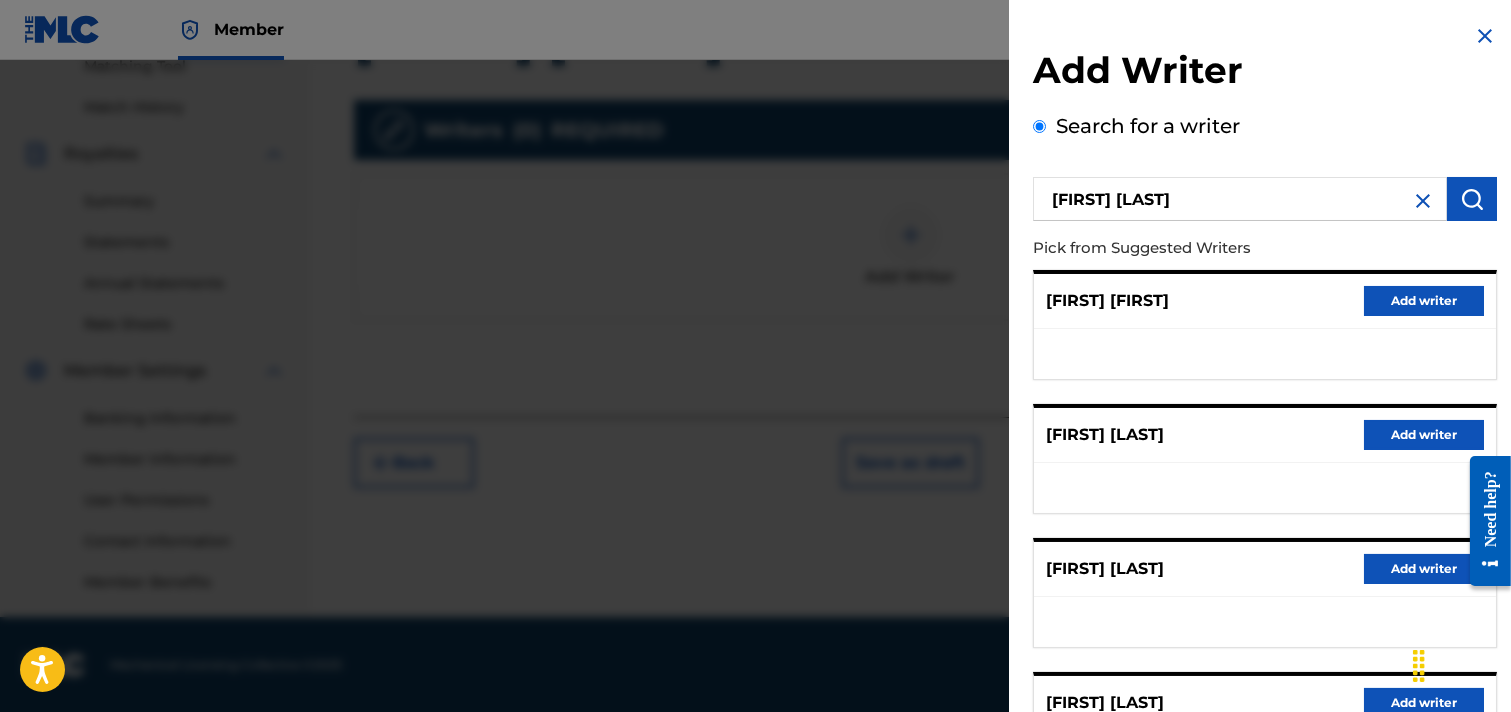 click at bounding box center [1423, 201] 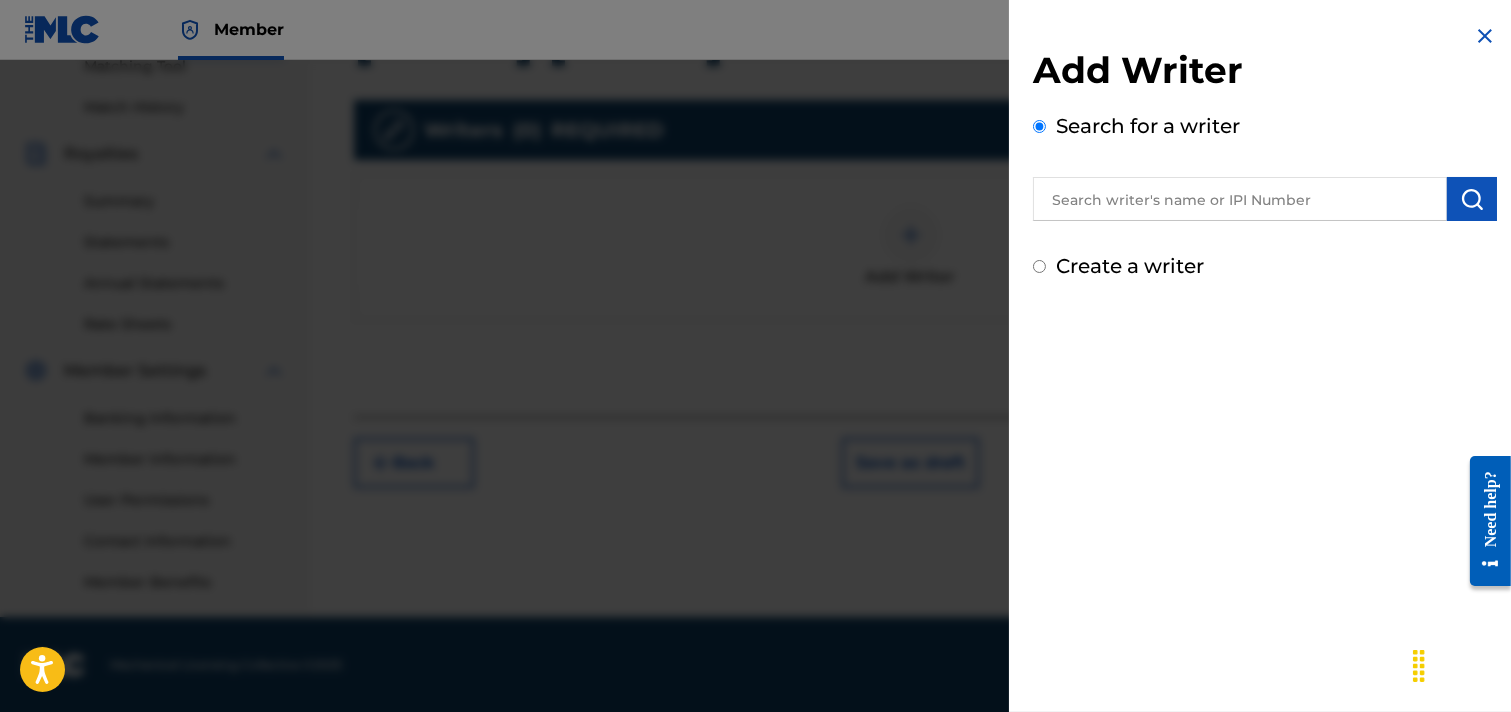 click on "Create a writer" at bounding box center [1130, 266] 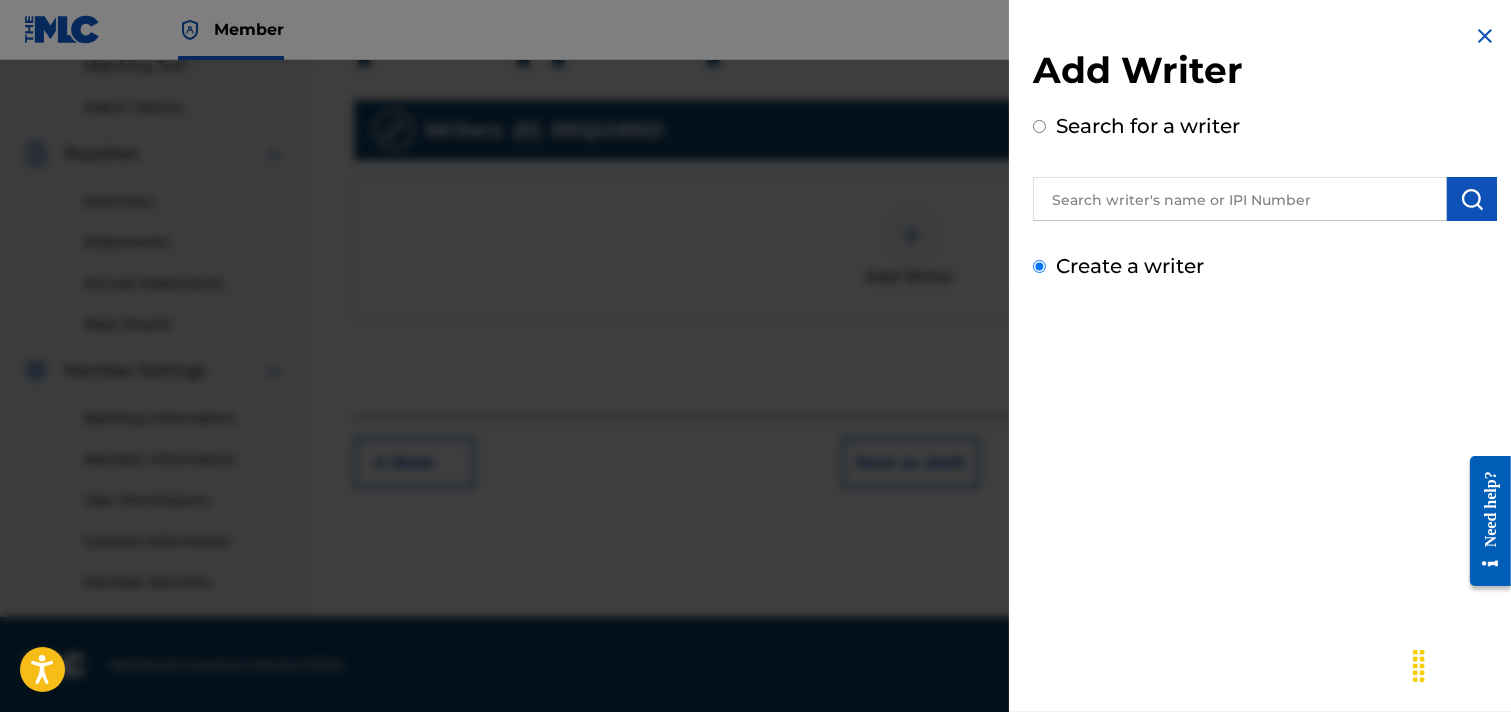 click on "Create a writer" at bounding box center (1039, 266) 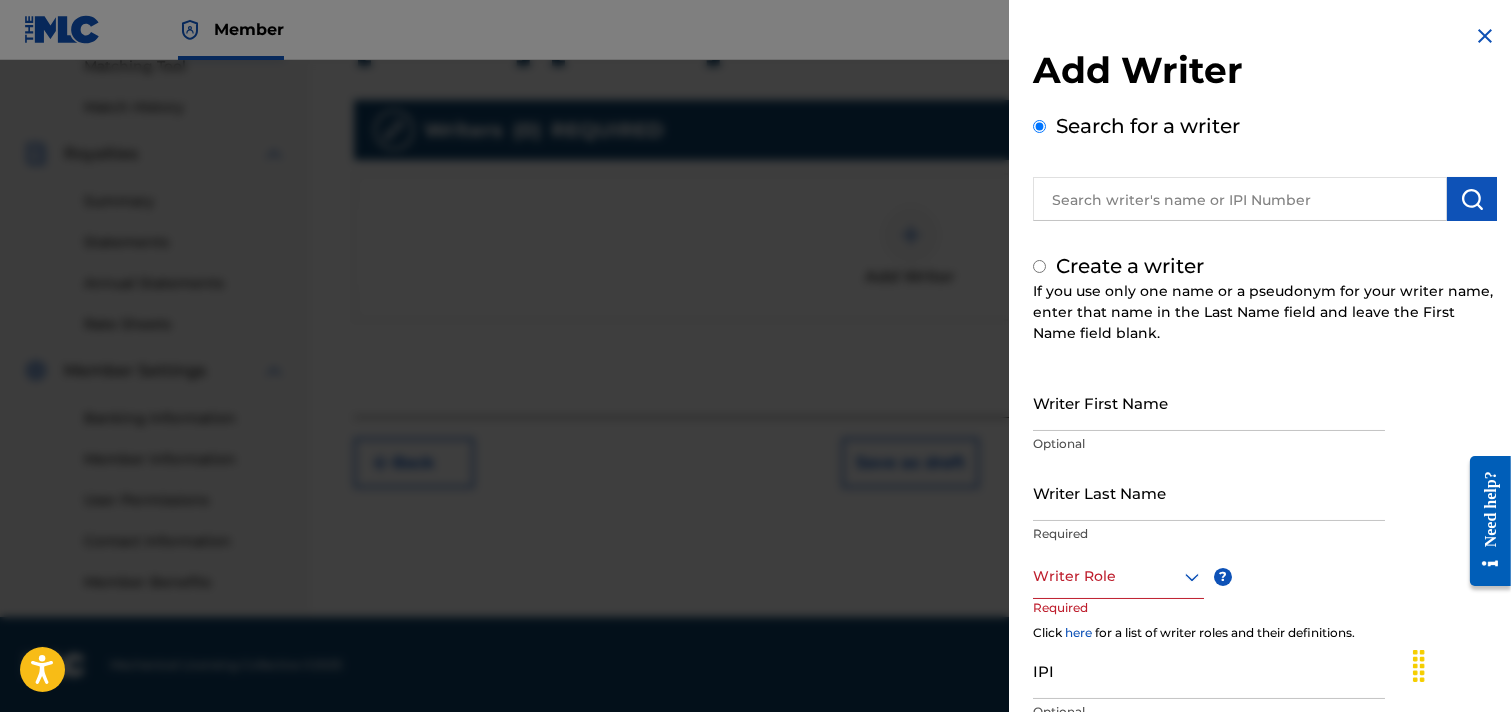 radio on "false" 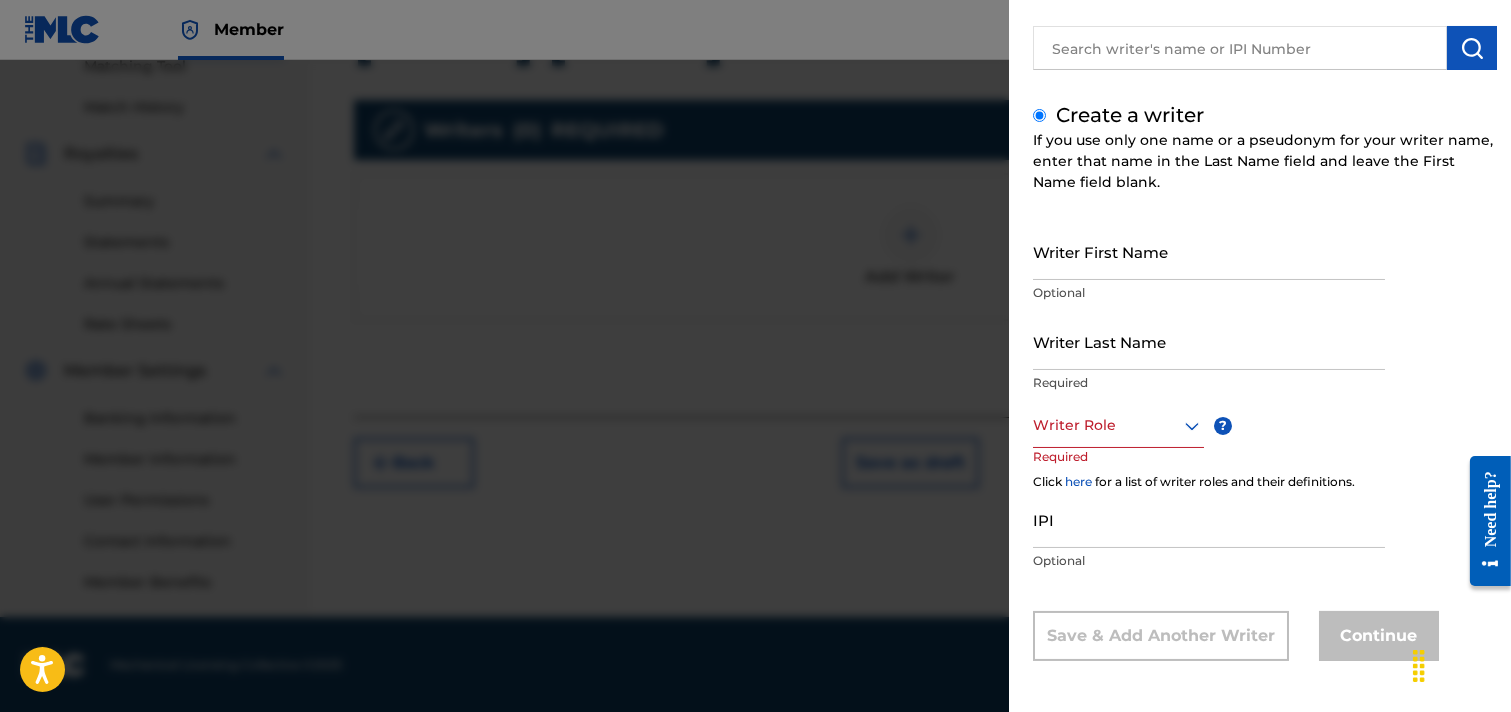 scroll, scrollTop: 153, scrollLeft: 0, axis: vertical 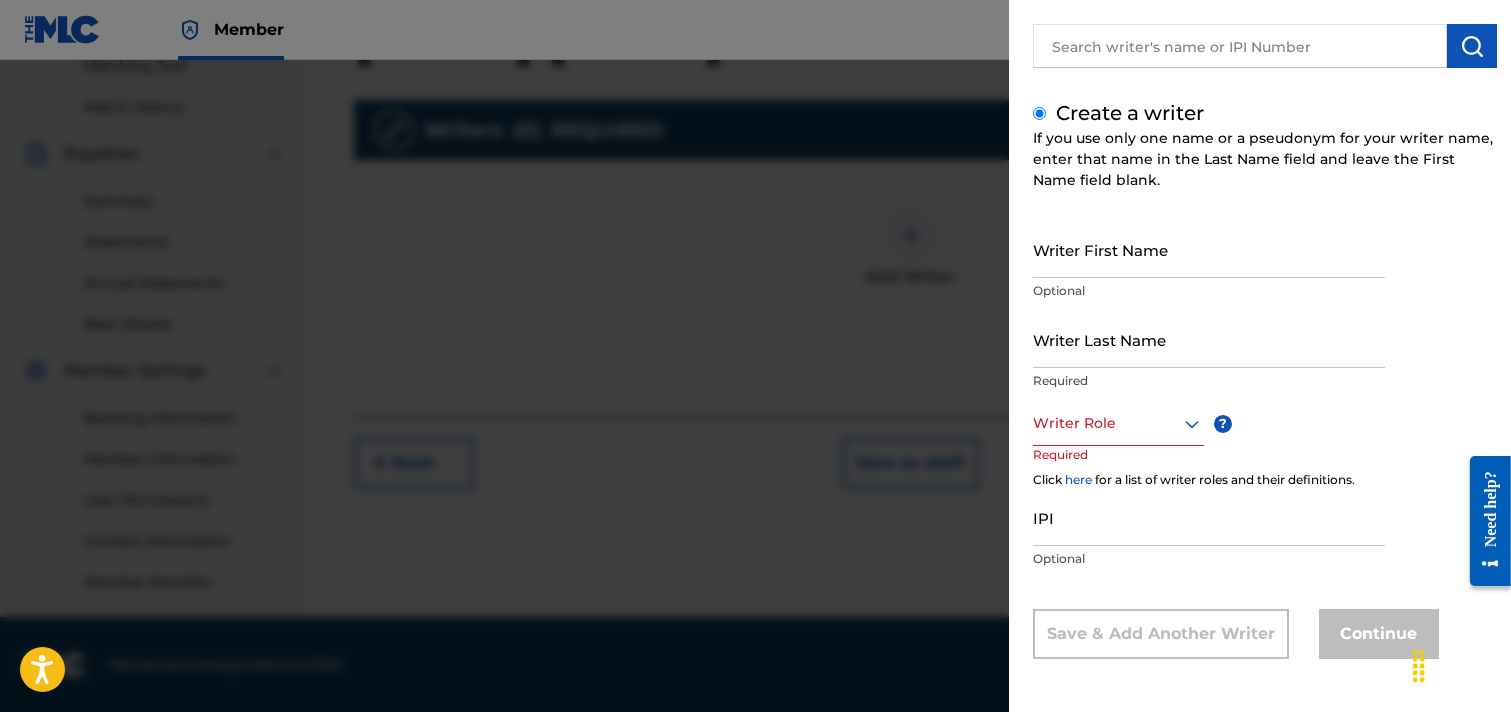 click on "Writer First Name" at bounding box center (1209, 249) 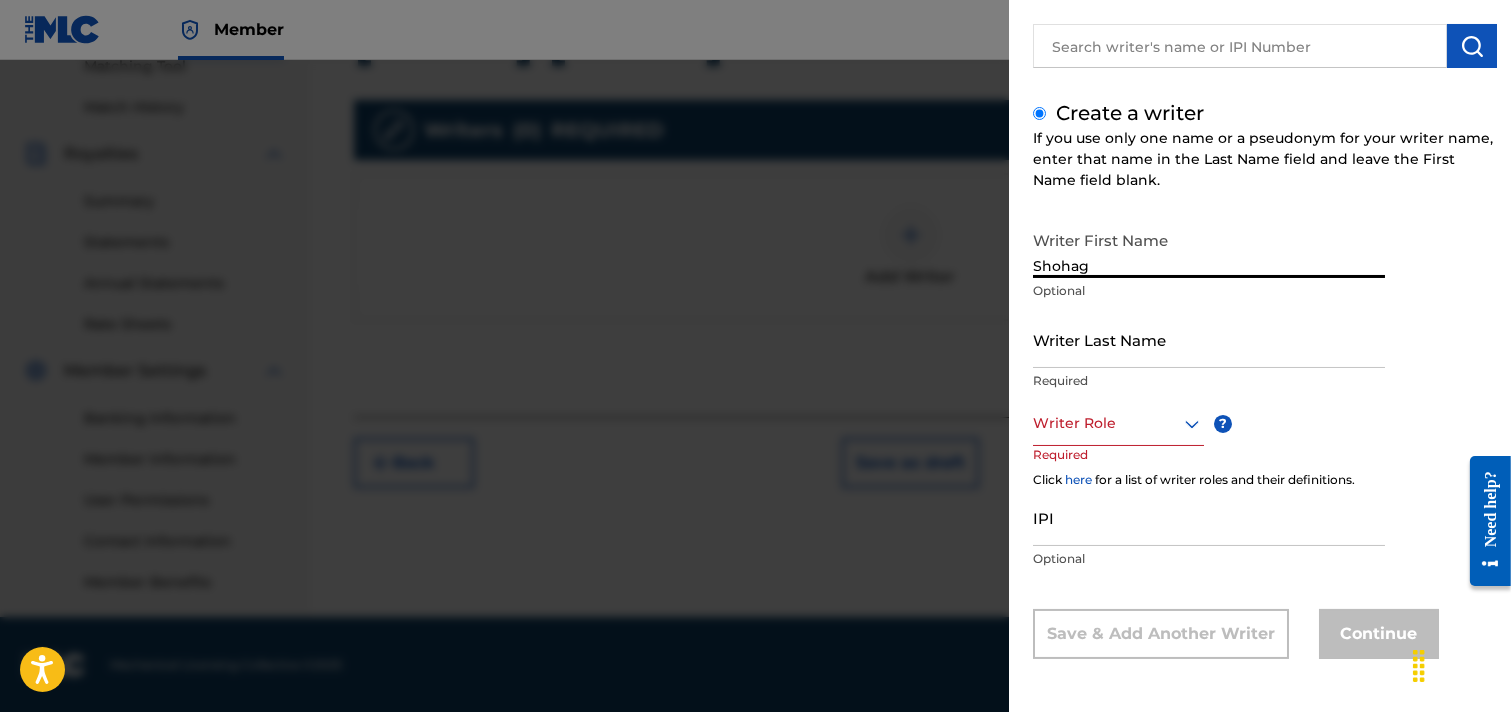 type on "Shohag" 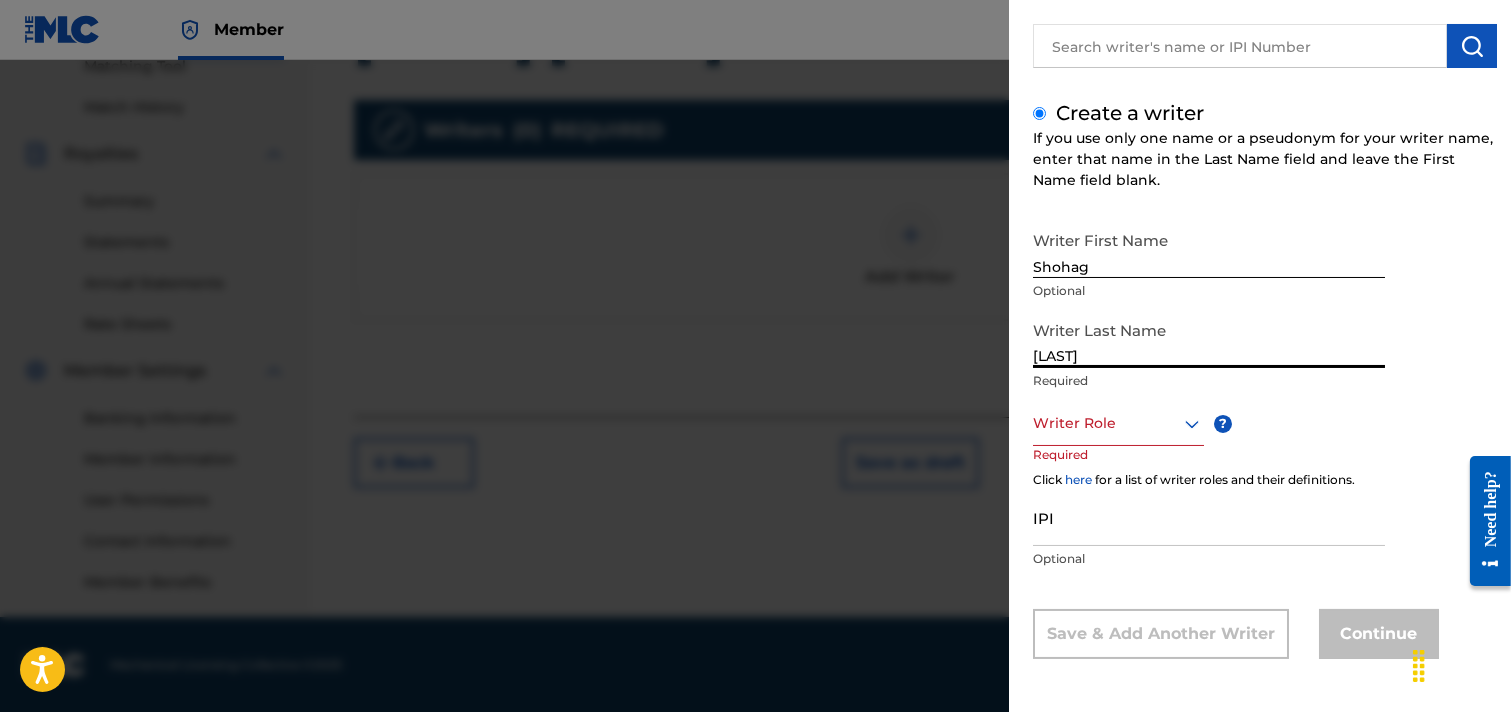 type on "Waziulla" 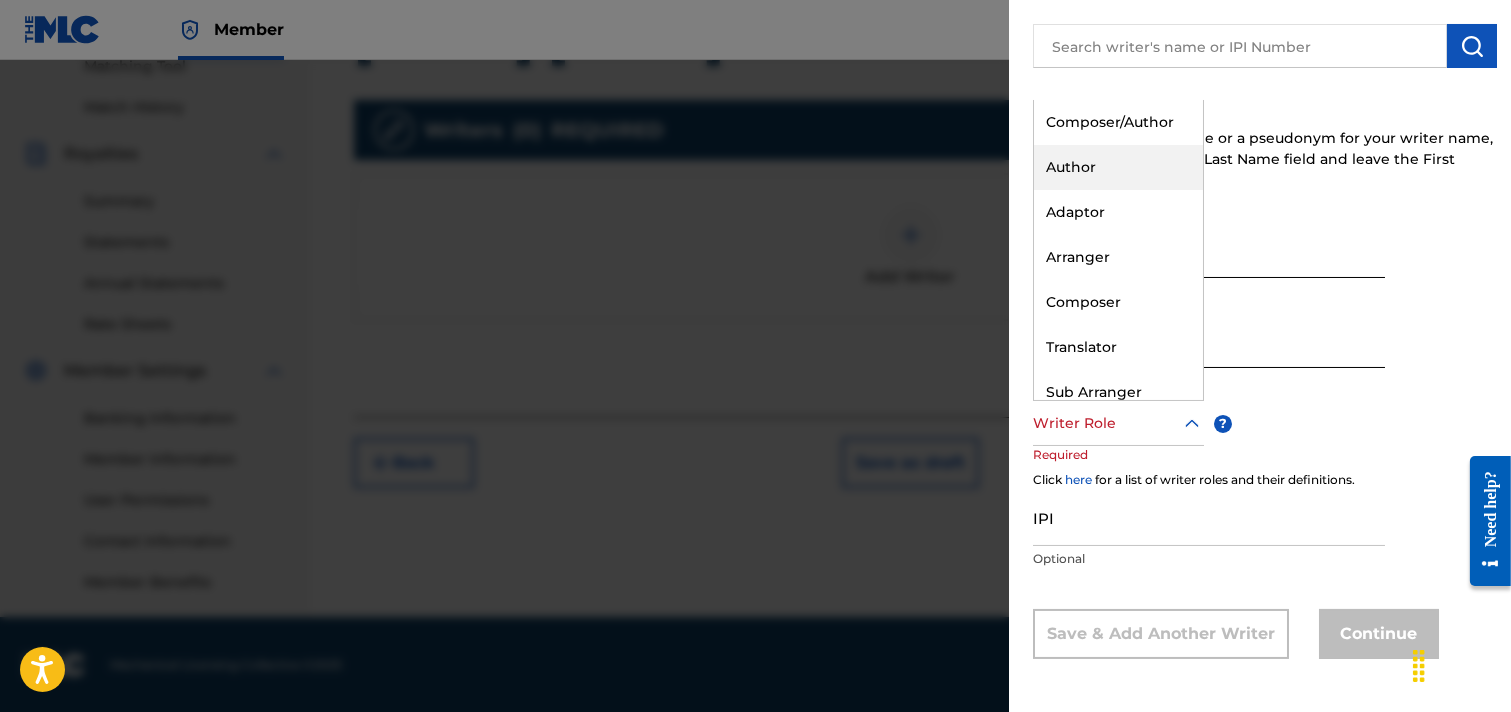 click on "Author" at bounding box center (1118, 167) 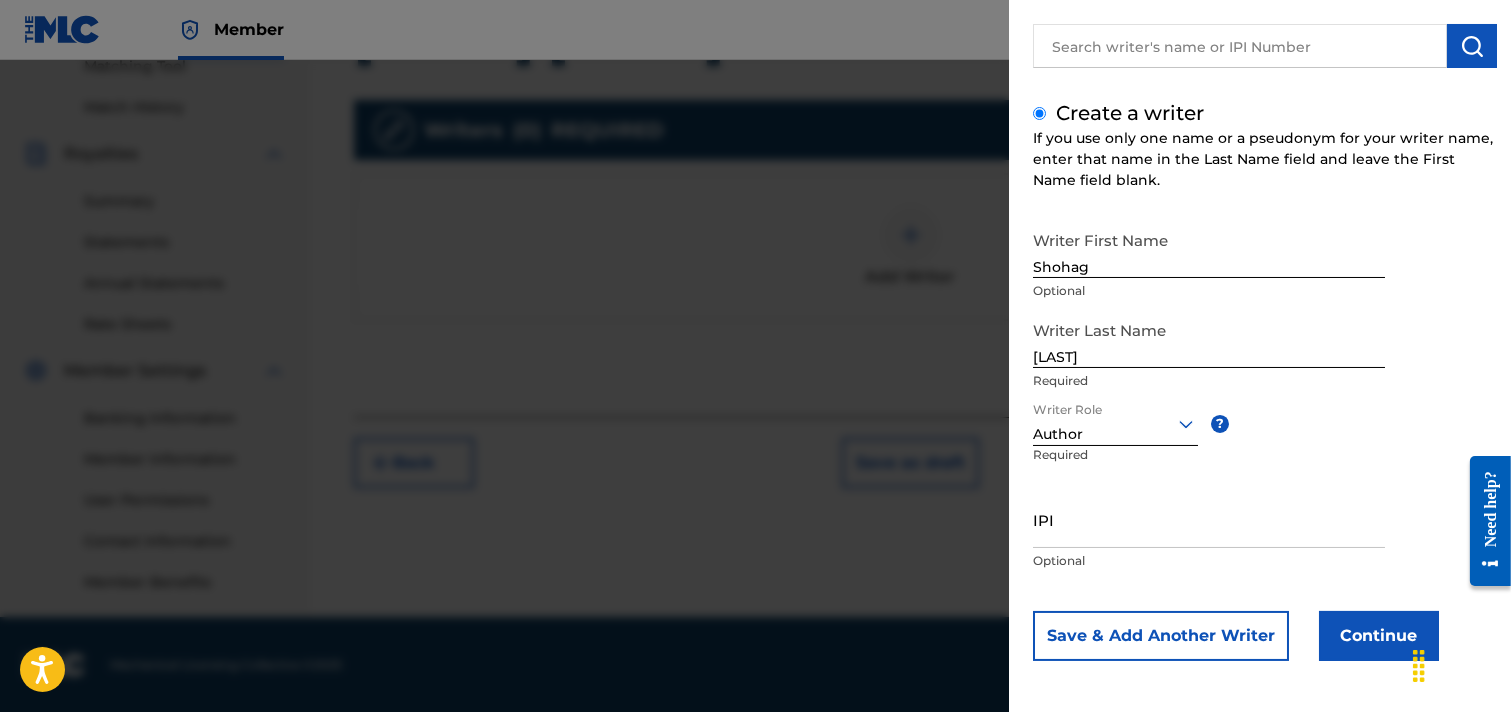 click on "Writer First Name   Shohag Optional Writer Last Name   Waziulla Required Writer Role Author ? Required IPI   Optional Save & Add Another Writer Continue" at bounding box center (1265, 441) 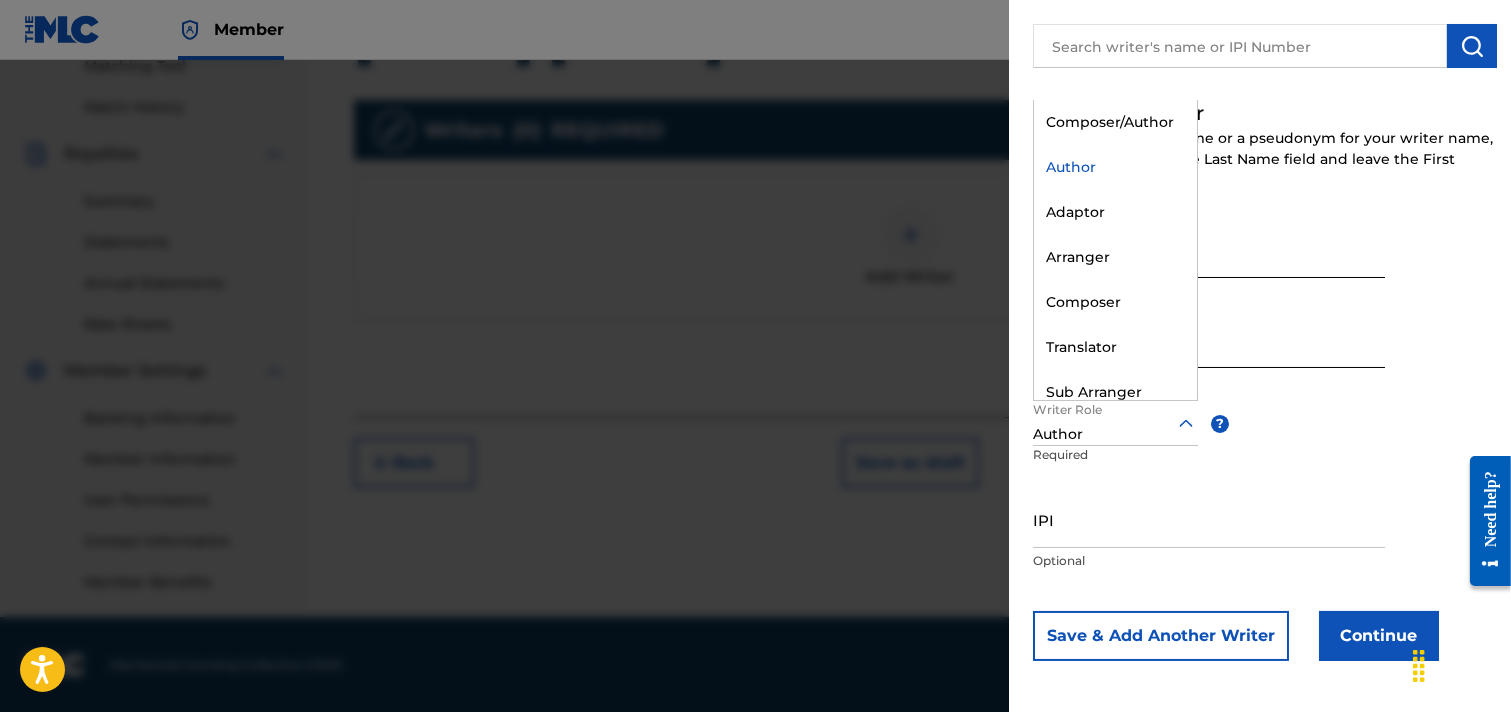 click 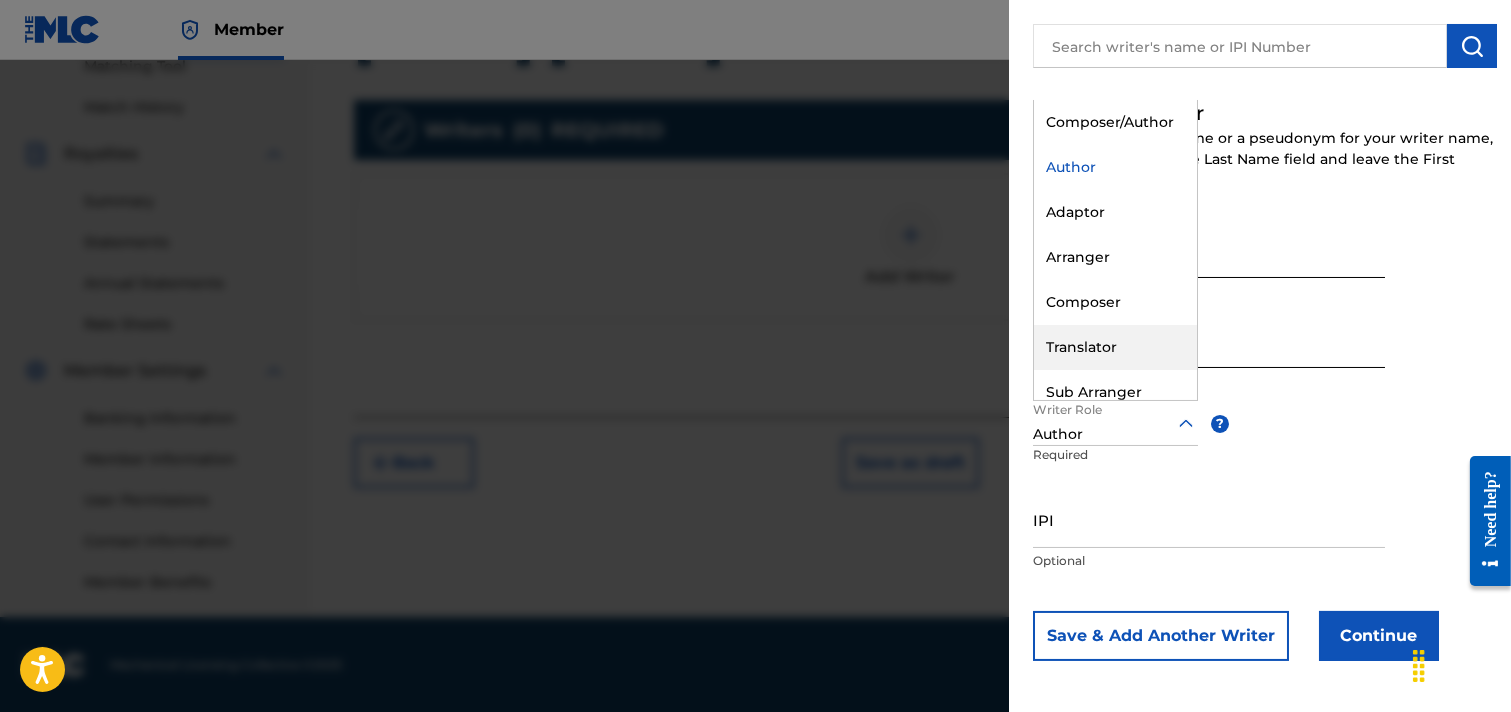 scroll, scrollTop: 60, scrollLeft: 0, axis: vertical 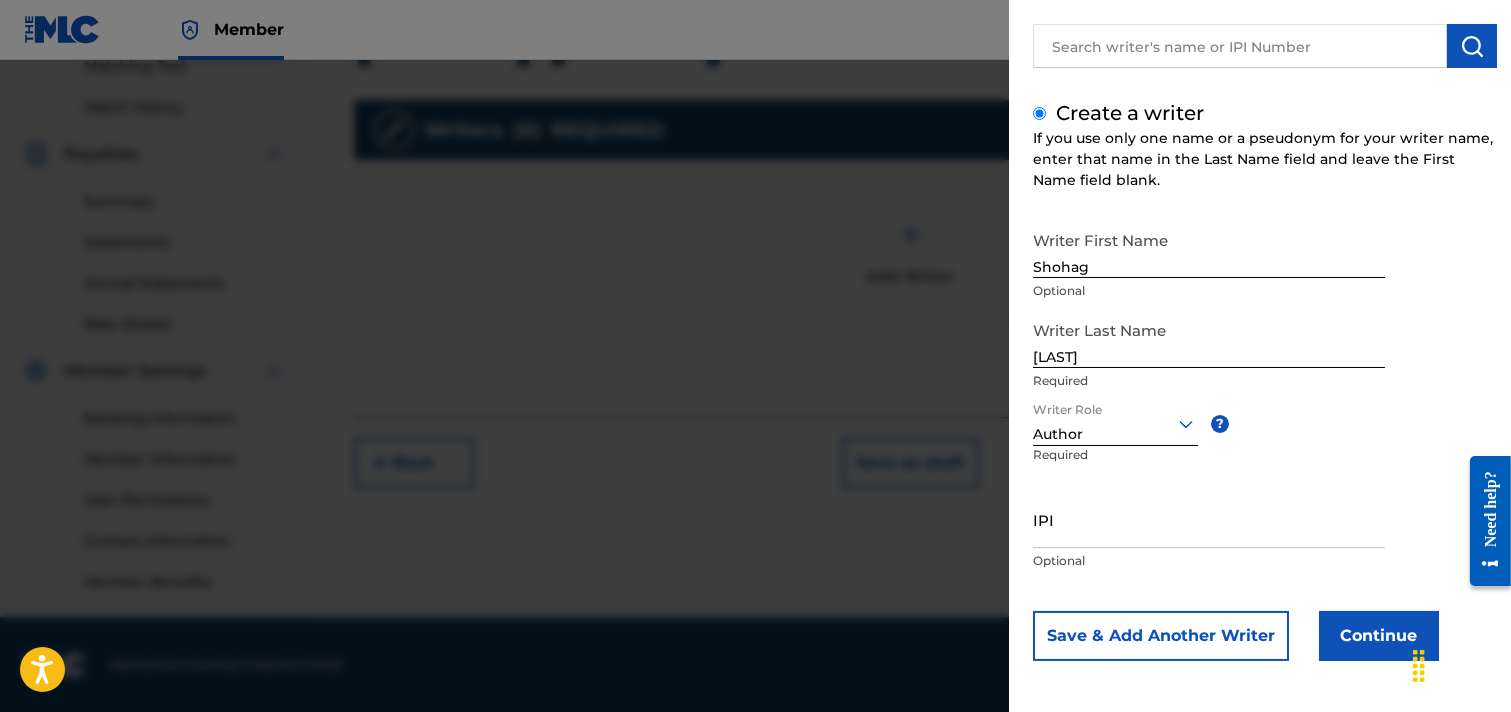 click on "Writer First Name   Shohag Optional Writer Last Name   Waziulla Required Writer Role Author ? Required IPI   Optional Save & Add Another Writer Continue" at bounding box center [1265, 441] 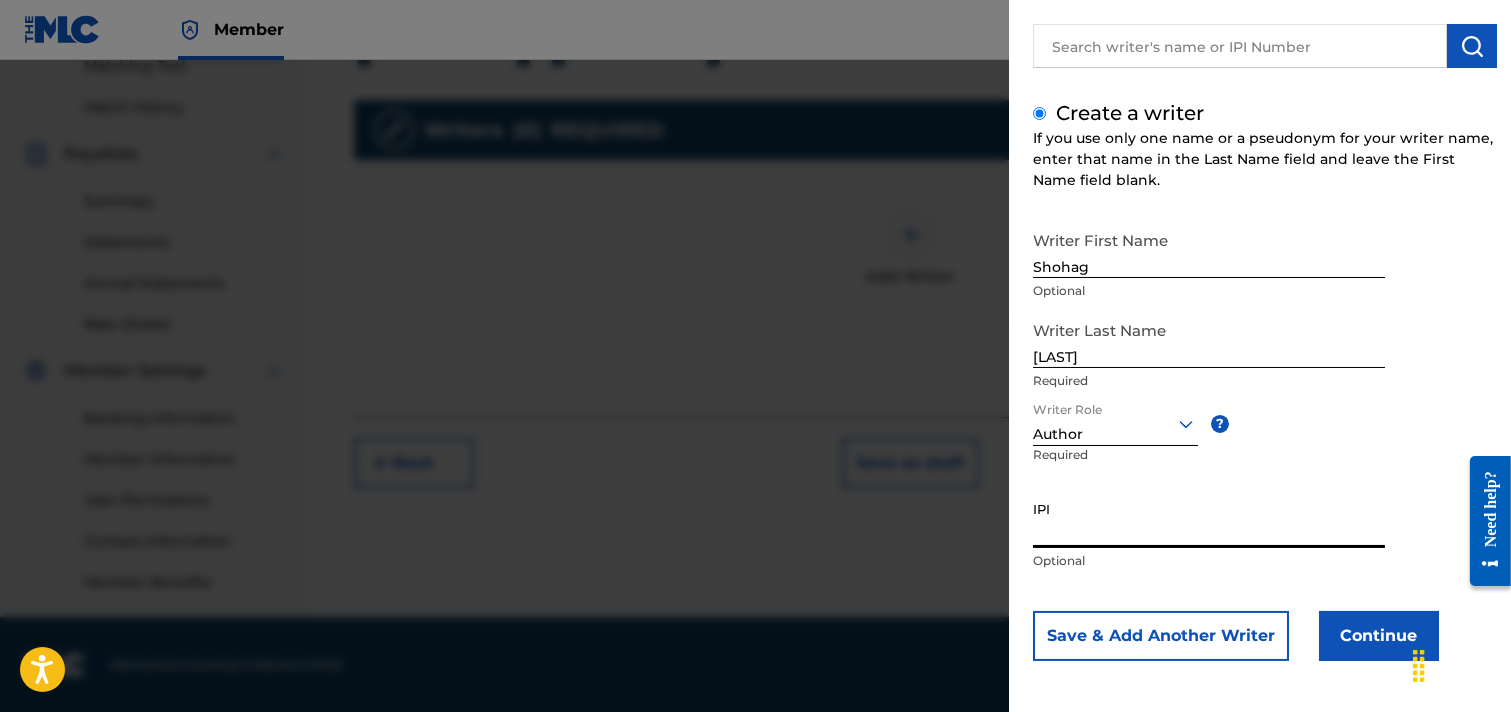 scroll, scrollTop: 155, scrollLeft: 0, axis: vertical 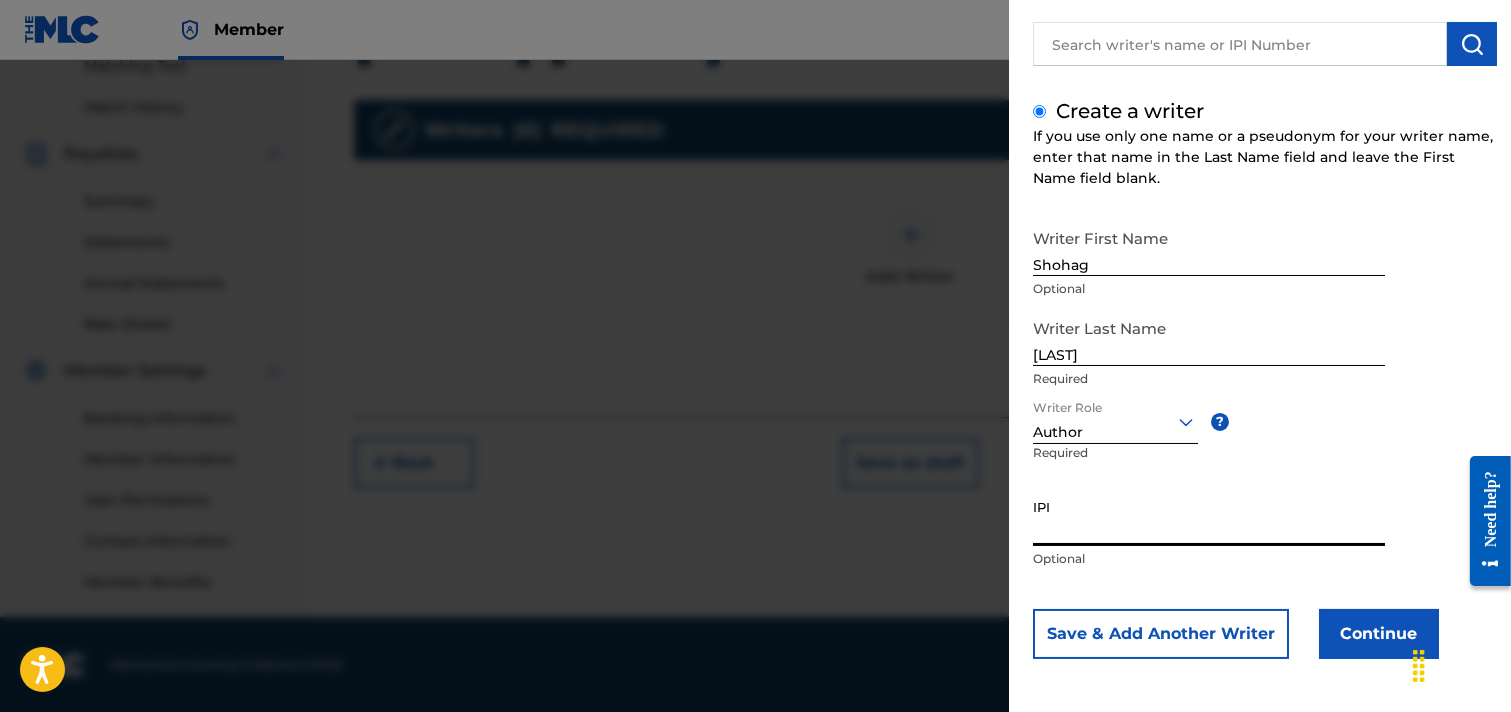 click on "IPI" at bounding box center [1209, 517] 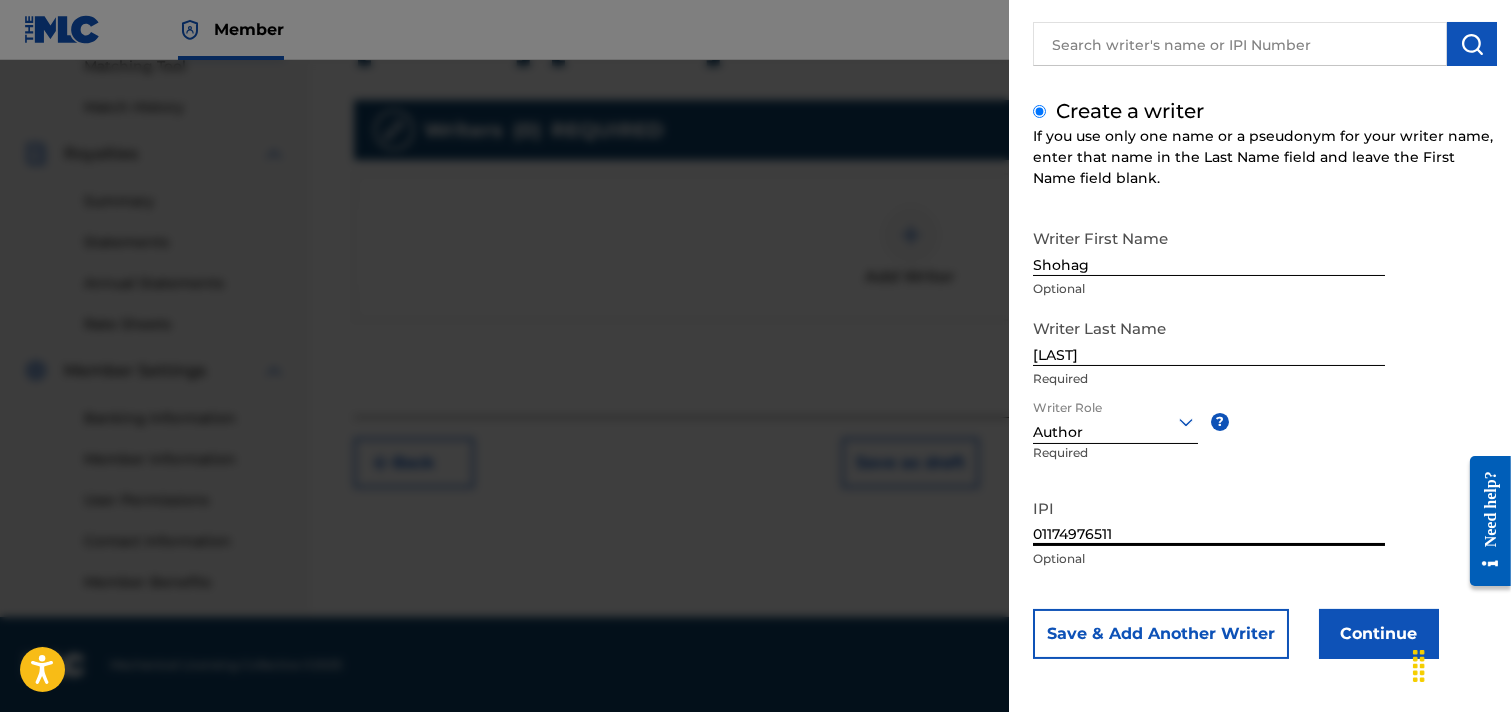 type on "01174976511" 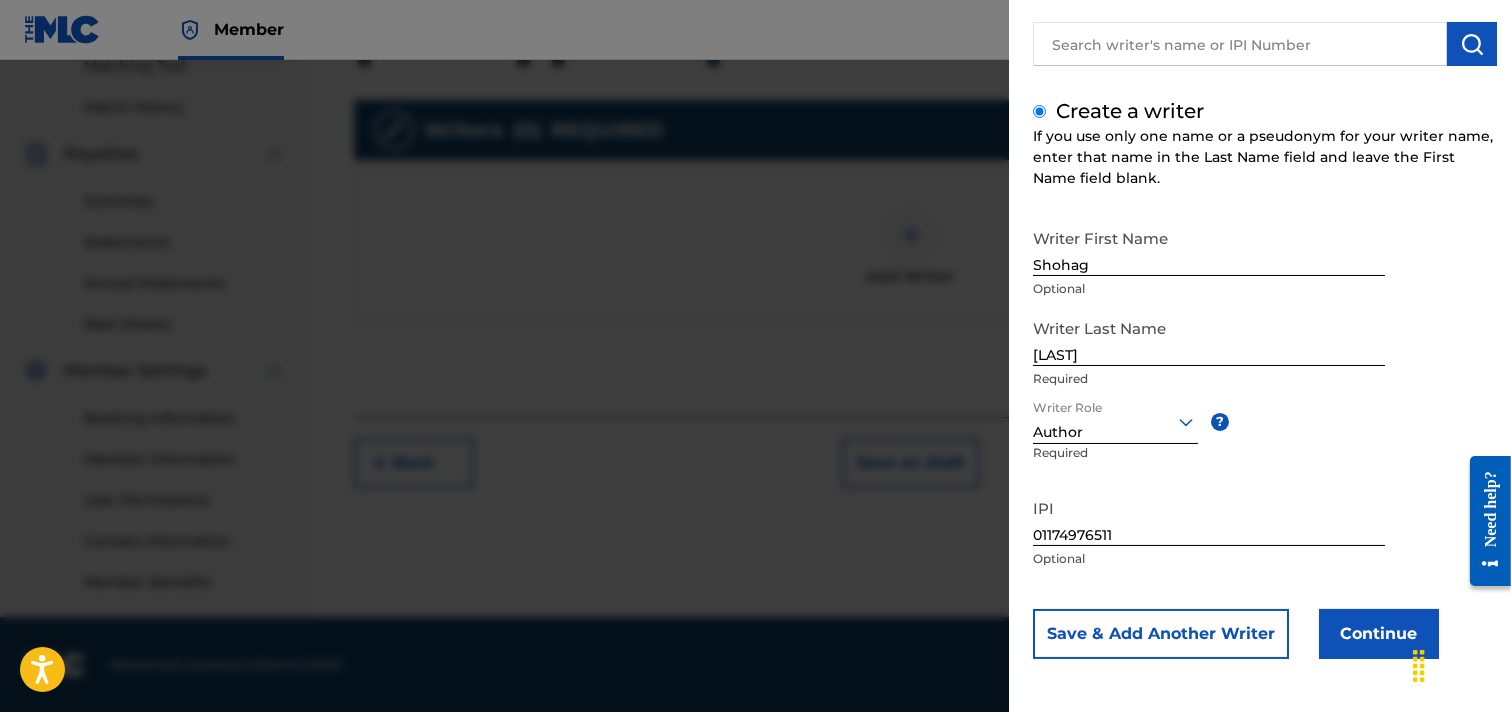 click on "Continue" at bounding box center (1379, 634) 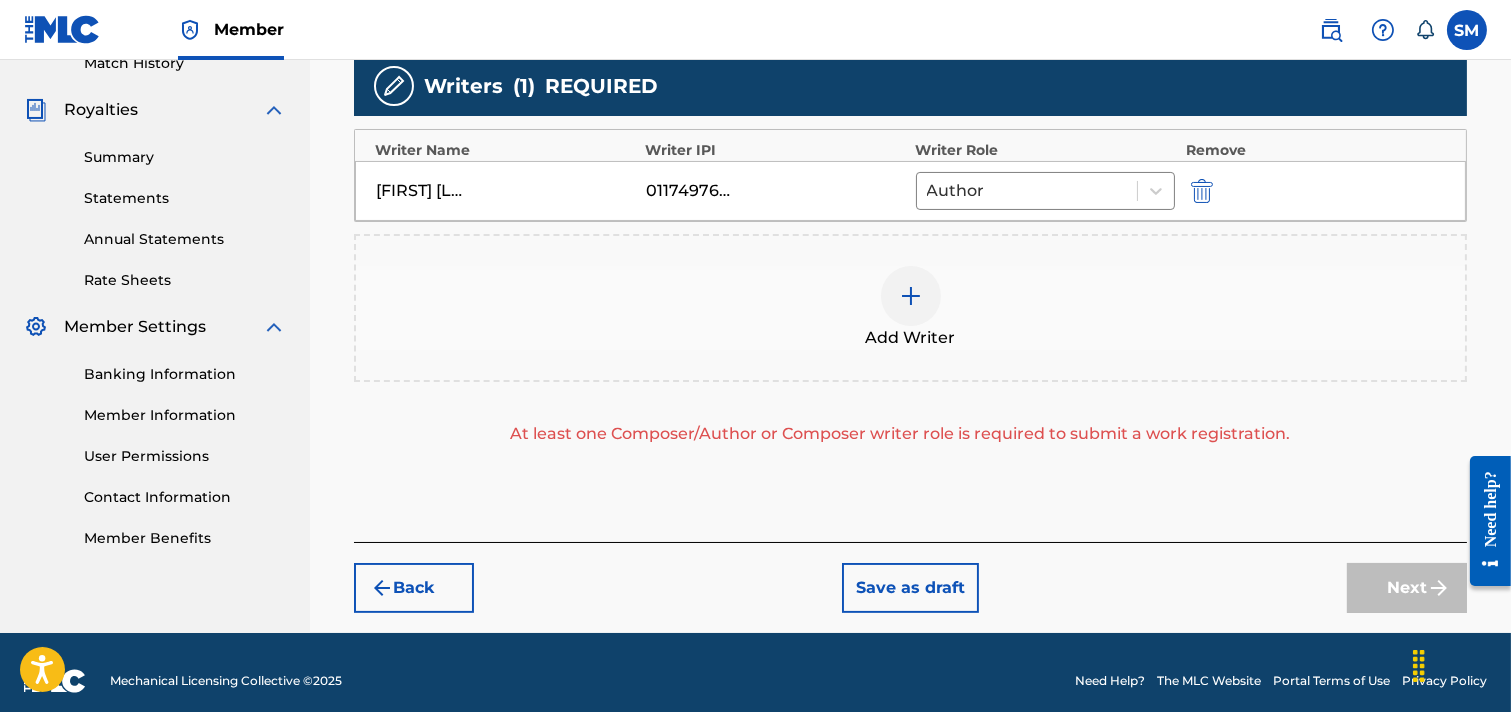 scroll, scrollTop: 586, scrollLeft: 0, axis: vertical 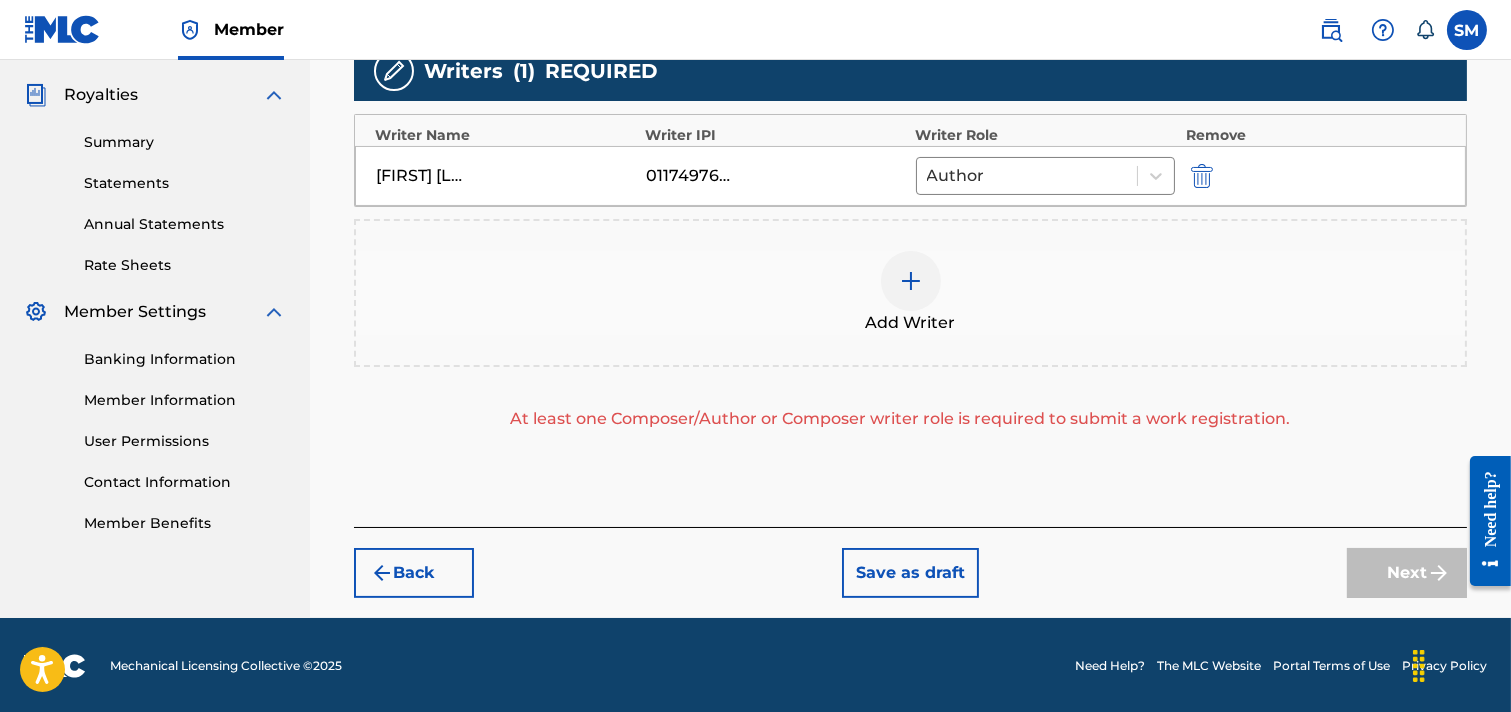 click at bounding box center (911, 281) 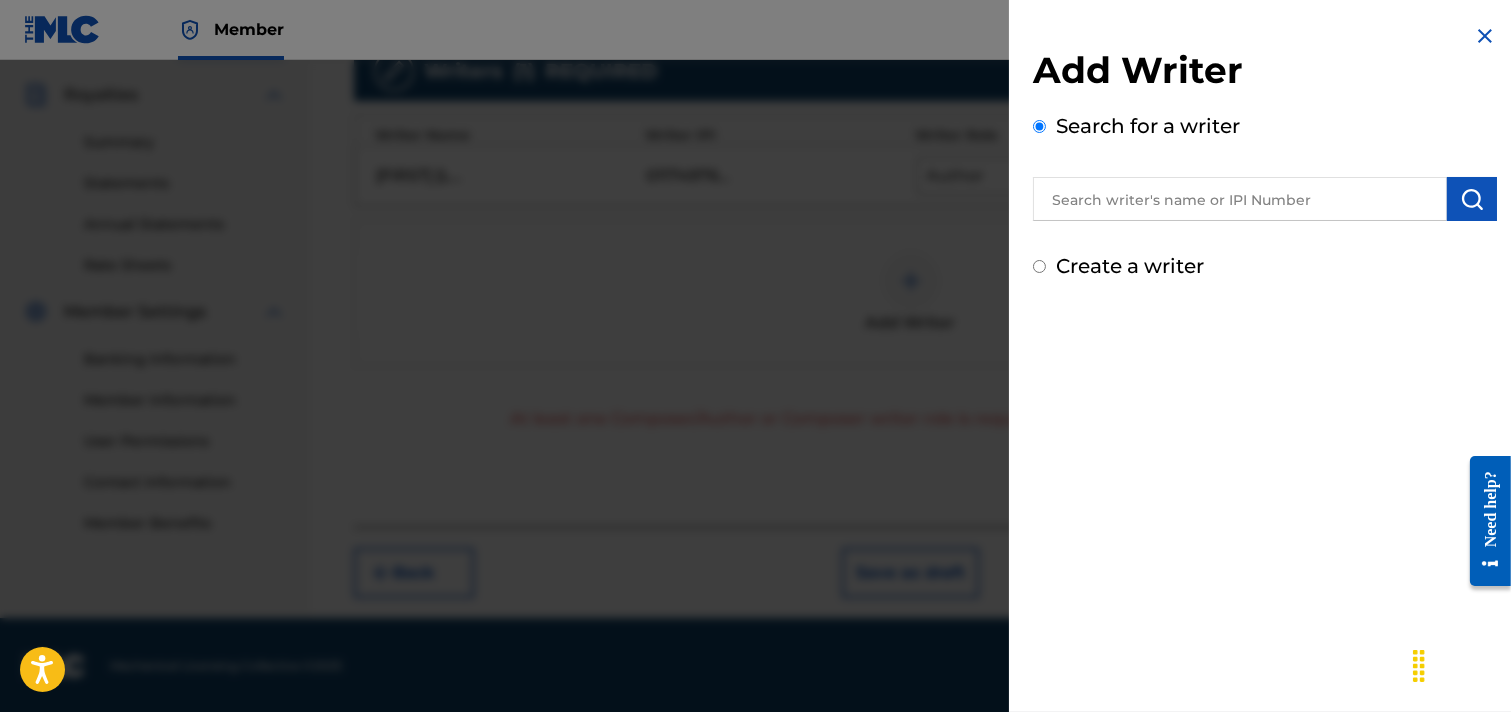 click on "Create a writer" at bounding box center (1130, 266) 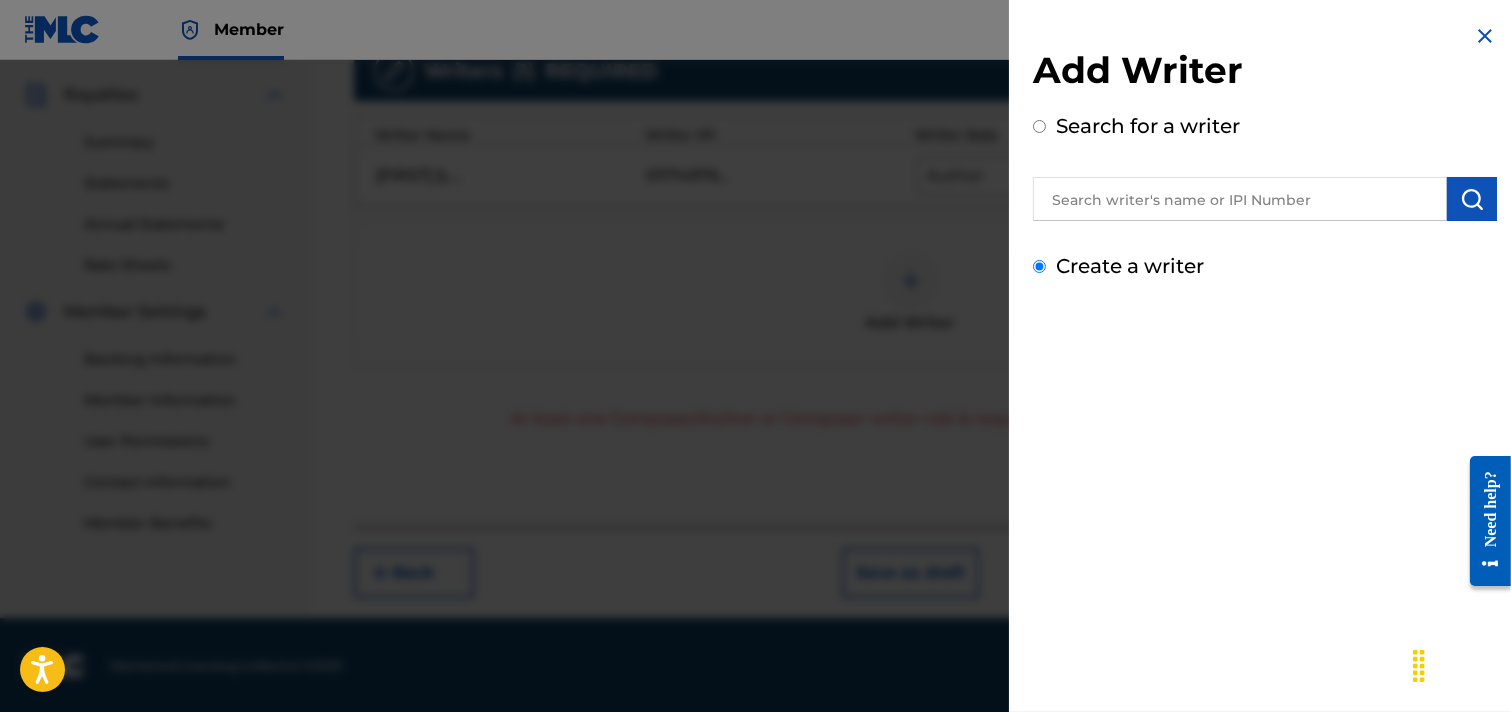 click on "Create a writer" at bounding box center (1039, 266) 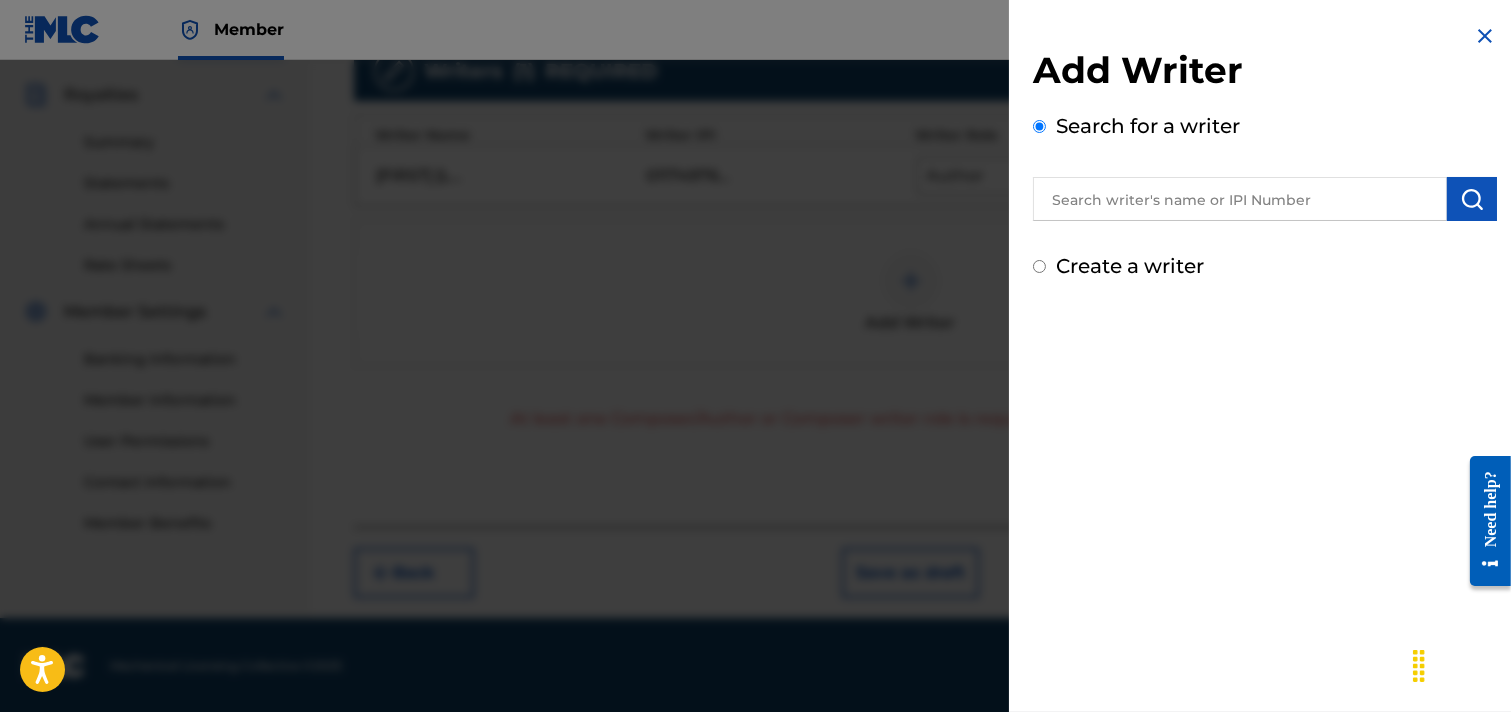 radio on "false" 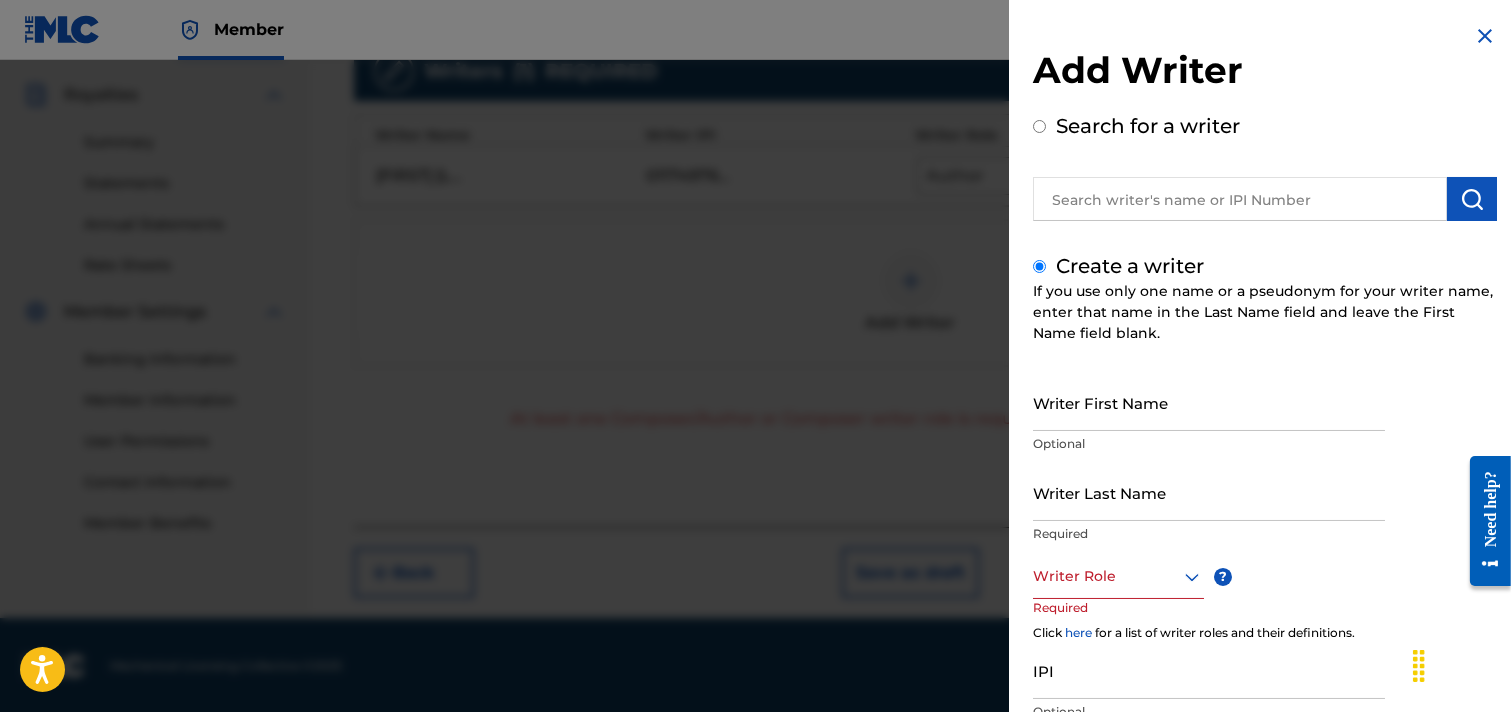 click on "Writer First Name" at bounding box center [1209, 402] 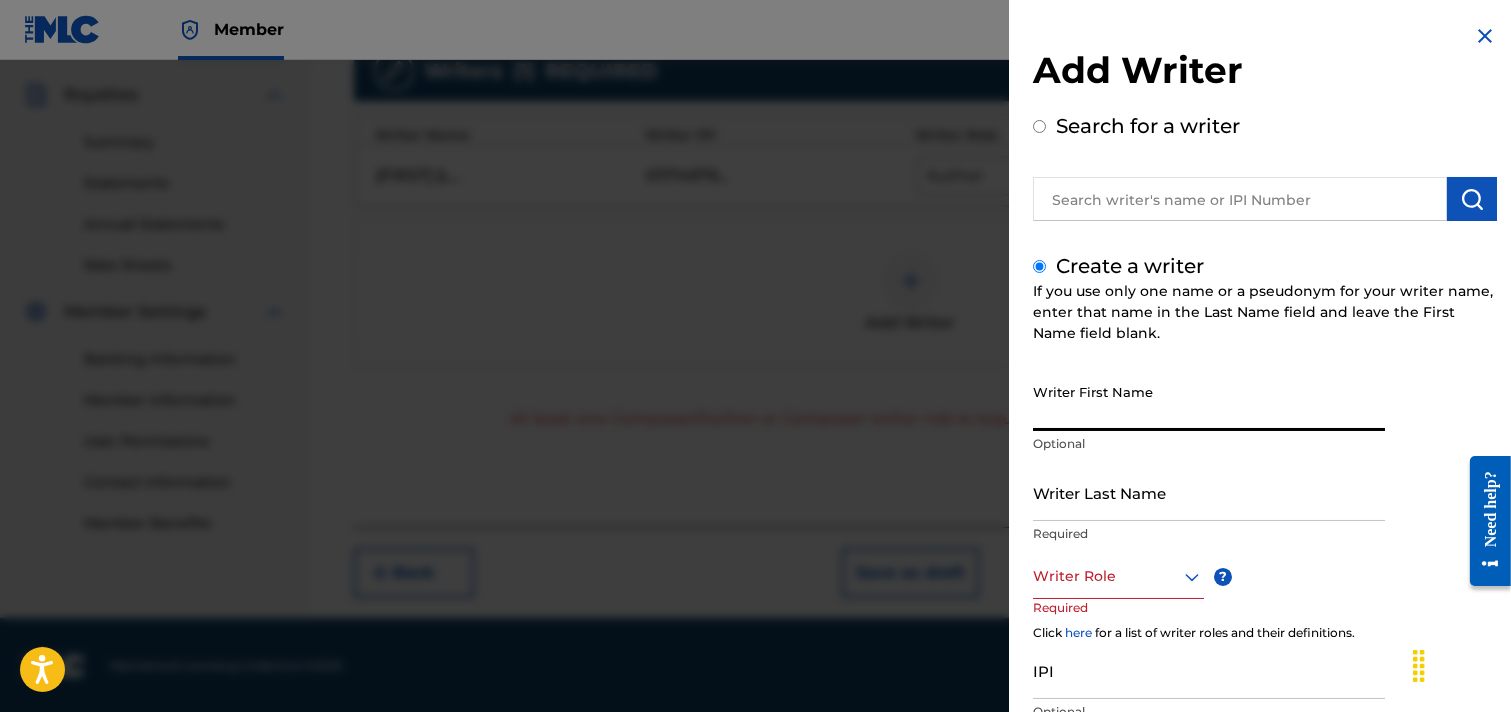 type on "f" 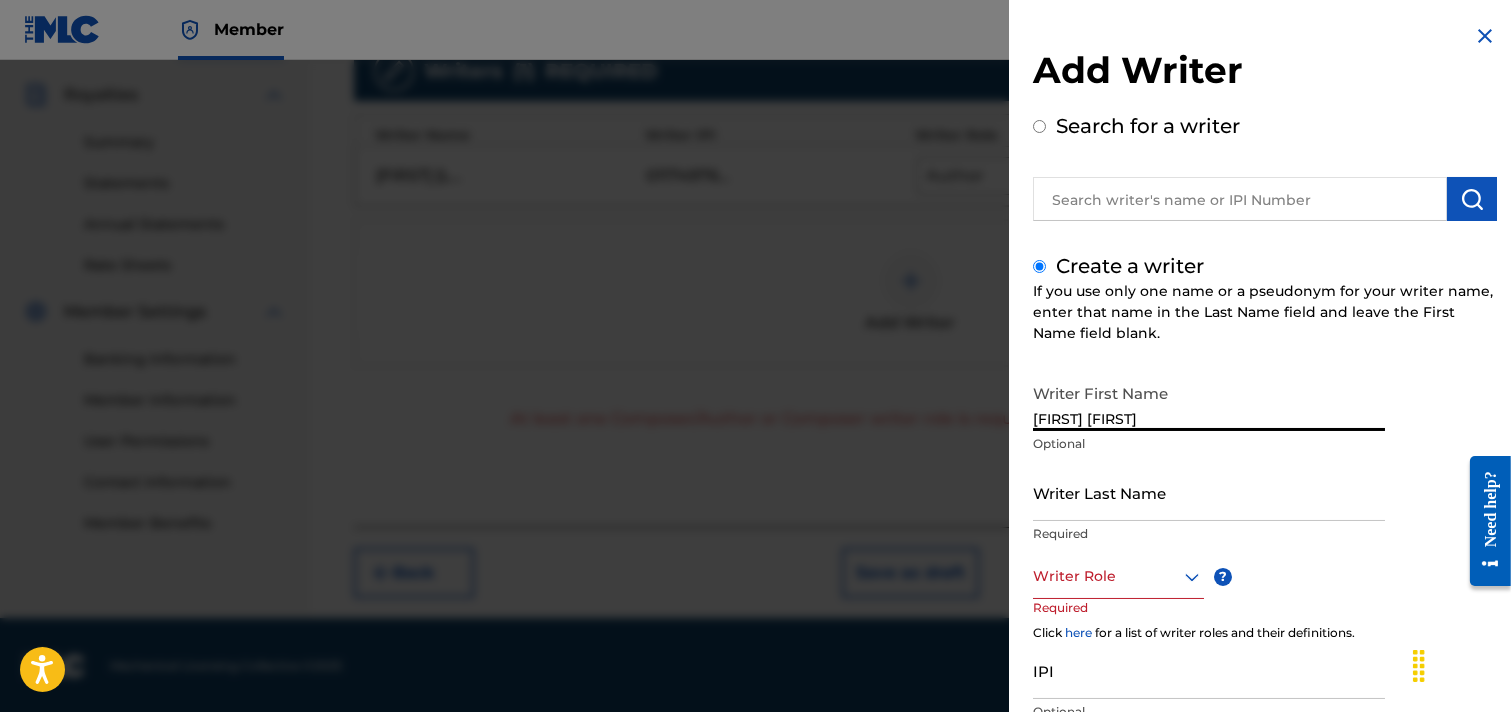 drag, startPoint x: 1114, startPoint y: 416, endPoint x: 1057, endPoint y: 414, distance: 57.035076 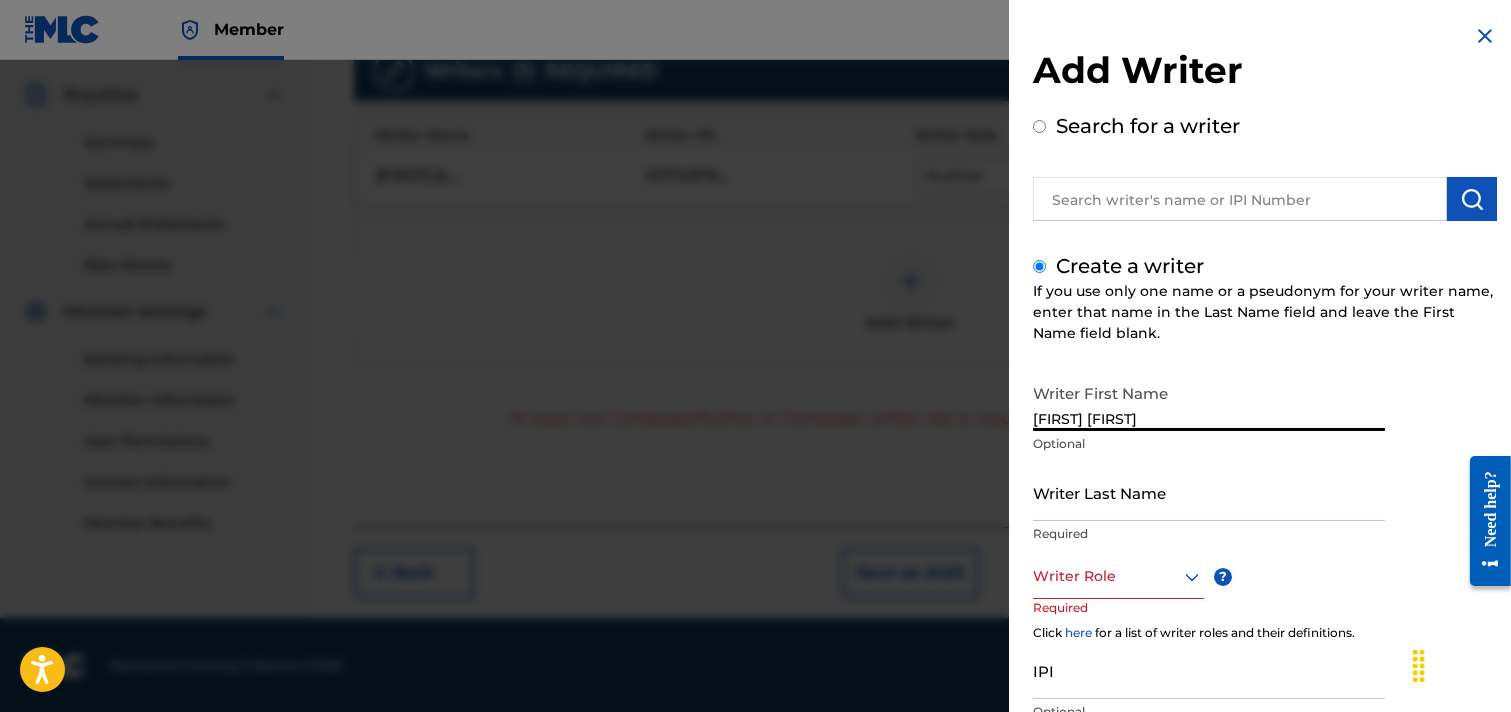 type on "F A" 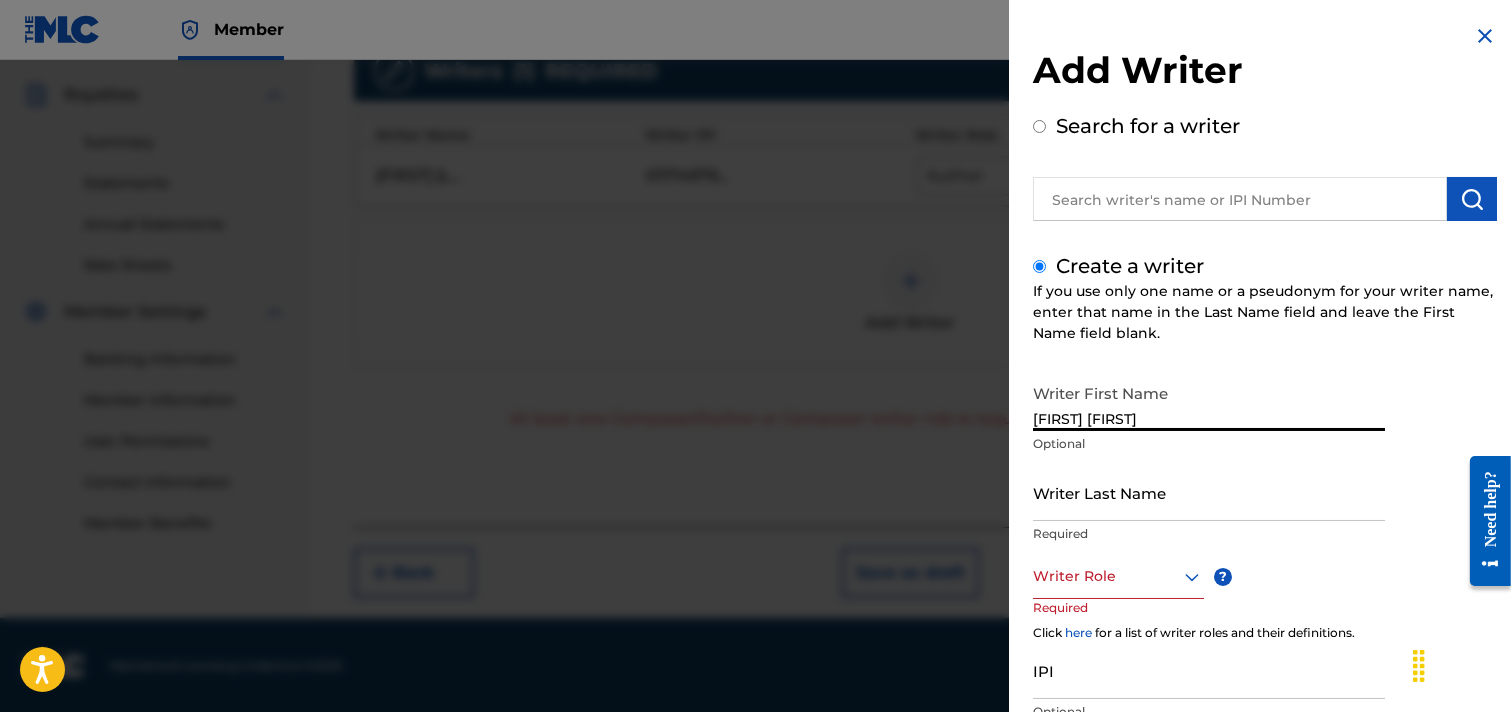click on "Writer Last Name" at bounding box center [1209, 492] 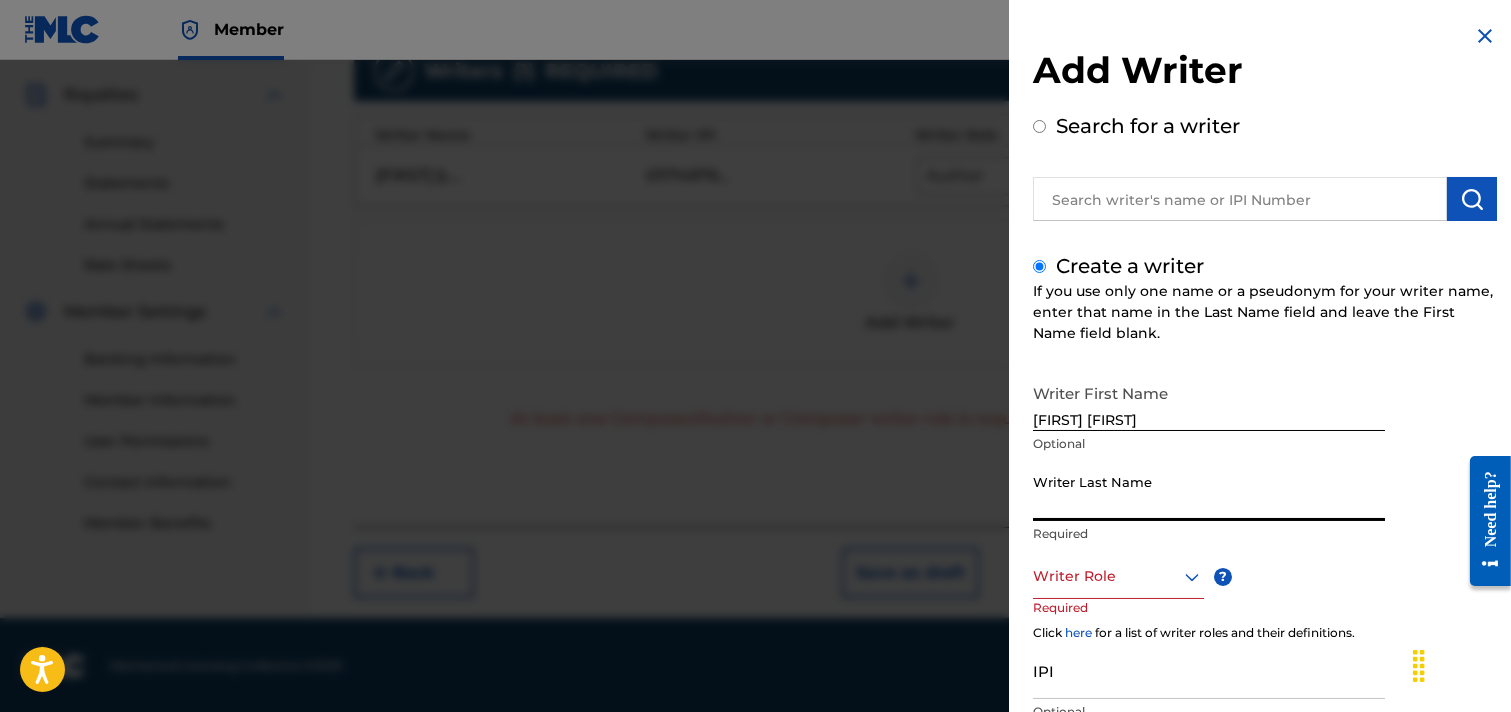 paste on "Sumon" 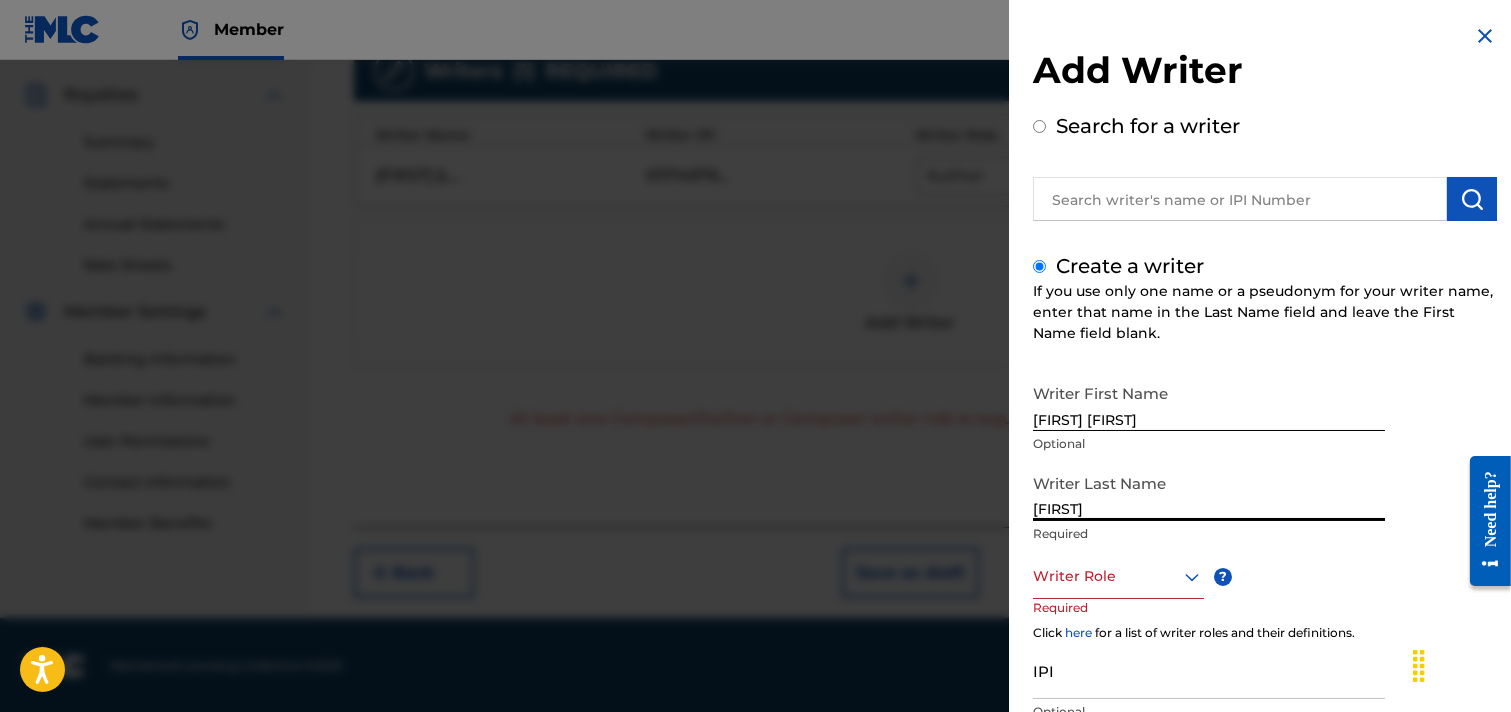 type on "Sumon" 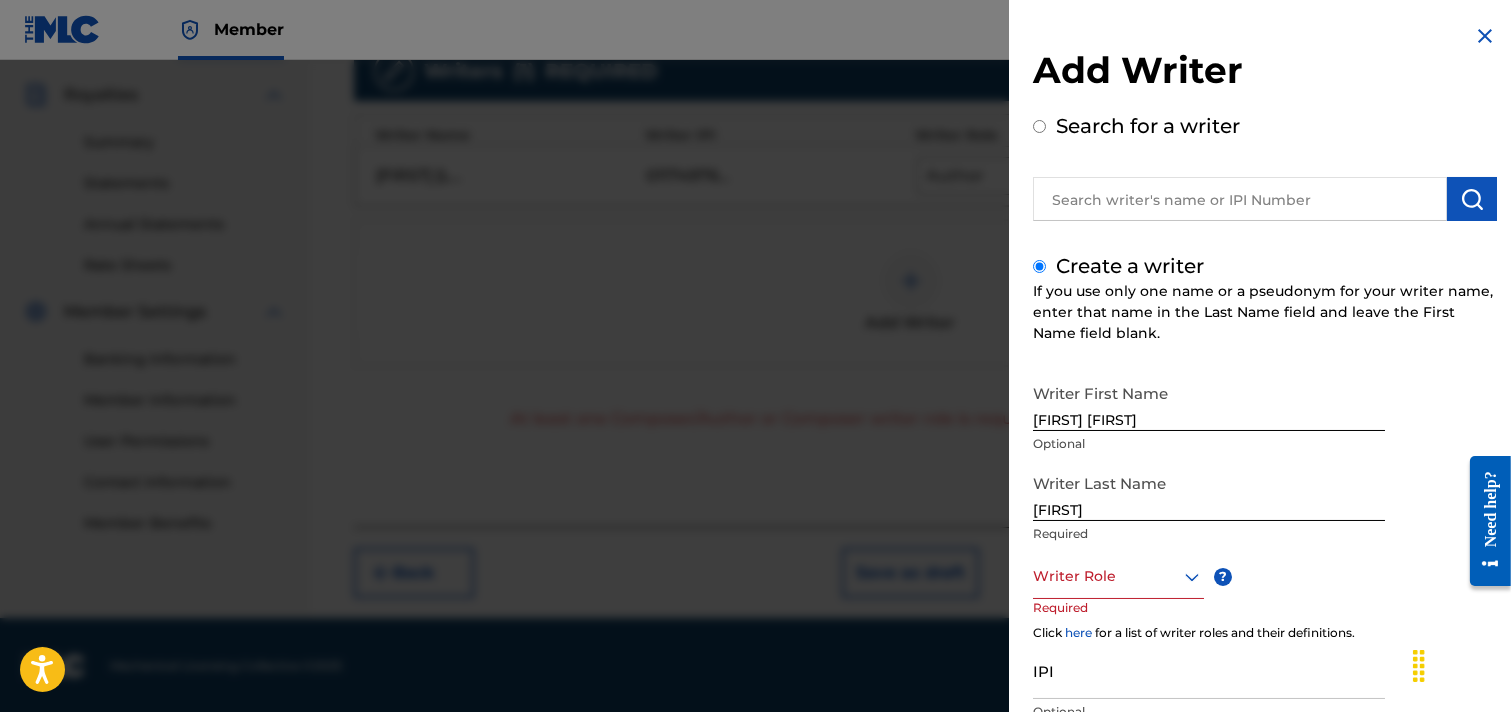 click on "Writer First Name   F A Optional Writer Last Name   Sumon Required Writer Role ? Required Click   here   for a list of writer roles and their definitions. IPI   Optional Save & Add Another Writer Continue" at bounding box center [1265, 593] 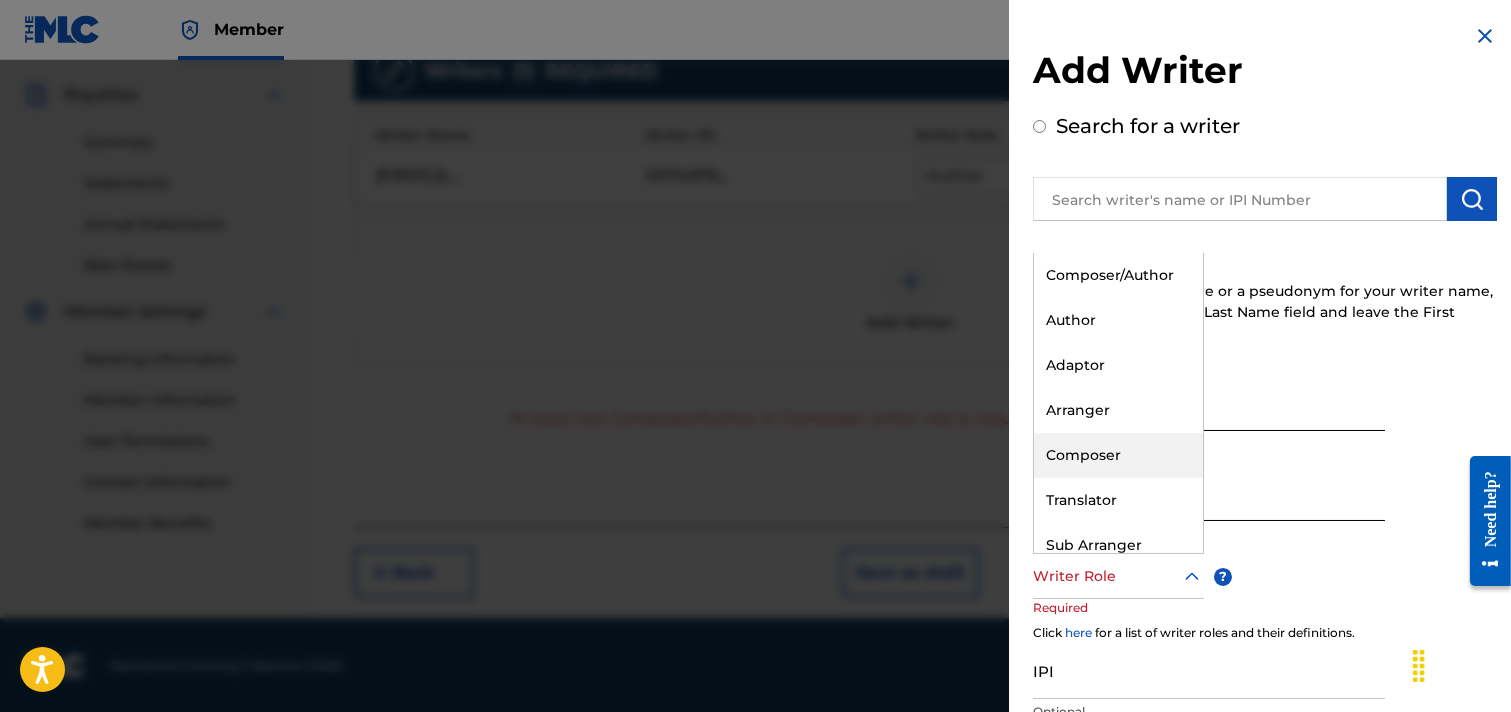 click on "Composer" at bounding box center (1118, 455) 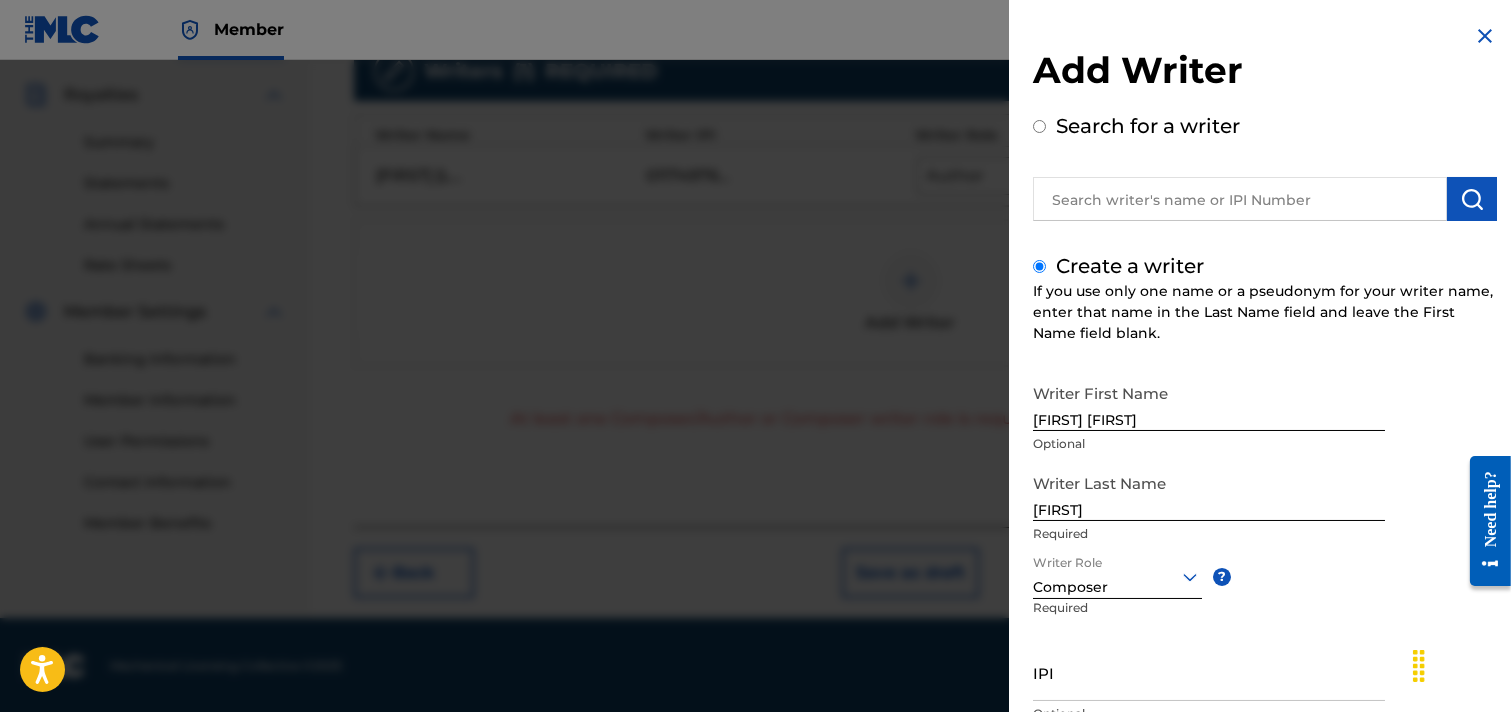 click on "Writer First Name   F A Optional Writer Last Name   Sumon Required Writer Role Composer ? Required IPI   Optional Save & Add Another Writer Continue" at bounding box center (1265, 594) 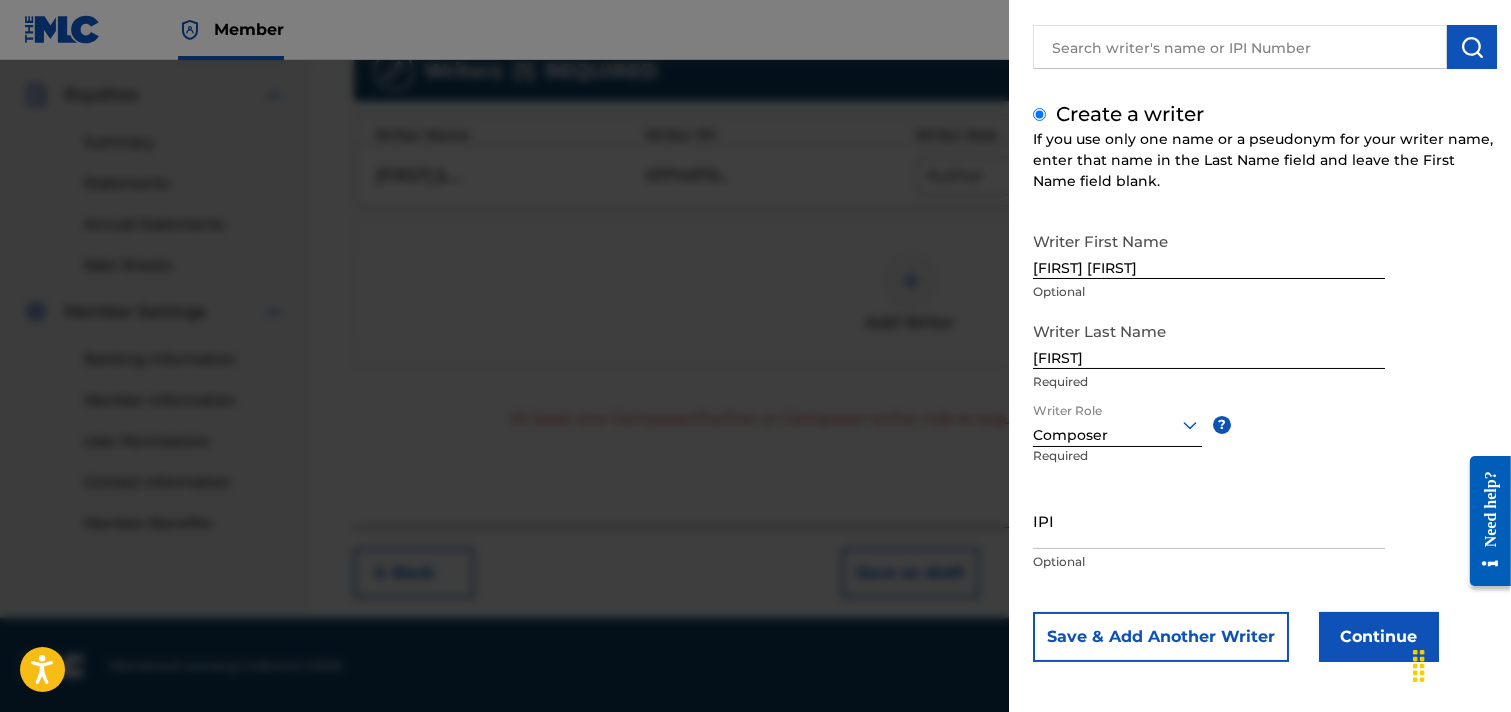 scroll, scrollTop: 155, scrollLeft: 0, axis: vertical 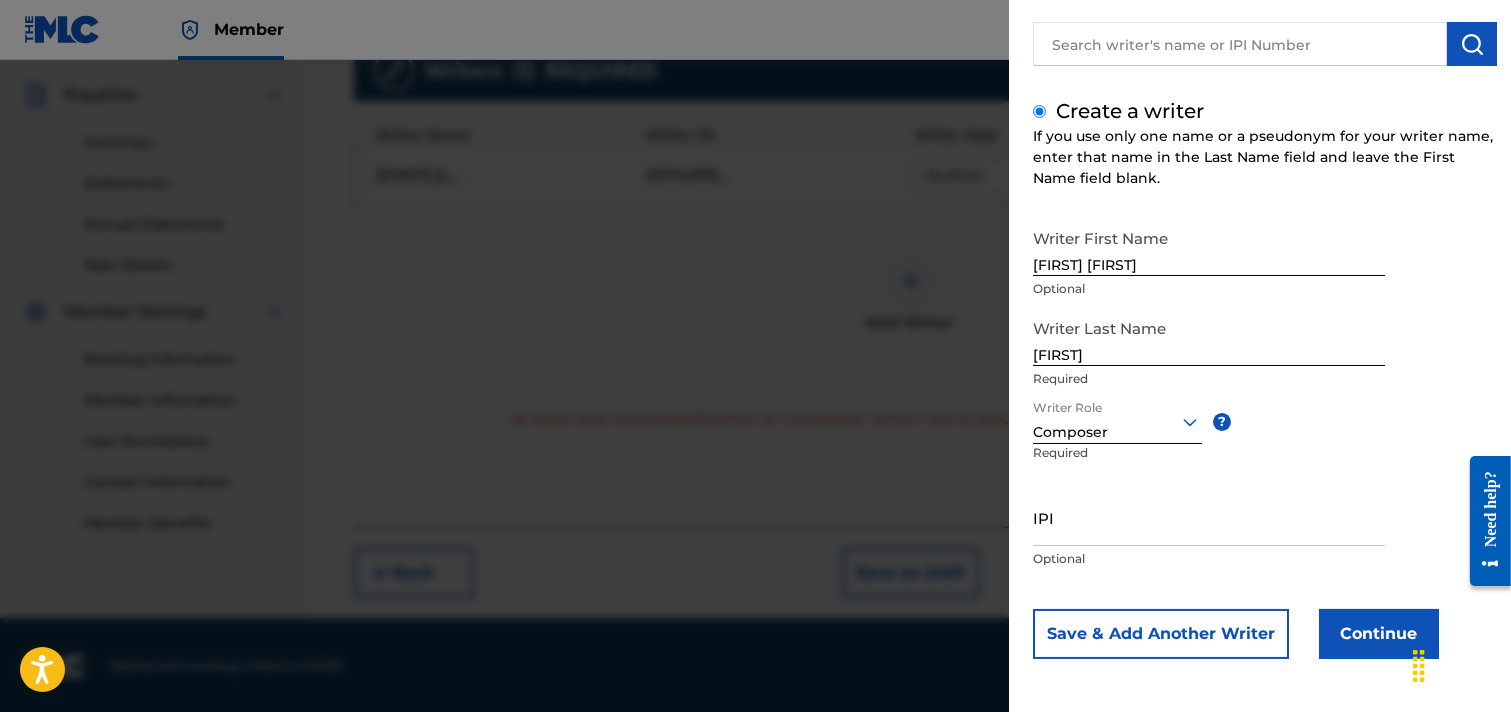 click on "IPI   Optional" at bounding box center (1209, 534) 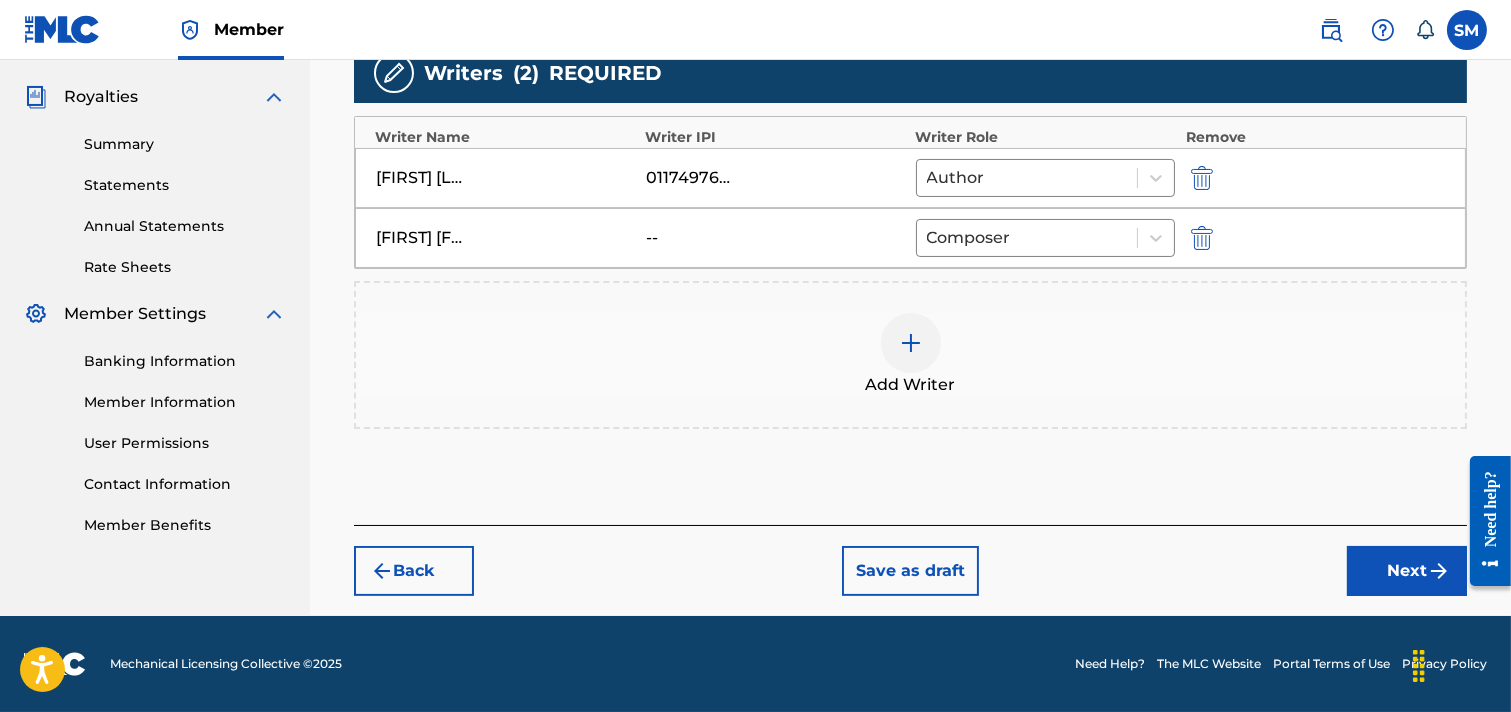 scroll, scrollTop: 583, scrollLeft: 0, axis: vertical 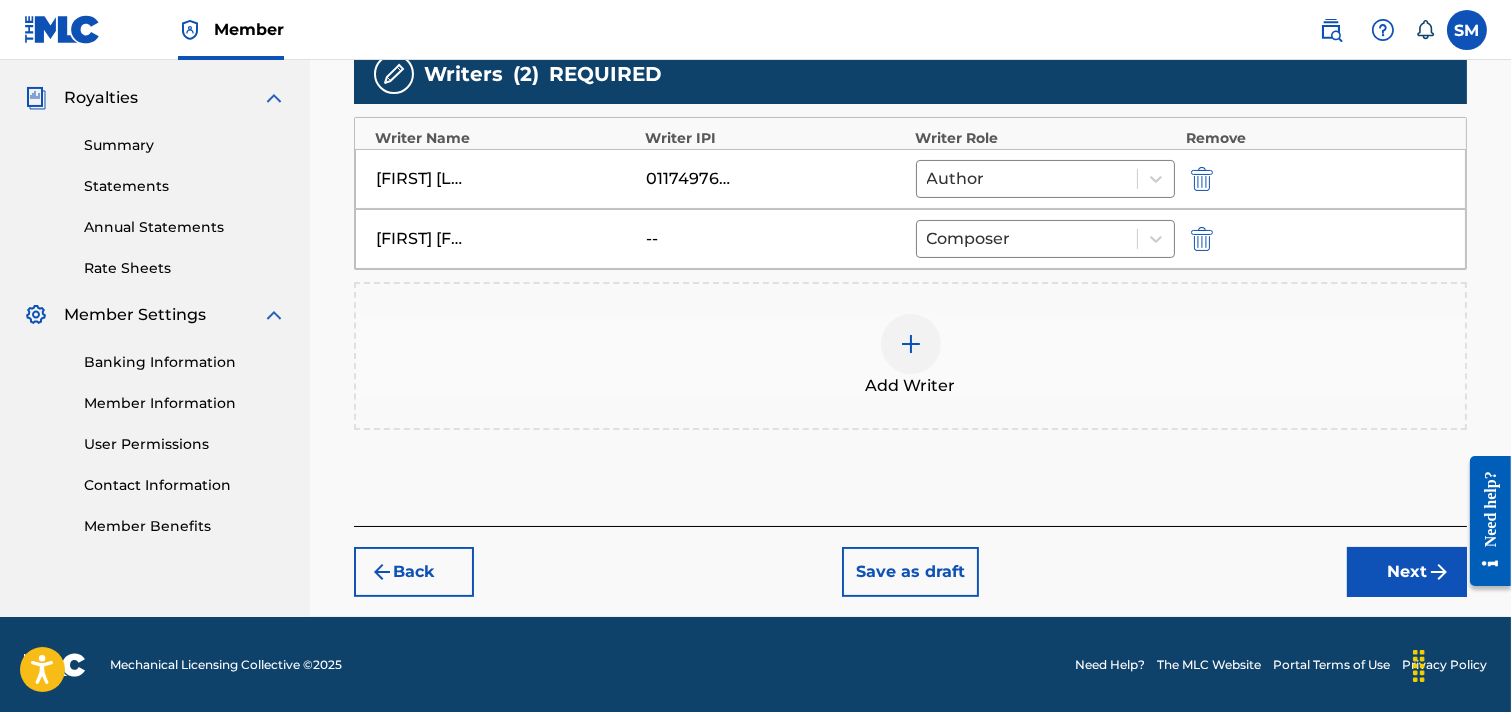 click on "Next" at bounding box center [1407, 572] 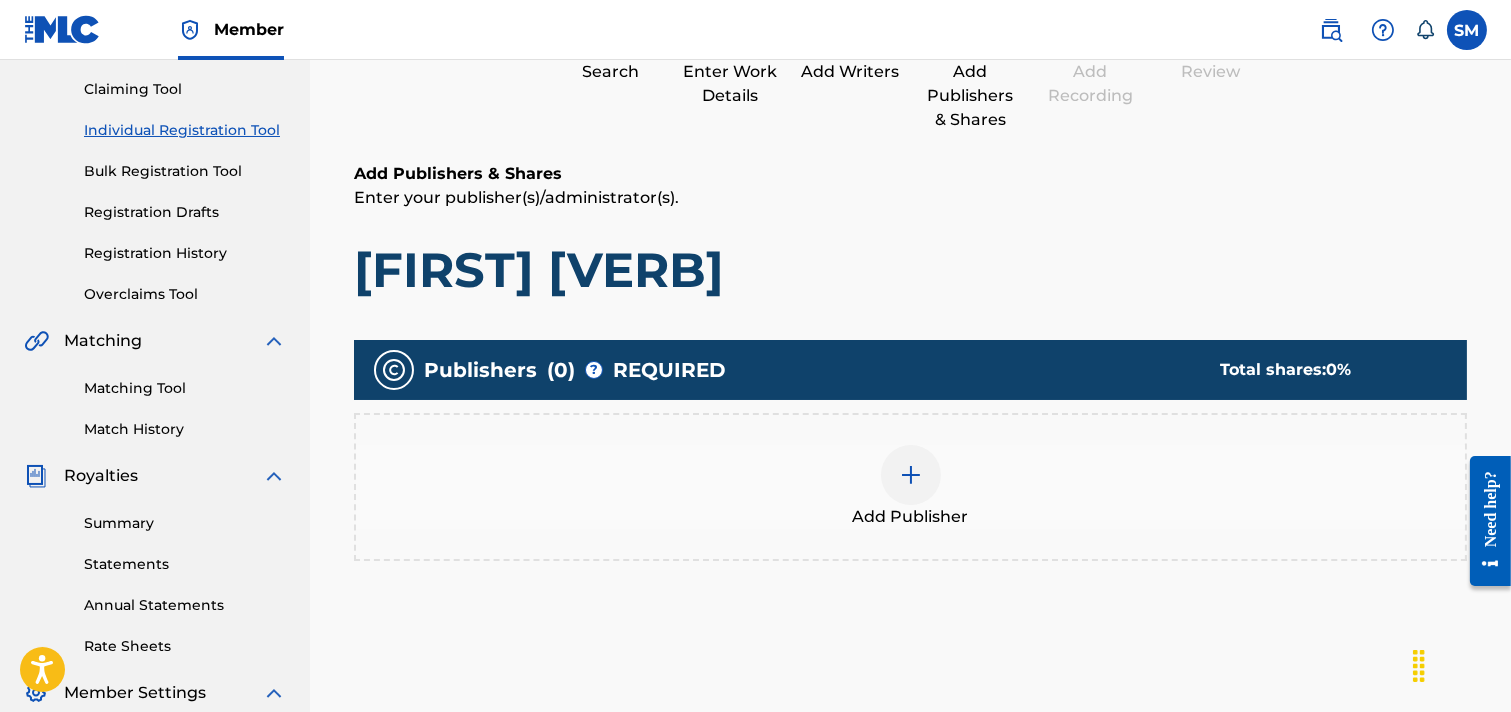 scroll, scrollTop: 194, scrollLeft: 0, axis: vertical 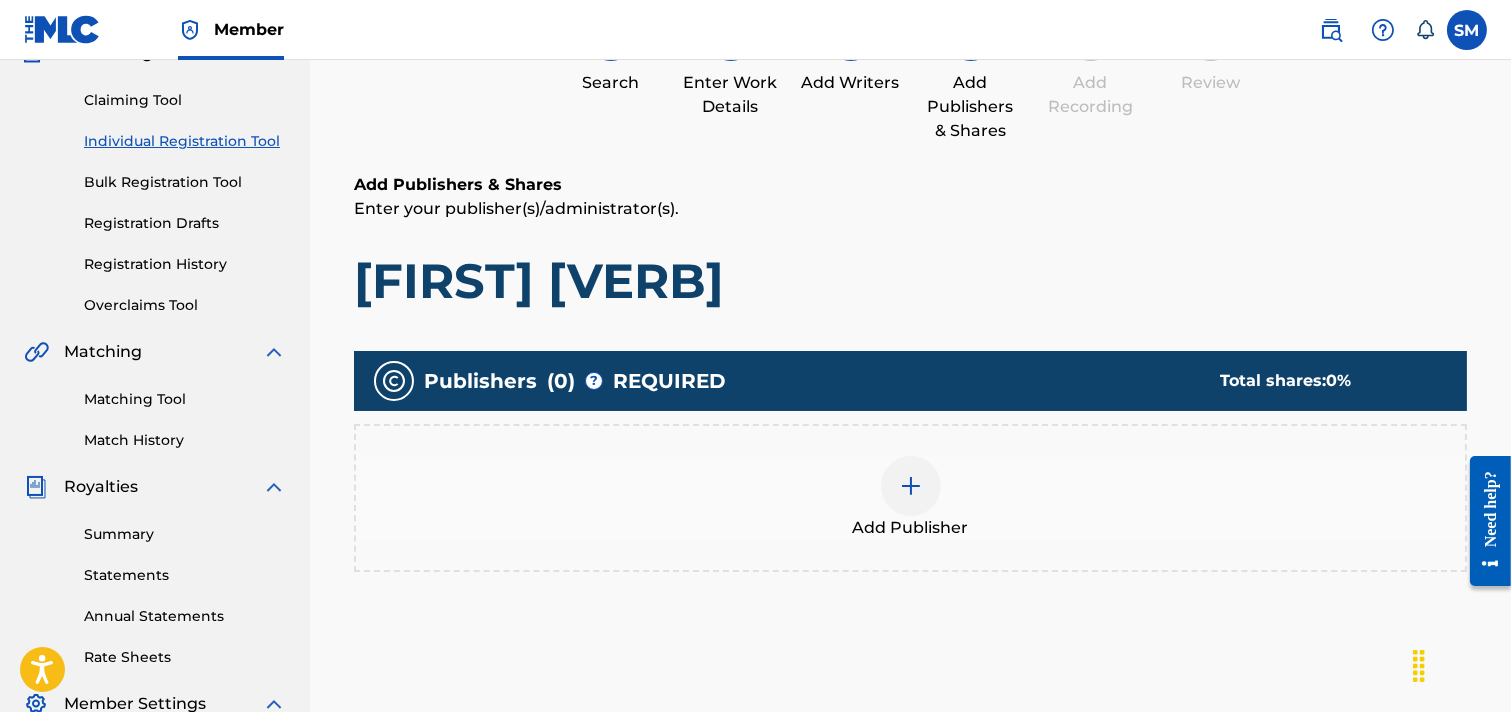 click at bounding box center (911, 486) 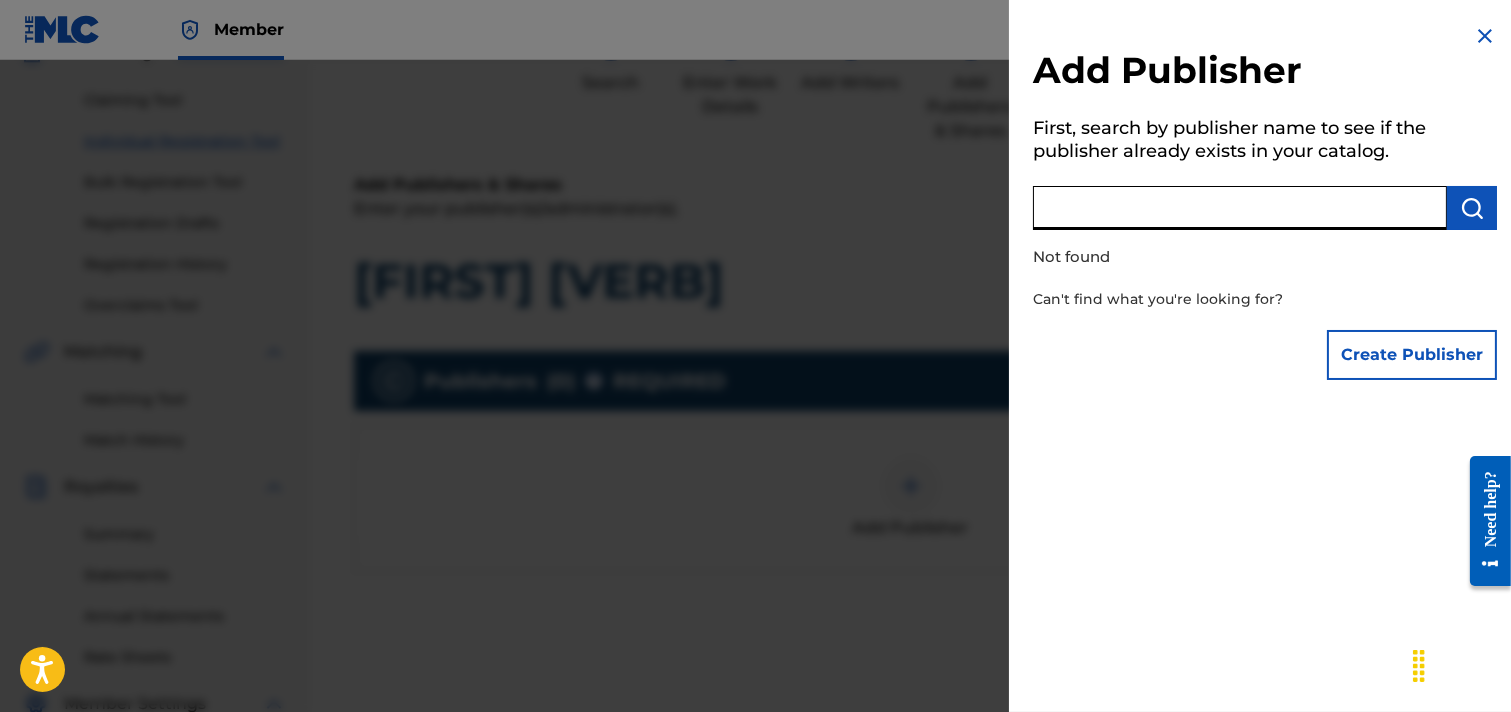click at bounding box center (1240, 208) 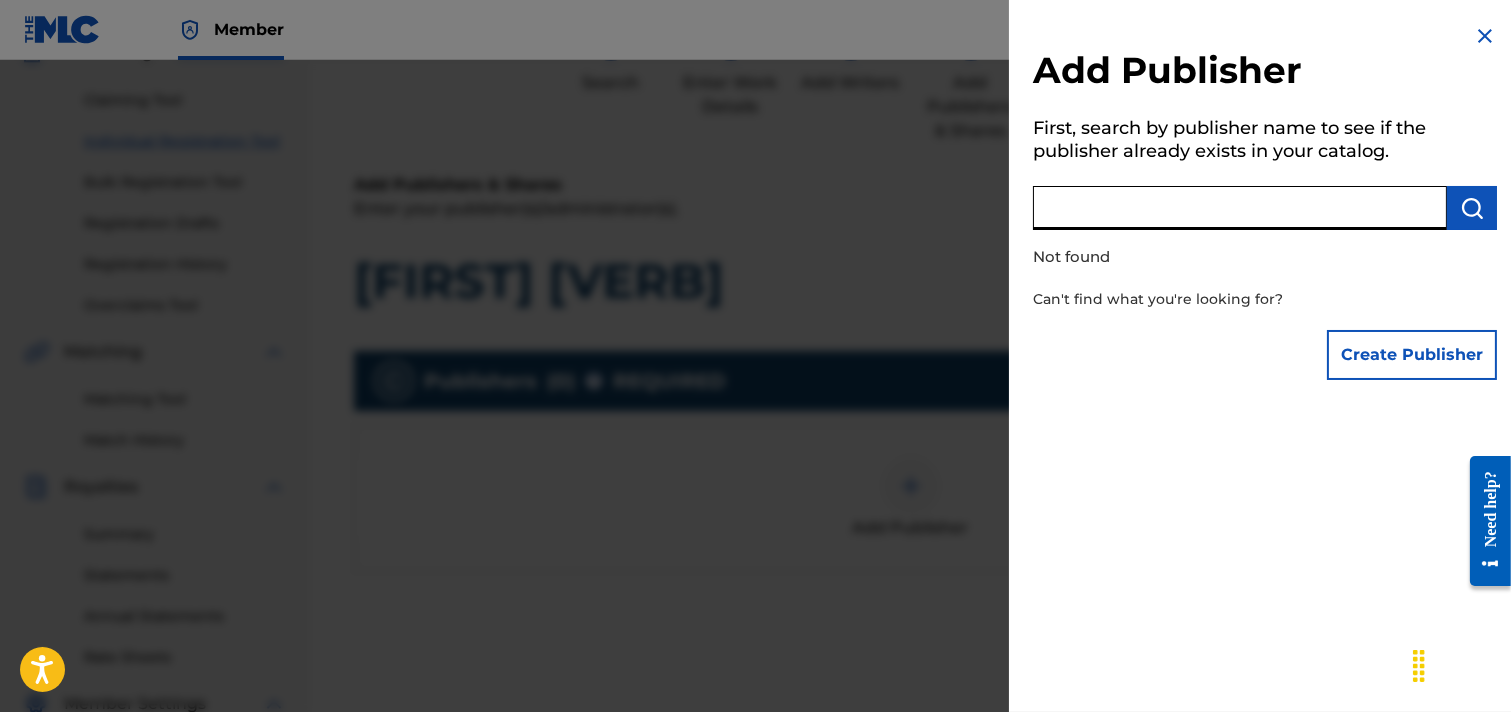 click at bounding box center (1240, 208) 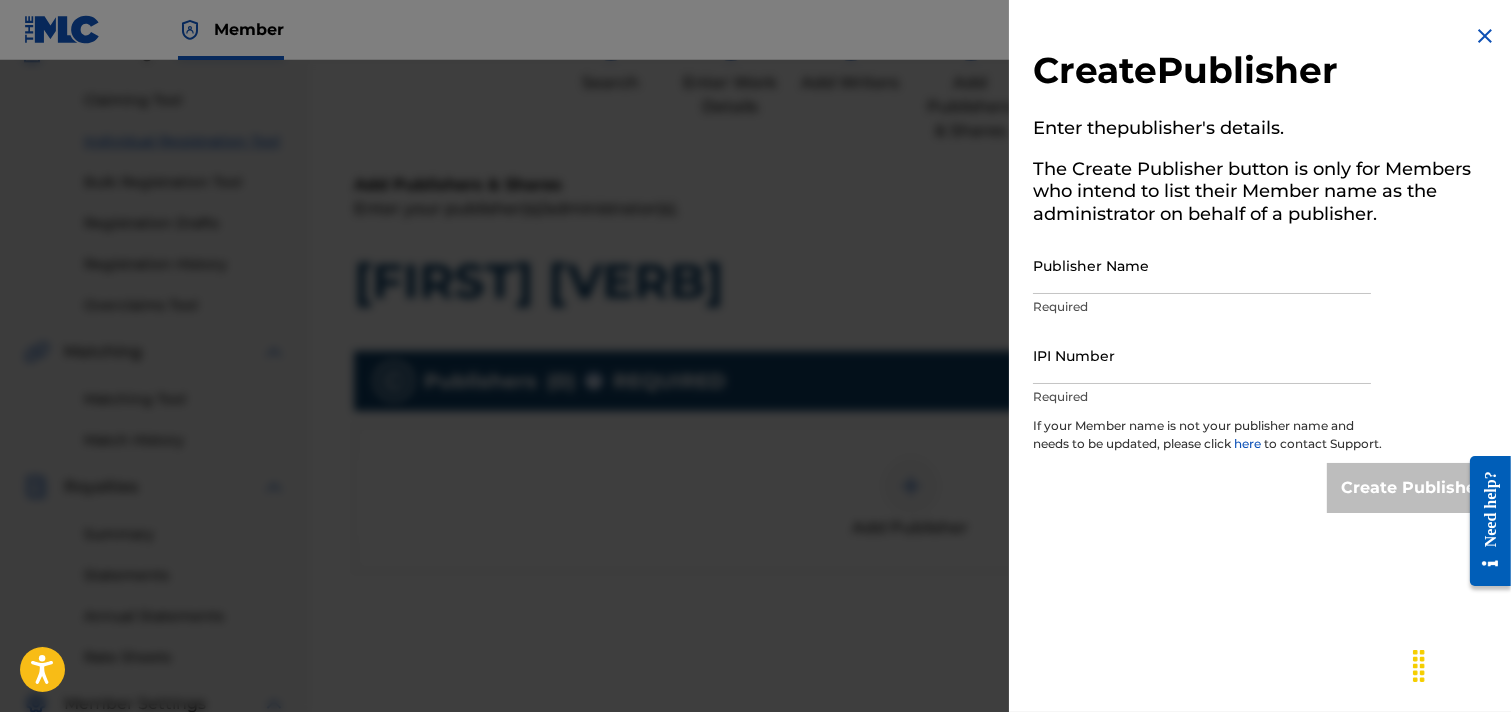 click on "Publisher Name" at bounding box center (1202, 265) 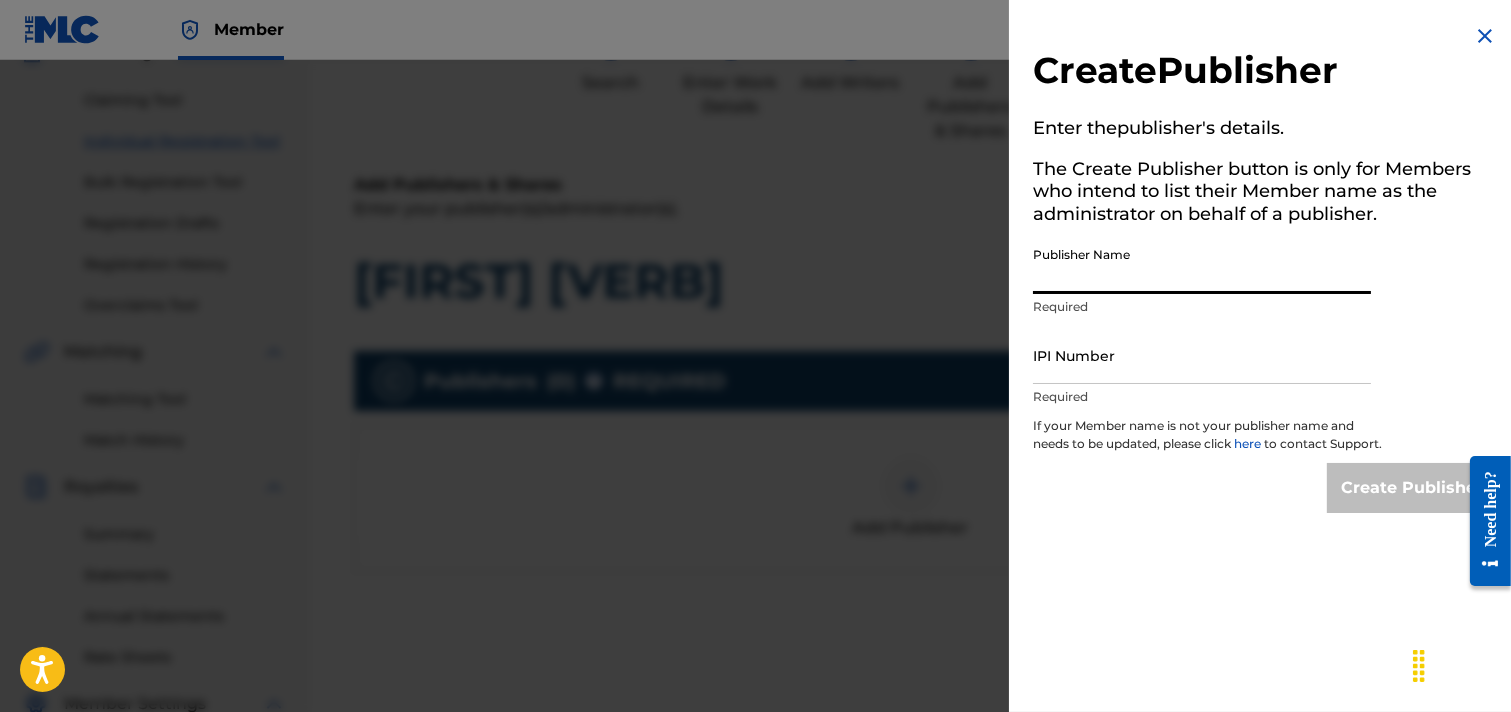 click on "Publisher Name" at bounding box center [1202, 265] 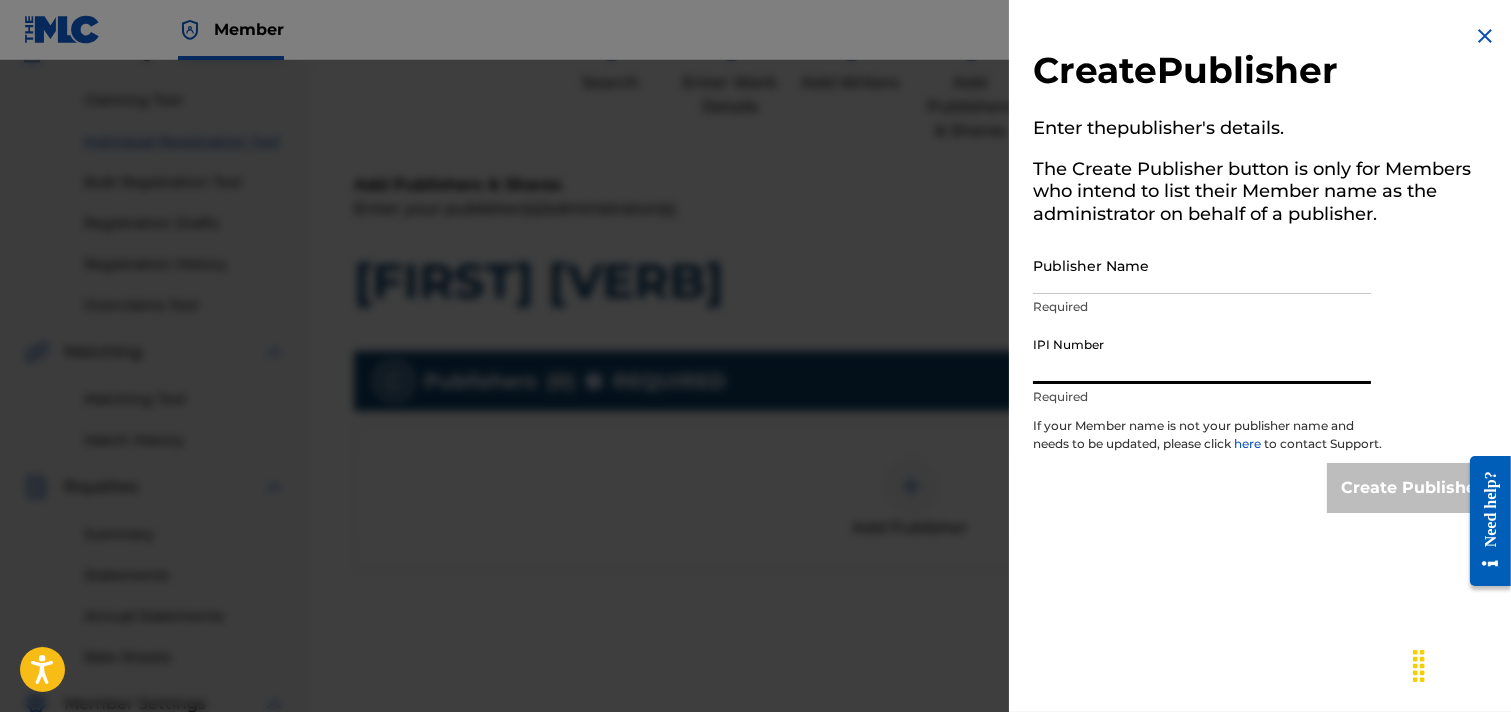 click on "IPI Number" at bounding box center (1202, 355) 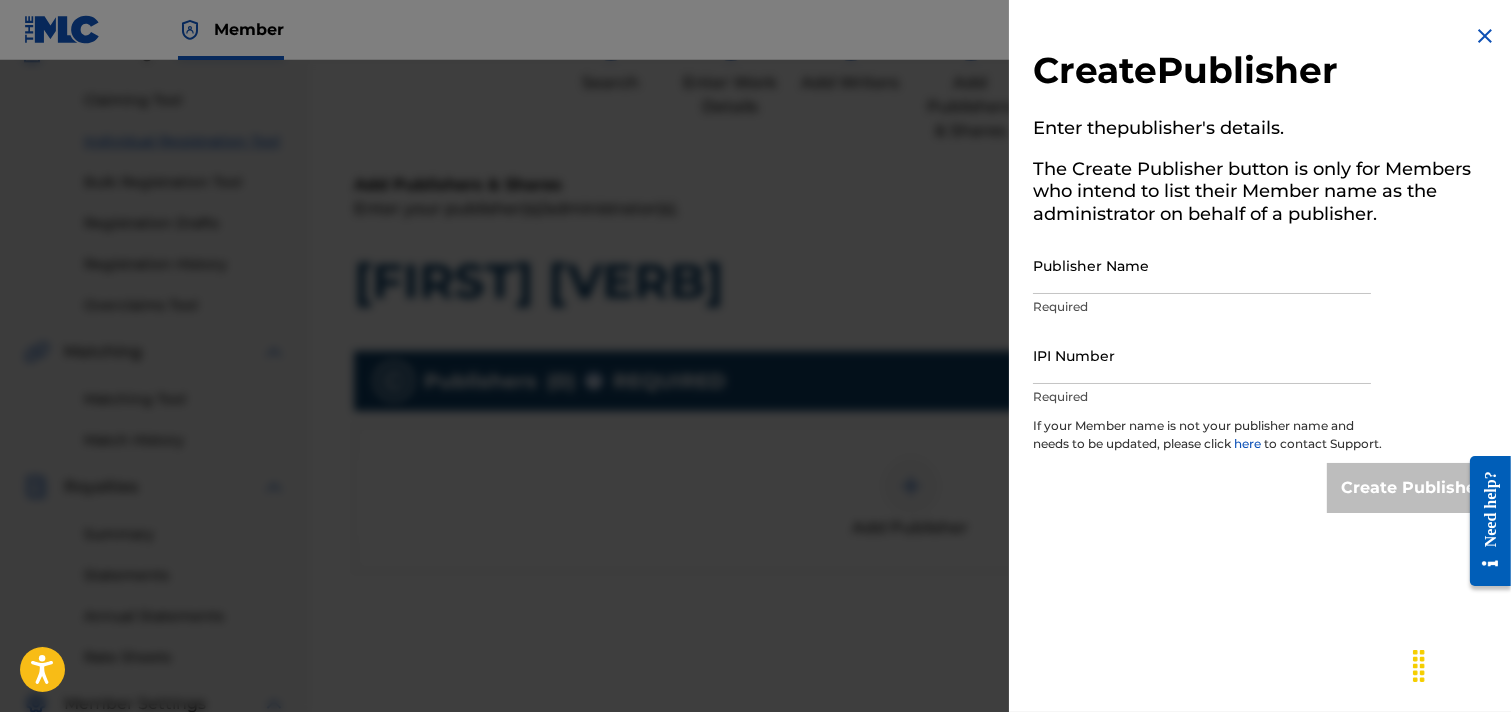 click on "Publisher Name" at bounding box center (1202, 265) 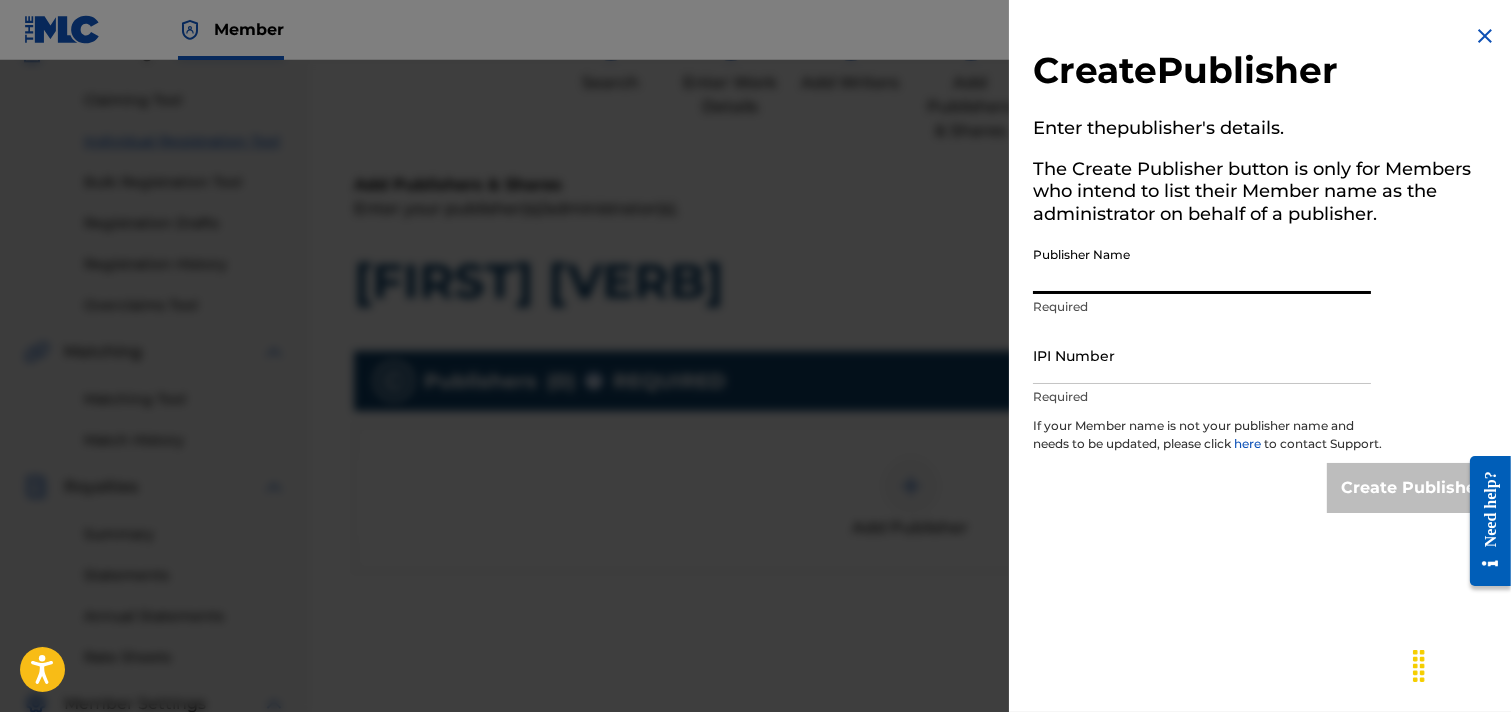 click on "Create  Publisher Enter the  publisher 's details. The Create Publisher button is only for Members who intend to list their Member name as the administrator on behalf of a publisher. Publisher Name Required IPI Number Required If your Member name is not your publisher name and needs to be updated, please click   here   to contact Support. Create Publisher" at bounding box center [1265, 268] 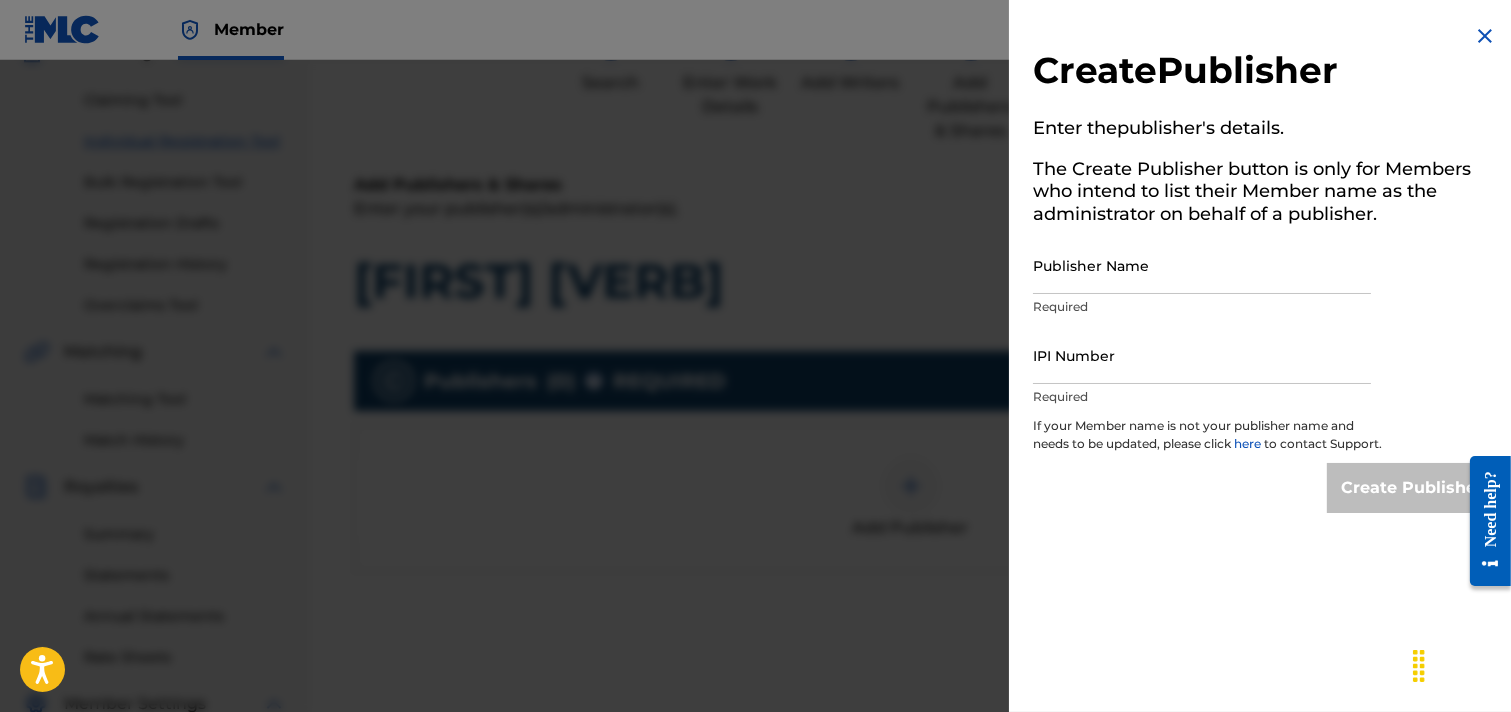 click on "here" at bounding box center (1249, 443) 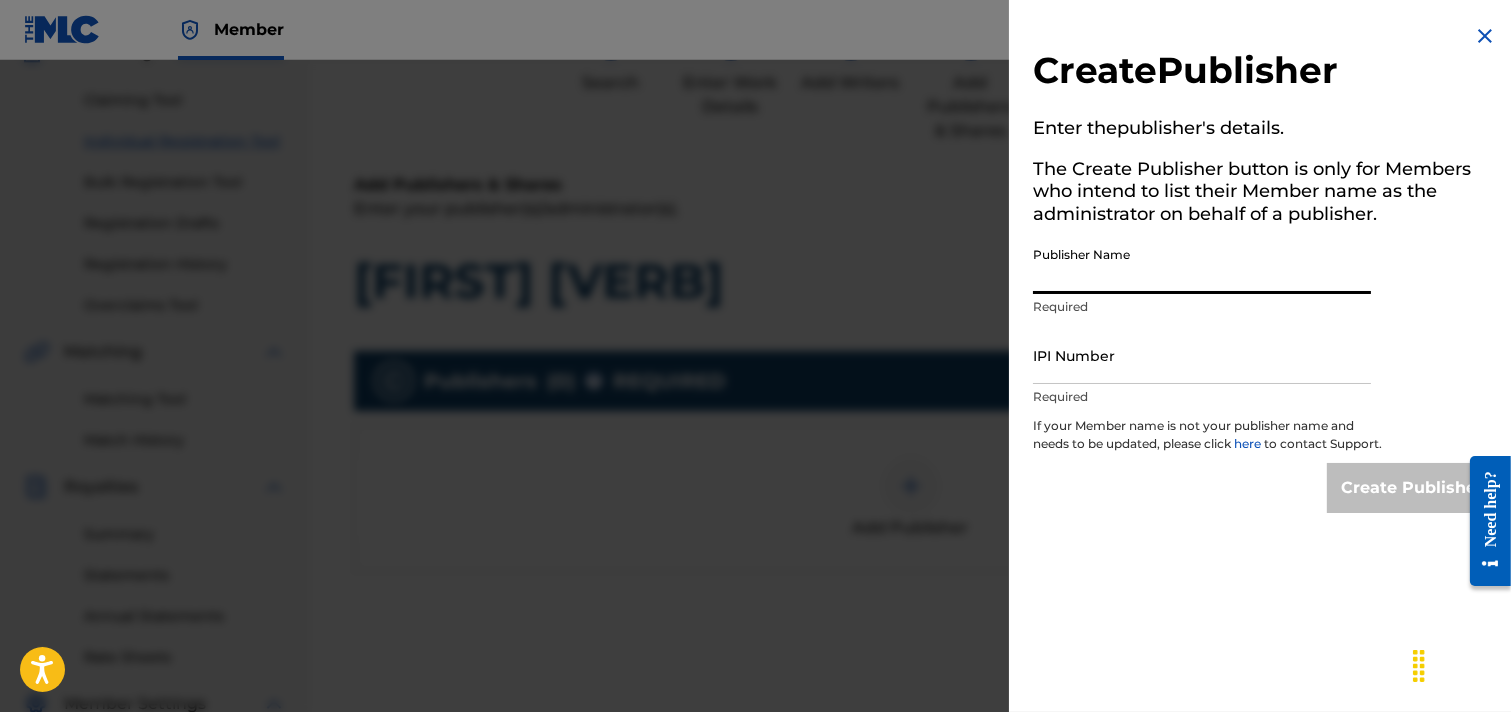 click on "Publisher Name" at bounding box center (1202, 265) 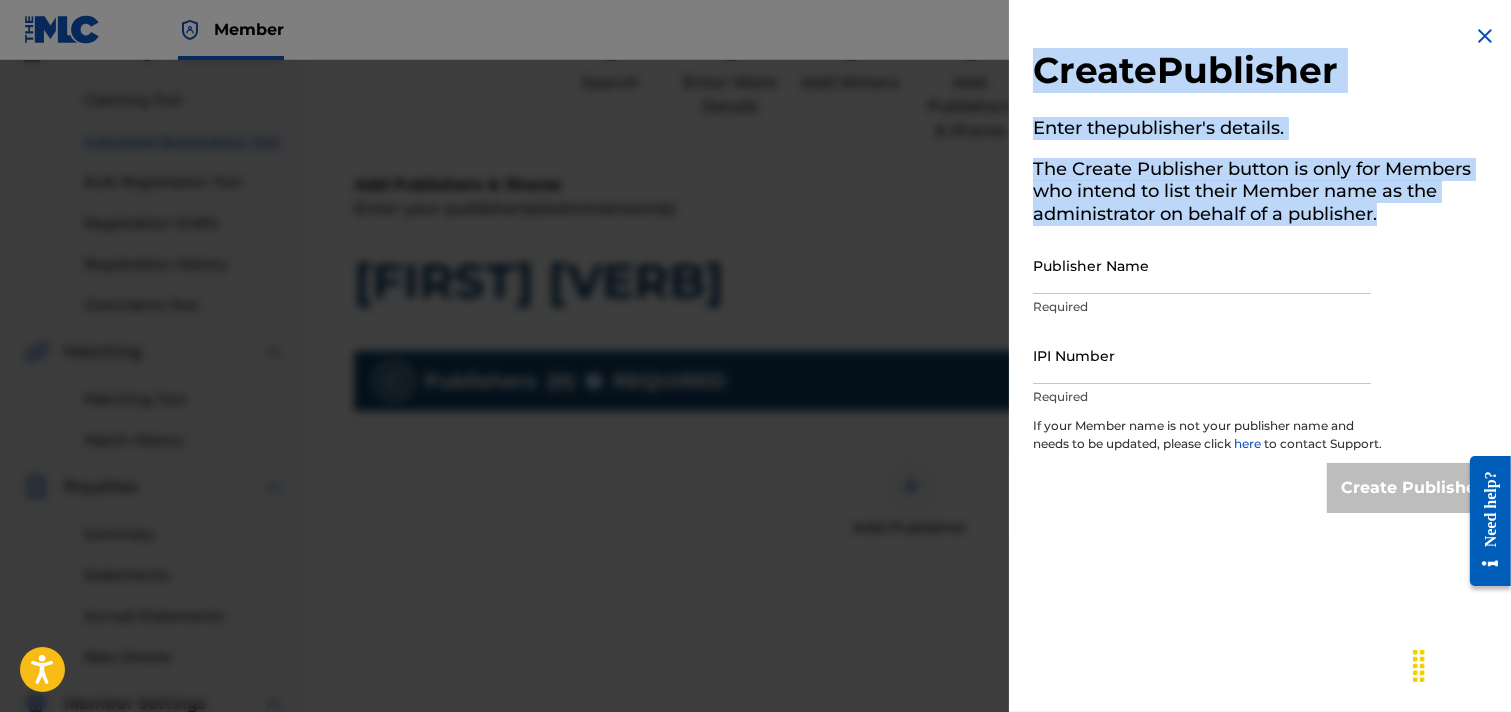 drag, startPoint x: 1398, startPoint y: 226, endPoint x: 1037, endPoint y: 45, distance: 403.83414 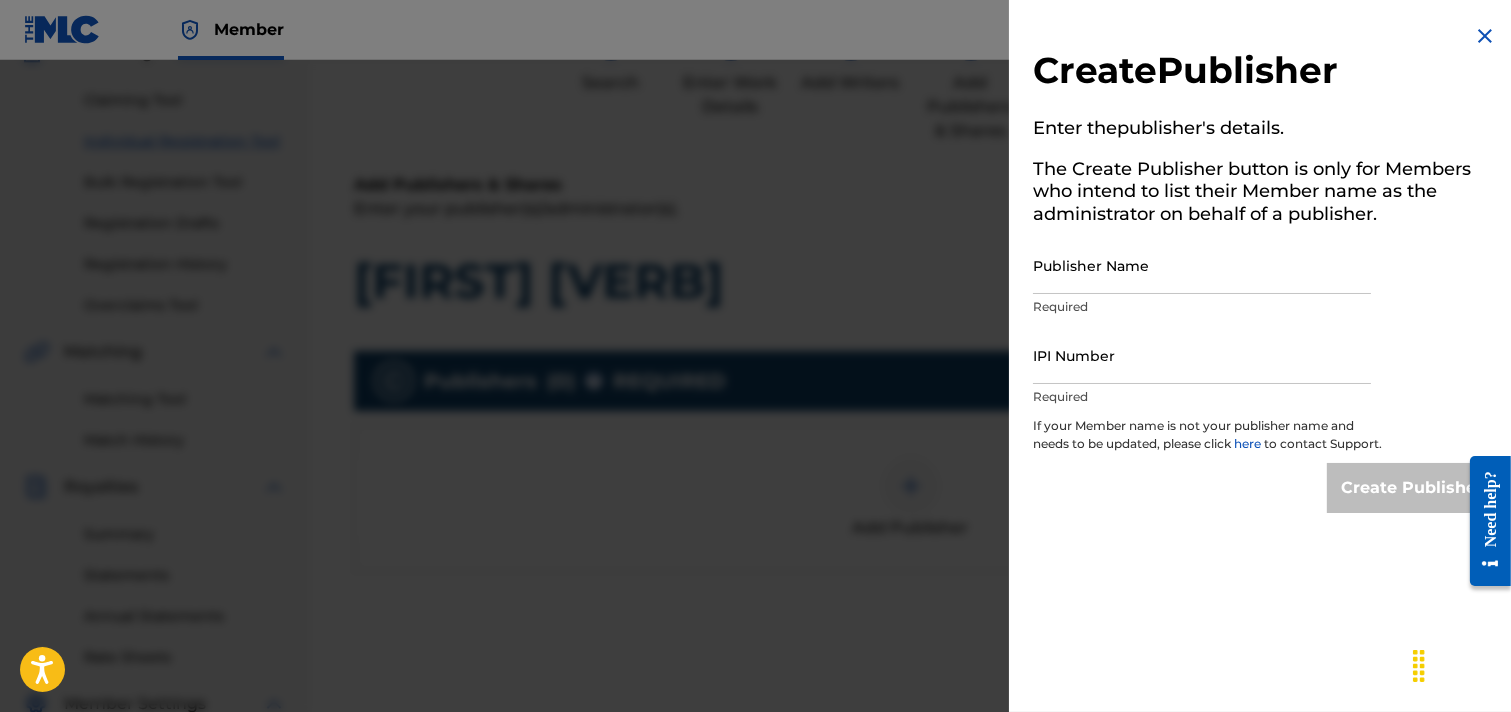 click on "Create  Publisher Enter the  publisher 's details. The Create Publisher button is only for Members who intend to list their Member name as the administrator on behalf of a publisher. Publisher Name Required IPI Number Required If your Member name is not your publisher name and needs to be updated, please click   here   to contact Support. Create Publisher" at bounding box center [1265, 356] 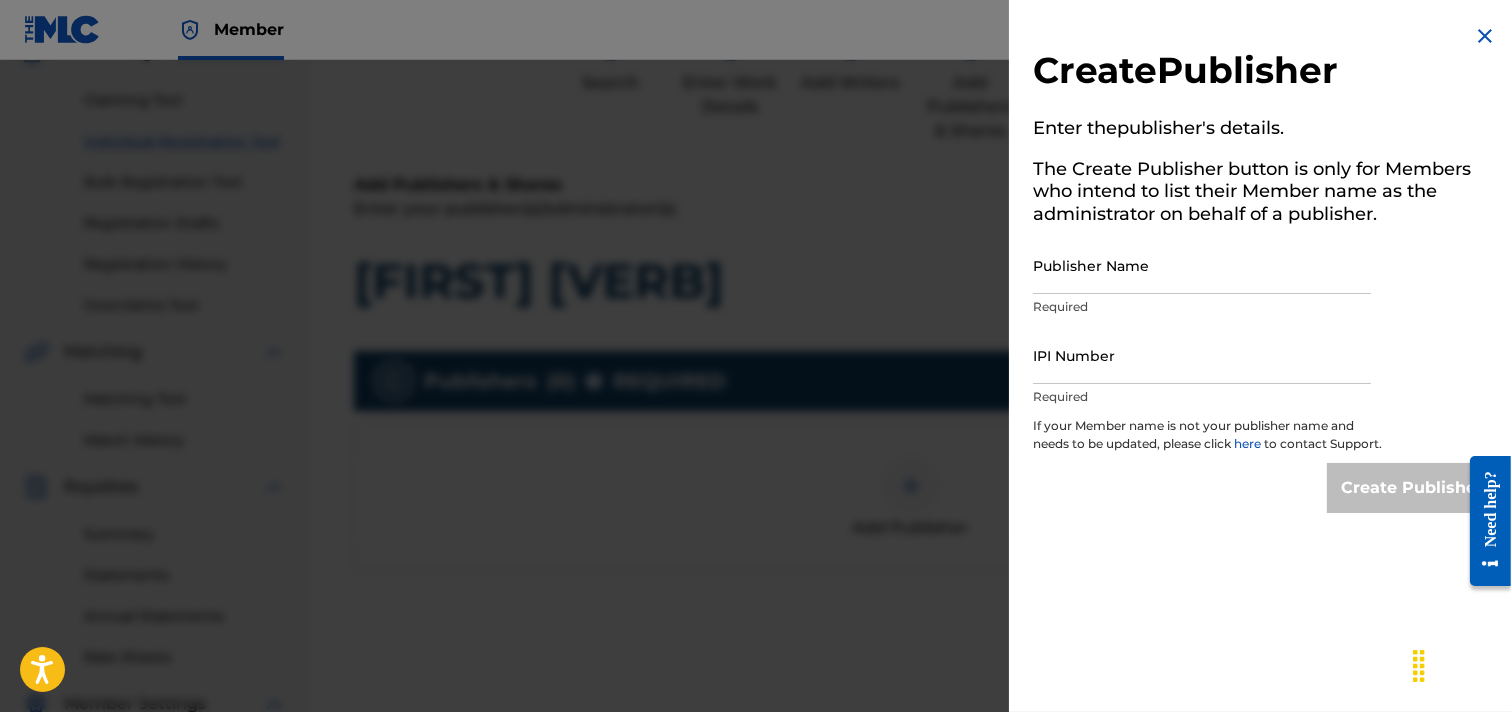 click on "Publisher Name" at bounding box center [1202, 265] 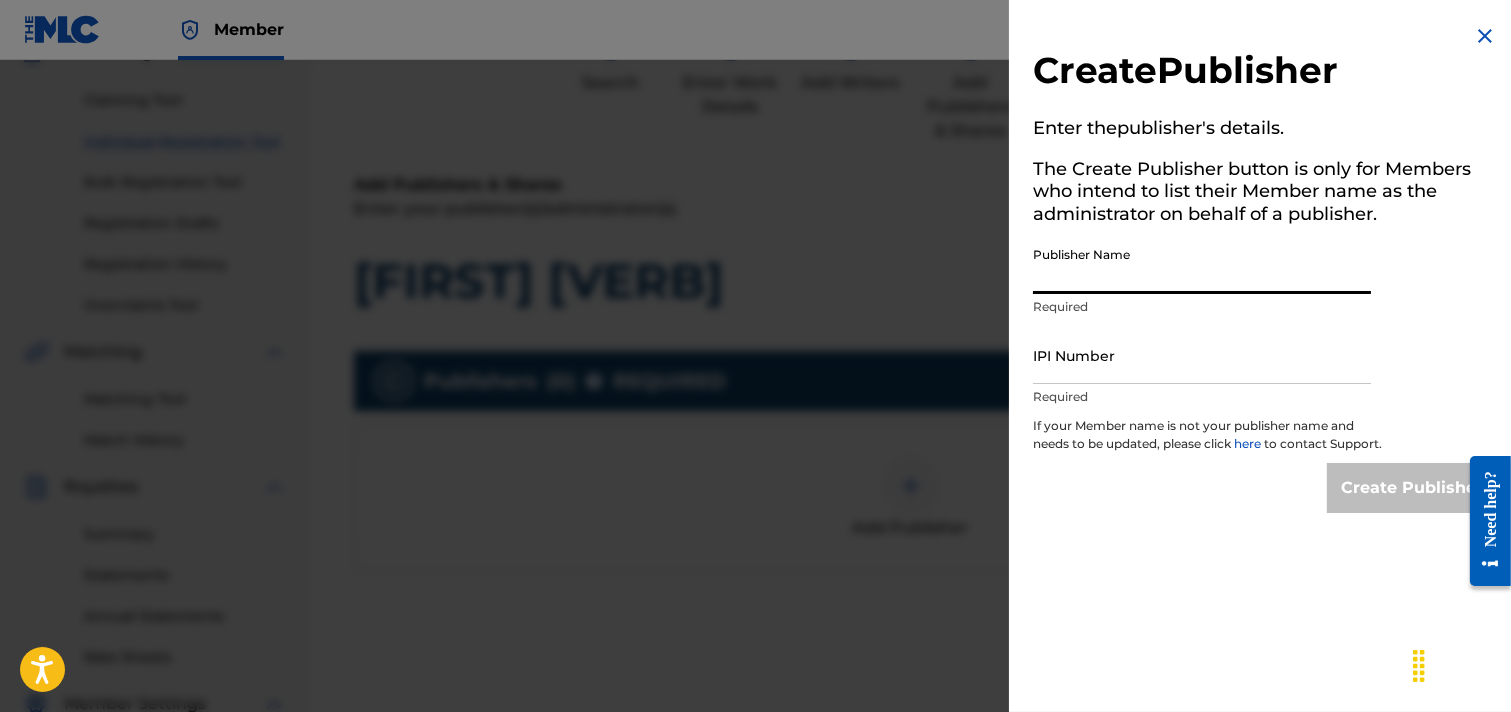 click on "IPI Number" at bounding box center (1202, 355) 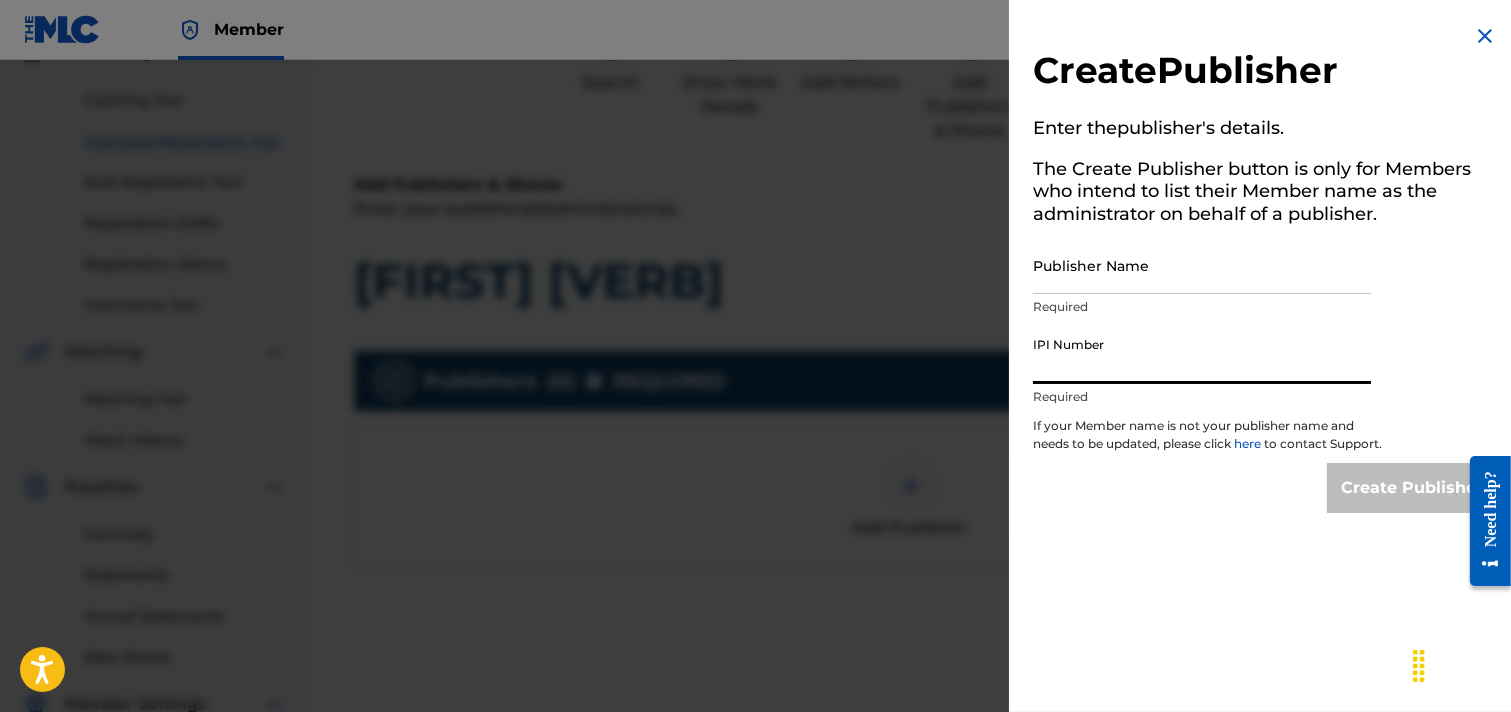 click on "Publisher Name" at bounding box center [1202, 265] 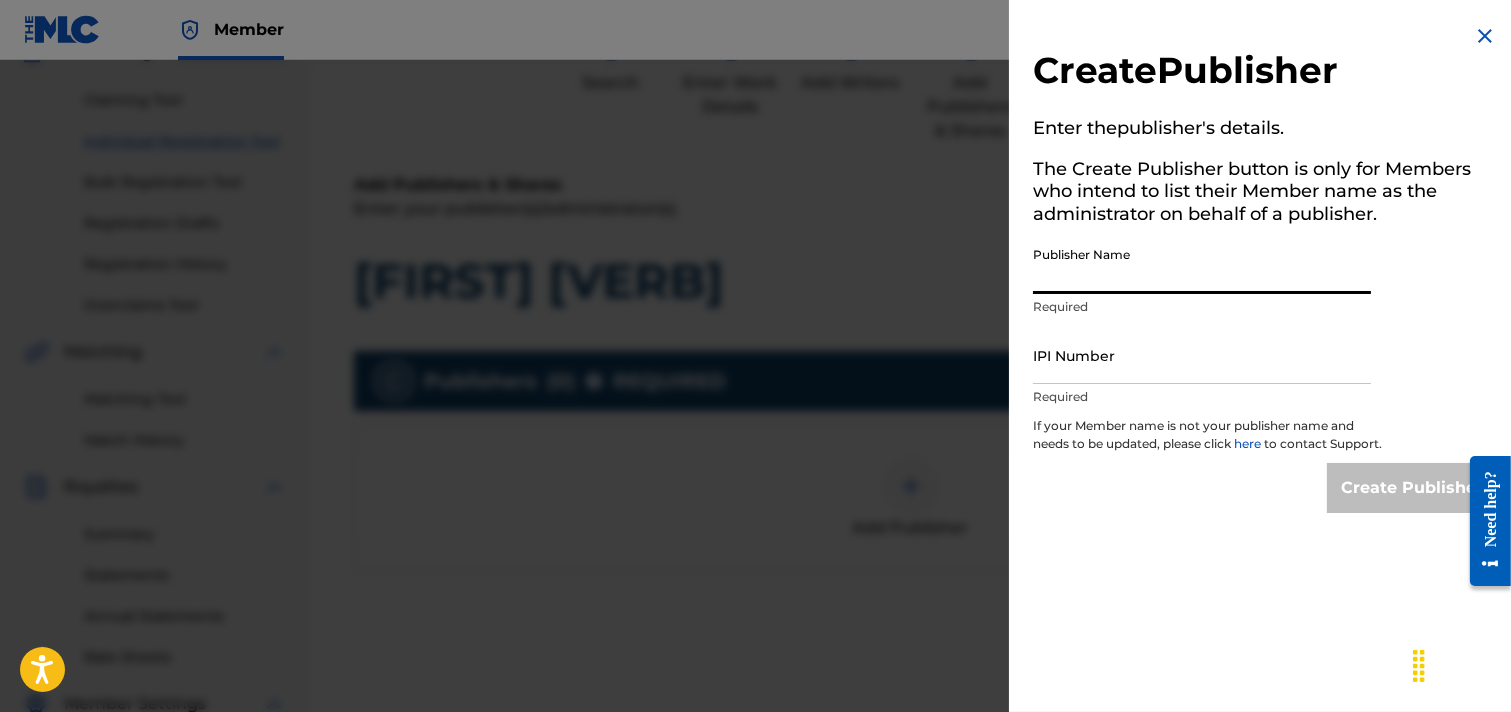 type on "s" 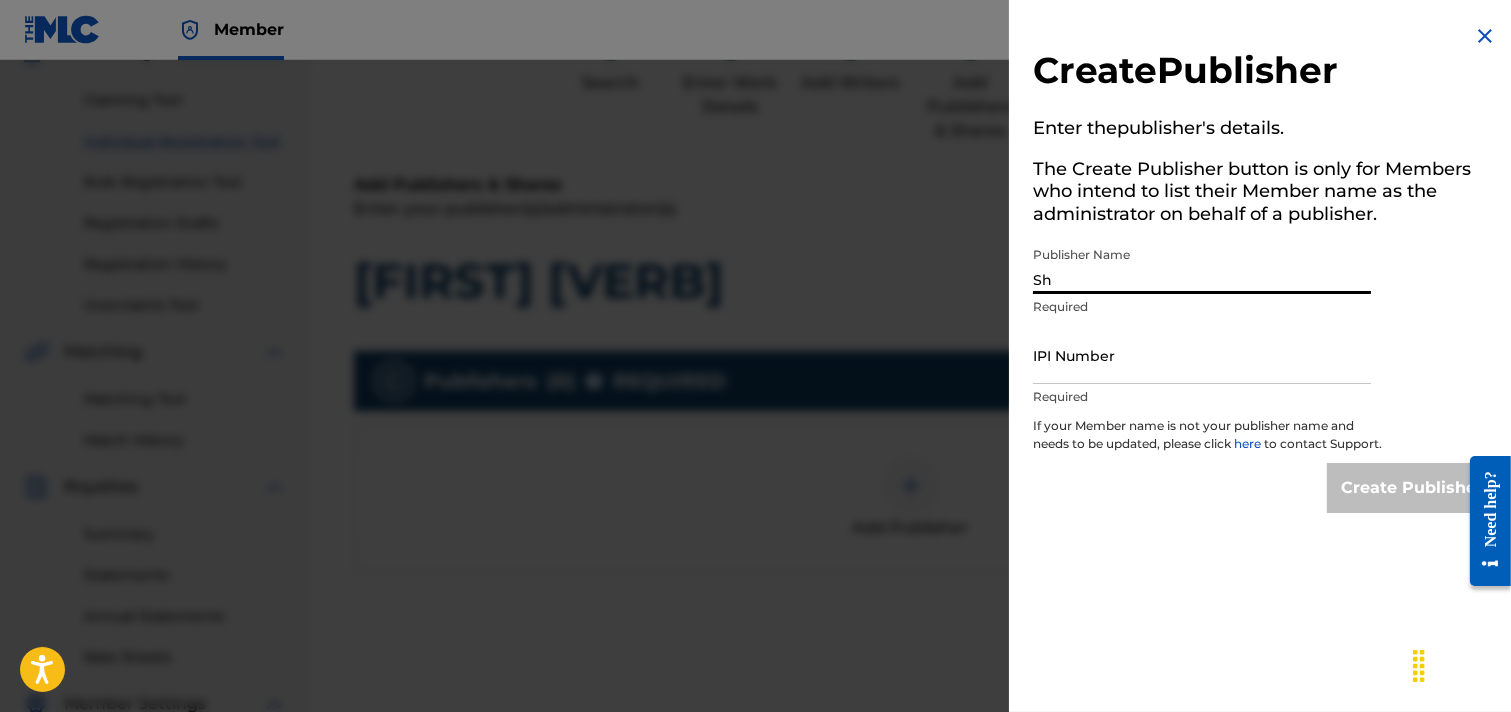 type on "S" 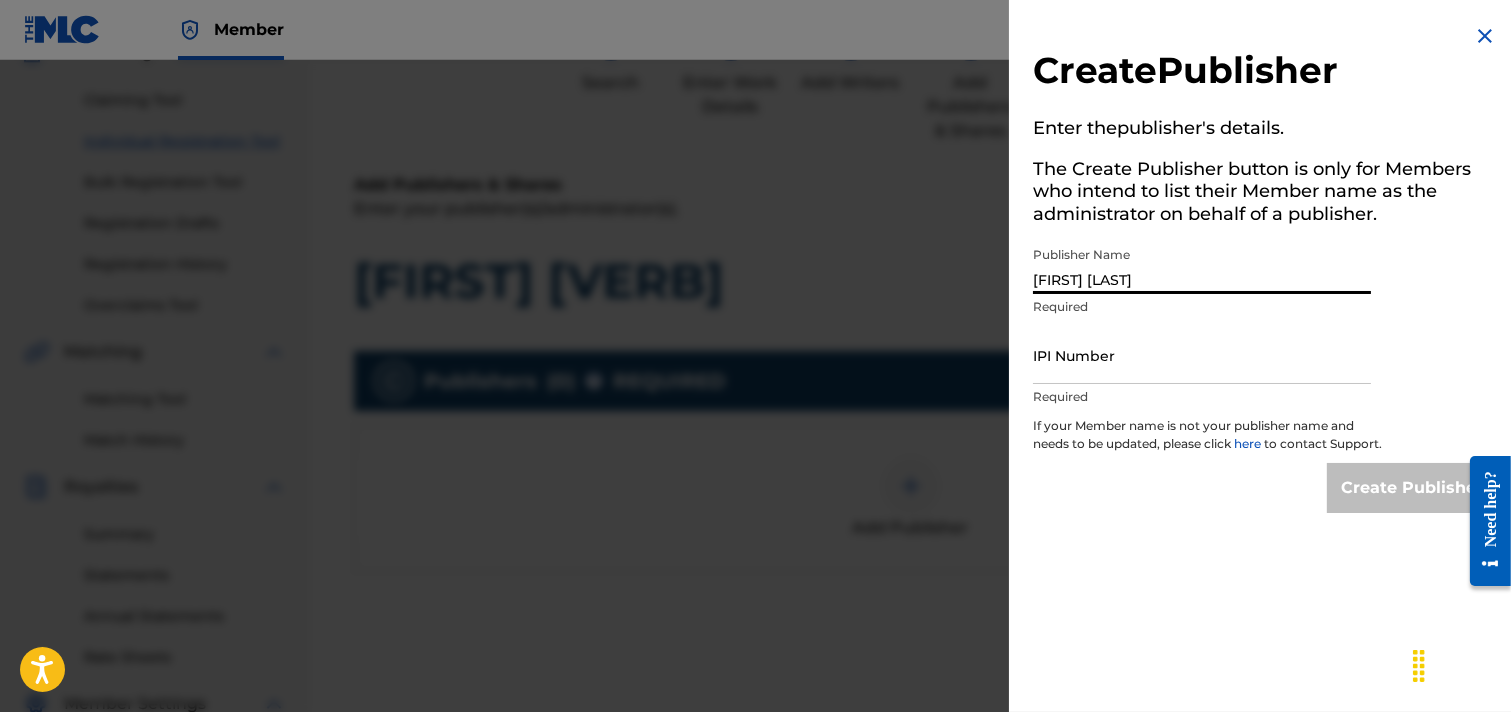 type on "Shohag Waziulla" 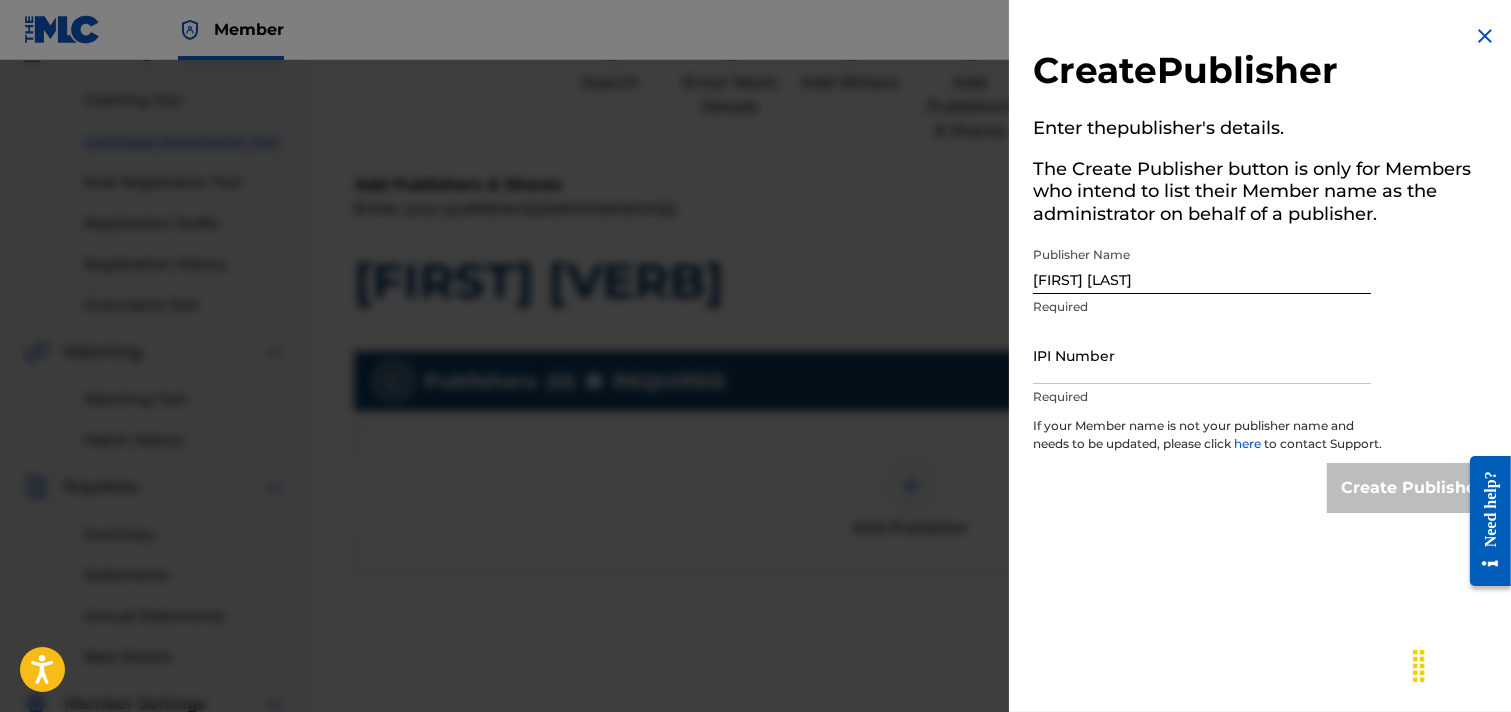 click on "IPI Number" at bounding box center [1202, 355] 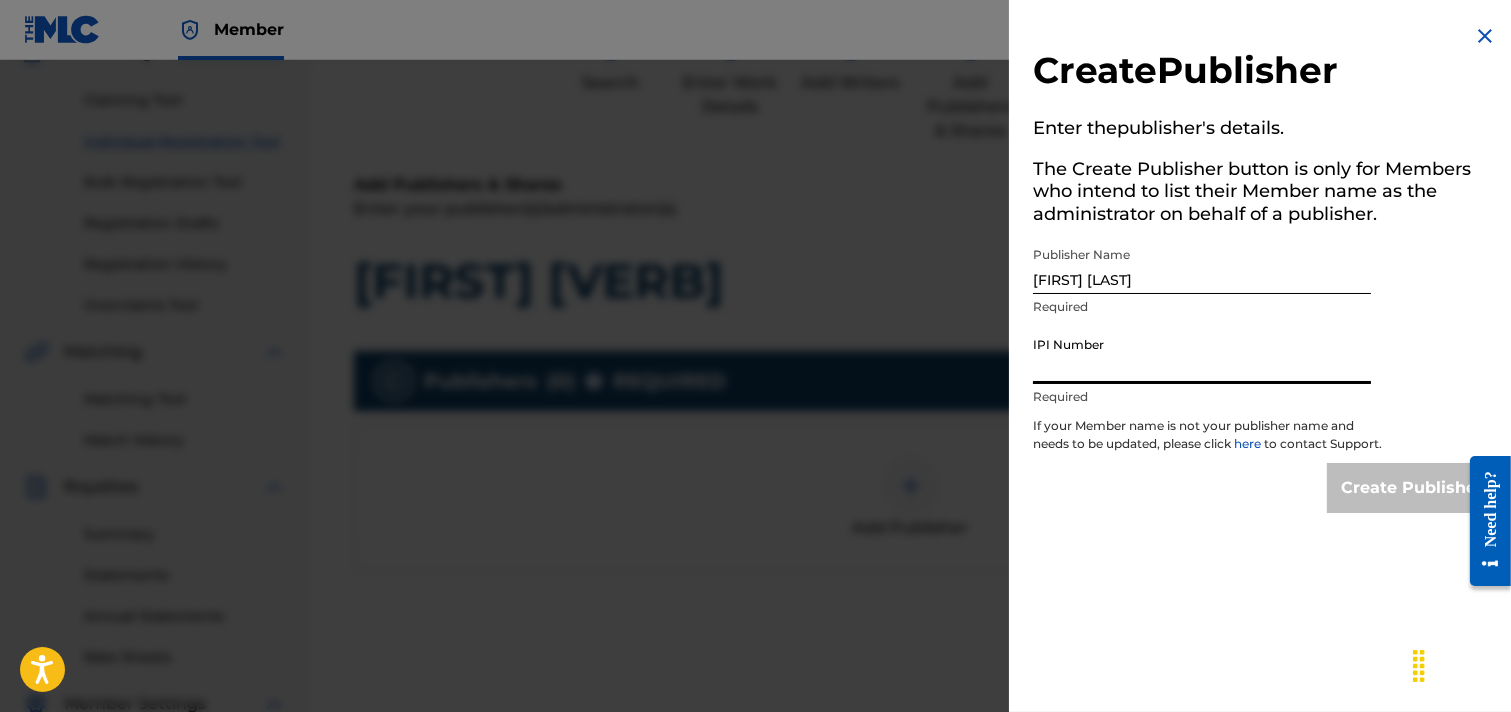 type on "01174976511" 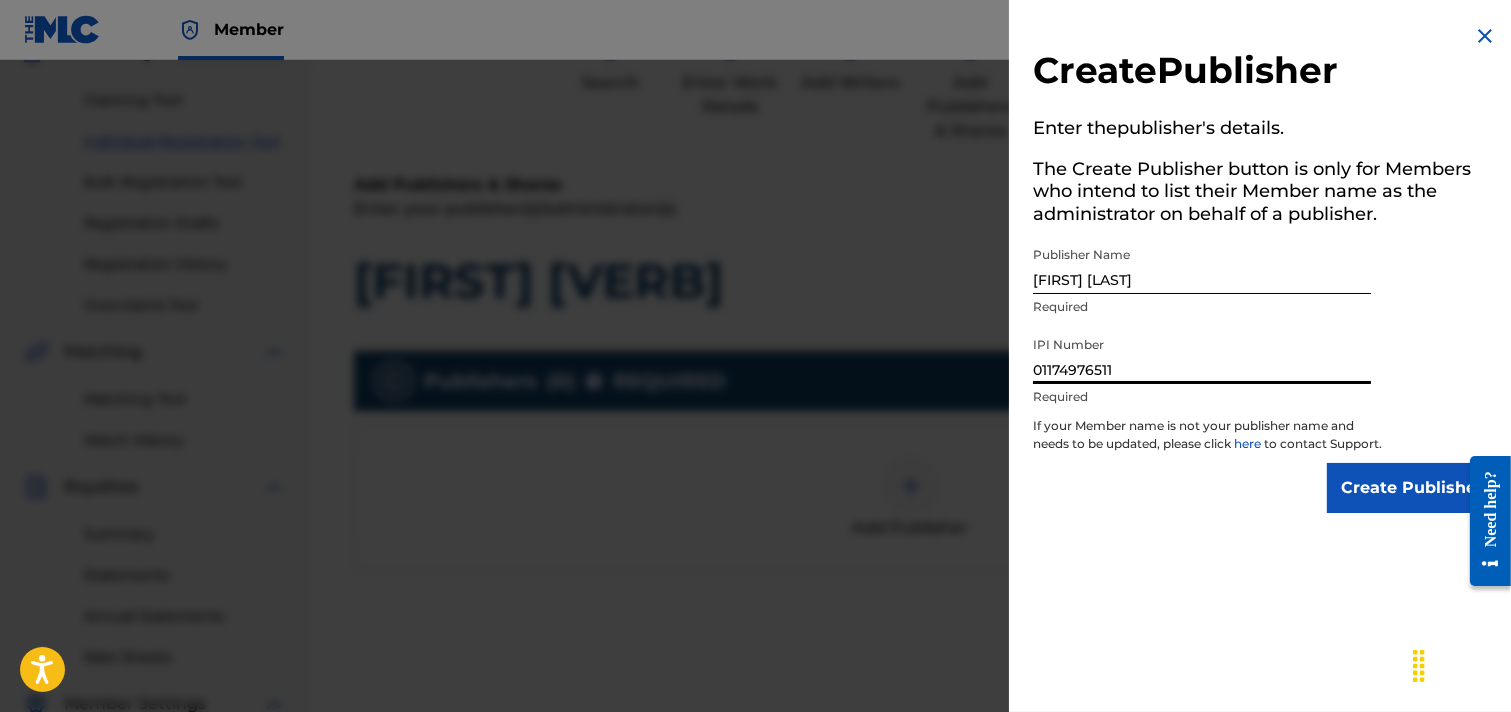 click on "Create Publisher" at bounding box center [1412, 488] 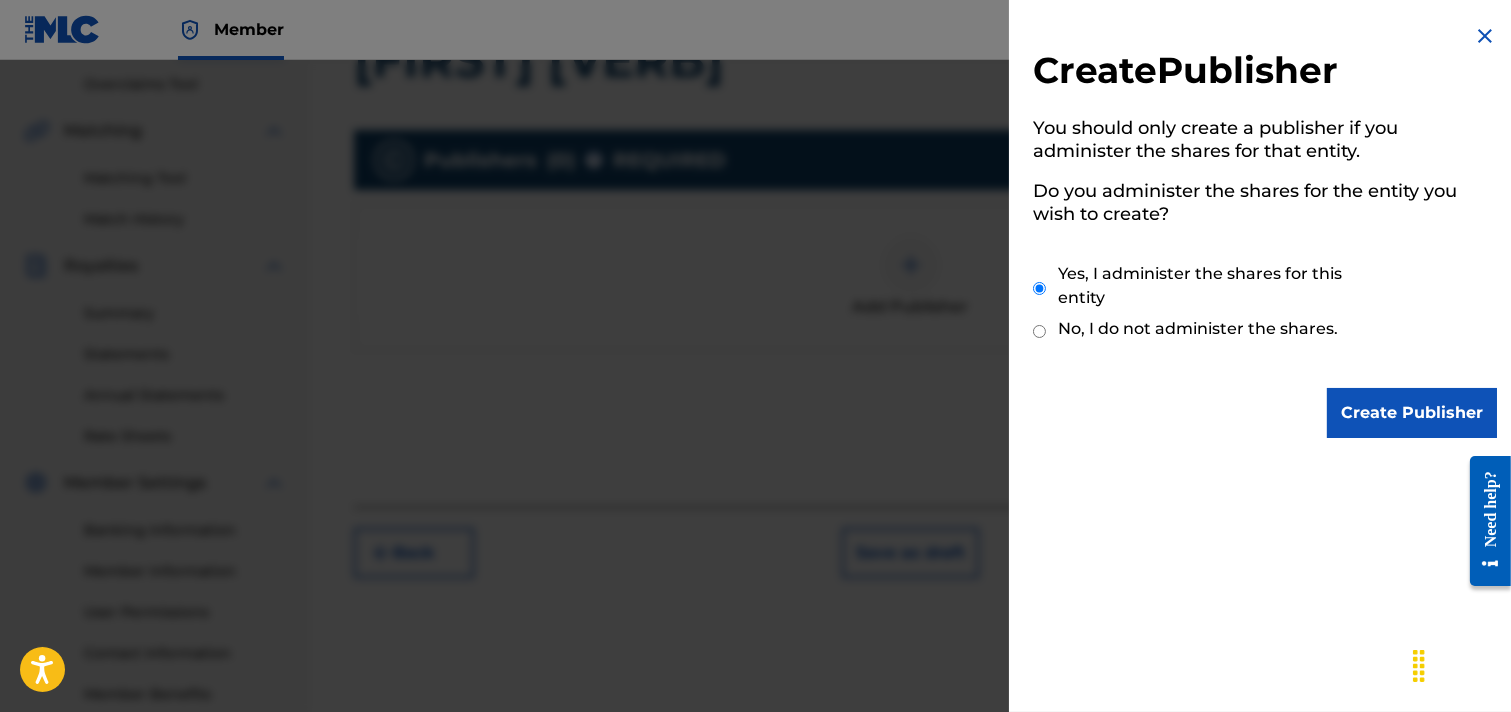 scroll, scrollTop: 416, scrollLeft: 0, axis: vertical 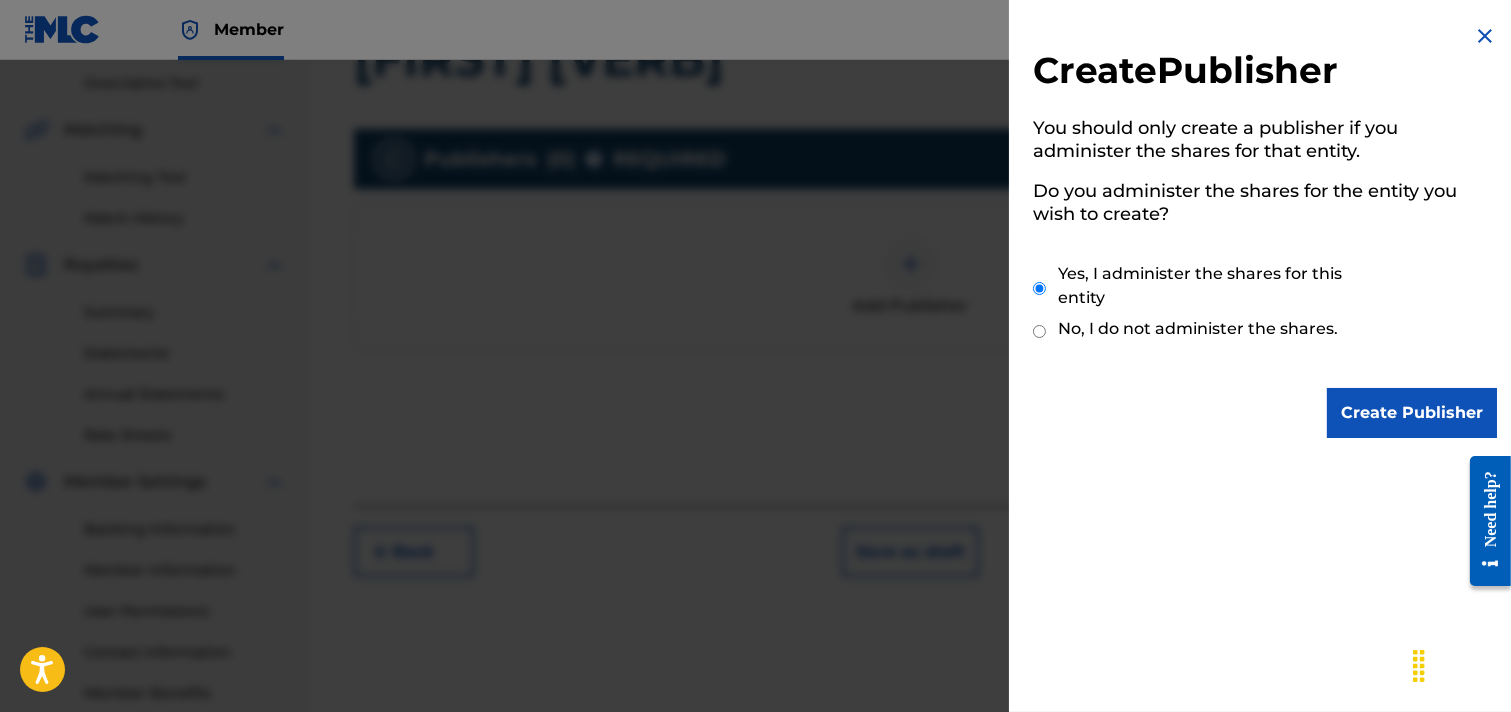 click on "Create Publisher" at bounding box center (1412, 413) 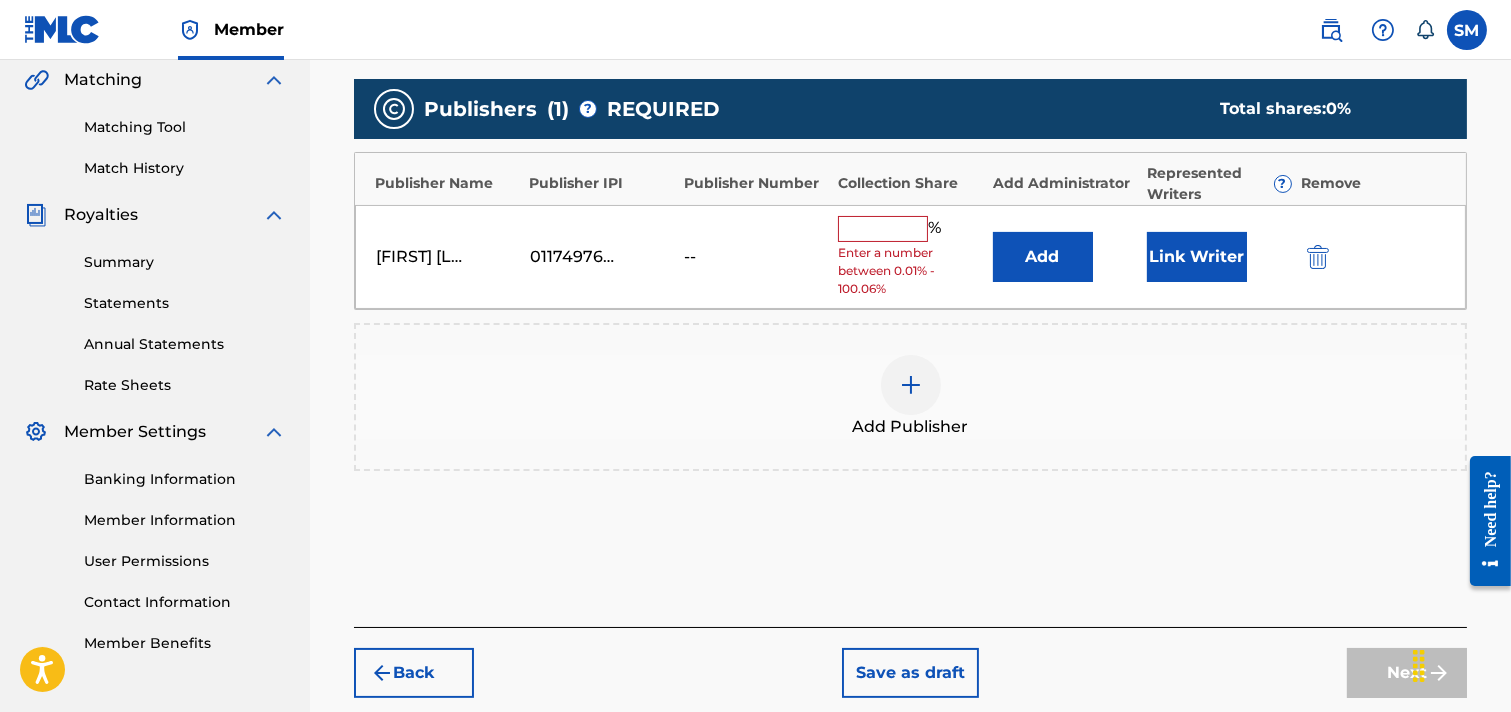 scroll, scrollTop: 344, scrollLeft: 0, axis: vertical 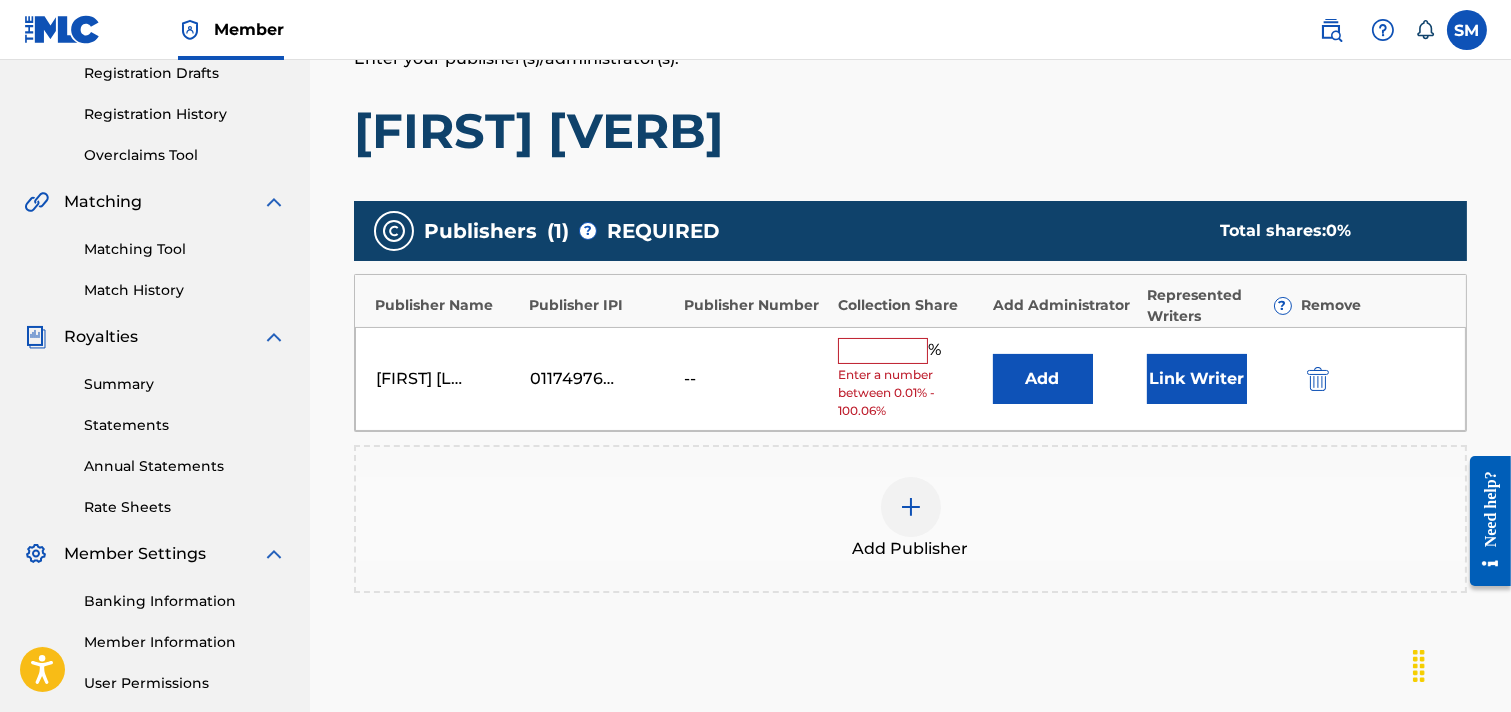 click at bounding box center [883, 351] 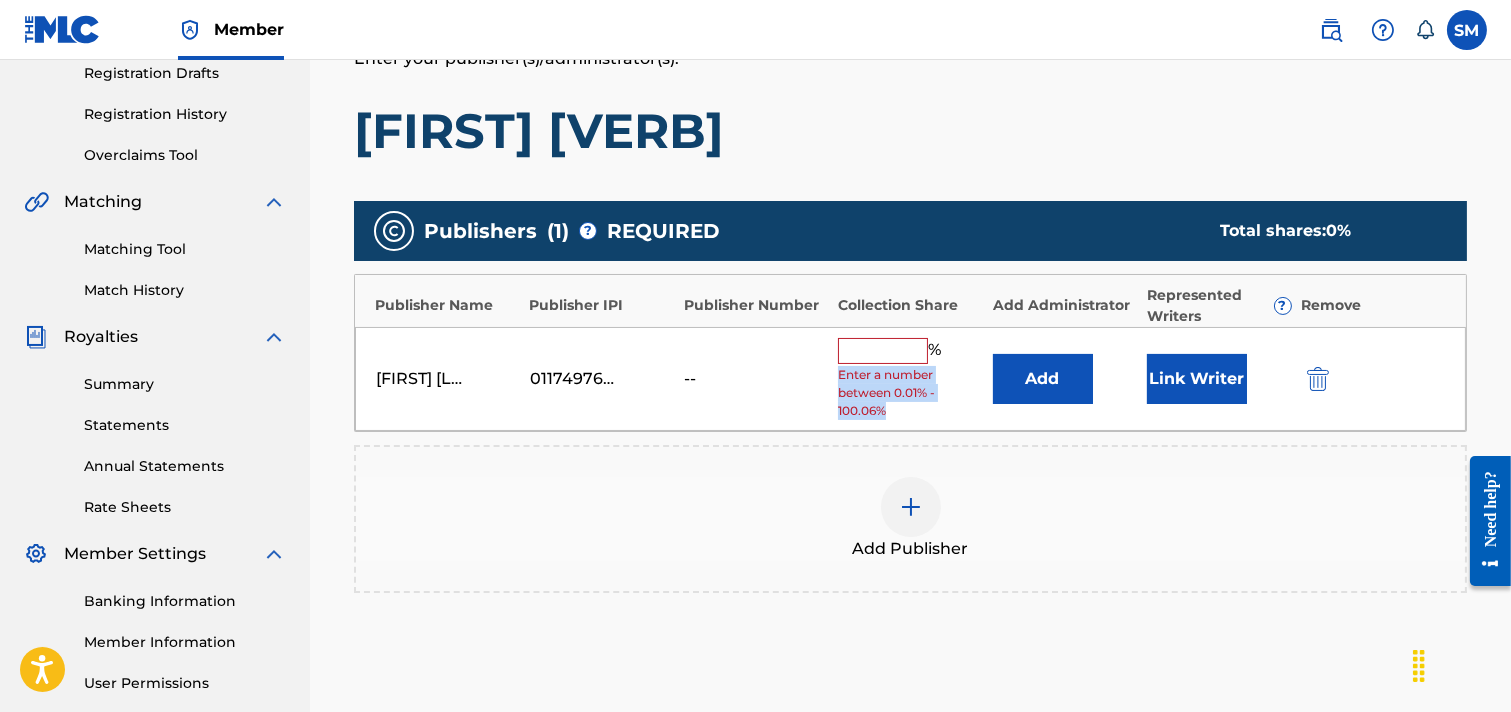 drag, startPoint x: 907, startPoint y: 411, endPoint x: 835, endPoint y: 372, distance: 81.88406 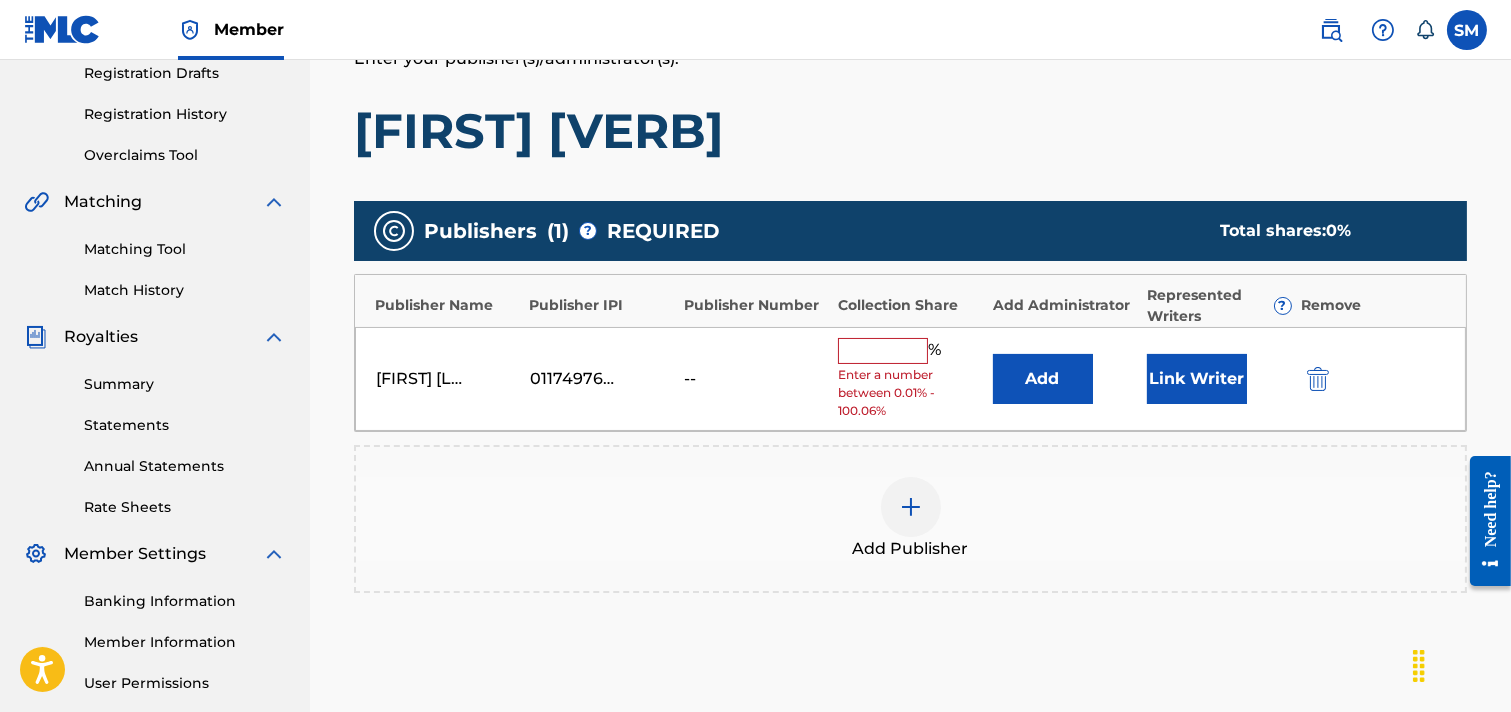 click on "Add Publisher" at bounding box center (910, 519) 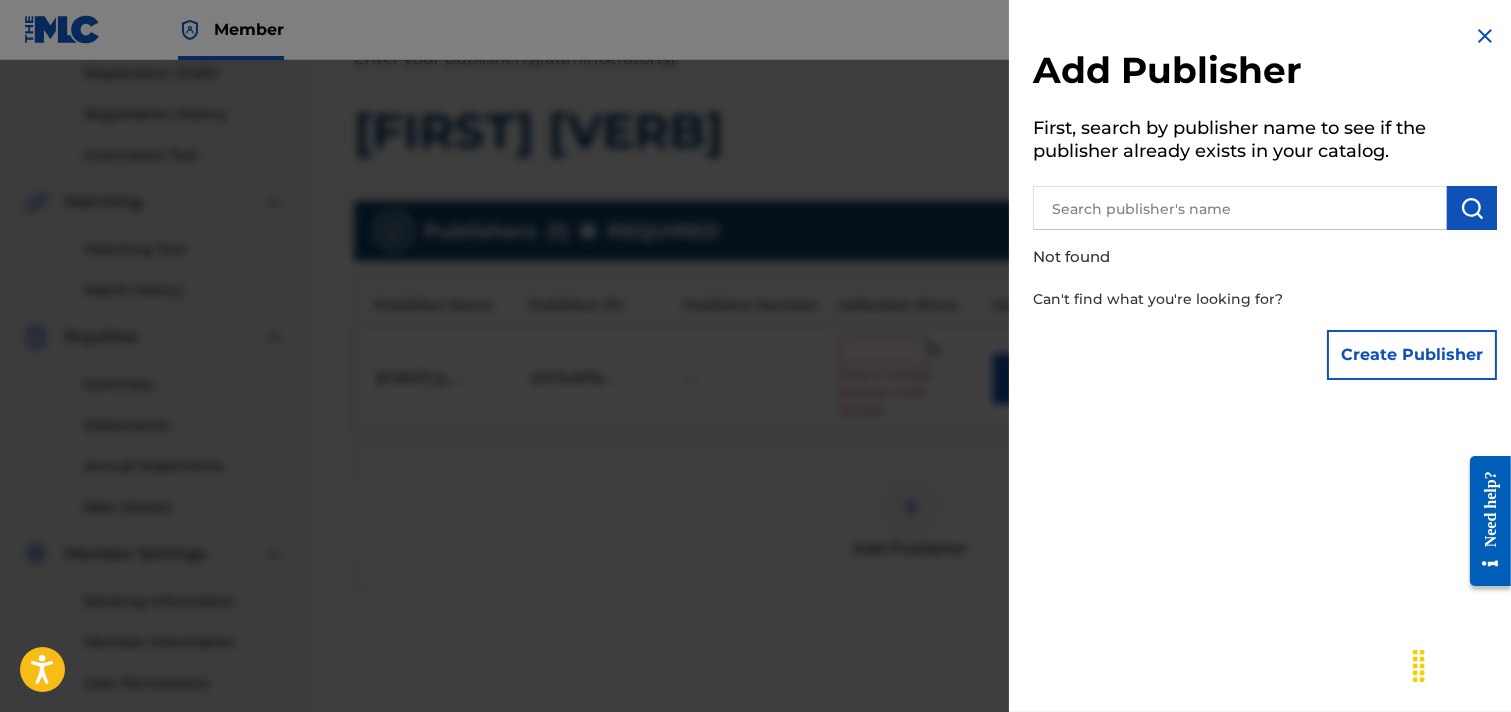 click at bounding box center [1485, 36] 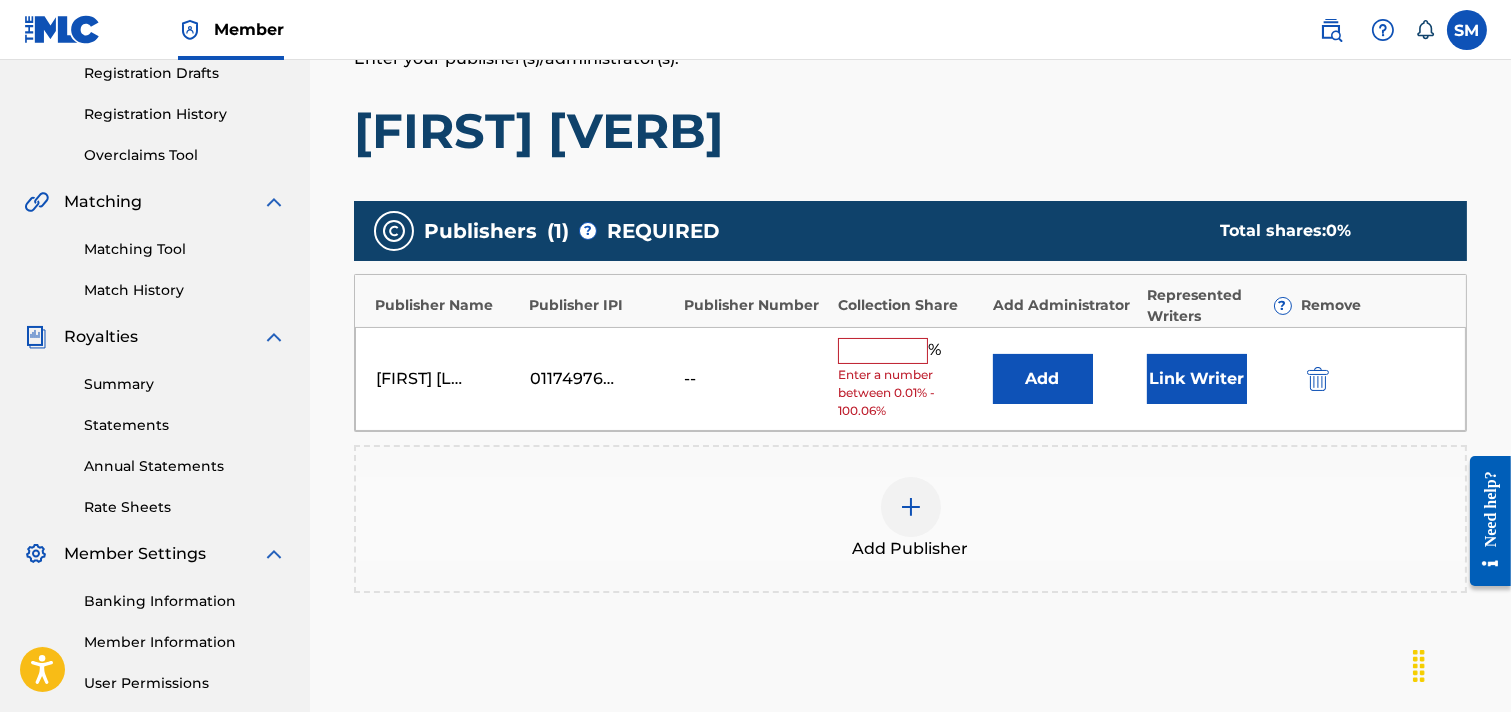 click at bounding box center [883, 351] 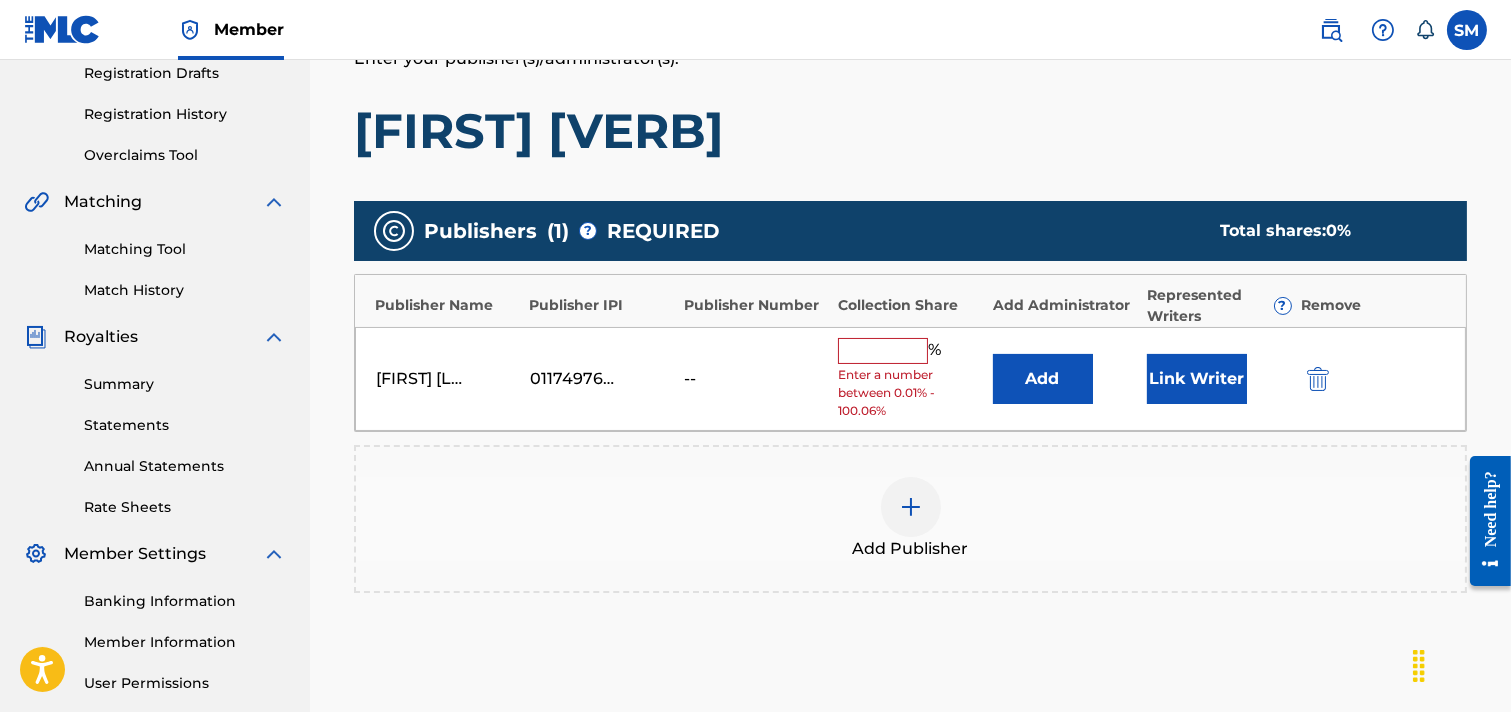 click at bounding box center [883, 351] 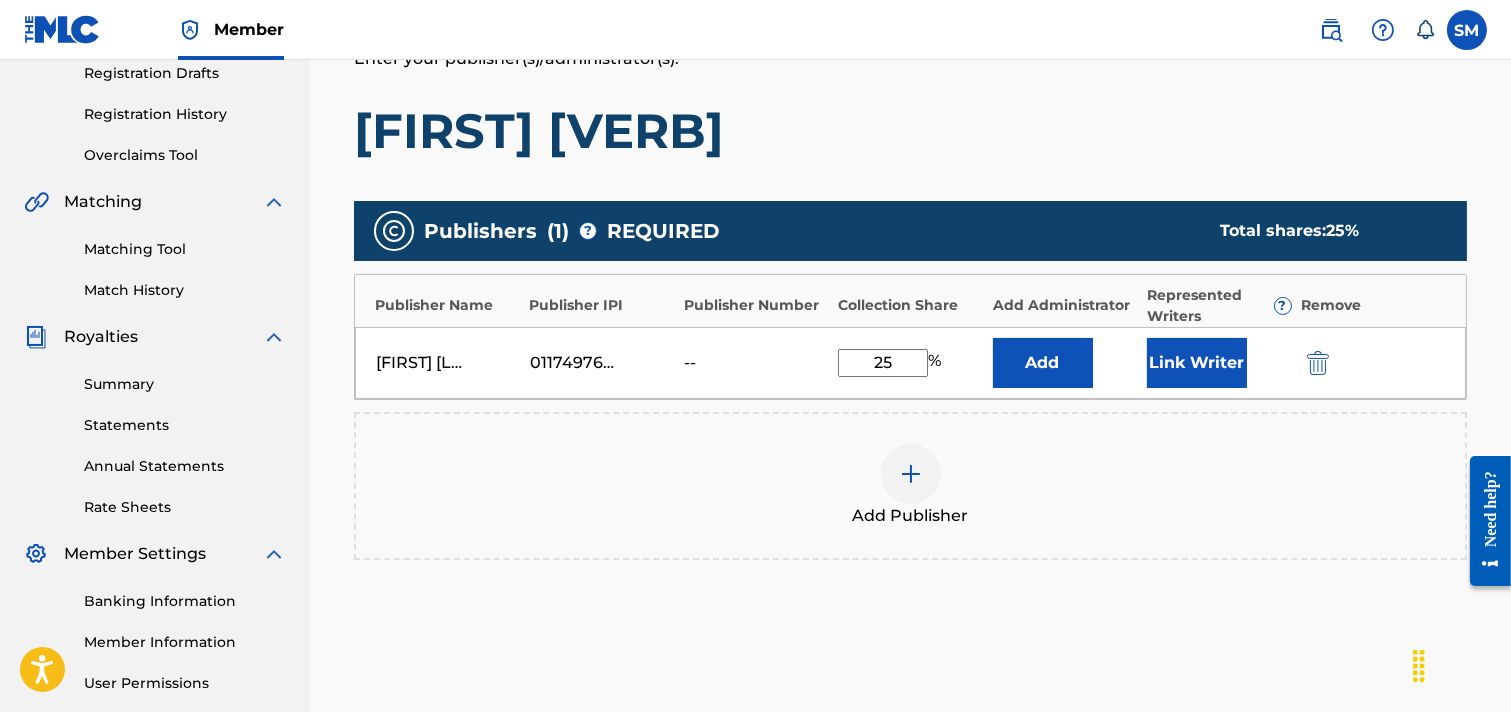 type on "25" 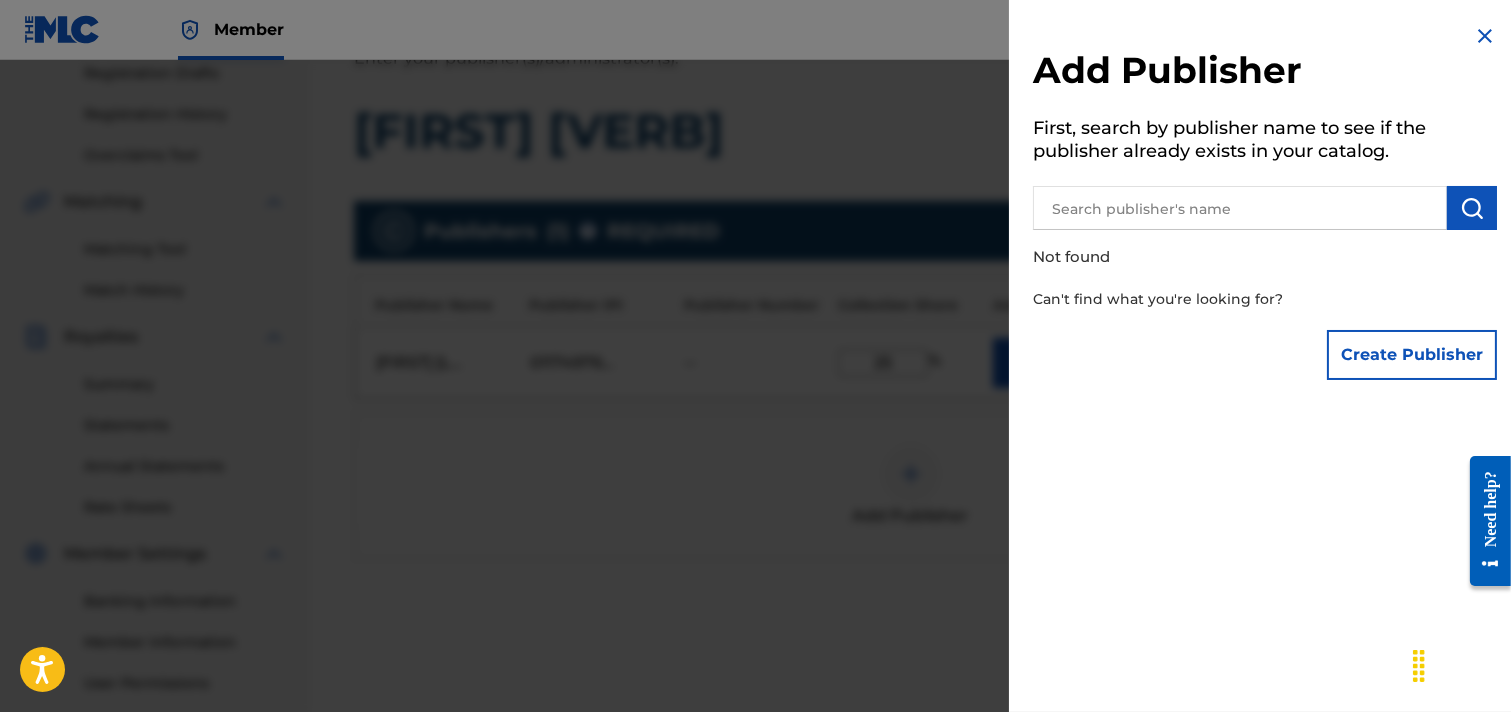click at bounding box center [1240, 208] 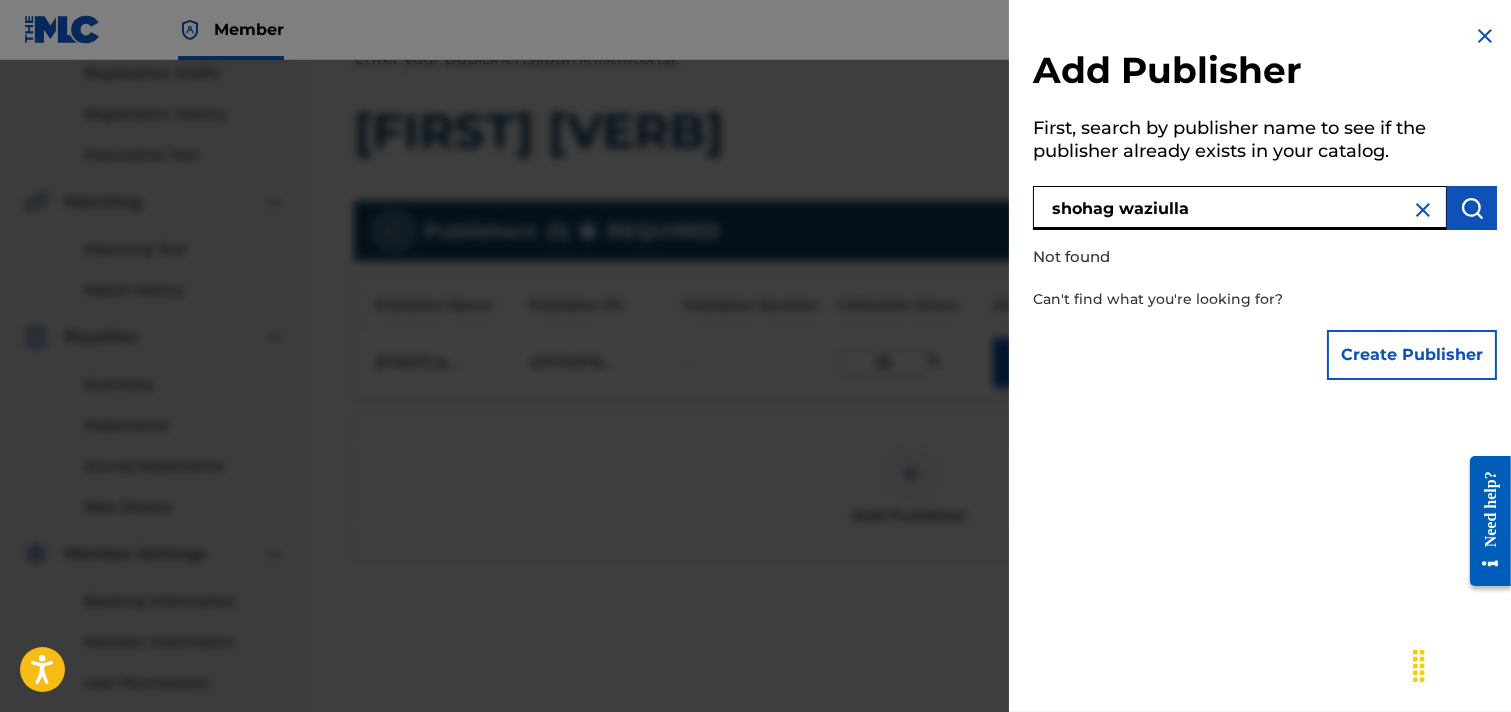 click on "shohag waziulla" at bounding box center [1240, 208] 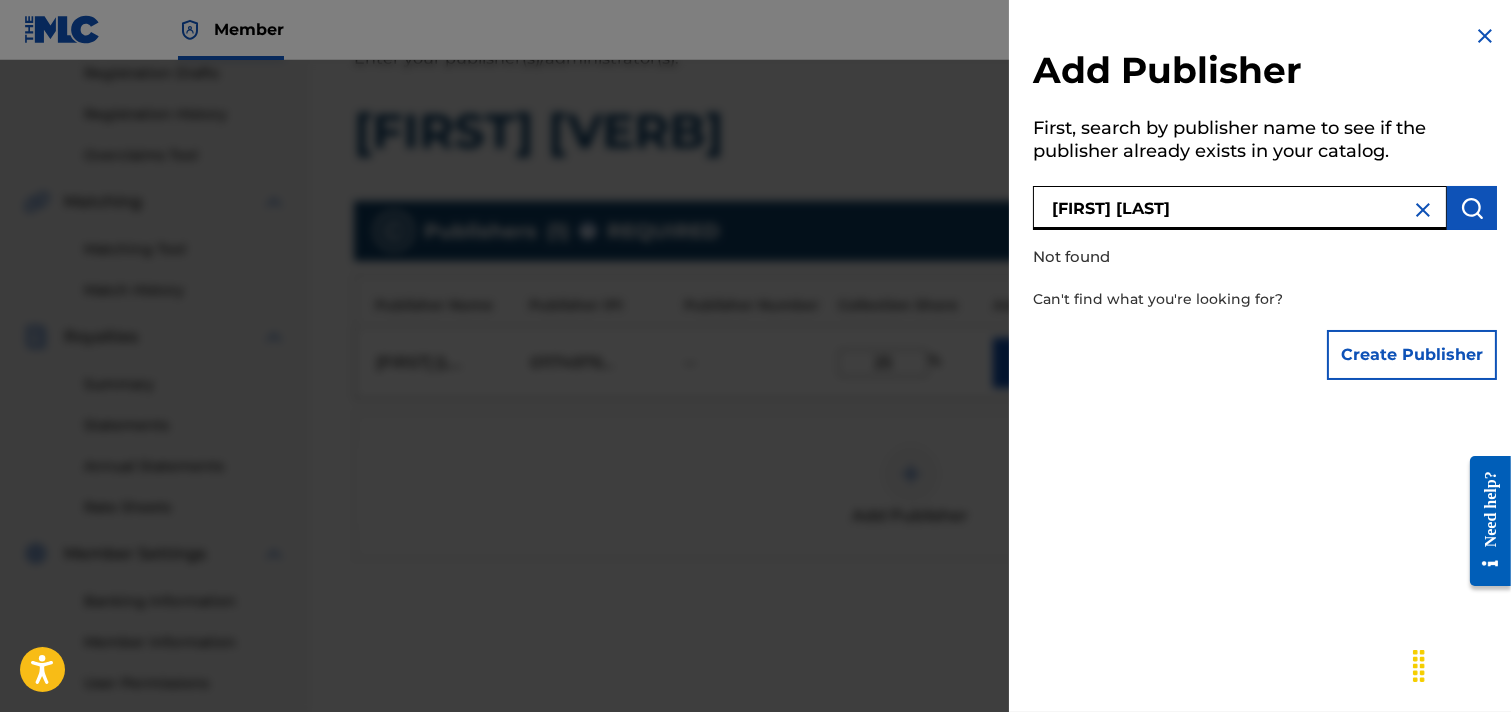 type on "shohag Mredha" 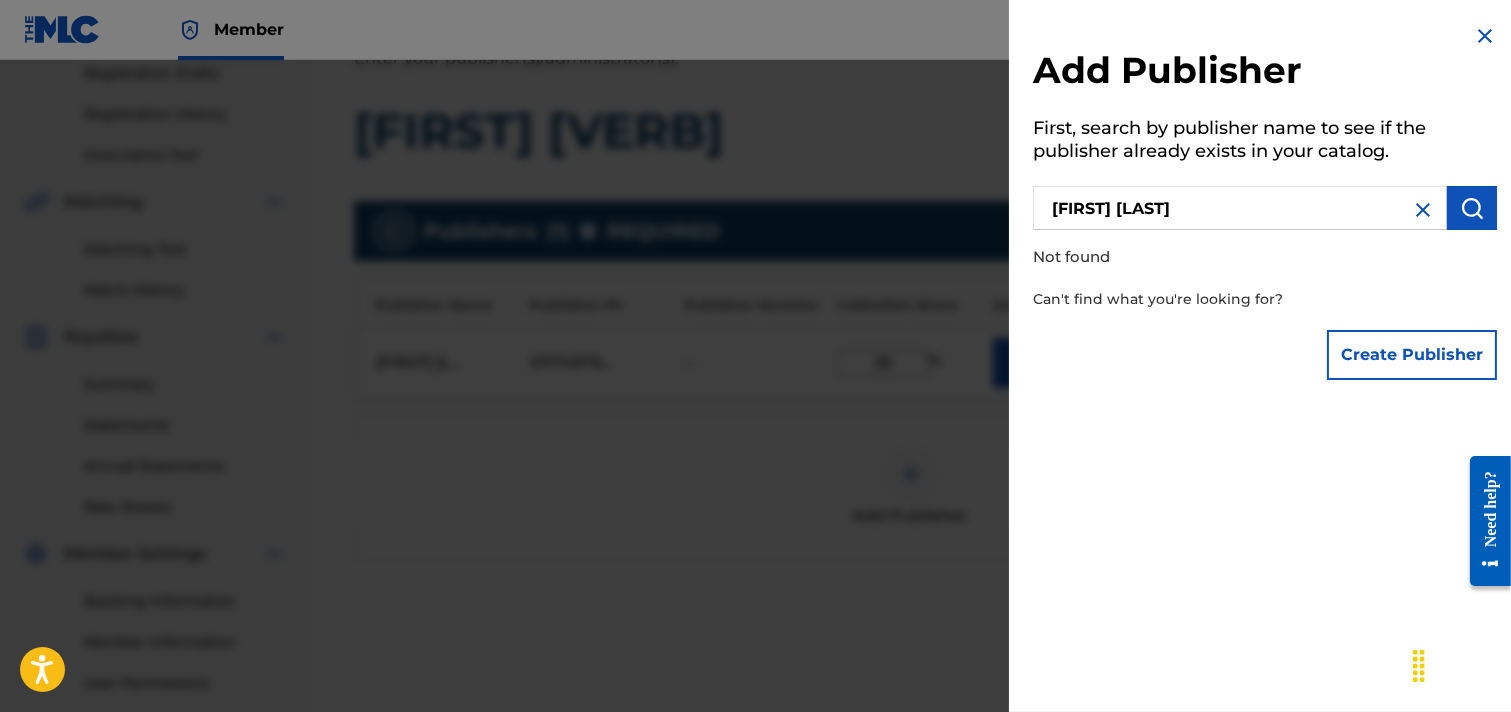 click at bounding box center (1423, 210) 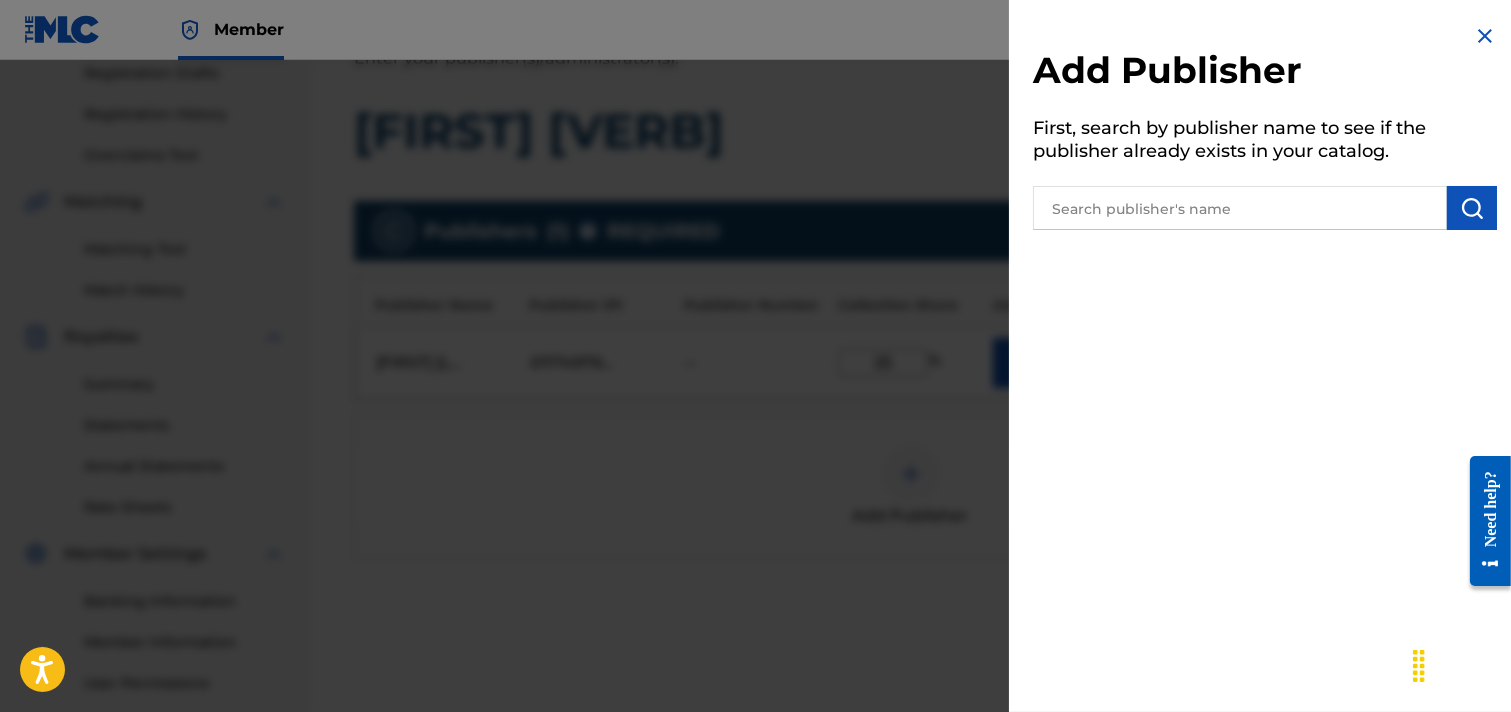 click on "Add Publisher First, search by publisher name to see if the publisher already exists in your catalog." at bounding box center [1265, 356] 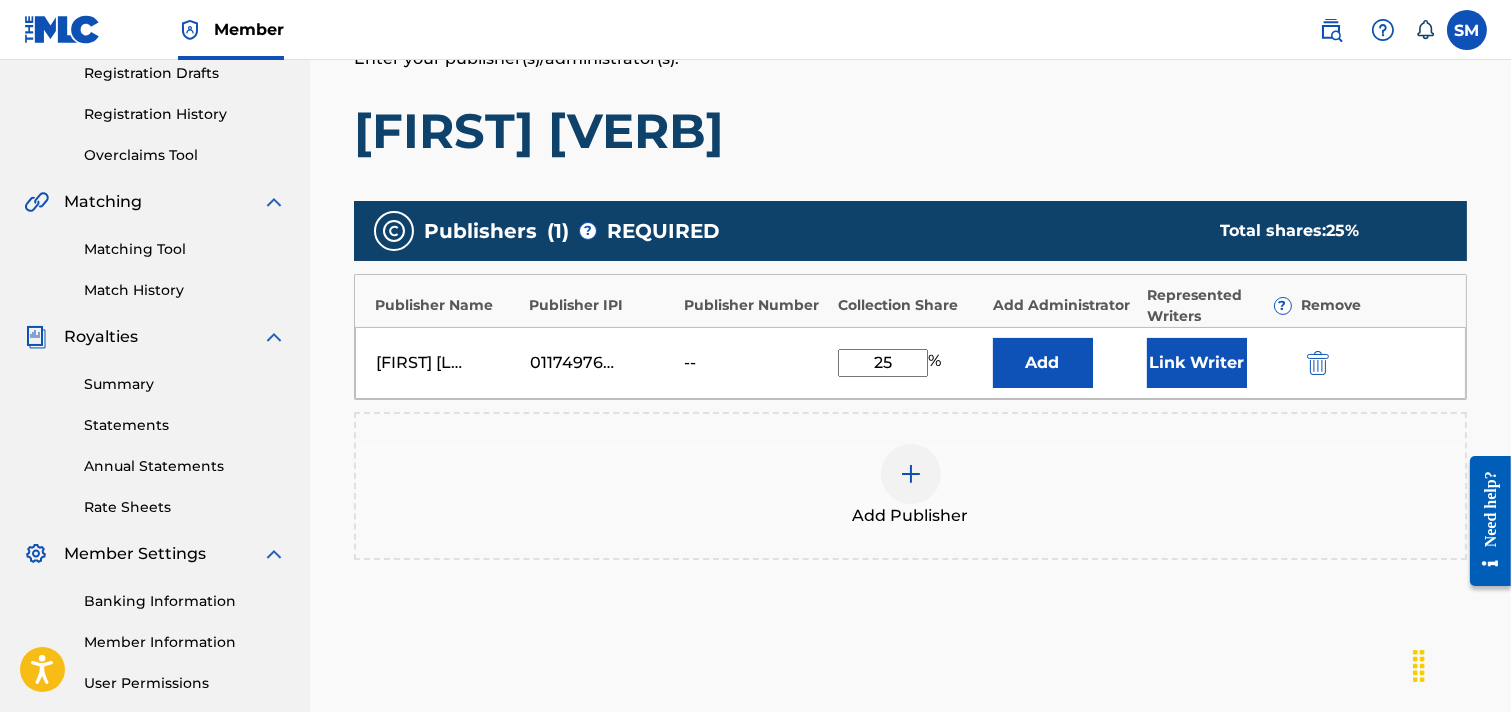 click on "Add Publisher" at bounding box center [910, 486] 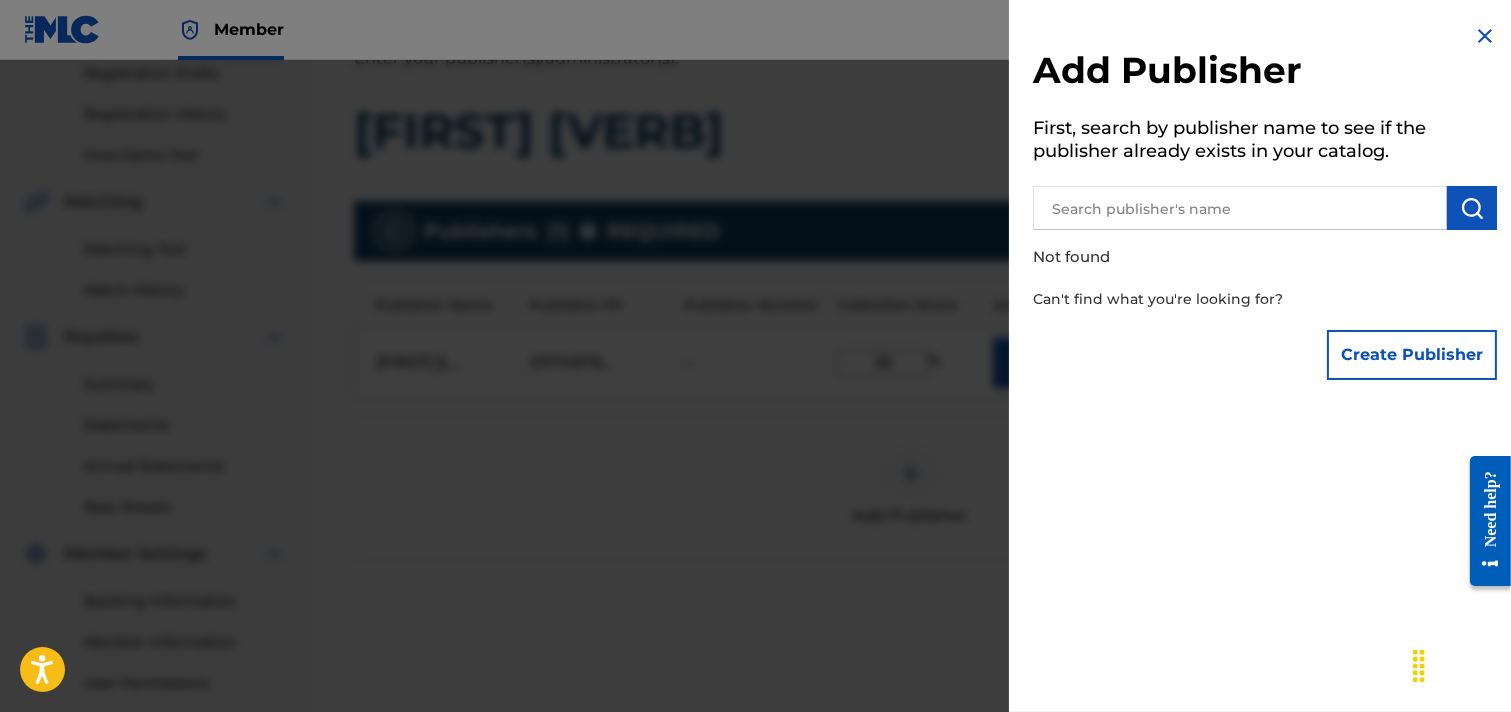 click on "Create Publisher" at bounding box center (1412, 355) 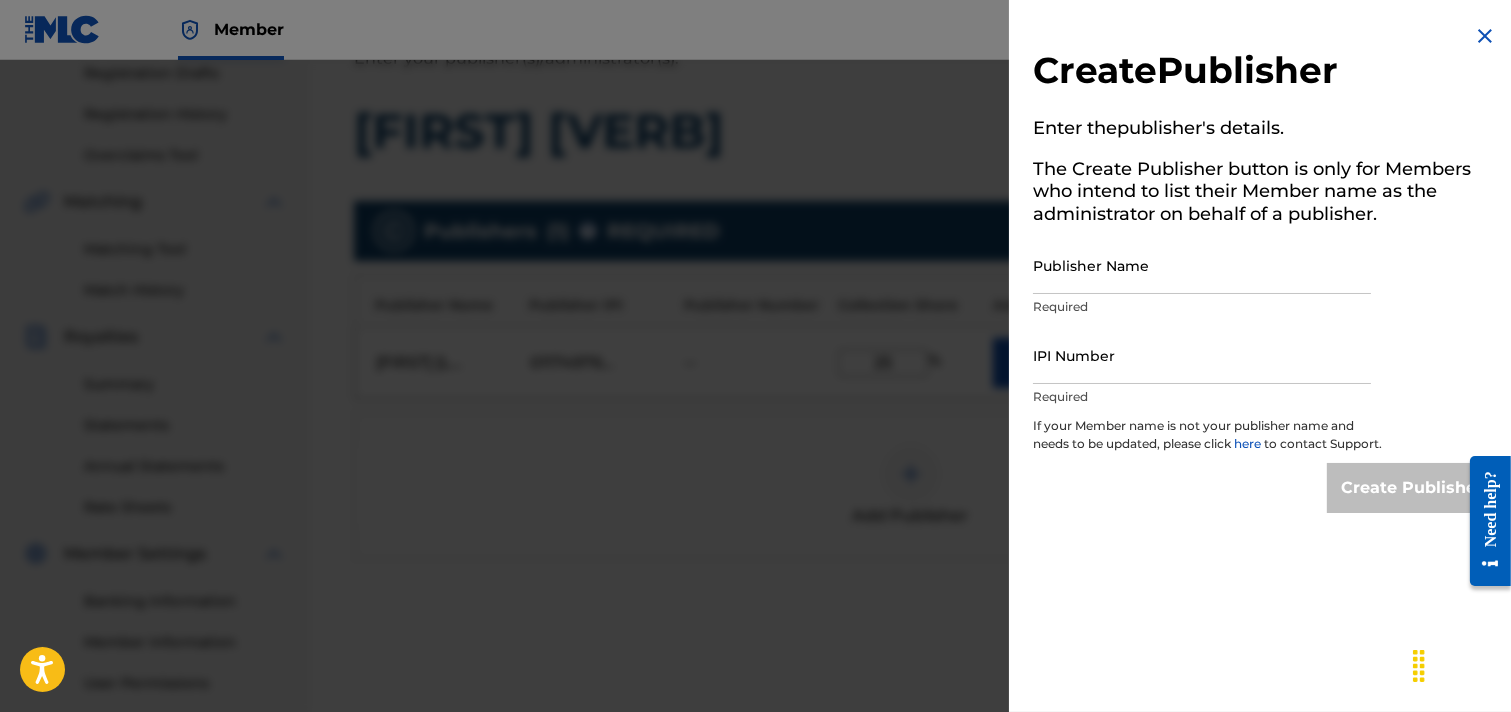 click on "Create  Publisher Enter the  publisher 's details. The Create Publisher button is only for Members who intend to list their Member name as the administrator on behalf of a publisher. Publisher Name Required IPI Number Required If your Member name is not your publisher name and needs to be updated, please click   here   to contact Support. Create Publisher" at bounding box center [1265, 268] 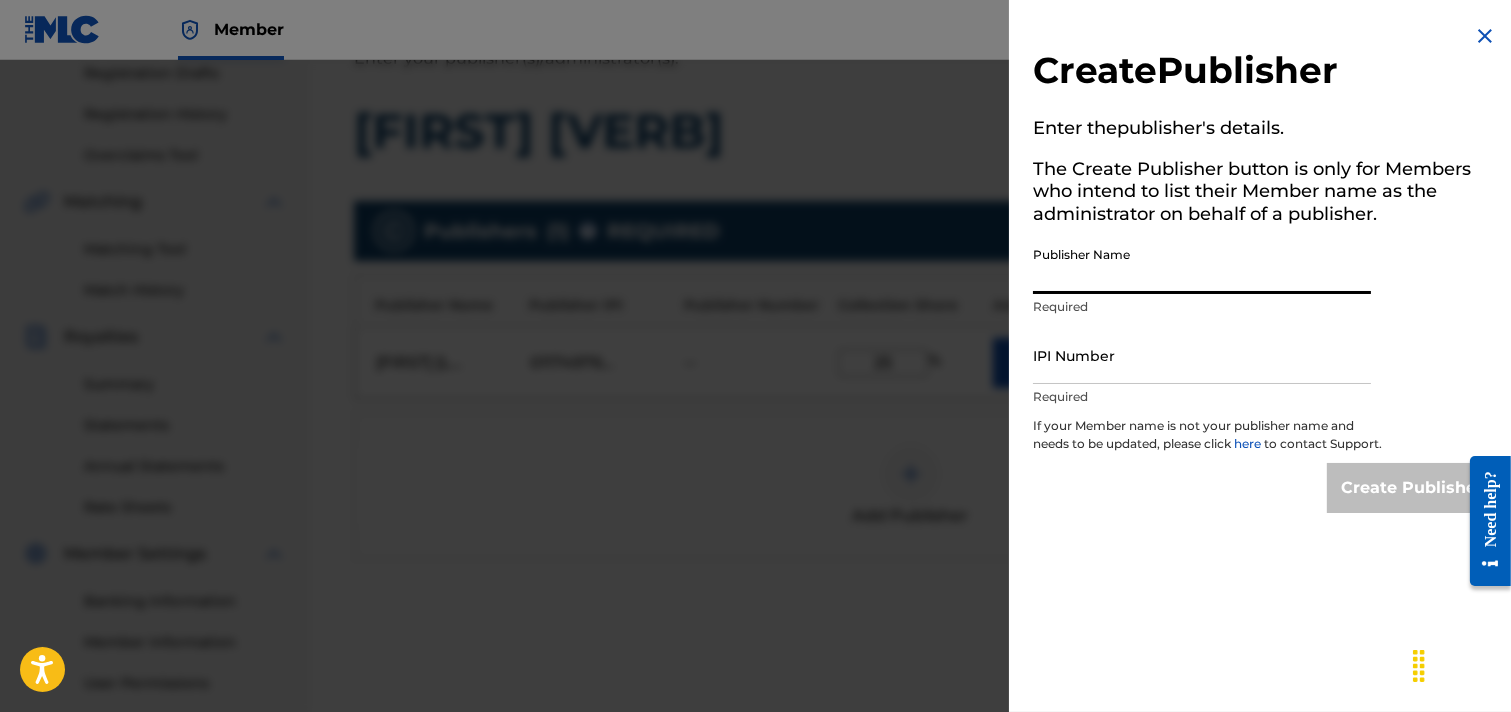 type on "Shohag Waziulla" 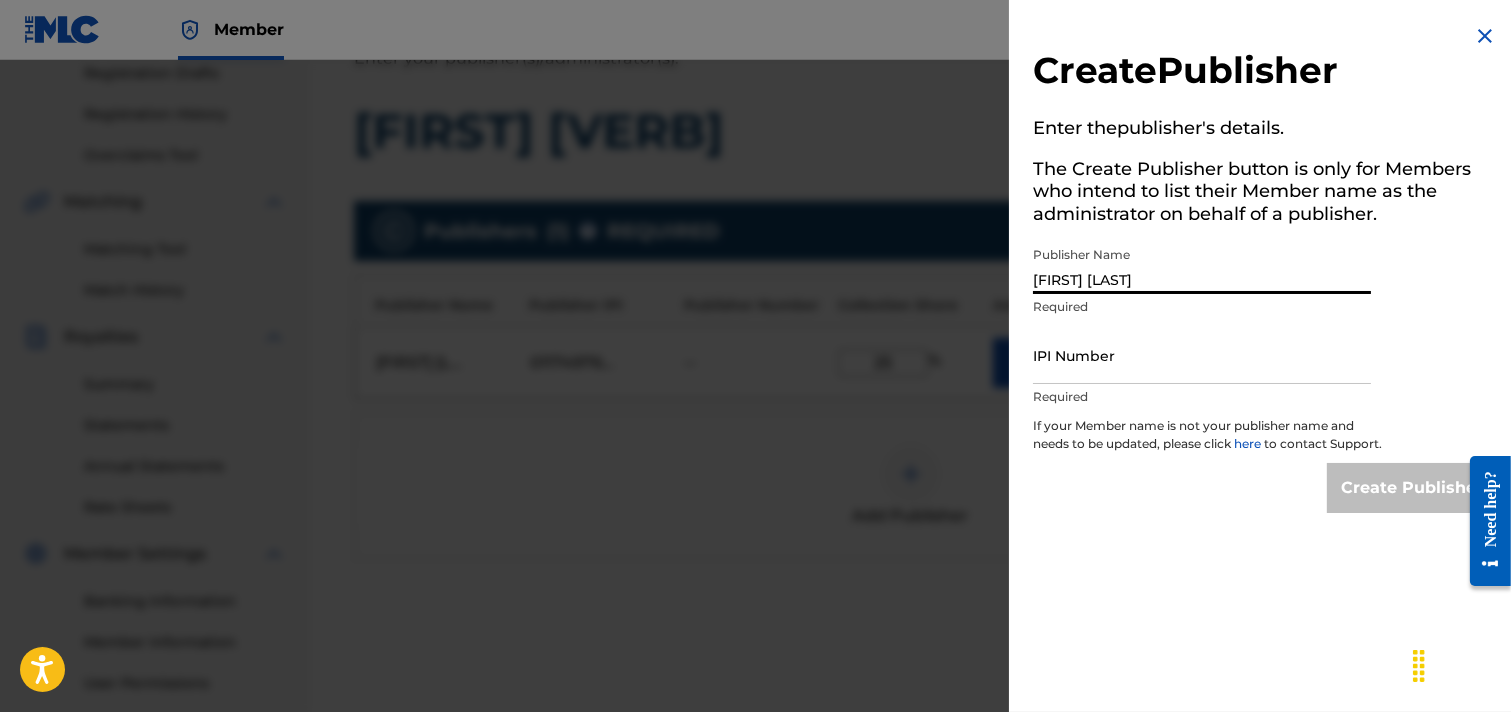 click on "IPI Number" at bounding box center (1202, 355) 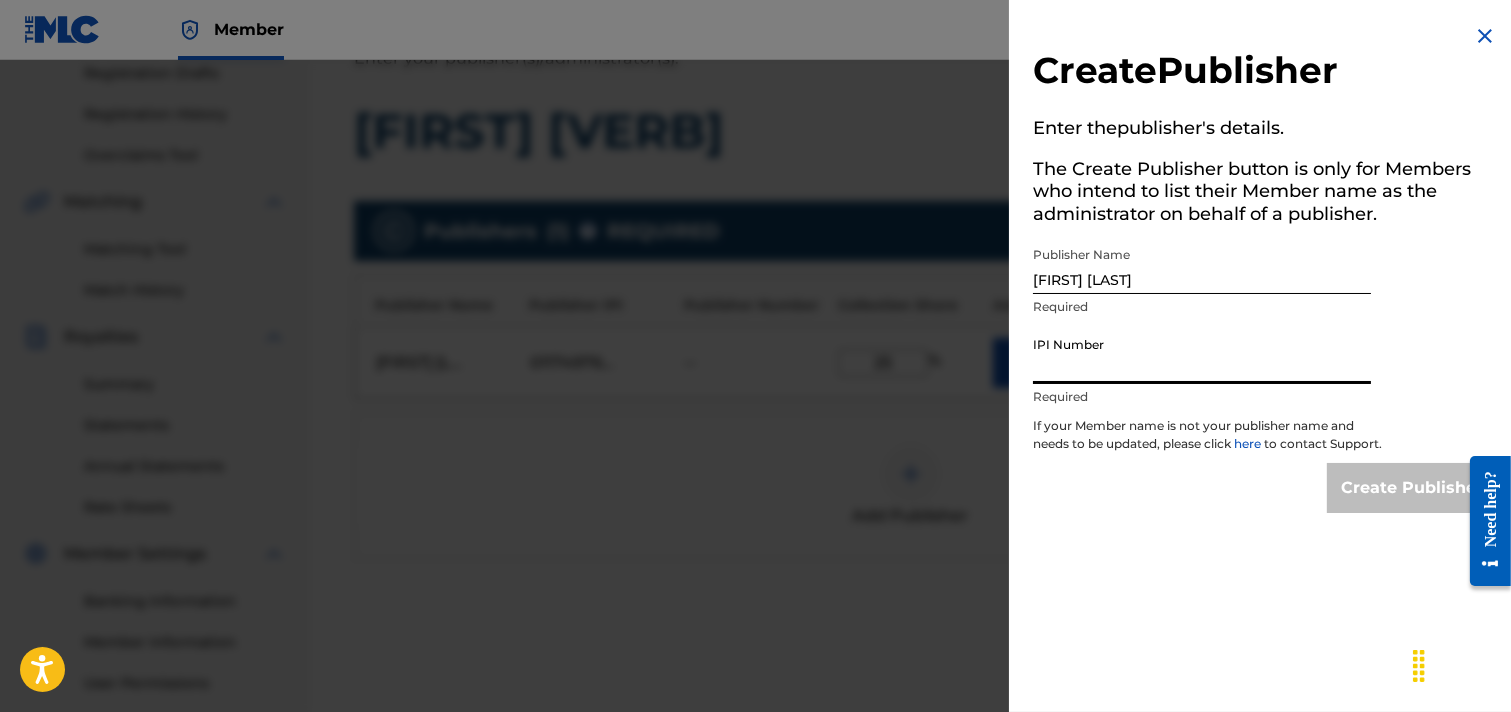 type on "01174976511" 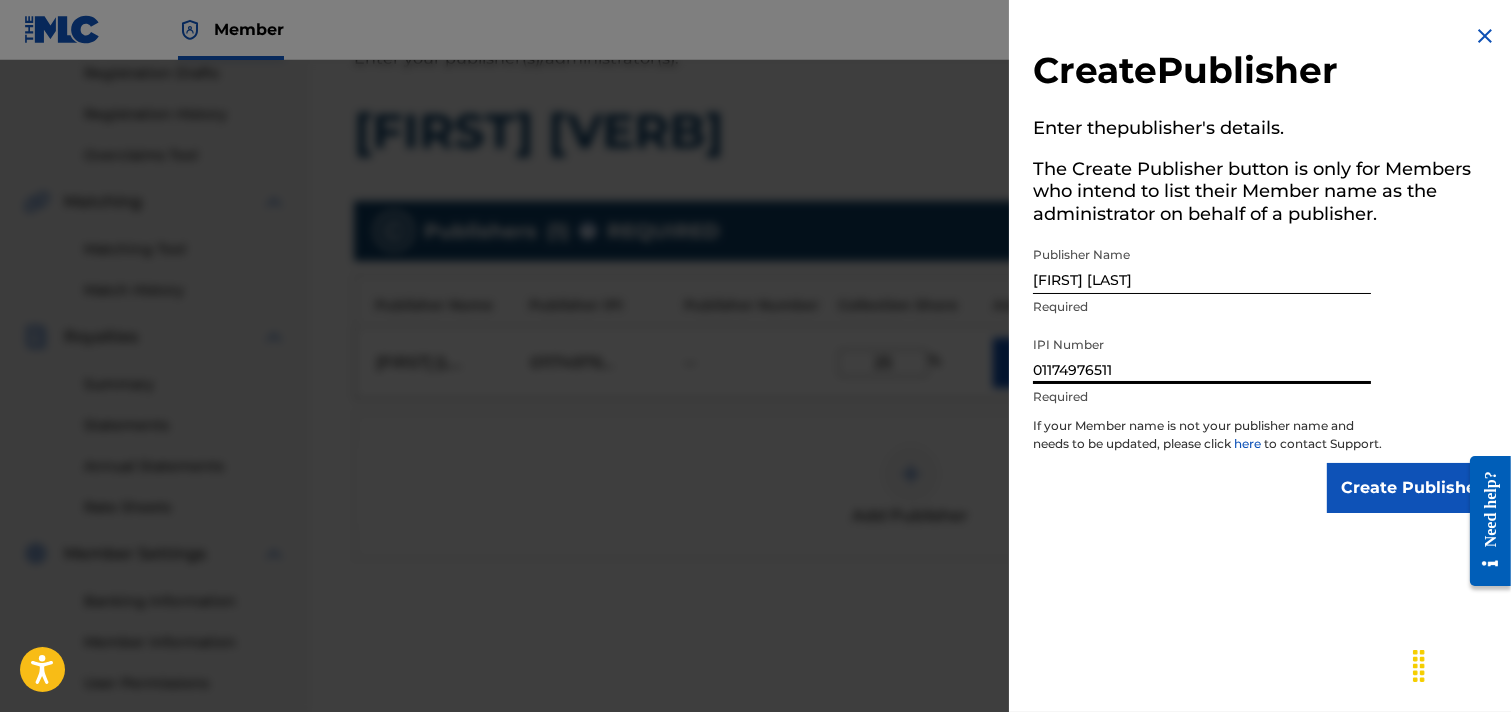click on "Create Publisher" at bounding box center [1412, 488] 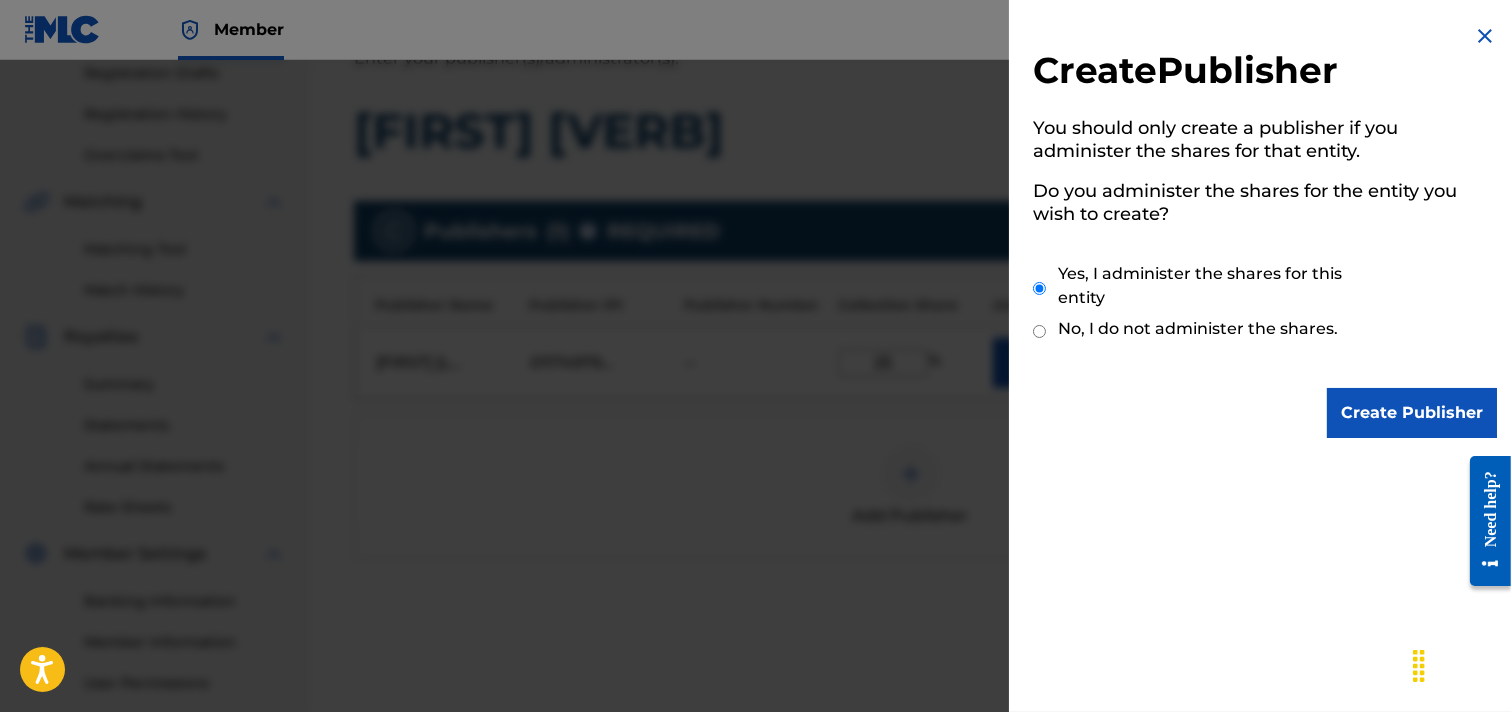 click on "No, I do not administer the shares." at bounding box center (1039, 331) 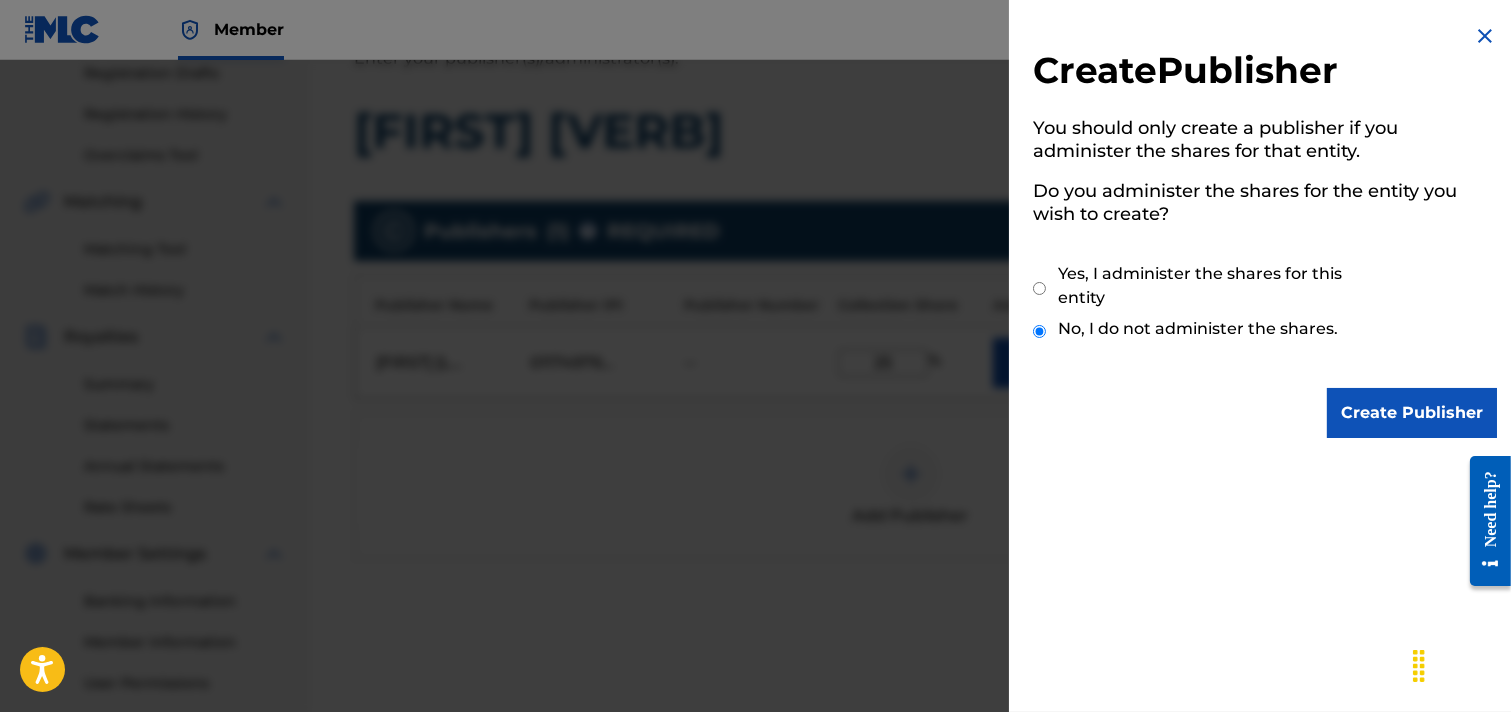 click on "Create Publisher" at bounding box center (1412, 413) 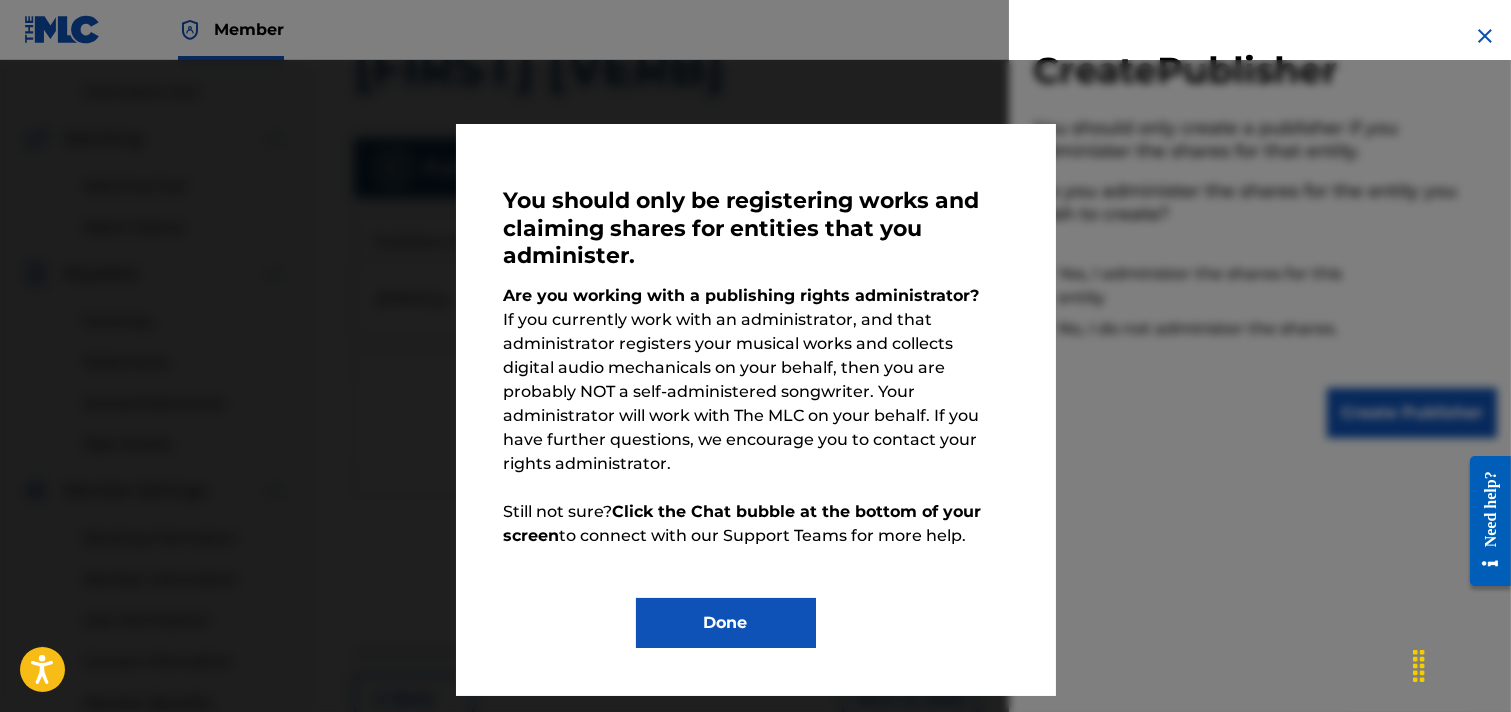scroll, scrollTop: 533, scrollLeft: 0, axis: vertical 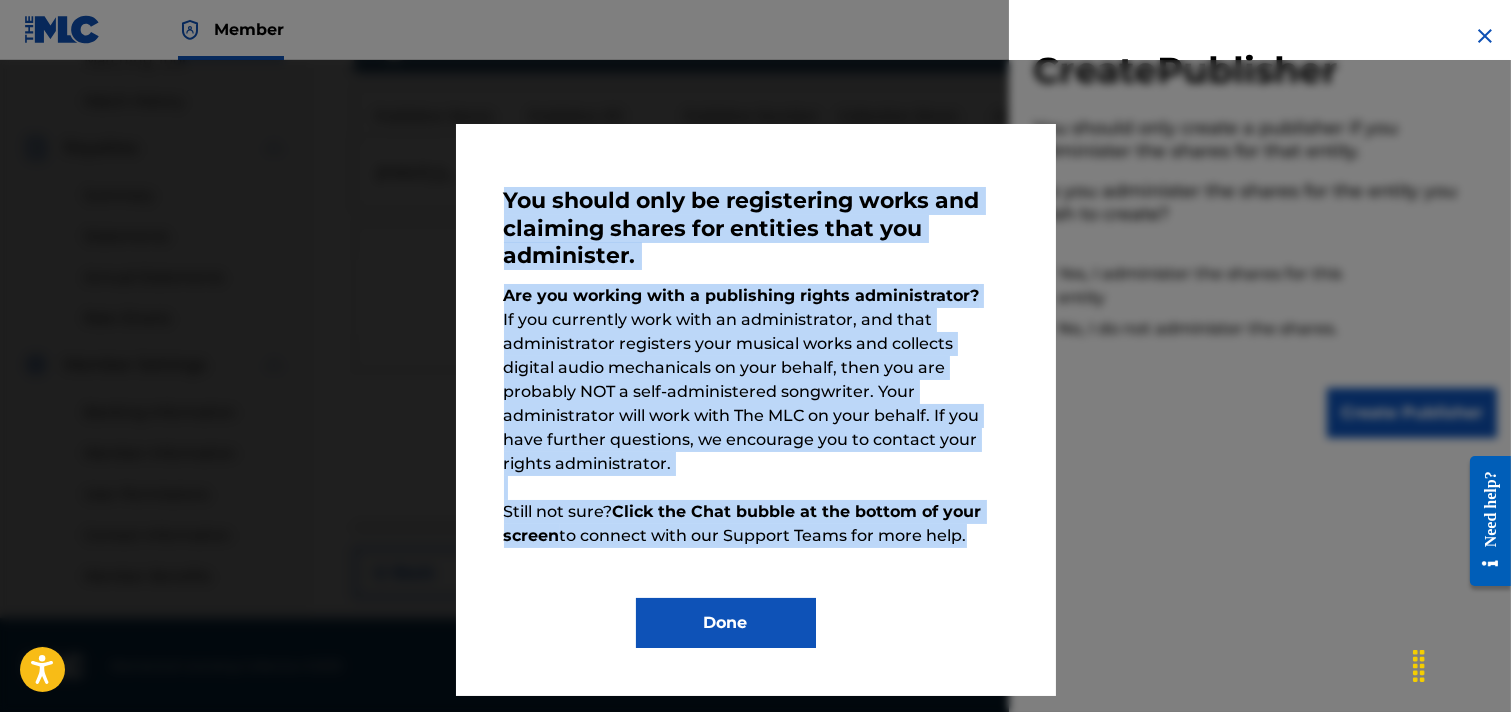 drag, startPoint x: 977, startPoint y: 512, endPoint x: 493, endPoint y: 185, distance: 584.1104 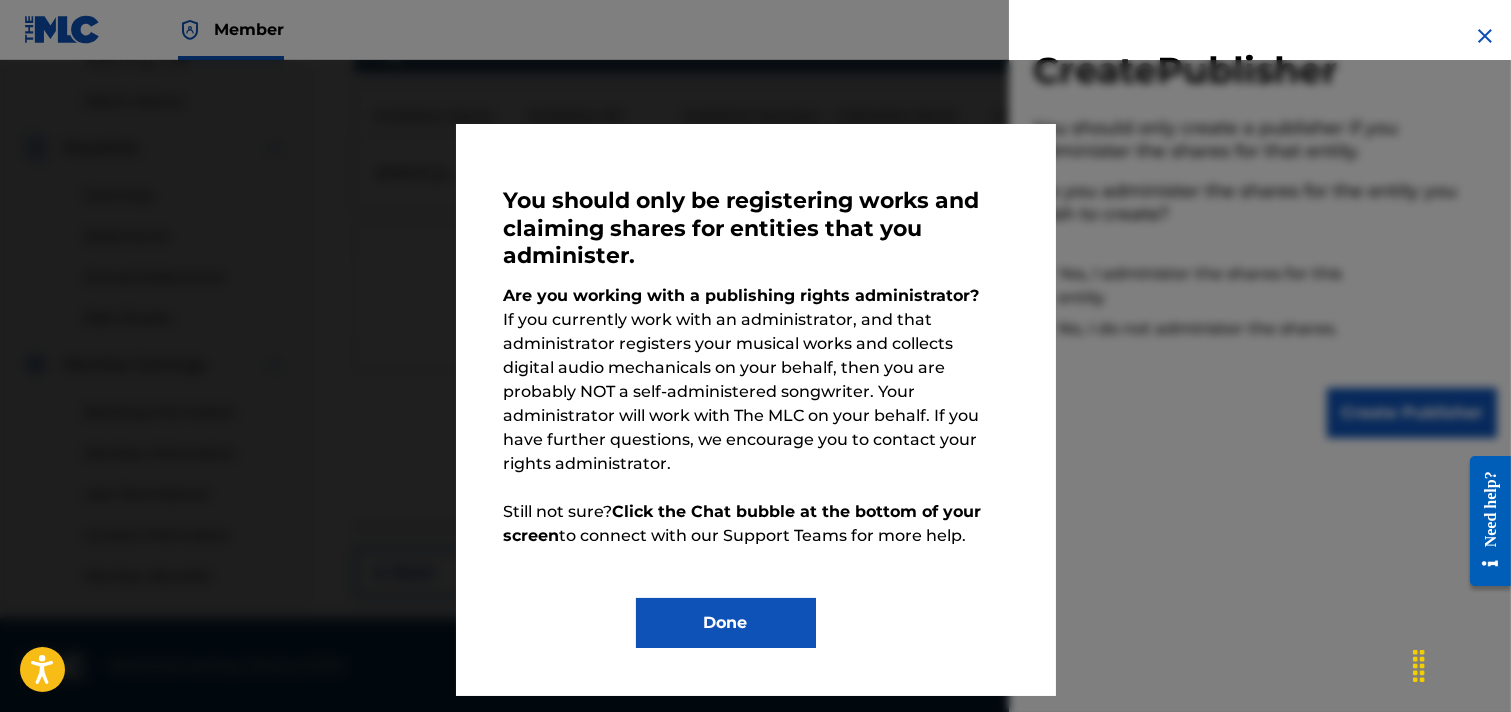 click on "Done" at bounding box center (756, 623) 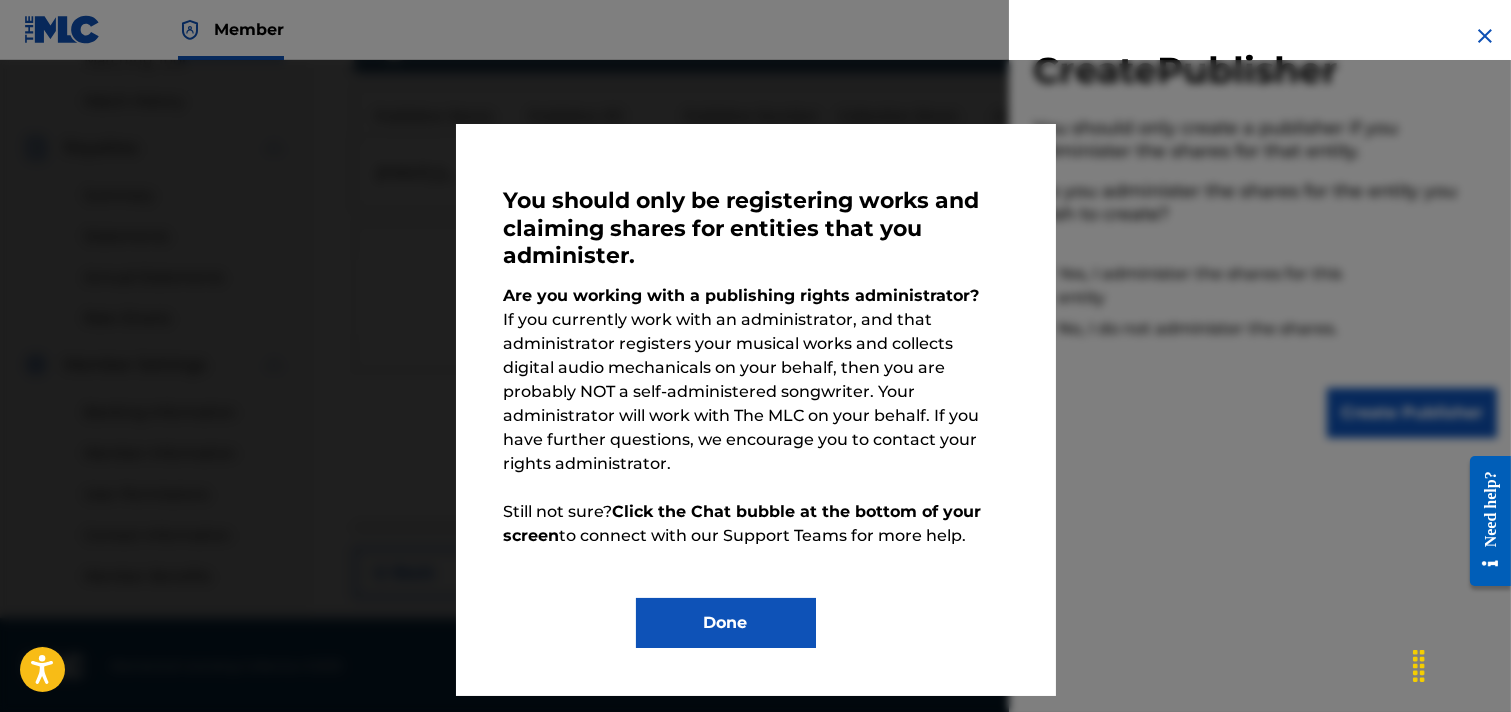 click on "Done" at bounding box center (726, 623) 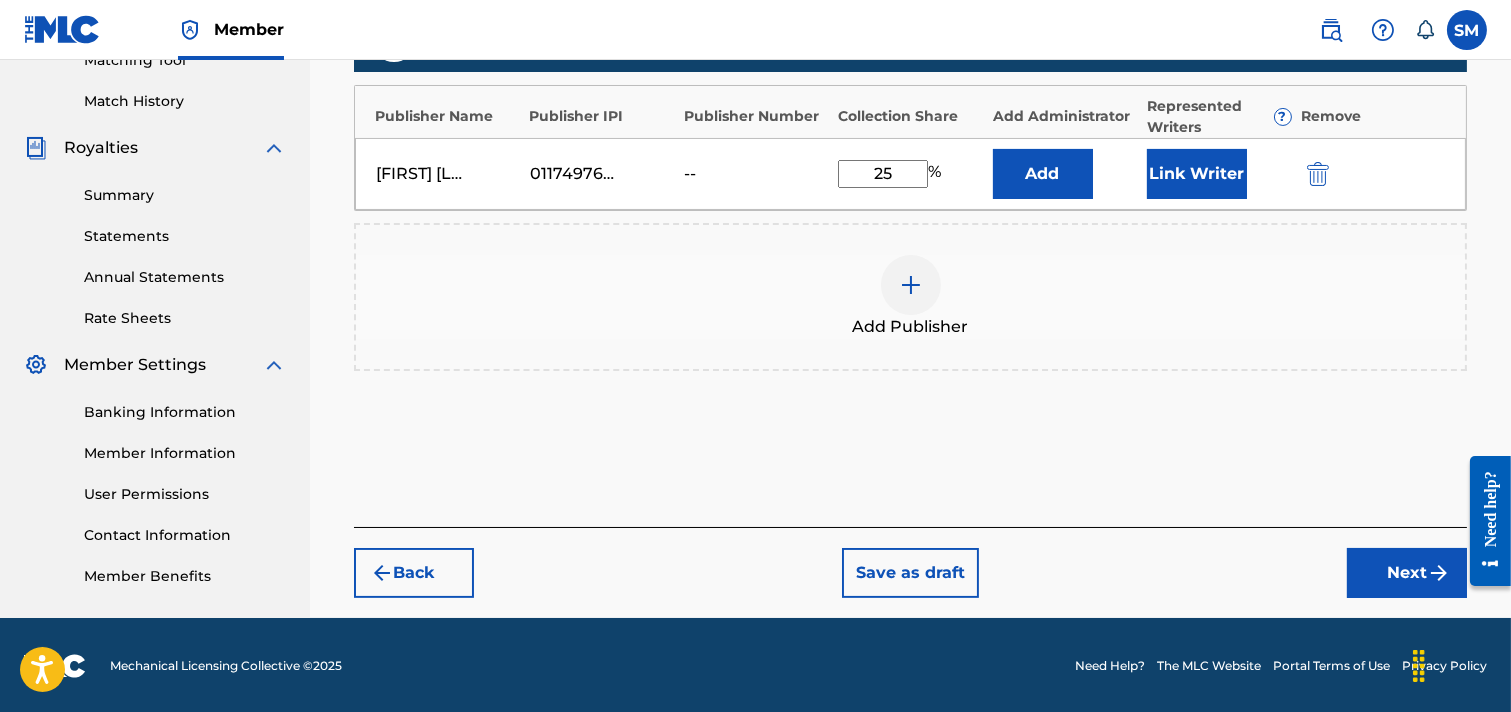 click on "Next" at bounding box center [1407, 573] 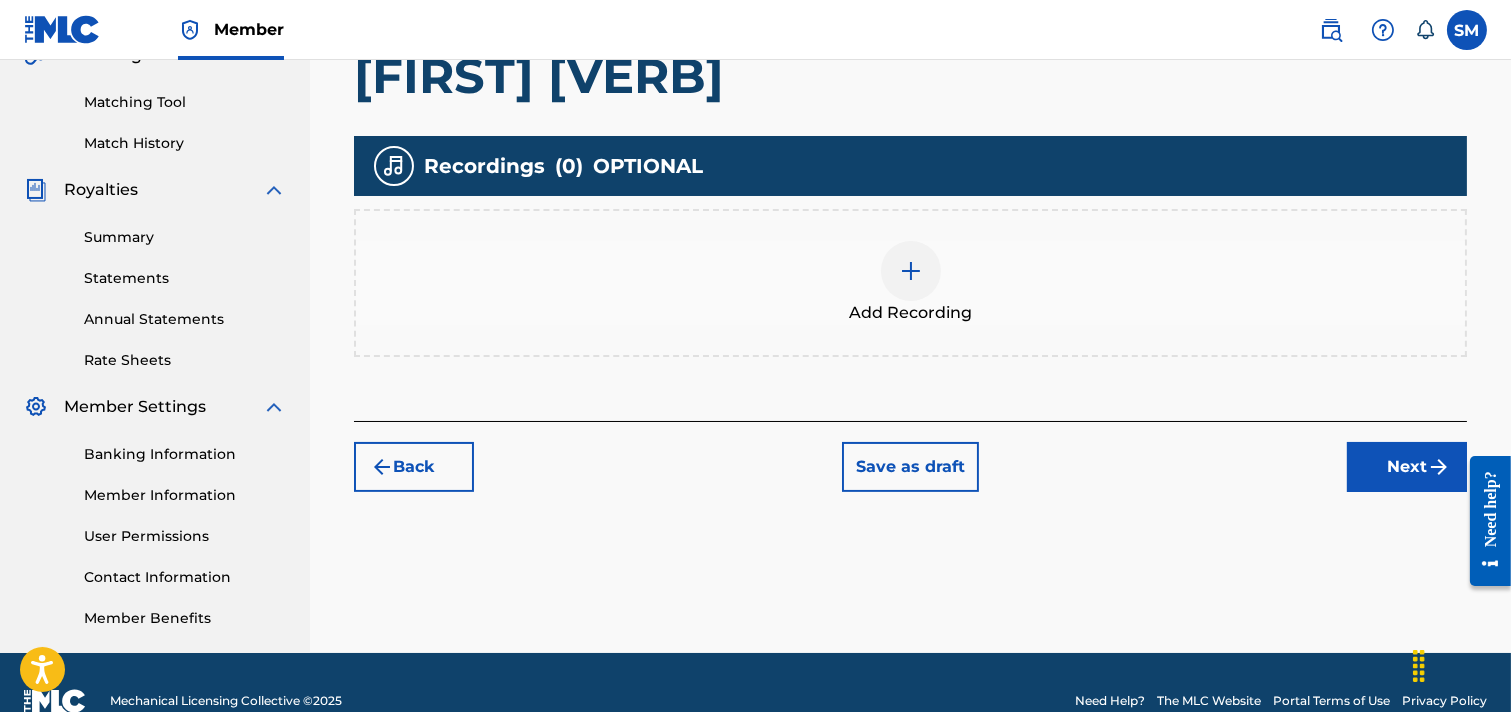 scroll, scrollTop: 527, scrollLeft: 0, axis: vertical 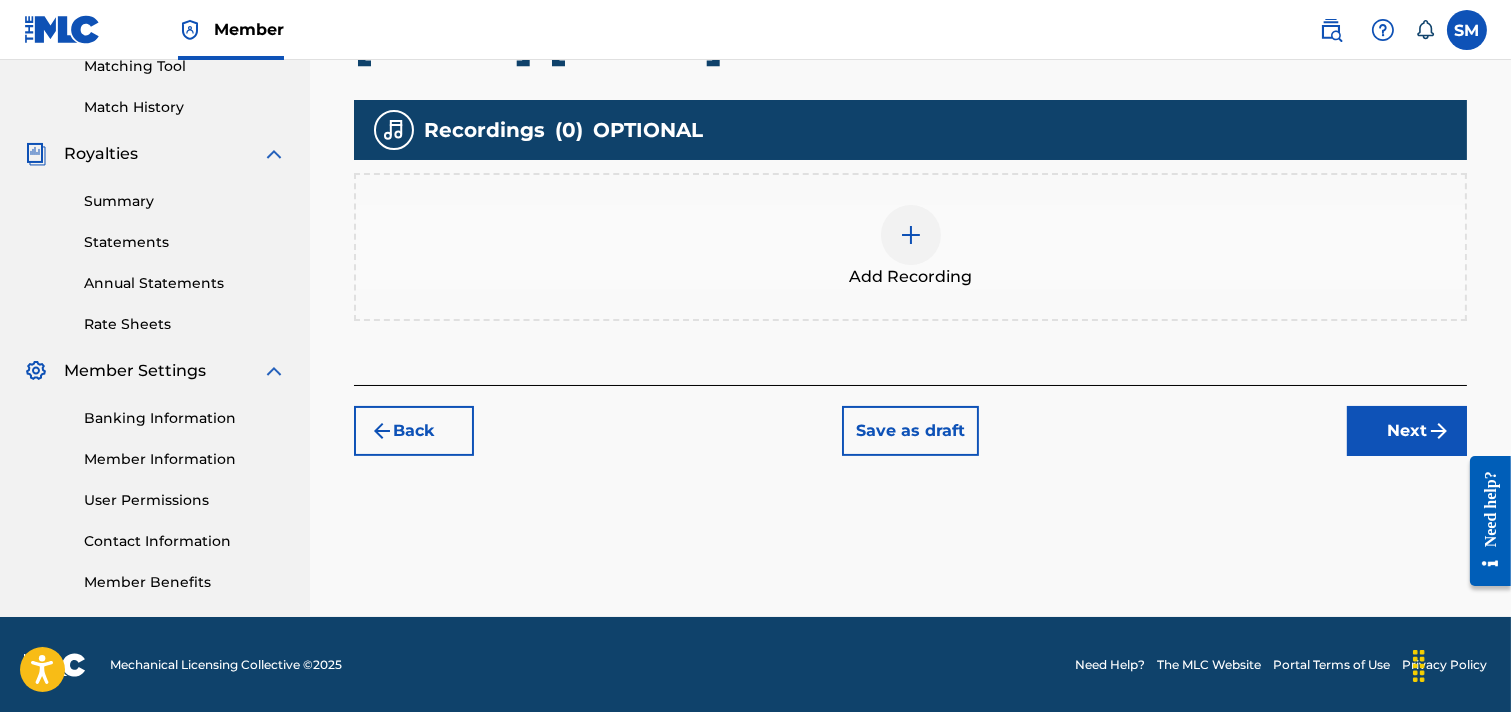click at bounding box center [911, 235] 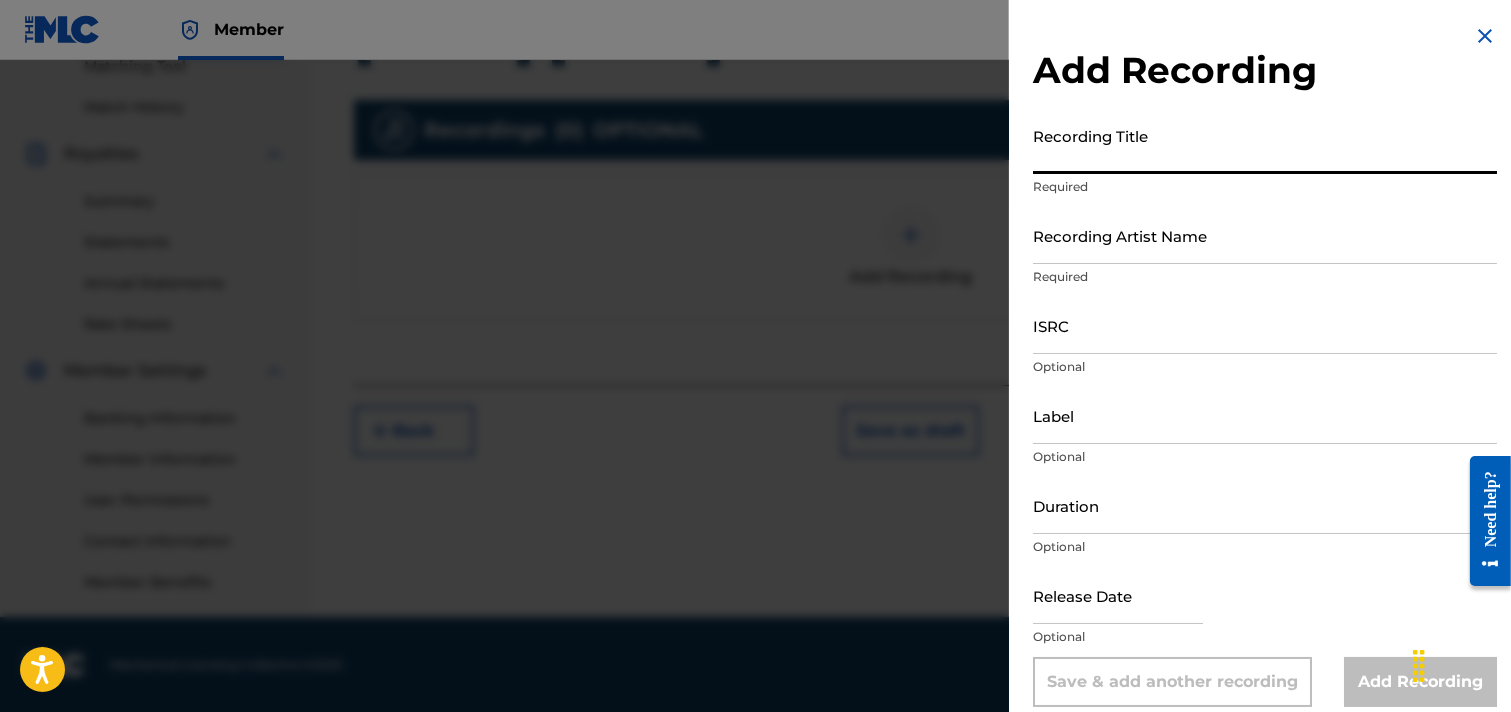click on "Recording Title" at bounding box center (1265, 145) 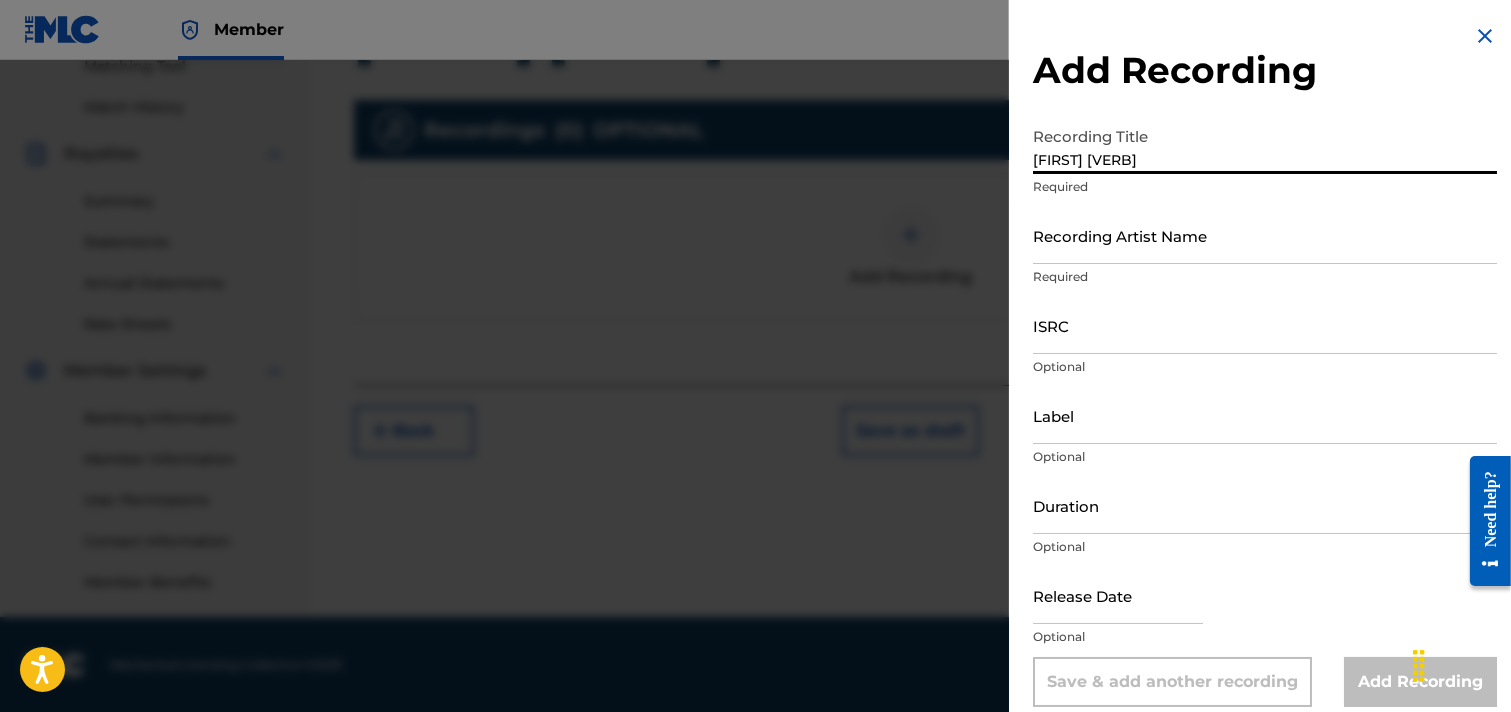 type on "Jaan Re Tui" 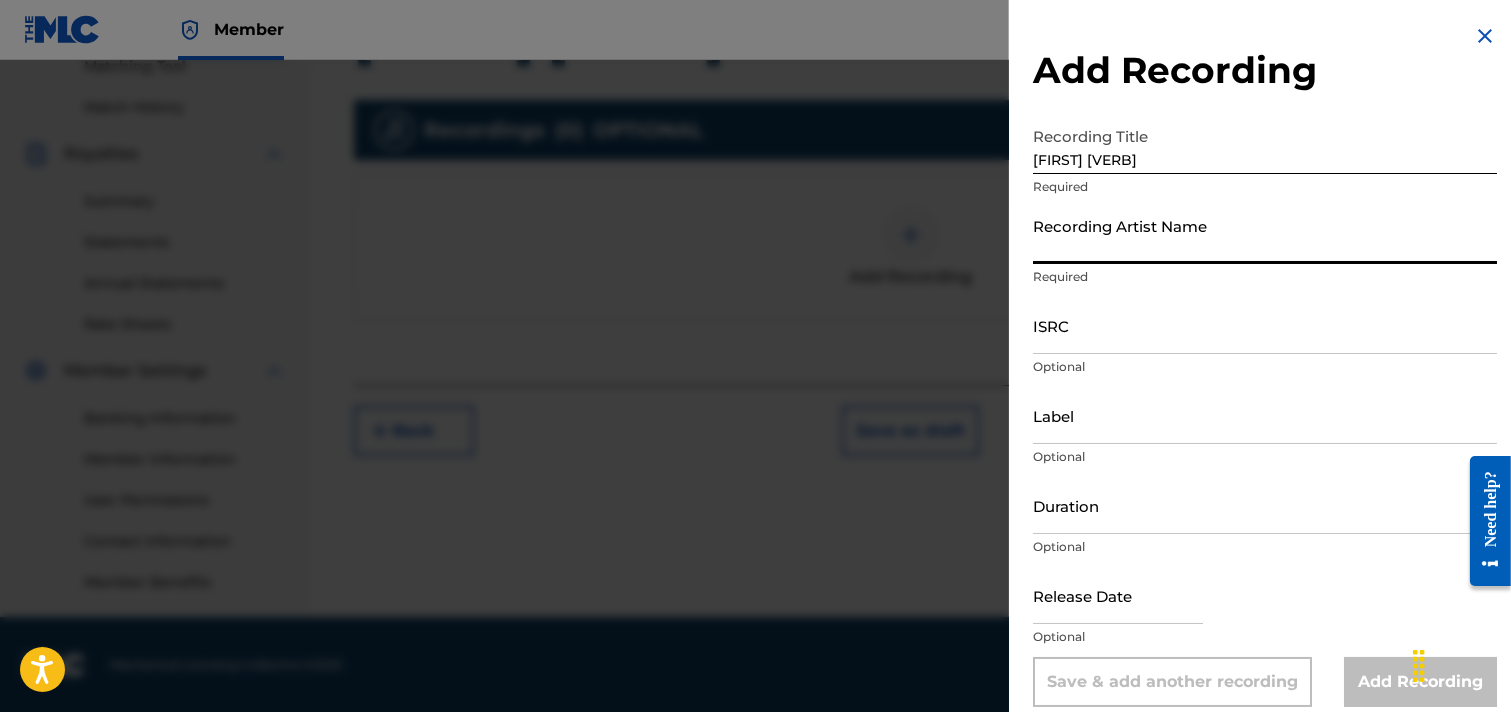 click on "Recording Artist Name" at bounding box center [1265, 235] 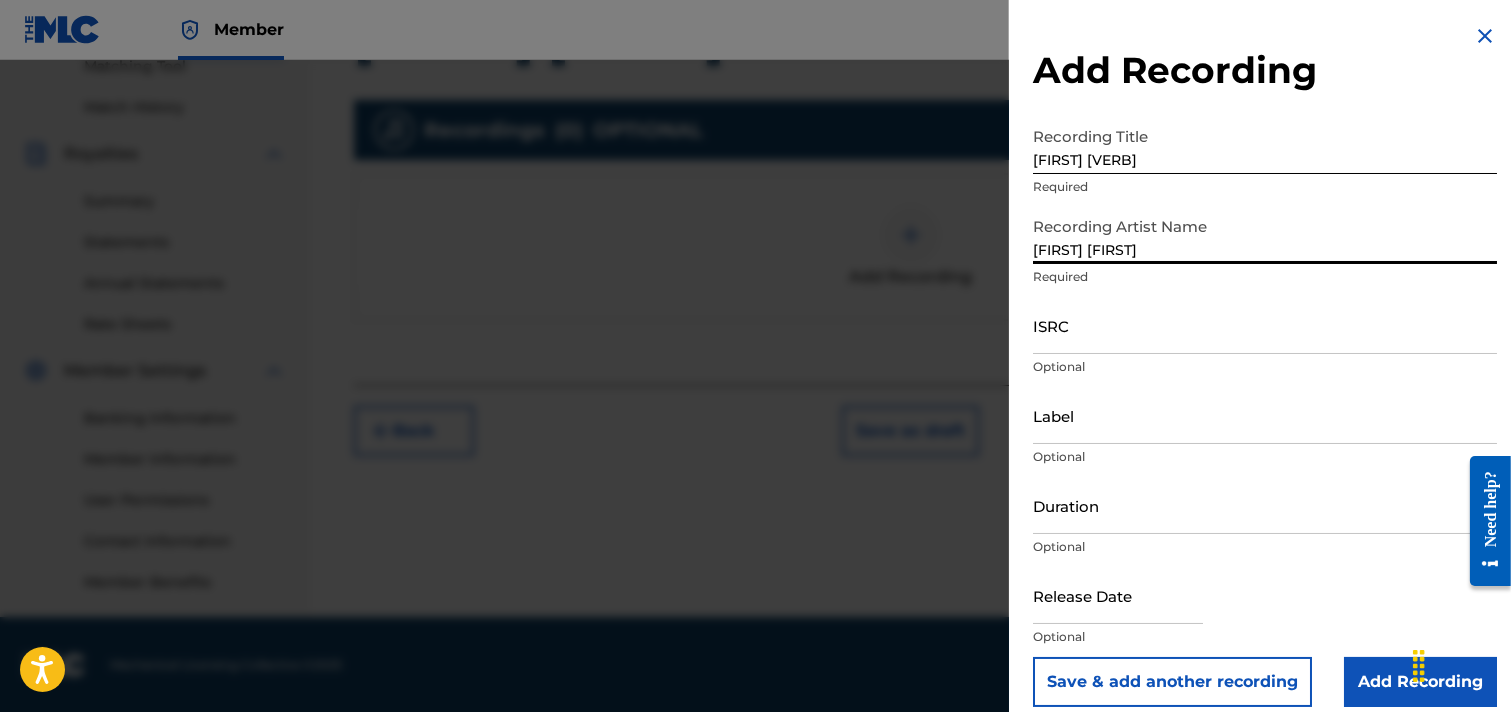 click on "ISRC" at bounding box center (1265, 325) 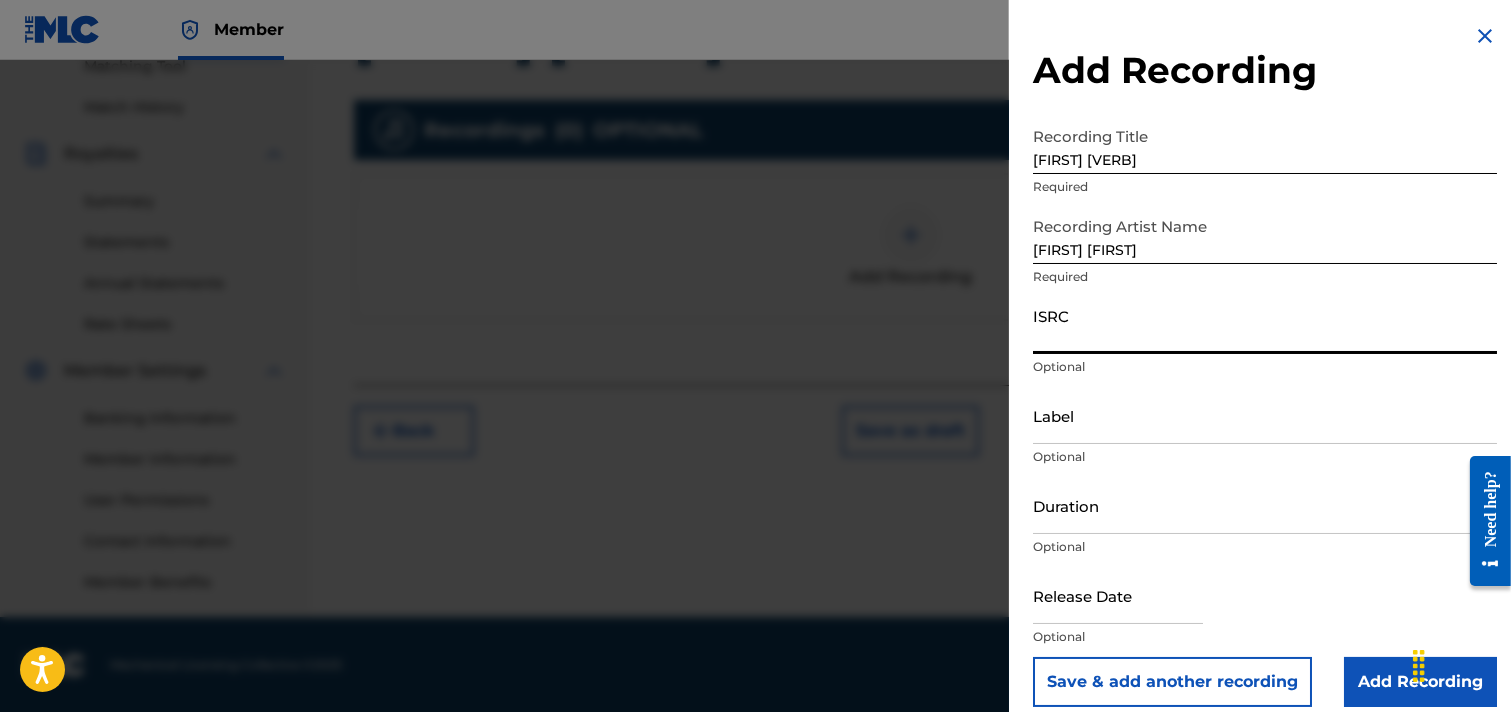 click on "Label" at bounding box center [1265, 415] 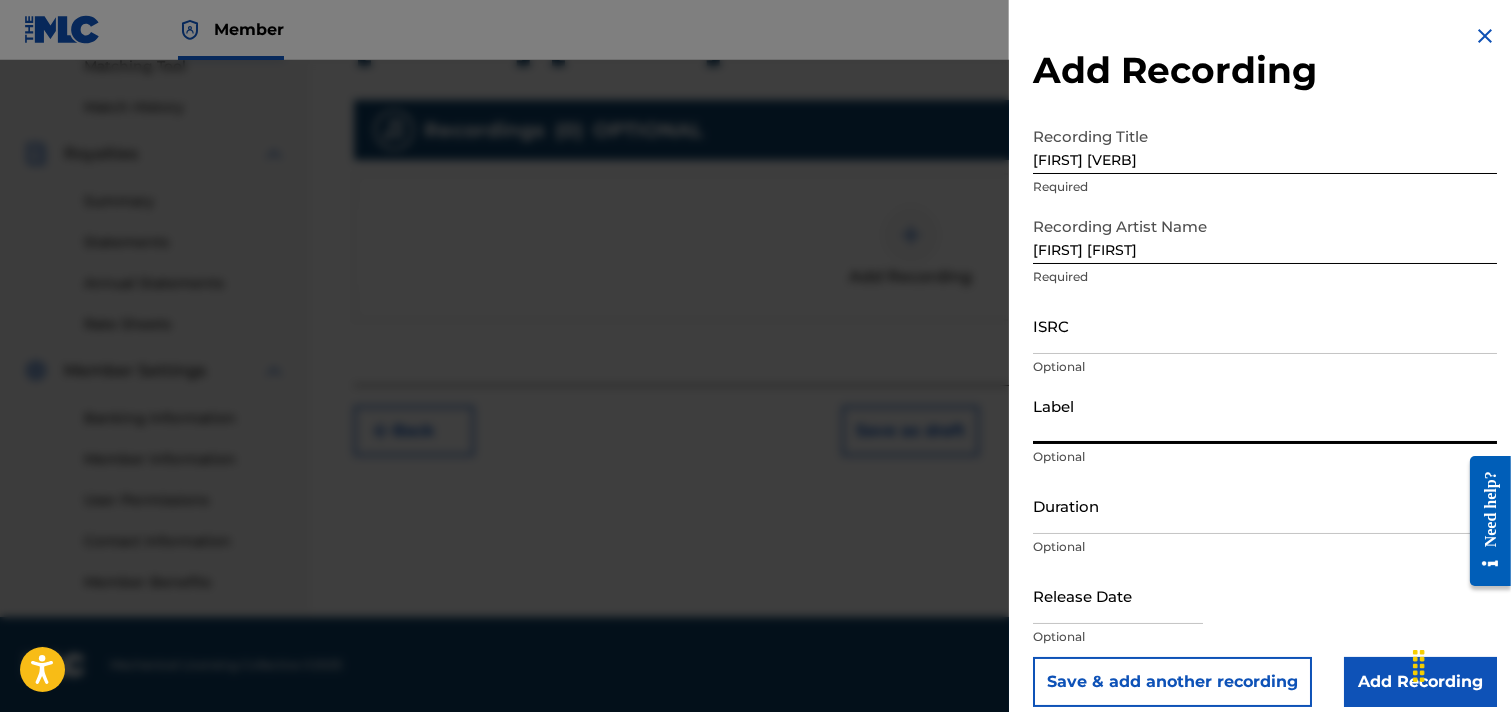 click on "Label" at bounding box center (1265, 415) 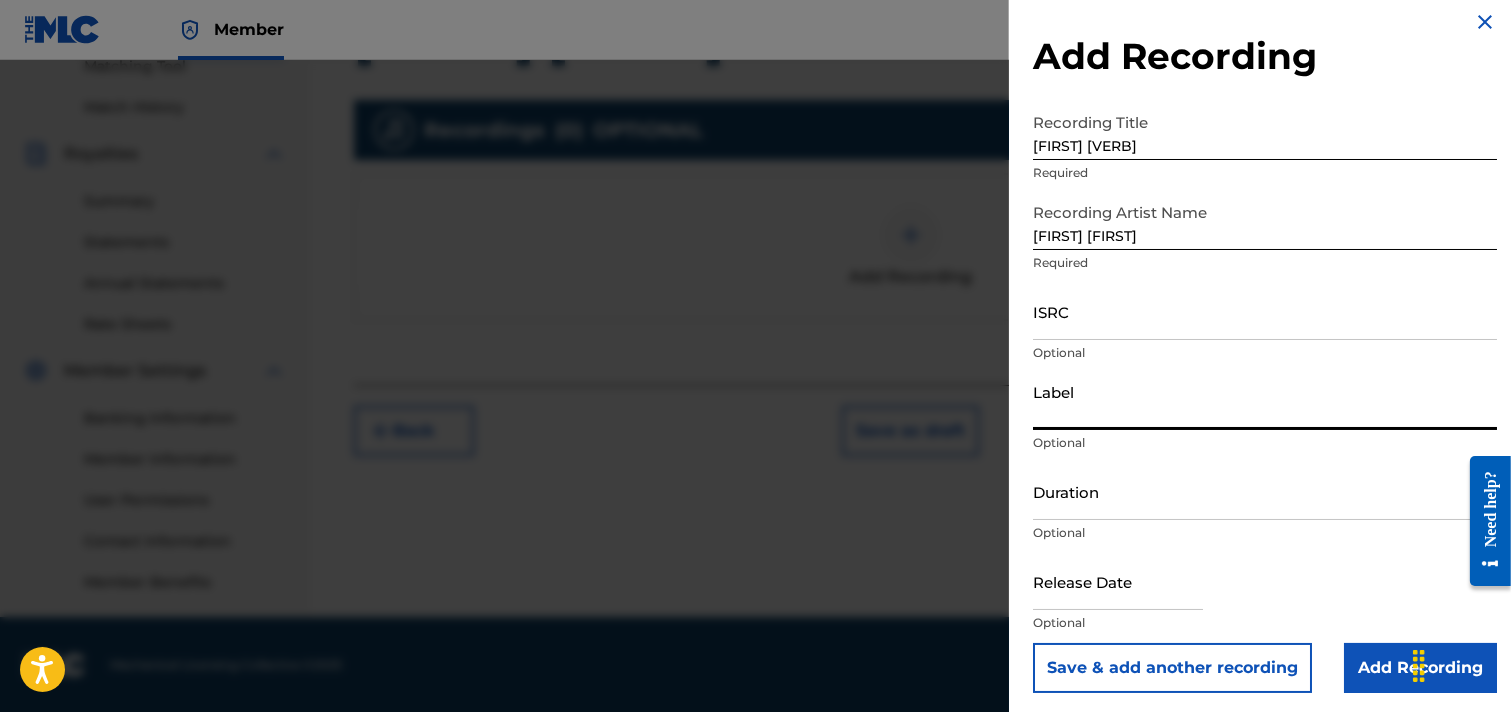 scroll, scrollTop: 18, scrollLeft: 0, axis: vertical 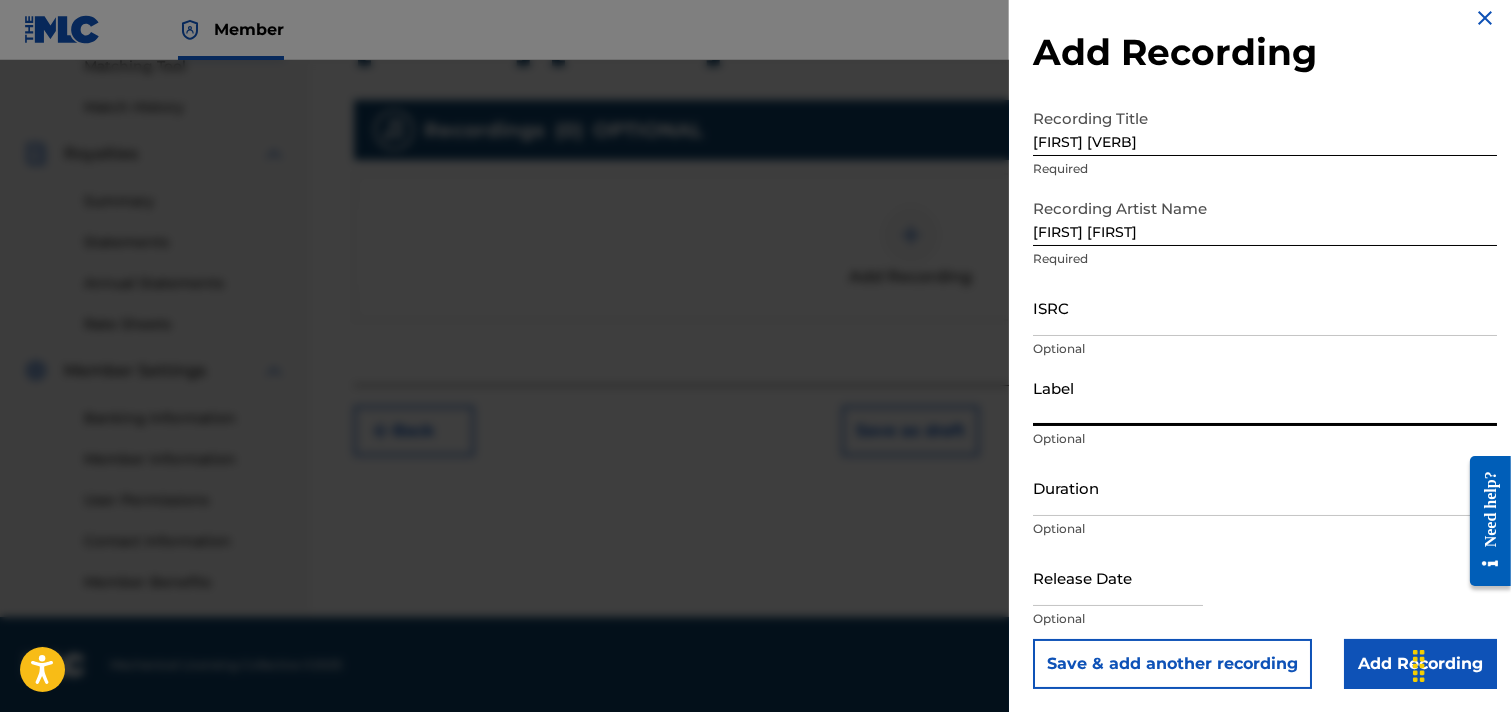 click on "Duration" at bounding box center [1265, 487] 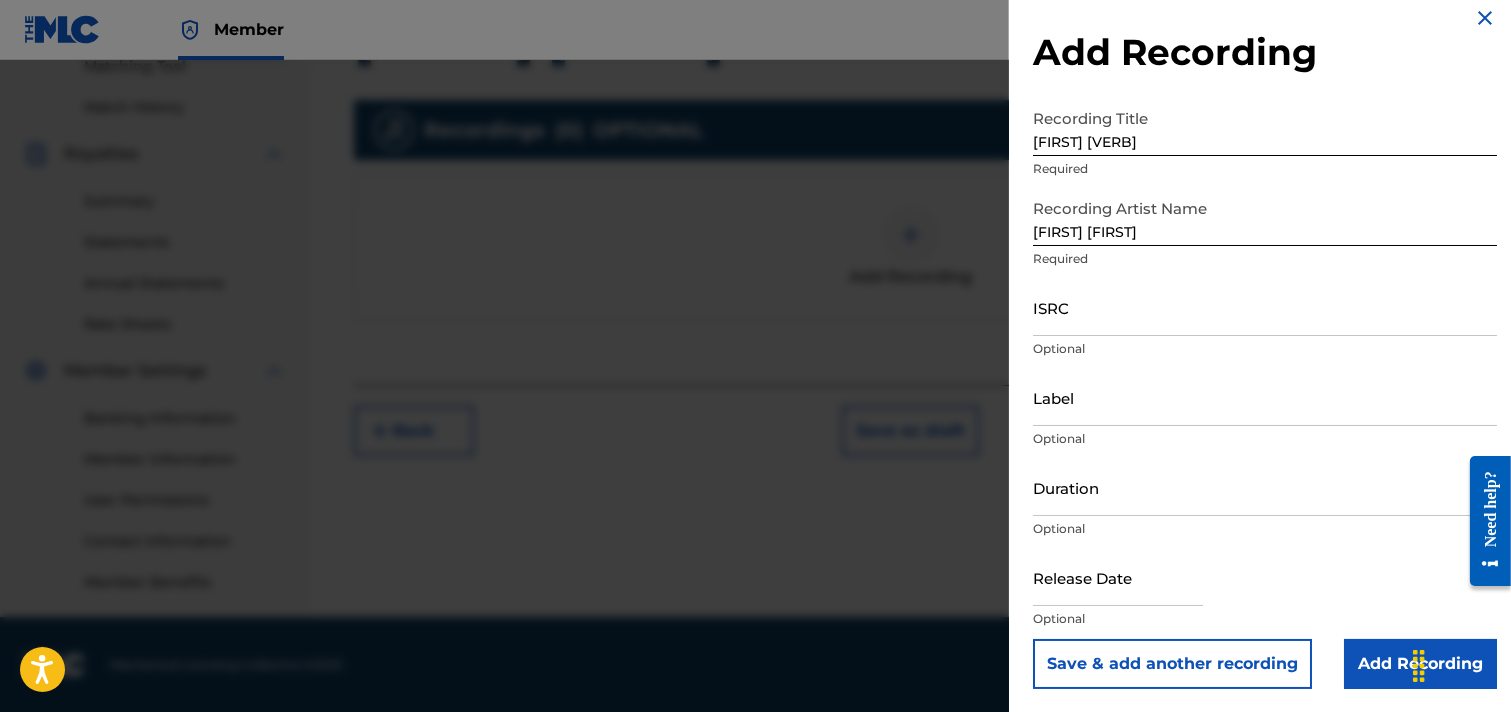 click at bounding box center (1118, 577) 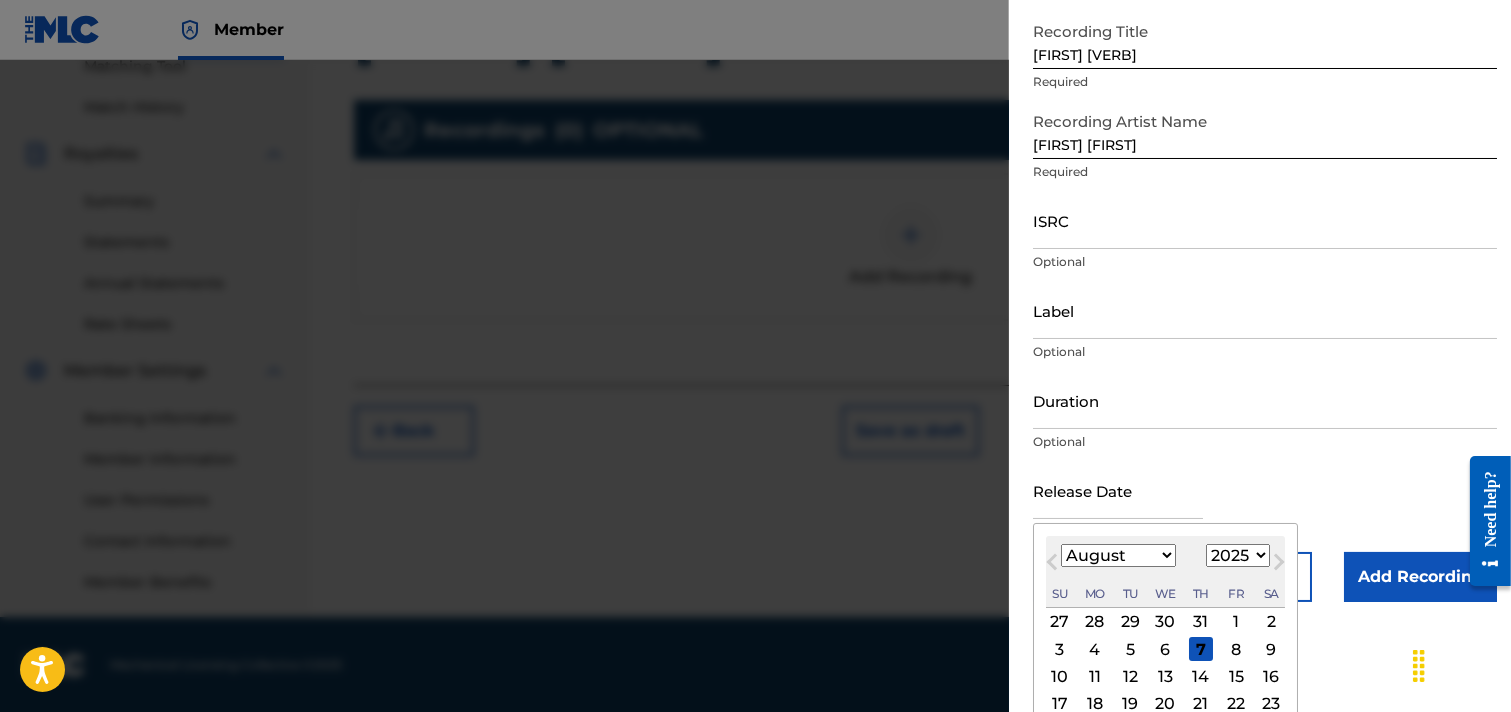 scroll, scrollTop: 205, scrollLeft: 0, axis: vertical 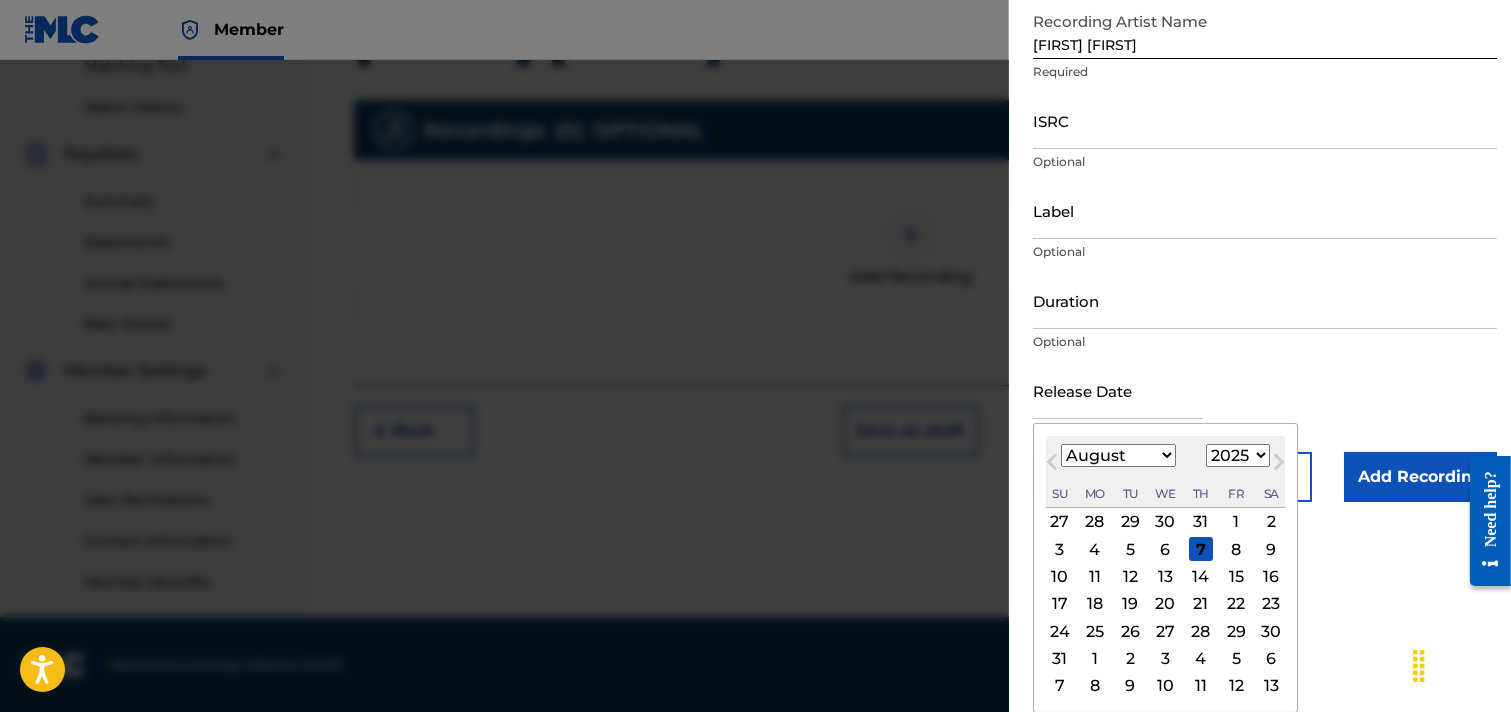 click on "1900 1901 1902 1903 1904 1905 1906 1907 1908 1909 1910 1911 1912 1913 1914 1915 1916 1917 1918 1919 1920 1921 1922 1923 1924 1925 1926 1927 1928 1929 1930 1931 1932 1933 1934 1935 1936 1937 1938 1939 1940 1941 1942 1943 1944 1945 1946 1947 1948 1949 1950 1951 1952 1953 1954 1955 1956 1957 1958 1959 1960 1961 1962 1963 1964 1965 1966 1967 1968 1969 1970 1971 1972 1973 1974 1975 1976 1977 1978 1979 1980 1981 1982 1983 1984 1985 1986 1987 1988 1989 1990 1991 1992 1993 1994 1995 1996 1997 1998 1999 2000 2001 2002 2003 2004 2005 2006 2007 2008 2009 2010 2011 2012 2013 2014 2015 2016 2017 2018 2019 2020 2021 2022 2023 2024 2025 2026 2027 2028 2029 2030 2031 2032 2033 2034 2035 2036 2037 2038 2039 2040 2041 2042 2043 2044 2045 2046 2047 2048 2049 2050 2051 2052 2053 2054 2055 2056 2057 2058 2059 2060 2061 2062 2063 2064 2065 2066 2067 2068 2069 2070 2071 2072 2073 2074 2075 2076 2077 2078 2079 2080 2081 2082 2083 2084 2085 2086 2087 2088 2089 2090 2091 2092 2093 2094 2095 2096 2097 2098 2099 2100" at bounding box center [1238, 455] 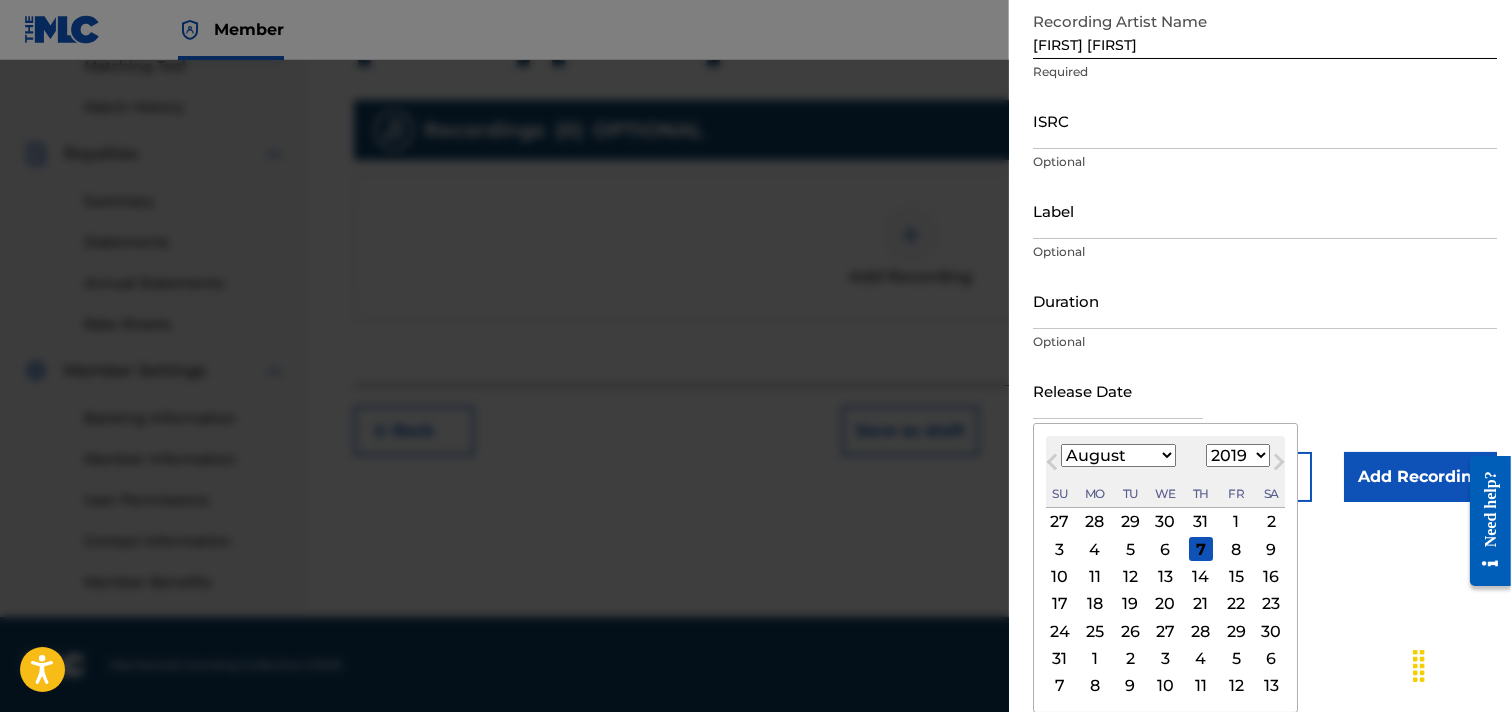 click on "1900 1901 1902 1903 1904 1905 1906 1907 1908 1909 1910 1911 1912 1913 1914 1915 1916 1917 1918 1919 1920 1921 1922 1923 1924 1925 1926 1927 1928 1929 1930 1931 1932 1933 1934 1935 1936 1937 1938 1939 1940 1941 1942 1943 1944 1945 1946 1947 1948 1949 1950 1951 1952 1953 1954 1955 1956 1957 1958 1959 1960 1961 1962 1963 1964 1965 1966 1967 1968 1969 1970 1971 1972 1973 1974 1975 1976 1977 1978 1979 1980 1981 1982 1983 1984 1985 1986 1987 1988 1989 1990 1991 1992 1993 1994 1995 1996 1997 1998 1999 2000 2001 2002 2003 2004 2005 2006 2007 2008 2009 2010 2011 2012 2013 2014 2015 2016 2017 2018 2019 2020 2021 2022 2023 2024 2025 2026 2027 2028 2029 2030 2031 2032 2033 2034 2035 2036 2037 2038 2039 2040 2041 2042 2043 2044 2045 2046 2047 2048 2049 2050 2051 2052 2053 2054 2055 2056 2057 2058 2059 2060 2061 2062 2063 2064 2065 2066 2067 2068 2069 2070 2071 2072 2073 2074 2075 2076 2077 2078 2079 2080 2081 2082 2083 2084 2085 2086 2087 2088 2089 2090 2091 2092 2093 2094 2095 2096 2097 2098 2099 2100" at bounding box center [1238, 455] 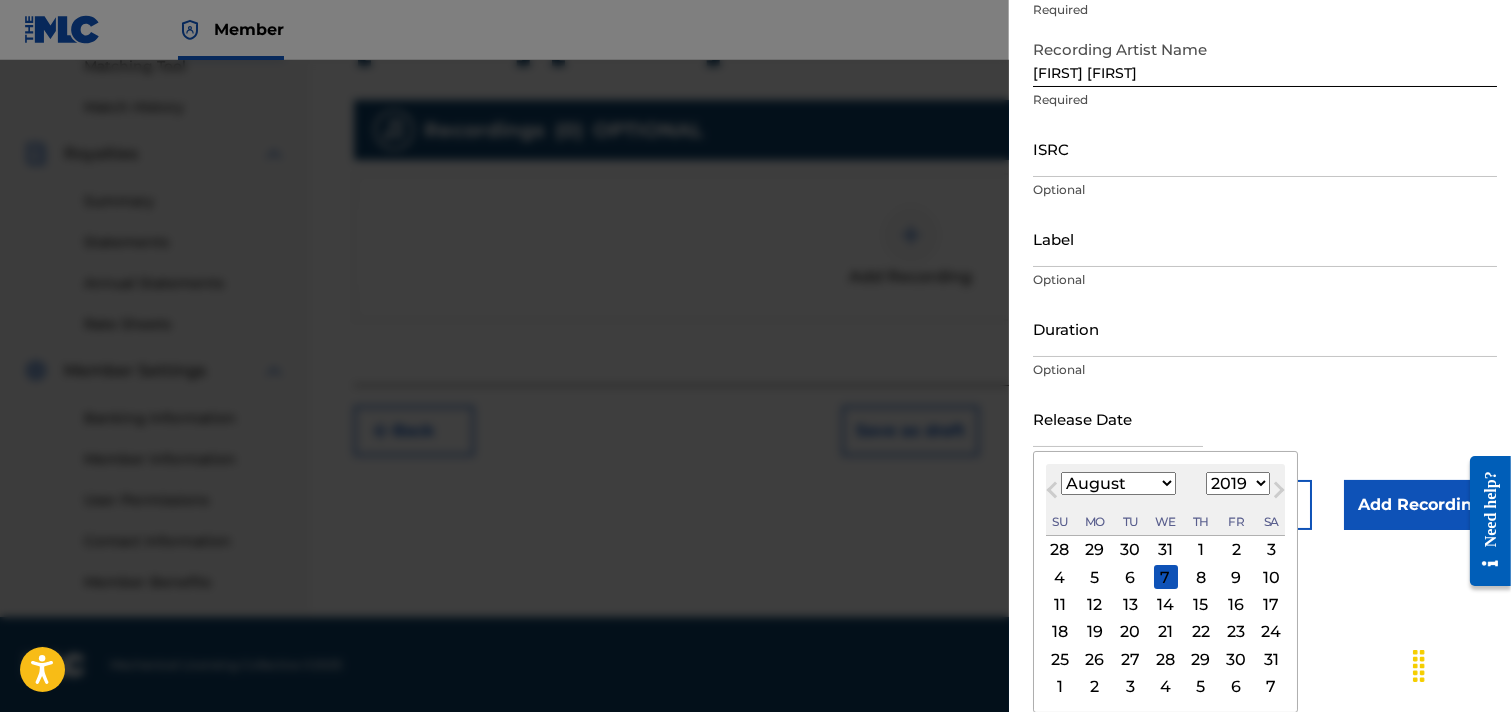 click on "January February March April May June July August September October November December" at bounding box center (1118, 483) 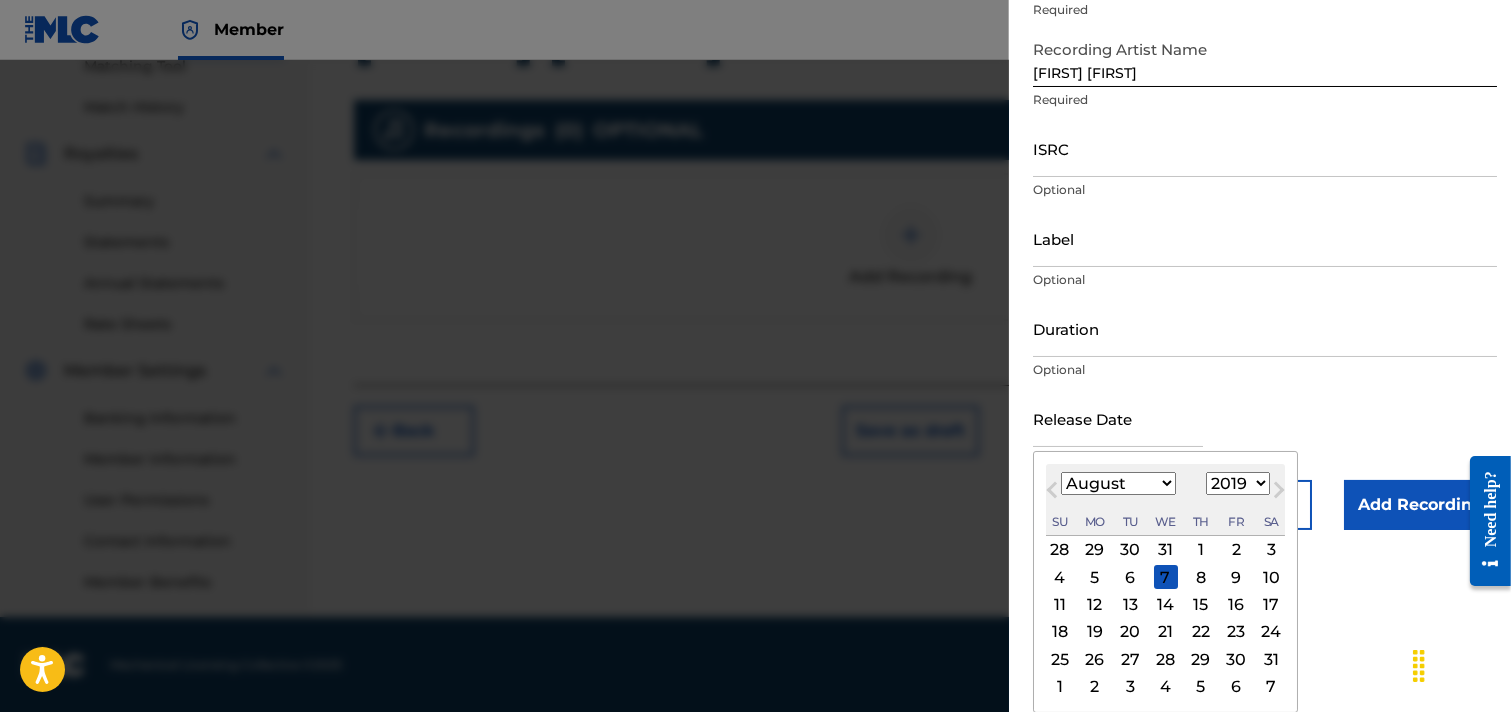 select on "8" 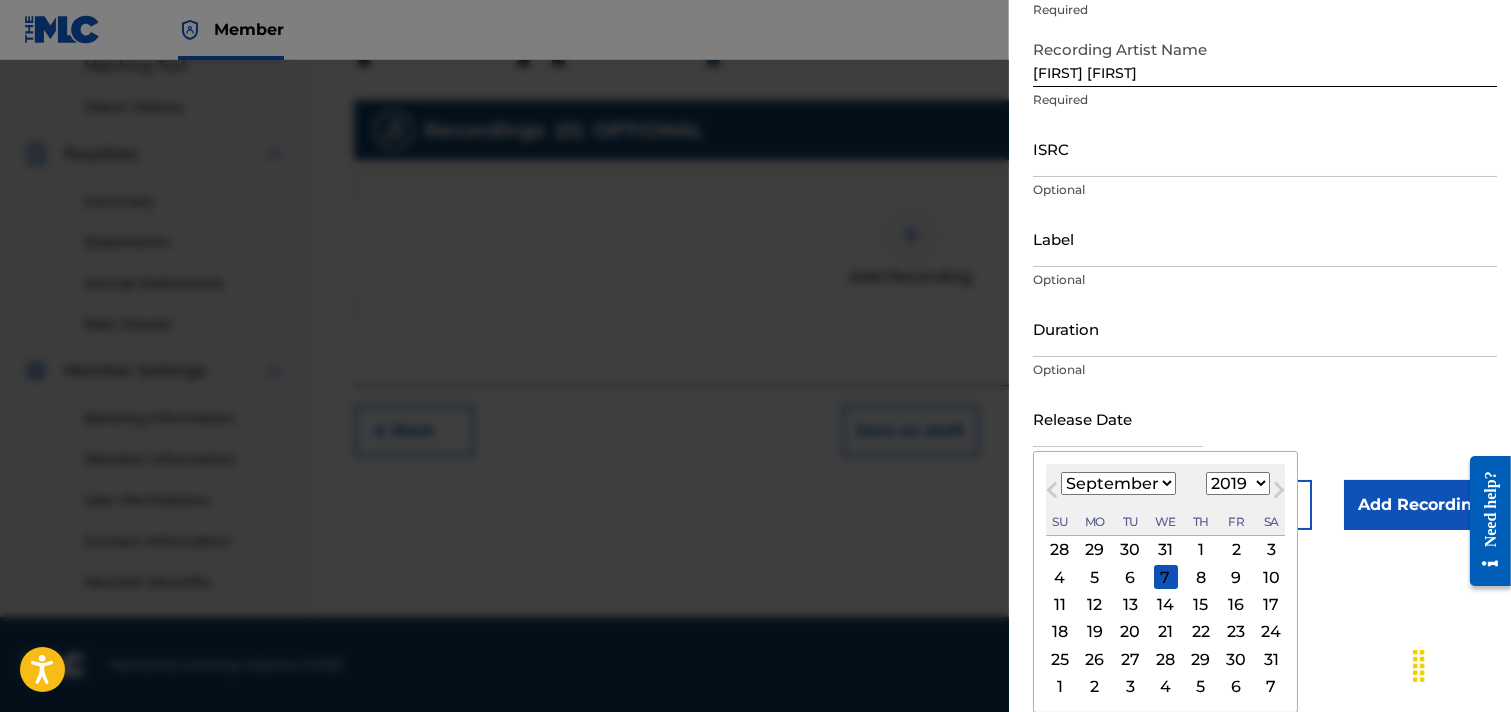 click on "January February March April May June July August September October November December" at bounding box center [1118, 483] 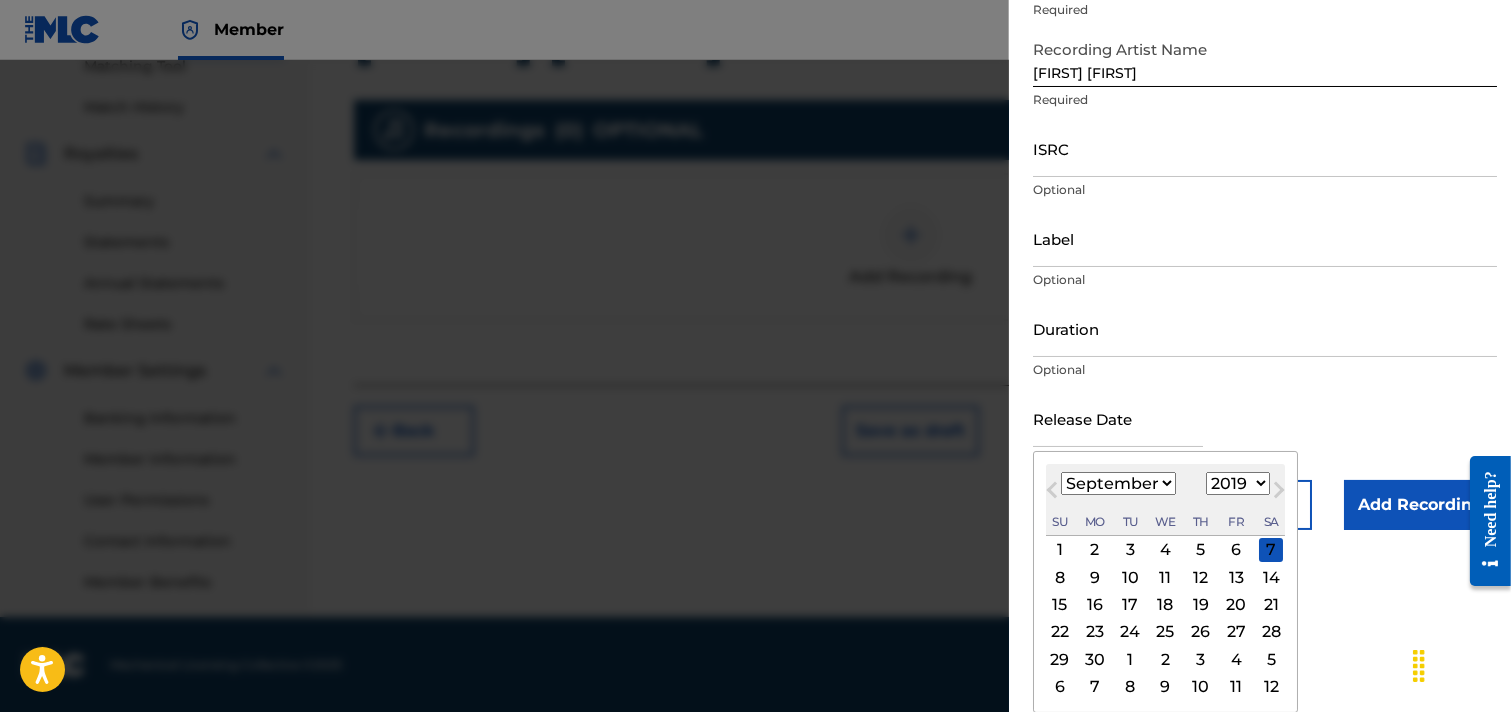 click on "5" at bounding box center [1201, 550] 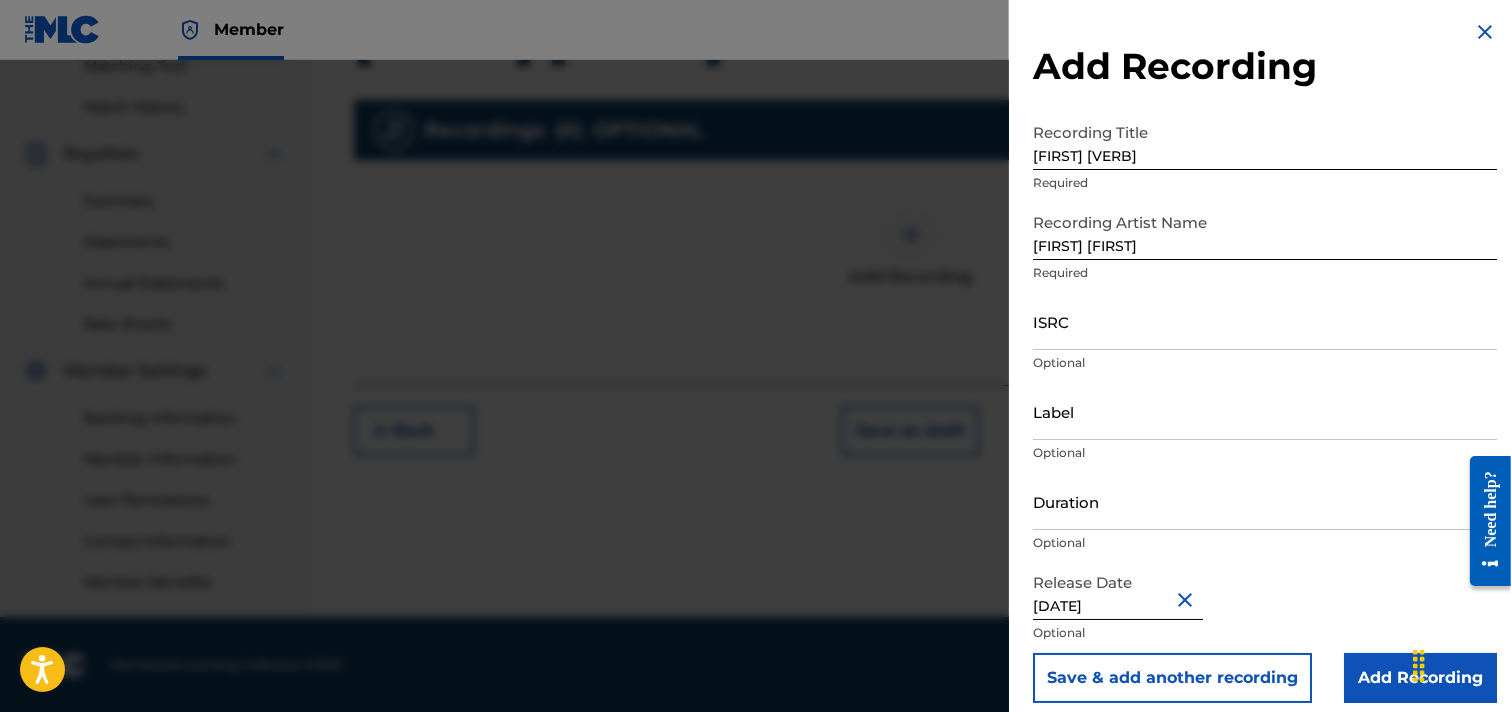scroll, scrollTop: 0, scrollLeft: 0, axis: both 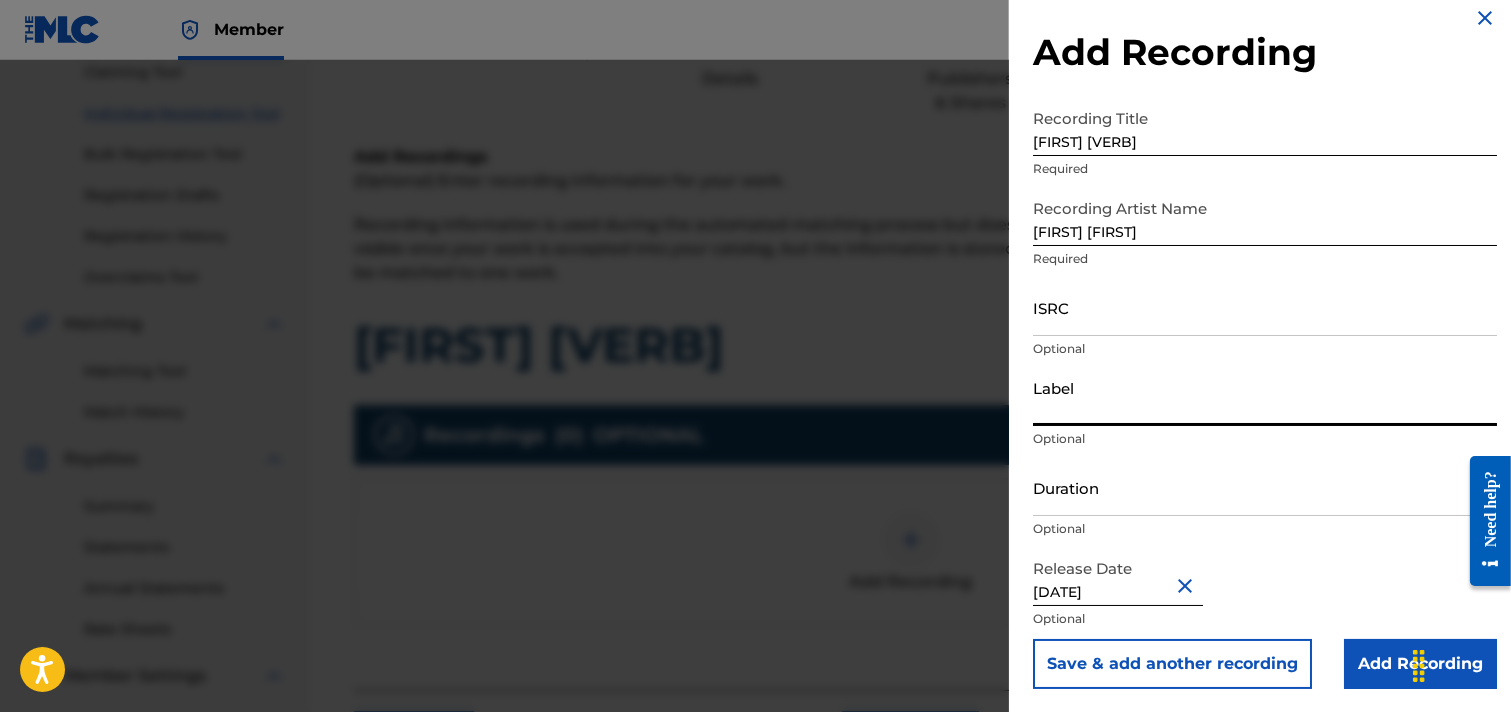 click on "Label" at bounding box center (1265, 397) 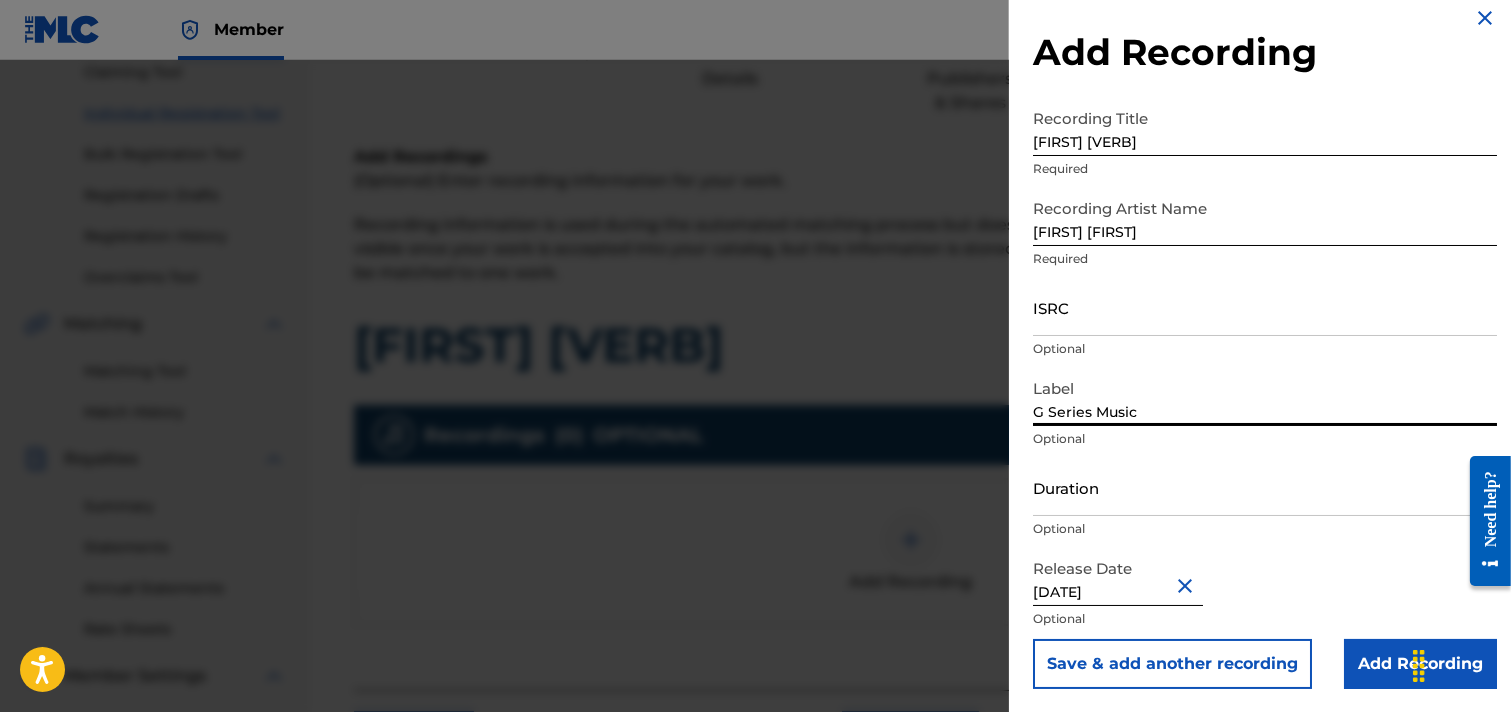 type on "G Series Music" 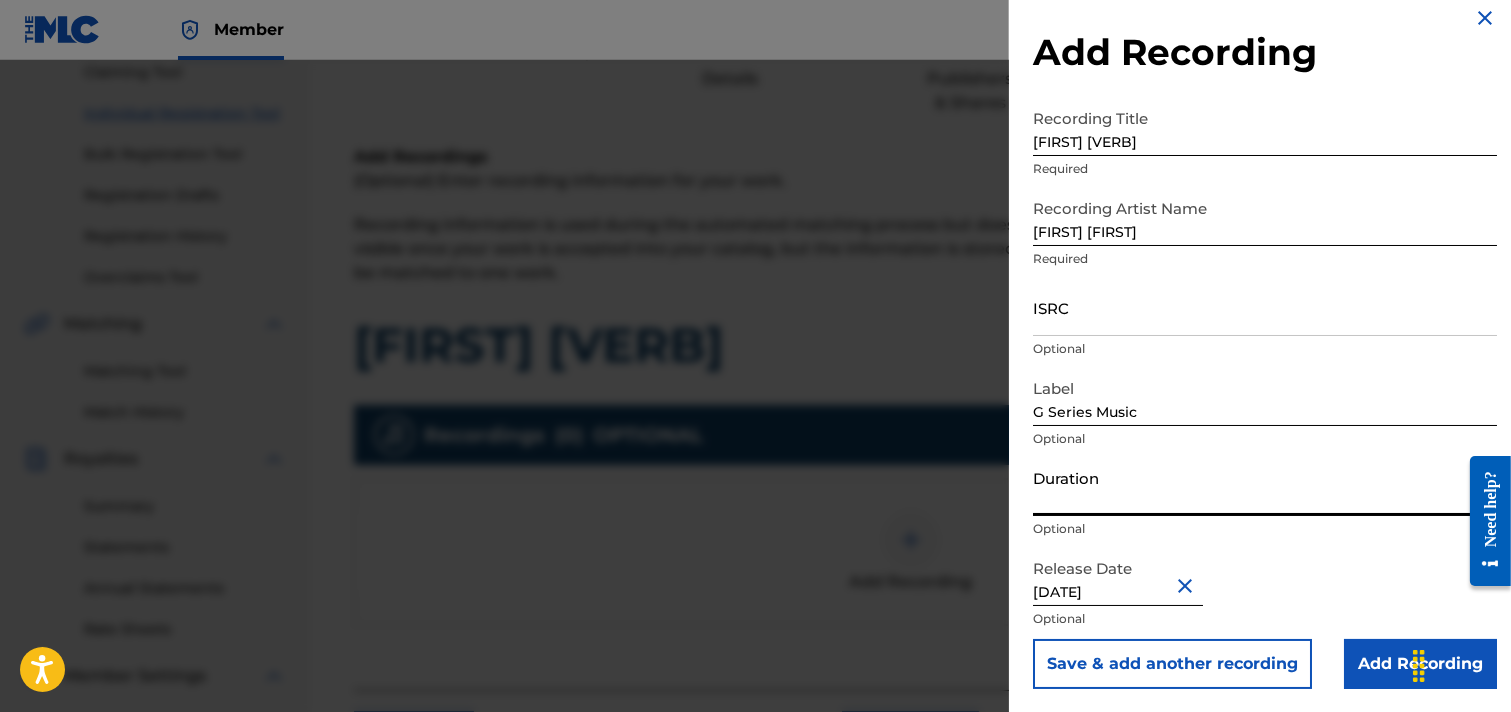 click on "Duration" at bounding box center [1265, 487] 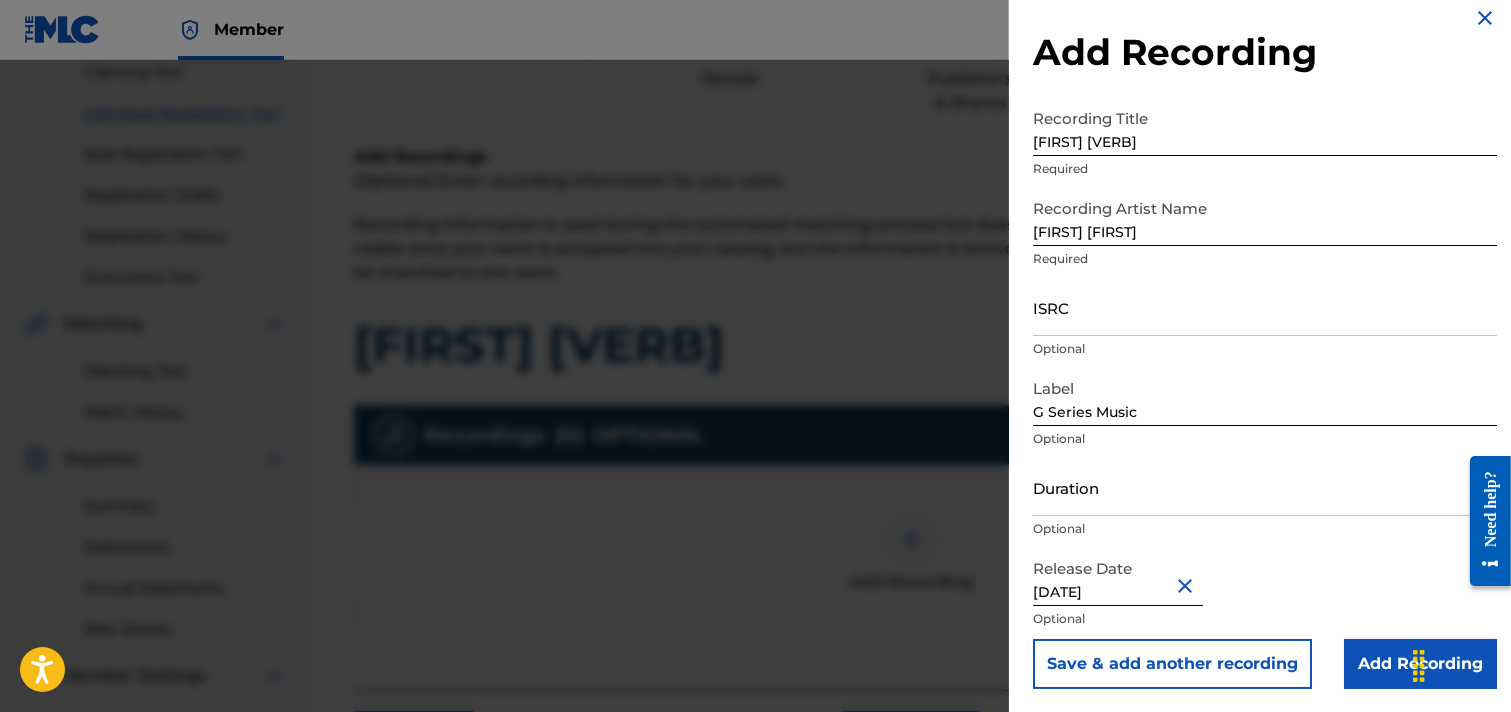 click on "Release Date September 5 2019 Optional" at bounding box center (1265, 594) 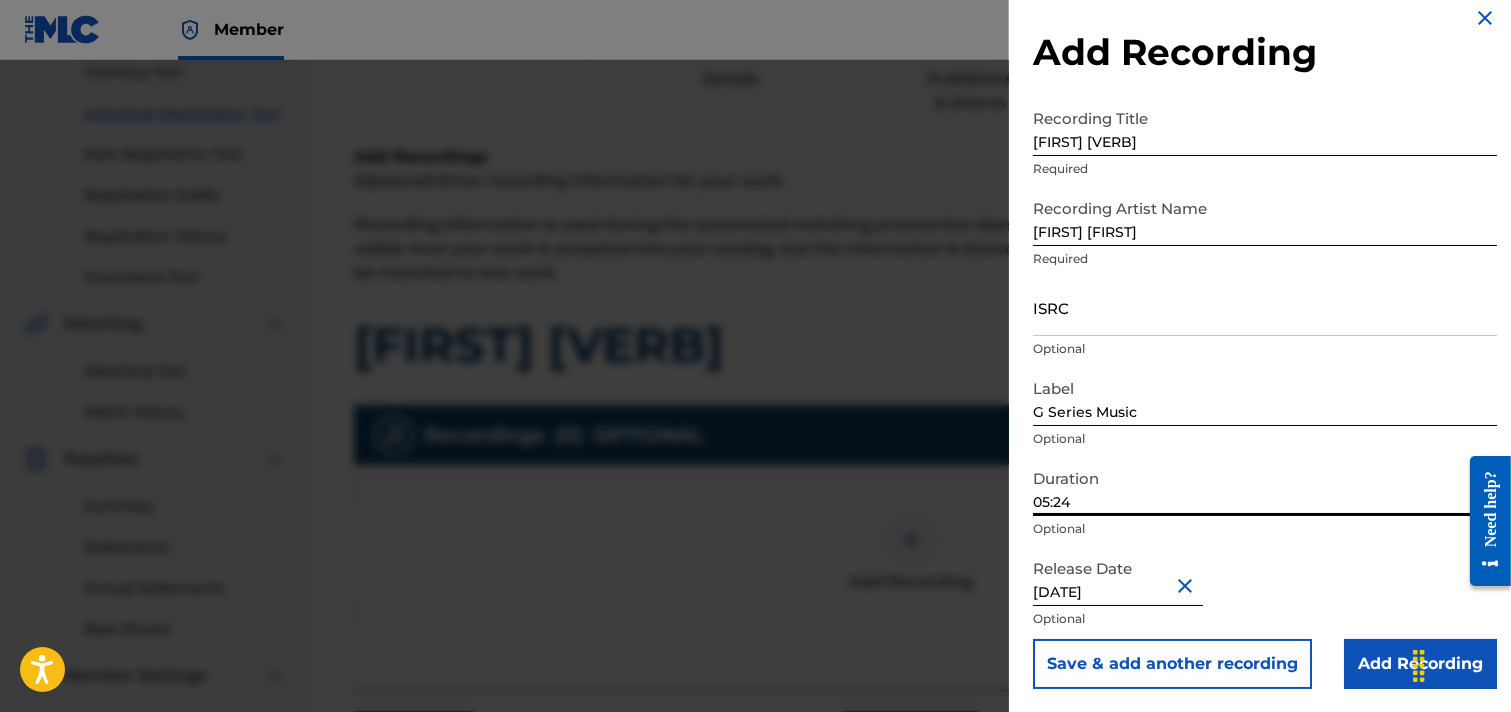 type on "05:24" 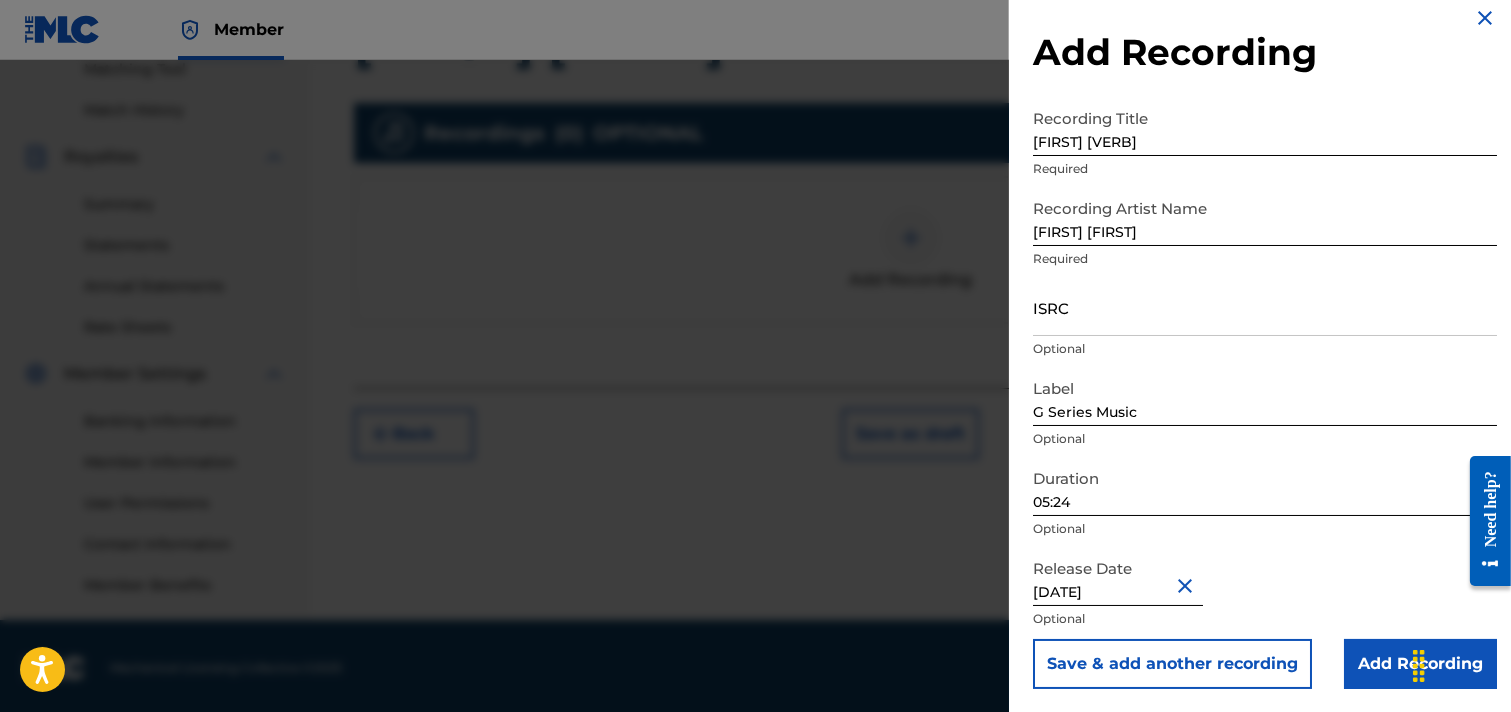 scroll, scrollTop: 527, scrollLeft: 0, axis: vertical 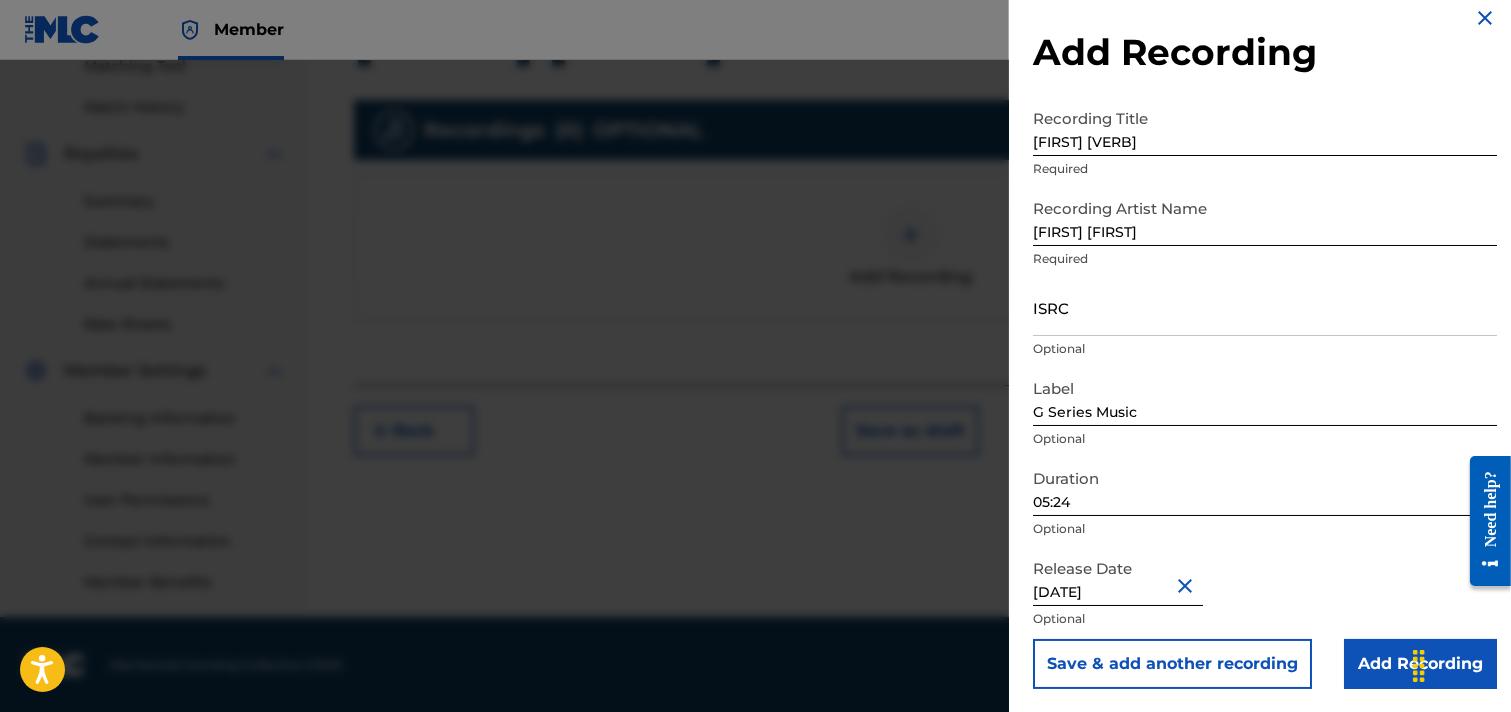 click on "Add Recording" at bounding box center [1420, 664] 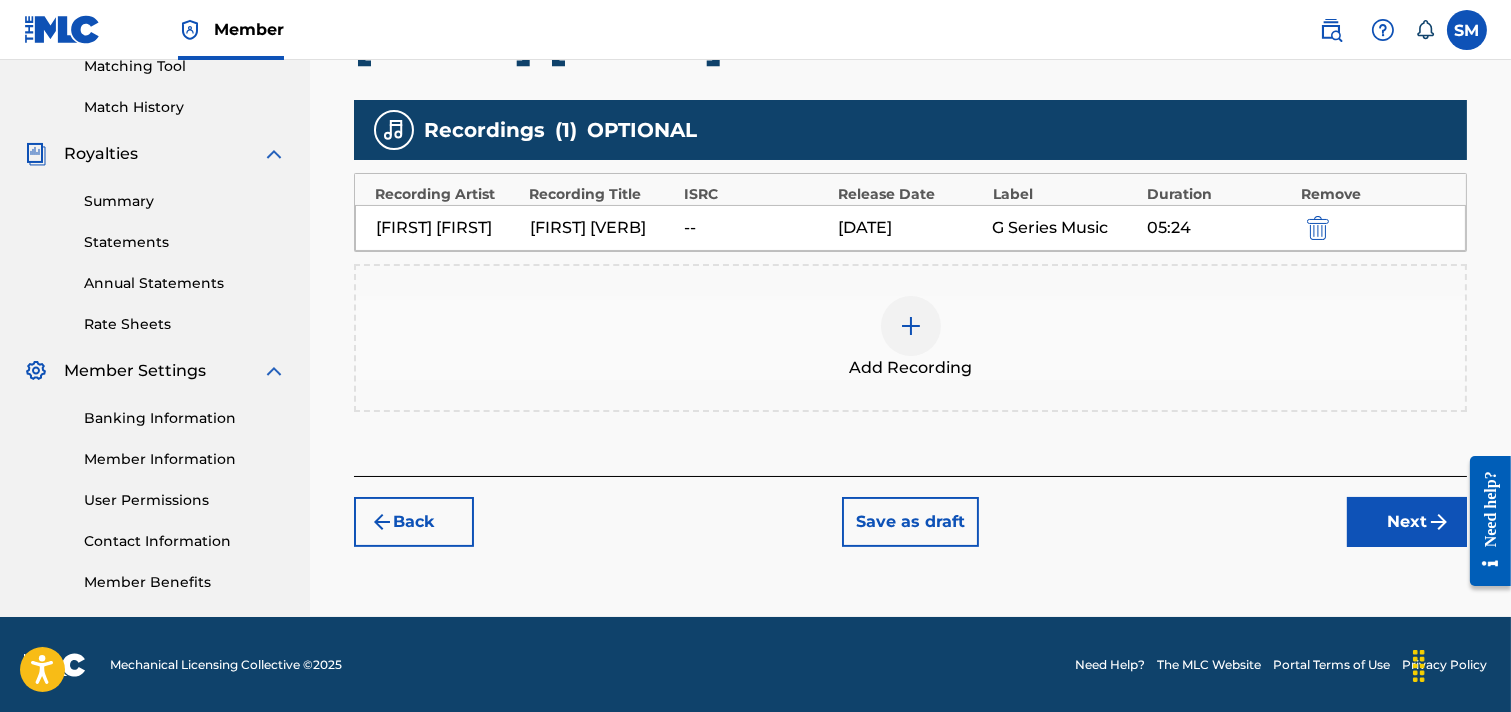 click on "Next" at bounding box center (1407, 522) 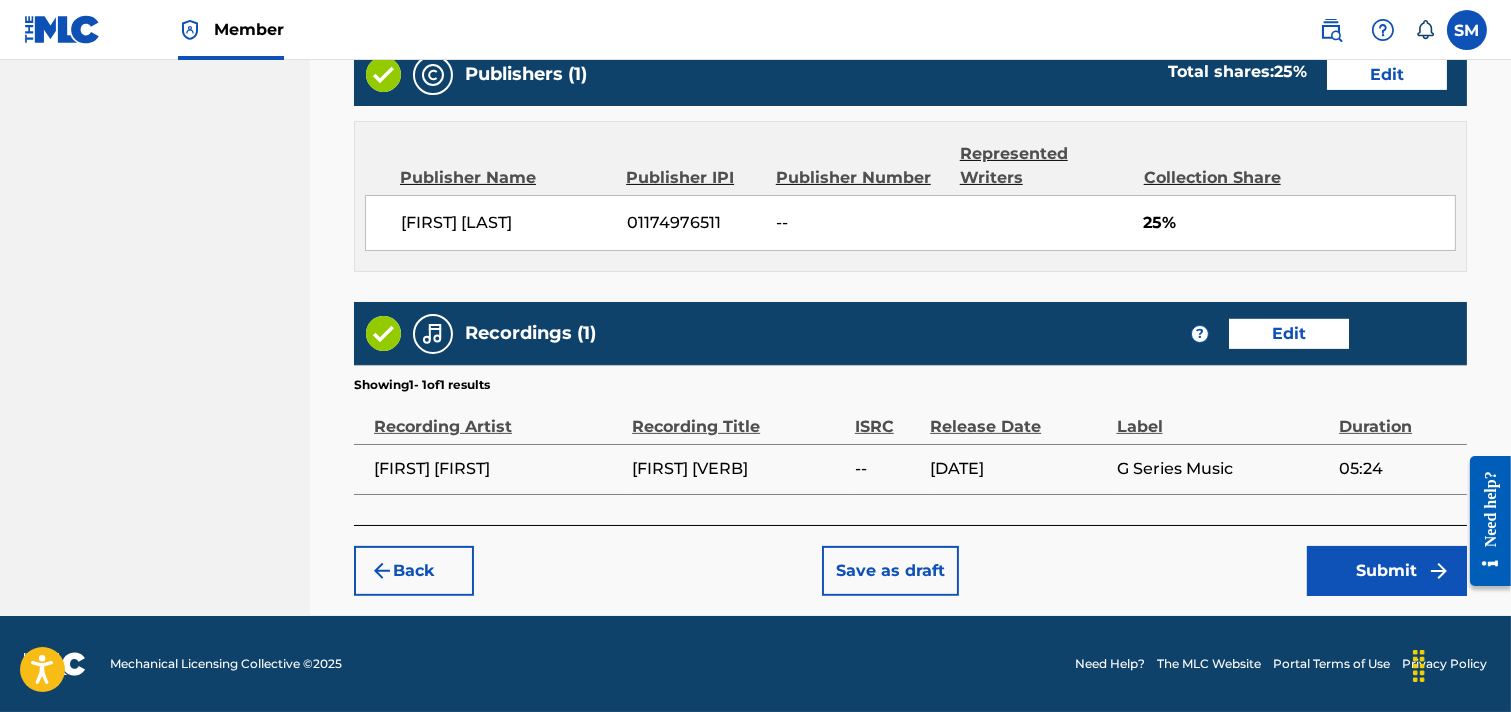 scroll, scrollTop: 1062, scrollLeft: 0, axis: vertical 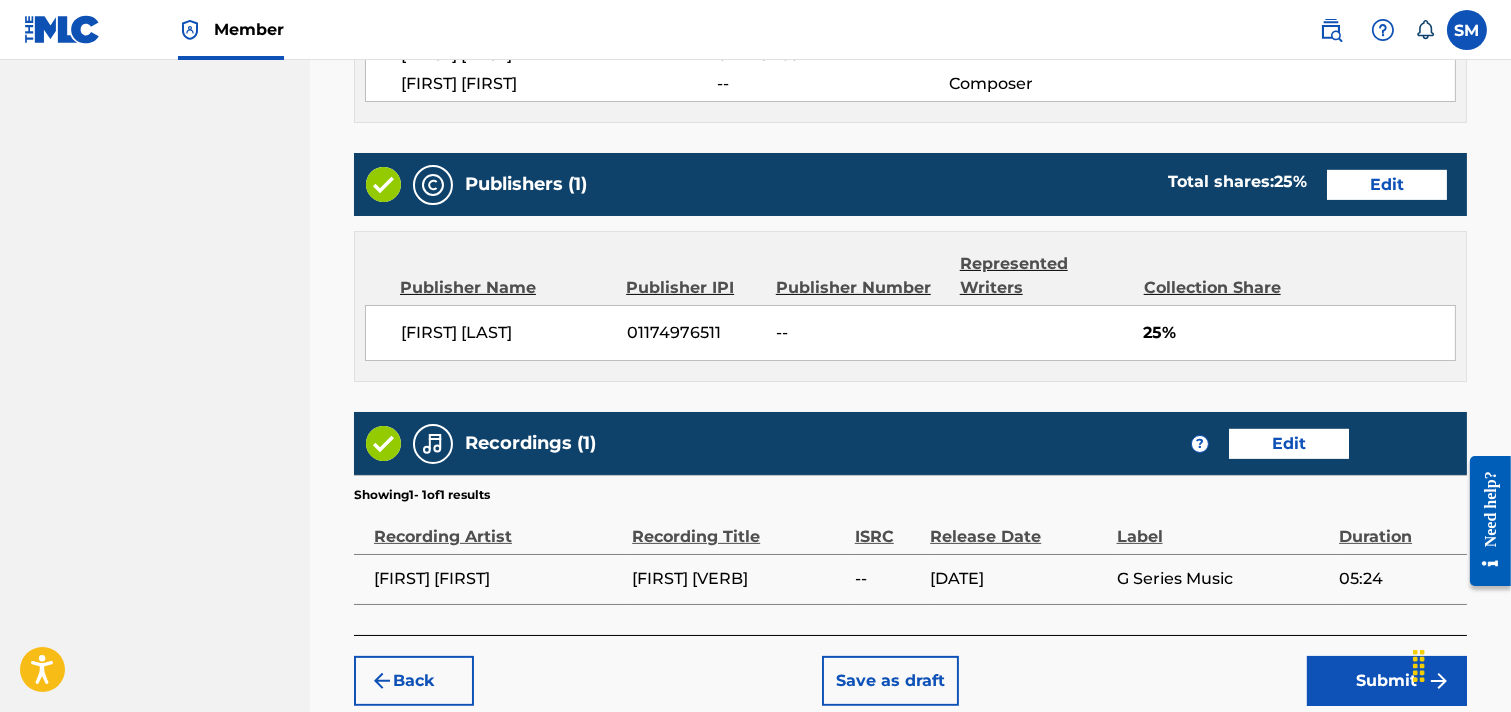 click on "Edit" at bounding box center [1387, 185] 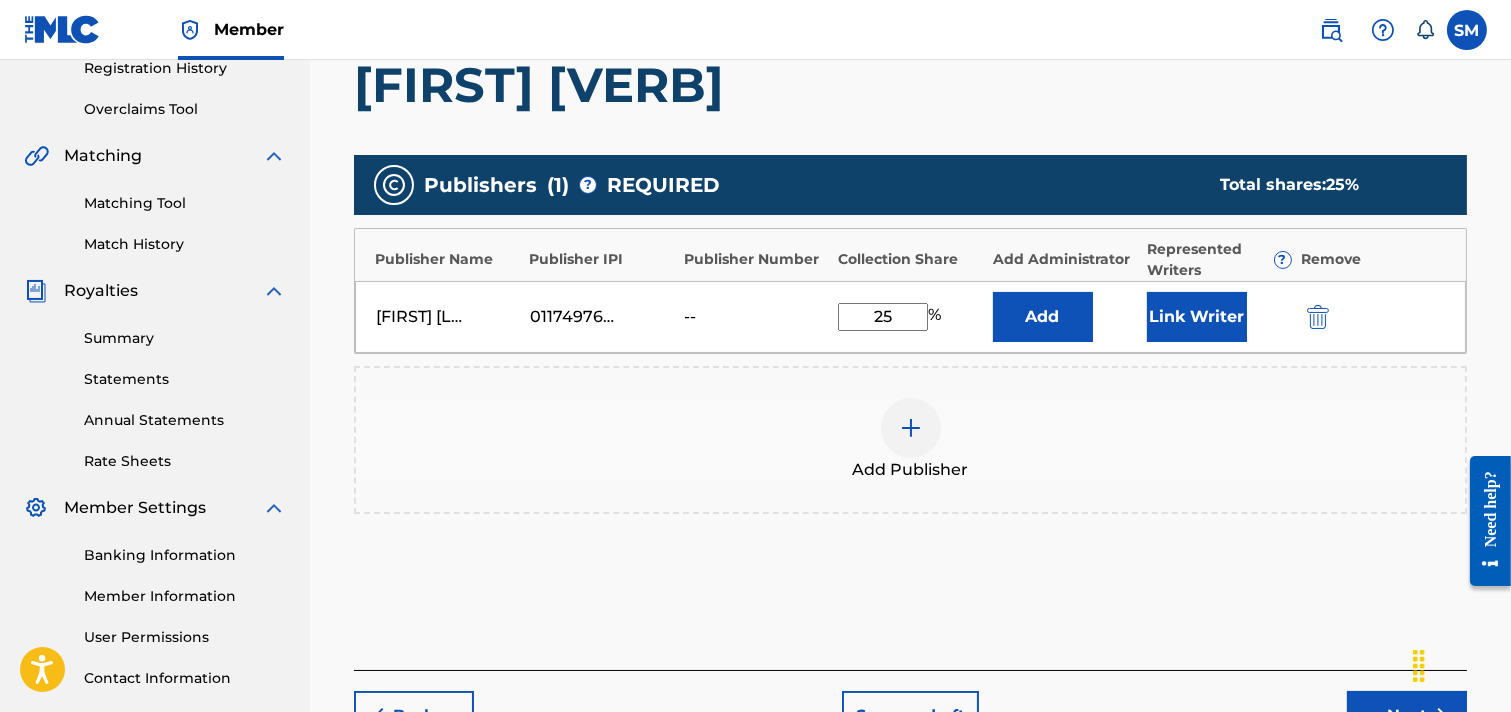 scroll, scrollTop: 422, scrollLeft: 0, axis: vertical 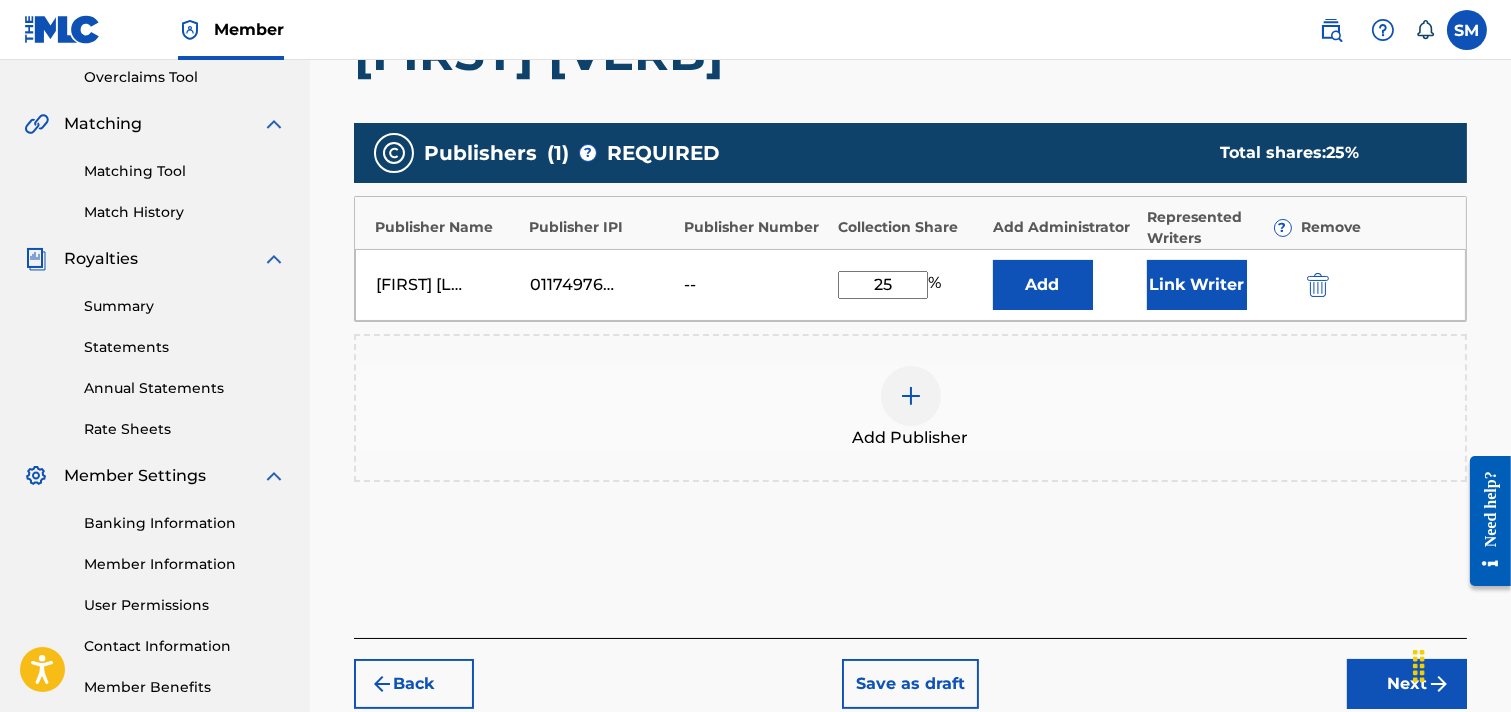click on "Publisher Number" at bounding box center [756, 227] 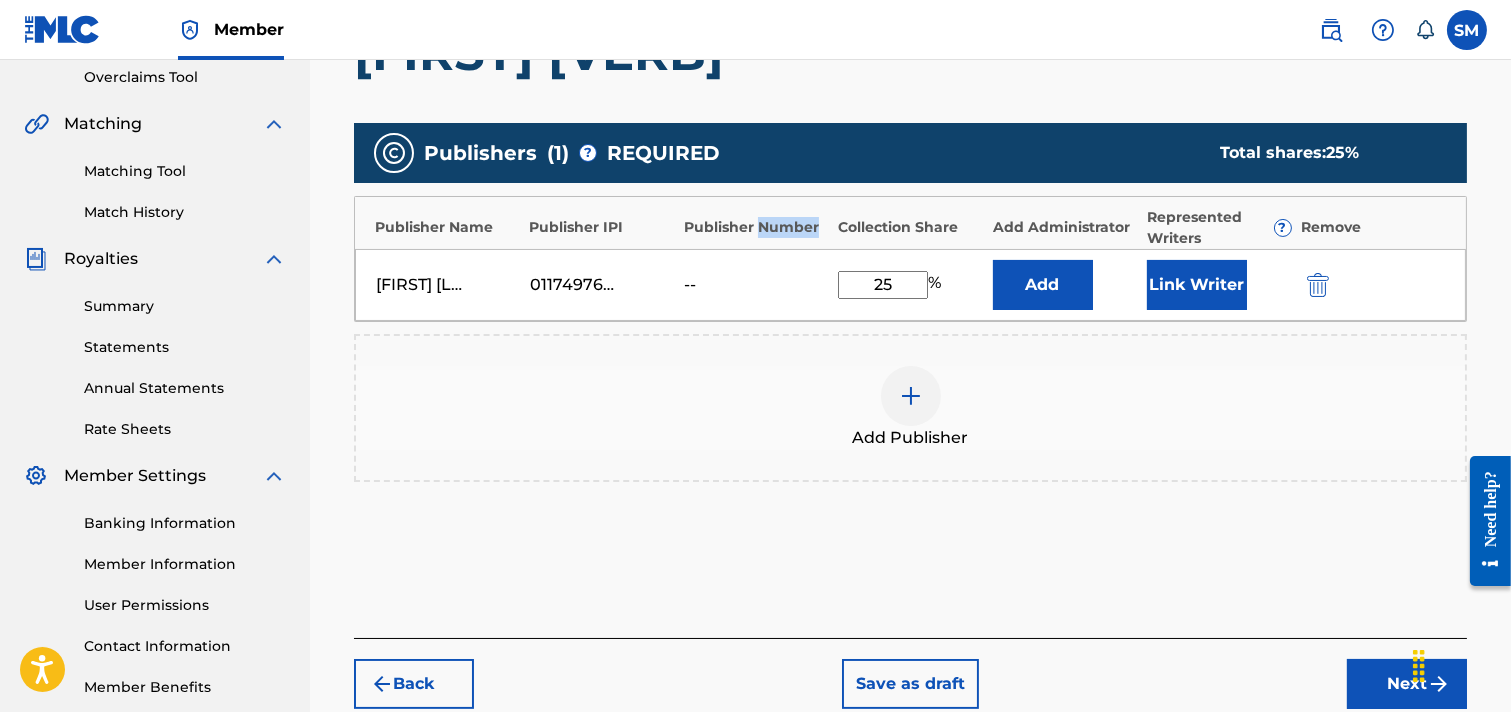 click on "Publisher Number" at bounding box center (756, 227) 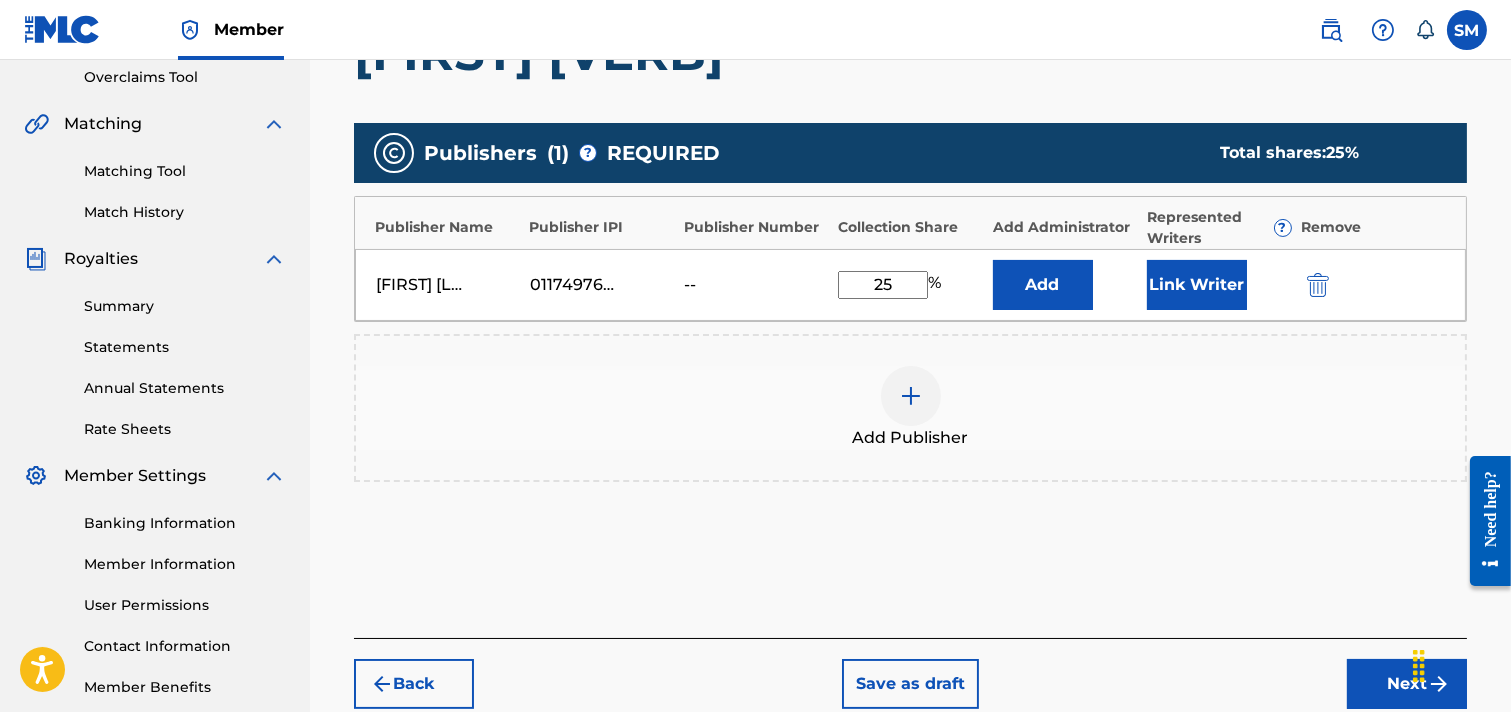 click on "Collection Share" at bounding box center [910, 227] 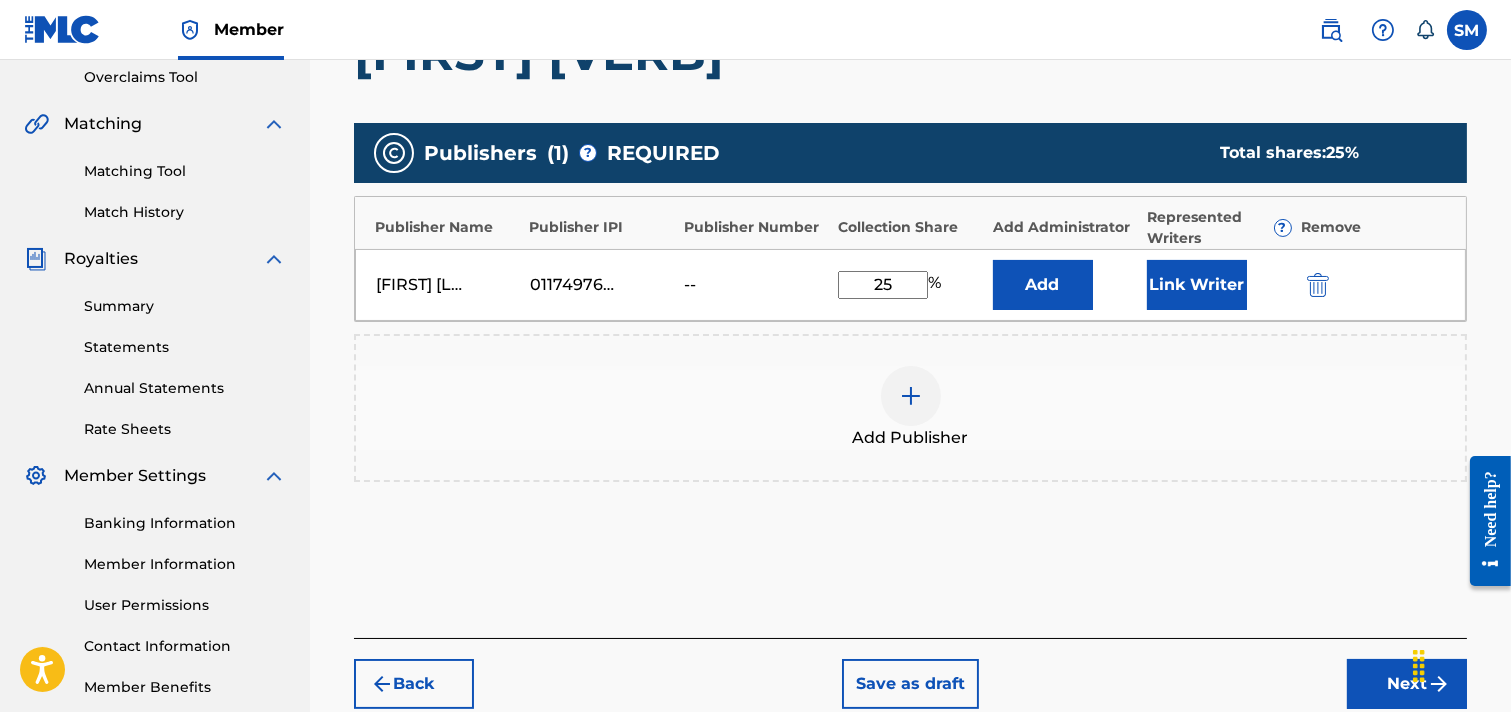 click on "--" at bounding box center (729, 285) 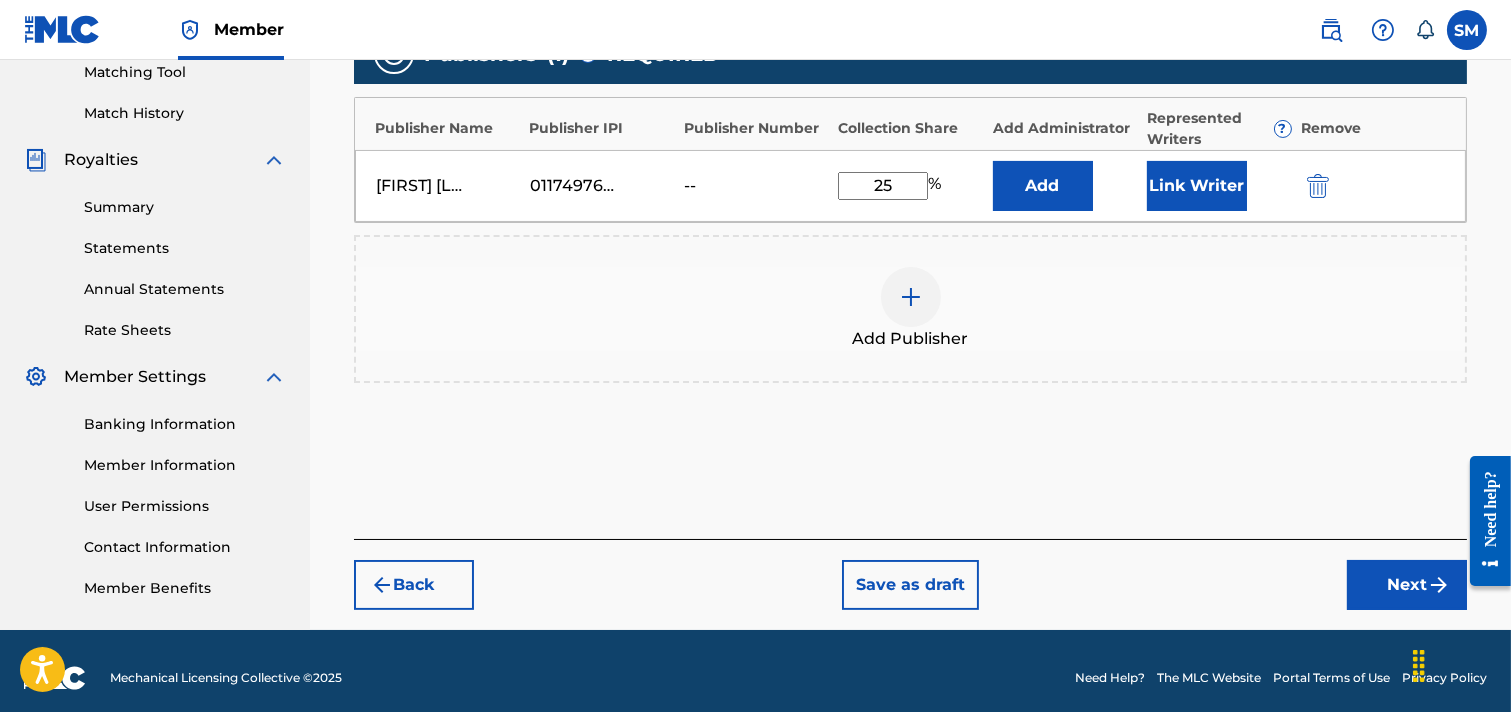 scroll, scrollTop: 533, scrollLeft: 0, axis: vertical 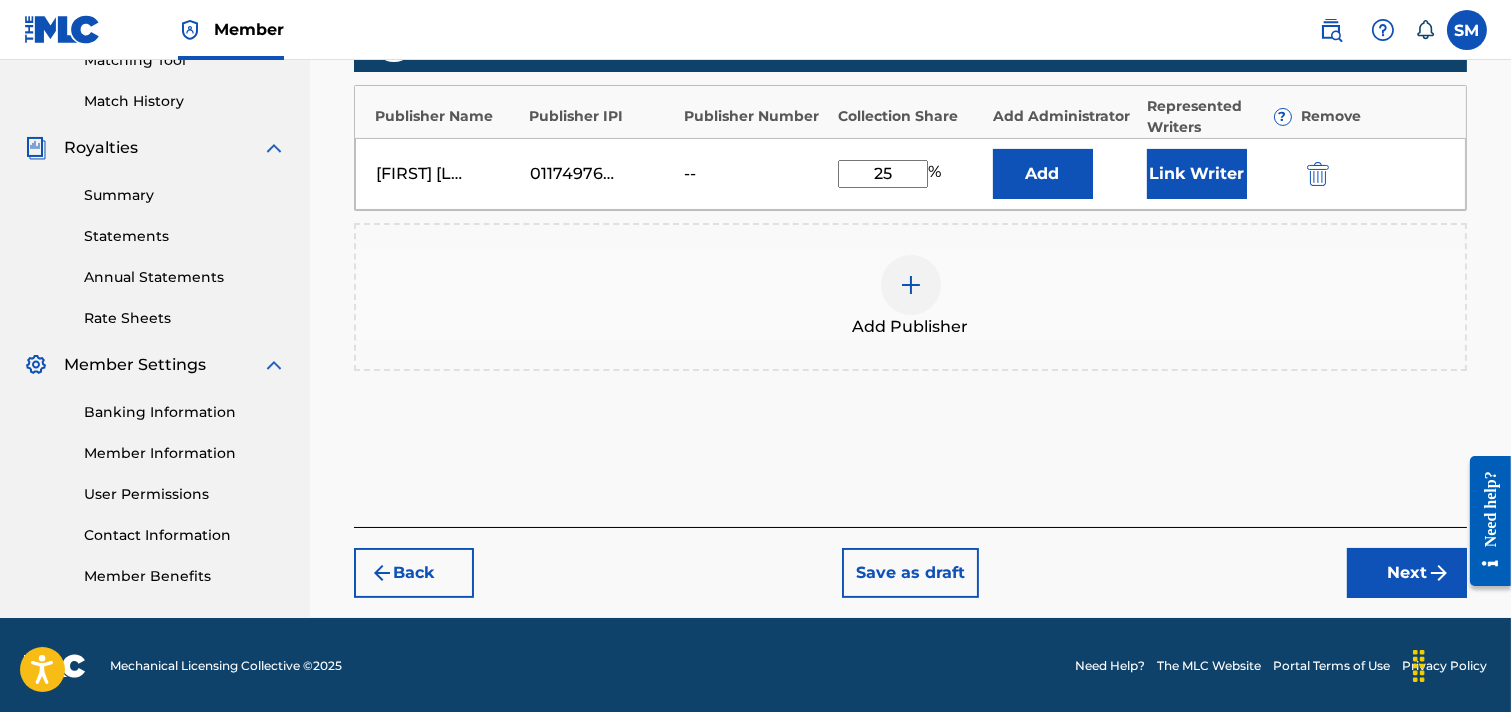 click on "Back" at bounding box center (414, 573) 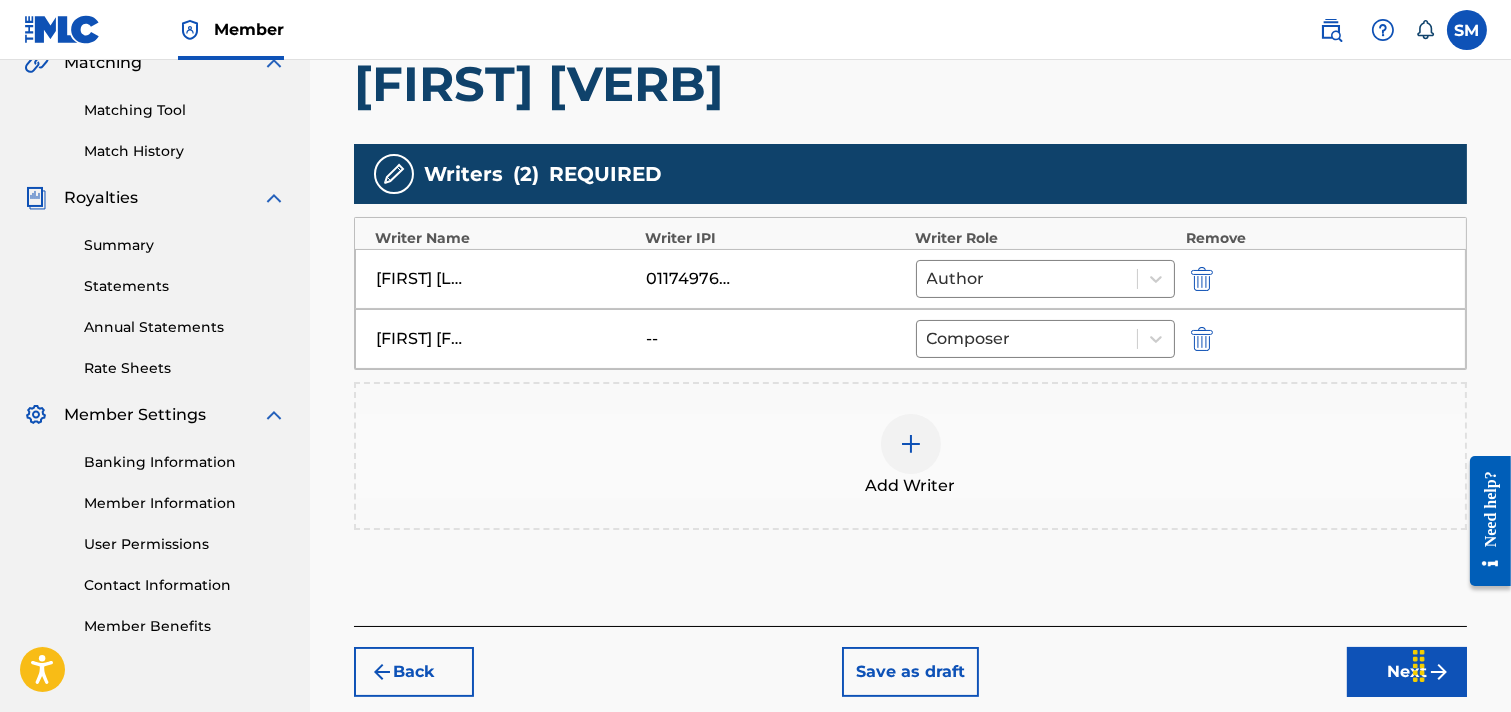 scroll, scrollTop: 0, scrollLeft: 0, axis: both 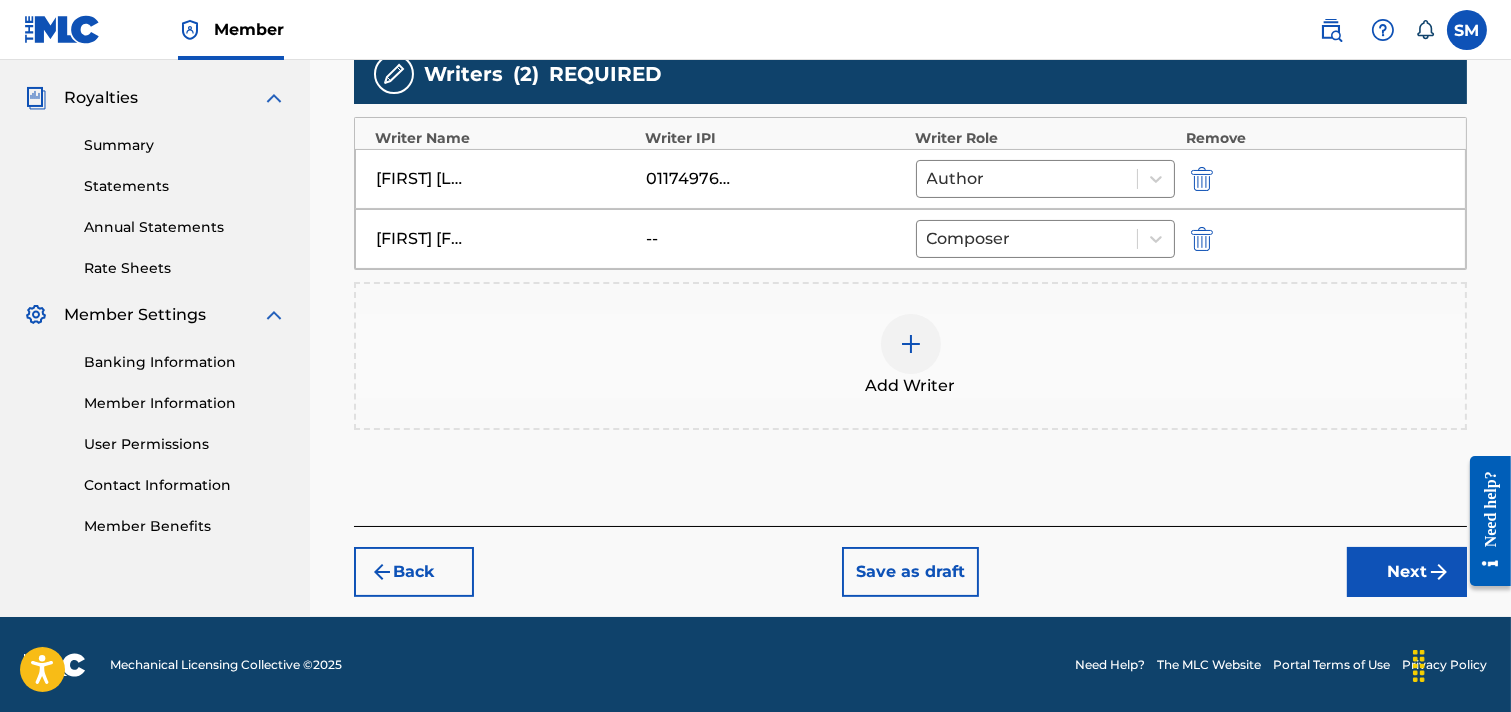 click on "Next" at bounding box center [1407, 572] 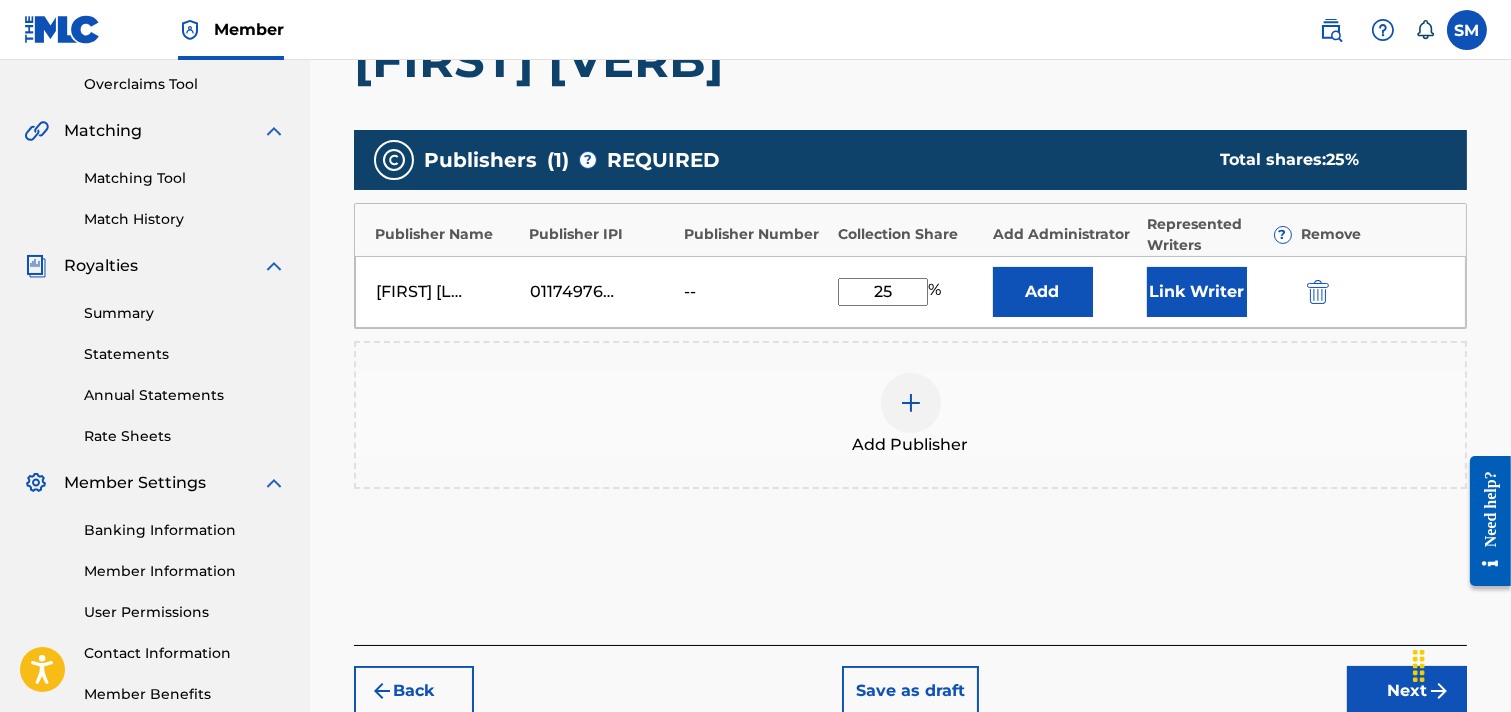 scroll, scrollTop: 423, scrollLeft: 0, axis: vertical 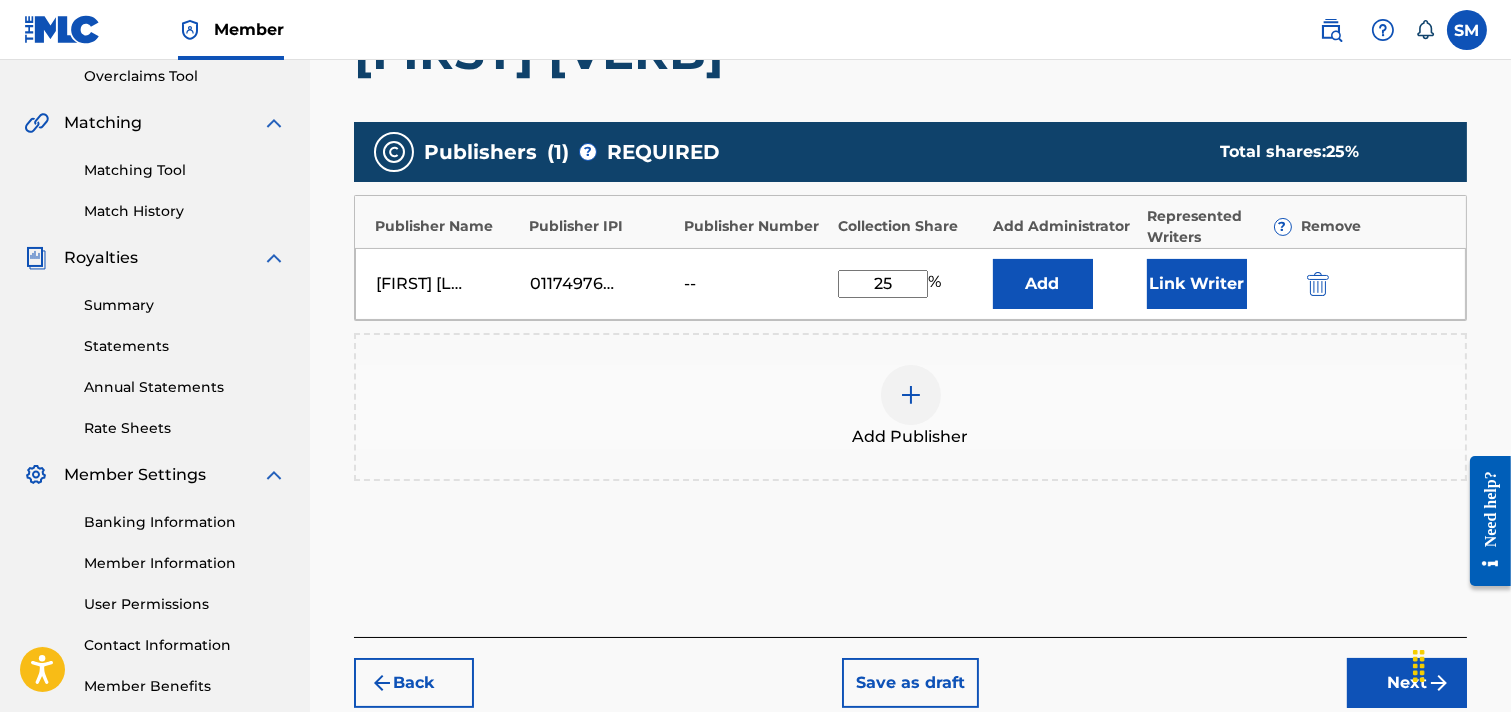 click on "Link Writer" at bounding box center (1197, 284) 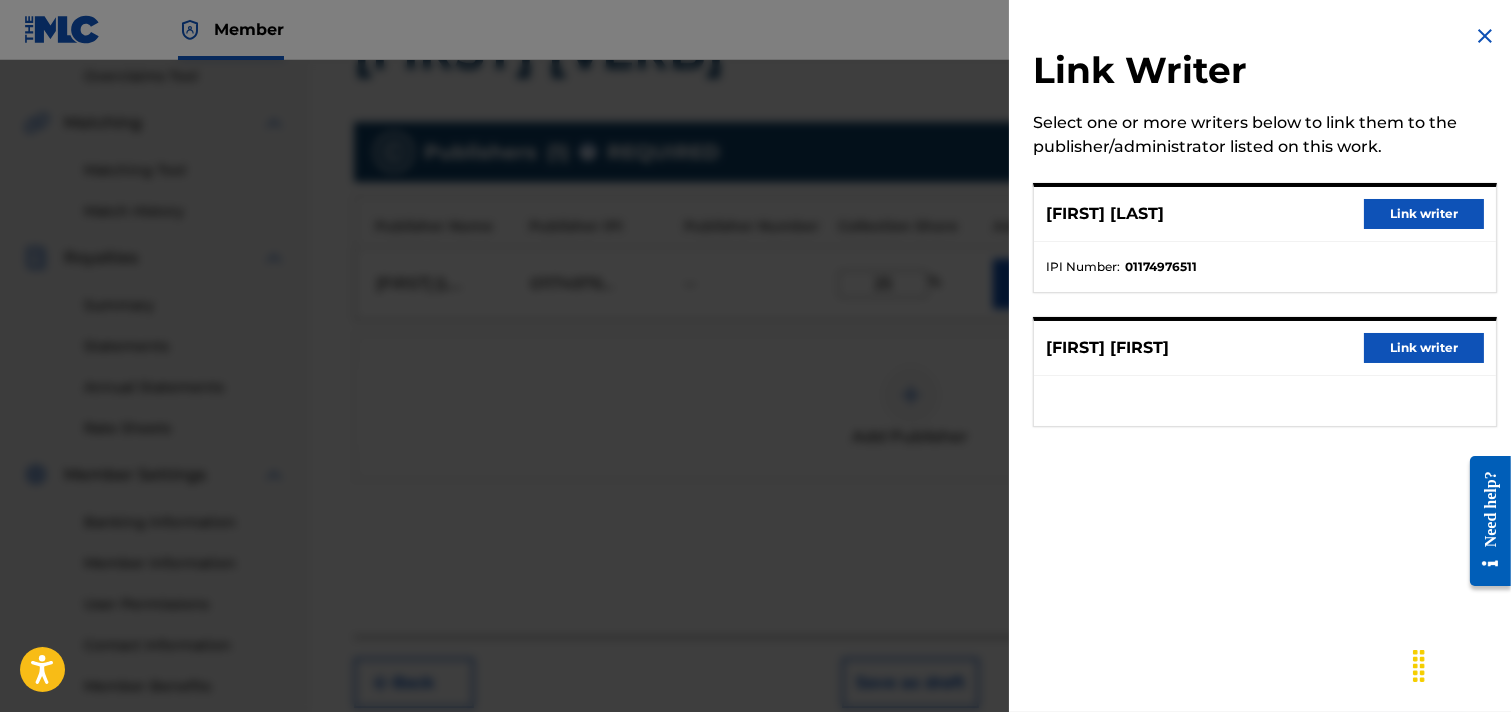 click on "Link writer" at bounding box center (1424, 214) 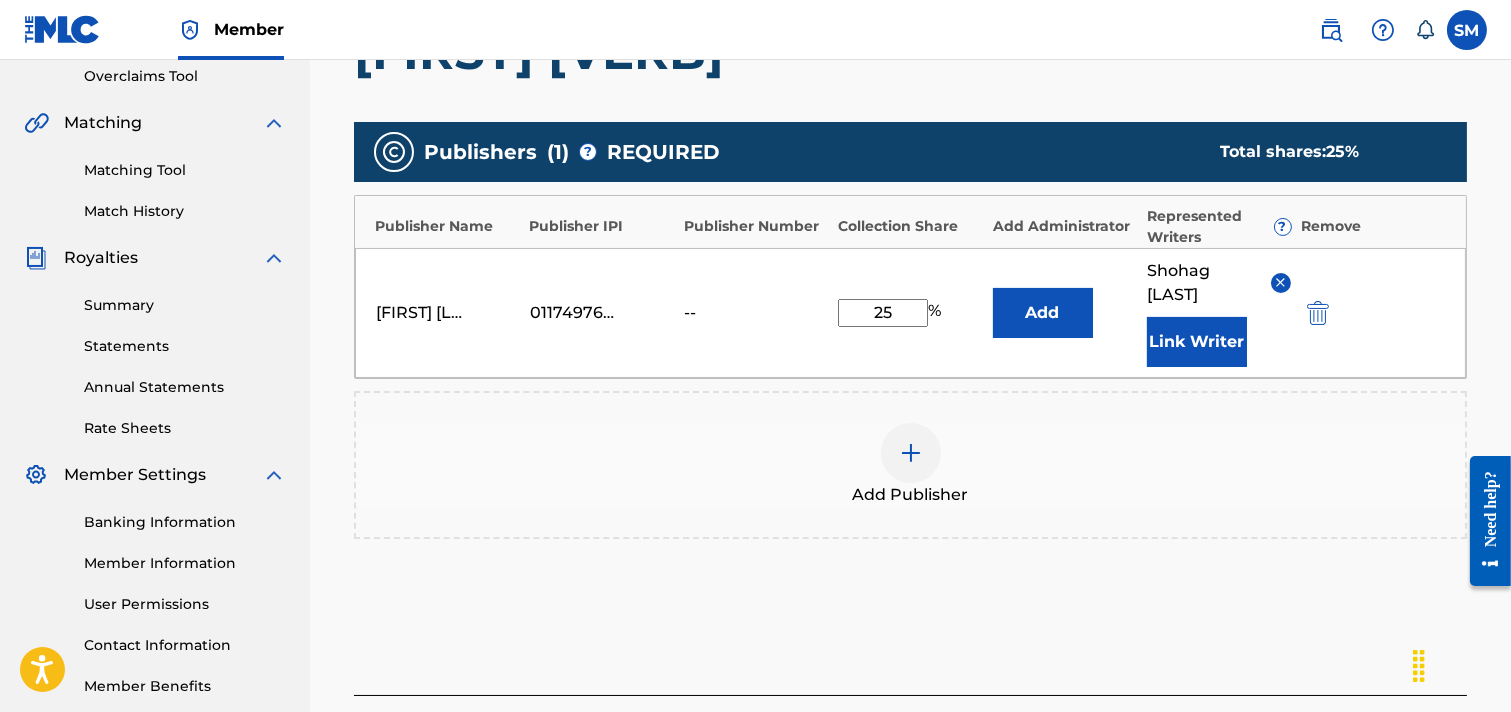 click at bounding box center [1280, 282] 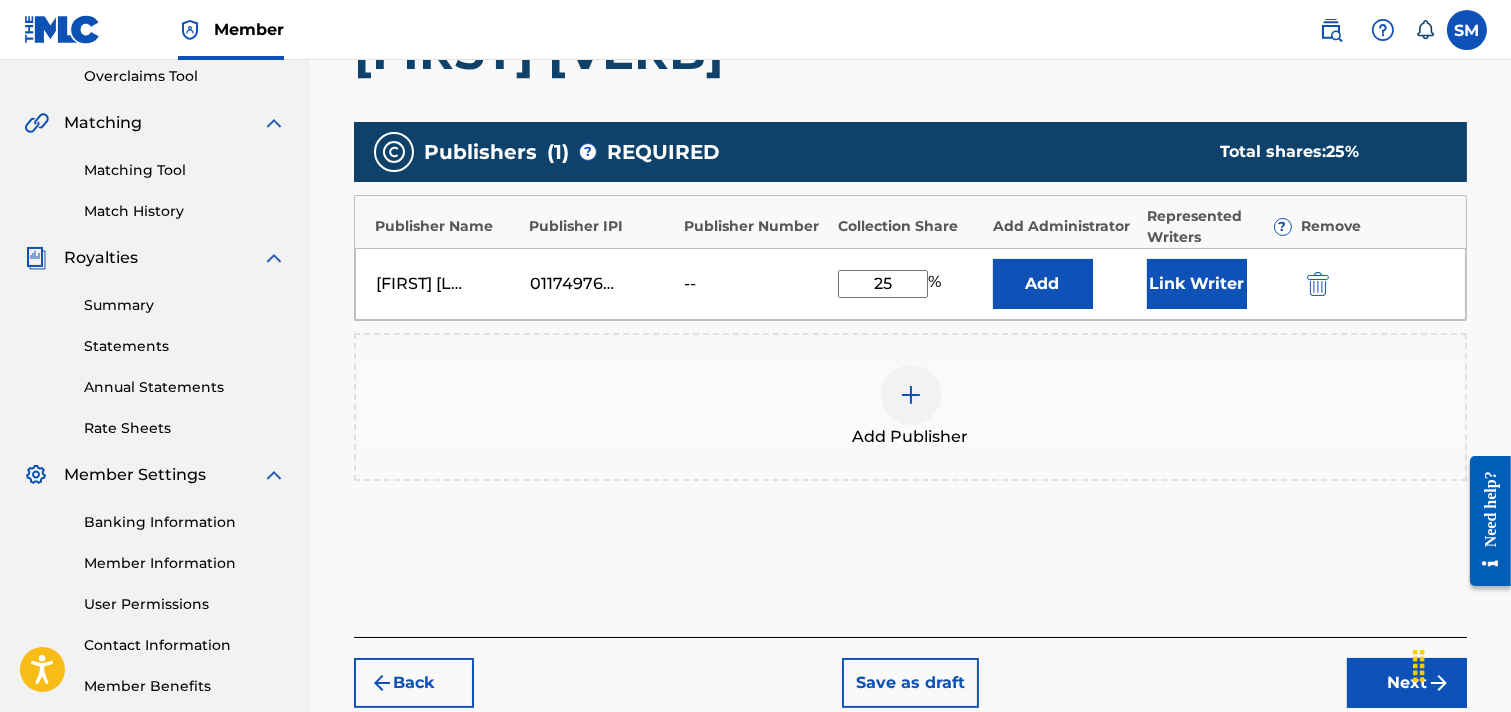 click on "Add Publisher" at bounding box center (910, 407) 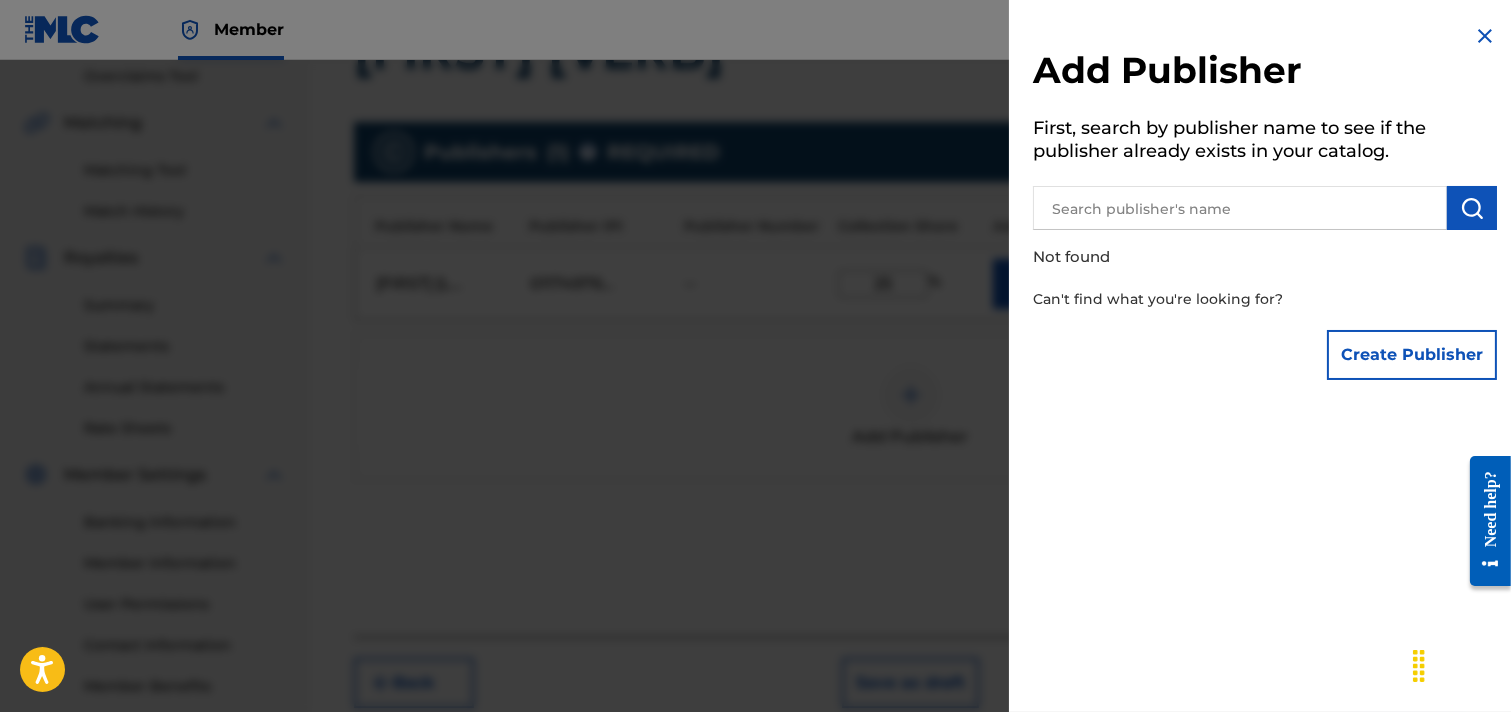 click at bounding box center (1240, 208) 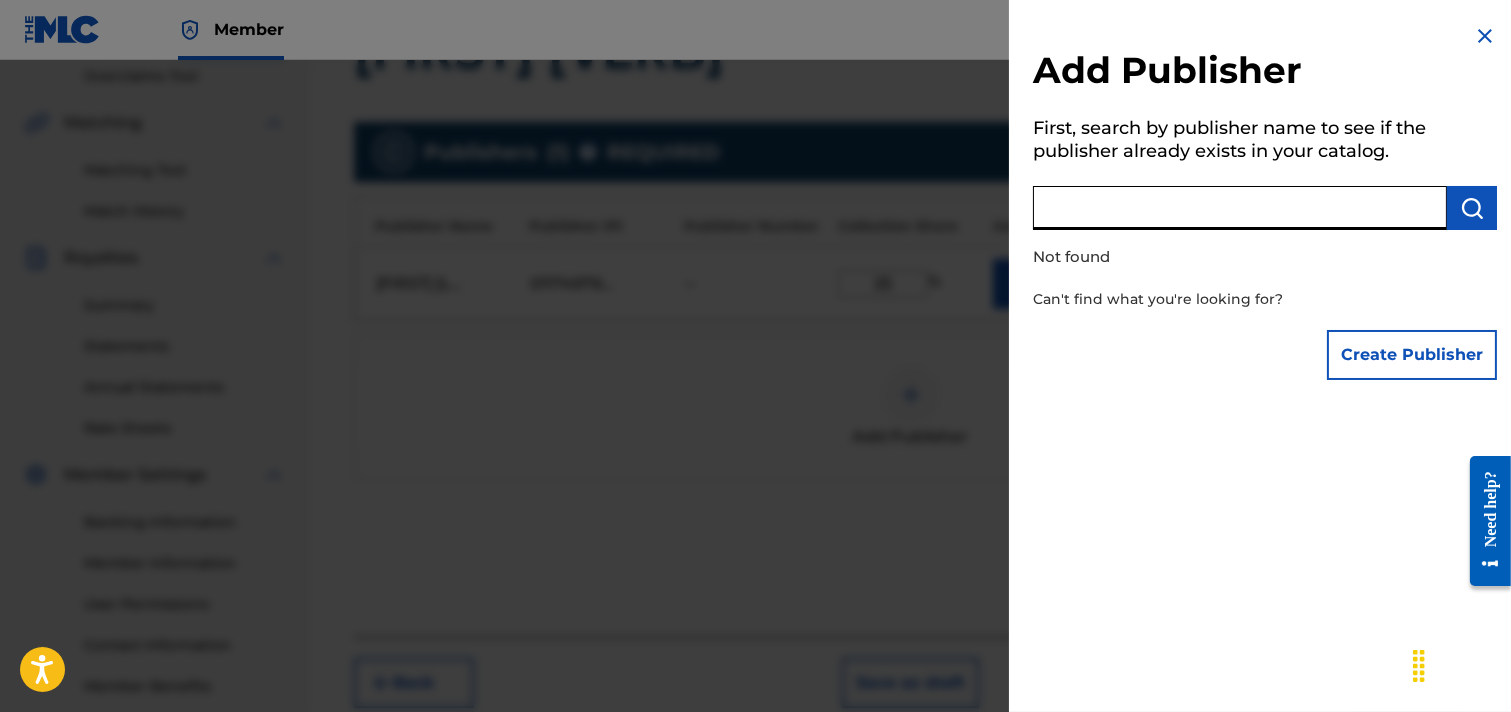 click at bounding box center (1485, 36) 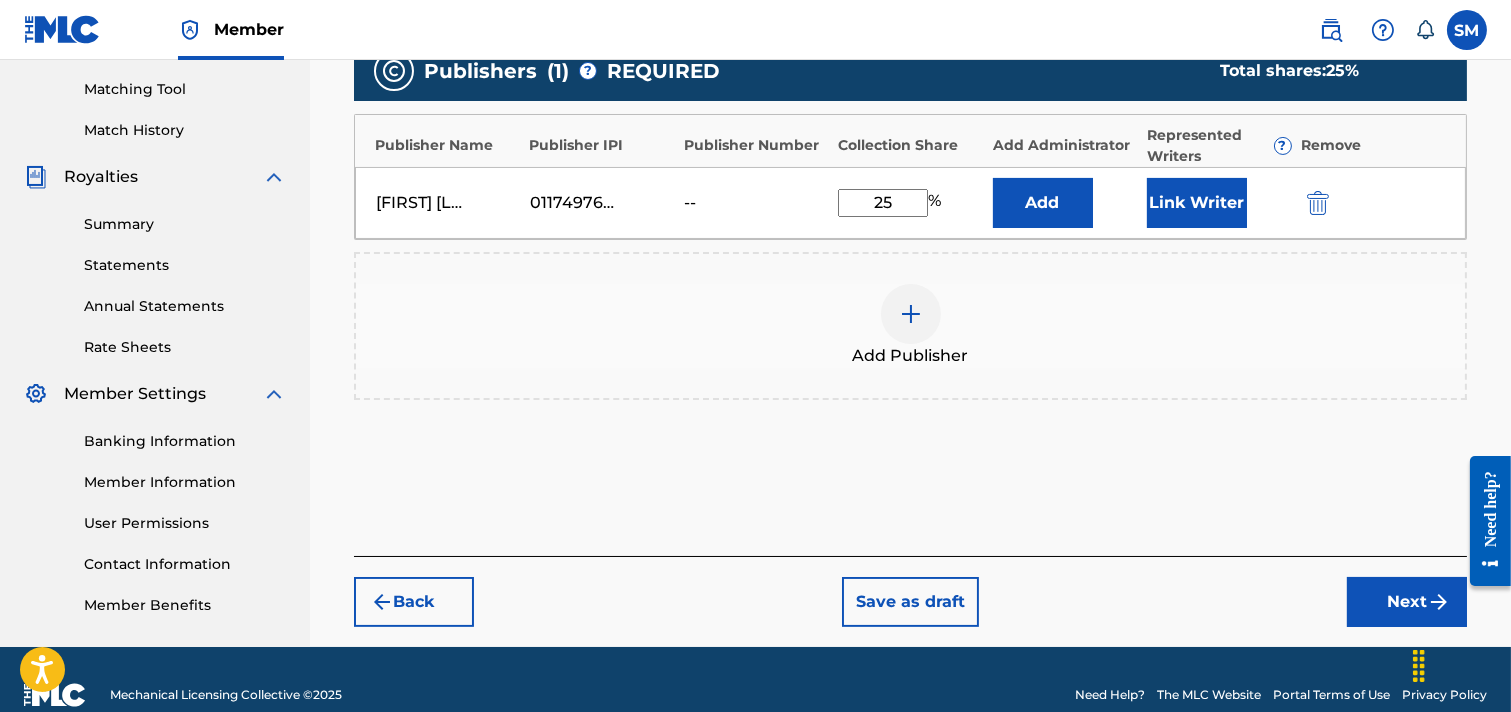 scroll, scrollTop: 533, scrollLeft: 0, axis: vertical 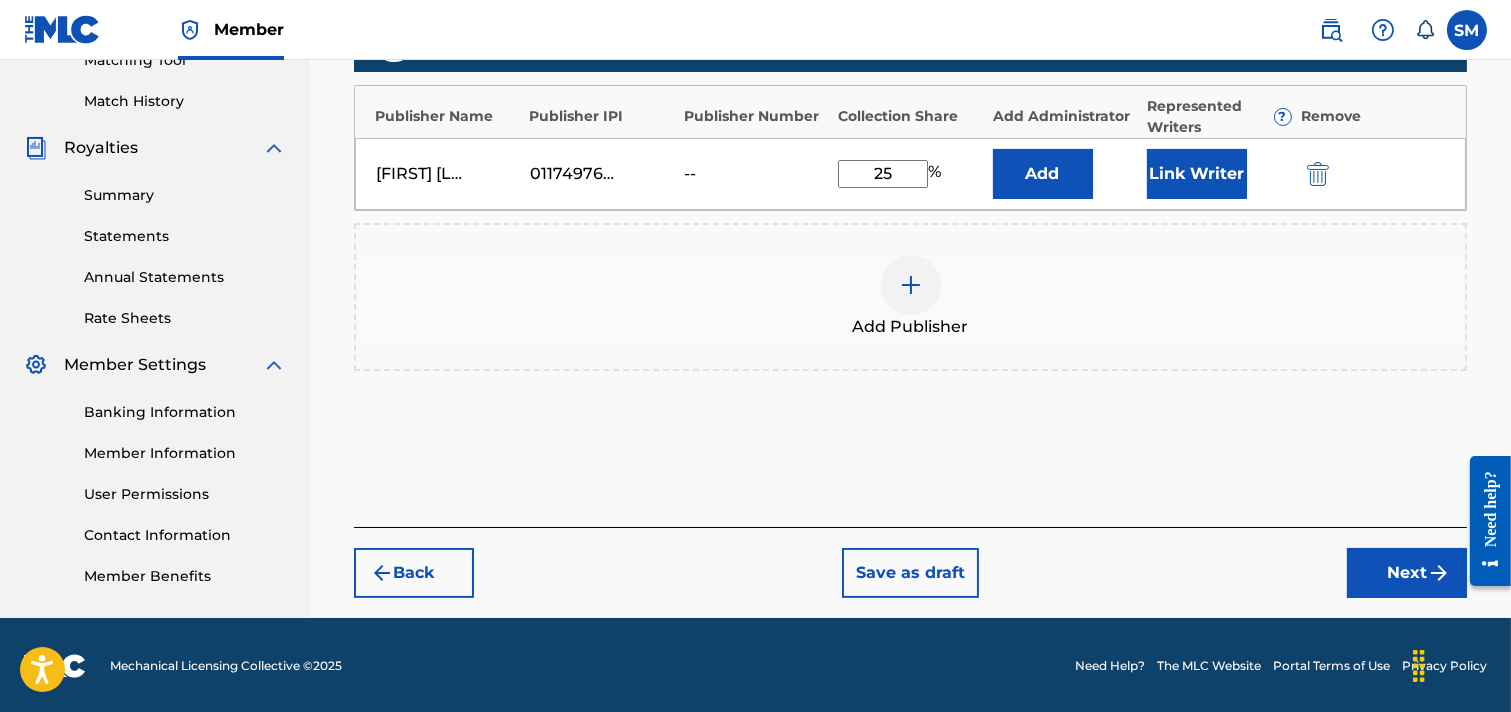 click on "Next" at bounding box center (1407, 573) 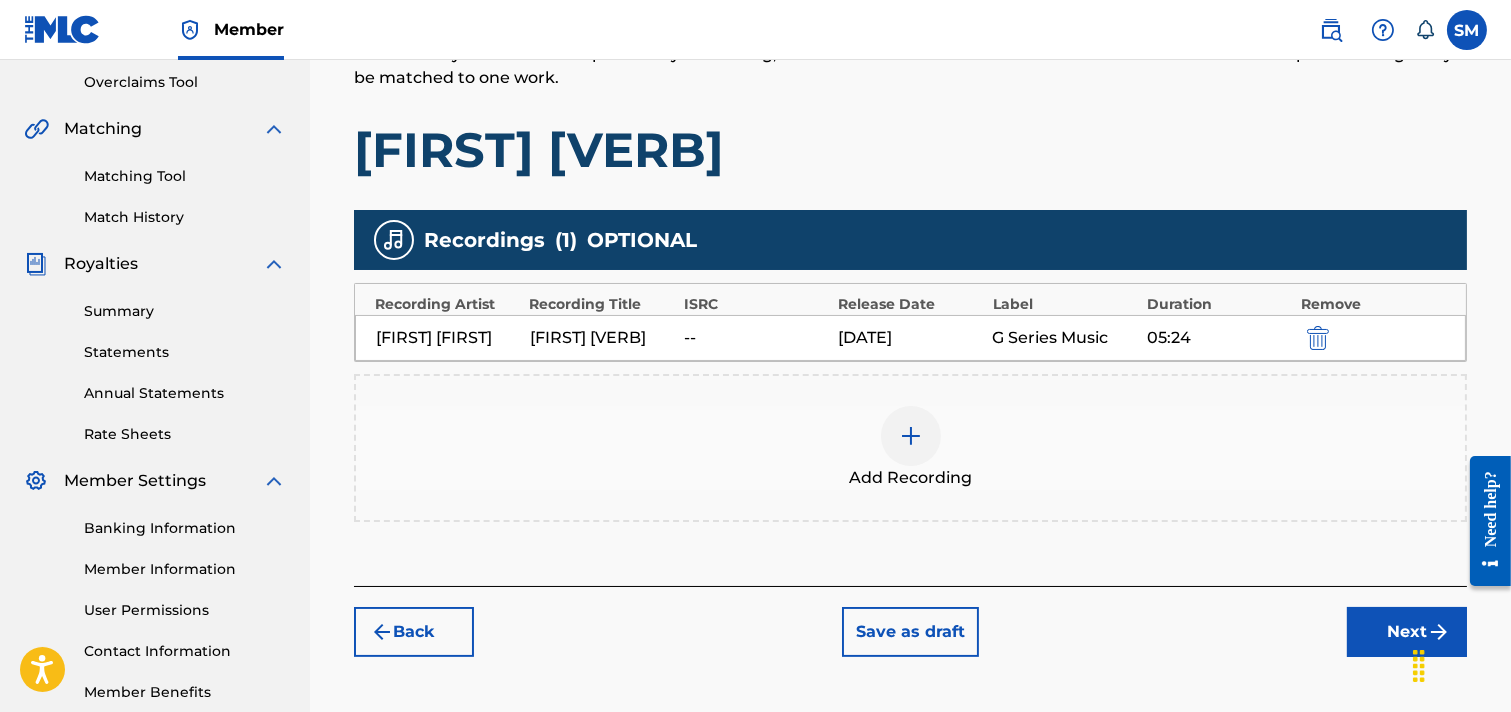 scroll, scrollTop: 423, scrollLeft: 0, axis: vertical 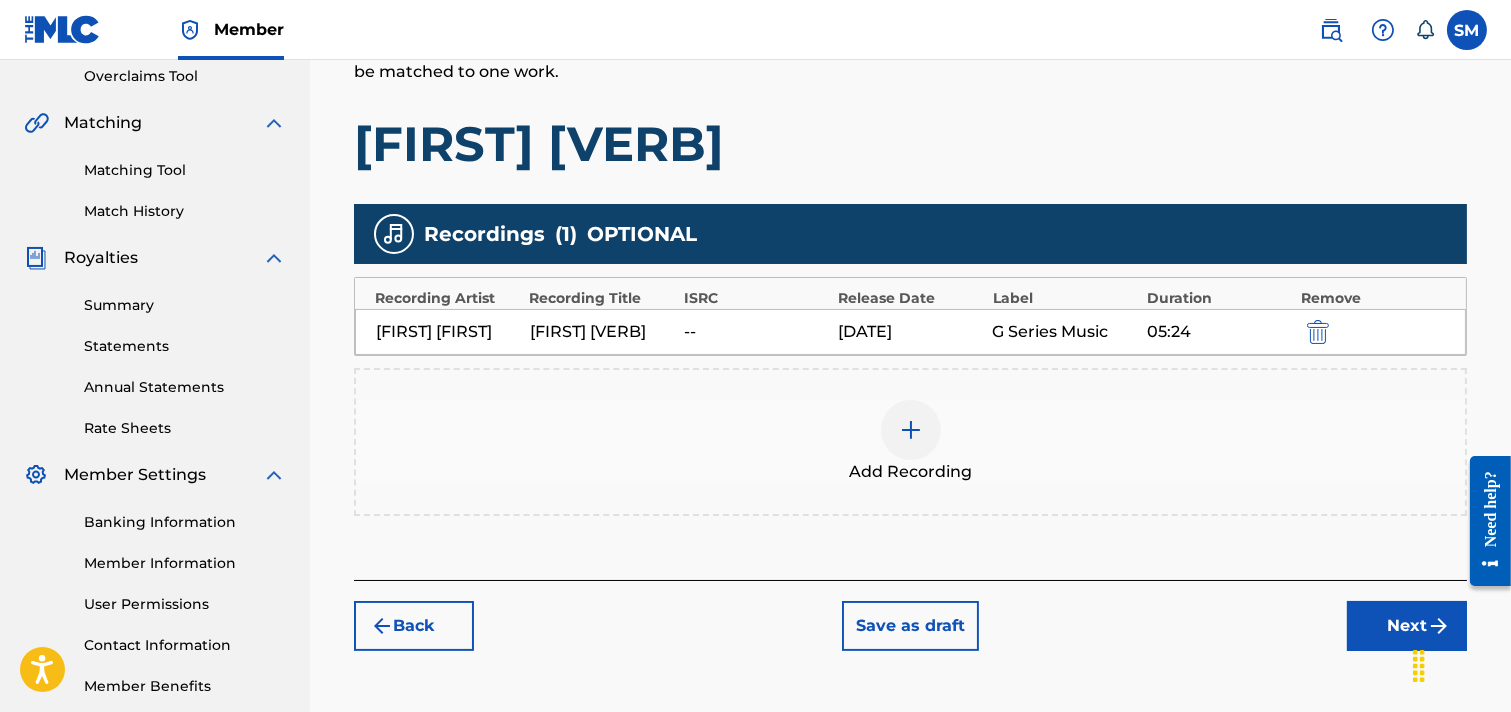 click on "Next" at bounding box center (1407, 626) 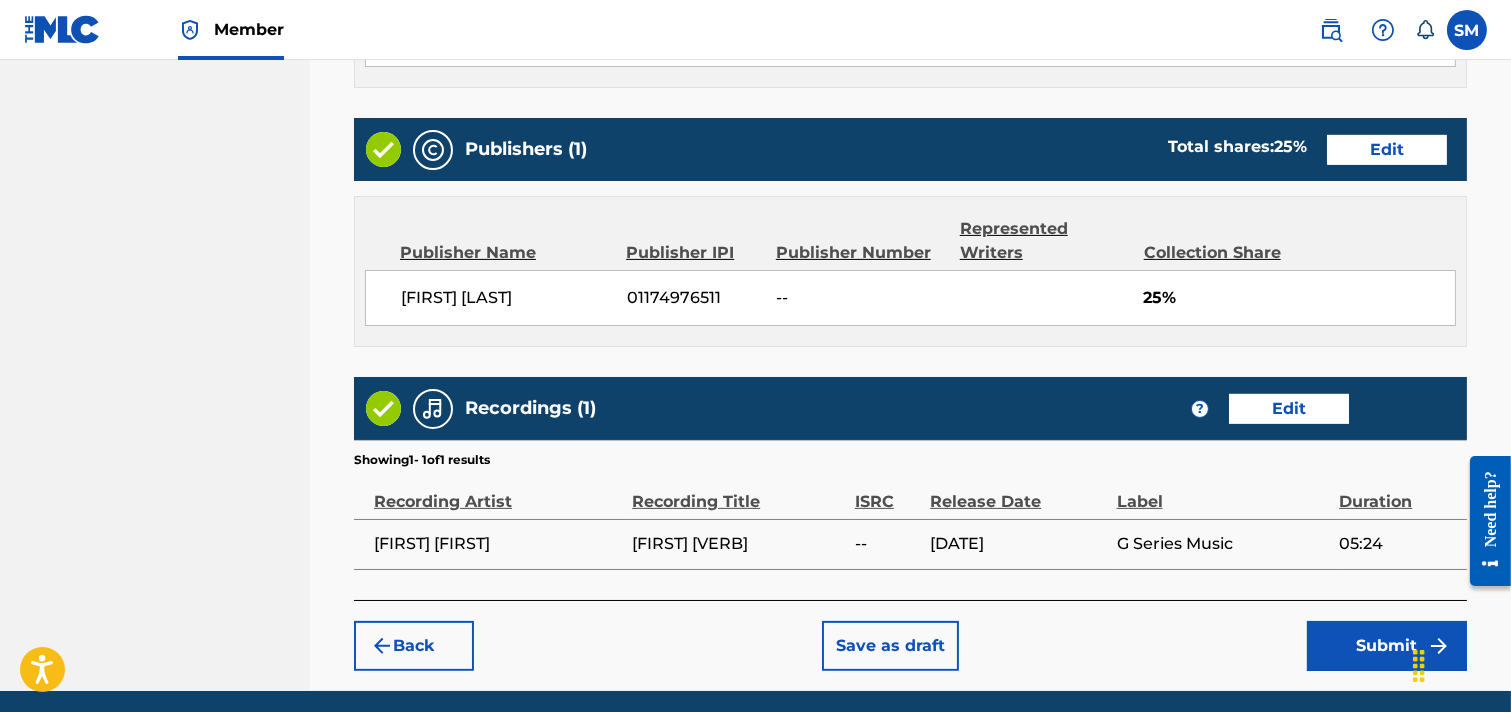 scroll, scrollTop: 1111, scrollLeft: 0, axis: vertical 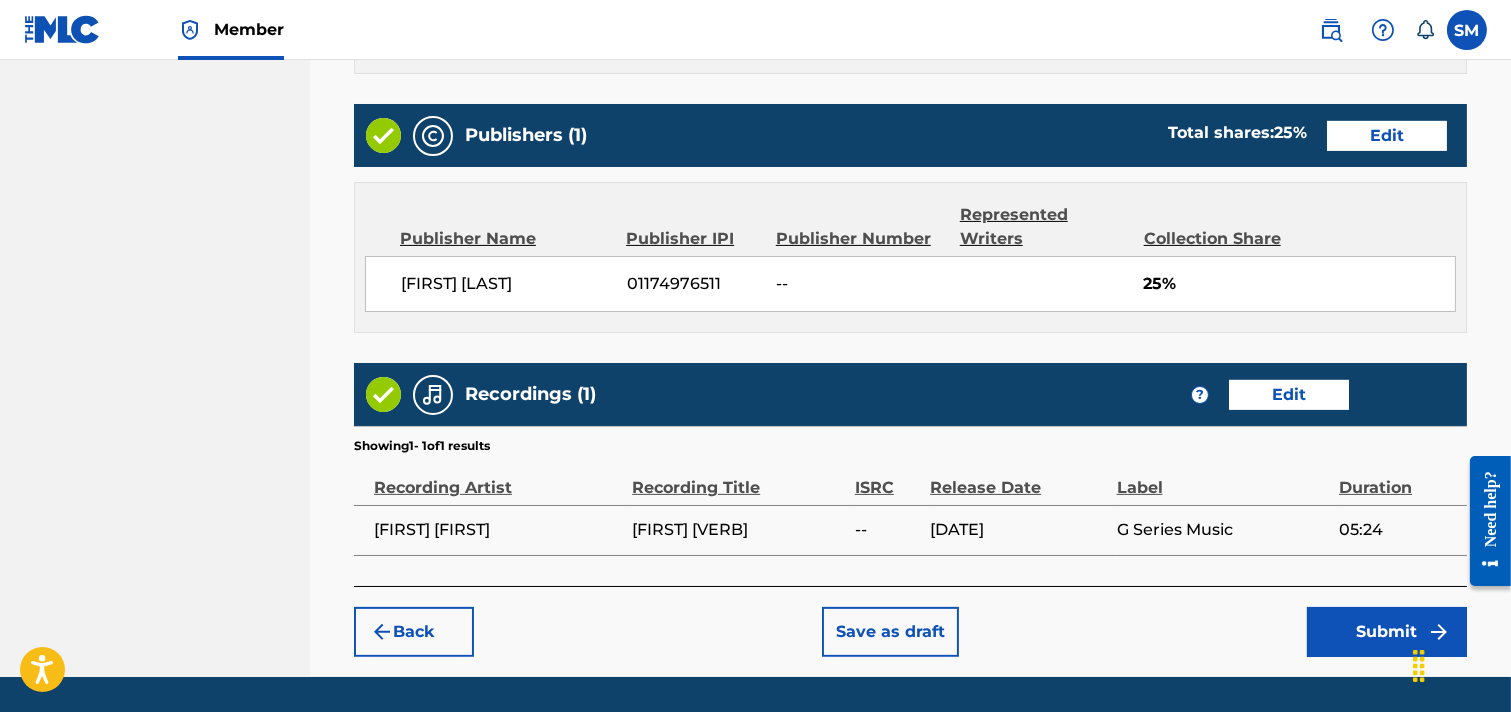 click on "Edit" at bounding box center [1387, 136] 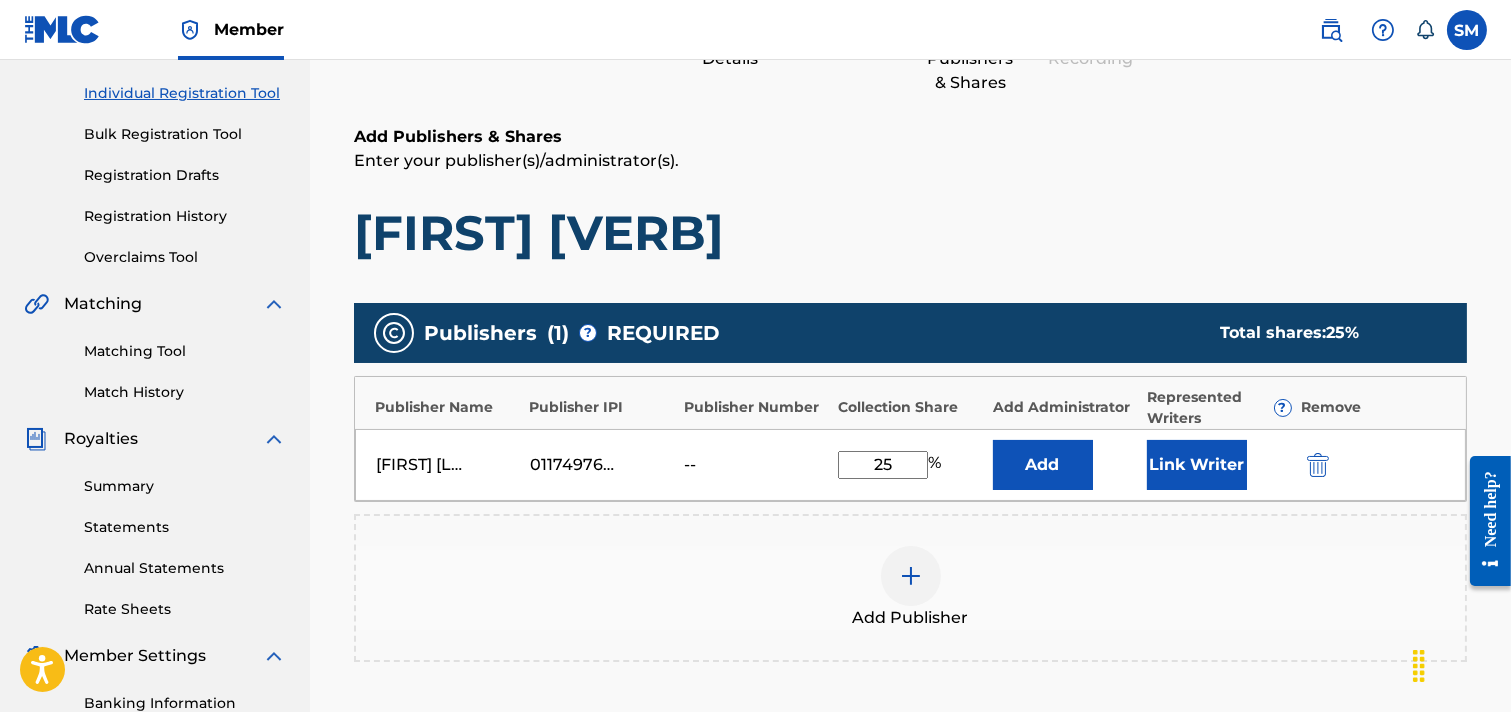 scroll, scrollTop: 0, scrollLeft: 0, axis: both 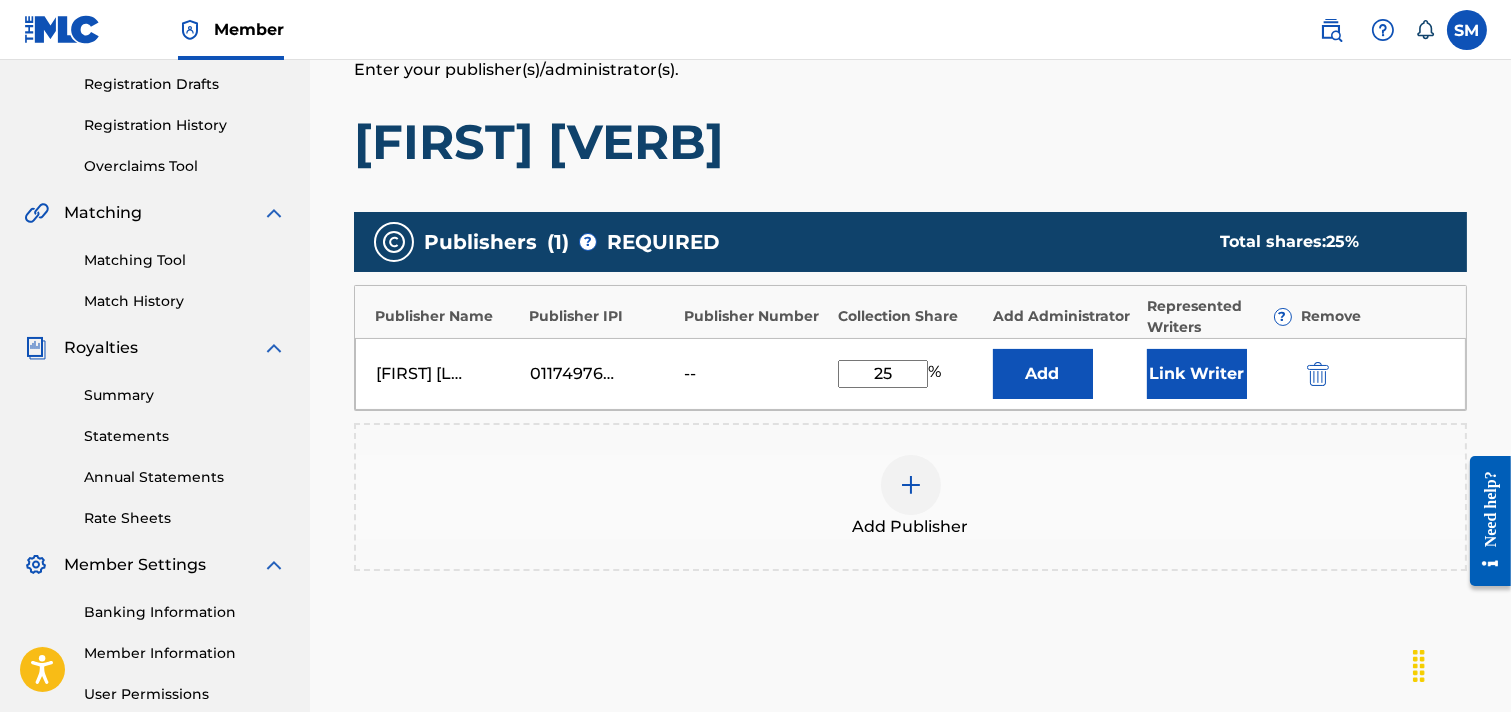 click at bounding box center [911, 485] 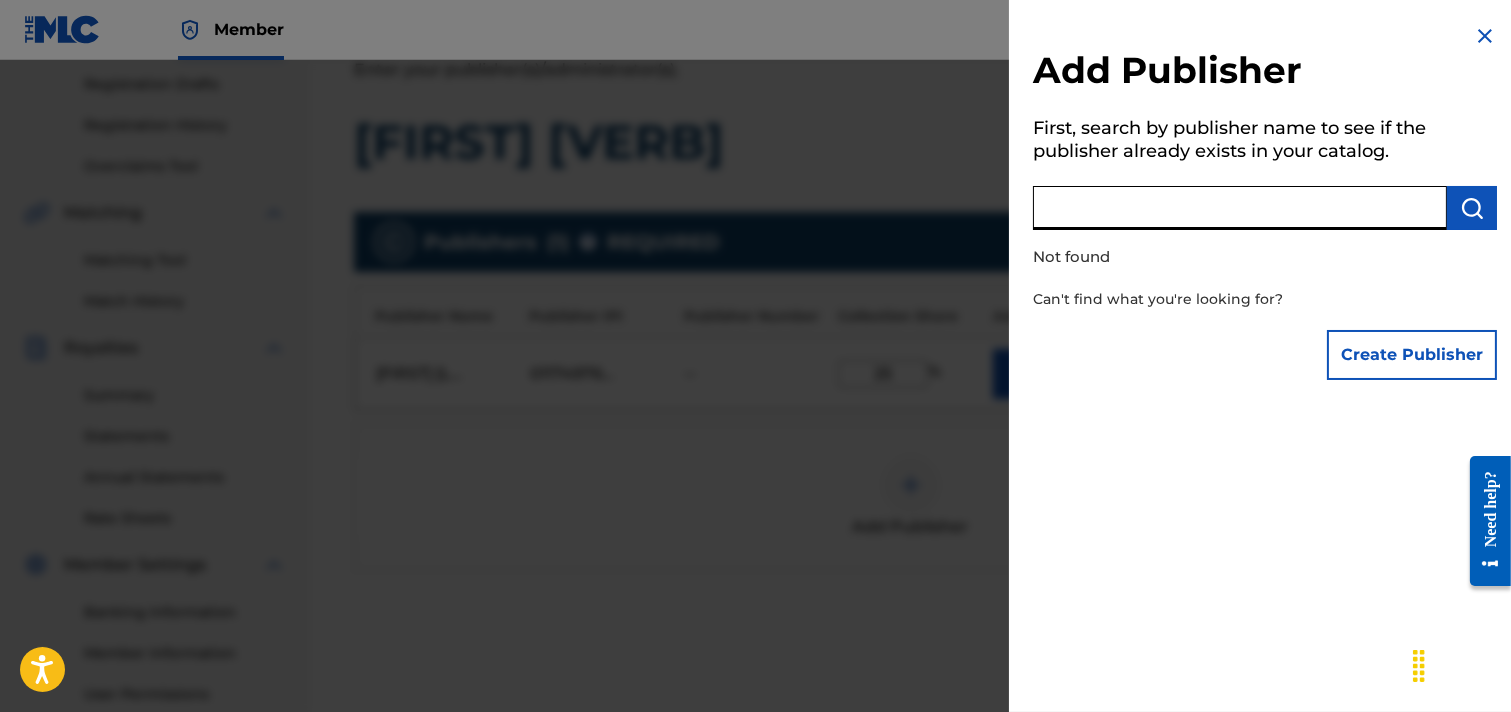 click at bounding box center (1240, 208) 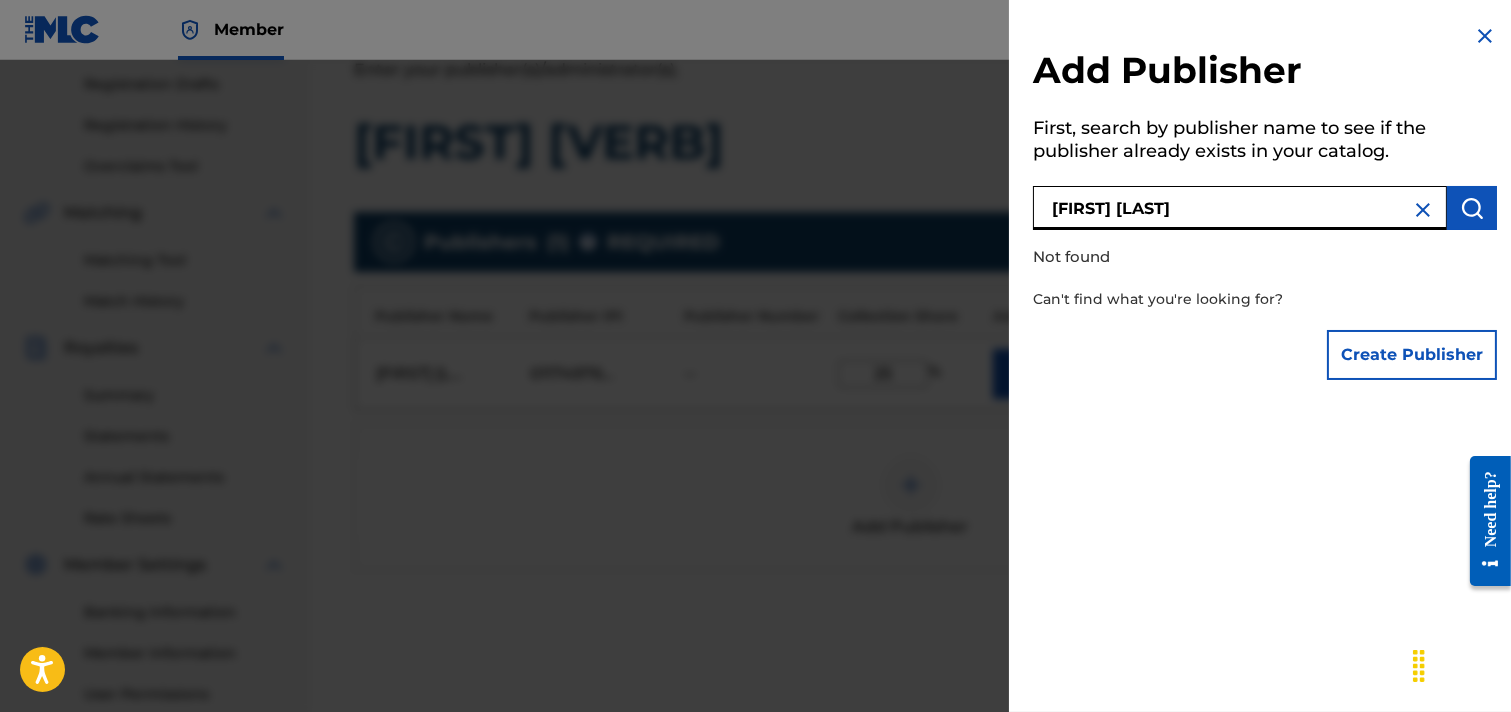 type on "Shohag Waziulla" 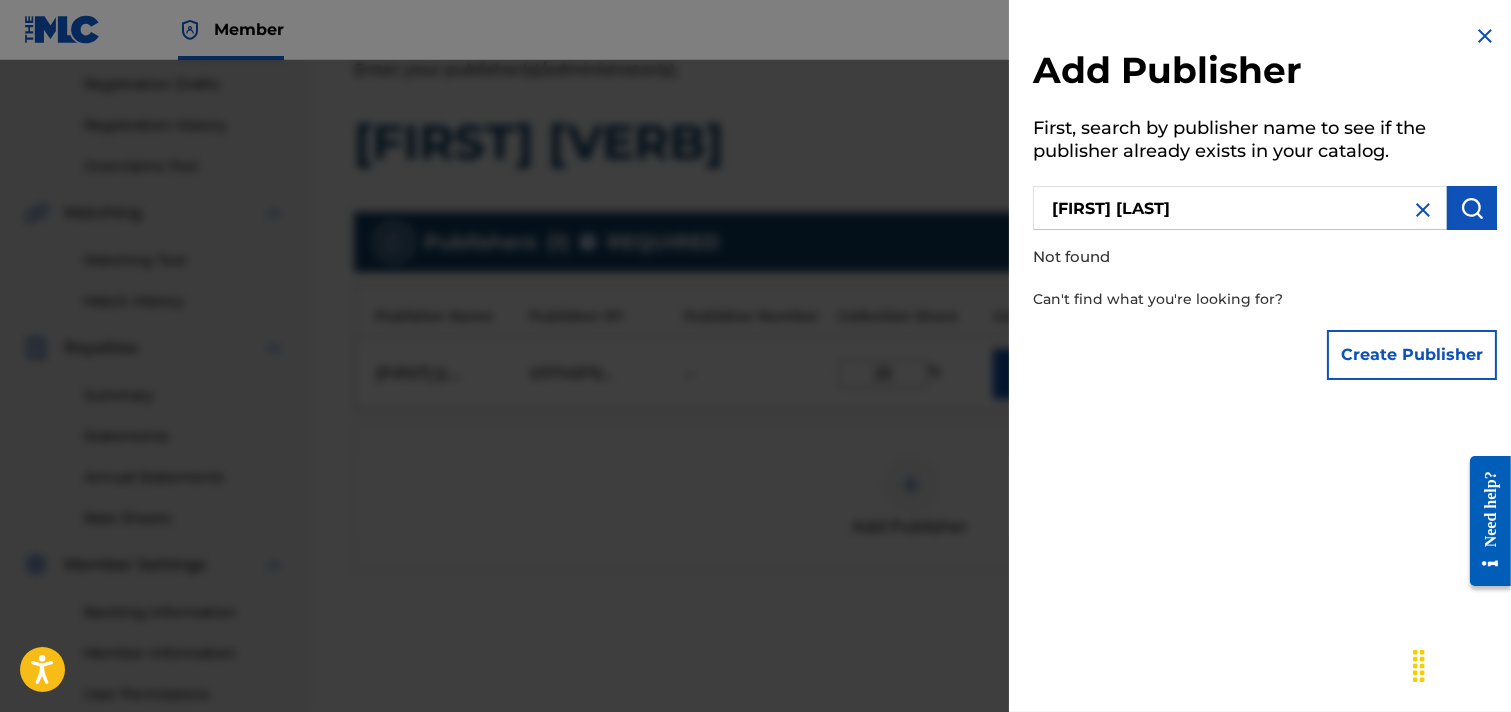 click at bounding box center [1472, 208] 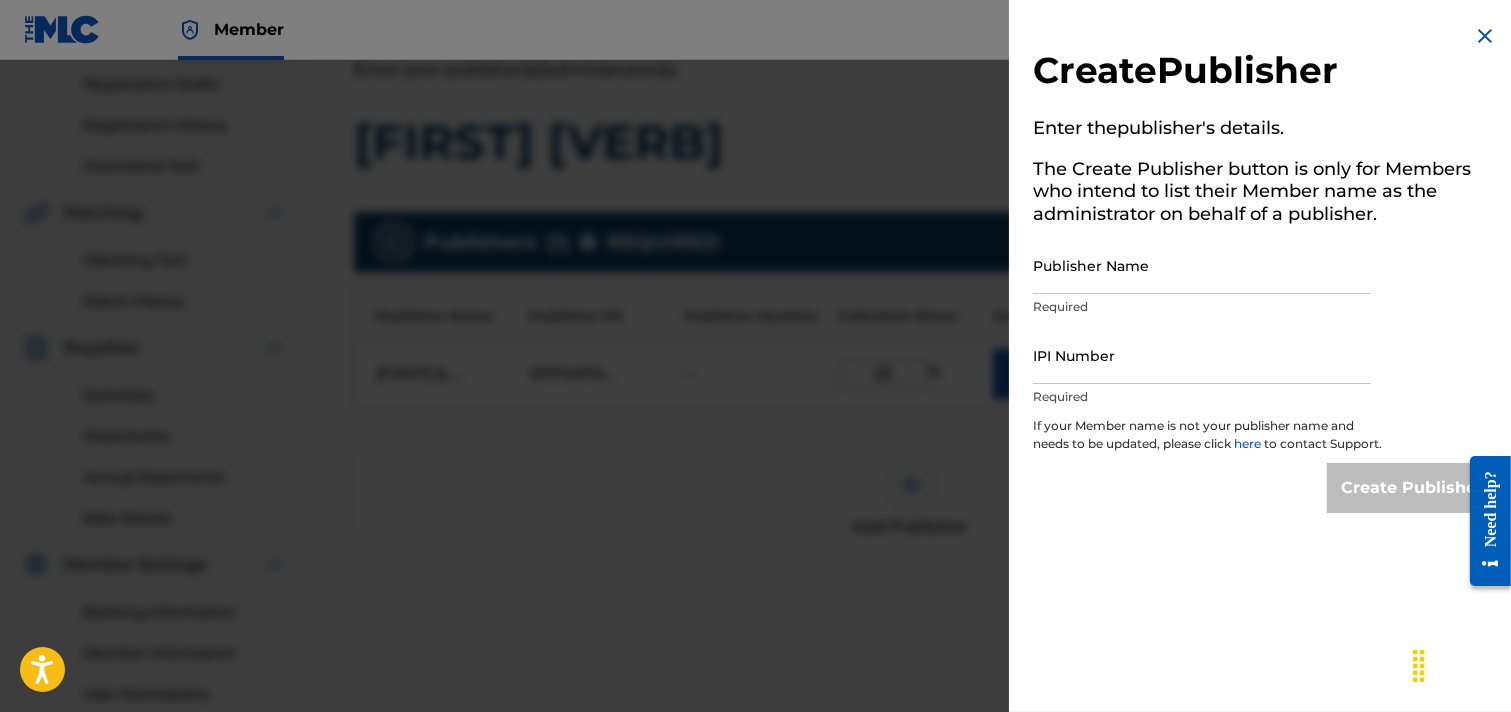 click on "Publisher Name" at bounding box center [1202, 265] 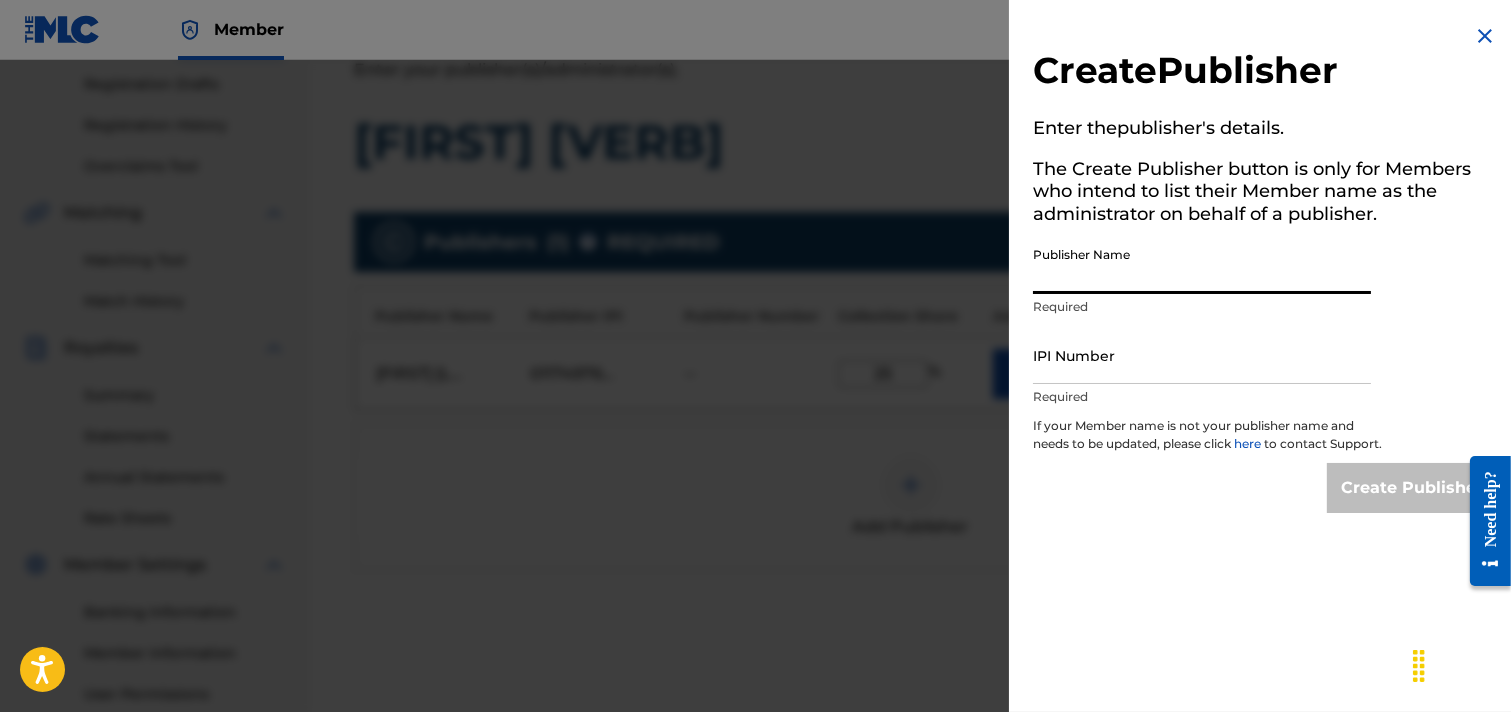 type on "Shohag Waziulla" 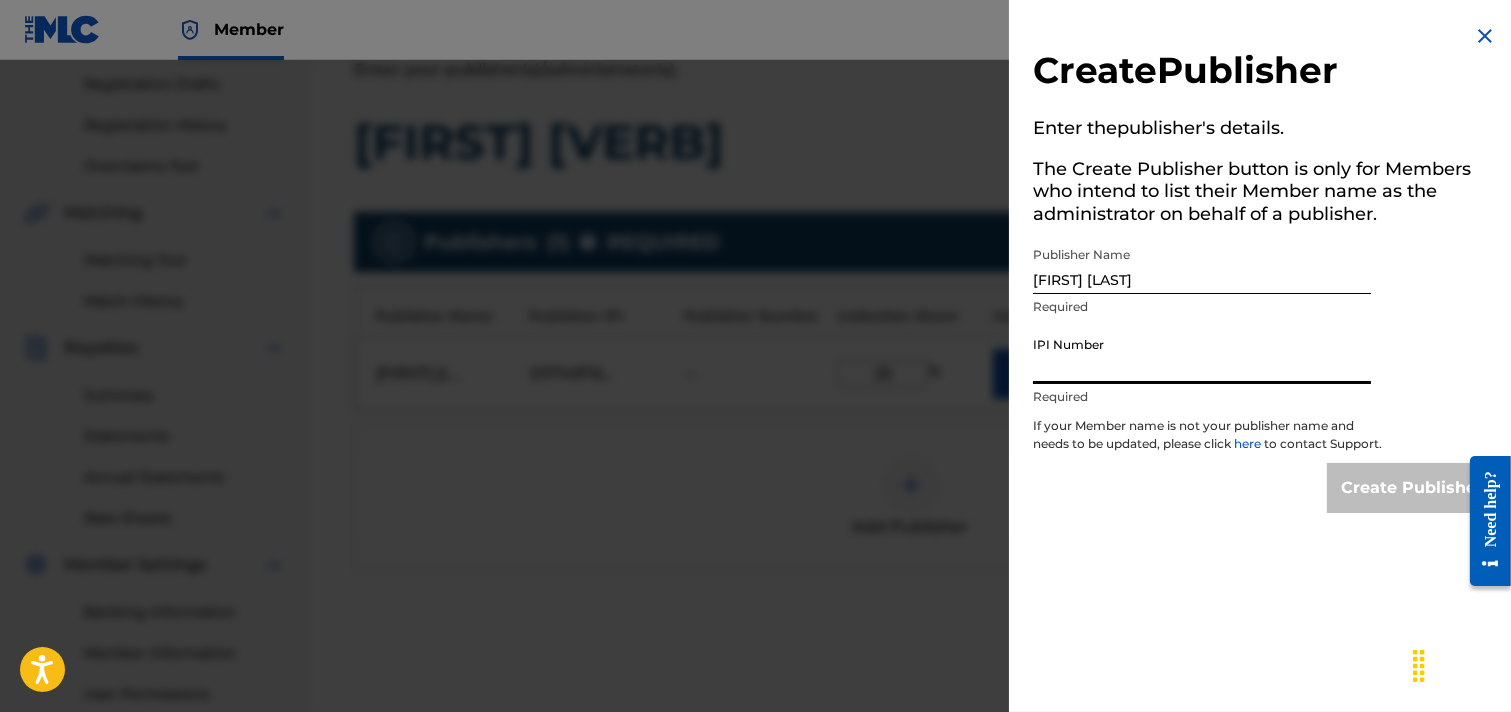 click on "IPI Number" at bounding box center [1202, 355] 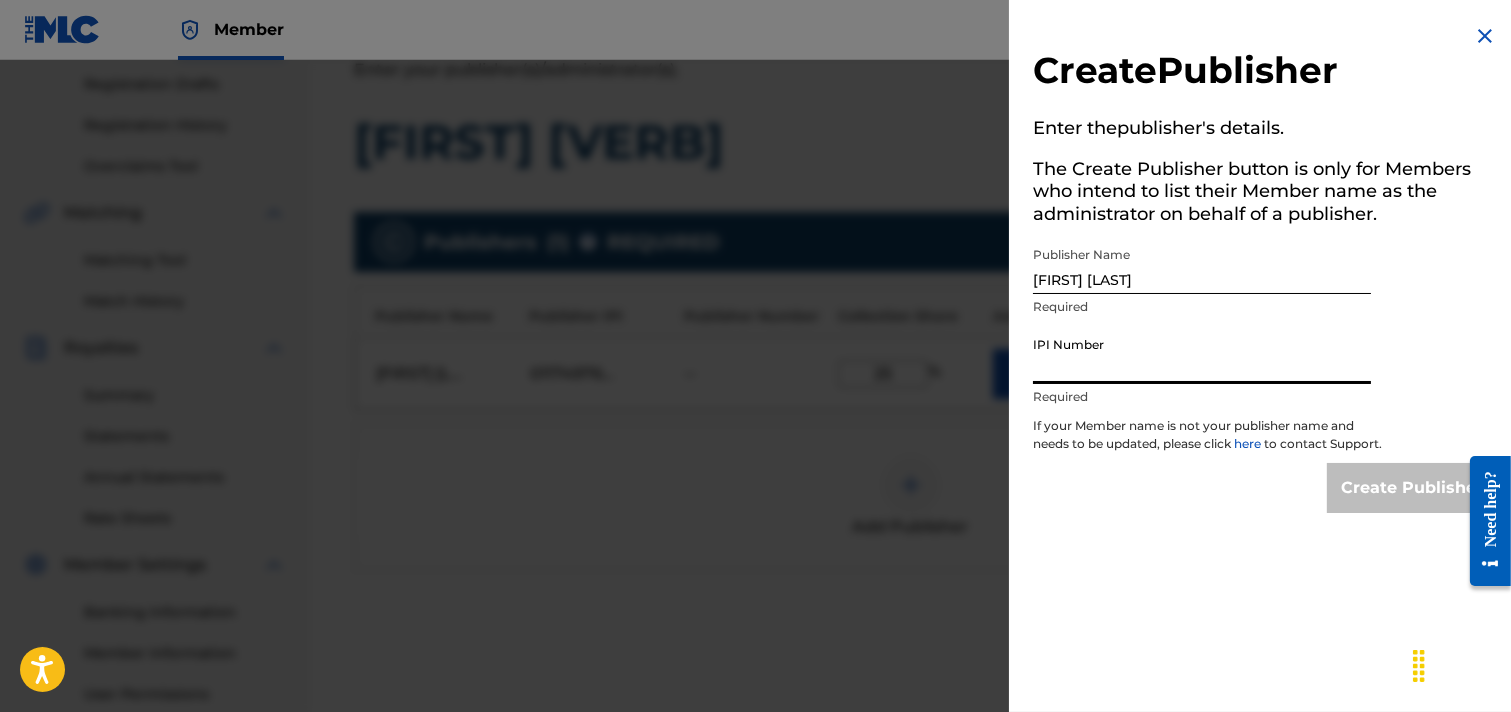 type on "01174976511" 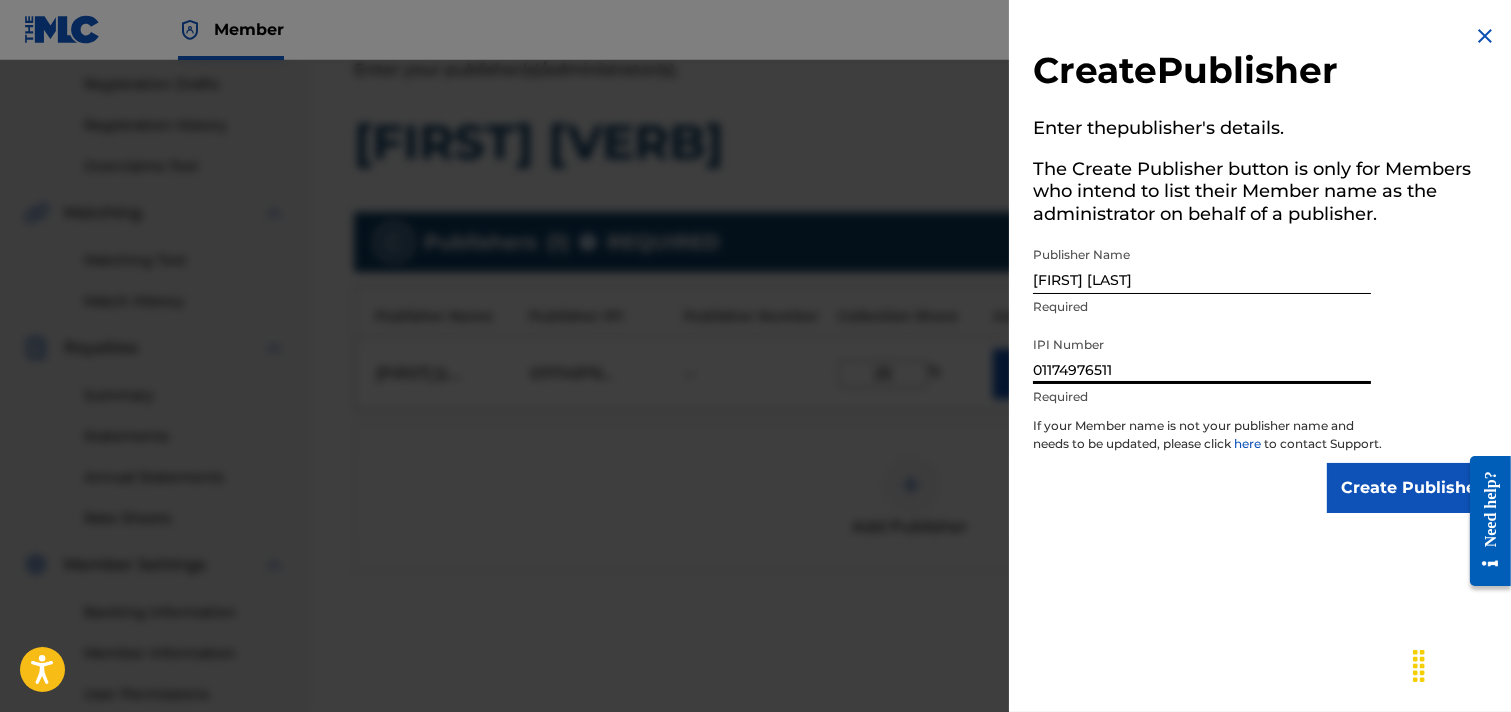 click on "Create  Publisher Enter the  publisher 's details. The Create Publisher button is only for Members who intend to list their Member name as the administrator on behalf of a publisher. Publisher Name Shohag Waziulla Required IPI Number 01174976511 Required If your Member name is not your publisher name and needs to be updated, please click   here   to contact Support. Create Publisher" at bounding box center [1265, 356] 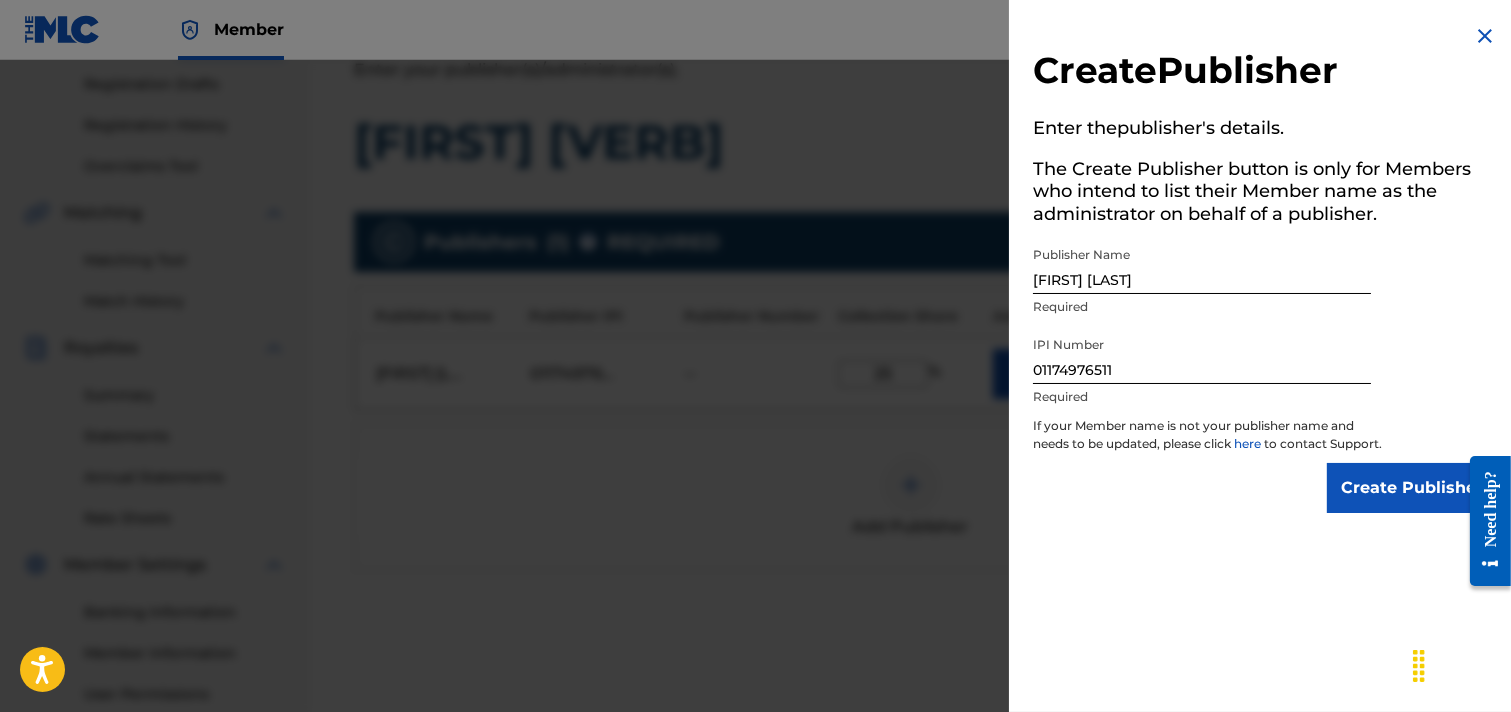 click at bounding box center (1485, 36) 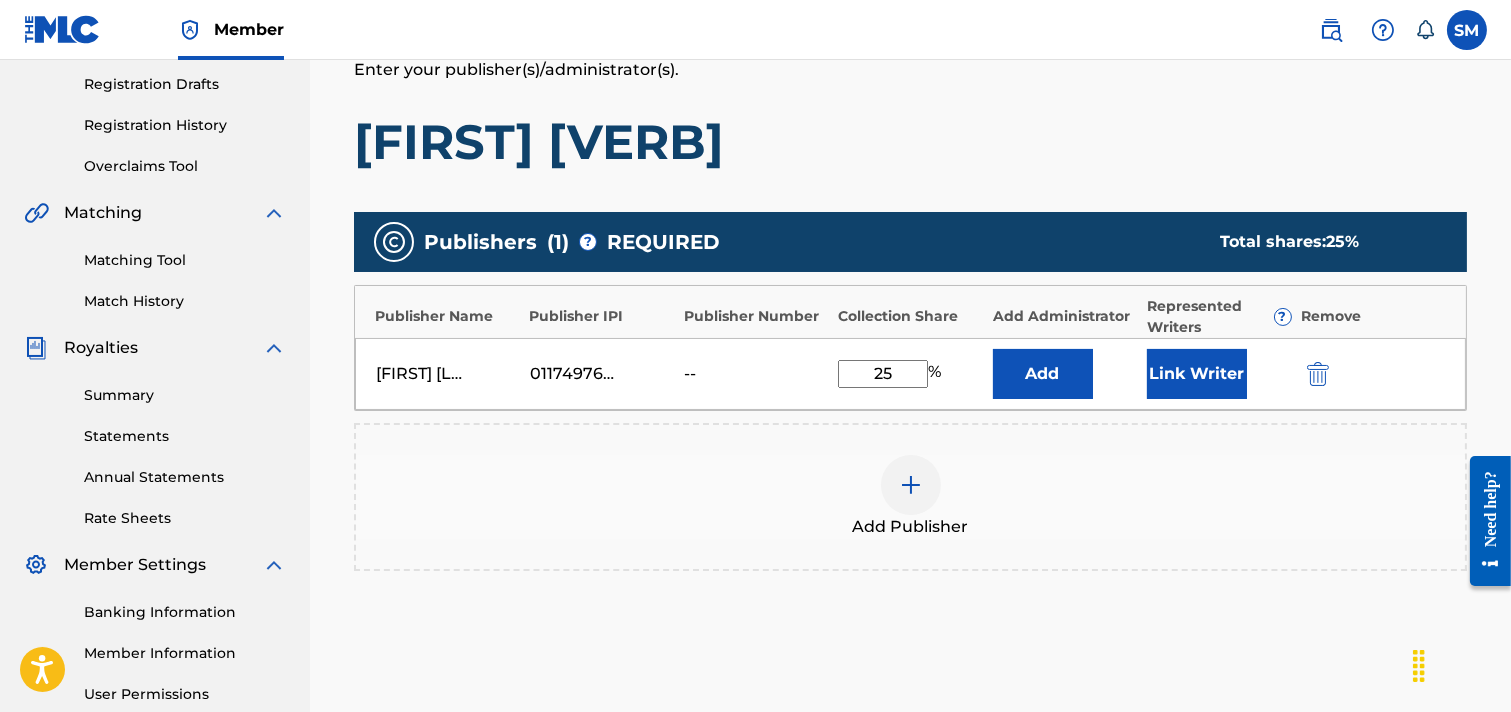 click at bounding box center [911, 485] 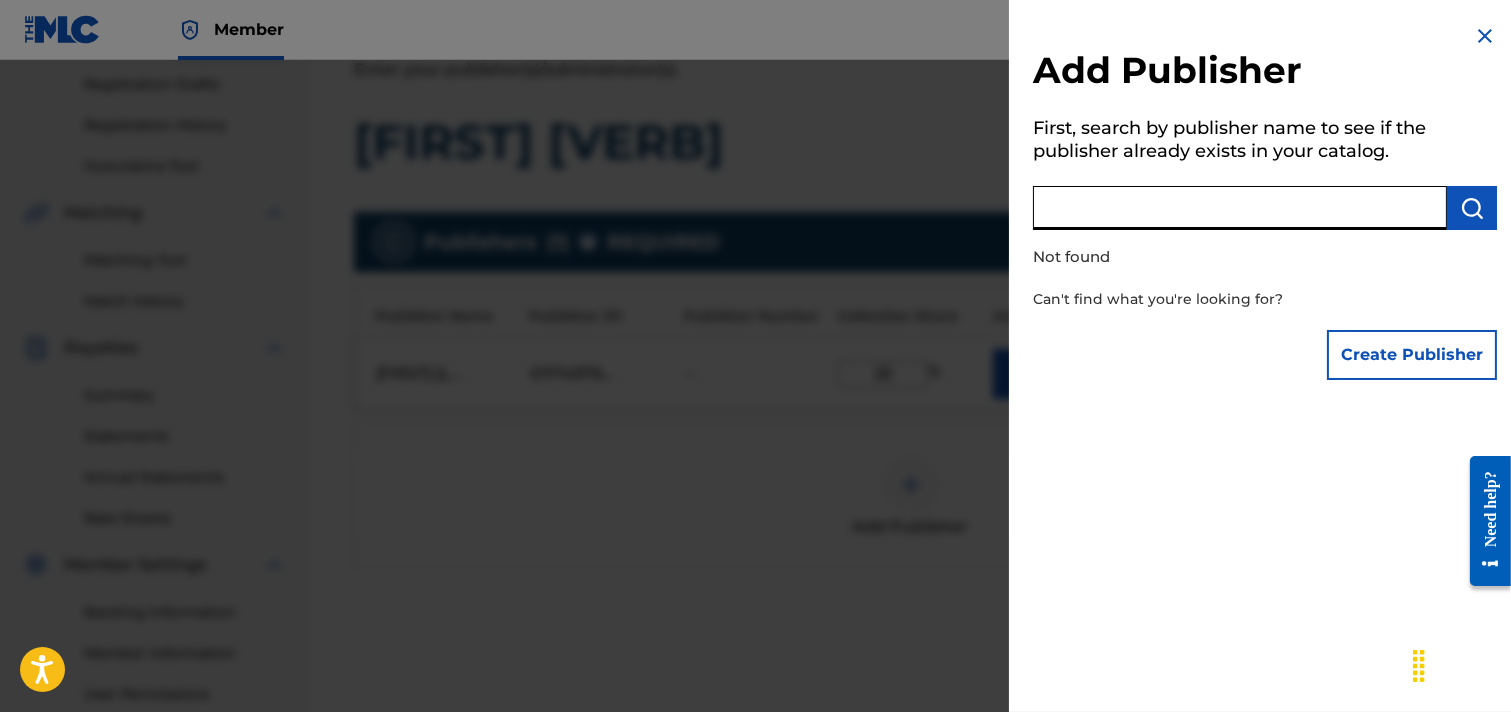 paste on "Publisher Account Number  P650V8" 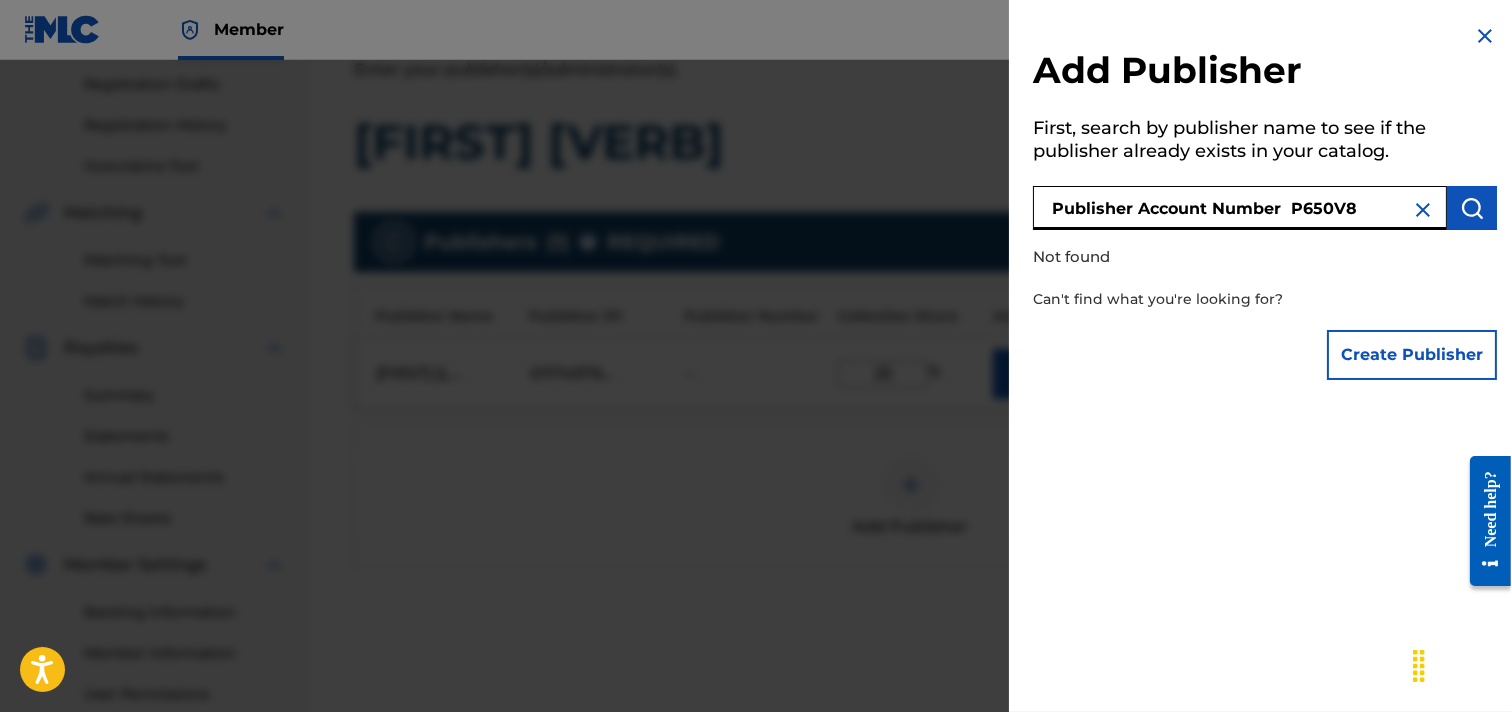 click at bounding box center [1472, 208] 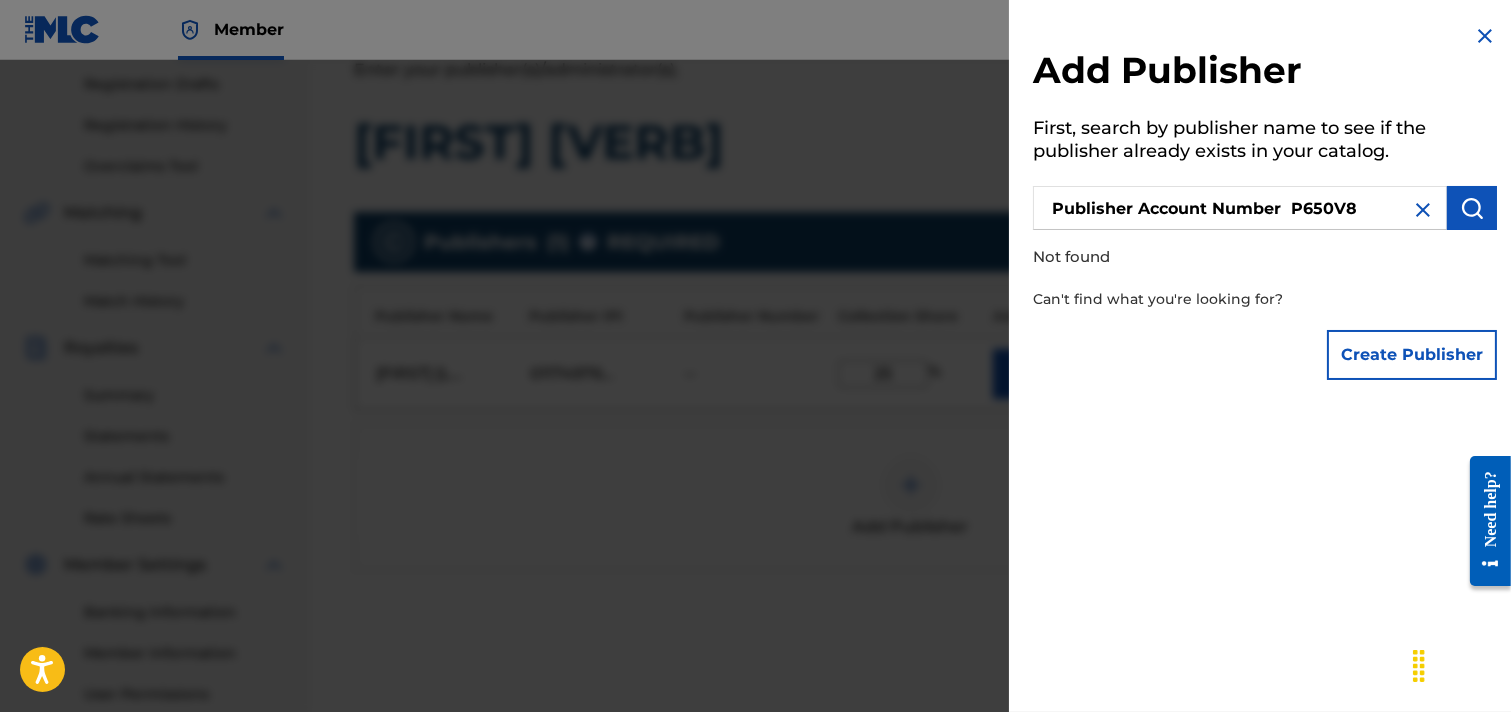 click at bounding box center (1472, 208) 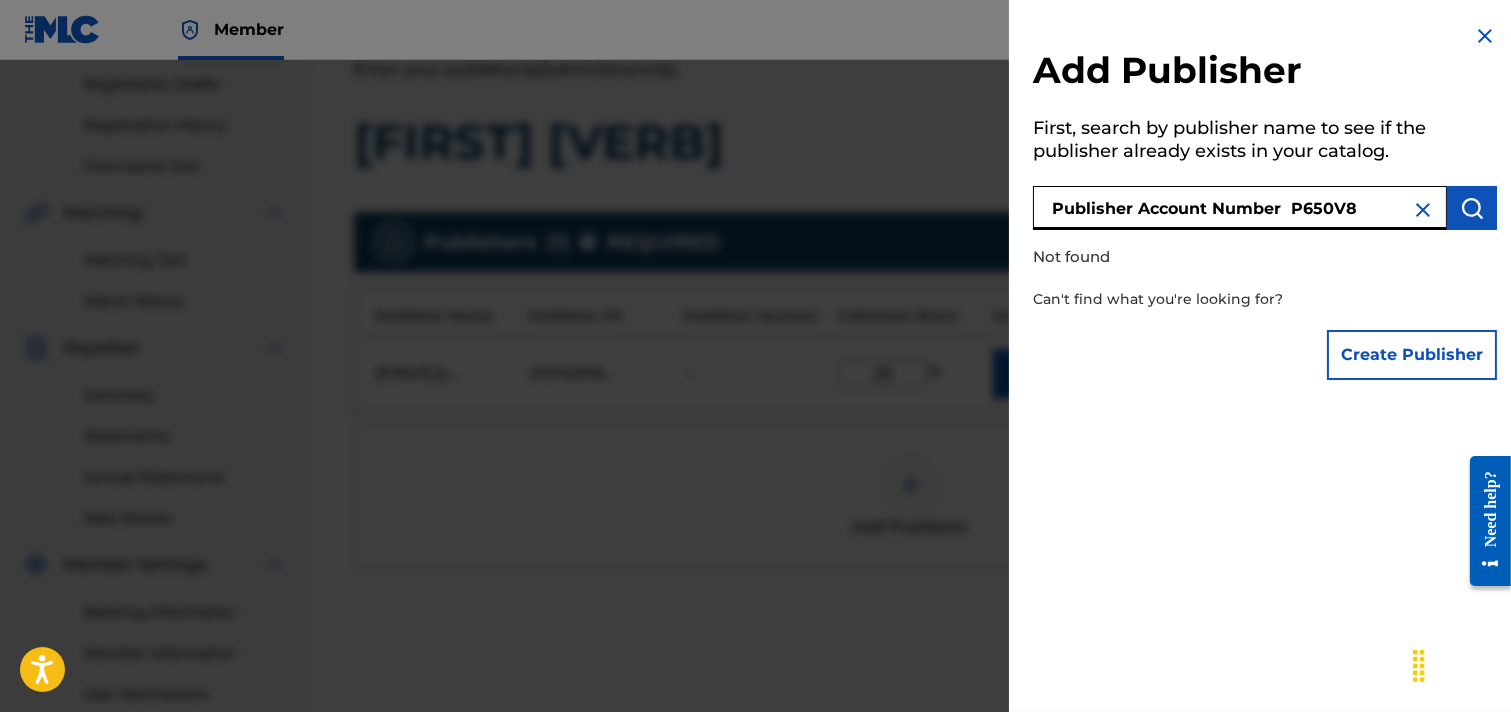 drag, startPoint x: 1293, startPoint y: 210, endPoint x: 1003, endPoint y: 216, distance: 290.06207 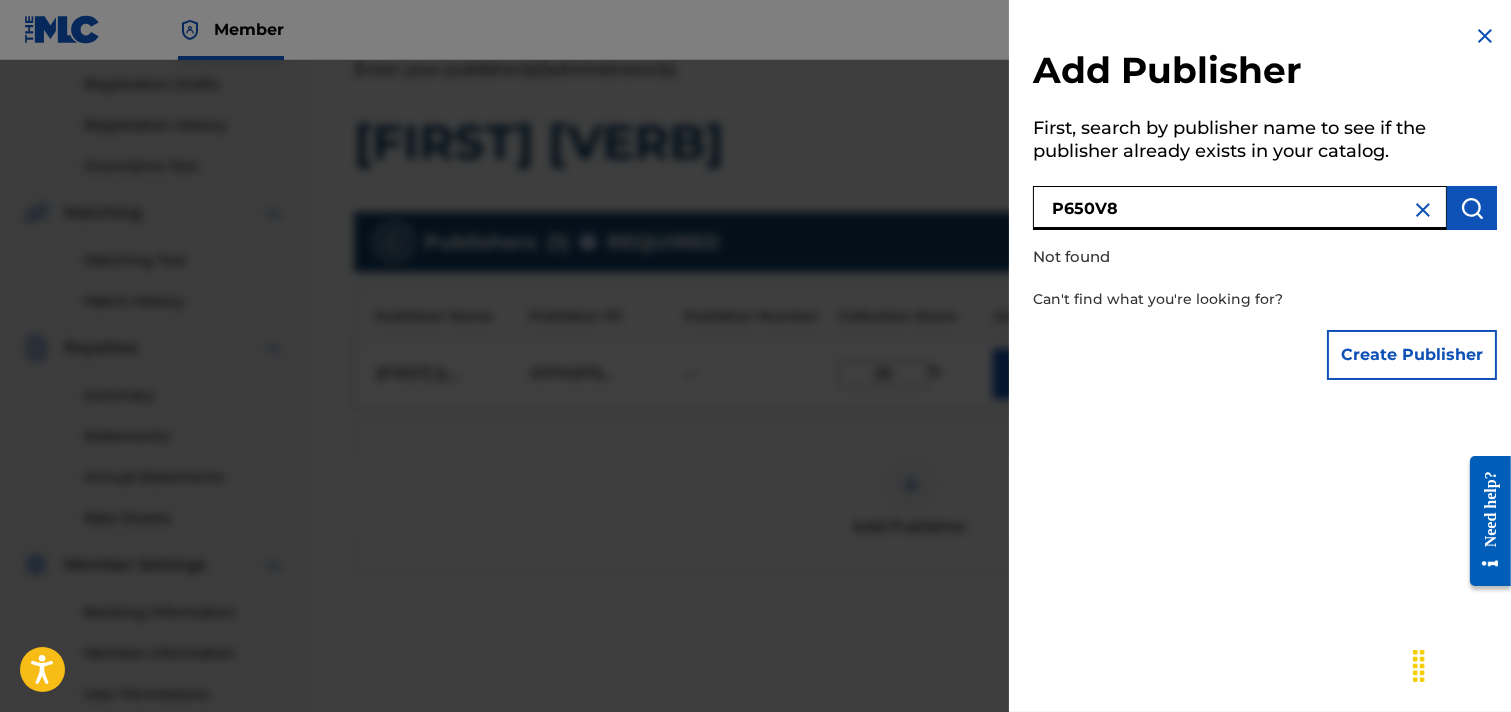 type on "P650V8" 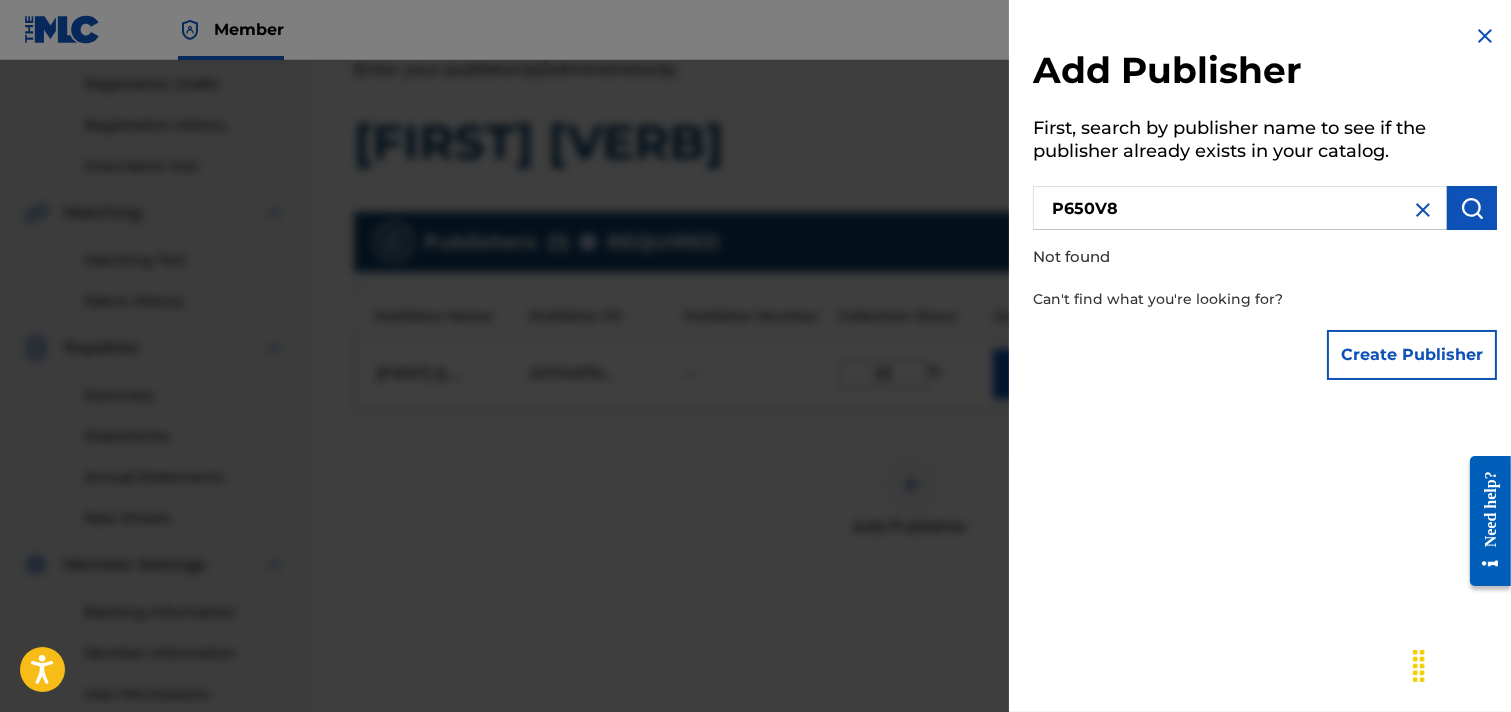 click at bounding box center (1472, 208) 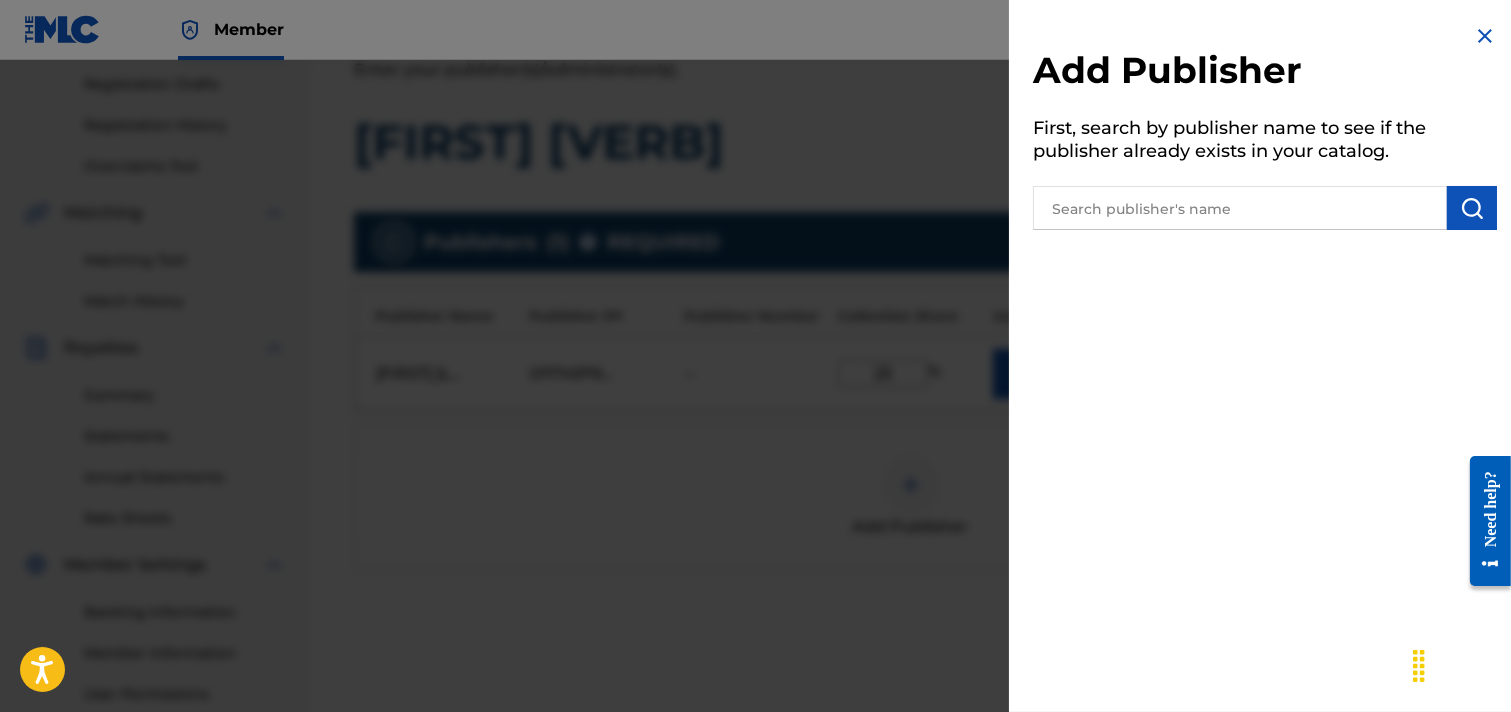 click on "Add Publisher First, search by publisher name to see if the publisher already exists in your catalog." at bounding box center (1265, 356) 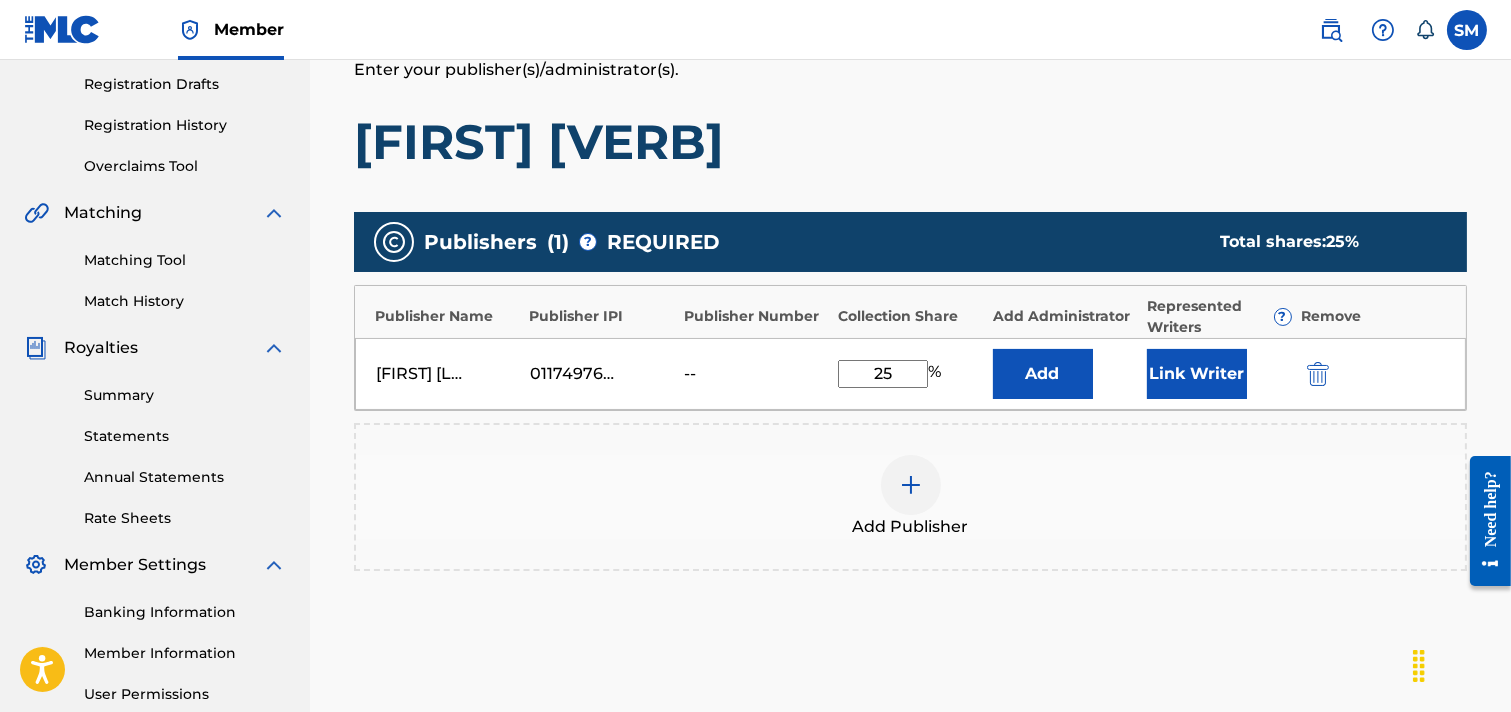 click on "Add Publisher" at bounding box center [910, 497] 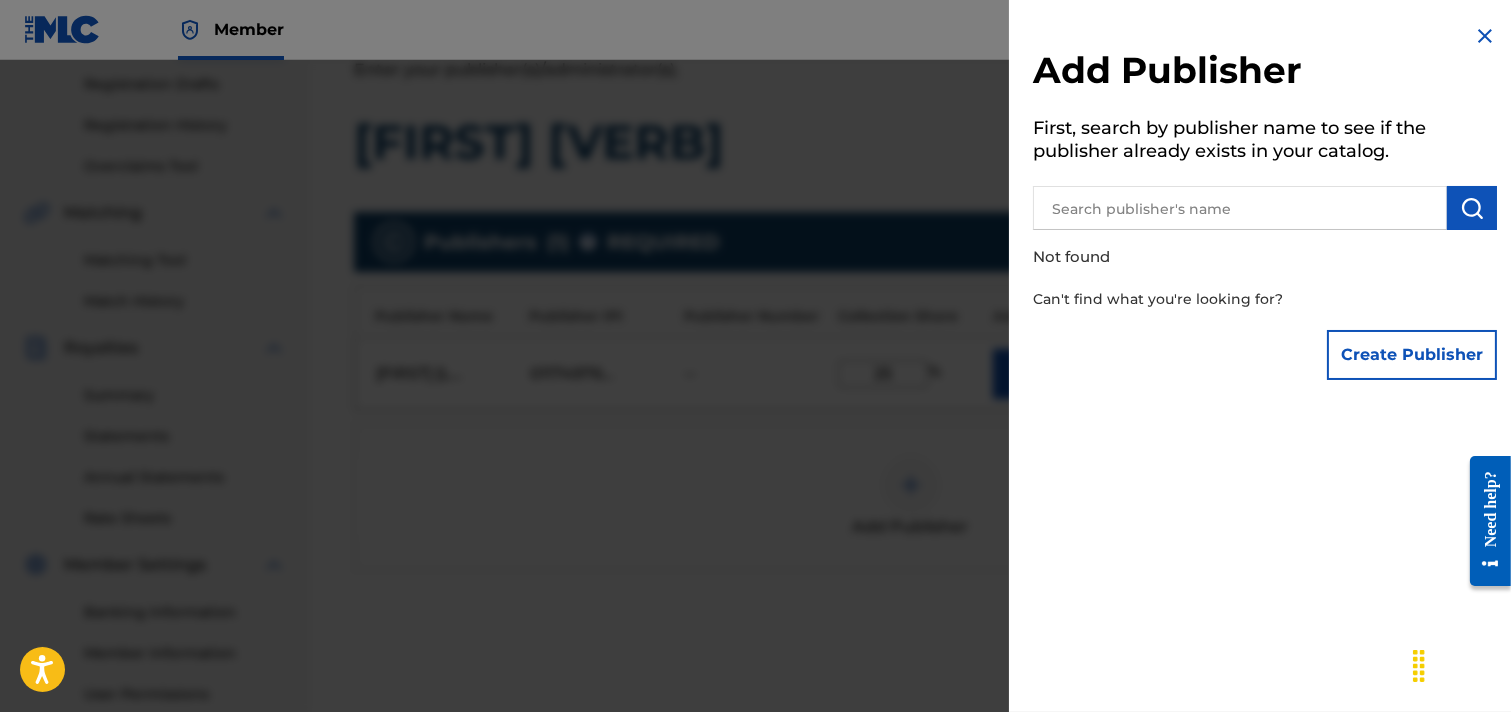 click on "Create Publisher" at bounding box center [1412, 355] 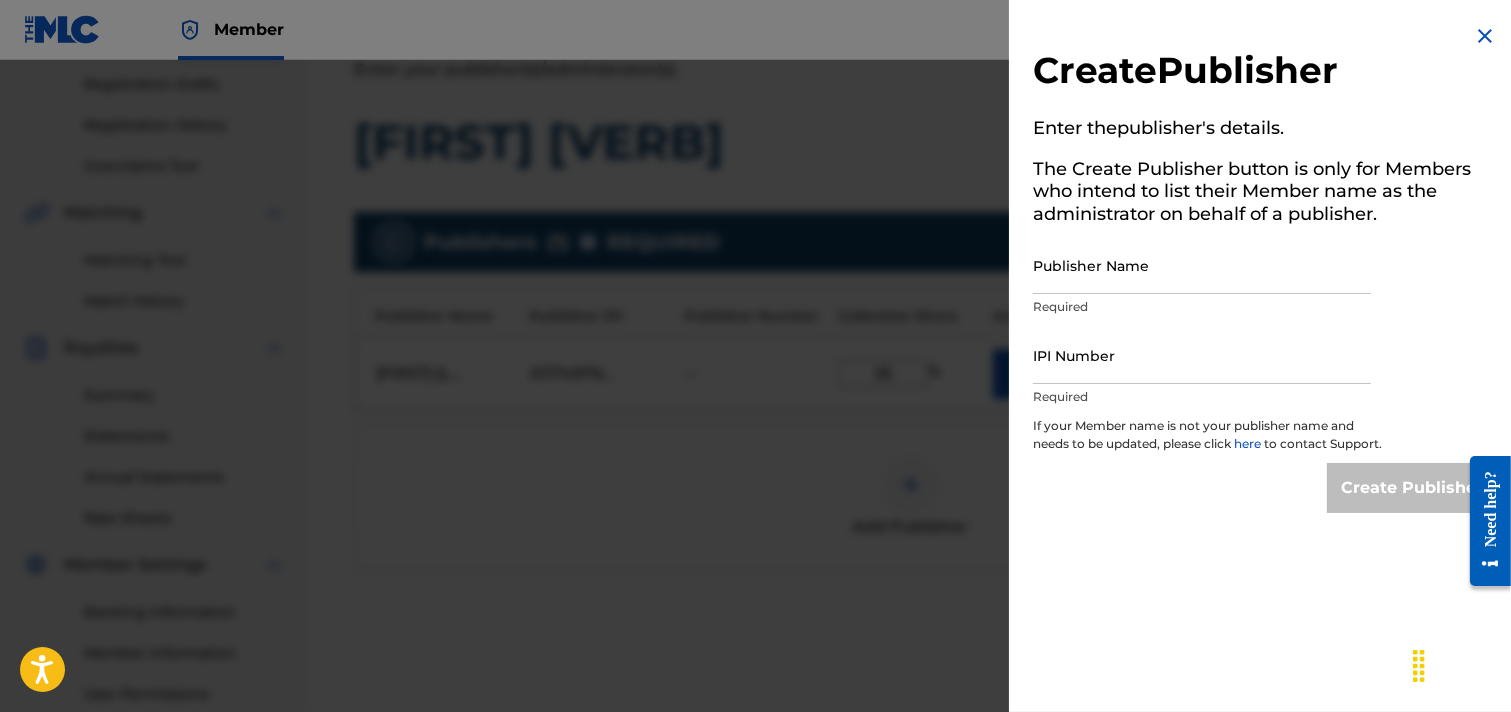 click on "Publisher Name" at bounding box center [1202, 265] 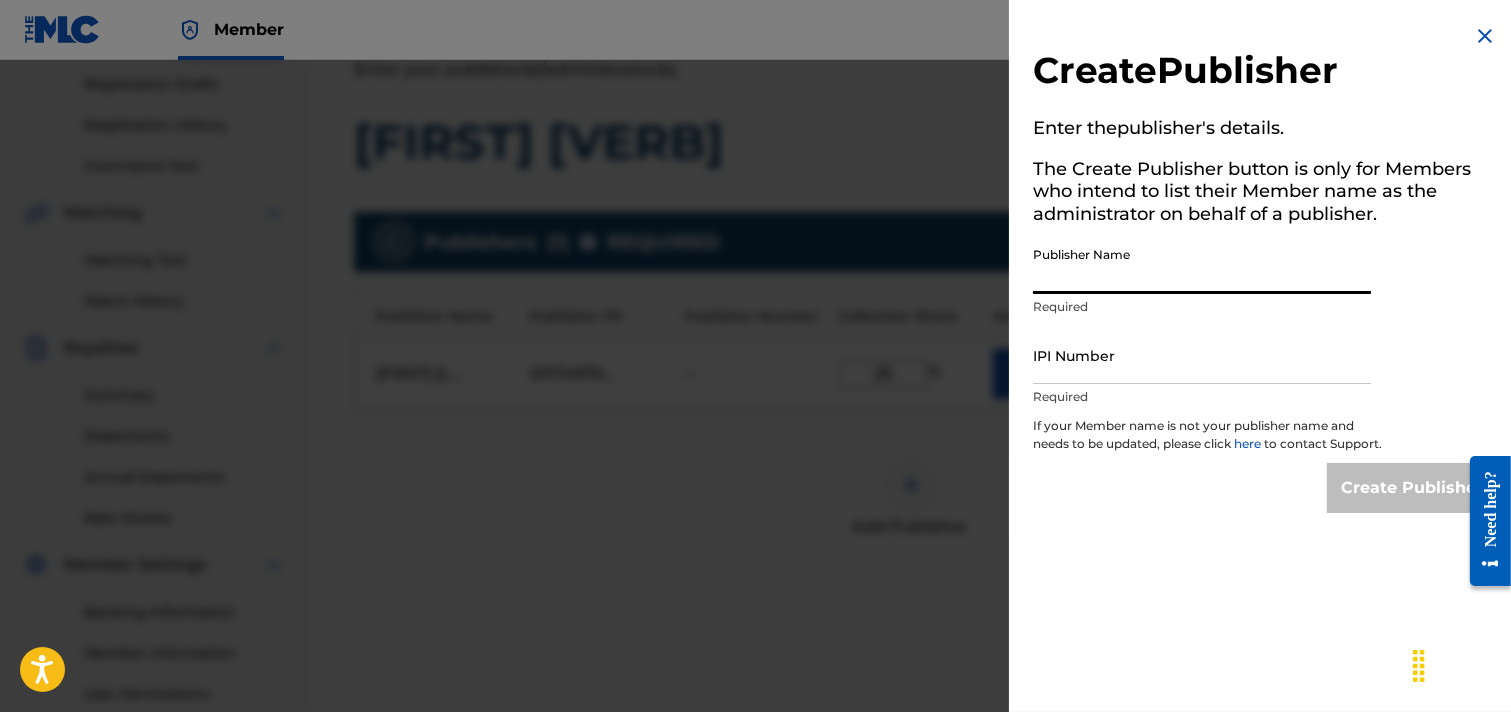 type on "Shohag Waziulla" 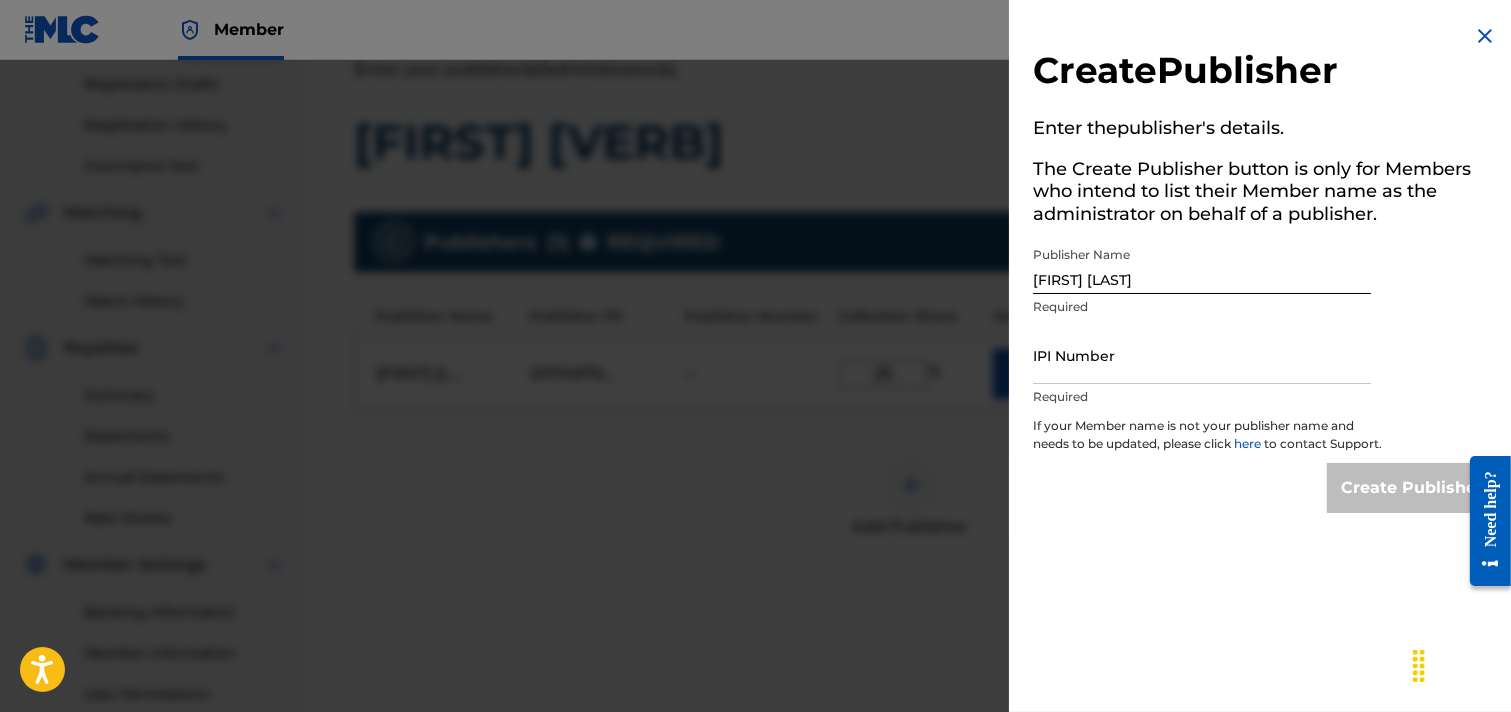 click on "Required" at bounding box center (1202, 397) 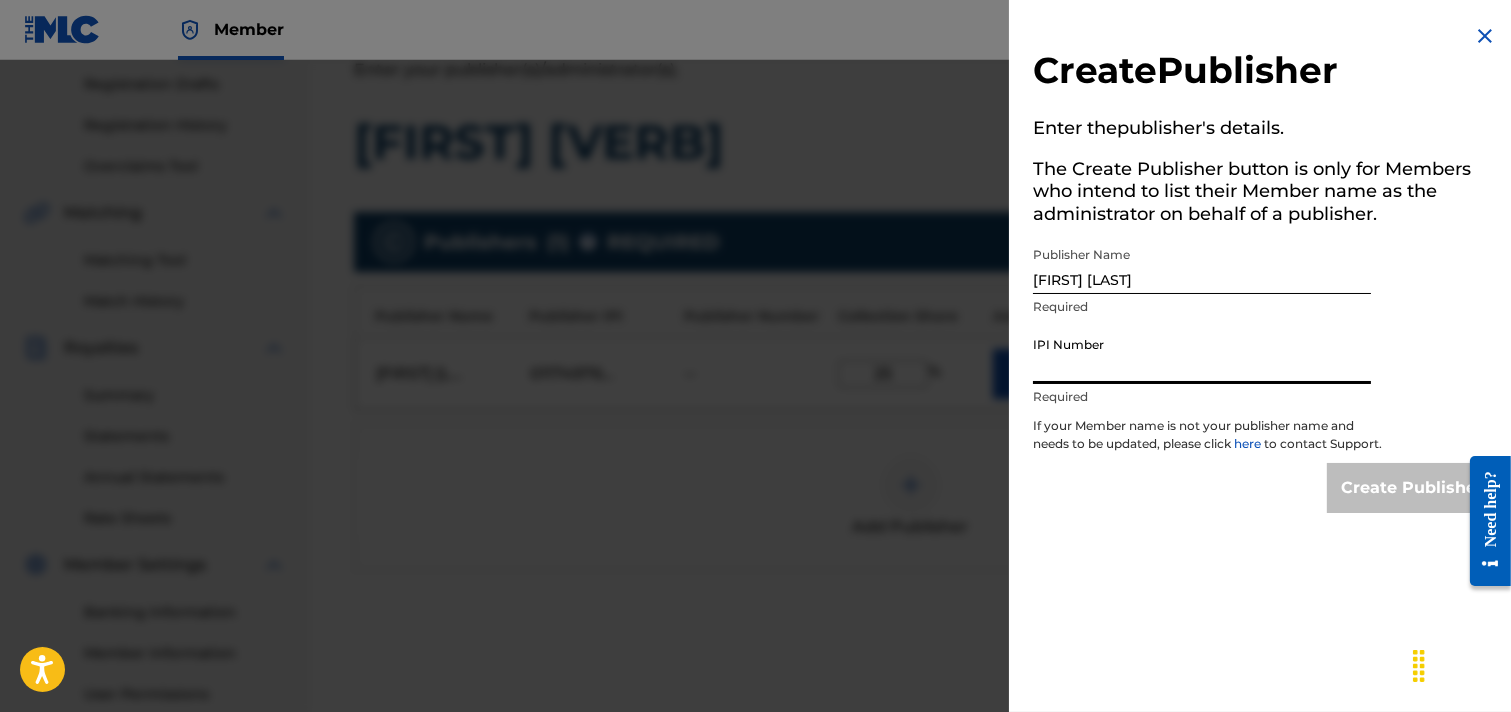 paste on "Publisher Account Number  P650V8" 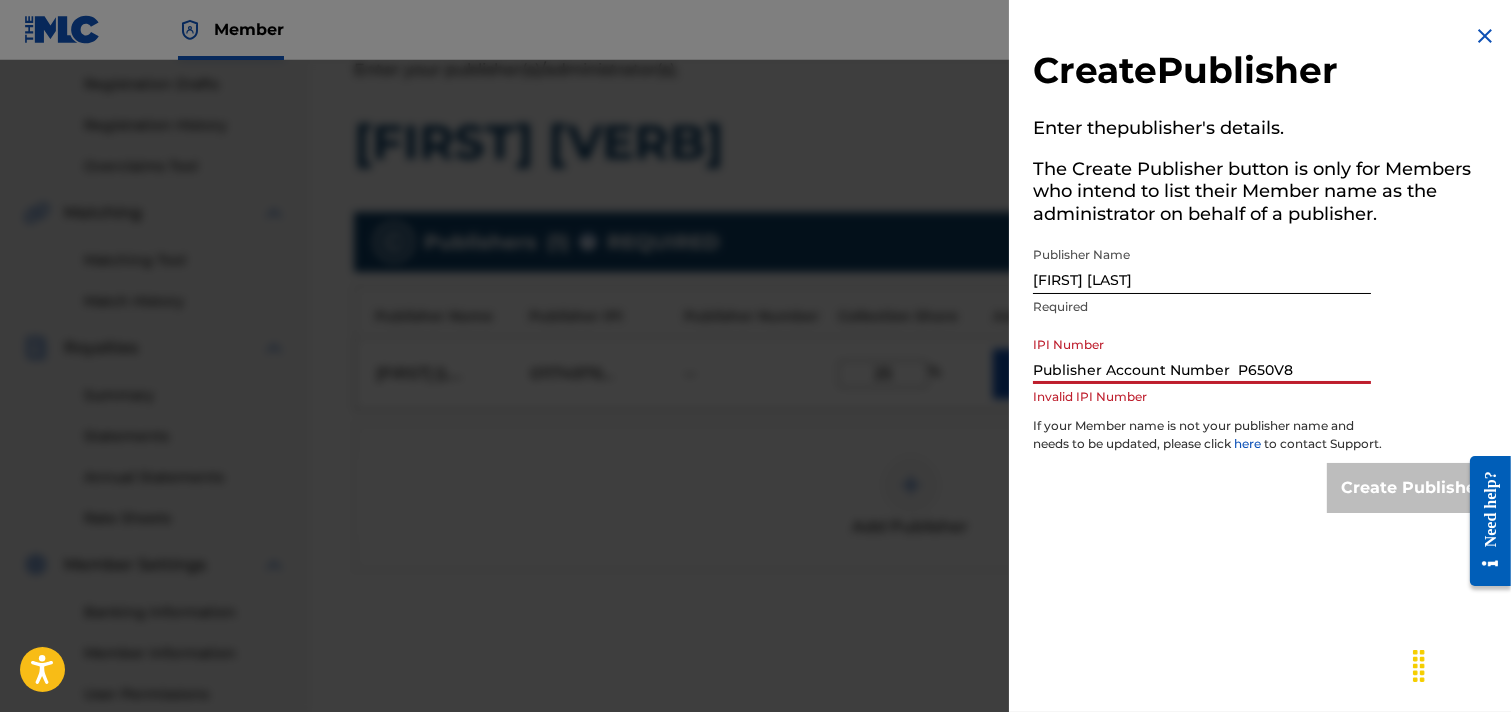 drag, startPoint x: 1235, startPoint y: 371, endPoint x: 948, endPoint y: 381, distance: 287.17416 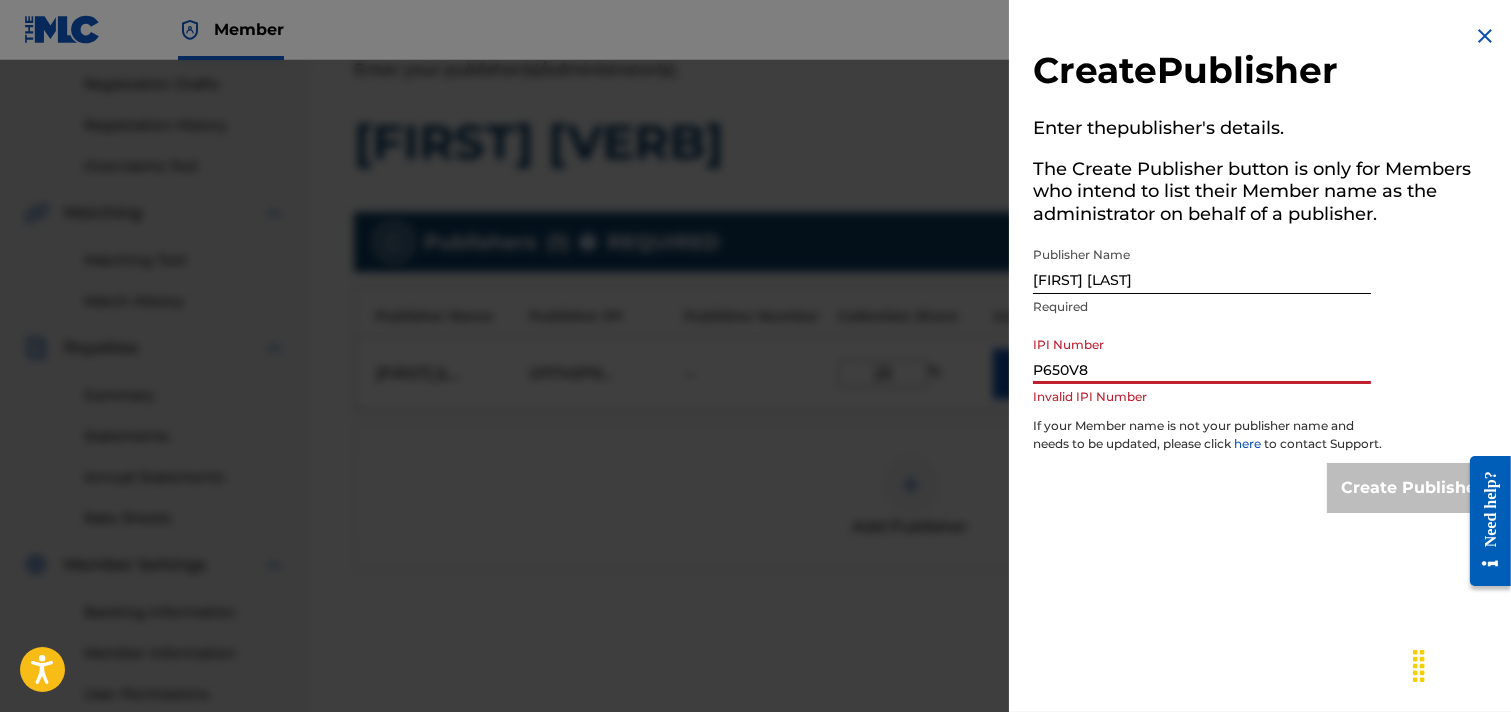 click on "Create Publisher" at bounding box center [1265, 488] 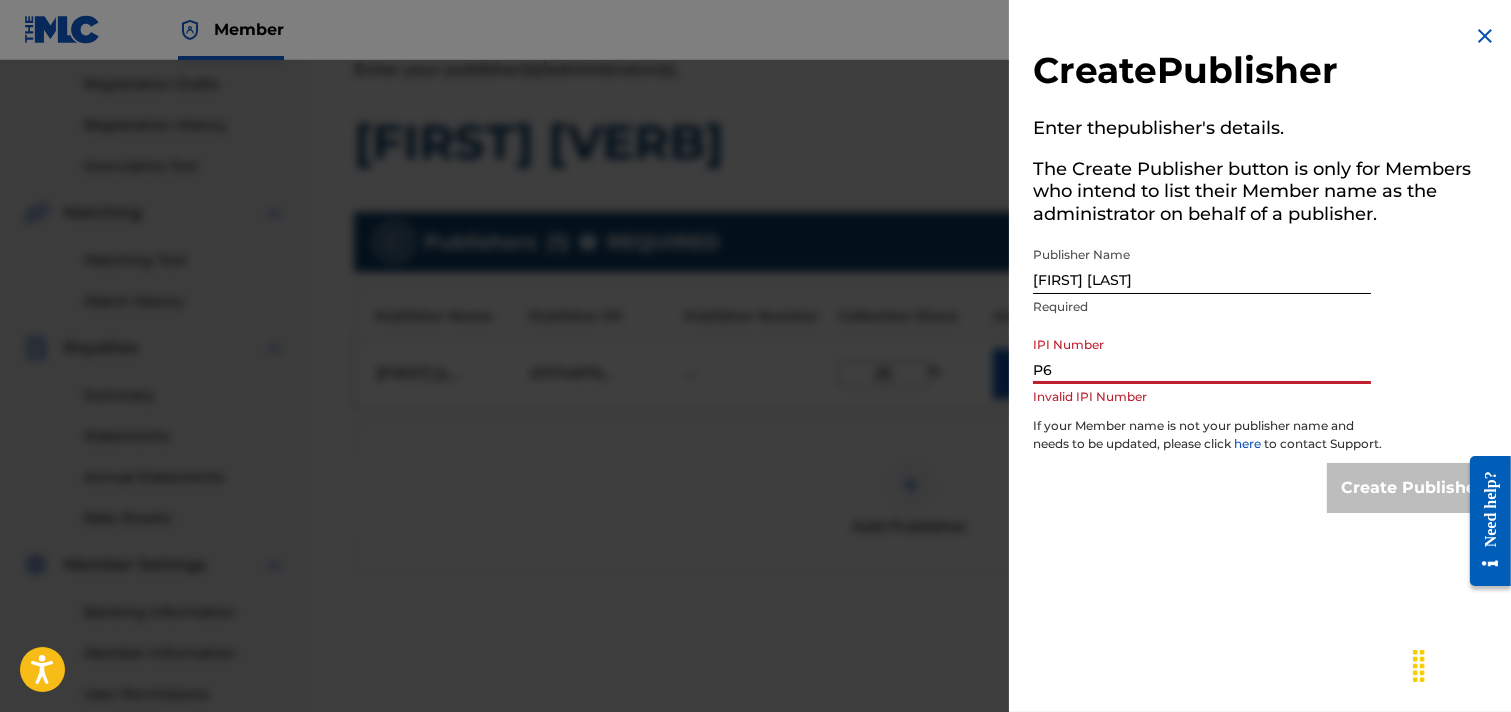type on "P" 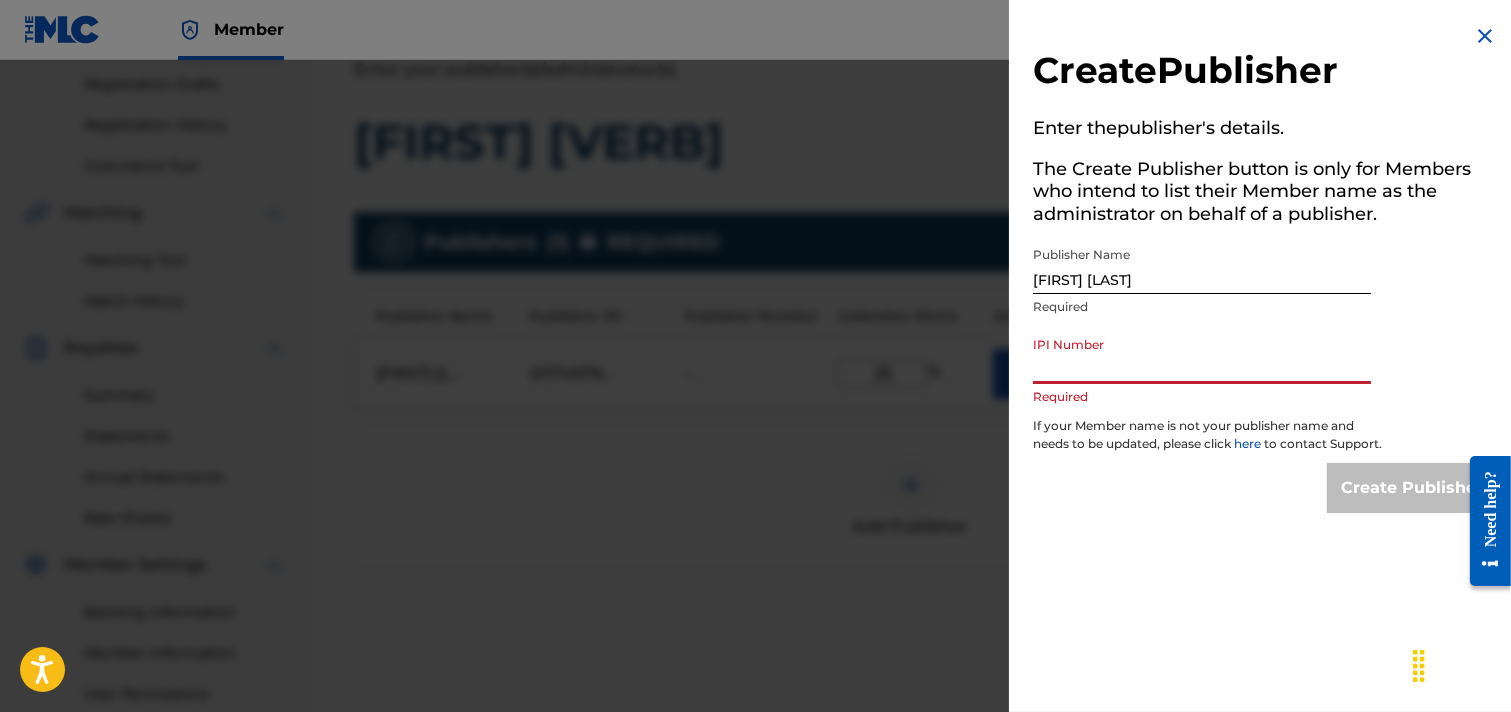 click on "IPI Number" at bounding box center [1202, 355] 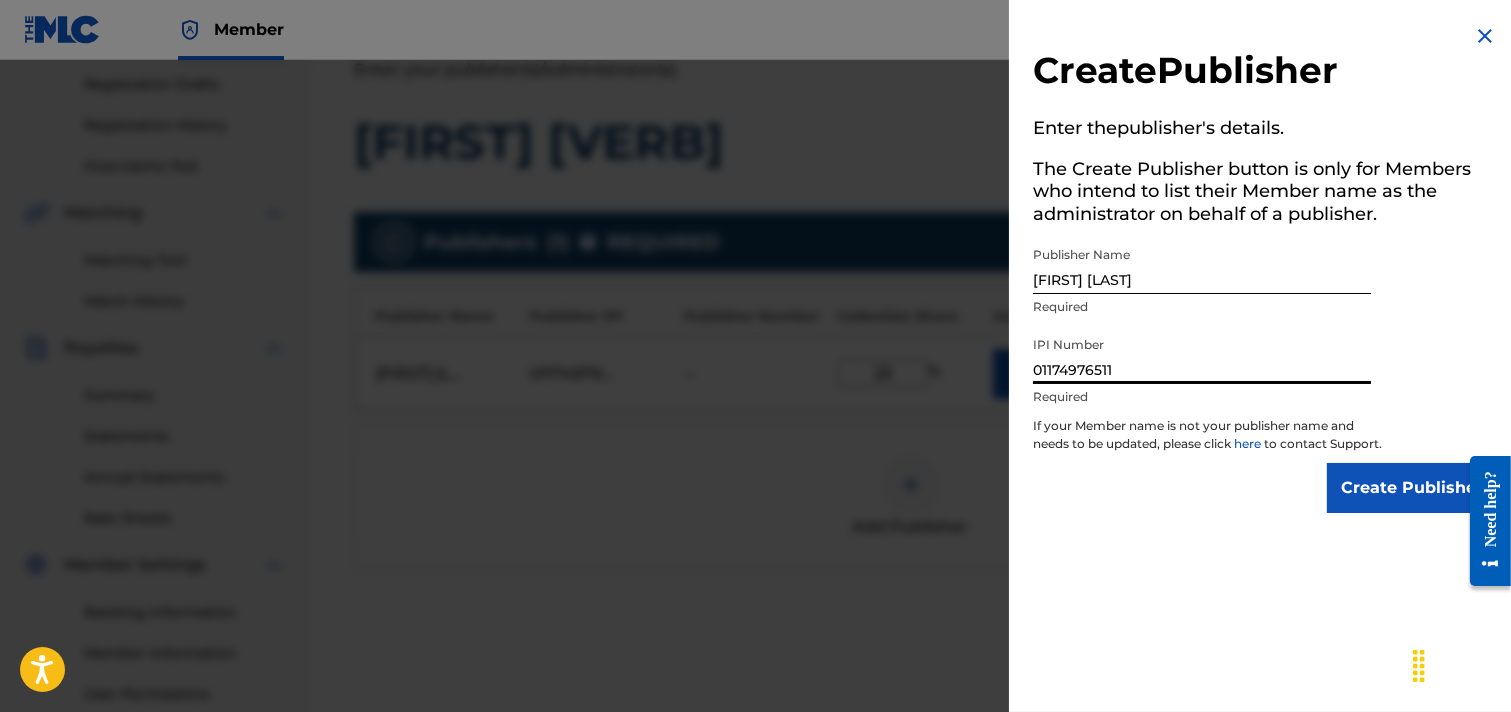 click on "Create  Publisher Enter the  publisher 's details. The Create Publisher button is only for Members who intend to list their Member name as the administrator on behalf of a publisher. Publisher Name Shohag Waziulla Required IPI Number 01174976511 Required If your Member name is not your publisher name and needs to be updated, please click   here   to contact Support. Create Publisher" at bounding box center [1265, 268] 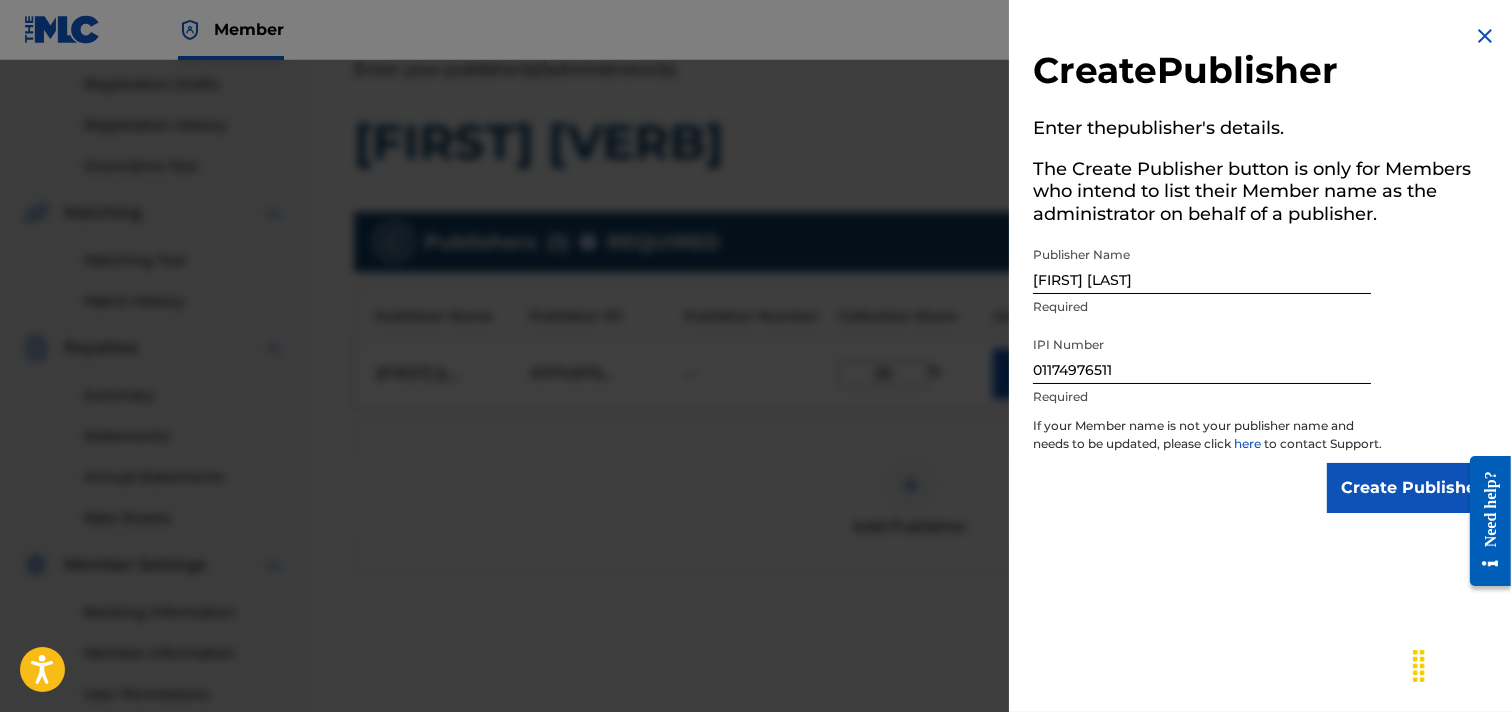 click on "Create Publisher" at bounding box center (1412, 488) 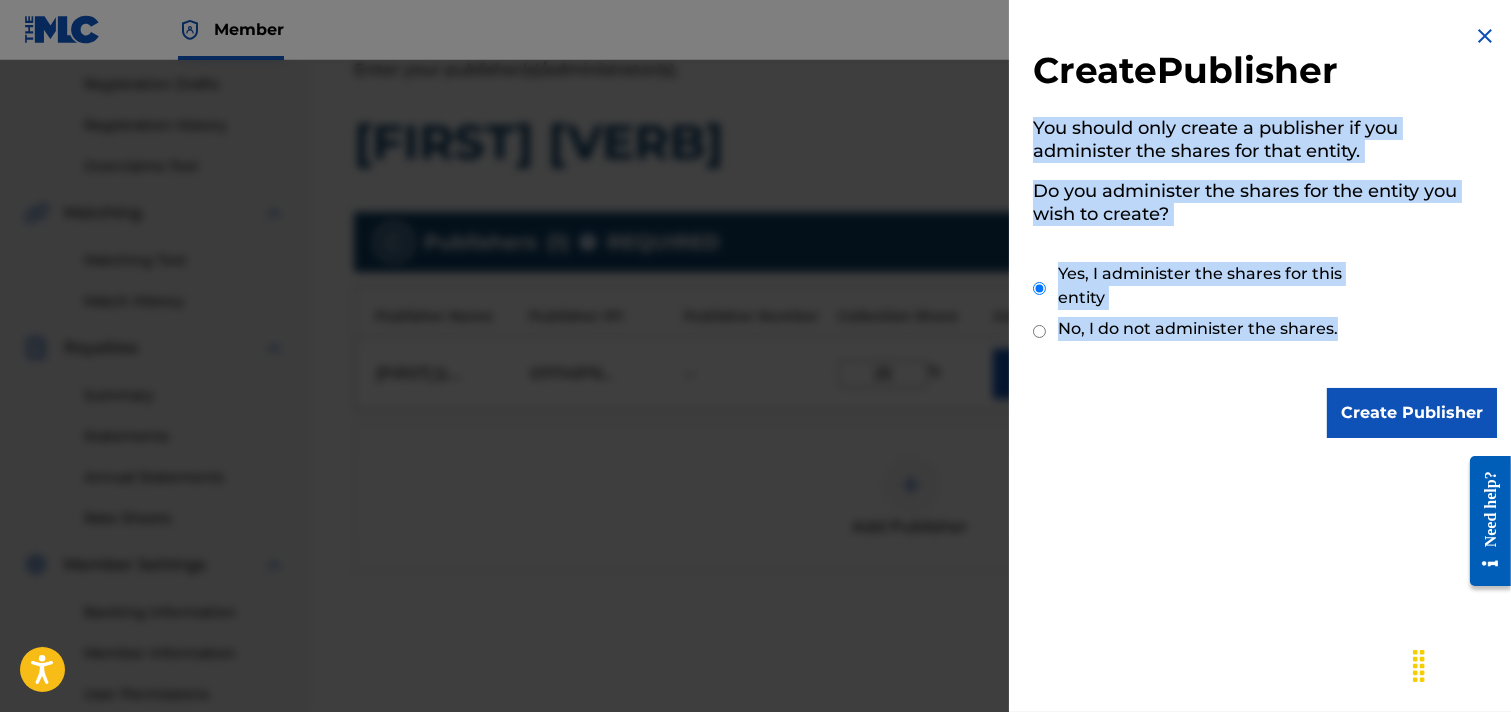 drag, startPoint x: 1354, startPoint y: 327, endPoint x: 1024, endPoint y: 117, distance: 391.15213 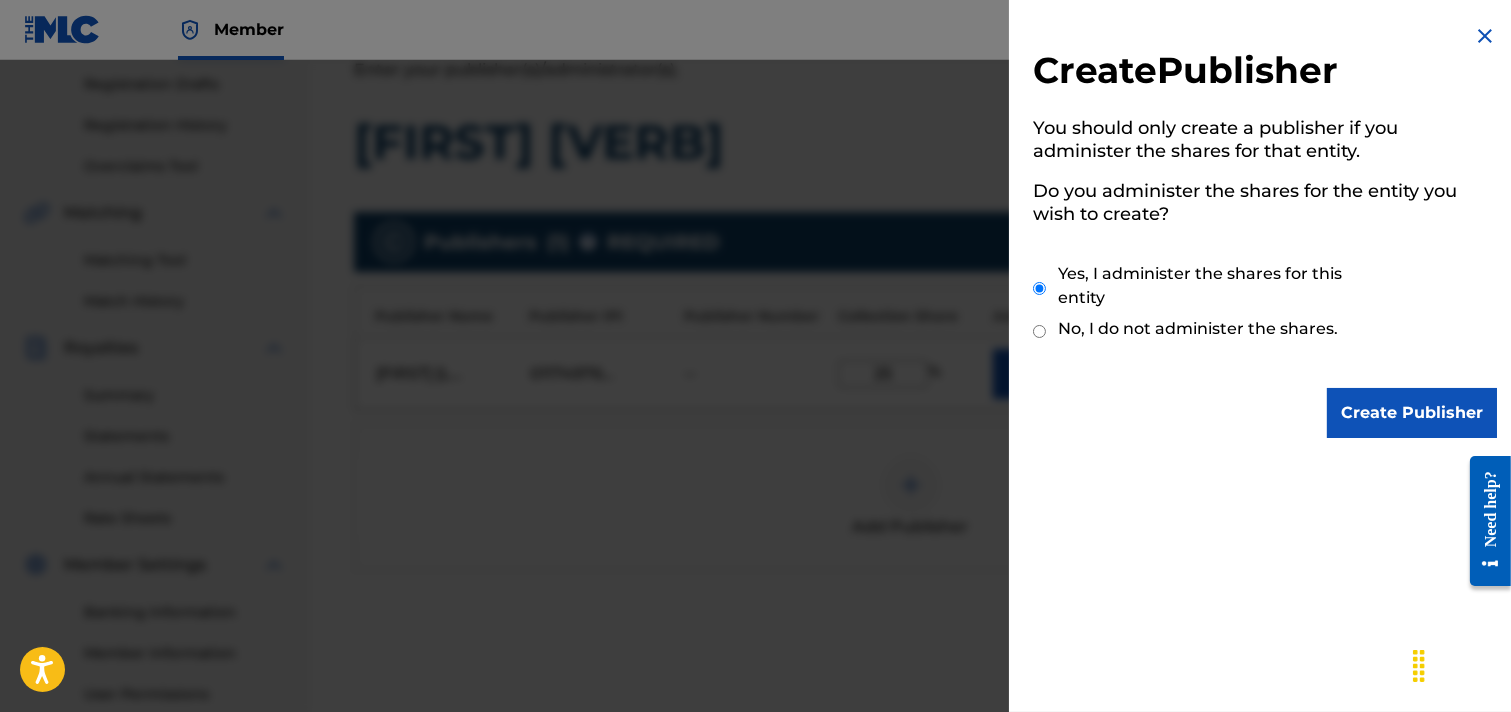 click on "Create Publisher" at bounding box center (1265, 413) 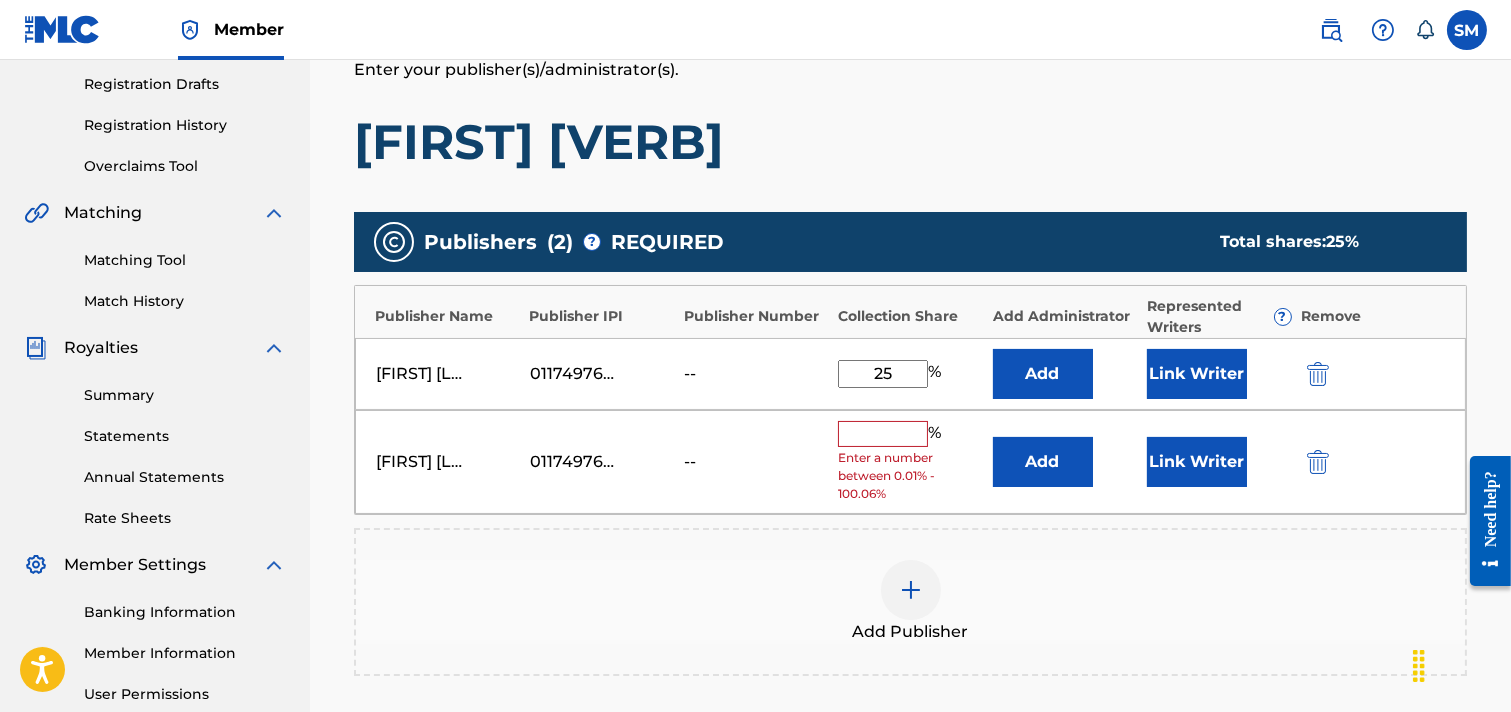 click at bounding box center [1318, 462] 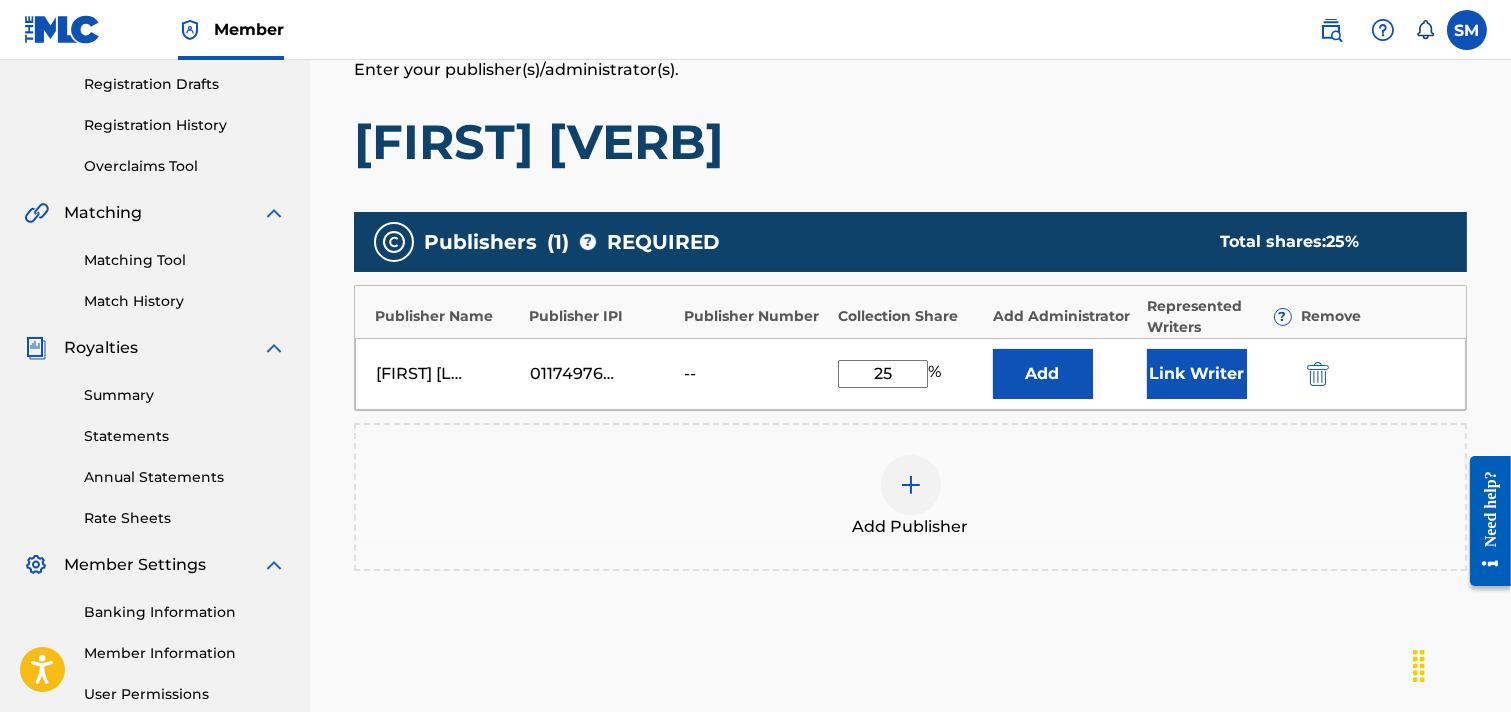 click on "Add" at bounding box center [1043, 374] 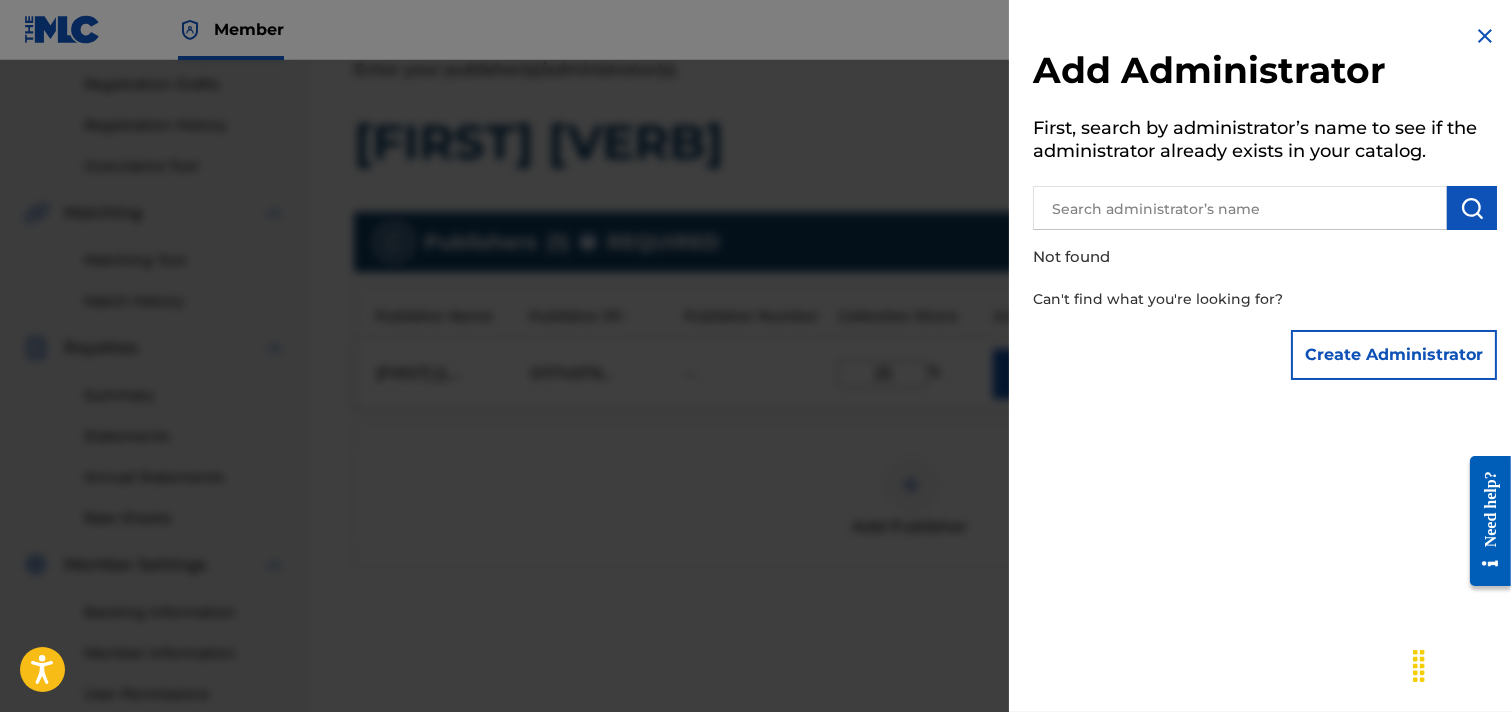 click on "Create Administrator" at bounding box center [1394, 355] 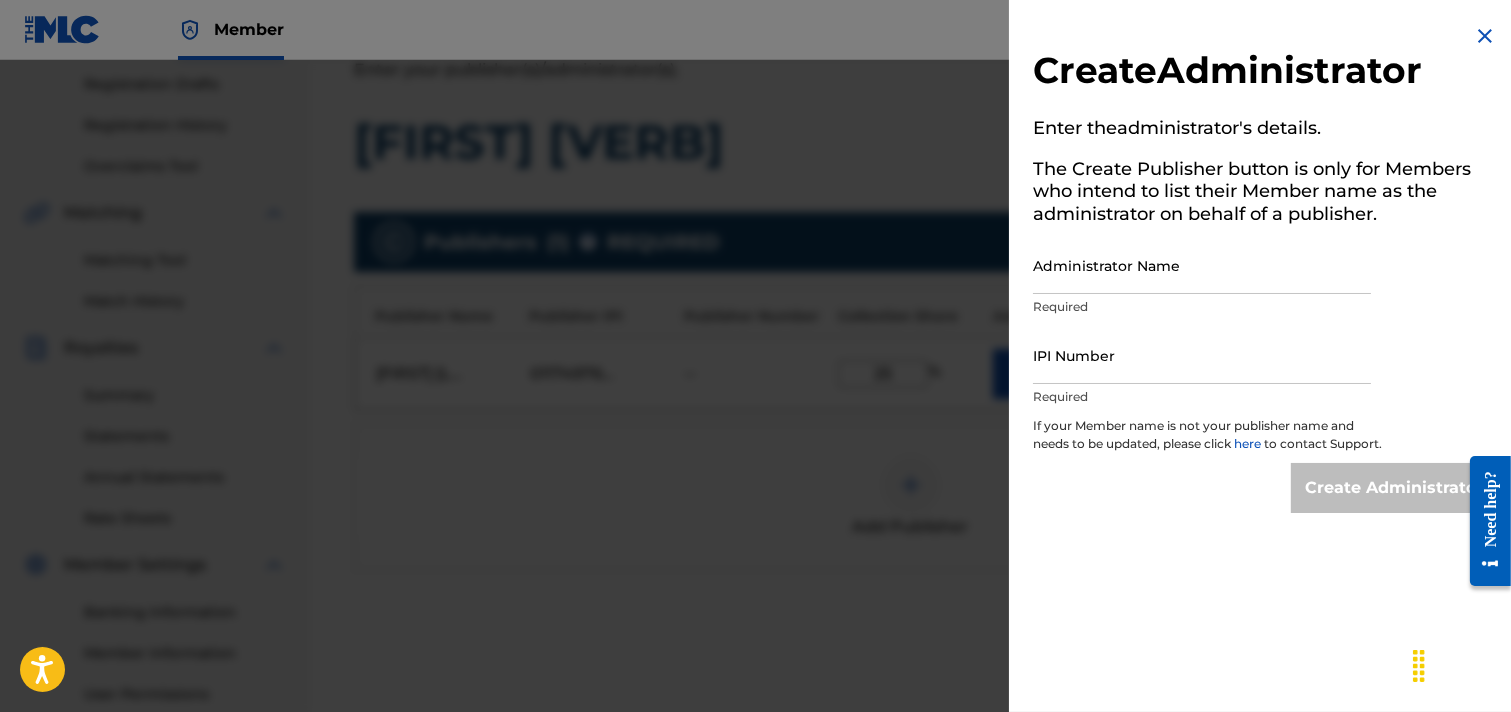 click on "Administrator Name" at bounding box center (1202, 265) 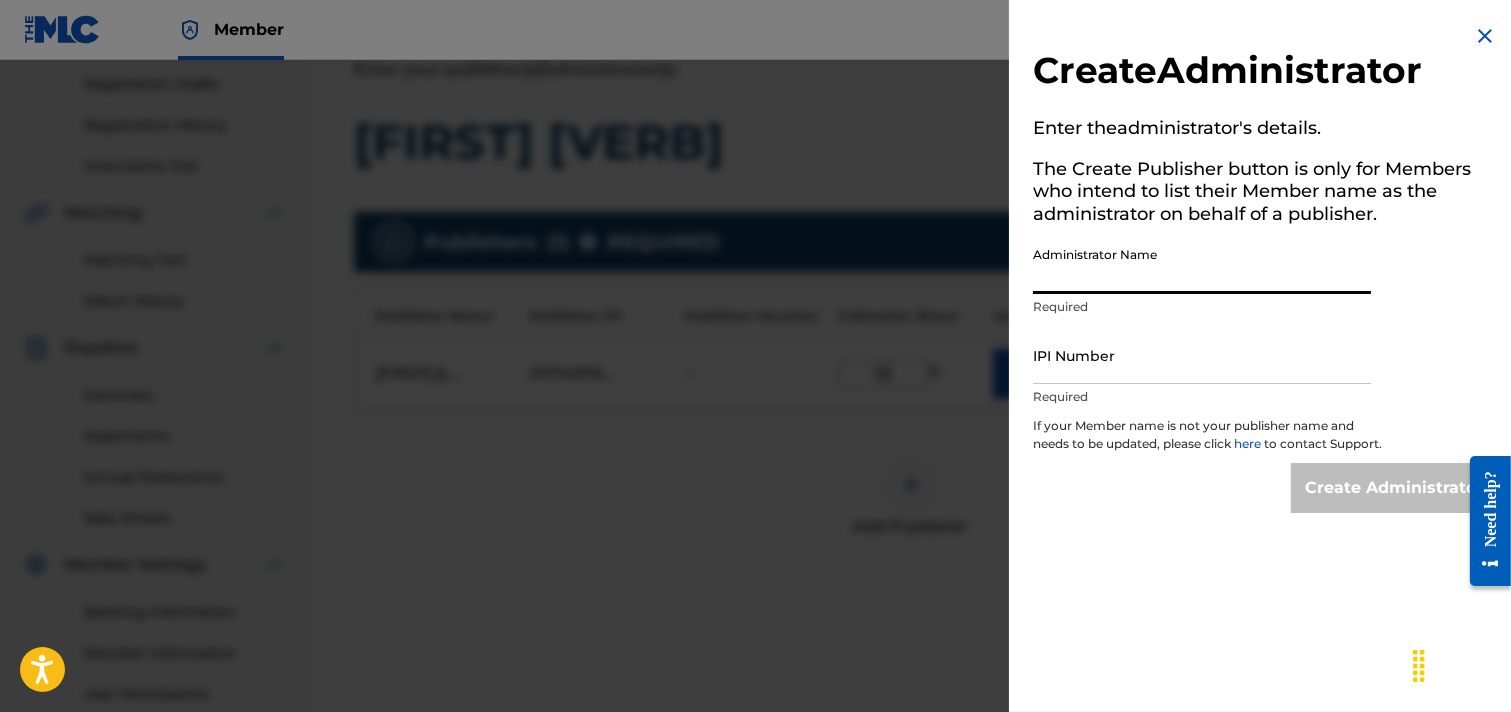 type on "Shohag Waziulla" 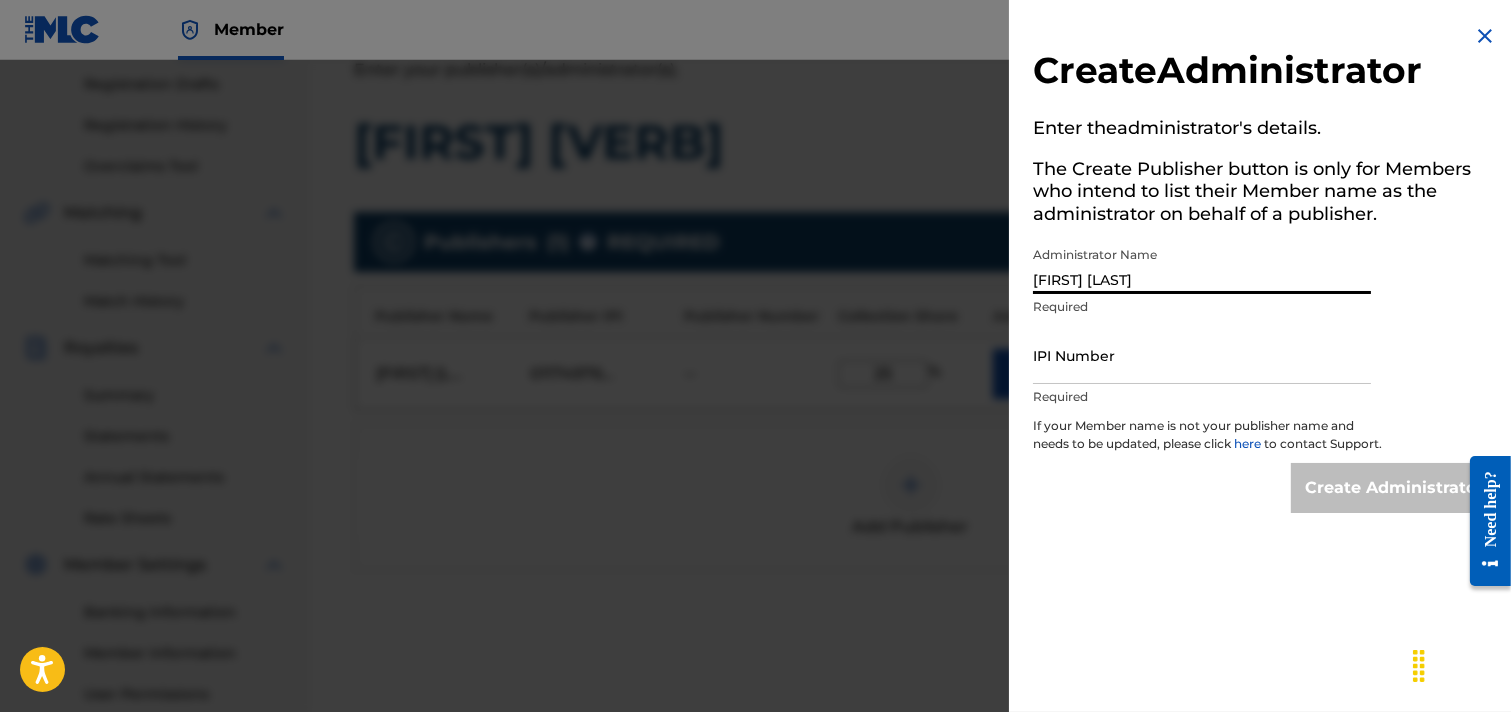 click on "IPI Number" at bounding box center [1202, 355] 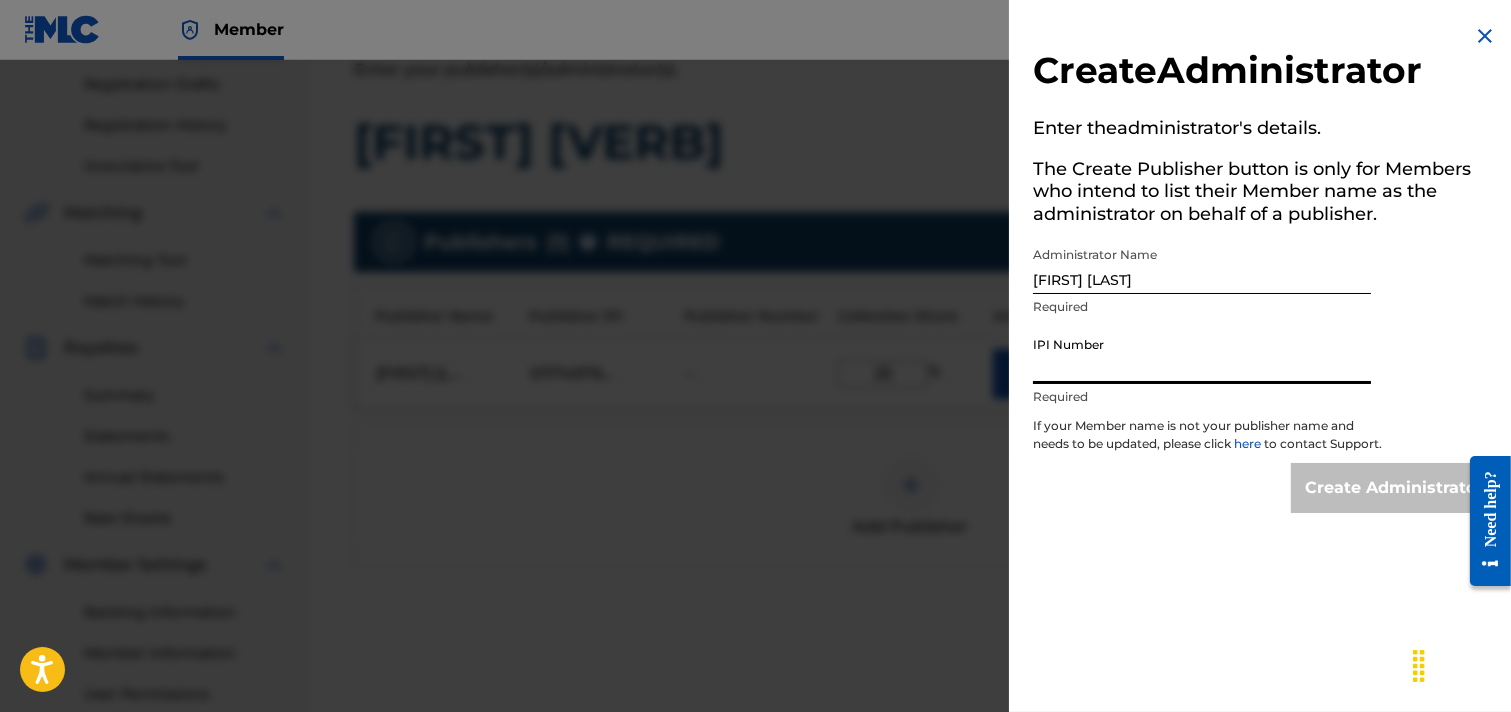 type on "01174976511" 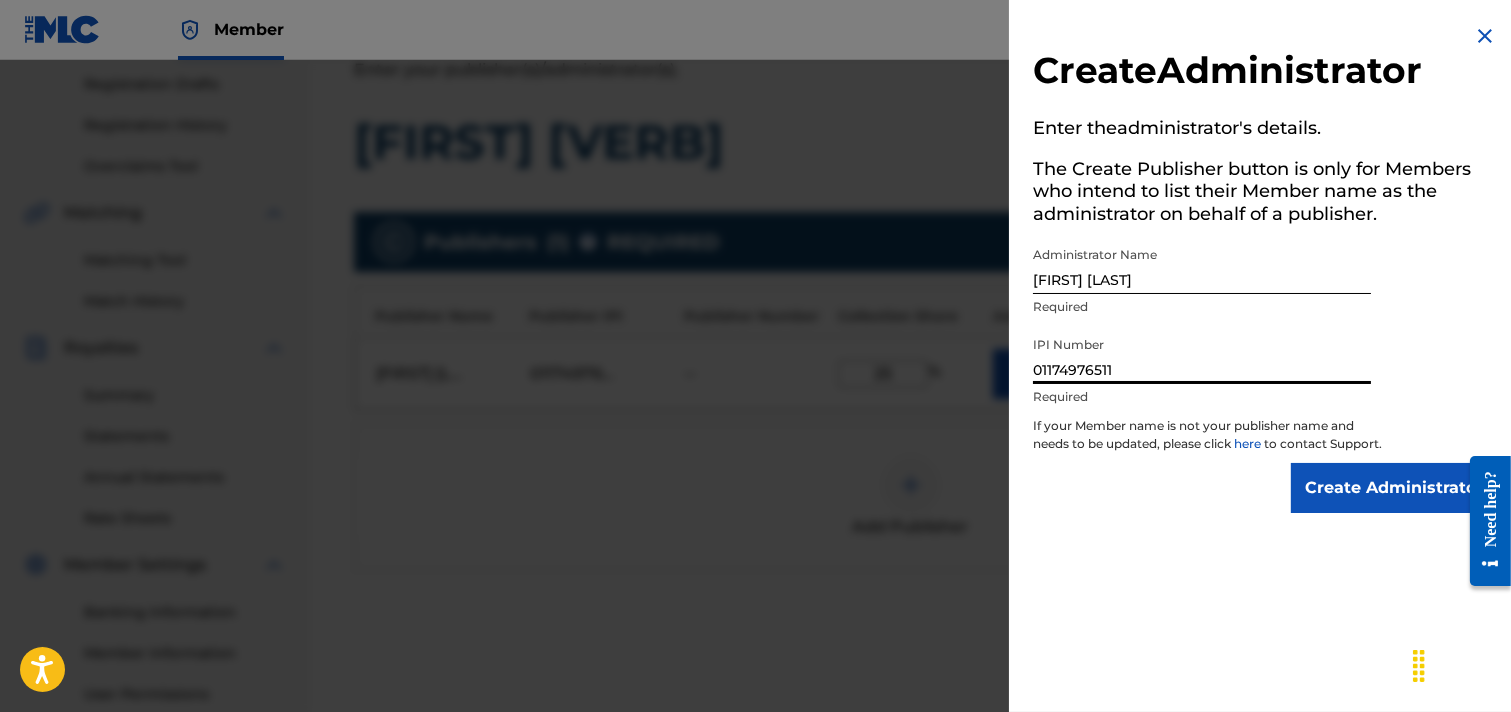 click on "Create  Administrator Enter the  administrator 's details. The Create Publisher button is only for Members who intend to list their Member name as the administrator on behalf of a publisher. Administrator Name Shohag Waziulla Required IPI Number 01174976511 Required If your Member name is not your publisher name and needs to be updated, please click   here   to contact Support. Create Administrator" at bounding box center [1265, 356] 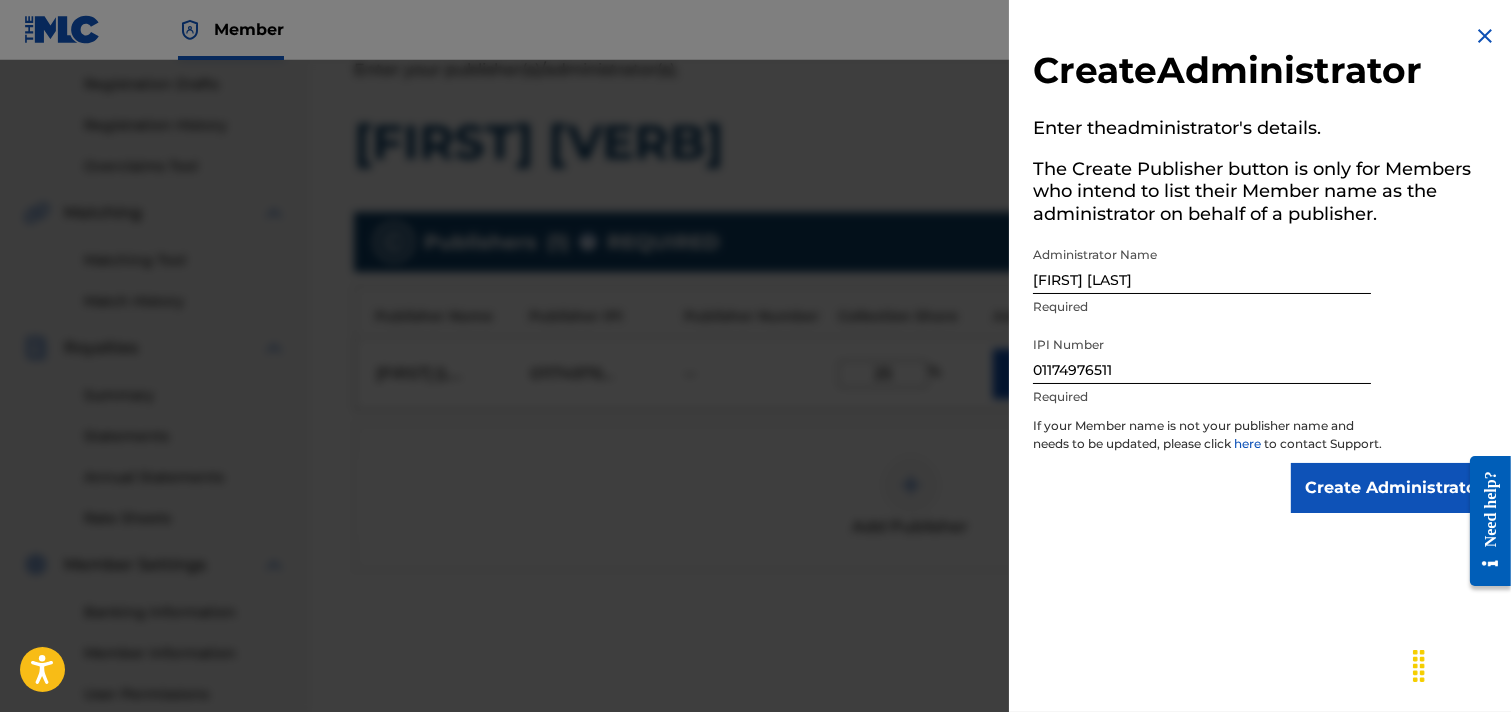 click on "Create Administrator" at bounding box center [1394, 488] 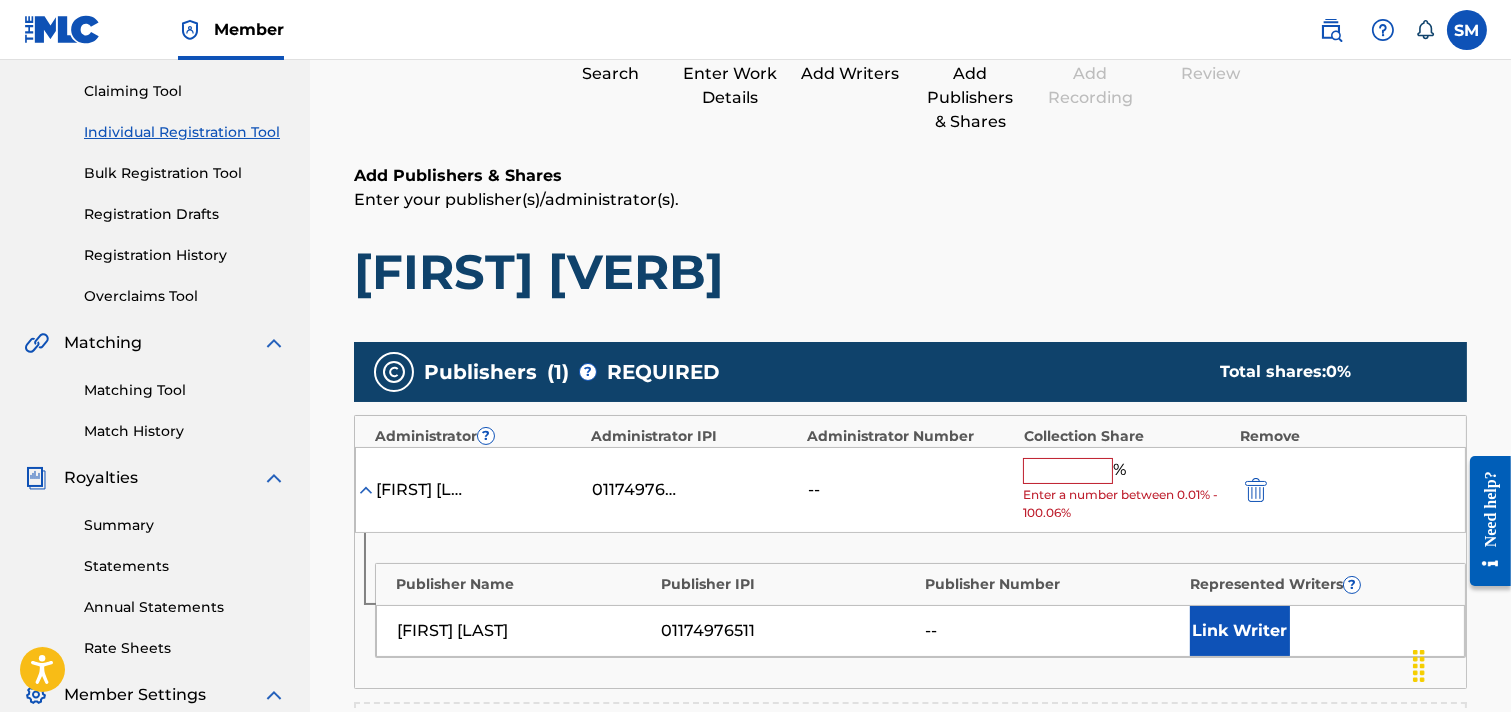 scroll, scrollTop: 237, scrollLeft: 0, axis: vertical 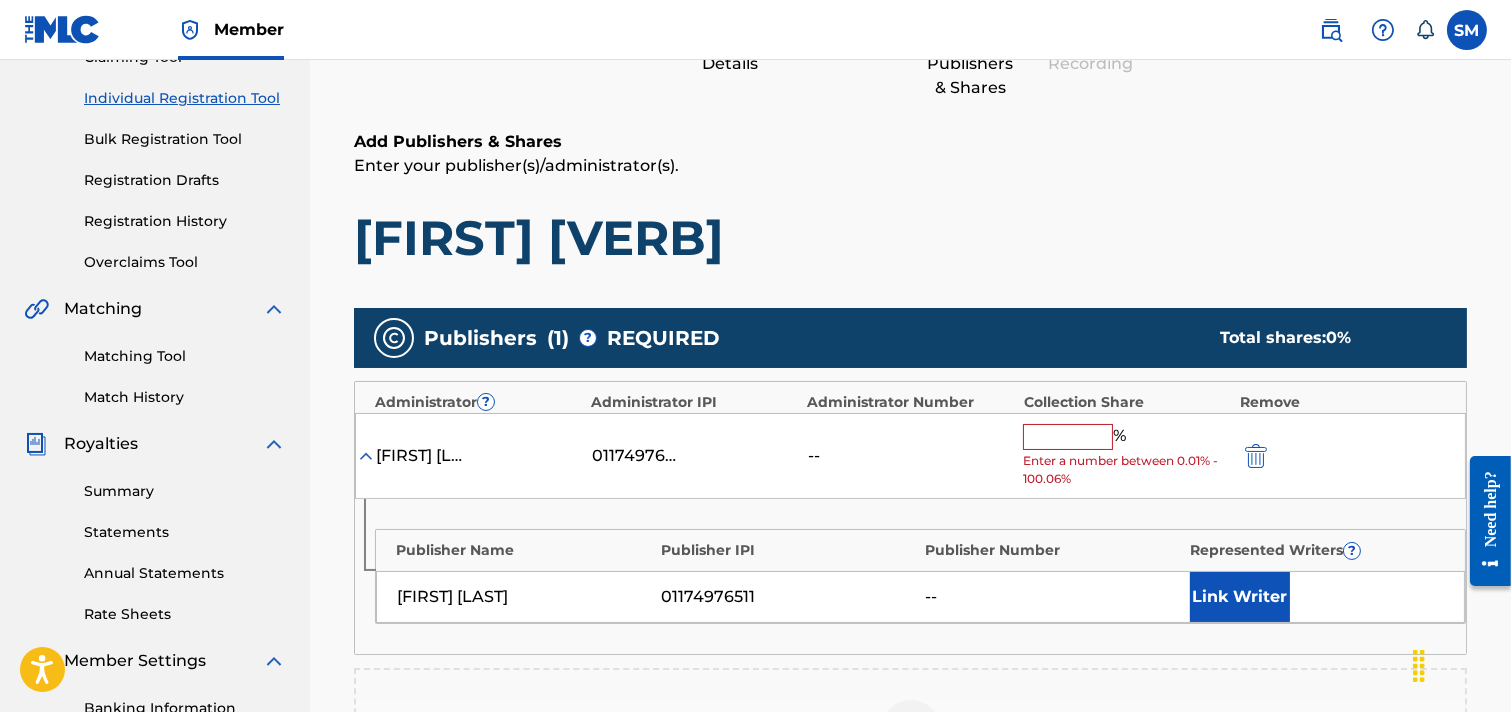 click at bounding box center (1256, 456) 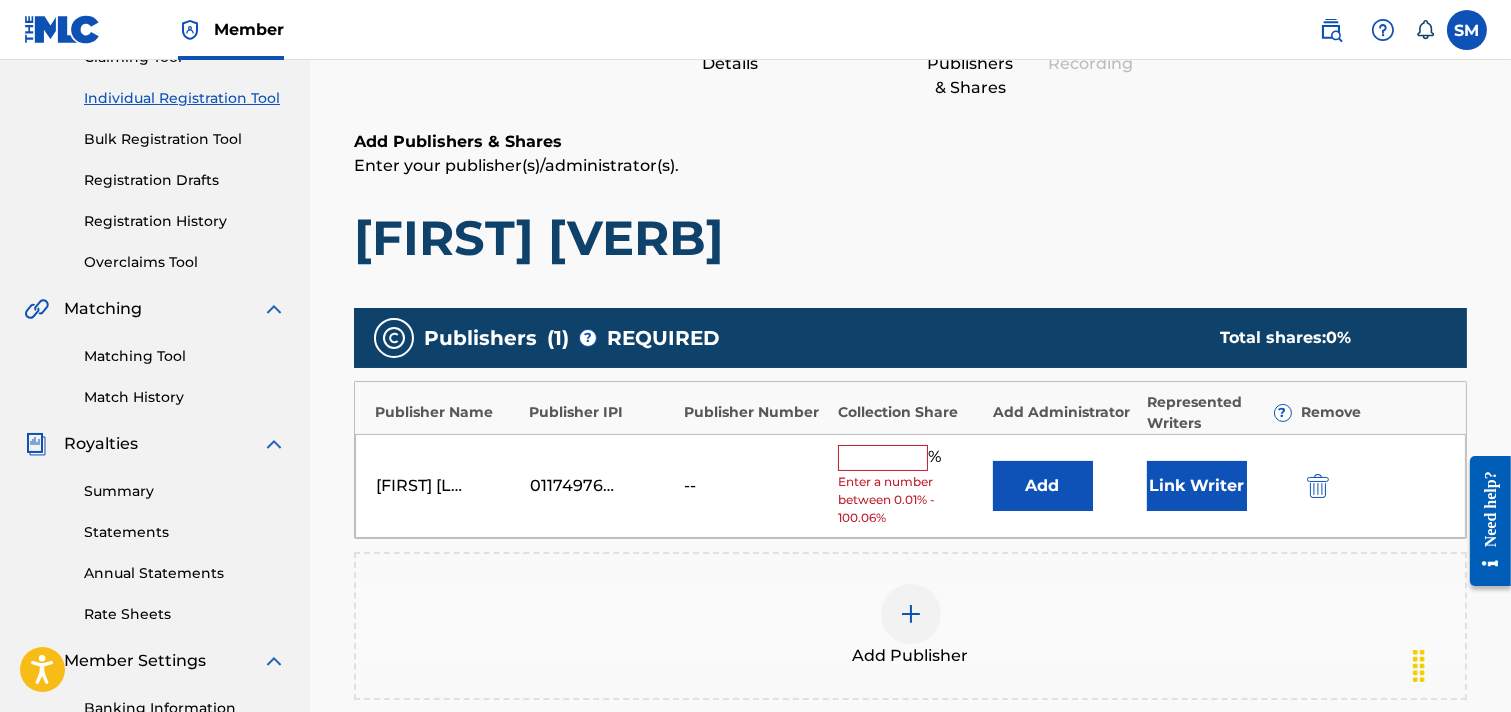 click at bounding box center [883, 458] 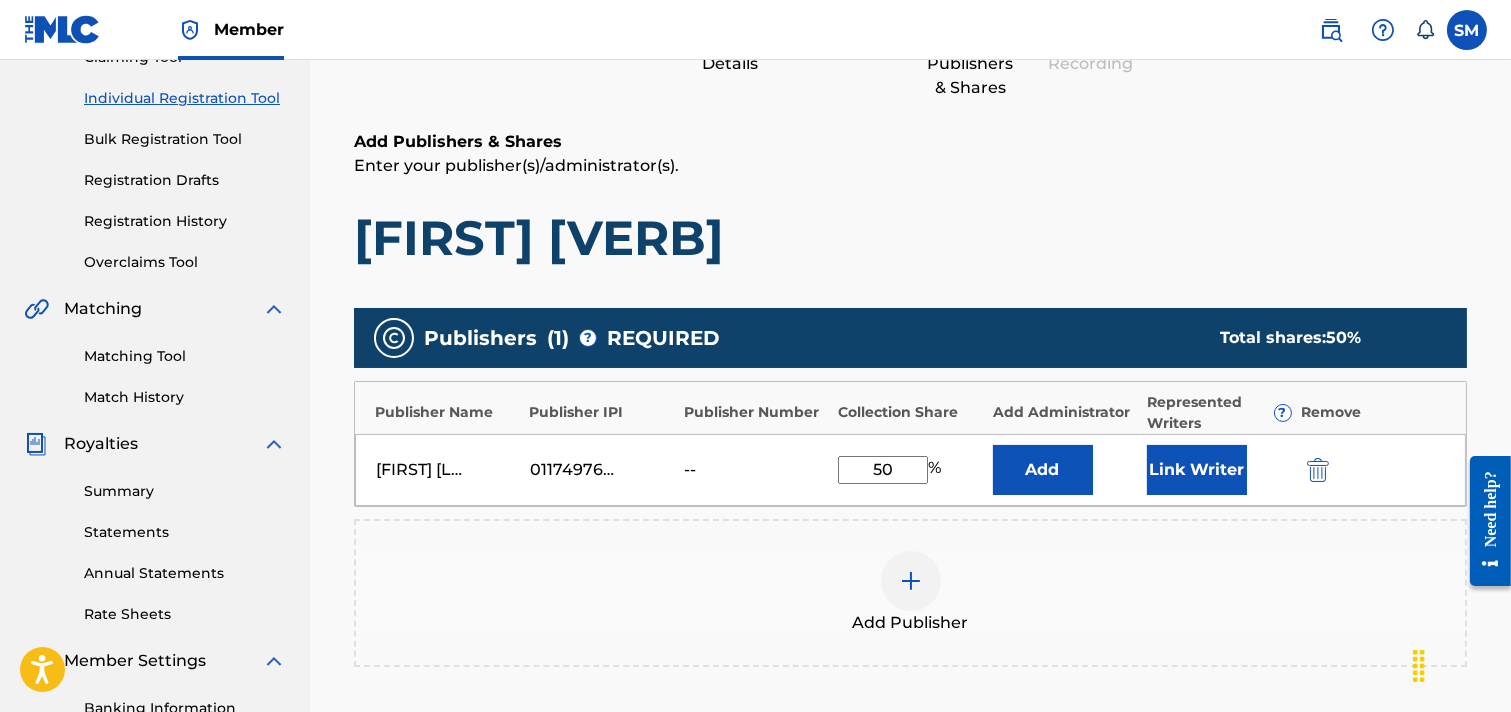 type on "50" 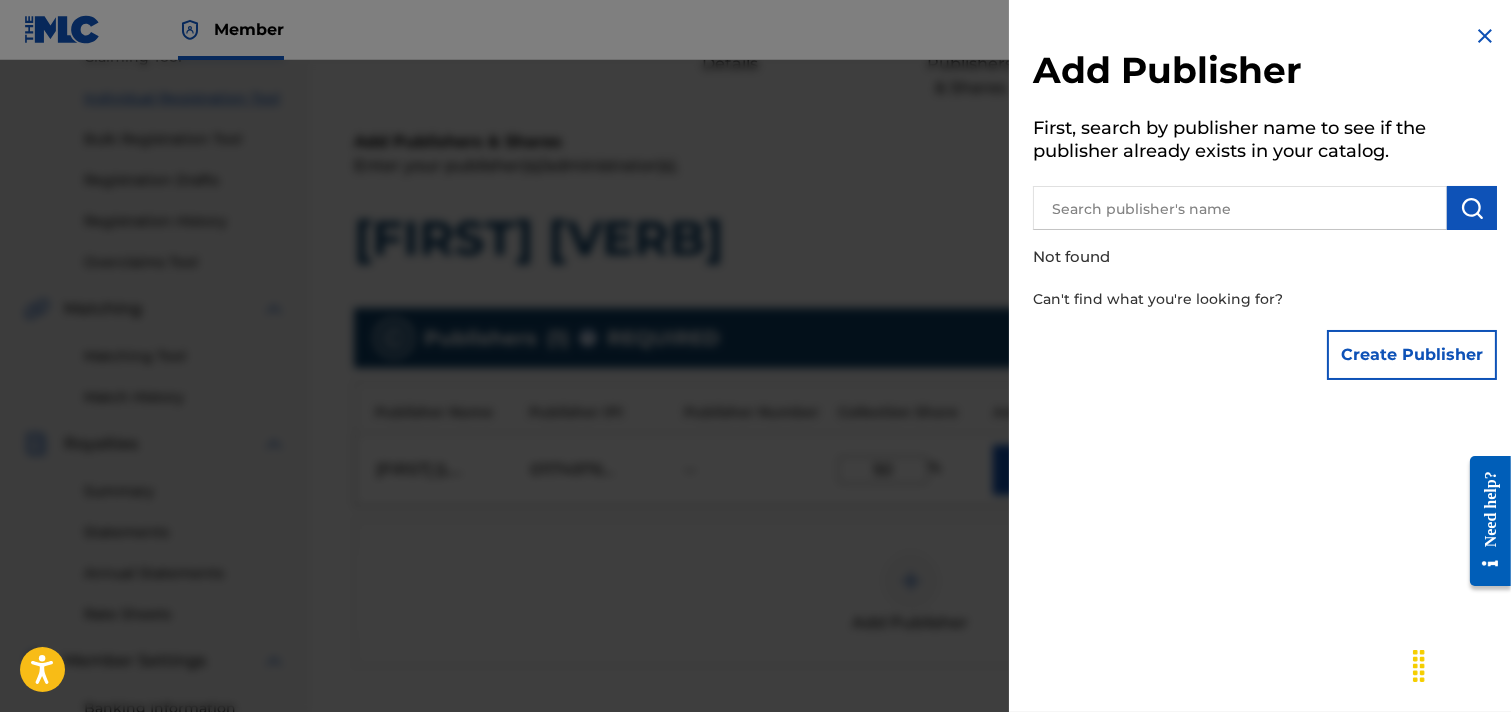 click at bounding box center (1485, 36) 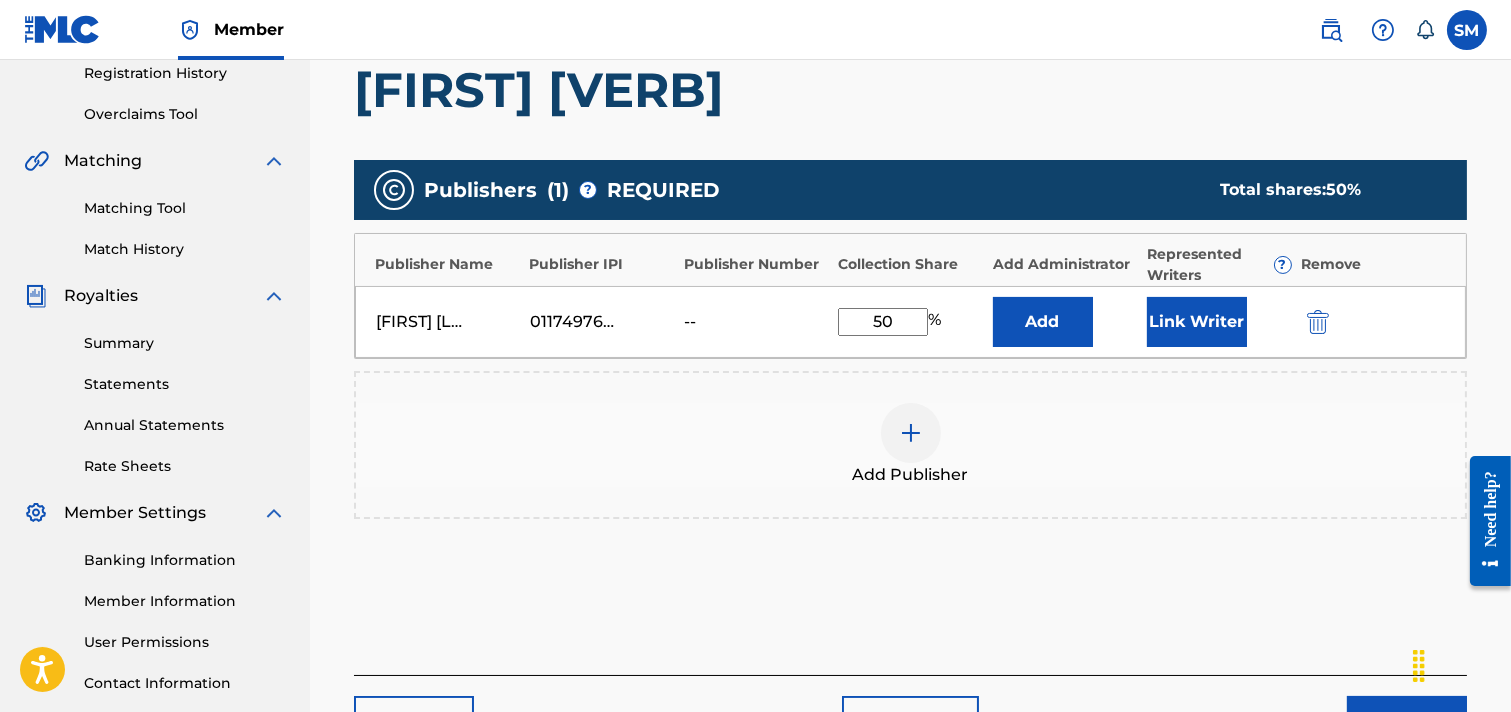 scroll, scrollTop: 533, scrollLeft: 0, axis: vertical 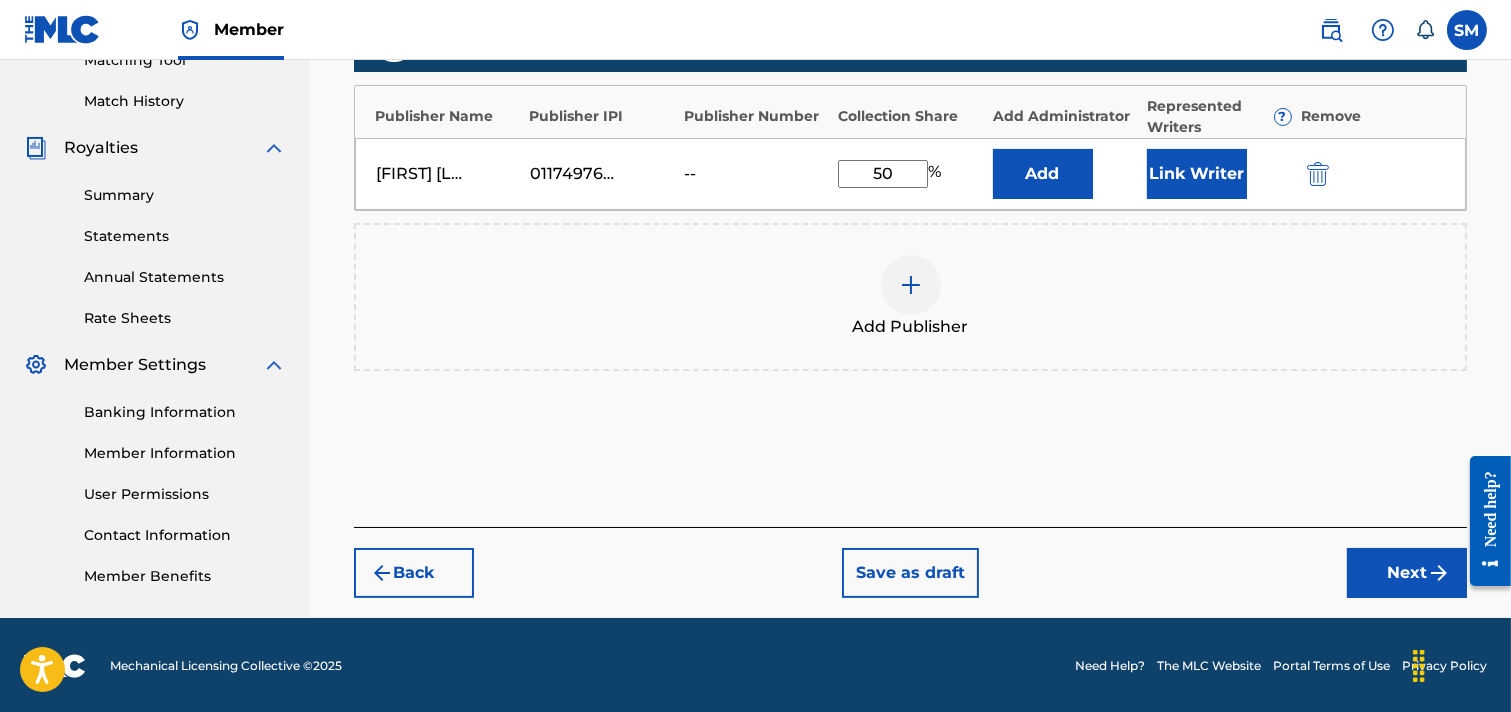 click at bounding box center (1439, 573) 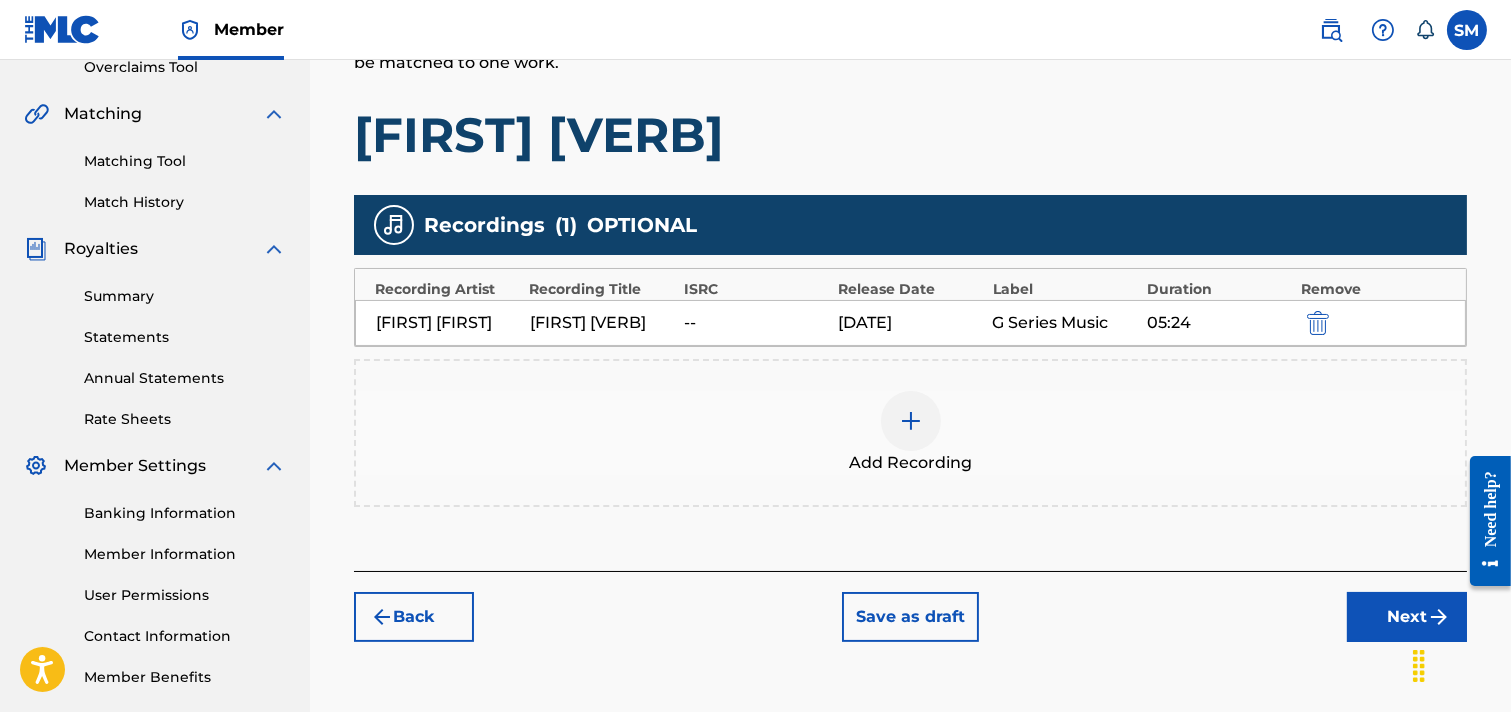 scroll, scrollTop: 444, scrollLeft: 0, axis: vertical 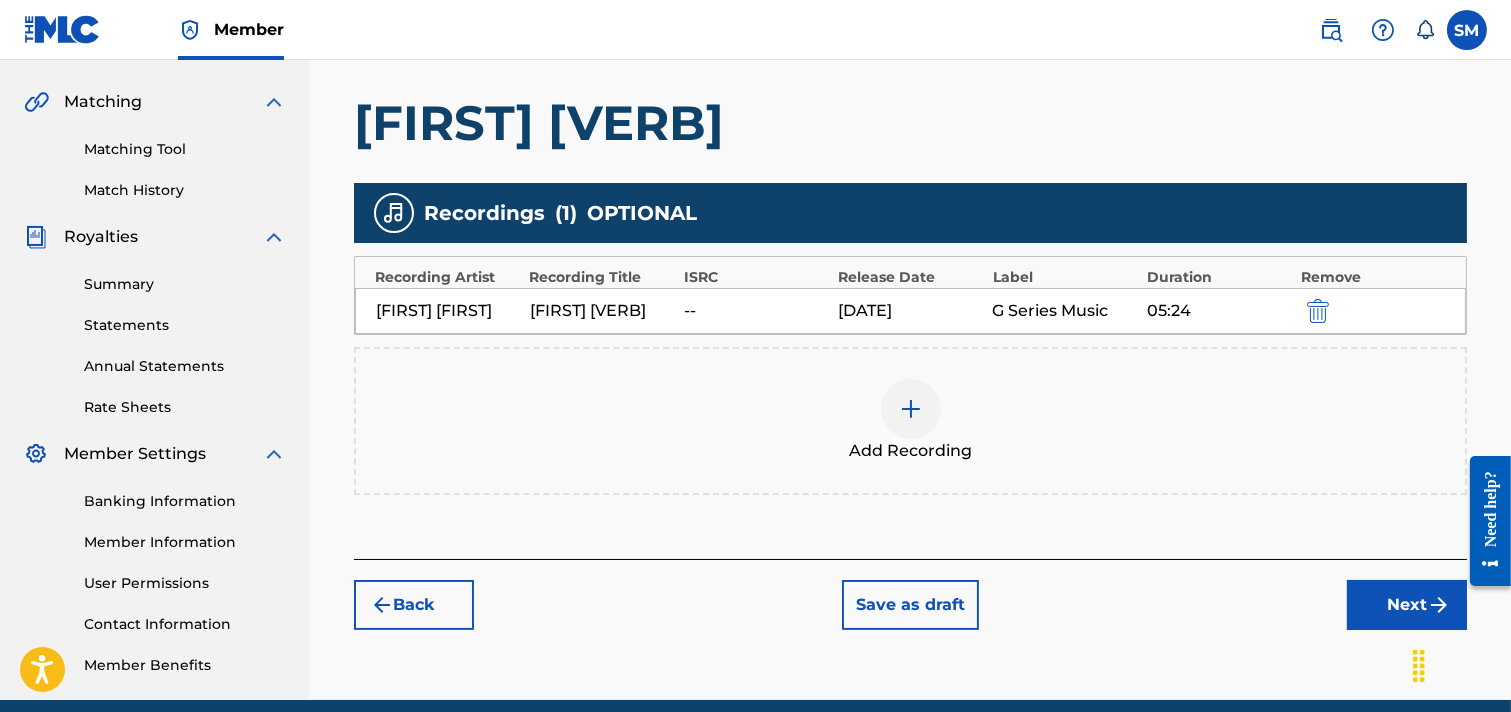 click on "Next" at bounding box center [1407, 605] 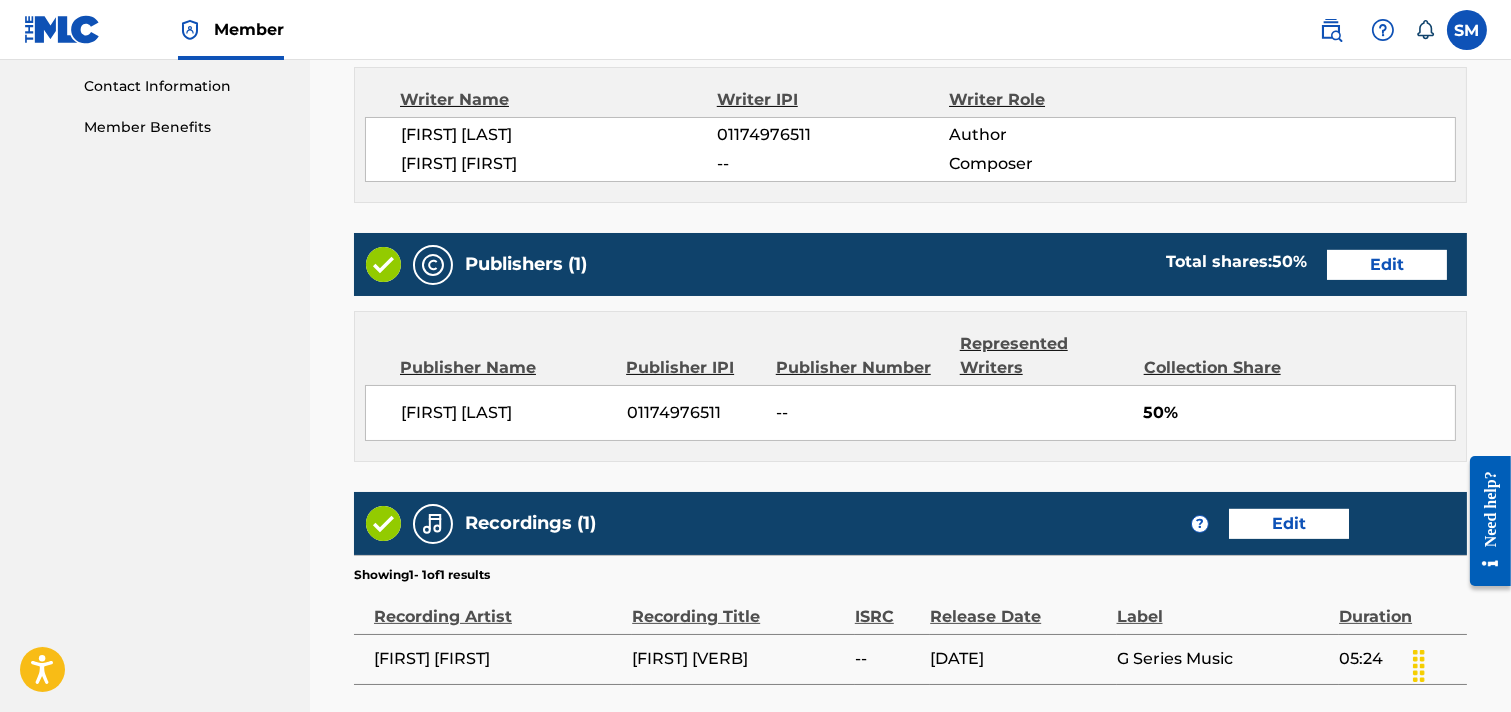 scroll, scrollTop: 1173, scrollLeft: 0, axis: vertical 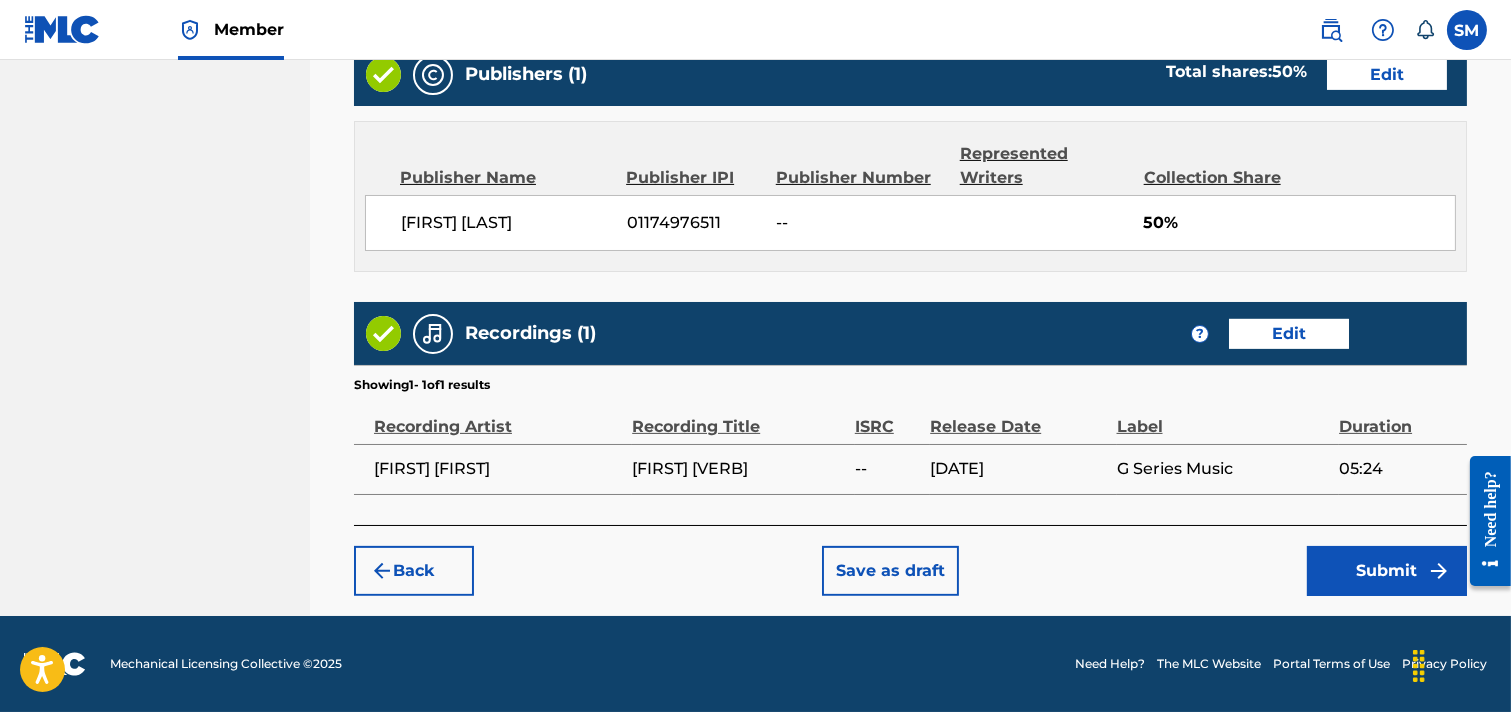 click on "Save as draft" at bounding box center (890, 571) 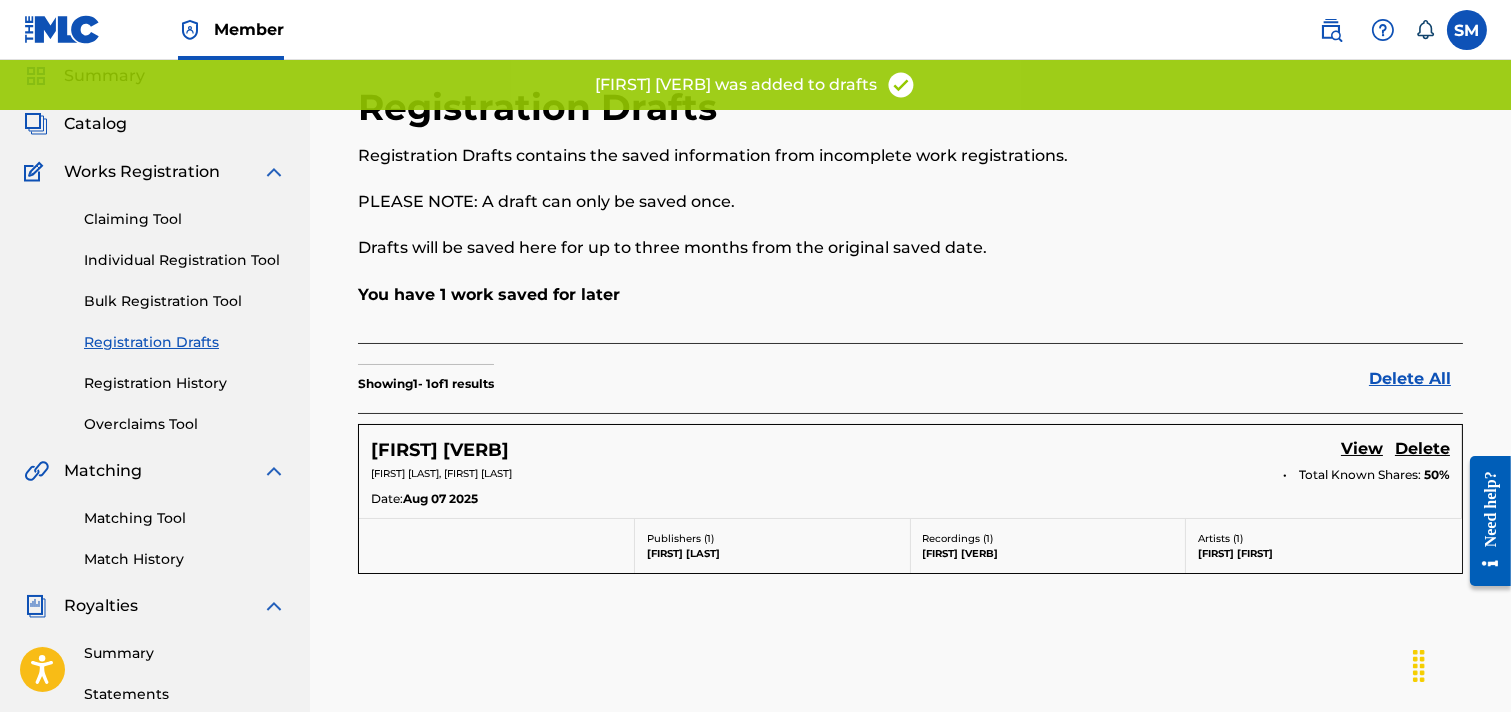 scroll, scrollTop: 222, scrollLeft: 0, axis: vertical 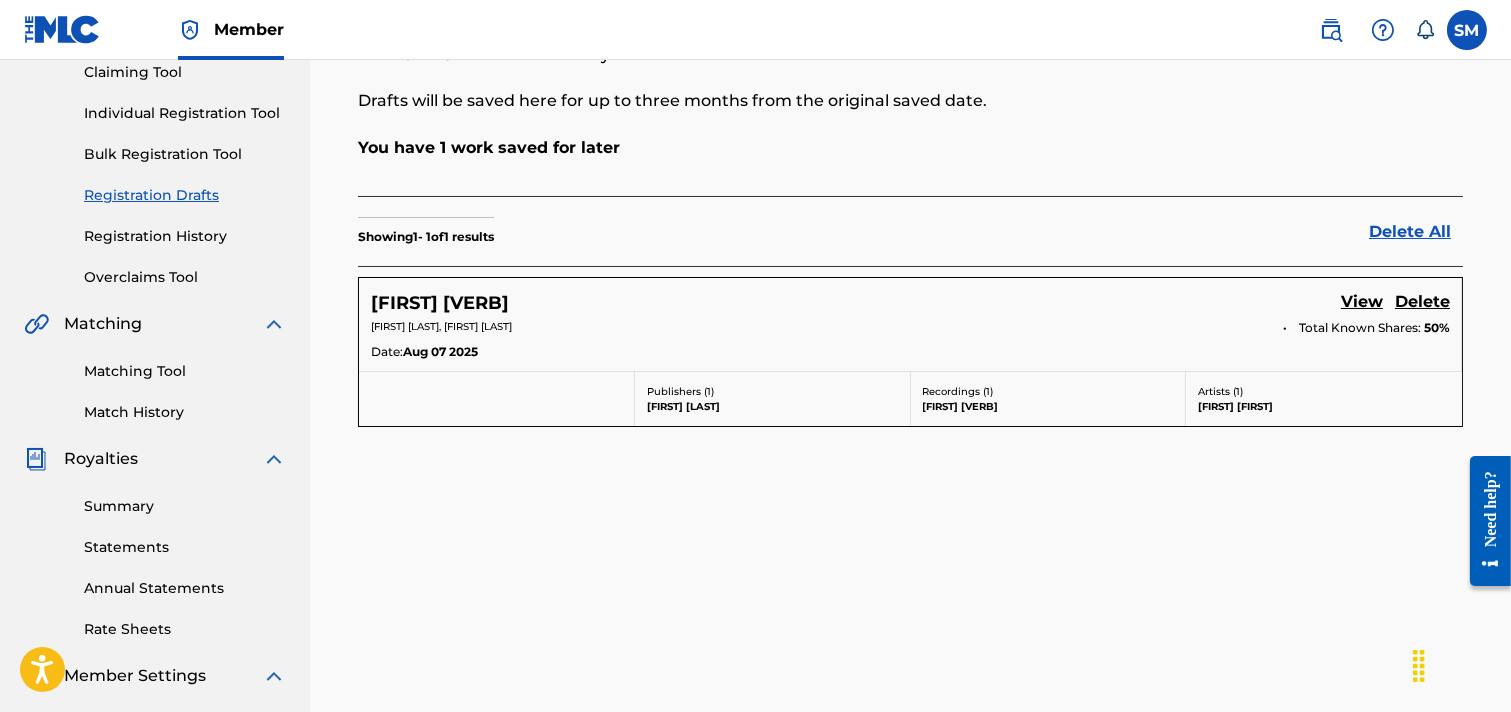 click on "View" at bounding box center [1362, 303] 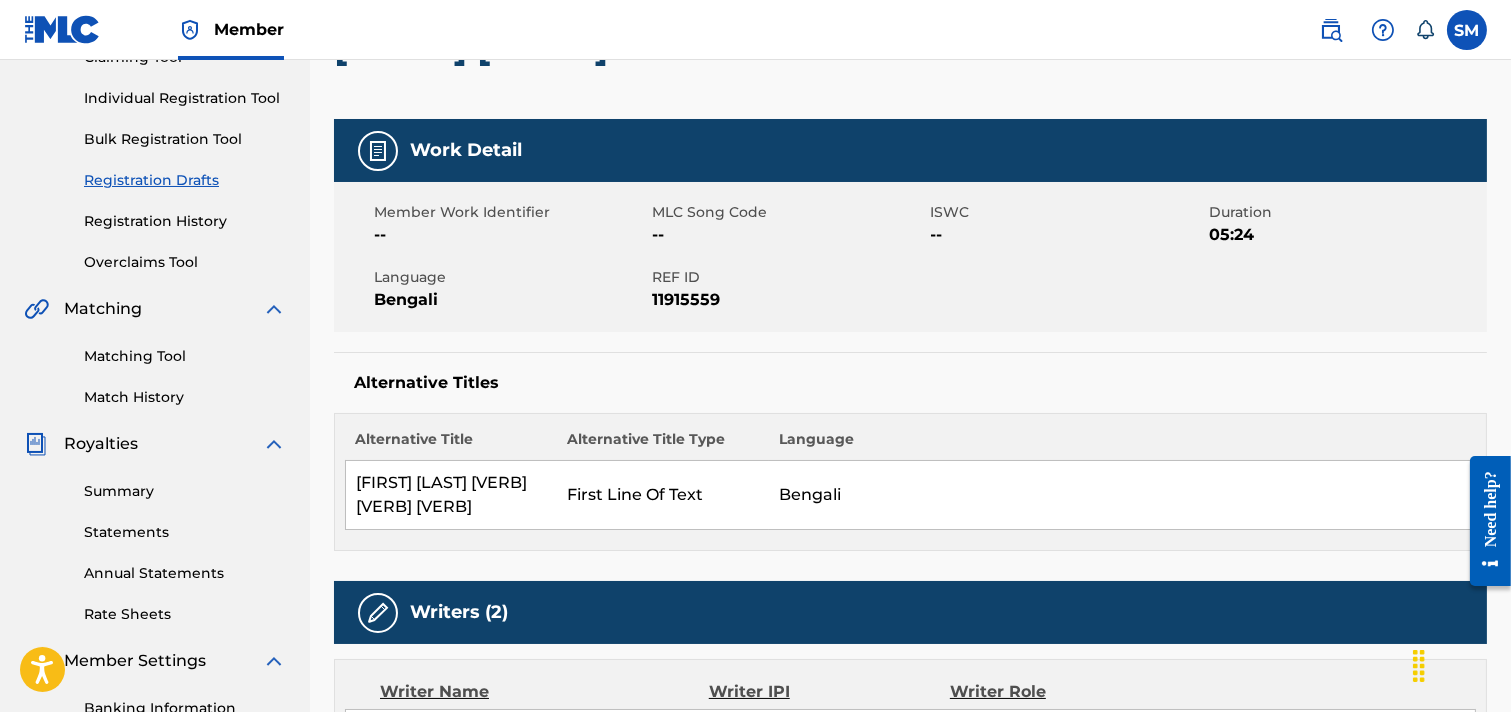 scroll, scrollTop: 0, scrollLeft: 0, axis: both 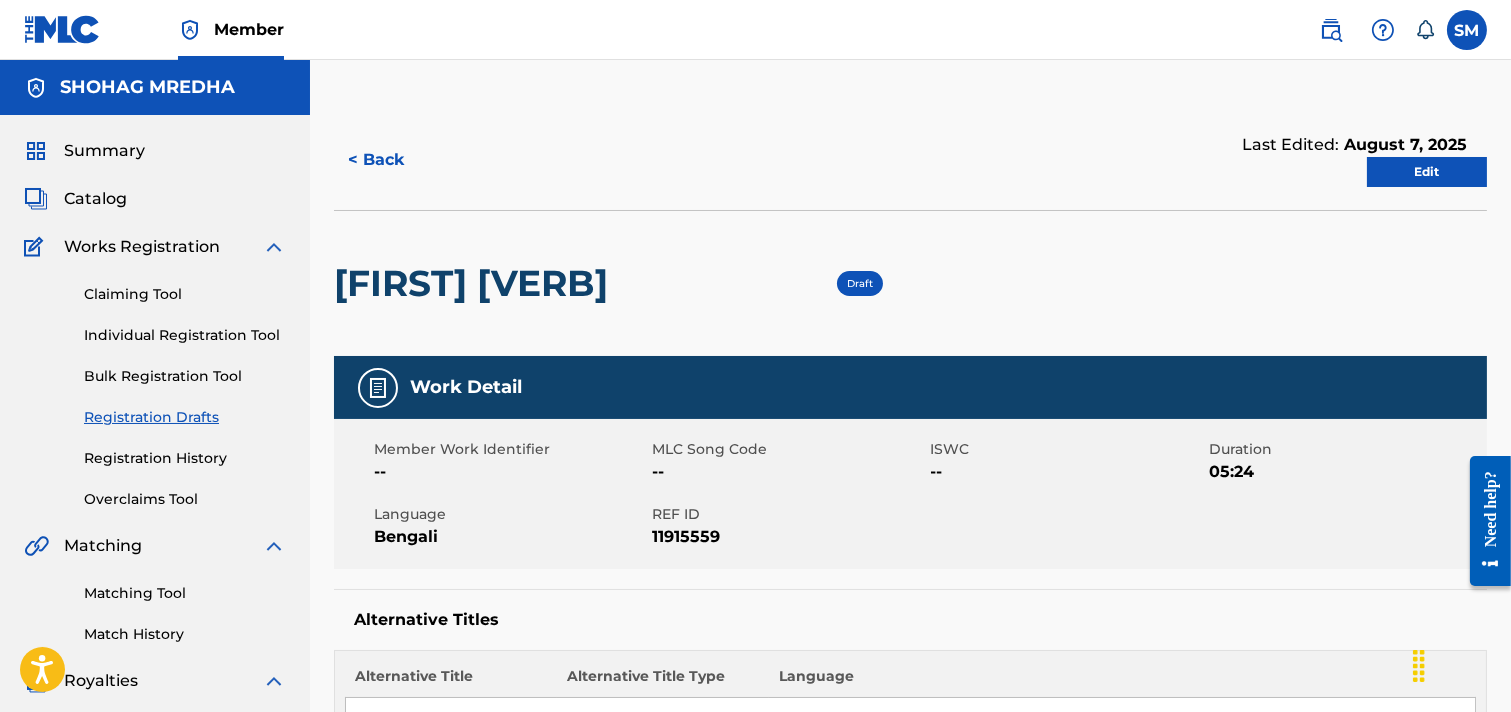 click on "Individual Registration Tool" at bounding box center [185, 335] 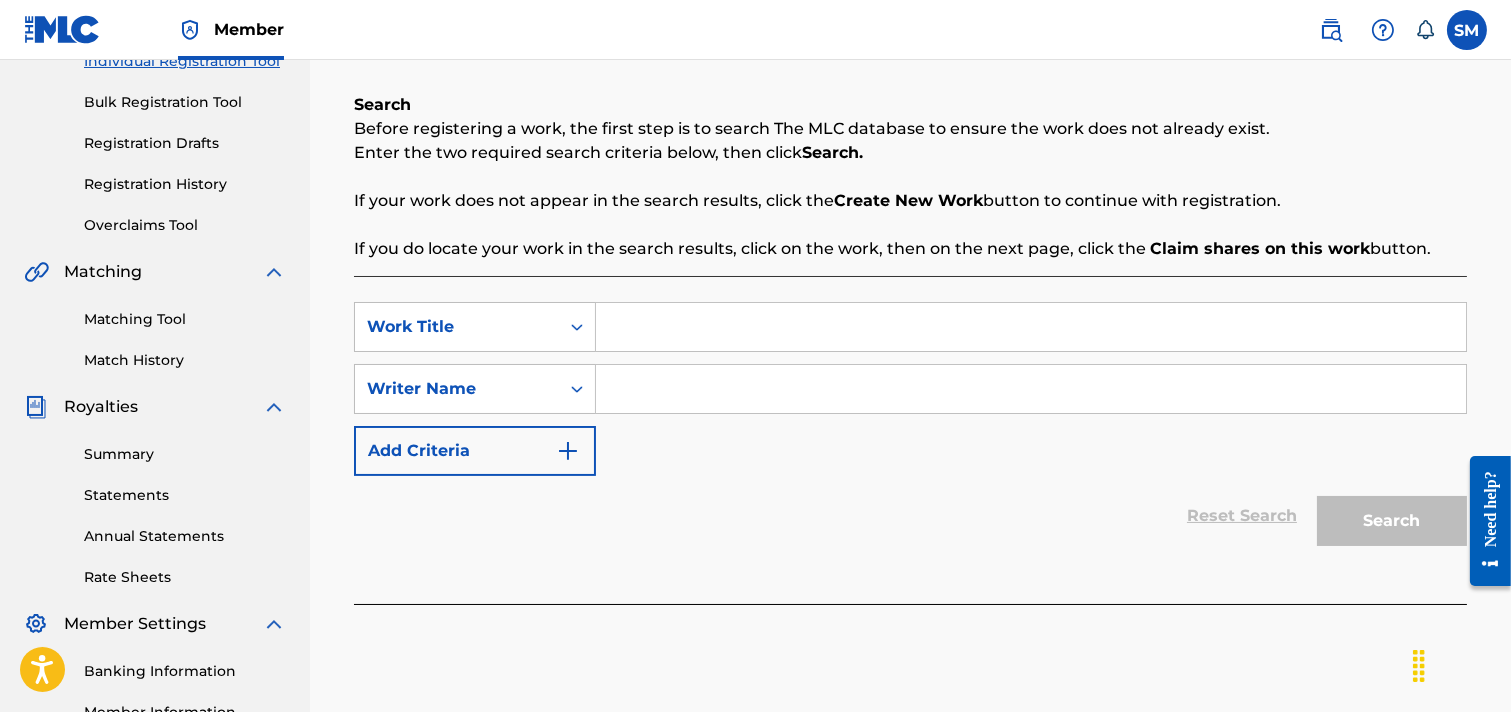 scroll, scrollTop: 194, scrollLeft: 0, axis: vertical 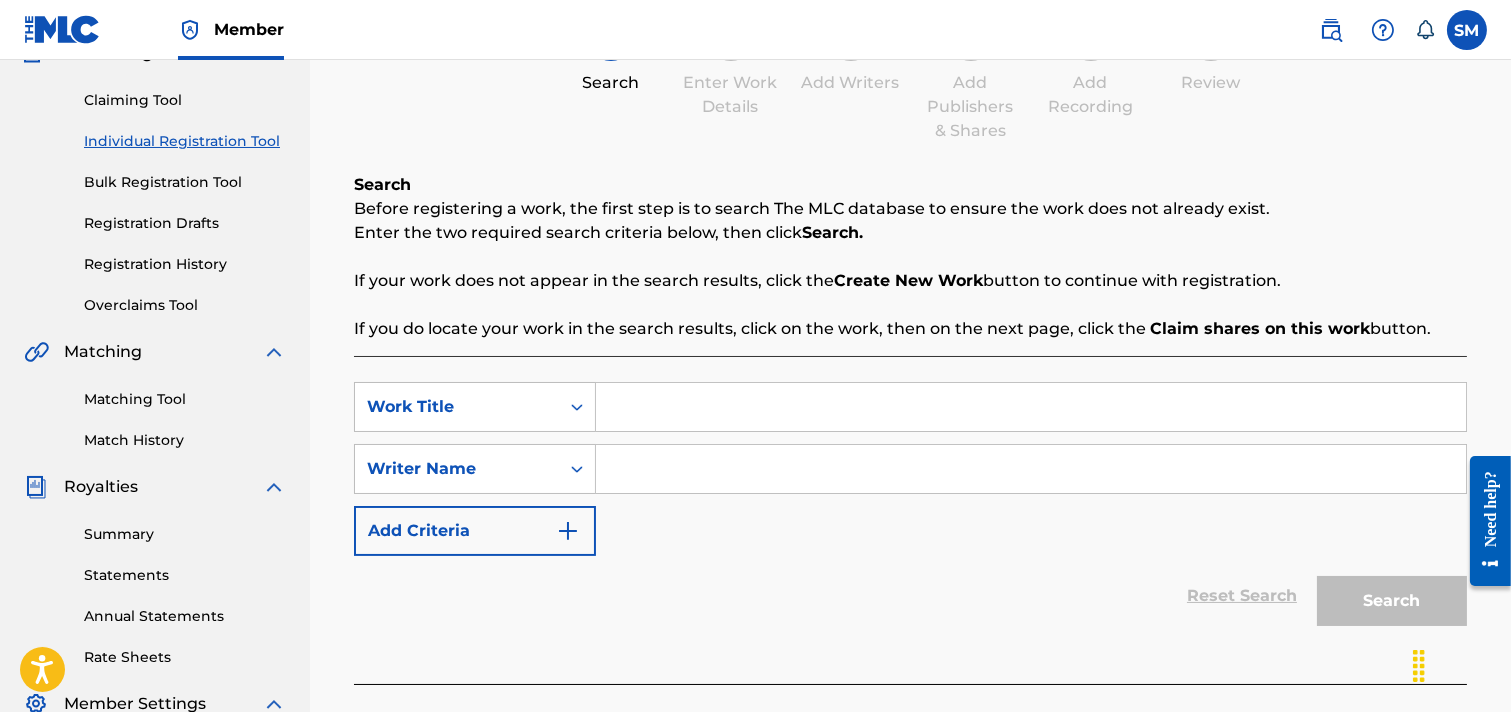 click at bounding box center (568, 531) 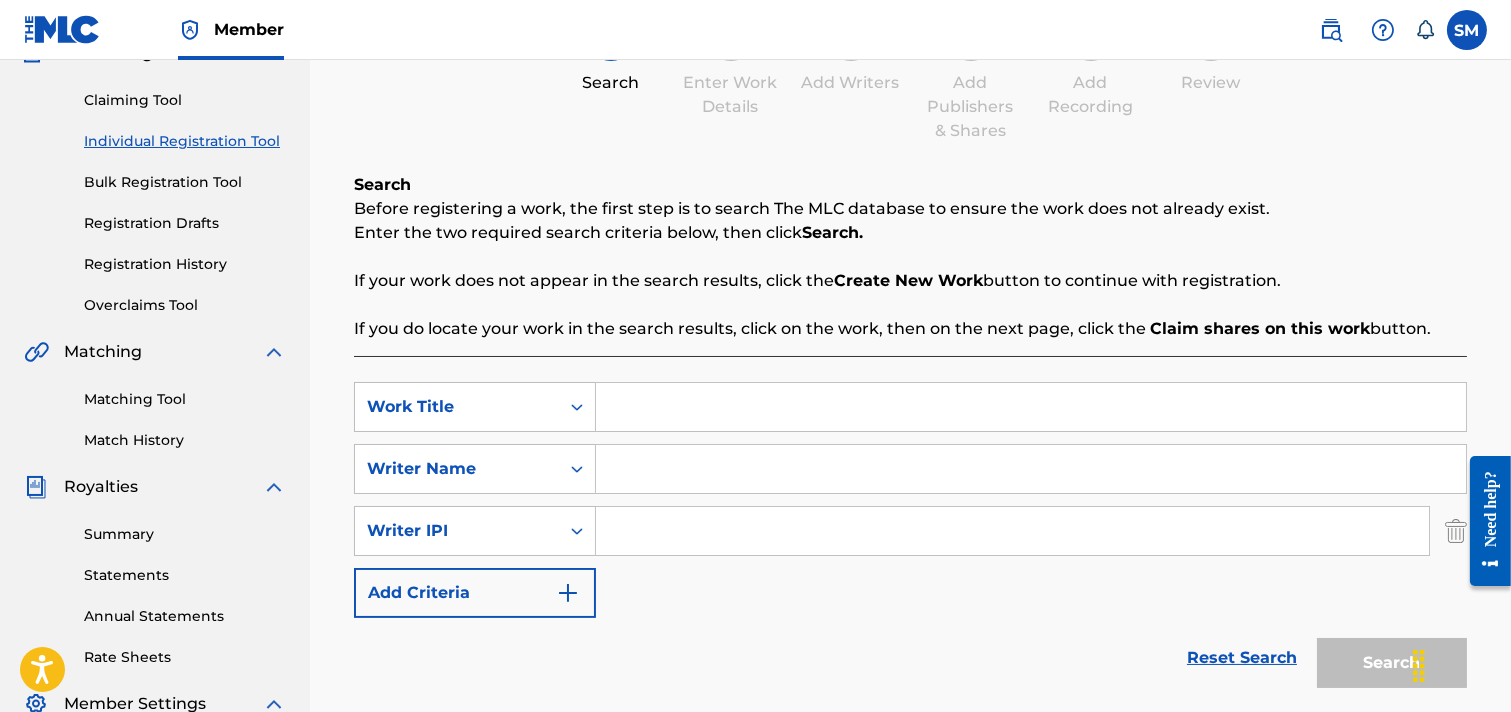 click at bounding box center [568, 593] 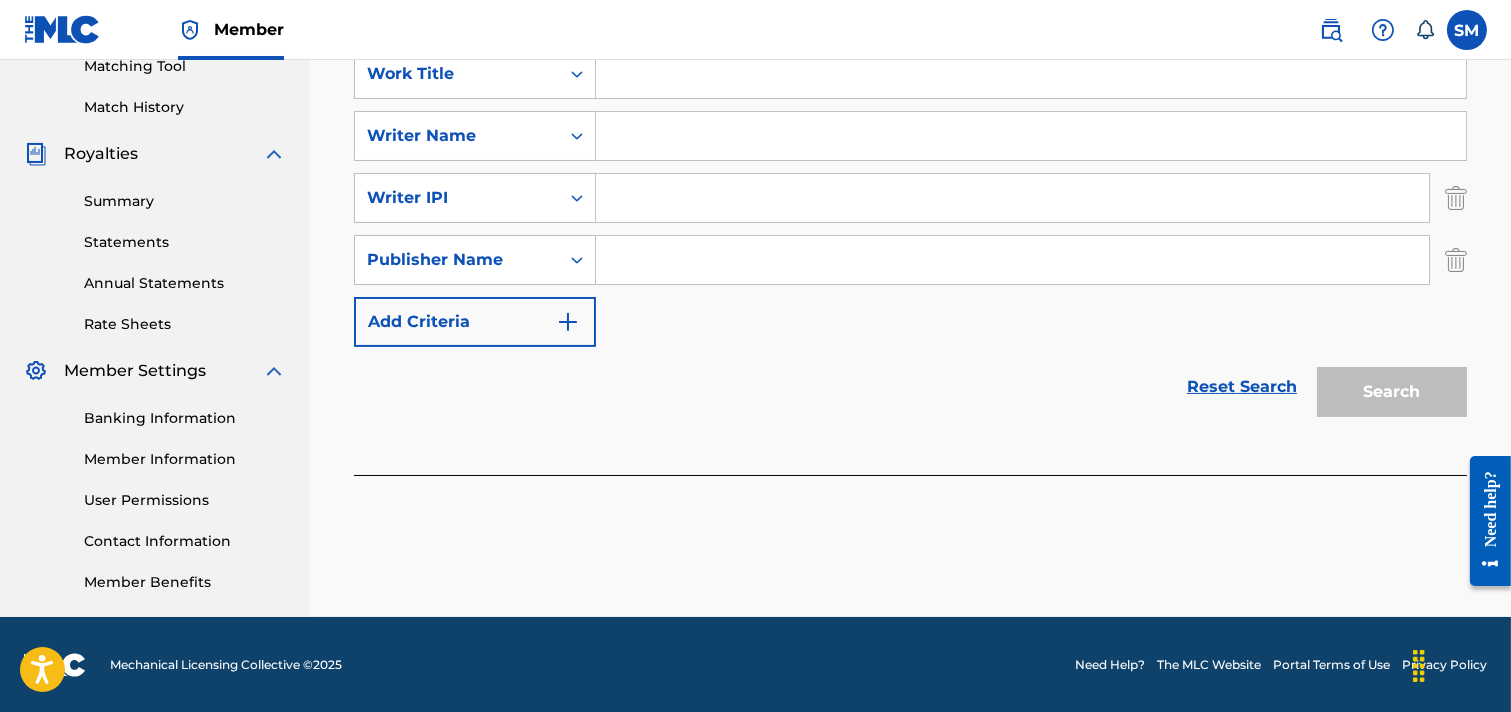 scroll, scrollTop: 0, scrollLeft: 0, axis: both 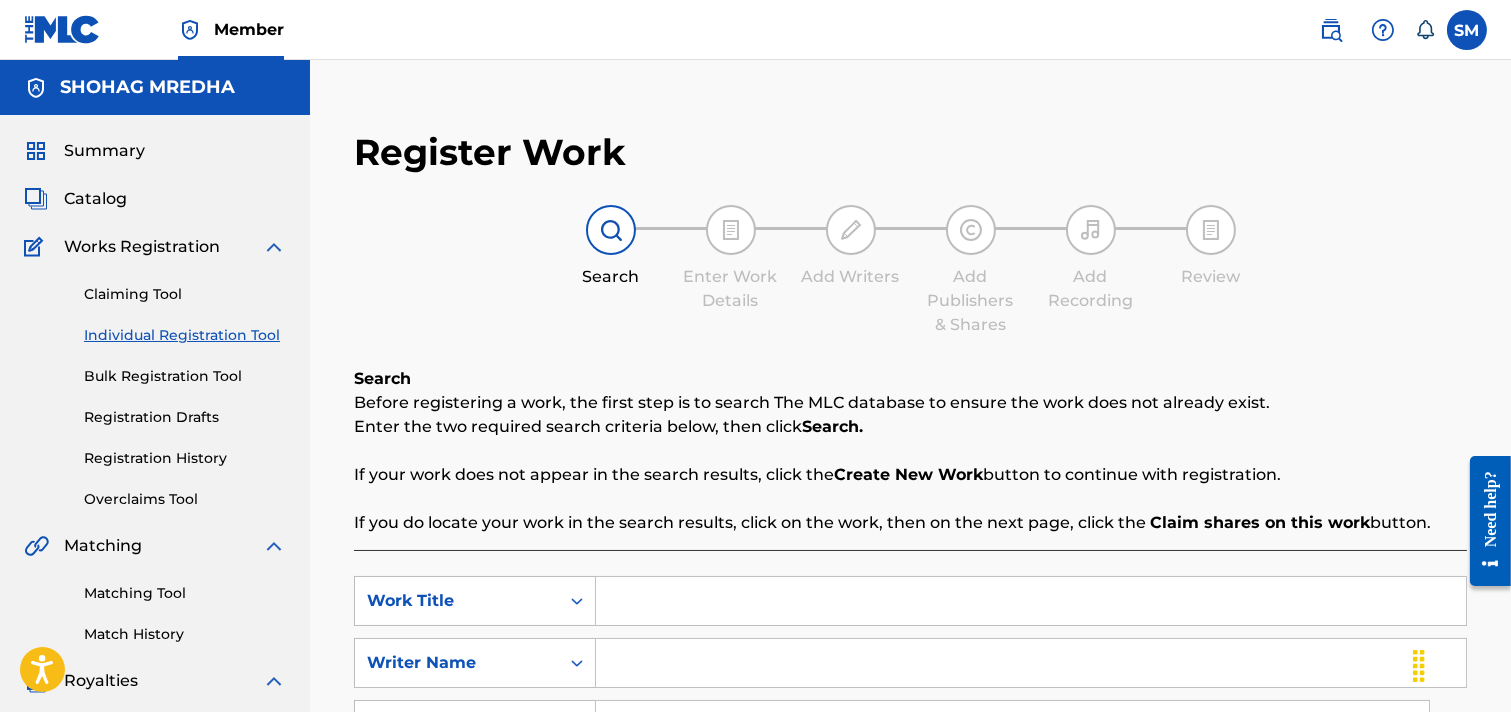 click on "Claim shares on this work" at bounding box center [1260, 522] 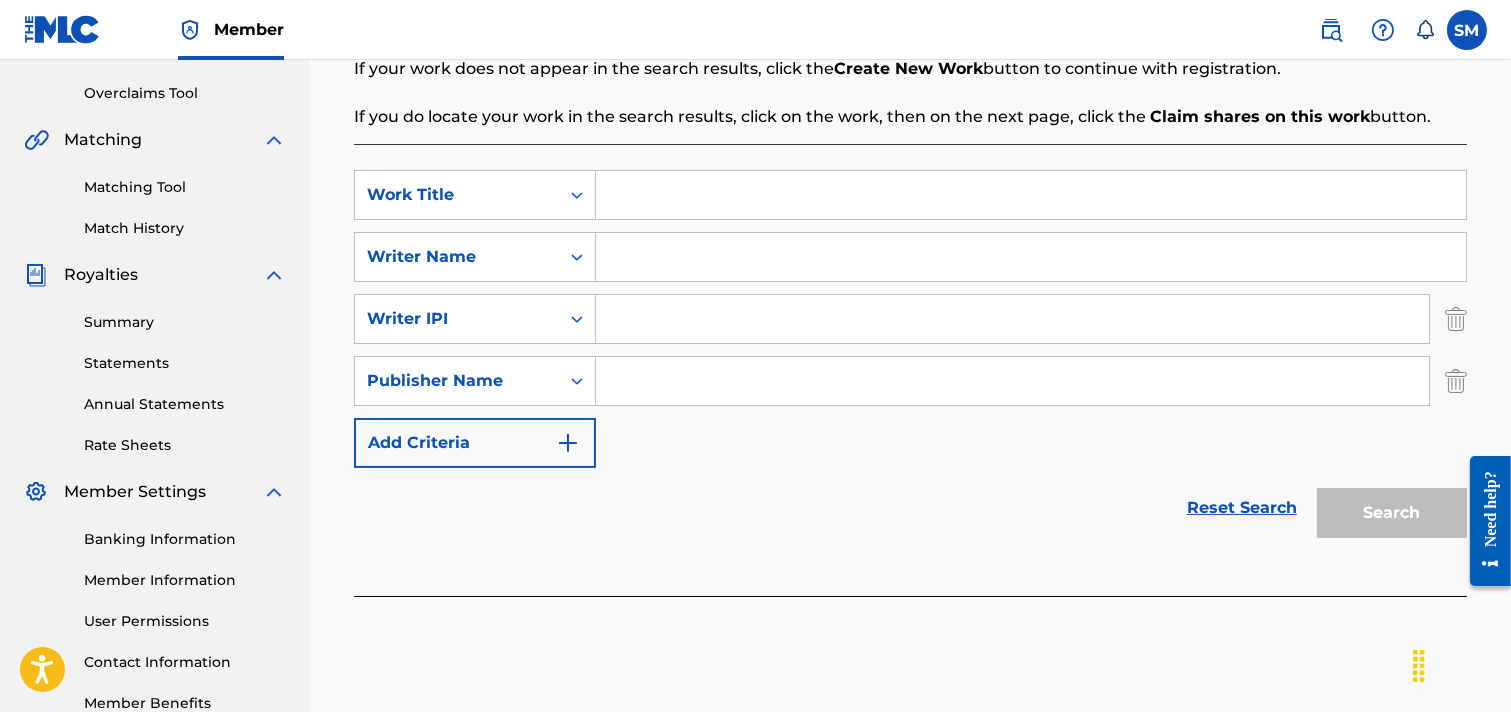 scroll, scrollTop: 527, scrollLeft: 0, axis: vertical 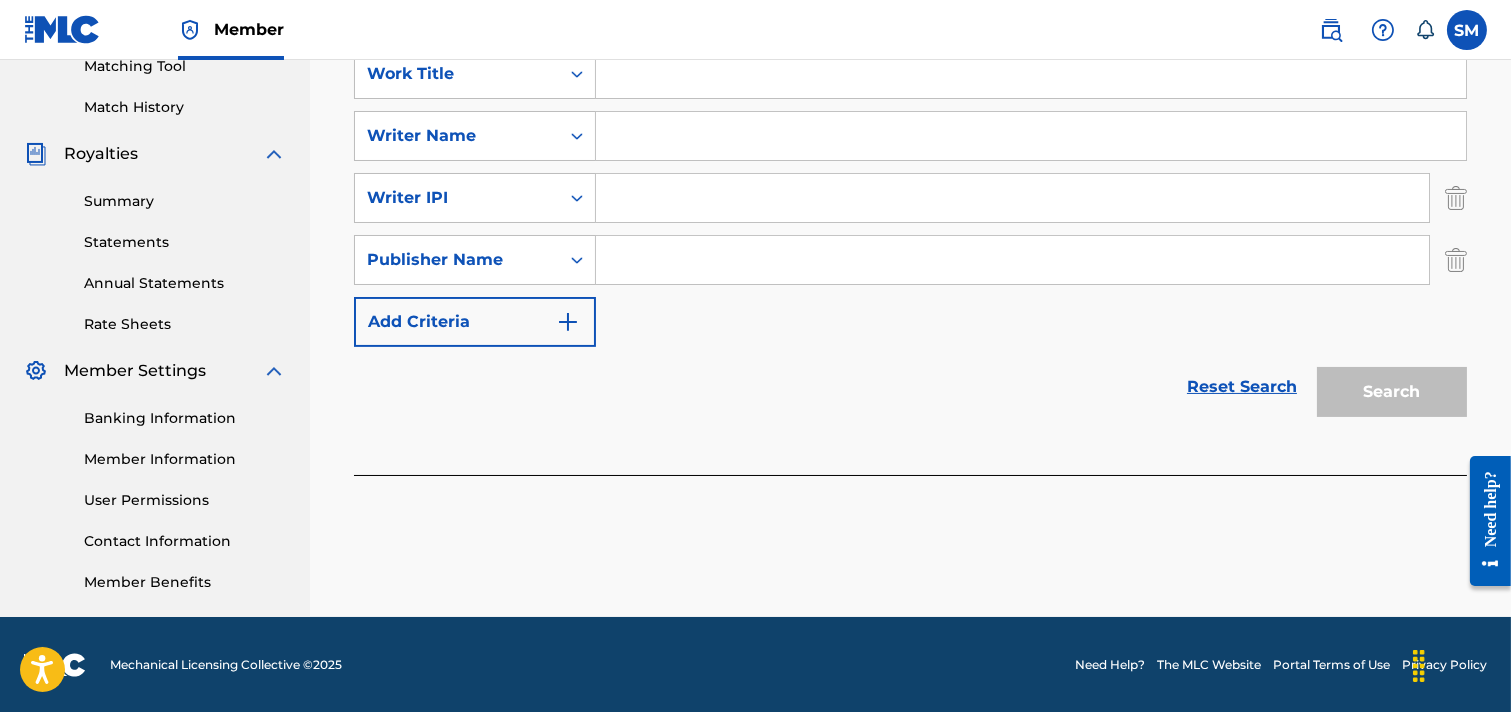 click on "Search" at bounding box center [1387, 387] 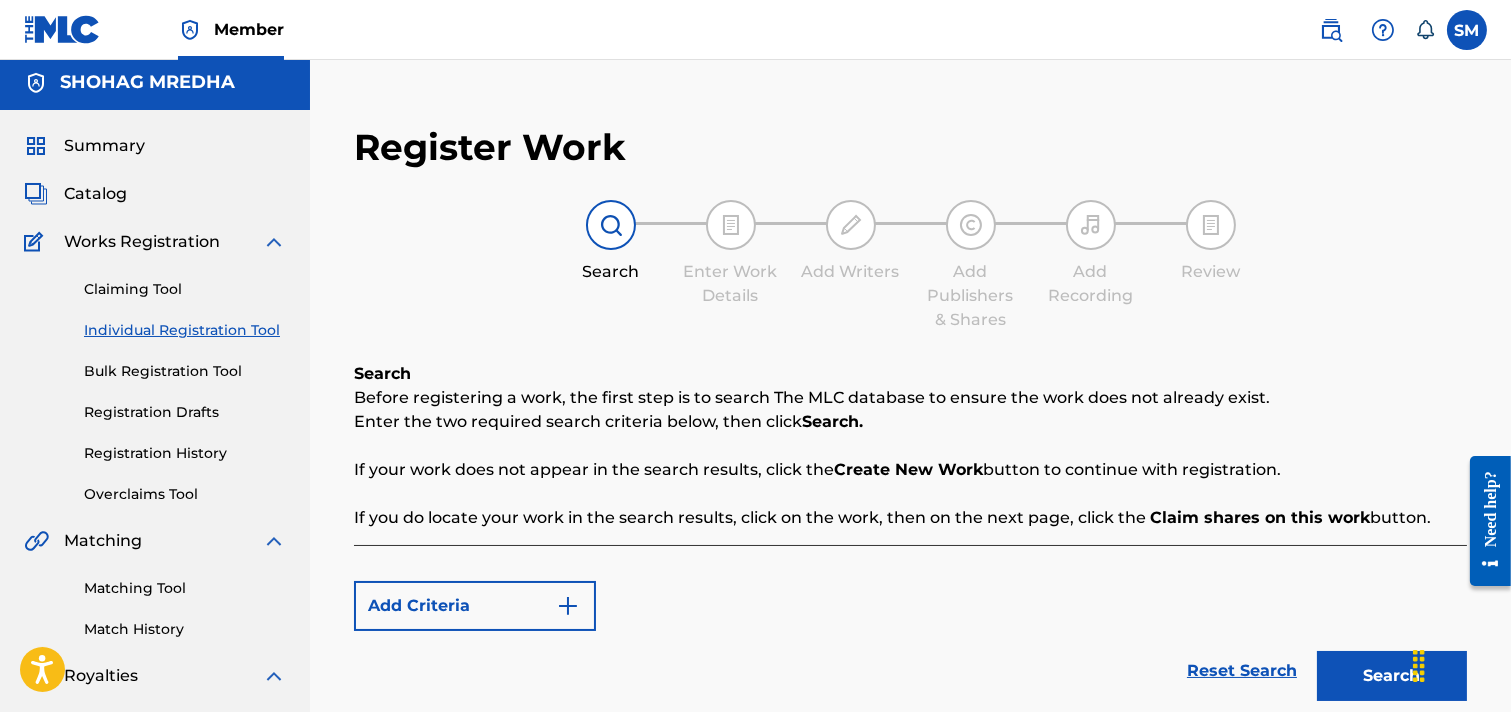 scroll, scrollTop: 0, scrollLeft: 0, axis: both 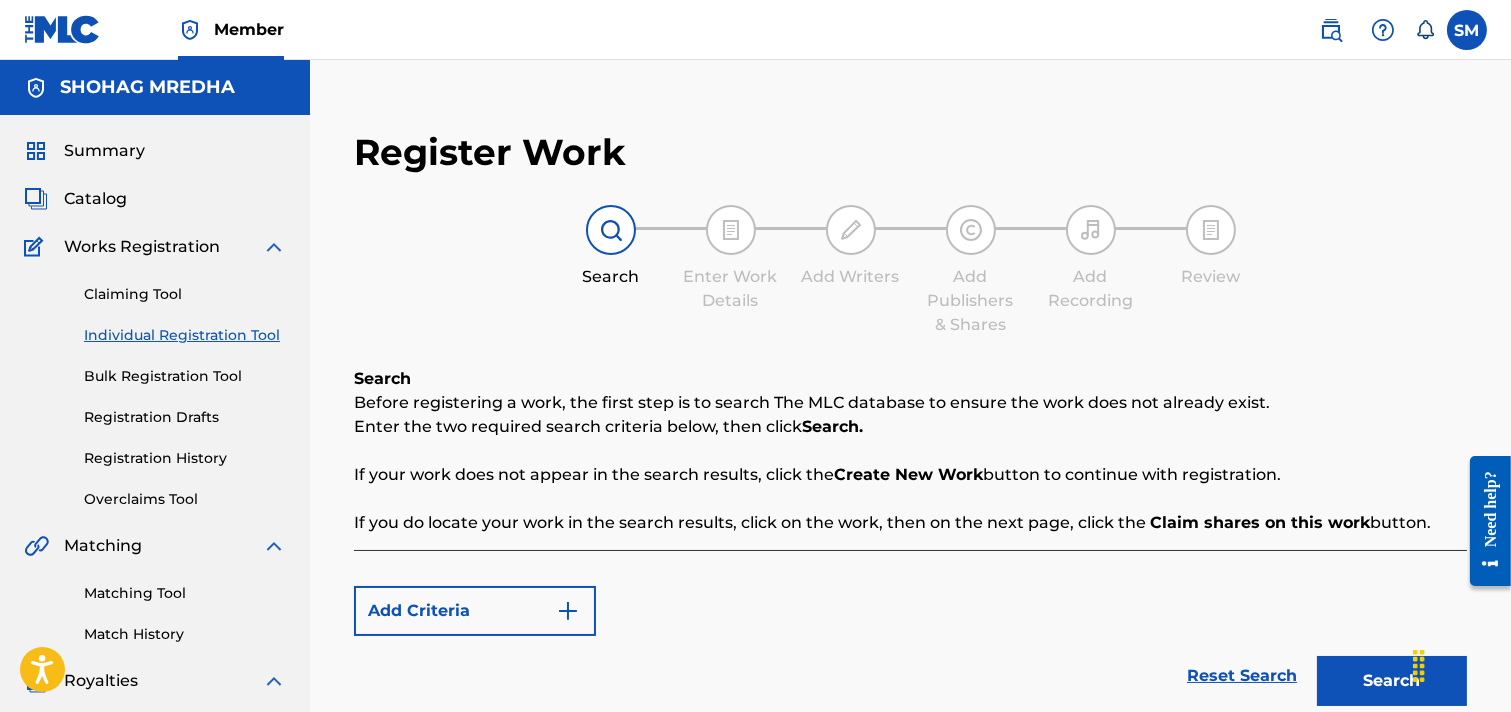 click on "Claim shares on this work" at bounding box center [1260, 522] 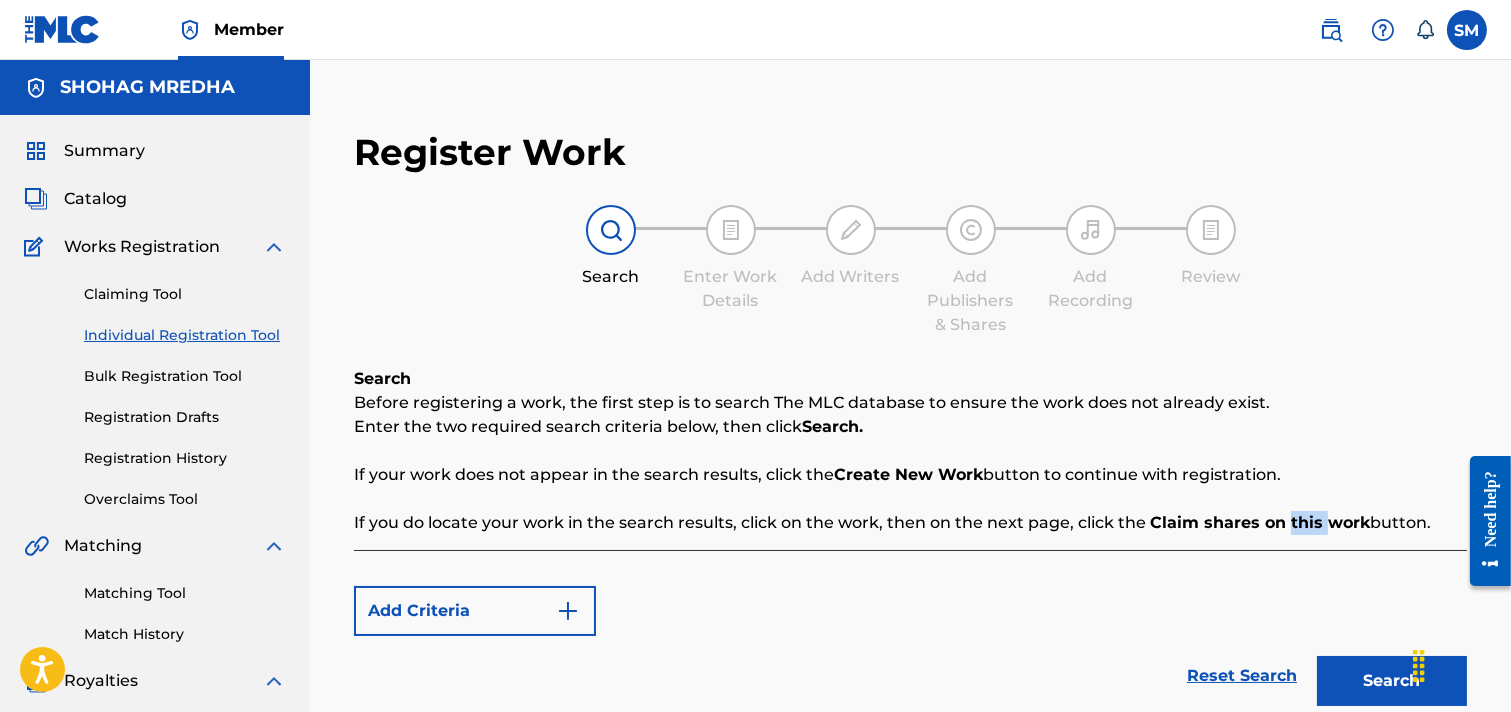 click on "Claim shares on this work" at bounding box center (1260, 522) 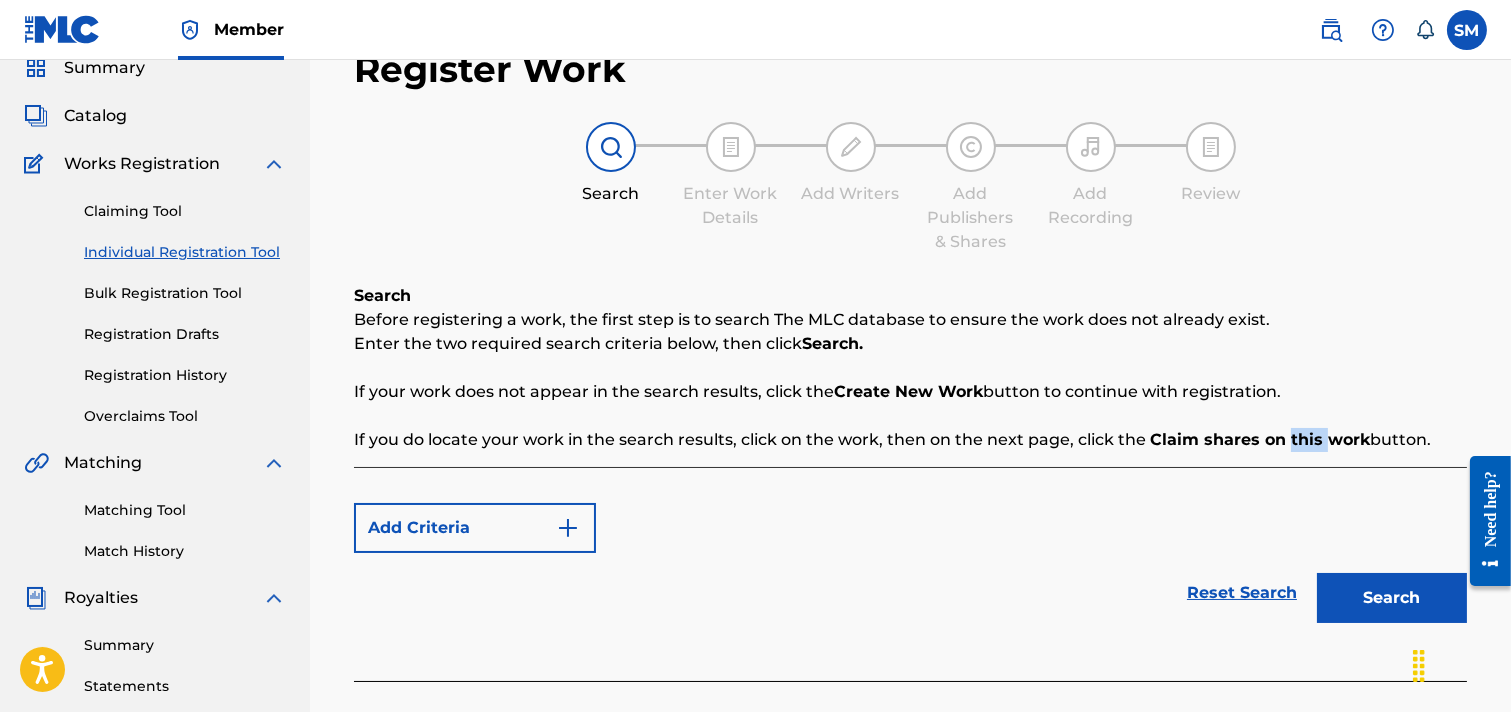 scroll, scrollTop: 0, scrollLeft: 0, axis: both 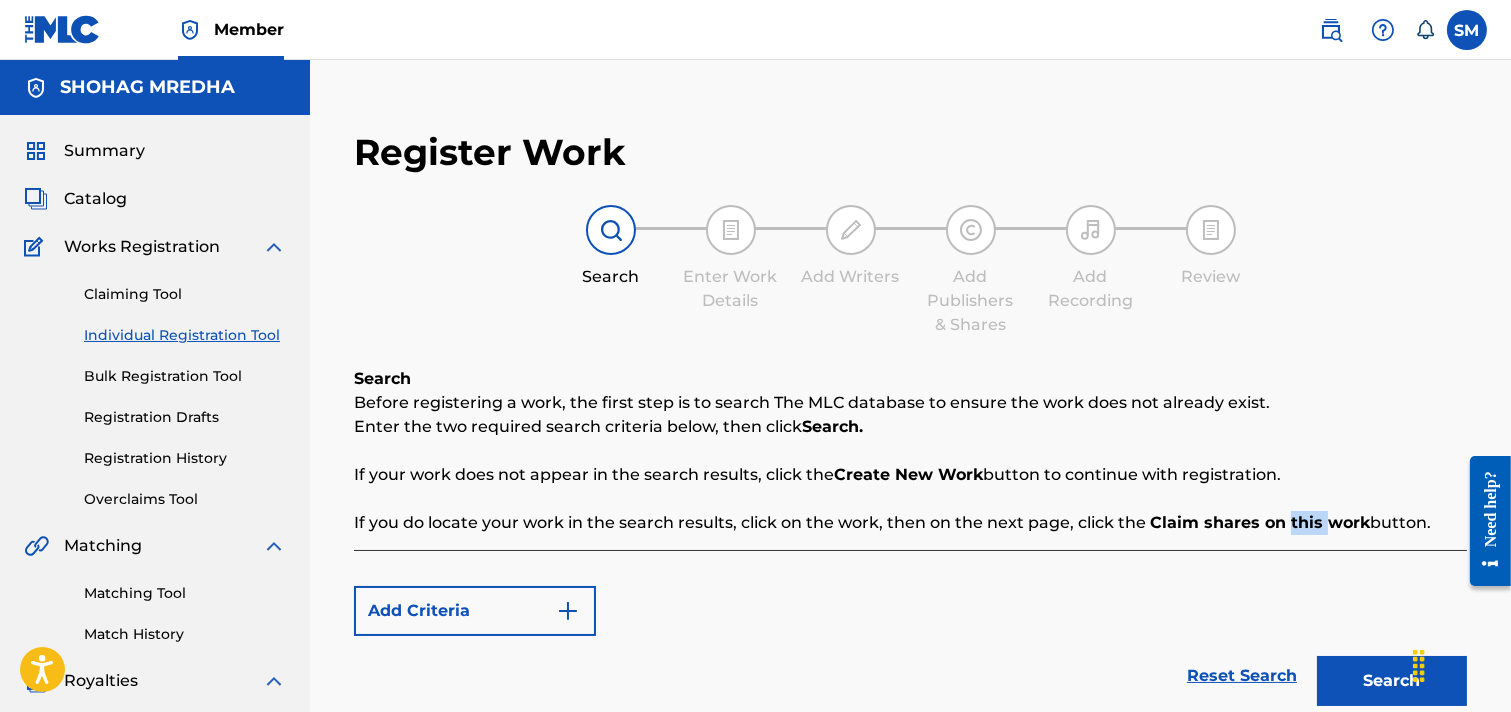 click at bounding box center [611, 230] 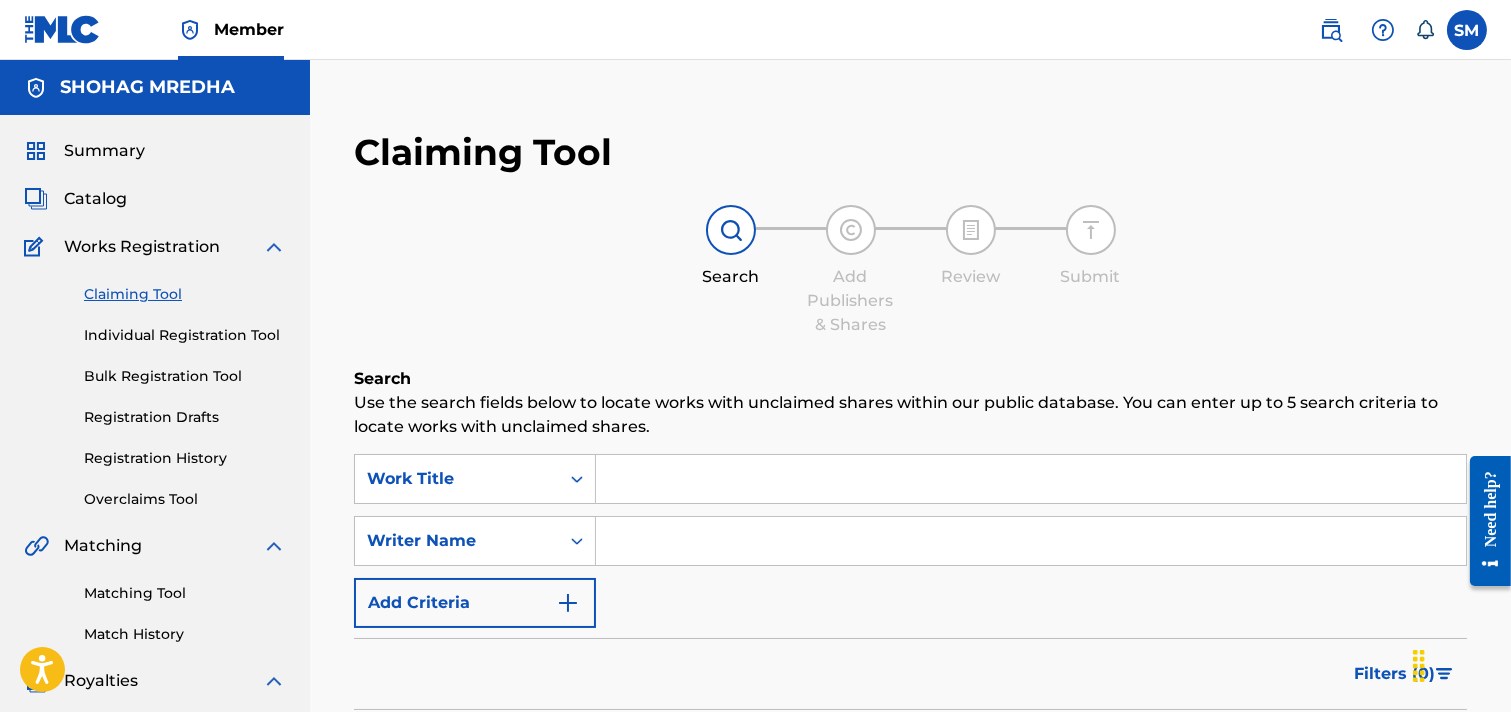 click on "Individual Registration Tool" at bounding box center [185, 335] 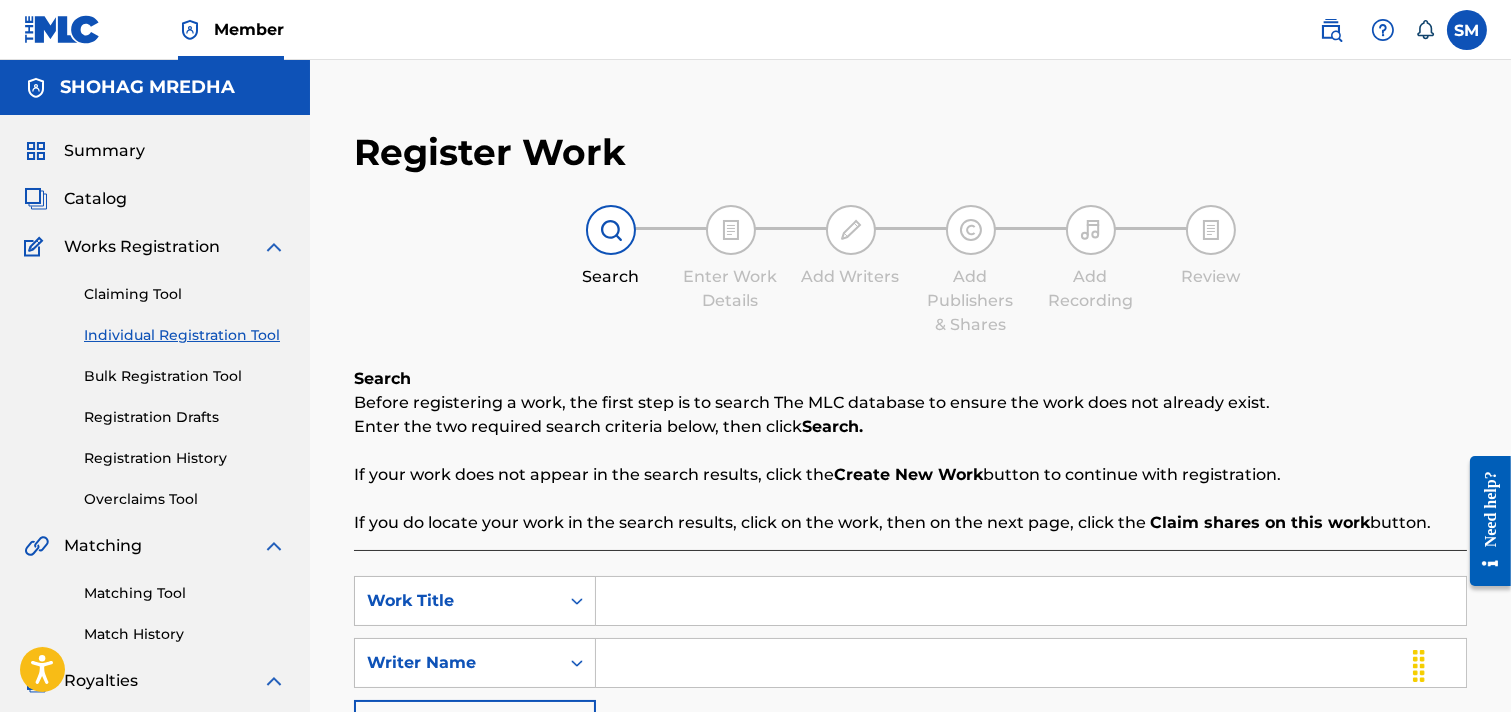 click on "Bulk Registration Tool" at bounding box center [185, 376] 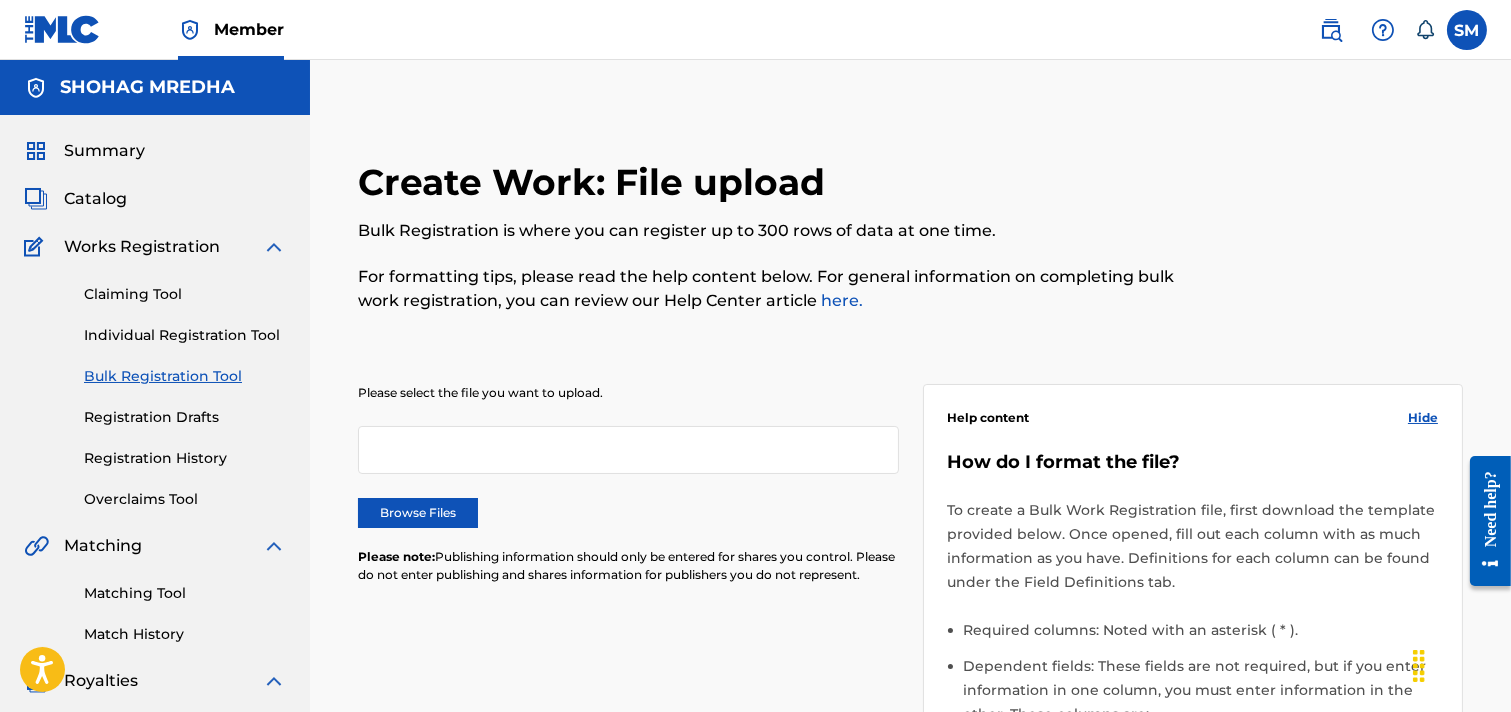 scroll, scrollTop: 222, scrollLeft: 0, axis: vertical 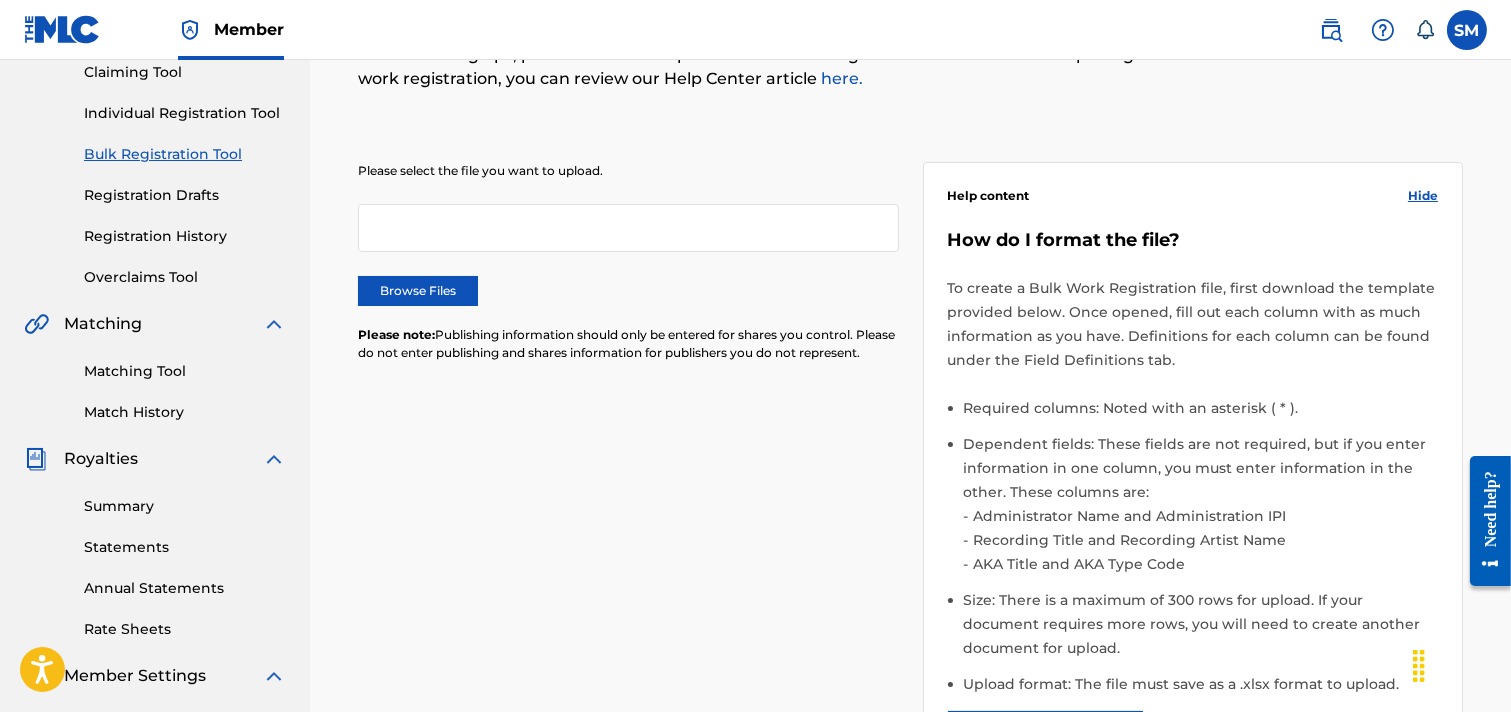 click at bounding box center [628, 228] 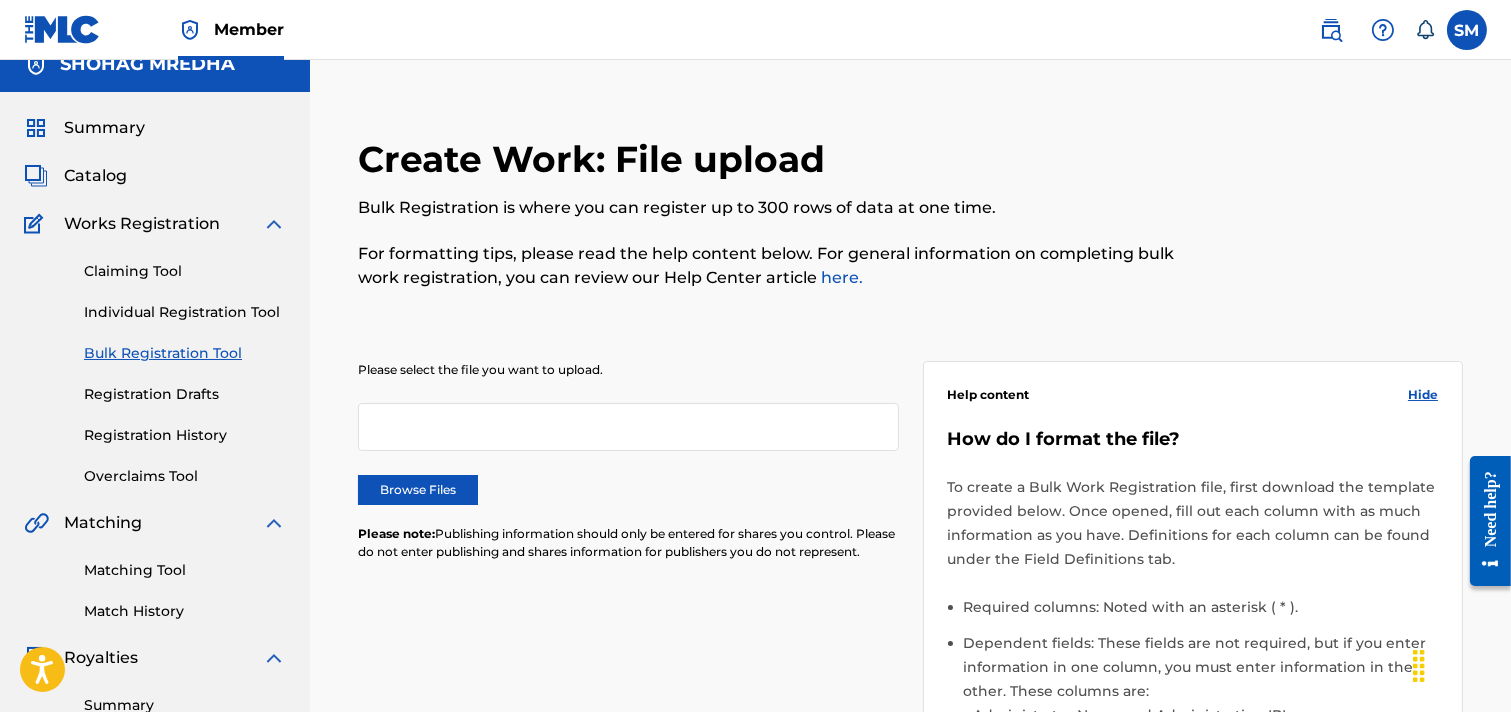 scroll, scrollTop: 0, scrollLeft: 0, axis: both 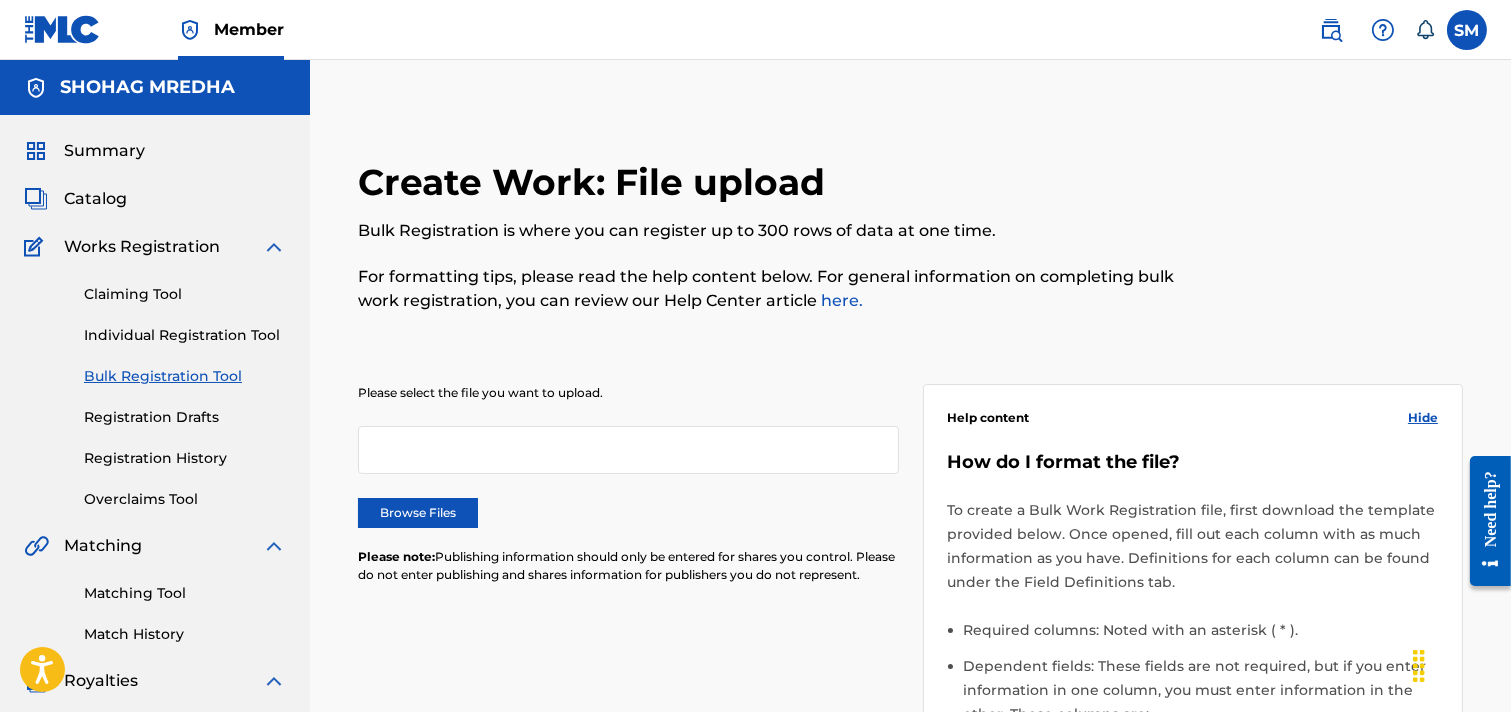 click on "here." at bounding box center (840, 300) 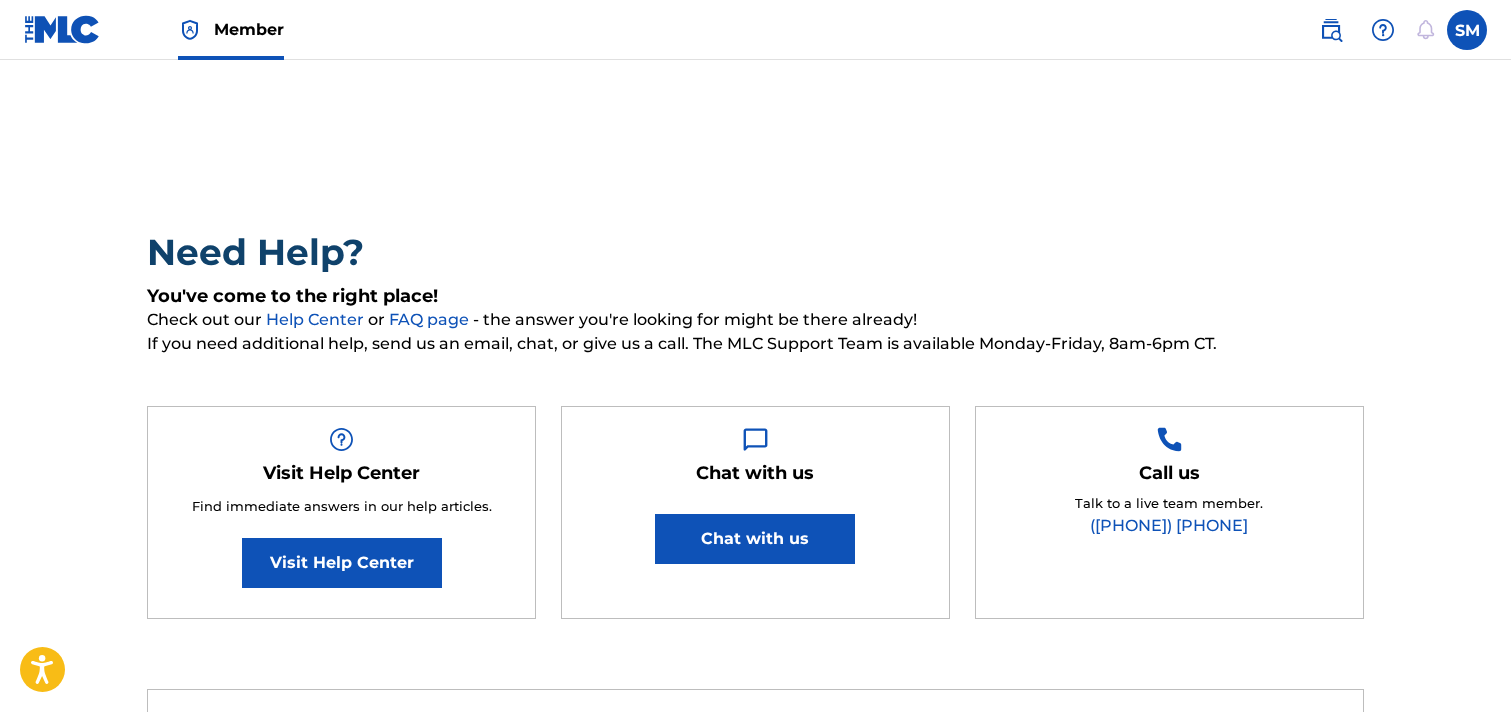 scroll, scrollTop: 0, scrollLeft: 0, axis: both 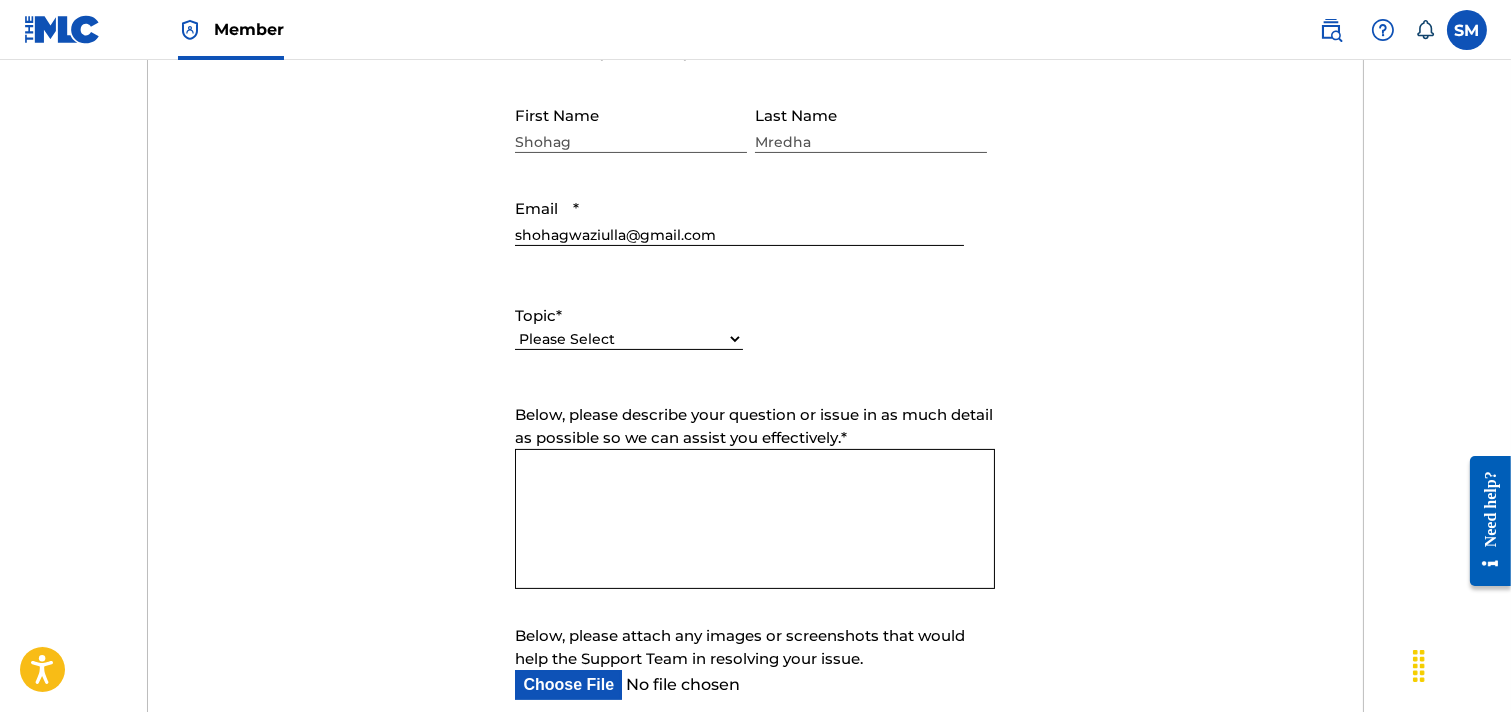 click on "Please Select I need help with my account I need help with managing my catalog I need help with the Public Search I need help with information about The MLC I need help with payment I need help with DQI" at bounding box center (629, 339) 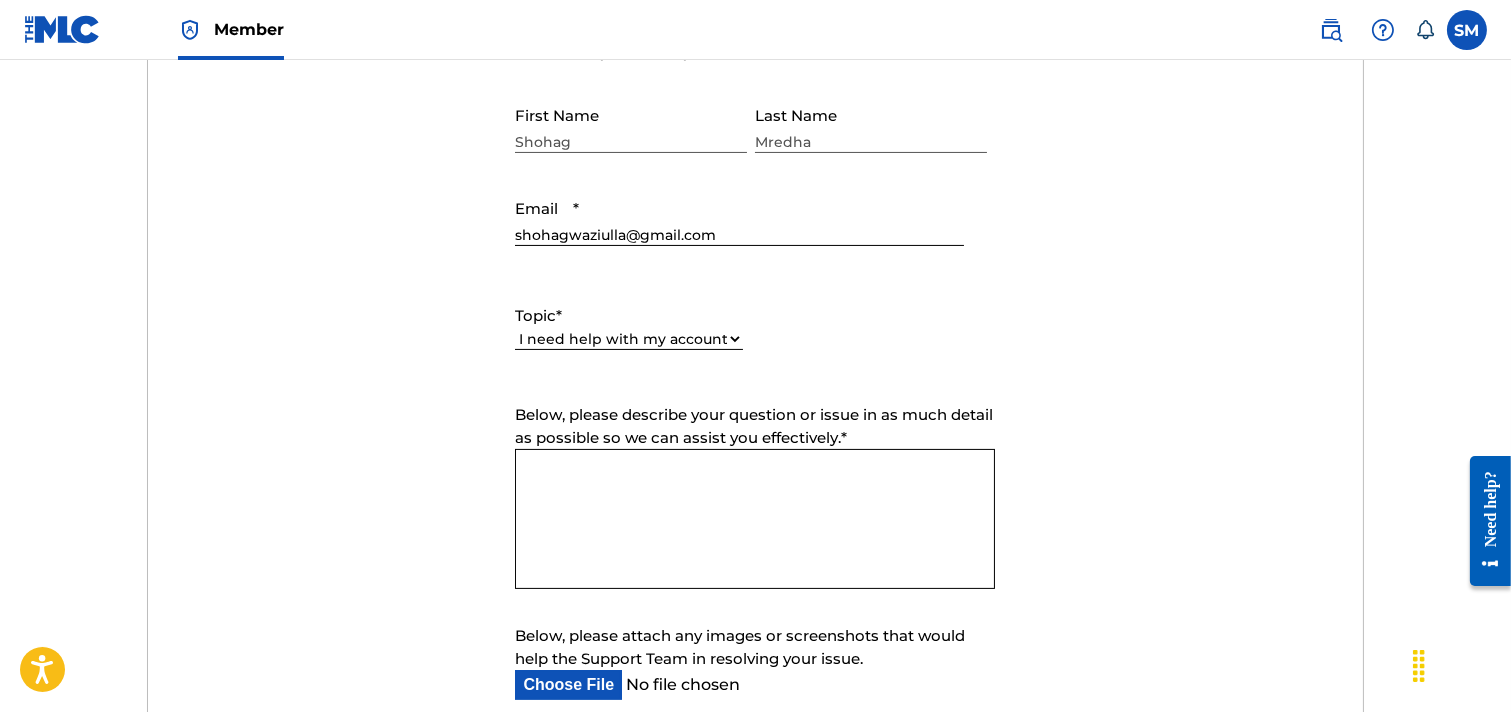 click on "Please Select I need help with my account I need help with managing my catalog I need help with the Public Search I need help with information about The MLC I need help with payment I need help with DQI" at bounding box center [629, 339] 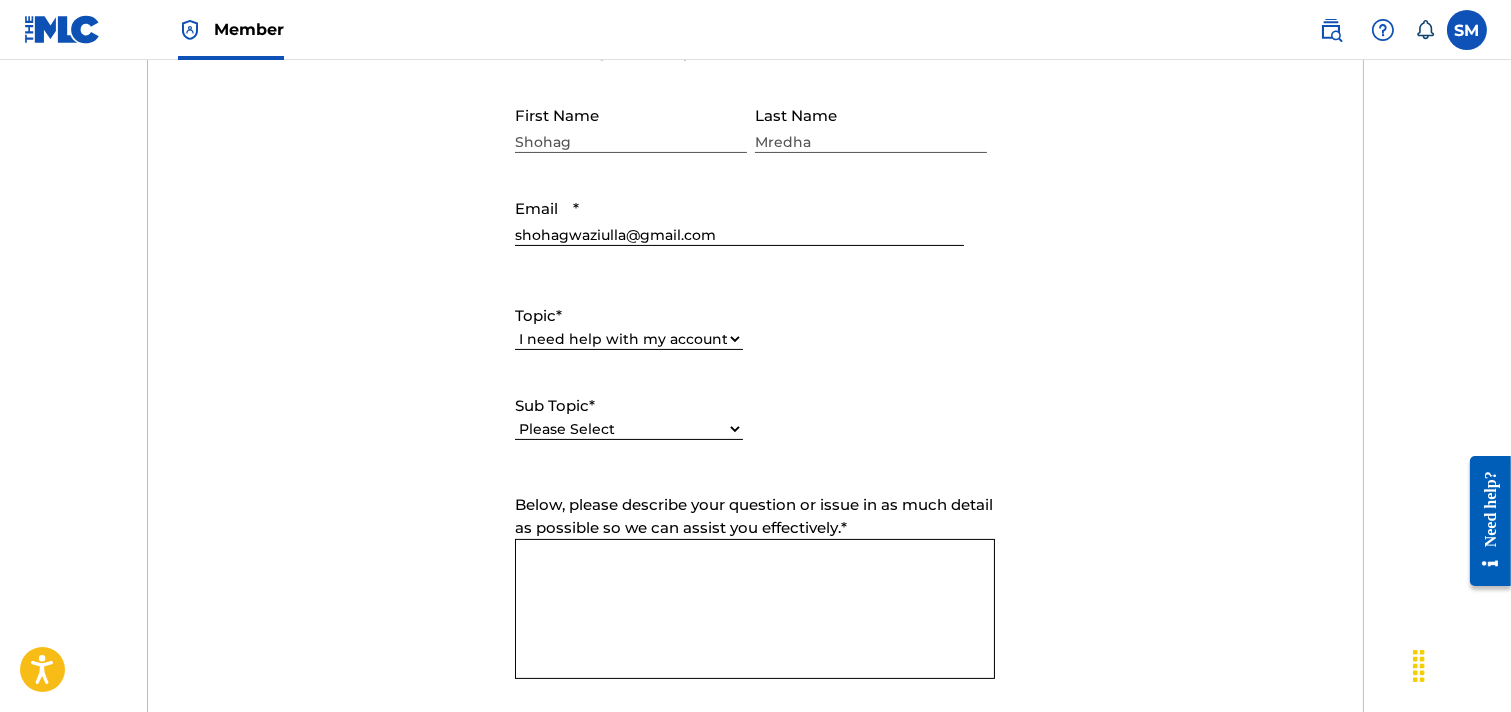 click on "Please Select I need help with my user account I can't log in to my user account I was not verified as a user I need help with my Member account" at bounding box center (629, 429) 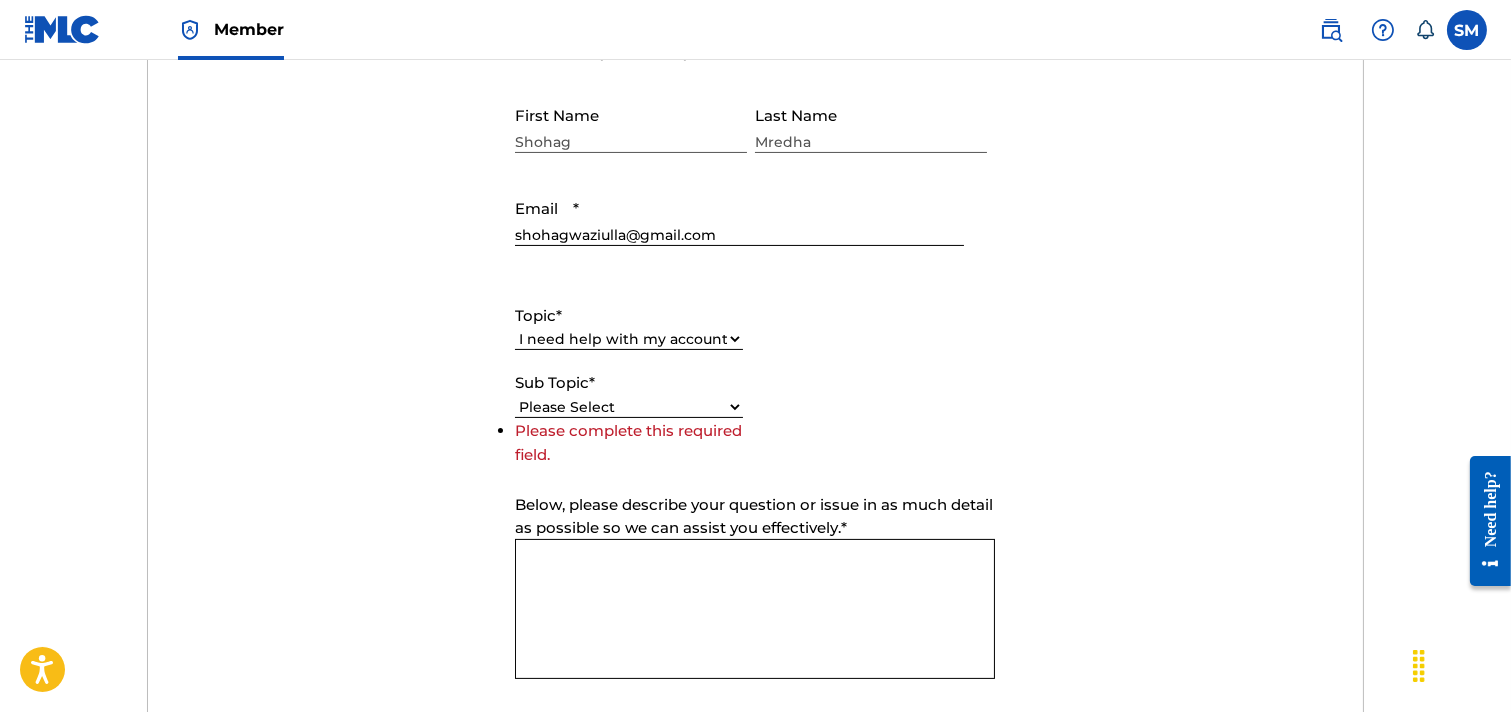 click on "Submit a request Typical reply time: within hours via email First Name Shohag Last Name Mredha Email * shohagwaziulla@gmail.com Topic * Please Select I need help with my account I need help with managing my catalog I need help with the Public Search I need help with information about The MLC I need help with payment I need help with DQI Sub Topic * Please Select I need help with my user account I can't log in to my user account I was not verified as a user I need help with my Member account Please complete this required field. Below, please describe your question or issue in as much detail as possible so we can assist you effectively. * Below, please attach any images or screenshots that would help the Support Team in resolving your issue. Ticket Name Submit" at bounding box center [755, 441] 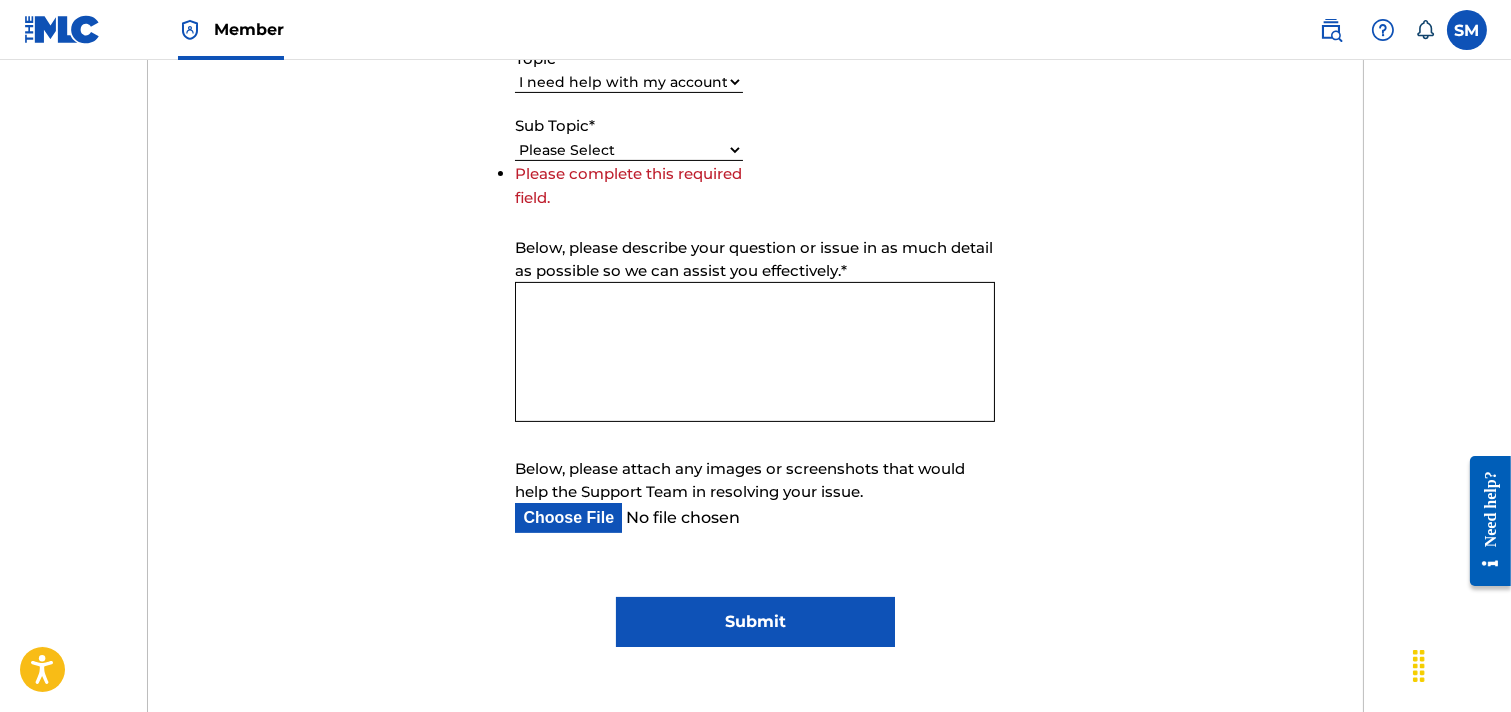 scroll, scrollTop: 1026, scrollLeft: 0, axis: vertical 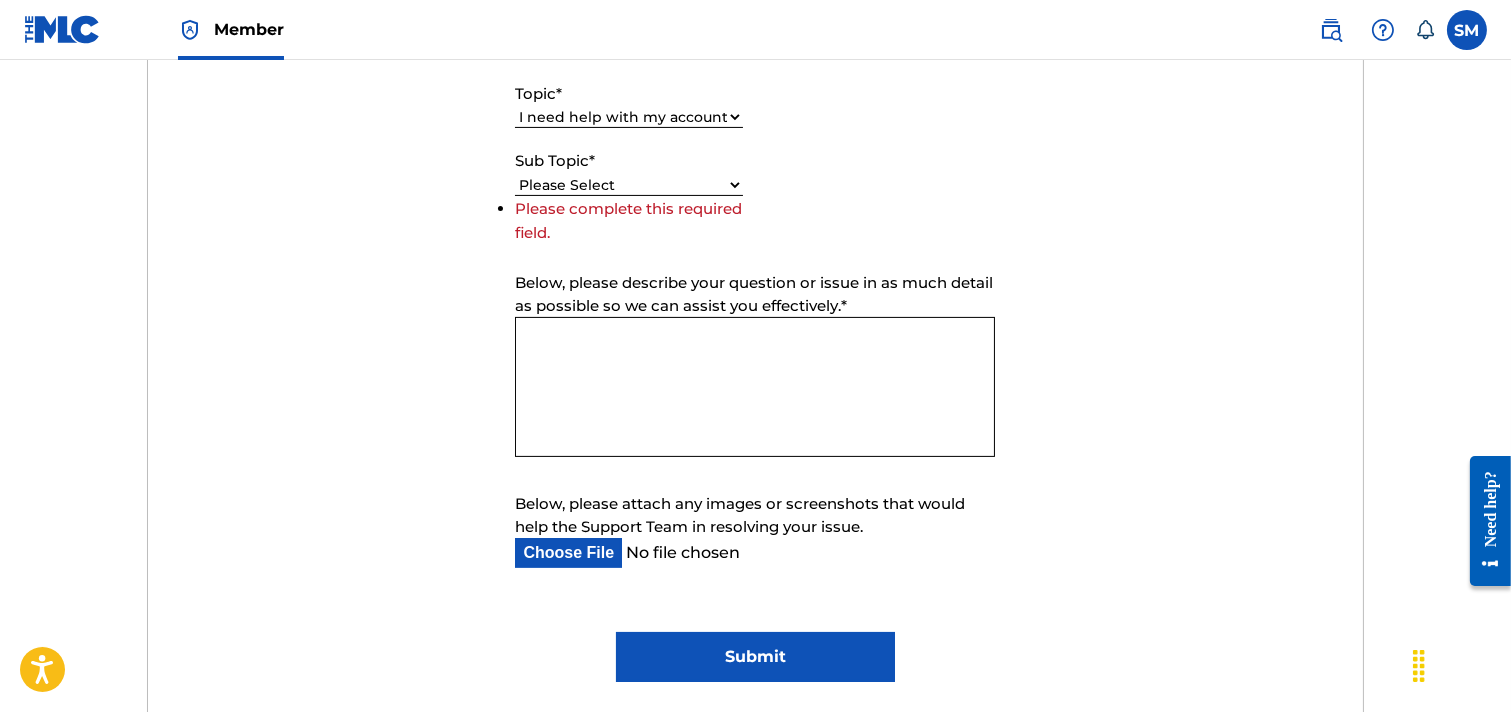 click on "Below, please describe your question or issue in as much detail as possible so we can assist you effectively. *" at bounding box center [755, 387] 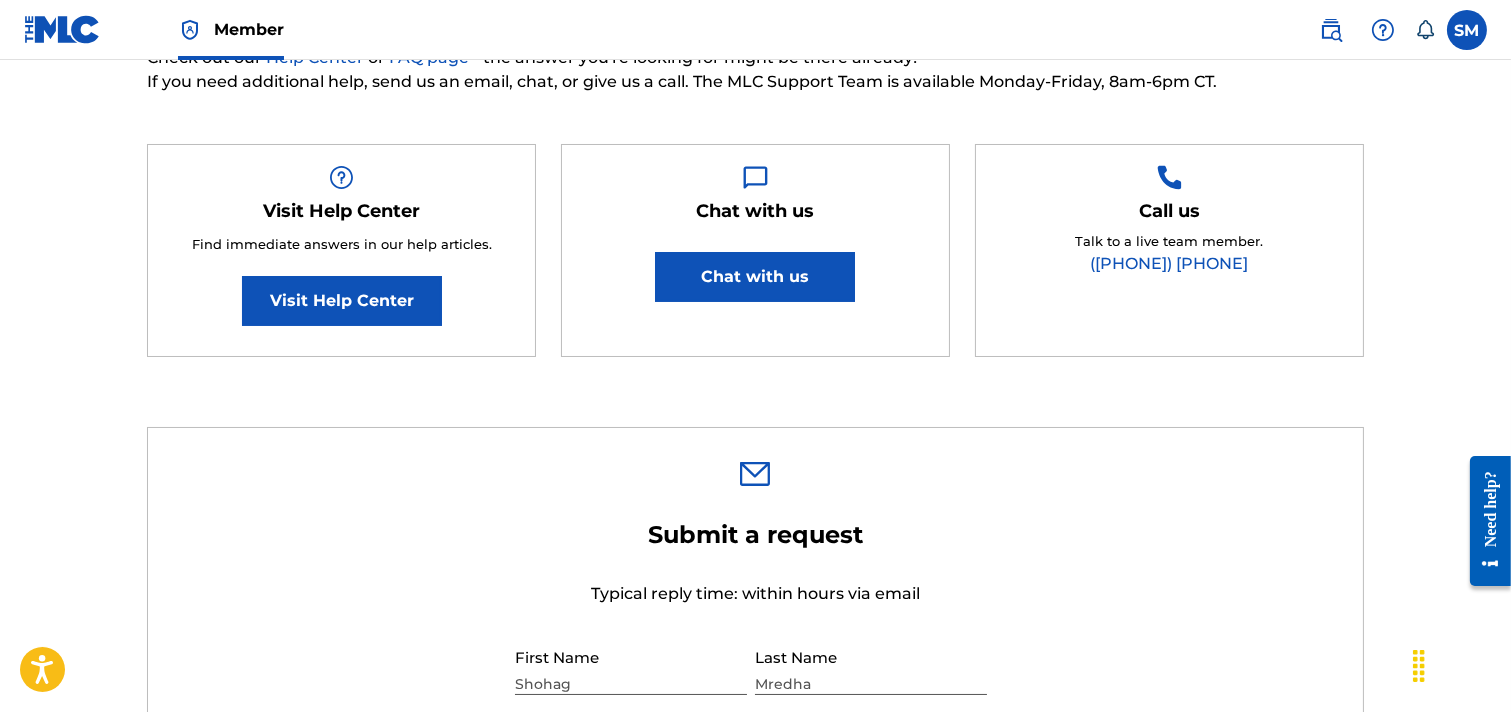 scroll, scrollTop: 0, scrollLeft: 0, axis: both 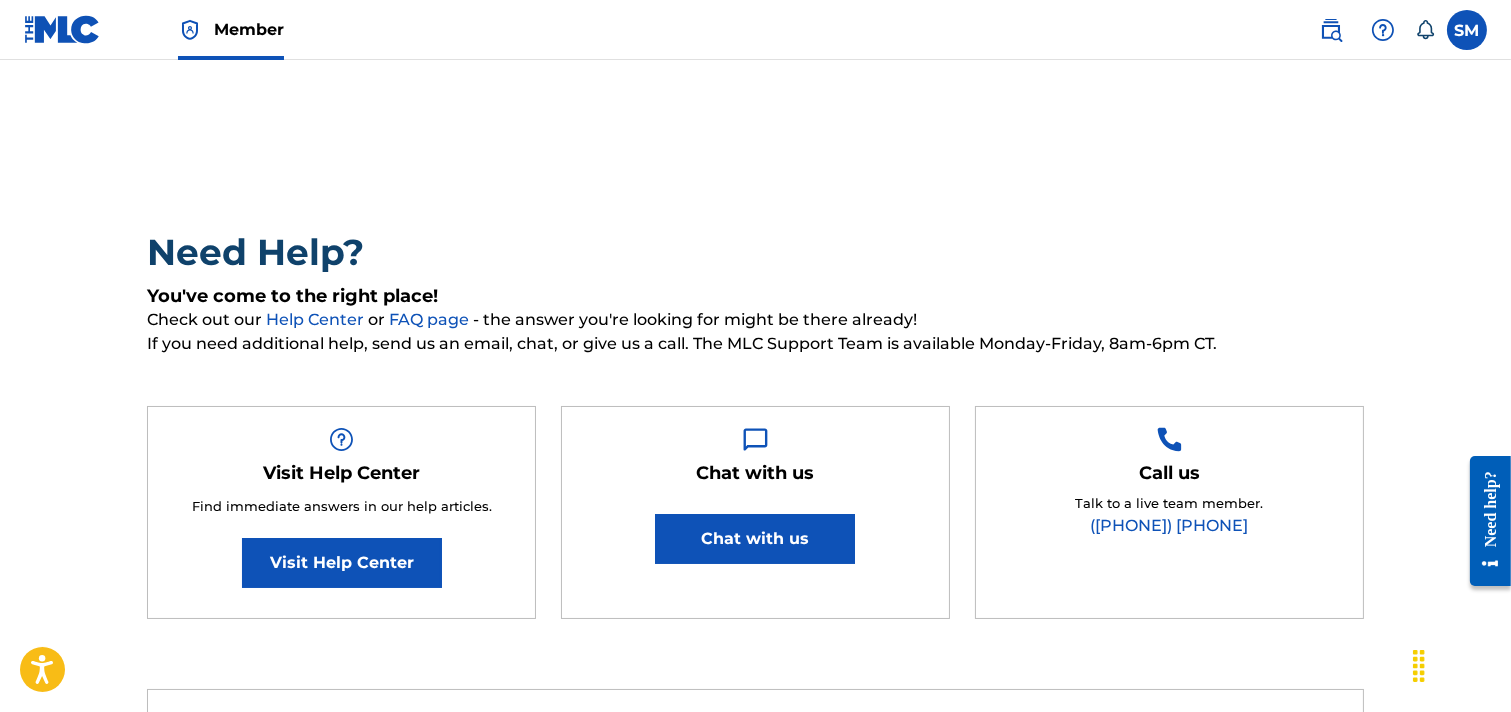click at bounding box center (62, 29) 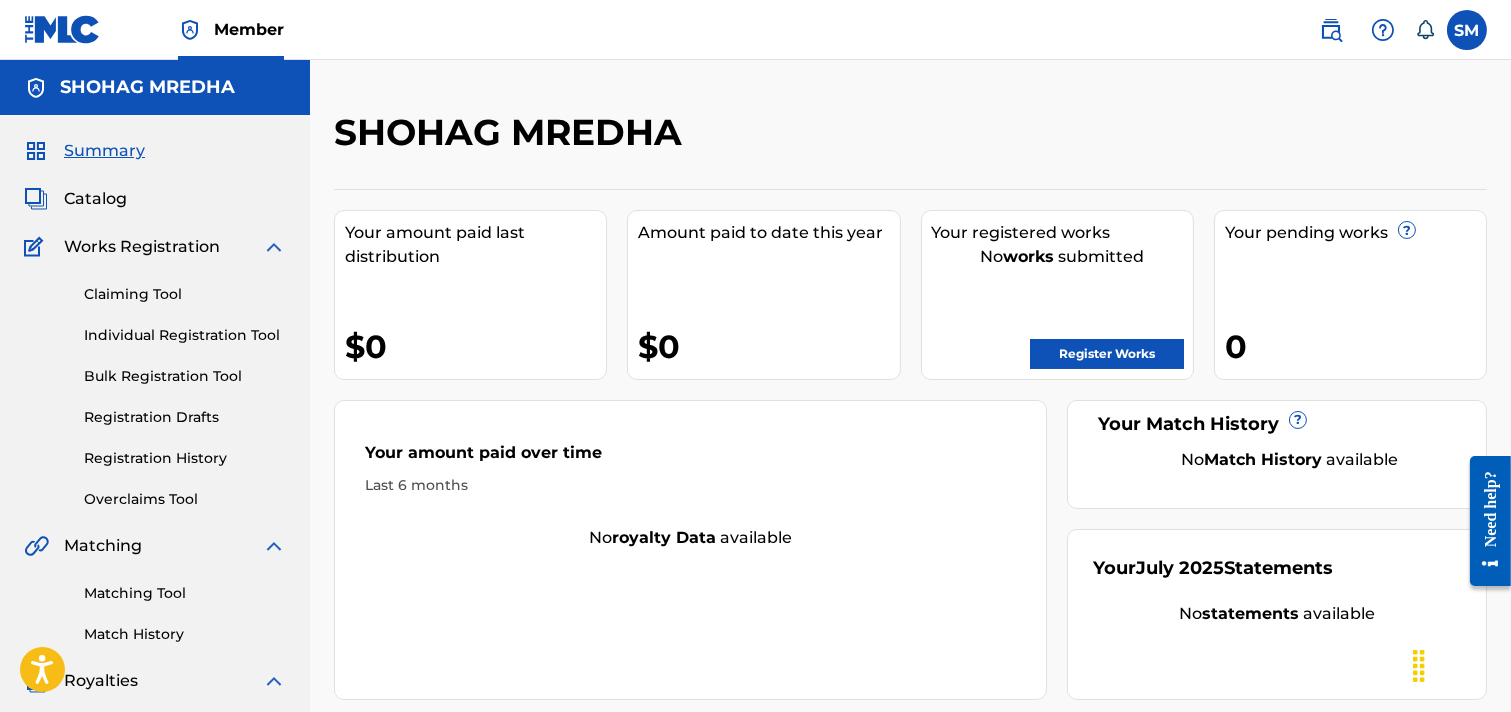 click at bounding box center [1467, 30] 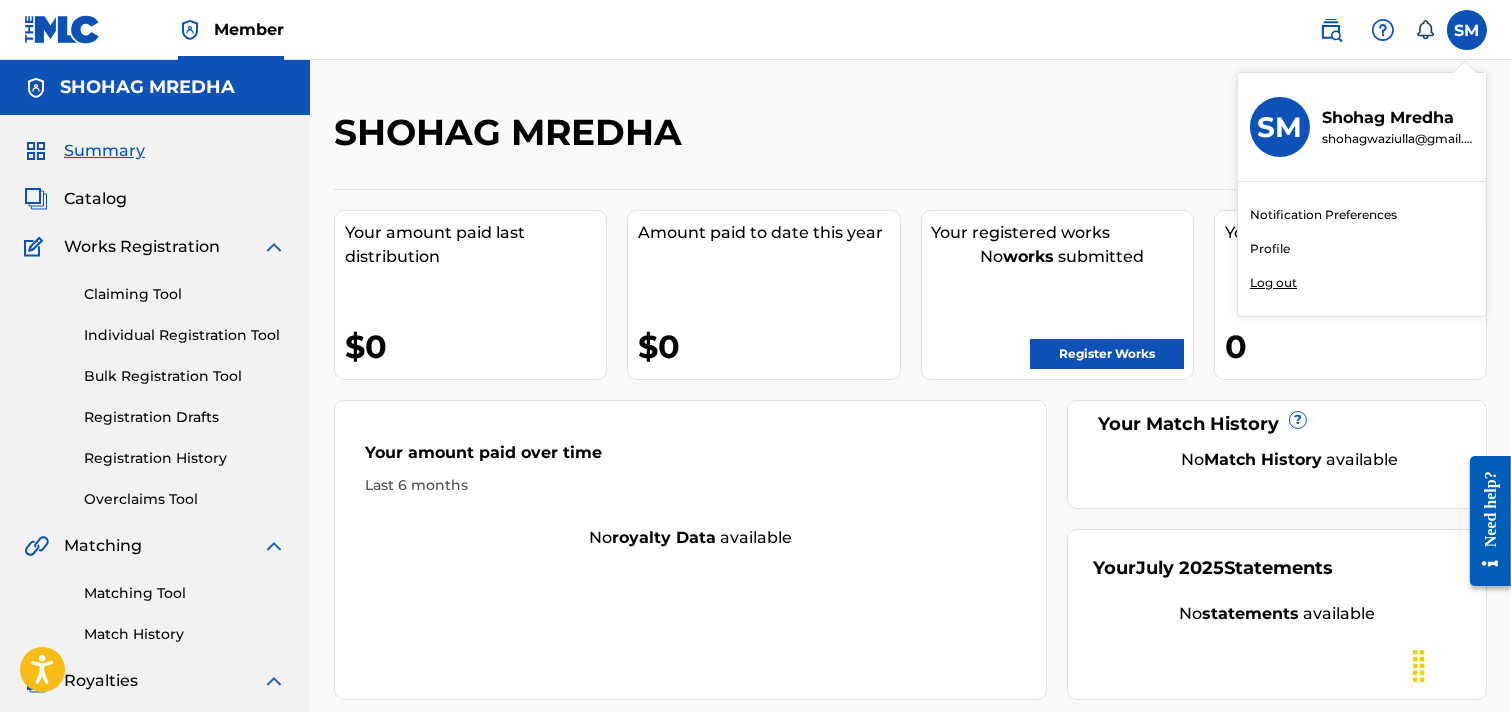 click on "Notification Preferences" at bounding box center [1323, 215] 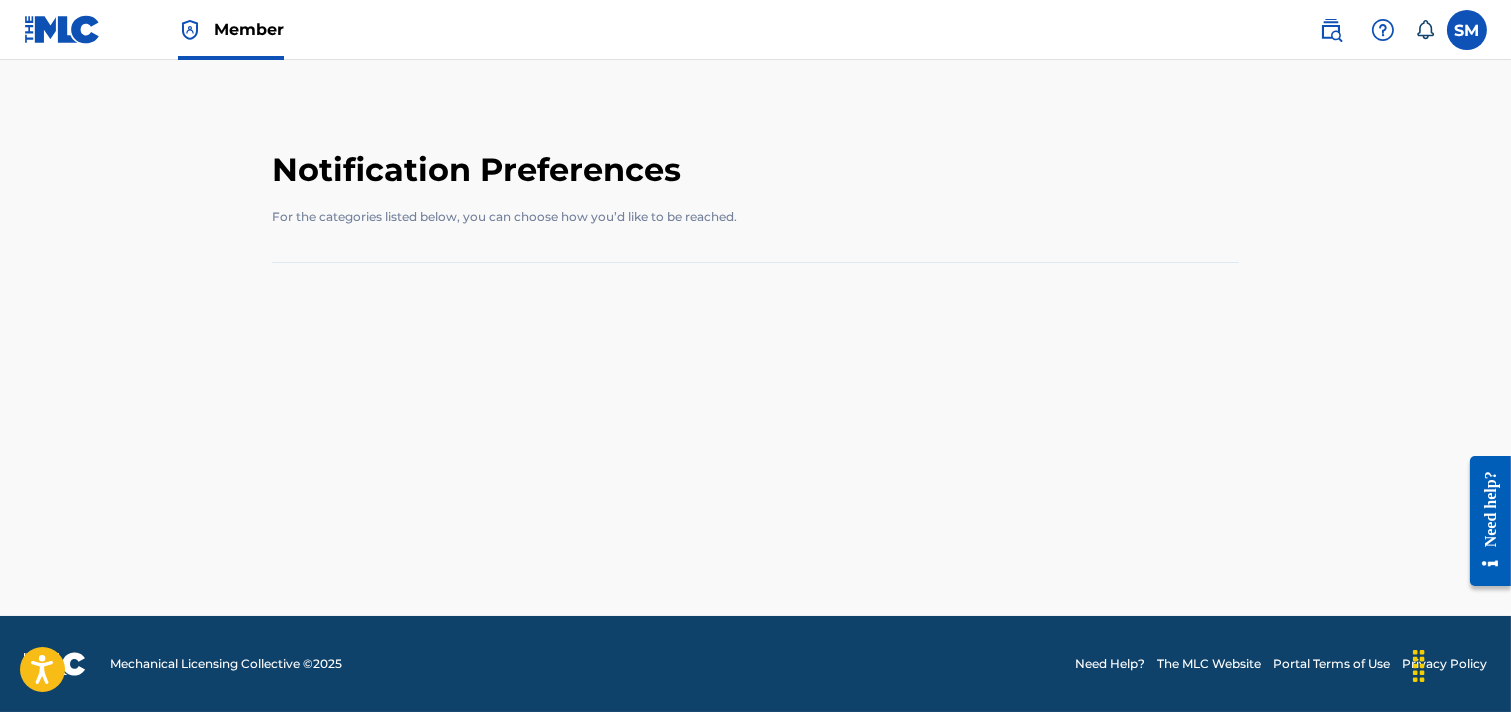 click at bounding box center (1467, 30) 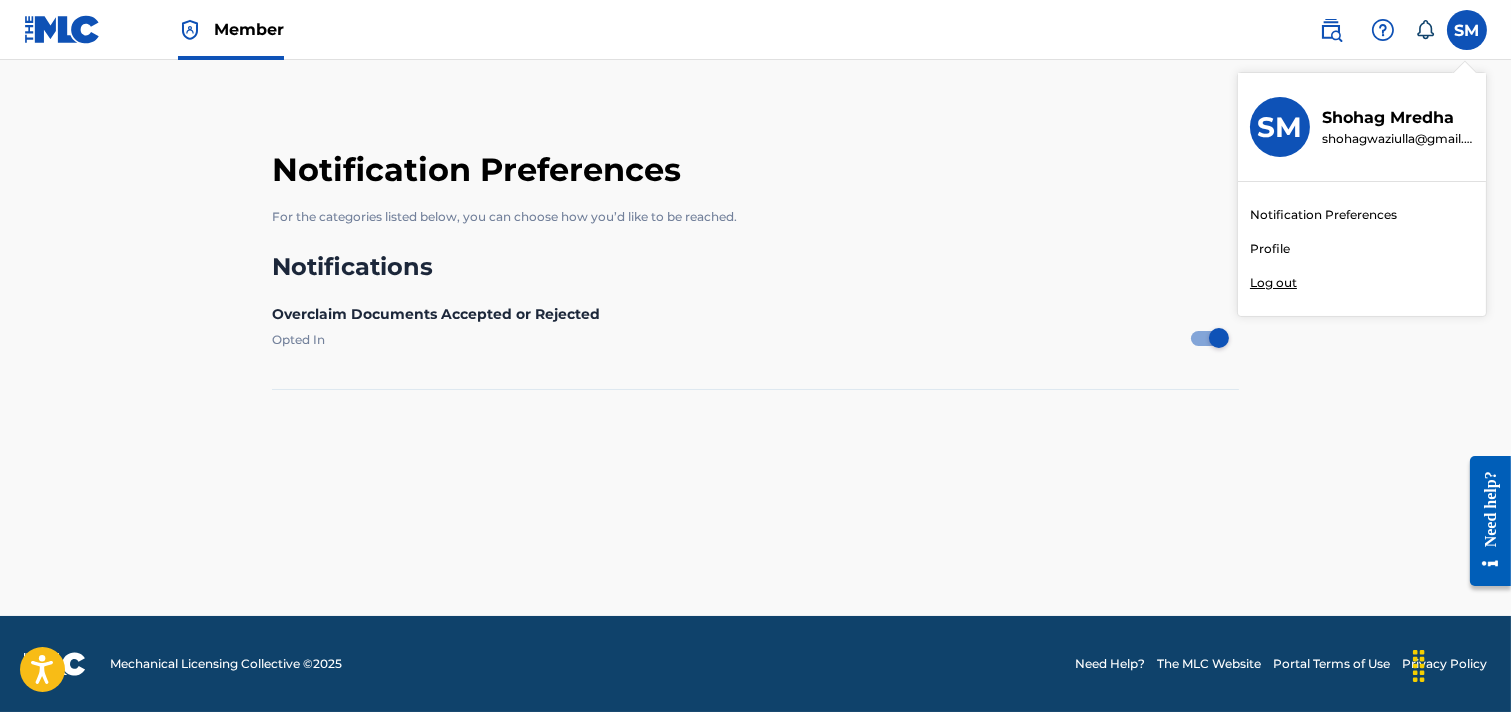 click on "Profile" at bounding box center (1270, 249) 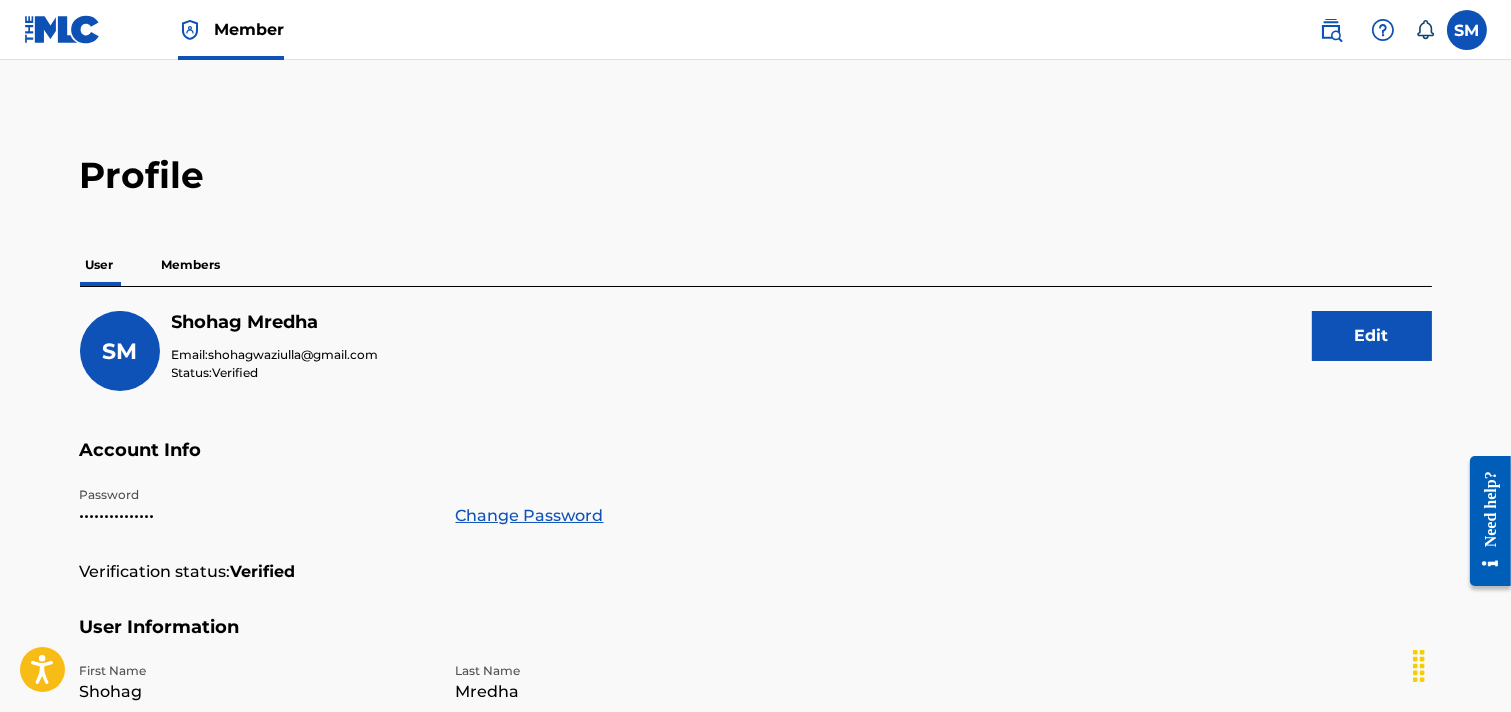 scroll, scrollTop: 0, scrollLeft: 0, axis: both 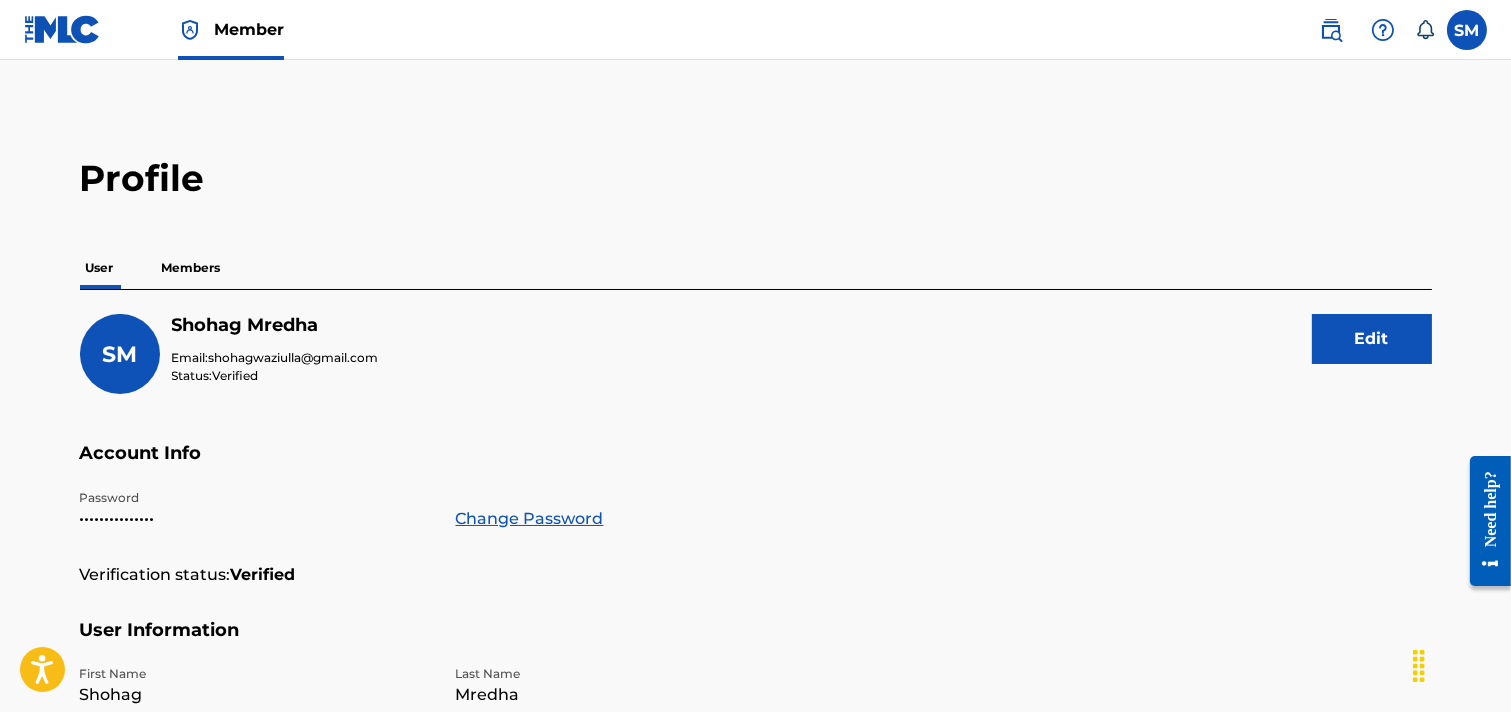 click on "Members" at bounding box center (191, 268) 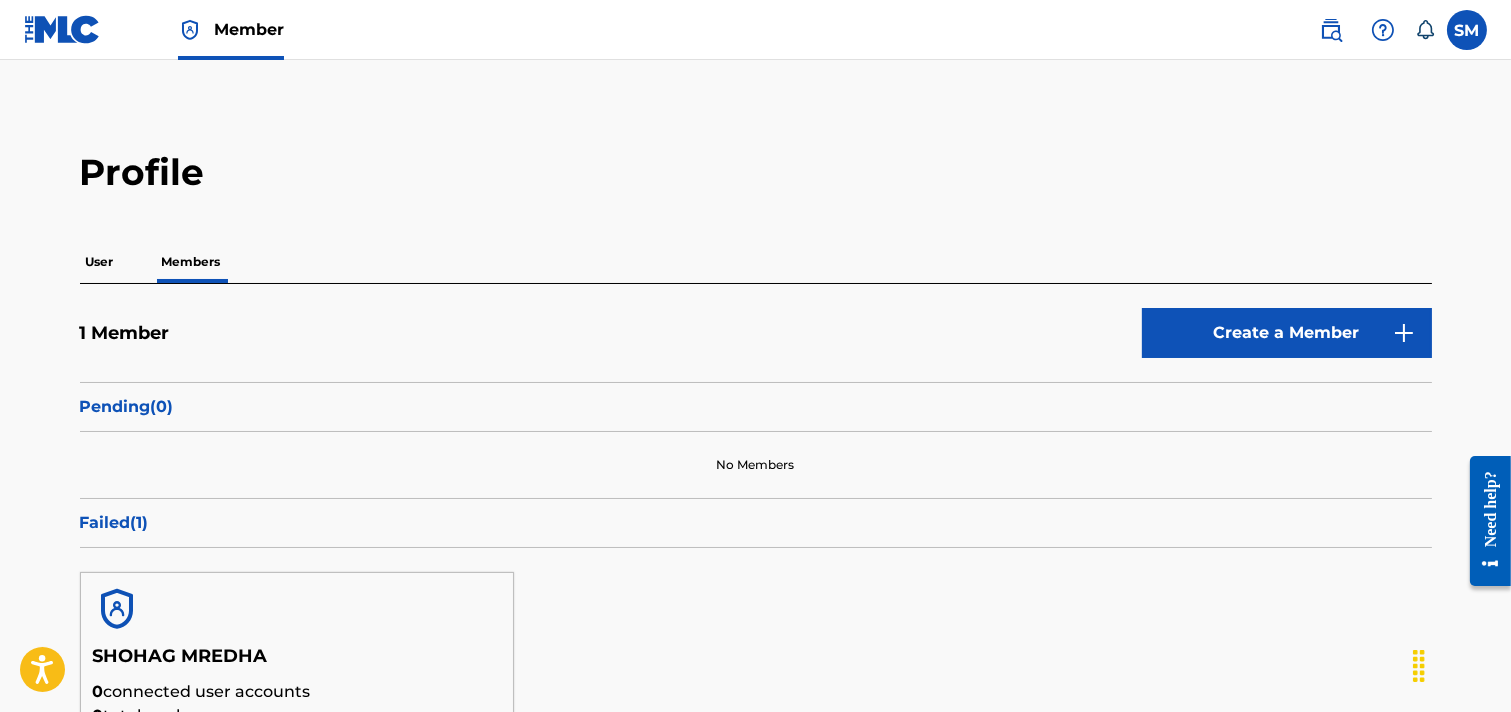 scroll, scrollTop: 0, scrollLeft: 0, axis: both 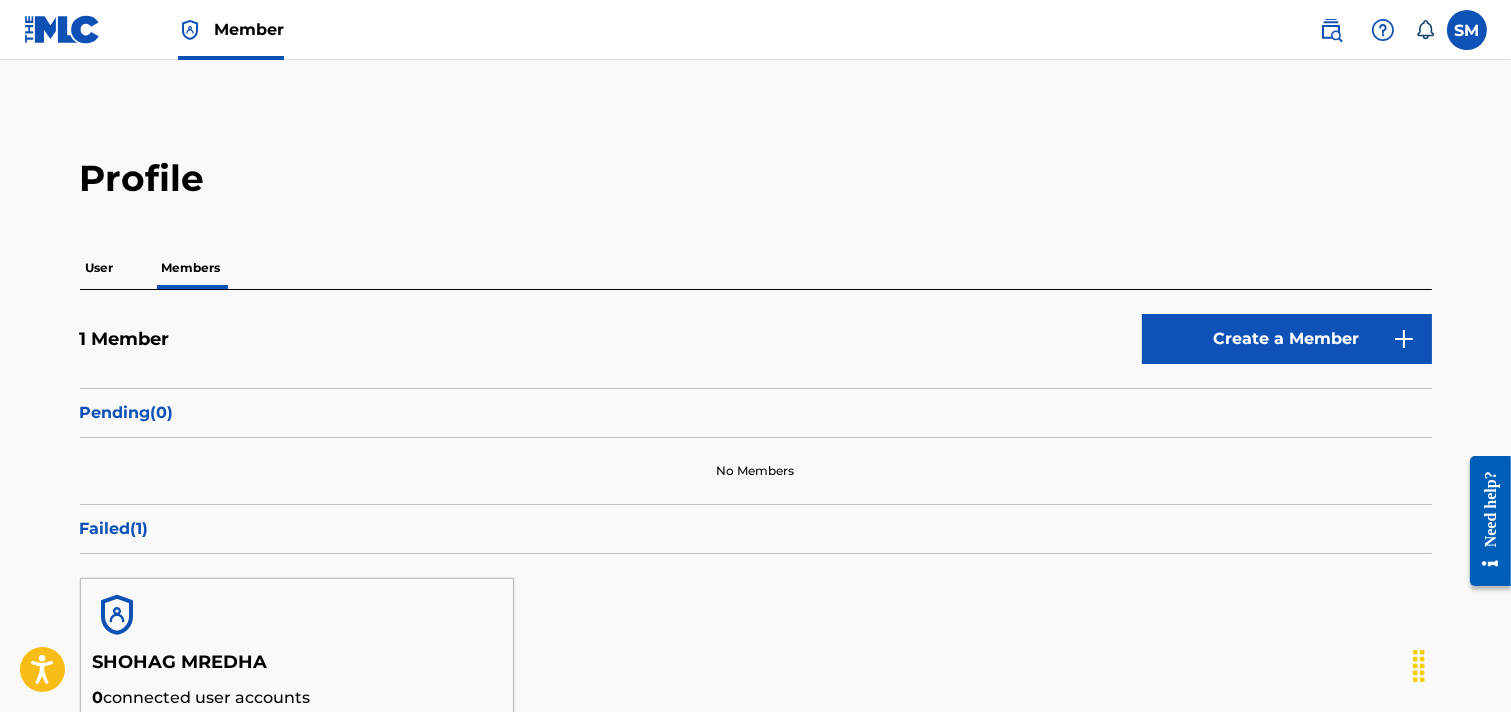 click at bounding box center (1467, 30) 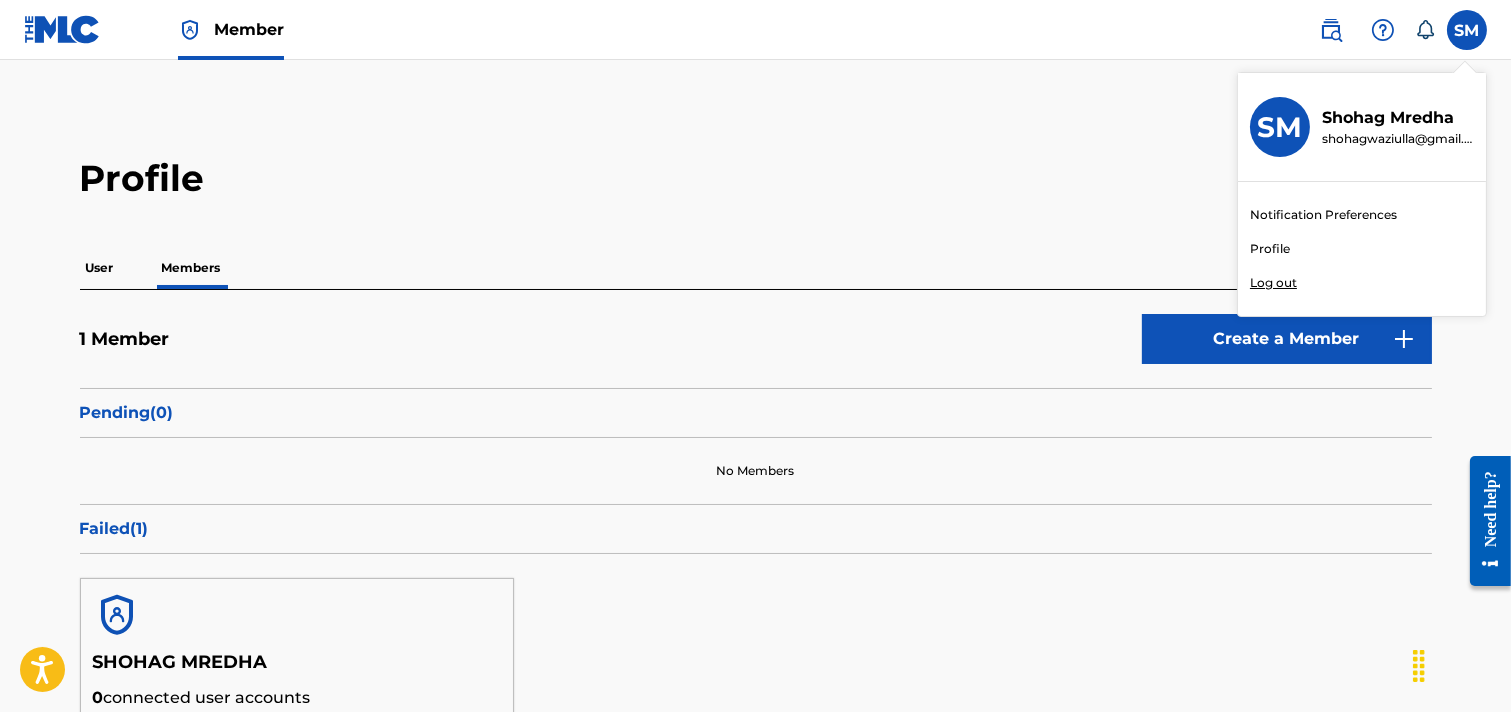 click on "Notification Preferences" at bounding box center (1323, 215) 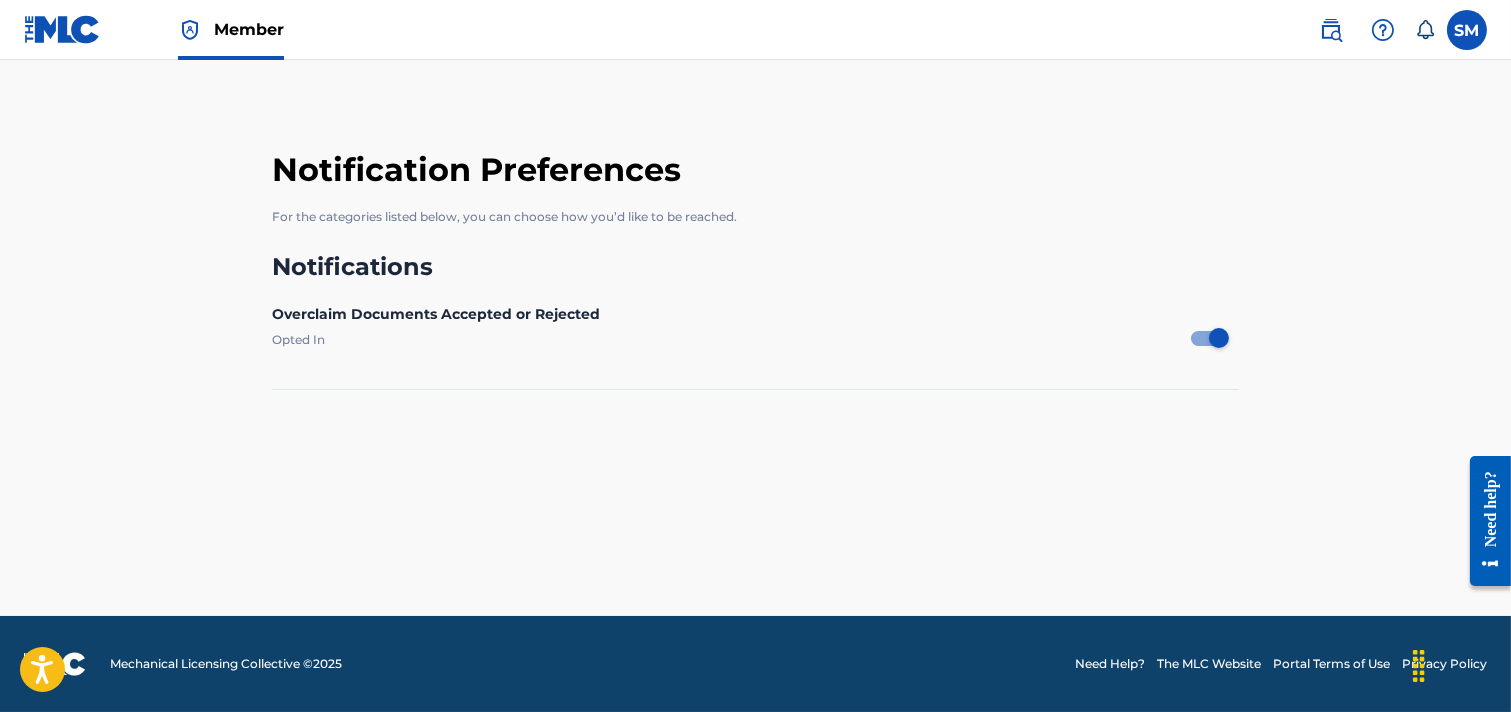 click at bounding box center (1383, 30) 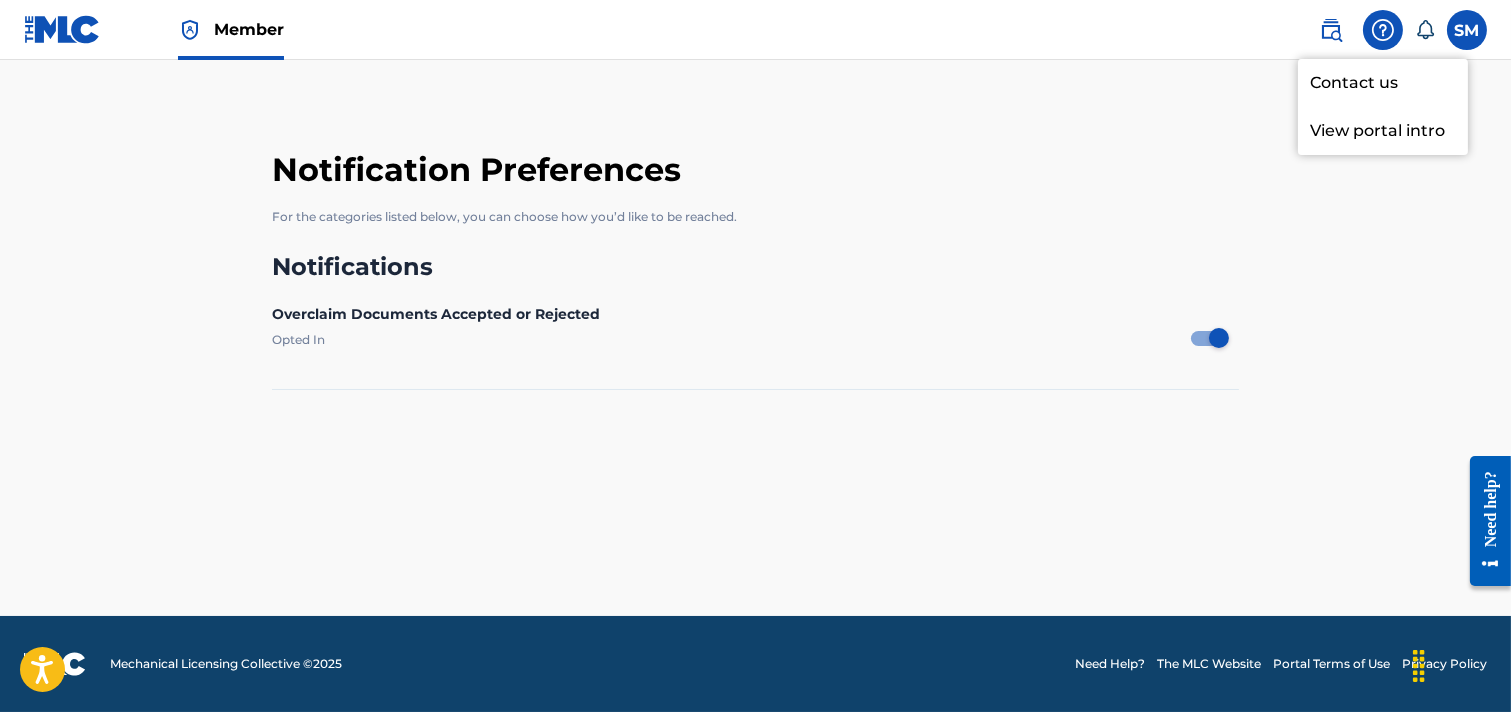 click at bounding box center [1383, 30] 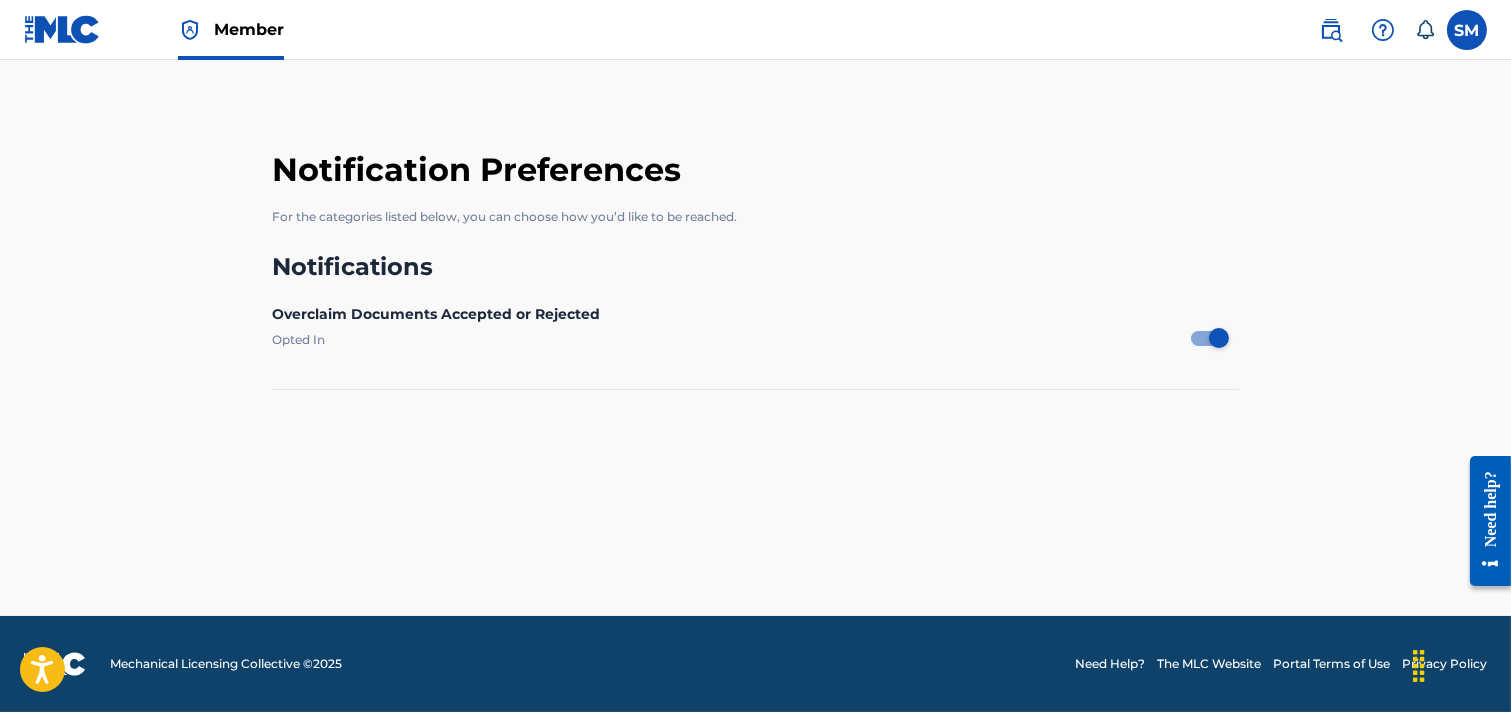 click at bounding box center [1467, 30] 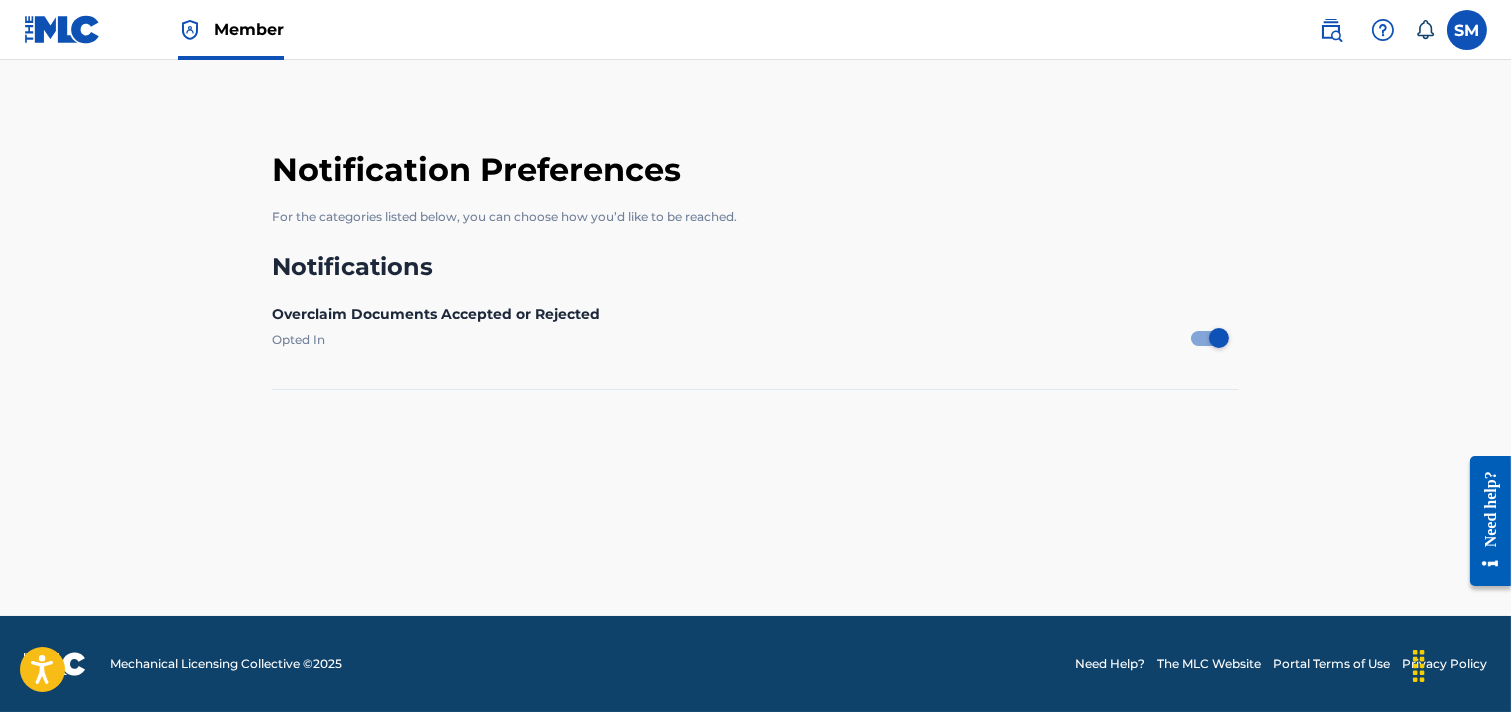 click on "SM SM Shohag   Mredha shohagwaziulla@gmail.com Notification Preferences Profile Log out" at bounding box center (1467, 30) 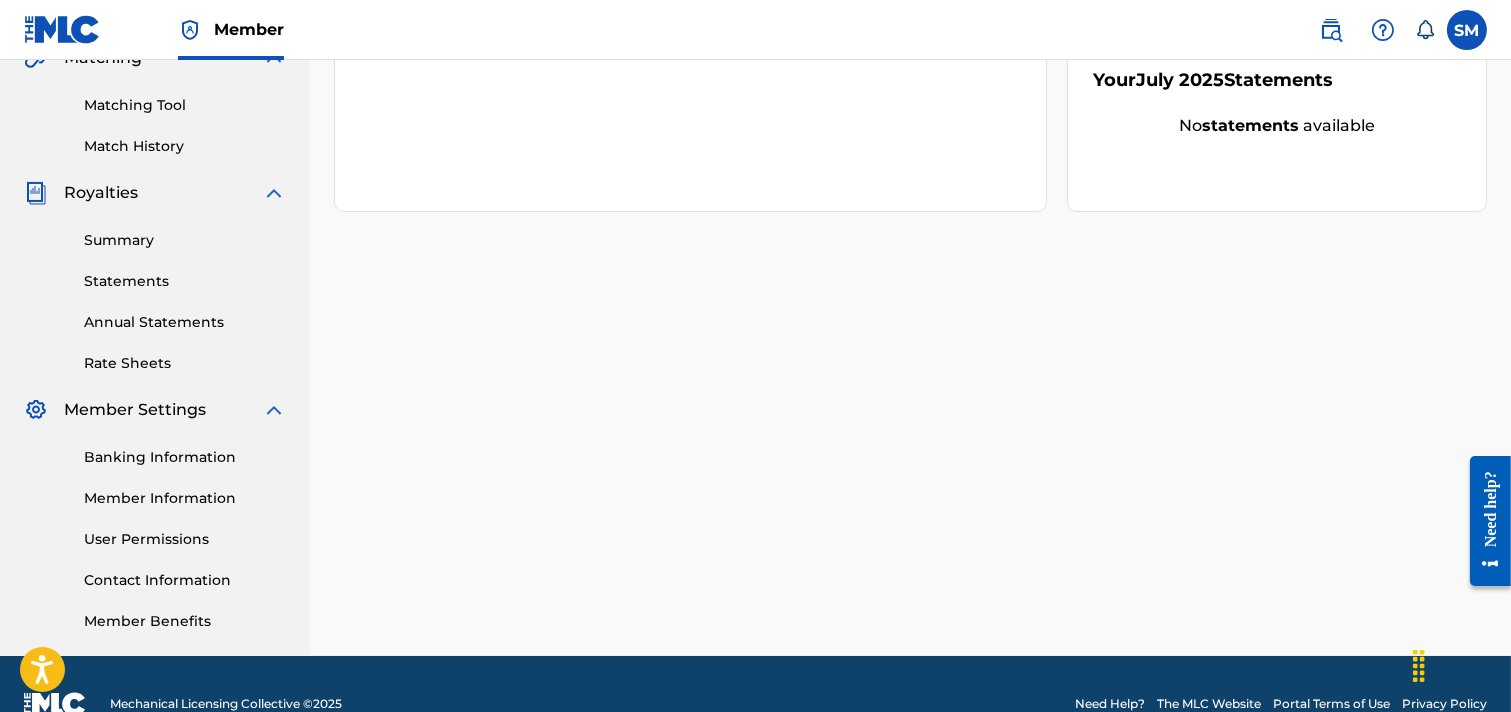 scroll, scrollTop: 527, scrollLeft: 0, axis: vertical 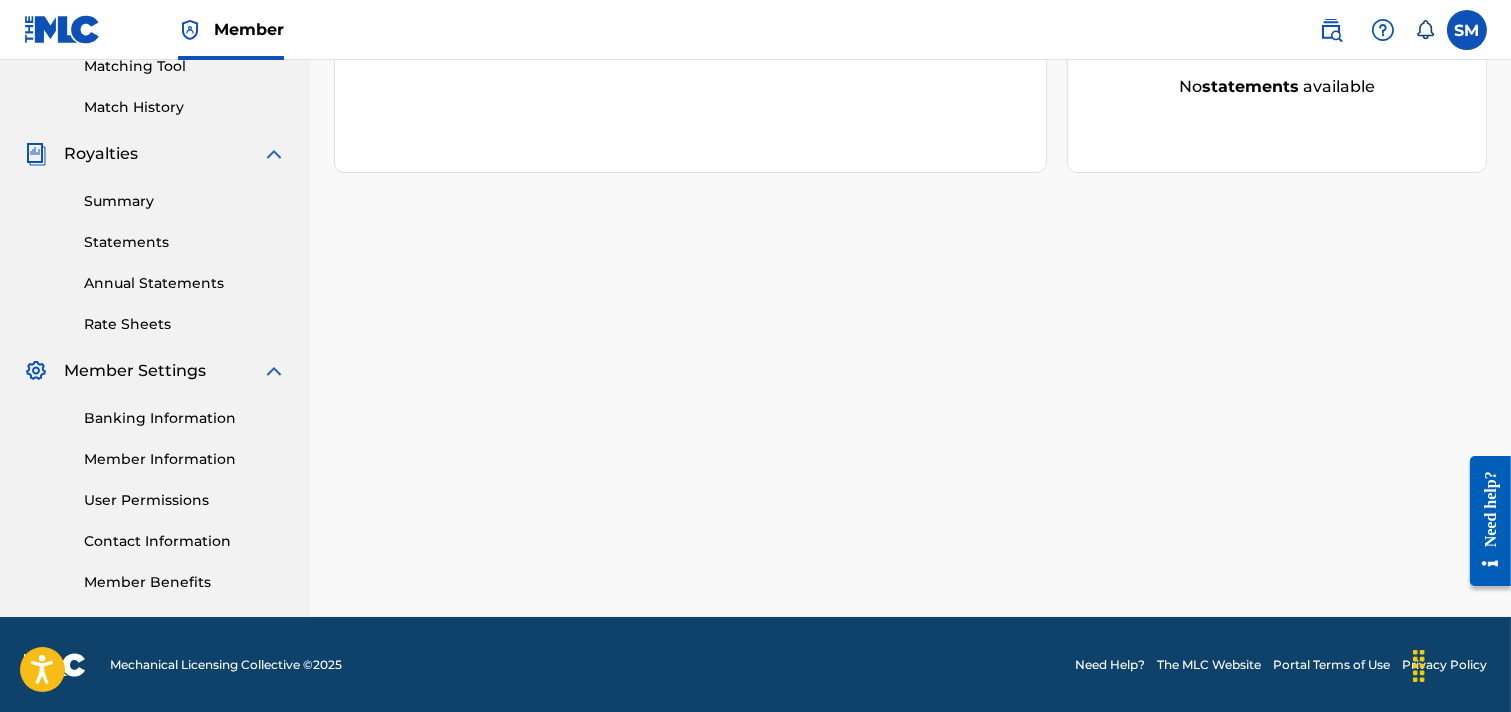 click on "Banking Information" at bounding box center (185, 418) 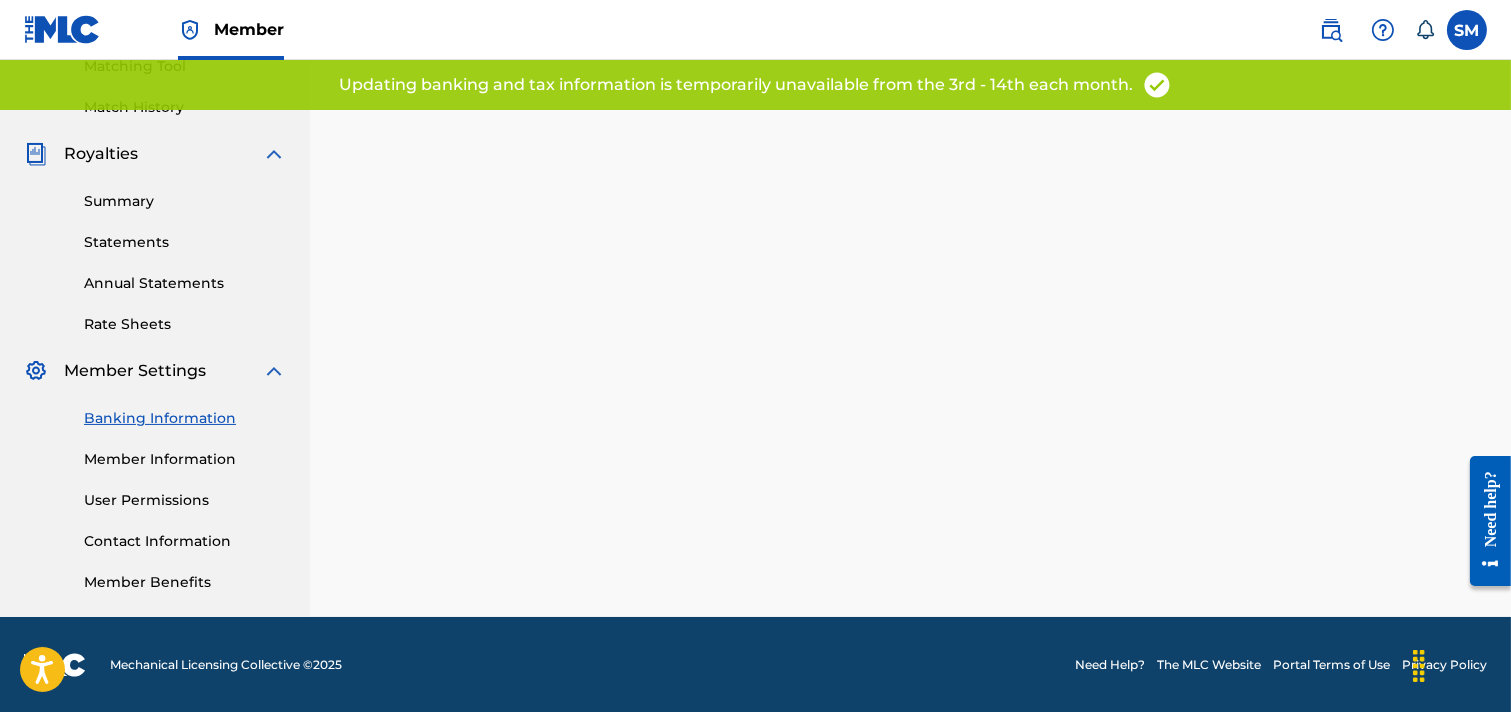 scroll, scrollTop: 0, scrollLeft: 0, axis: both 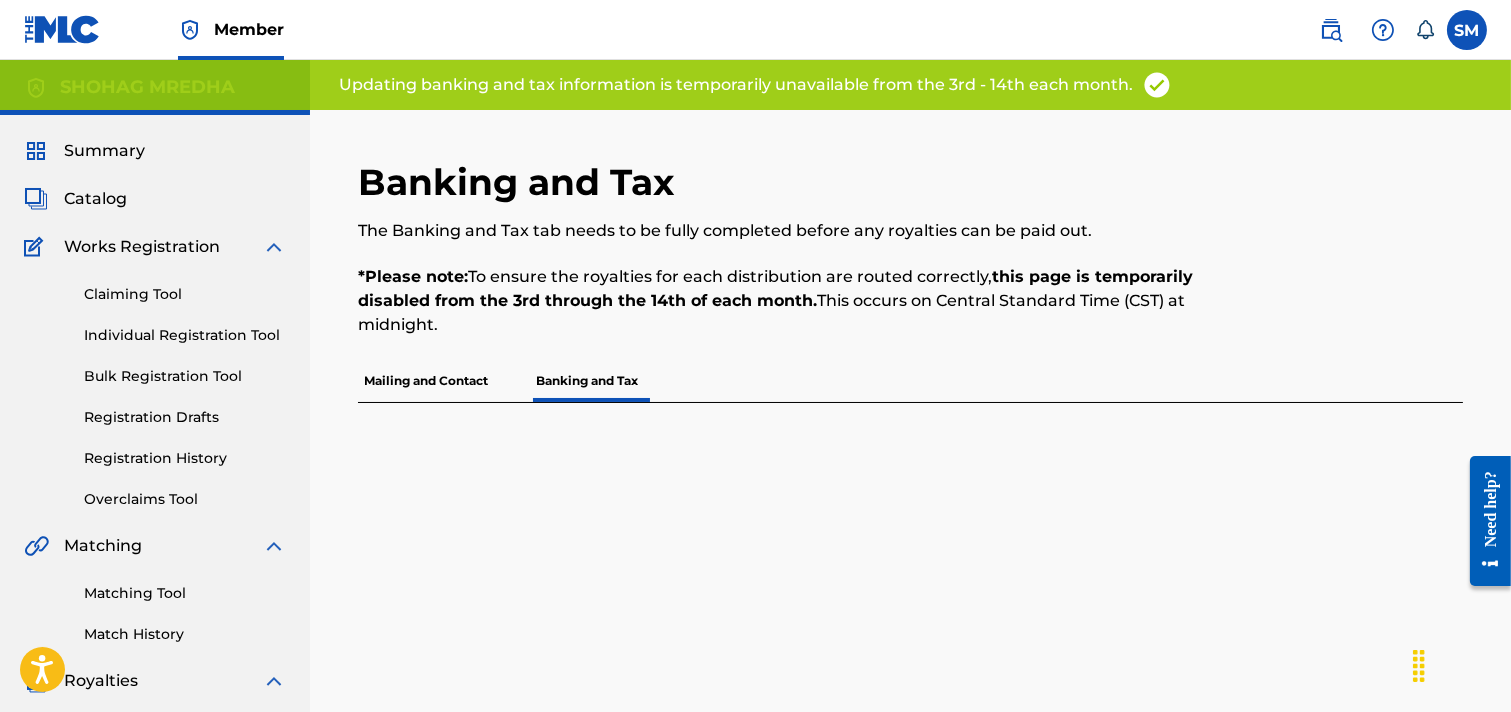 click on "Mailing and Contact" at bounding box center [426, 381] 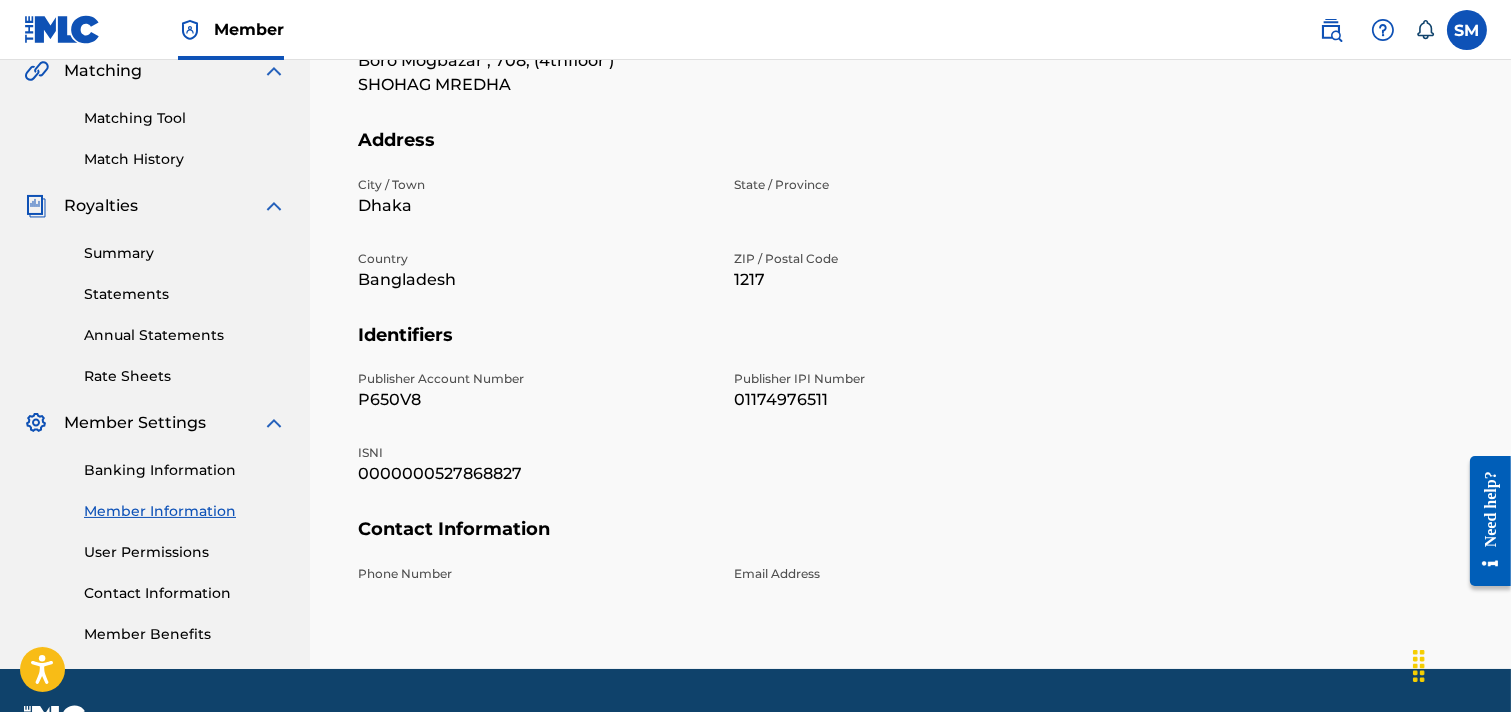 scroll, scrollTop: 527, scrollLeft: 0, axis: vertical 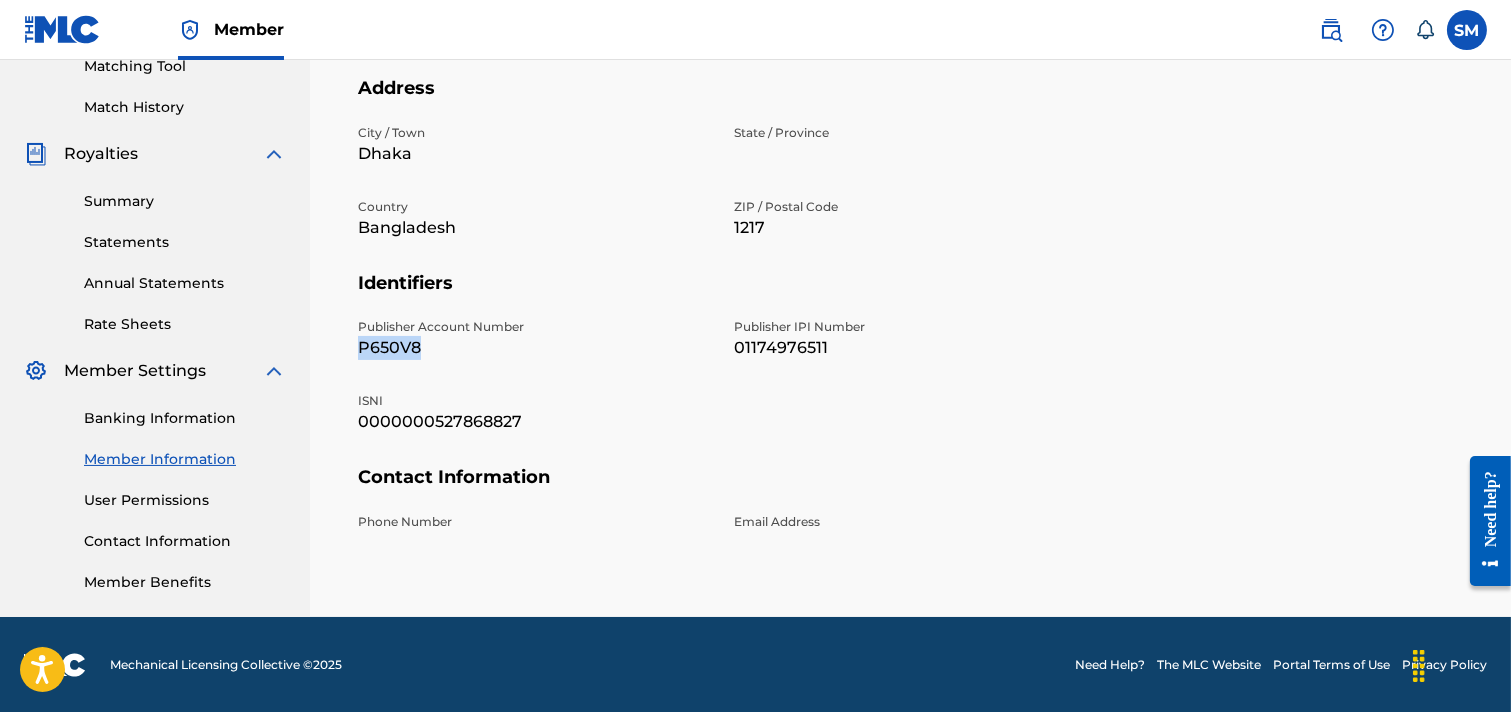 drag, startPoint x: 445, startPoint y: 351, endPoint x: 352, endPoint y: 343, distance: 93.34345 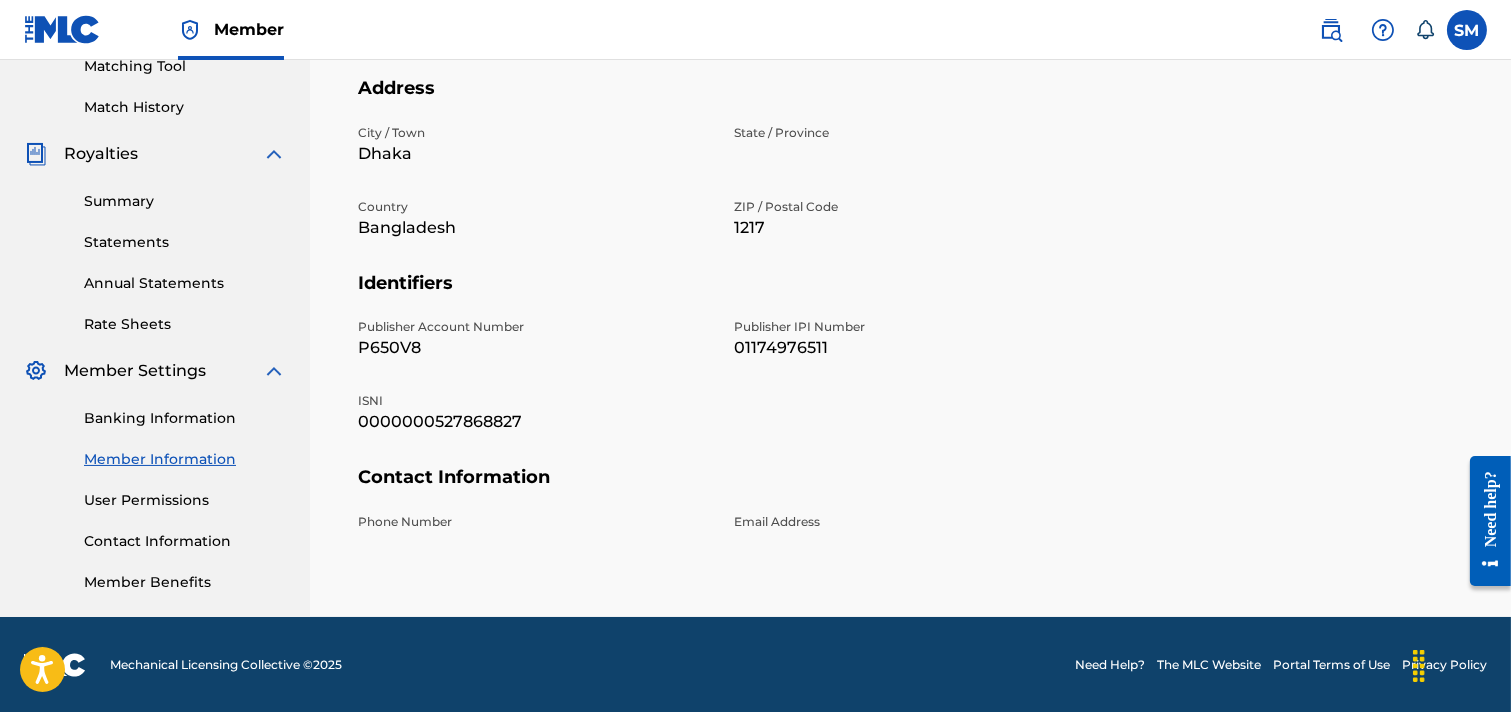 drag, startPoint x: 372, startPoint y: 343, endPoint x: 795, endPoint y: 404, distance: 427.3757 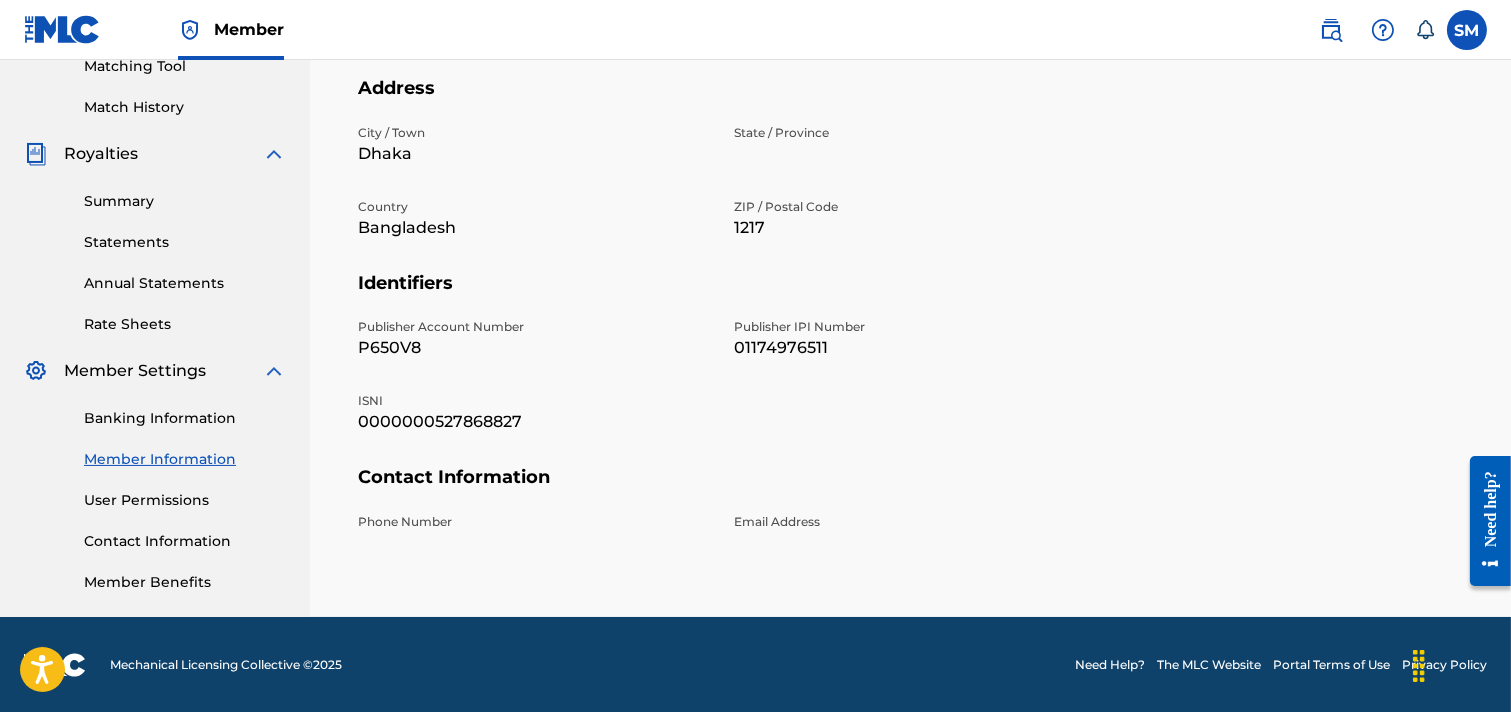 click on "01174976511" at bounding box center [910, 348] 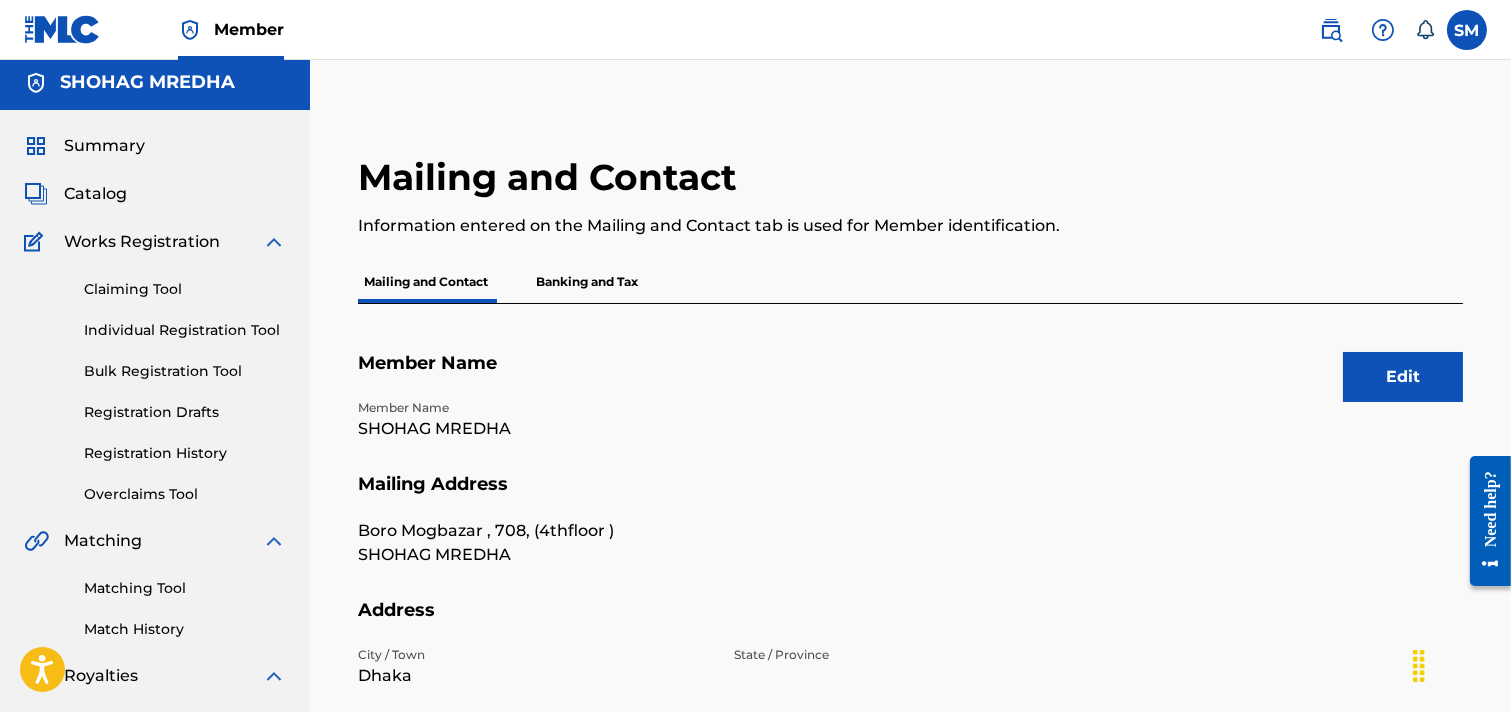 scroll, scrollTop: 0, scrollLeft: 0, axis: both 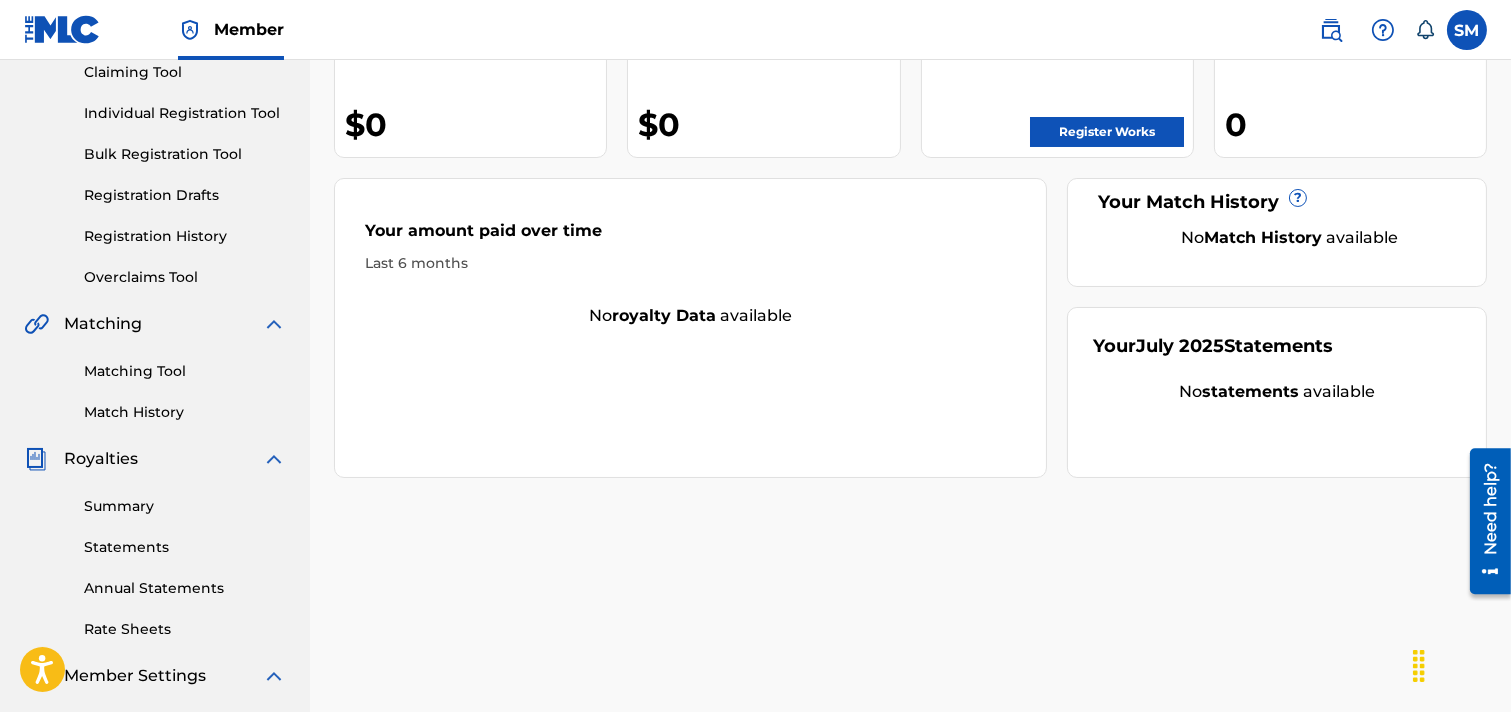 click on "Matching Tool" at bounding box center [185, 371] 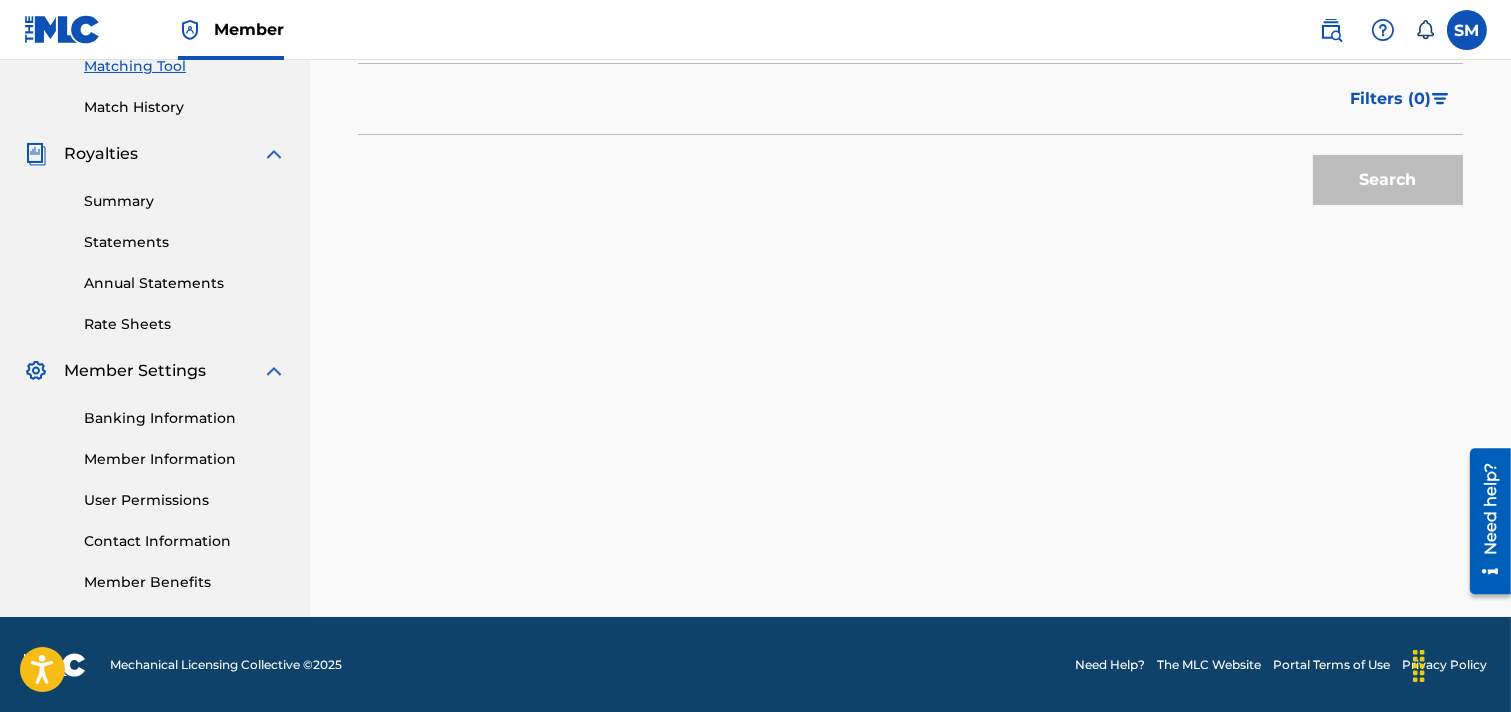 scroll, scrollTop: 83, scrollLeft: 0, axis: vertical 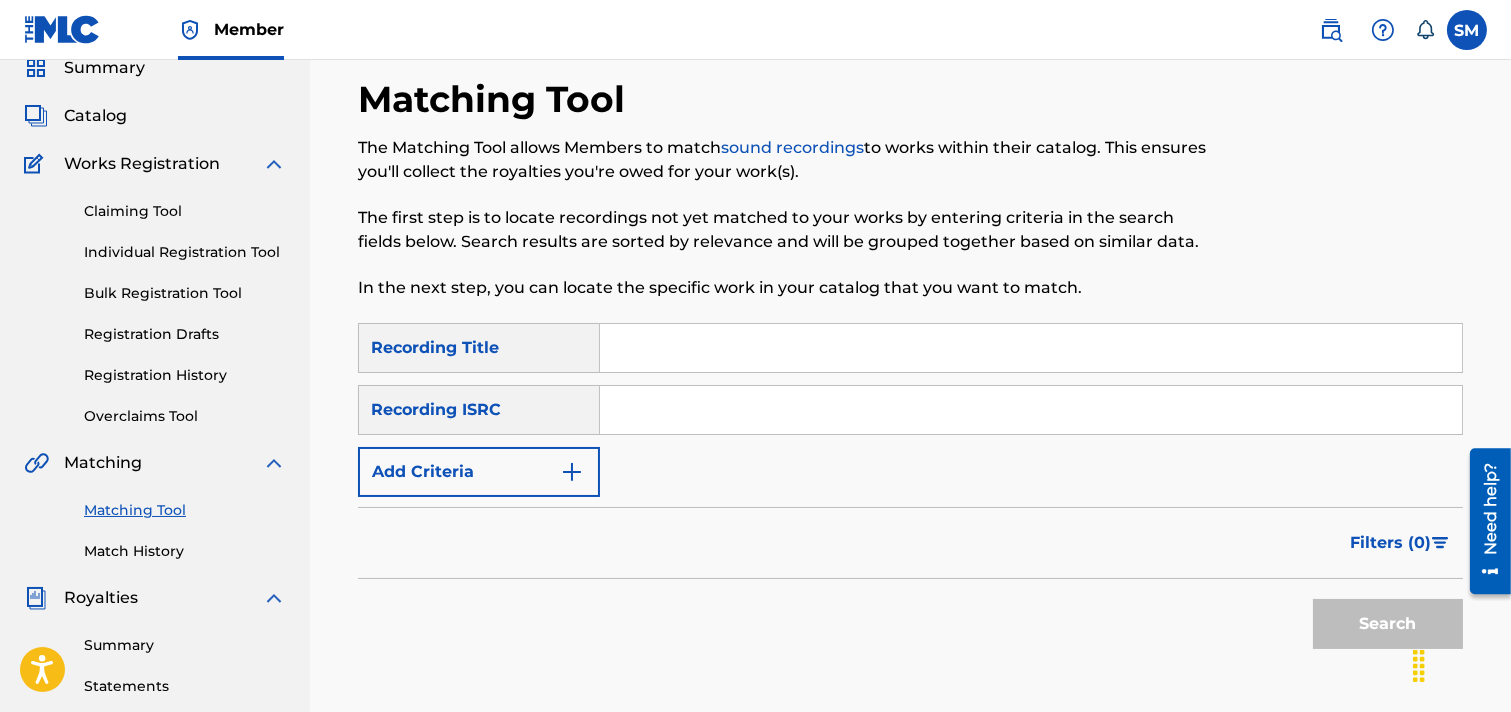 click at bounding box center (274, 463) 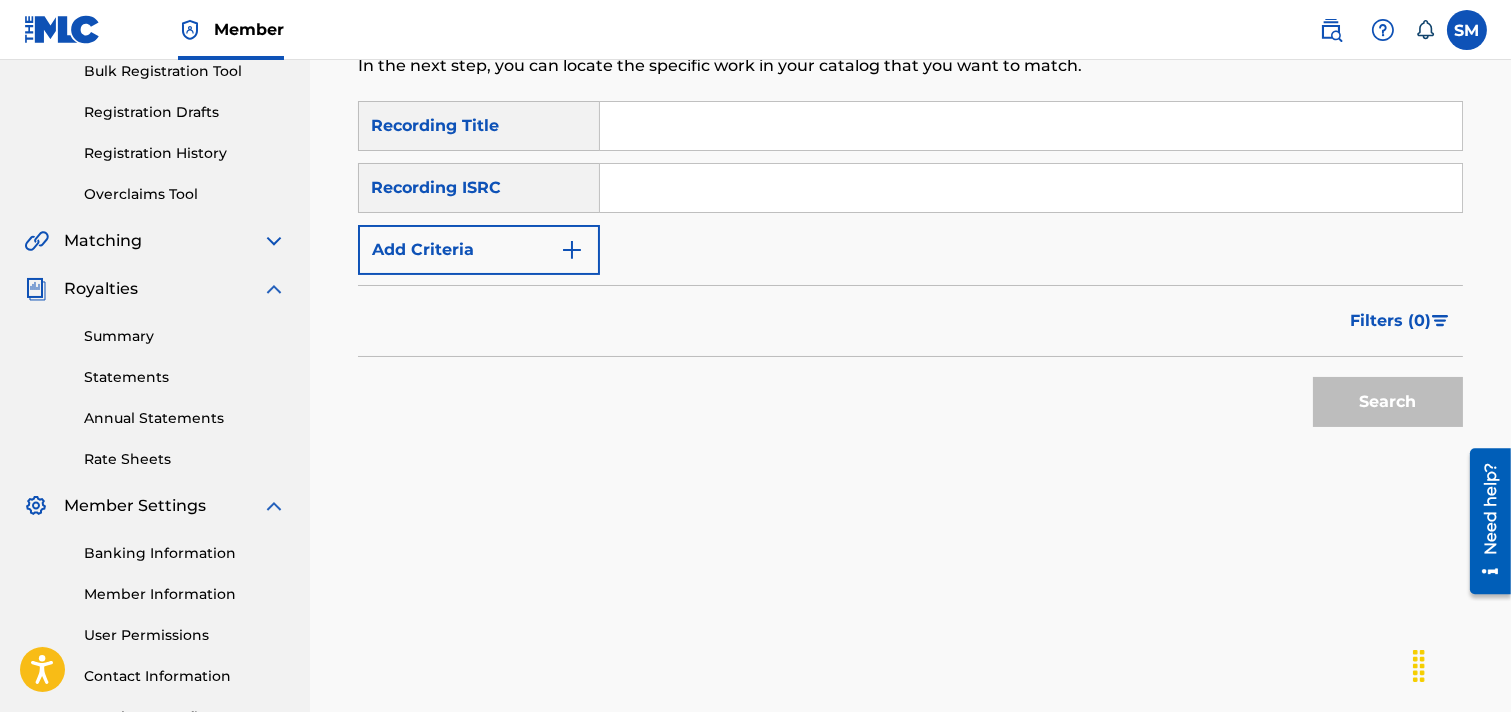 scroll, scrollTop: 416, scrollLeft: 0, axis: vertical 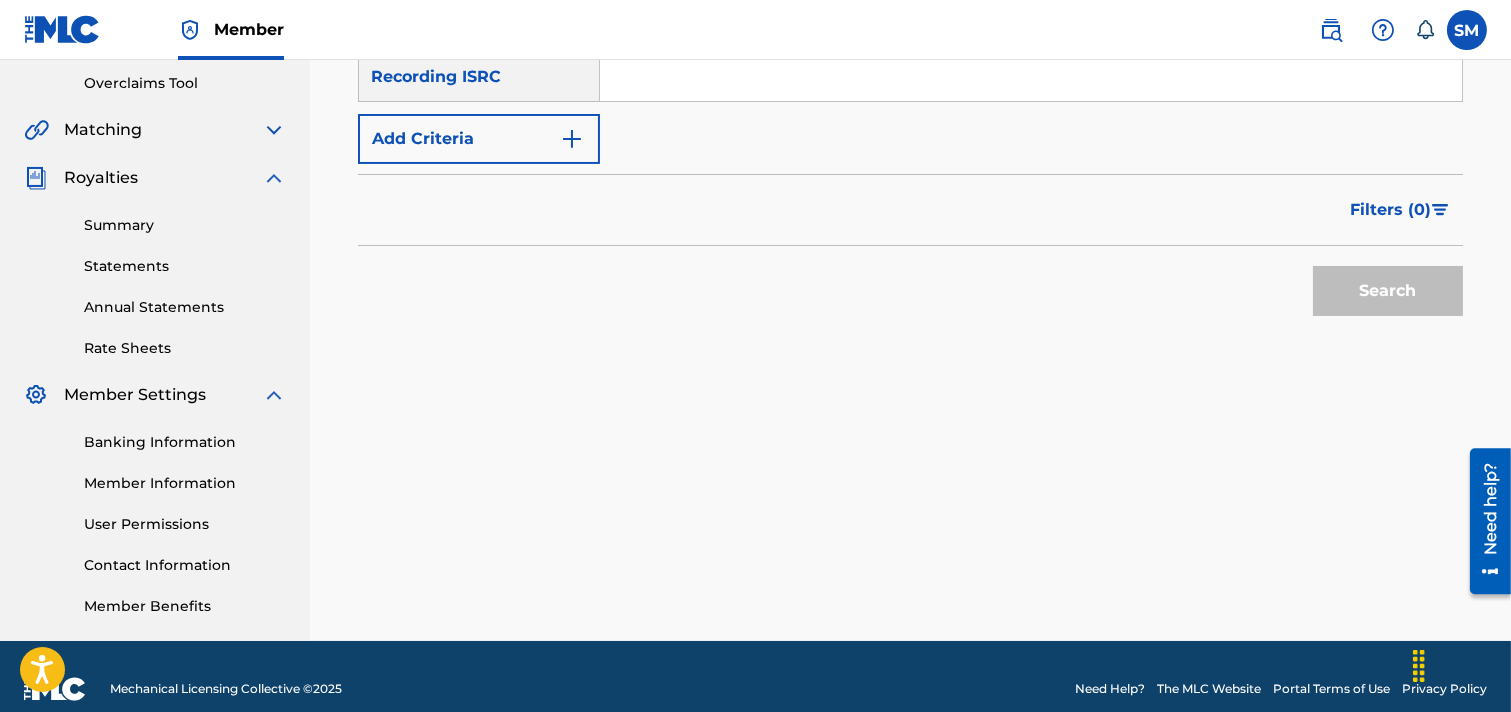 click on "Member Information" at bounding box center [185, 483] 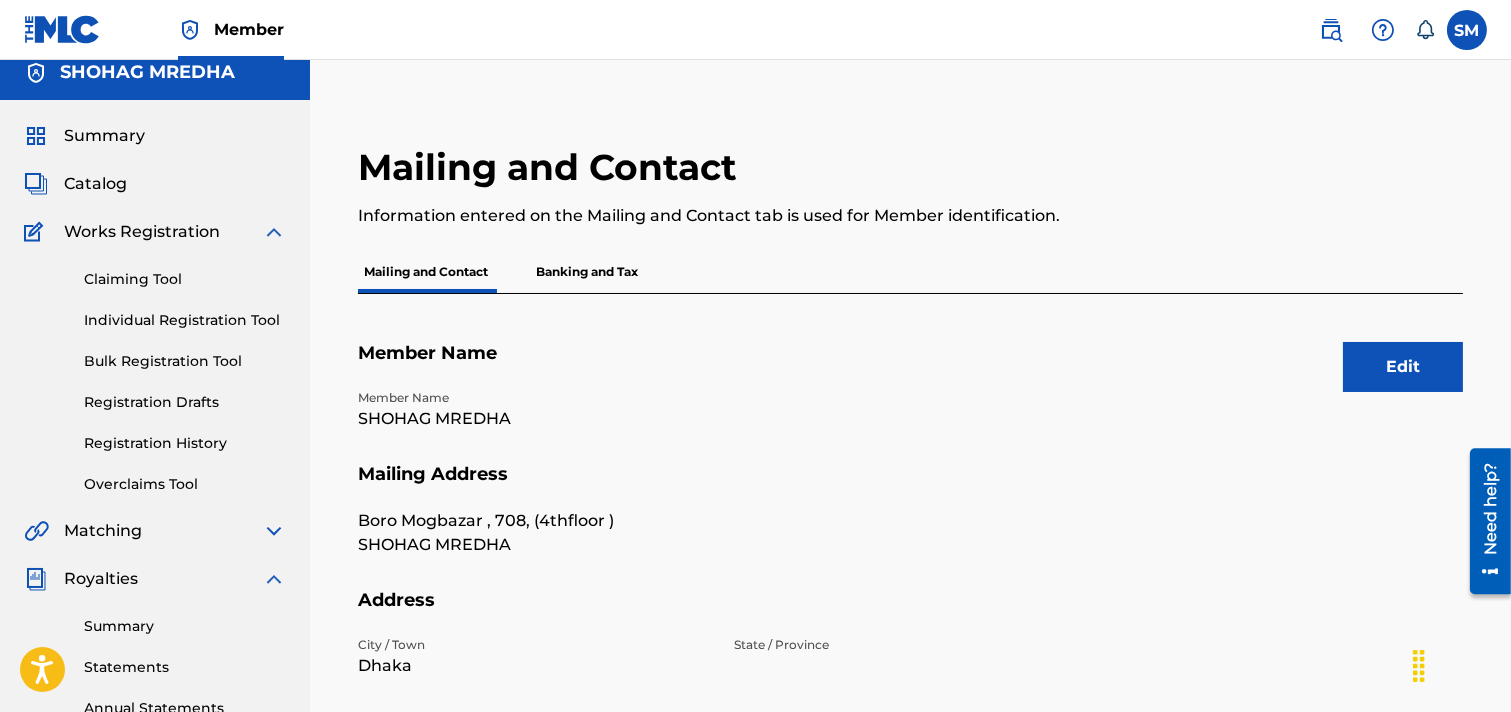 scroll, scrollTop: 444, scrollLeft: 0, axis: vertical 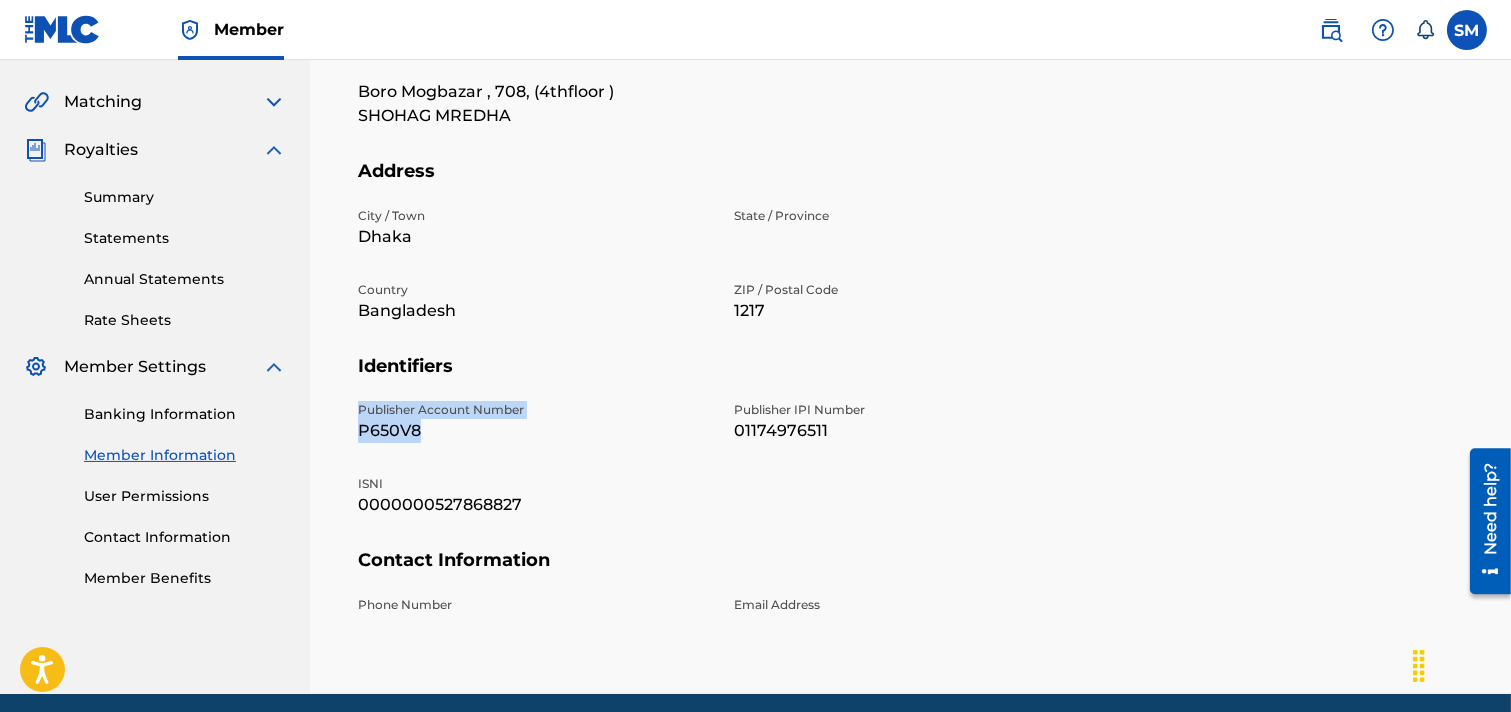 drag, startPoint x: 432, startPoint y: 435, endPoint x: 355, endPoint y: 403, distance: 83.38465 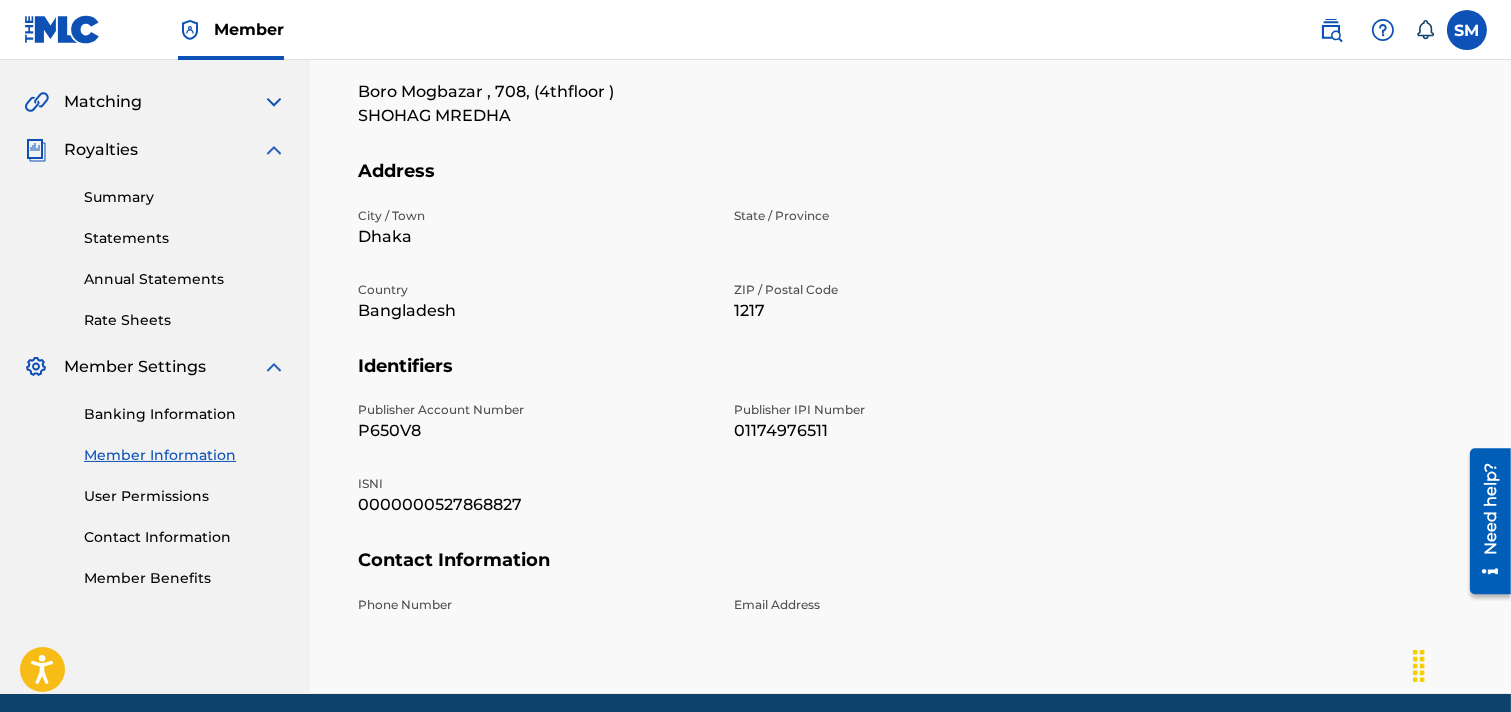 click on "Address" at bounding box center (910, 183) 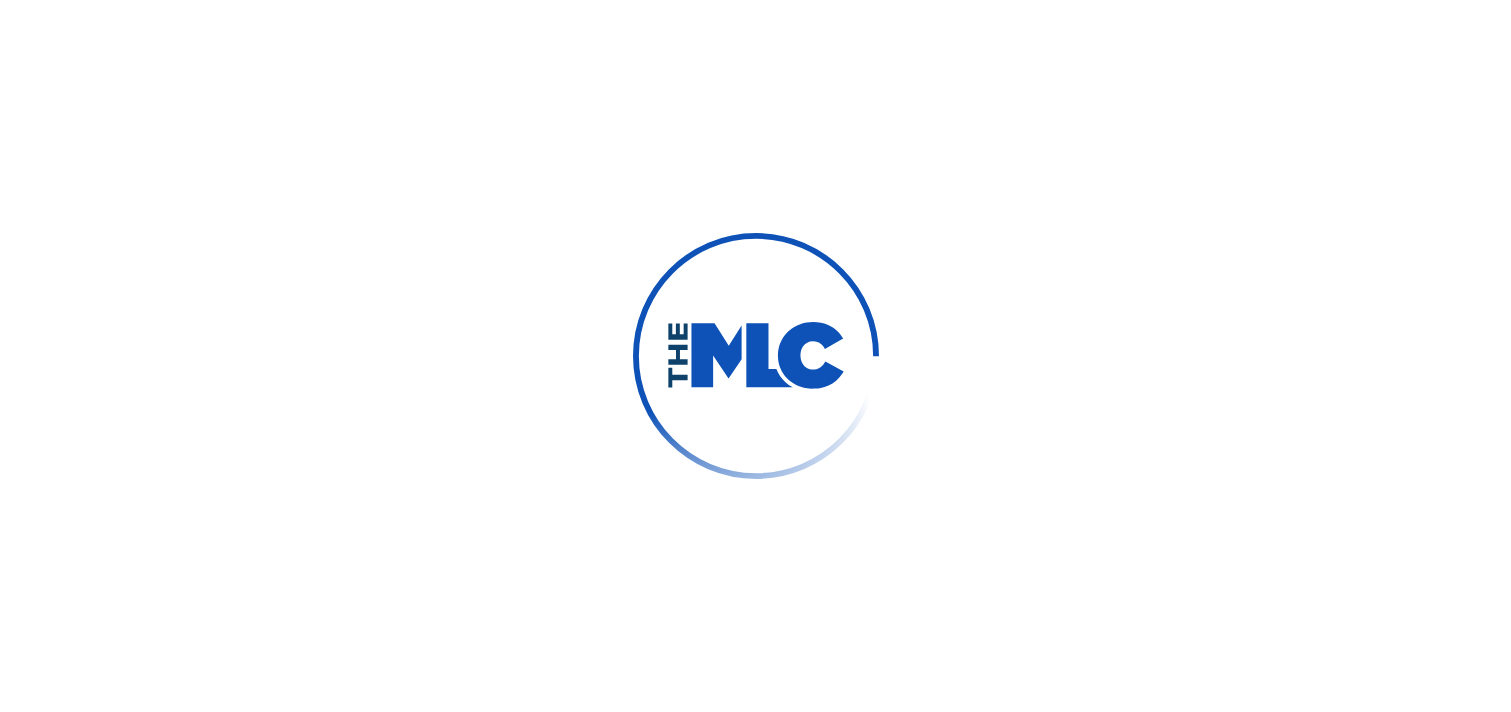 scroll, scrollTop: 0, scrollLeft: 0, axis: both 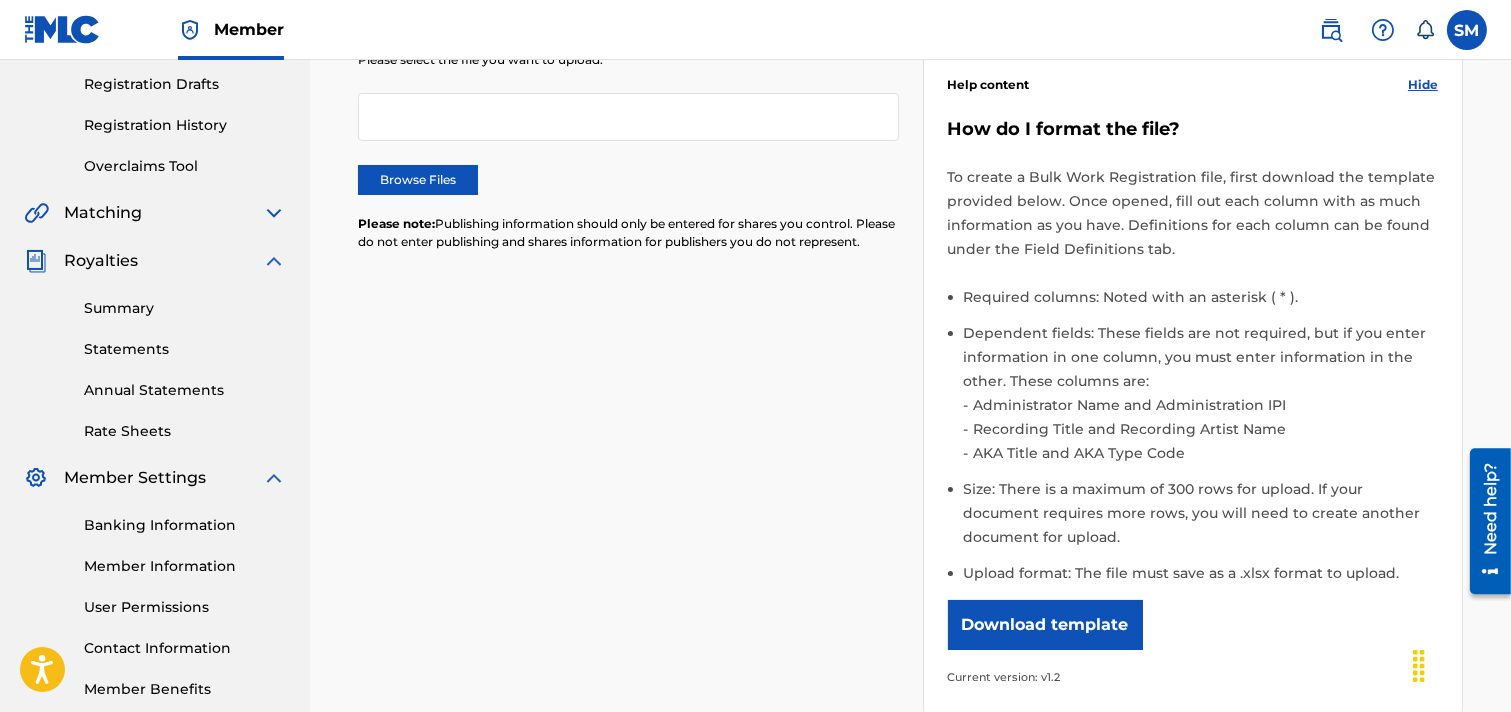click on "Browse Files" at bounding box center (418, 180) 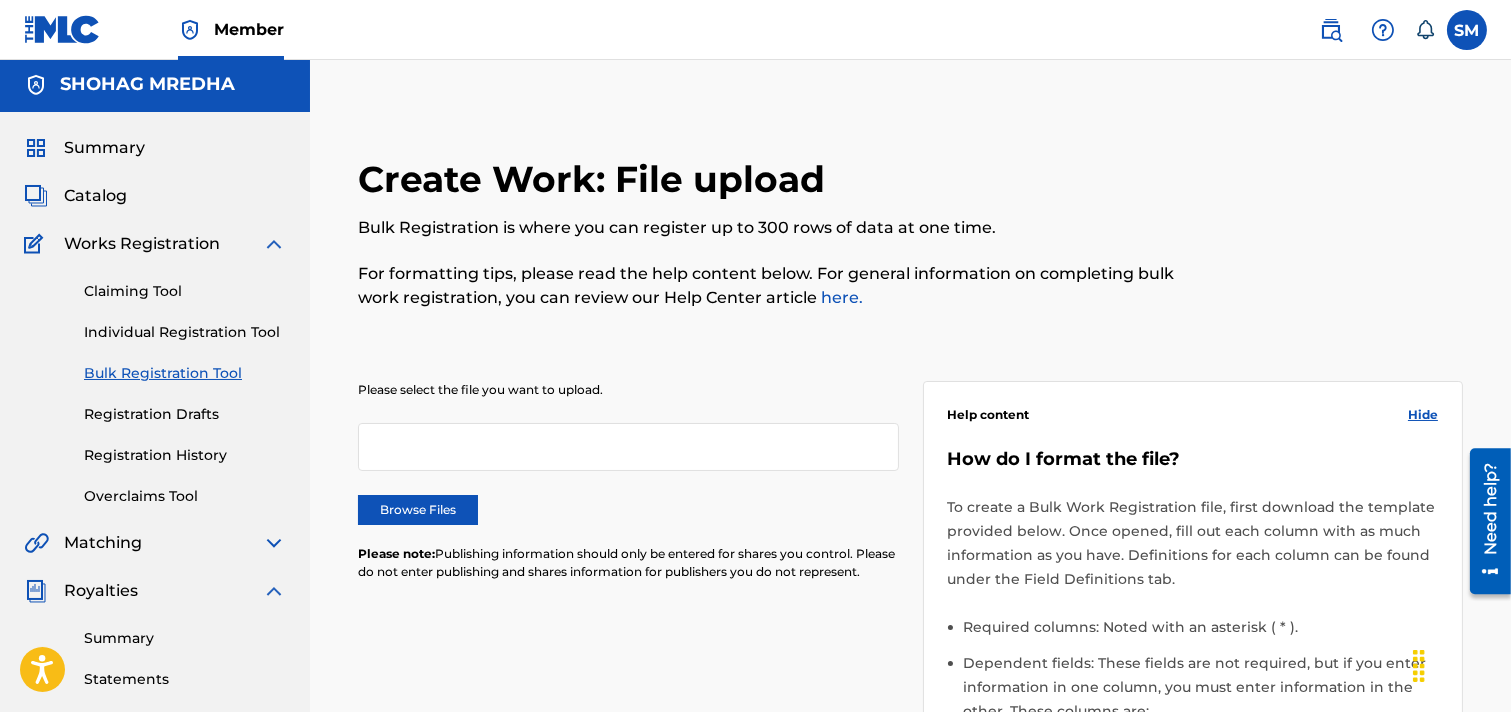 scroll, scrollTop: 0, scrollLeft: 0, axis: both 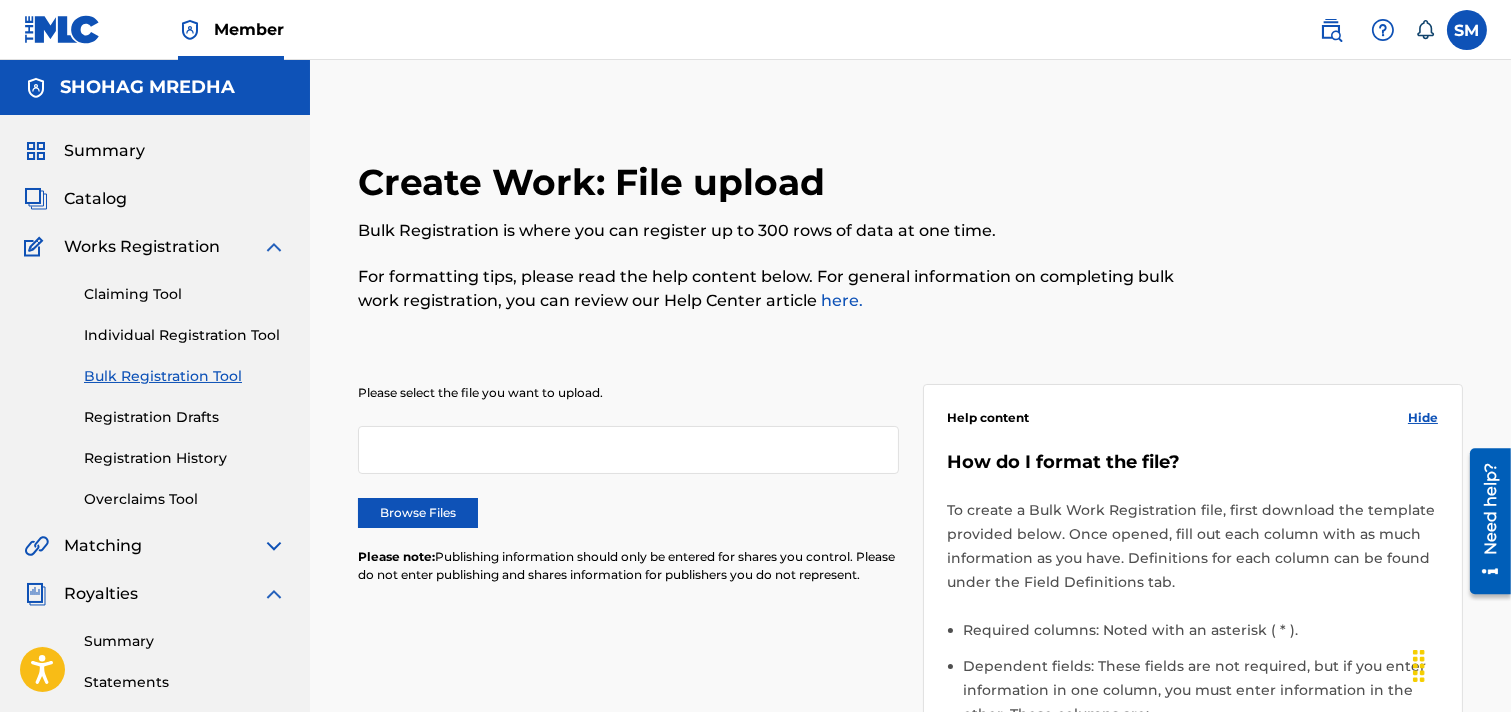 click on "Individual Registration Tool" at bounding box center (185, 335) 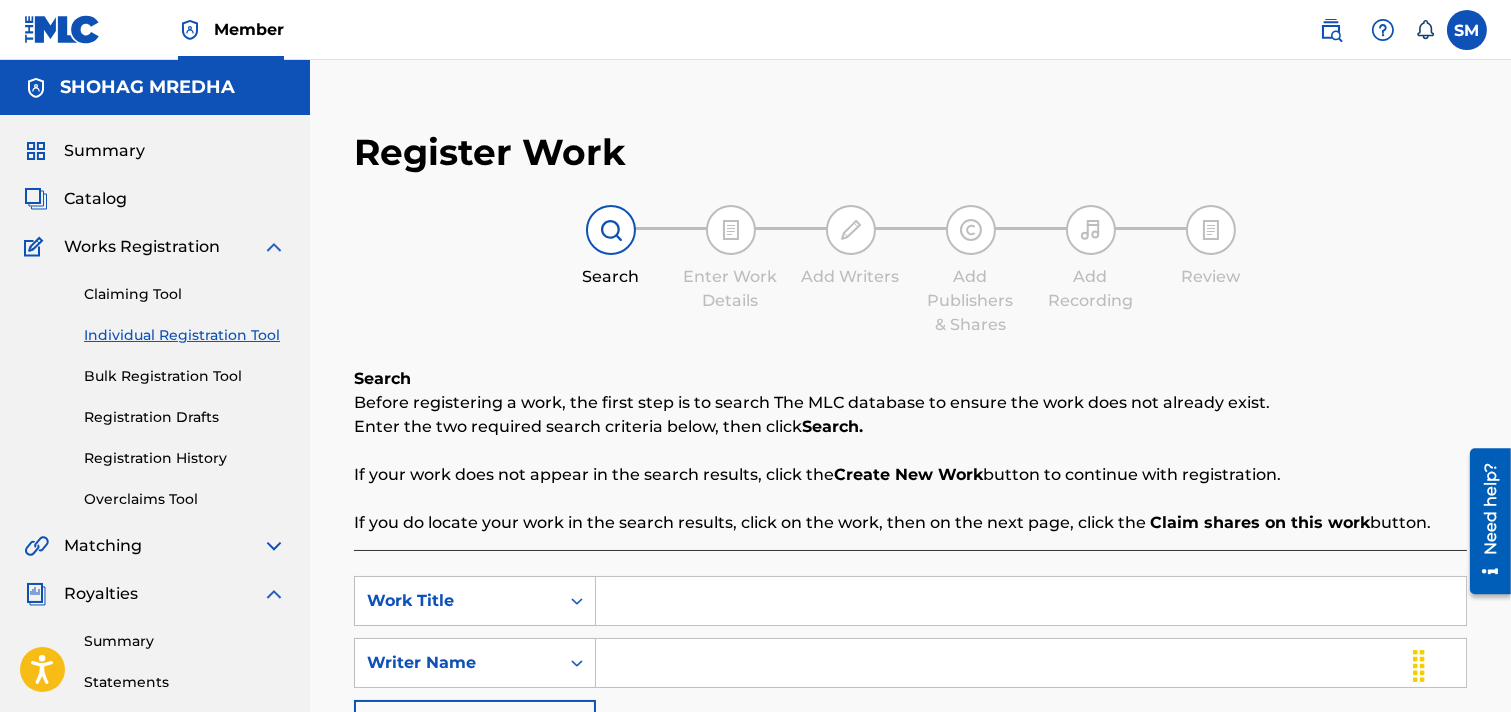 click on "Bulk Registration Tool" at bounding box center [185, 376] 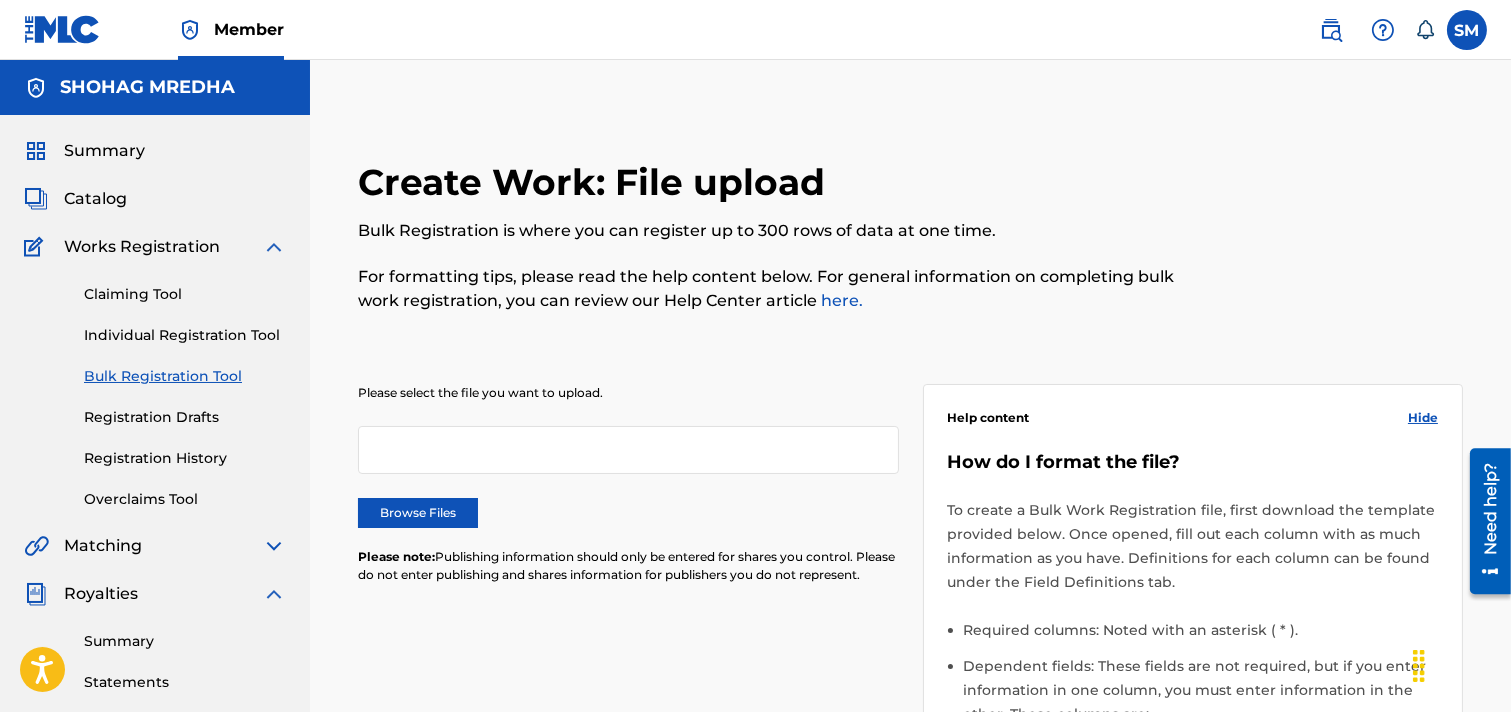 click on "Registration Drafts" at bounding box center [185, 417] 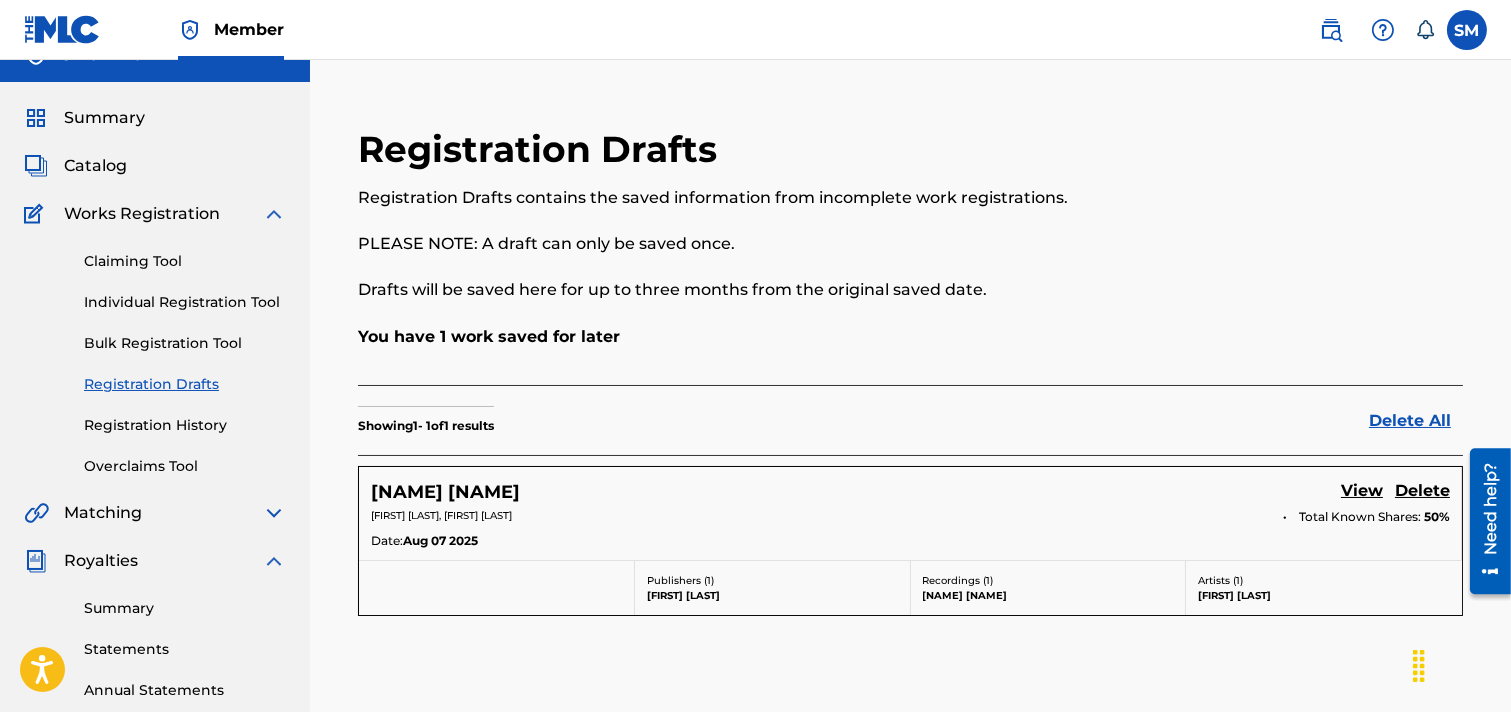 scroll, scrollTop: 0, scrollLeft: 0, axis: both 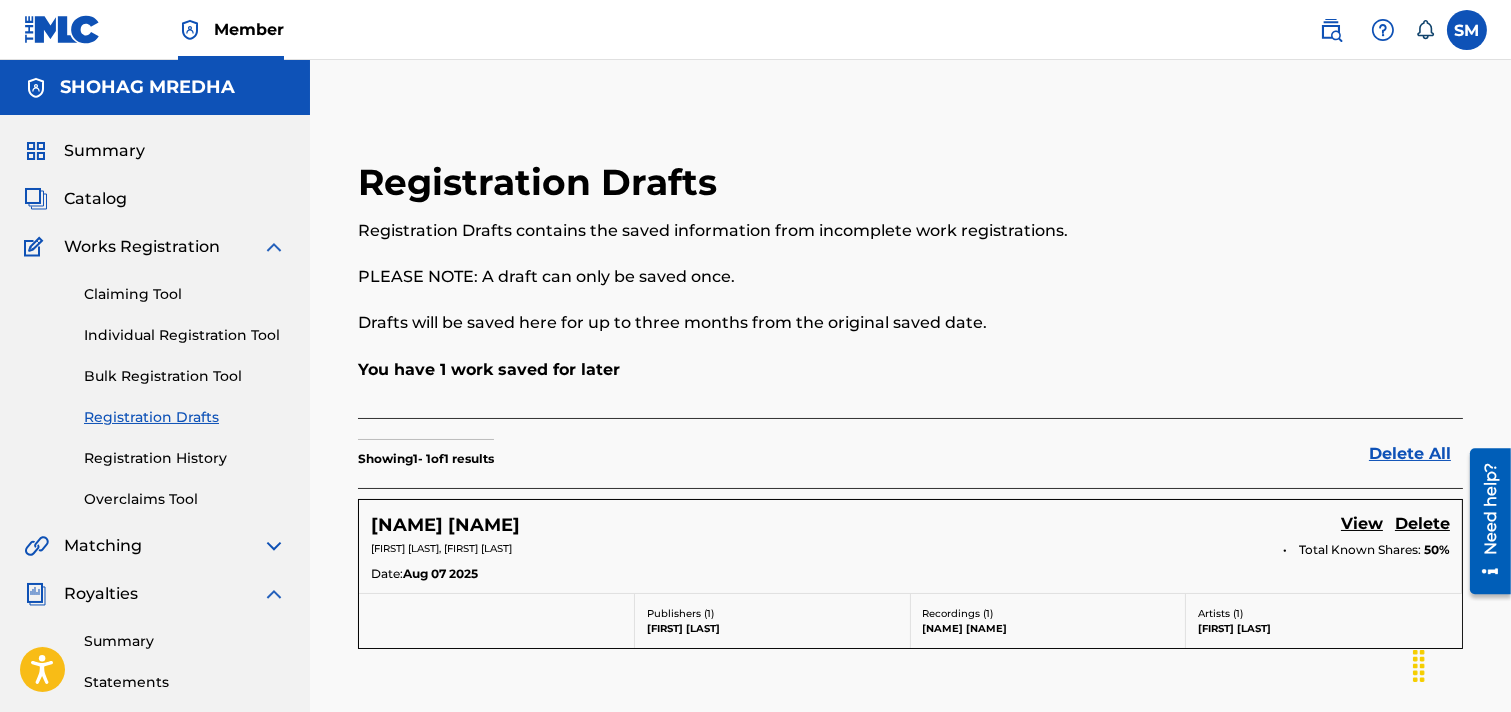 click on "Registration History" at bounding box center (185, 458) 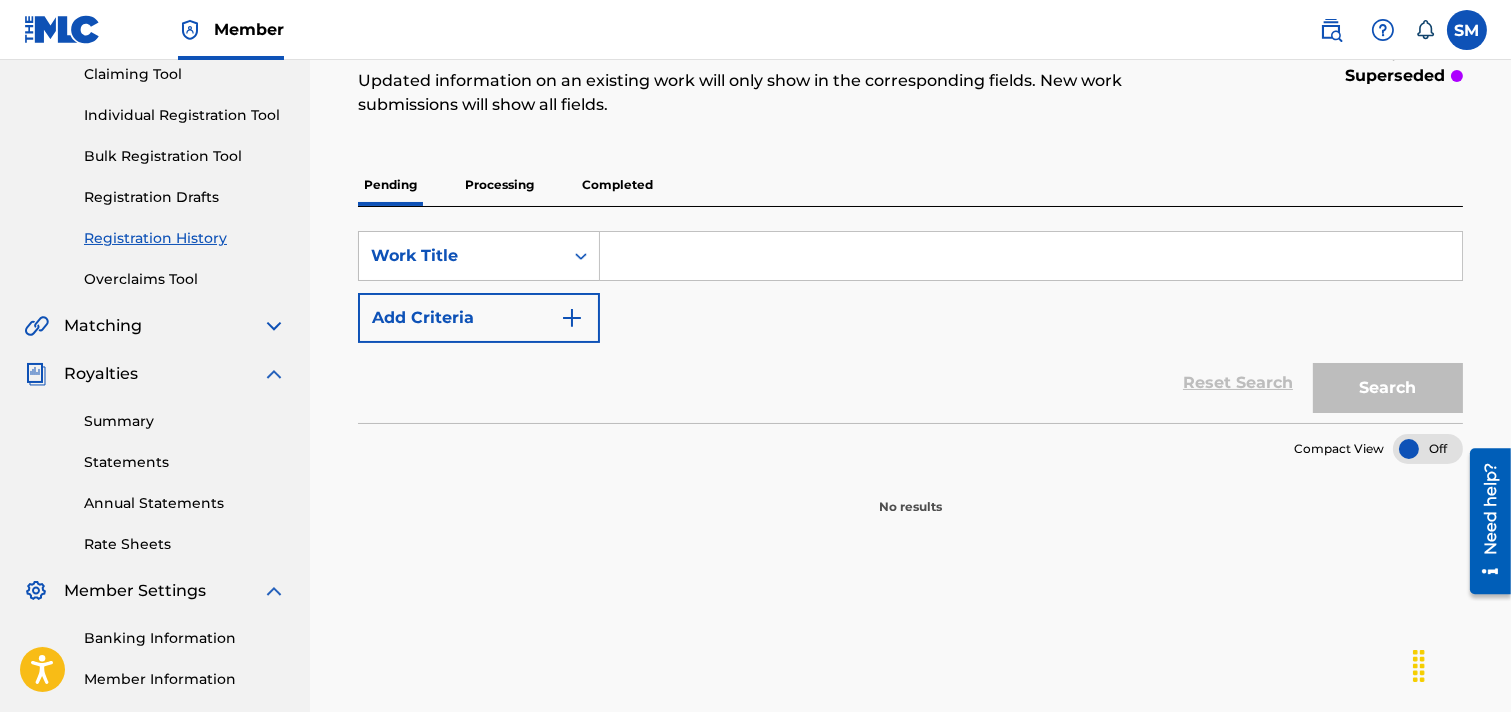 scroll, scrollTop: 0, scrollLeft: 0, axis: both 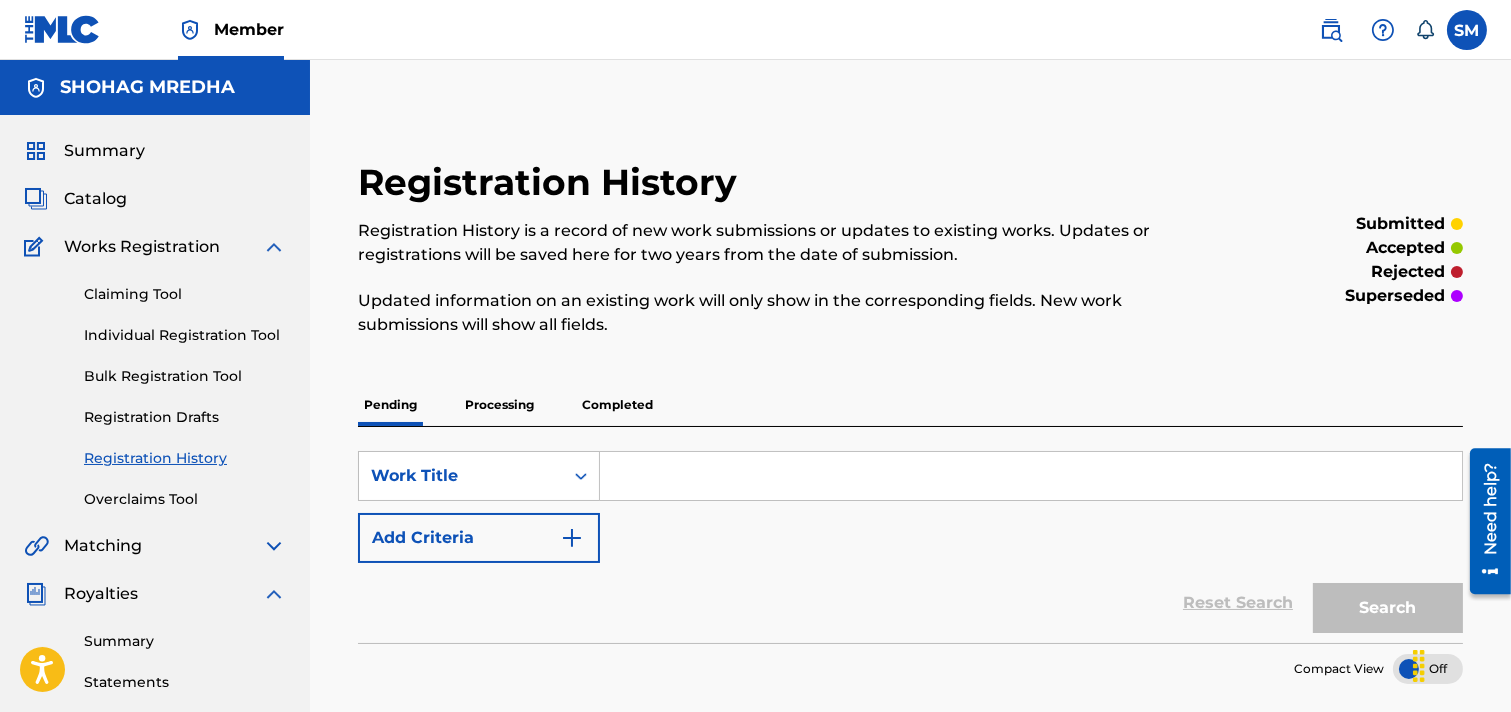 click on "Bulk Registration Tool" at bounding box center [185, 376] 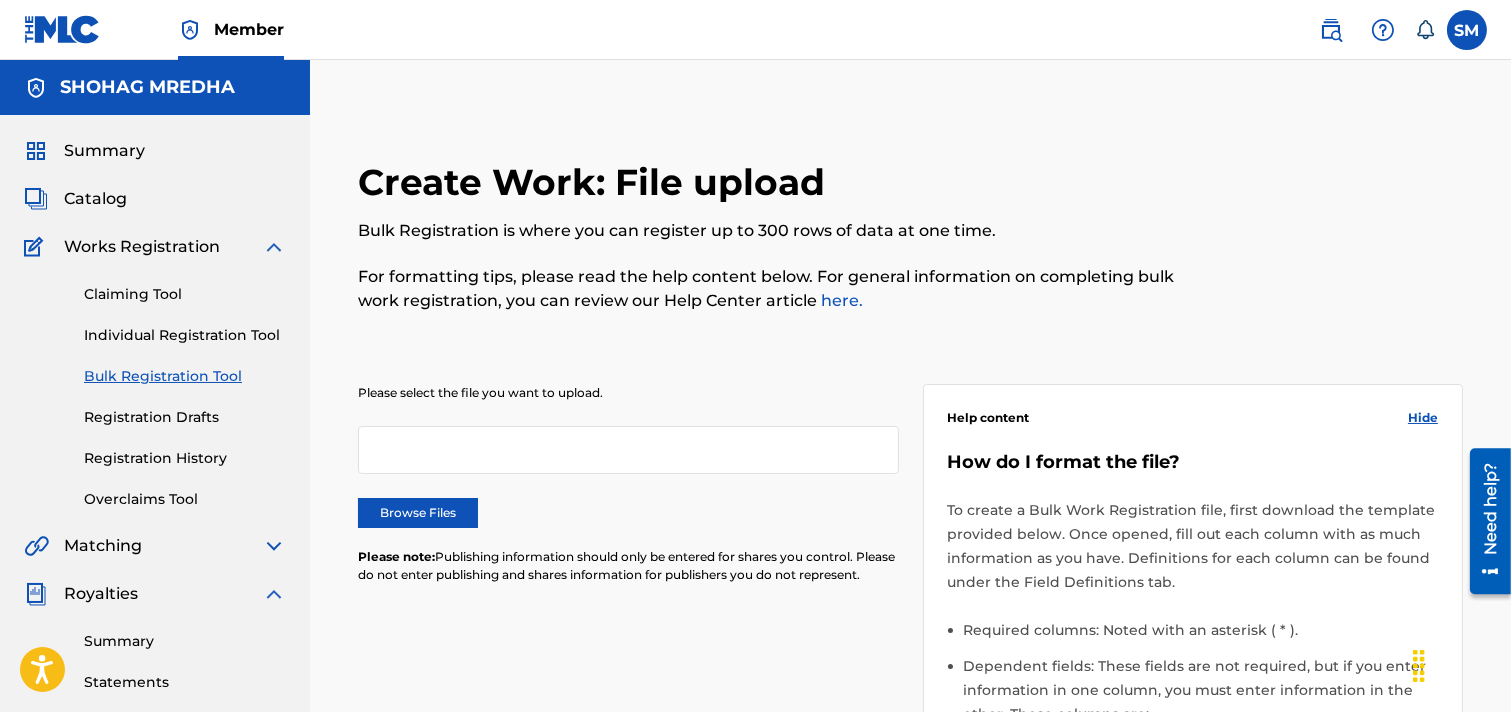 click on "Individual Registration Tool" at bounding box center [185, 335] 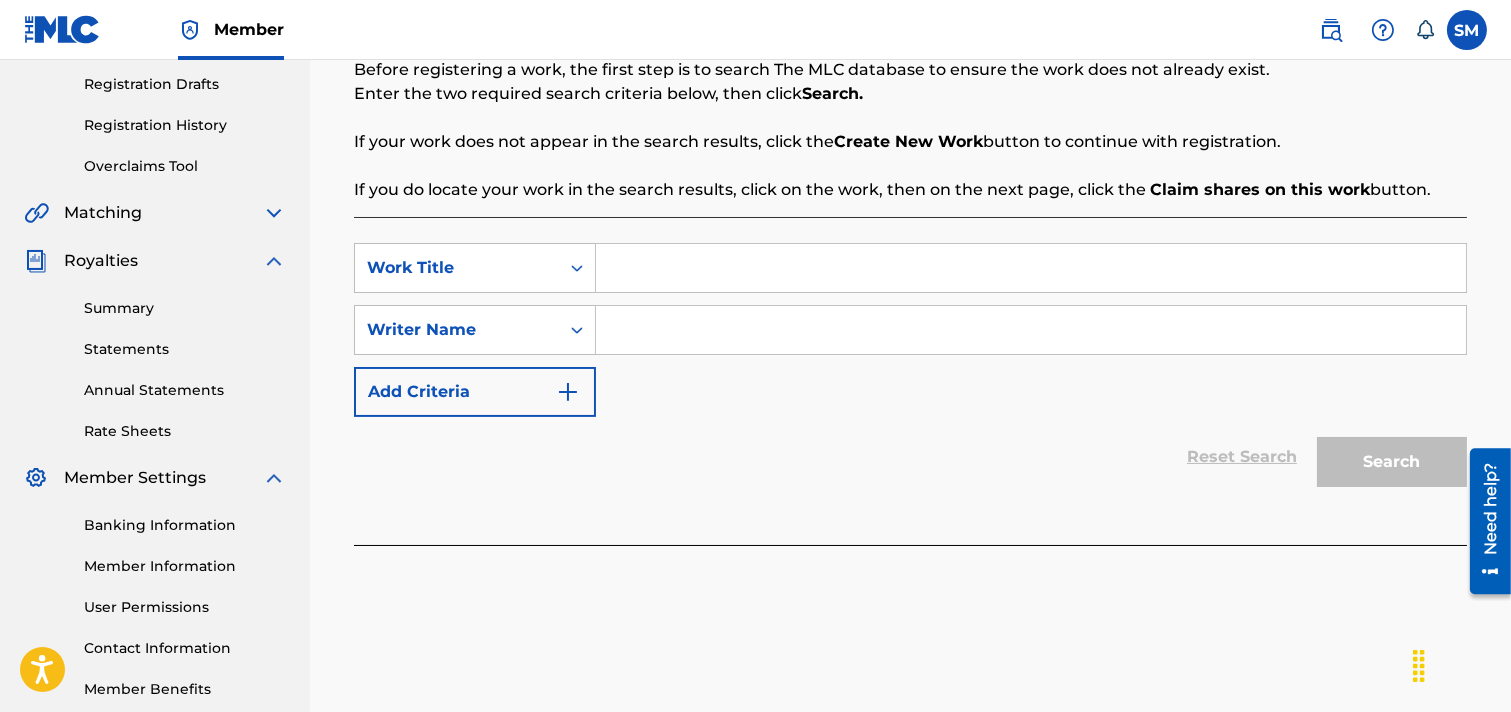 scroll, scrollTop: 0, scrollLeft: 0, axis: both 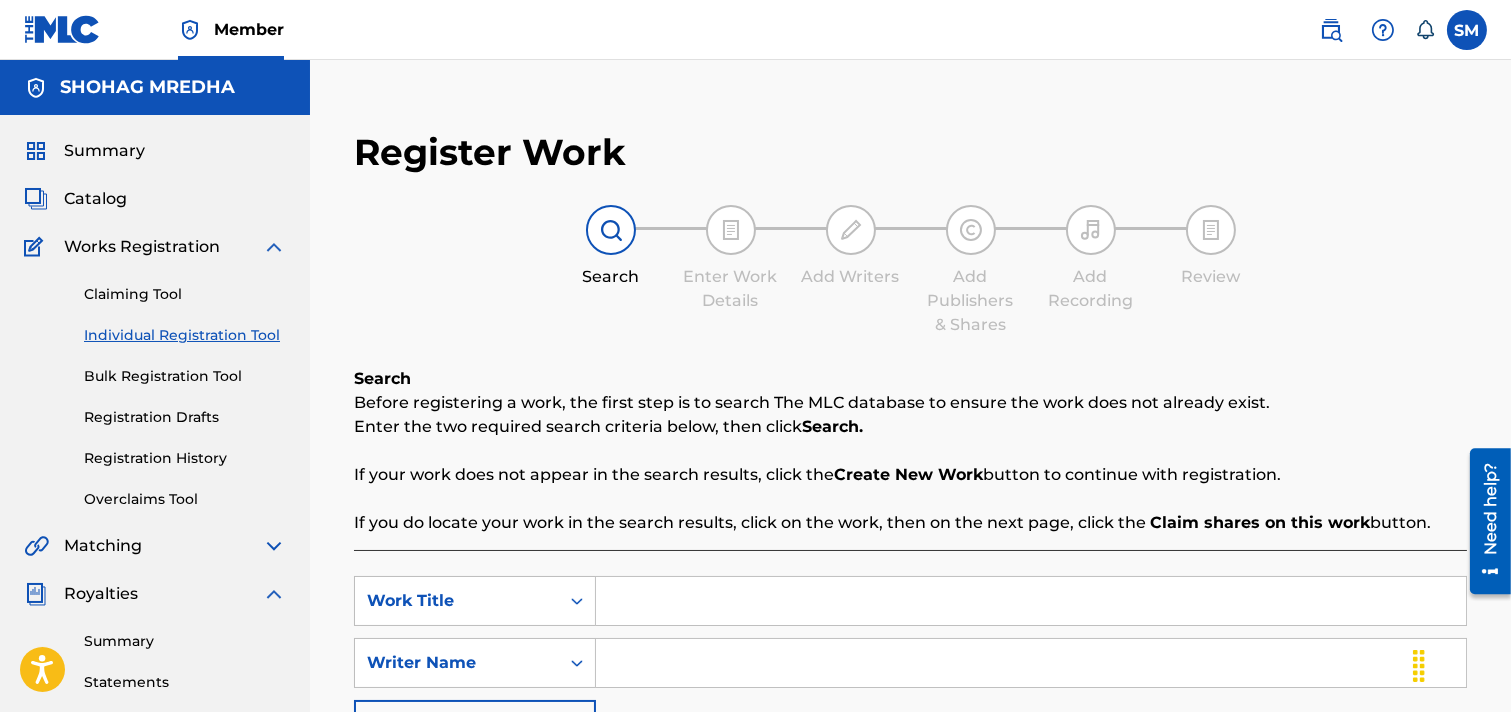 click at bounding box center (731, 230) 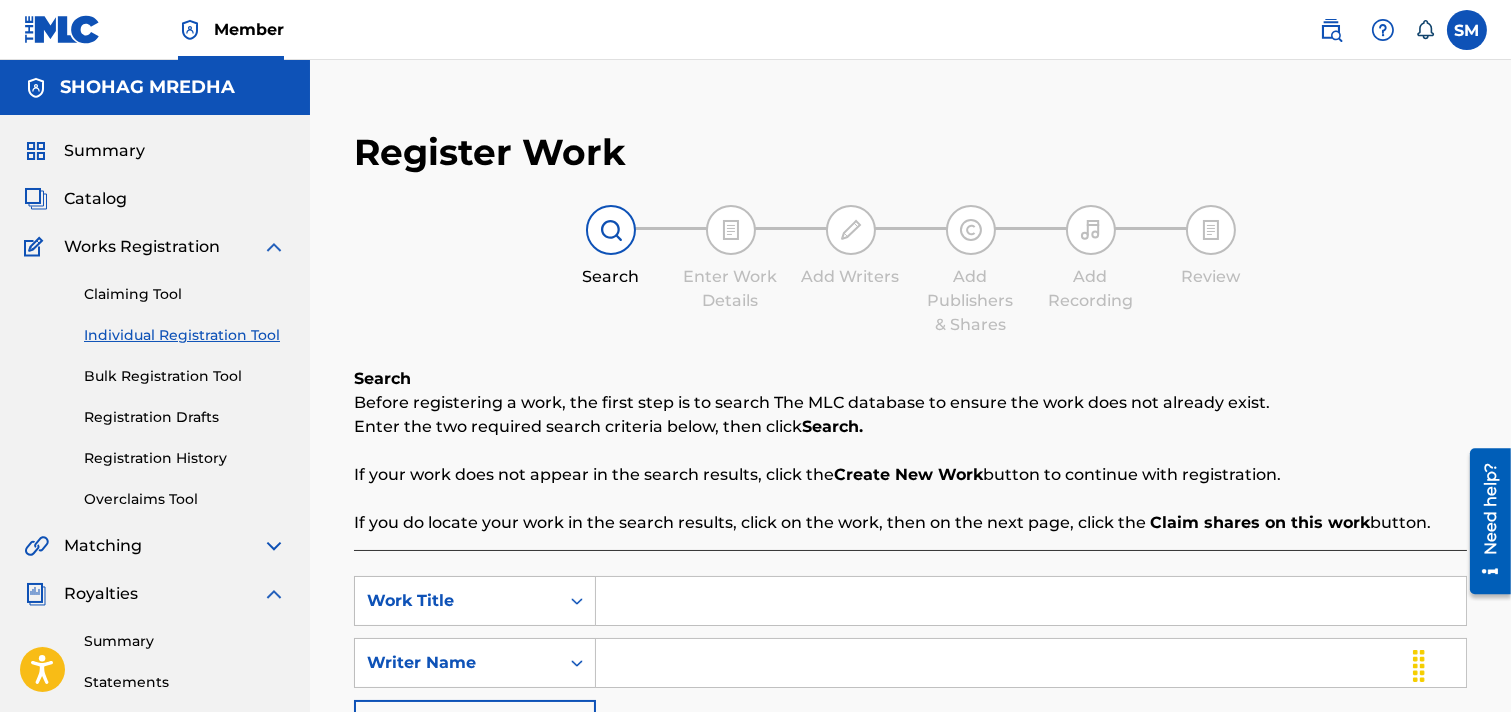 click on "Search." at bounding box center [832, 426] 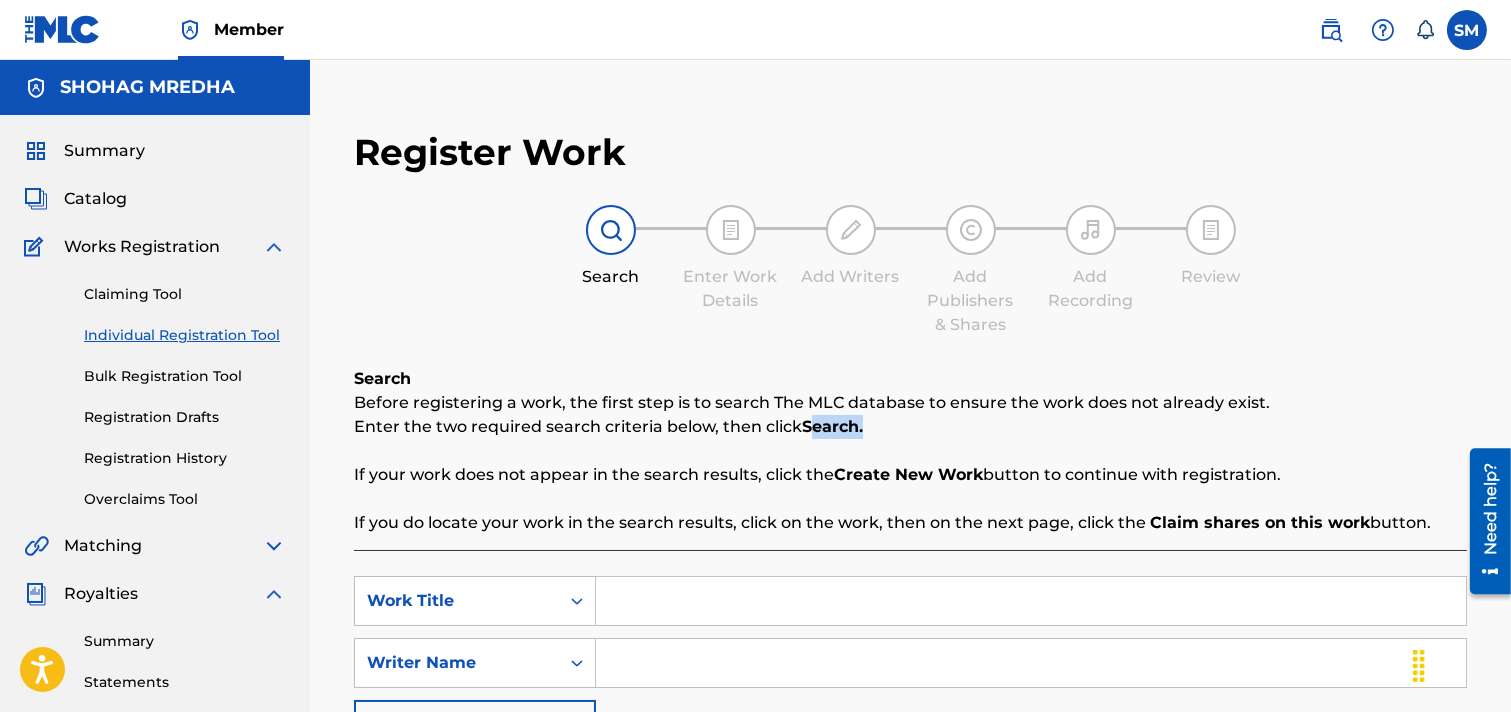 click on "Search." at bounding box center (832, 426) 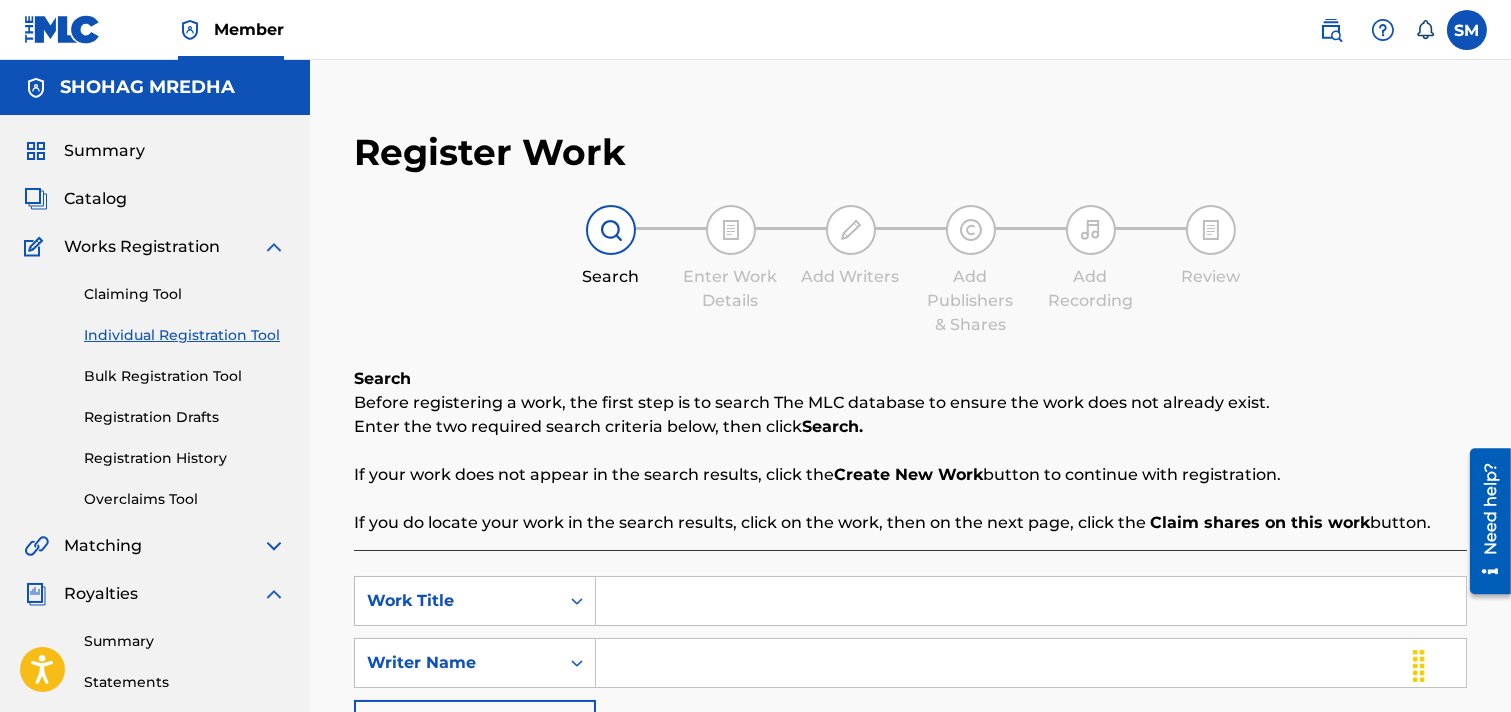 click on "Create New Work" at bounding box center [908, 474] 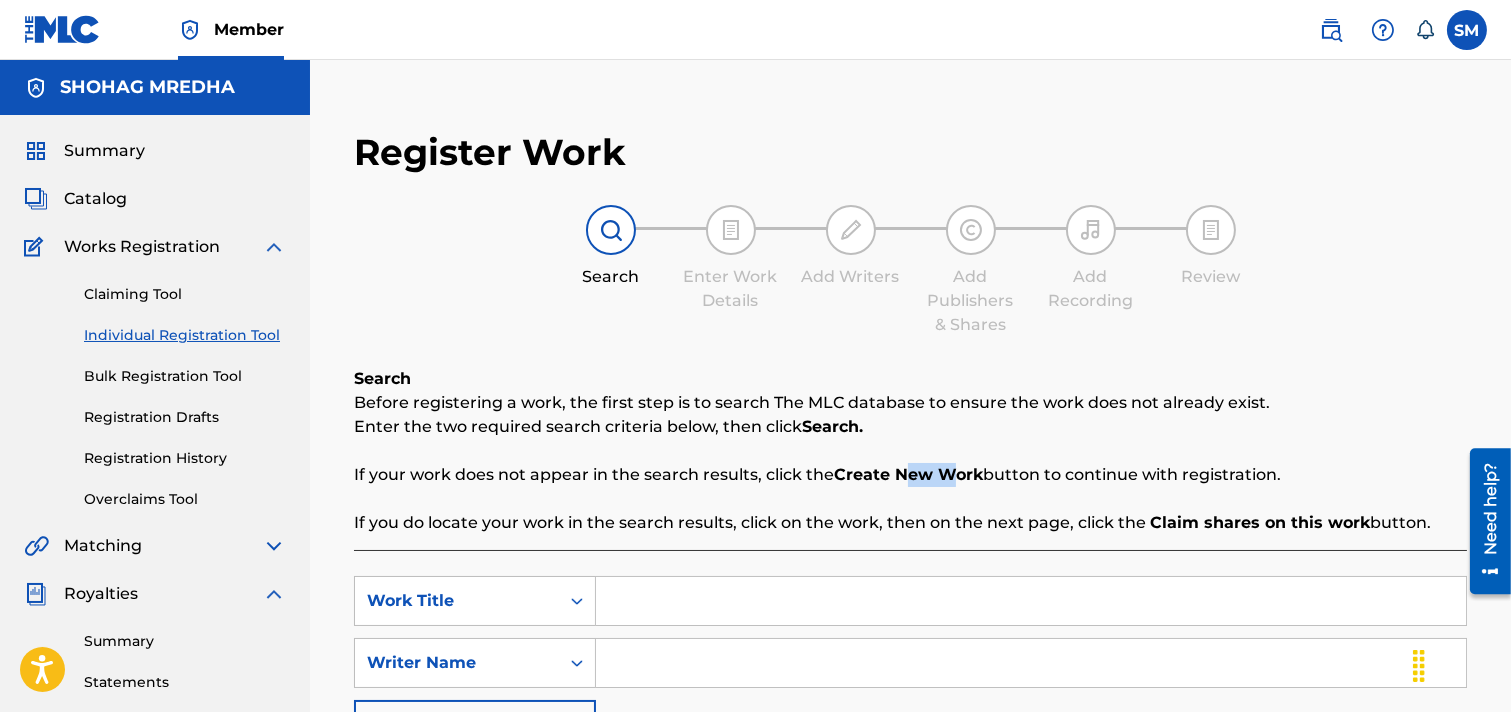 click on "Create New Work" at bounding box center (908, 474) 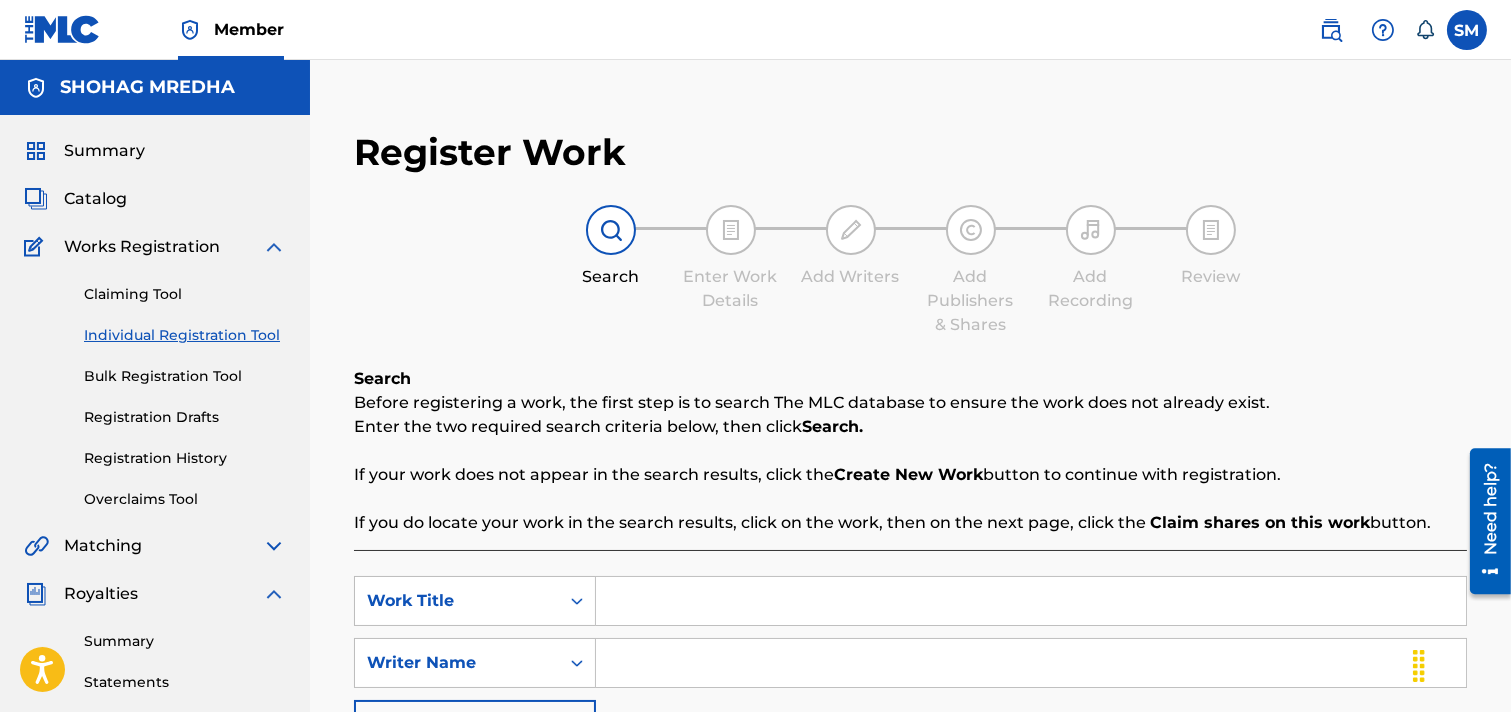 click on "Create New Work" at bounding box center (908, 474) 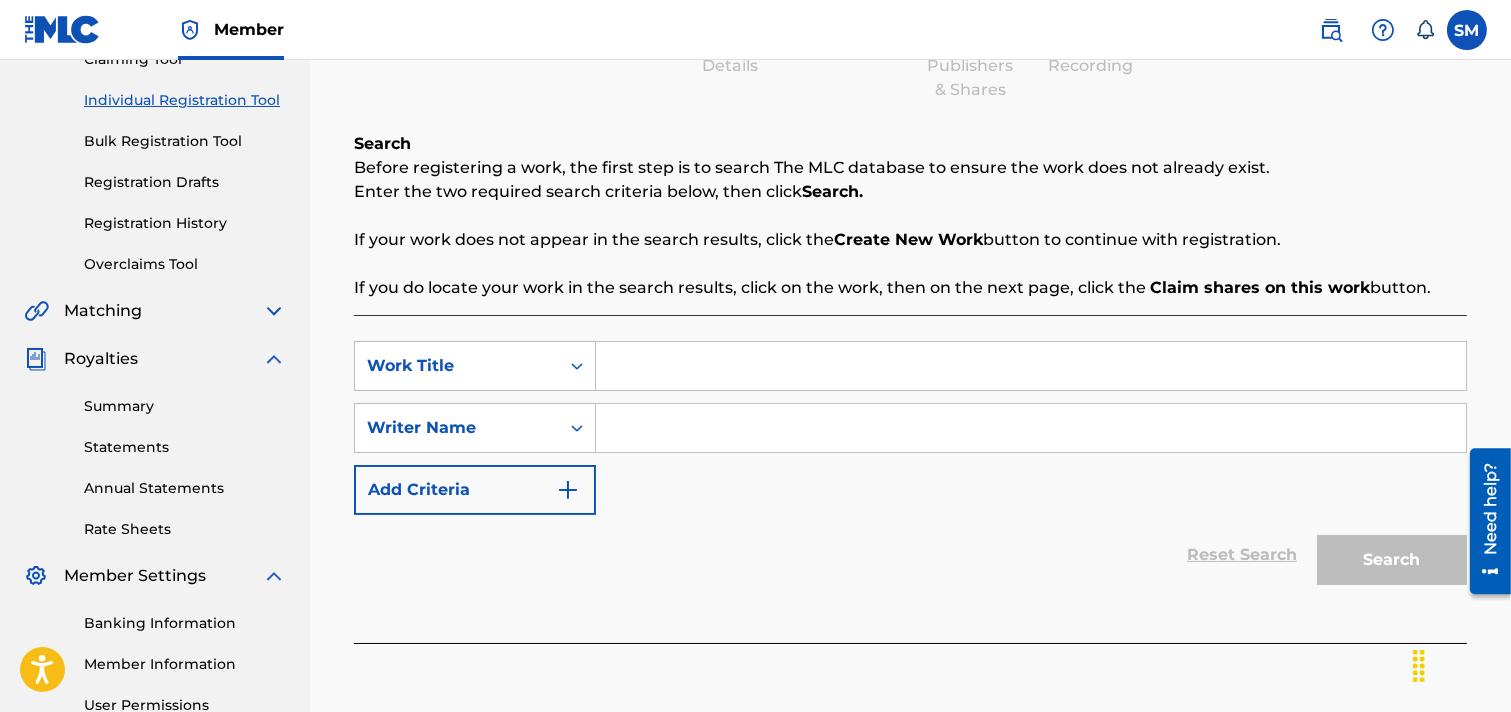 scroll, scrollTop: 111, scrollLeft: 0, axis: vertical 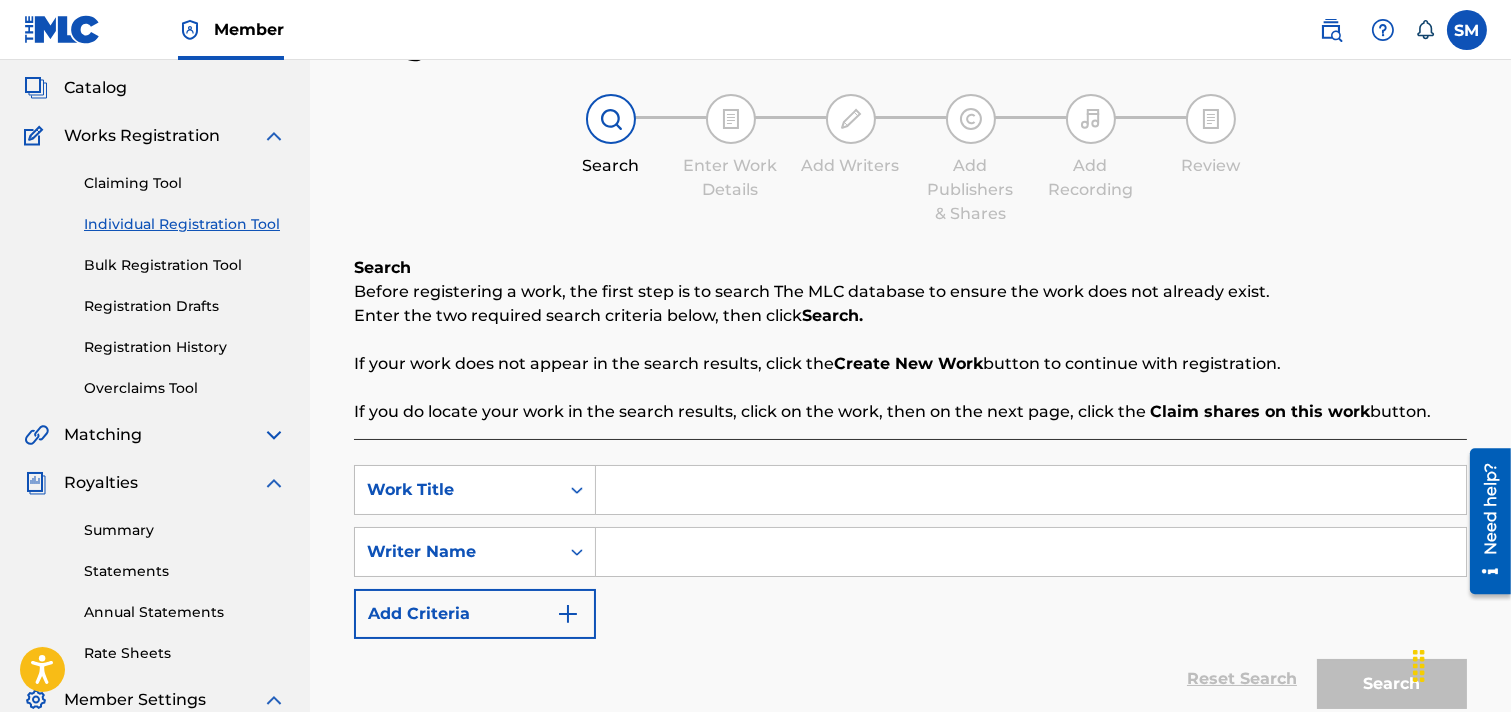click at bounding box center (1031, 490) 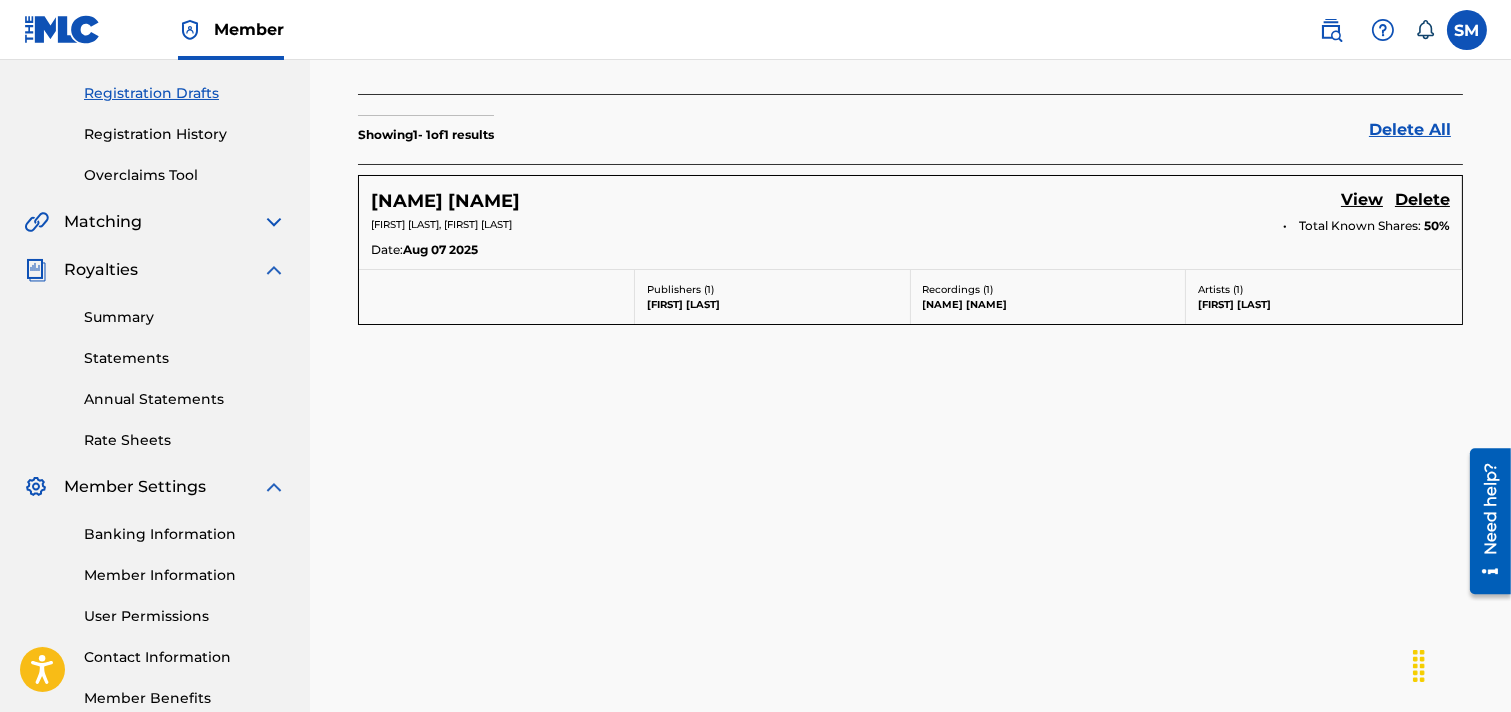 scroll, scrollTop: 333, scrollLeft: 0, axis: vertical 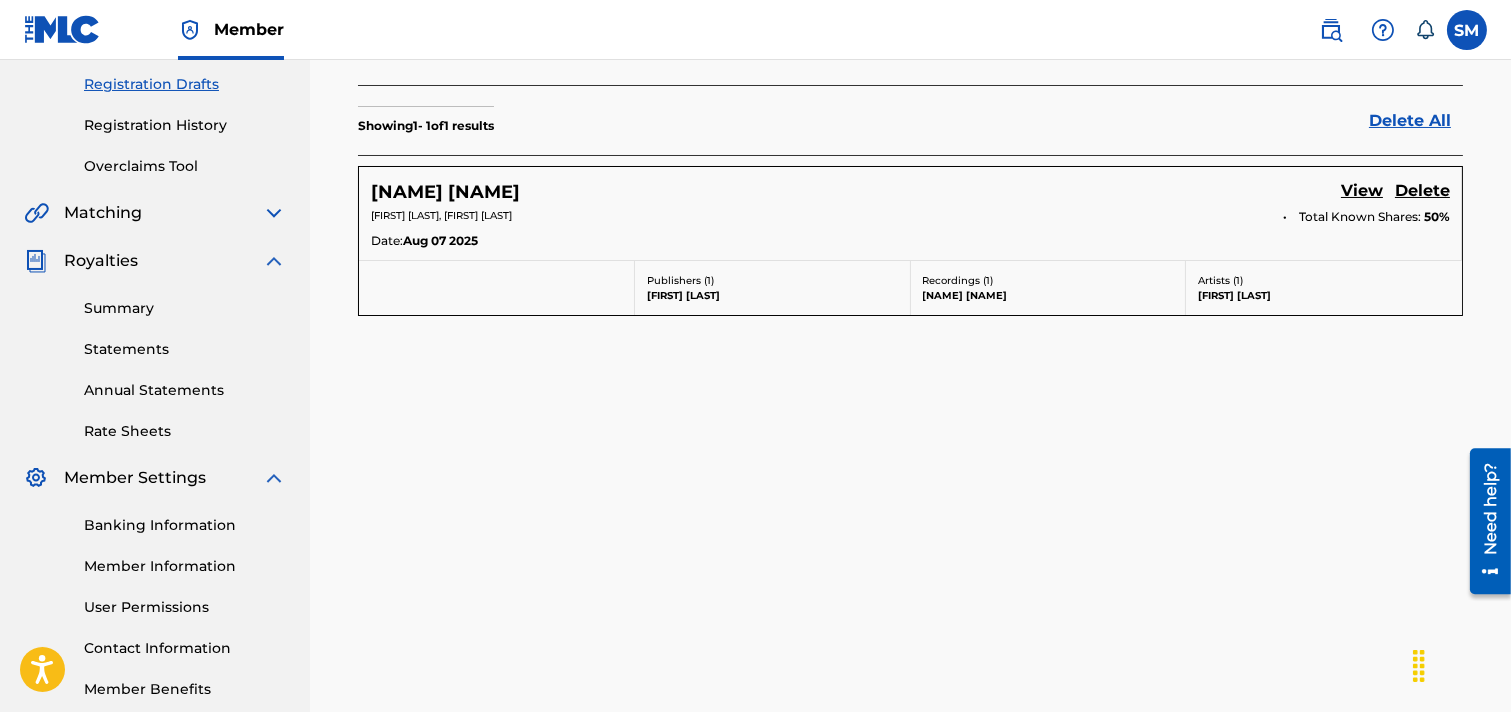 click on "Royalties" at bounding box center (155, 261) 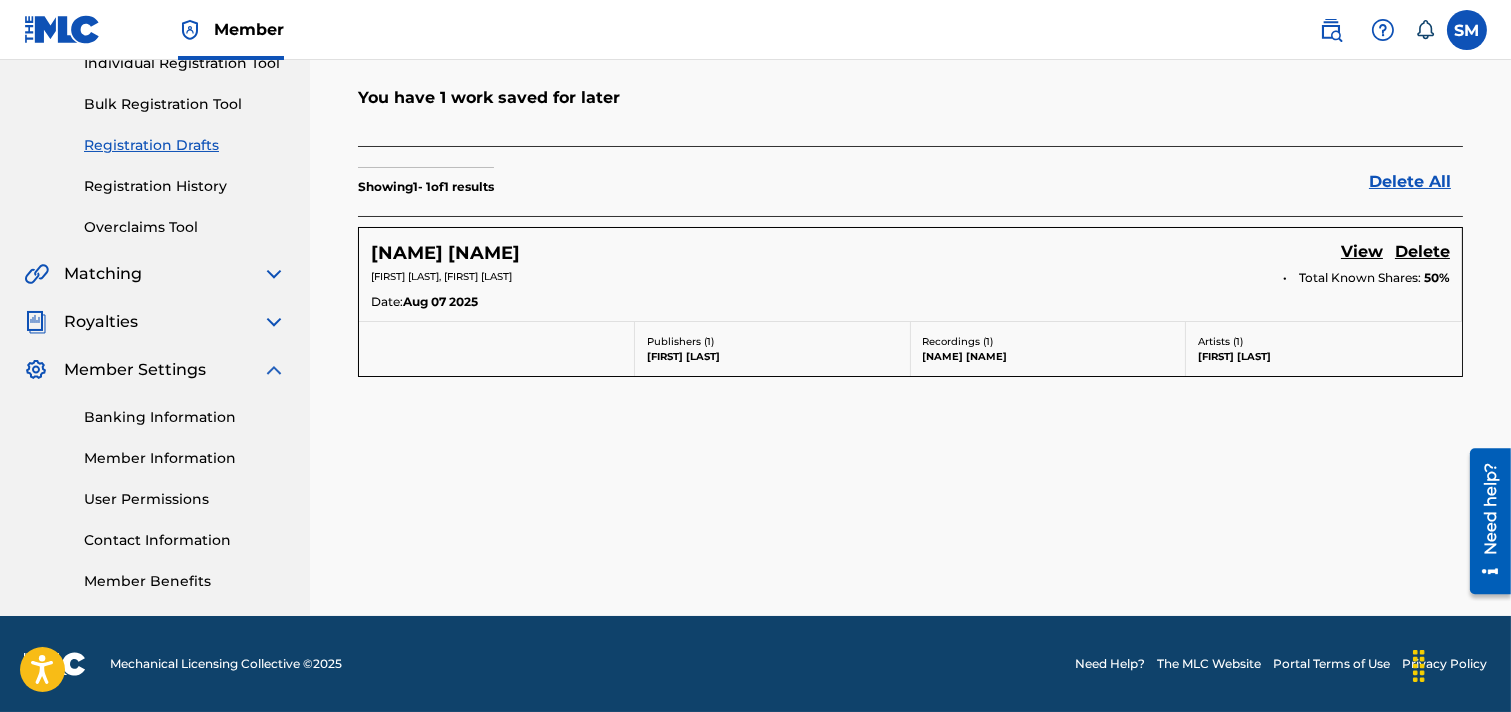 scroll, scrollTop: 271, scrollLeft: 0, axis: vertical 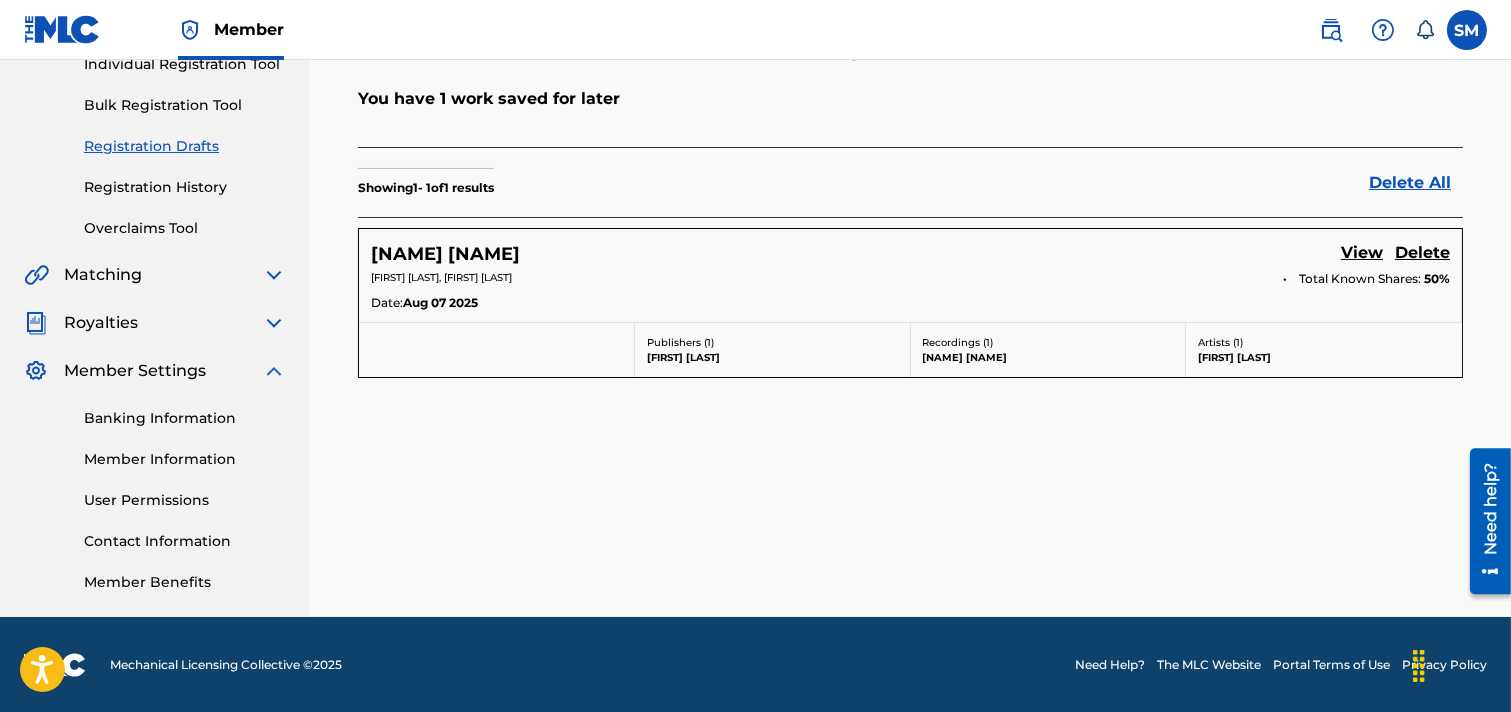 click on "Banking Information" at bounding box center (185, 418) 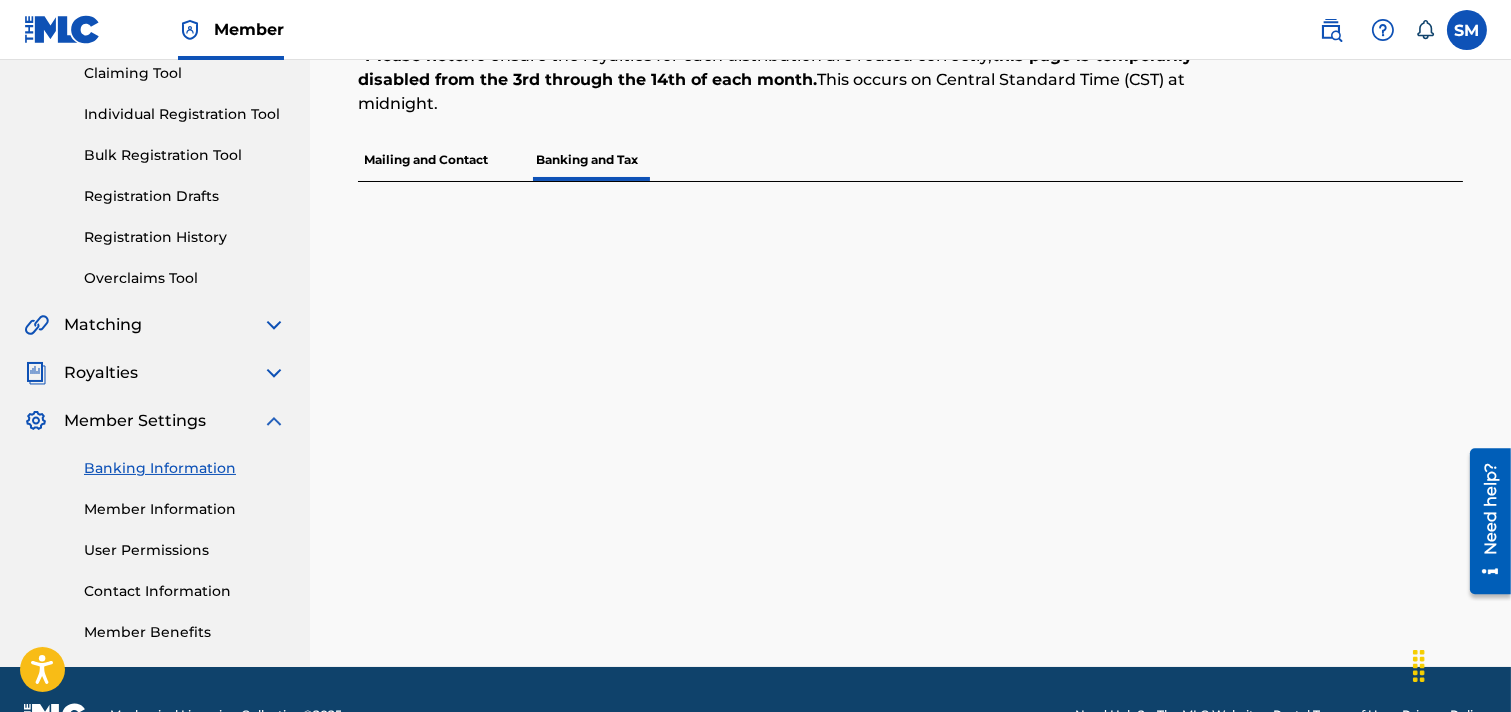 scroll, scrollTop: 222, scrollLeft: 0, axis: vertical 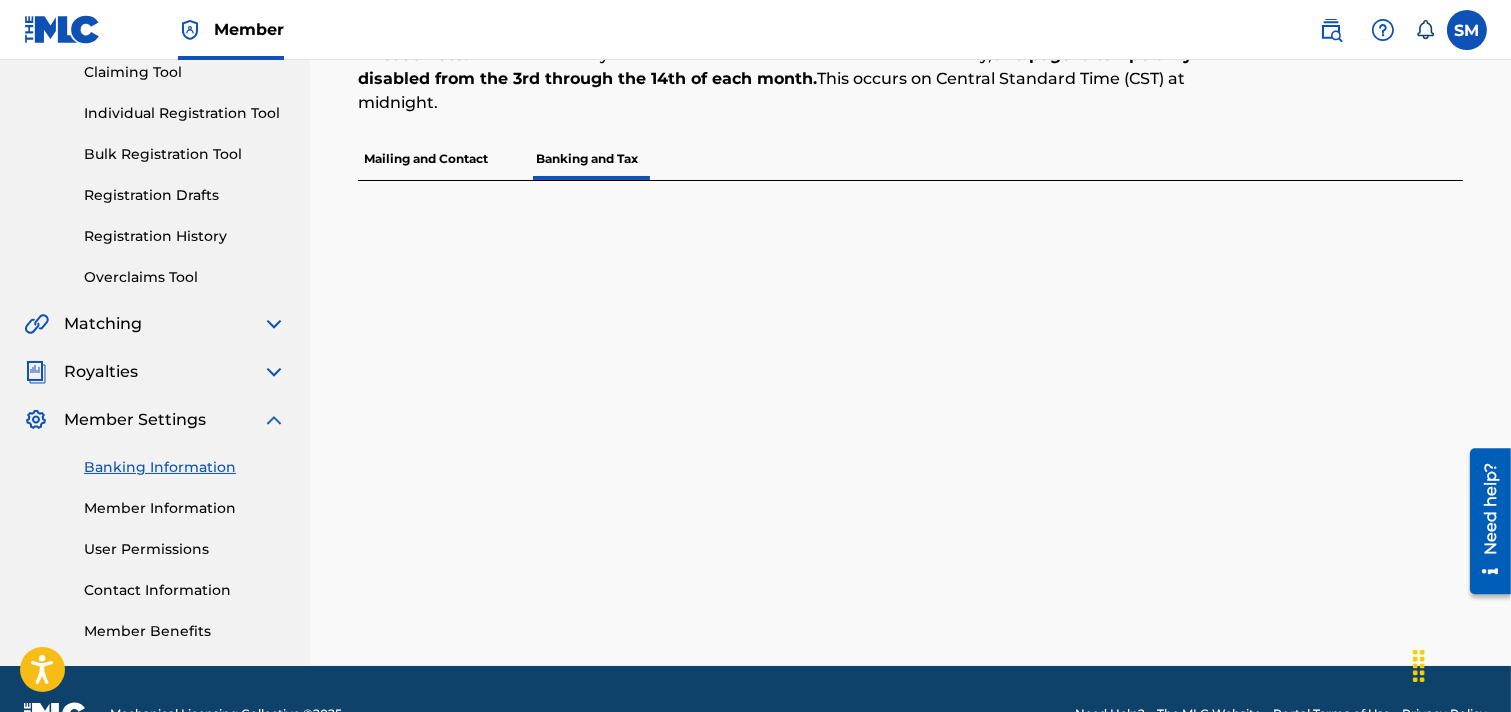 click on "Member Information" at bounding box center (185, 508) 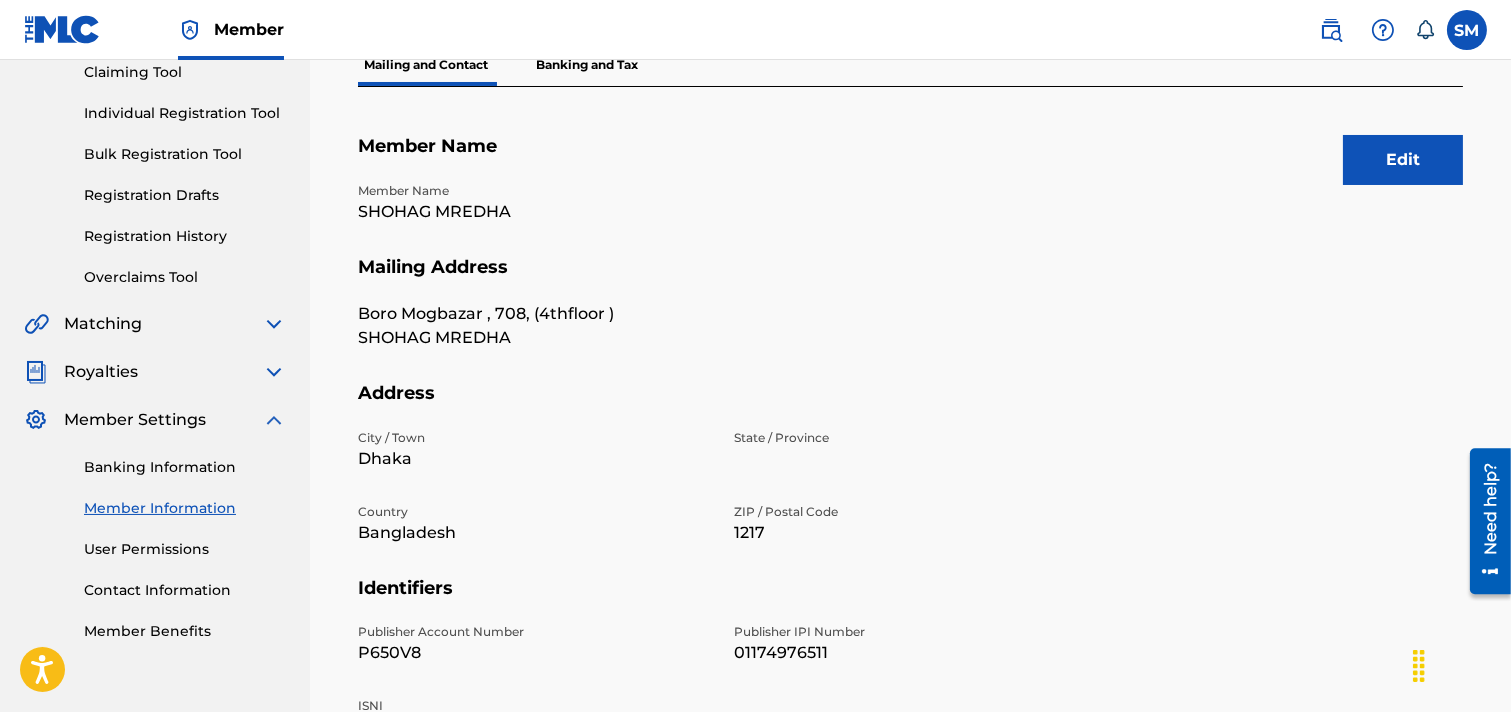 scroll, scrollTop: 0, scrollLeft: 0, axis: both 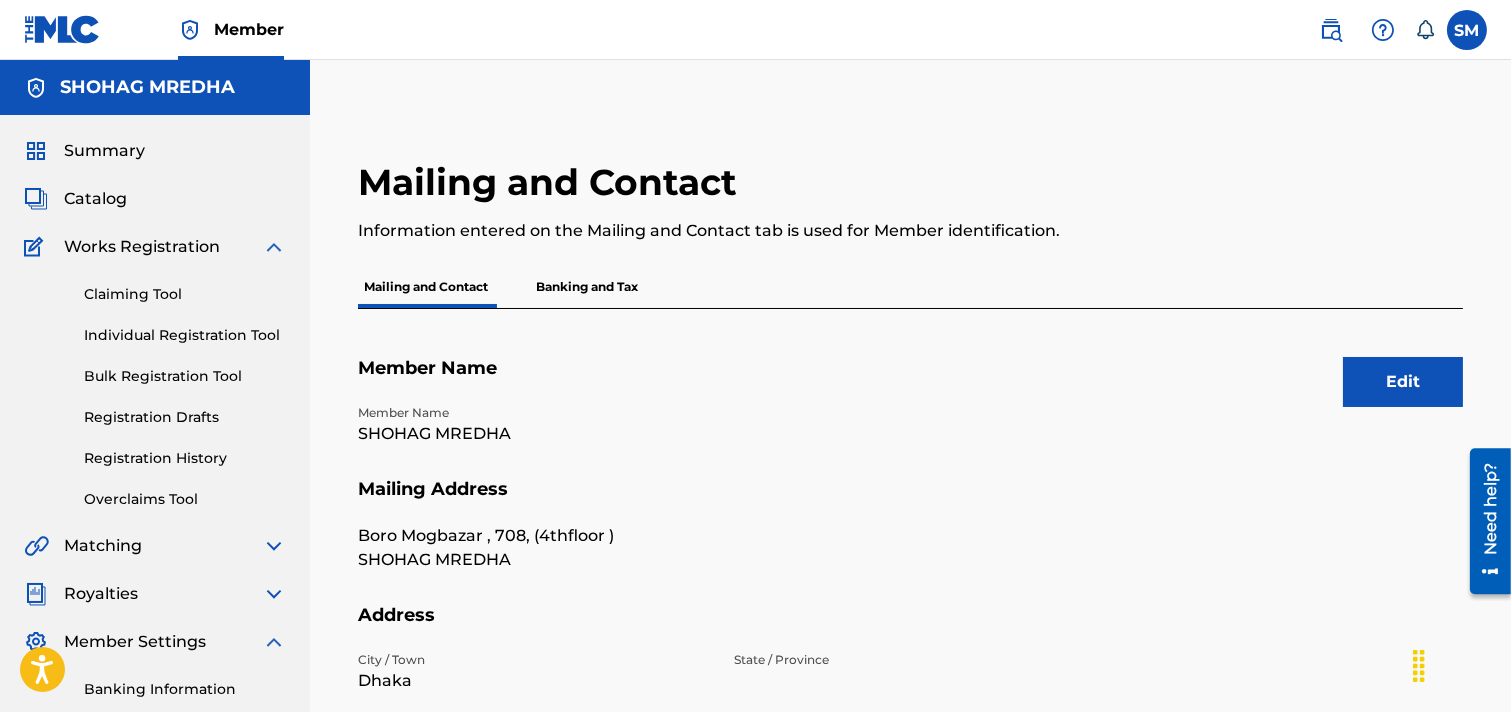 click on "Banking and Tax" at bounding box center (587, 287) 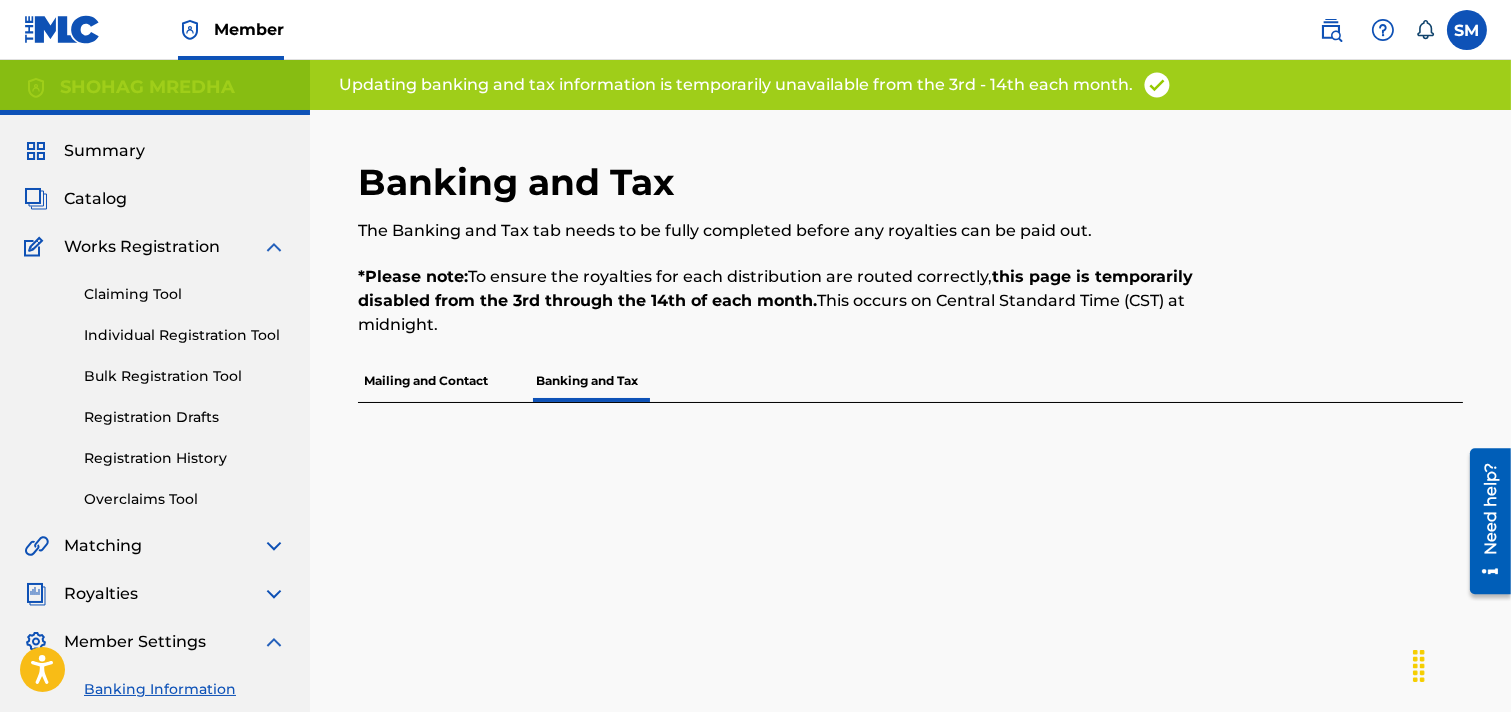 click on "Mailing and Contact" at bounding box center (426, 381) 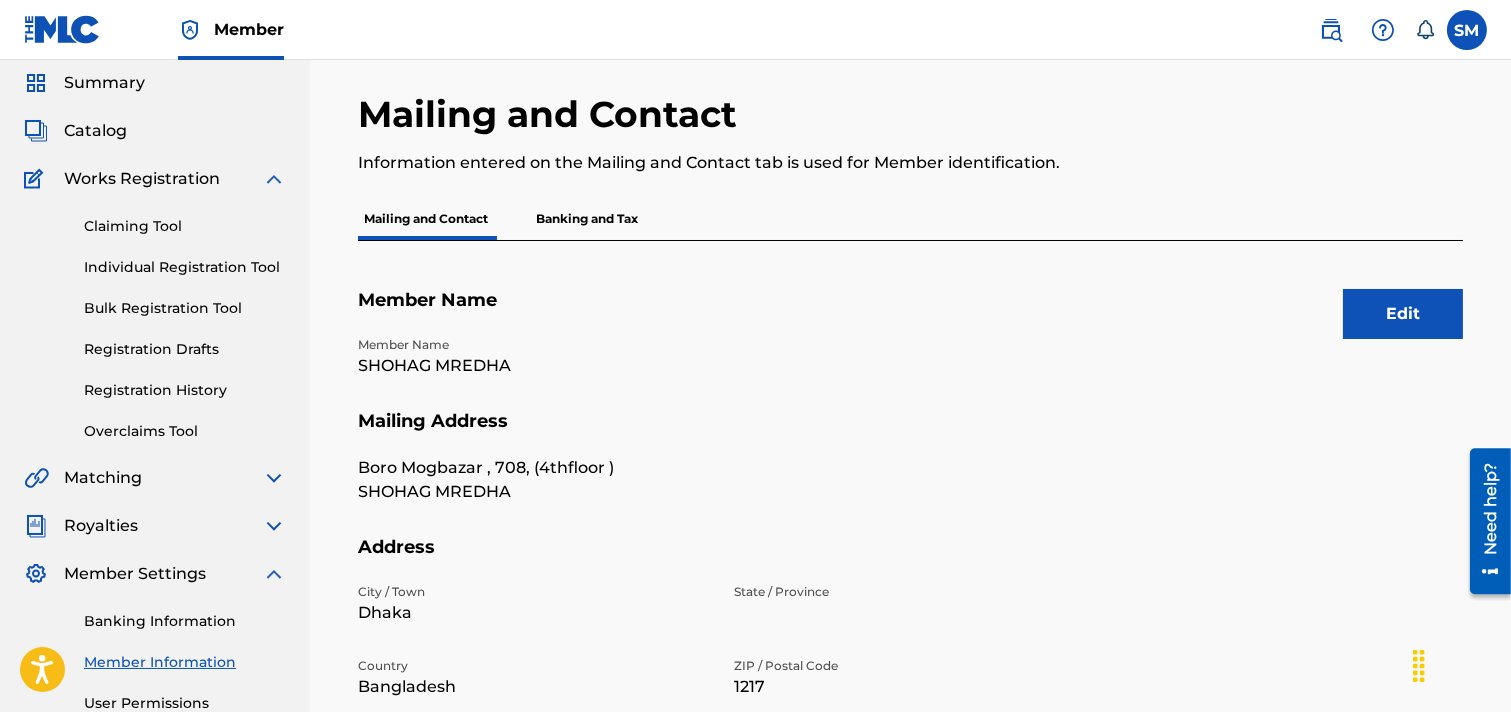 scroll, scrollTop: 0, scrollLeft: 0, axis: both 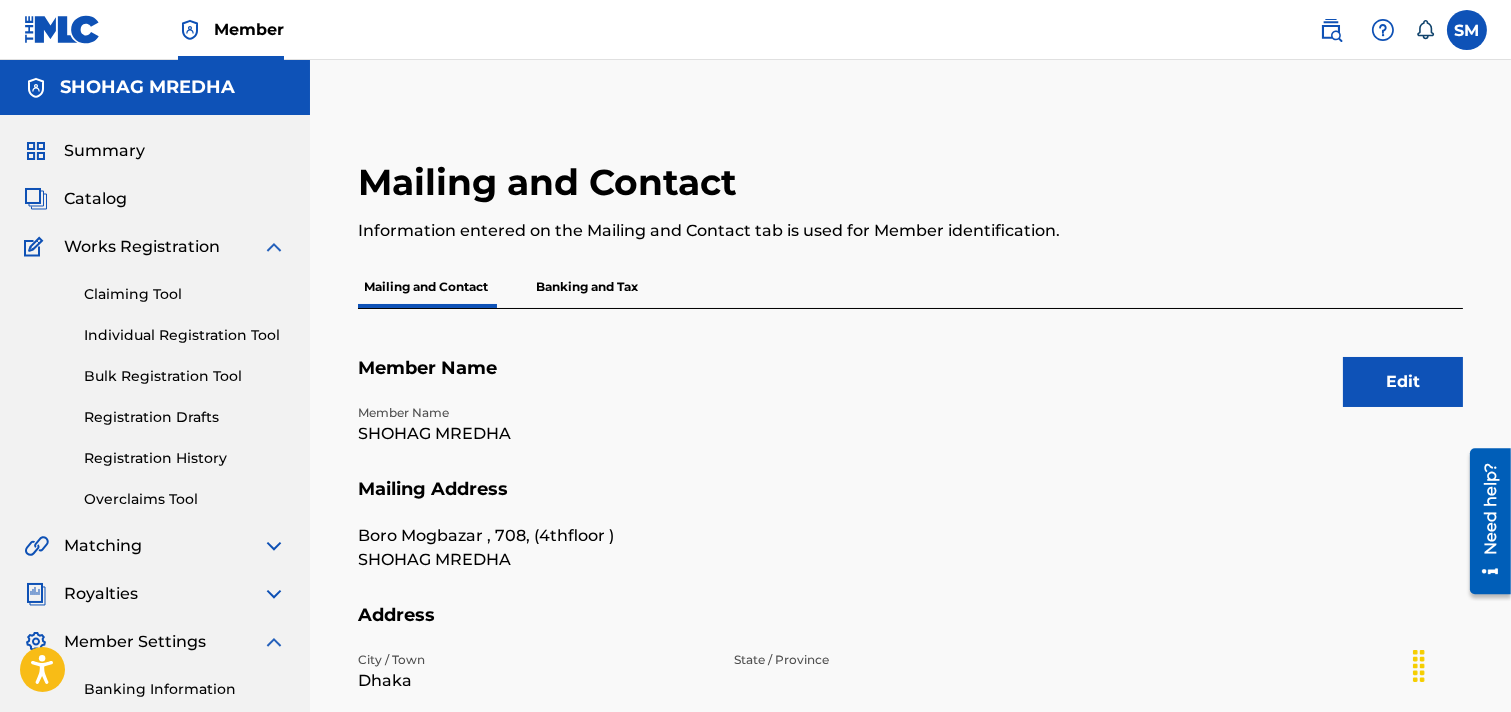 click at bounding box center (274, 247) 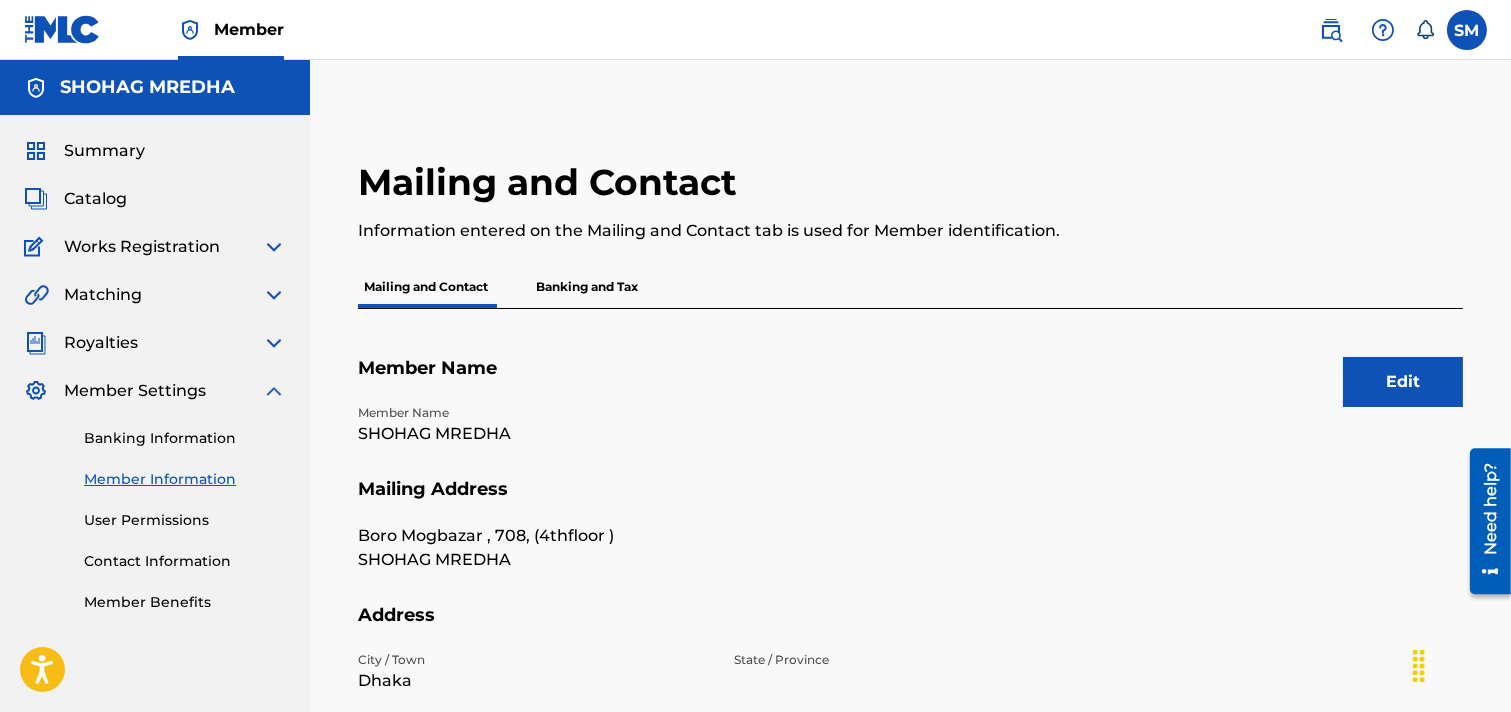 click at bounding box center [274, 247] 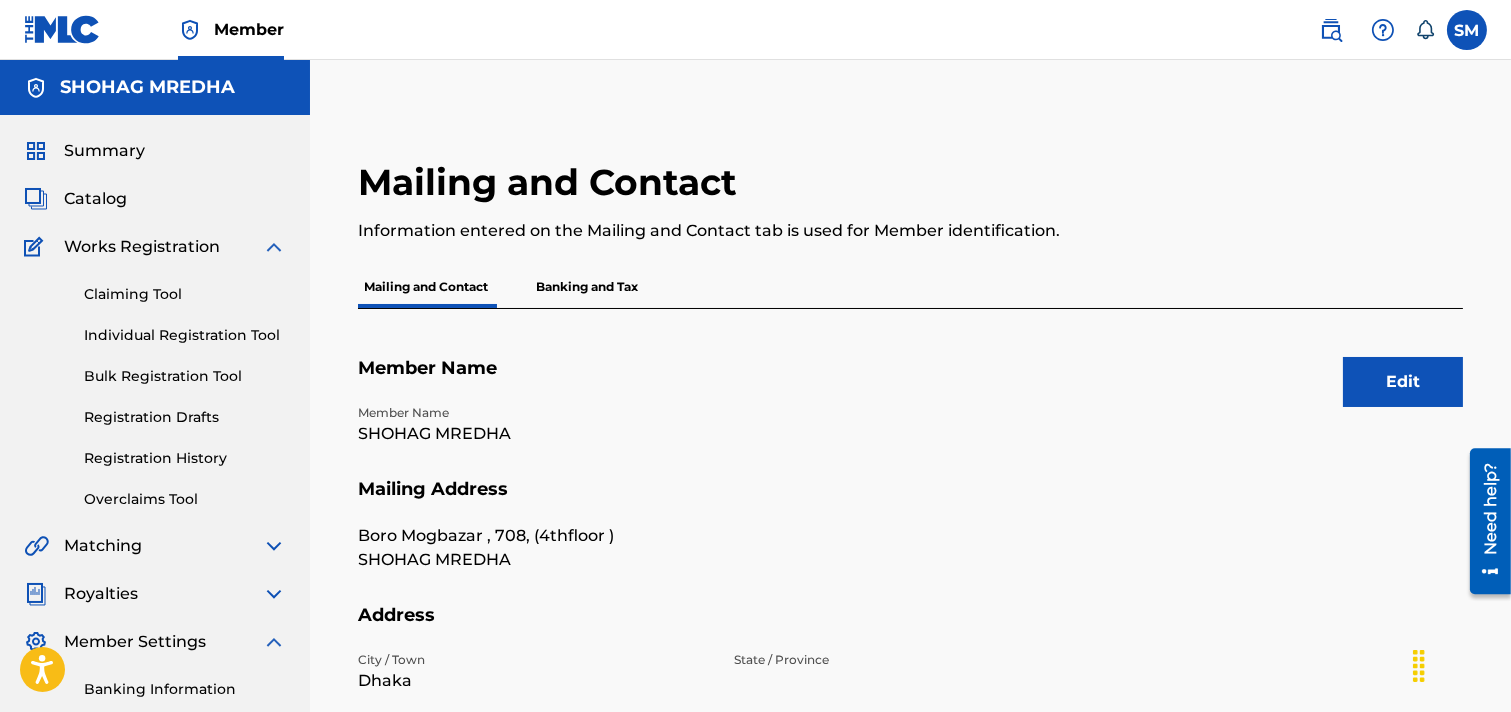 click at bounding box center (274, 247) 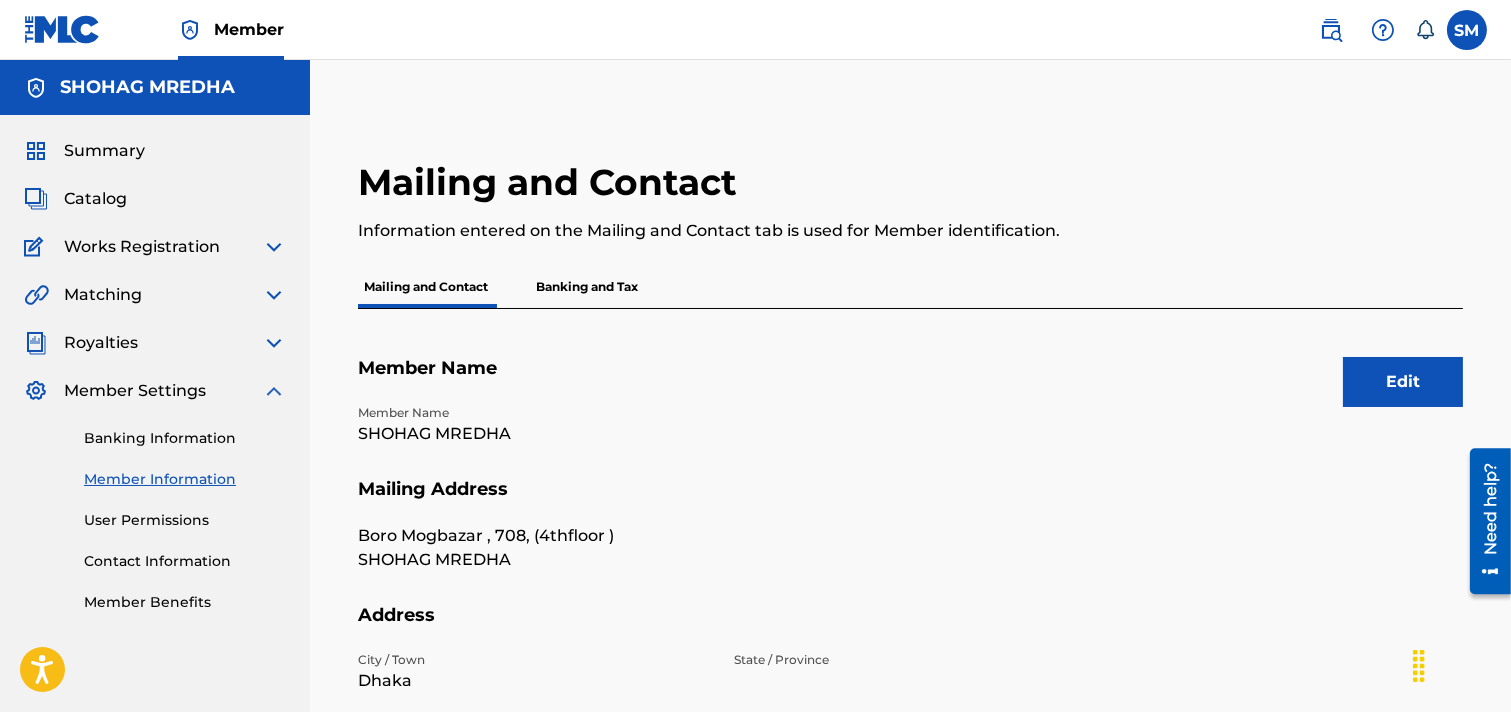 click at bounding box center (274, 247) 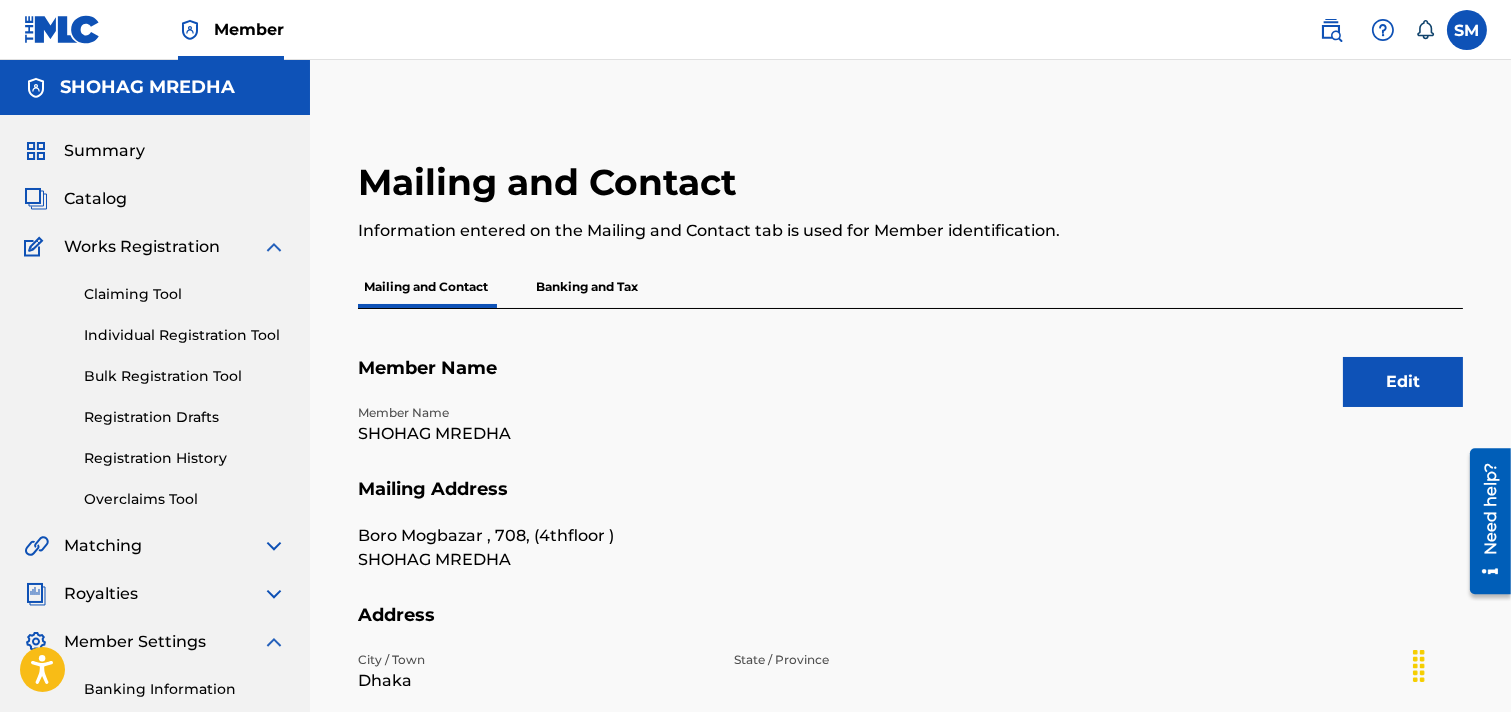 click on "Individual Registration Tool" at bounding box center (185, 335) 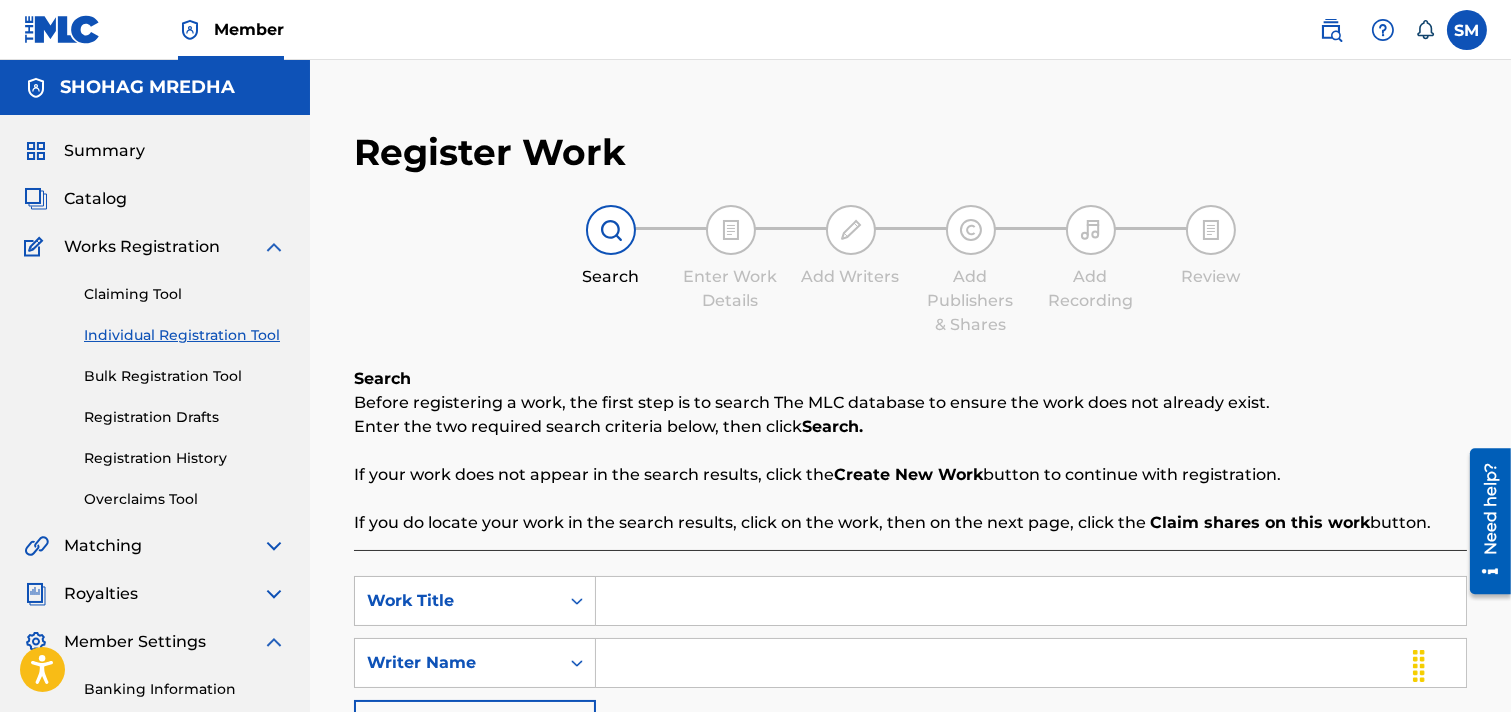 click on "Individual Registration Tool" at bounding box center (185, 335) 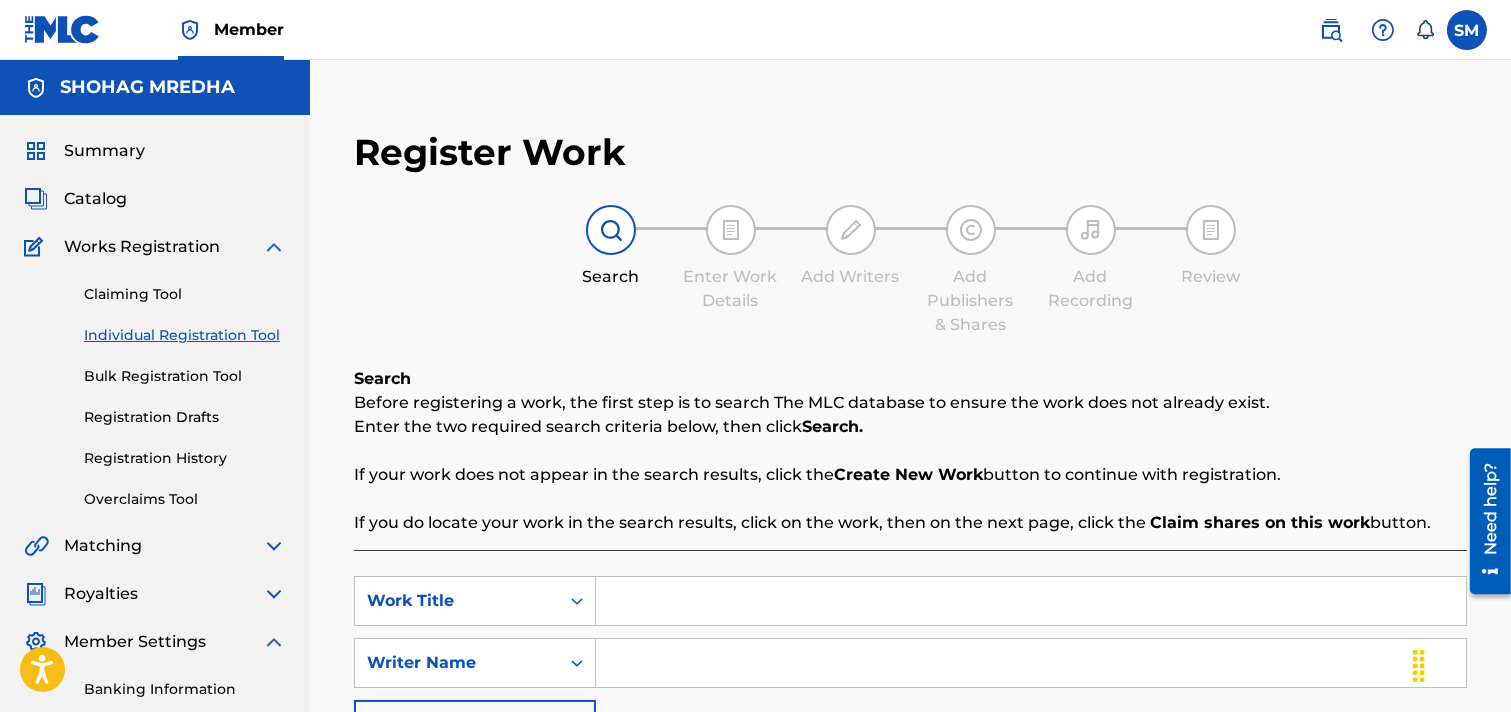 click on "Individual Registration Tool" at bounding box center (185, 335) 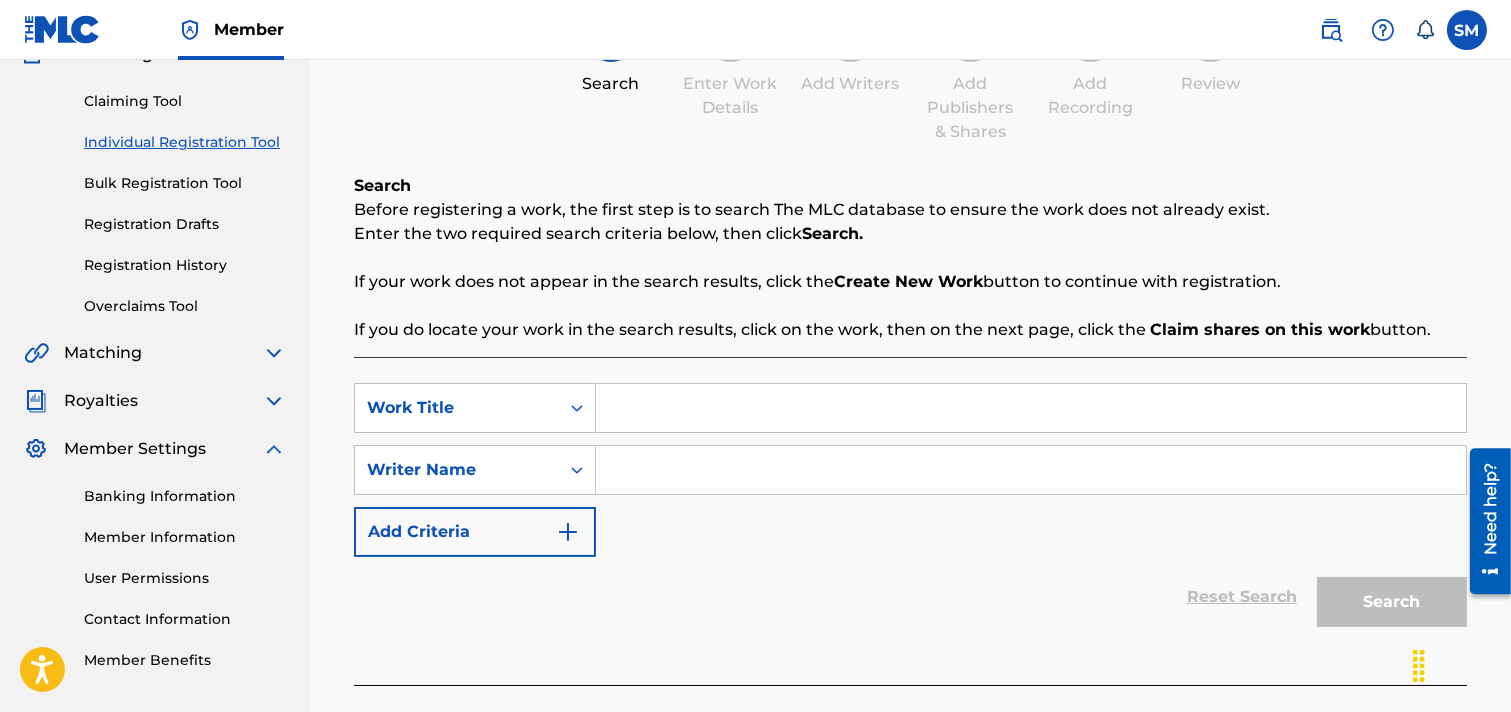 scroll, scrollTop: 192, scrollLeft: 0, axis: vertical 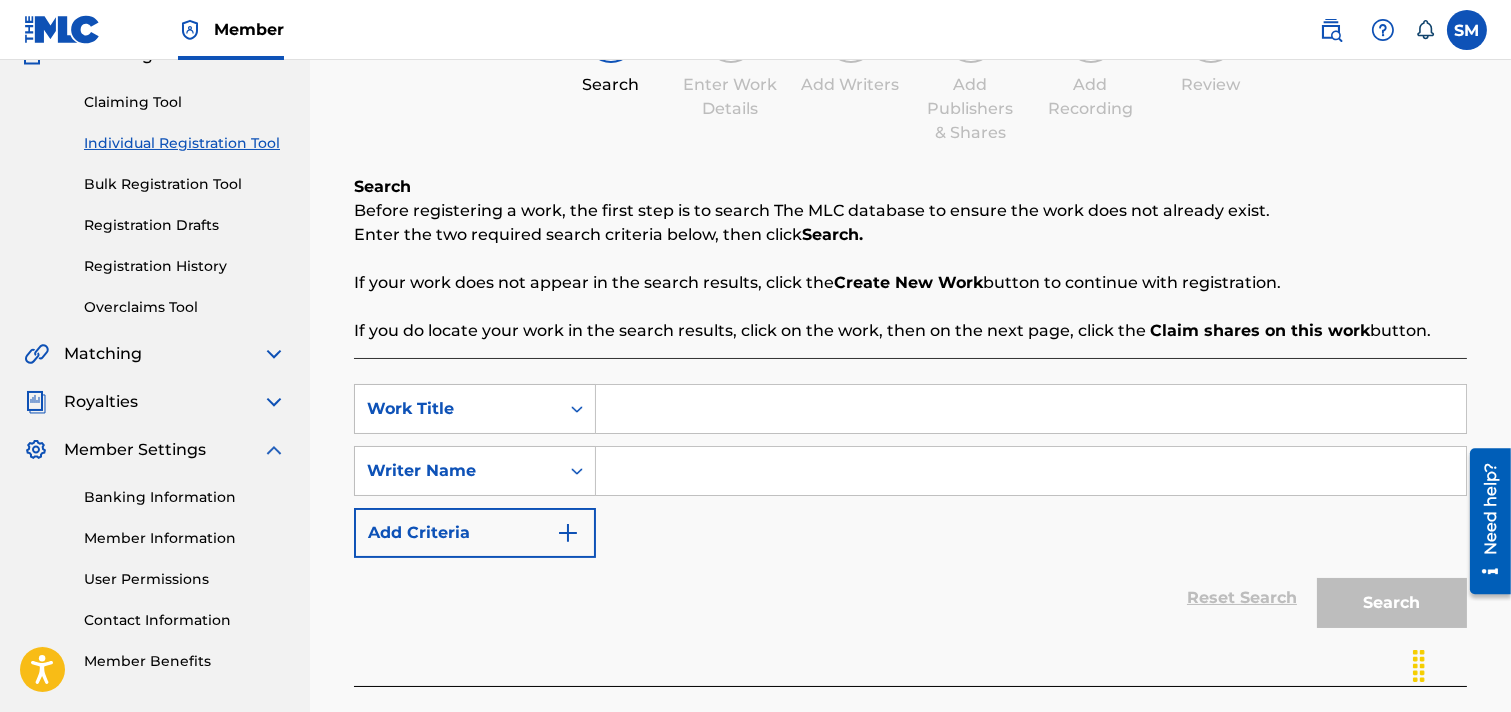 click on "Bulk Registration Tool" at bounding box center (185, 184) 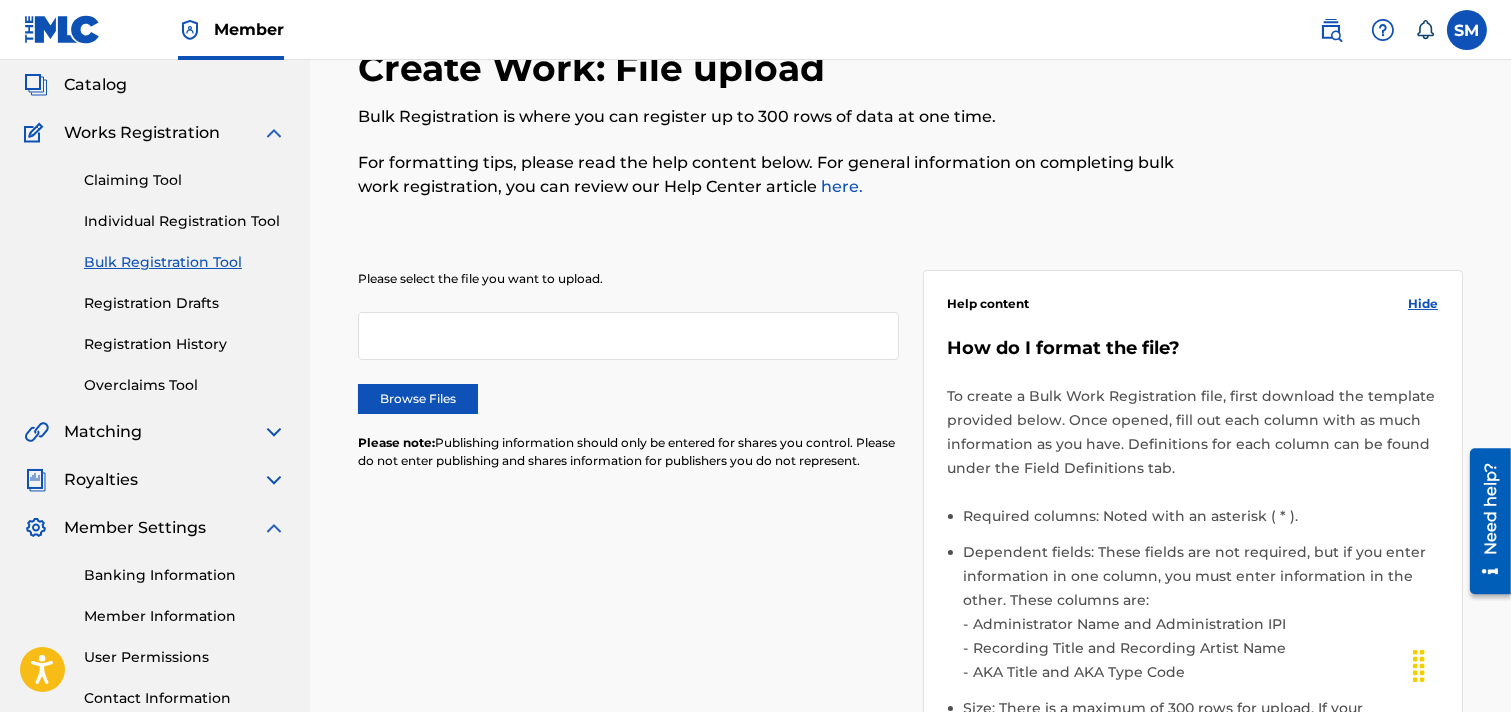 scroll, scrollTop: 0, scrollLeft: 0, axis: both 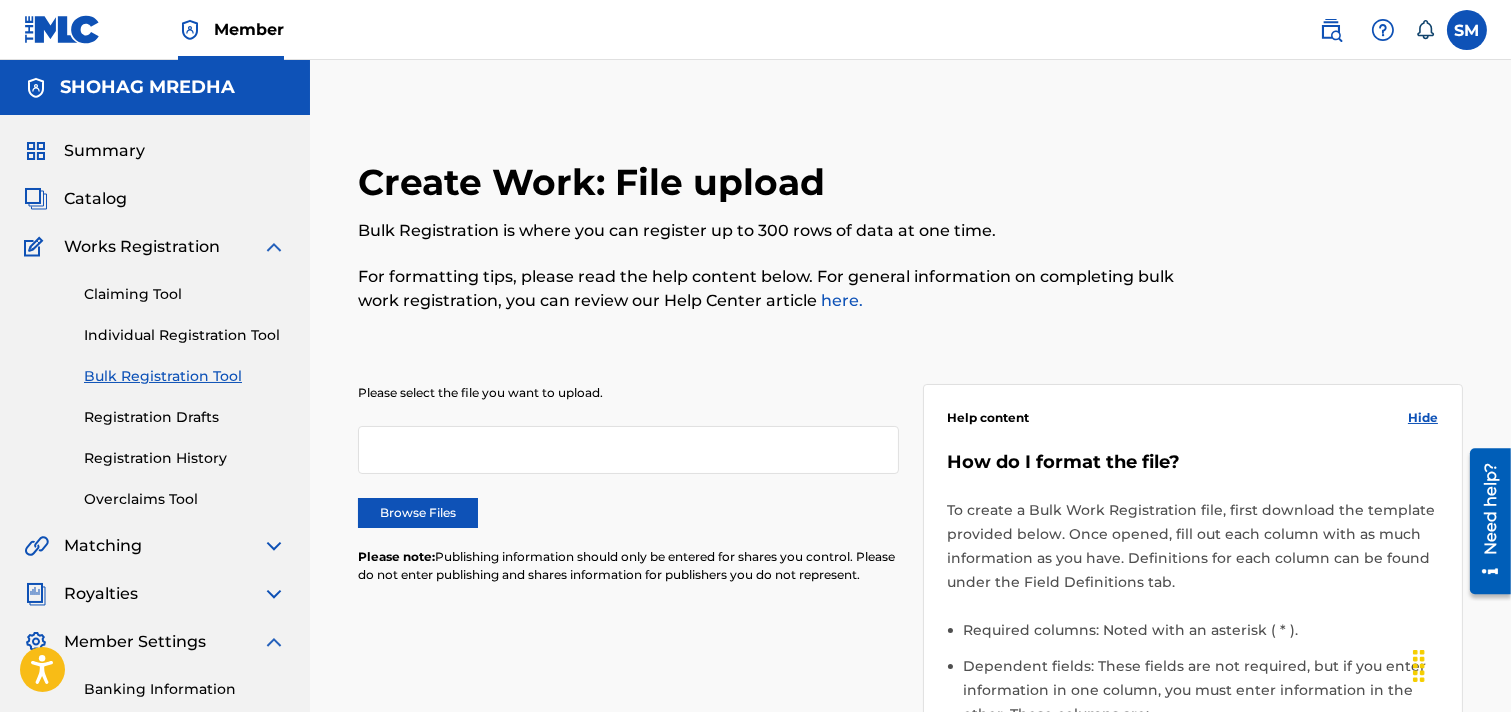 click on "here." at bounding box center [840, 300] 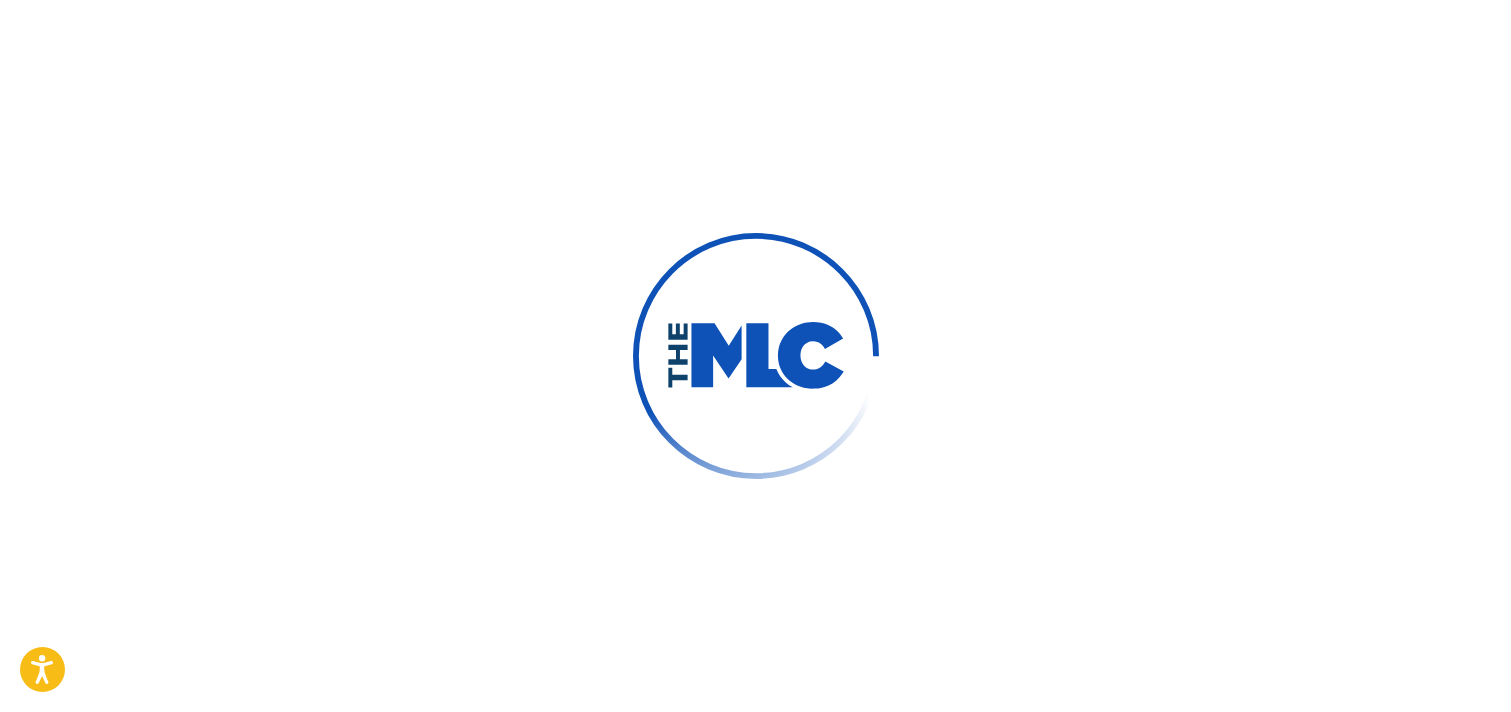 scroll, scrollTop: 0, scrollLeft: 0, axis: both 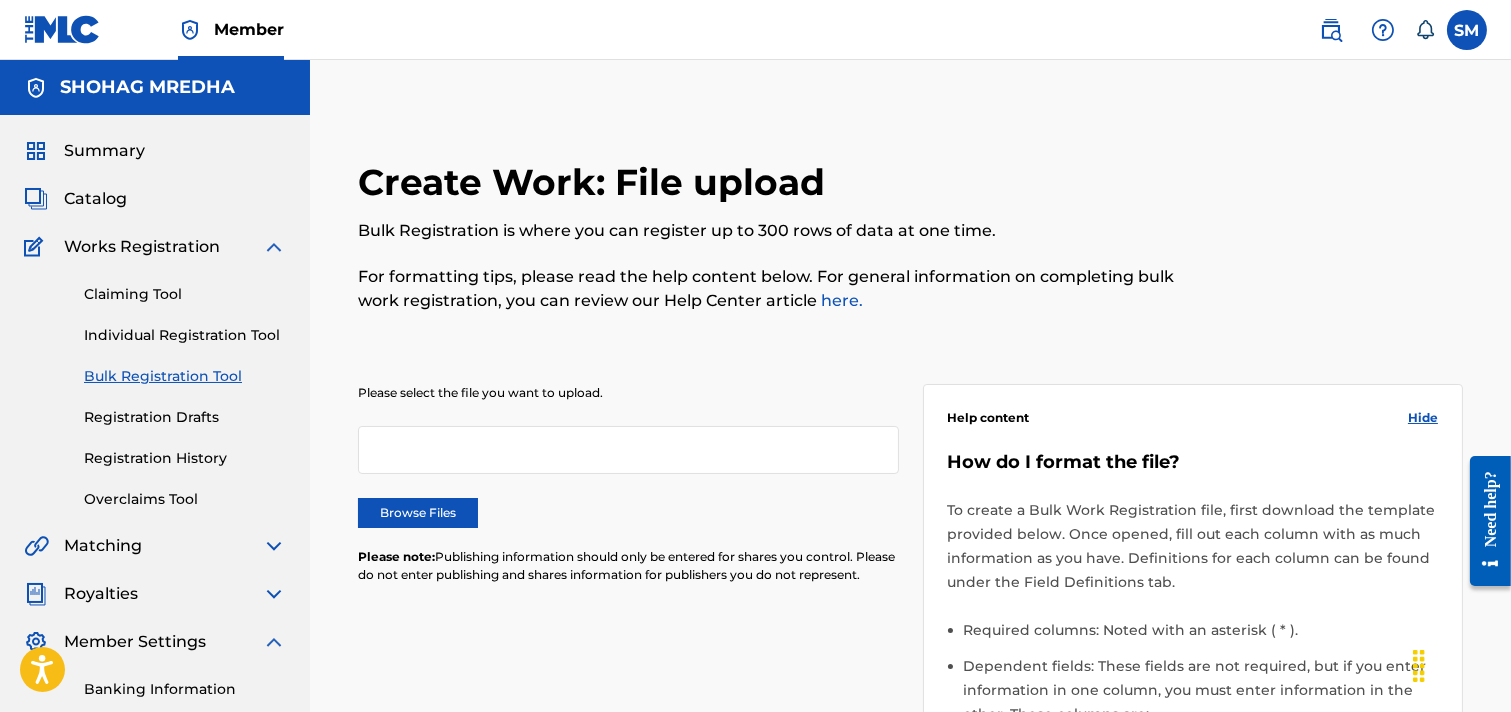 click on "Individual Registration Tool" at bounding box center [185, 335] 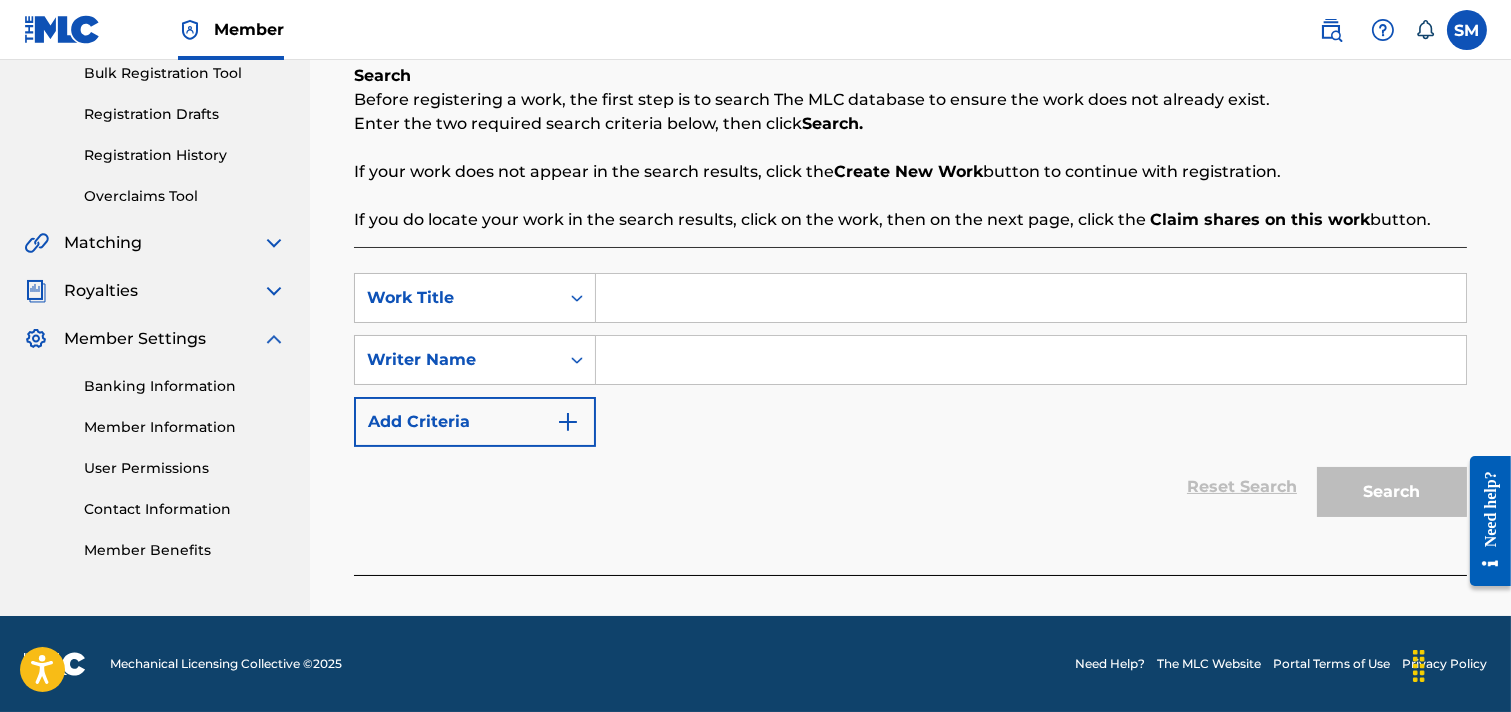 scroll, scrollTop: 0, scrollLeft: 0, axis: both 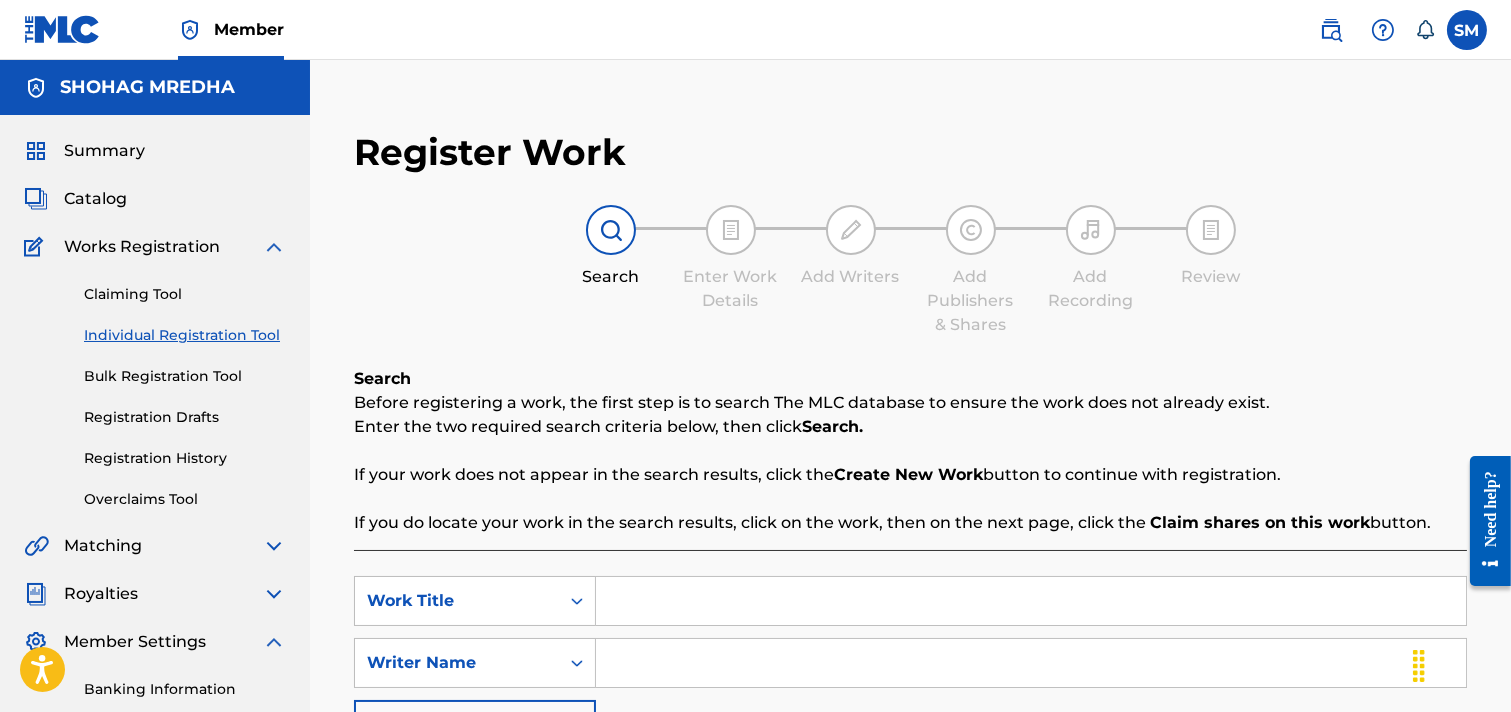 click on "Create New Work" at bounding box center [908, 474] 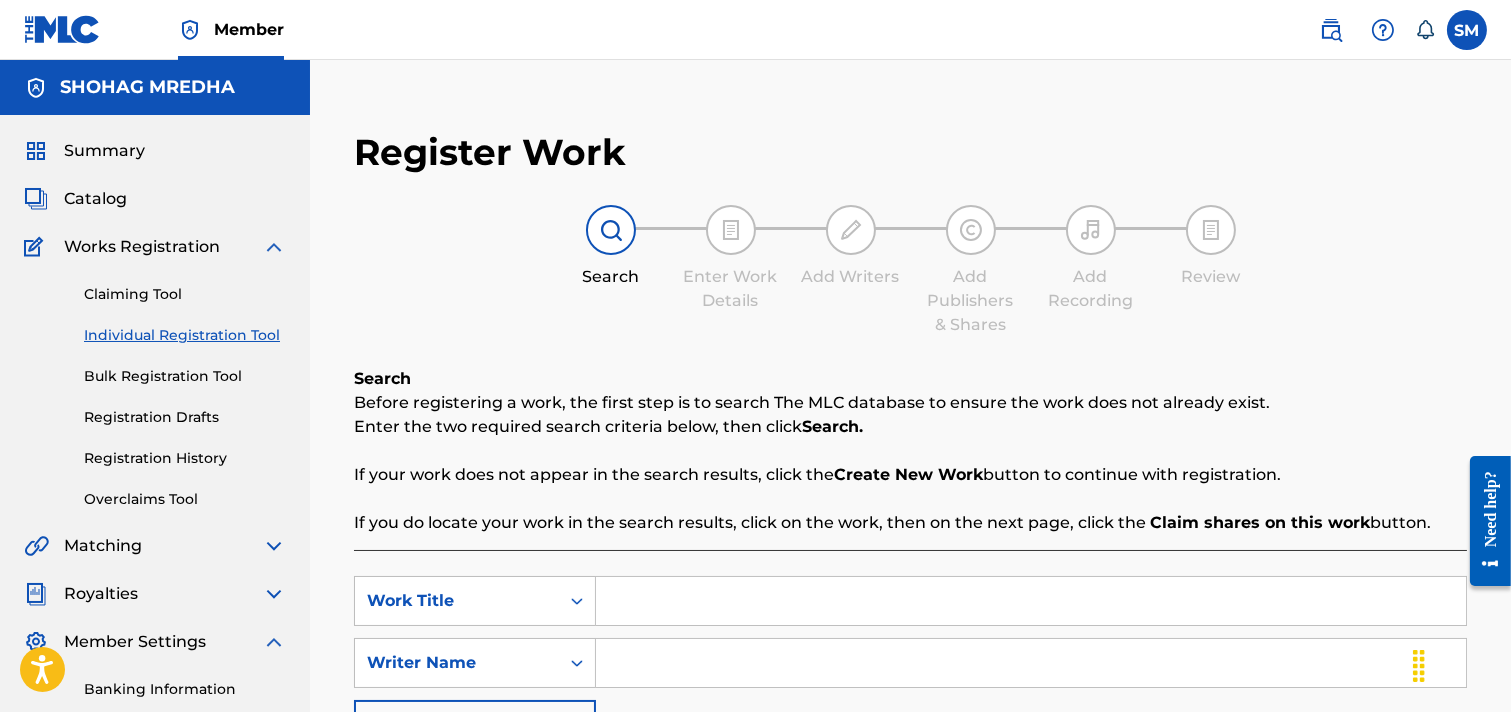 click on "Create New Work" at bounding box center (908, 474) 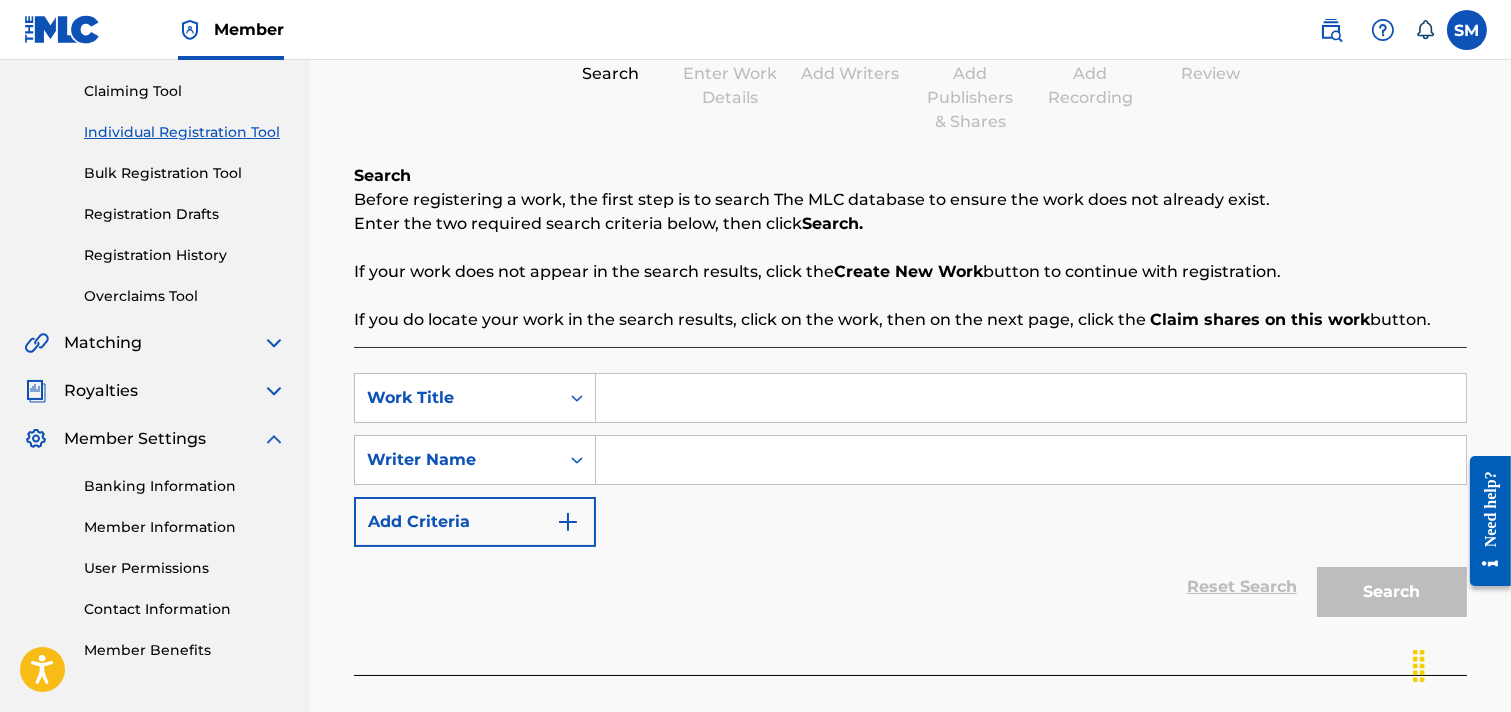 scroll, scrollTop: 303, scrollLeft: 0, axis: vertical 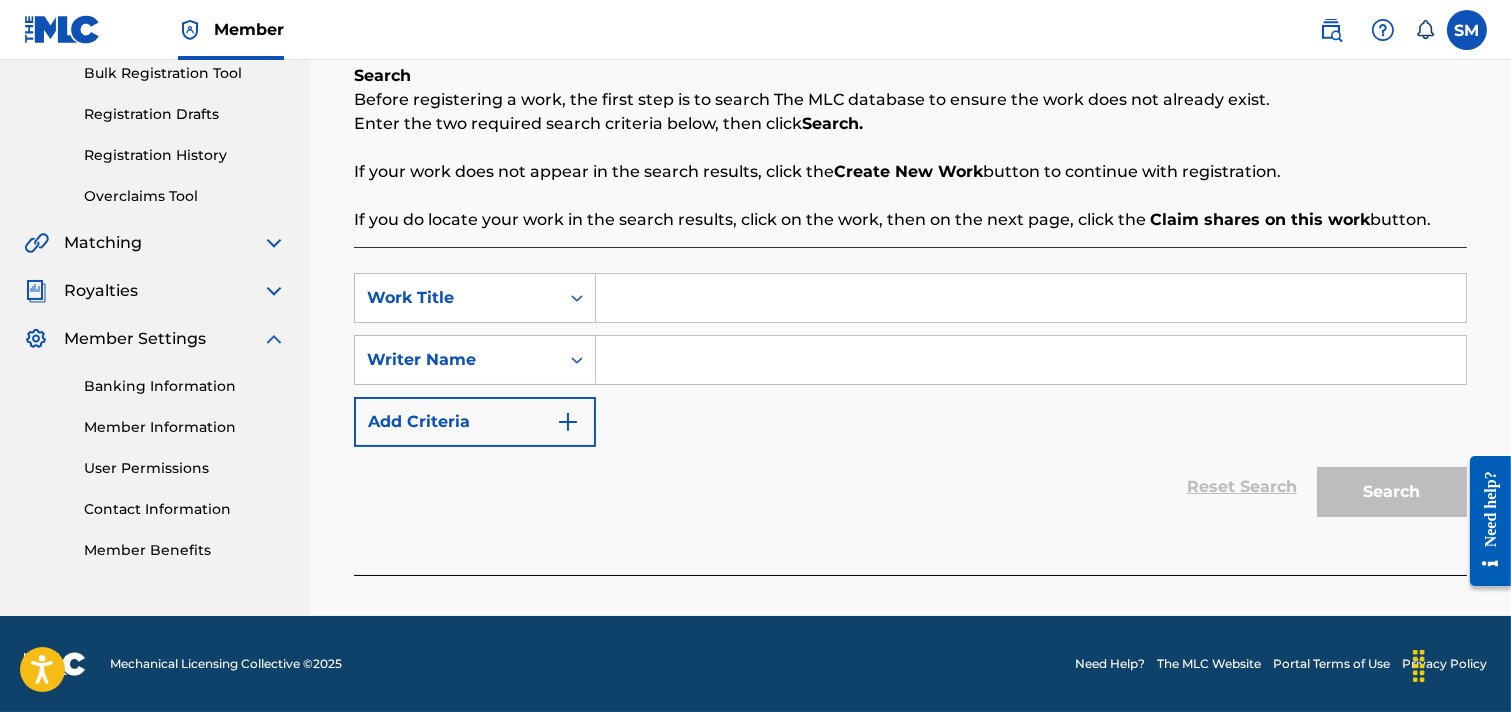 click at bounding box center (568, 422) 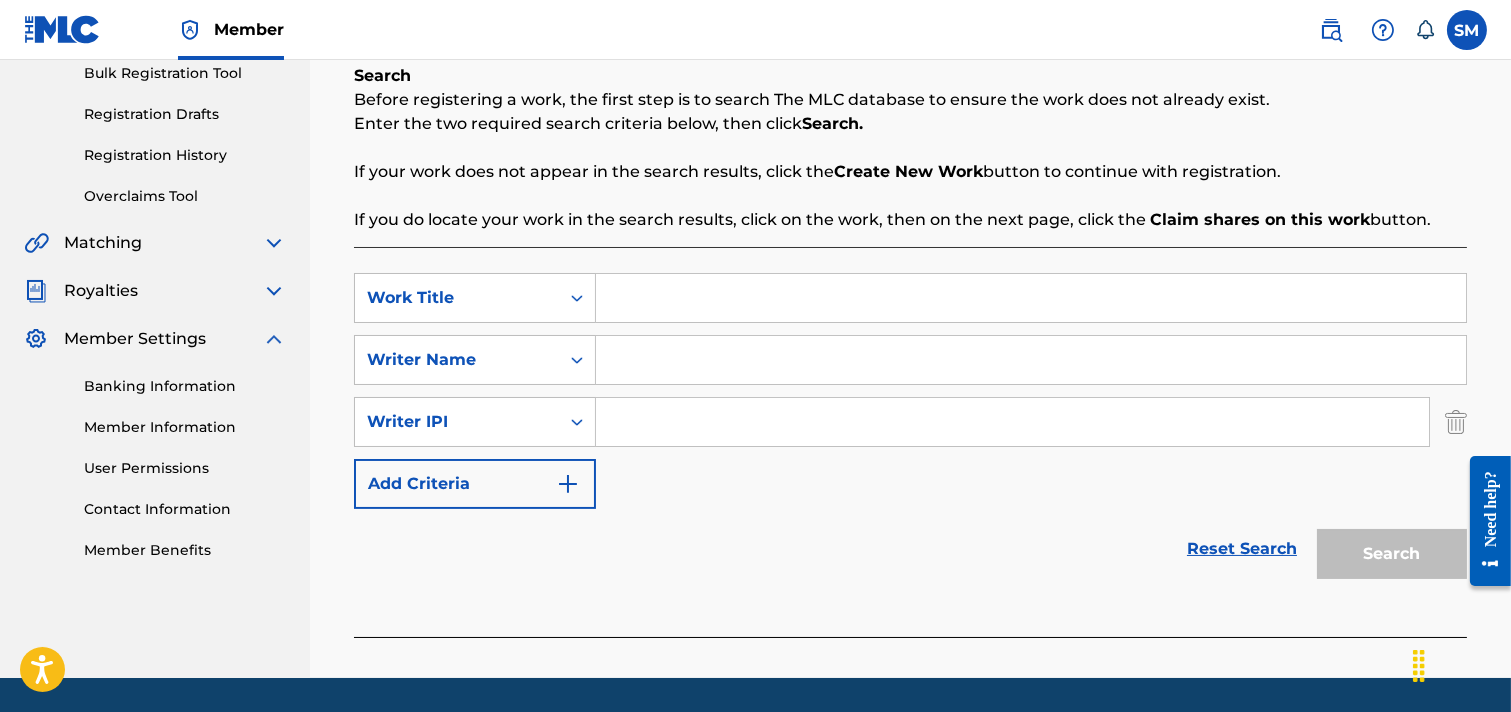 click at bounding box center [568, 484] 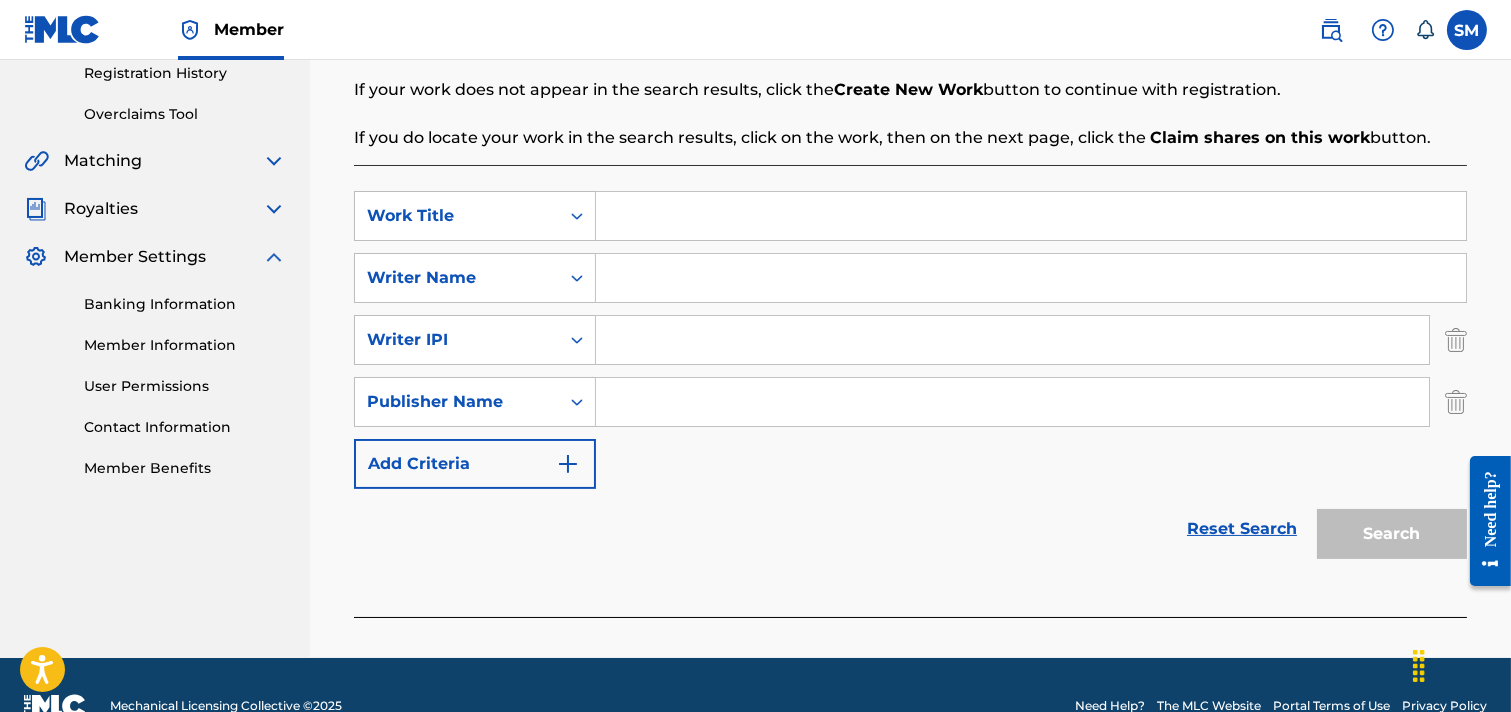 scroll, scrollTop: 426, scrollLeft: 0, axis: vertical 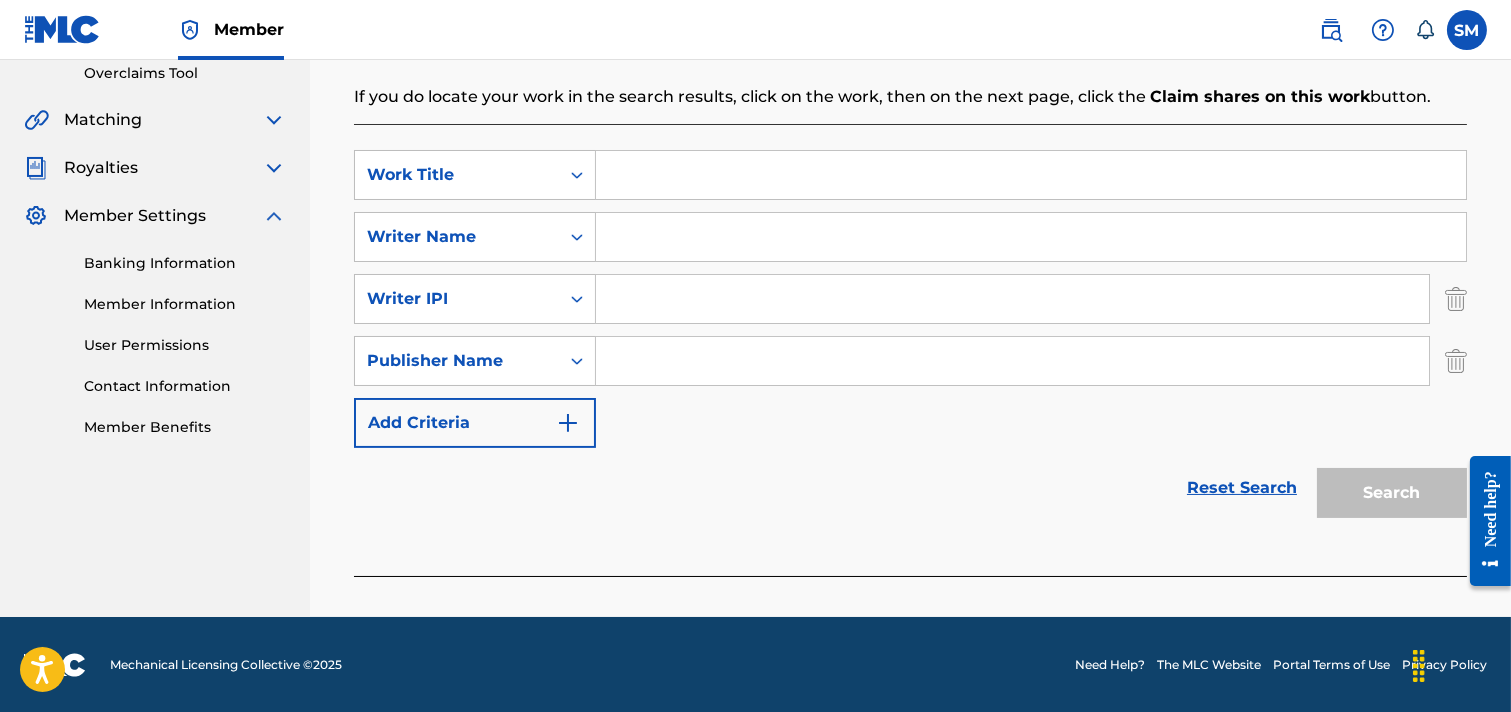 click at bounding box center (568, 423) 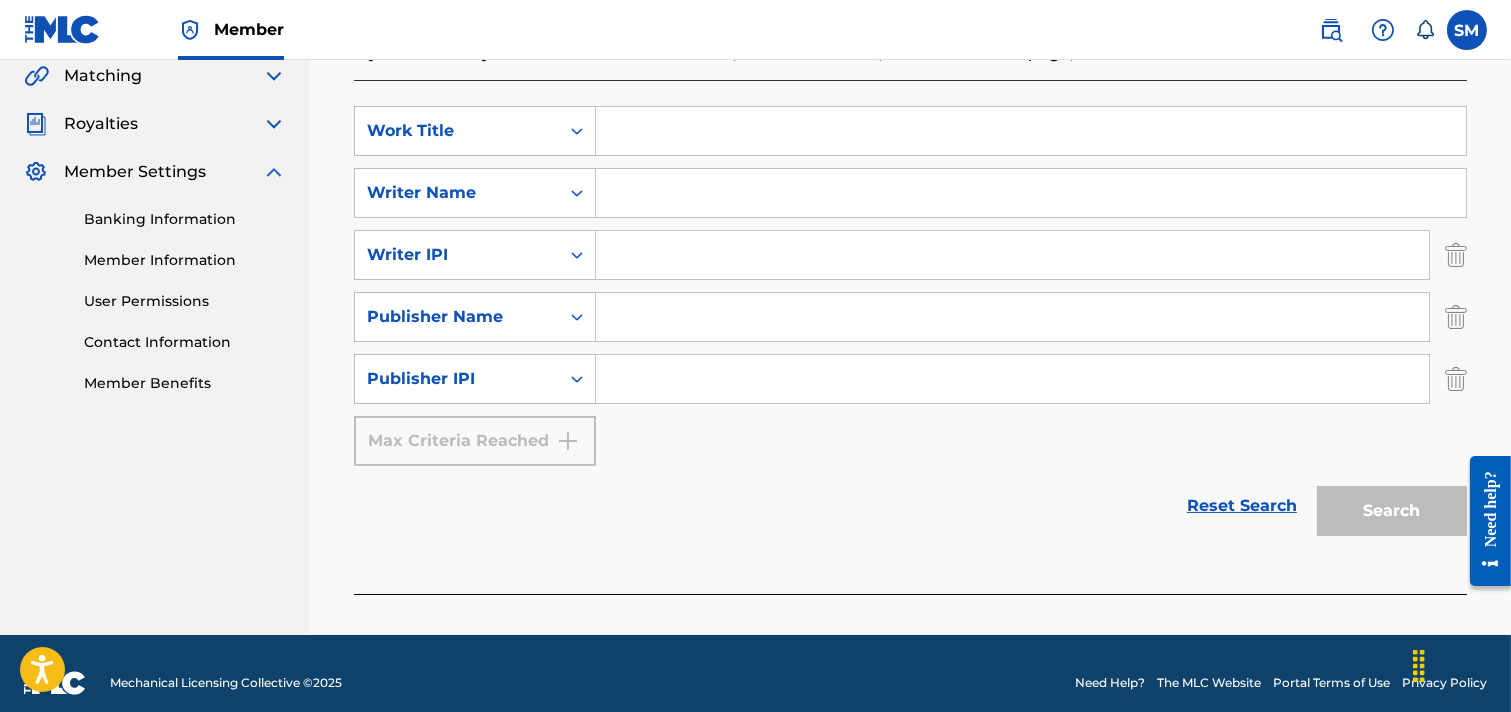 scroll, scrollTop: 488, scrollLeft: 0, axis: vertical 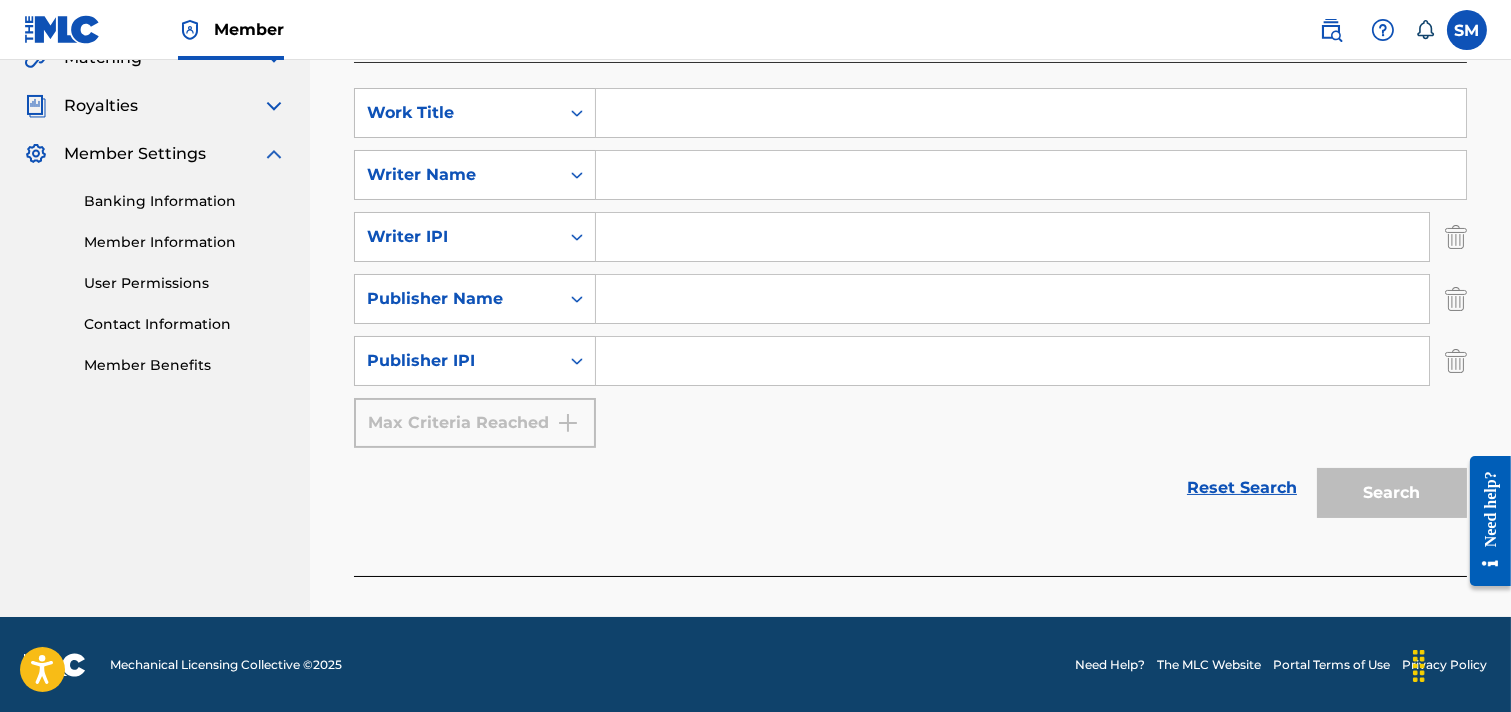 click on "Max Criteria Reached" at bounding box center (475, 423) 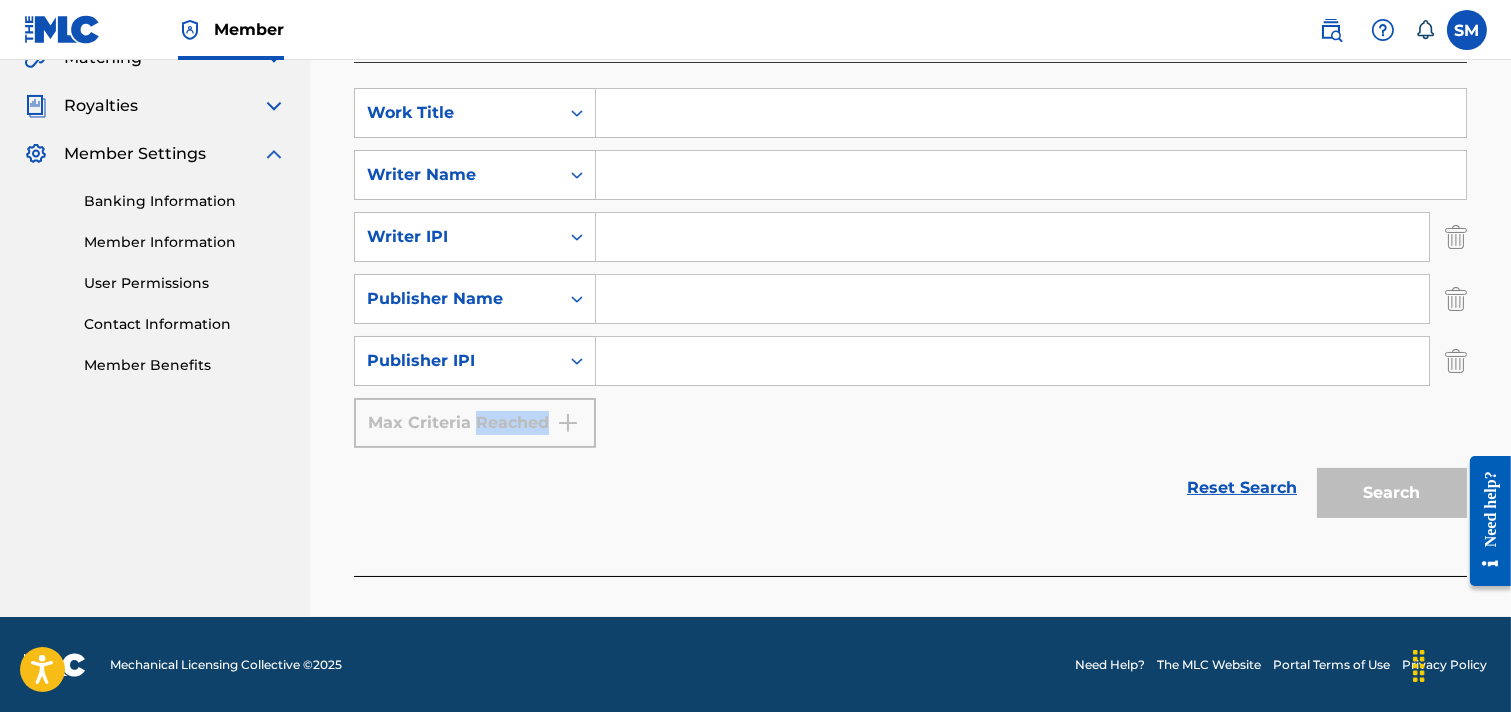 click on "Max Criteria Reached" at bounding box center (475, 423) 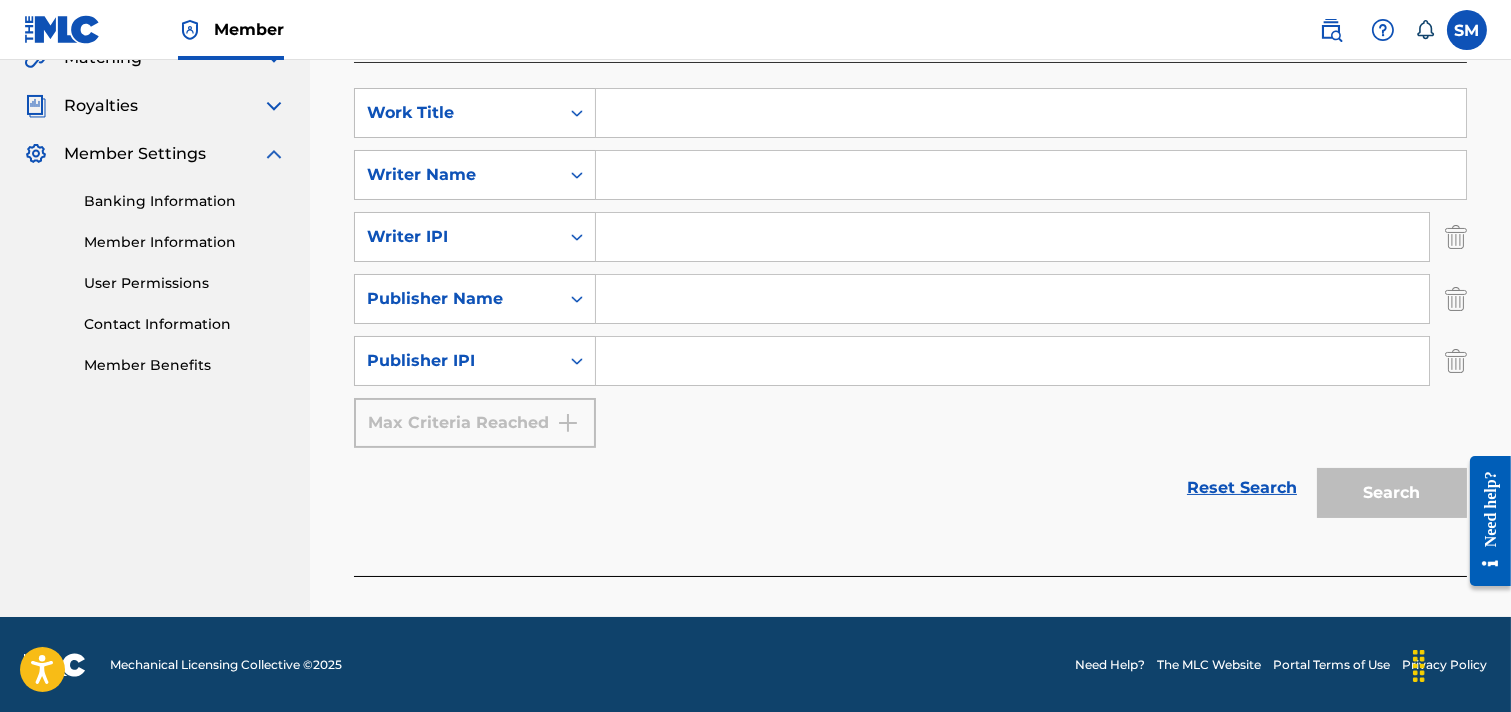 click on "Max Criteria Reached" at bounding box center (475, 423) 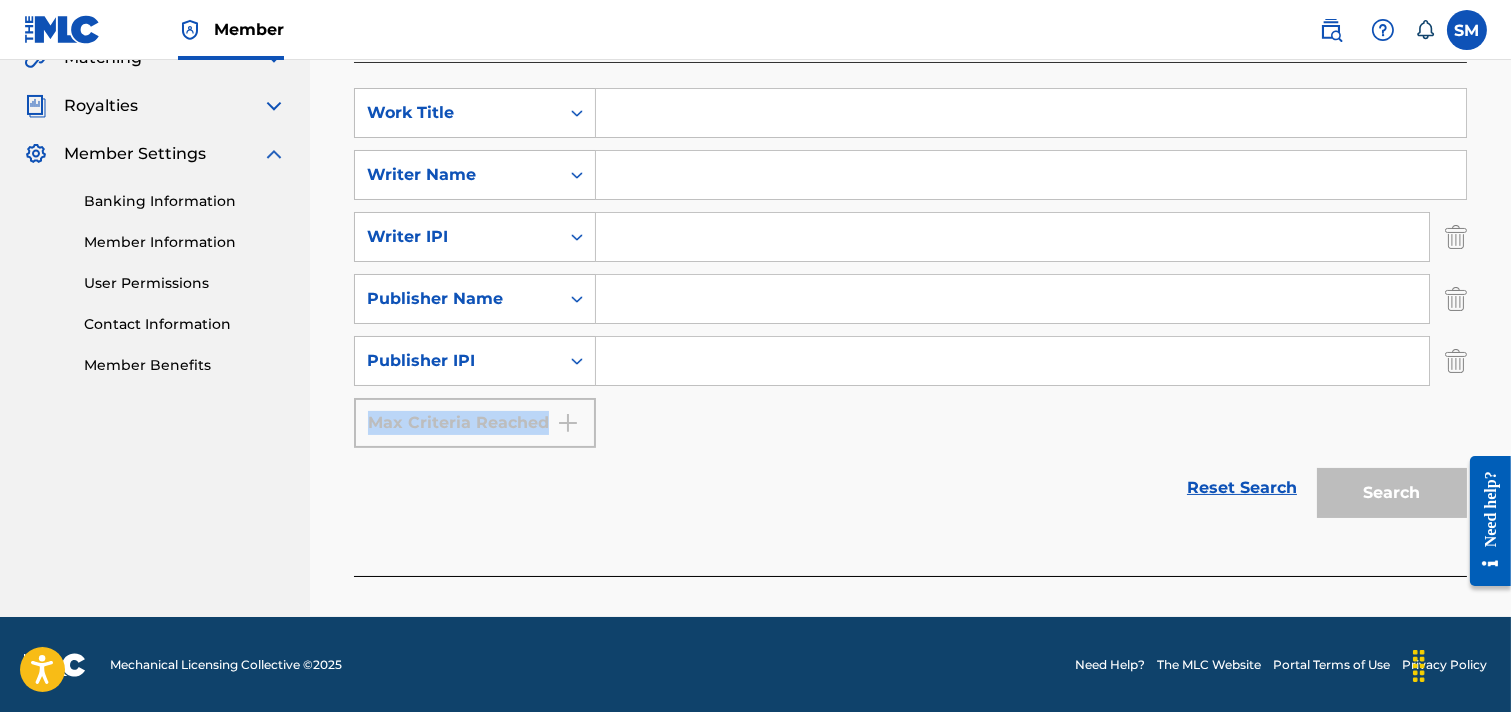click on "Max Criteria Reached" at bounding box center (475, 423) 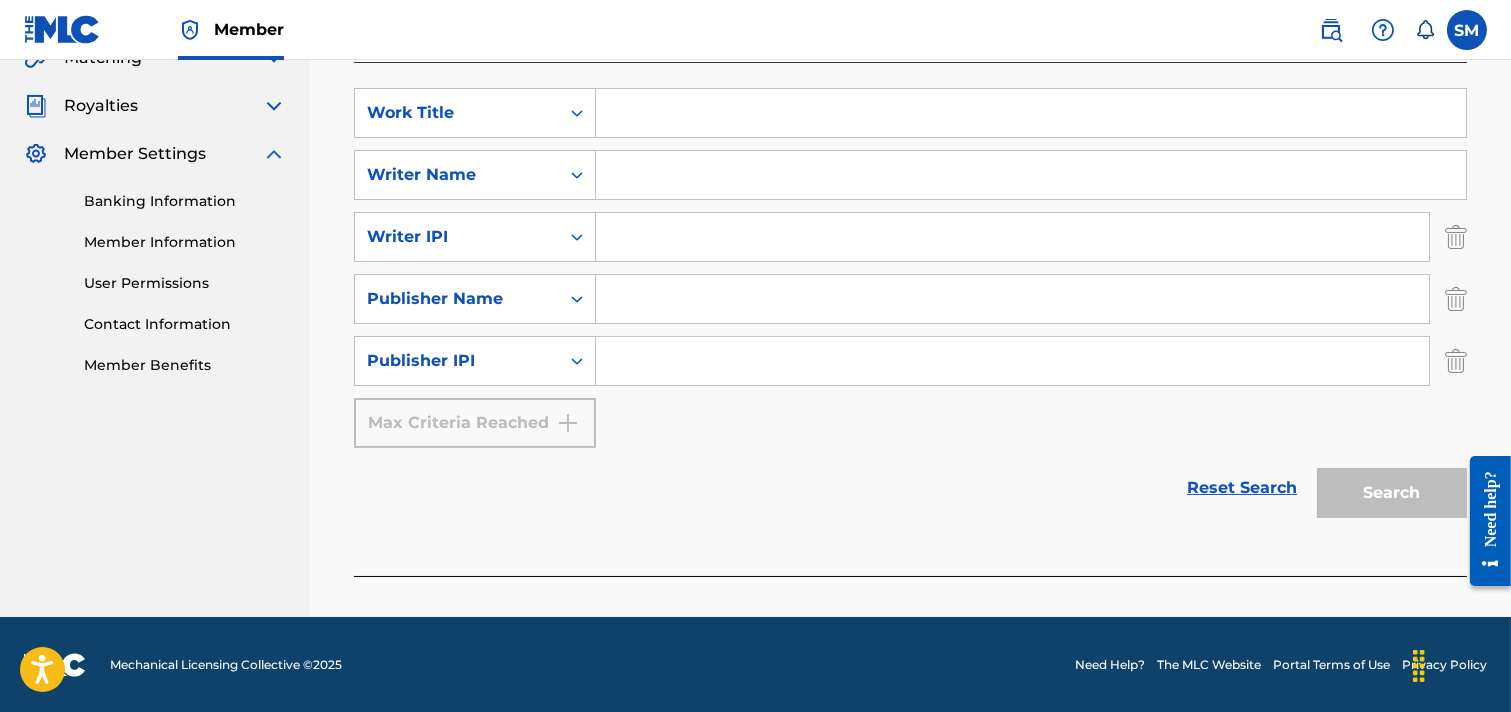 click on "Search" at bounding box center (1387, 488) 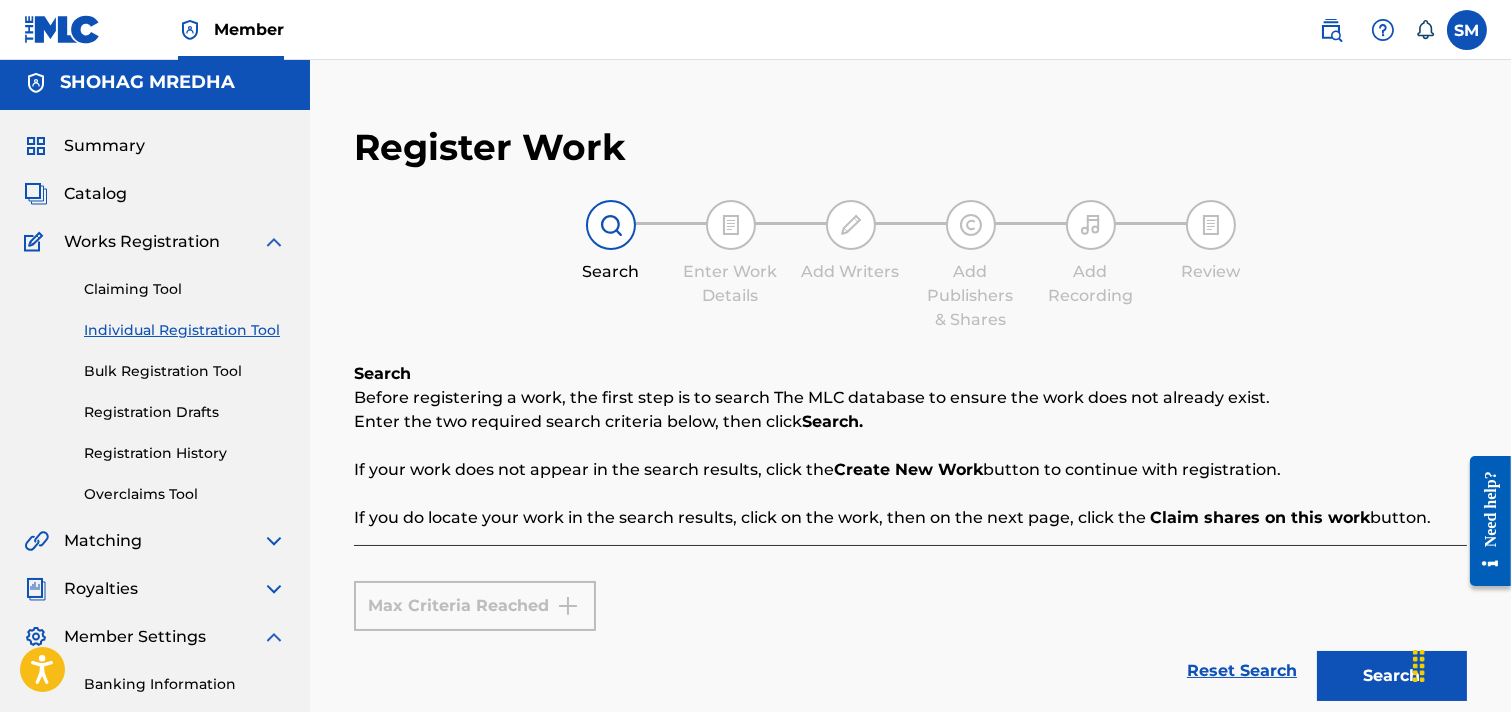 scroll, scrollTop: 0, scrollLeft: 0, axis: both 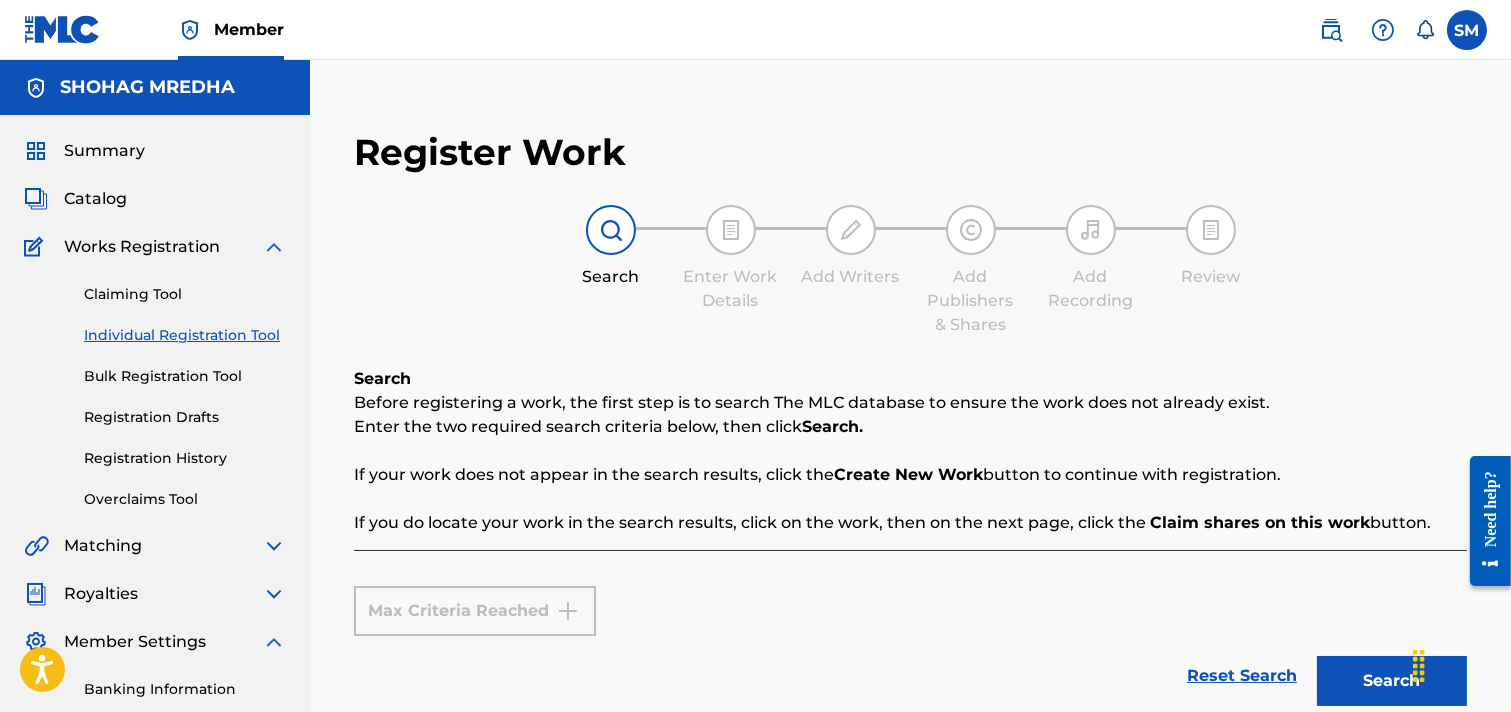 click on "Create New Work" at bounding box center (908, 474) 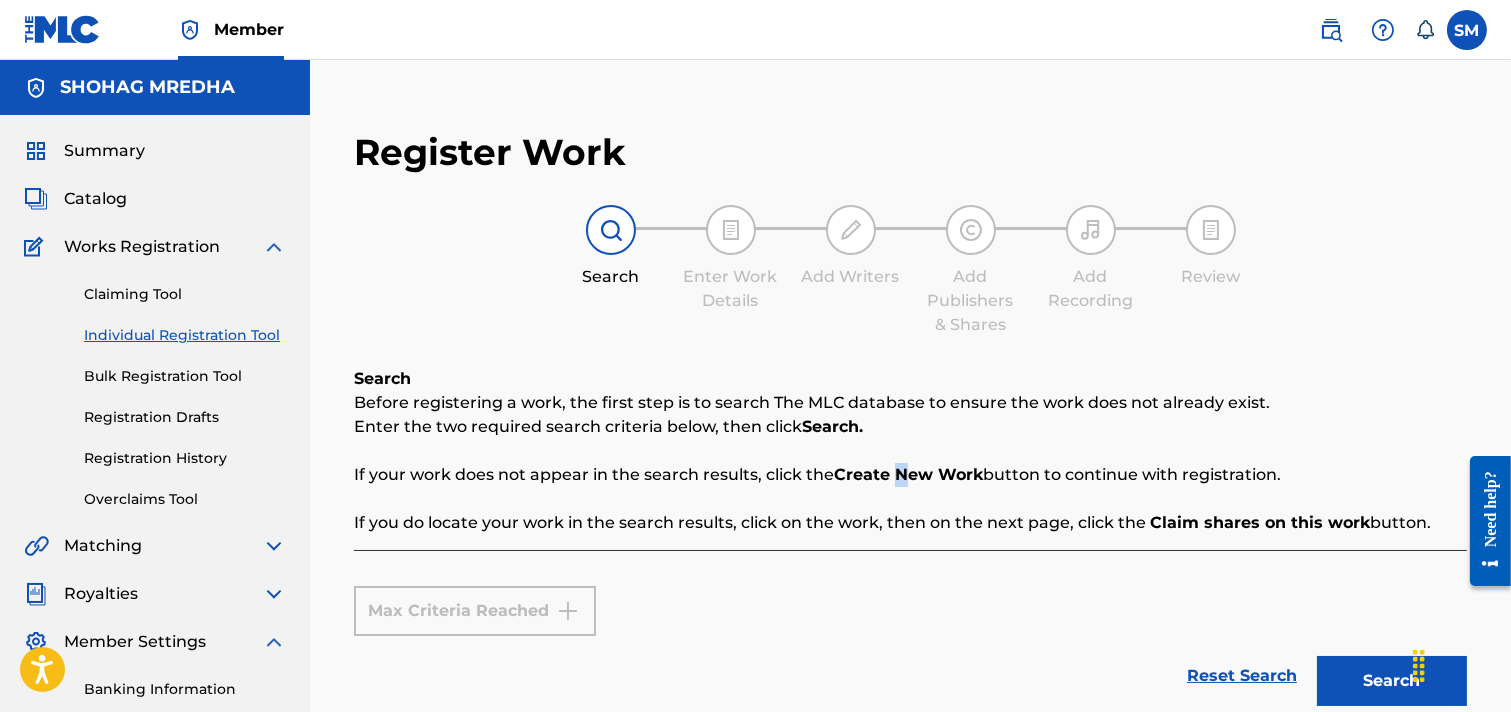 click on "Create New Work" at bounding box center [908, 474] 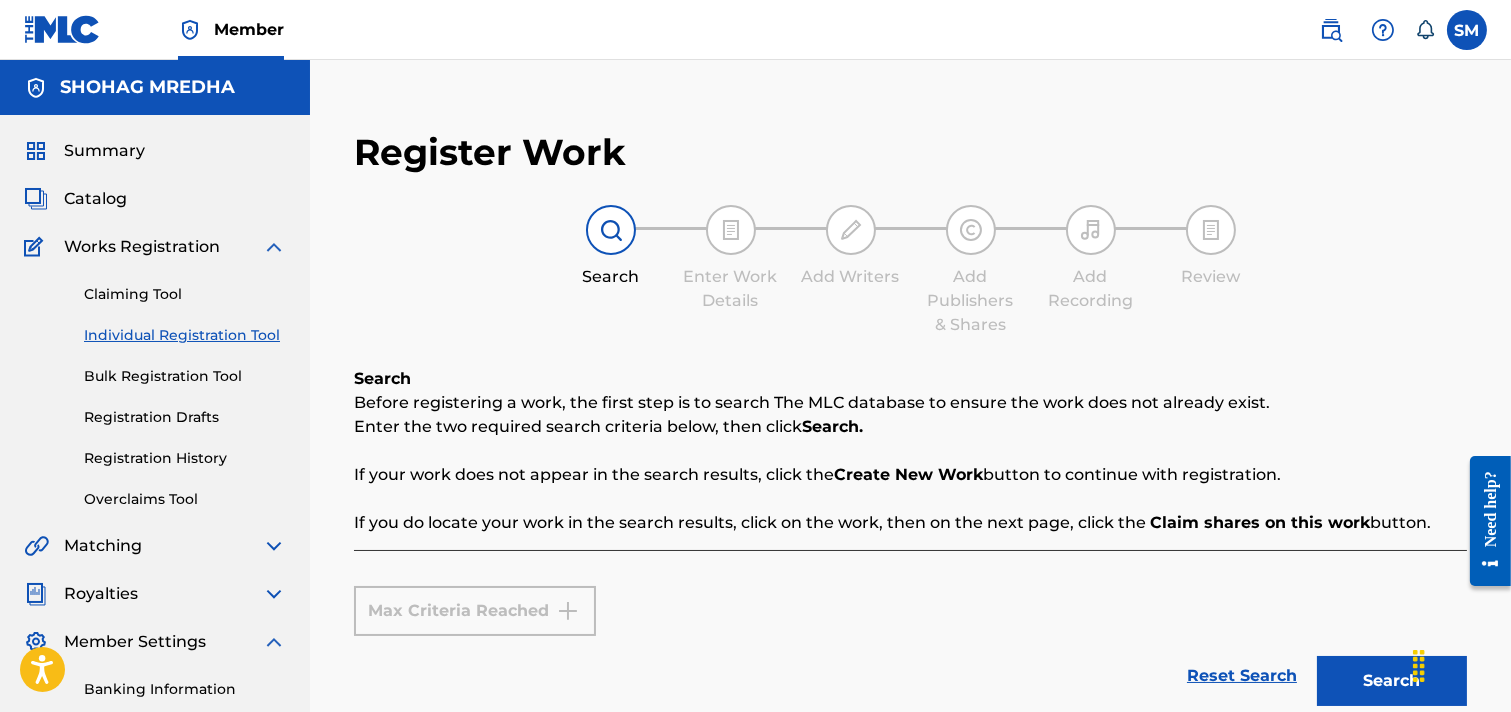 click on "Create New Work" at bounding box center (908, 474) 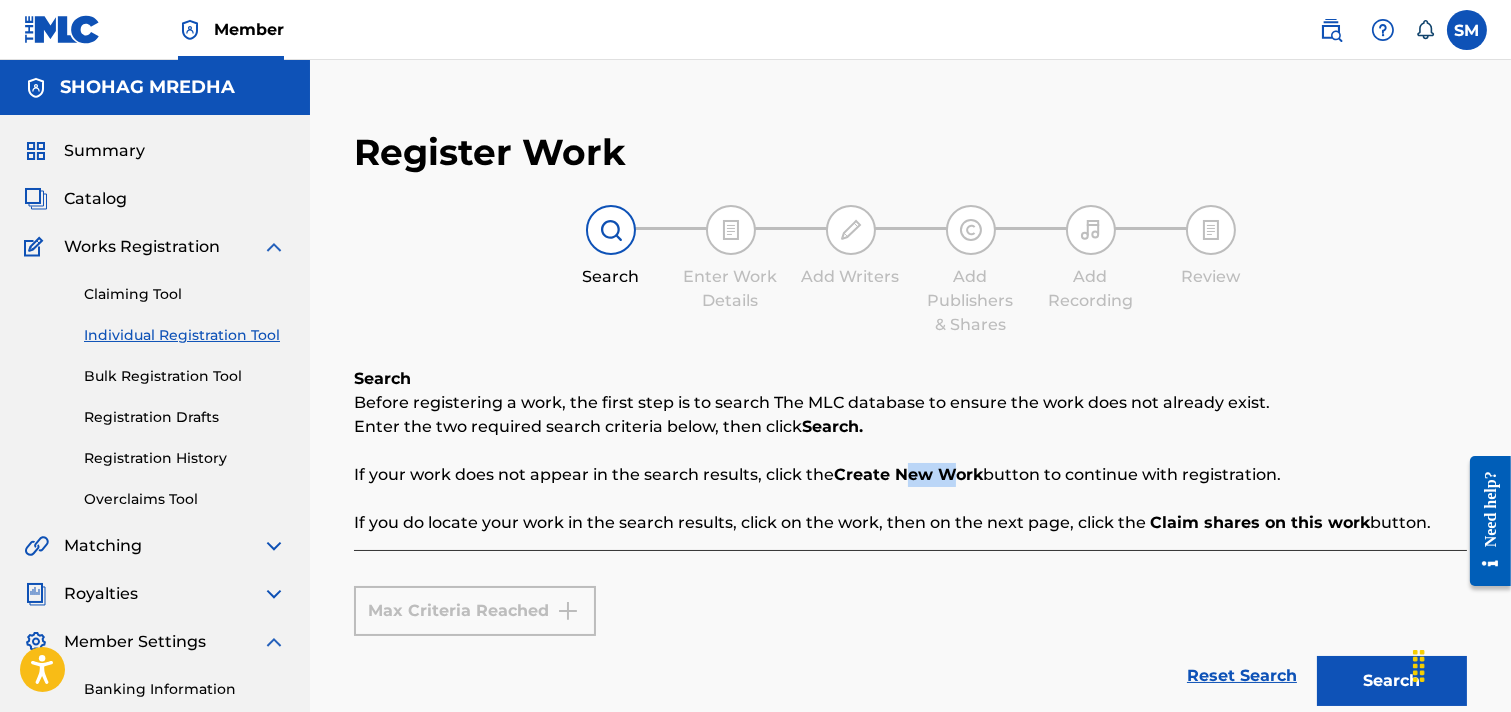click on "Create New Work" at bounding box center (908, 474) 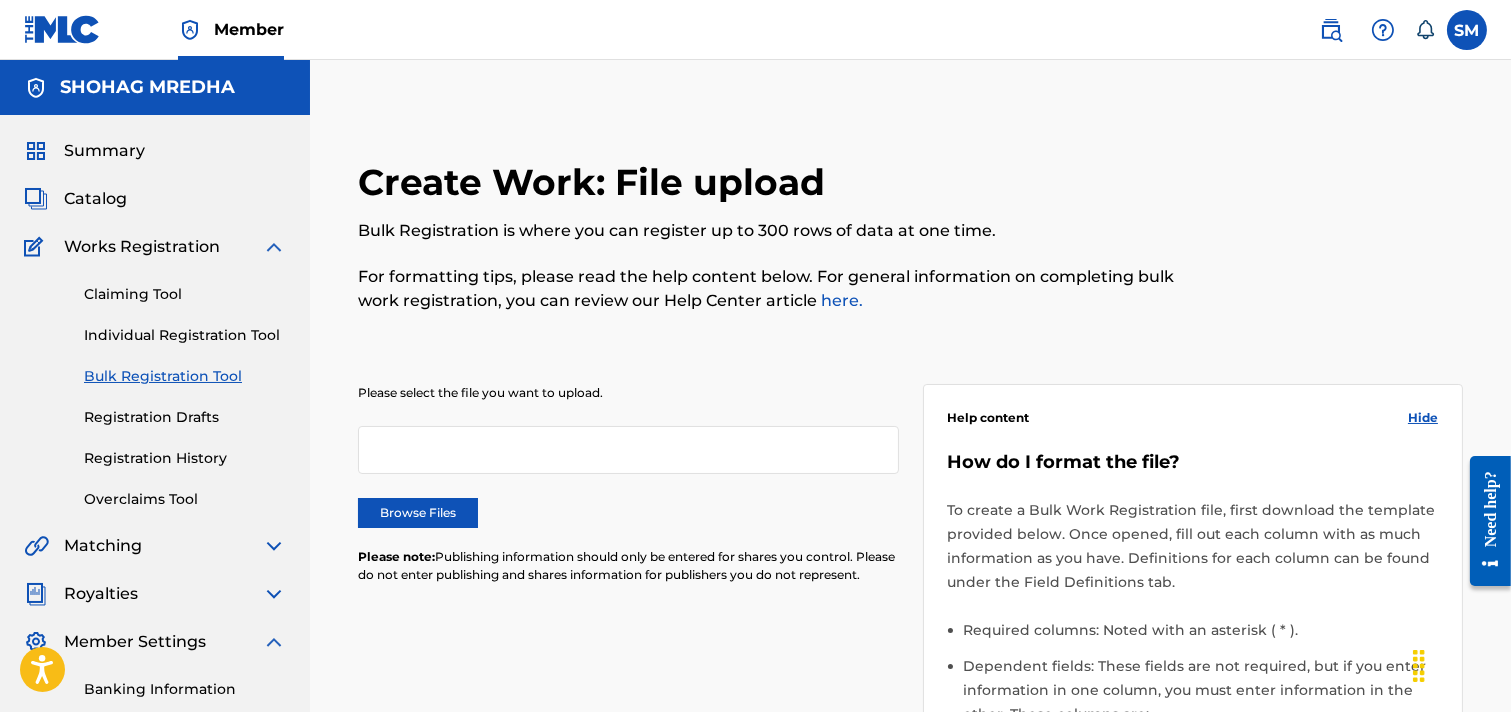 click at bounding box center [628, 450] 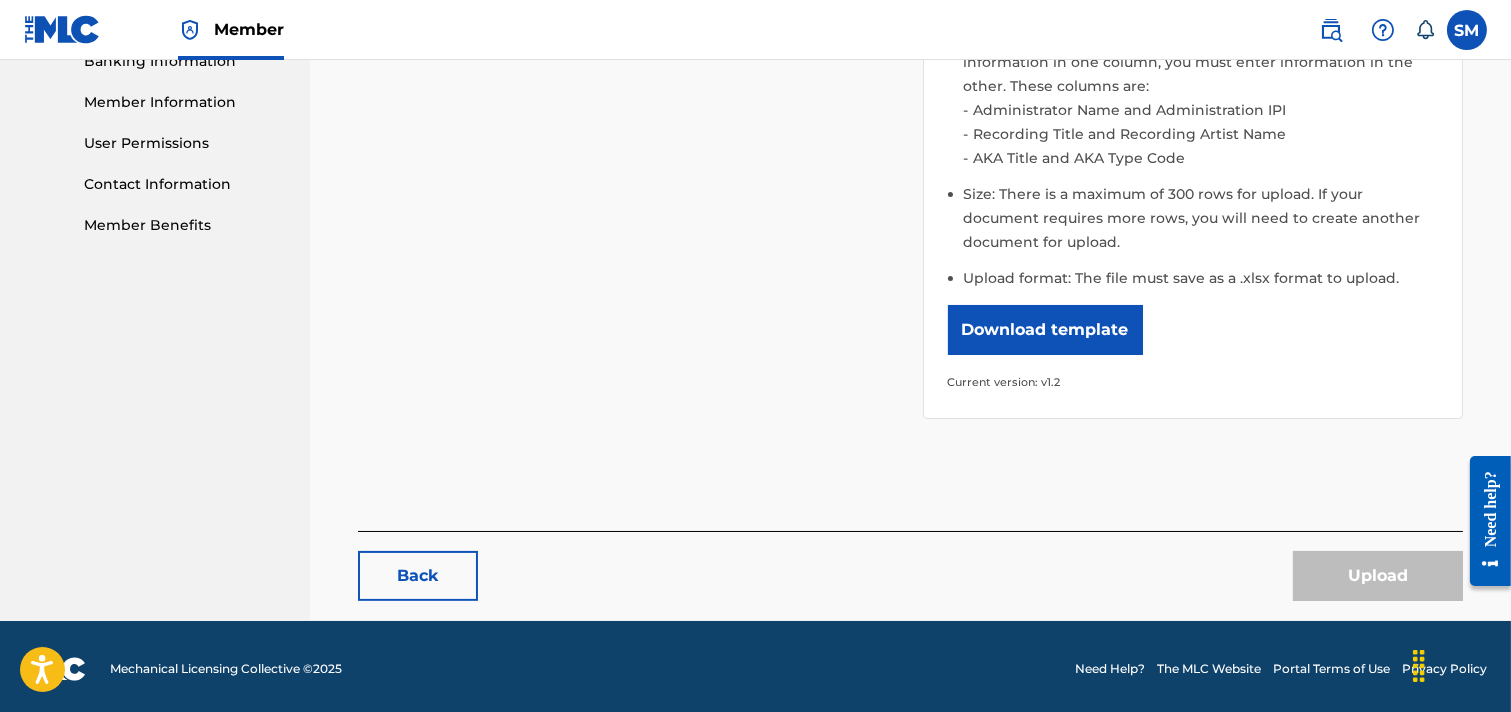 scroll, scrollTop: 632, scrollLeft: 0, axis: vertical 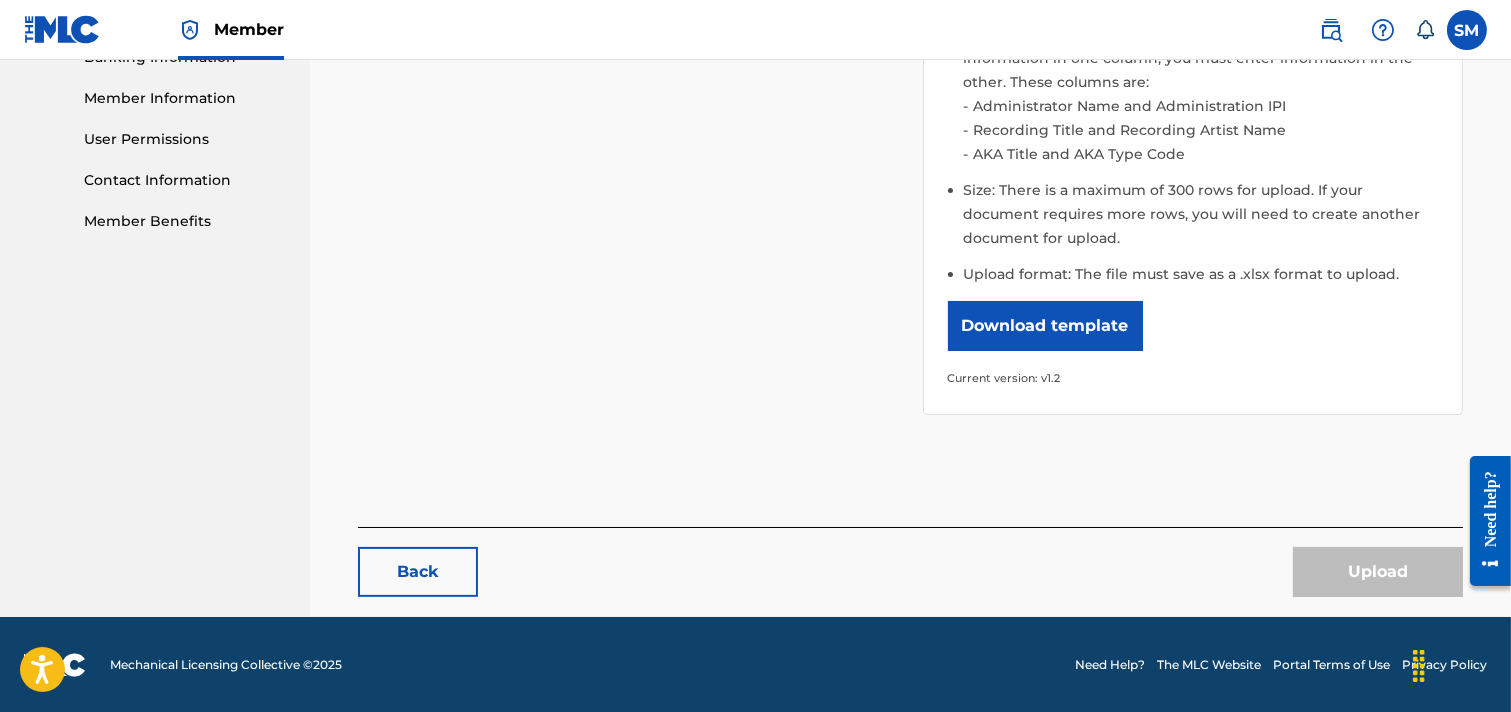 click on "Upload" at bounding box center (1378, 572) 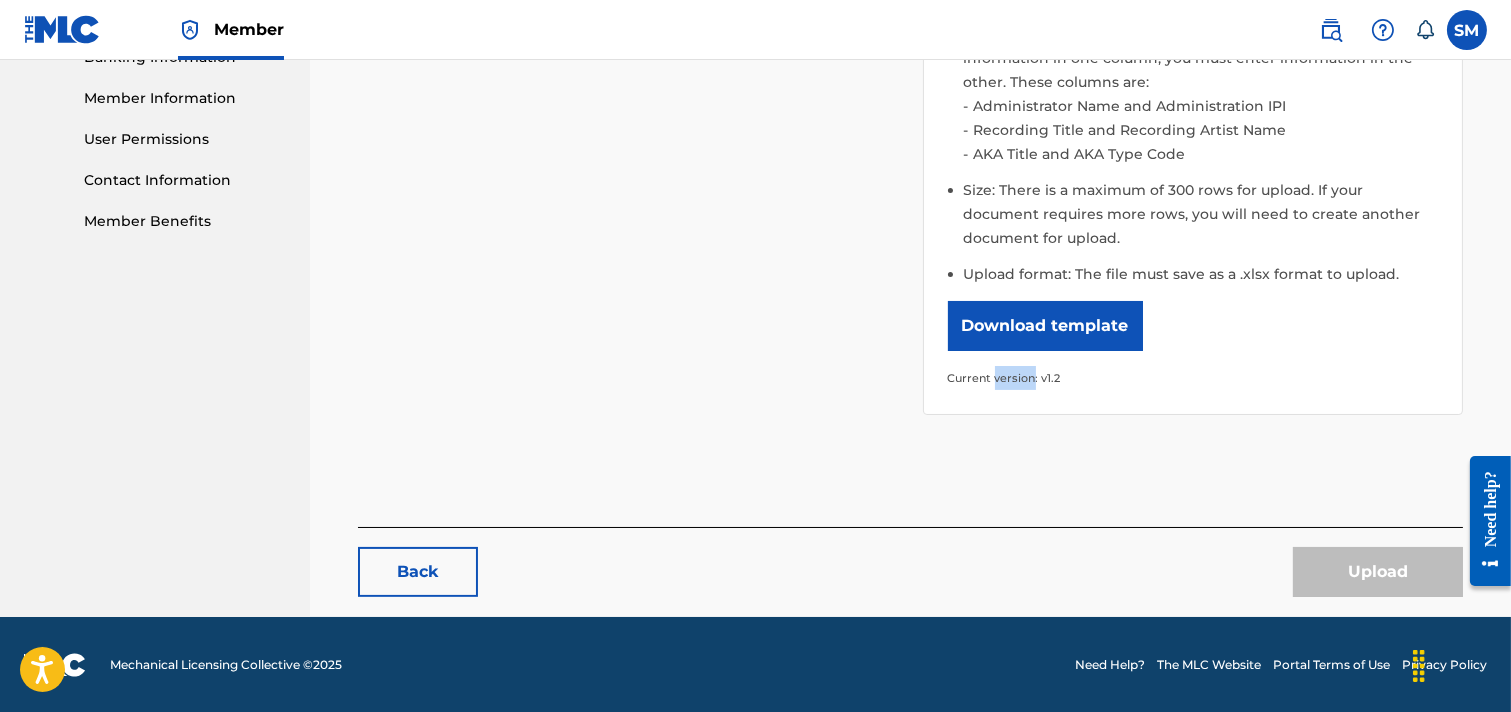 click on "Please select the file you want to upload. Browse Files Please note:  Publishing information should only be entered for shares you control. Please do not enter publishing and shares information for publishers you do not represent. Help content Hide   How do I format the file? To create a Bulk Work Registration file, first download the template provided below. Once opened, fill out each column with as much information as you have. Definitions for each column can be found under the Field Definitions tab. Required columns: Noted with an asterisk ( * ). Dependent fields: These fields are not required, but if you enter information in one column, you must enter information in the other. These columns are: Administrator Name and Administration IPI Recording Title and Recording Artist Name AKA Title and AKA Type Code Size: There is a maximum of 300 rows for upload. If your document requires more rows, you will need to create another document for upload. Upload format: The file must save as a .xlsx format to upload." at bounding box center (910, 115) 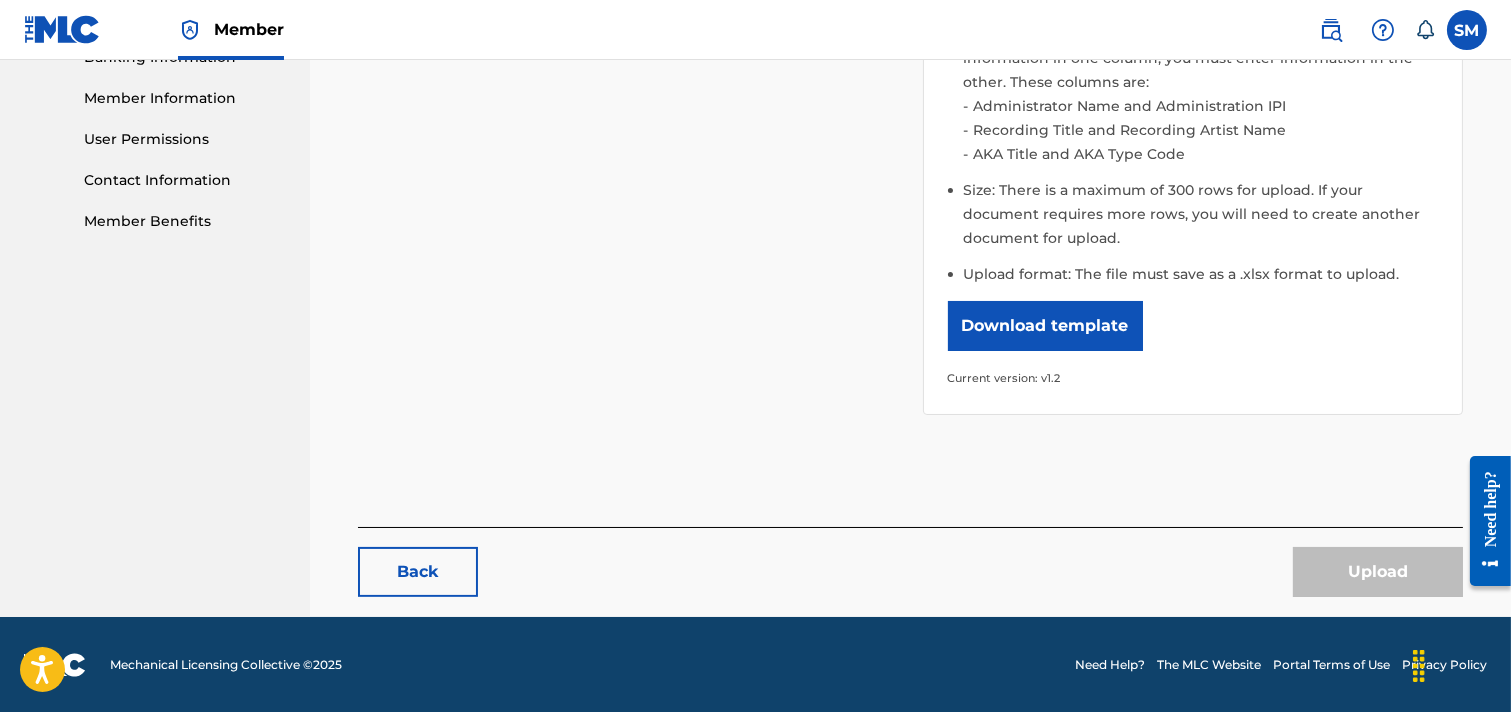 click on "Please select the file you want to upload. Browse Files Please note:  Publishing information should only be entered for shares you control. Please do not enter publishing and shares information for publishers you do not represent. Help content Hide   How do I format the file? To create a Bulk Work Registration file, first download the template provided below. Once opened, fill out each column with as much information as you have. Definitions for each column can be found under the Field Definitions tab. Required columns: Noted with an asterisk ( * ). Dependent fields: These fields are not required, but if you enter information in one column, you must enter information in the other. These columns are: Administrator Name and Administration IPI Recording Title and Recording Artist Name AKA Title and AKA Type Code Size: There is a maximum of 300 rows for upload. If your document requires more rows, you will need to create another document for upload. Upload format: The file must save as a .xlsx format to upload." at bounding box center (910, 115) 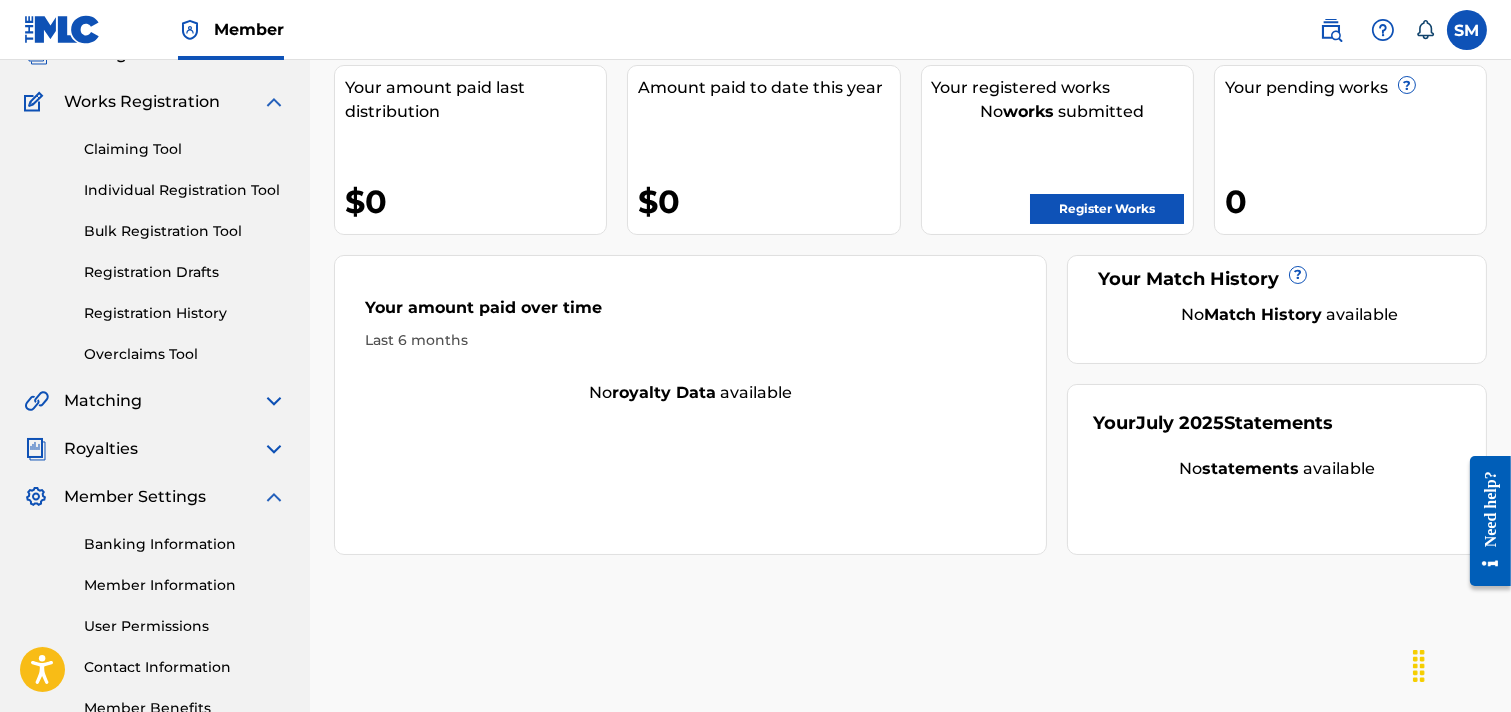 scroll, scrollTop: 0, scrollLeft: 0, axis: both 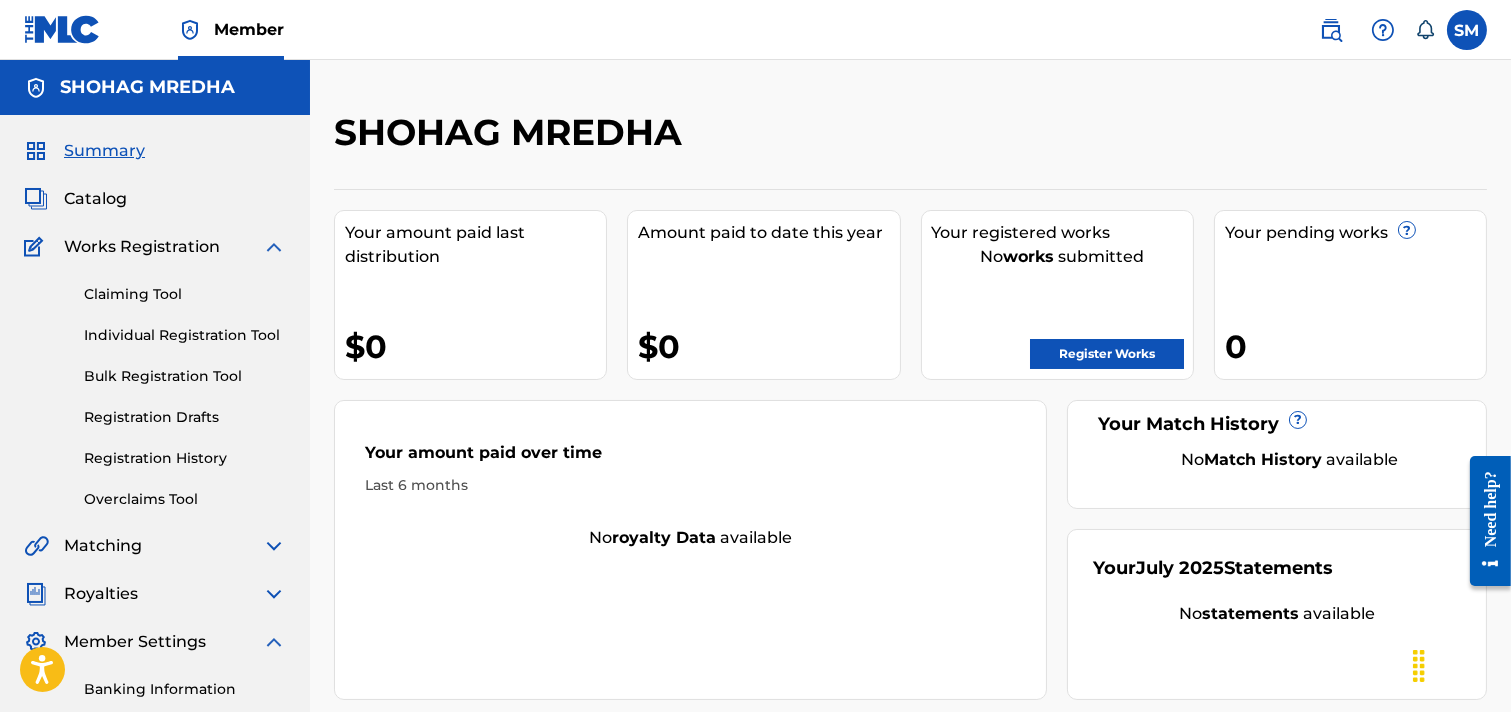 click on "Registration Drafts" at bounding box center [185, 417] 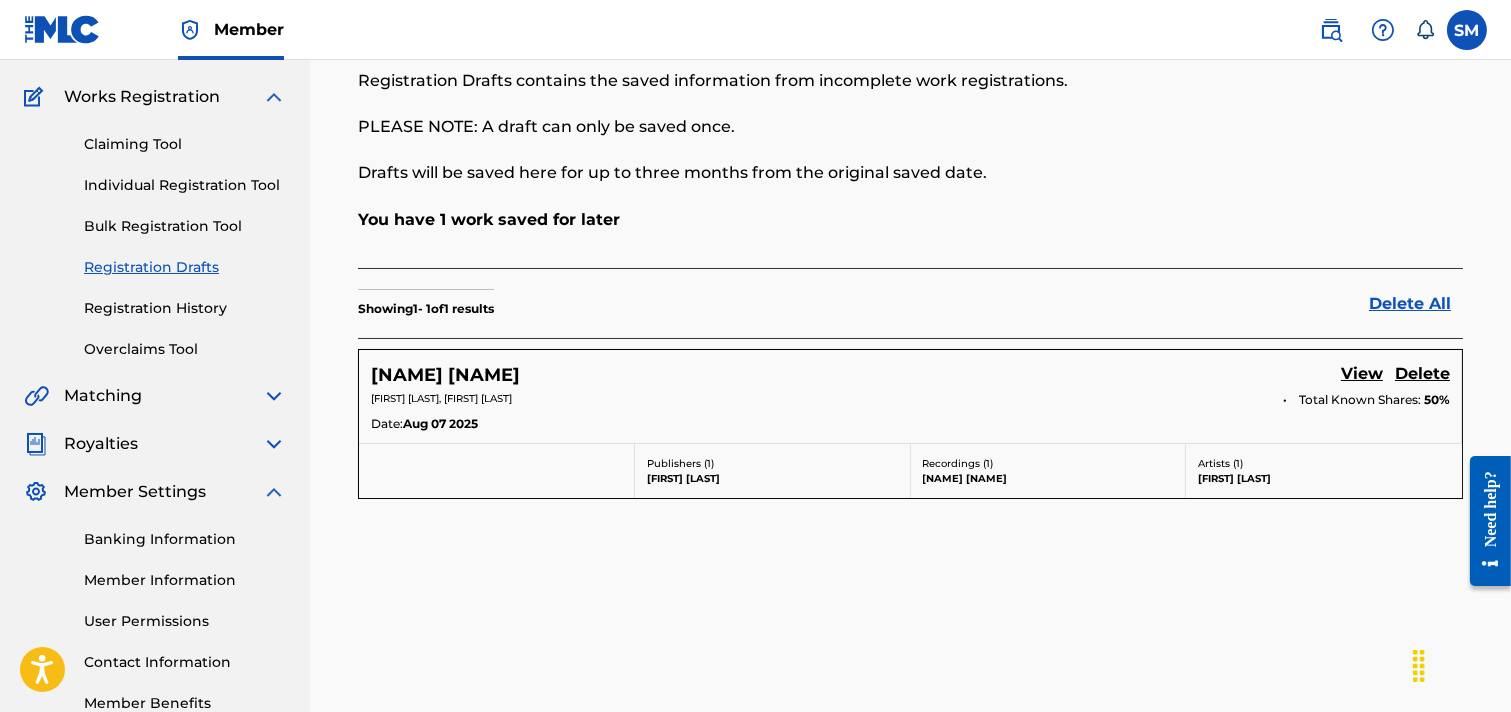 scroll, scrollTop: 0, scrollLeft: 0, axis: both 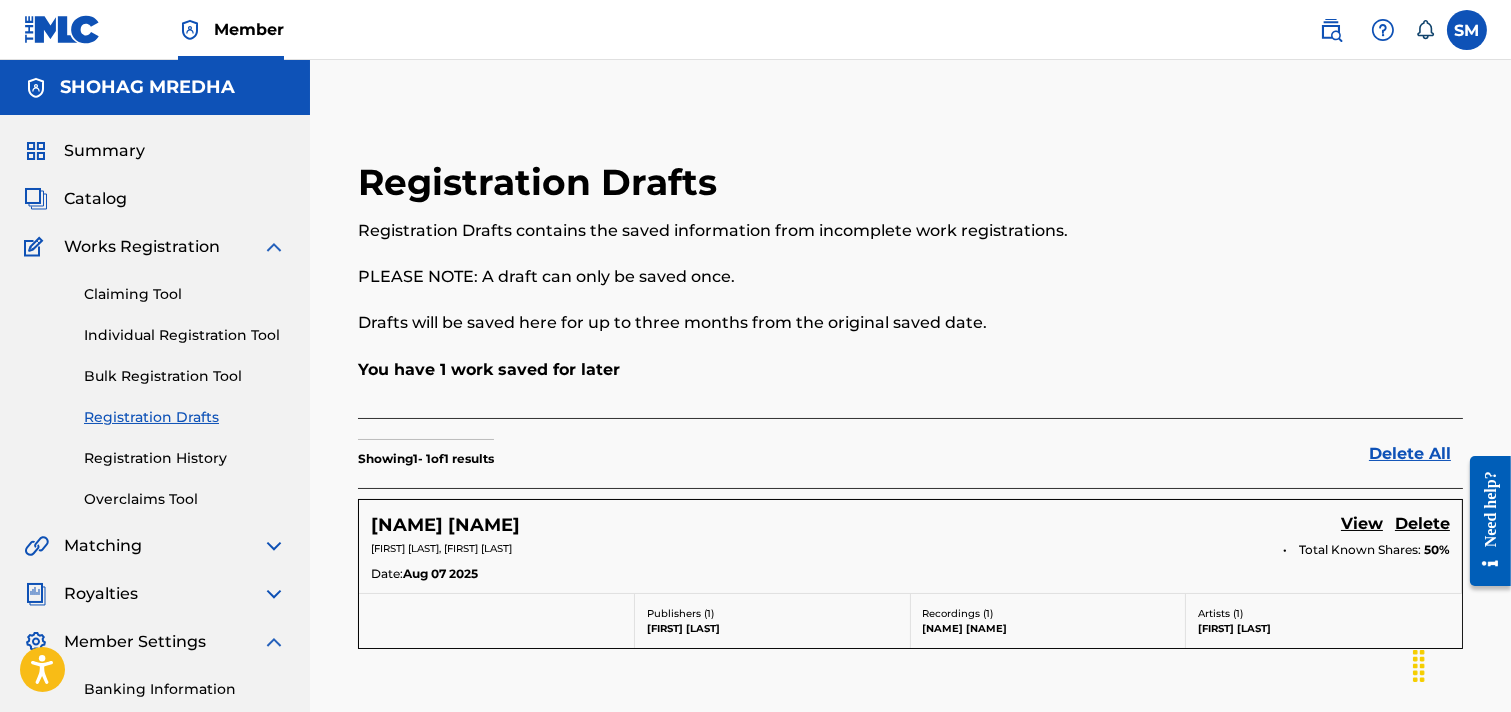 click on "Registration Drafts Registration Drafts contains the saved information from incomplete work registrations. PLEASE NOTE: A draft can only be saved once. Drafts will be saved here for up to three months from the original saved date." at bounding box center [783, 259] 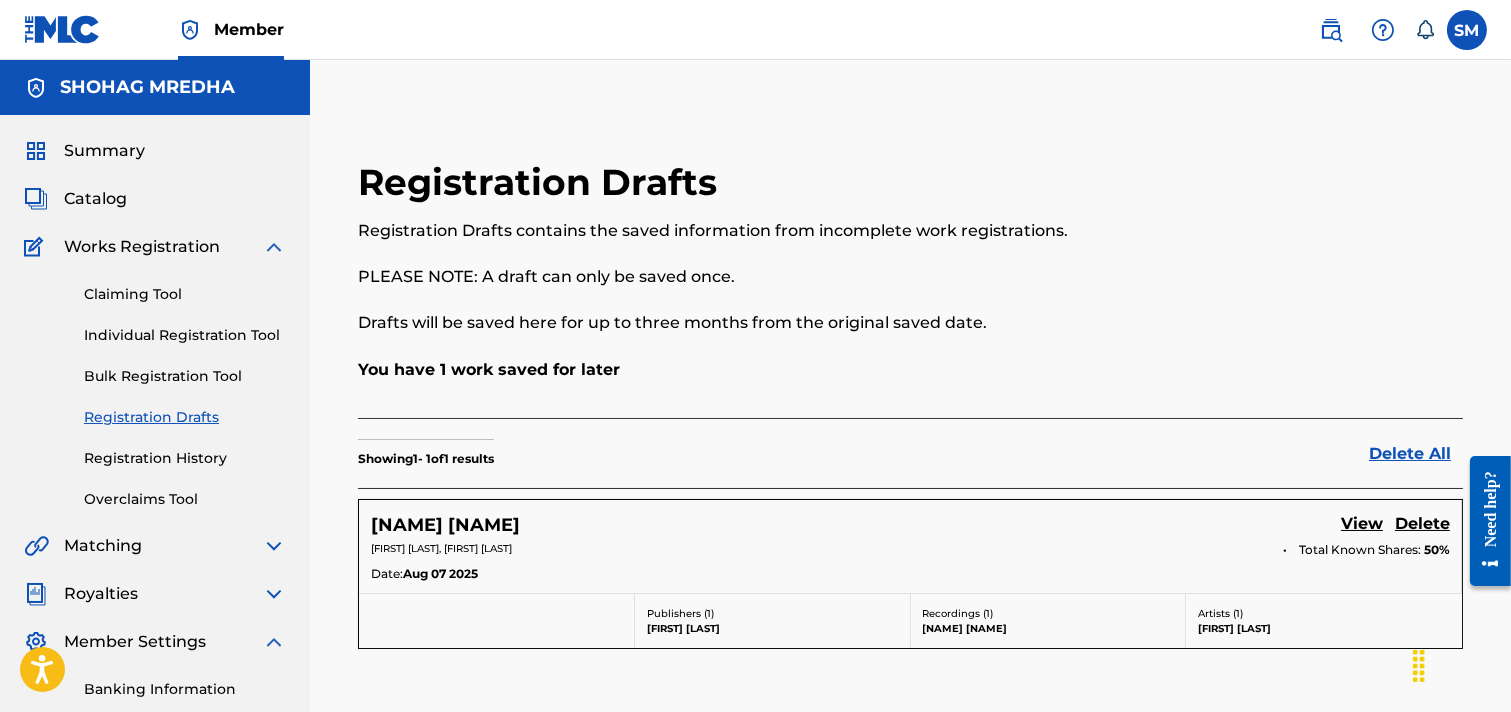 click on "View" at bounding box center (1362, 525) 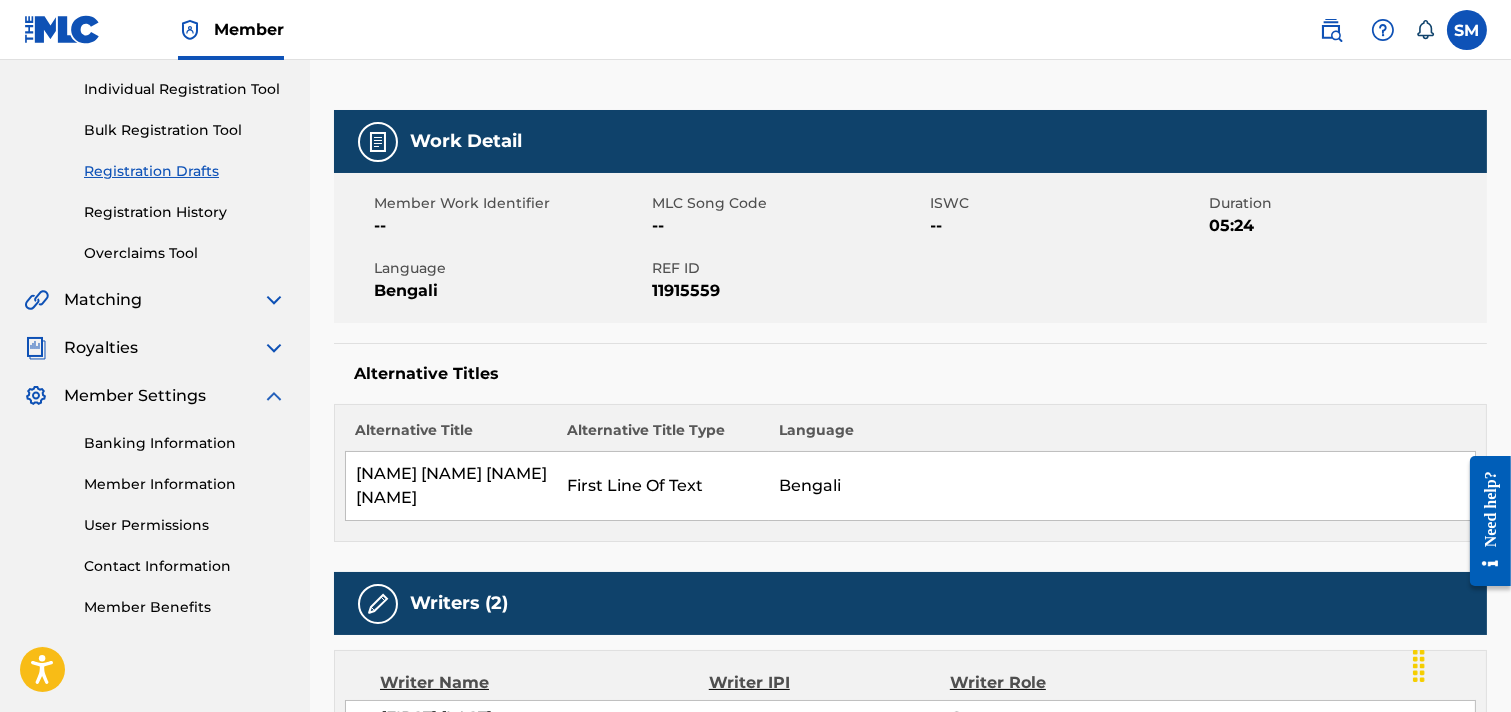 scroll, scrollTop: 0, scrollLeft: 0, axis: both 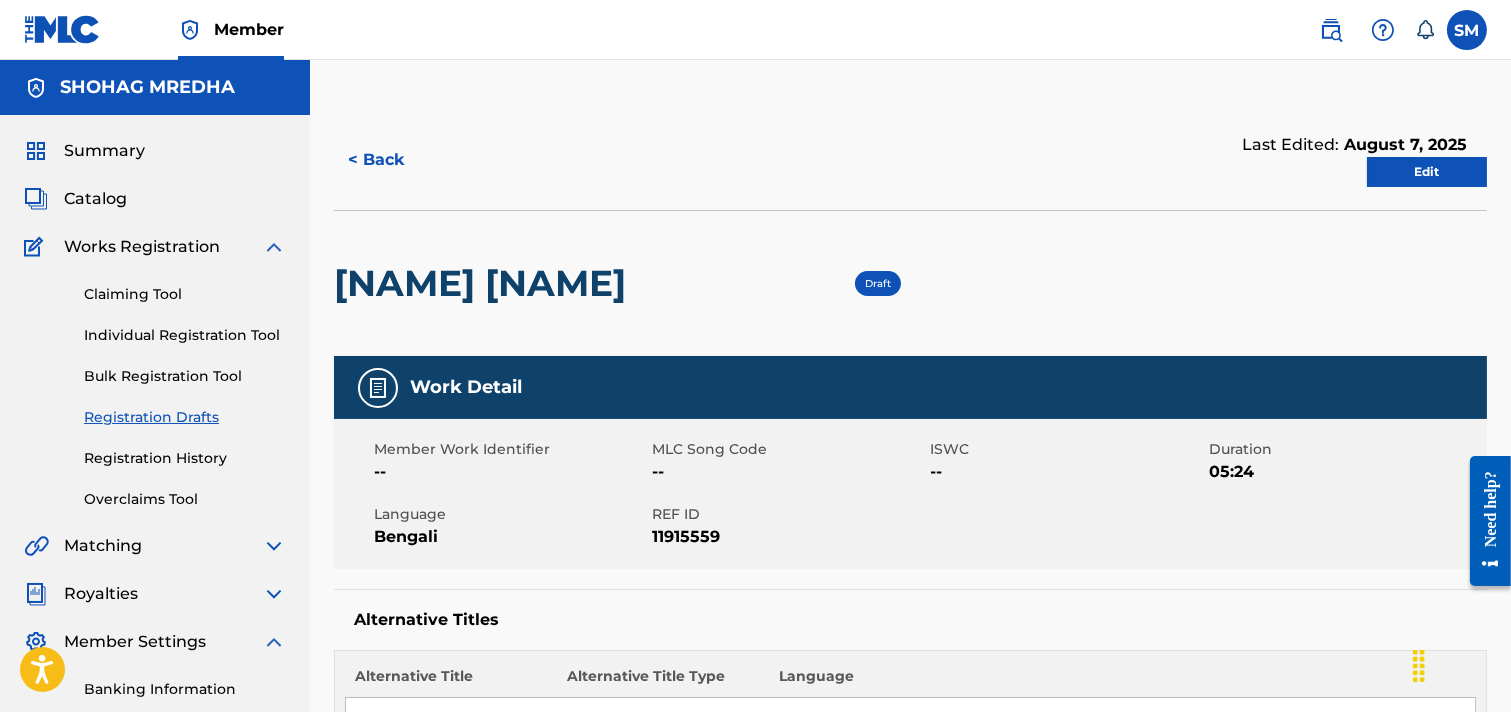 click on "Bulk Registration Tool" at bounding box center (185, 376) 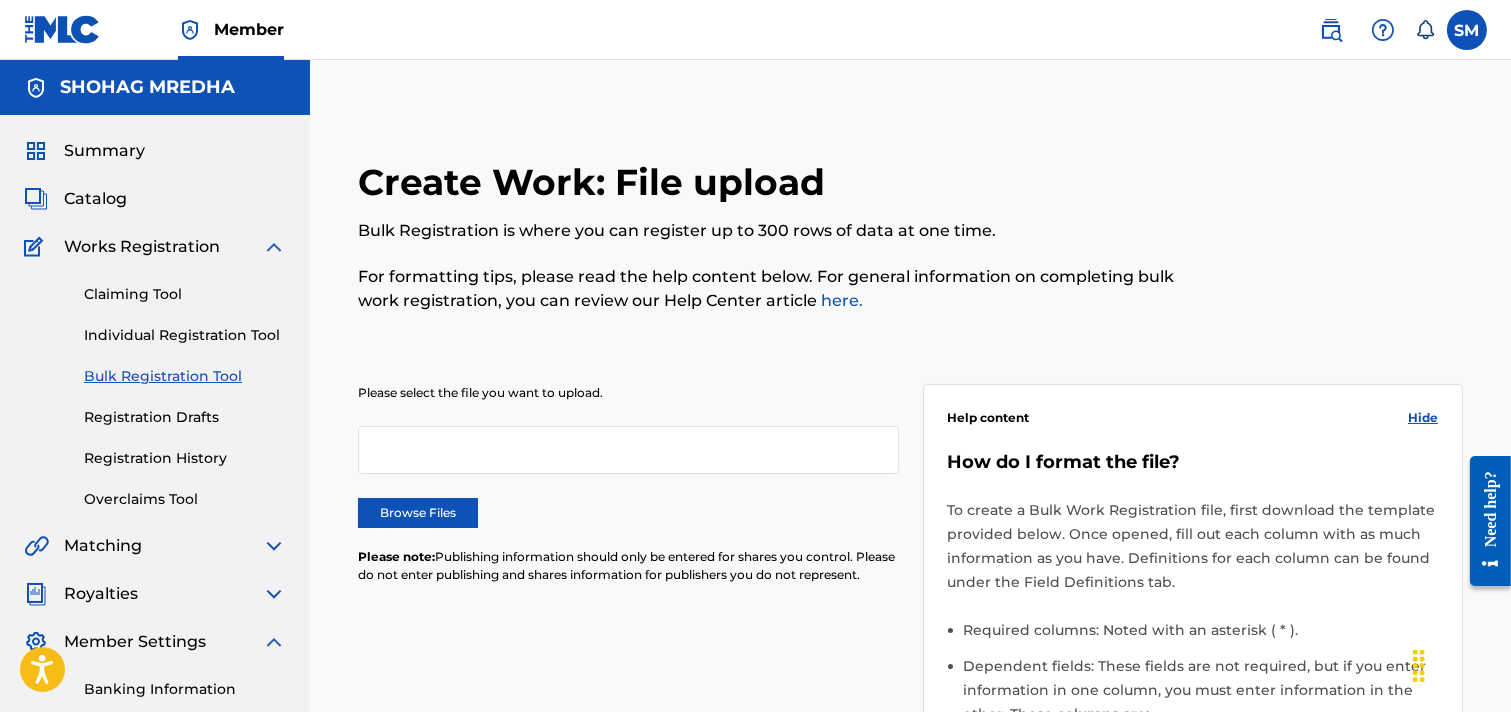 click on "Works Registration" at bounding box center [142, 247] 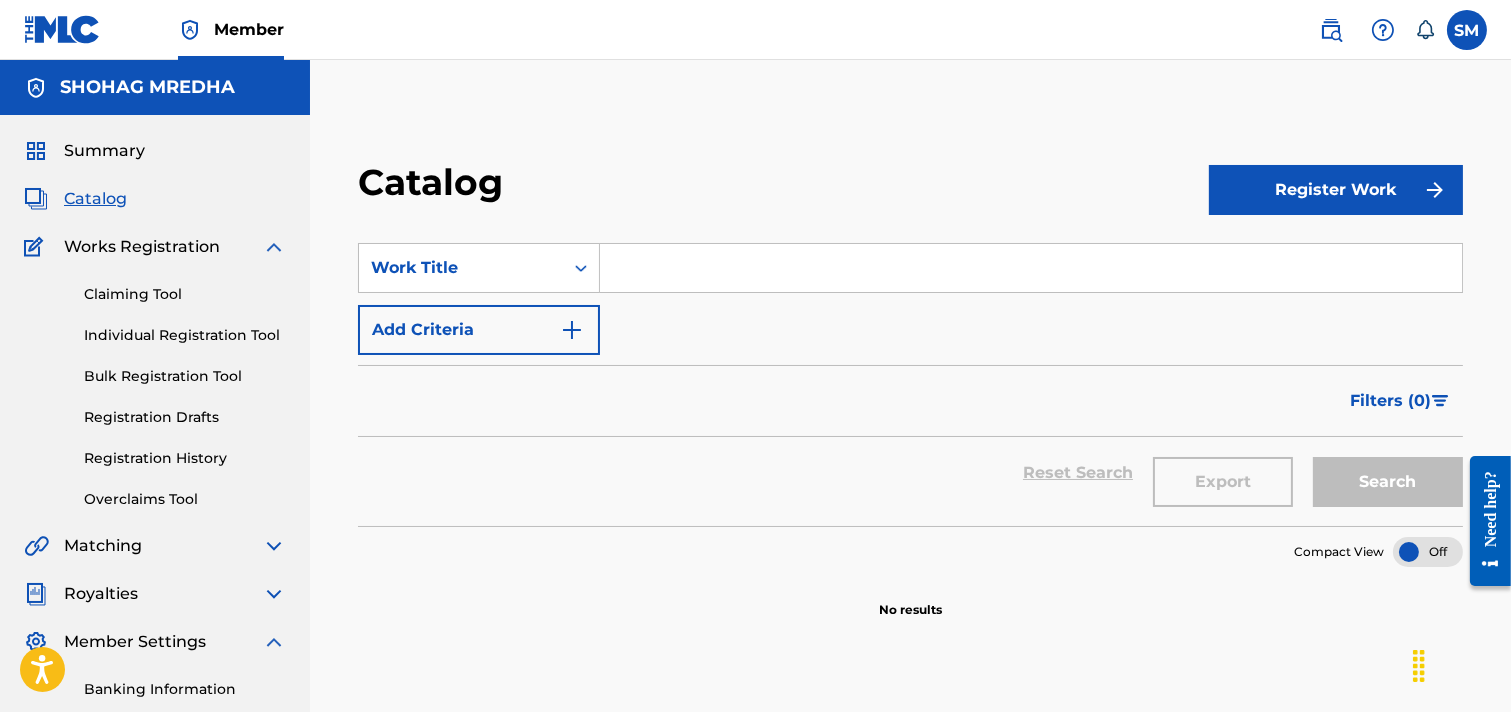 click on "Register Work" at bounding box center [1336, 190] 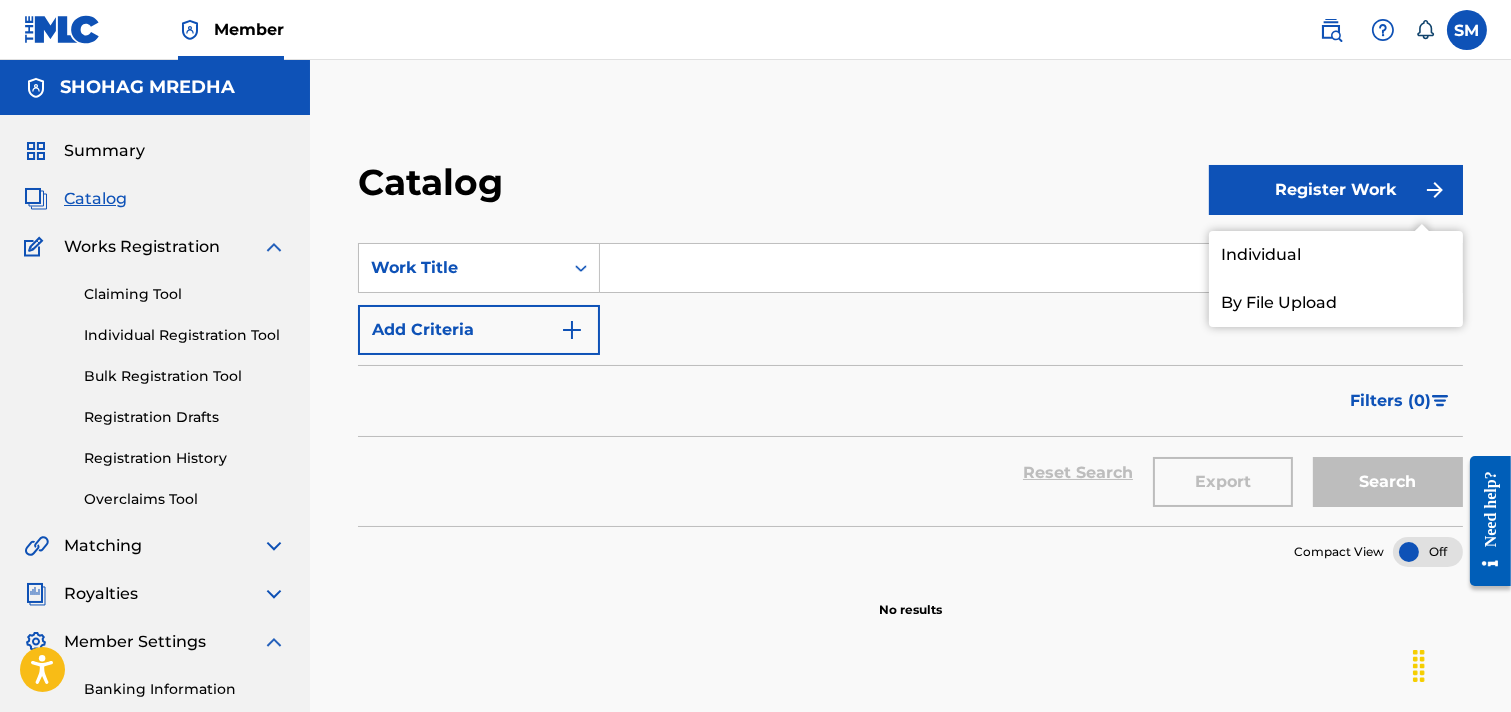 click on "Individual" at bounding box center [1336, 255] 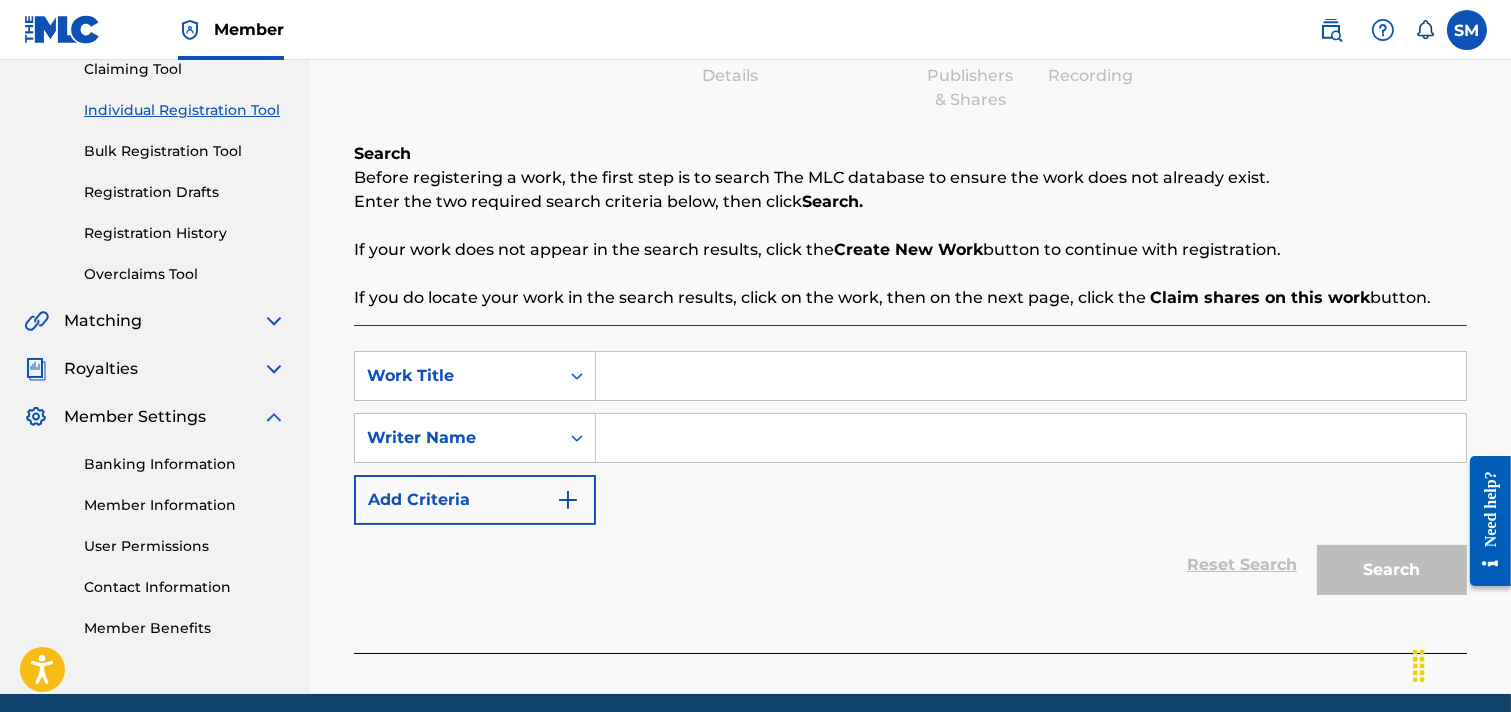 scroll, scrollTop: 303, scrollLeft: 0, axis: vertical 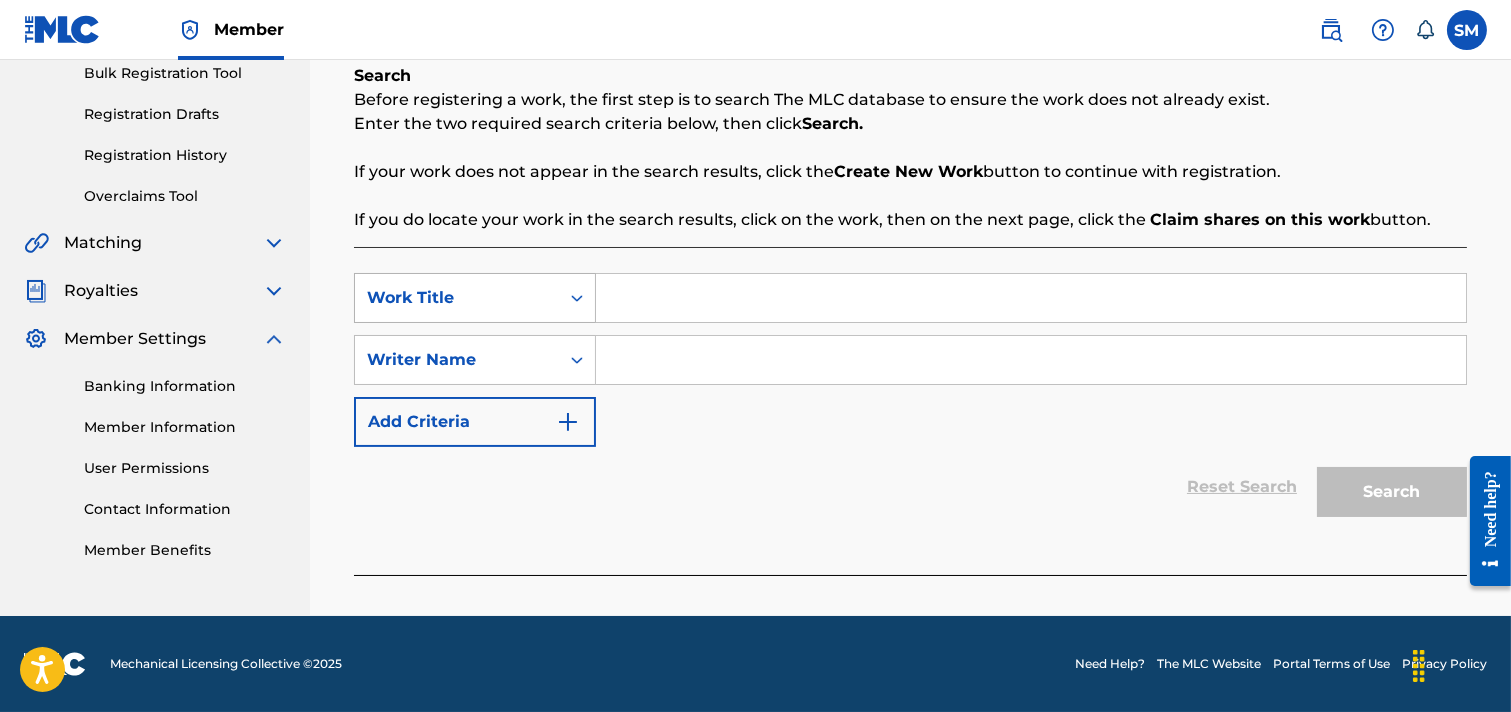 click 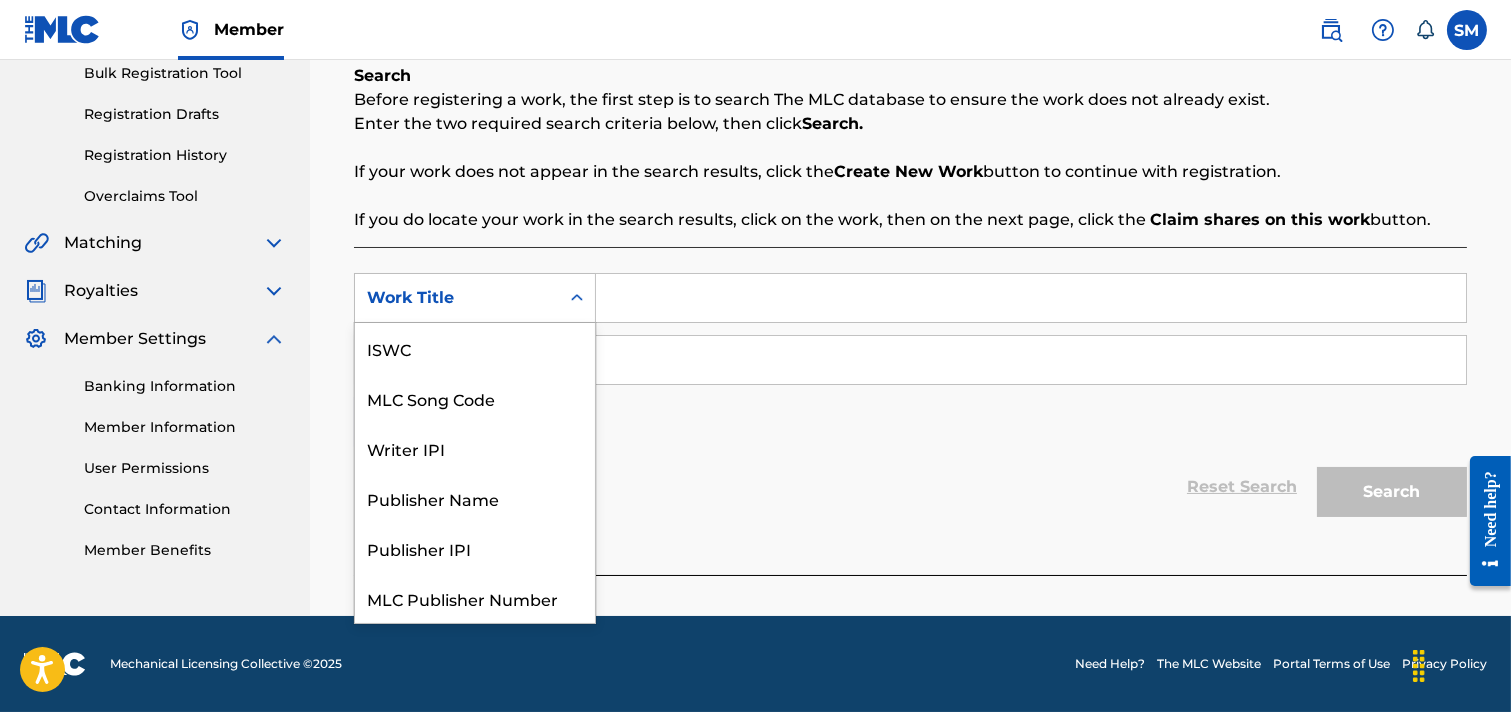 scroll, scrollTop: 50, scrollLeft: 0, axis: vertical 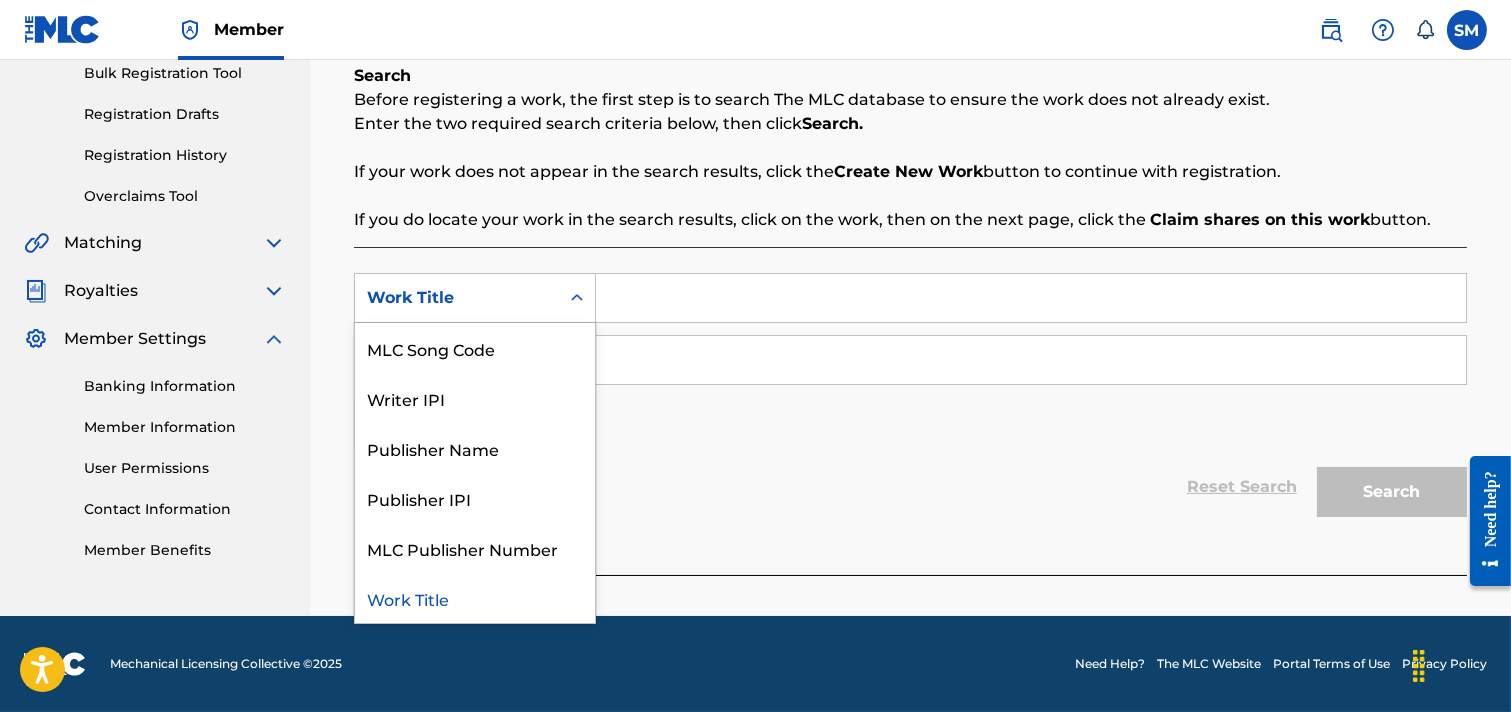 click on "Work Title" at bounding box center (475, 598) 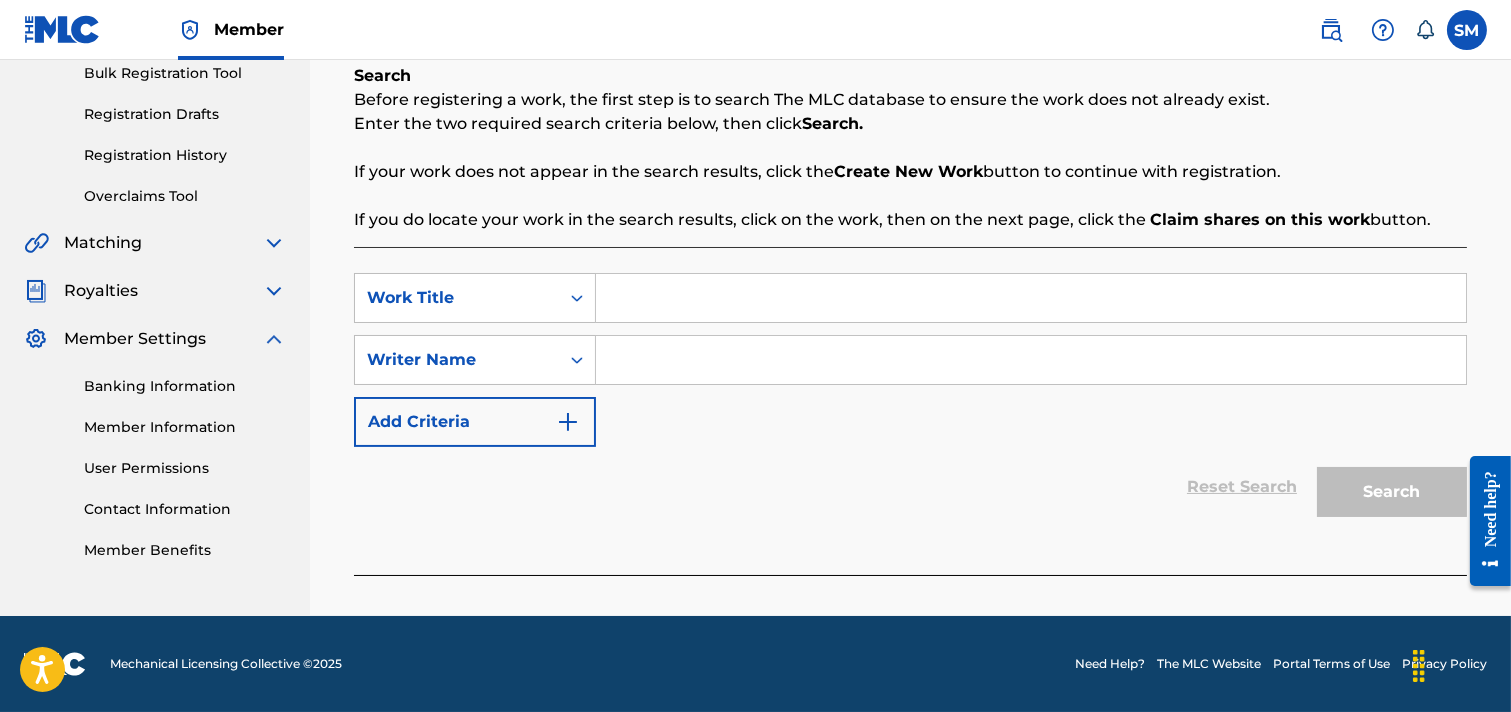 scroll, scrollTop: 0, scrollLeft: 0, axis: both 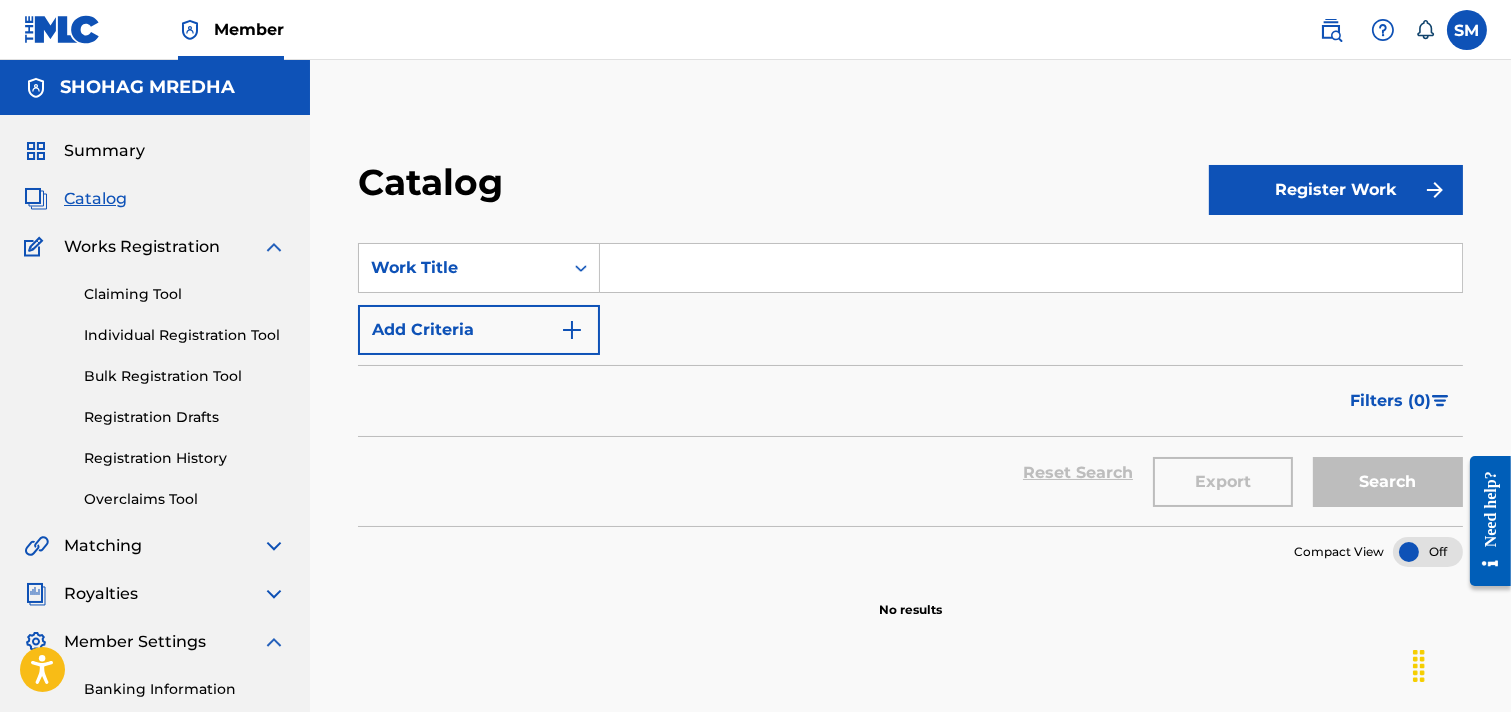 click at bounding box center [1031, 268] 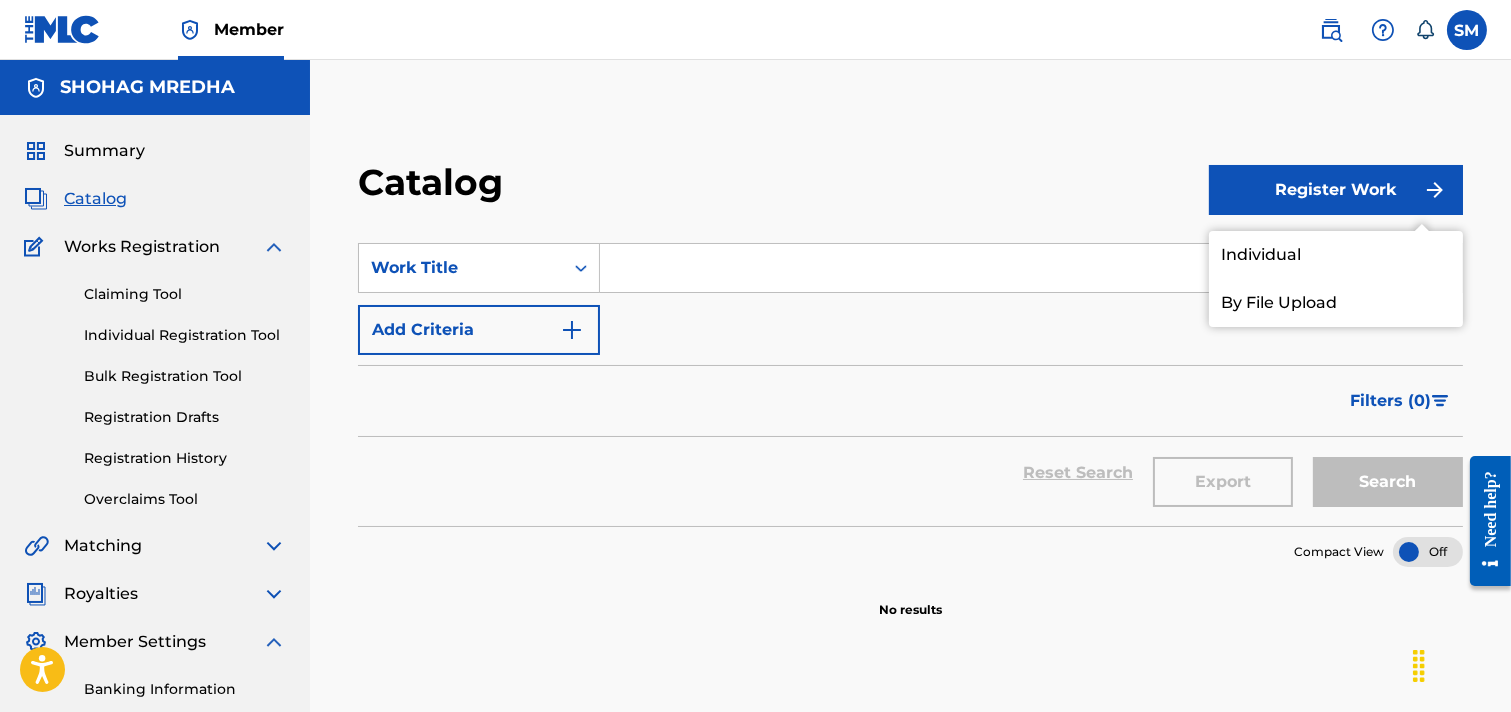 click on "By File Upload" at bounding box center [1336, 303] 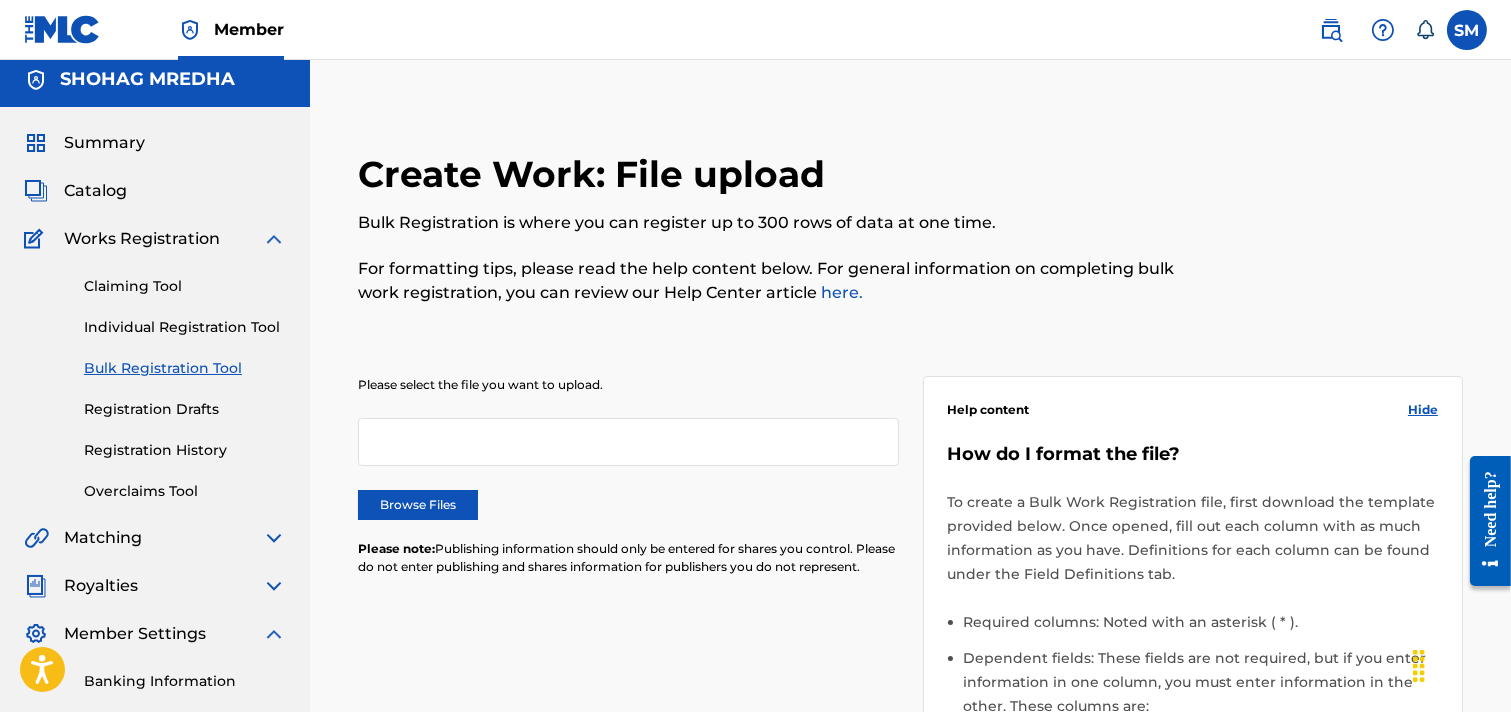 scroll, scrollTop: 0, scrollLeft: 0, axis: both 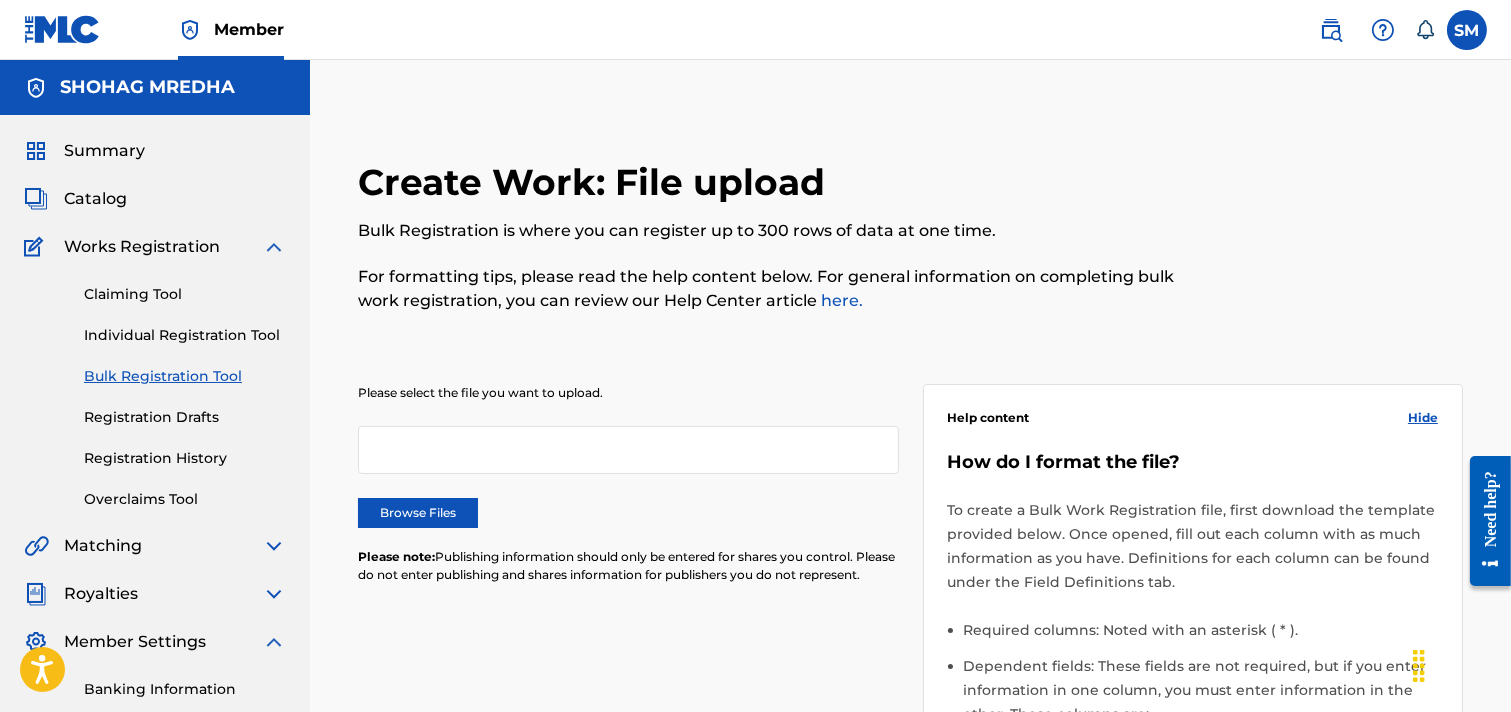 click on "here." at bounding box center (840, 300) 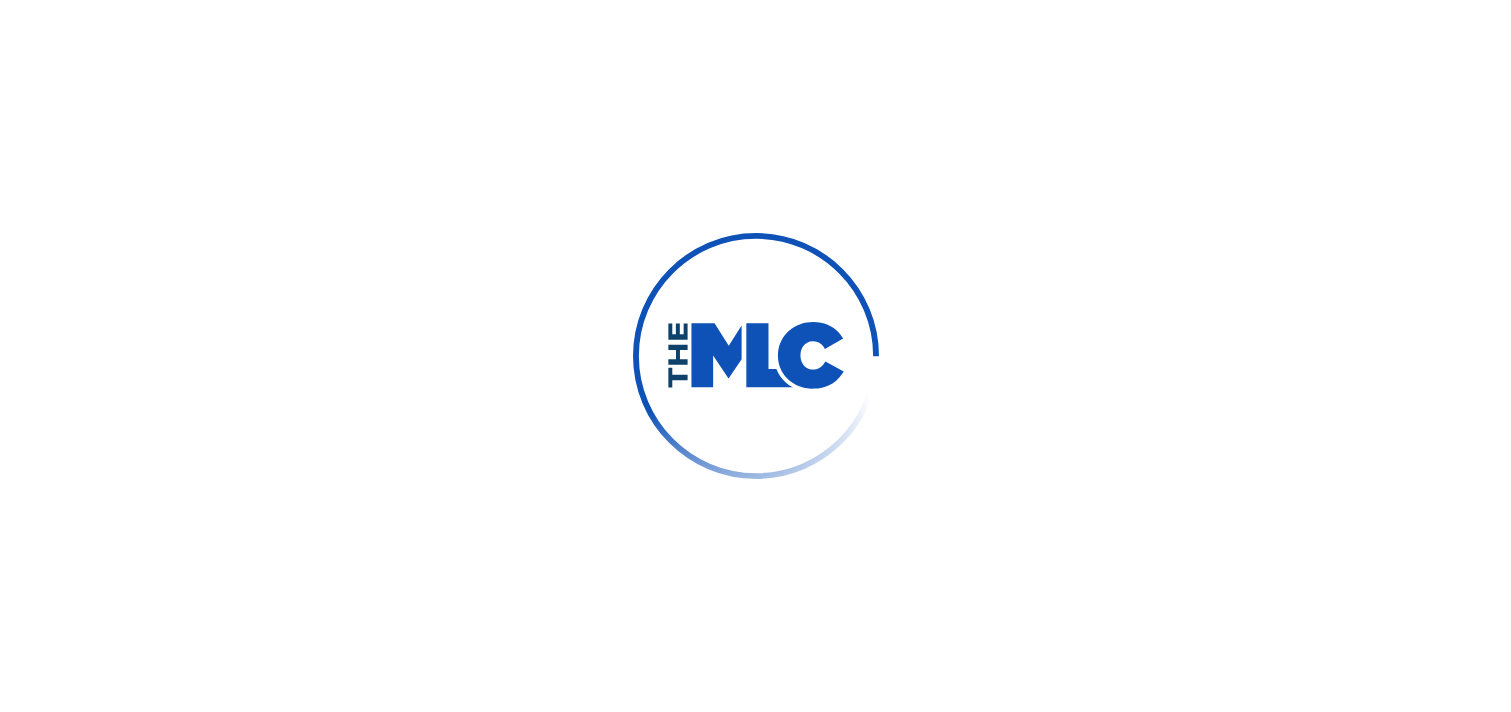 scroll, scrollTop: 0, scrollLeft: 0, axis: both 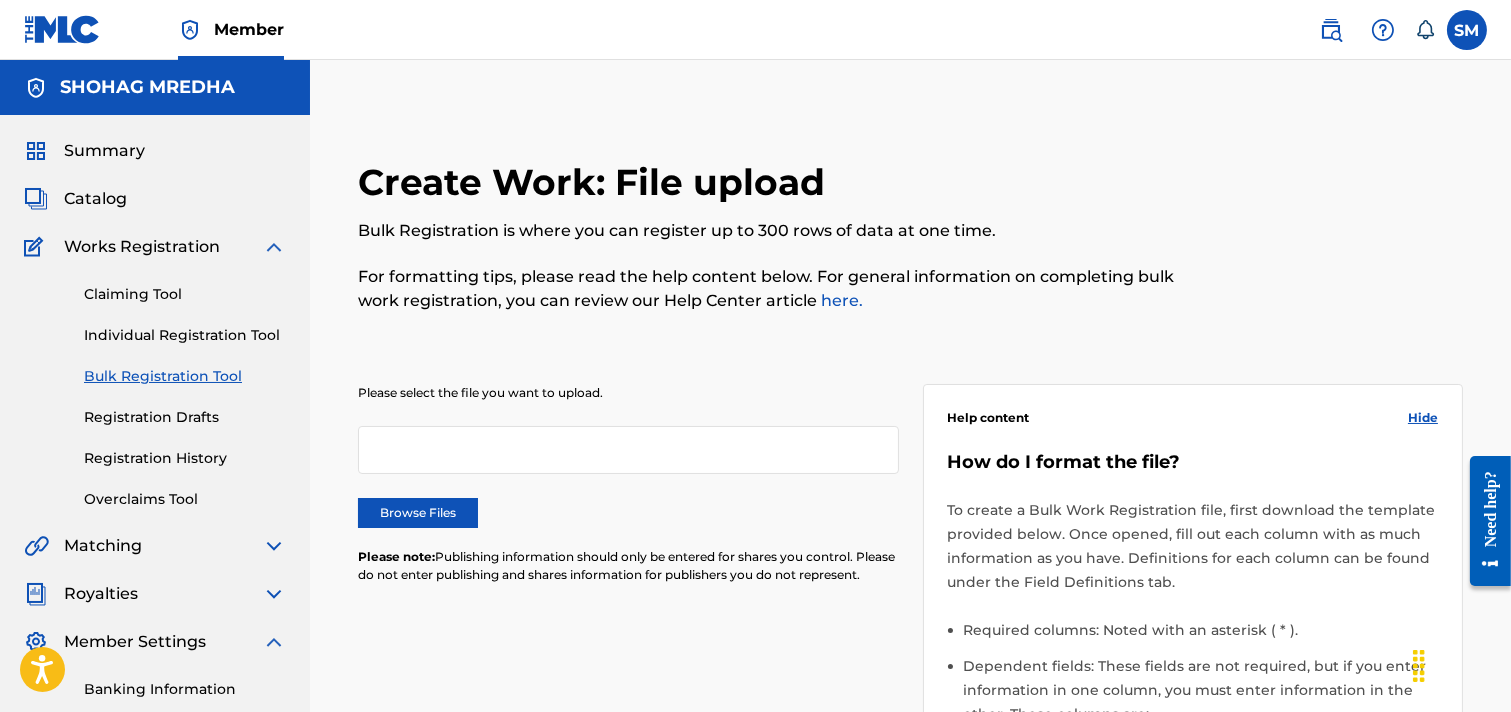 click at bounding box center (274, 247) 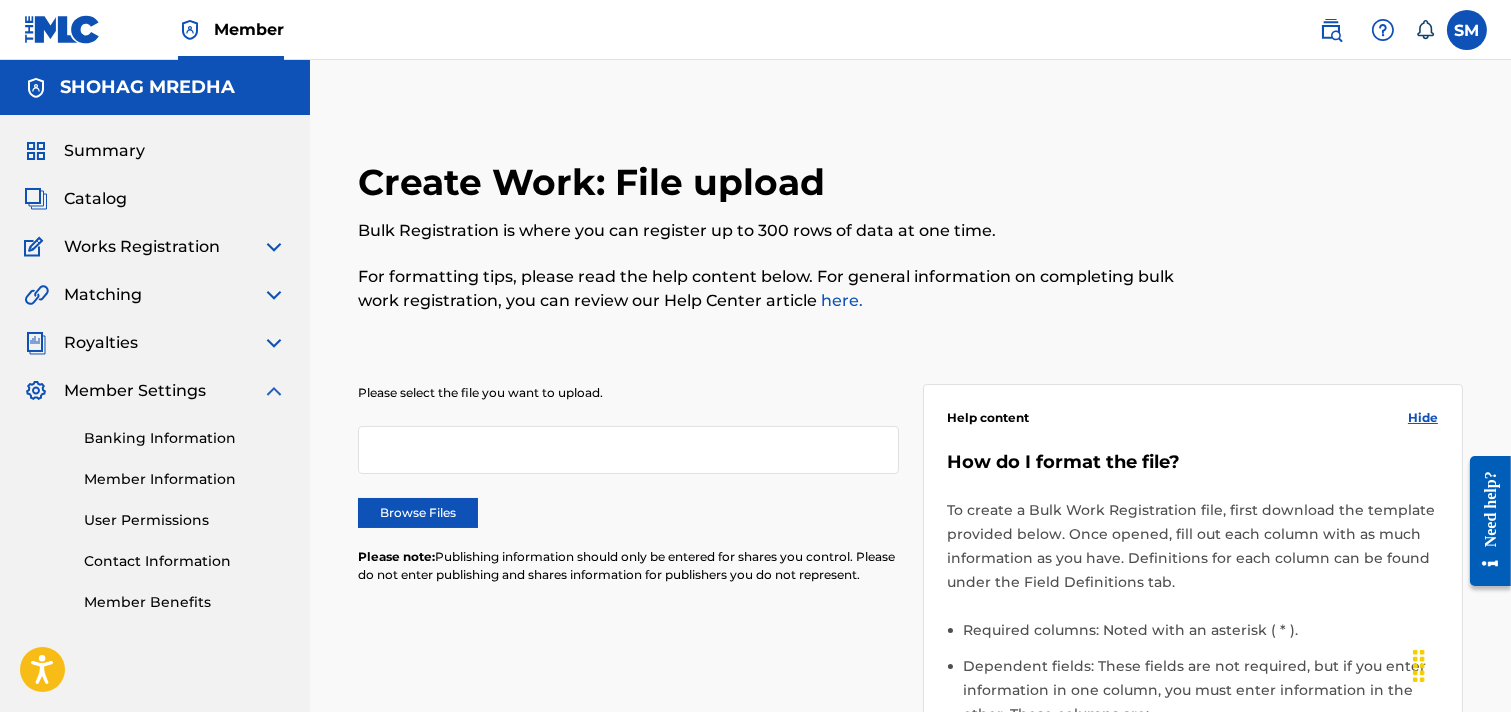 click on "Catalog" at bounding box center [95, 199] 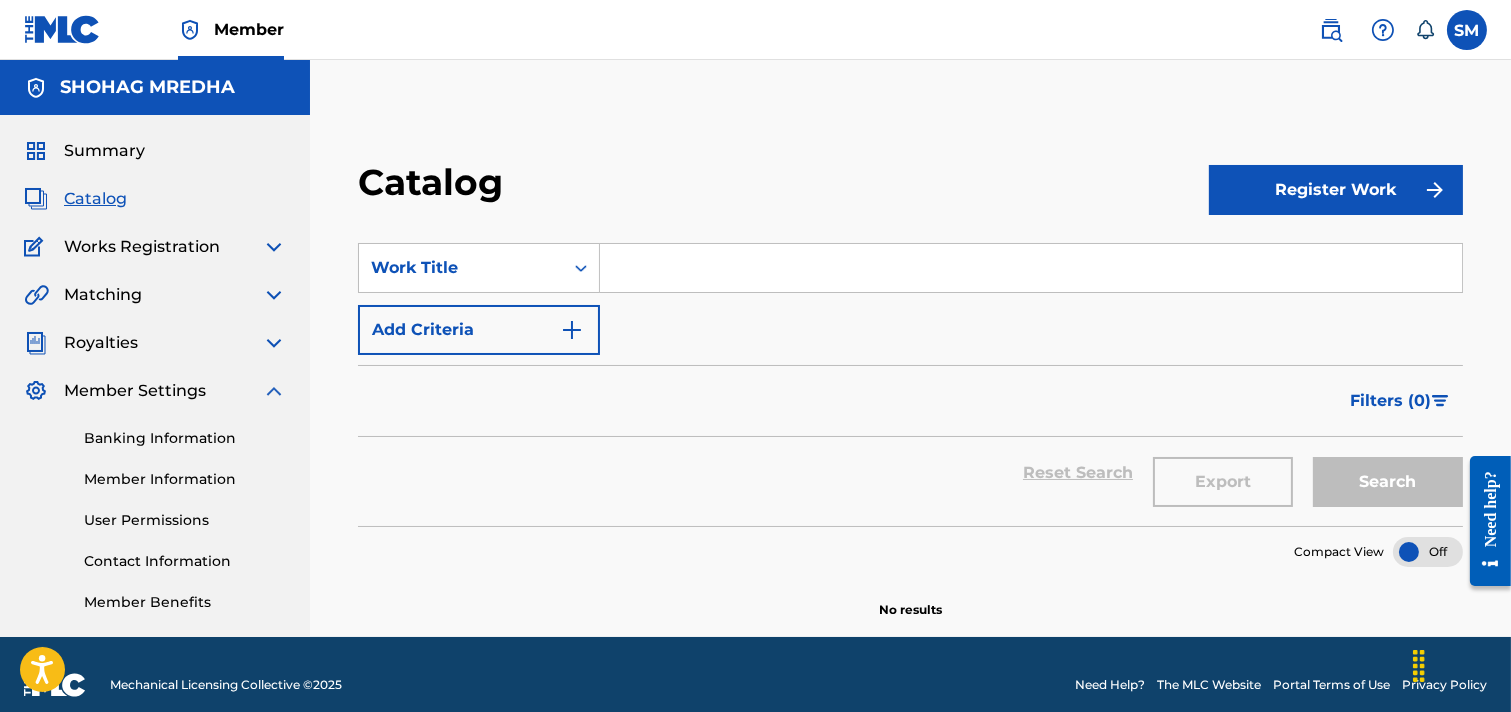 click on "Register Work" at bounding box center [1336, 190] 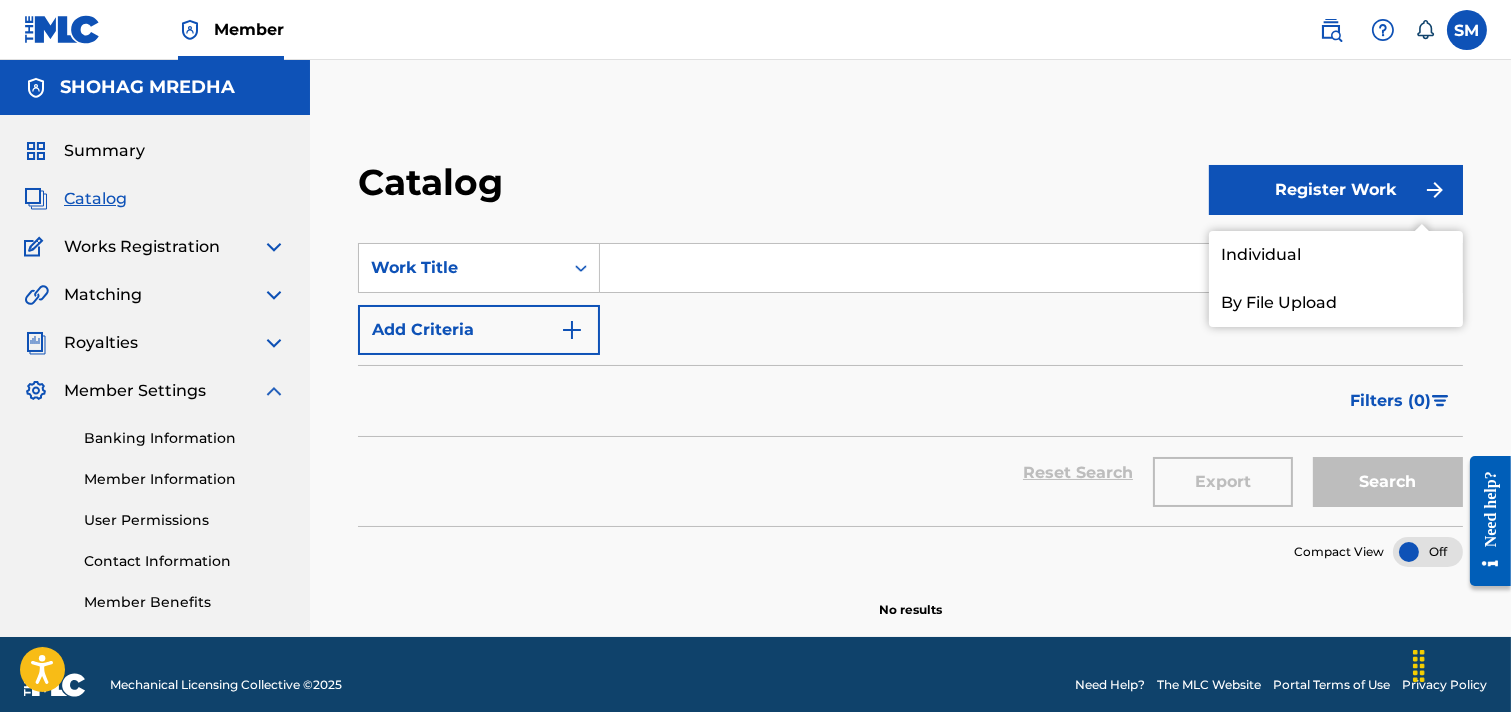 click on "Individual" at bounding box center (1336, 255) 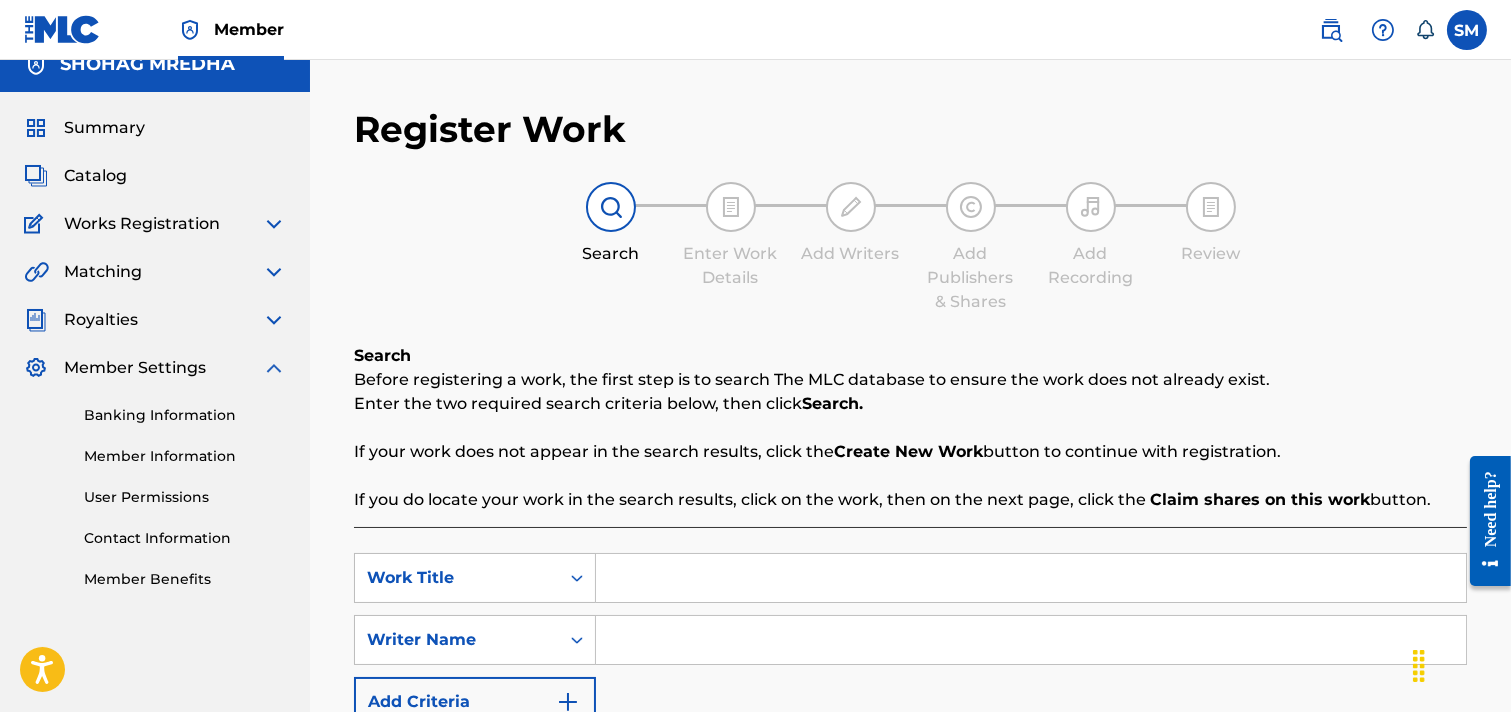 scroll, scrollTop: 0, scrollLeft: 0, axis: both 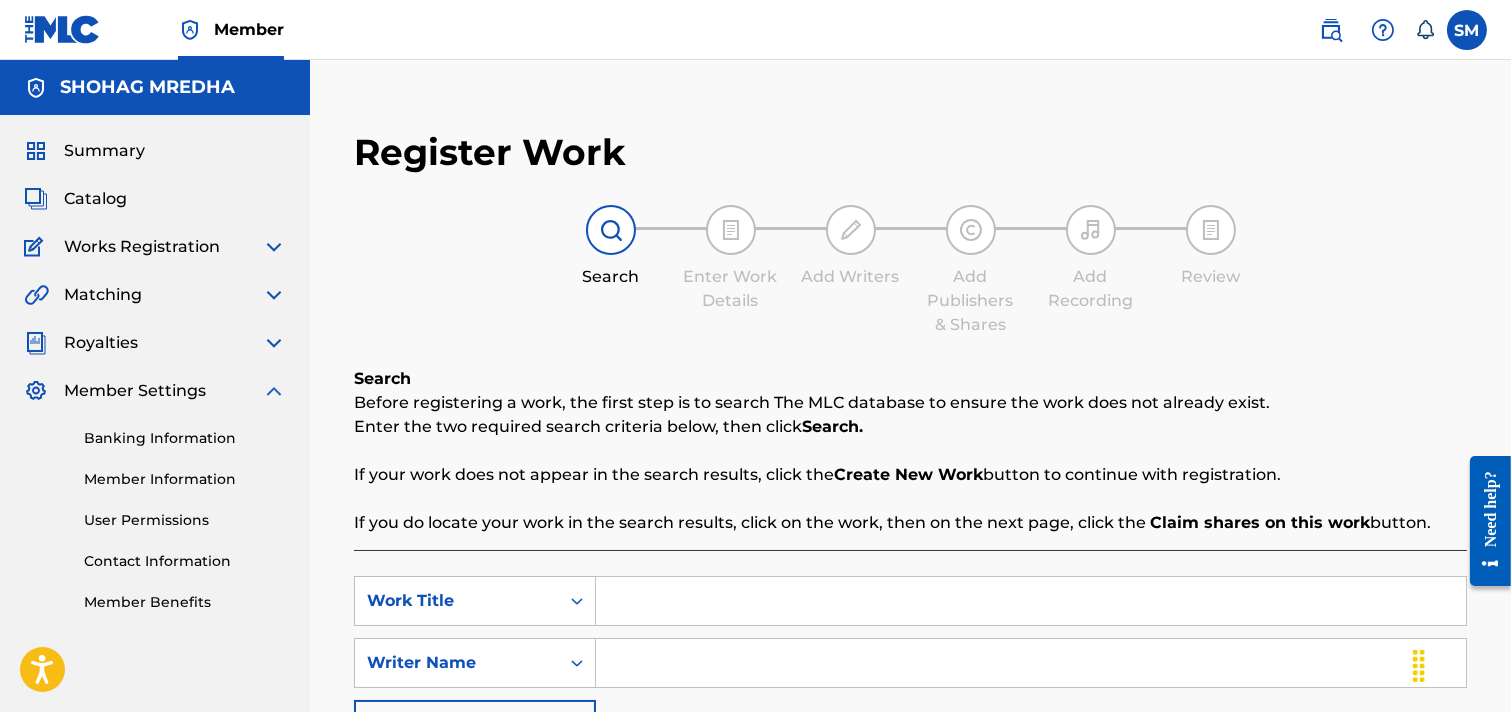 click at bounding box center (274, 295) 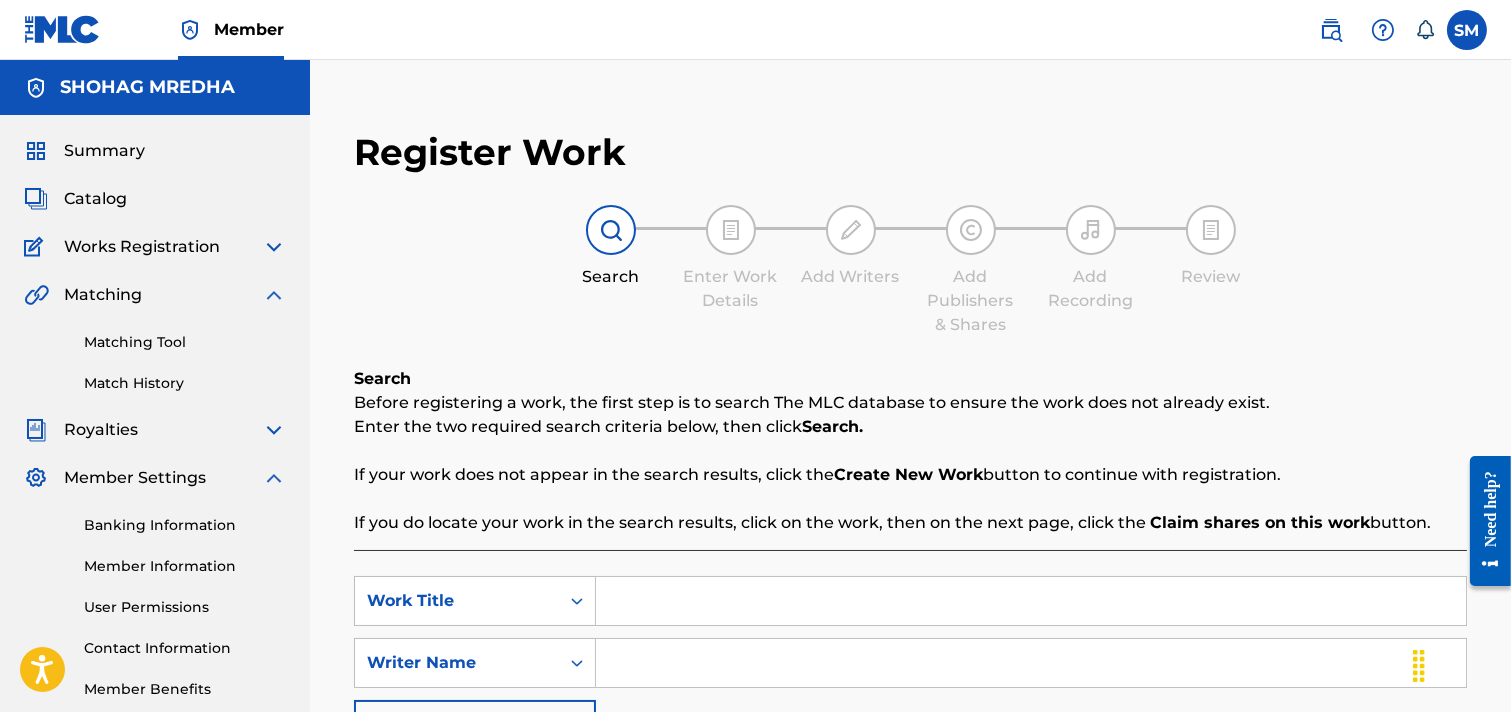 click on "Matching Tool" at bounding box center [185, 342] 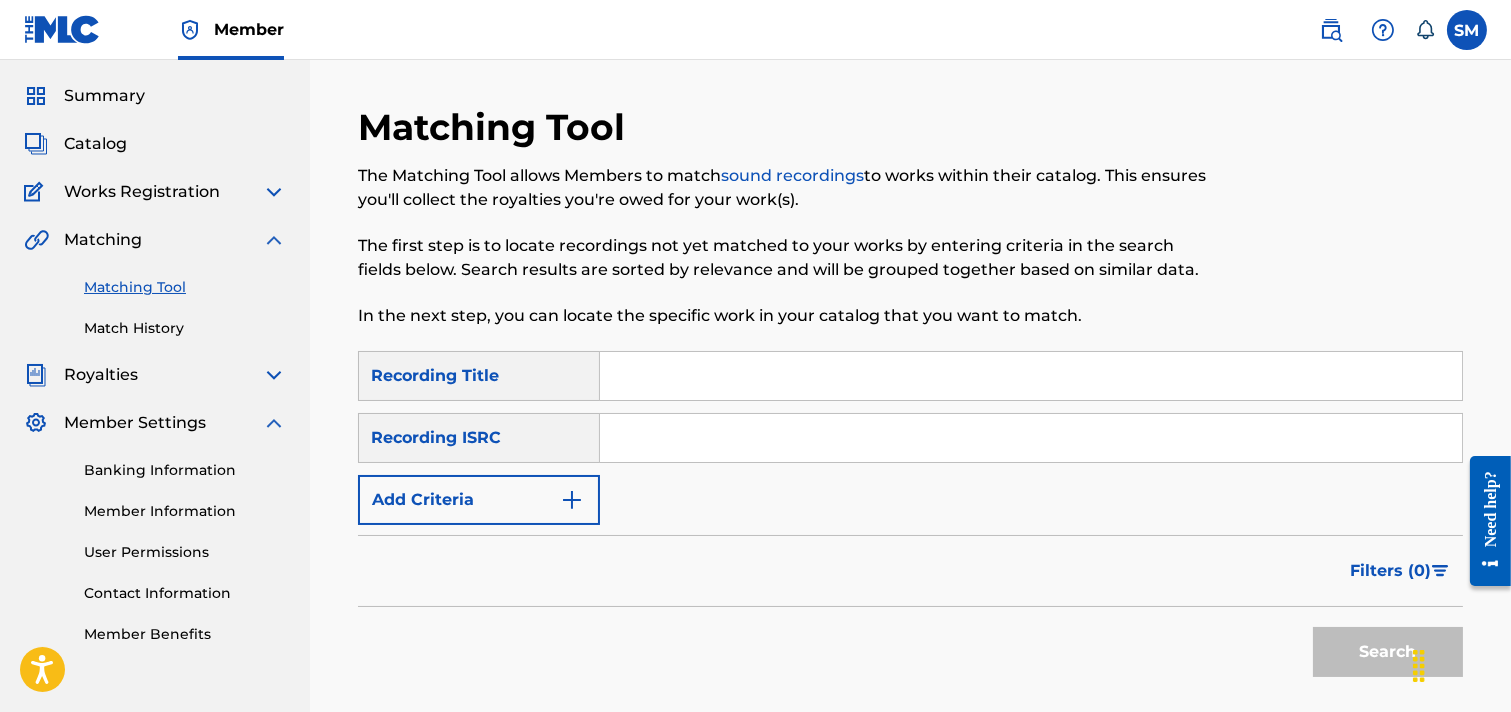 scroll, scrollTop: 0, scrollLeft: 0, axis: both 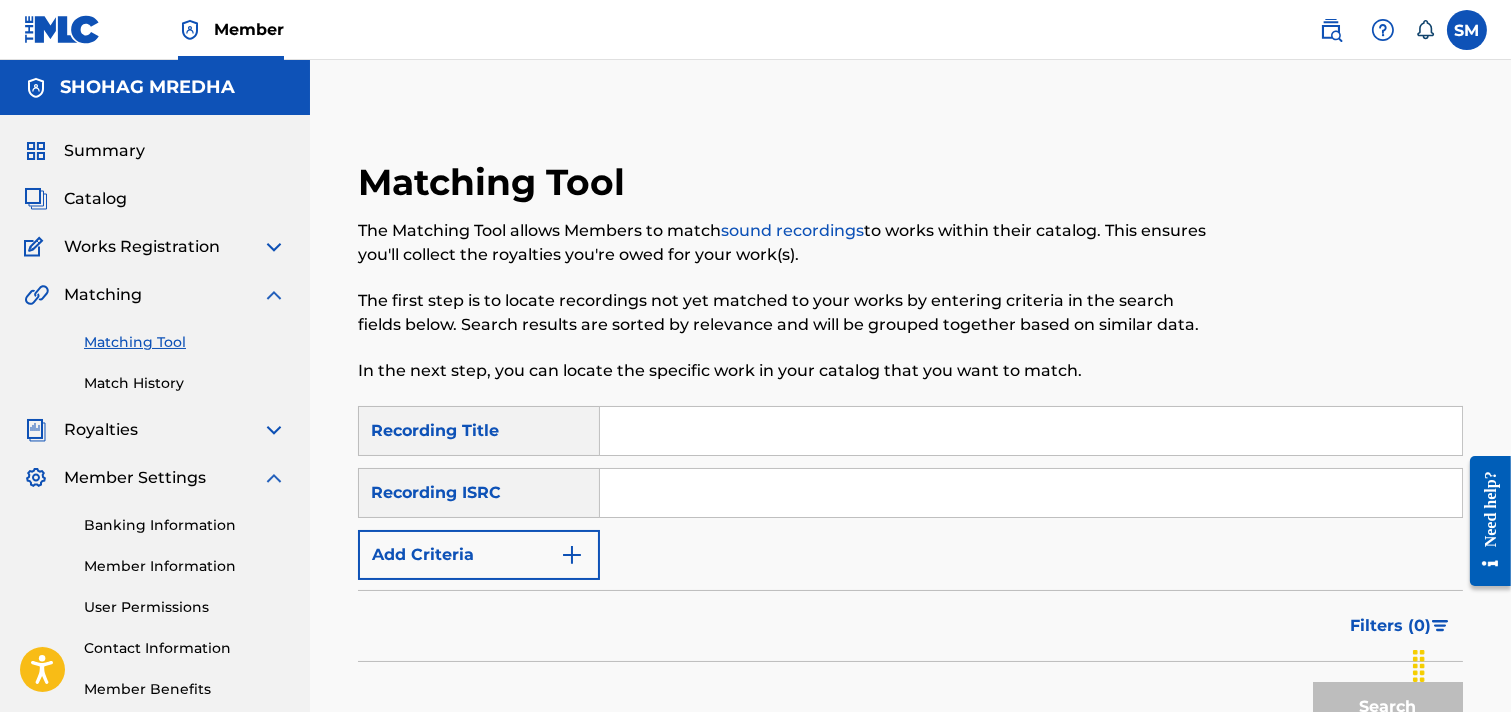 click at bounding box center (1031, 431) 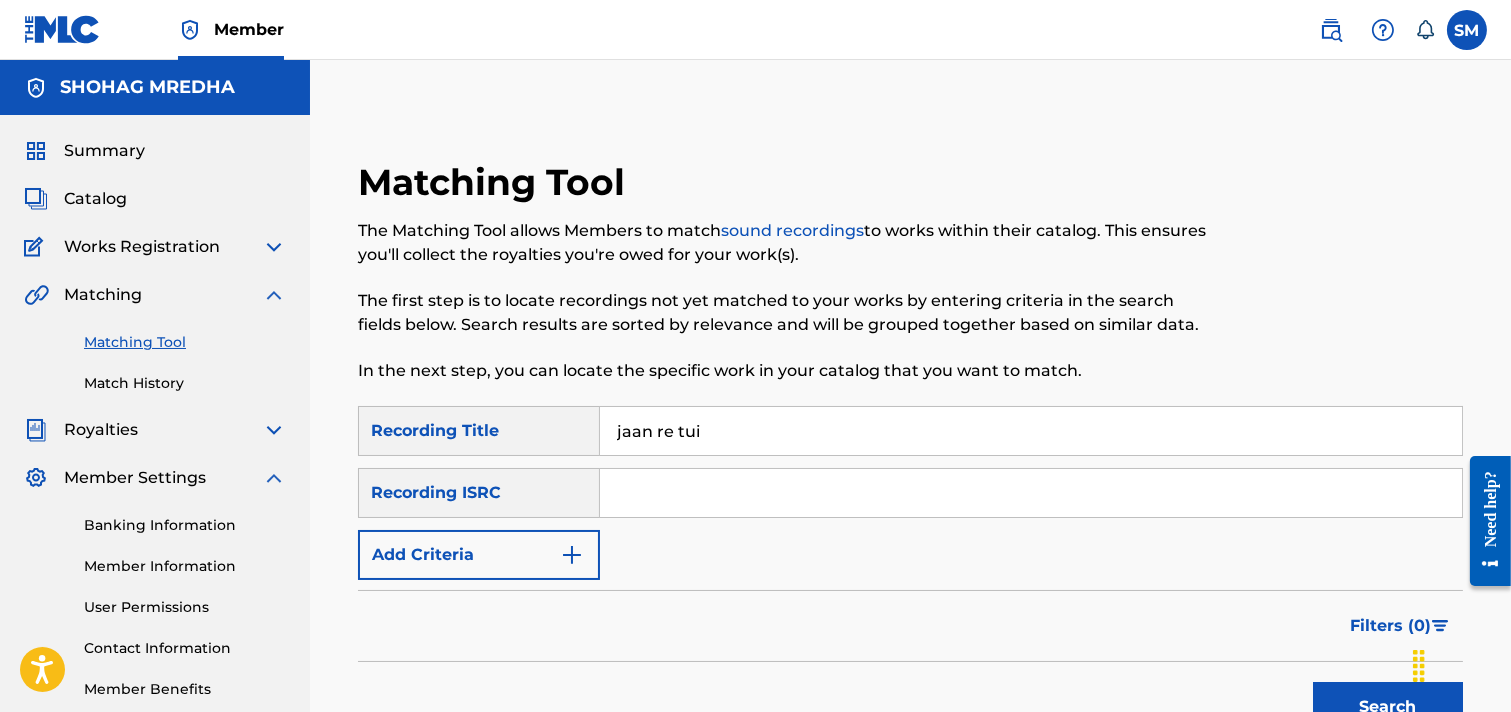 type on "jaan re tui" 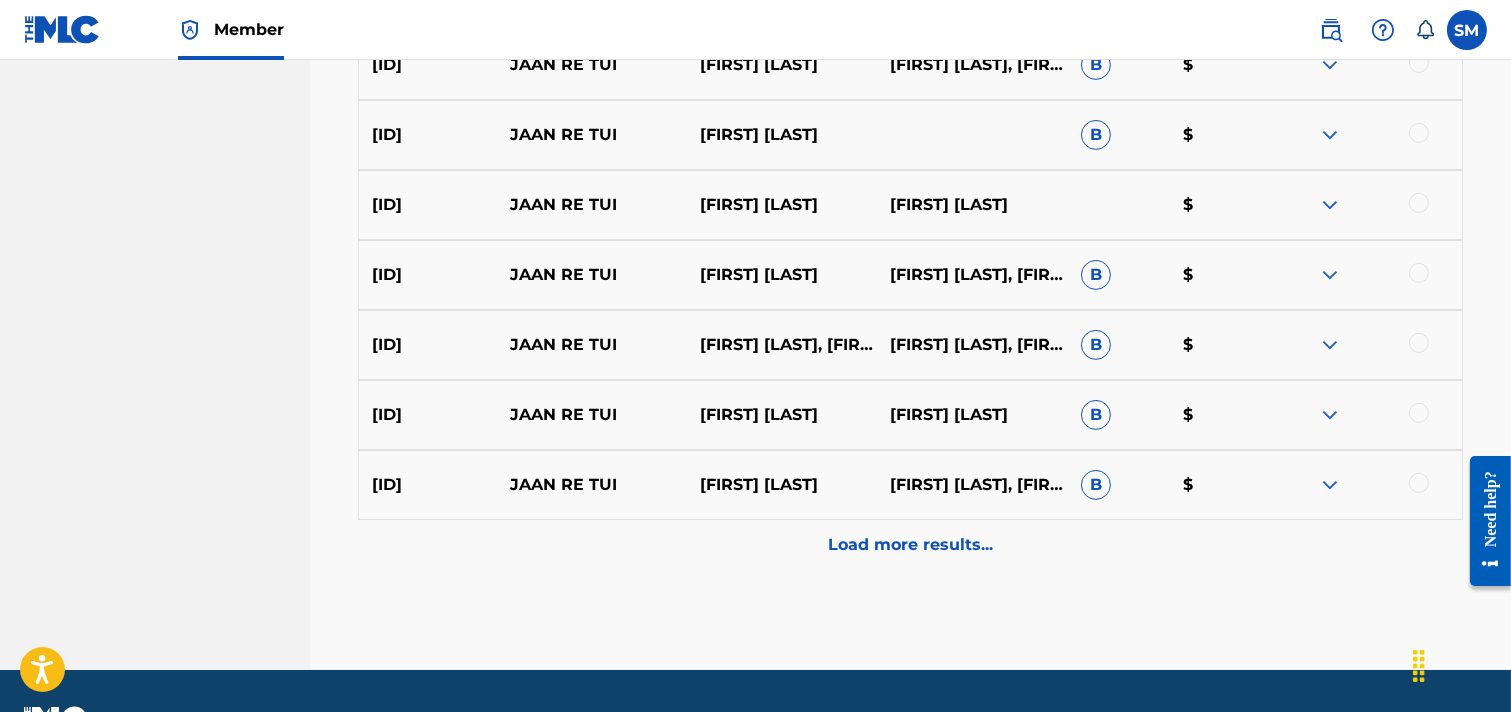 scroll, scrollTop: 1054, scrollLeft: 0, axis: vertical 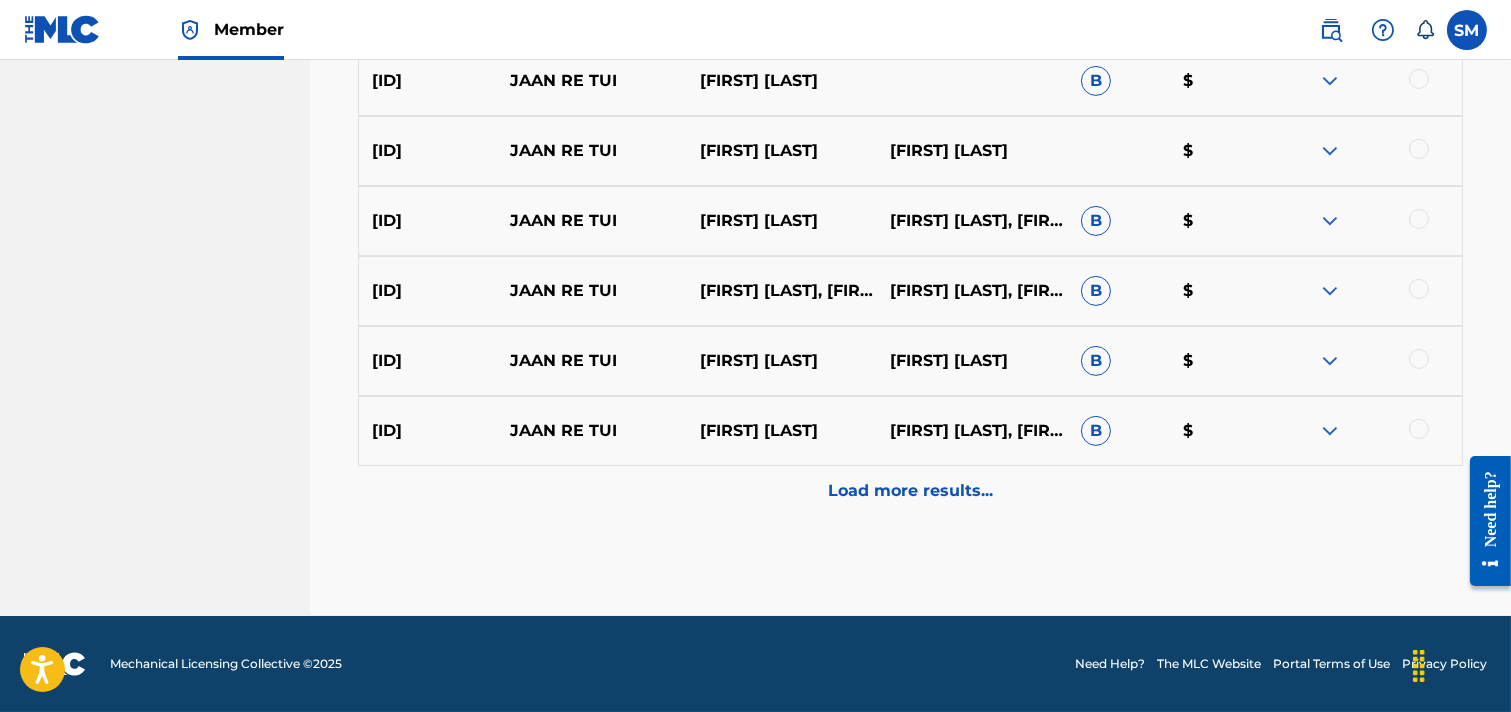 click on "Load more results..." at bounding box center [910, 491] 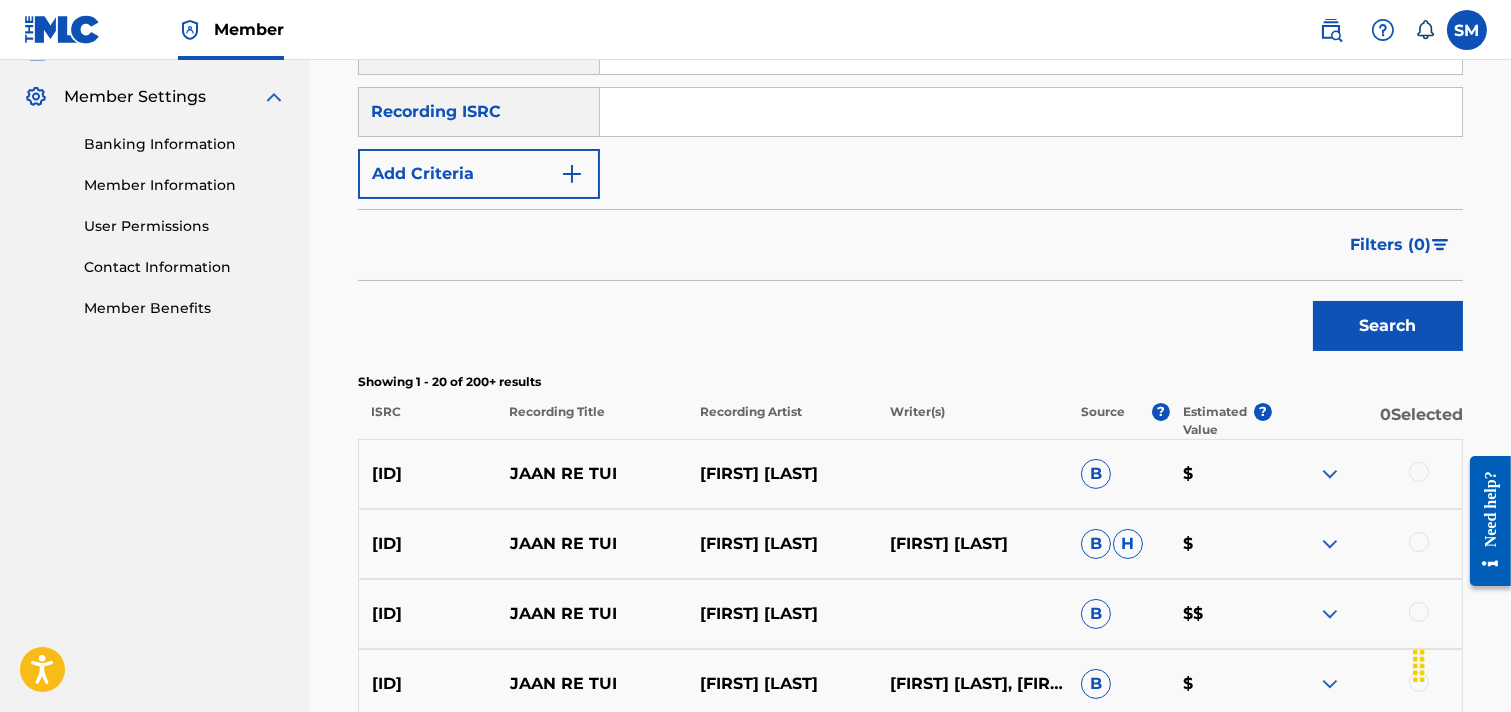 scroll, scrollTop: 498, scrollLeft: 0, axis: vertical 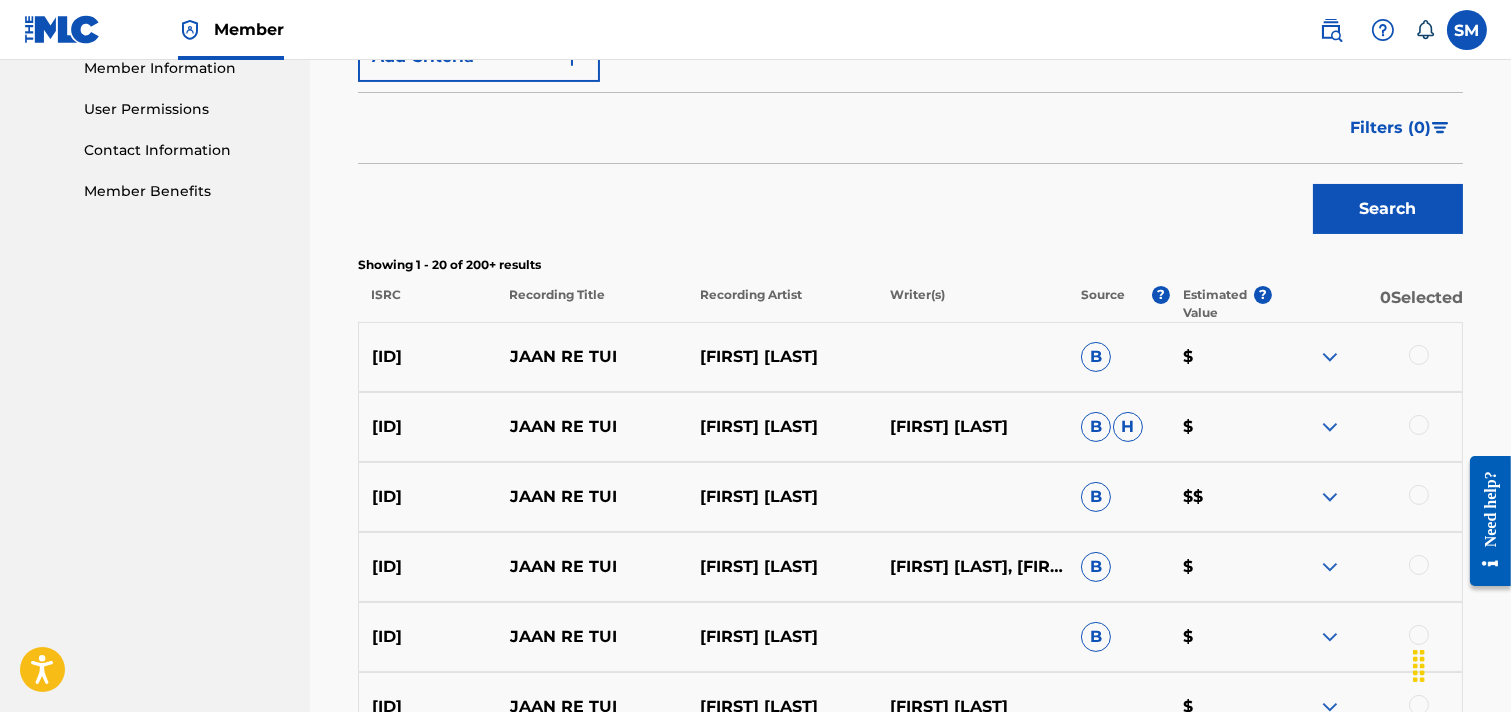 click on "JAAN RE TUI" at bounding box center (591, 357) 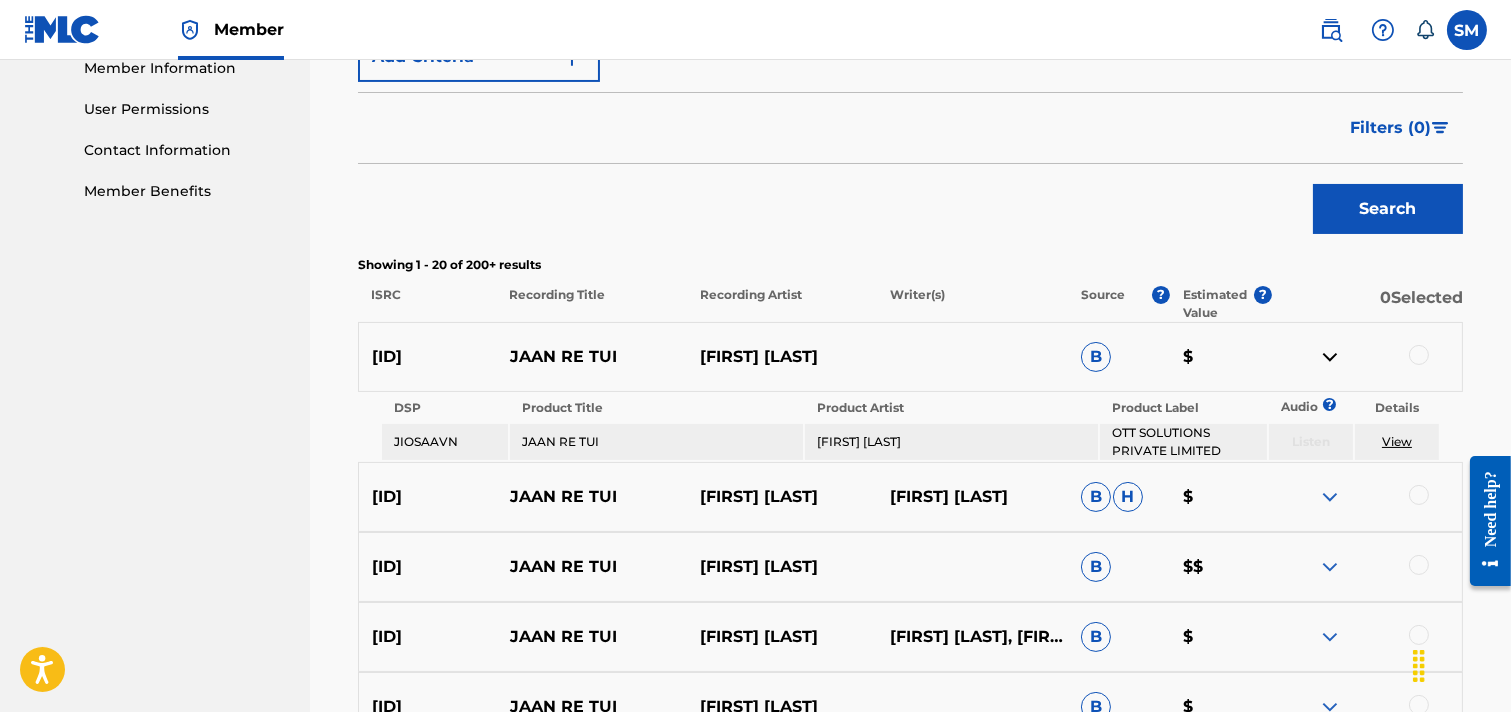 click on "View" at bounding box center (1397, 441) 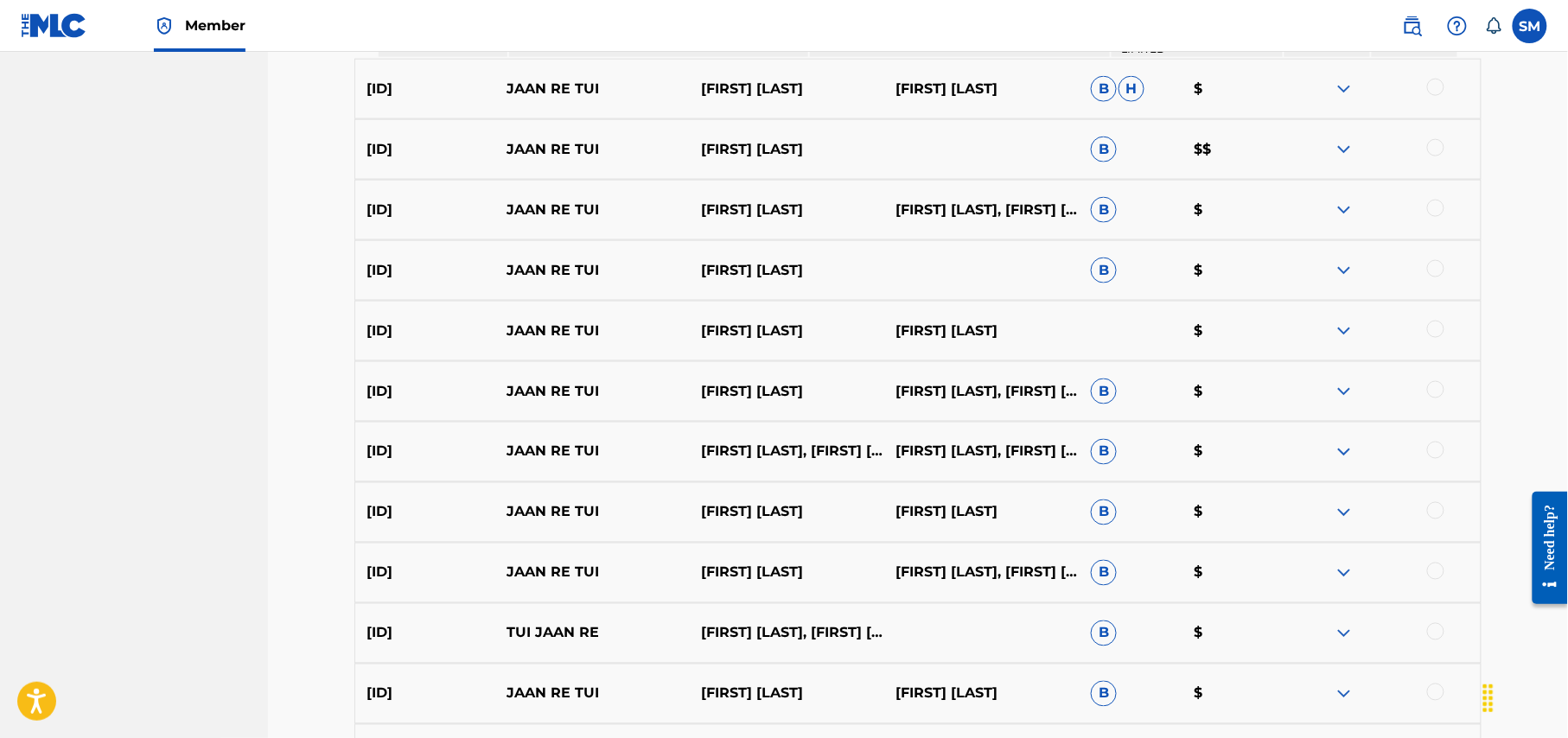 scroll, scrollTop: 776, scrollLeft: 0, axis: vertical 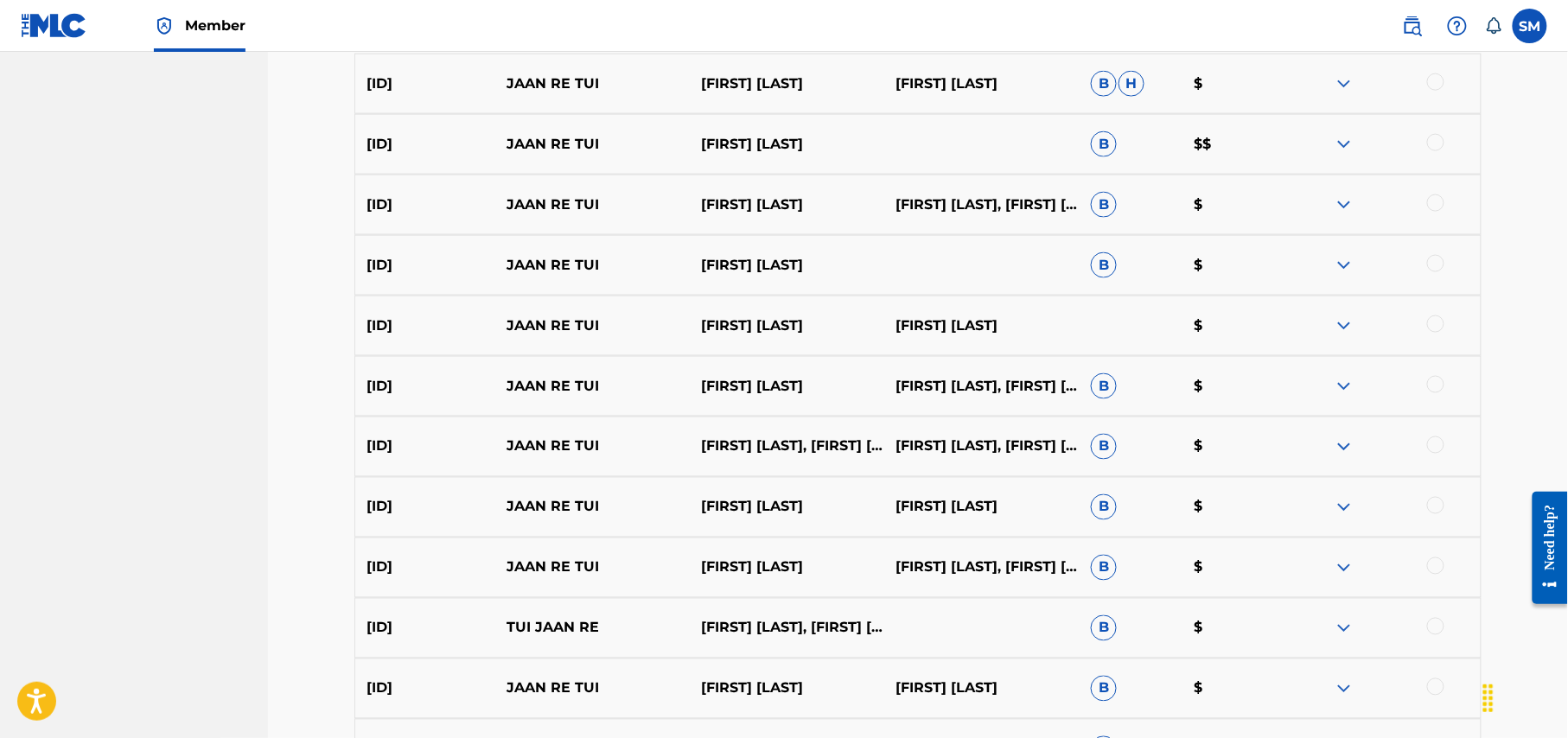 click at bounding box center (1344, 386) 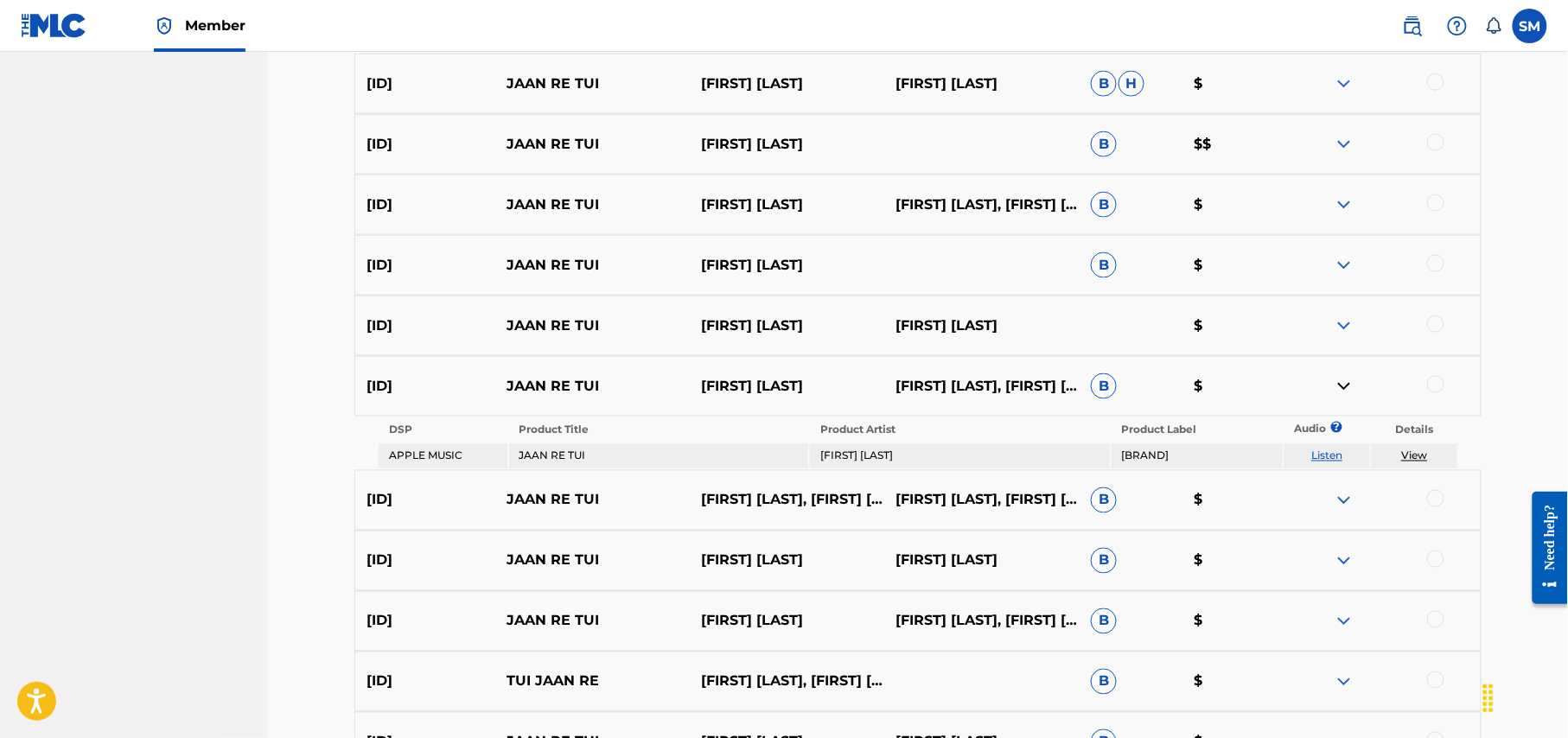 click on "View" at bounding box center (1414, 455) 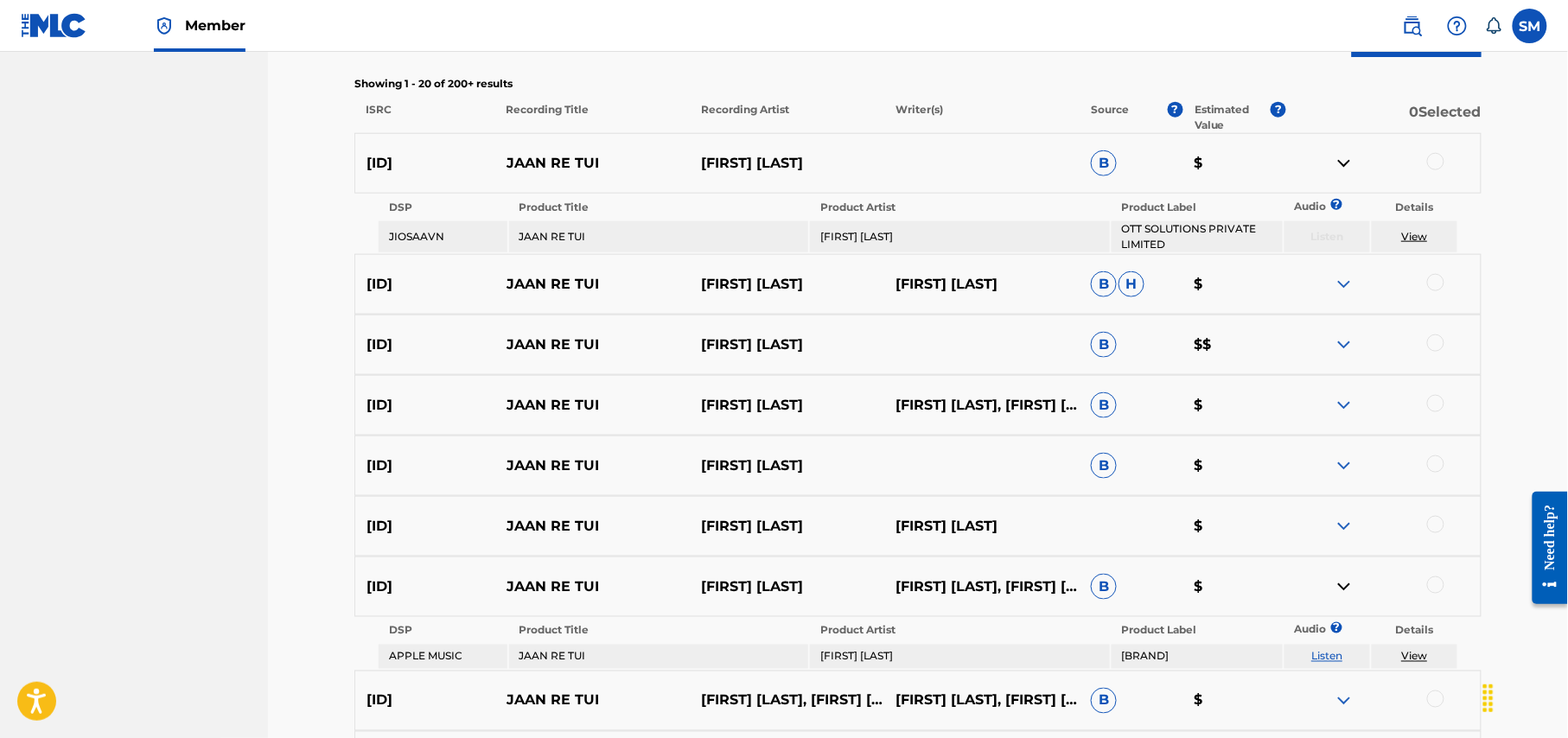 scroll, scrollTop: 691, scrollLeft: 0, axis: vertical 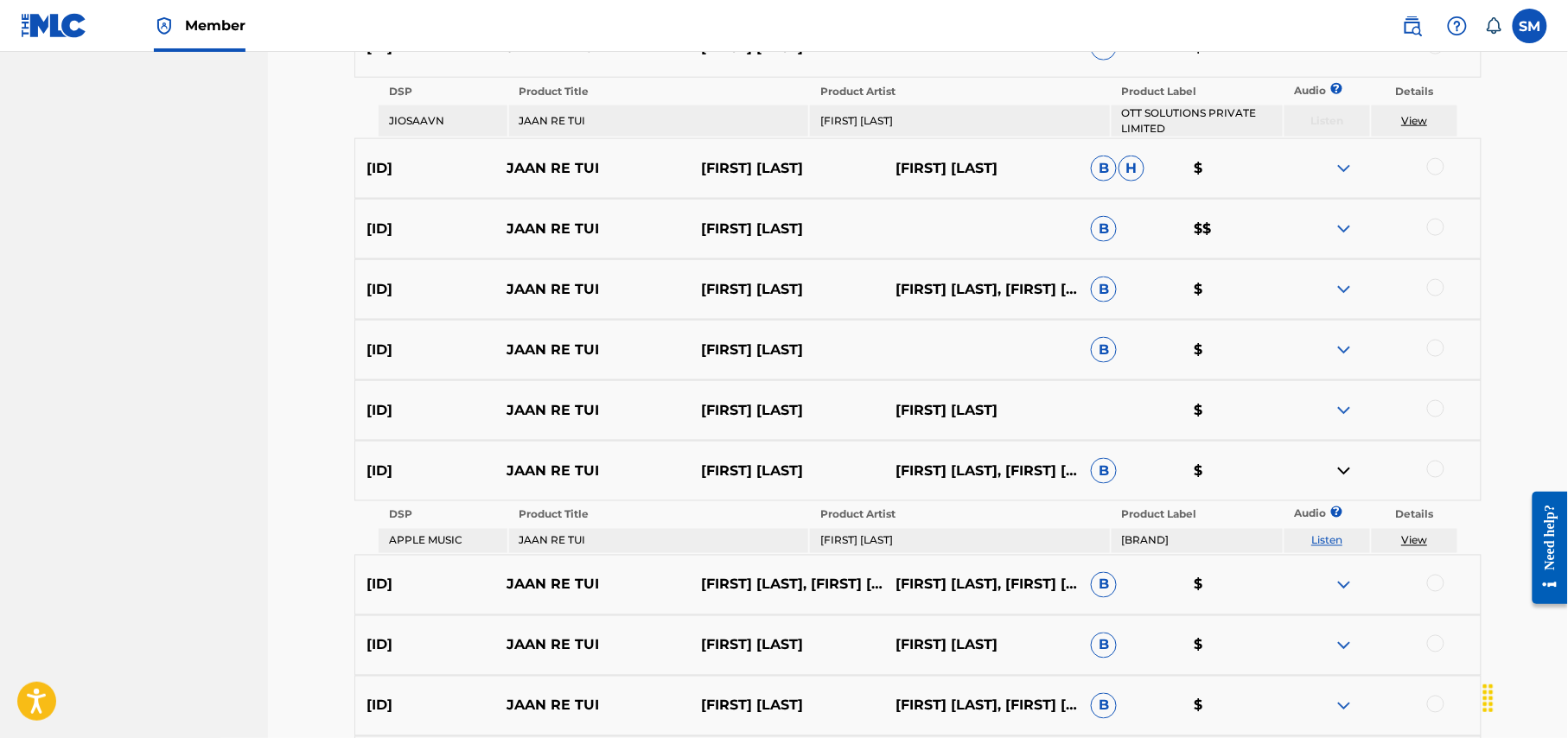 click at bounding box center (1344, 471) 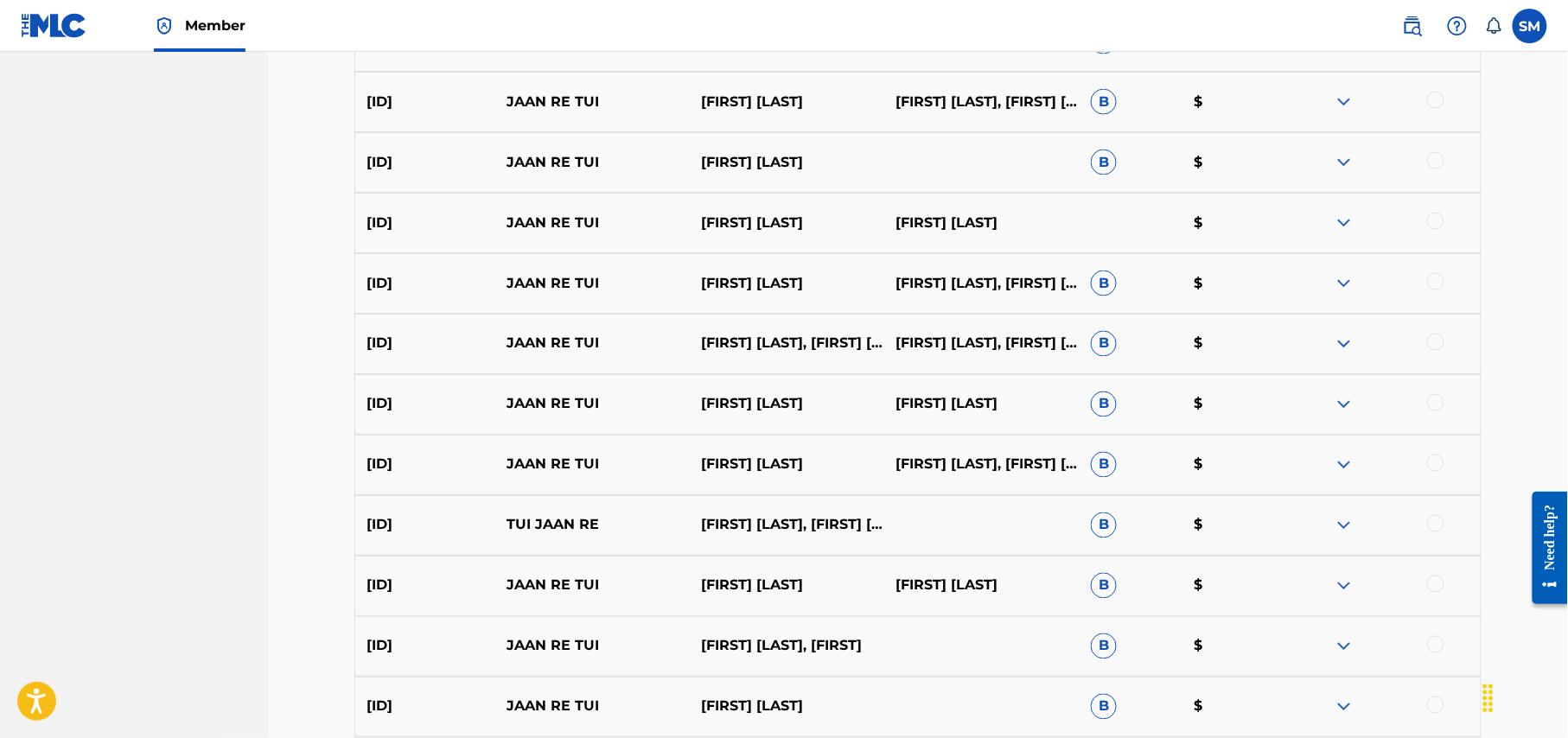 scroll, scrollTop: 921, scrollLeft: 0, axis: vertical 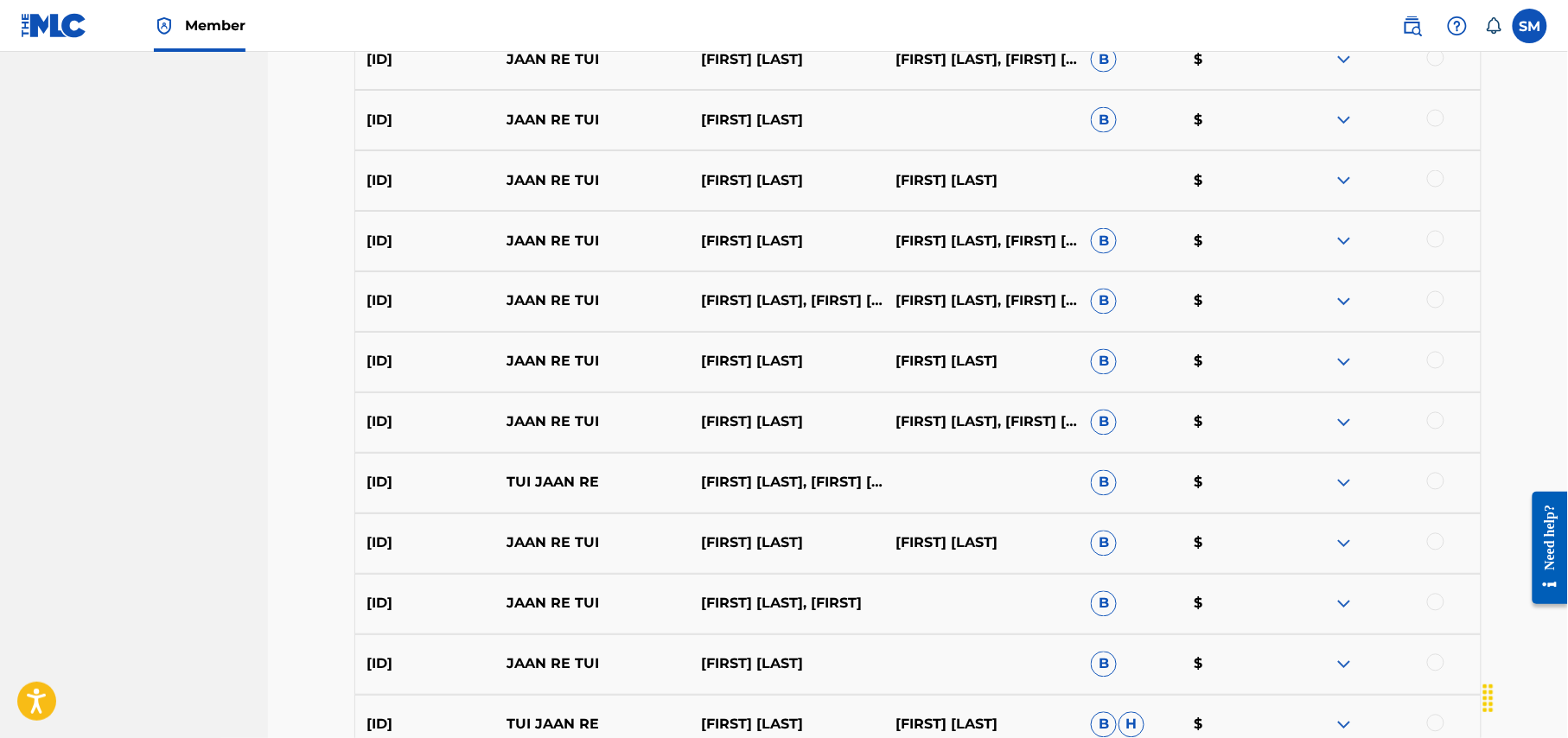 click at bounding box center (1344, 483) 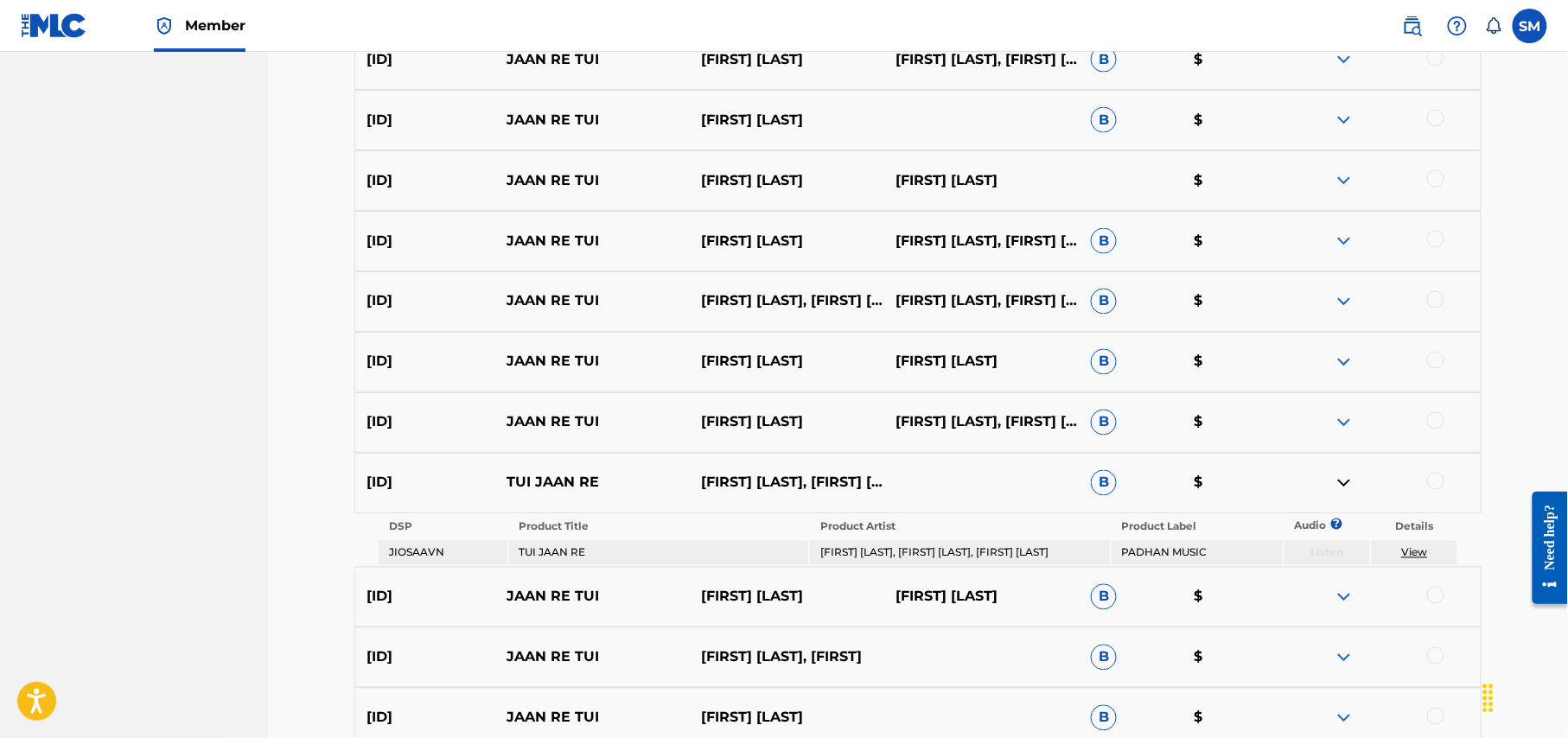 scroll, scrollTop: 1037, scrollLeft: 0, axis: vertical 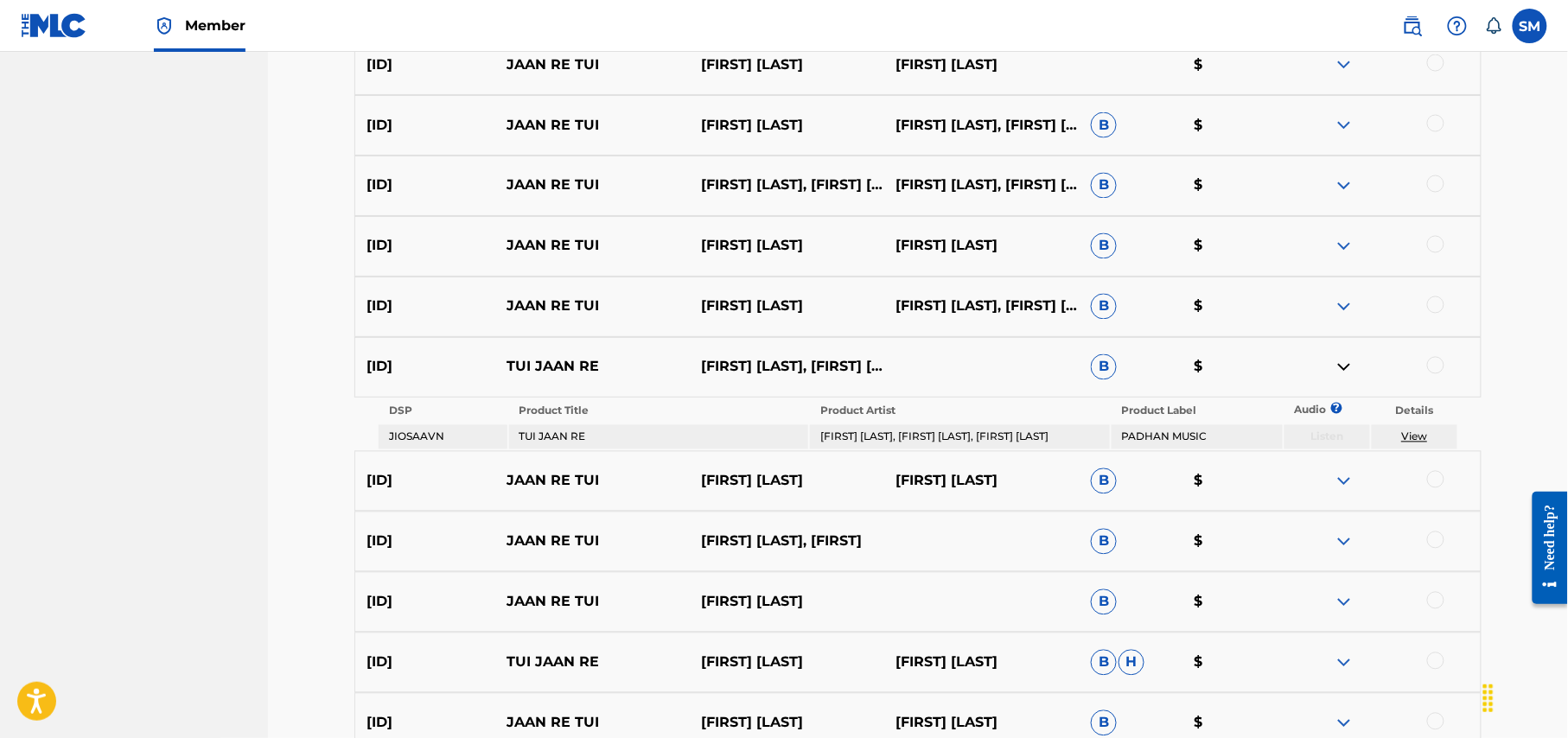 click at bounding box center [1344, 307] 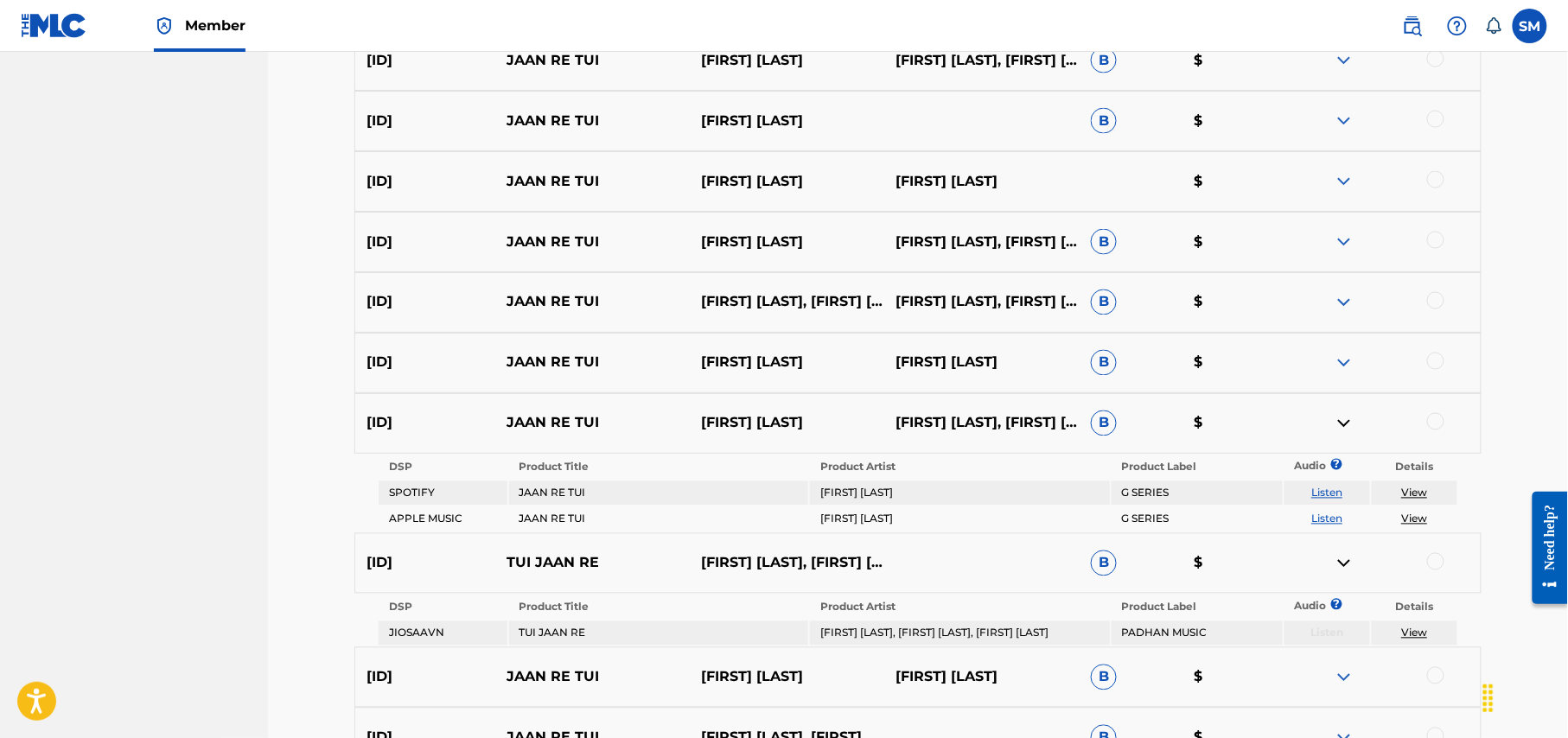scroll, scrollTop: 921, scrollLeft: 0, axis: vertical 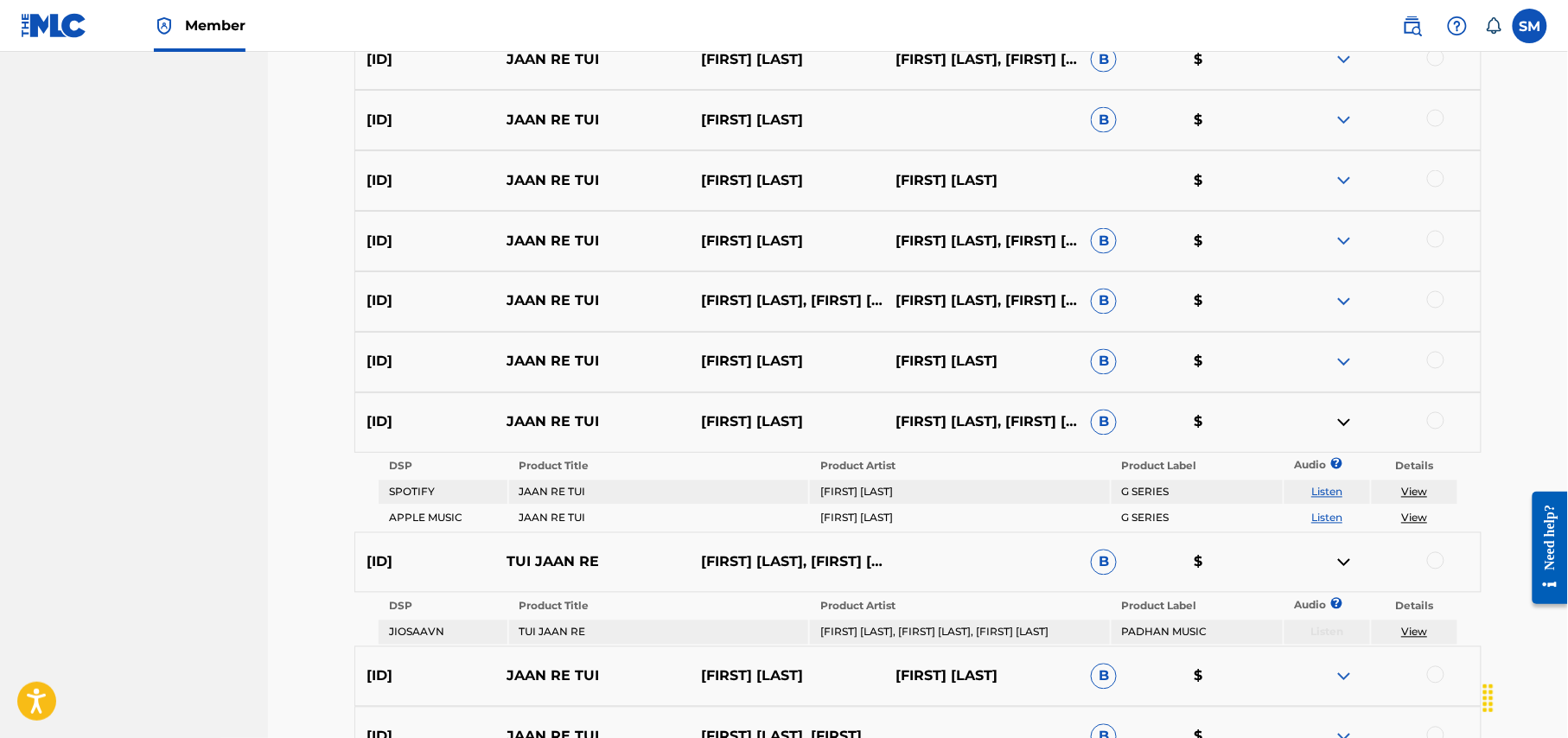 click at bounding box center (1344, 423) 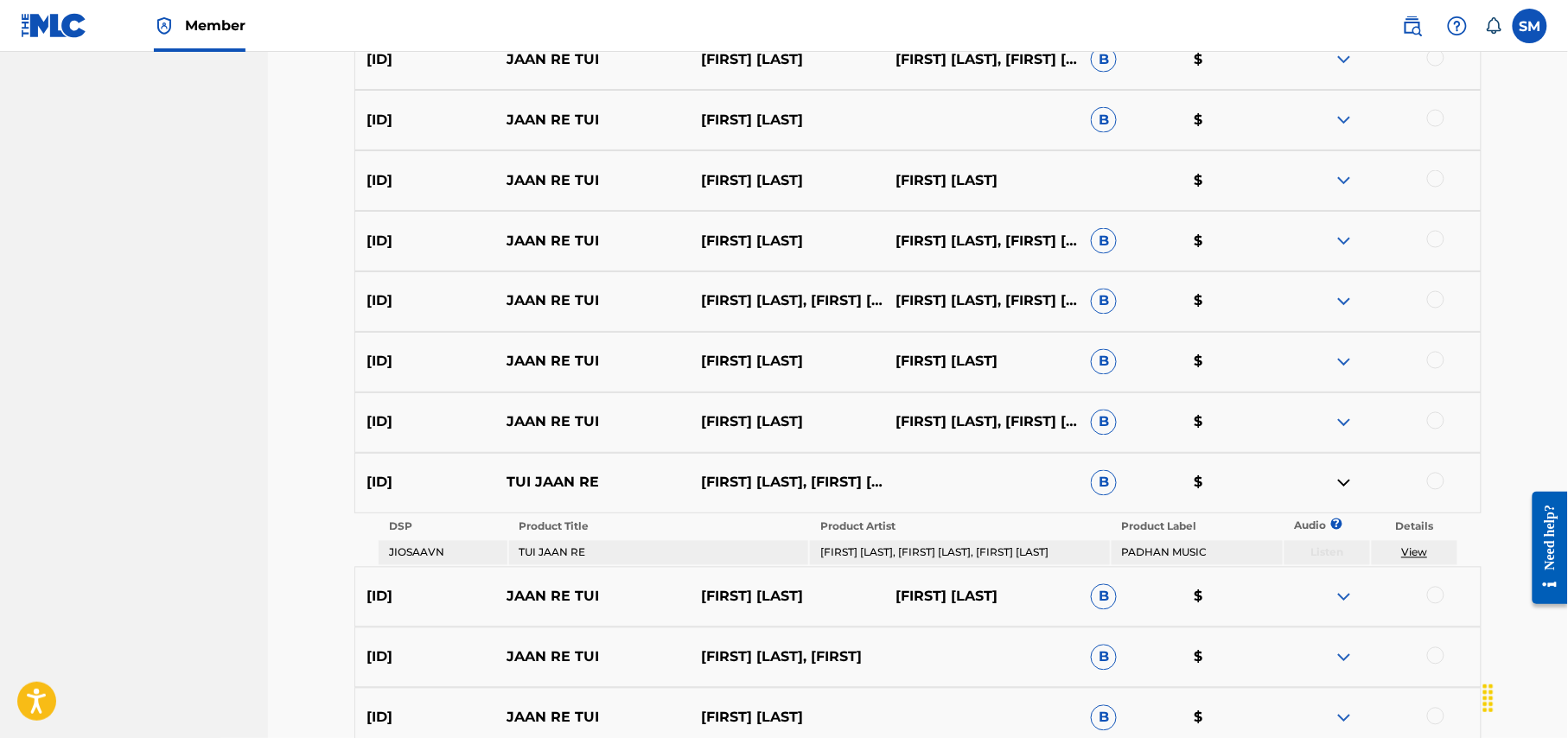 click at bounding box center [1344, 423] 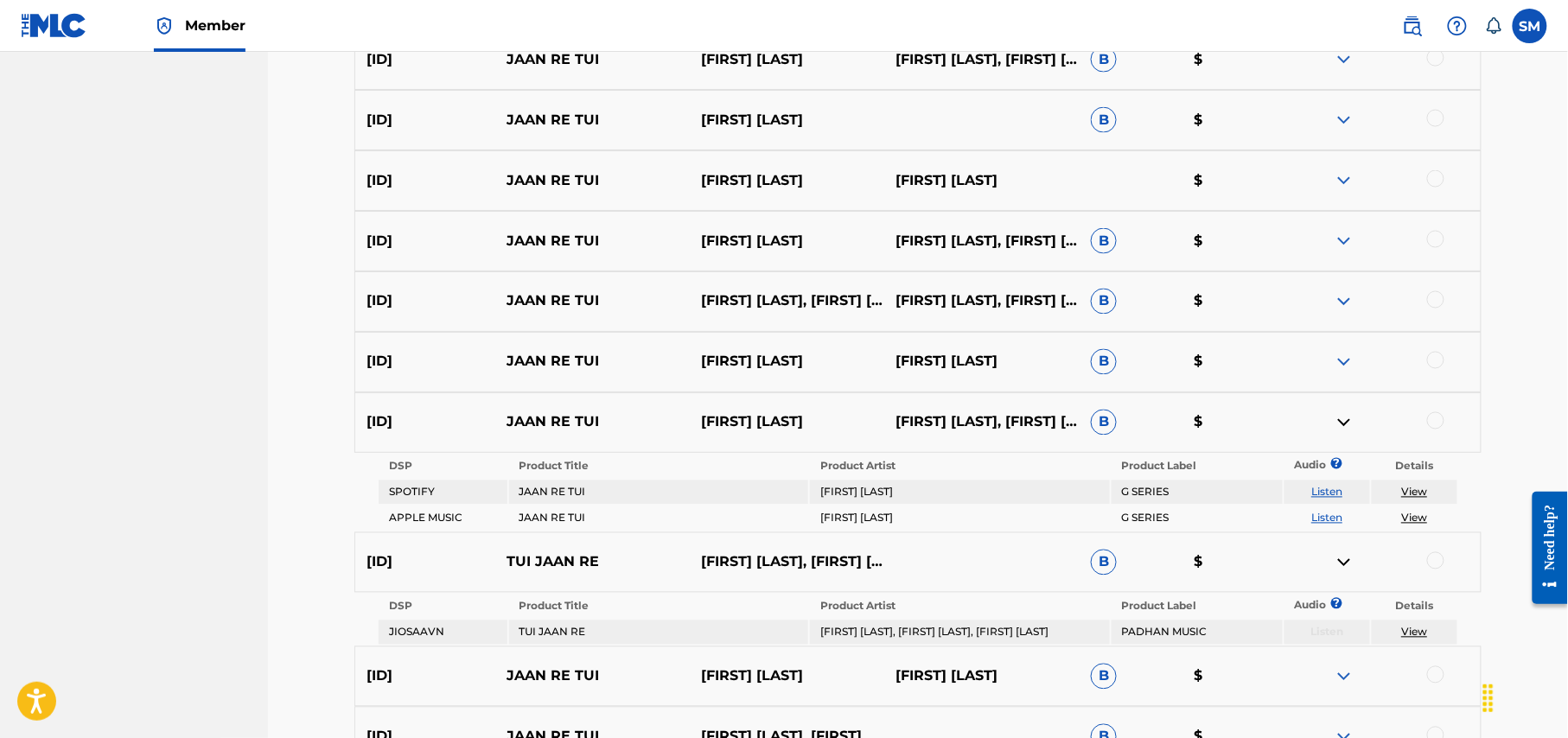 click at bounding box center (1344, 423) 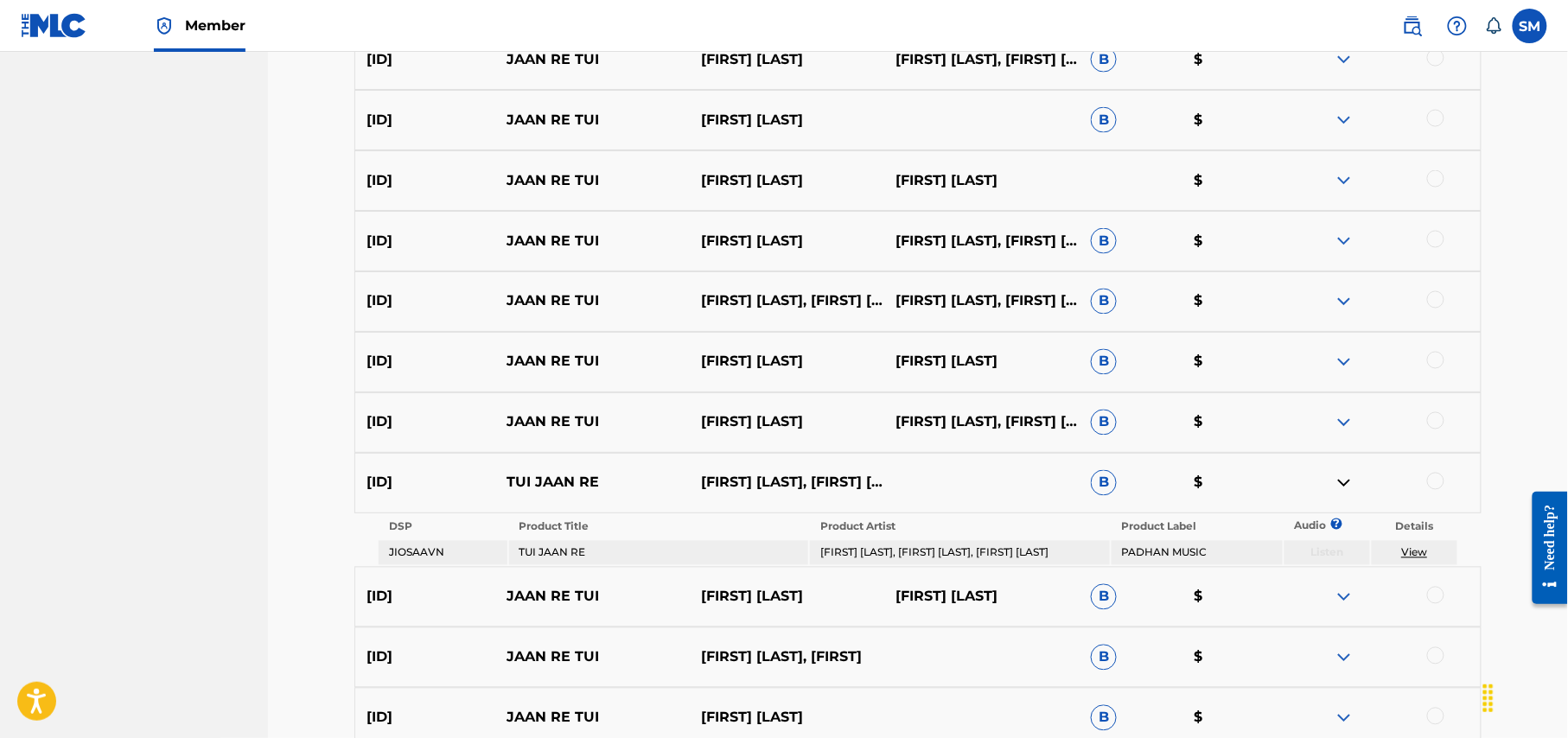 click at bounding box center [1344, 362] 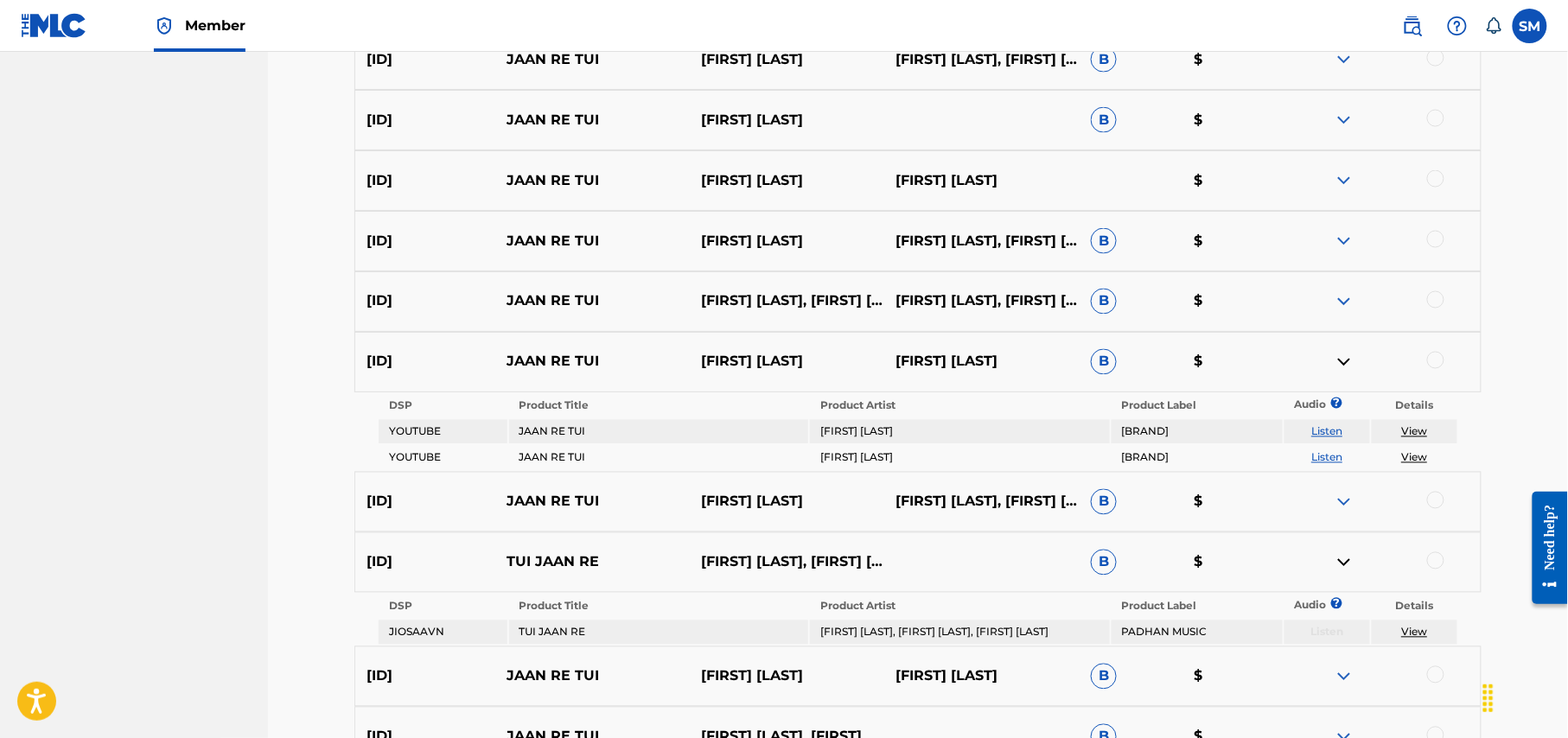 click at bounding box center (1344, 302) 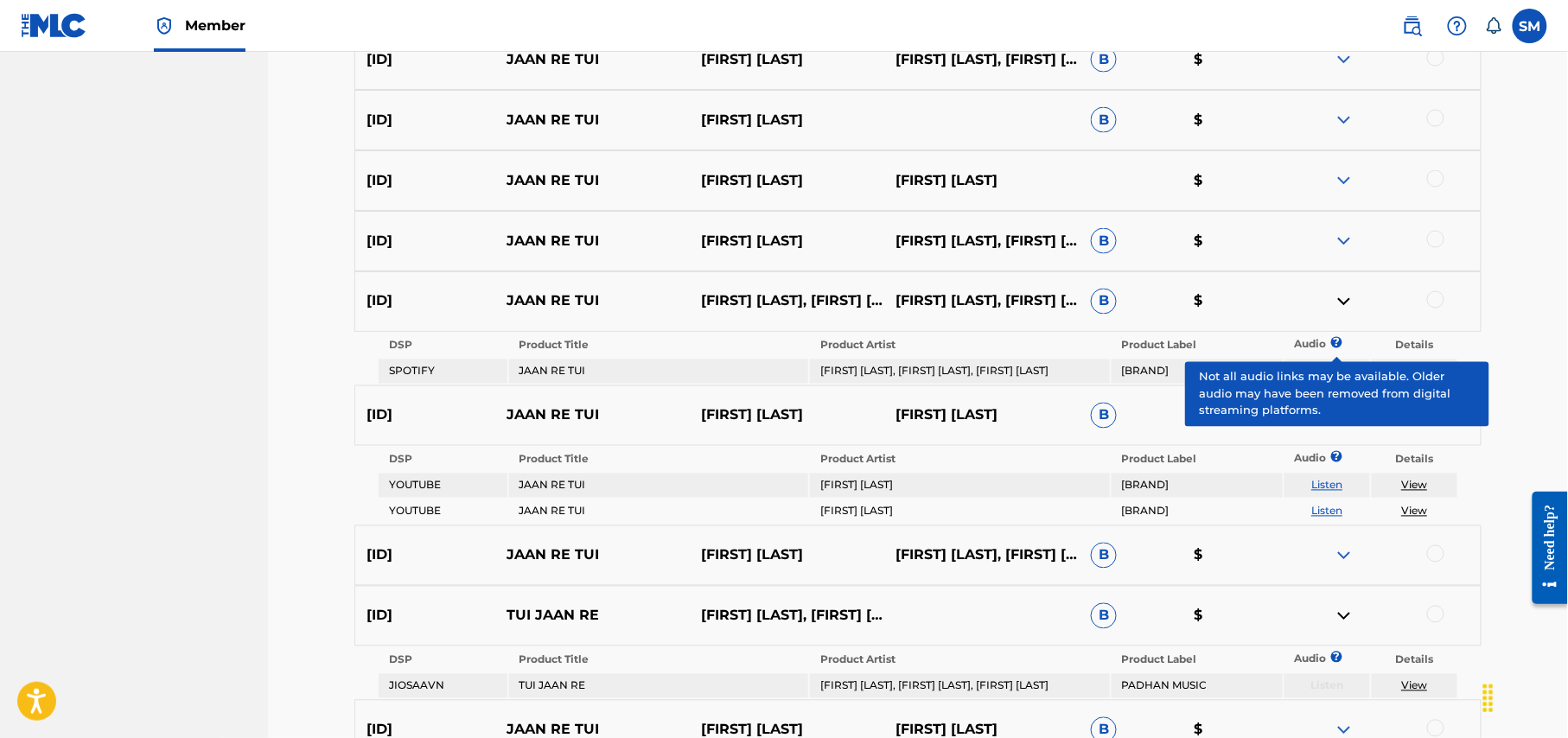 click on "Matching Tool The Matching Tool allows Members to match  sound recordings  to works within their catalog. This ensures you'll collect the royalties you're owed for your work(s). The first step is to locate recordings not yet matched to your works by entering criteria in the search fields below. Search results are sorted by relevance and will be grouped together based on similar data. In the next step, you can locate the specific work in your catalog that you want to match. SearchWithCriteria8d693a8f-5b92-4b79-a16a-96e5895bb3d6 Recording Title jaan re tui SearchWithCriteria642f63b8-67b6-4dd9-ac57-74db63e0a790 Recording ISRC Add Criteria Filter Estimated Value All $$$$$ $$$$ $$$ $$ $ Source All Blanket License Historical Unmatched Remove Filters Apply Filters Filters ( 0 ) Search Showing 1 - 20 of 200+ results ISRC Recording Title Recording Artist Writer(s) Source ? Estimated Value ? 0  Selected INT441803952 JAAN RE TUI [FIRST] [LAST] B $ DSP Product Title Product Artist Product Label Audio ? Details JIOSAAVN B" at bounding box center [918, 252] 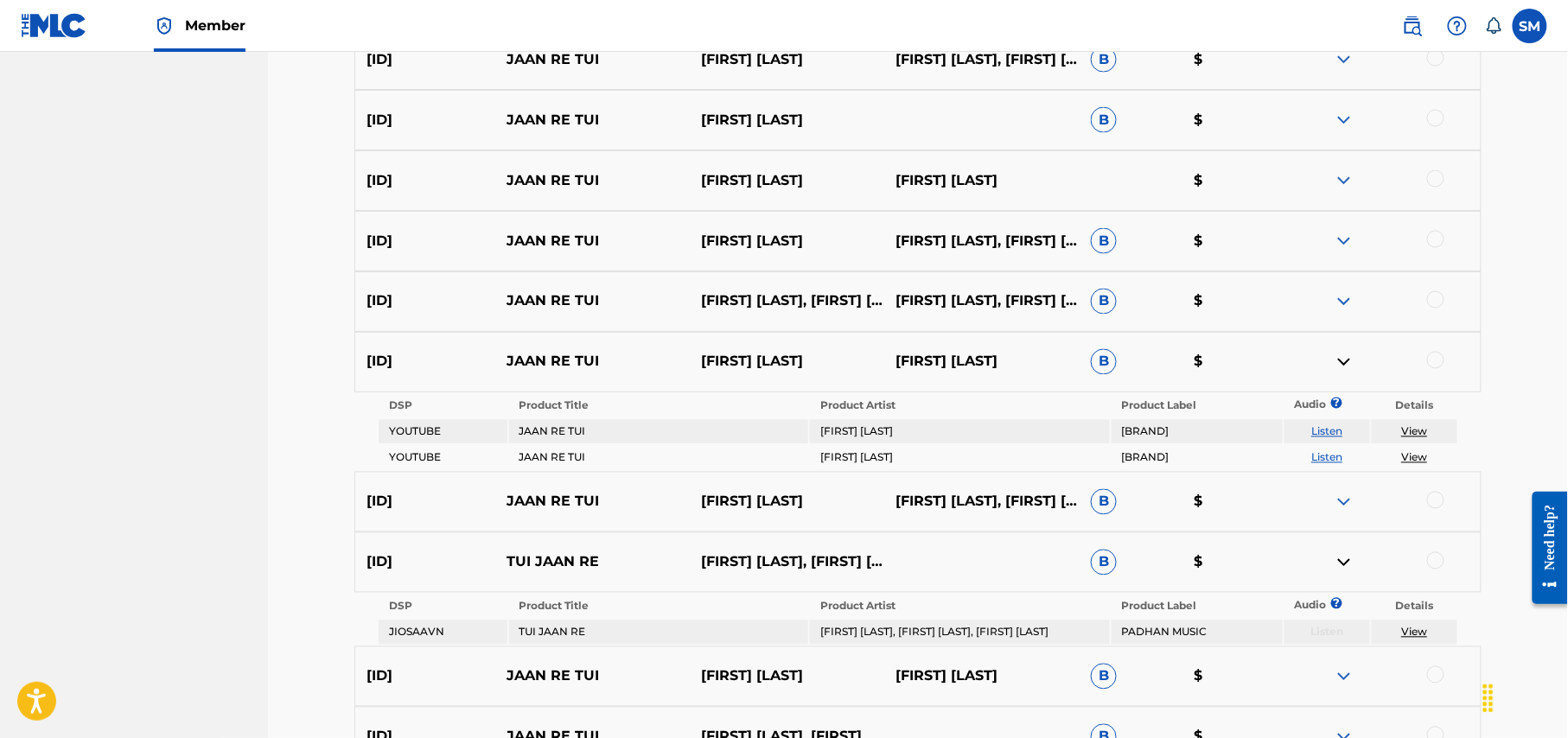 click at bounding box center [1344, 302] 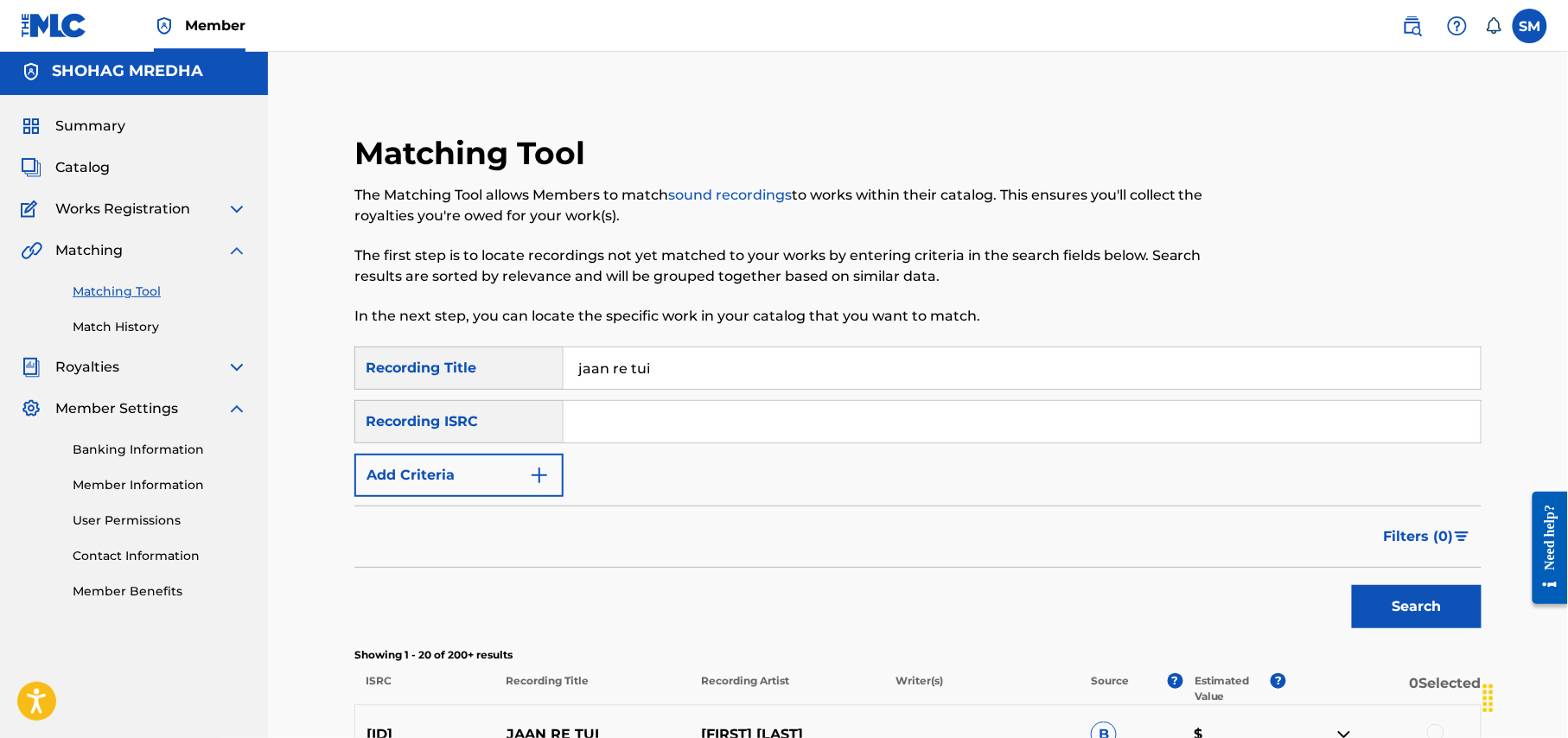 scroll, scrollTop: 0, scrollLeft: 0, axis: both 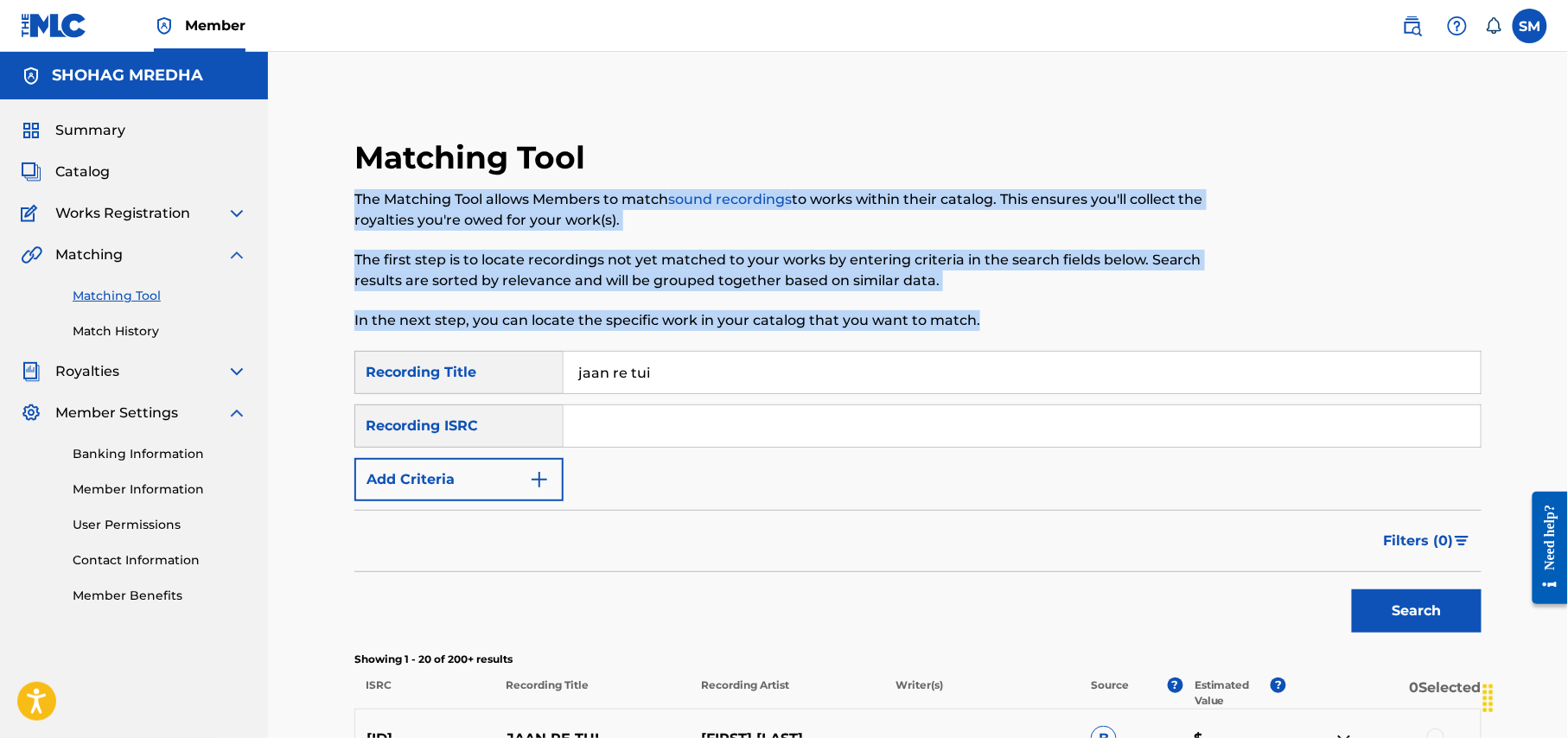 drag, startPoint x: 989, startPoint y: 315, endPoint x: 357, endPoint y: 204, distance: 641.67359 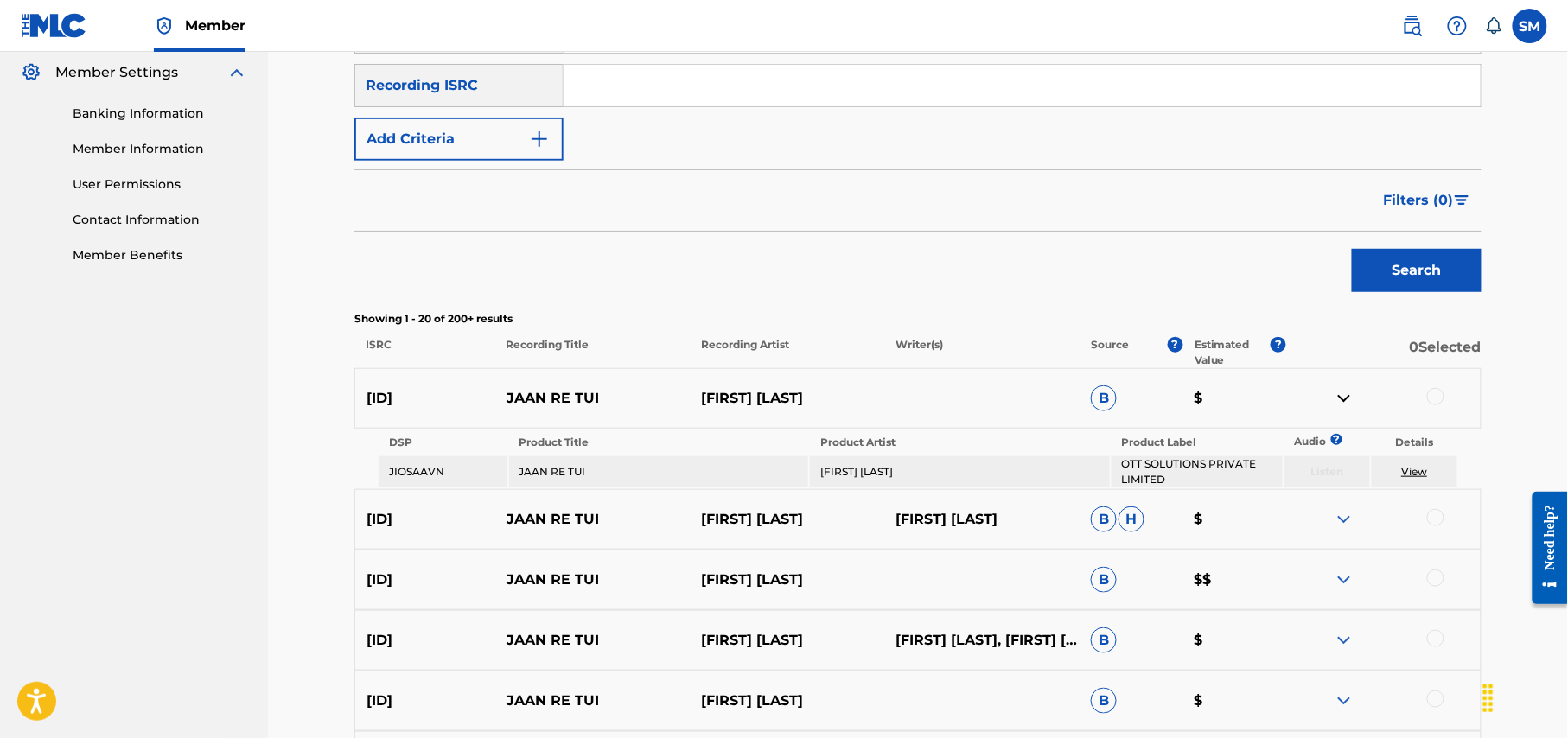 scroll, scrollTop: 346, scrollLeft: 0, axis: vertical 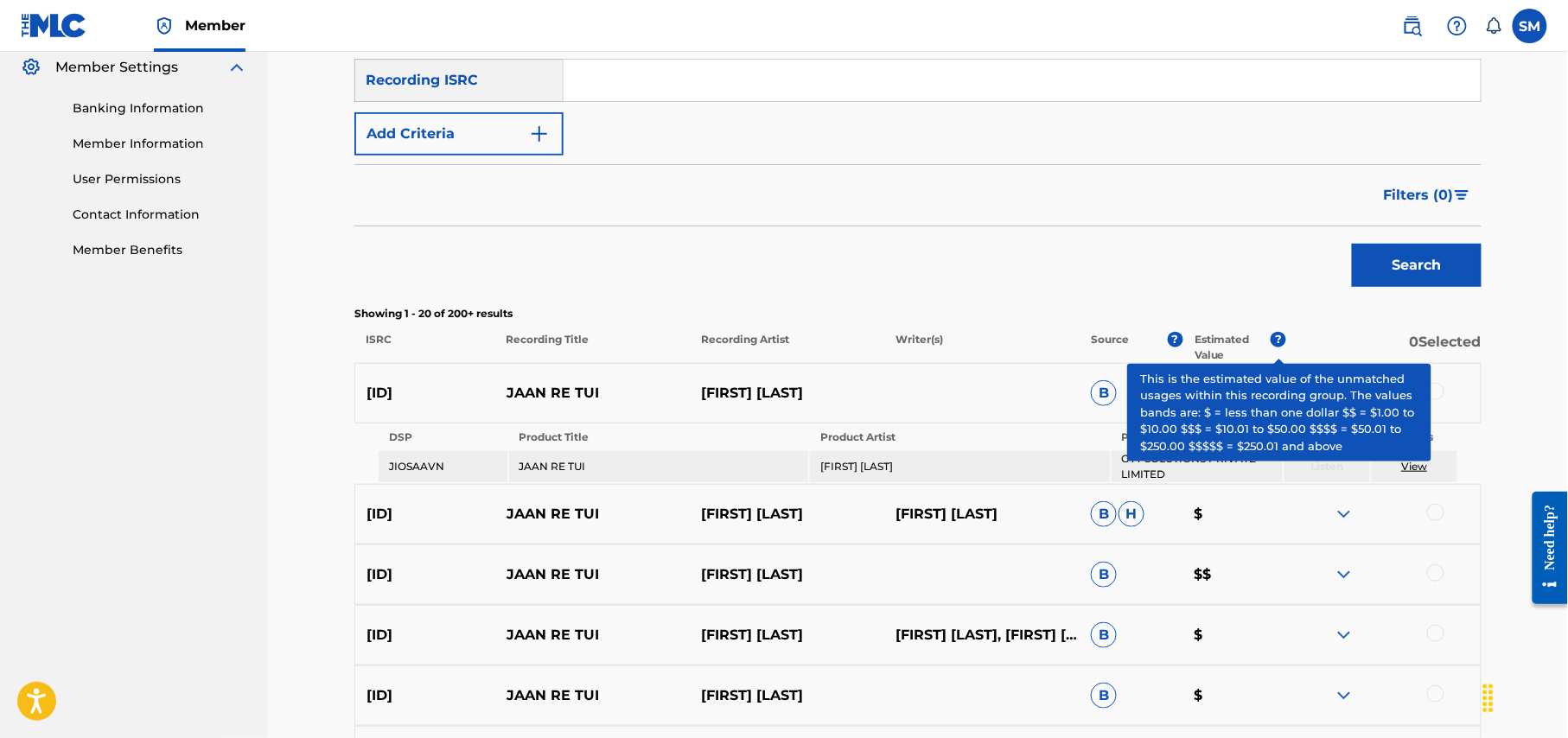 click on "Matching Tool The Matching Tool allows Members to match  sound recordings  to works within their catalog. This ensures you'll collect the royalties you're owed for your work(s). The first step is to locate recordings not yet matched to your works by entering criteria in the search fields below. Search results are sorted by relevance and will be grouped together based on similar data. In the next step, you can locate the specific work in your catalog that you want to match. SearchWithCriteria8d693a8f-5b92-4b79-a16a-96e5895bb3d6 Recording Title jaan re tui SearchWithCriteria642f63b8-67b6-4dd9-ac57-74db63e0a790 Recording ISRC Add Criteria Filter Estimated Value All $$$$$ $$$$ $$$ $$ $ Source All Blanket License Historical Unmatched Remove Filters Apply Filters Filters ( 0 ) Search Showing 1 - 20 of 200+ results ISRC Recording Title Recording Artist Writer(s) Source ? Estimated Value ? 0  Selected INT441803952 JAAN RE TUI [FIRST] [LAST] B $ DSP Product Title Product Artist Product Label Audio ? Details JIOSAAVN B" at bounding box center (918, 828) 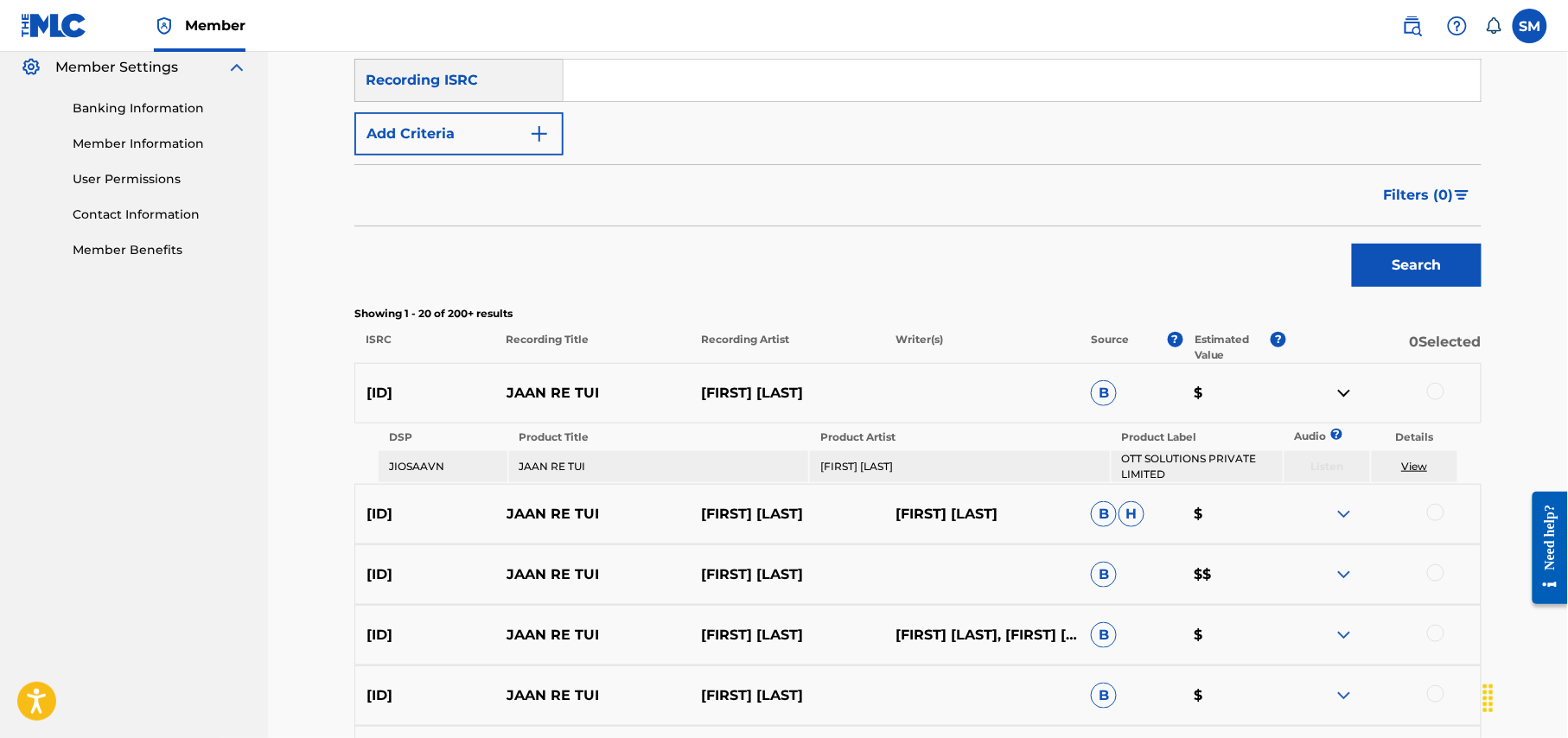 click on "SearchWithCriteria8d693a8f-5b92-4b79-a16a-96e5895bb3d6 Recording Title jaan re tui SearchWithCriteria642f63b8-67b6-4dd9-ac57-74db63e0a790 Recording ISRC Add Criteria Filter Estimated Value All $$$$$ $$$$ $$$ $$ $ Source All Blanket License Historical Unmatched Remove Filters Apply Filters Filters ( 0 ) Search Showing 1 - 20 of 200+ results ISRC Recording Title Recording Artist Writer(s) Source ? Estimated Value ? 0  Selected INT441803952 JAAN RE TUI [FIRST] [LAST] B $ DSP Product Title Product Artist Product Label Audio ? Details JIOSAAVN [FIRST] [LAST] [FIRST] [LAST] B H $ QZNWR2242391 JAAN RE TUI [FIRST] [LAST] B $$ QZYXP2346182 JAAN RE TUI [FIRST] [LAST] [FIRST] [LAST], [FIRST] [LAST] B $ FR10S2297126 JAAN RE TUI [FIRST] [LAST] B $ GXBMW2300076 JAAN RE TUI [FIRST] [LAST] [FIRST] [LAST] $ GXBMW2300076 JAAN RE TUI [FIRST] [LAST], [FIRST] [LAST] B $ FR10S2297126 JAAN RE TUI [FIRST] [LAST], [FIRST] [LAST] B $ DSP Product Title Product Artist" at bounding box center [918, 934] 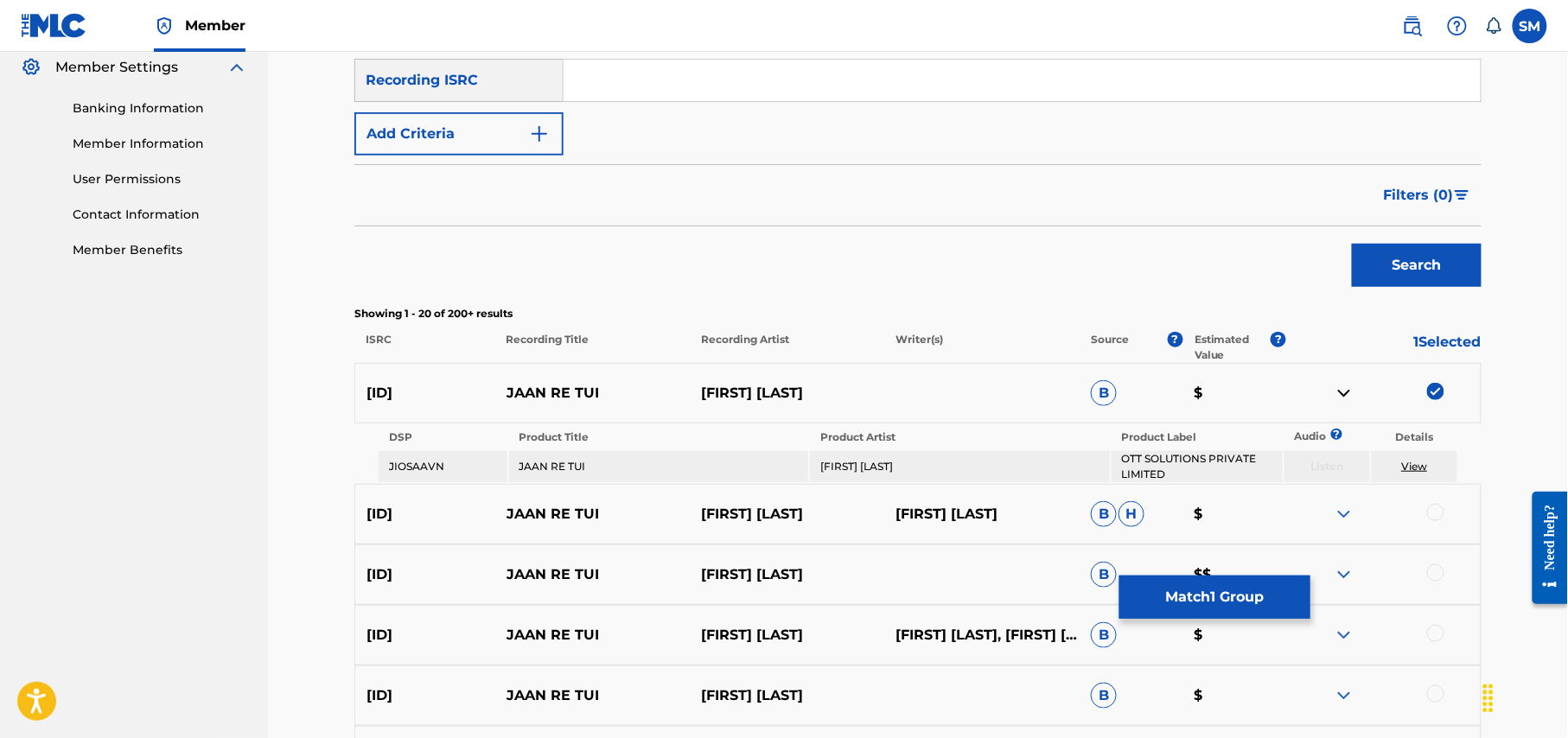 click at bounding box center (1436, 391) 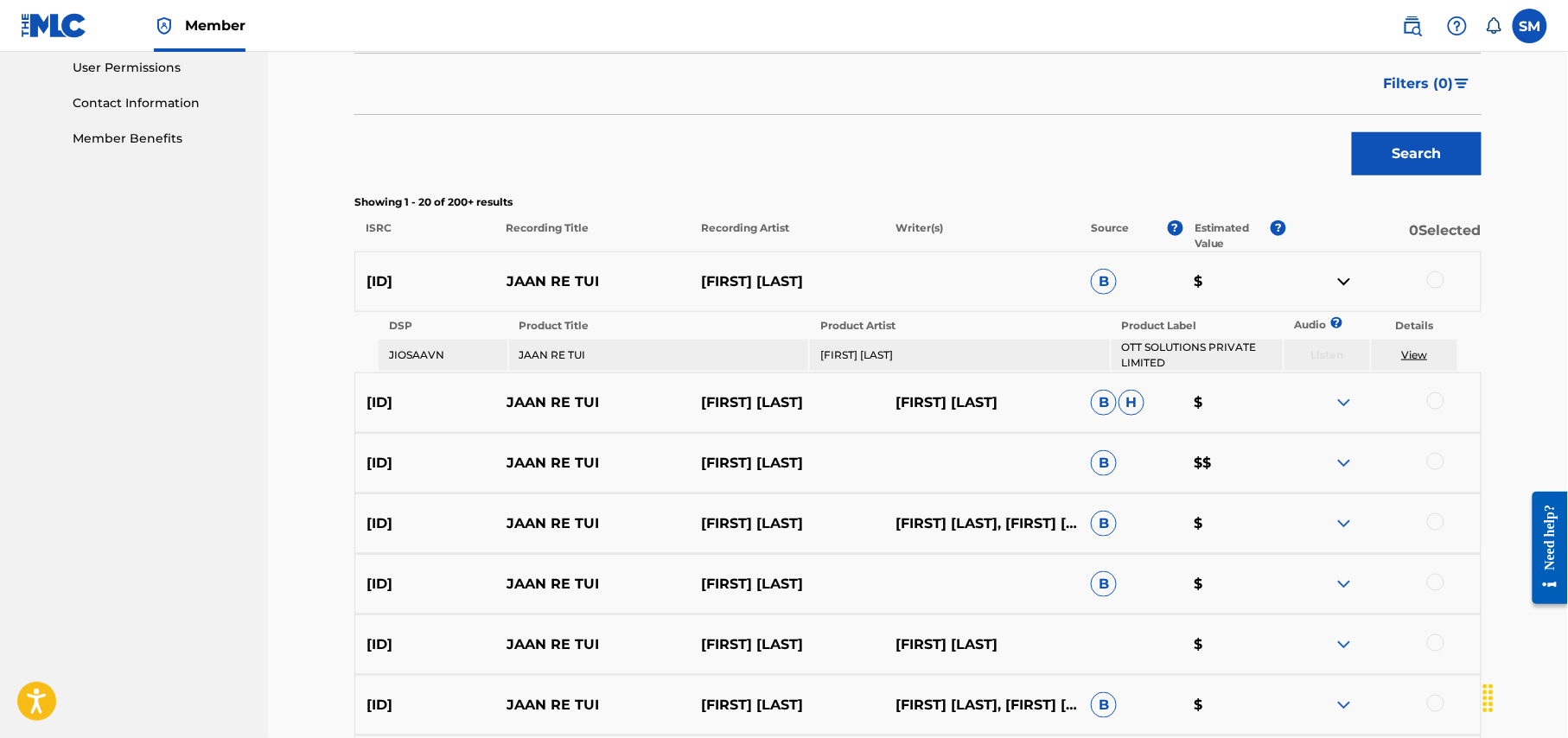 scroll, scrollTop: 461, scrollLeft: 0, axis: vertical 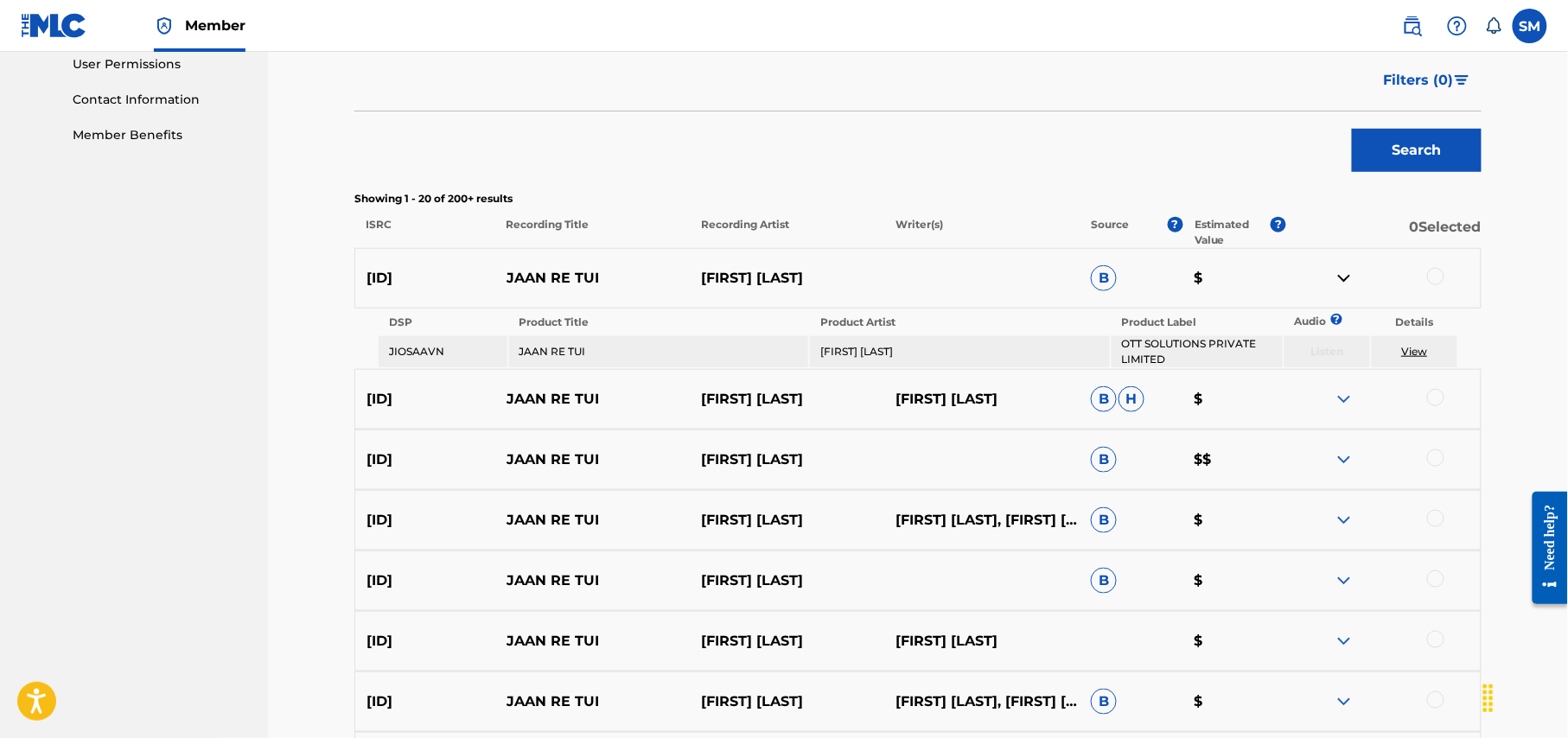 click at bounding box center (1436, 277) 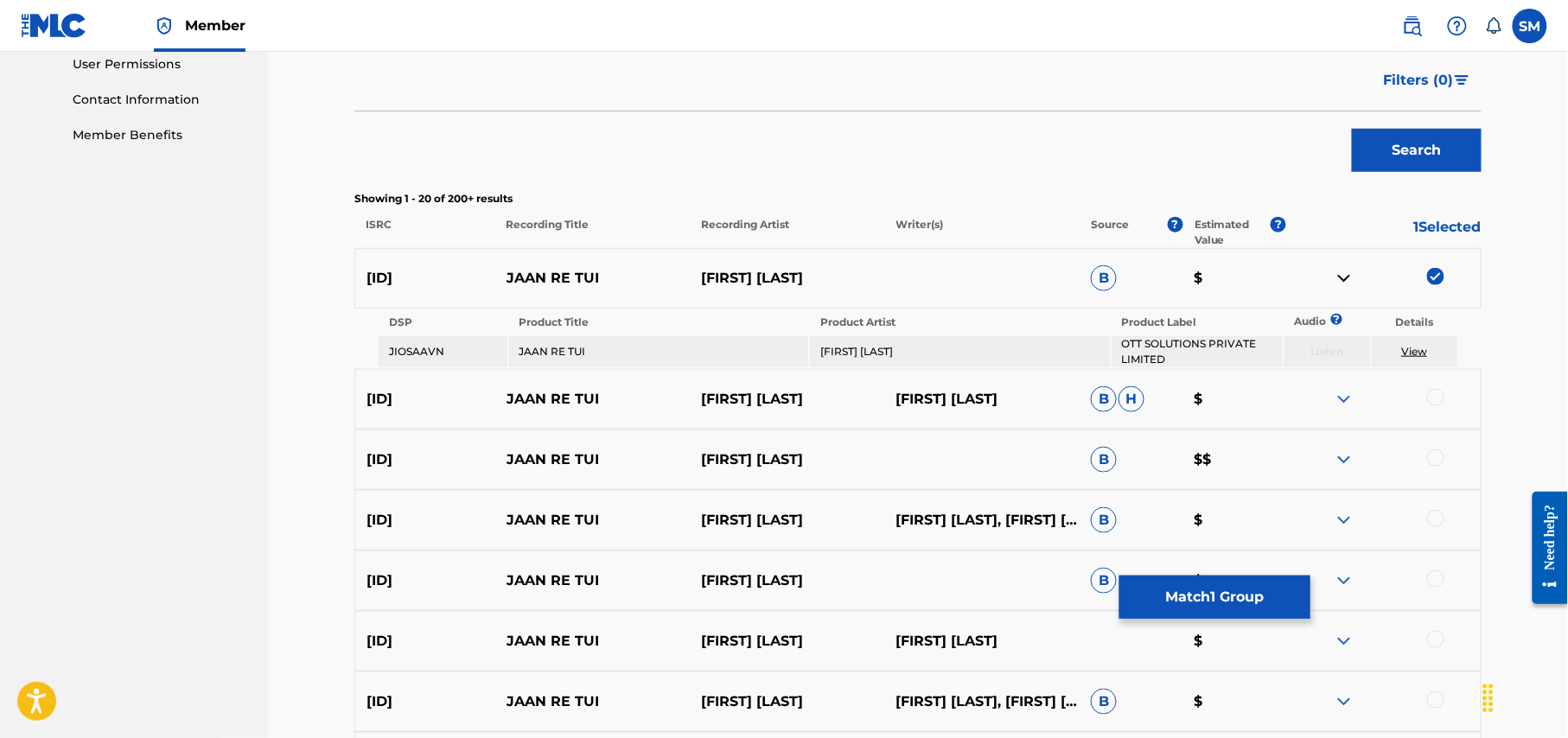 click at bounding box center (1436, 398) 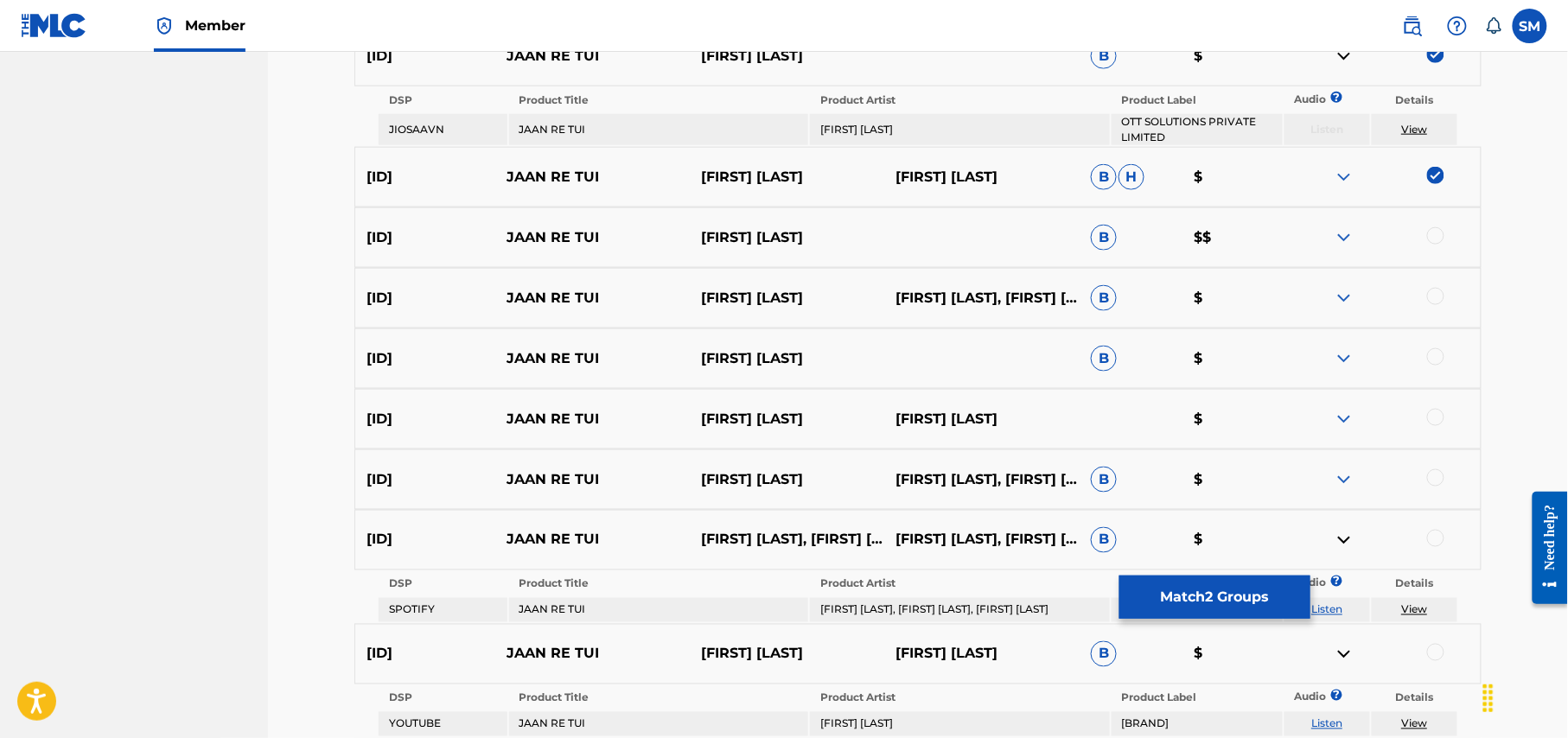 scroll, scrollTop: 691, scrollLeft: 0, axis: vertical 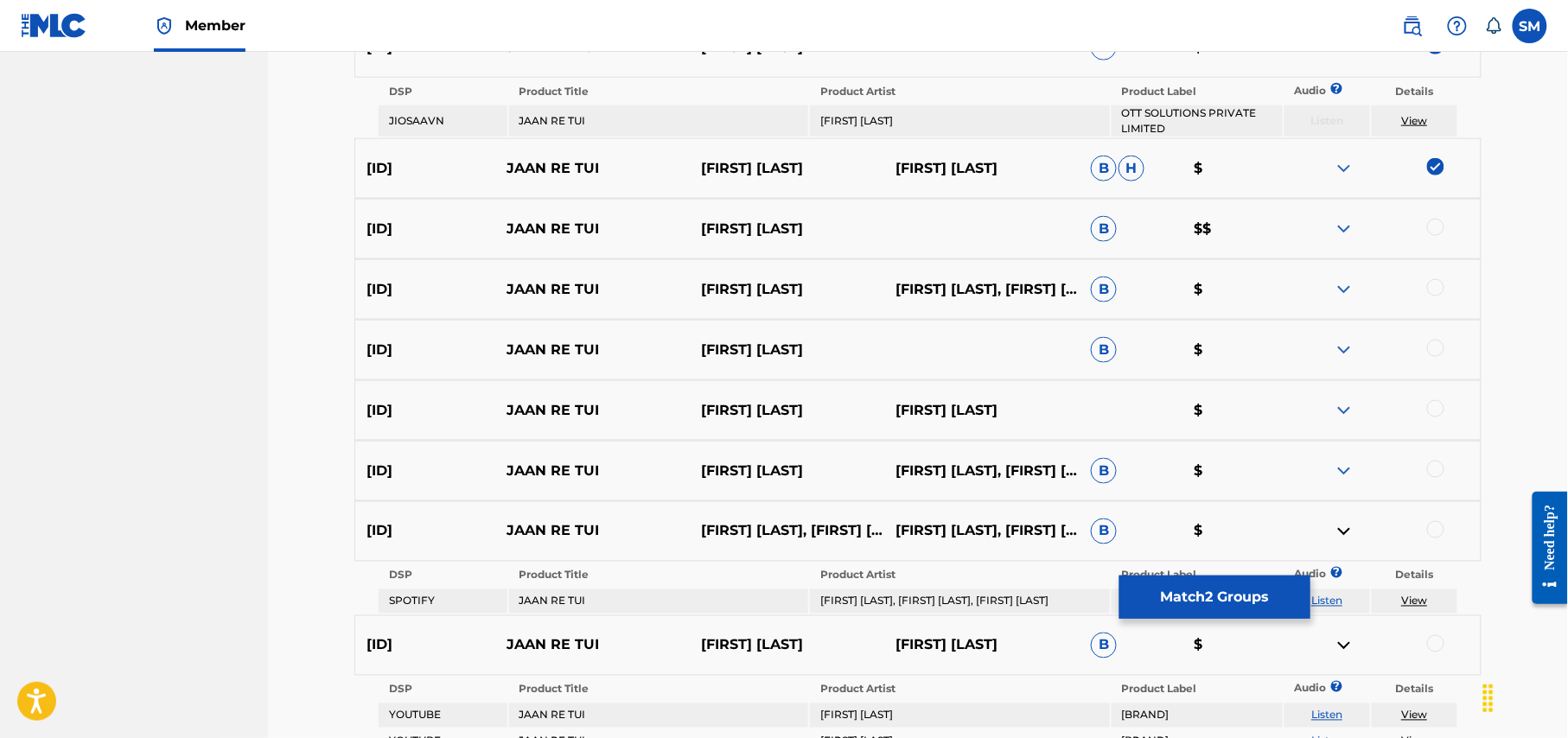 click at bounding box center [1436, 227] 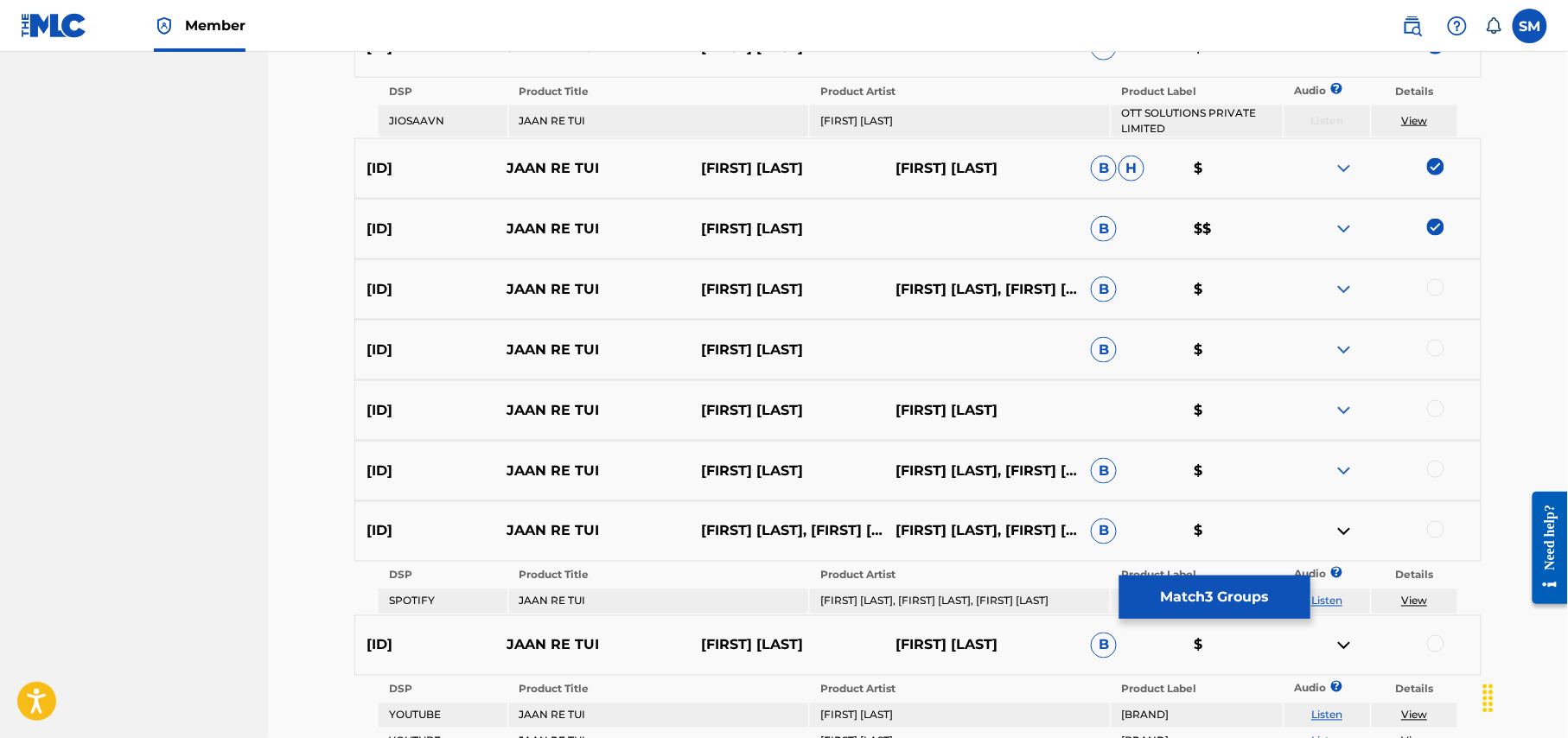 click at bounding box center [1436, 288] 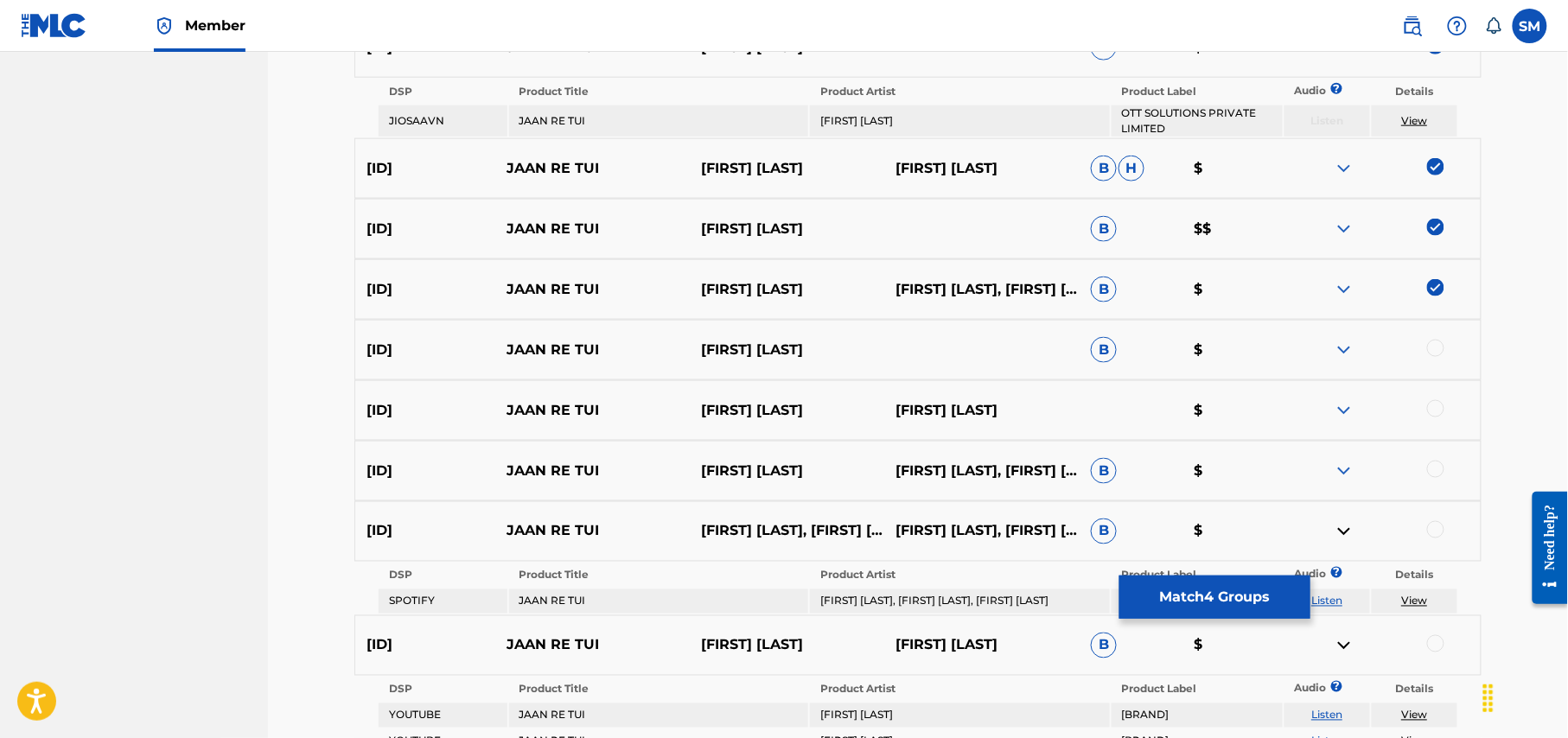 click at bounding box center (1436, 348) 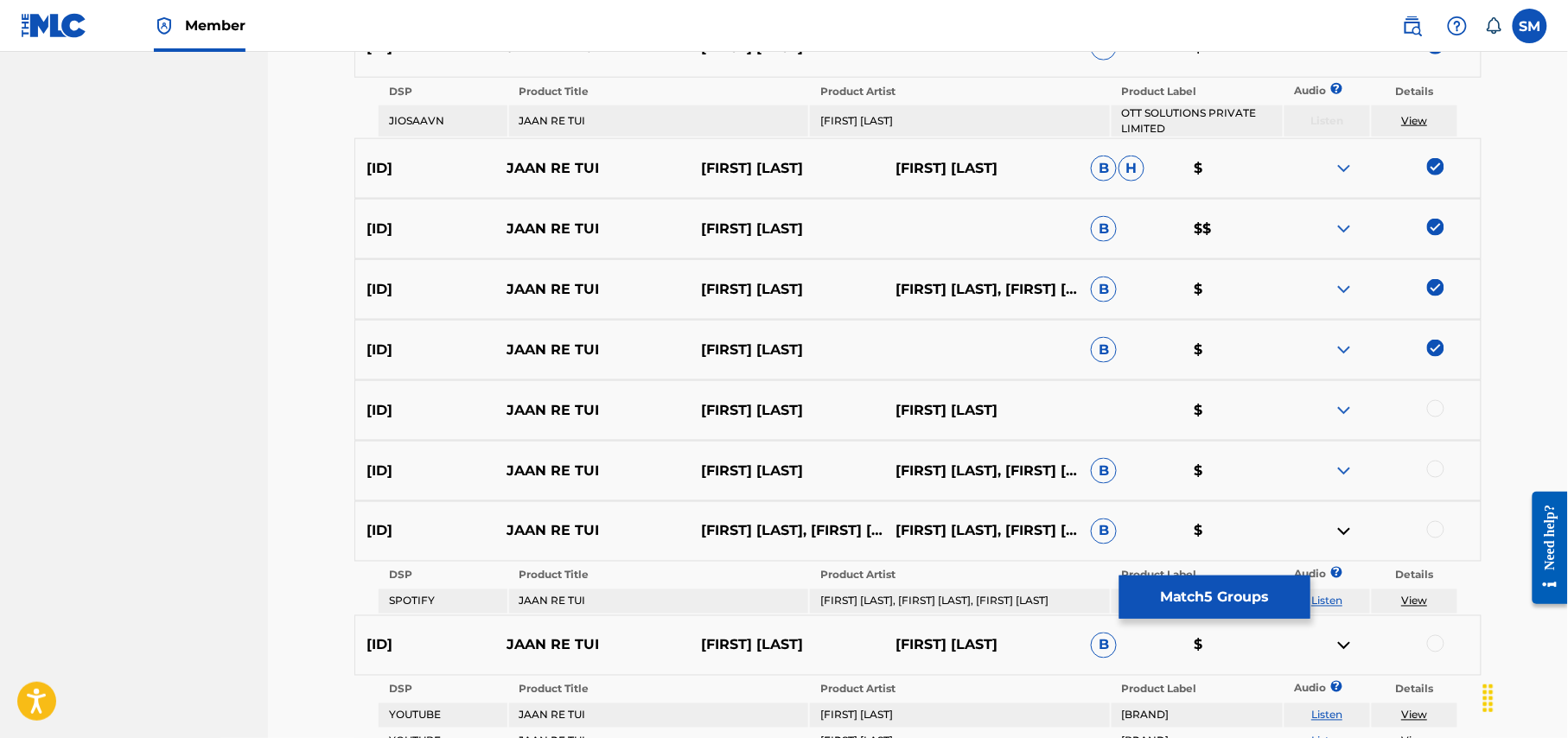 click at bounding box center (1436, 409) 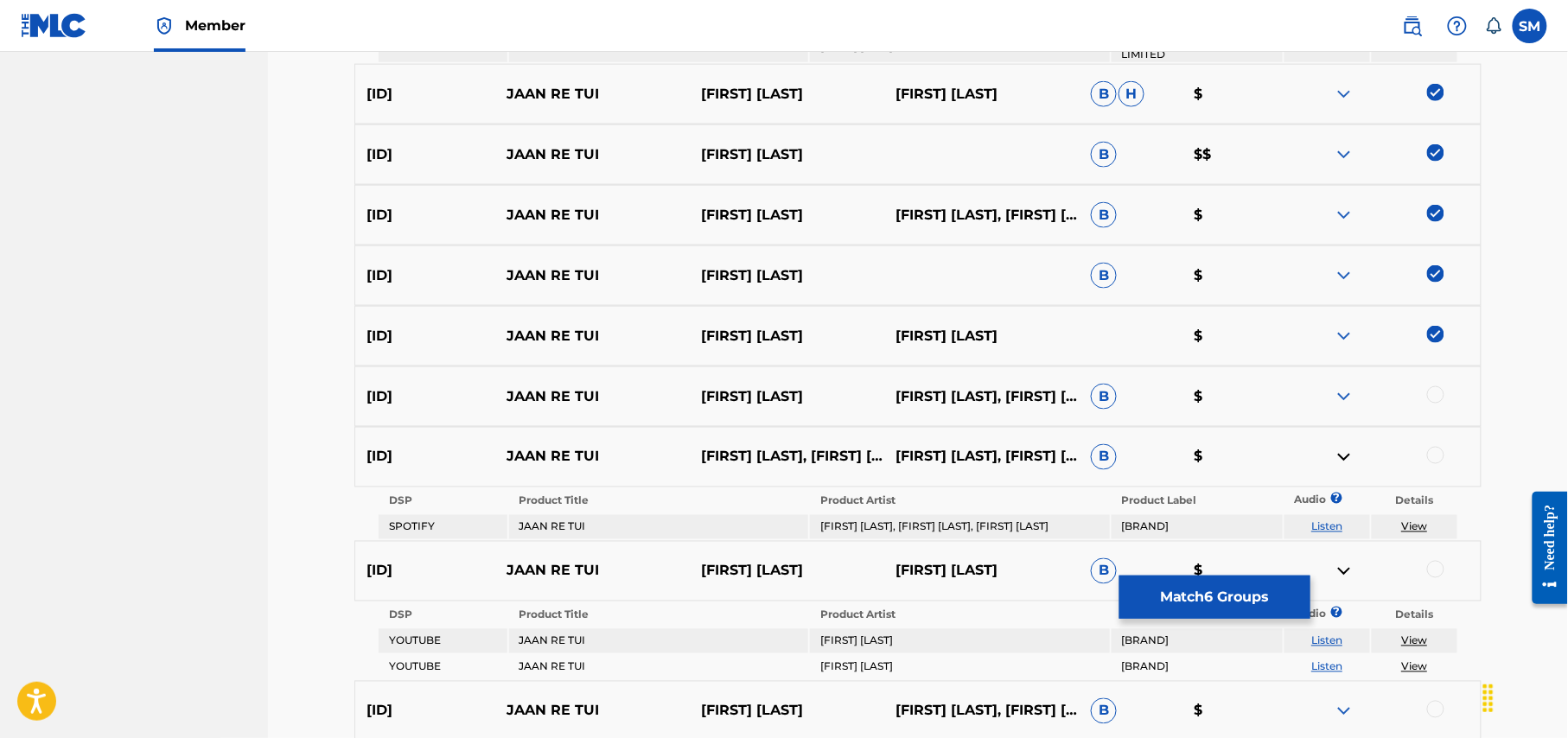 scroll, scrollTop: 806, scrollLeft: 0, axis: vertical 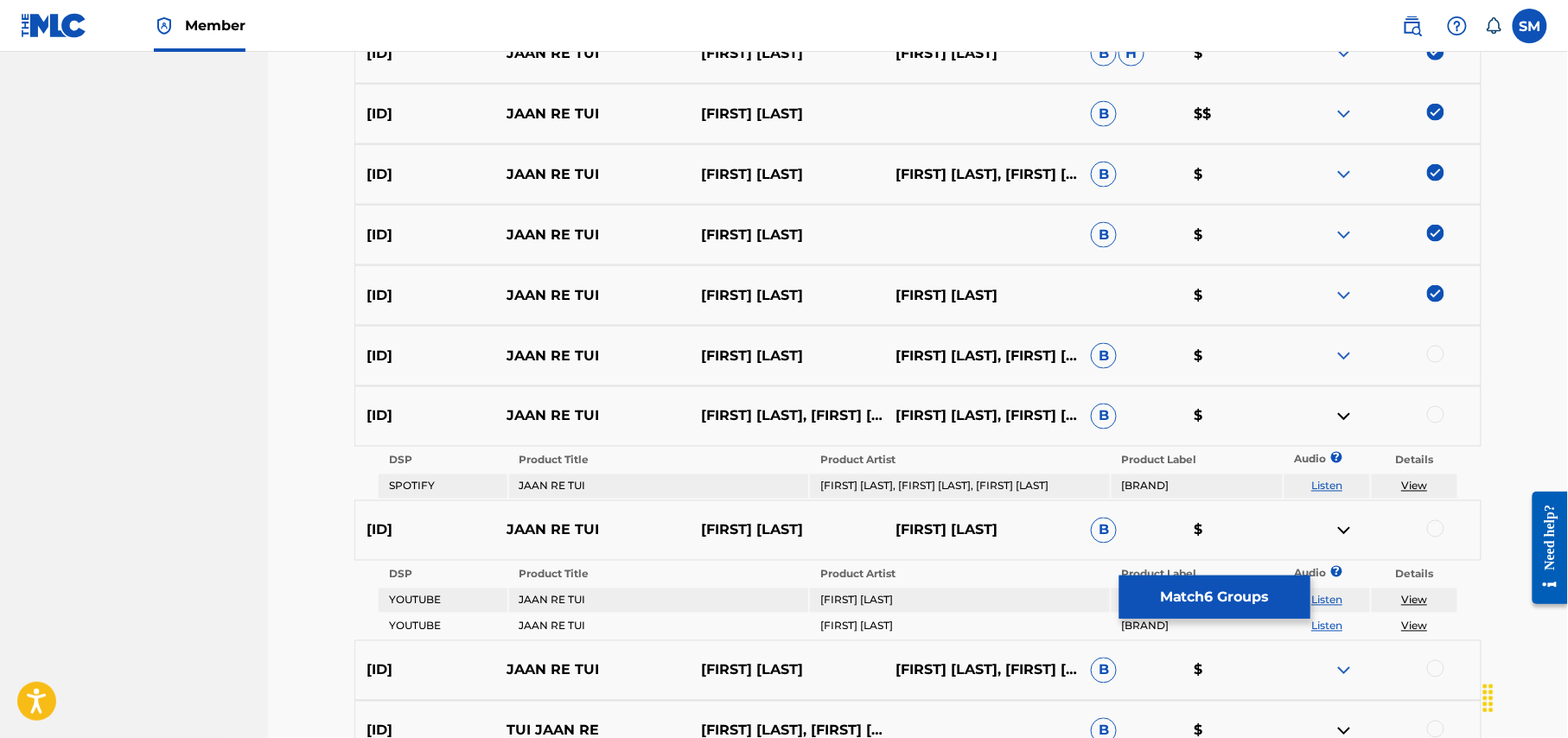 click at bounding box center [1436, 354] 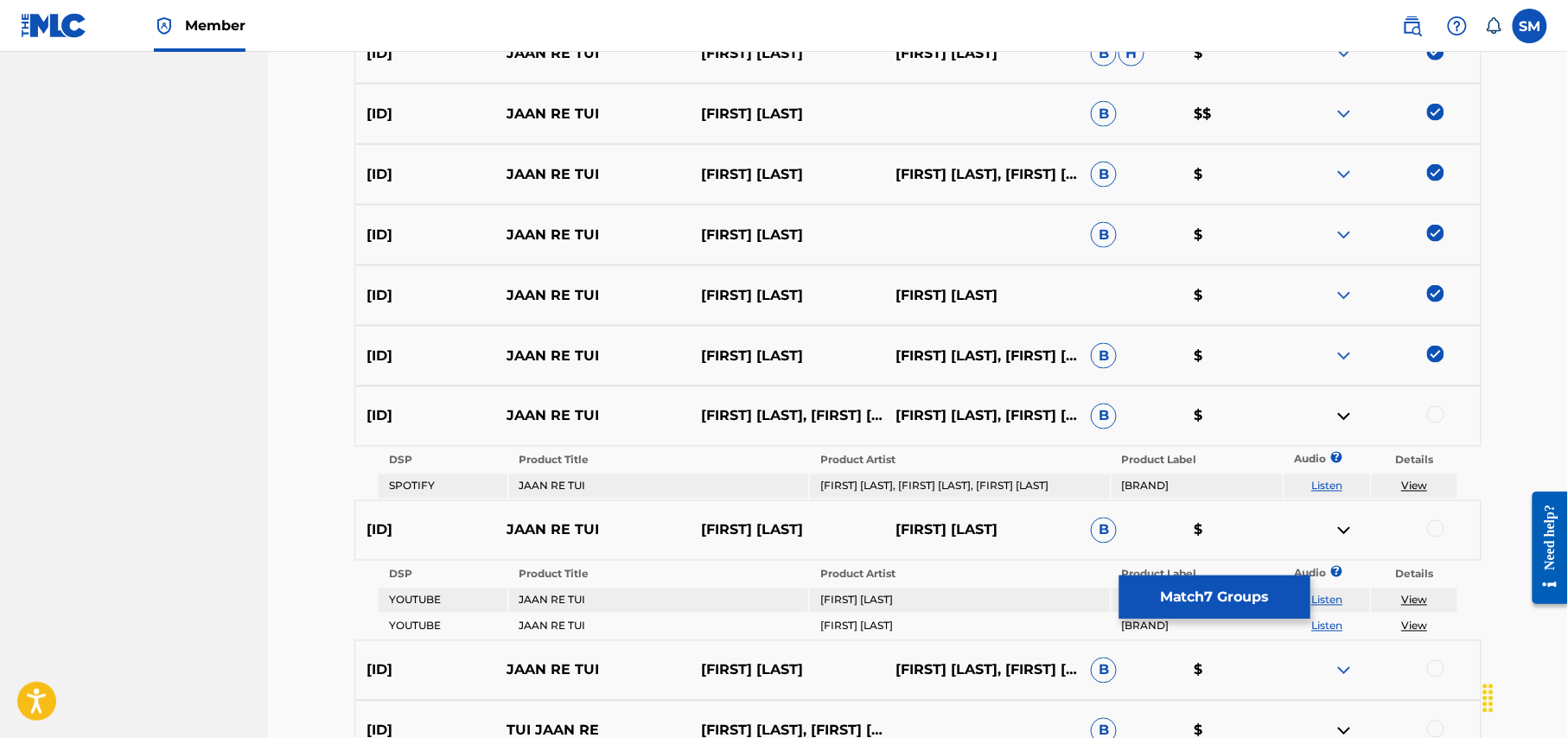 click at bounding box center [1436, 415] 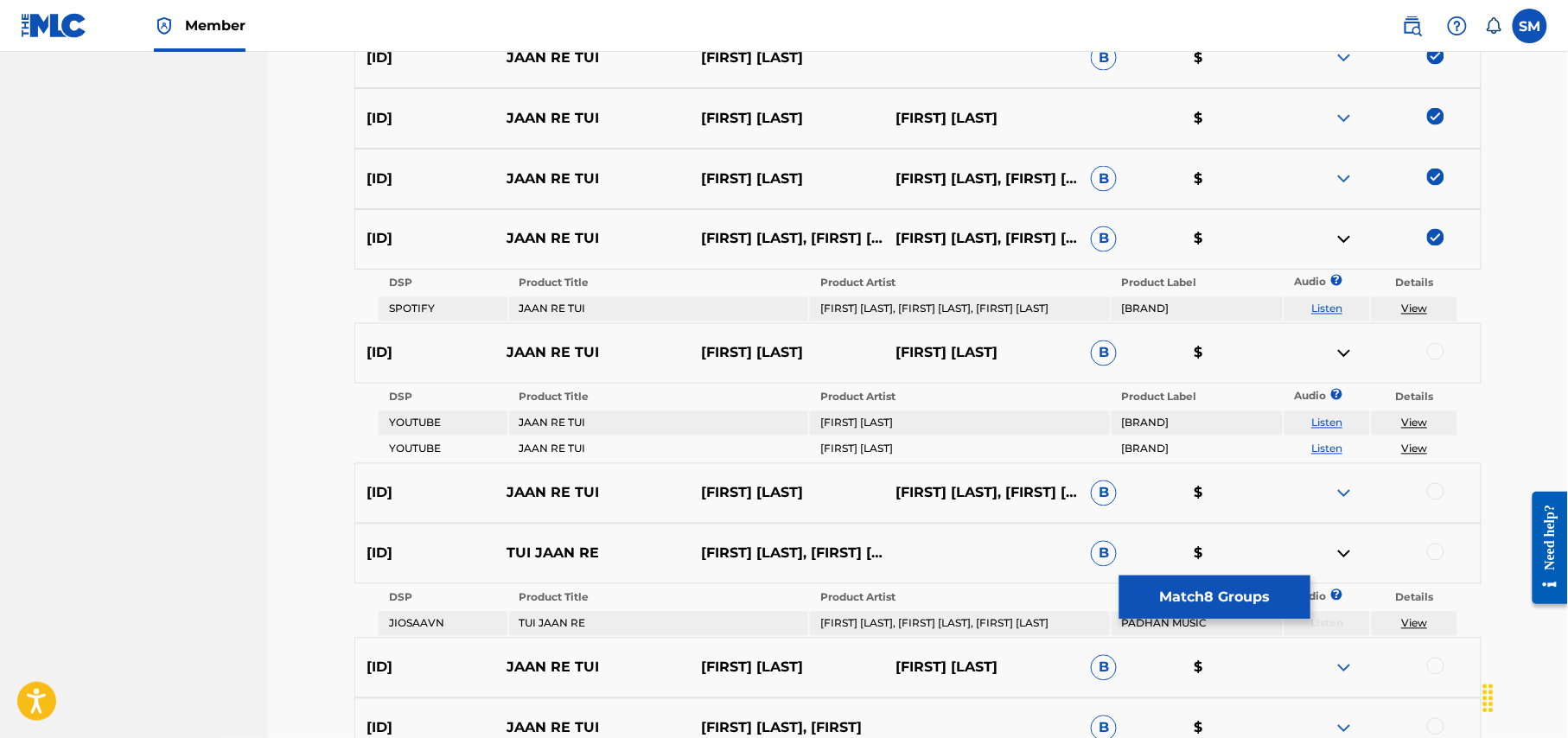 scroll, scrollTop: 1037, scrollLeft: 0, axis: vertical 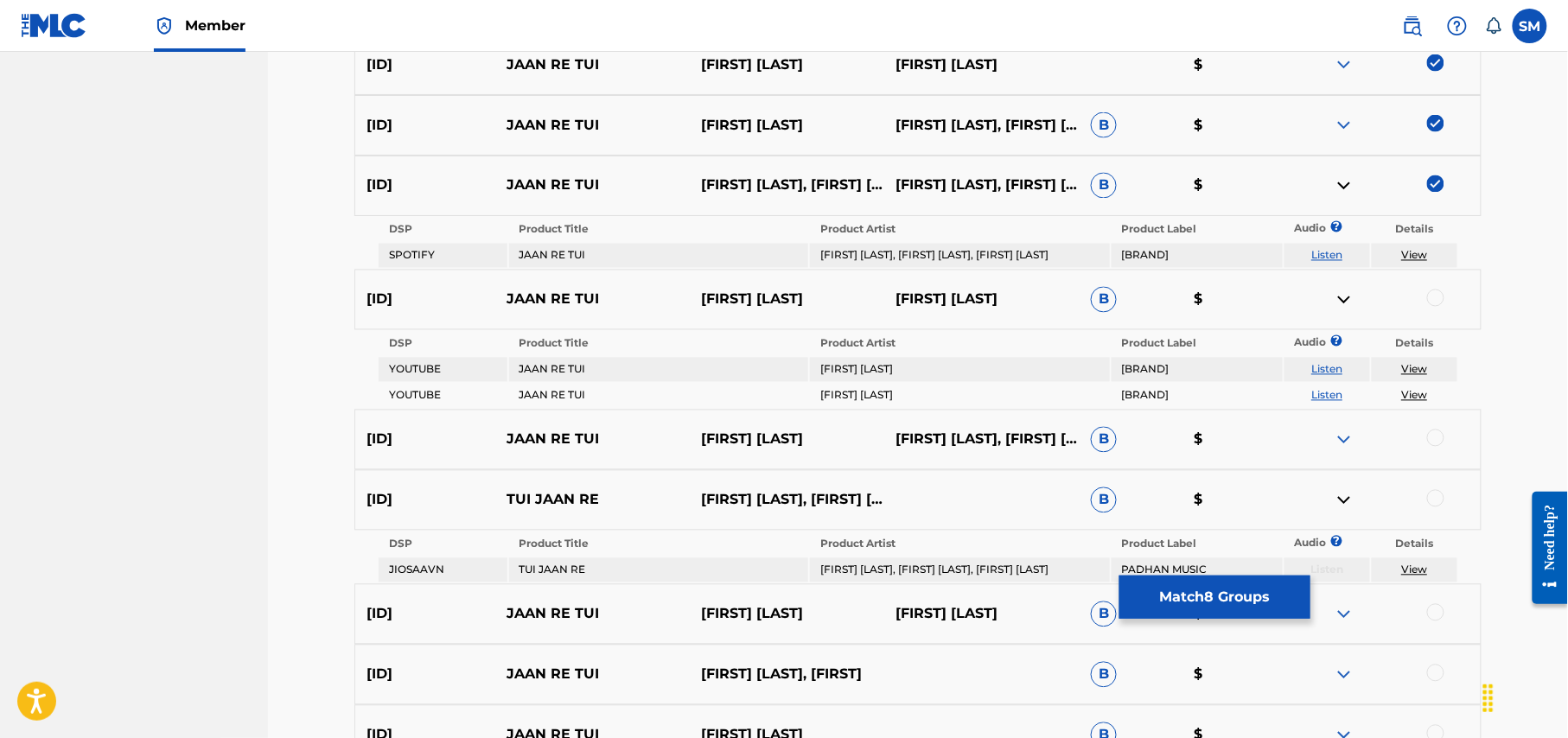 click at bounding box center [1436, 298] 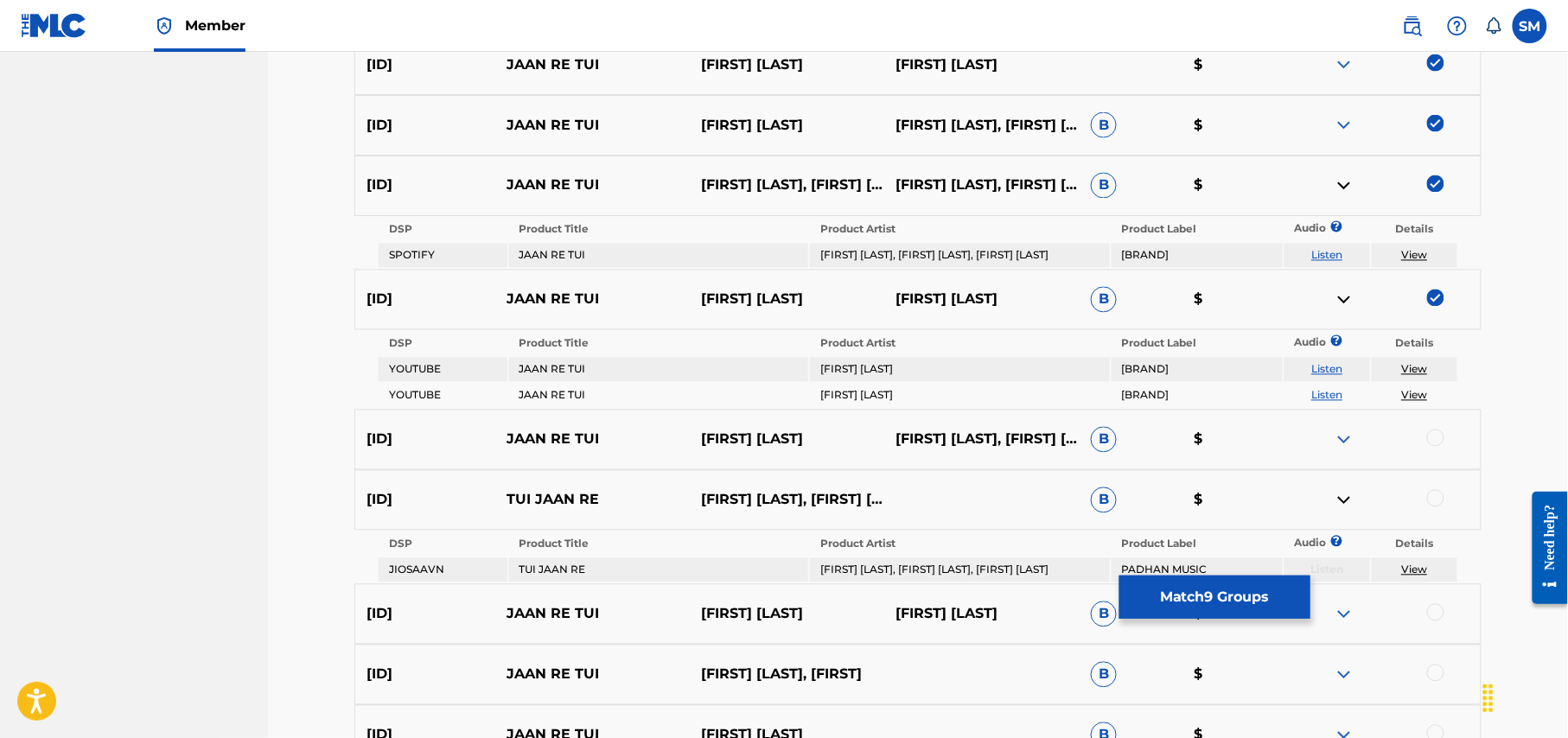 click at bounding box center [1436, 438] 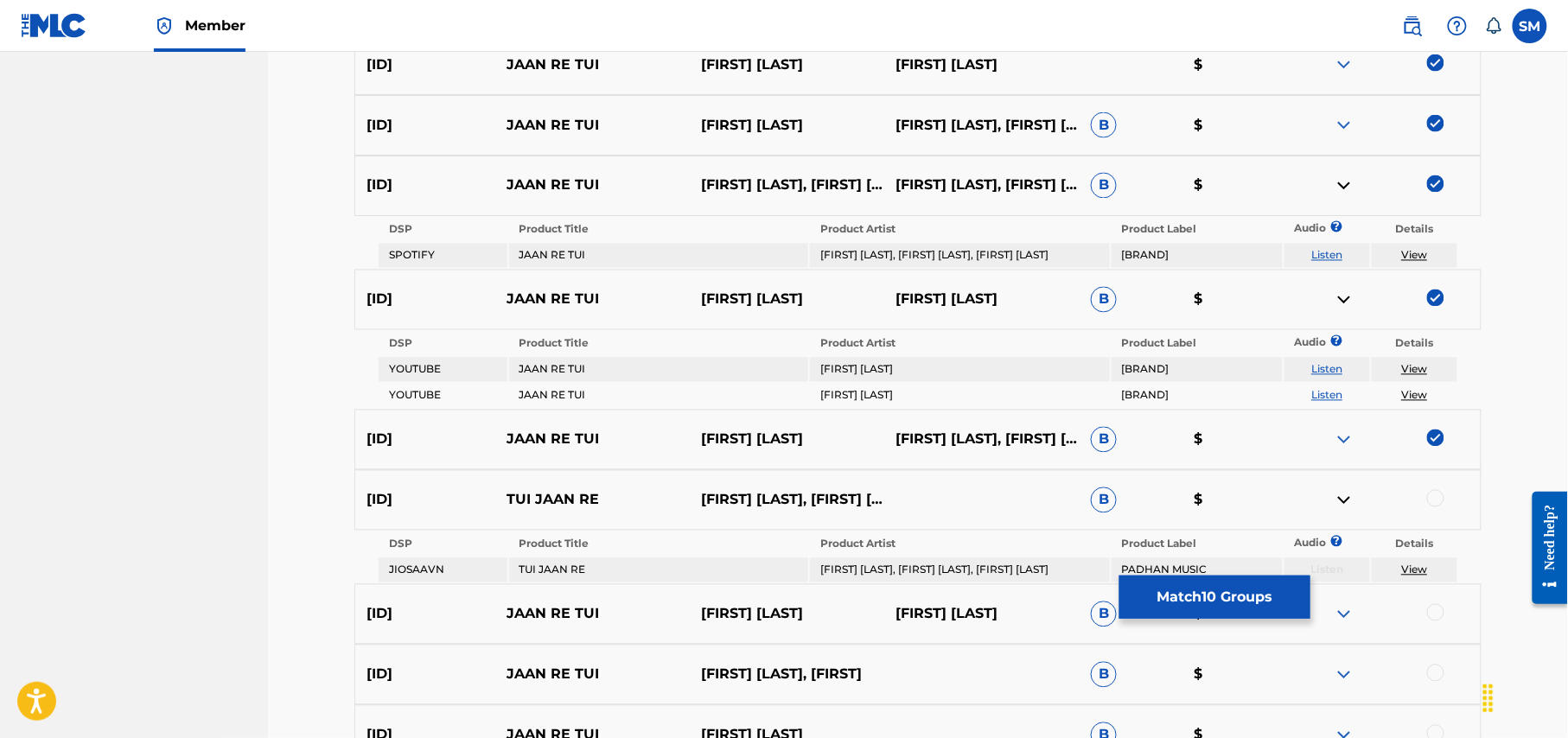 click at bounding box center [1436, 499] 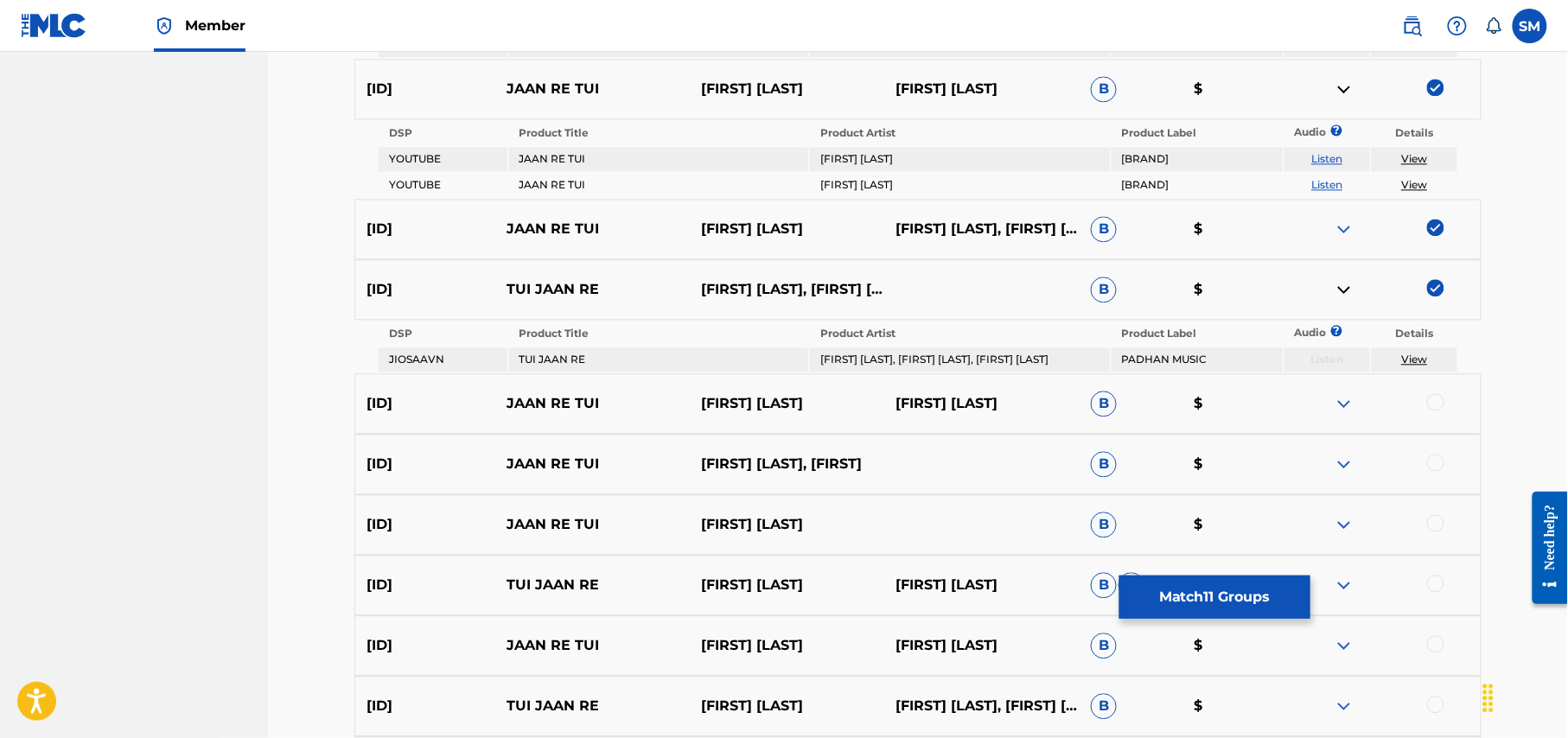 scroll, scrollTop: 1267, scrollLeft: 0, axis: vertical 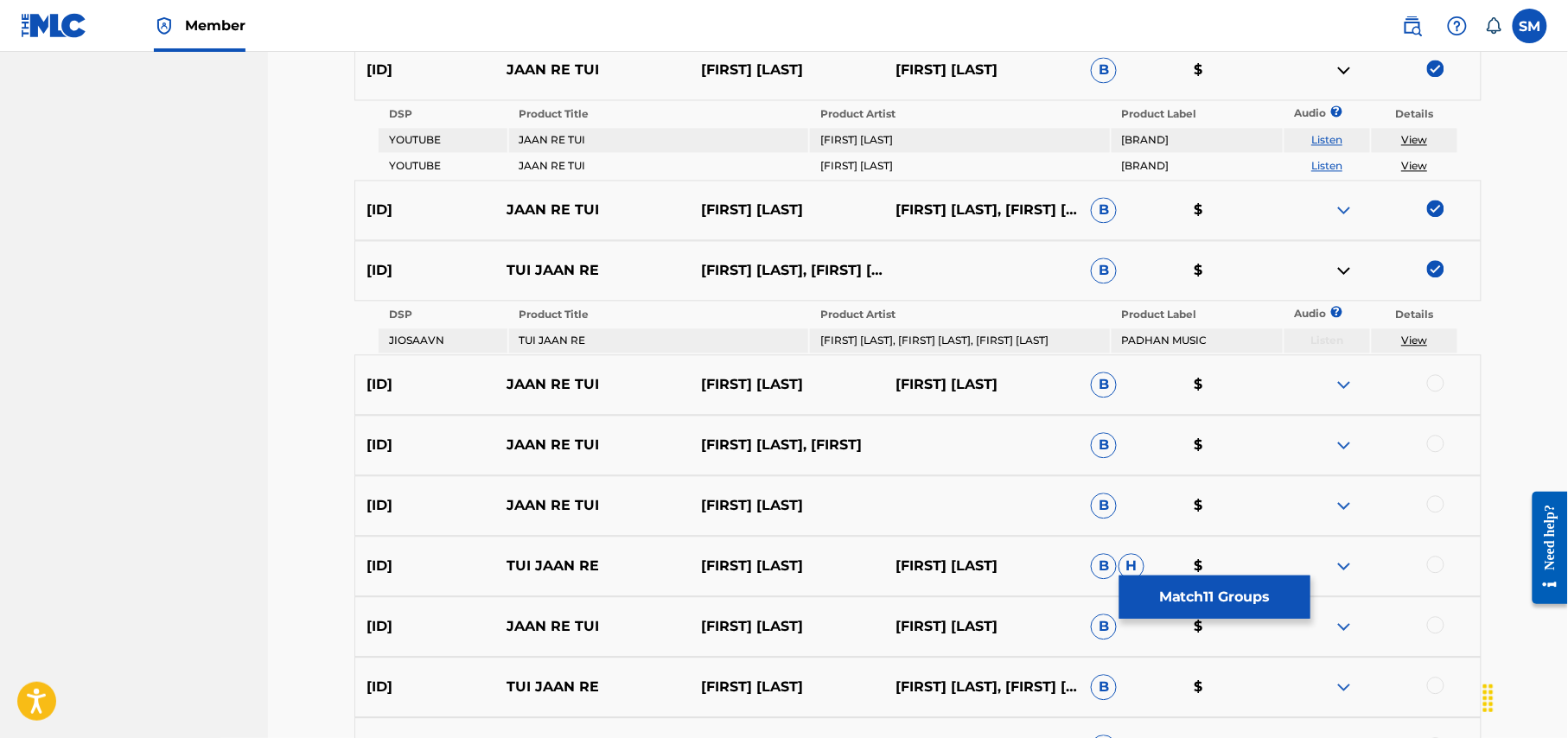 click at bounding box center [1436, 383] 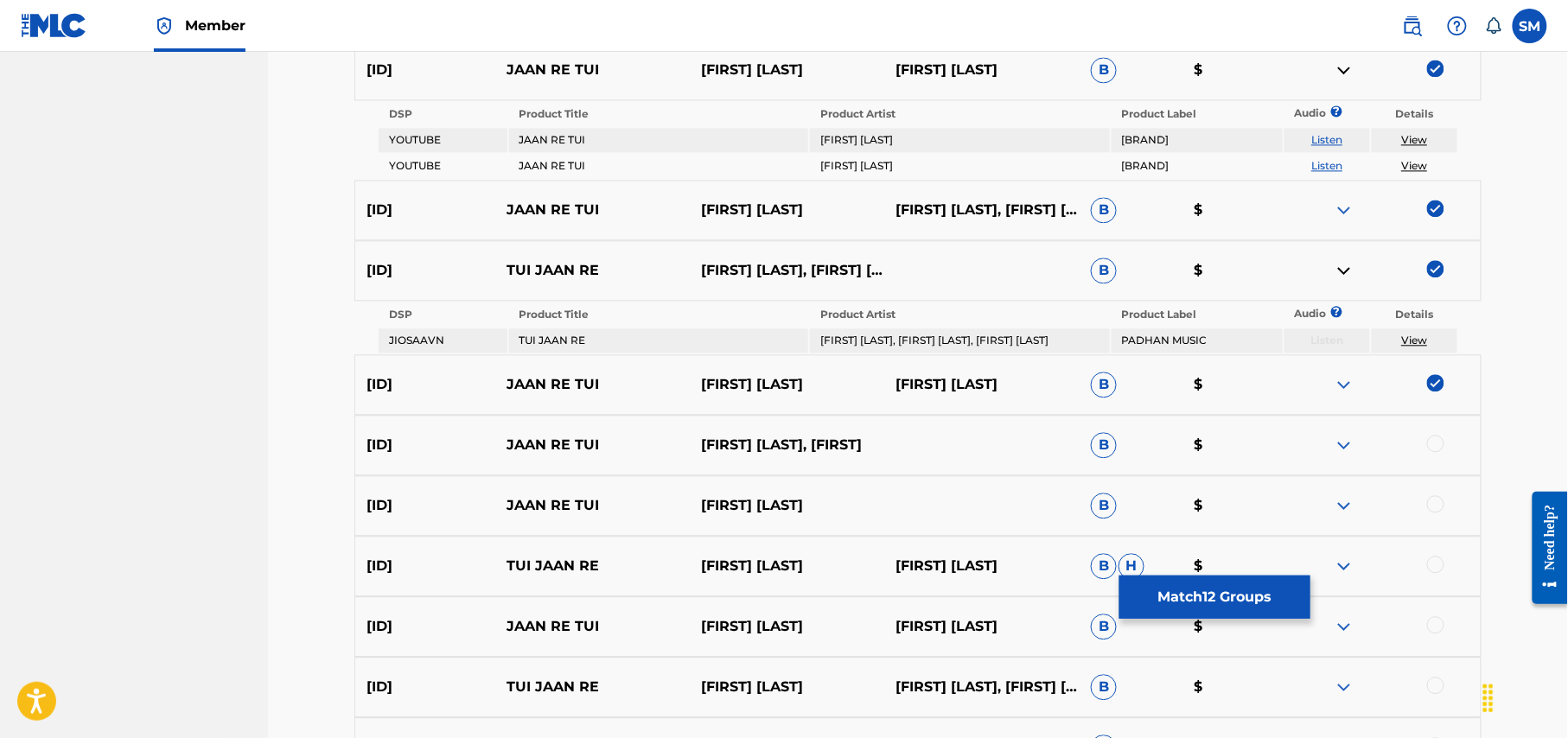 click at bounding box center (1436, 443) 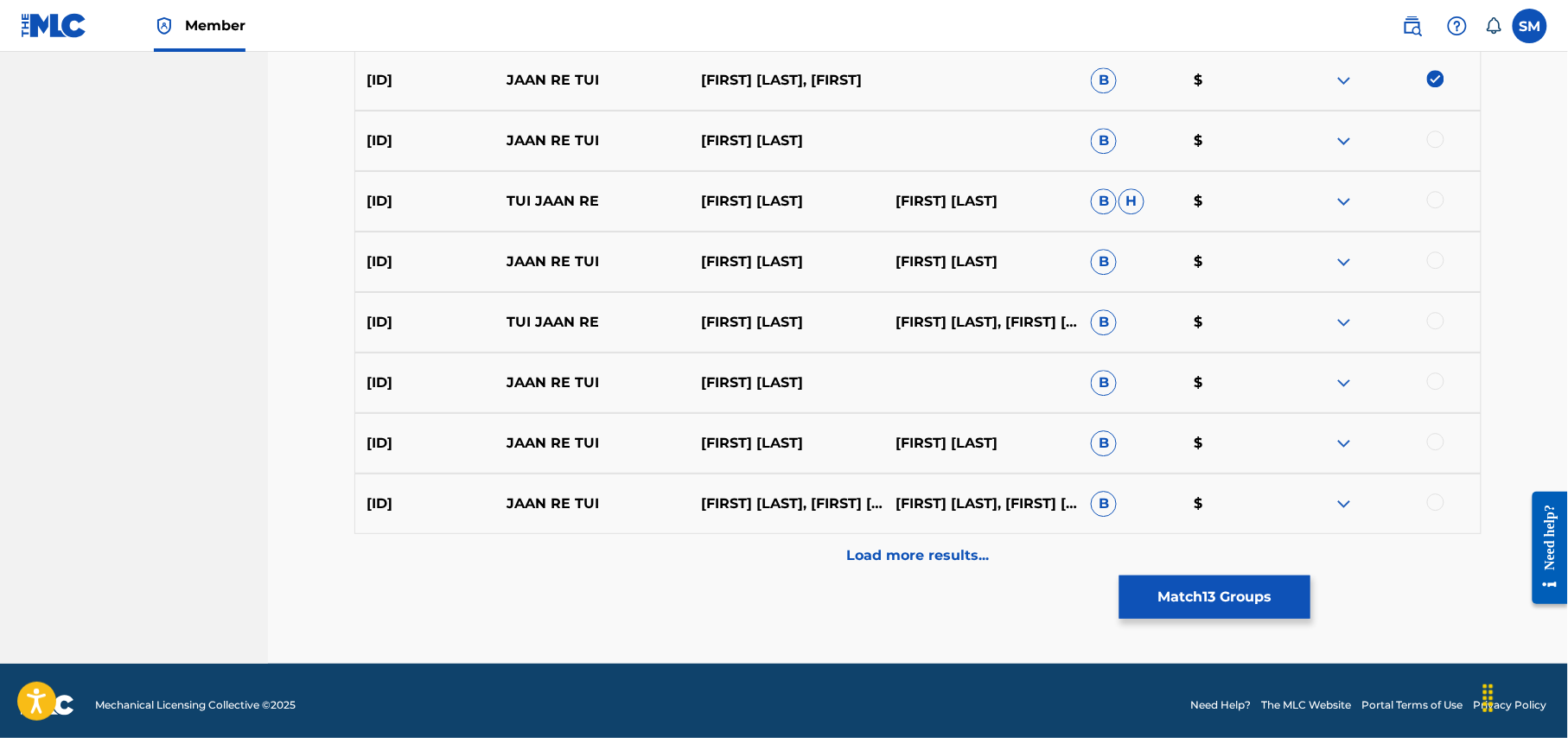 scroll, scrollTop: 1632, scrollLeft: 0, axis: vertical 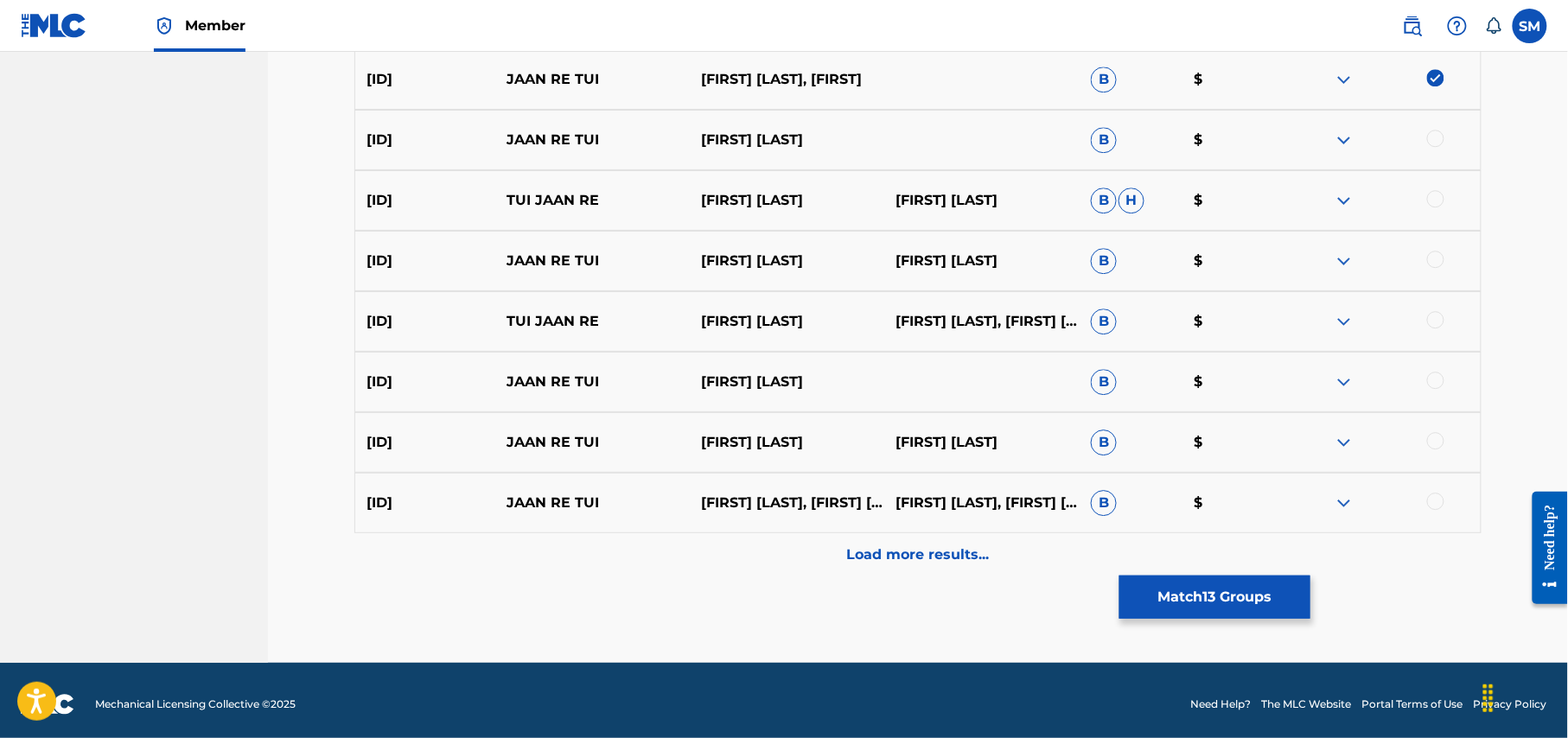 click at bounding box center (1436, 138) 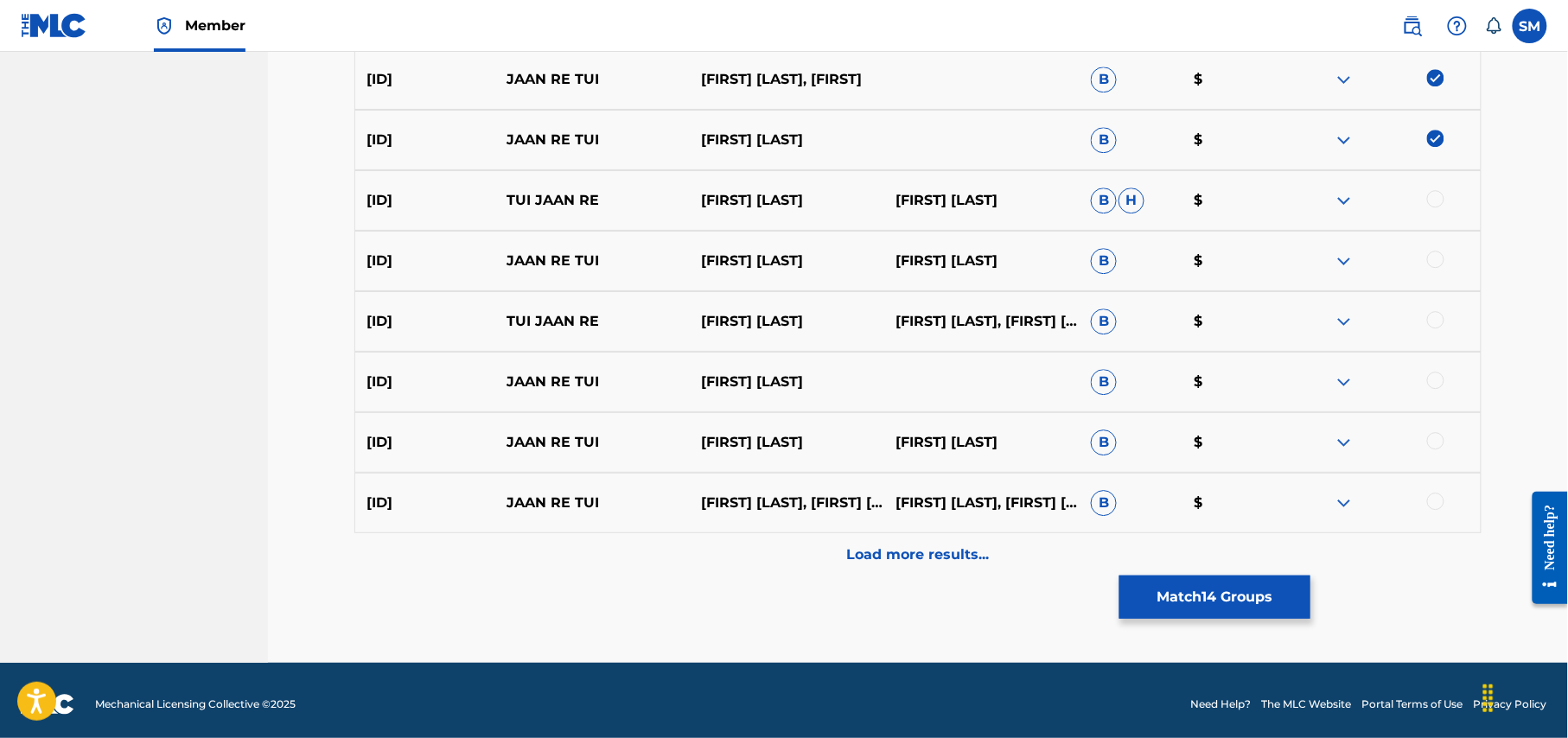 click at bounding box center (1436, 199) 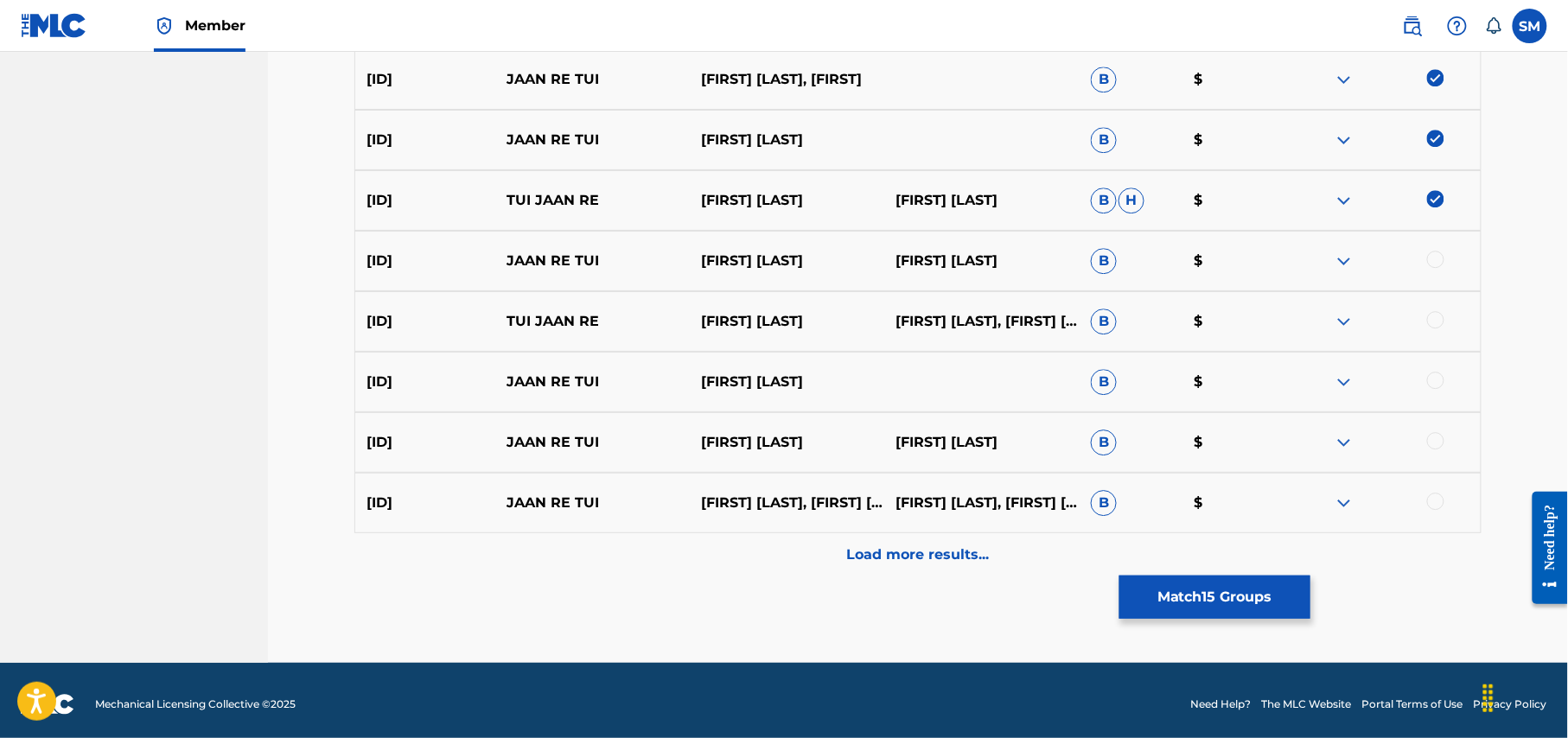 click at bounding box center [1436, 259] 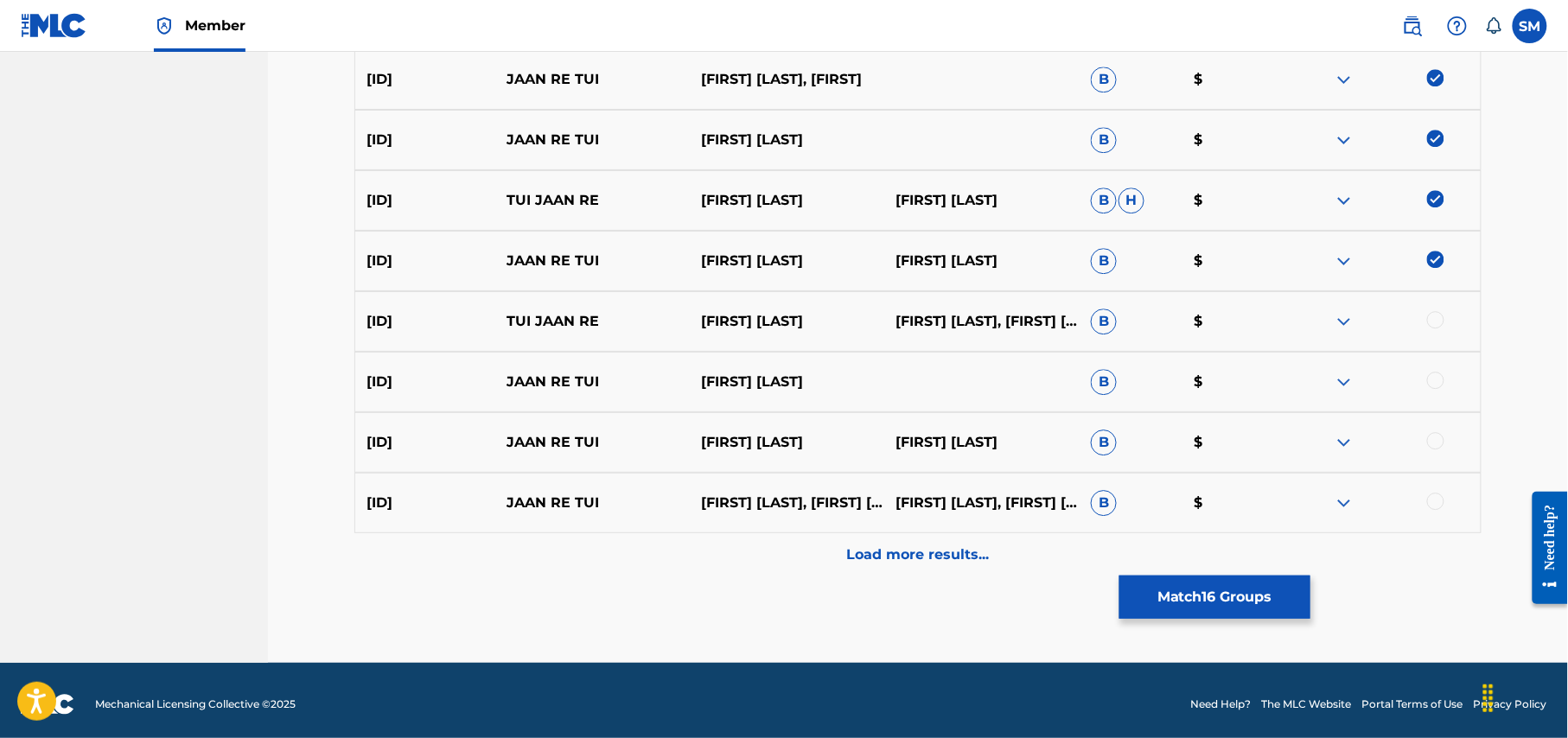 click at bounding box center (1436, 320) 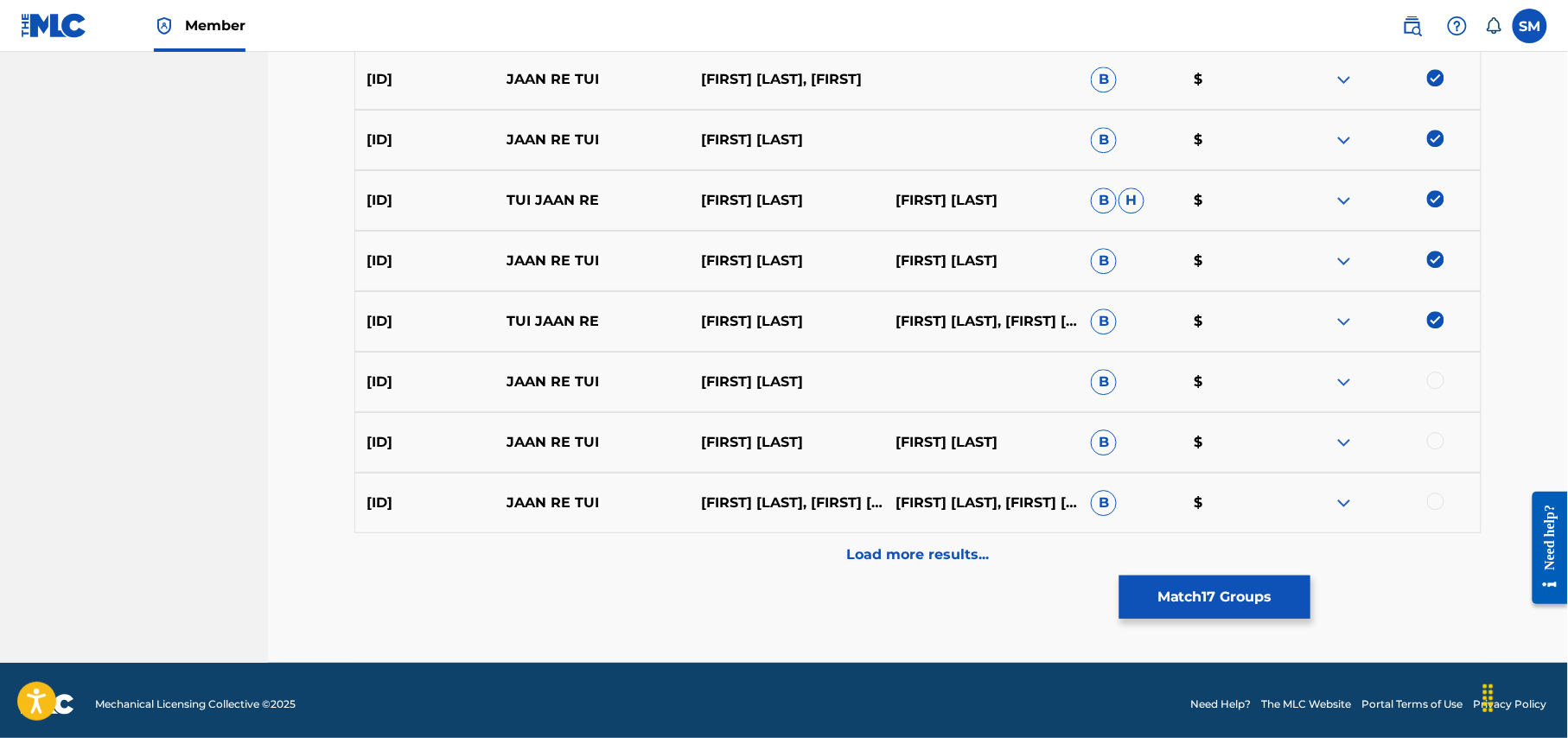 click at bounding box center (1436, 380) 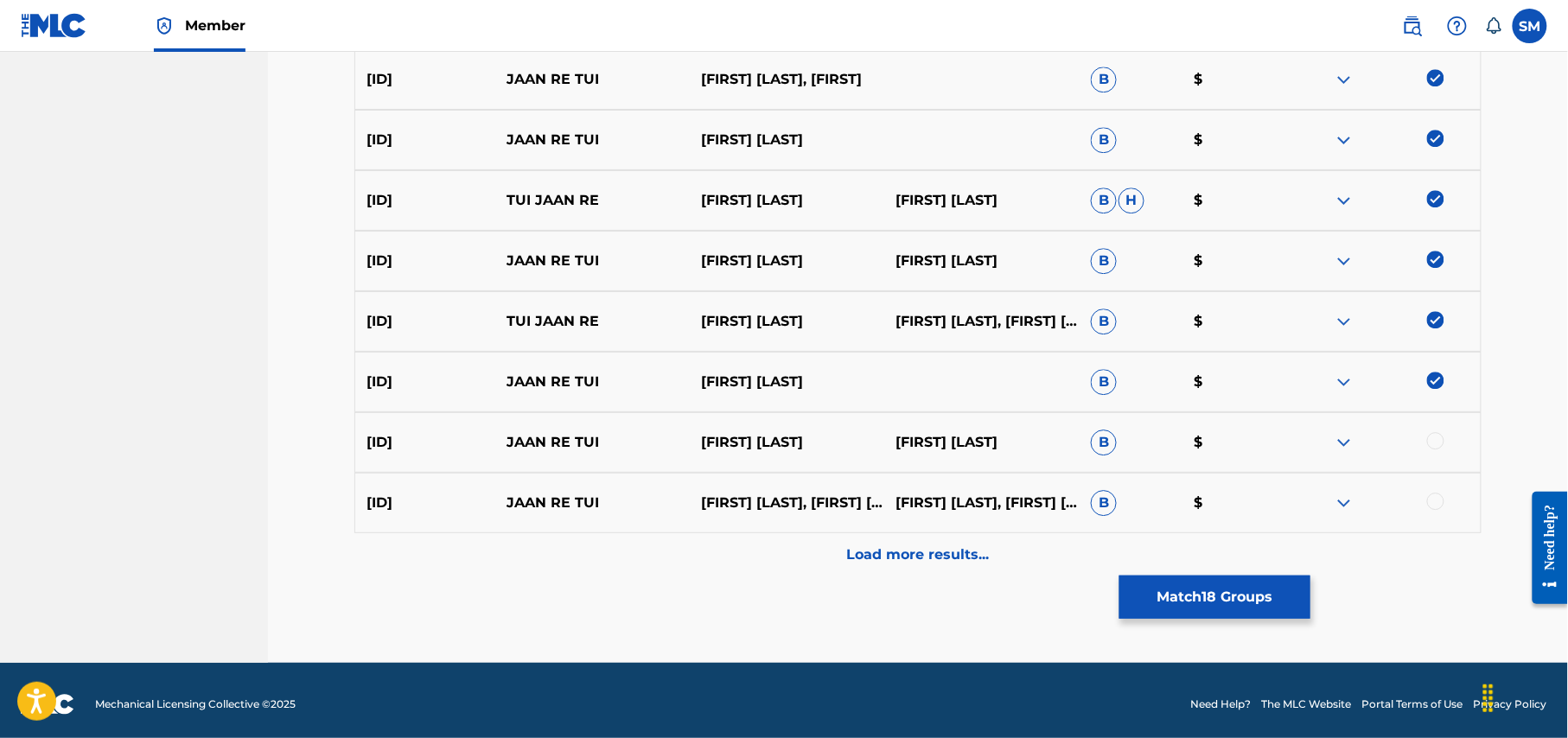 click at bounding box center (1383, 442) 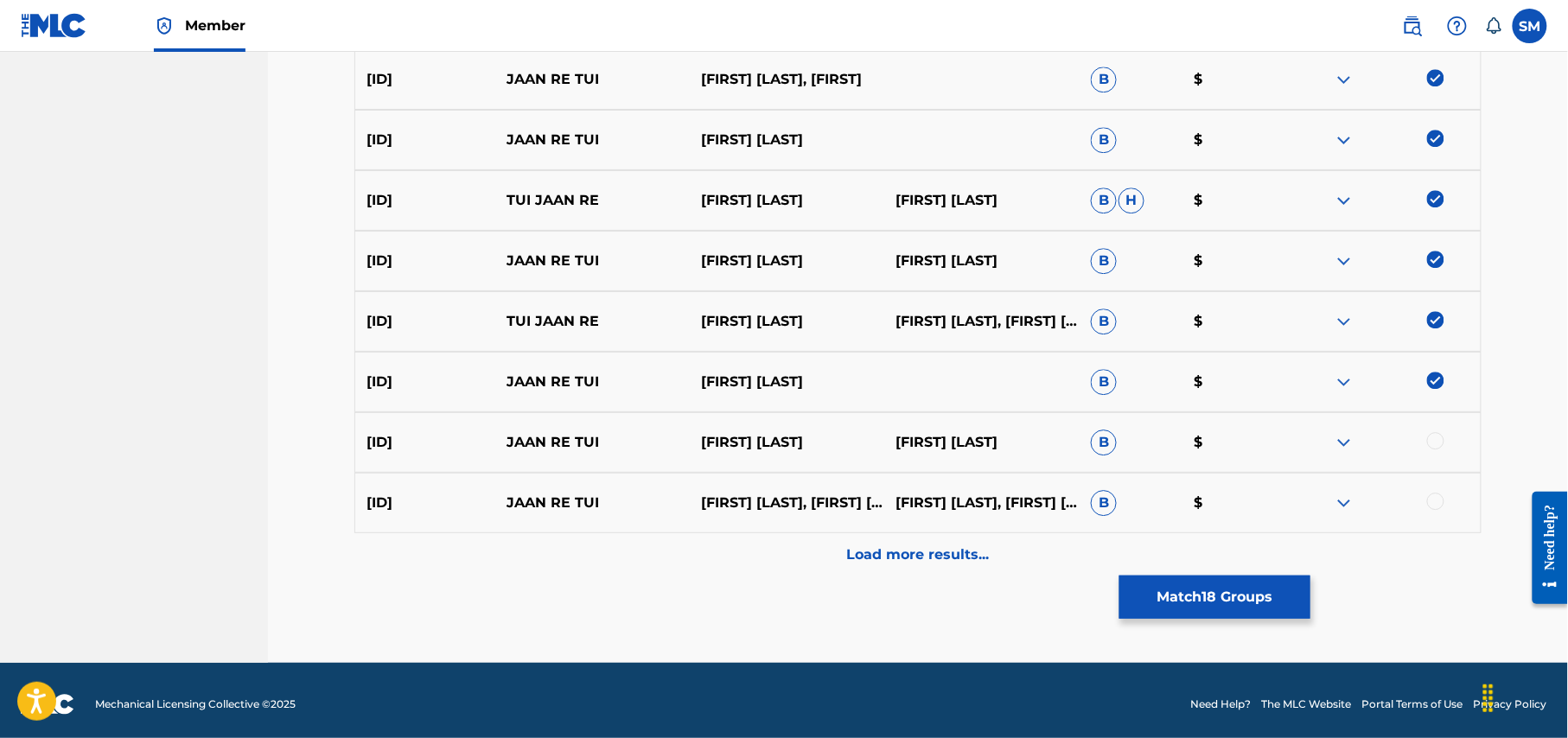 click at bounding box center (1436, 441) 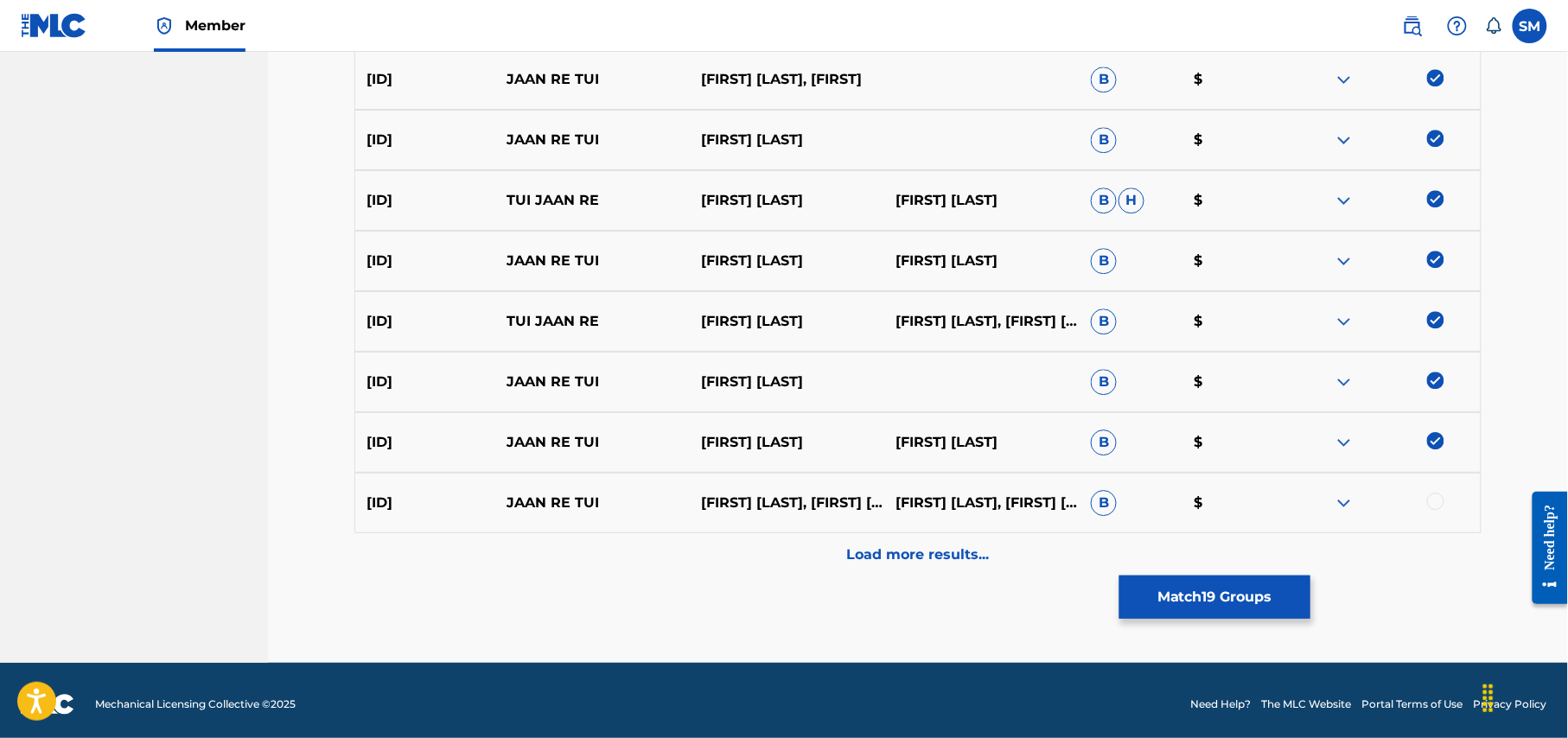 click at bounding box center [1436, 501] 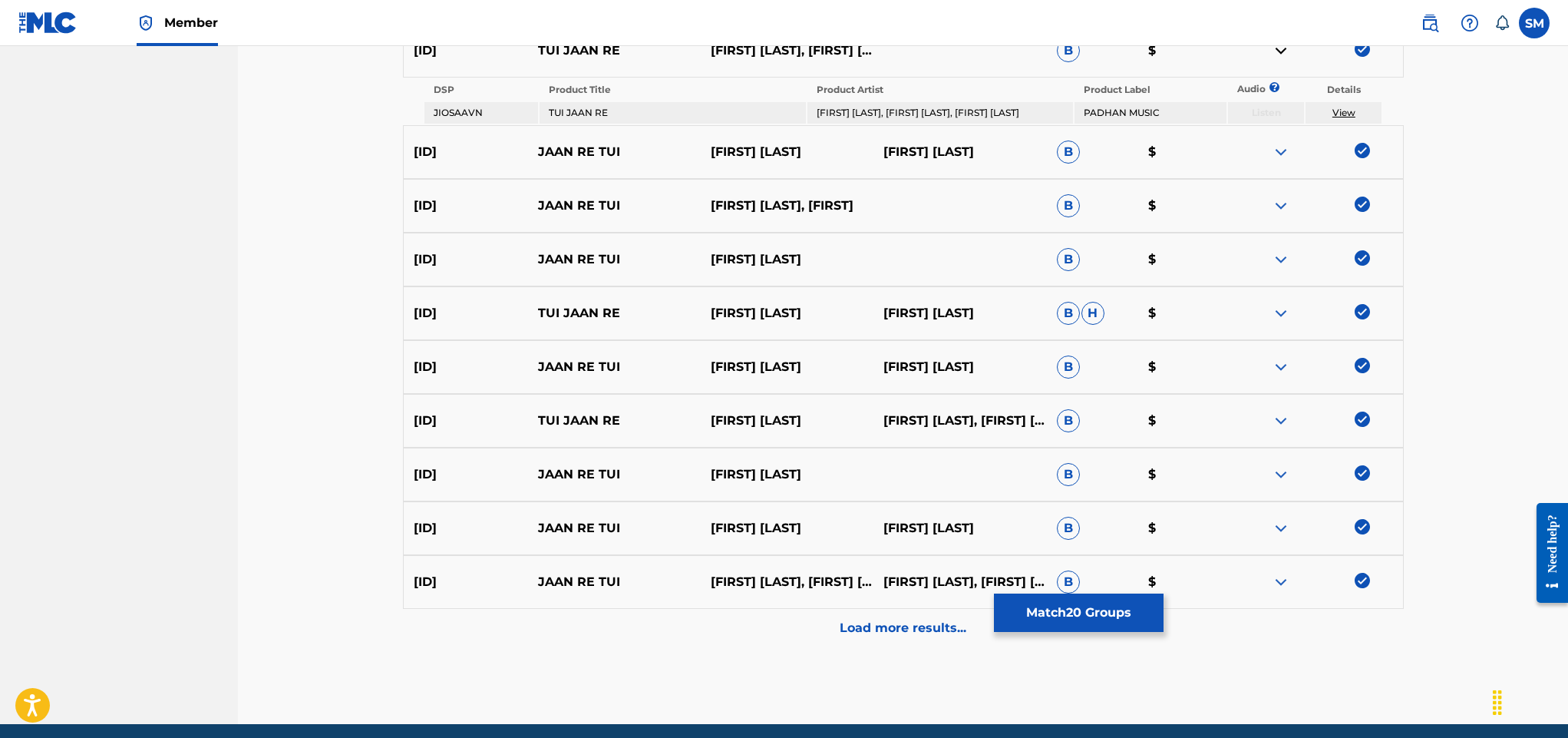 scroll, scrollTop: 1371, scrollLeft: 0, axis: vertical 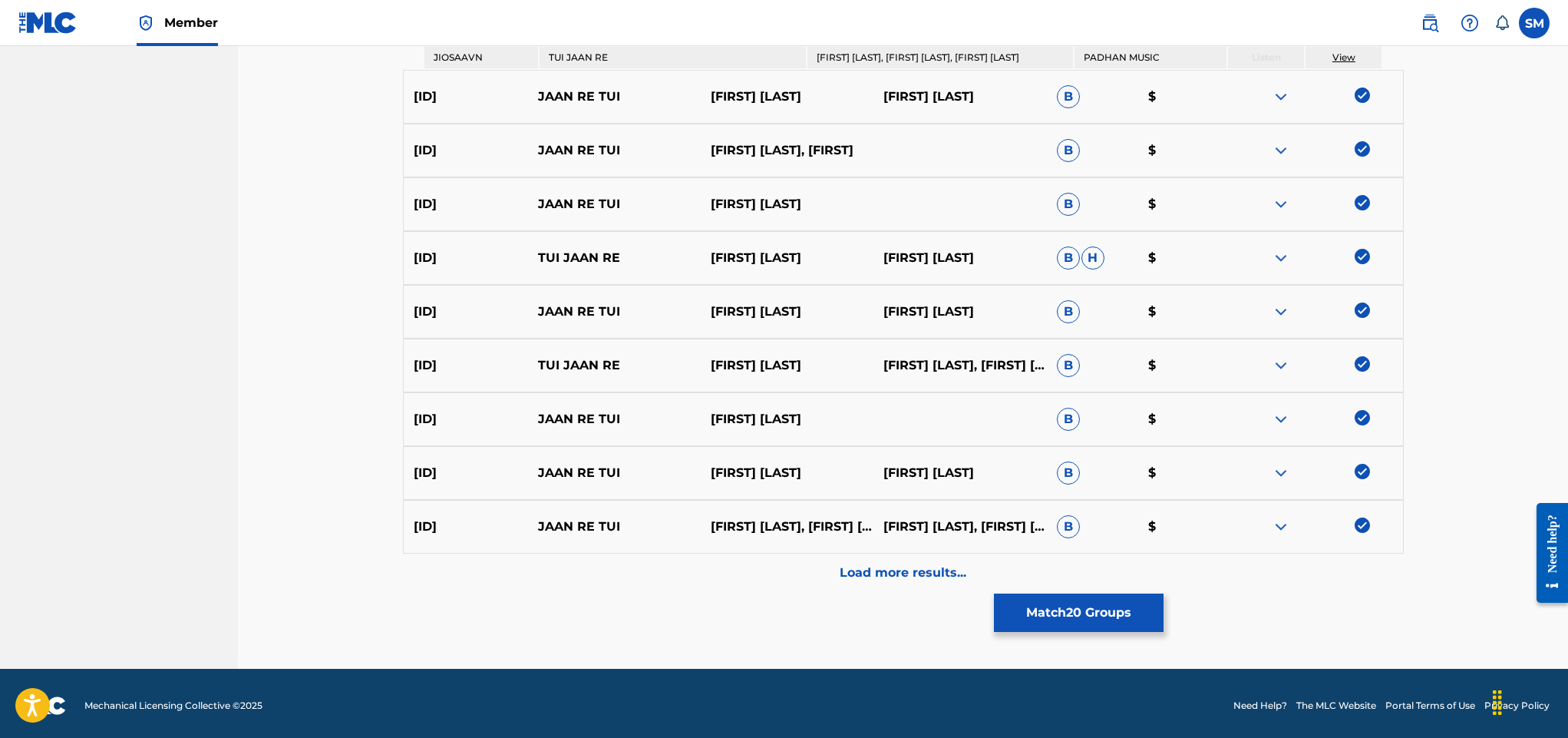 click on "Load more results..." at bounding box center (903, 573) 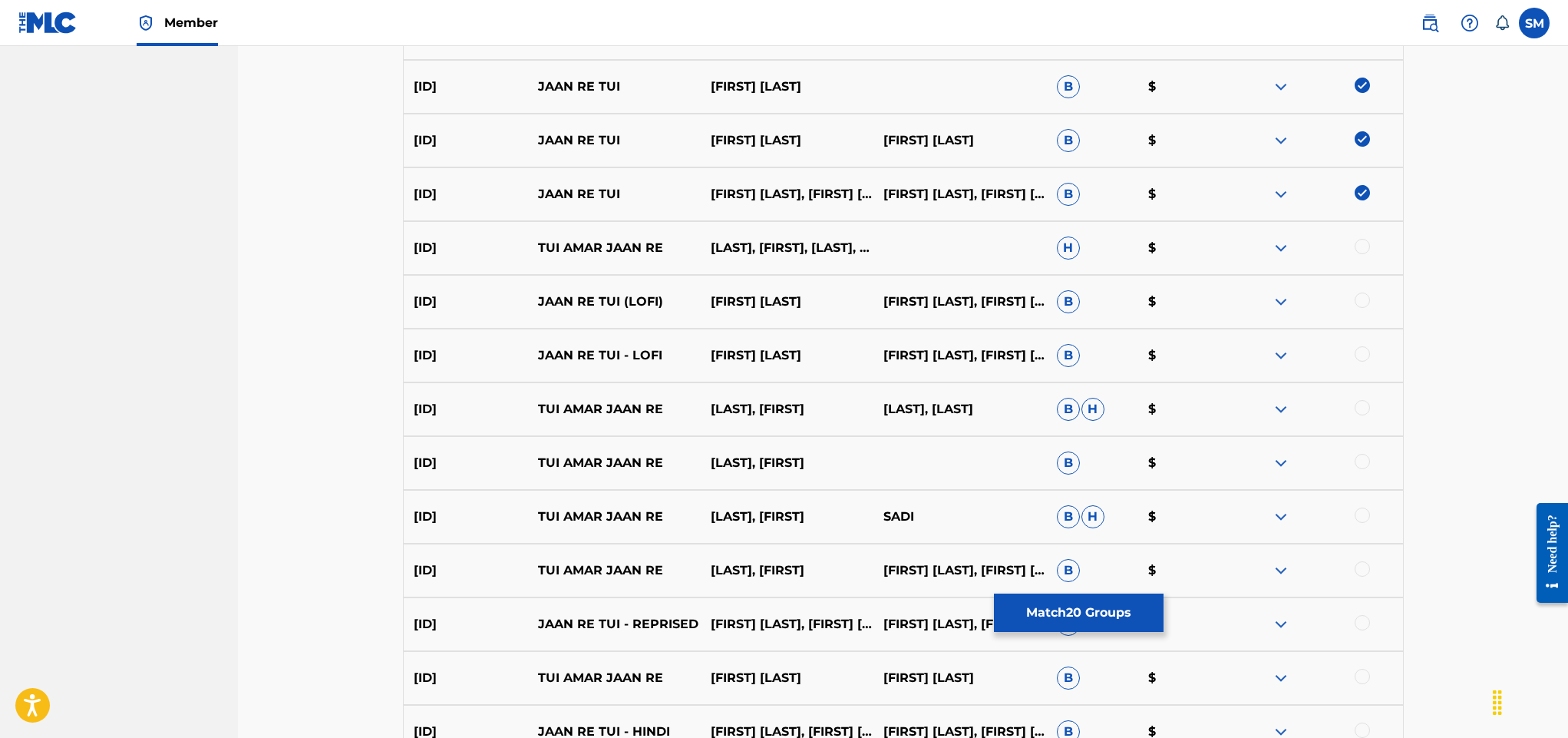 scroll, scrollTop: 1463, scrollLeft: 0, axis: vertical 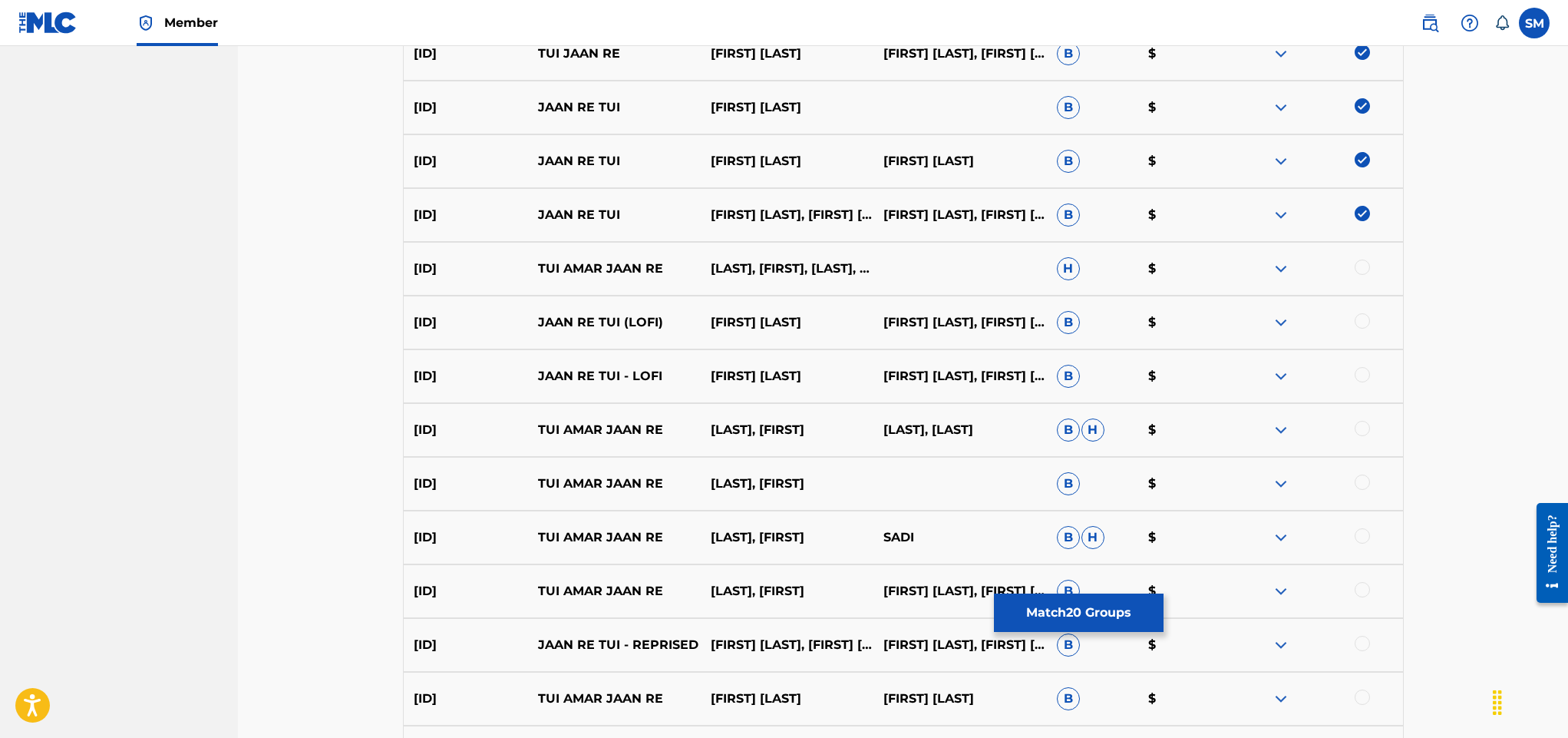 click at bounding box center (1362, 321) 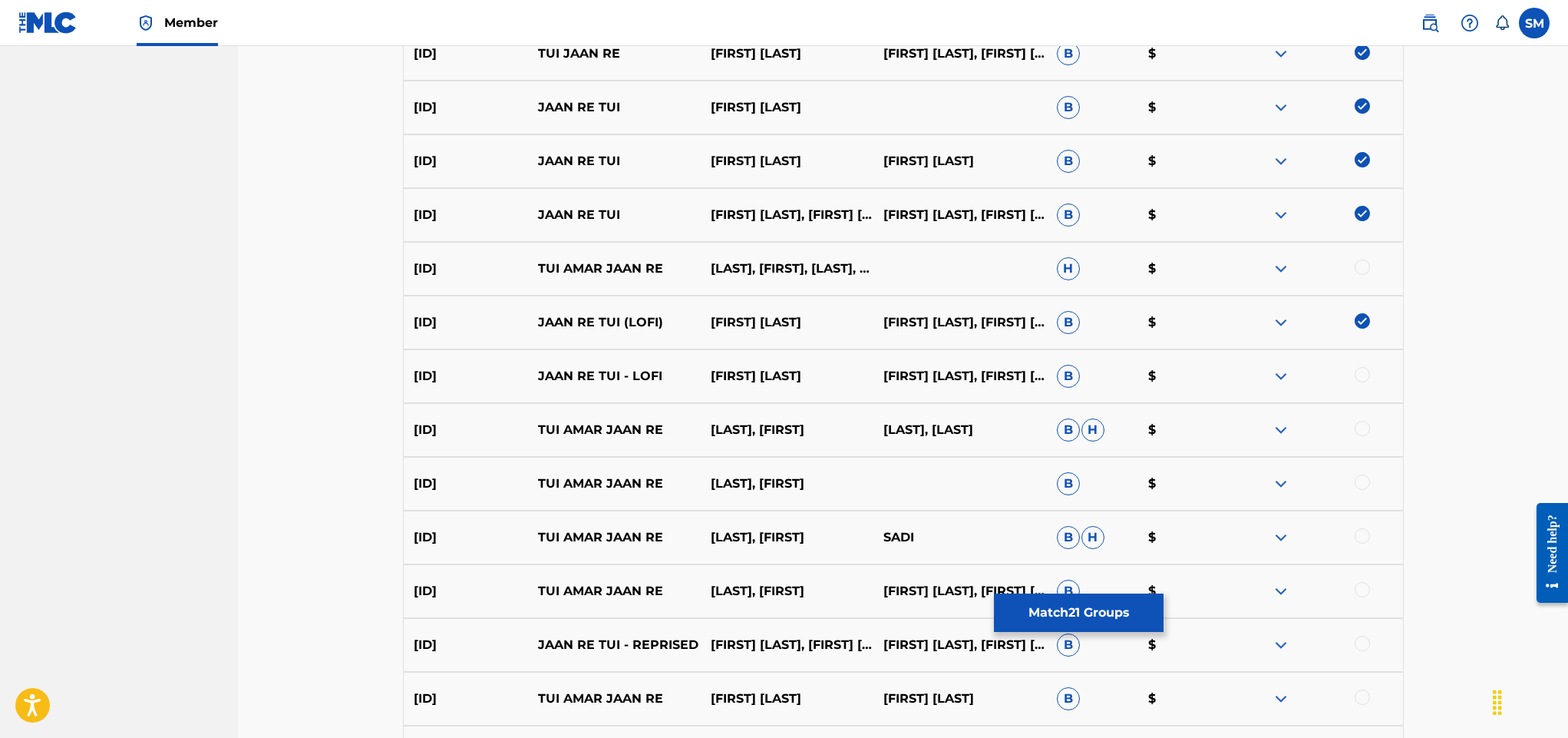 click at bounding box center [1362, 375] 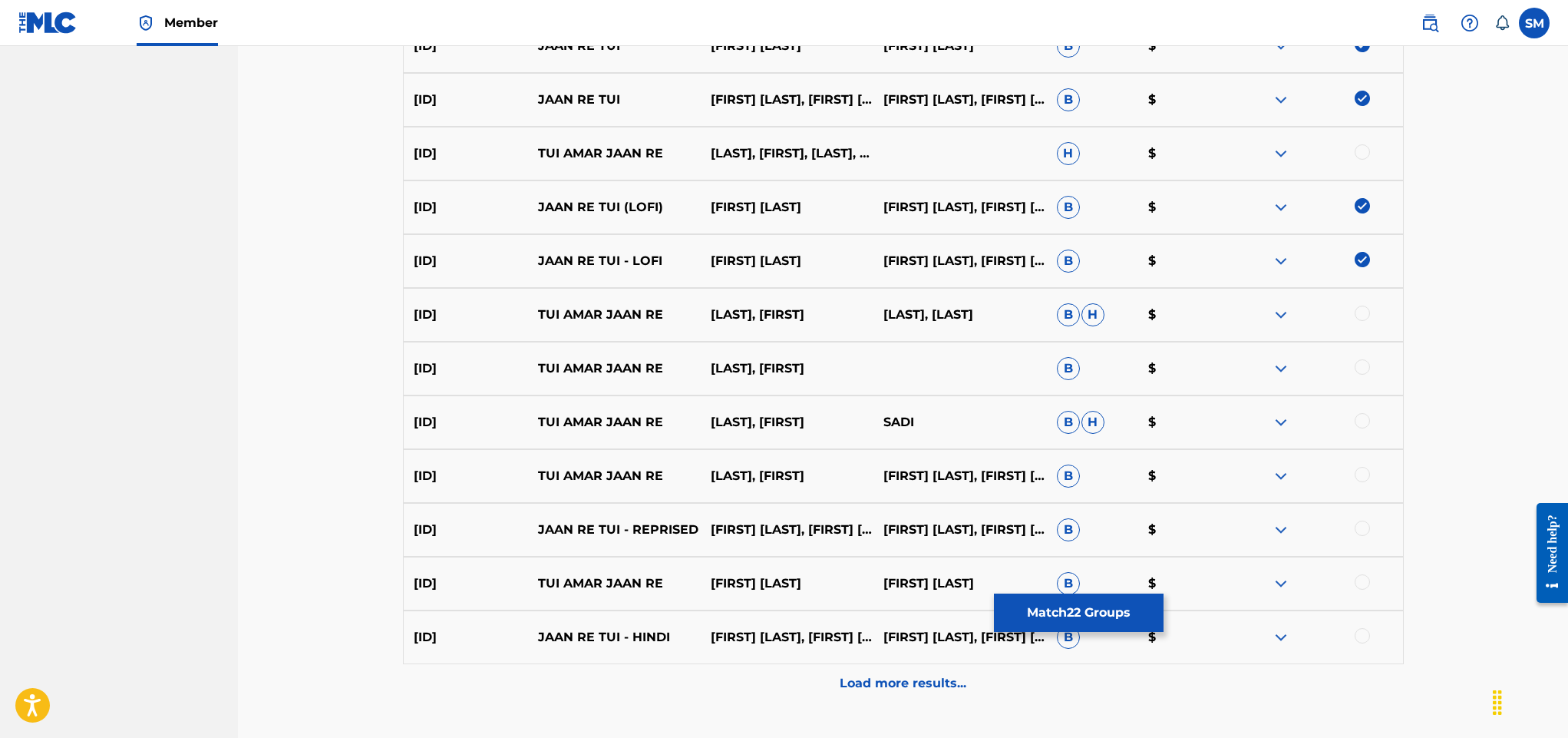 scroll, scrollTop: 1693, scrollLeft: 0, axis: vertical 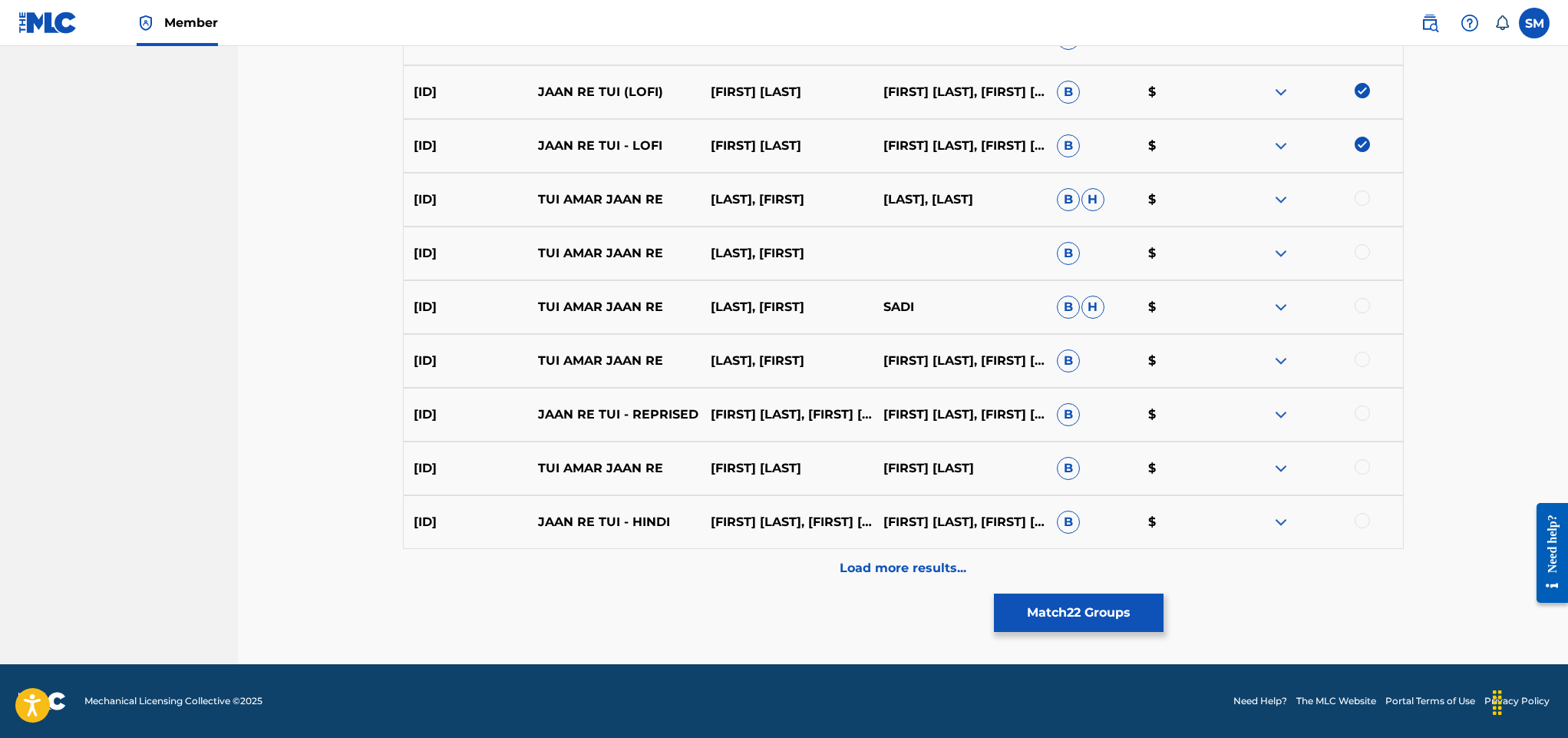 click at bounding box center (1362, 413) 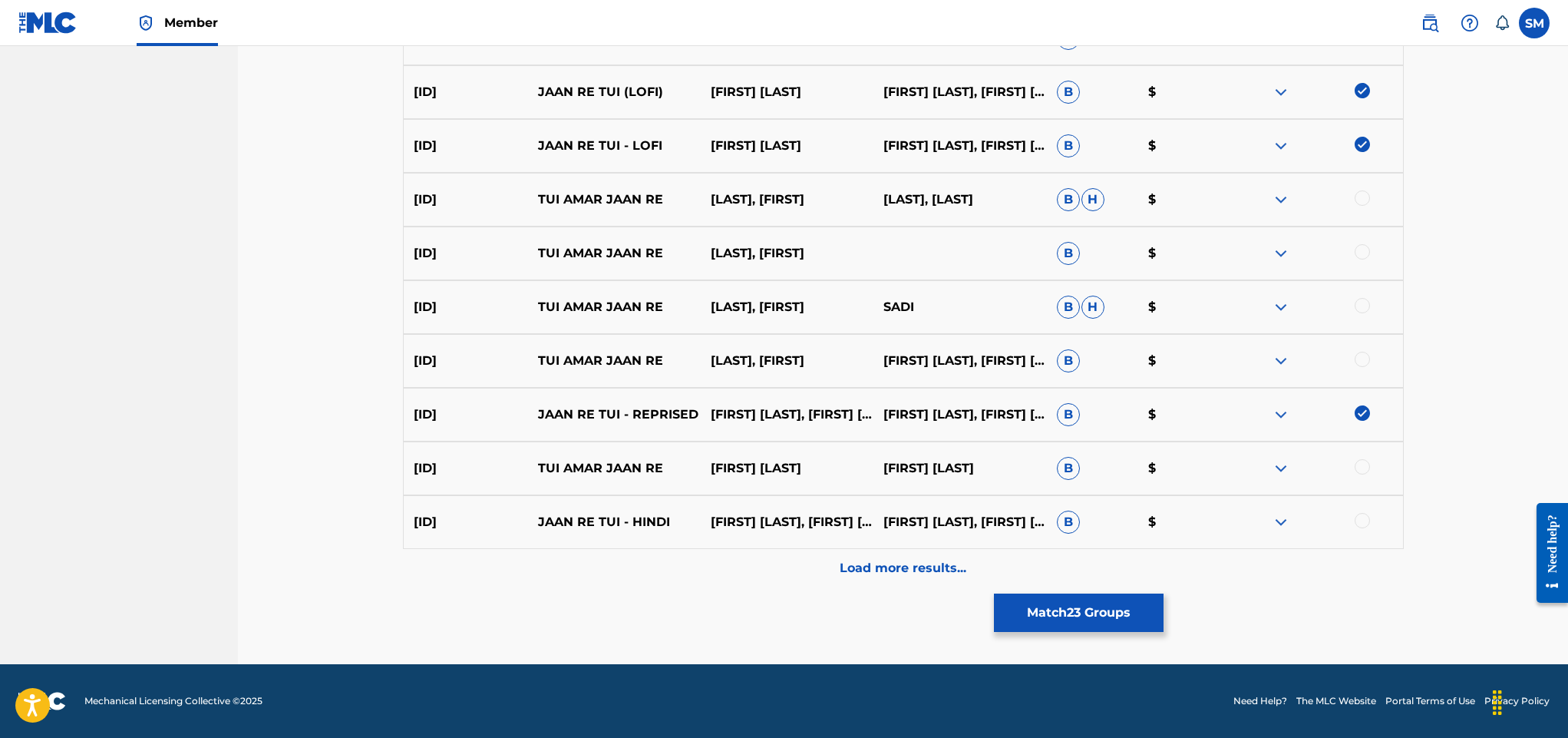 click at bounding box center [1362, 521] 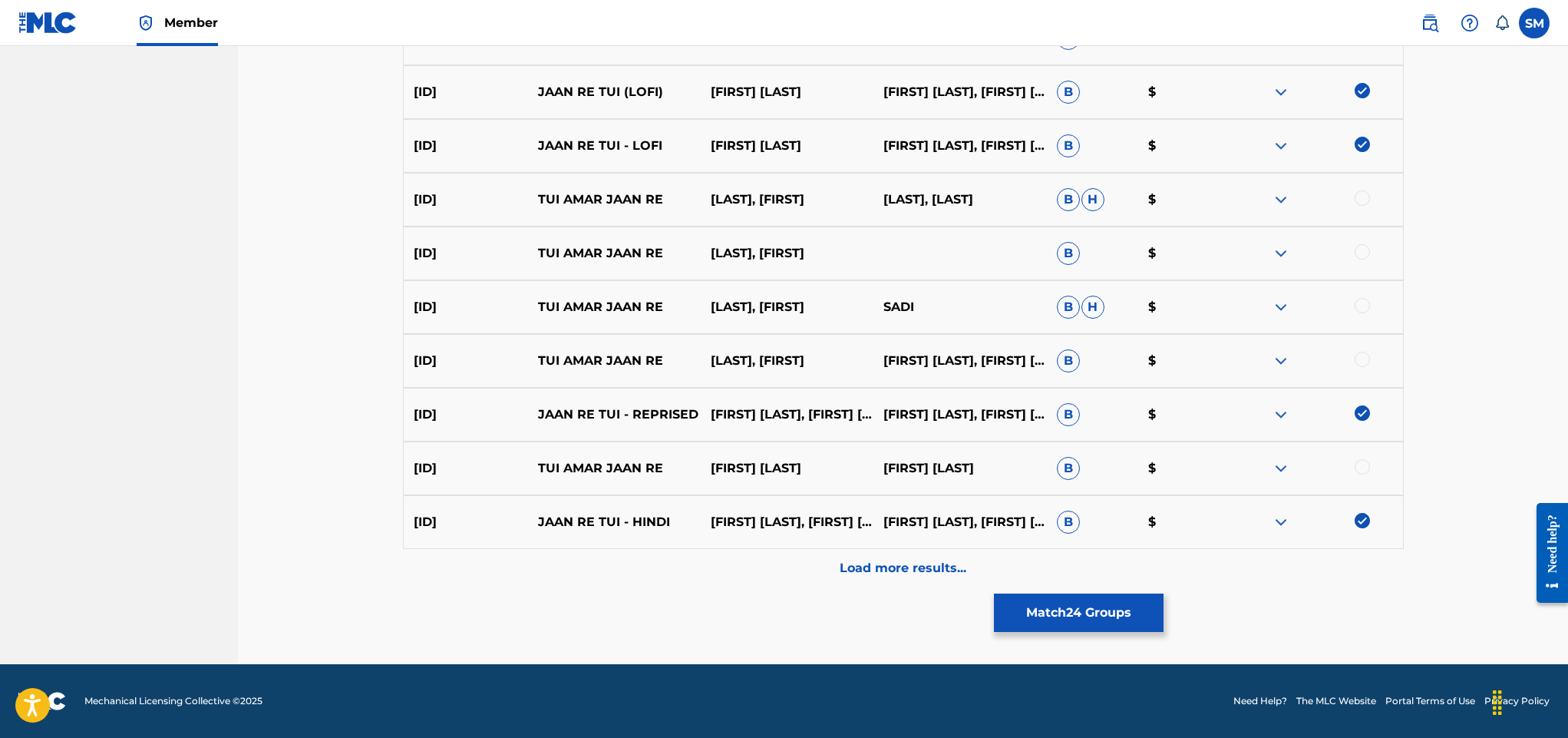 click on "Load more results..." at bounding box center [903, 568] 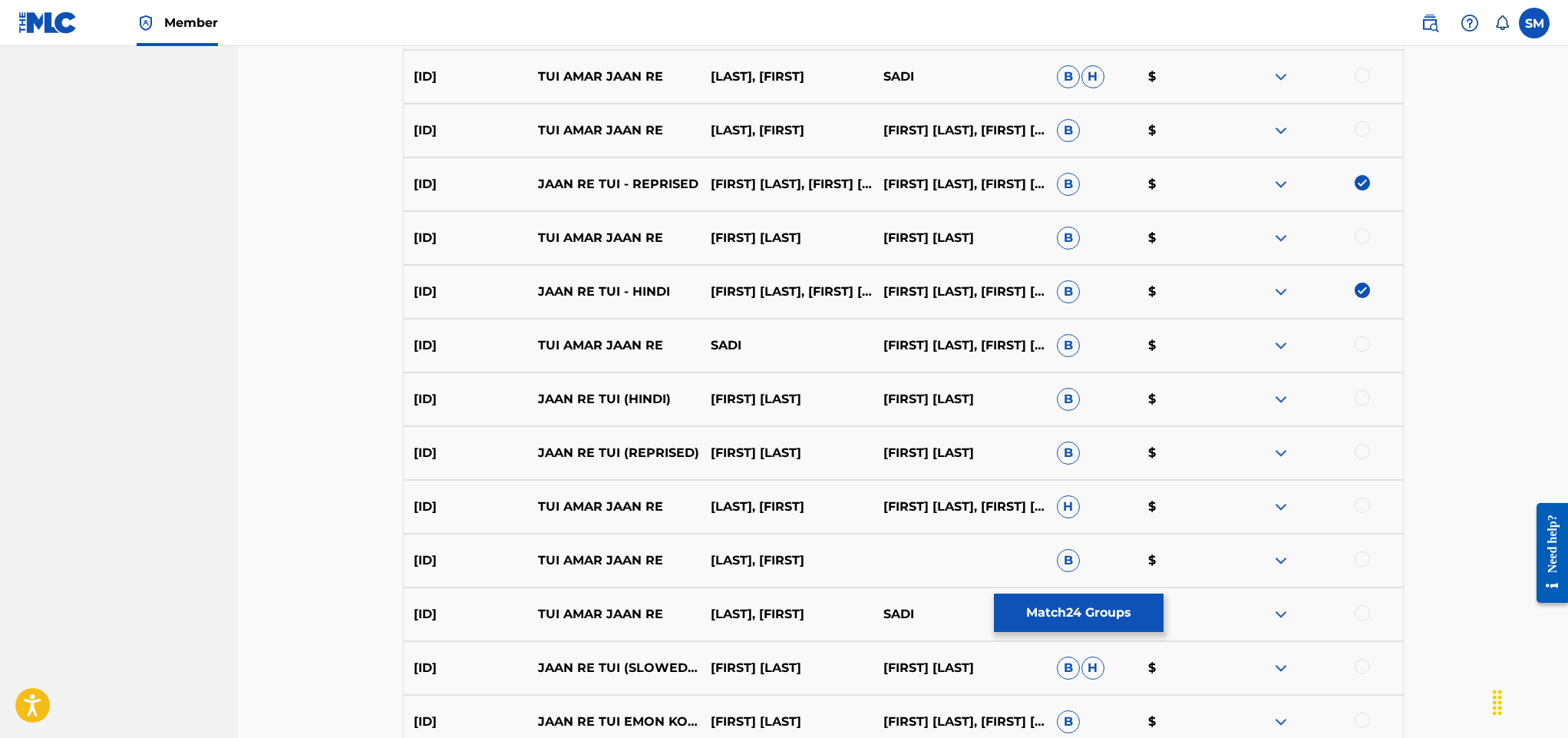 scroll, scrollTop: 2039, scrollLeft: 0, axis: vertical 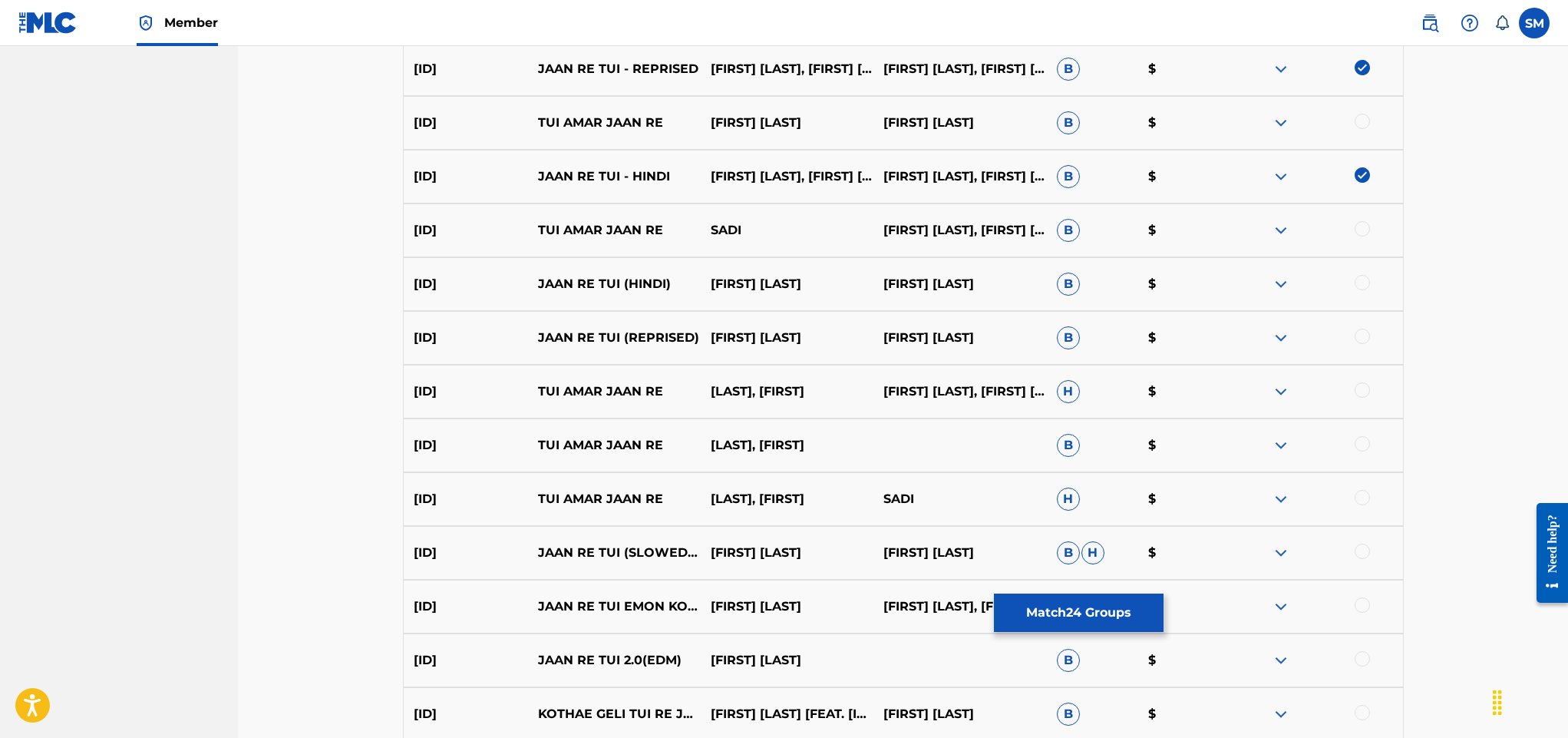 click at bounding box center (1362, 551) 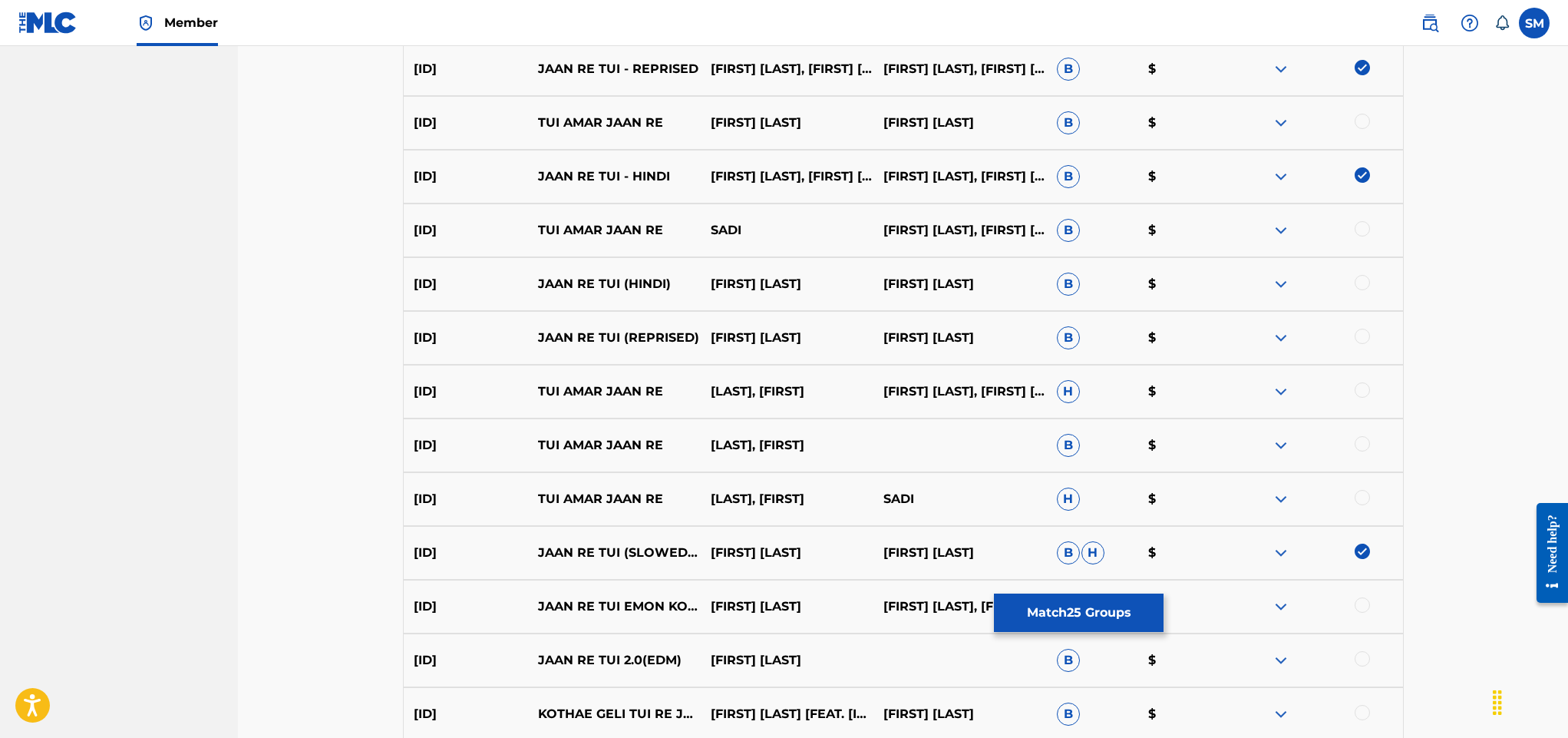 click at bounding box center (1362, 283) 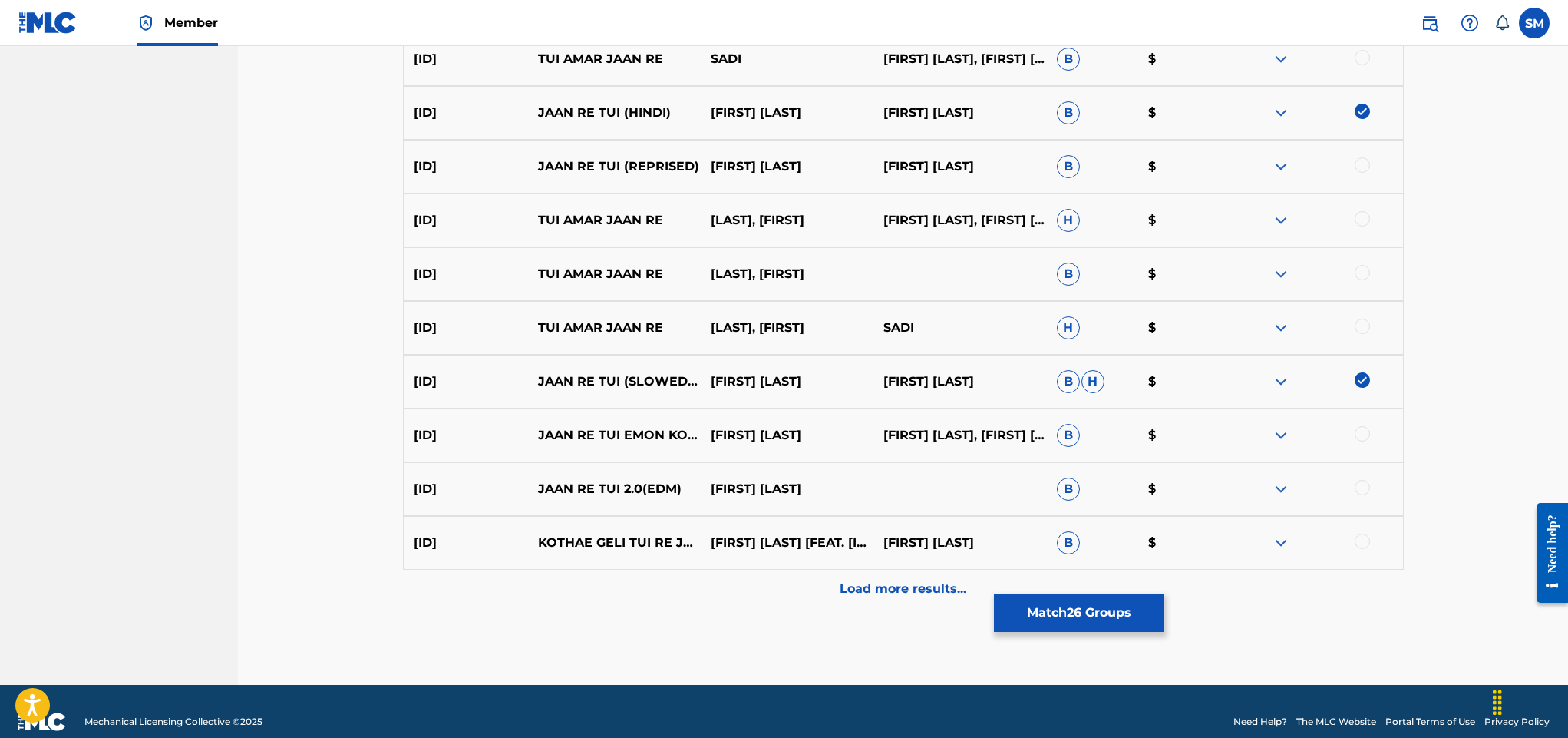 scroll, scrollTop: 2230, scrollLeft: 0, axis: vertical 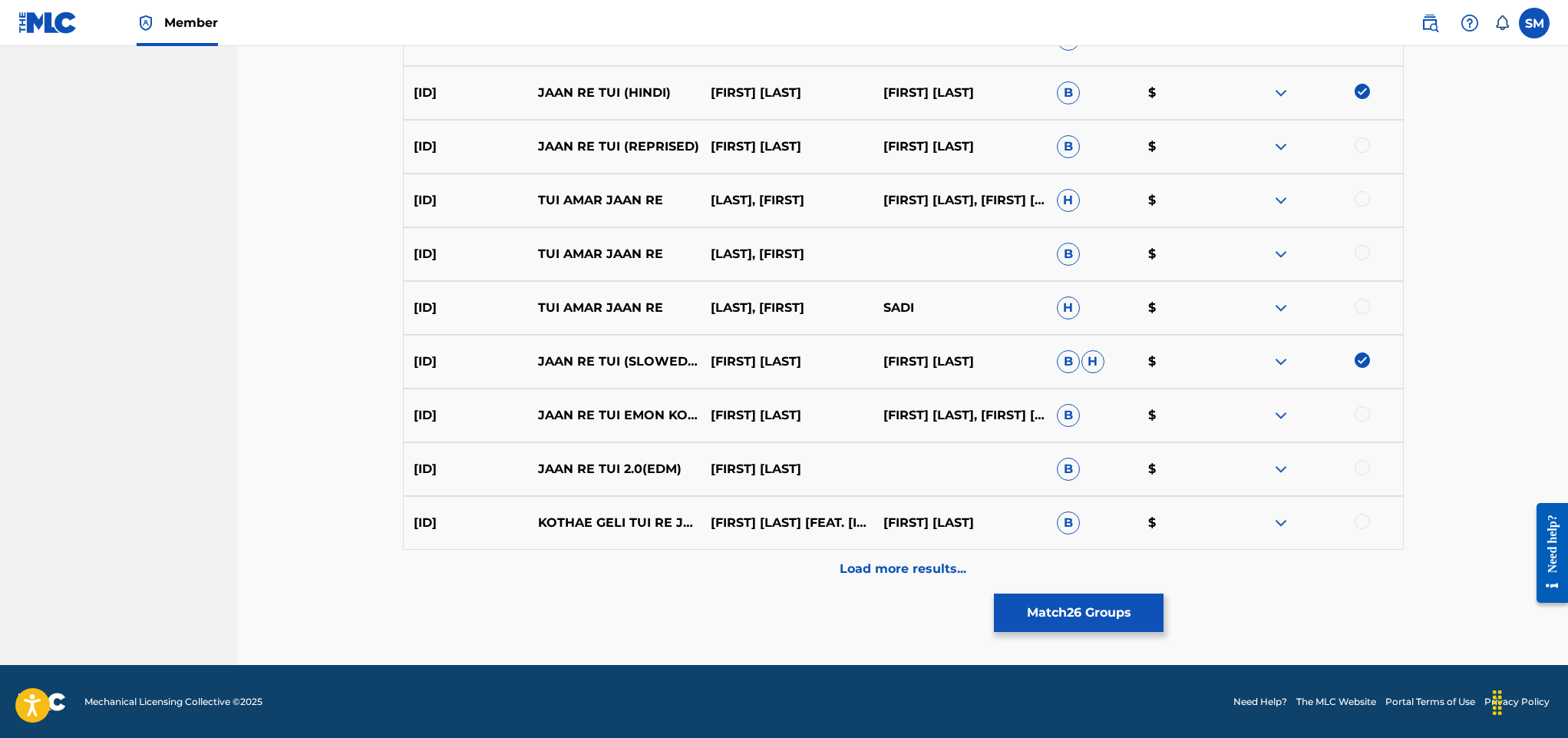 click on "[FIRST] [LAST]" at bounding box center [787, 469] 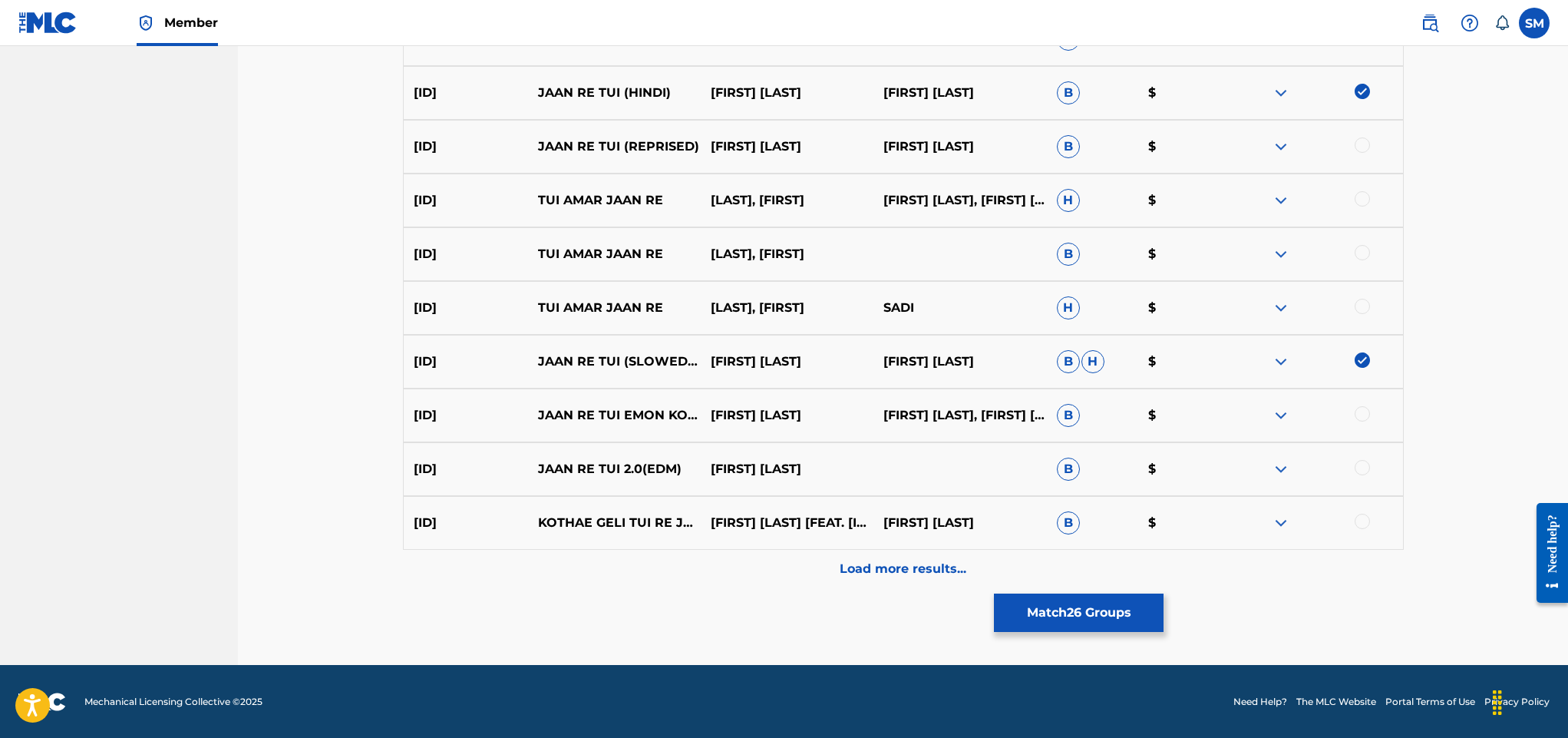 click at bounding box center (1281, 469) 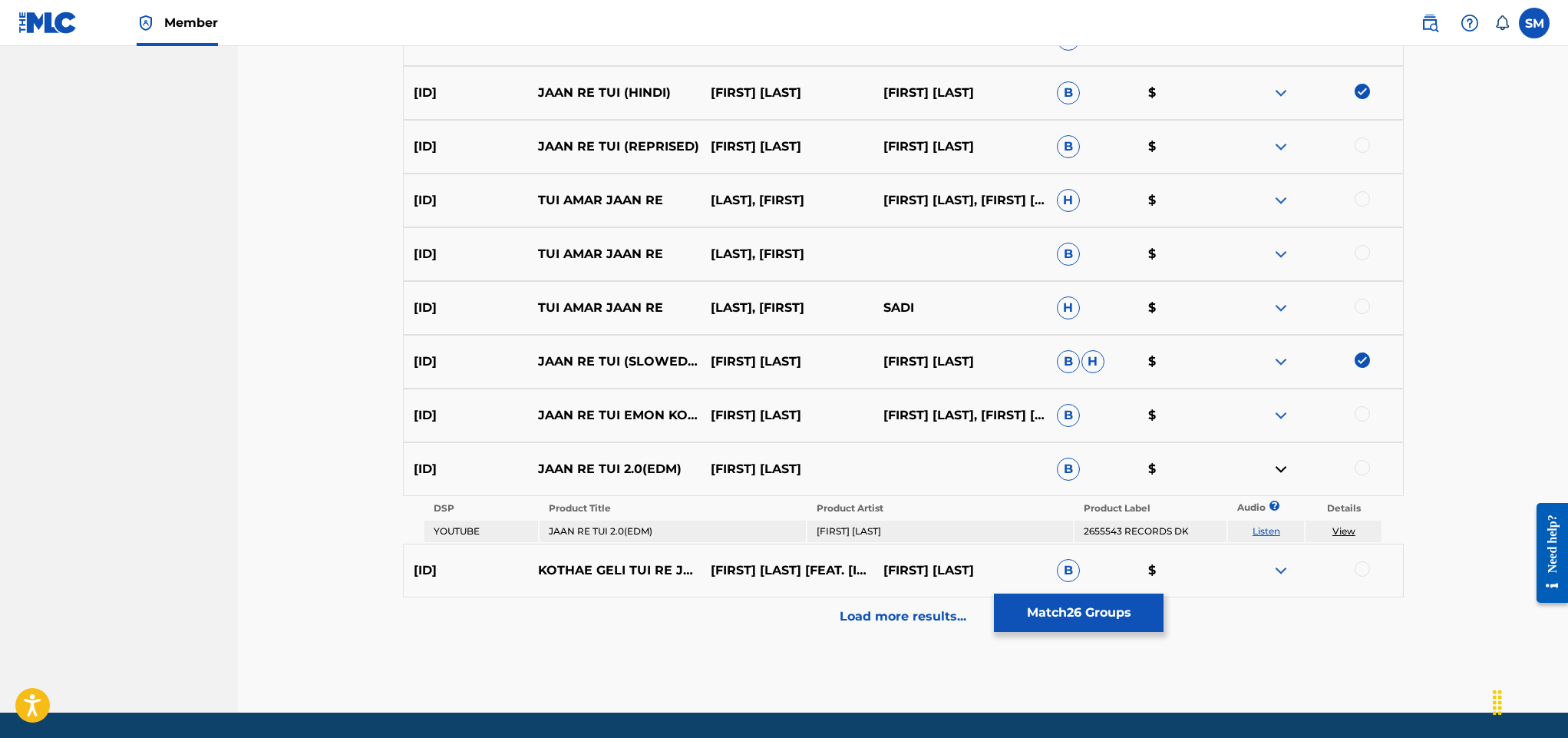 click at bounding box center [1362, 468] 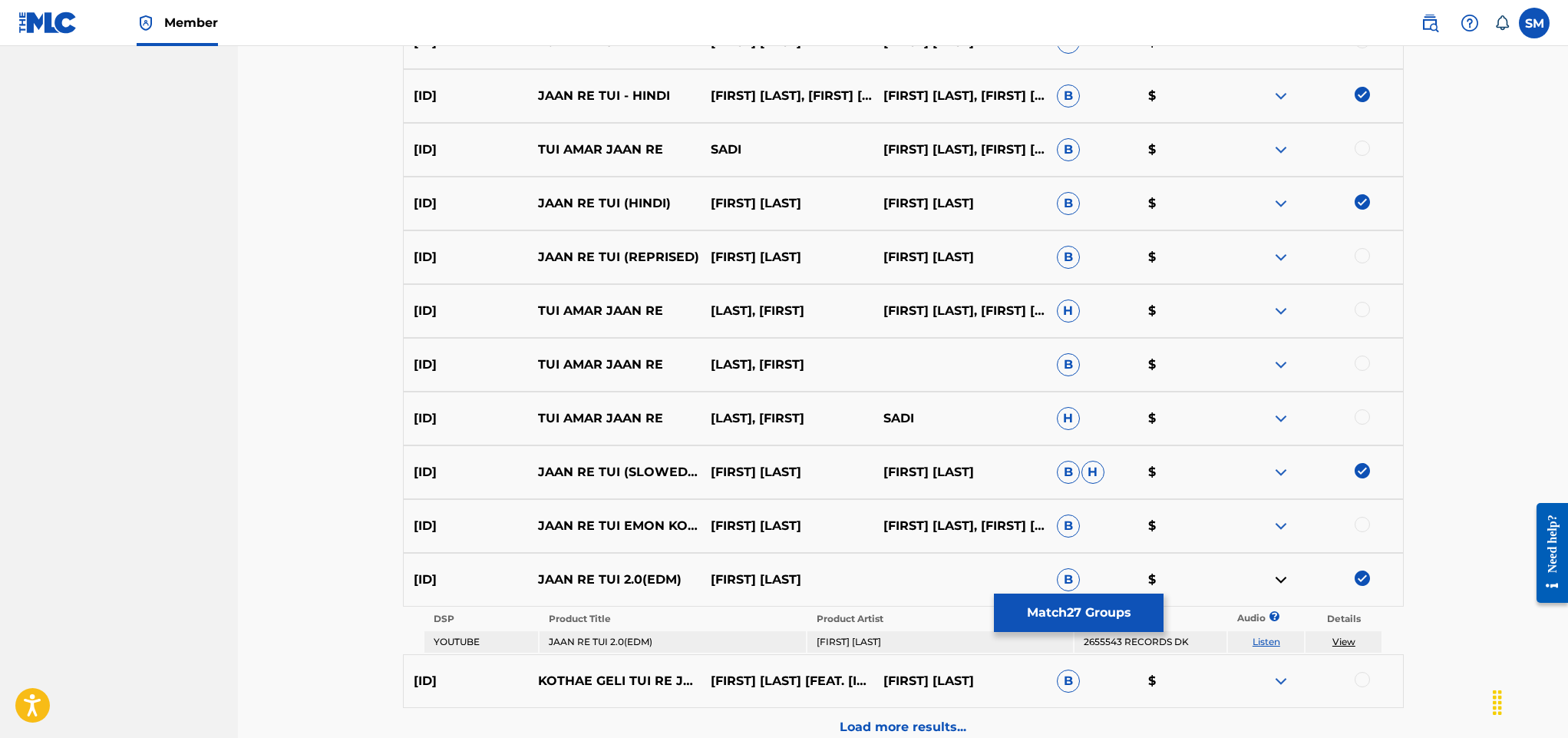 scroll, scrollTop: 2277, scrollLeft: 0, axis: vertical 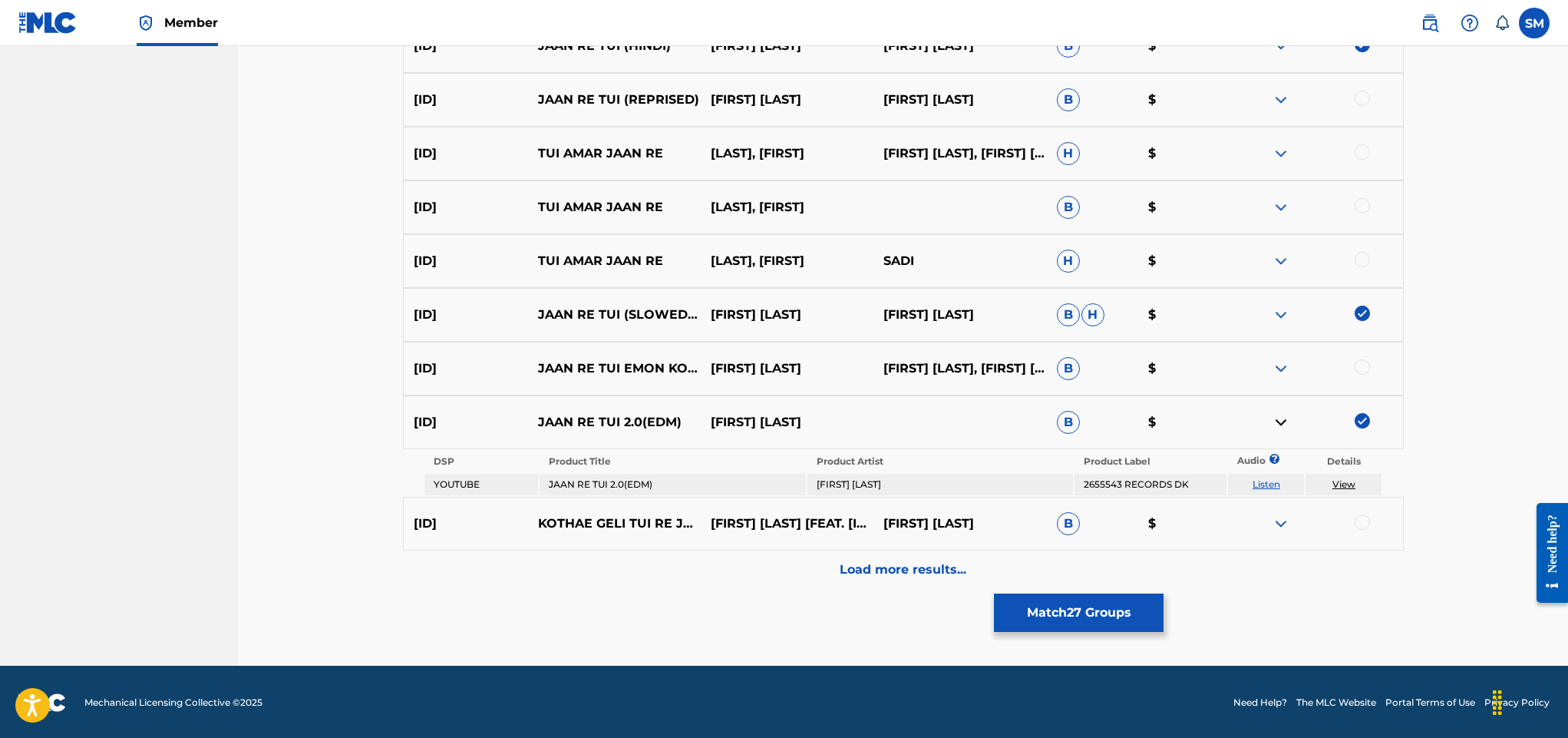 click on "Load more results..." at bounding box center (903, 570) 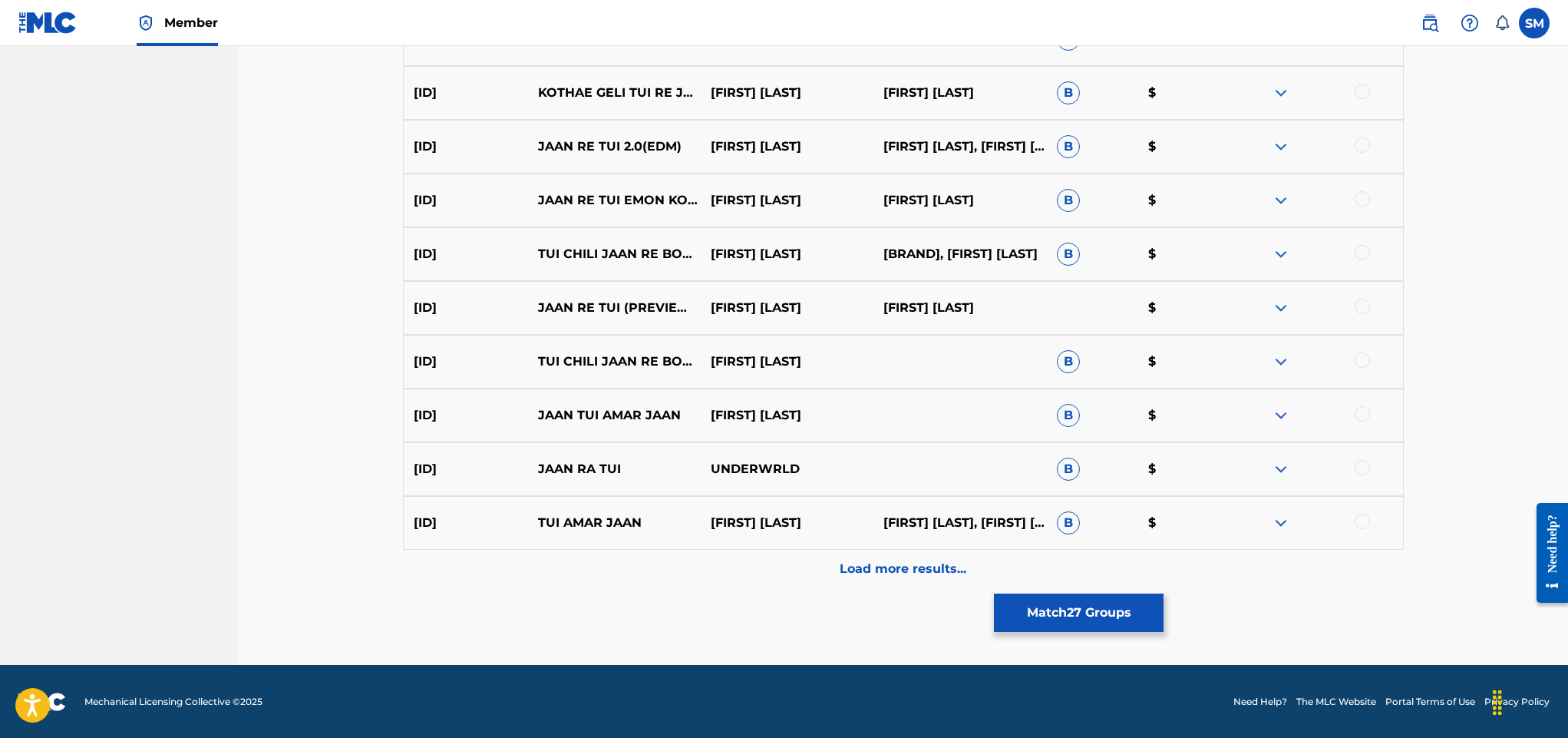 scroll, scrollTop: 2652, scrollLeft: 0, axis: vertical 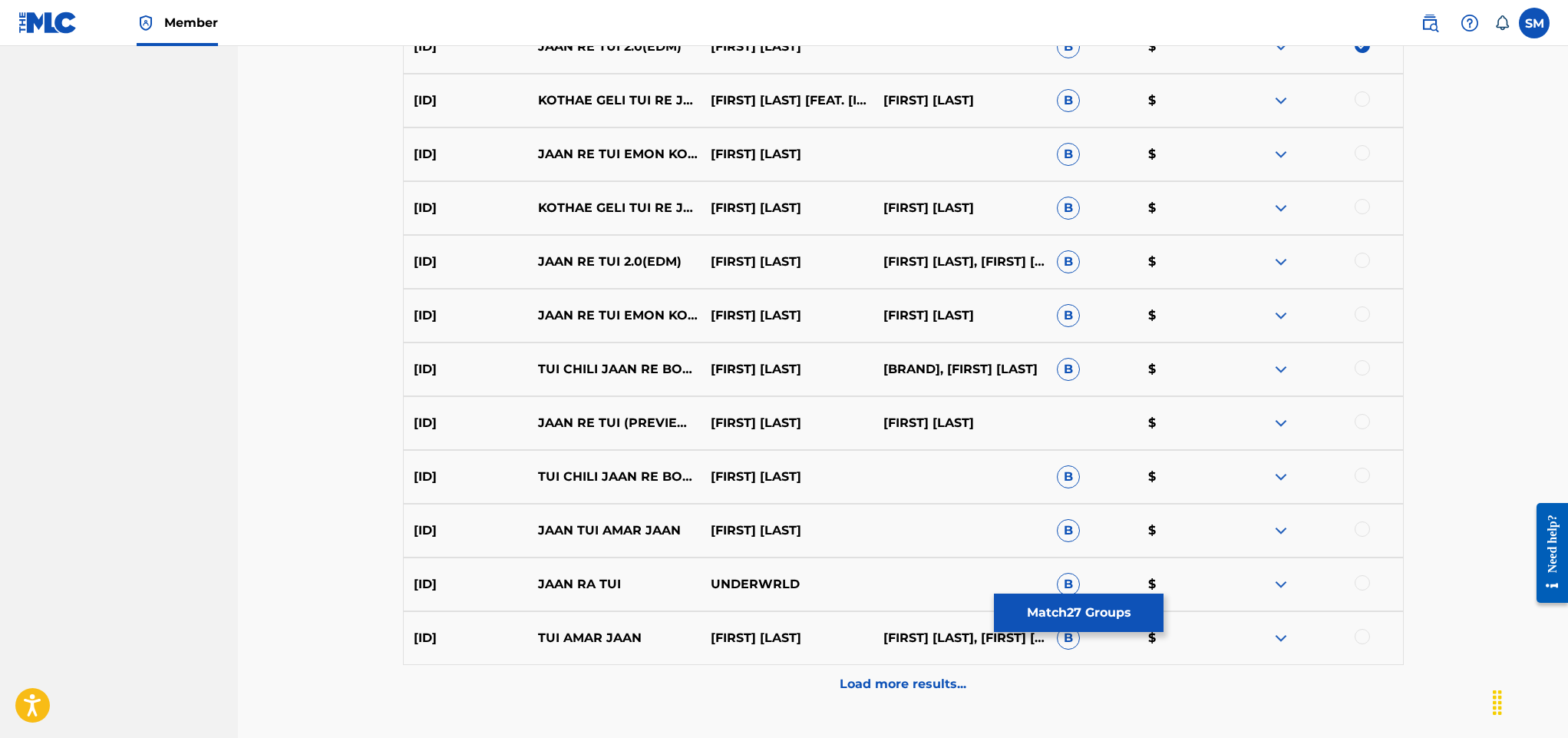 click at bounding box center (1362, 422) 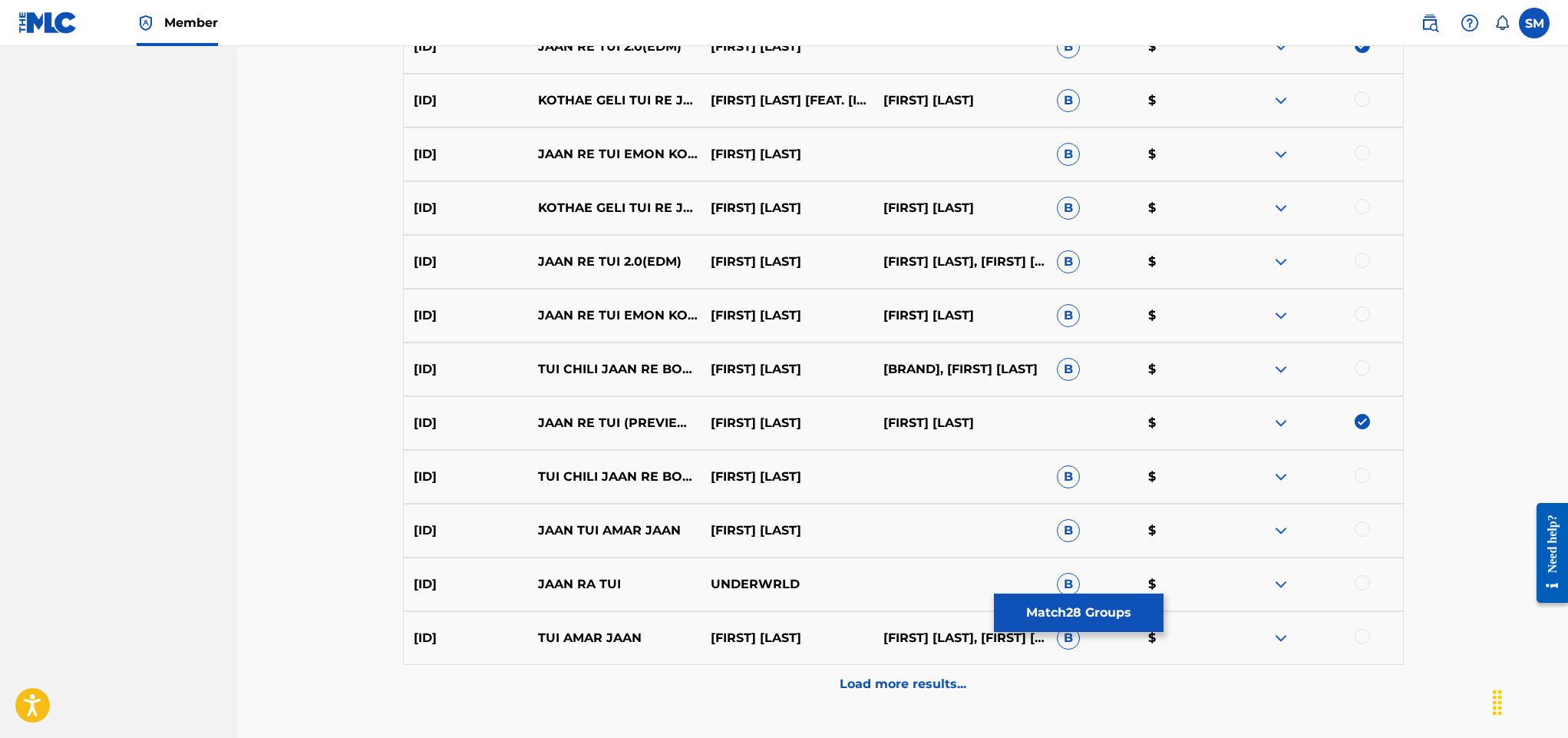 click at bounding box center [1362, 314] 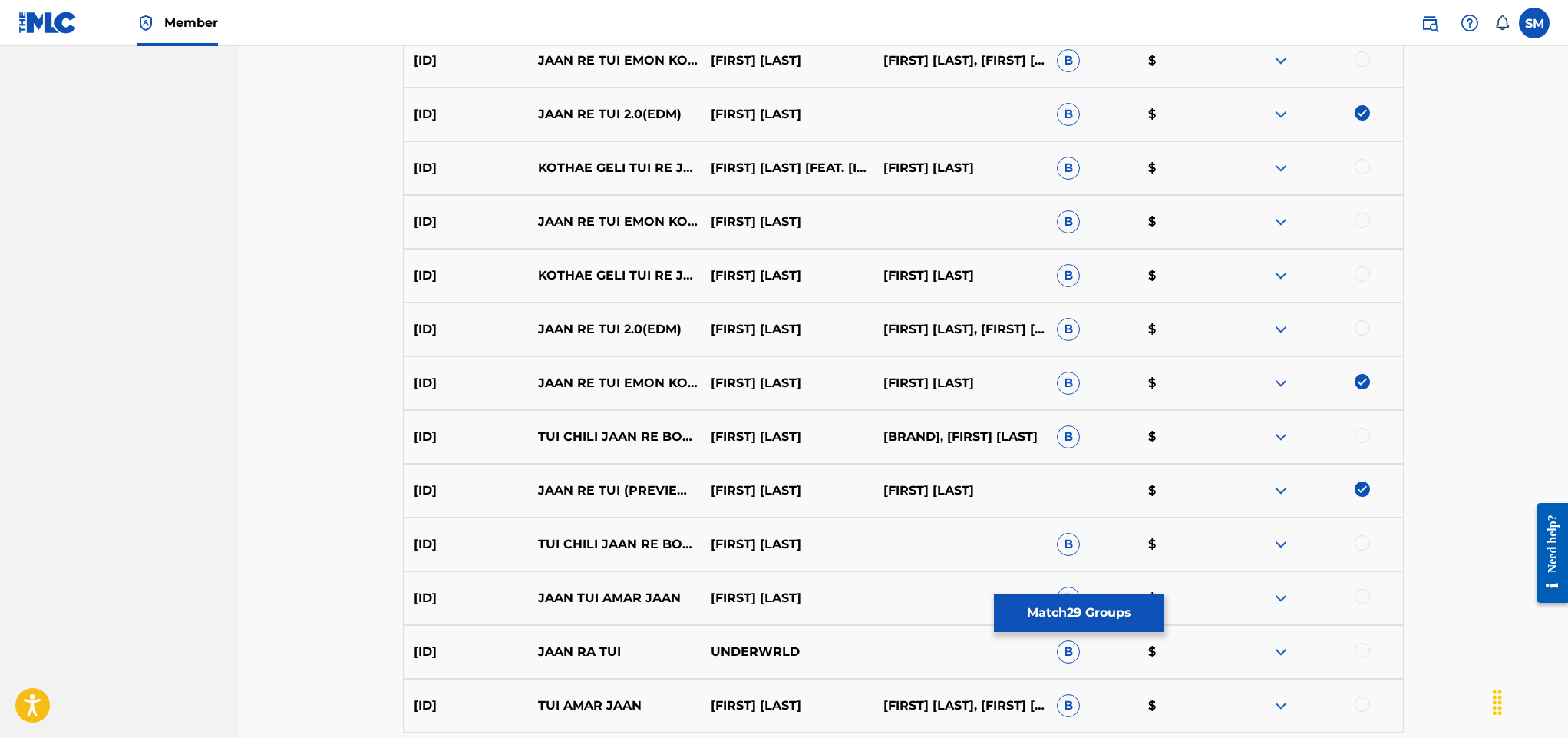 scroll, scrollTop: 2537, scrollLeft: 0, axis: vertical 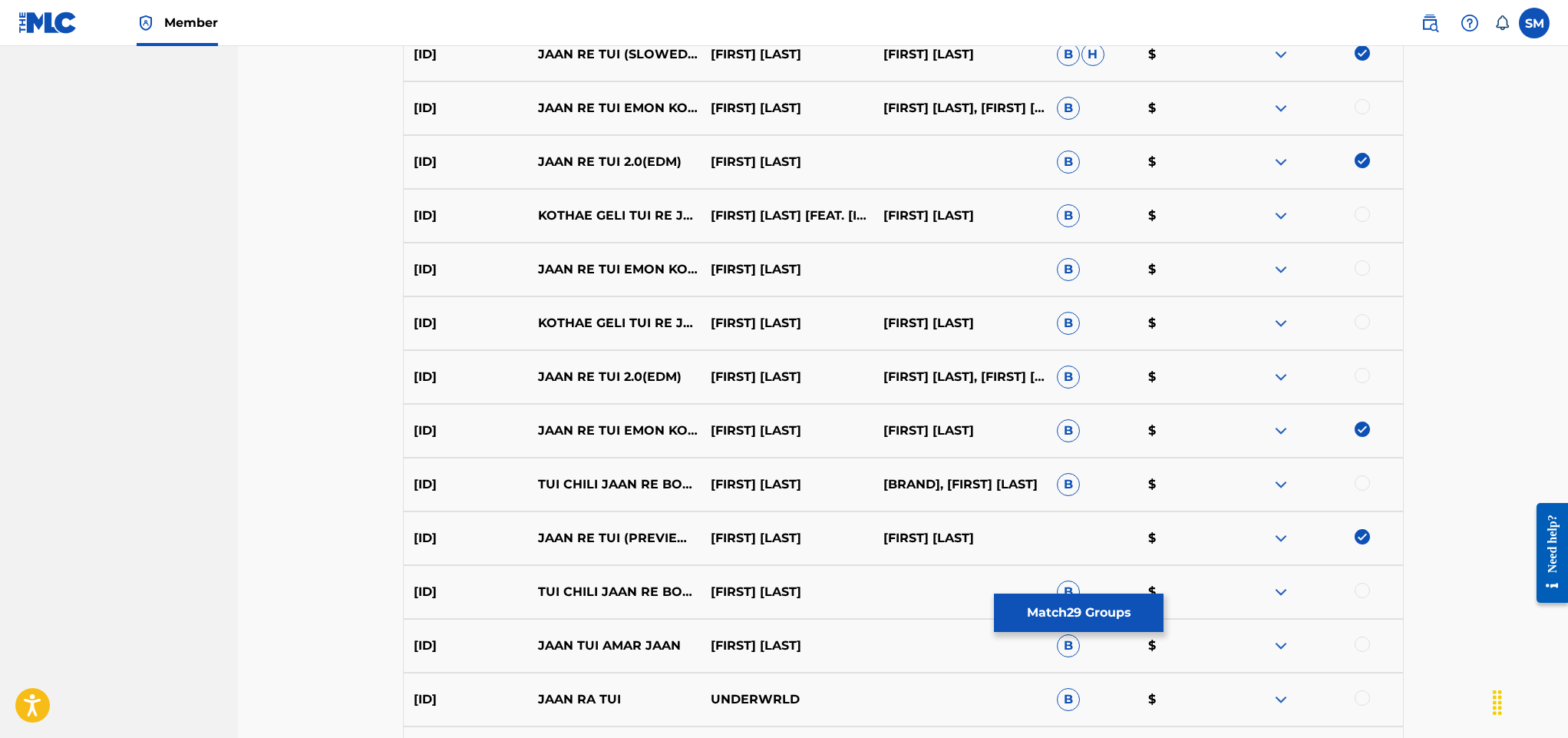 click at bounding box center (1362, 376) 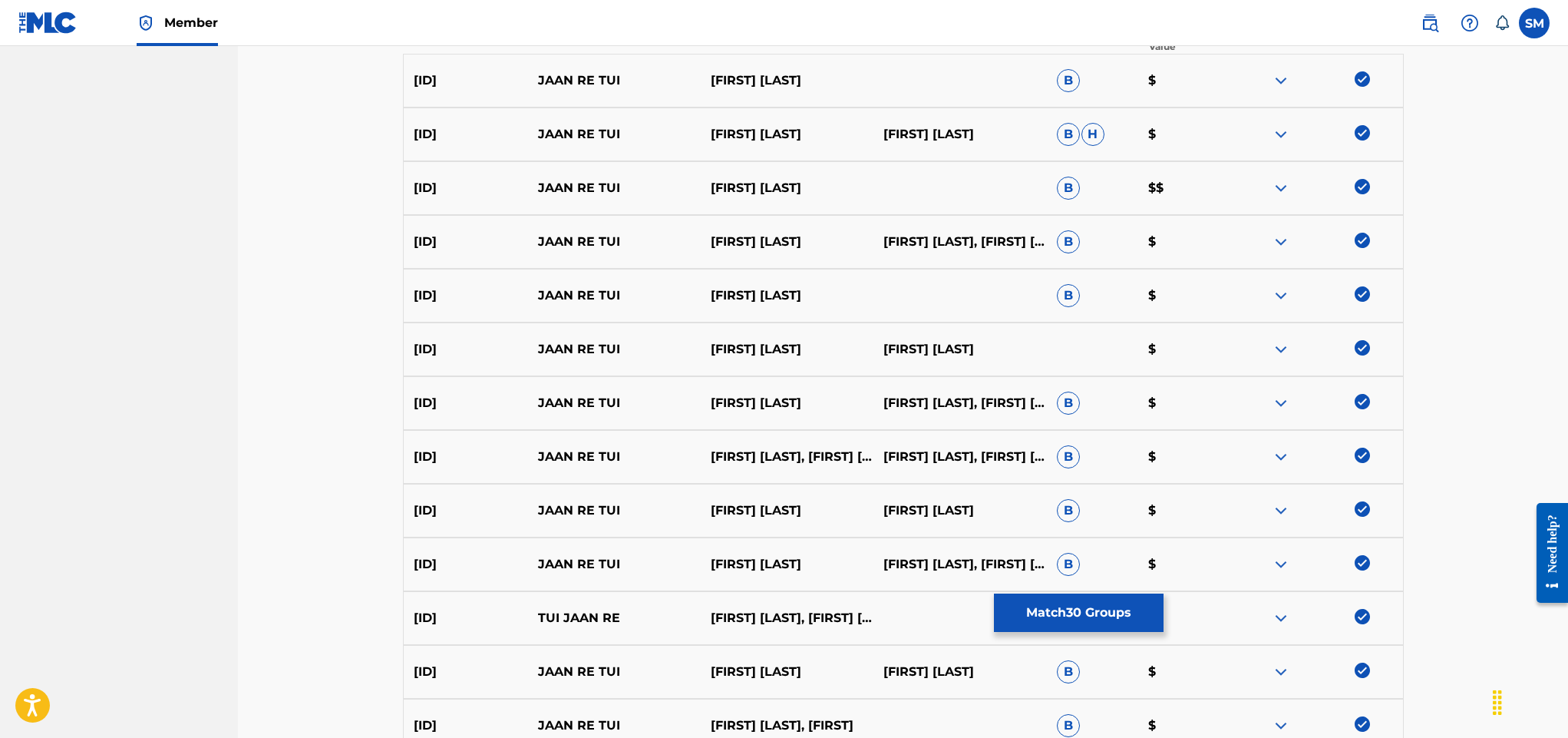 scroll, scrollTop: 0, scrollLeft: 0, axis: both 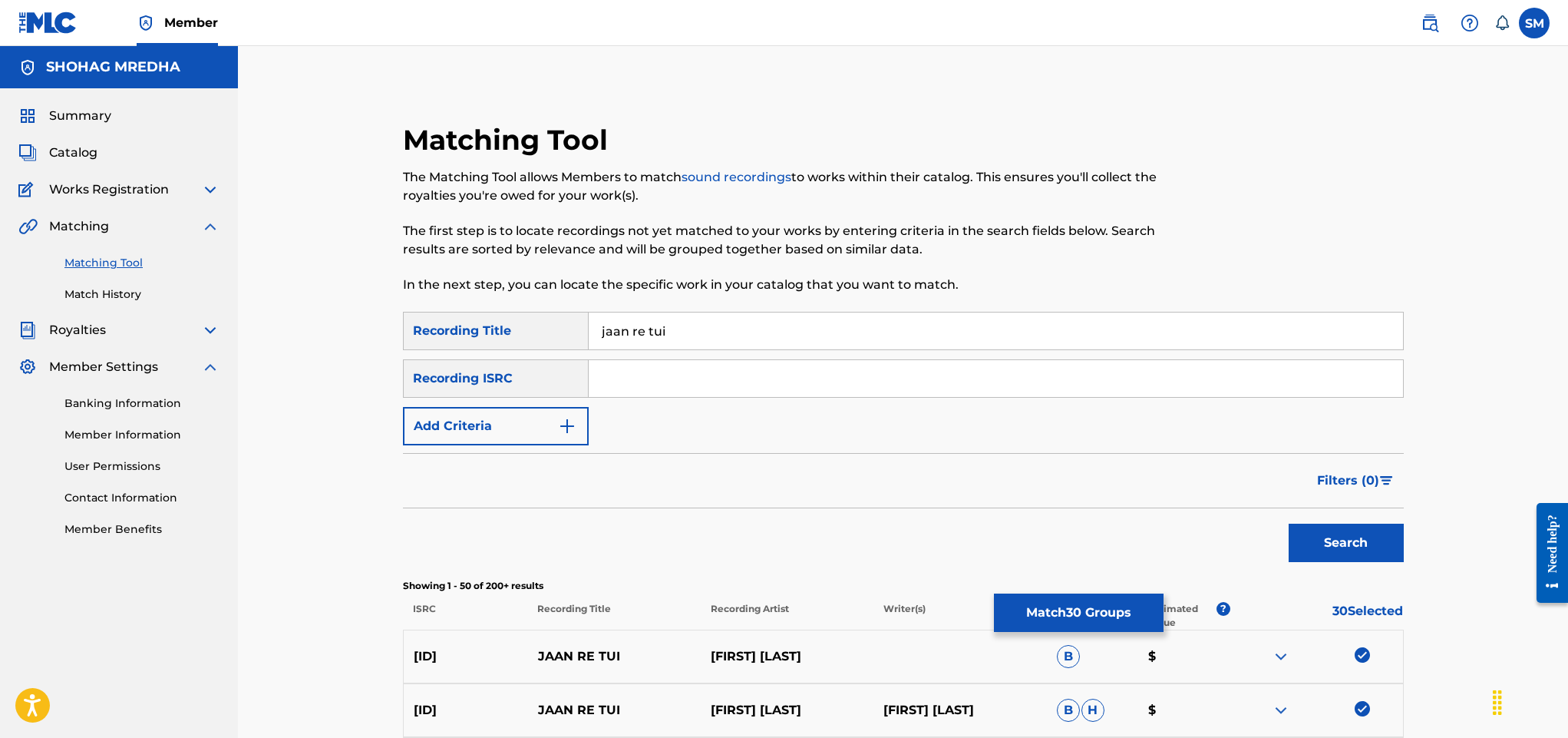 click on "Match  30 Groups" at bounding box center [1078, 613] 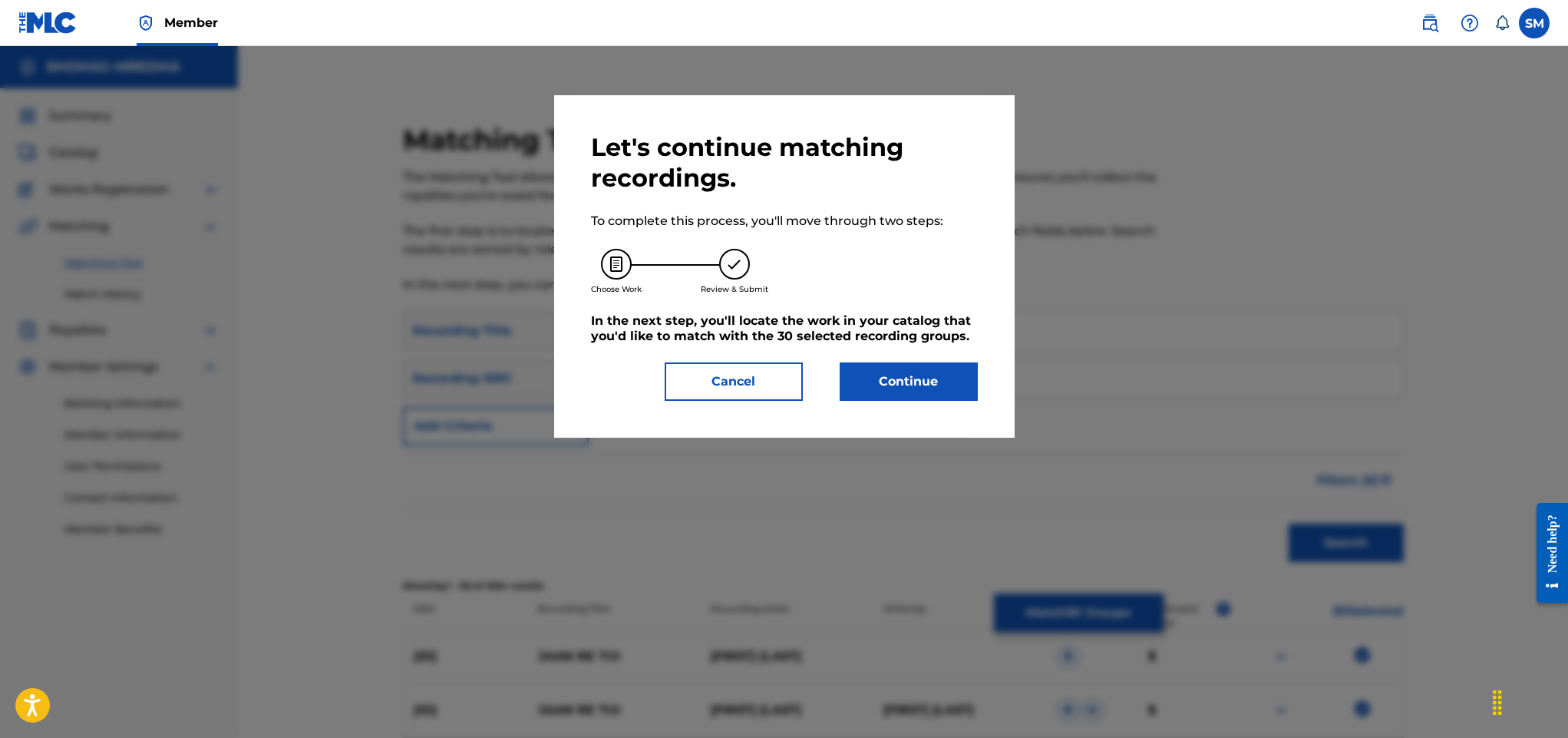 click on "Continue" at bounding box center [909, 382] 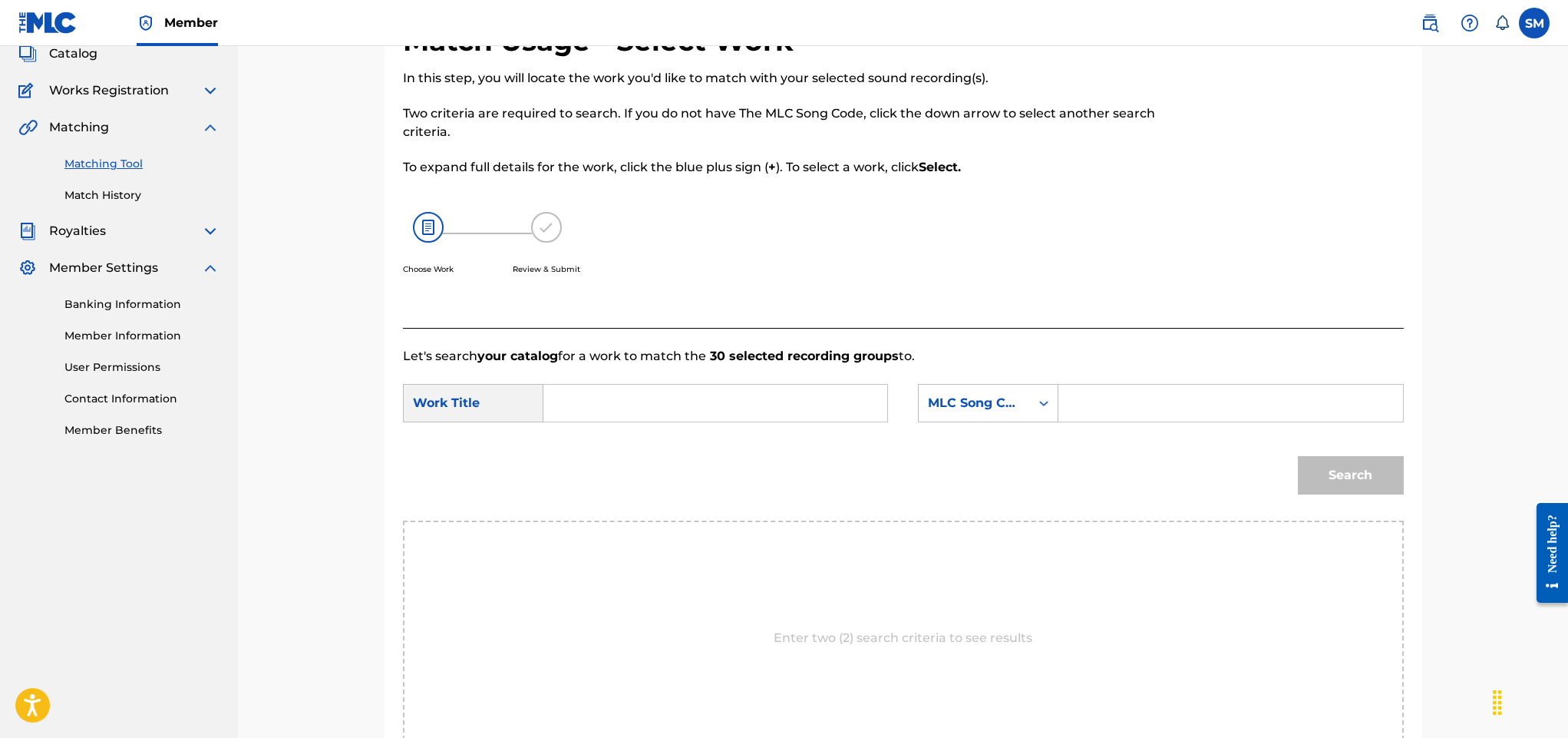 scroll, scrollTop: 286, scrollLeft: 0, axis: vertical 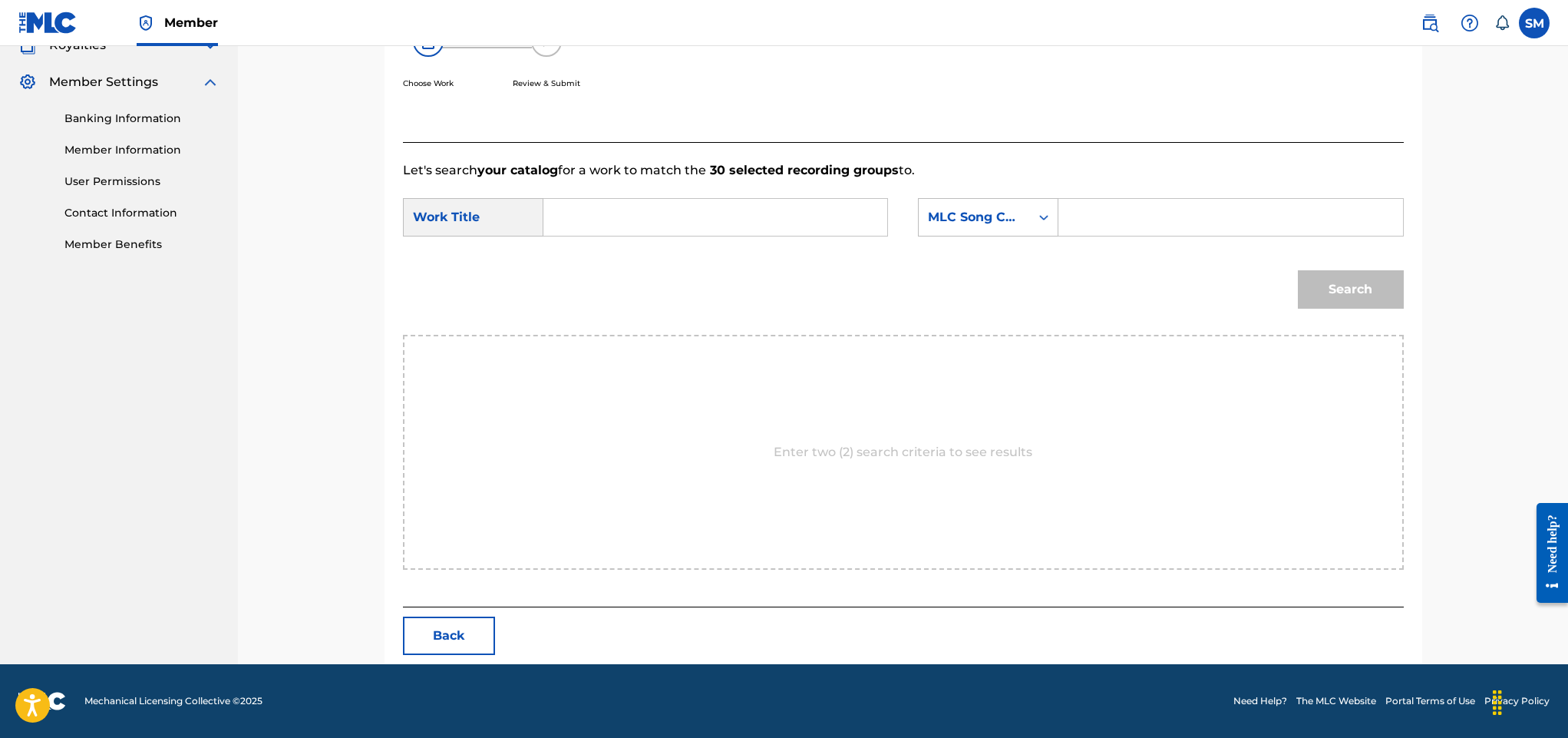 click on "Enter two (2) search criteria to see results" at bounding box center (903, 452) 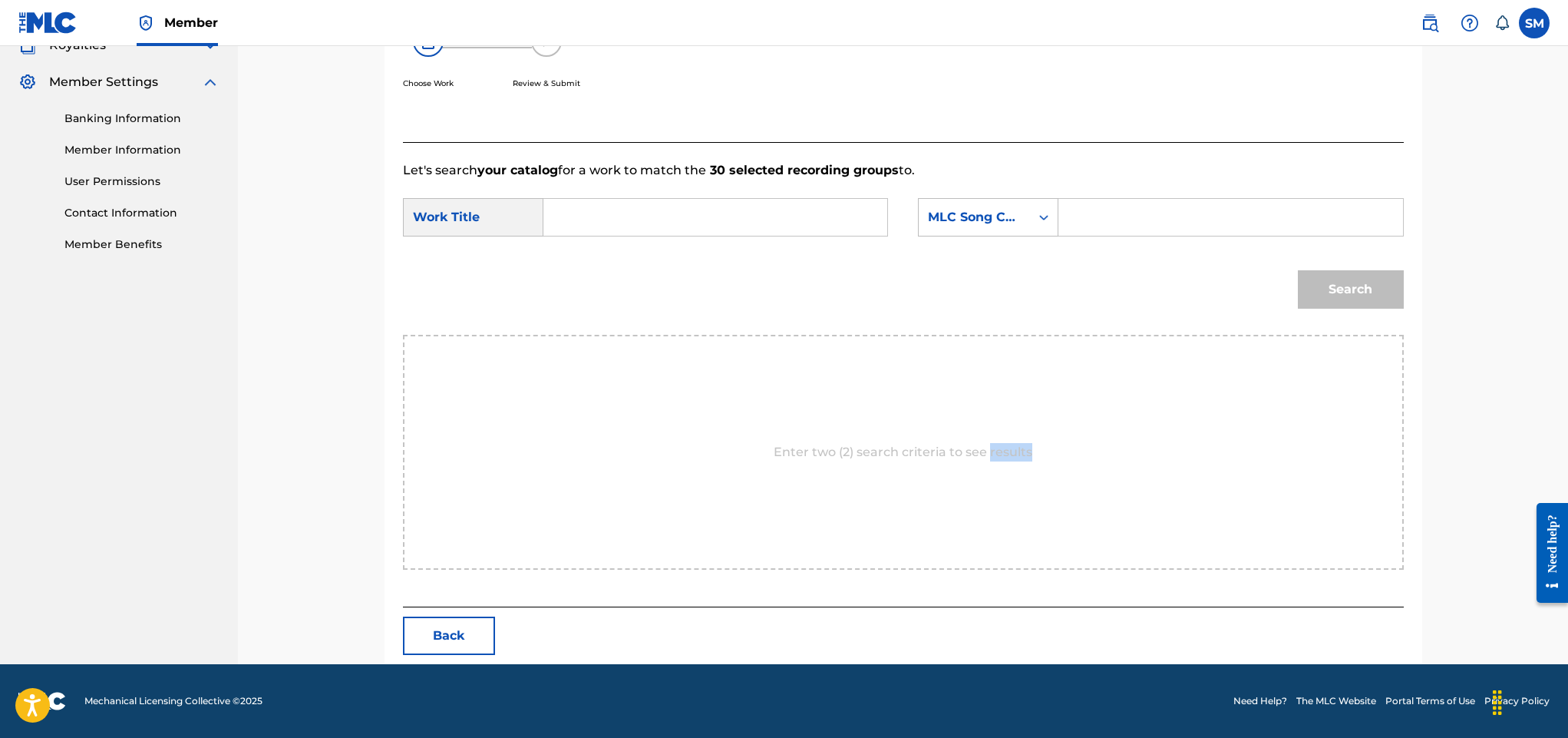 click on "Enter two (2) search criteria to see results" at bounding box center (903, 452) 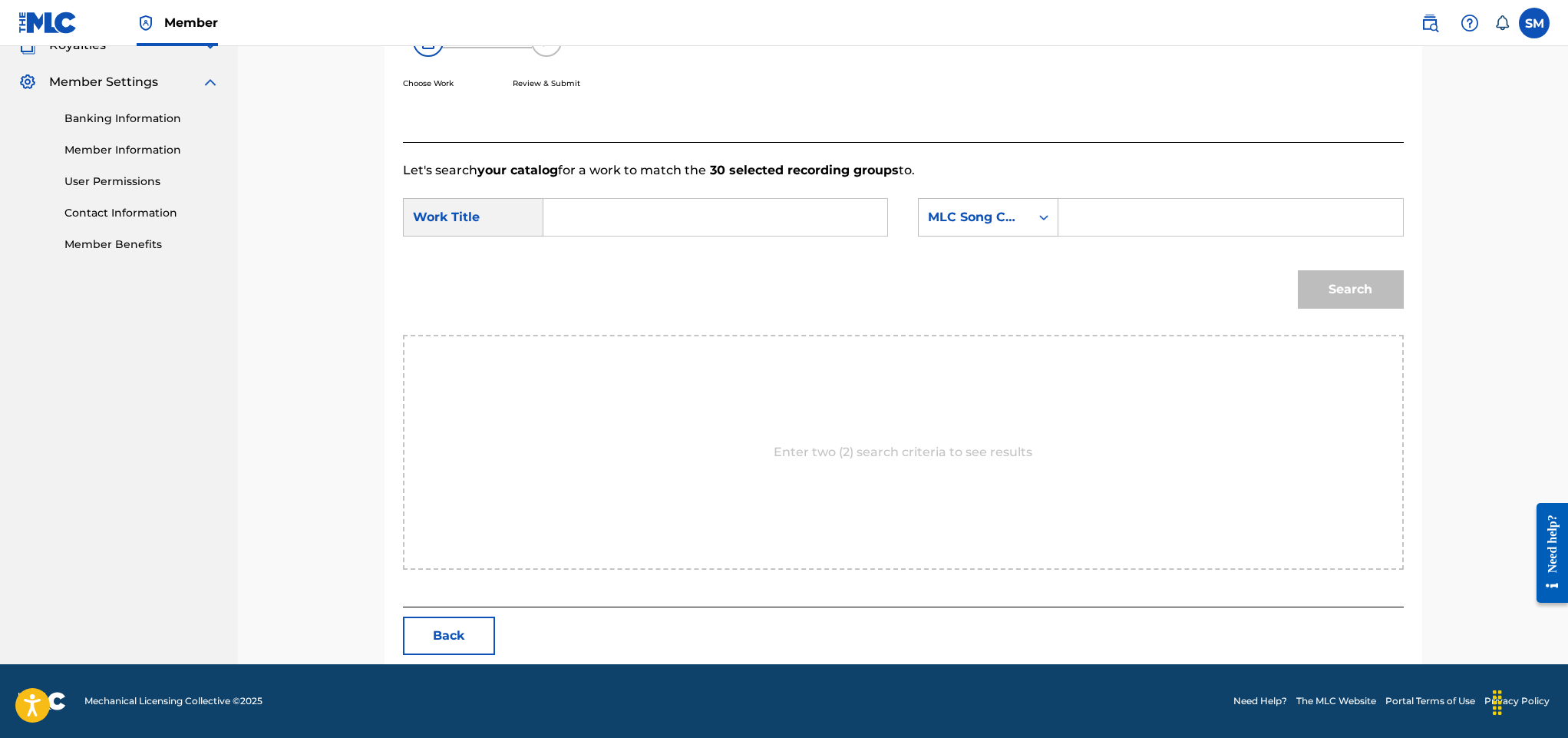 click on "Enter two (2) search criteria to see results" at bounding box center (903, 452) 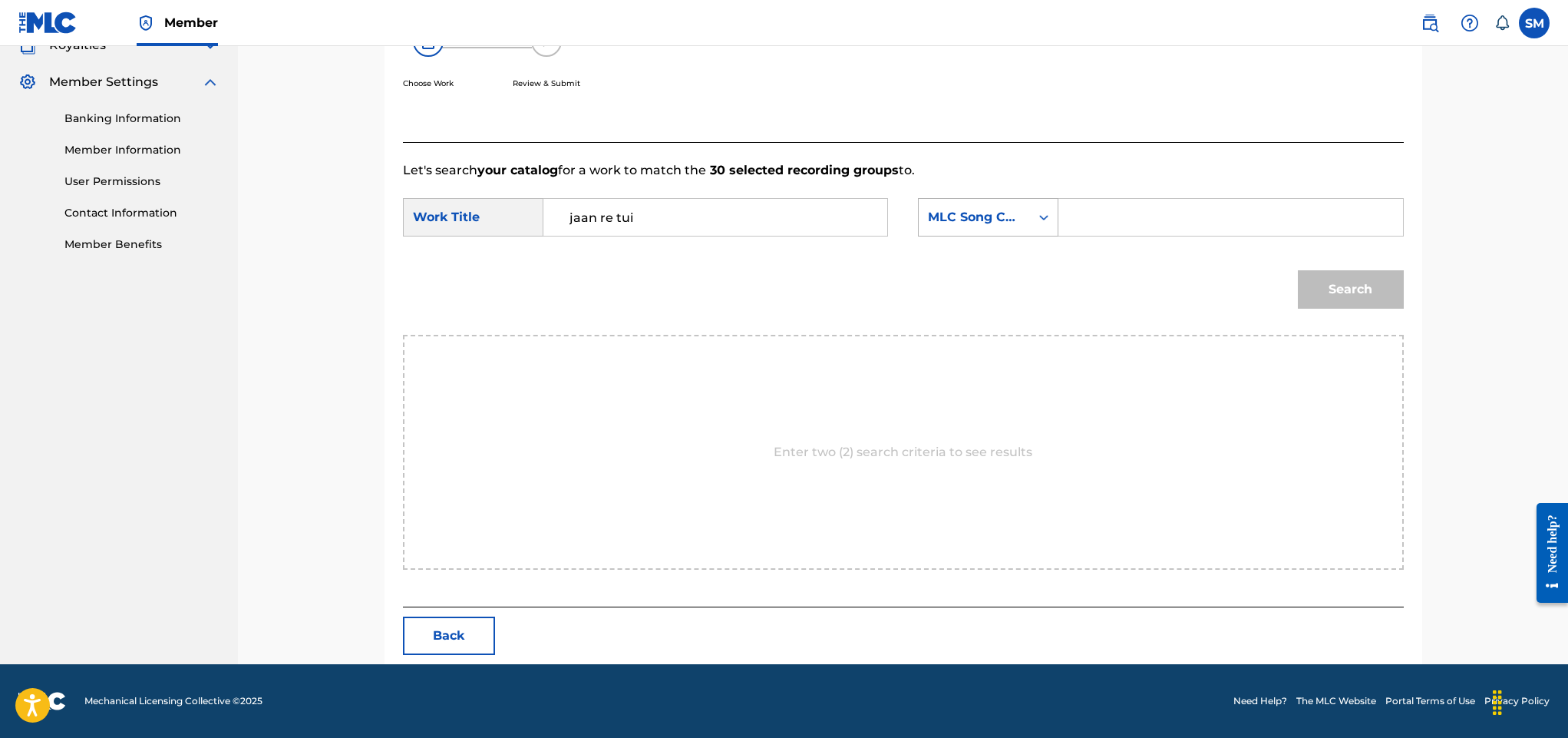 type on "jaan re tui" 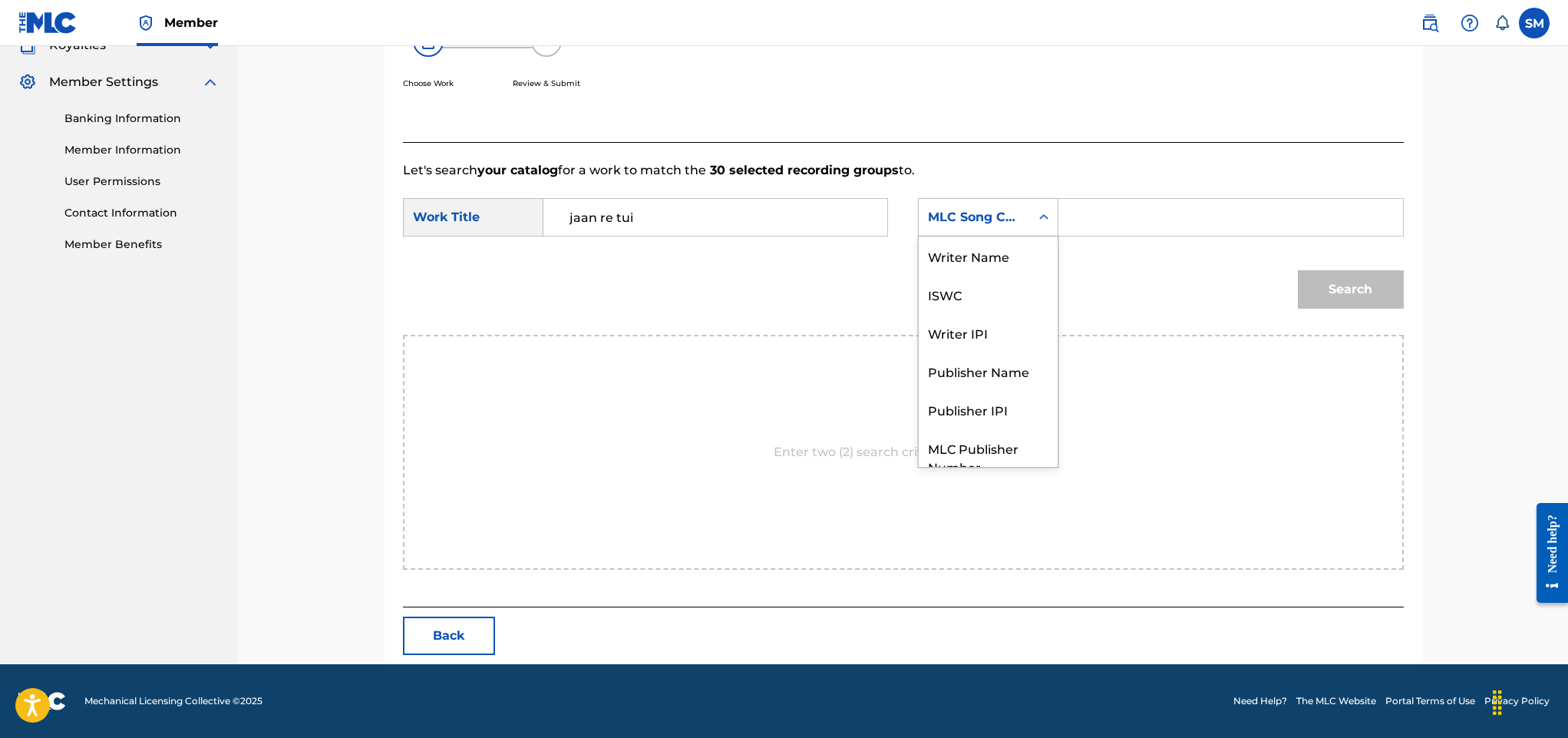 click 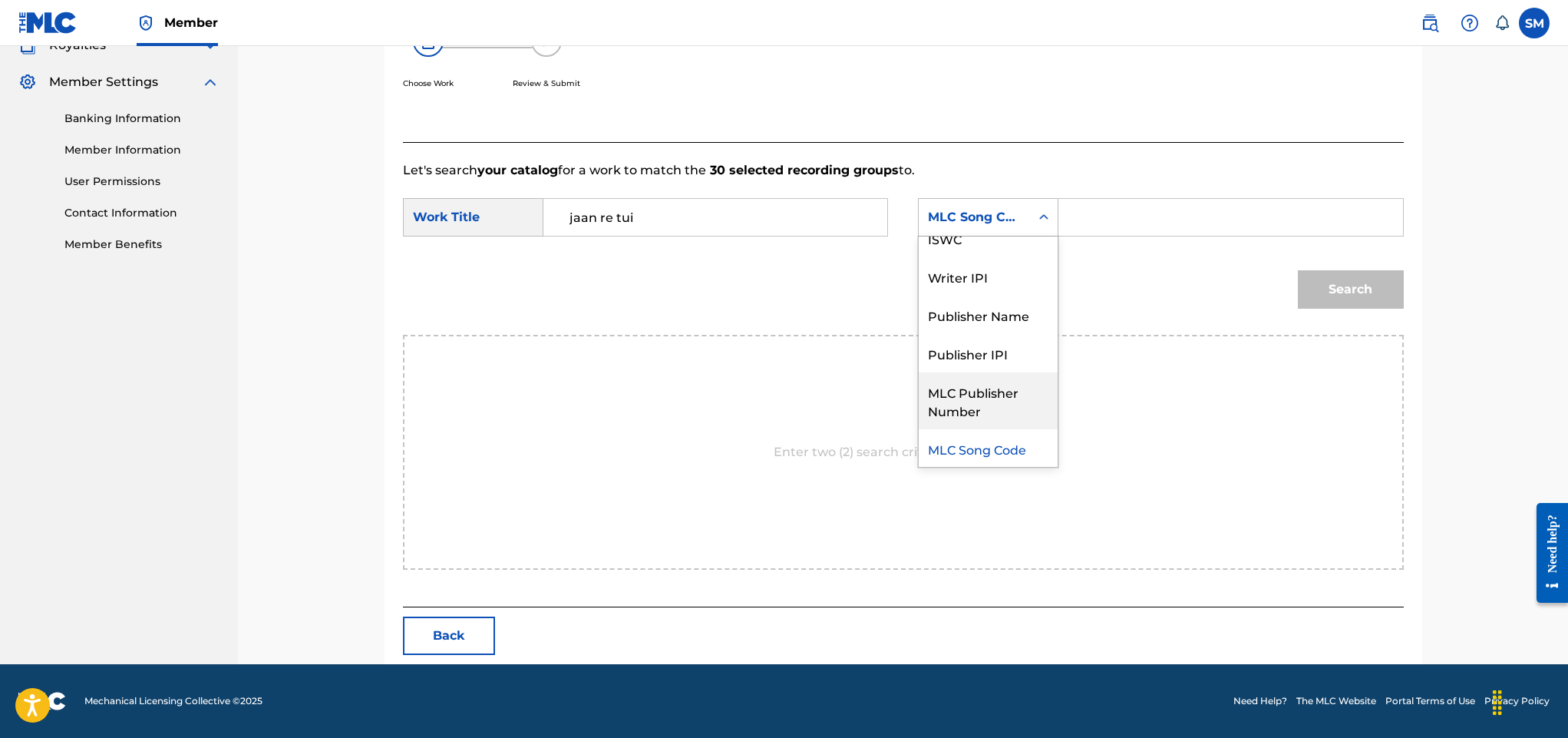 scroll, scrollTop: 0, scrollLeft: 0, axis: both 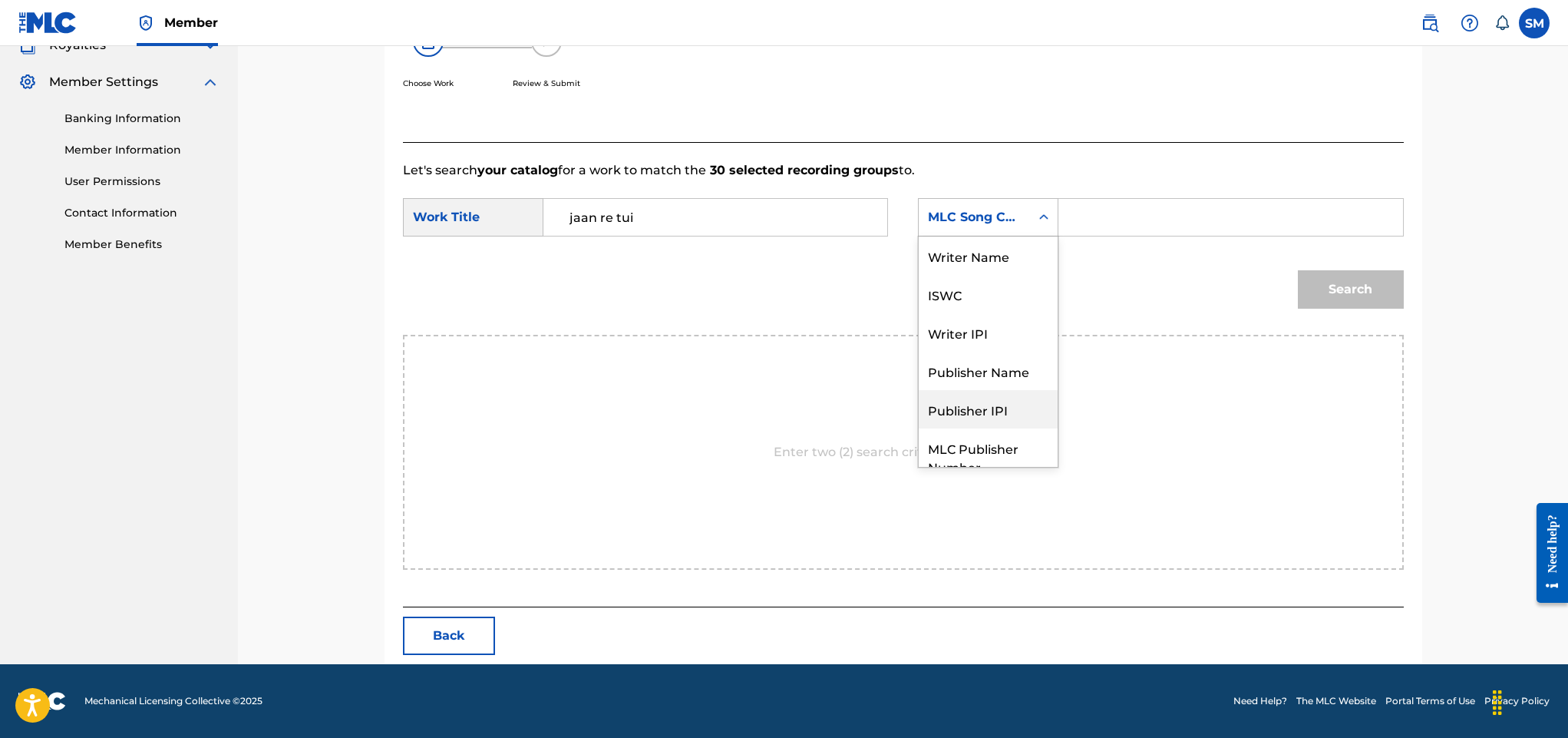 click on "Enter two (2) search criteria to see results" at bounding box center [903, 452] 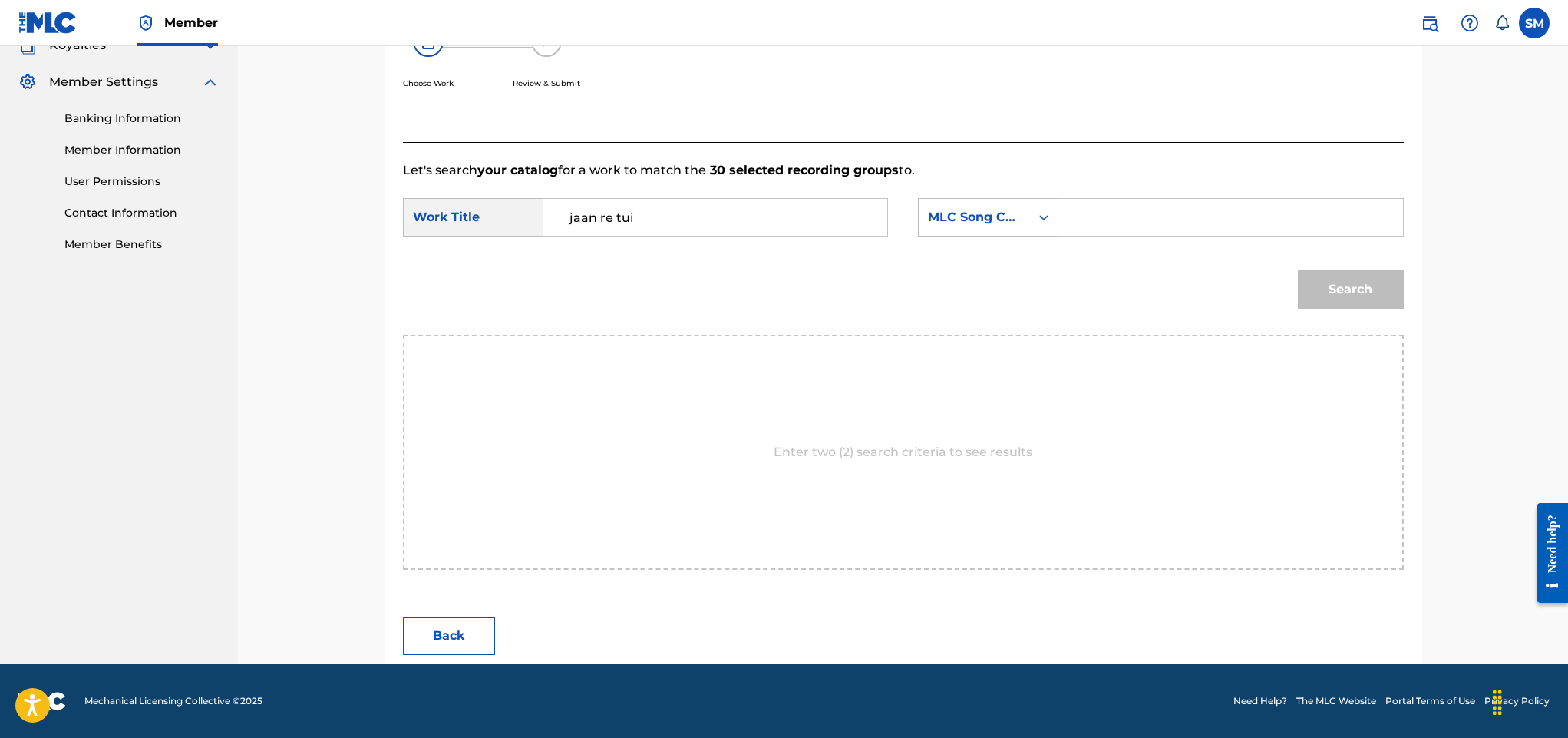 click on "Search" at bounding box center (1347, 286) 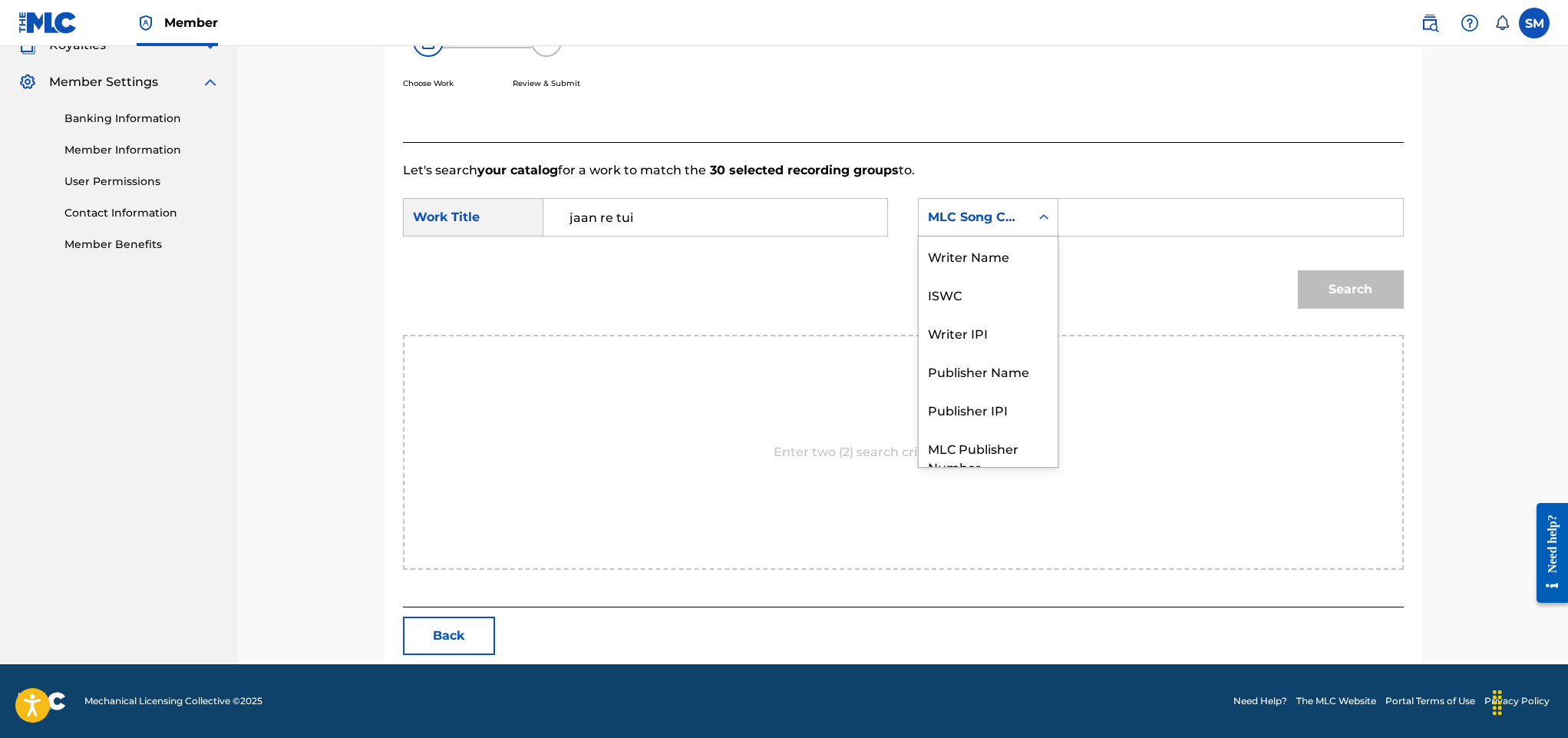 click at bounding box center (1044, 217) 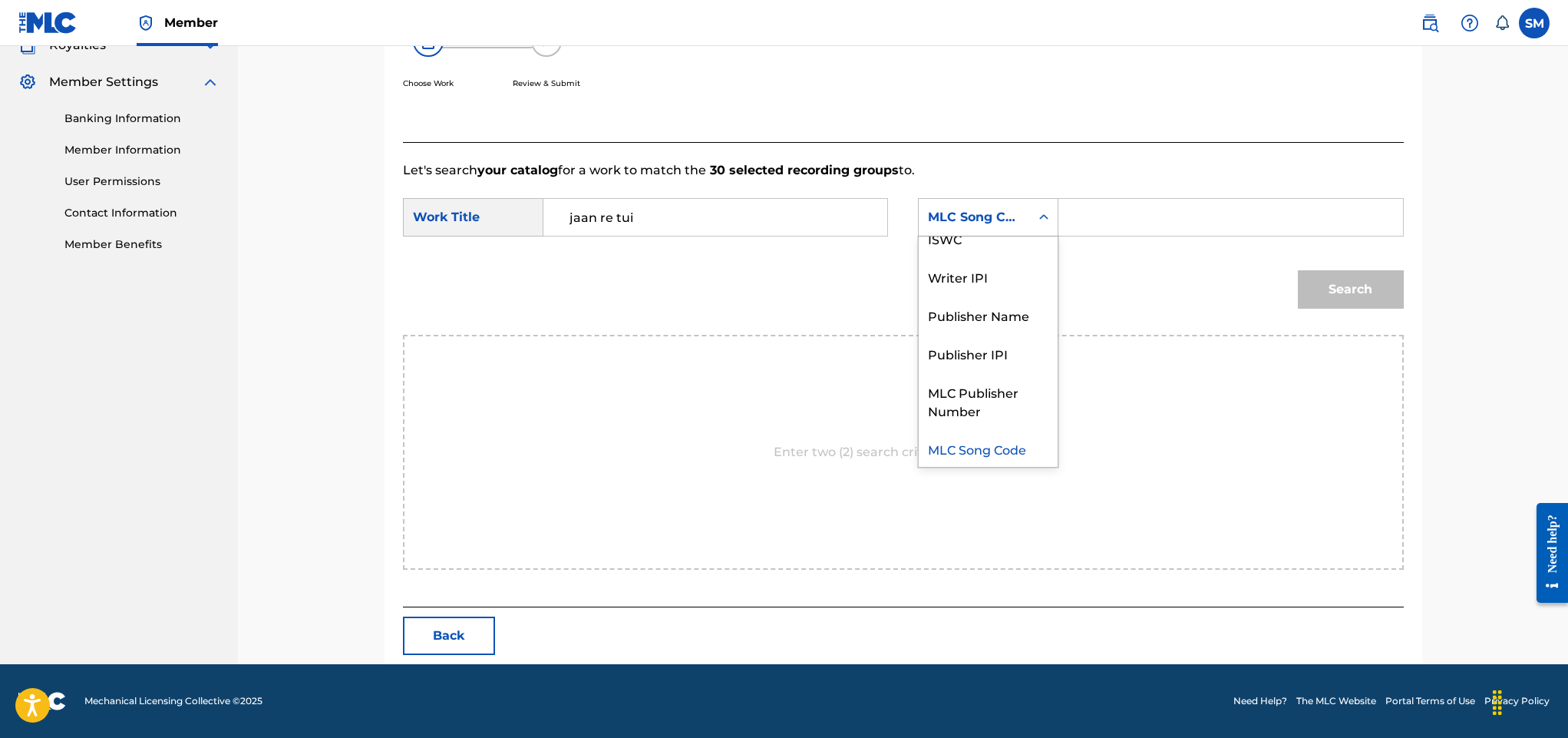 click on "MLC Song Code" at bounding box center [988, 448] 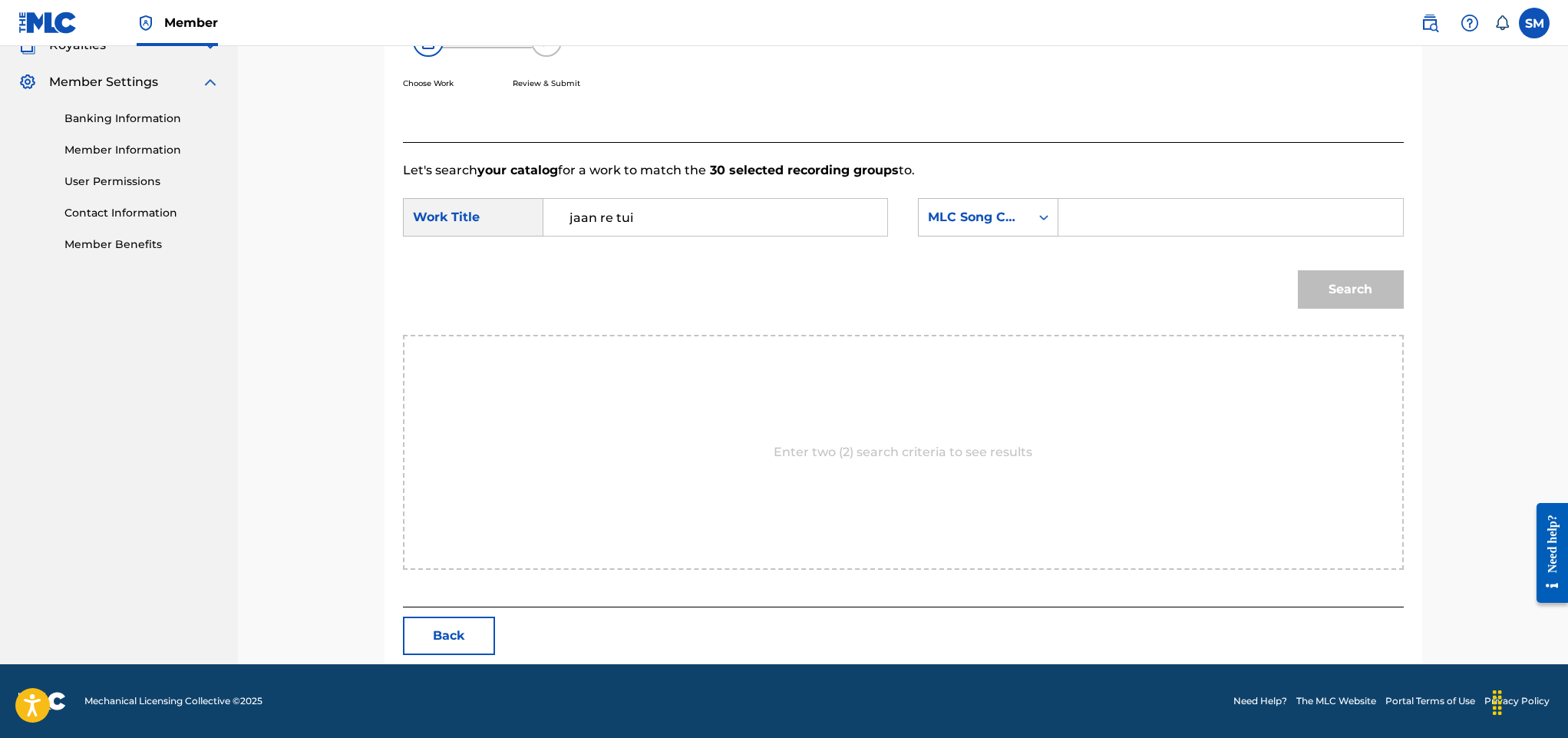 click at bounding box center [1230, 217] 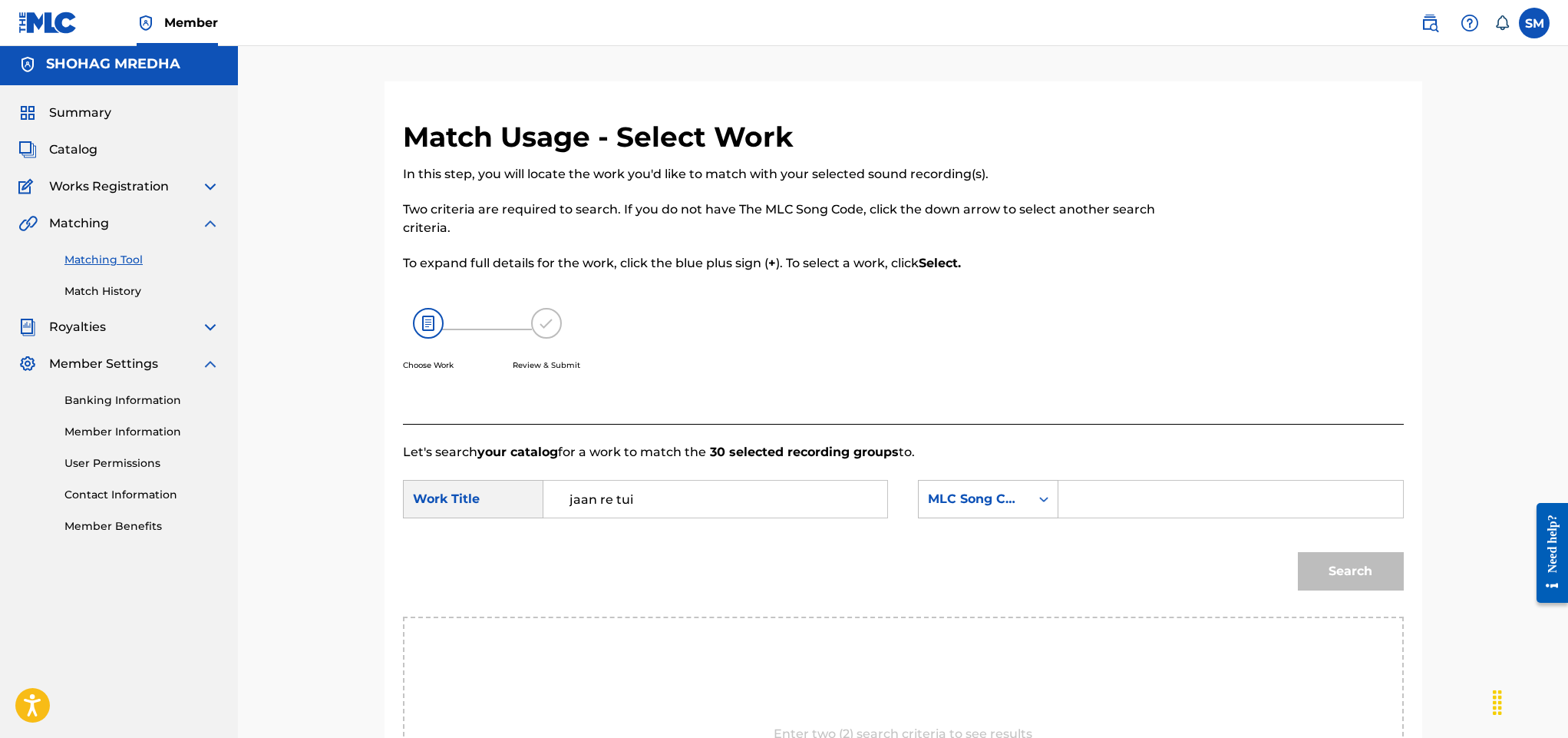 scroll, scrollTop: 0, scrollLeft: 0, axis: both 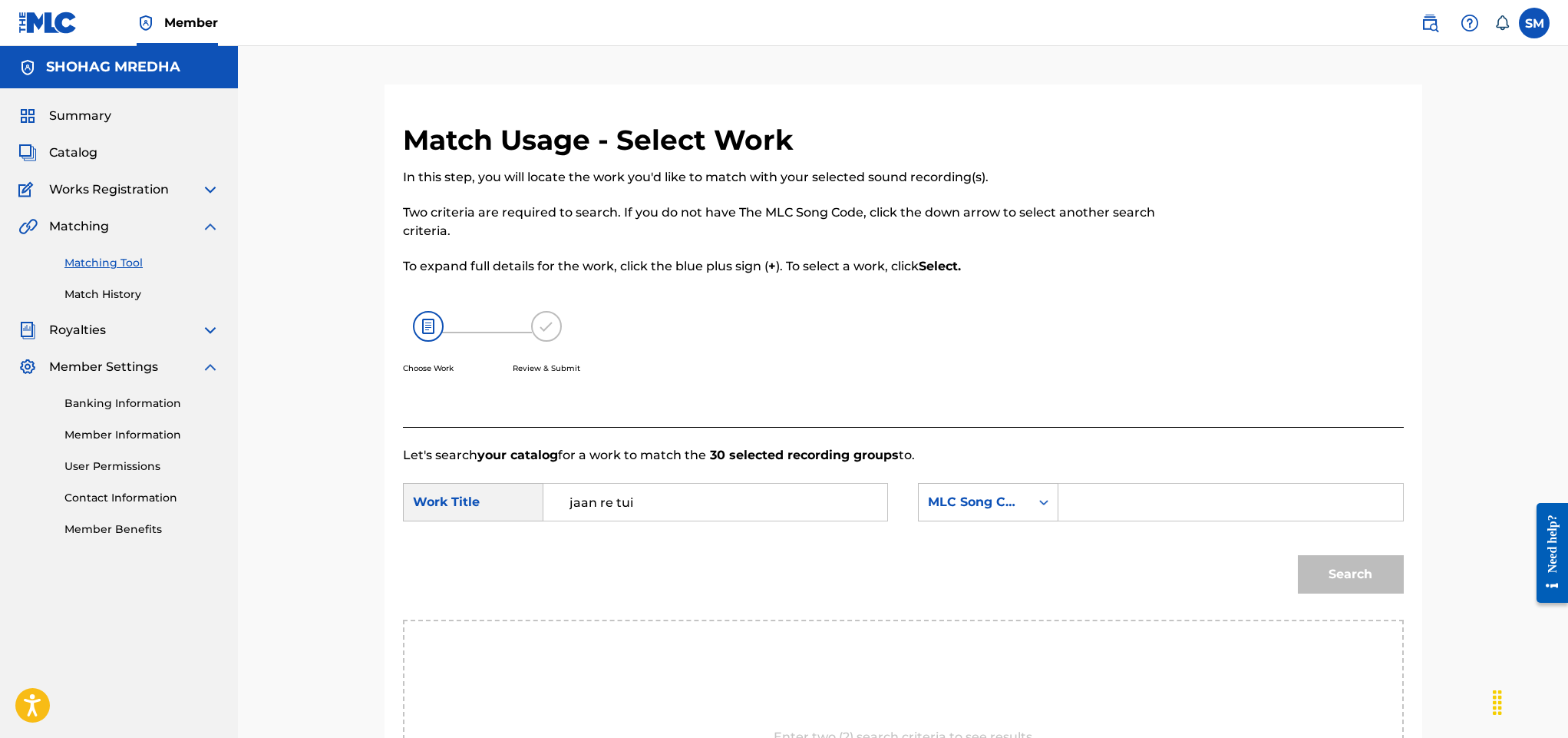 click at bounding box center [1230, 502] 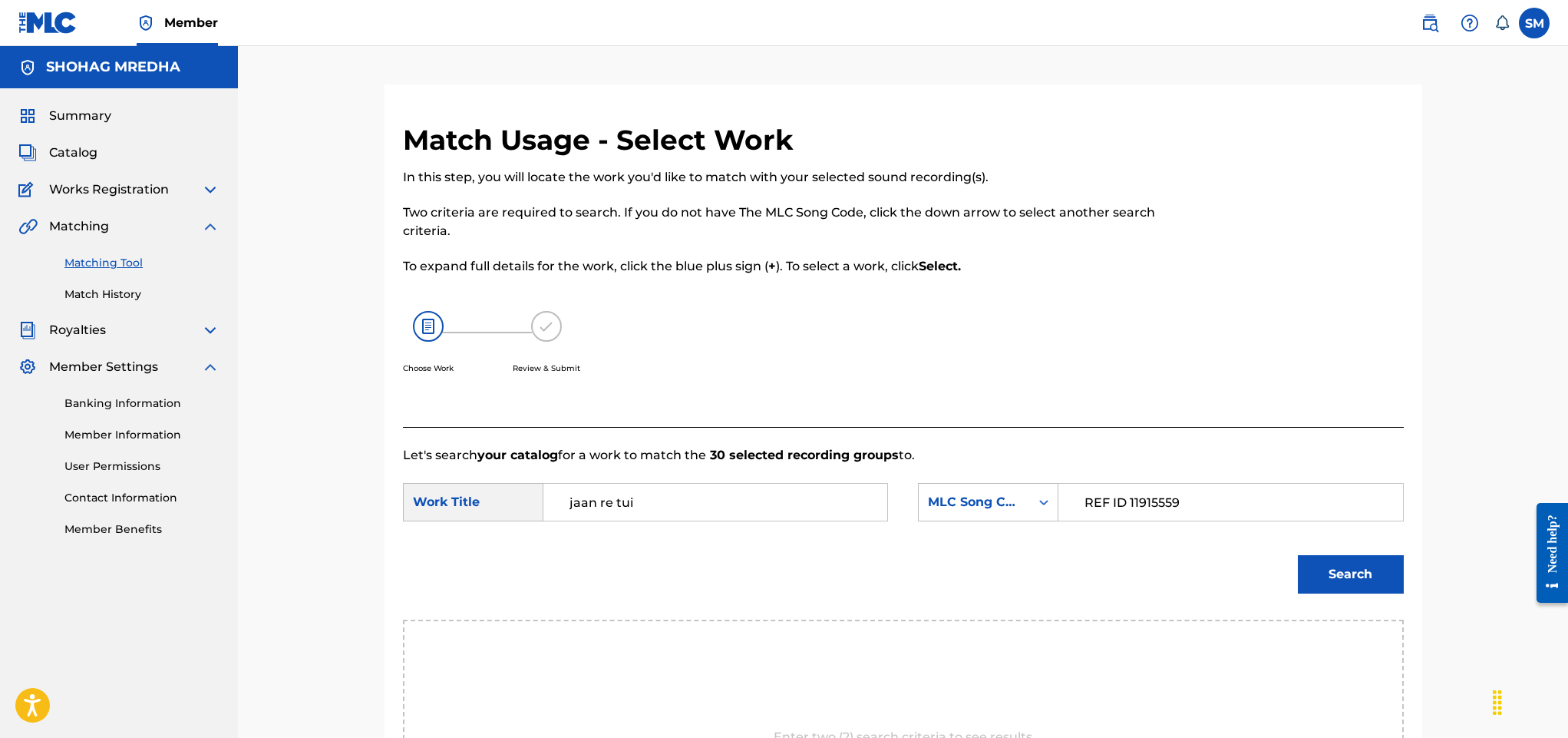 type on "REF ID 11915559" 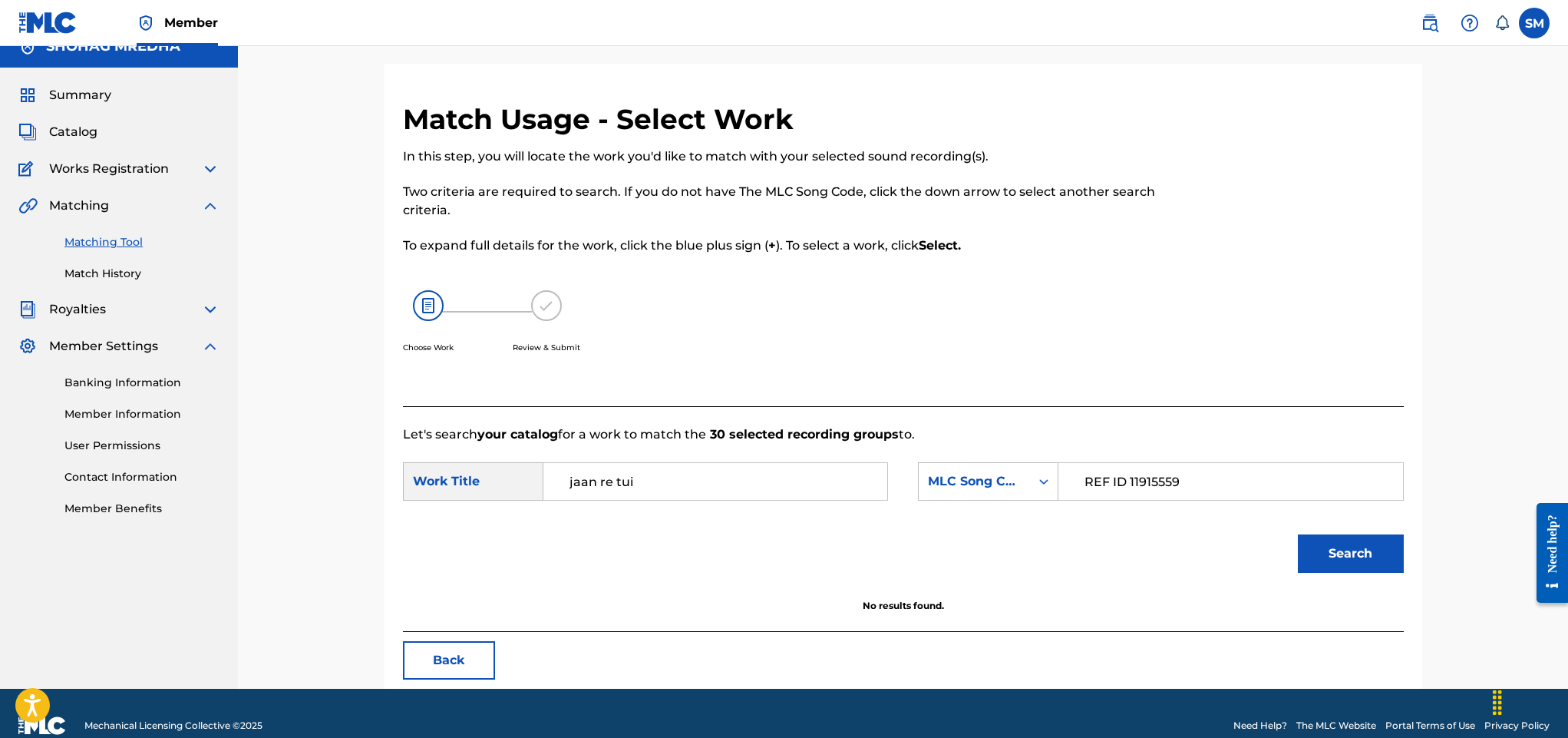 scroll, scrollTop: 0, scrollLeft: 0, axis: both 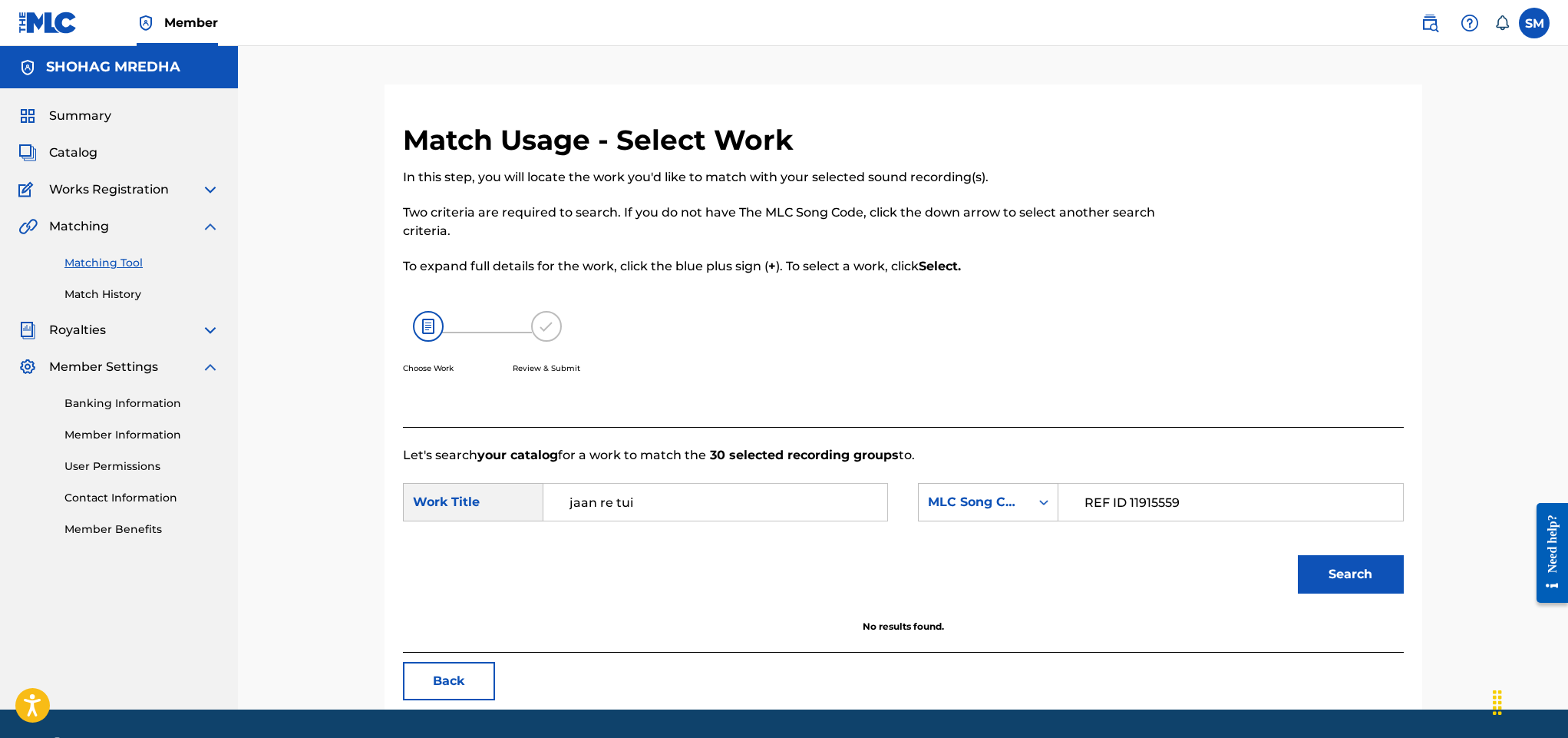 click on "REF ID 11915559" at bounding box center (1230, 502) 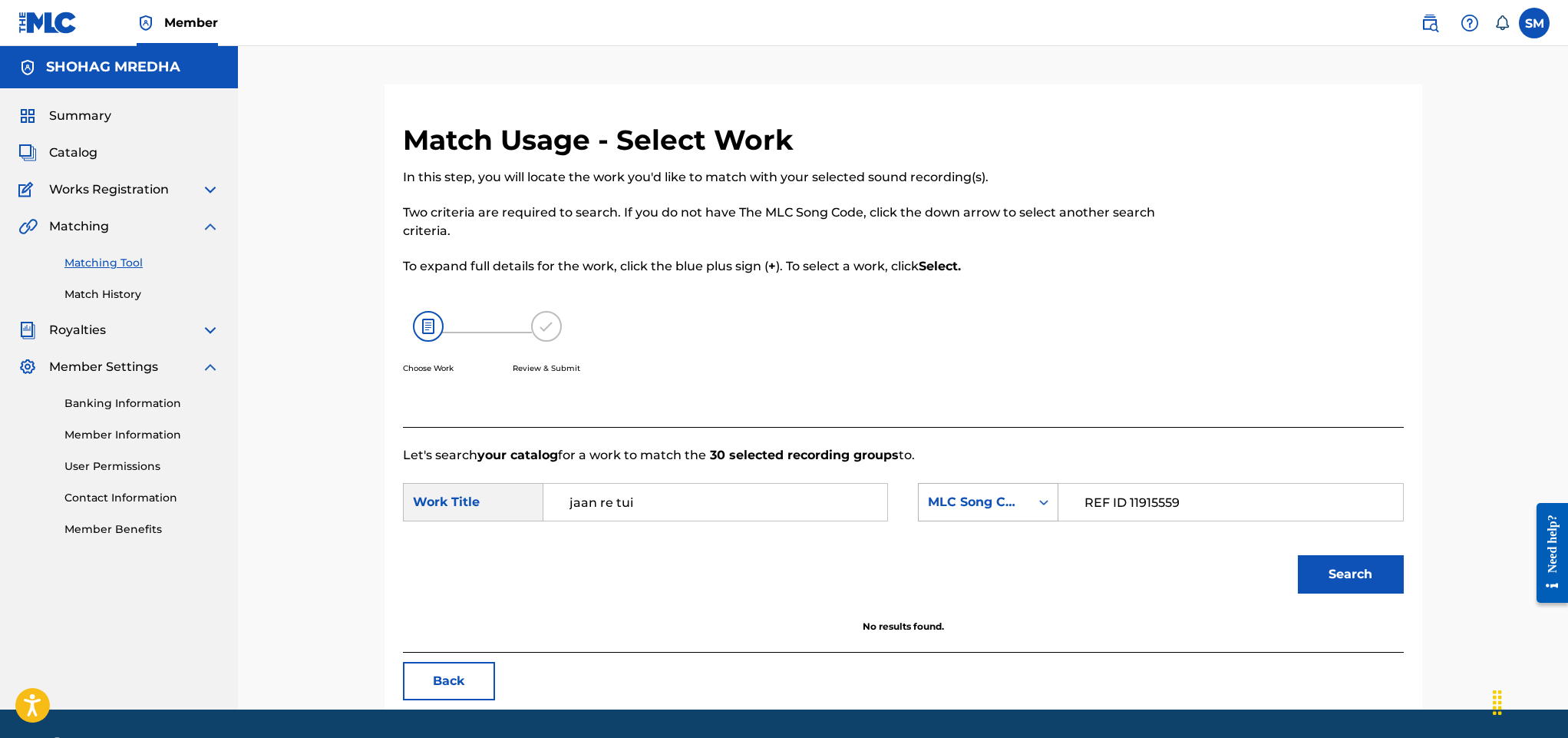 click at bounding box center [1044, 502] 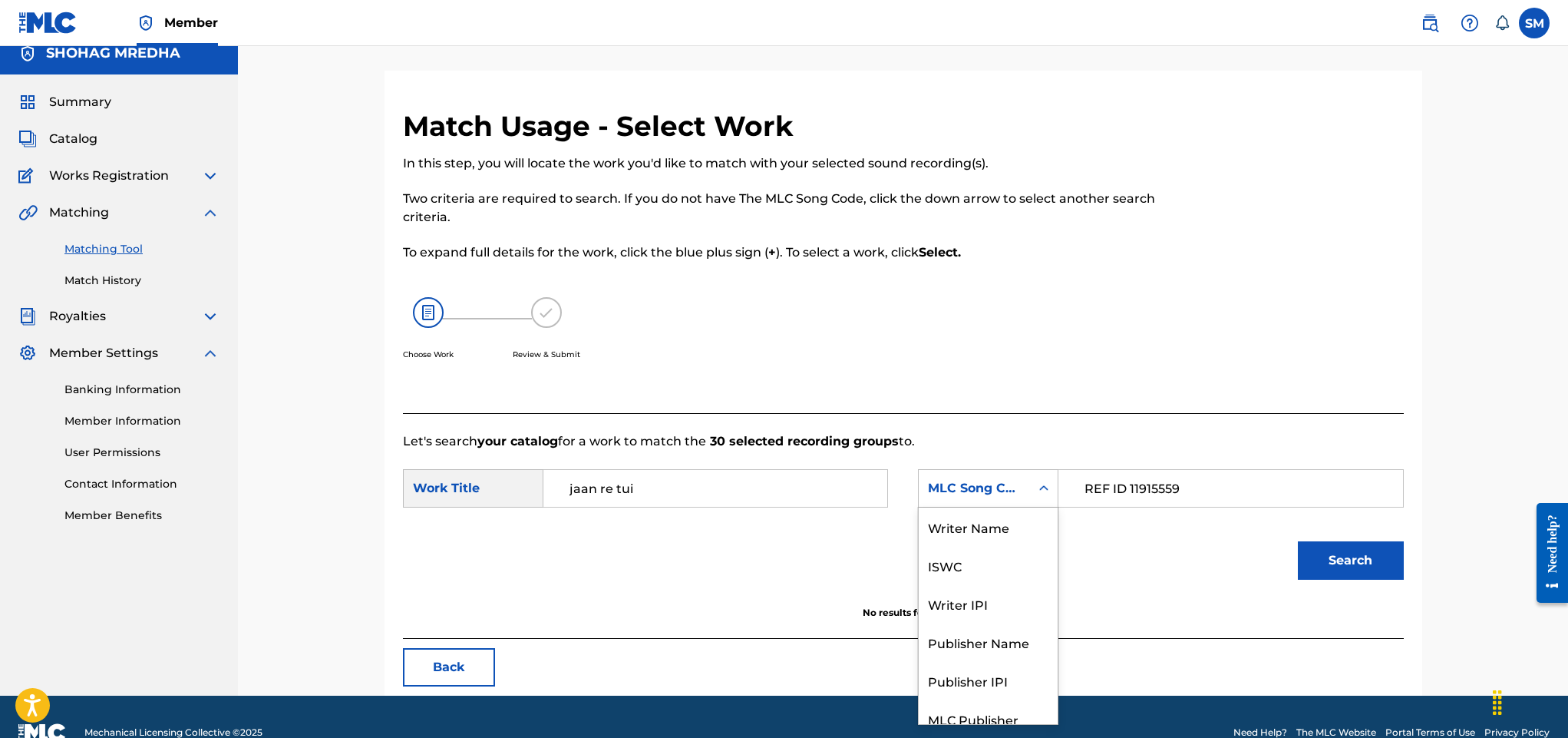 scroll, scrollTop: 15, scrollLeft: 0, axis: vertical 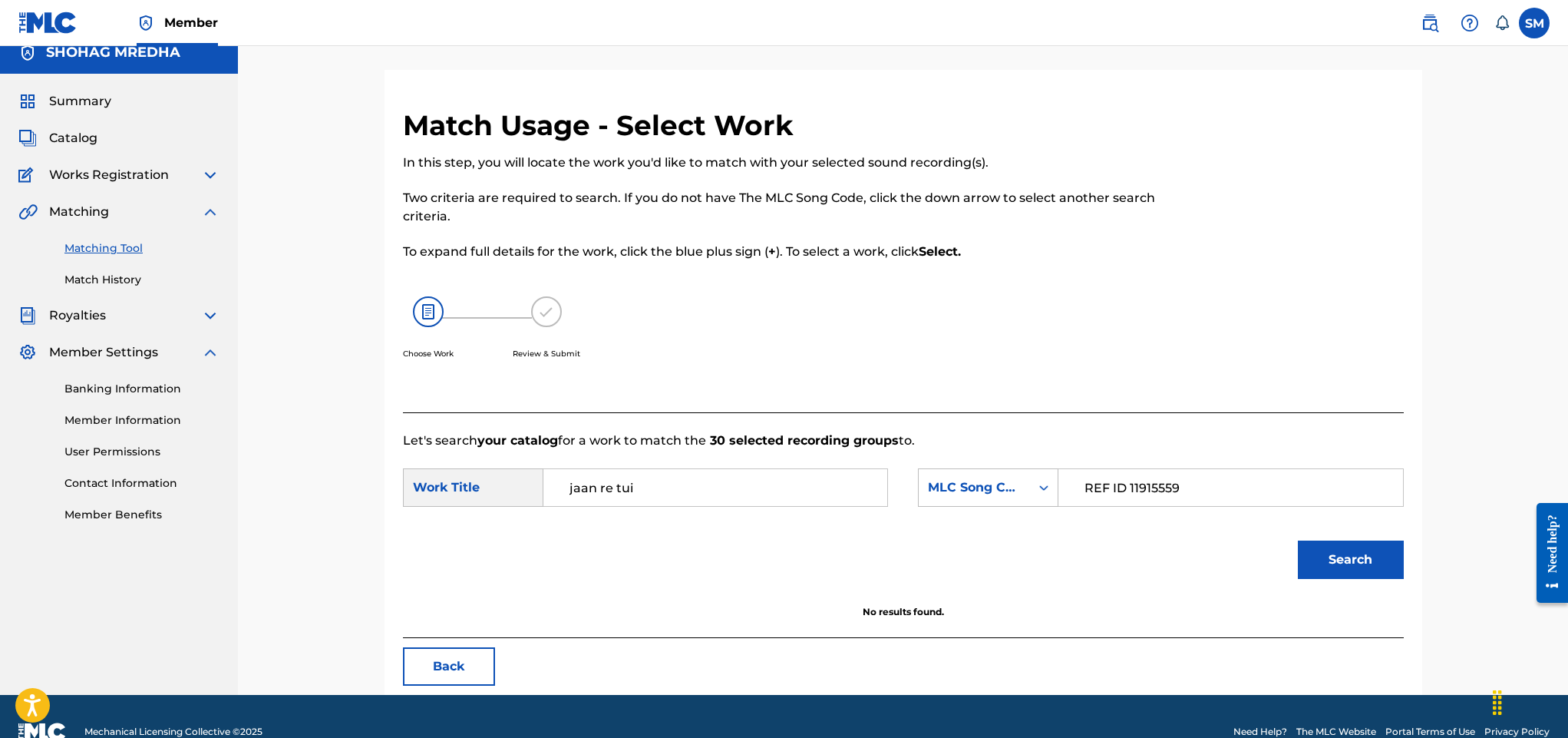 click 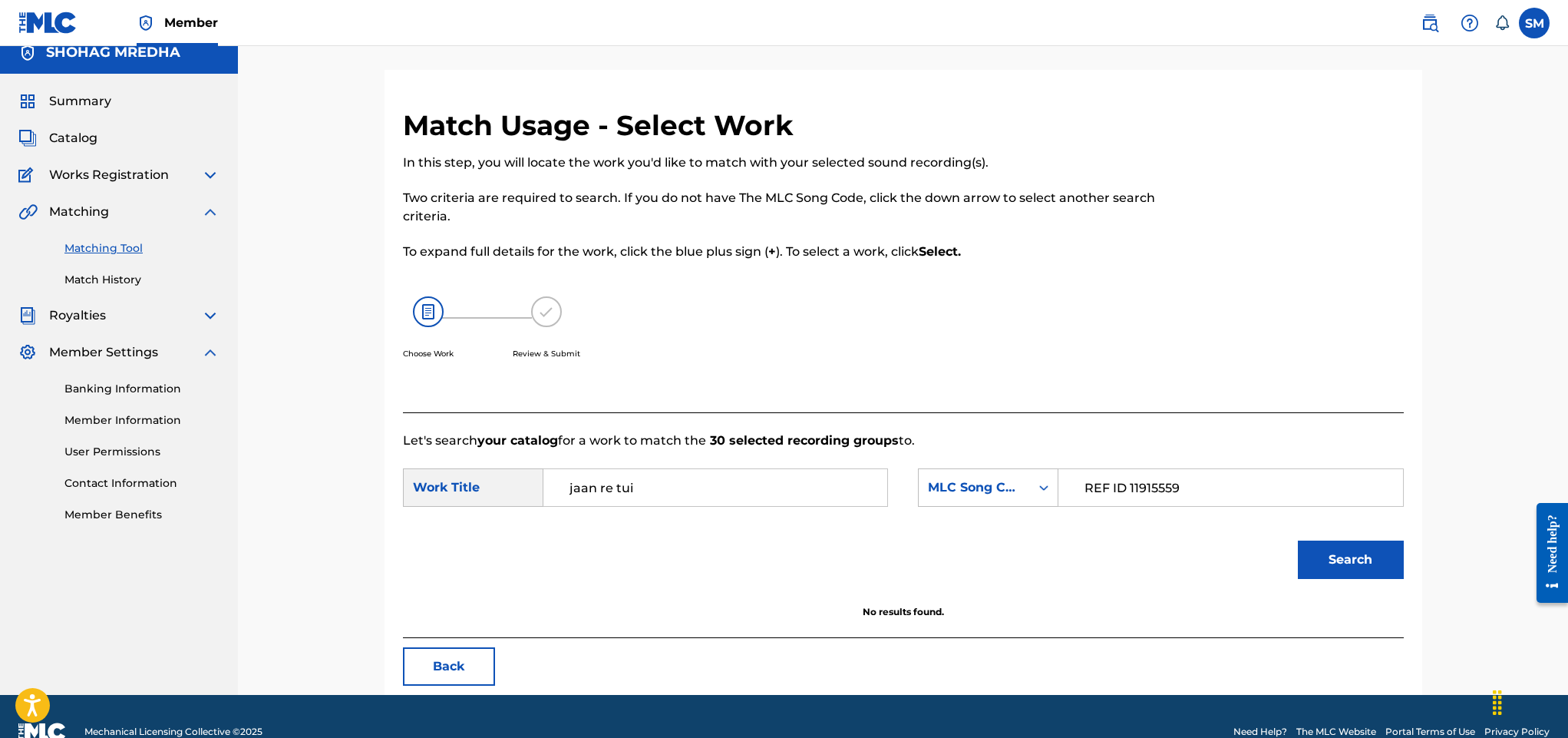 scroll, scrollTop: 0, scrollLeft: 0, axis: both 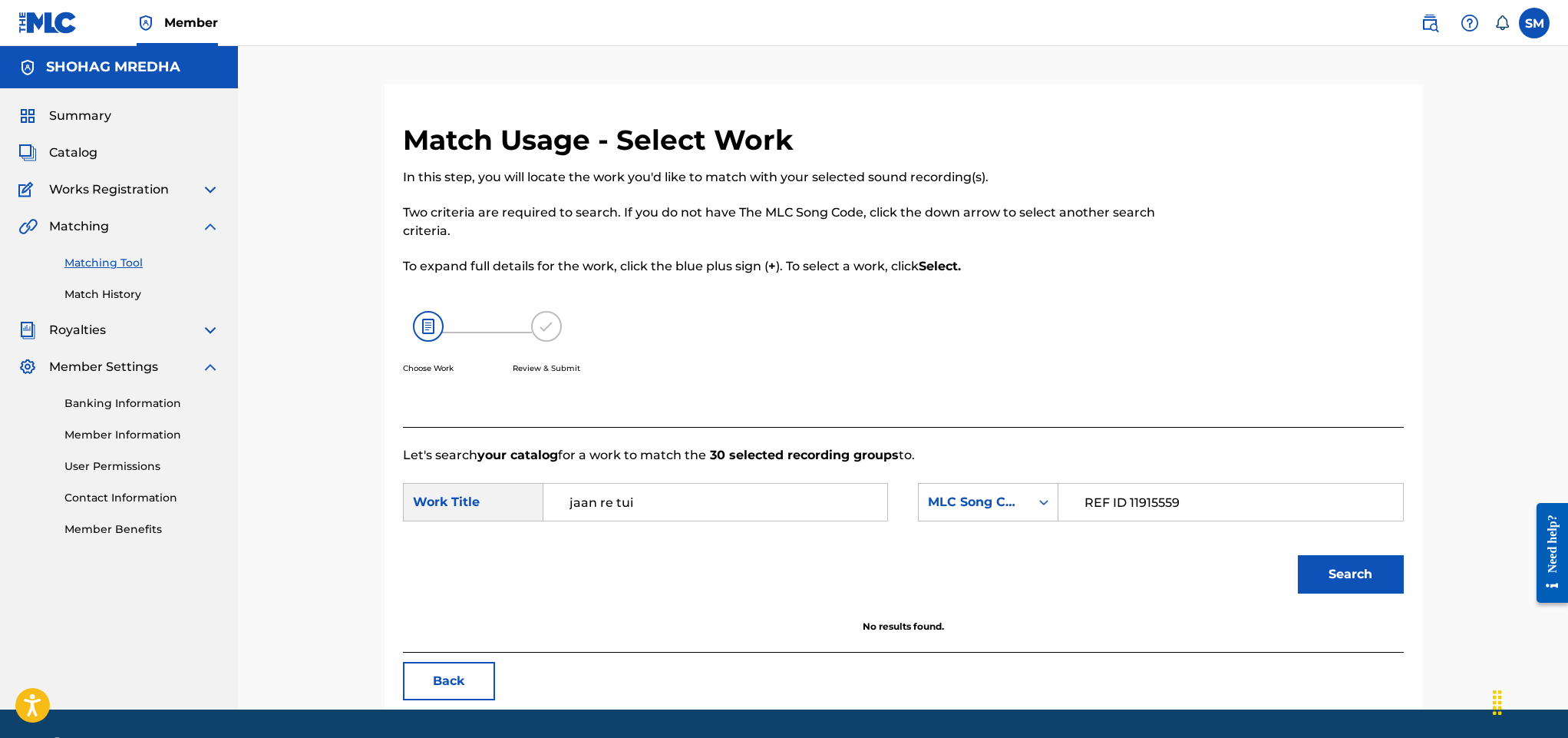 click at bounding box center (546, 326) 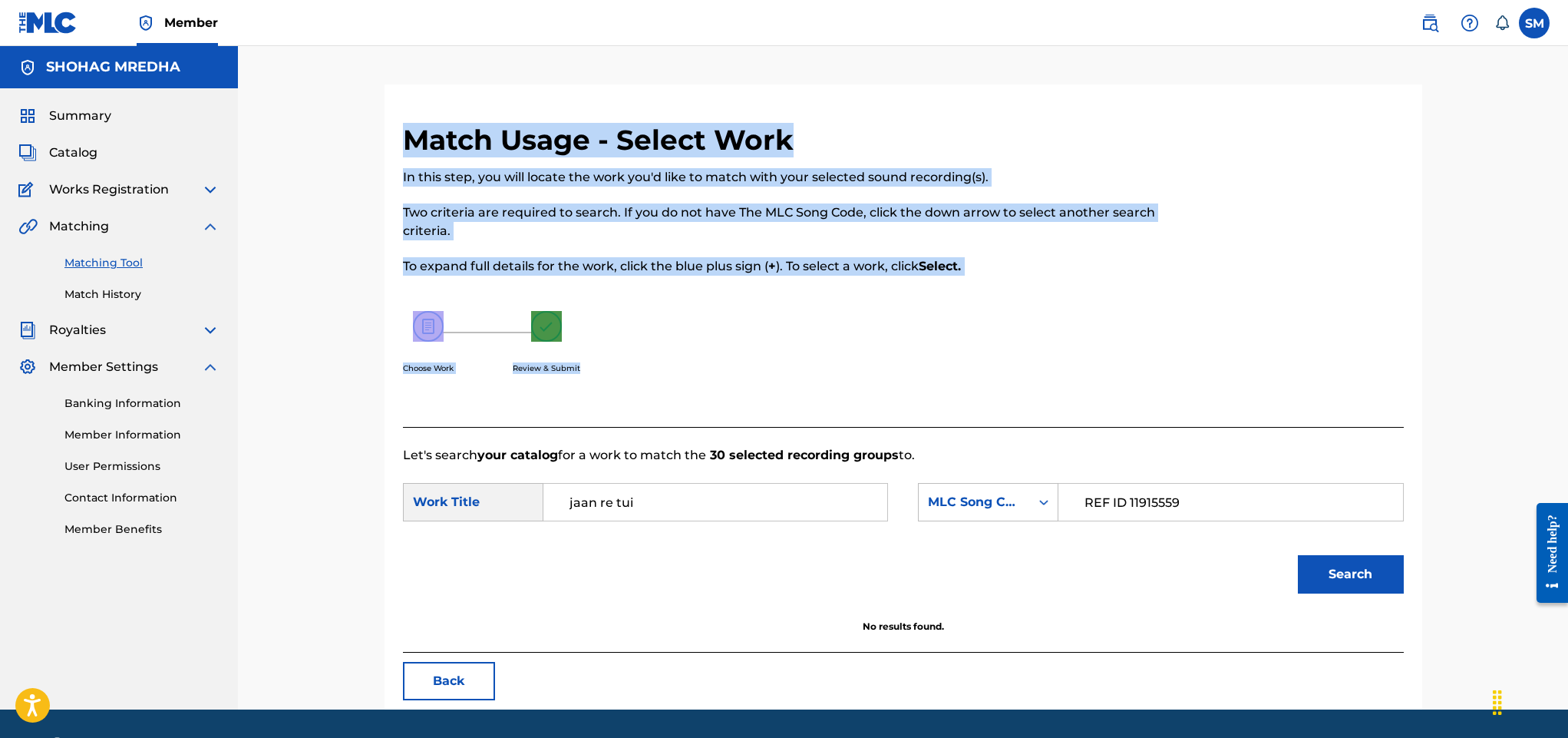 drag, startPoint x: 979, startPoint y: 275, endPoint x: 360, endPoint y: 152, distance: 631.1022 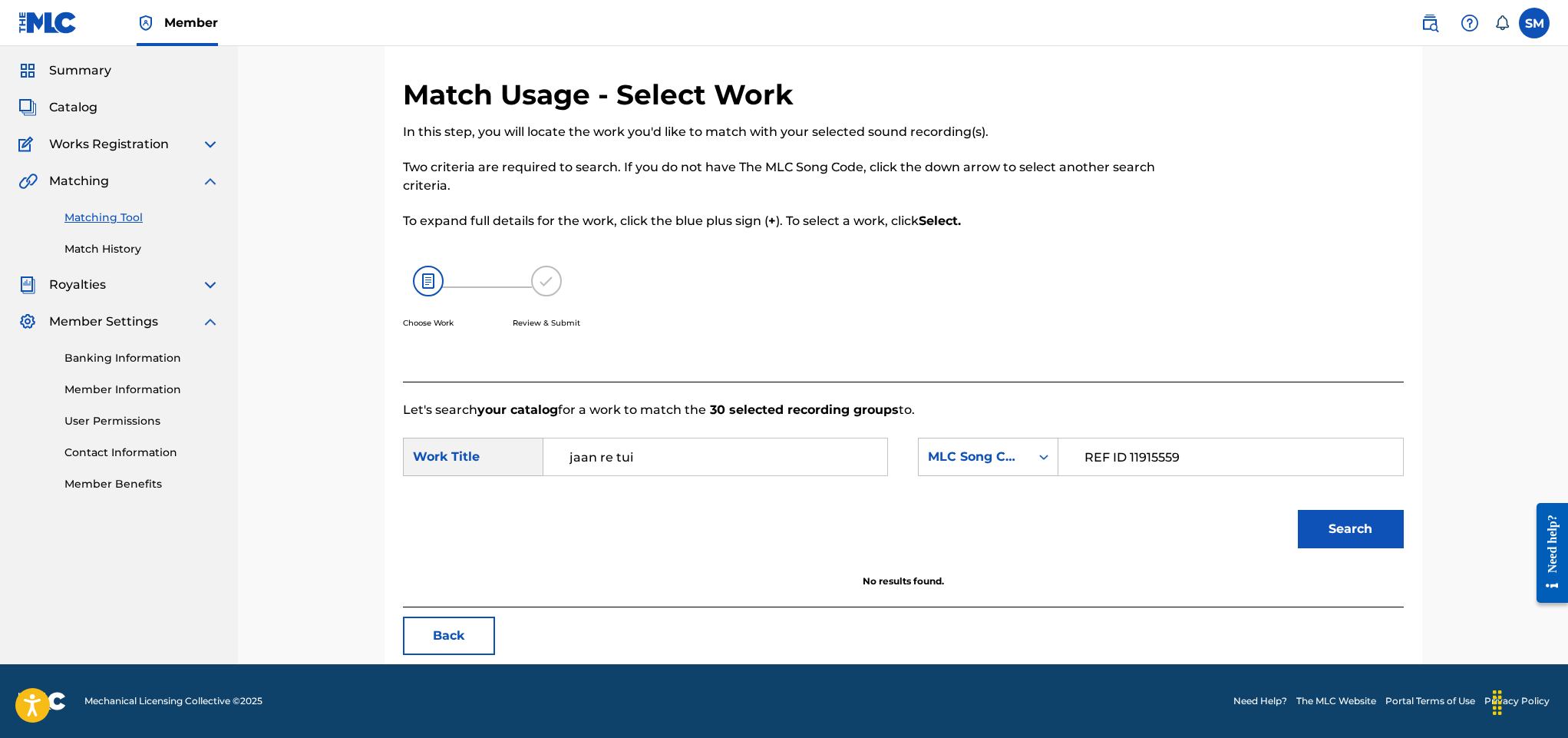 scroll, scrollTop: 0, scrollLeft: 0, axis: both 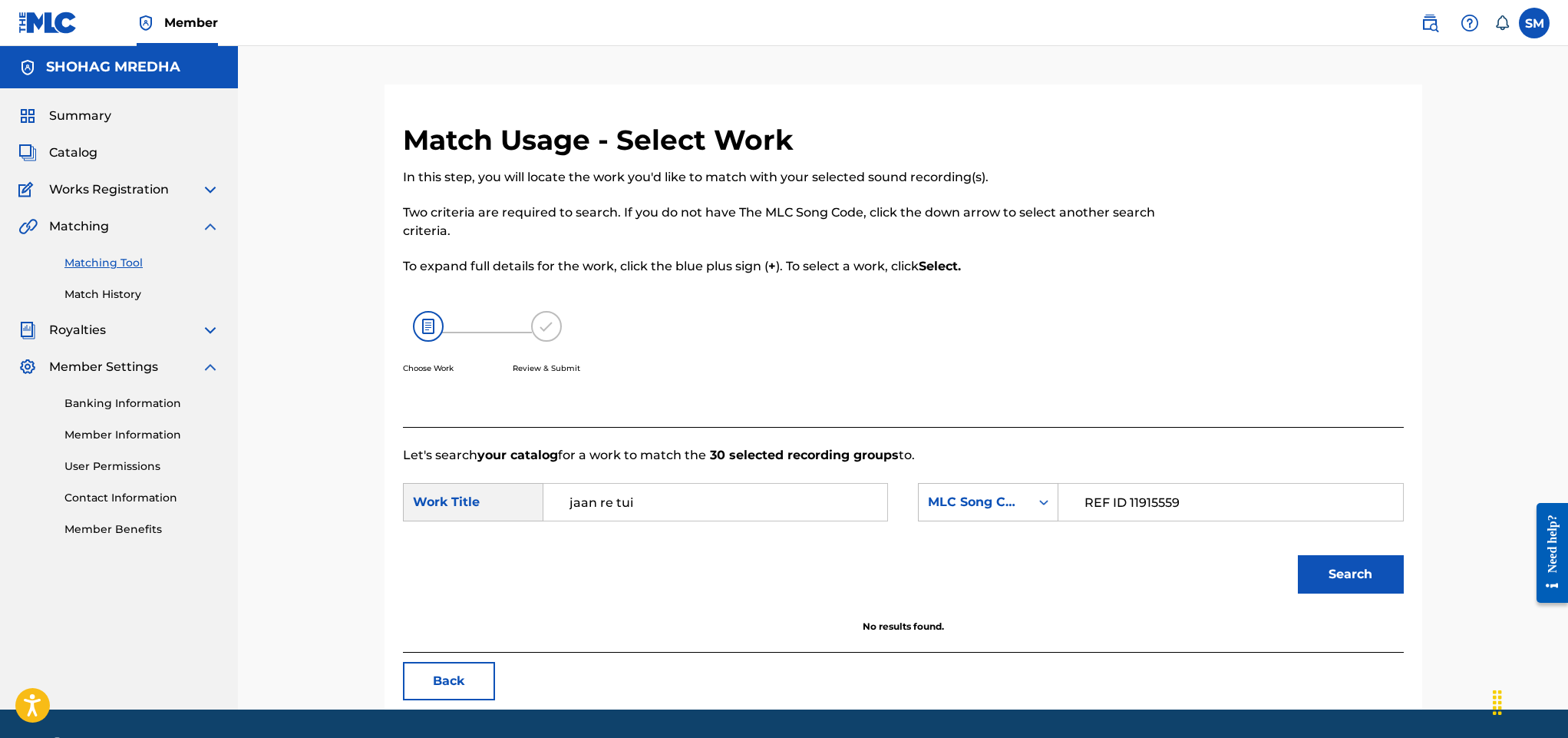 click on "+" at bounding box center (772, 266) 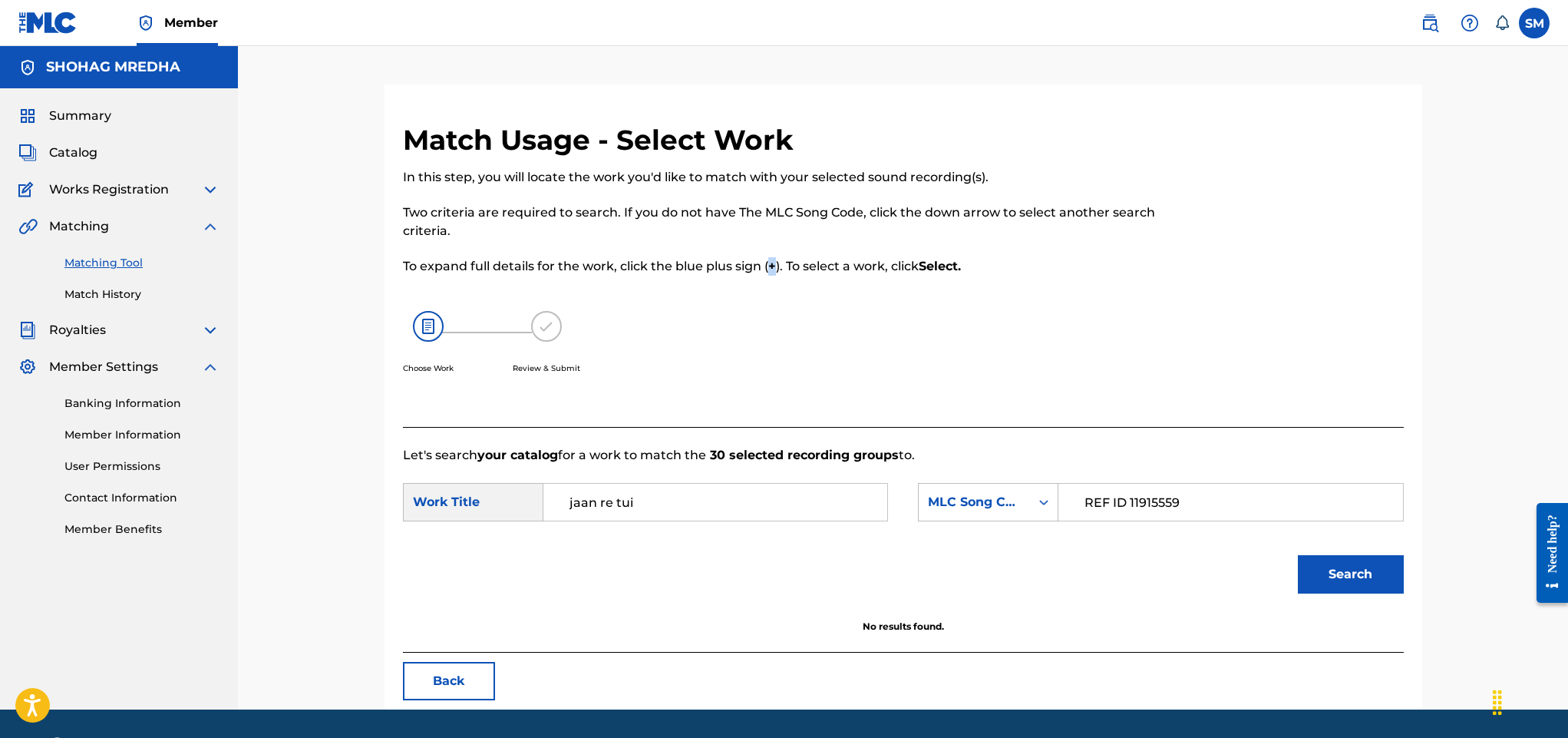 click on "+" at bounding box center (772, 266) 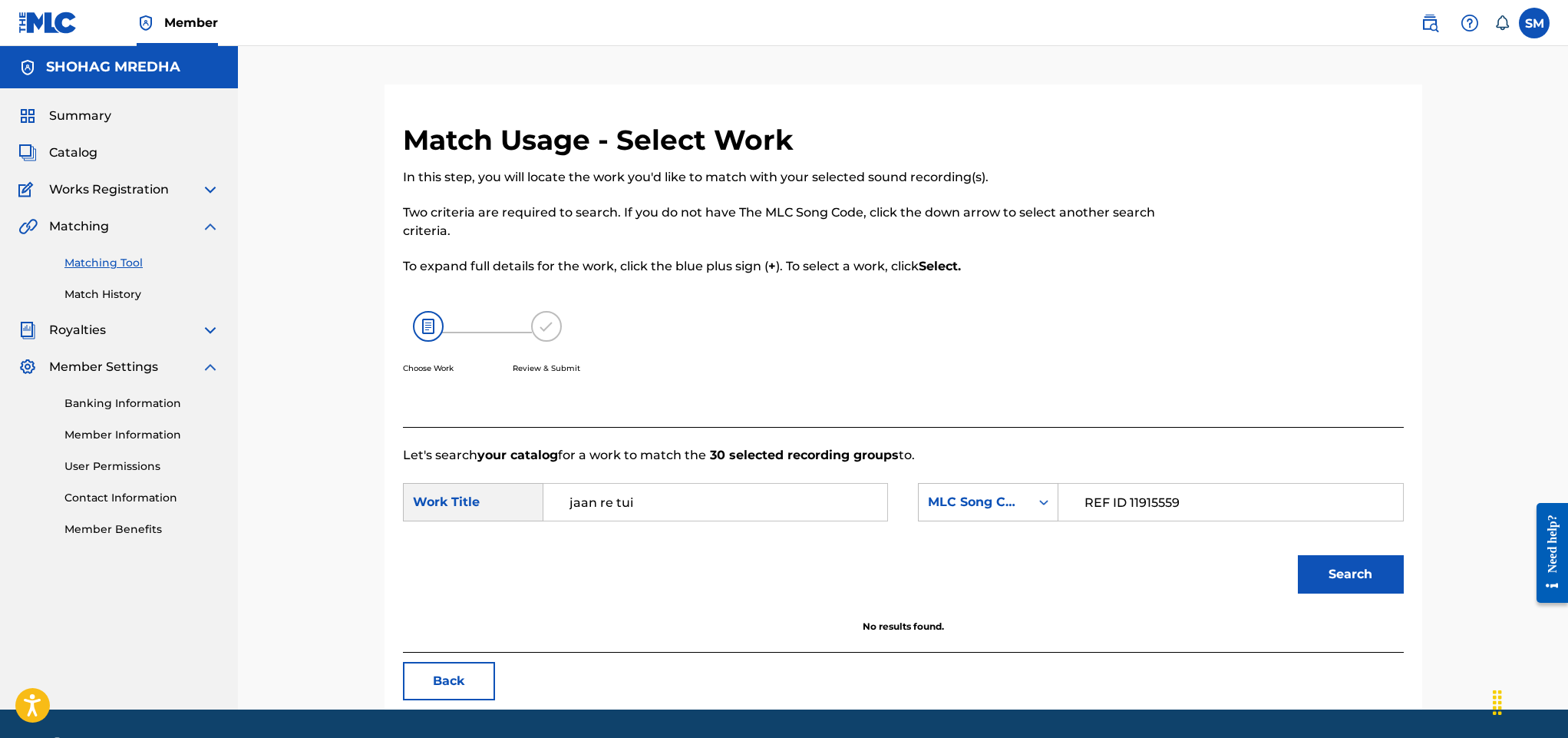 click on "Select." at bounding box center (939, 266) 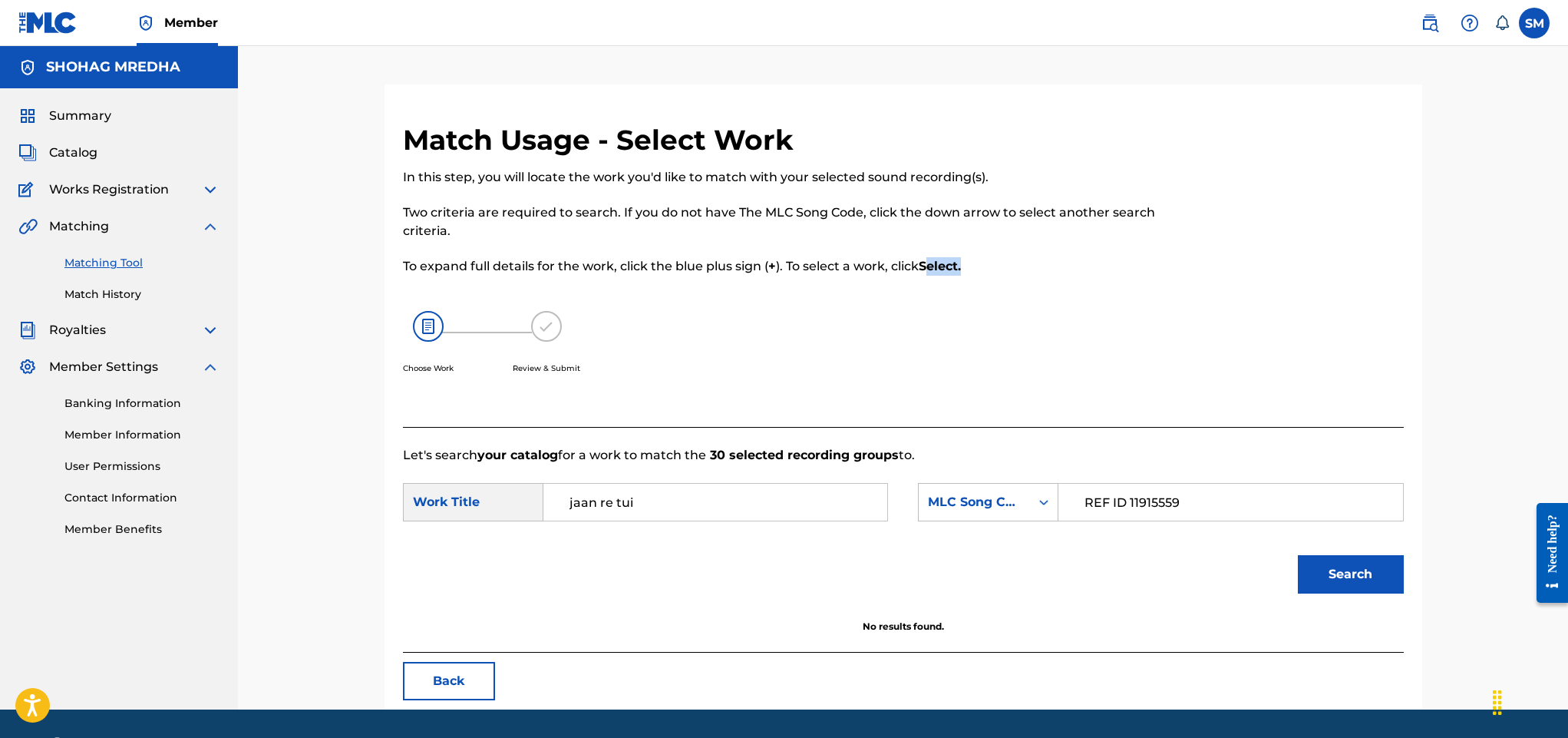 drag, startPoint x: 945, startPoint y: 260, endPoint x: 965, endPoint y: 256, distance: 20.396078 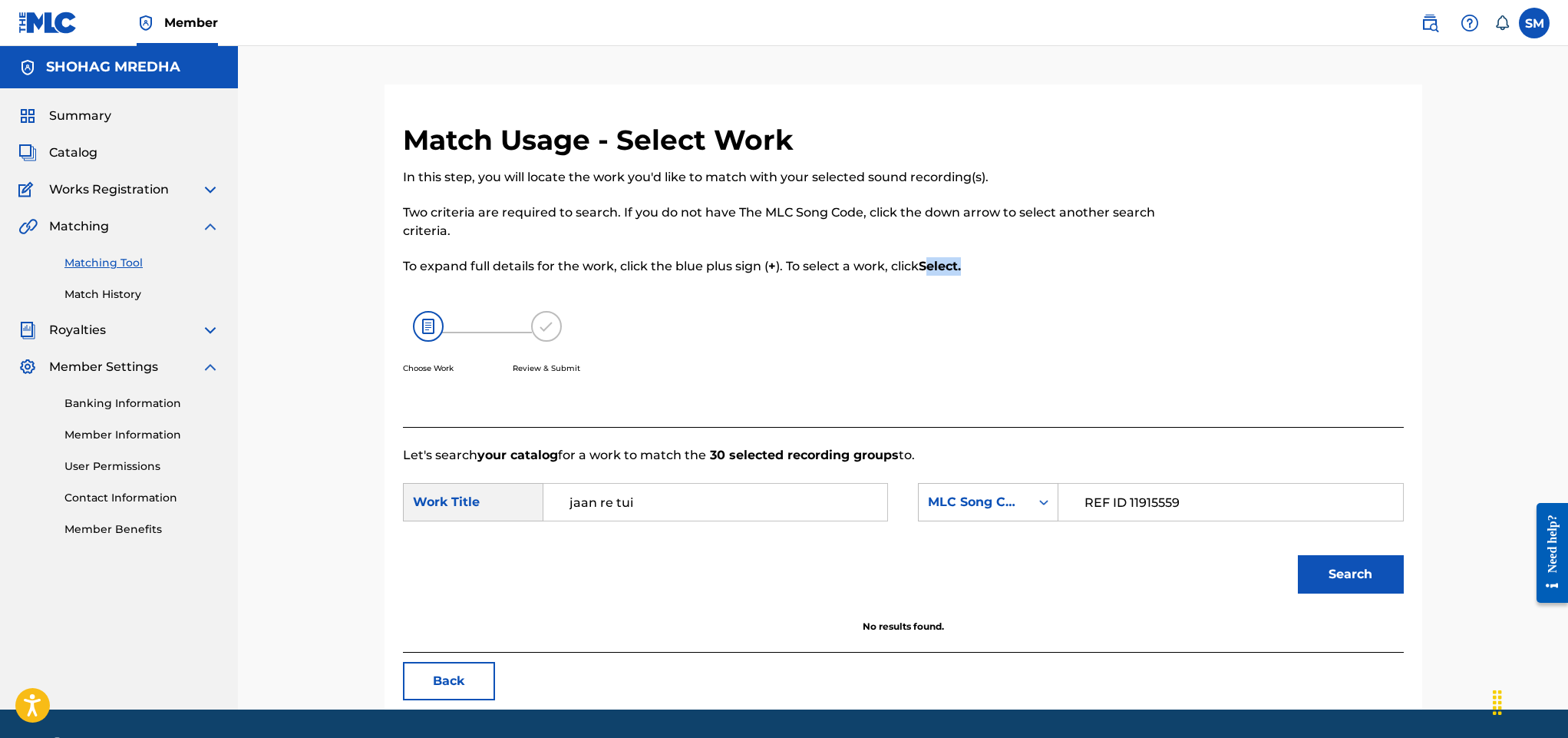 click at bounding box center [428, 326] 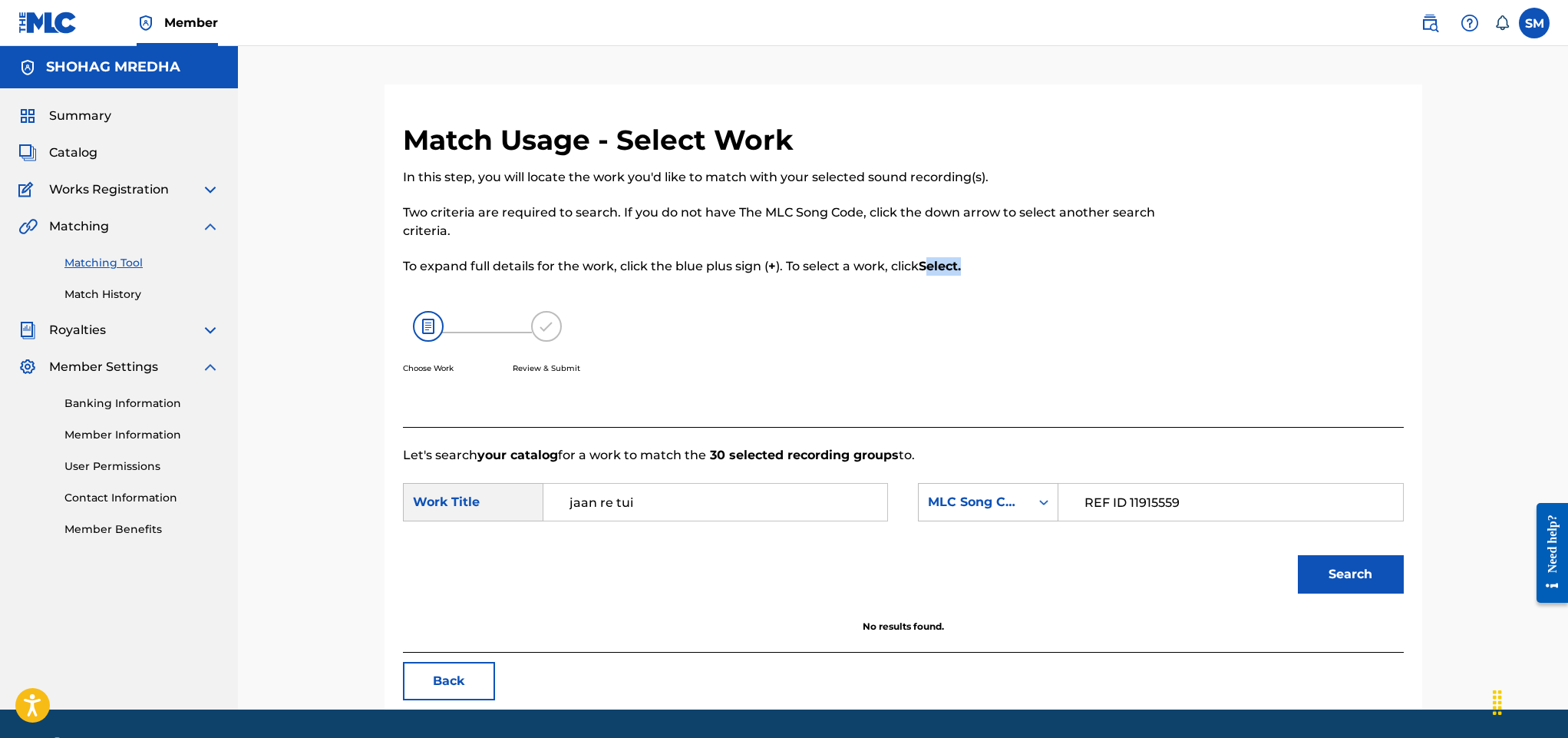 click at bounding box center (546, 326) 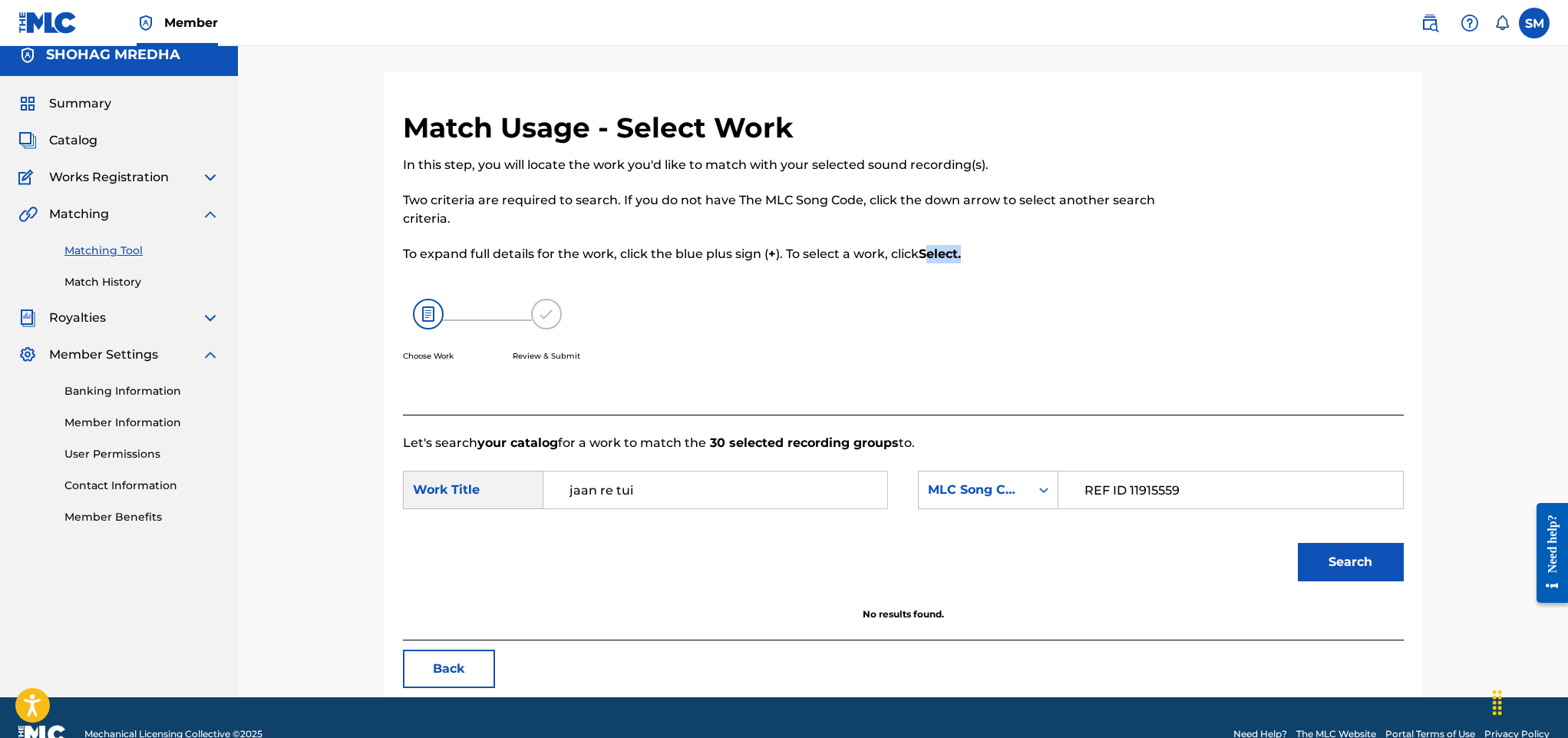 scroll, scrollTop: 0, scrollLeft: 0, axis: both 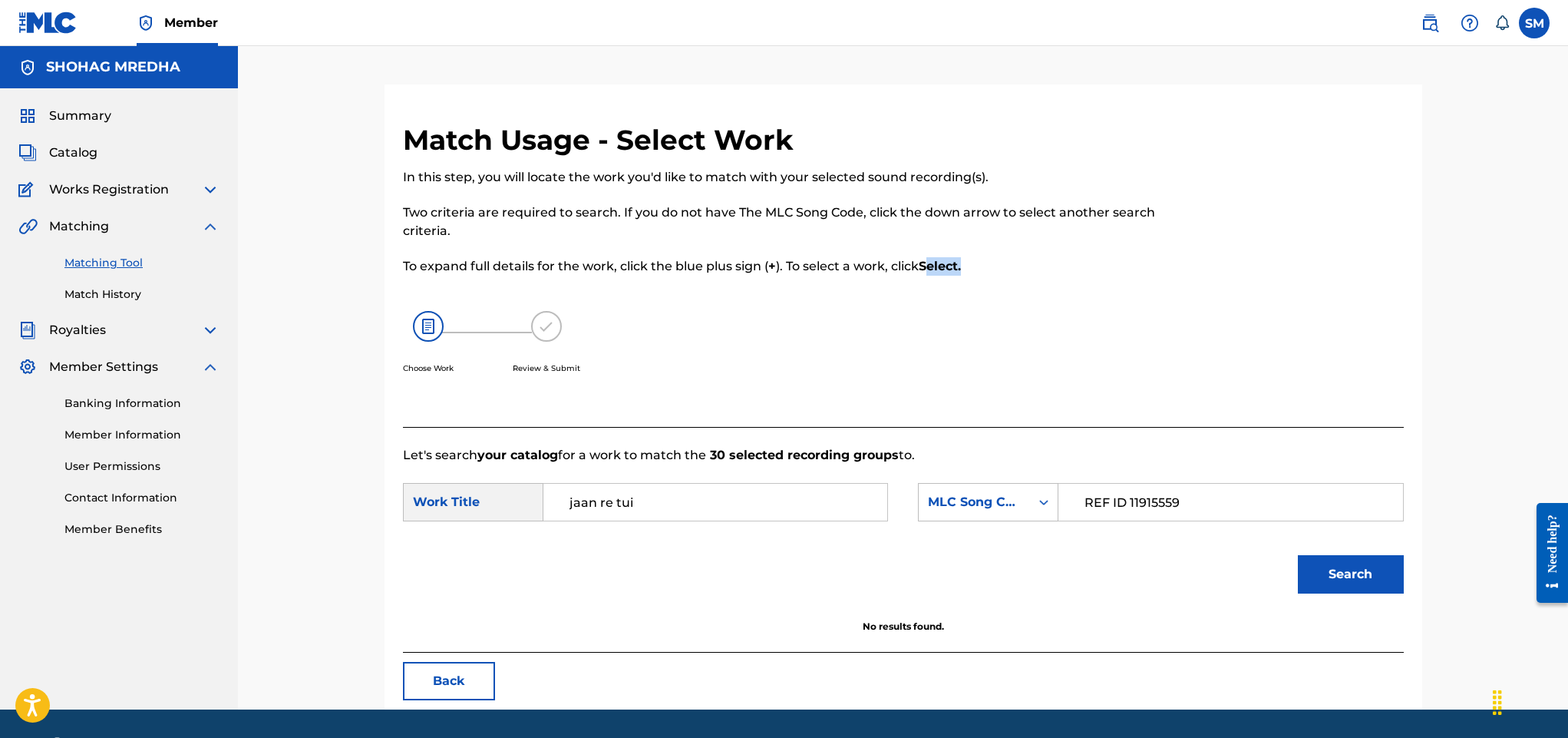 click at bounding box center [210, 227] 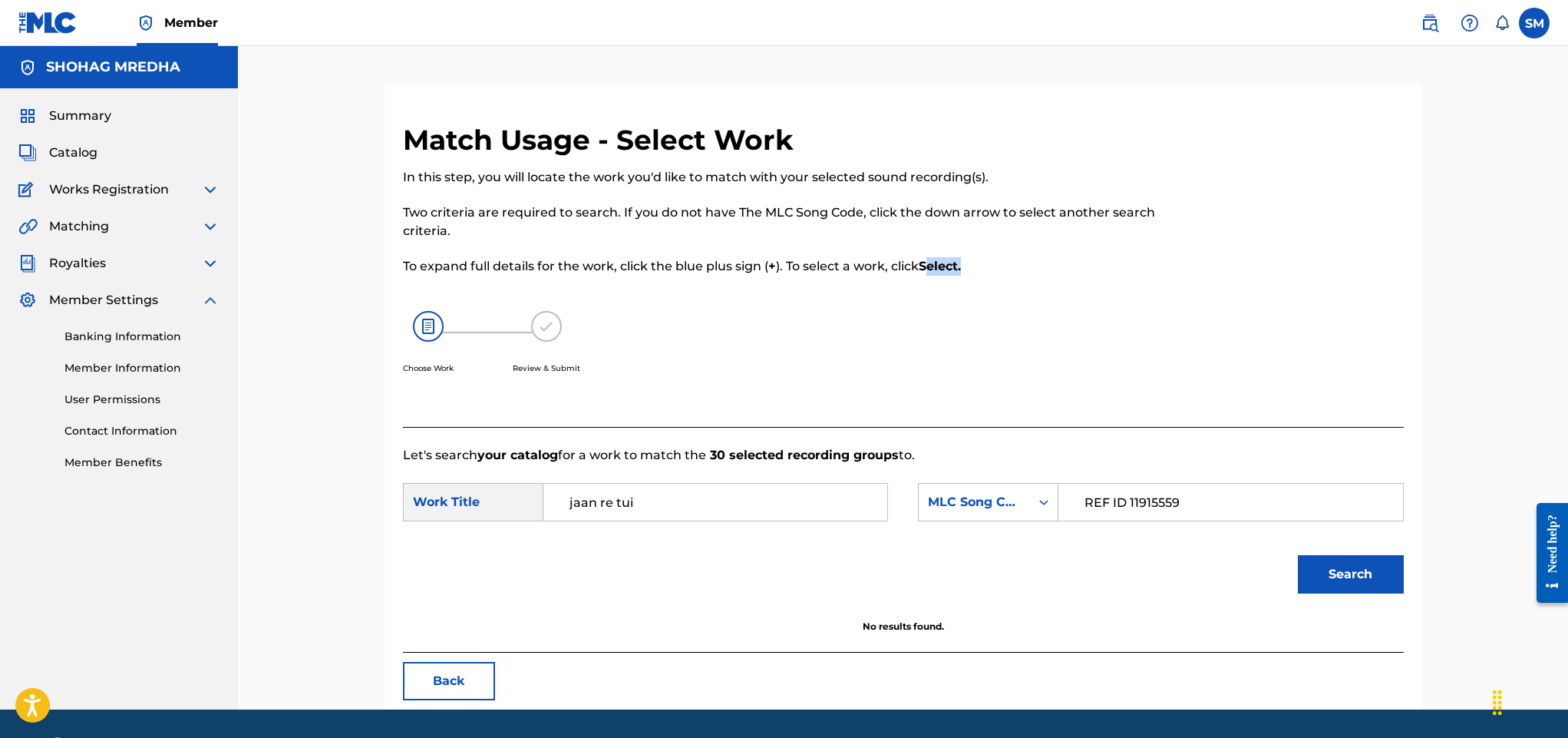 click at bounding box center [210, 190] 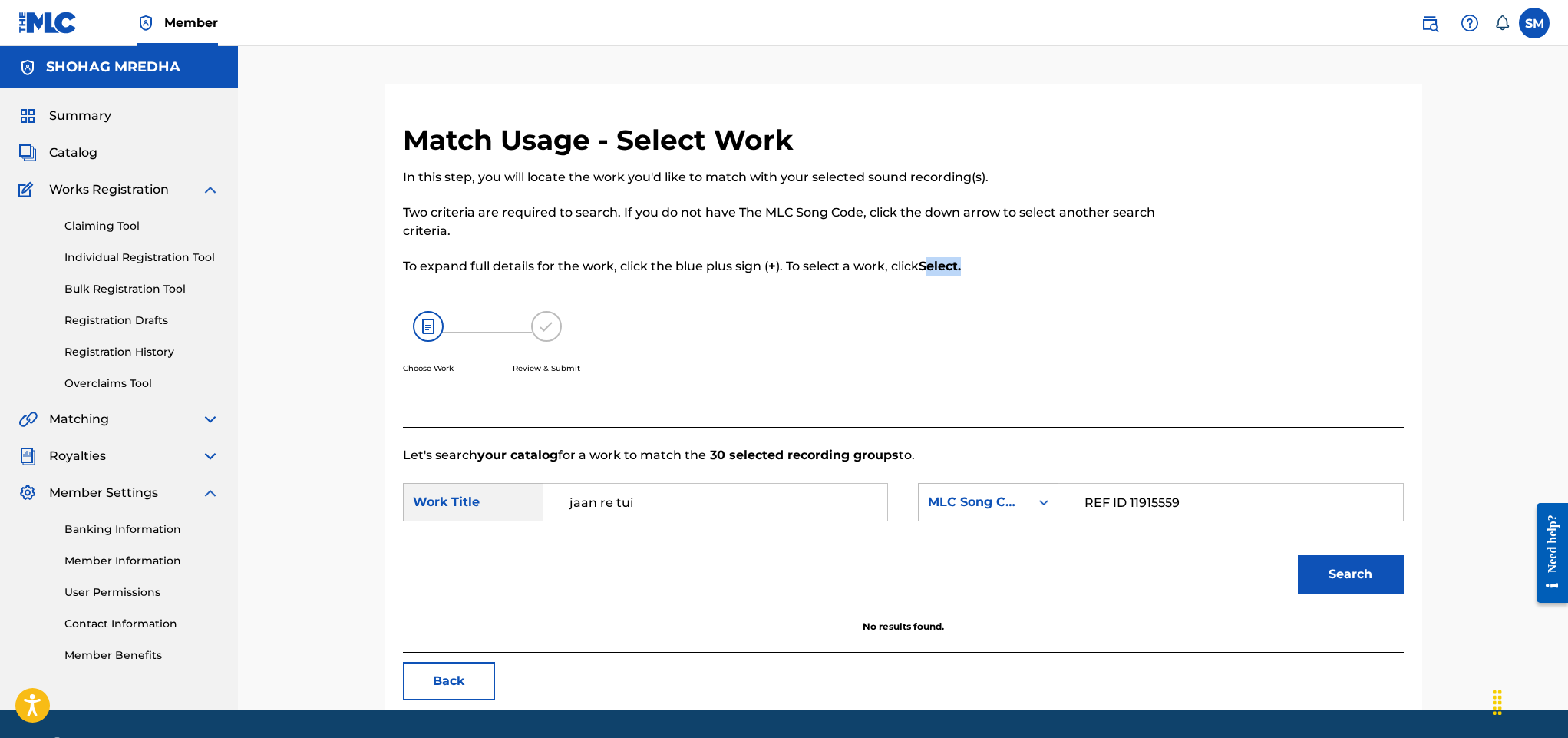 click at bounding box center (210, 190) 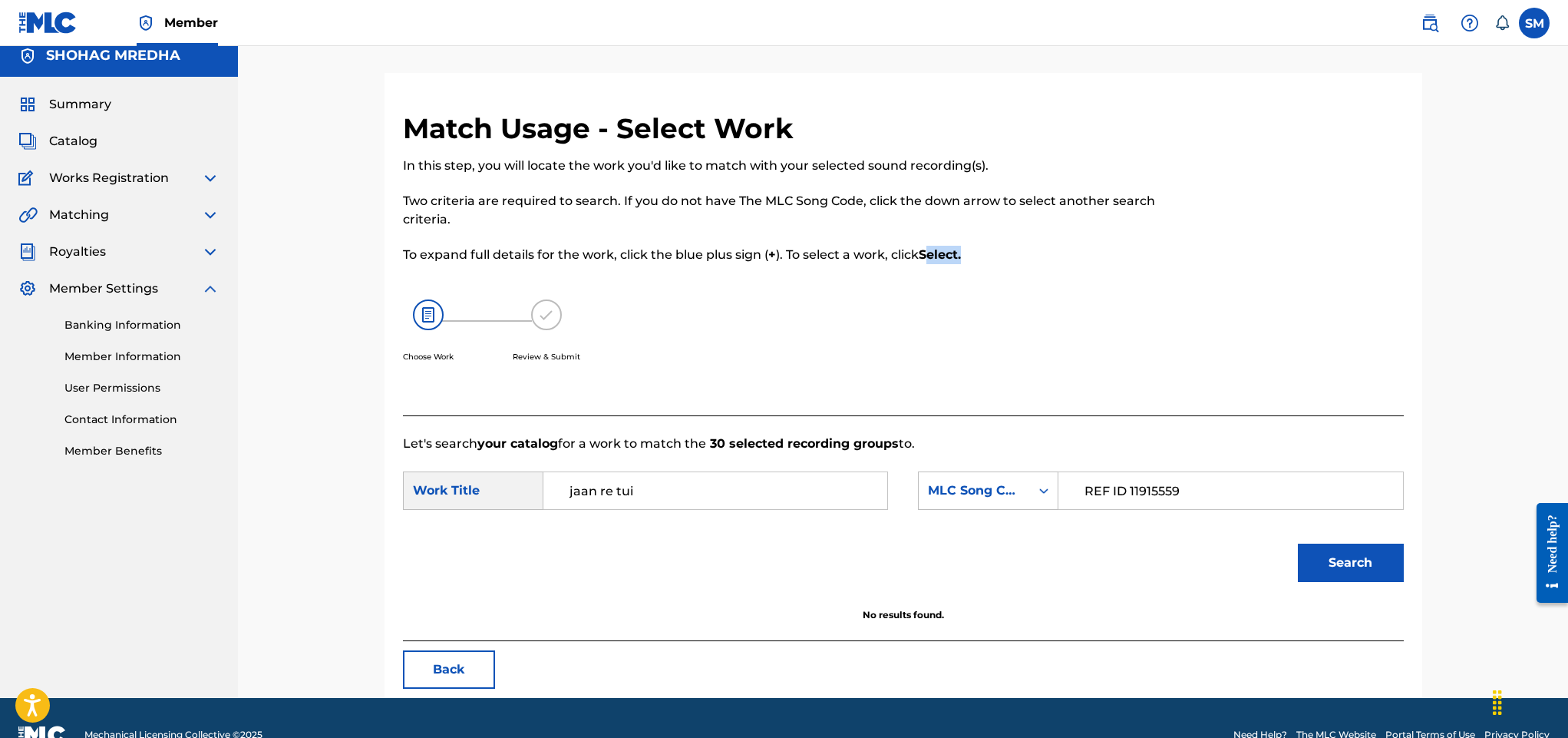 scroll, scrollTop: 46, scrollLeft: 0, axis: vertical 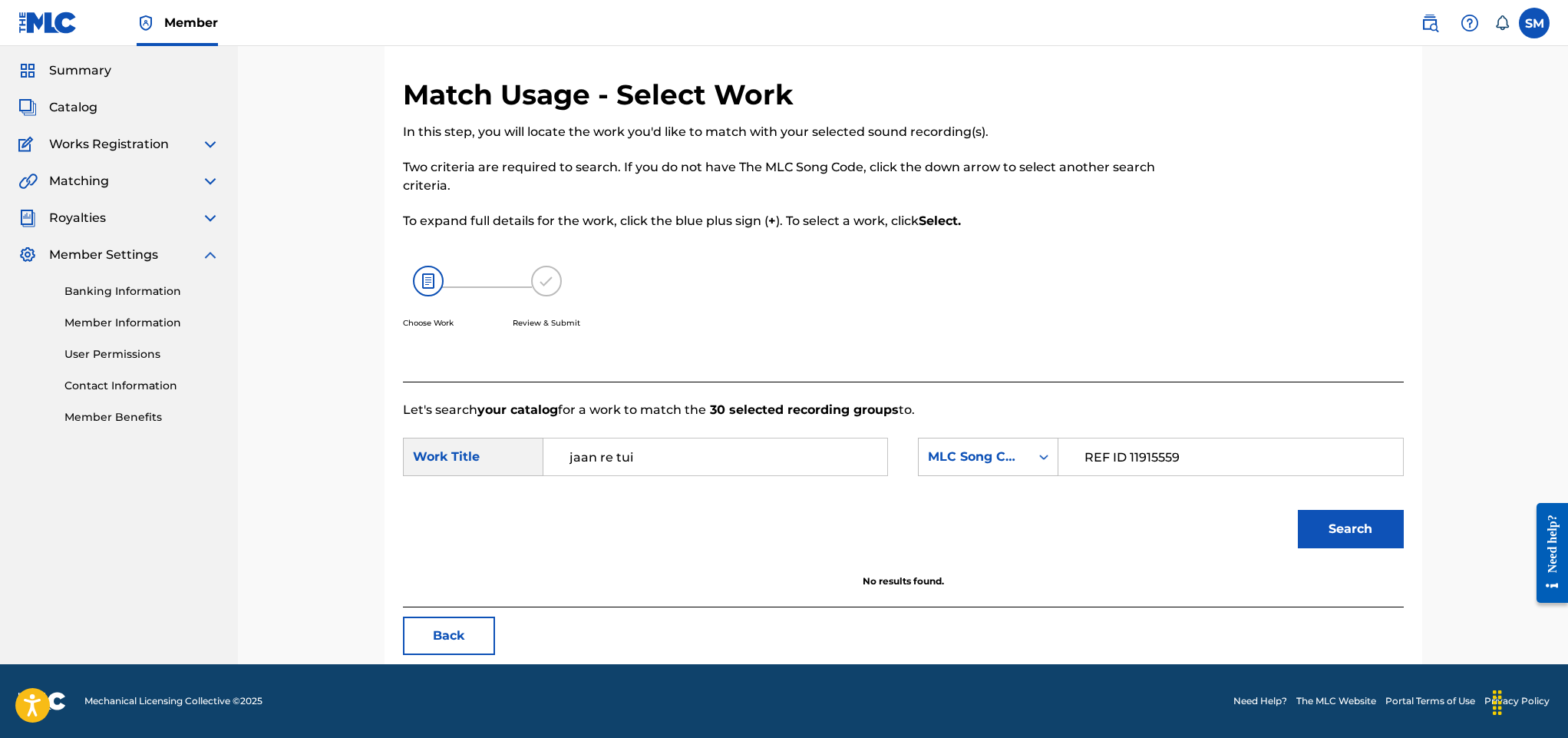 click on "jaan re tui" at bounding box center (715, 457) 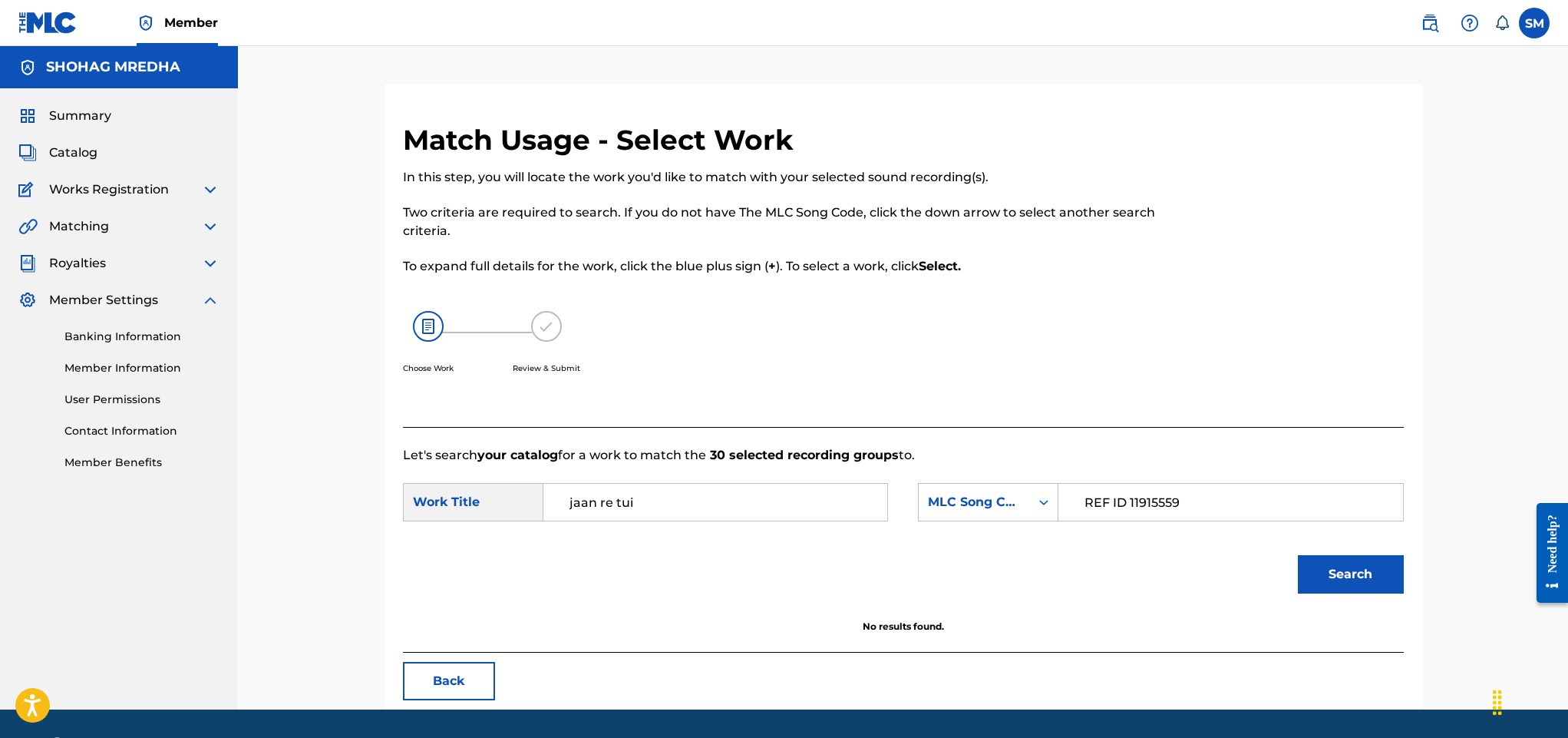 click at bounding box center [210, 227] 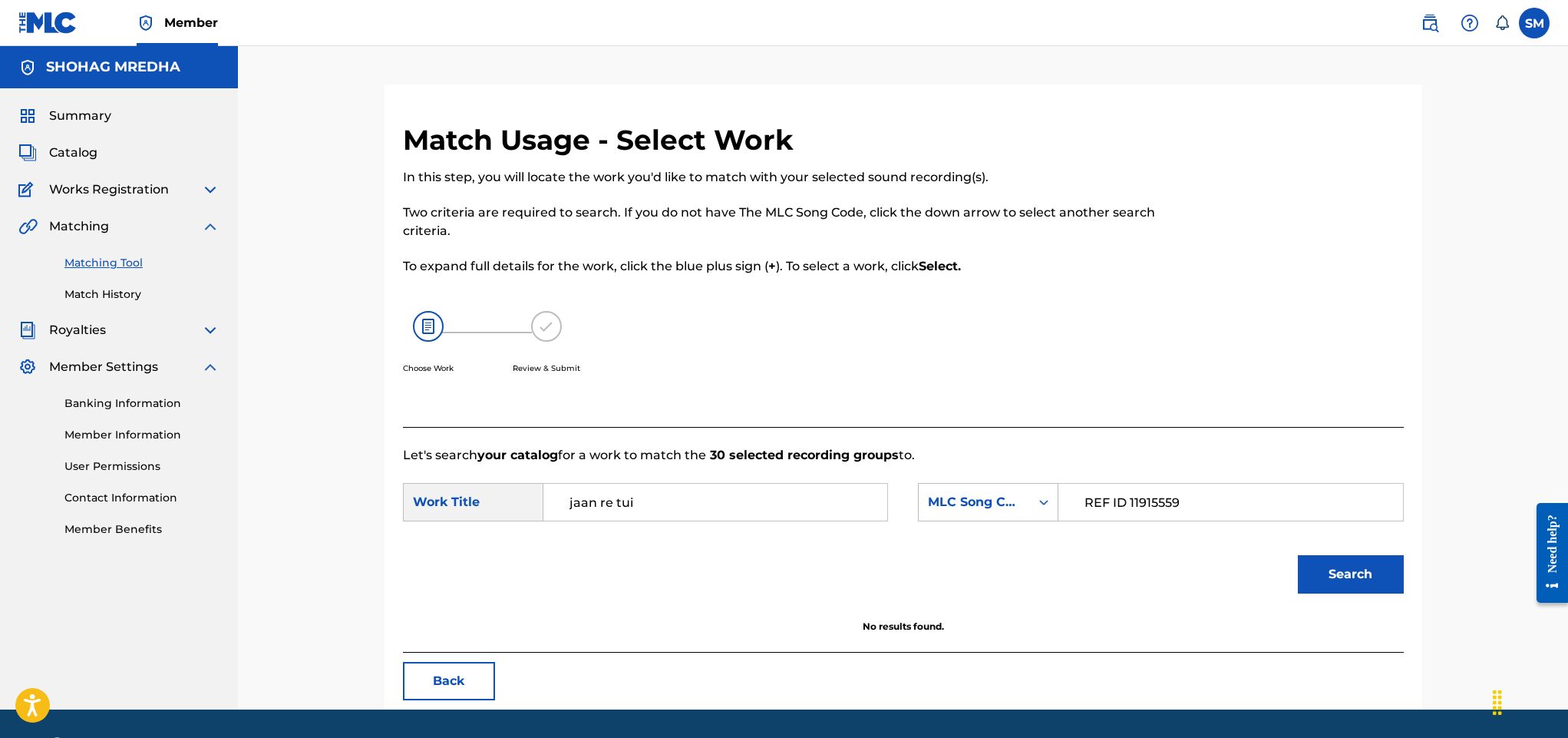 click on "Match History" at bounding box center (142, 294) 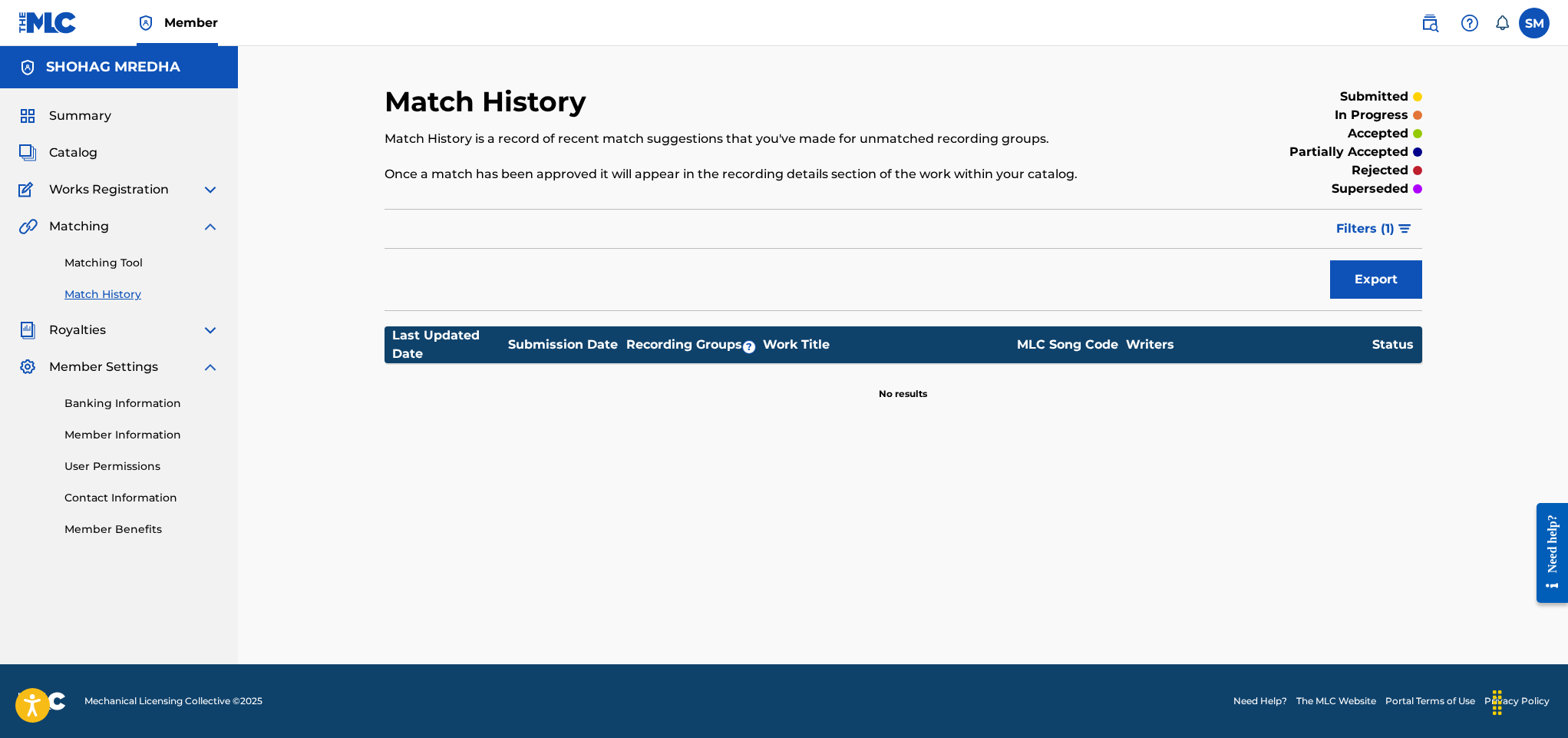 click at bounding box center [1405, 229] 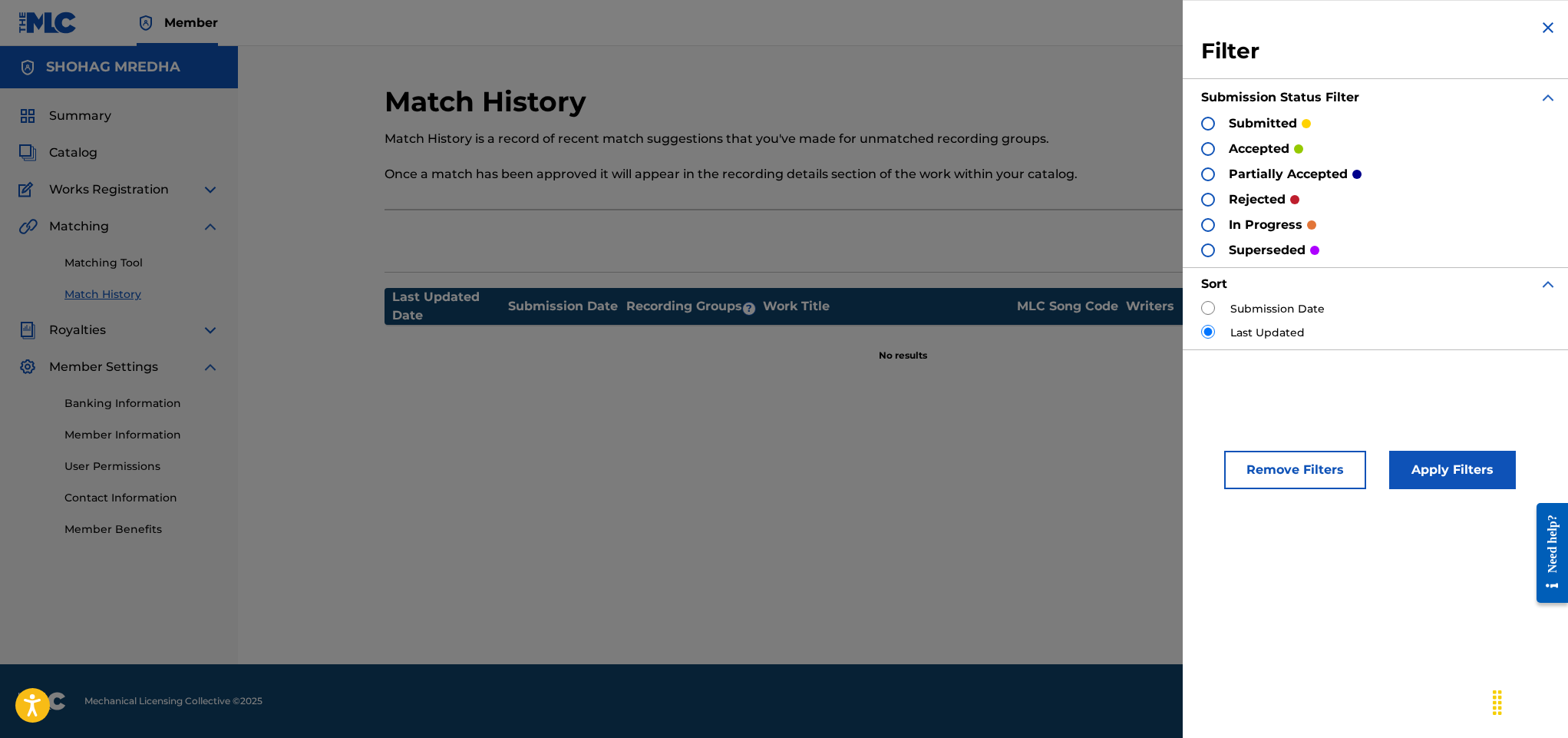 click on "Match History Match History is a record of recent match suggestions that you've made for unmatched recording groups. Once a match has been approved it will appear in the recording details section of the work within your catalog.   submitted   in progress   accepted   partially accepted   rejected   superseded Filter Submission Status Filter   submitted     accepted     partially accepted     rejected     in progress     superseded   Sort Submission Date Last Updated Remove Filters Apply Filters Export Last Updated Date Submission Date Recording Groups ? Work Title MLC Song Code Writers Status No results" at bounding box center [903, 374] 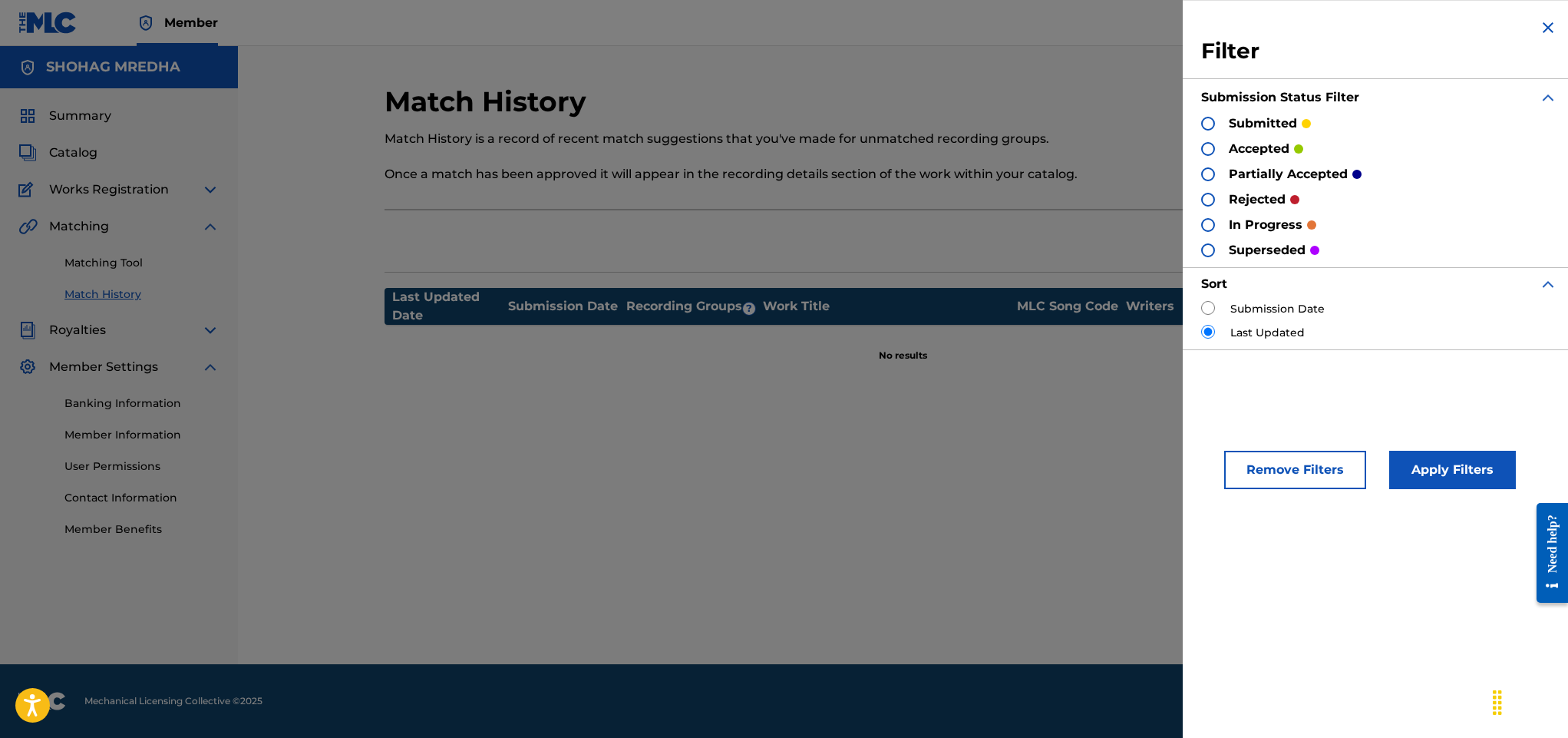 click on "Filter Submission Status Filter   submitted     accepted     partially accepted     rejected     in progress     superseded   Sort Submission Date Last Updated" at bounding box center [1379, 184] 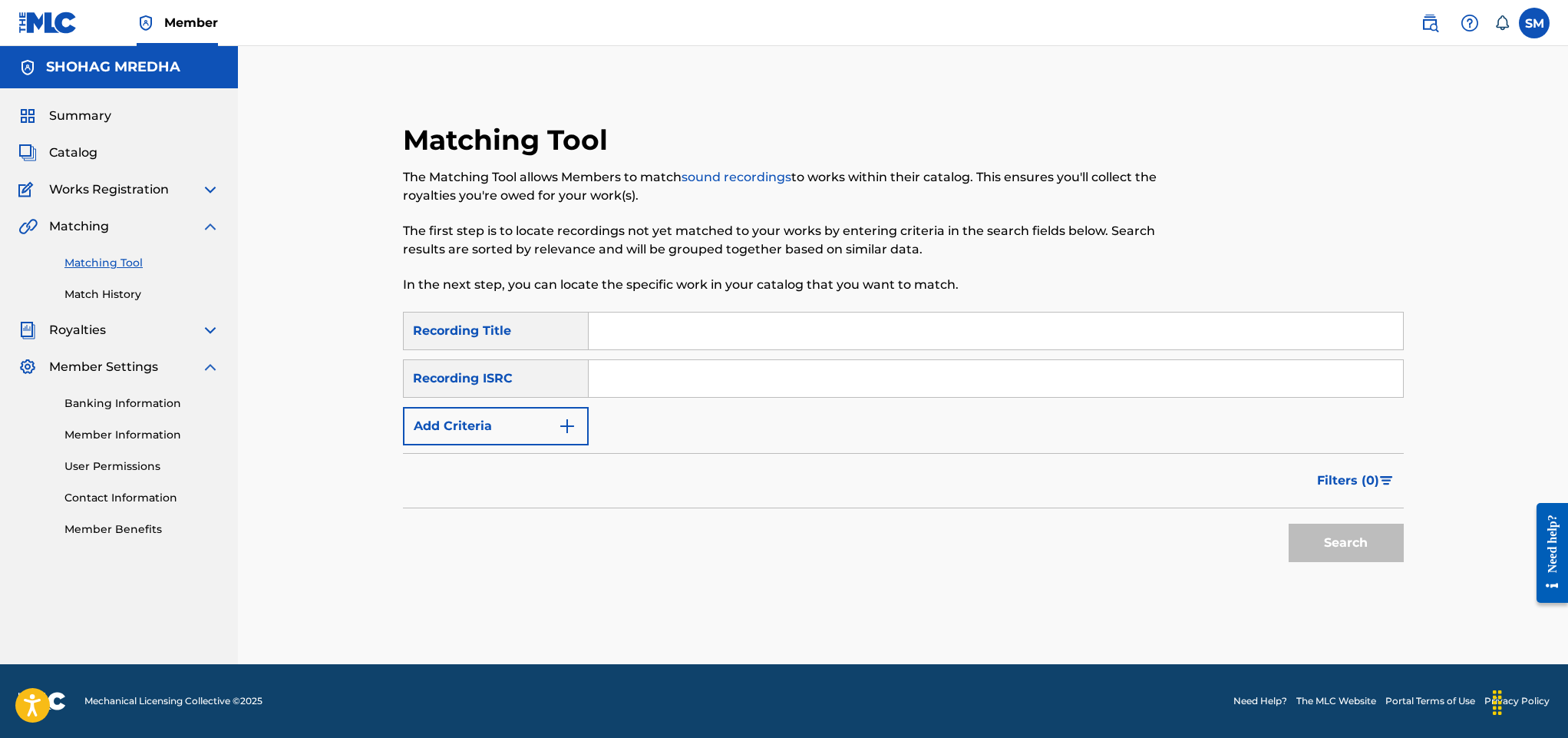 click at bounding box center [995, 331] 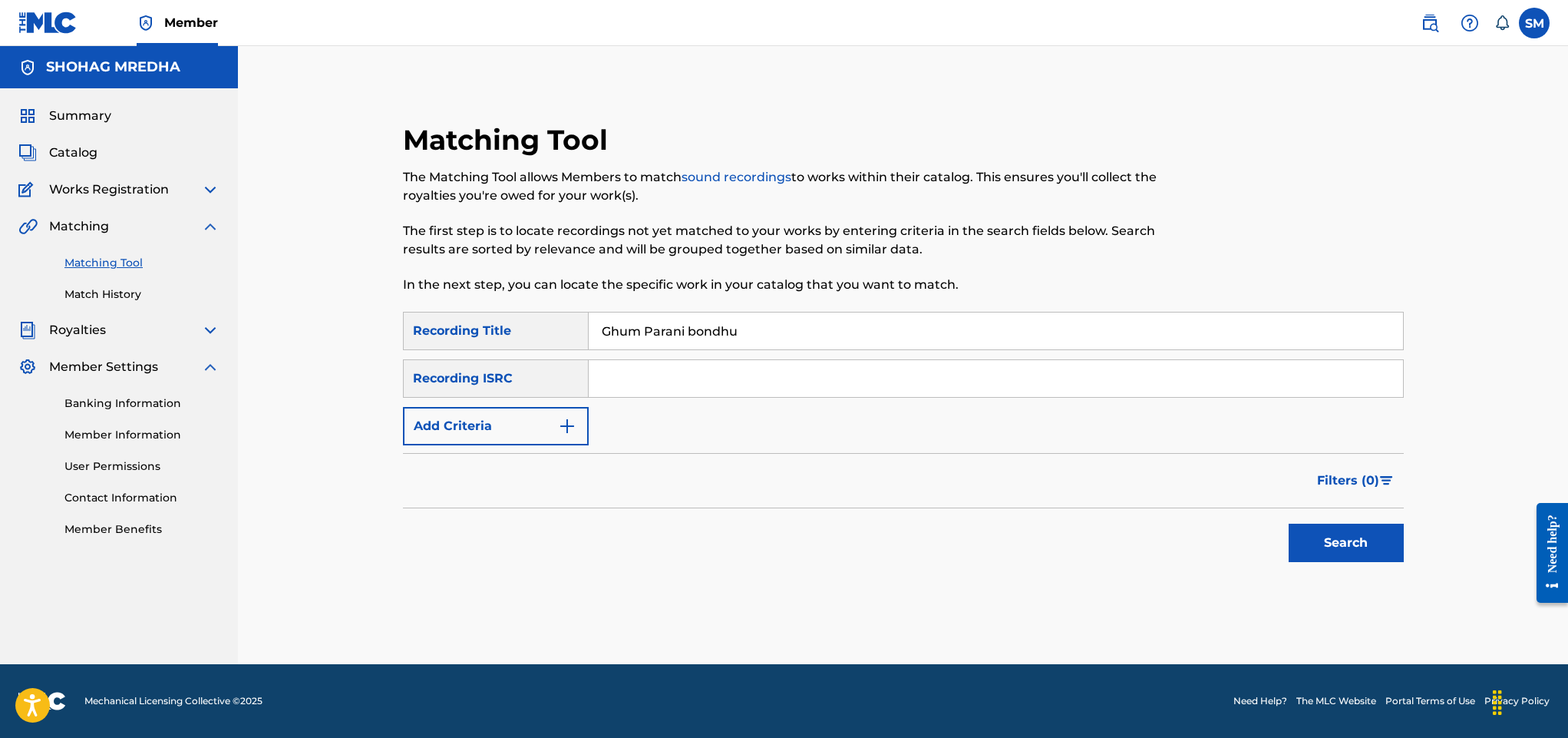 click on "Ghum Parani bondhu" at bounding box center [995, 331] 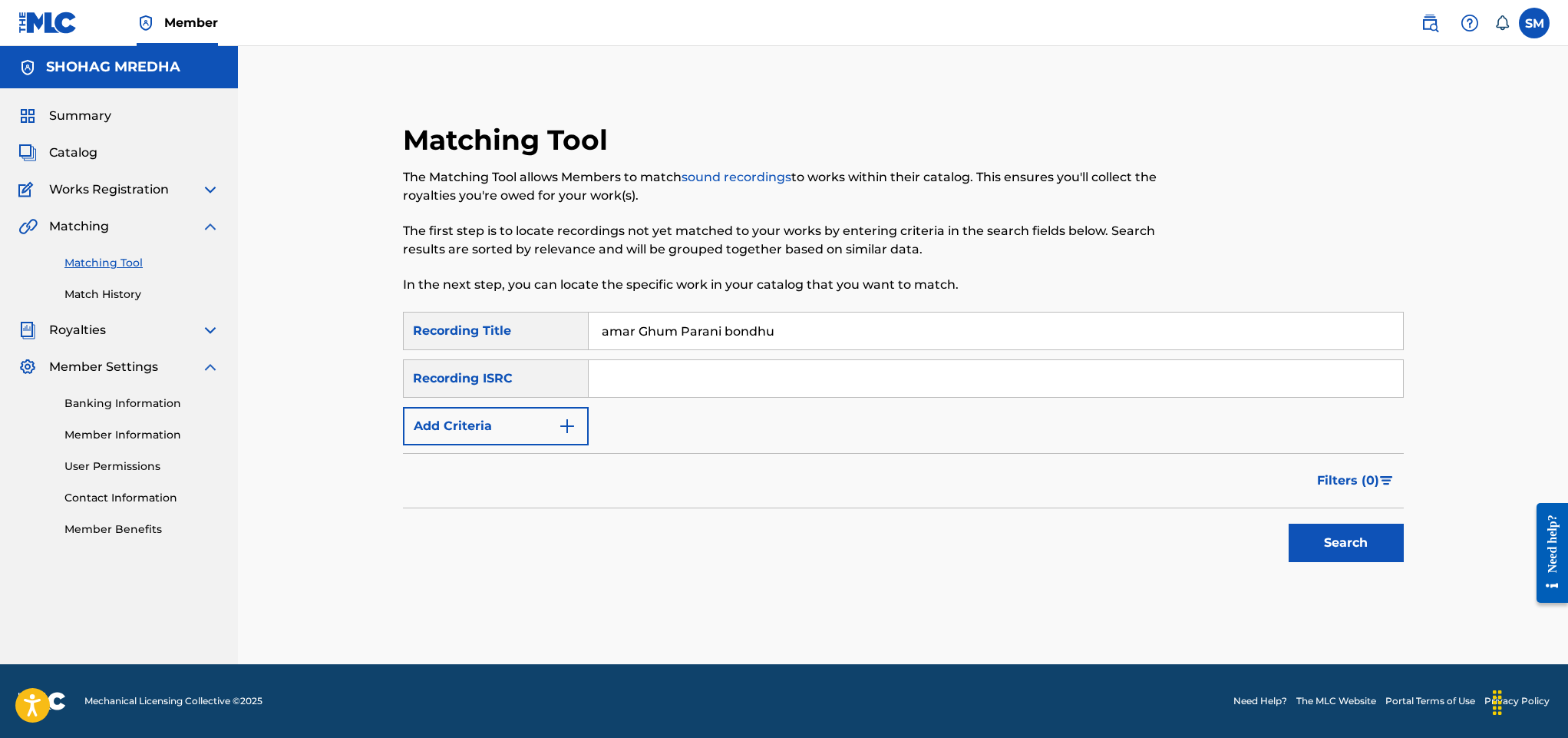 type on "amar Ghum Parani bondhu" 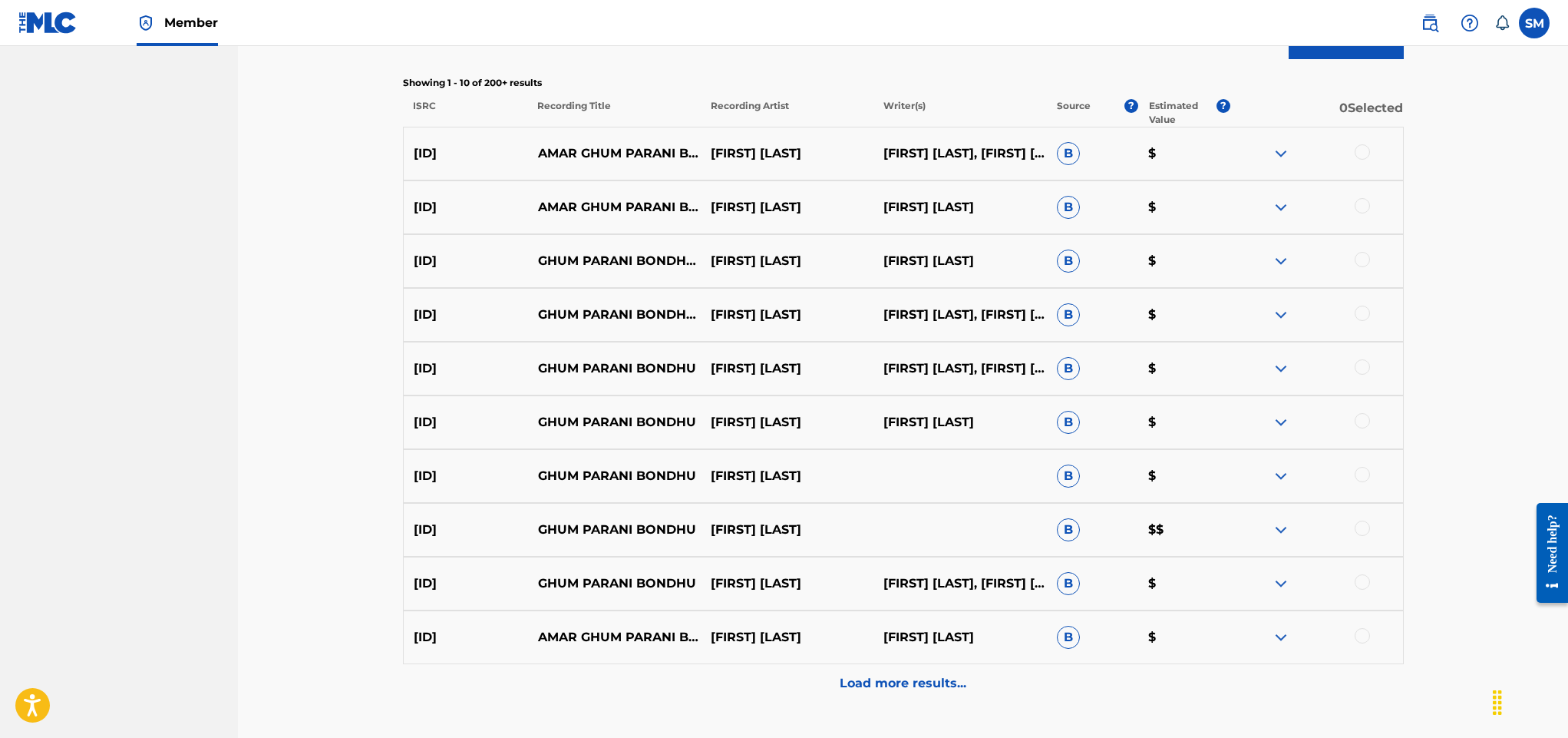 scroll, scrollTop: 618, scrollLeft: 0, axis: vertical 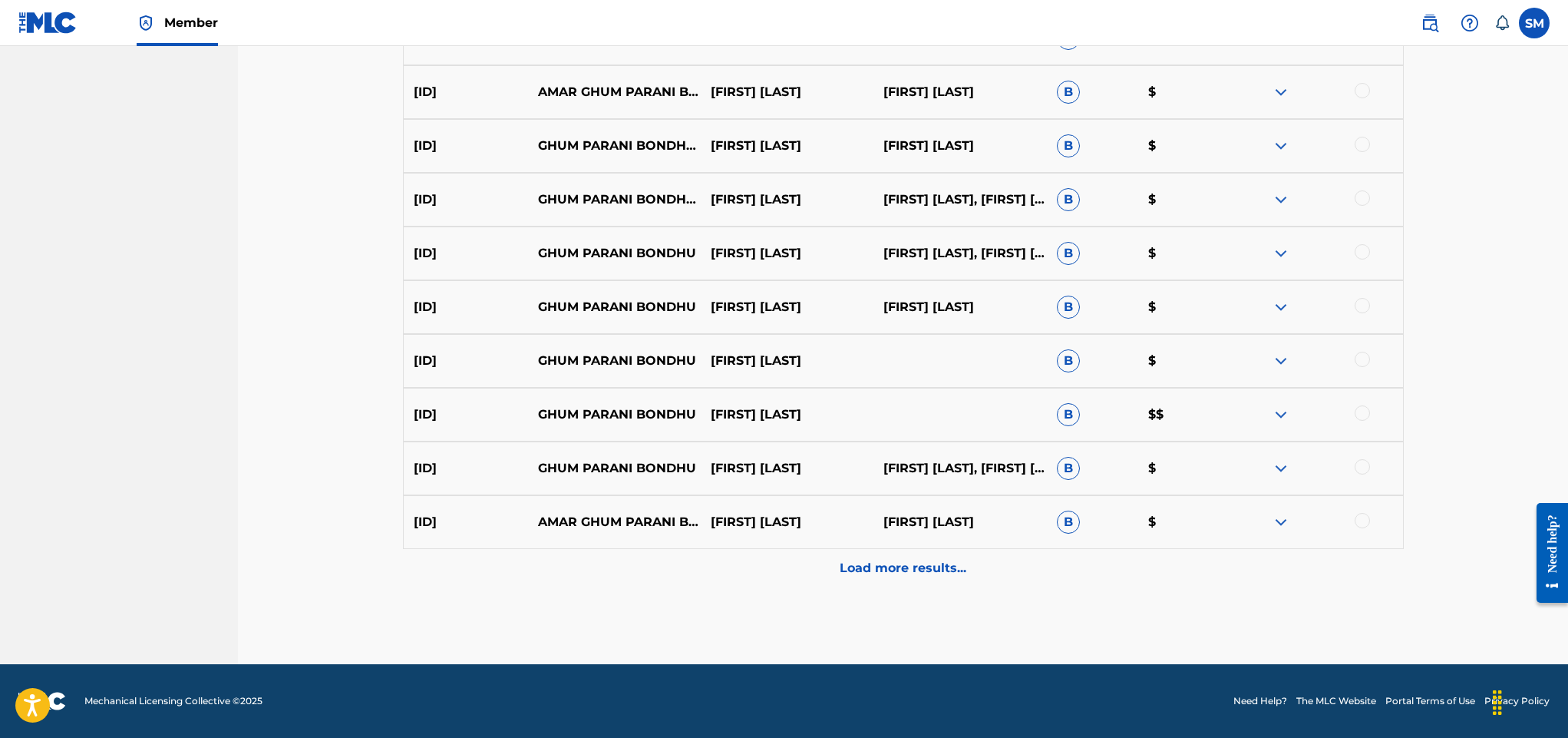 click on "Load more results..." at bounding box center (903, 568) 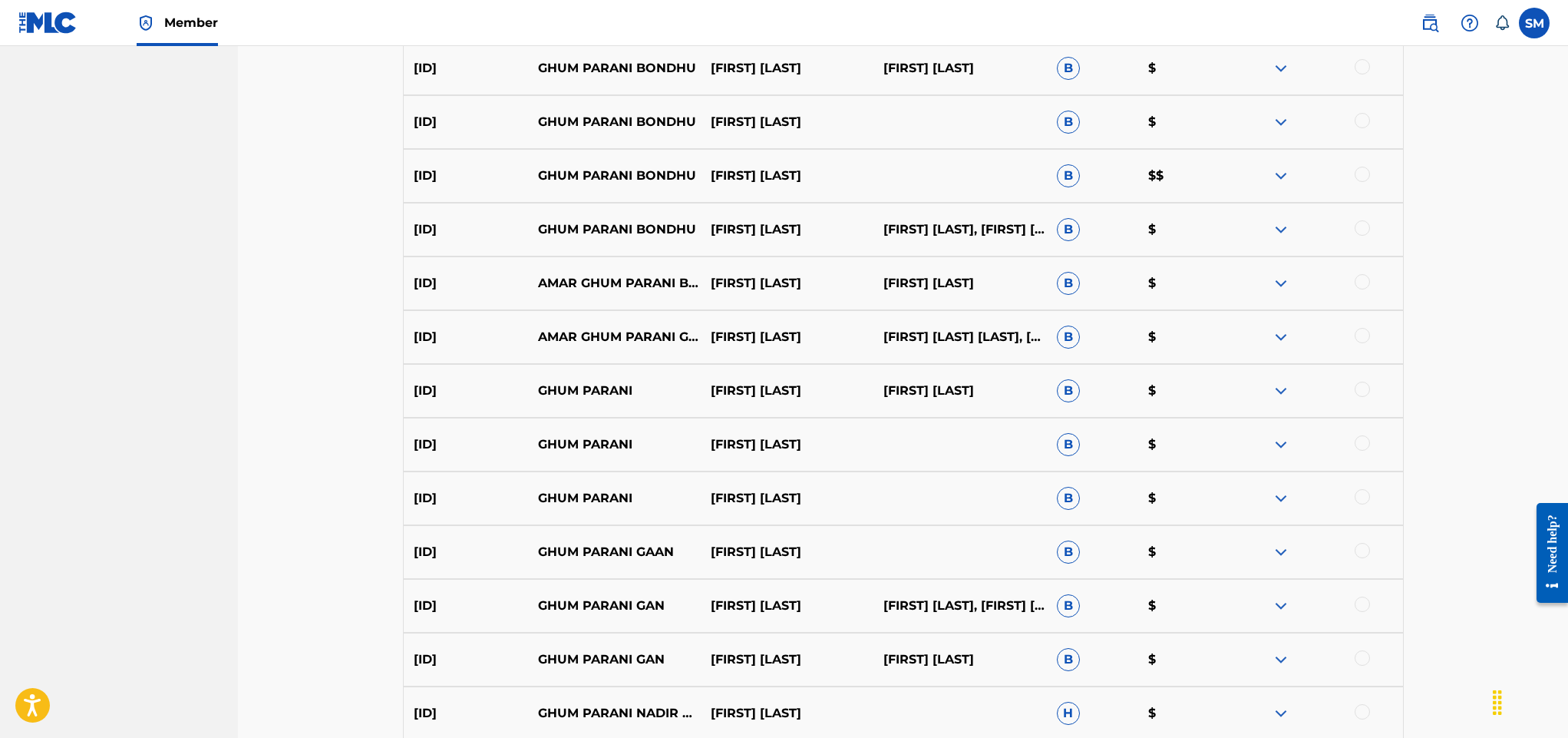 scroll, scrollTop: 809, scrollLeft: 0, axis: vertical 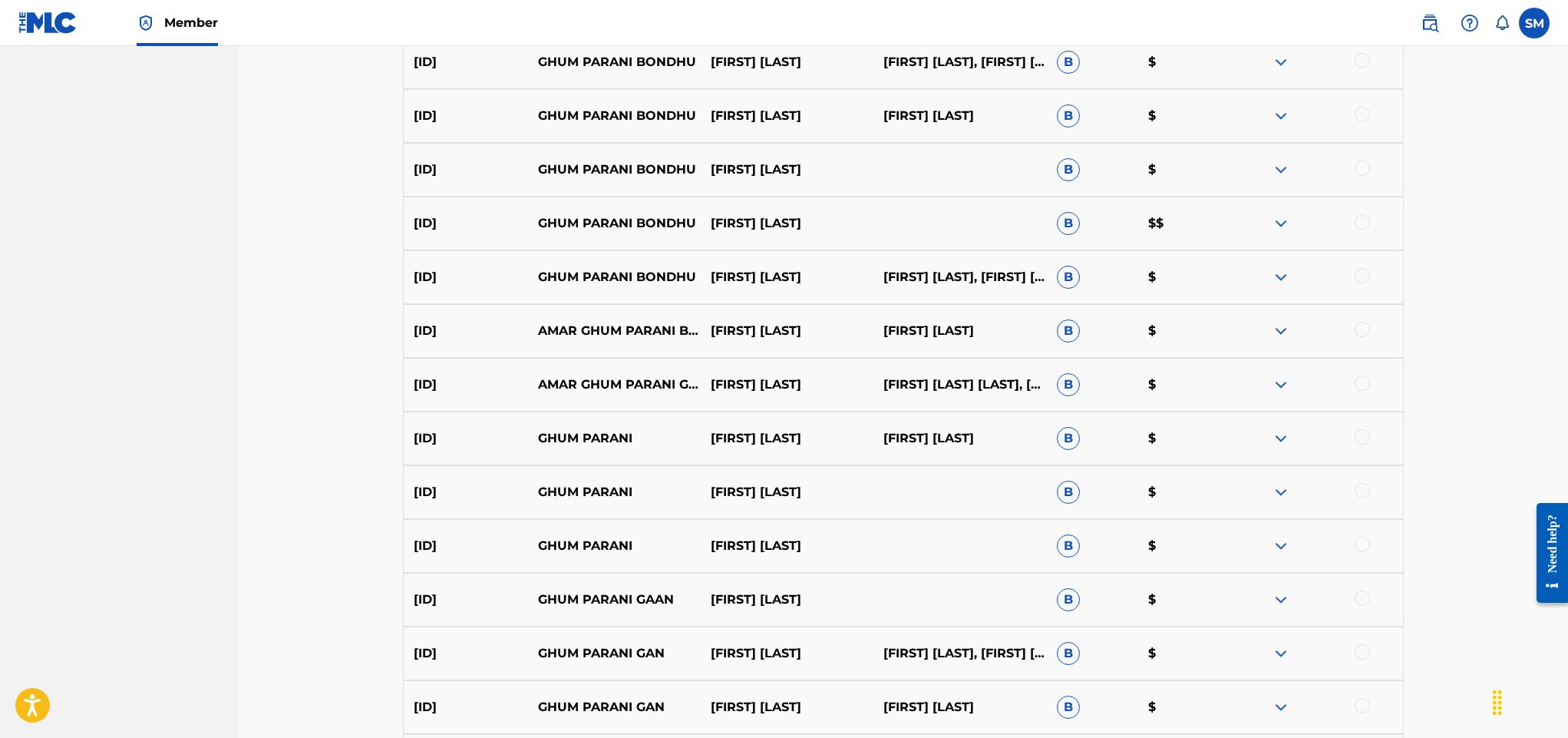 click at bounding box center (1362, 329) 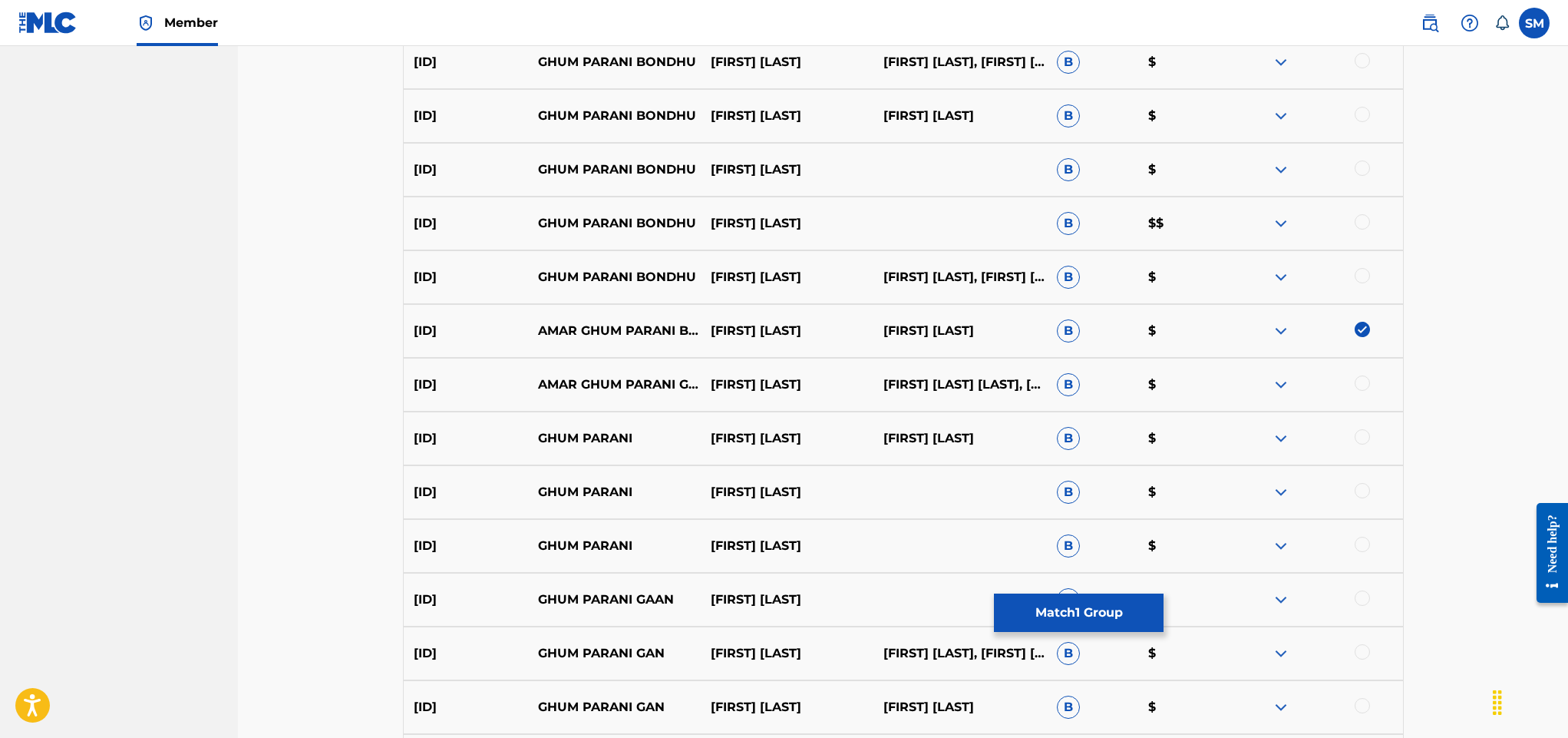 click at bounding box center [1362, 329] 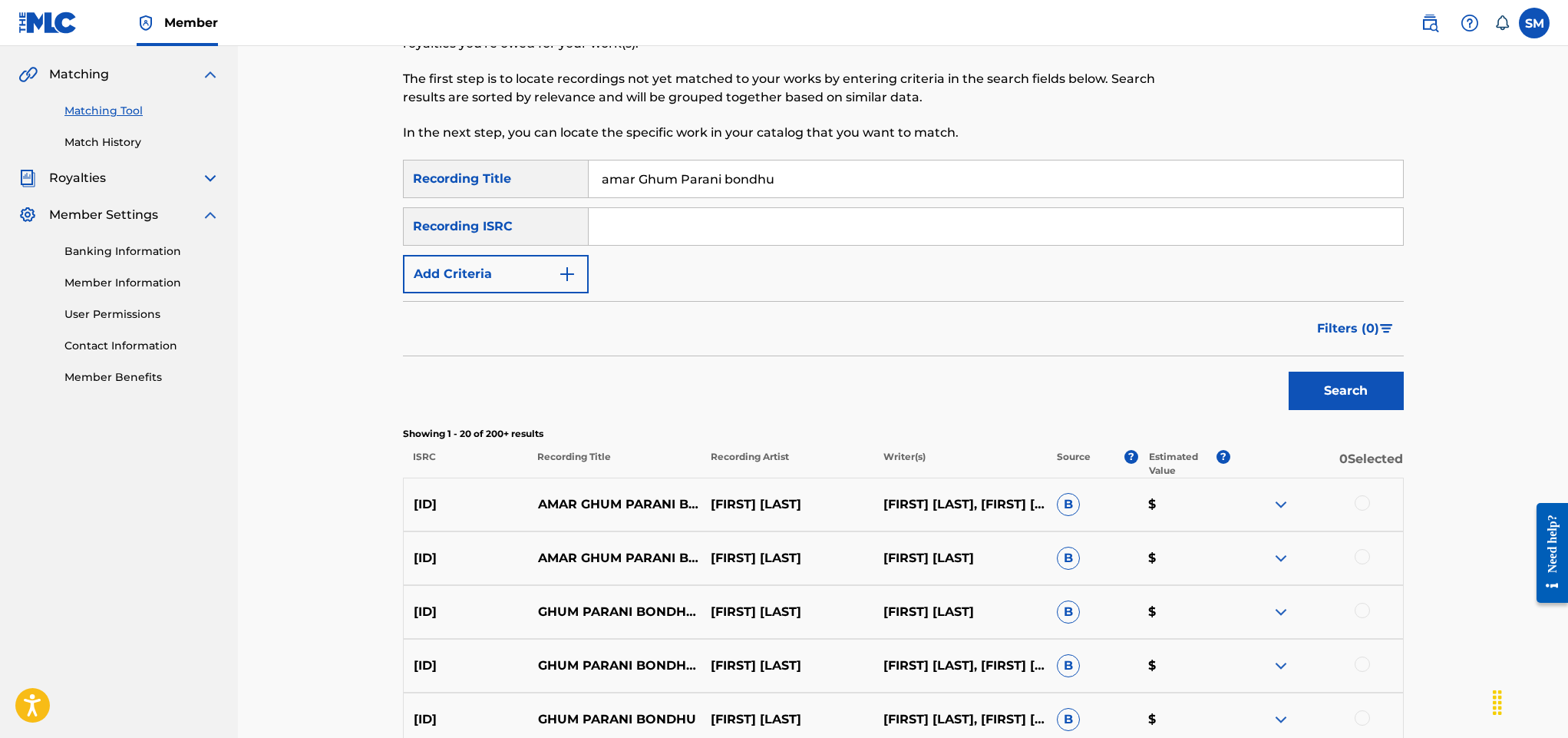 scroll, scrollTop: 3, scrollLeft: 0, axis: vertical 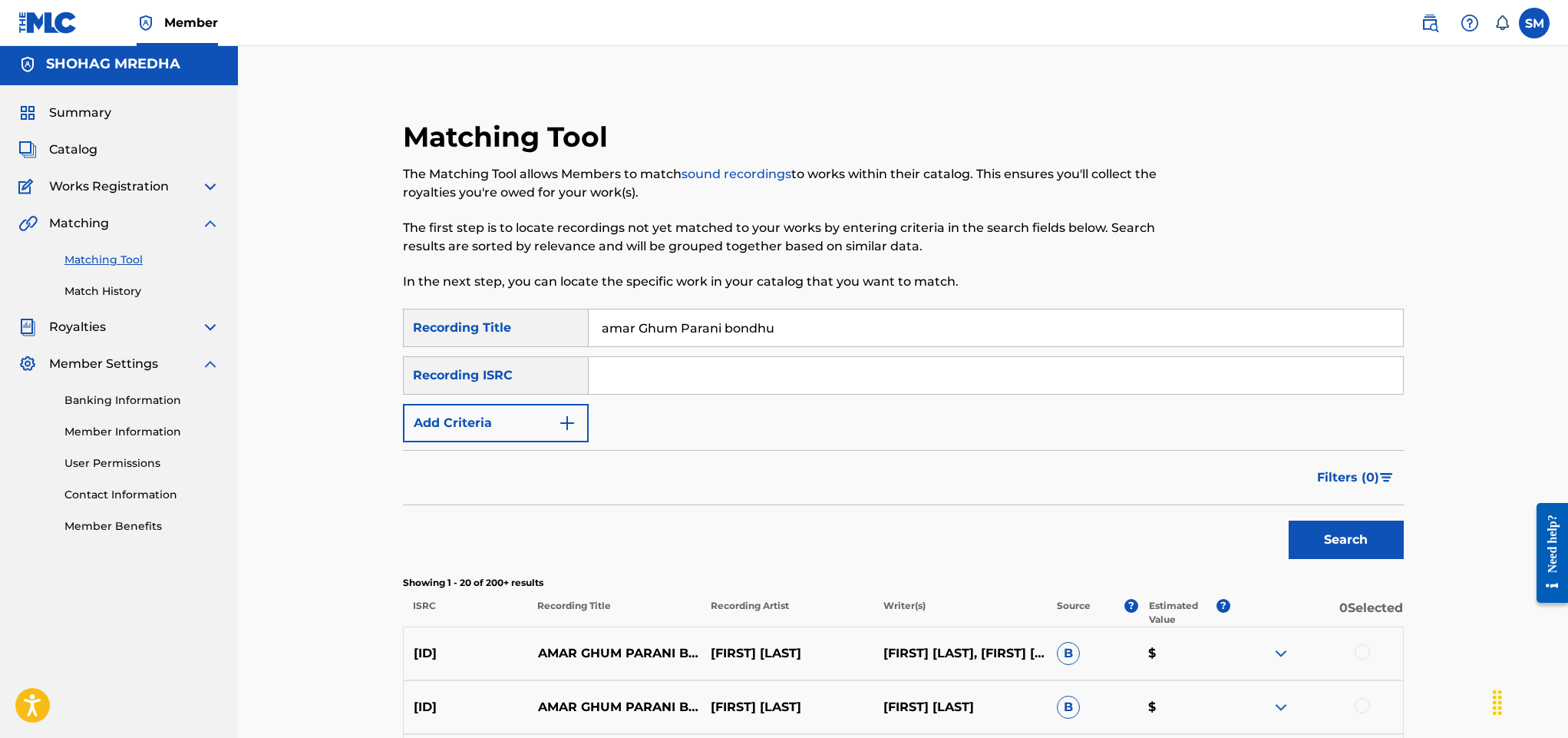 click at bounding box center [995, 376] 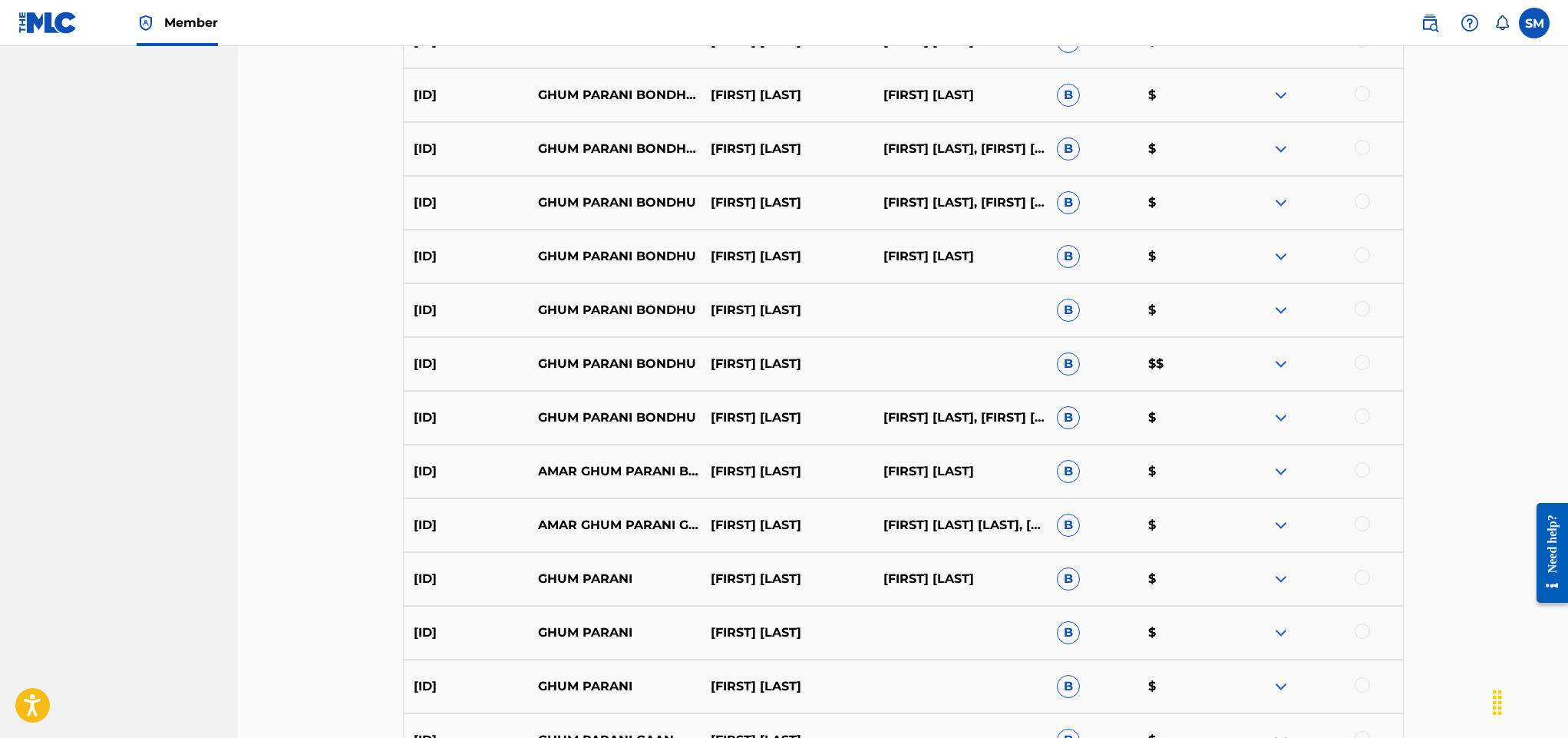 scroll, scrollTop: 809, scrollLeft: 0, axis: vertical 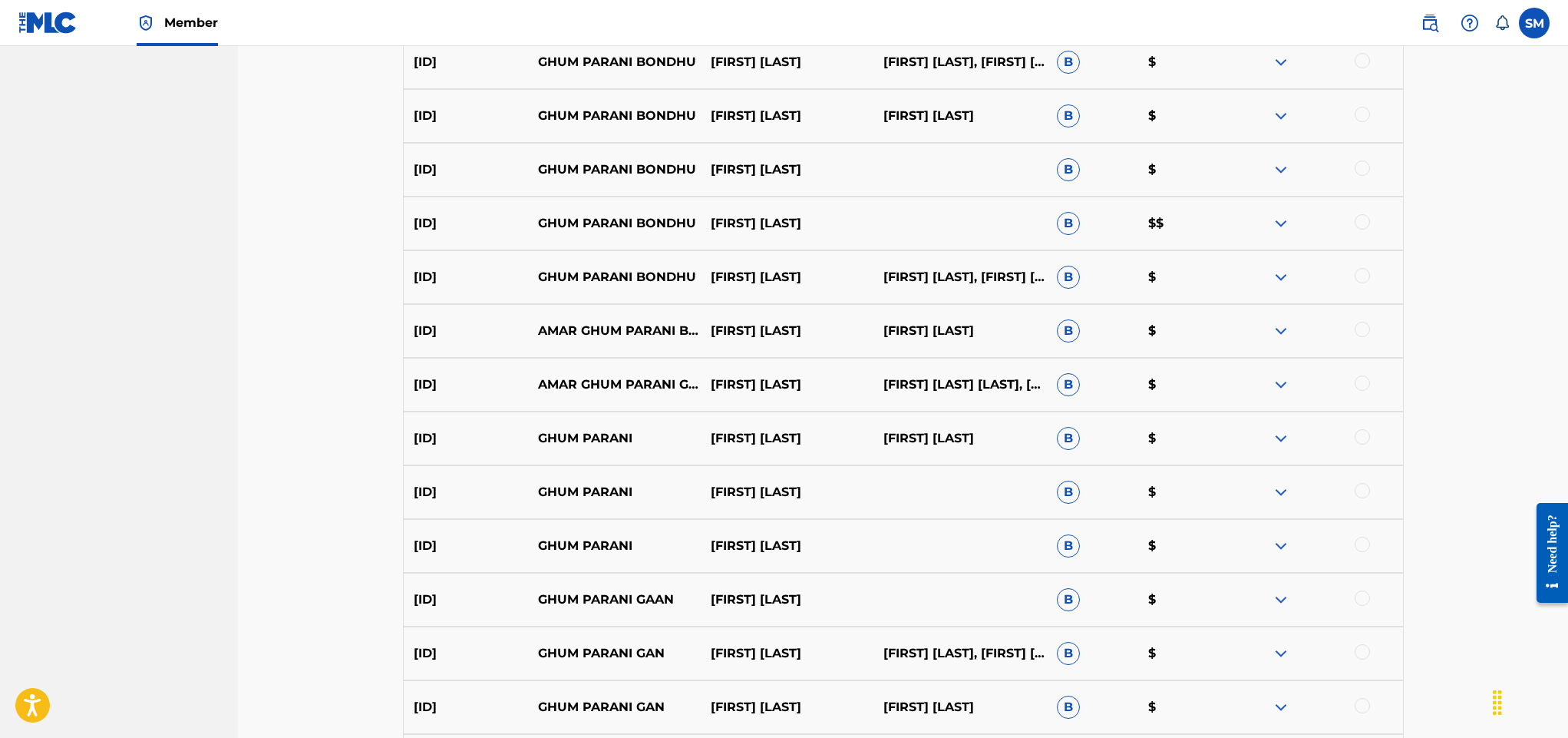 click at bounding box center [1281, 223] 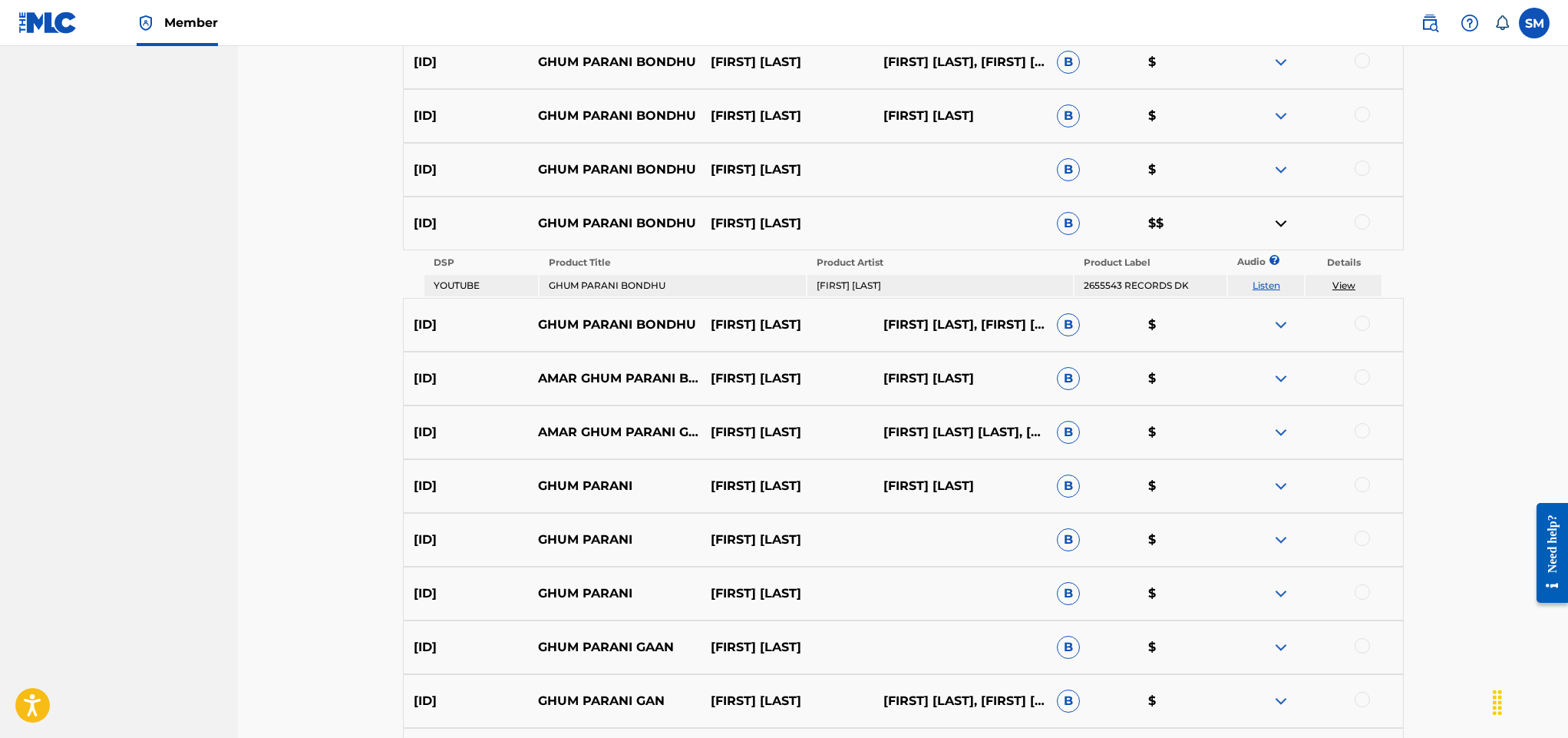 click on "View" at bounding box center [1344, 285] 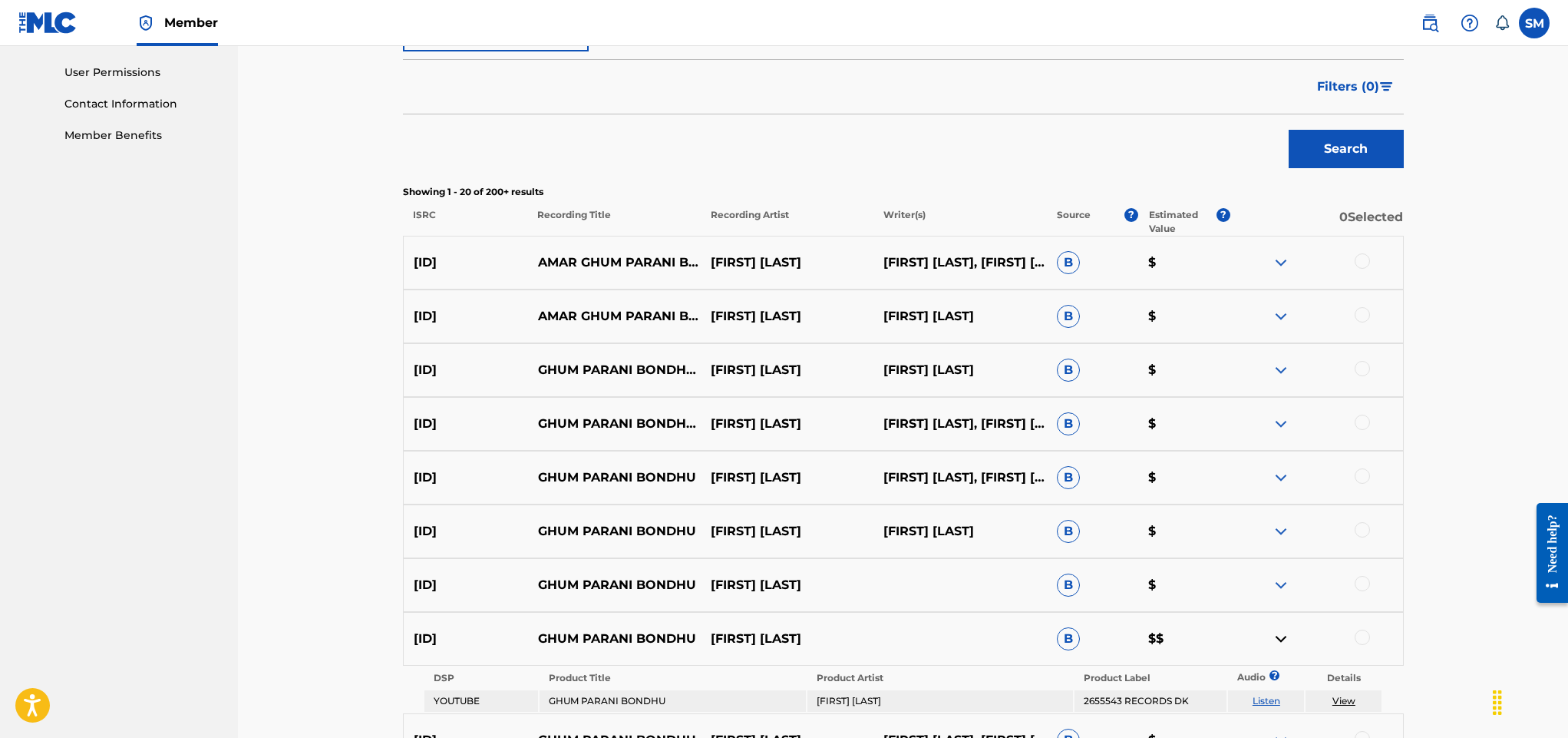 scroll, scrollTop: 396, scrollLeft: 0, axis: vertical 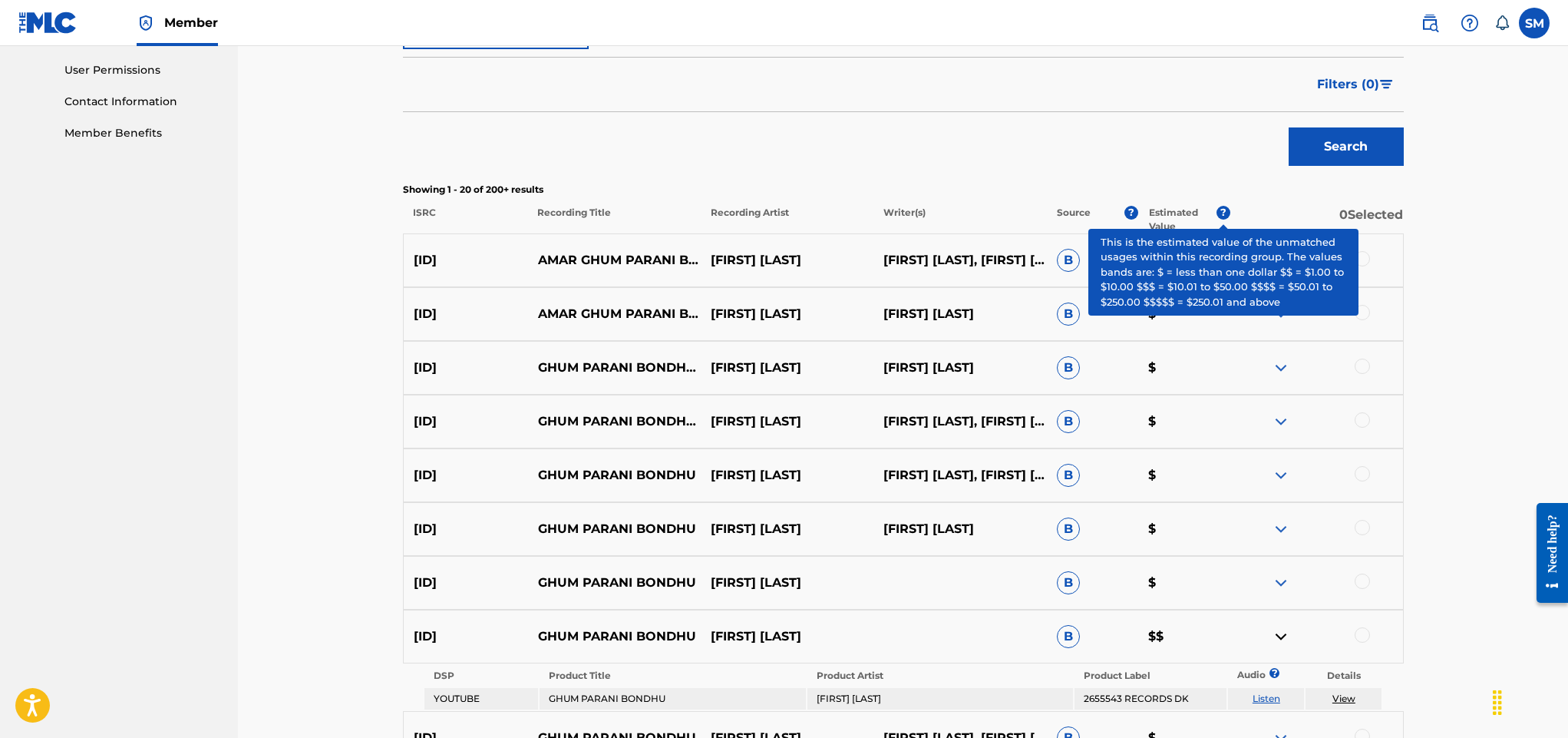 click on "?" at bounding box center [1223, 213] 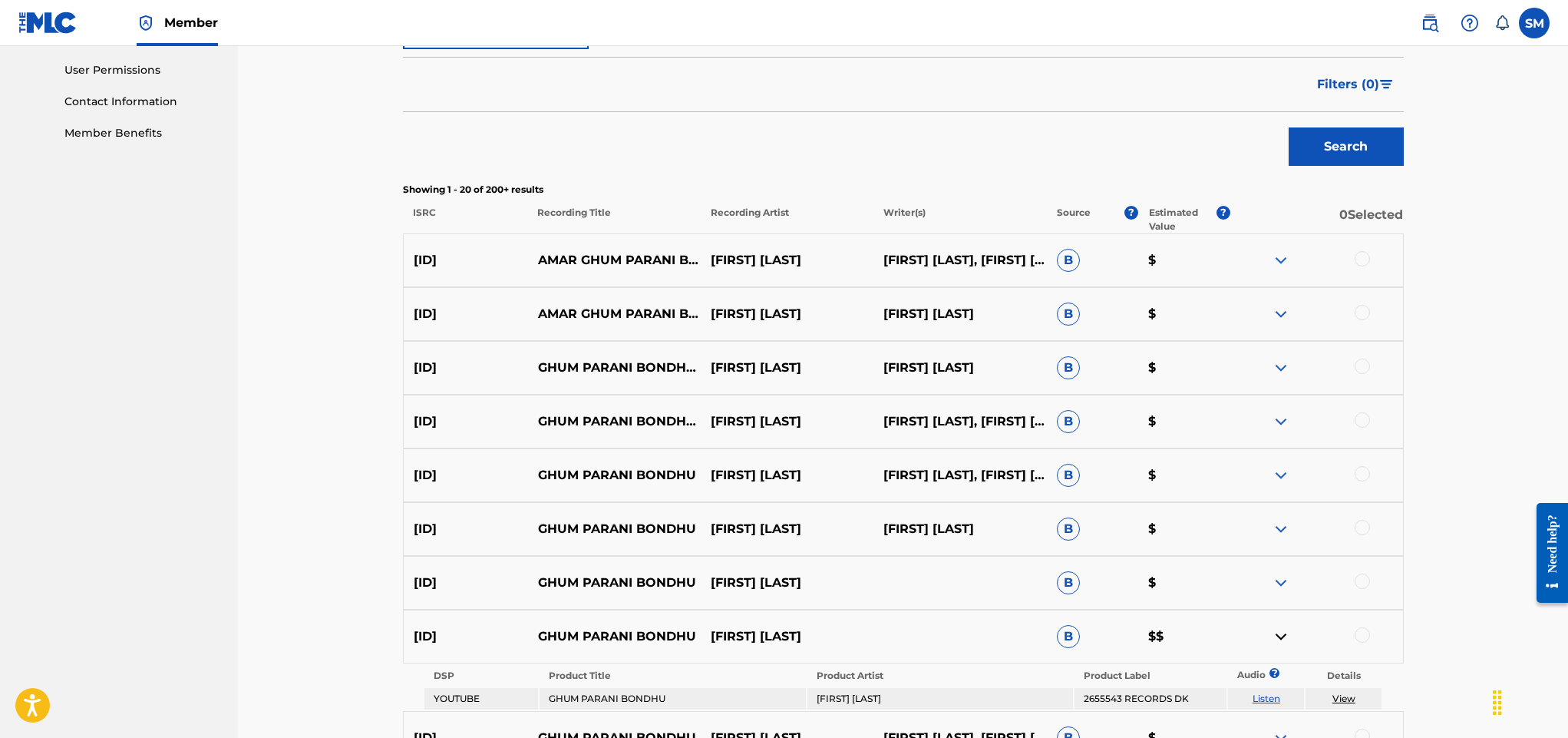 click at bounding box center [1281, 260] 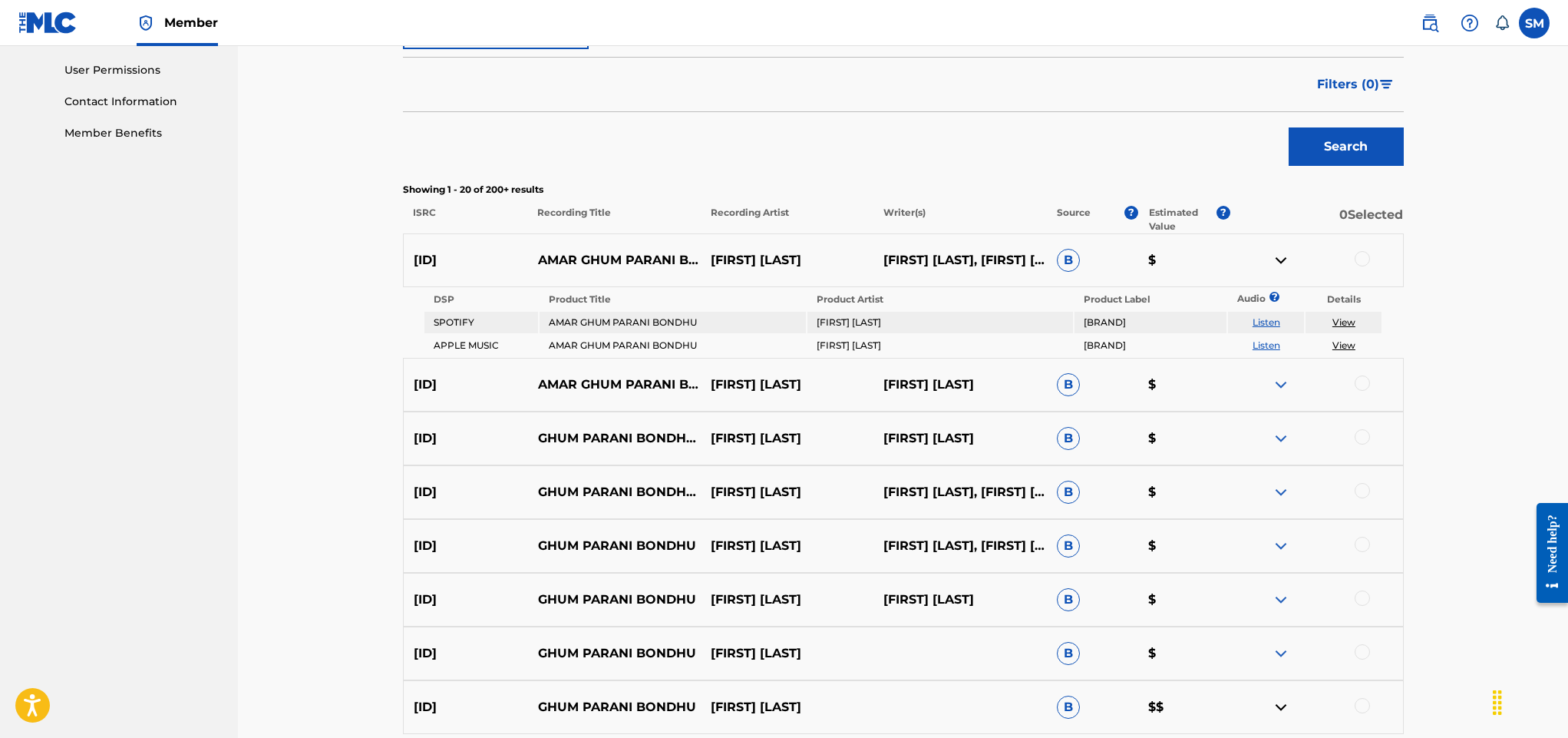 click at bounding box center [1281, 260] 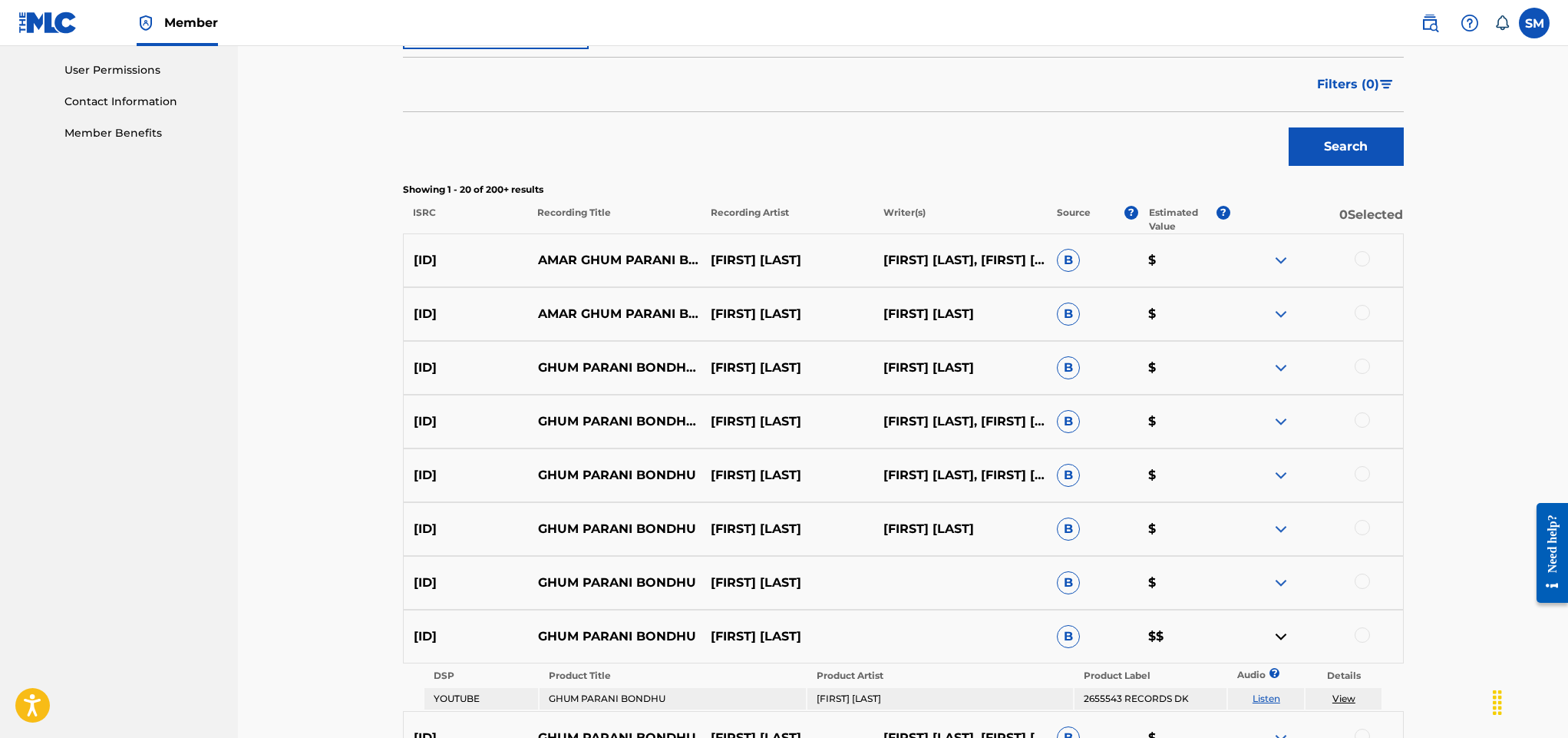 click at bounding box center [1281, 314] 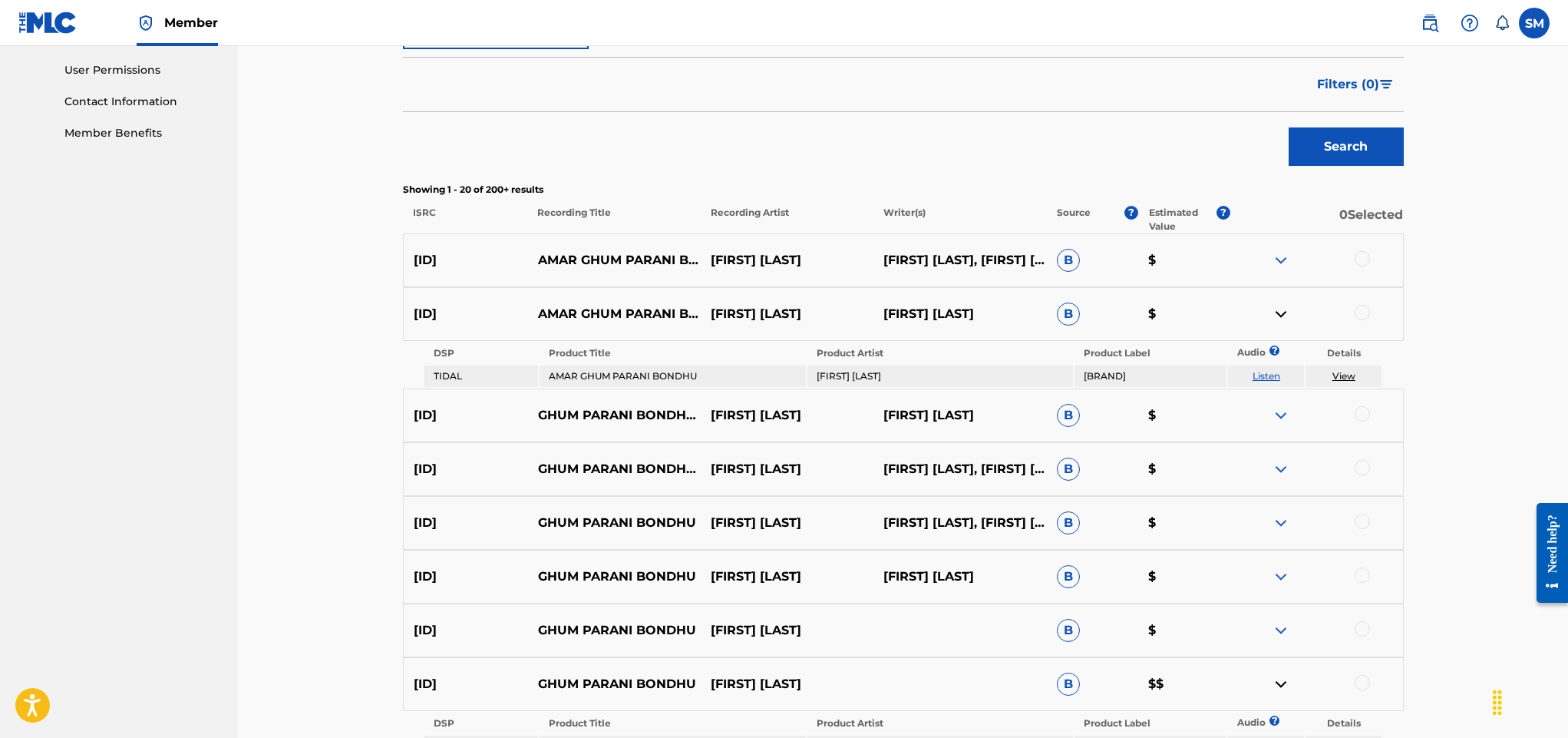 click at bounding box center [1281, 314] 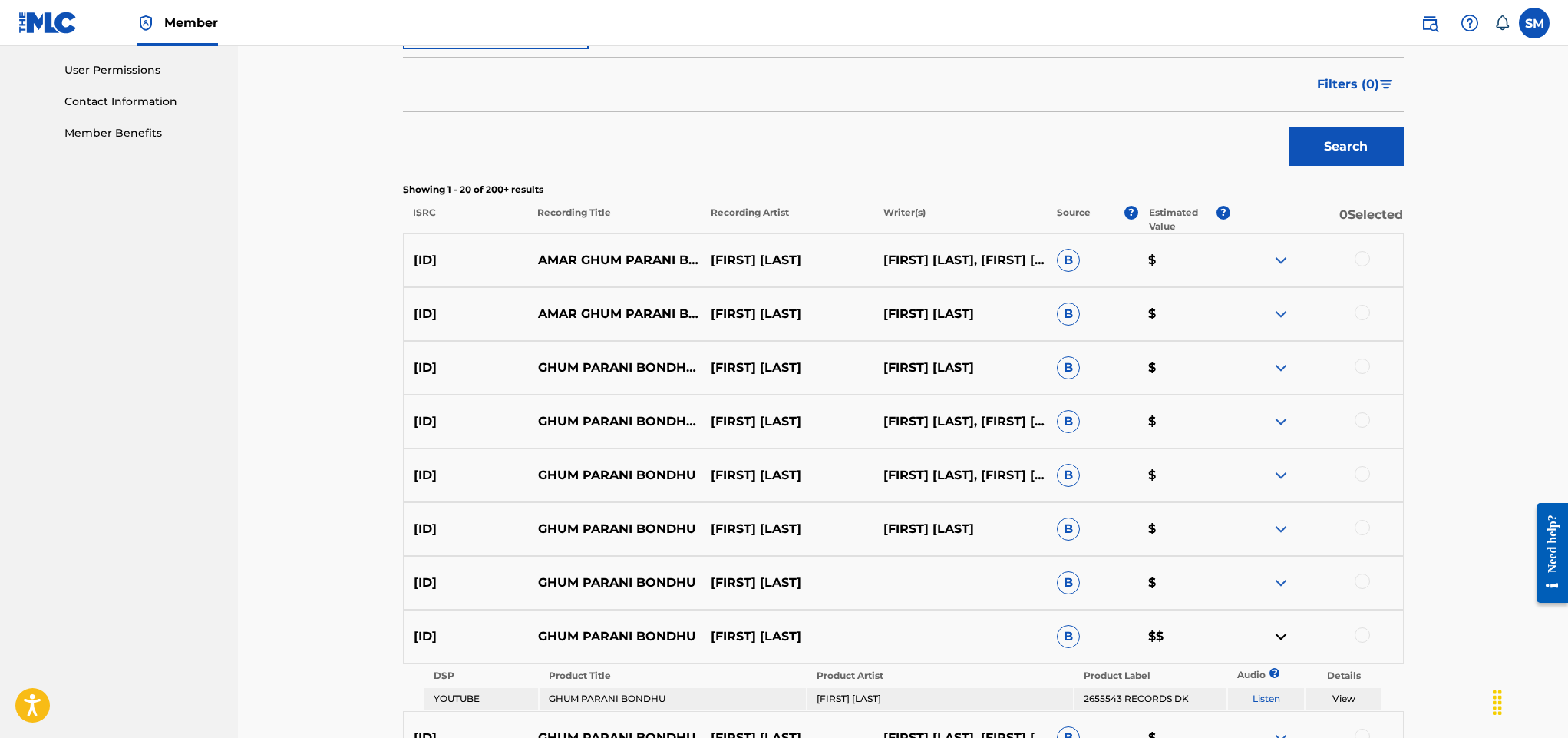 click at bounding box center (1281, 368) 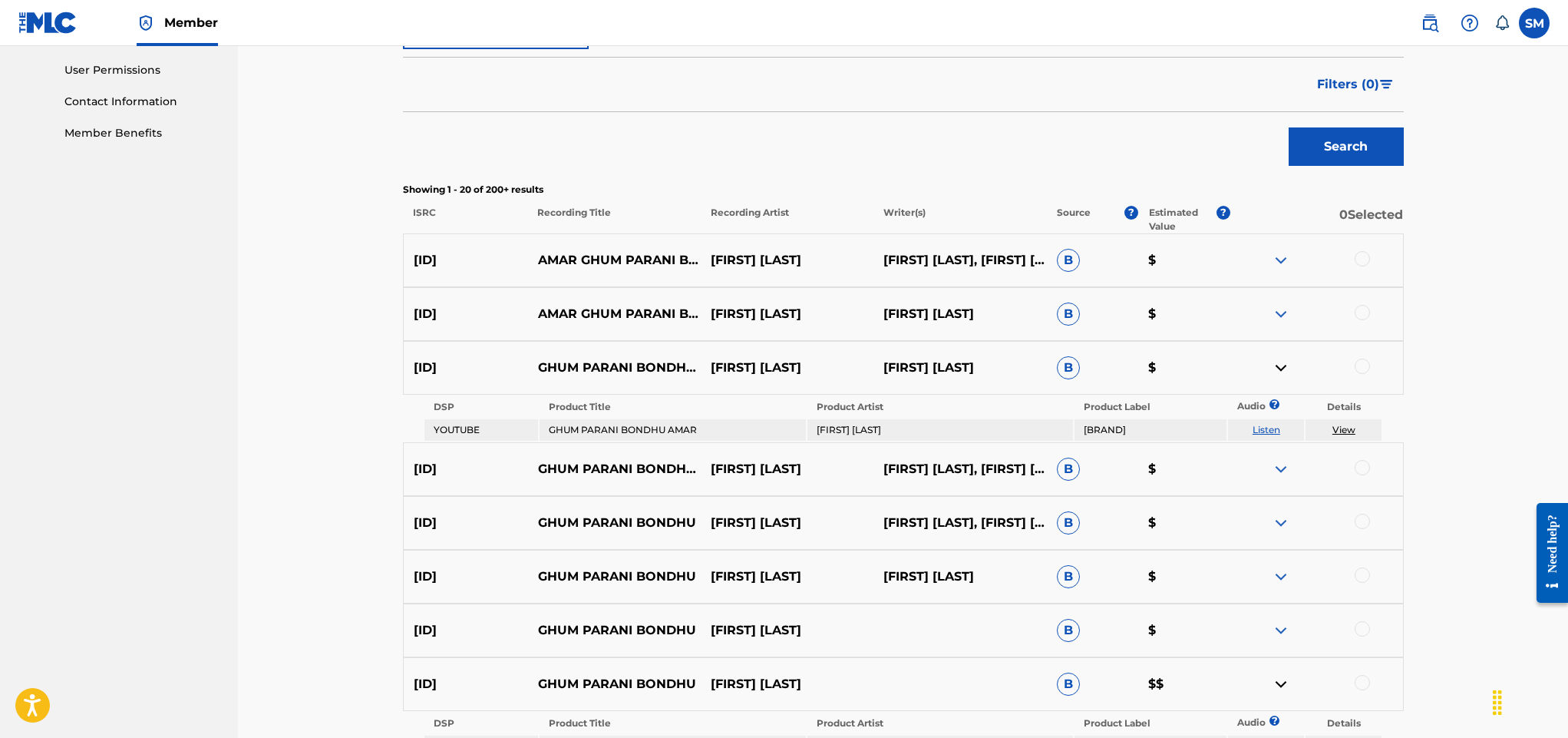 click at bounding box center (1281, 368) 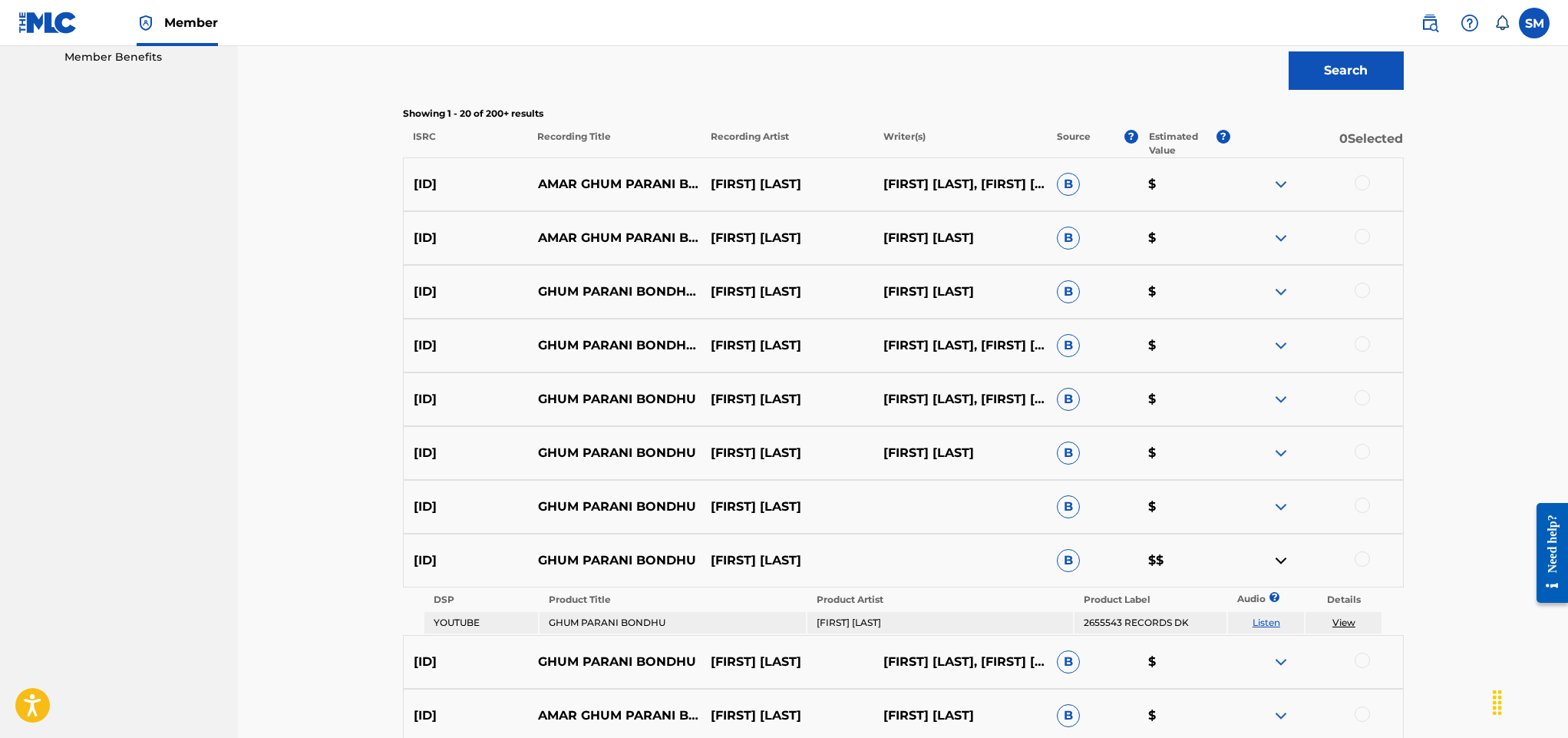 scroll, scrollTop: 511, scrollLeft: 0, axis: vertical 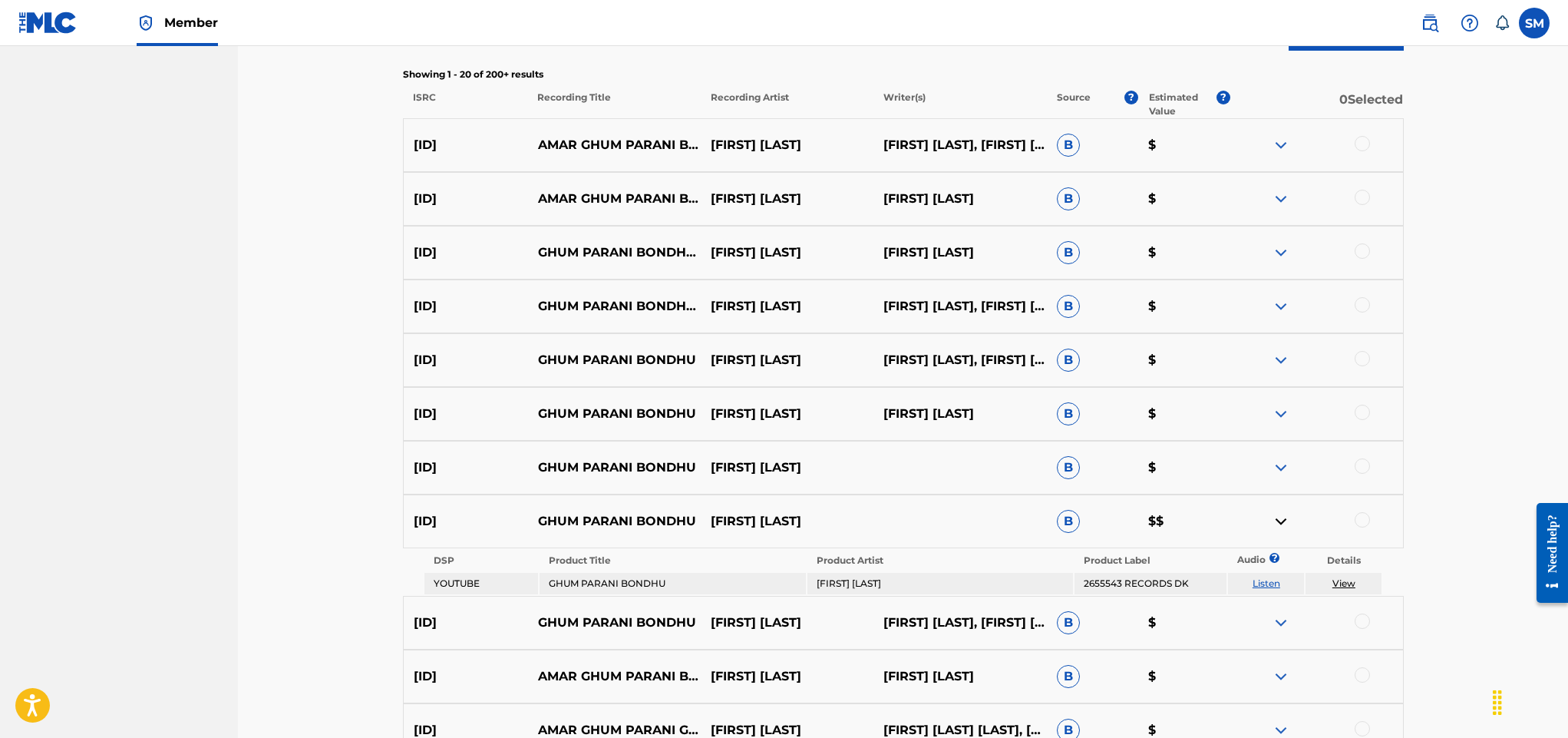 click at bounding box center [1281, 306] 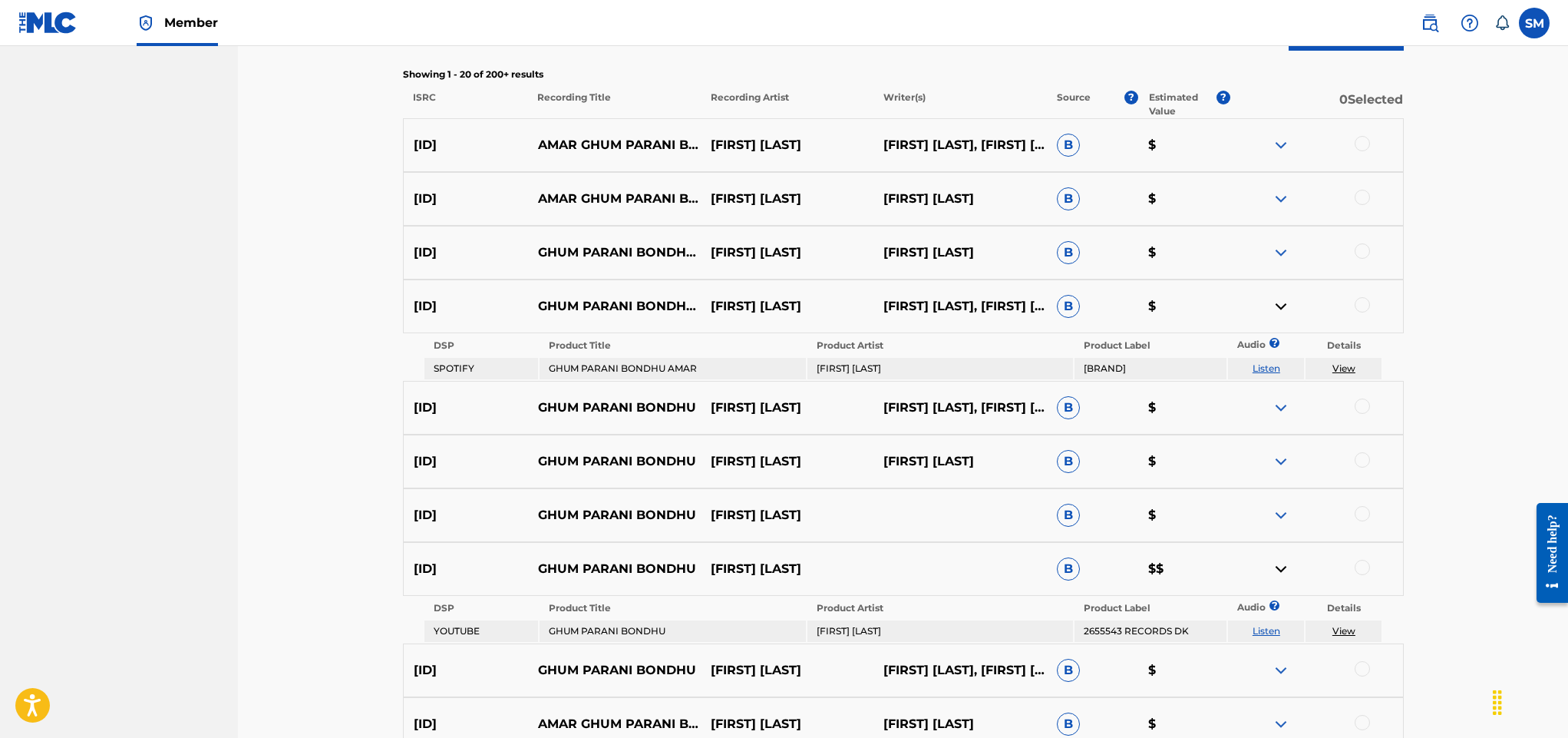 click at bounding box center [1281, 408] 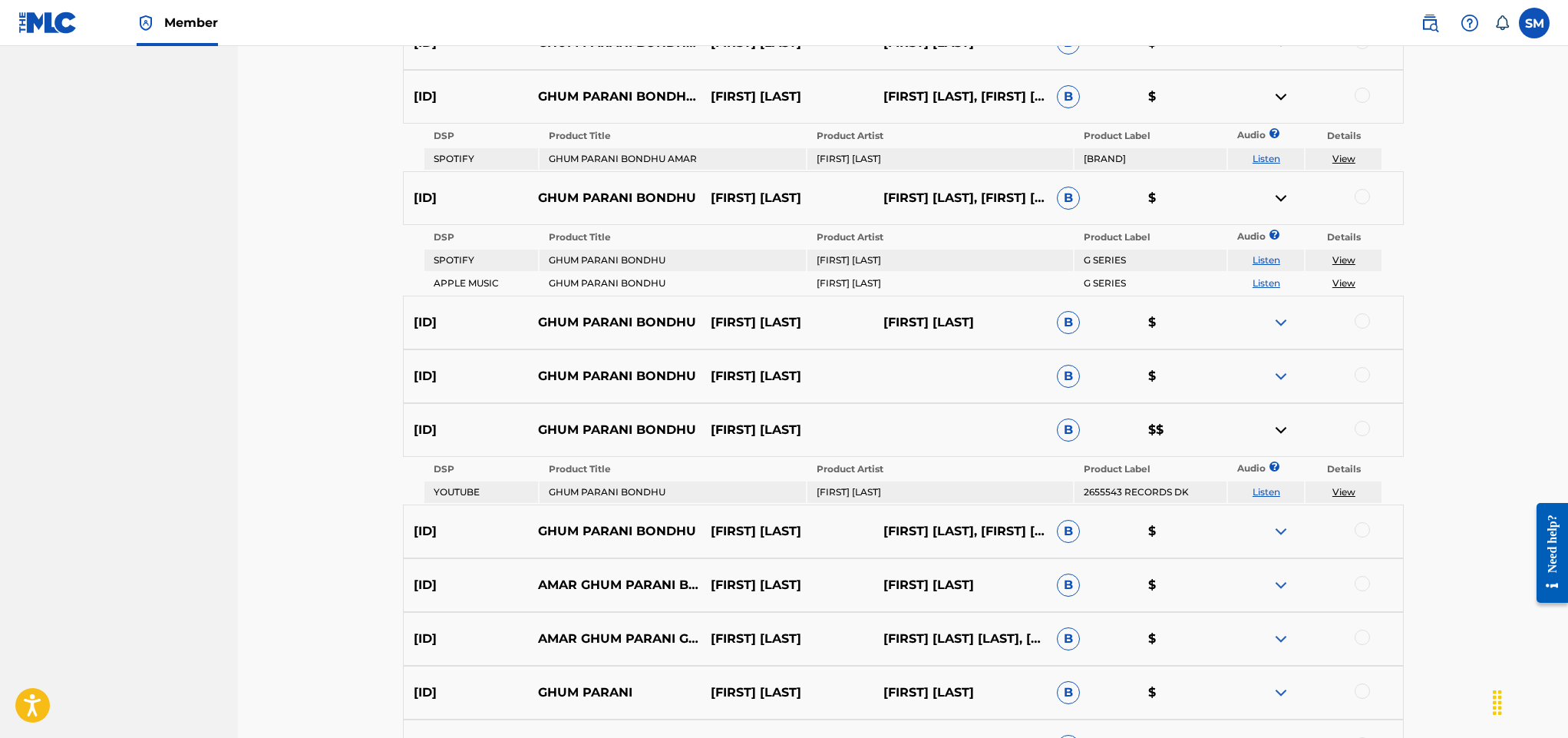 scroll, scrollTop: 742, scrollLeft: 0, axis: vertical 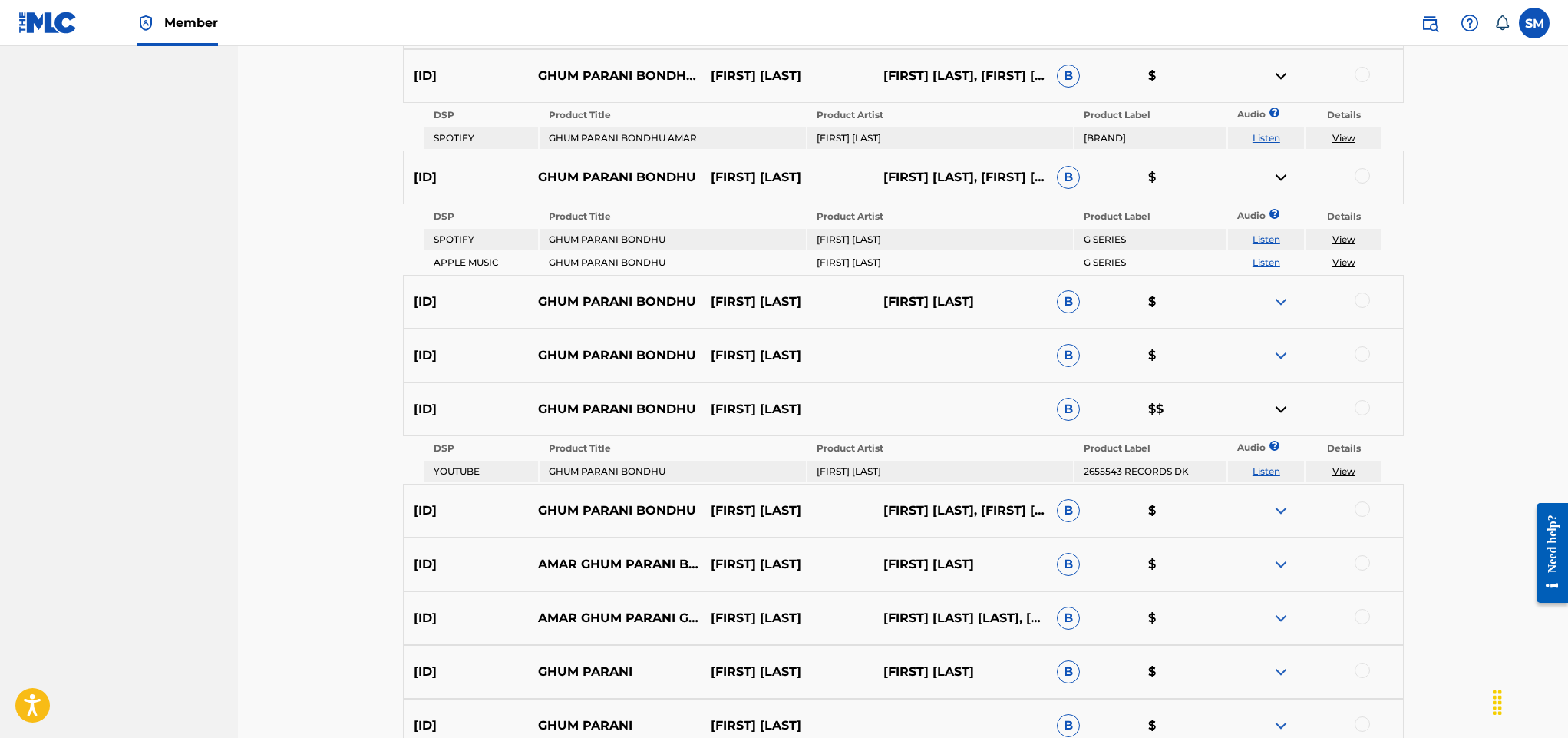 click at bounding box center (1281, 302) 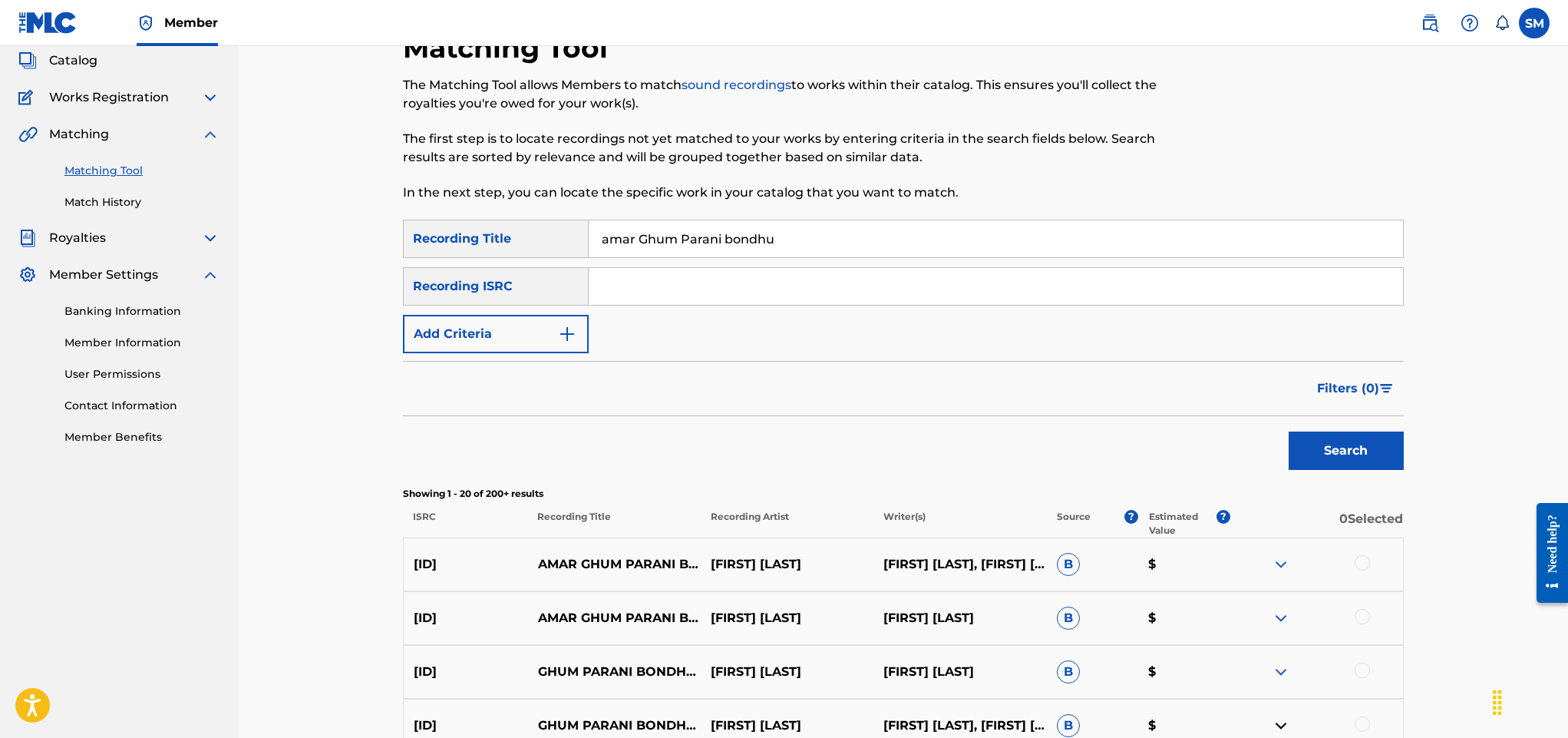 scroll, scrollTop: 346, scrollLeft: 0, axis: vertical 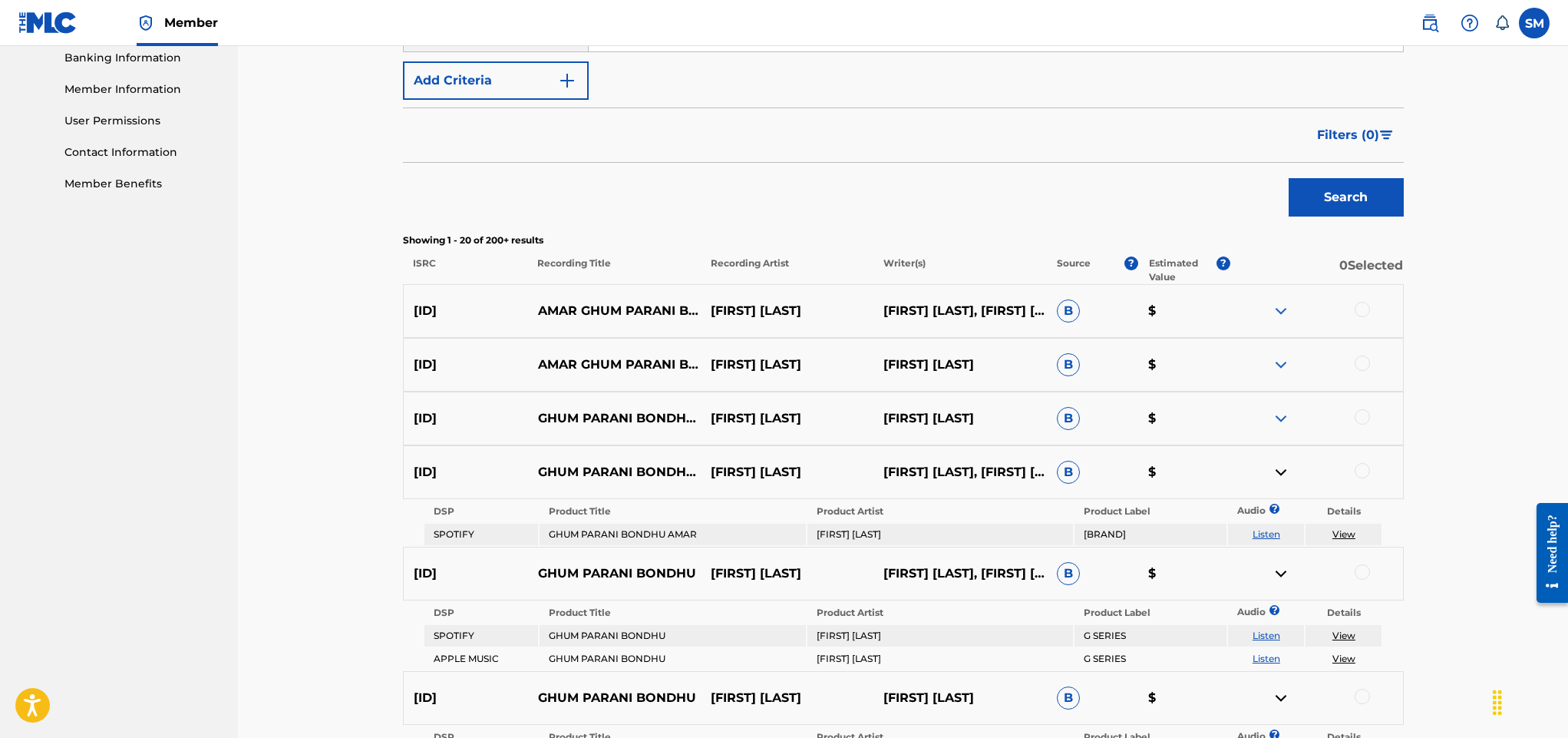 click at bounding box center (1362, 309) 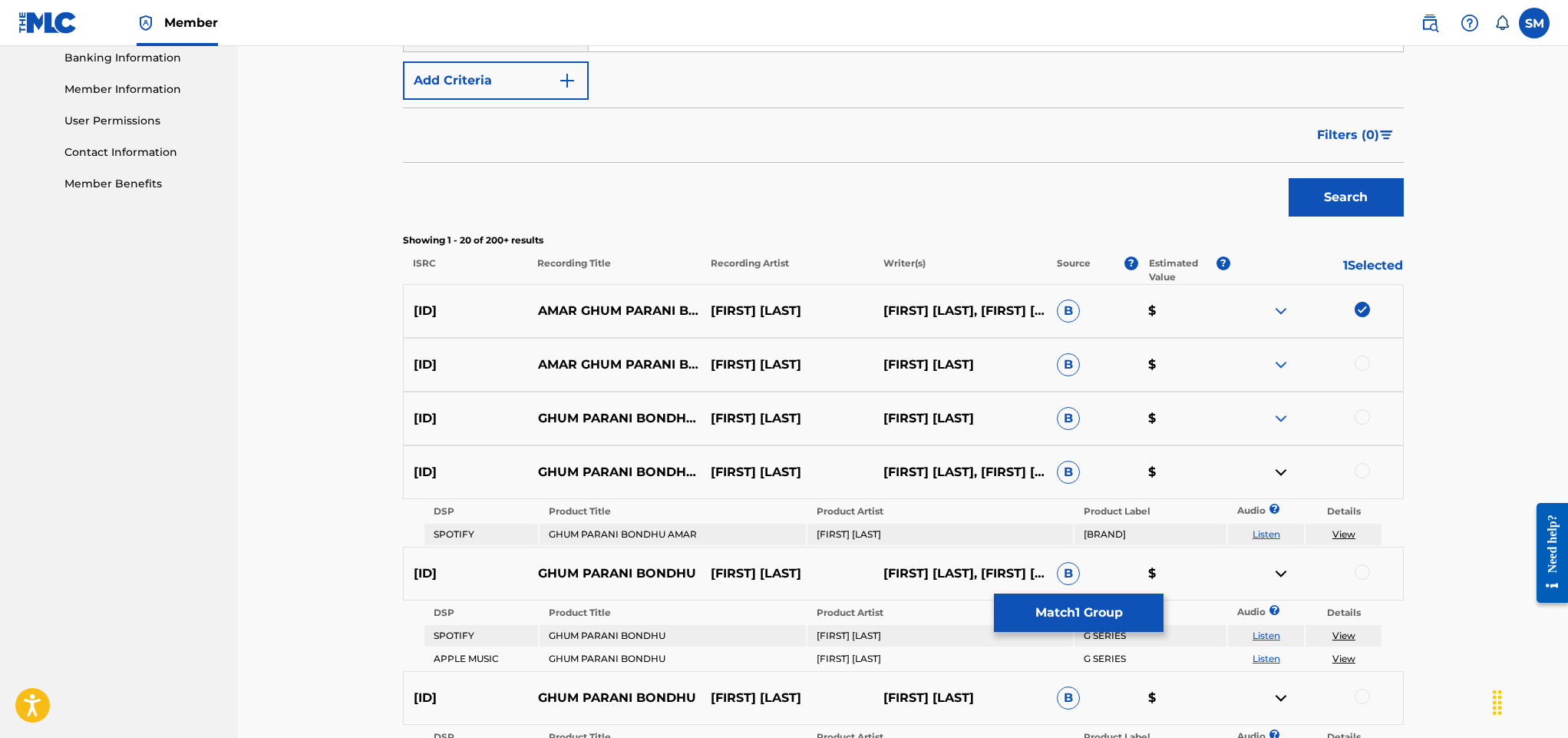 click on "Match  1 Group" at bounding box center [1078, 613] 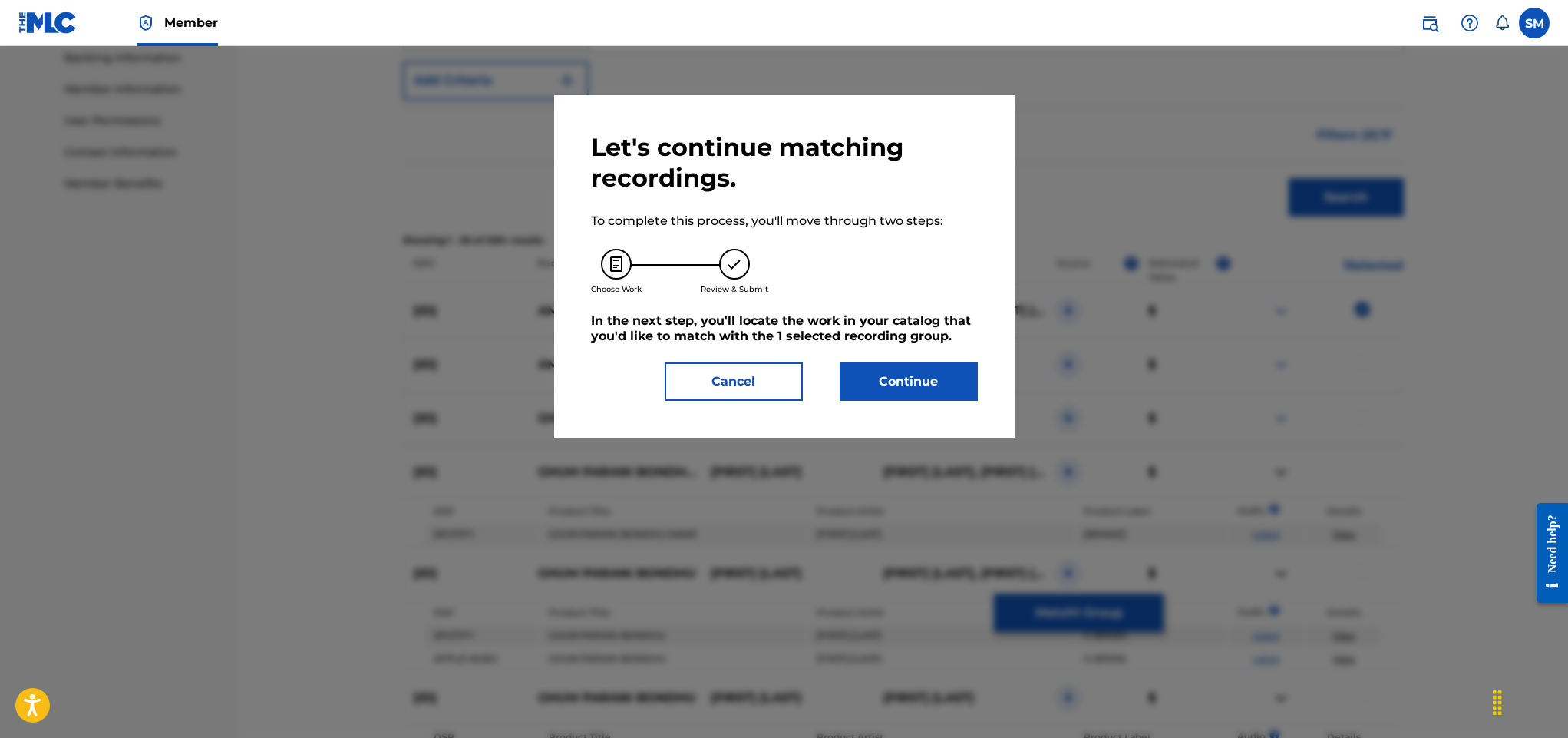click on "Continue" at bounding box center [909, 382] 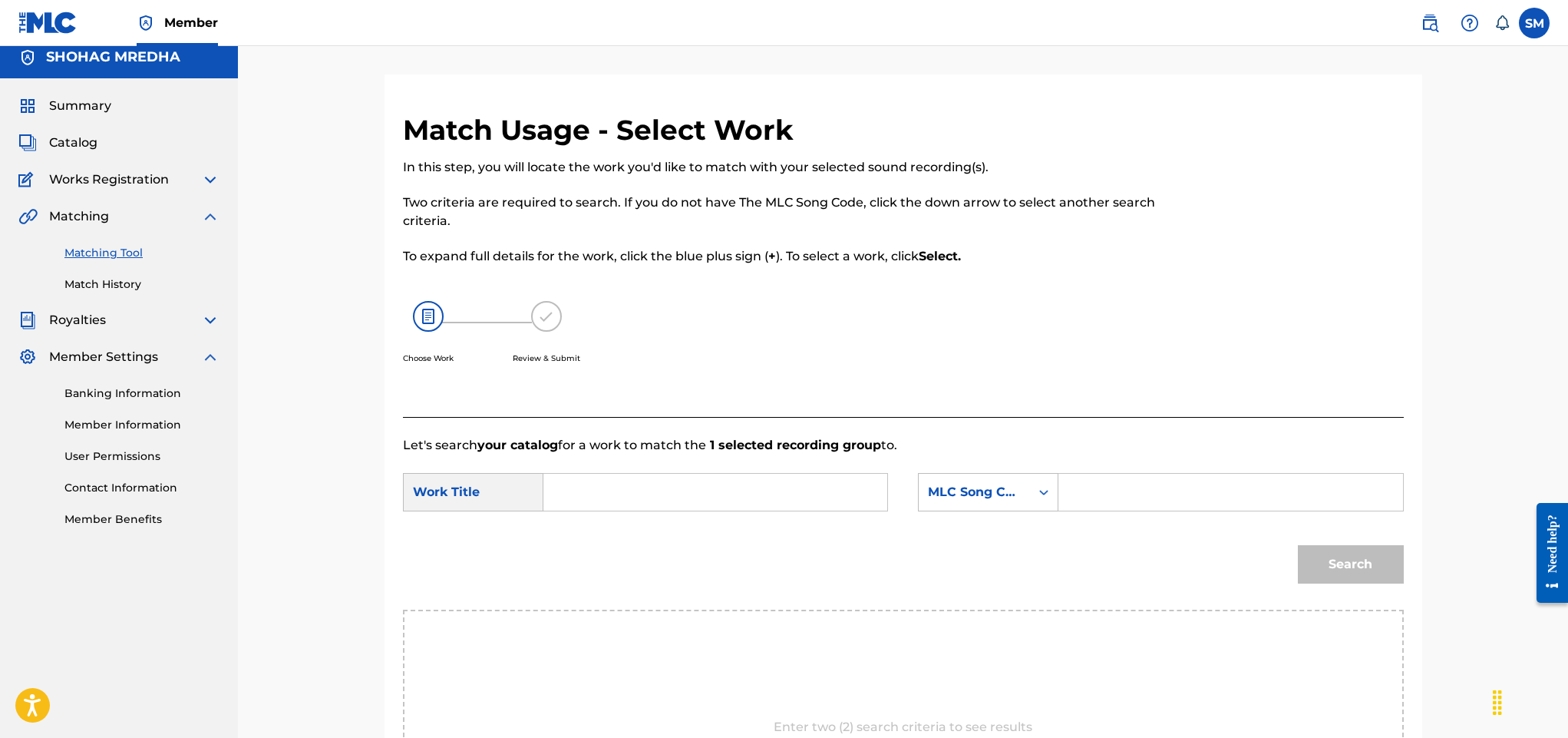 scroll, scrollTop: 0, scrollLeft: 0, axis: both 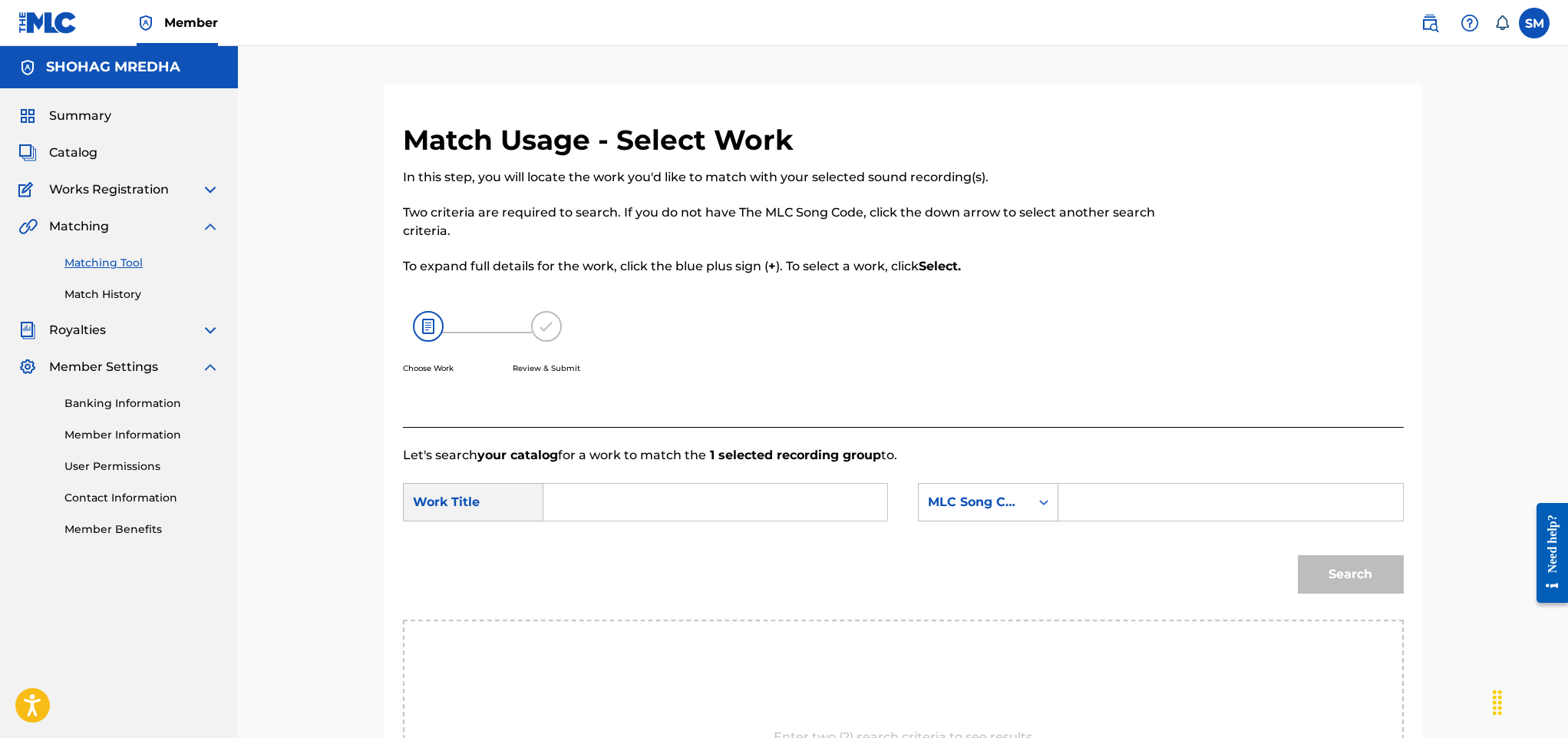 click on "Match History" at bounding box center [142, 294] 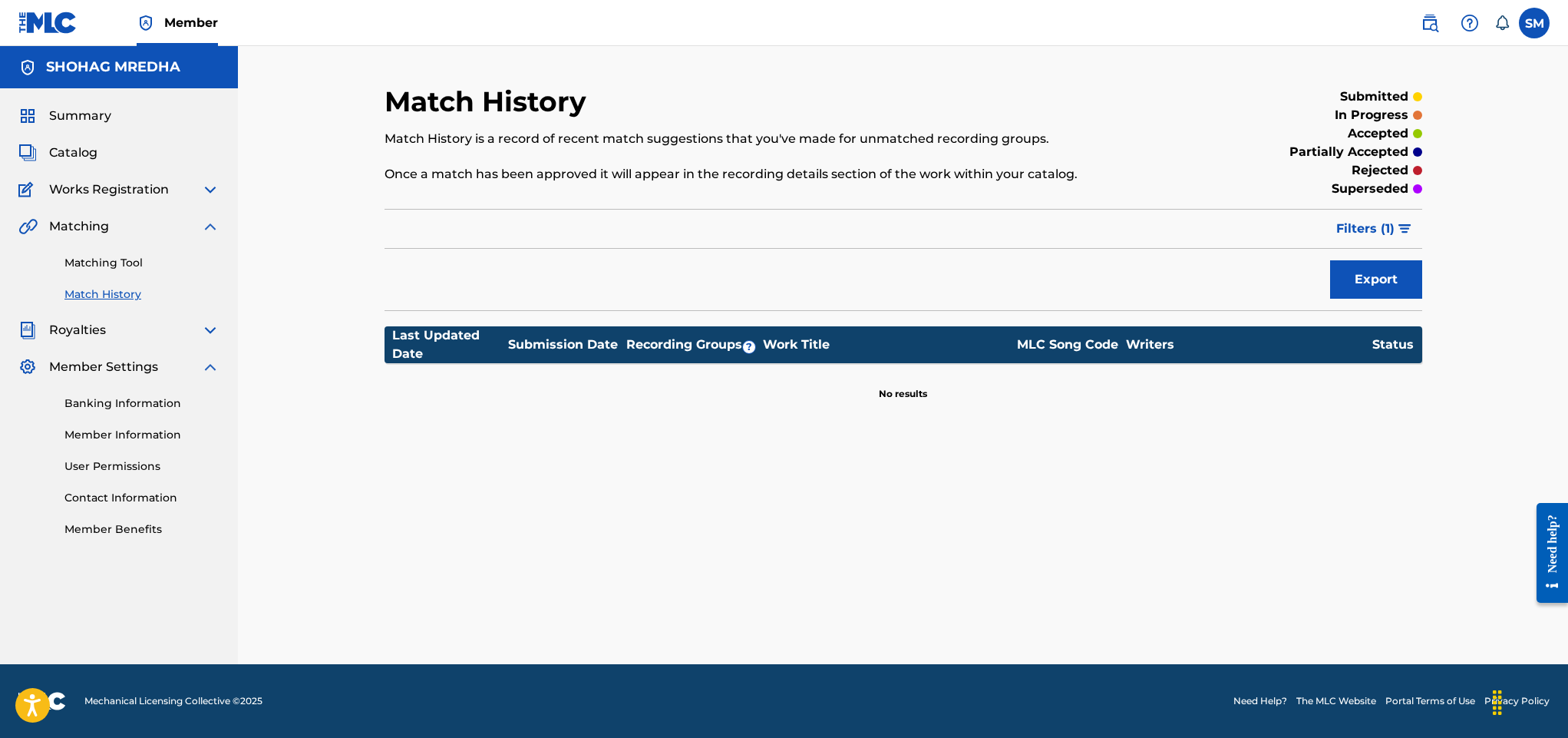 click at bounding box center (210, 227) 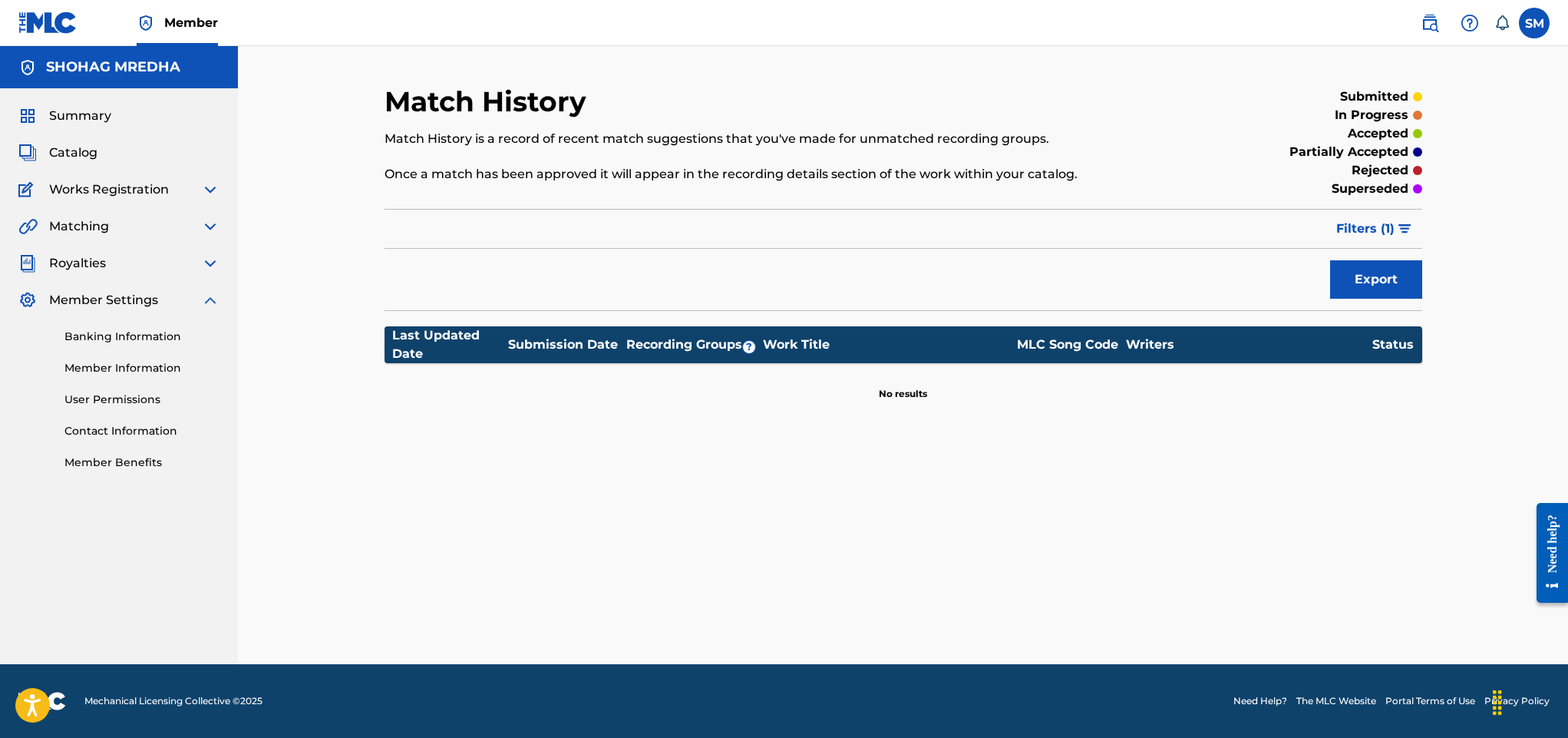 click at bounding box center [210, 300] 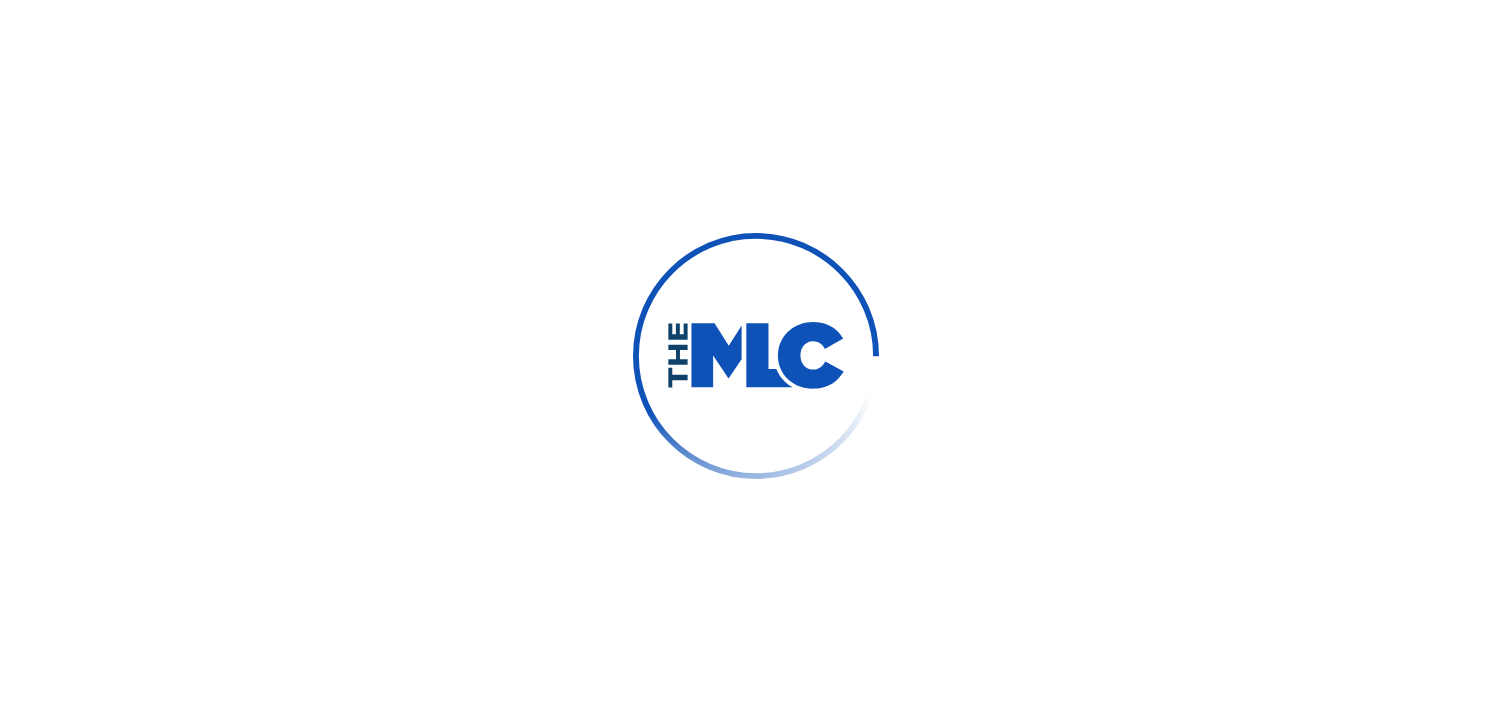 scroll, scrollTop: 0, scrollLeft: 0, axis: both 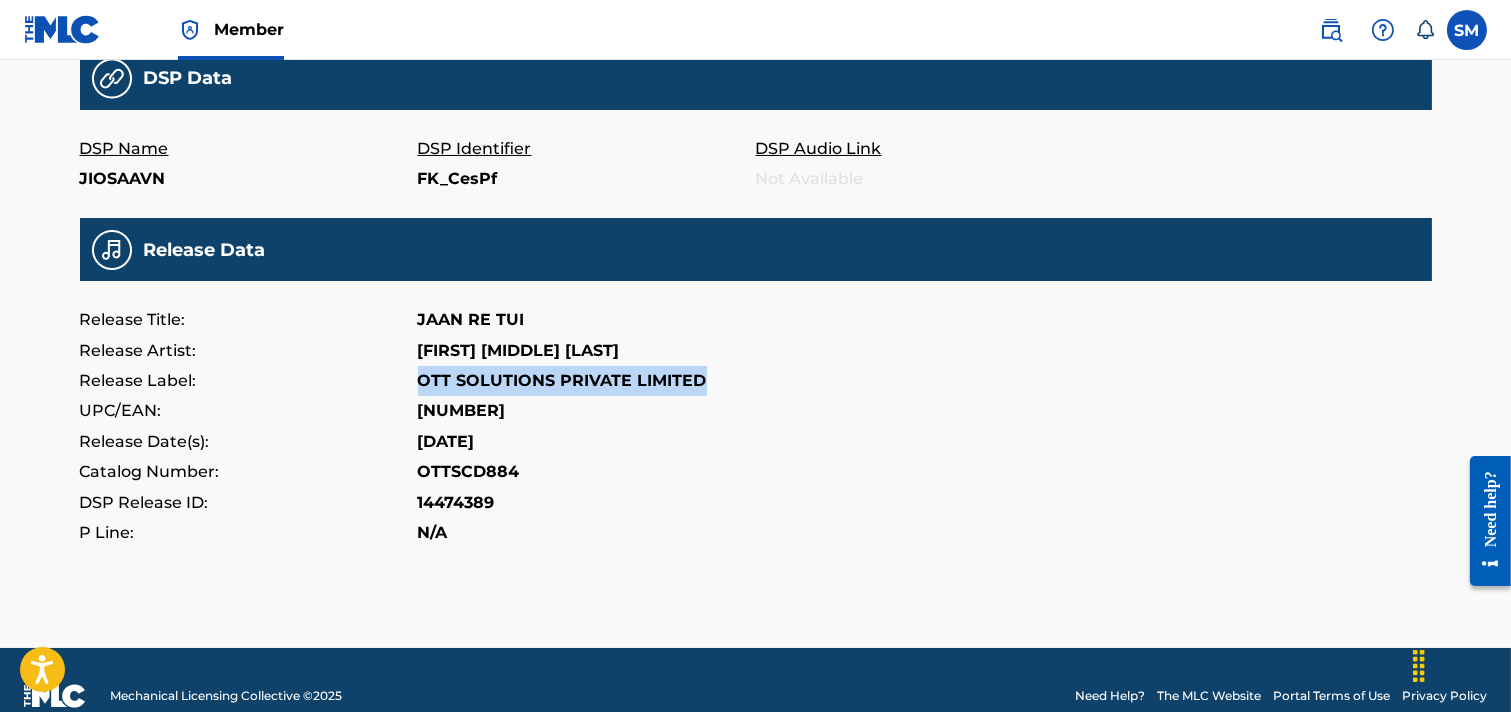 drag, startPoint x: 714, startPoint y: 376, endPoint x: 412, endPoint y: 374, distance: 302.00662 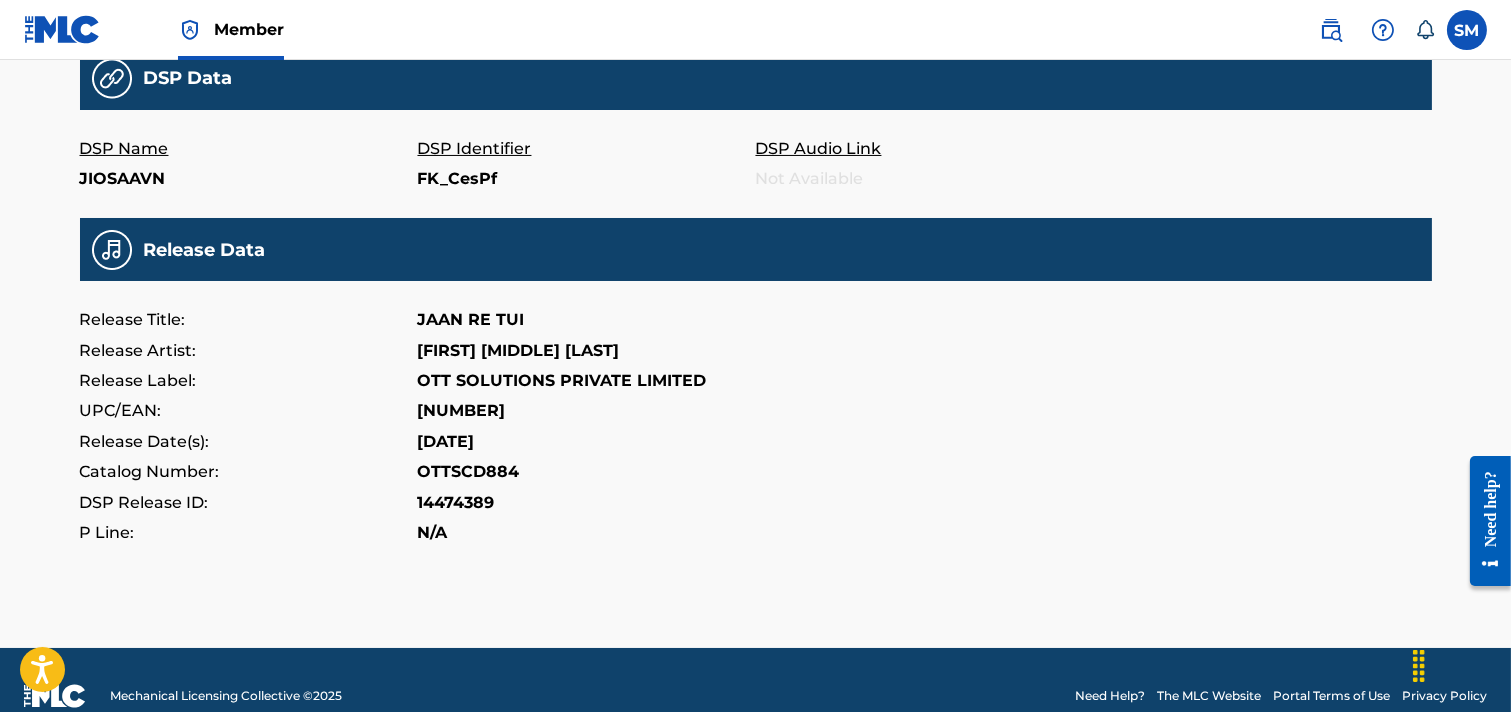 click on "Release Date(s): [DATE]" at bounding box center [756, 442] 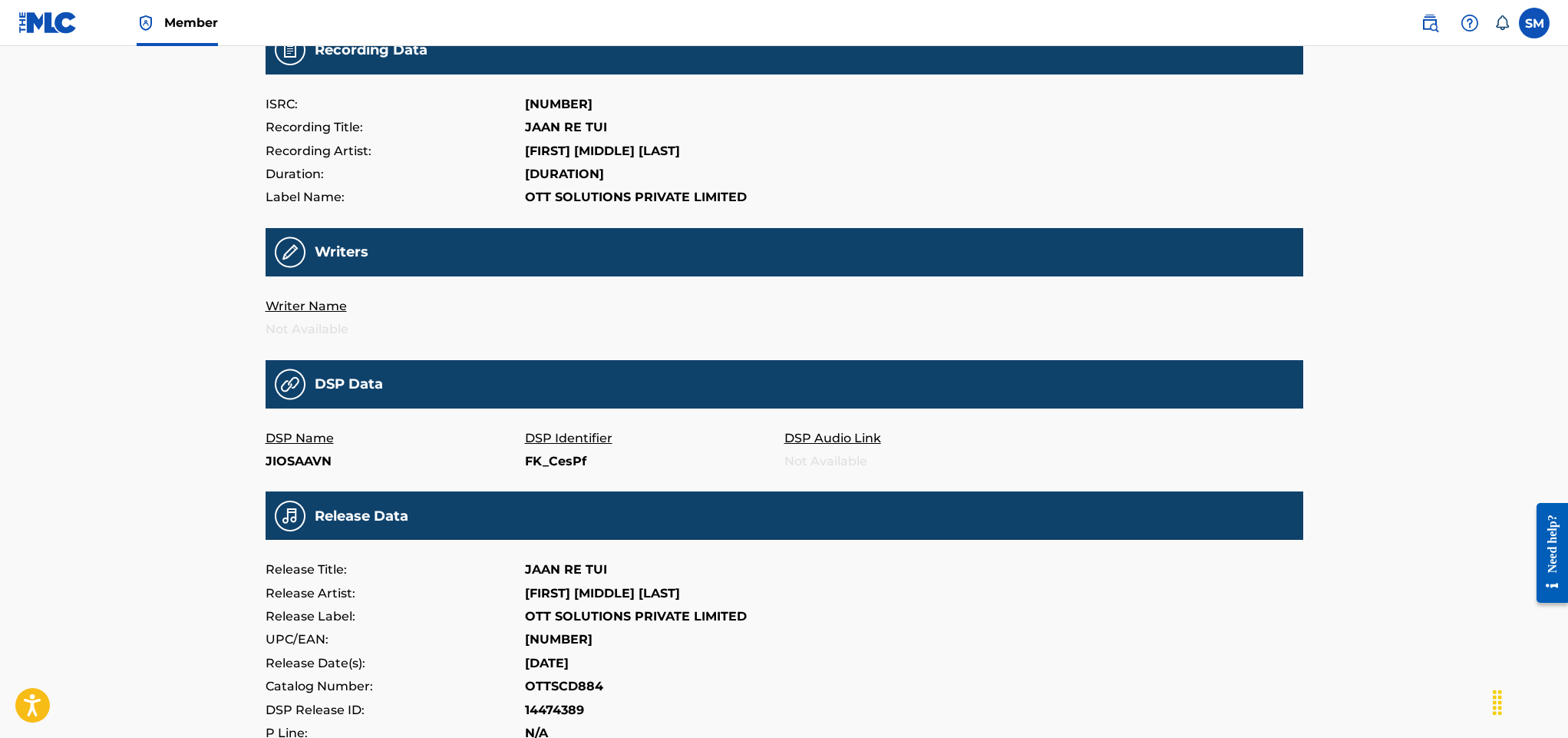 scroll, scrollTop: 0, scrollLeft: 0, axis: both 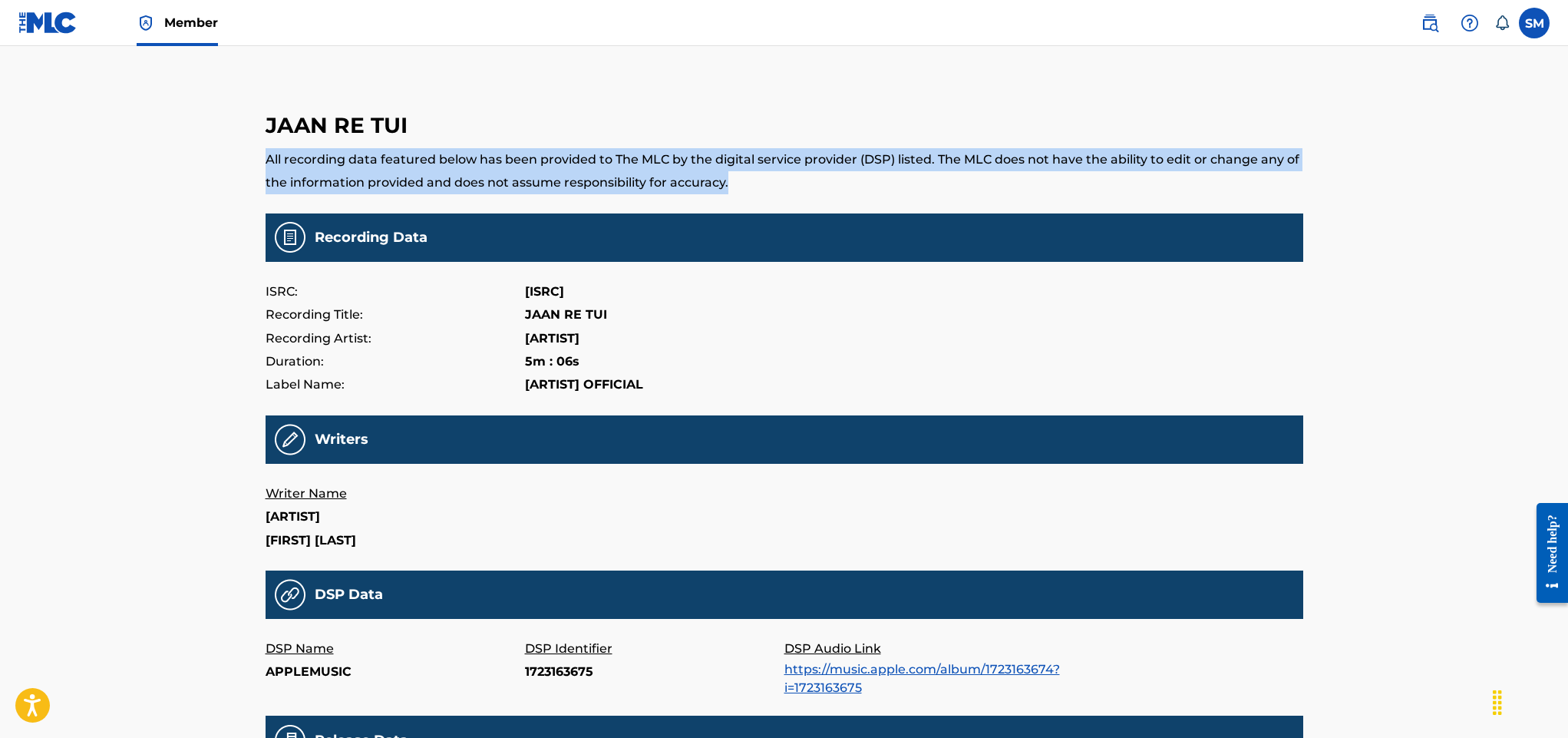 drag, startPoint x: 748, startPoint y: 185, endPoint x: 249, endPoint y: 160, distance: 499.6259 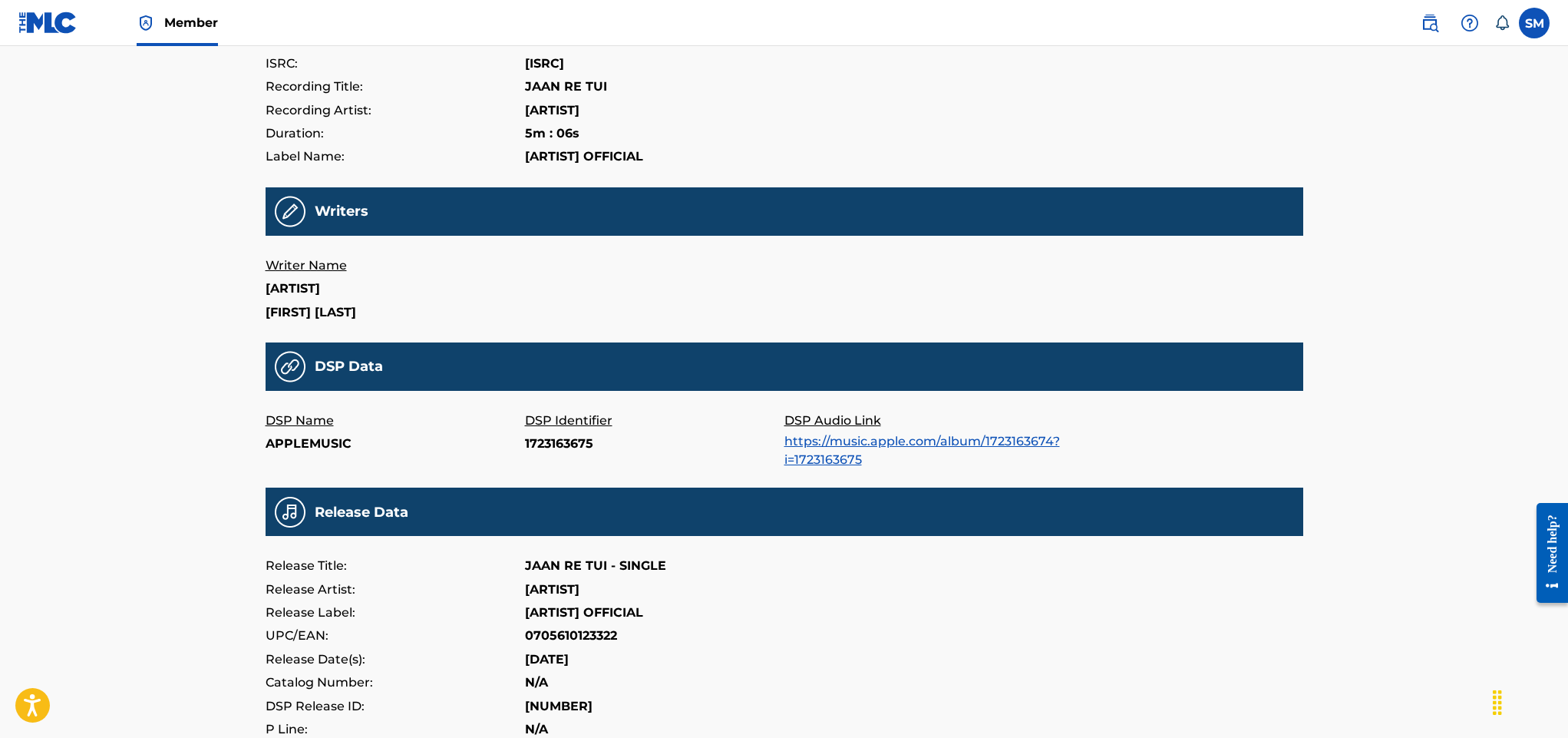 scroll, scrollTop: 230, scrollLeft: 0, axis: vertical 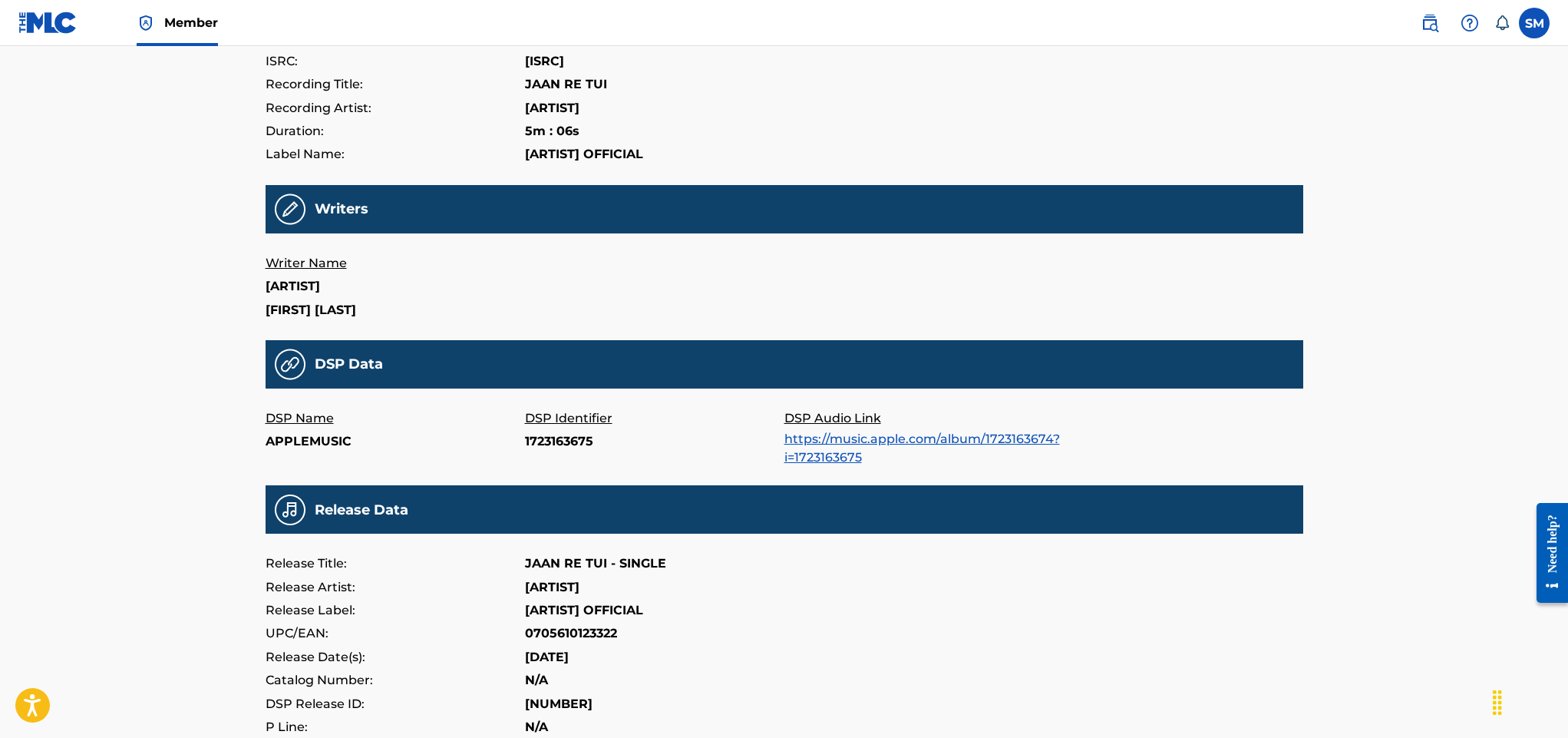 click at bounding box center (290, 209) 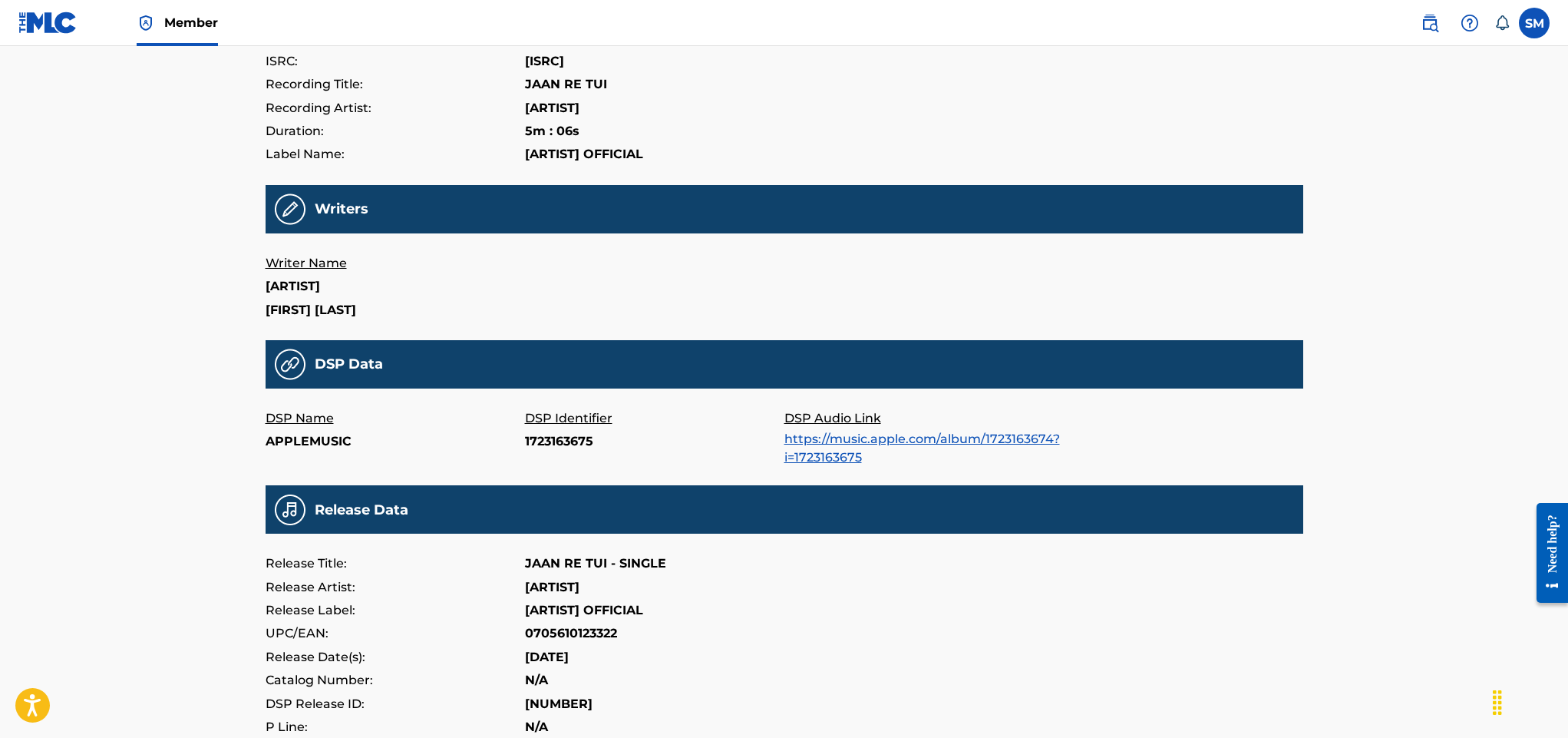 click on "Writer Name" at bounding box center (395, 263) 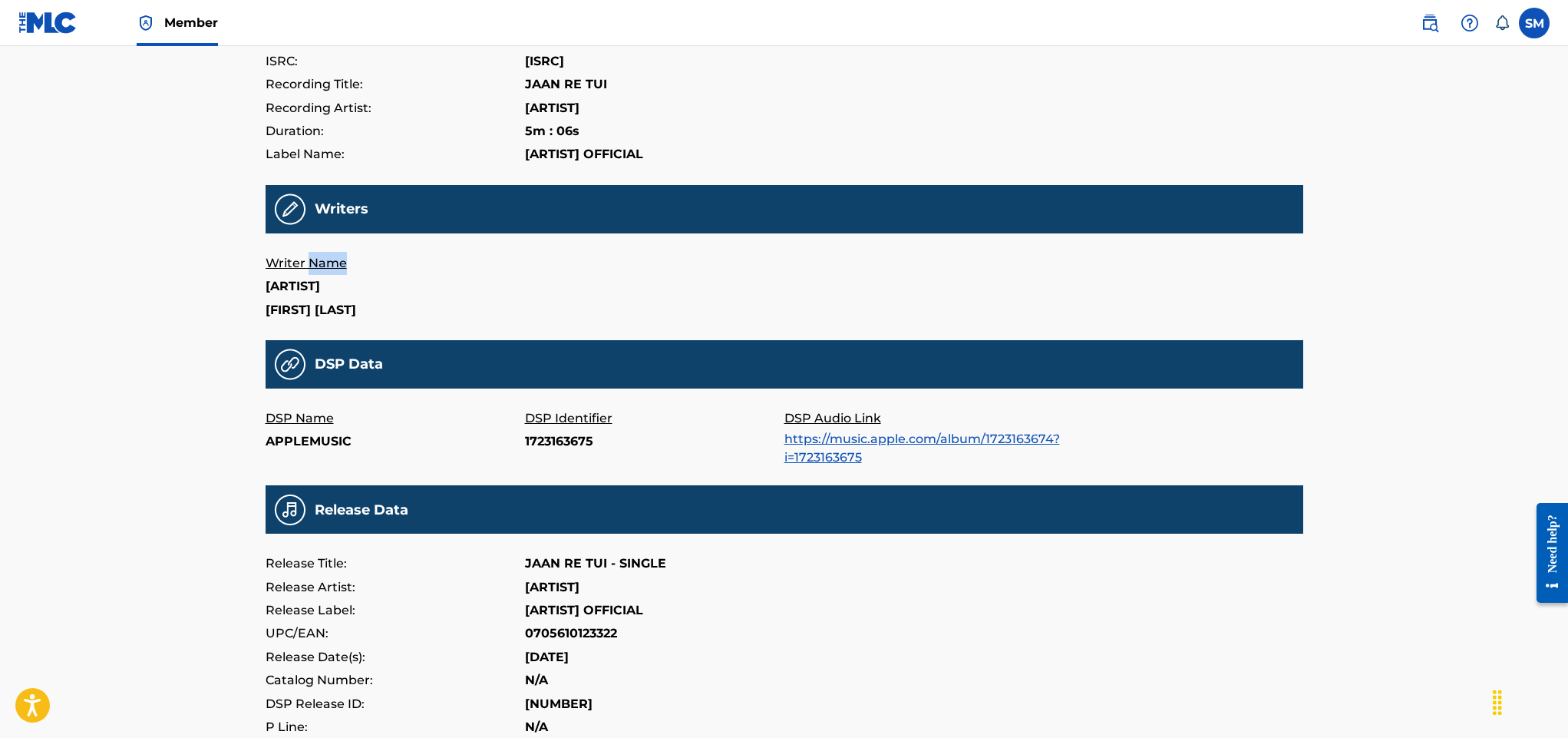 click on "Writer Name" at bounding box center [395, 263] 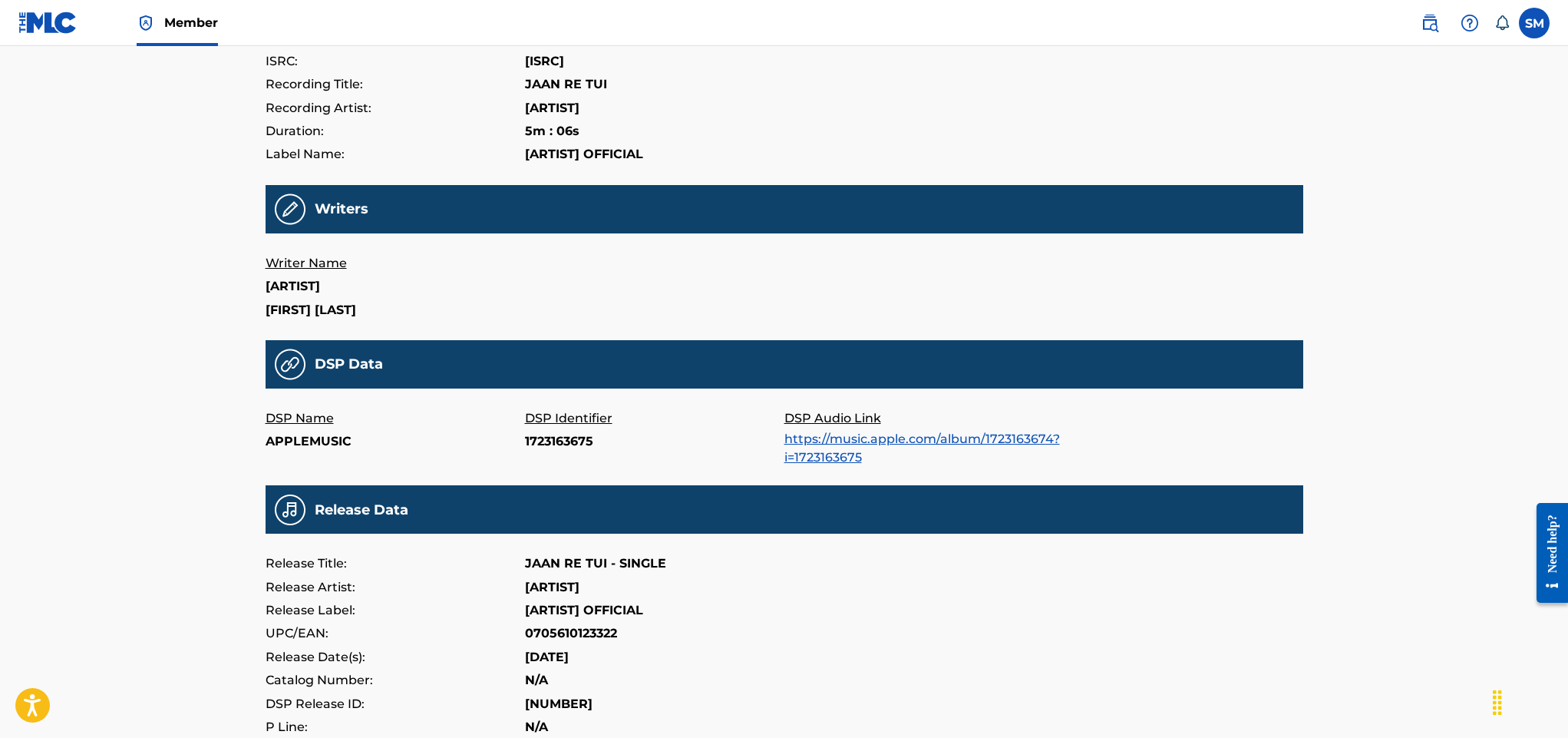 click on "F A SUMON" at bounding box center [395, 286] 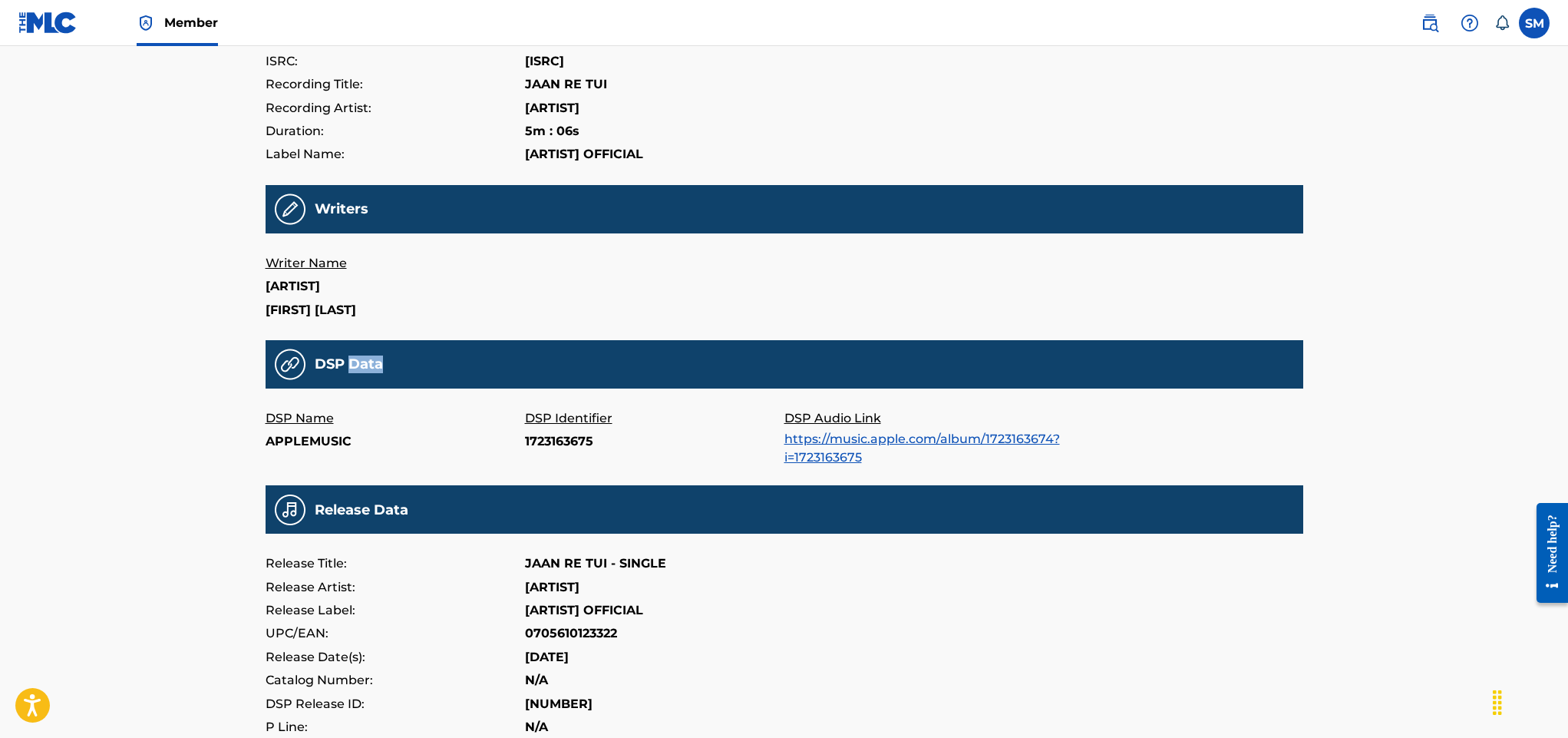 click on "DSP Data" at bounding box center (348, 364) 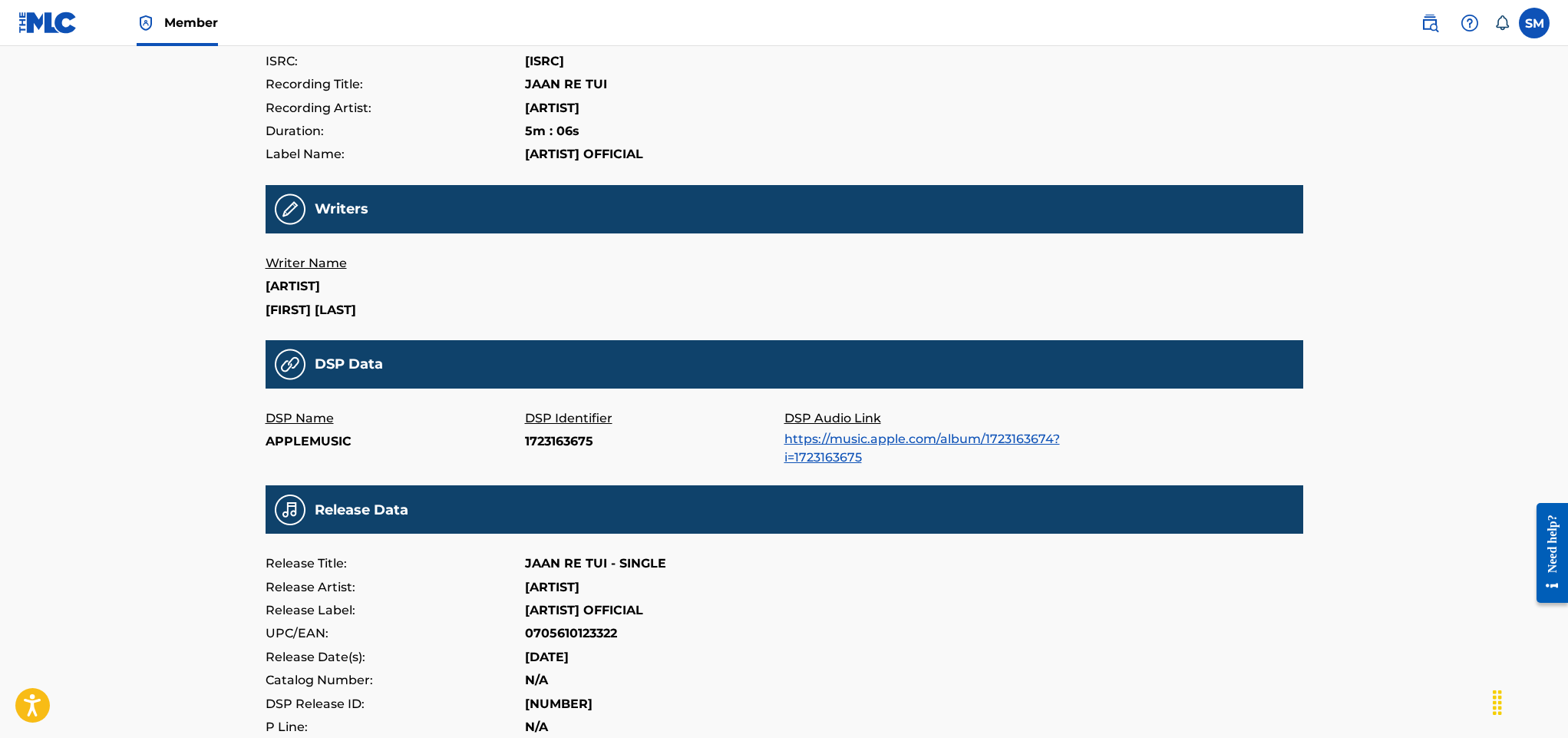 click on "APPLEMUSIC" at bounding box center [395, 442] 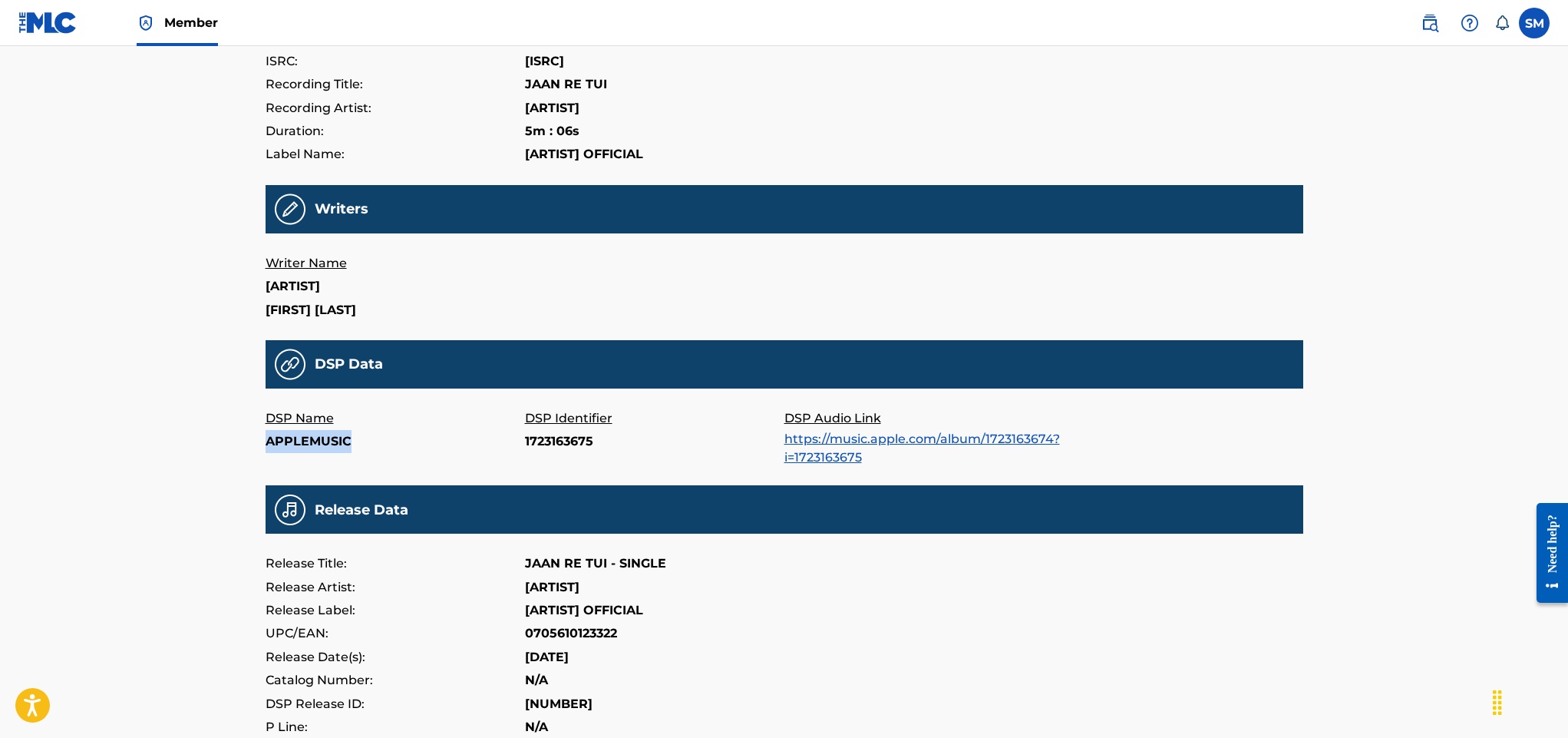 click on "APPLEMUSIC" at bounding box center (395, 442) 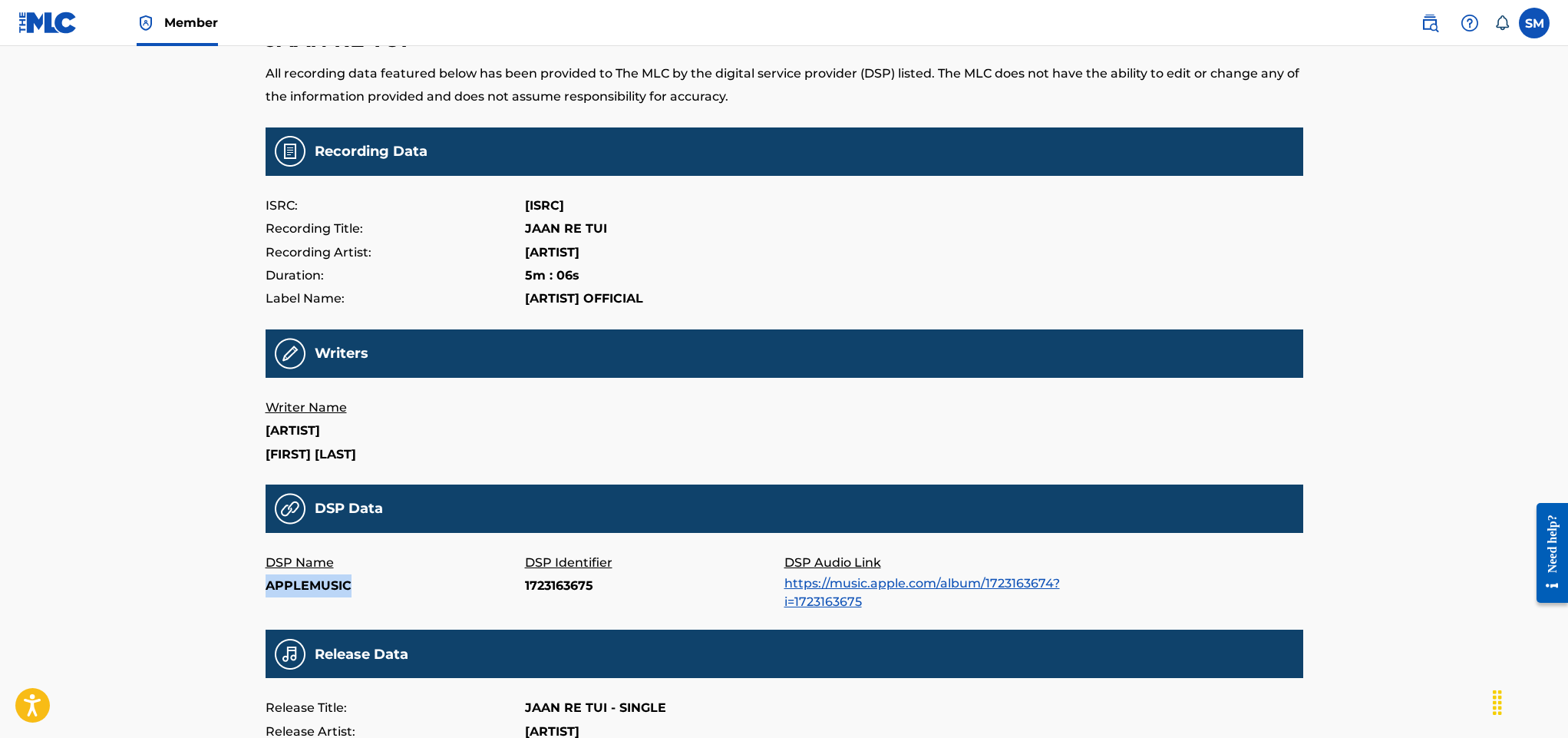 scroll, scrollTop: 0, scrollLeft: 0, axis: both 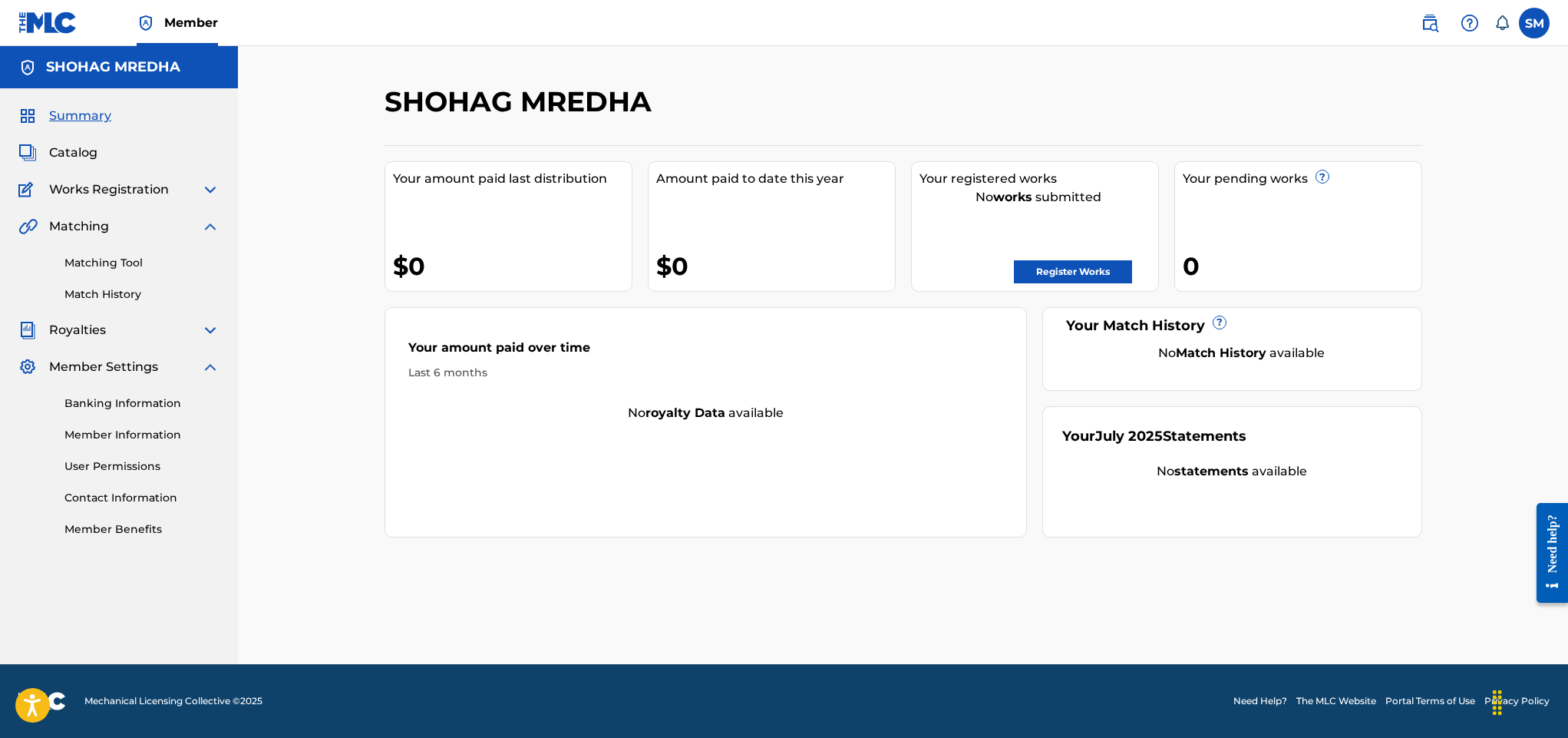 click at bounding box center [210, 190] 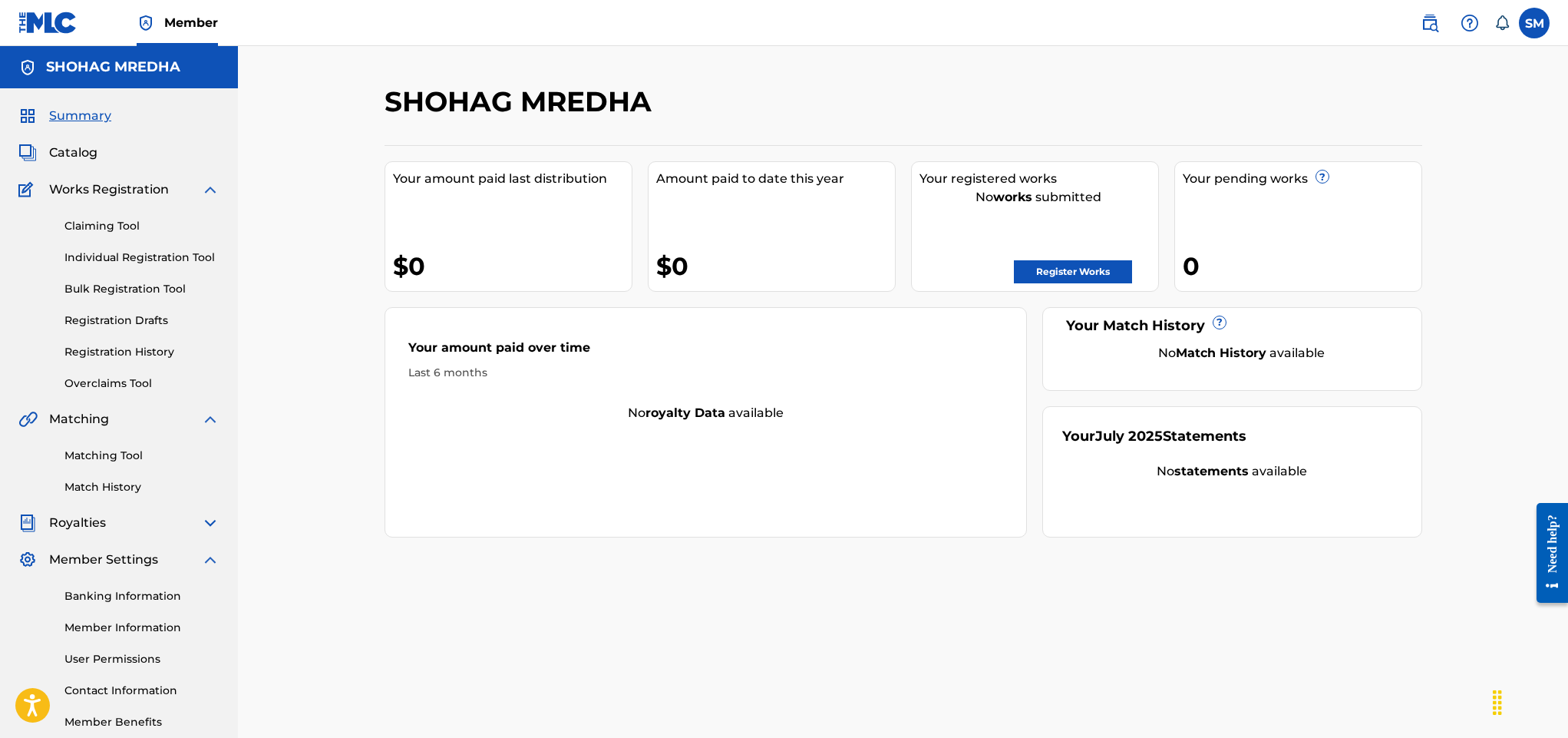click on "Registration Drafts" at bounding box center [142, 320] 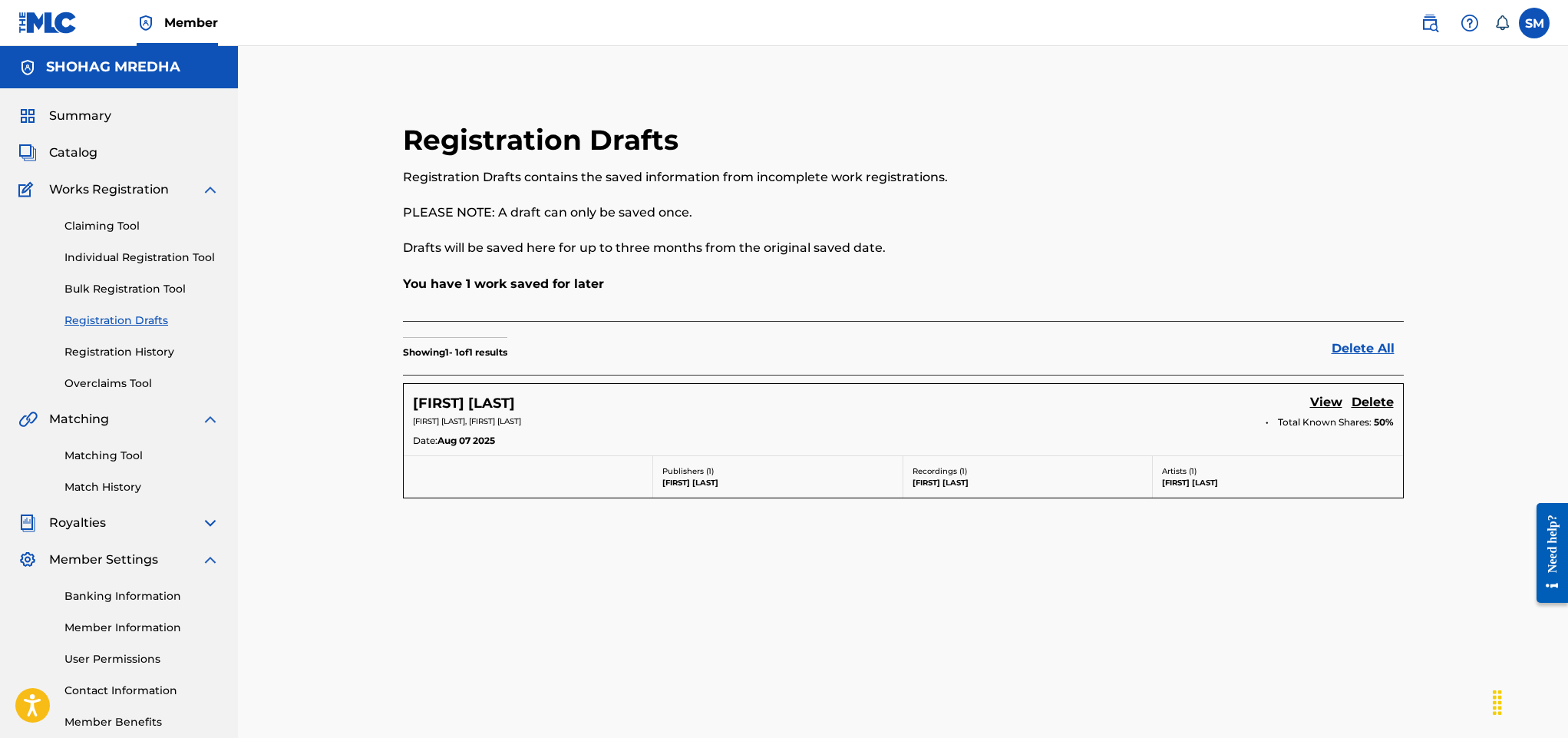 click on "View" at bounding box center [1326, 403] 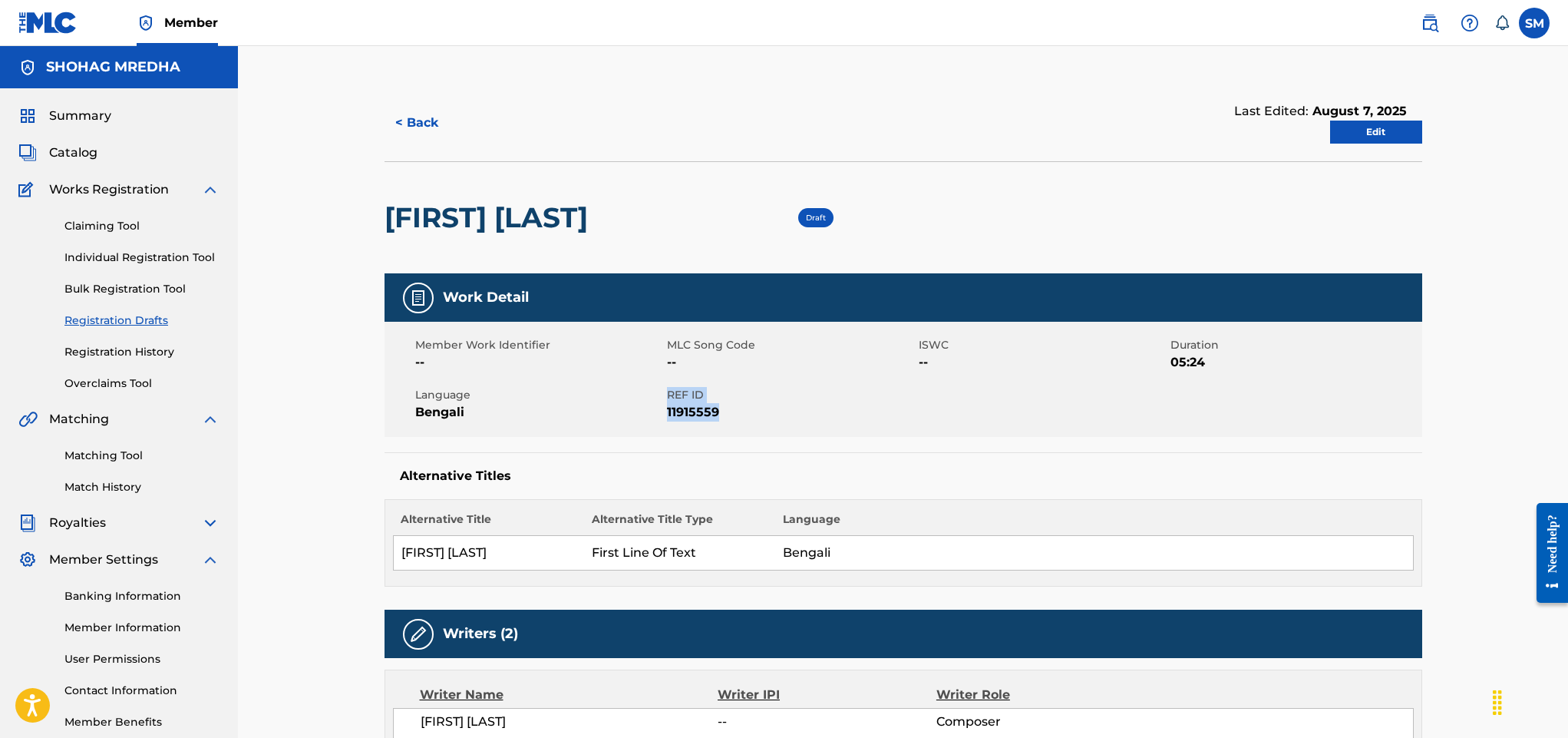 drag, startPoint x: 751, startPoint y: 403, endPoint x: 659, endPoint y: 403, distance: 92 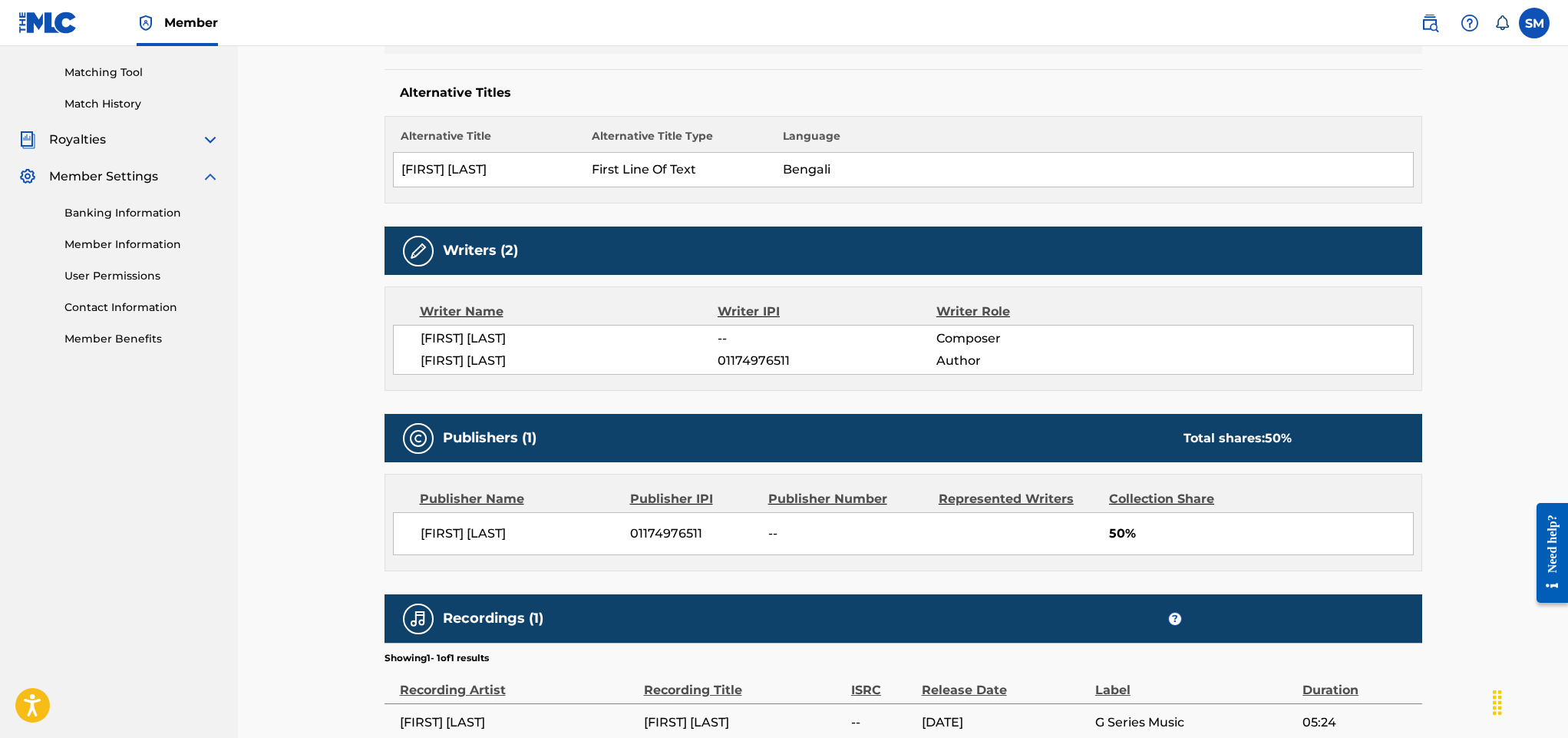 scroll, scrollTop: 0, scrollLeft: 0, axis: both 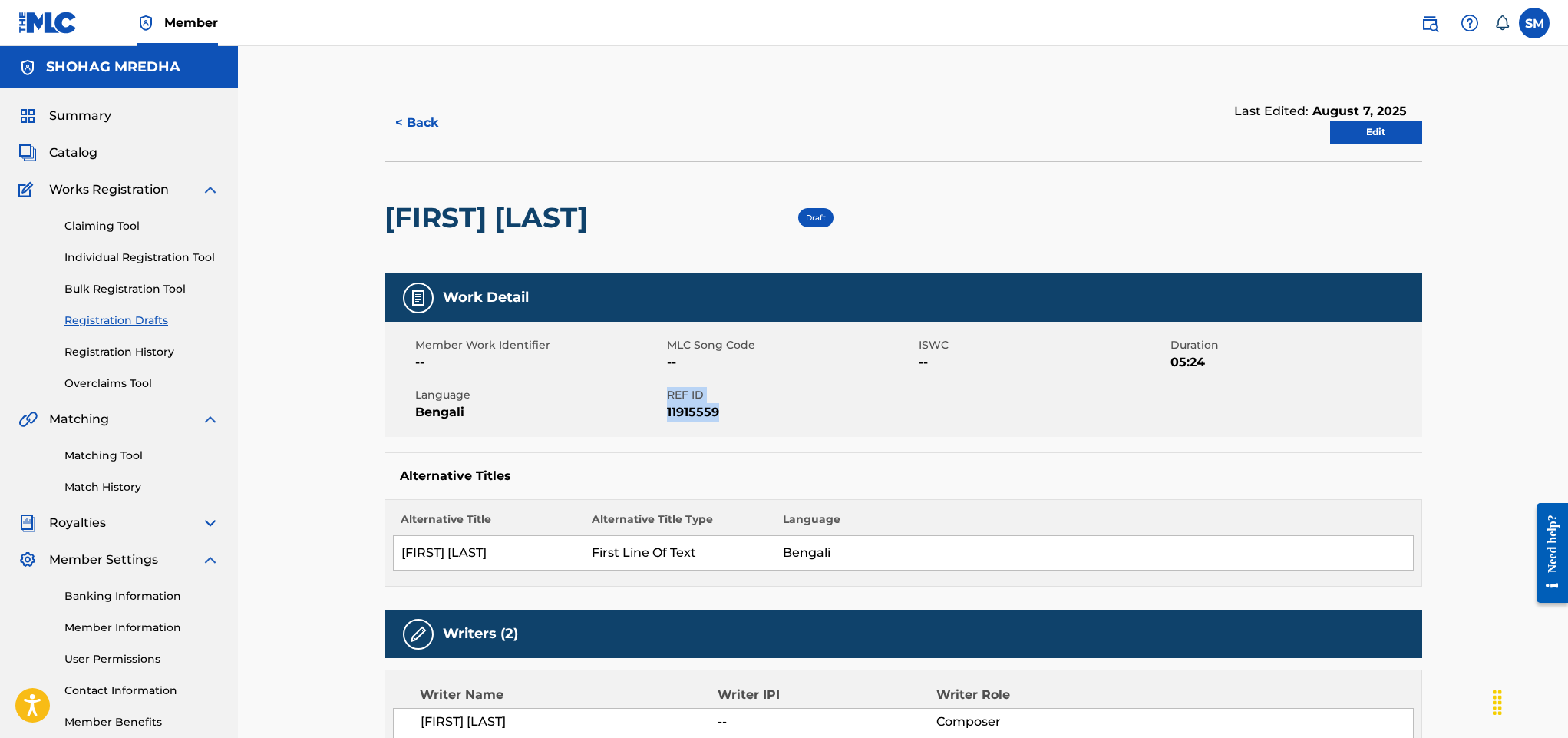 click on "Edit" at bounding box center [1376, 132] 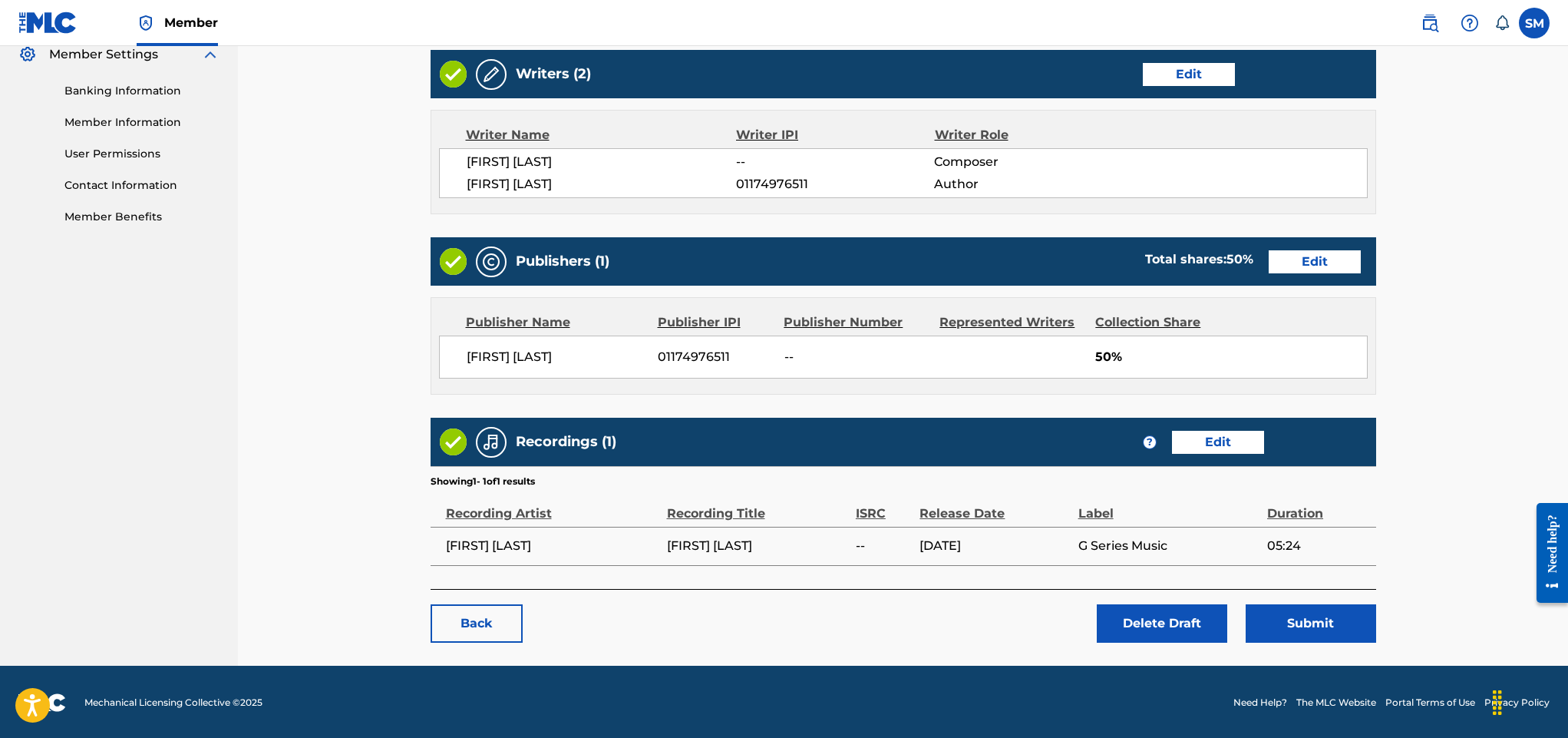 scroll, scrollTop: 530, scrollLeft: 0, axis: vertical 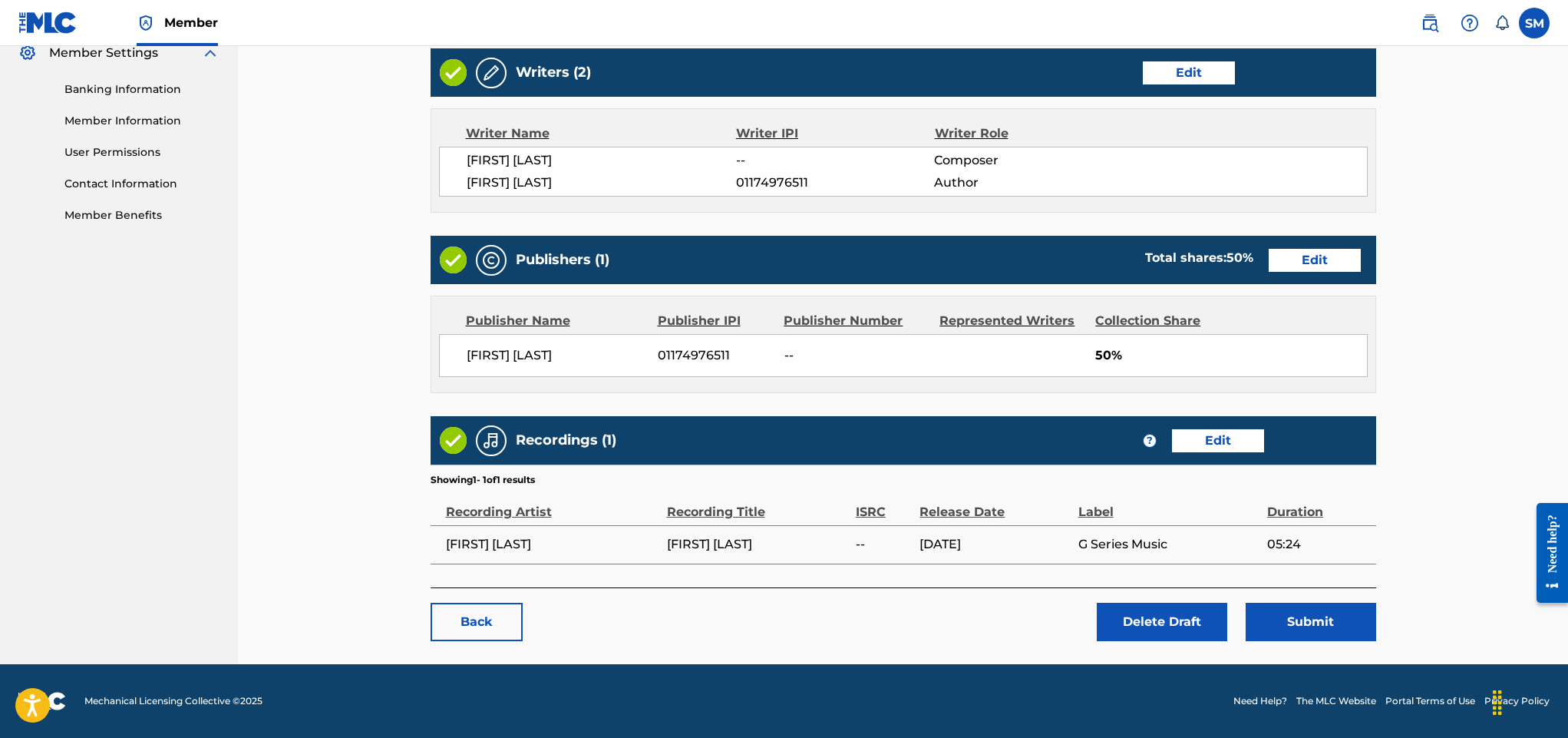 click on "Submit" at bounding box center (1311, 622) 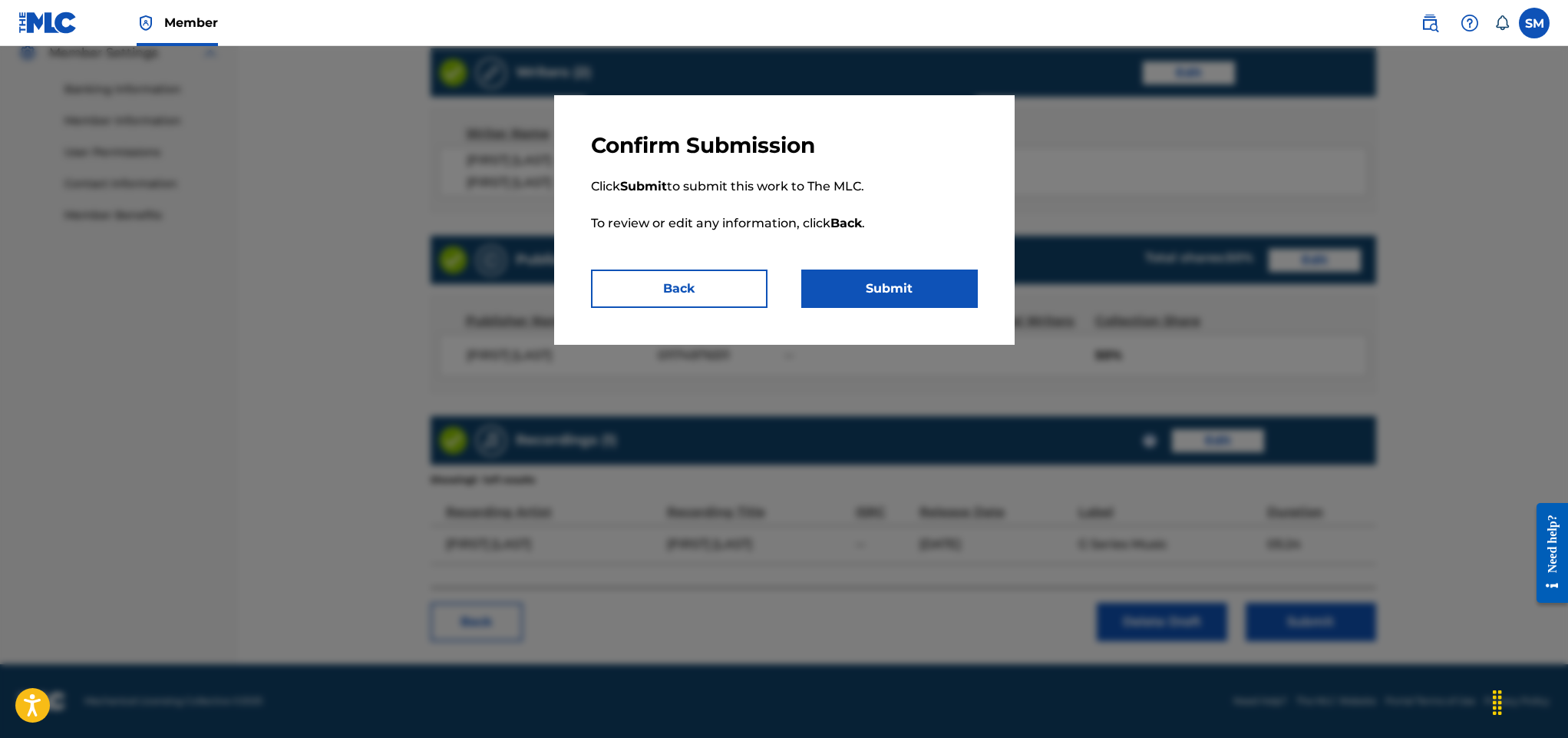 click on "Submit" at bounding box center (890, 289) 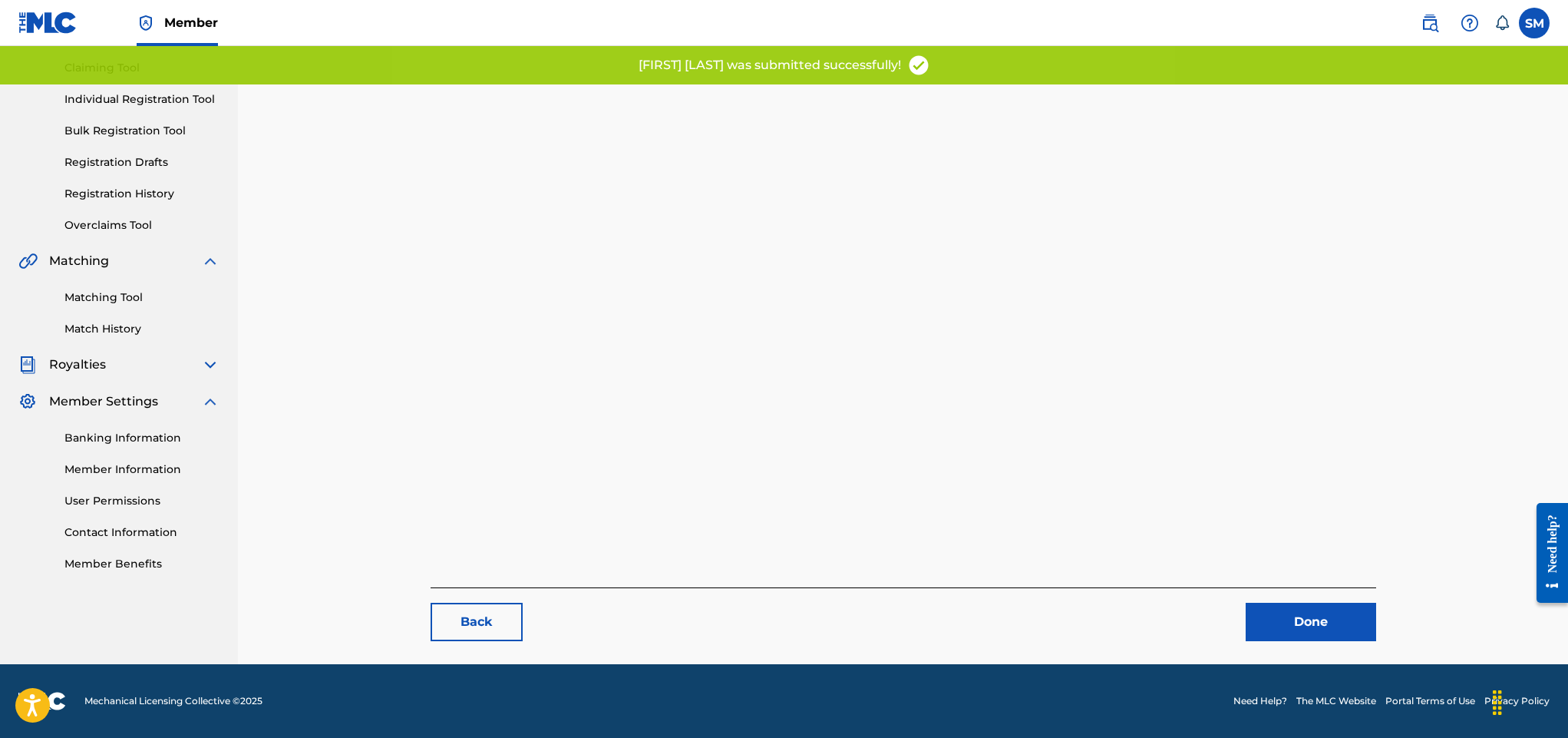 scroll, scrollTop: 0, scrollLeft: 0, axis: both 